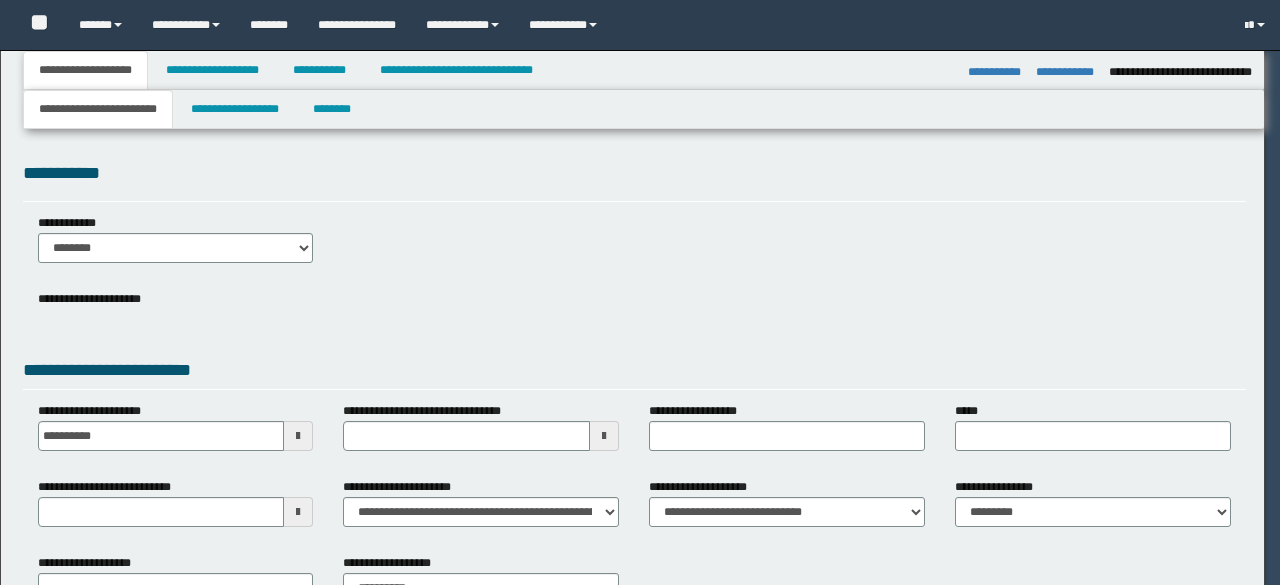 select on "**" 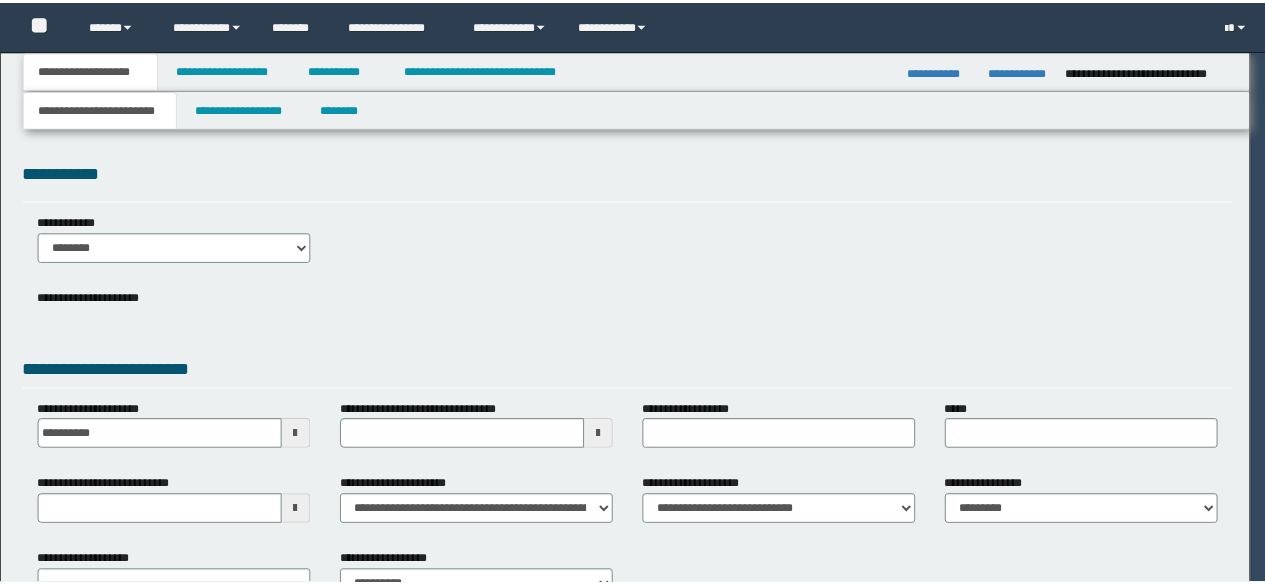 scroll, scrollTop: 0, scrollLeft: 0, axis: both 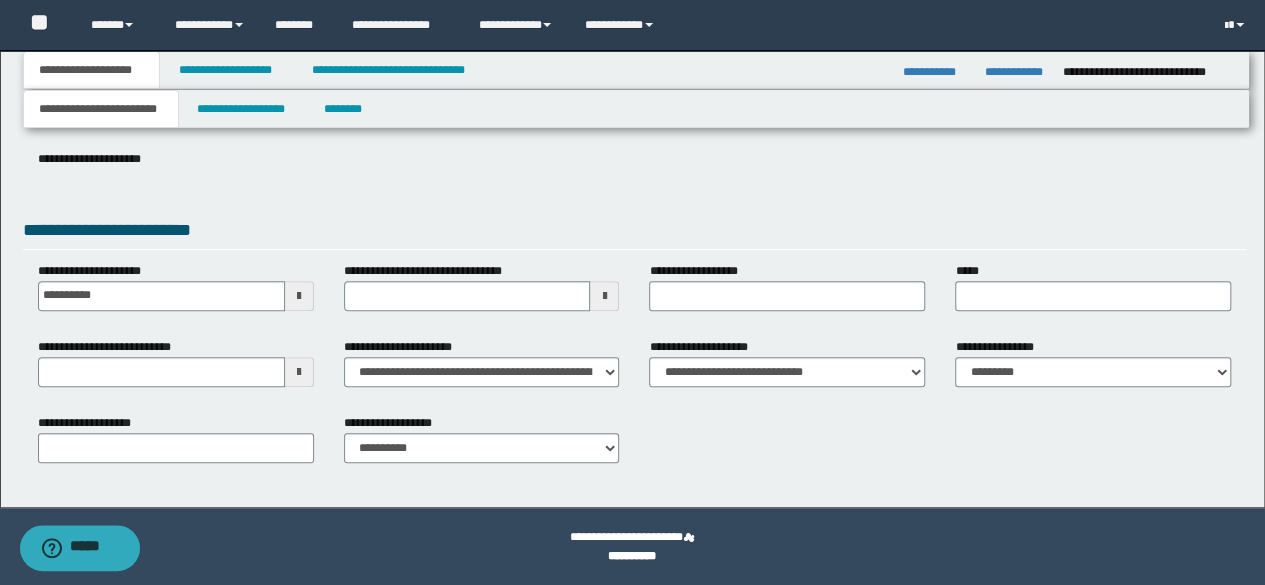 click on "**********" at bounding box center (116, 347) 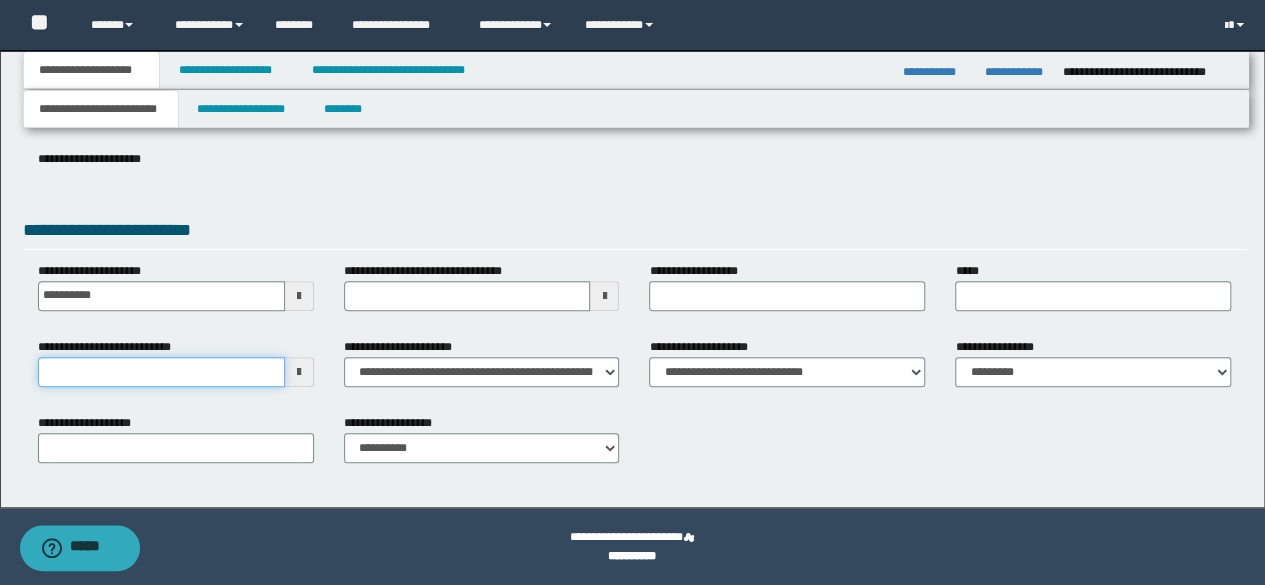 click on "**********" at bounding box center (161, 372) 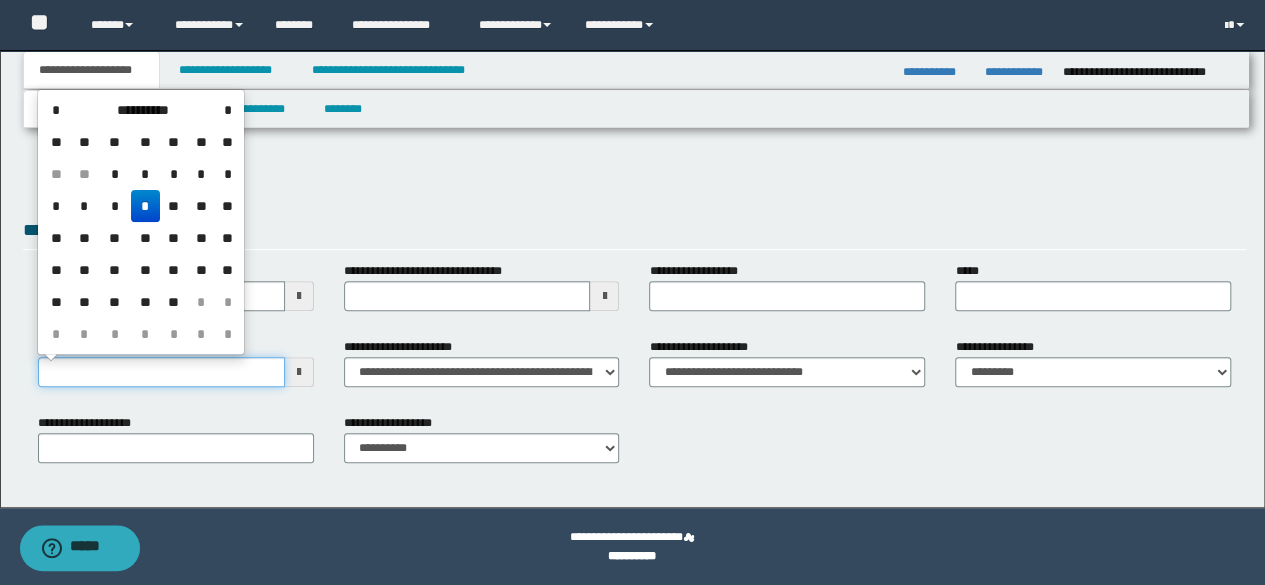 click on "**********" at bounding box center (161, 372) 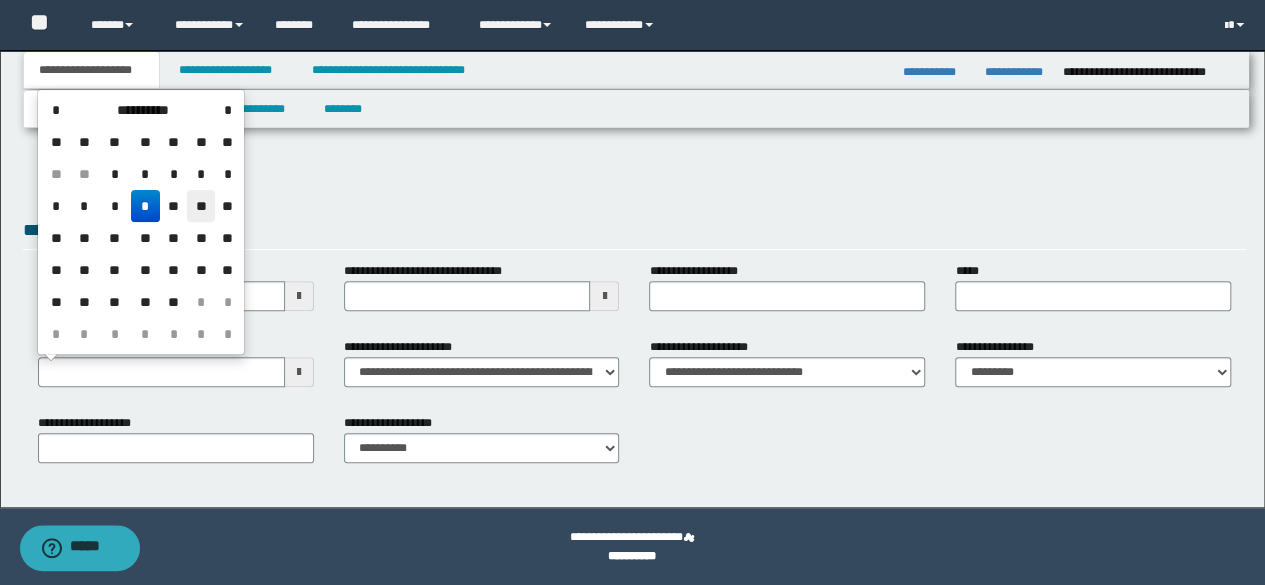 drag, startPoint x: 198, startPoint y: 205, endPoint x: 208, endPoint y: 171, distance: 35.44009 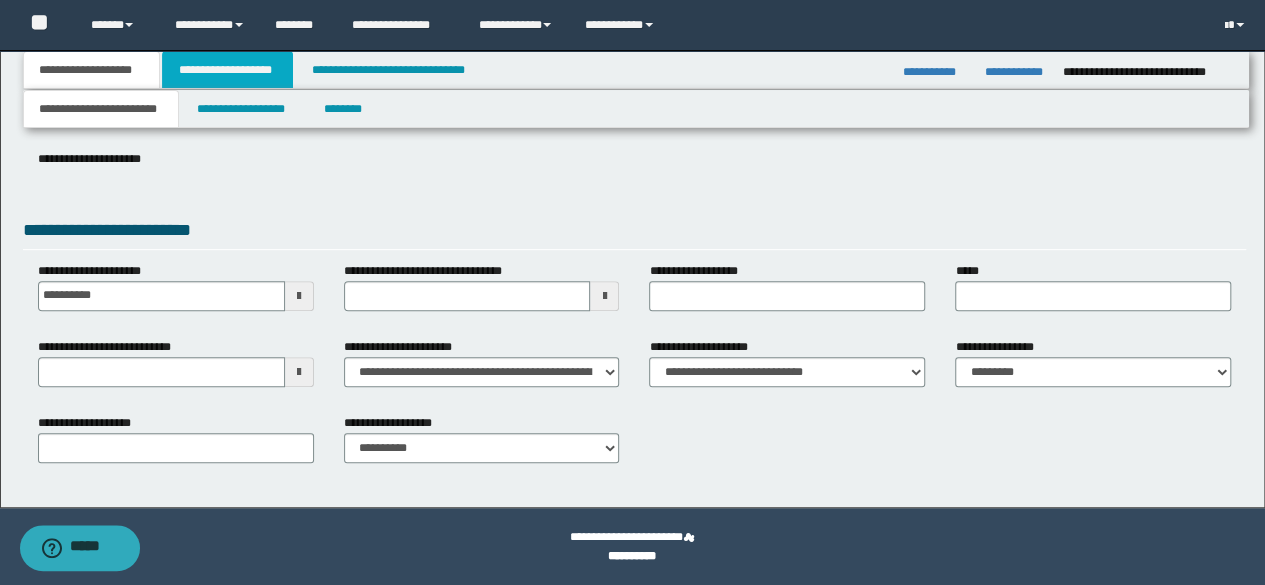drag, startPoint x: 201, startPoint y: 69, endPoint x: 219, endPoint y: 96, distance: 32.449963 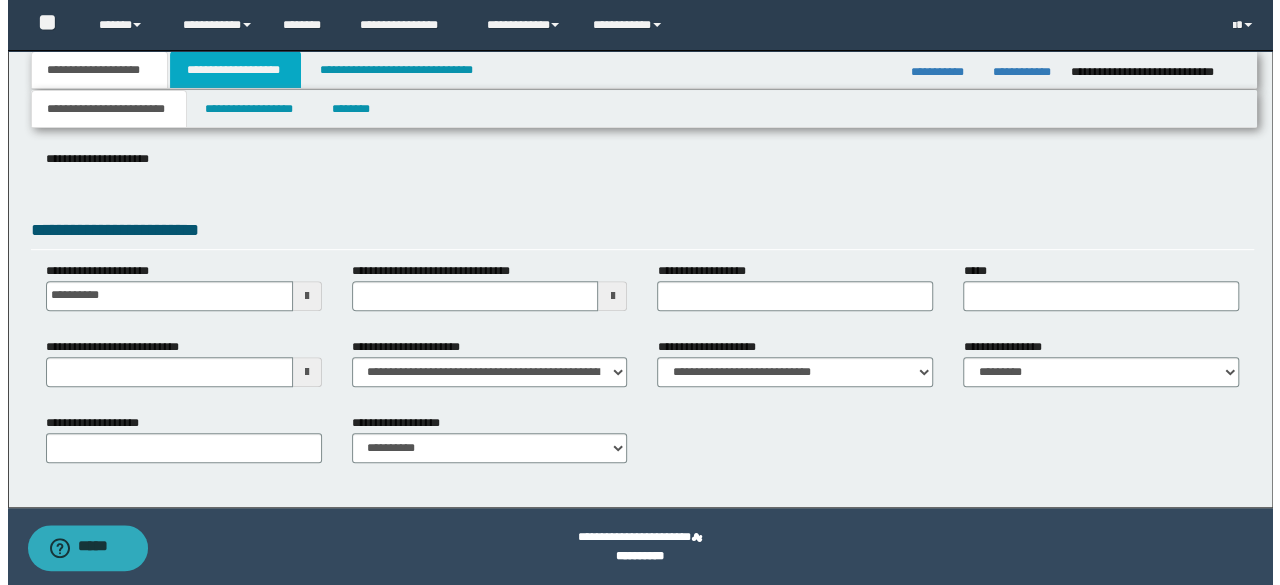 scroll, scrollTop: 0, scrollLeft: 0, axis: both 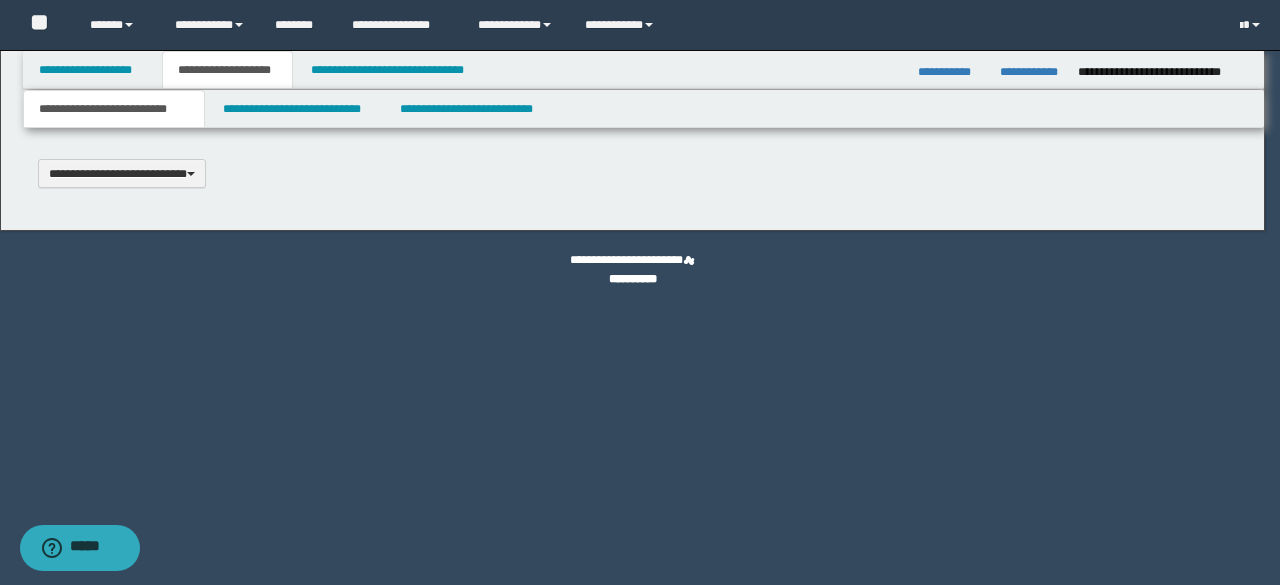 type 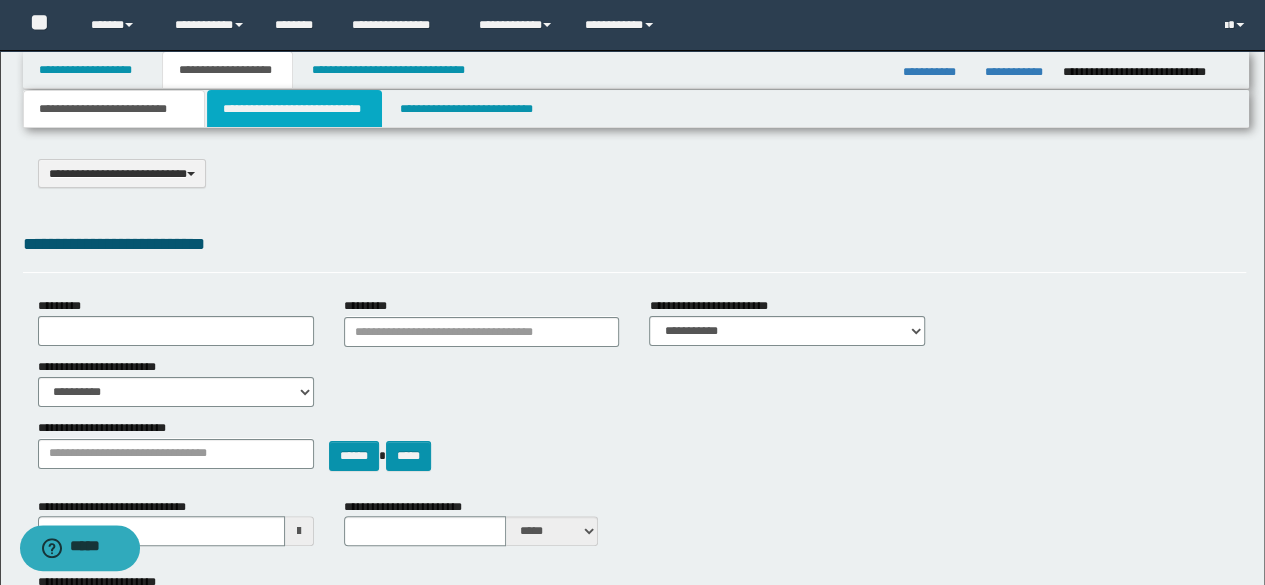 click on "**********" at bounding box center [294, 109] 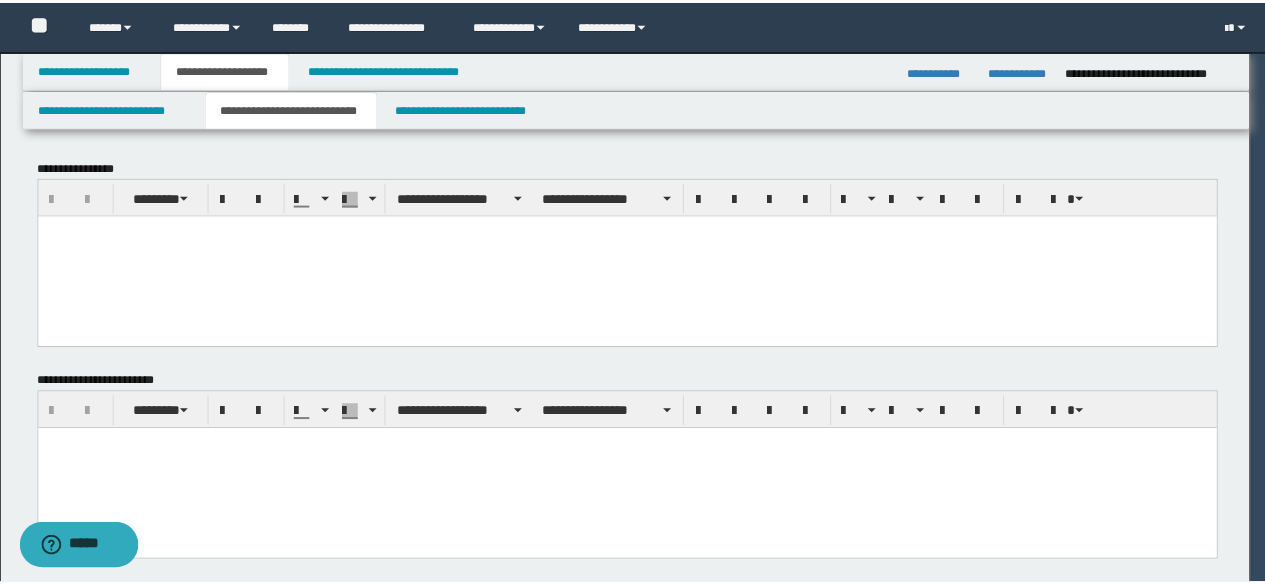 scroll, scrollTop: 0, scrollLeft: 0, axis: both 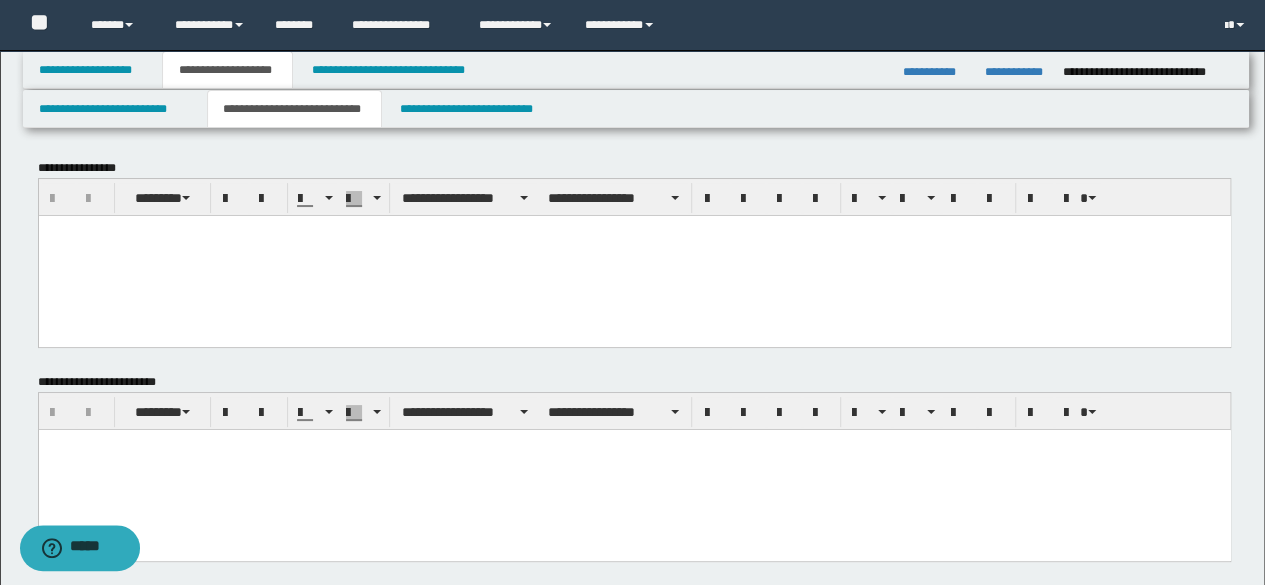 click at bounding box center [634, 255] 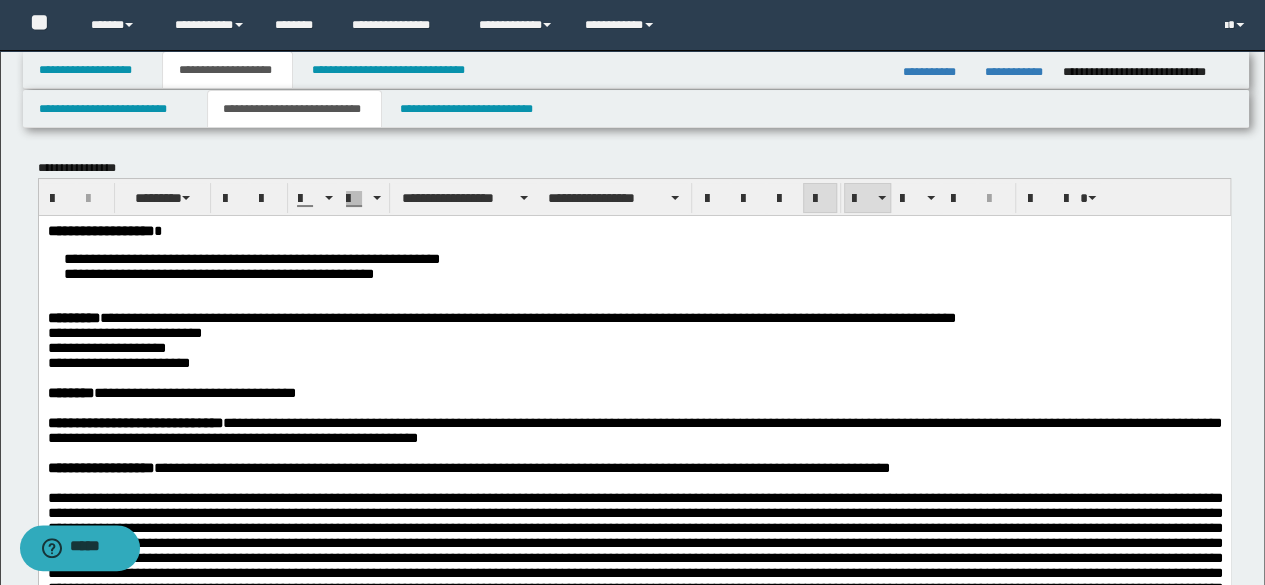 click on "**********" at bounding box center [251, 258] 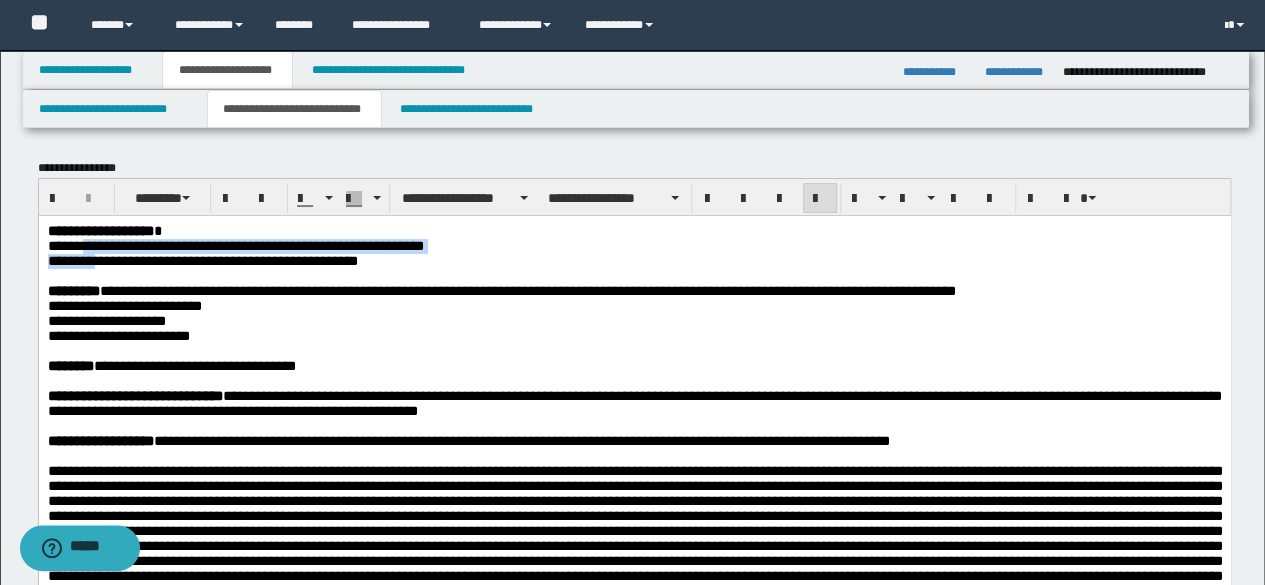 drag, startPoint x: 90, startPoint y: 248, endPoint x: 107, endPoint y: 261, distance: 21.400934 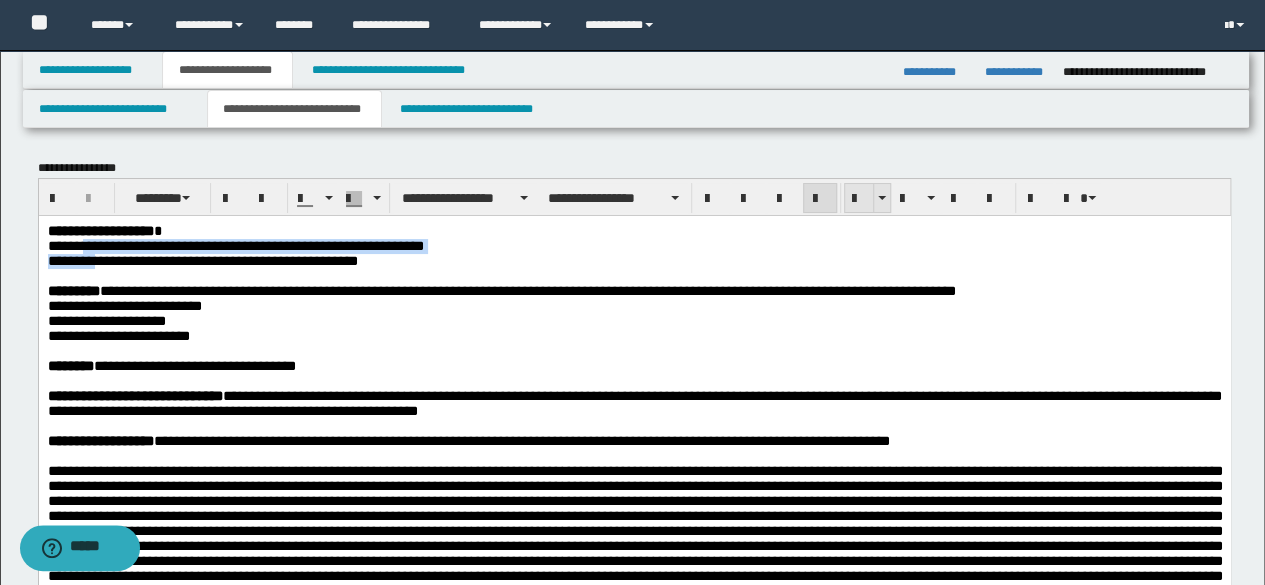 click at bounding box center (859, 199) 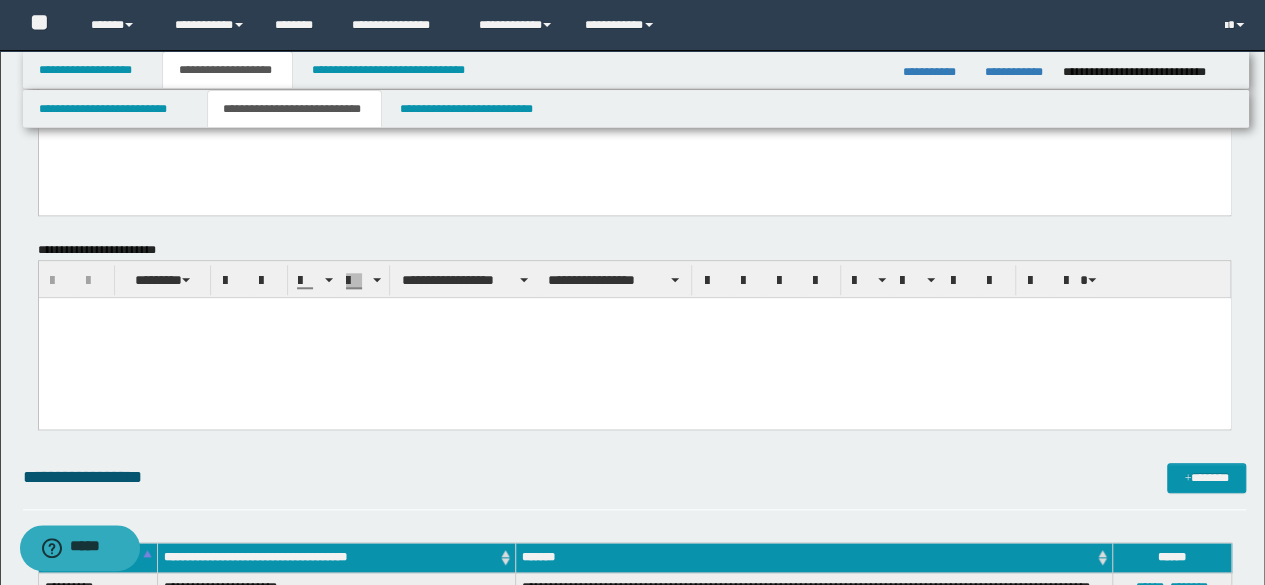 scroll, scrollTop: 1000, scrollLeft: 0, axis: vertical 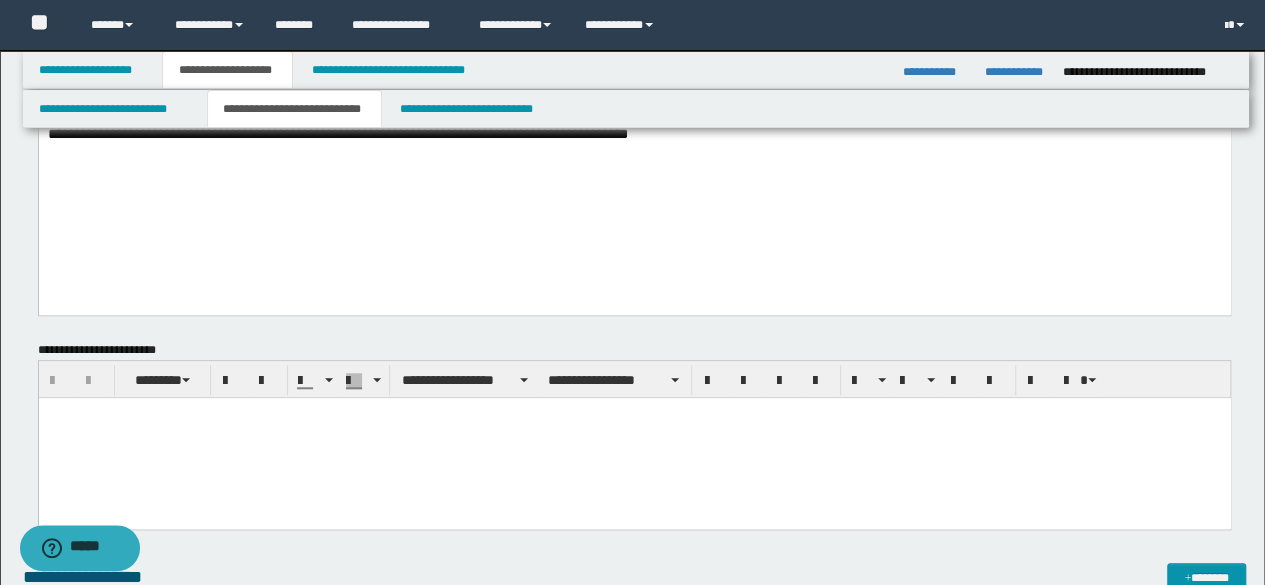 click at bounding box center (634, 413) 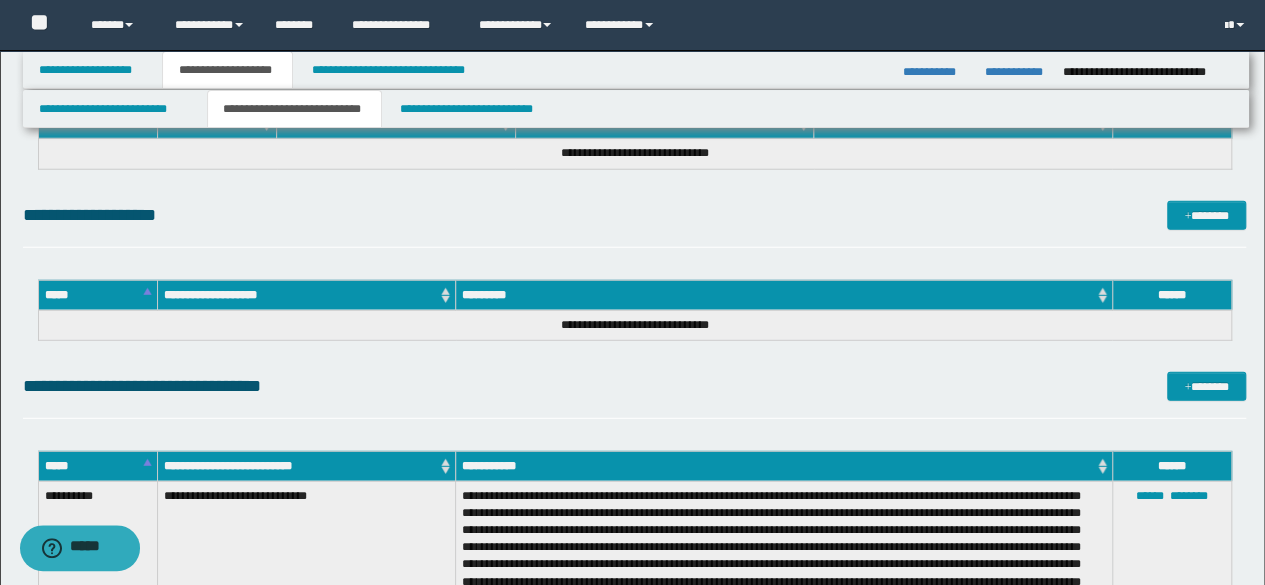 scroll, scrollTop: 2600, scrollLeft: 0, axis: vertical 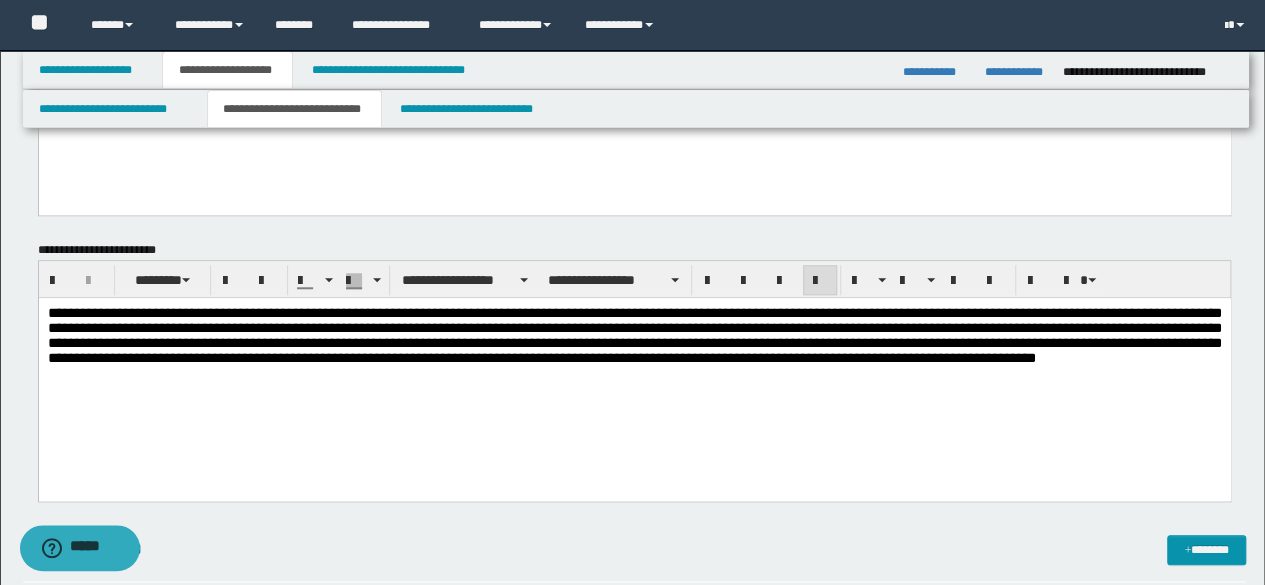 click on "**********" at bounding box center (634, 335) 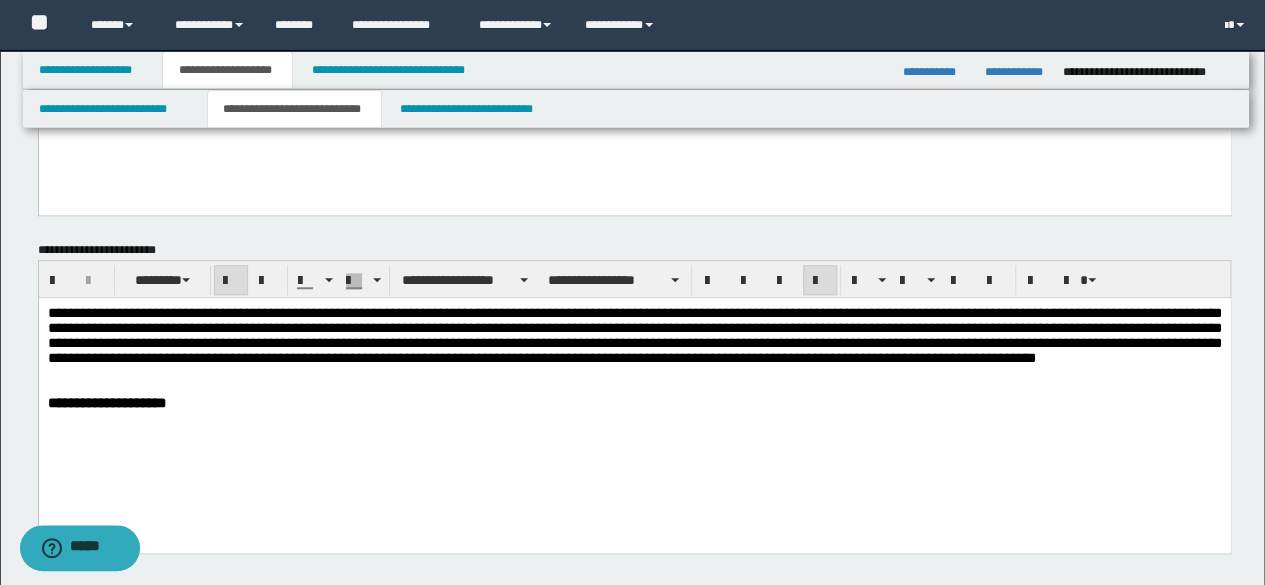 scroll, scrollTop: 1109, scrollLeft: 0, axis: vertical 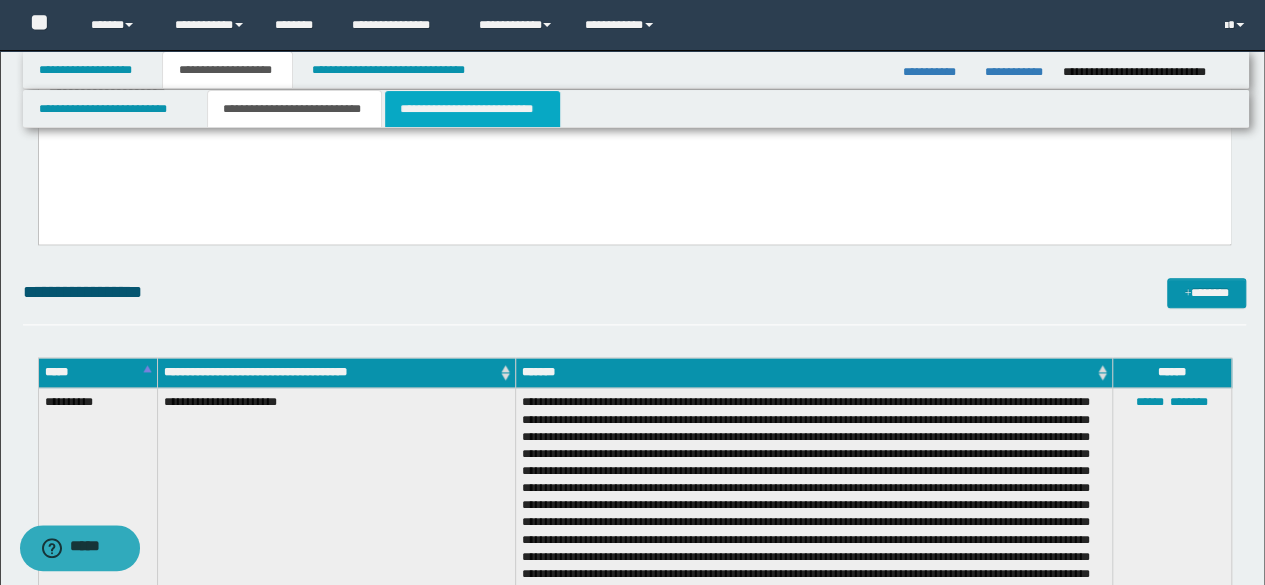 click on "**********" at bounding box center [472, 109] 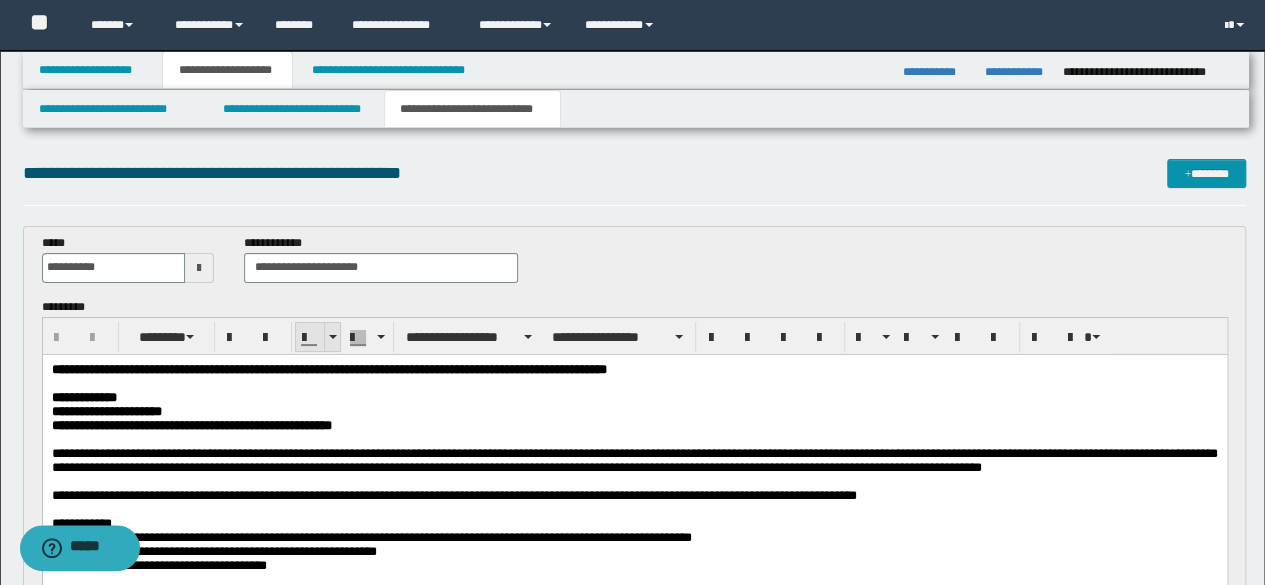 scroll, scrollTop: 0, scrollLeft: 0, axis: both 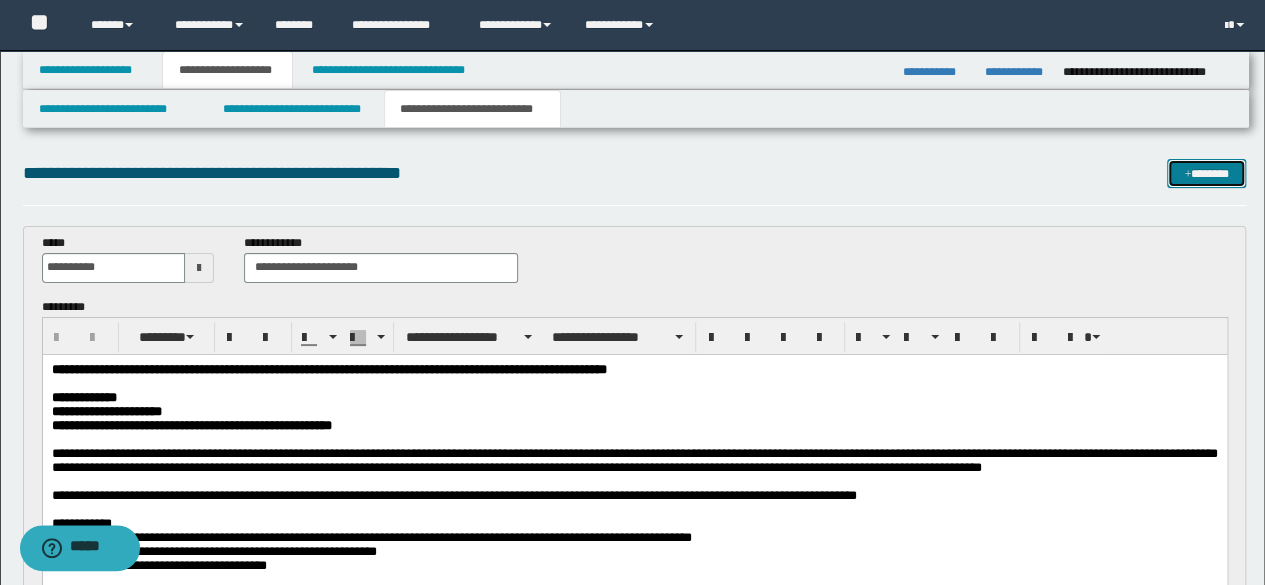 click on "*******" at bounding box center (1206, 173) 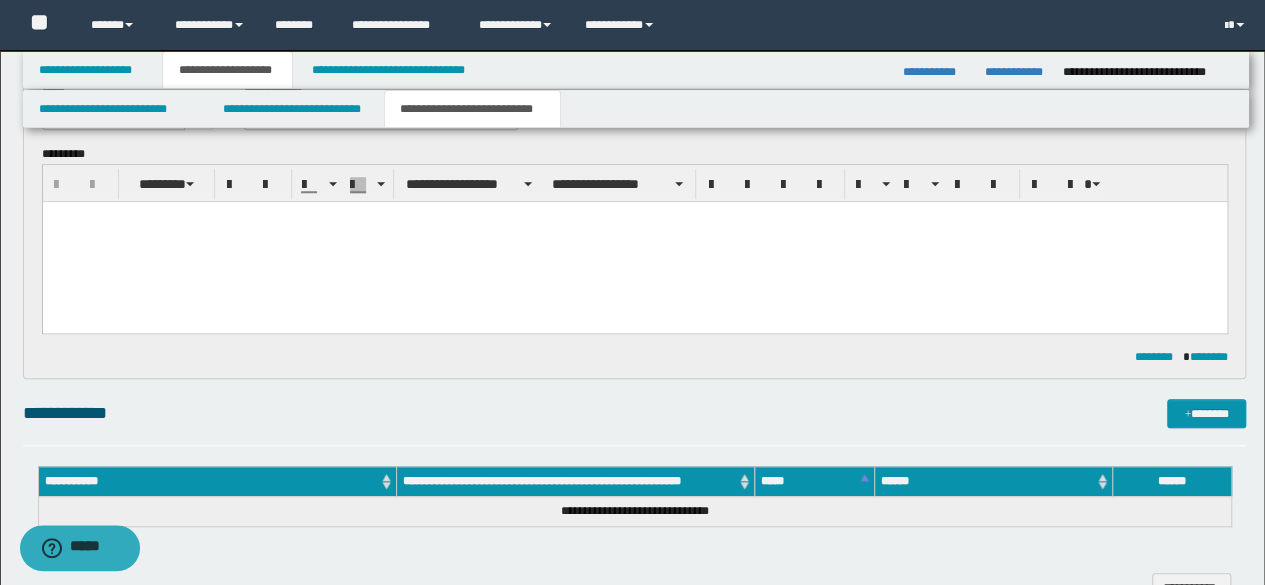 scroll, scrollTop: 0, scrollLeft: 0, axis: both 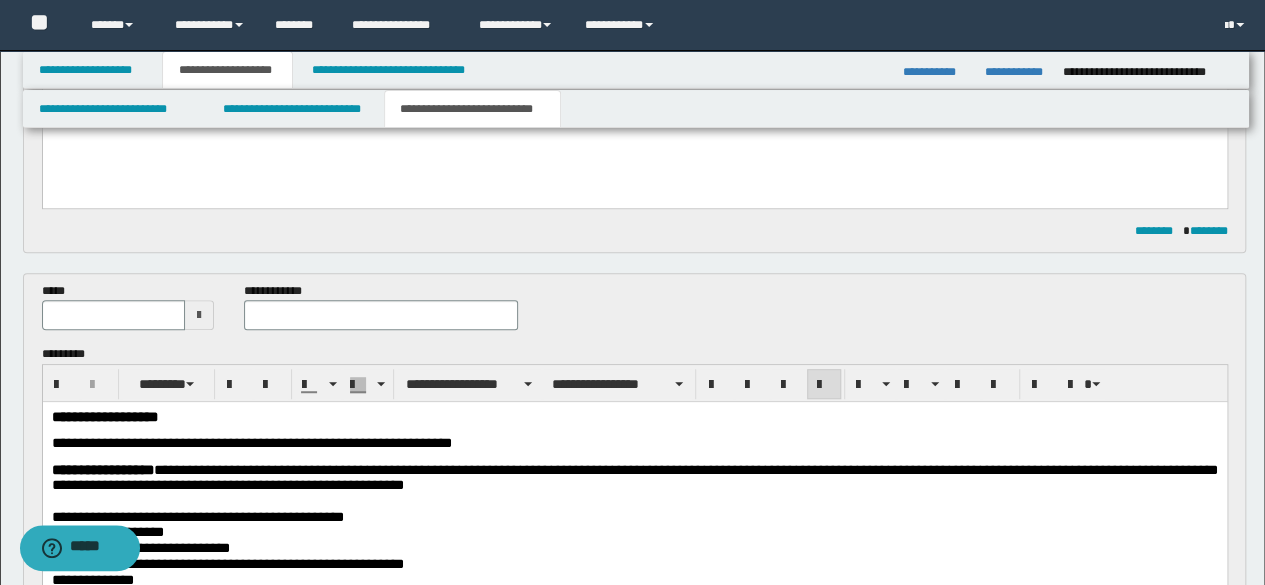 drag, startPoint x: 313, startPoint y: 344, endPoint x: 304, endPoint y: 314, distance: 31.320919 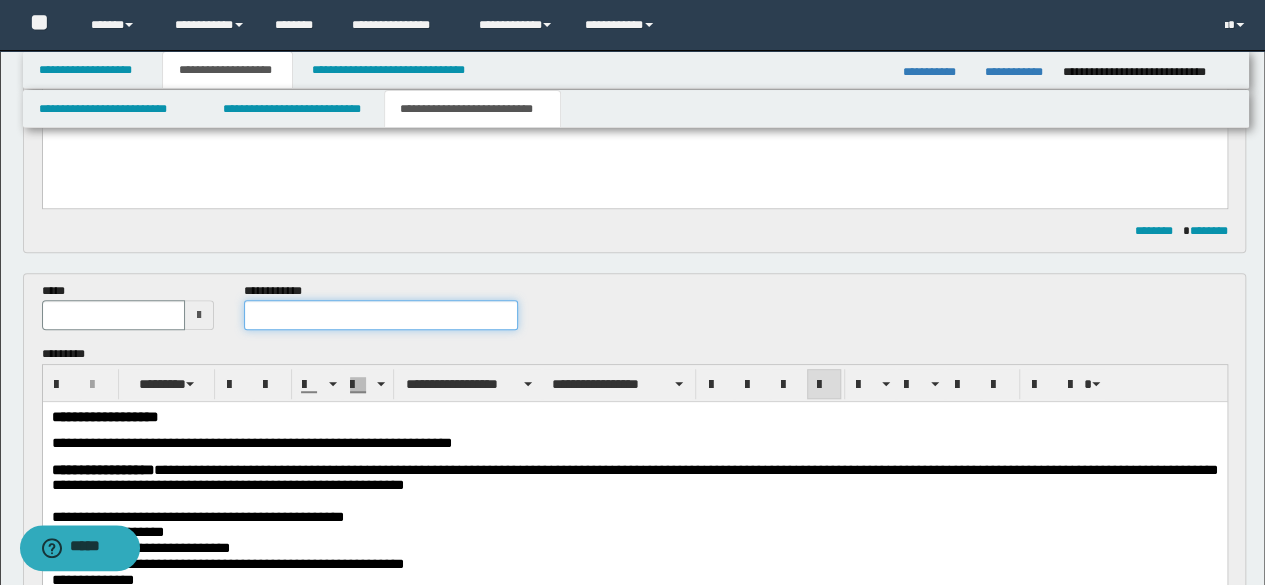 click at bounding box center [381, 315] 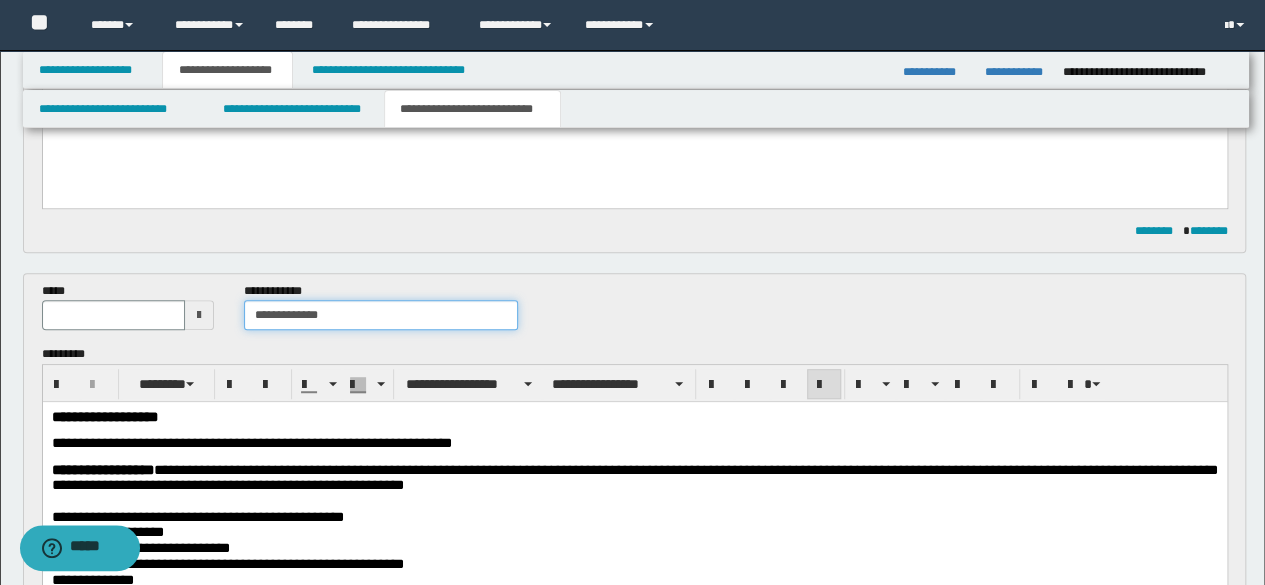 type on "**********" 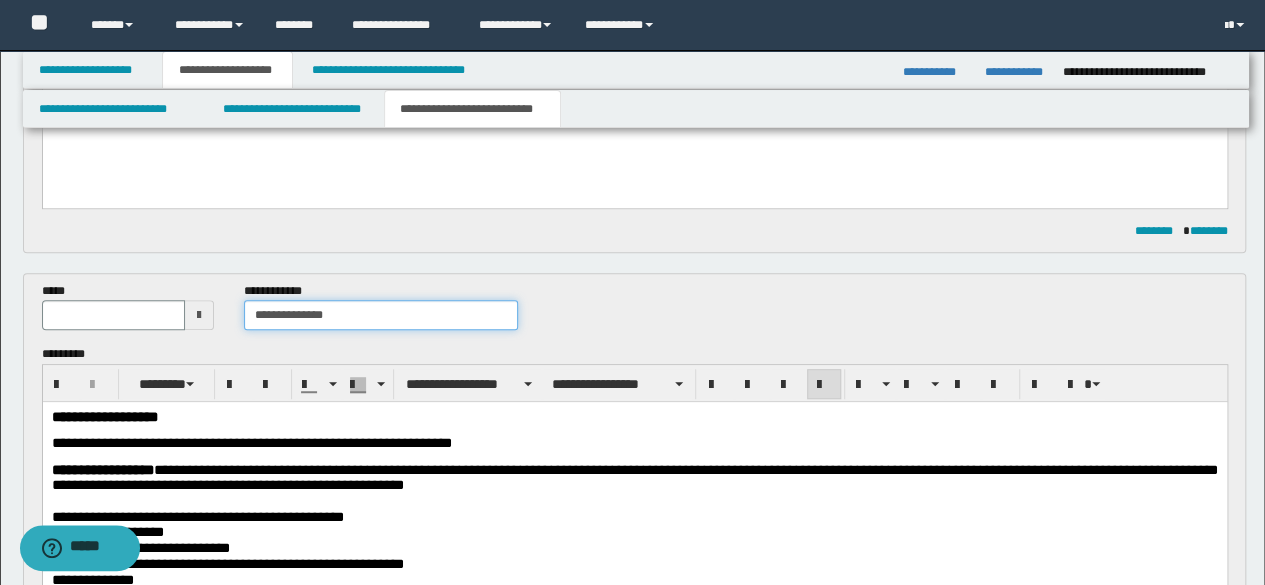 type 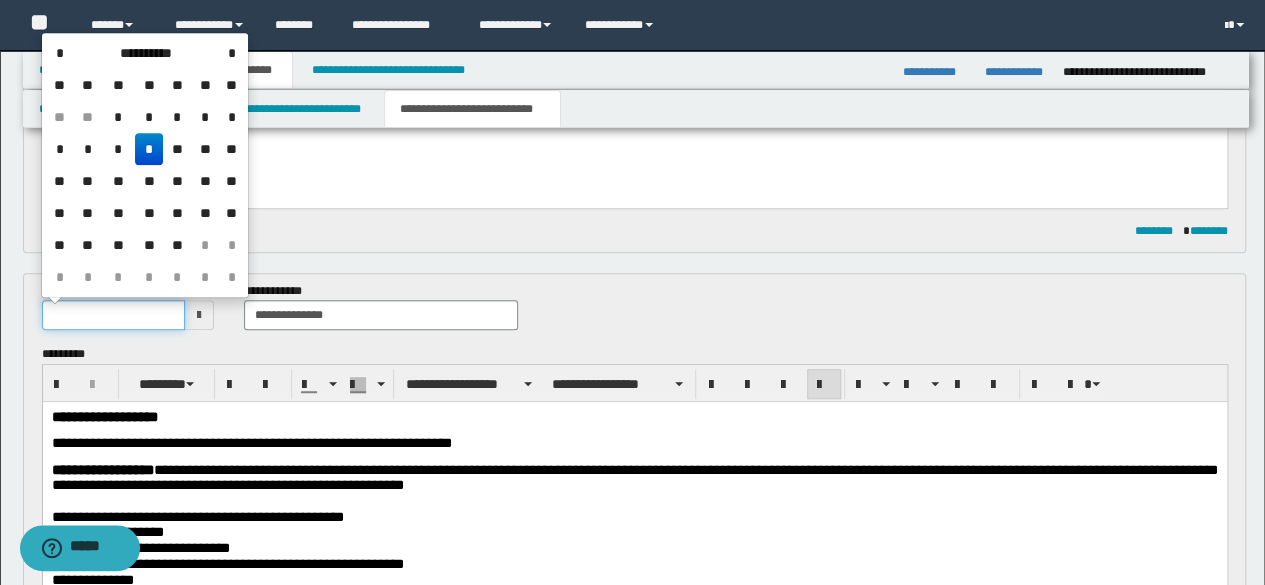 click at bounding box center [114, 315] 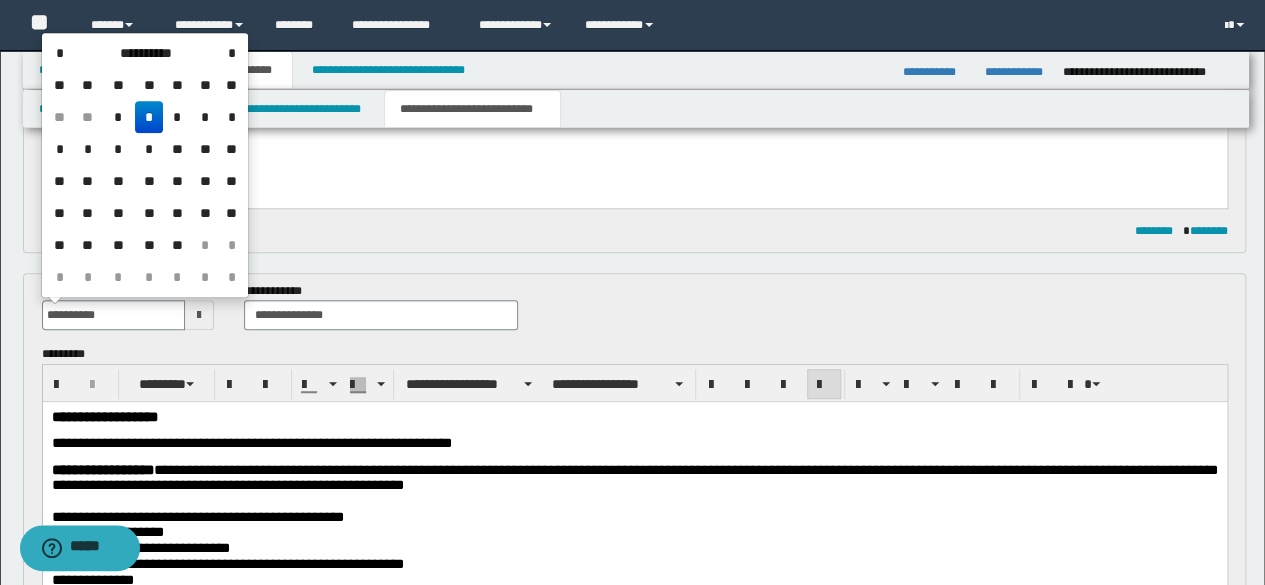click on "*" at bounding box center (149, 117) 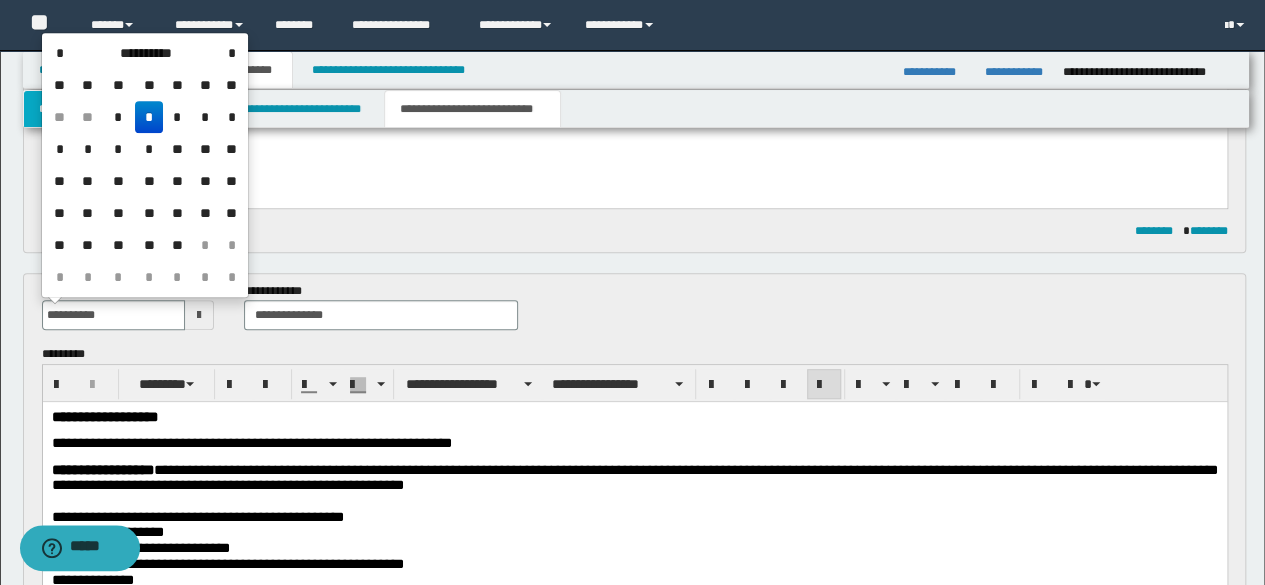 type on "**********" 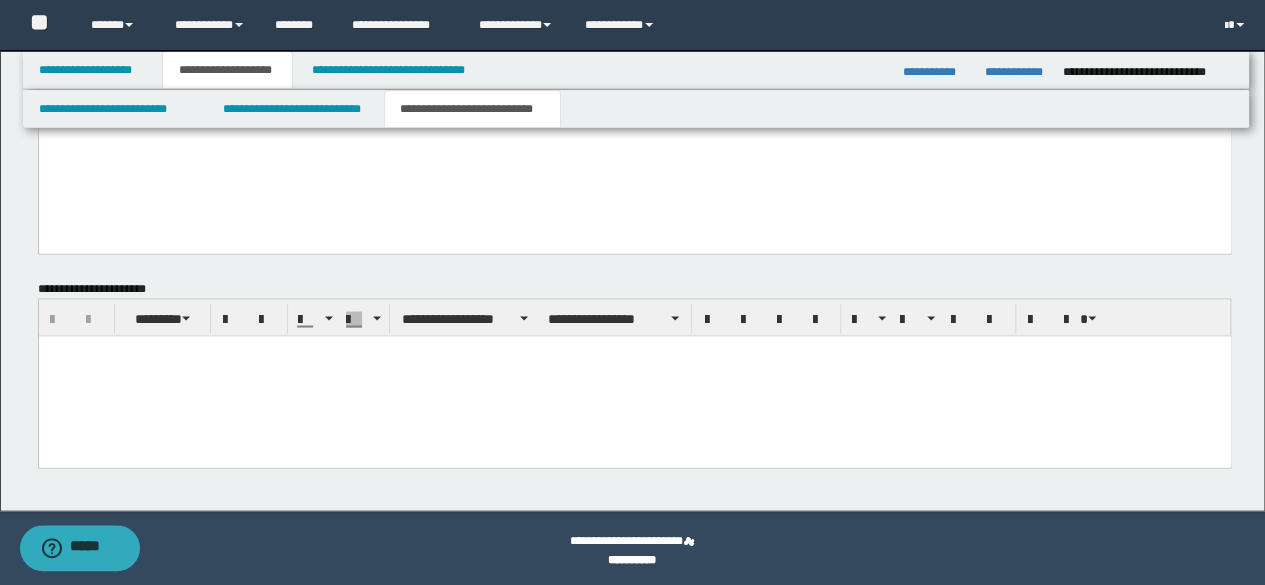 scroll, scrollTop: 1763, scrollLeft: 0, axis: vertical 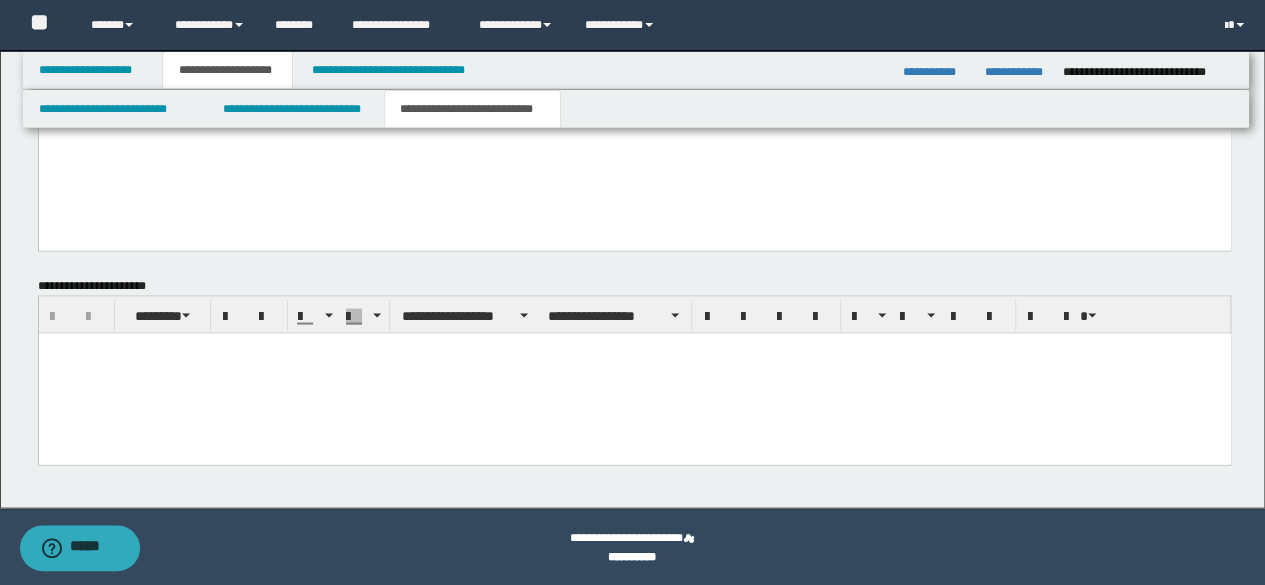 click at bounding box center [634, 348] 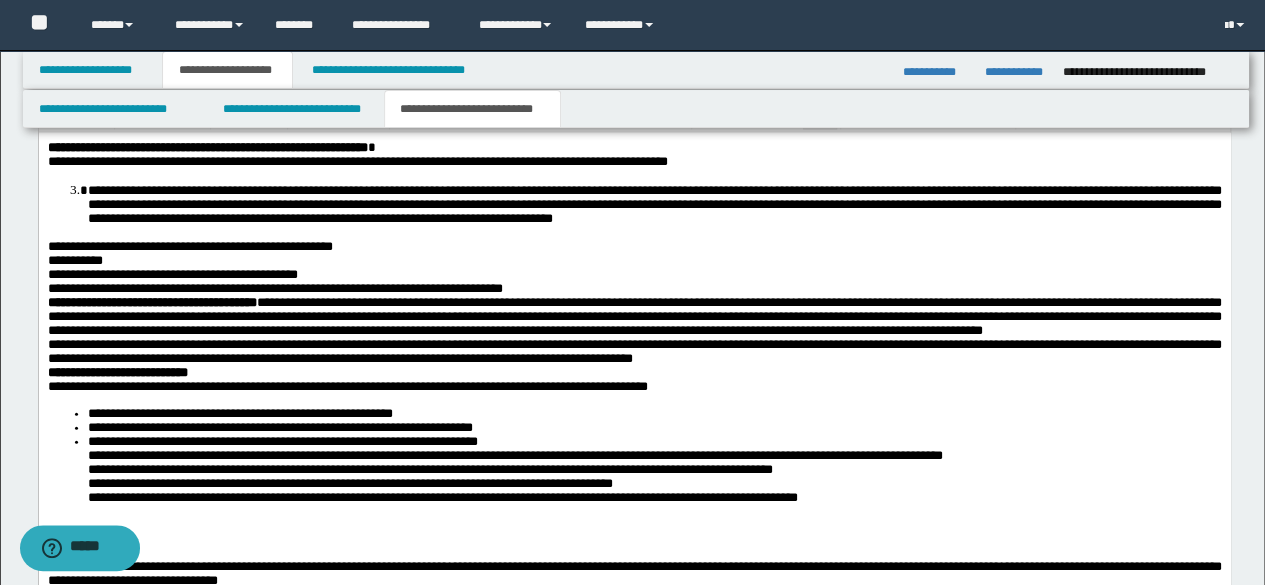 scroll, scrollTop: 2163, scrollLeft: 0, axis: vertical 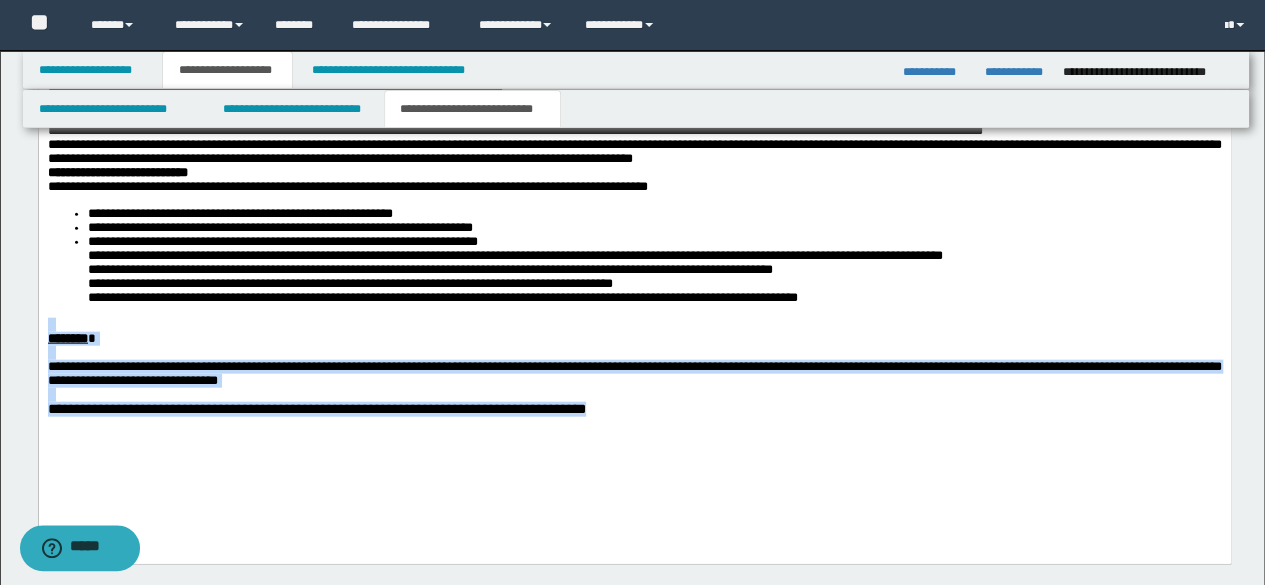 drag, startPoint x: 560, startPoint y: 468, endPoint x: 38, endPoint y: 291, distance: 551.1923 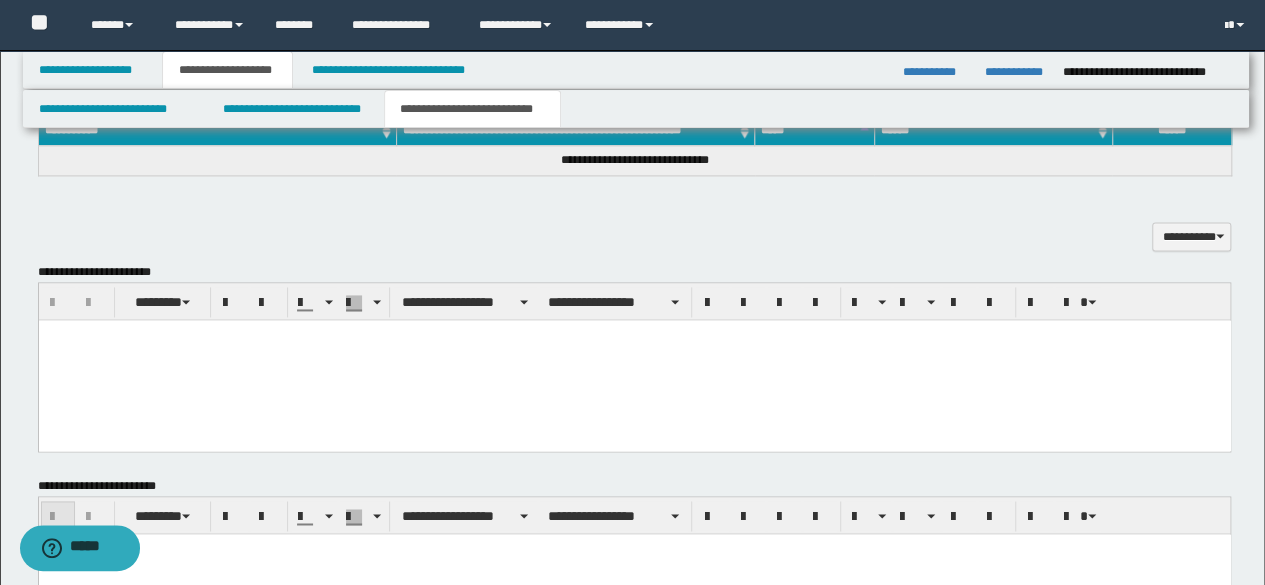 scroll, scrollTop: 1254, scrollLeft: 0, axis: vertical 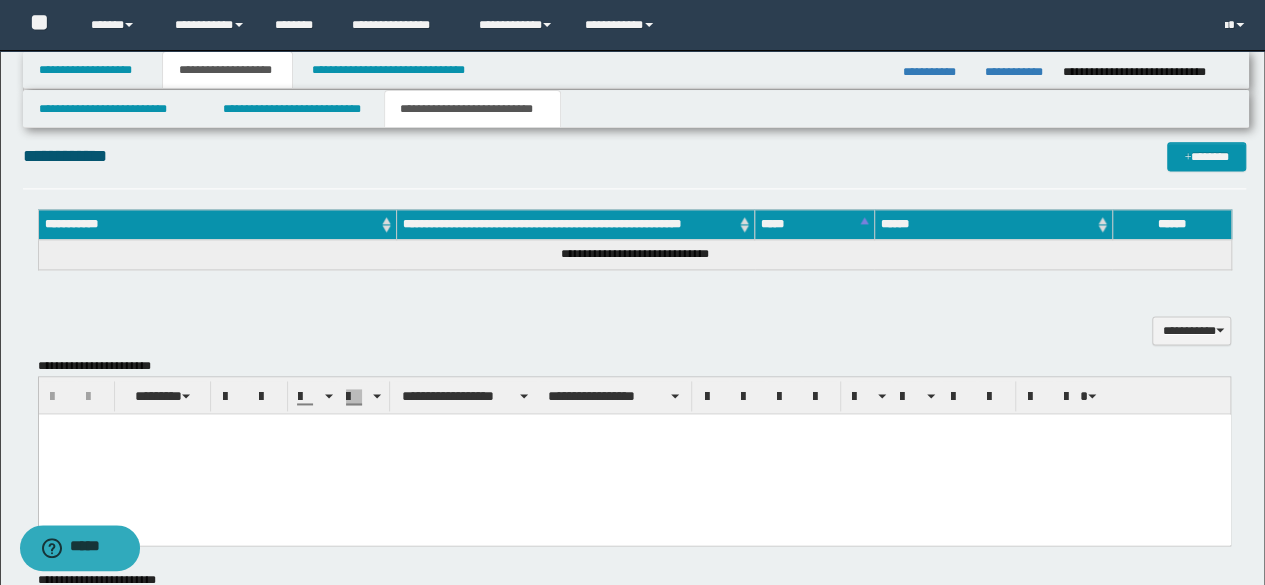 click at bounding box center [634, 453] 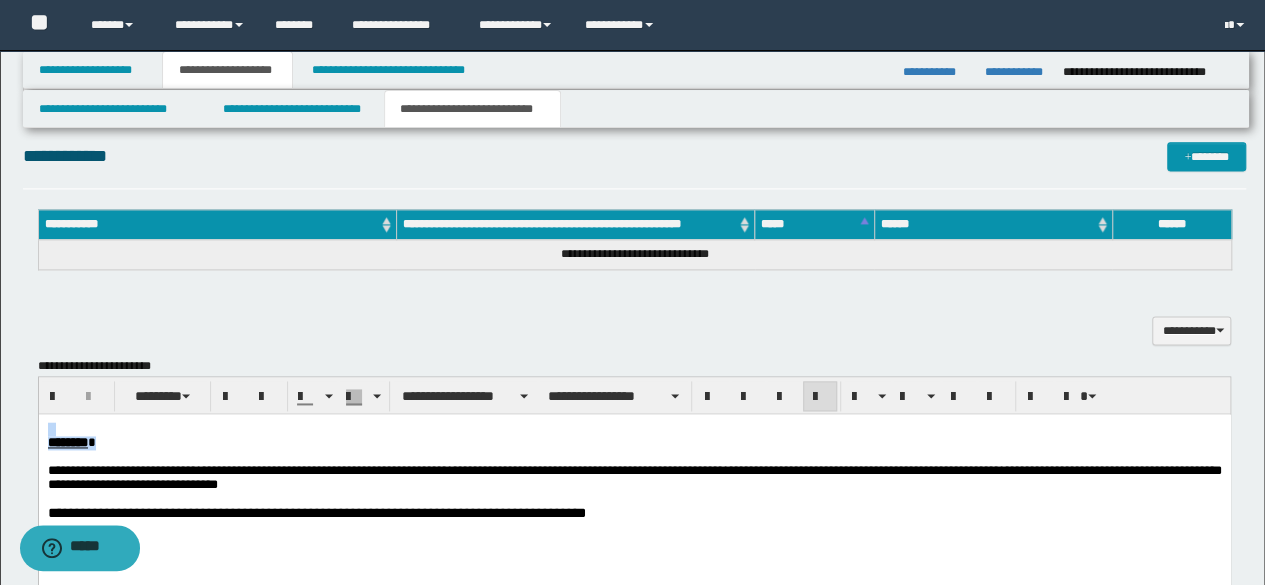 drag, startPoint x: 142, startPoint y: 446, endPoint x: 0, endPoint y: 374, distance: 159.21056 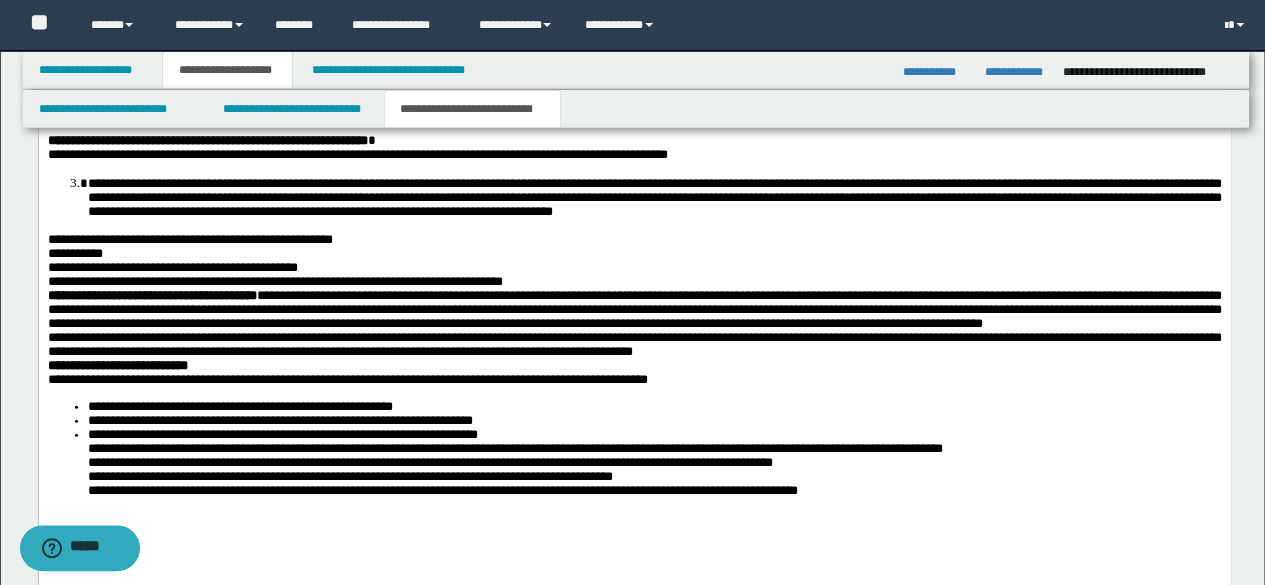 scroll, scrollTop: 2054, scrollLeft: 0, axis: vertical 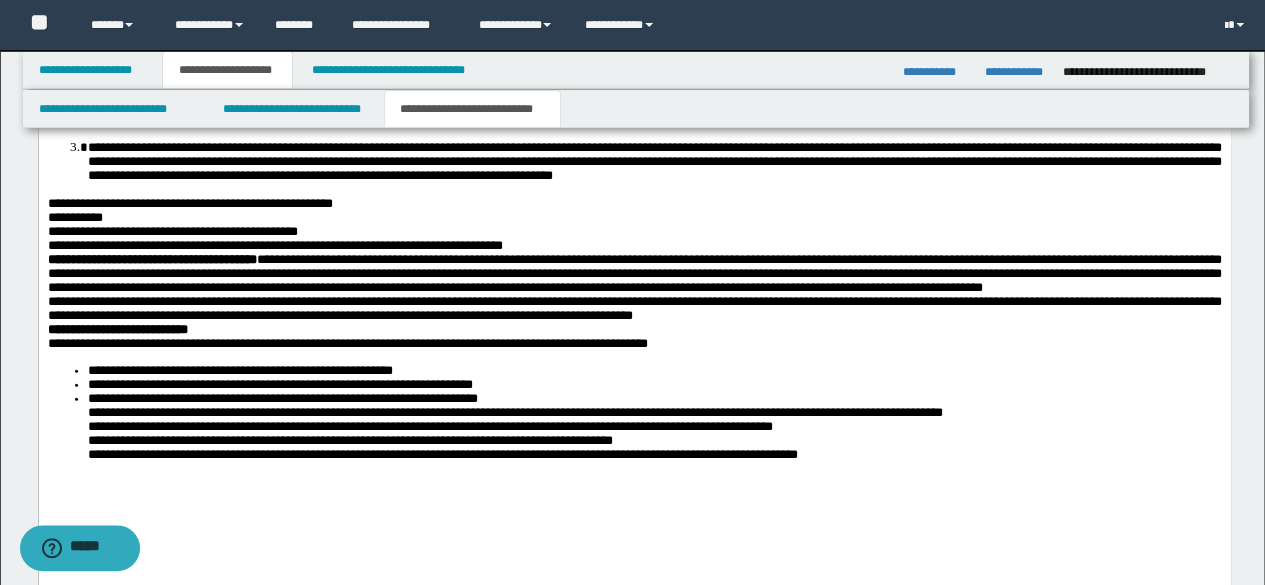click on "**********" at bounding box center [634, 413] 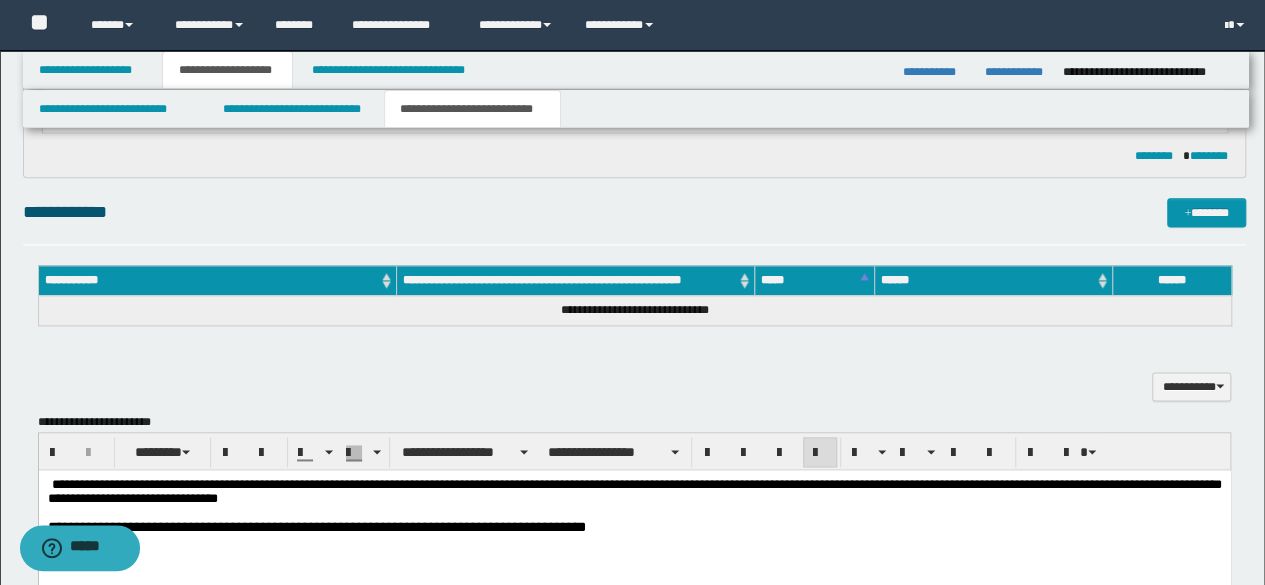 scroll, scrollTop: 1154, scrollLeft: 0, axis: vertical 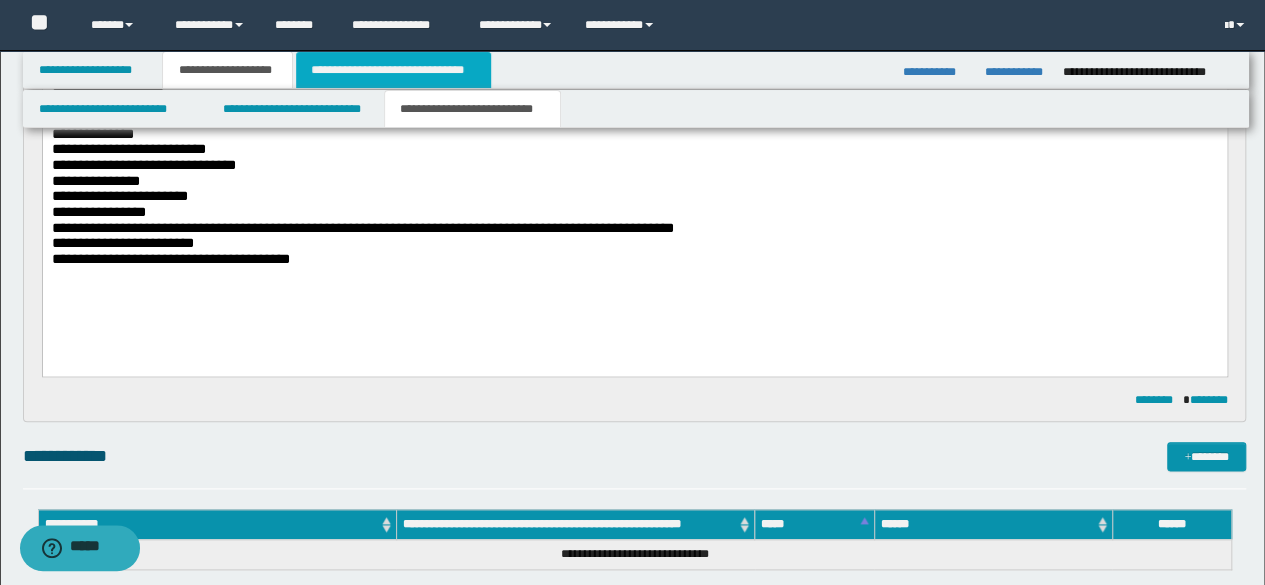 click on "**********" at bounding box center (393, 70) 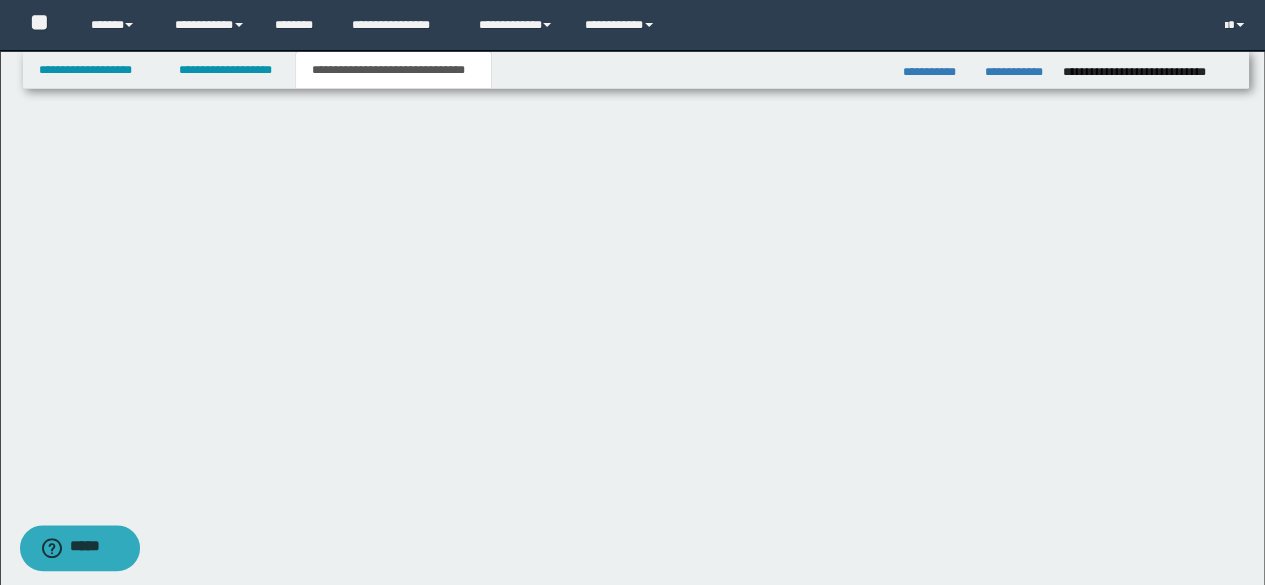 scroll, scrollTop: 0, scrollLeft: 0, axis: both 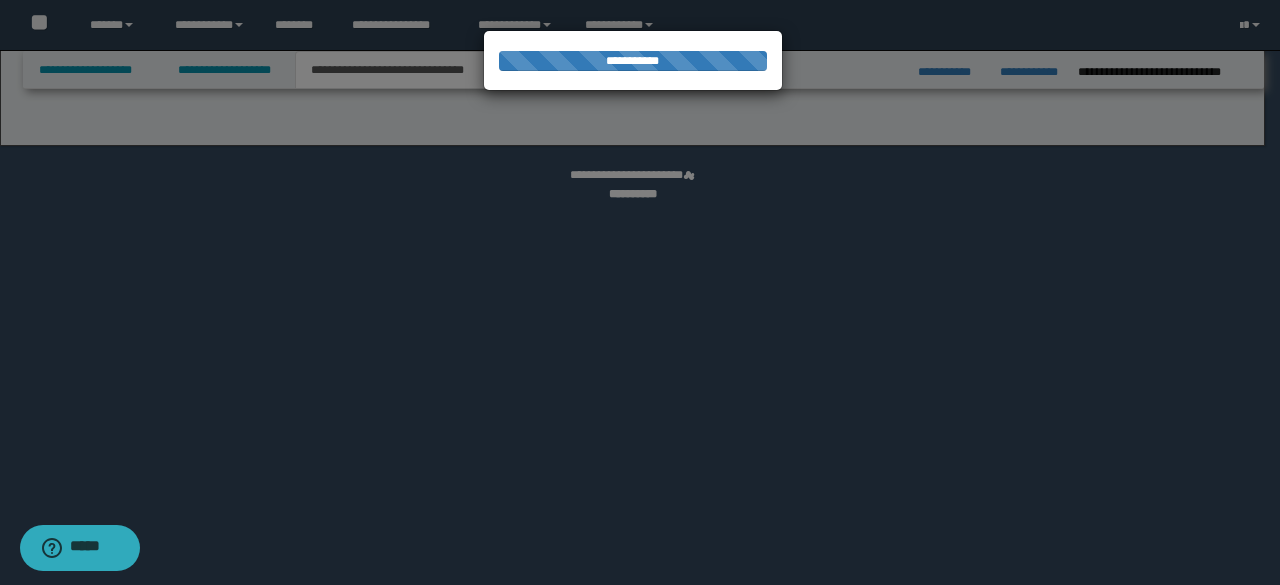 select on "*" 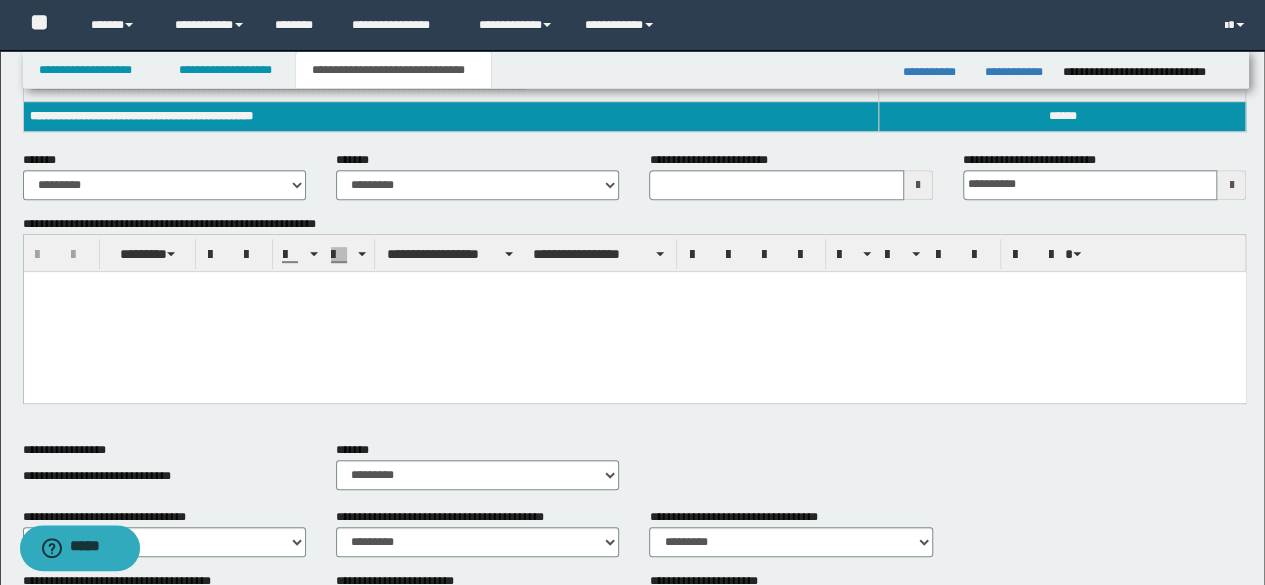scroll, scrollTop: 400, scrollLeft: 0, axis: vertical 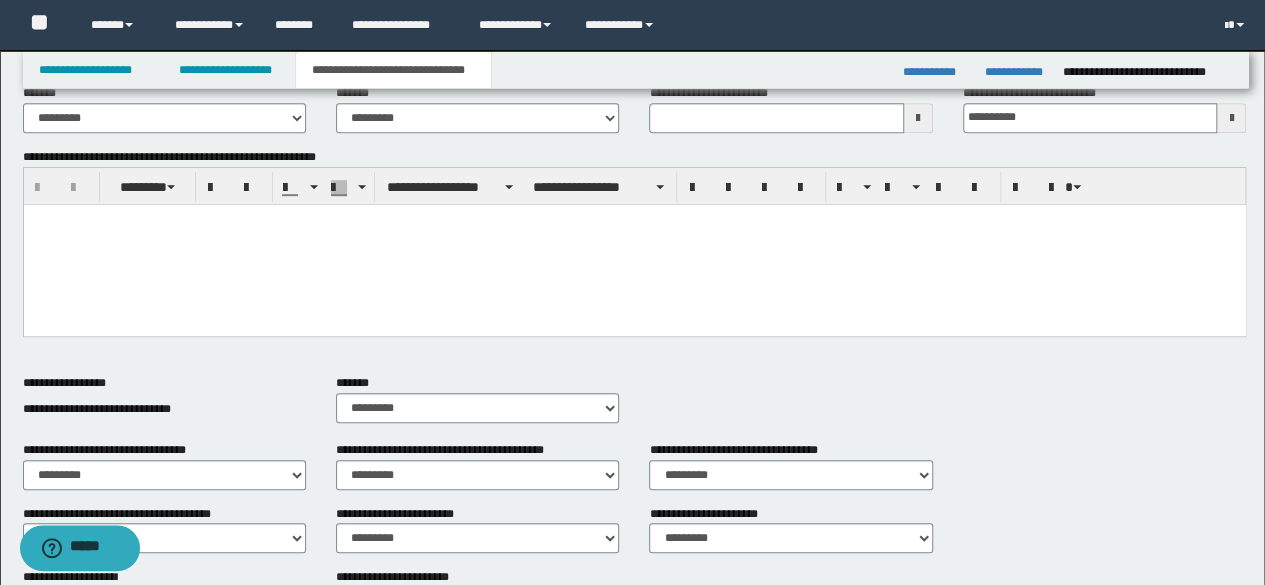 click at bounding box center [634, 244] 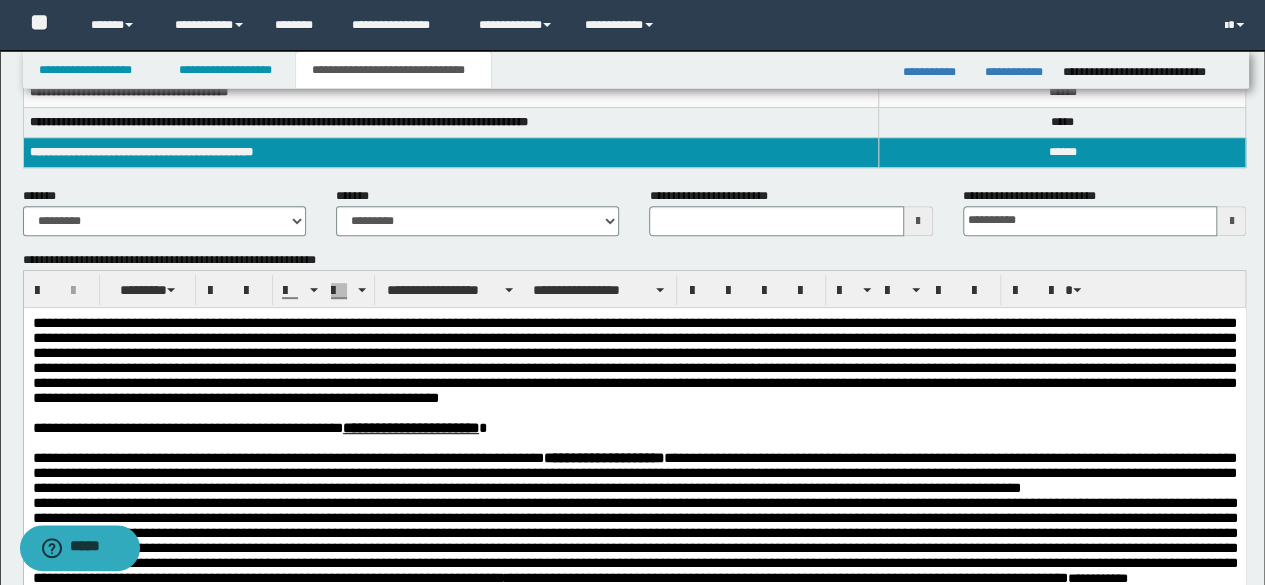 scroll, scrollTop: 300, scrollLeft: 0, axis: vertical 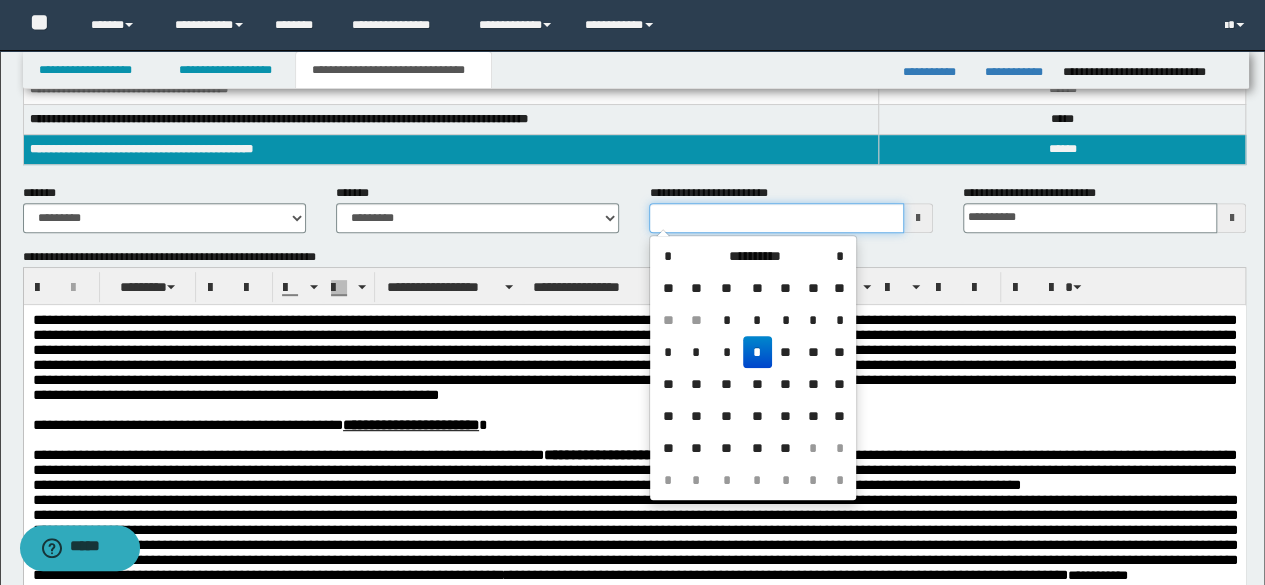 click on "**********" at bounding box center (776, 218) 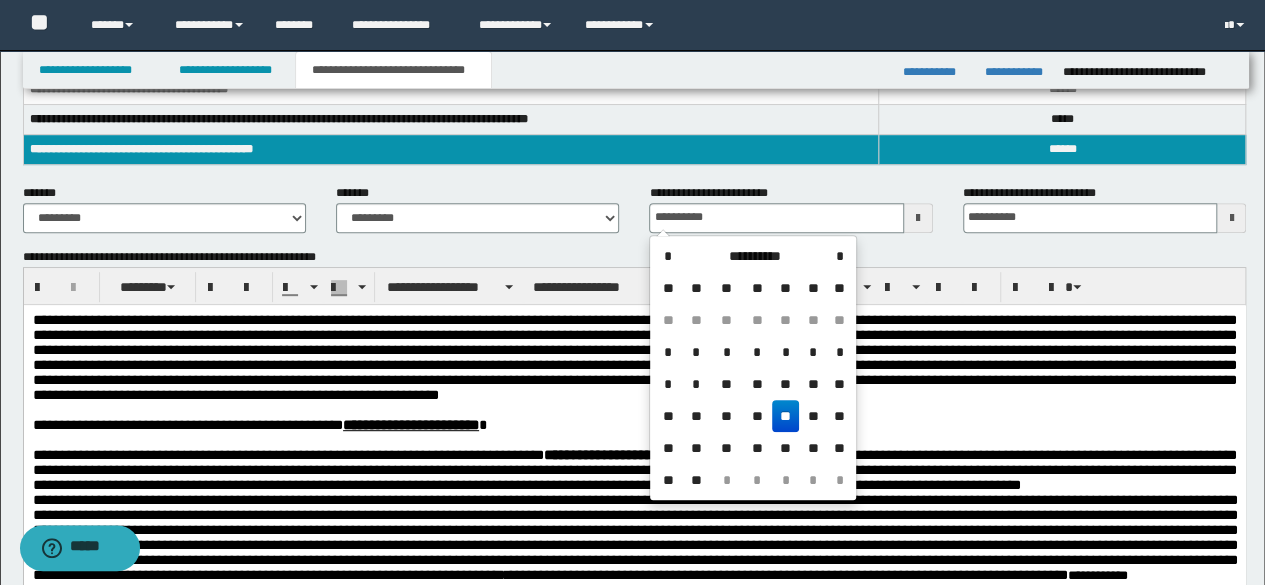 click on "**" at bounding box center [786, 416] 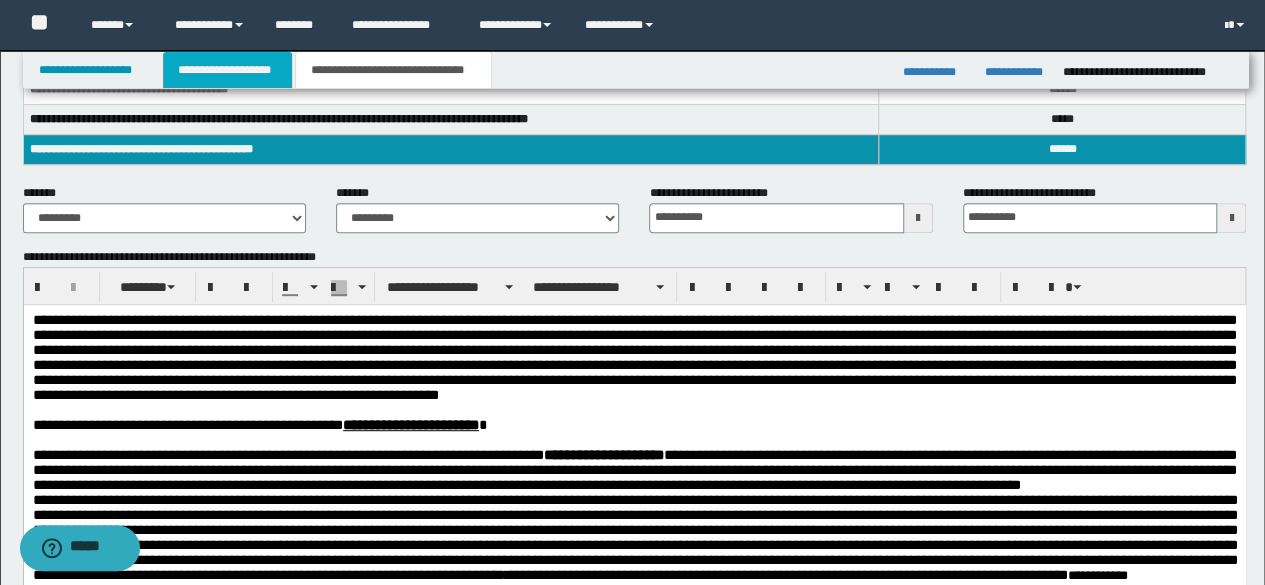 click on "**********" at bounding box center (227, 70) 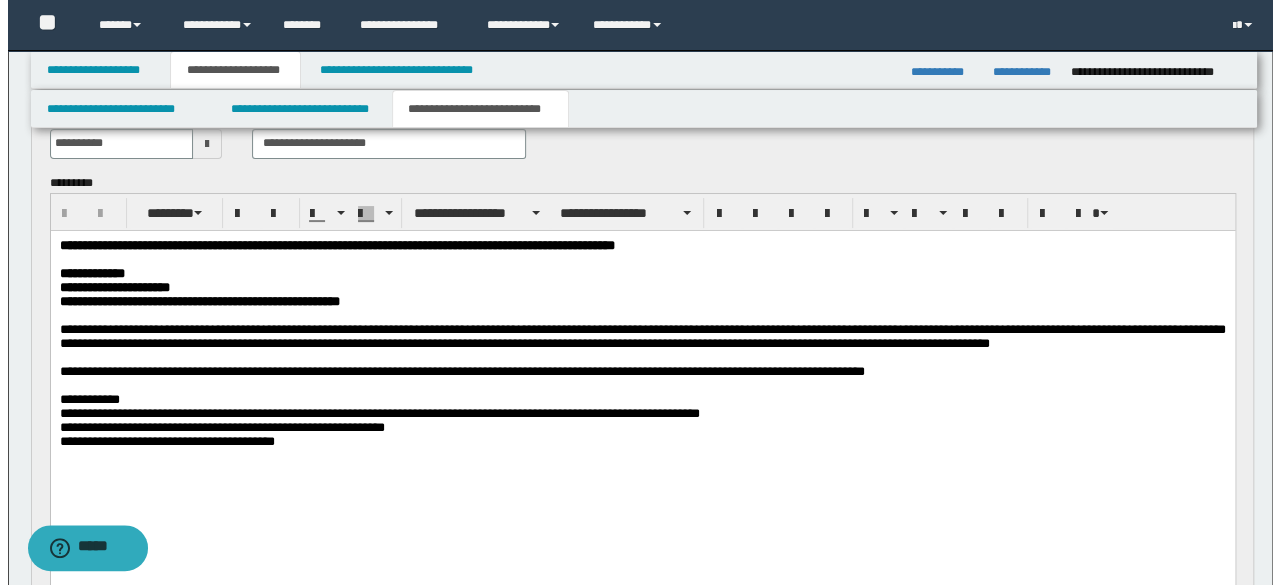 scroll, scrollTop: 0, scrollLeft: 0, axis: both 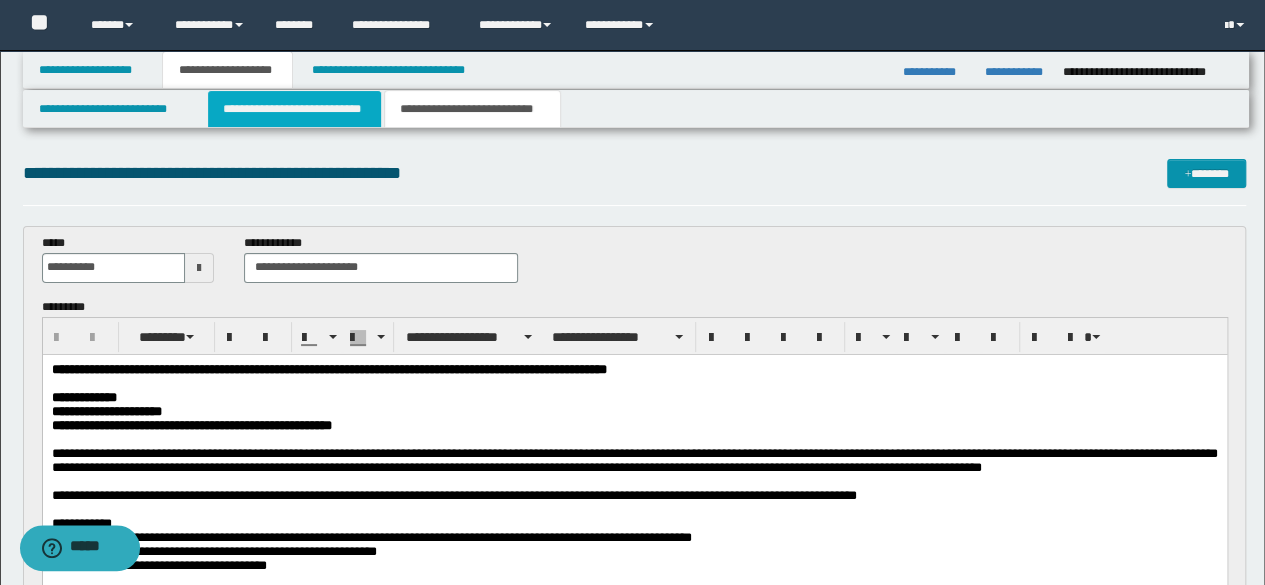 click on "**********" at bounding box center (294, 109) 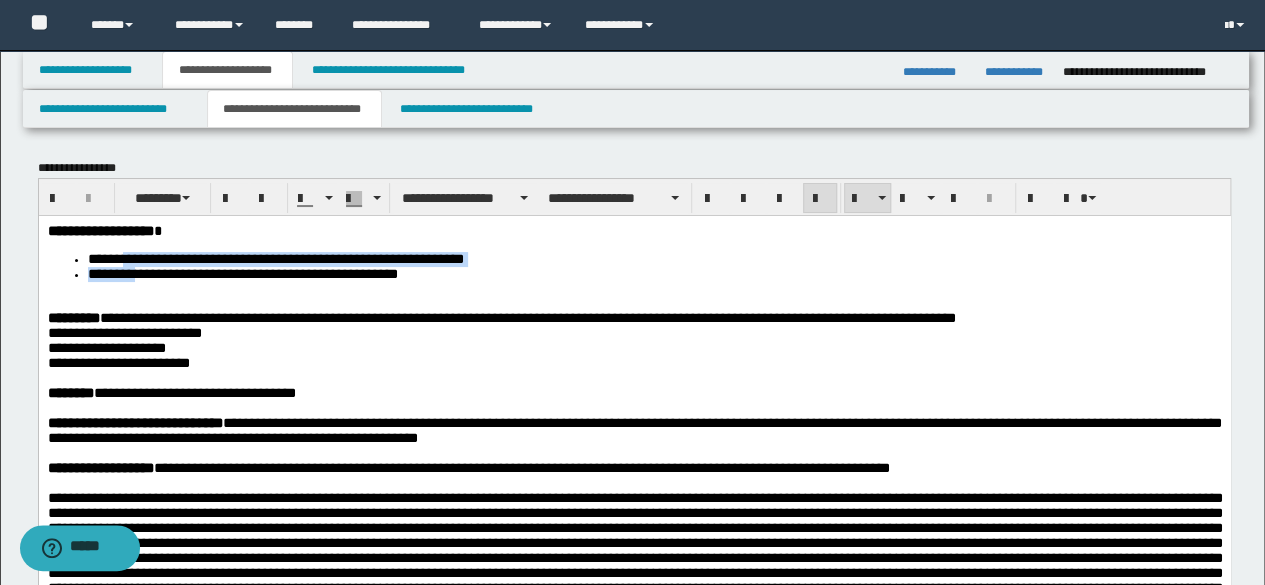 click at bounding box center [634, 302] 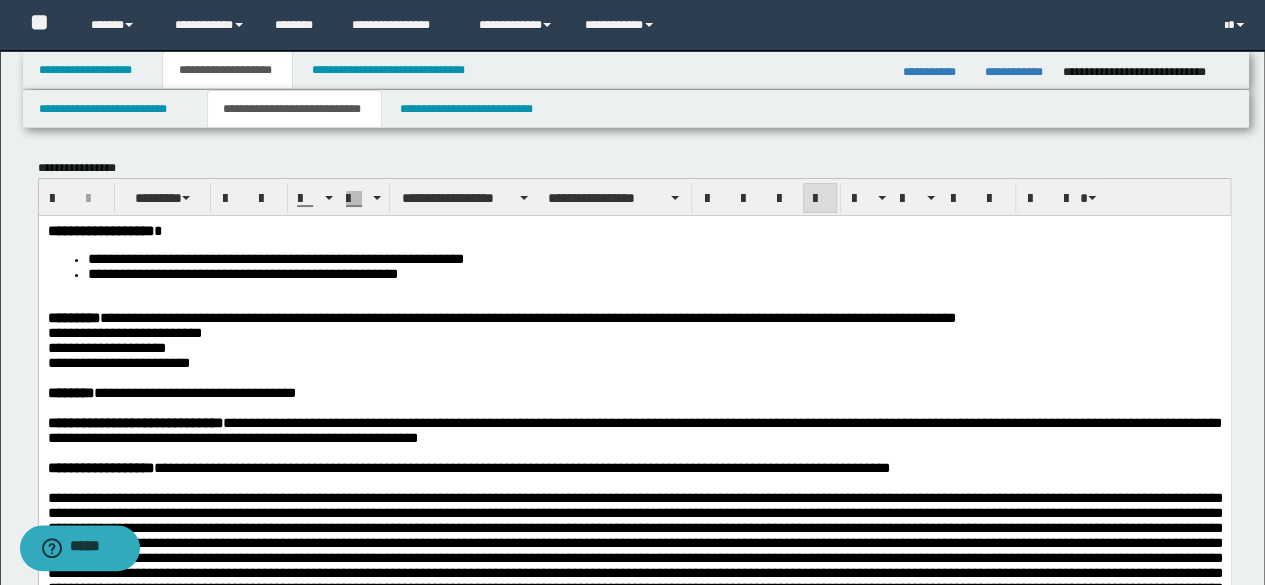 click on "**********" at bounding box center [634, 562] 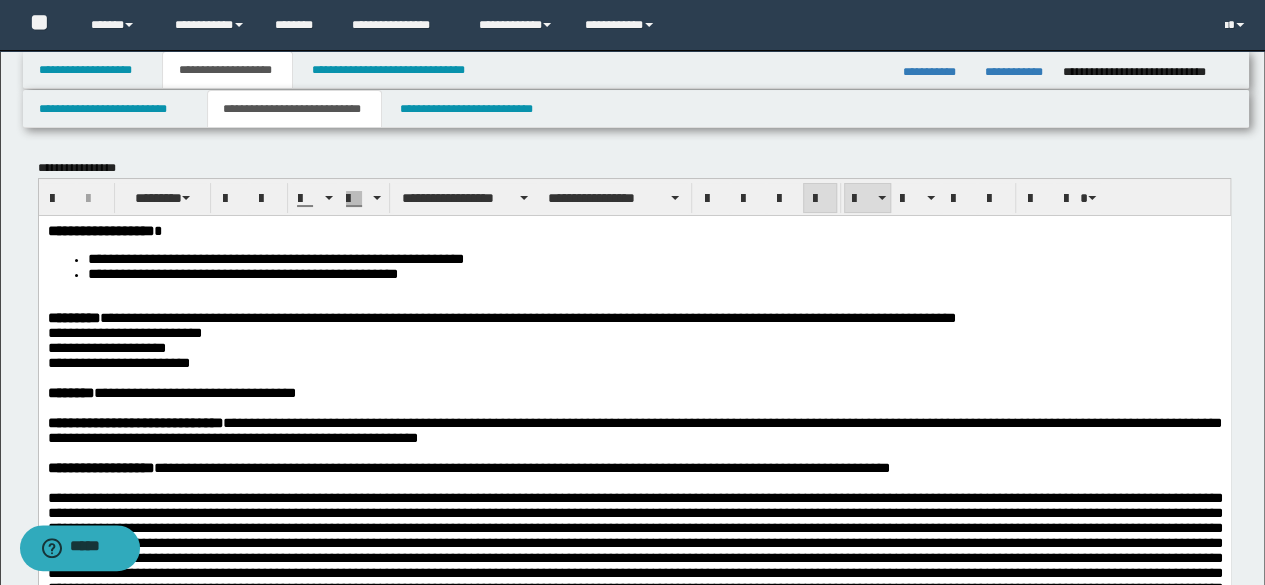 click on "**********" at bounding box center [654, 273] 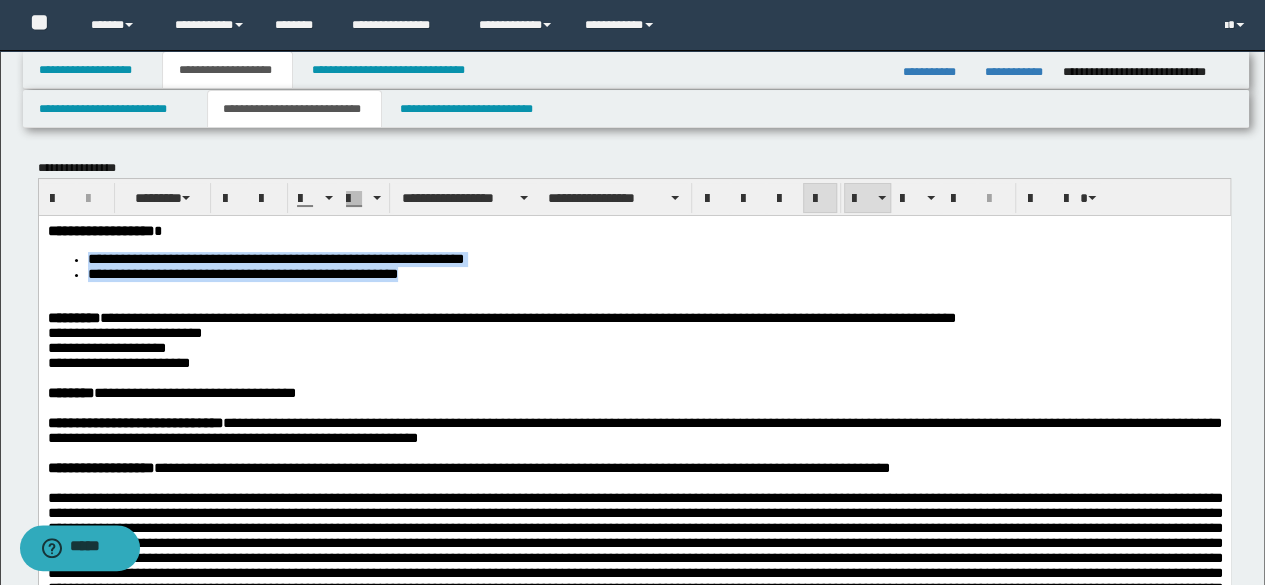 drag, startPoint x: 527, startPoint y: 278, endPoint x: 88, endPoint y: 269, distance: 439.09225 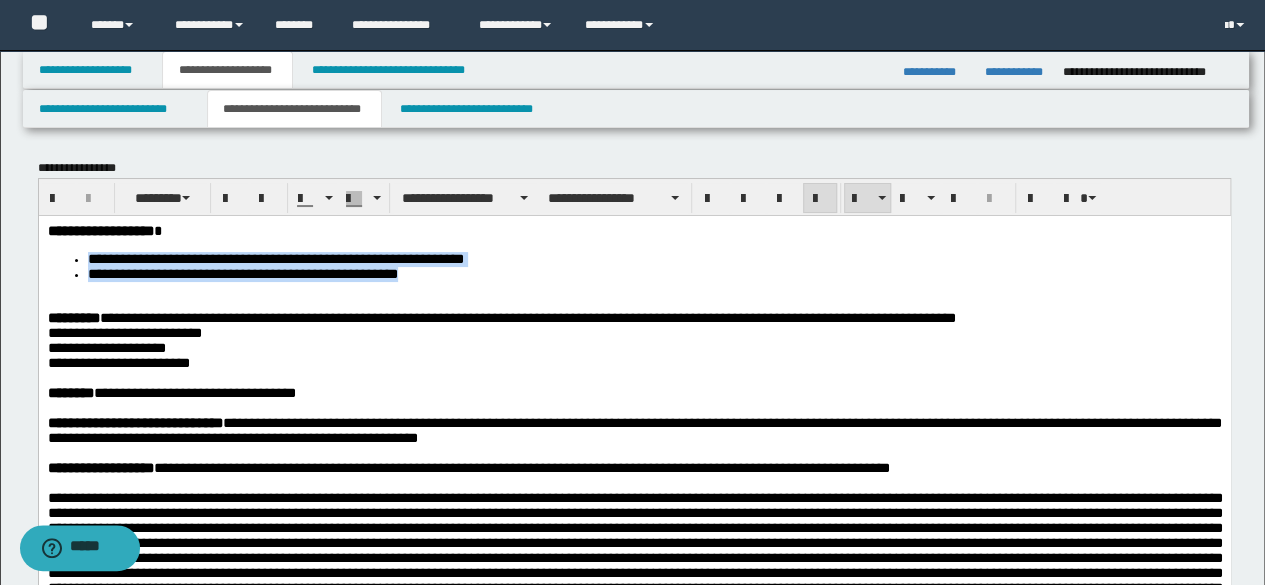 click on "**********" at bounding box center [634, 266] 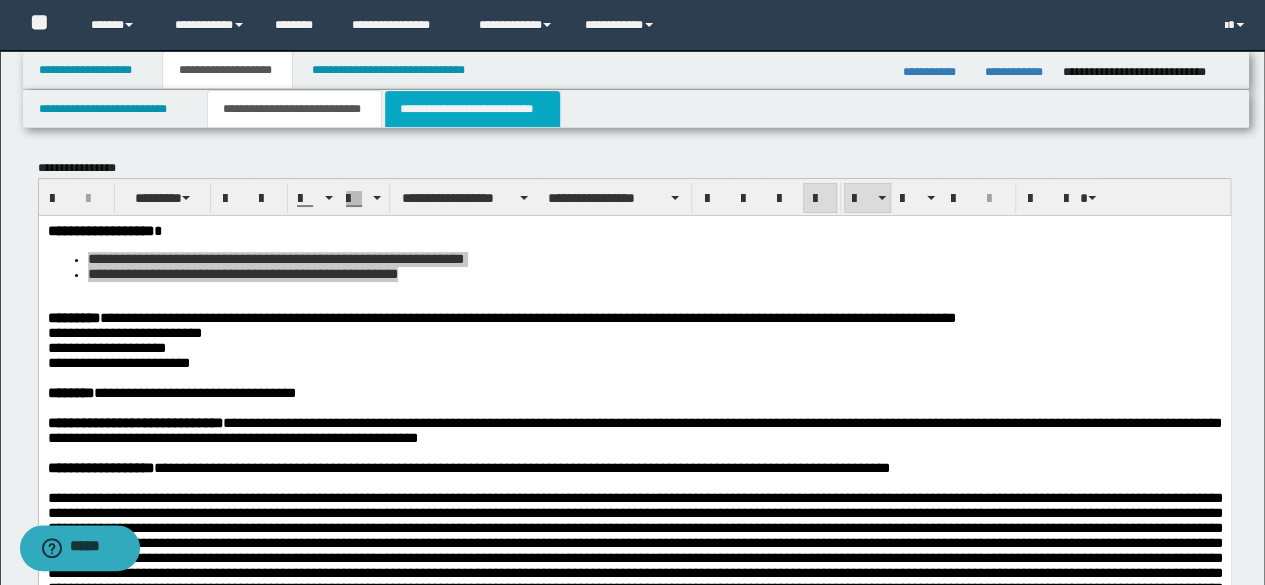 click on "**********" at bounding box center [472, 109] 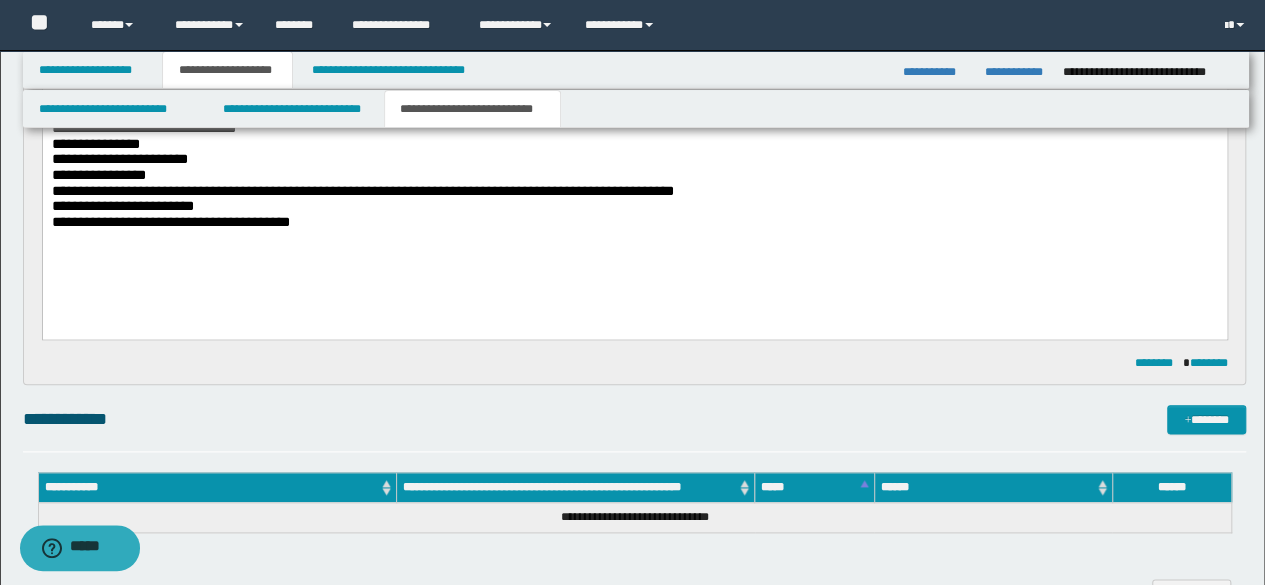 scroll, scrollTop: 1000, scrollLeft: 0, axis: vertical 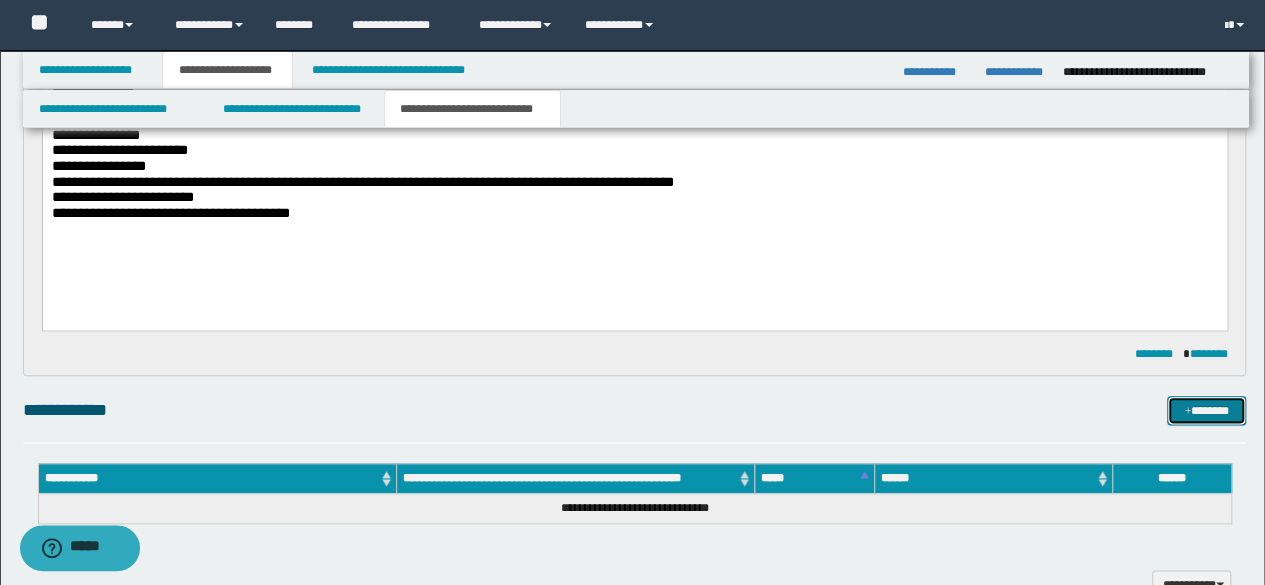 click on "*******" at bounding box center (1206, 410) 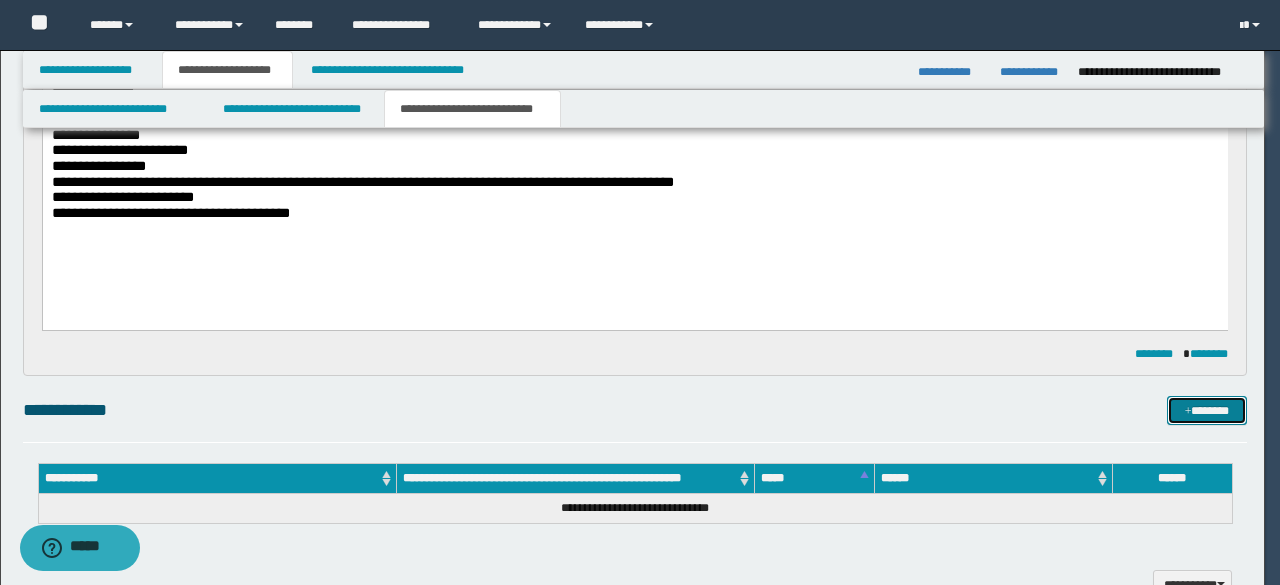 type 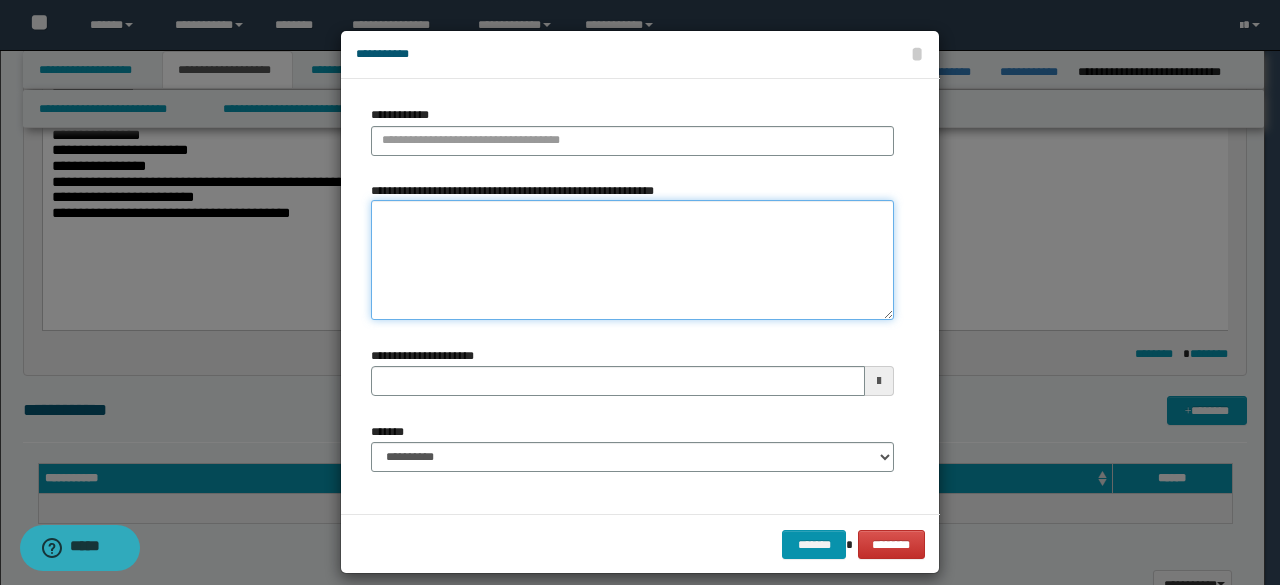 click on "**********" at bounding box center [632, 260] 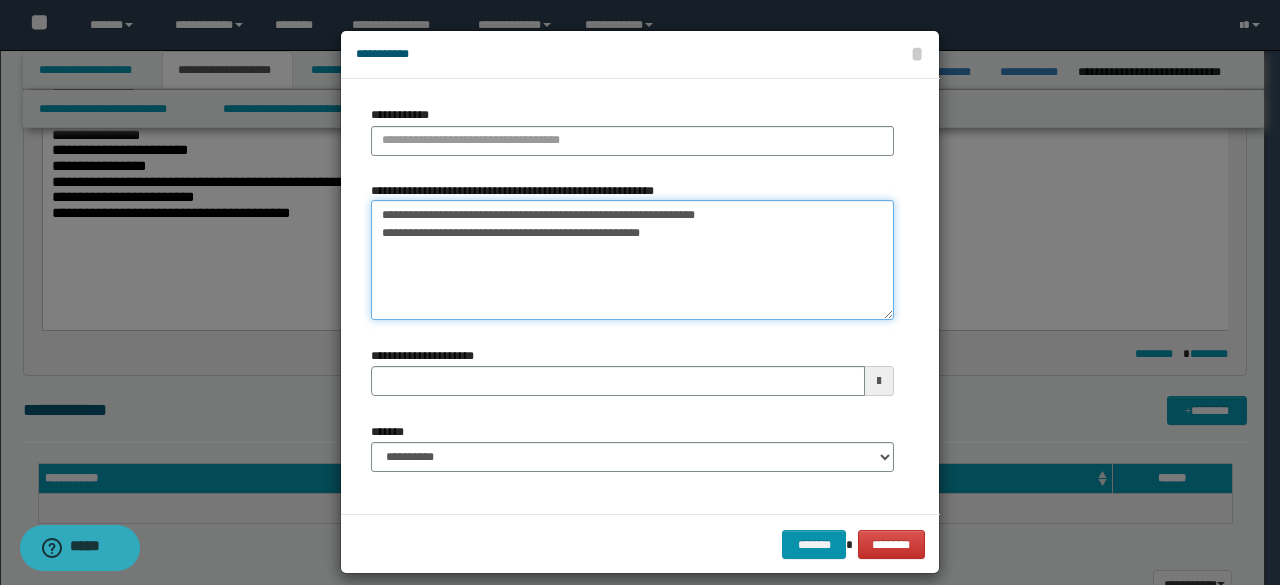 type on "**********" 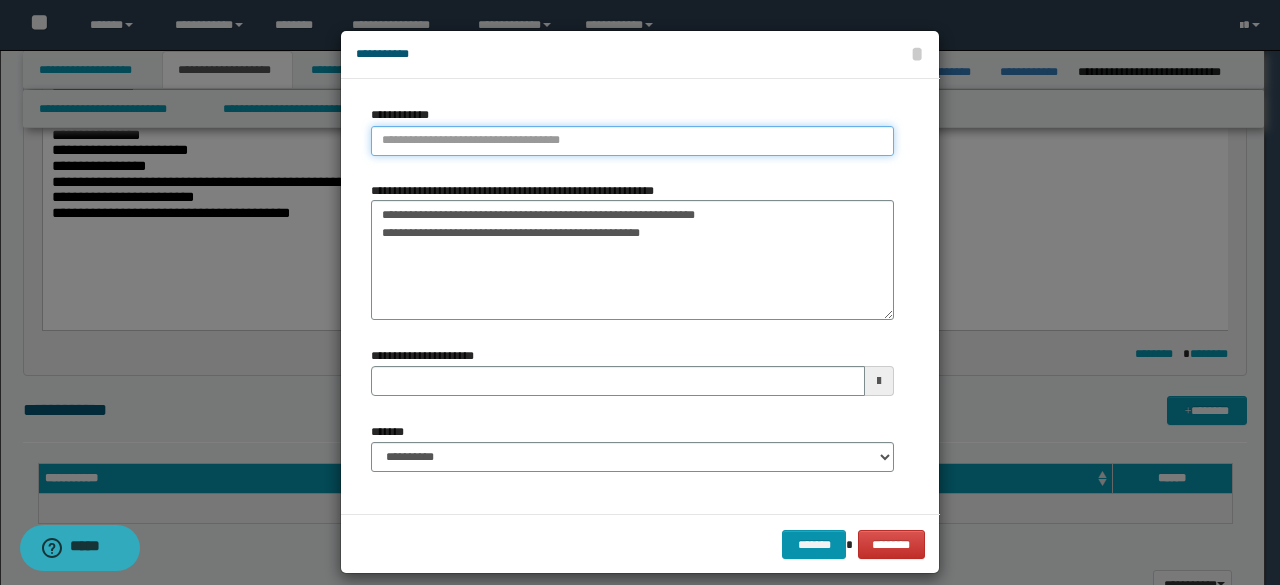 click on "**********" at bounding box center (632, 141) 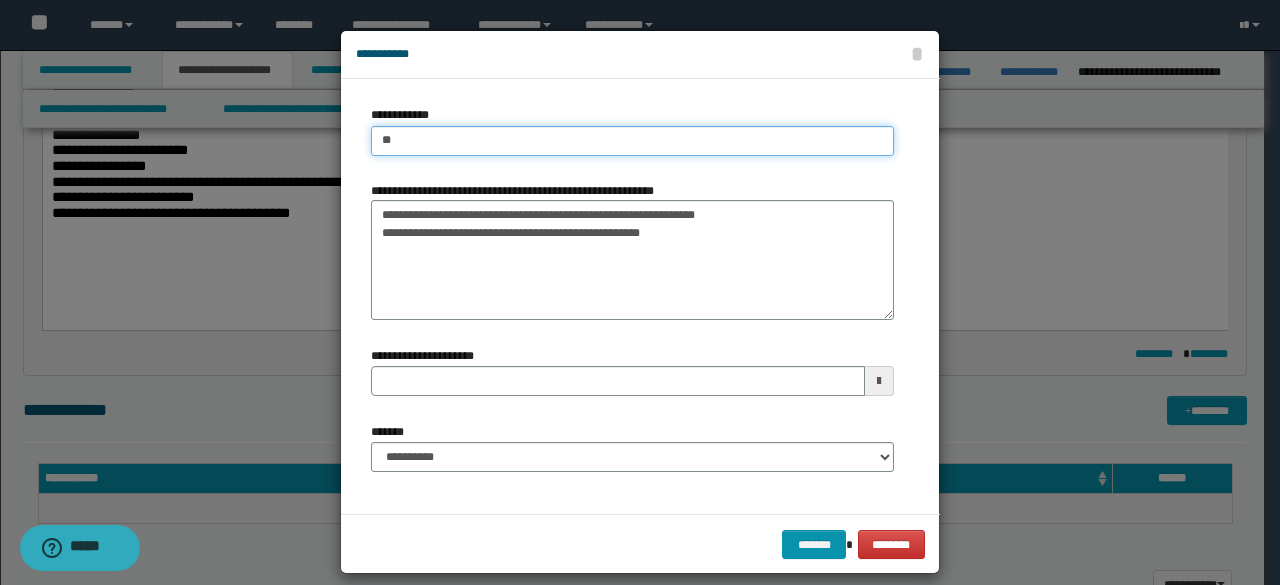 type on "***" 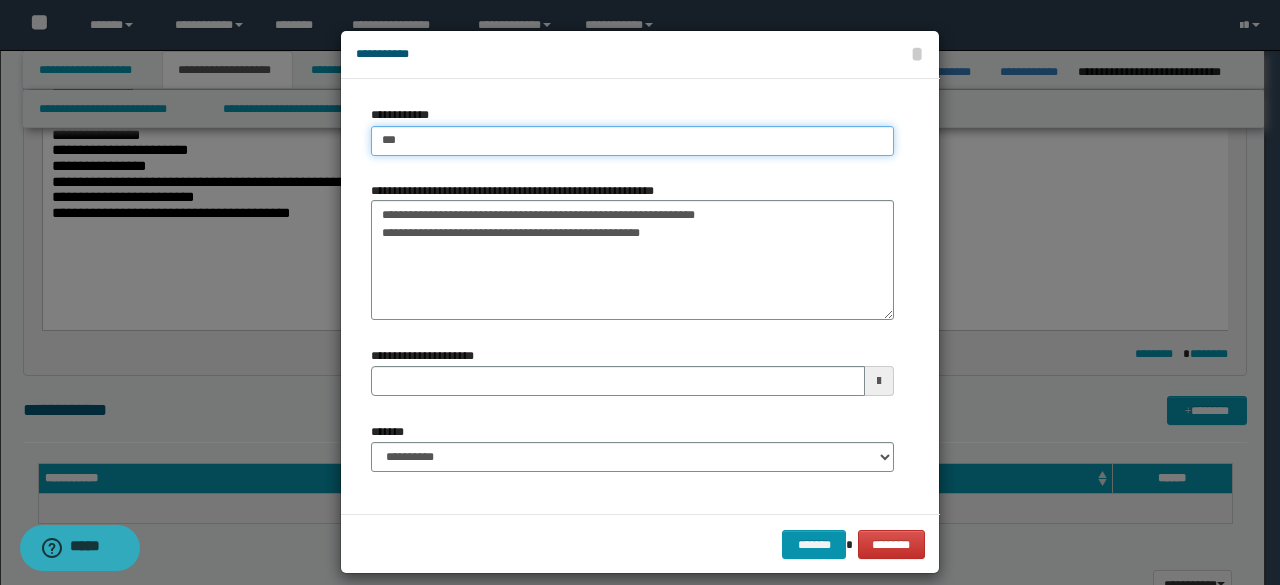 type on "***" 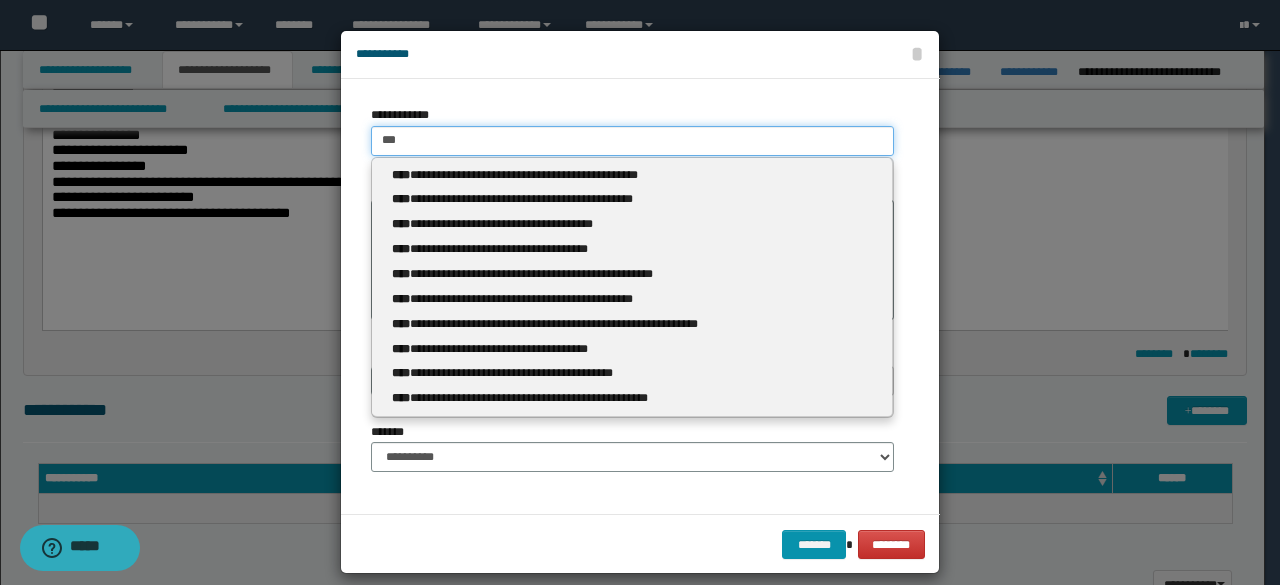 type 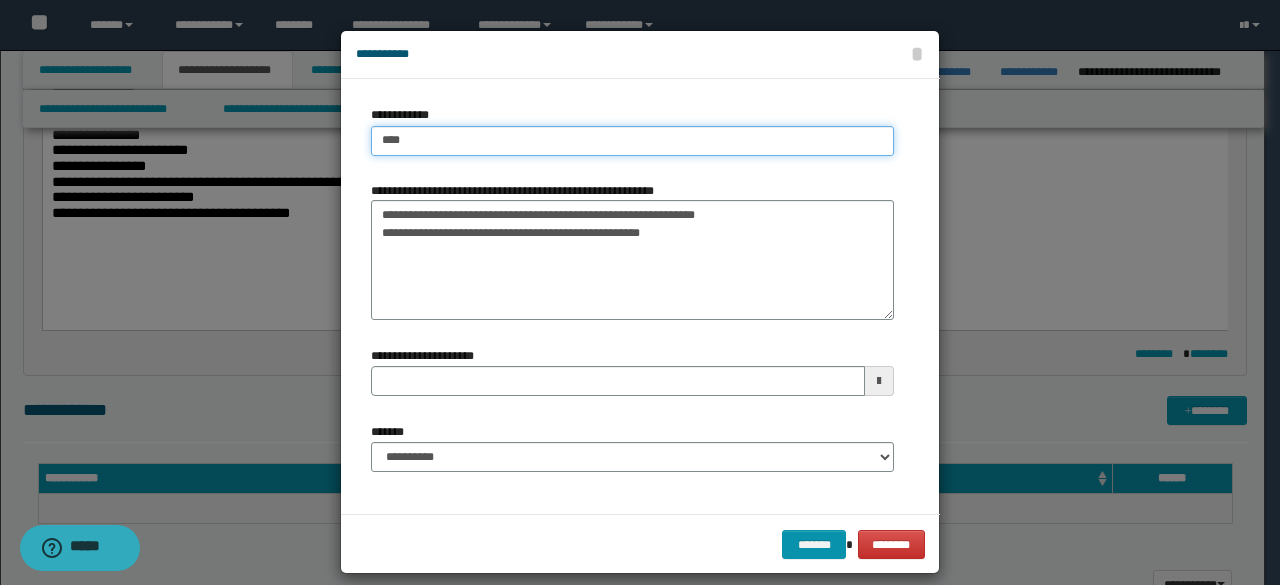 type on "****" 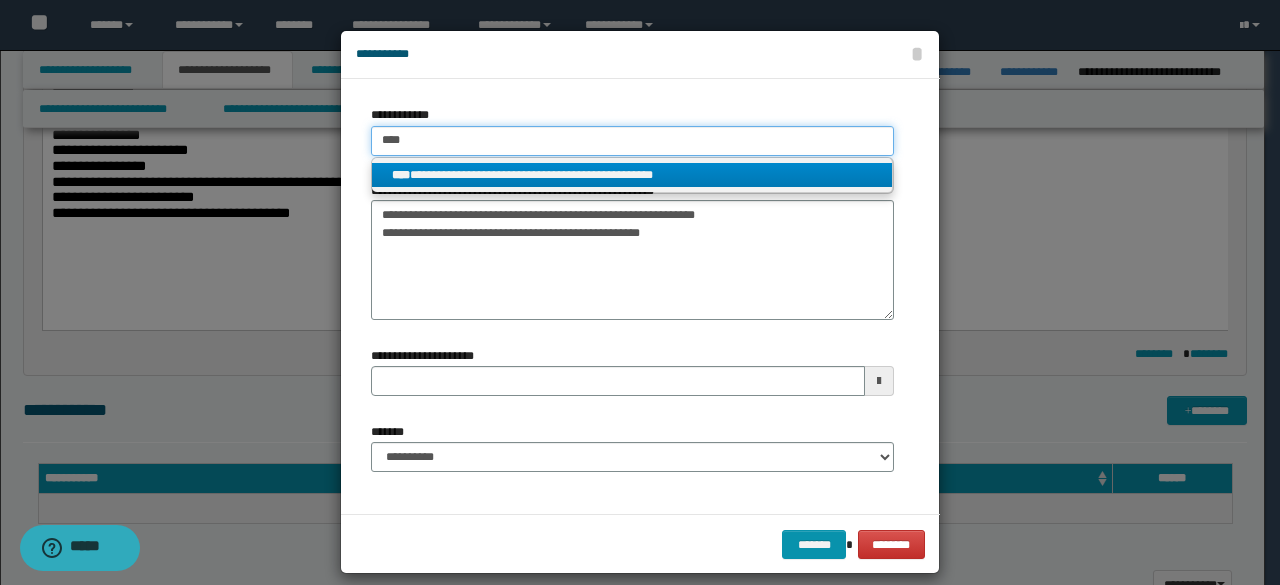 type on "****" 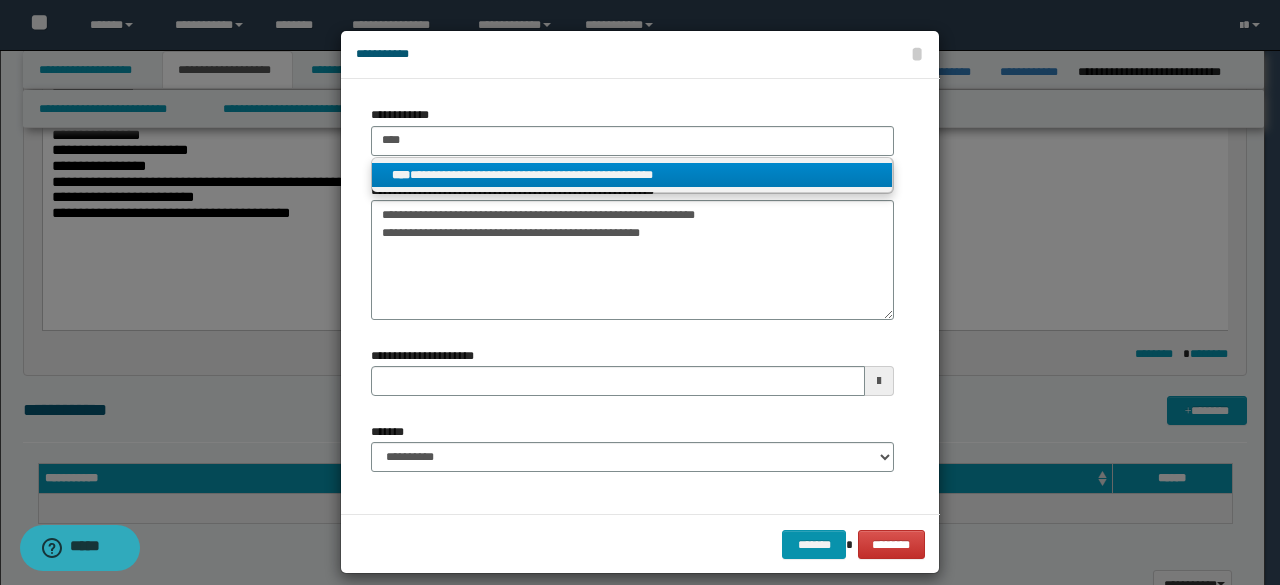 click on "**********" at bounding box center [632, 175] 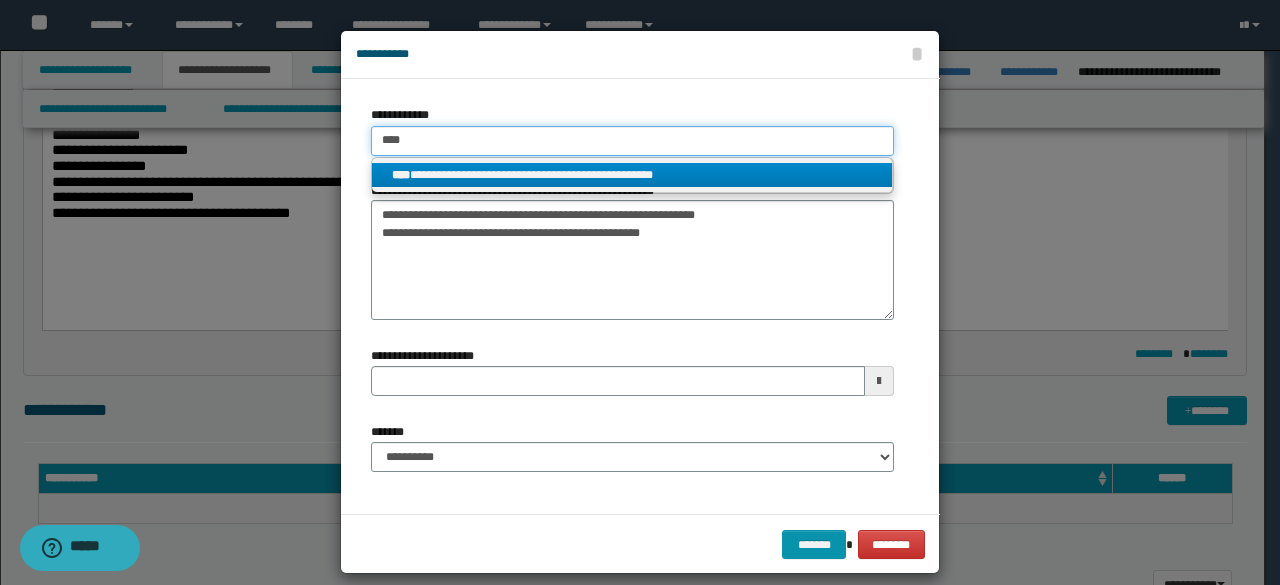 type 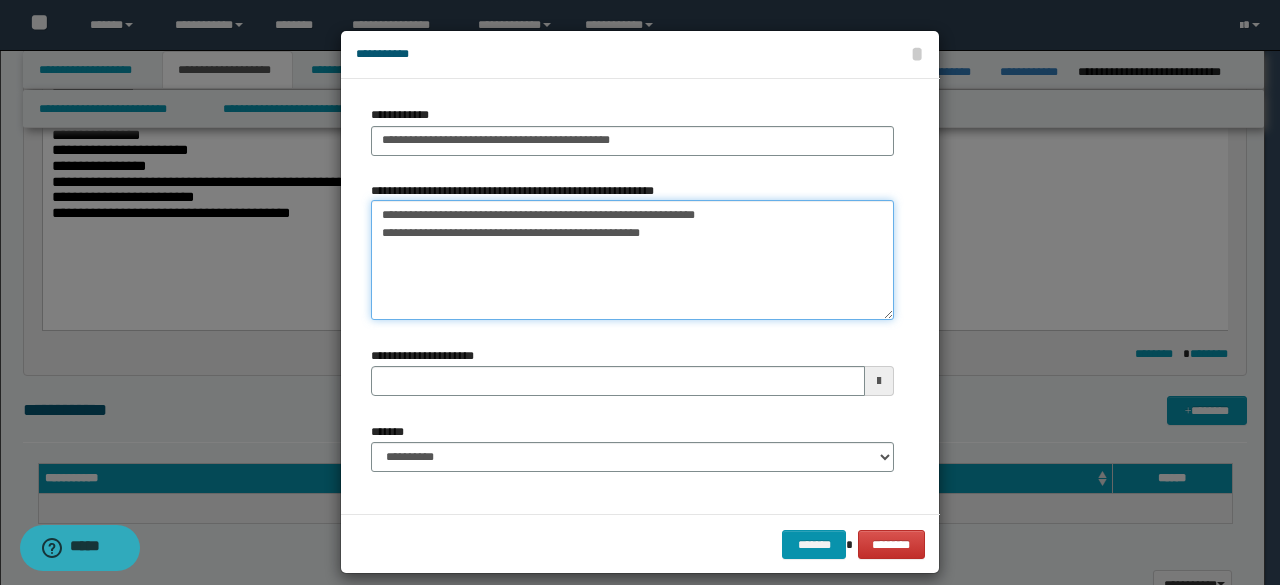 drag, startPoint x: 676, startPoint y: 221, endPoint x: 428, endPoint y: 182, distance: 251.0478 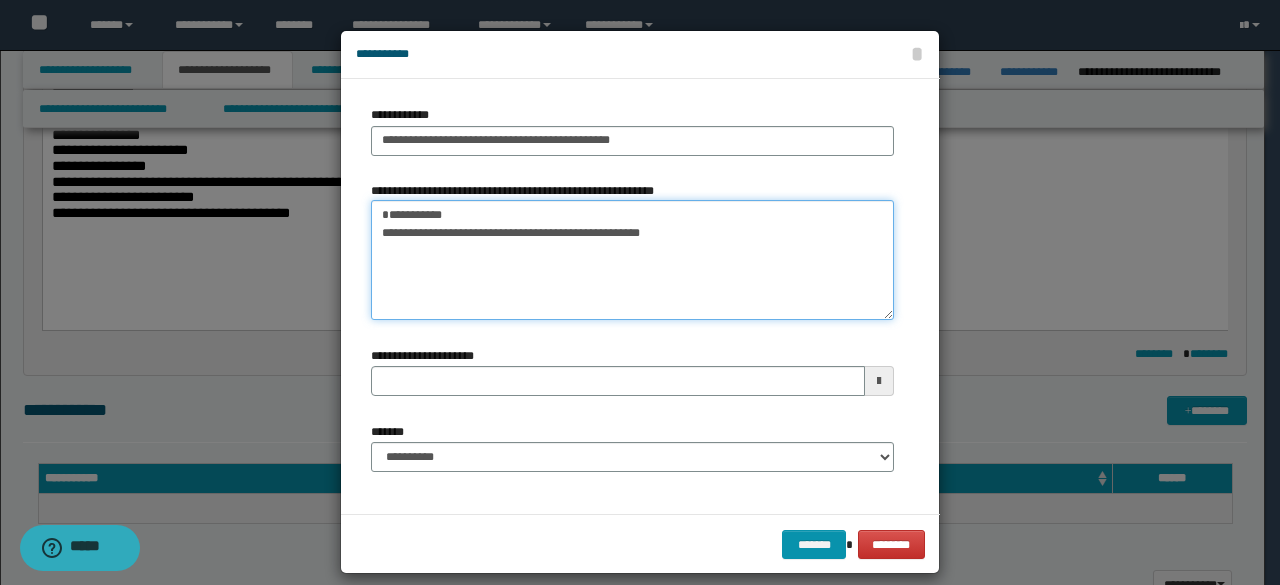 drag, startPoint x: 475, startPoint y: 219, endPoint x: 766, endPoint y: 243, distance: 291.988 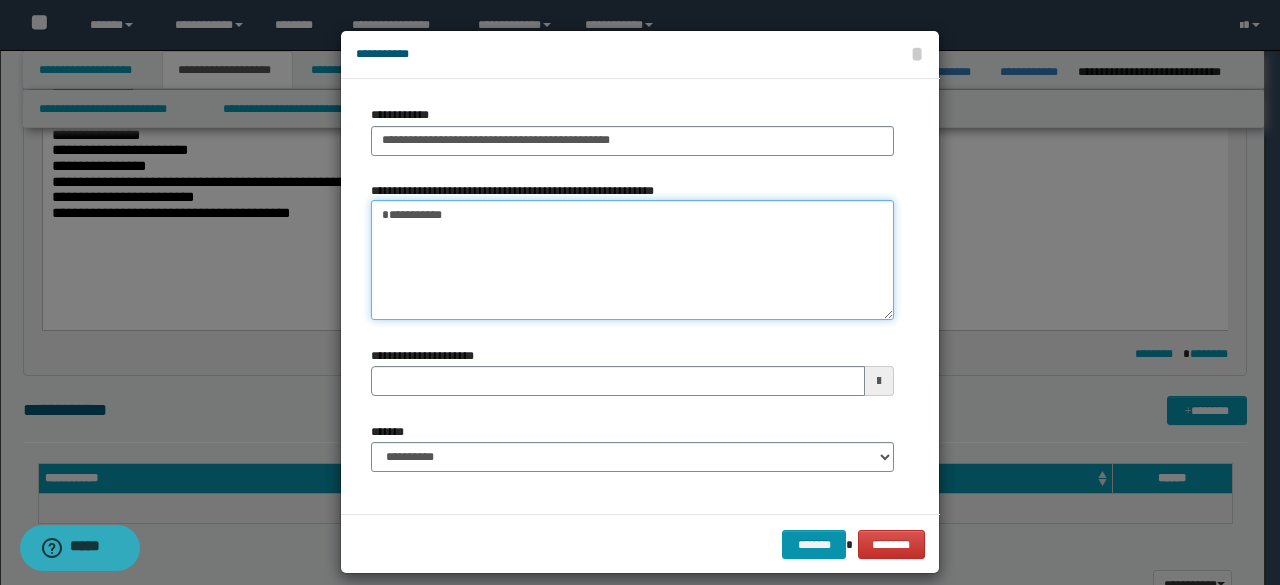 type on "**********" 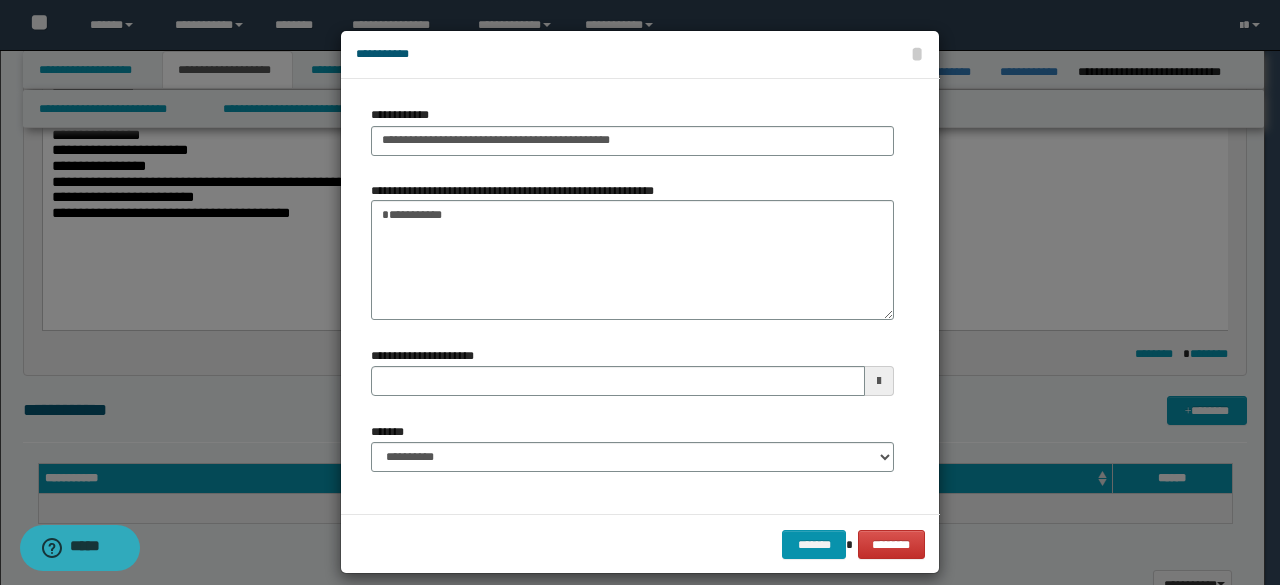 click on "**********" at bounding box center [632, 447] 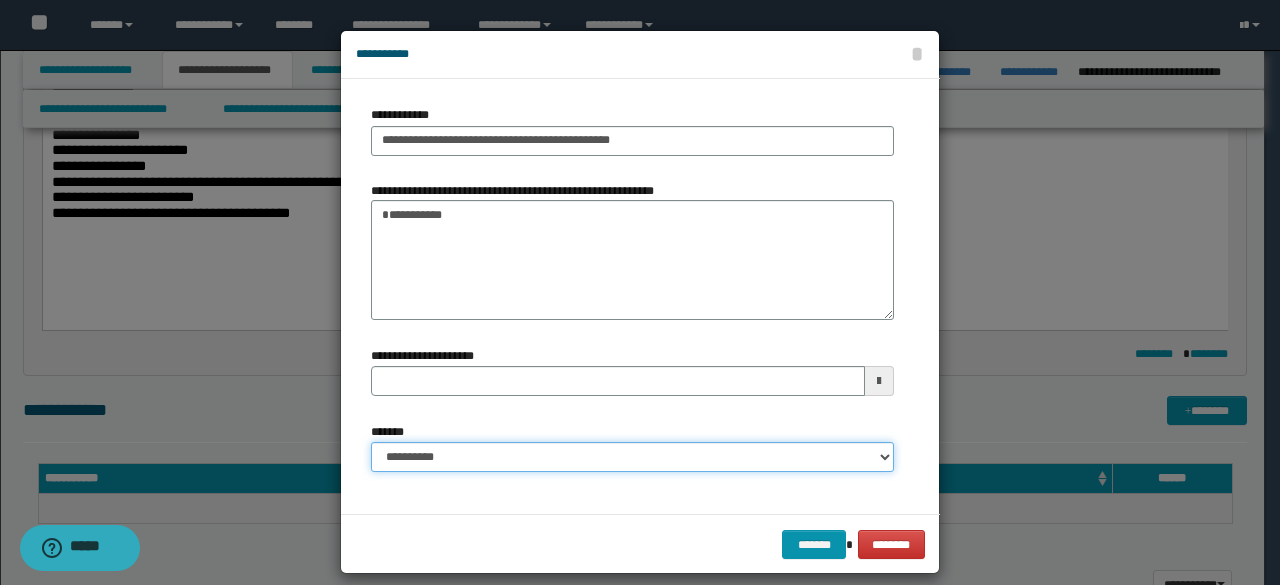click on "**********" at bounding box center [632, 457] 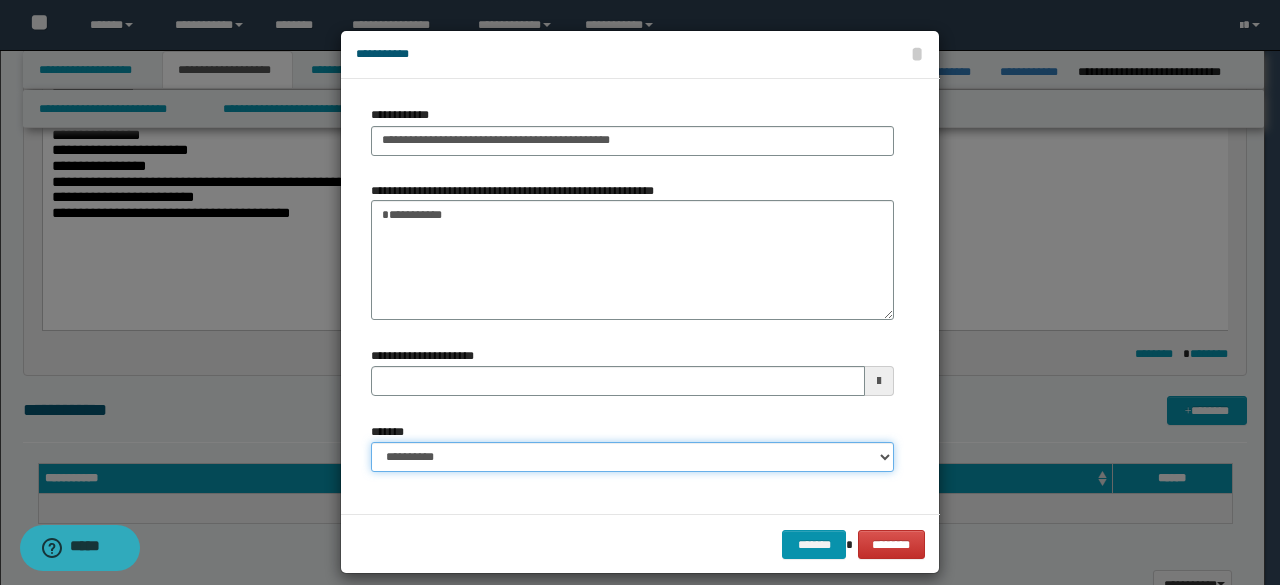 select on "*" 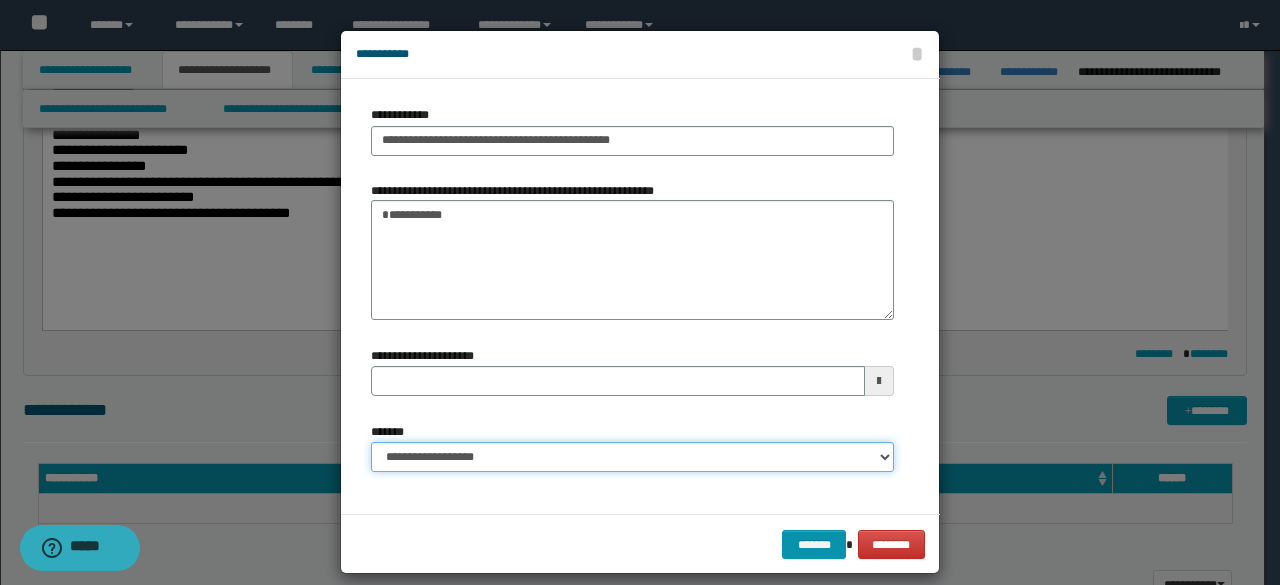type 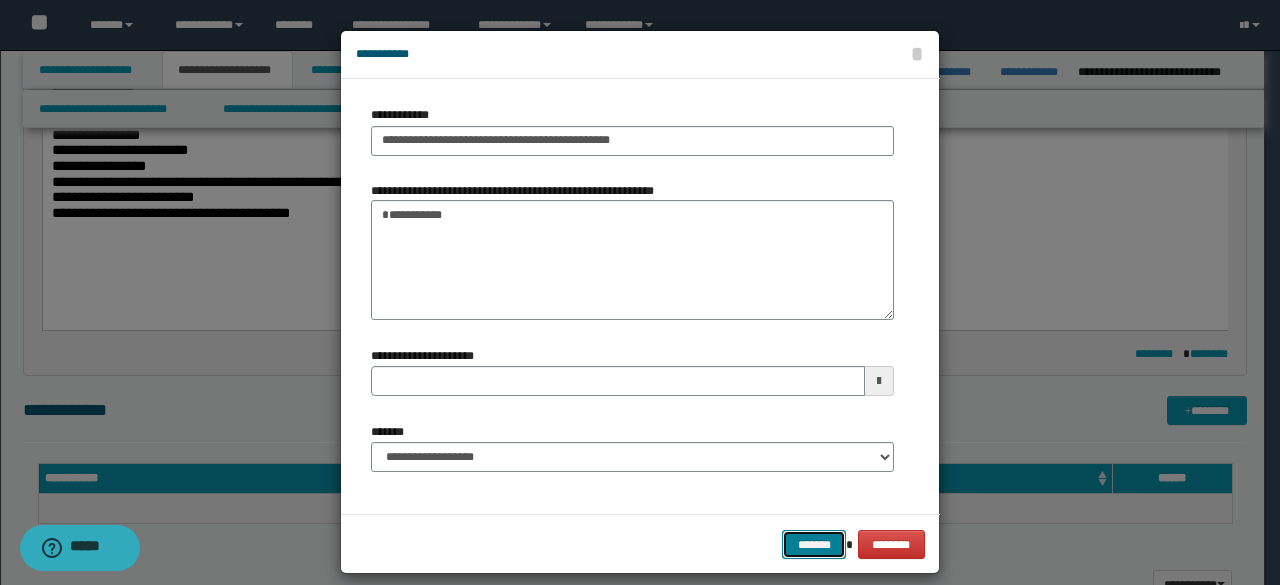 click on "*******" at bounding box center (814, 544) 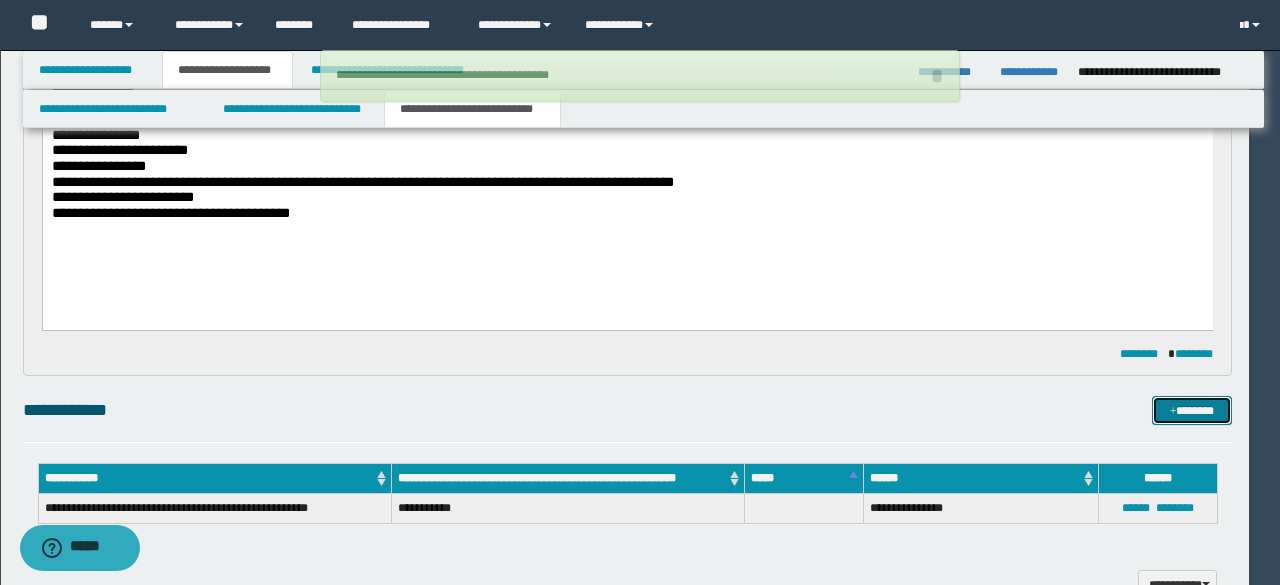 type 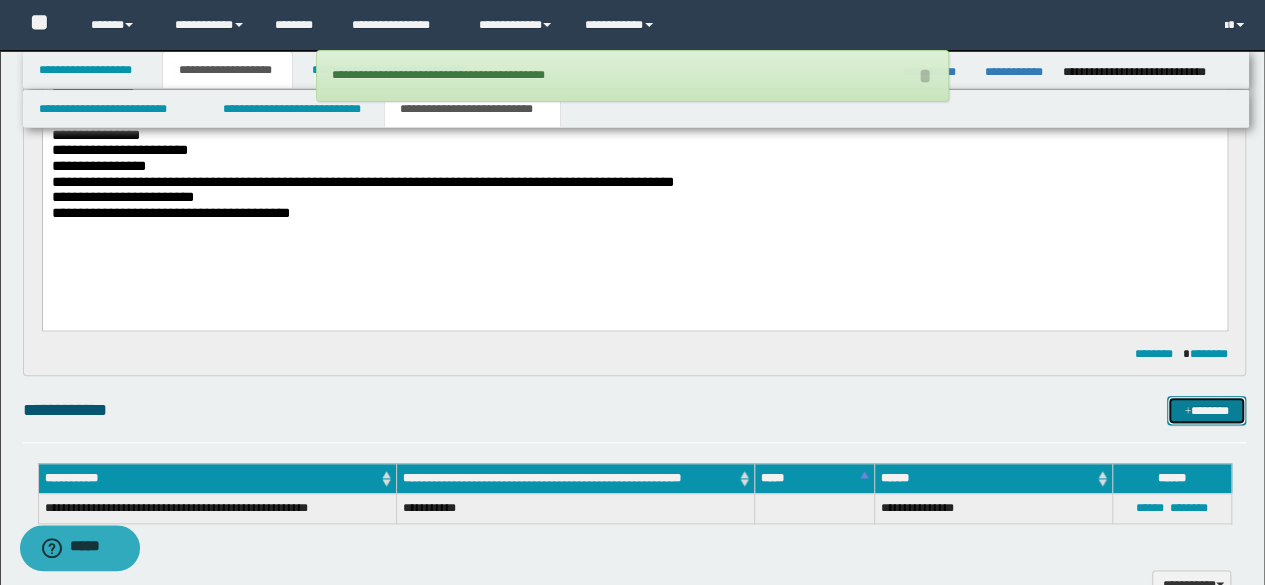 click on "*******" at bounding box center [1206, 410] 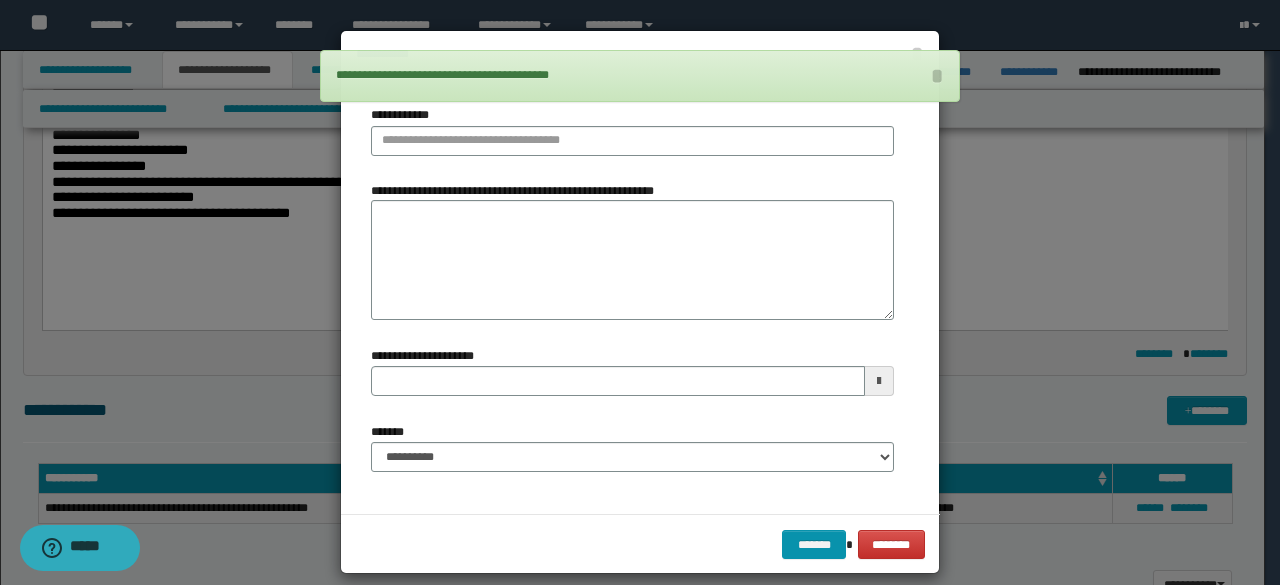 drag, startPoint x: 658, startPoint y: 345, endPoint x: 624, endPoint y: 305, distance: 52.49762 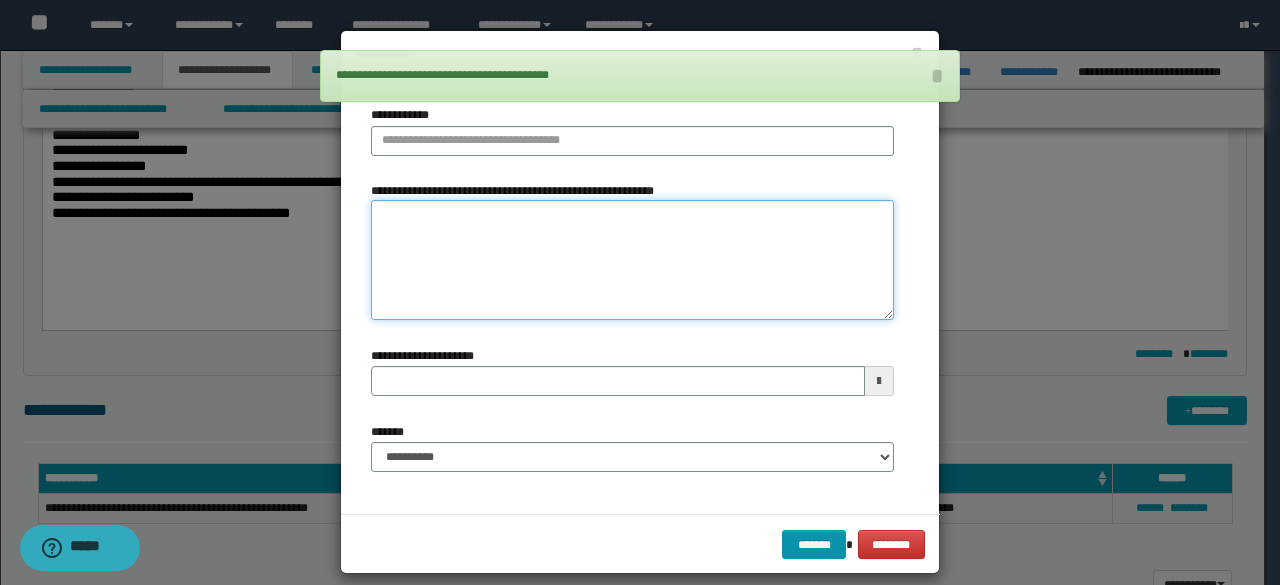 click on "**********" at bounding box center [632, 260] 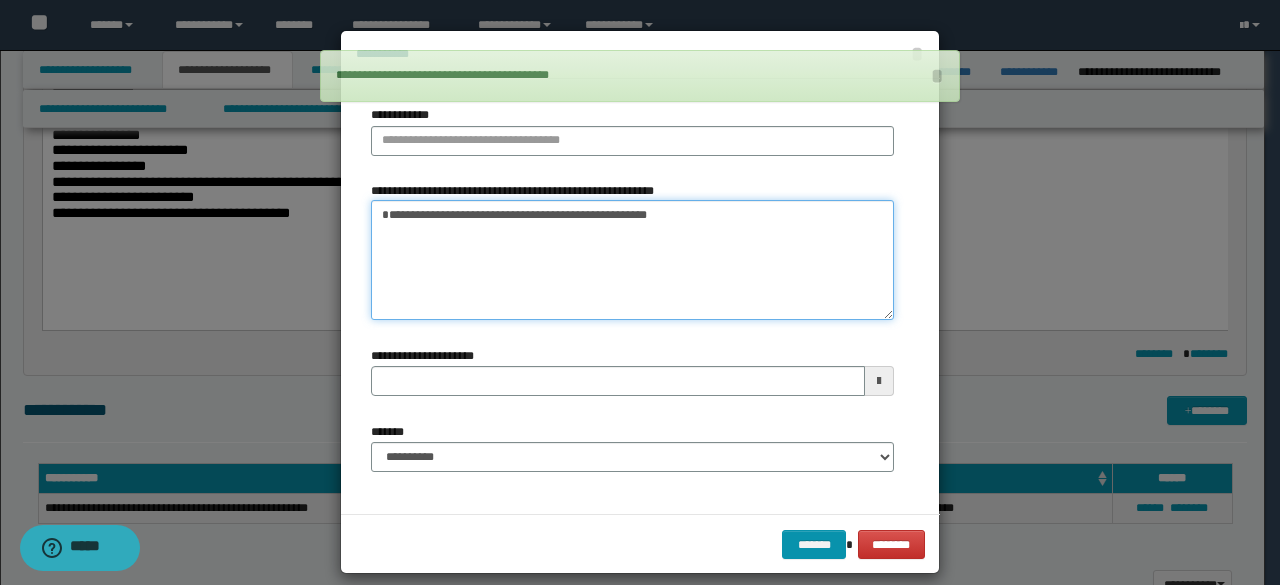 type on "**********" 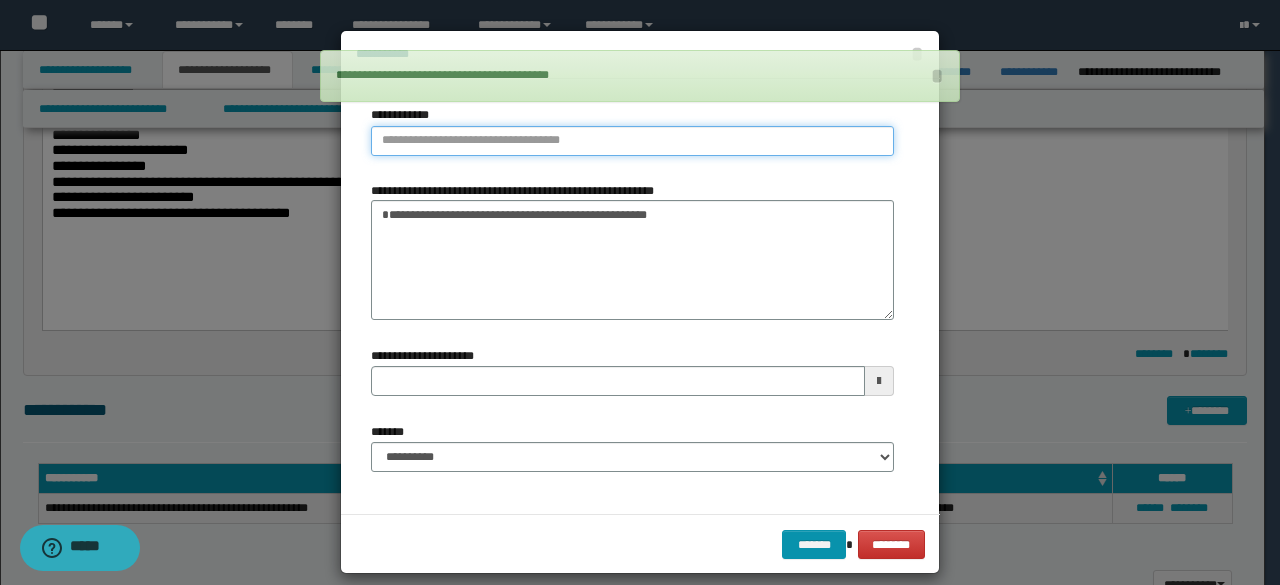 type on "**********" 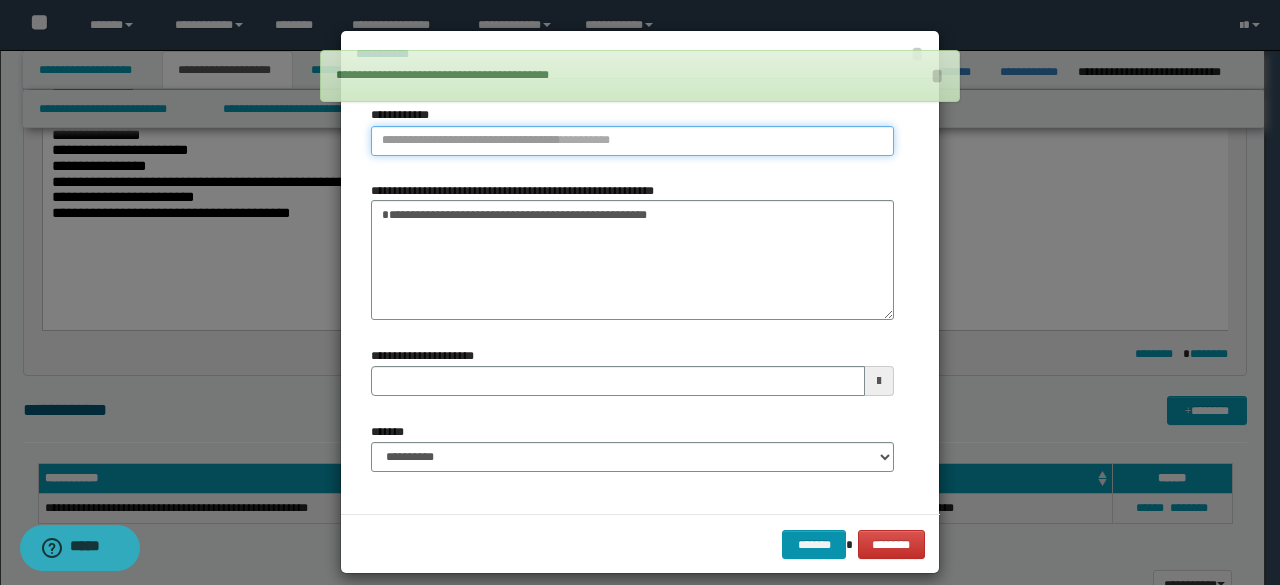 click on "**********" at bounding box center [632, 141] 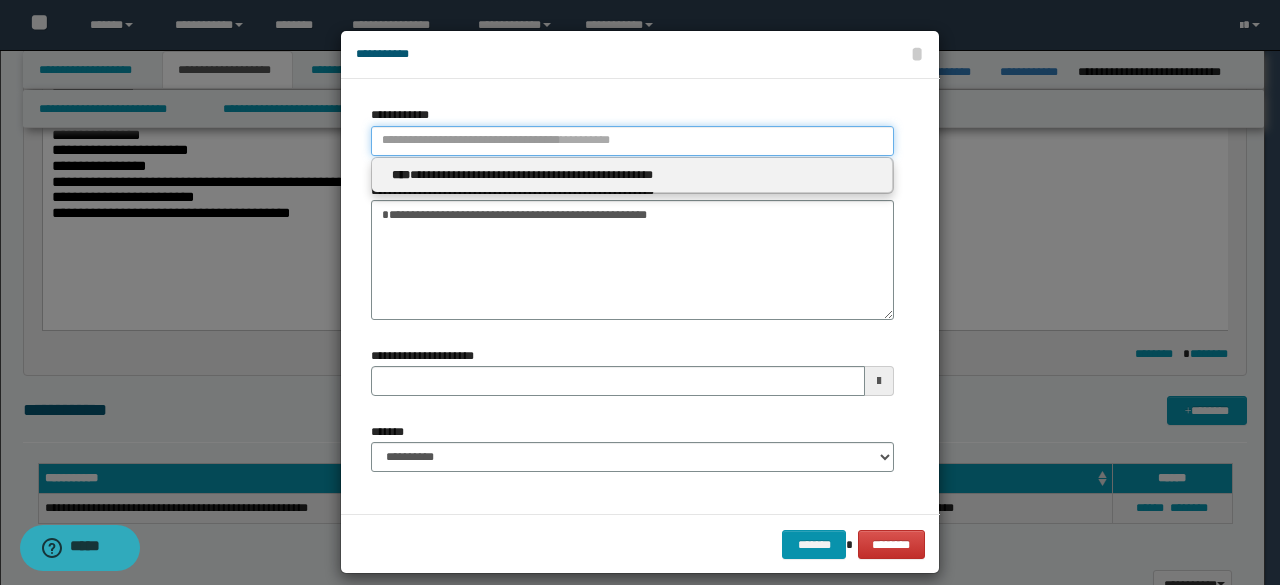 type 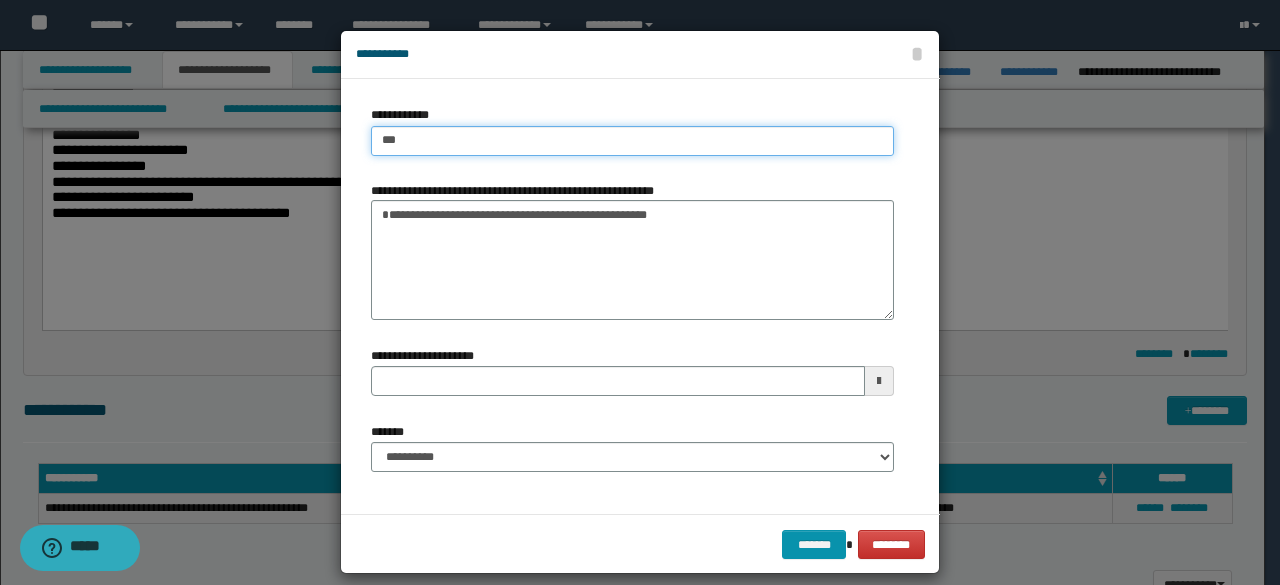 type on "****" 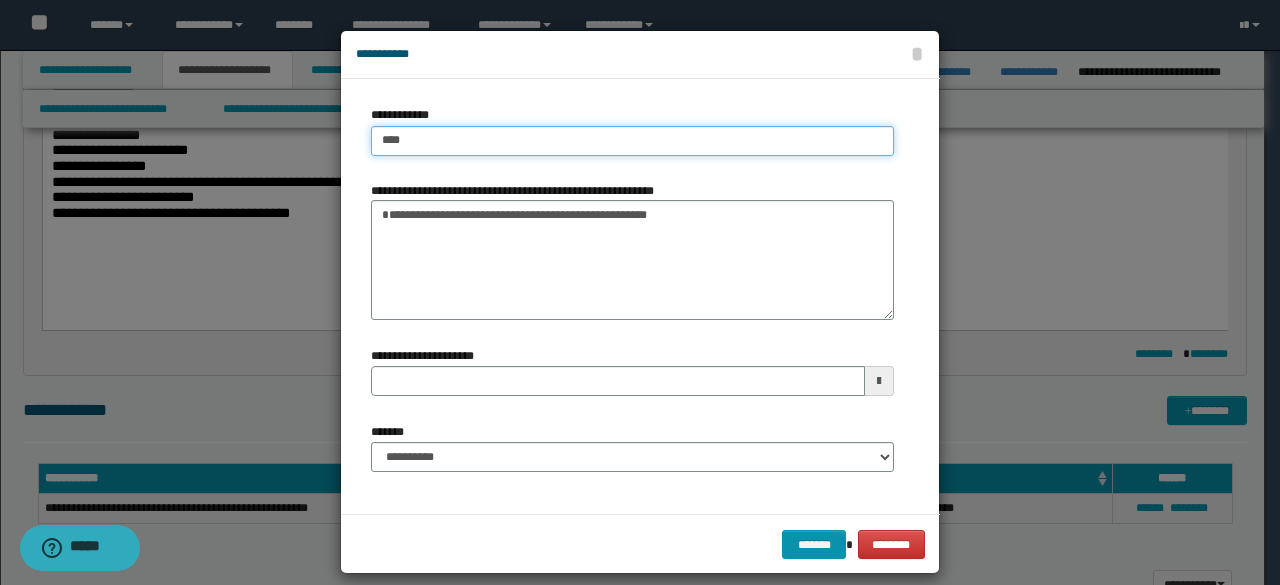 type on "****" 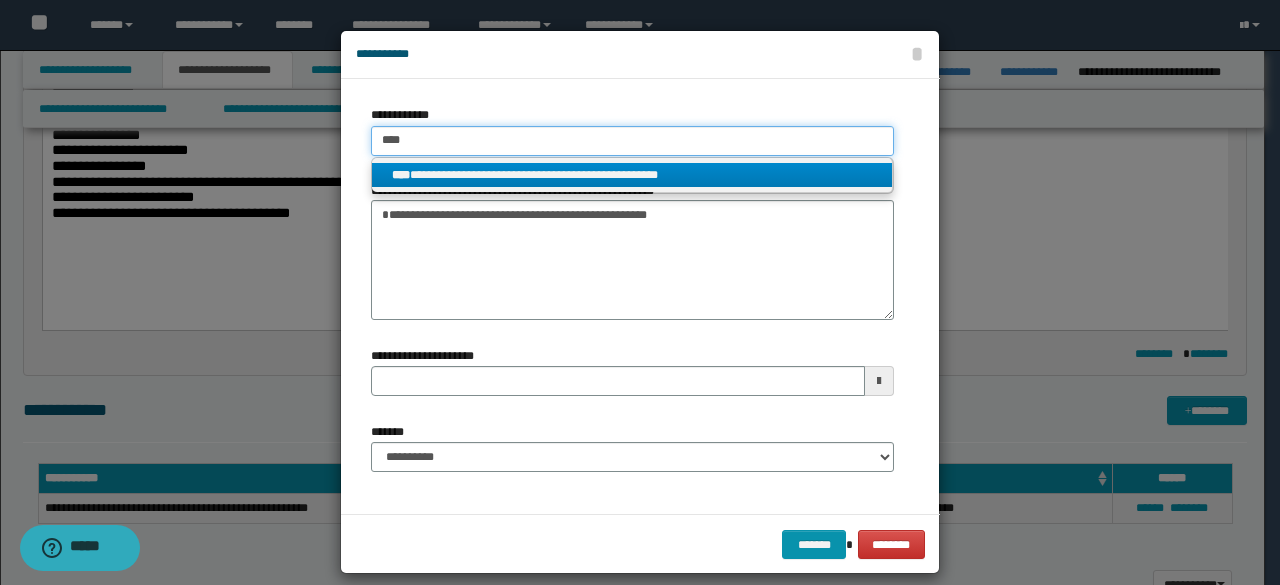 type on "****" 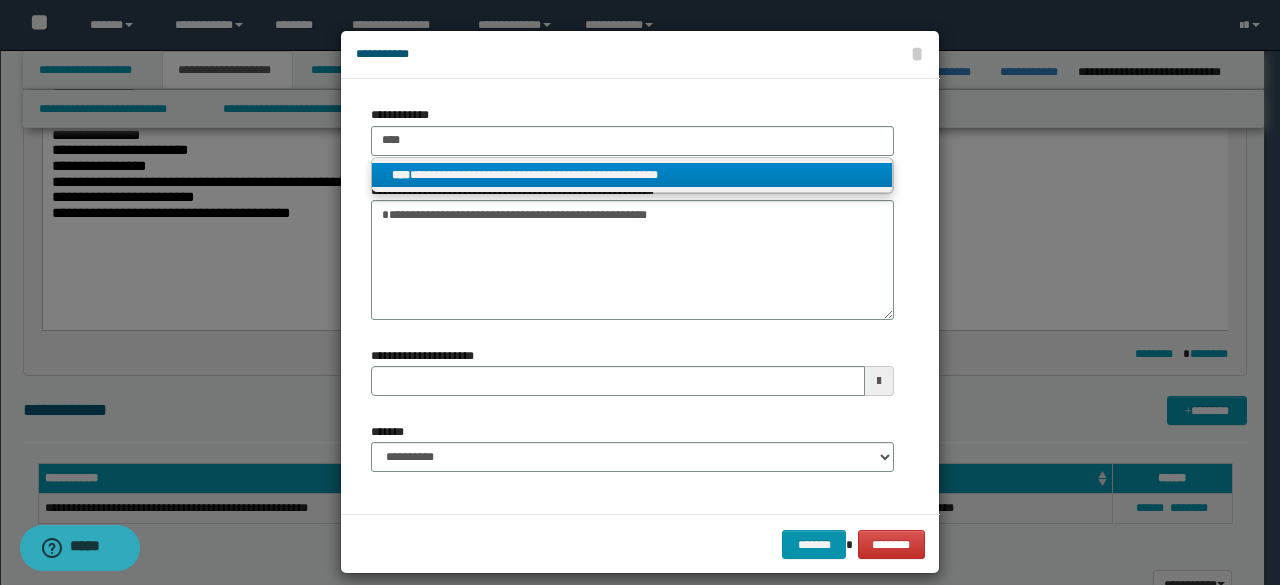 click on "**********" at bounding box center [632, 175] 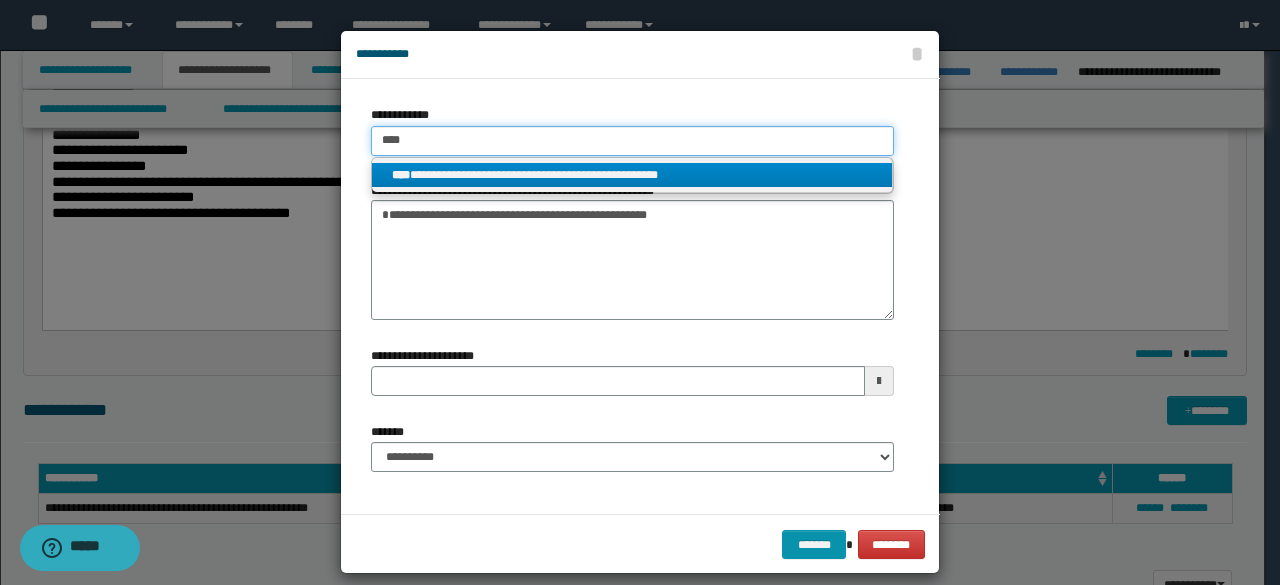 type 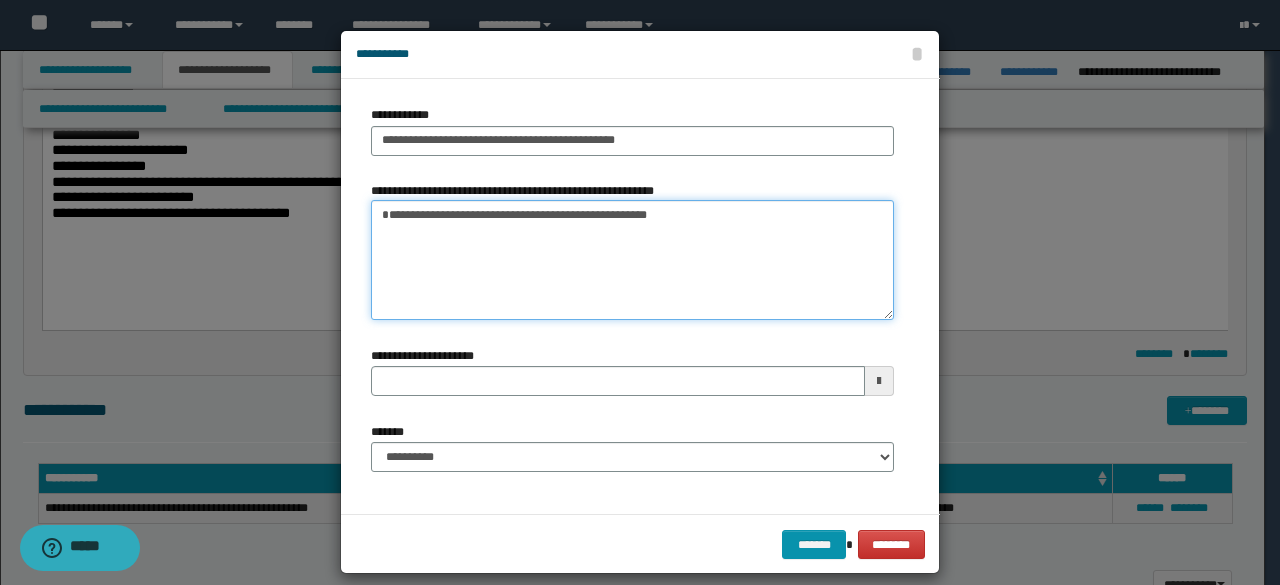 drag, startPoint x: 683, startPoint y: 245, endPoint x: 211, endPoint y: 201, distance: 474.04642 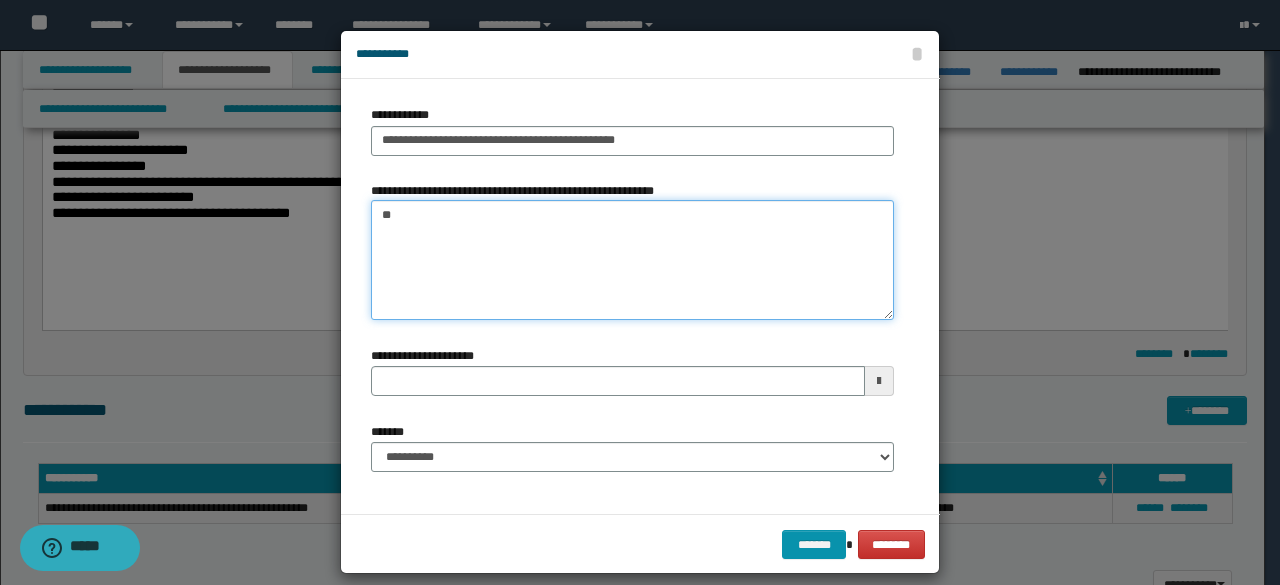 type on "*" 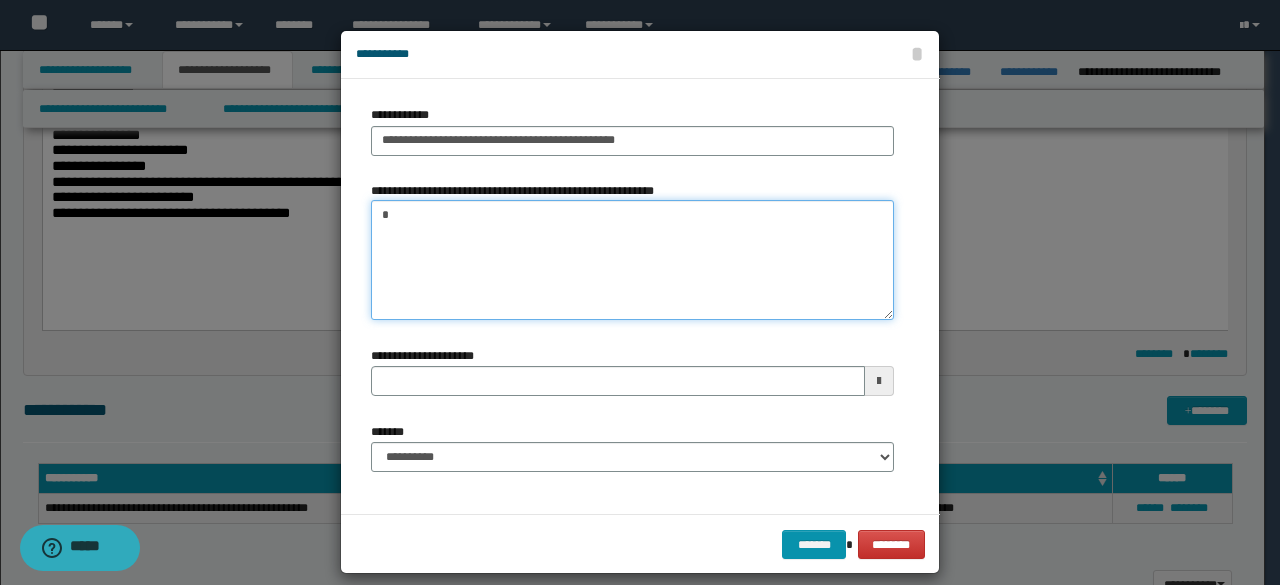 type 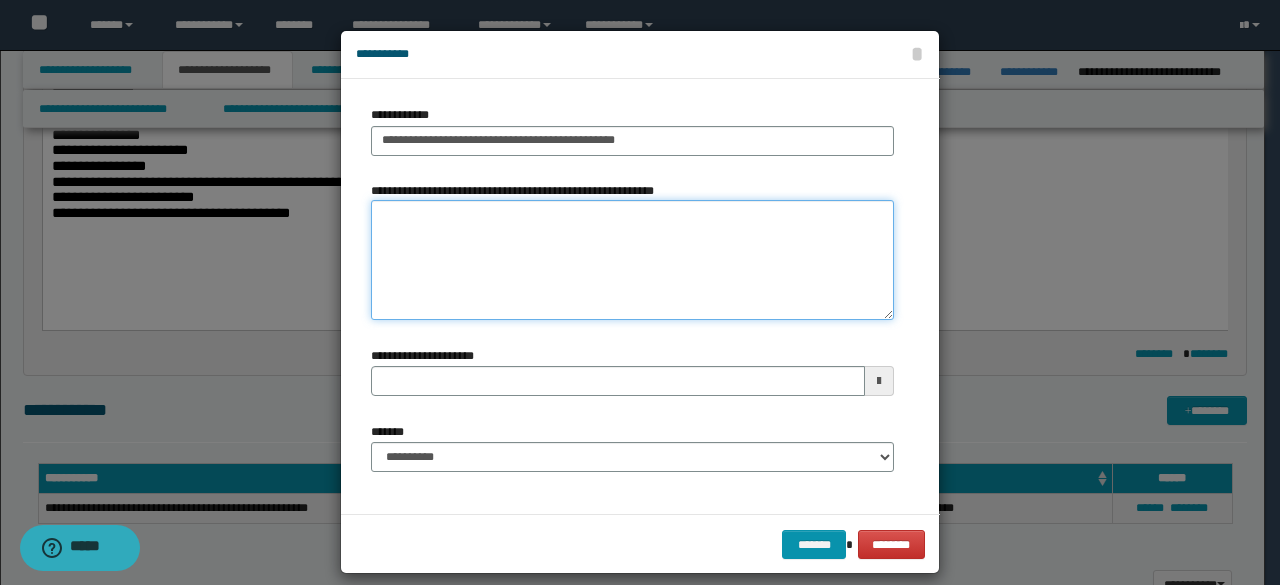 type 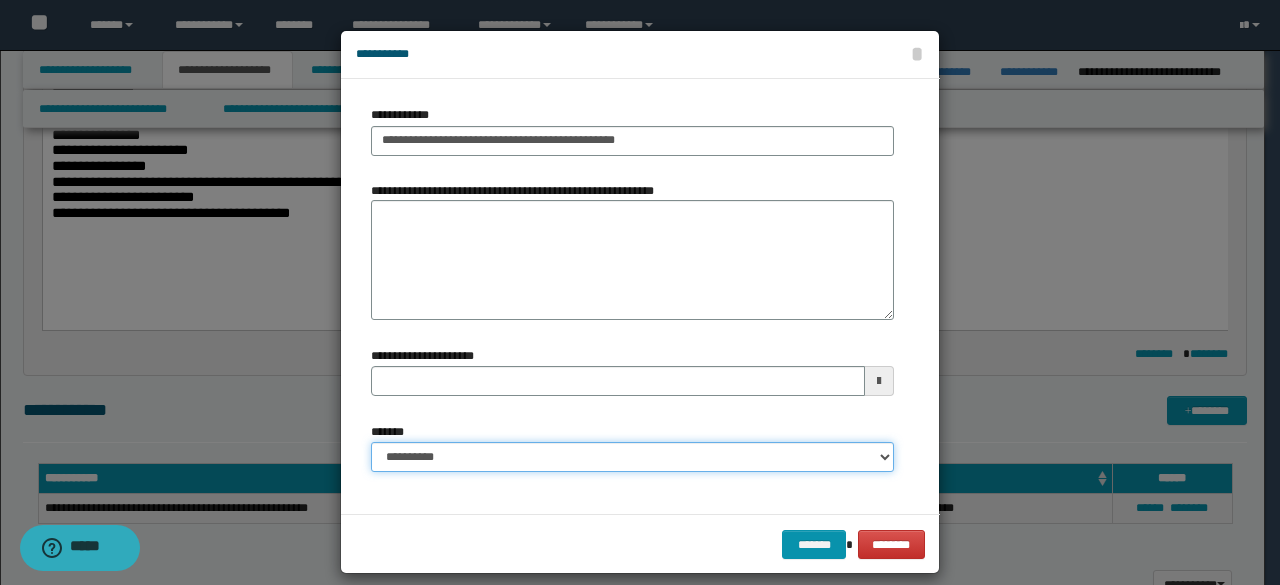 click on "**********" at bounding box center (632, 457) 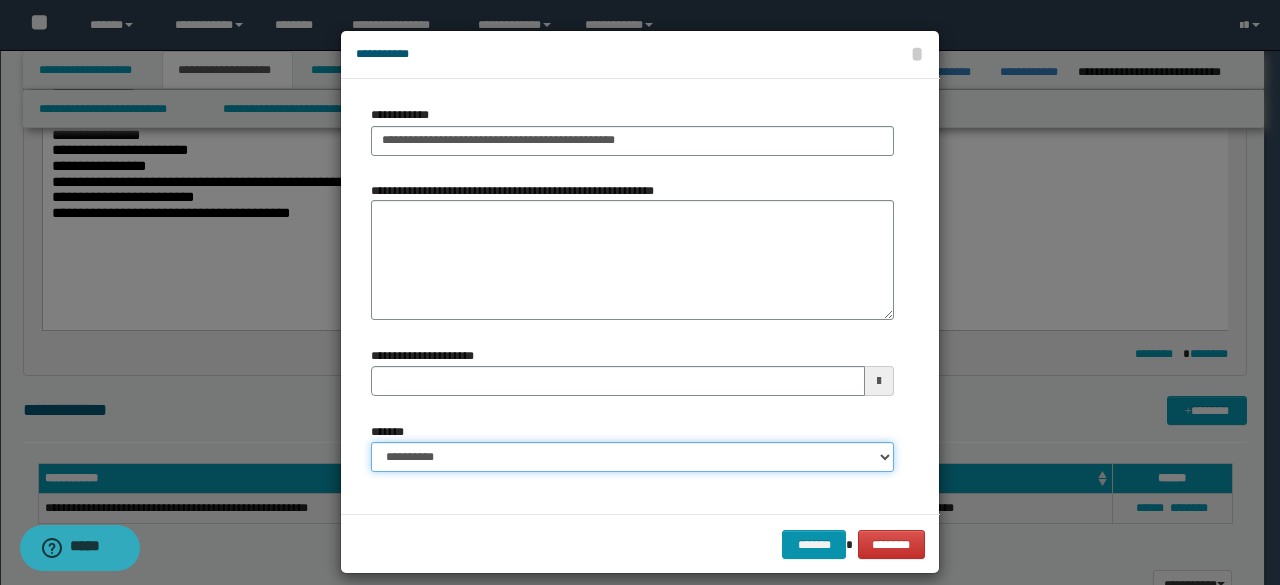 select on "*" 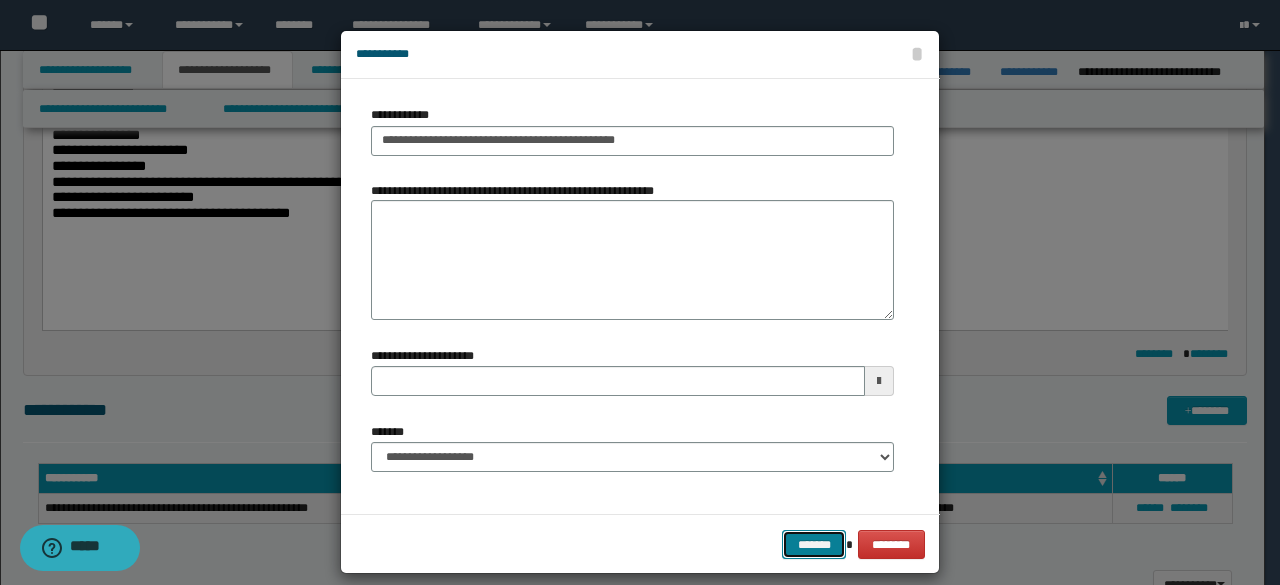 click on "*******" at bounding box center [814, 544] 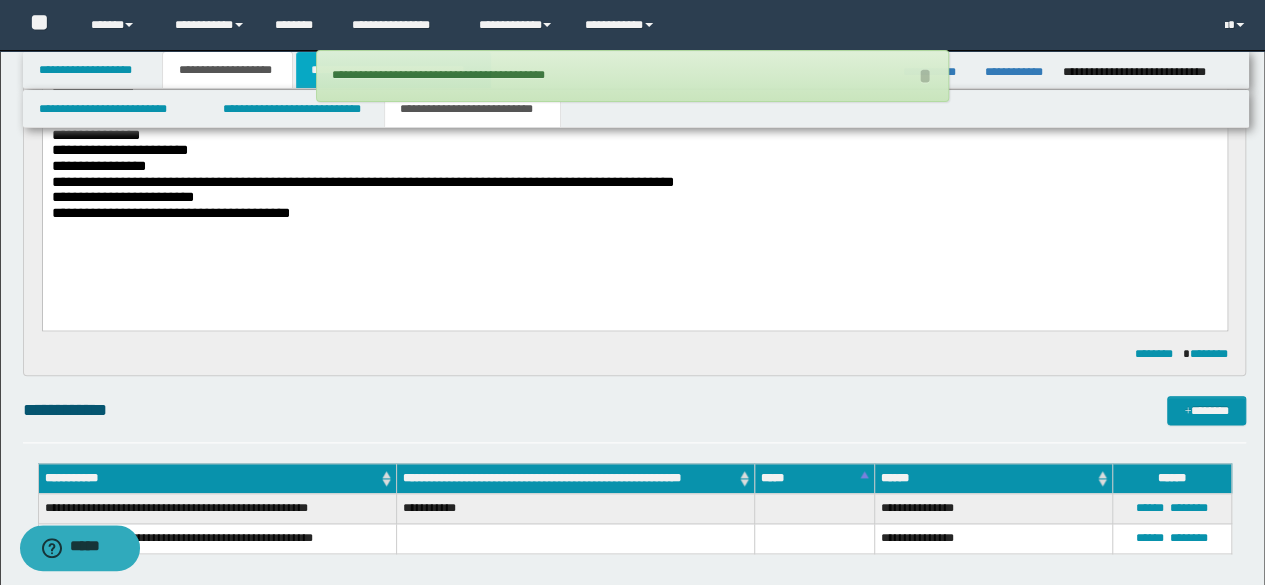 click on "**********" at bounding box center (393, 70) 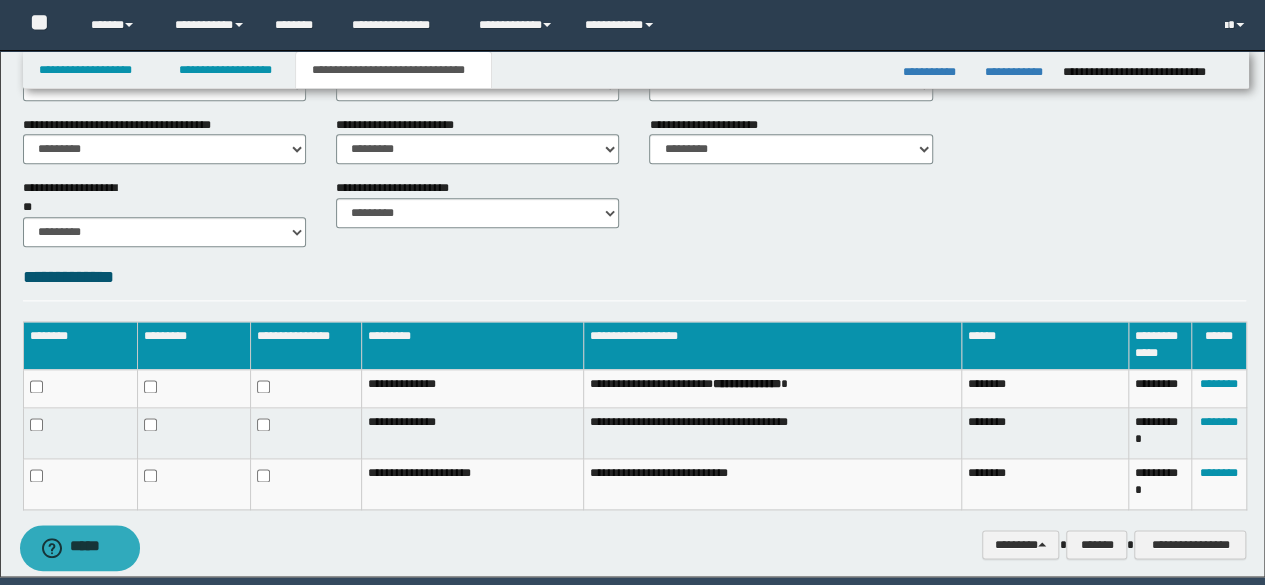 scroll, scrollTop: 1072, scrollLeft: 0, axis: vertical 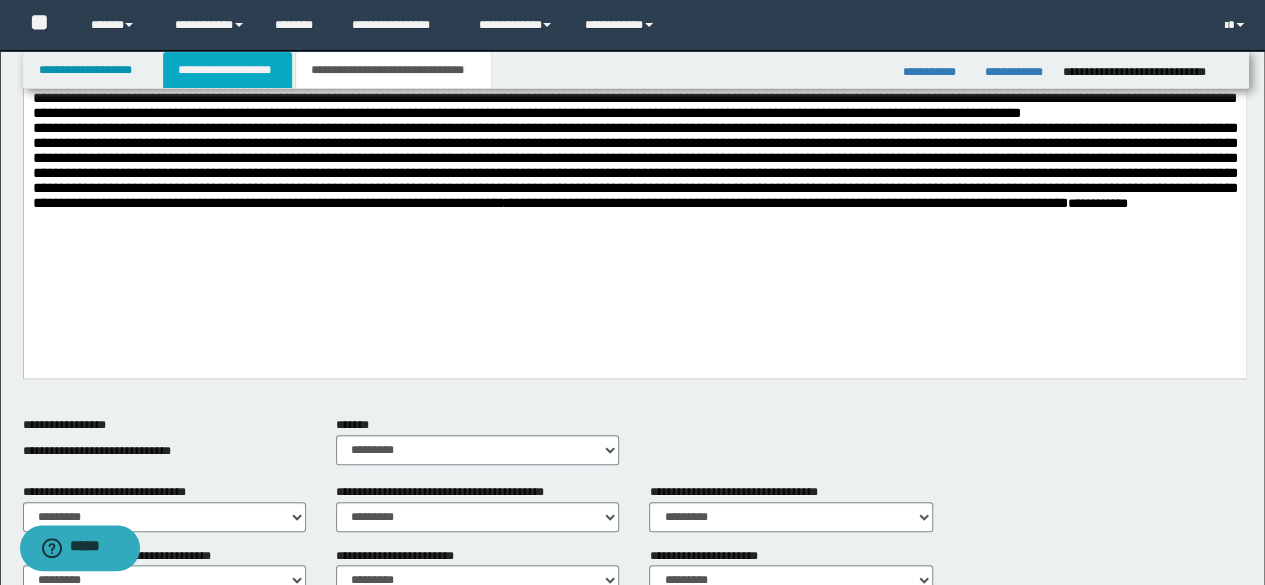 click on "**********" at bounding box center (227, 70) 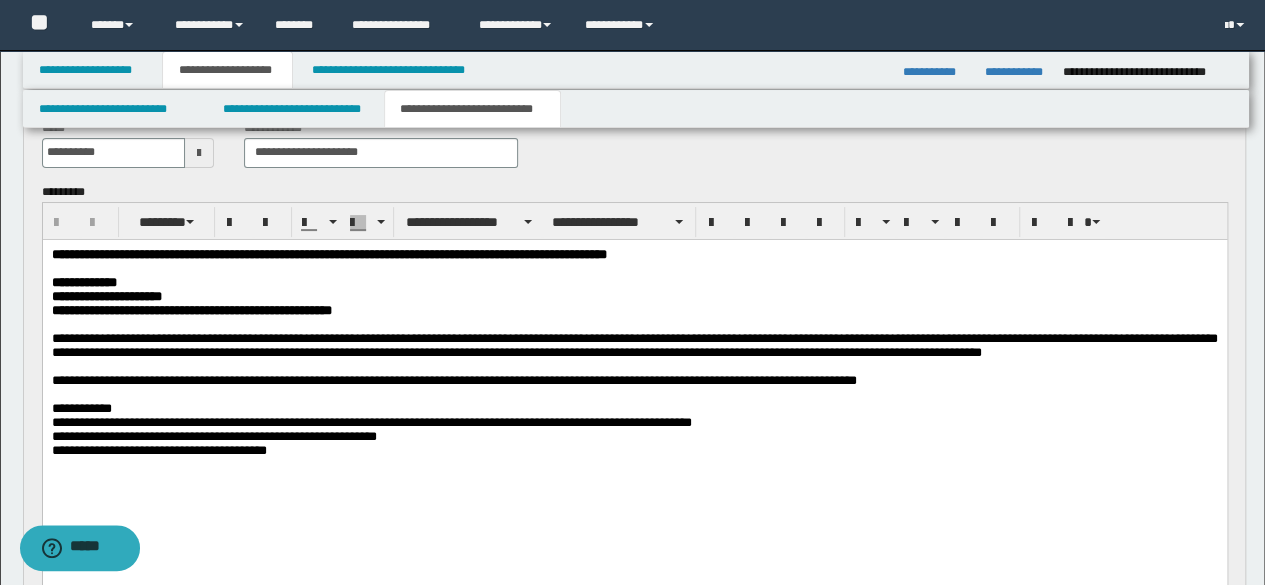 scroll, scrollTop: 0, scrollLeft: 0, axis: both 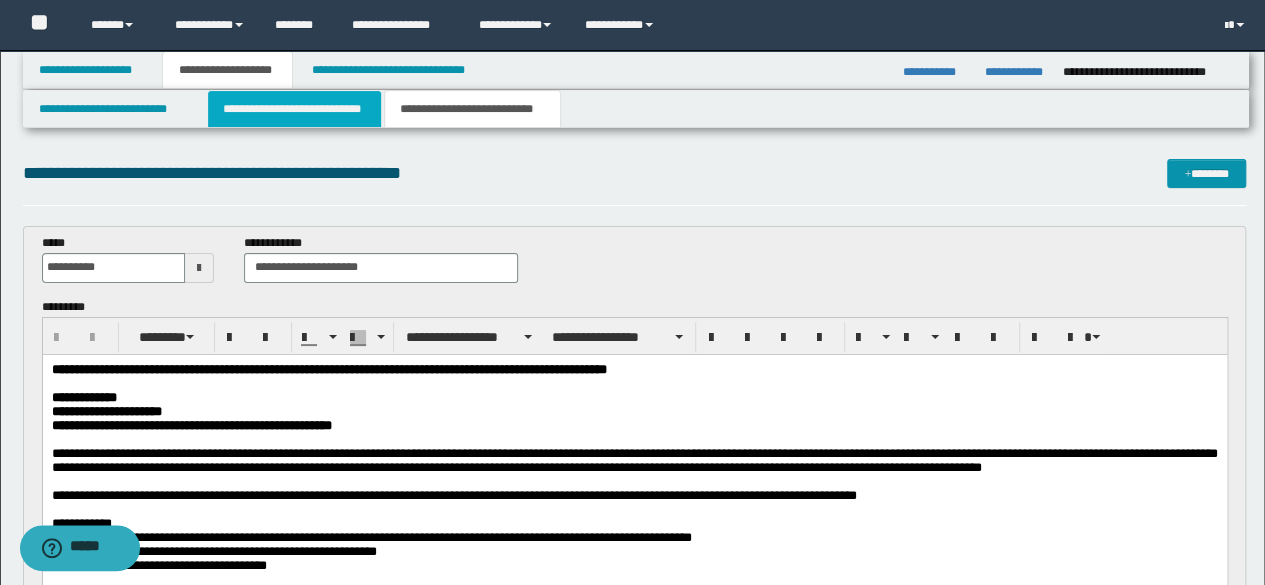 click on "**********" at bounding box center (294, 109) 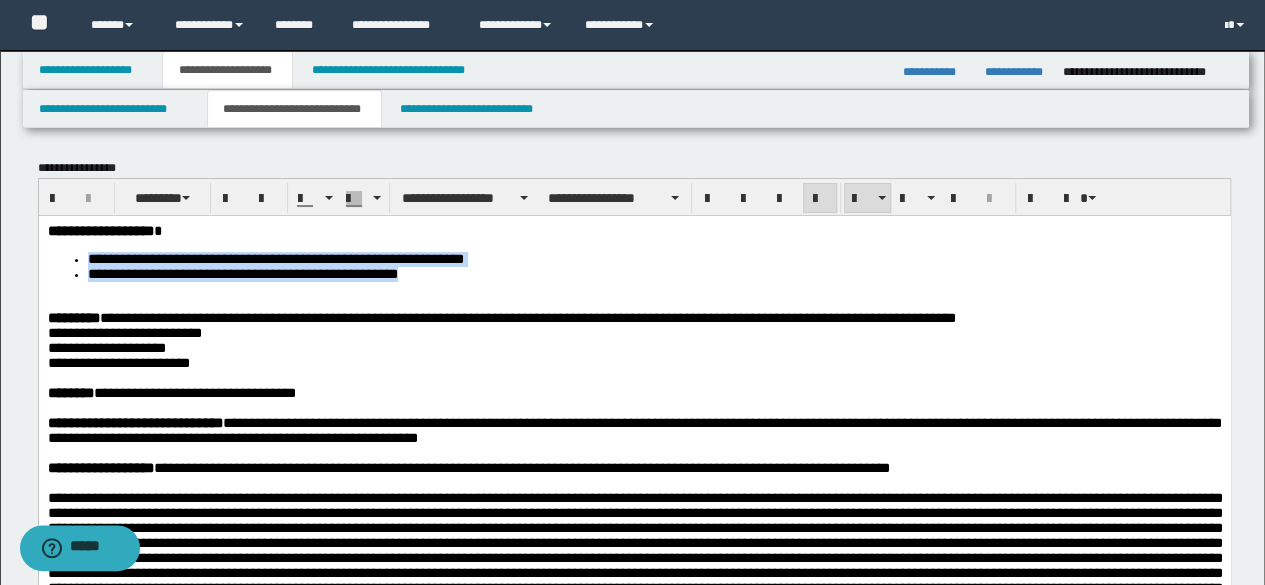 click on "**********" at bounding box center (634, 362) 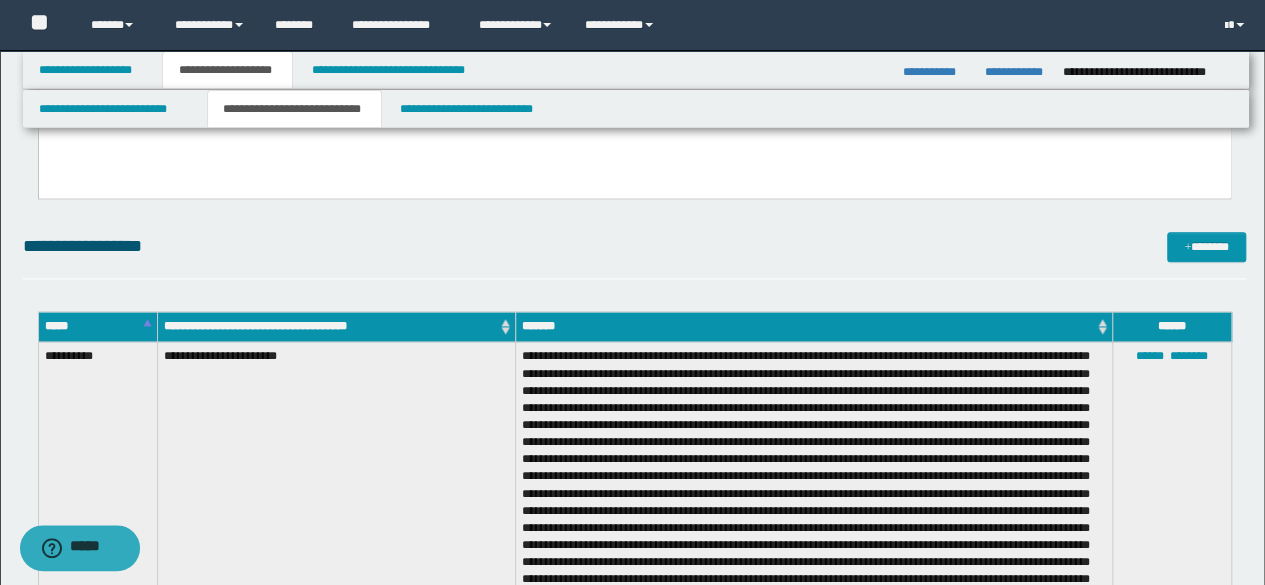 scroll, scrollTop: 1300, scrollLeft: 0, axis: vertical 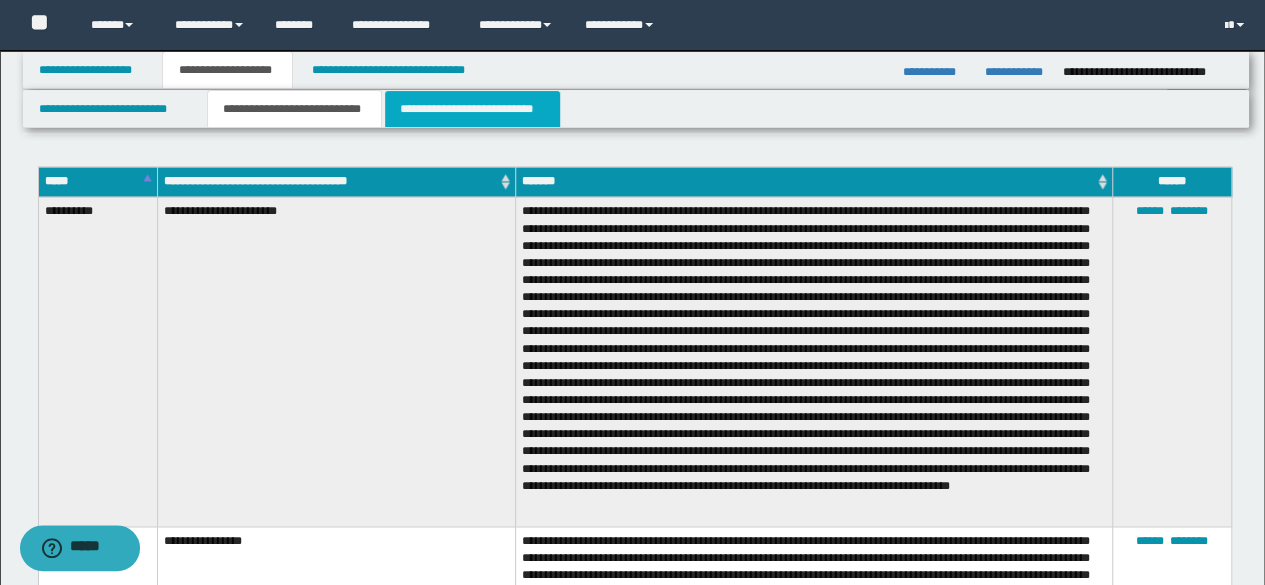 click on "**********" at bounding box center (472, 109) 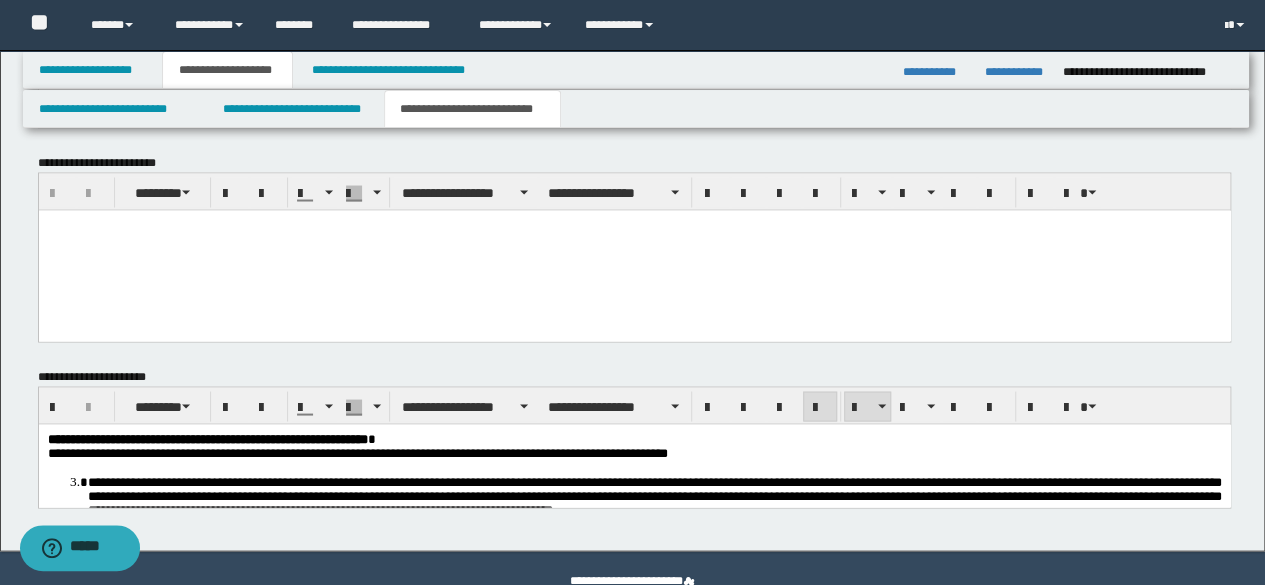 scroll, scrollTop: 1793, scrollLeft: 0, axis: vertical 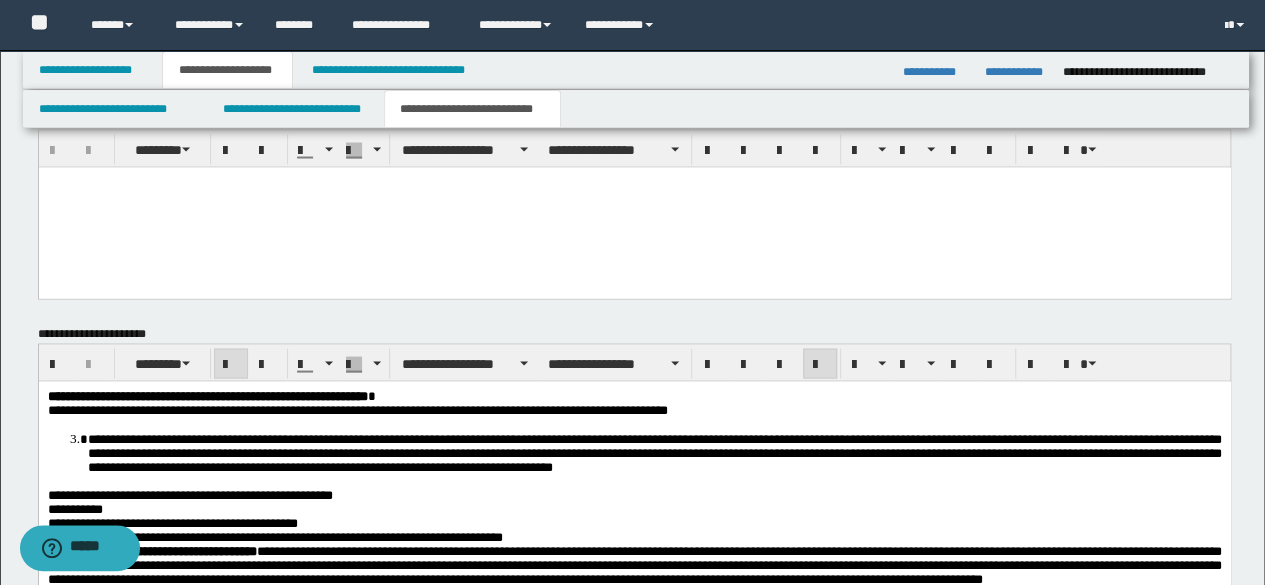 click on "**********" at bounding box center [634, 613] 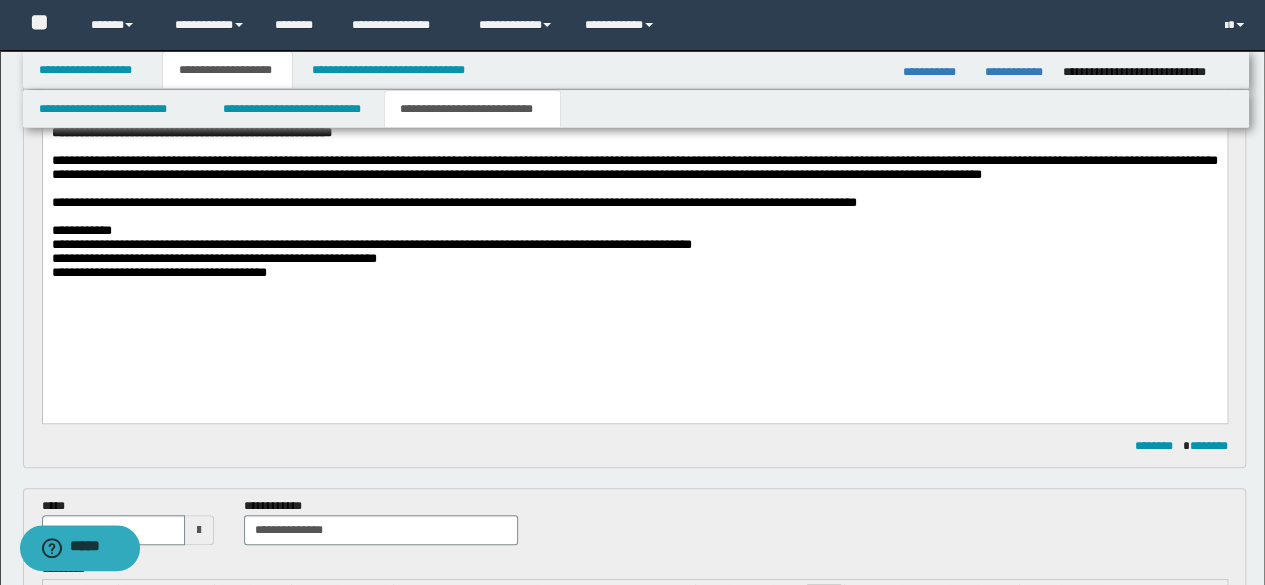 scroll, scrollTop: 0, scrollLeft: 0, axis: both 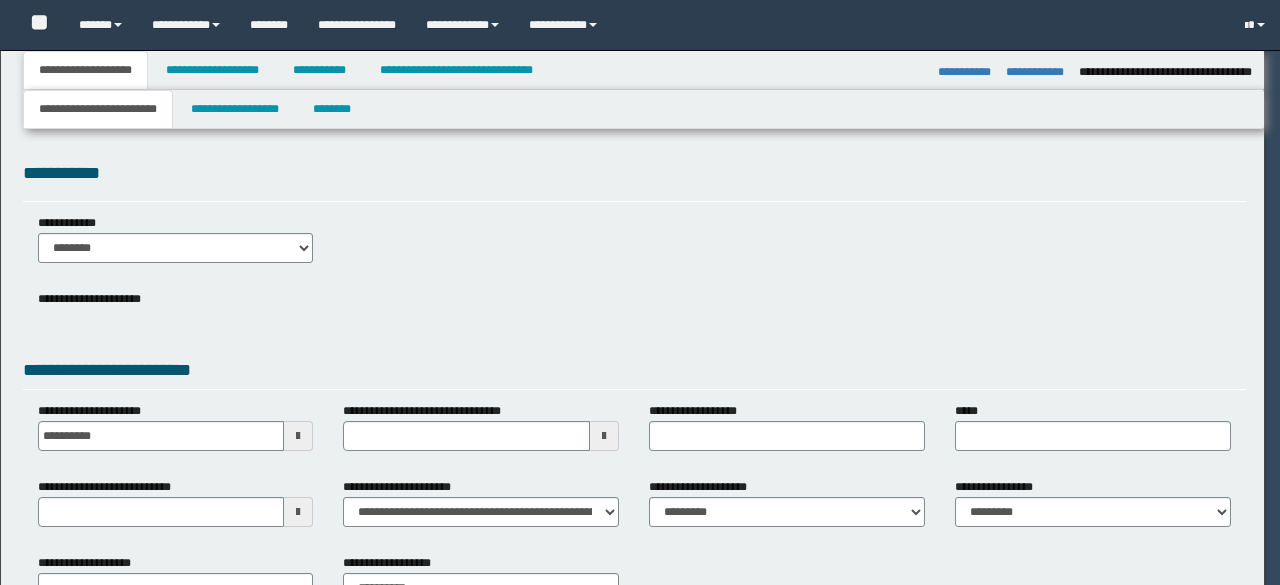select on "*" 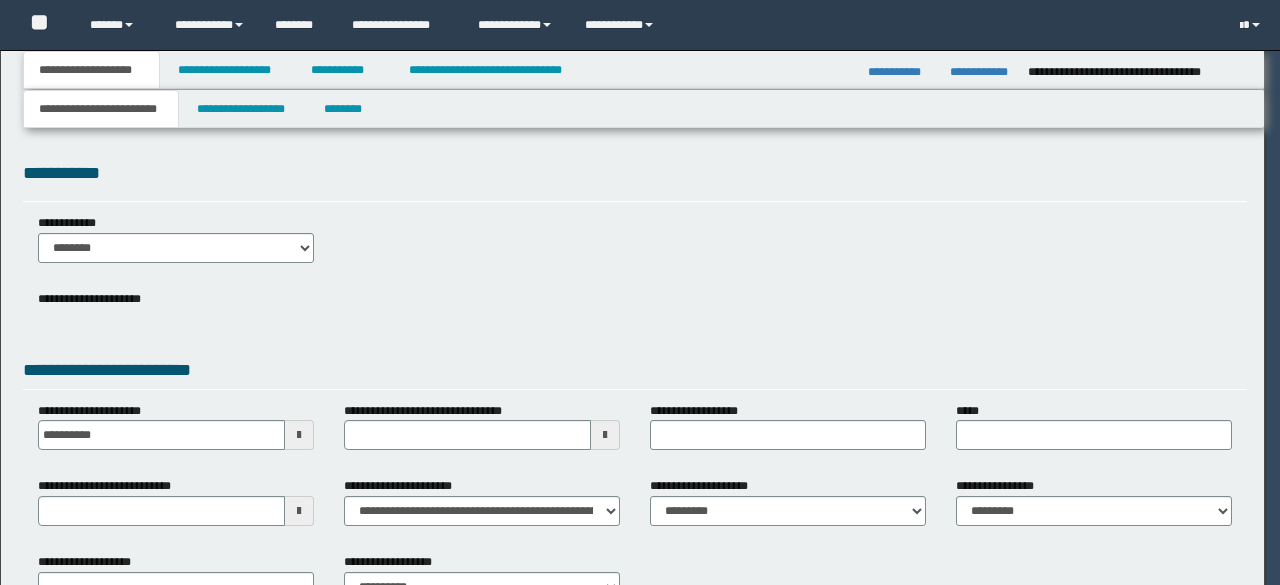 scroll, scrollTop: 0, scrollLeft: 0, axis: both 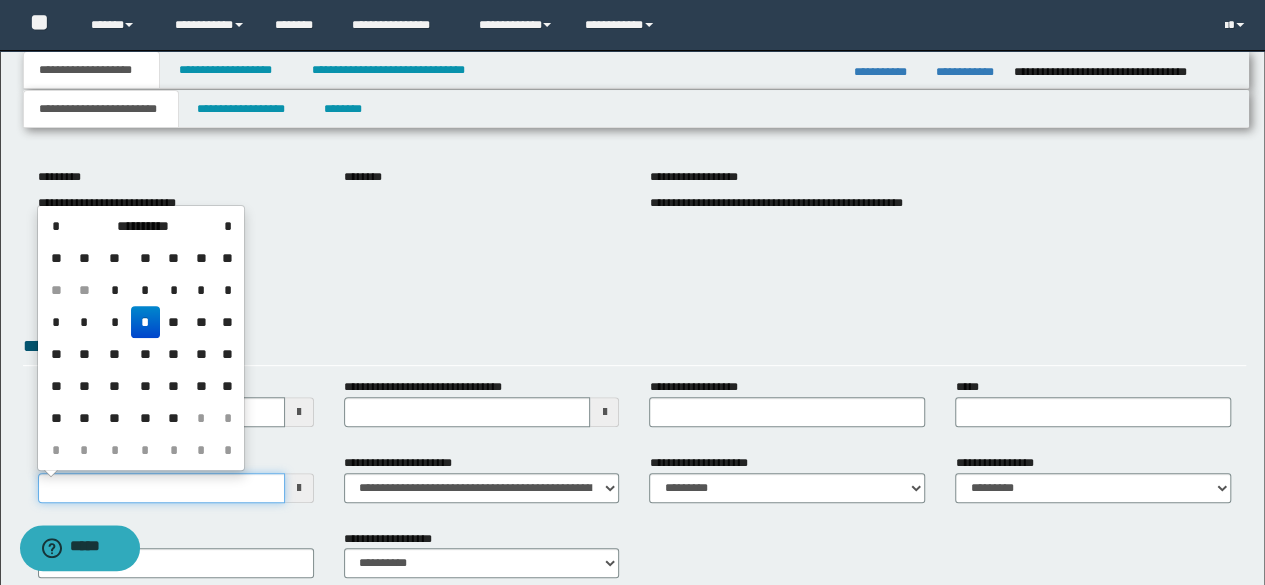 click on "**********" at bounding box center [161, 488] 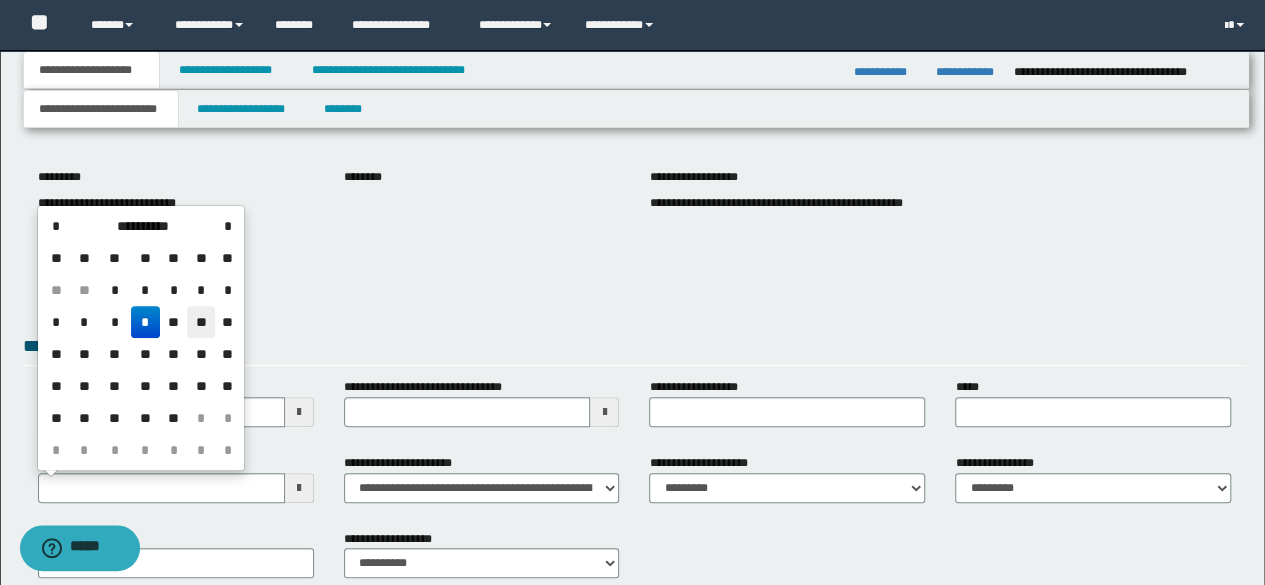 click on "**" at bounding box center (201, 322) 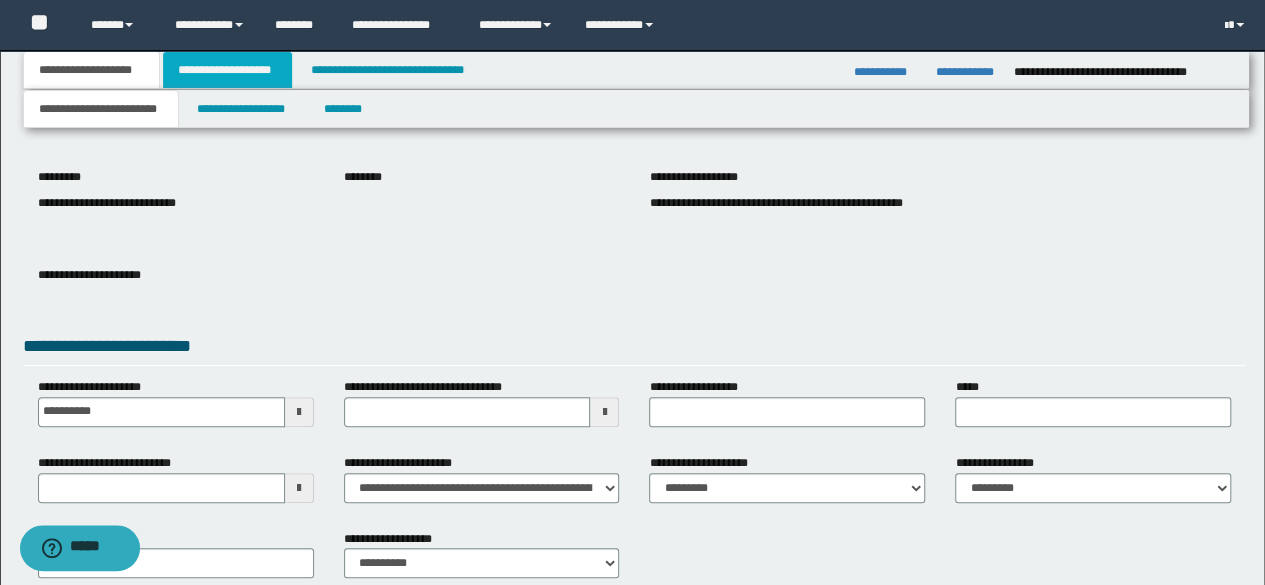 click on "**********" at bounding box center [227, 70] 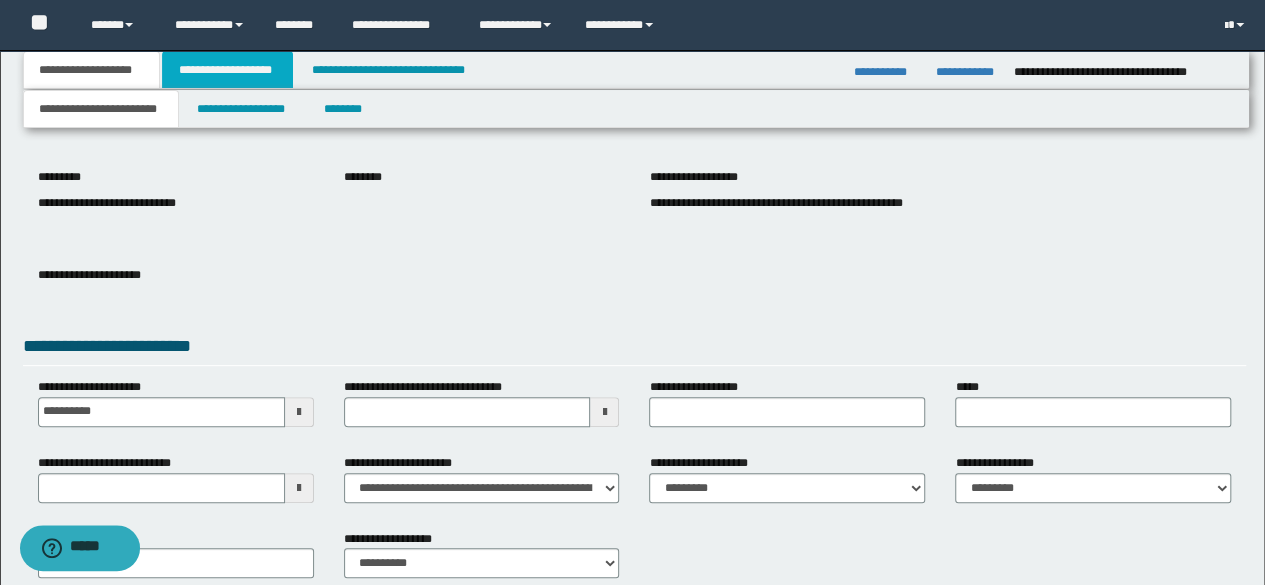 scroll, scrollTop: 0, scrollLeft: 0, axis: both 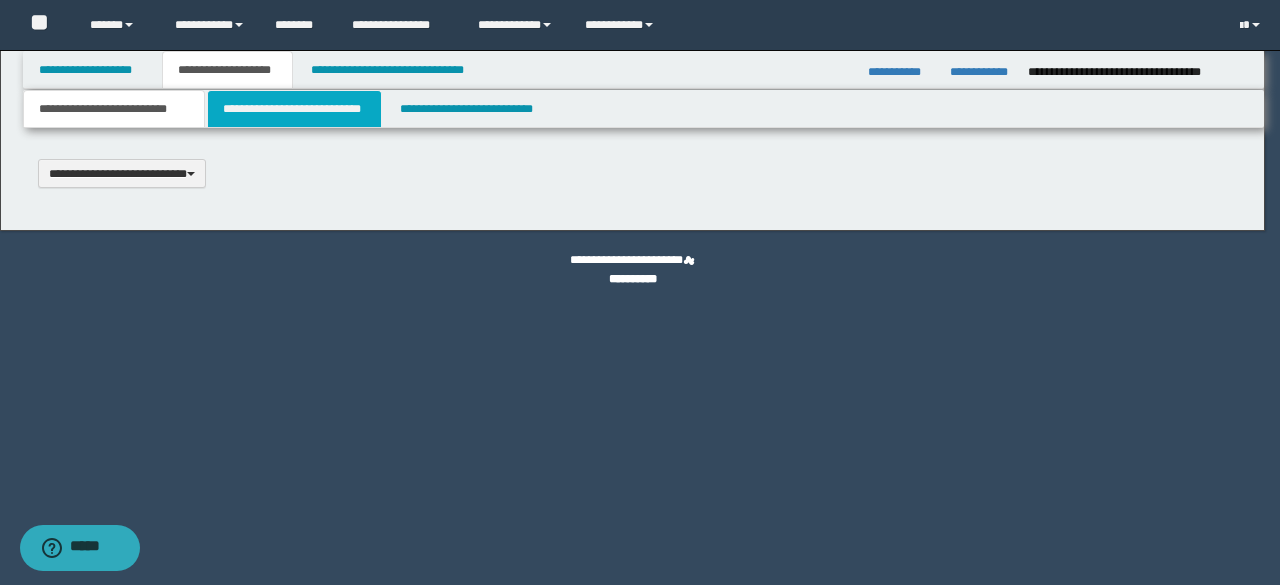 type 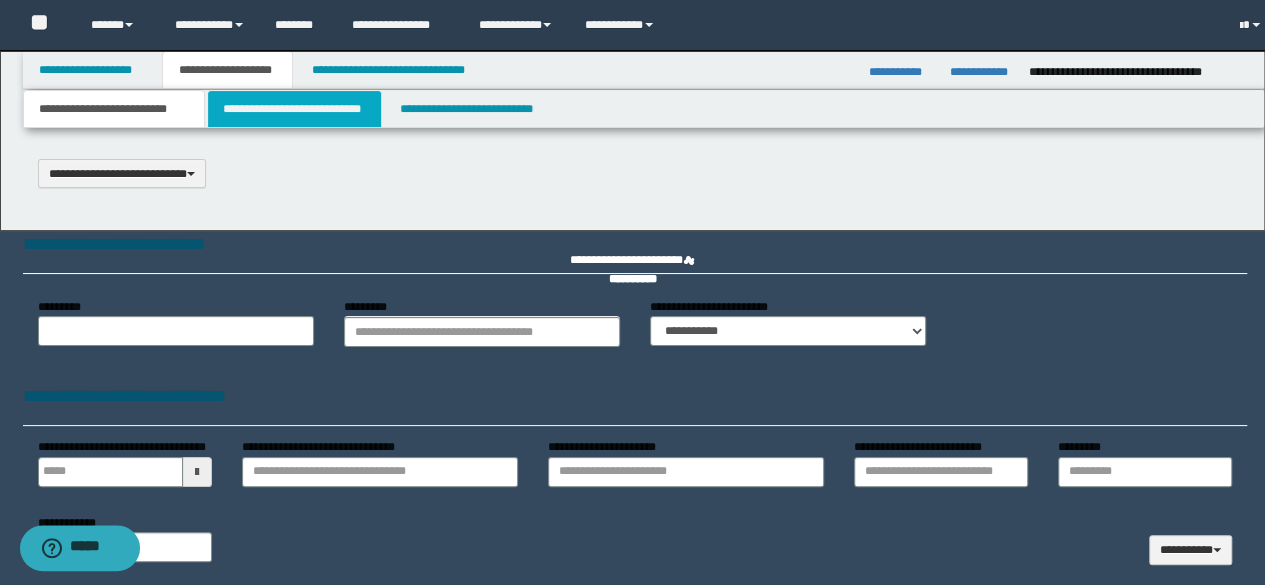 select on "*" 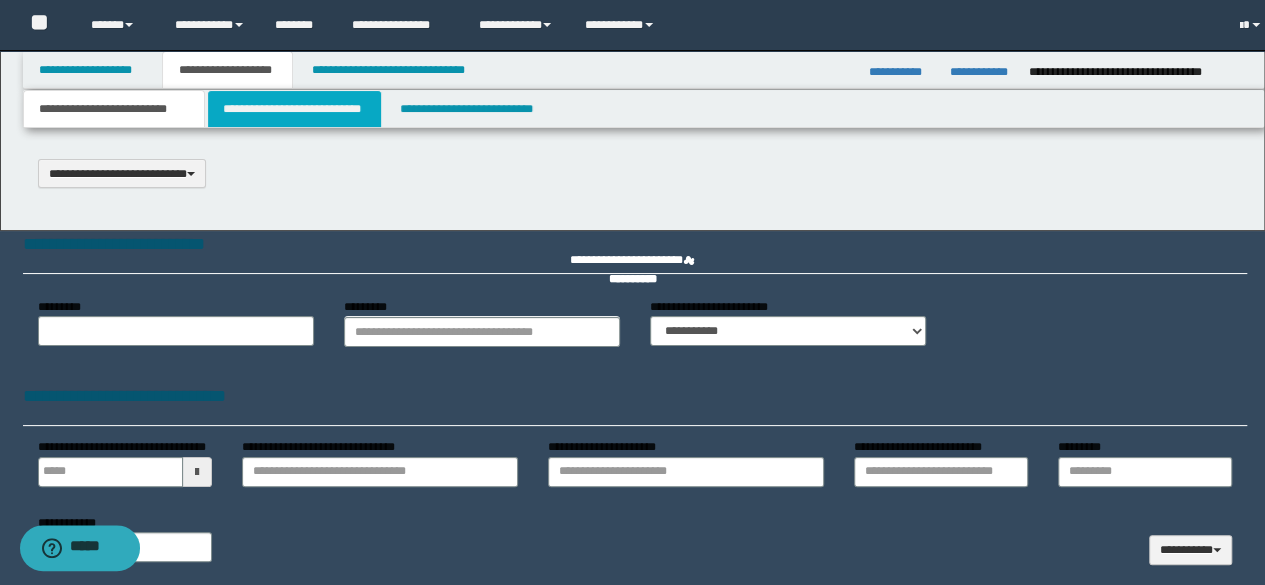 type 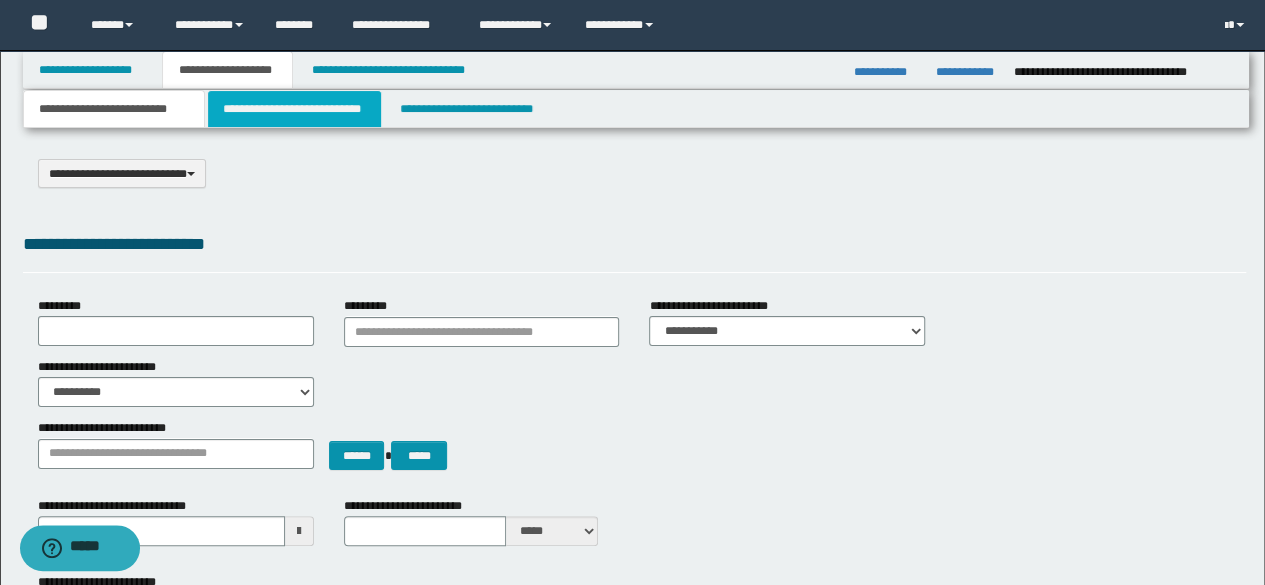 click on "**********" at bounding box center (294, 109) 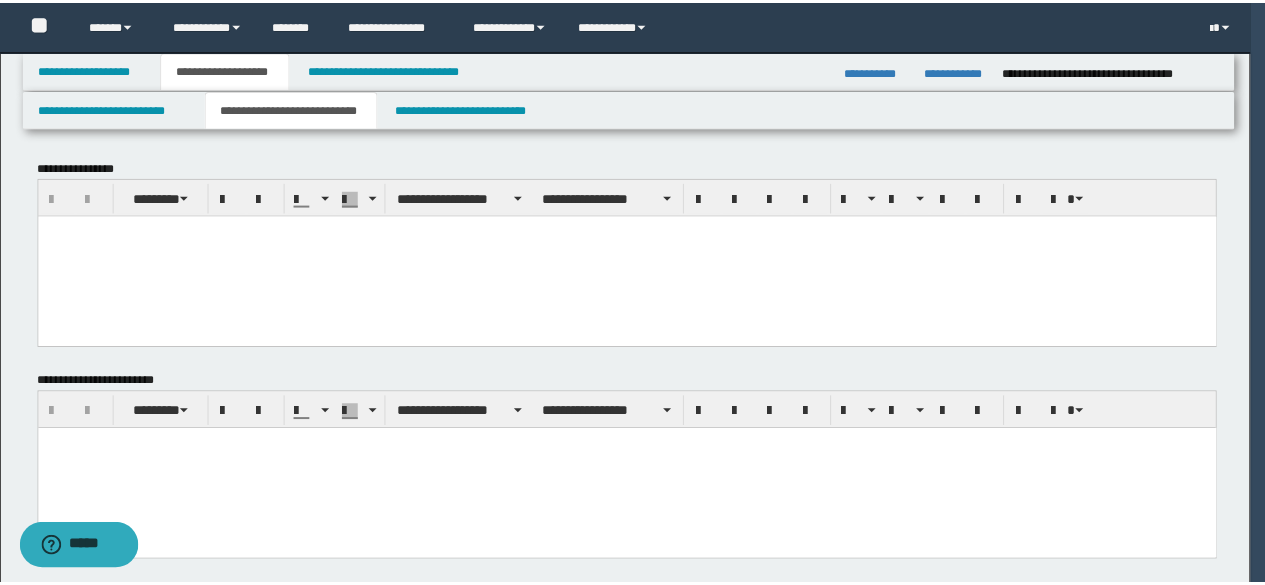 scroll, scrollTop: 0, scrollLeft: 0, axis: both 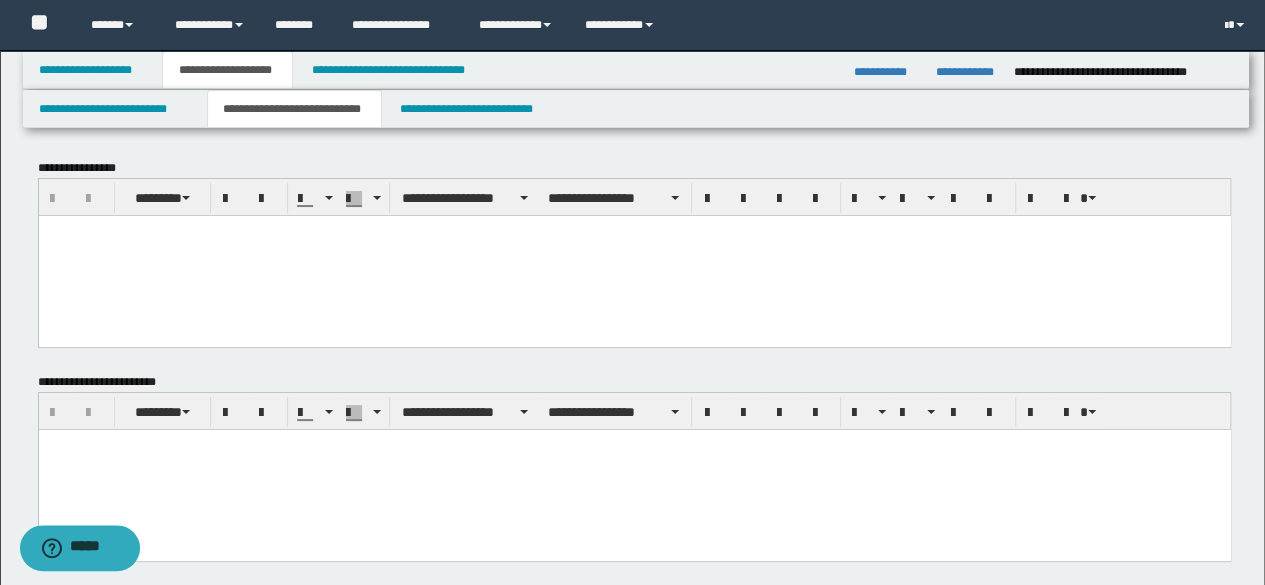 click at bounding box center [634, 230] 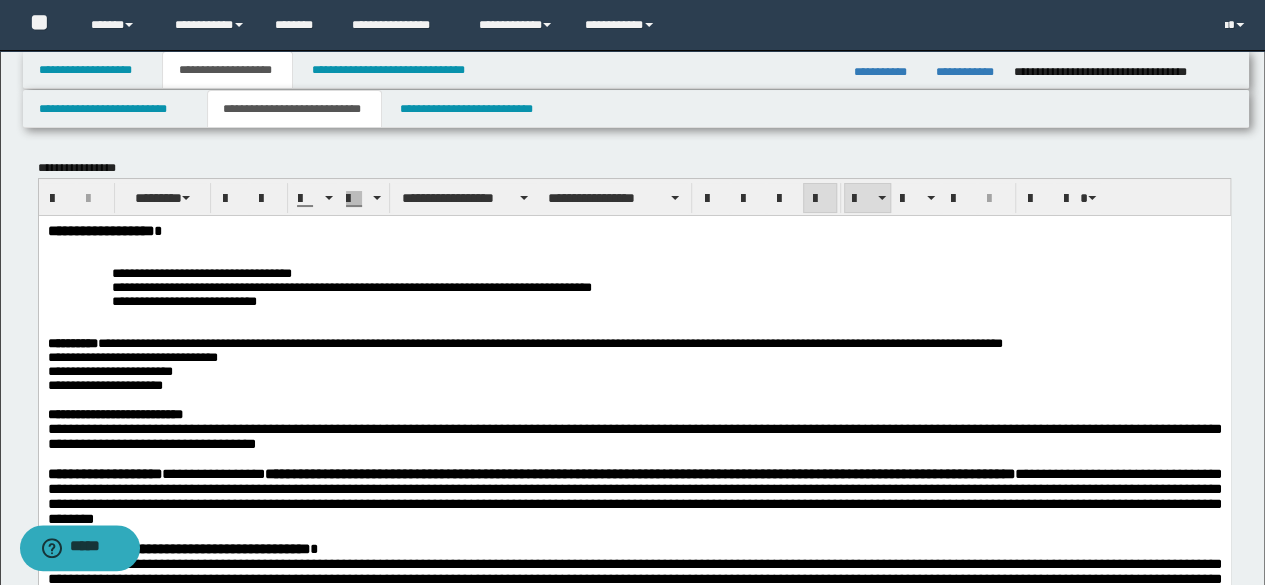 click on "**********" at bounding box center (634, 287) 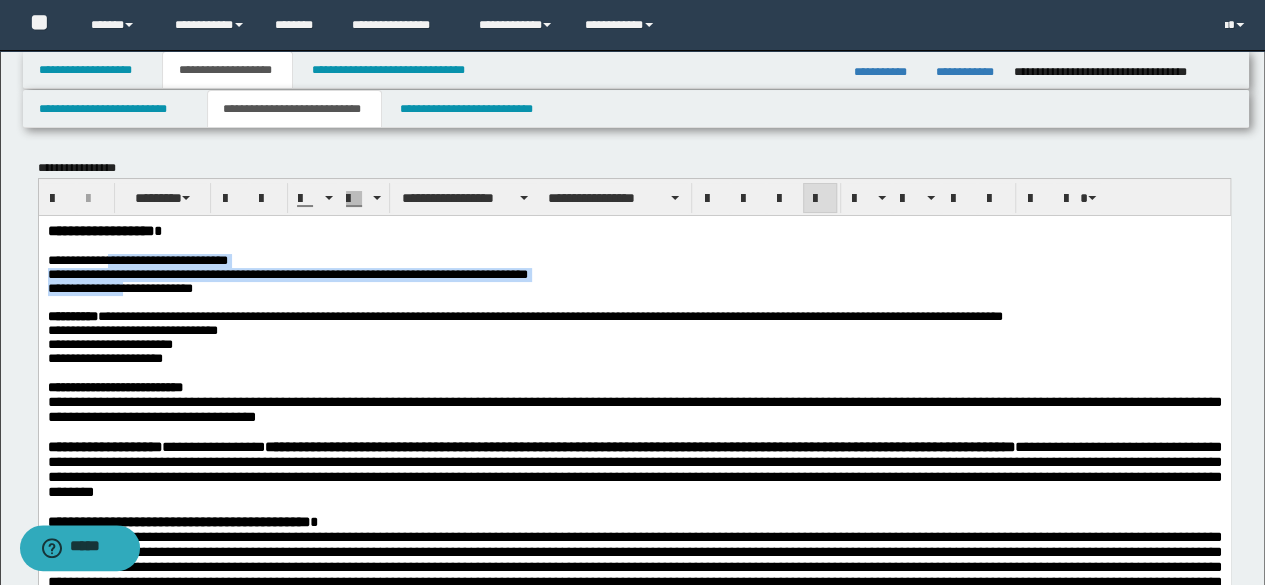 drag, startPoint x: 152, startPoint y: 297, endPoint x: 413, endPoint y: 225, distance: 270.74896 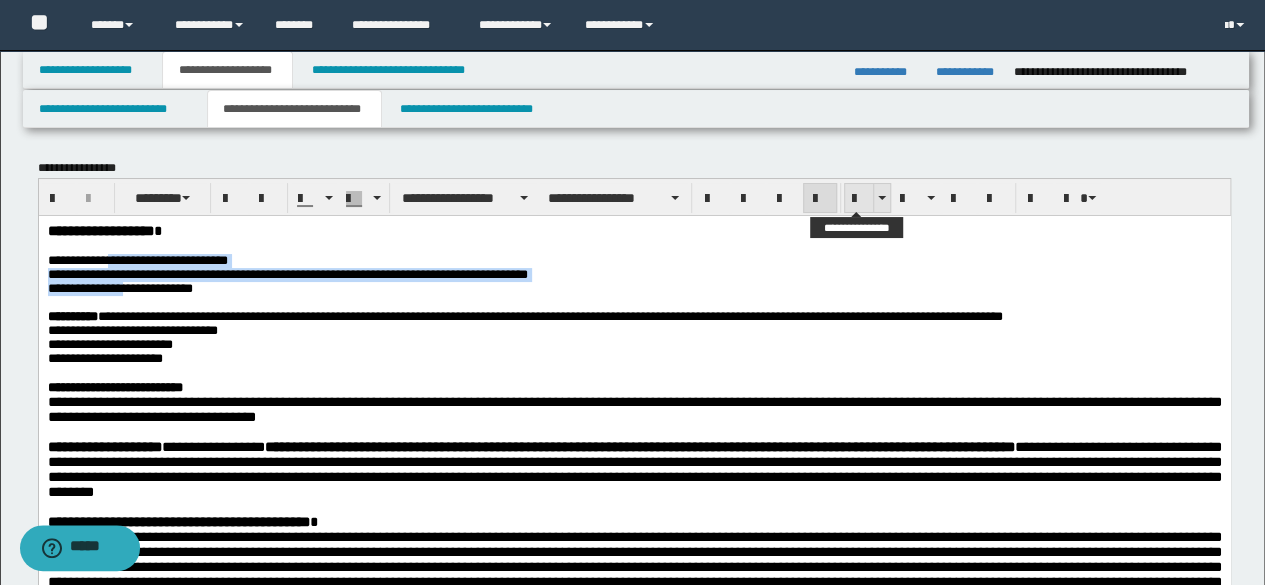 click at bounding box center [859, 199] 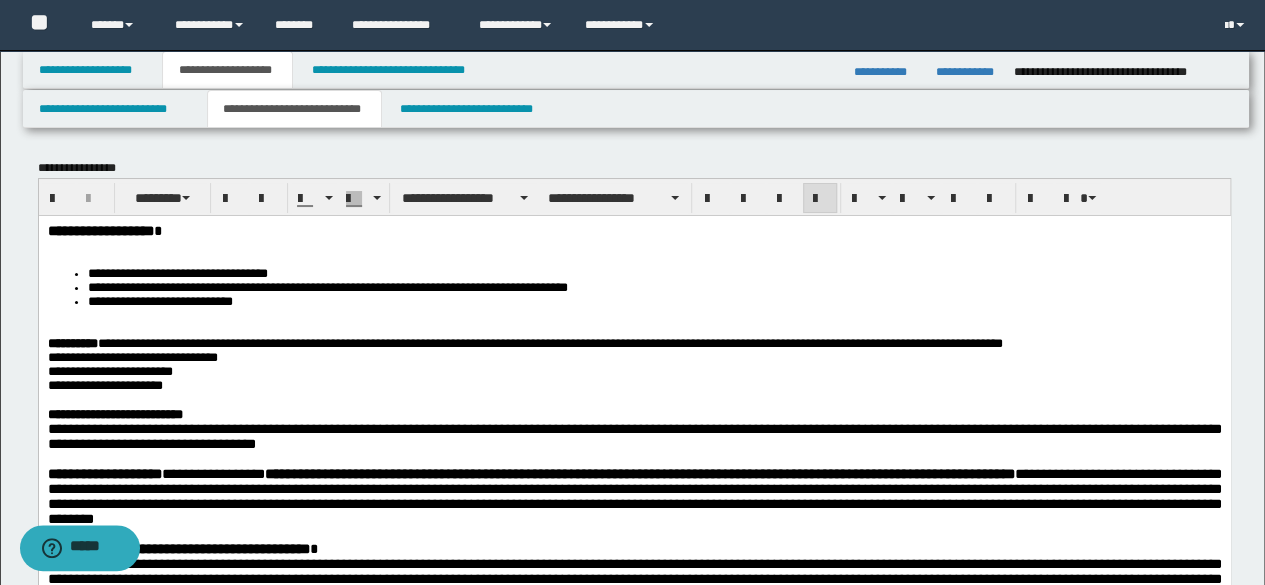click at bounding box center [634, 329] 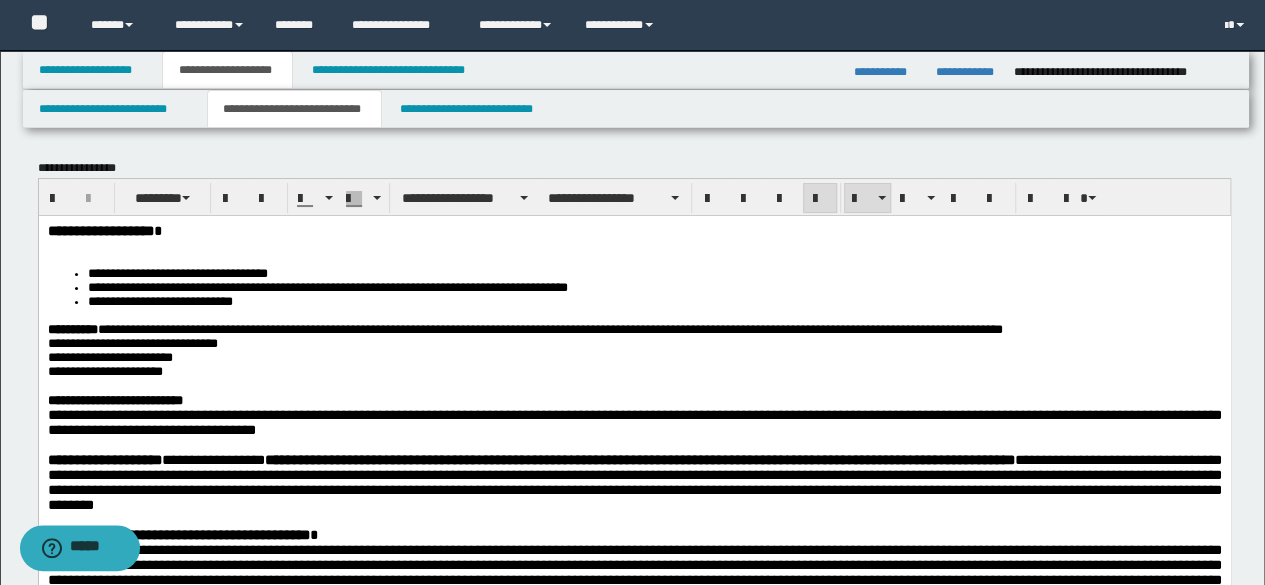 click on "**********" at bounding box center [634, 572] 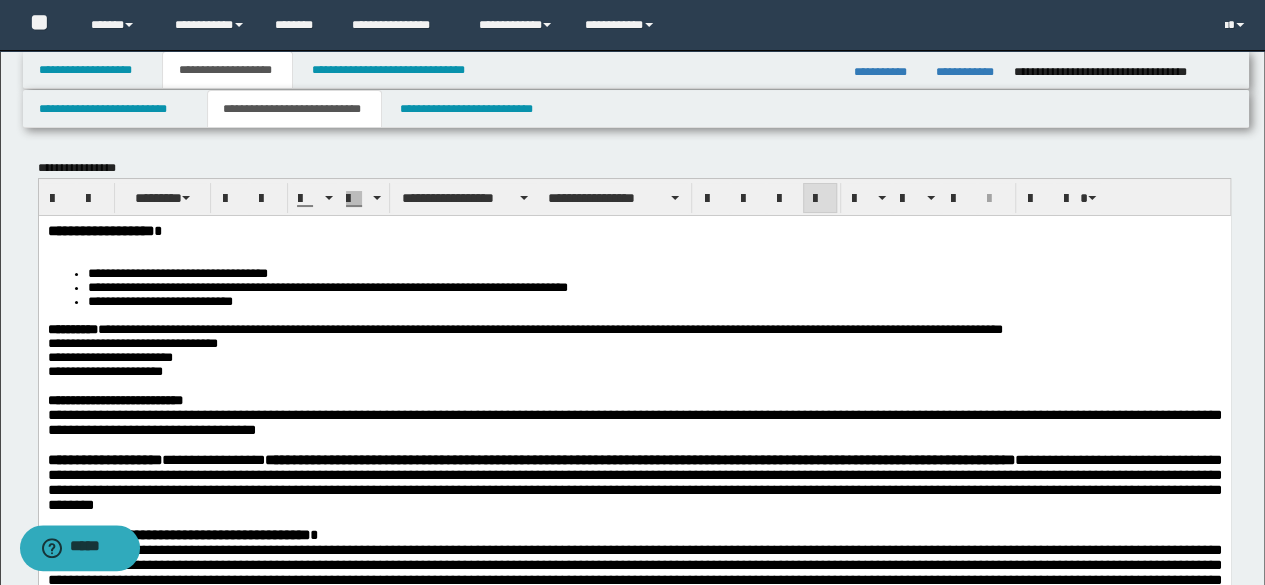click at bounding box center [634, 245] 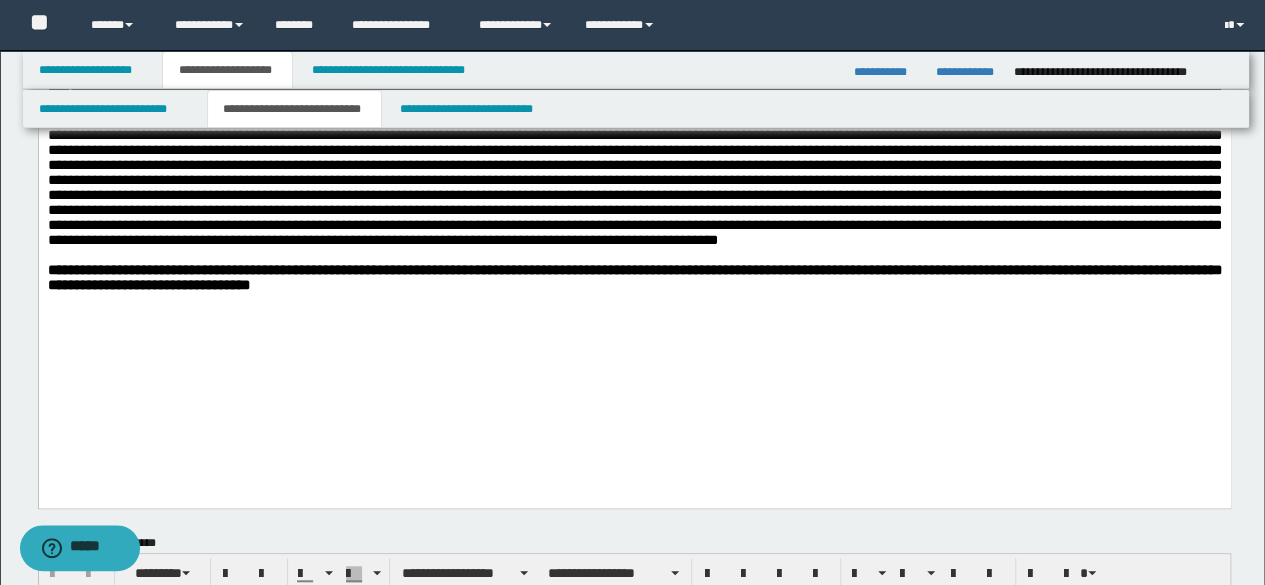 scroll, scrollTop: 600, scrollLeft: 0, axis: vertical 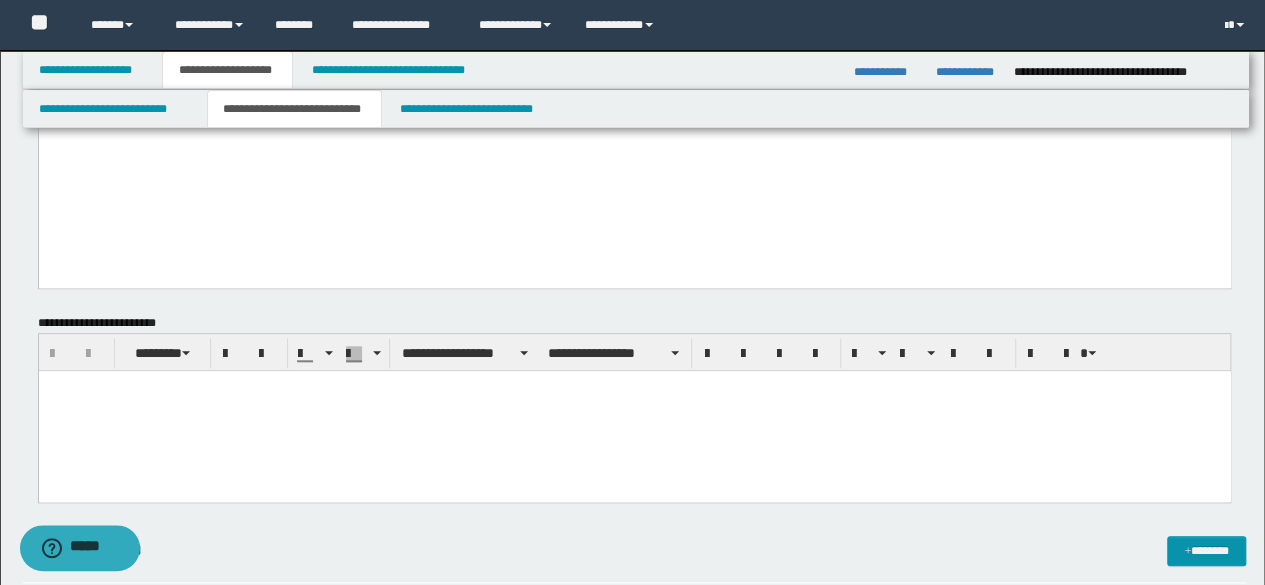 click at bounding box center (634, 411) 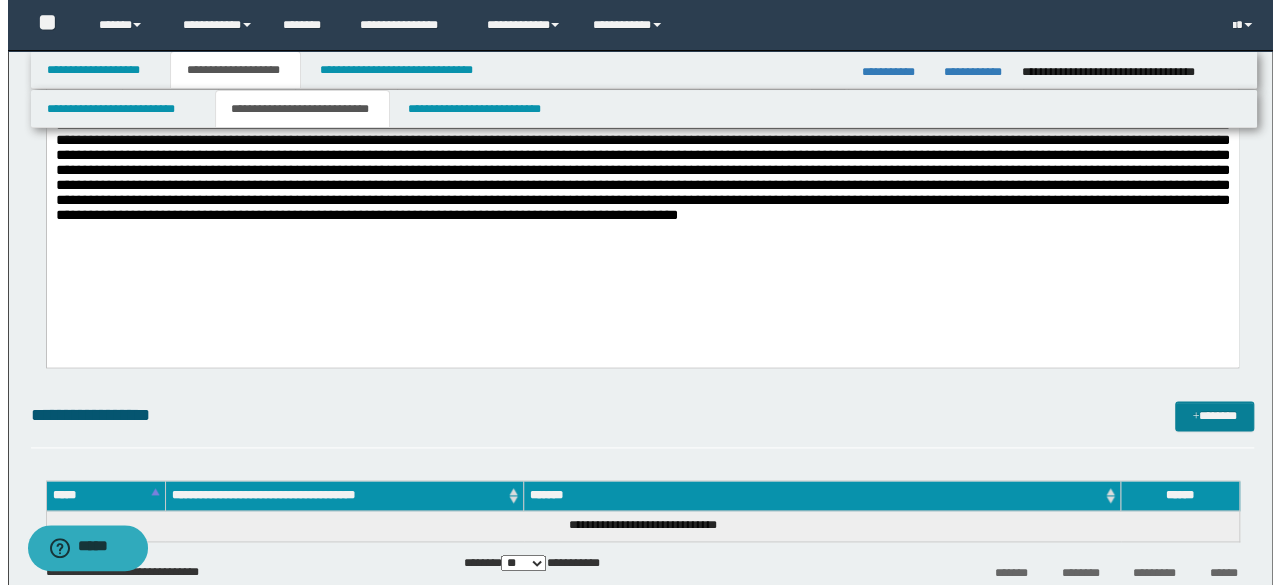 scroll, scrollTop: 1100, scrollLeft: 0, axis: vertical 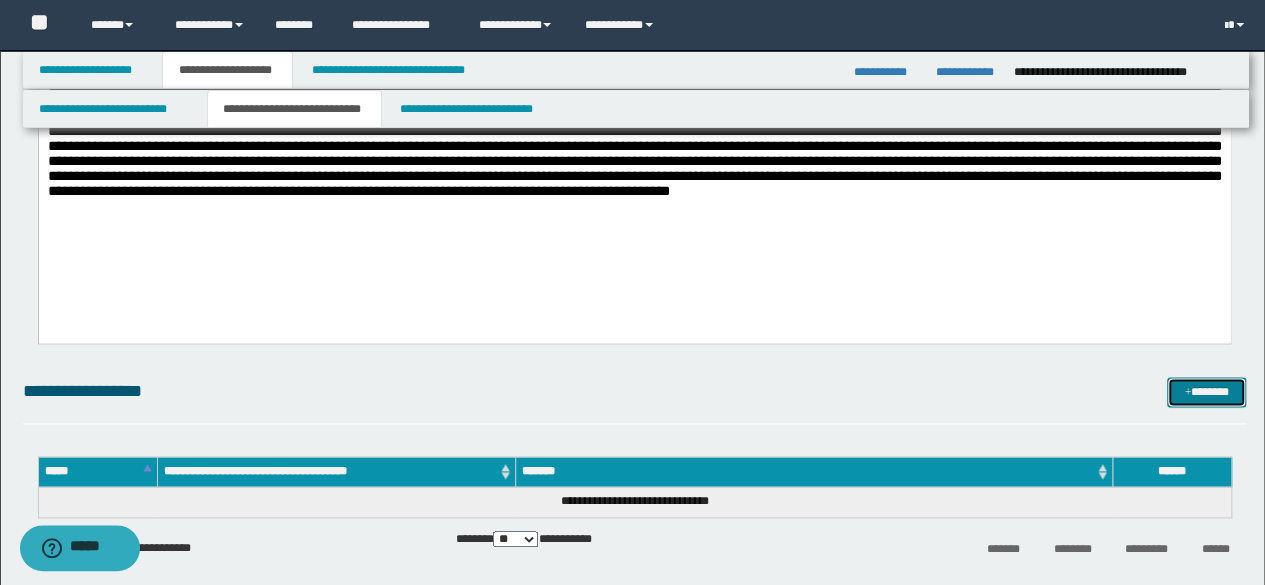 click on "*******" at bounding box center (1206, 391) 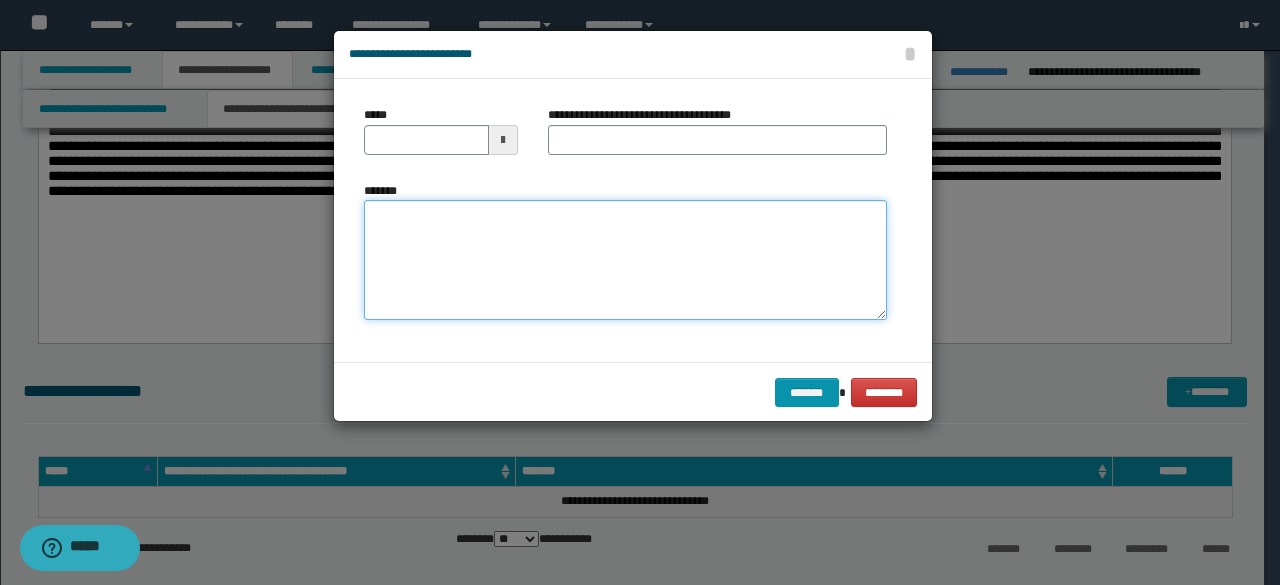 click on "*******" at bounding box center [625, 260] 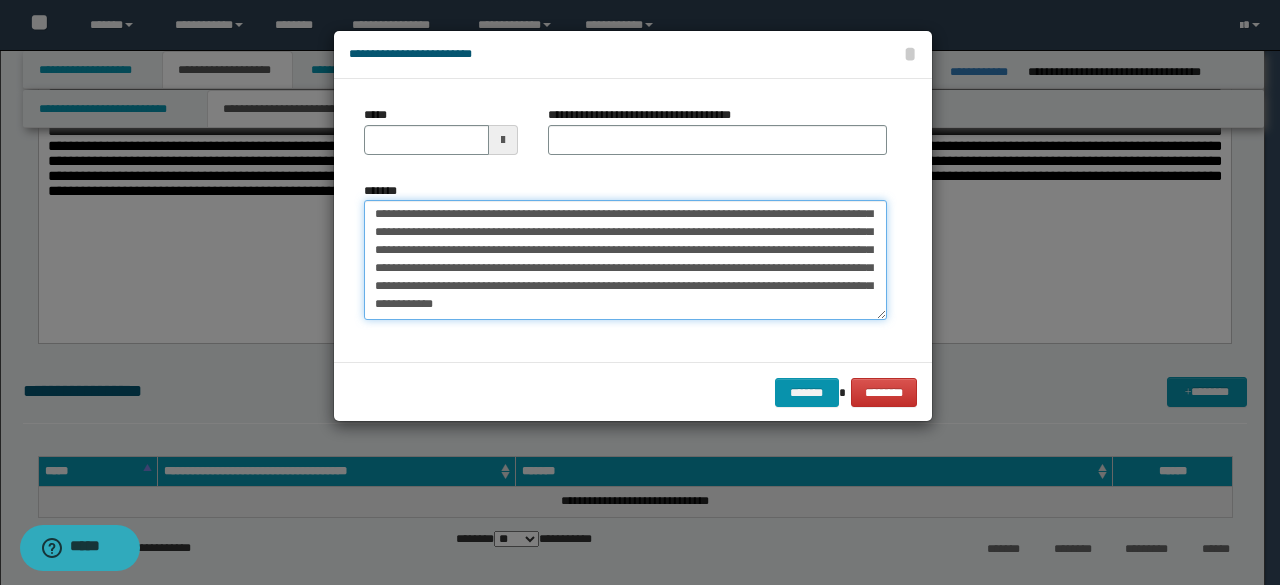 scroll, scrollTop: 4922, scrollLeft: 0, axis: vertical 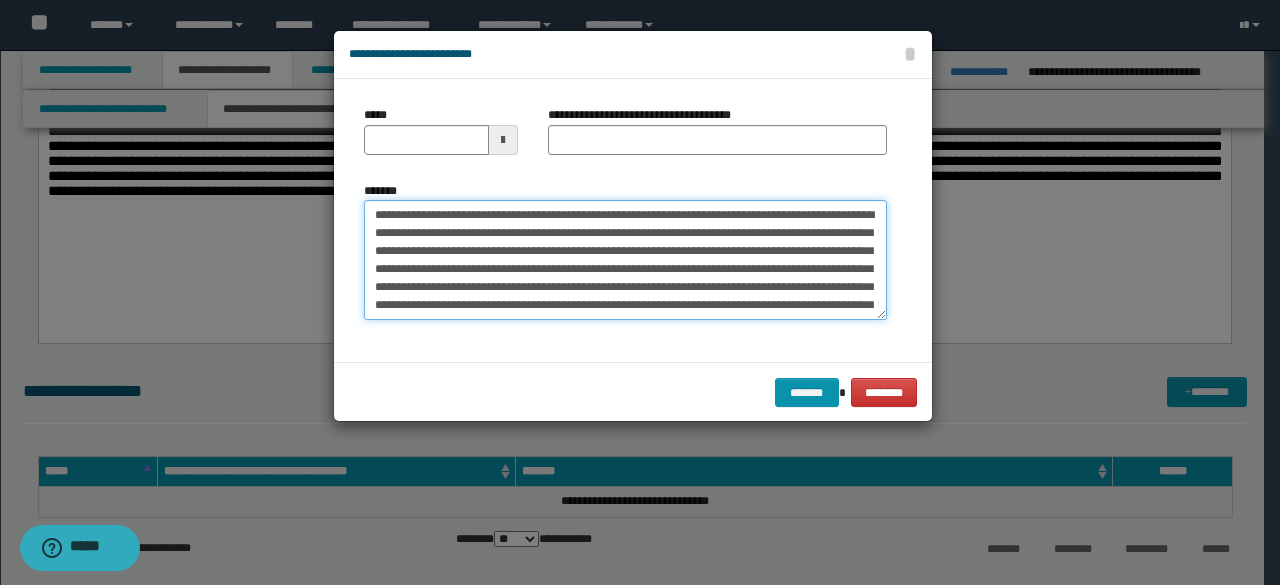 drag, startPoint x: 516, startPoint y: 211, endPoint x: 172, endPoint y: 205, distance: 344.0523 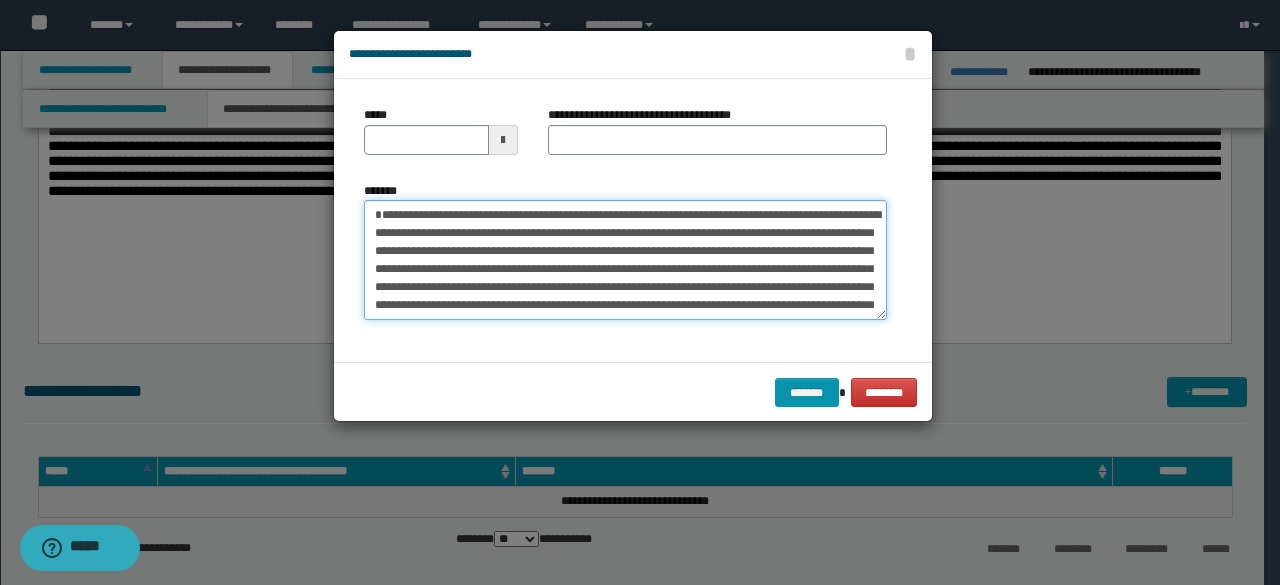 type on "**********" 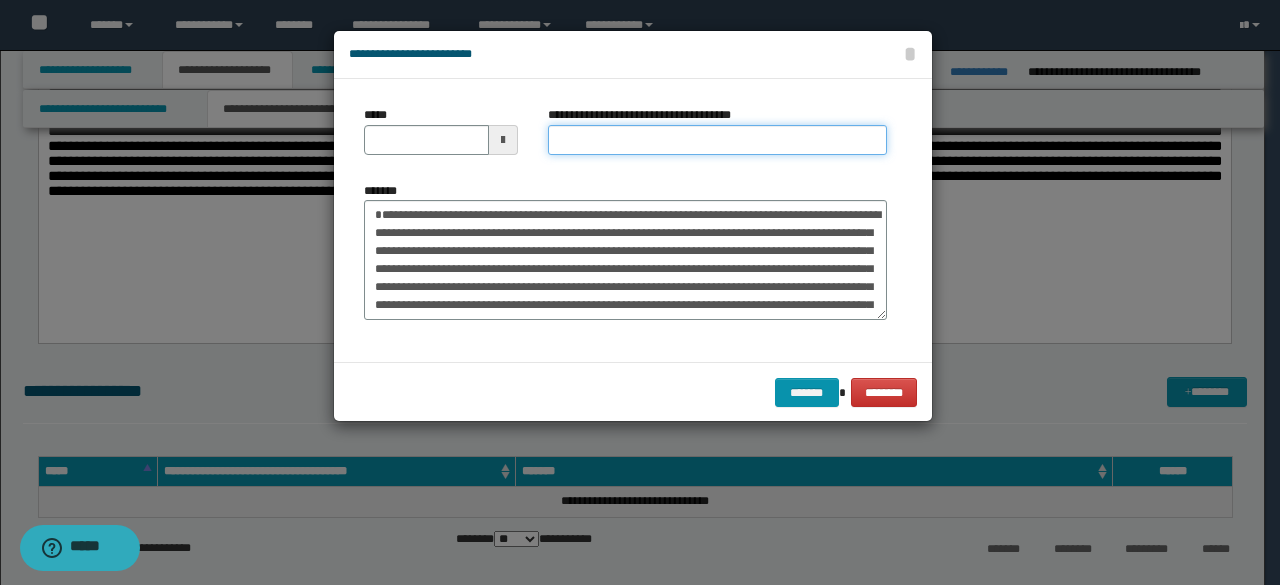 drag, startPoint x: 557, startPoint y: 147, endPoint x: 534, endPoint y: 145, distance: 23.086792 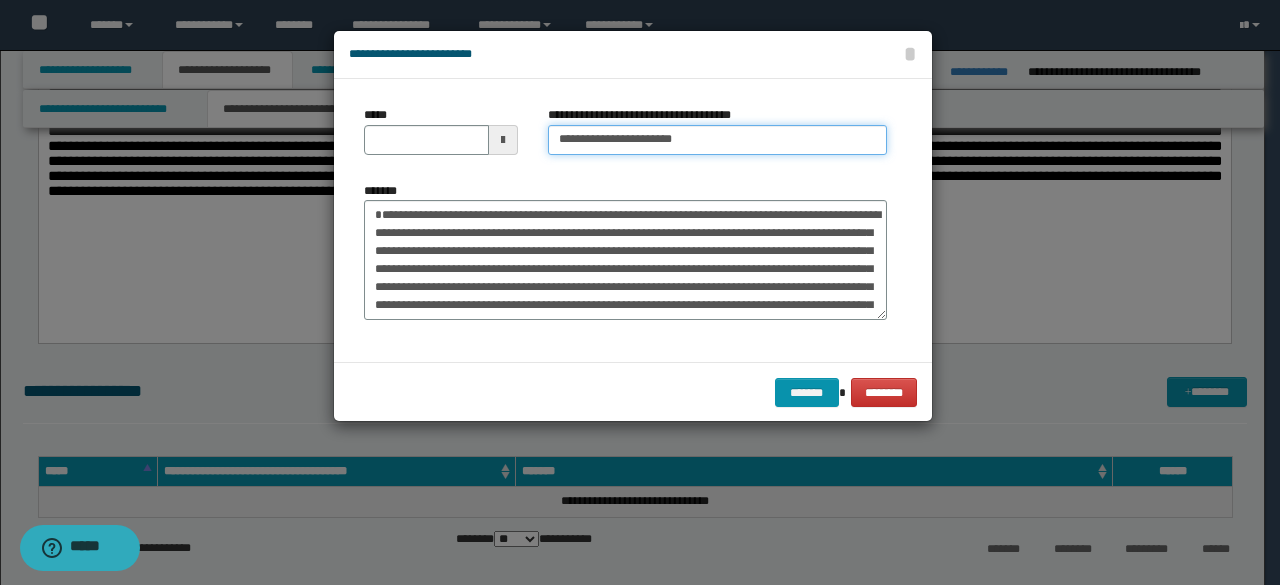 type on "**********" 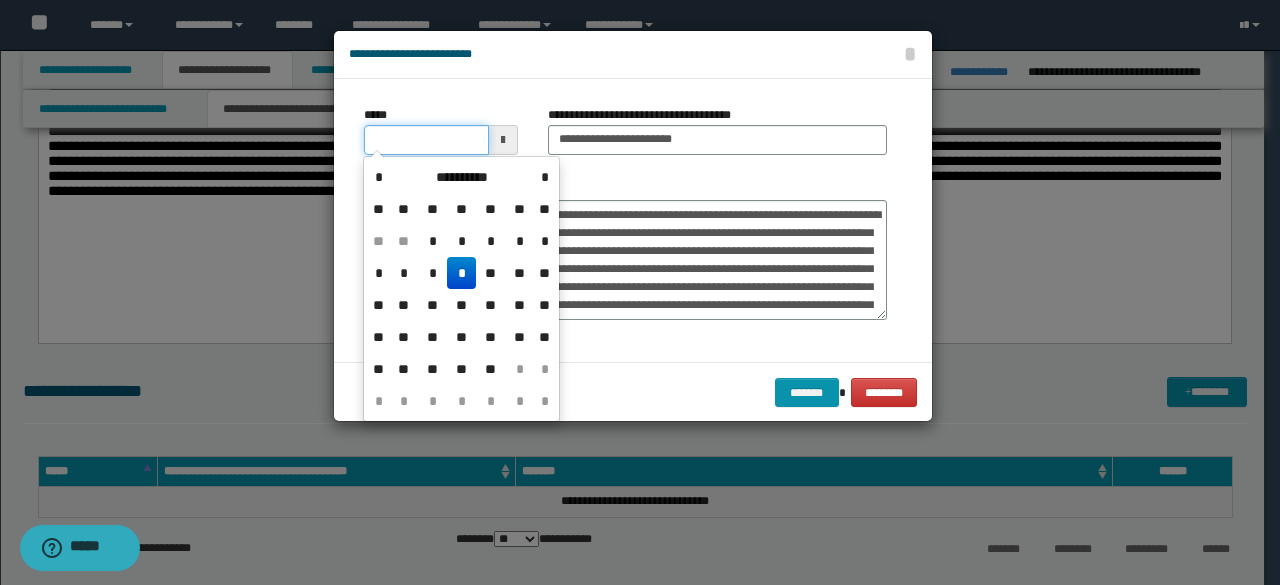 click on "*****" at bounding box center [426, 140] 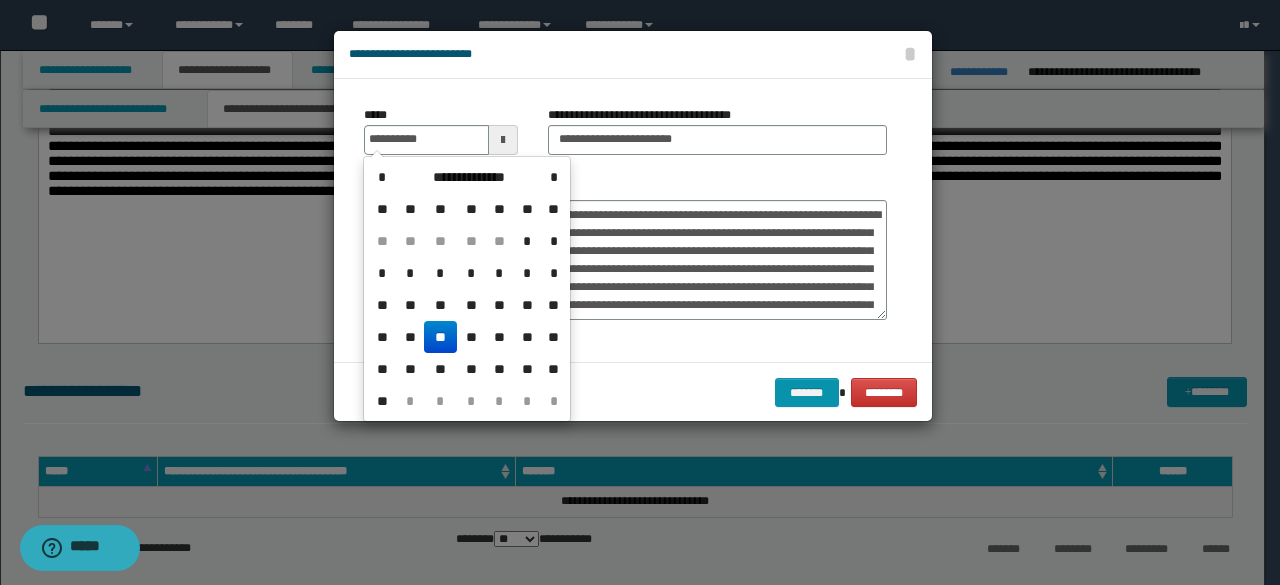 click on "**" at bounding box center [440, 337] 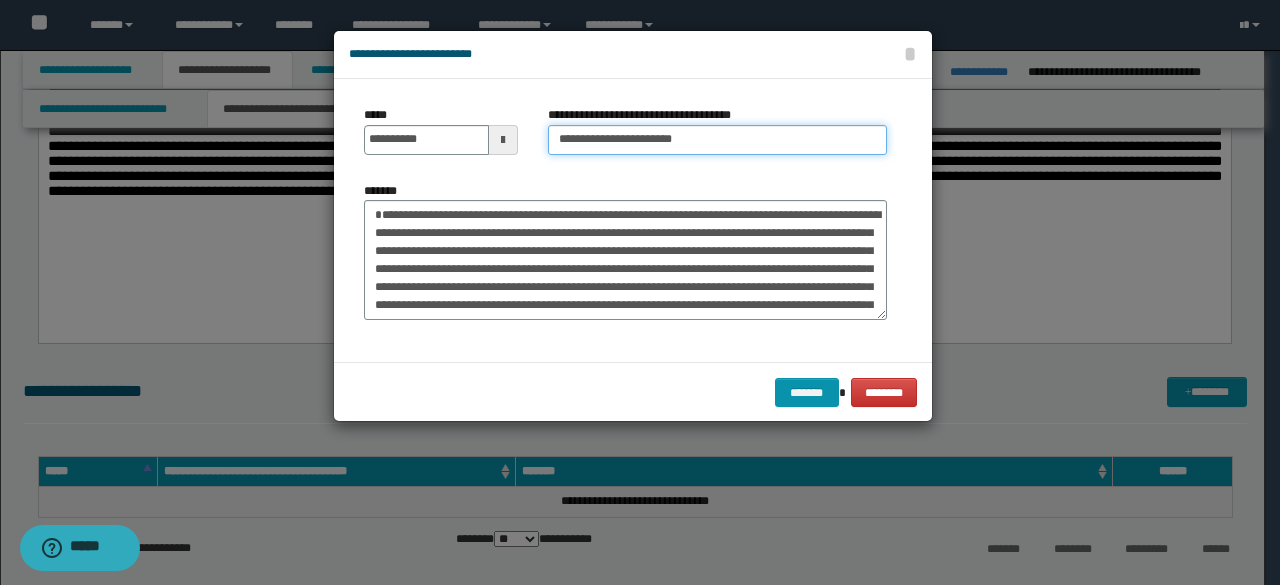 drag, startPoint x: 622, startPoint y: 141, endPoint x: 420, endPoint y: 119, distance: 203.19449 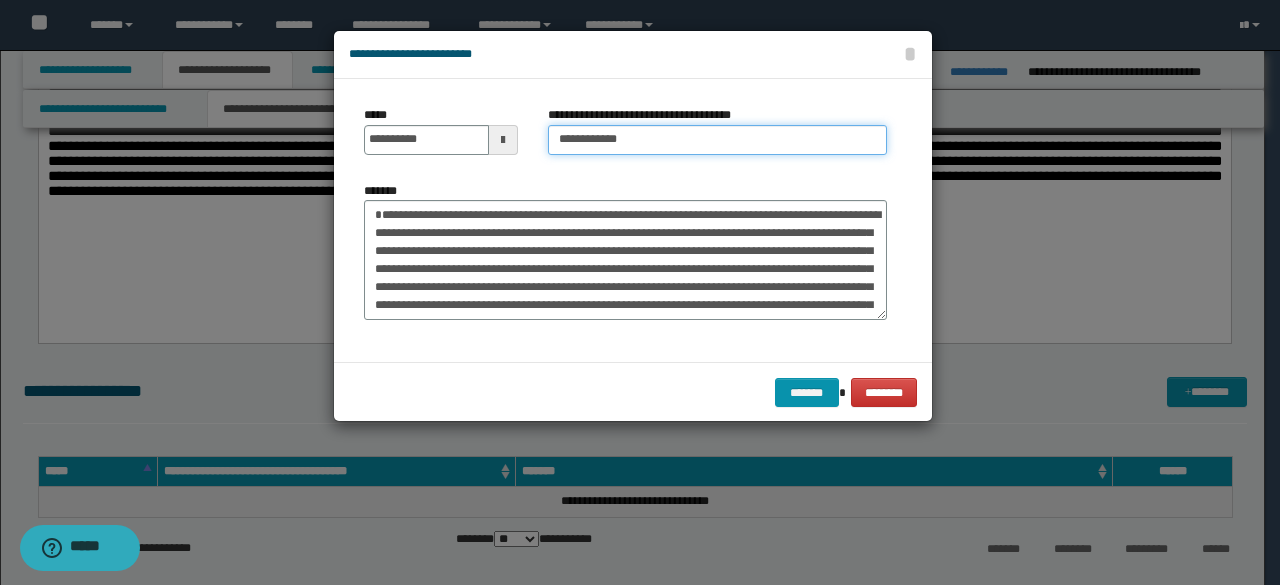 click on "**********" at bounding box center [717, 140] 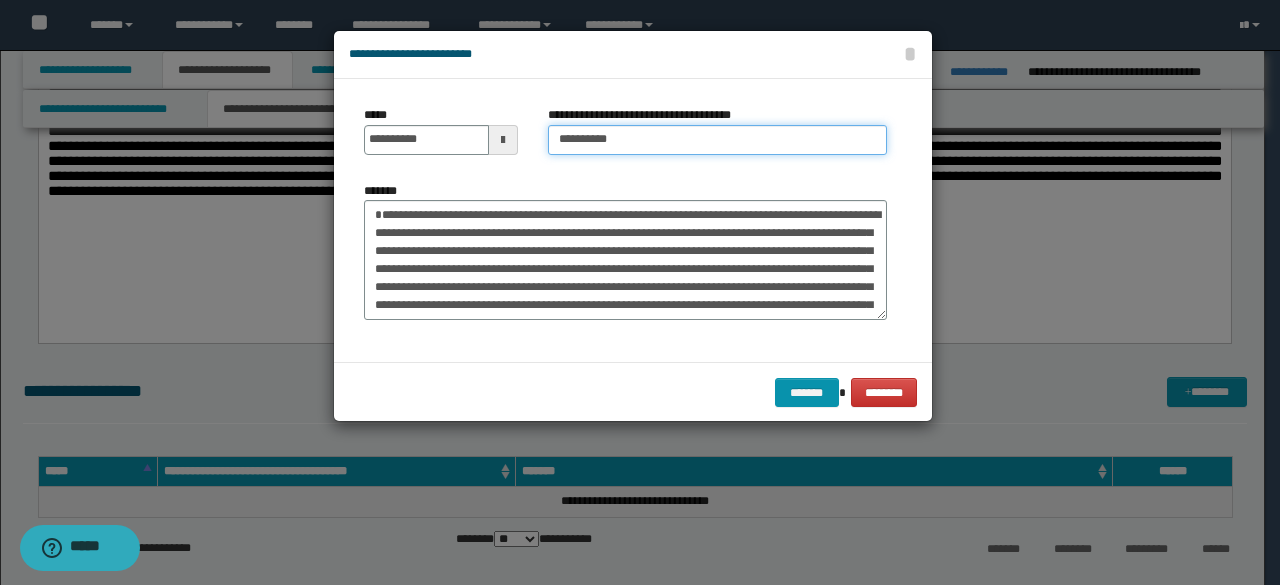 type on "**********" 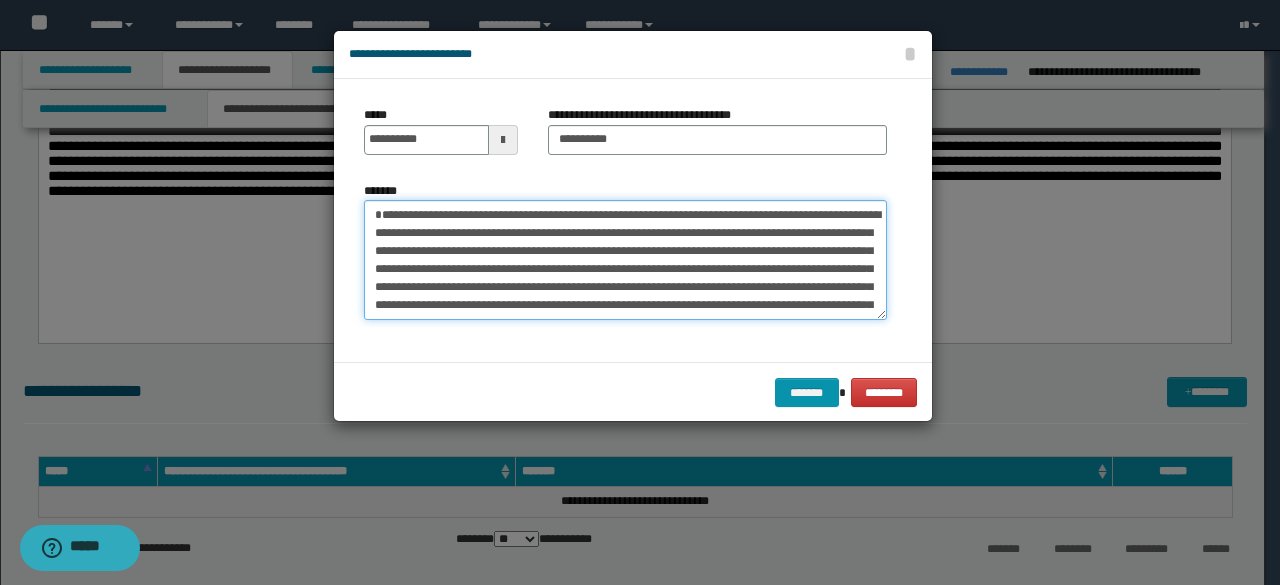 click on "*******" at bounding box center [625, 259] 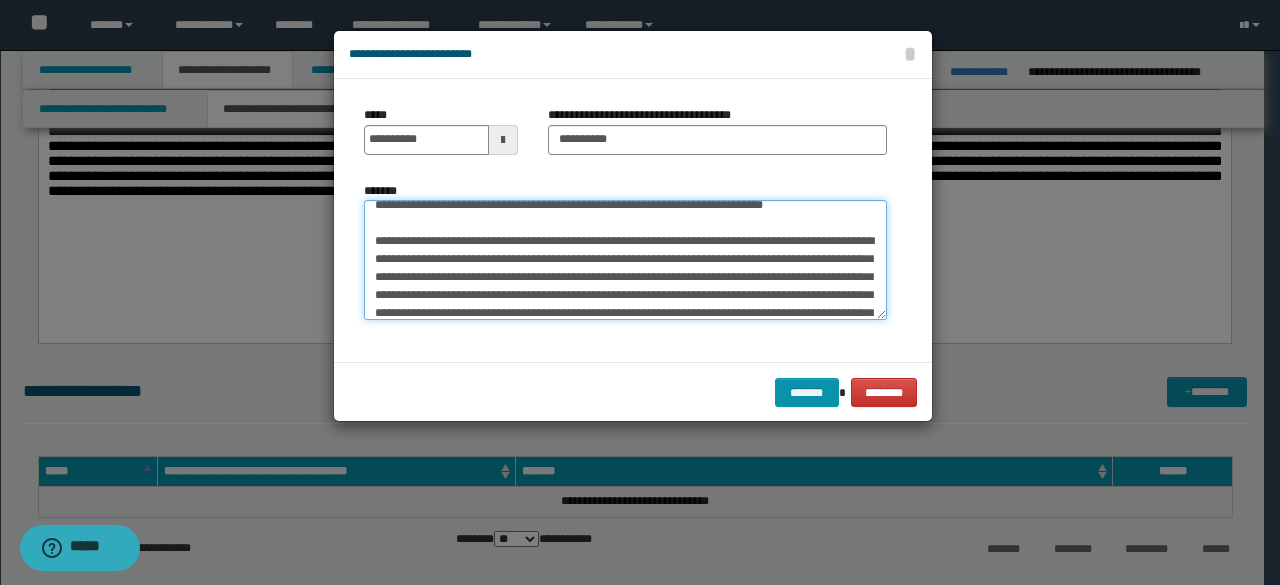 scroll, scrollTop: 320, scrollLeft: 0, axis: vertical 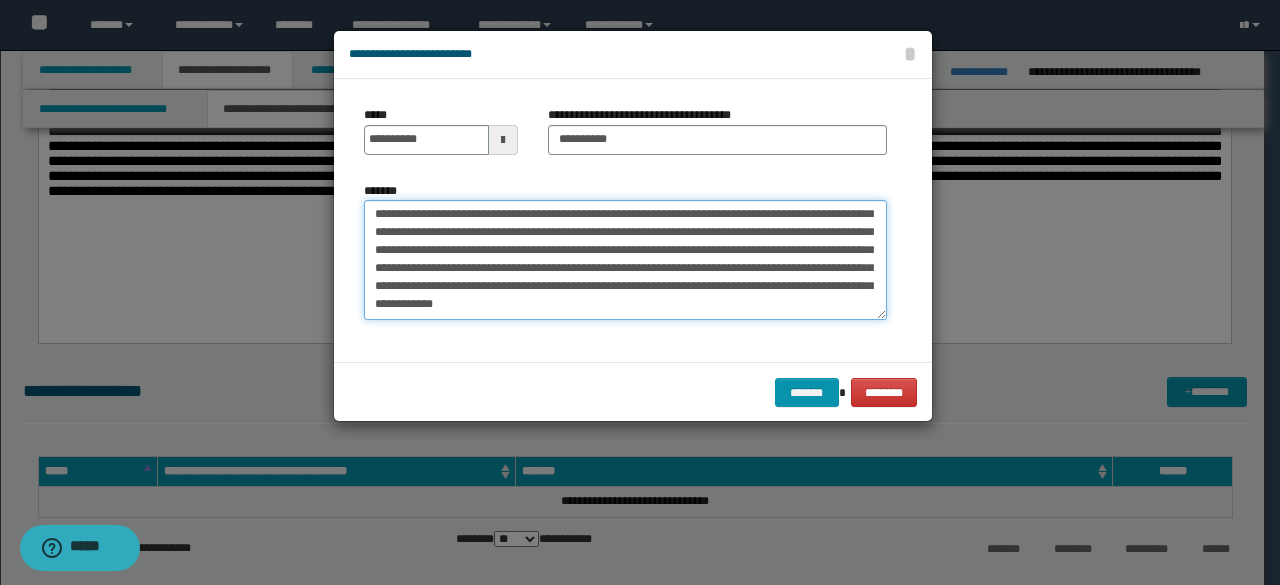 drag, startPoint x: 368, startPoint y: 255, endPoint x: 710, endPoint y: 418, distance: 378.85748 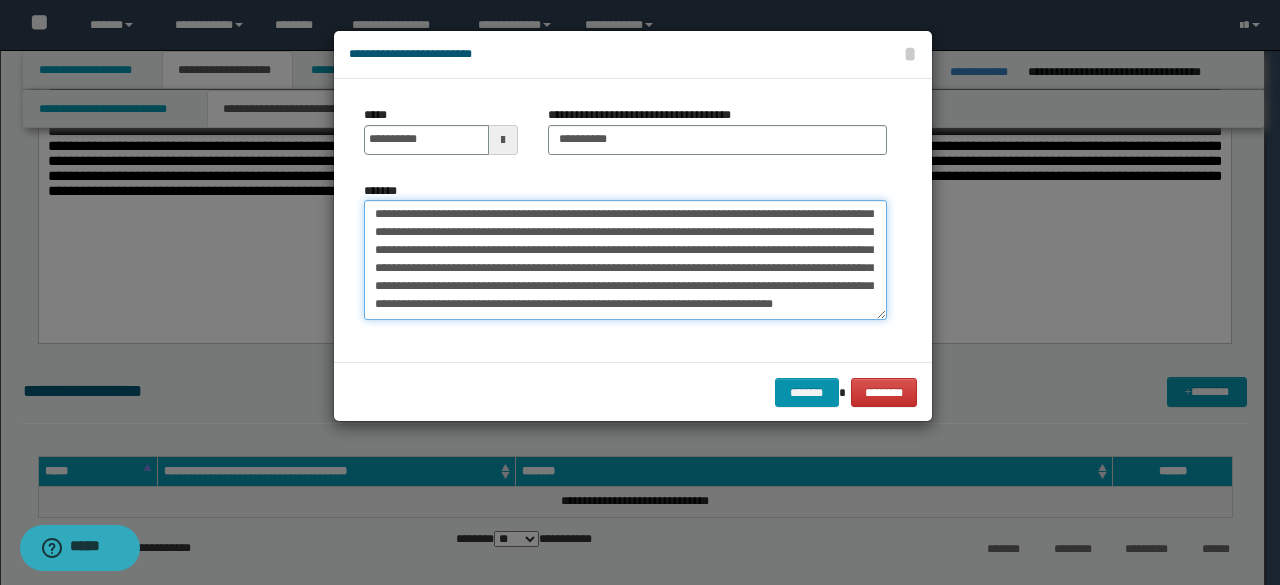 scroll, scrollTop: 270, scrollLeft: 0, axis: vertical 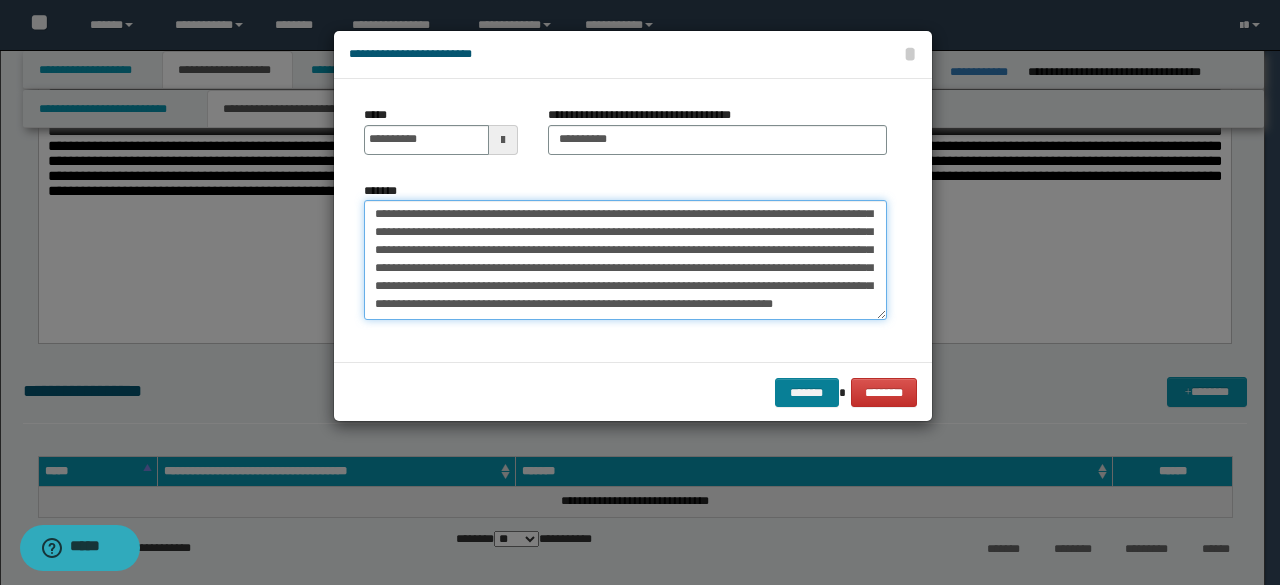 type on "**********" 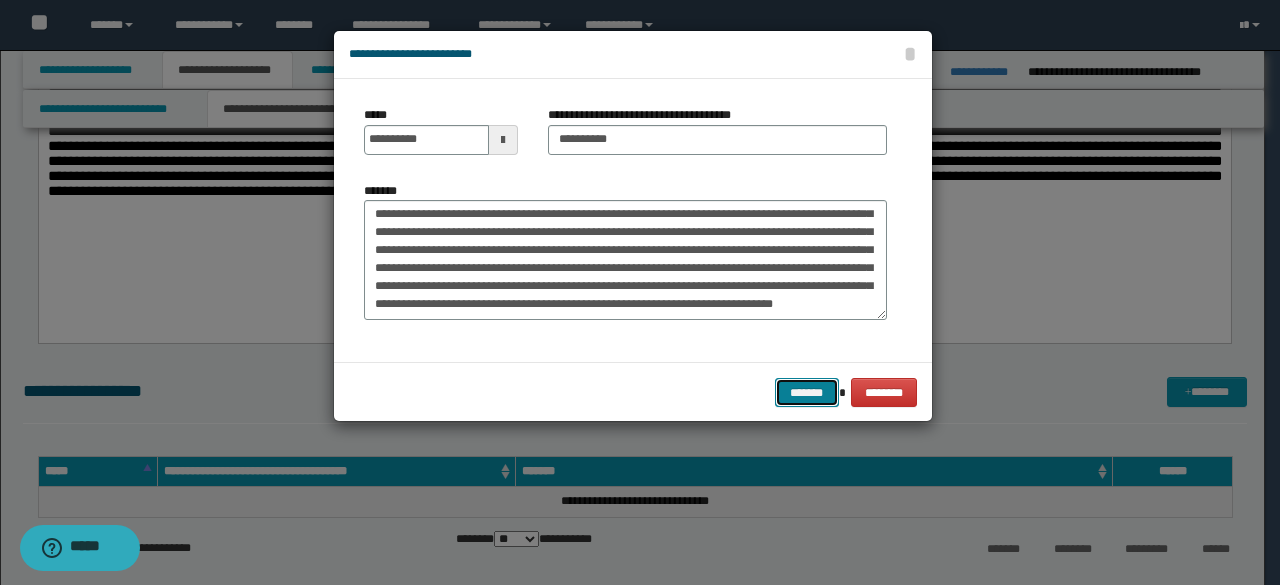 click on "*******" at bounding box center (807, 392) 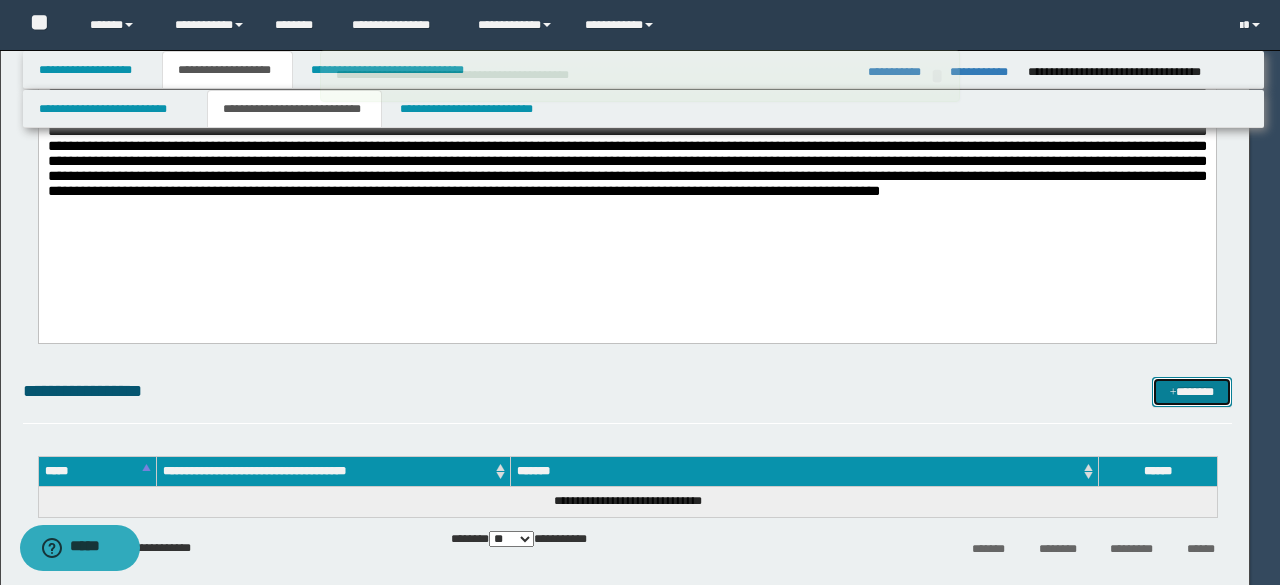 type 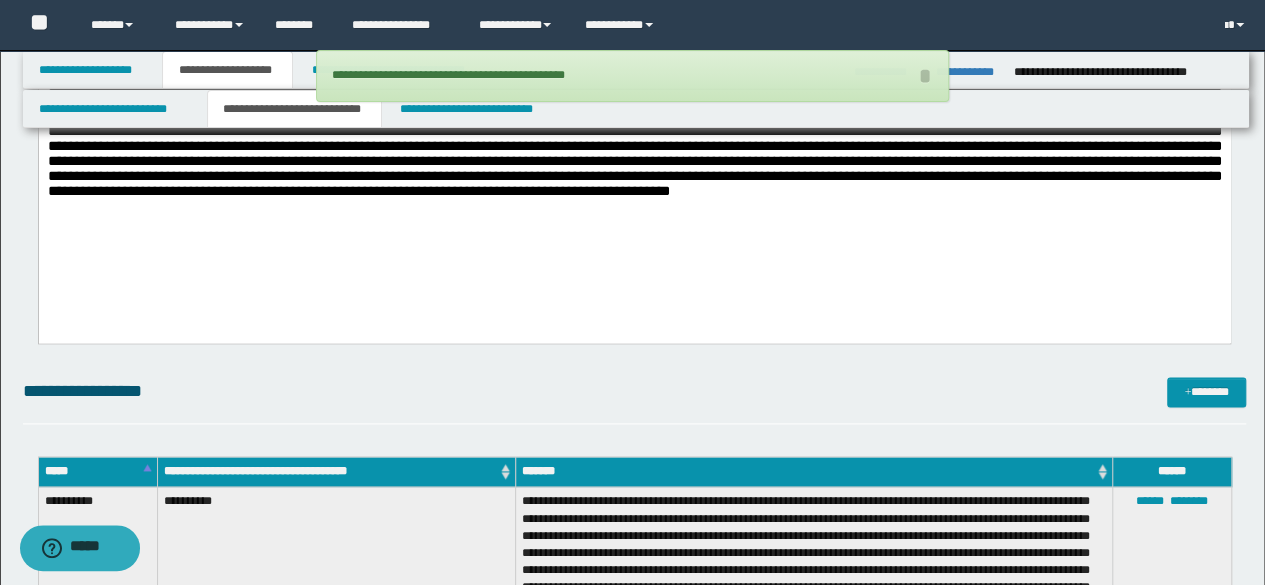 click on "**********" at bounding box center (635, 400) 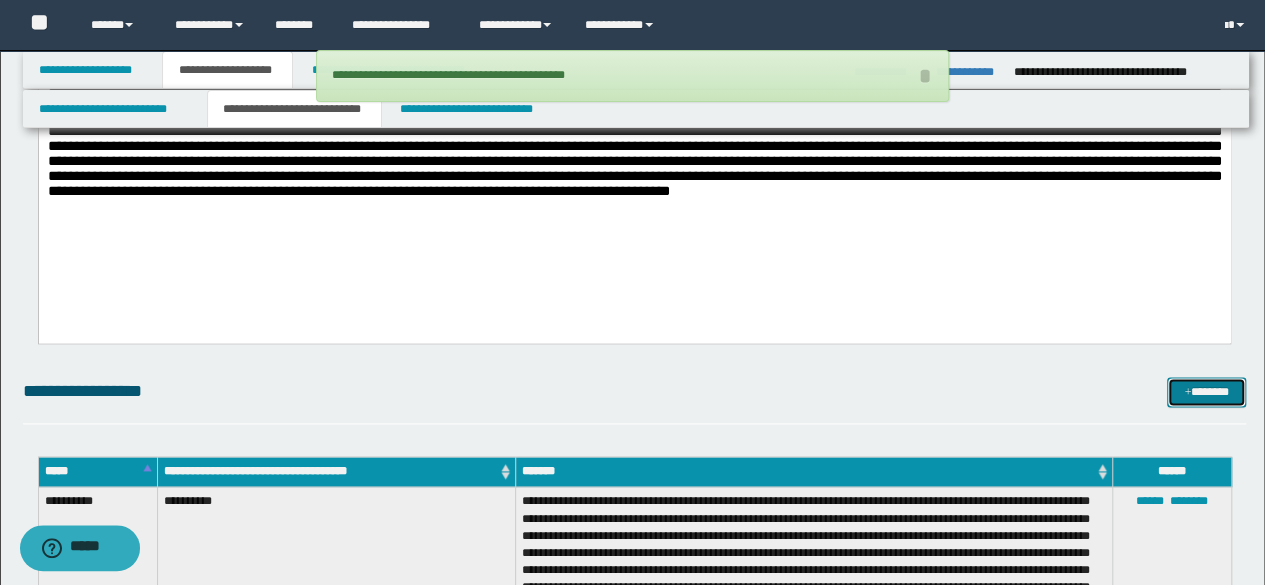 click at bounding box center [1187, 393] 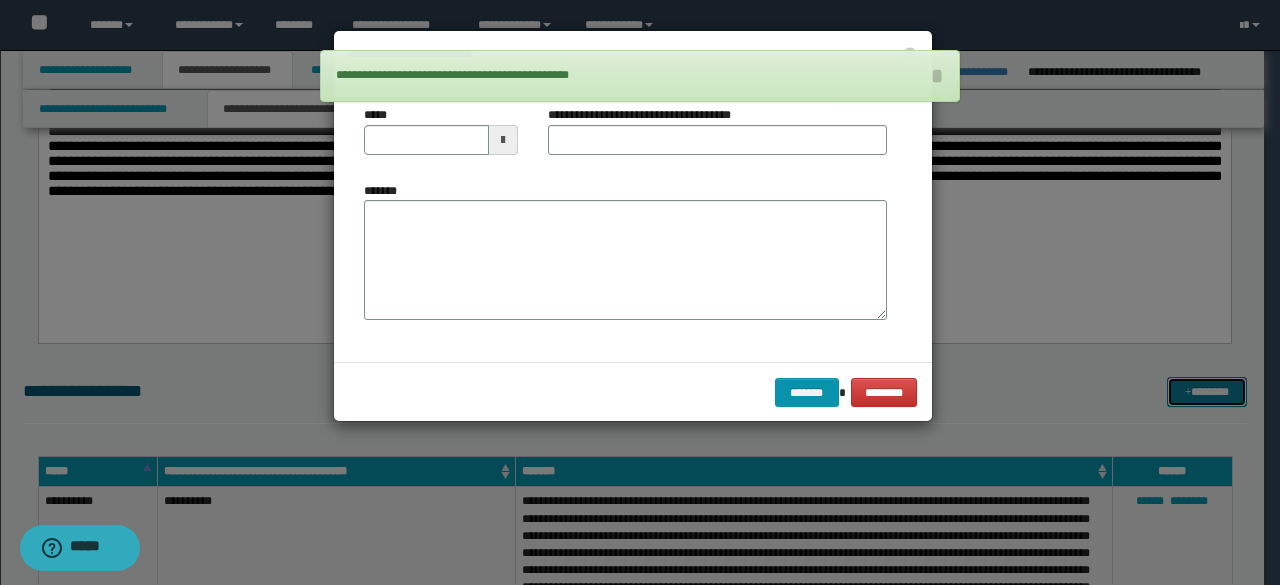 scroll, scrollTop: 0, scrollLeft: 0, axis: both 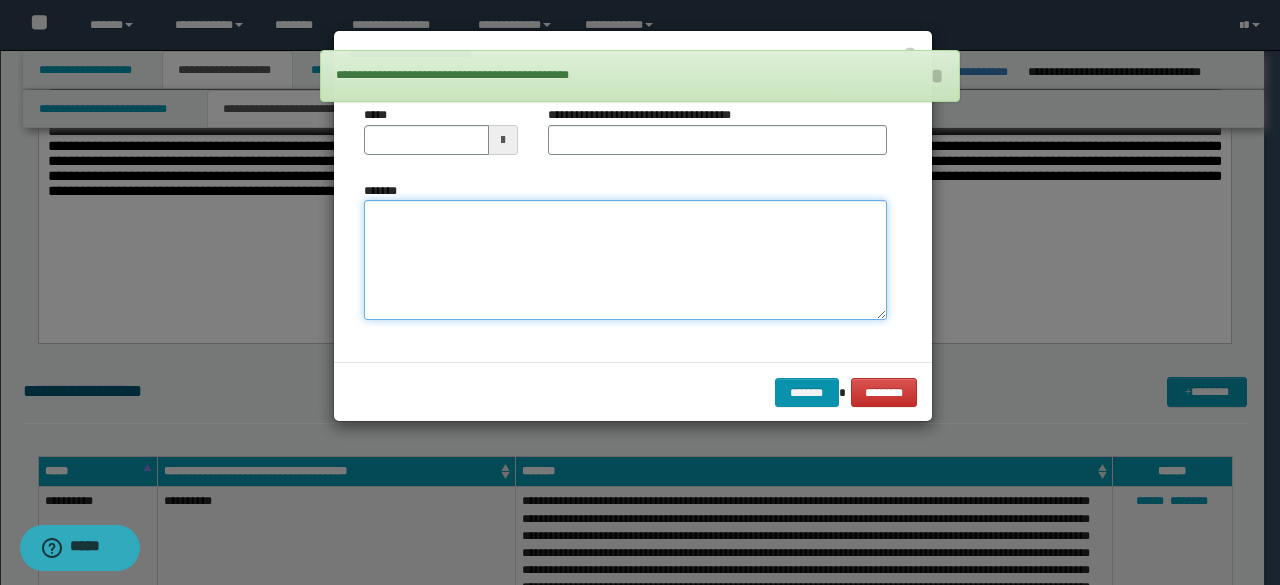 click on "*******" at bounding box center (625, 259) 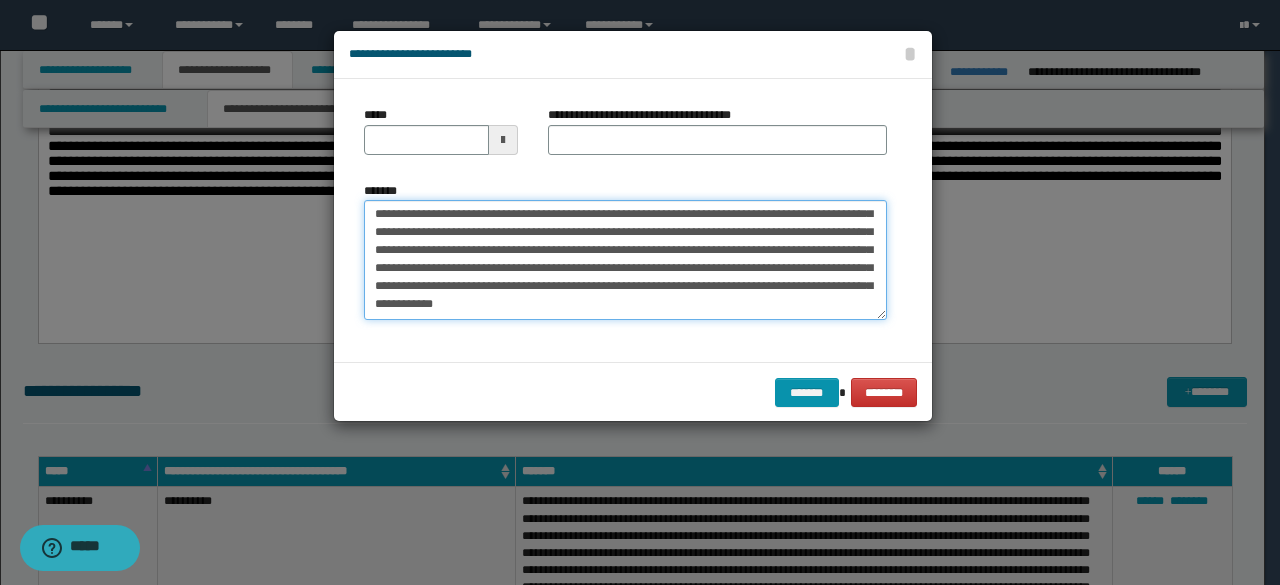 scroll, scrollTop: 0, scrollLeft: 0, axis: both 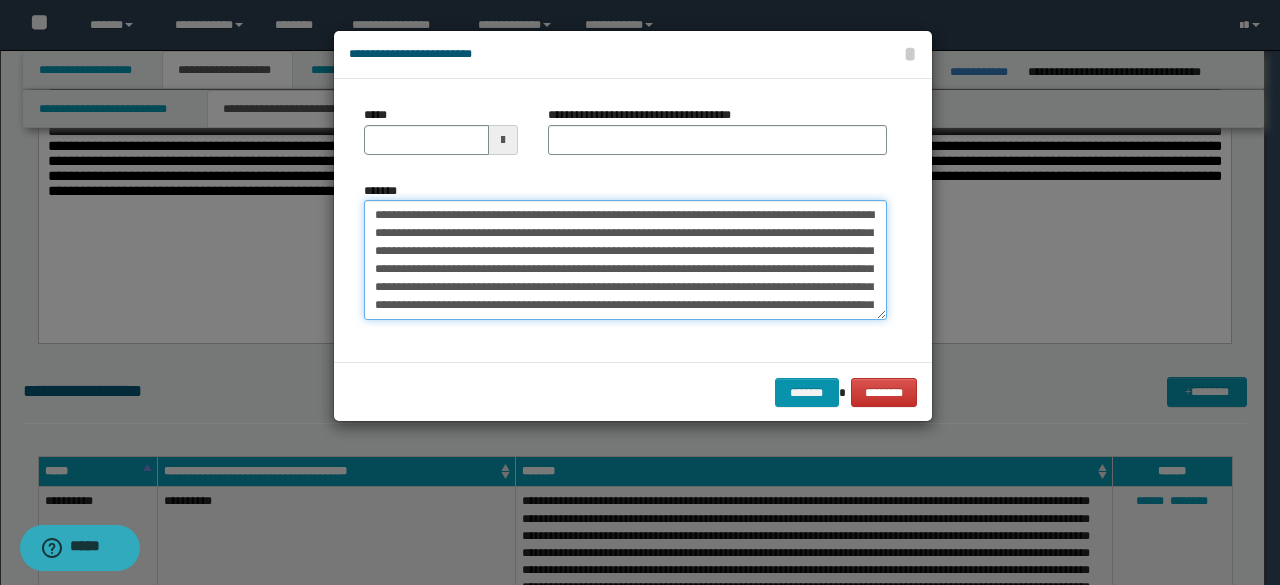 drag, startPoint x: 514, startPoint y: 215, endPoint x: 114, endPoint y: 183, distance: 401.27795 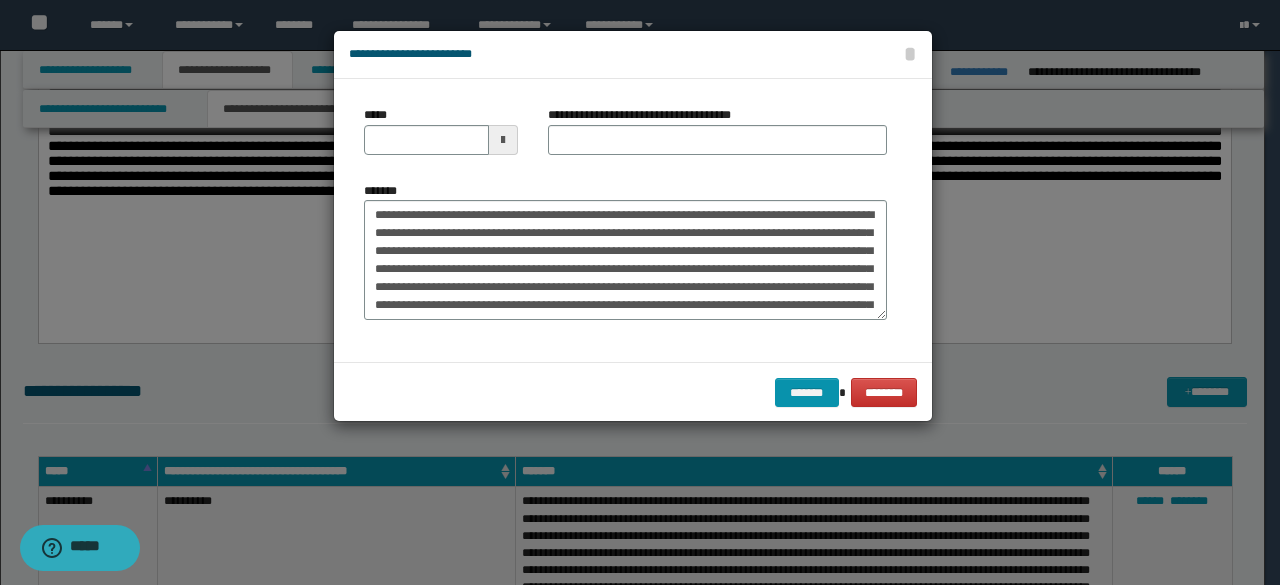 drag, startPoint x: 559, startPoint y: 123, endPoint x: 494, endPoint y: 131, distance: 65.490456 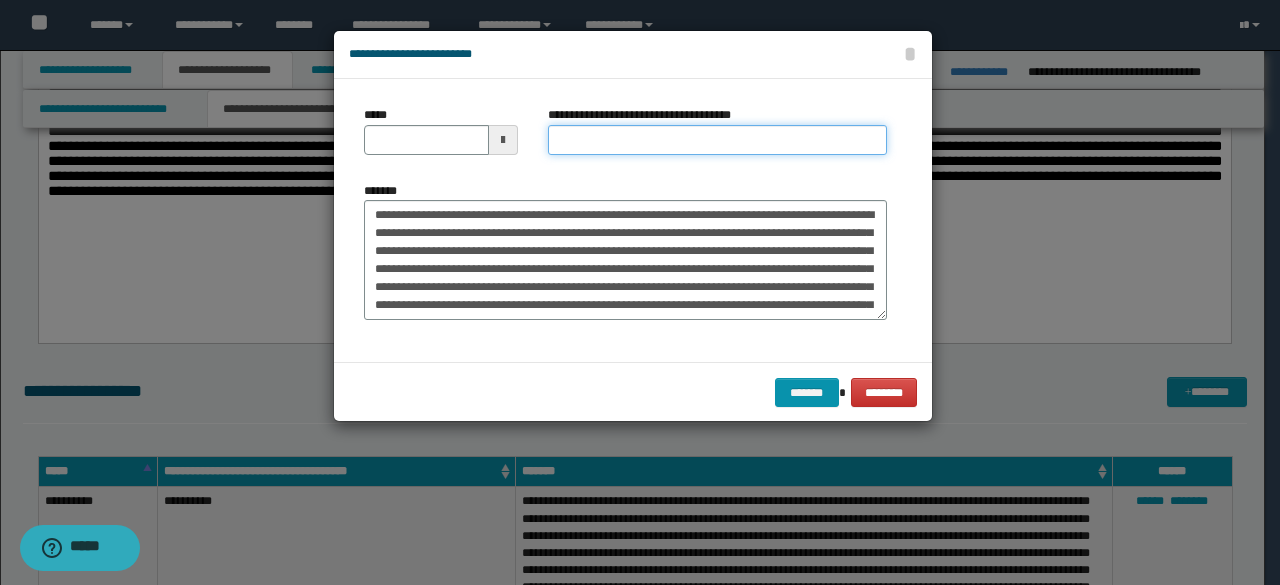 click on "**********" at bounding box center (717, 140) 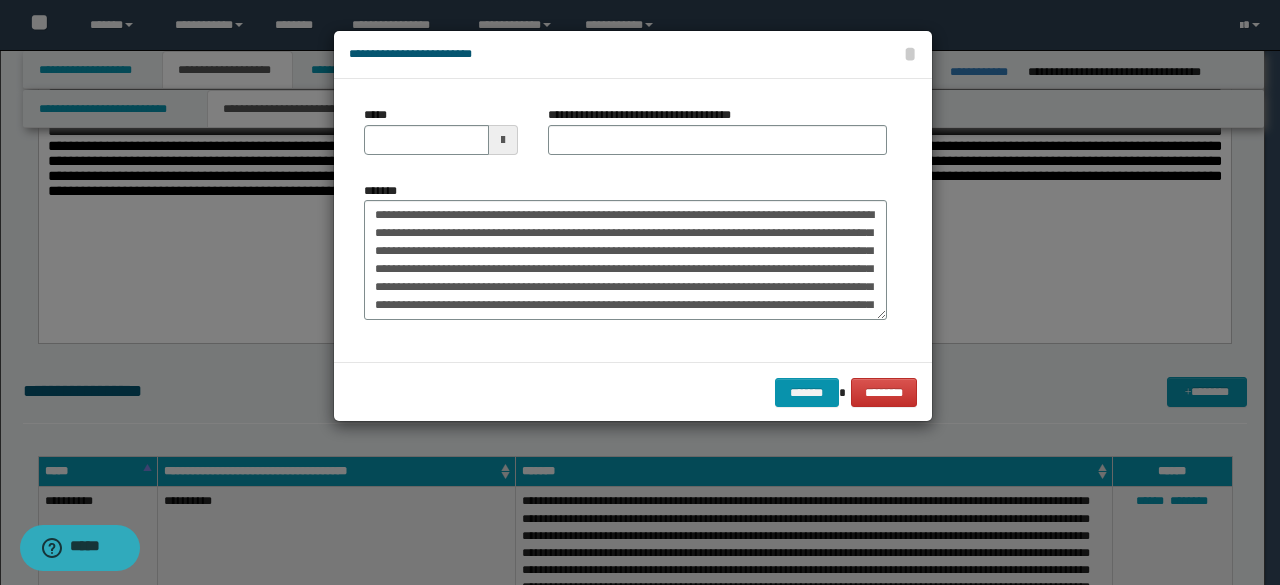 click on "*****" at bounding box center [441, 130] 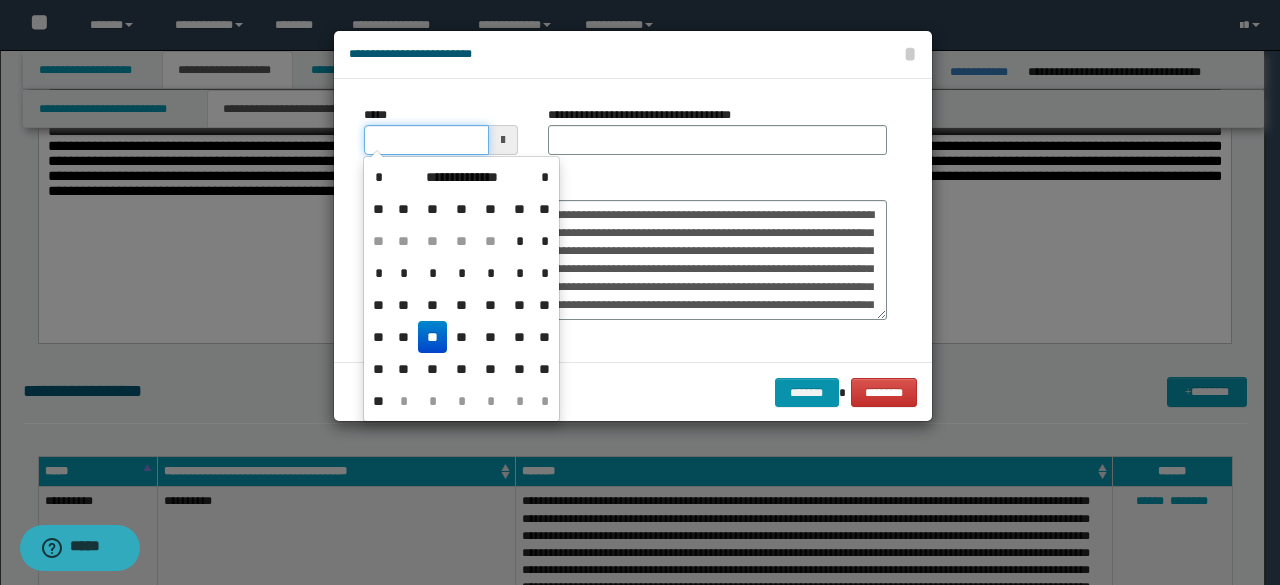 click on "*****" at bounding box center [426, 140] 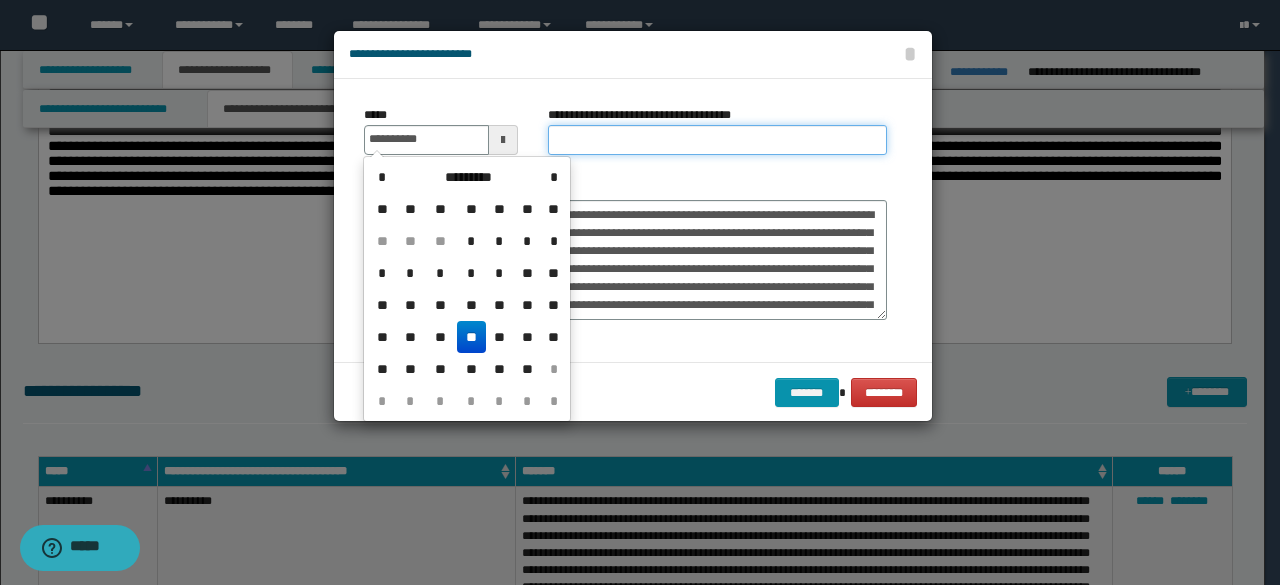 type on "**********" 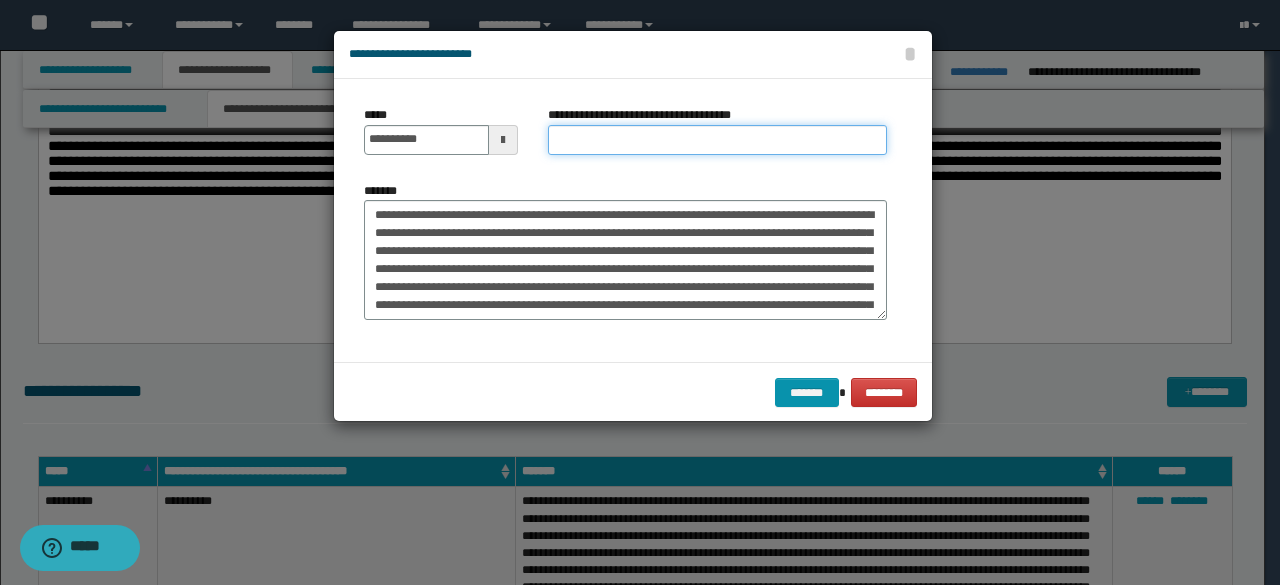 click on "**********" at bounding box center (717, 140) 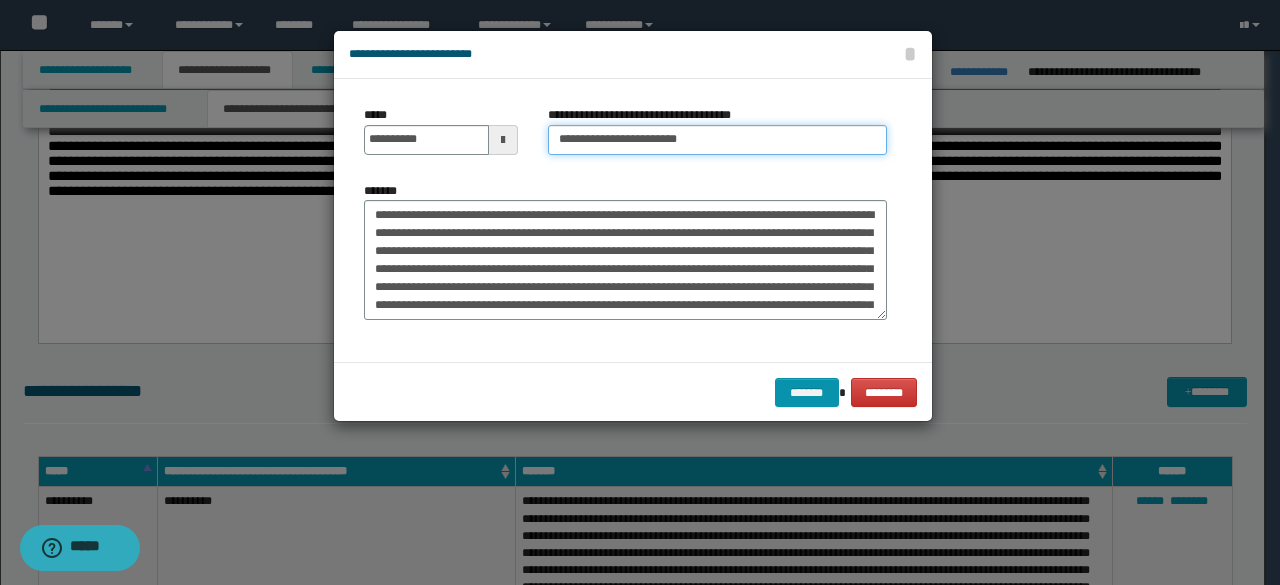 drag, startPoint x: 630, startPoint y: 139, endPoint x: 536, endPoint y: 144, distance: 94.13288 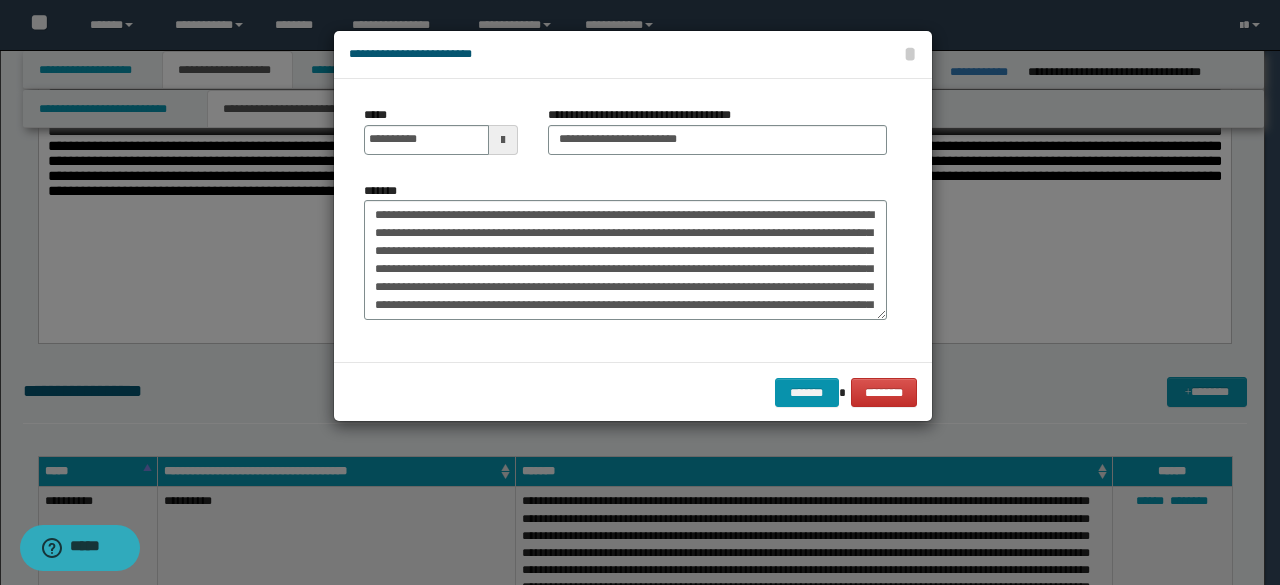 drag, startPoint x: 626, startPoint y: 166, endPoint x: 621, endPoint y: 151, distance: 15.811388 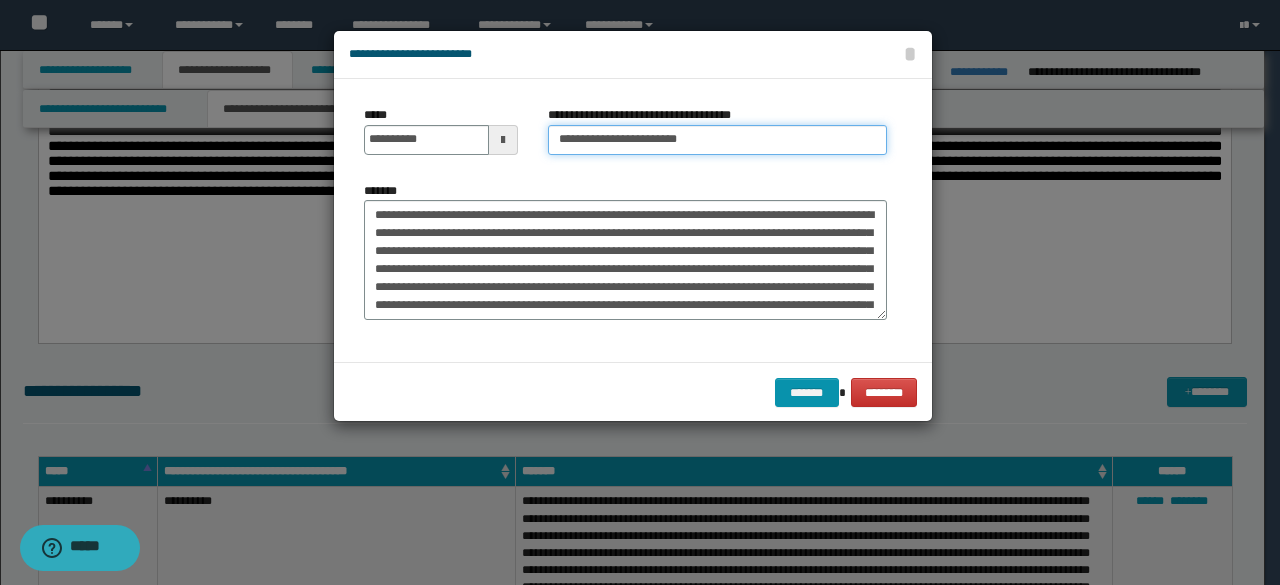 drag, startPoint x: 619, startPoint y: 142, endPoint x: 440, endPoint y: 107, distance: 182.3897 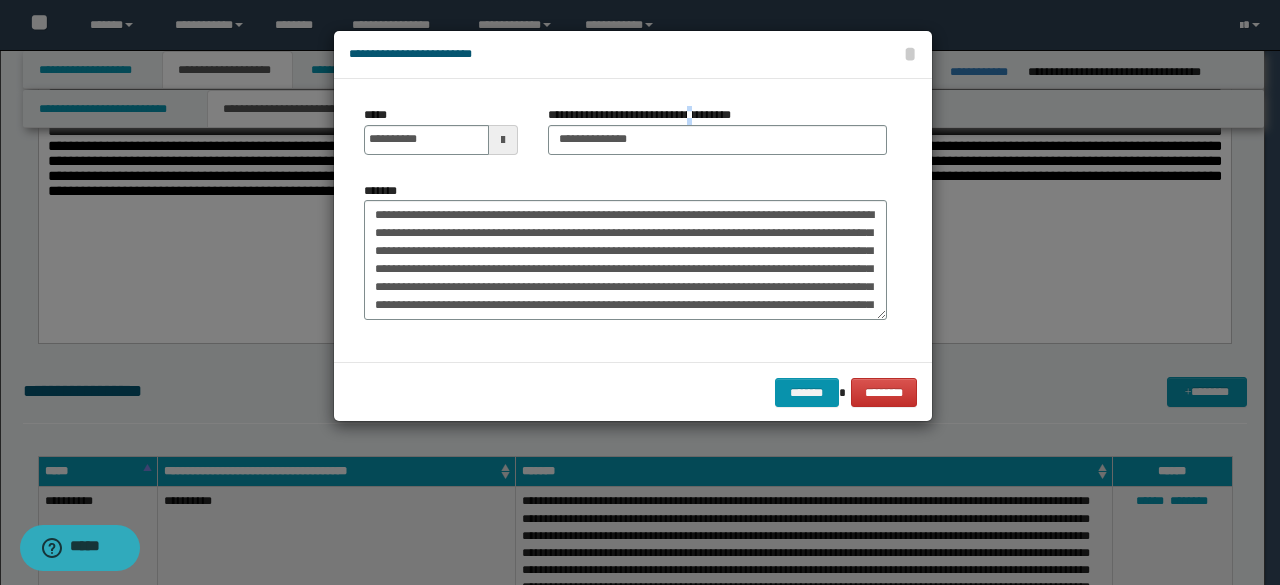 click on "**********" at bounding box center [647, 115] 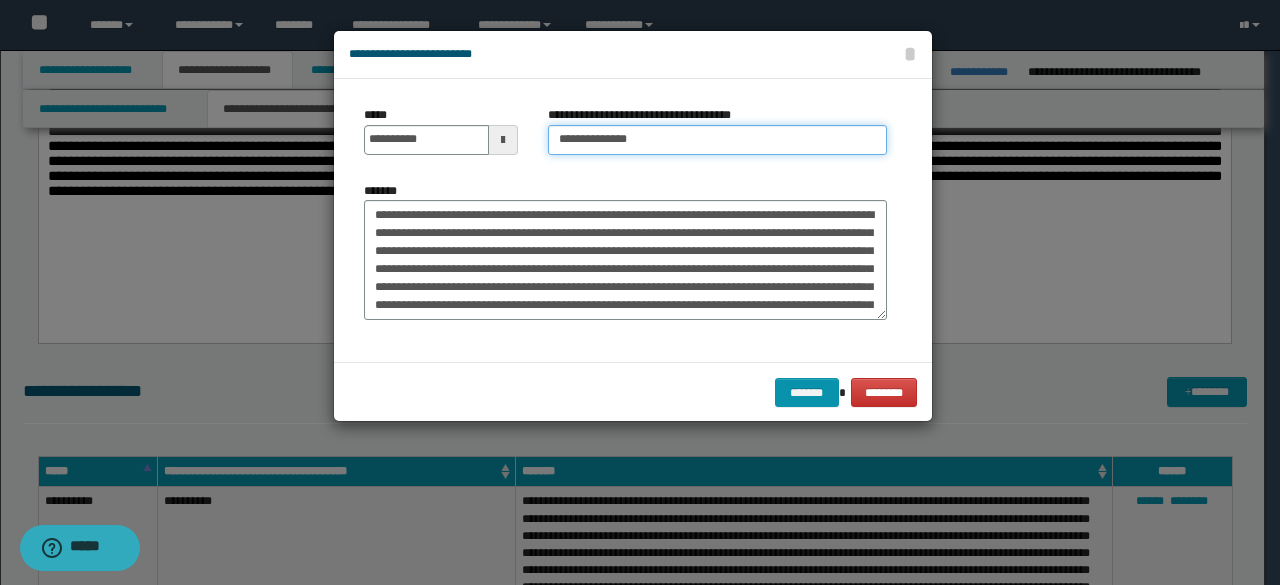 click on "**********" at bounding box center [717, 140] 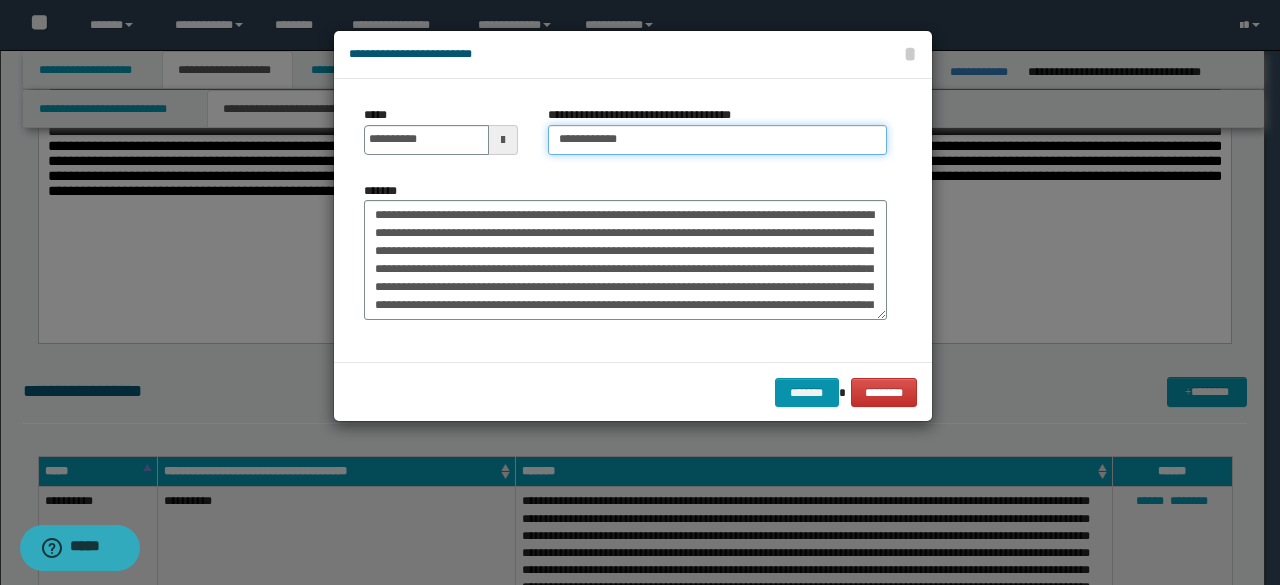 type on "**********" 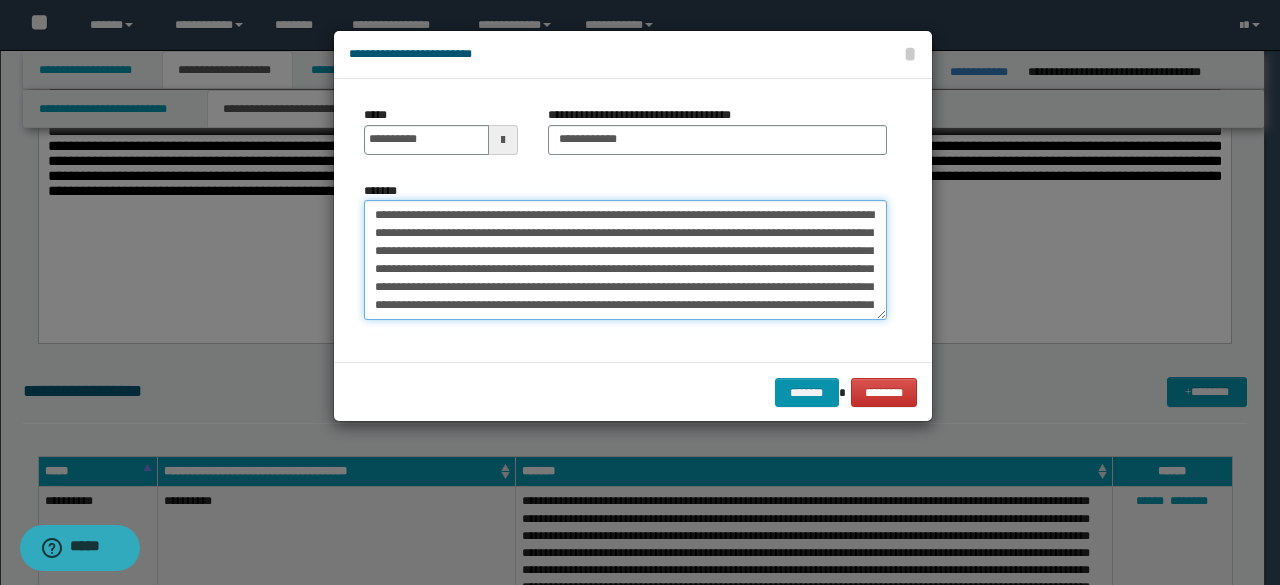 click on "*******" at bounding box center [625, 259] 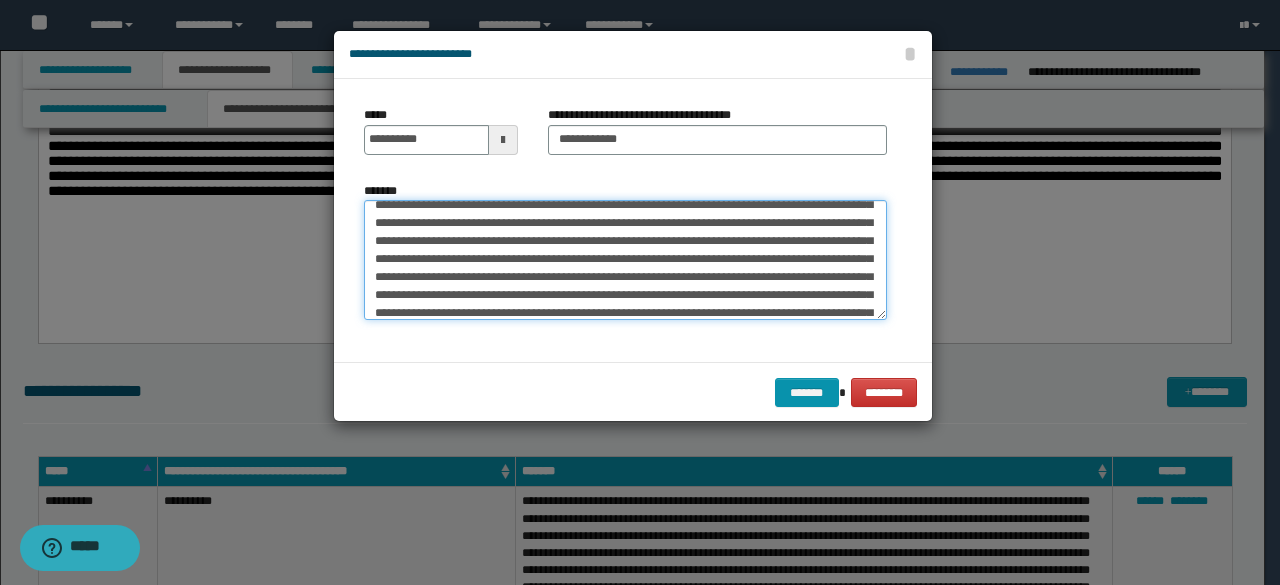 scroll, scrollTop: 1253, scrollLeft: 0, axis: vertical 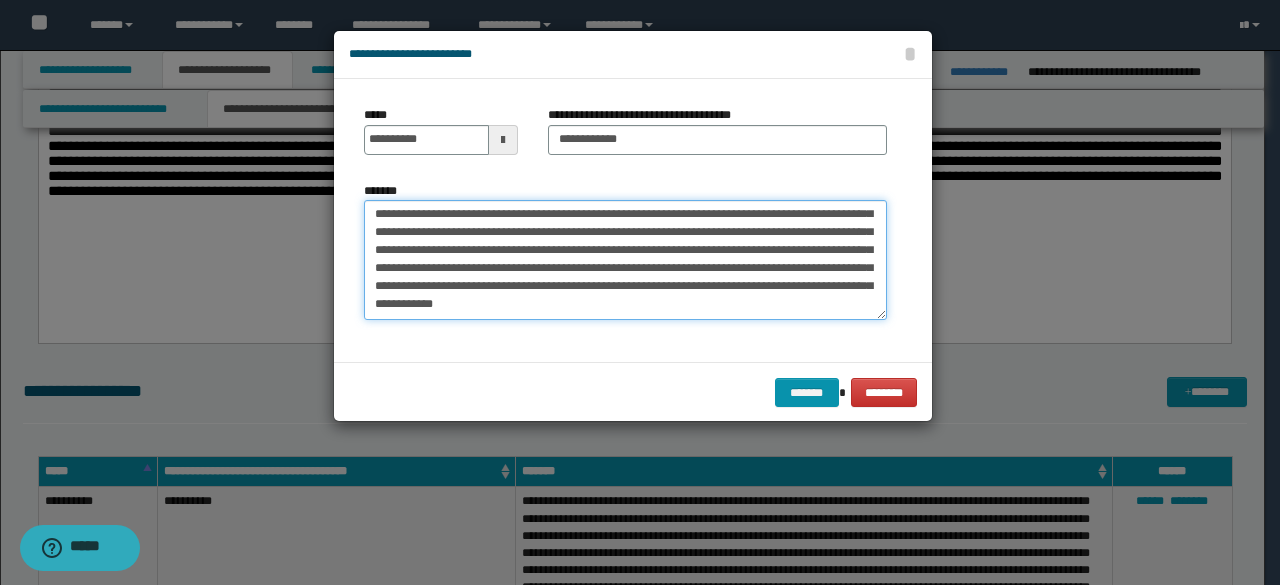 drag, startPoint x: 380, startPoint y: 263, endPoint x: 622, endPoint y: 399, distance: 277.59683 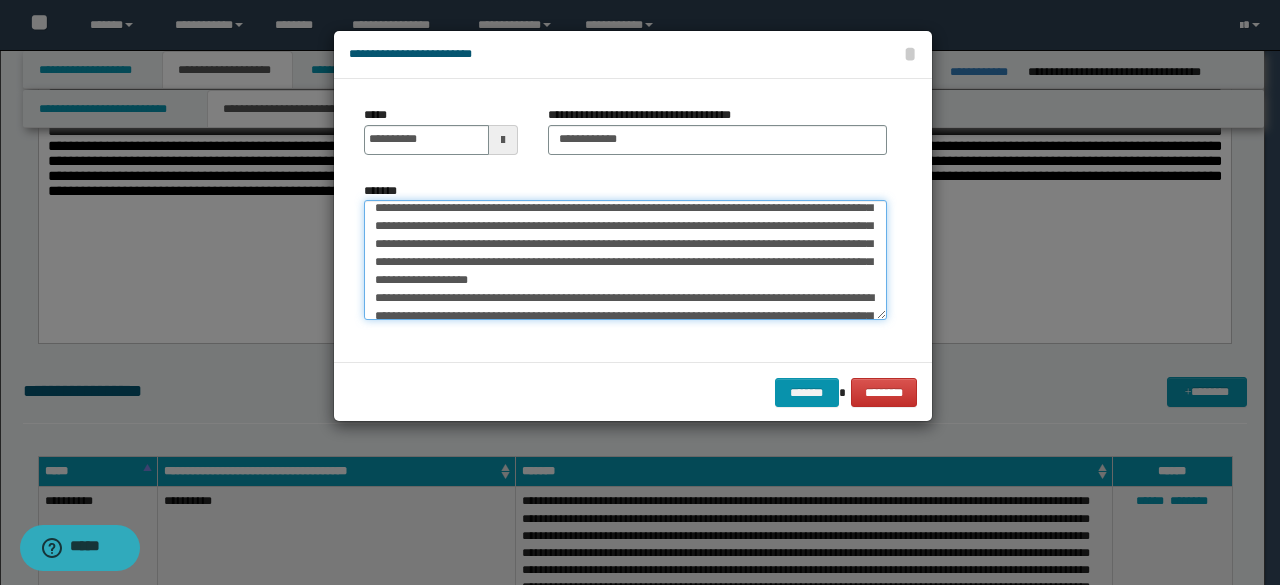 scroll, scrollTop: 306, scrollLeft: 0, axis: vertical 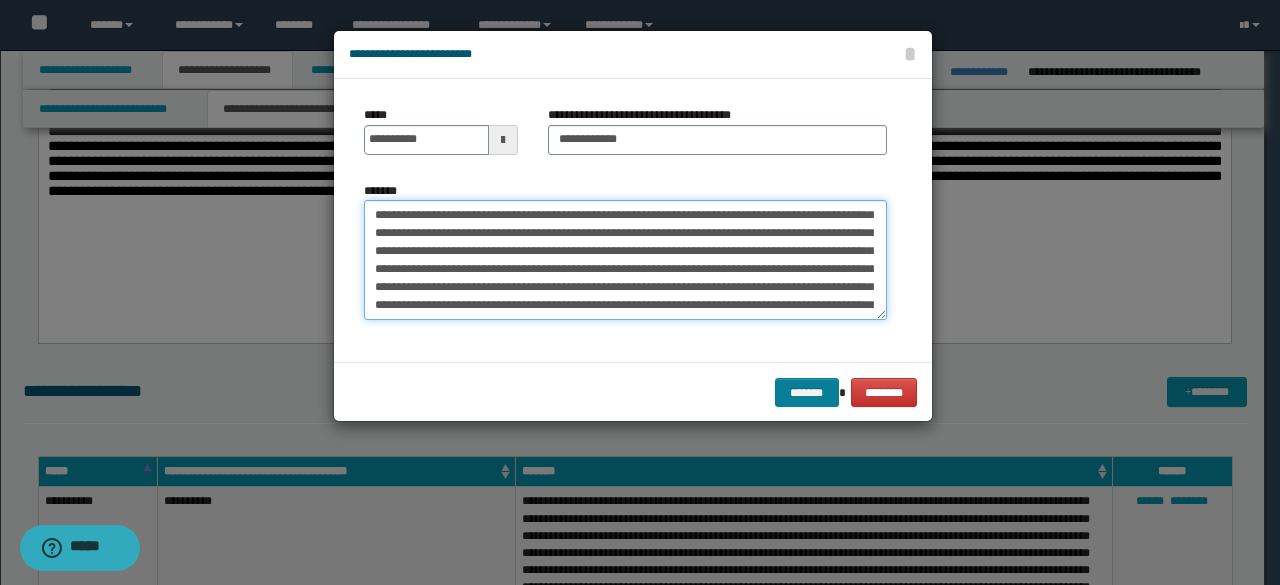type on "**********" 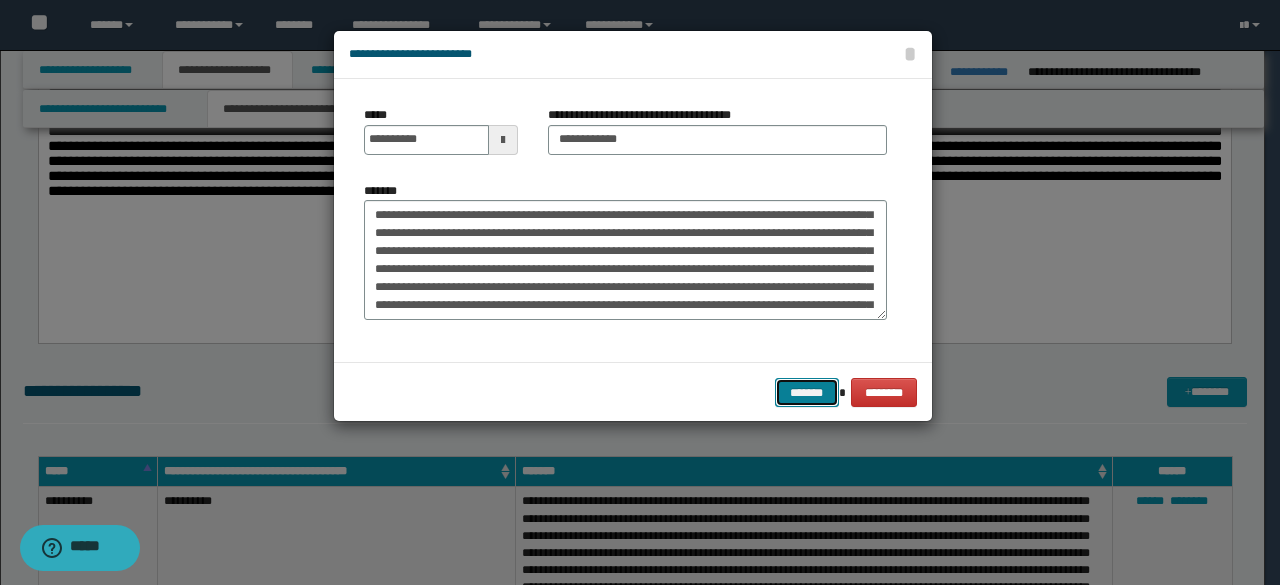 click on "*******" at bounding box center (807, 392) 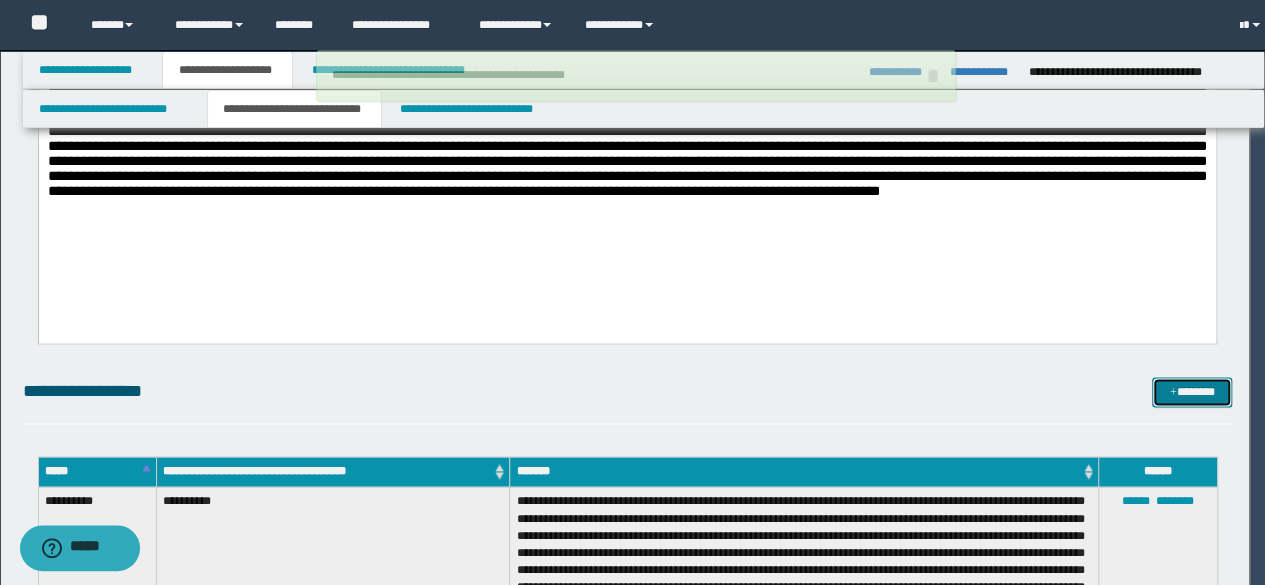 type 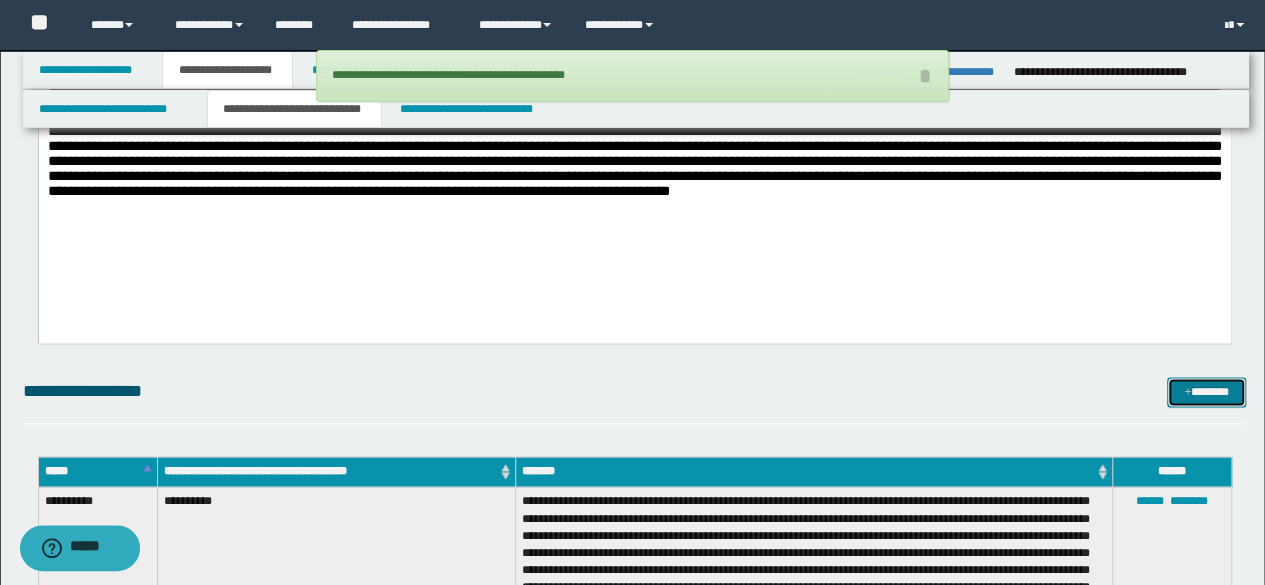click on "*******" at bounding box center (1206, 391) 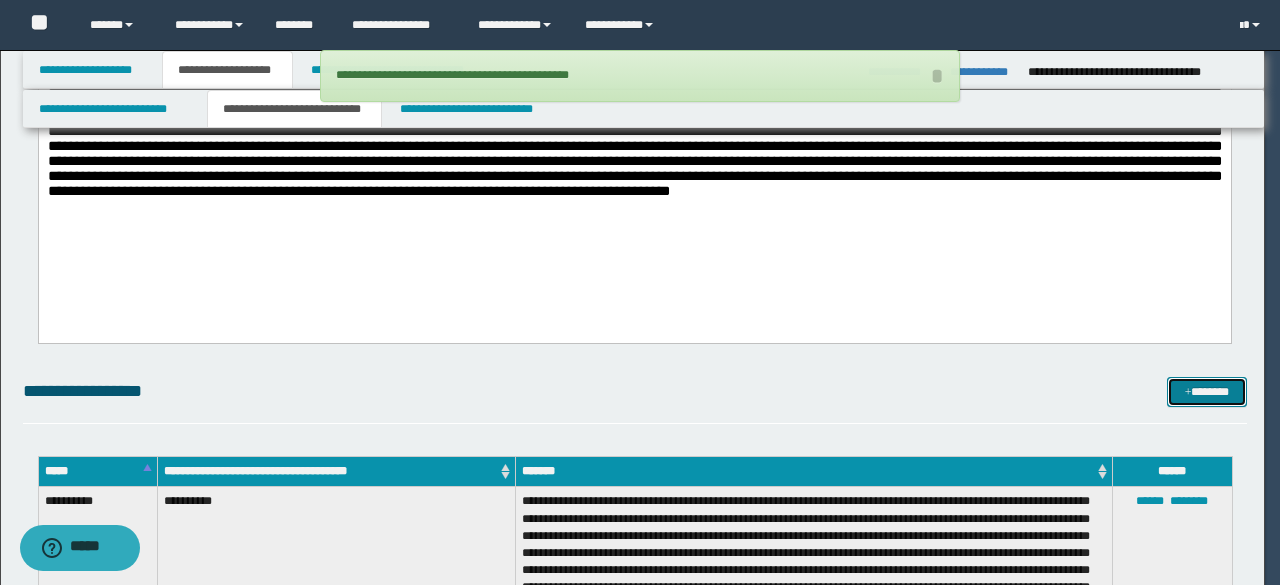 scroll, scrollTop: 0, scrollLeft: 0, axis: both 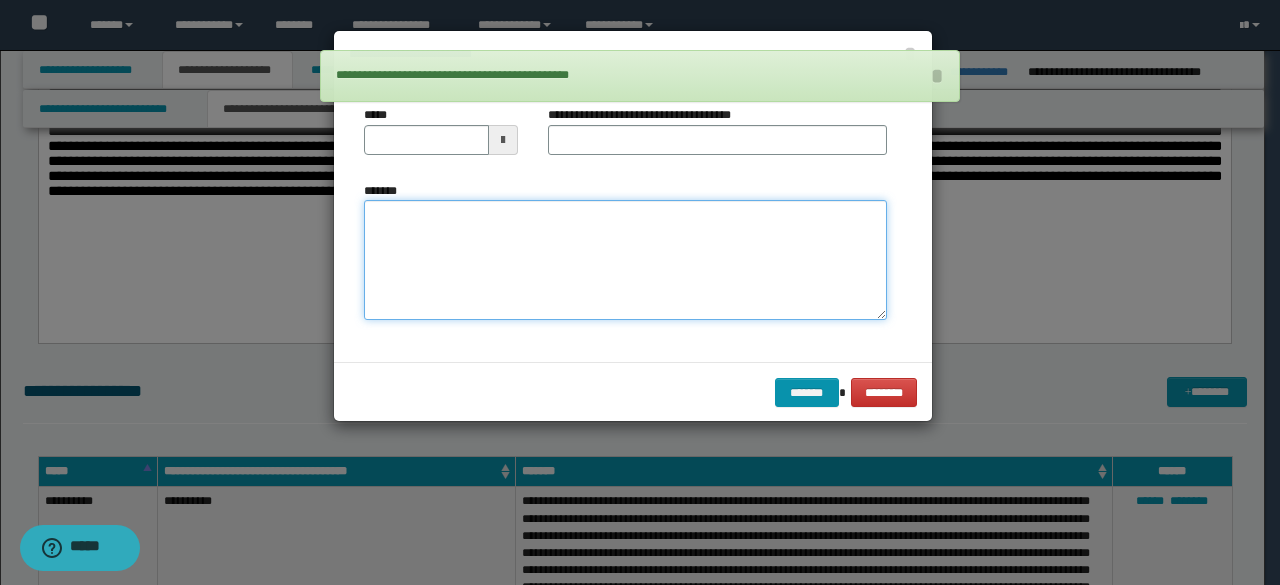 click on "*******" at bounding box center [625, 259] 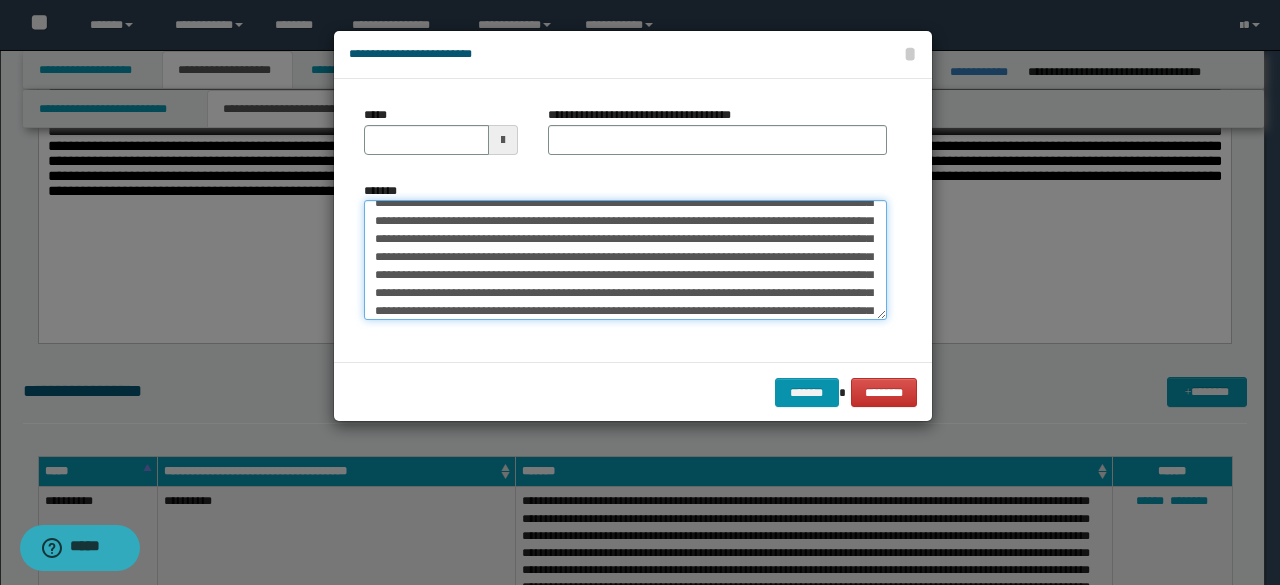 scroll, scrollTop: 0, scrollLeft: 0, axis: both 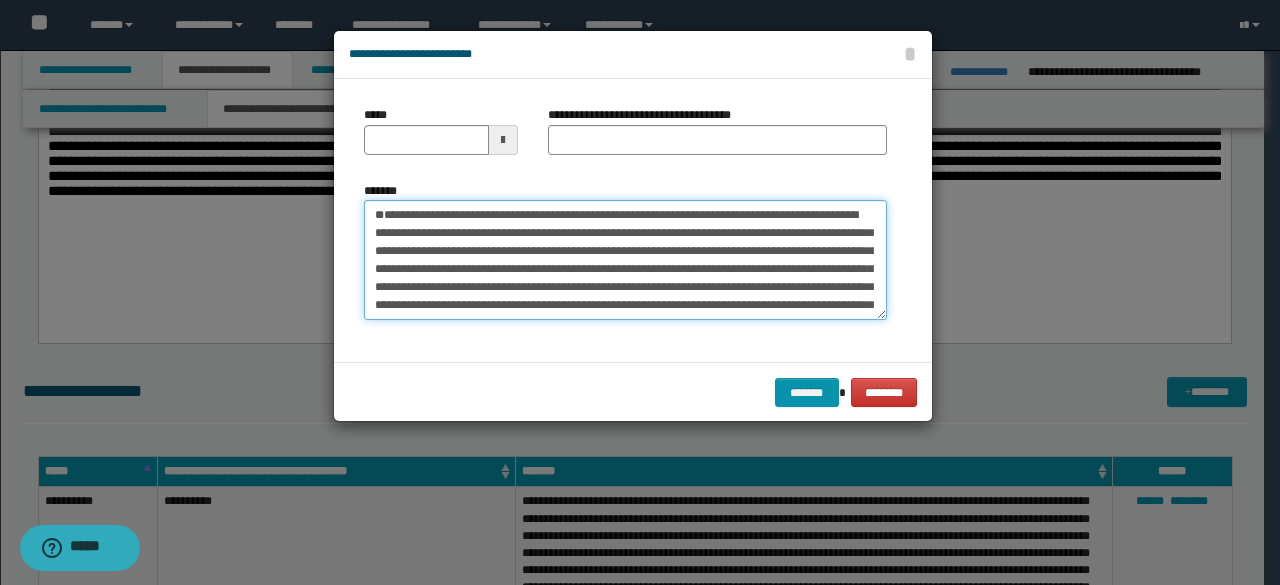 drag, startPoint x: 511, startPoint y: 252, endPoint x: 185, endPoint y: 207, distance: 329.0912 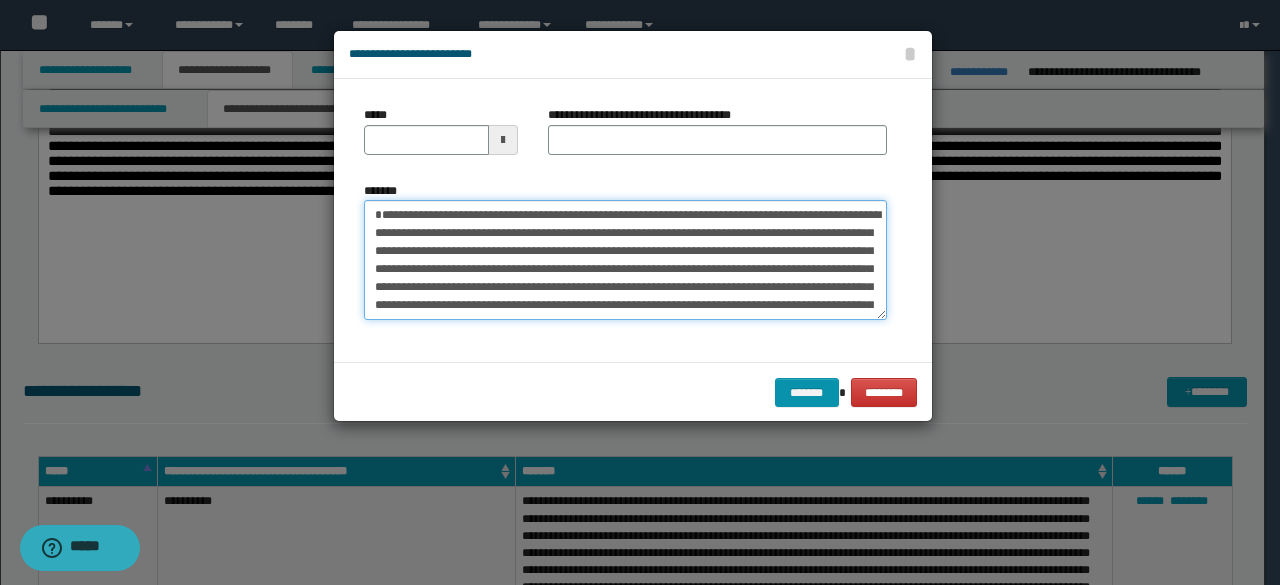type on "**********" 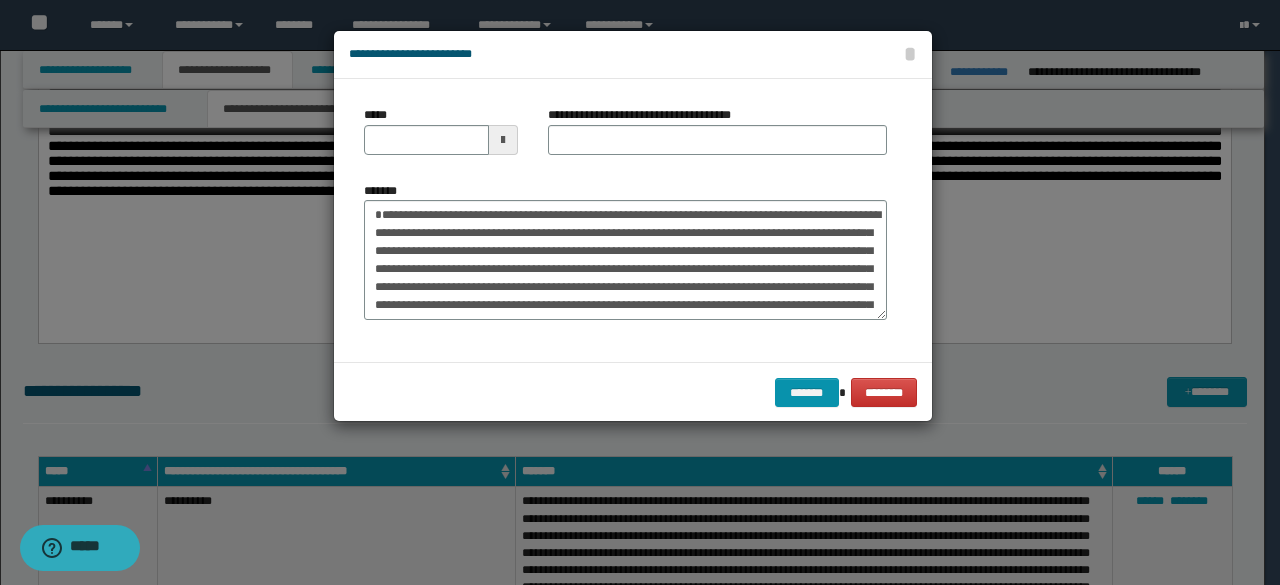 drag, startPoint x: 598, startPoint y: 119, endPoint x: 502, endPoint y: 141, distance: 98.48858 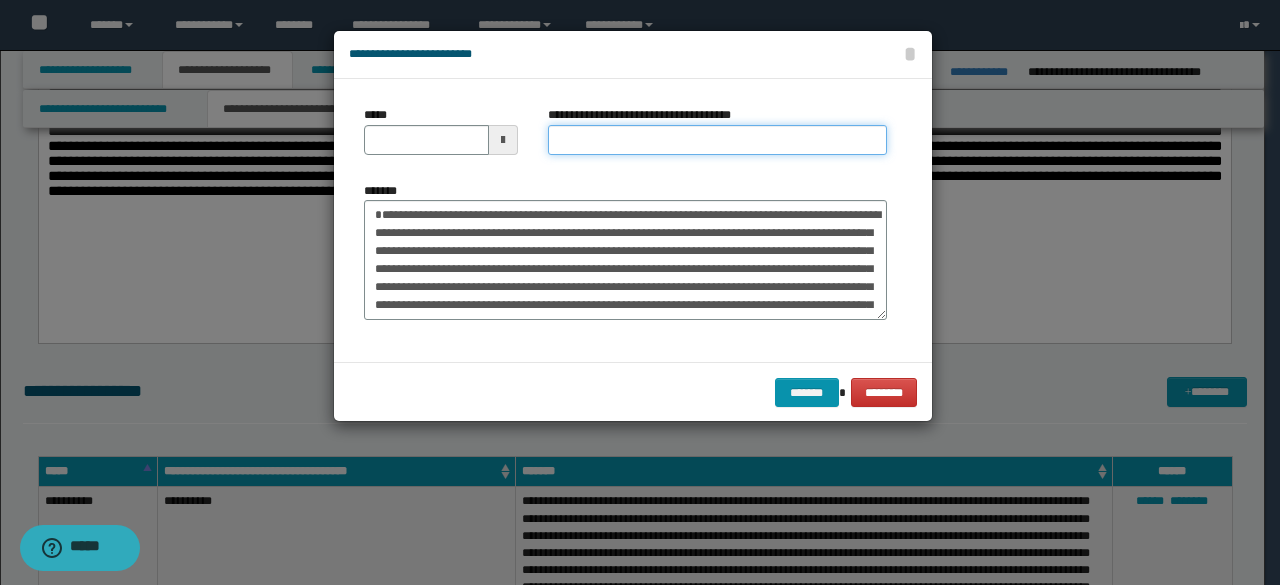 click on "**********" at bounding box center [717, 140] 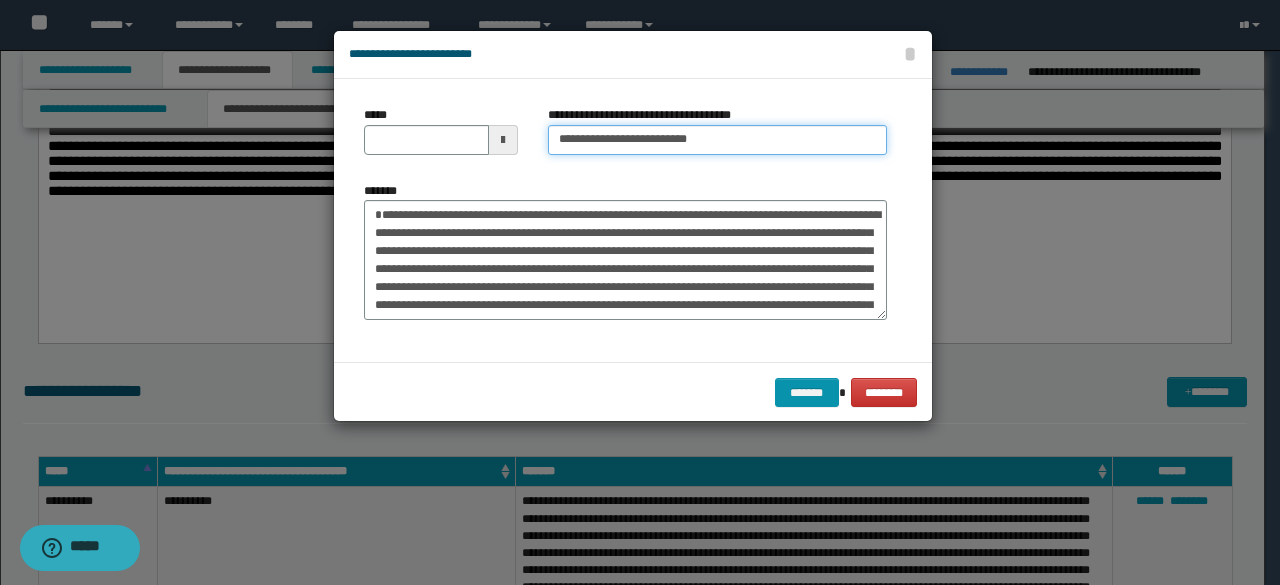 type on "**********" 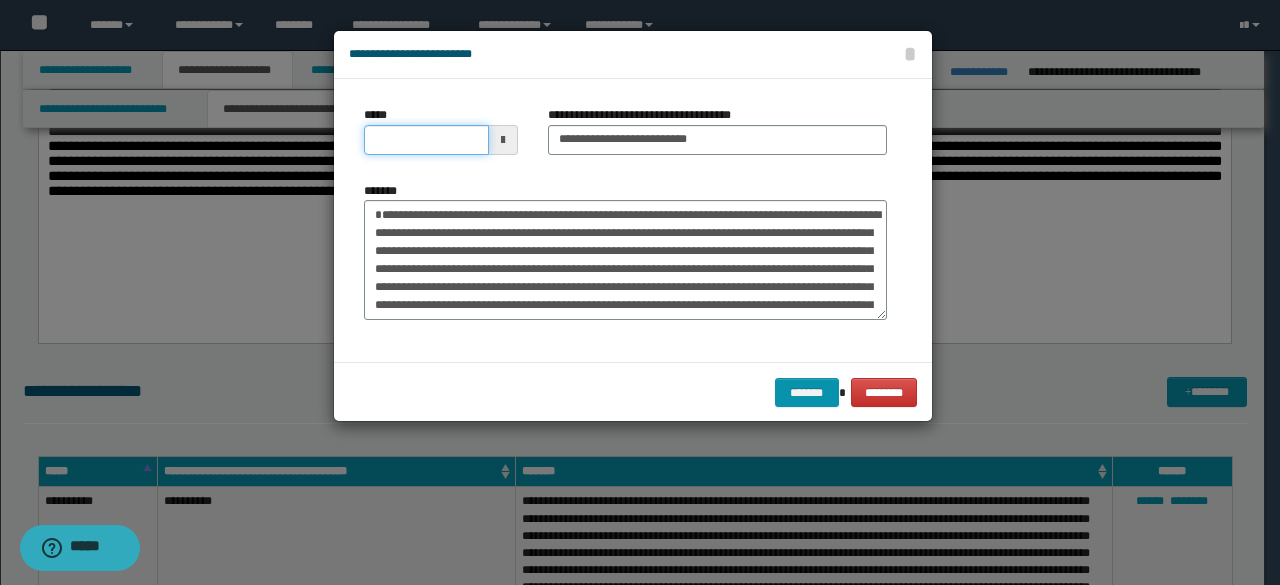 click on "*****" at bounding box center [426, 140] 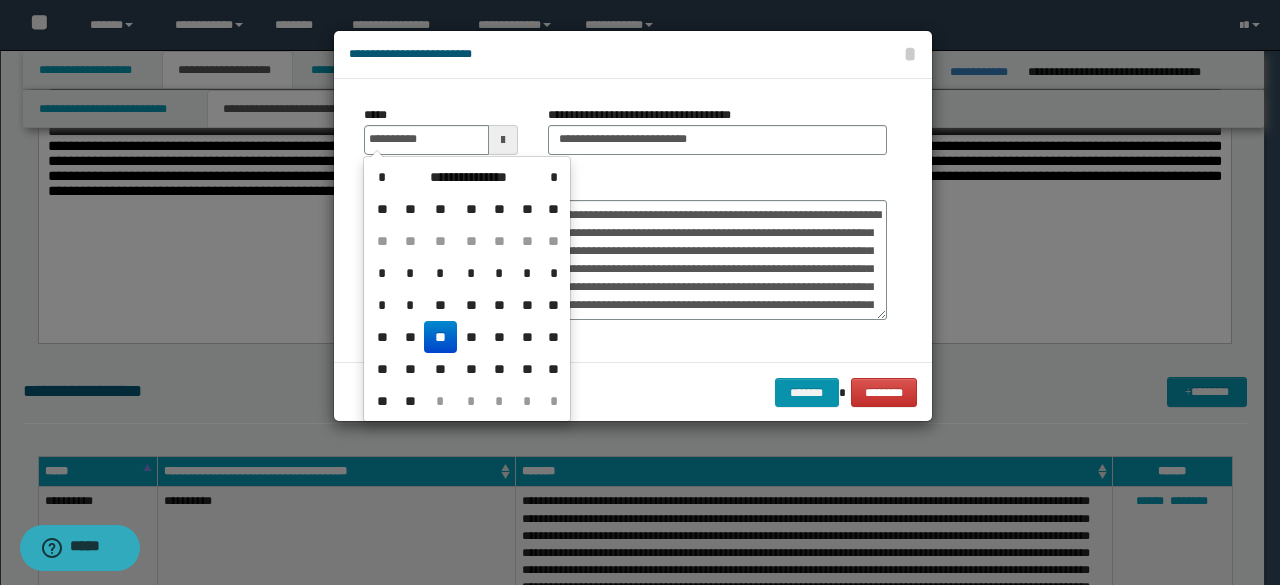 click on "**" at bounding box center [440, 337] 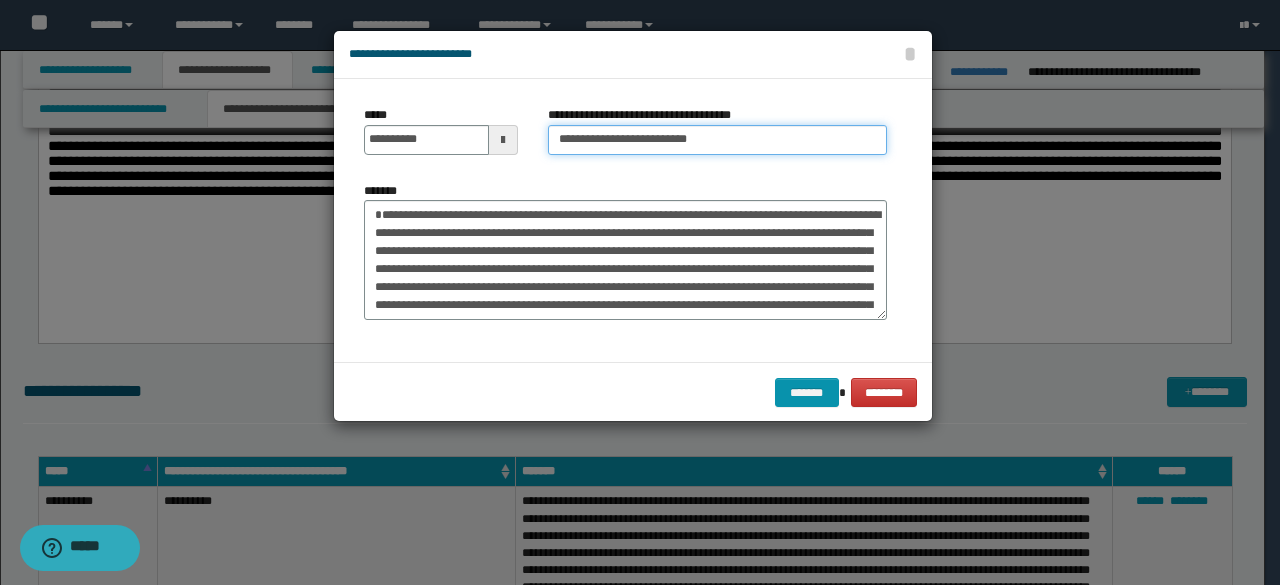 drag, startPoint x: 627, startPoint y: 133, endPoint x: 467, endPoint y: 116, distance: 160.90059 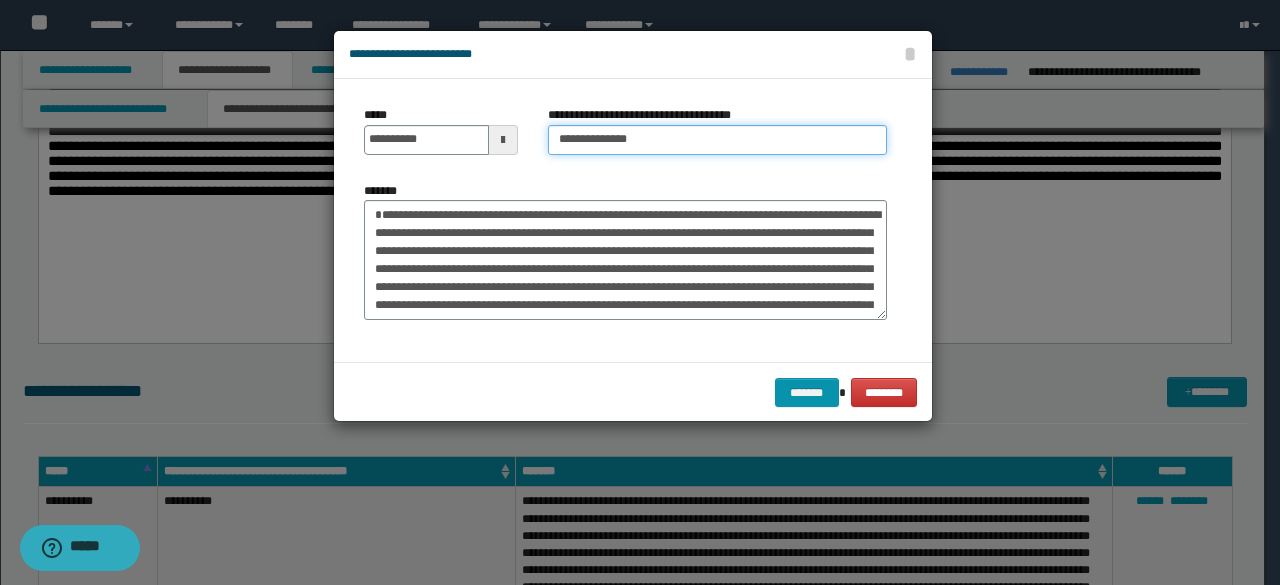 click on "**********" at bounding box center (717, 140) 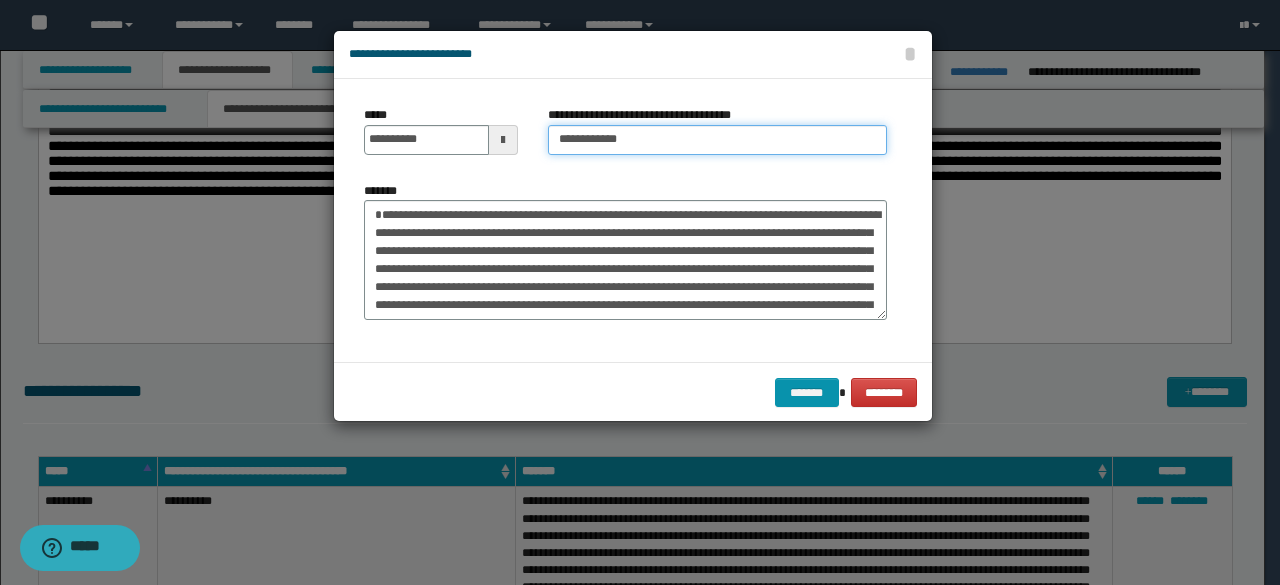 type on "**********" 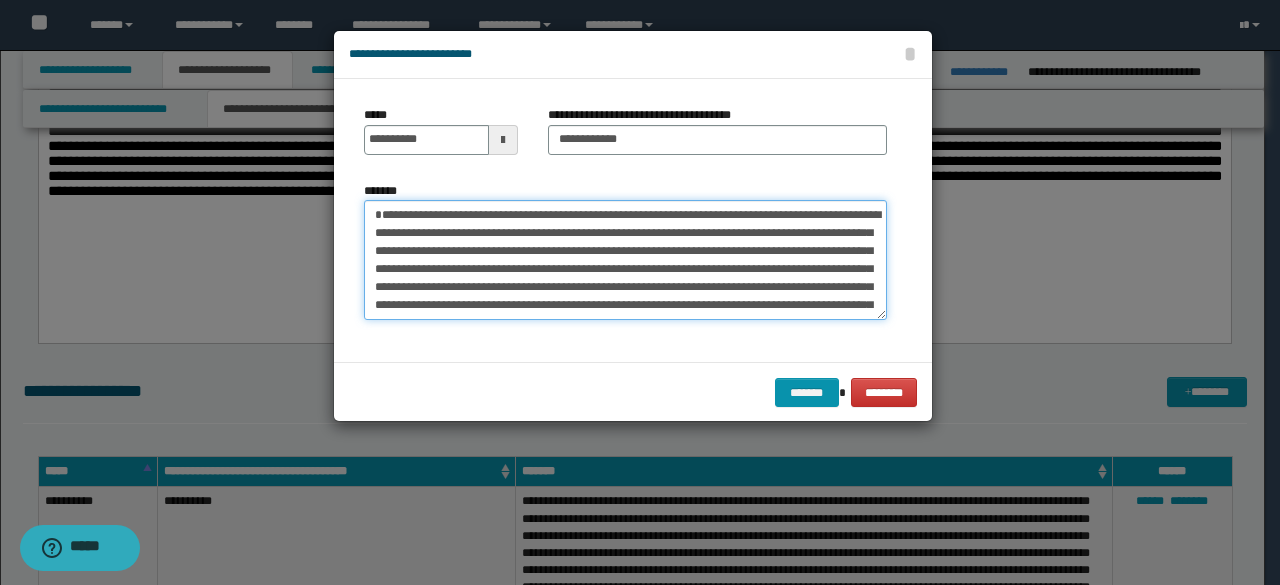 drag, startPoint x: 520, startPoint y: 233, endPoint x: 674, endPoint y: 259, distance: 156.17938 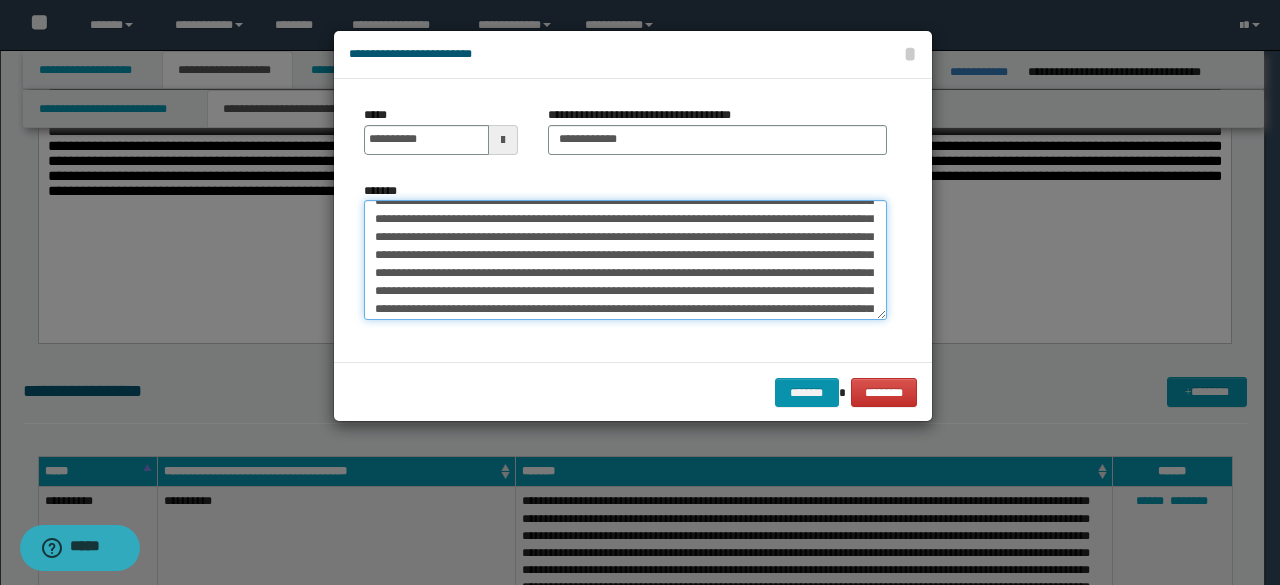 scroll, scrollTop: 360, scrollLeft: 0, axis: vertical 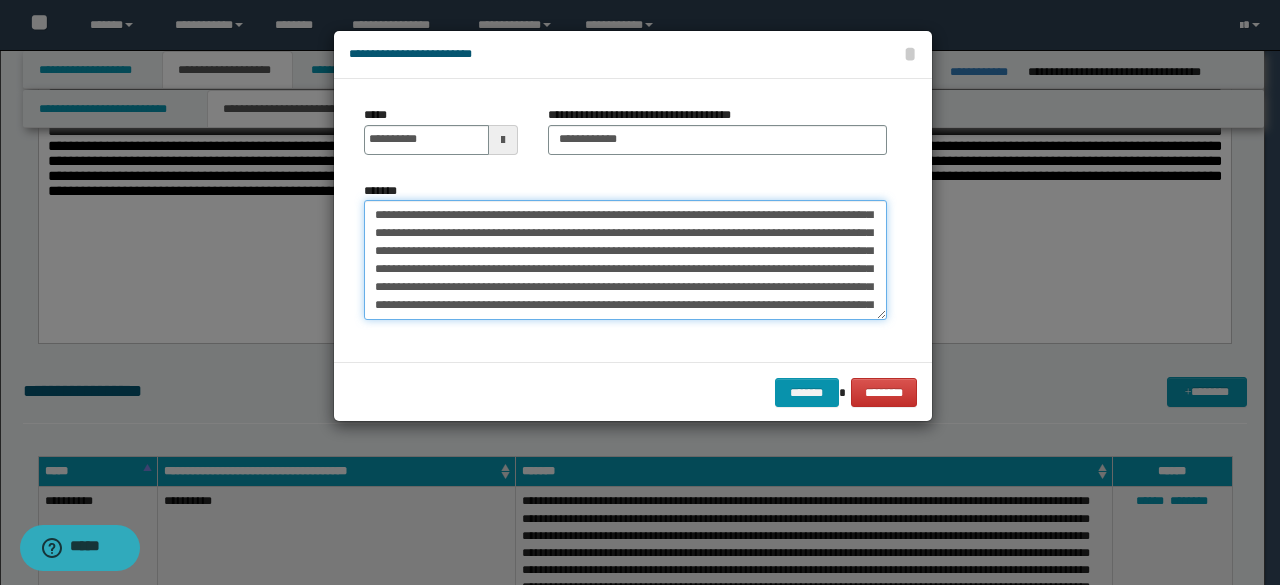 click on "*******" at bounding box center [625, 259] 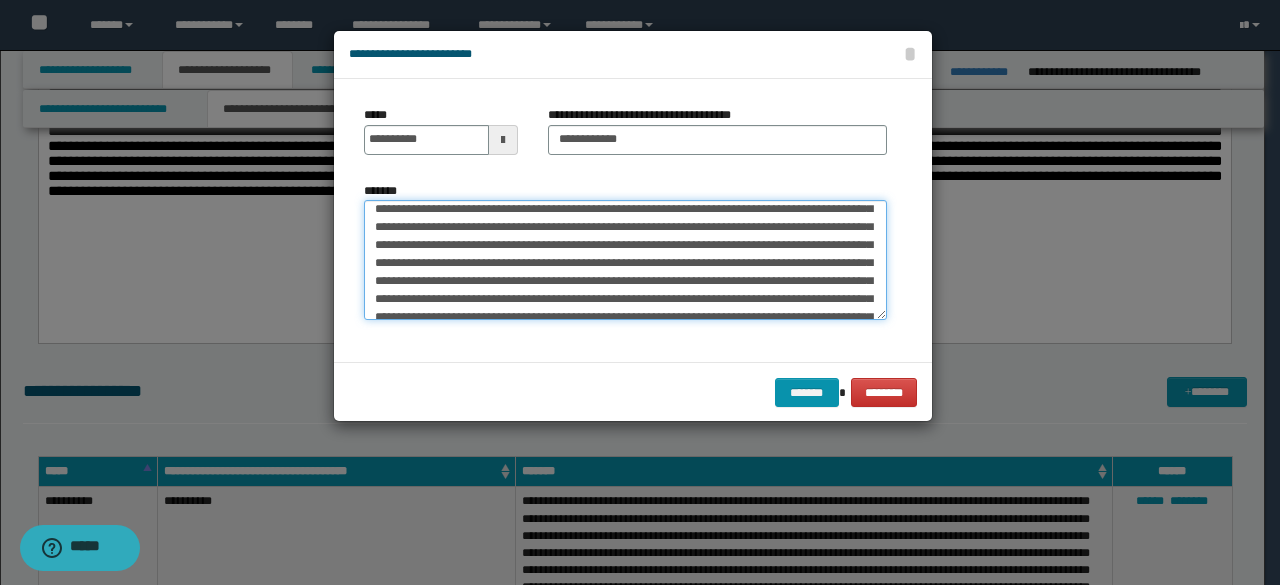 scroll, scrollTop: 1360, scrollLeft: 0, axis: vertical 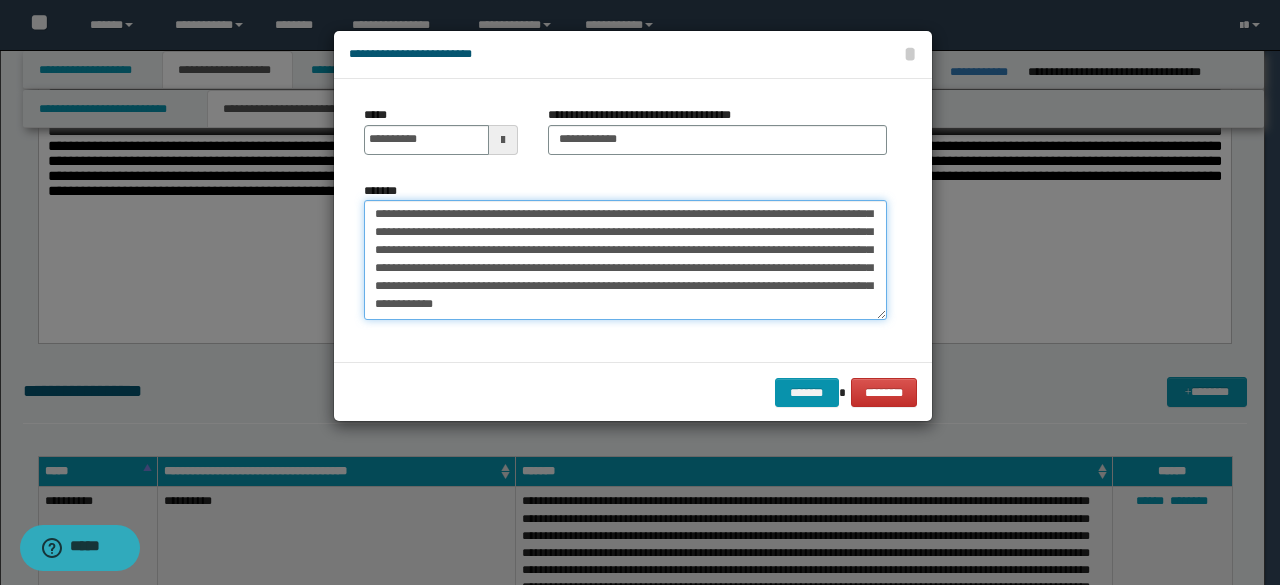 drag, startPoint x: 372, startPoint y: 262, endPoint x: 689, endPoint y: 406, distance: 348.1738 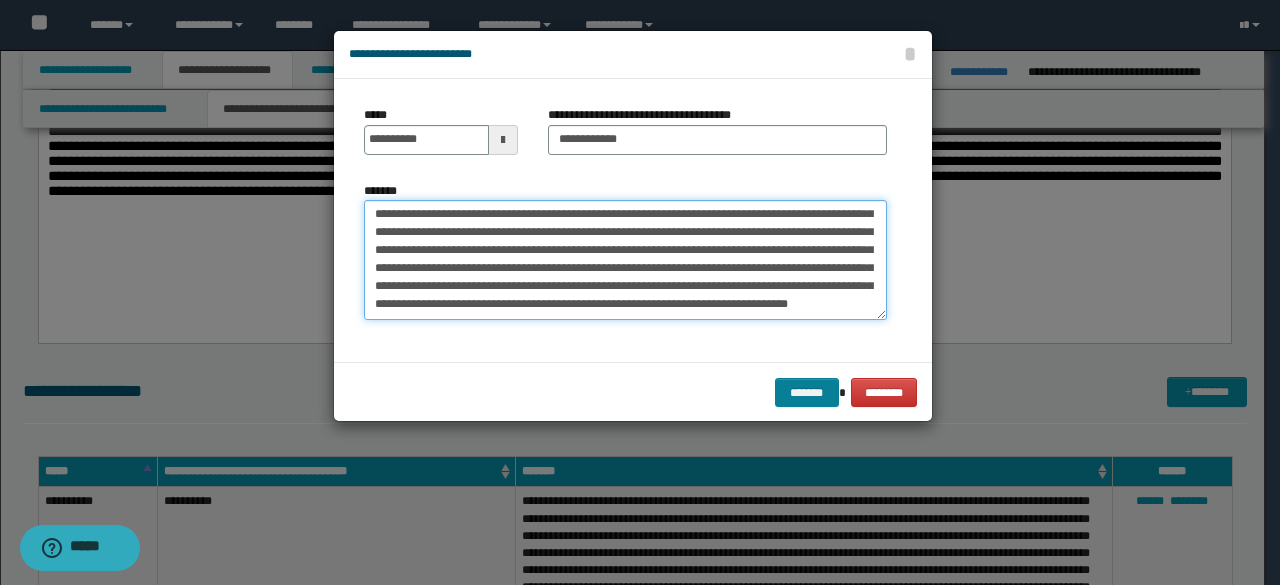 scroll, scrollTop: 1114, scrollLeft: 0, axis: vertical 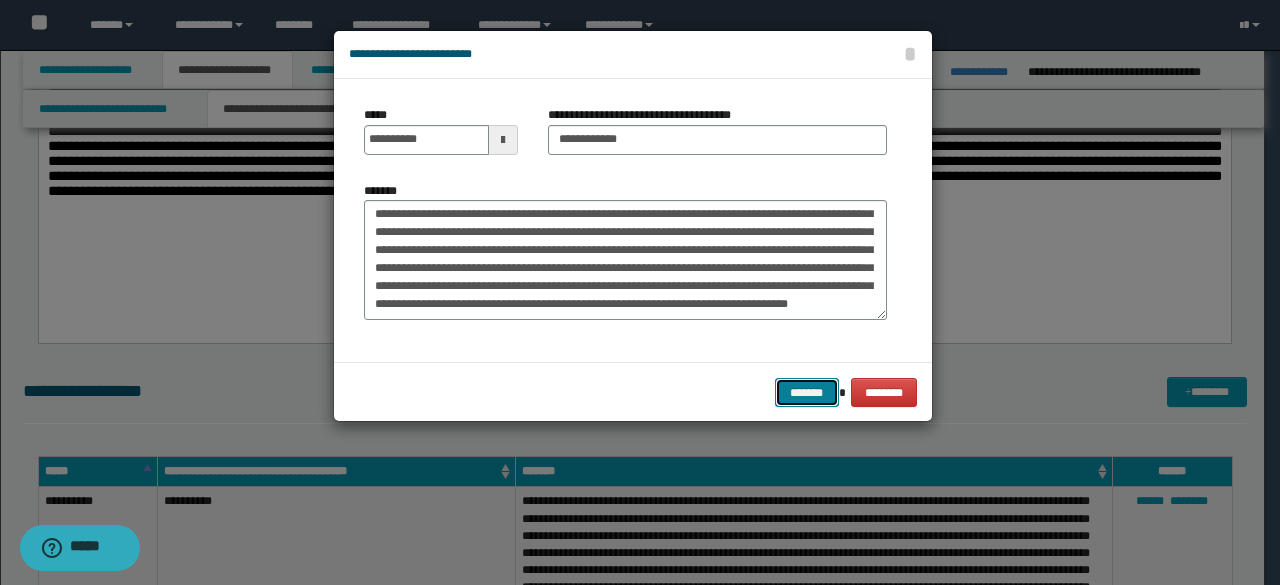 drag, startPoint x: 813, startPoint y: 388, endPoint x: 827, endPoint y: 384, distance: 14.56022 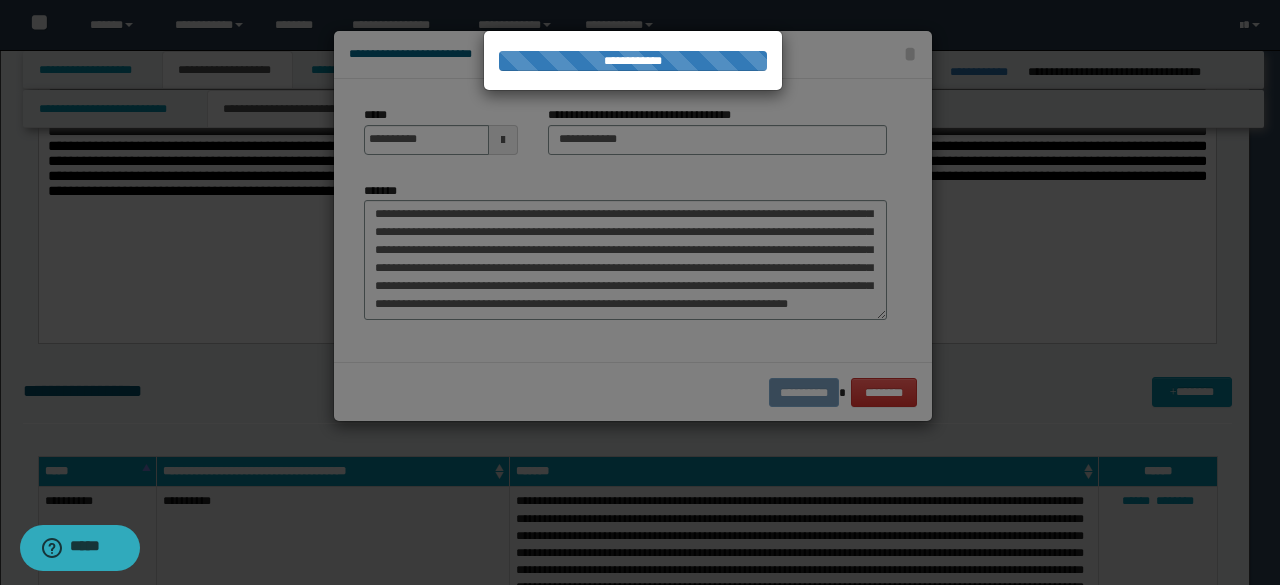 click at bounding box center (640, 292) 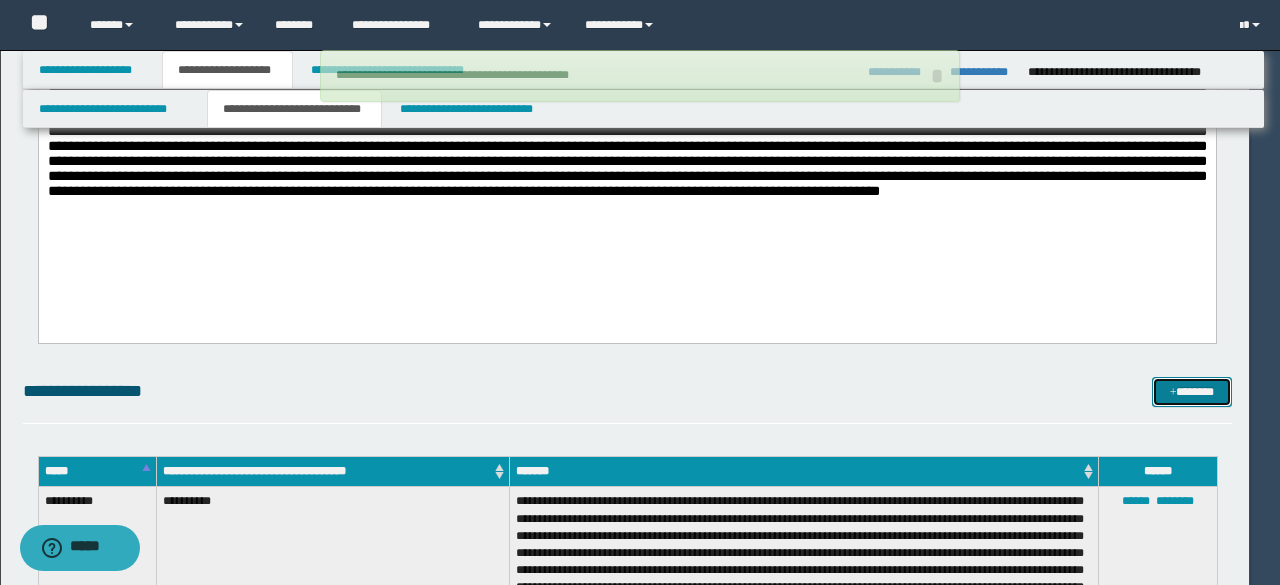 type 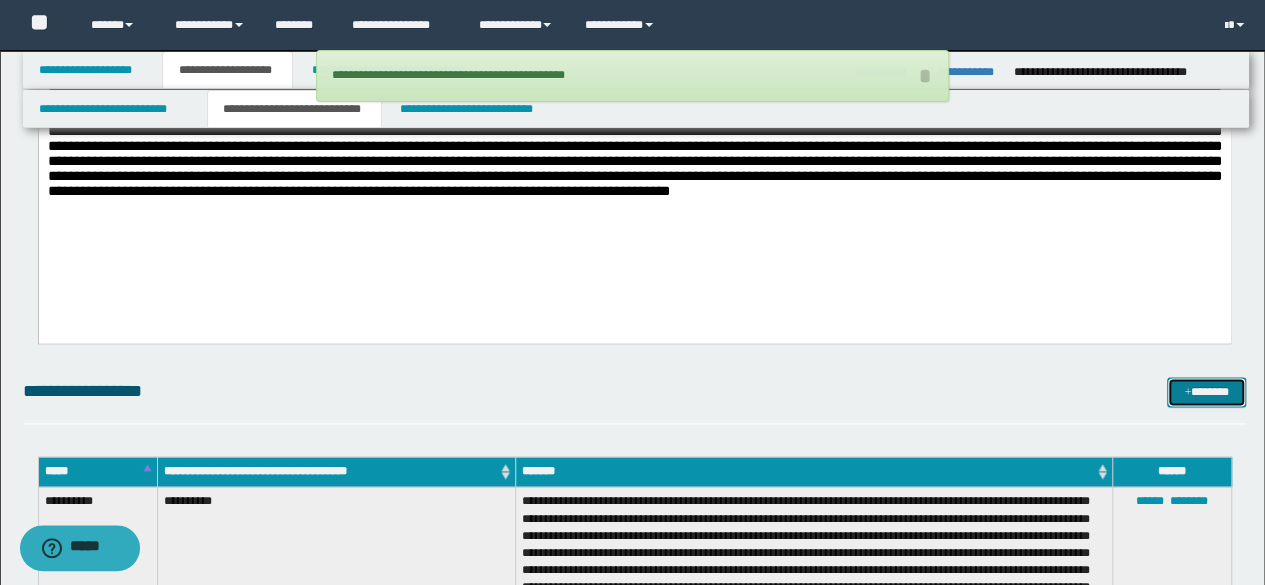 click on "*******" at bounding box center (1206, 391) 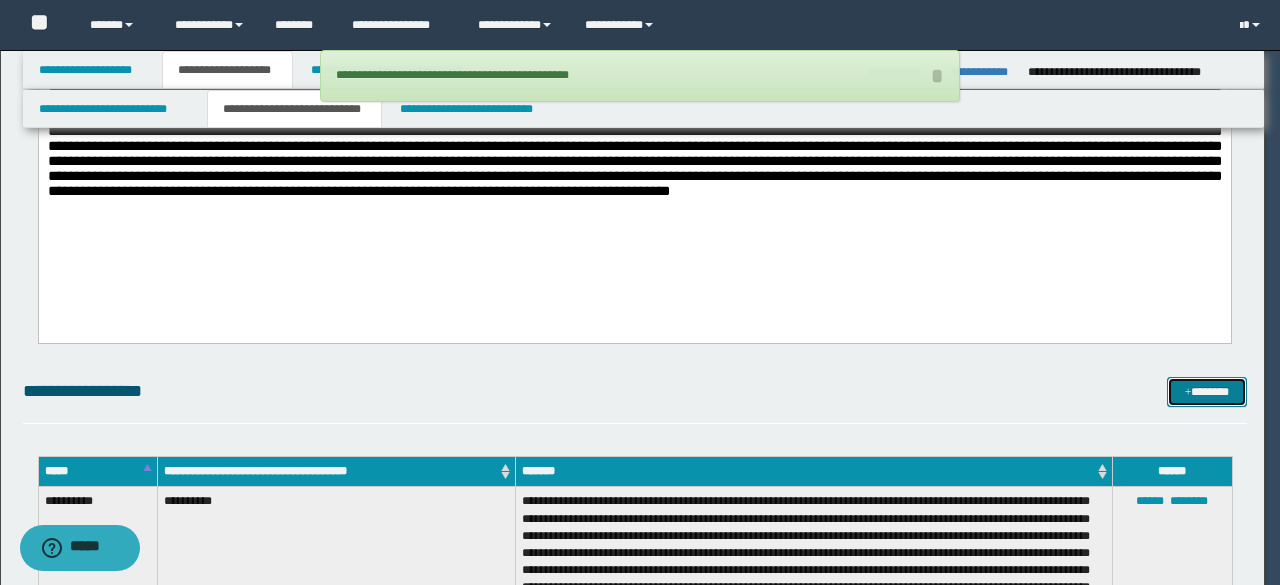 scroll, scrollTop: 0, scrollLeft: 0, axis: both 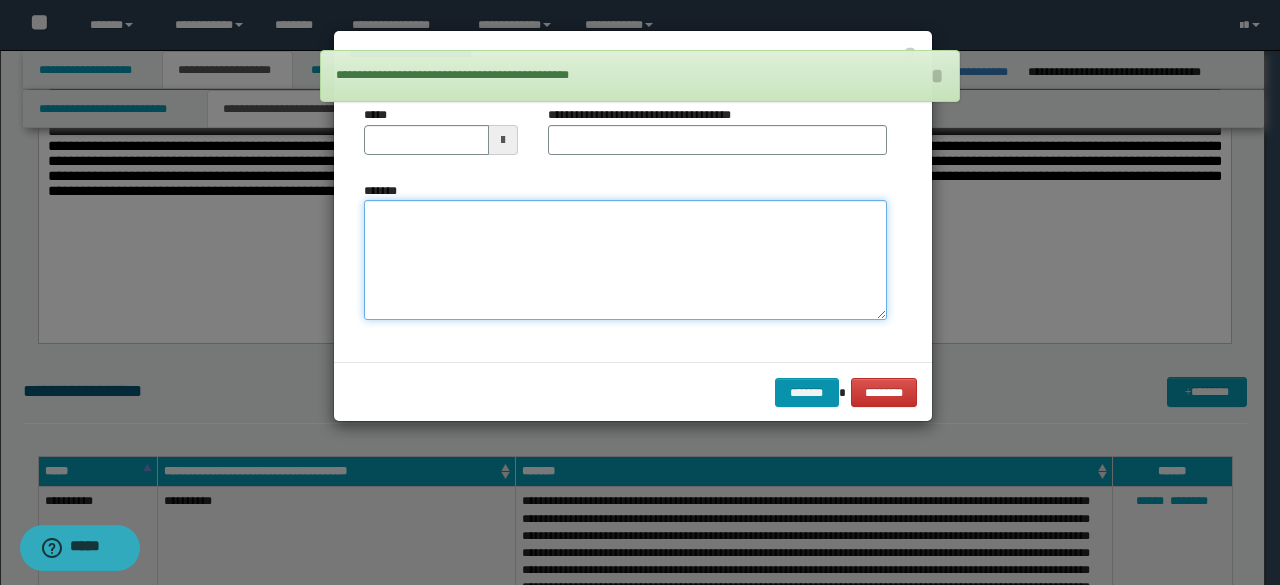 click on "*******" at bounding box center [625, 259] 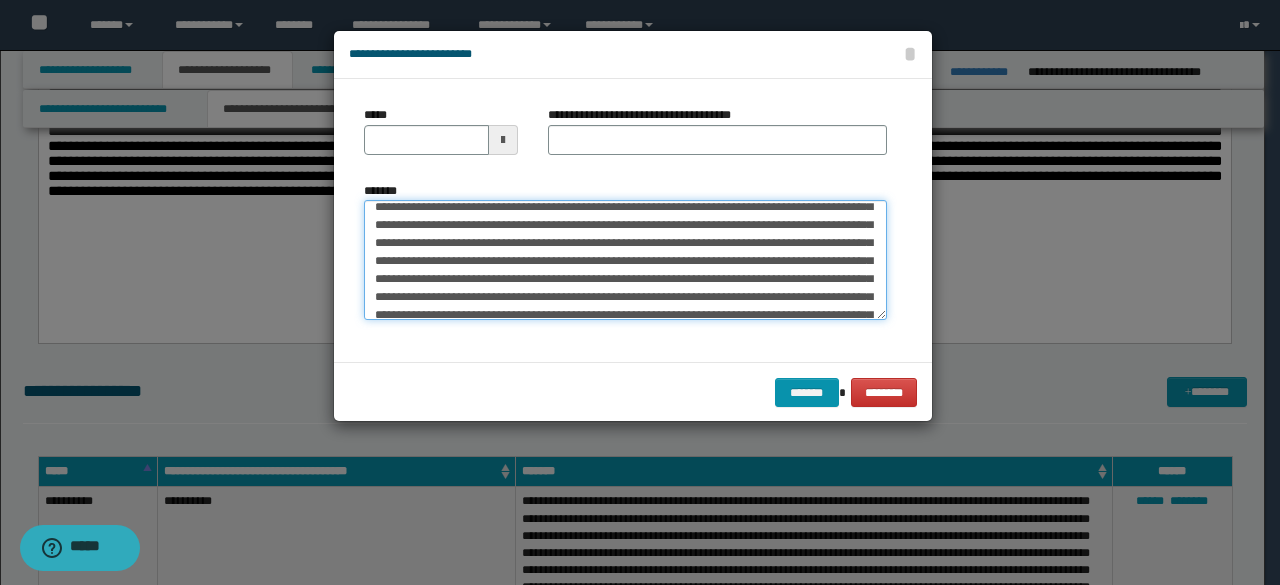 scroll, scrollTop: 0, scrollLeft: 0, axis: both 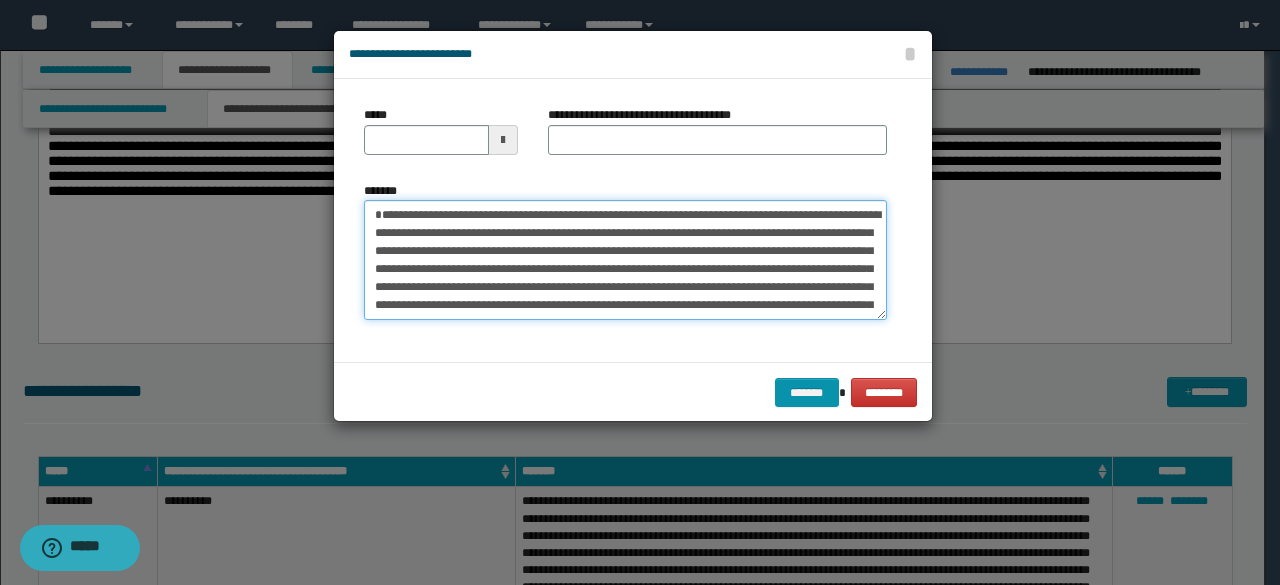 click on "*******" at bounding box center [625, 259] 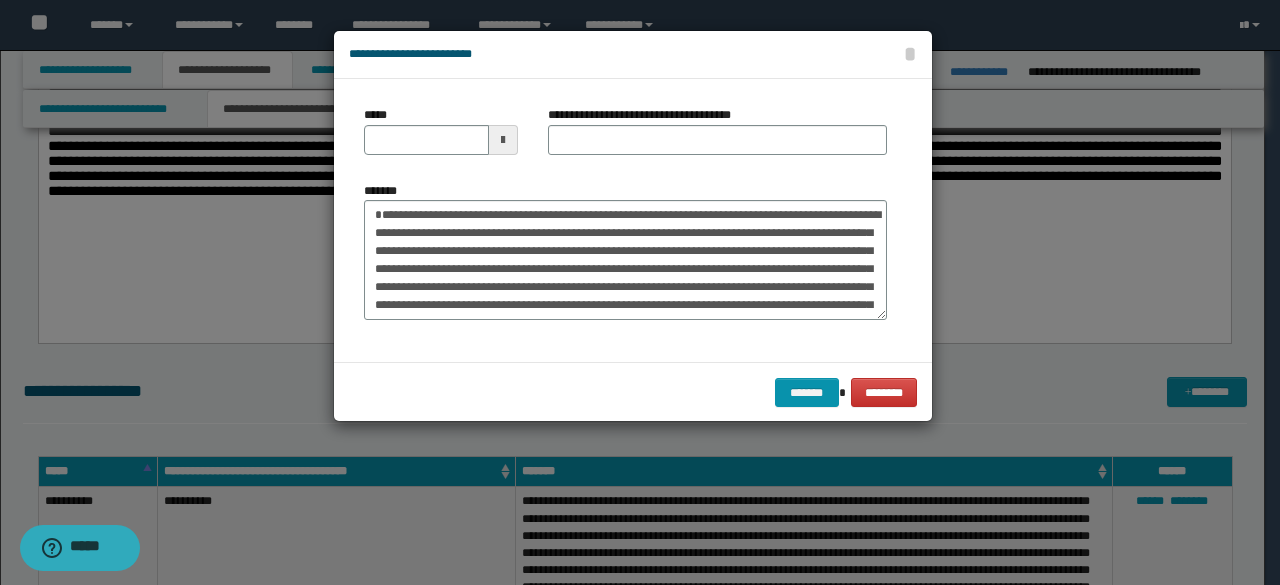 drag, startPoint x: 586, startPoint y: 109, endPoint x: 591, endPoint y: 121, distance: 13 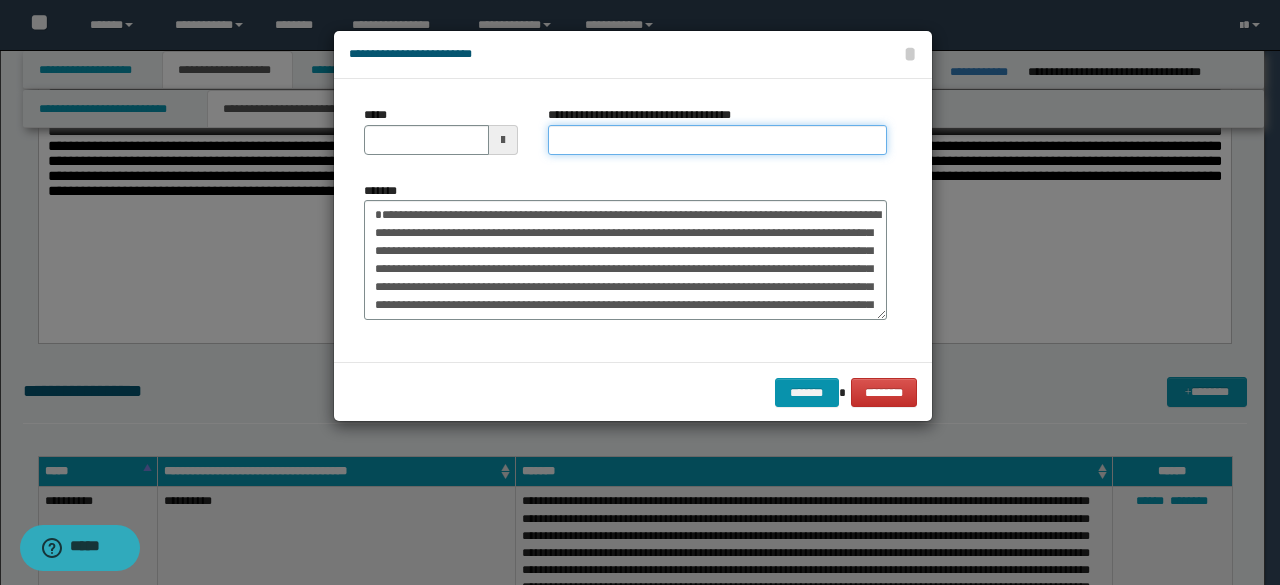 click on "**********" at bounding box center (717, 140) 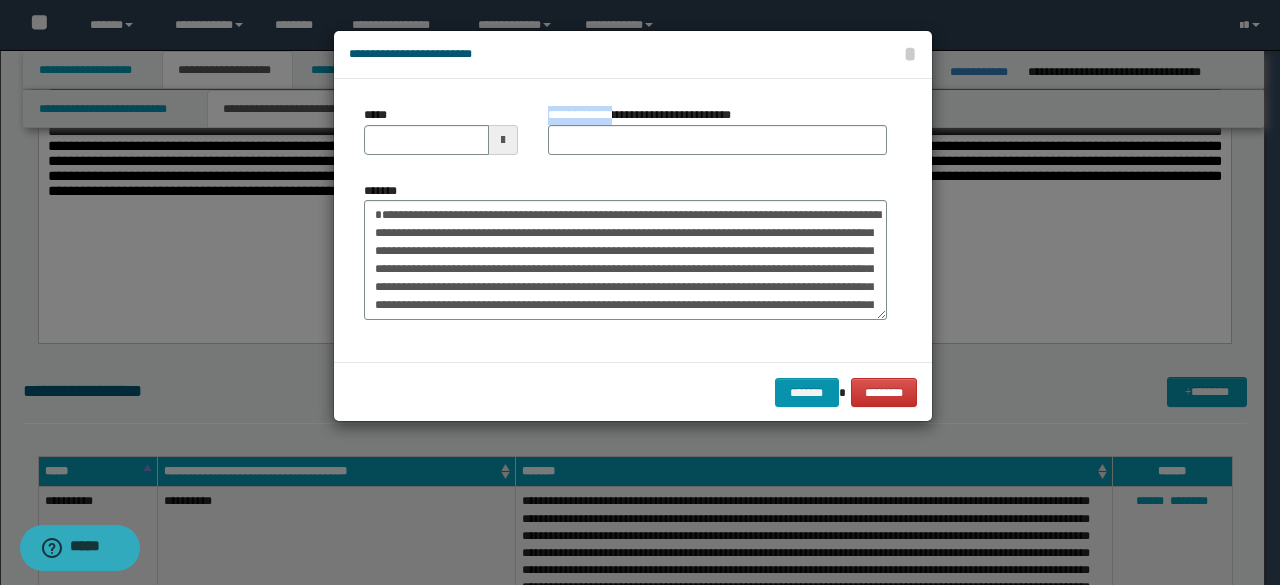 click on "**********" at bounding box center [647, 115] 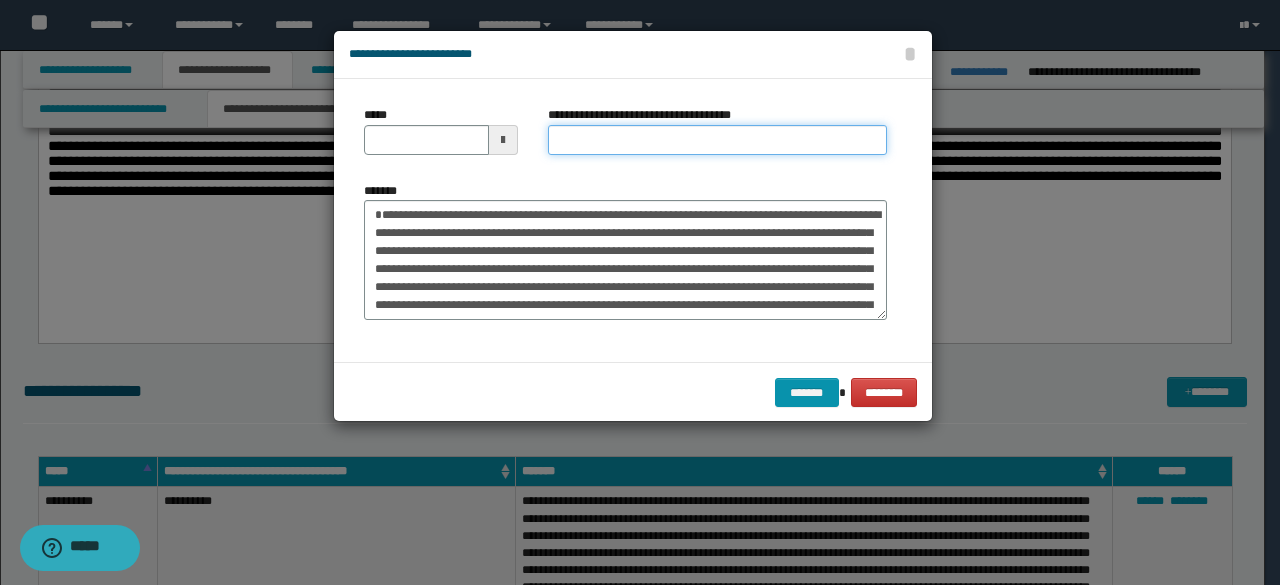 click on "**********" at bounding box center (717, 140) 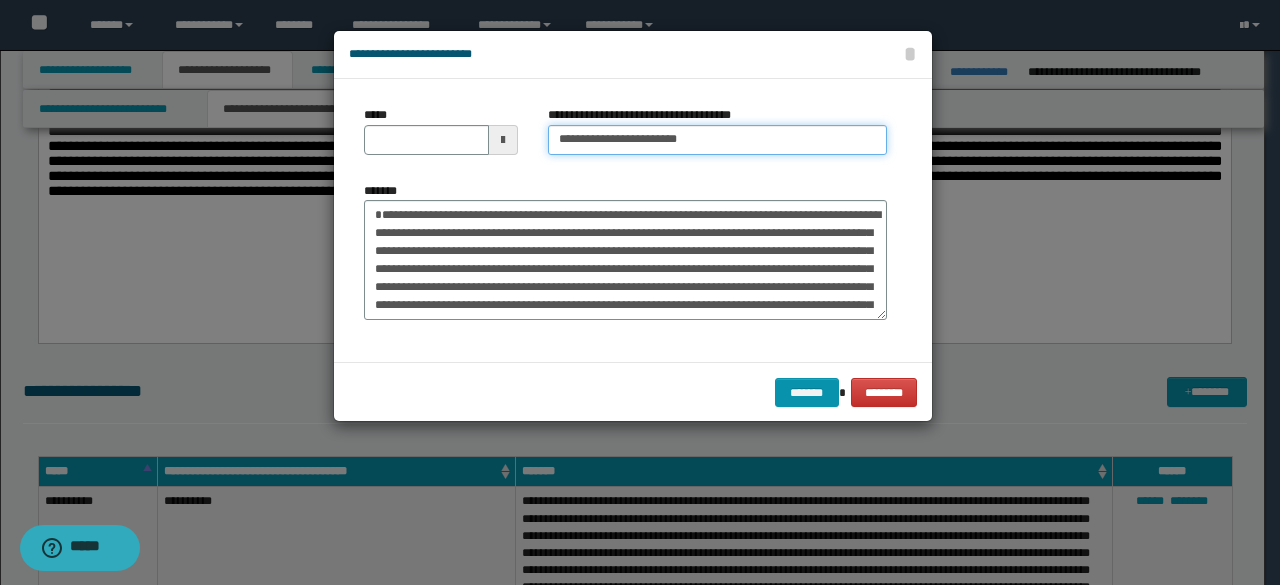 type on "**********" 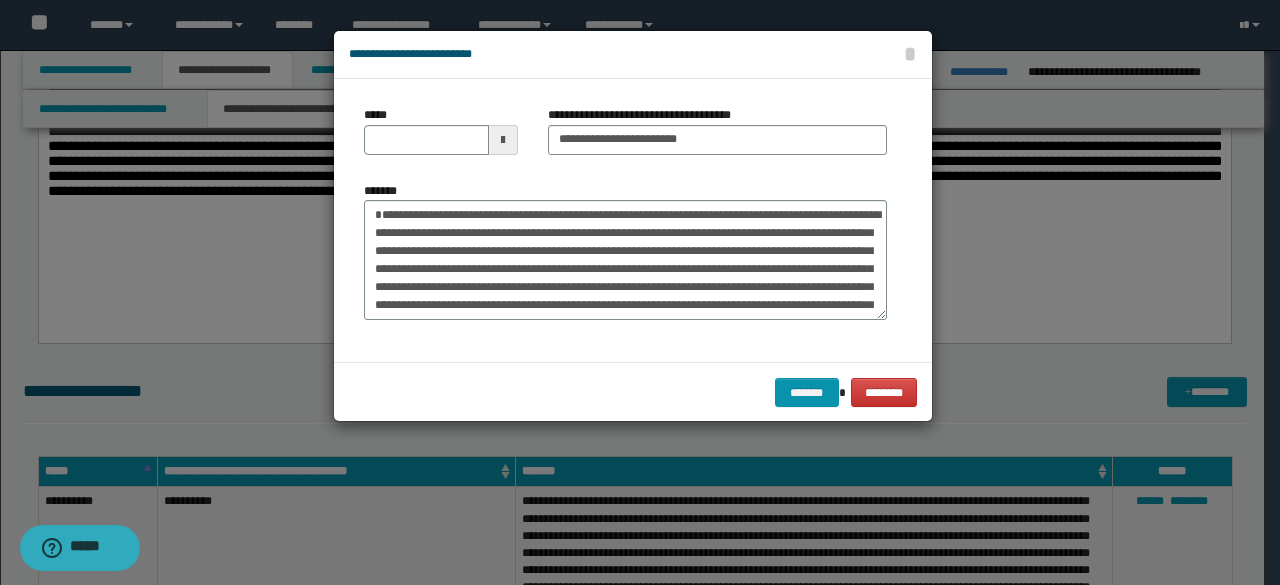 click on "*****" at bounding box center (441, 138) 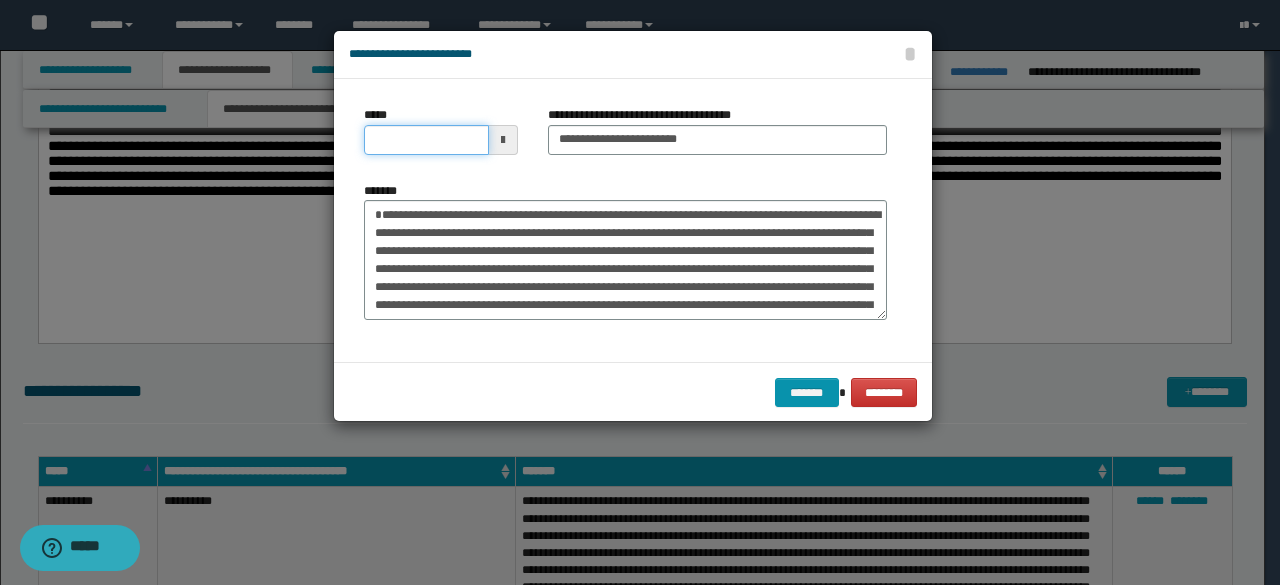 click on "*****" at bounding box center (426, 140) 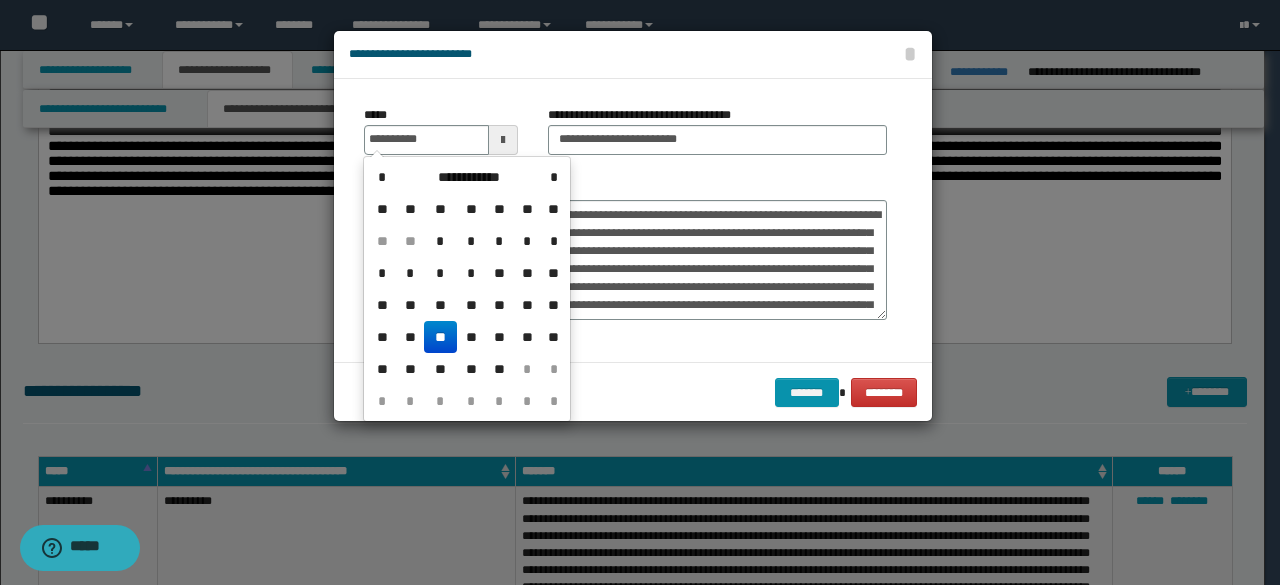 click on "**" at bounding box center (440, 337) 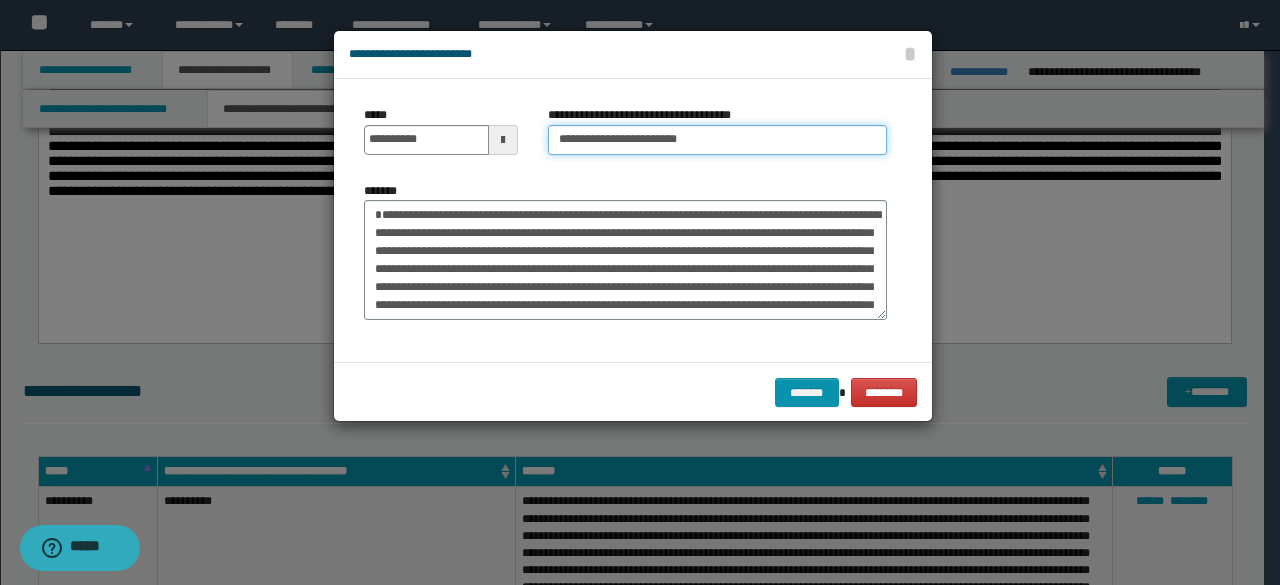 drag, startPoint x: 625, startPoint y: 129, endPoint x: 438, endPoint y: 151, distance: 188.28967 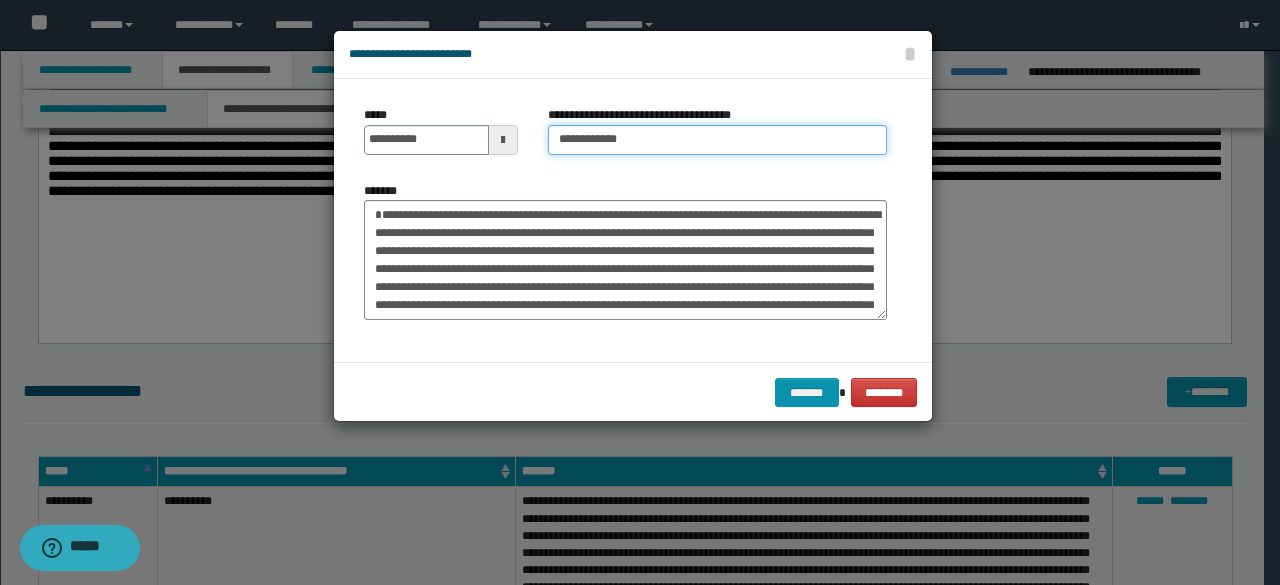 click on "**********" at bounding box center (717, 140) 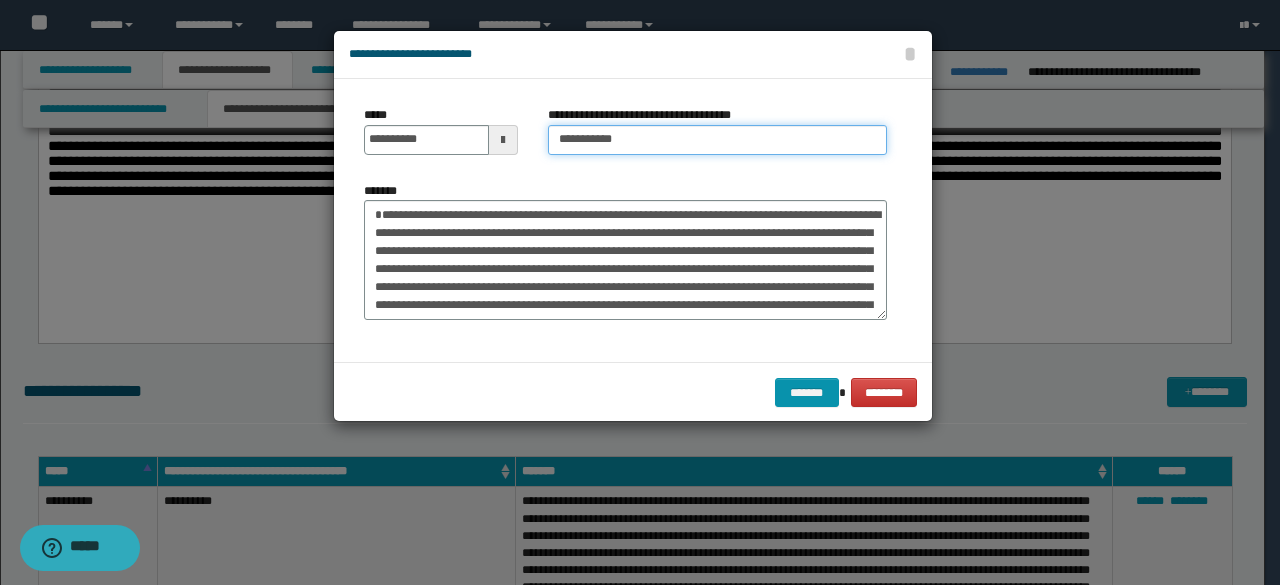 type on "**********" 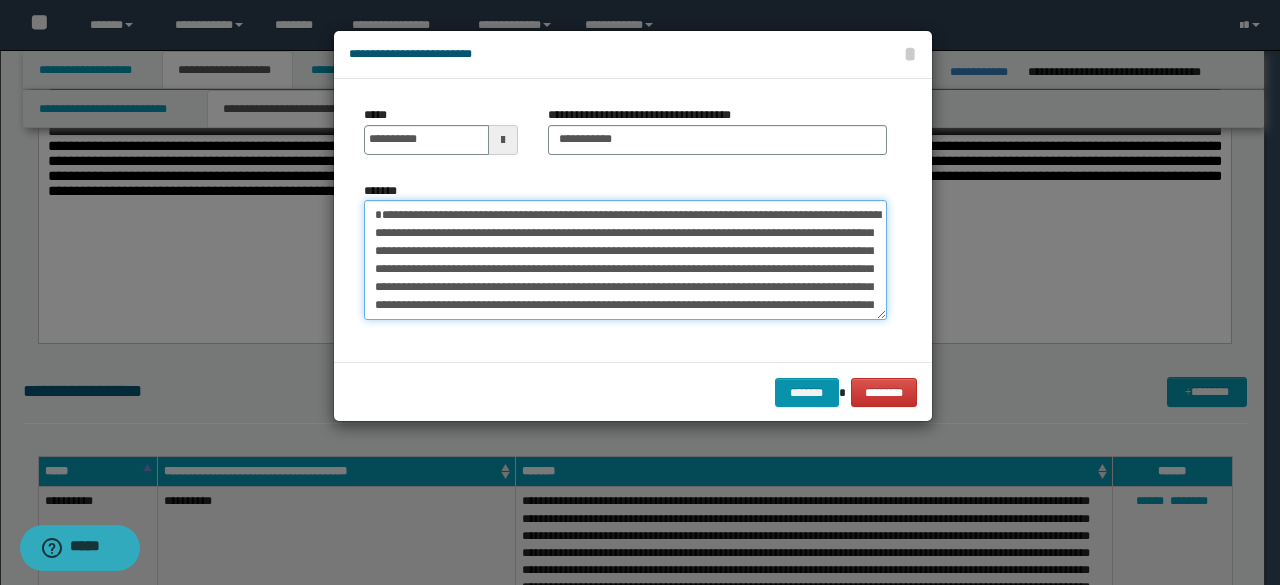 click on "*******" at bounding box center (625, 259) 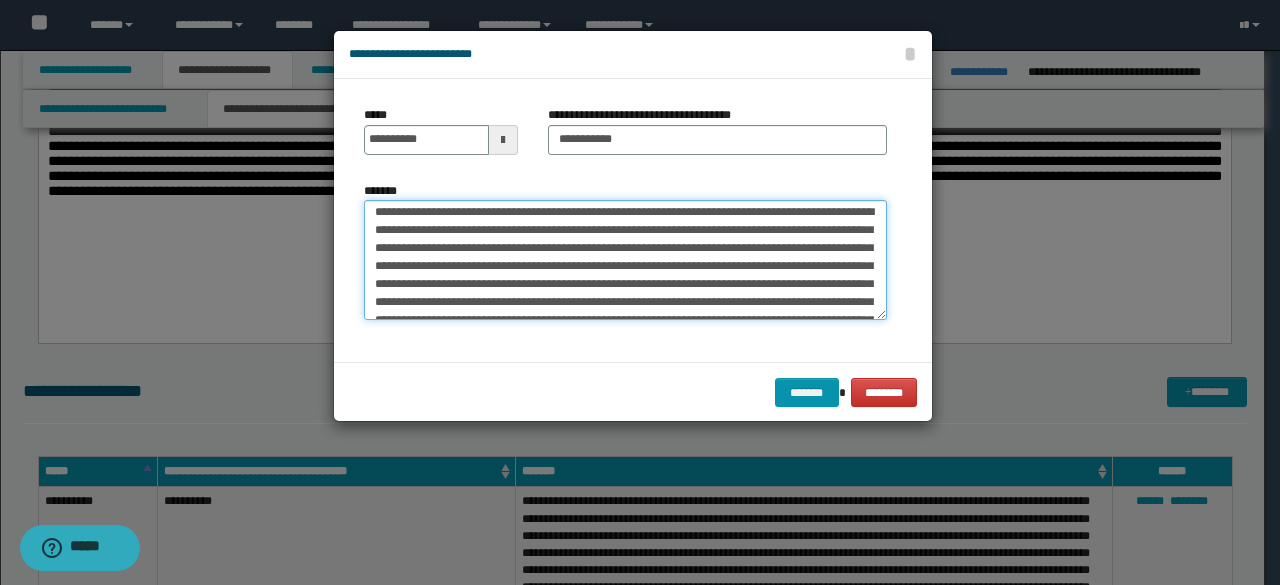 scroll, scrollTop: 2214, scrollLeft: 0, axis: vertical 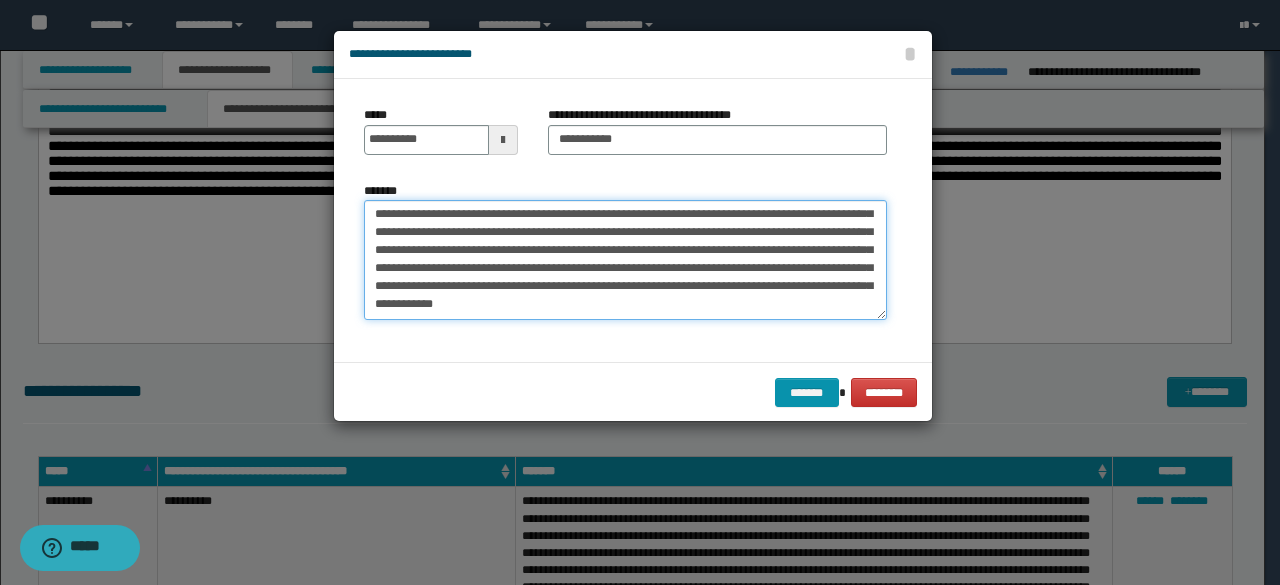 drag, startPoint x: 556, startPoint y: 287, endPoint x: 690, endPoint y: 385, distance: 166.01205 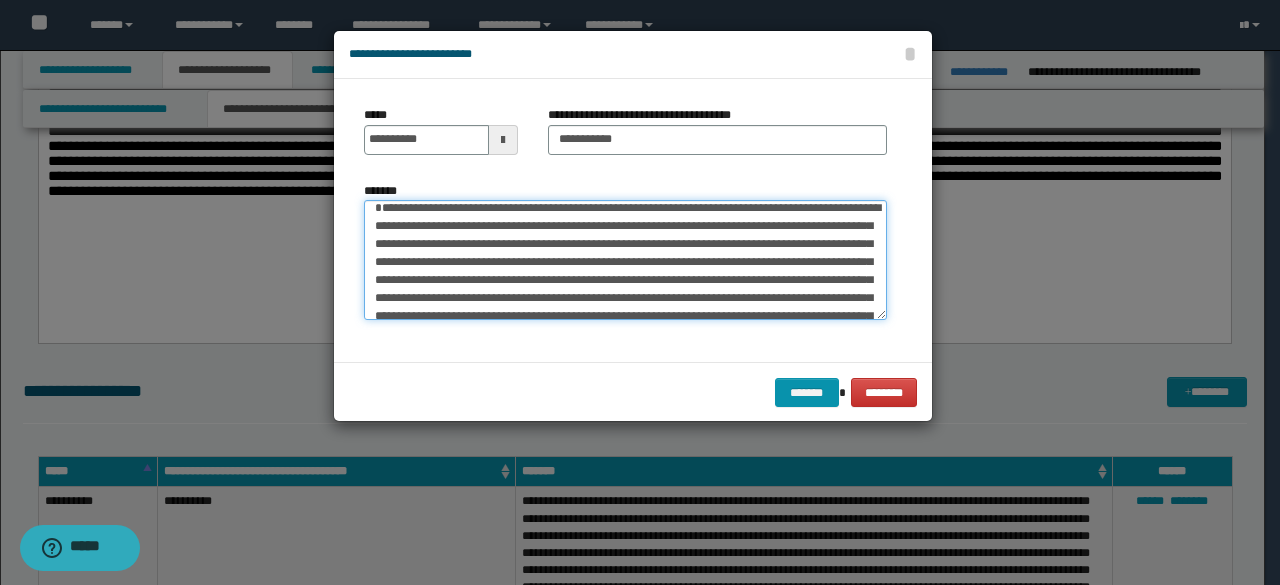 scroll, scrollTop: 0, scrollLeft: 0, axis: both 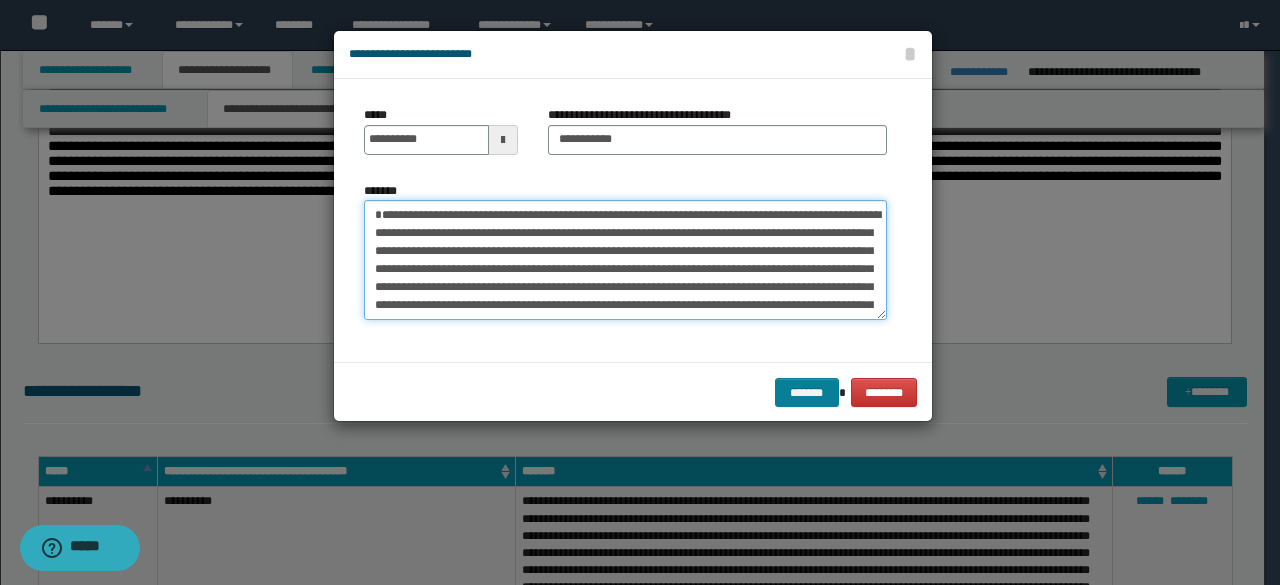 type on "**********" 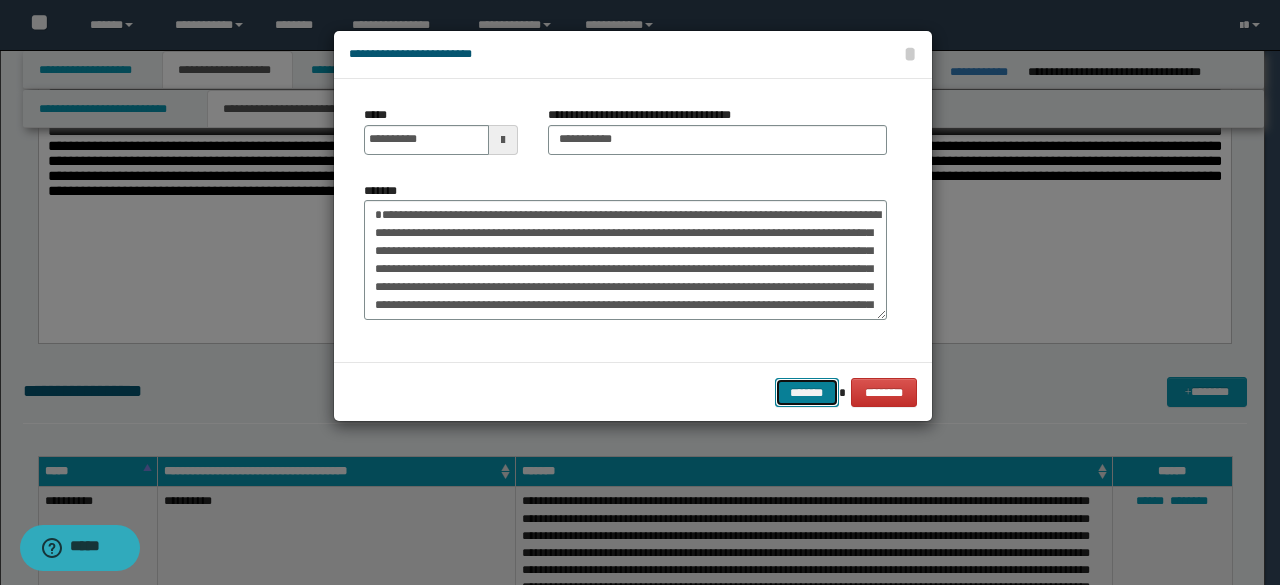 click on "*******" at bounding box center (807, 392) 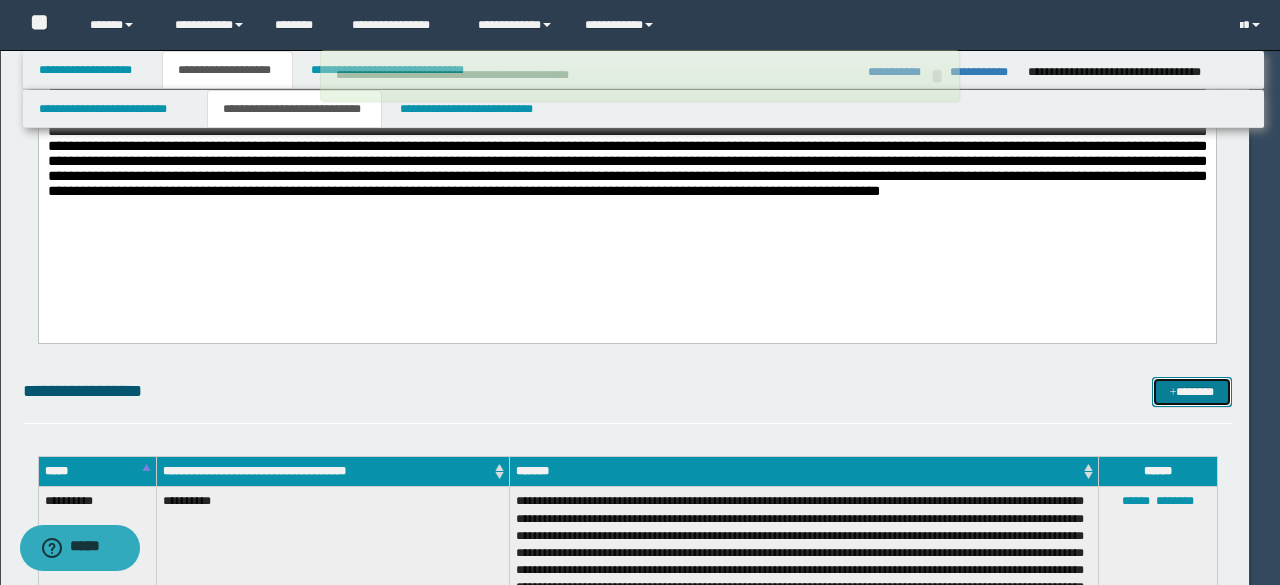 type 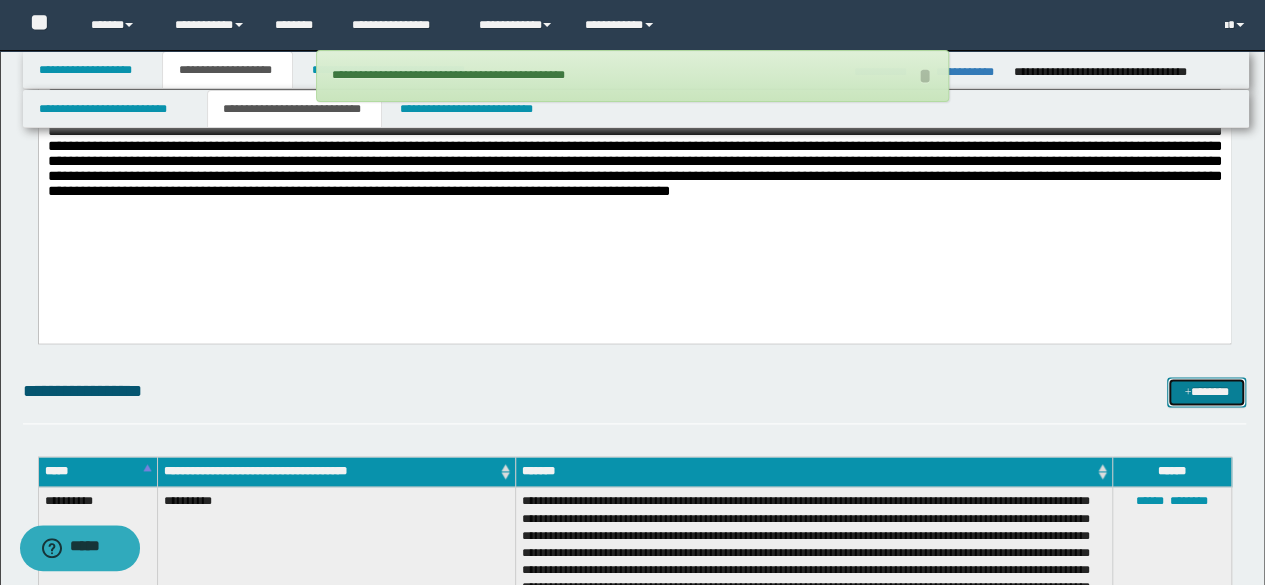 click on "*******" at bounding box center (1206, 391) 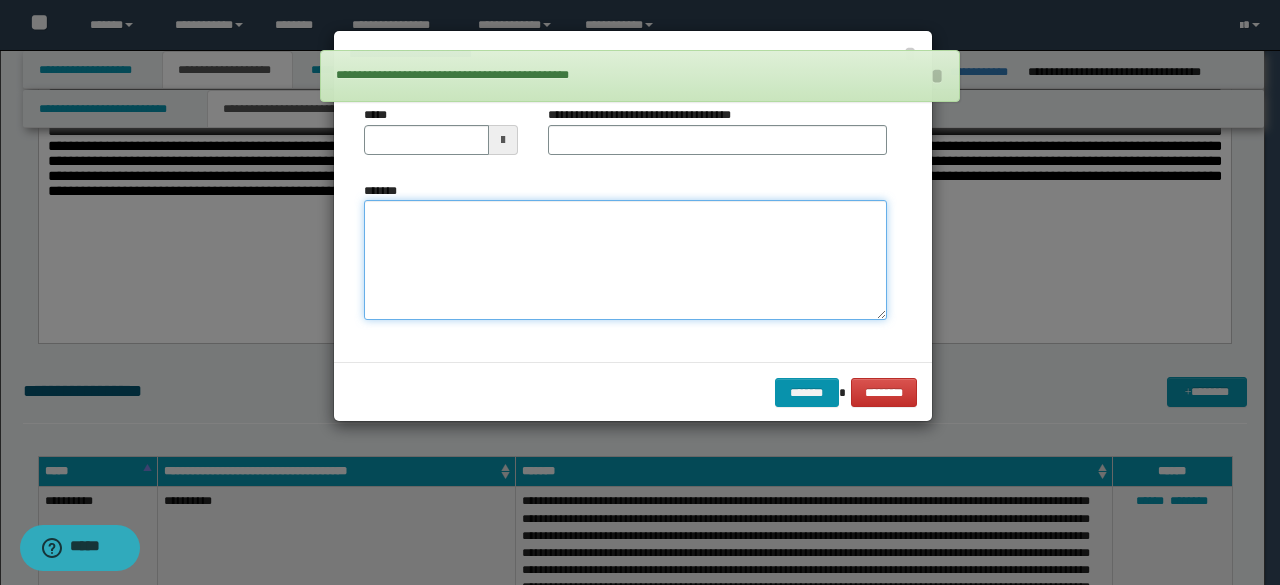 click on "*******" at bounding box center (625, 259) 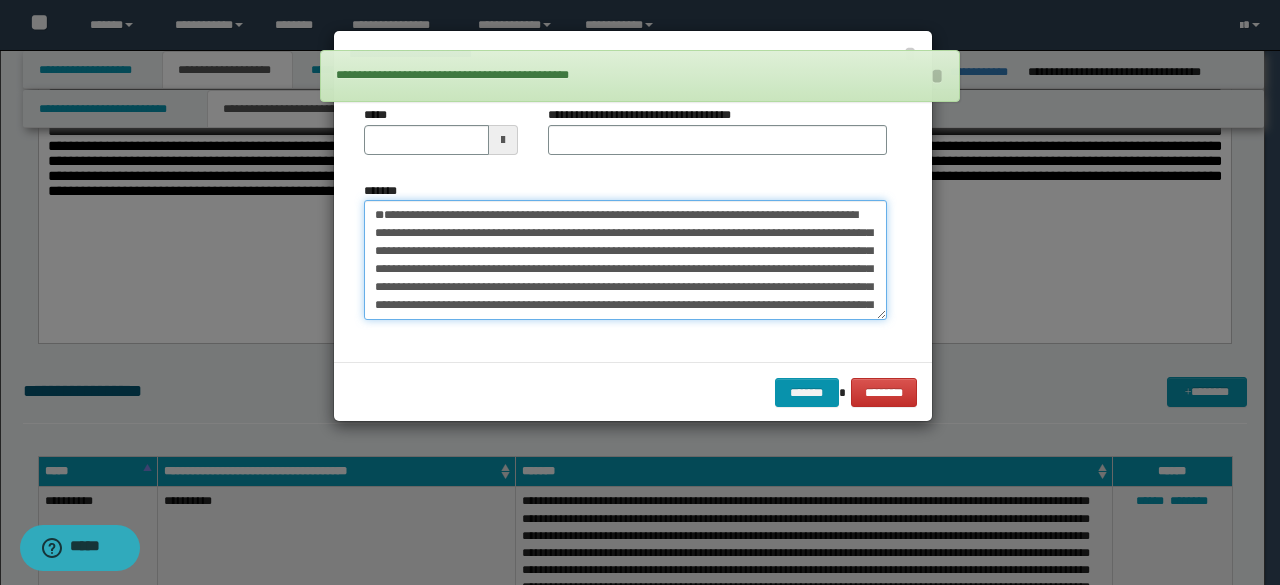 scroll, scrollTop: 1632, scrollLeft: 0, axis: vertical 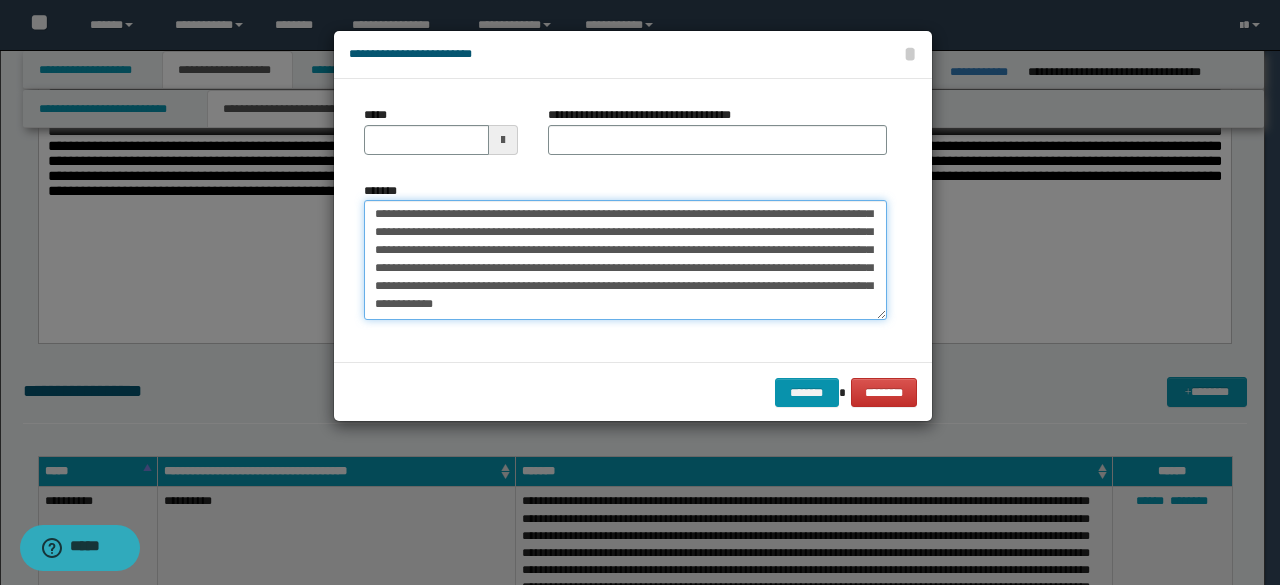 click on "*******" at bounding box center (625, 259) 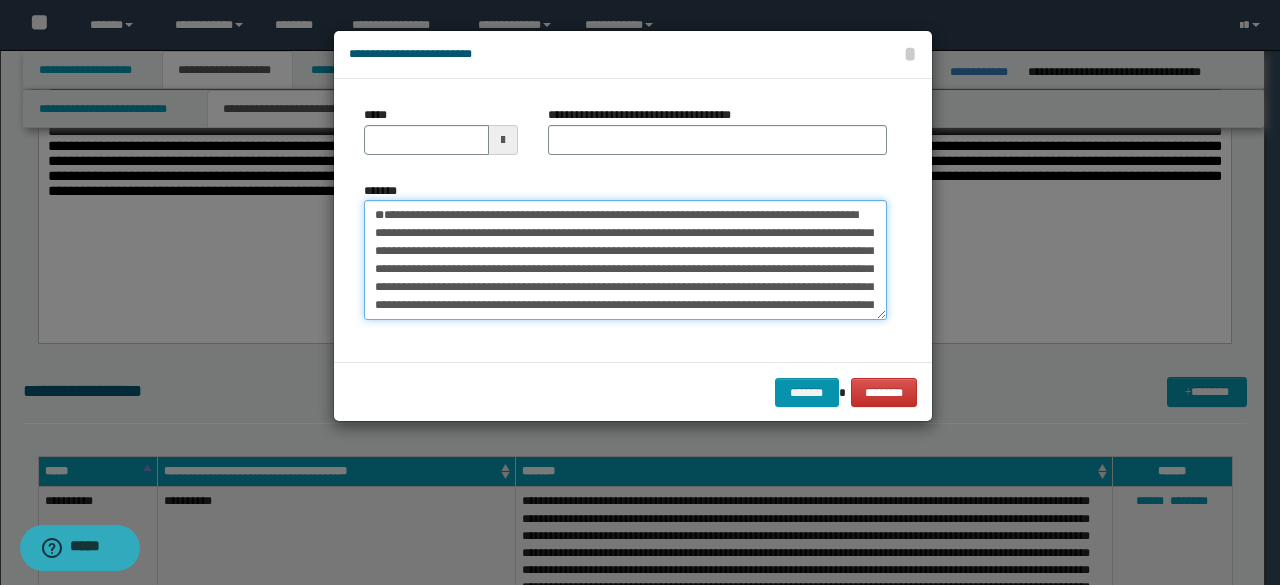 drag, startPoint x: 553, startPoint y: 249, endPoint x: 352, endPoint y: 223, distance: 202.67462 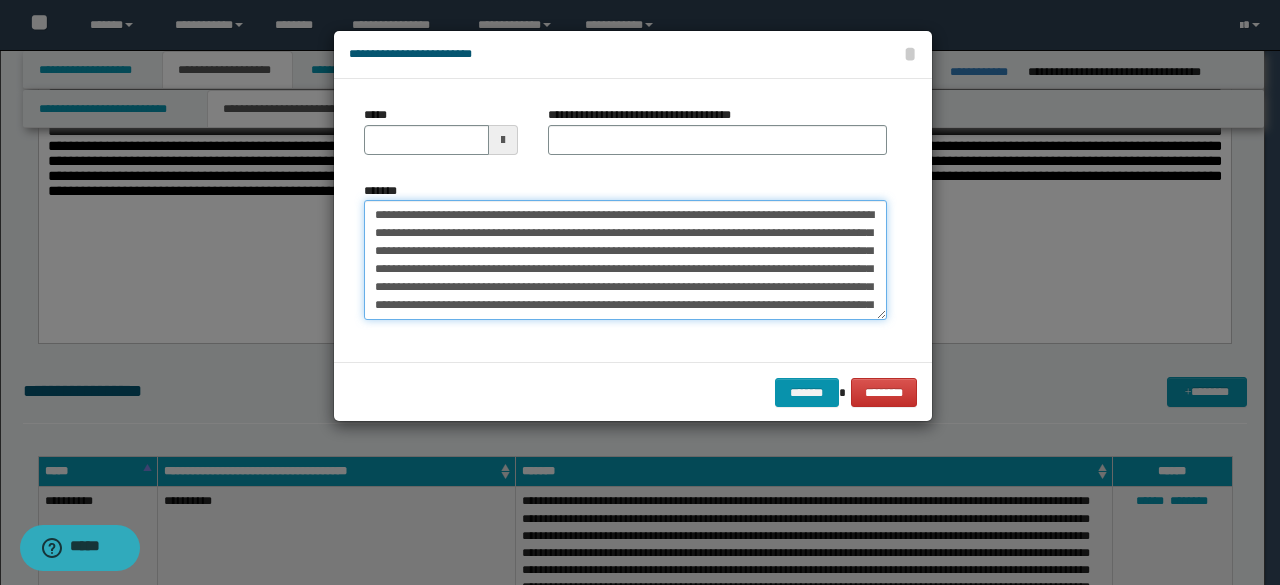 type on "**********" 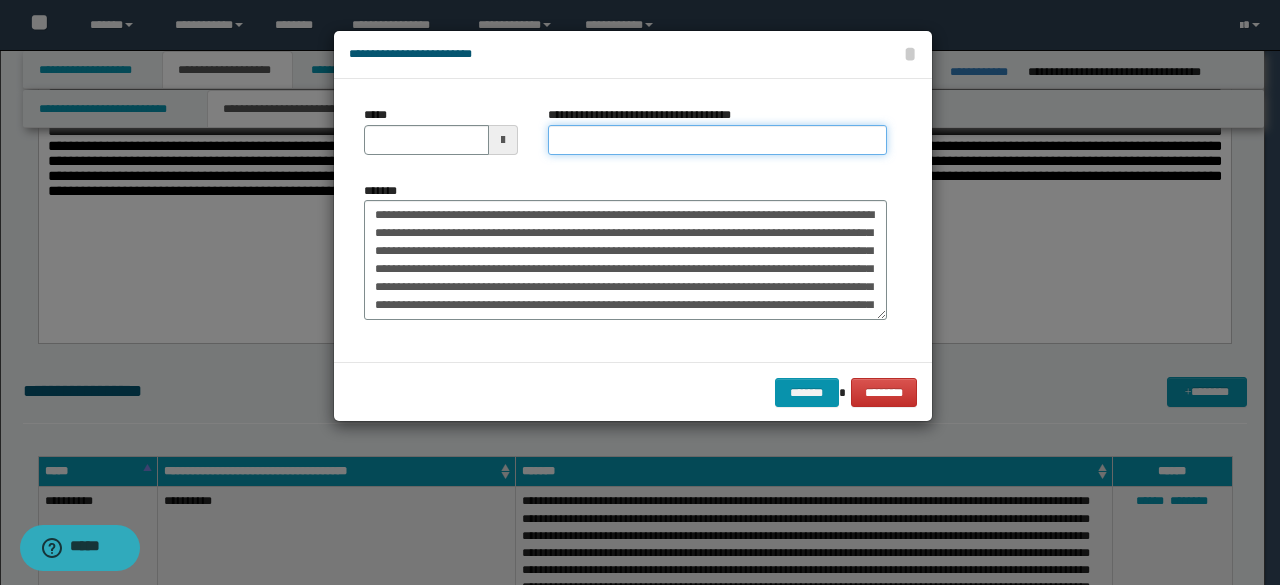 drag, startPoint x: 682, startPoint y: 142, endPoint x: 729, endPoint y: 151, distance: 47.853943 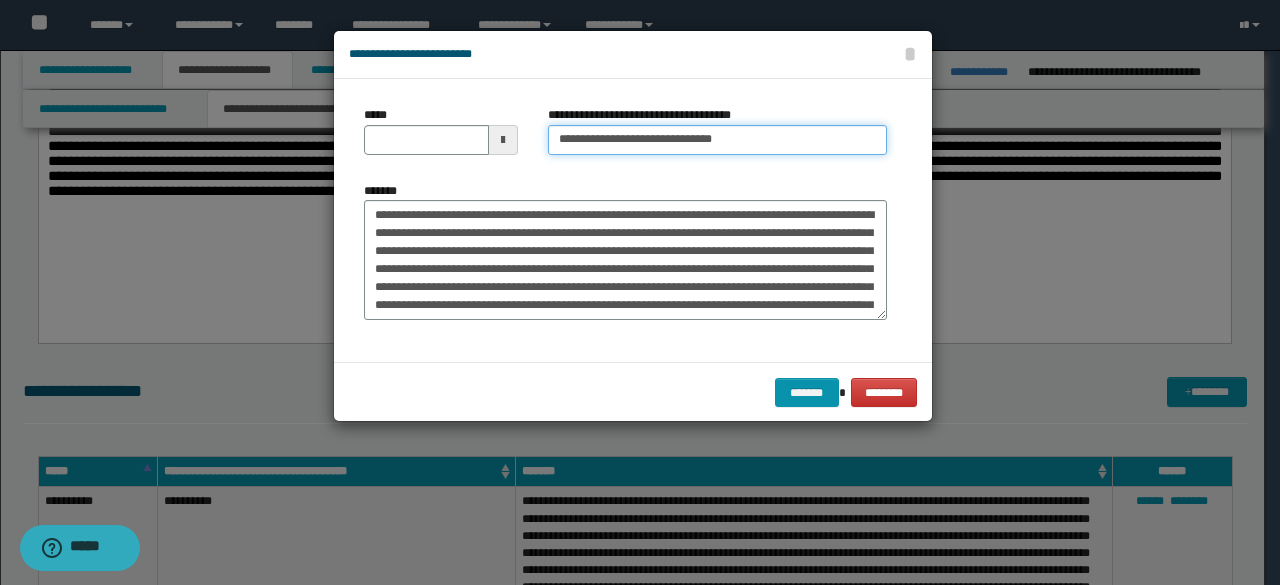 type 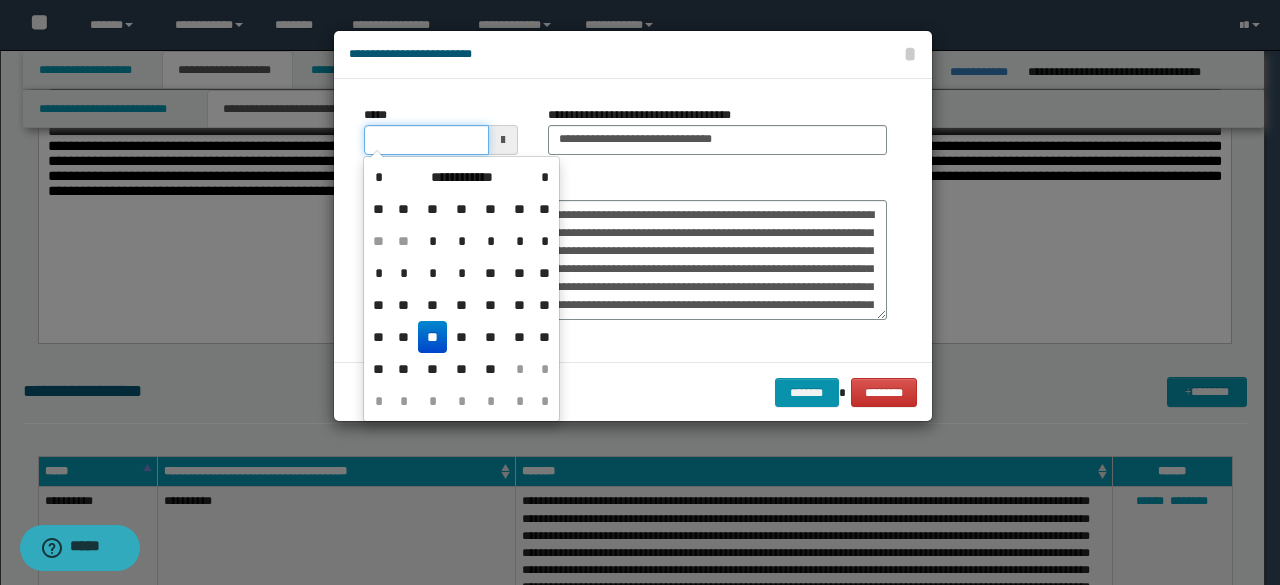 click on "*****" at bounding box center [426, 140] 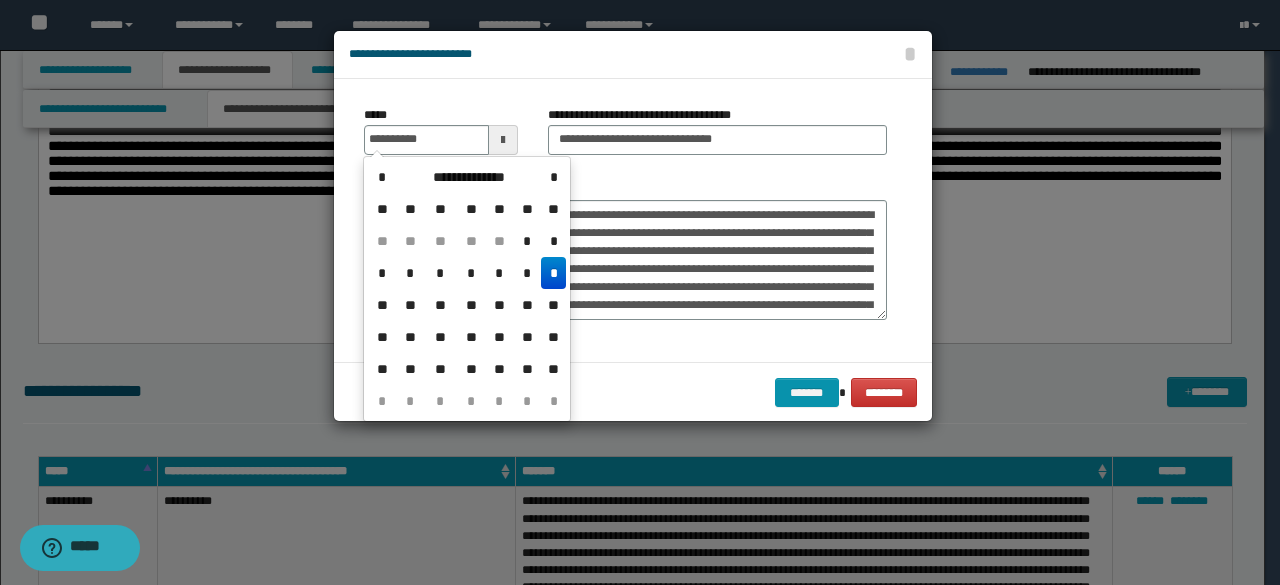 drag, startPoint x: 561, startPoint y: 277, endPoint x: 585, endPoint y: 193, distance: 87.36132 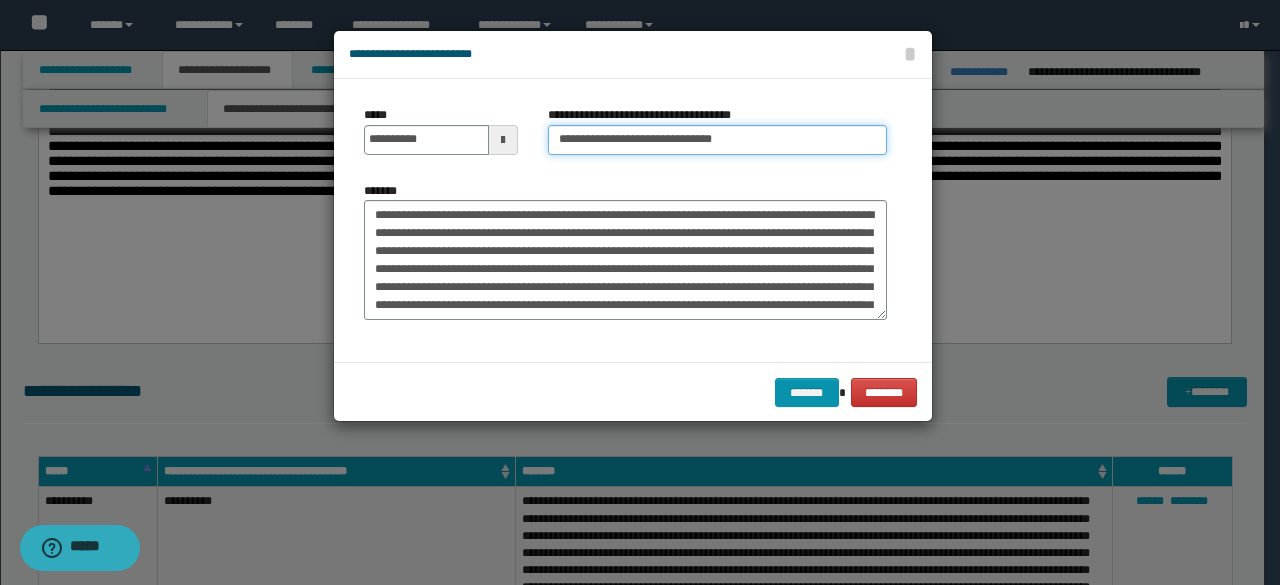 drag, startPoint x: 630, startPoint y: 141, endPoint x: 563, endPoint y: 131, distance: 67.74216 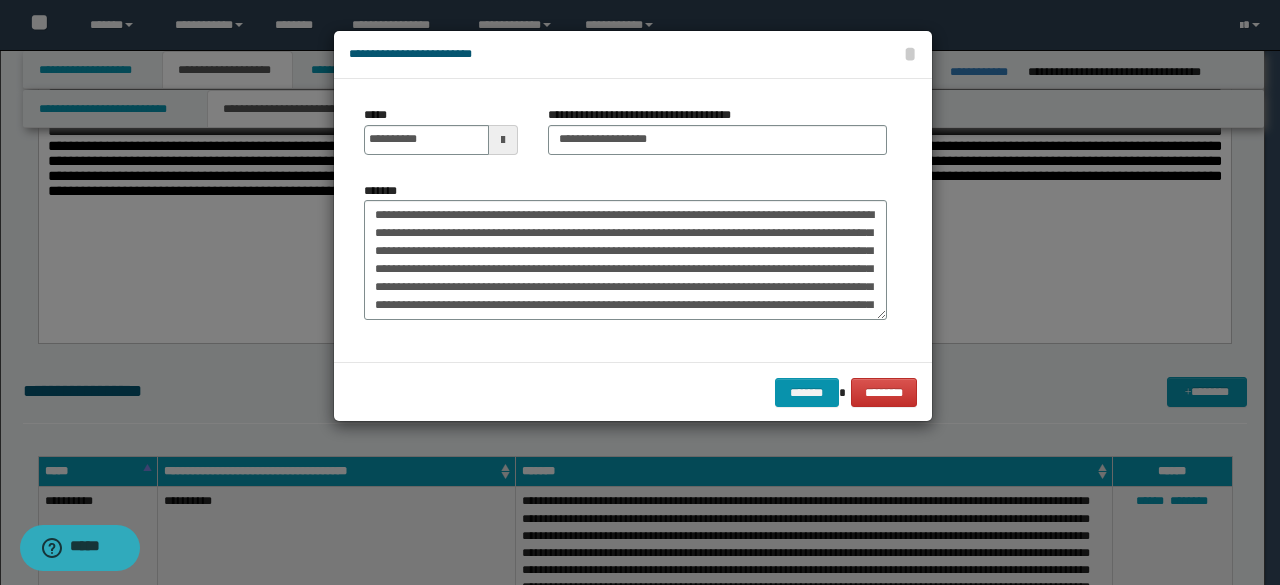 drag, startPoint x: 774, startPoint y: 157, endPoint x: 760, endPoint y: 140, distance: 22.022715 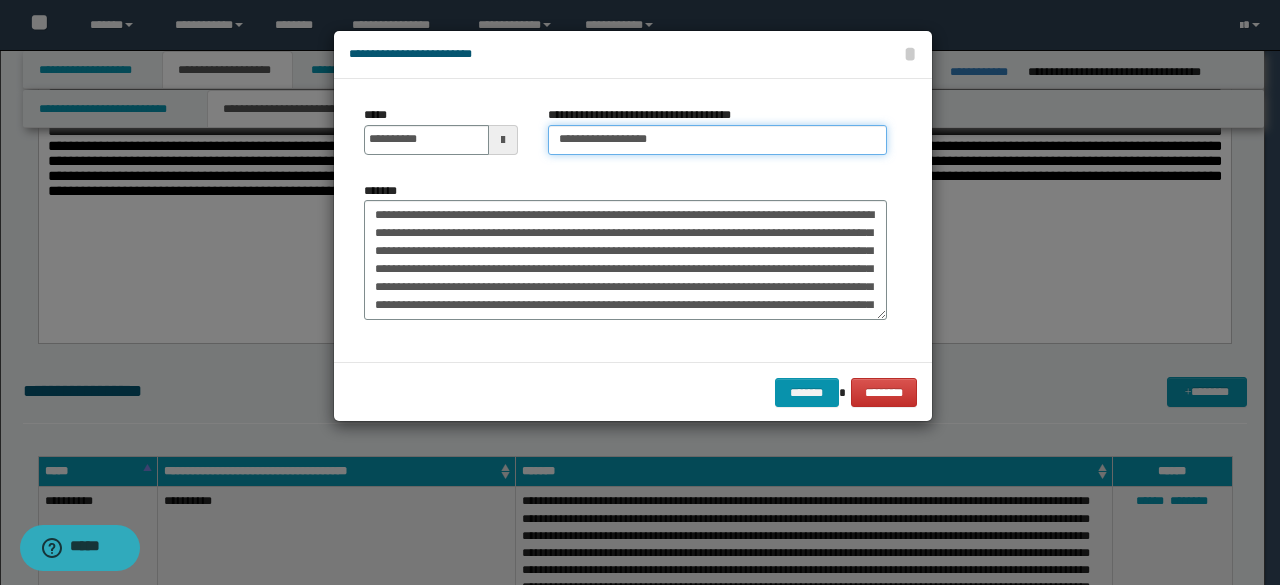 click on "**********" at bounding box center (717, 140) 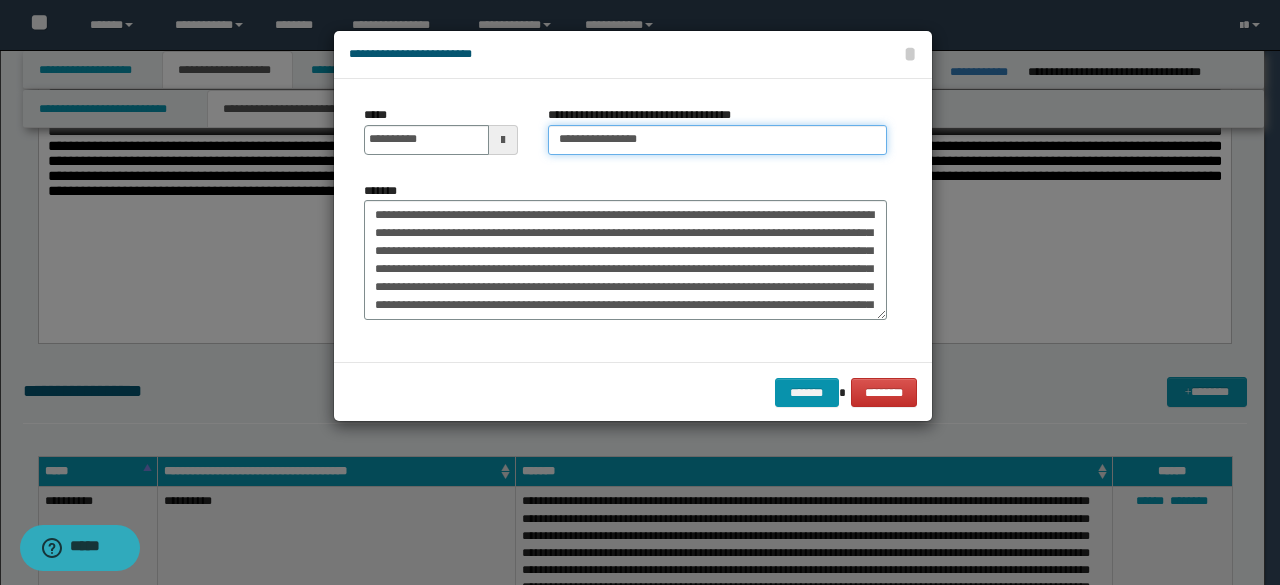 type on "**********" 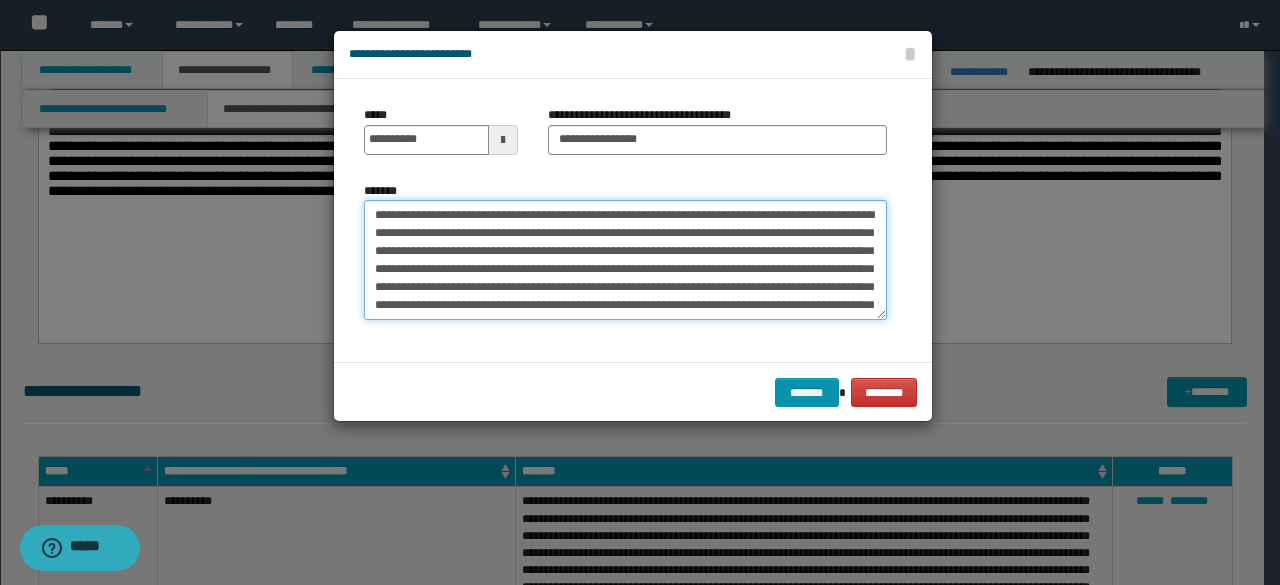 click on "*******" at bounding box center [625, 259] 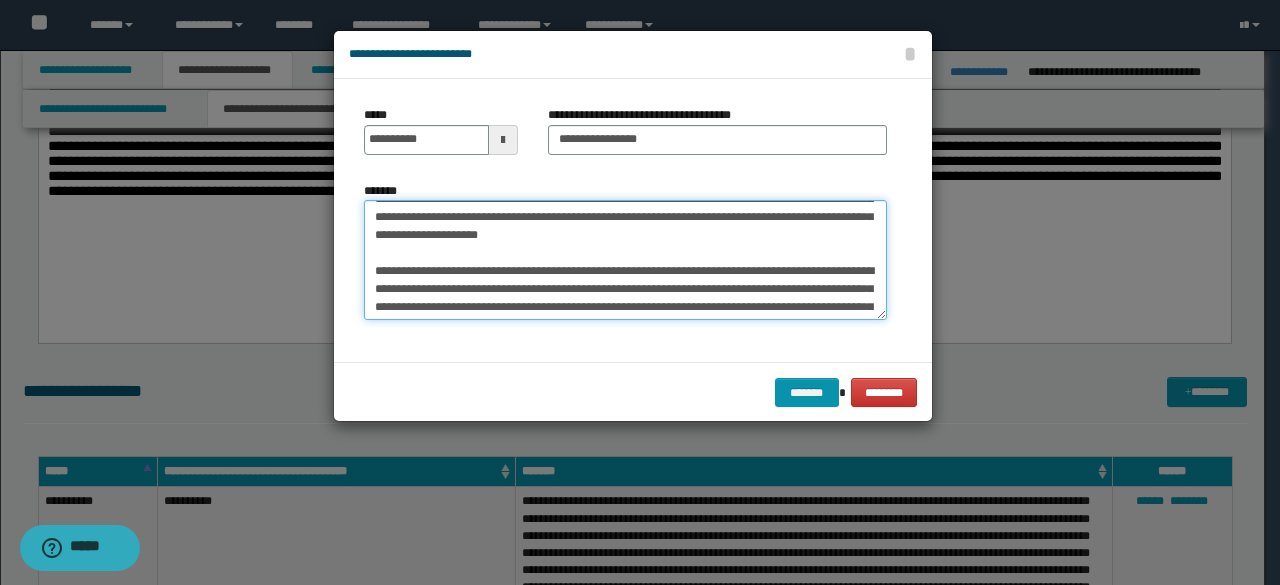 scroll, scrollTop: 200, scrollLeft: 0, axis: vertical 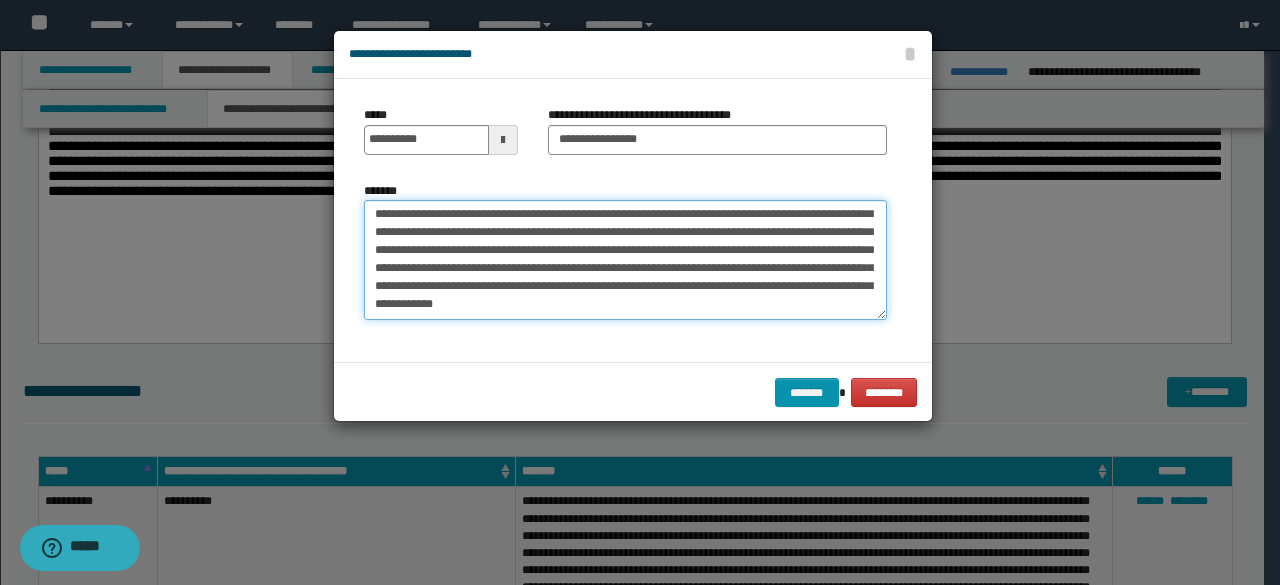 drag, startPoint x: 374, startPoint y: 253, endPoint x: 632, endPoint y: 401, distance: 297.4357 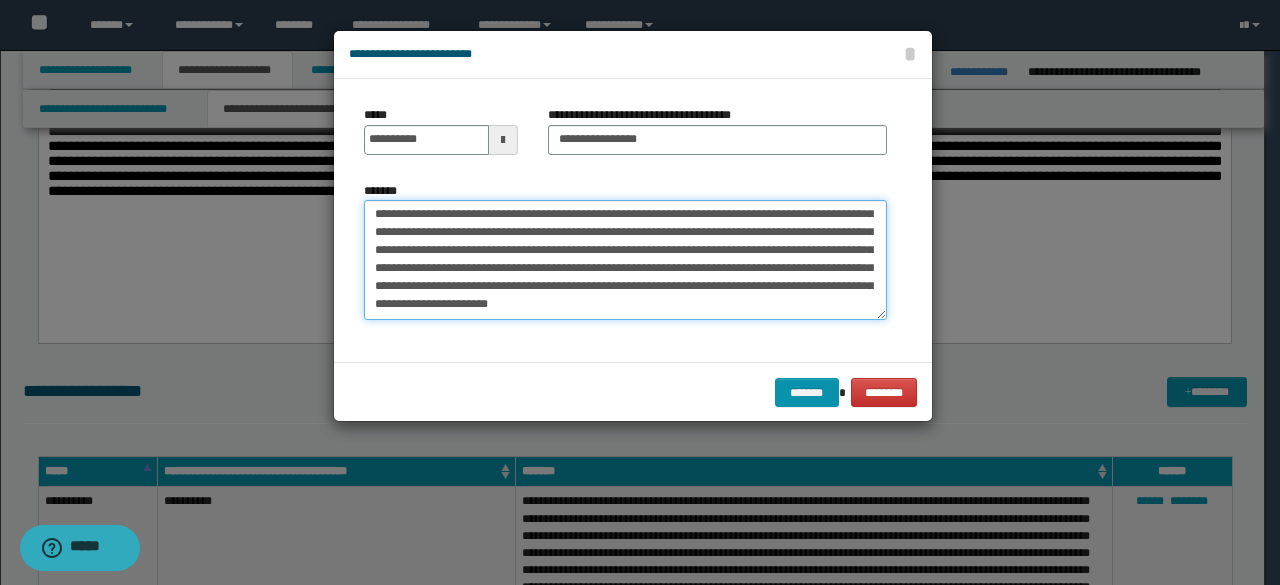 scroll, scrollTop: 144, scrollLeft: 0, axis: vertical 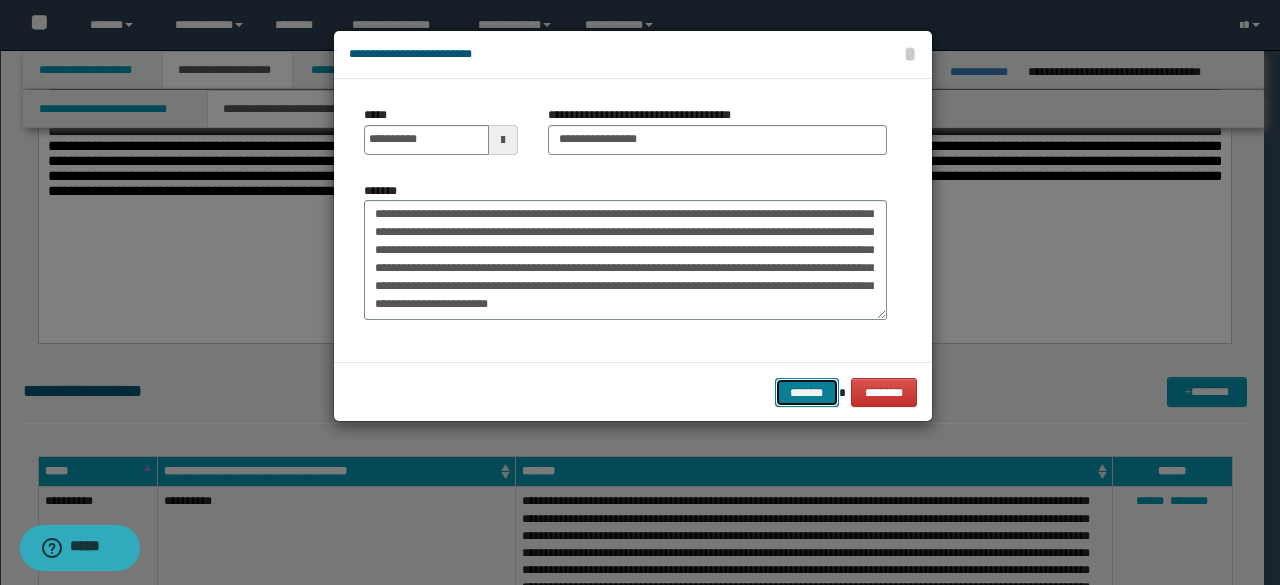 click on "*******" at bounding box center (807, 392) 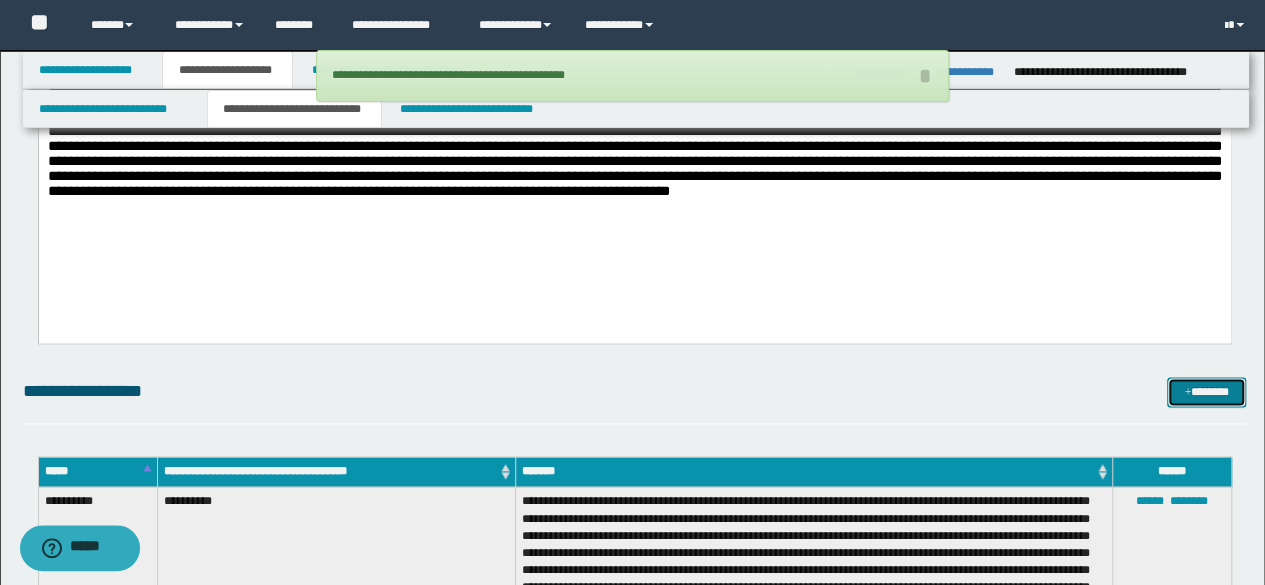 click on "*******" at bounding box center [1206, 391] 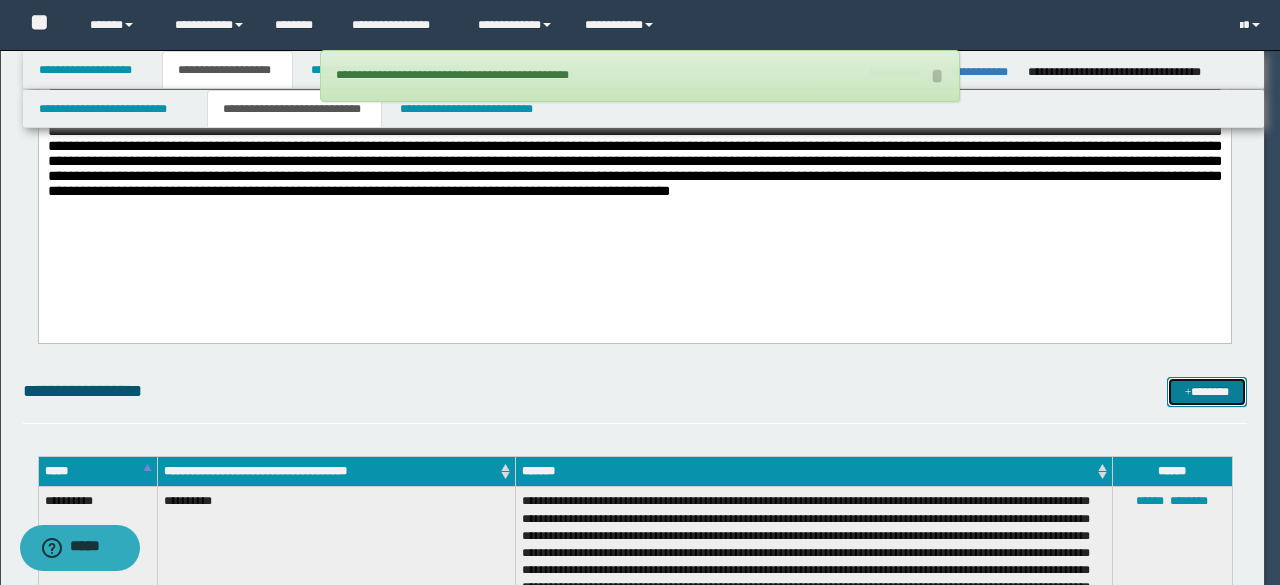scroll, scrollTop: 0, scrollLeft: 0, axis: both 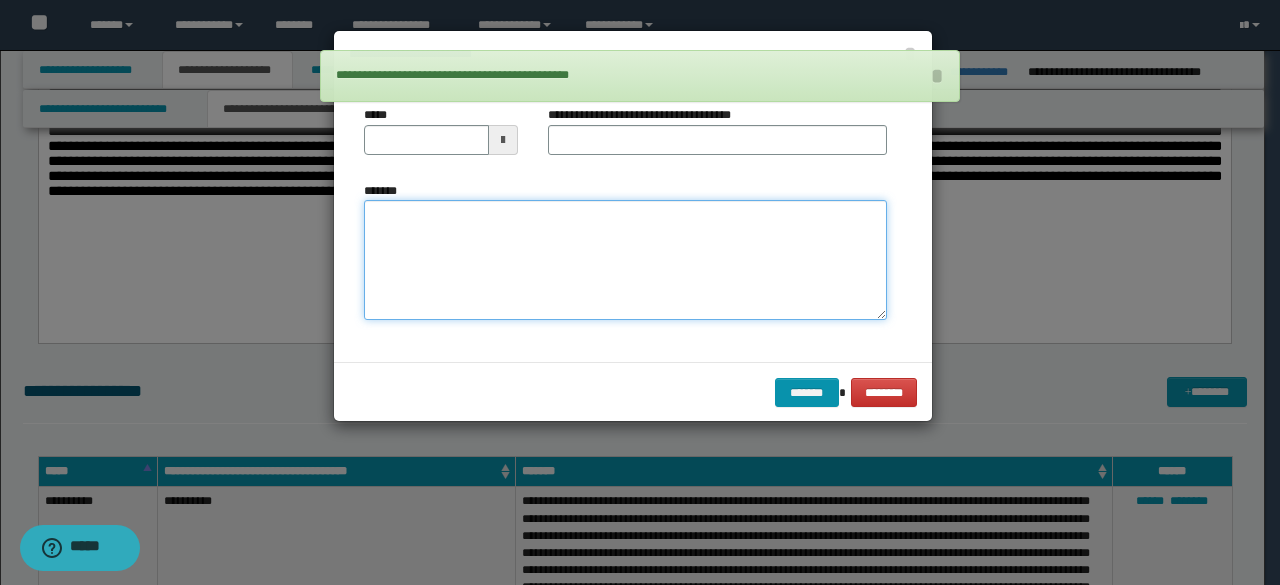 click on "*******" at bounding box center [625, 259] 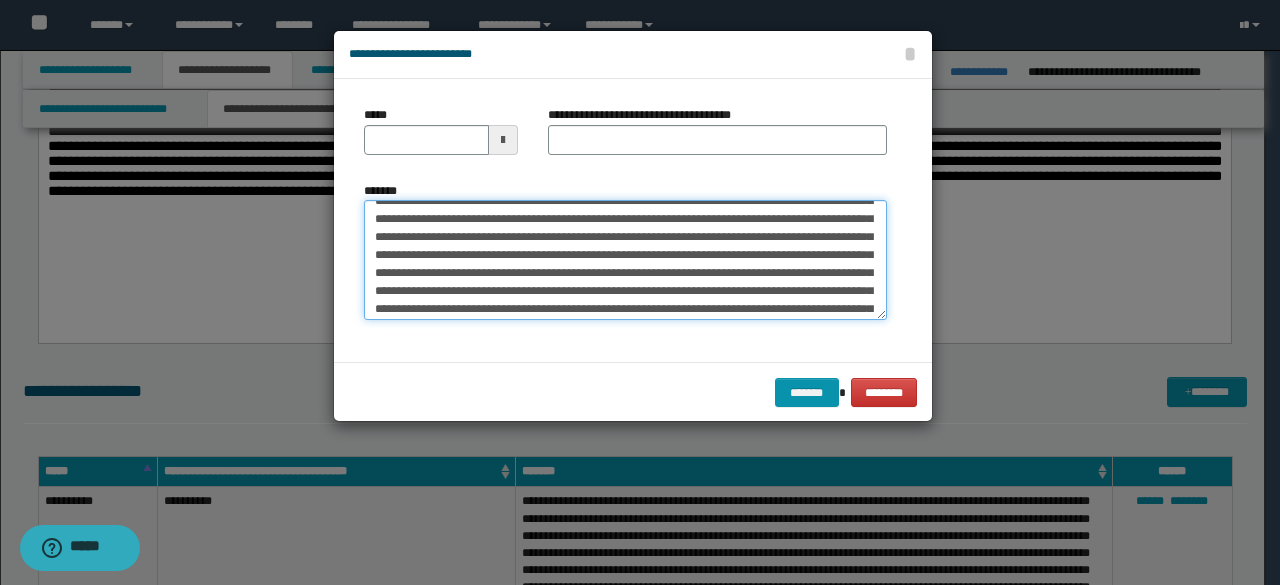 scroll, scrollTop: 0, scrollLeft: 0, axis: both 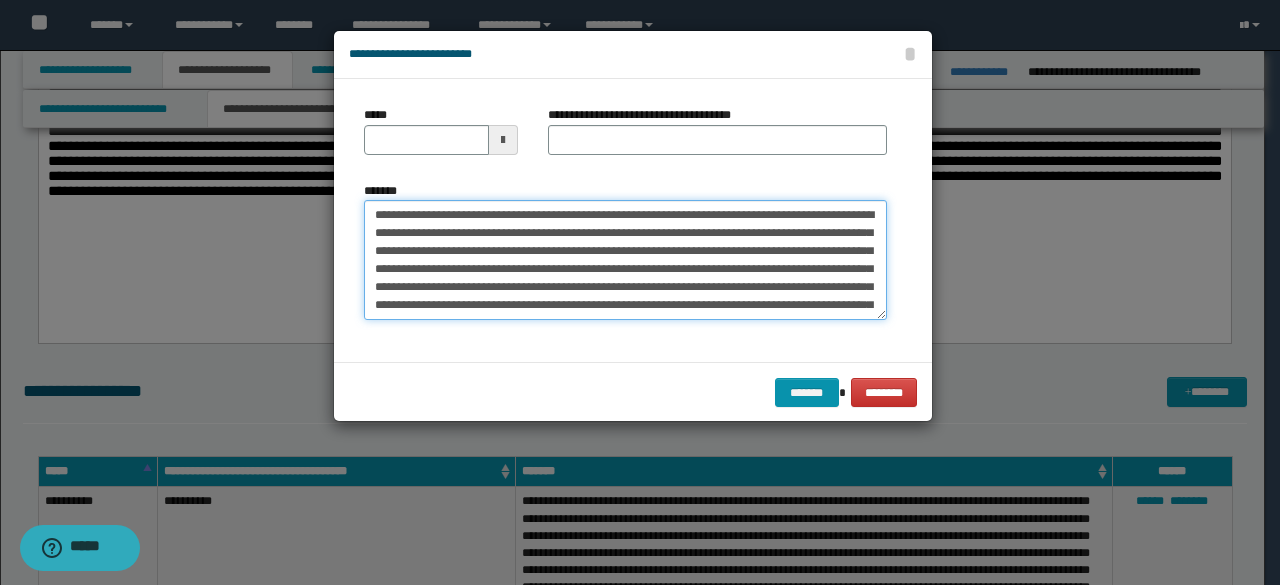 drag, startPoint x: 509, startPoint y: 210, endPoint x: 247, endPoint y: 158, distance: 267.11047 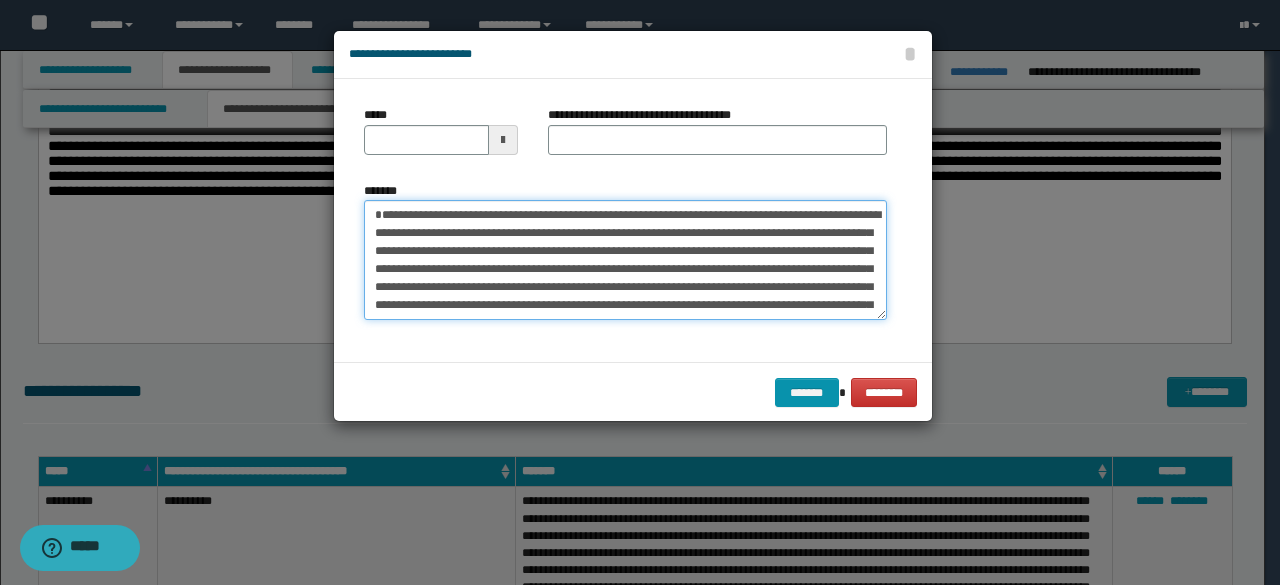 type on "**********" 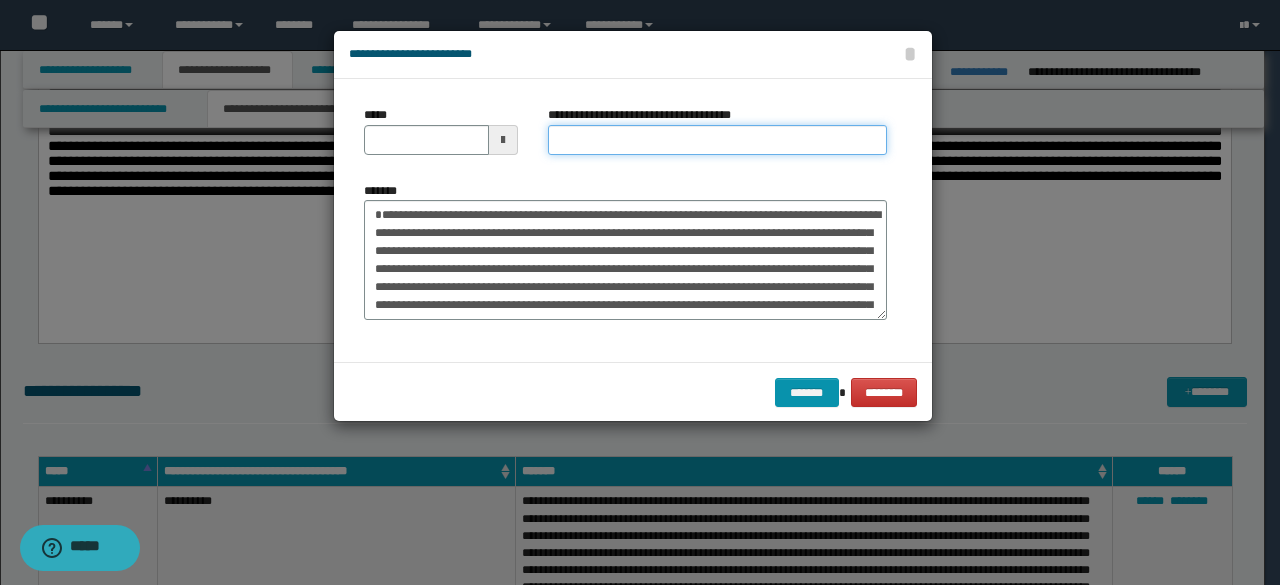 drag, startPoint x: 576, startPoint y: 145, endPoint x: 522, endPoint y: 147, distance: 54.037025 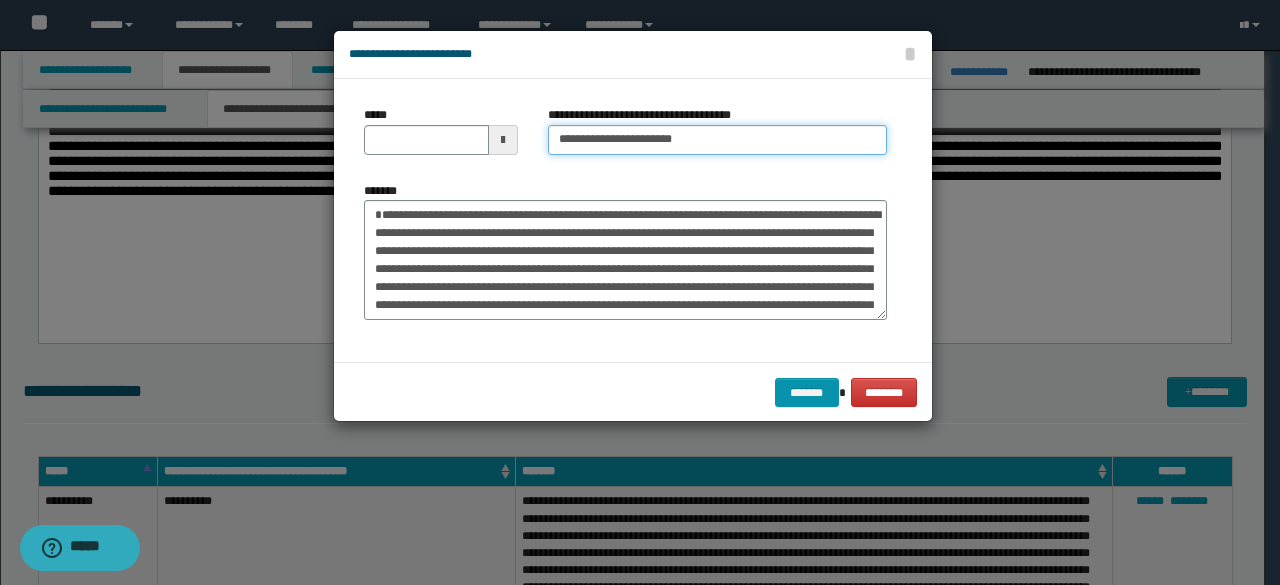 type on "**********" 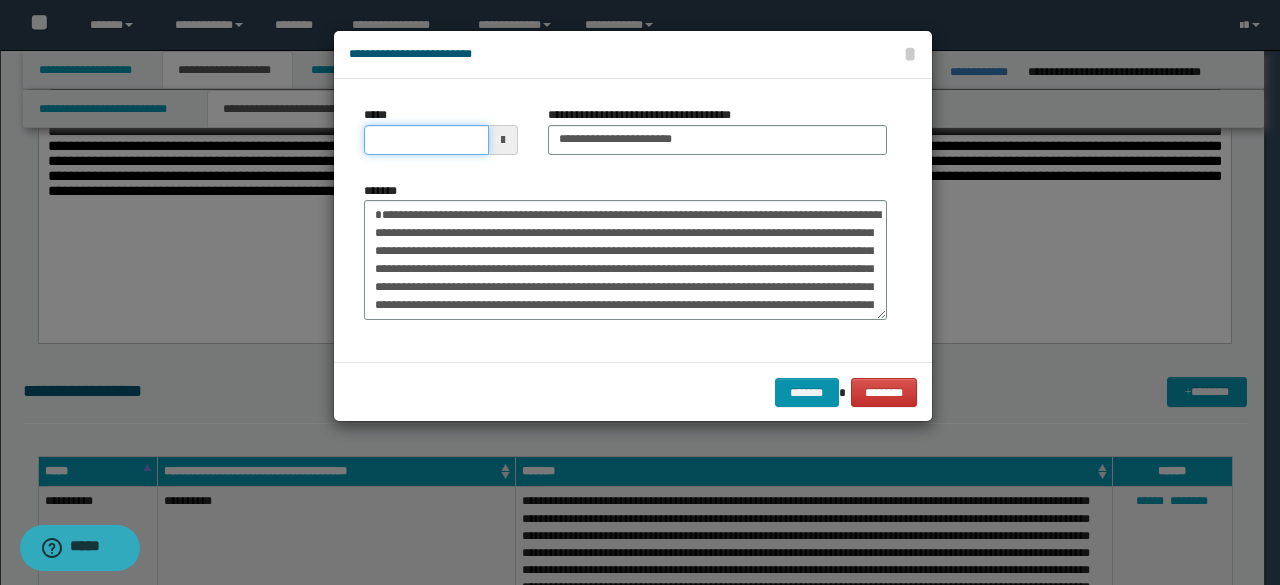 click on "*****" at bounding box center (426, 140) 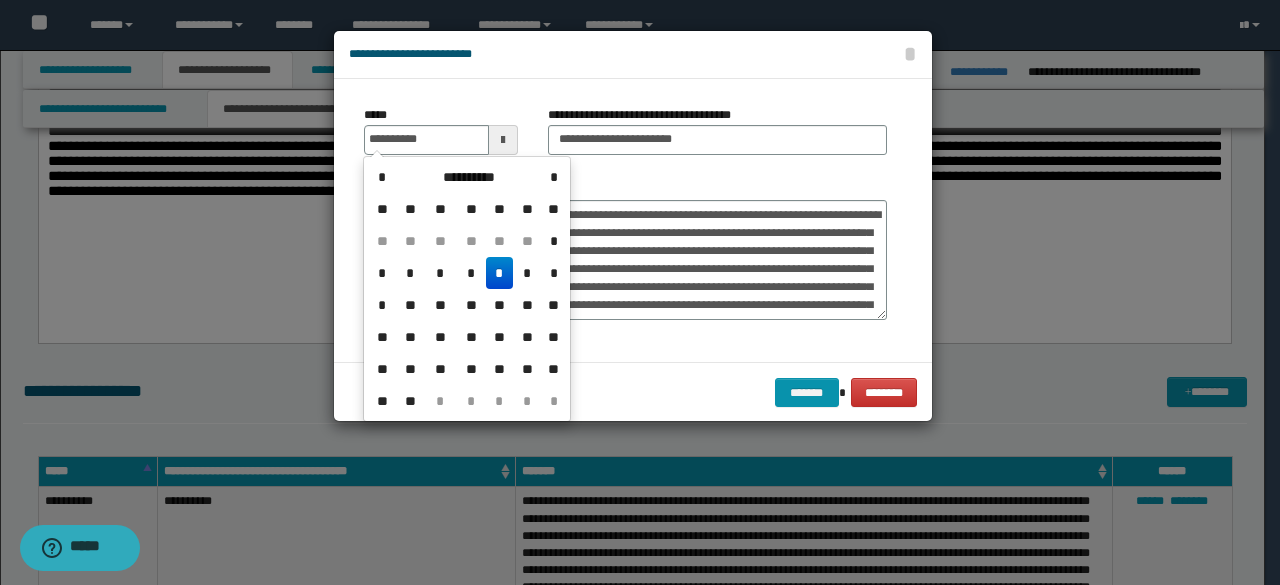 click on "*" at bounding box center (500, 273) 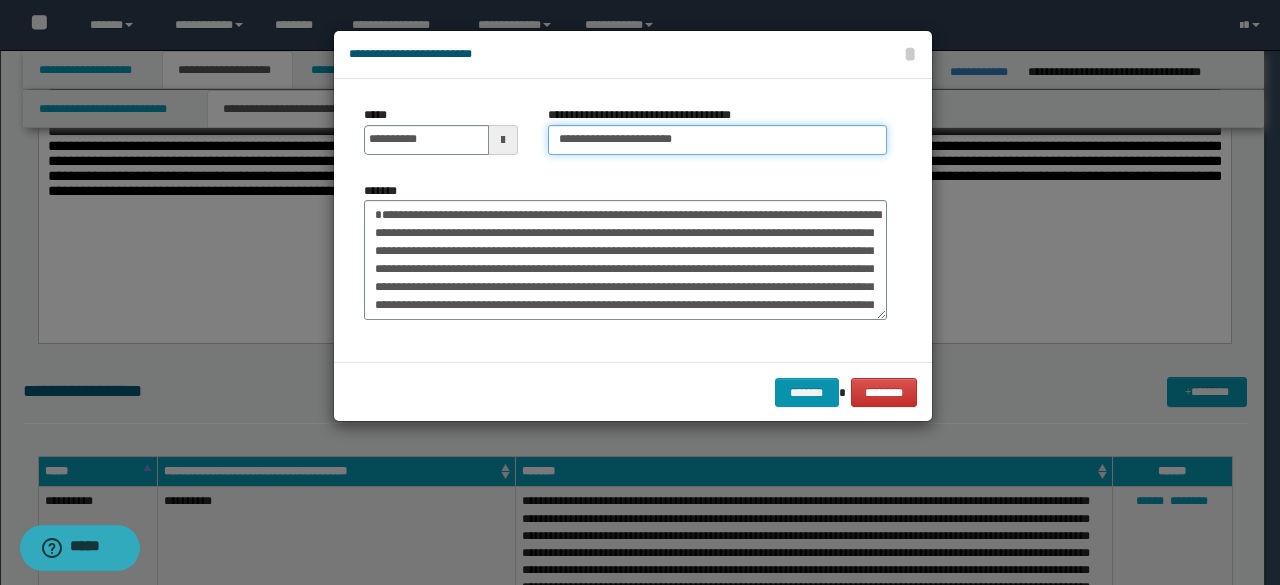 drag, startPoint x: 619, startPoint y: 138, endPoint x: 420, endPoint y: 116, distance: 200.21239 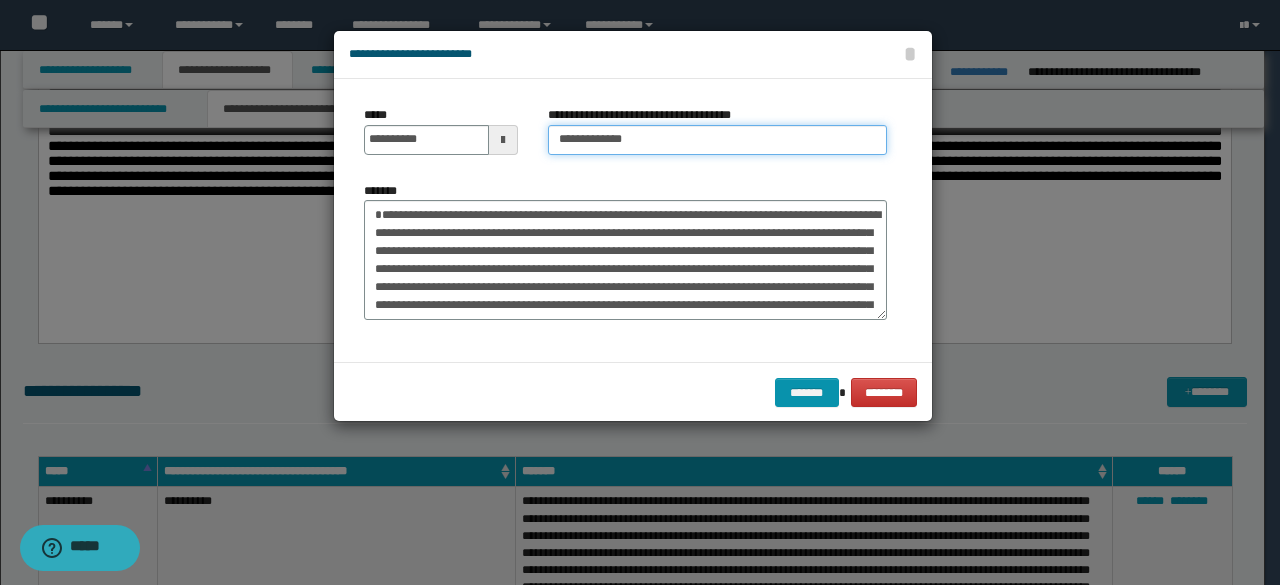 click on "**********" at bounding box center (717, 140) 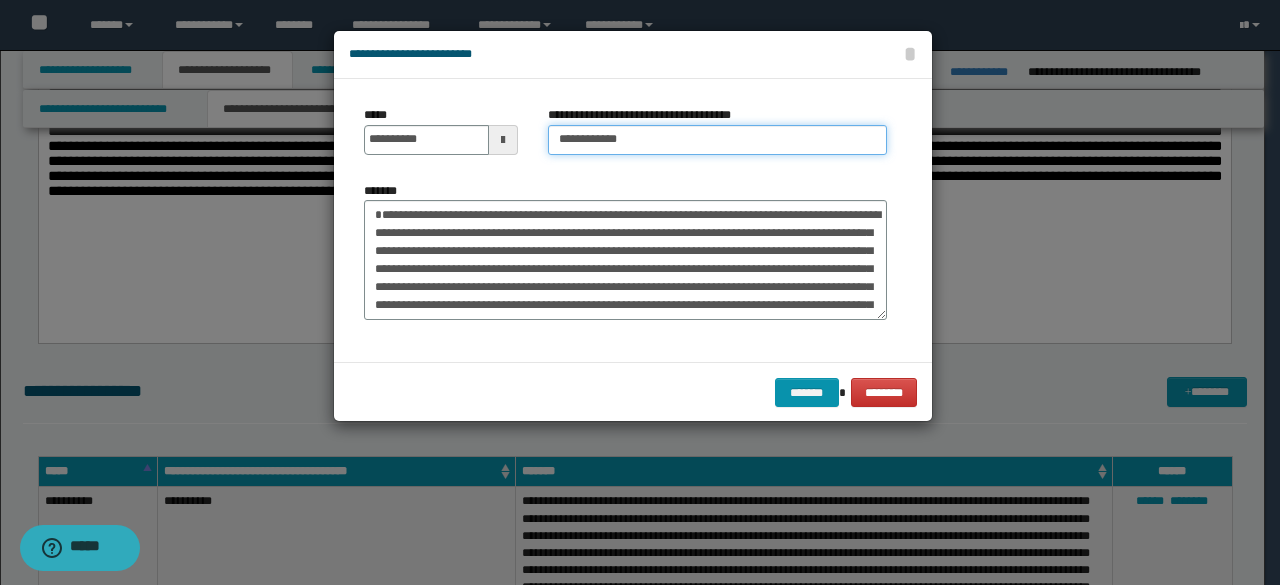 type on "**********" 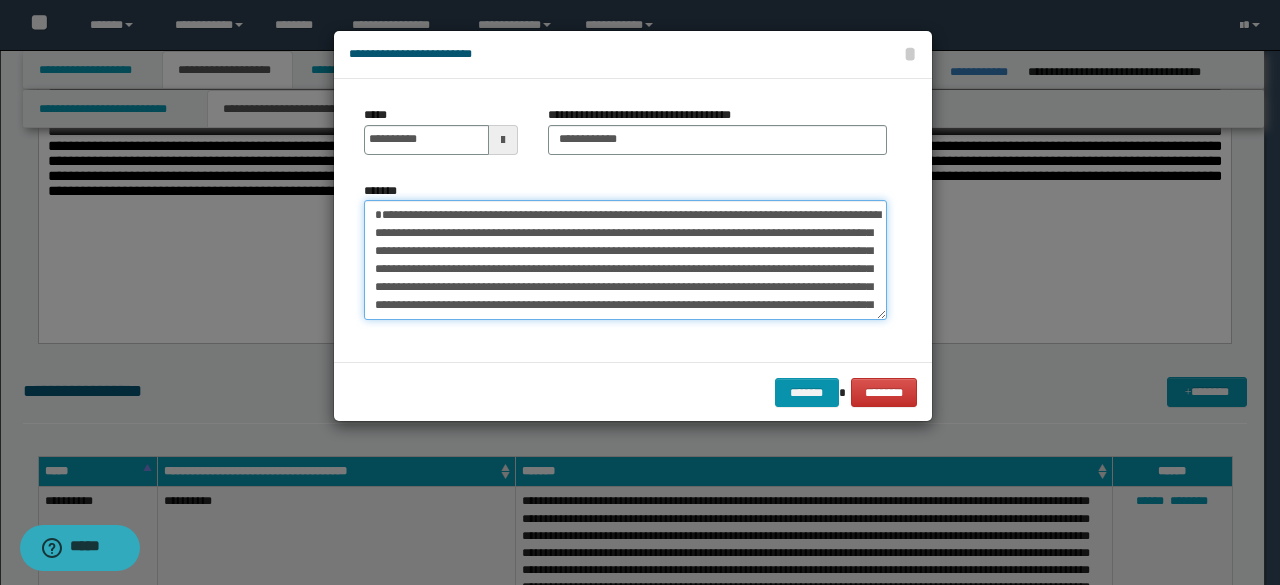 click on "*******" at bounding box center [625, 259] 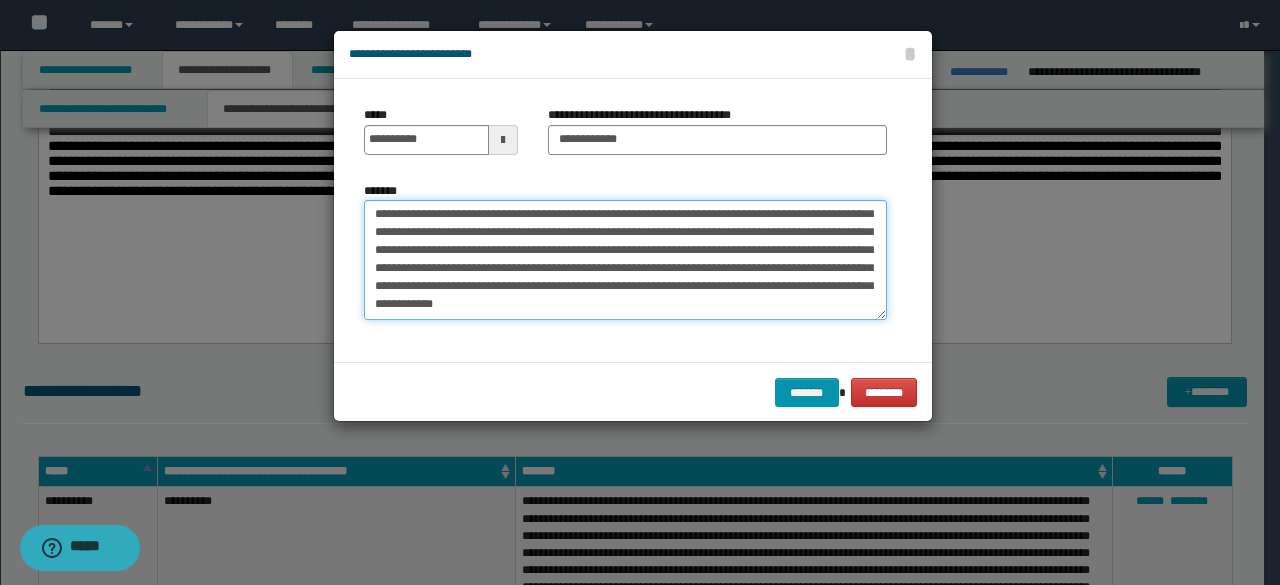 drag, startPoint x: 393, startPoint y: 273, endPoint x: 750, endPoint y: 373, distance: 370.74115 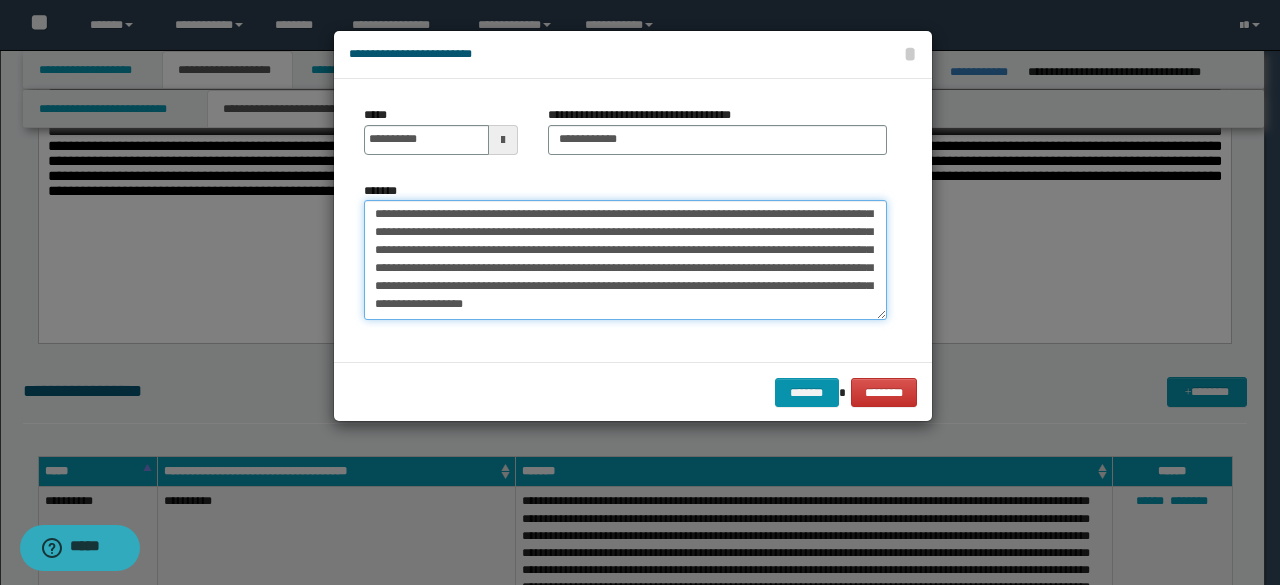 scroll, scrollTop: 486, scrollLeft: 0, axis: vertical 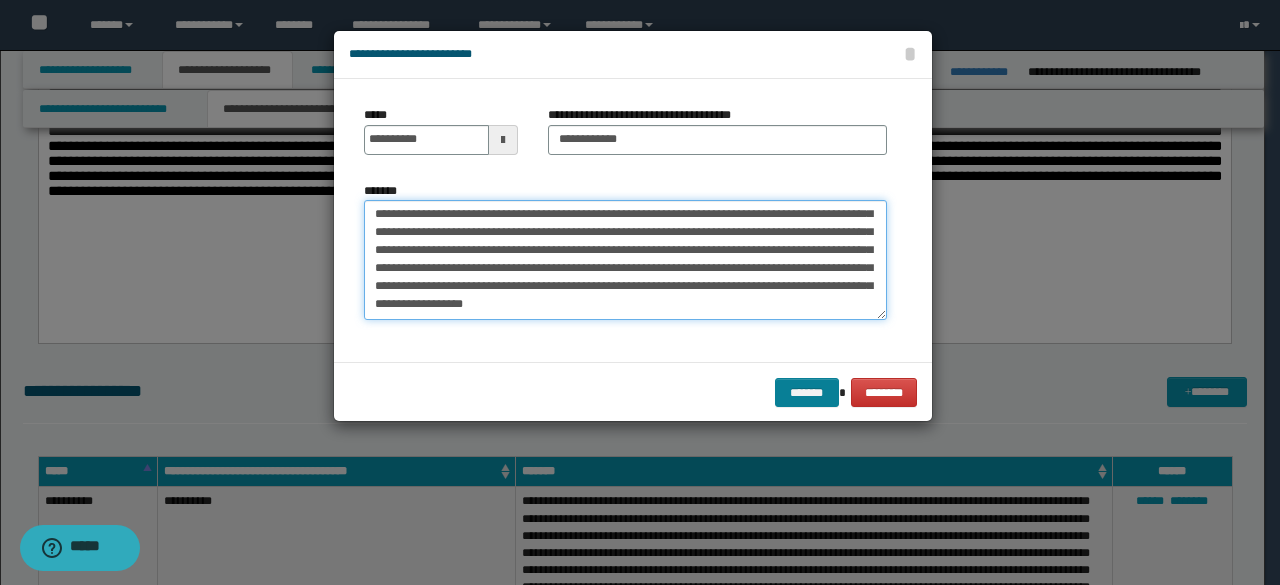 type on "**********" 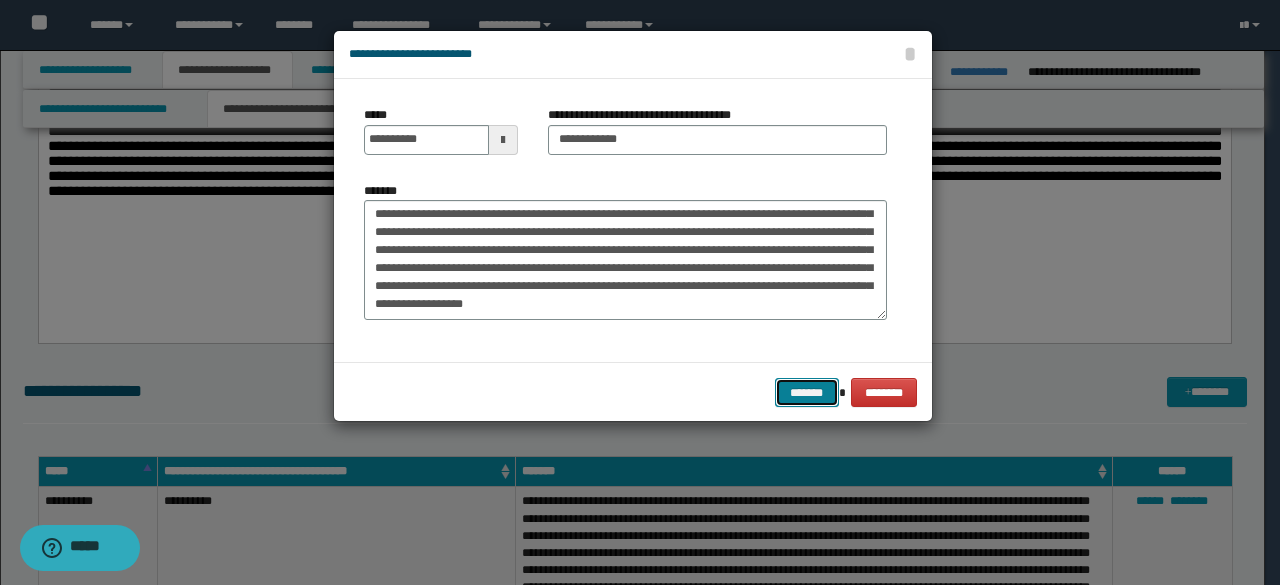 click on "*******" at bounding box center [807, 392] 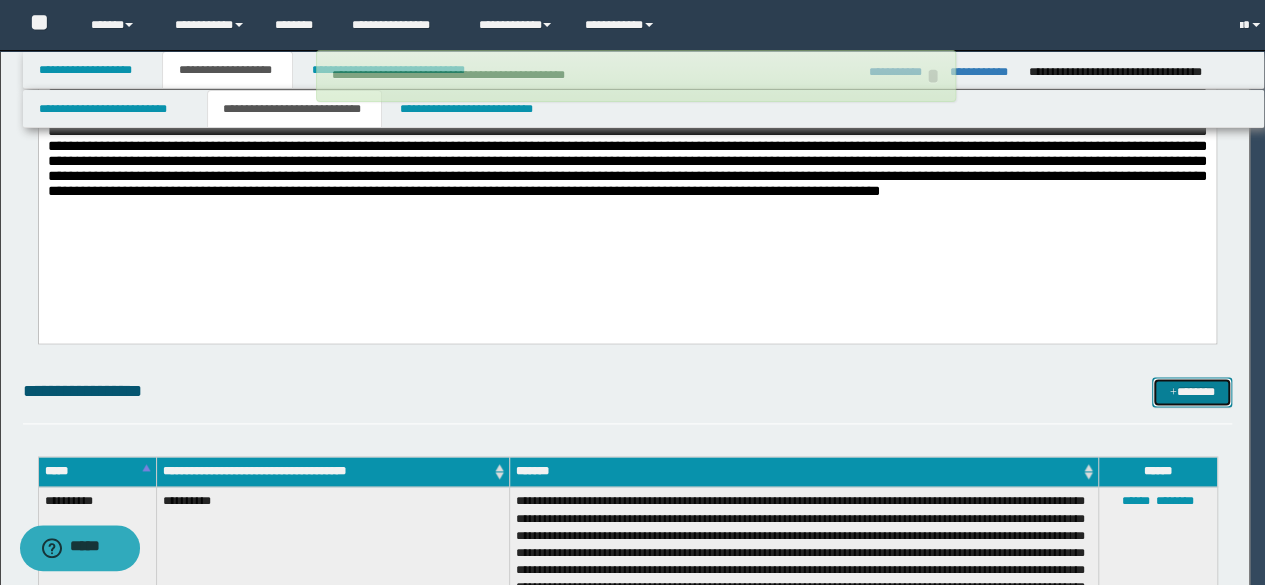 type 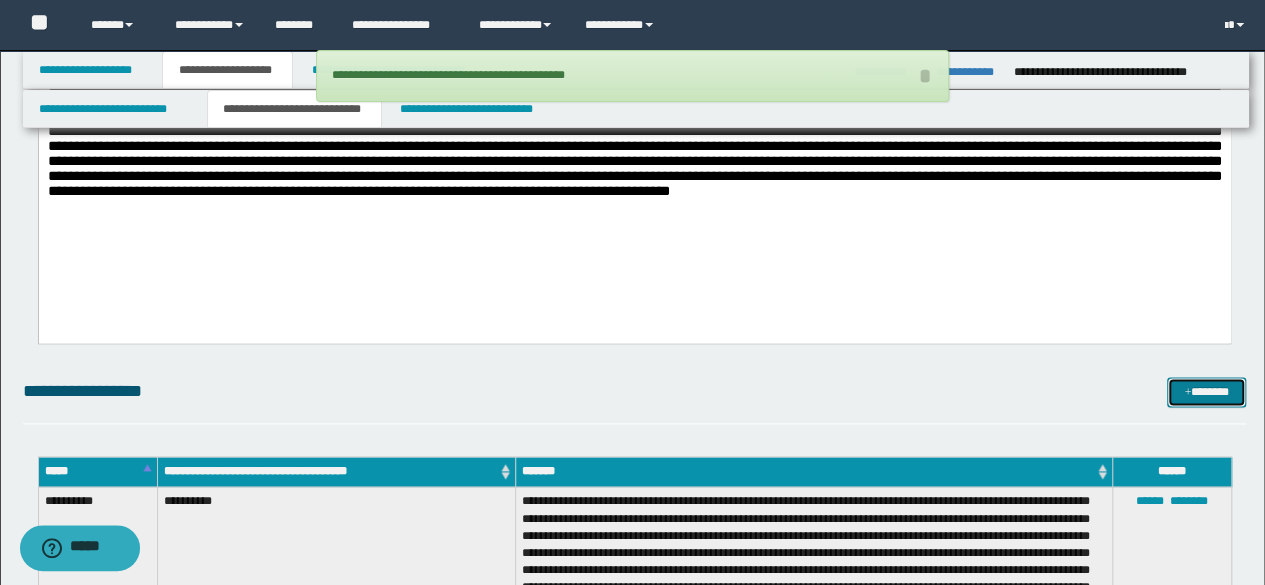 click on "*******" at bounding box center (1206, 391) 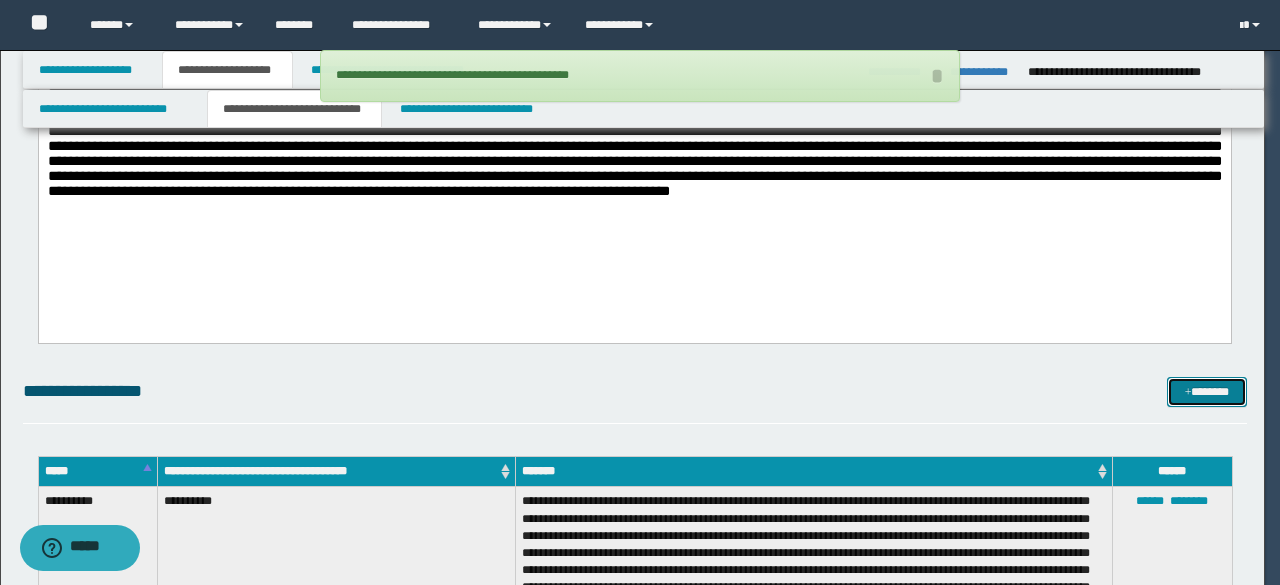 scroll, scrollTop: 0, scrollLeft: 0, axis: both 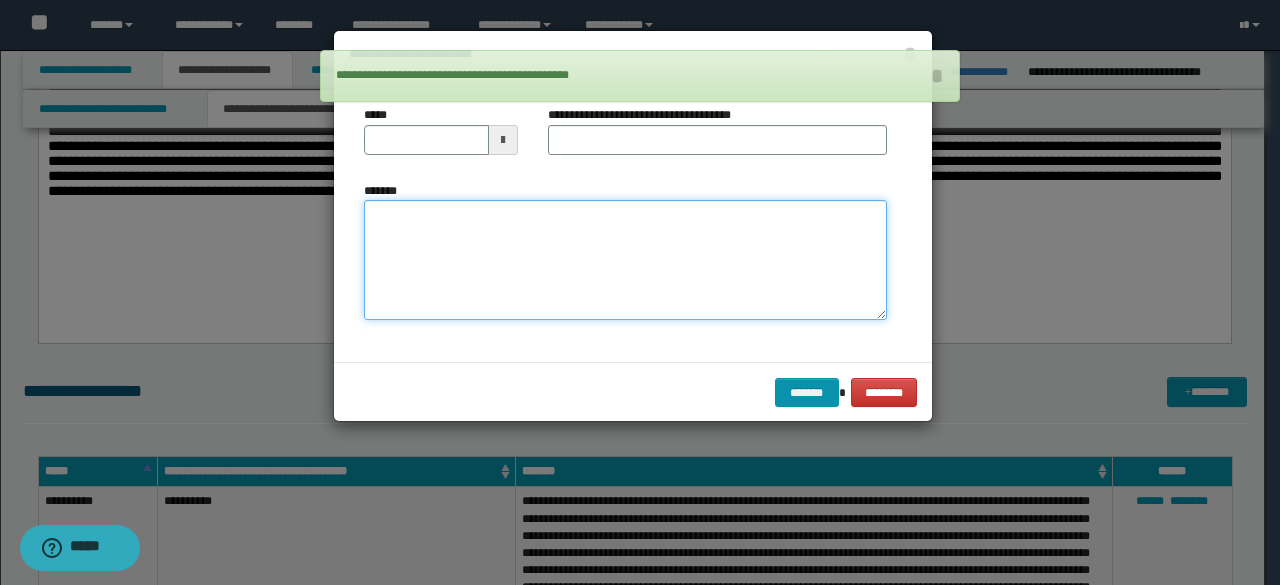 click on "*******" at bounding box center (625, 259) 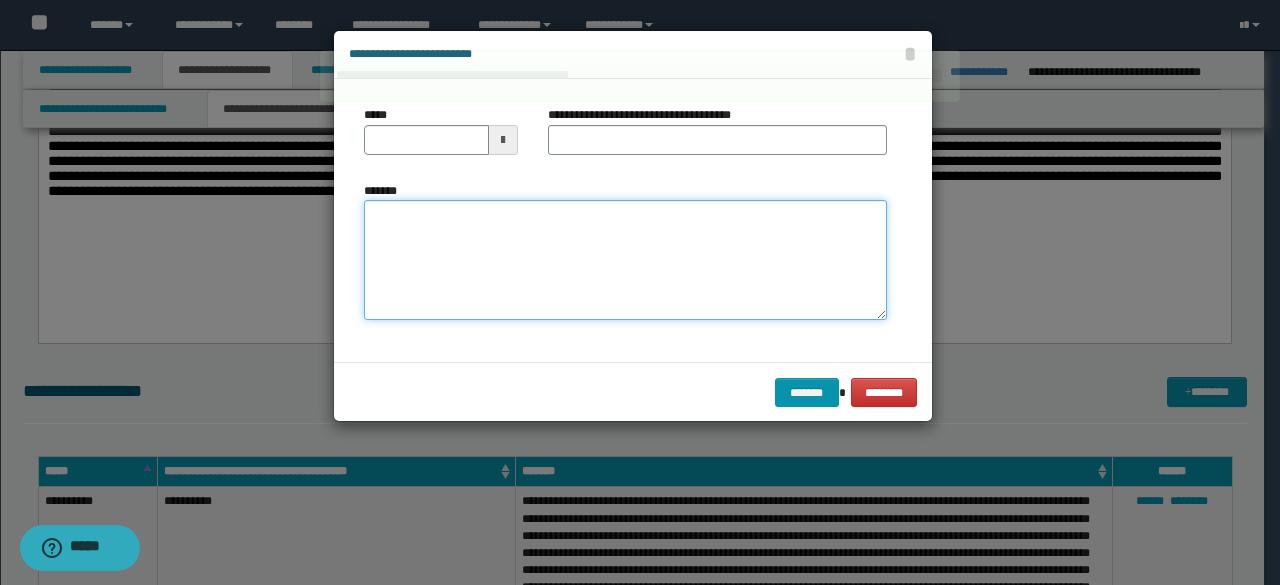 paste on "**********" 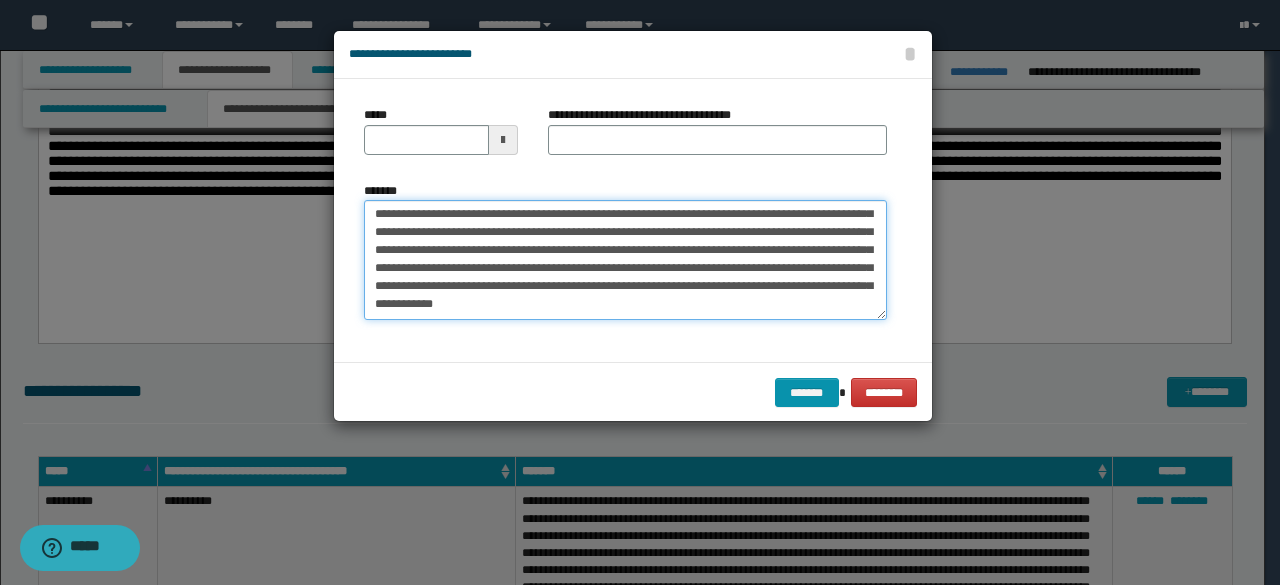 scroll, scrollTop: 0, scrollLeft: 0, axis: both 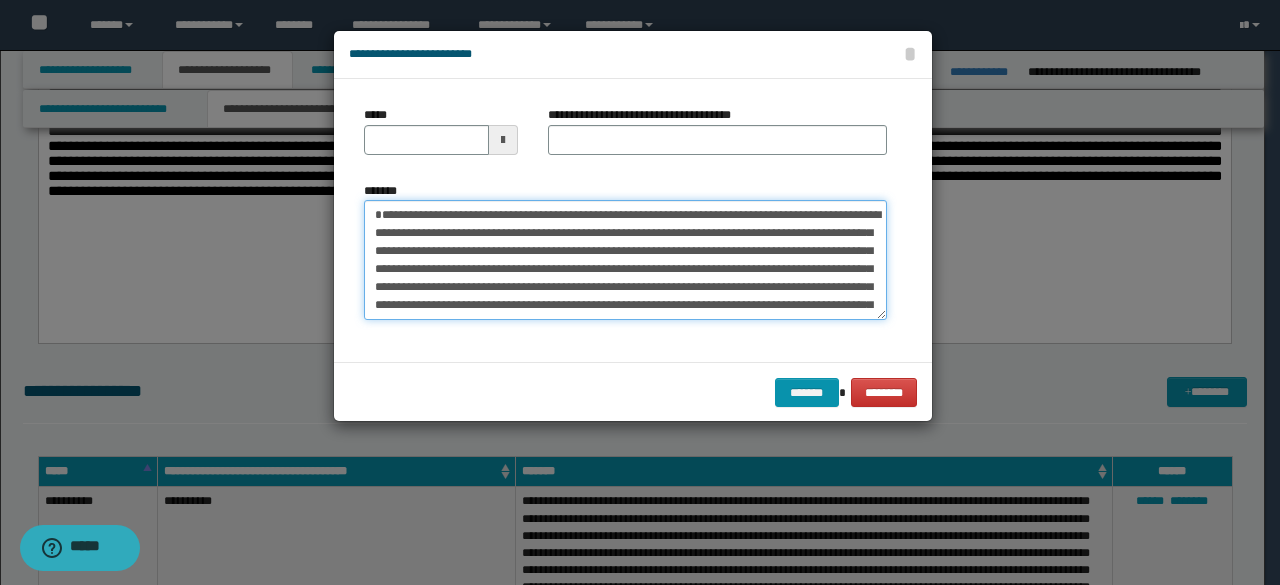click on "*******" at bounding box center (625, 259) 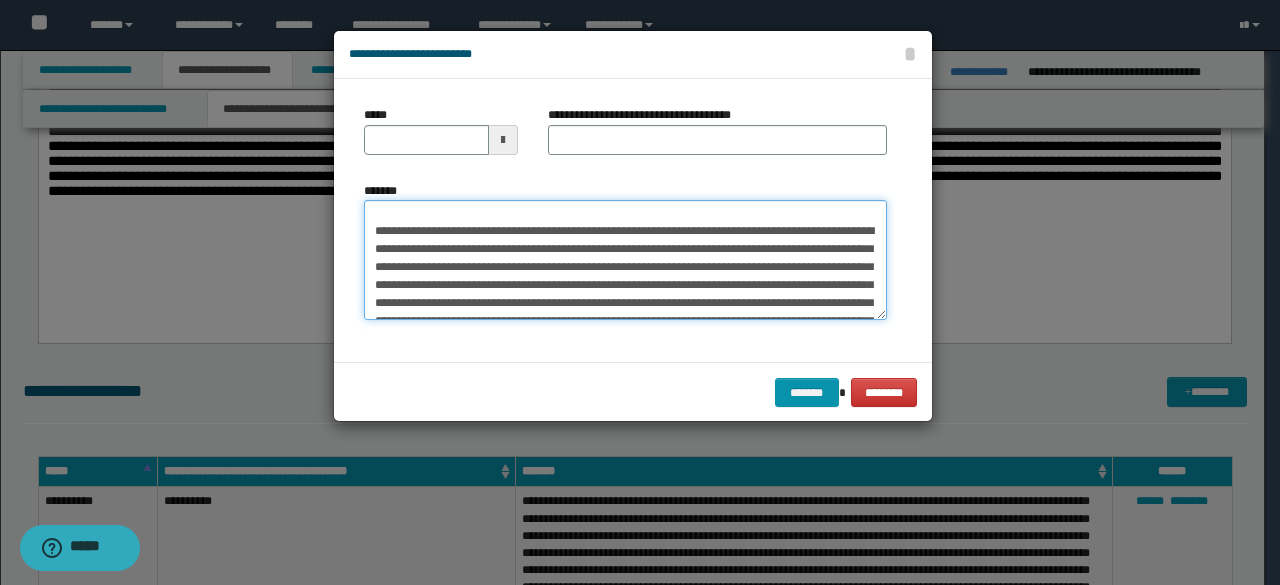 scroll, scrollTop: 0, scrollLeft: 0, axis: both 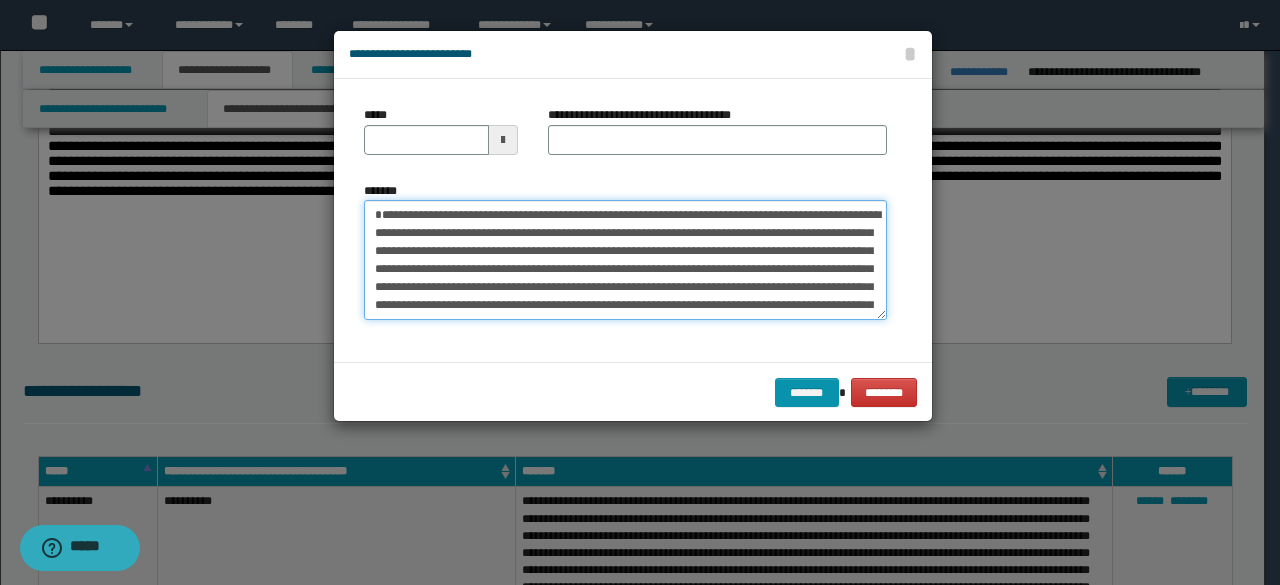 drag, startPoint x: 685, startPoint y: 222, endPoint x: 235, endPoint y: 121, distance: 461.1952 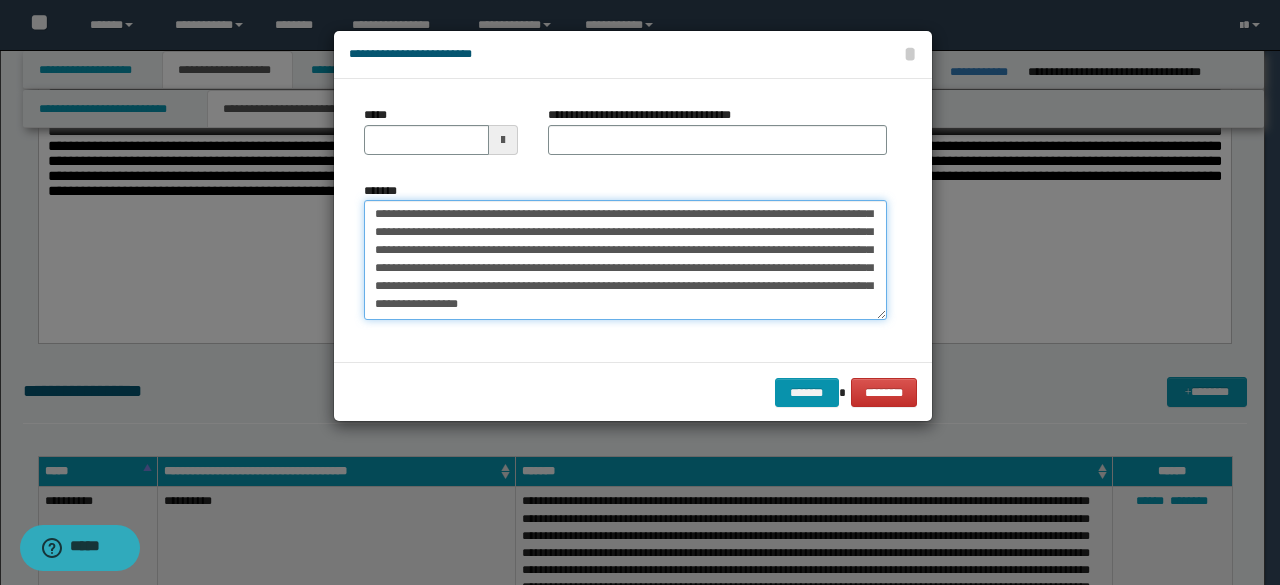click on "*******" at bounding box center (625, 259) 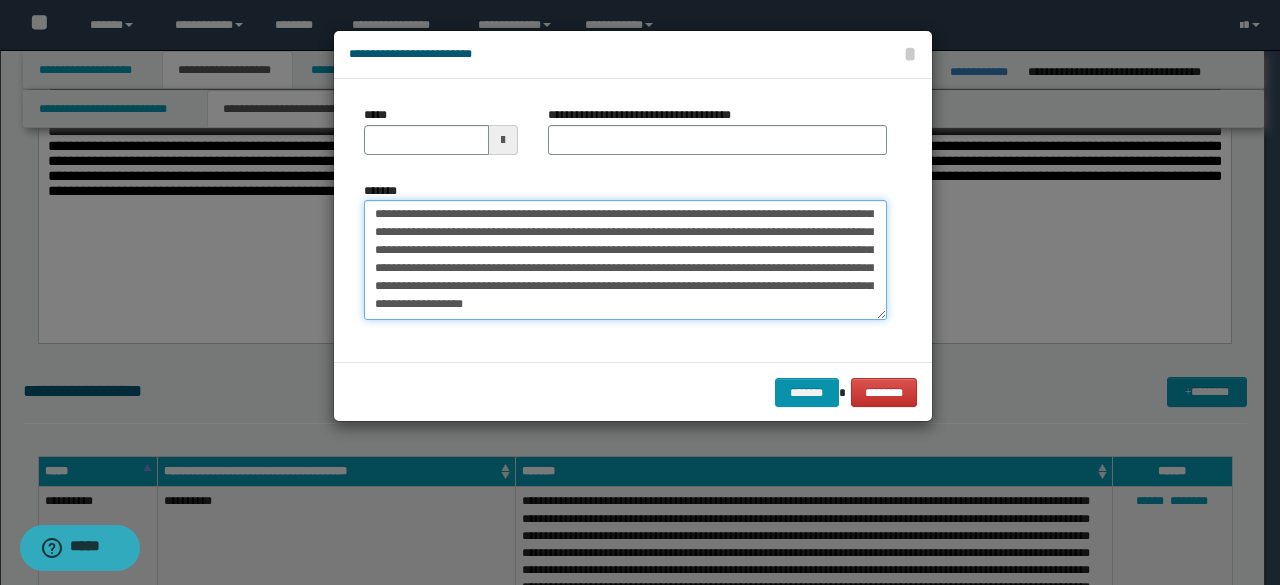 scroll, scrollTop: 588, scrollLeft: 0, axis: vertical 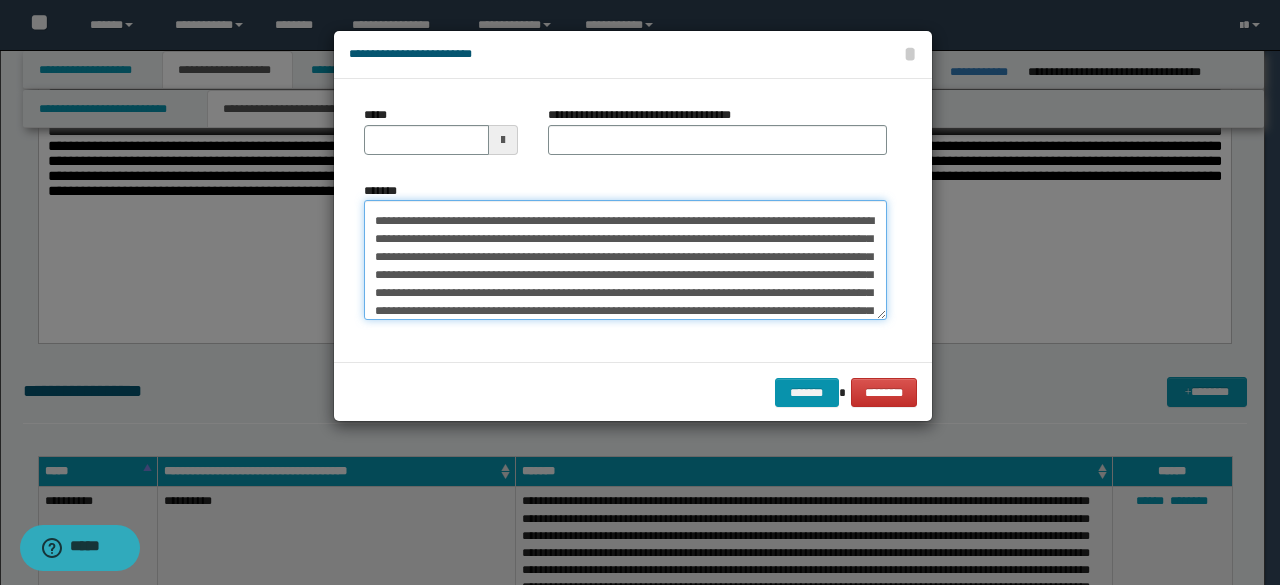 click on "*******" at bounding box center (625, 259) 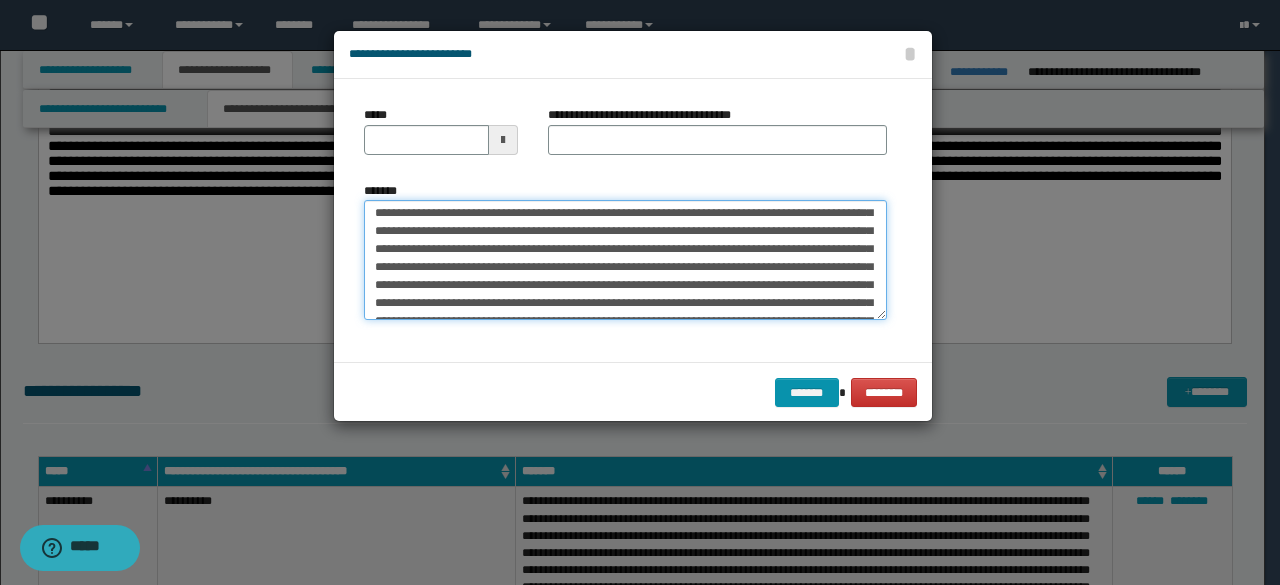 scroll, scrollTop: 0, scrollLeft: 0, axis: both 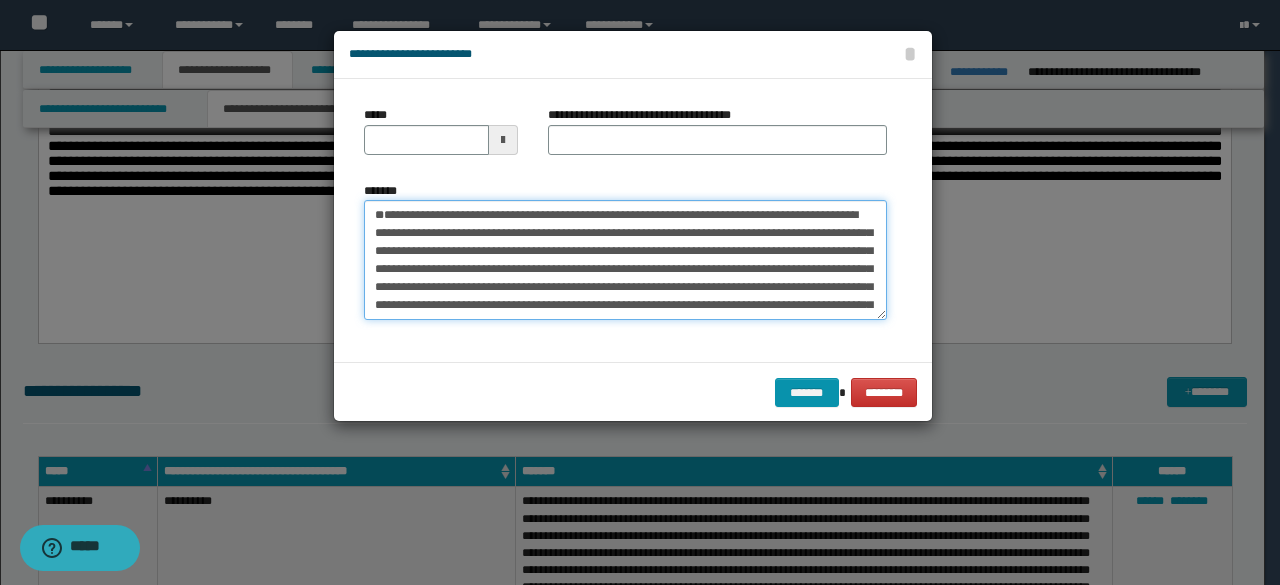 drag, startPoint x: 514, startPoint y: 253, endPoint x: 320, endPoint y: 239, distance: 194.5045 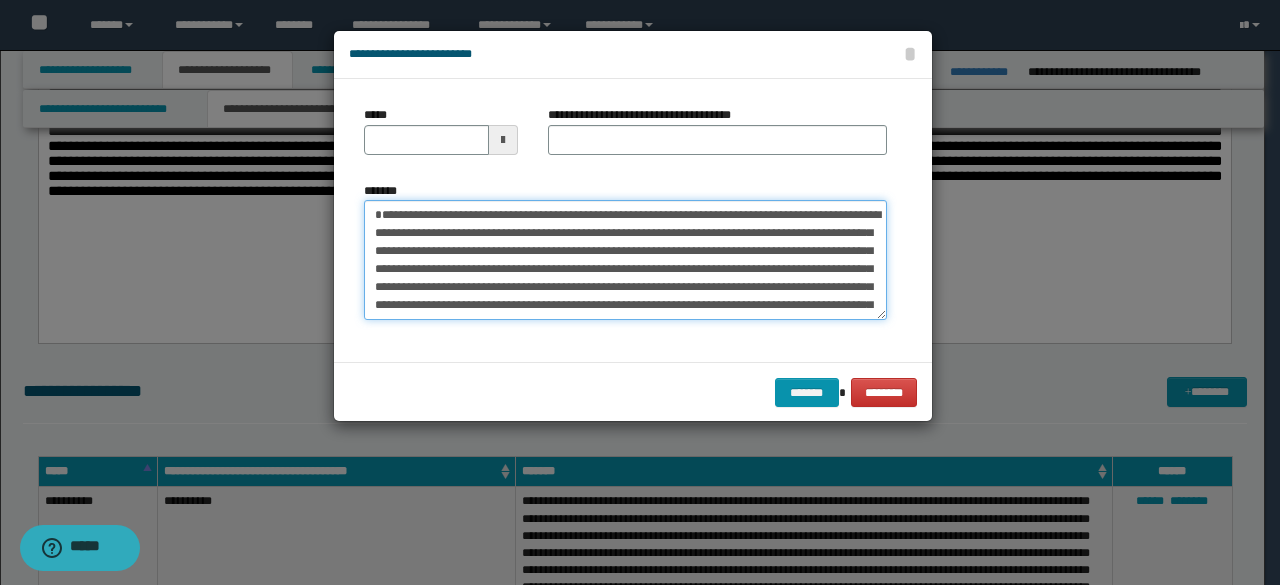 type on "**********" 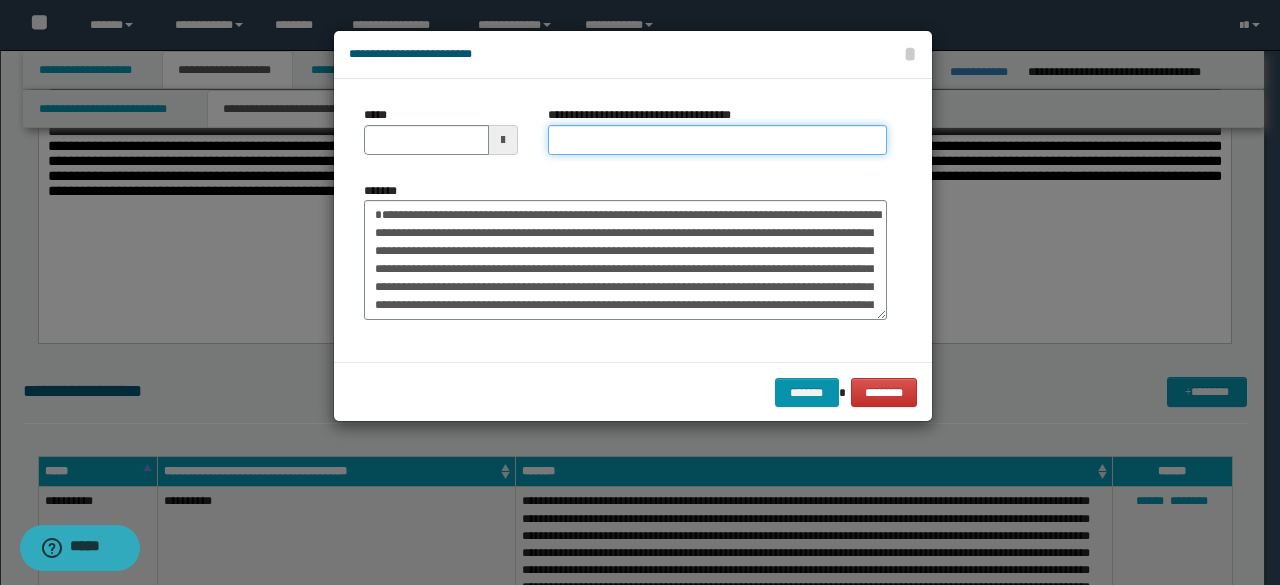 click on "**********" at bounding box center (717, 140) 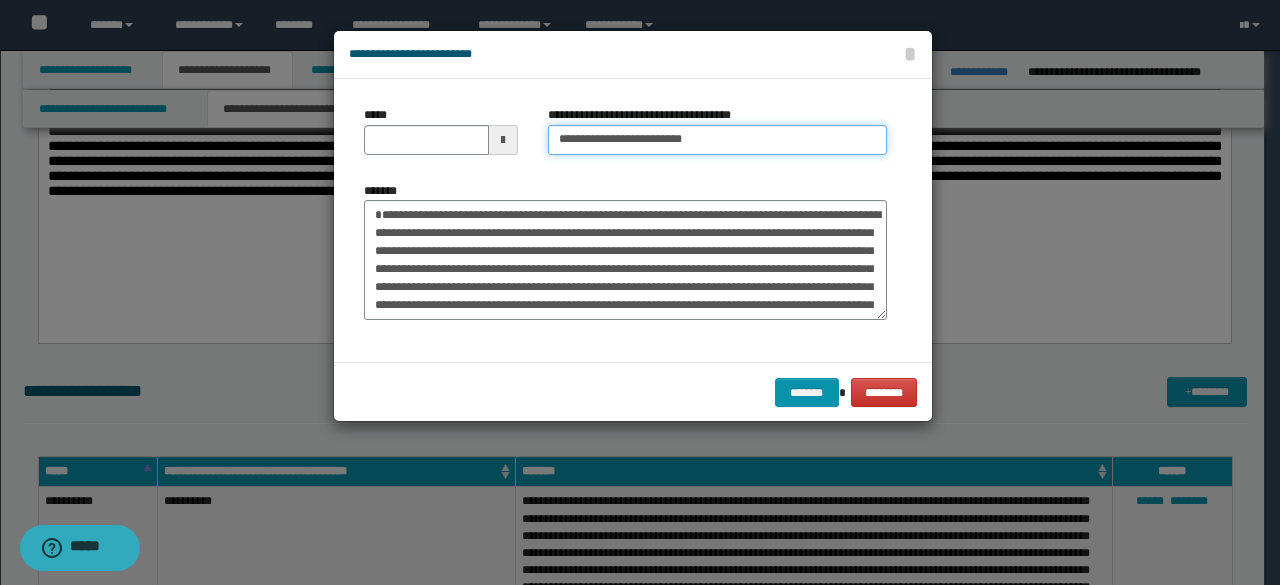 type on "**********" 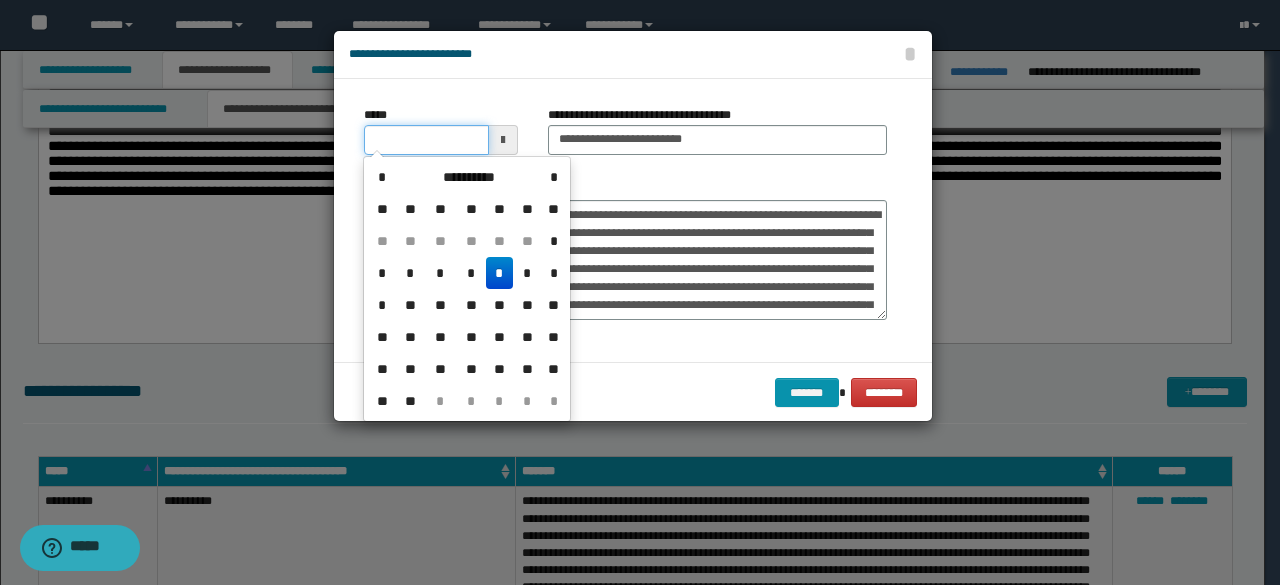 click on "*****" at bounding box center [426, 140] 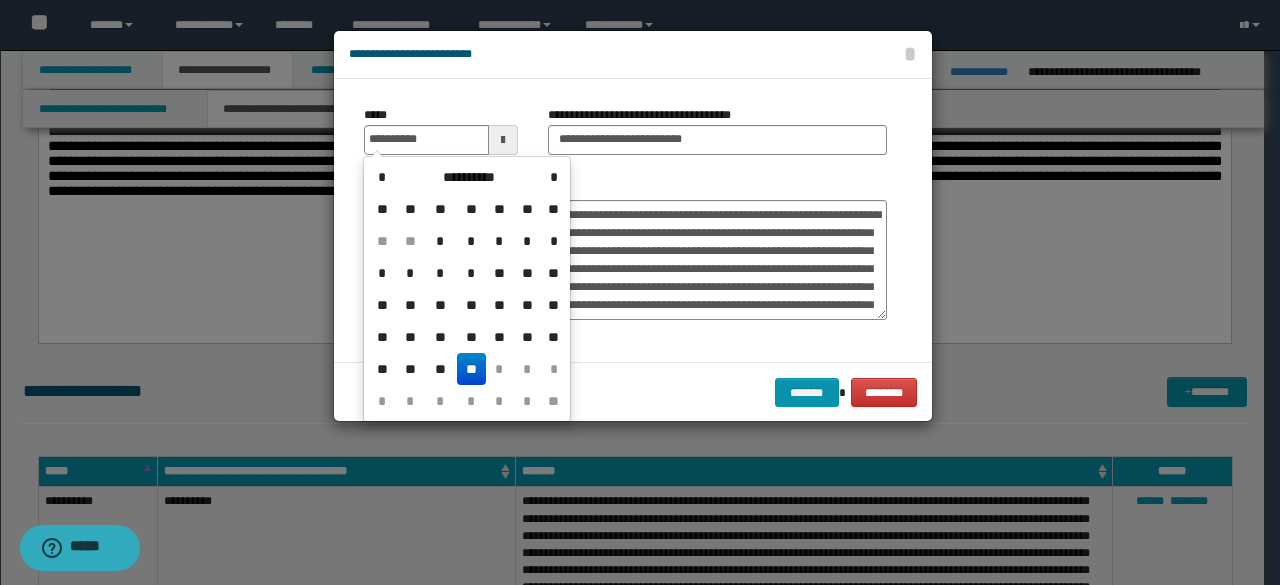 drag, startPoint x: 472, startPoint y: 361, endPoint x: 570, endPoint y: 201, distance: 187.62729 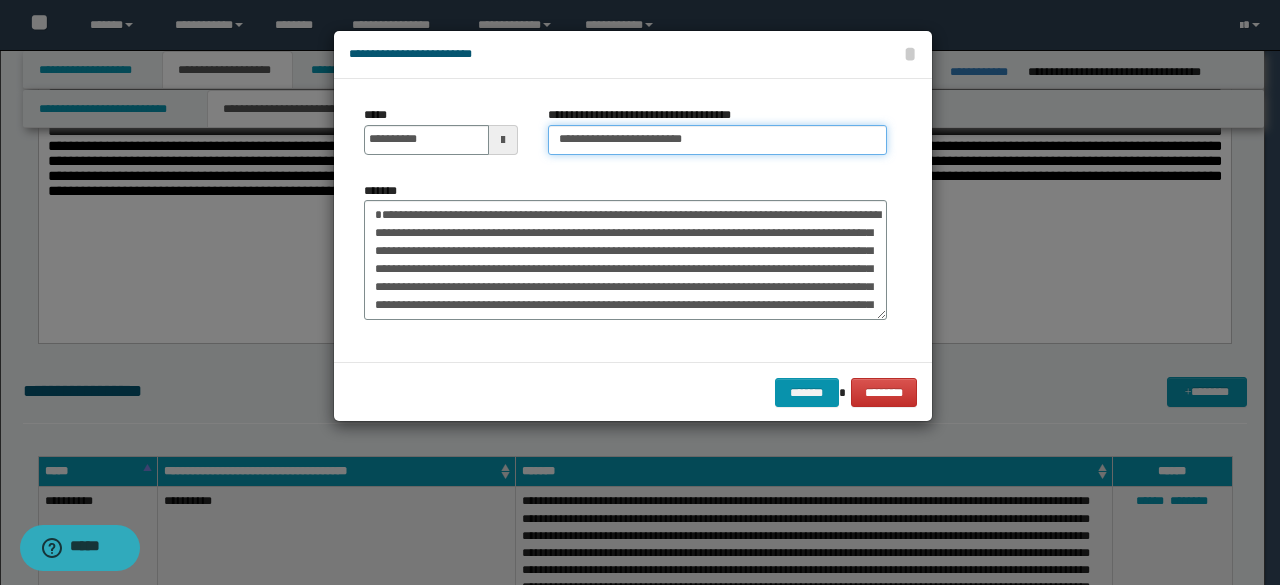 drag, startPoint x: 574, startPoint y: 137, endPoint x: 432, endPoint y: 135, distance: 142.01408 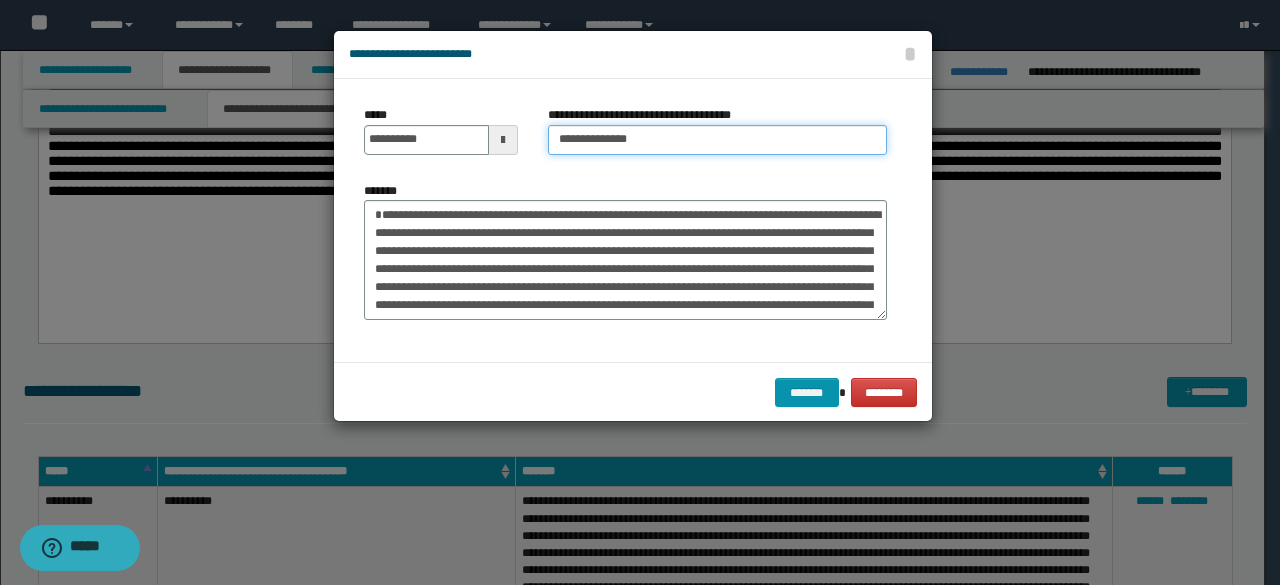 click on "**********" at bounding box center (717, 140) 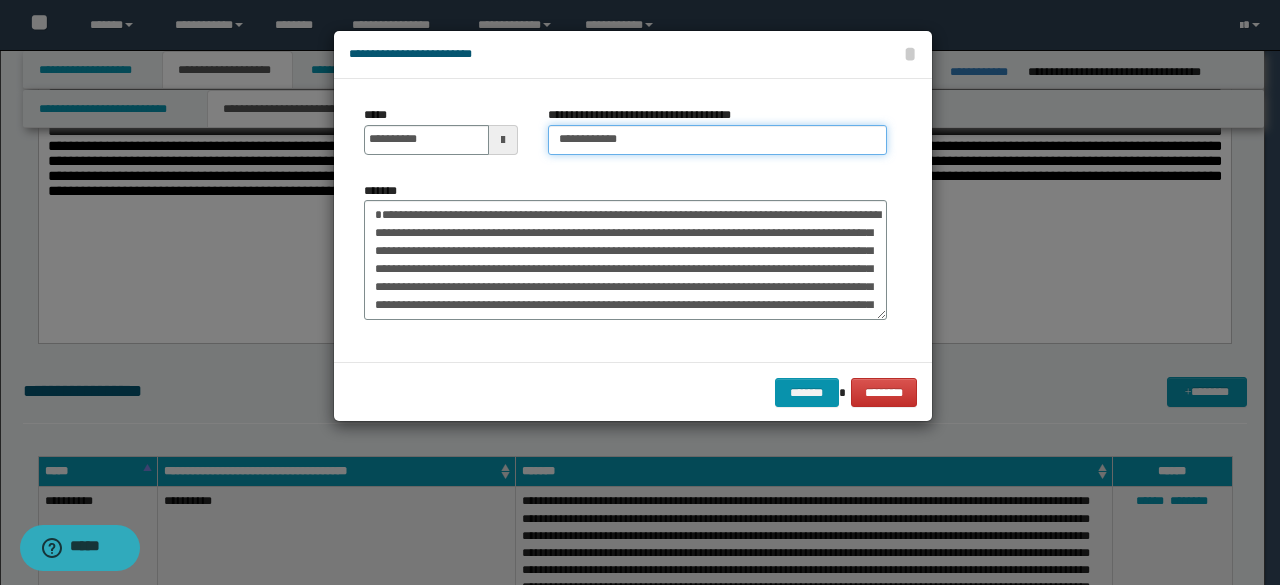 type on "**********" 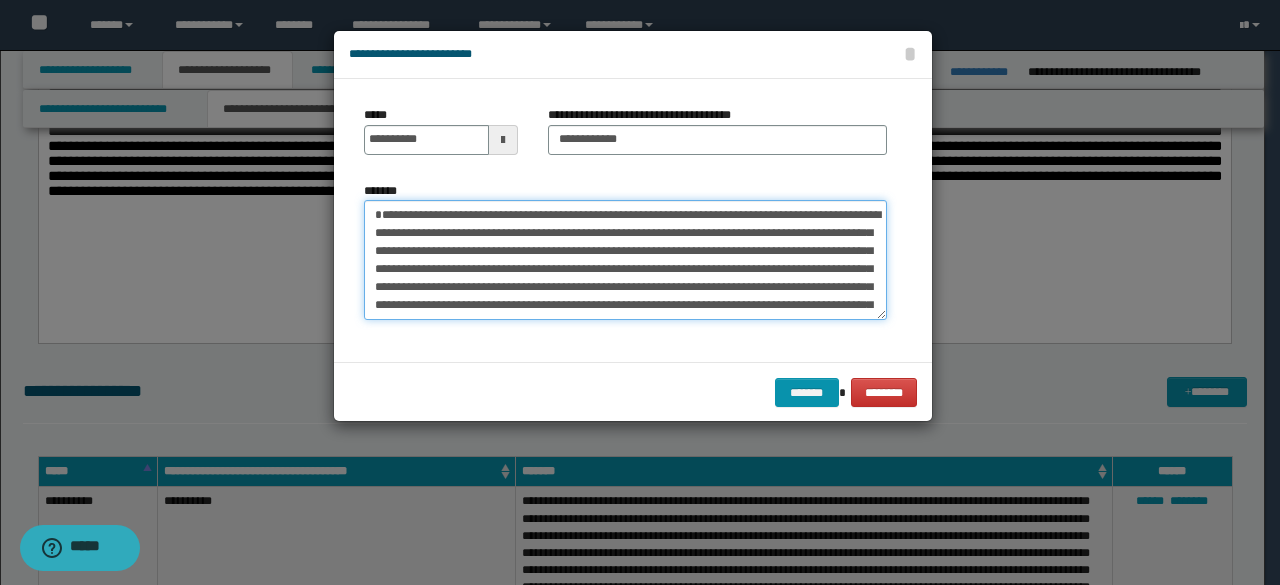 drag, startPoint x: 546, startPoint y: 212, endPoint x: 604, endPoint y: 227, distance: 59.908264 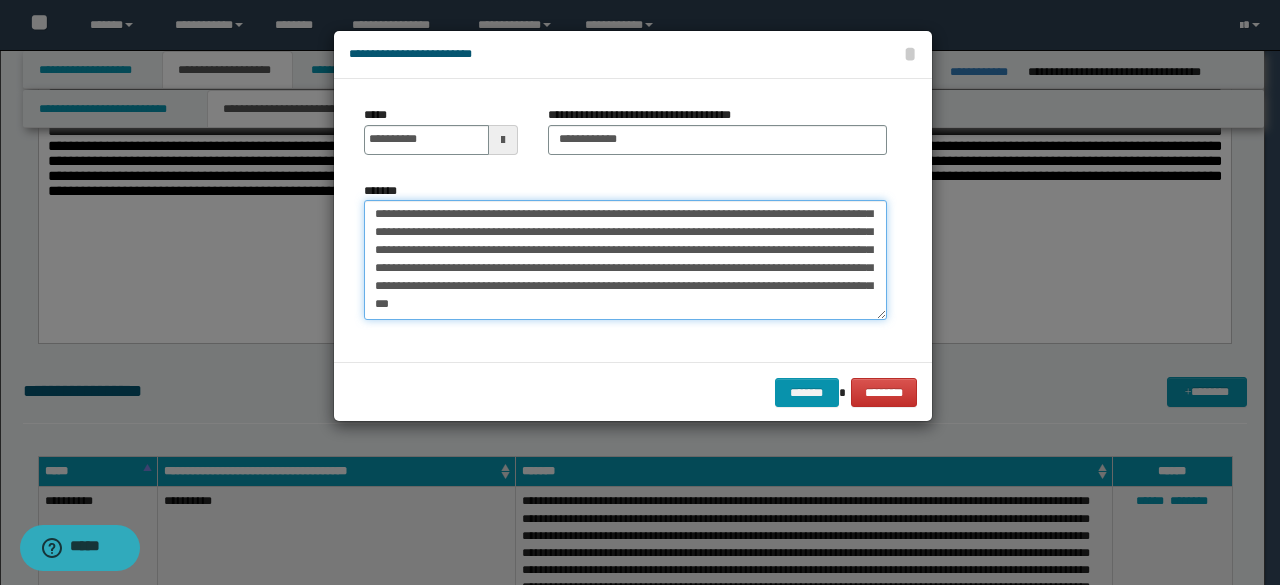 scroll, scrollTop: 1026, scrollLeft: 0, axis: vertical 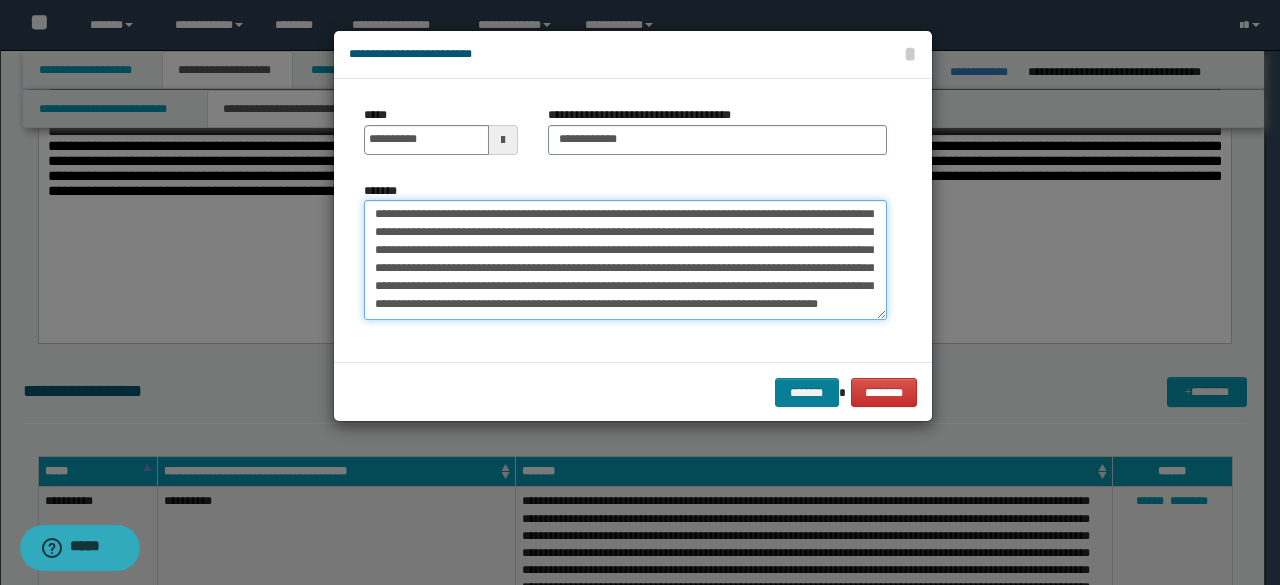 type on "**********" 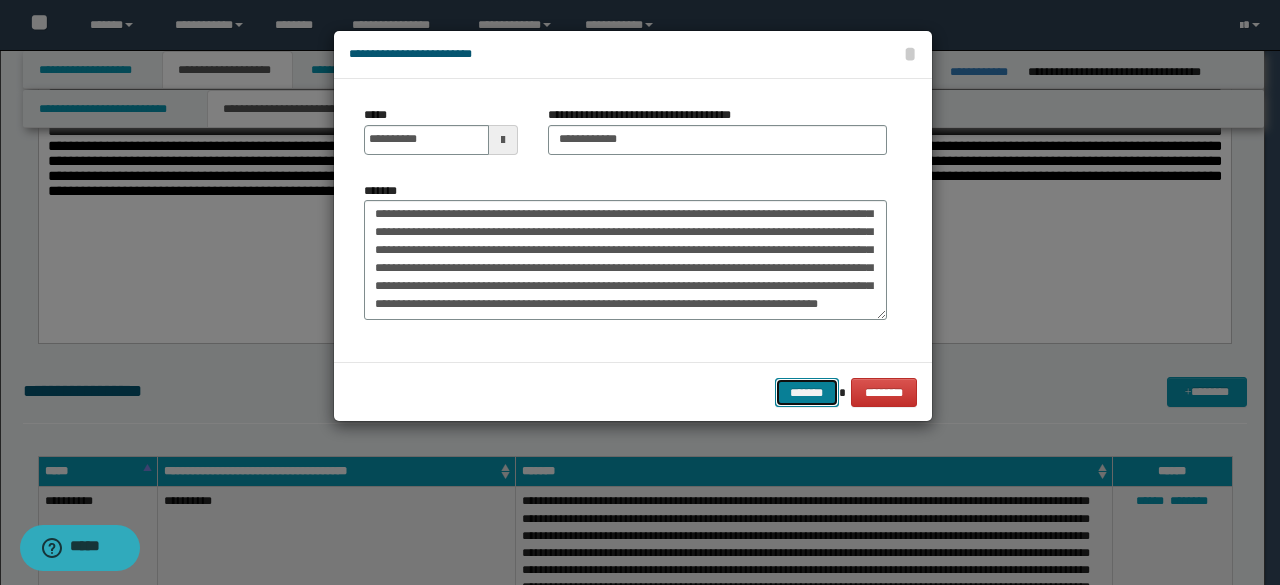 click on "*******" at bounding box center (807, 392) 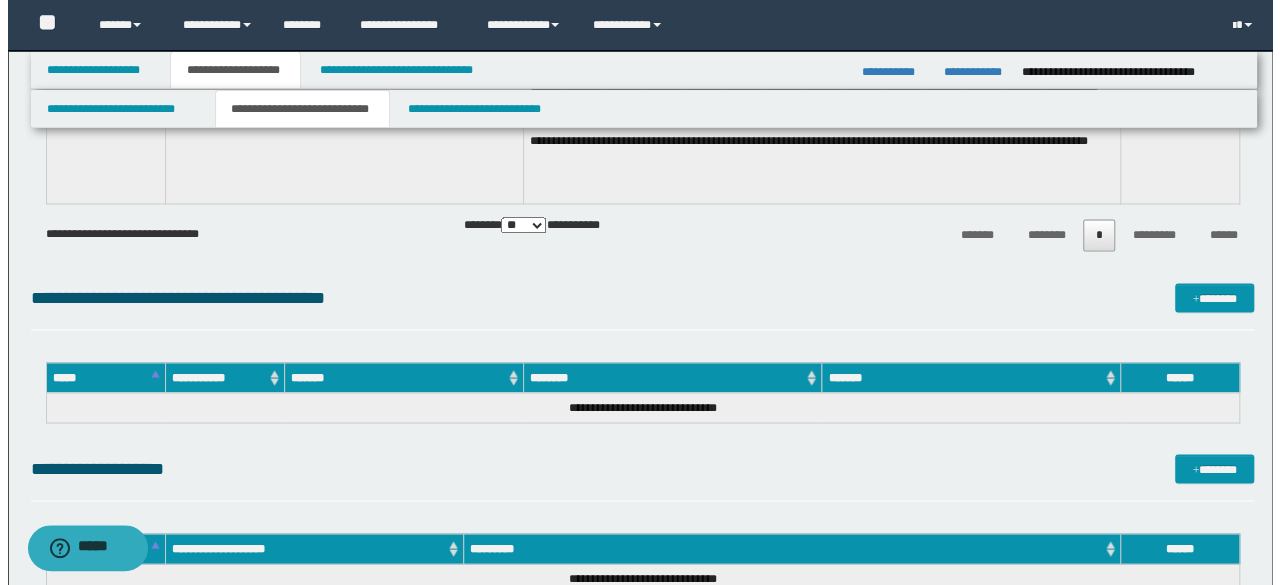 scroll, scrollTop: 5449, scrollLeft: 0, axis: vertical 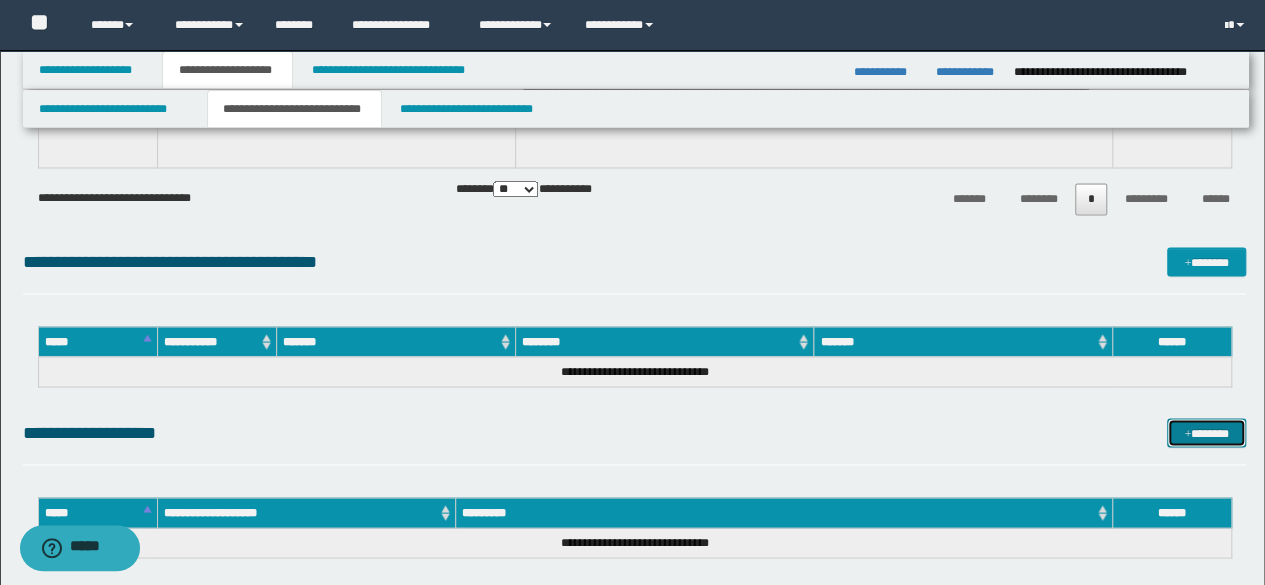 click on "*******" at bounding box center [1206, 432] 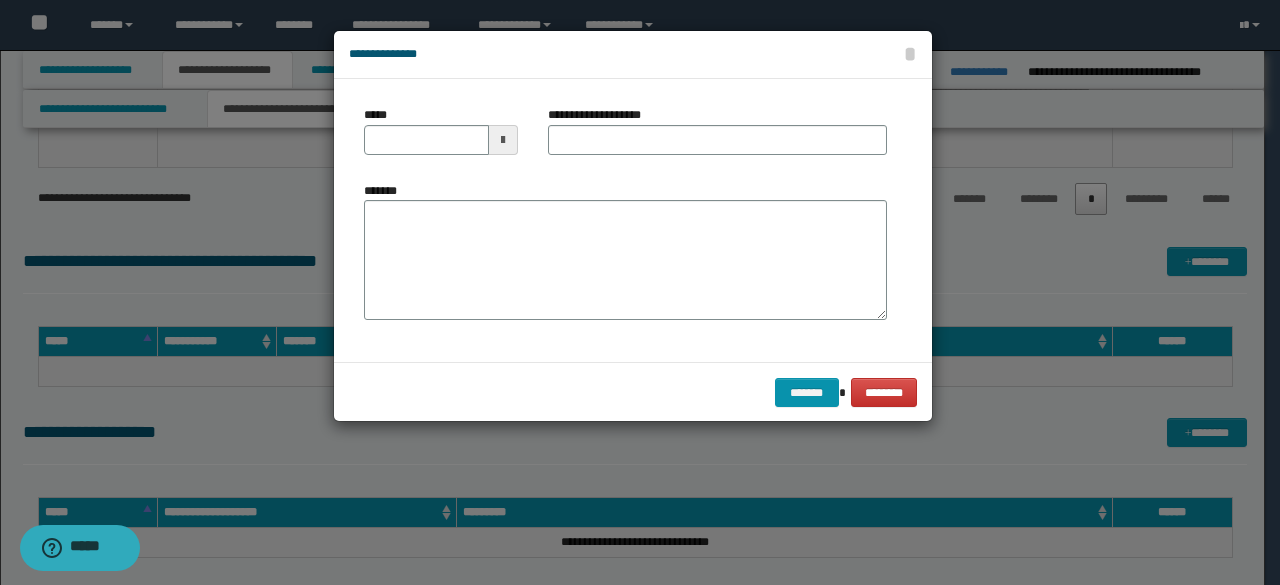 click on "*******" at bounding box center [625, 251] 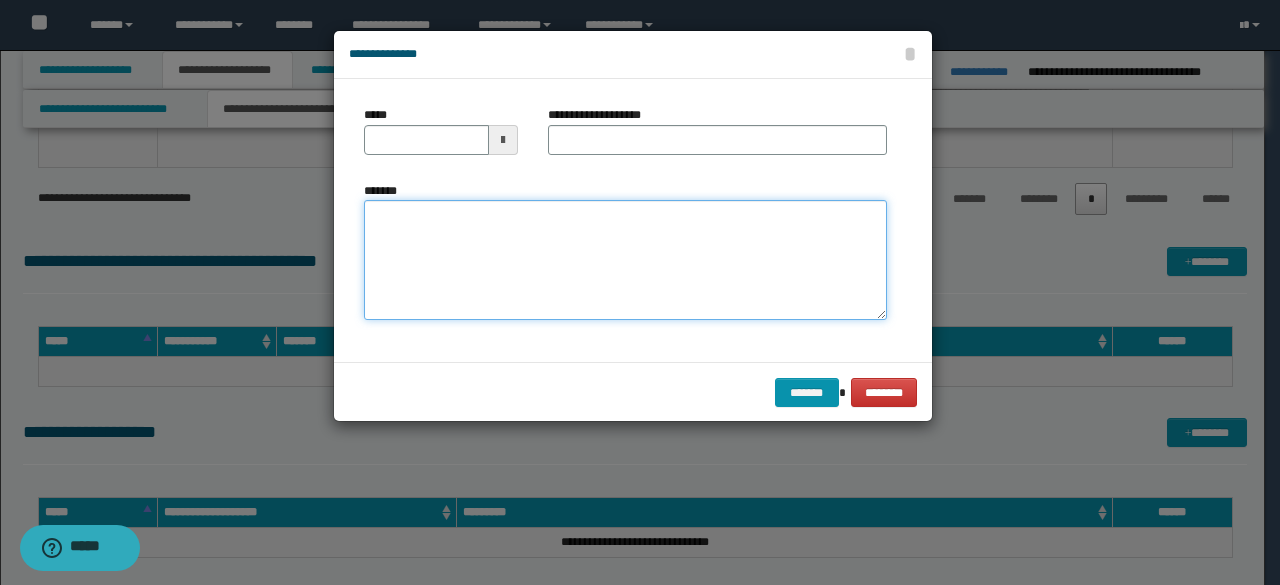 click on "*******" at bounding box center (625, 260) 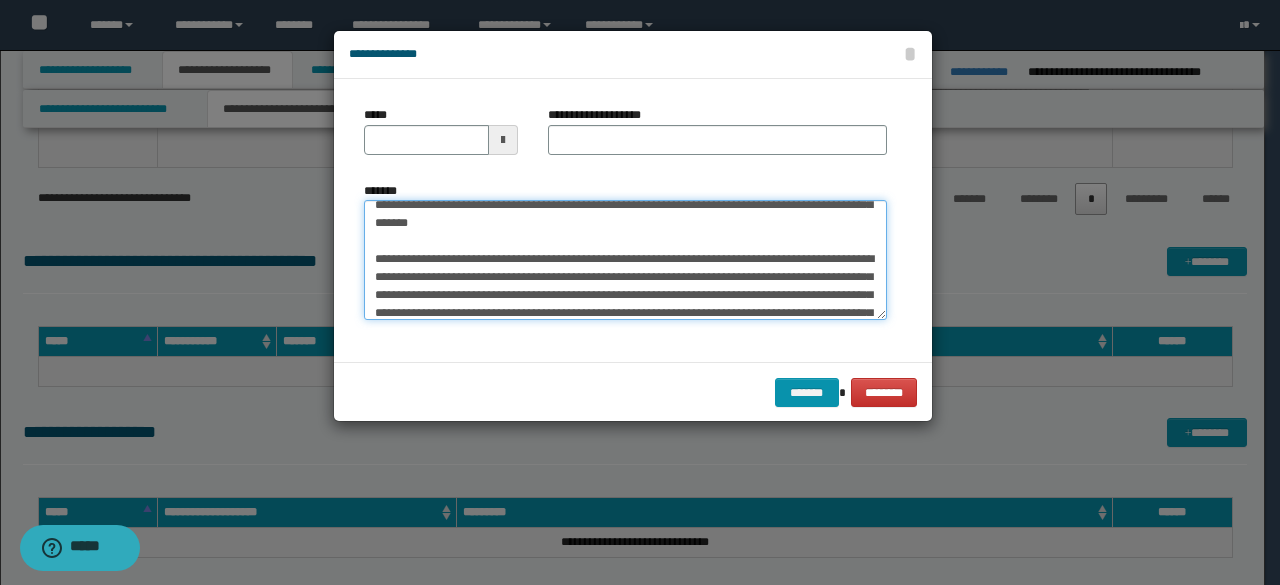 scroll, scrollTop: 0, scrollLeft: 0, axis: both 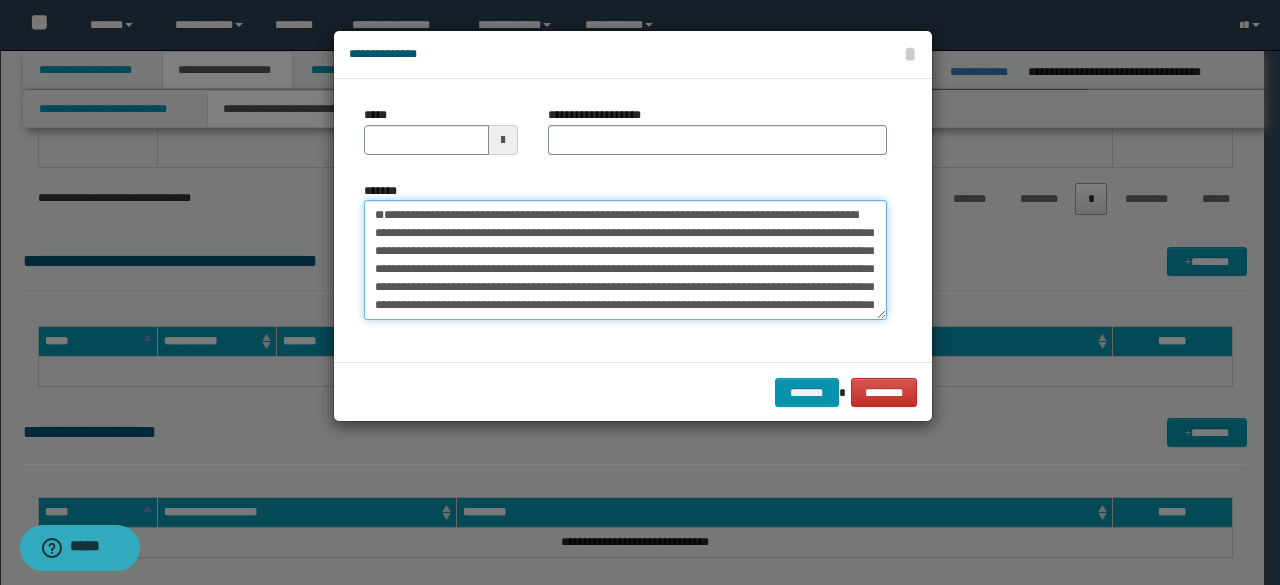 drag, startPoint x: 617, startPoint y: 254, endPoint x: 283, endPoint y: 210, distance: 336.88574 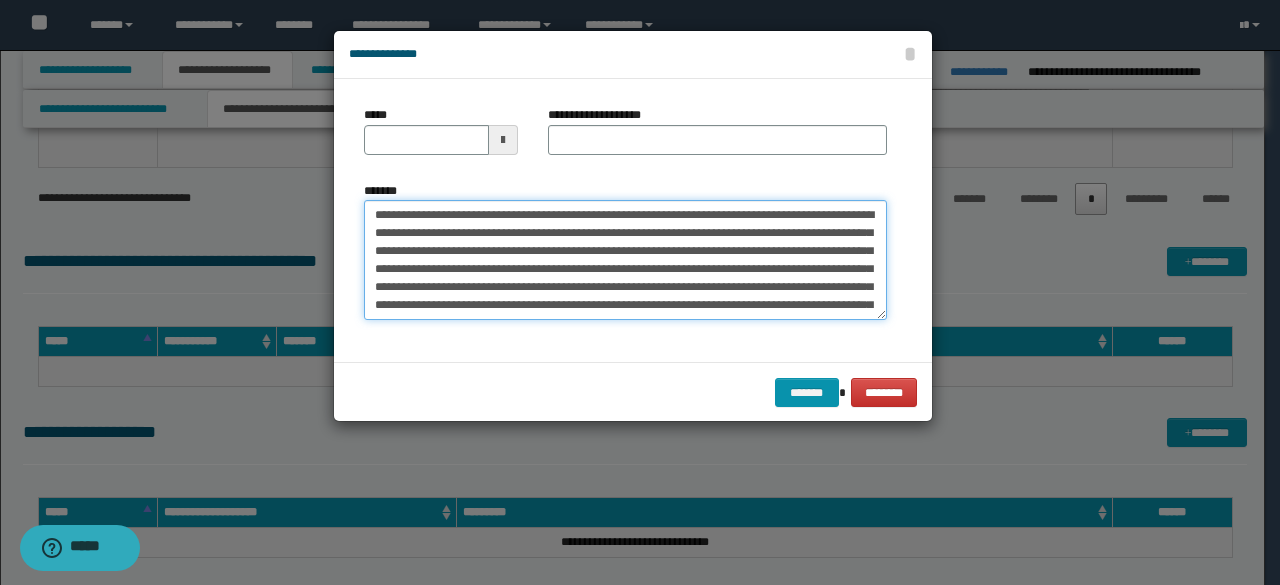 type on "**********" 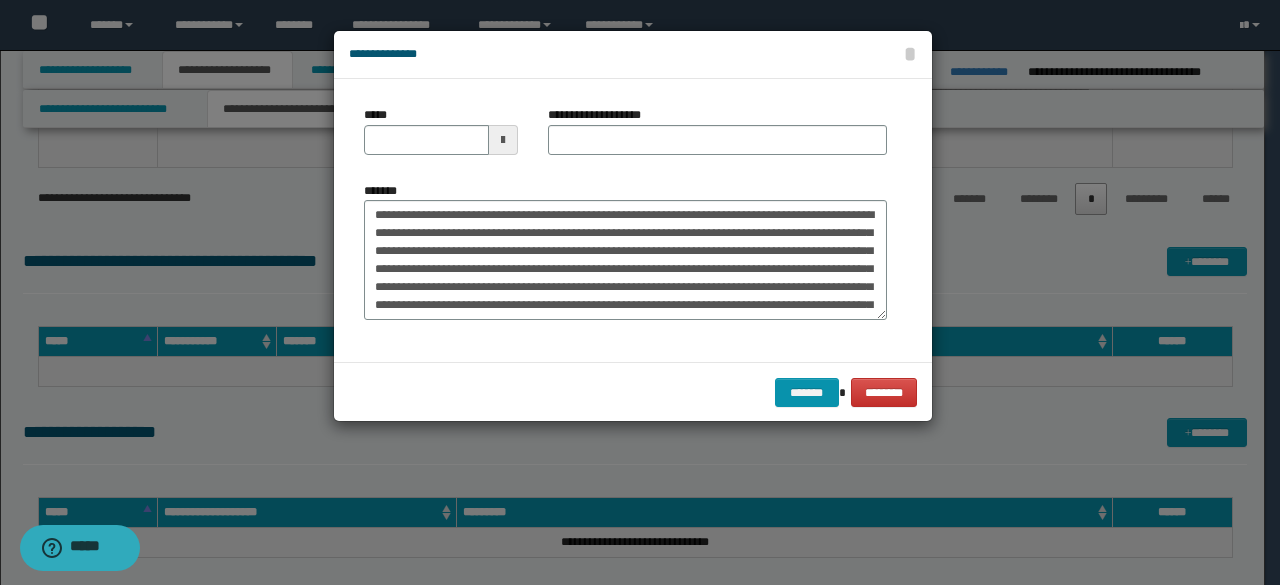 click on "**********" at bounding box center (717, 138) 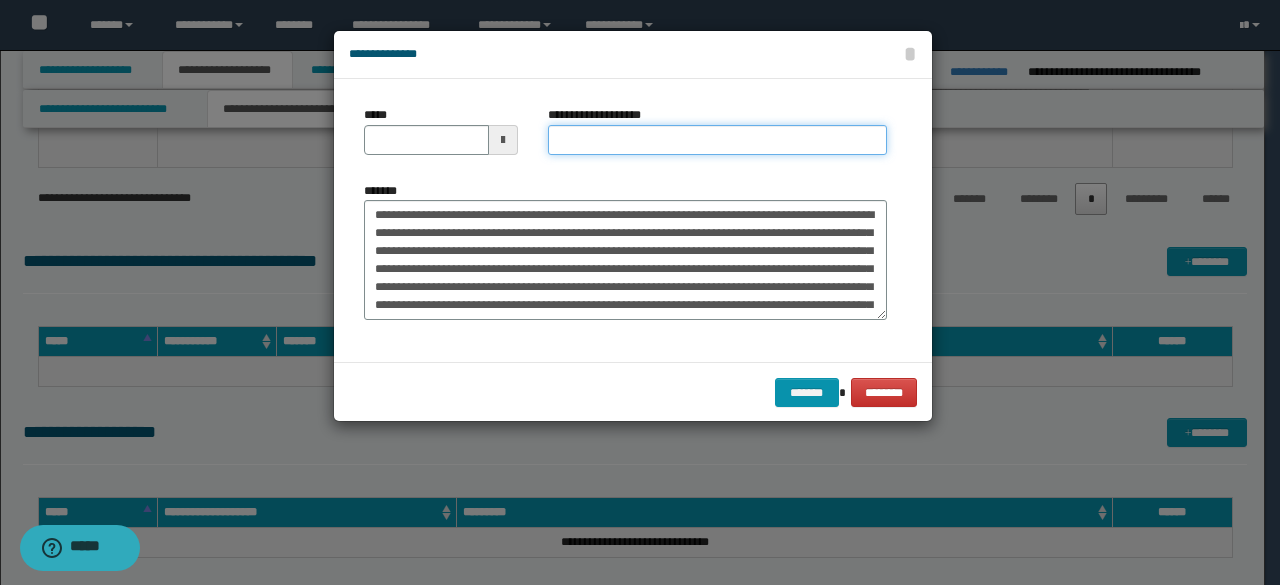 click on "**********" at bounding box center (717, 140) 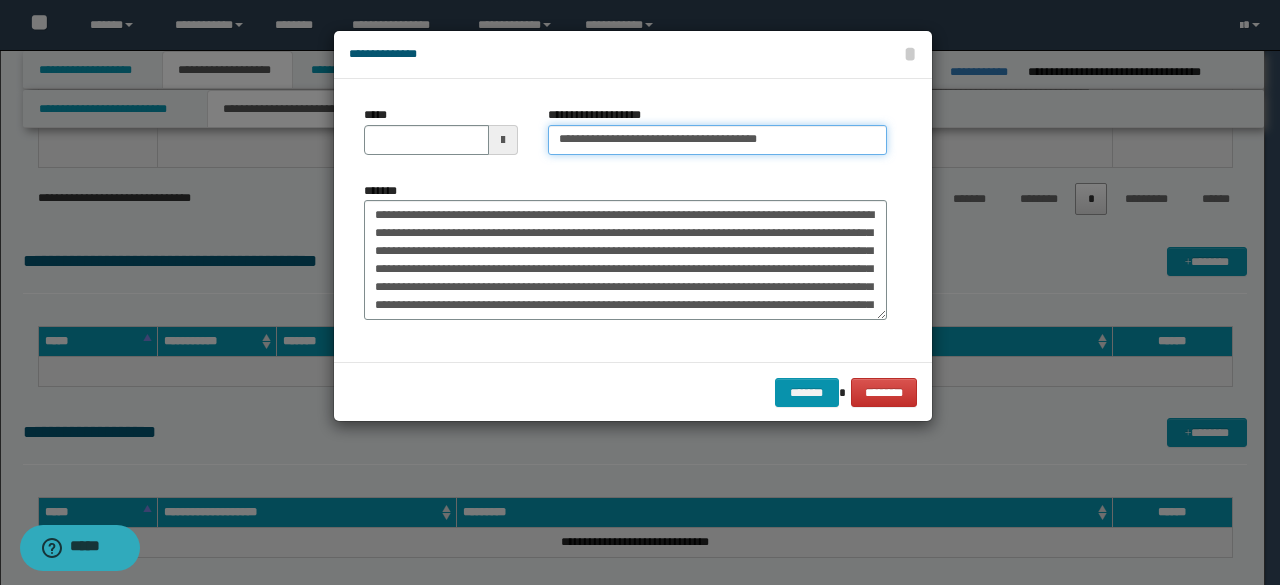 type on "**********" 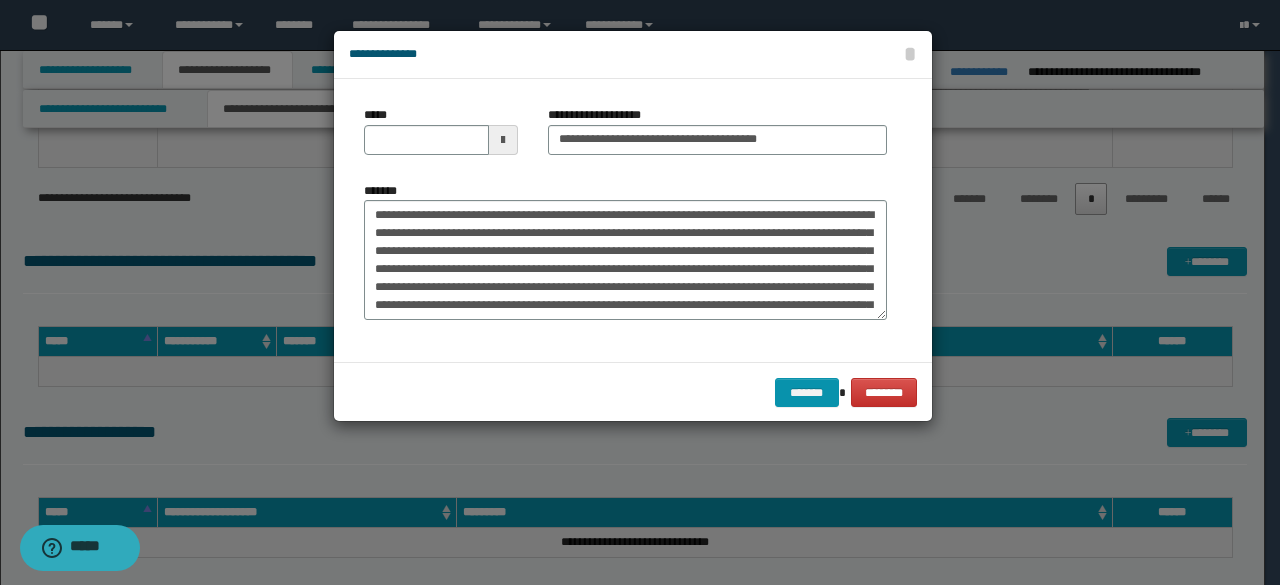click on "*****" at bounding box center (441, 130) 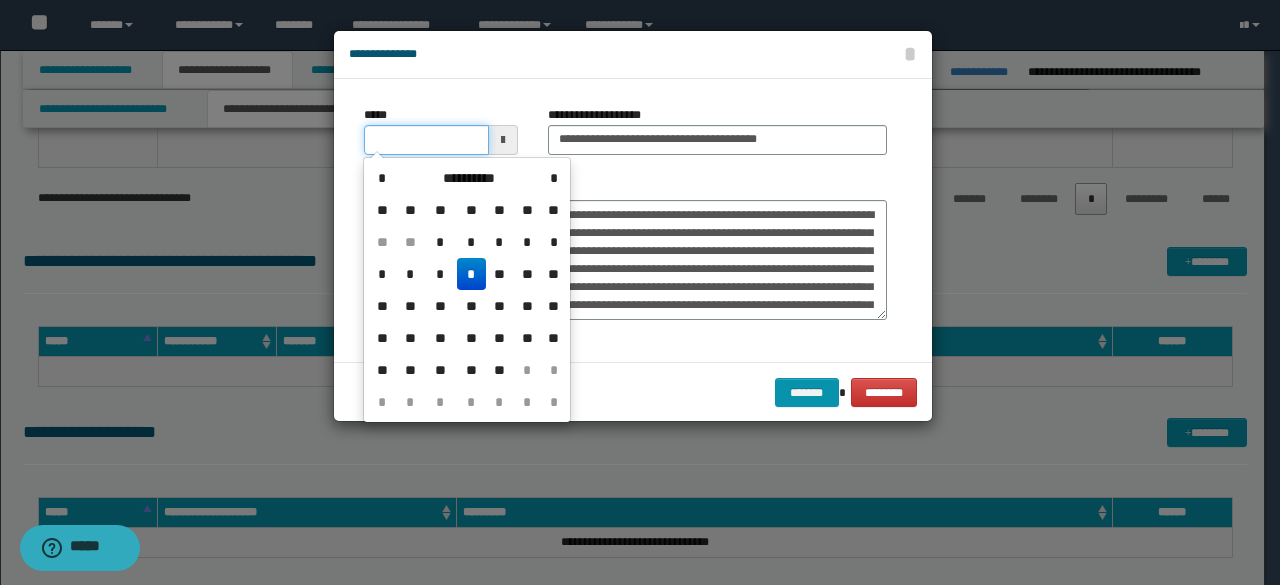 click on "*****" at bounding box center (426, 140) 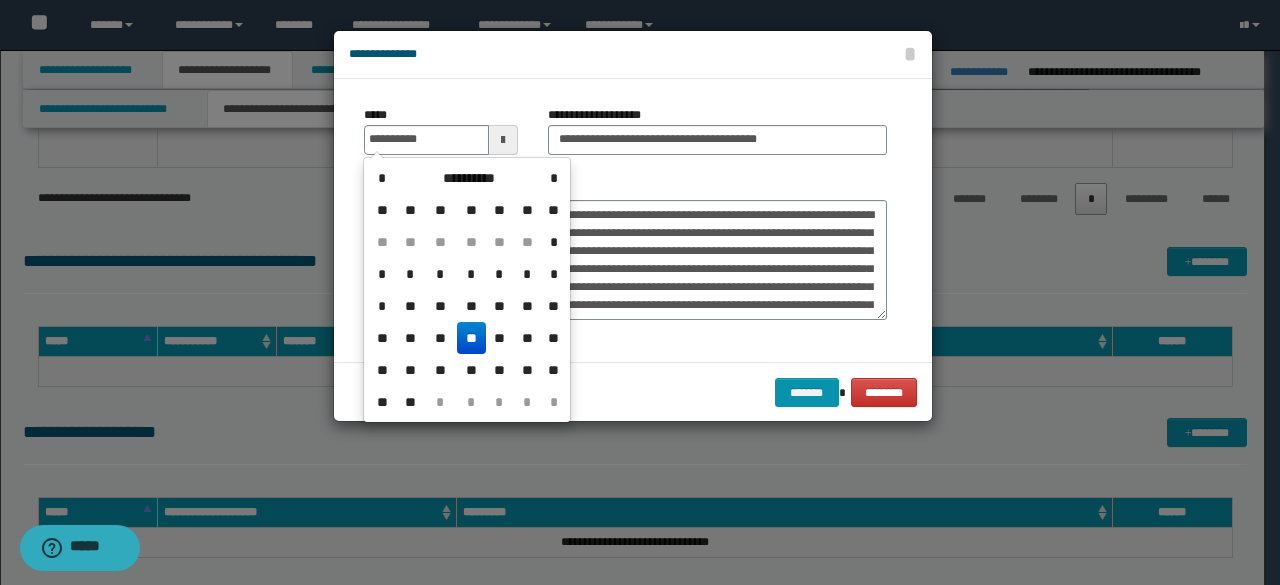 click on "**" at bounding box center [471, 338] 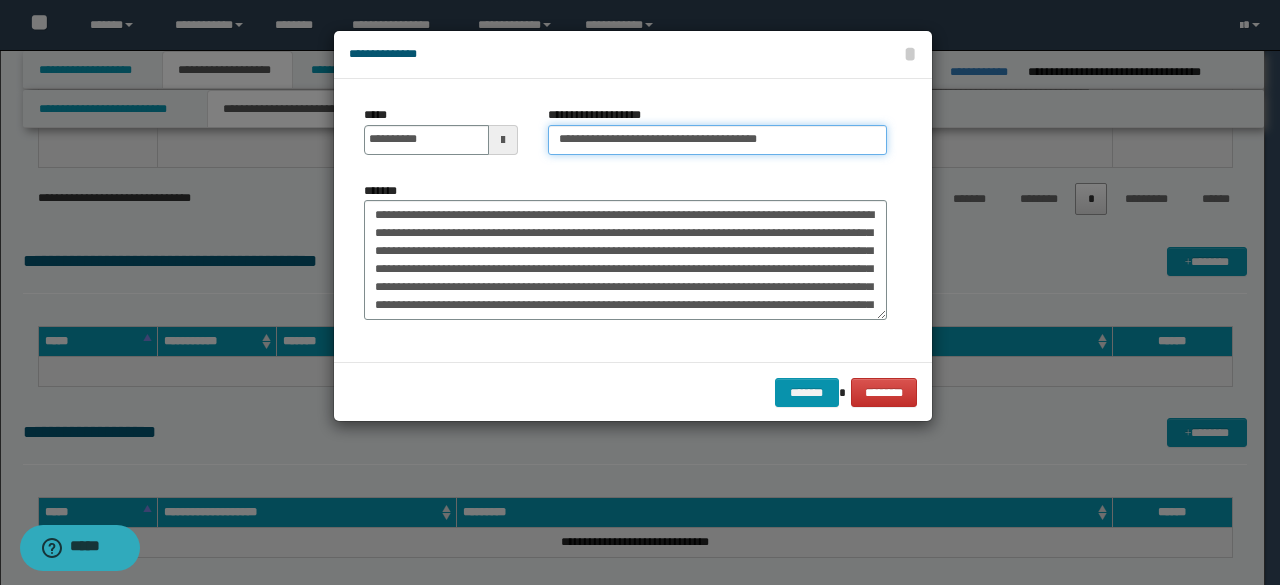 drag, startPoint x: 625, startPoint y: 142, endPoint x: 298, endPoint y: 116, distance: 328.032 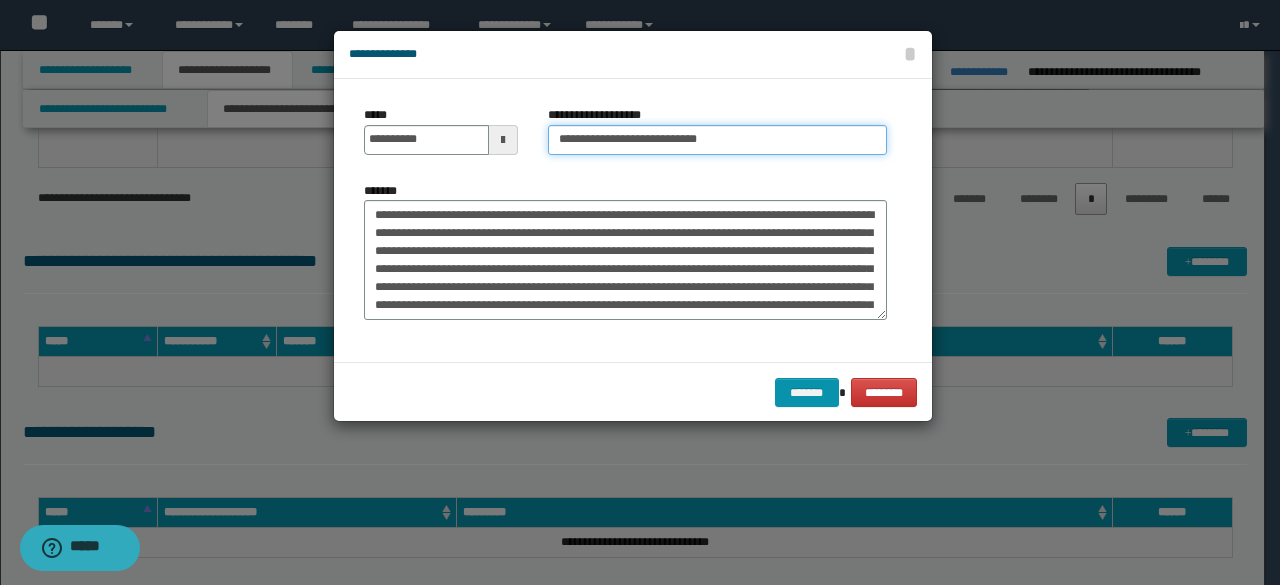 click on "**********" at bounding box center (717, 140) 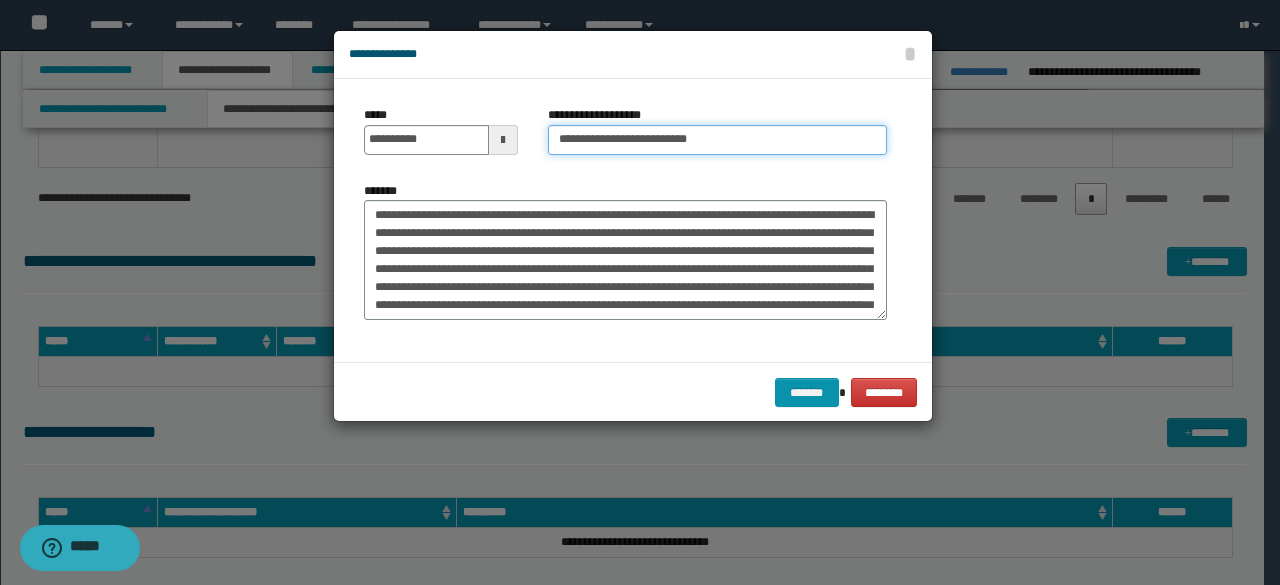 type on "**********" 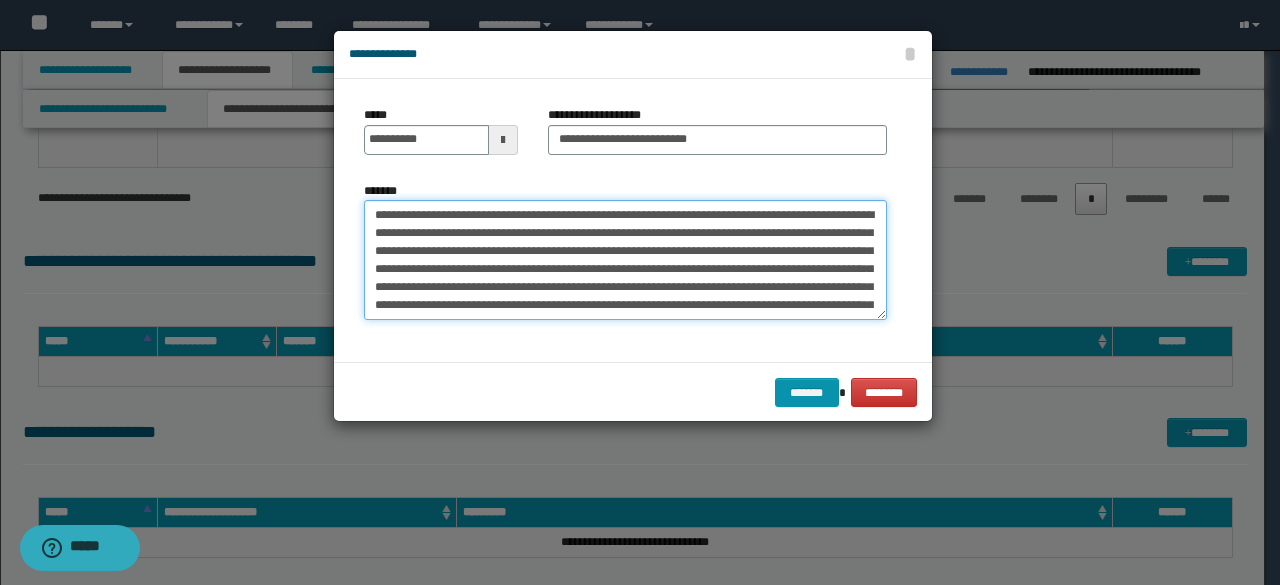 click on "*******" at bounding box center [625, 259] 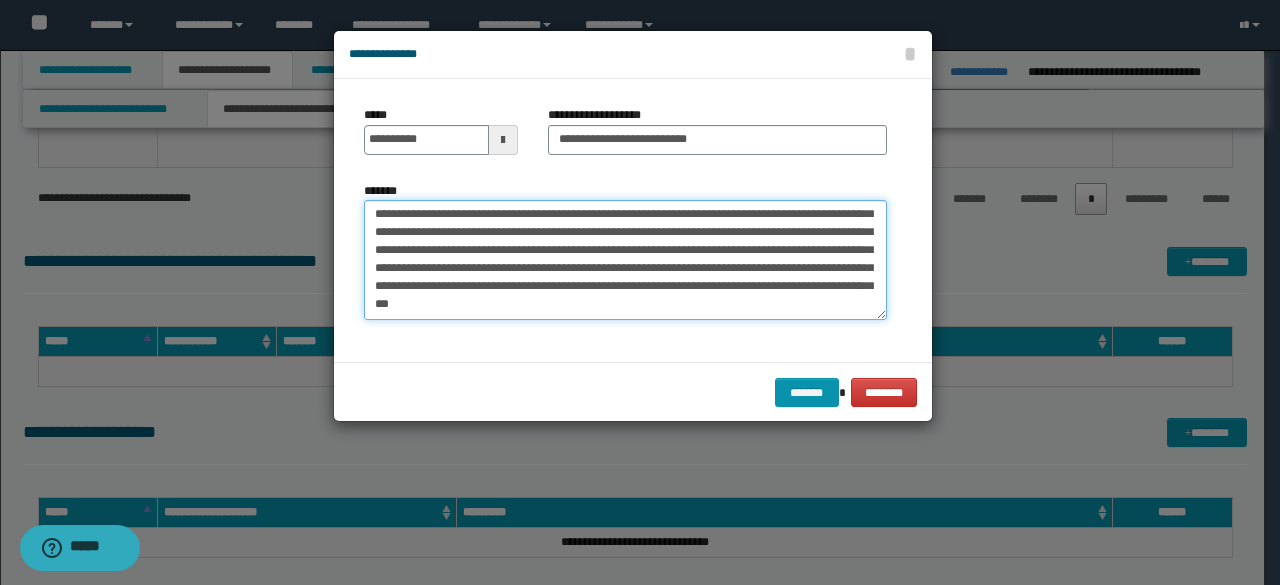 drag, startPoint x: 371, startPoint y: 267, endPoint x: 671, endPoint y: 372, distance: 317.8443 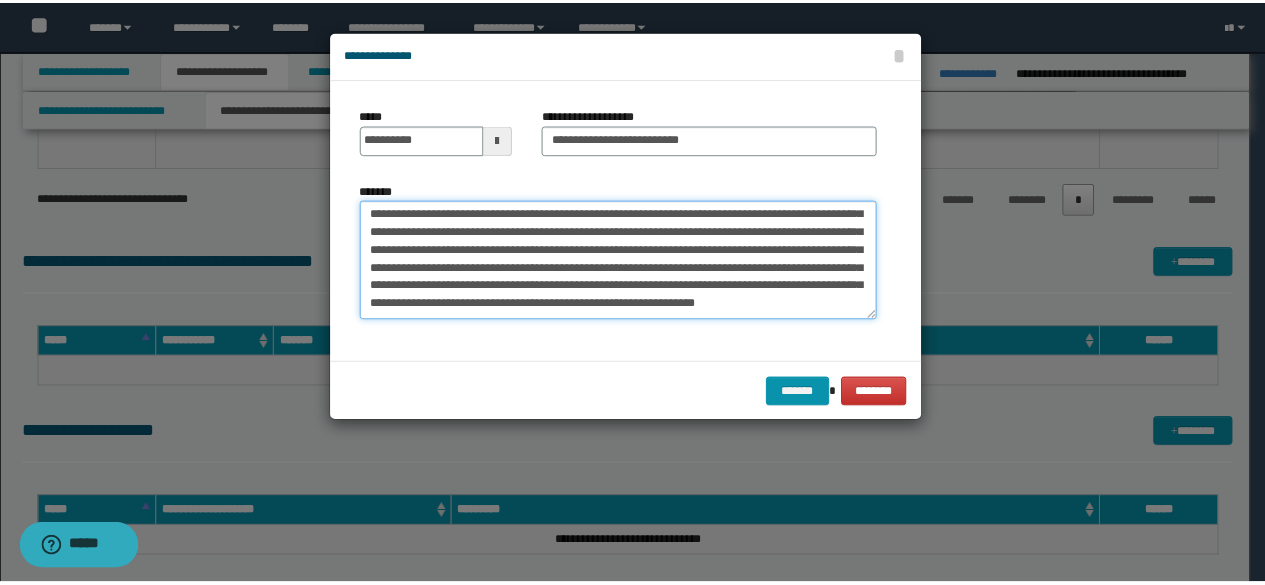 scroll, scrollTop: 126, scrollLeft: 0, axis: vertical 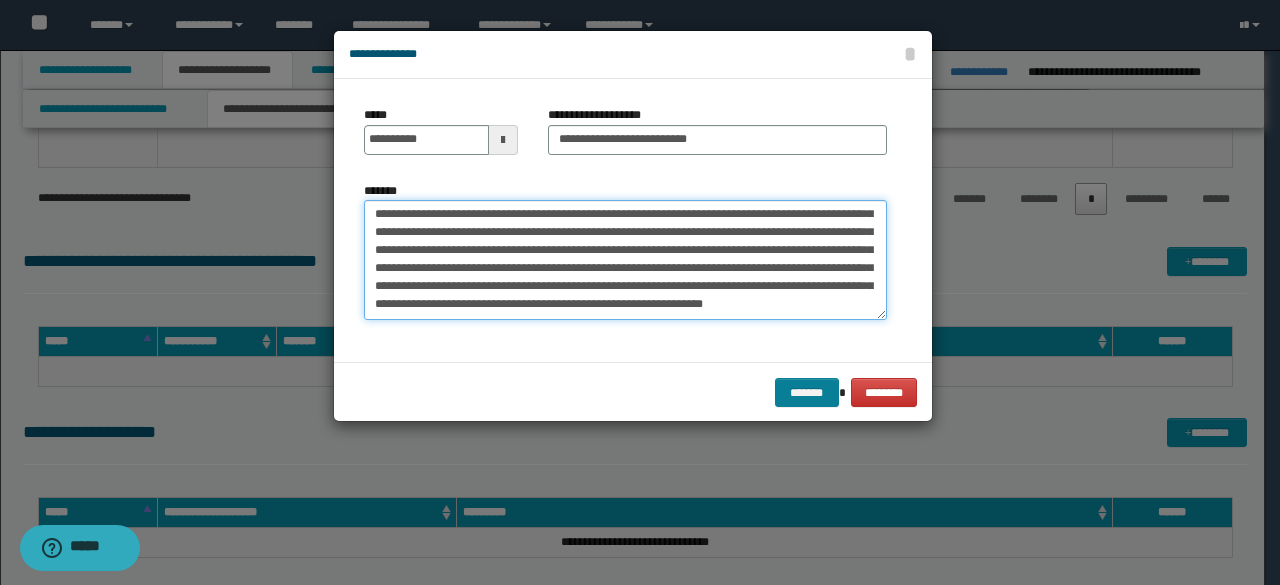 type on "**********" 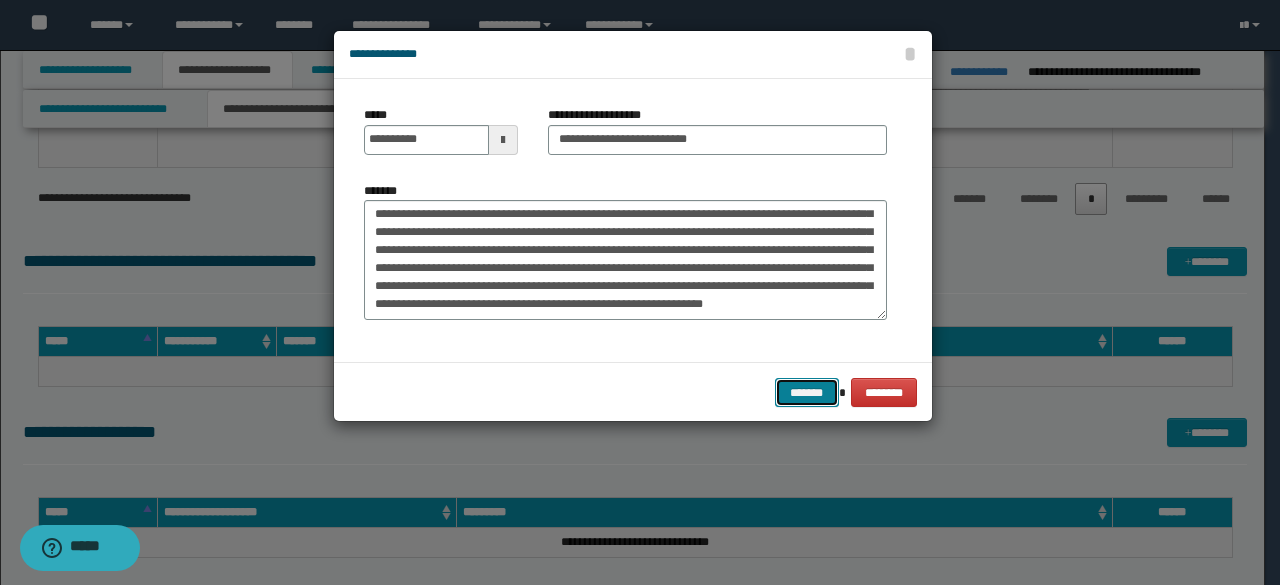drag, startPoint x: 798, startPoint y: 399, endPoint x: 808, endPoint y: 401, distance: 10.198039 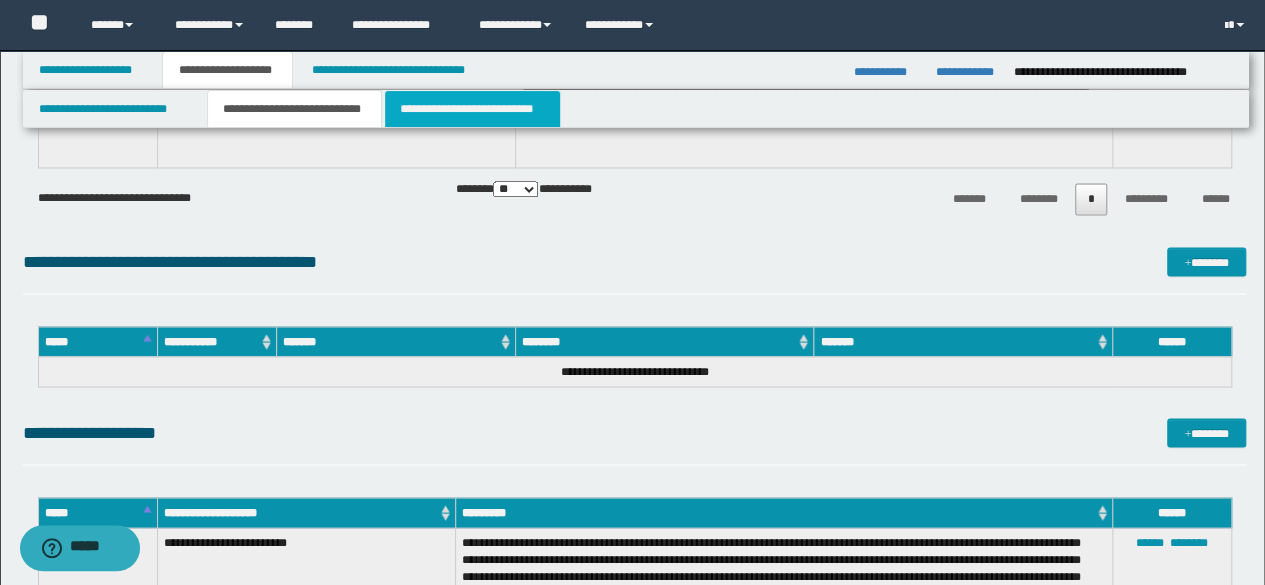 click on "**********" at bounding box center (472, 109) 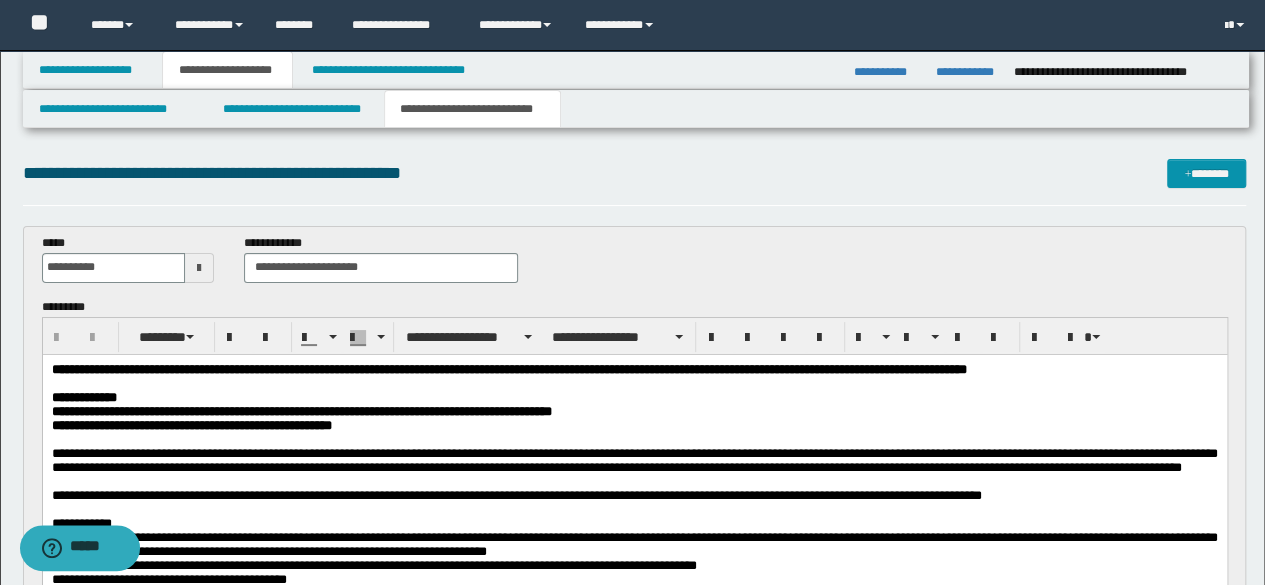 scroll, scrollTop: 0, scrollLeft: 0, axis: both 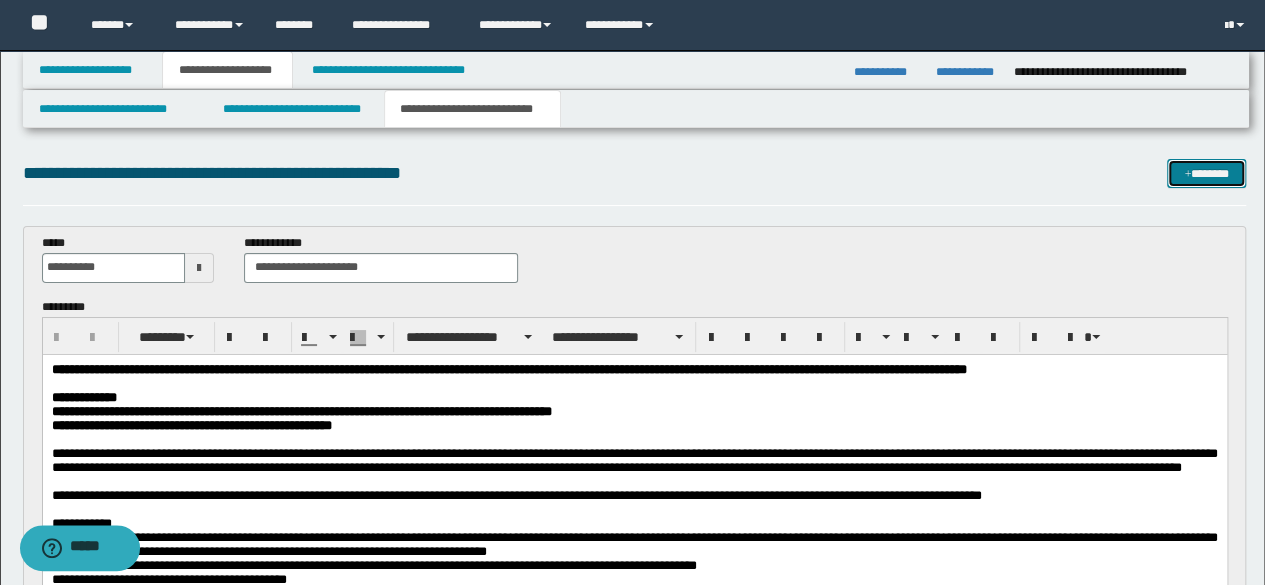 click on "*******" at bounding box center (1206, 173) 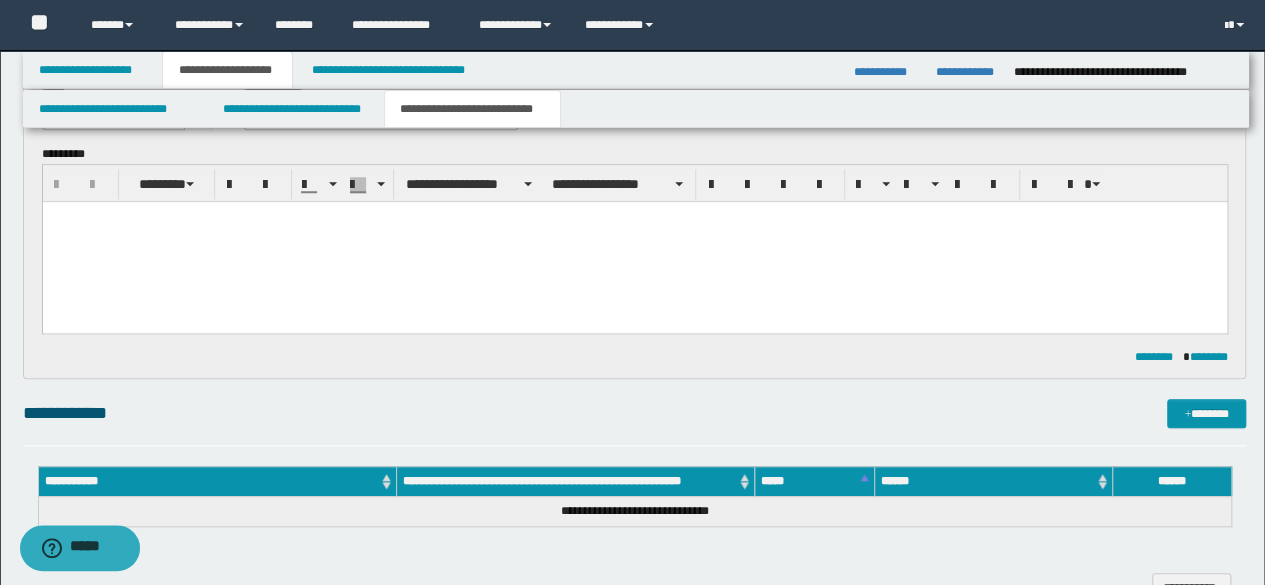 scroll, scrollTop: 0, scrollLeft: 0, axis: both 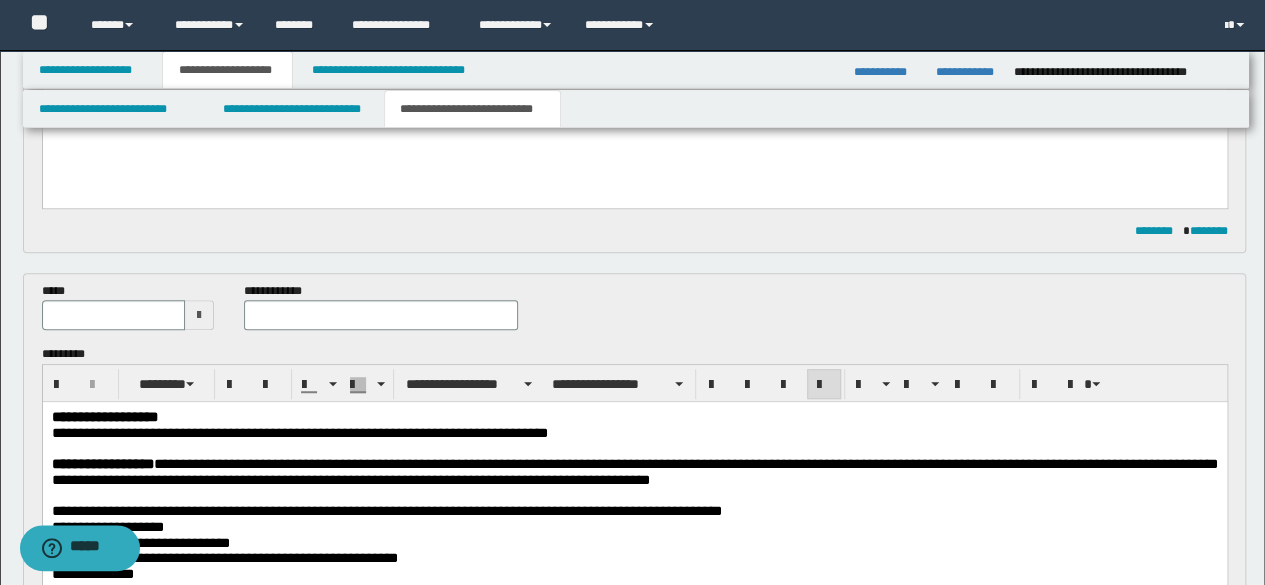 click on "**********" at bounding box center [381, 314] 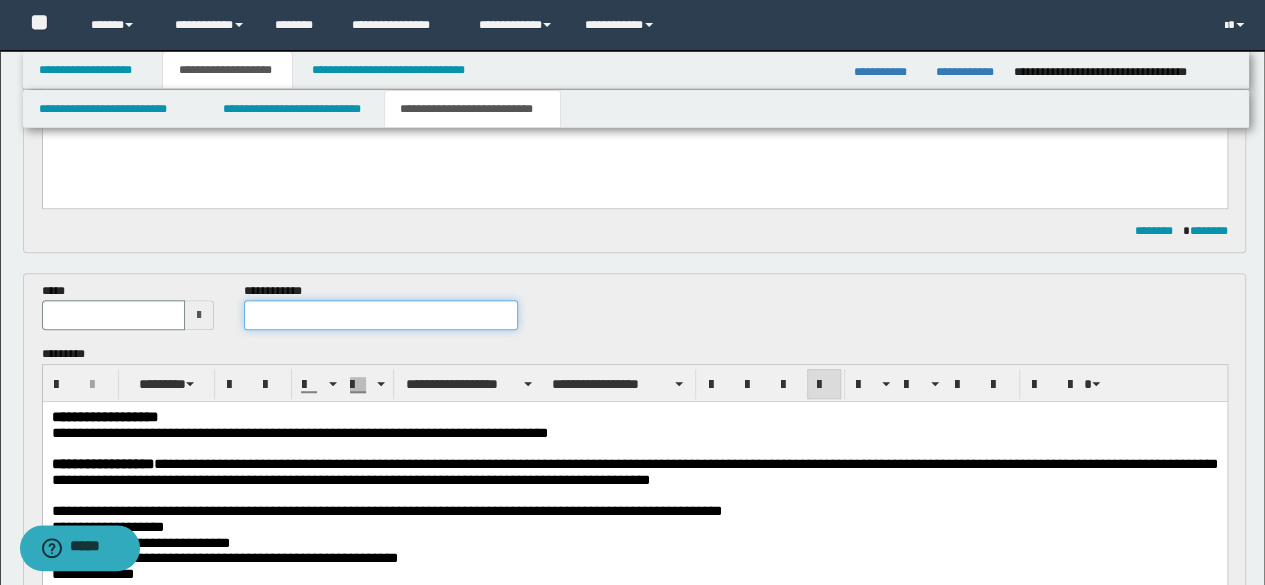click at bounding box center (381, 315) 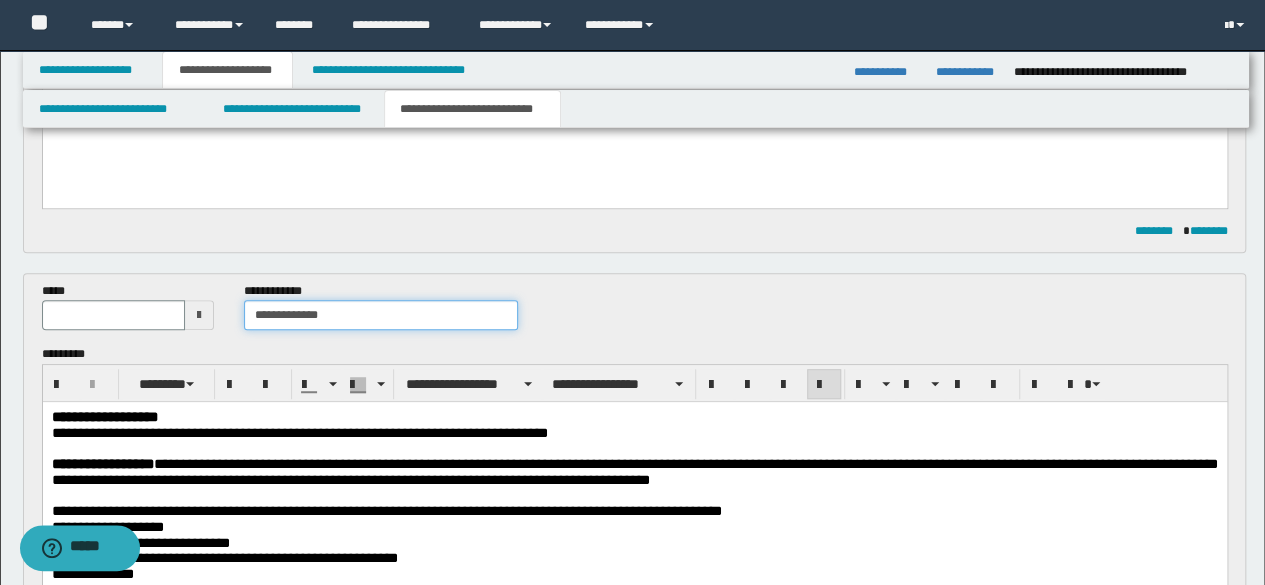 type on "**********" 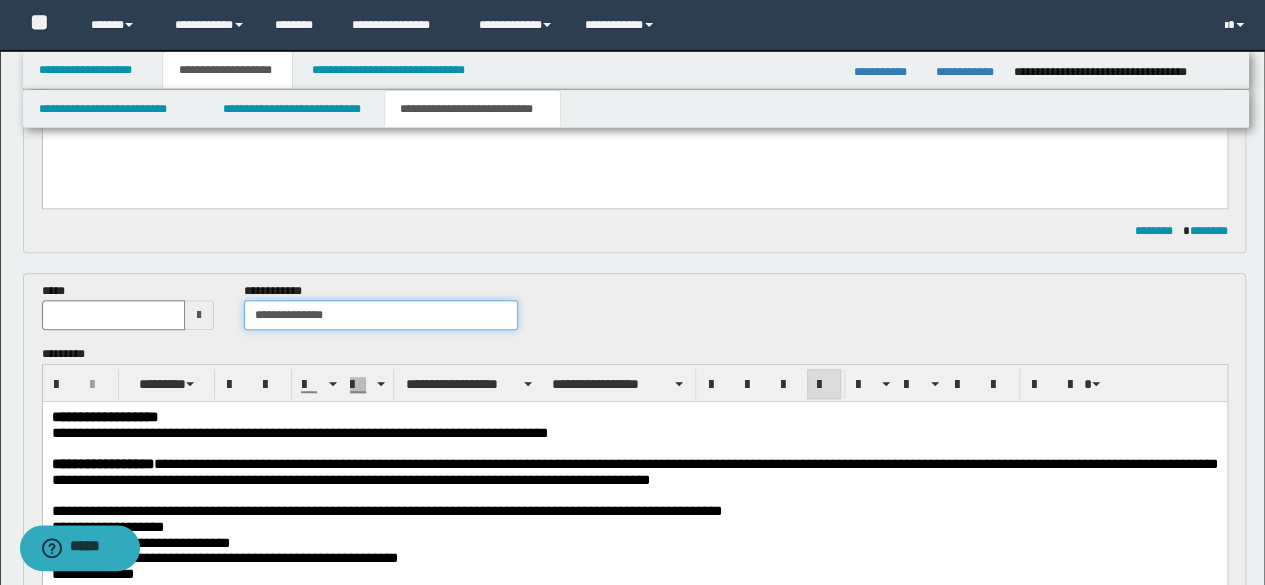 type 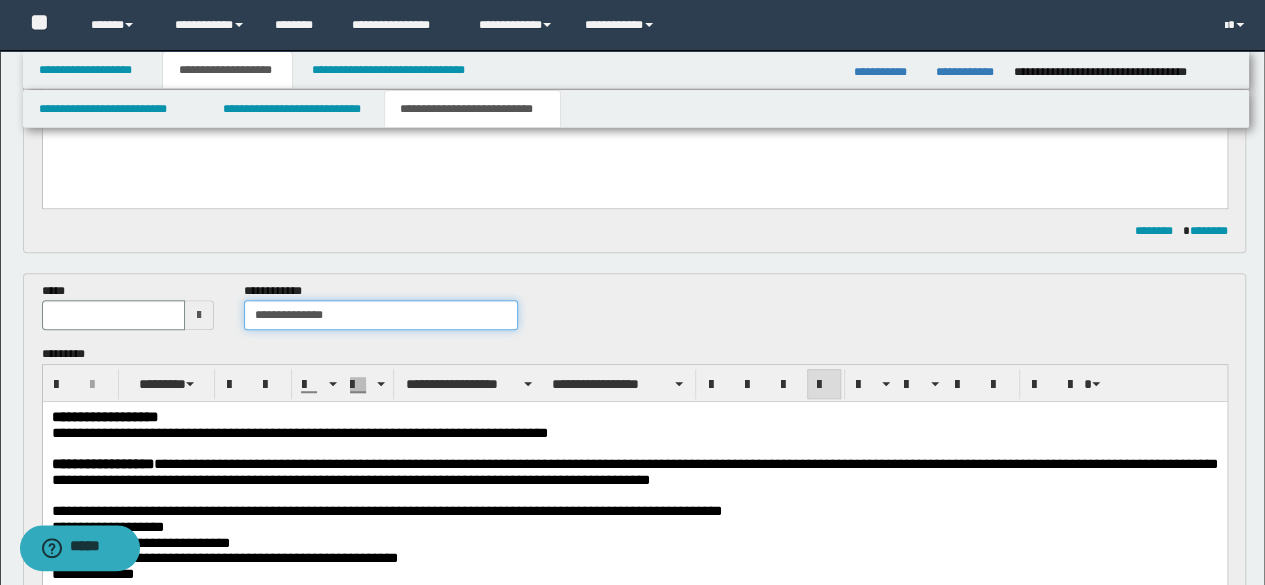 type on "**********" 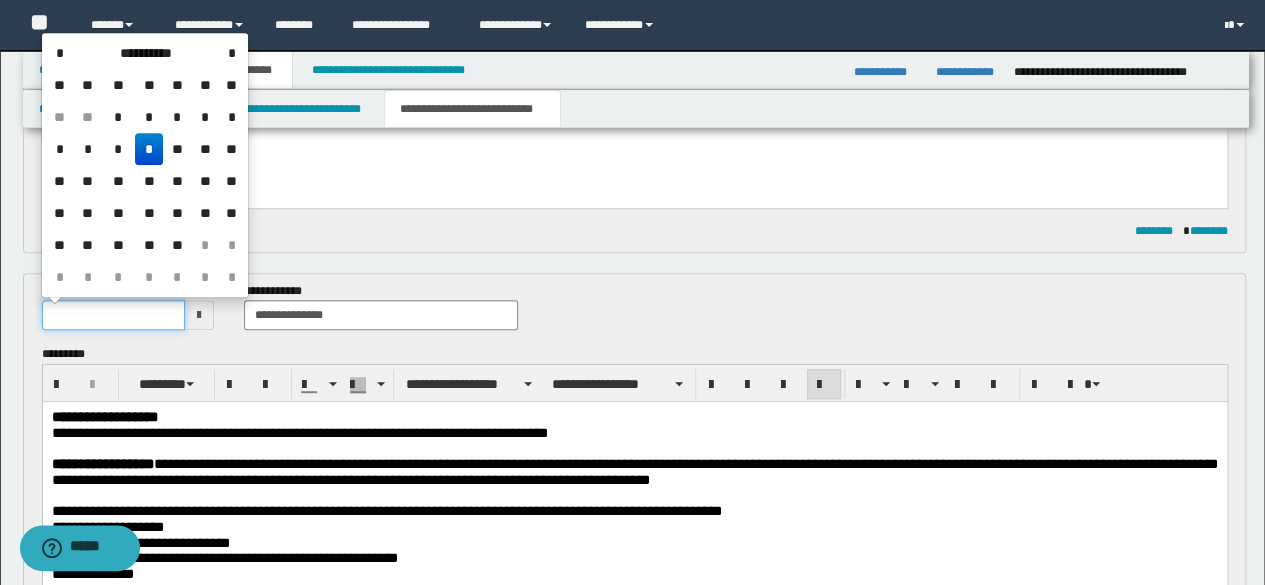 click at bounding box center [114, 315] 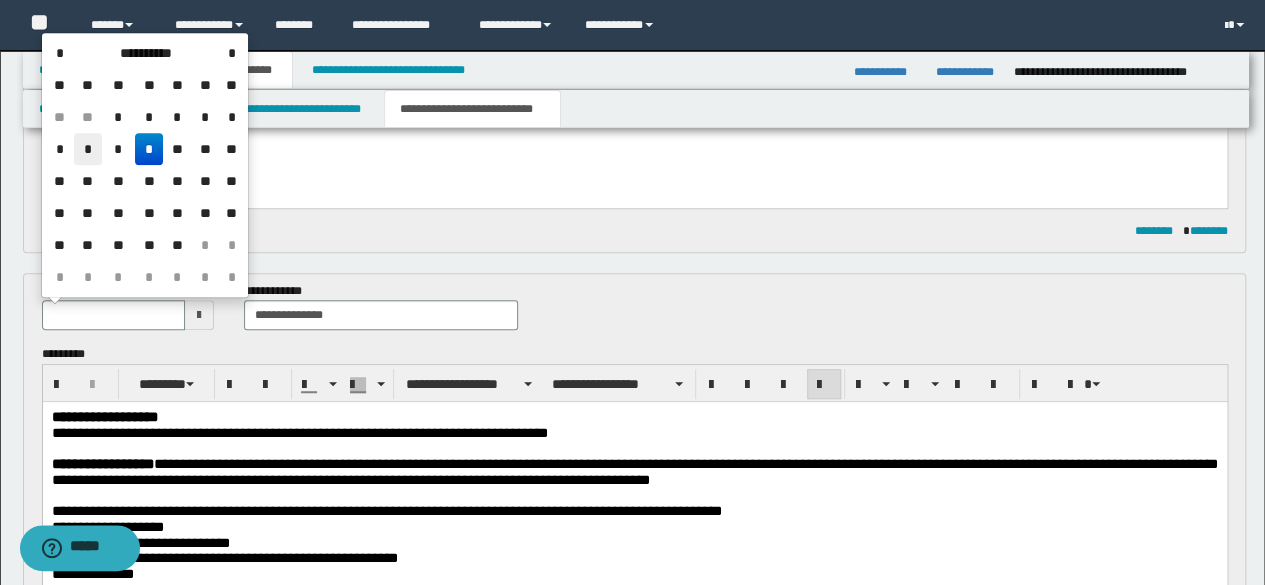click on "*" at bounding box center [88, 149] 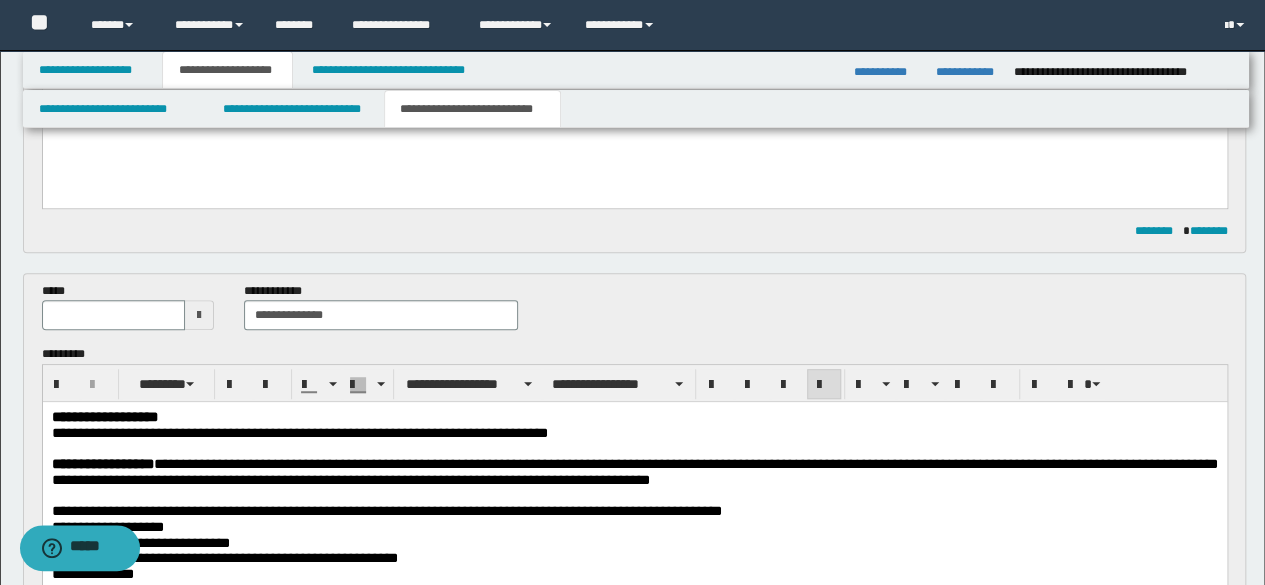 type on "**********" 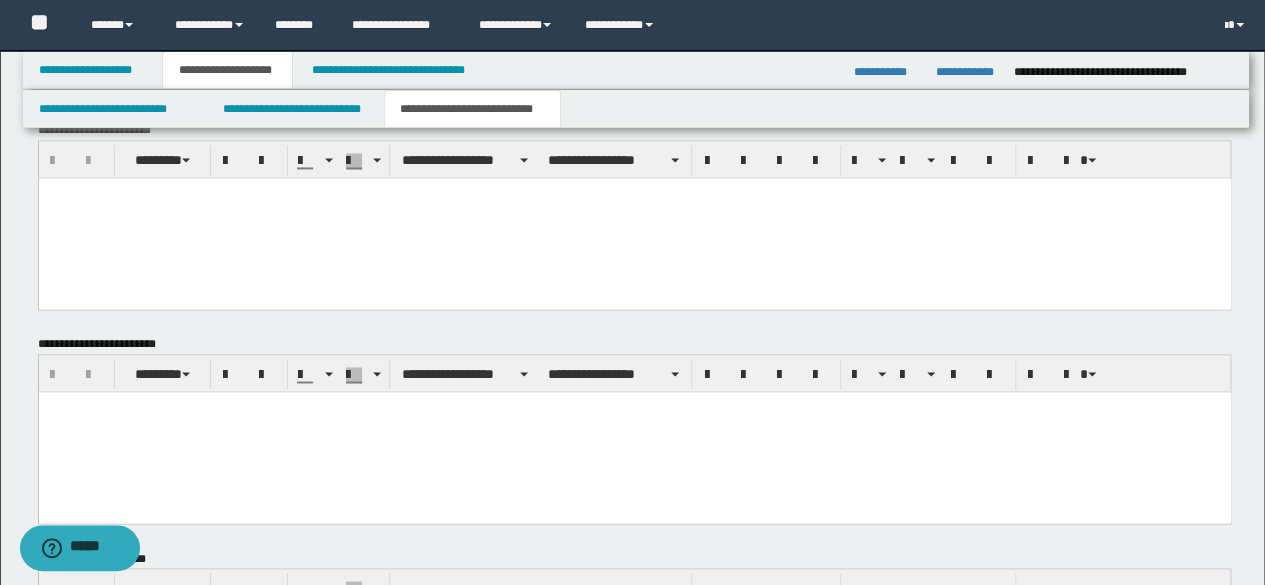 scroll, scrollTop: 1773, scrollLeft: 0, axis: vertical 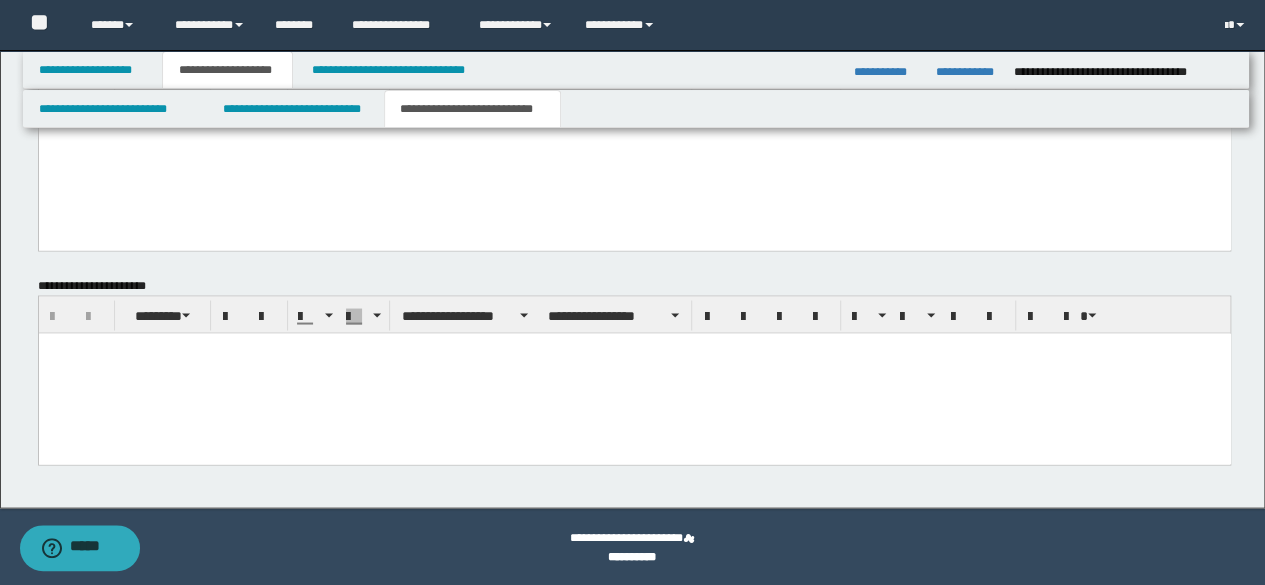 click at bounding box center (634, 373) 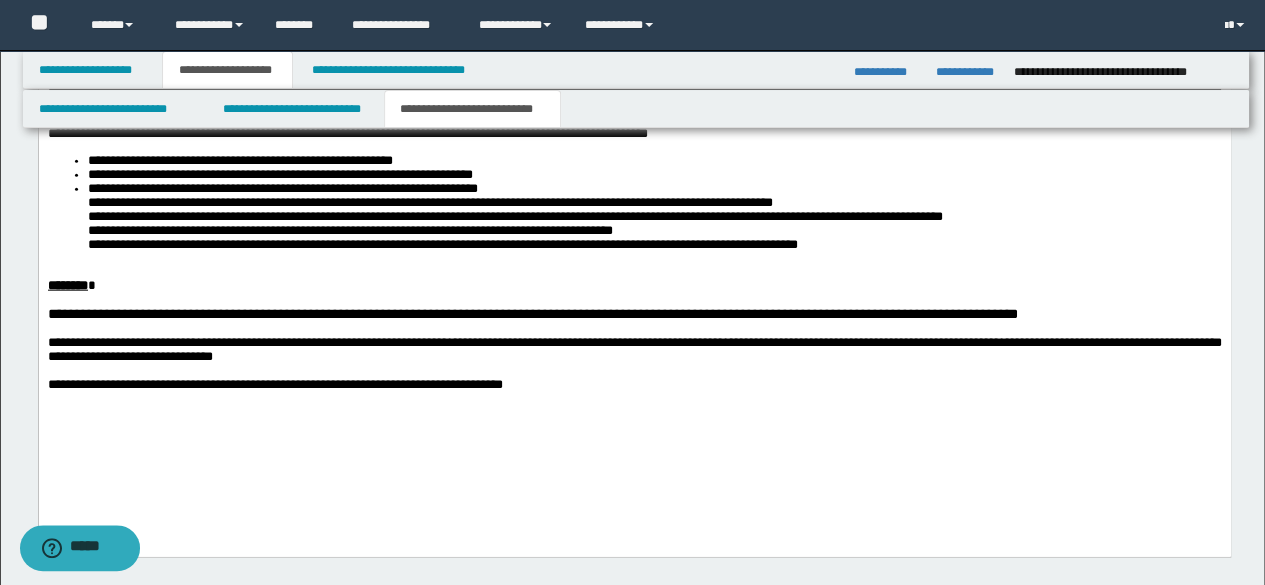 scroll, scrollTop: 2273, scrollLeft: 0, axis: vertical 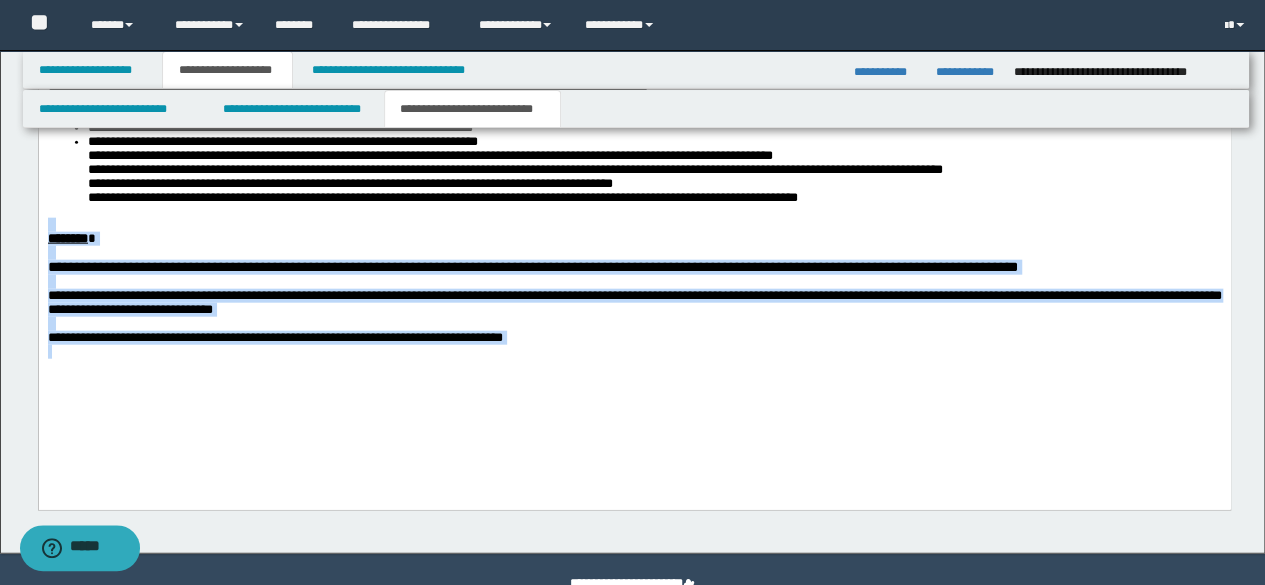 drag, startPoint x: 579, startPoint y: 400, endPoint x: 38, endPoint y: 73, distance: 632.14716 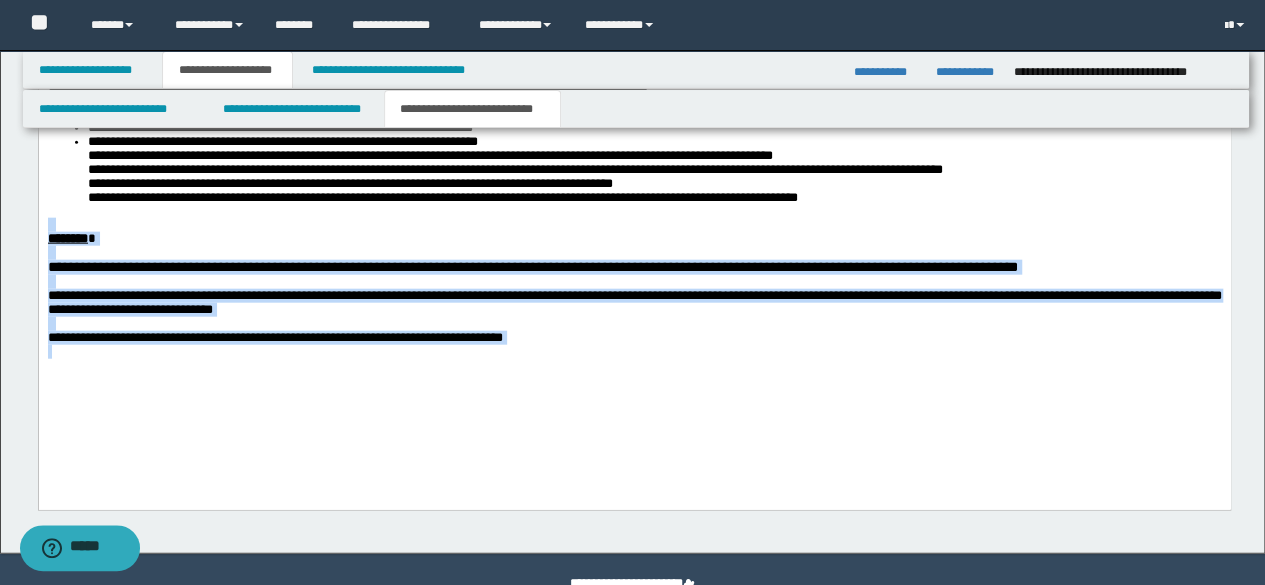 click on "**********" at bounding box center (634, 126) 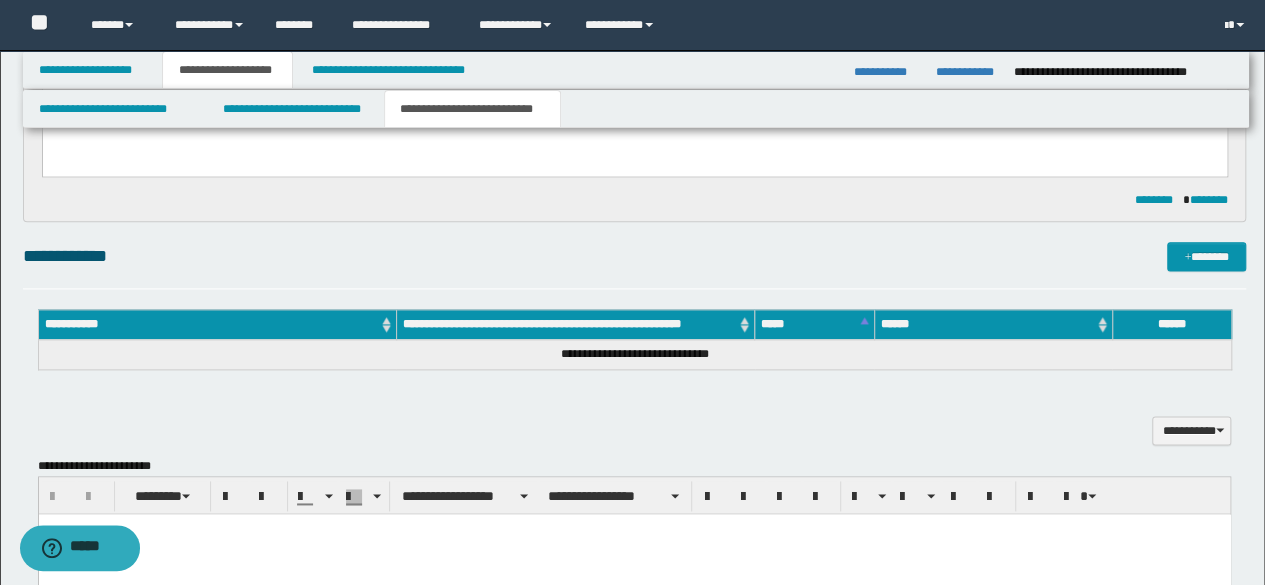 click on "**********" at bounding box center (635, 419) 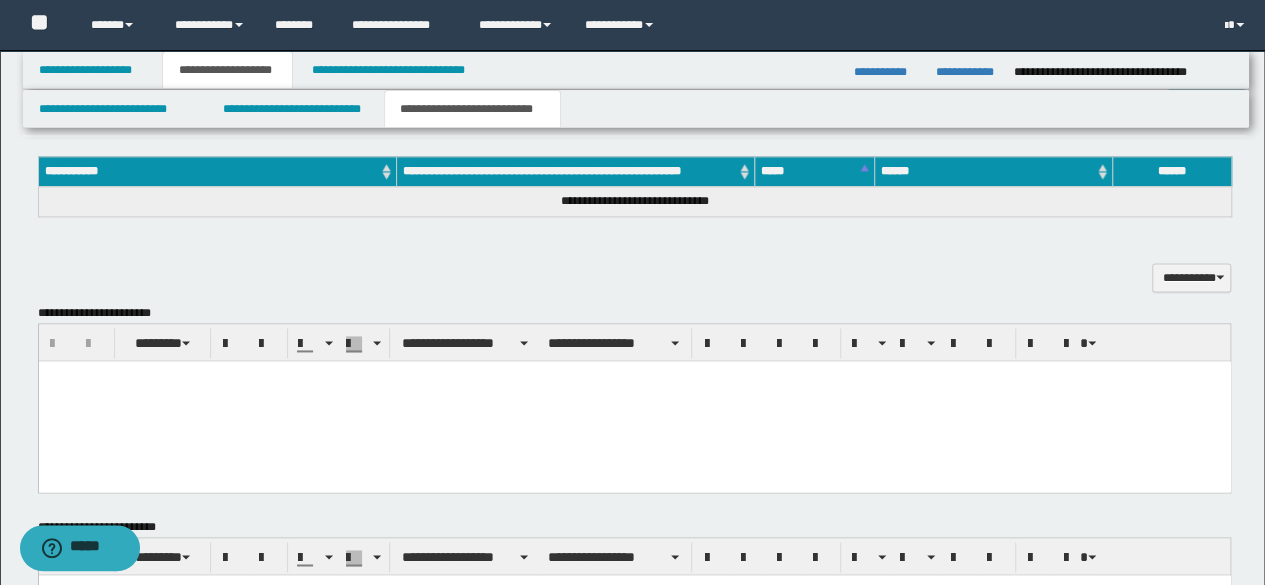 scroll, scrollTop: 1464, scrollLeft: 0, axis: vertical 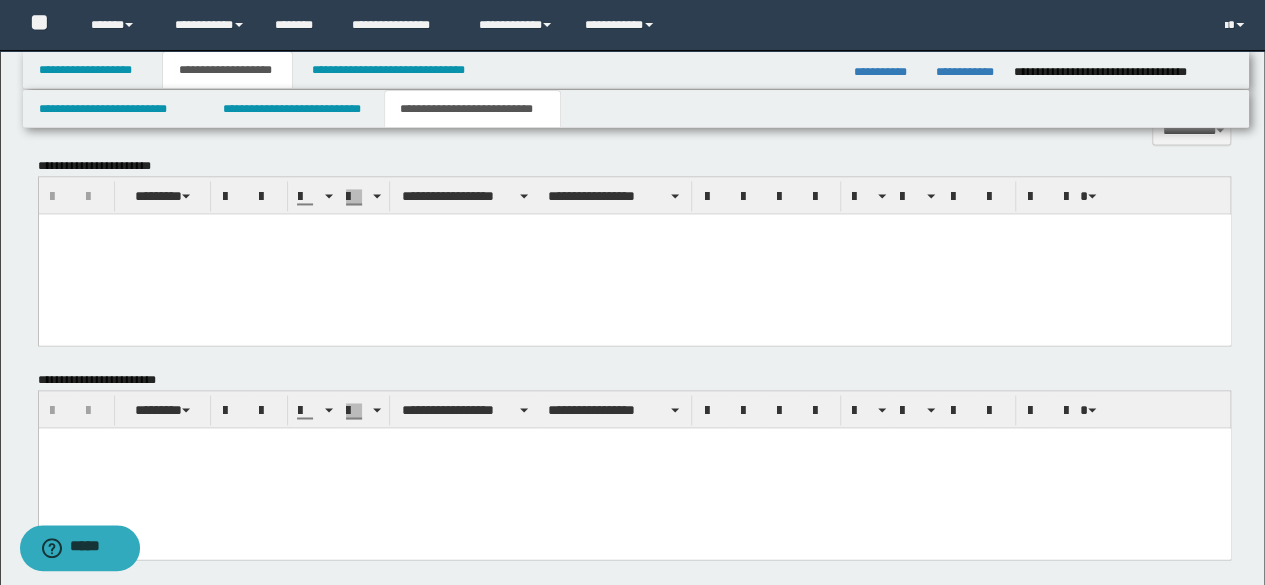 click at bounding box center (634, 253) 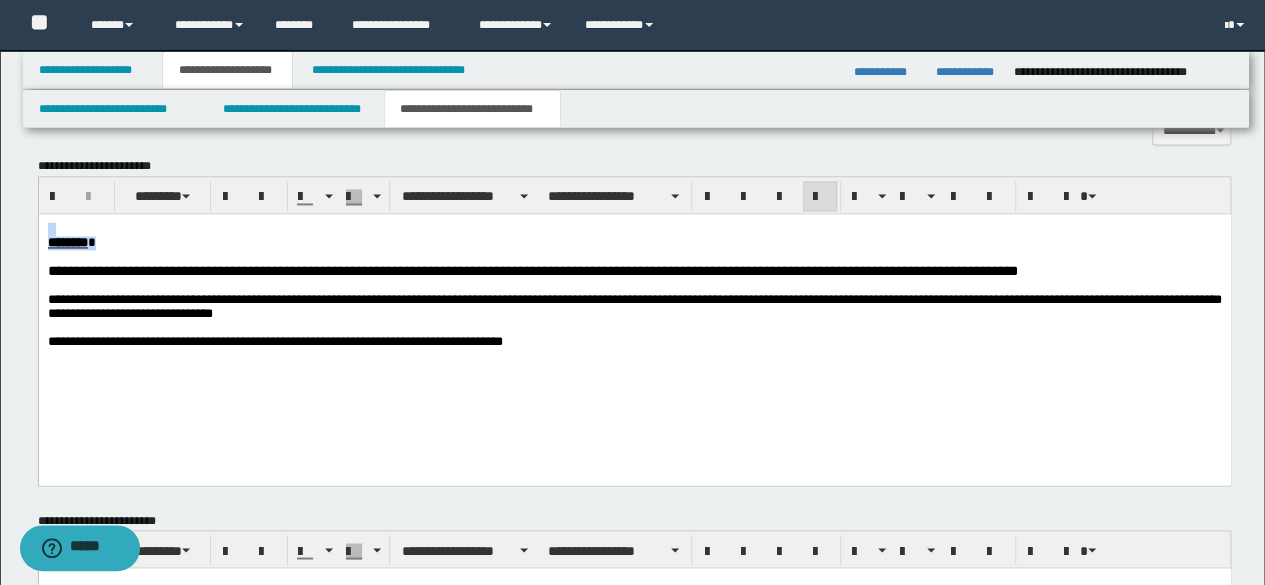 drag, startPoint x: 0, startPoint y: 244, endPoint x: 0, endPoint y: 163, distance: 81 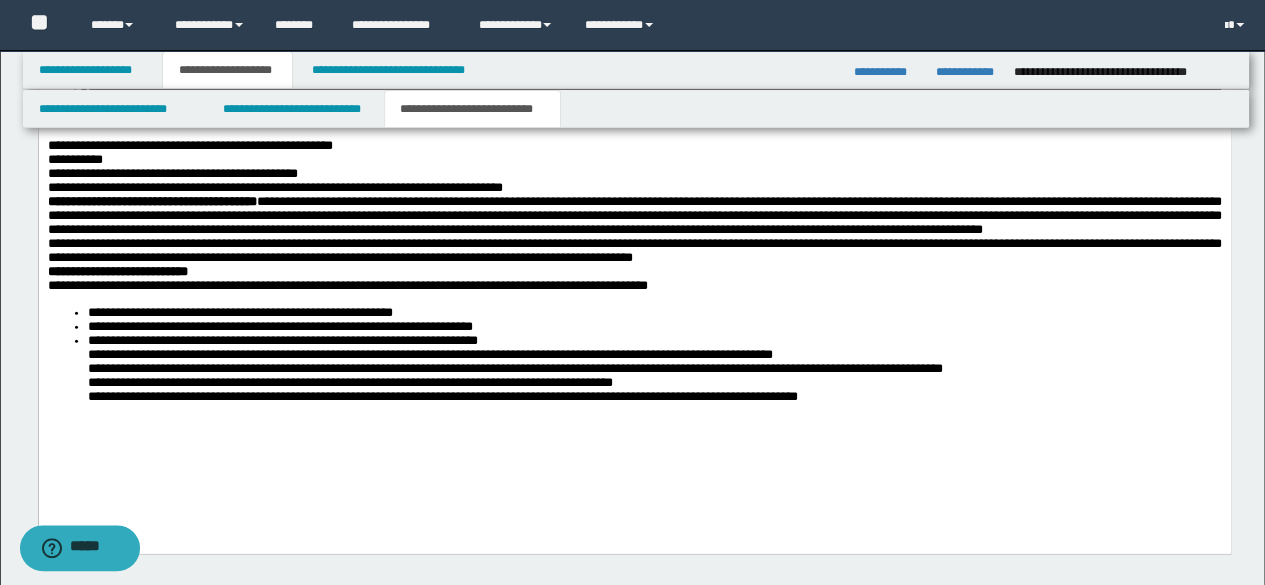 scroll, scrollTop: 2258, scrollLeft: 0, axis: vertical 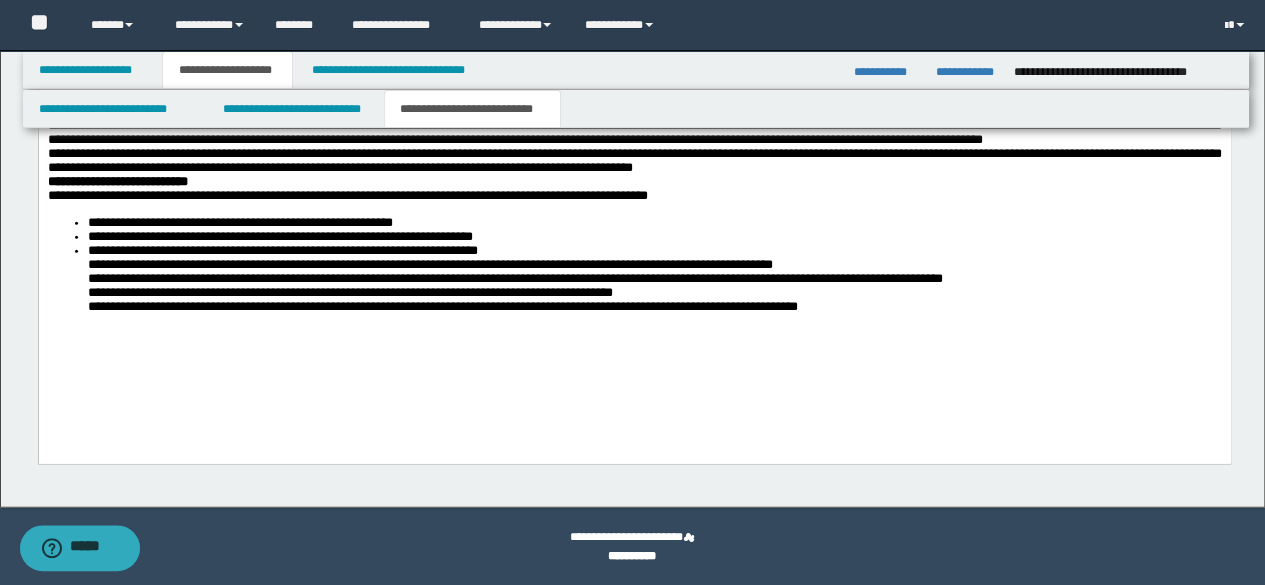 click on "**********" at bounding box center (634, 266) 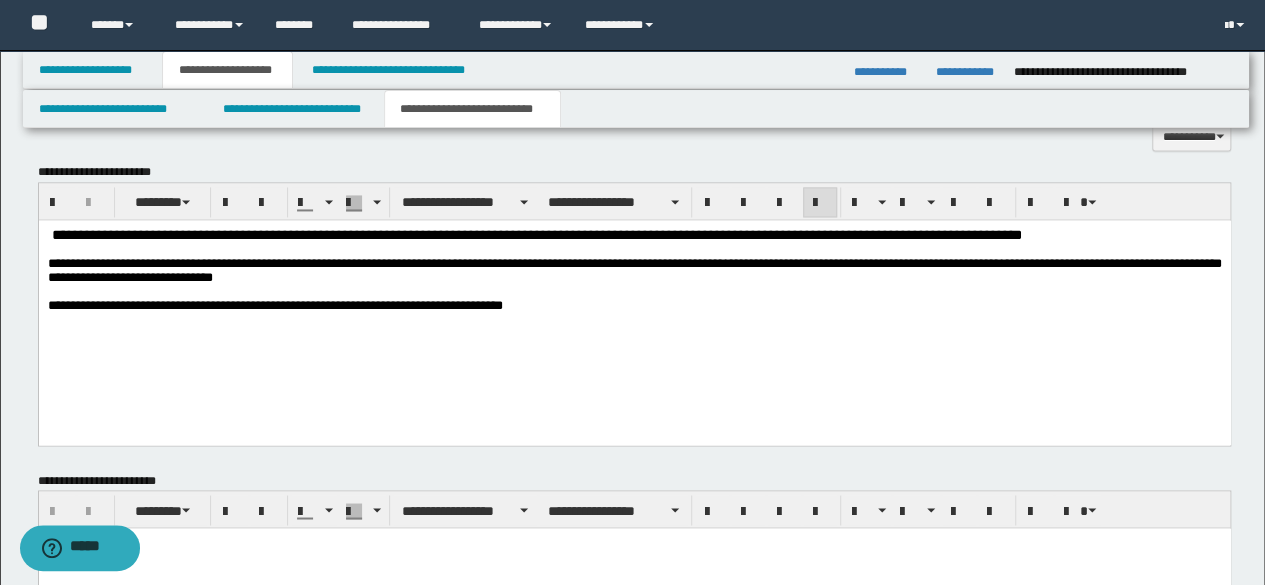 scroll, scrollTop: 1258, scrollLeft: 0, axis: vertical 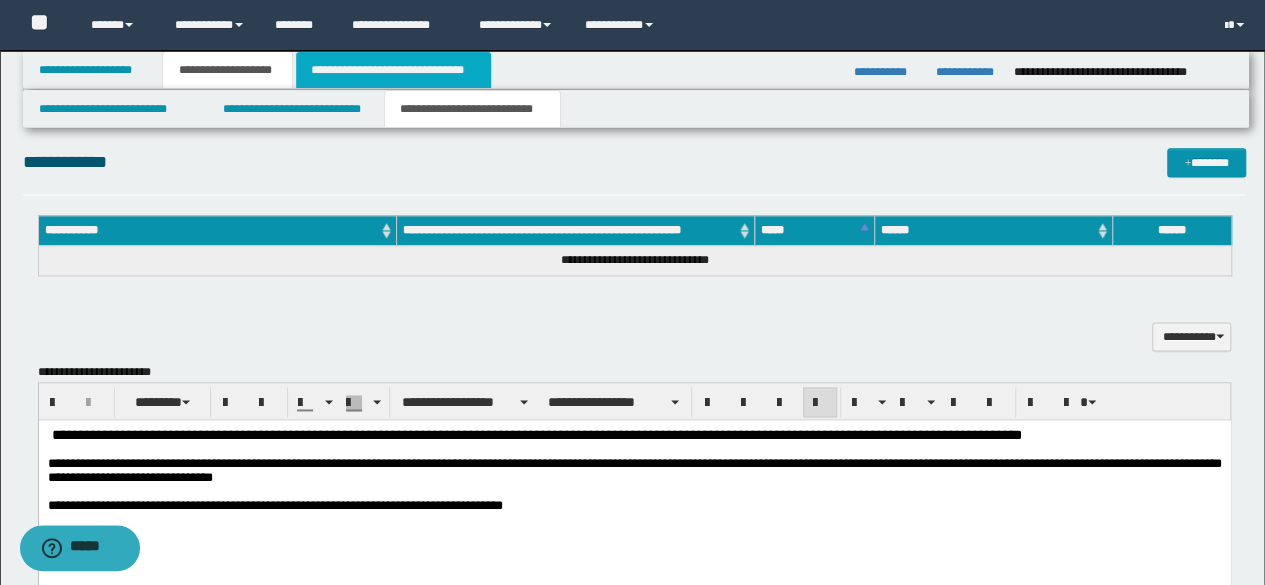click on "**********" at bounding box center [393, 70] 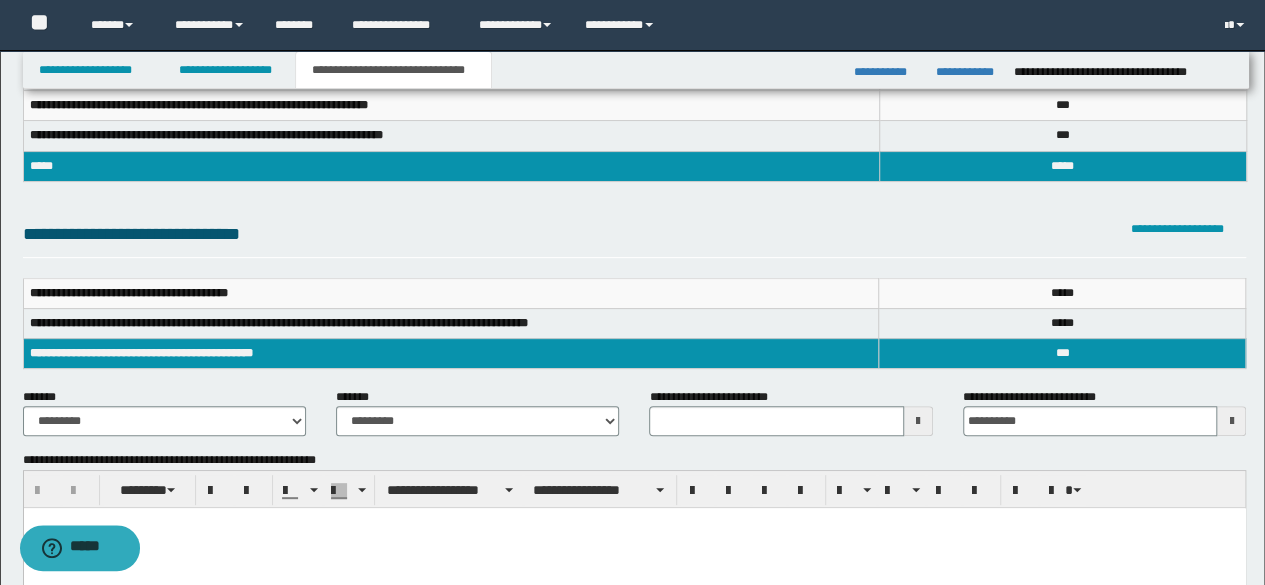 scroll, scrollTop: 200, scrollLeft: 0, axis: vertical 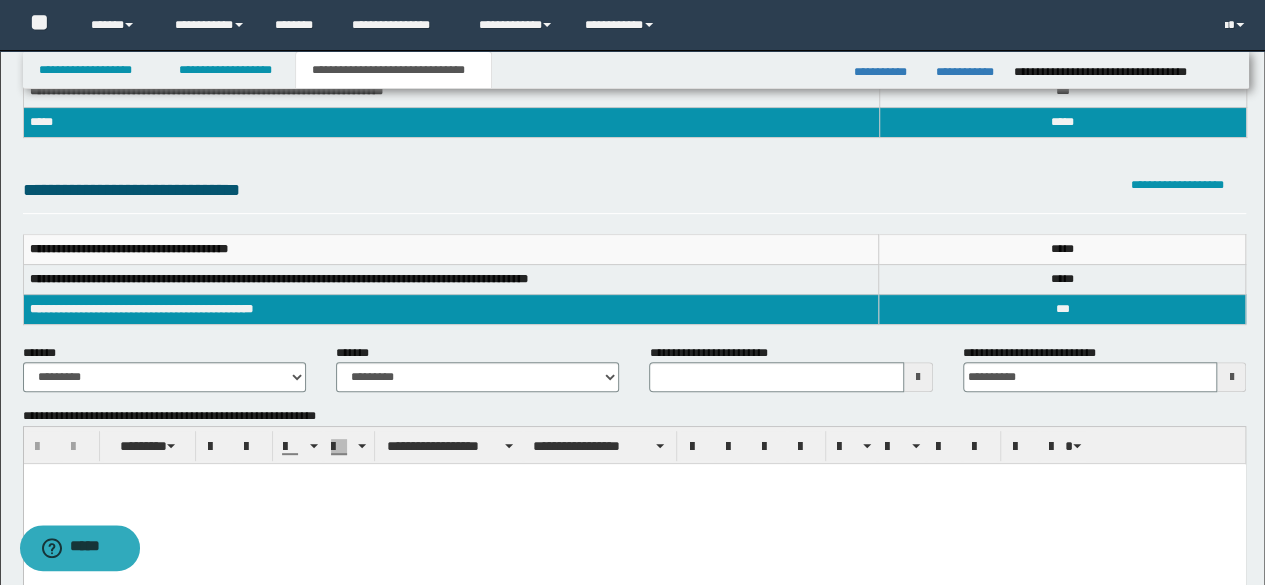 drag, startPoint x: 214, startPoint y: 494, endPoint x: 257, endPoint y: 494, distance: 43 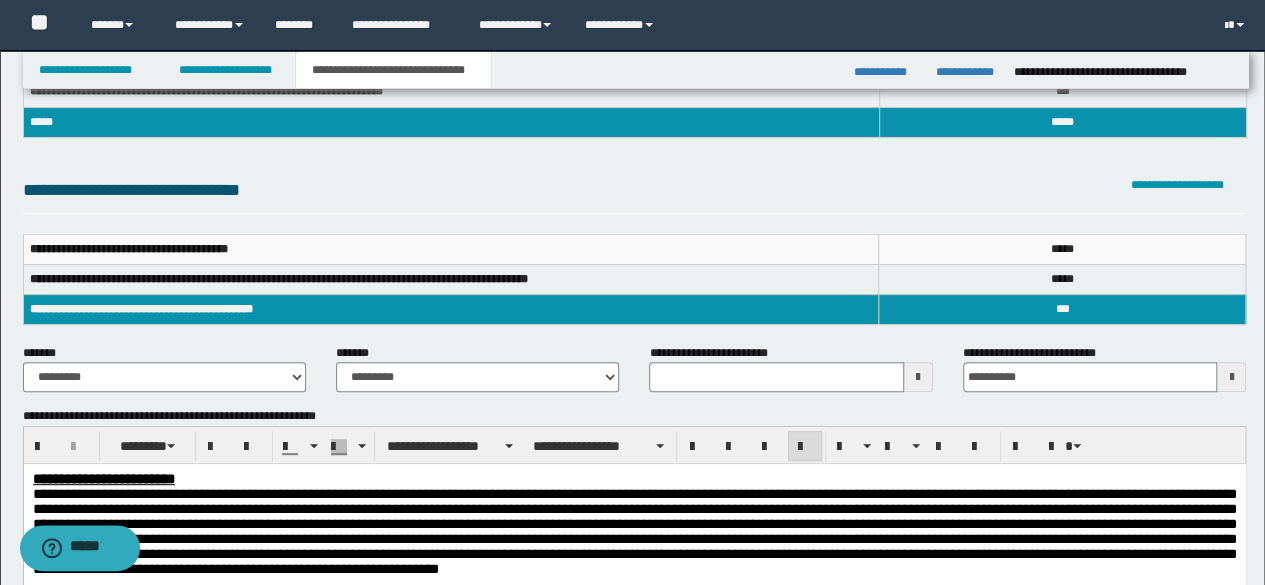 click on "**********" at bounding box center [164, 376] 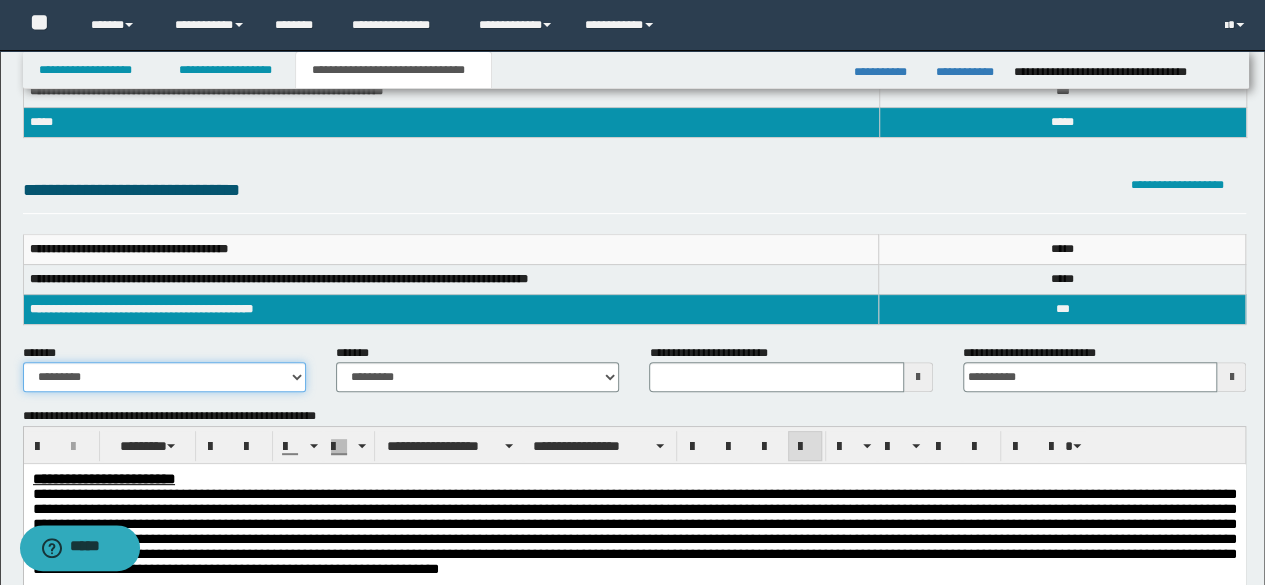 click on "**********" at bounding box center (164, 377) 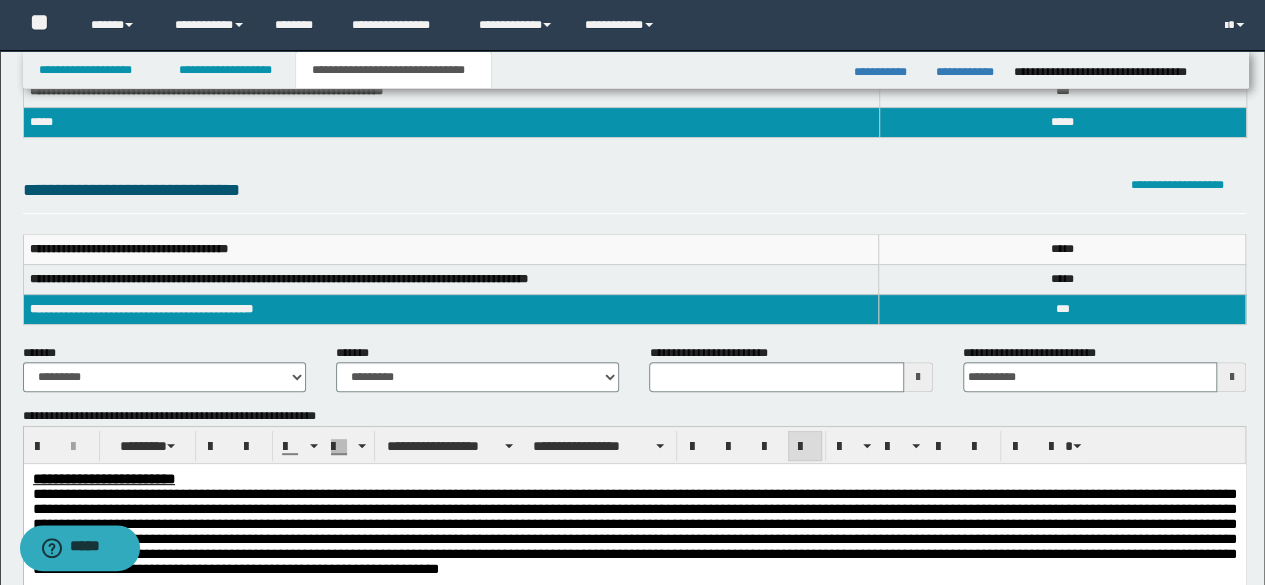click on "**********" at bounding box center (477, 376) 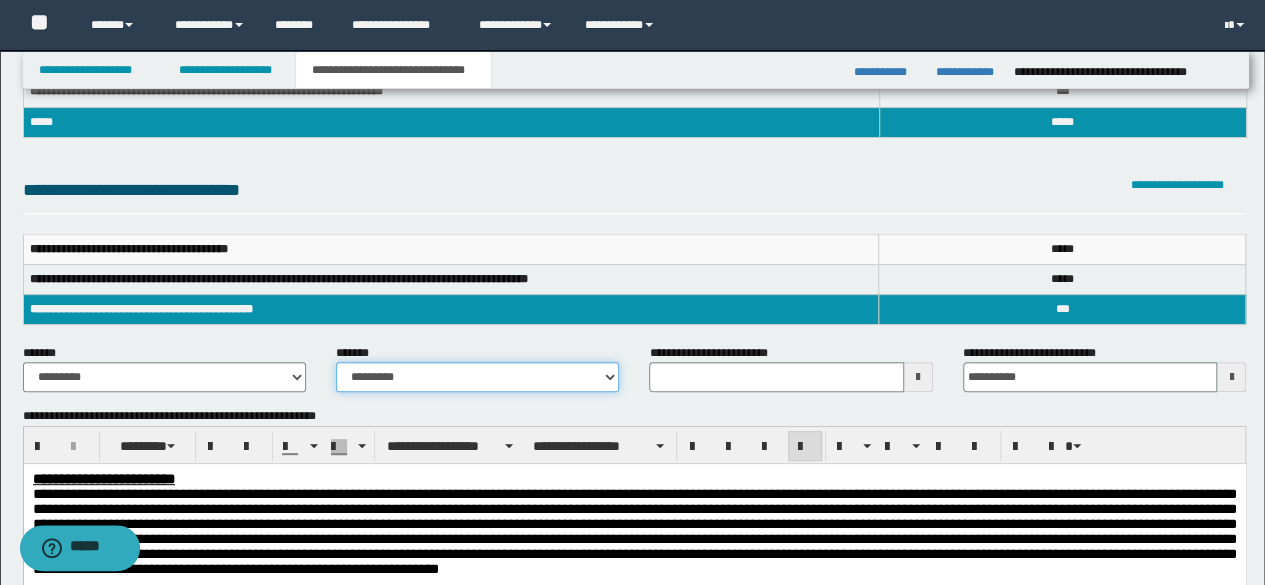 click on "**********" at bounding box center (477, 377) 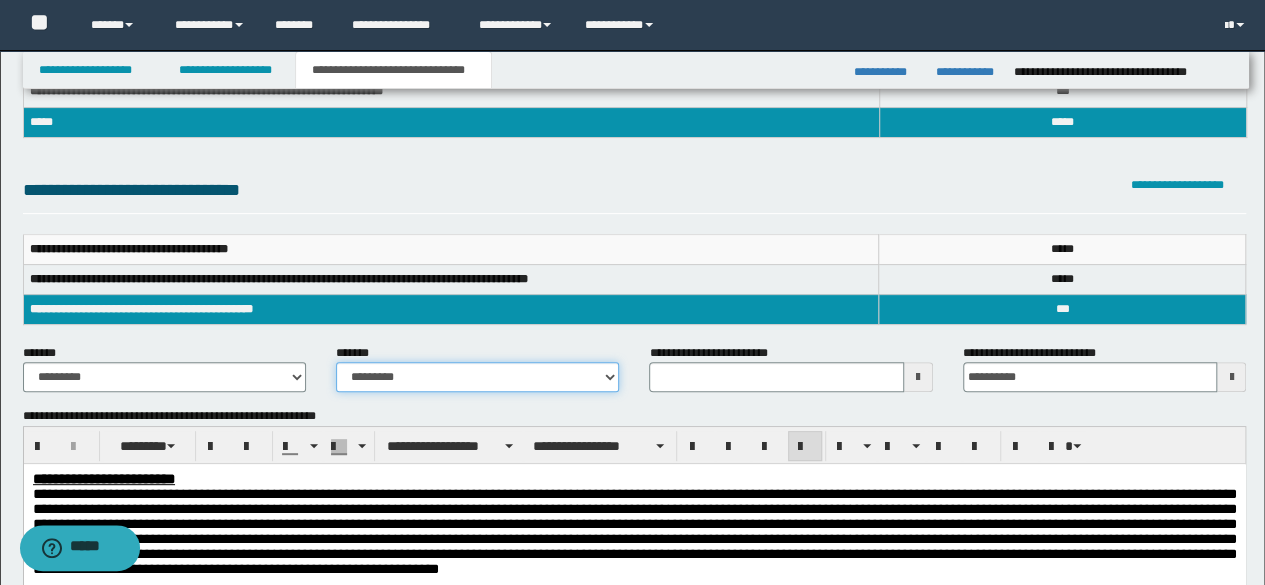 select on "*" 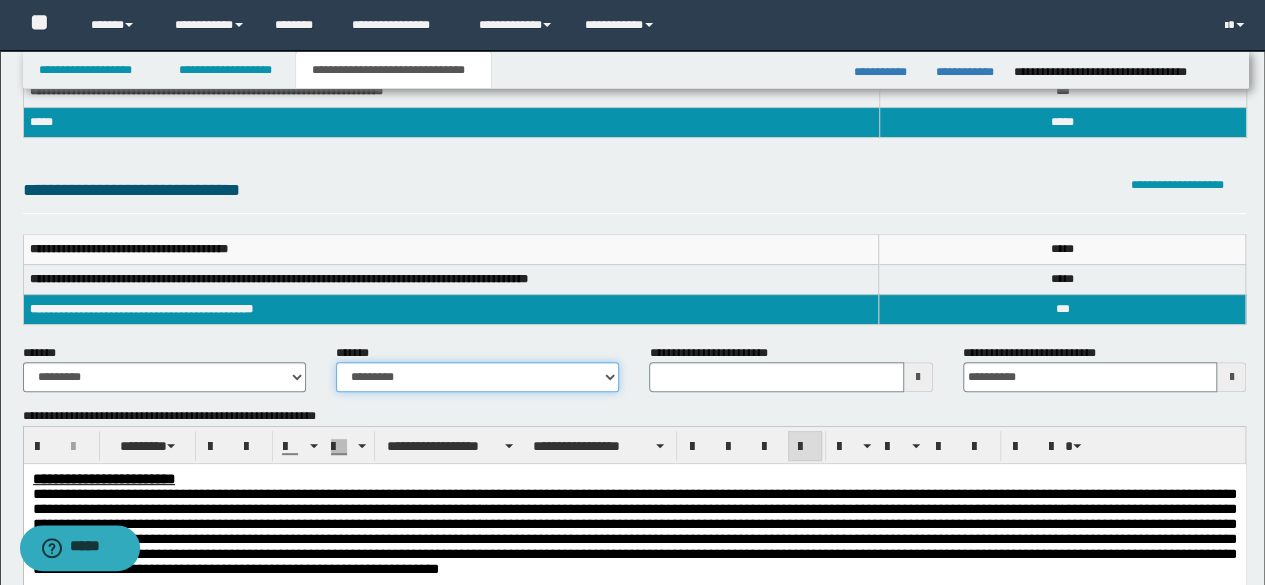 click on "**********" at bounding box center [477, 377] 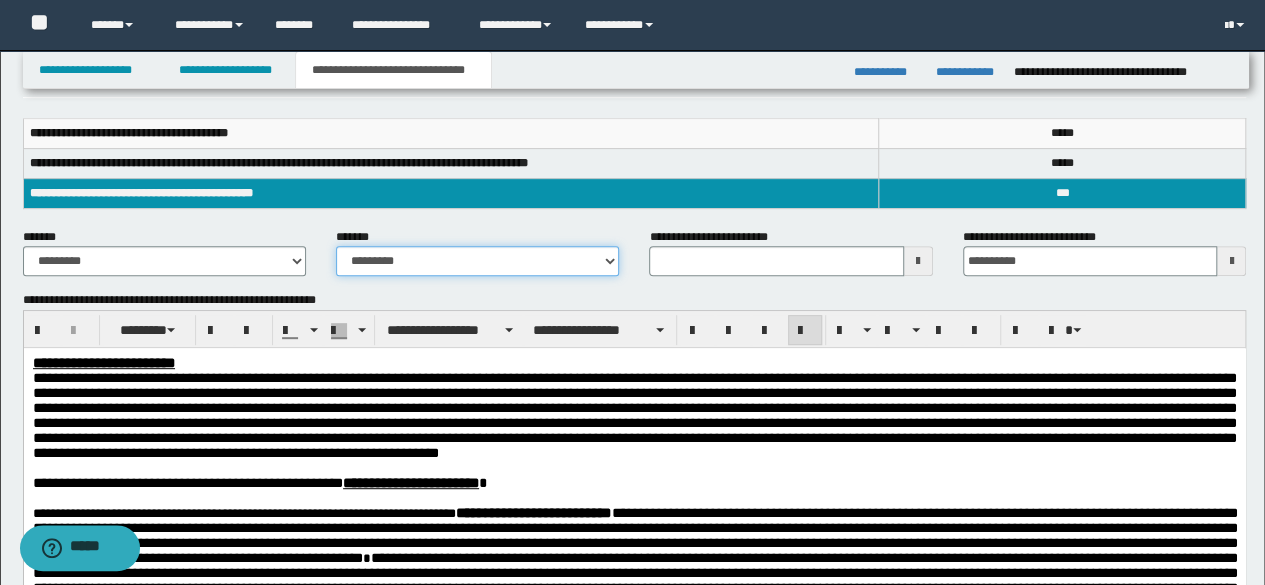 scroll, scrollTop: 300, scrollLeft: 0, axis: vertical 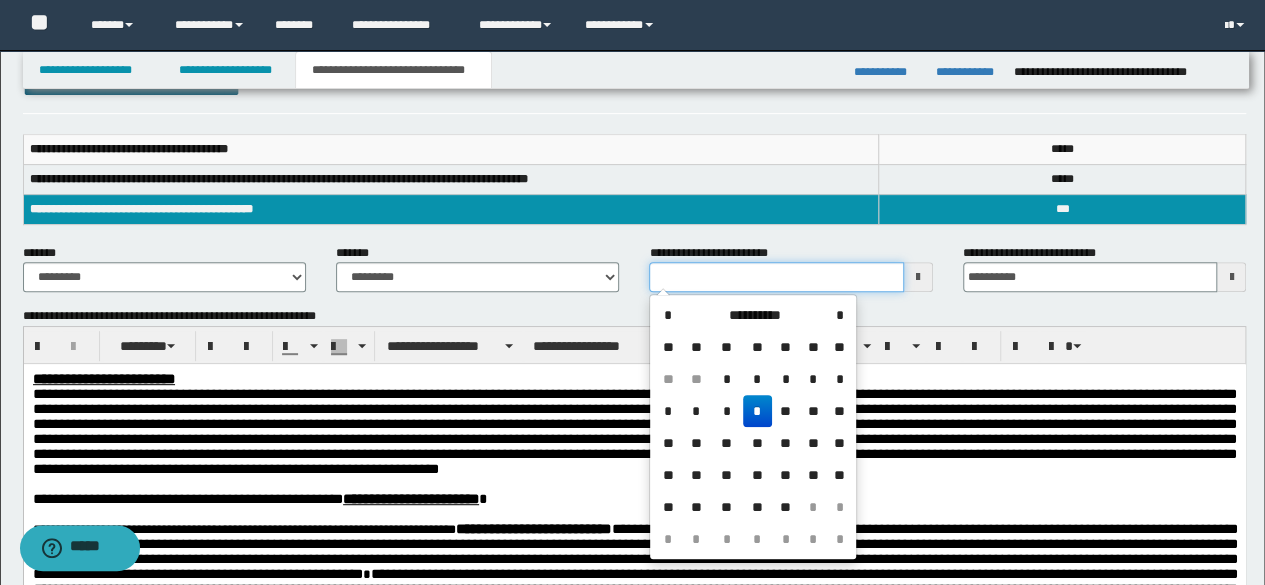 click on "**********" at bounding box center (776, 277) 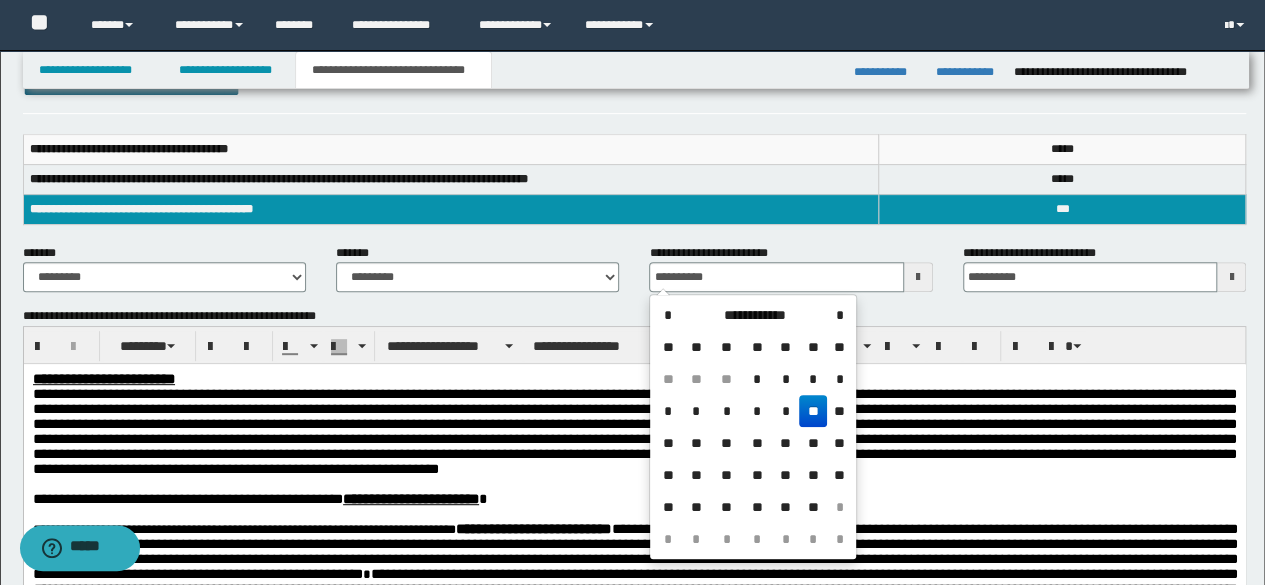 click on "**" at bounding box center (813, 411) 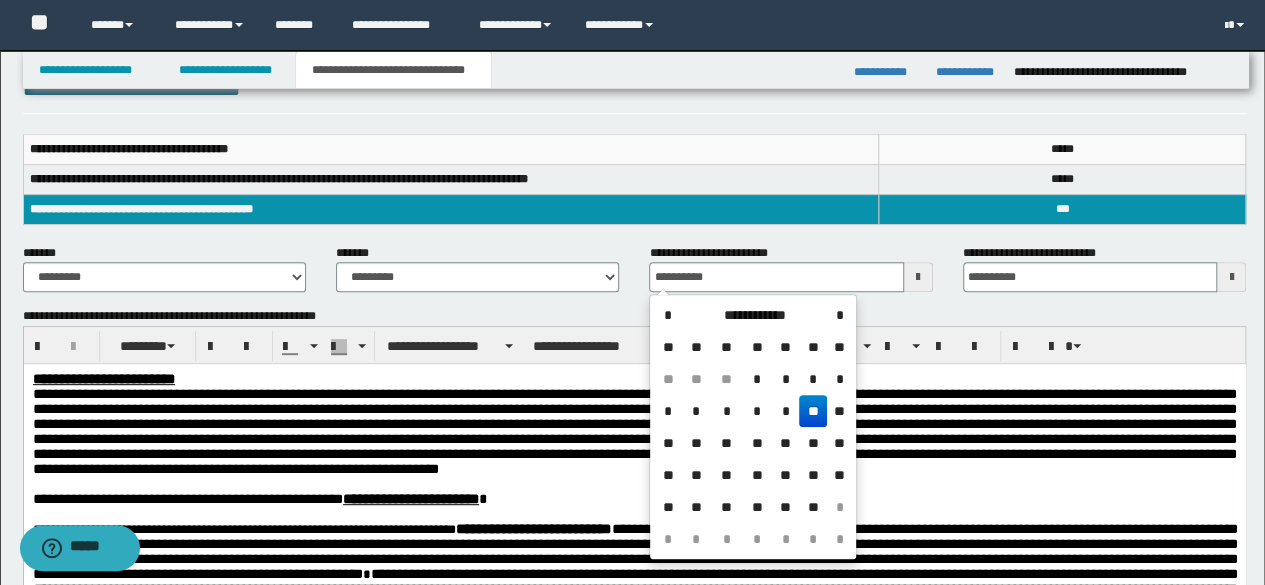 type on "**********" 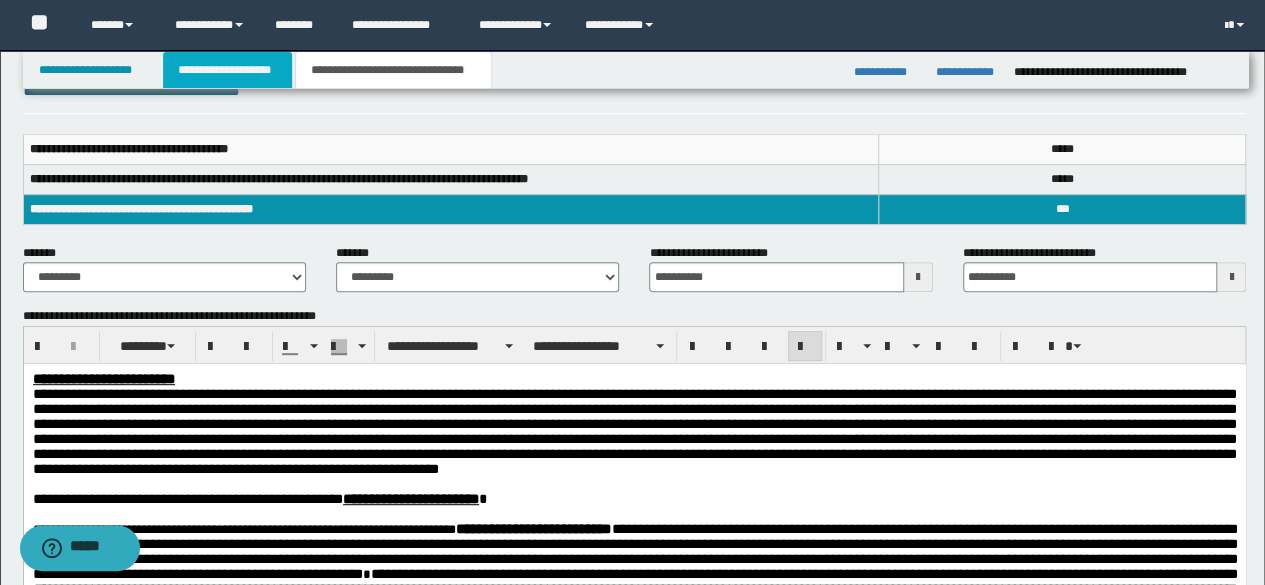 click on "**********" at bounding box center (227, 70) 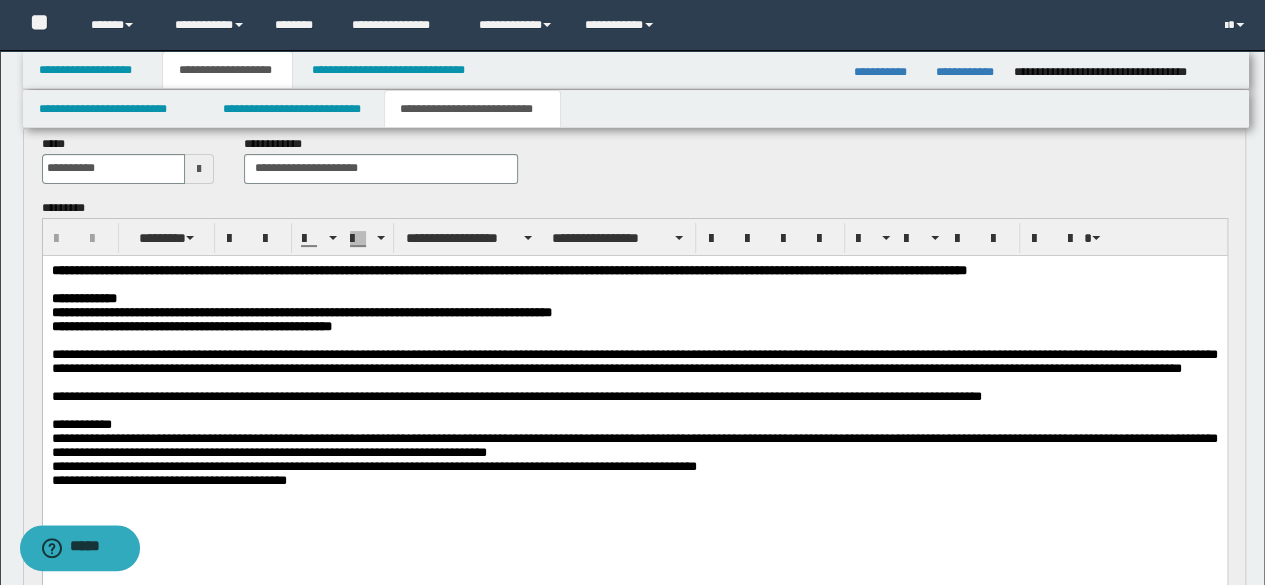 scroll, scrollTop: 0, scrollLeft: 0, axis: both 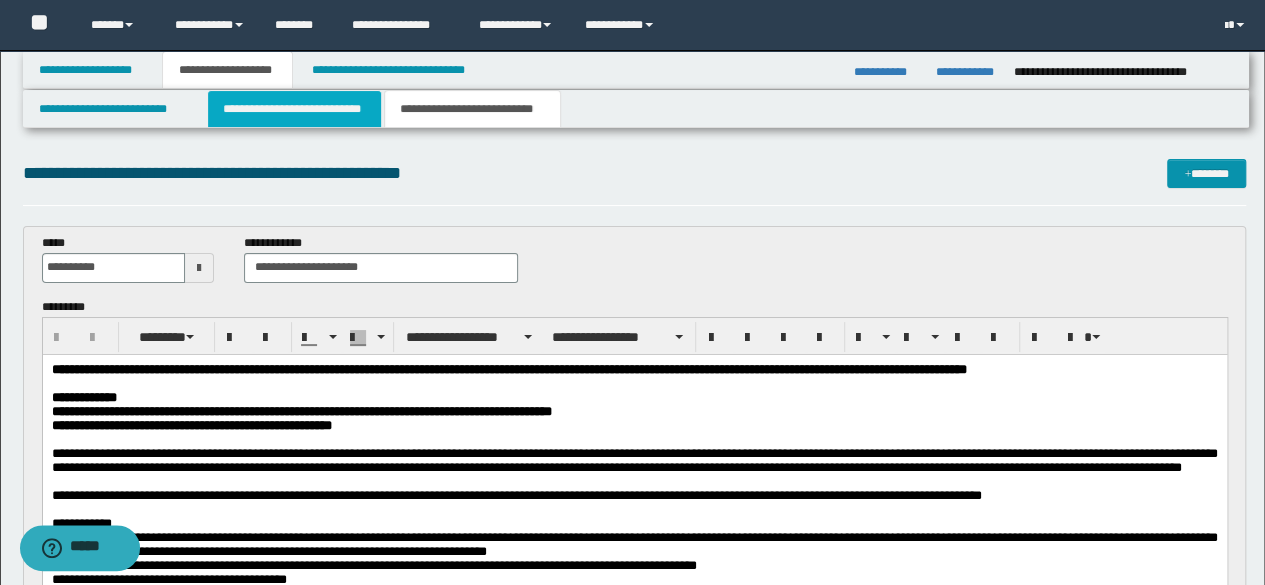 click on "**********" at bounding box center (294, 109) 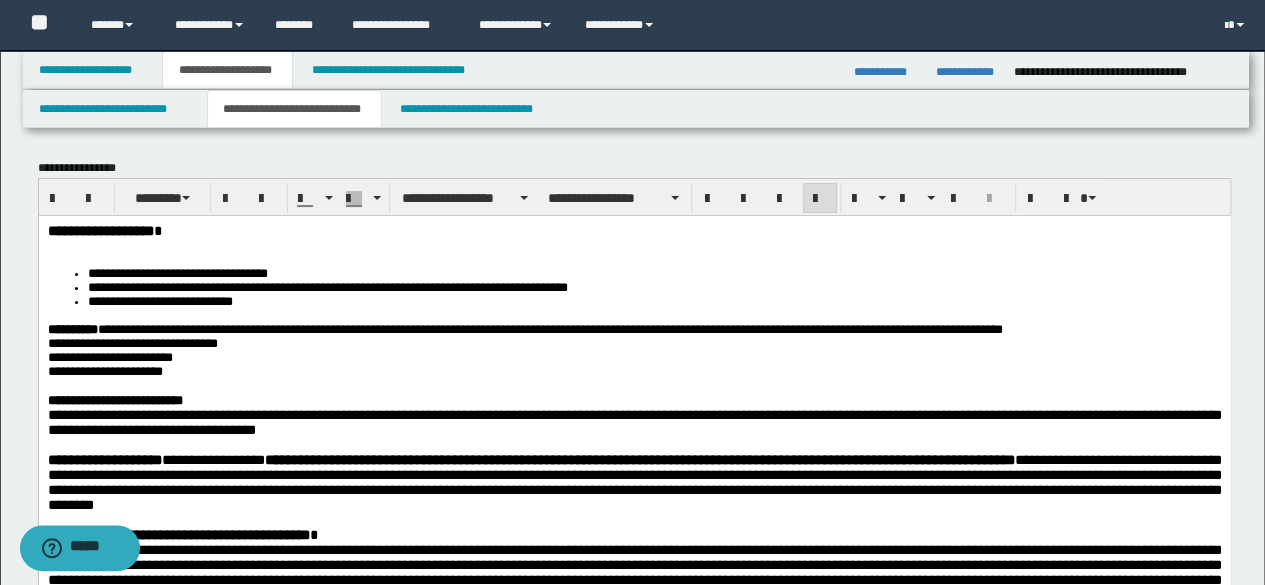 click at bounding box center (634, 245) 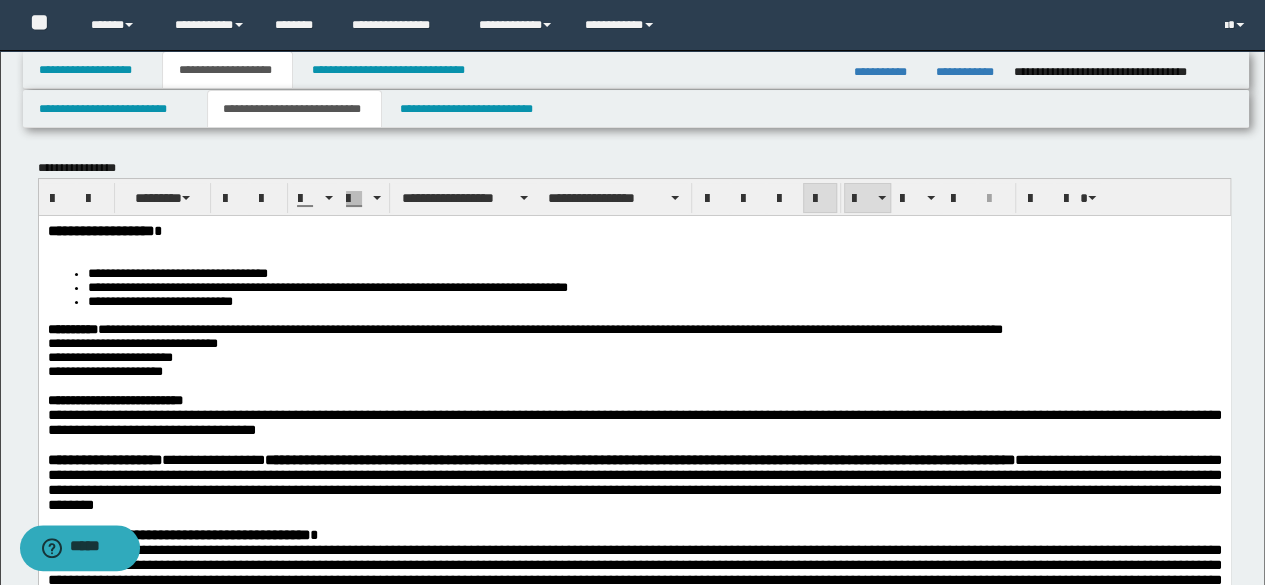 click on "**********" at bounding box center [634, 572] 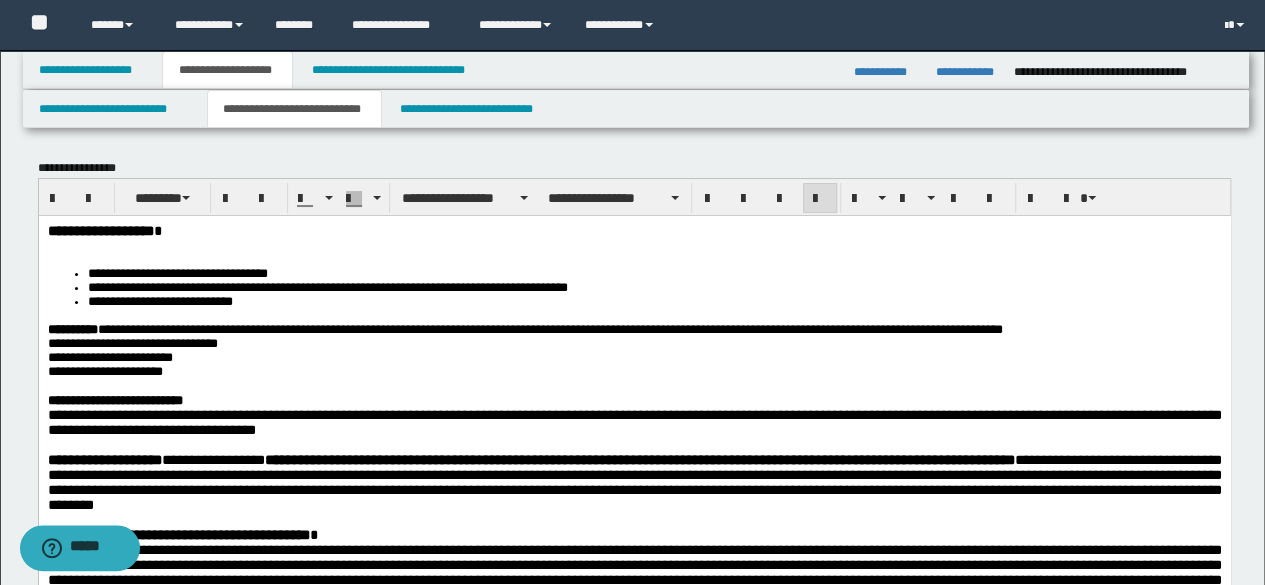 click at bounding box center (634, 245) 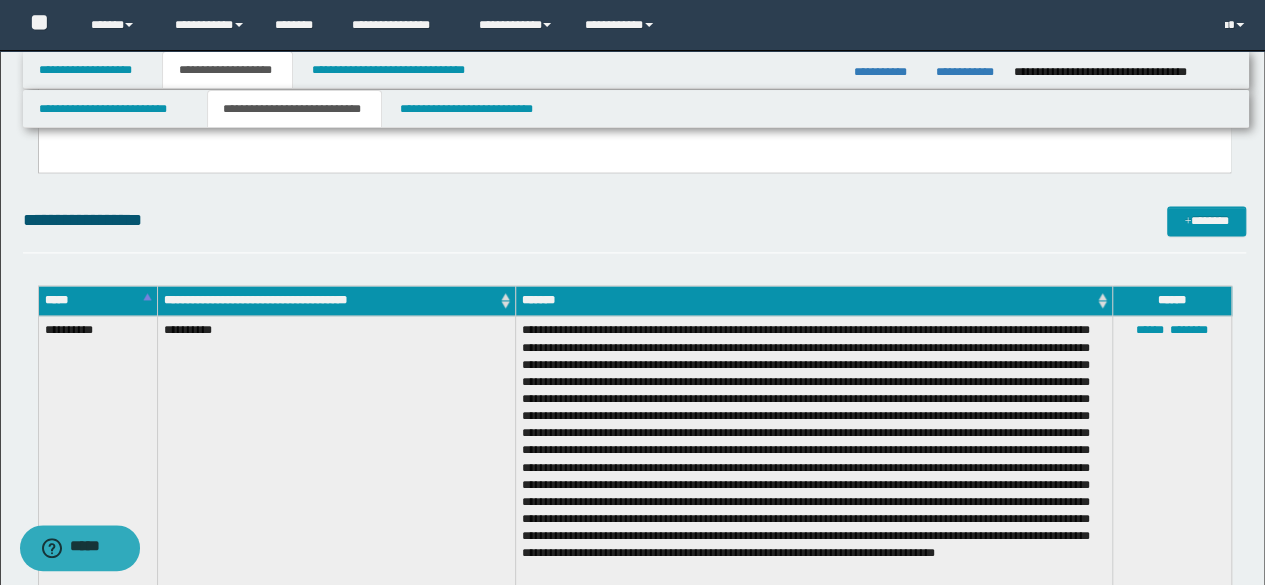 scroll, scrollTop: 1300, scrollLeft: 0, axis: vertical 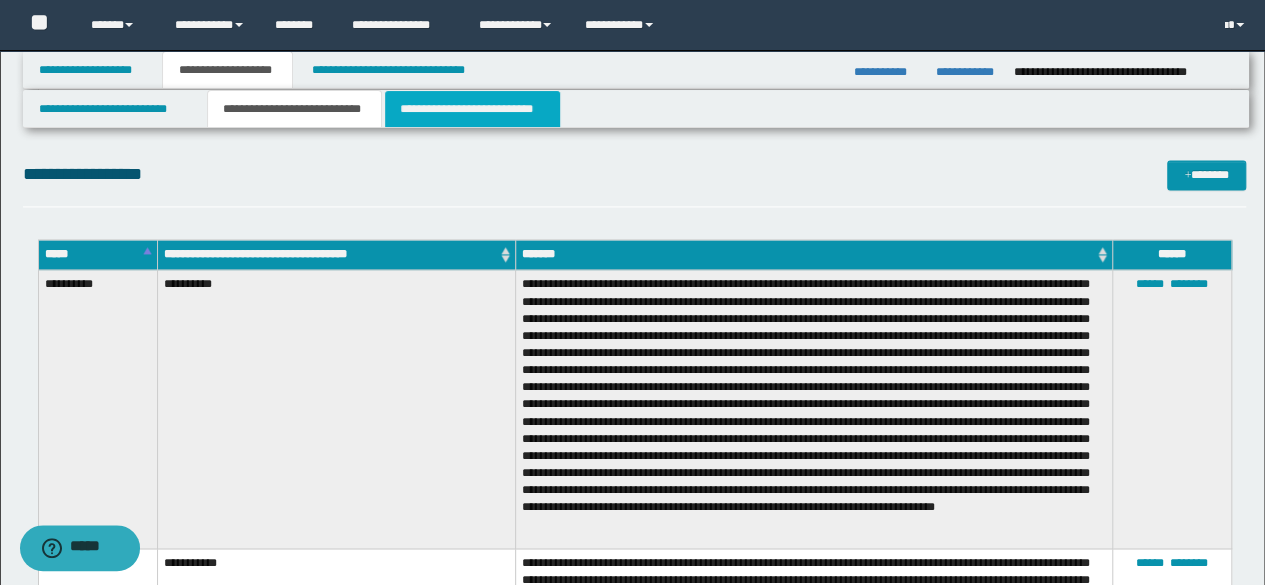 click on "**********" at bounding box center [472, 109] 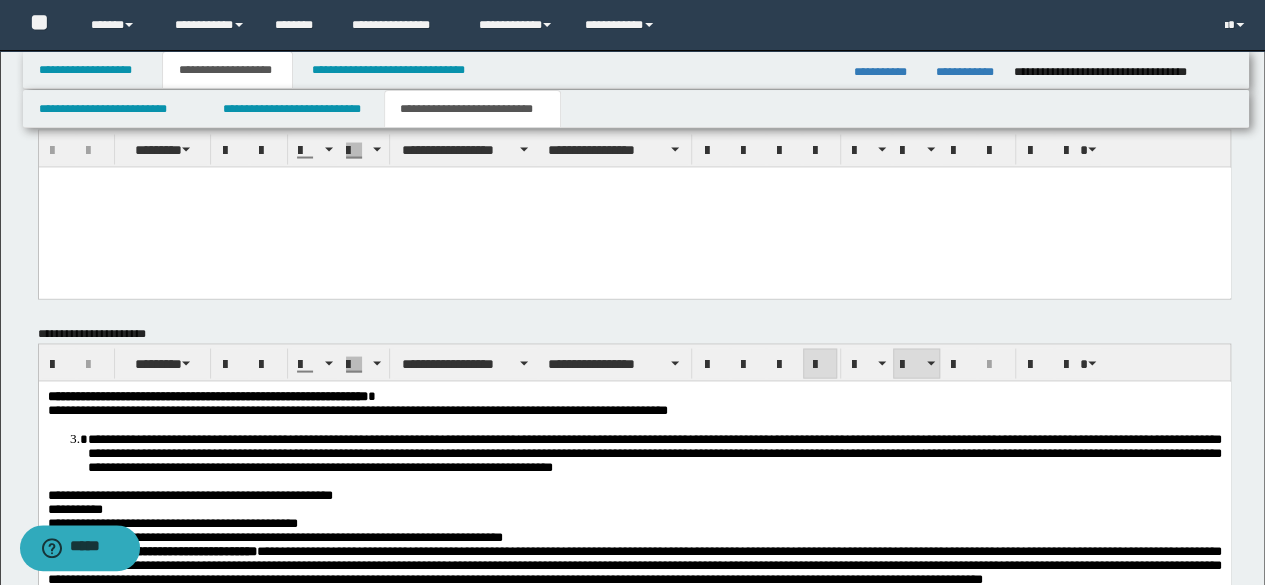click on "**********" at bounding box center [634, 613] 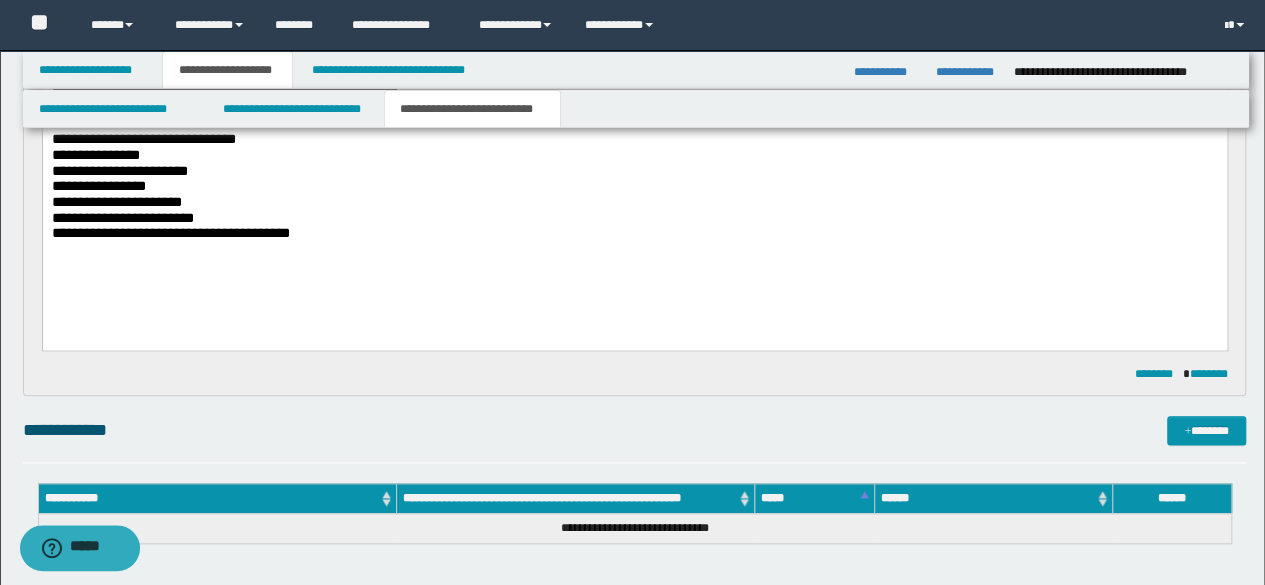scroll, scrollTop: 1073, scrollLeft: 0, axis: vertical 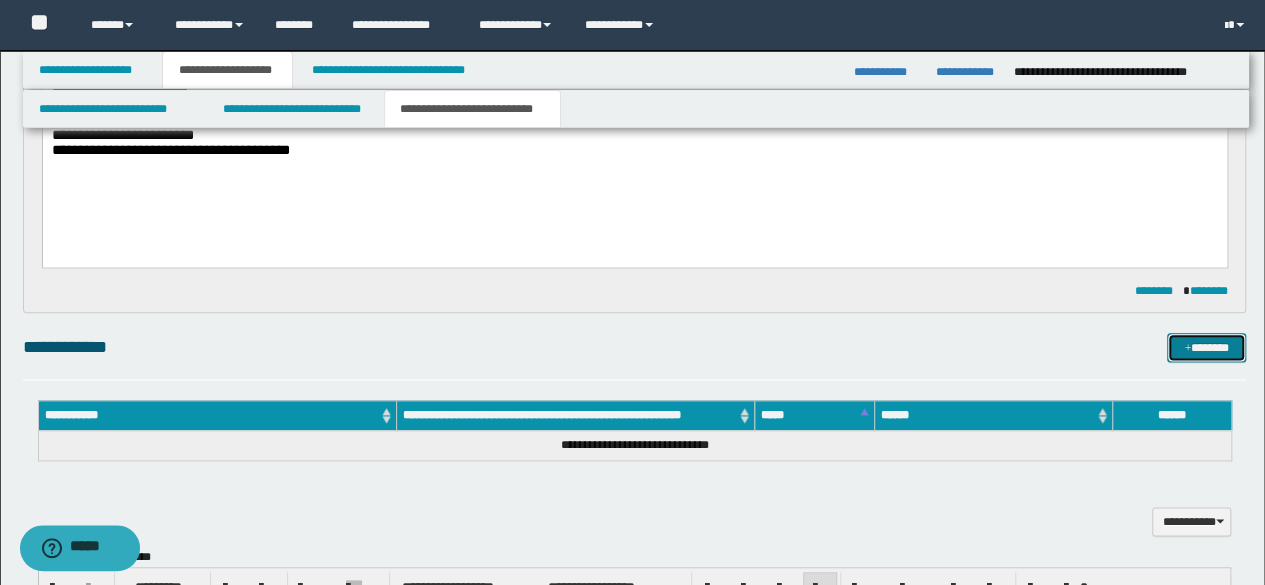 click on "*******" at bounding box center (1206, 347) 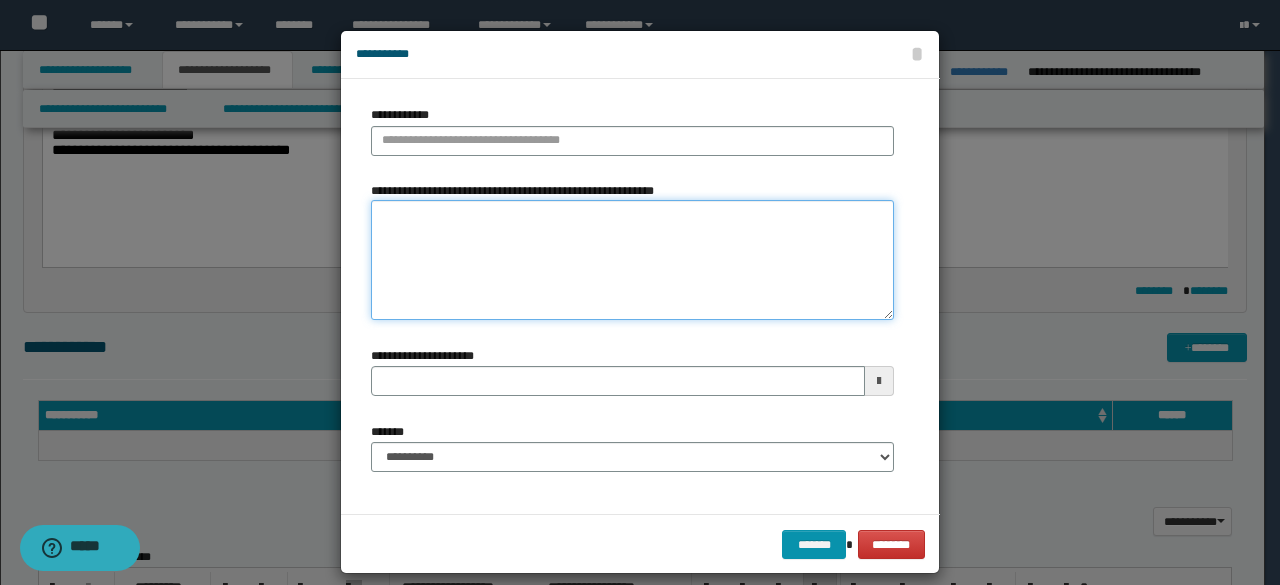 drag, startPoint x: 516, startPoint y: 261, endPoint x: 501, endPoint y: 235, distance: 30.016663 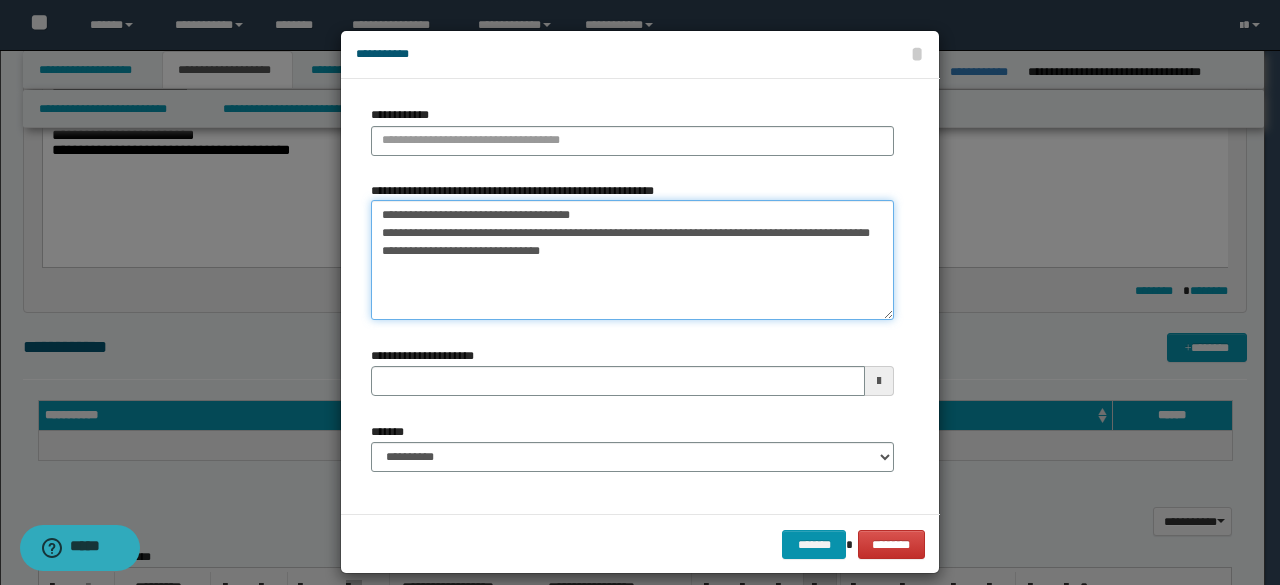 type on "**********" 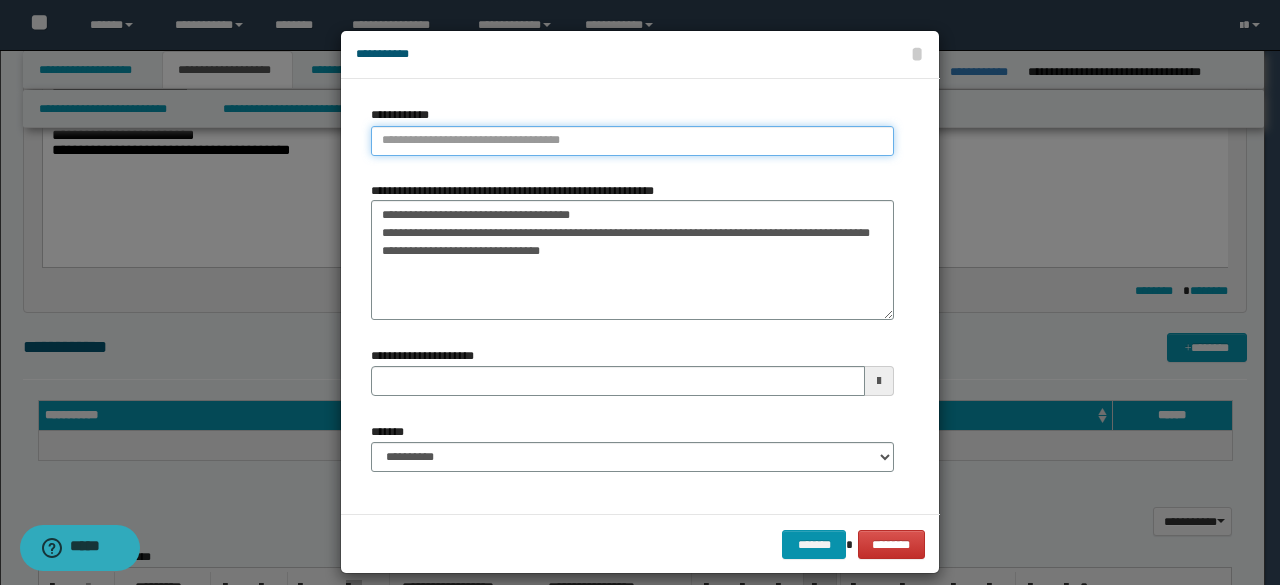 click on "**********" at bounding box center (632, 141) 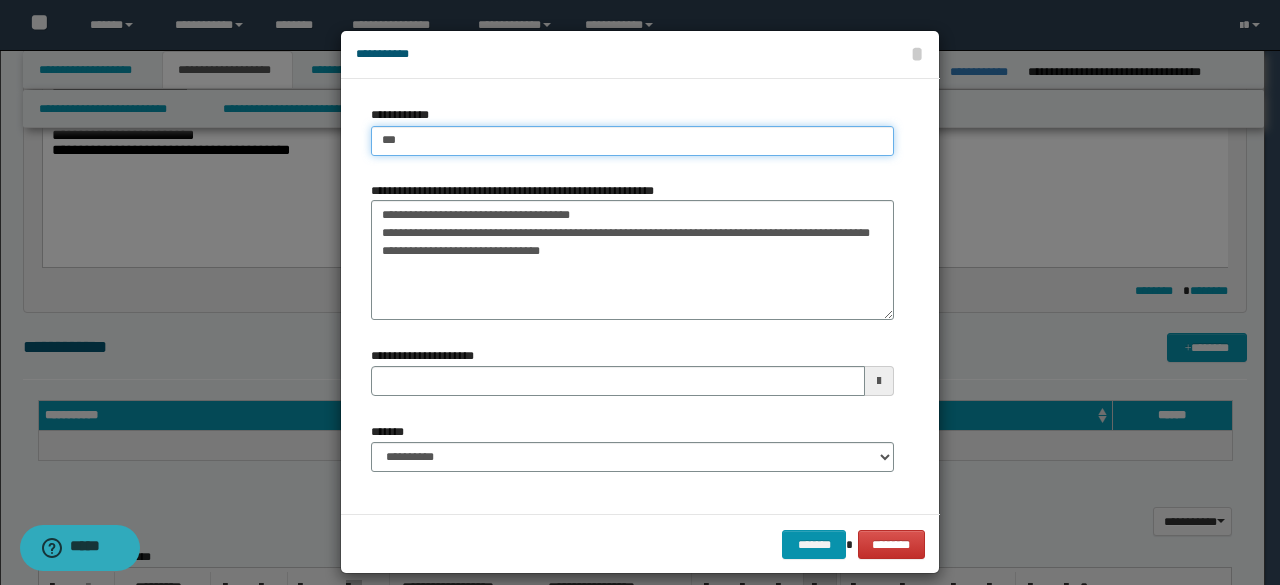 type on "****" 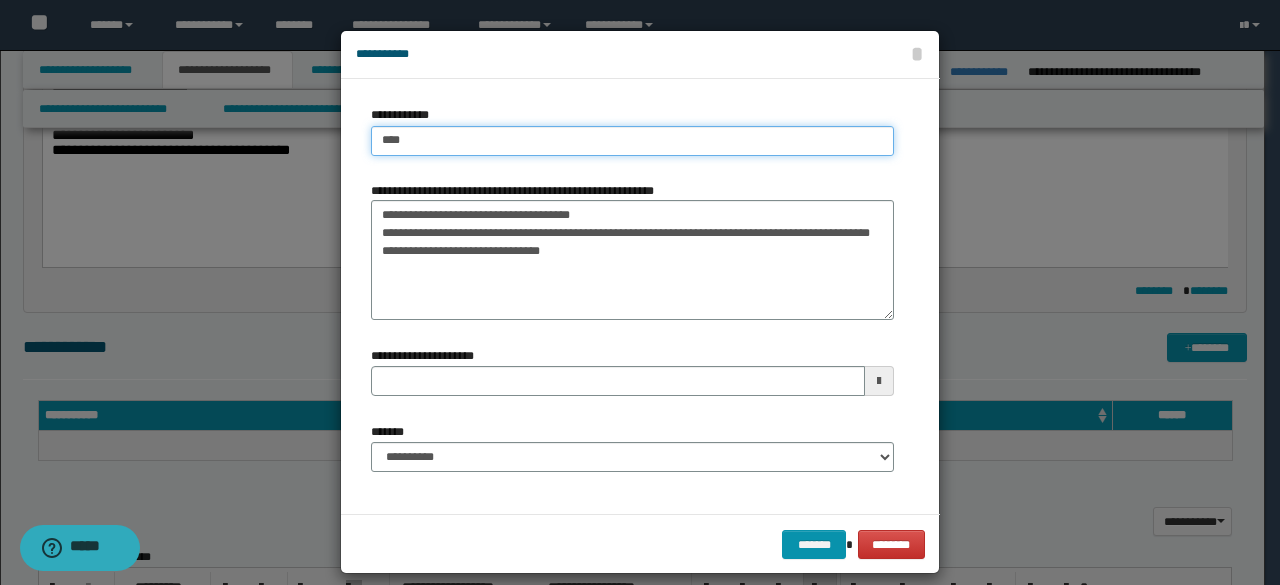 type on "****" 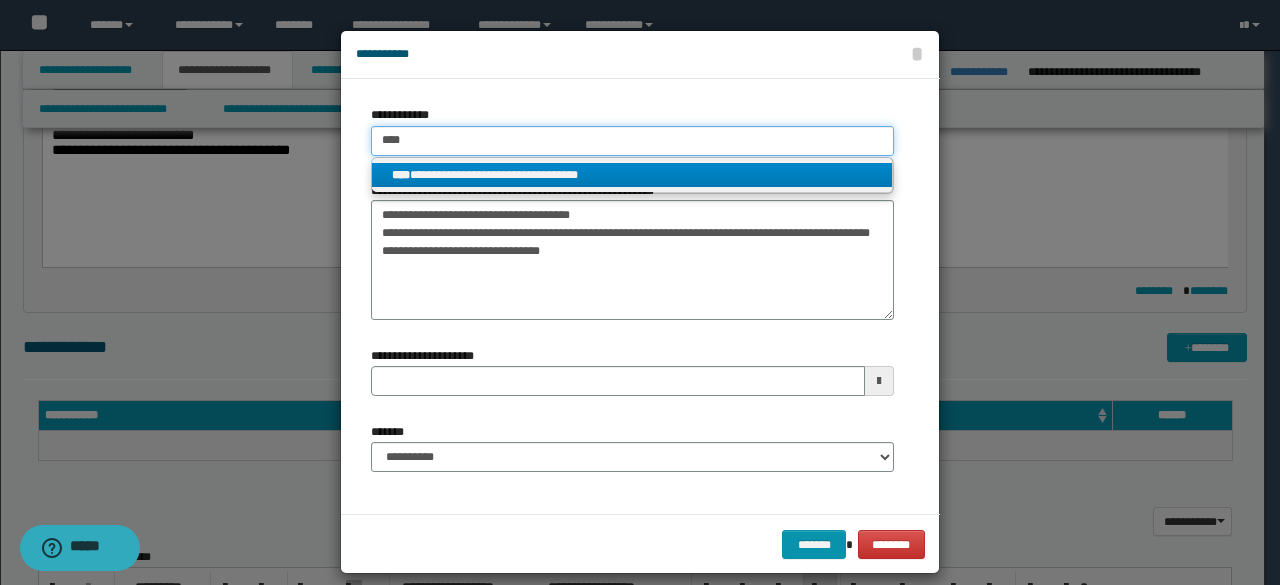 type on "****" 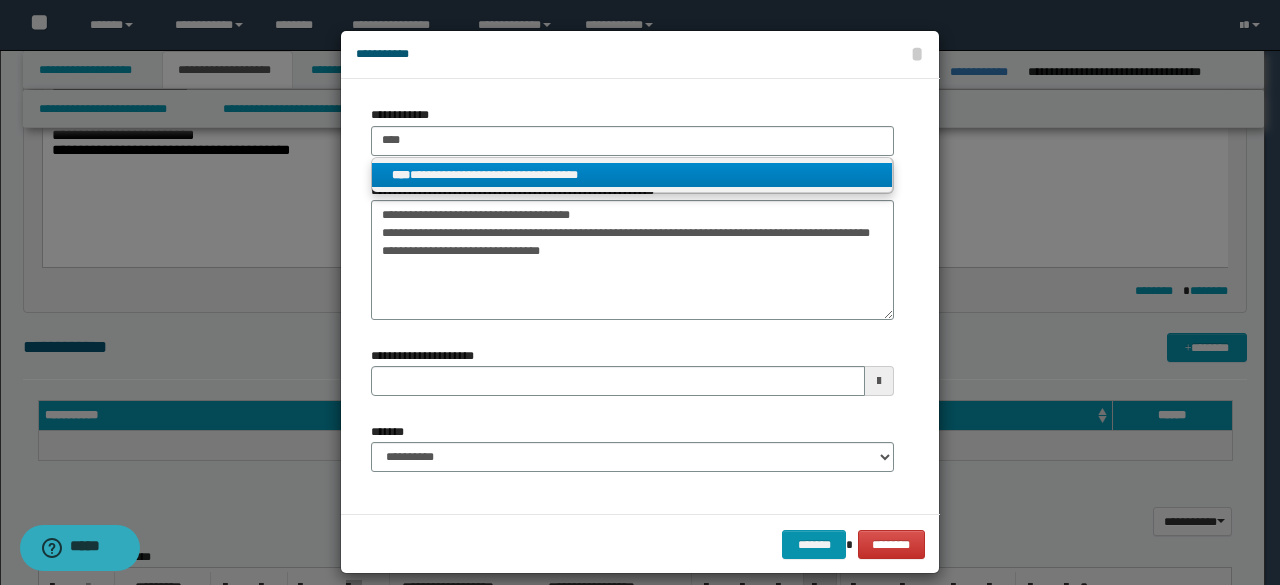 click on "**********" at bounding box center (632, 175) 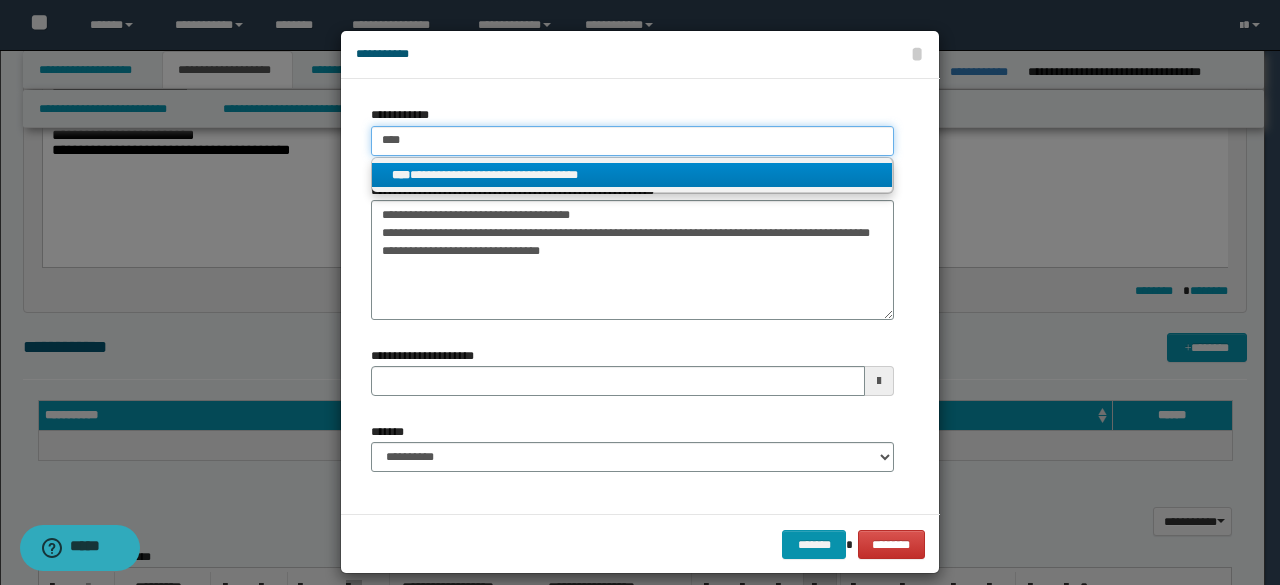type 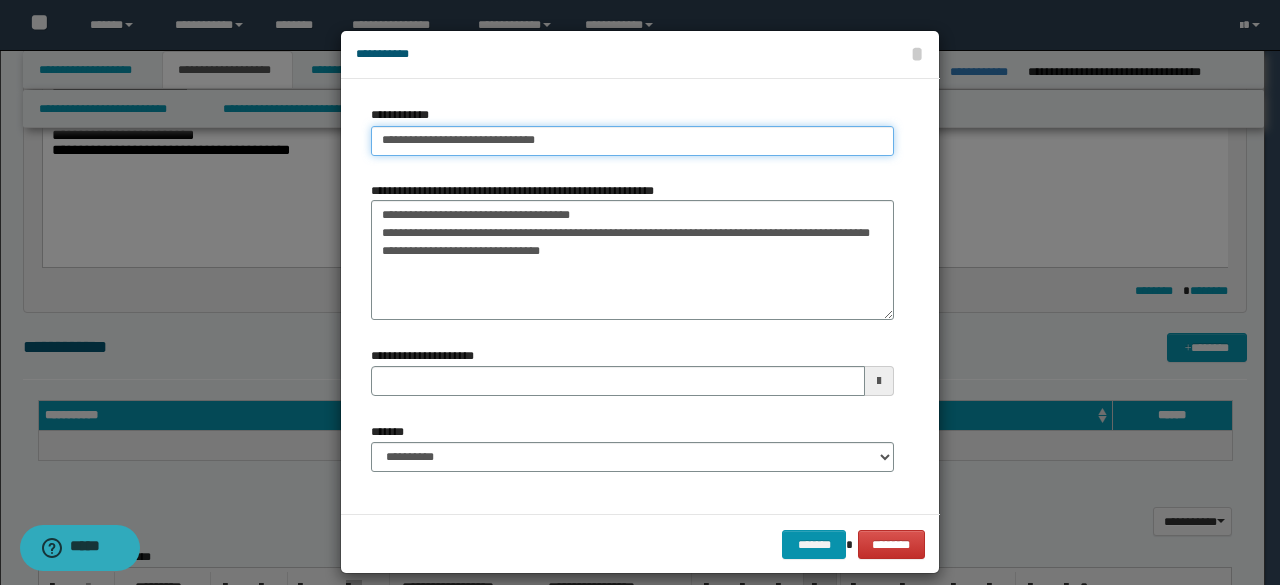 type 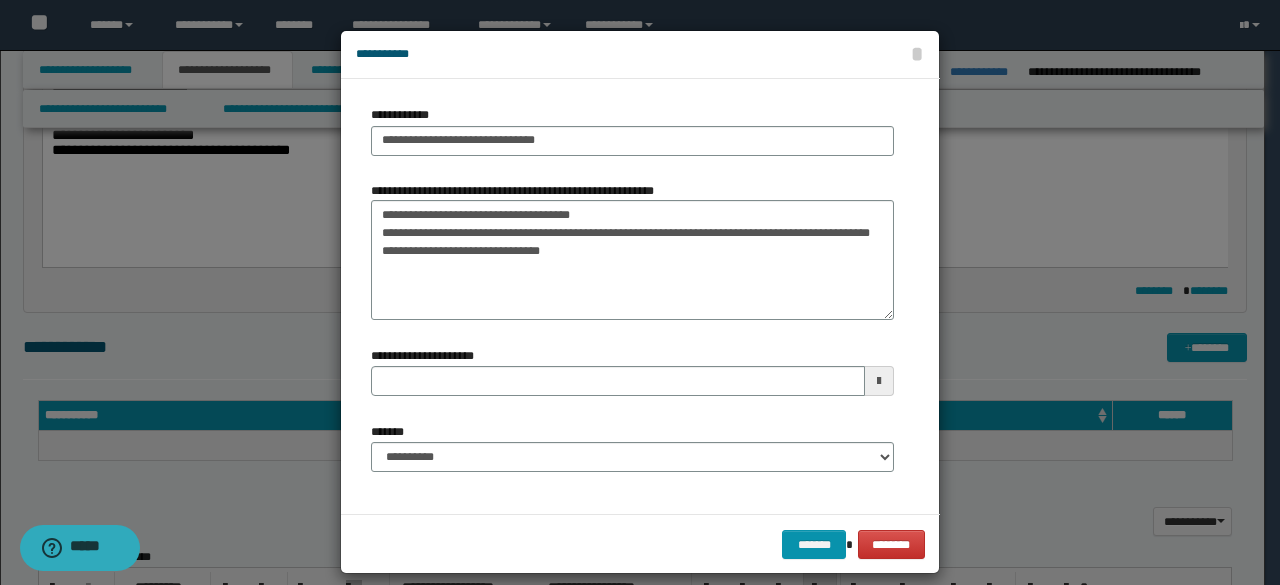 click on "**********" at bounding box center (632, 447) 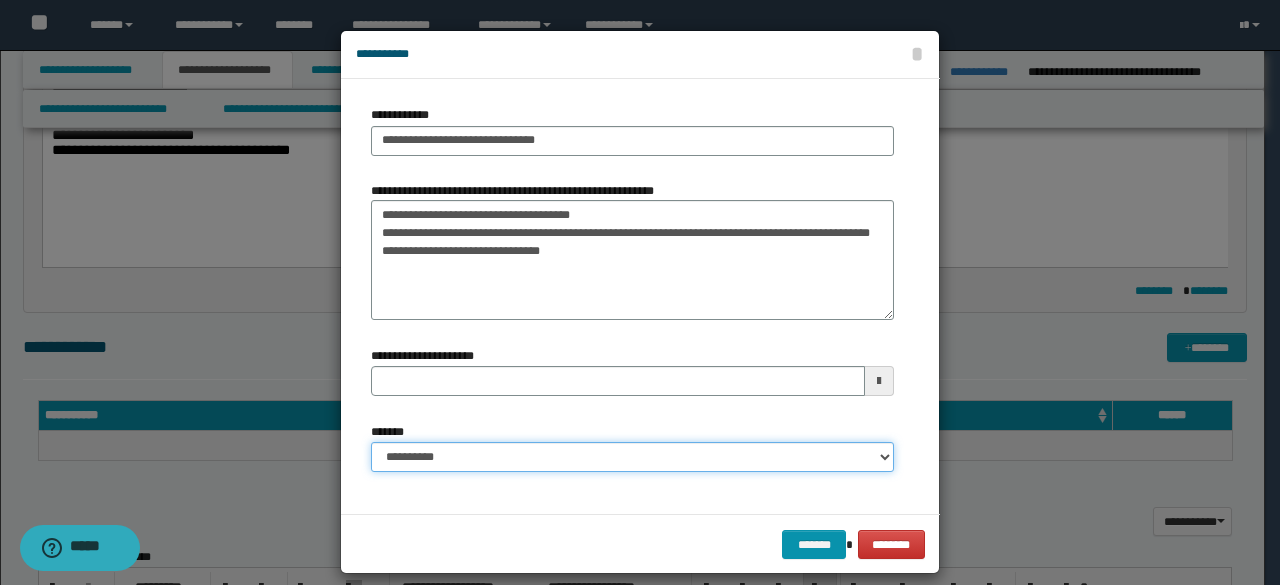 drag, startPoint x: 594, startPoint y: 465, endPoint x: 534, endPoint y: 443, distance: 63.90618 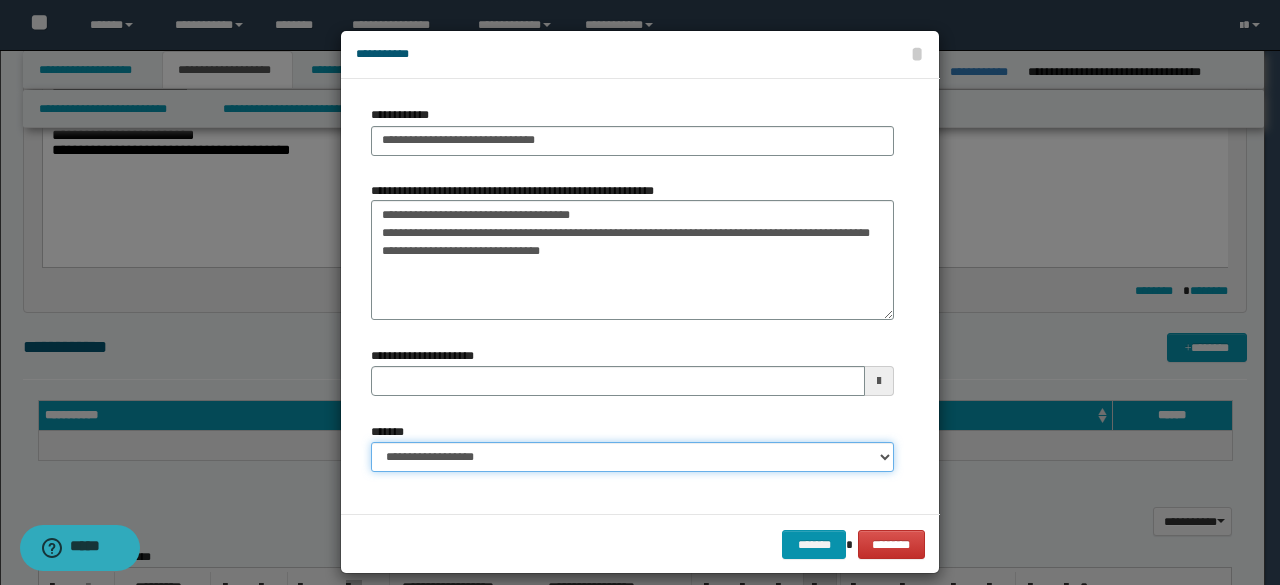 click on "**********" at bounding box center [632, 457] 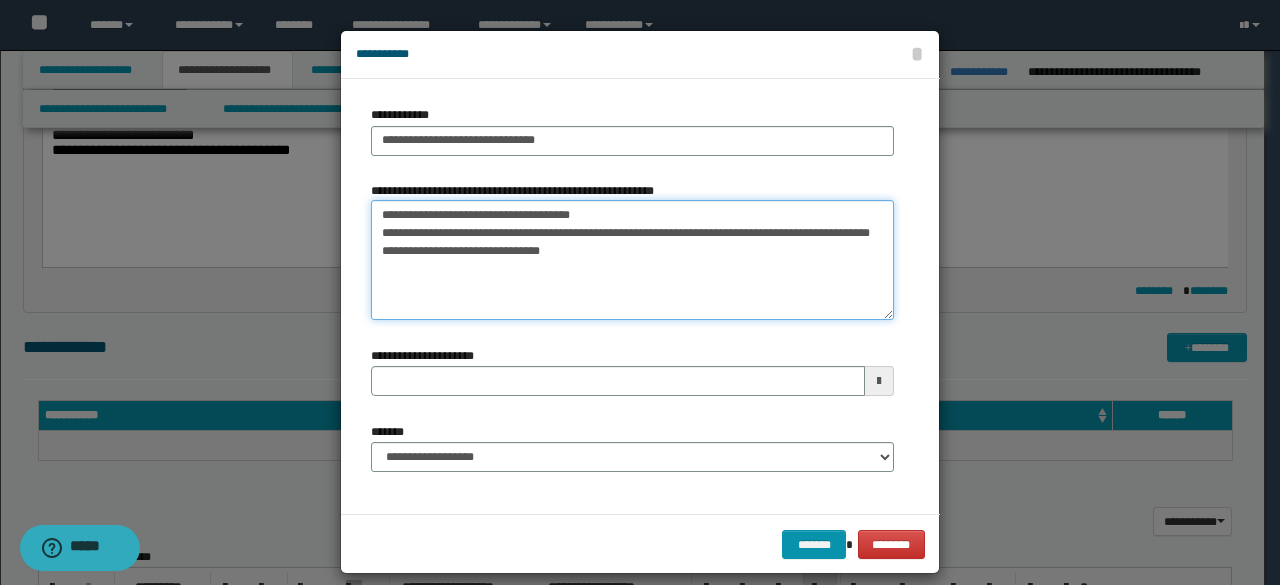 drag, startPoint x: 629, startPoint y: 215, endPoint x: 220, endPoint y: 127, distance: 418.3599 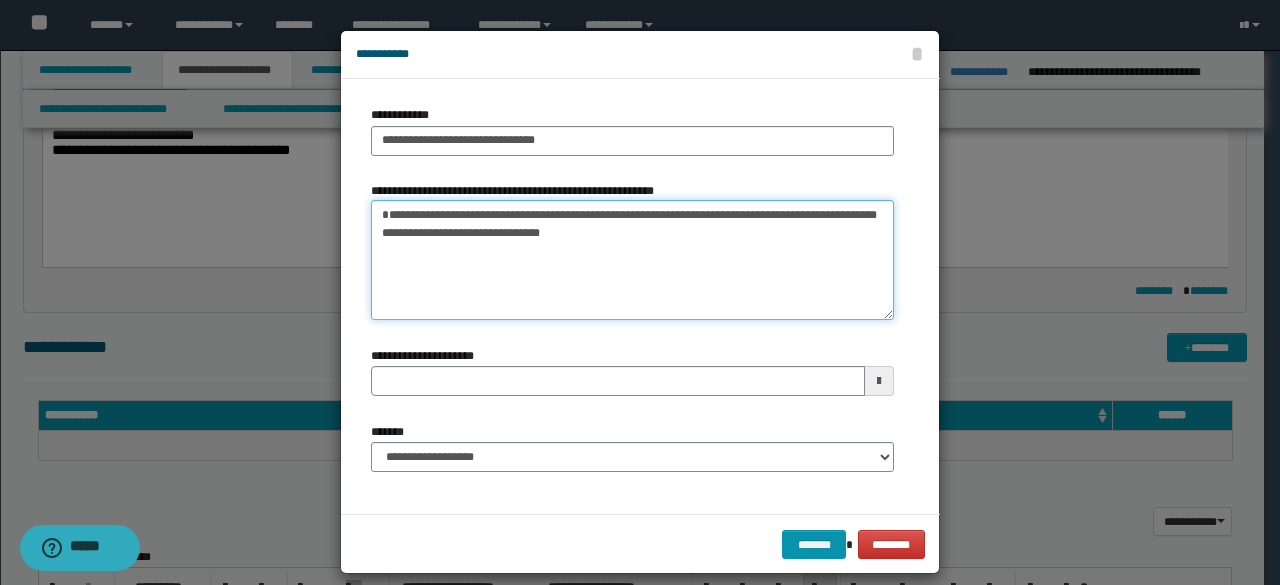 drag, startPoint x: 670, startPoint y: 285, endPoint x: 160, endPoint y: 152, distance: 527.05695 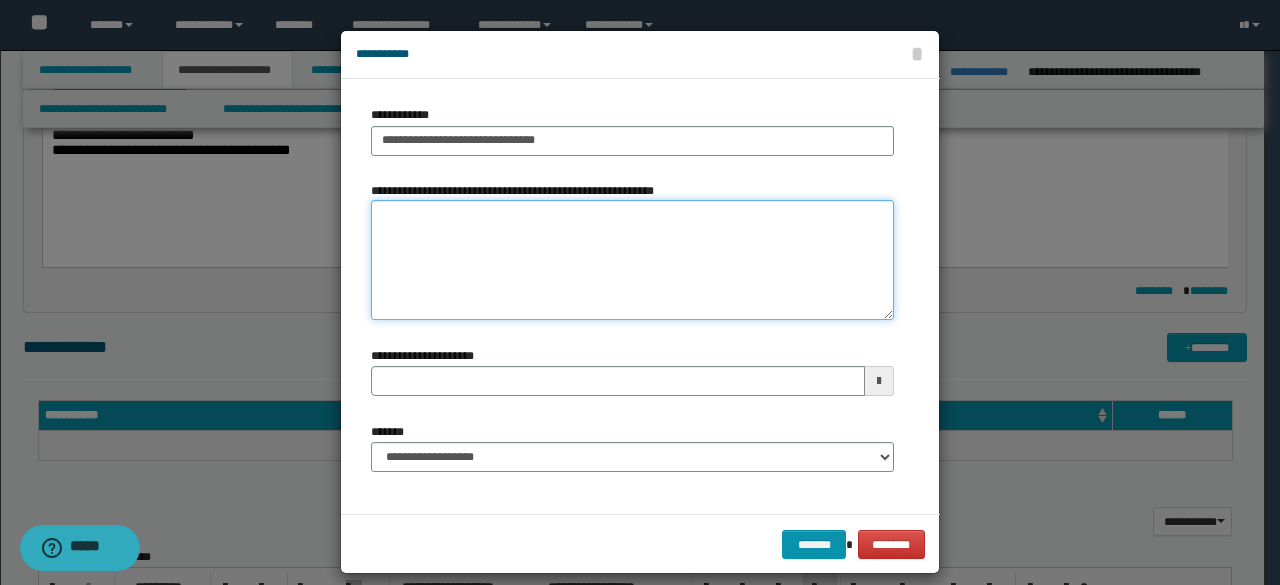 type 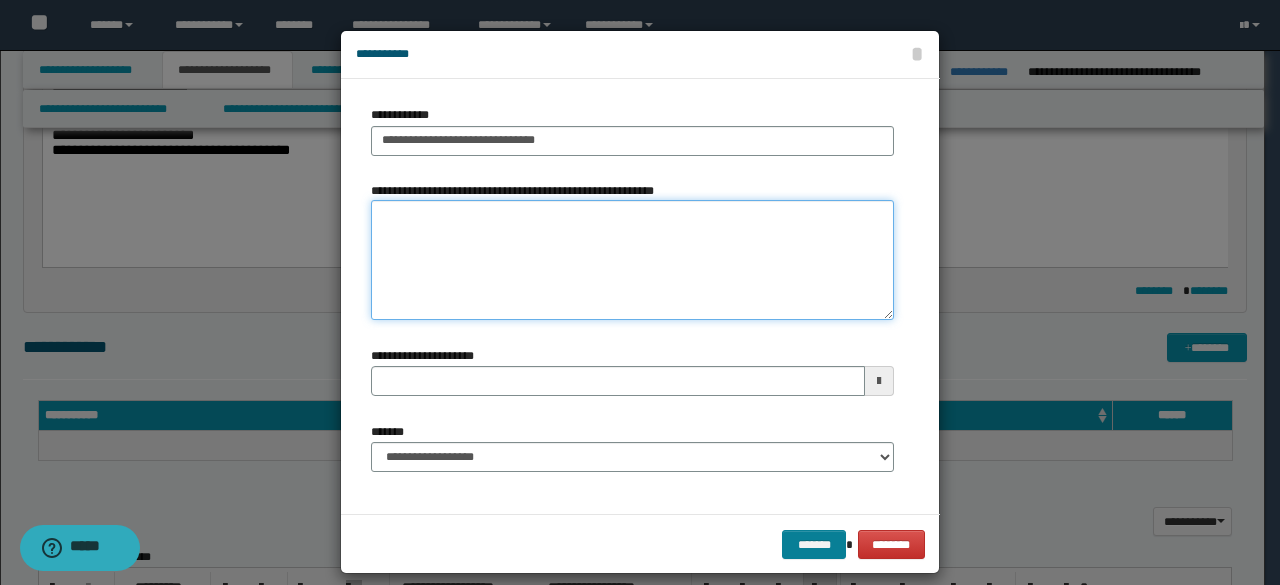 type 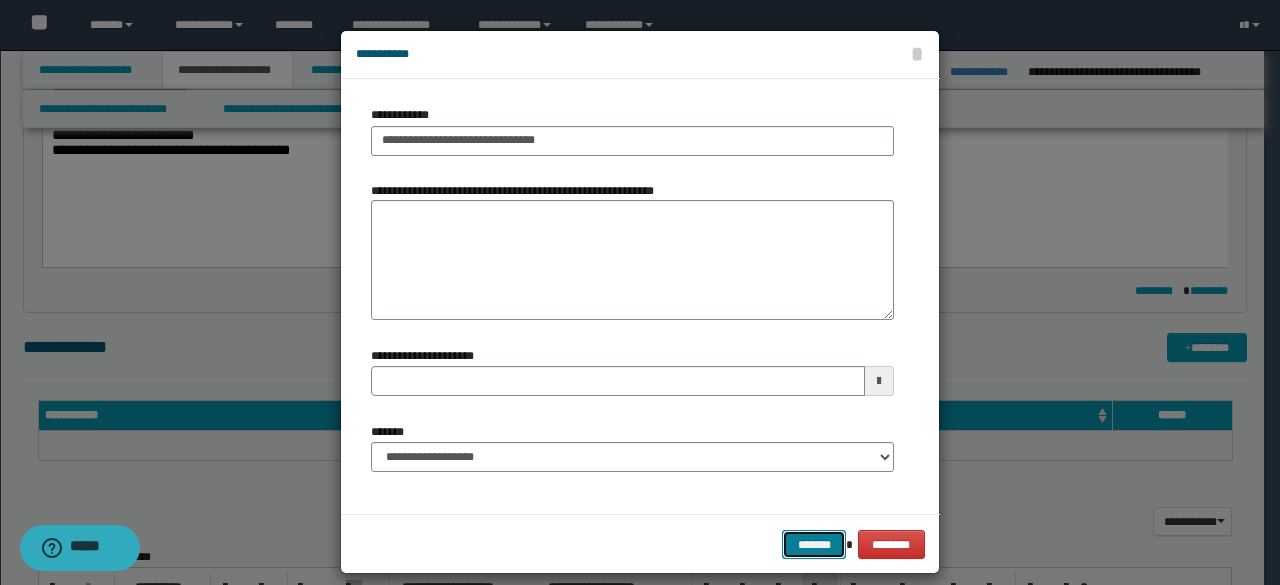 click on "*******" at bounding box center (814, 544) 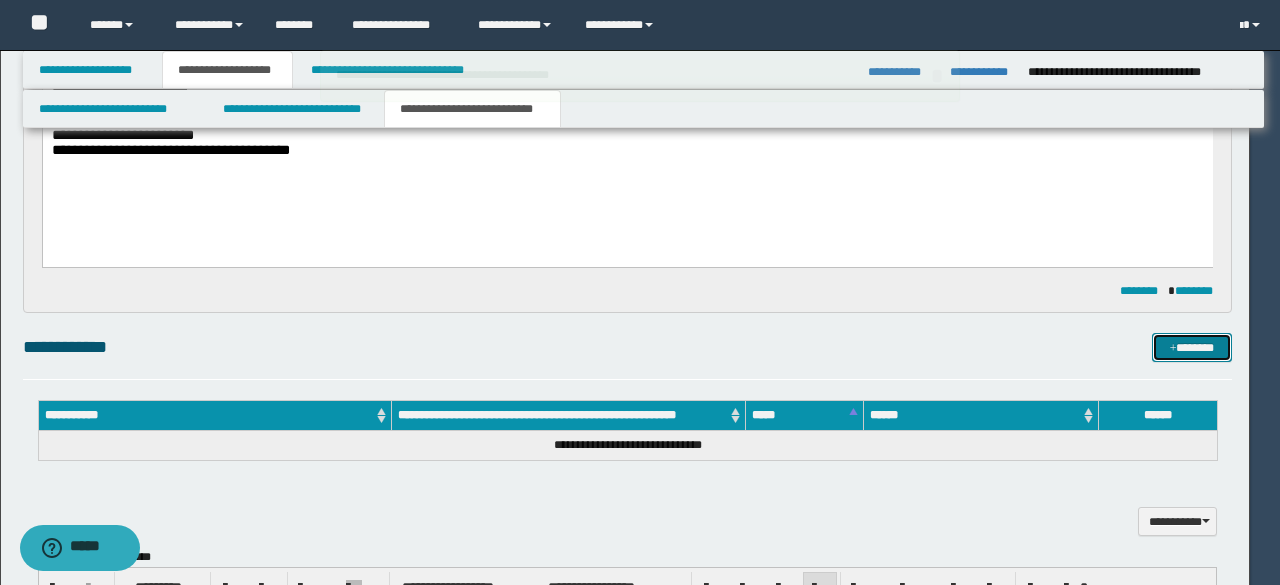 type 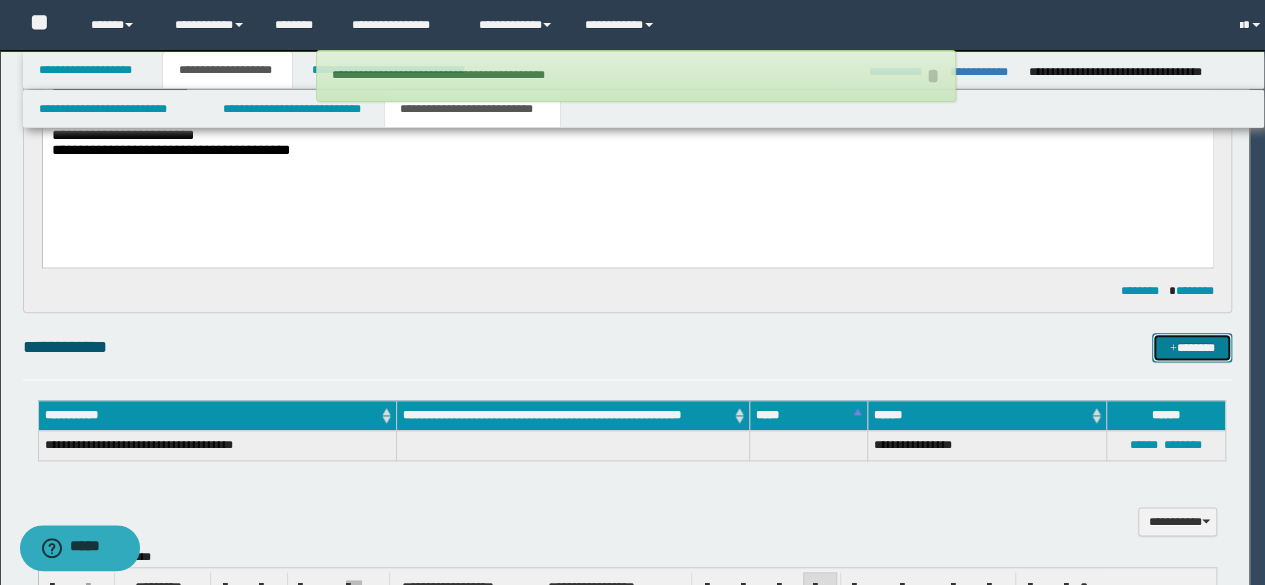 click at bounding box center (1173, 349) 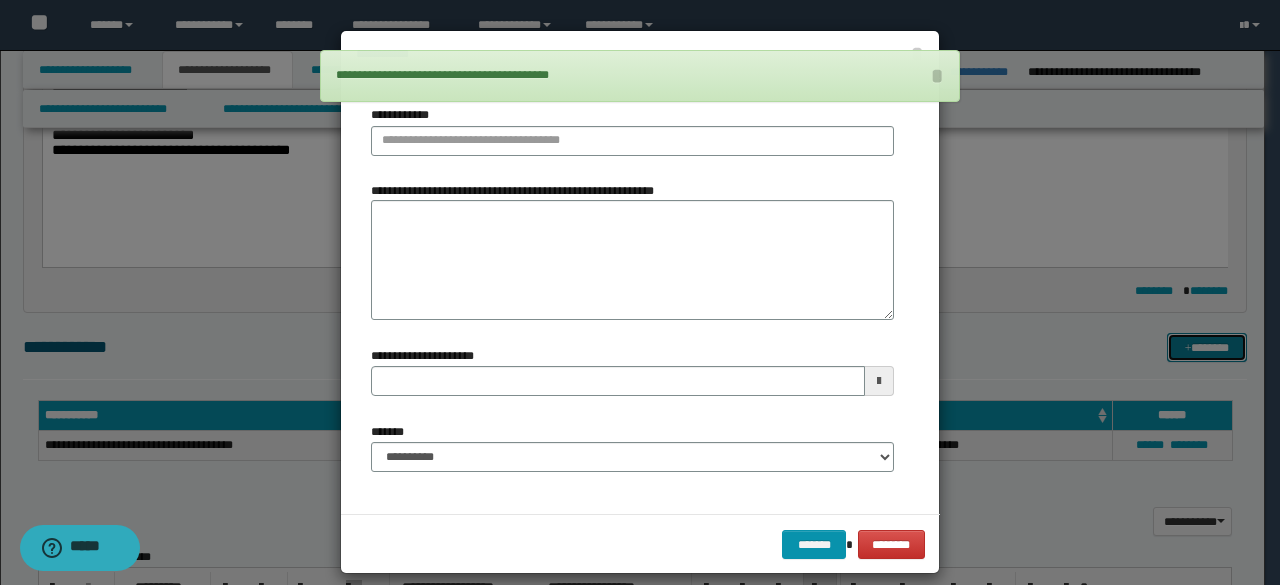 type 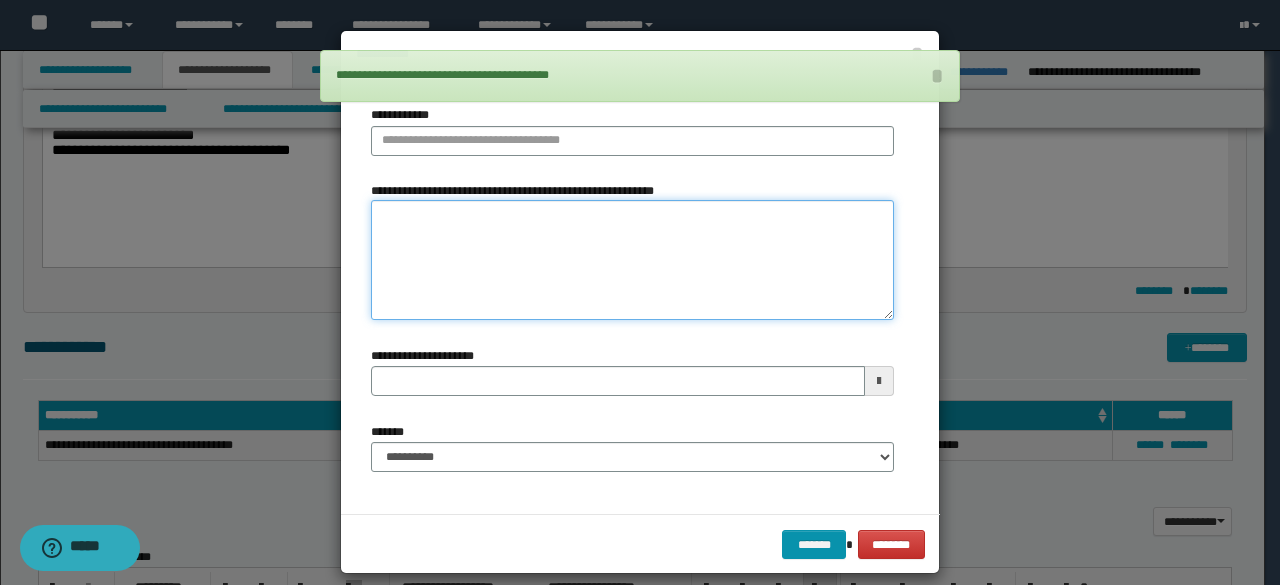 click on "**********" at bounding box center (632, 260) 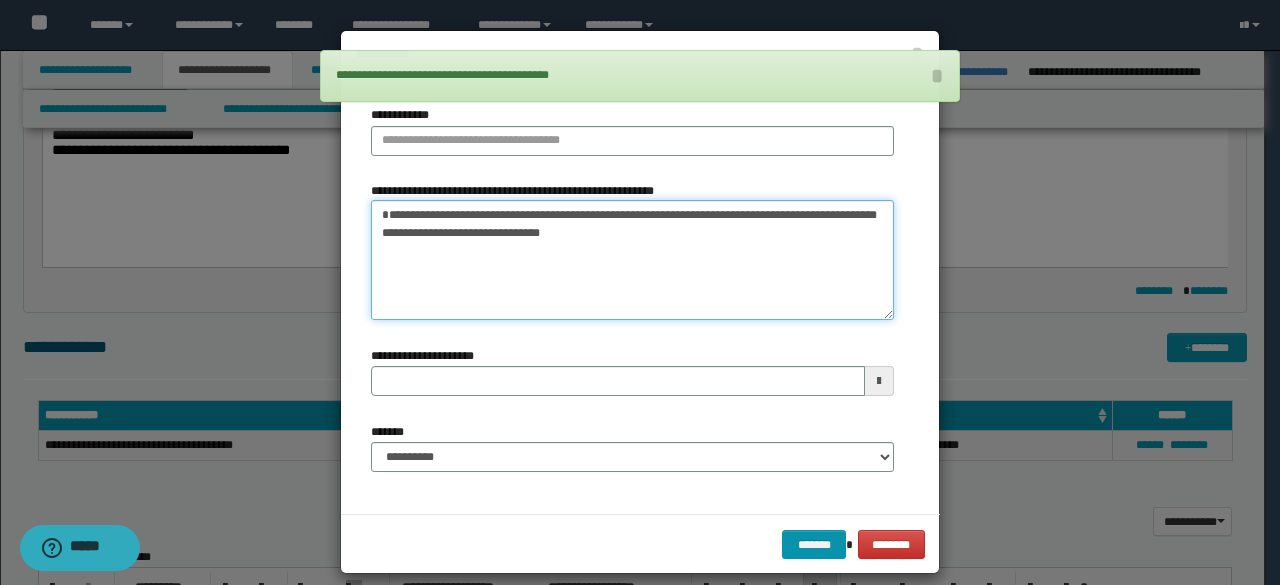 type on "**********" 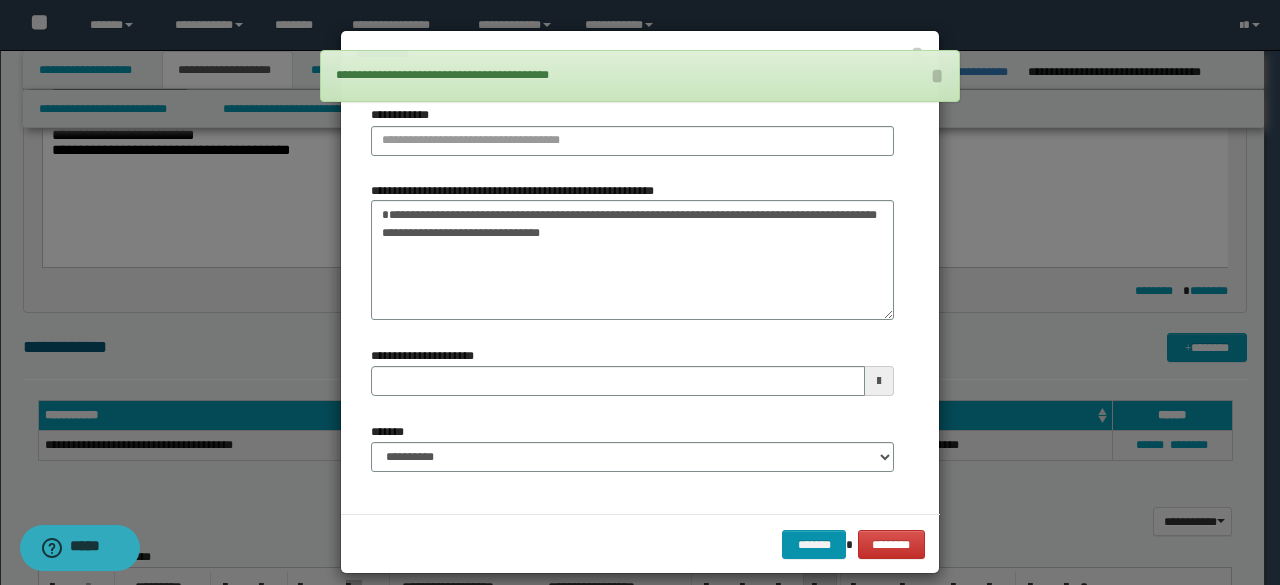 drag, startPoint x: 513, startPoint y: 169, endPoint x: 501, endPoint y: 160, distance: 15 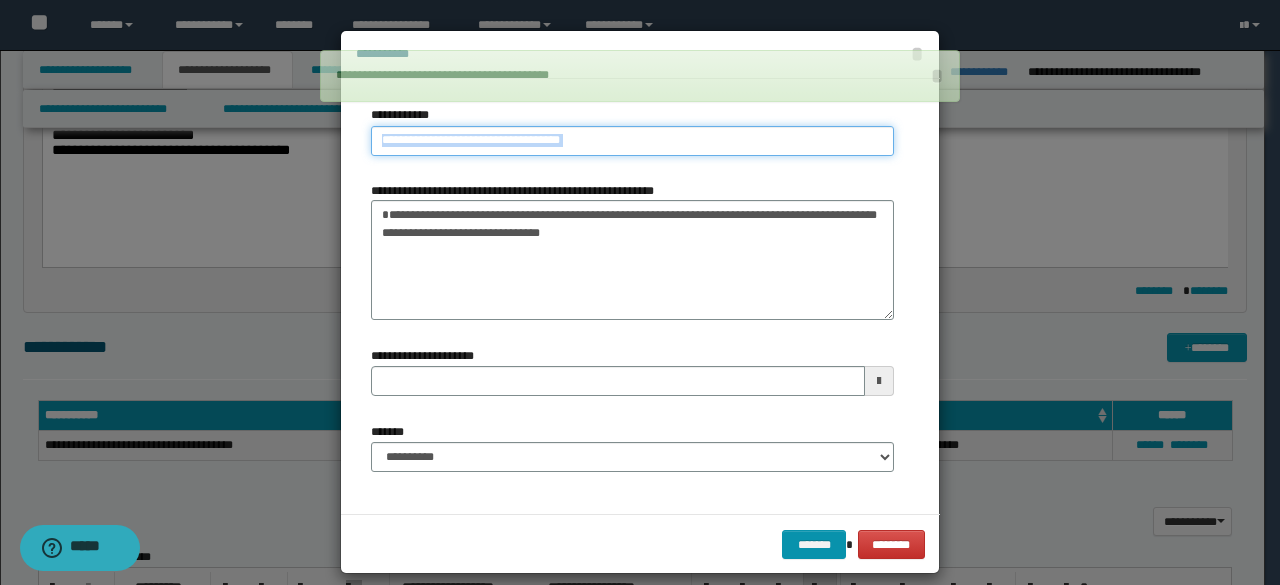 type on "**********" 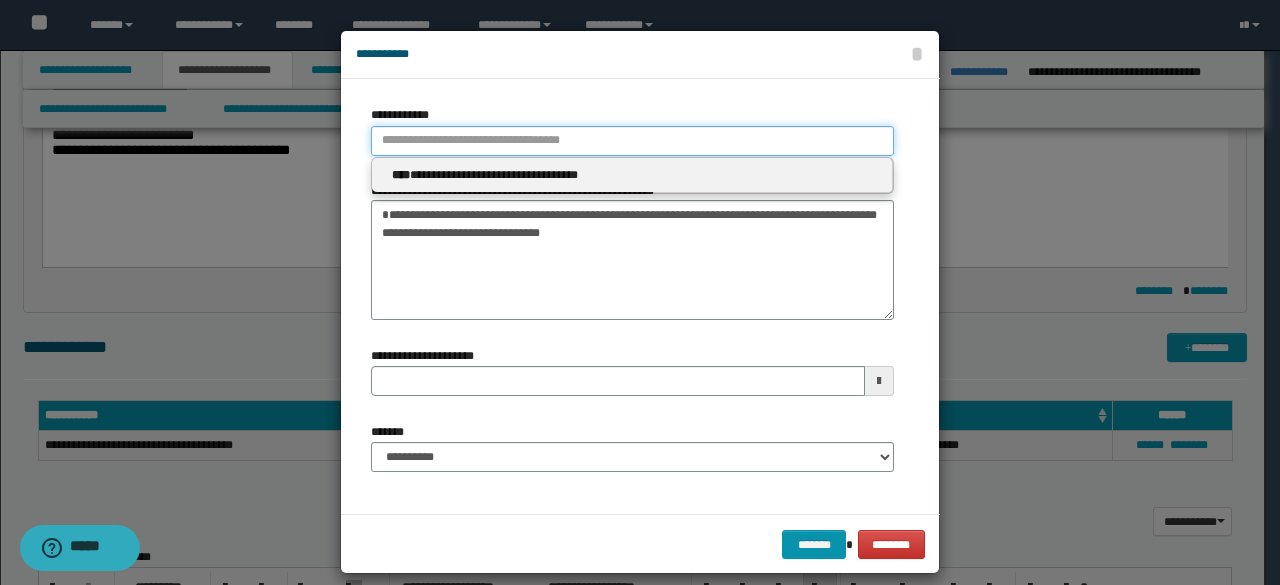 click on "**********" at bounding box center [632, 141] 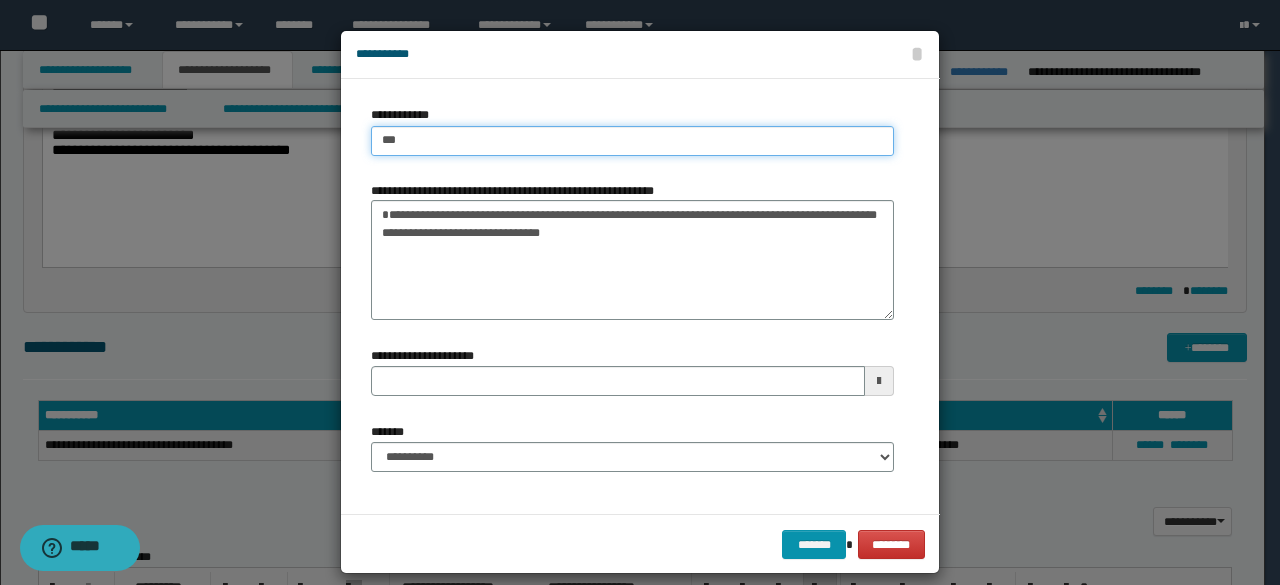 type on "****" 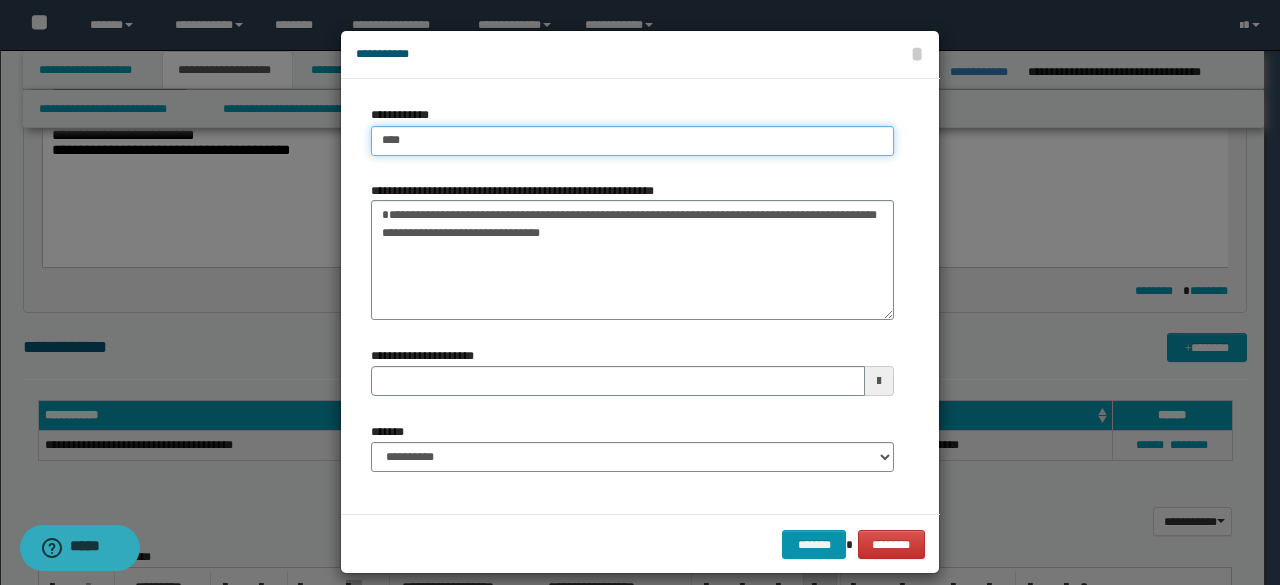 type on "****" 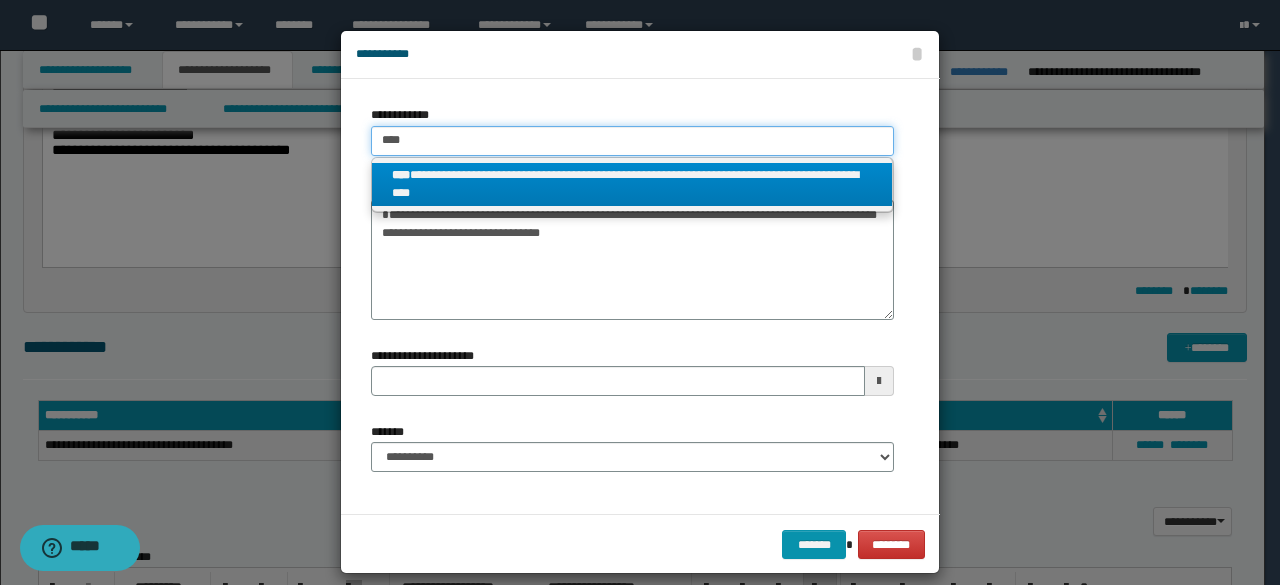 type on "****" 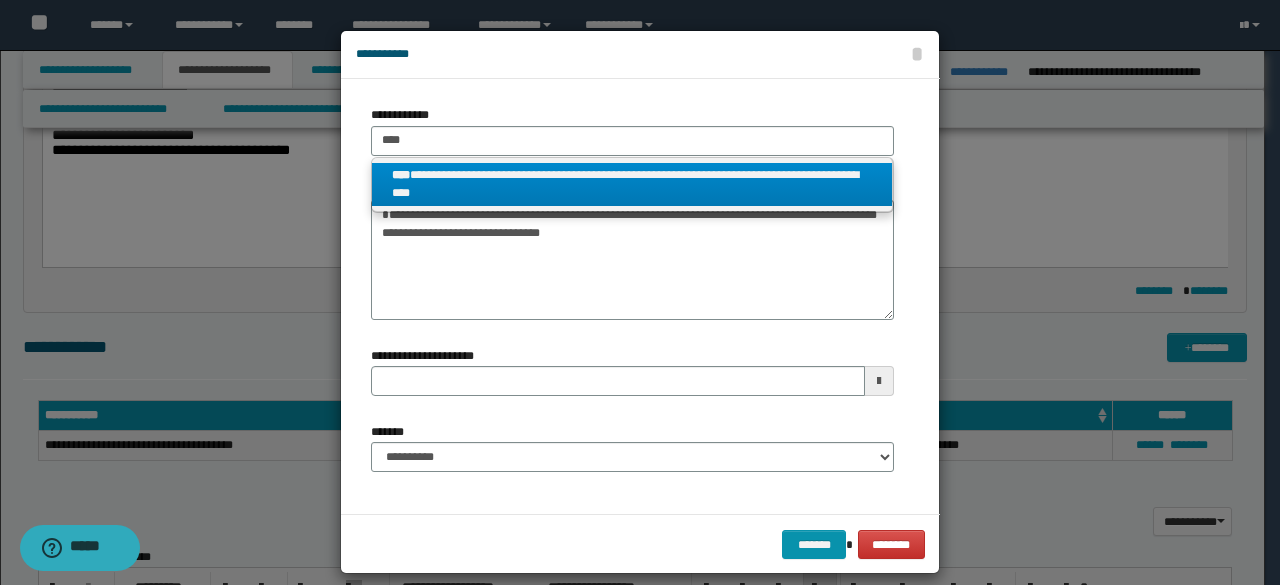 click on "**********" at bounding box center [632, 185] 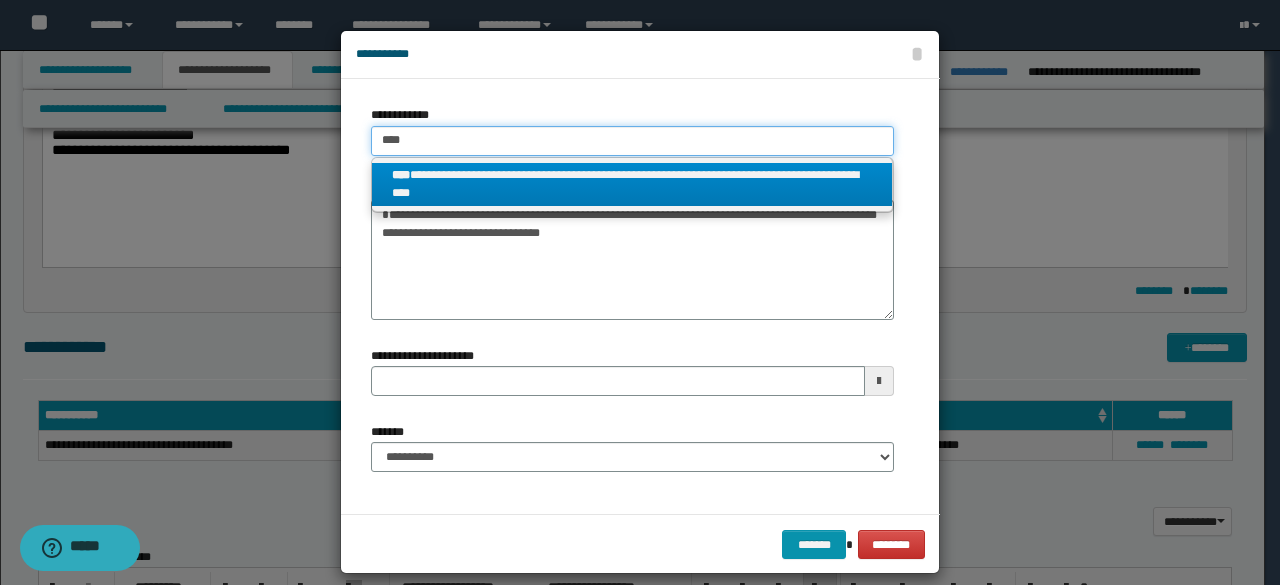 type 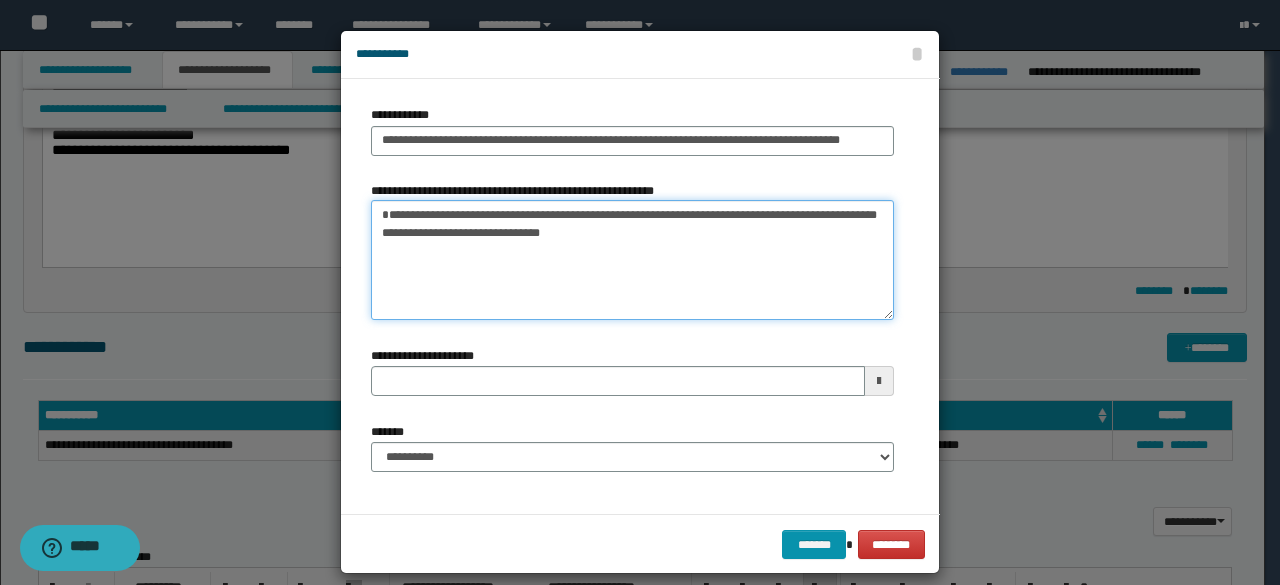 drag, startPoint x: 566, startPoint y: 245, endPoint x: 128, endPoint y: 102, distance: 460.75266 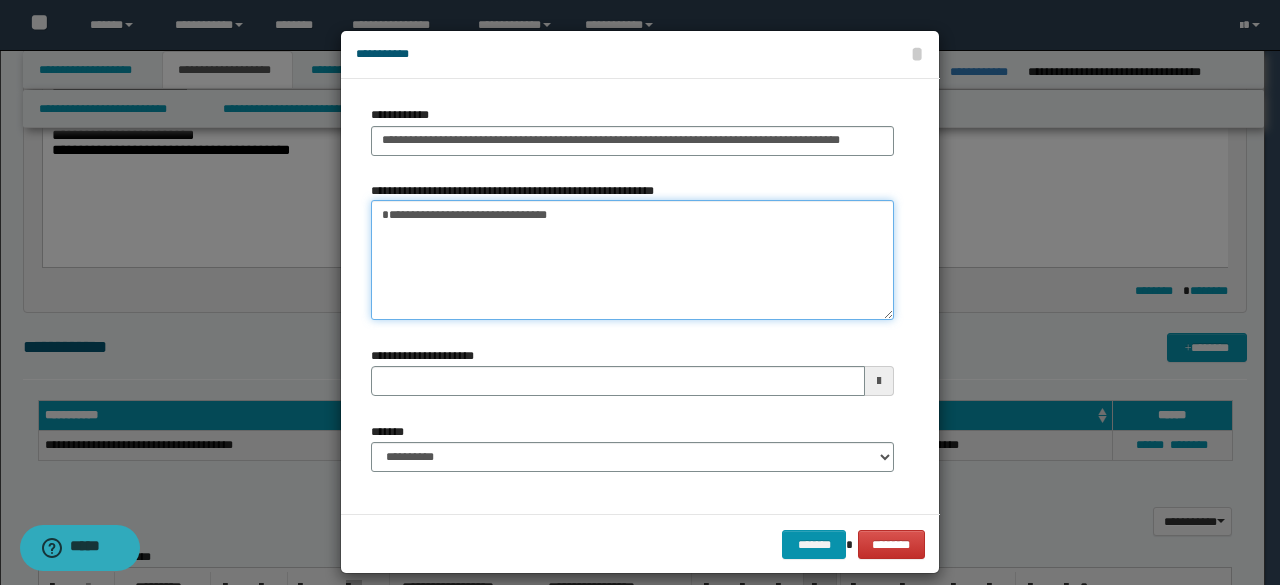 type 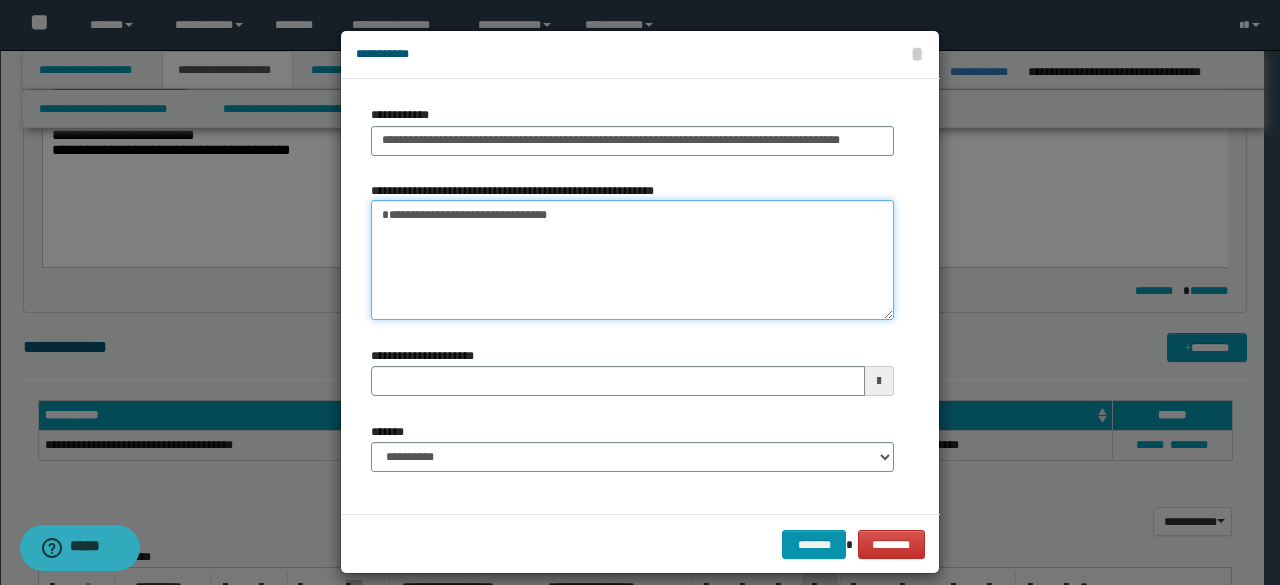 type on "**********" 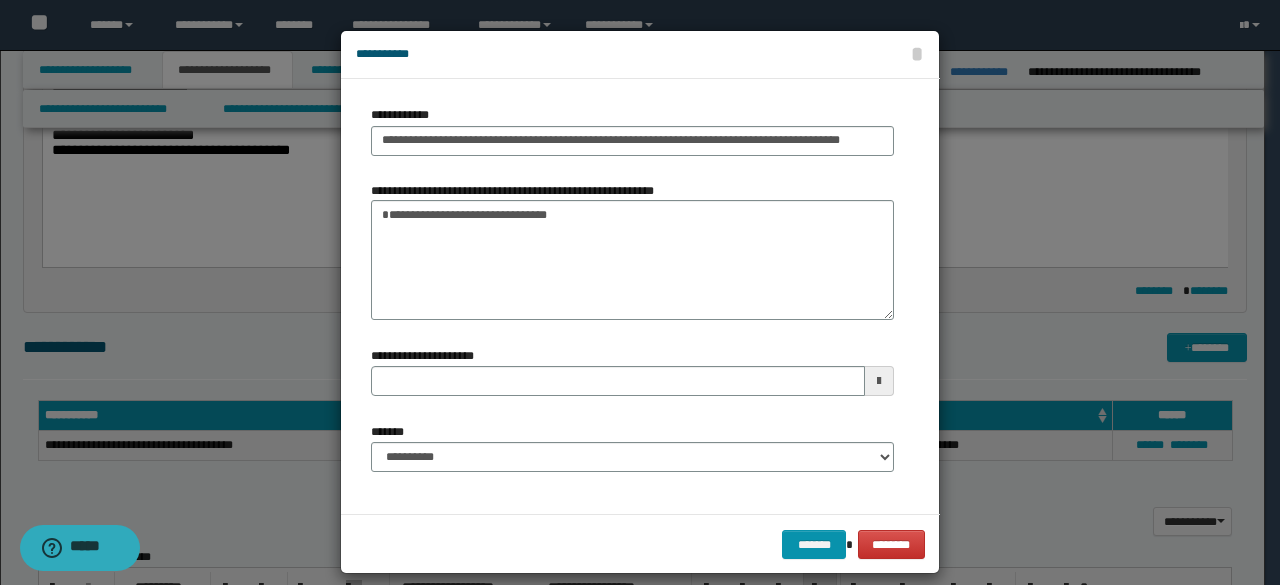 click on "**********" at bounding box center (632, 447) 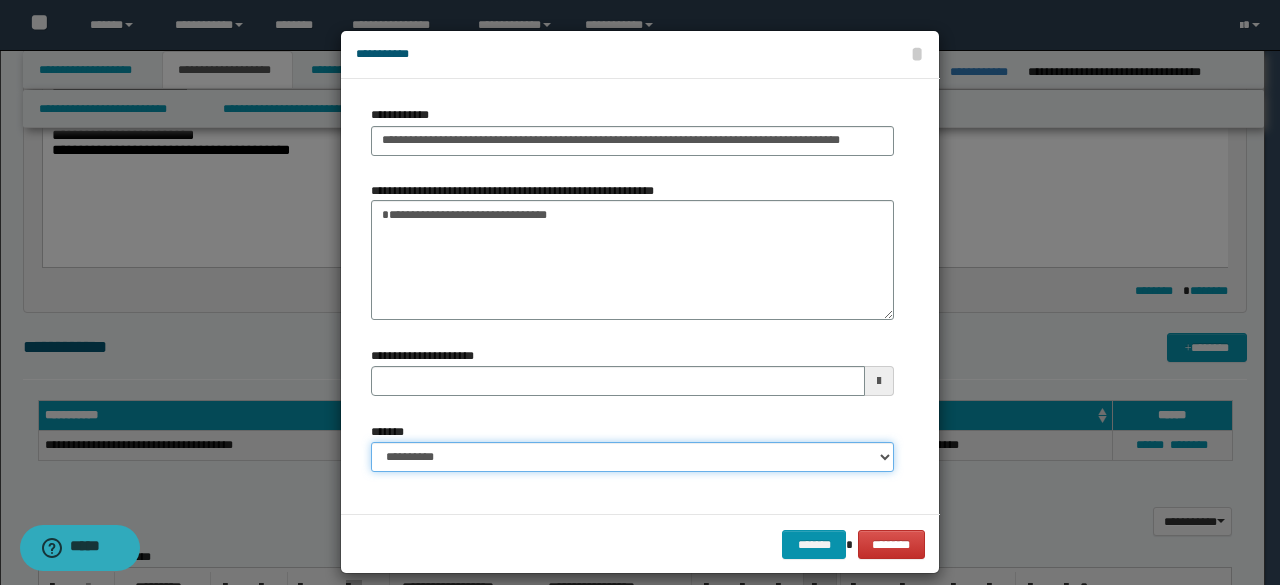 click on "**********" at bounding box center (632, 457) 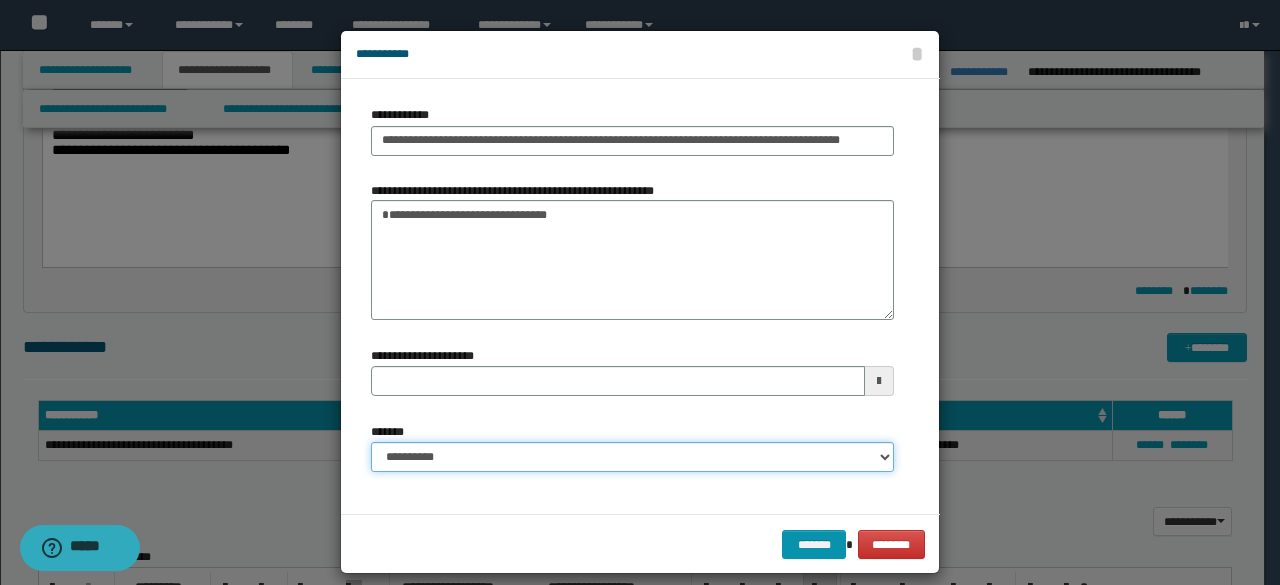 select on "*" 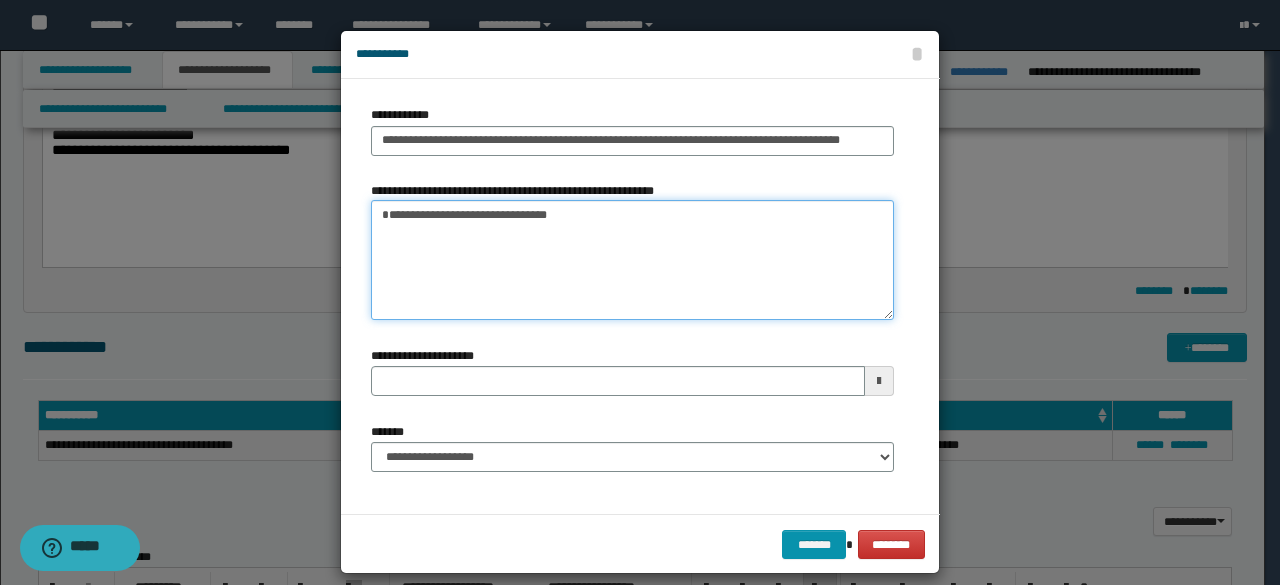 drag, startPoint x: 575, startPoint y: 253, endPoint x: 198, endPoint y: 167, distance: 386.68463 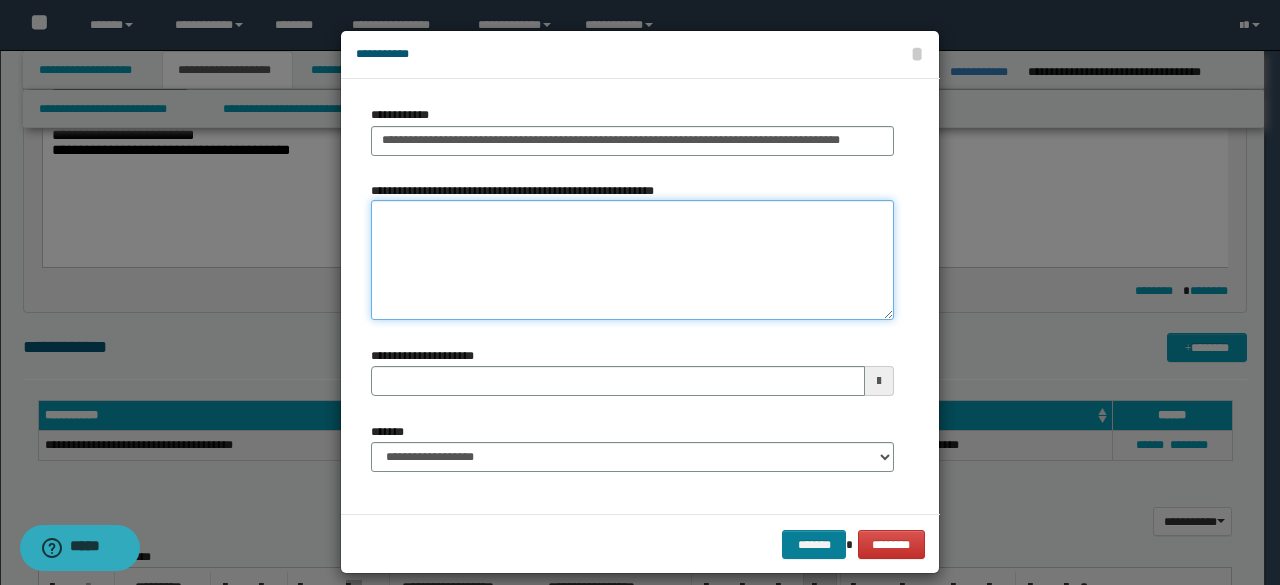 type 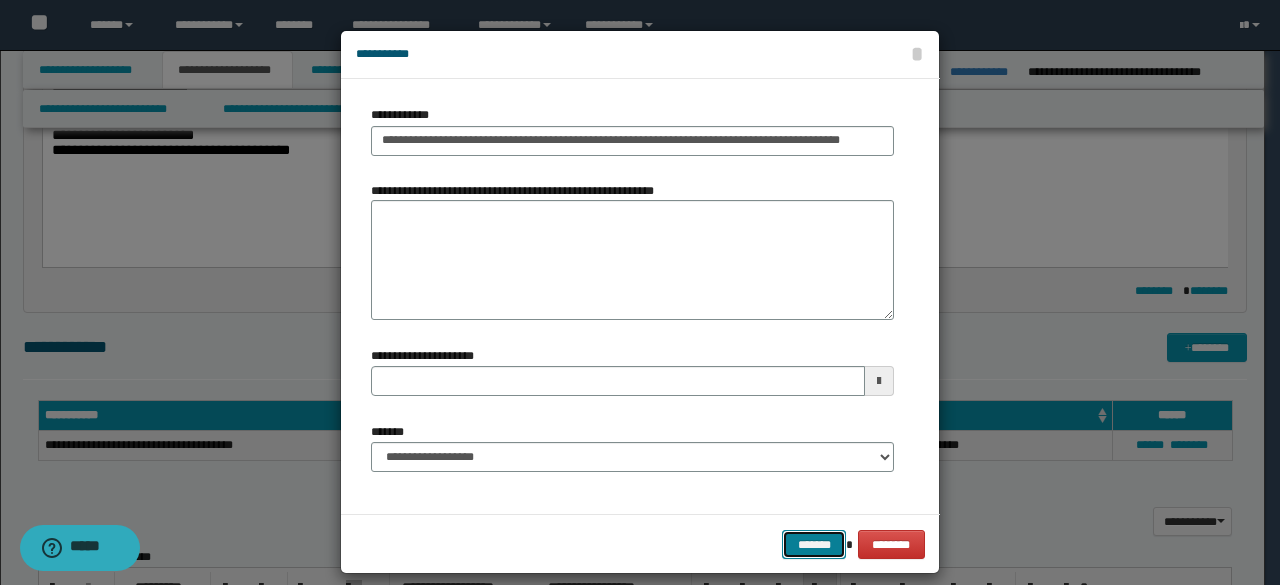 click on "*******" at bounding box center (814, 544) 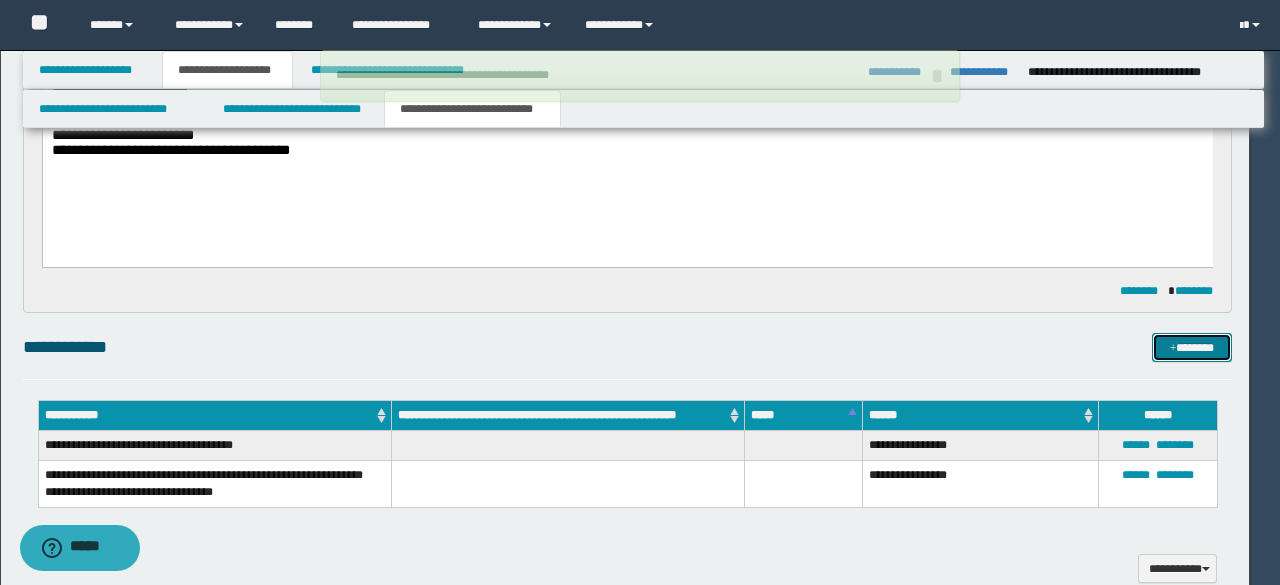 type 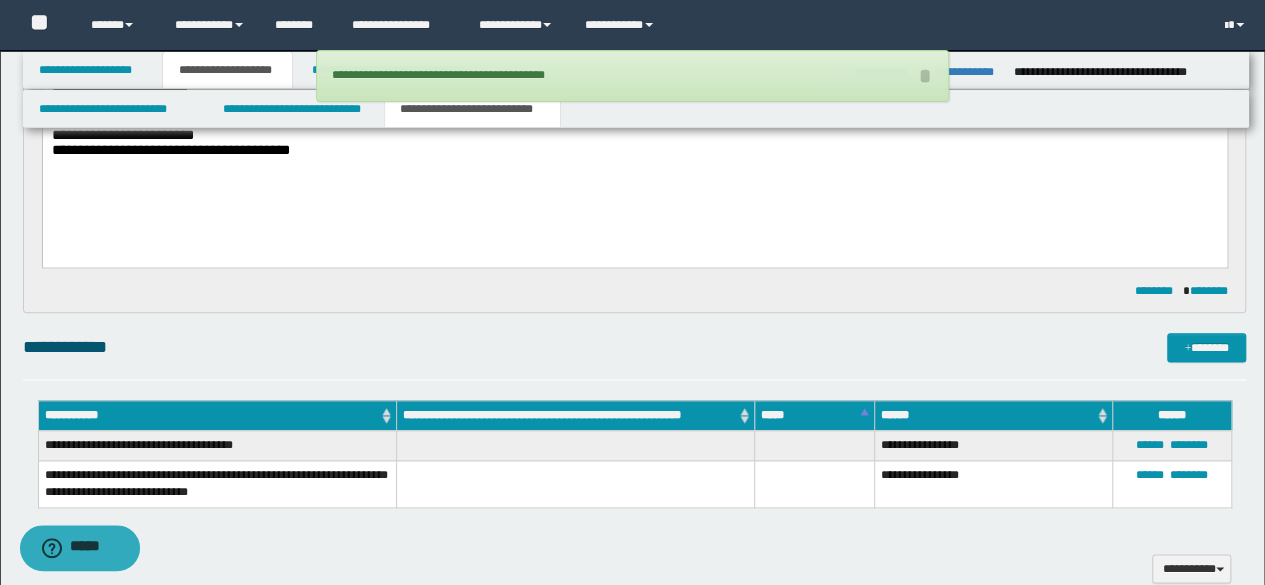 click on "**********" at bounding box center [635, 405] 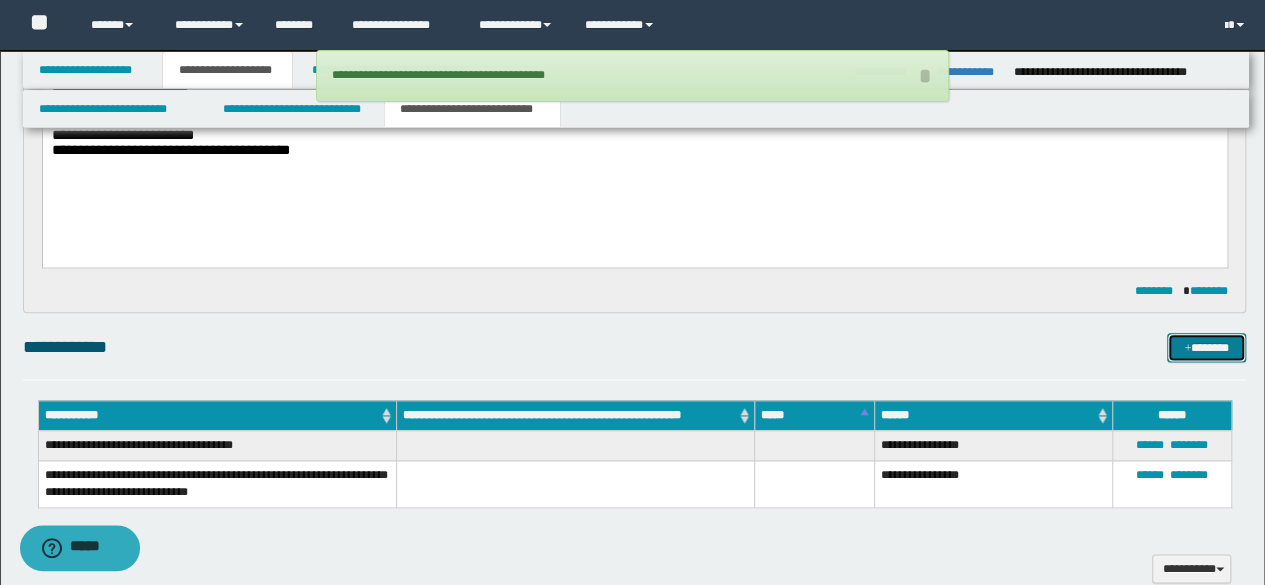 click on "*******" at bounding box center (1206, 347) 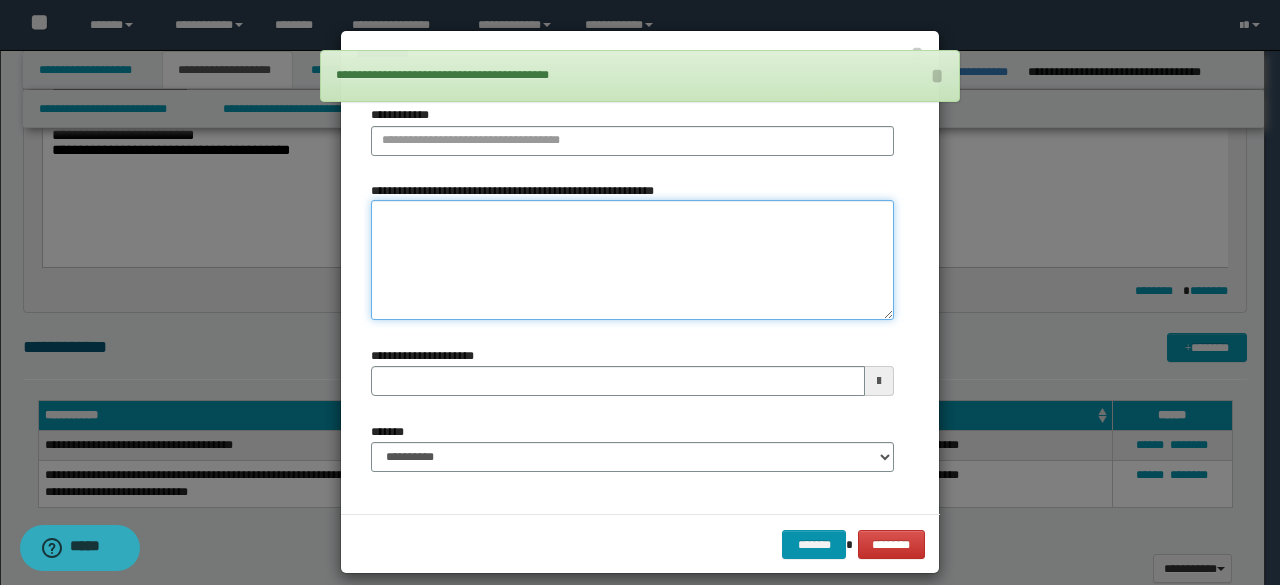 click on "**********" at bounding box center [632, 260] 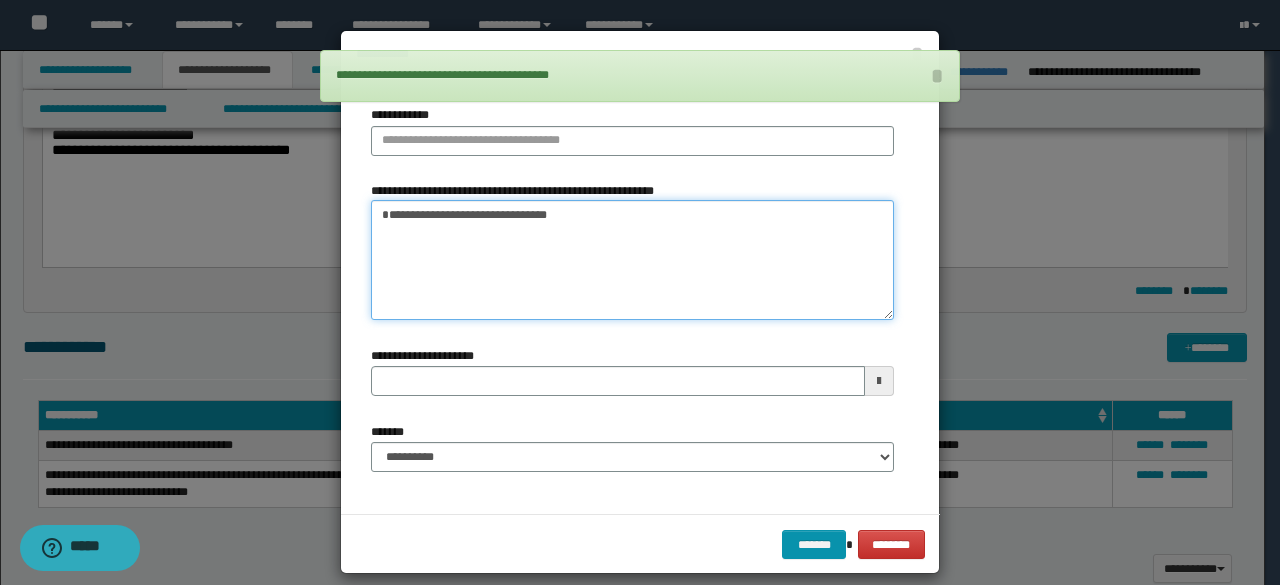 type on "**********" 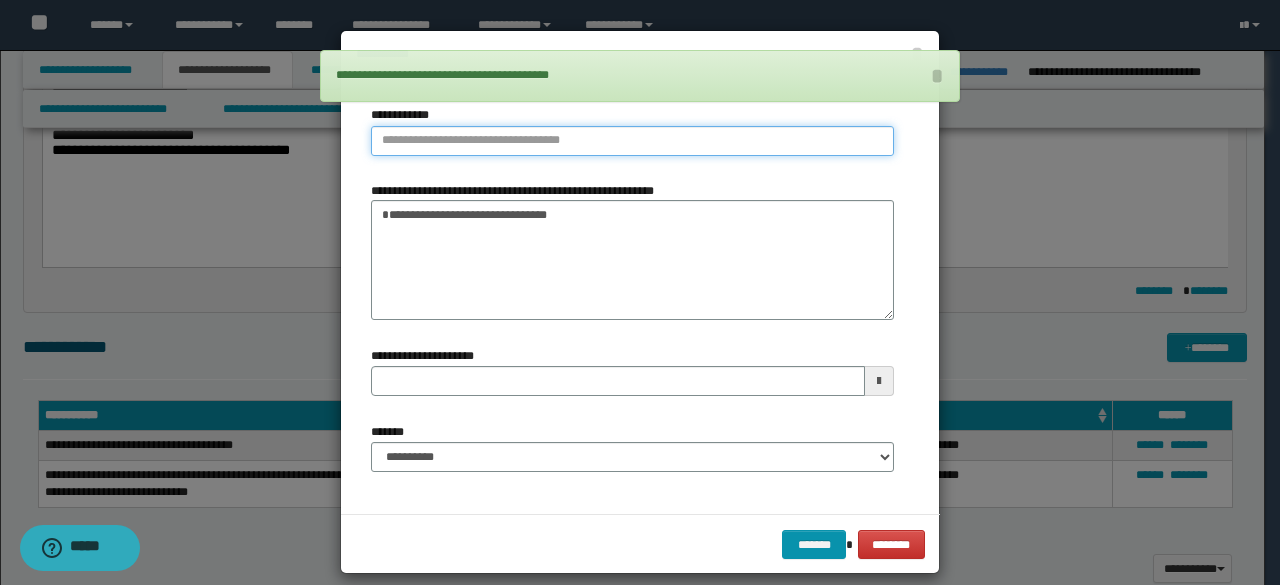 type on "**********" 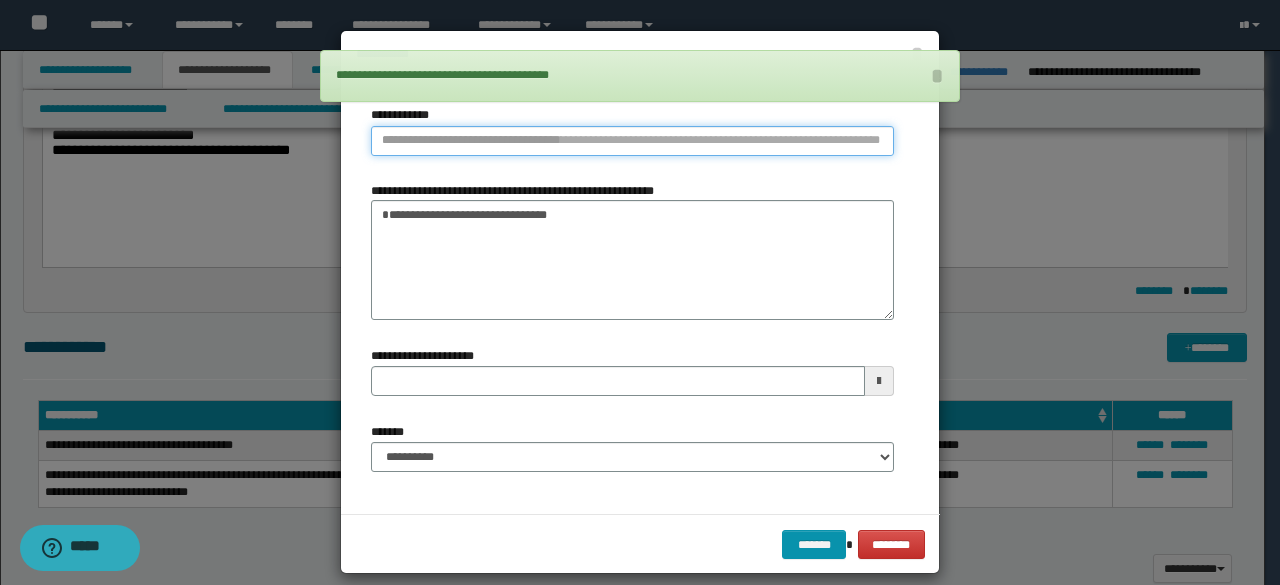 click on "**********" at bounding box center (632, 141) 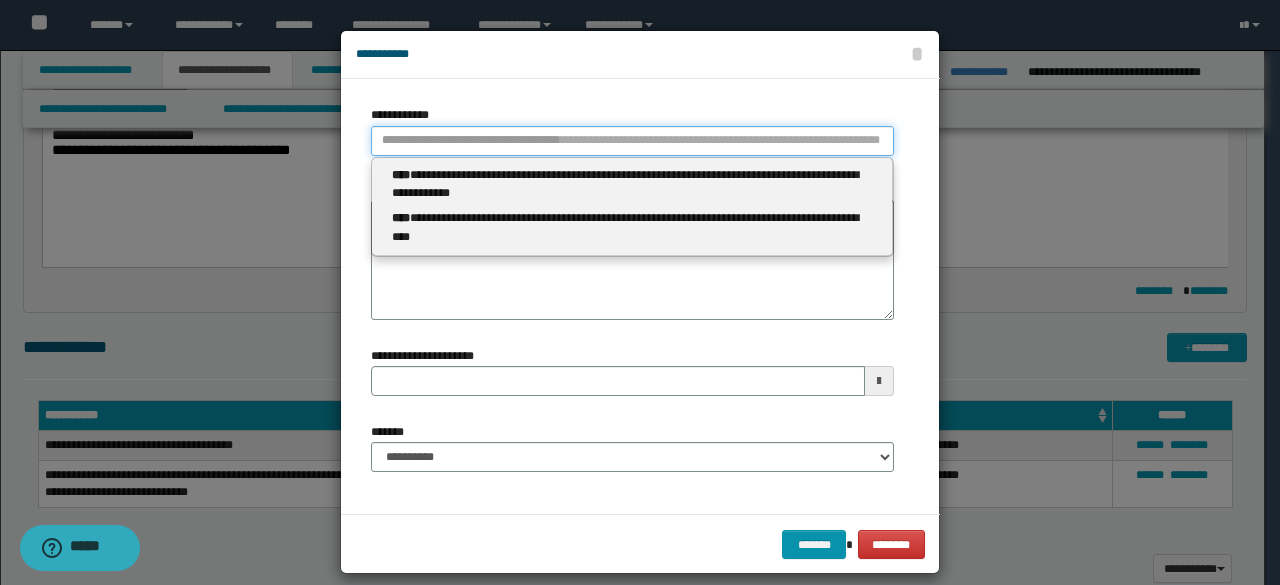 type 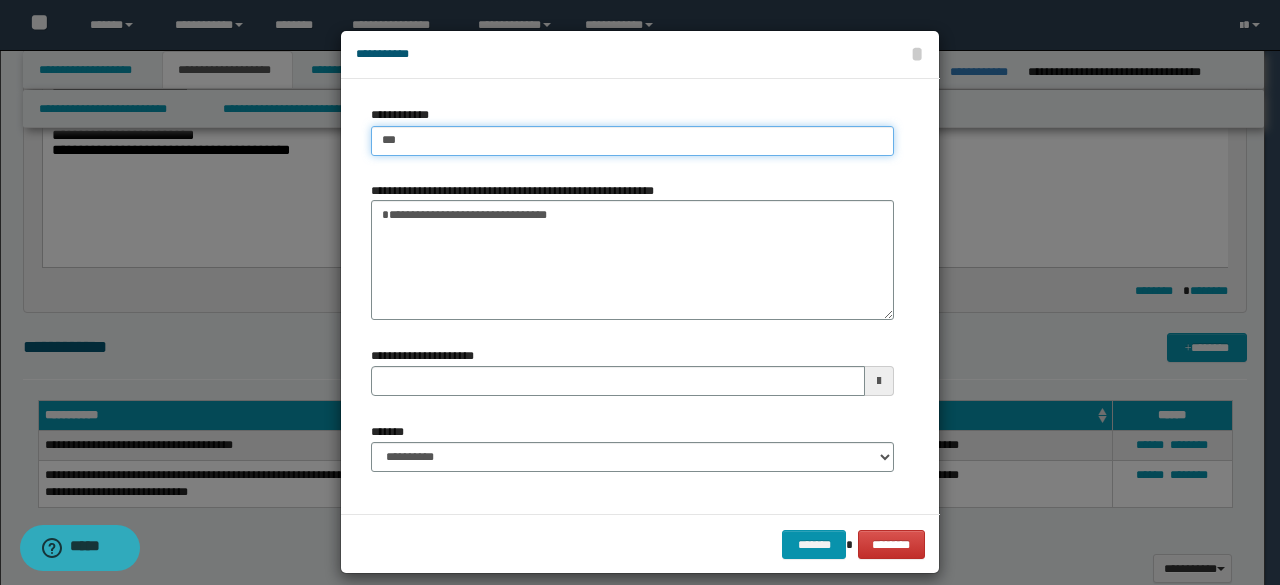 type on "****" 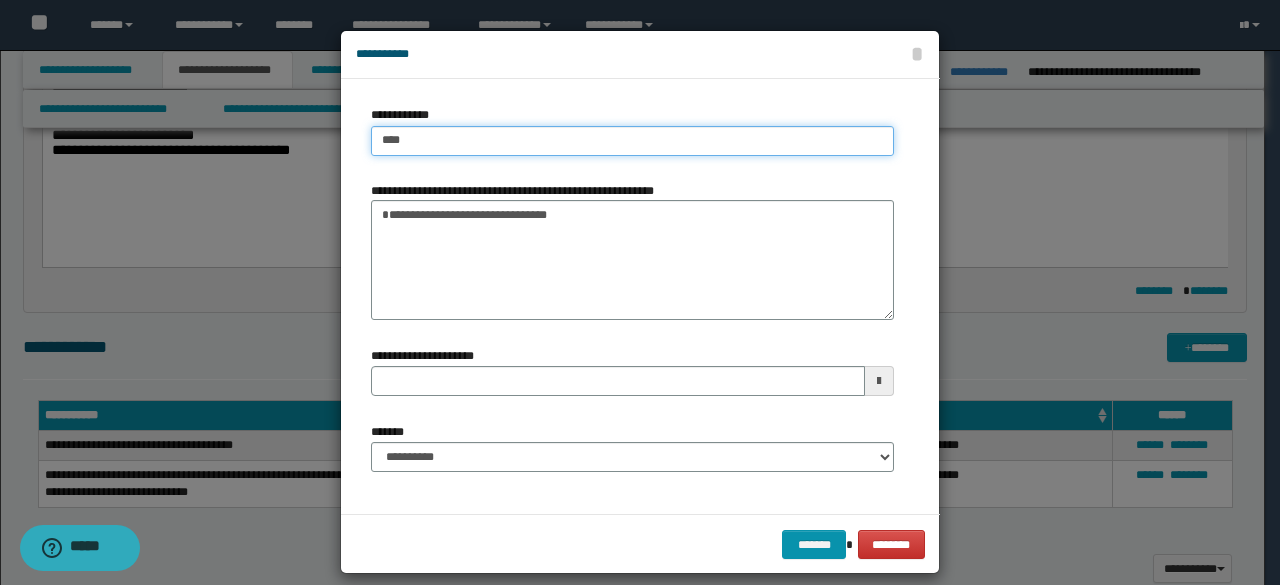 type on "****" 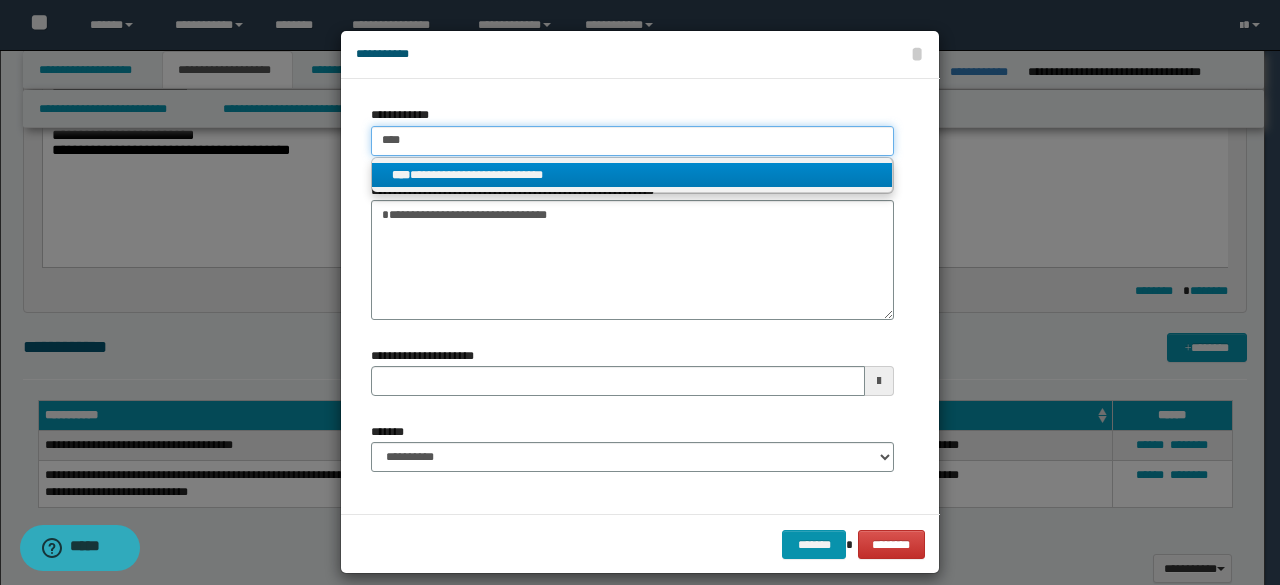type on "****" 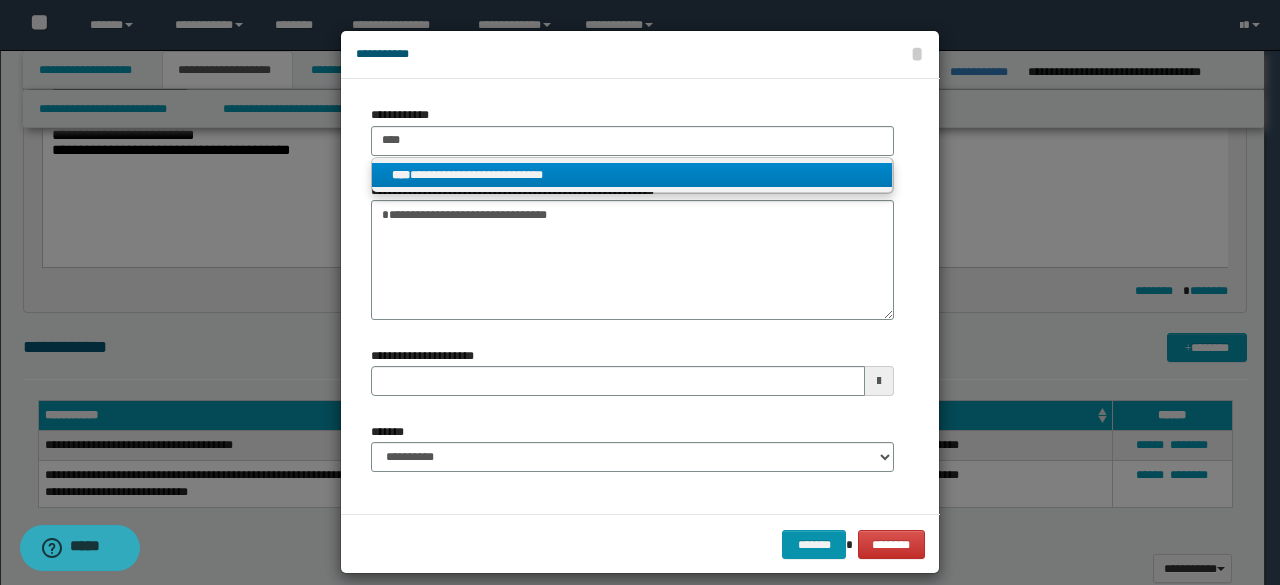 click on "**********" at bounding box center (632, 175) 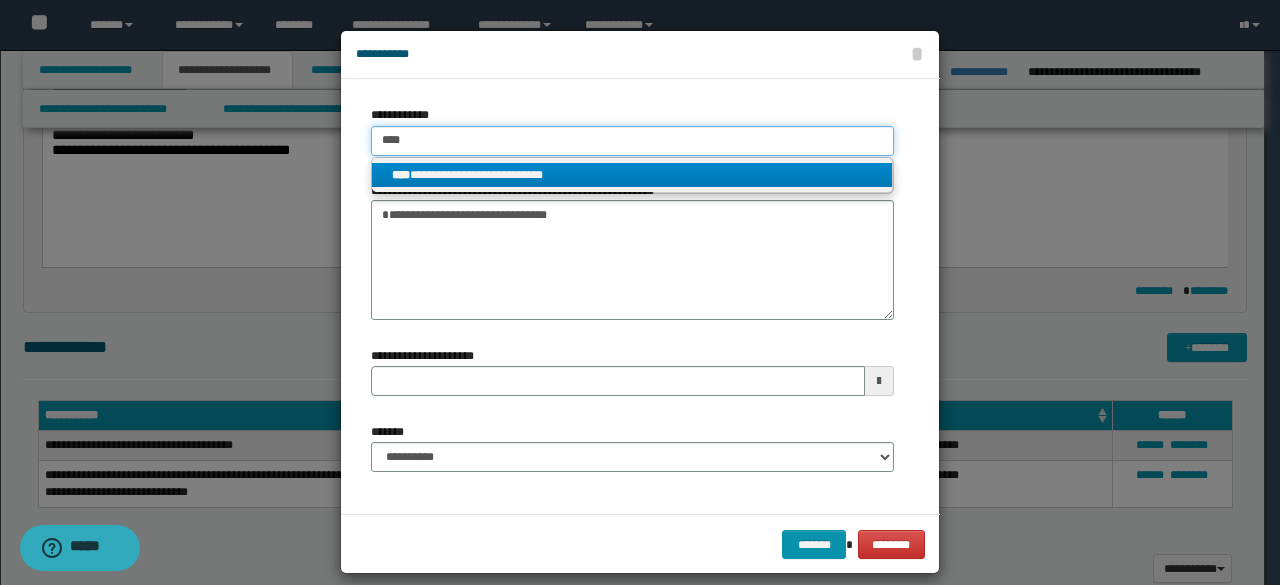 type 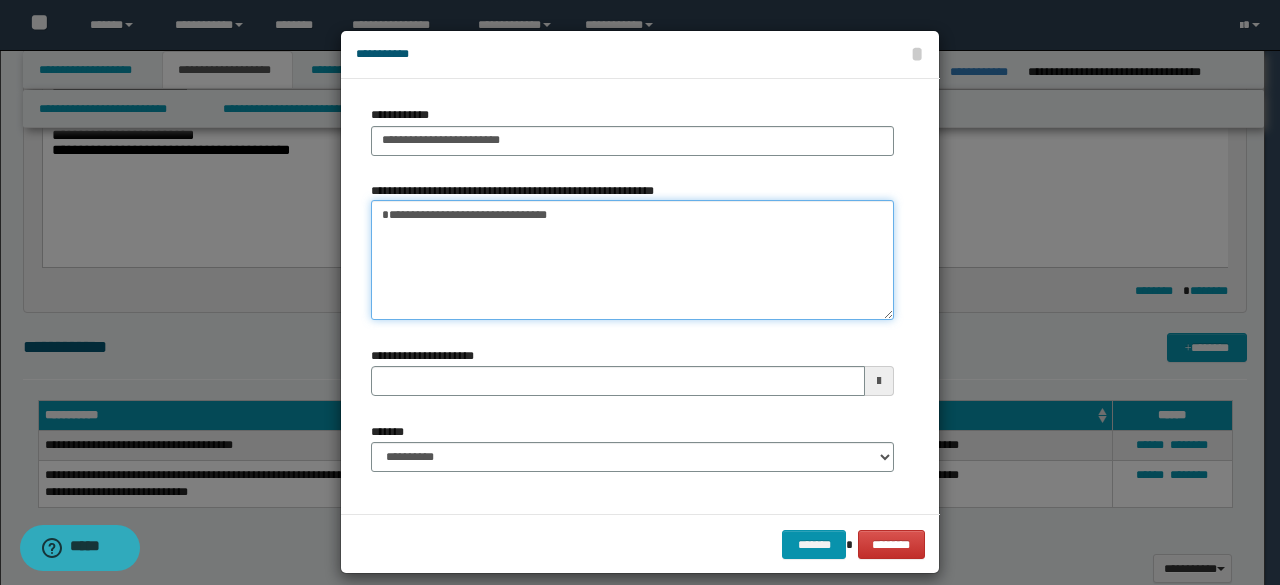 drag, startPoint x: 616, startPoint y: 256, endPoint x: 220, endPoint y: 165, distance: 406.3213 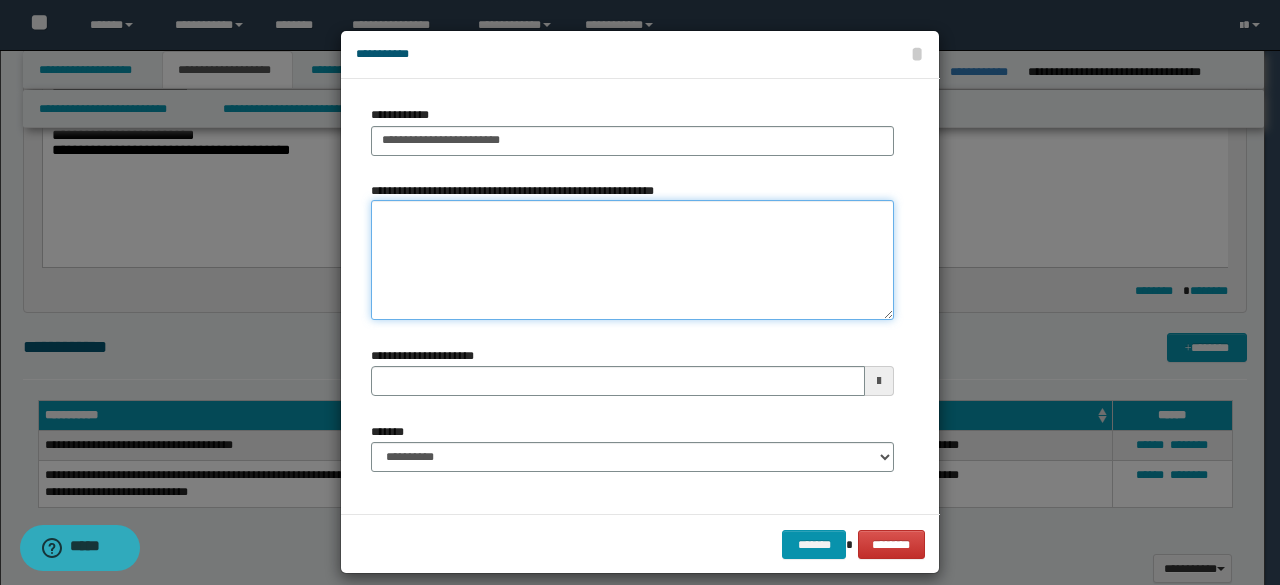 type 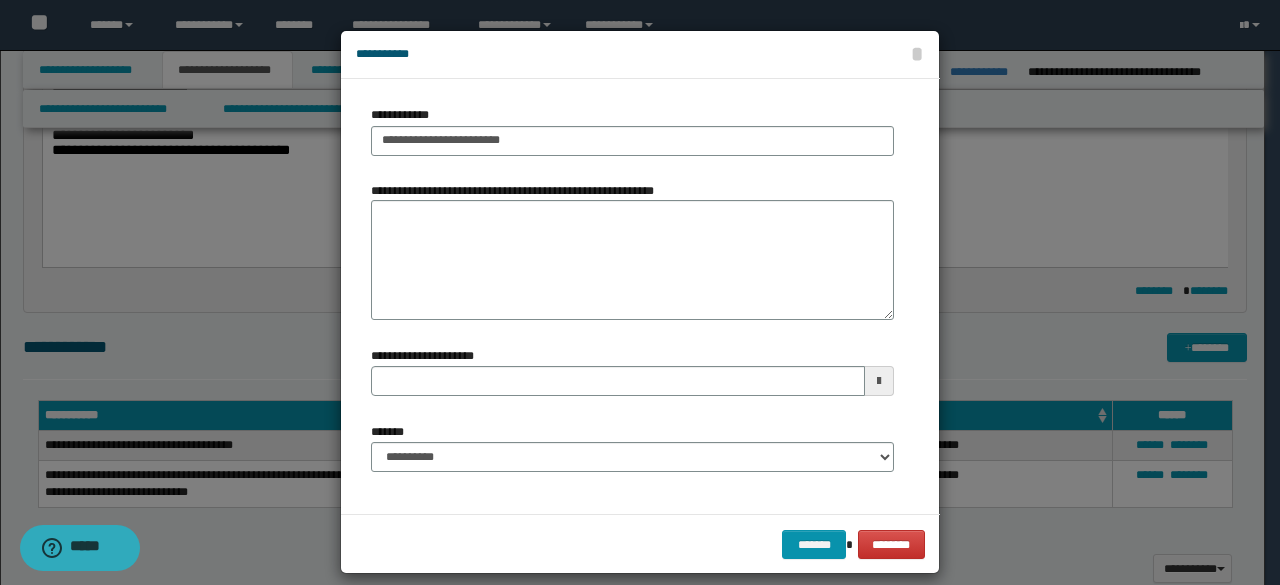 click on "**********" at bounding box center [632, 455] 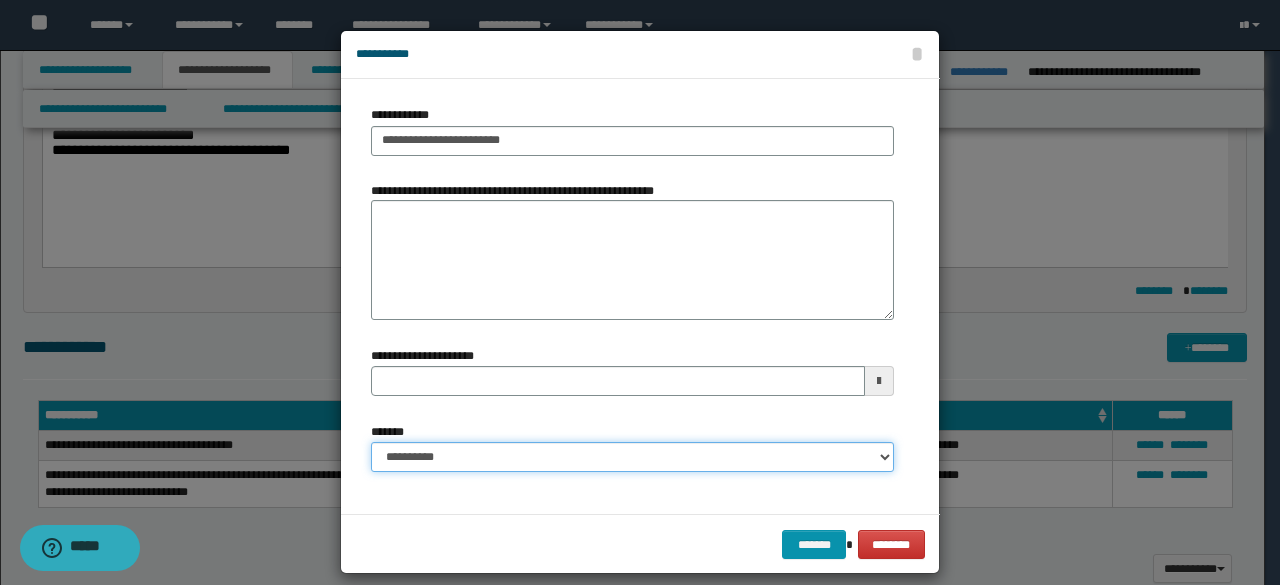 click on "**********" at bounding box center (632, 457) 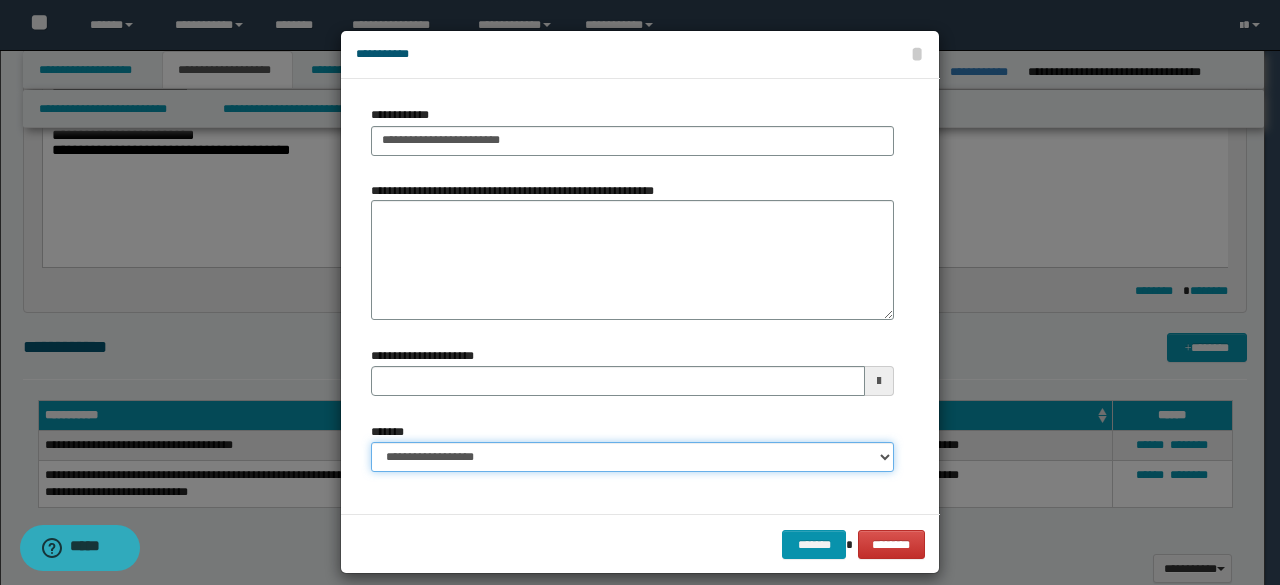 click on "**********" at bounding box center (632, 457) 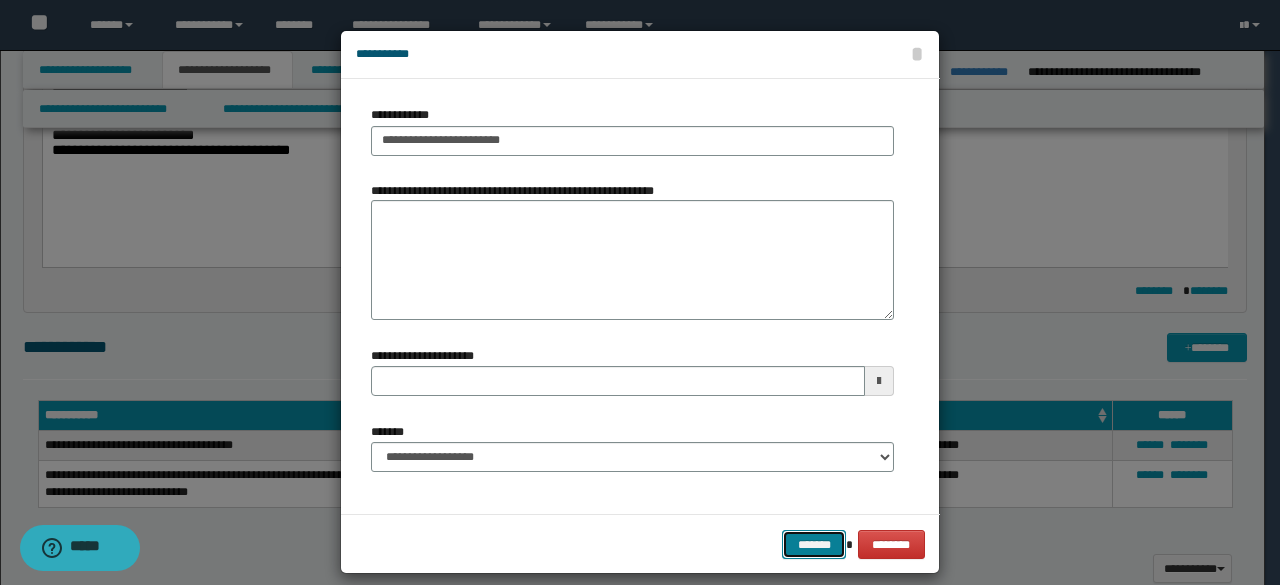 click on "*******" at bounding box center (814, 544) 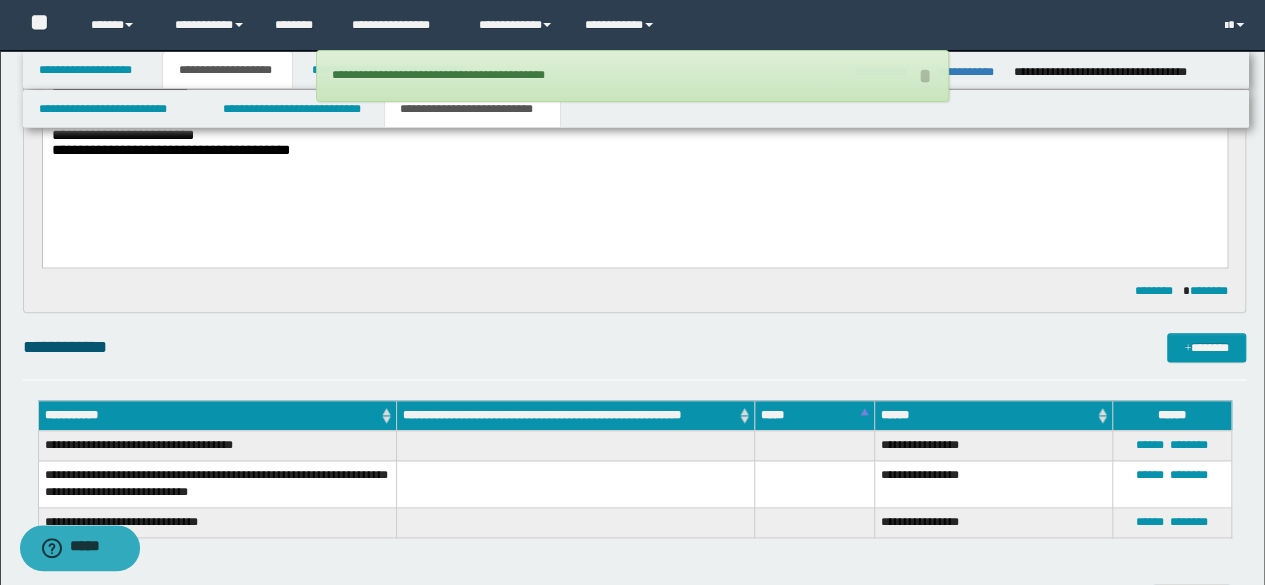 click on "**********" at bounding box center (632, 76) 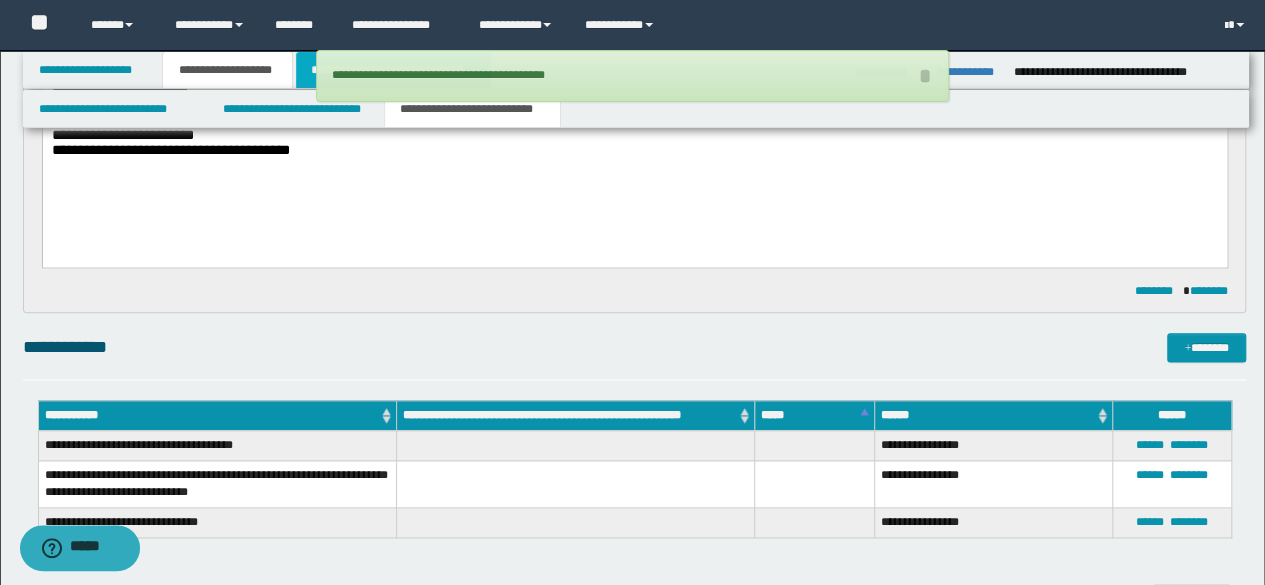 click on "**********" at bounding box center (393, 70) 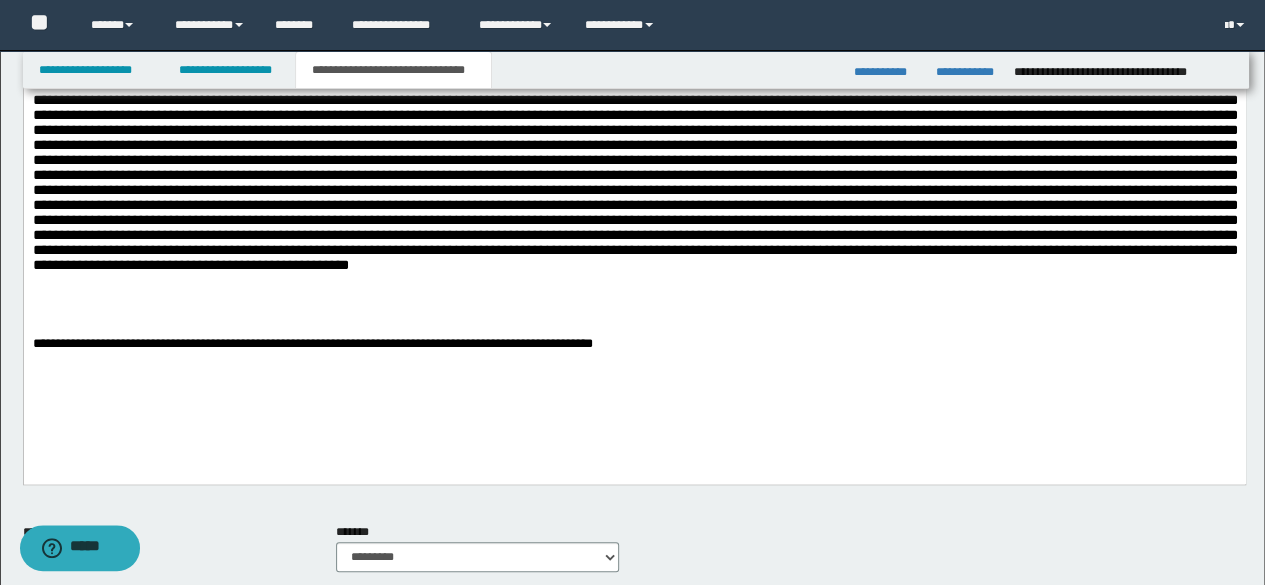 scroll, scrollTop: 842, scrollLeft: 0, axis: vertical 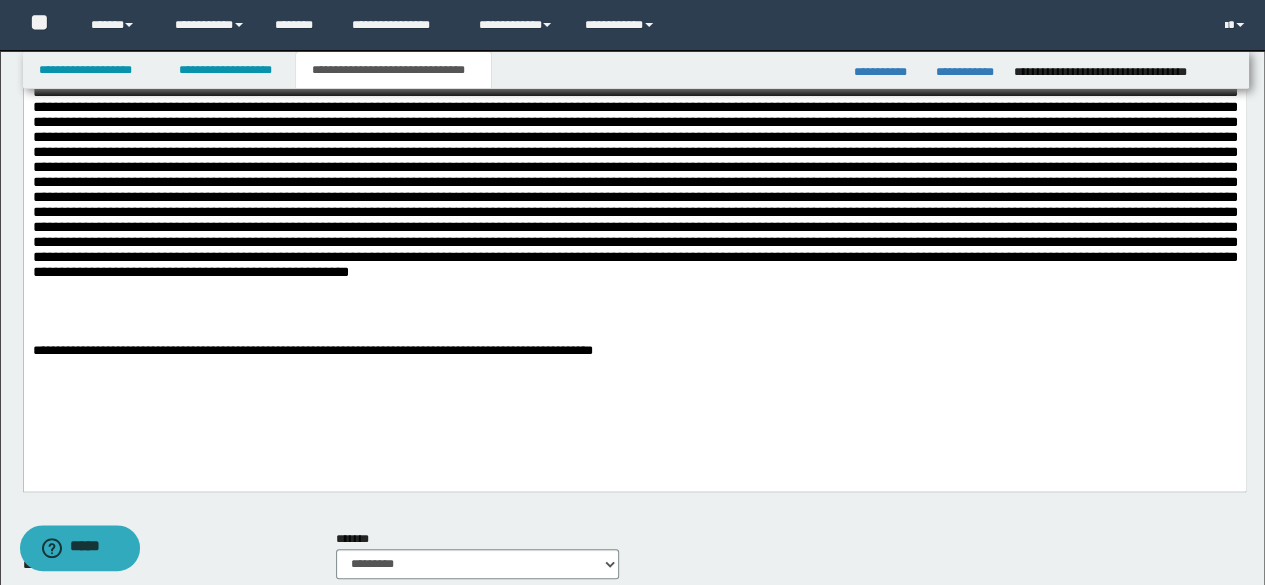 click on "**********" at bounding box center [634, 120] 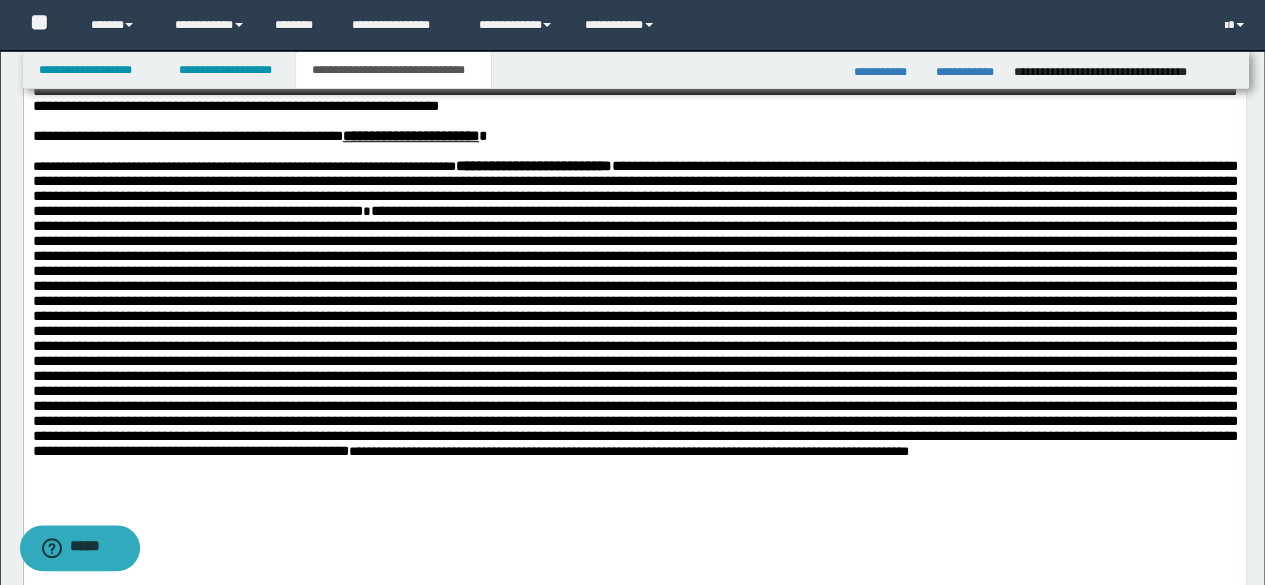 scroll, scrollTop: 842, scrollLeft: 0, axis: vertical 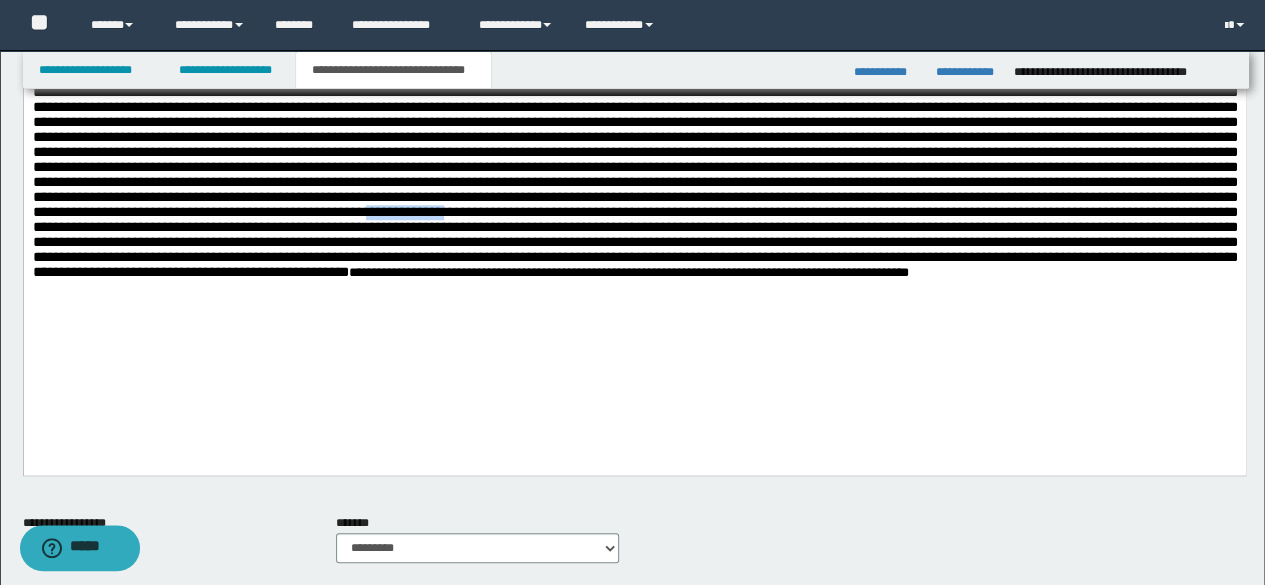 click at bounding box center (634, 153) 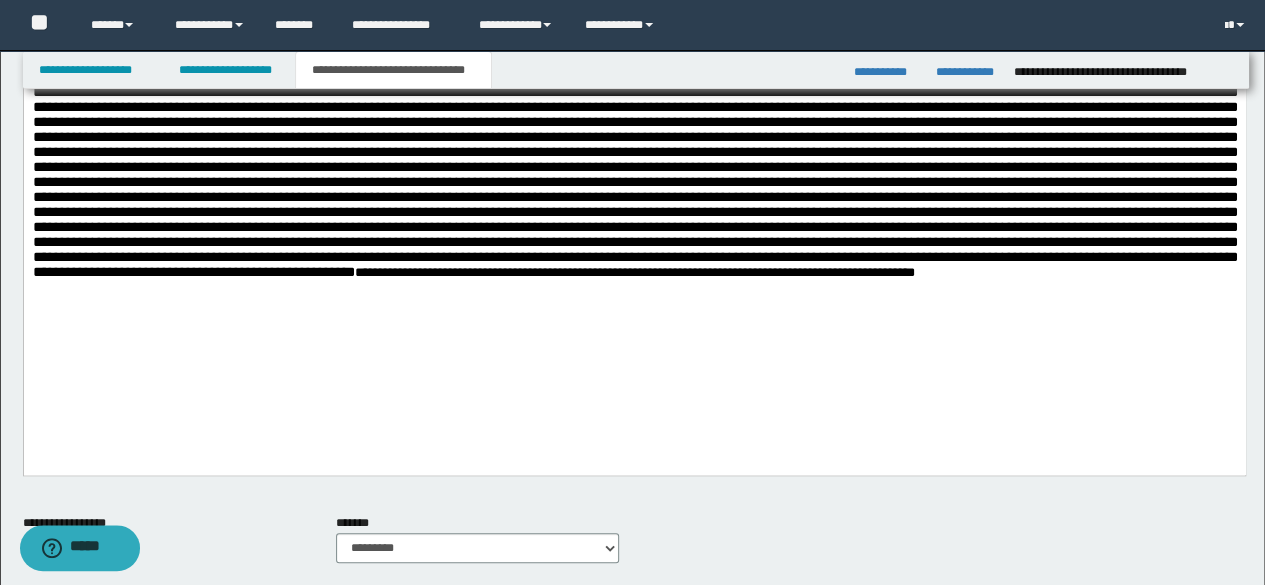 click at bounding box center [634, 153] 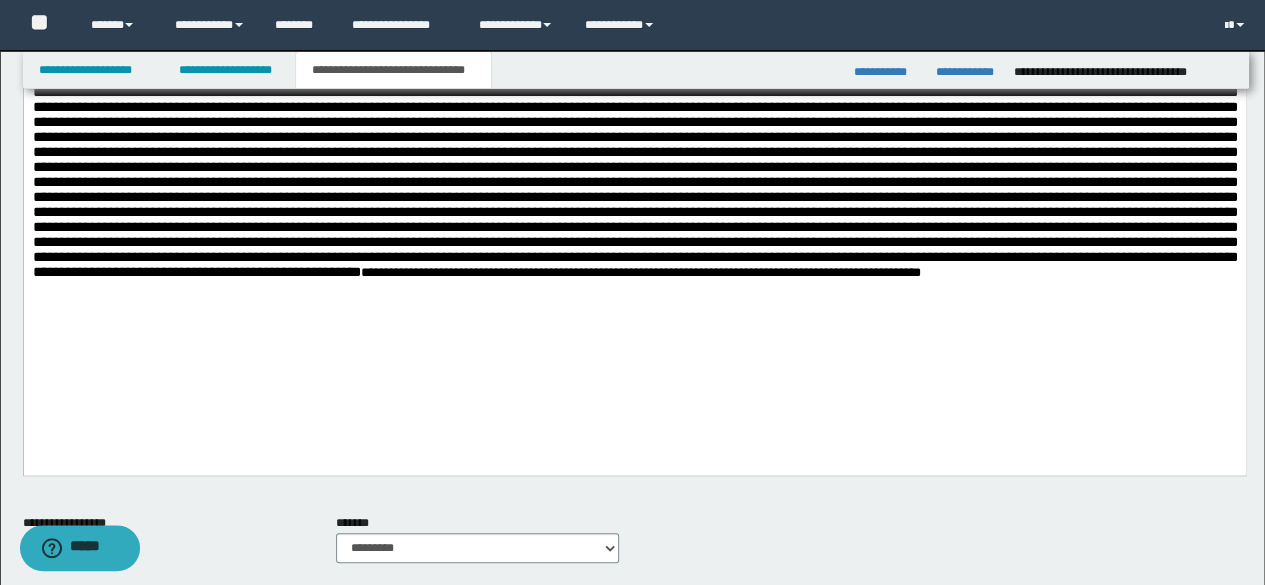 click at bounding box center [634, 153] 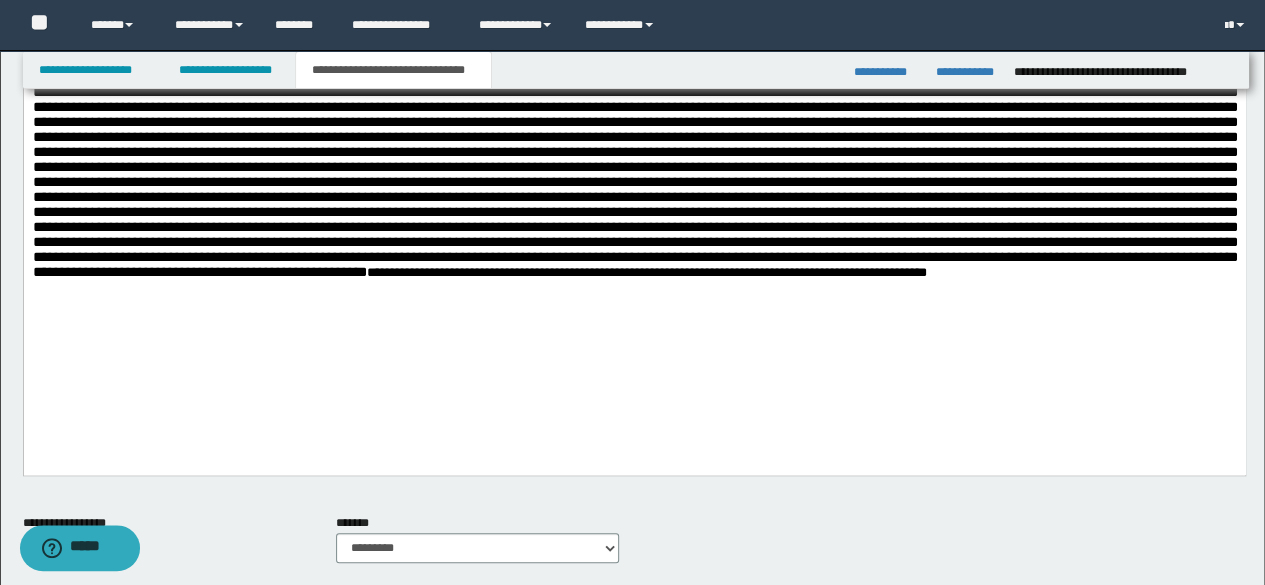 click at bounding box center [634, 153] 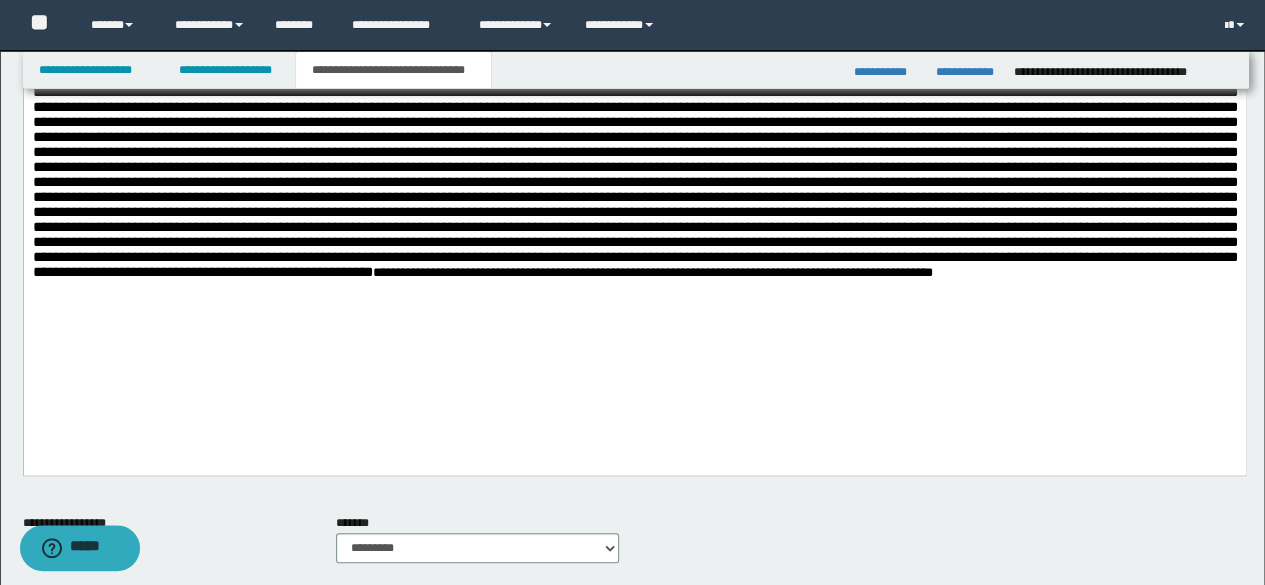 click at bounding box center [634, 153] 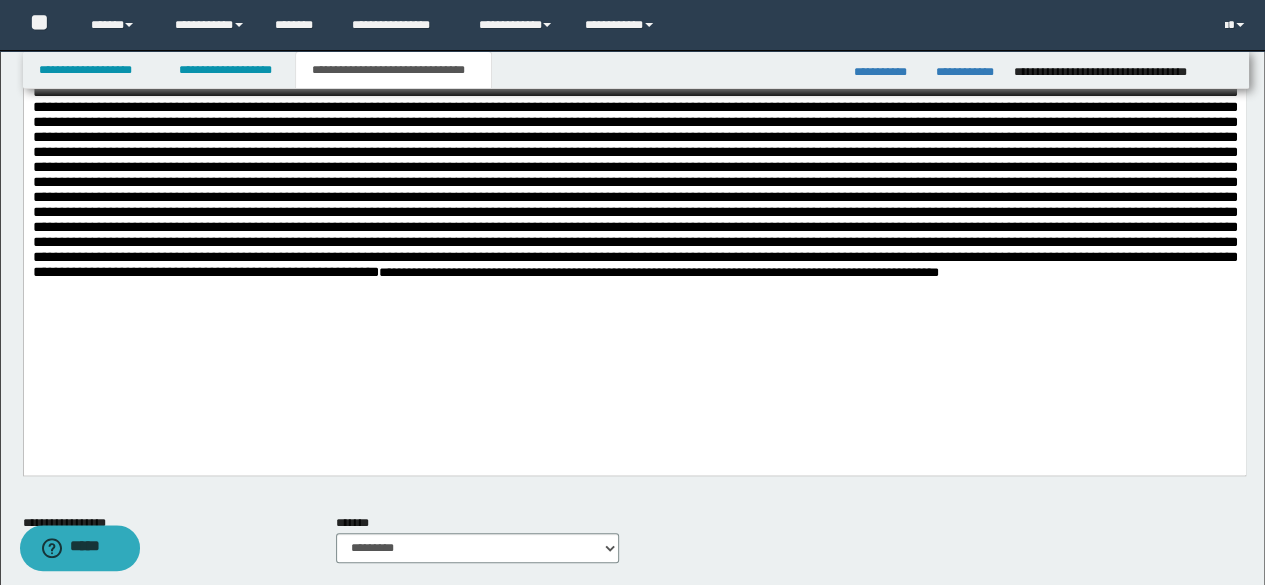 click at bounding box center (634, 153) 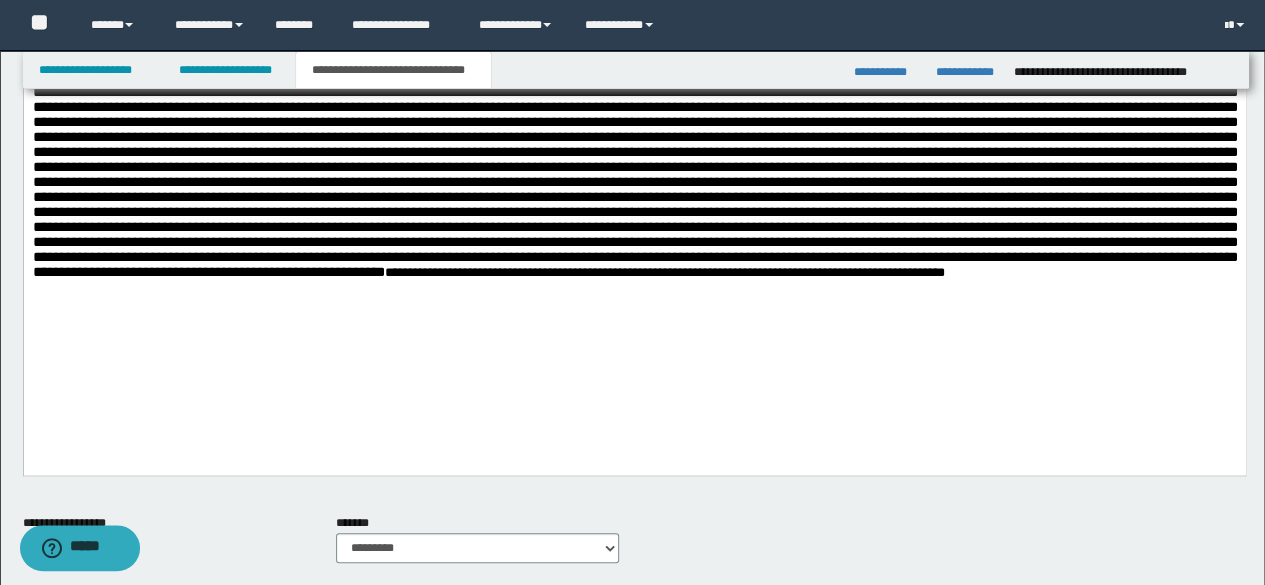 click at bounding box center (634, 153) 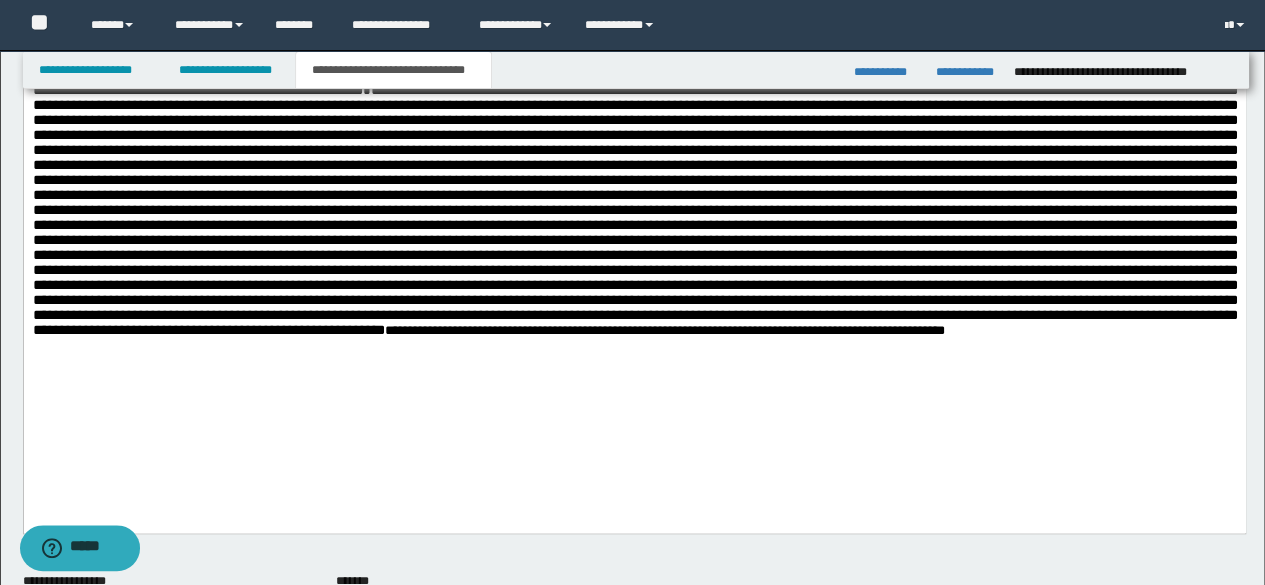 scroll, scrollTop: 742, scrollLeft: 0, axis: vertical 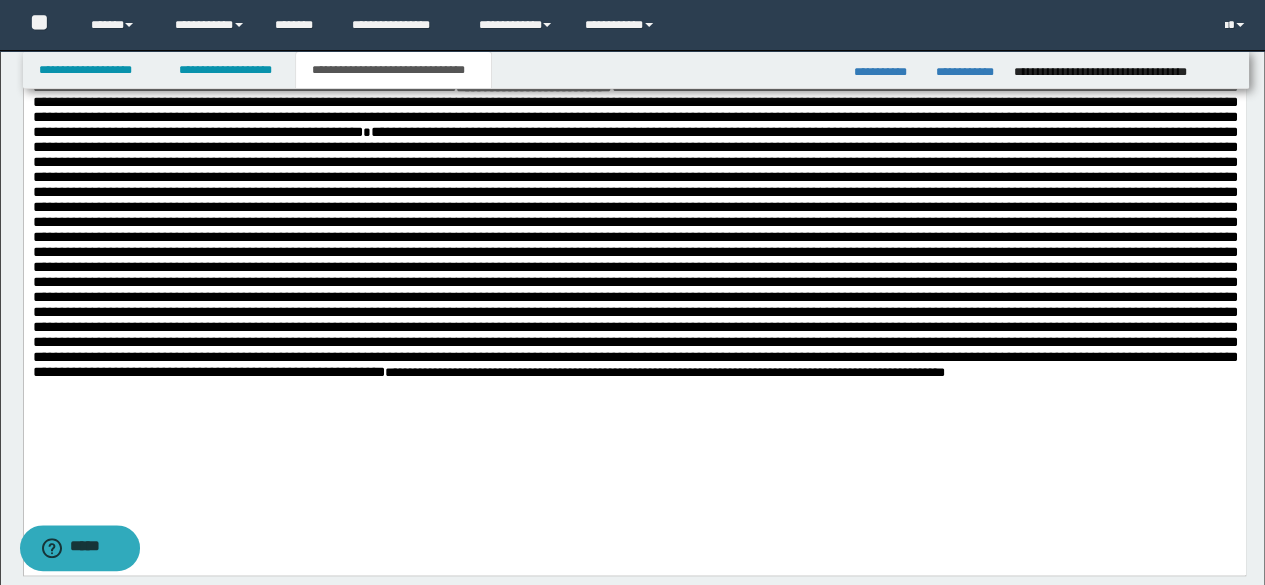 click at bounding box center (634, 253) 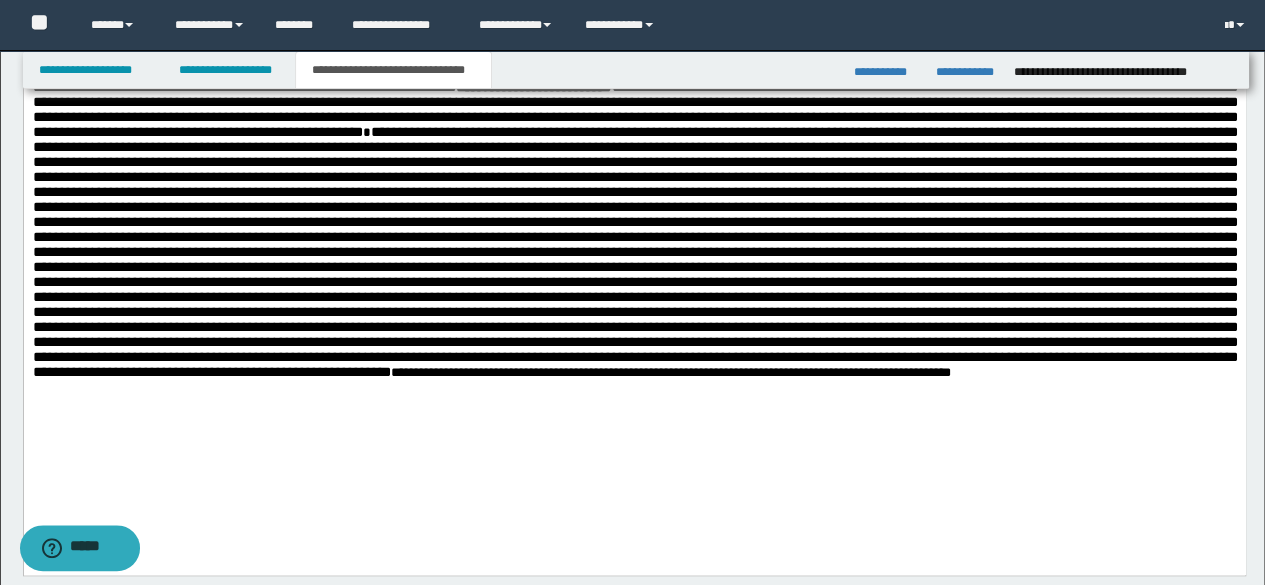 click at bounding box center [634, 253] 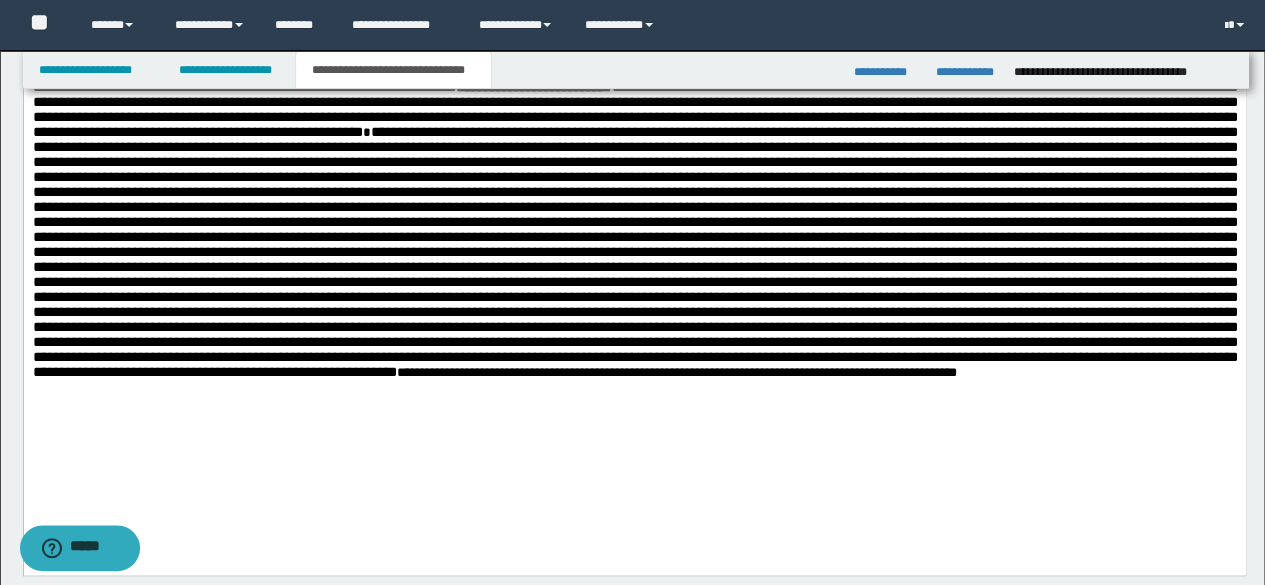 click at bounding box center [634, 253] 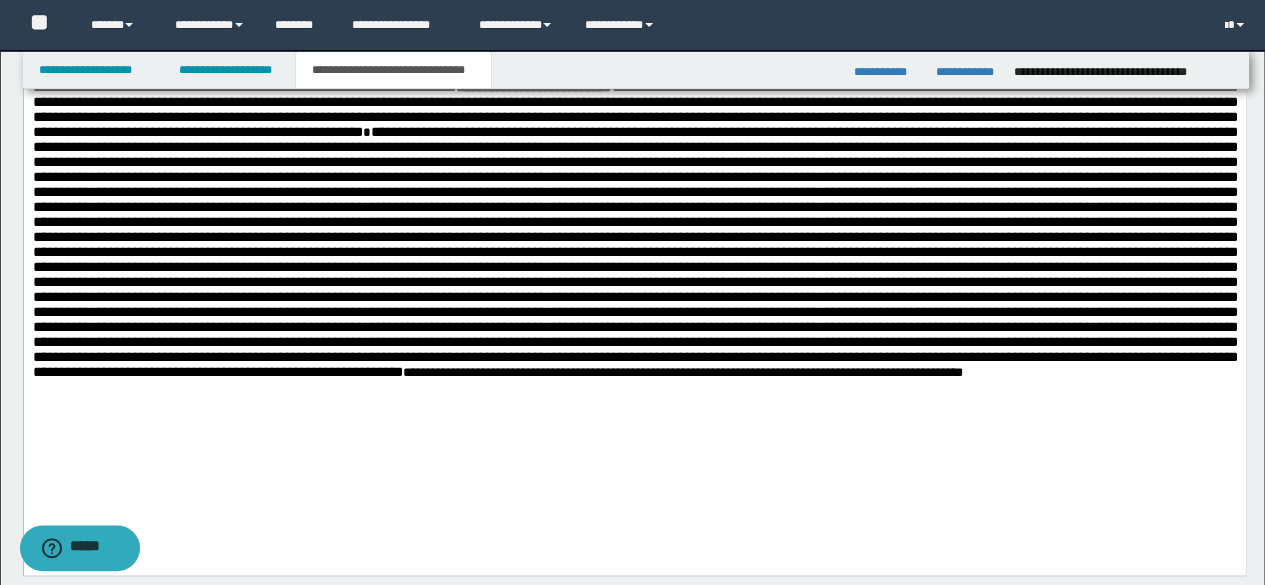 click at bounding box center (634, 253) 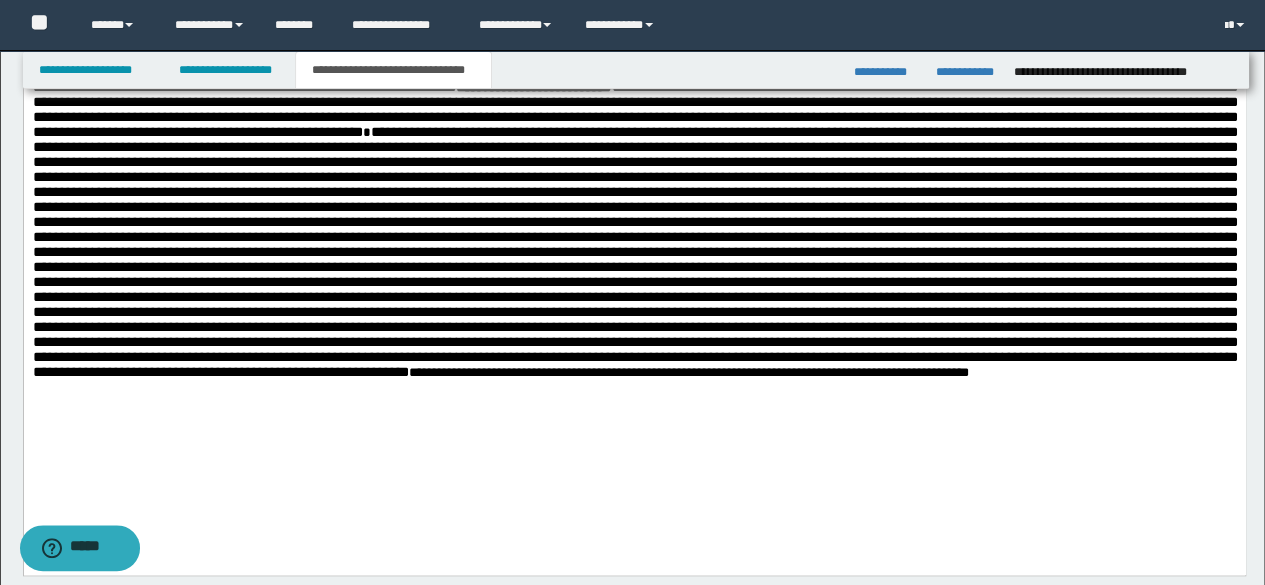 click at bounding box center [634, 253] 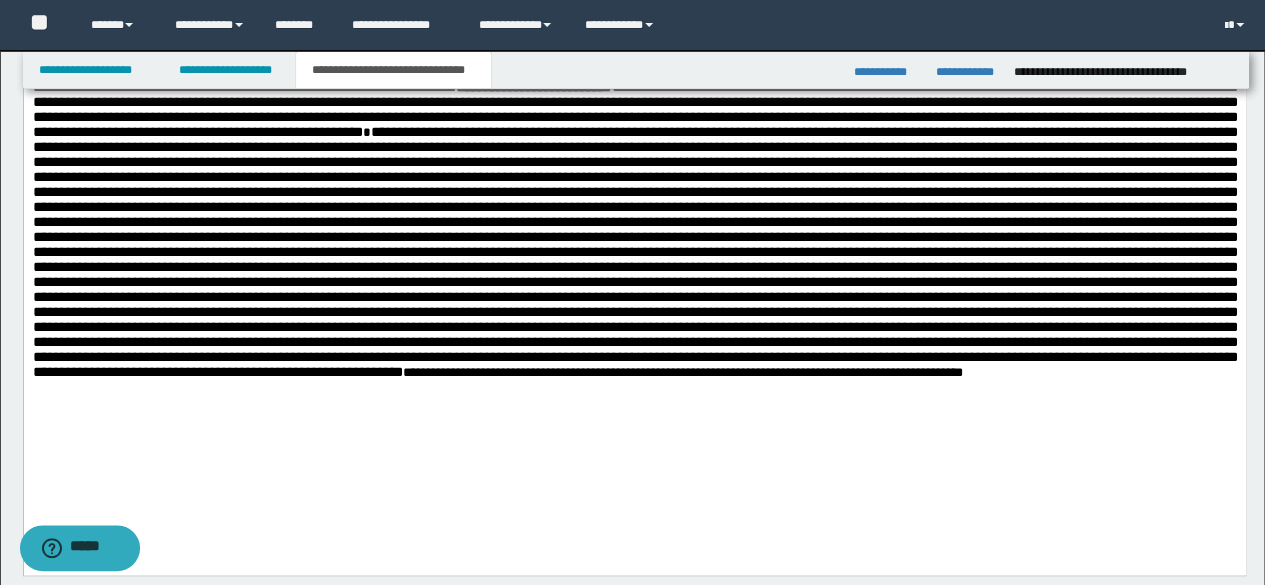 click at bounding box center [634, 253] 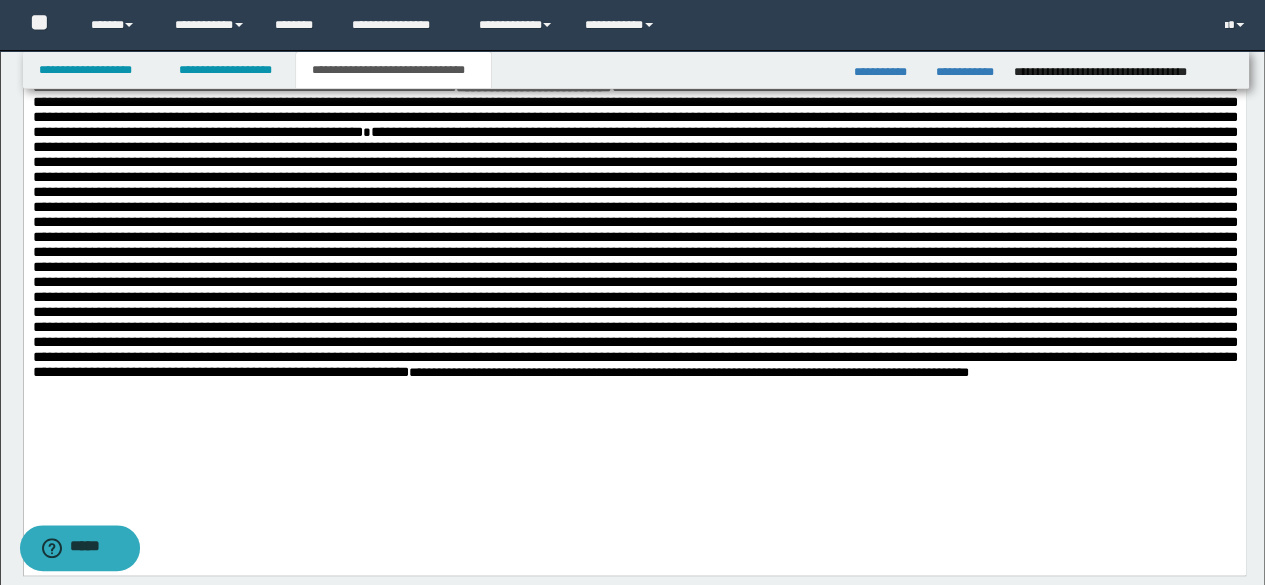 click at bounding box center [634, 253] 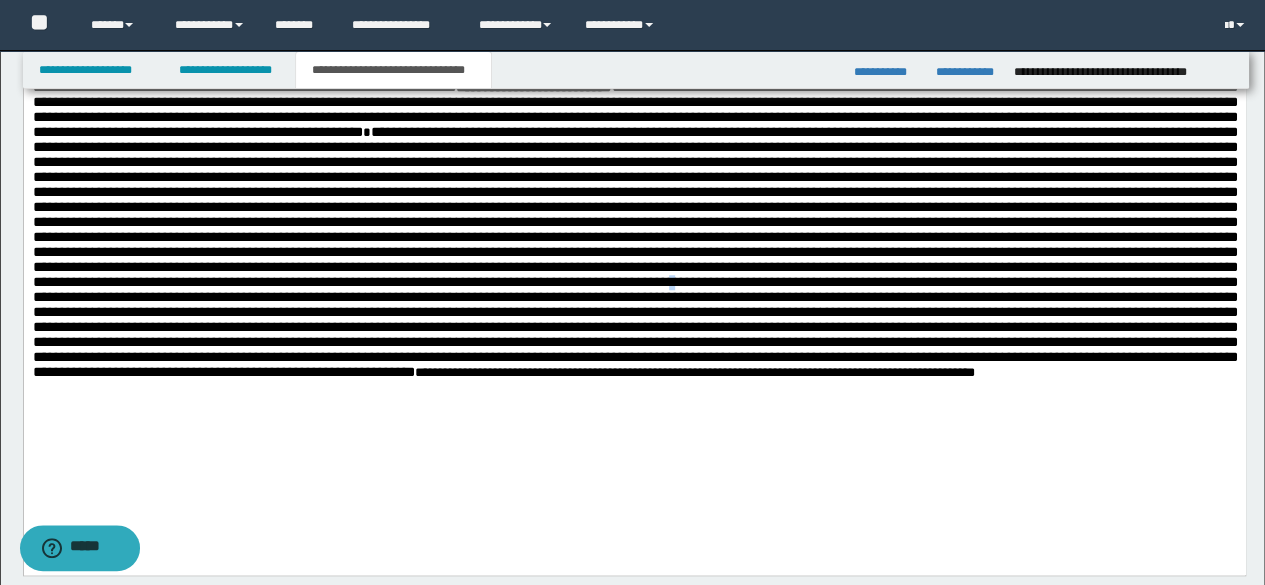 click at bounding box center [634, 253] 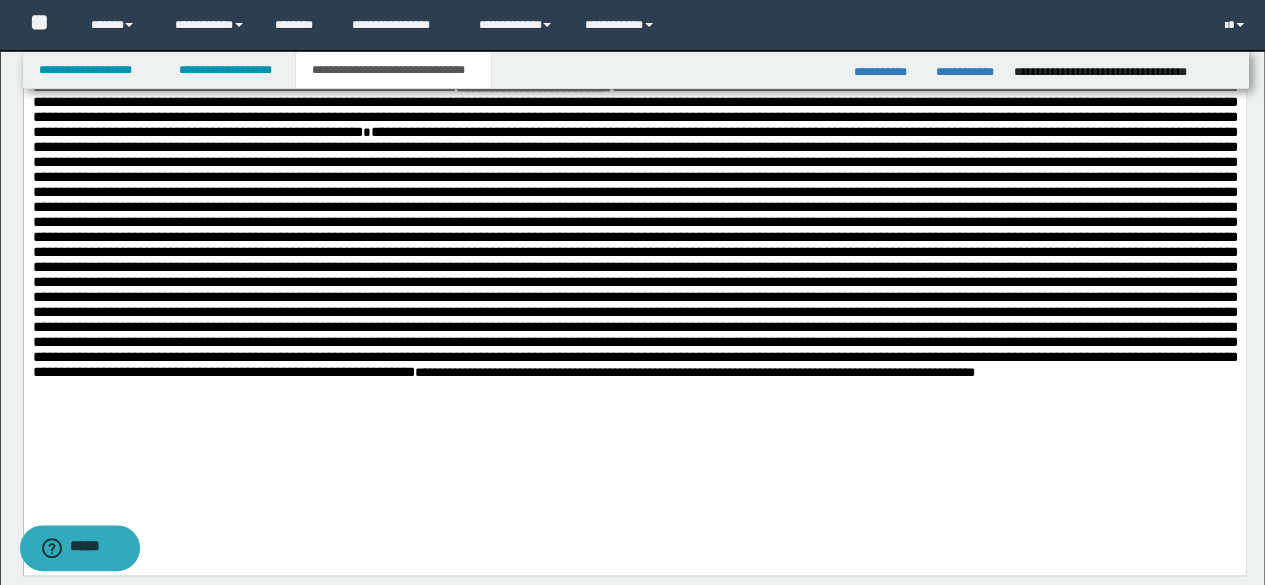 click at bounding box center [634, 253] 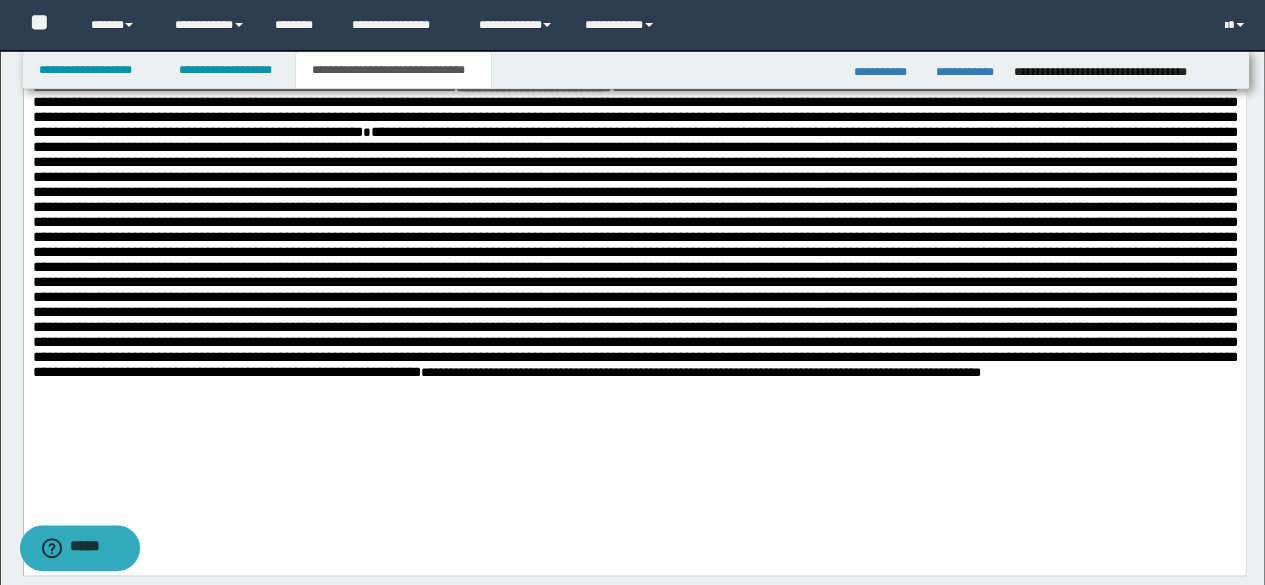 click at bounding box center (634, 253) 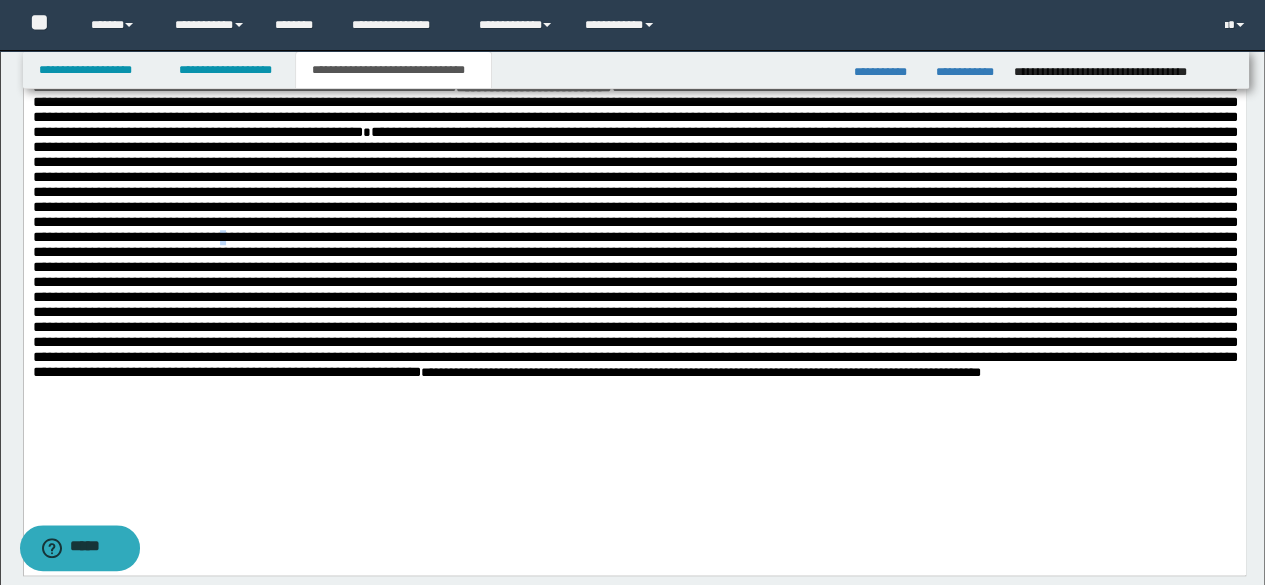 click at bounding box center [634, 253] 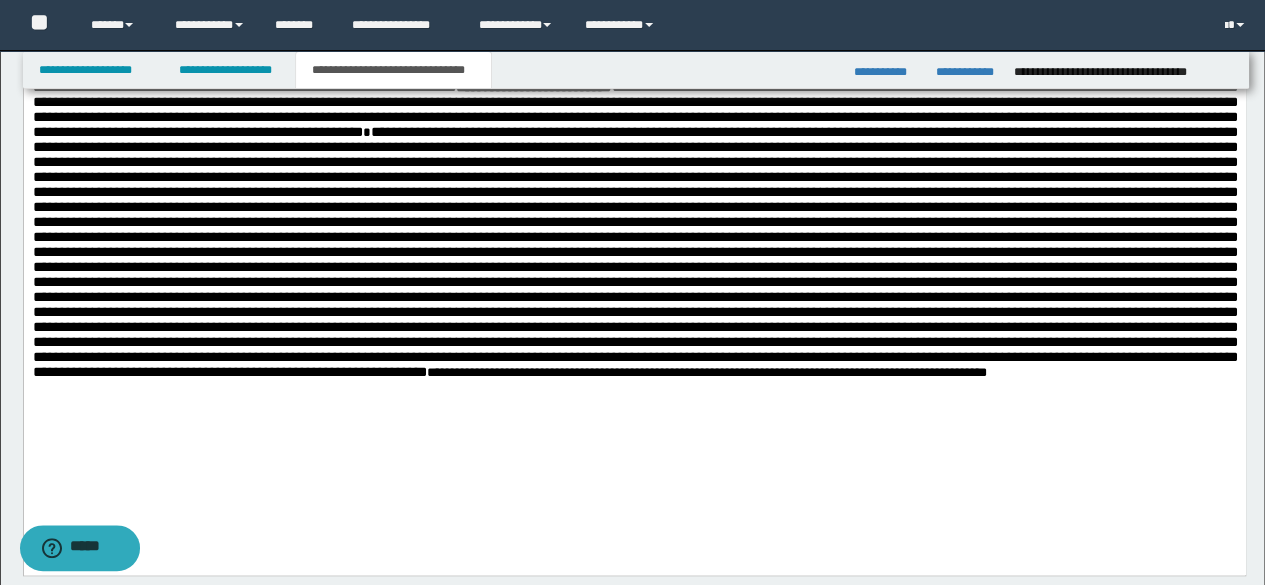 click at bounding box center (634, 253) 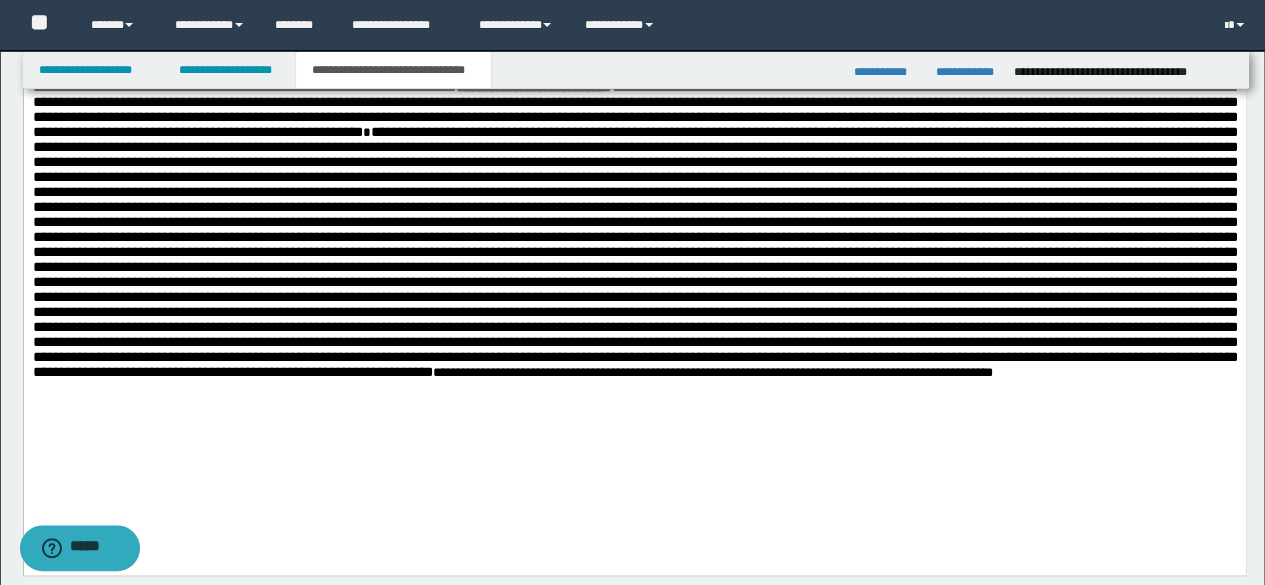 click at bounding box center (634, 253) 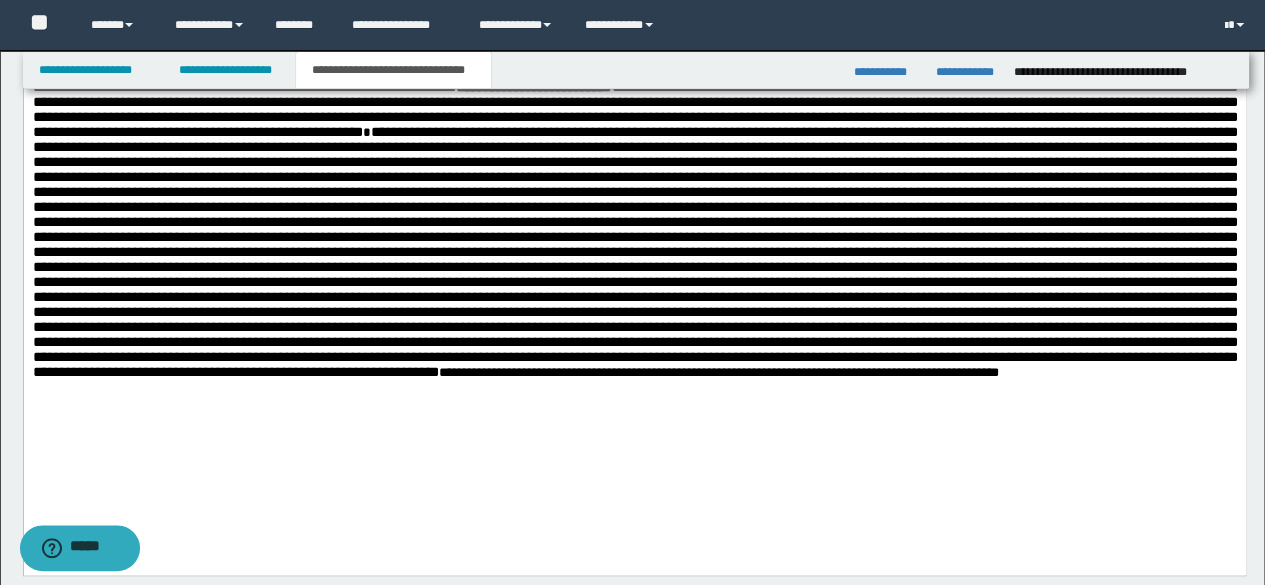 click on "**********" at bounding box center [634, 110] 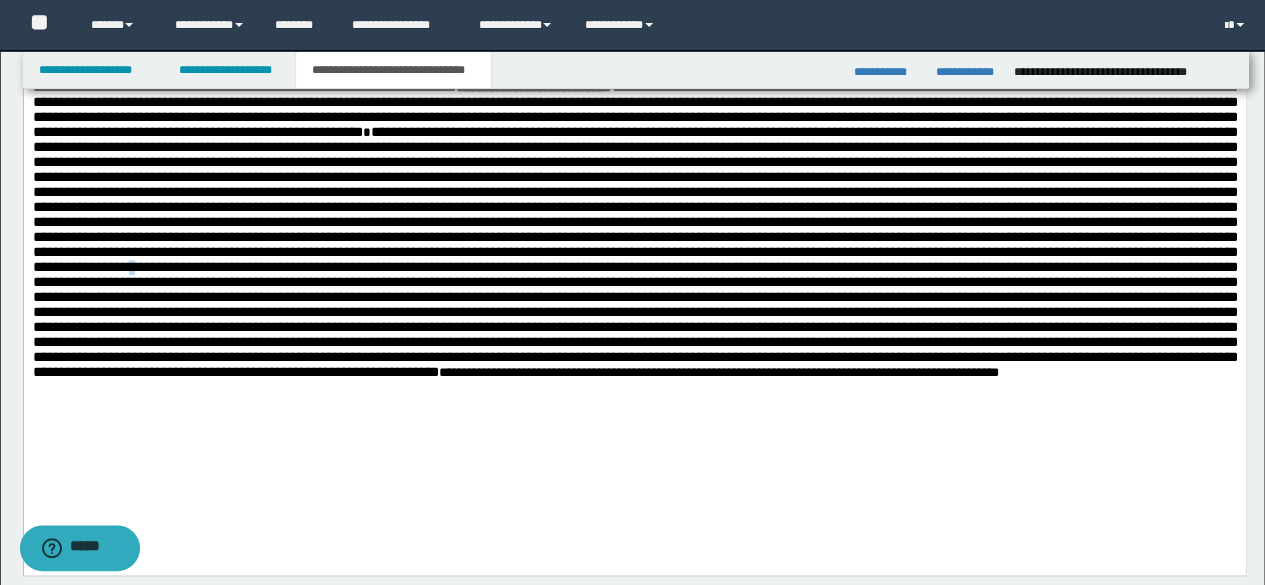 click at bounding box center (634, 253) 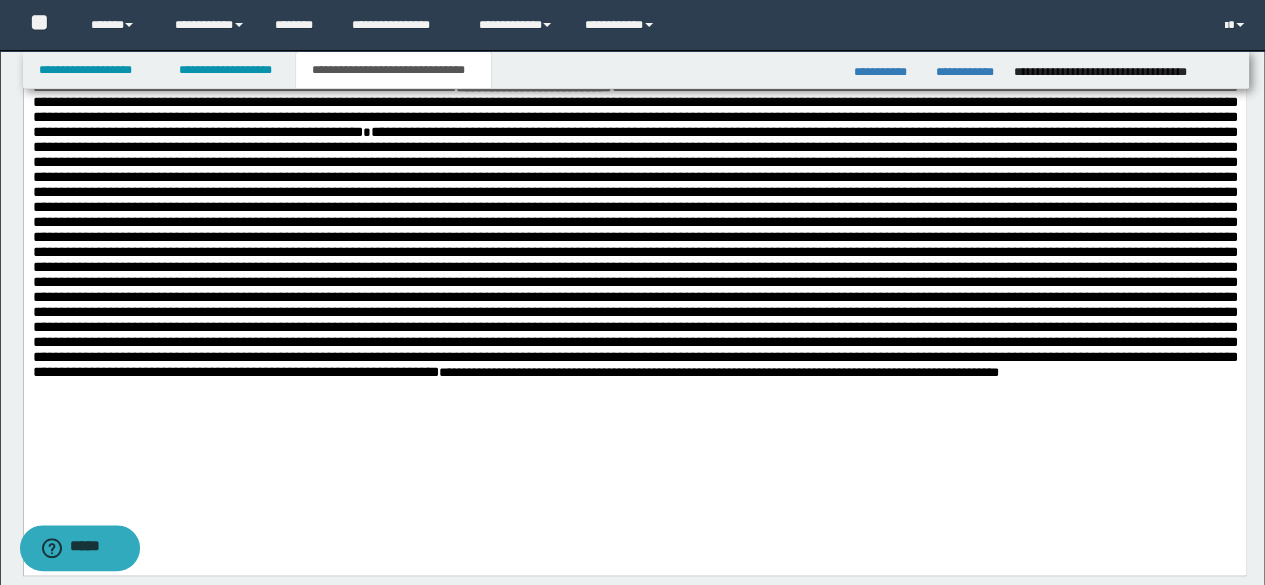click at bounding box center (634, 253) 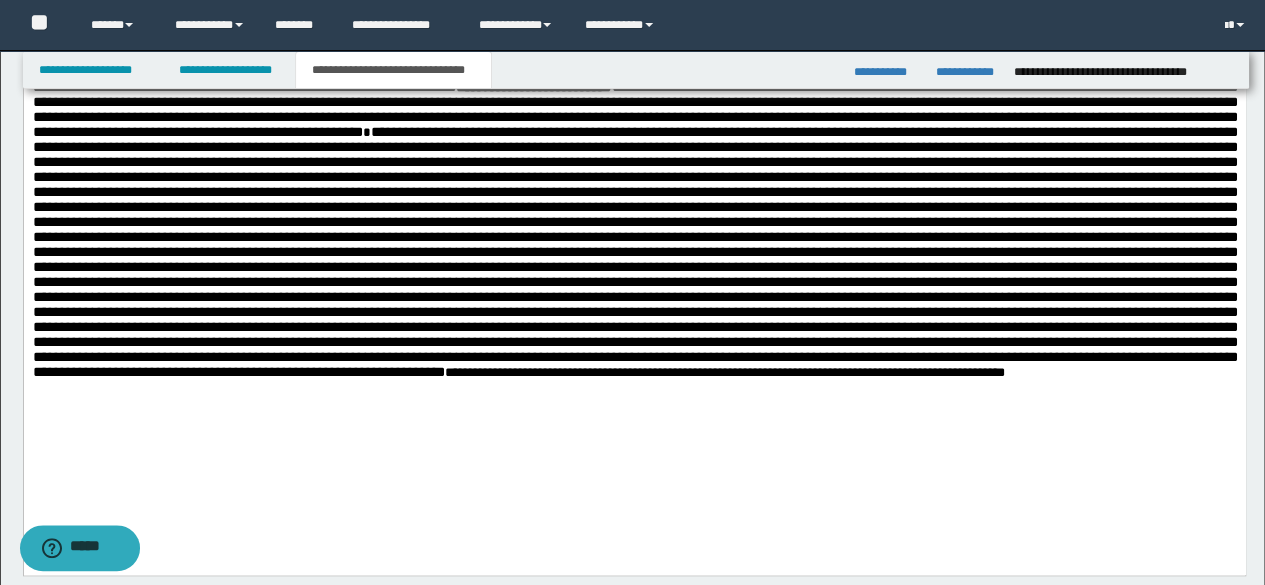 click at bounding box center (634, 253) 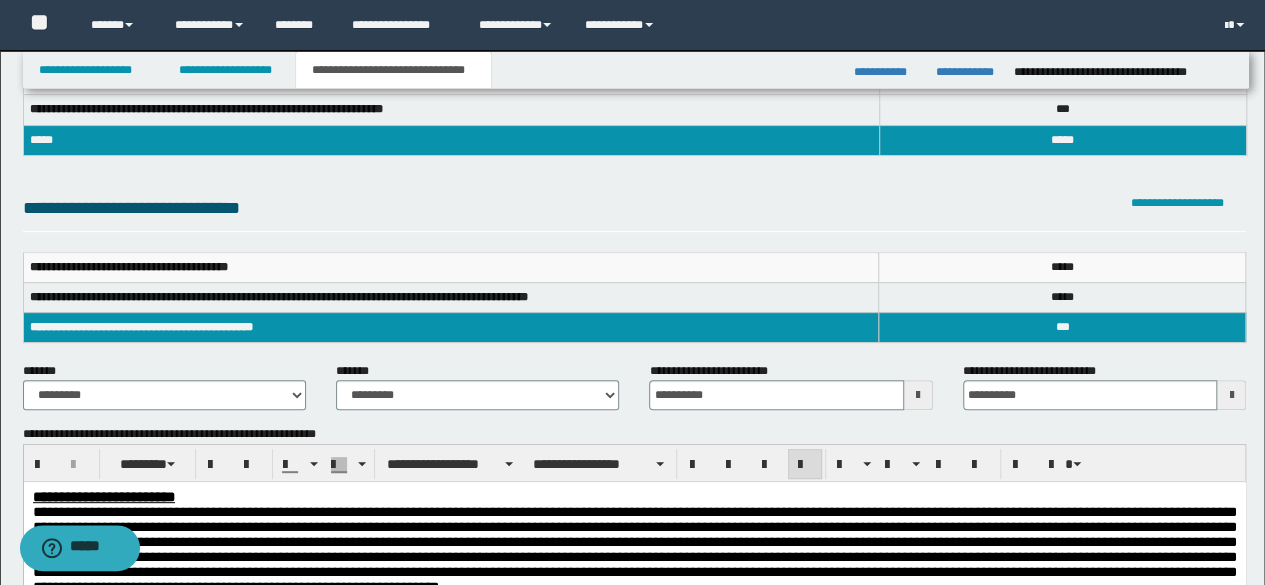 scroll, scrollTop: 342, scrollLeft: 0, axis: vertical 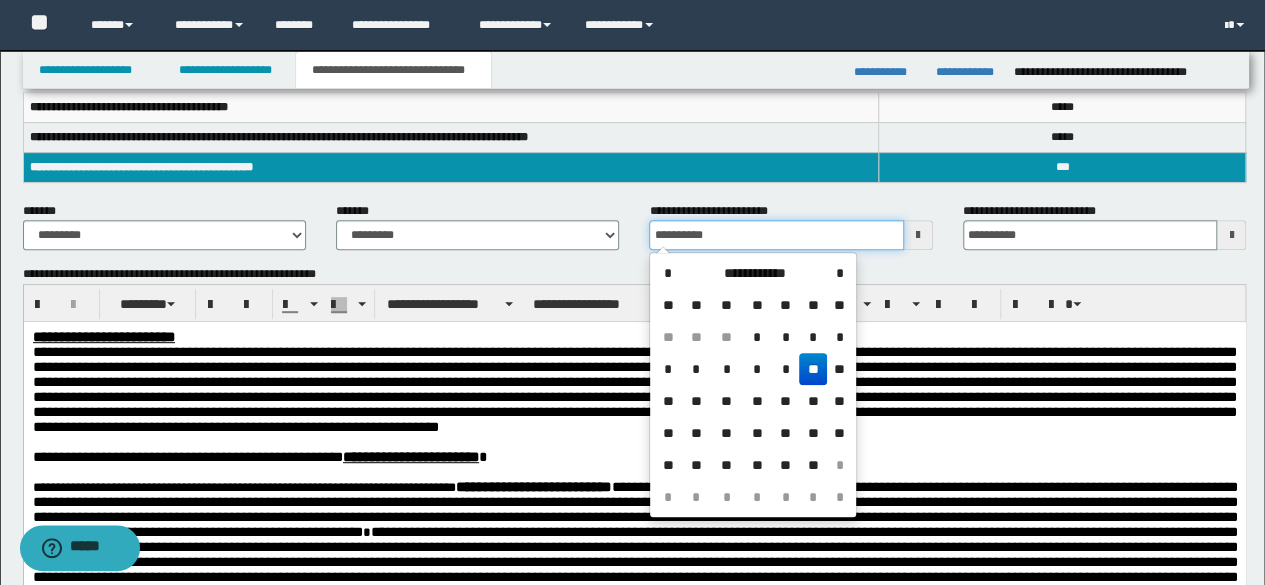 click on "**********" at bounding box center [776, 235] 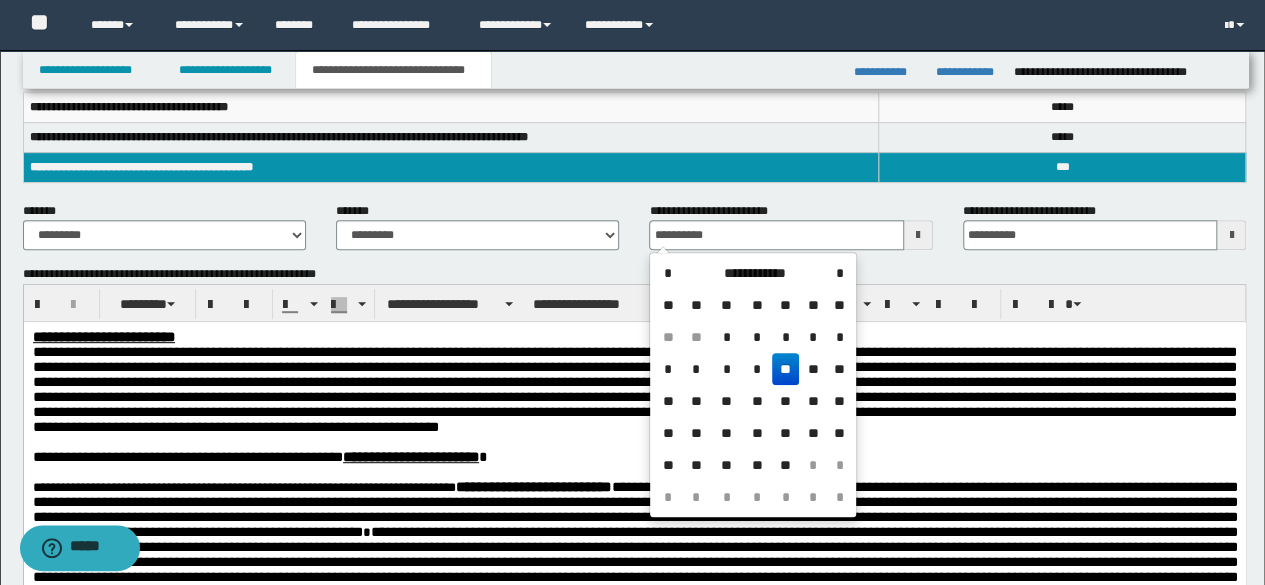 click on "**" at bounding box center [786, 369] 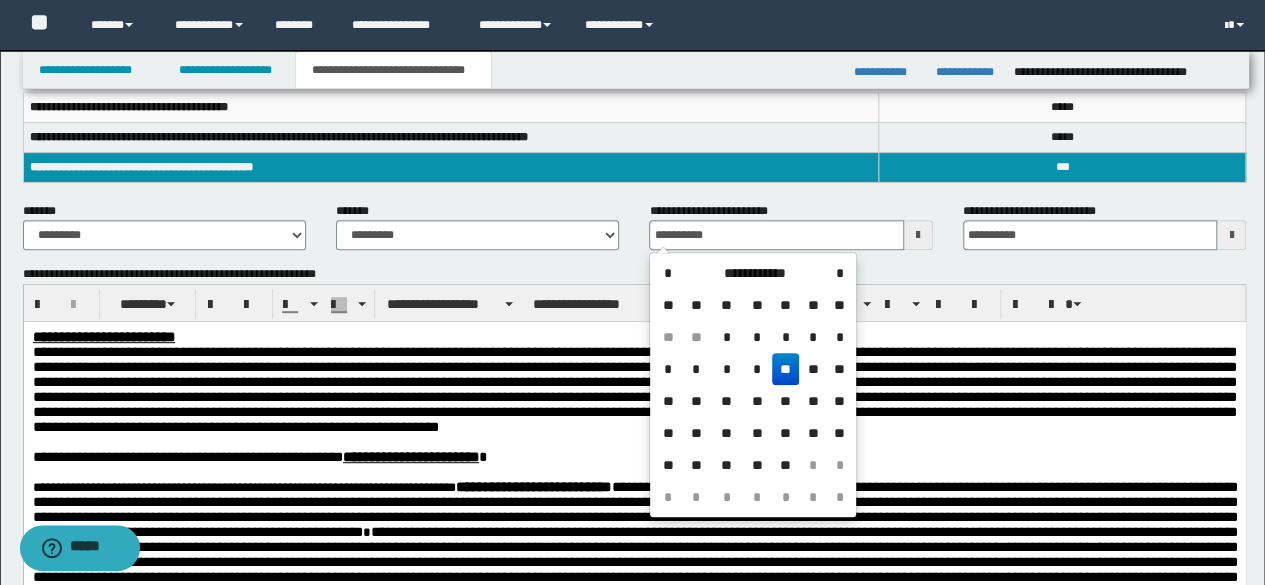 type on "**********" 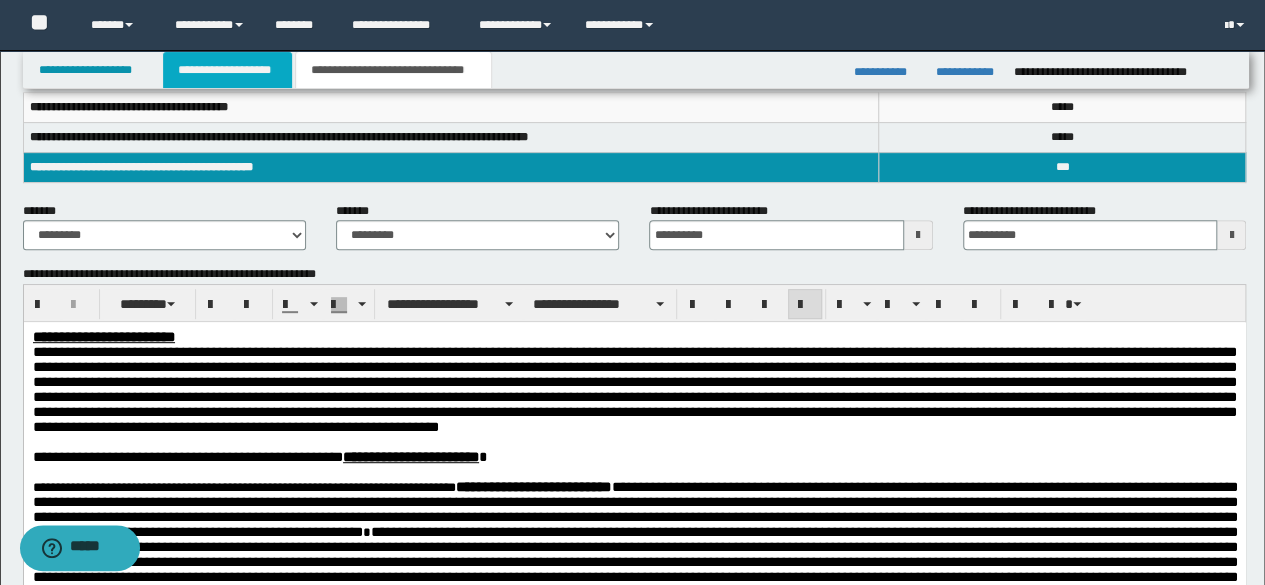 click on "**********" at bounding box center (227, 70) 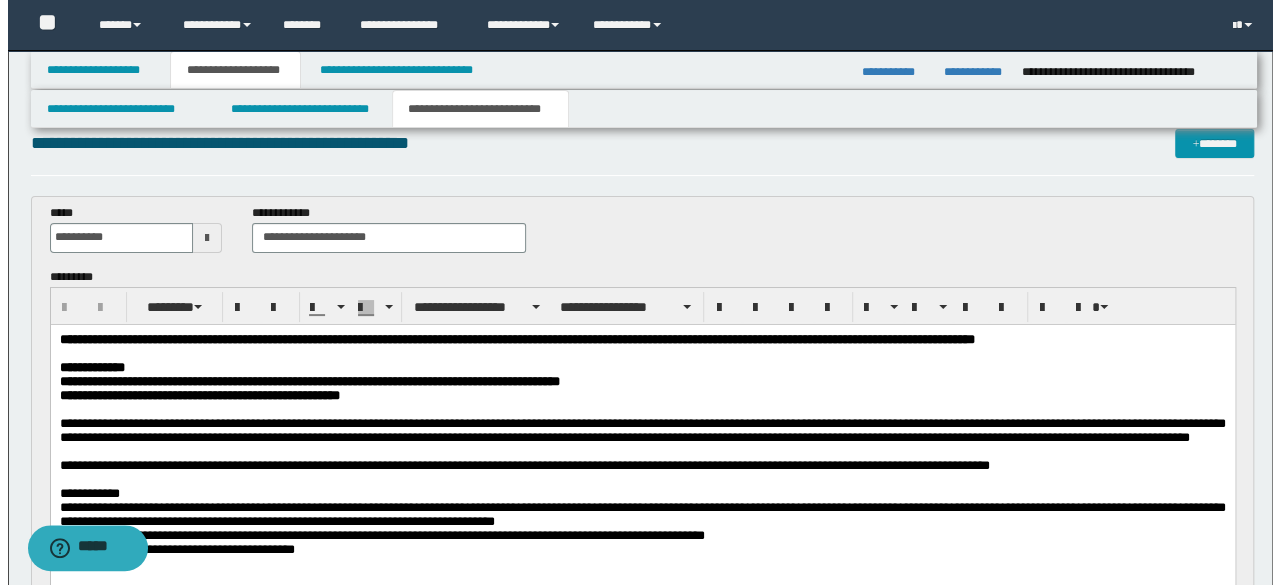 scroll, scrollTop: 0, scrollLeft: 0, axis: both 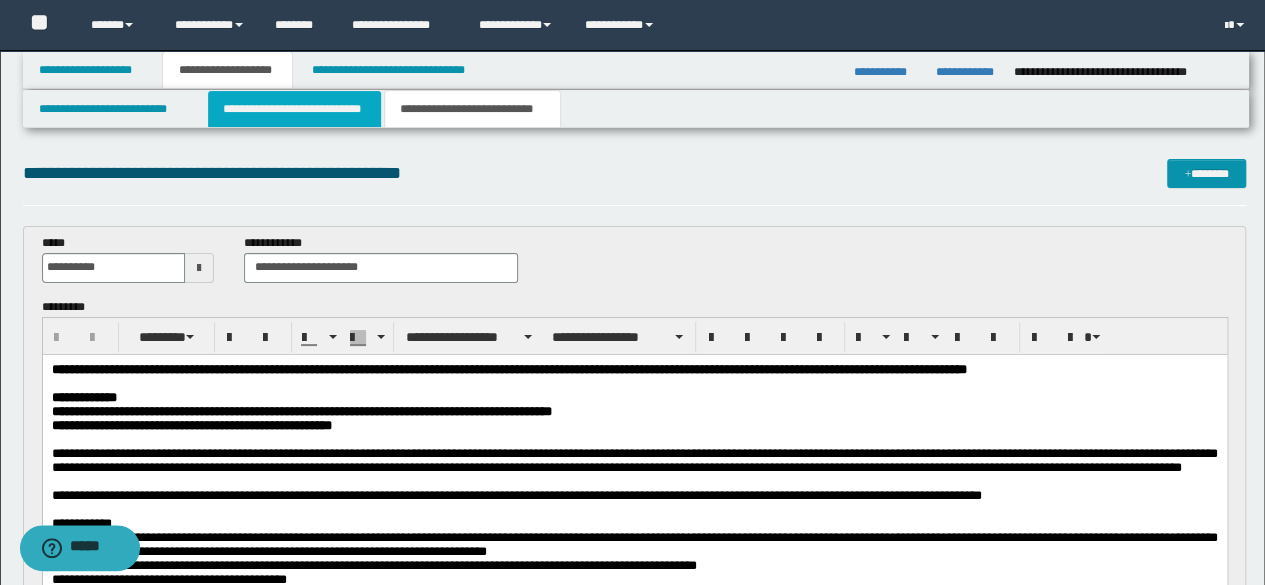 click on "**********" at bounding box center [294, 109] 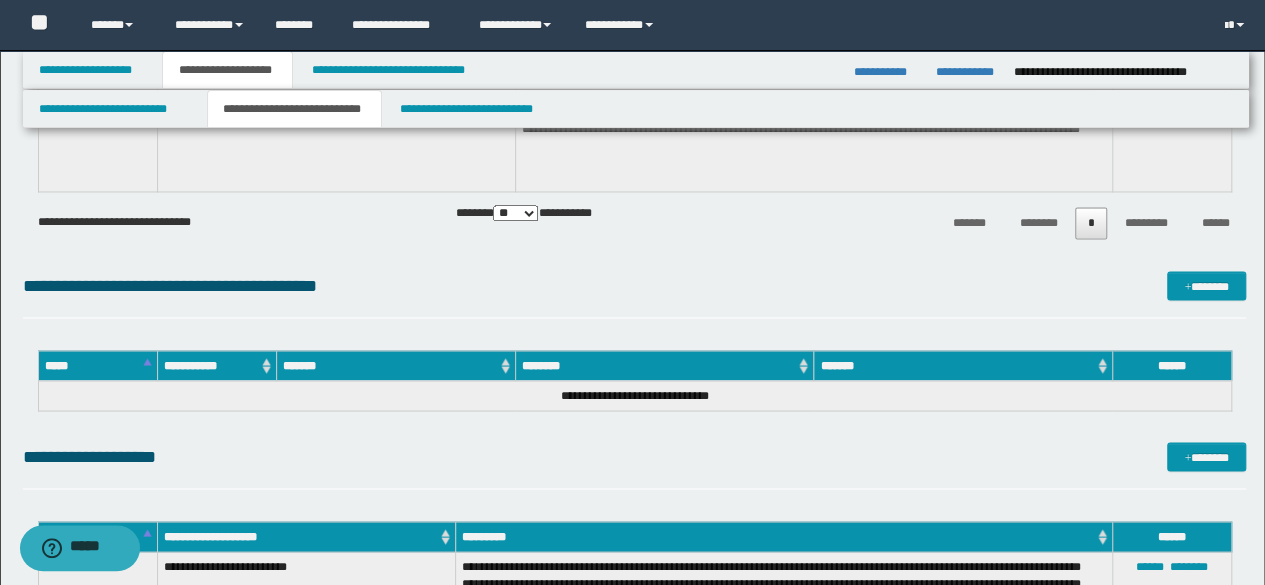 scroll, scrollTop: 5336, scrollLeft: 0, axis: vertical 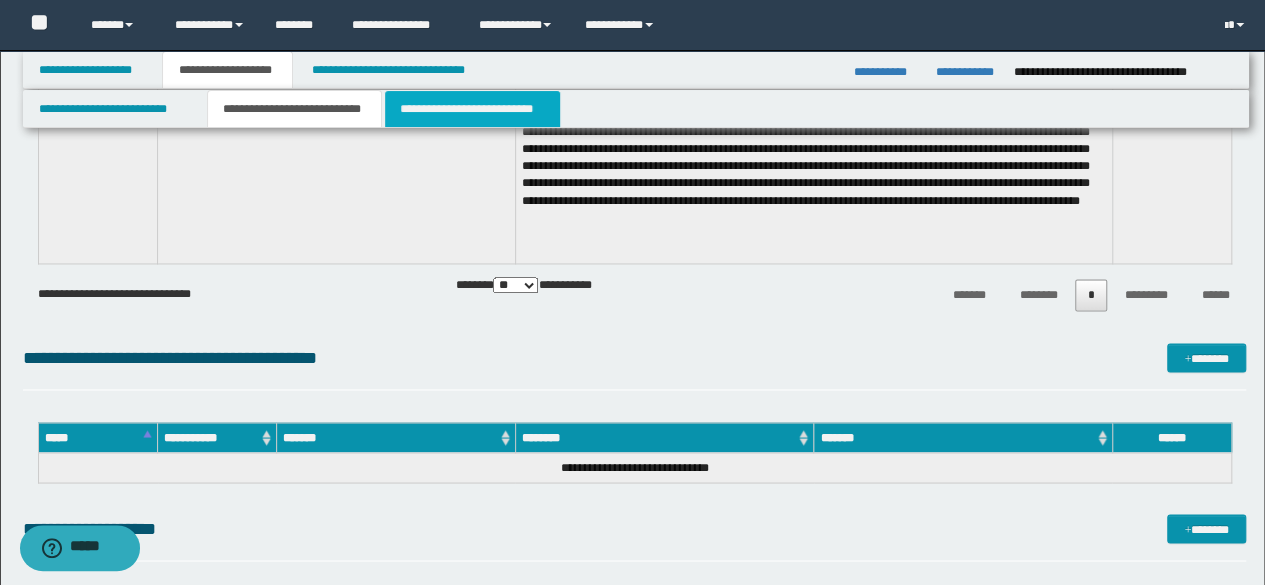 click on "**********" at bounding box center [472, 109] 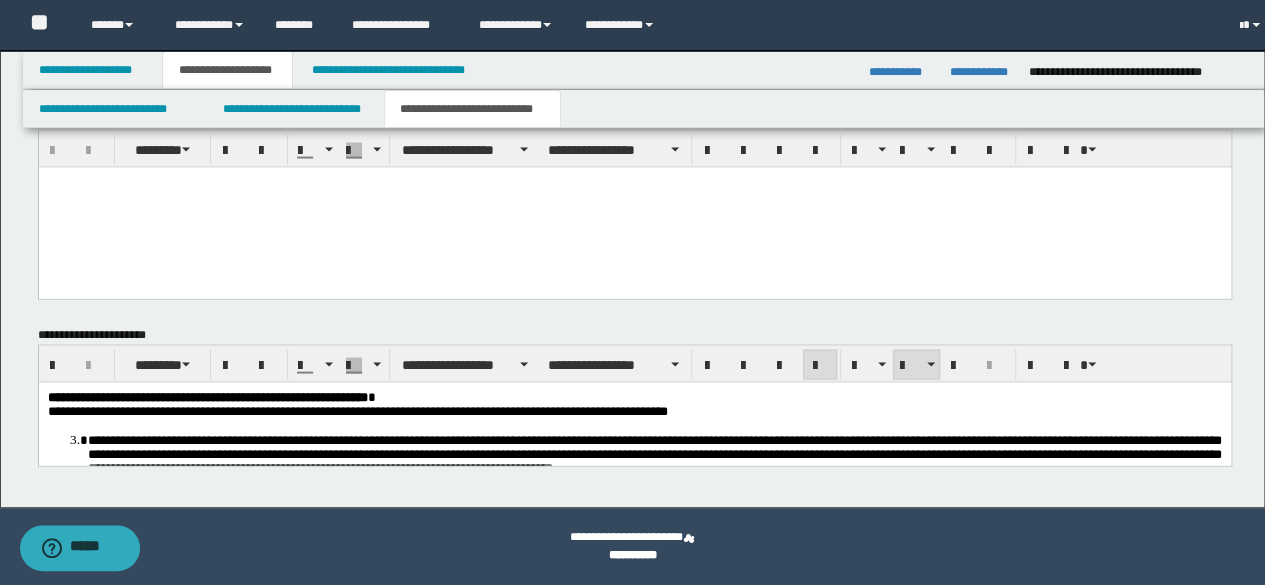 scroll, scrollTop: 1896, scrollLeft: 0, axis: vertical 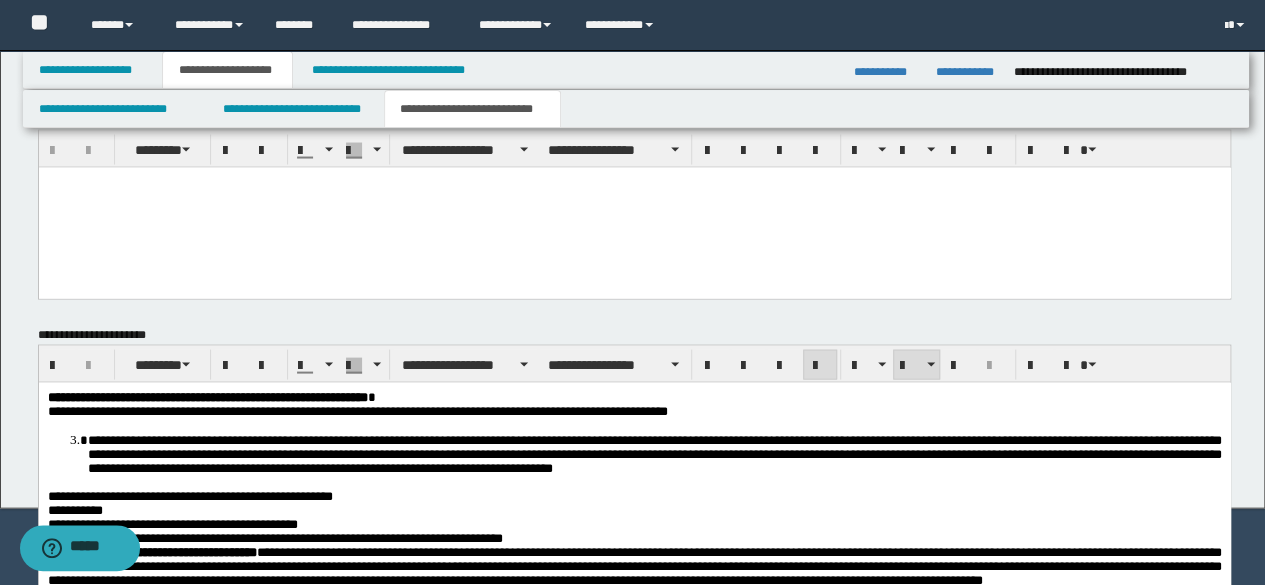 click on "**********" at bounding box center (654, 452) 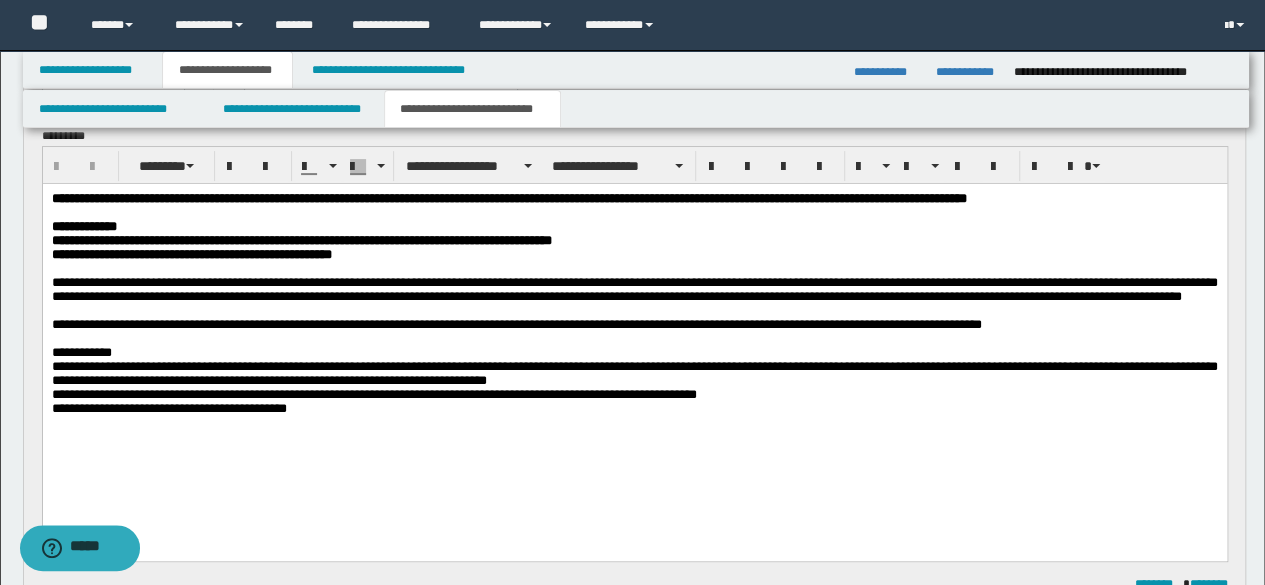 scroll, scrollTop: 0, scrollLeft: 0, axis: both 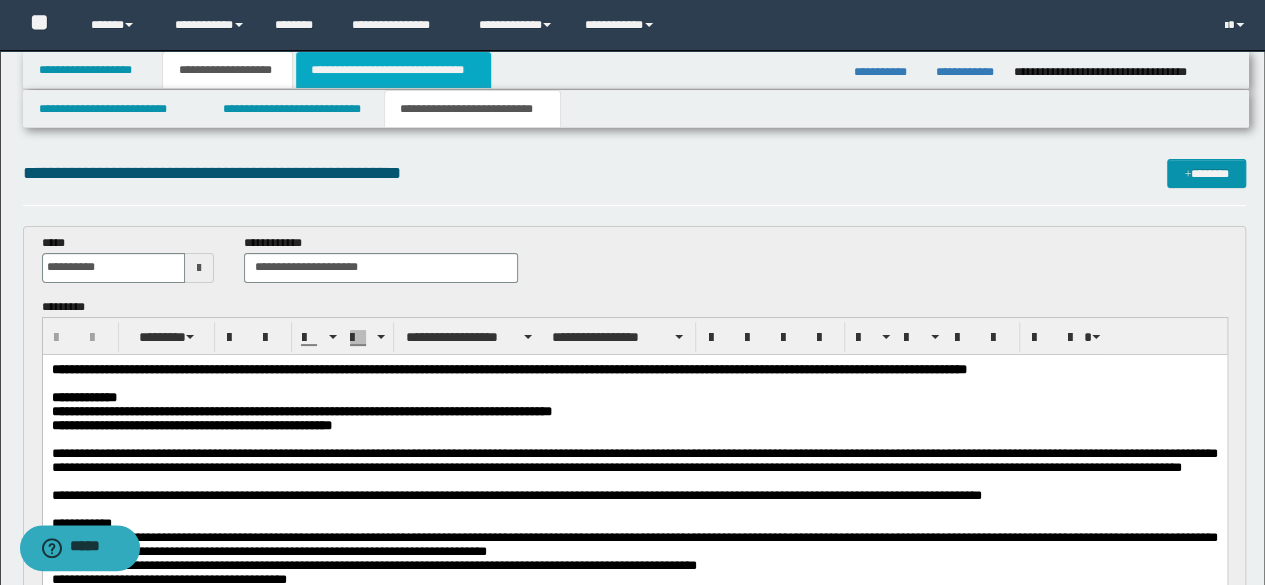click on "**********" at bounding box center (393, 70) 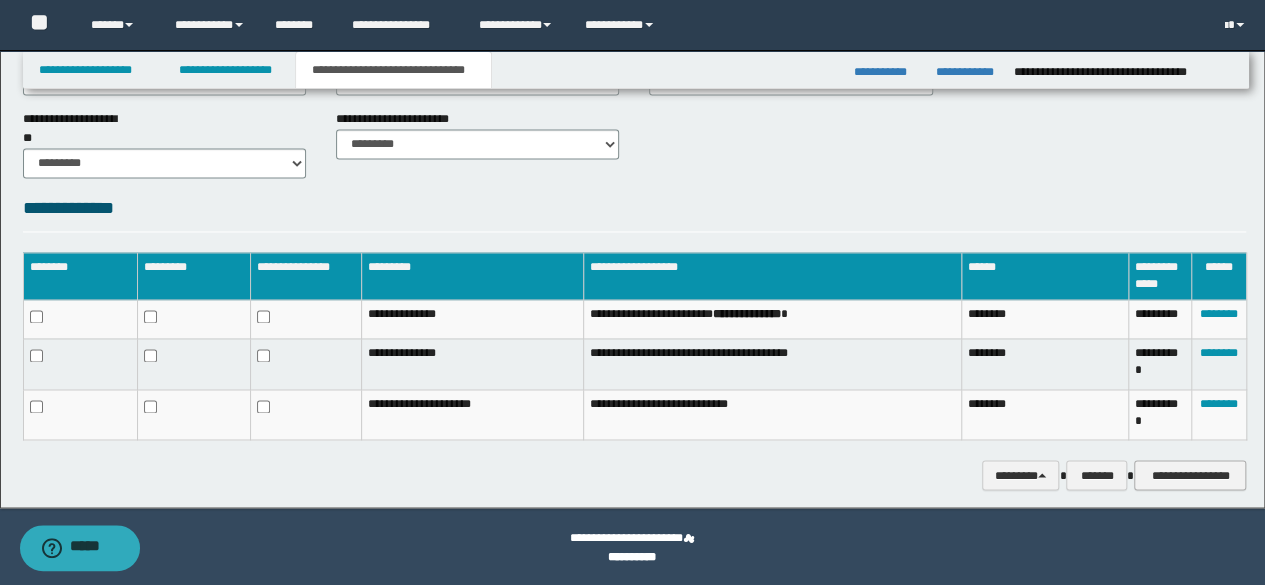 scroll, scrollTop: 1440, scrollLeft: 0, axis: vertical 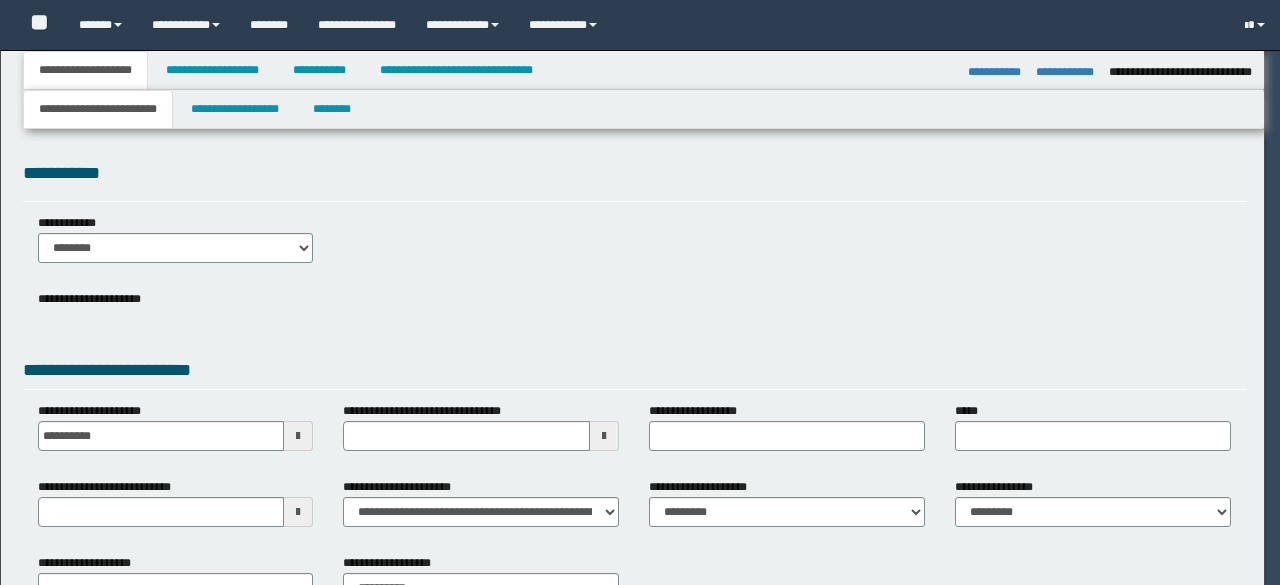 select on "*" 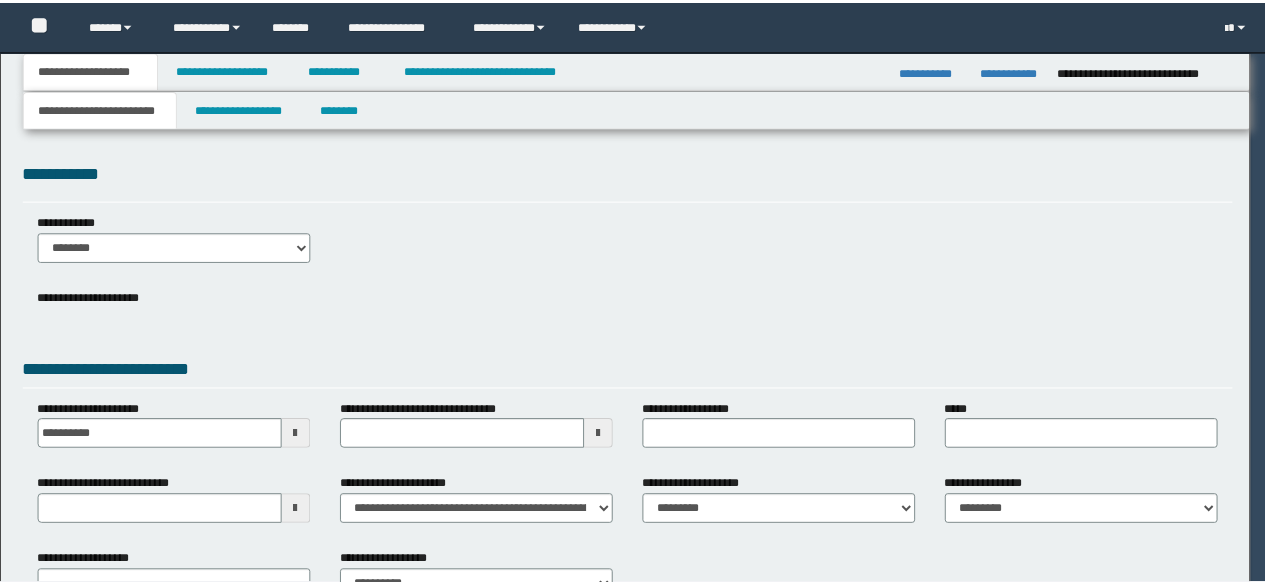 scroll, scrollTop: 0, scrollLeft: 0, axis: both 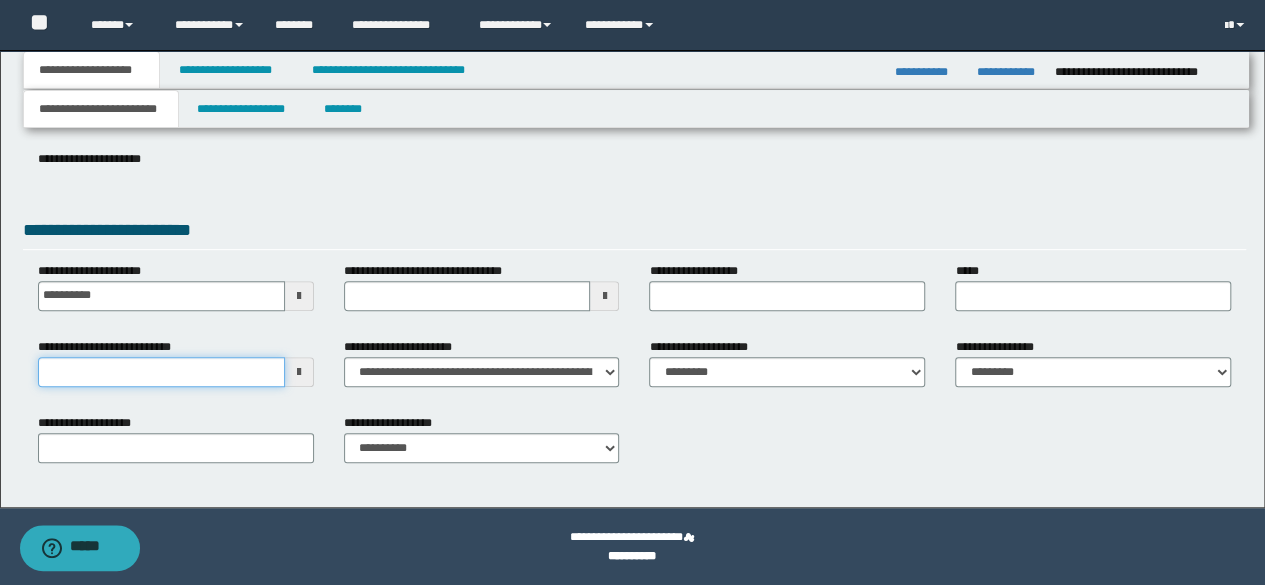 click on "**********" at bounding box center [161, 372] 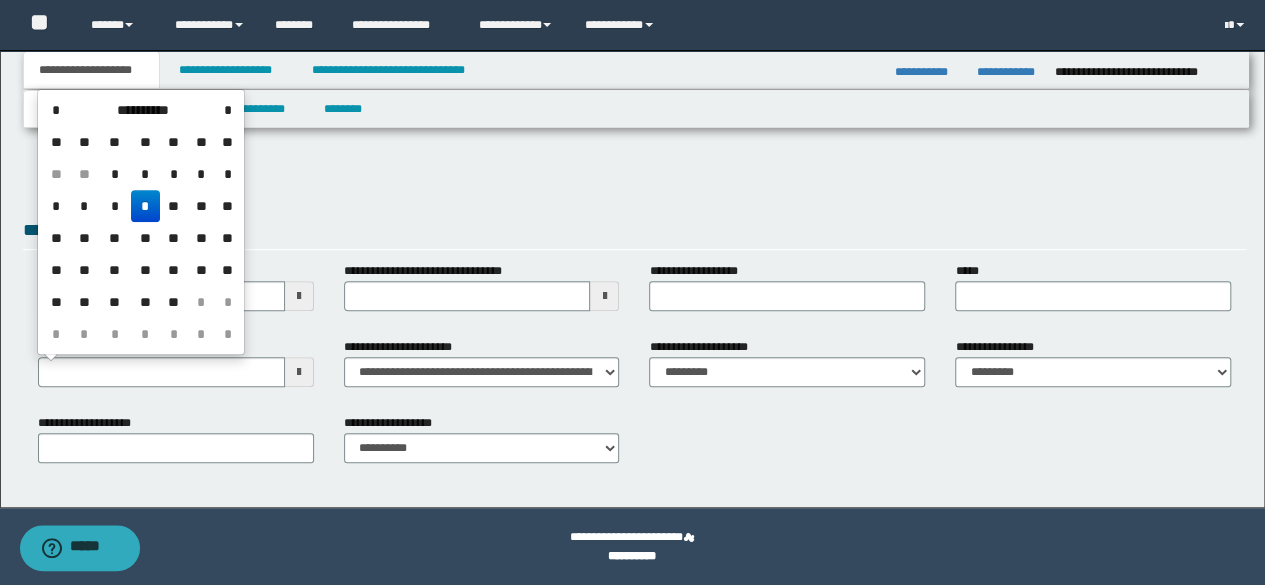 click on "**" at bounding box center (201, 206) 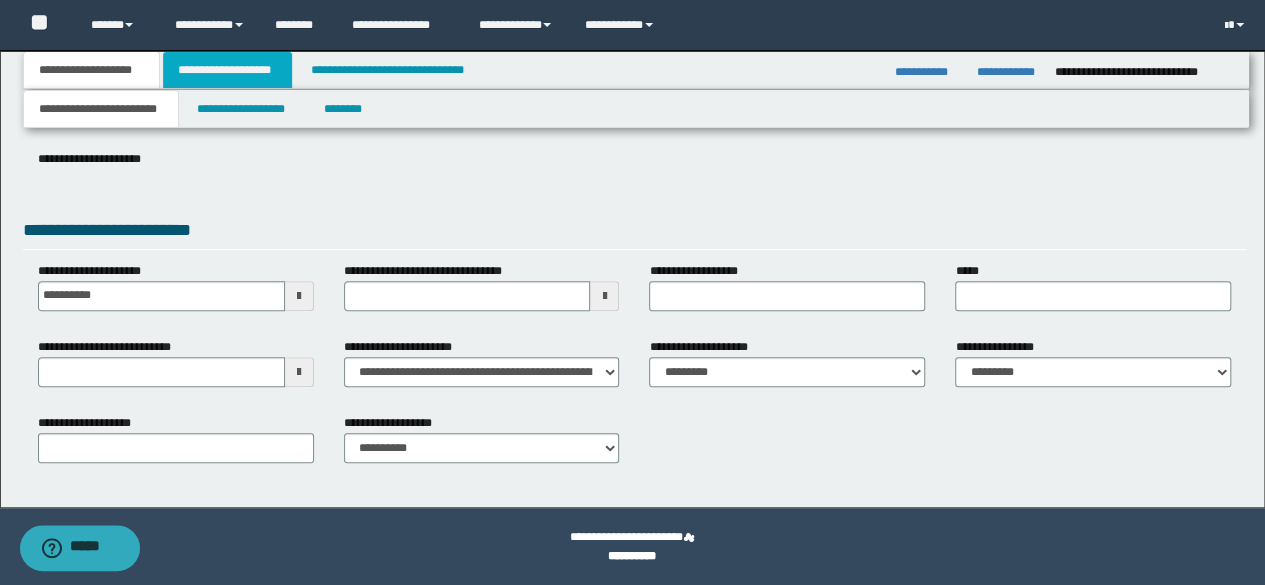 click on "**********" at bounding box center [227, 70] 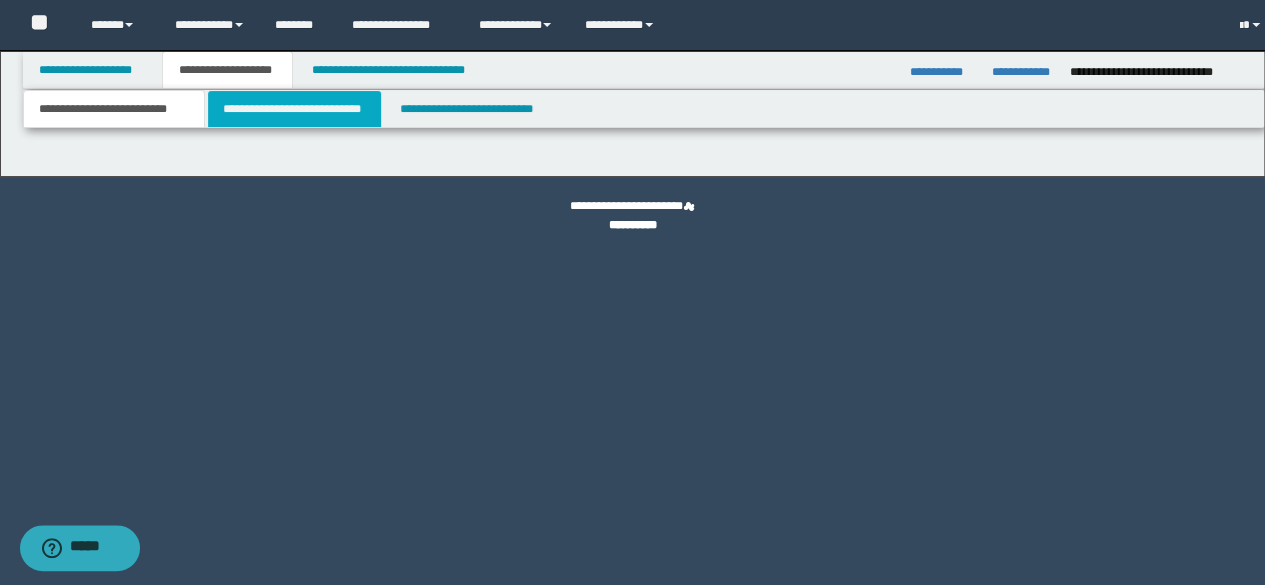 scroll, scrollTop: 0, scrollLeft: 0, axis: both 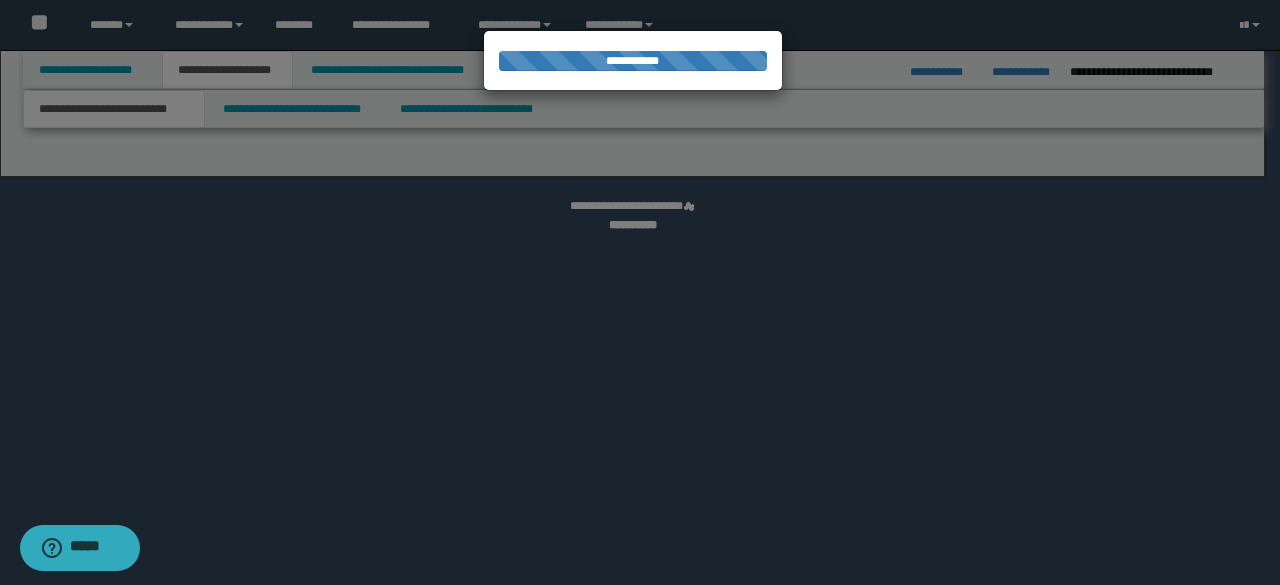 click at bounding box center [640, 292] 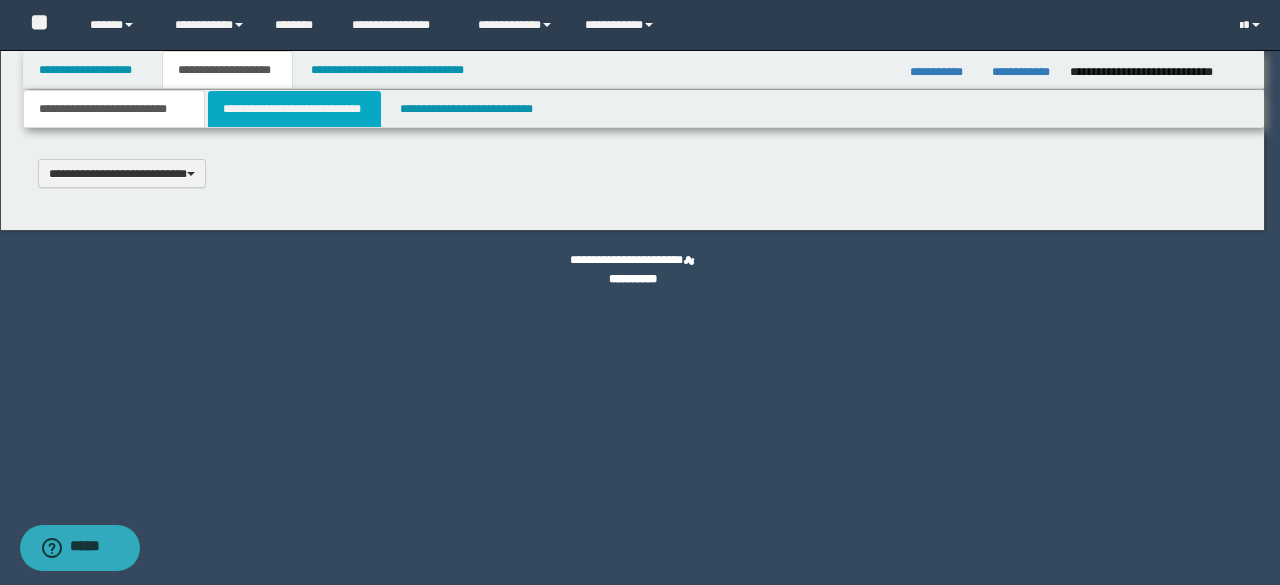 type 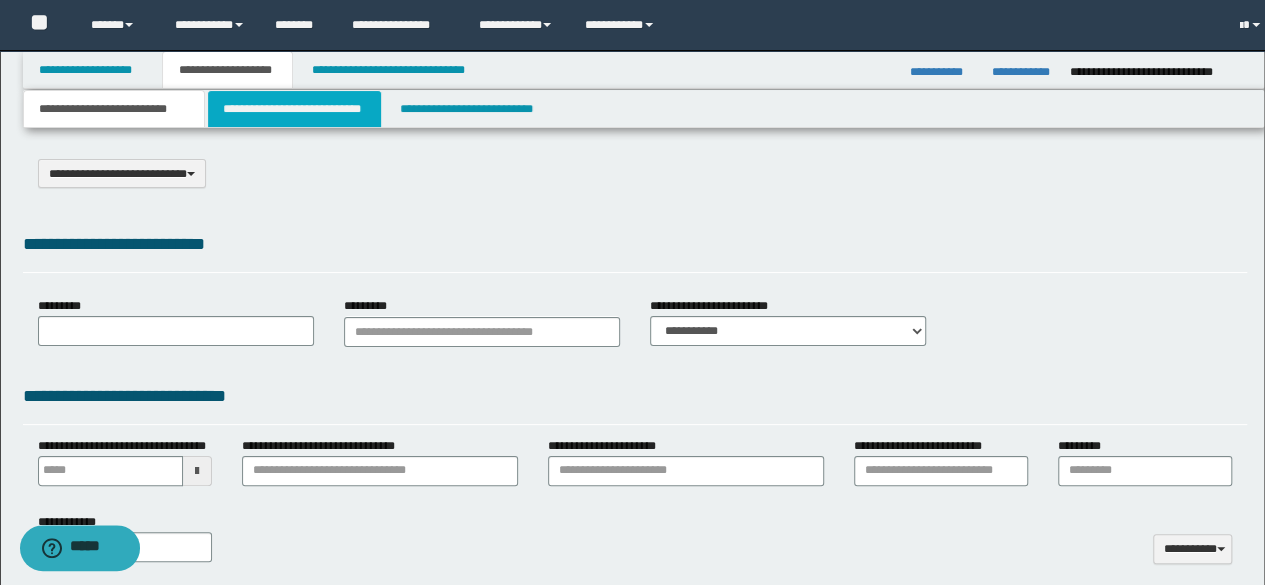 select on "*" 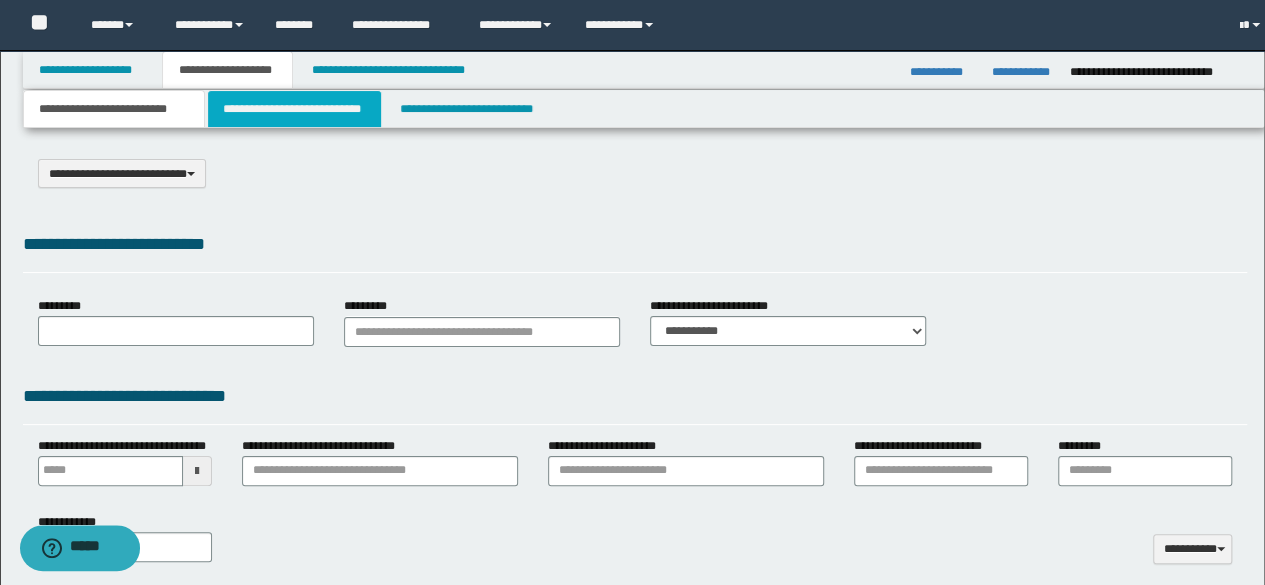 type 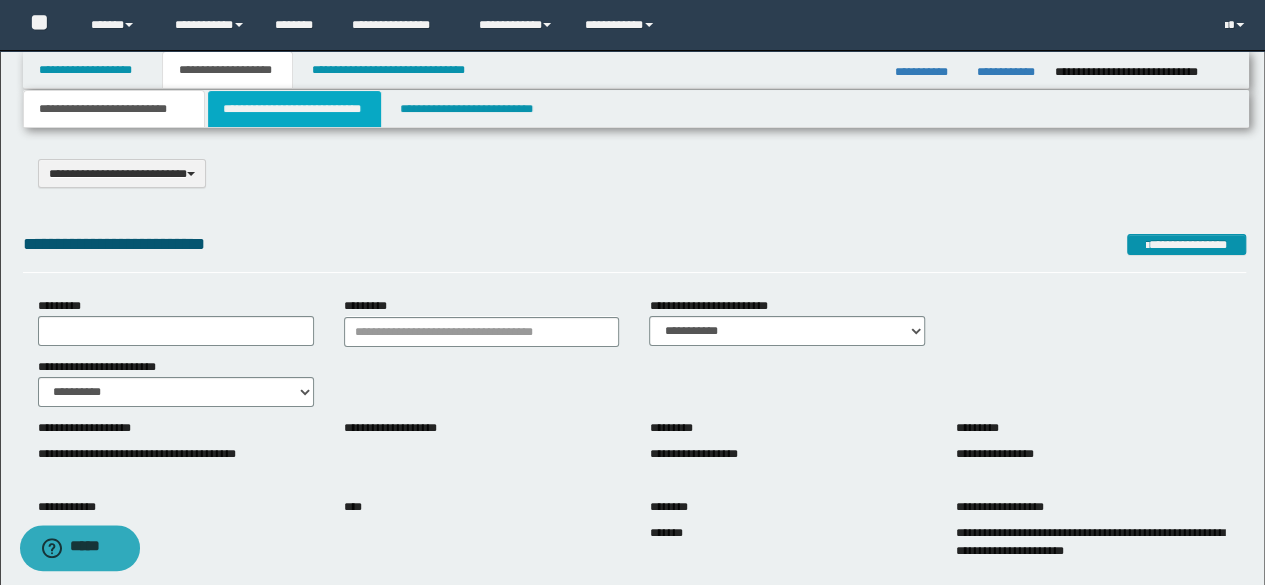 click on "**********" at bounding box center [294, 109] 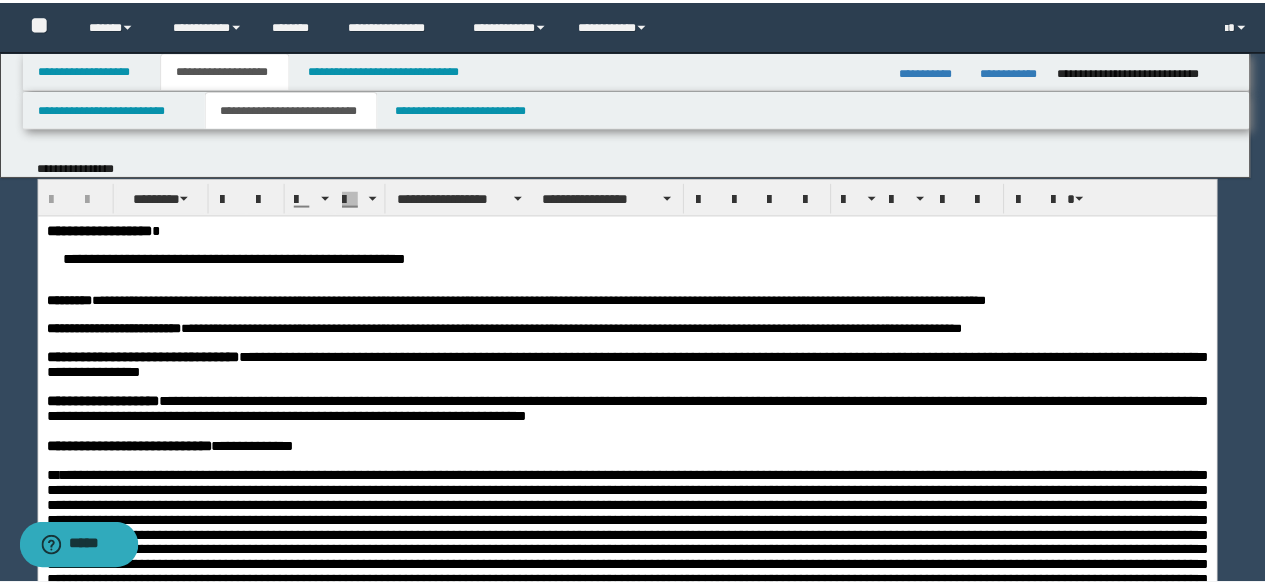 scroll, scrollTop: 0, scrollLeft: 0, axis: both 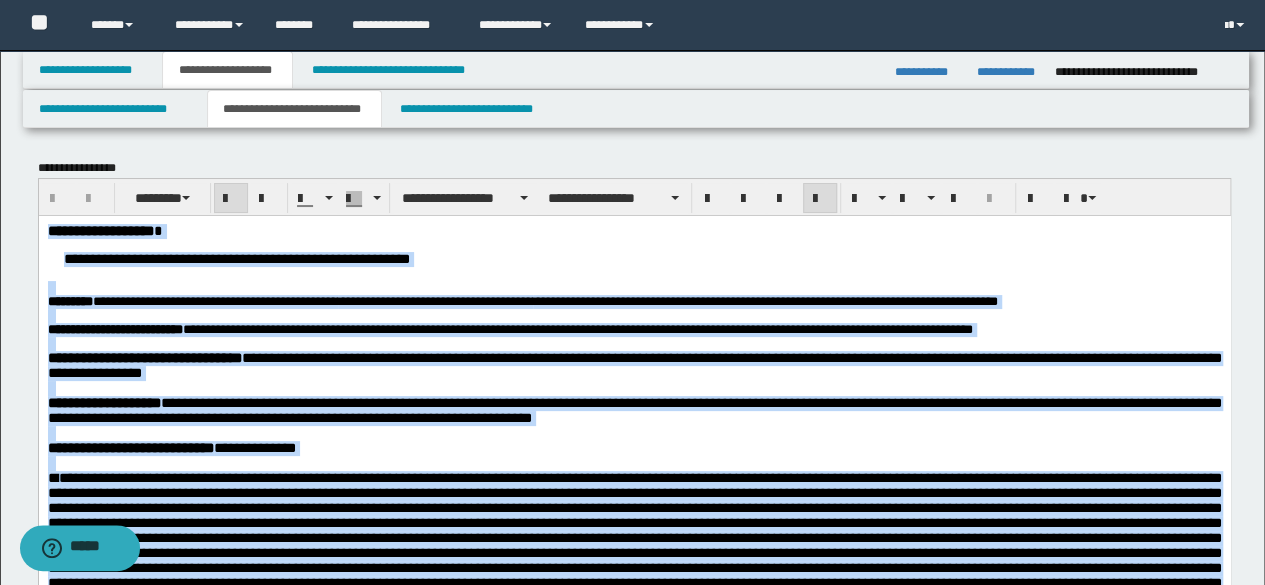 drag, startPoint x: 310, startPoint y: 1373, endPoint x: 0, endPoint y: 7, distance: 1400.7341 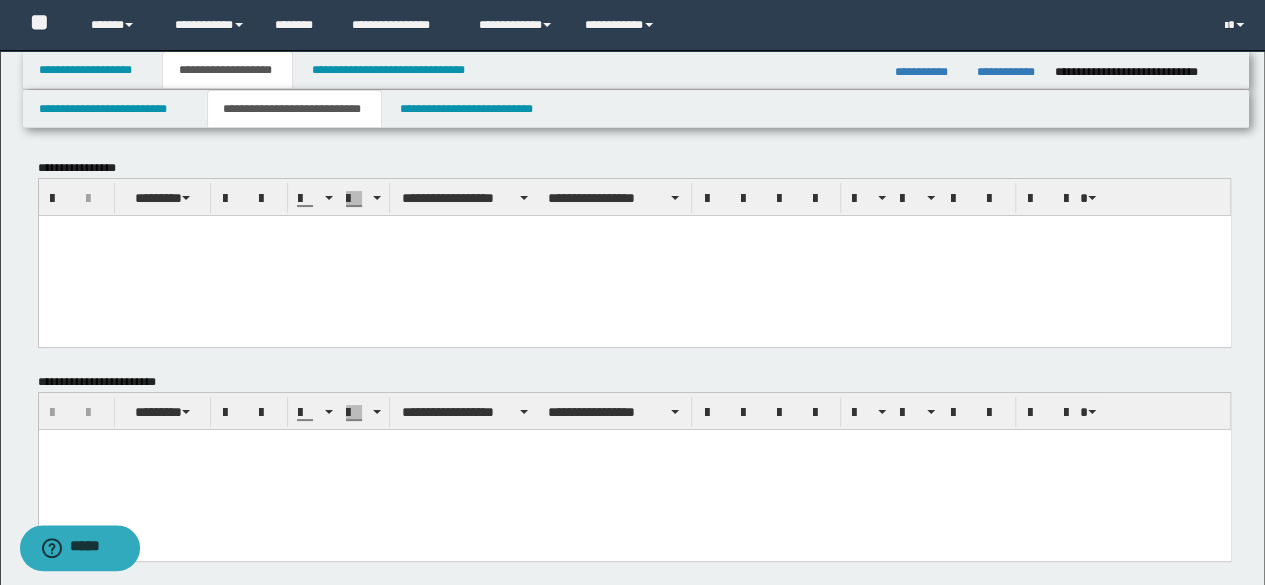 click at bounding box center [634, 255] 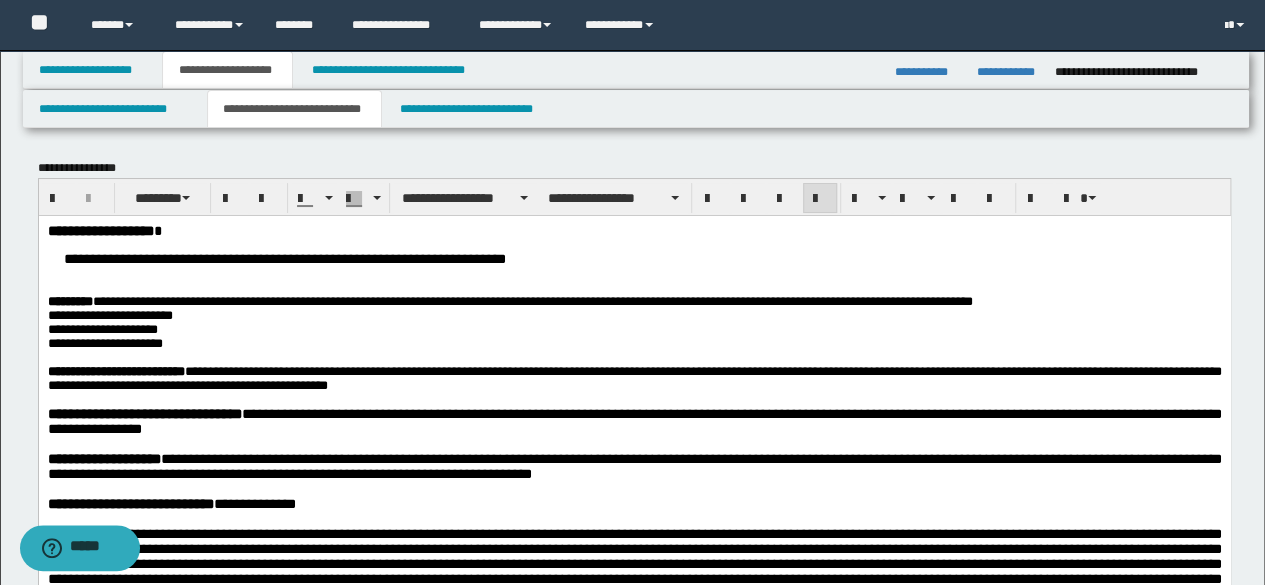 click on "**********" at bounding box center (634, 752) 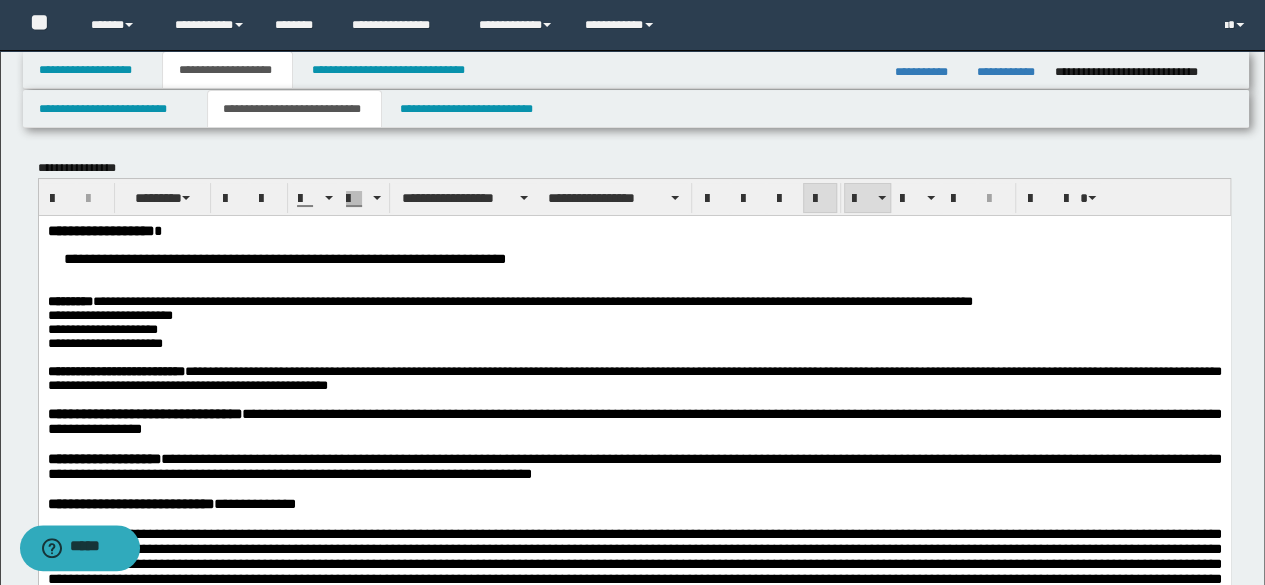 click on "**********" at bounding box center [634, 752] 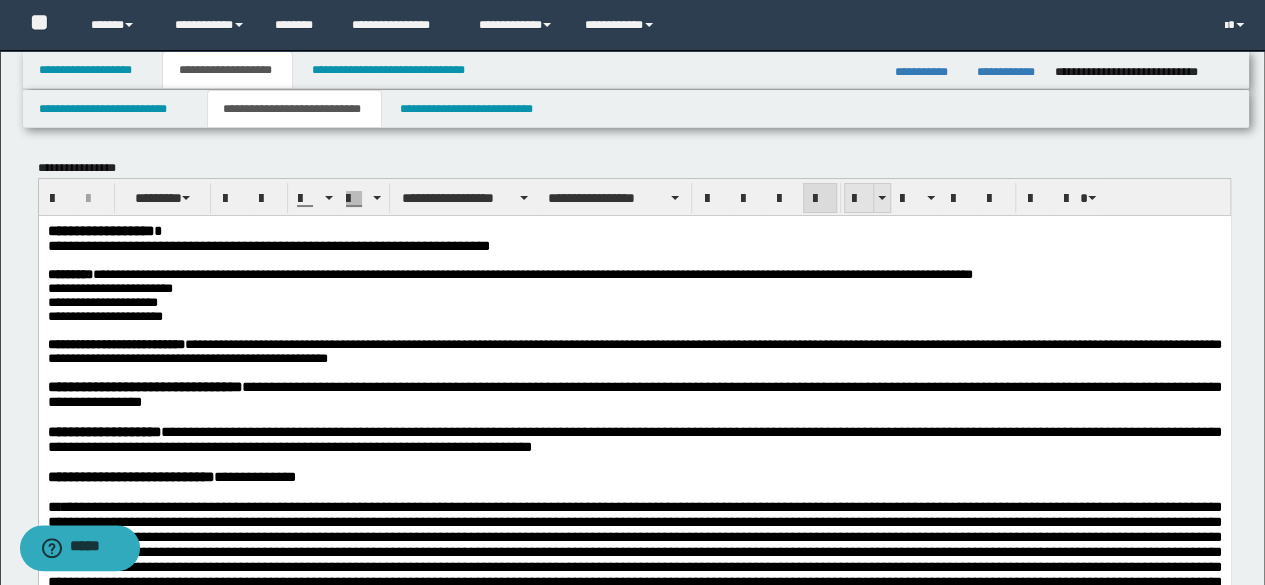 click at bounding box center [859, 198] 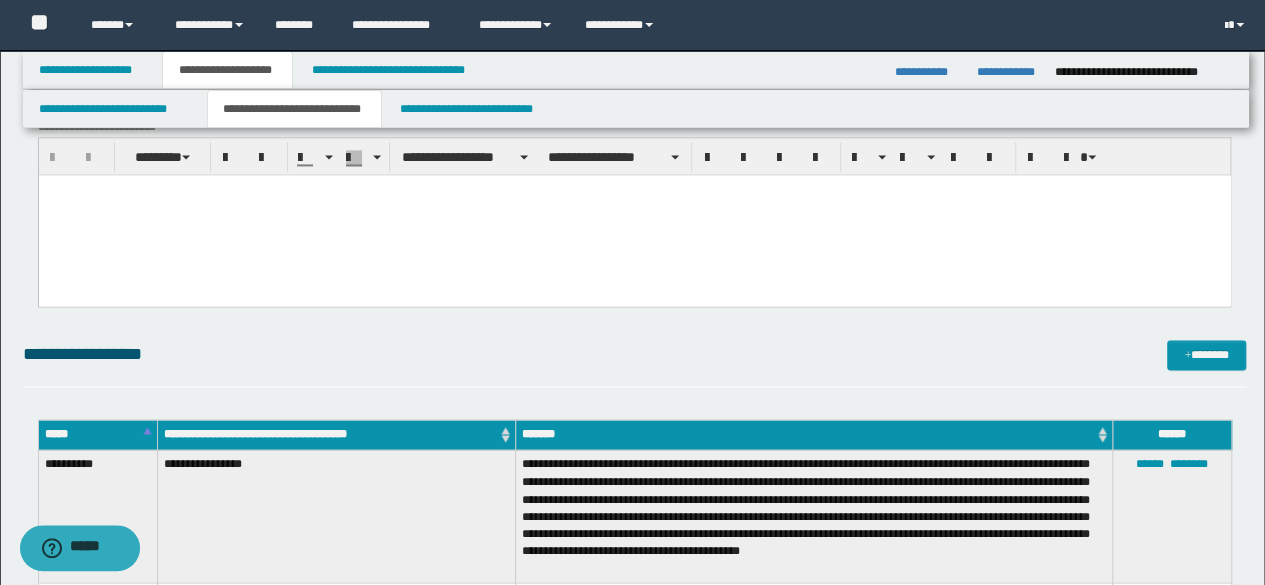 scroll, scrollTop: 1414, scrollLeft: 0, axis: vertical 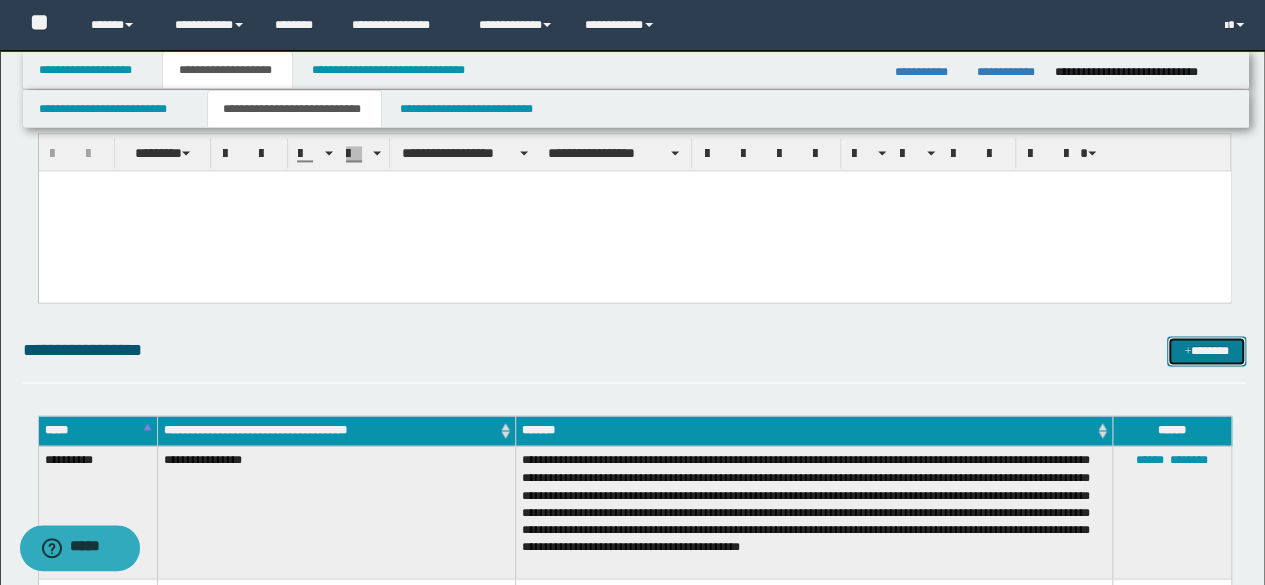 click on "*******" at bounding box center (1206, 350) 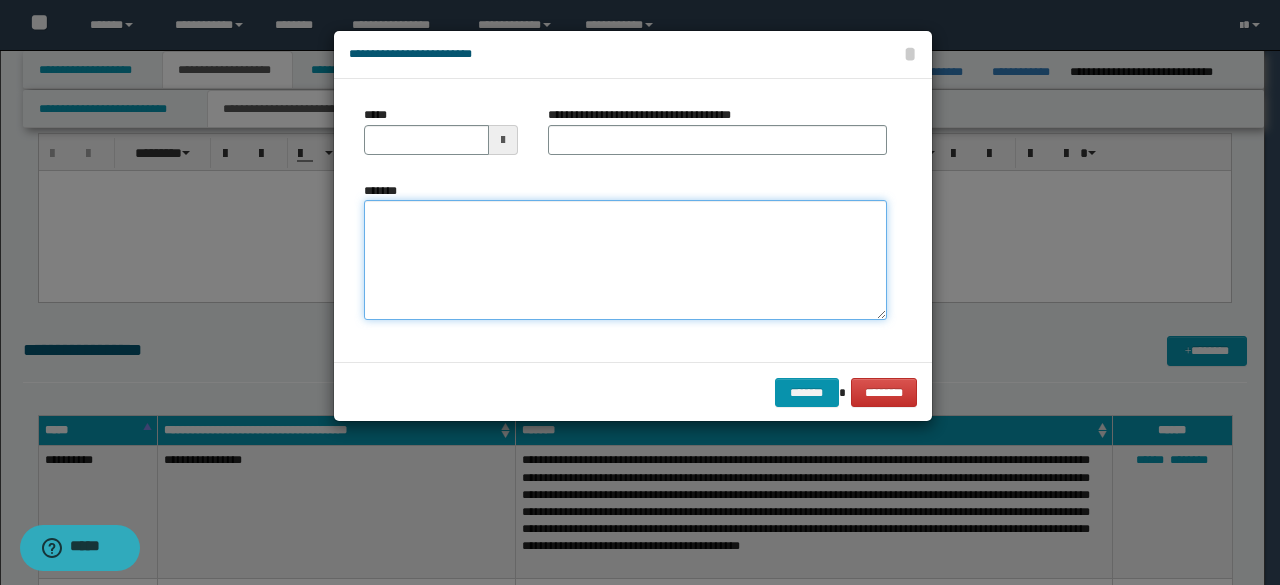 click on "*******" at bounding box center (625, 260) 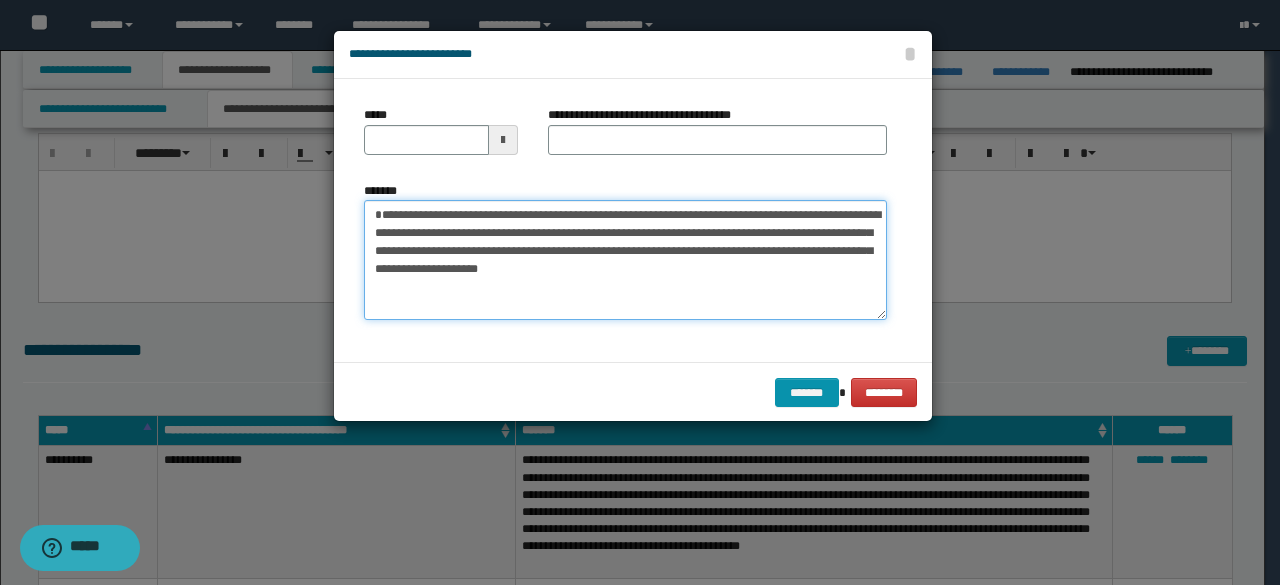 drag, startPoint x: 512, startPoint y: 231, endPoint x: 233, endPoint y: 181, distance: 283.4449 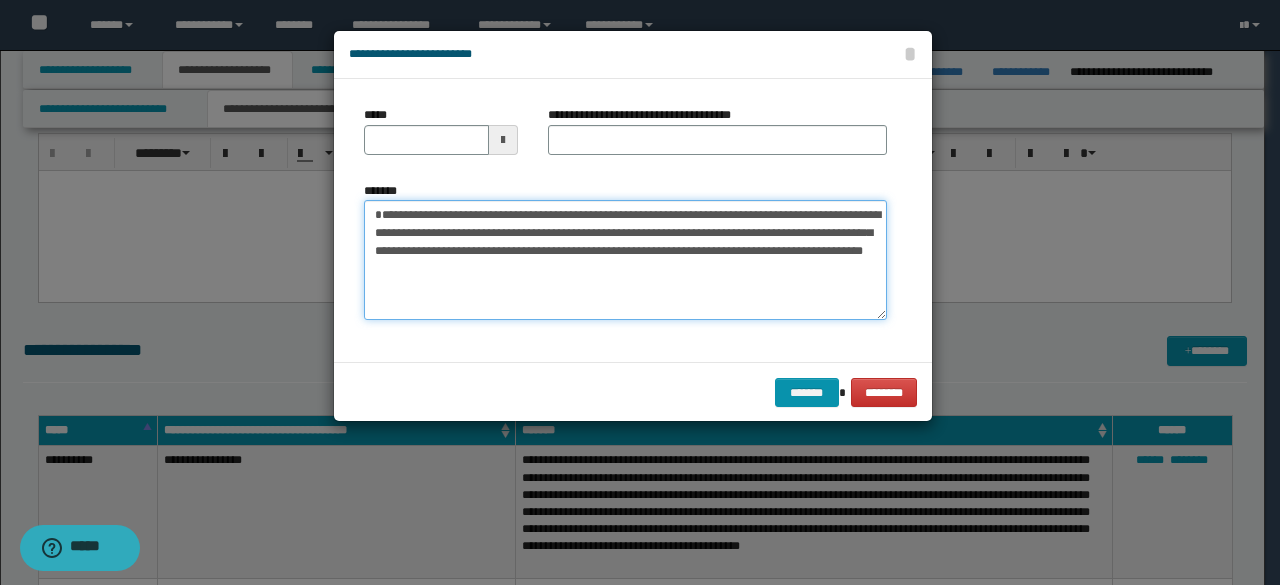 type on "**********" 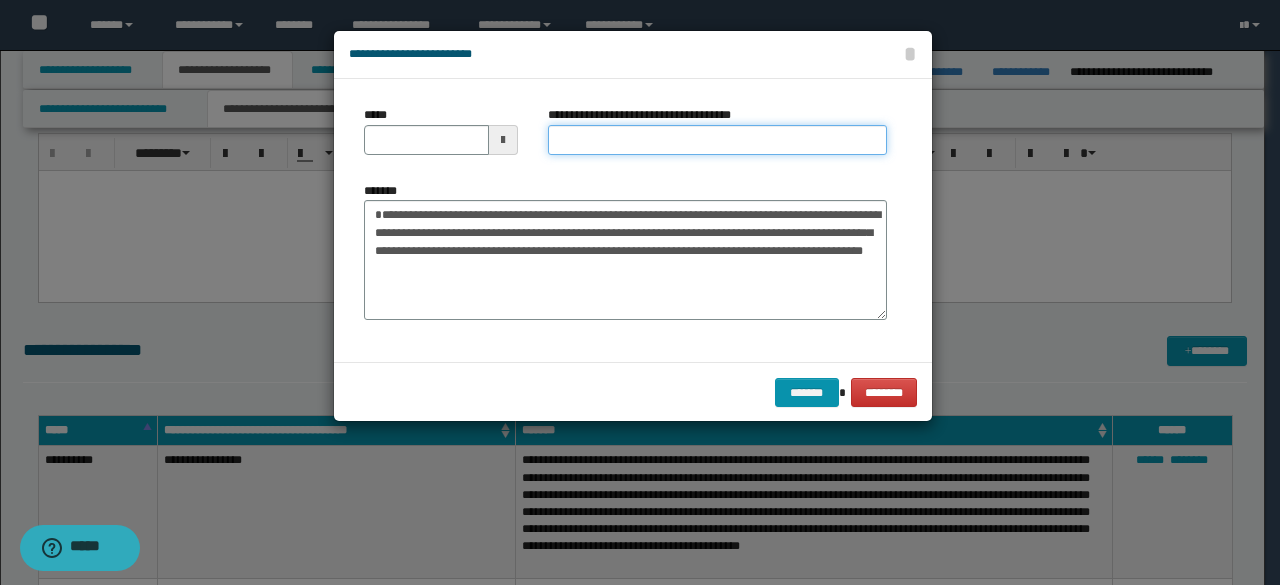 drag, startPoint x: 565, startPoint y: 140, endPoint x: 451, endPoint y: 150, distance: 114.43776 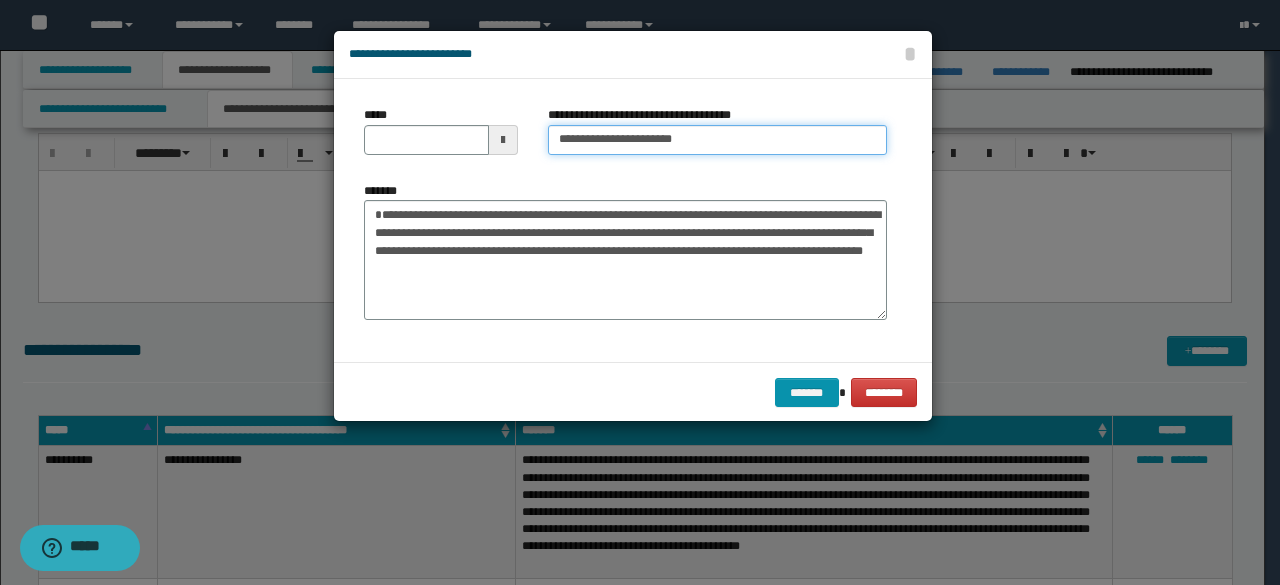 type on "**********" 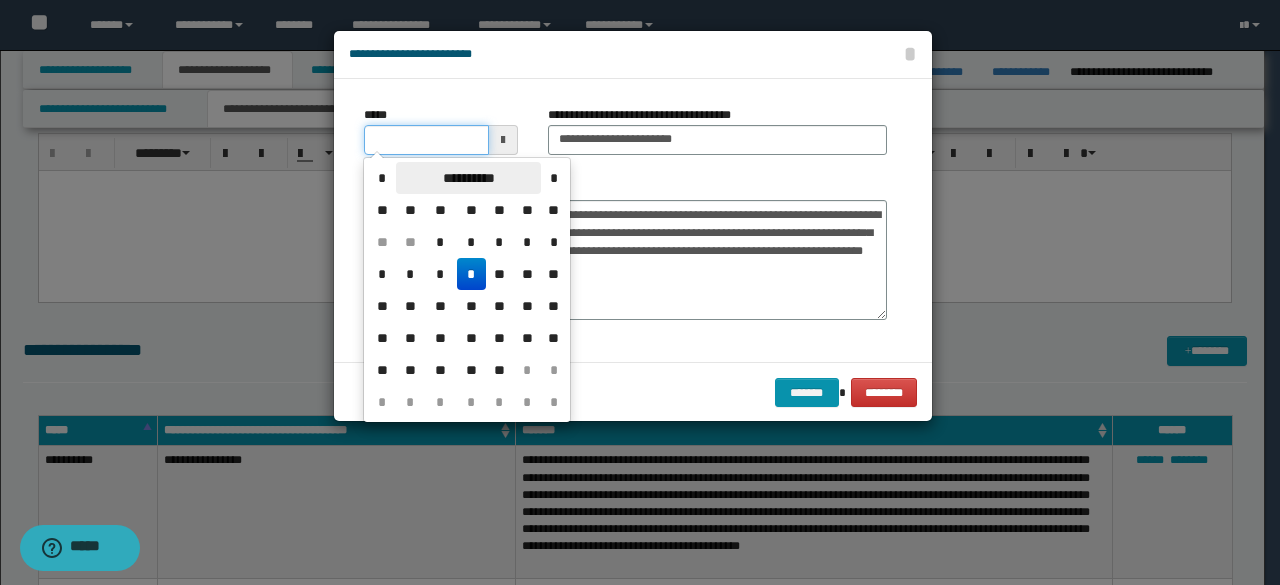 drag, startPoint x: 424, startPoint y: 137, endPoint x: 444, endPoint y: 179, distance: 46.518814 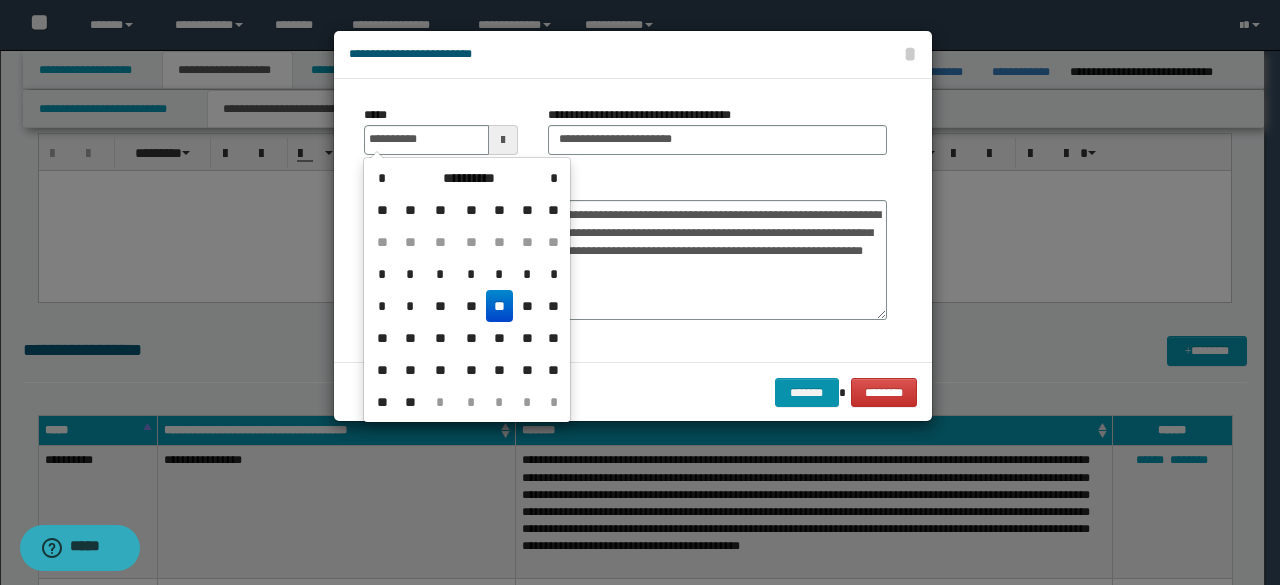 click on "**" at bounding box center [500, 306] 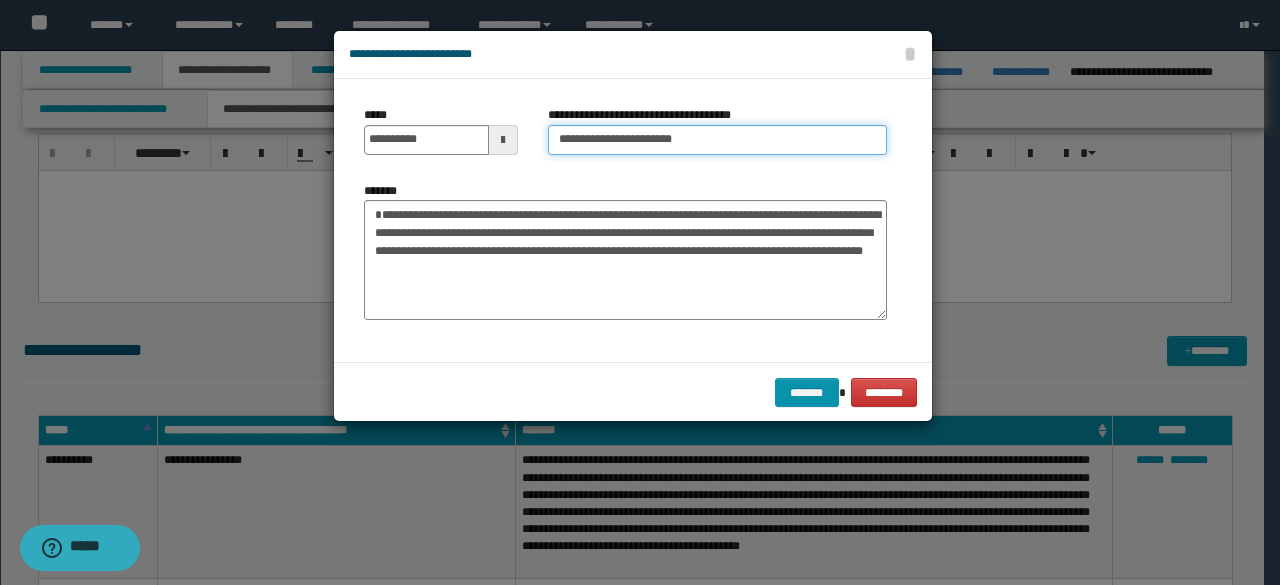 drag, startPoint x: 626, startPoint y: 128, endPoint x: 518, endPoint y: 127, distance: 108.00463 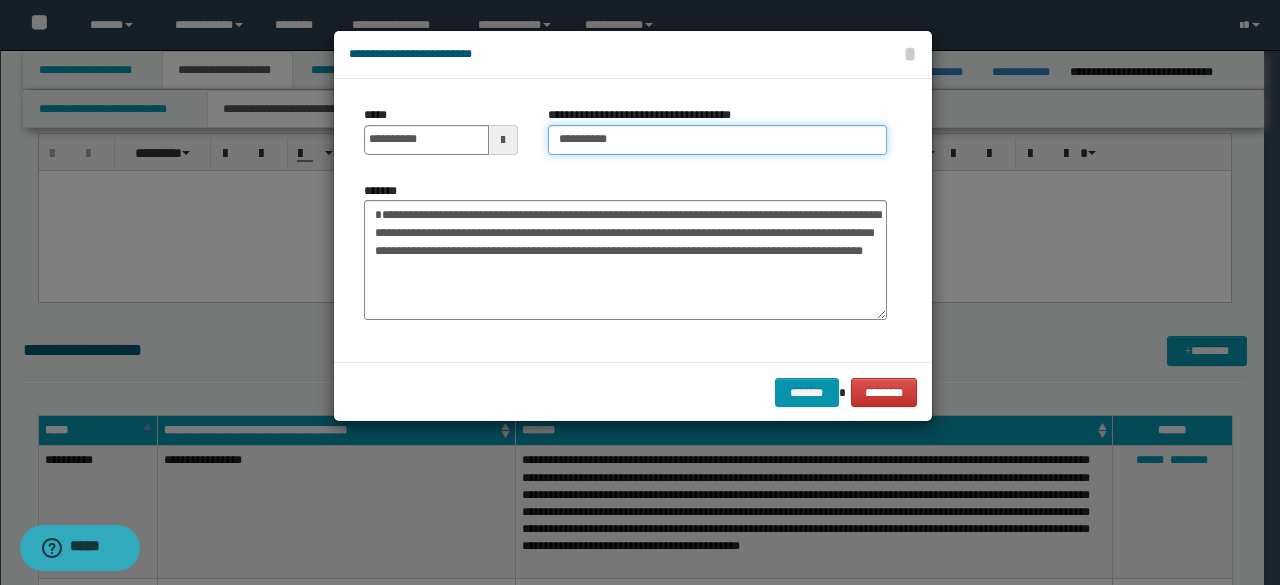 click on "**********" at bounding box center [717, 140] 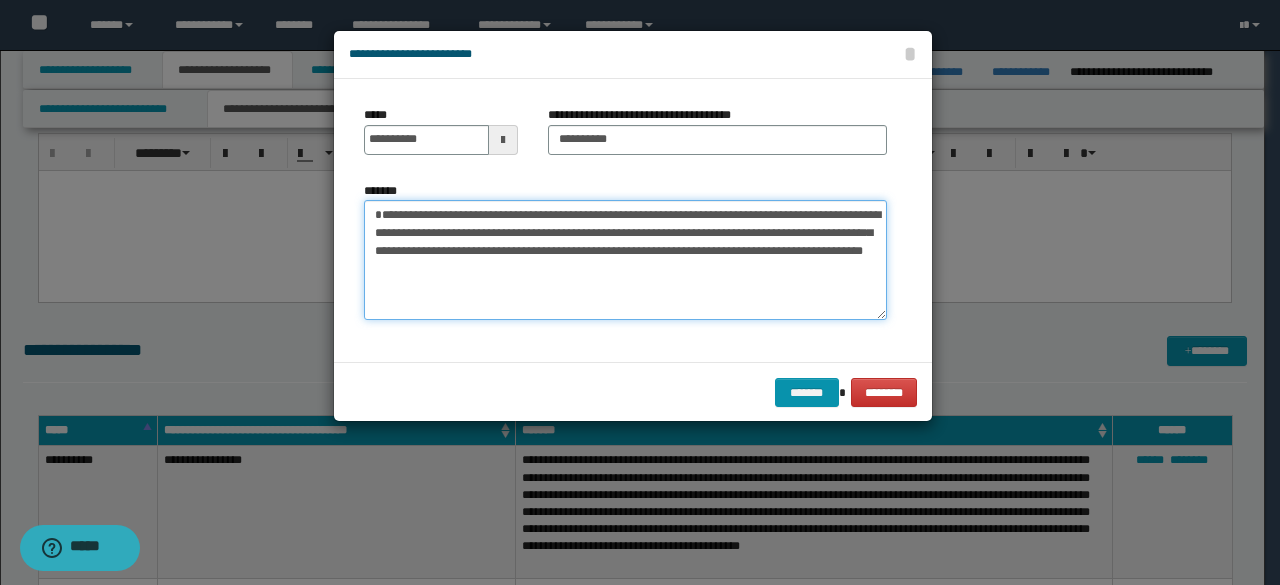 drag, startPoint x: 596, startPoint y: 251, endPoint x: 626, endPoint y: 271, distance: 36.05551 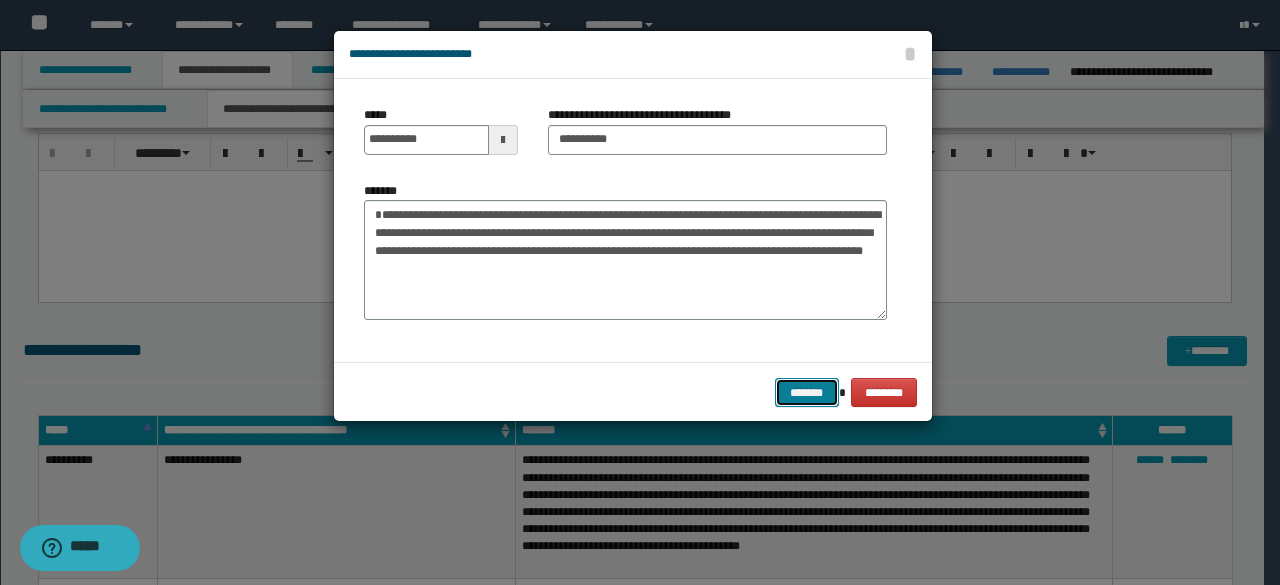 click on "*******" at bounding box center [807, 392] 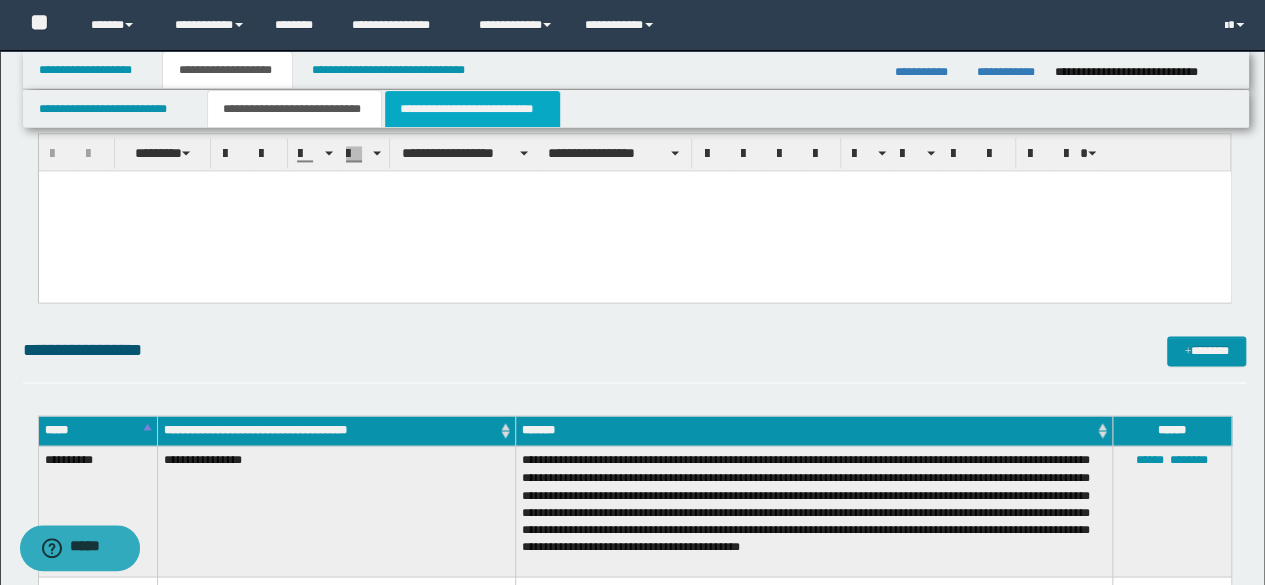 click on "**********" at bounding box center (472, 109) 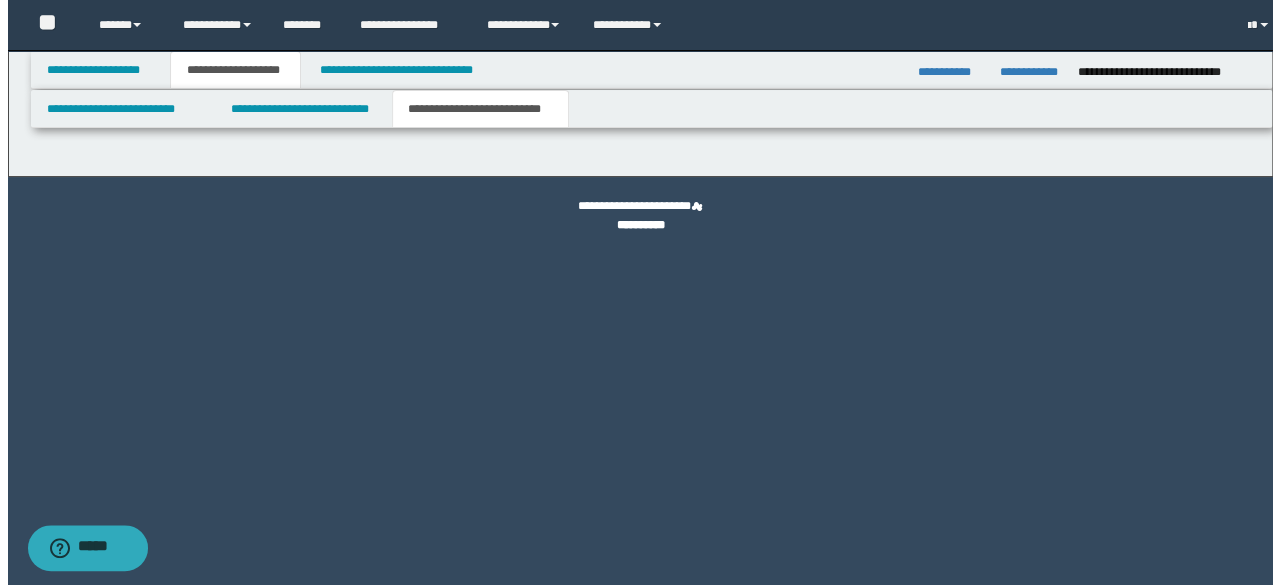 scroll, scrollTop: 0, scrollLeft: 0, axis: both 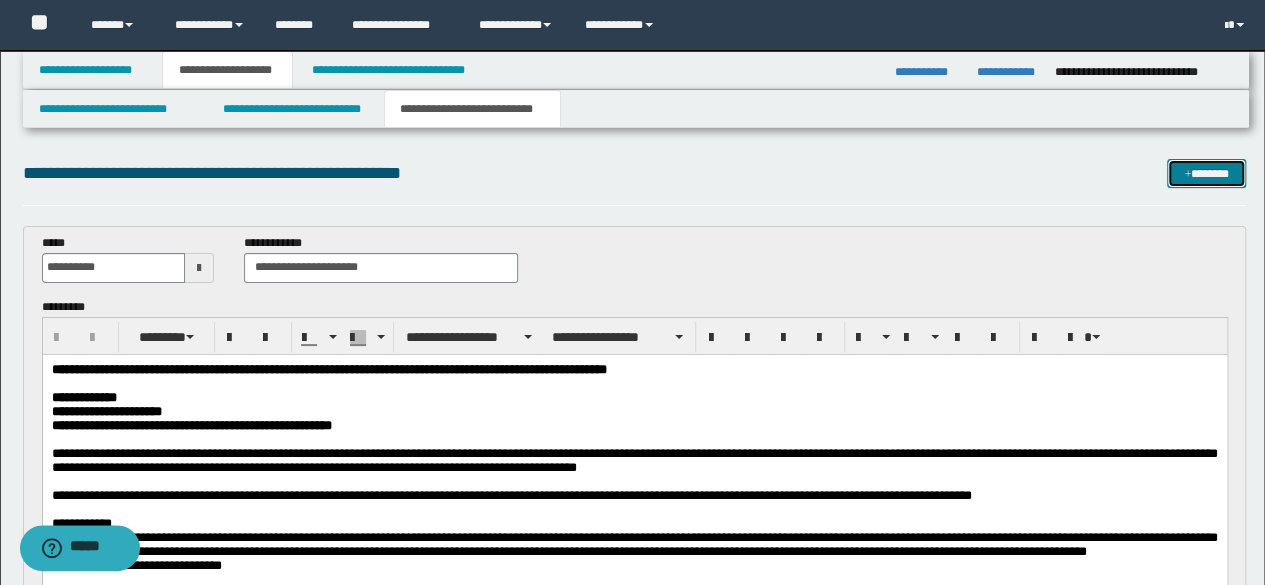 click at bounding box center (1187, 175) 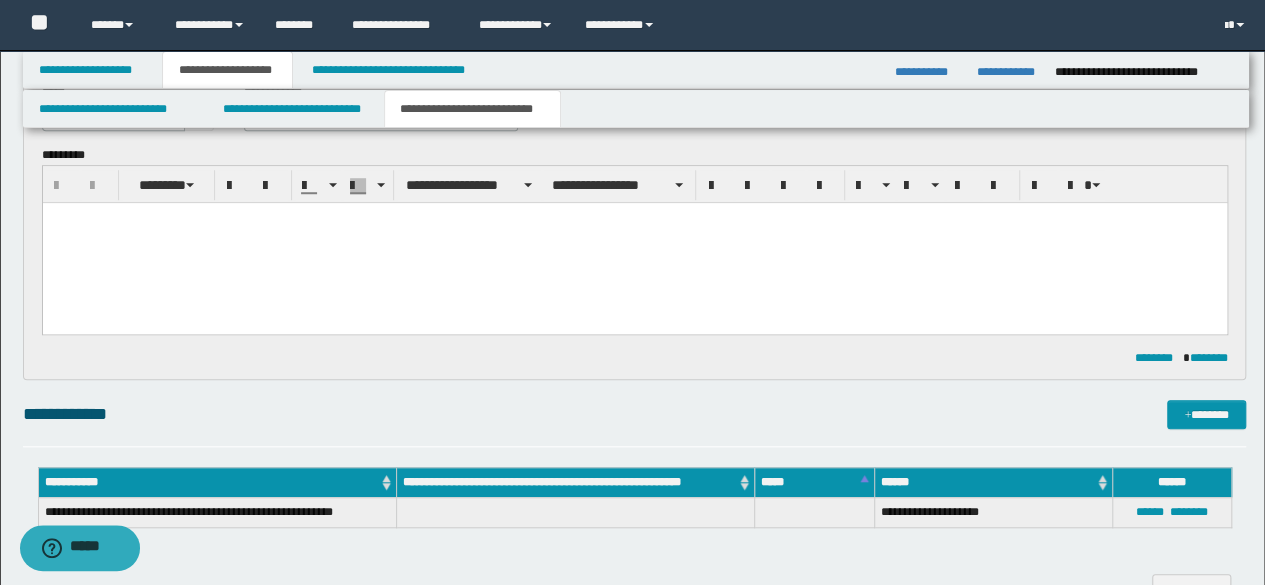 scroll, scrollTop: 492, scrollLeft: 0, axis: vertical 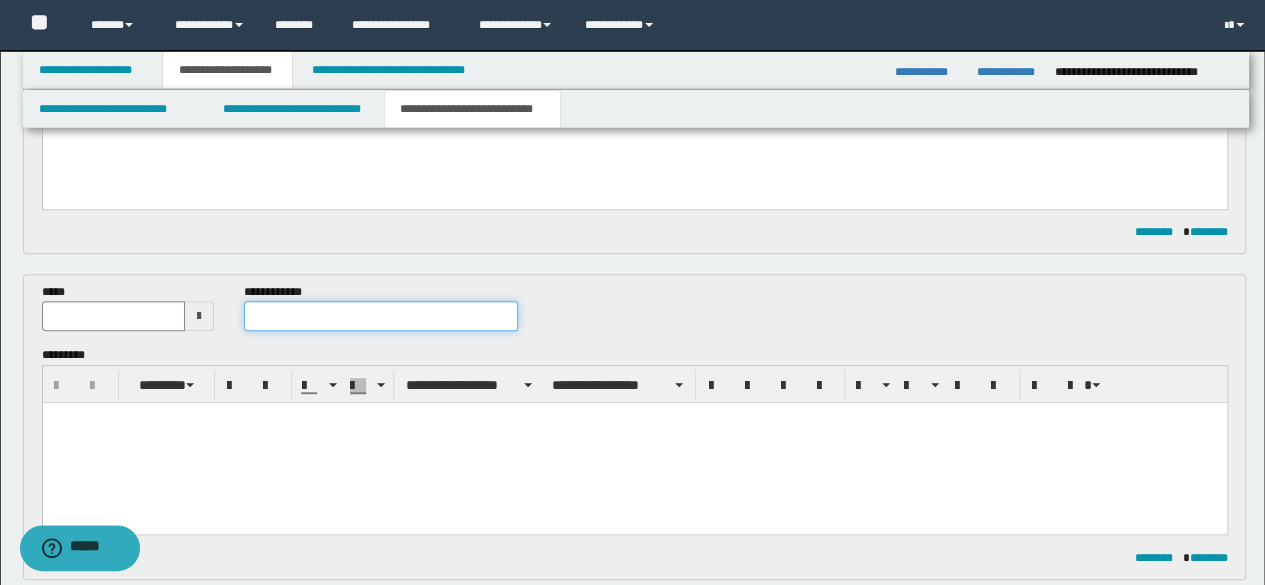 click at bounding box center (381, 316) 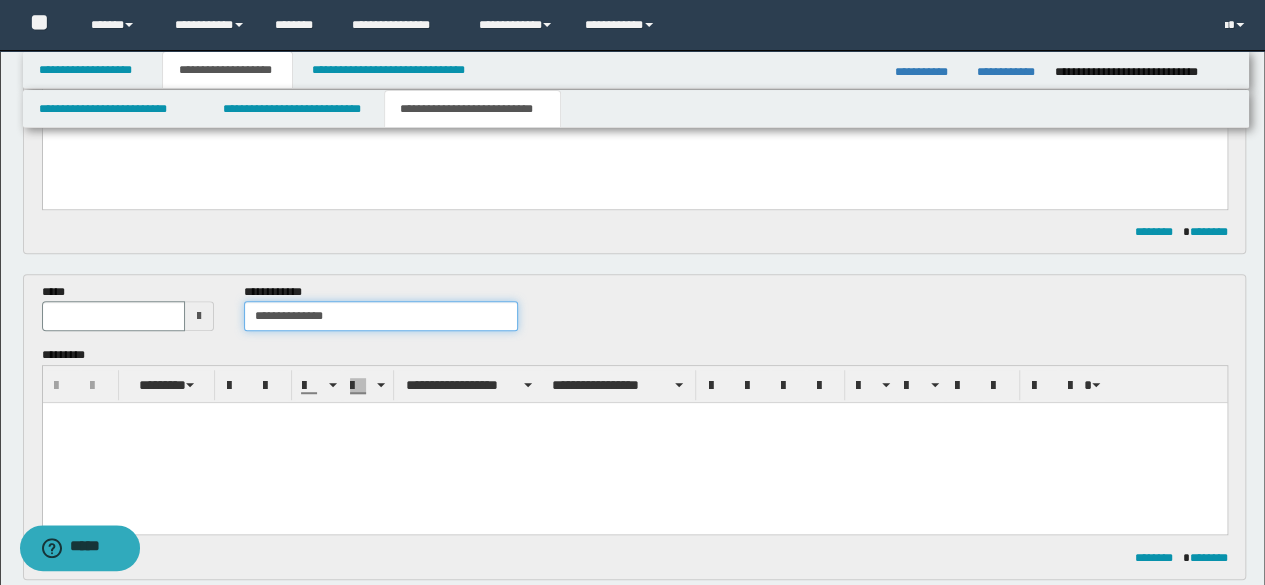 type on "**********" 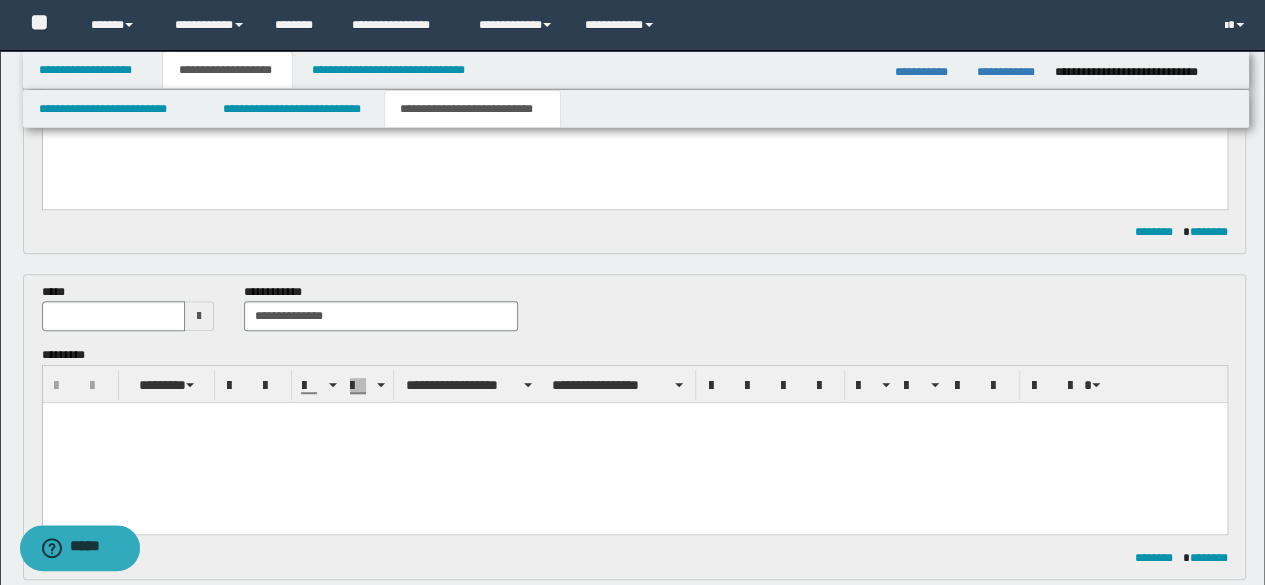 click at bounding box center (634, 443) 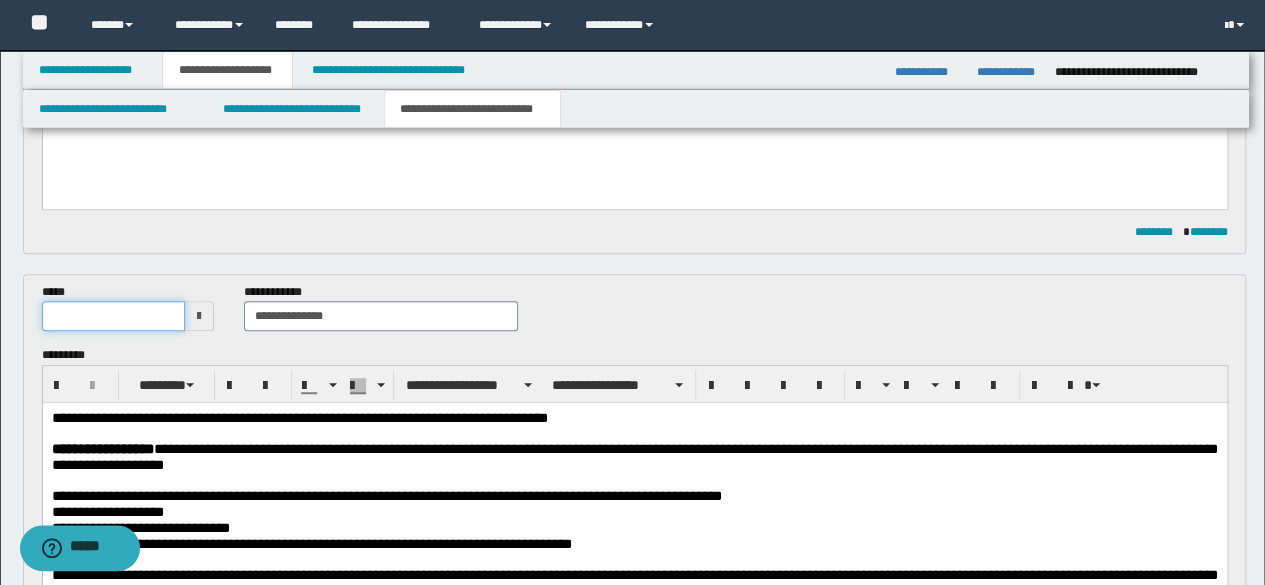 click at bounding box center [114, 316] 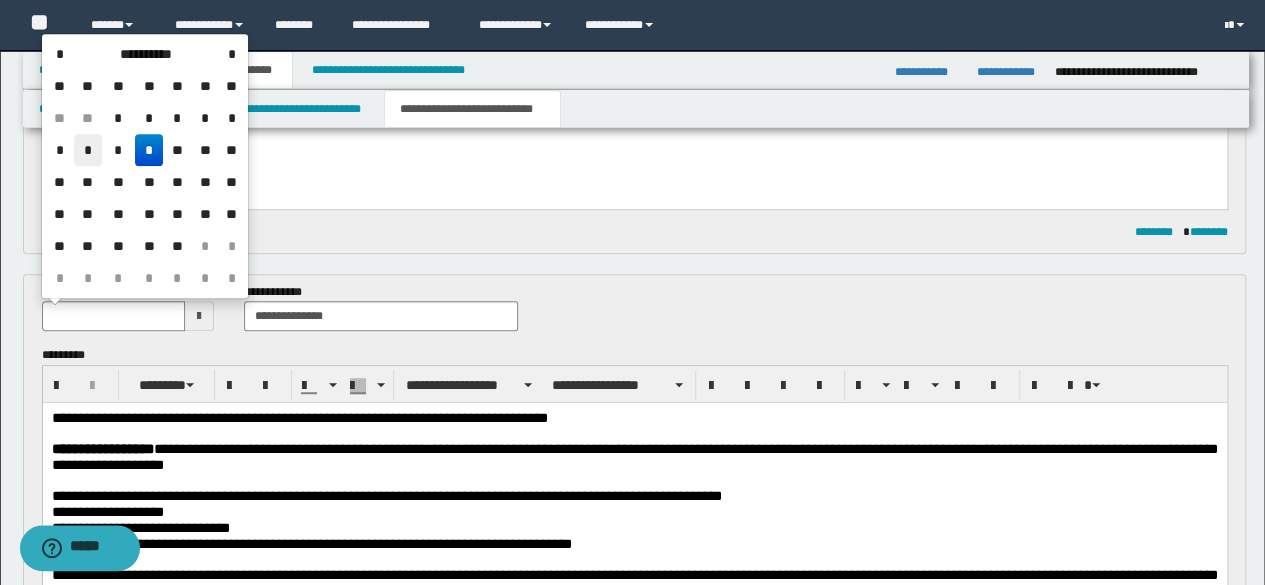 click on "*" at bounding box center [88, 150] 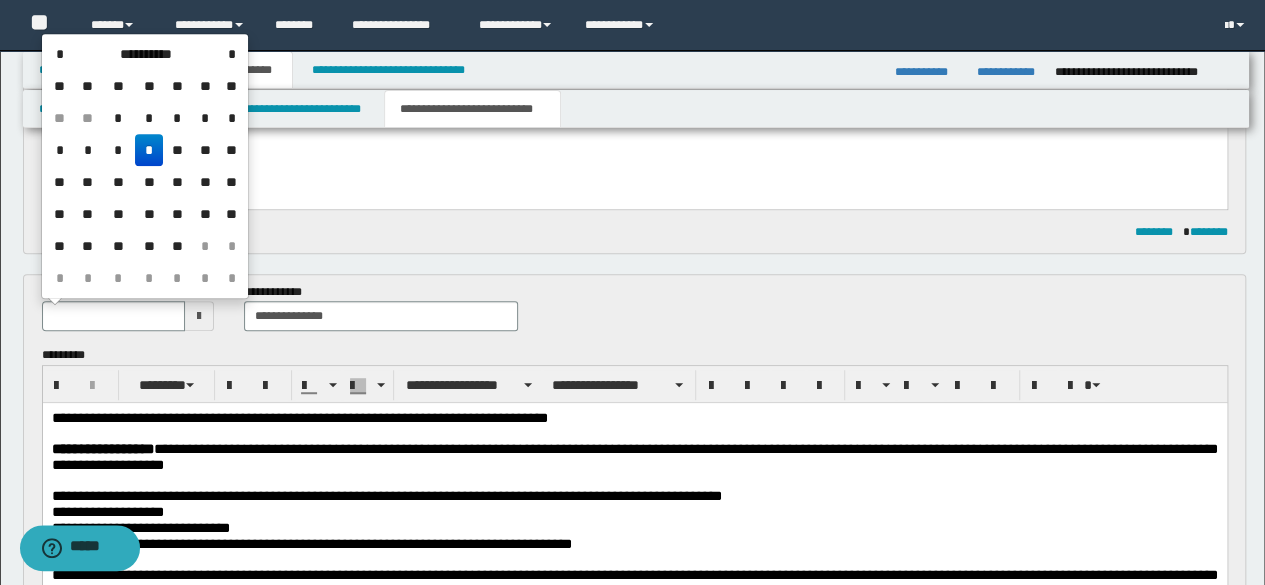 type on "**********" 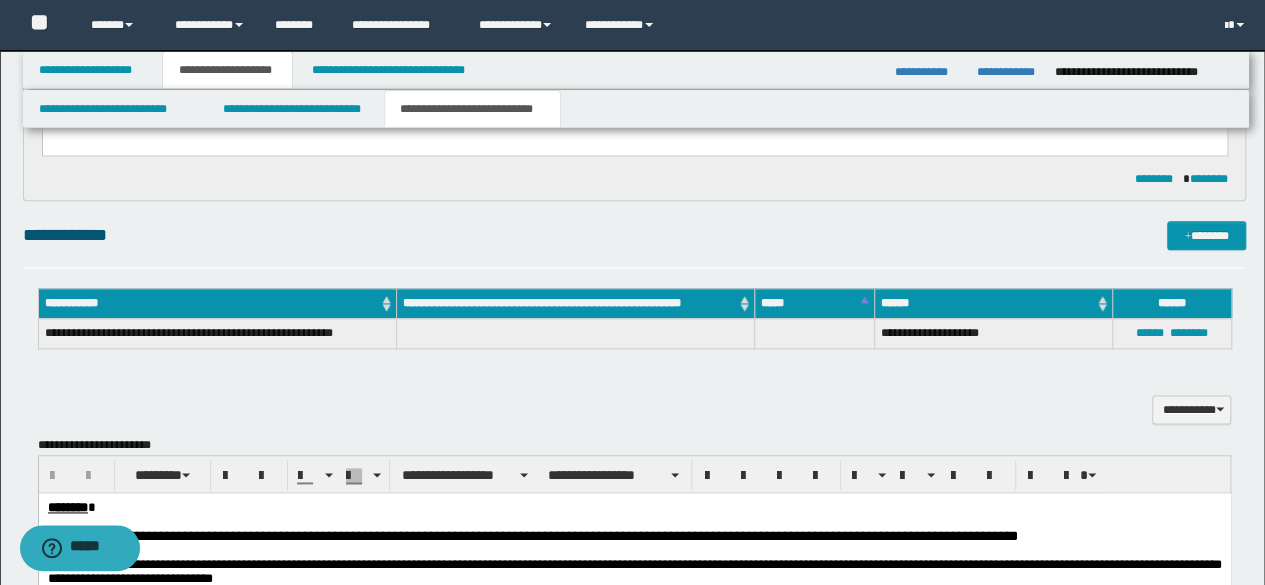 scroll, scrollTop: 1292, scrollLeft: 0, axis: vertical 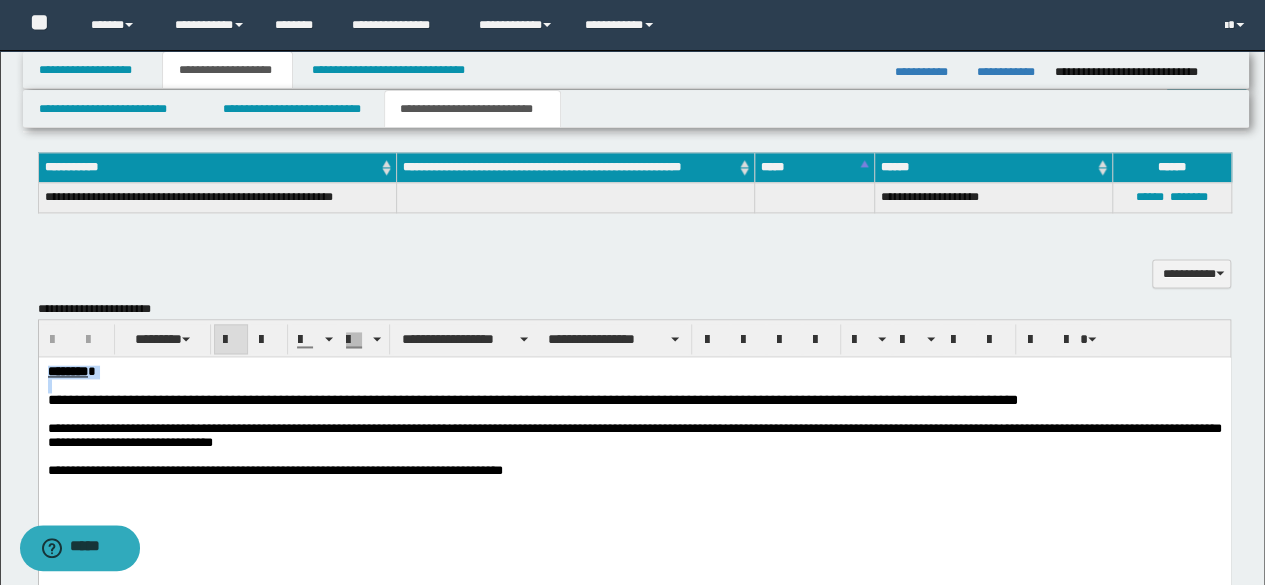 drag, startPoint x: 131, startPoint y: 384, endPoint x: 0, endPoint y: 342, distance: 137.56816 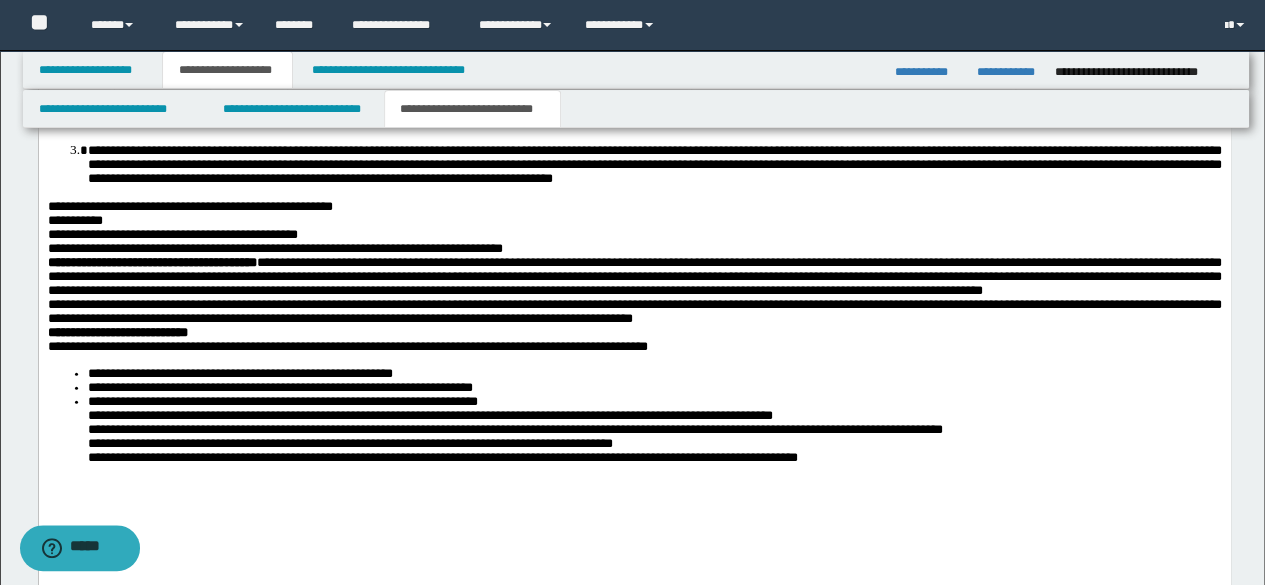 scroll, scrollTop: 2100, scrollLeft: 0, axis: vertical 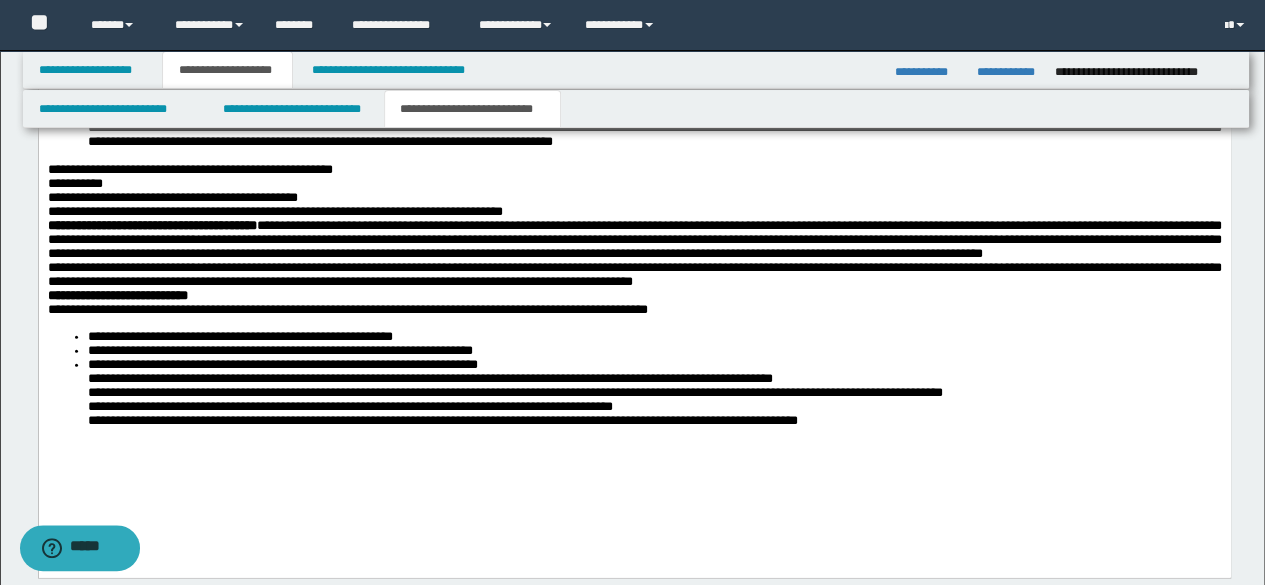click on "**********" at bounding box center [634, 379] 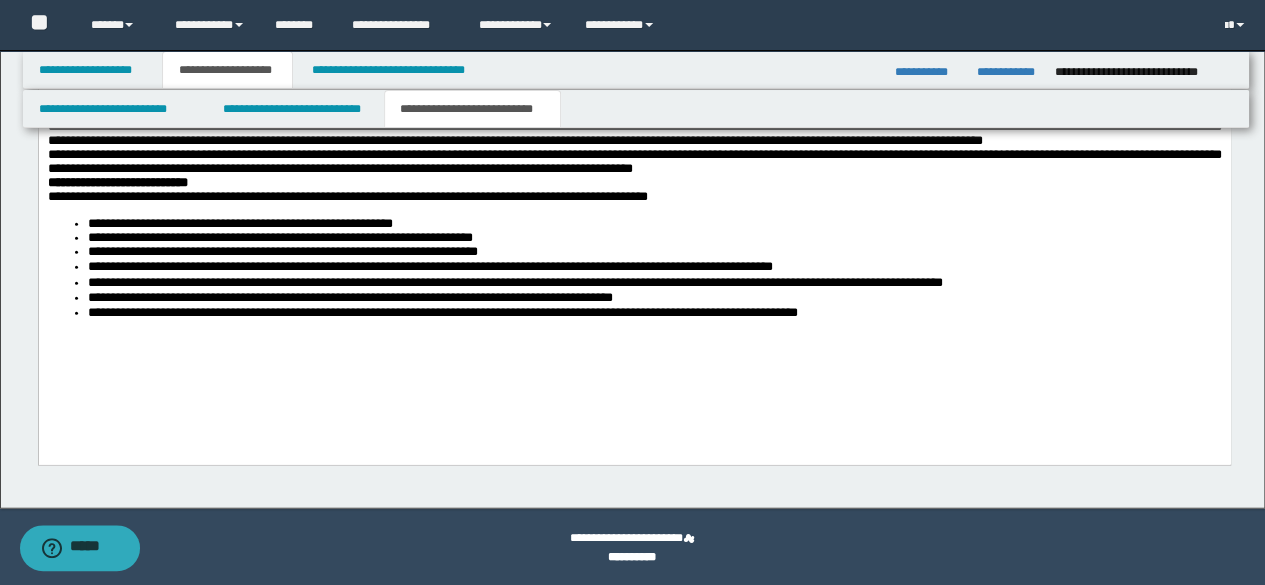 scroll, scrollTop: 2214, scrollLeft: 0, axis: vertical 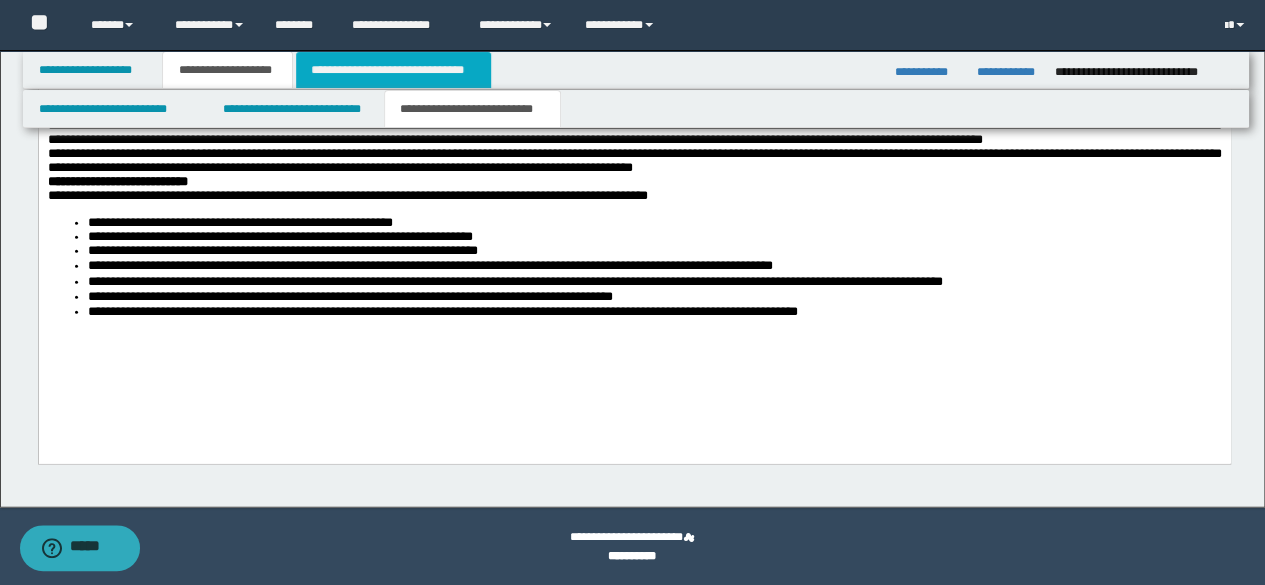 click on "**********" at bounding box center (393, 70) 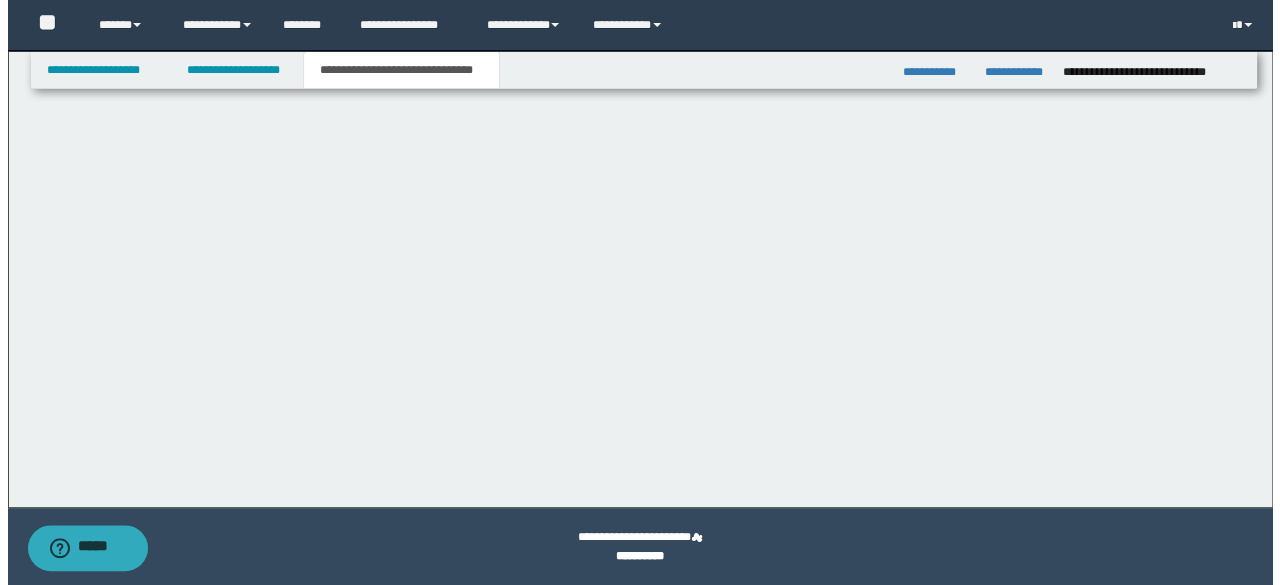 scroll, scrollTop: 0, scrollLeft: 0, axis: both 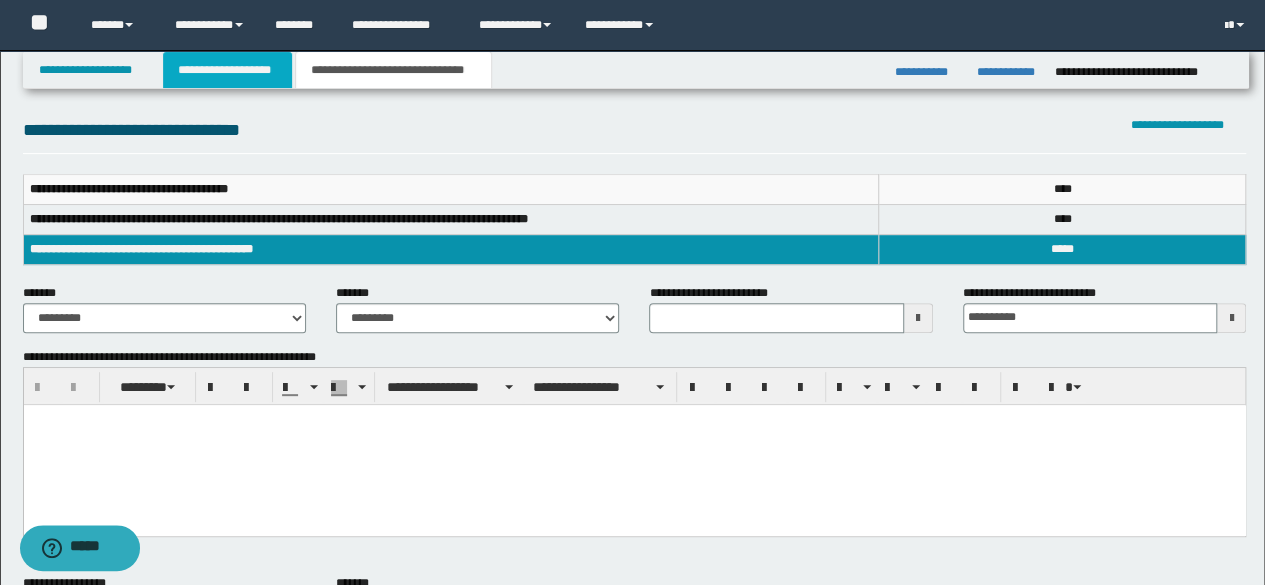 click on "**********" at bounding box center (227, 70) 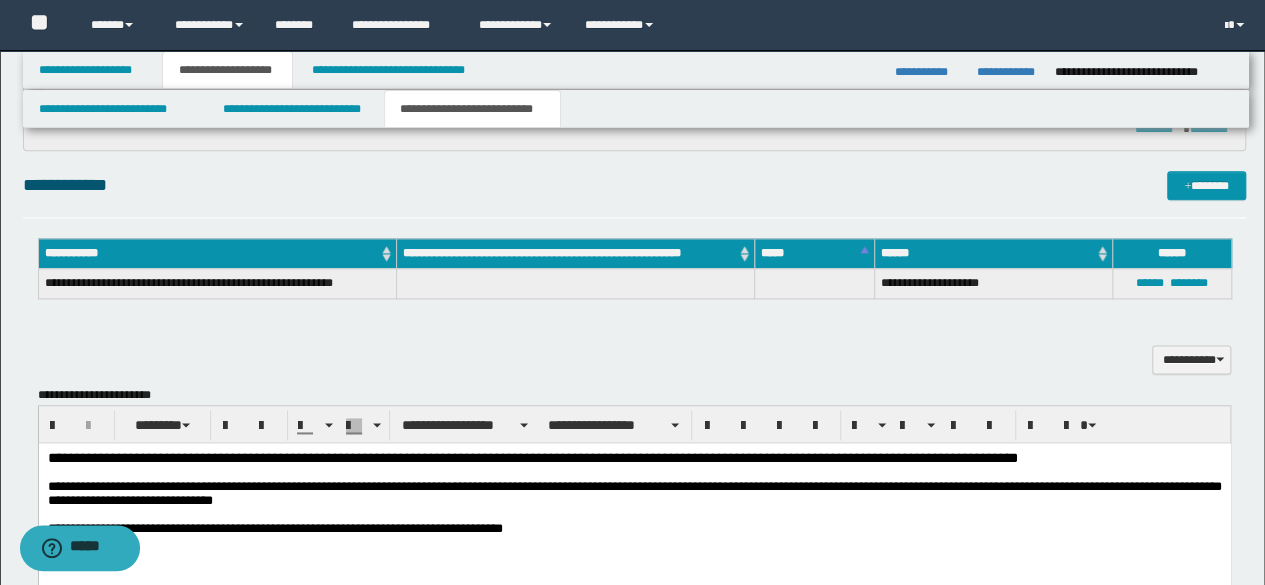 scroll, scrollTop: 1200, scrollLeft: 0, axis: vertical 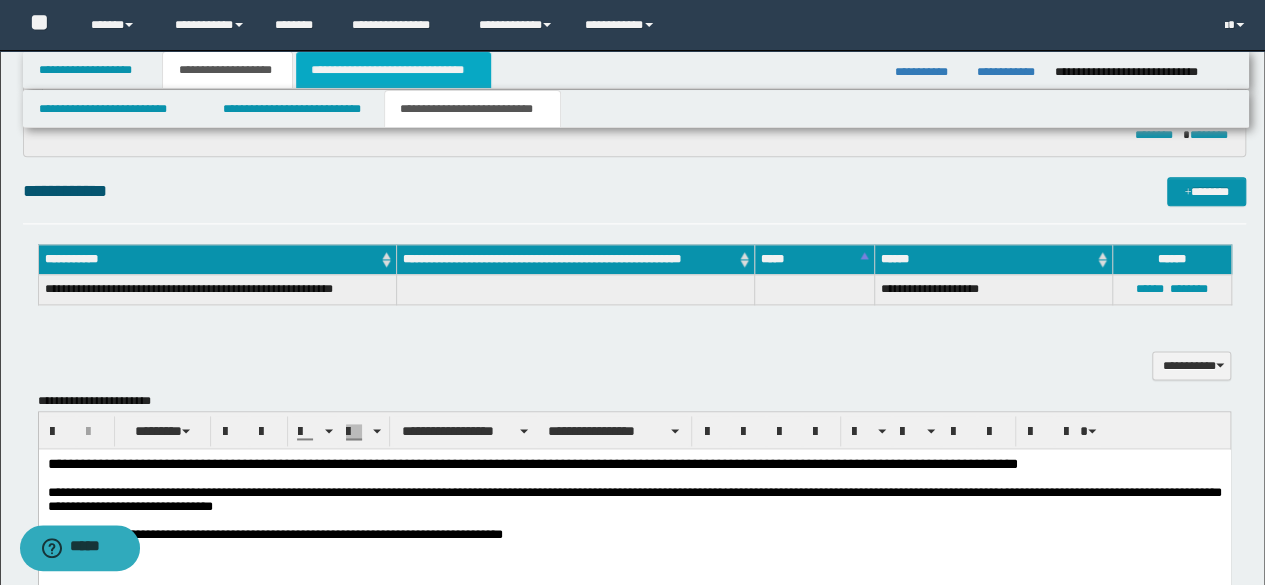 click on "**********" at bounding box center (393, 70) 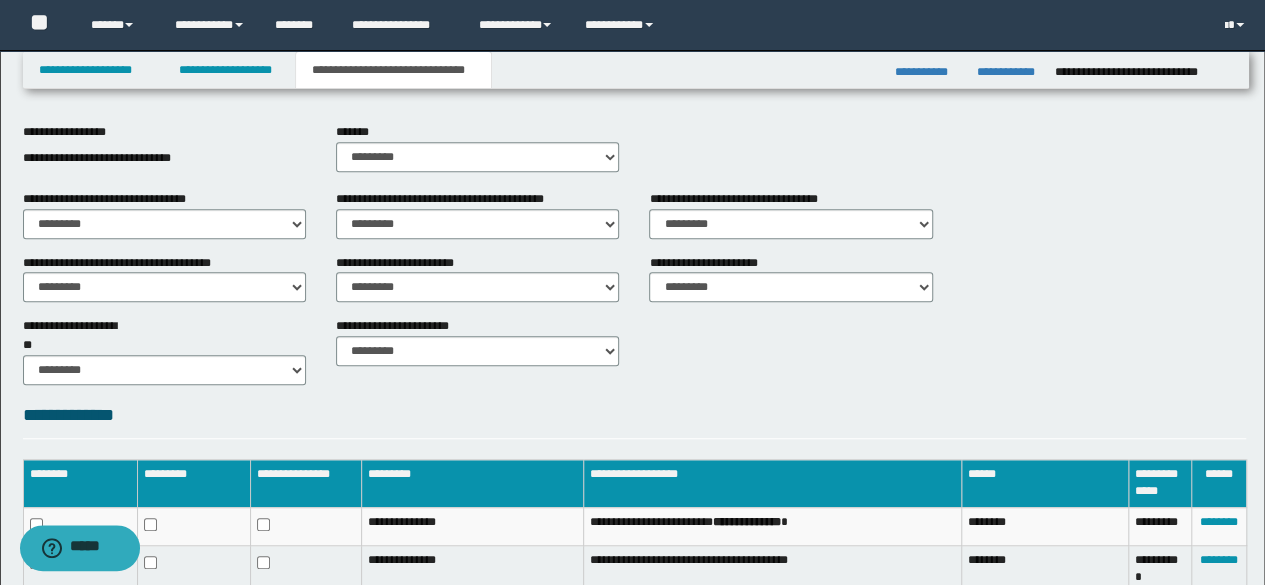 scroll, scrollTop: 294, scrollLeft: 0, axis: vertical 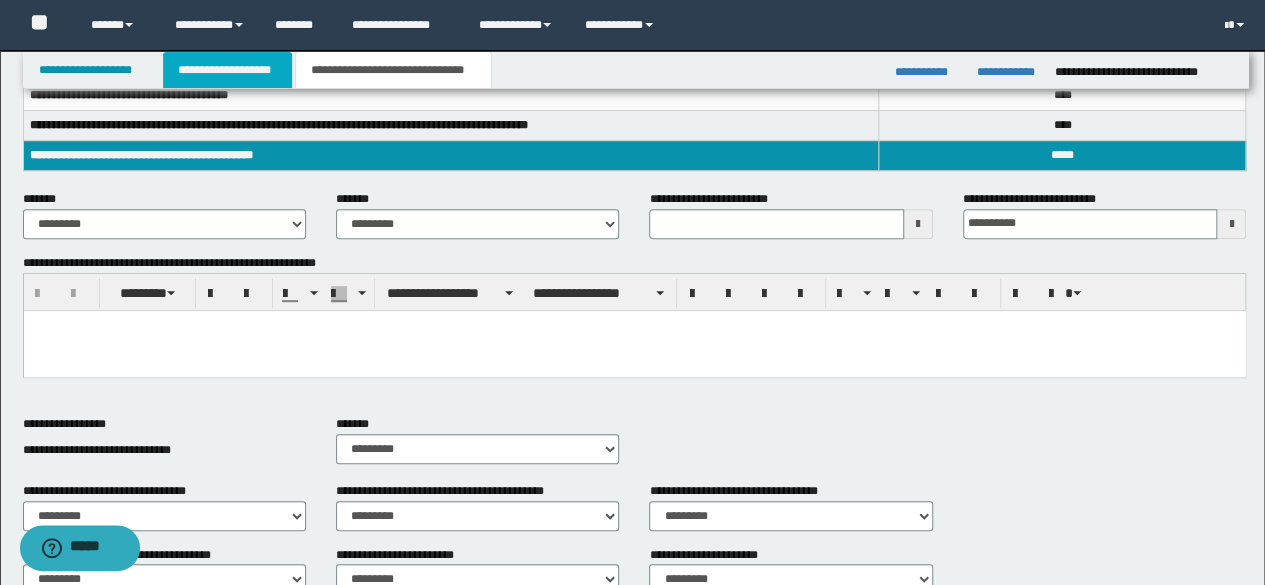 click on "**********" at bounding box center (227, 70) 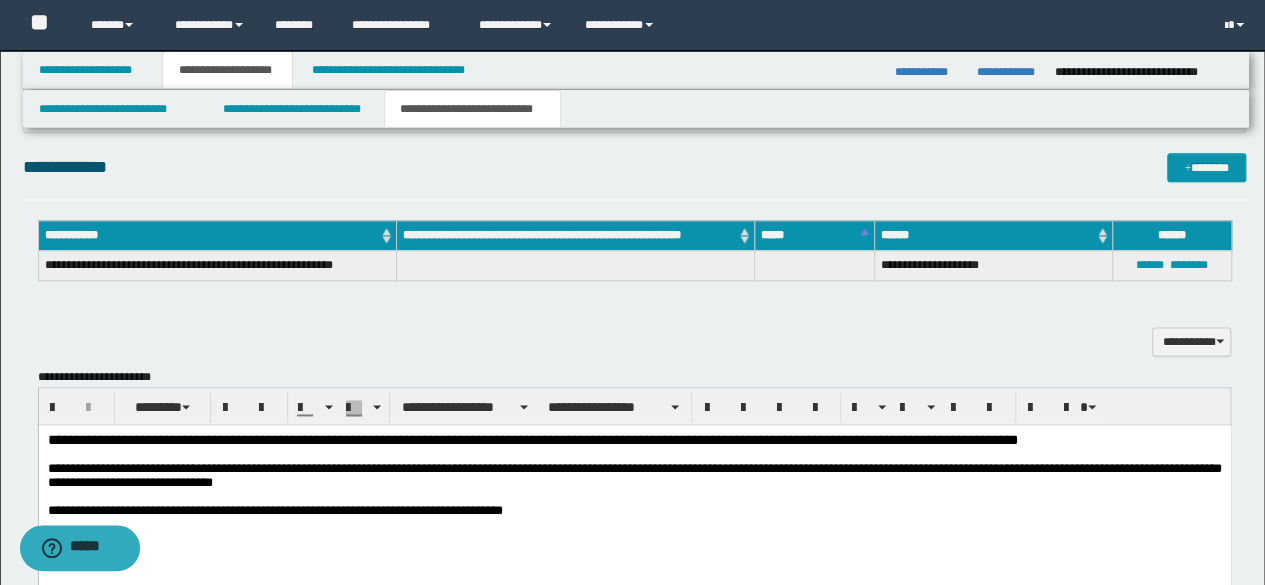 scroll, scrollTop: 1424, scrollLeft: 0, axis: vertical 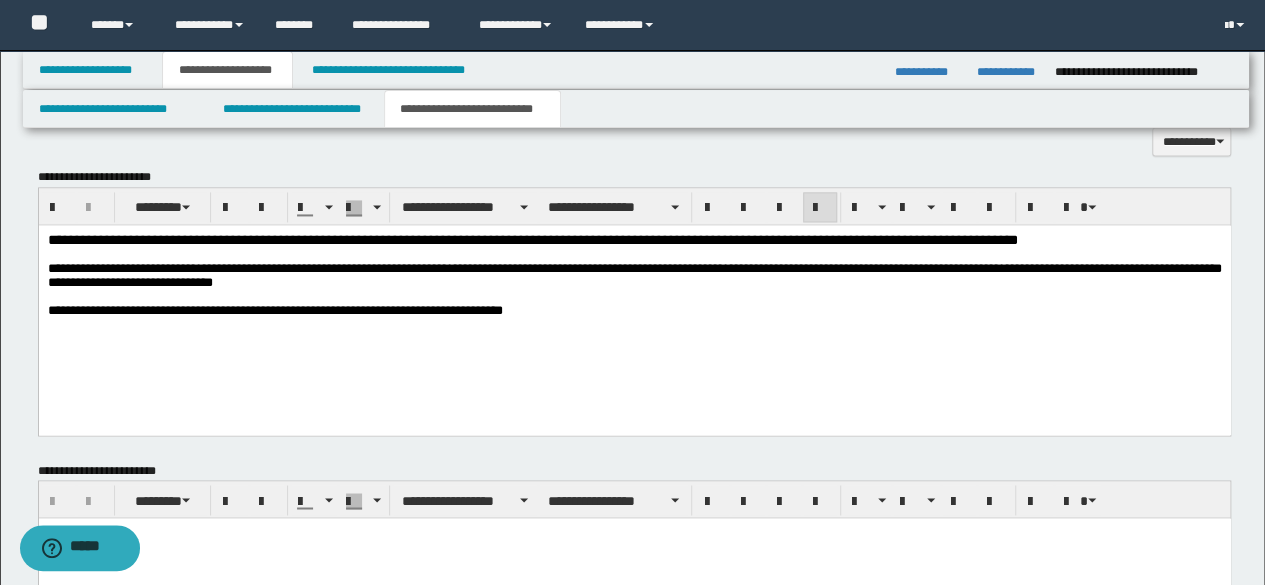 click on "**********" at bounding box center [634, 299] 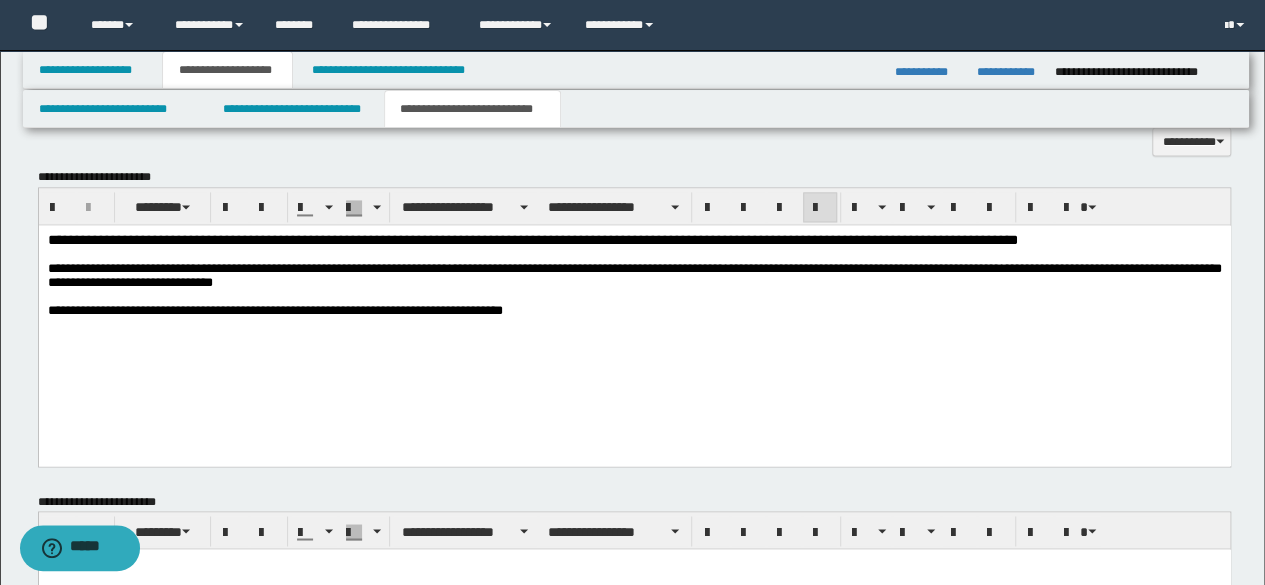 type 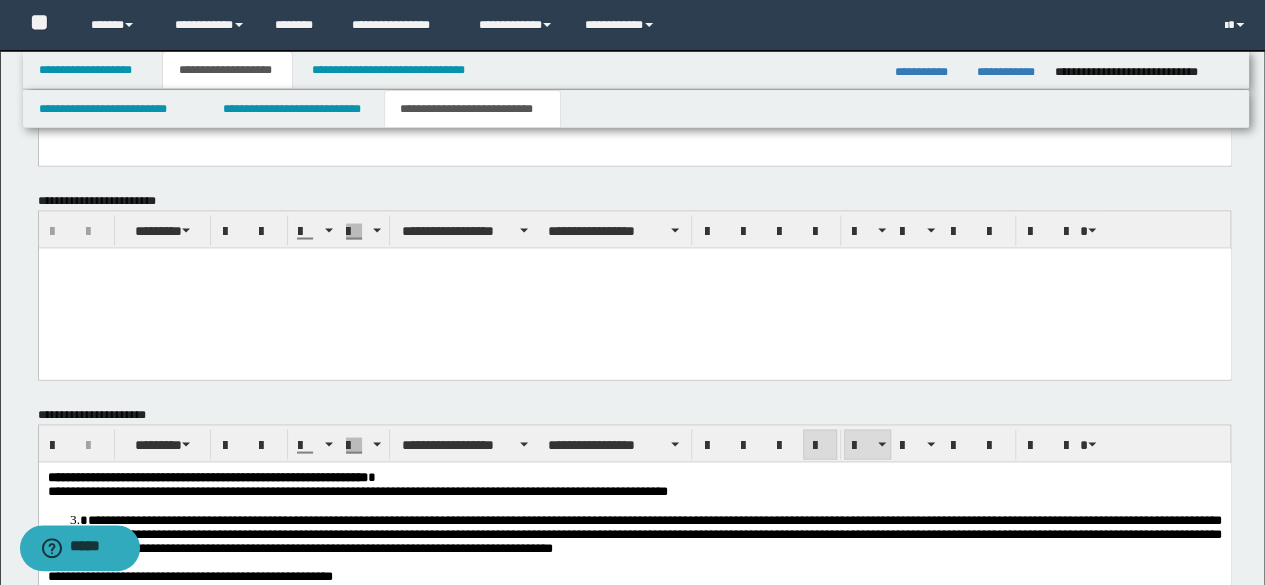 scroll, scrollTop: 1824, scrollLeft: 0, axis: vertical 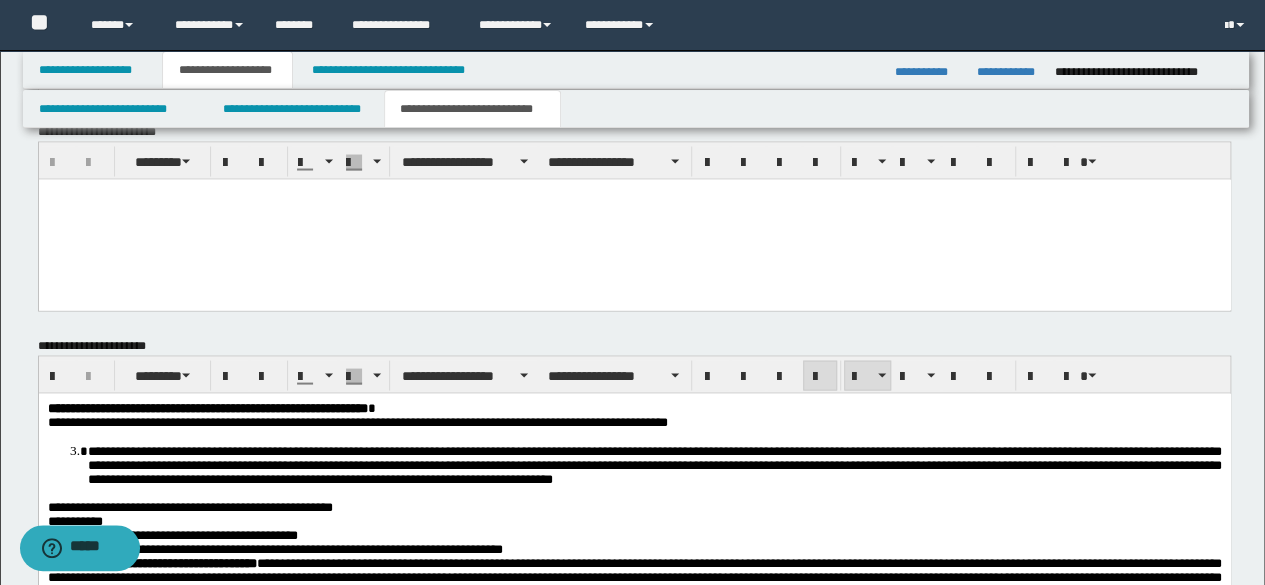 click at bounding box center [634, 219] 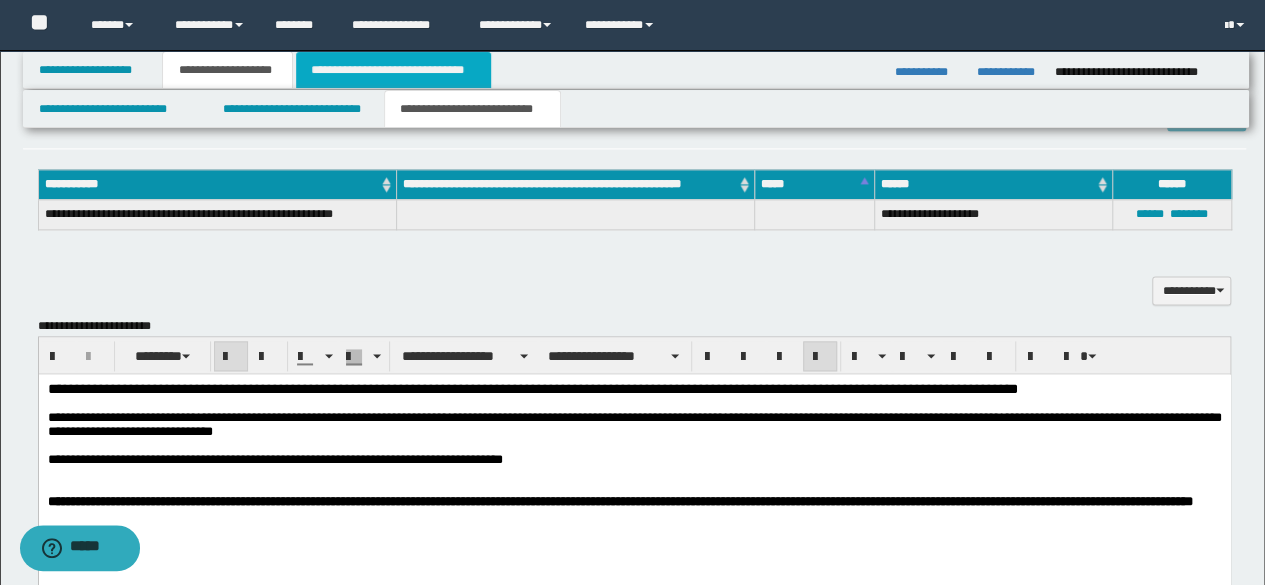 click on "**********" at bounding box center (393, 70) 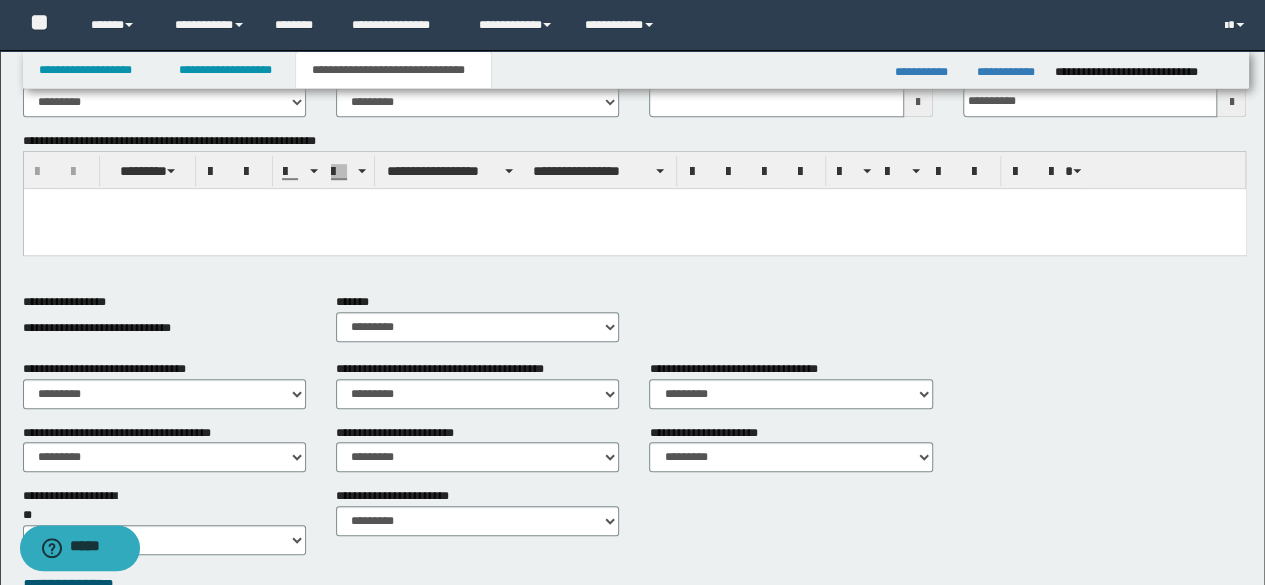 scroll, scrollTop: 194, scrollLeft: 0, axis: vertical 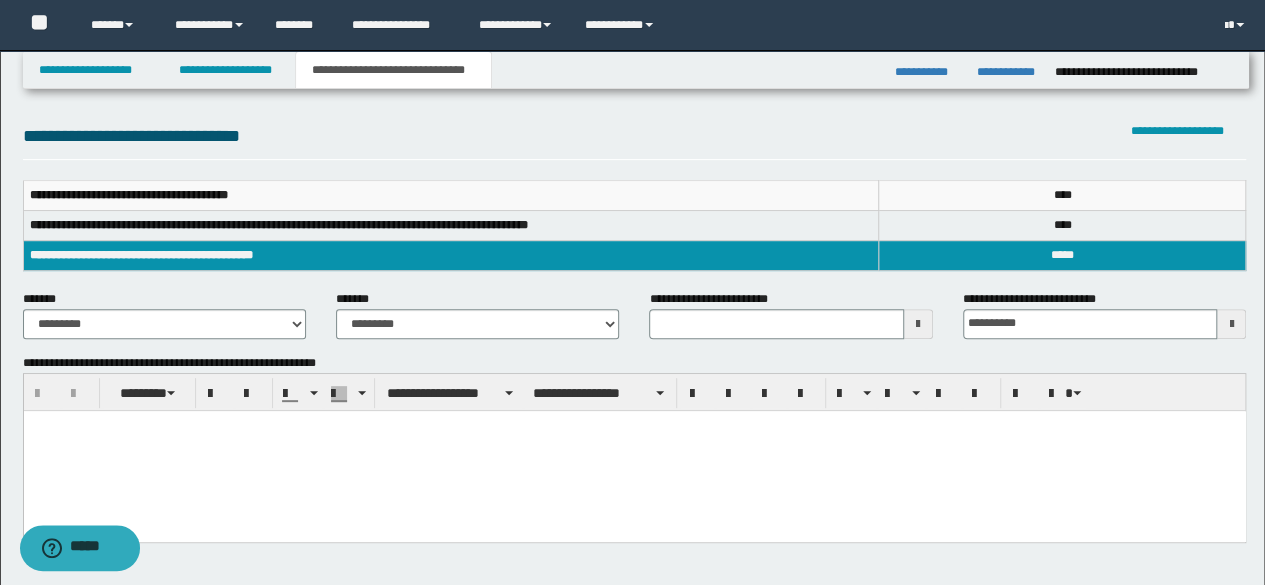 click at bounding box center [634, 450] 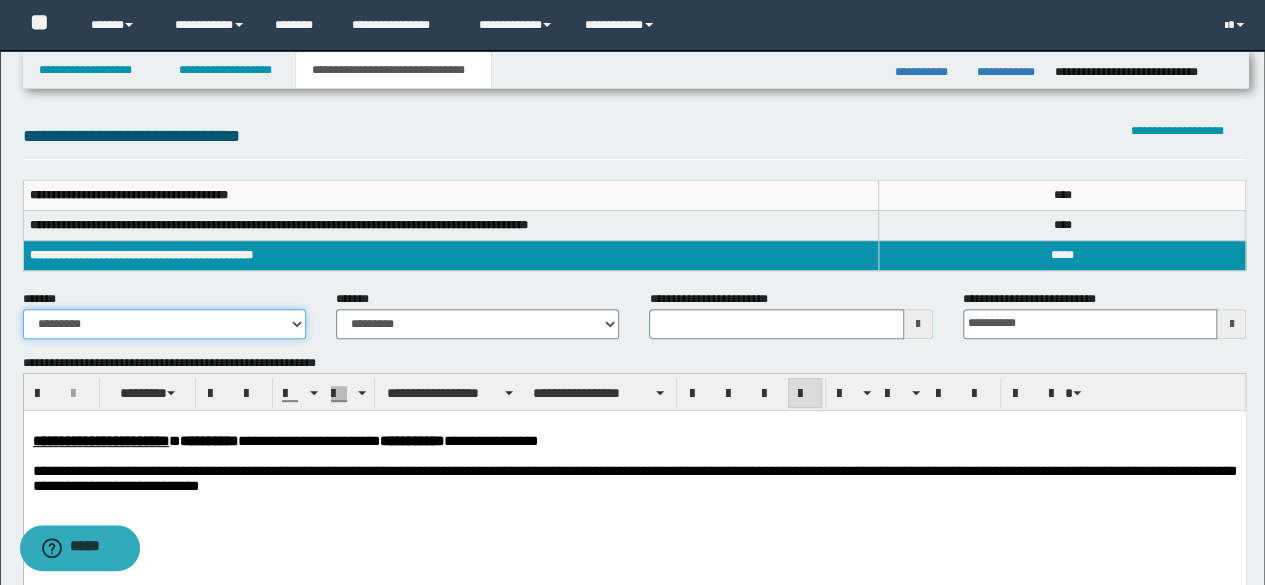 click on "**********" at bounding box center (164, 324) 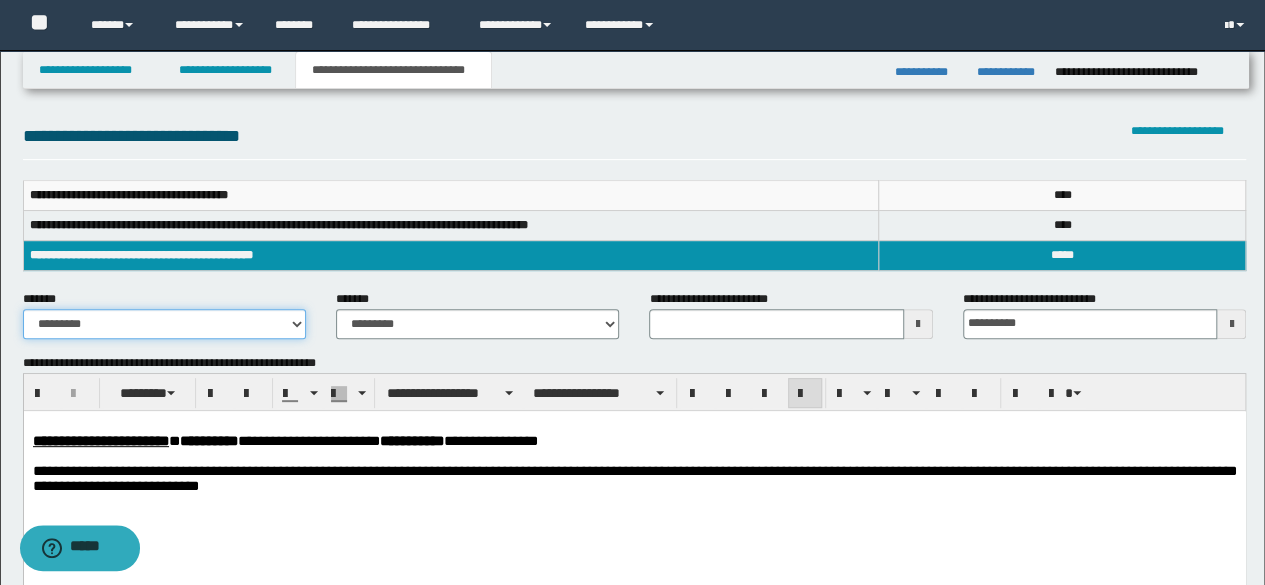 click on "**********" at bounding box center (164, 324) 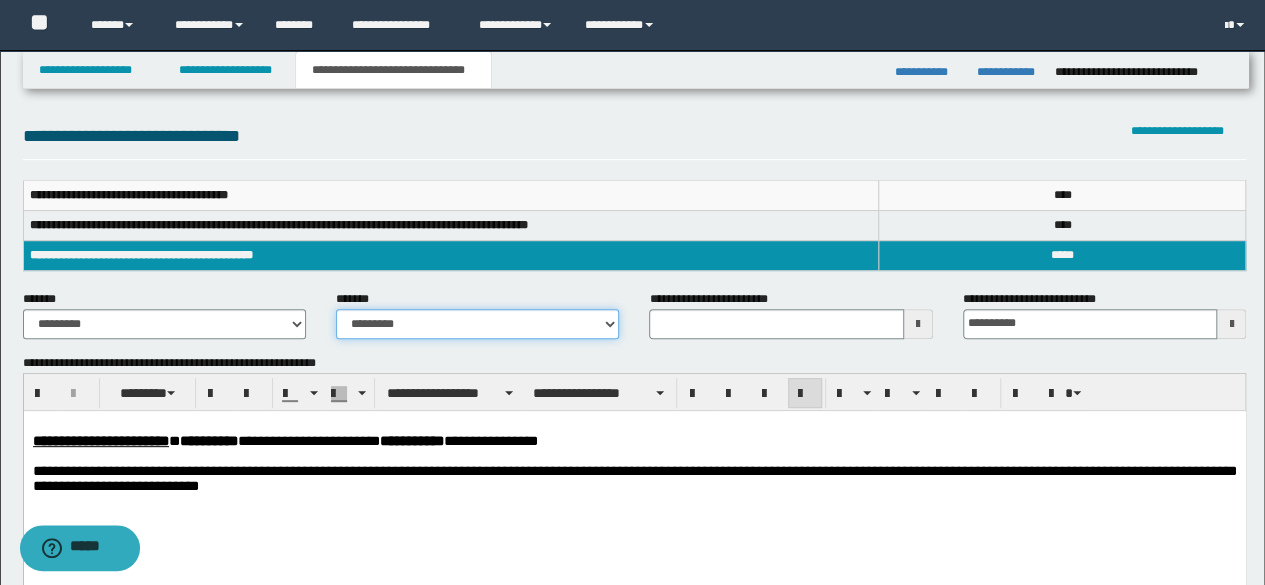 click on "**********" at bounding box center (477, 324) 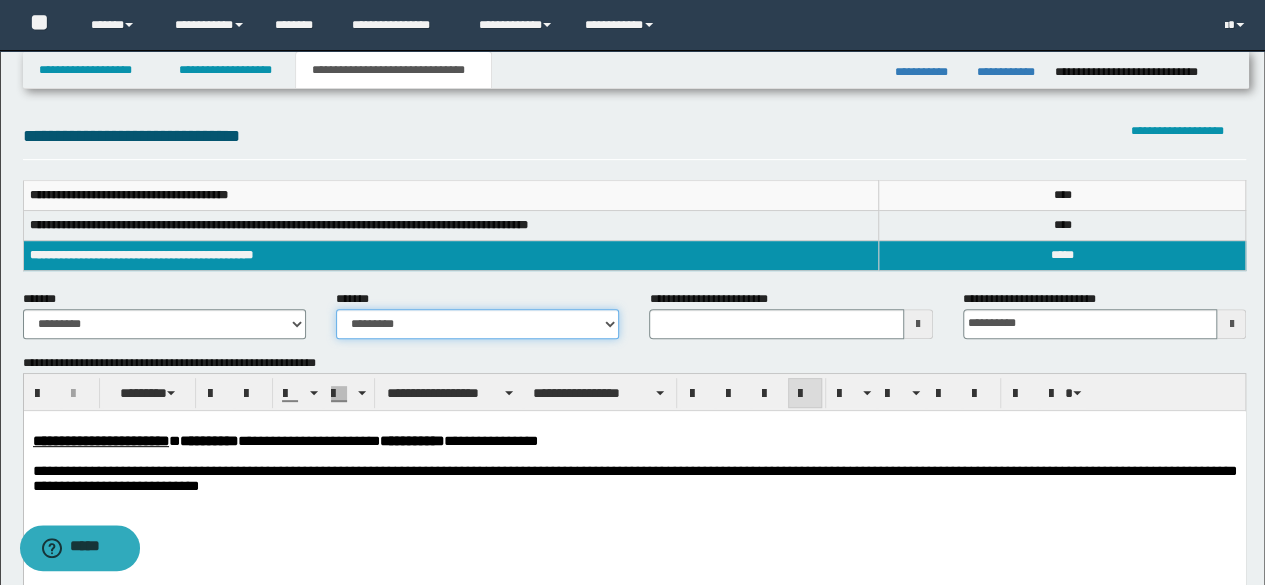 select on "*" 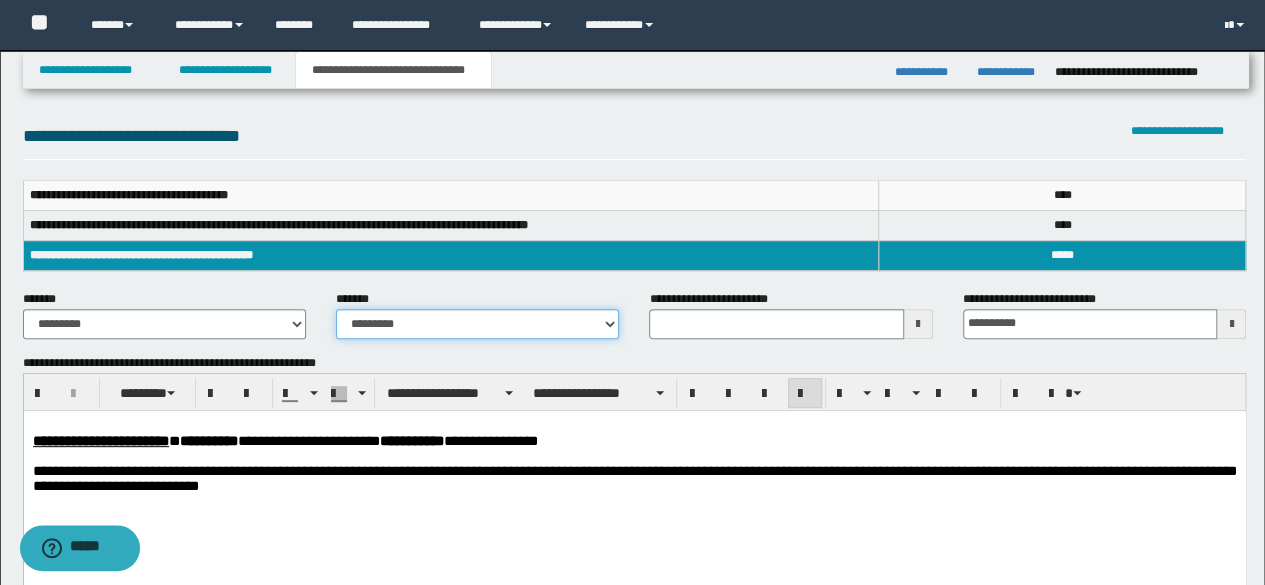 click on "**********" at bounding box center (477, 324) 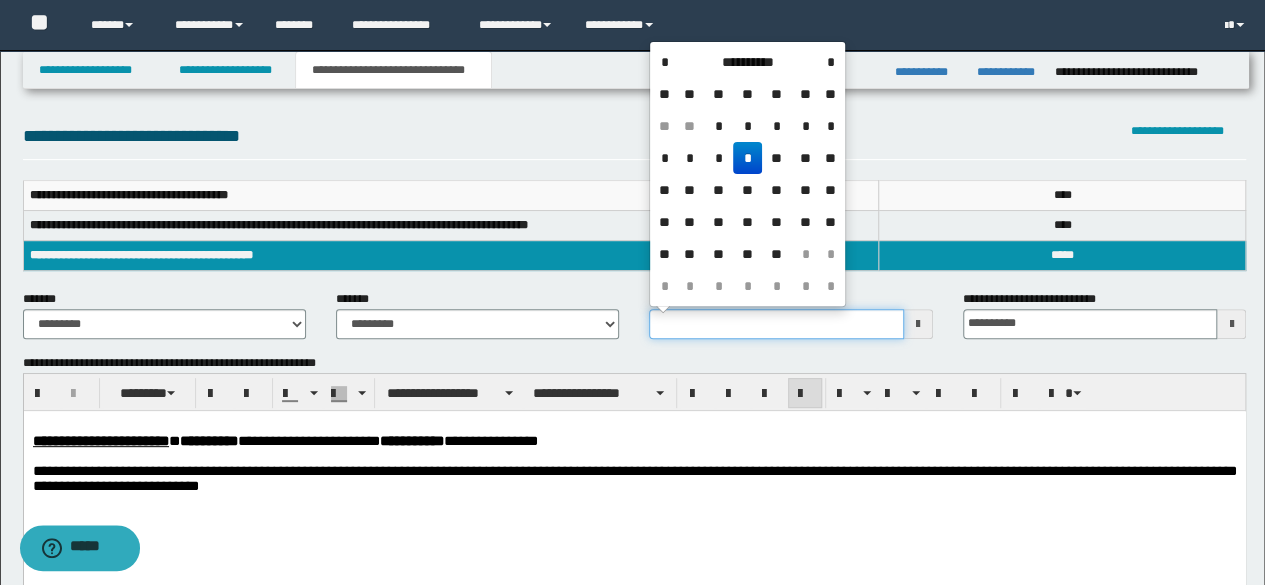click on "**********" at bounding box center (776, 324) 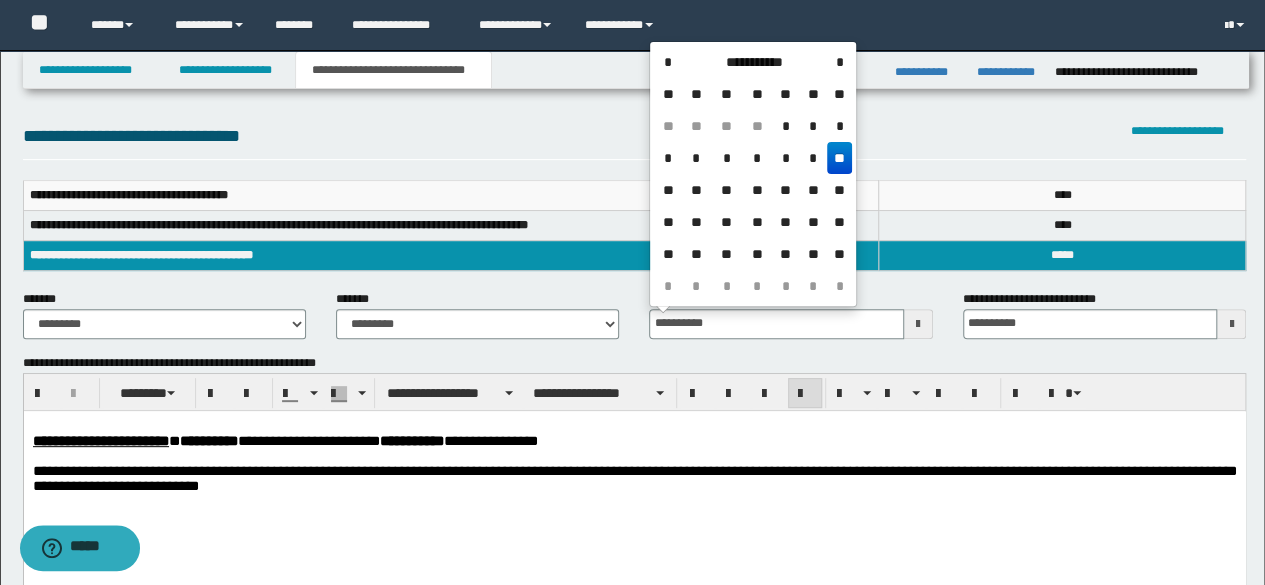 click on "**" at bounding box center [839, 158] 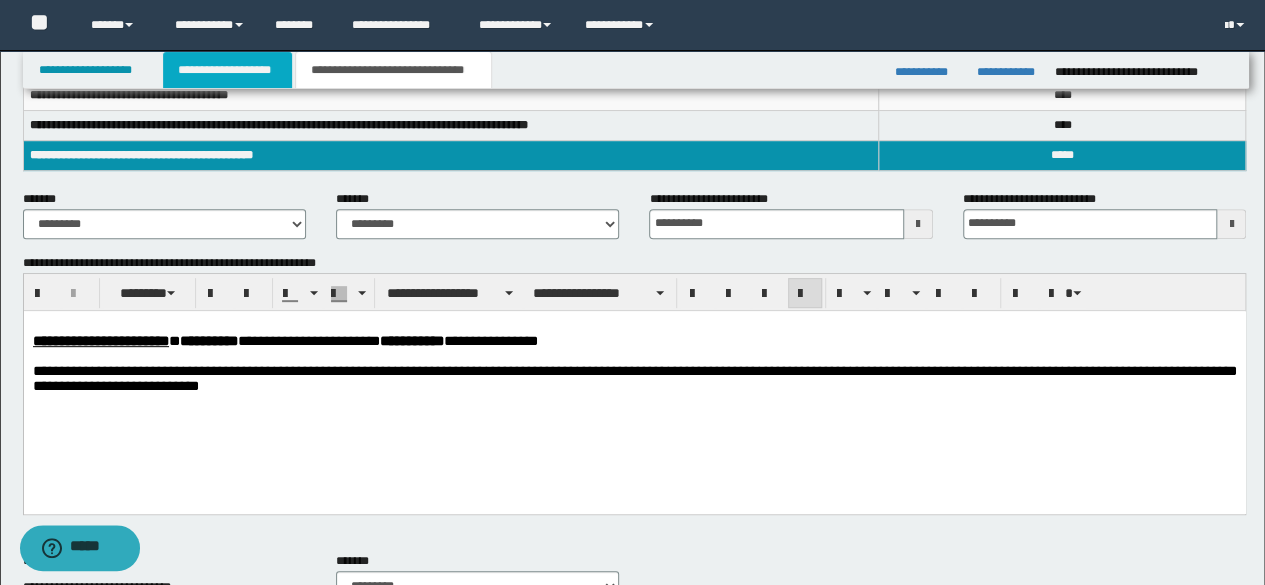 click on "**********" at bounding box center [227, 70] 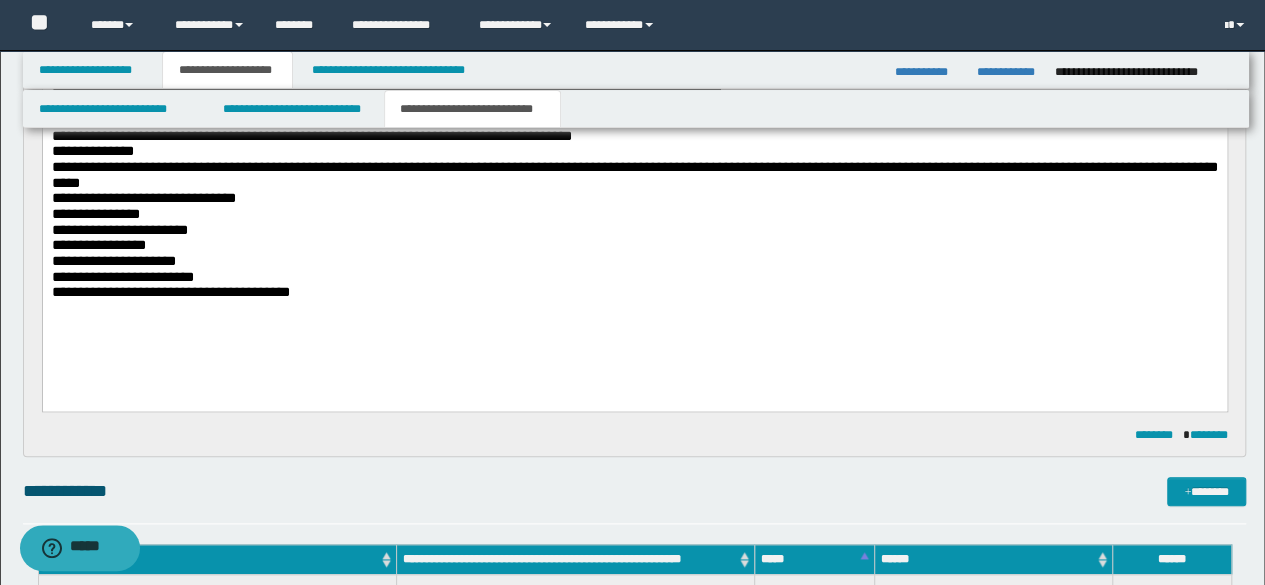 scroll, scrollTop: 1100, scrollLeft: 0, axis: vertical 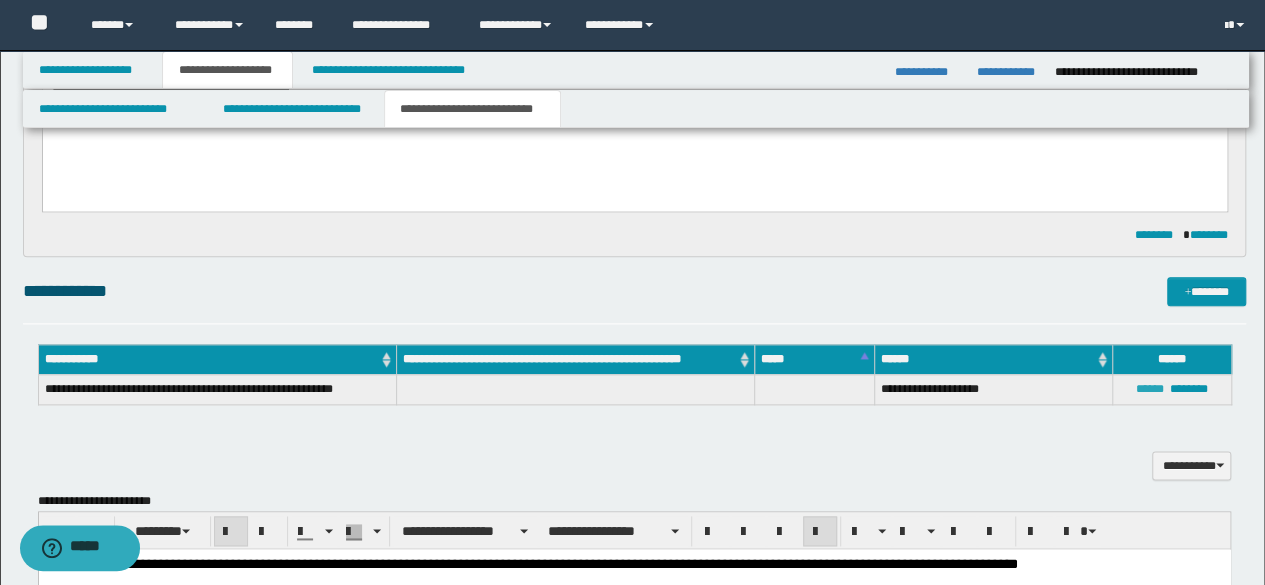 click on "******" at bounding box center [1150, 389] 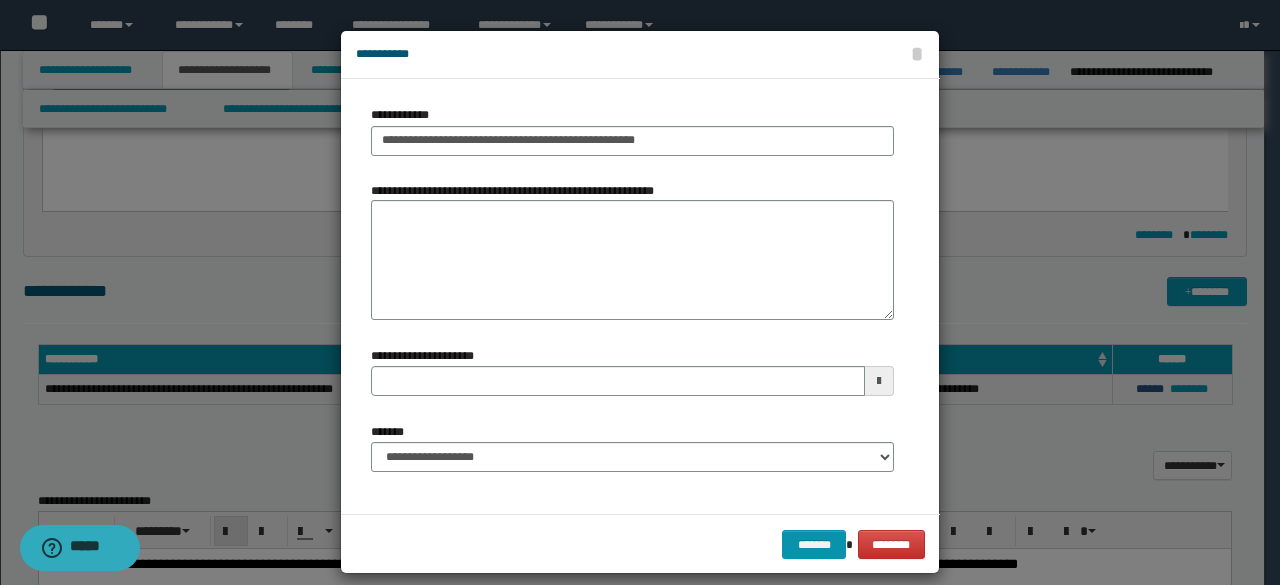 type 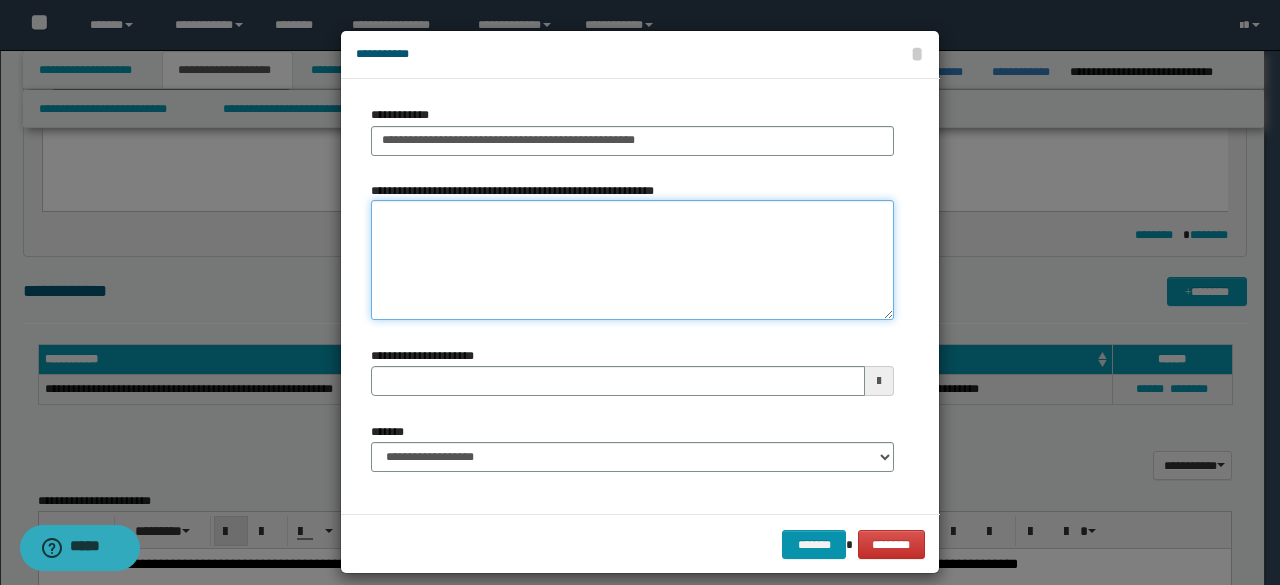 click on "**********" at bounding box center (632, 260) 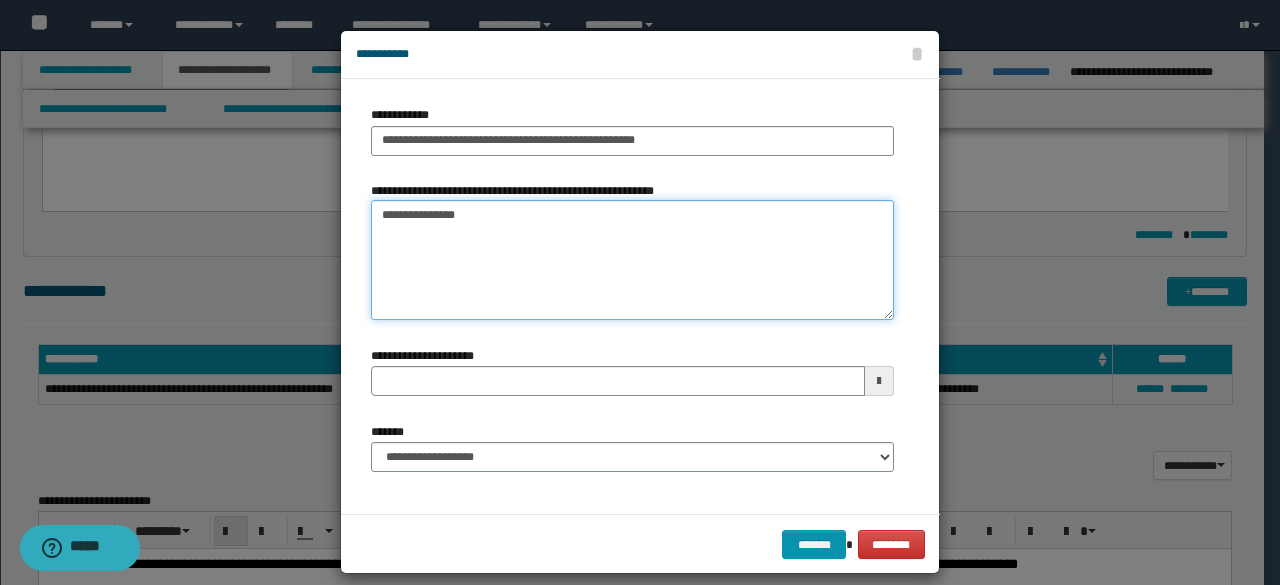 type 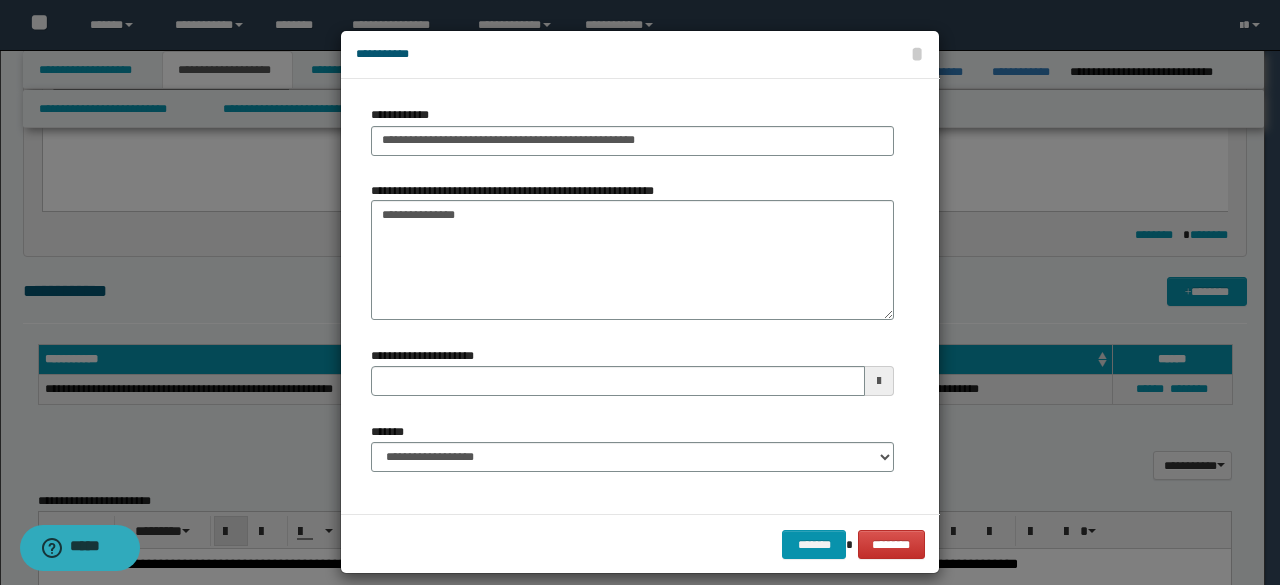 click on "*******
********" at bounding box center (640, 544) 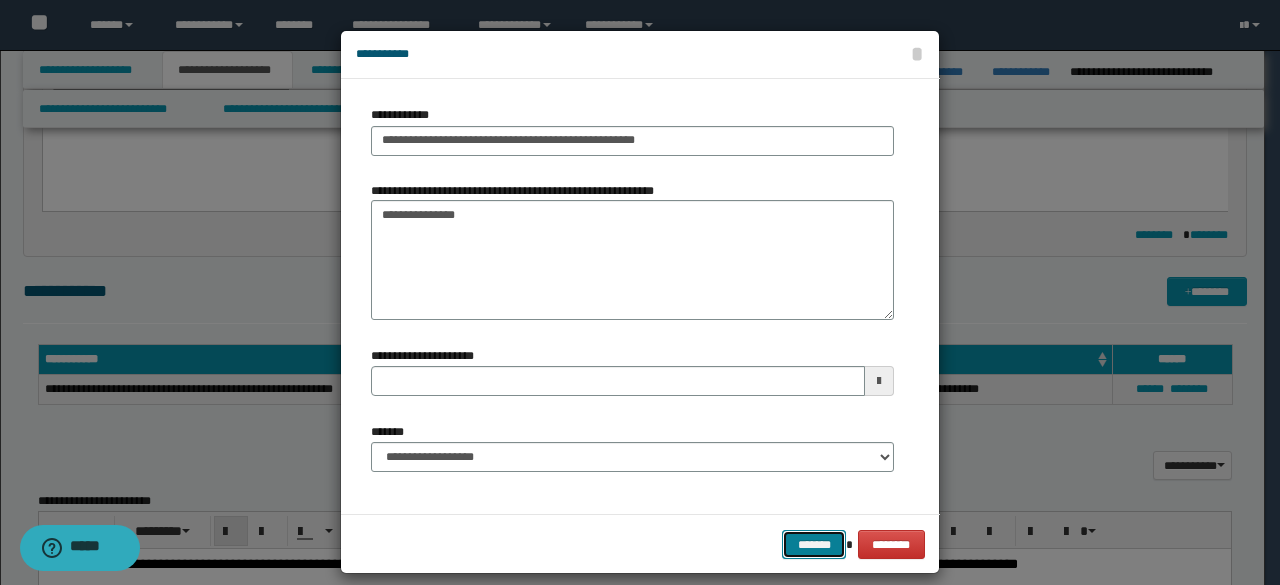 click on "*******" at bounding box center [814, 544] 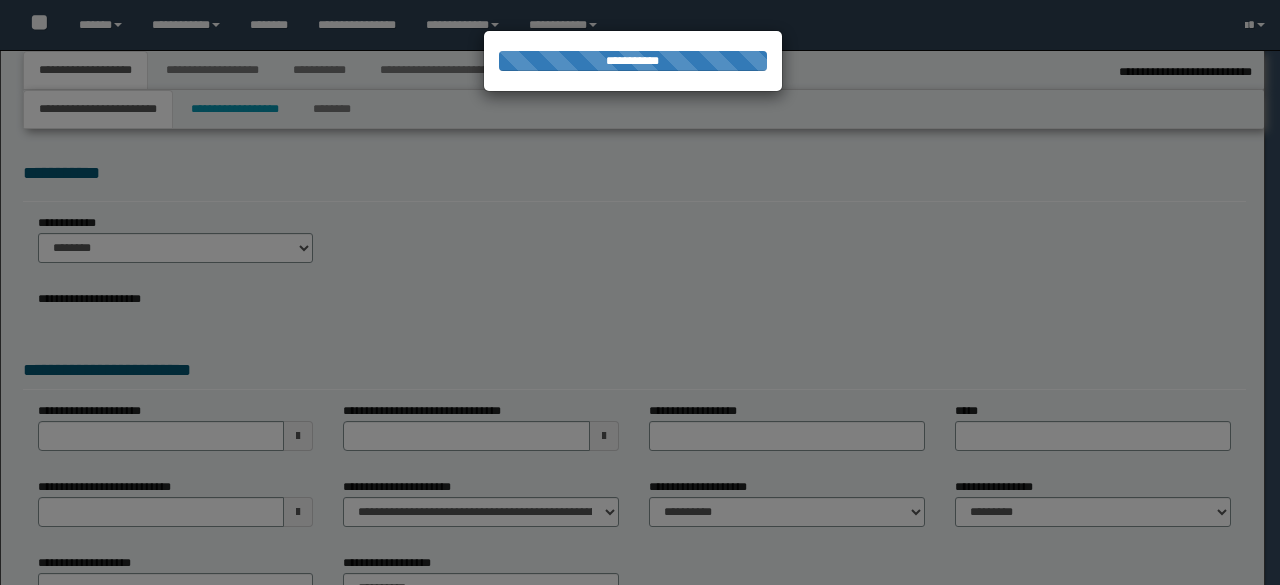 select on "*" 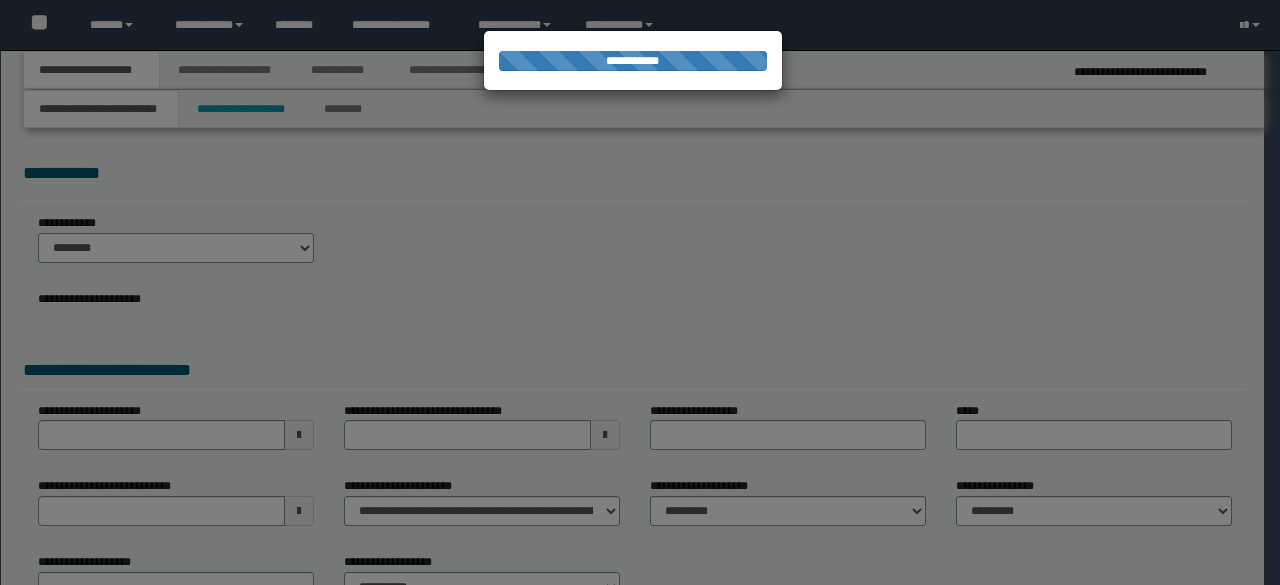 scroll, scrollTop: 0, scrollLeft: 0, axis: both 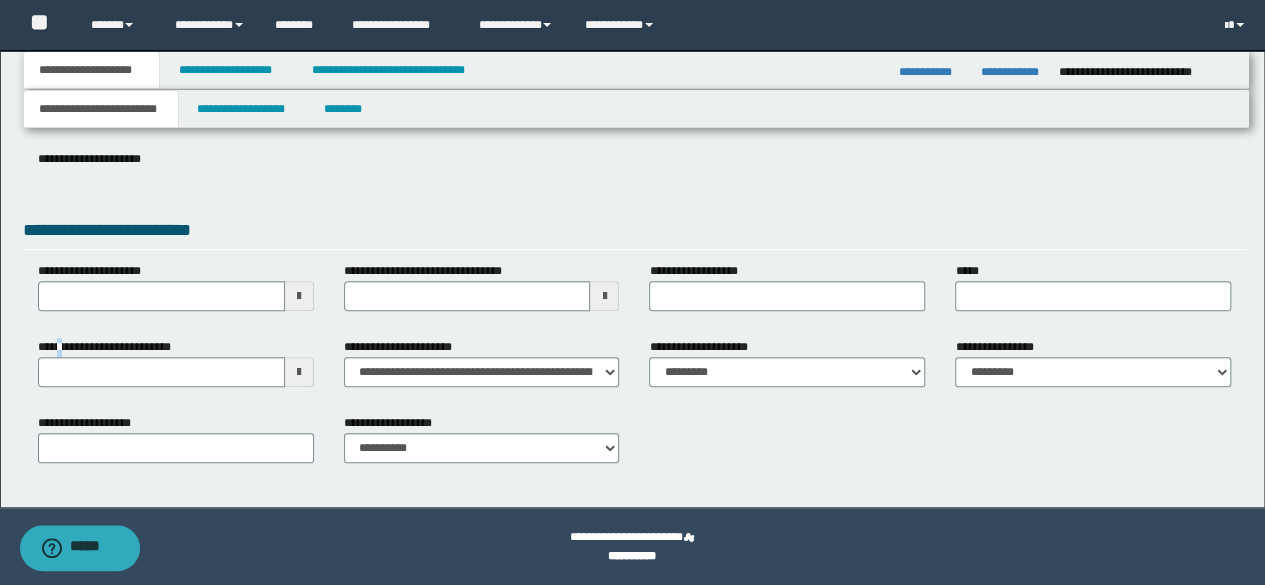 click on "**********" at bounding box center (116, 347) 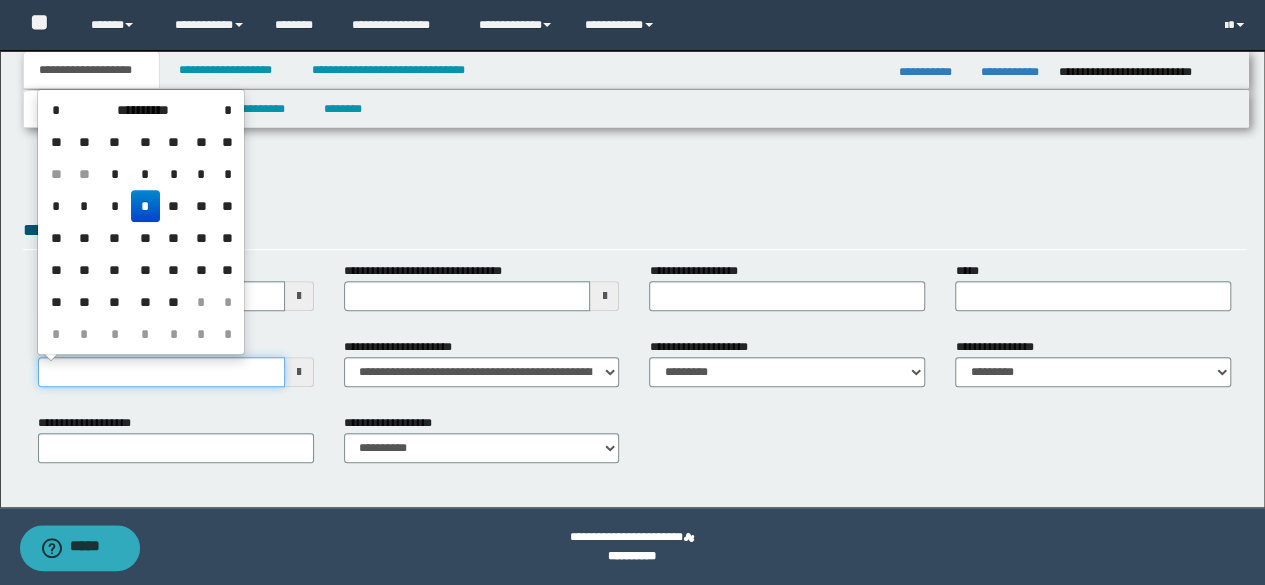 click on "**********" at bounding box center (161, 372) 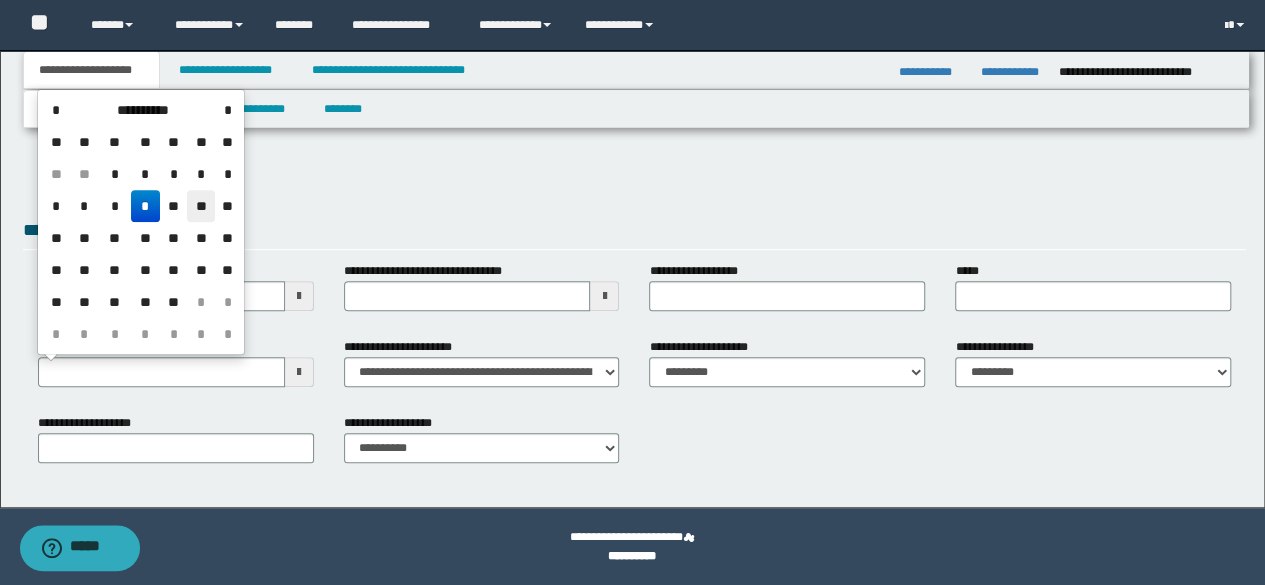 click on "**" at bounding box center [201, 206] 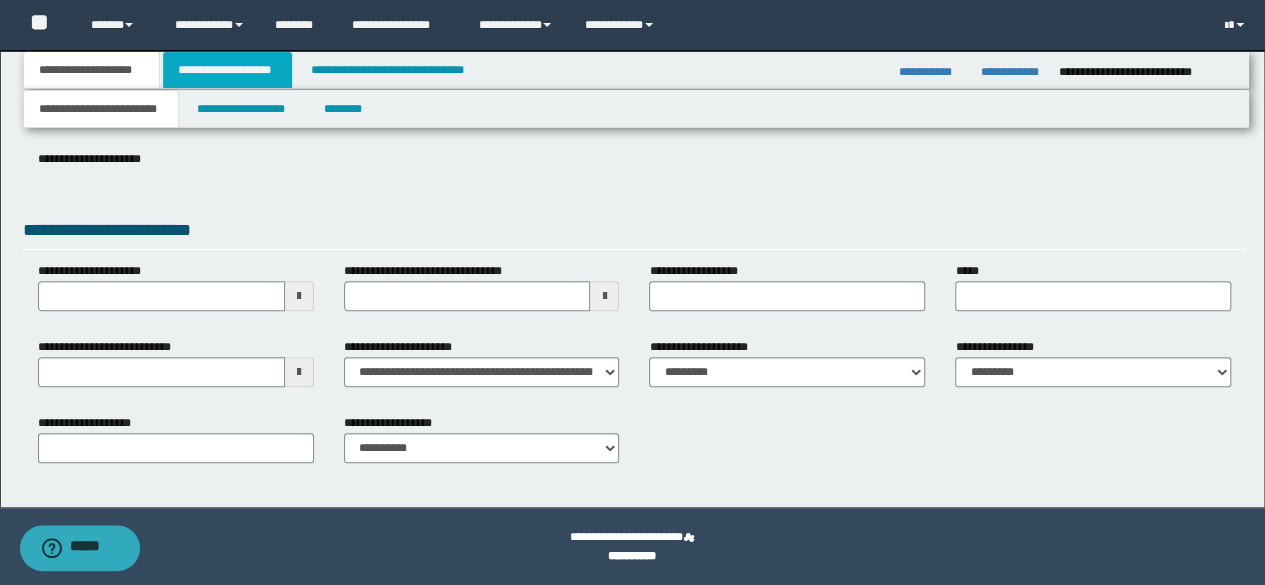 click on "**********" at bounding box center [227, 70] 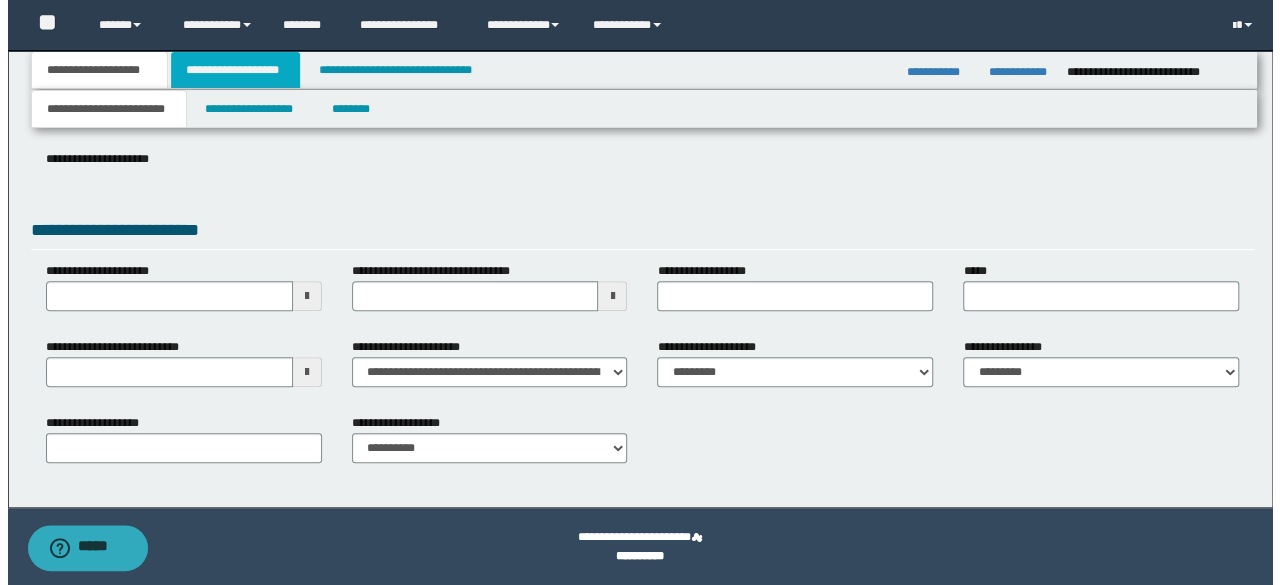 scroll, scrollTop: 0, scrollLeft: 0, axis: both 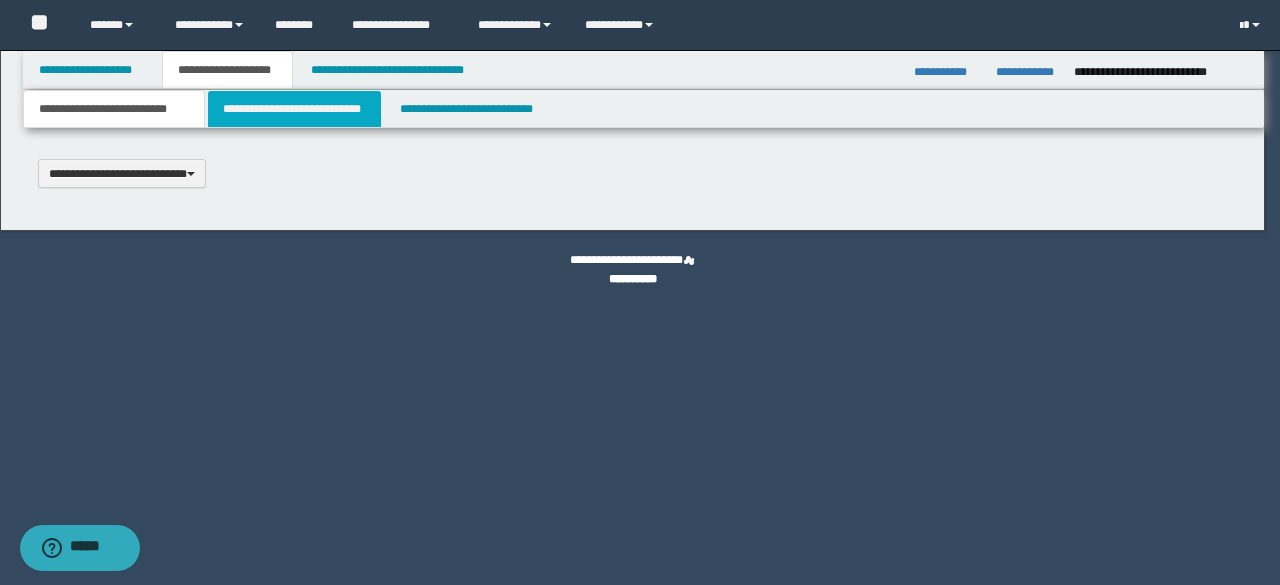 type 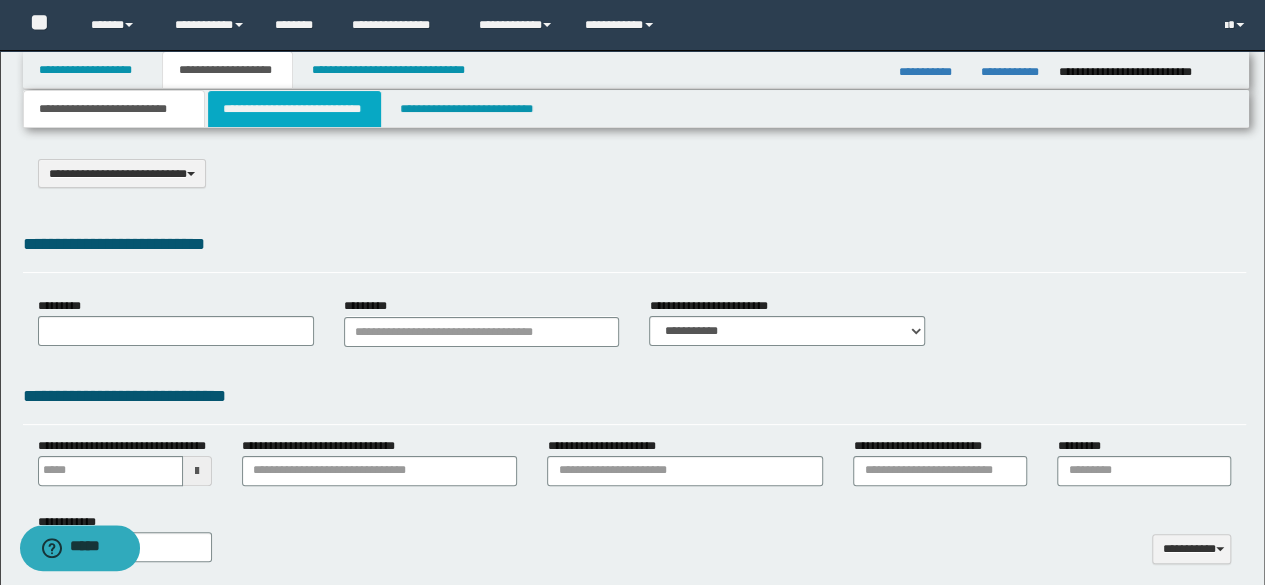 click on "**********" at bounding box center (294, 109) 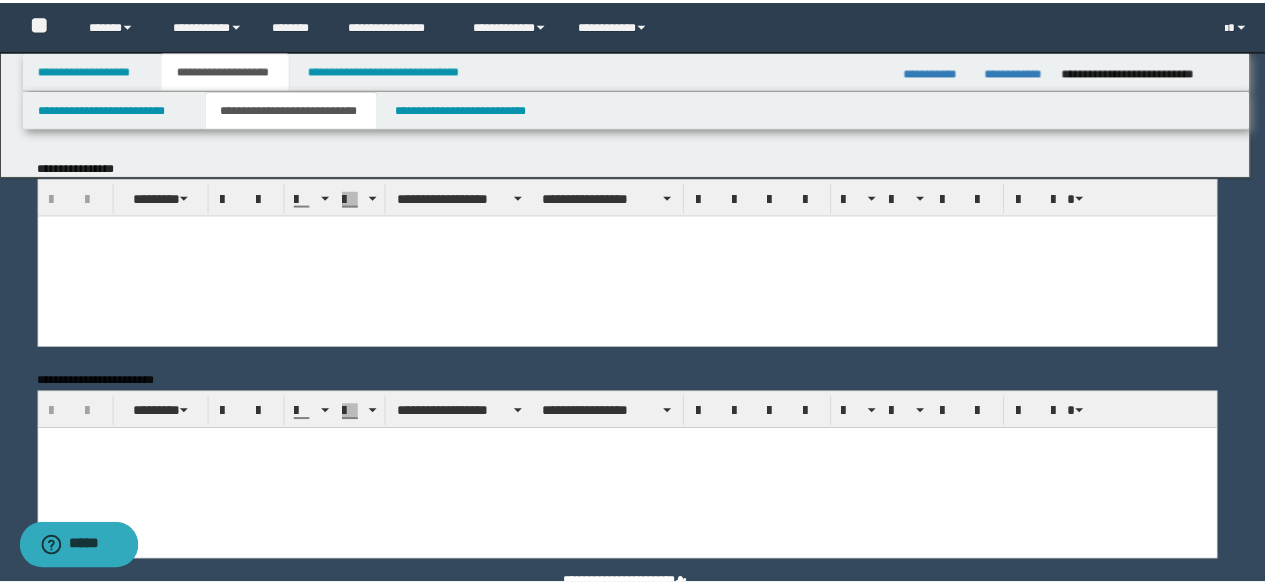 scroll, scrollTop: 0, scrollLeft: 0, axis: both 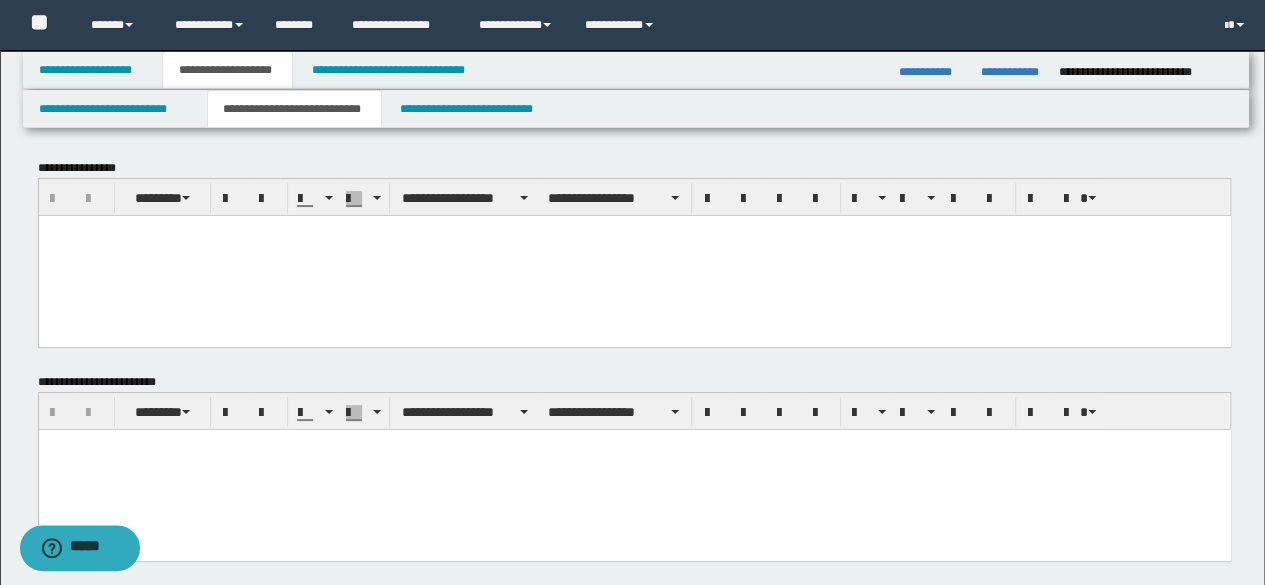 click at bounding box center (634, 255) 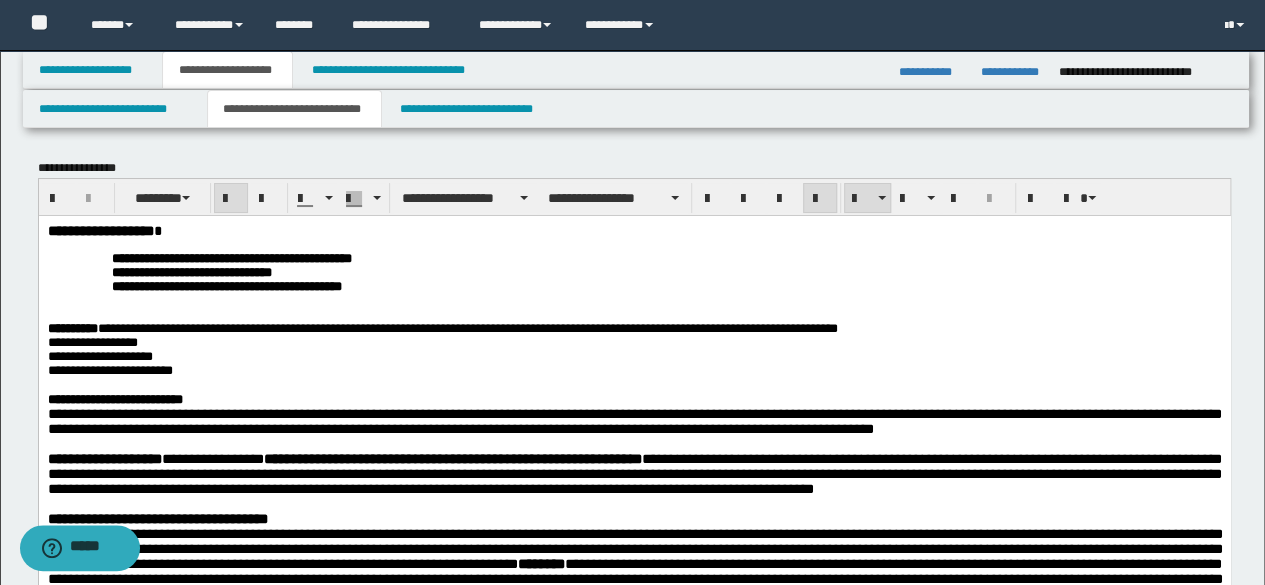 click on "**********" at bounding box center (634, 272) 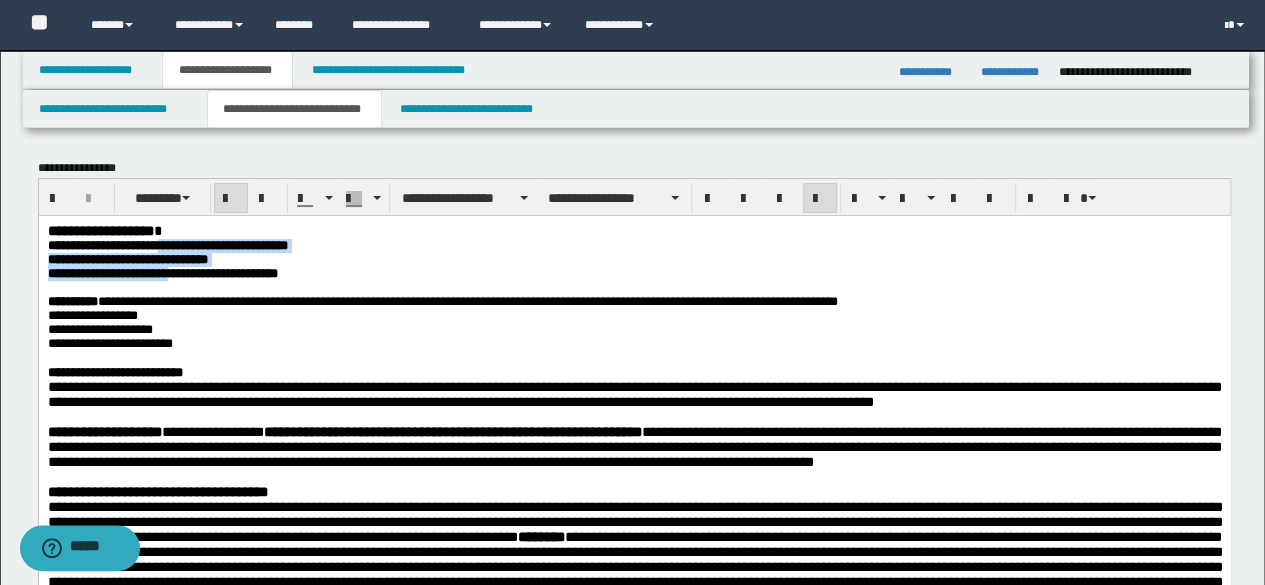 drag, startPoint x: 210, startPoint y: 246, endPoint x: 230, endPoint y: 283, distance: 42.059483 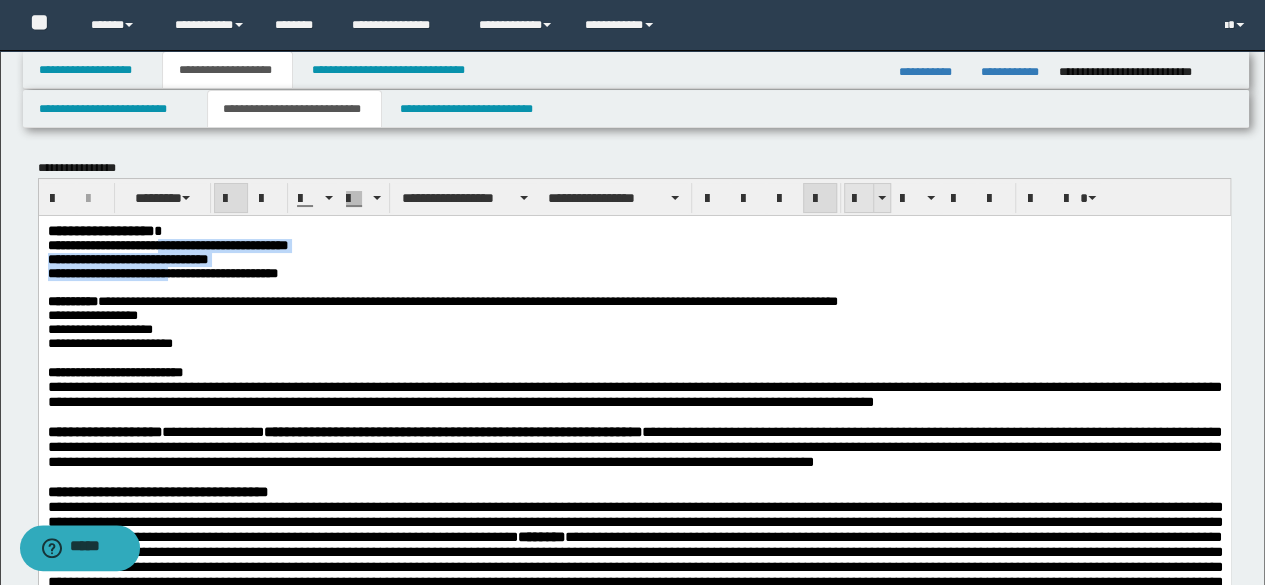 click at bounding box center (859, 199) 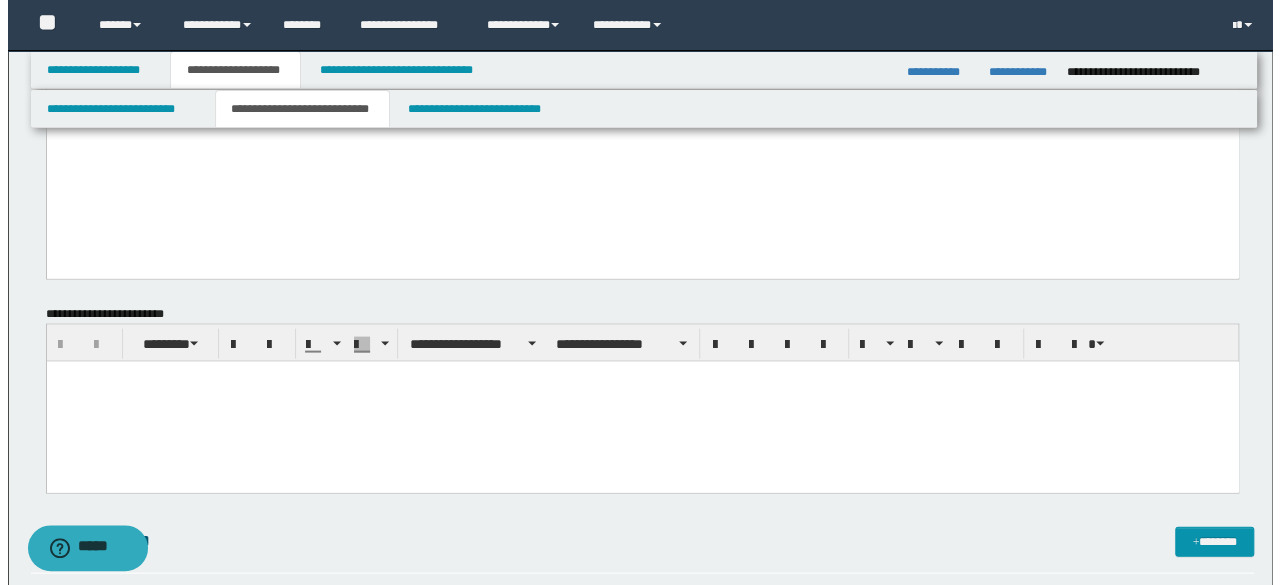 scroll, scrollTop: 1942, scrollLeft: 0, axis: vertical 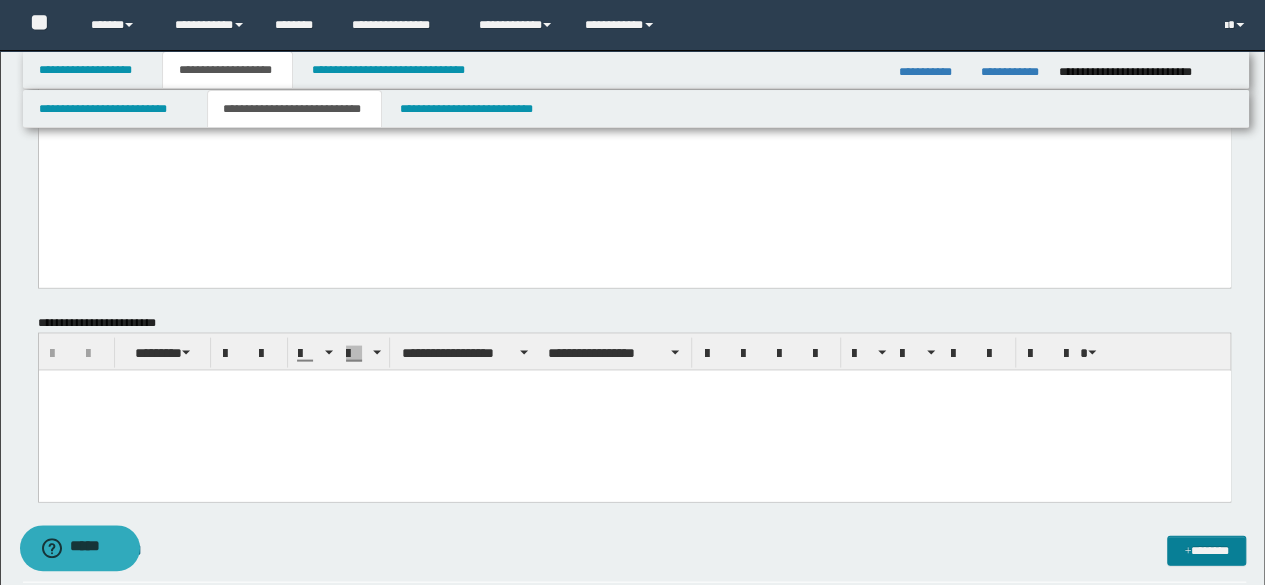 click on "*******" at bounding box center (1206, 550) 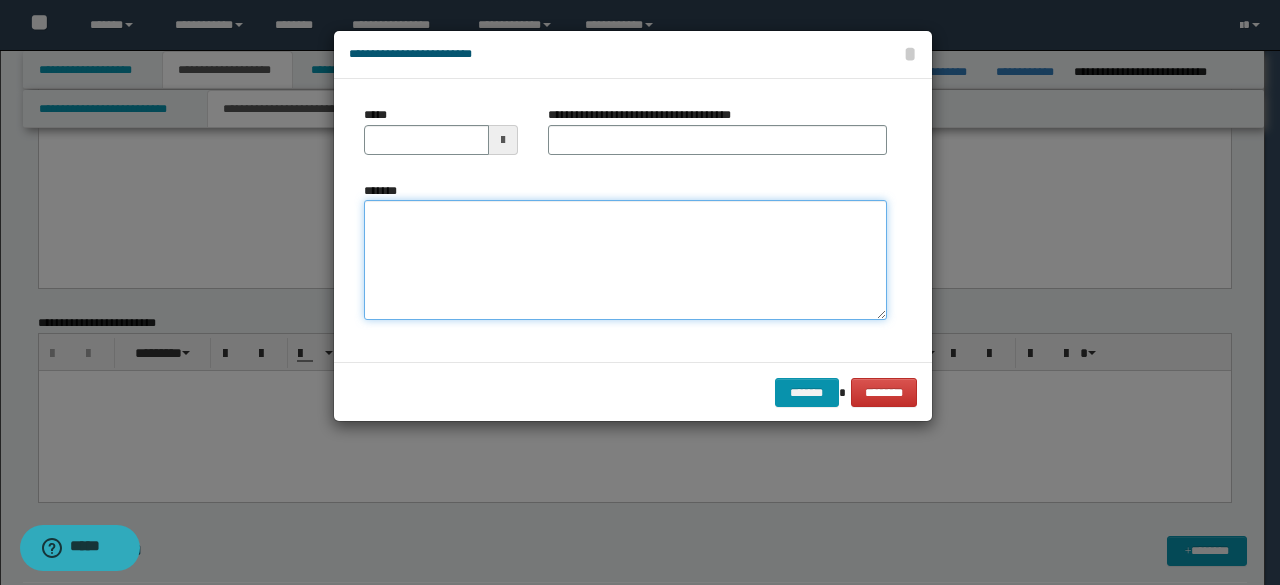 click on "*******" at bounding box center (625, 260) 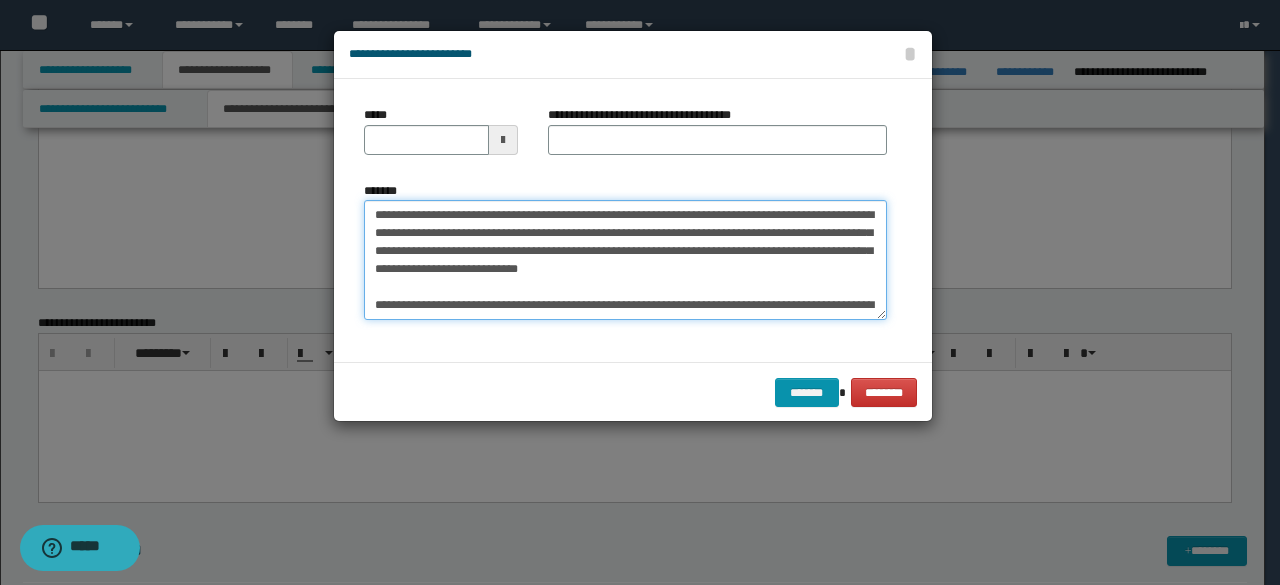 scroll, scrollTop: 1182, scrollLeft: 0, axis: vertical 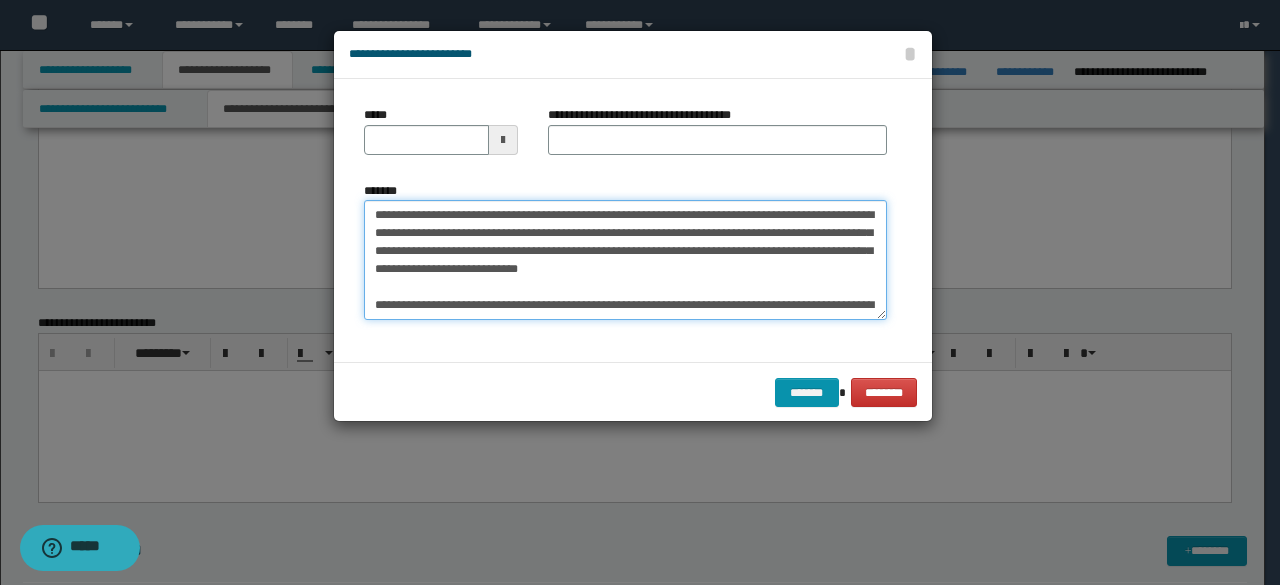 drag, startPoint x: 822, startPoint y: 273, endPoint x: 178, endPoint y: 183, distance: 650.2584 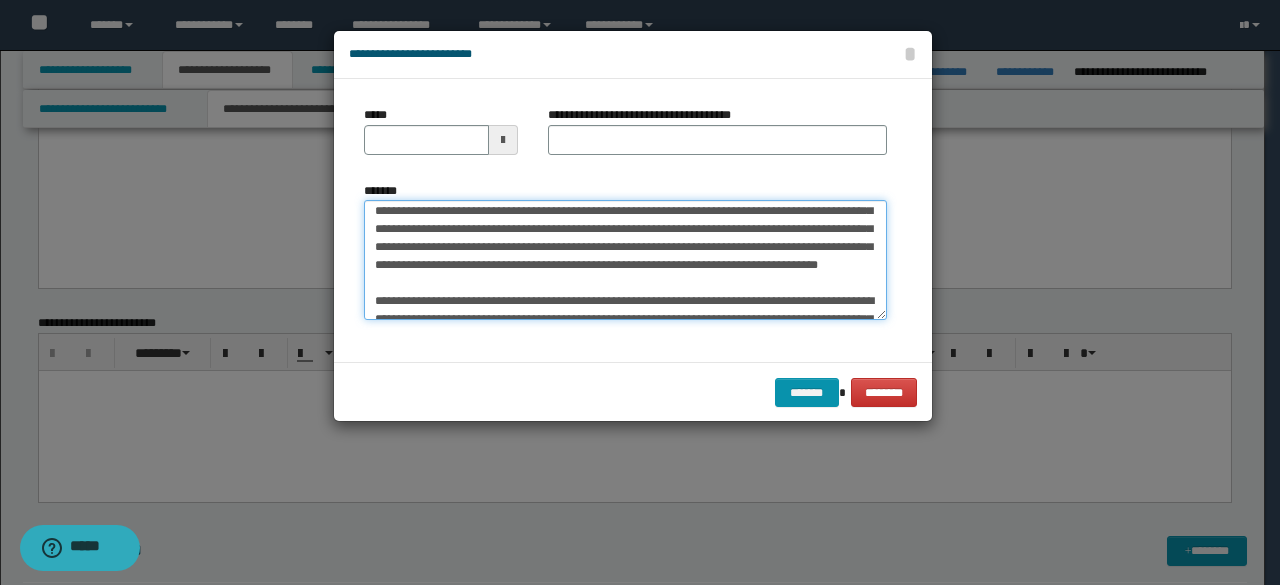 scroll, scrollTop: 1134, scrollLeft: 0, axis: vertical 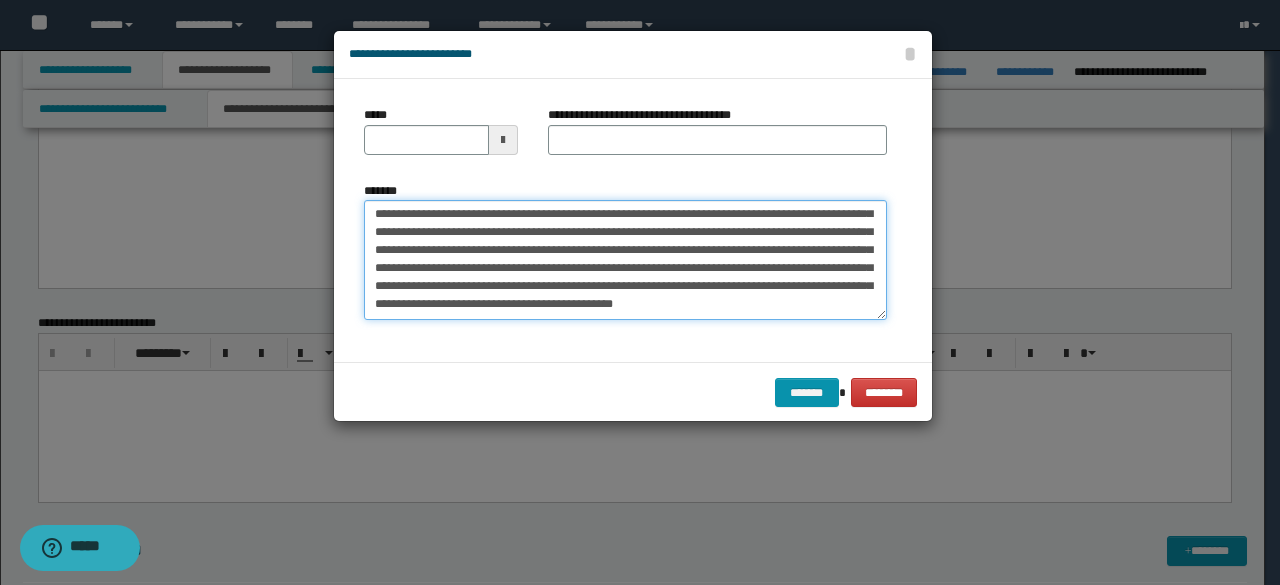 click on "*******" at bounding box center (625, 259) 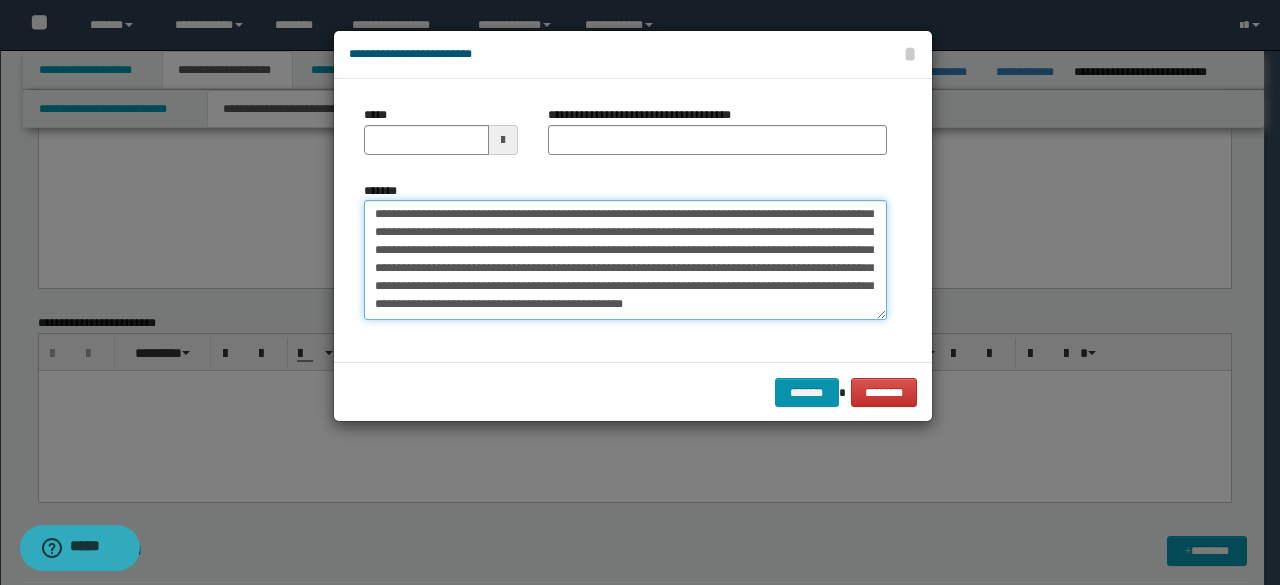 paste on "**********" 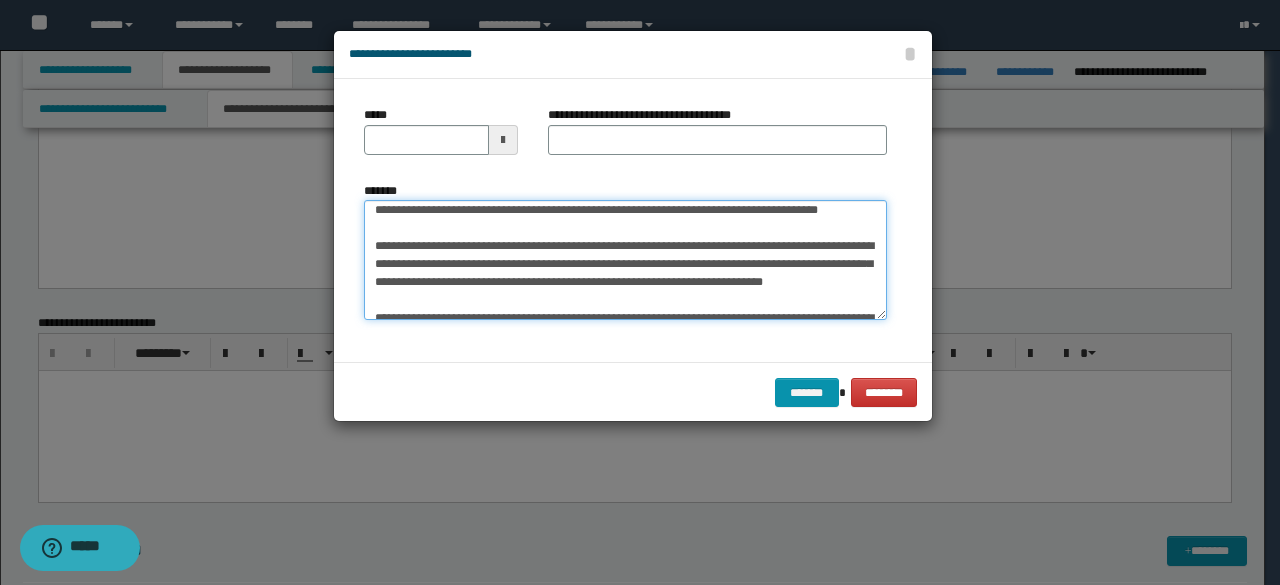scroll, scrollTop: 0, scrollLeft: 0, axis: both 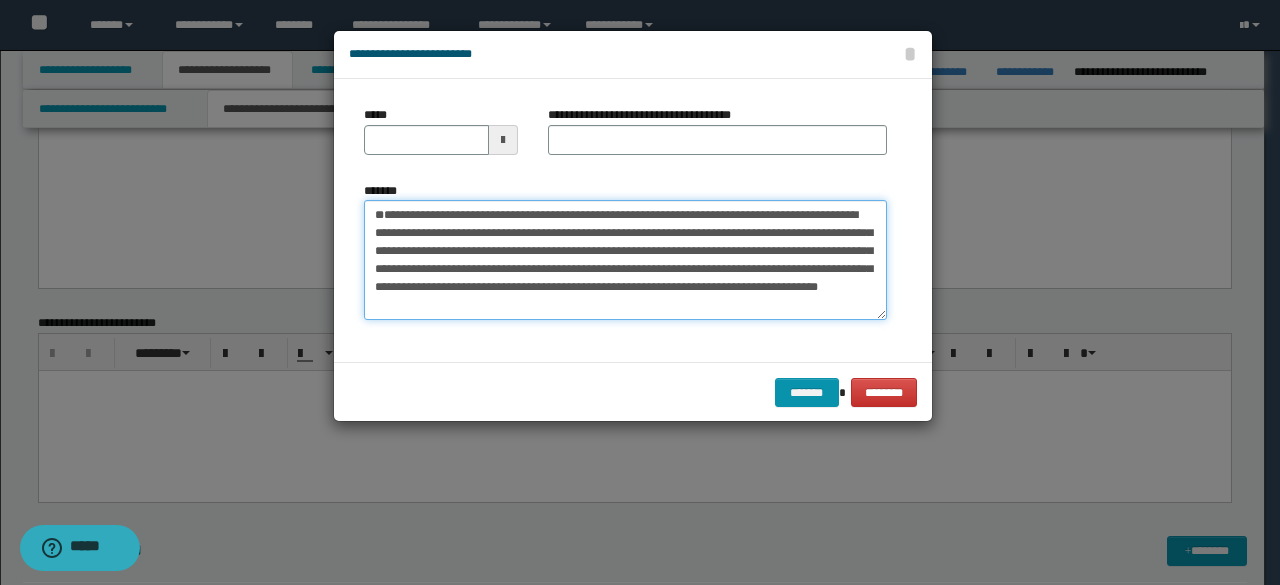drag, startPoint x: 491, startPoint y: 244, endPoint x: 328, endPoint y: 231, distance: 163.51758 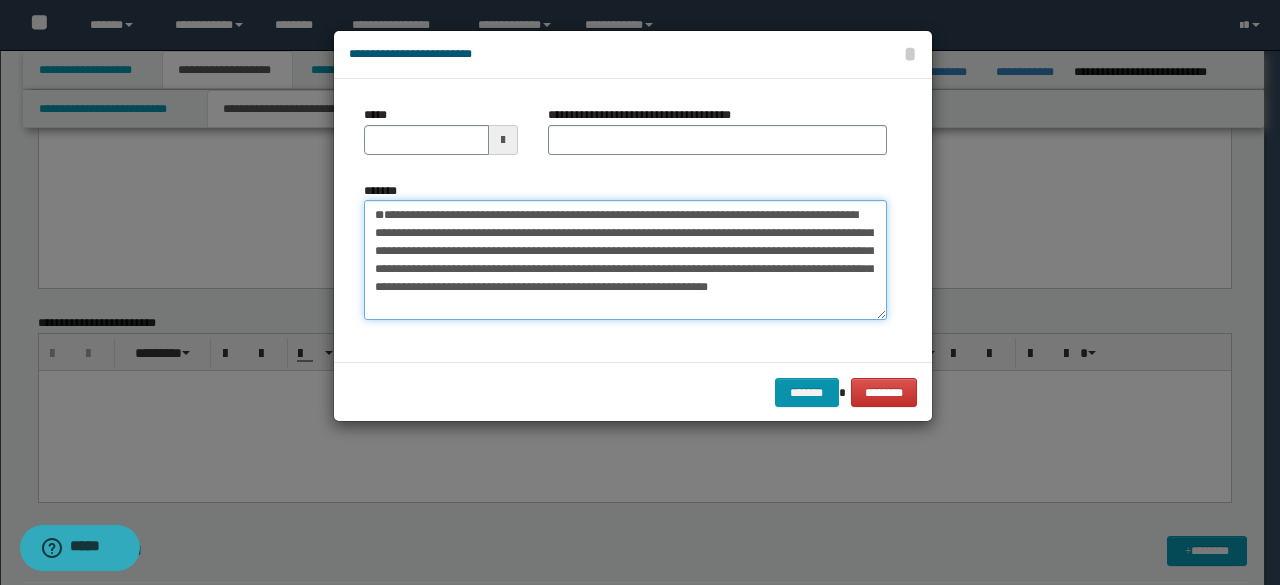type on "**********" 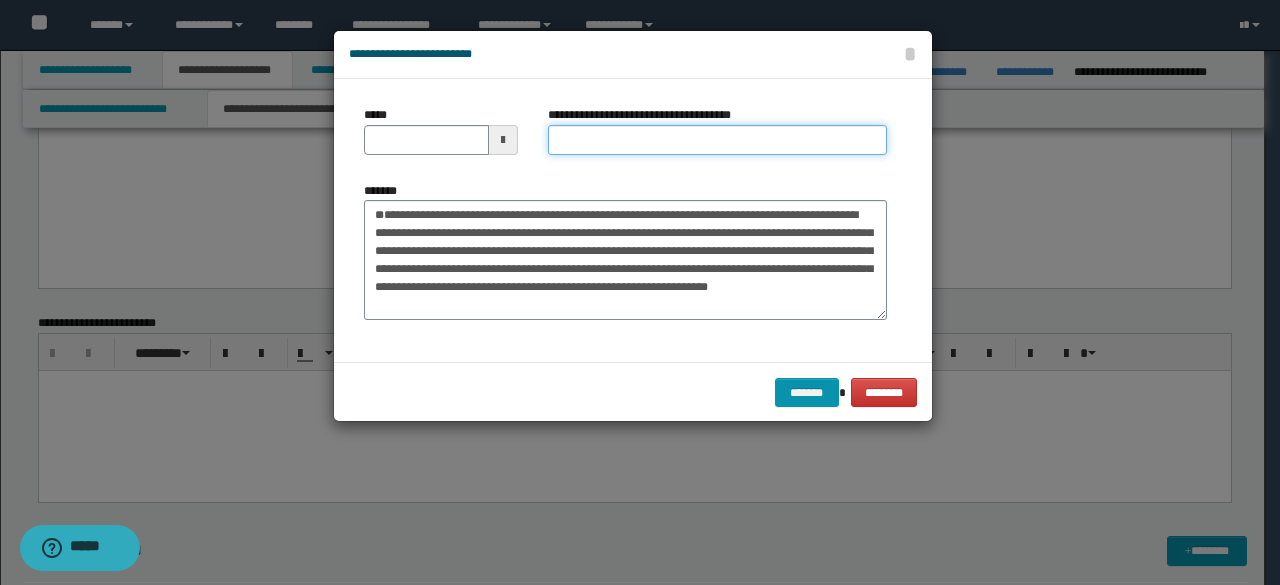 drag, startPoint x: 593, startPoint y: 154, endPoint x: 572, endPoint y: 145, distance: 22.847319 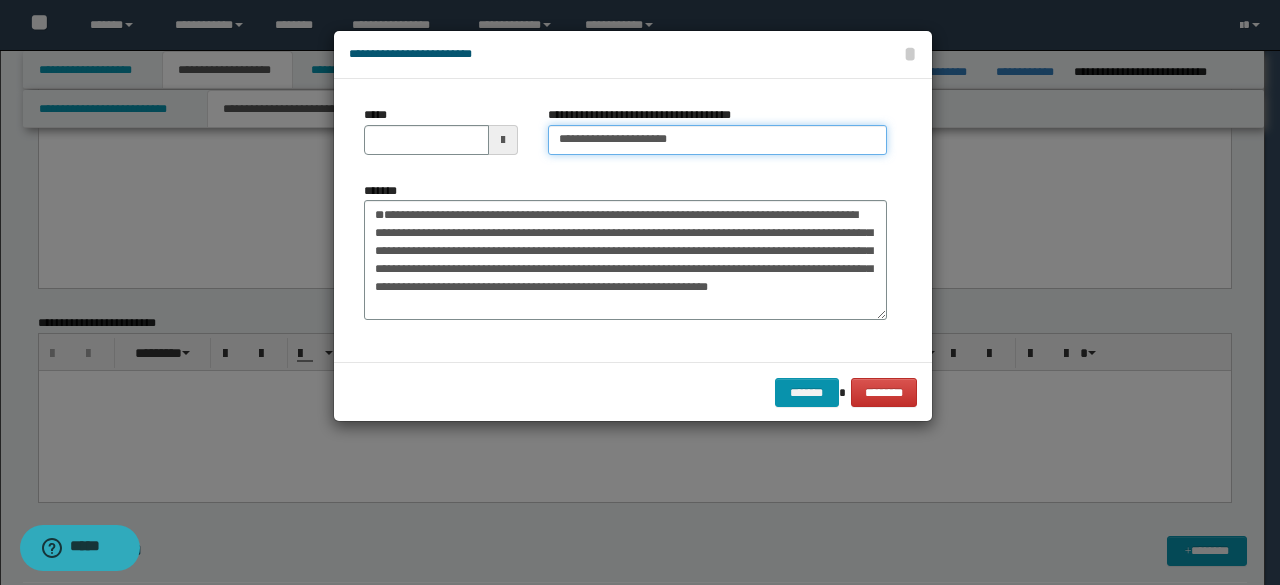 type 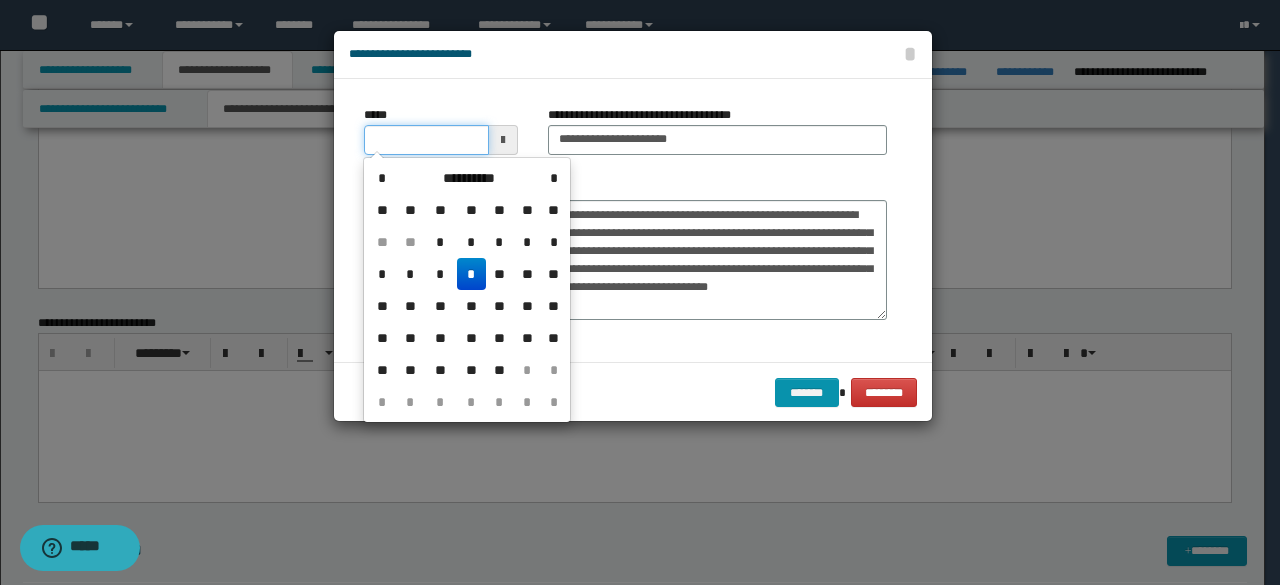 click on "*****" at bounding box center [426, 140] 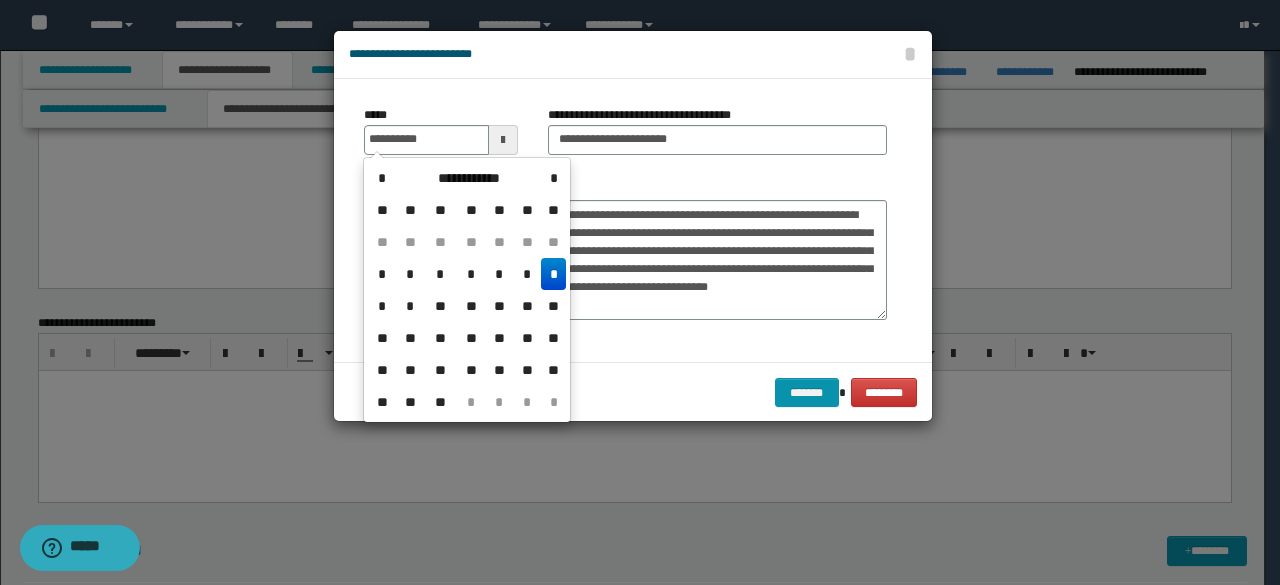 click on "*" at bounding box center [553, 274] 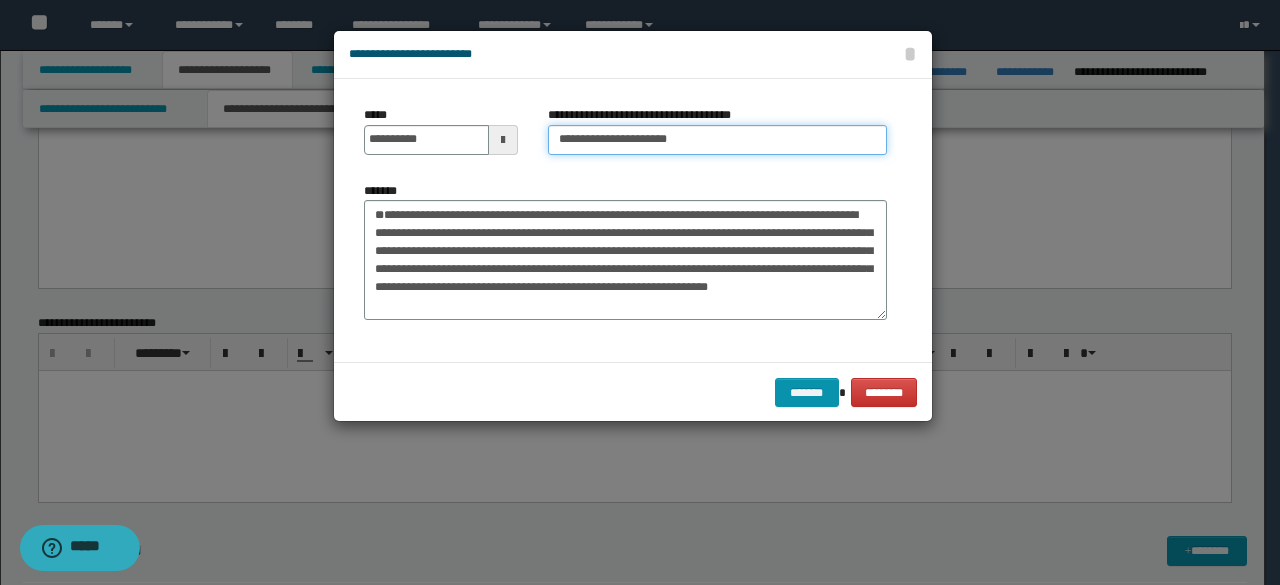 drag, startPoint x: 590, startPoint y: 137, endPoint x: 502, endPoint y: 133, distance: 88.09086 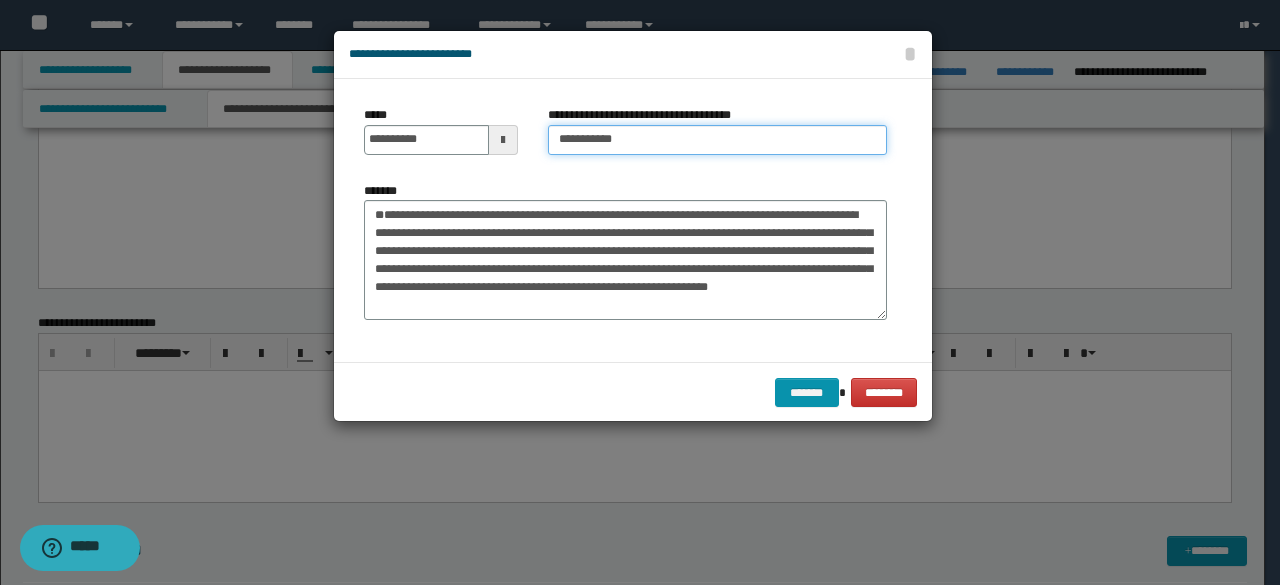 click on "**********" at bounding box center (717, 140) 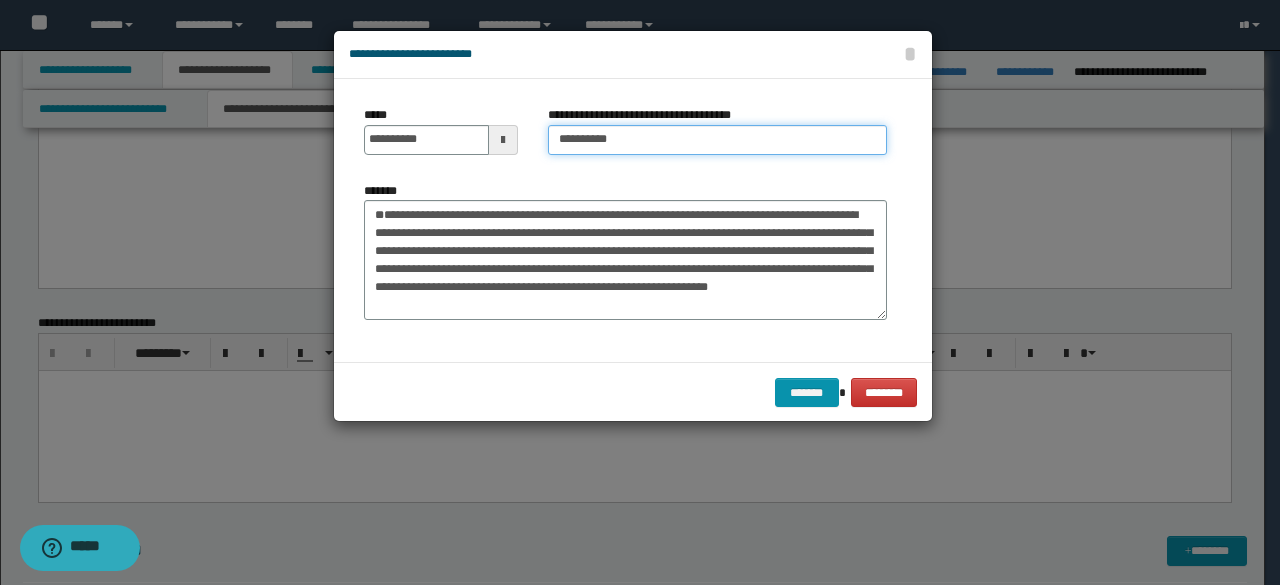 type on "*********" 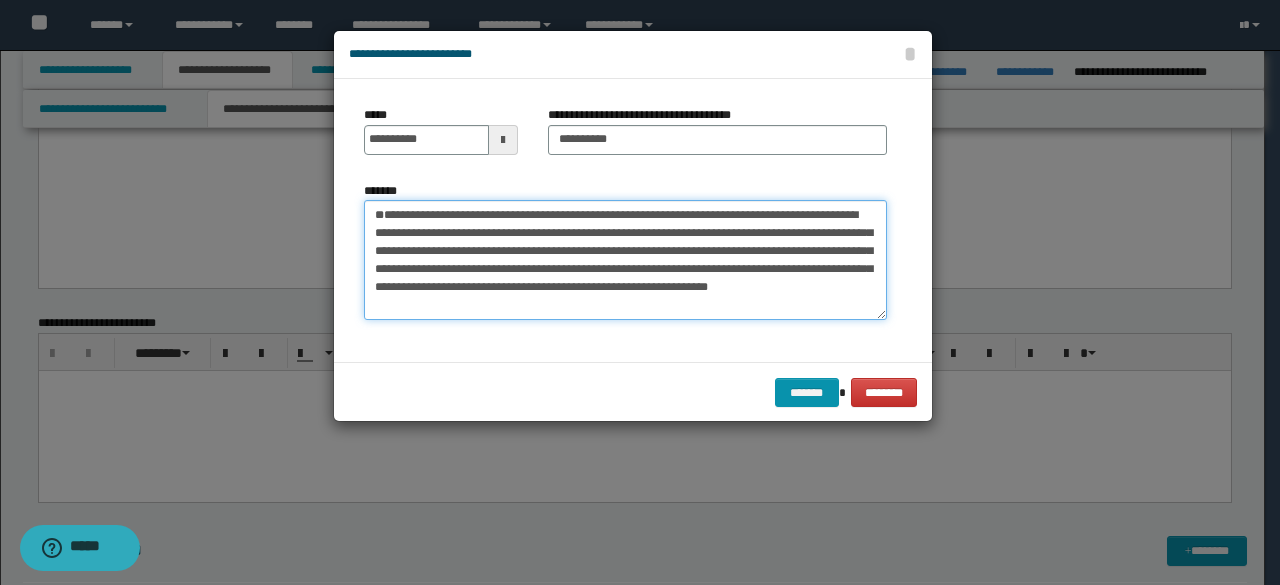 click on "*******" at bounding box center [625, 259] 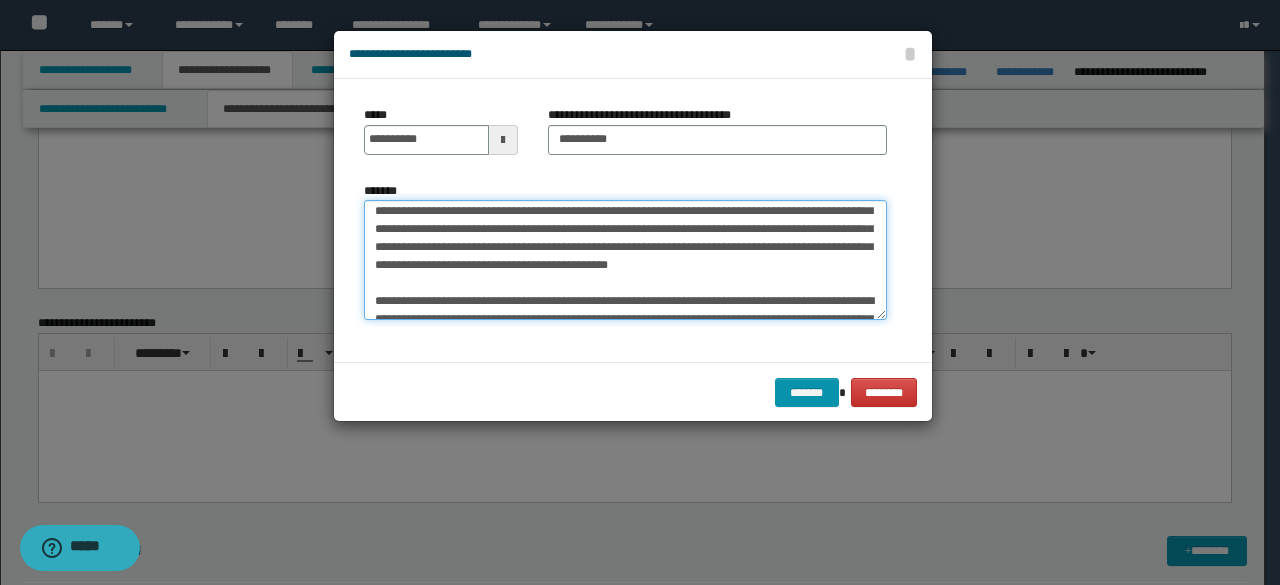 scroll, scrollTop: 1188, scrollLeft: 0, axis: vertical 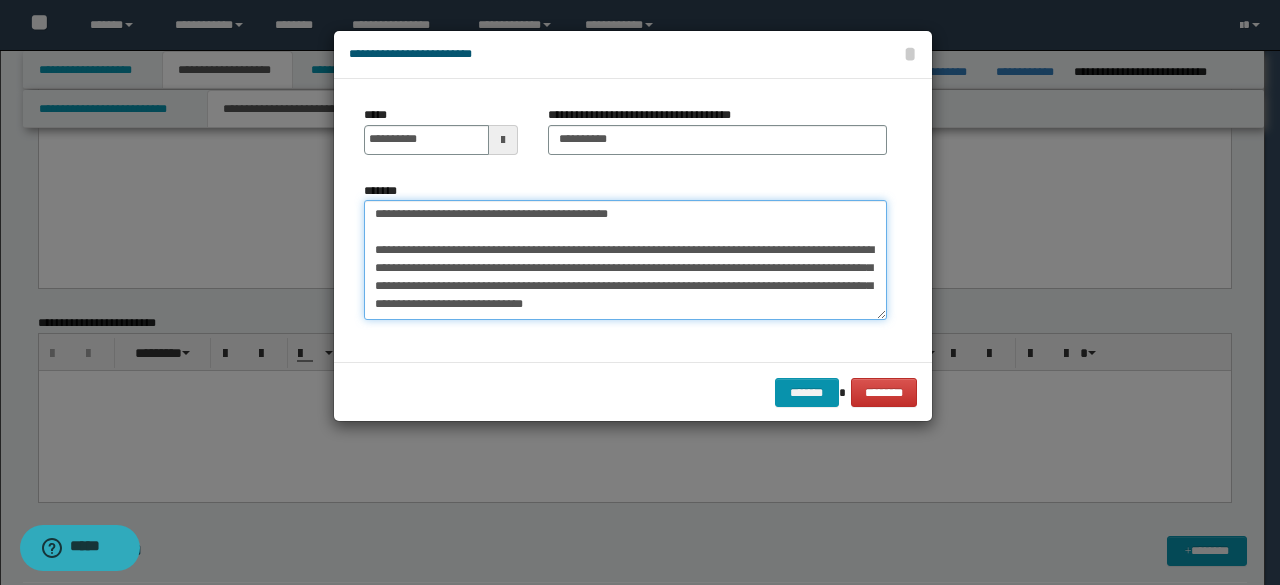 drag, startPoint x: 404, startPoint y: 218, endPoint x: 644, endPoint y: 343, distance: 270.6012 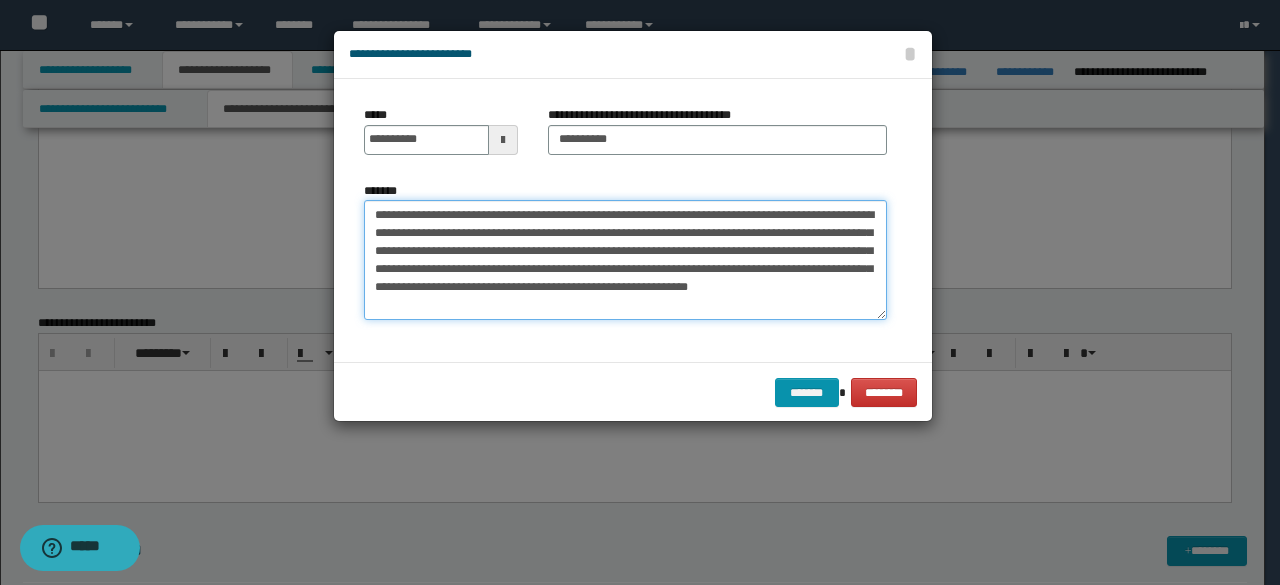 scroll, scrollTop: 0, scrollLeft: 0, axis: both 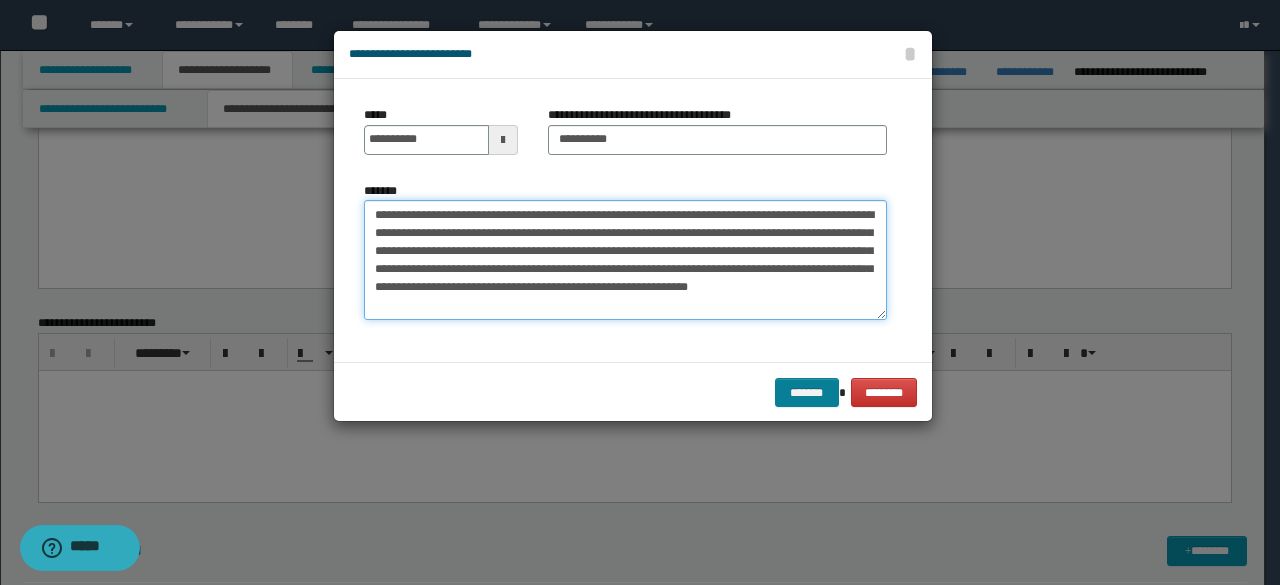 type on "**********" 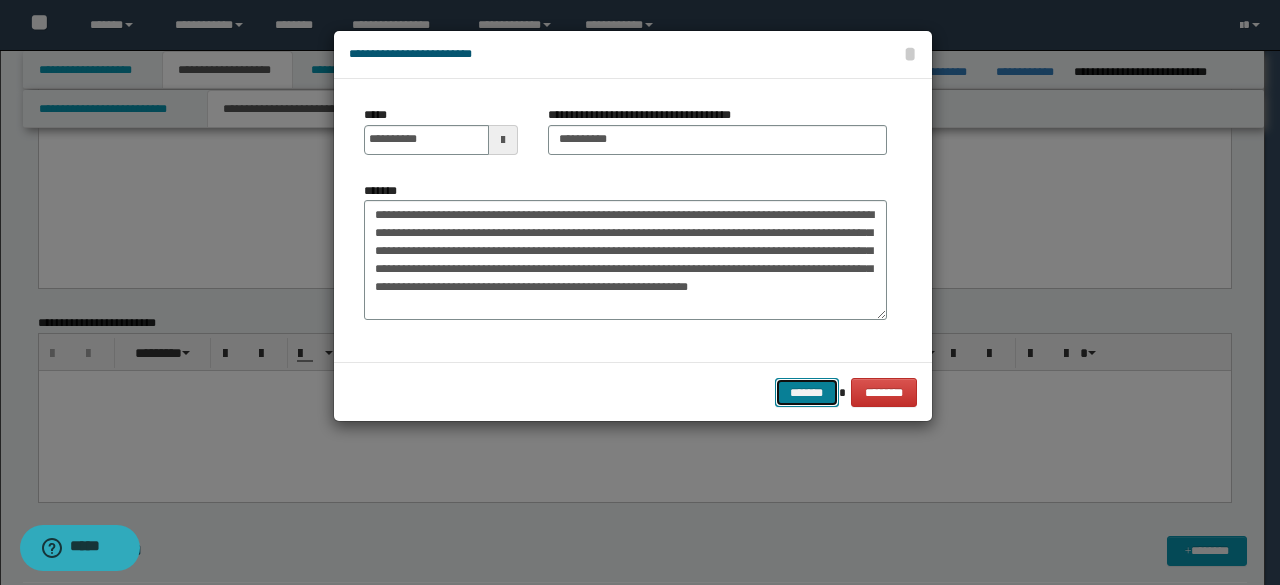 click on "*******" at bounding box center (807, 392) 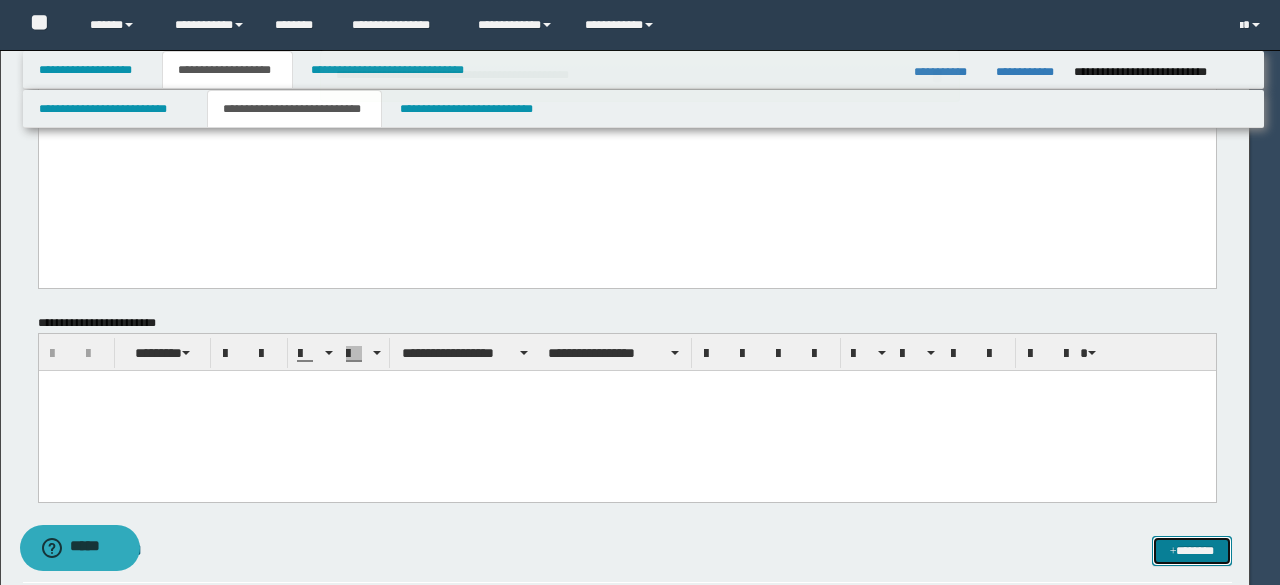 type 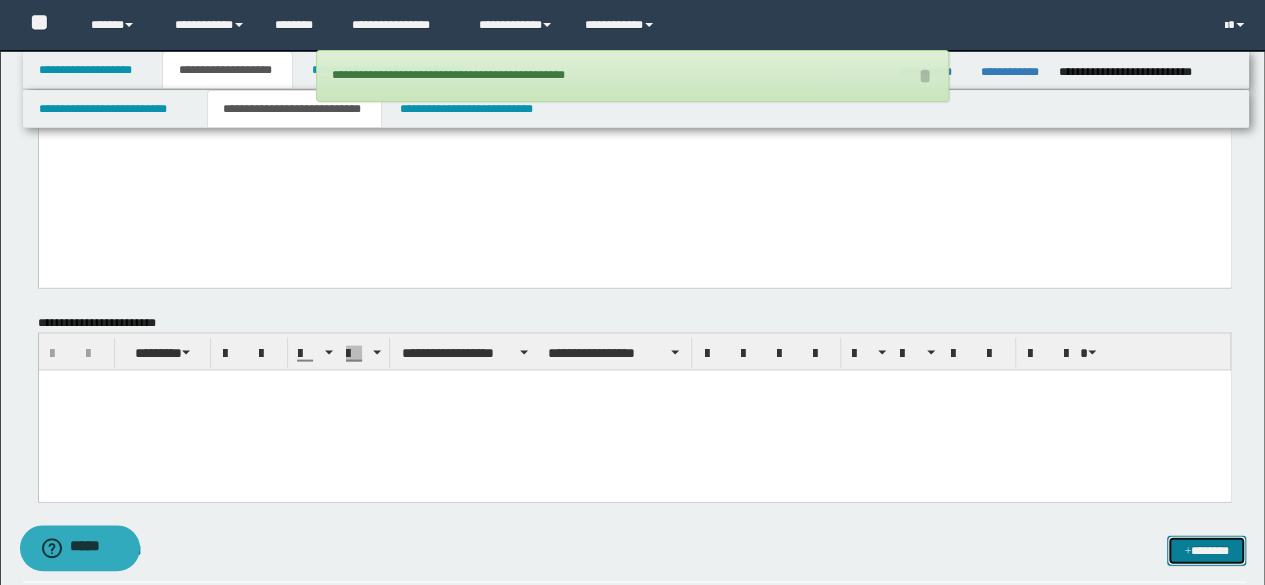 click on "*******" at bounding box center (1206, 550) 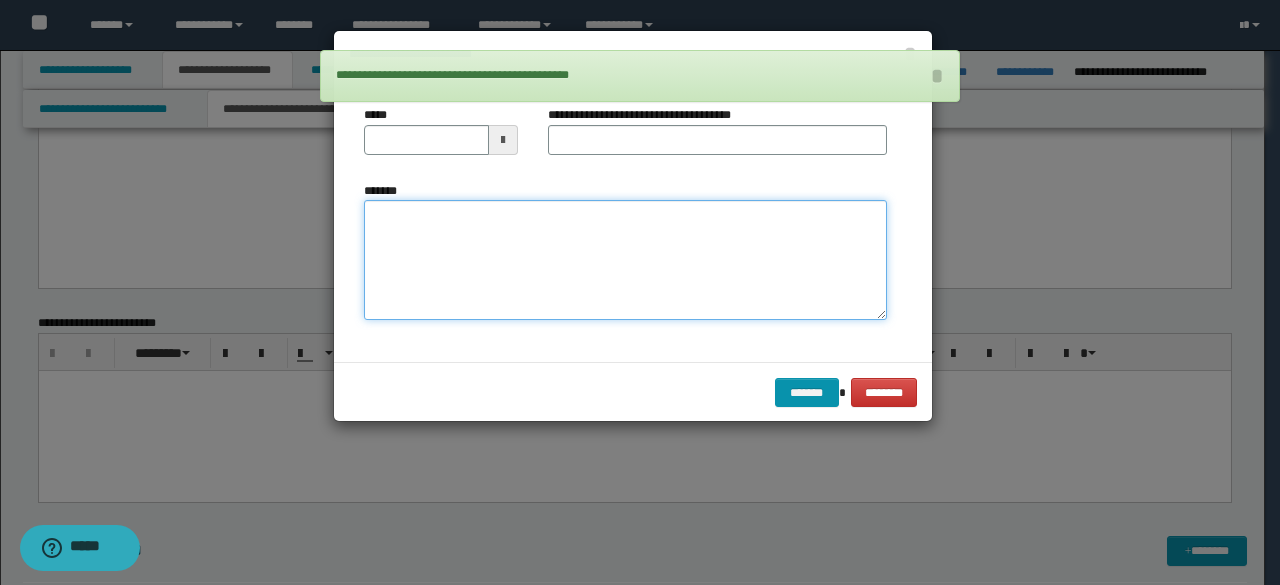 click on "*******" at bounding box center [625, 259] 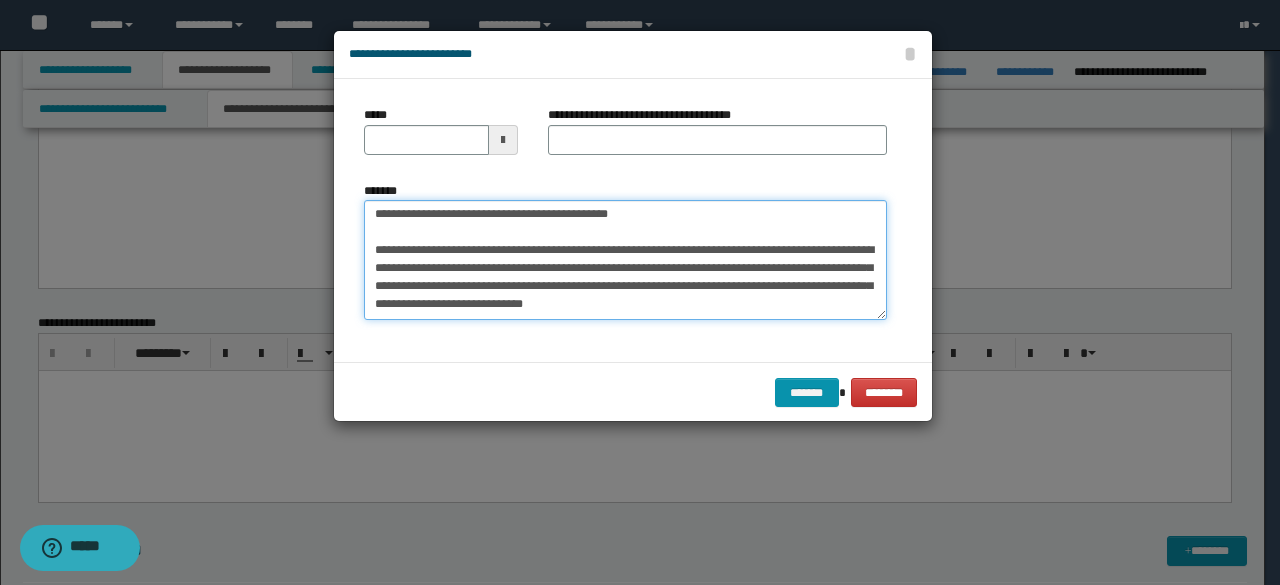scroll, scrollTop: 0, scrollLeft: 0, axis: both 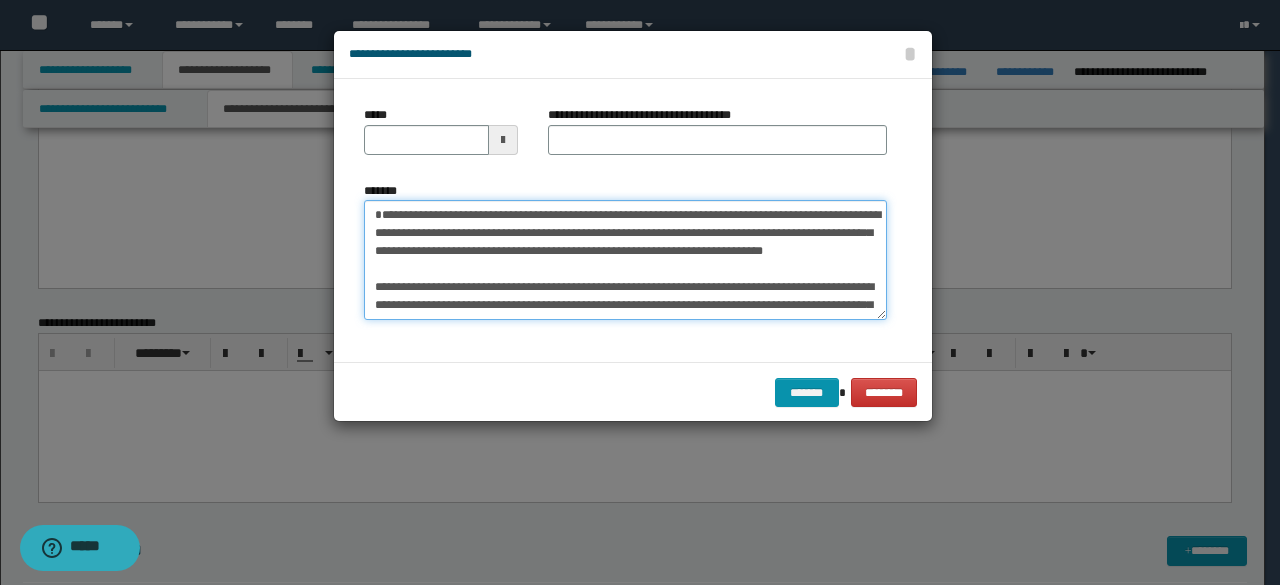 drag, startPoint x: 552, startPoint y: 233, endPoint x: 151, endPoint y: 160, distance: 407.59048 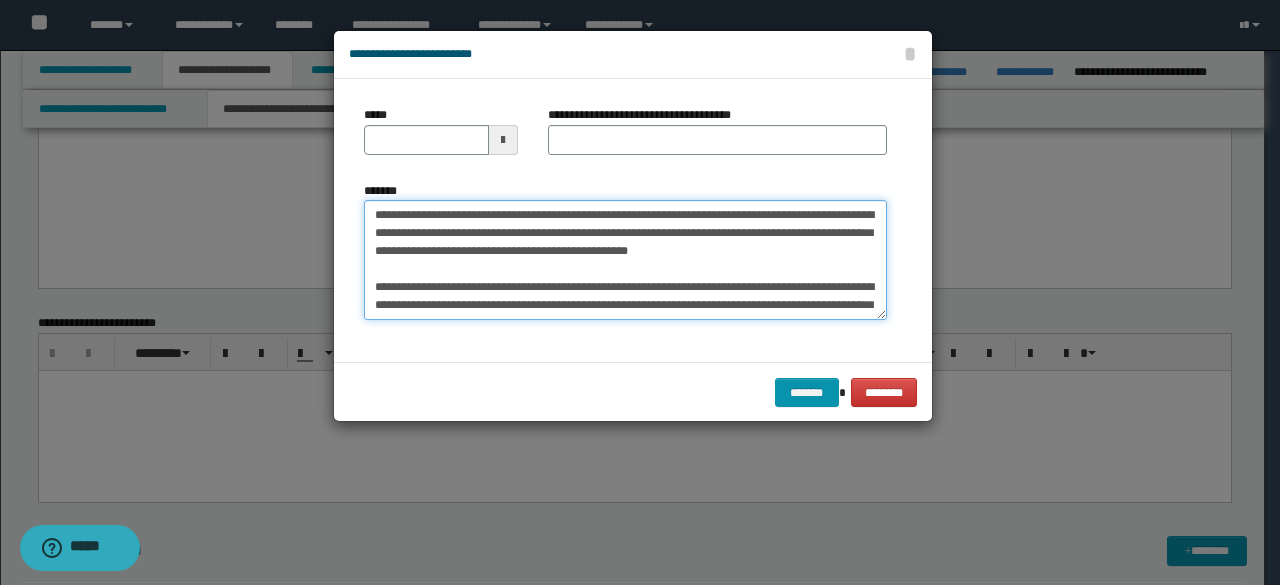type 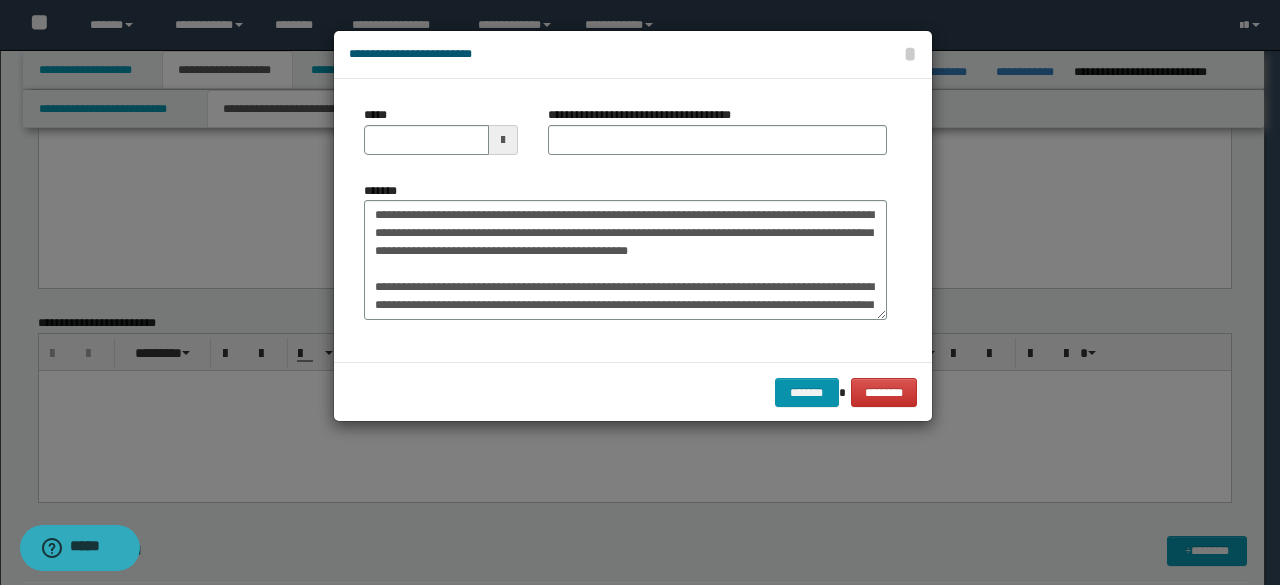 drag, startPoint x: 612, startPoint y: 168, endPoint x: 603, endPoint y: 151, distance: 19.235384 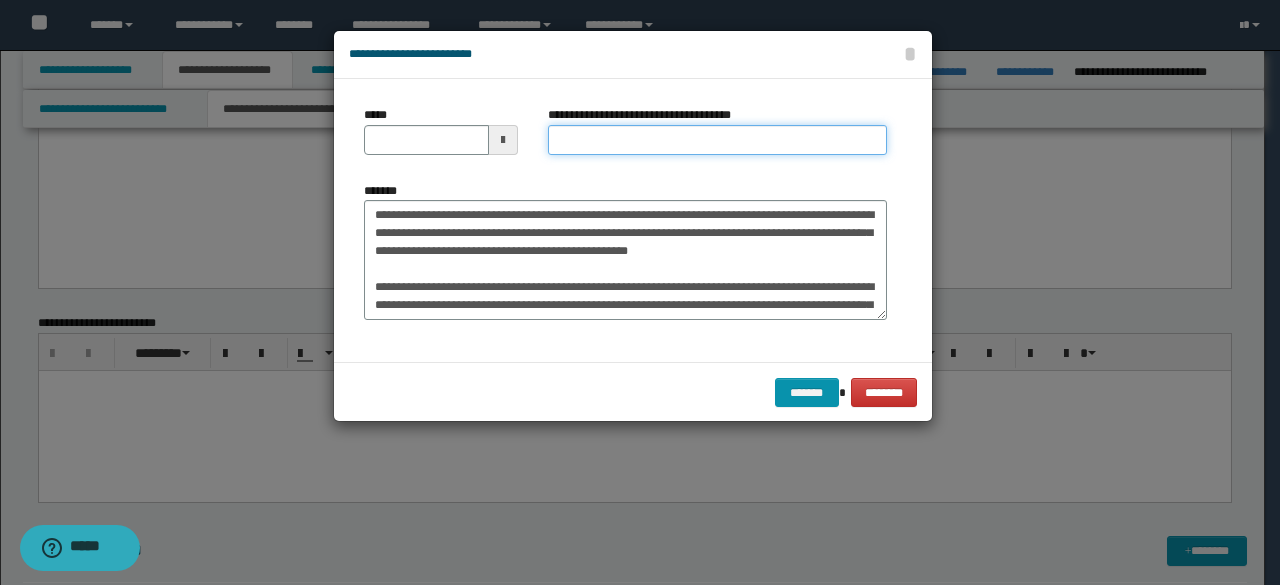 click on "**********" at bounding box center [717, 140] 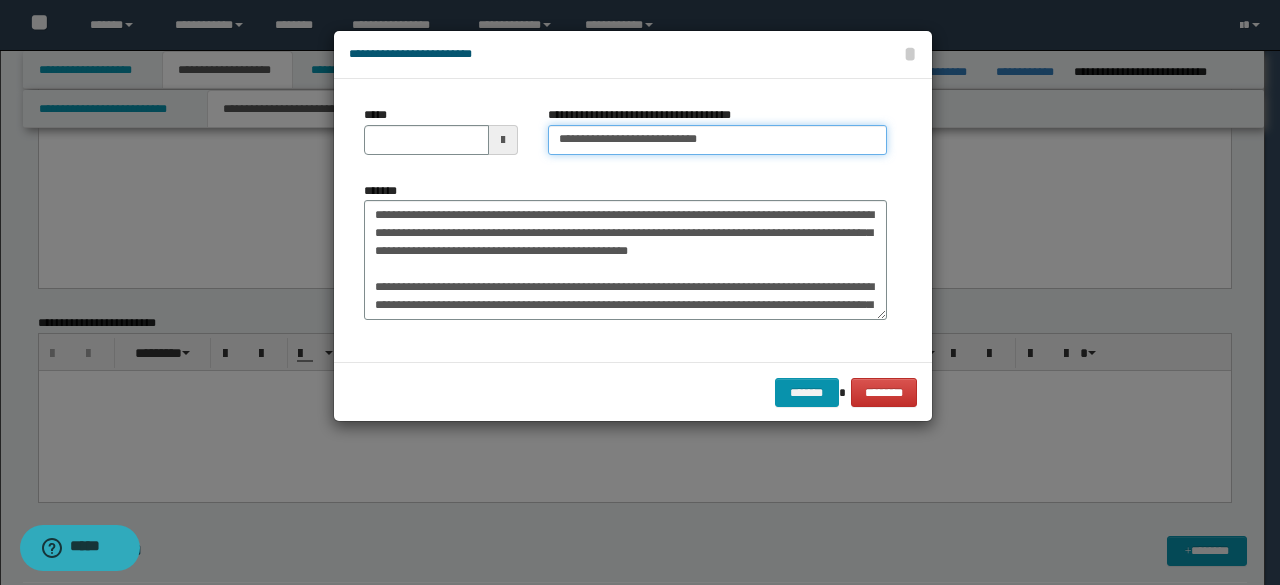 type on "**********" 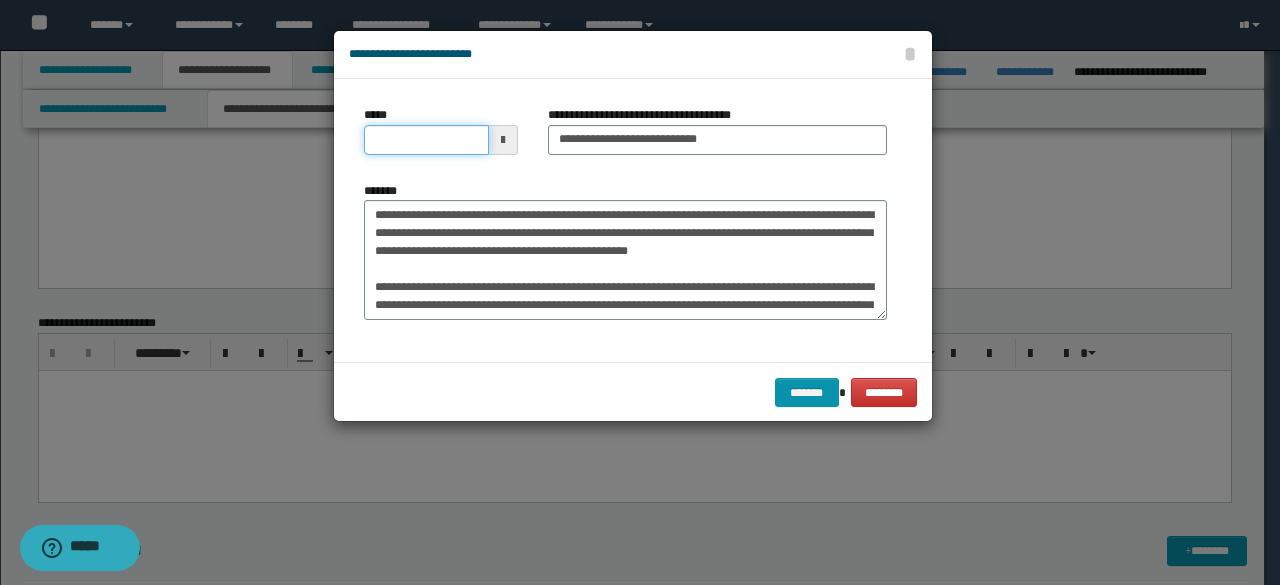 click on "*****" at bounding box center (426, 140) 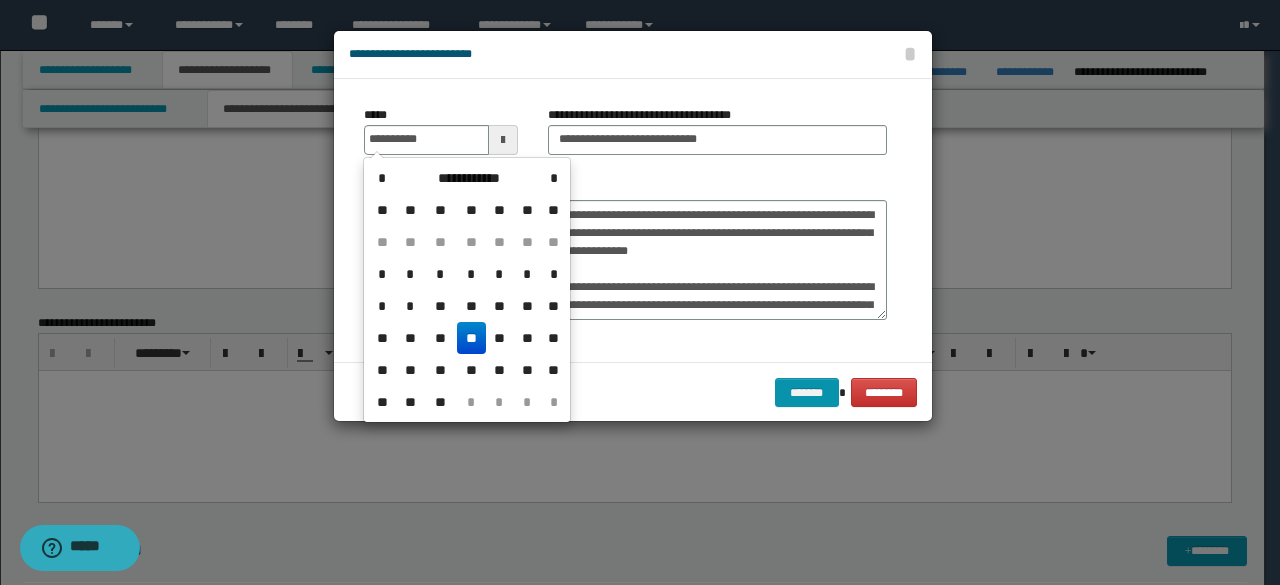 click on "**" at bounding box center [471, 338] 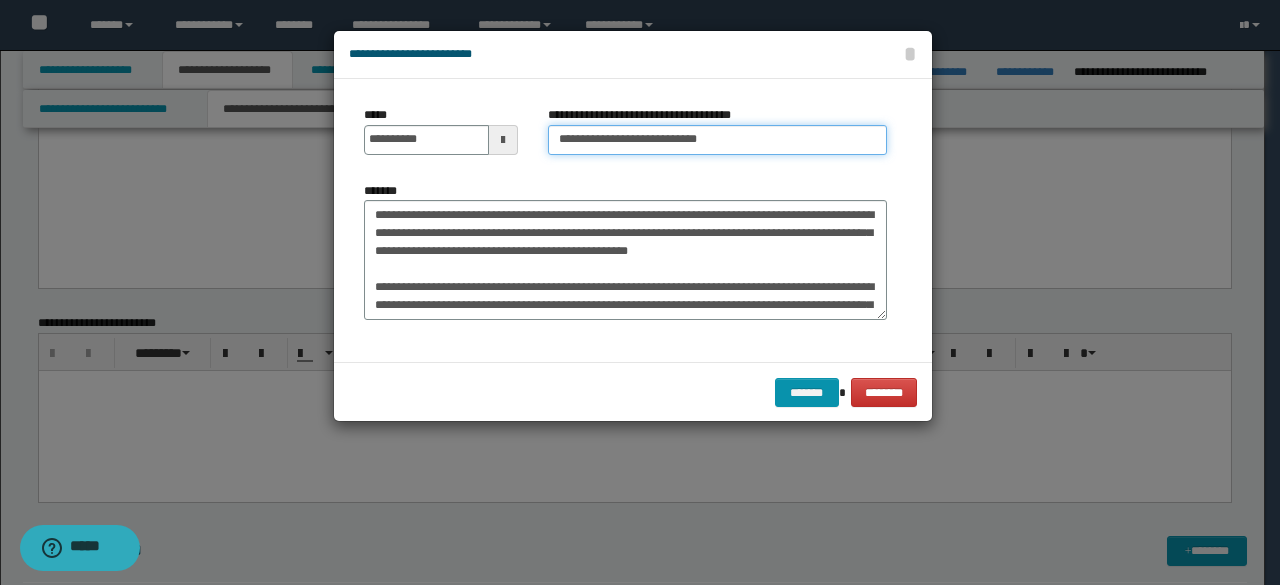 drag, startPoint x: 620, startPoint y: 140, endPoint x: 450, endPoint y: 110, distance: 172.62677 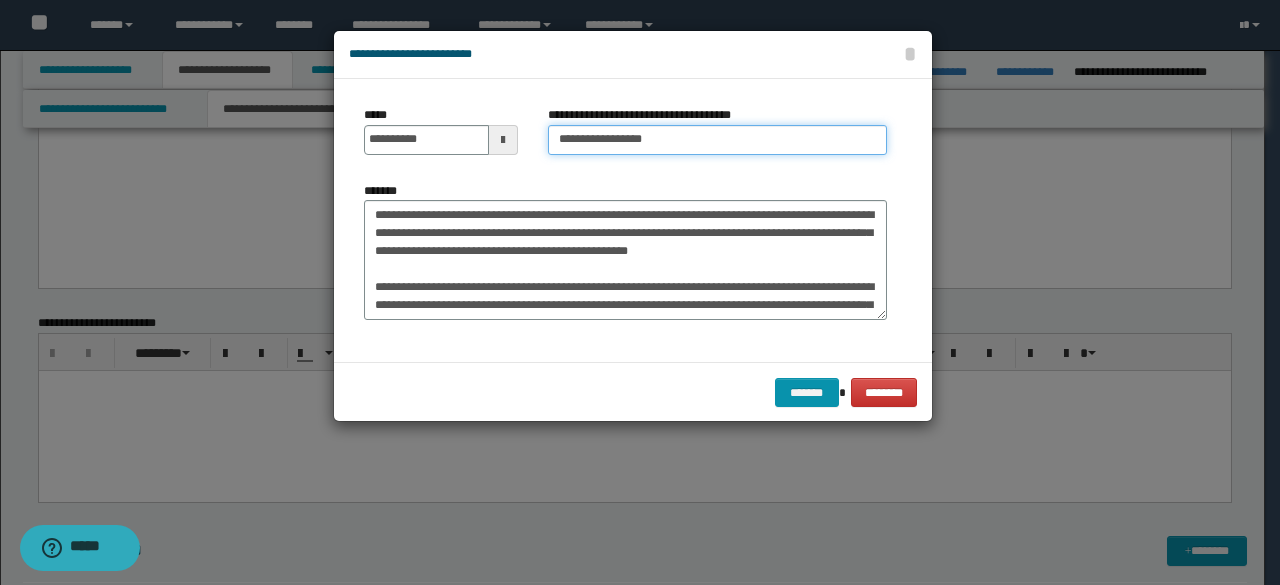 type on "**********" 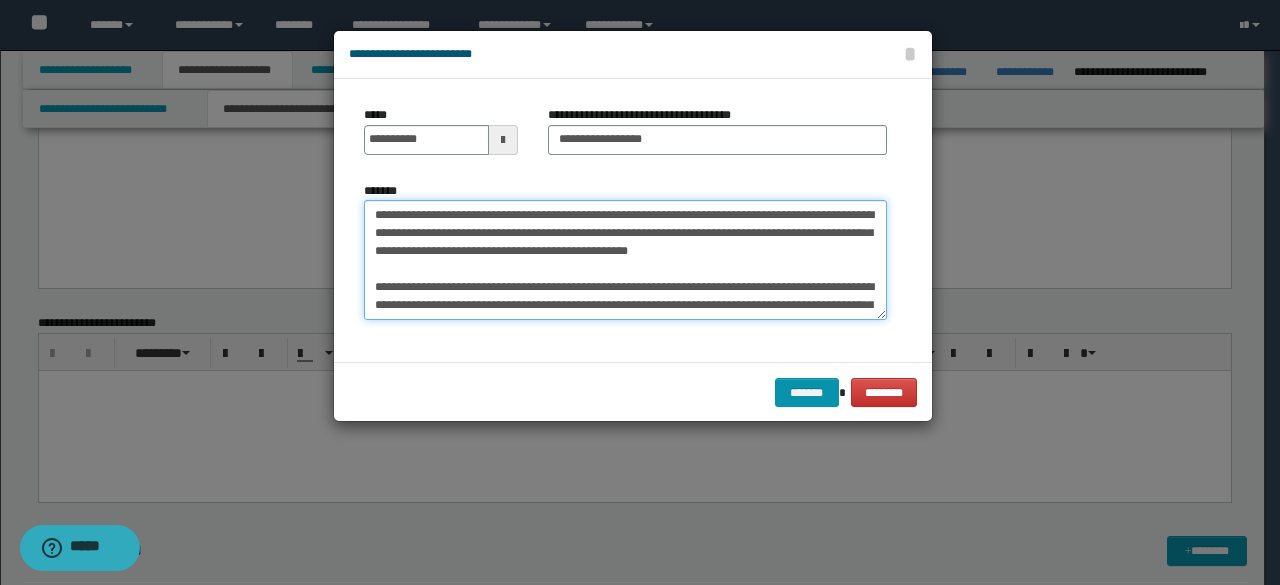 click on "*******" at bounding box center (625, 259) 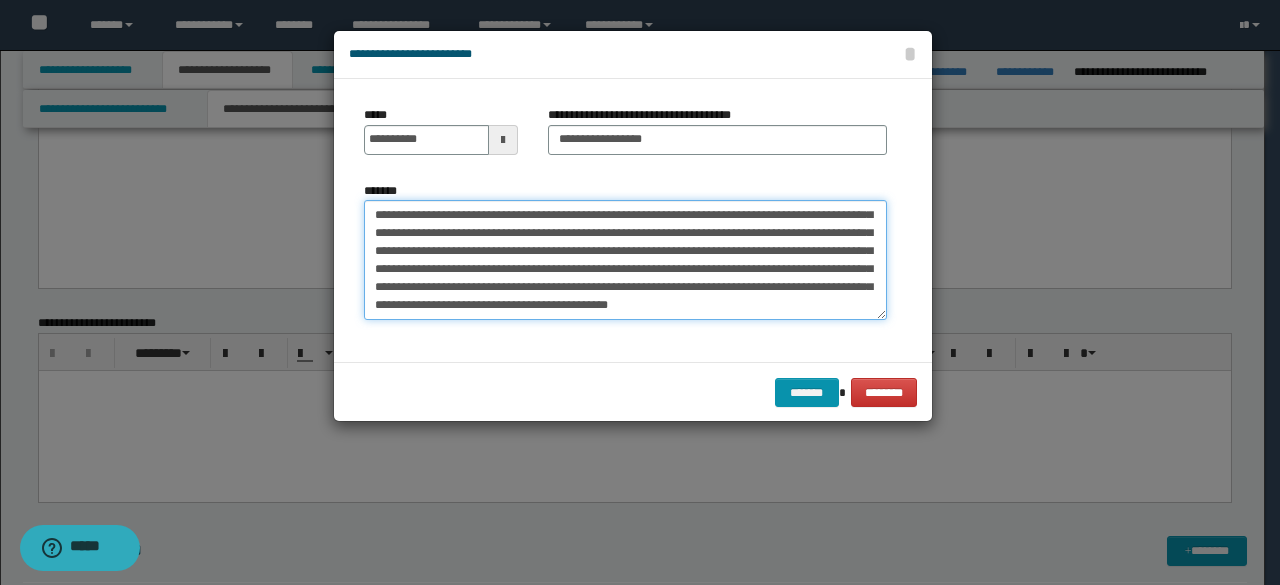 scroll, scrollTop: 1044, scrollLeft: 0, axis: vertical 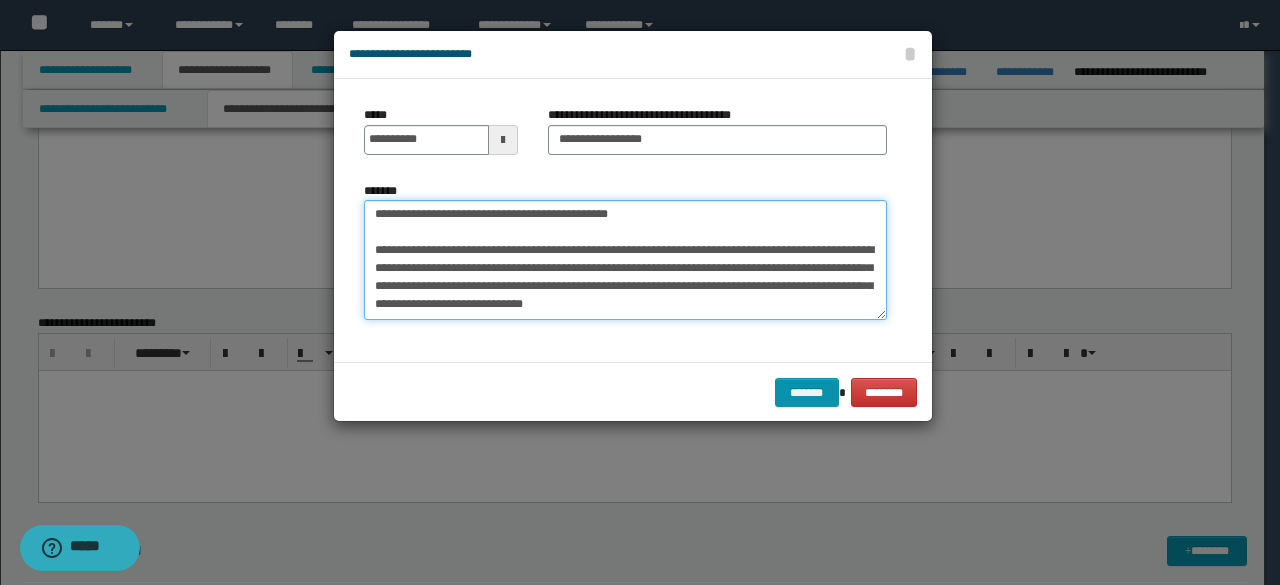drag, startPoint x: 770, startPoint y: 249, endPoint x: 814, endPoint y: 351, distance: 111.085556 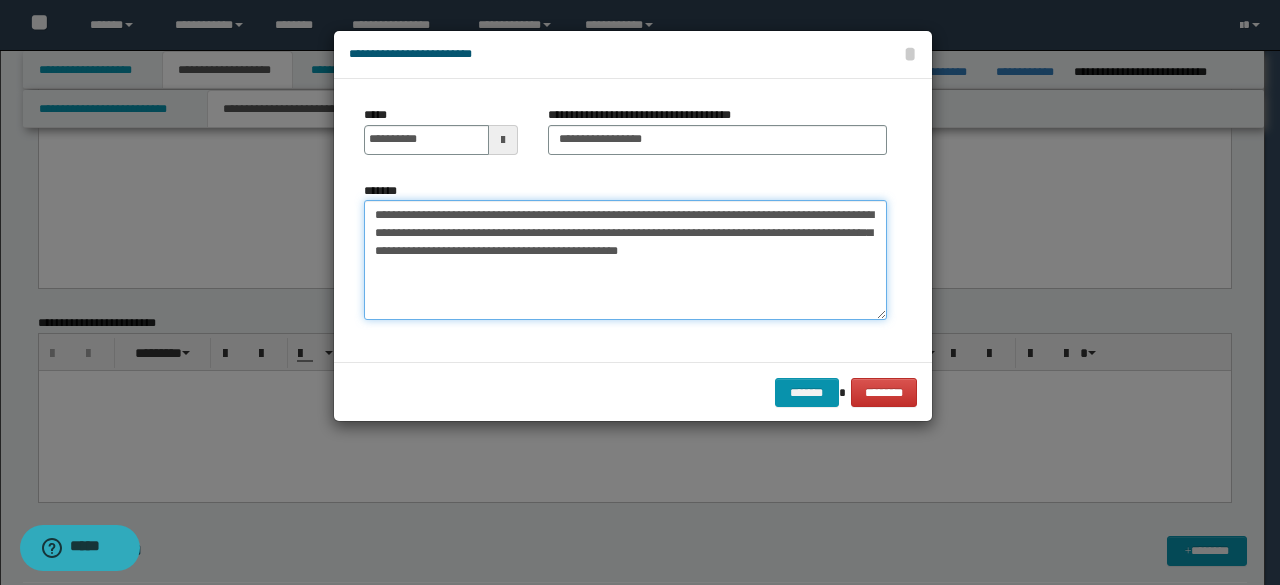 scroll, scrollTop: 0, scrollLeft: 0, axis: both 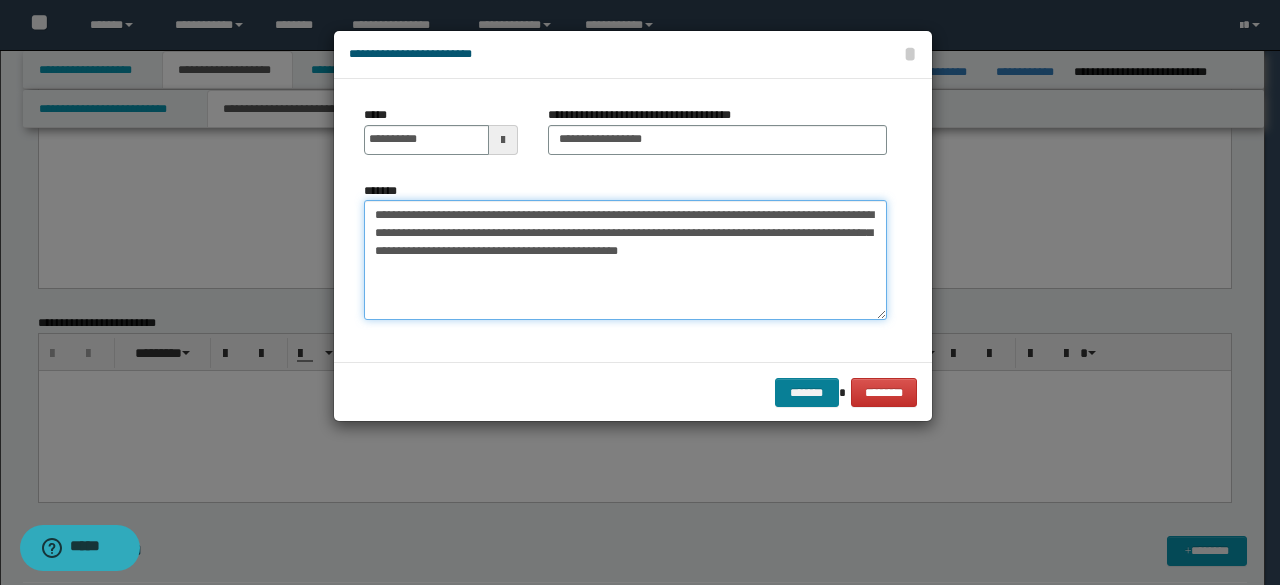 type on "**********" 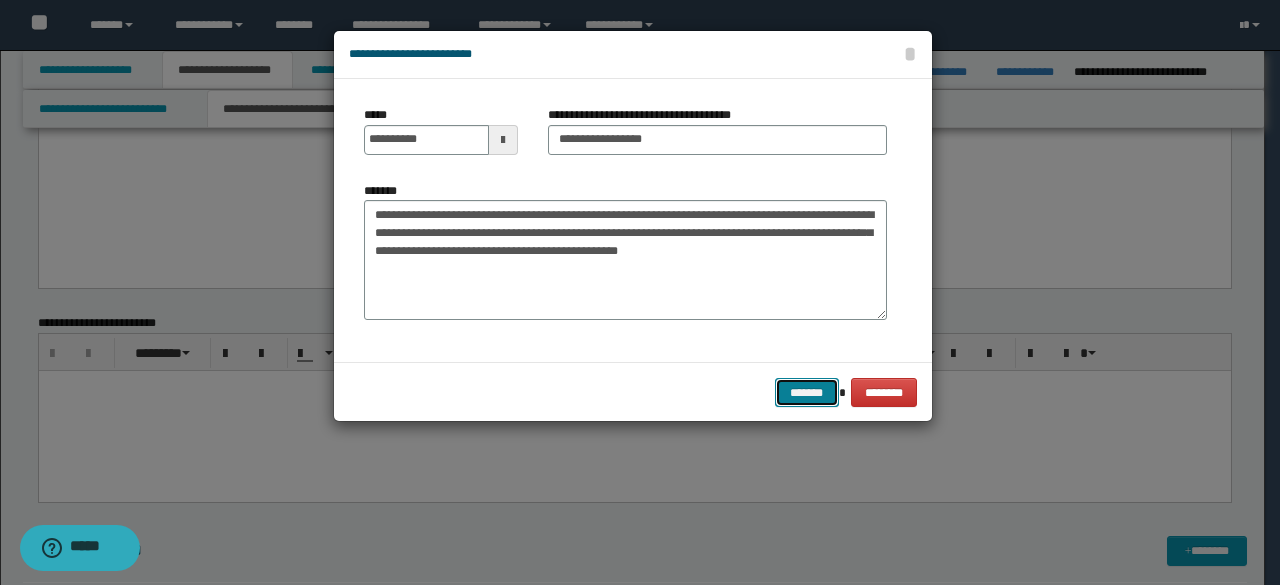 click on "*******" at bounding box center (807, 392) 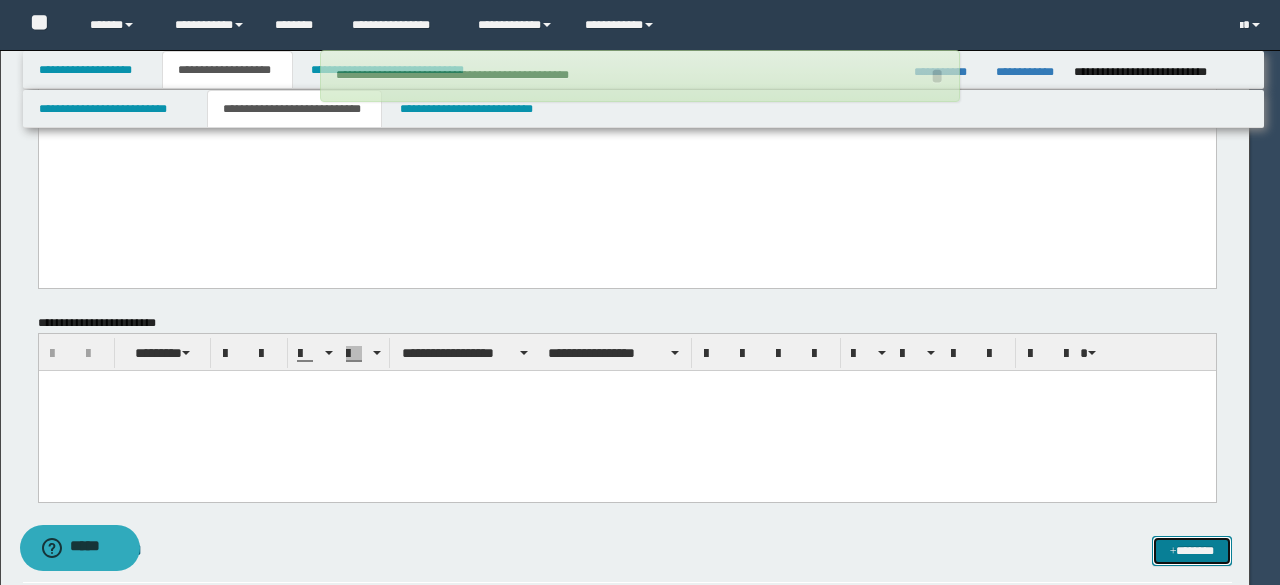 type 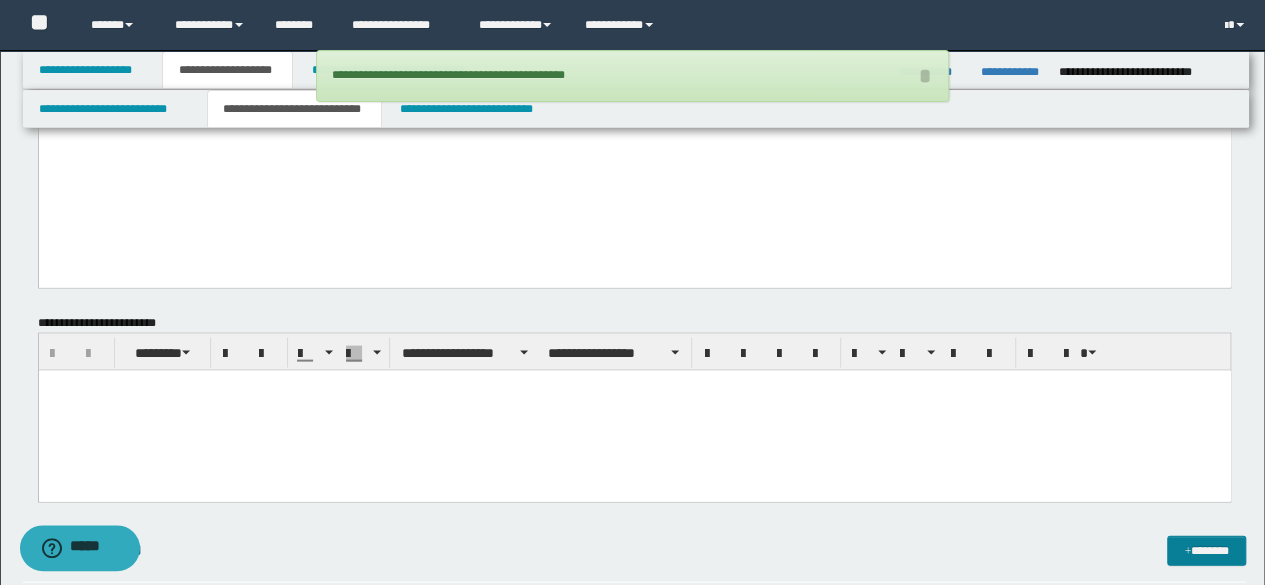 click on "**********" at bounding box center (635, -76) 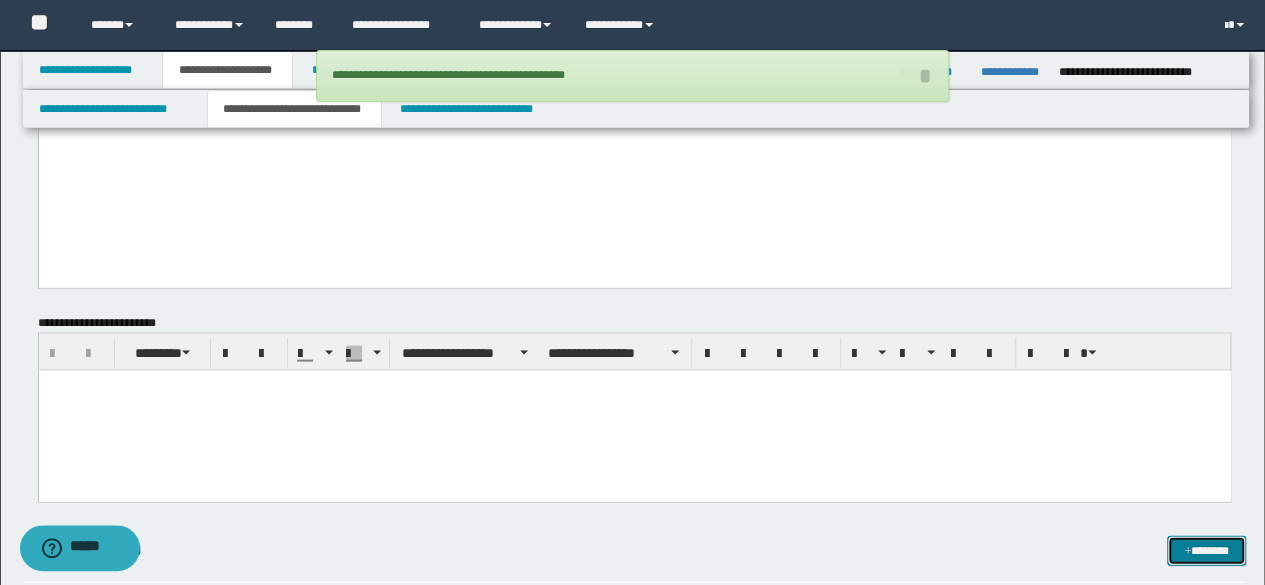 click on "*******" at bounding box center [1206, 550] 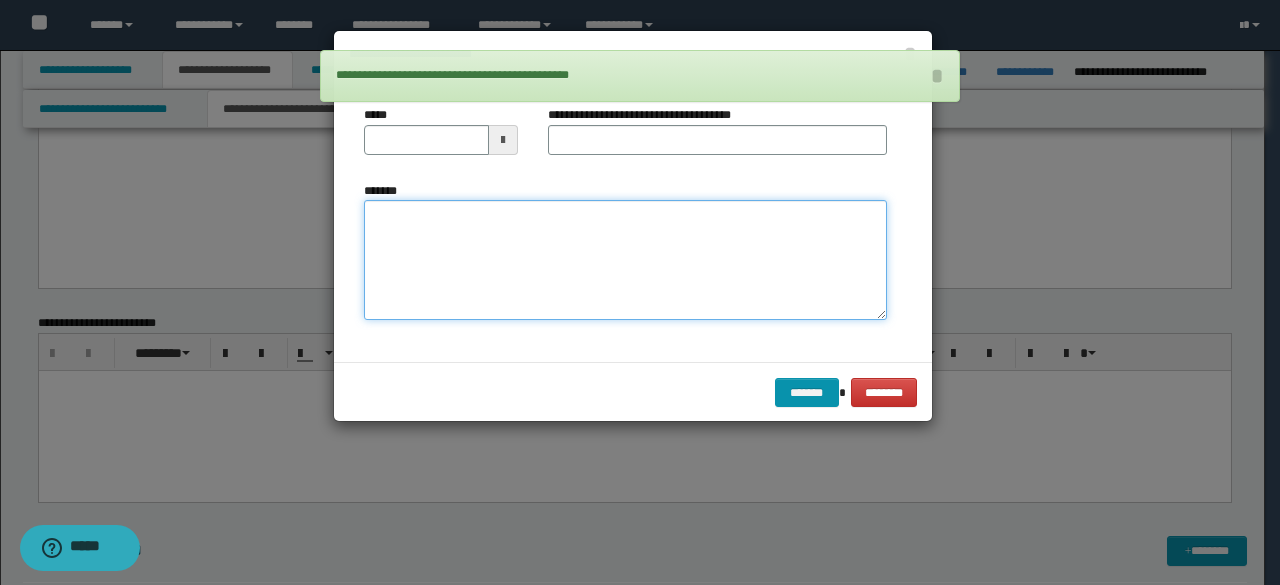 click on "*******" at bounding box center [625, 259] 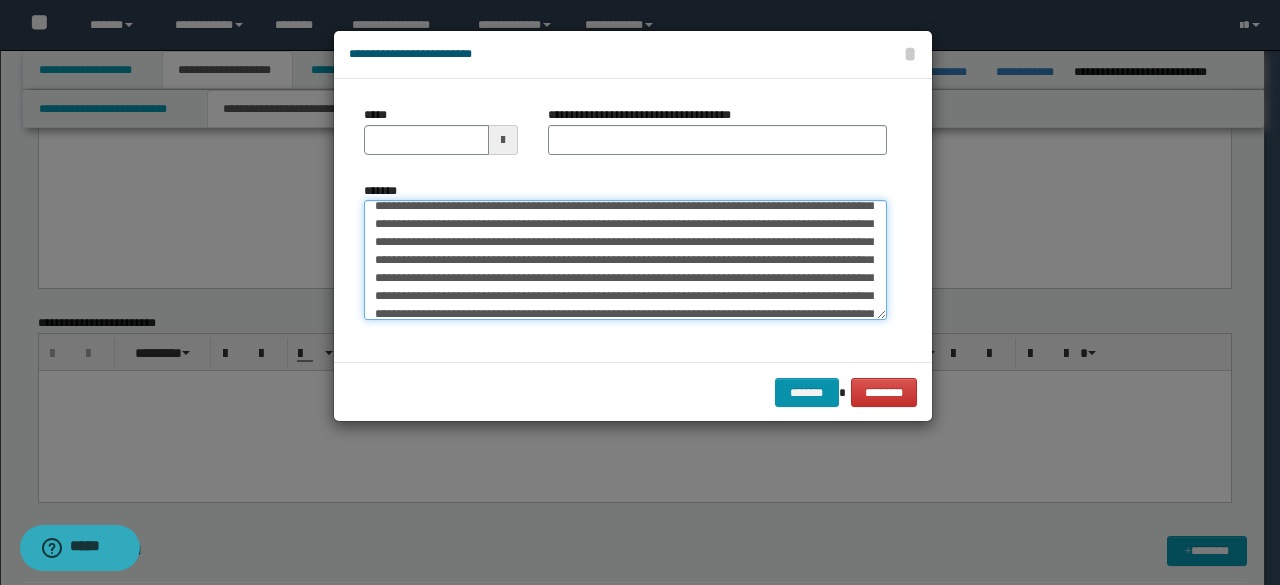 scroll, scrollTop: 0, scrollLeft: 0, axis: both 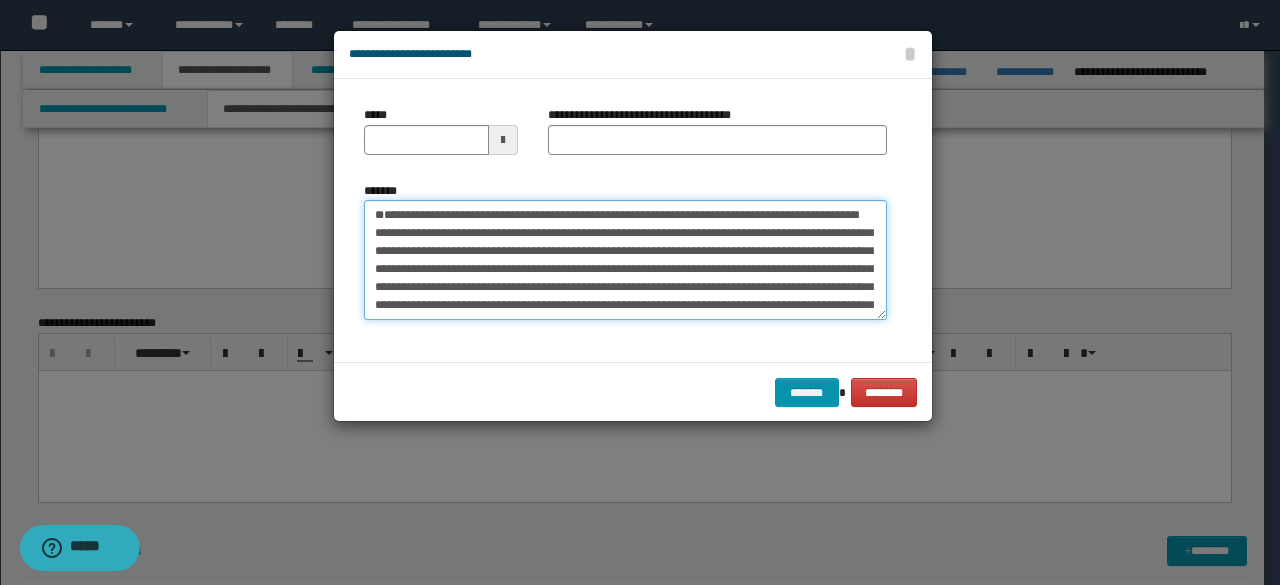 drag, startPoint x: 531, startPoint y: 244, endPoint x: 259, endPoint y: 215, distance: 273.5416 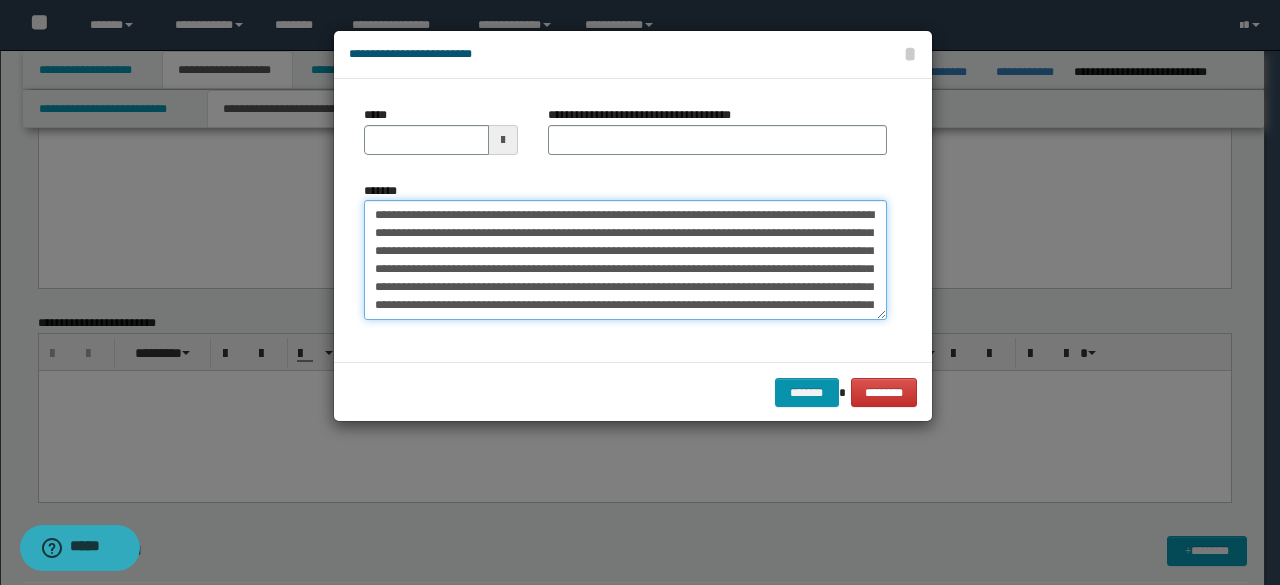 type on "**********" 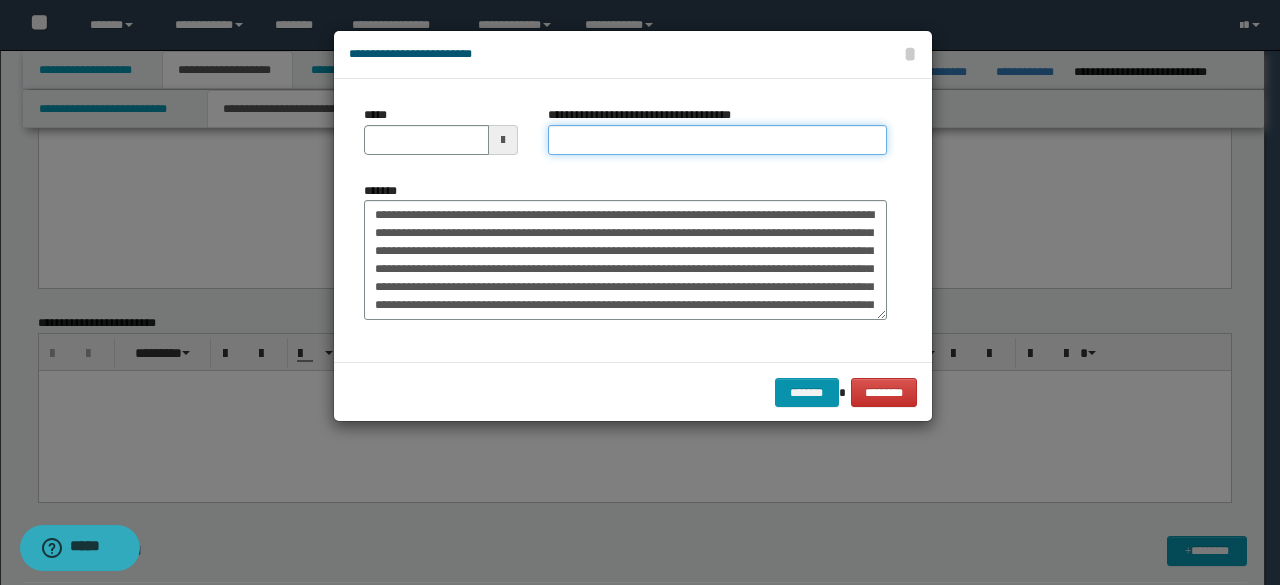 click on "**********" at bounding box center (717, 140) 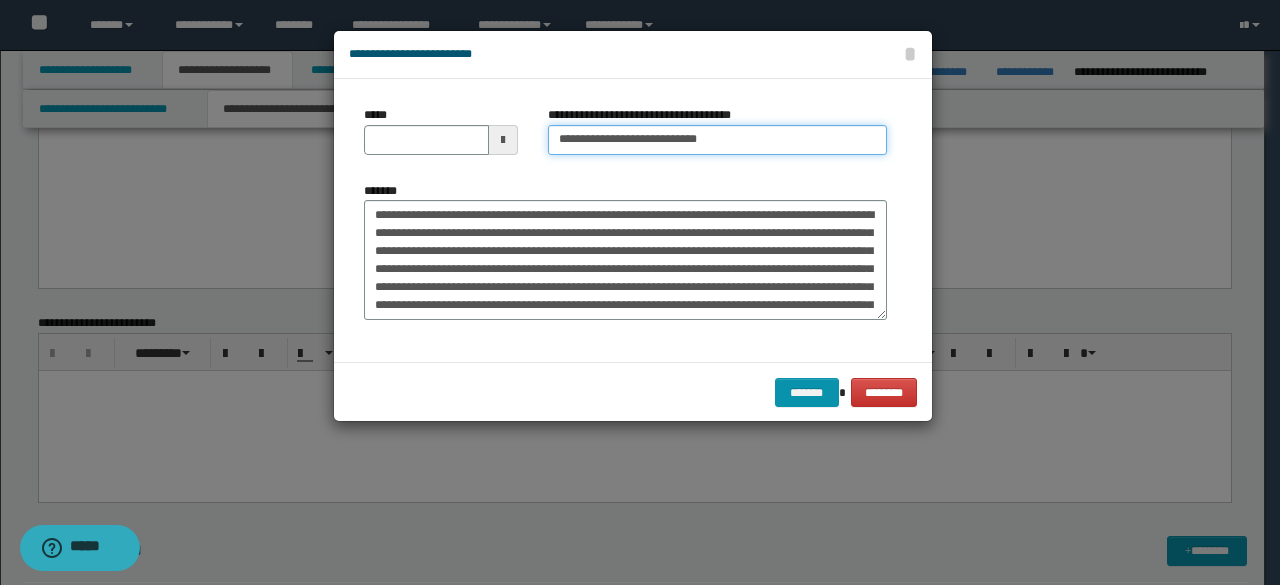type on "**********" 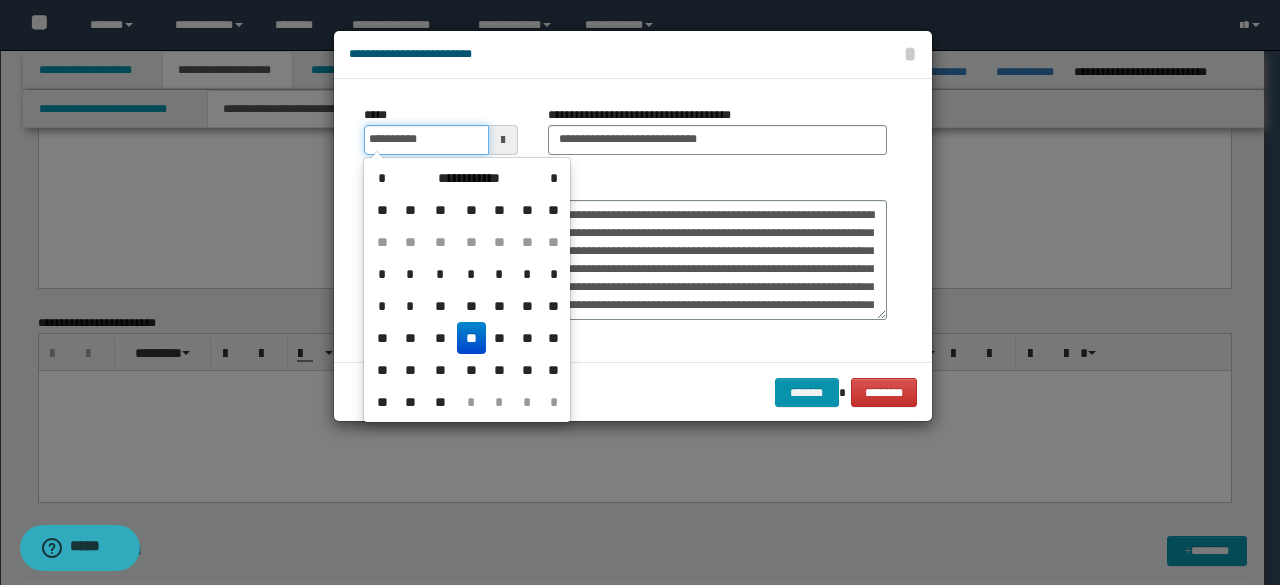 click on "**********" at bounding box center (426, 140) 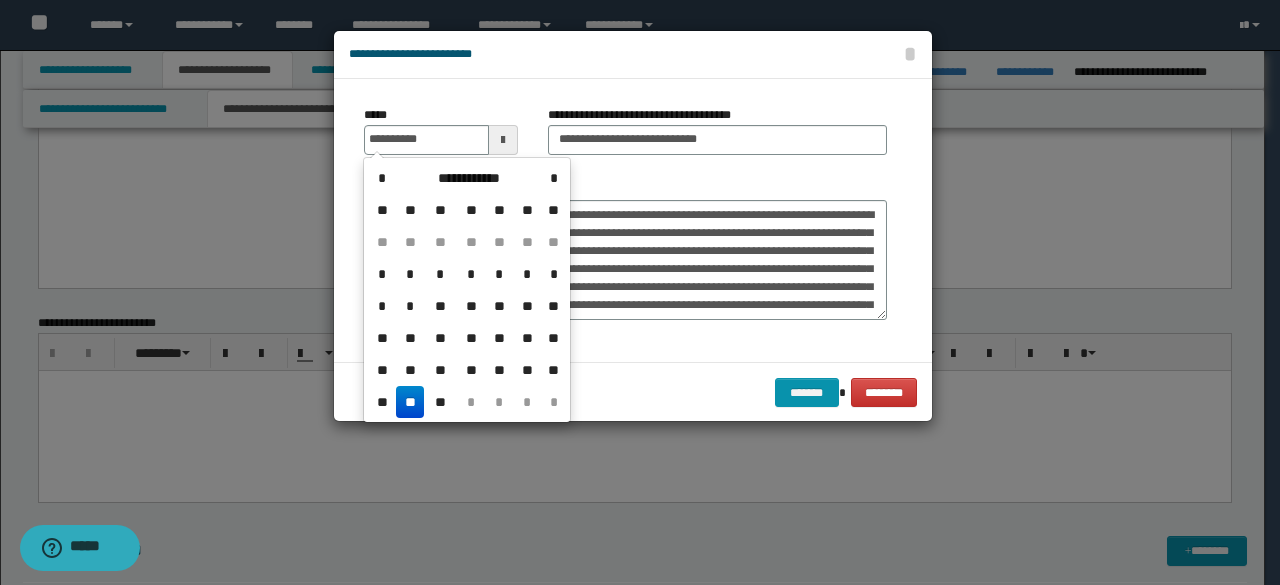 click on "**" at bounding box center (410, 402) 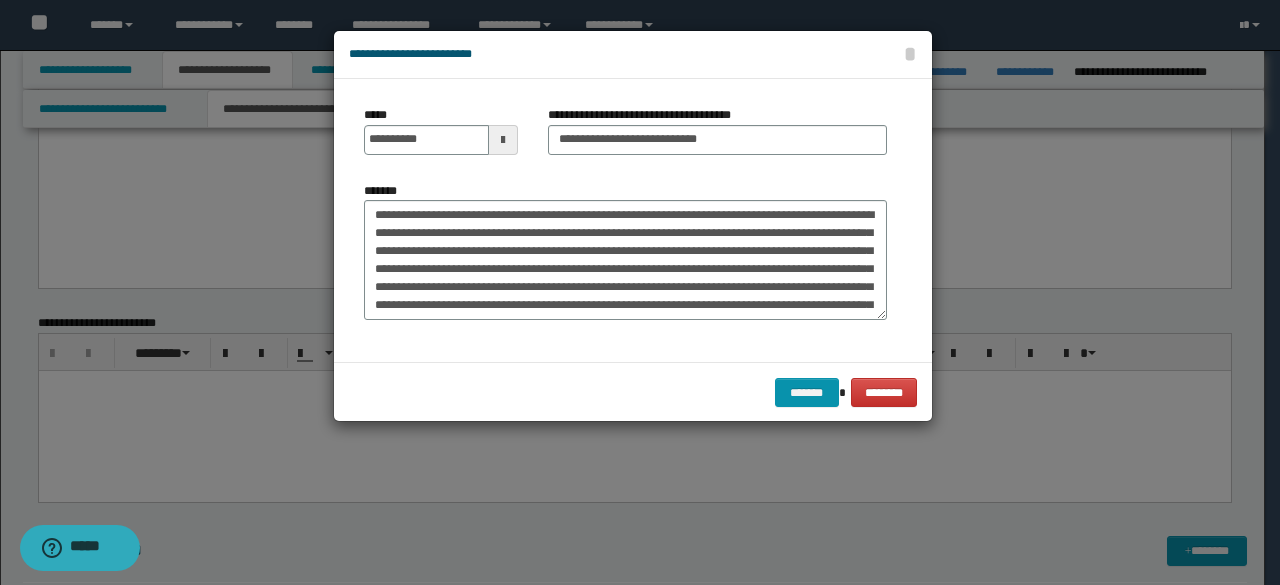 type on "**********" 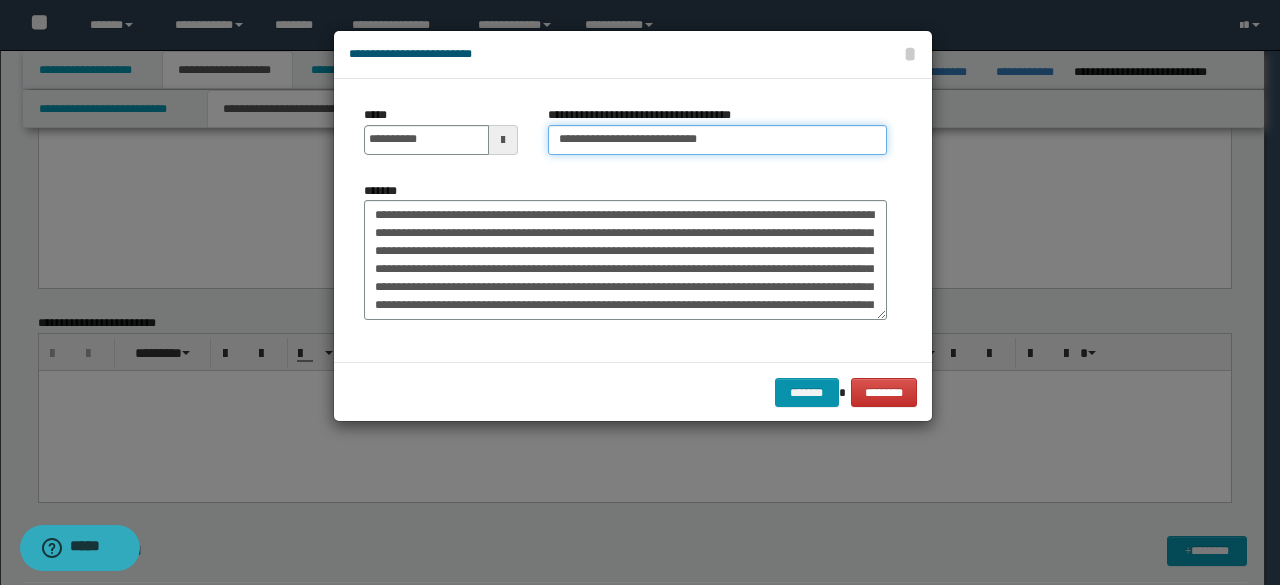 drag, startPoint x: 629, startPoint y: 138, endPoint x: 524, endPoint y: 119, distance: 106.7052 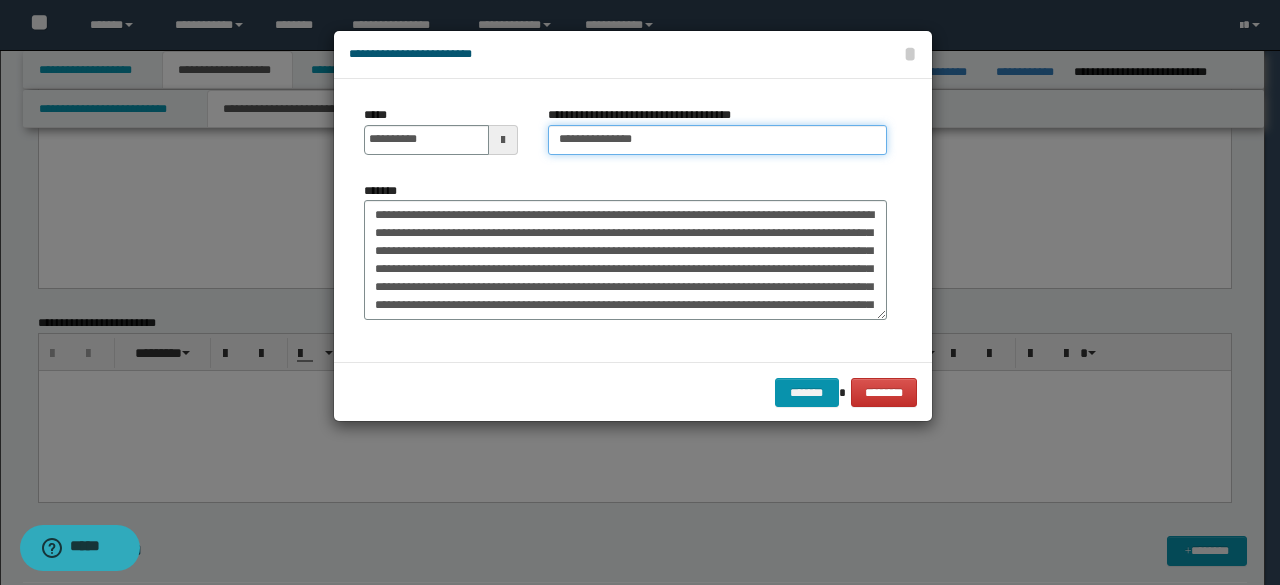 click on "**********" at bounding box center (717, 140) 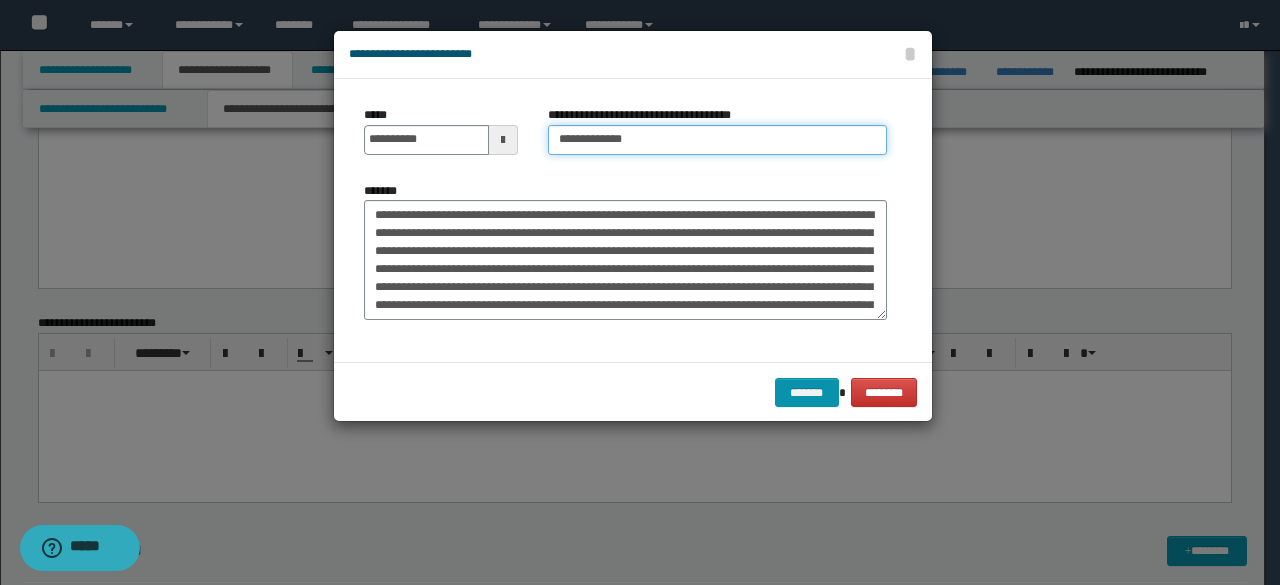 type on "**********" 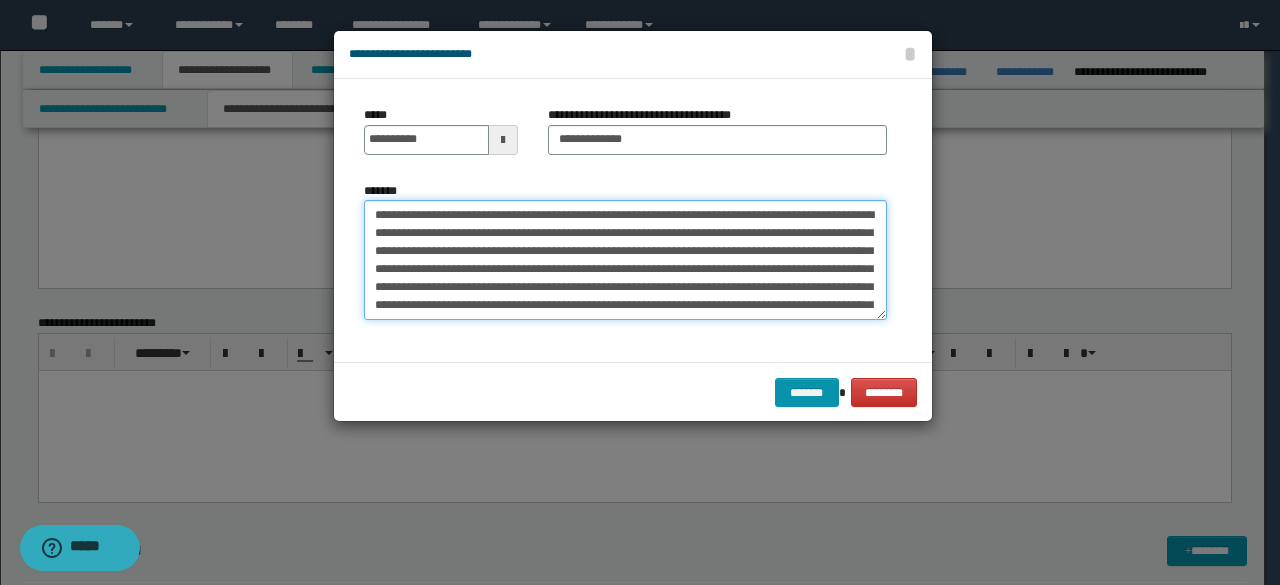 click on "*******" at bounding box center [625, 259] 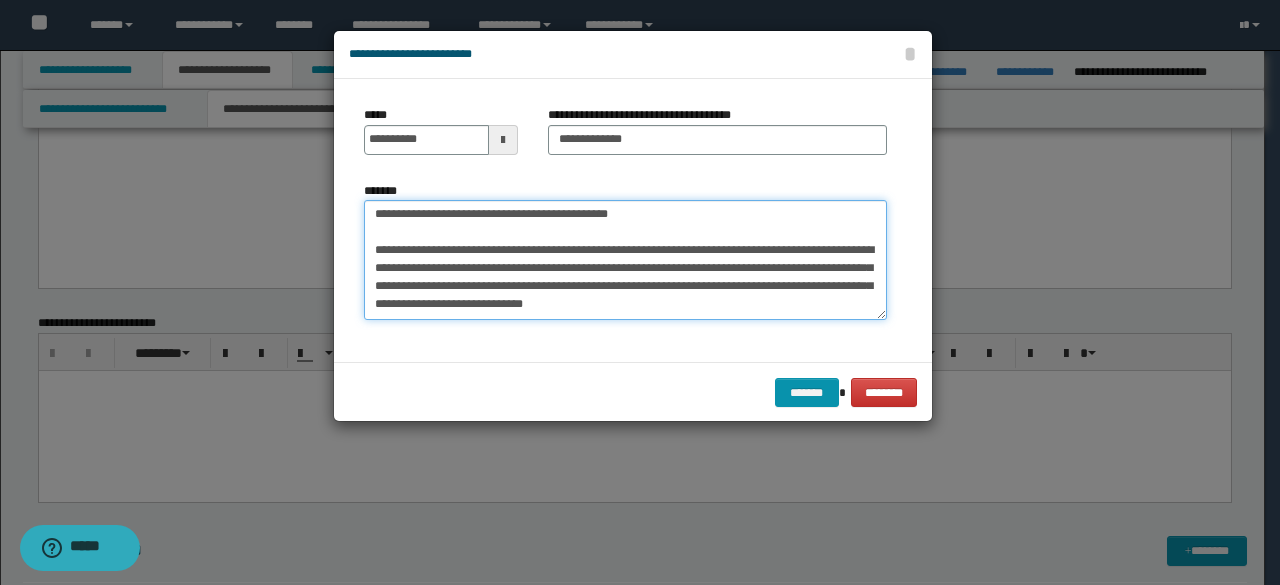 scroll, scrollTop: 954, scrollLeft: 0, axis: vertical 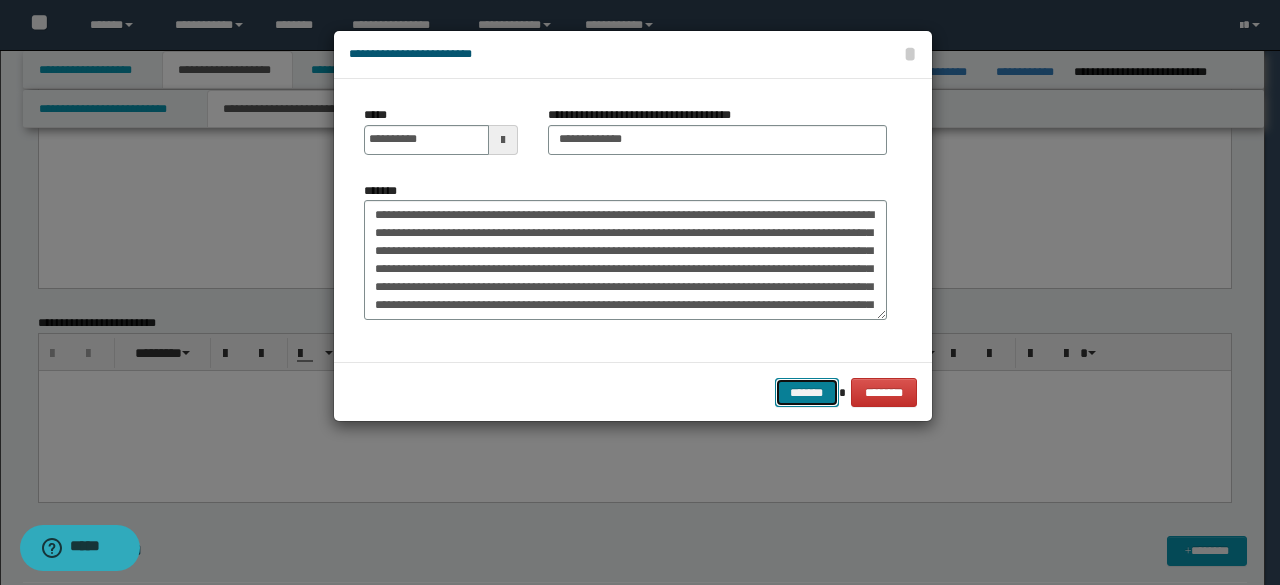 click on "*******" at bounding box center (807, 392) 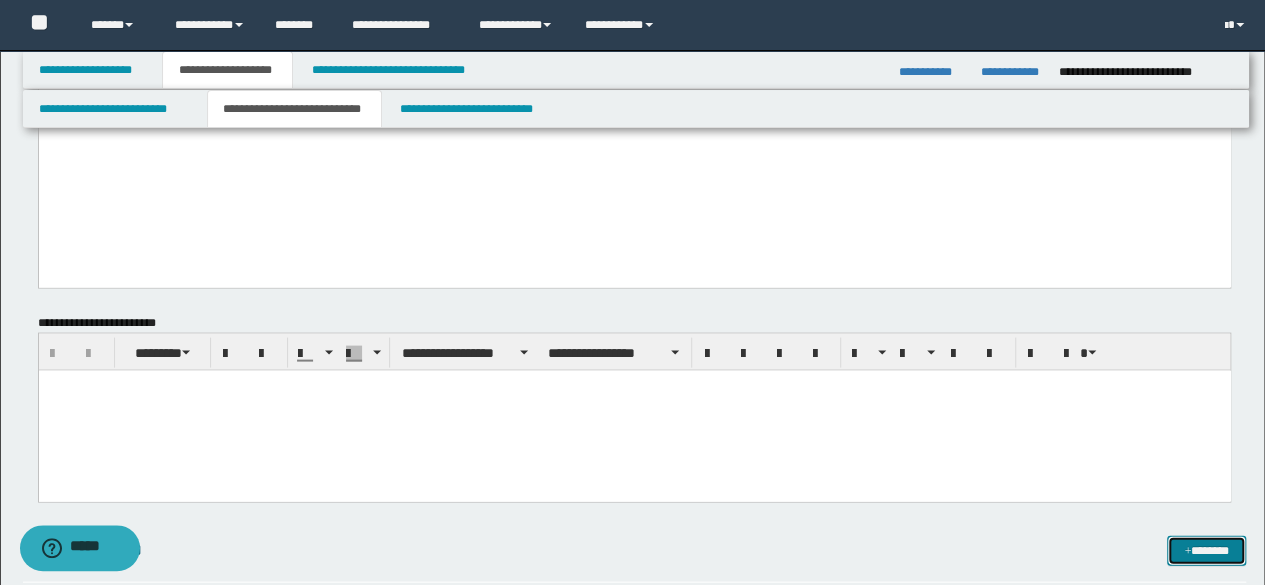 click on "*******" at bounding box center (1206, 550) 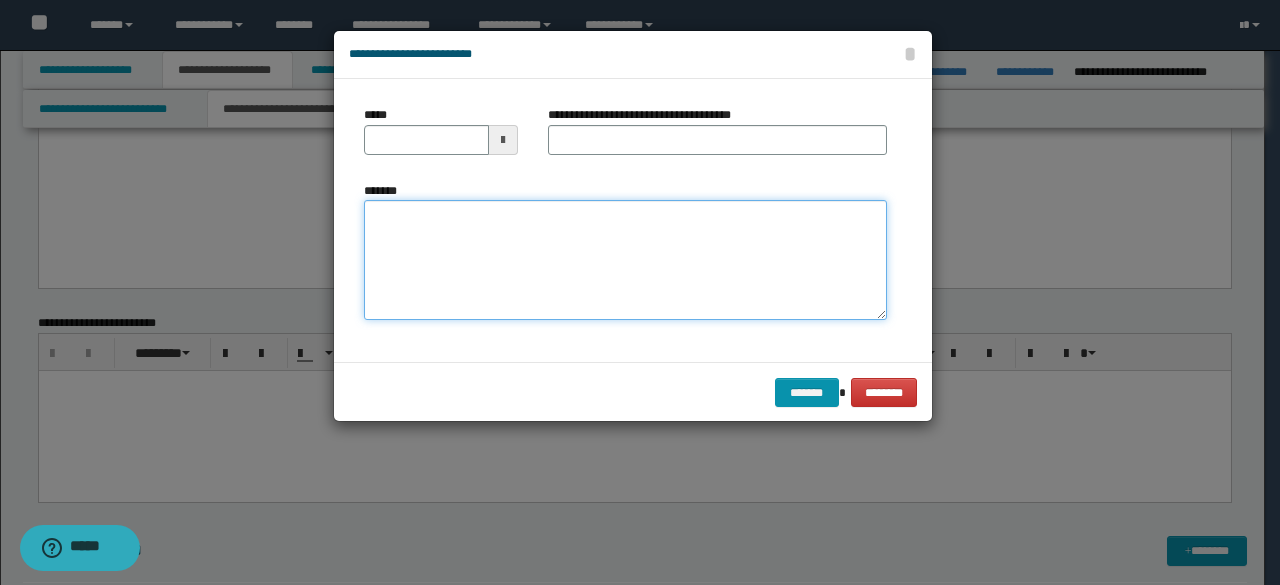 click on "*******" at bounding box center (625, 259) 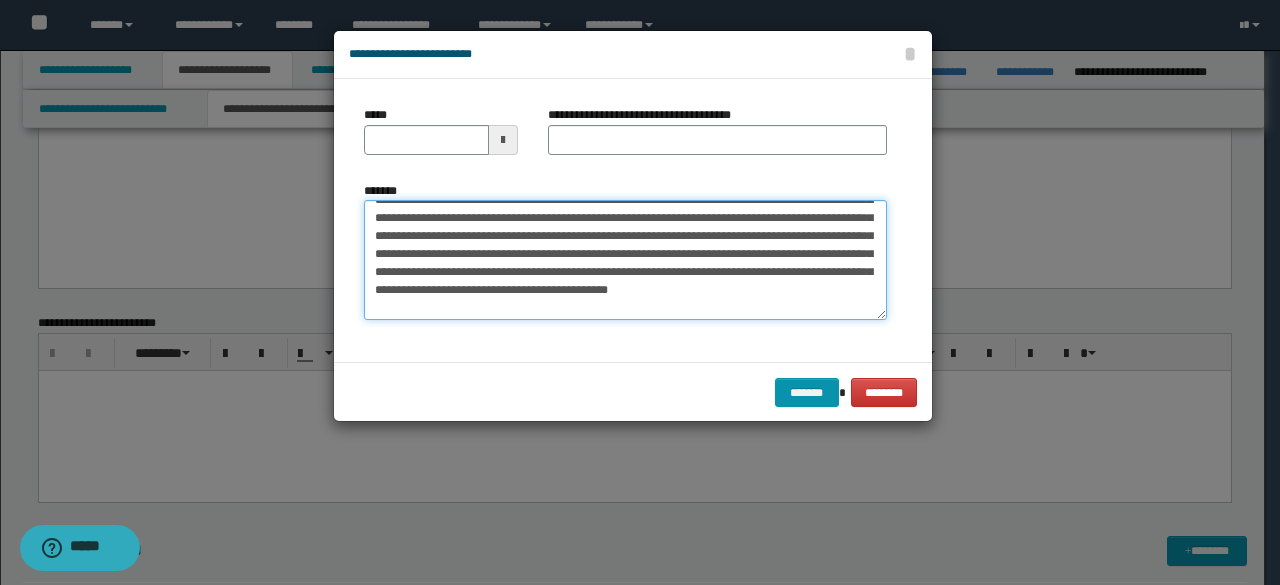scroll, scrollTop: 0, scrollLeft: 0, axis: both 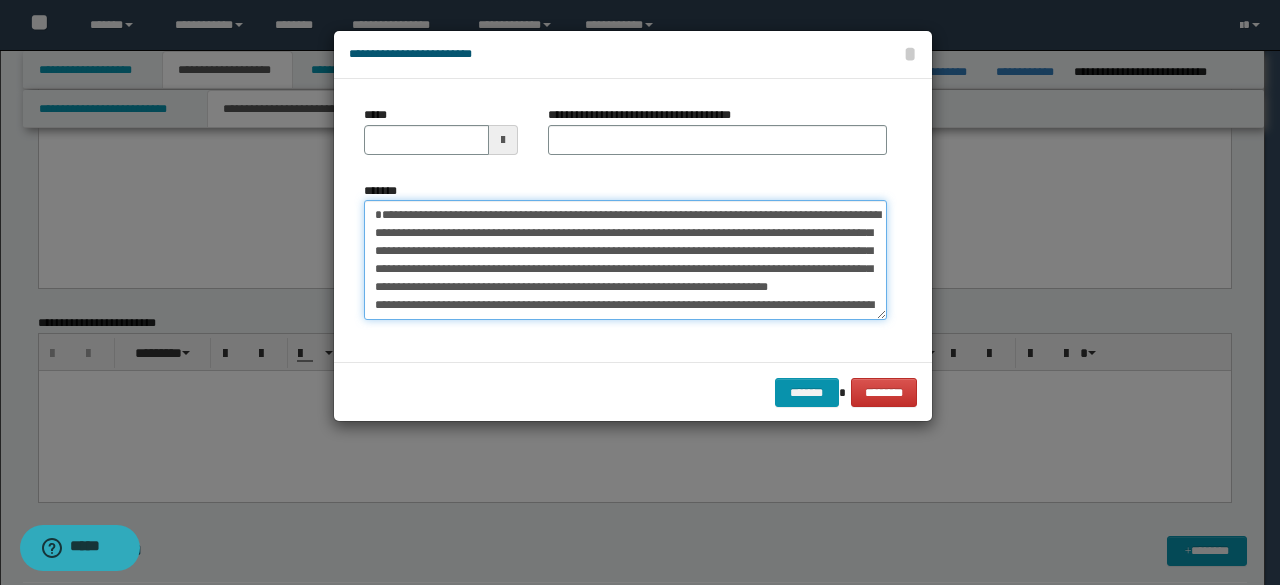 drag, startPoint x: 613, startPoint y: 232, endPoint x: 270, endPoint y: 199, distance: 344.5838 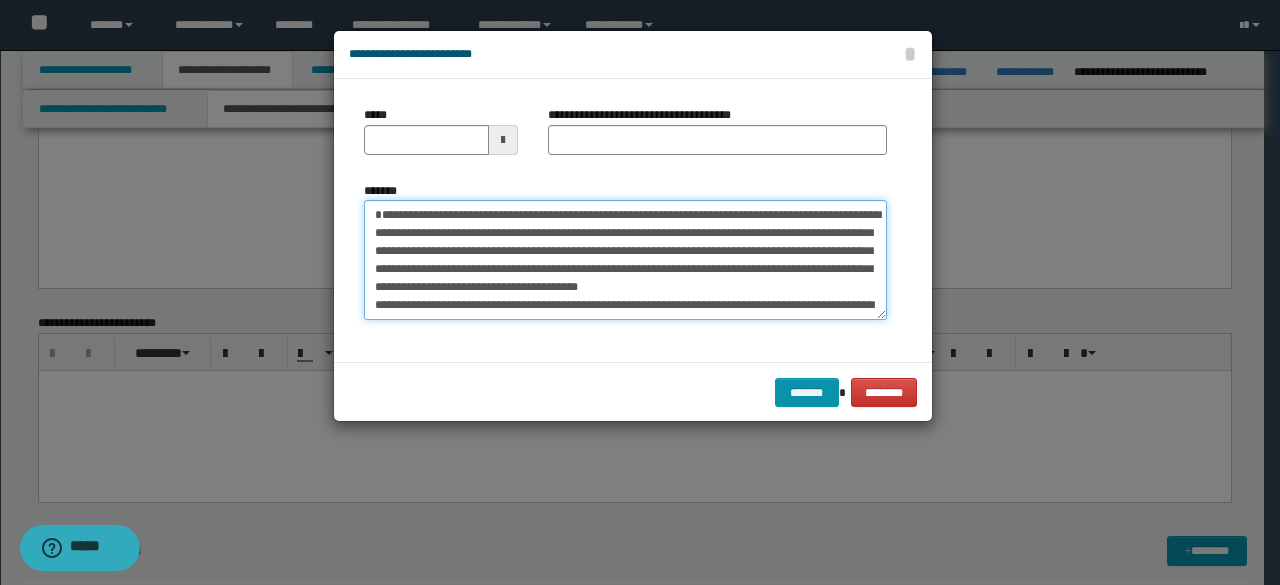 drag, startPoint x: 459, startPoint y: 198, endPoint x: 600, endPoint y: 138, distance: 153.2351 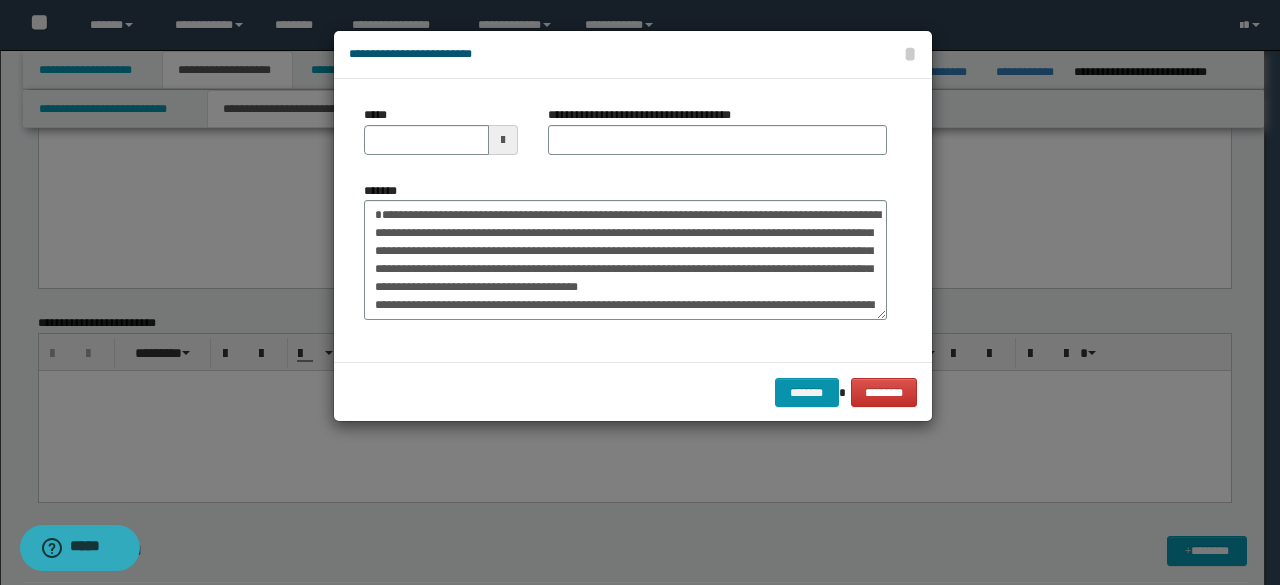 click on "**********" at bounding box center [647, 115] 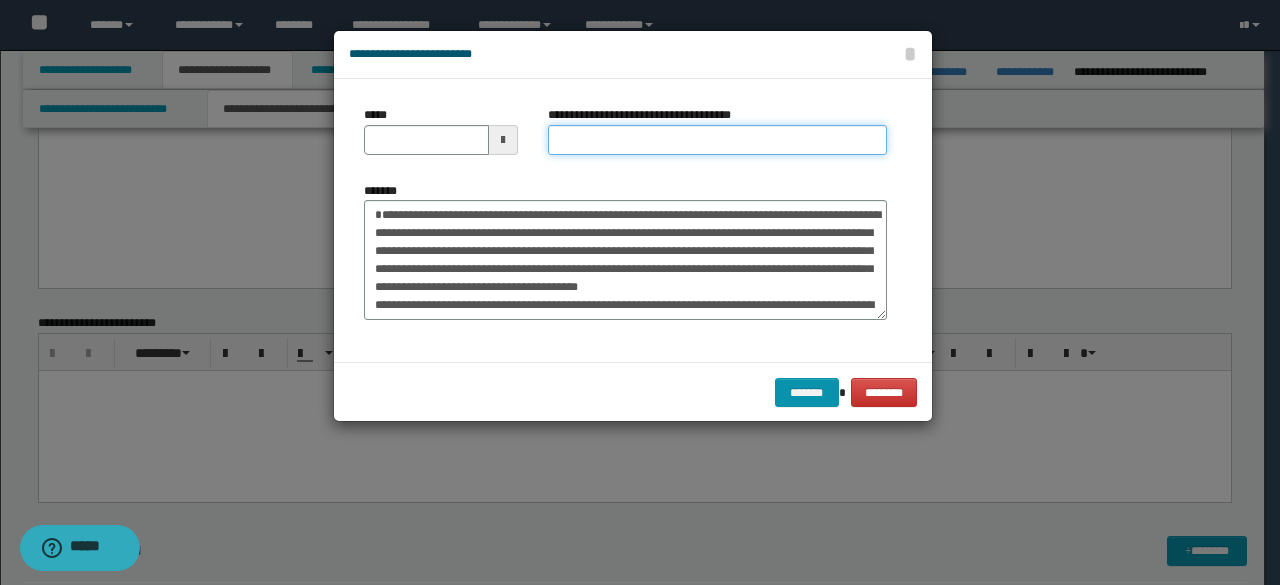 click on "**********" at bounding box center (717, 140) 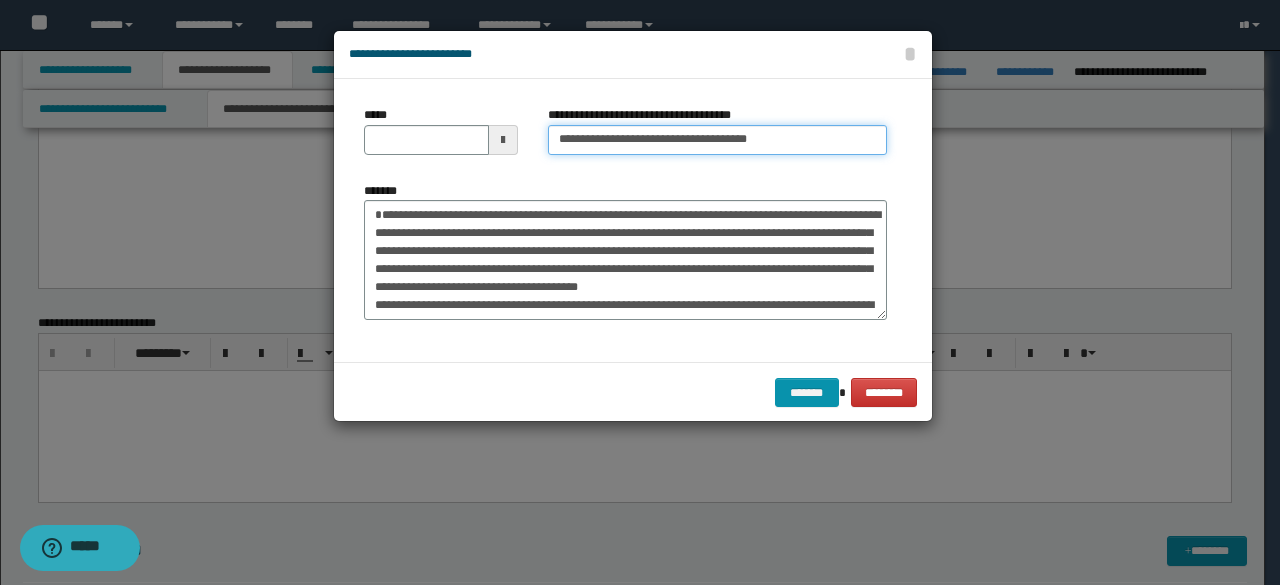 type on "**********" 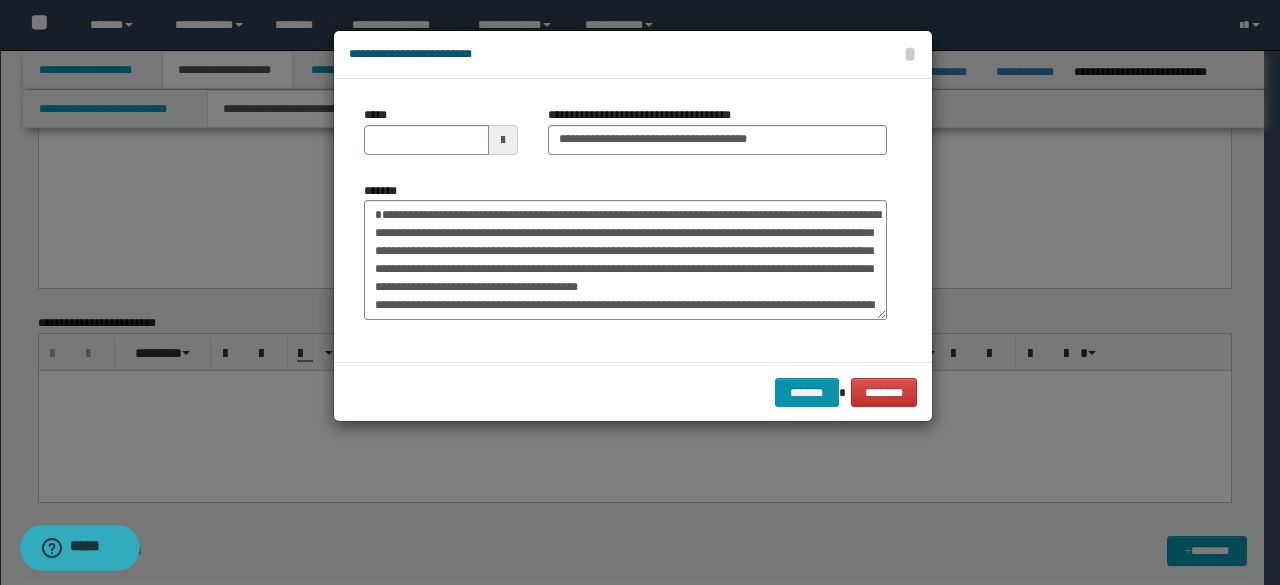 click on "*****" at bounding box center (441, 138) 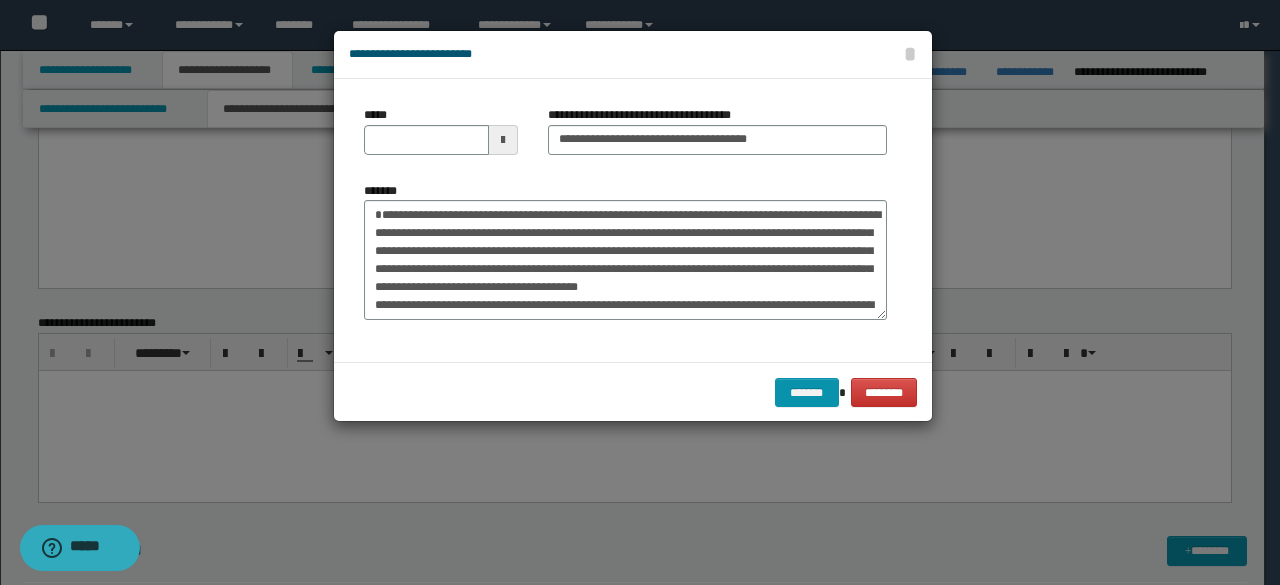 click on "*****" at bounding box center [441, 138] 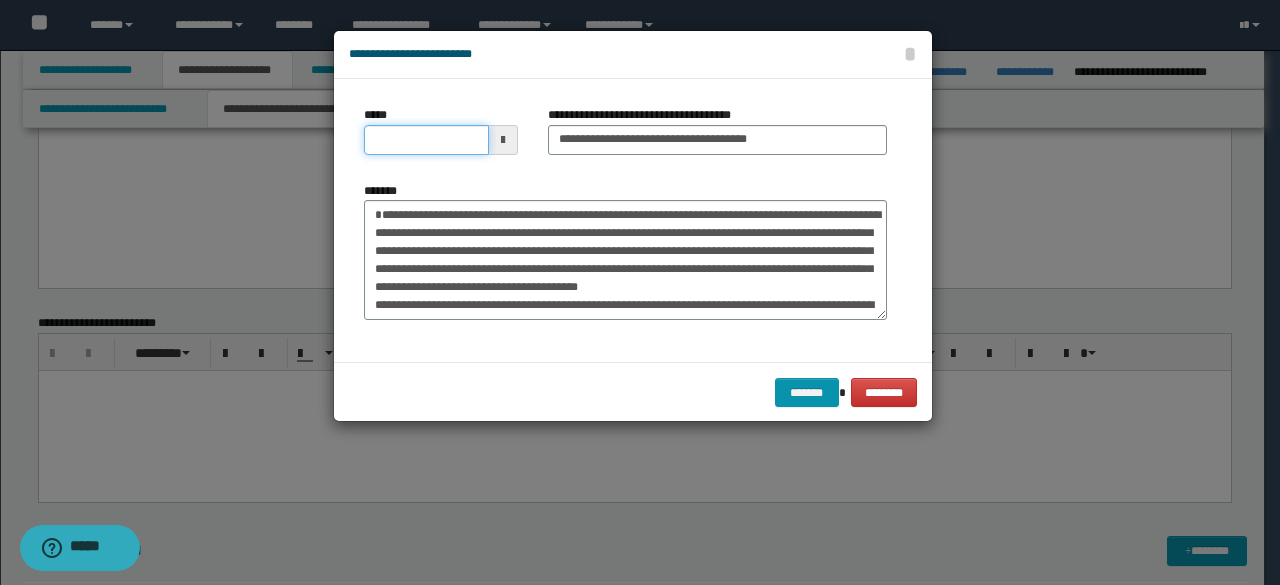 click on "*****" at bounding box center (426, 140) 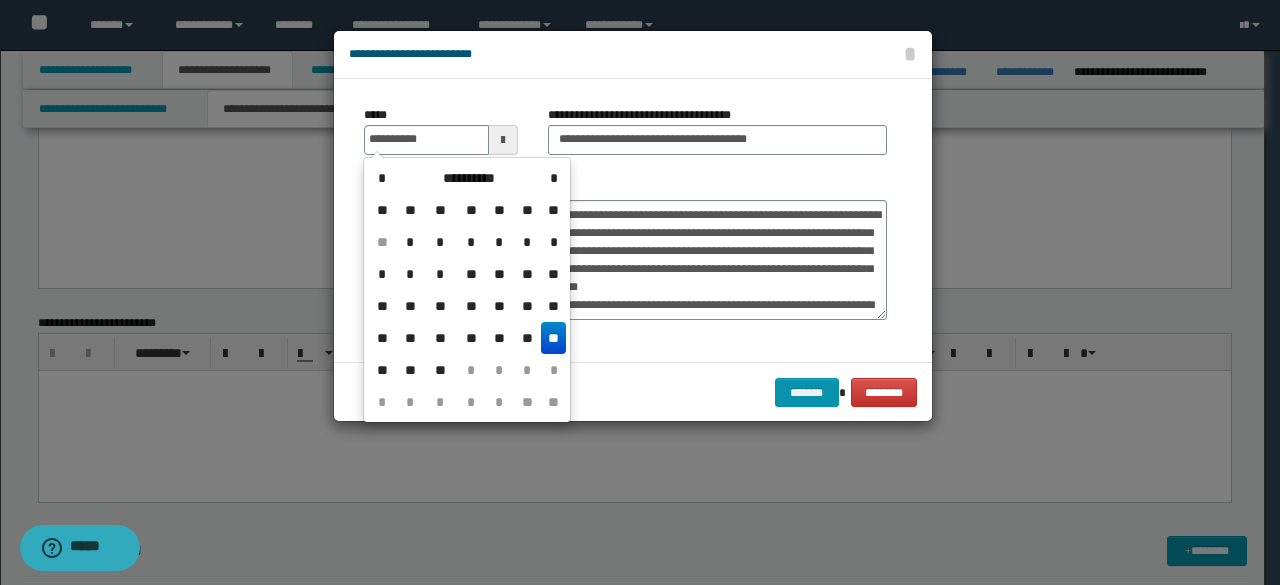 click on "**" at bounding box center [553, 338] 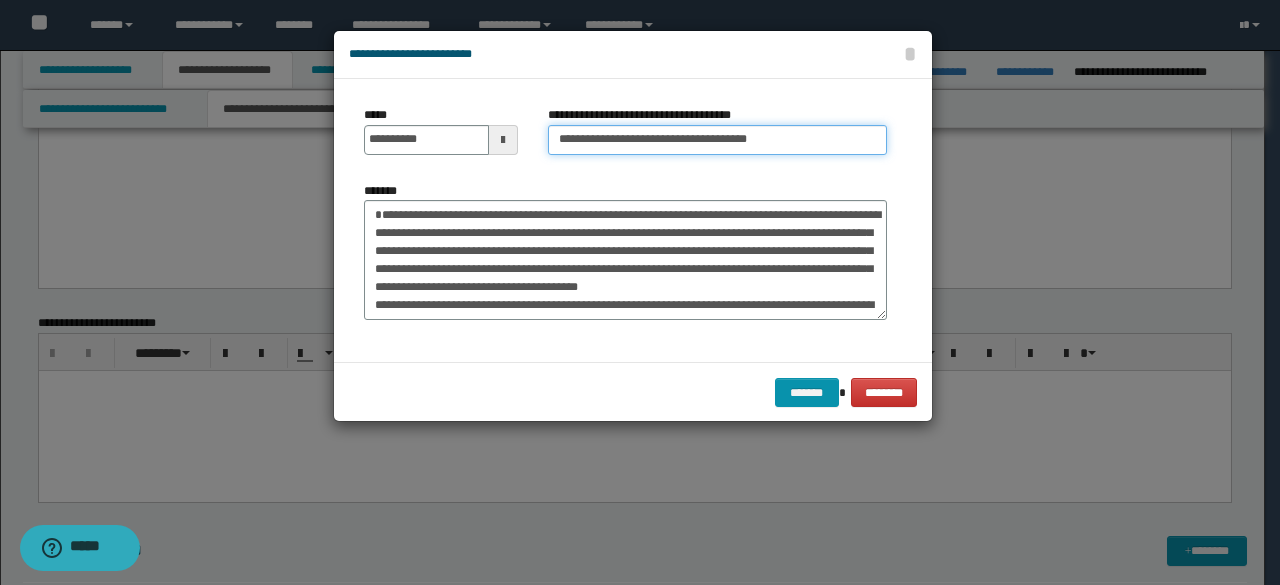 drag, startPoint x: 630, startPoint y: 136, endPoint x: 436, endPoint y: 155, distance: 194.92819 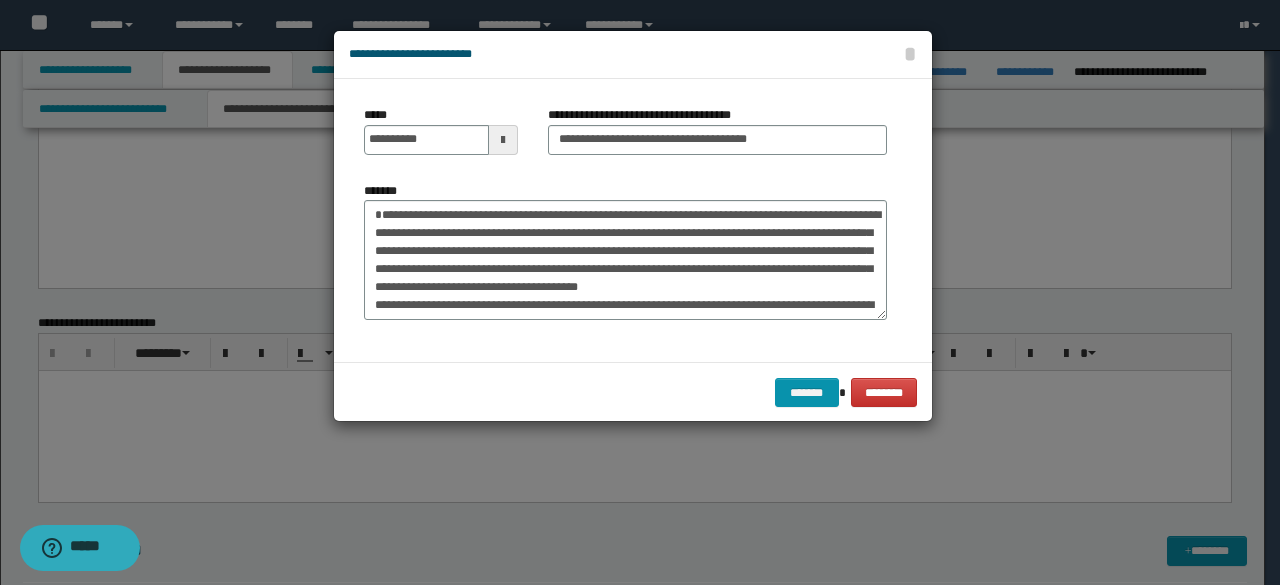 click on "**********" at bounding box center [625, 220] 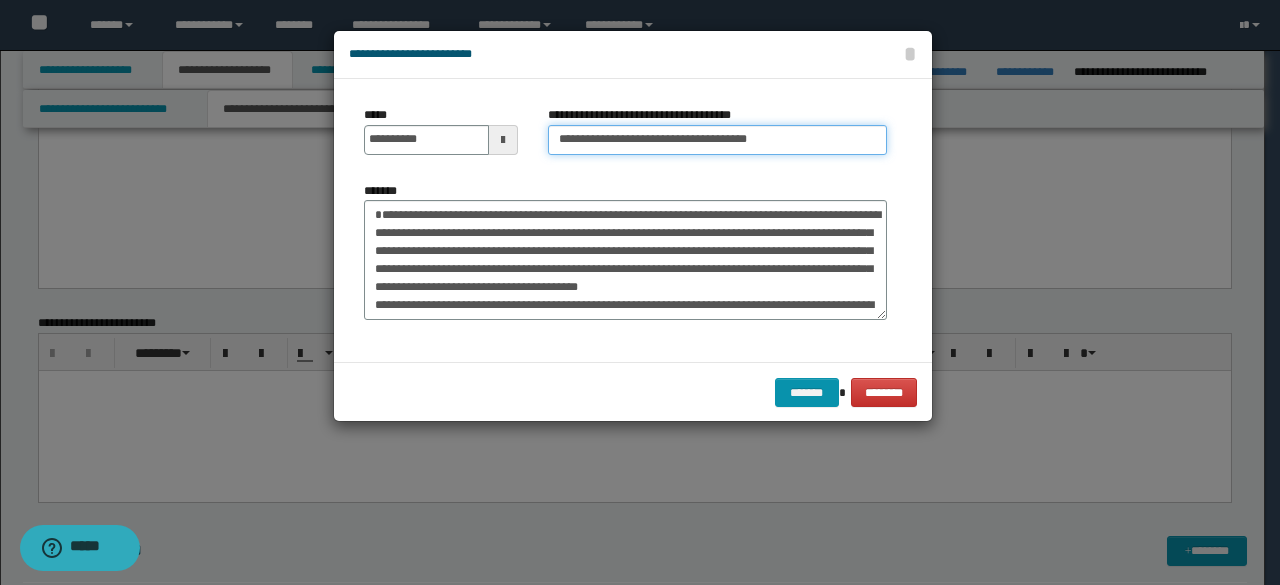 drag, startPoint x: 628, startPoint y: 142, endPoint x: 321, endPoint y: 125, distance: 307.47034 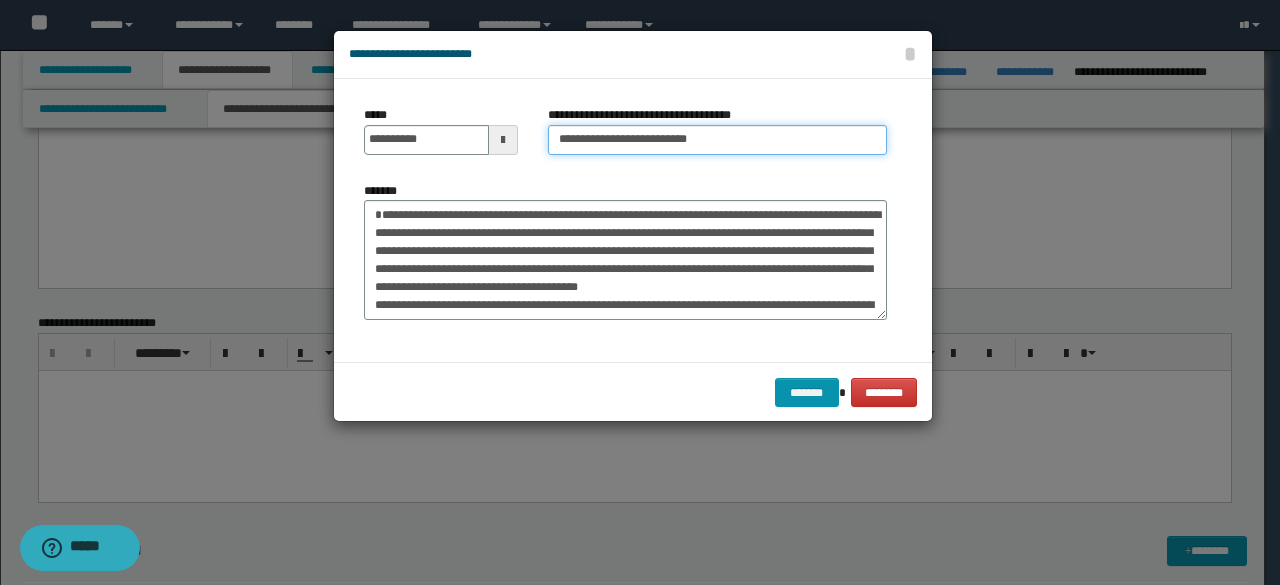 drag, startPoint x: 722, startPoint y: 132, endPoint x: 739, endPoint y: 135, distance: 17.262676 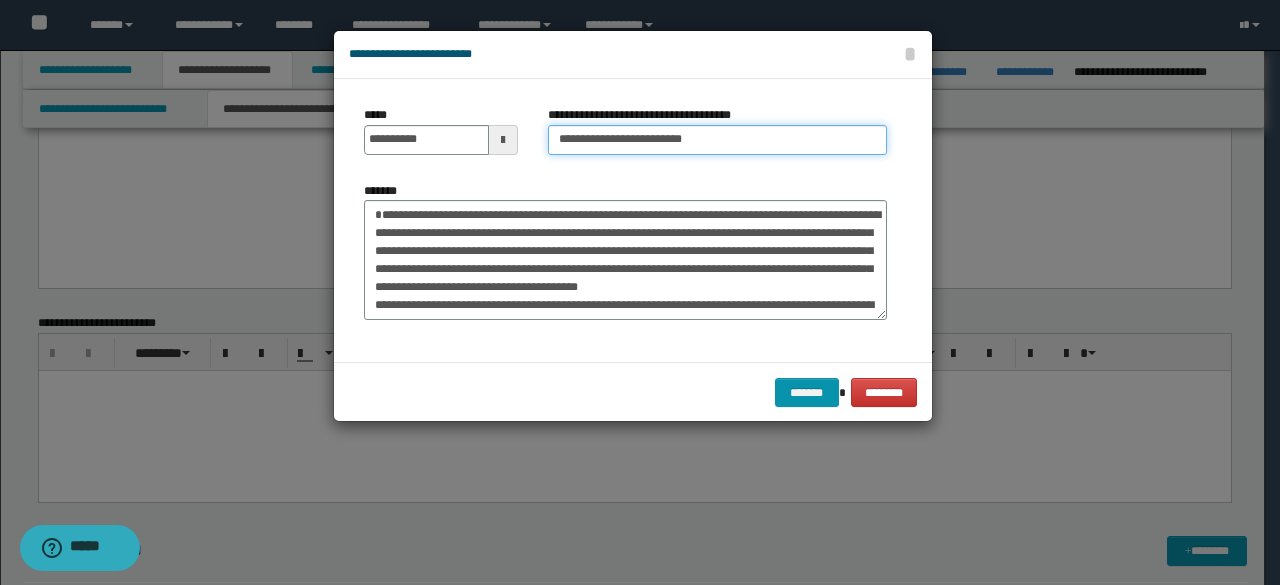 type on "**********" 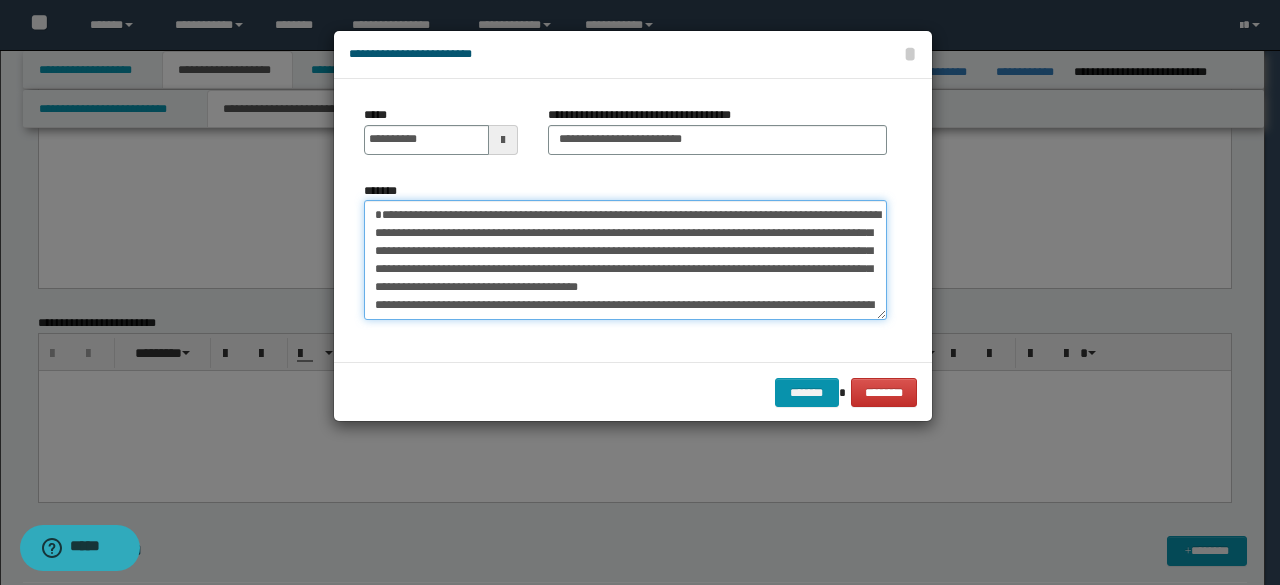 click on "*******" at bounding box center (625, 259) 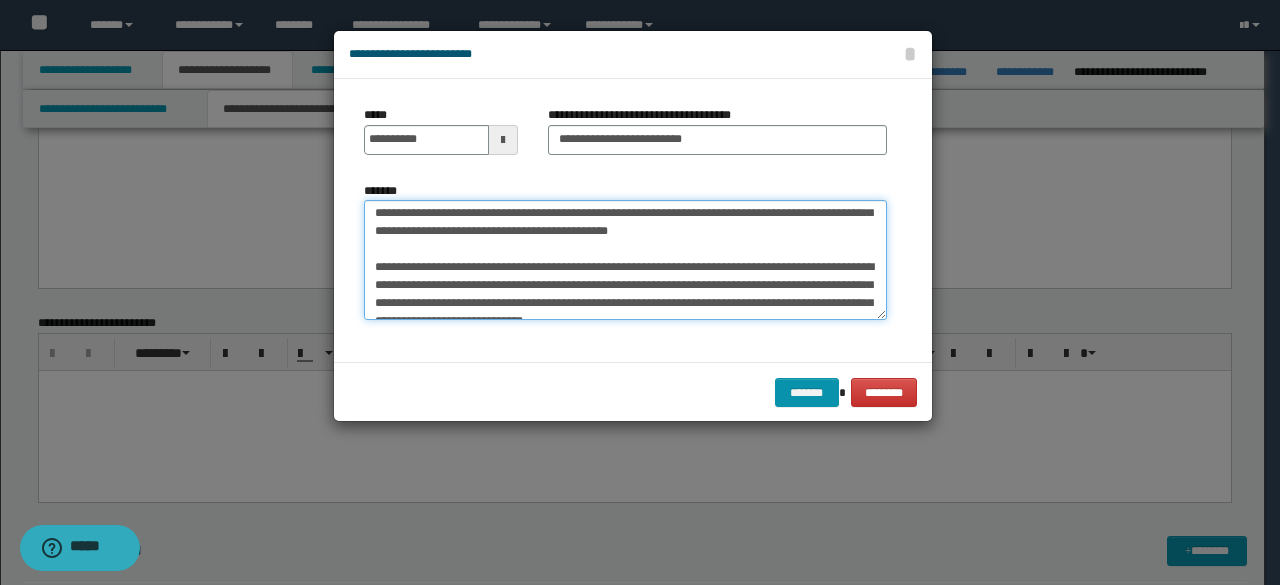 scroll, scrollTop: 270, scrollLeft: 0, axis: vertical 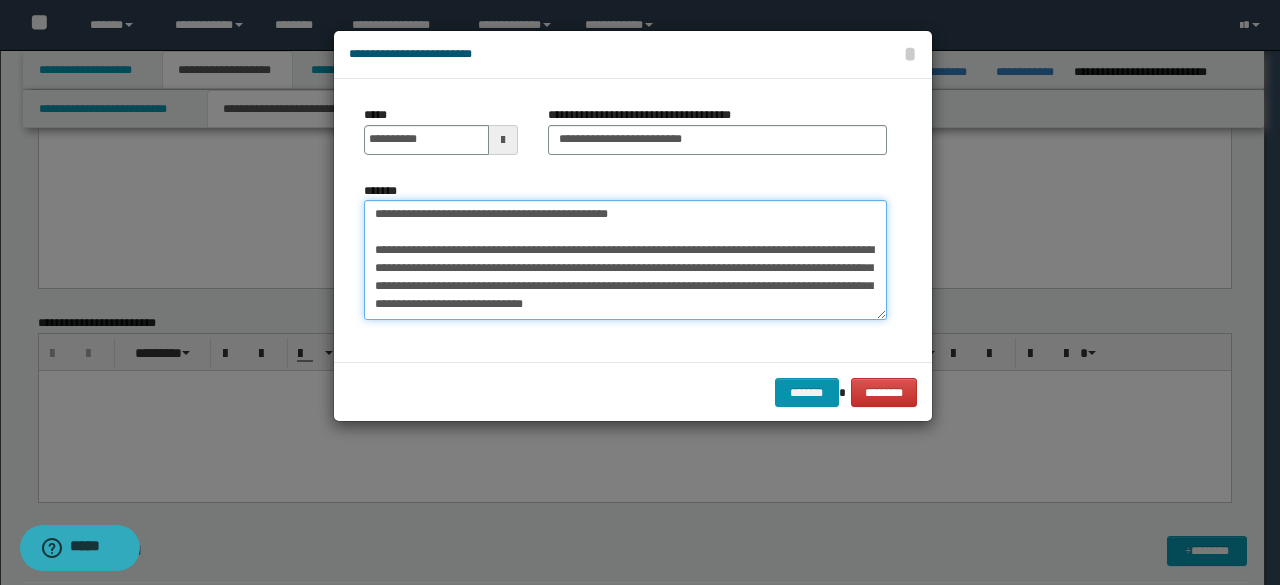 drag, startPoint x: 555, startPoint y: 213, endPoint x: 743, endPoint y: 348, distance: 231.44978 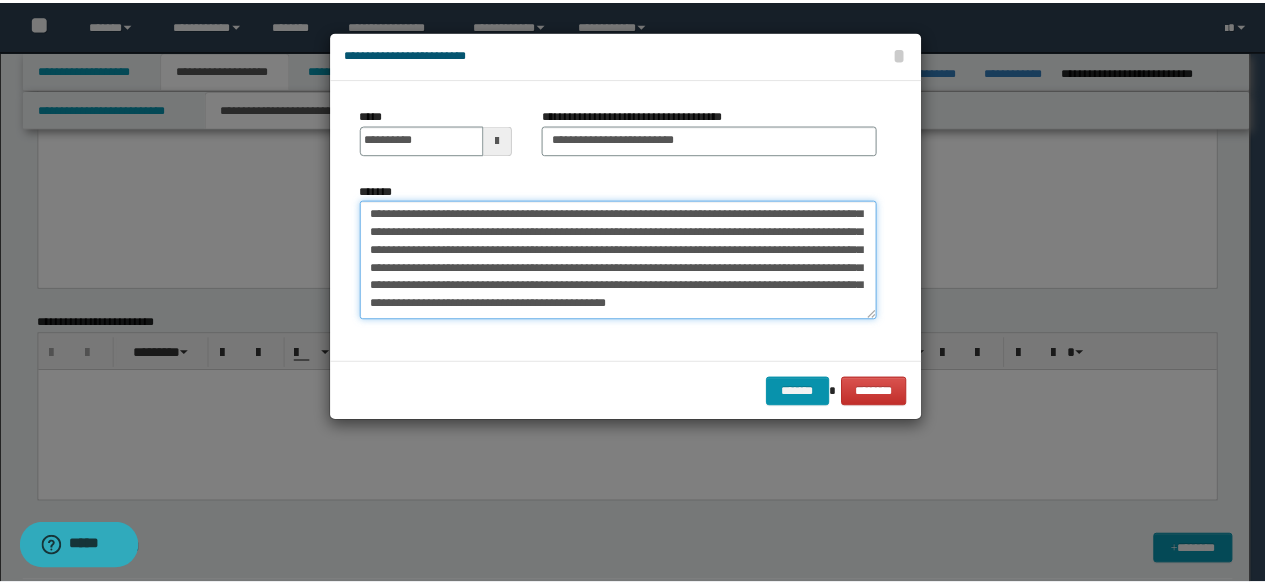 scroll, scrollTop: 0, scrollLeft: 0, axis: both 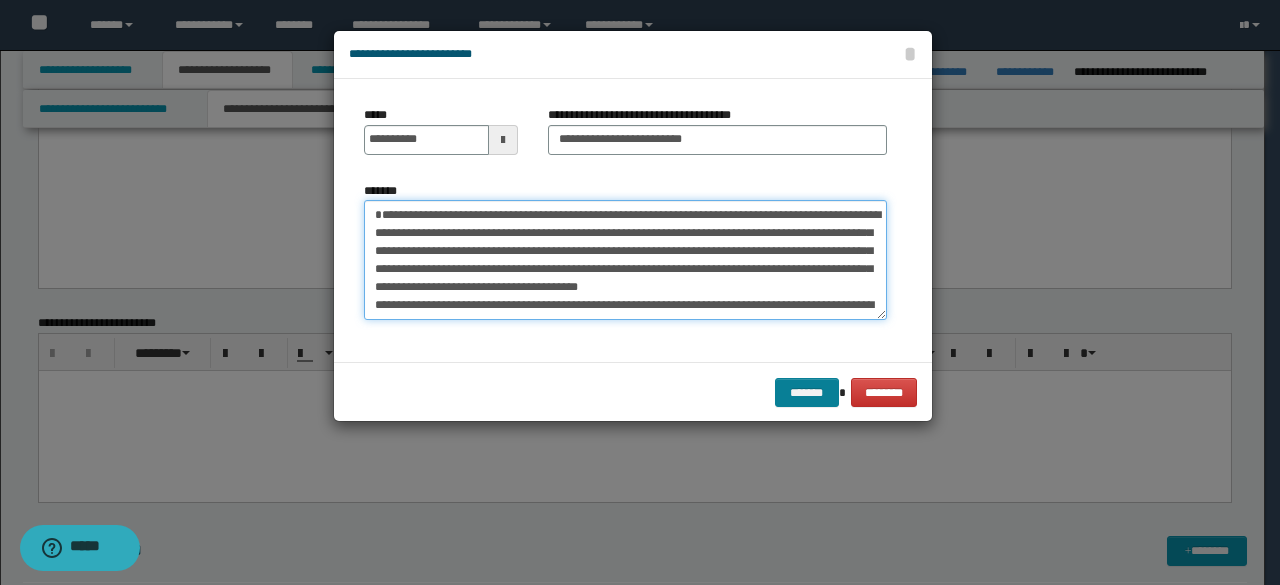 type on "**********" 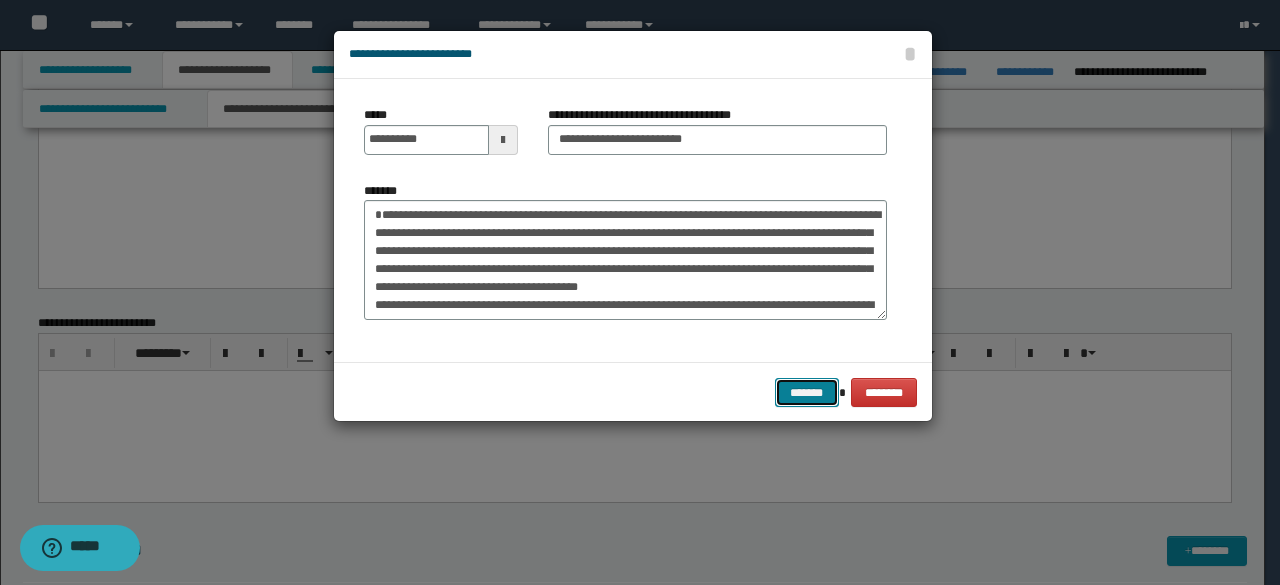 click on "*******" at bounding box center (807, 392) 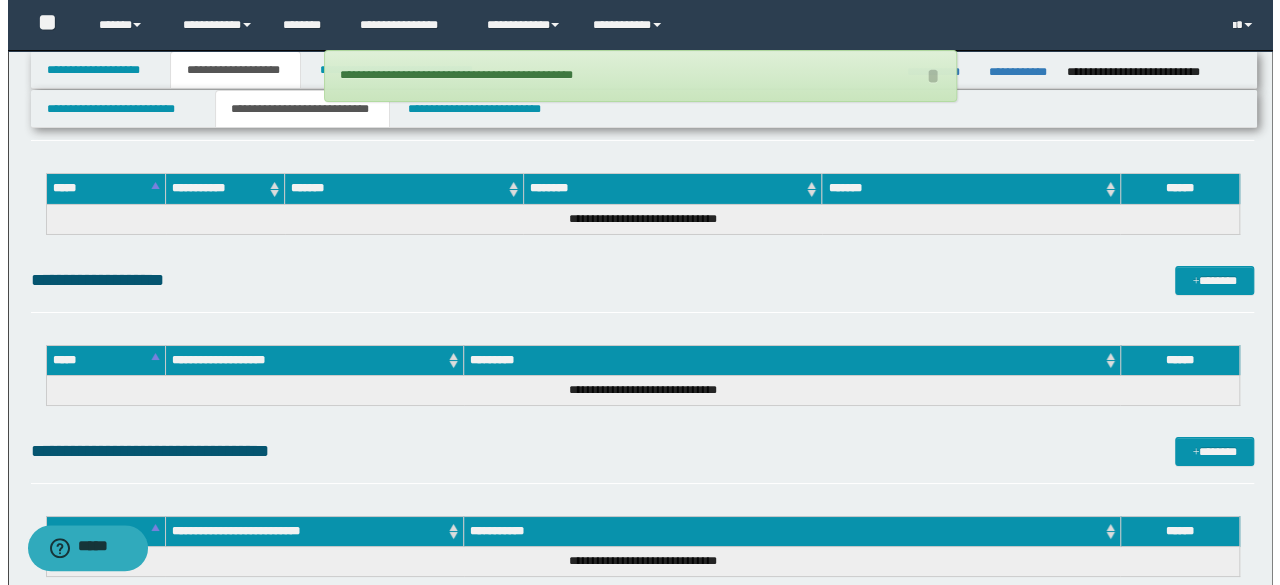 scroll, scrollTop: 3542, scrollLeft: 0, axis: vertical 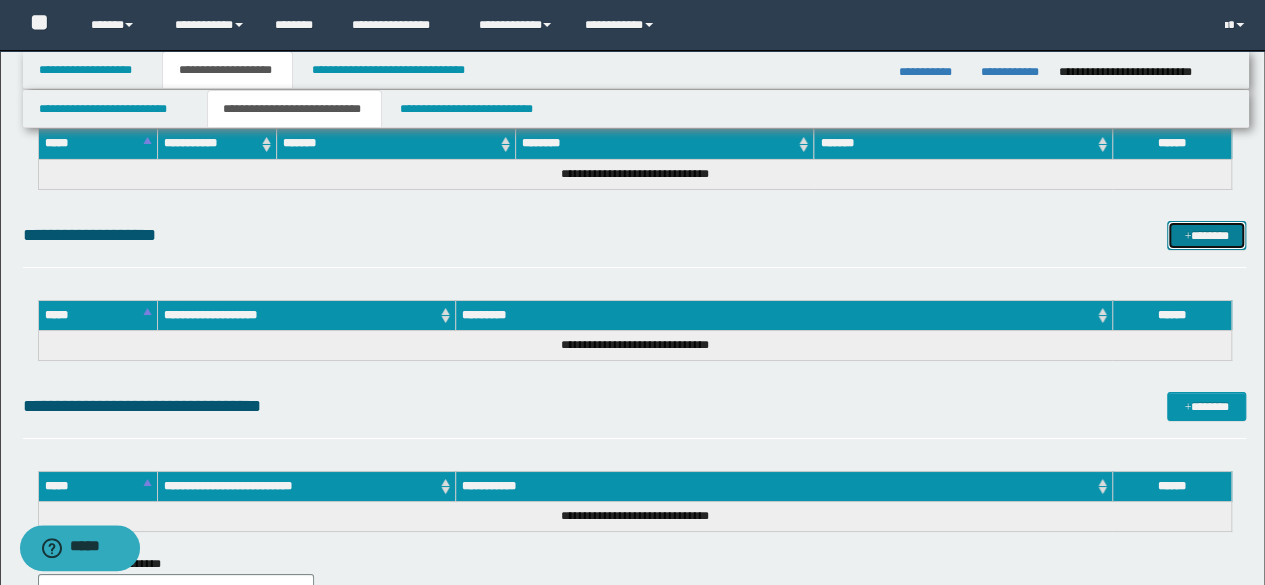 click at bounding box center [1187, 237] 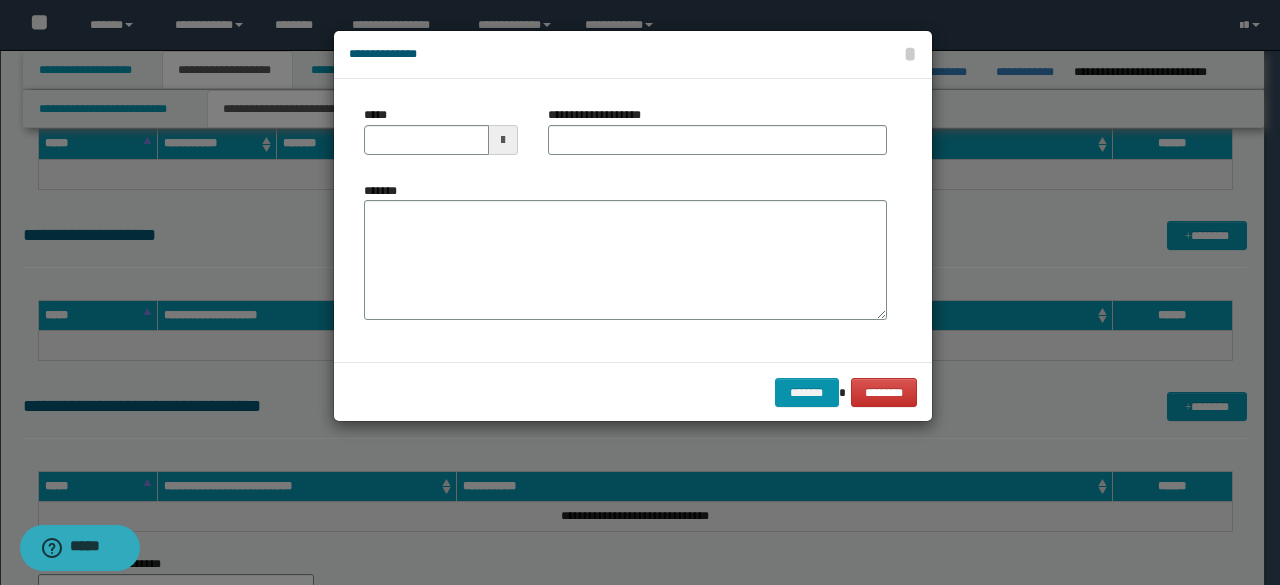 click on "*******" at bounding box center (625, 258) 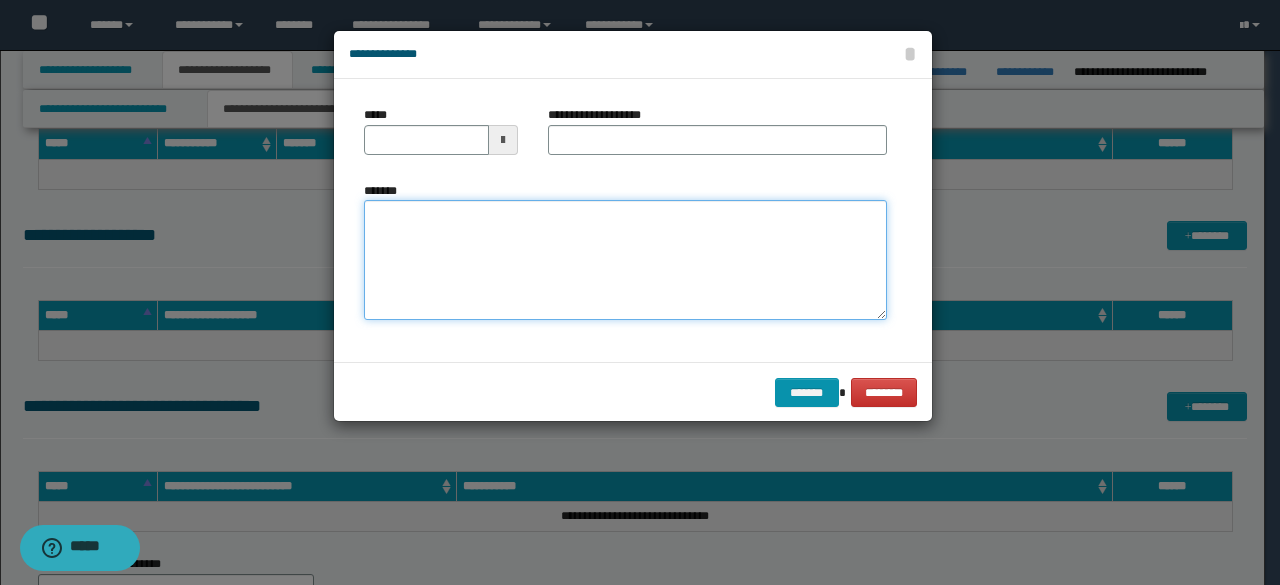 click on "*******" at bounding box center [625, 260] 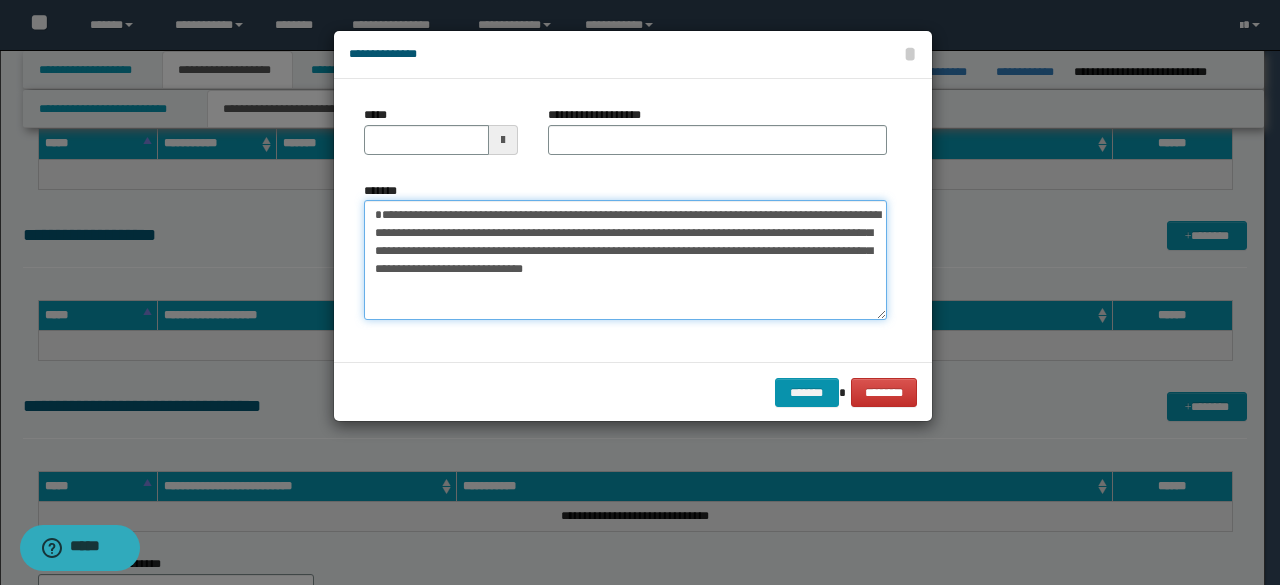 drag, startPoint x: 761, startPoint y: 237, endPoint x: 304, endPoint y: 216, distance: 457.48224 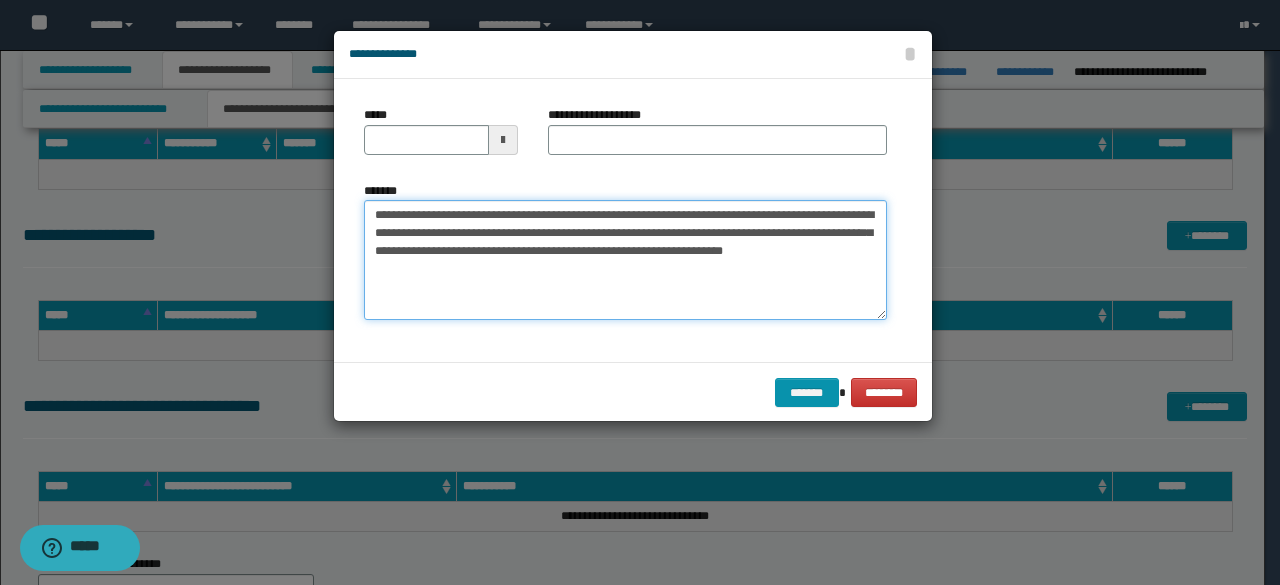 type on "**********" 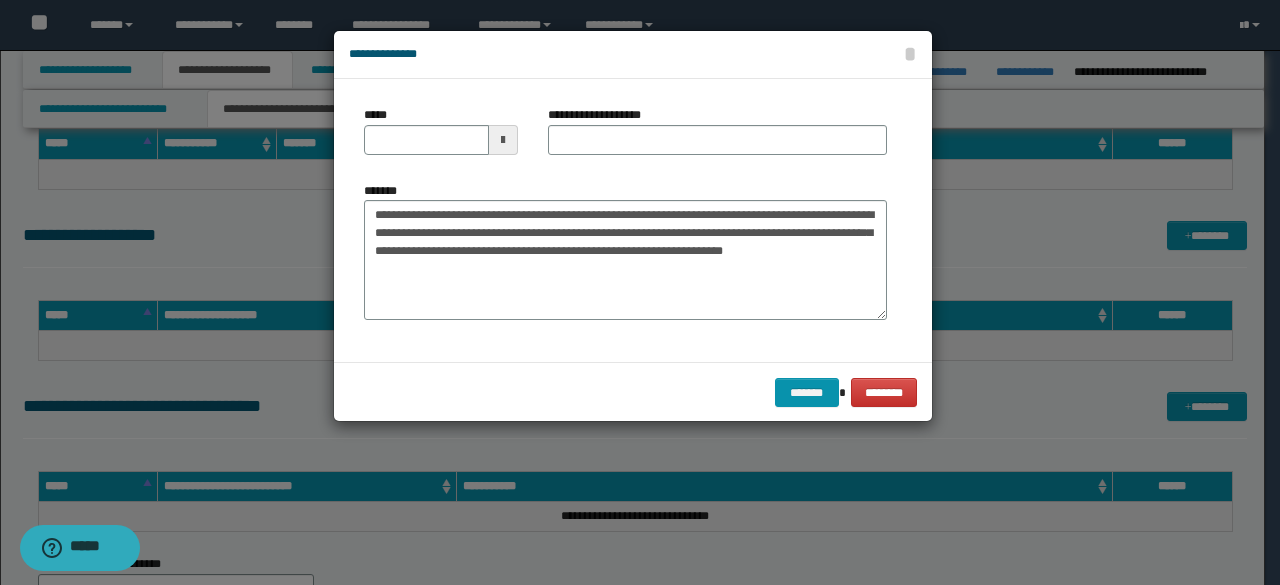 drag, startPoint x: 559, startPoint y: 155, endPoint x: 573, endPoint y: 147, distance: 16.124516 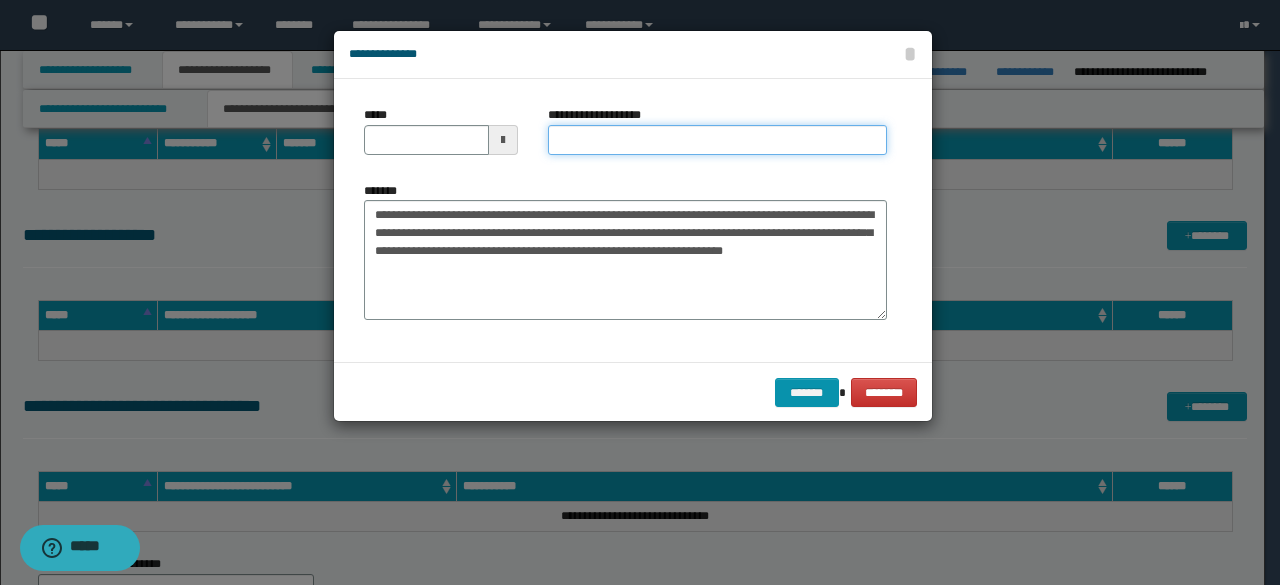 click on "**********" at bounding box center [717, 140] 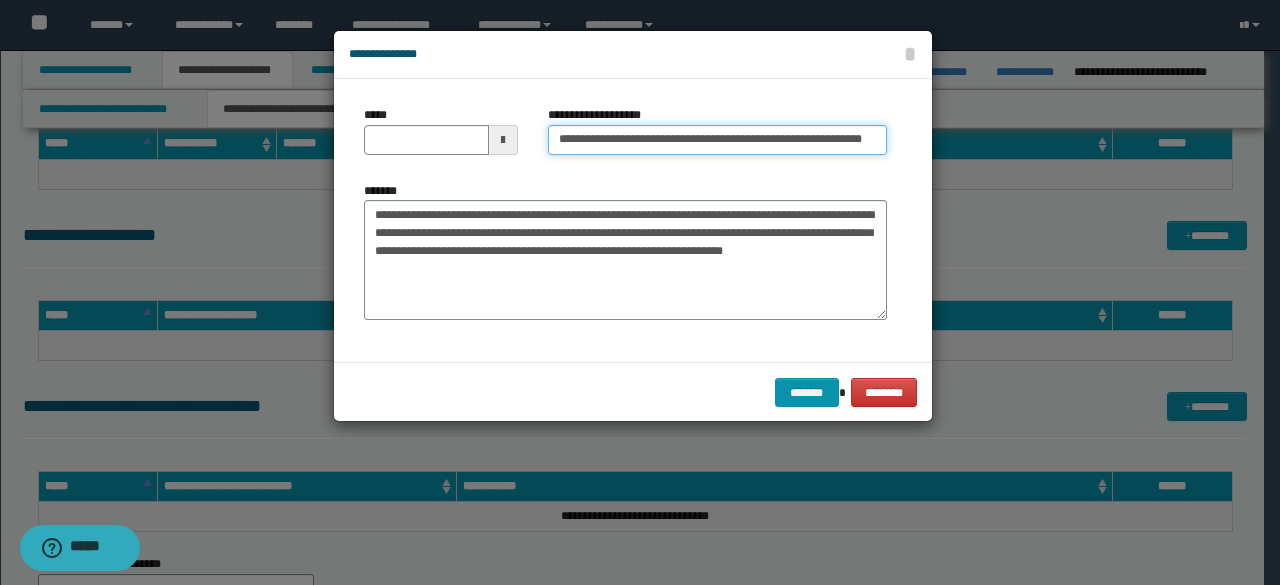 scroll, scrollTop: 0, scrollLeft: 72, axis: horizontal 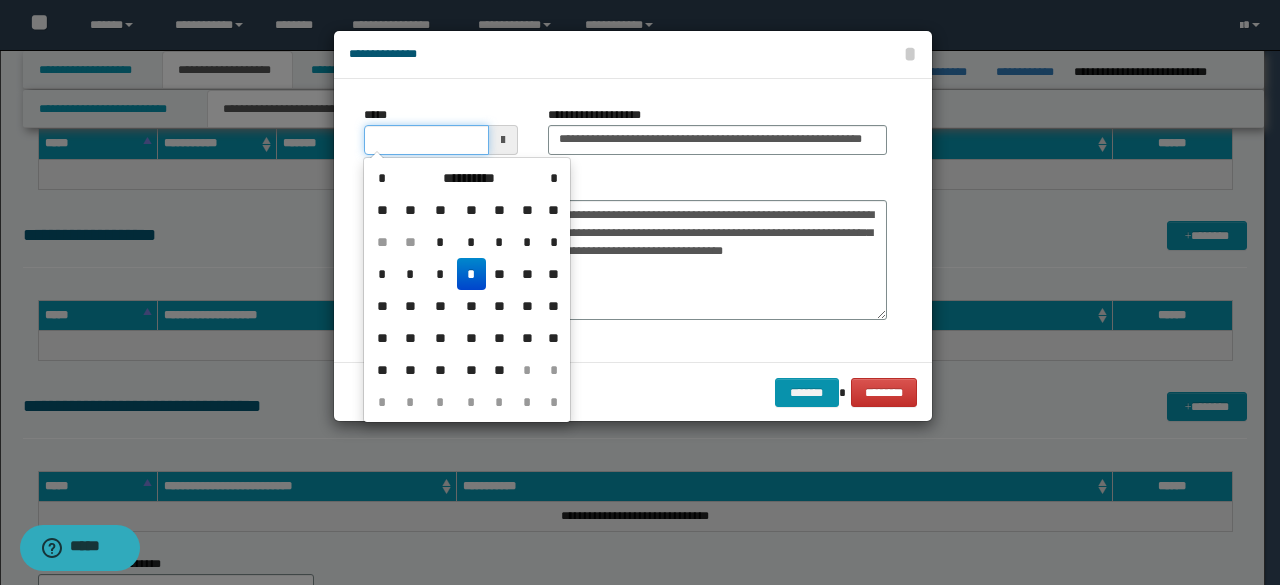 click on "*****" at bounding box center [426, 140] 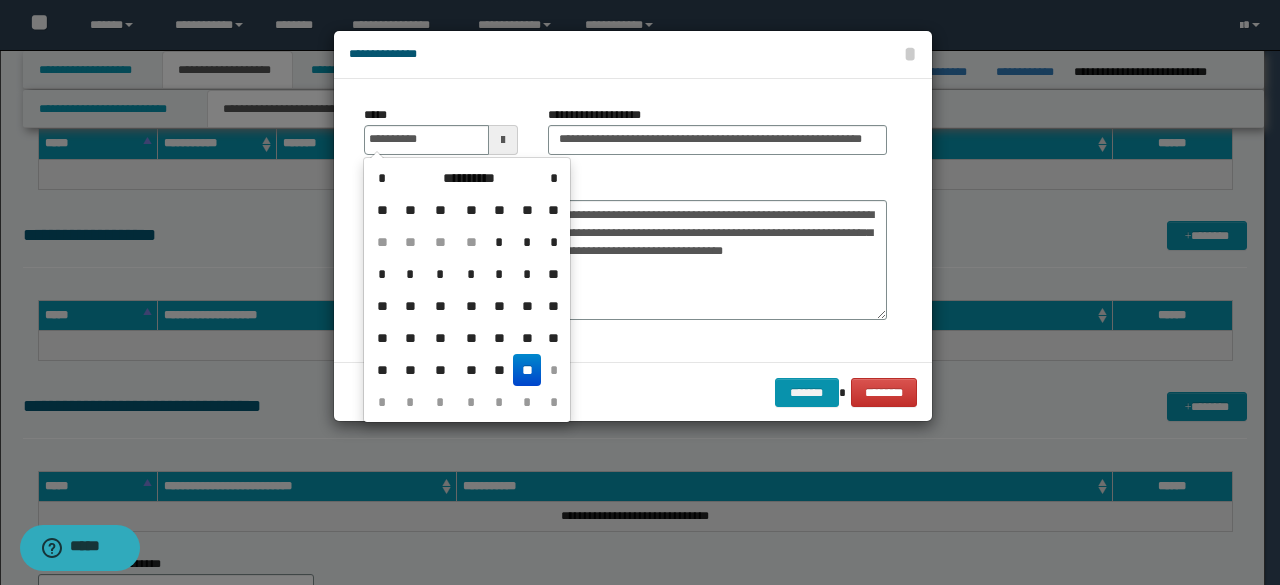 click on "**" at bounding box center [527, 370] 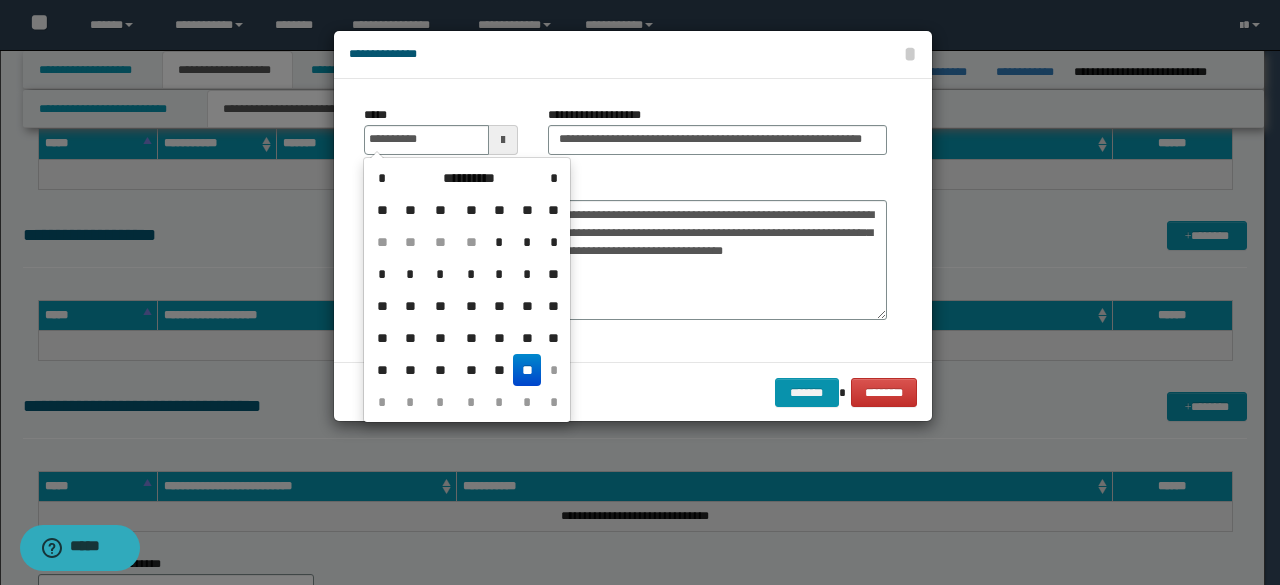 type on "**********" 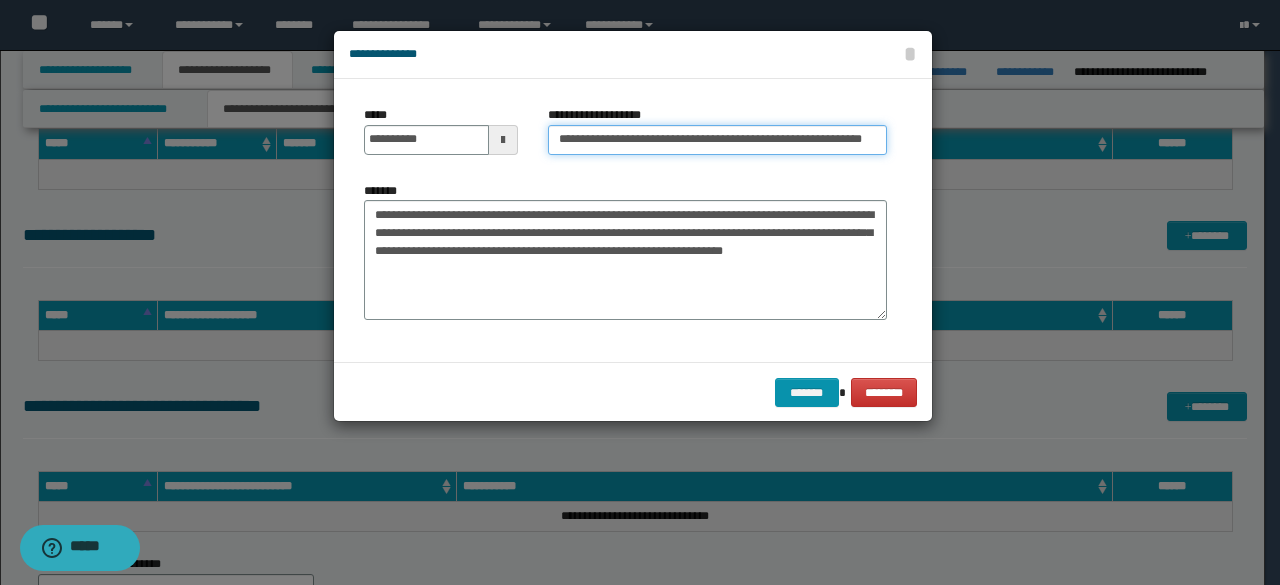 drag, startPoint x: 621, startPoint y: 145, endPoint x: 435, endPoint y: 102, distance: 190.90573 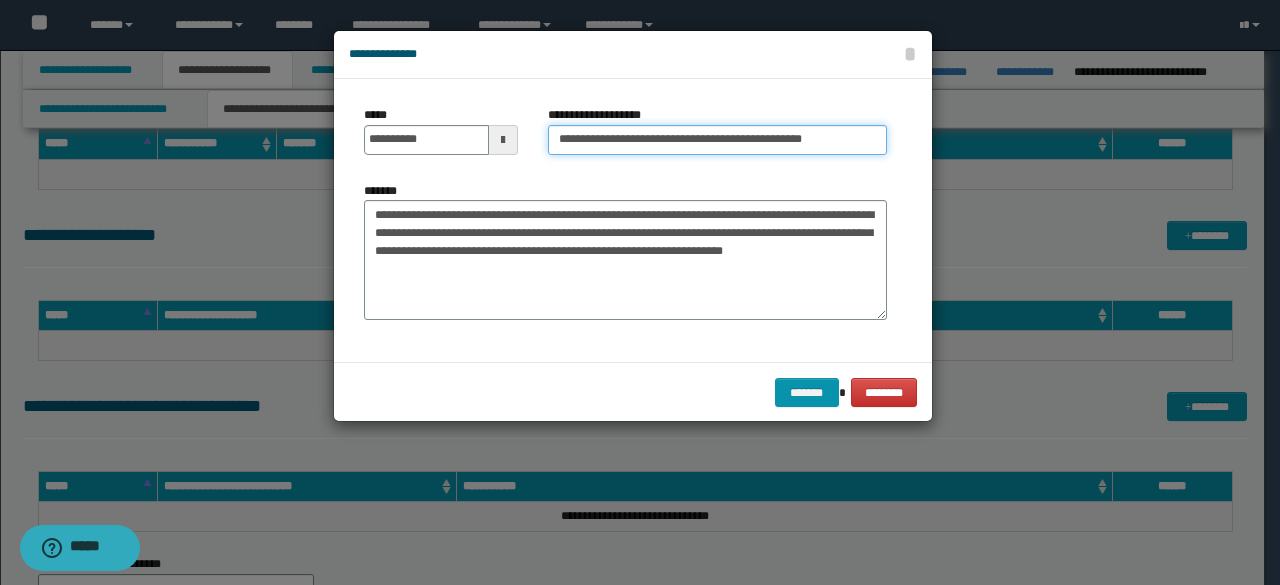 type on "**********" 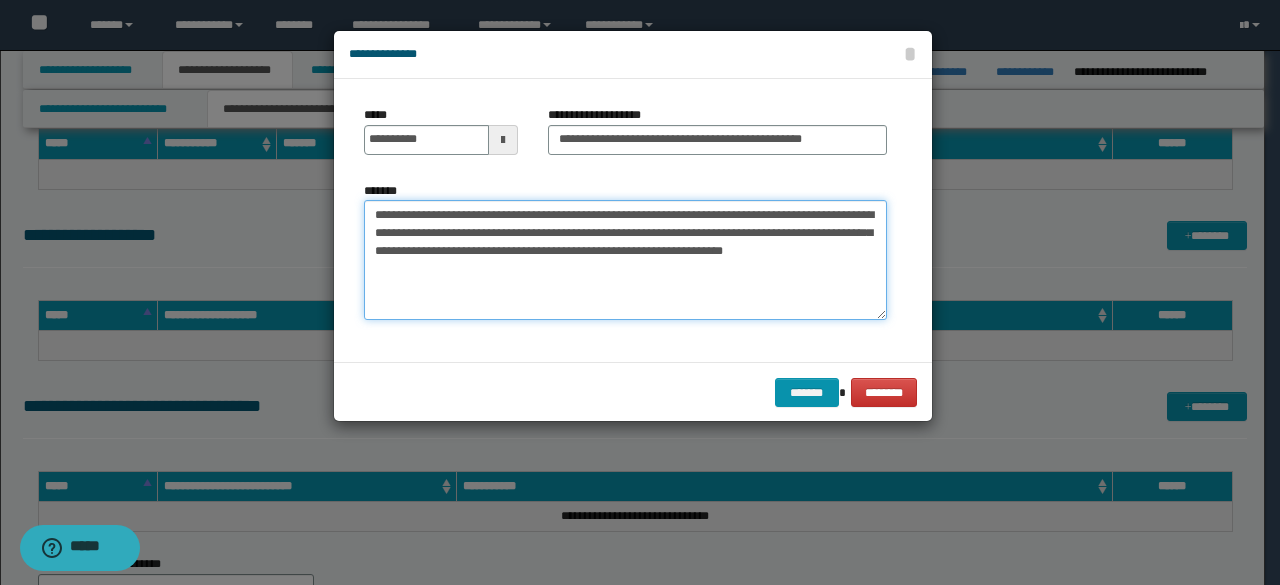 click on "**********" at bounding box center [625, 260] 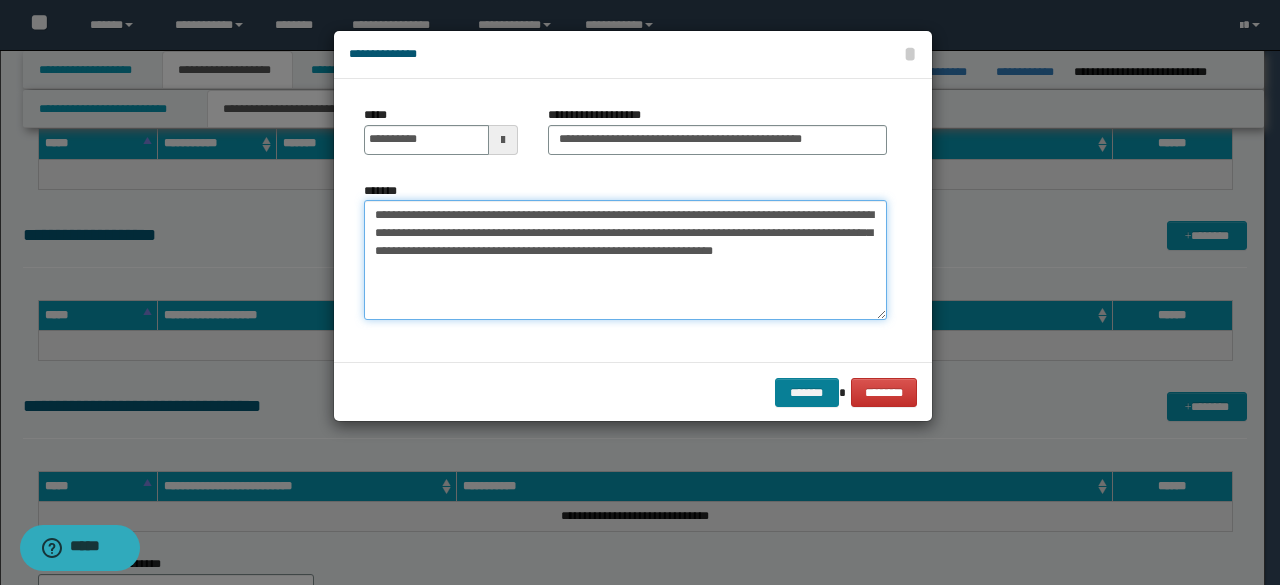 type on "**********" 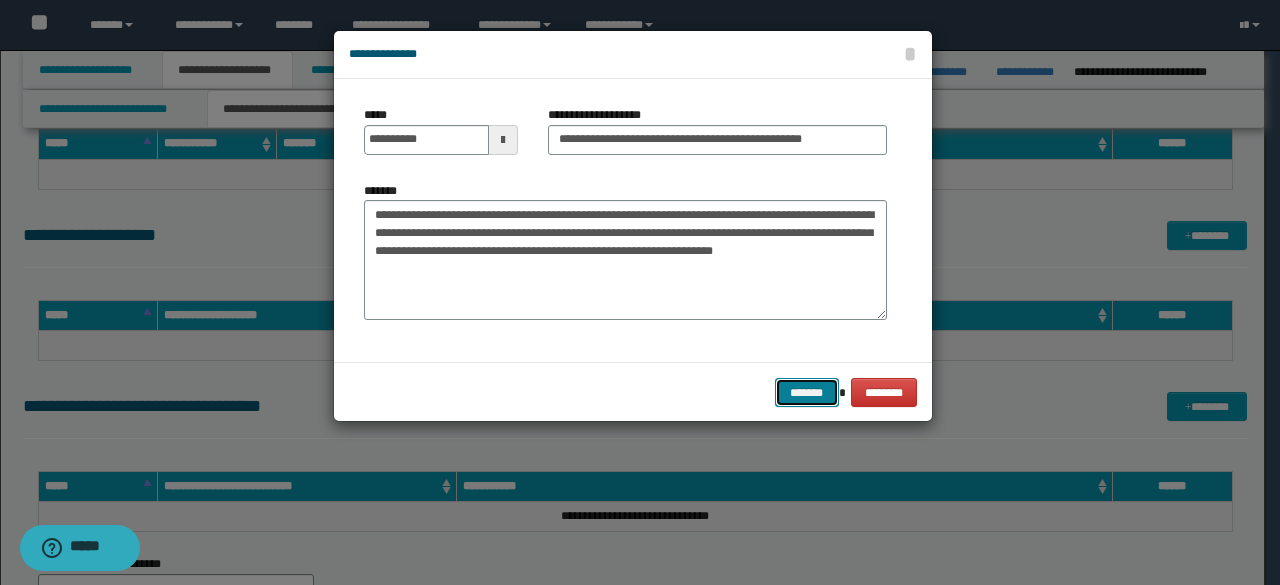 click on "*******" at bounding box center (807, 392) 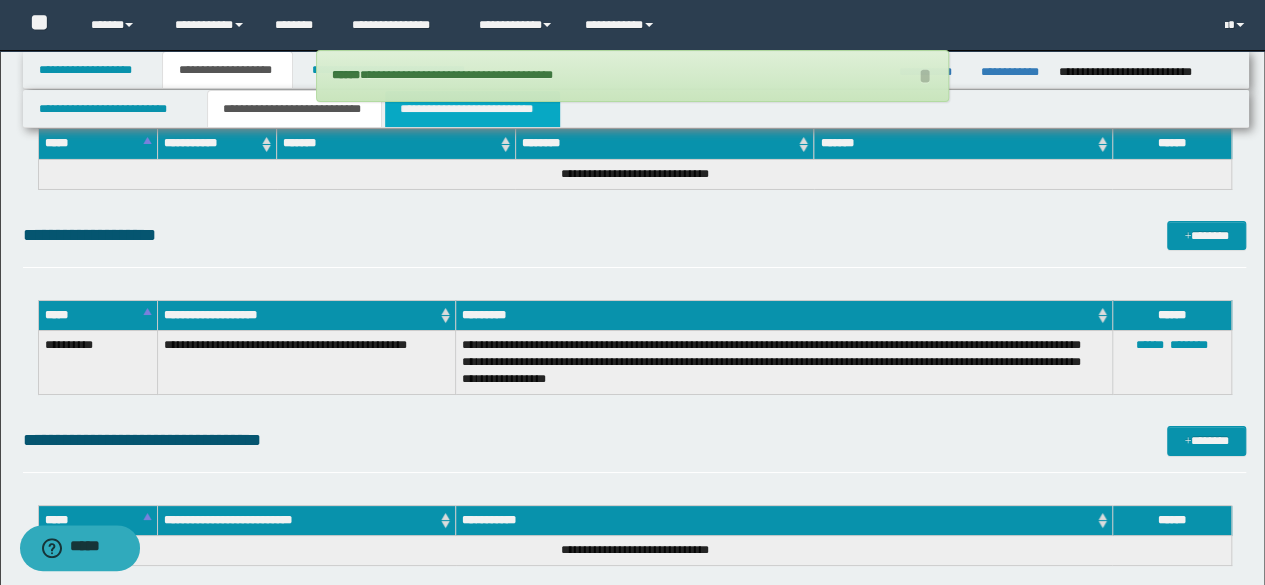 click on "**********" at bounding box center (472, 109) 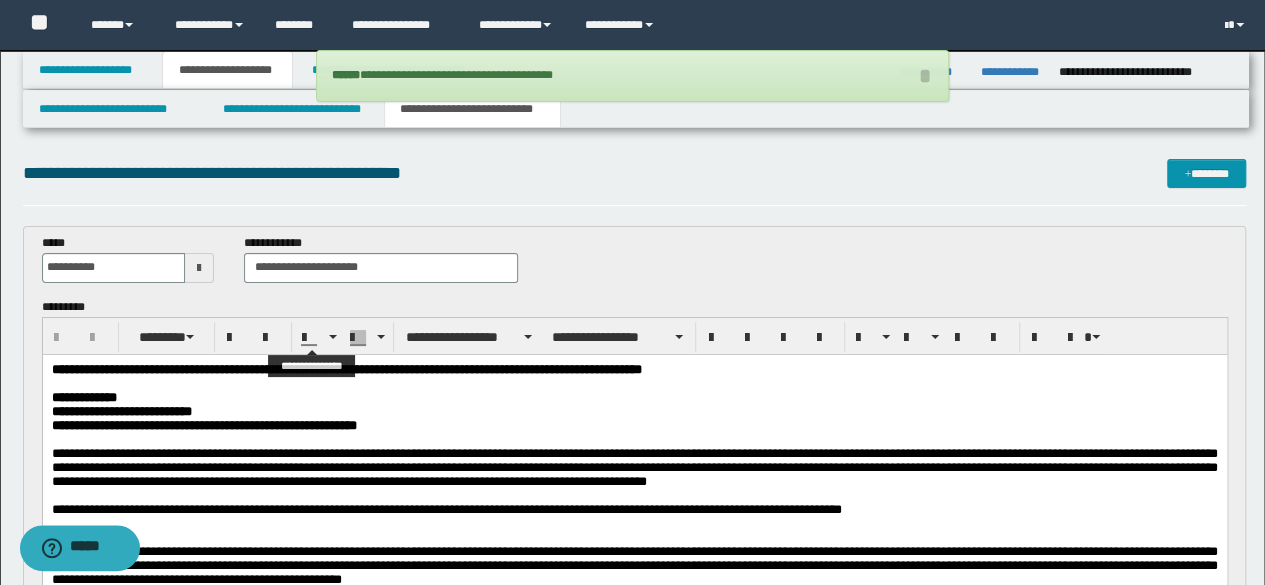 scroll, scrollTop: 0, scrollLeft: 0, axis: both 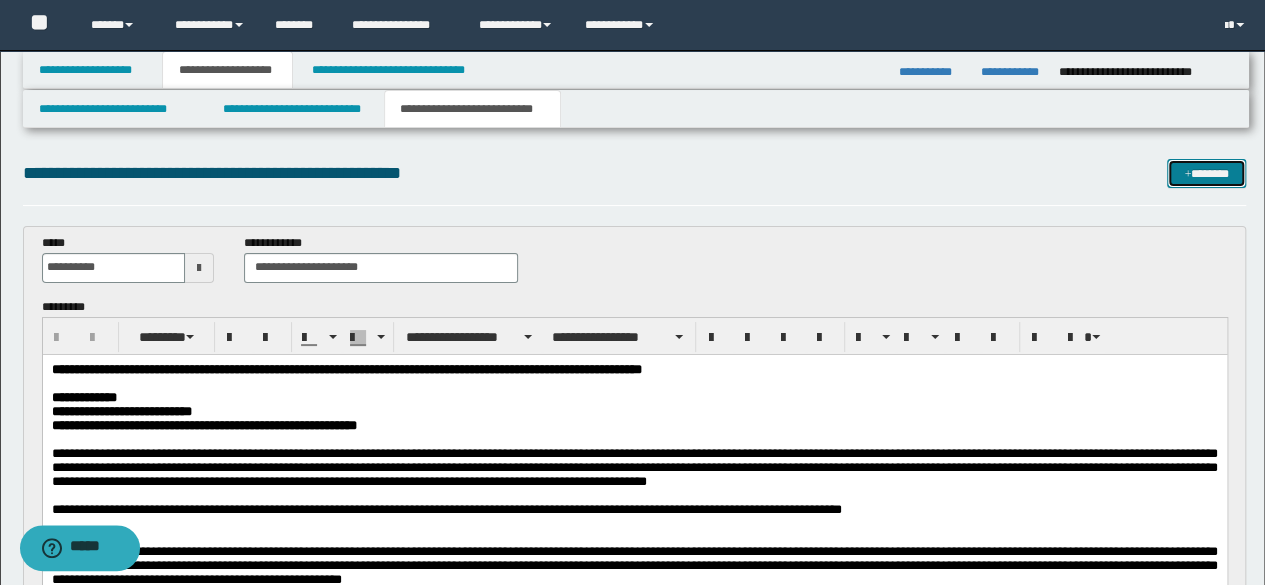 click on "*******" at bounding box center (1206, 173) 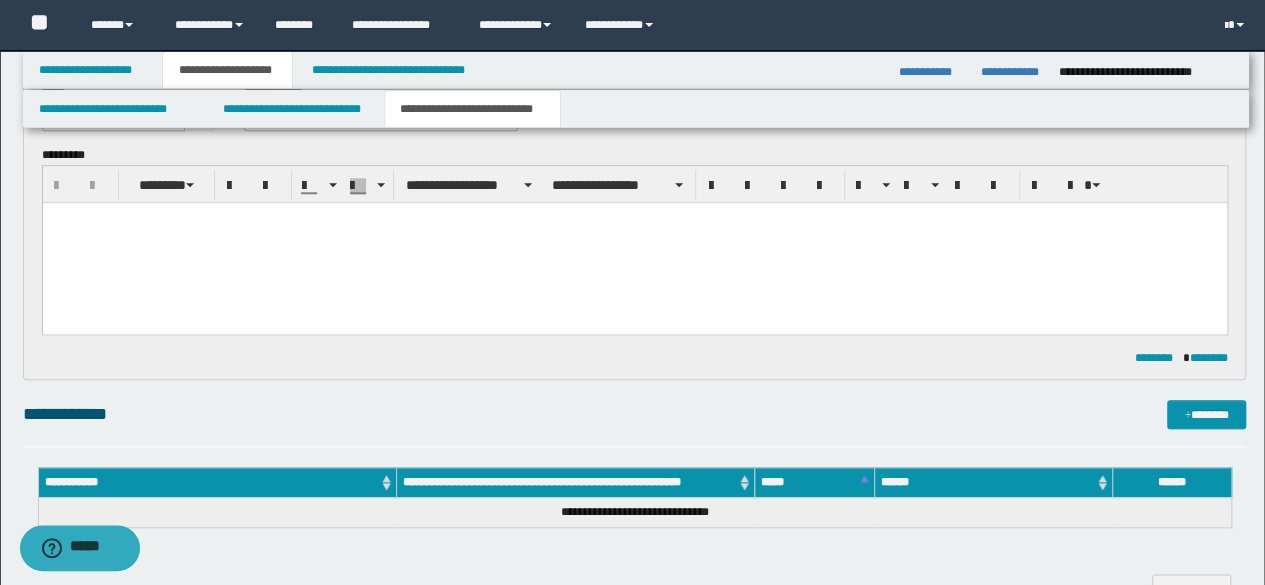 scroll, scrollTop: 0, scrollLeft: 0, axis: both 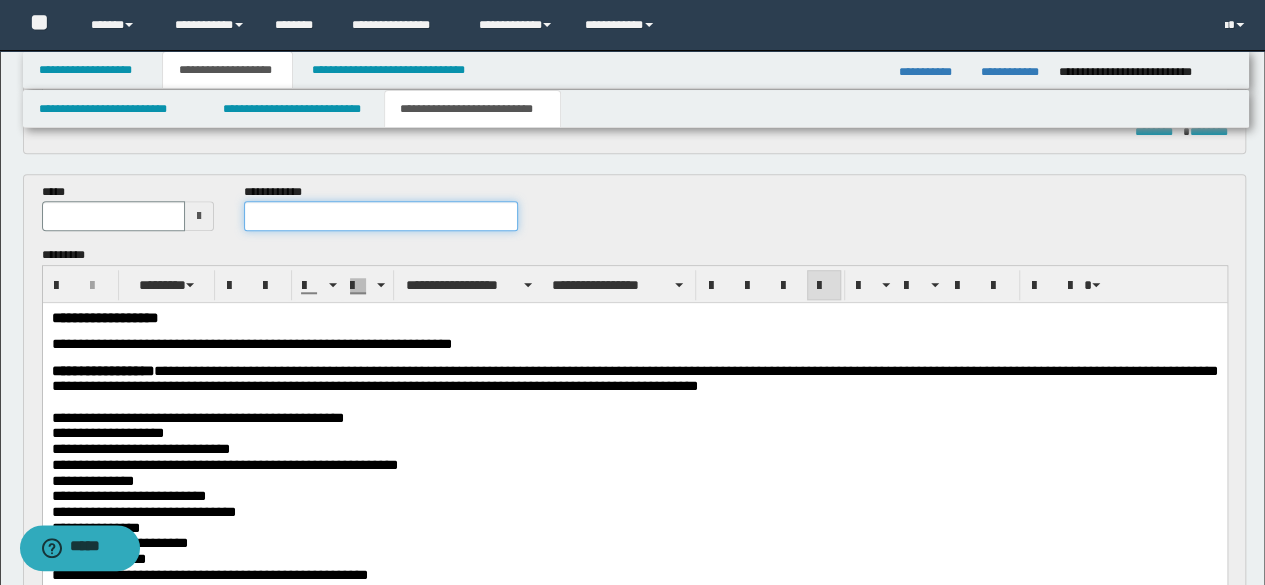 click at bounding box center (381, 216) 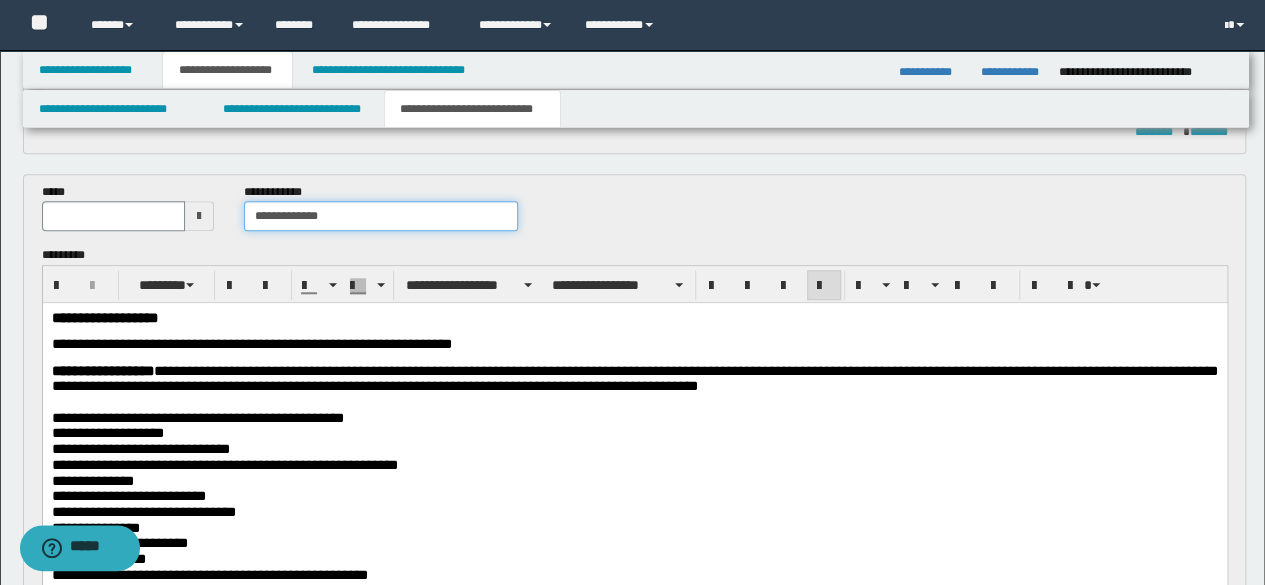 type on "**********" 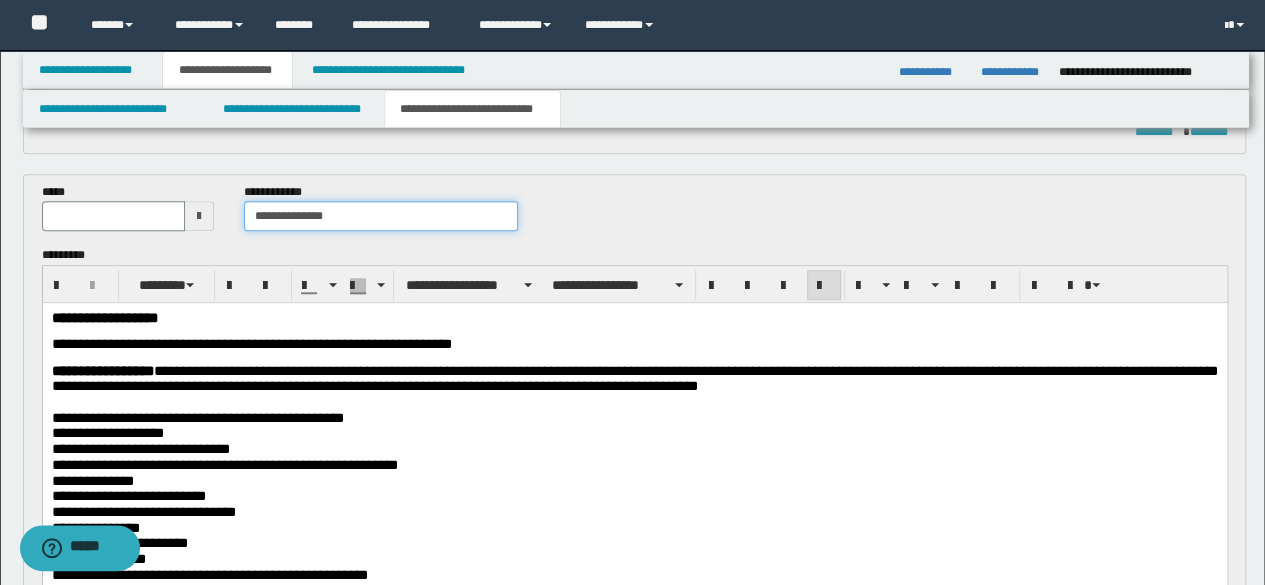type 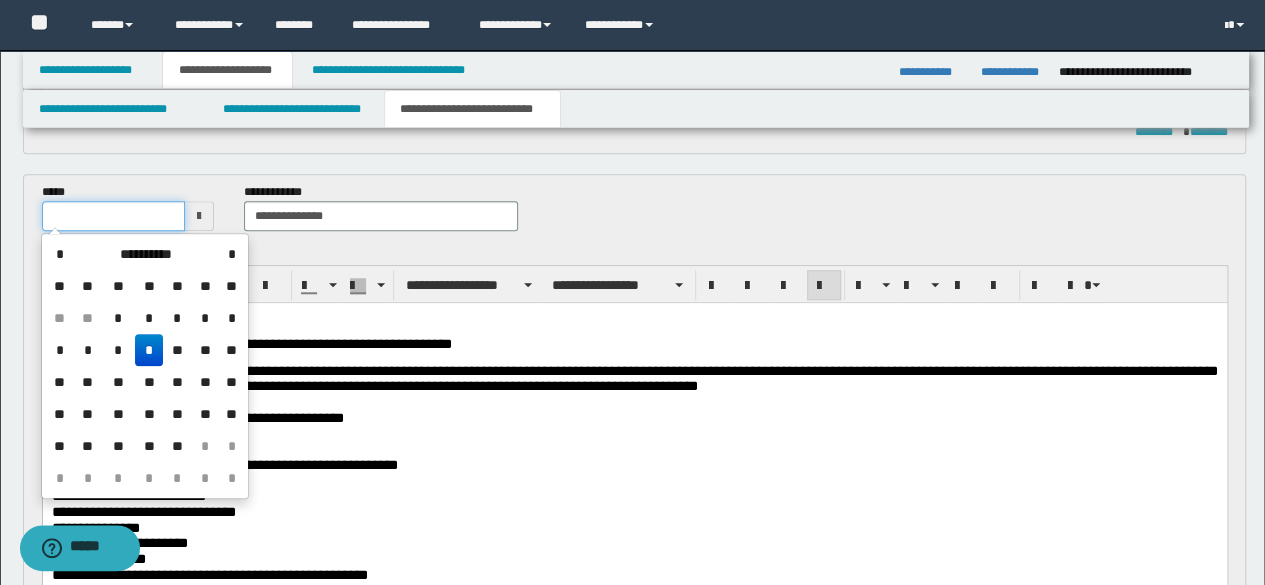 click at bounding box center (114, 216) 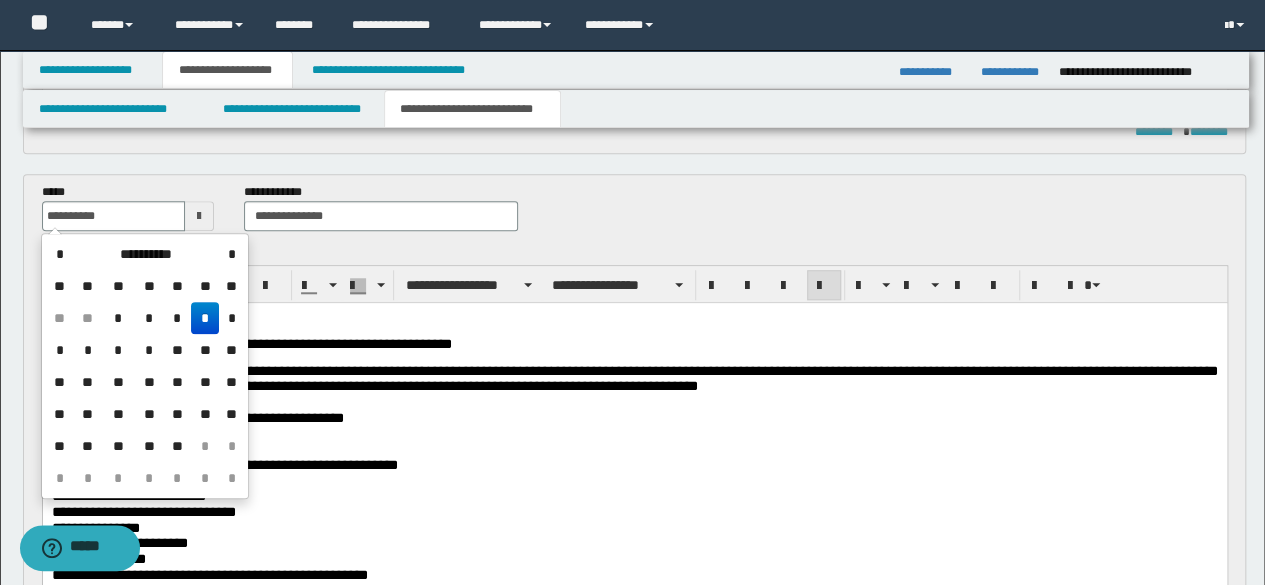 click on "*" at bounding box center (205, 318) 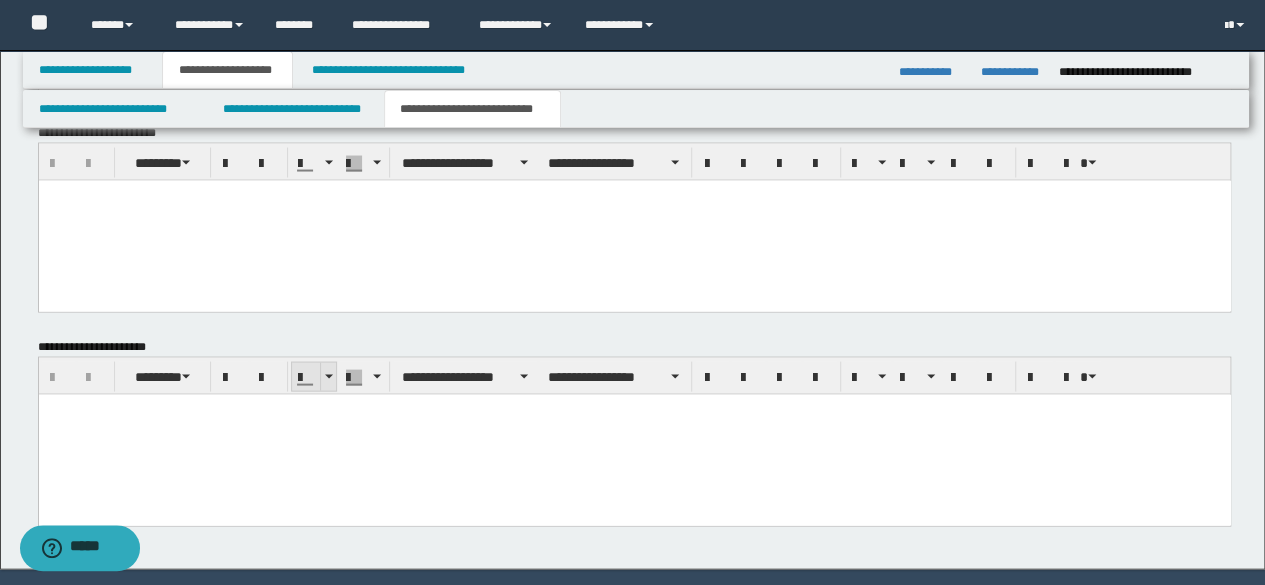 scroll, scrollTop: 1945, scrollLeft: 0, axis: vertical 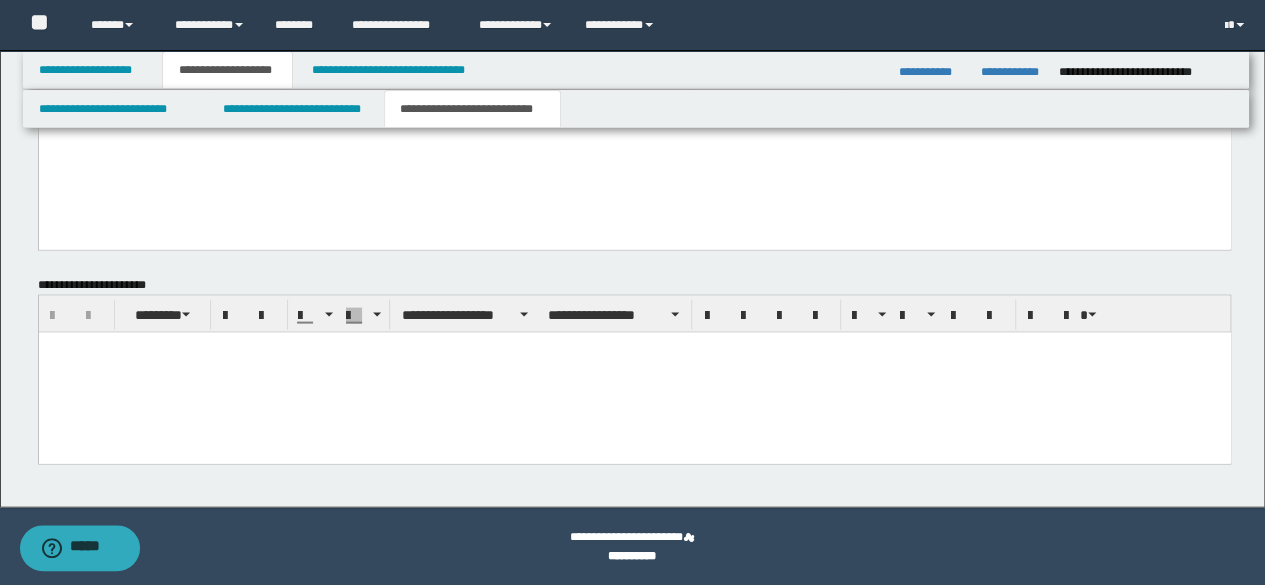 click at bounding box center [634, 373] 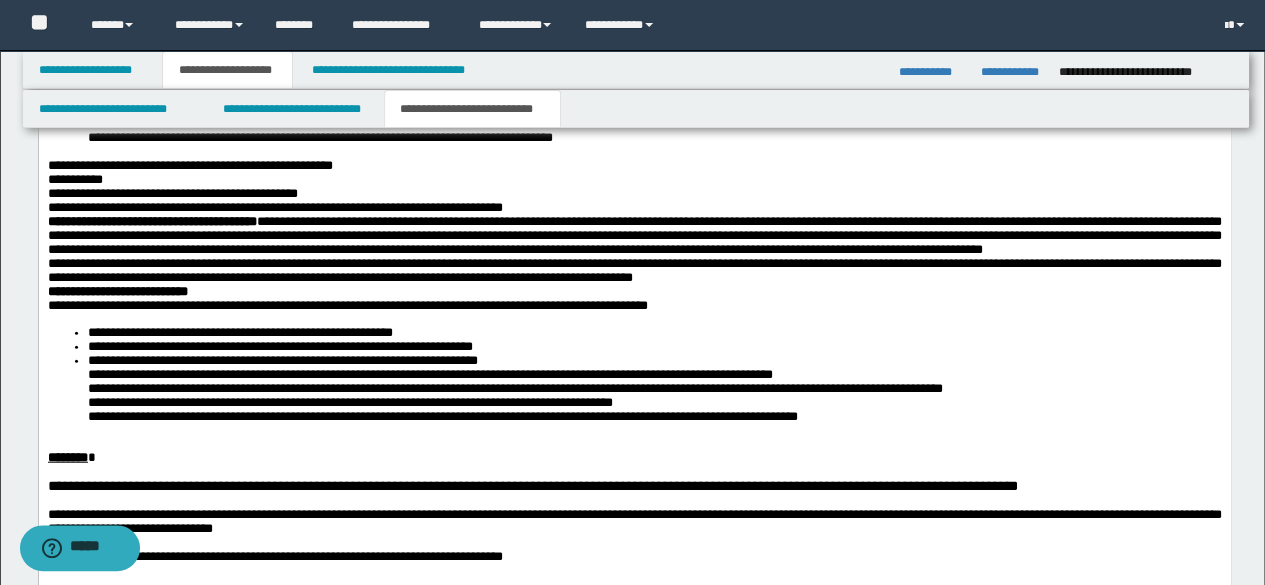 scroll, scrollTop: 2345, scrollLeft: 0, axis: vertical 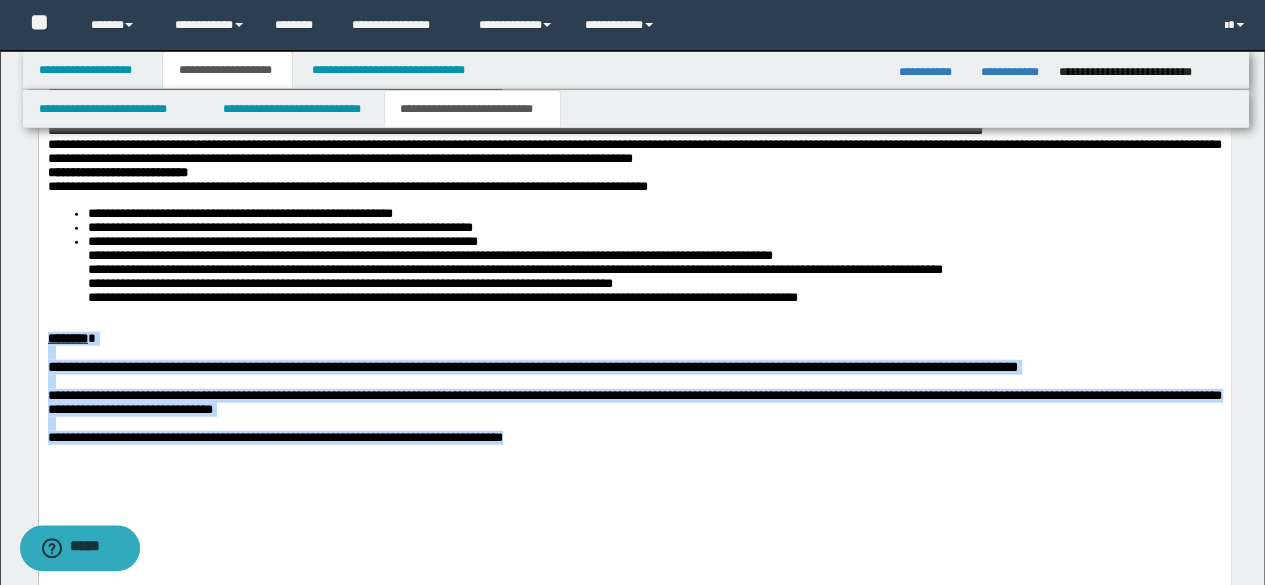 drag, startPoint x: 584, startPoint y: 475, endPoint x: 26, endPoint y: 372, distance: 567.42664 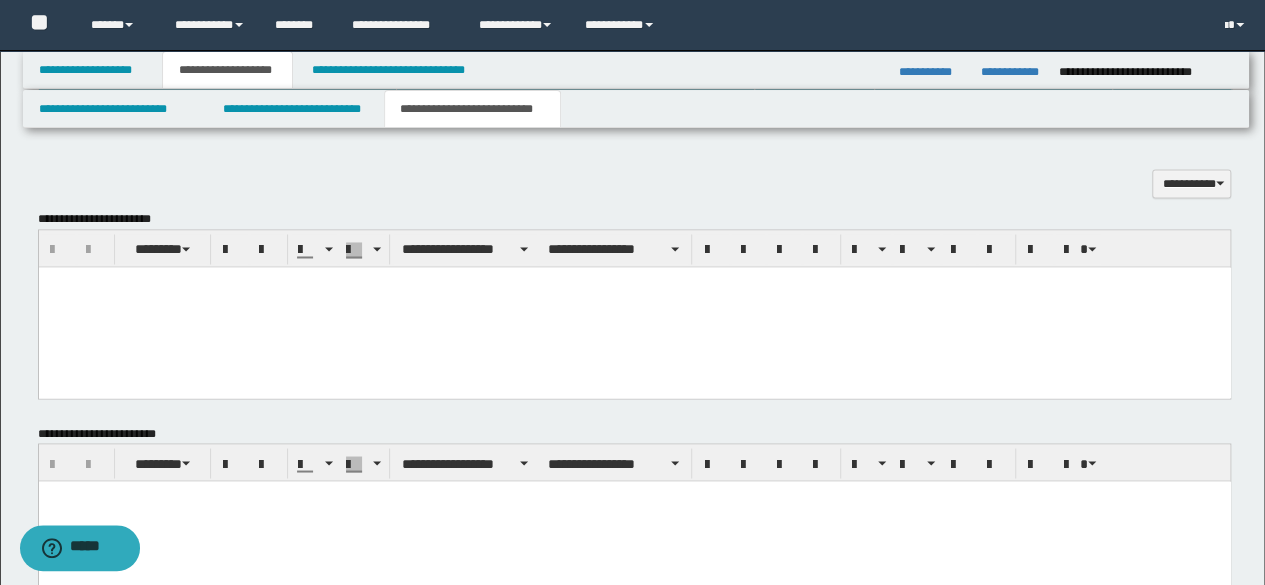 scroll, scrollTop: 1545, scrollLeft: 0, axis: vertical 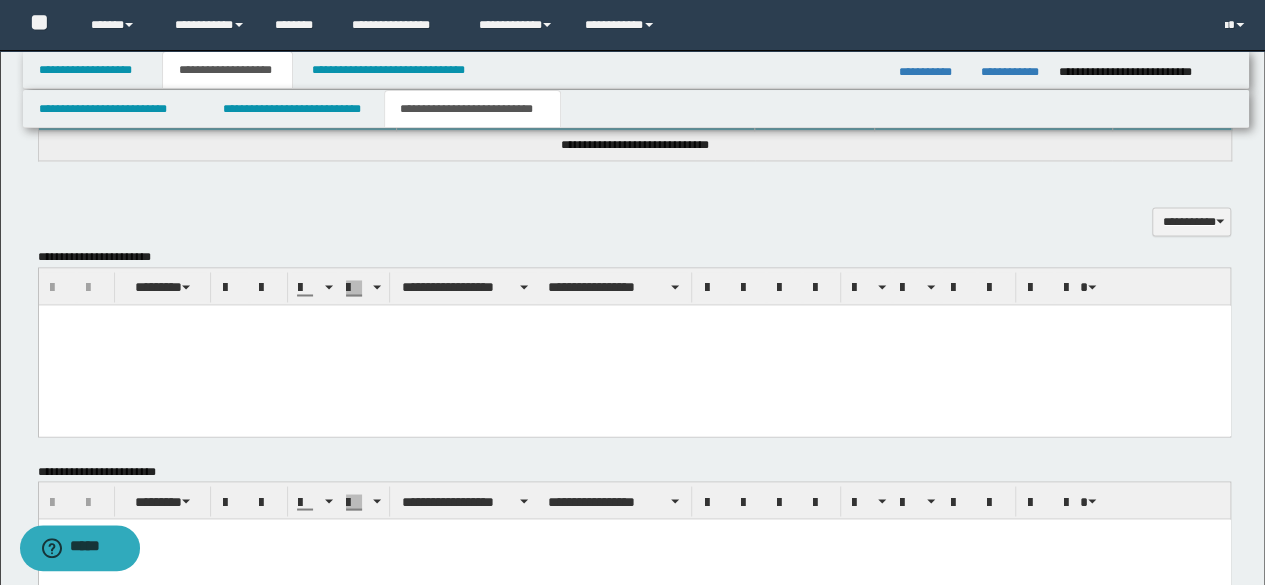 click at bounding box center (634, 344) 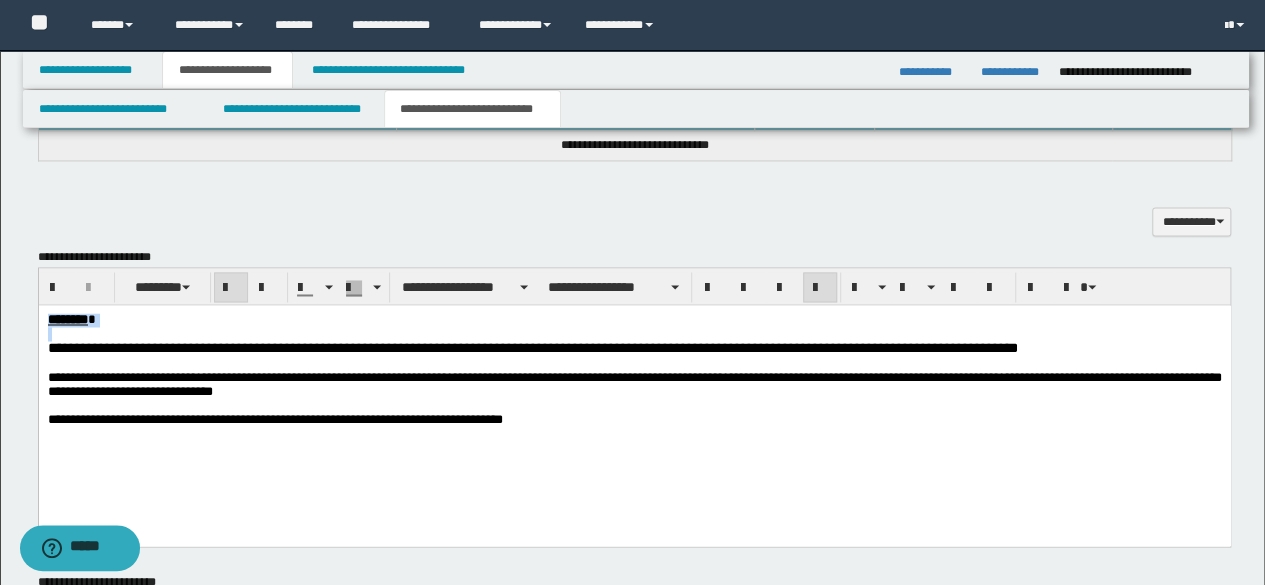 drag, startPoint x: 164, startPoint y: 341, endPoint x: 0, endPoint y: 271, distance: 178.31433 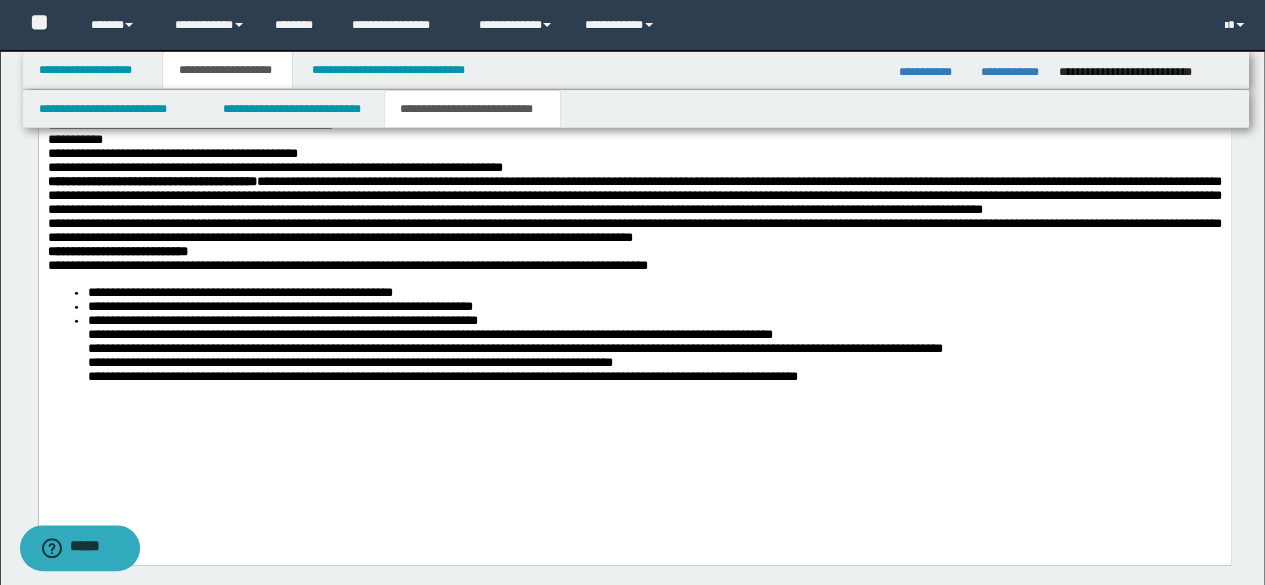 scroll, scrollTop: 2245, scrollLeft: 0, axis: vertical 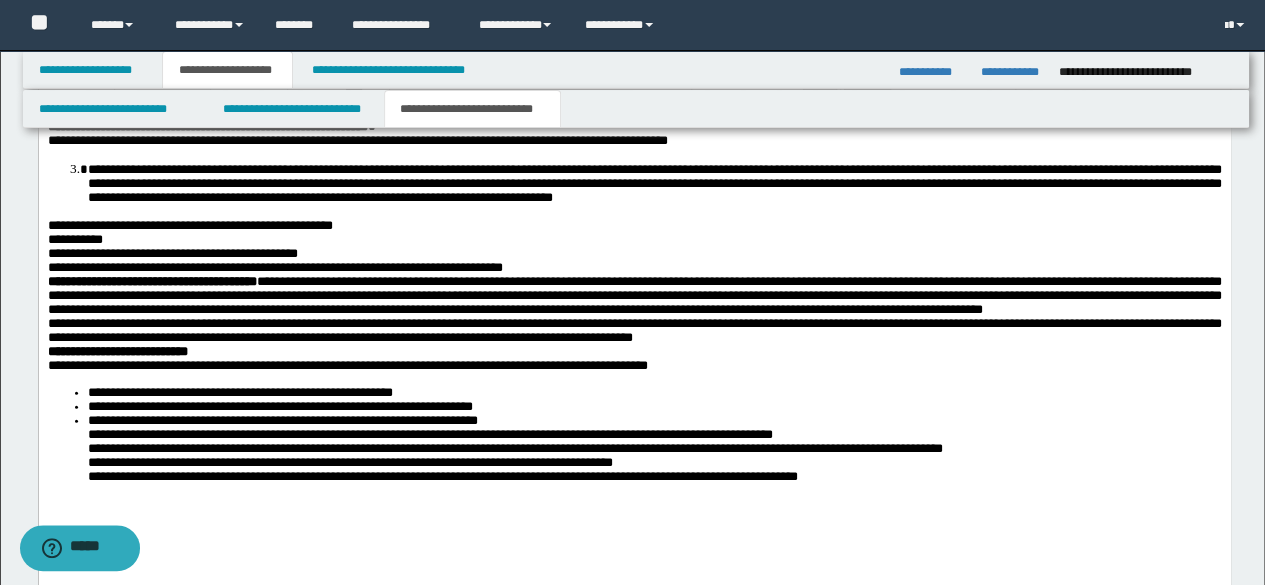 click on "**********" at bounding box center [634, 435] 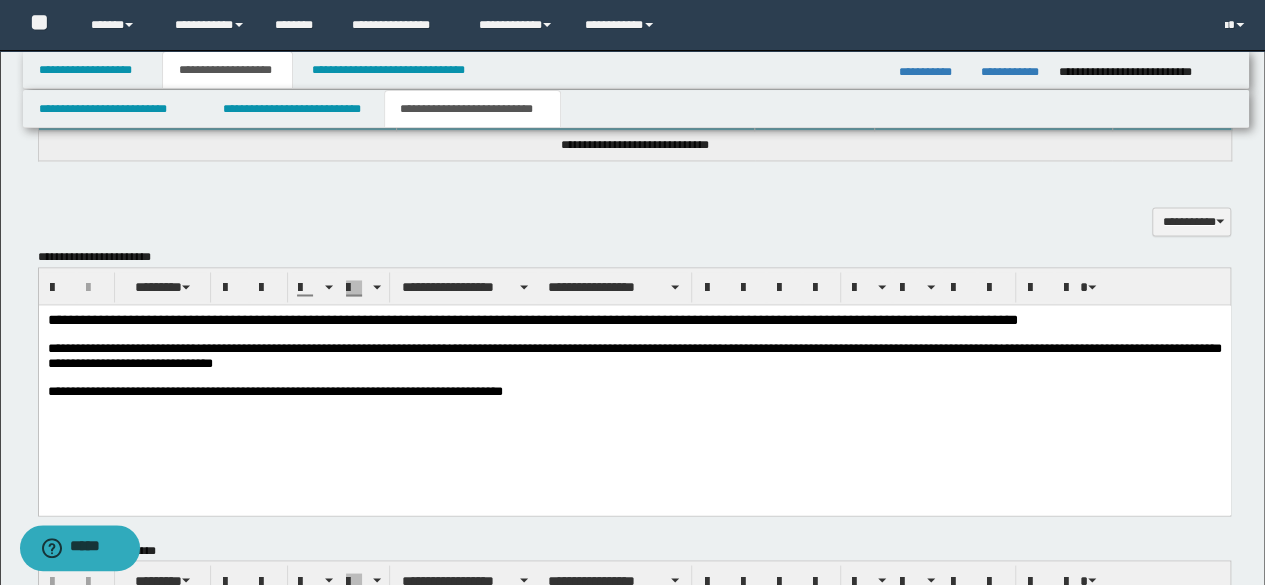 scroll, scrollTop: 1345, scrollLeft: 0, axis: vertical 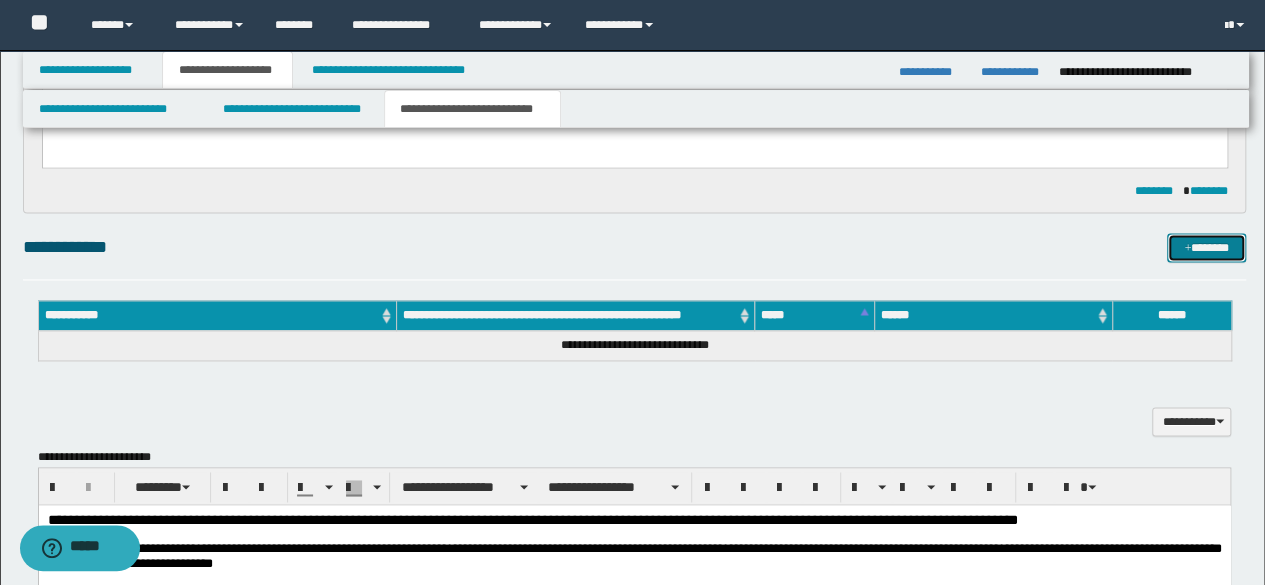 drag, startPoint x: 1197, startPoint y: 232, endPoint x: 1094, endPoint y: 223, distance: 103.392456 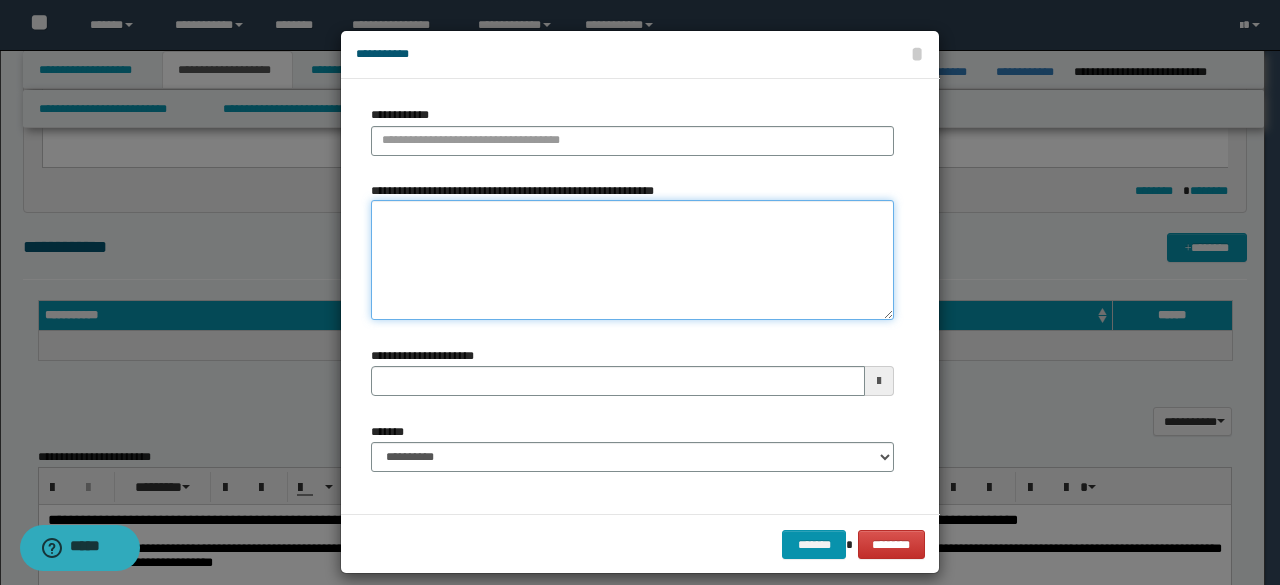 click on "**********" at bounding box center [632, 260] 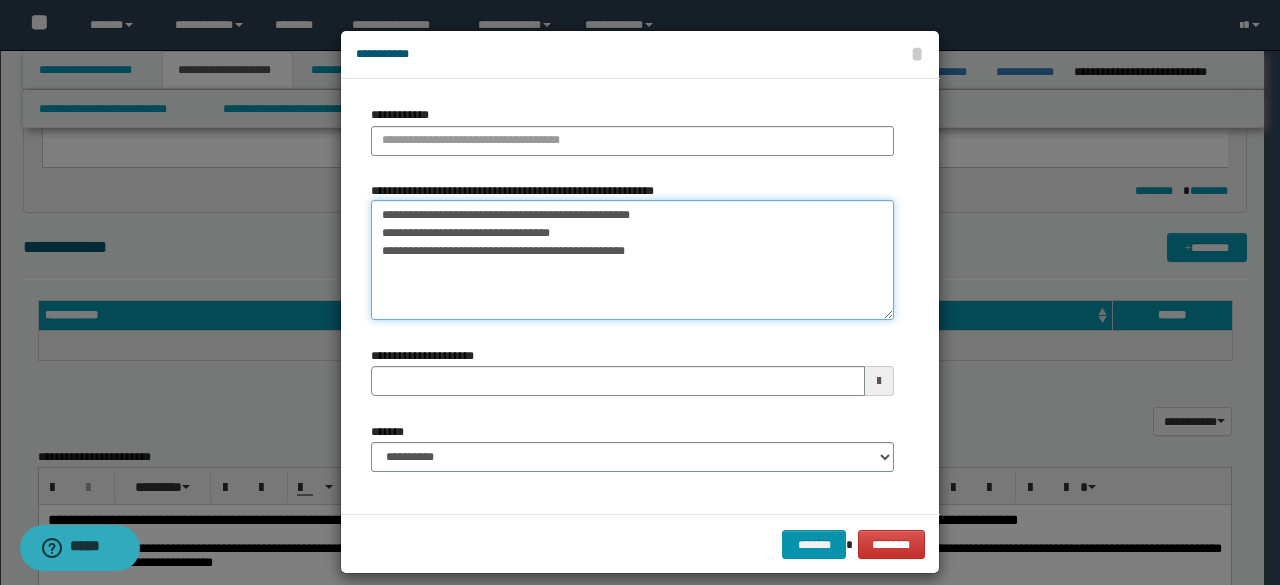 type on "**********" 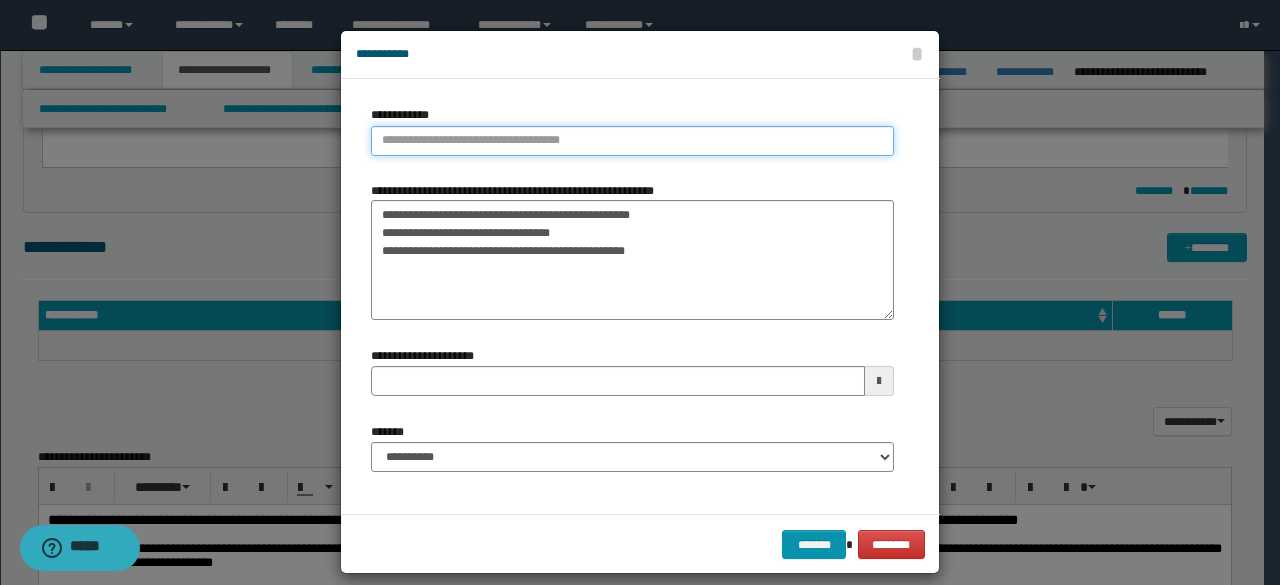 click on "**********" at bounding box center (632, 141) 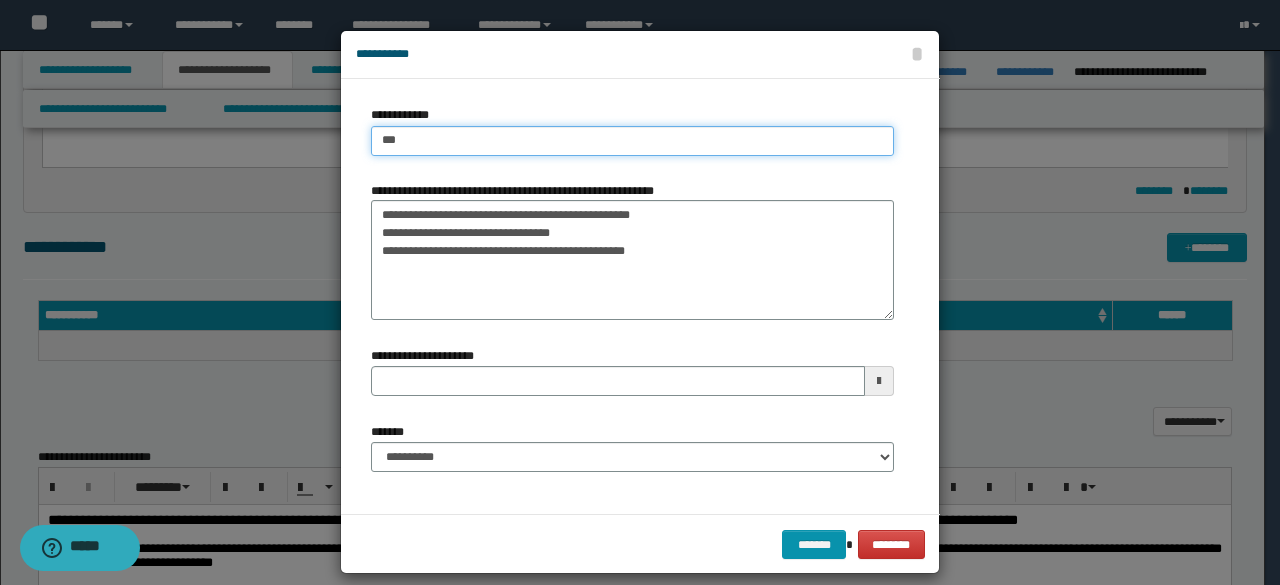 type on "****" 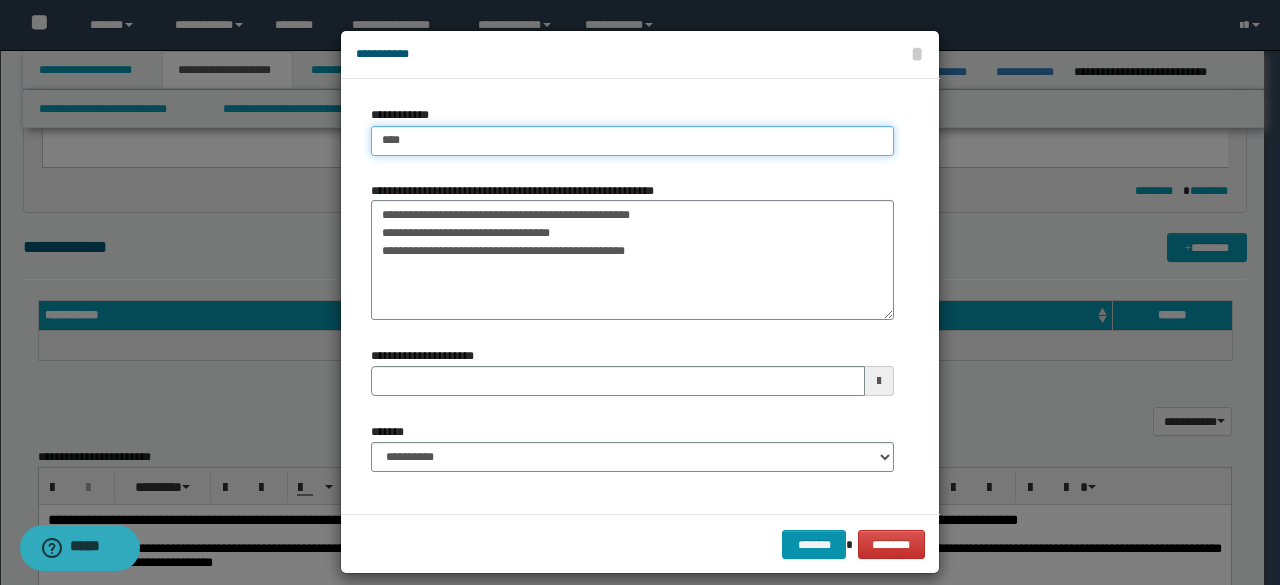 type on "****" 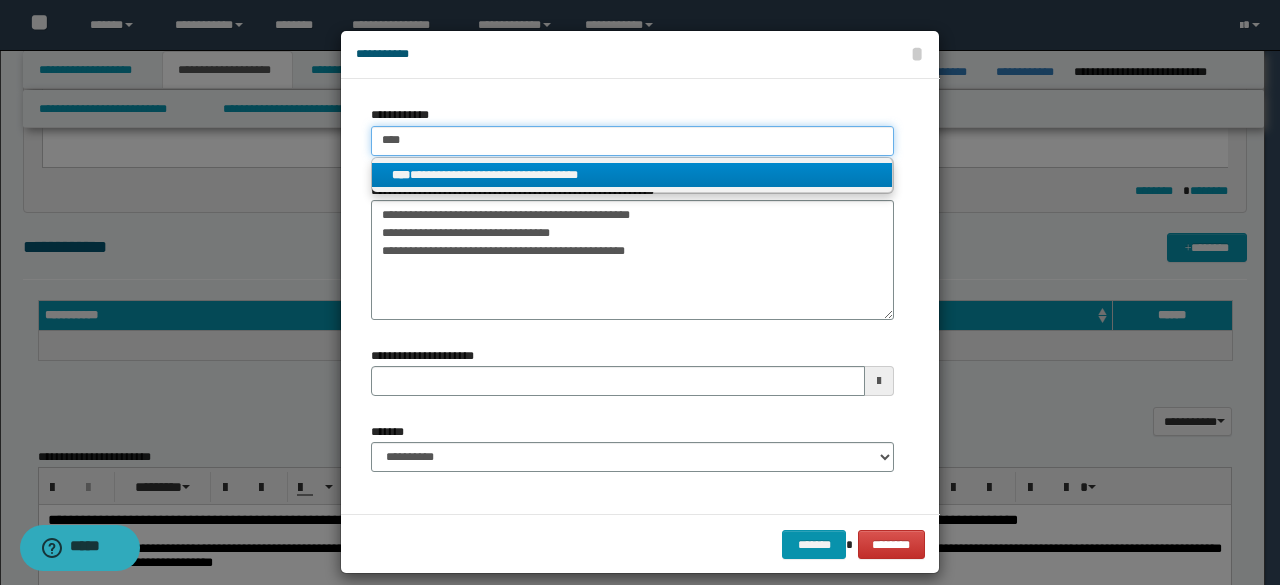 type on "****" 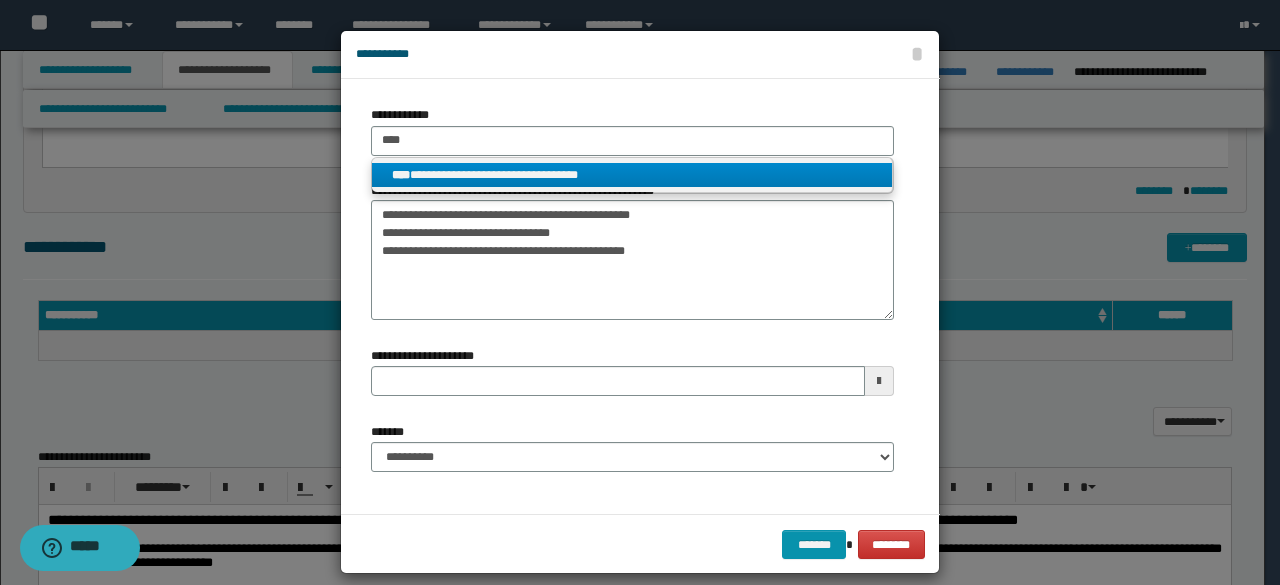 click on "**********" at bounding box center [632, 175] 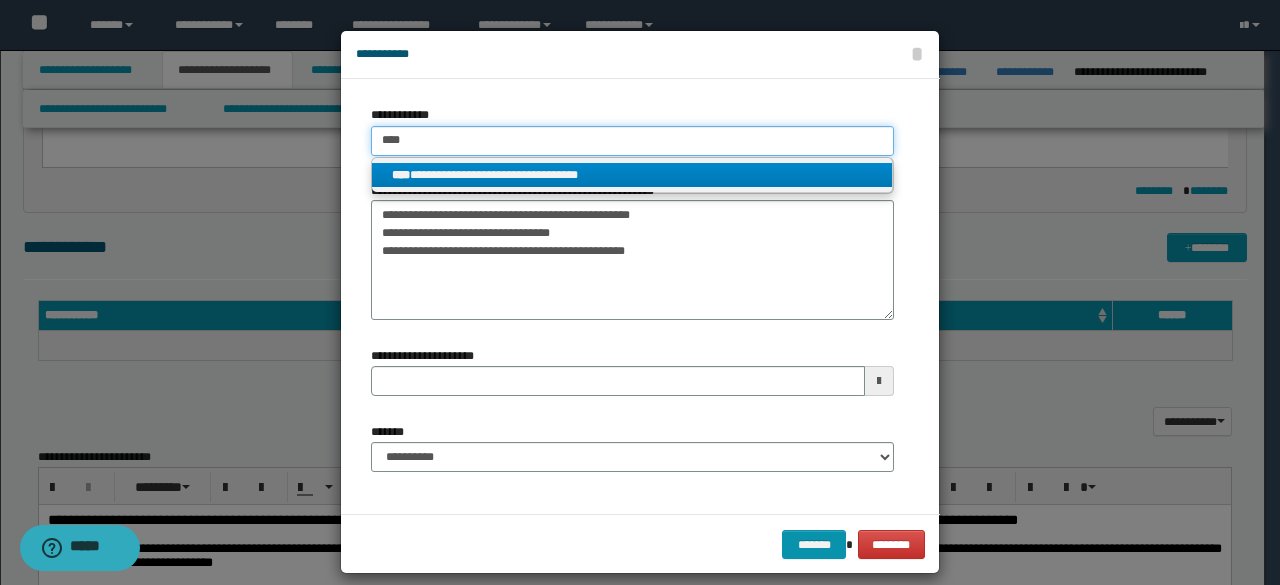 type 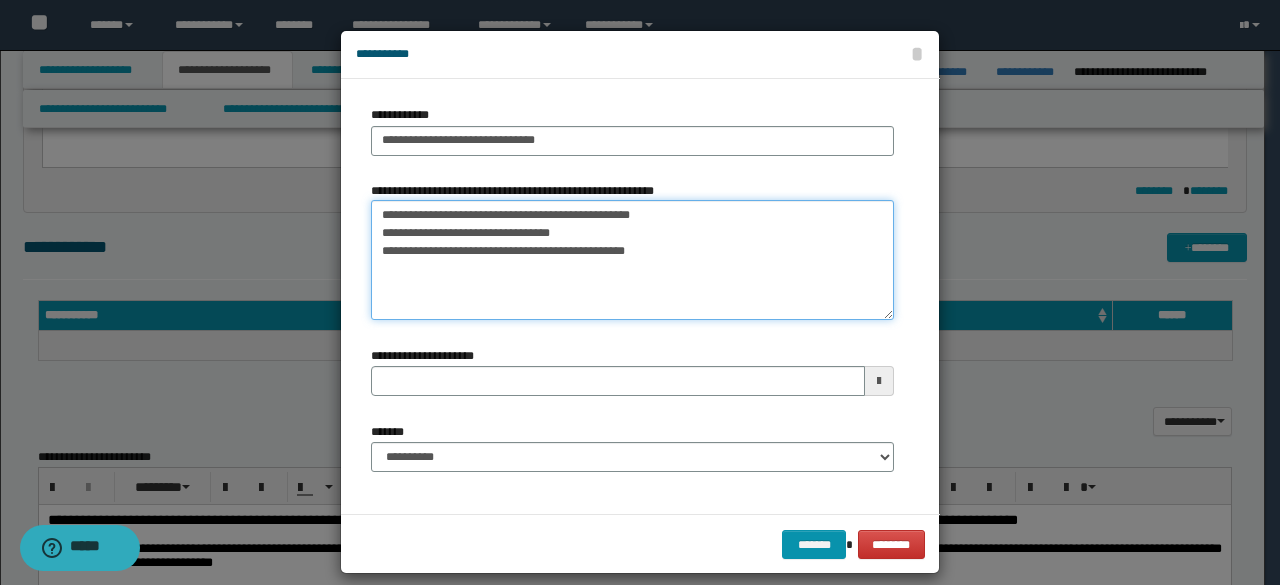 drag, startPoint x: 634, startPoint y: 210, endPoint x: 220, endPoint y: 131, distance: 421.47003 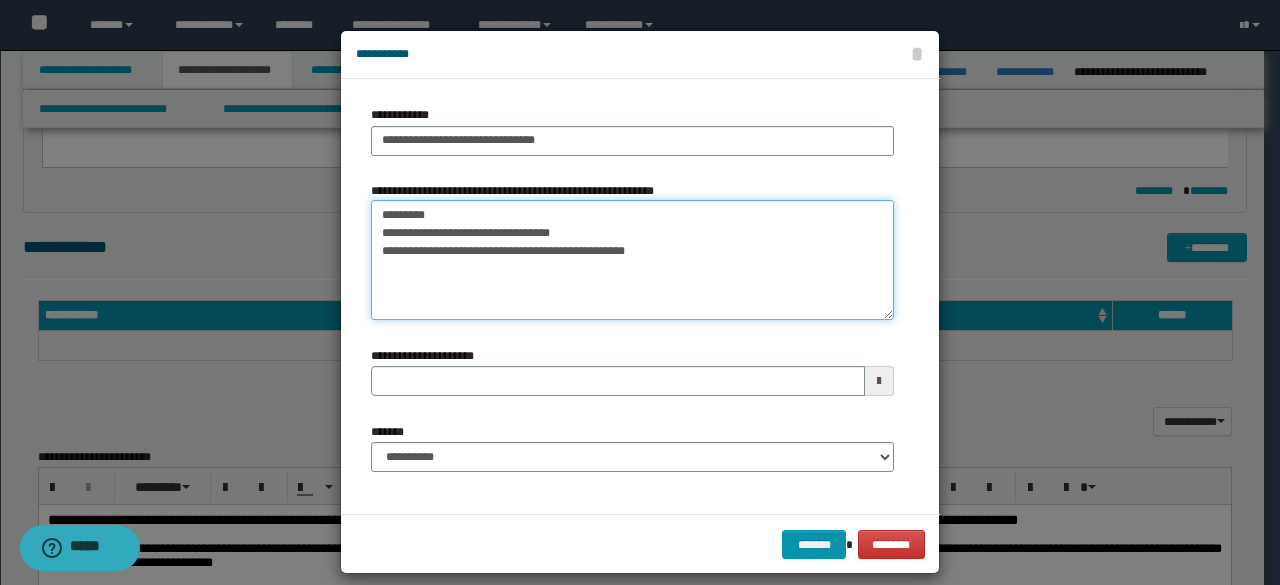 drag, startPoint x: 597, startPoint y: 261, endPoint x: 348, endPoint y: 230, distance: 250.9223 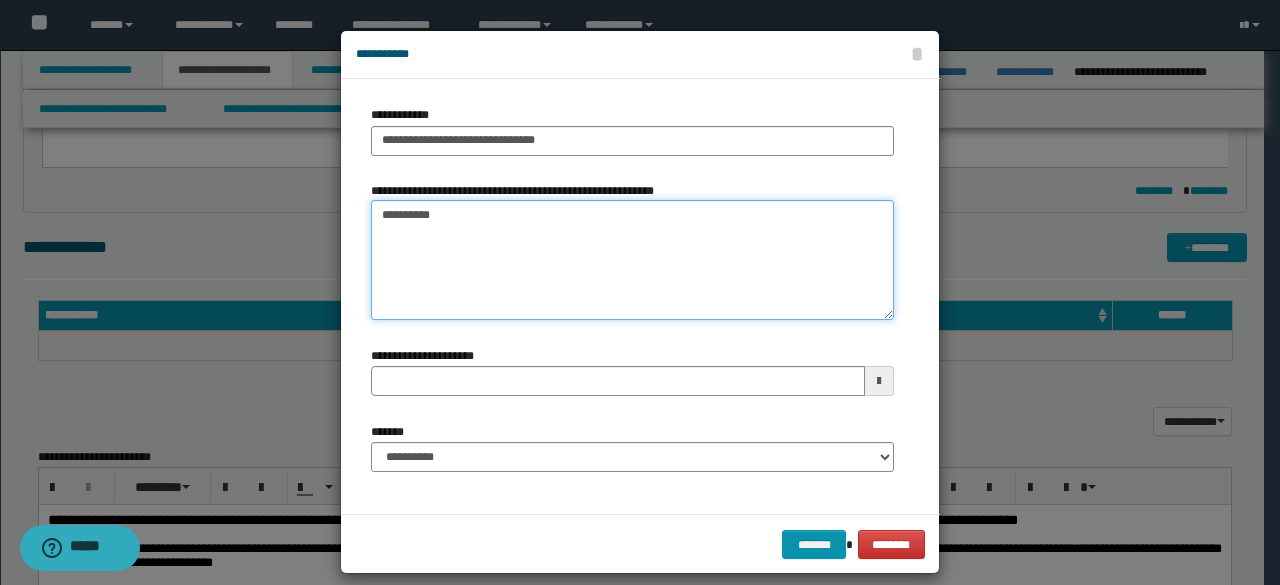 type on "*********" 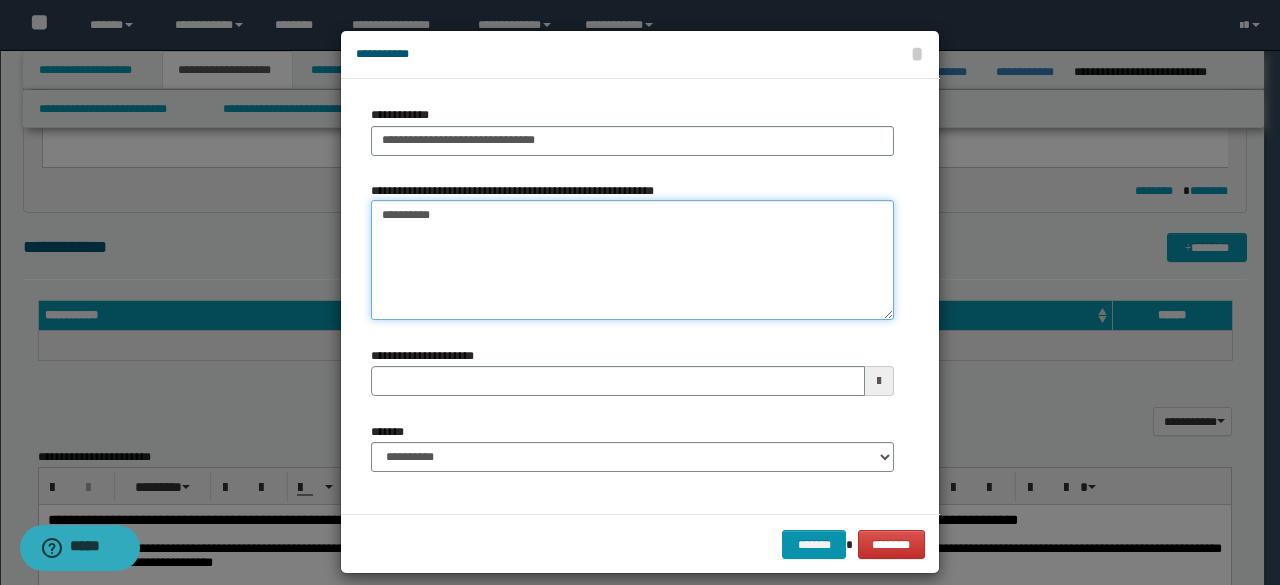 type 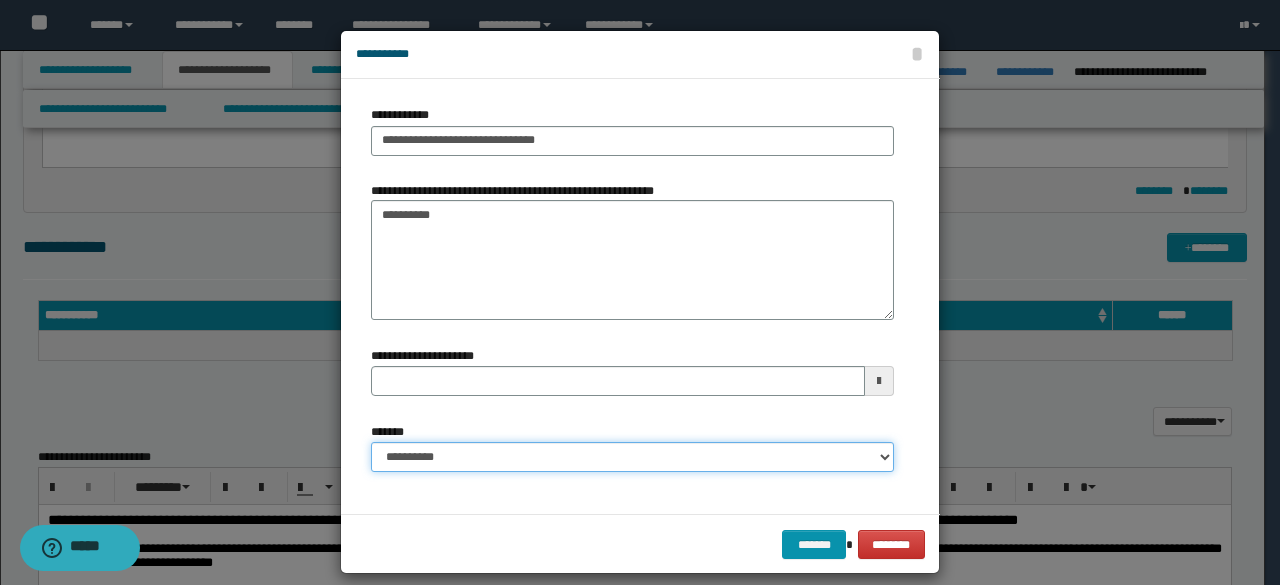 click on "**********" at bounding box center (632, 457) 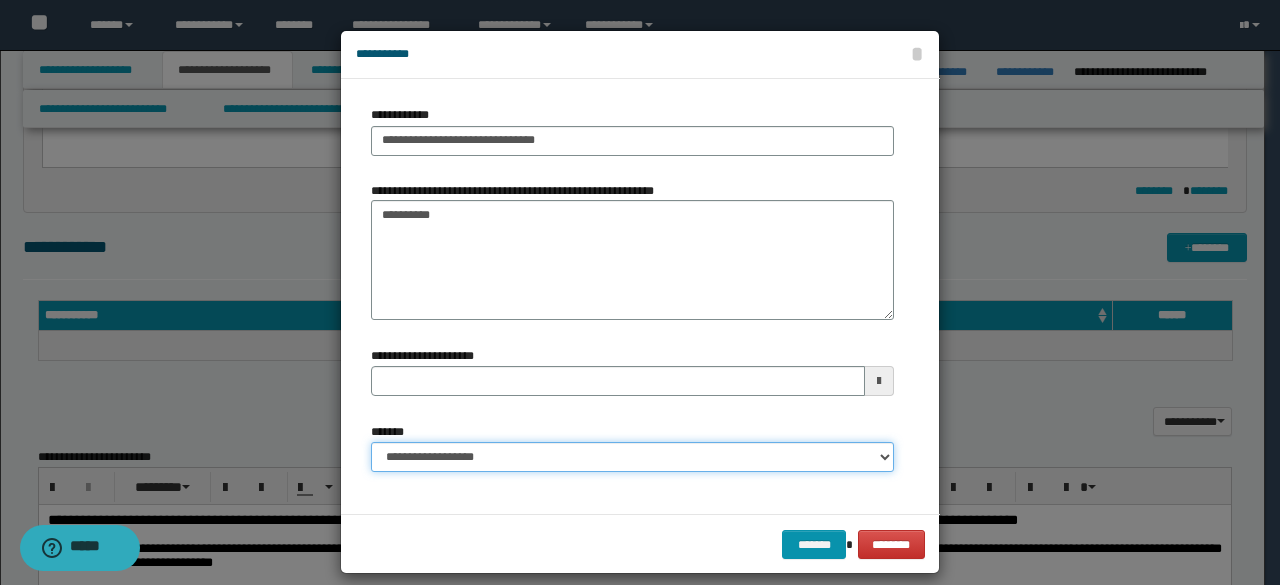 type 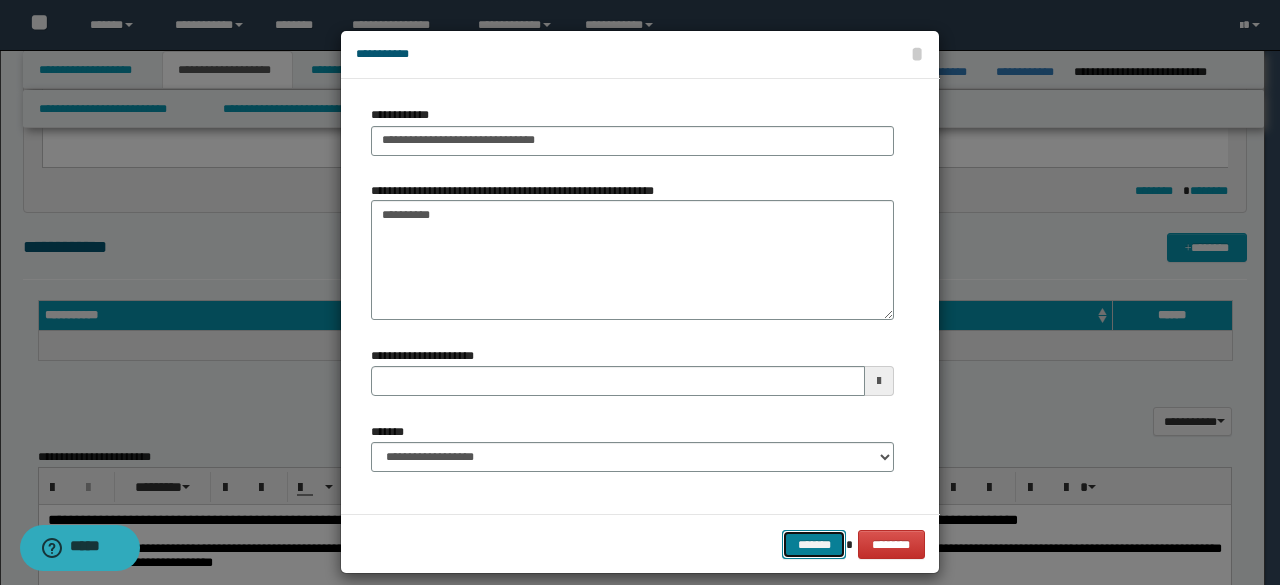 click on "*******" at bounding box center (814, 544) 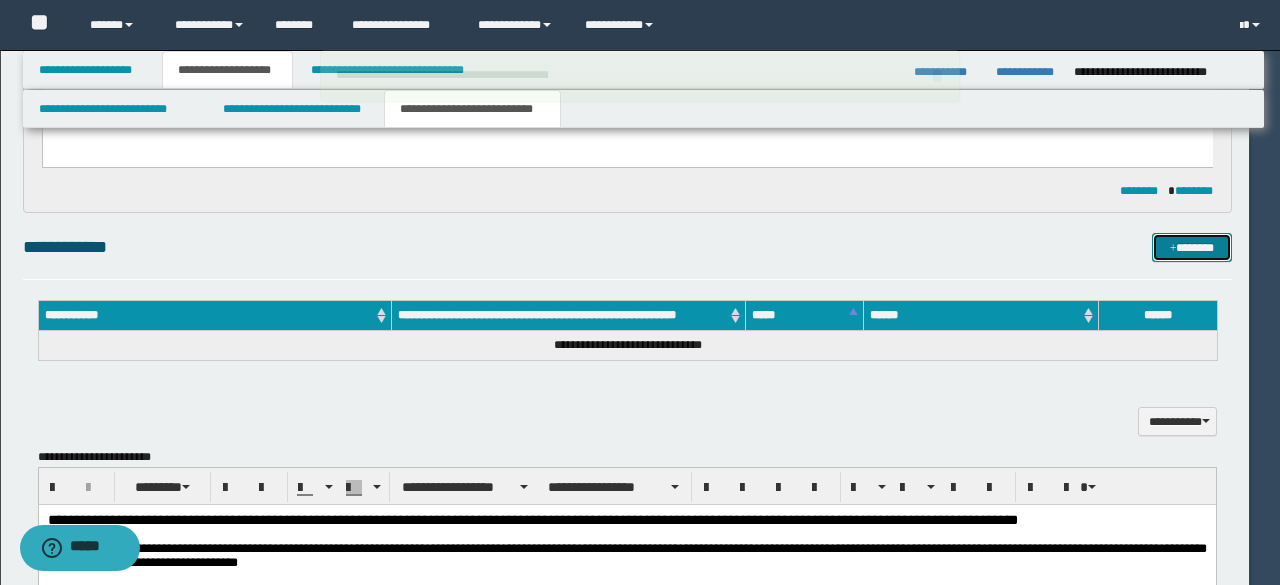 type 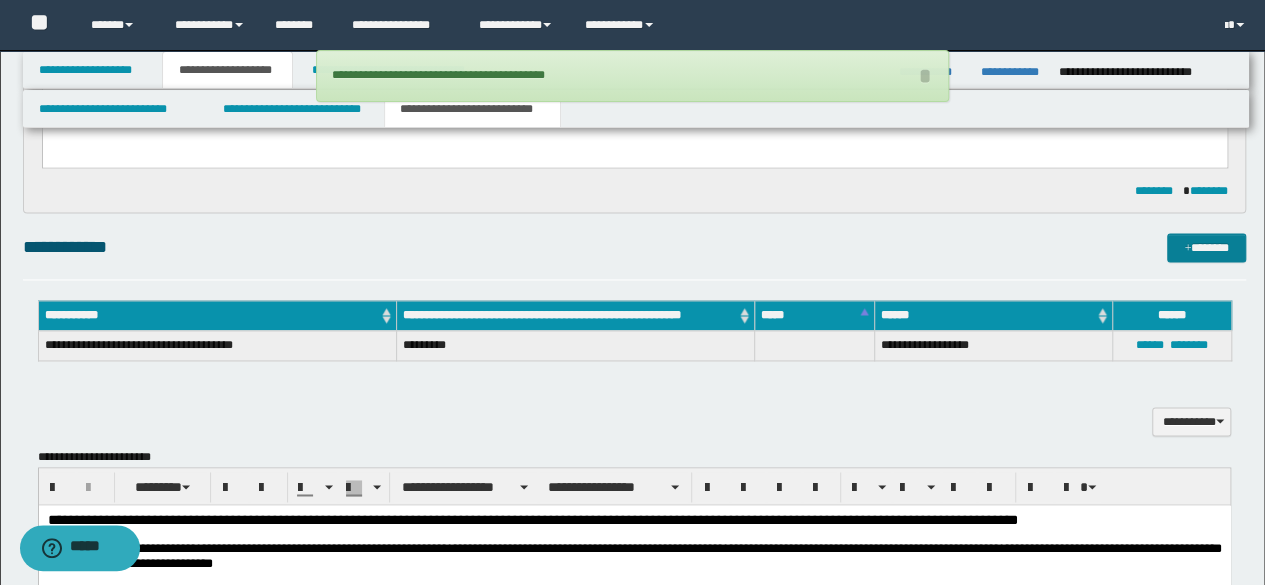 drag, startPoint x: 1180, startPoint y: 269, endPoint x: 1182, endPoint y: 253, distance: 16.124516 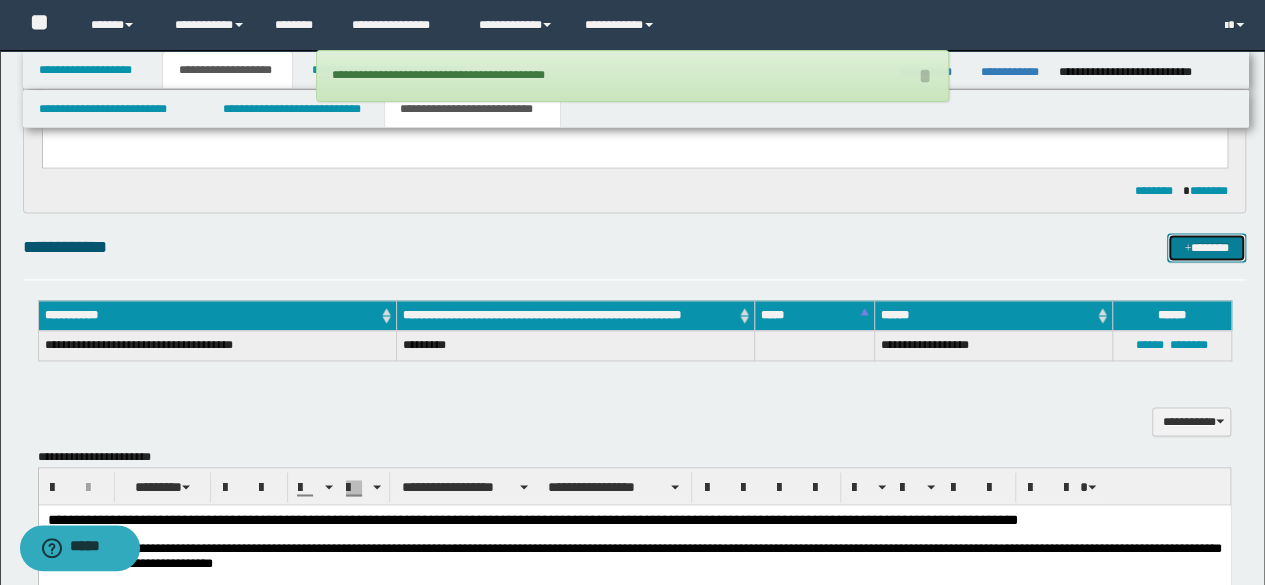 drag, startPoint x: 1182, startPoint y: 247, endPoint x: 1041, endPoint y: 200, distance: 148.62704 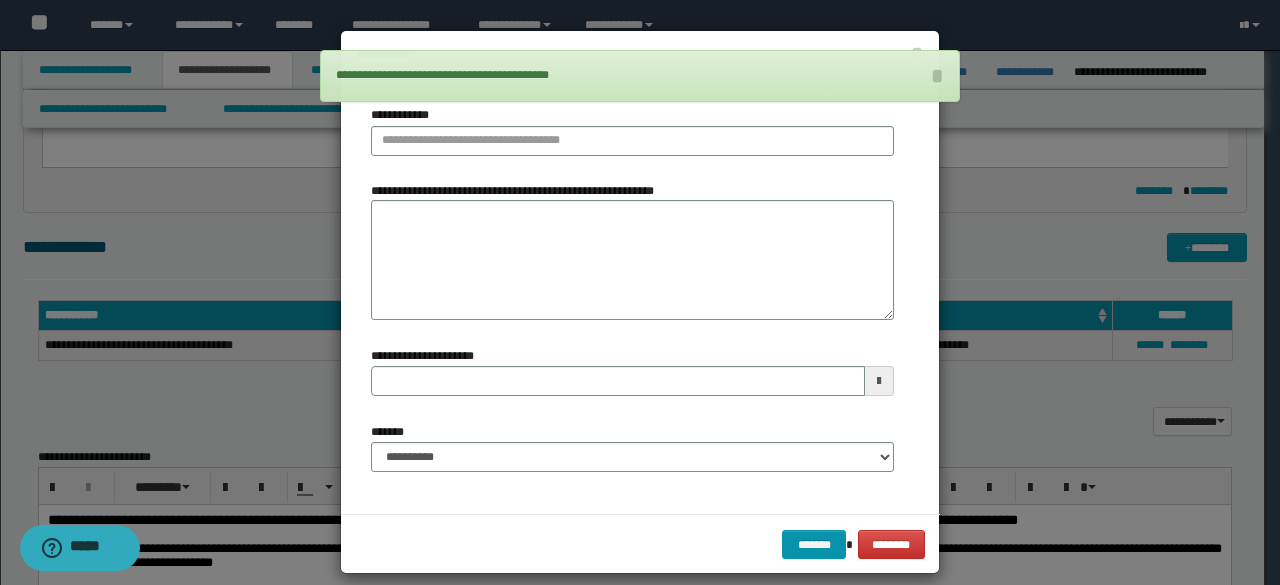 click on "**********" at bounding box center (632, 260) 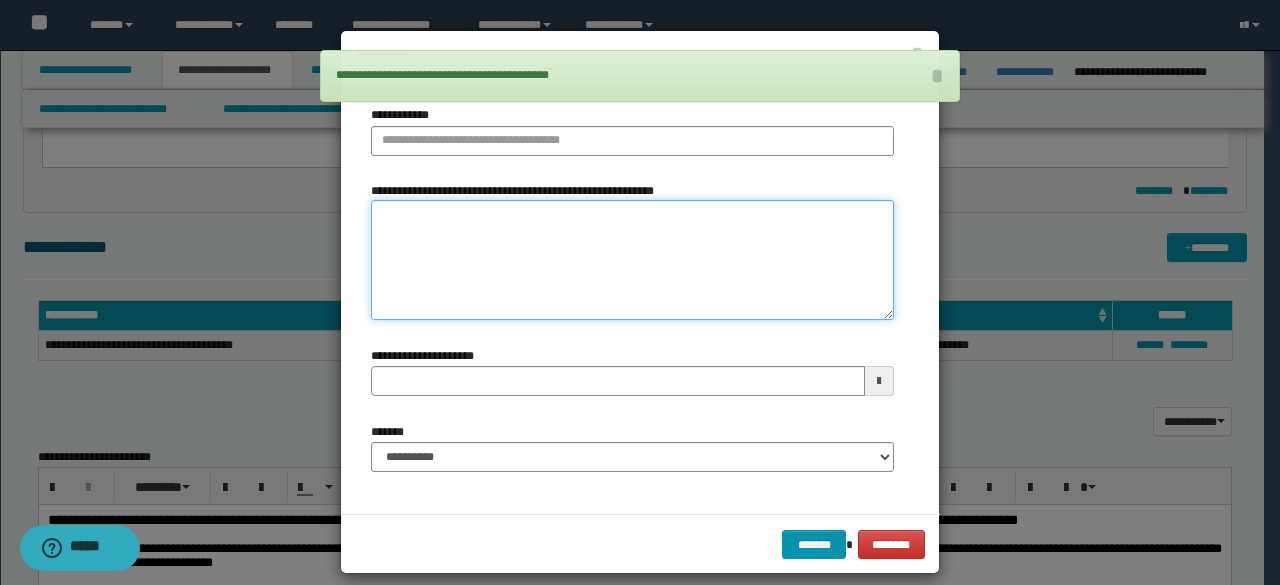 click on "**********" at bounding box center (632, 260) 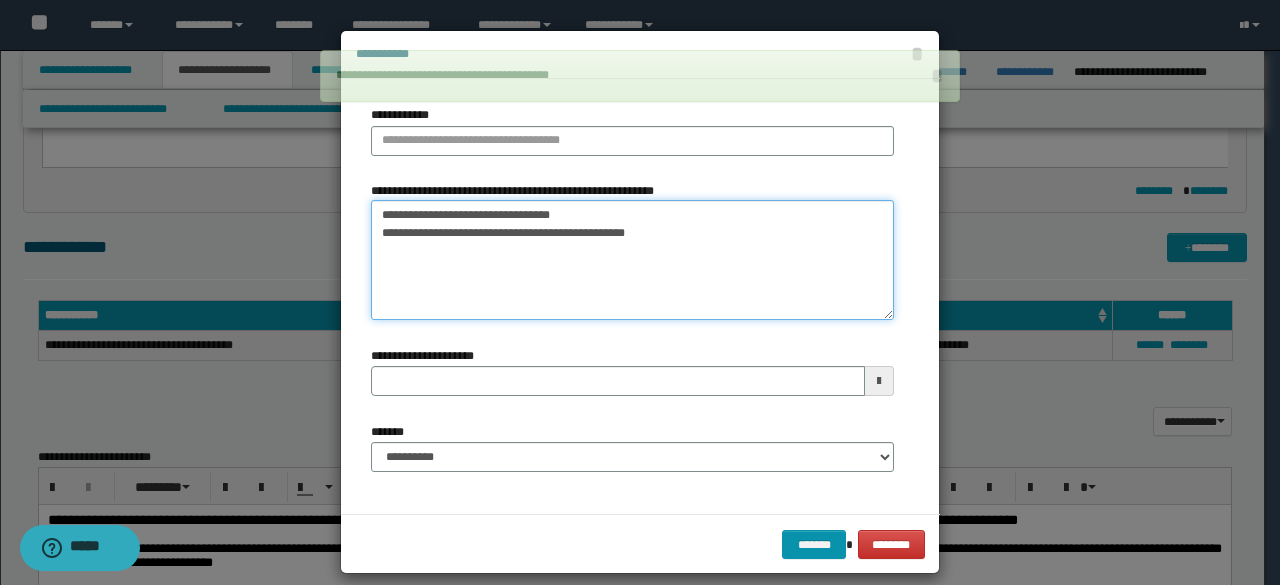 type on "**********" 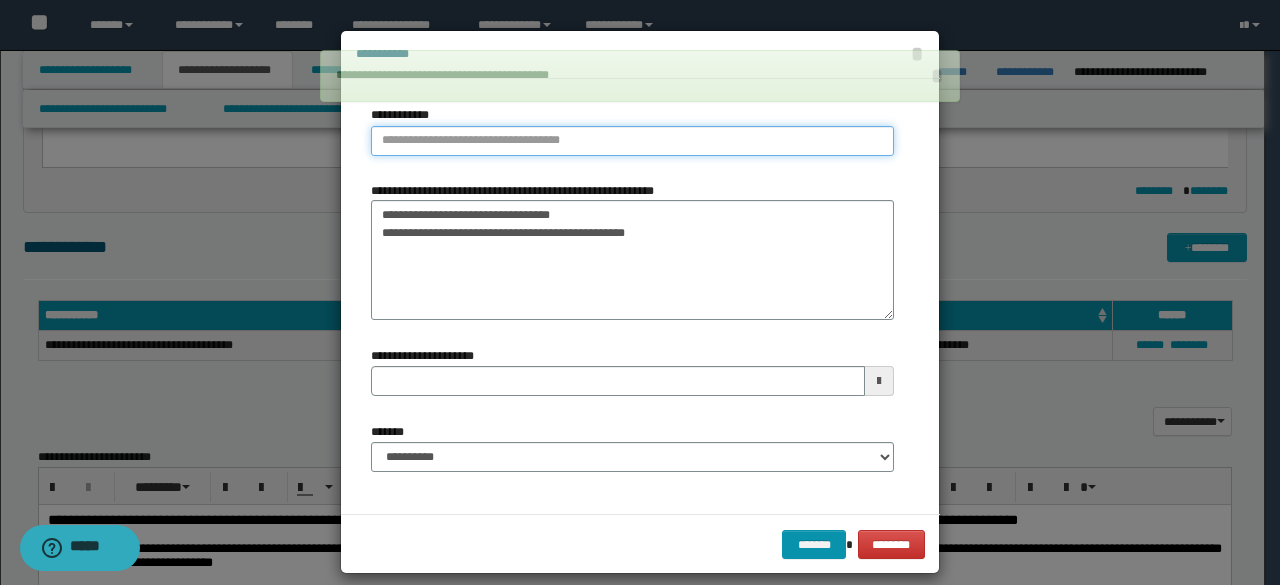 type on "**********" 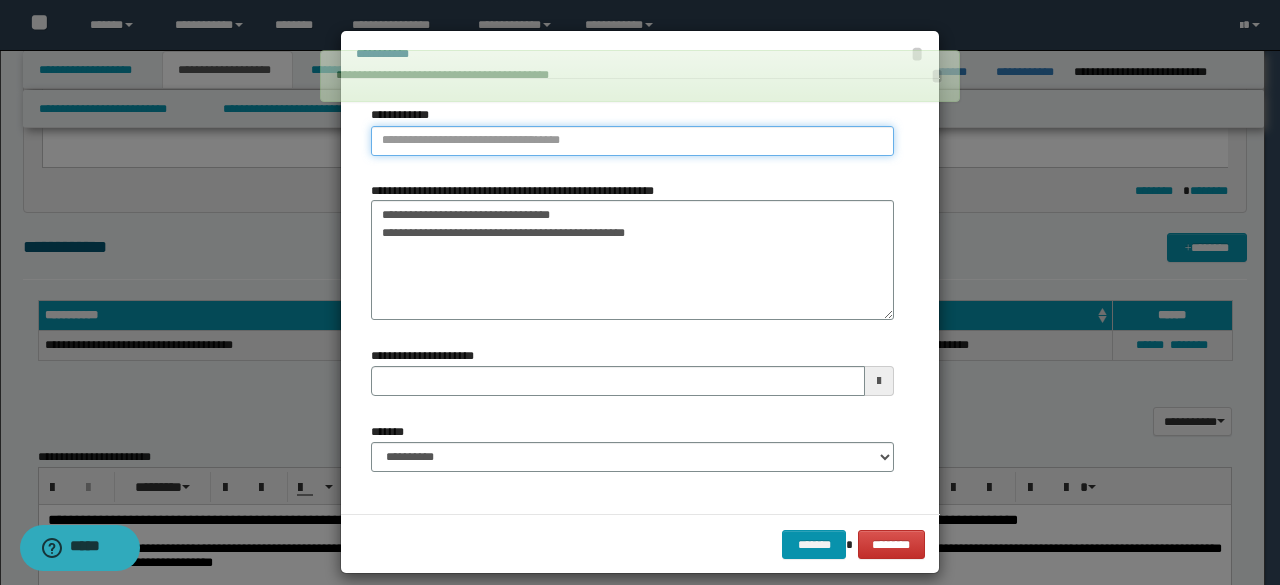 click on "**********" at bounding box center [632, 141] 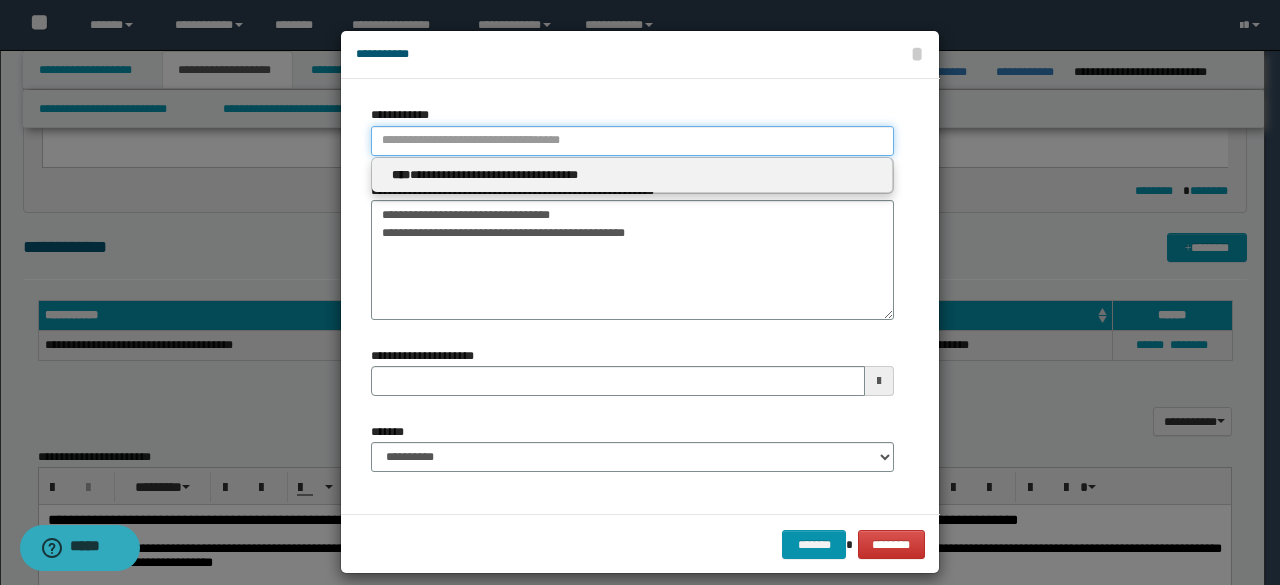 type 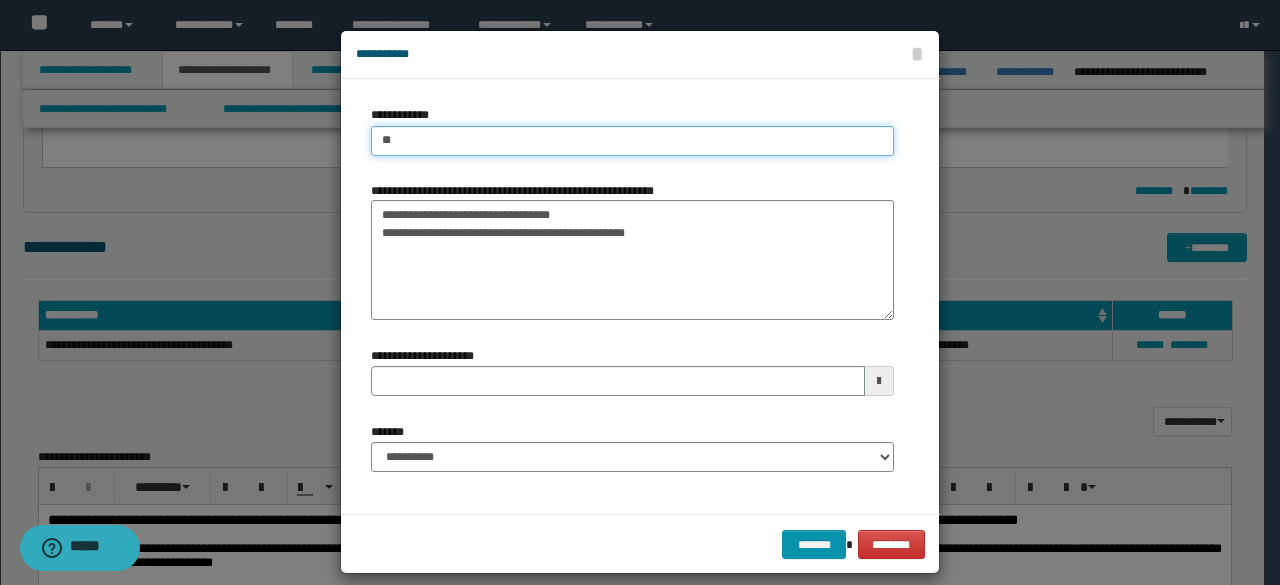 type on "***" 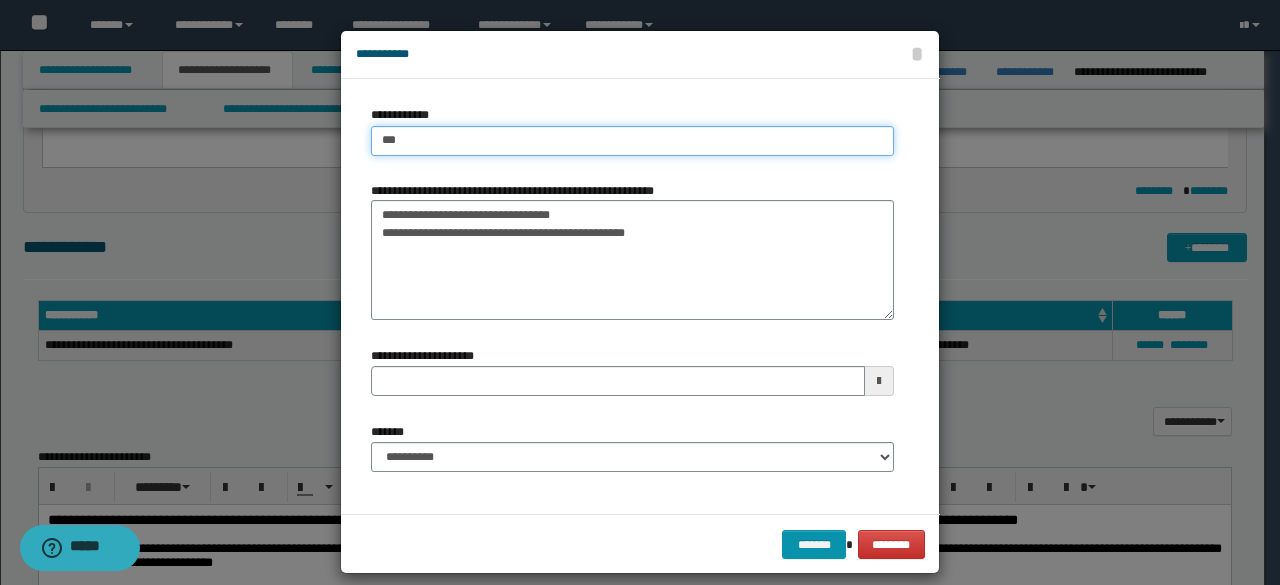type on "***" 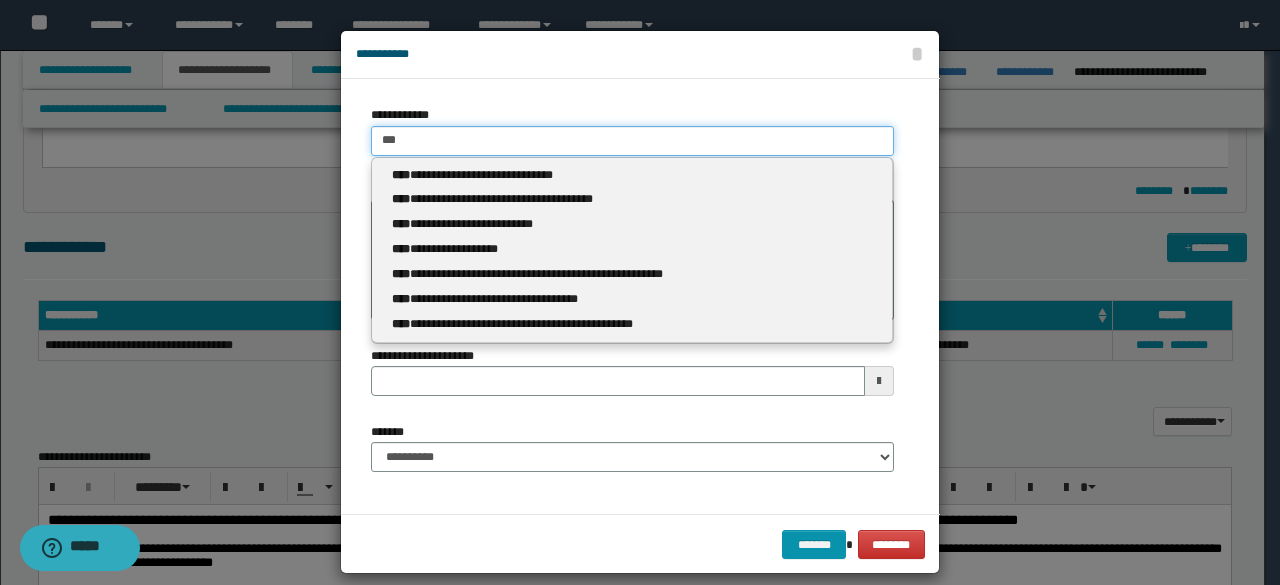 type 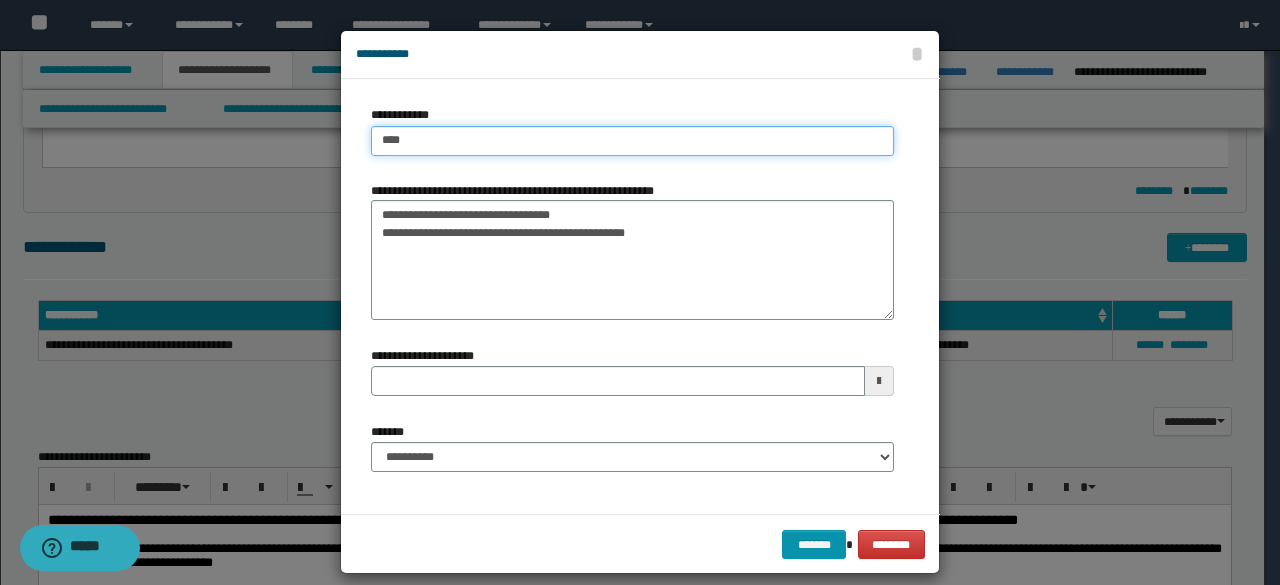 type on "****" 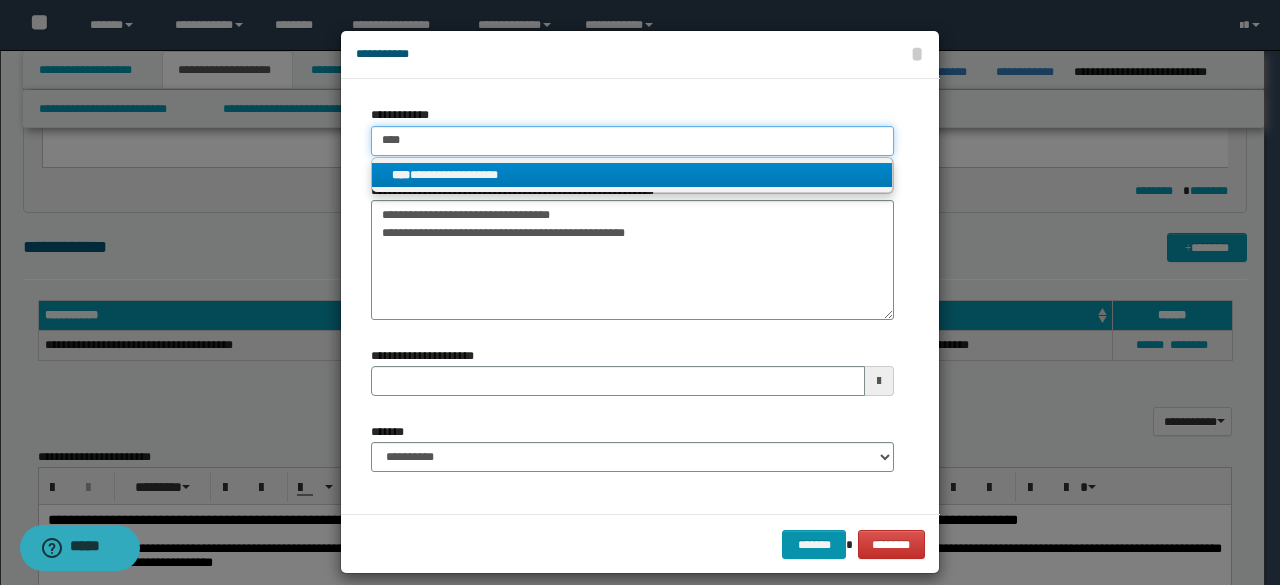 type on "****" 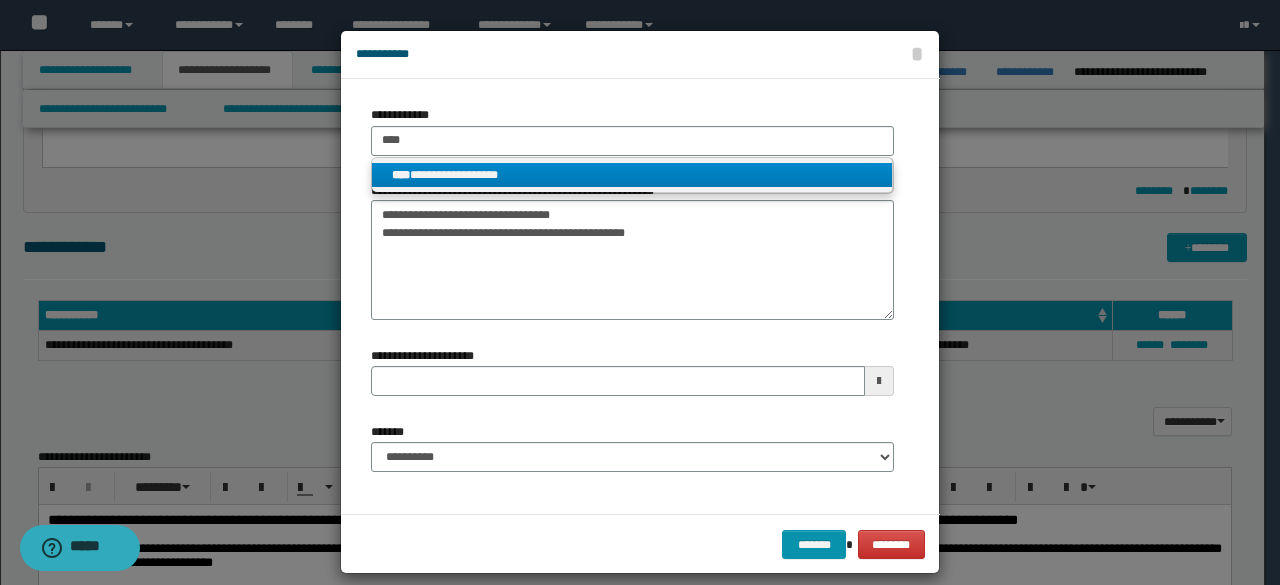 click on "**********" at bounding box center (632, 175) 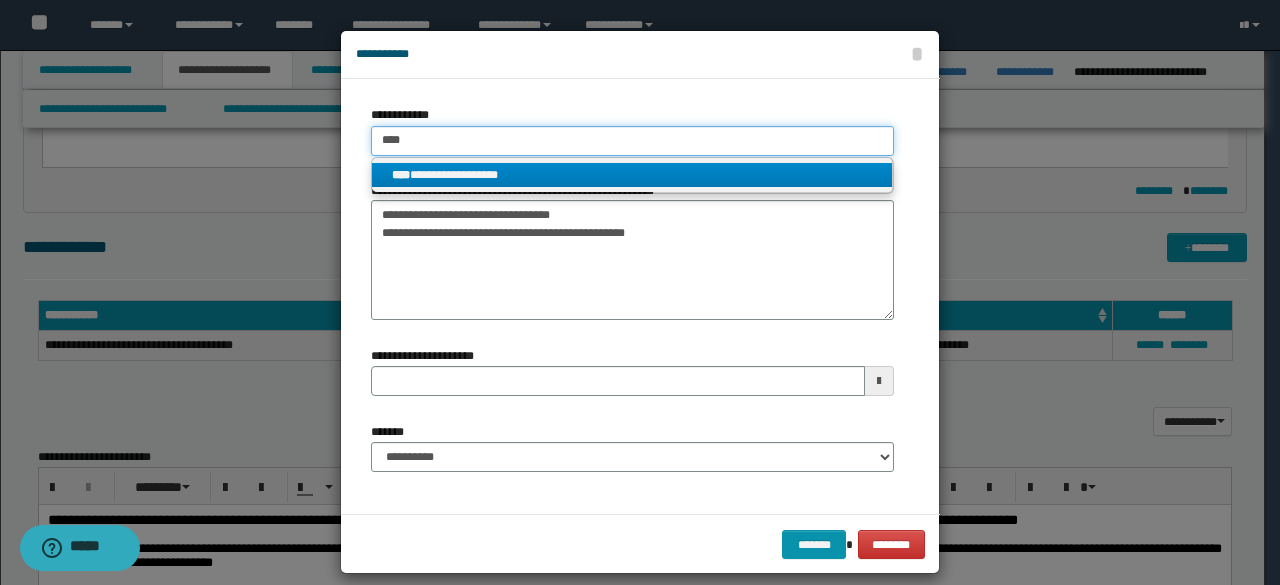 type 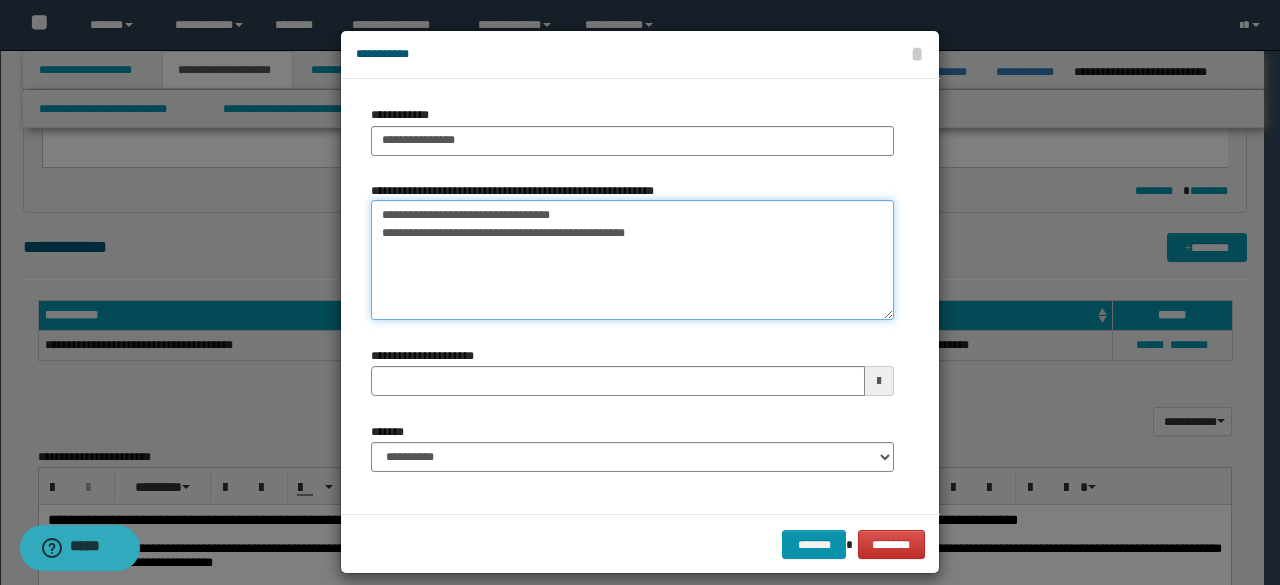 drag, startPoint x: 537, startPoint y: 209, endPoint x: 240, endPoint y: 172, distance: 299.29584 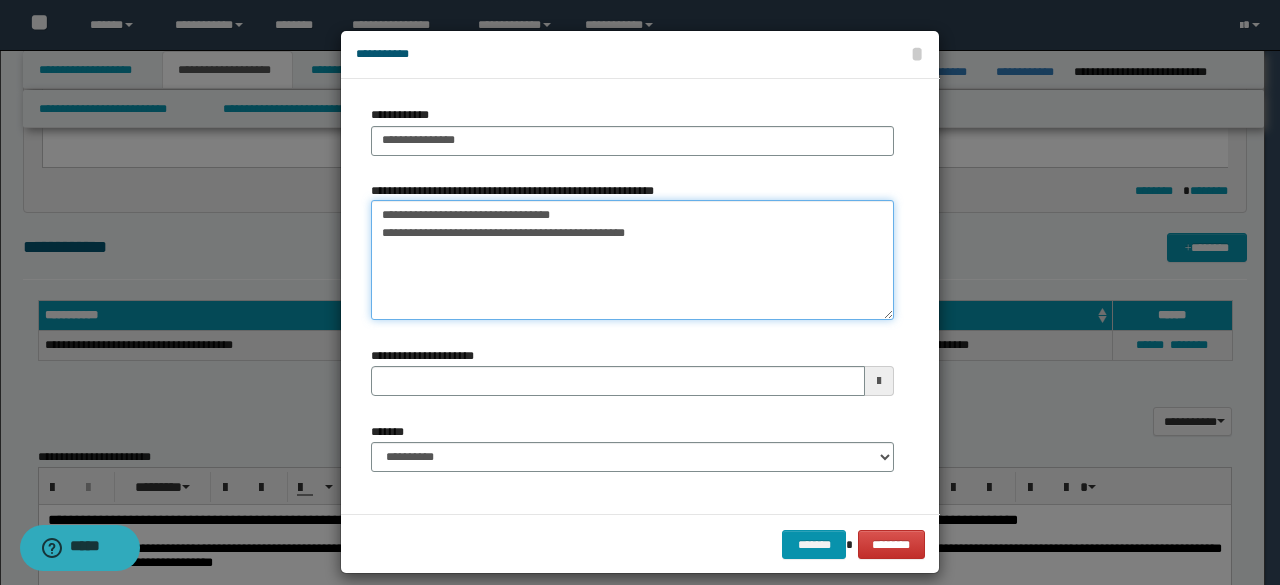 type on "**********" 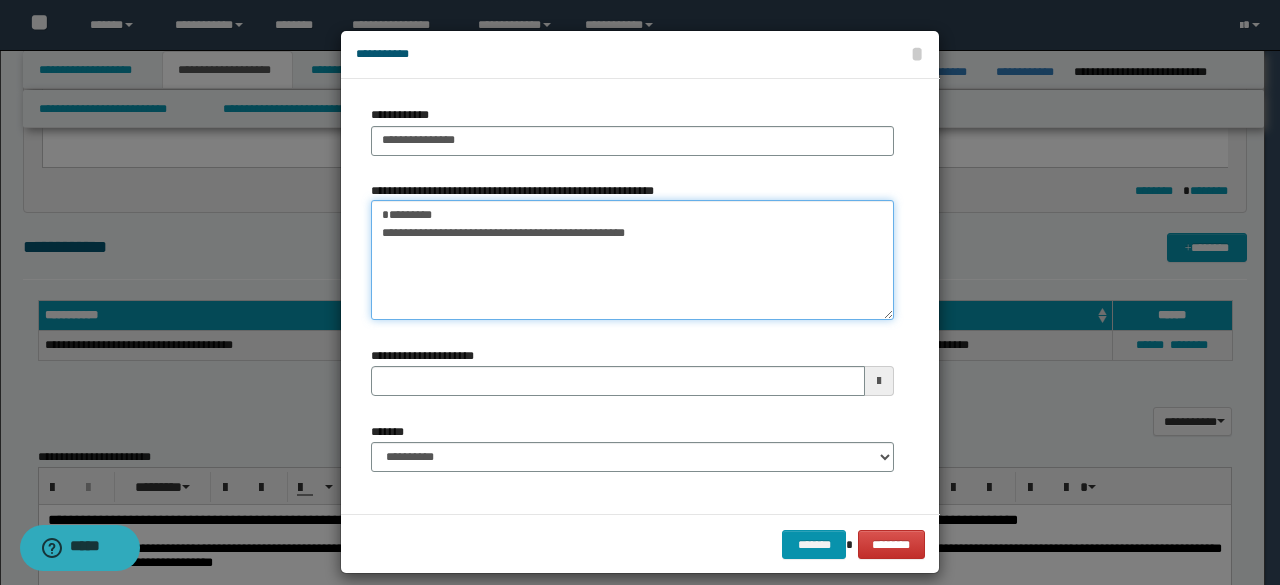 type 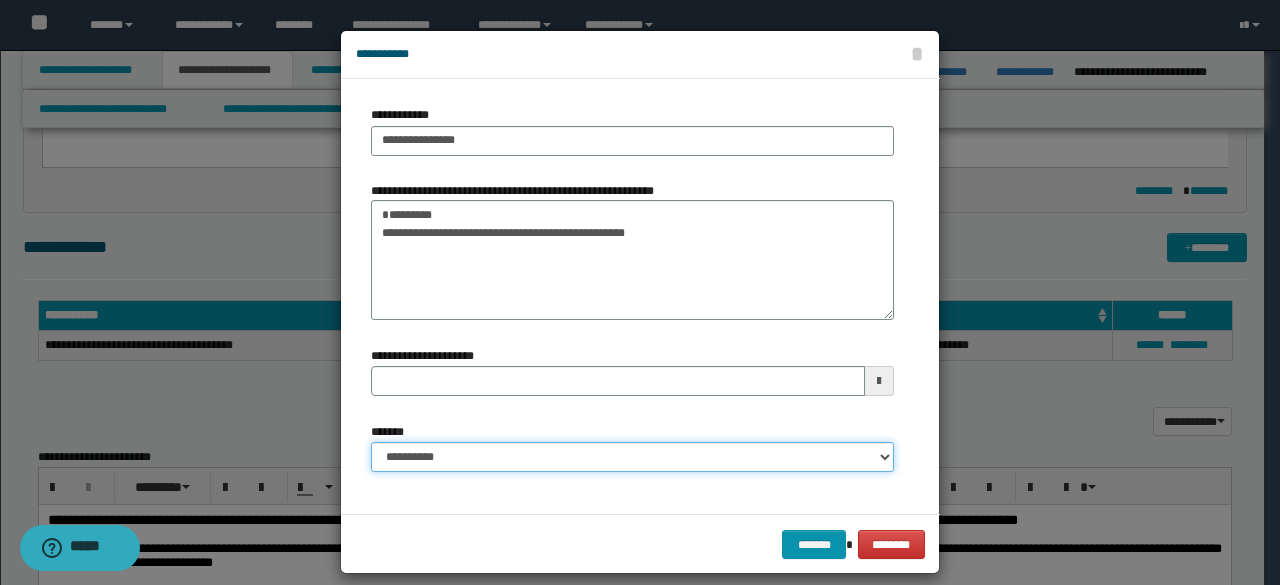 click on "**********" at bounding box center (632, 457) 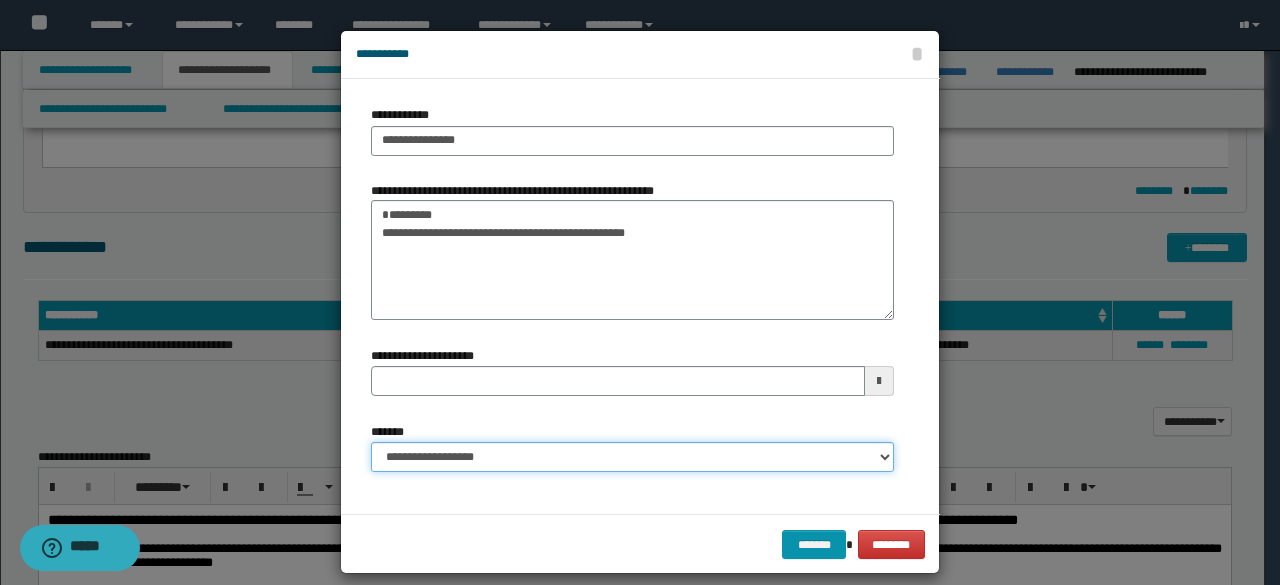 click on "**********" at bounding box center (632, 457) 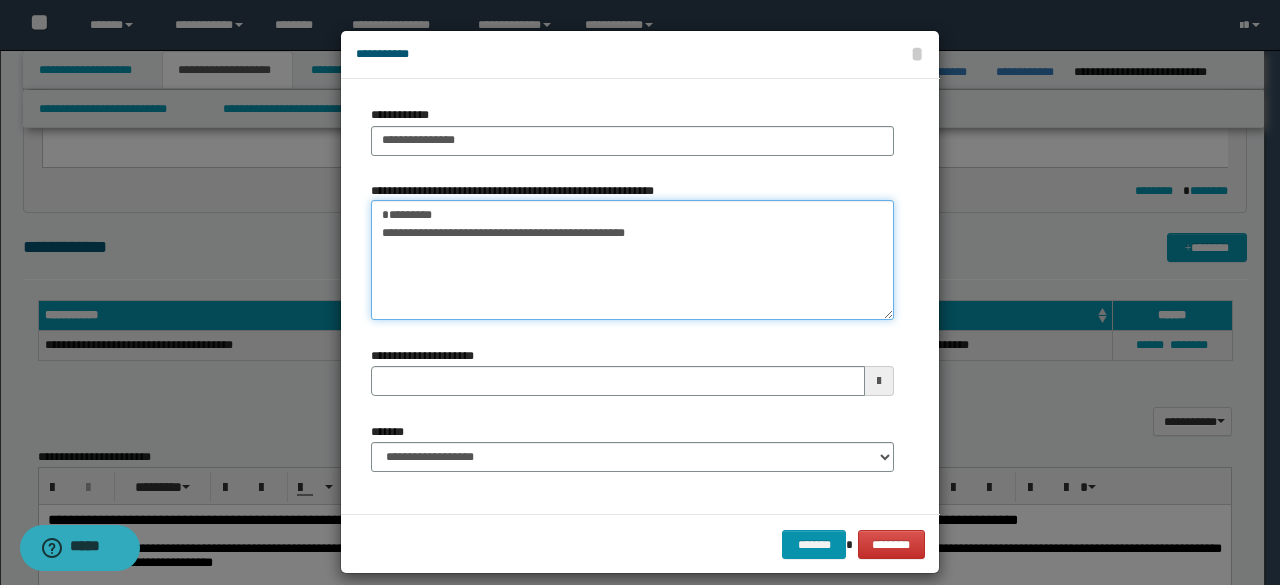 drag, startPoint x: 715, startPoint y: 241, endPoint x: 300, endPoint y: 228, distance: 415.20355 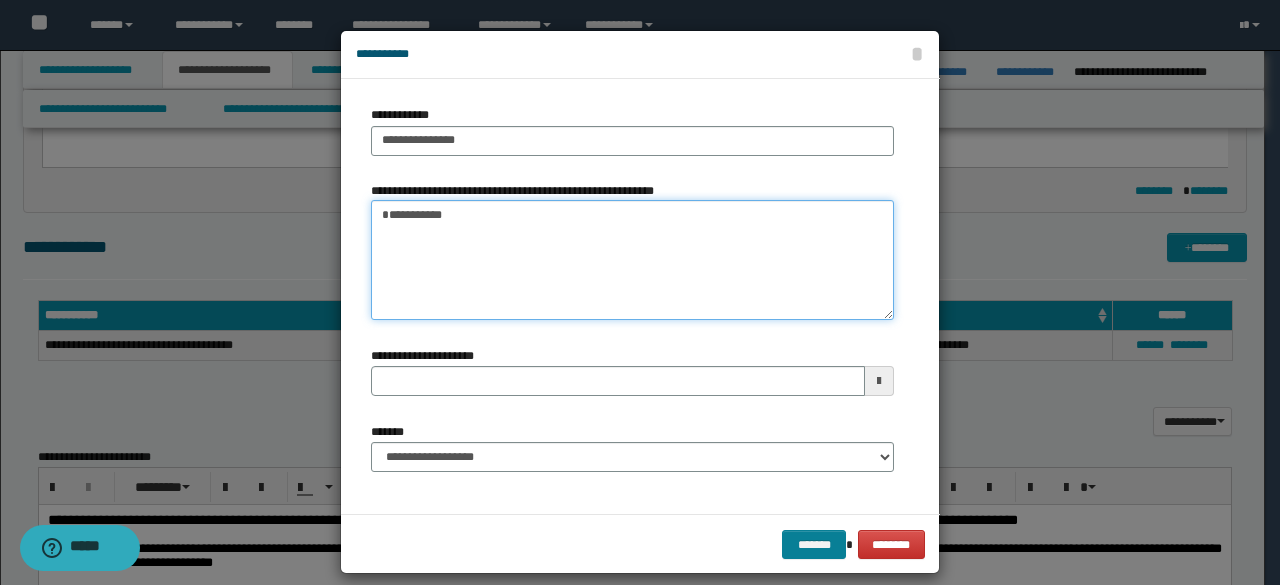 type on "*********" 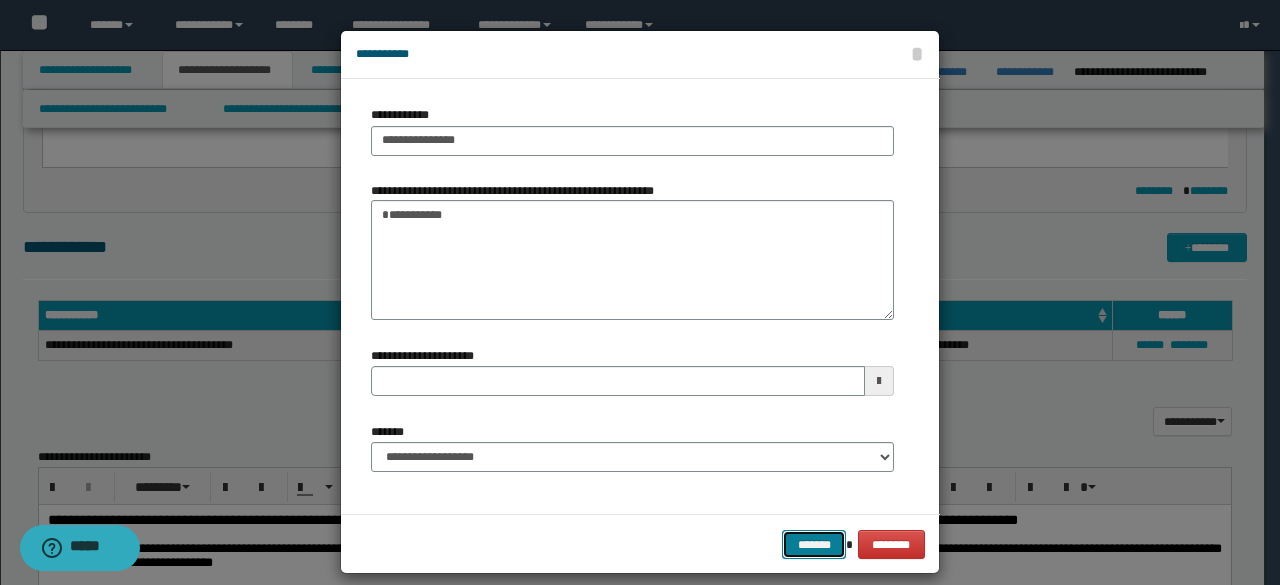 drag, startPoint x: 797, startPoint y: 541, endPoint x: 892, endPoint y: 487, distance: 109.27488 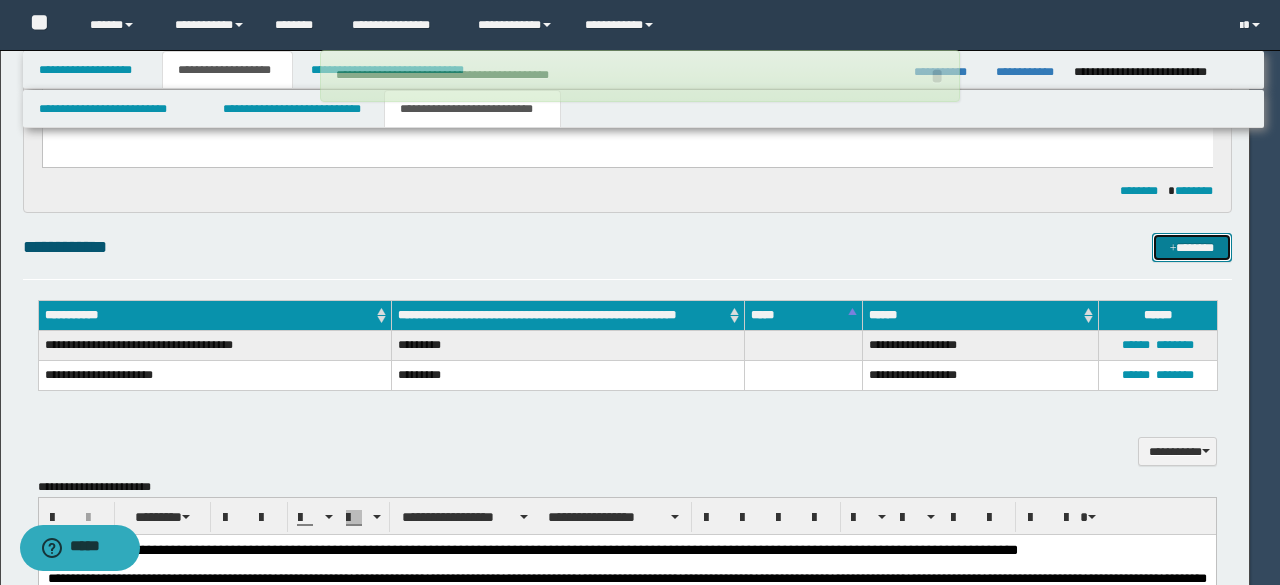 type 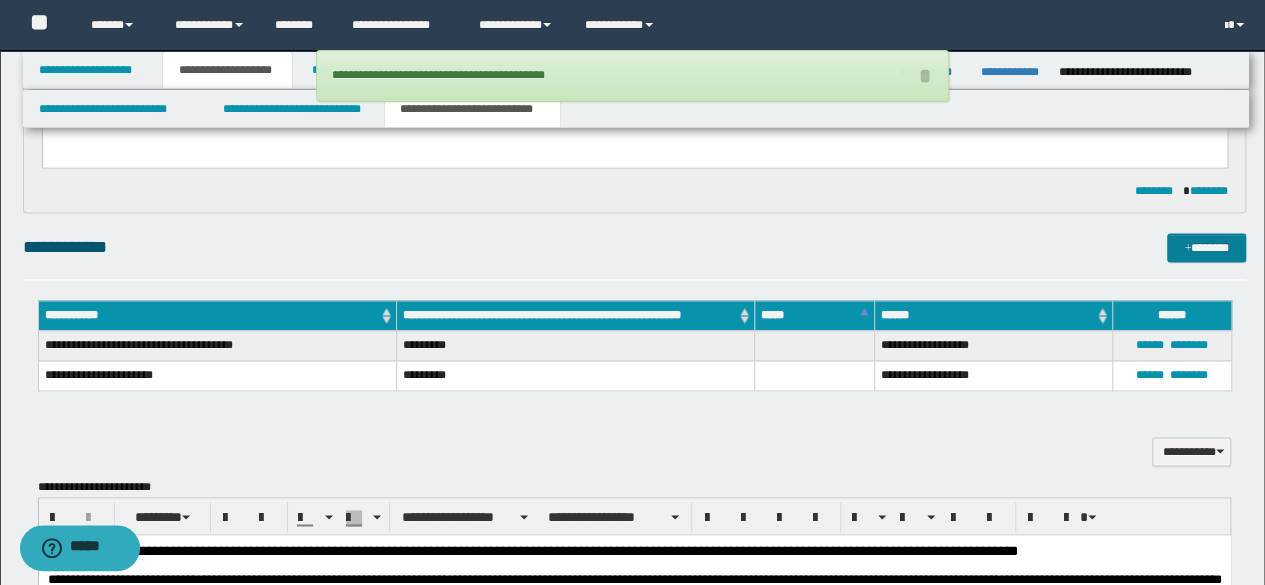 drag, startPoint x: 1148, startPoint y: 259, endPoint x: 1170, endPoint y: 250, distance: 23.769728 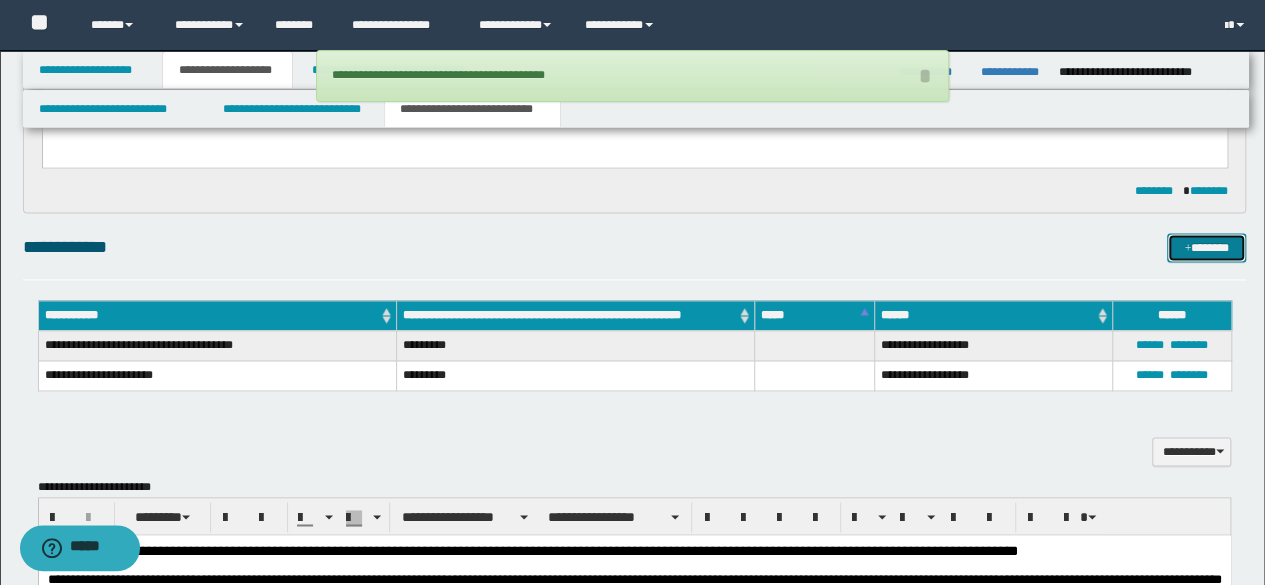 click on "*******" at bounding box center (1206, 247) 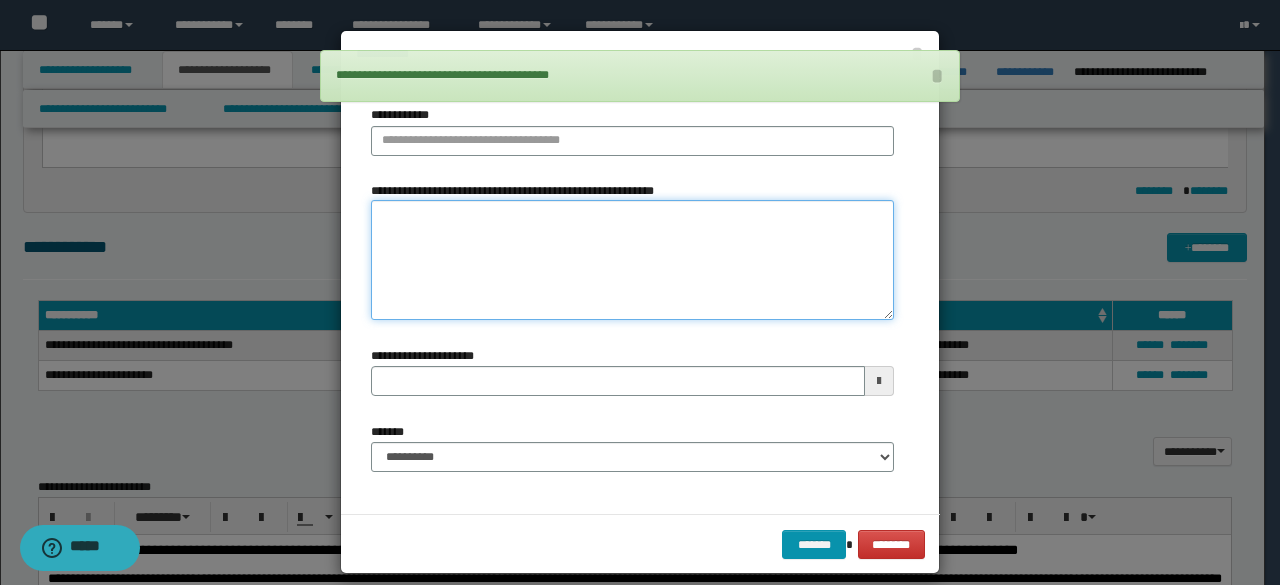 click on "**********" at bounding box center (632, 260) 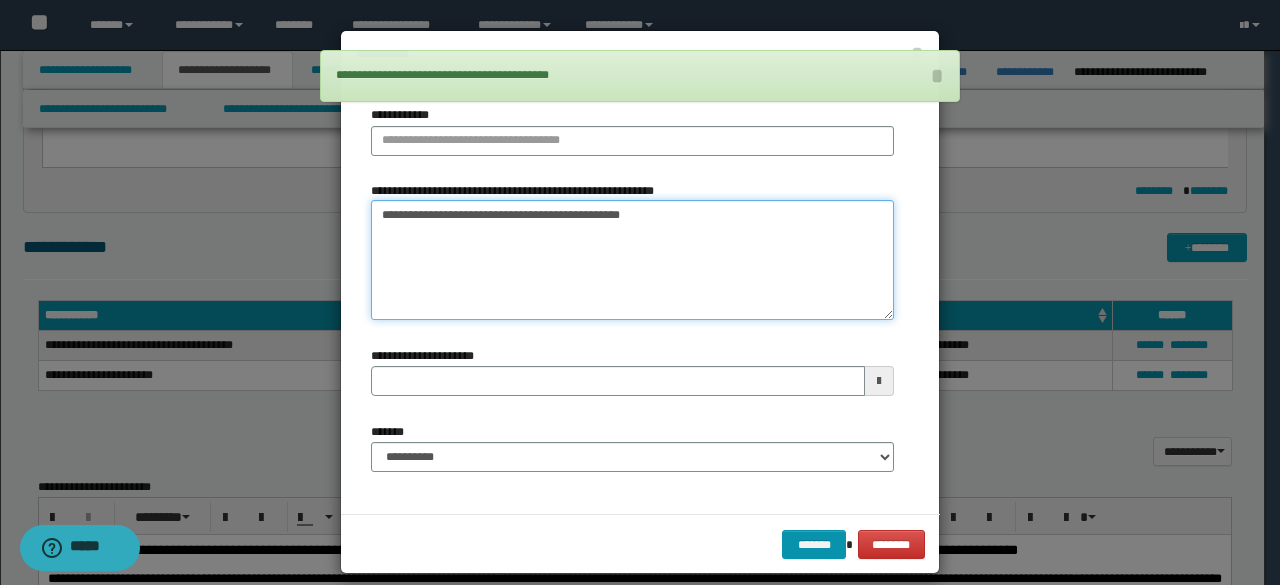 type on "**********" 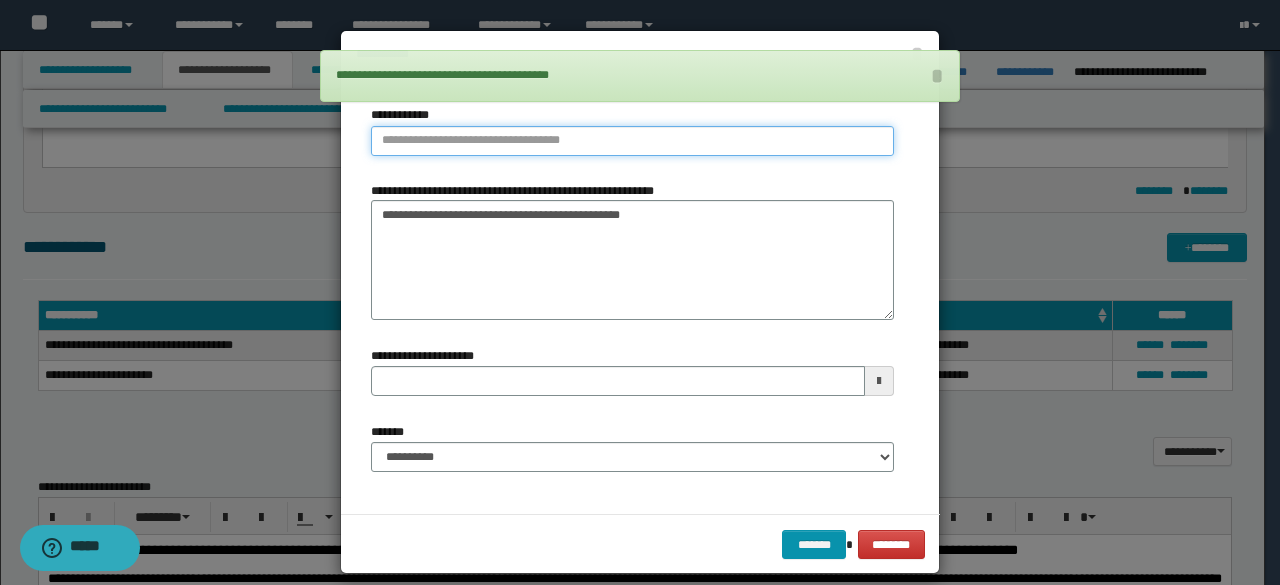 type on "**********" 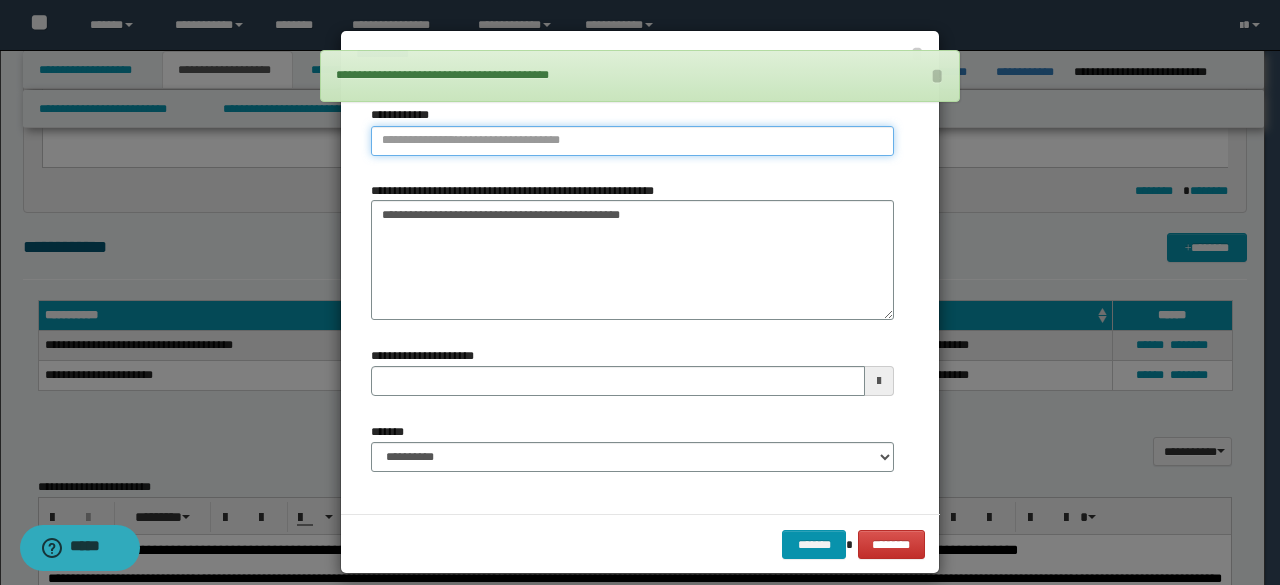 click on "**********" at bounding box center (632, 141) 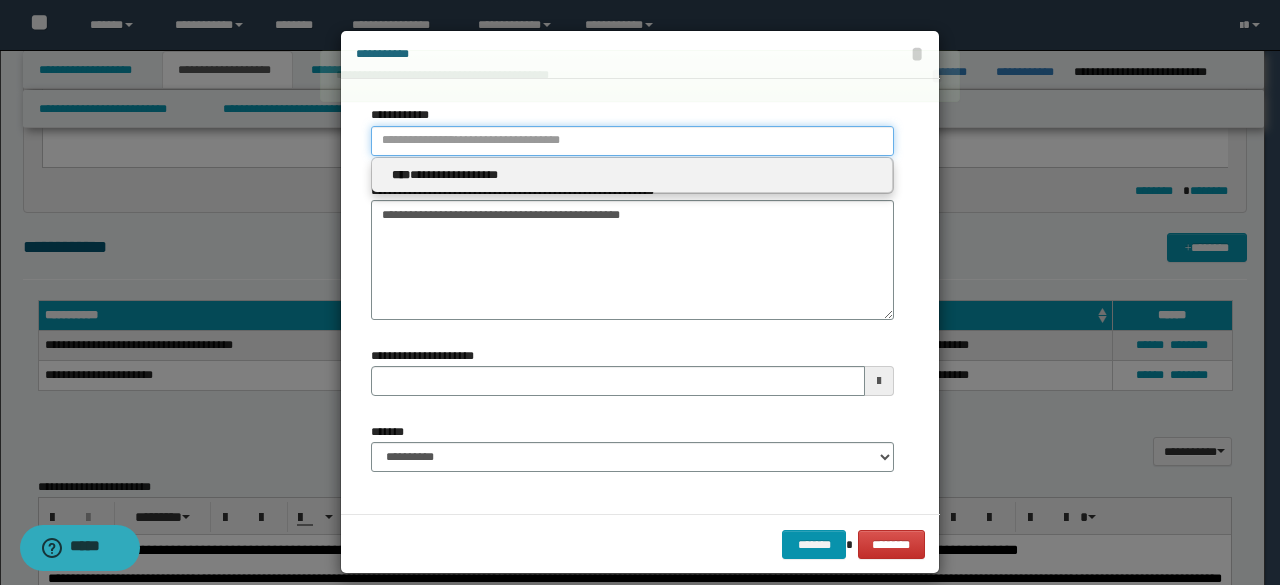 type 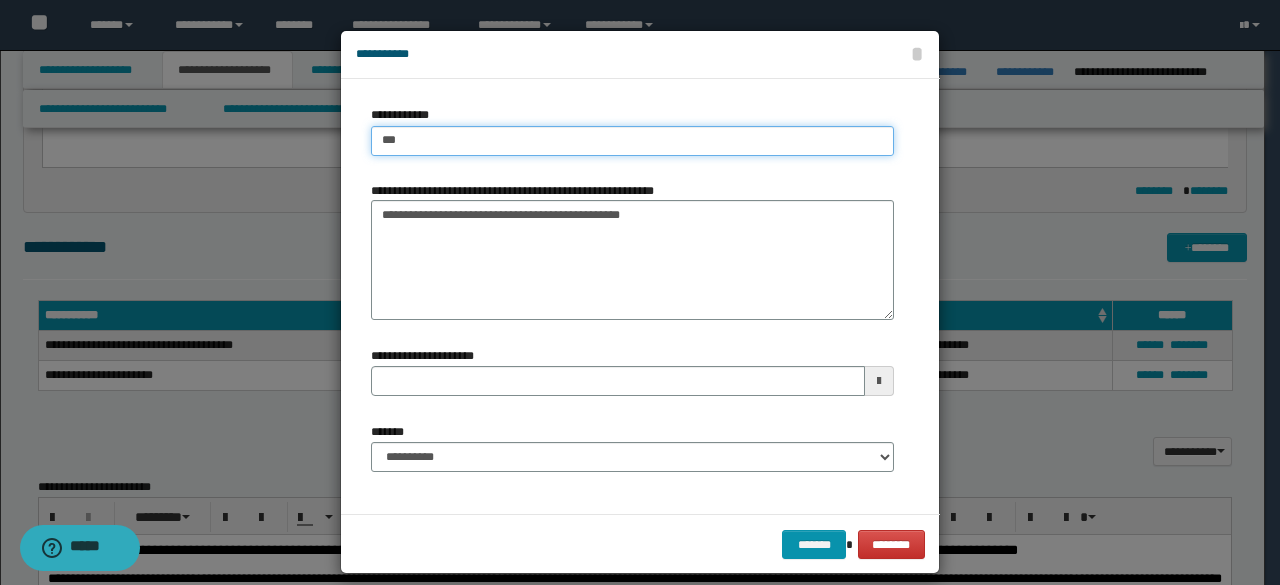type on "****" 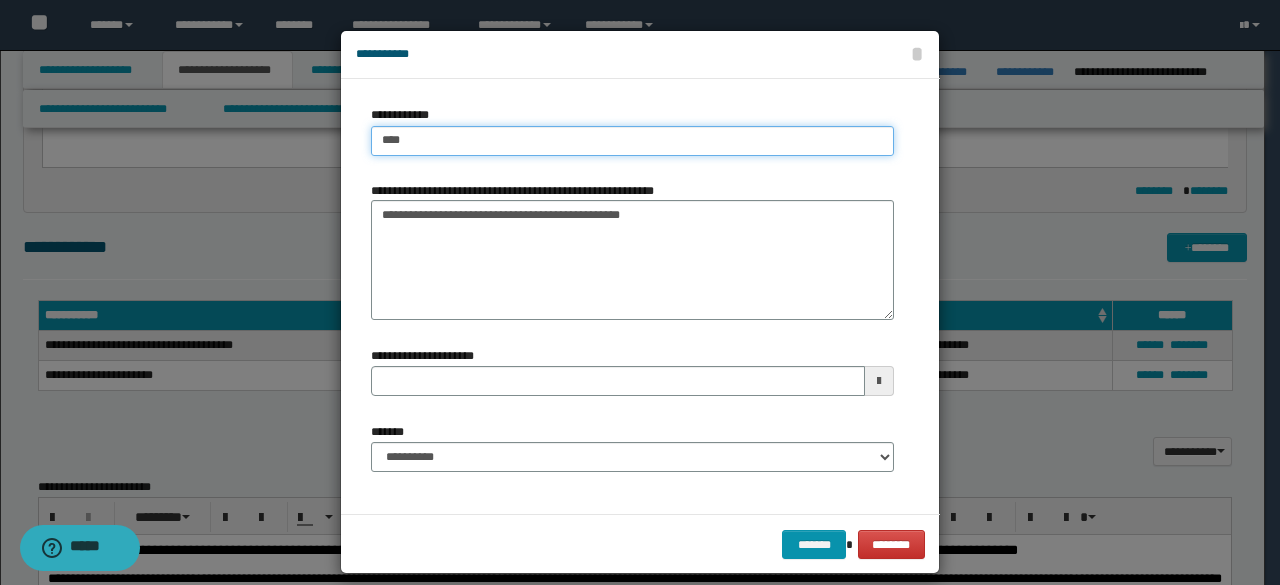 type on "****" 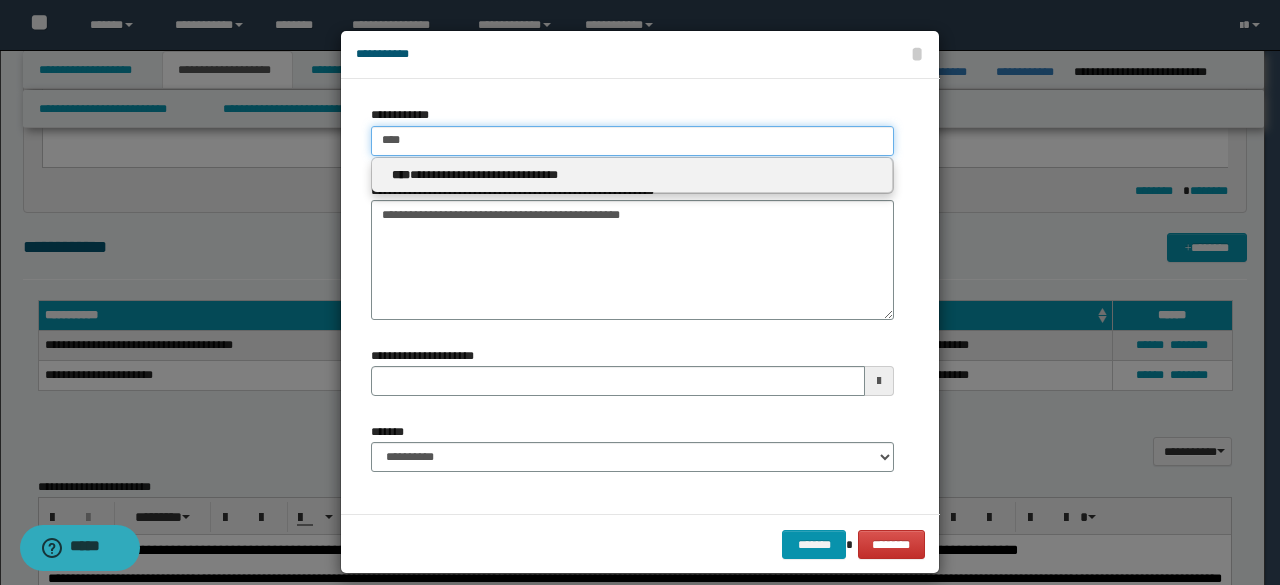 type on "****" 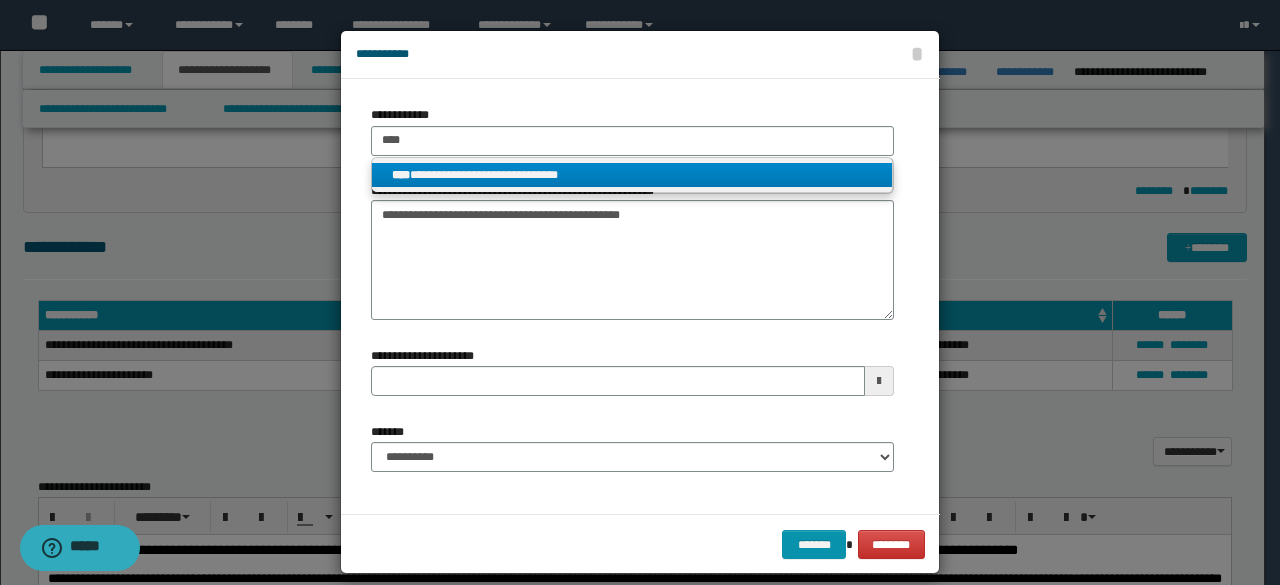 click on "**********" at bounding box center [632, 175] 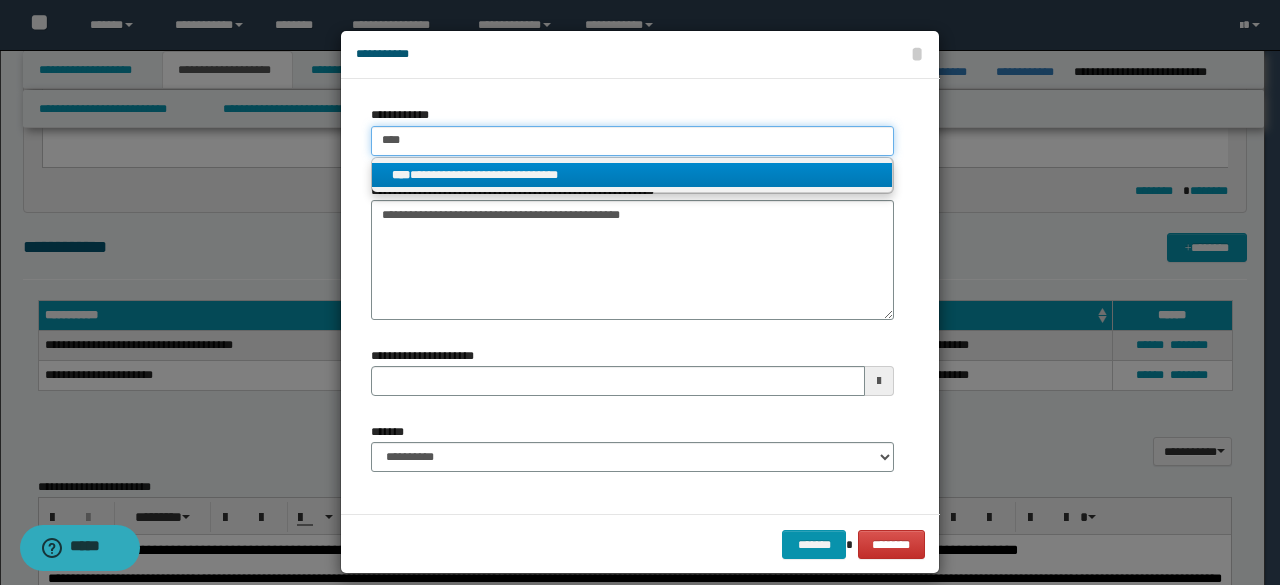 type 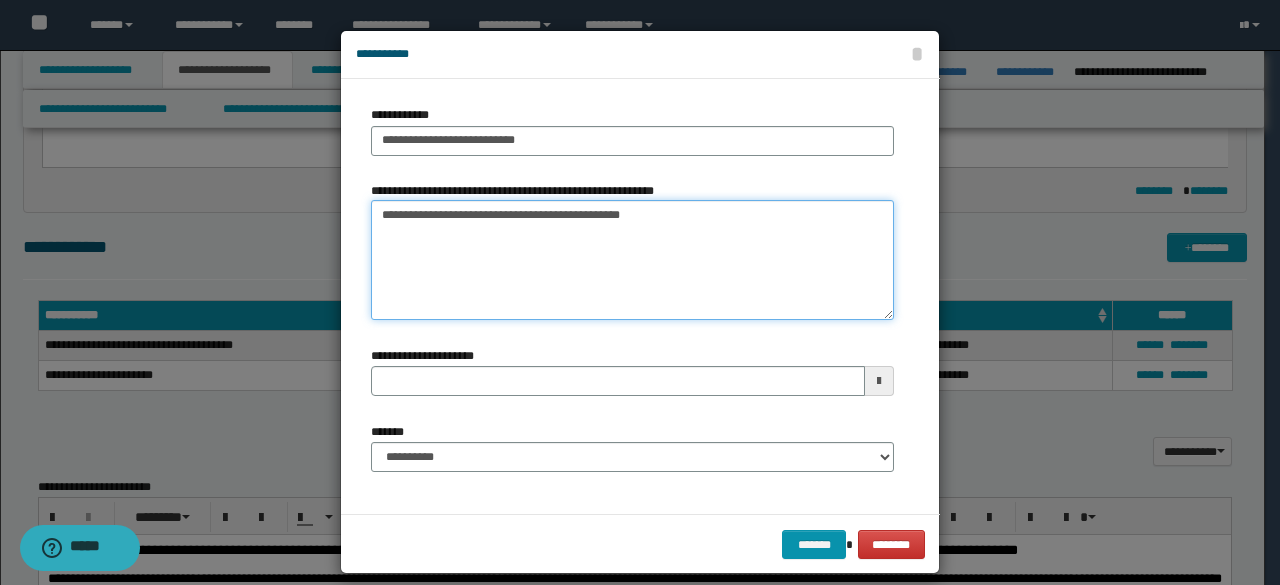 drag, startPoint x: 434, startPoint y: 212, endPoint x: 135, endPoint y: 197, distance: 299.376 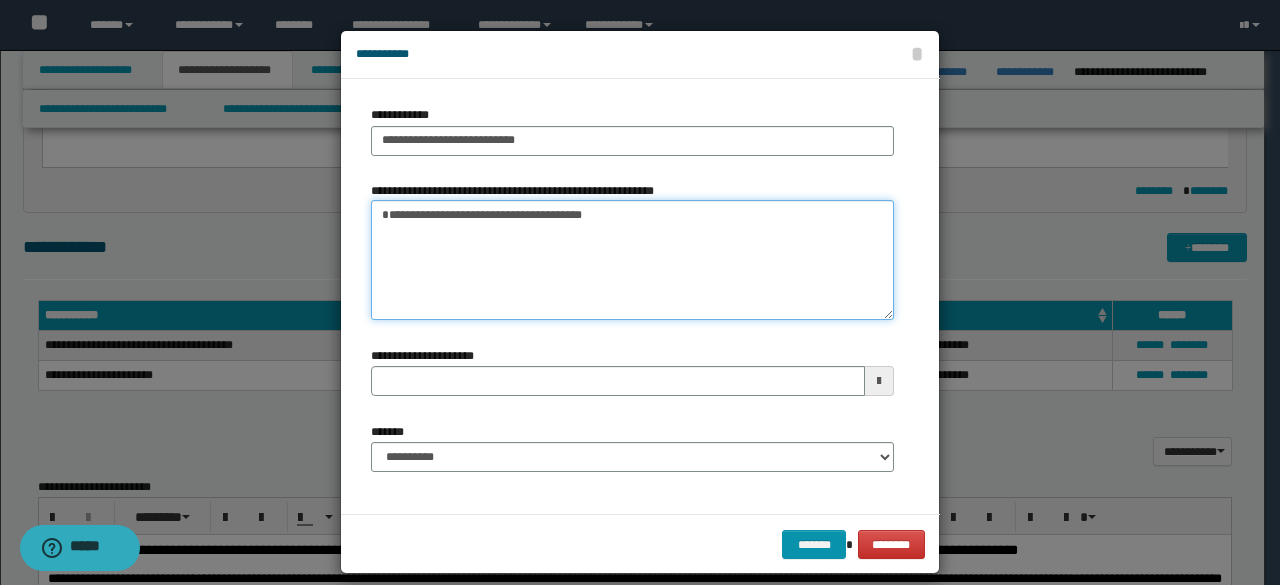 type 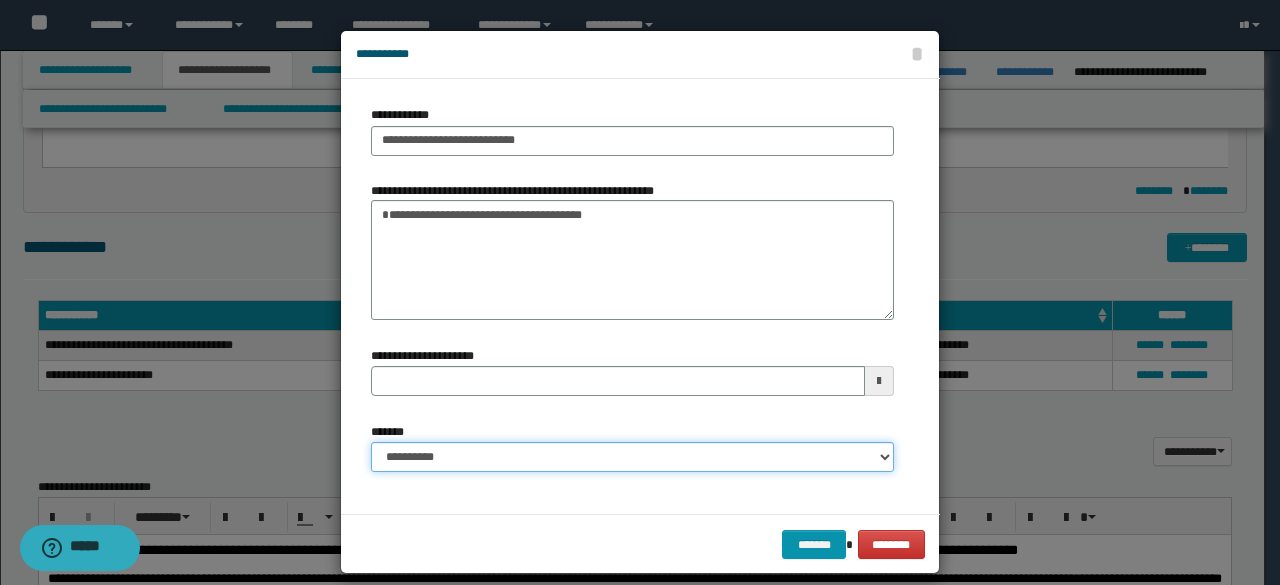 click on "**********" at bounding box center (632, 457) 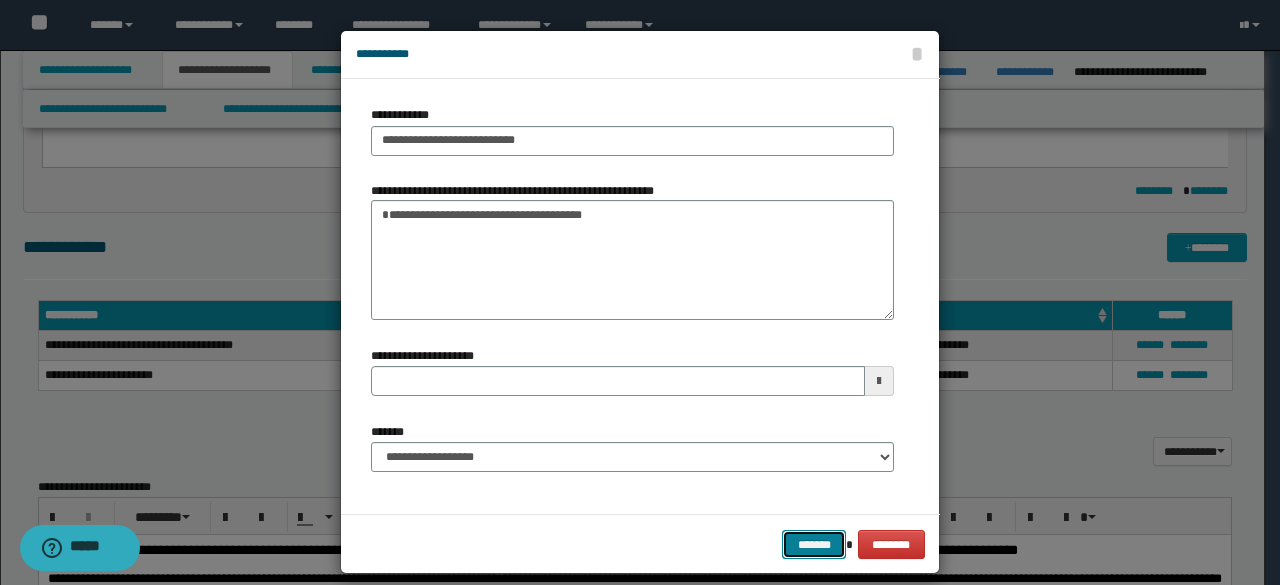 click on "*******" at bounding box center (814, 544) 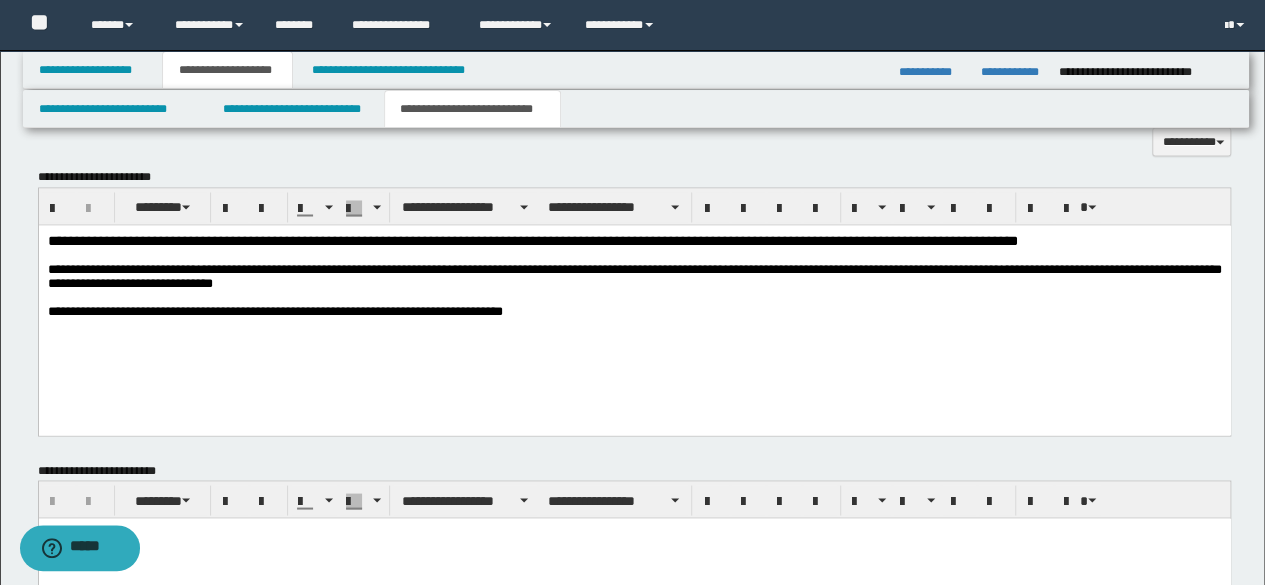 scroll, scrollTop: 1606, scrollLeft: 0, axis: vertical 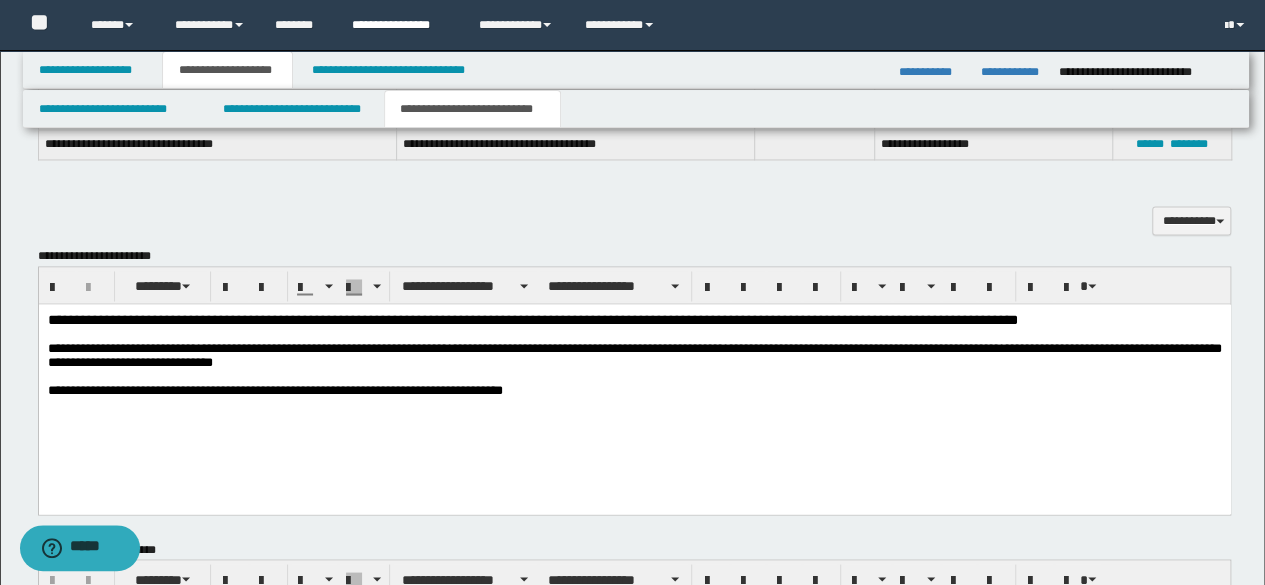 click on "**********" at bounding box center (400, 25) 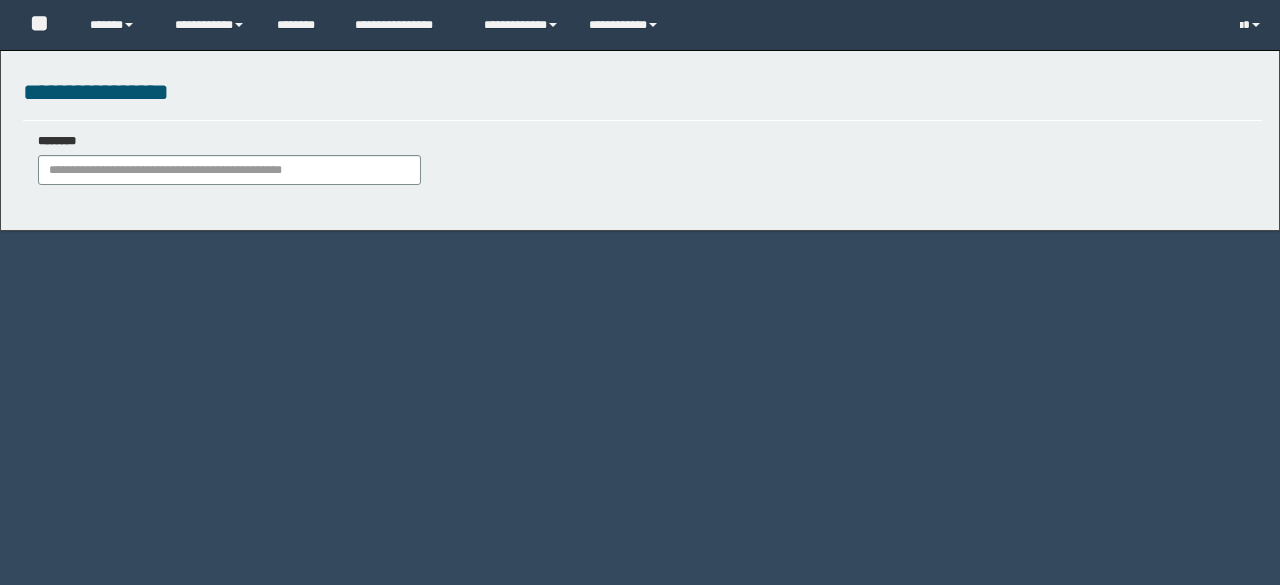 scroll, scrollTop: 0, scrollLeft: 0, axis: both 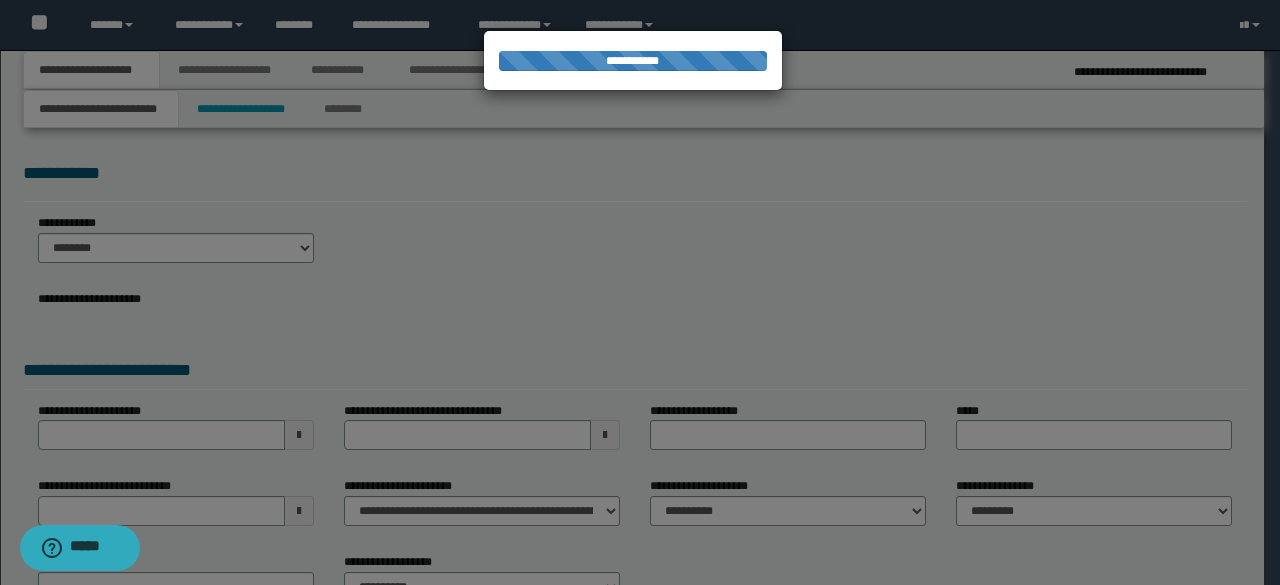 select on "*" 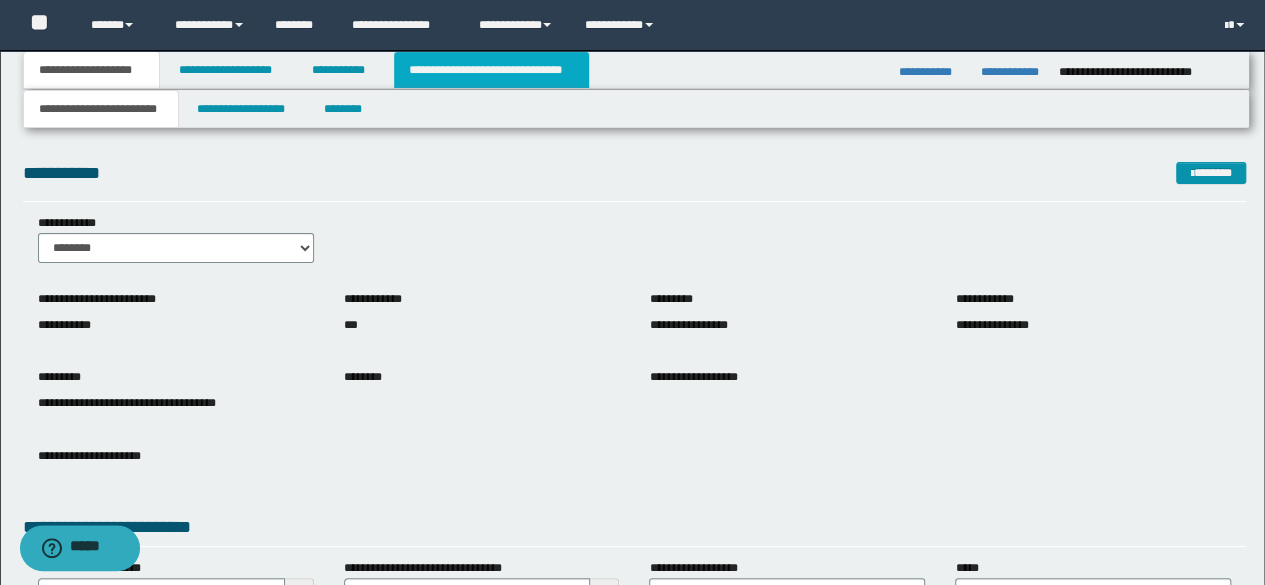 click on "**********" at bounding box center [491, 70] 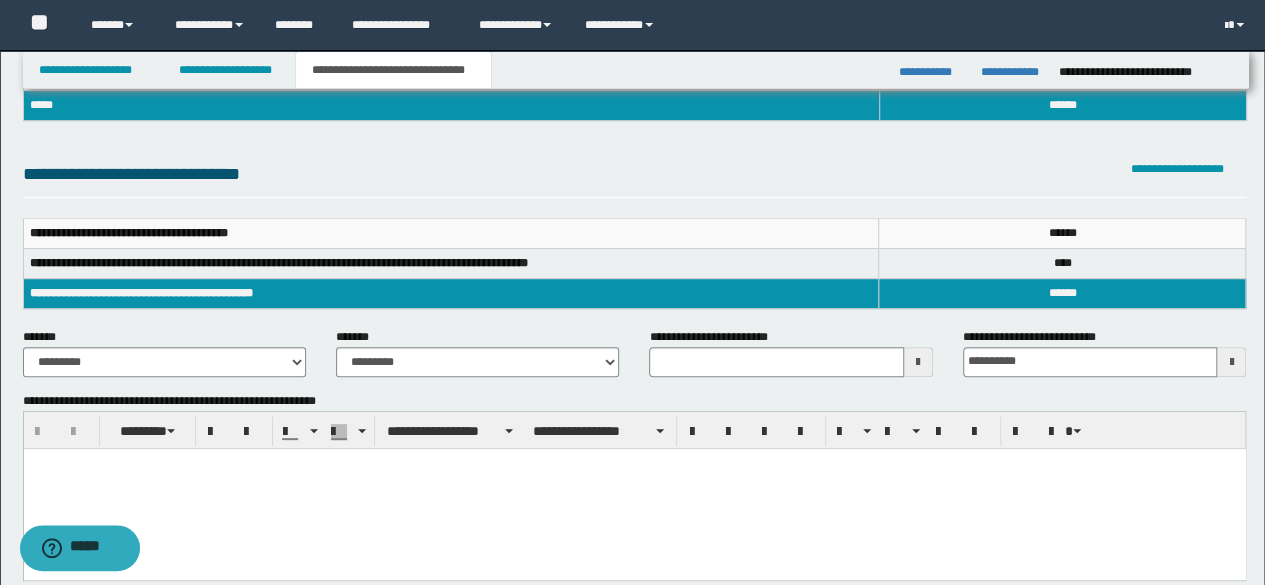 scroll, scrollTop: 200, scrollLeft: 0, axis: vertical 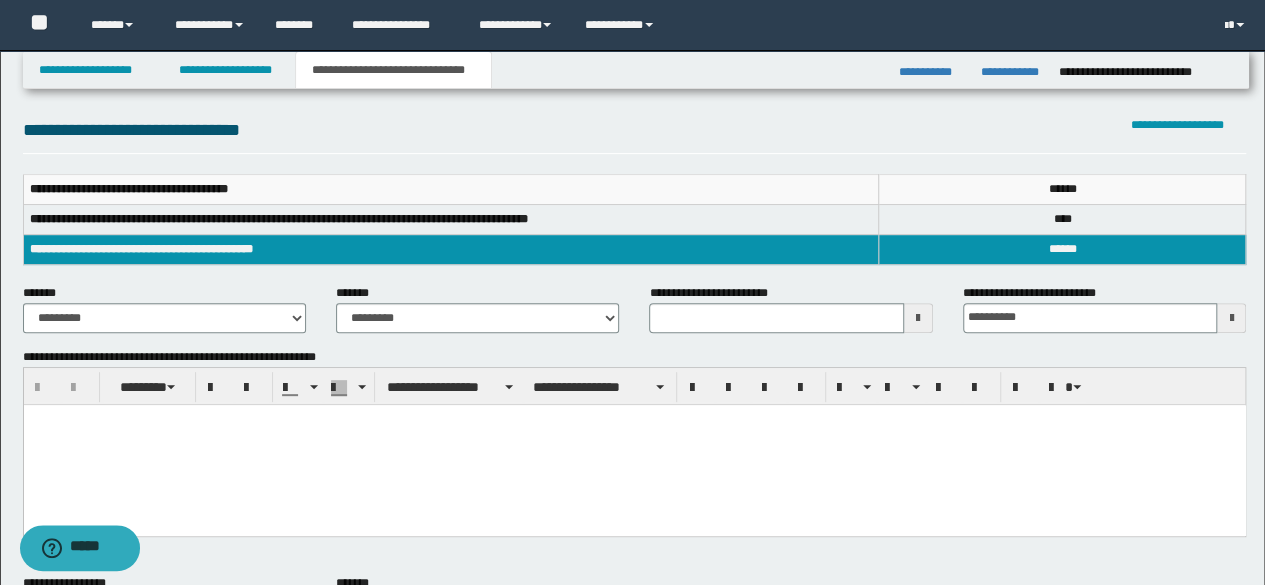 click at bounding box center [634, 444] 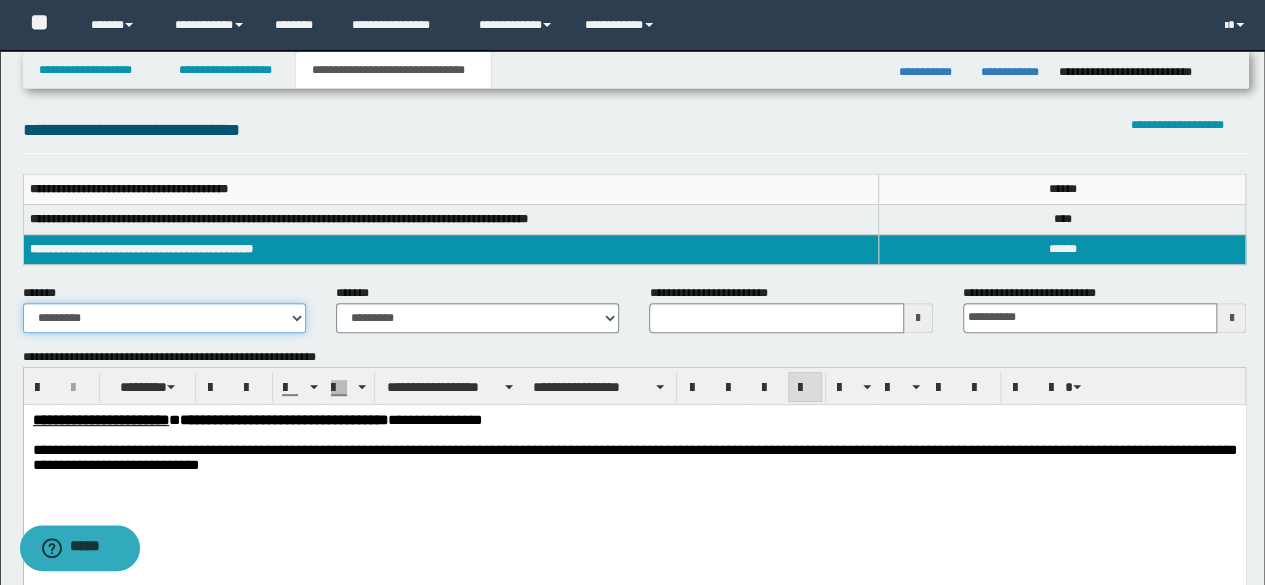click on "**********" at bounding box center [164, 318] 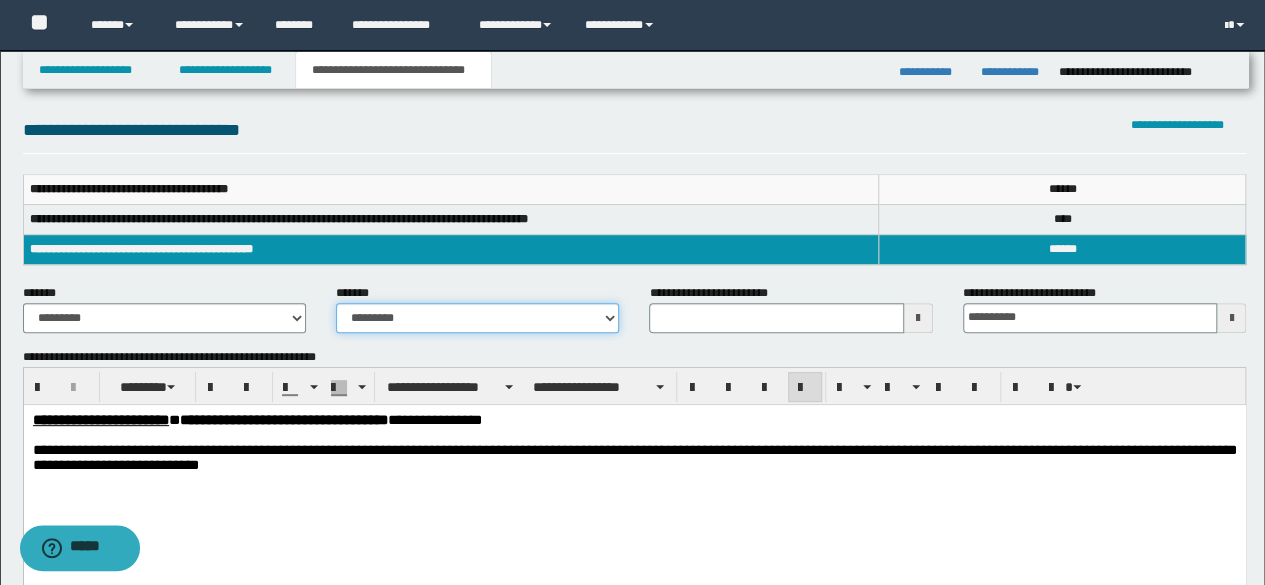 click on "**********" at bounding box center [477, 318] 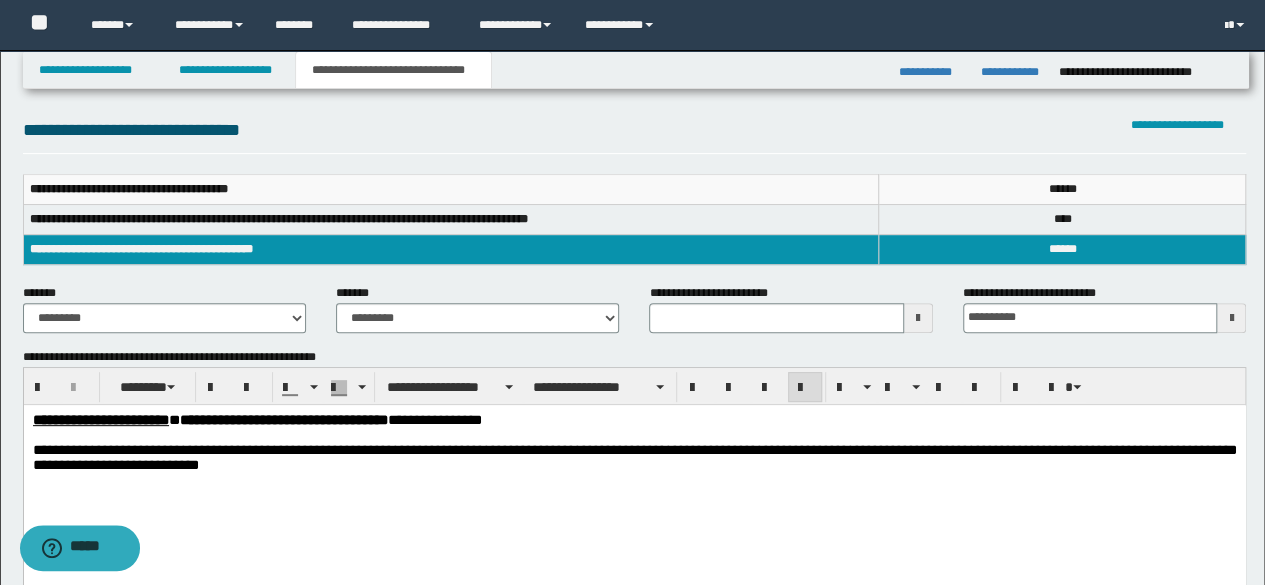 click on "**********" at bounding box center (713, 293) 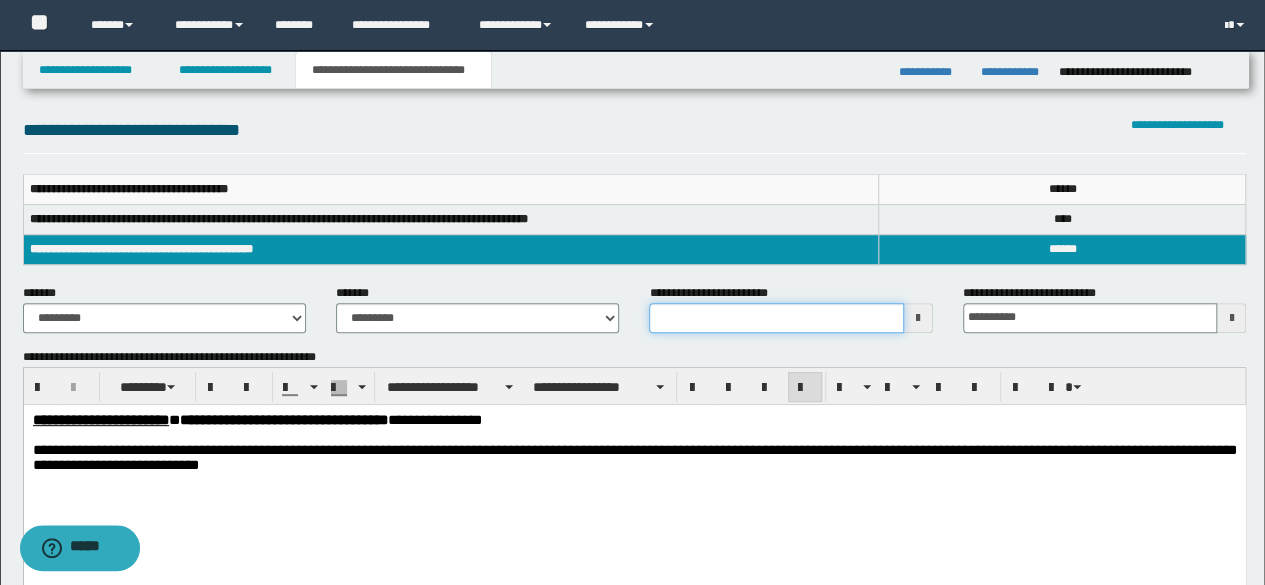click on "**********" at bounding box center (776, 318) 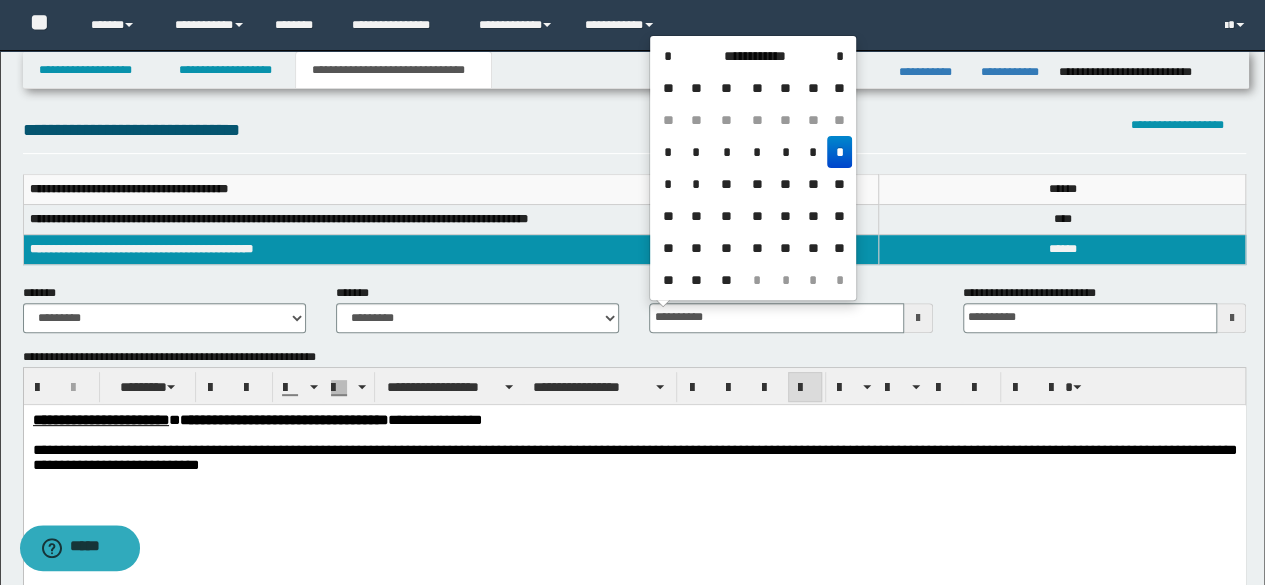 click on "*" at bounding box center [839, 152] 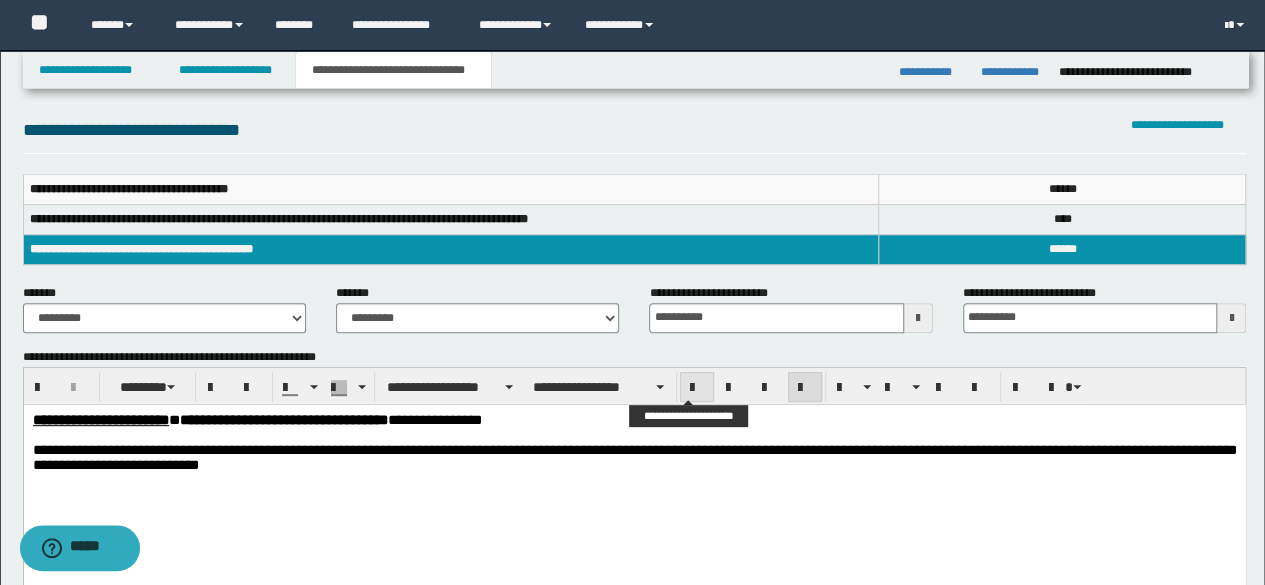 click at bounding box center (697, 387) 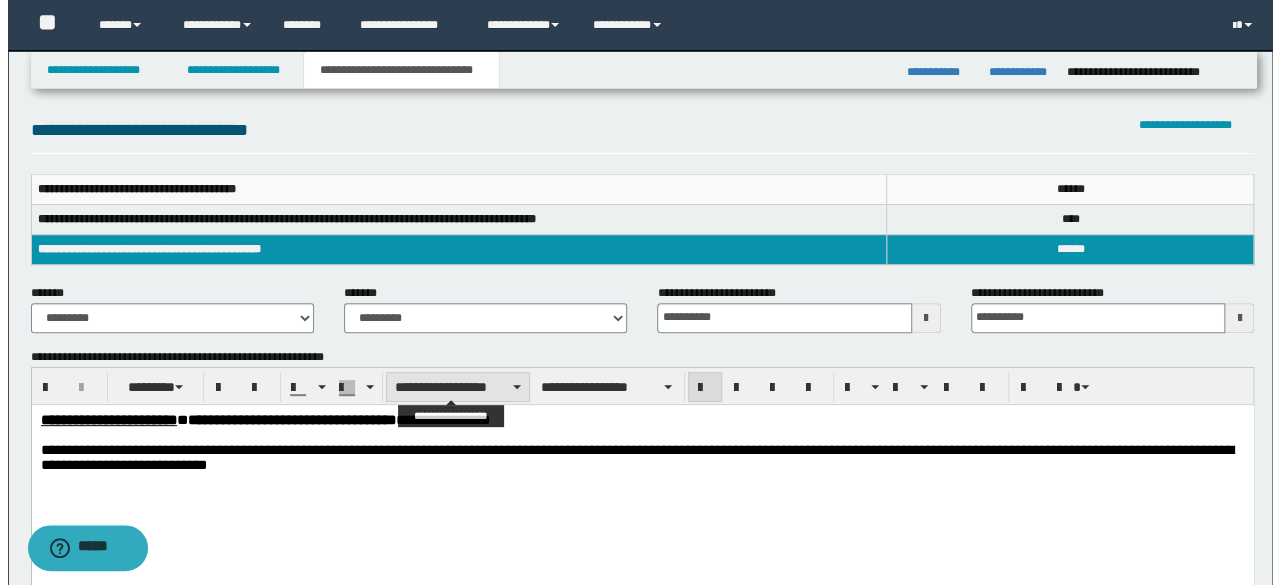 scroll, scrollTop: 0, scrollLeft: 0, axis: both 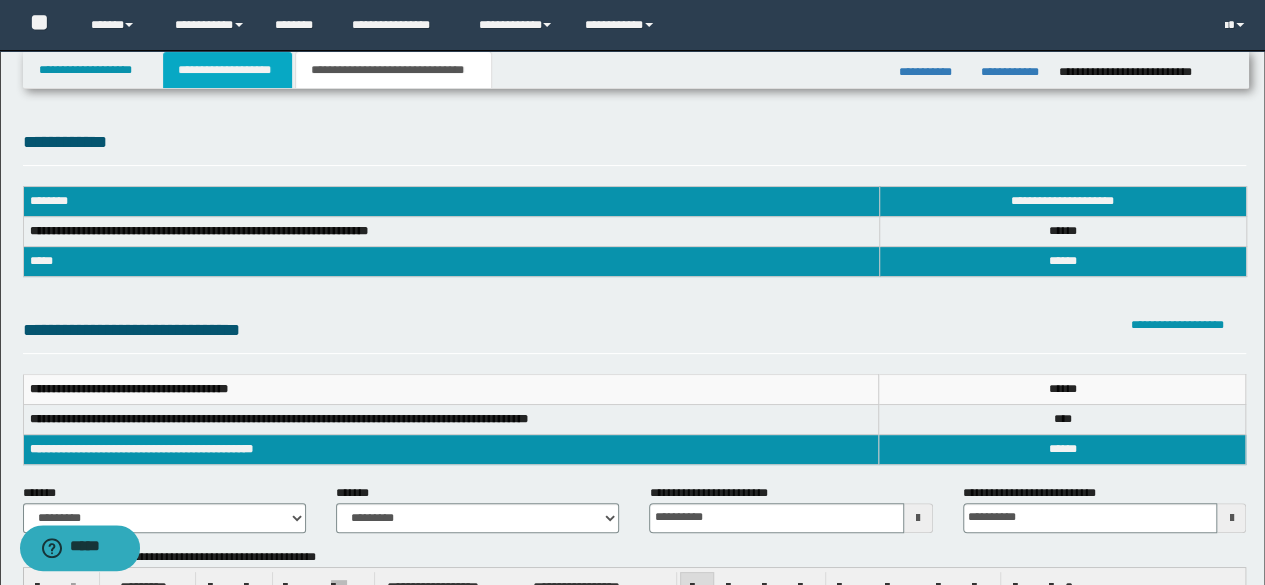 click on "**********" at bounding box center (227, 70) 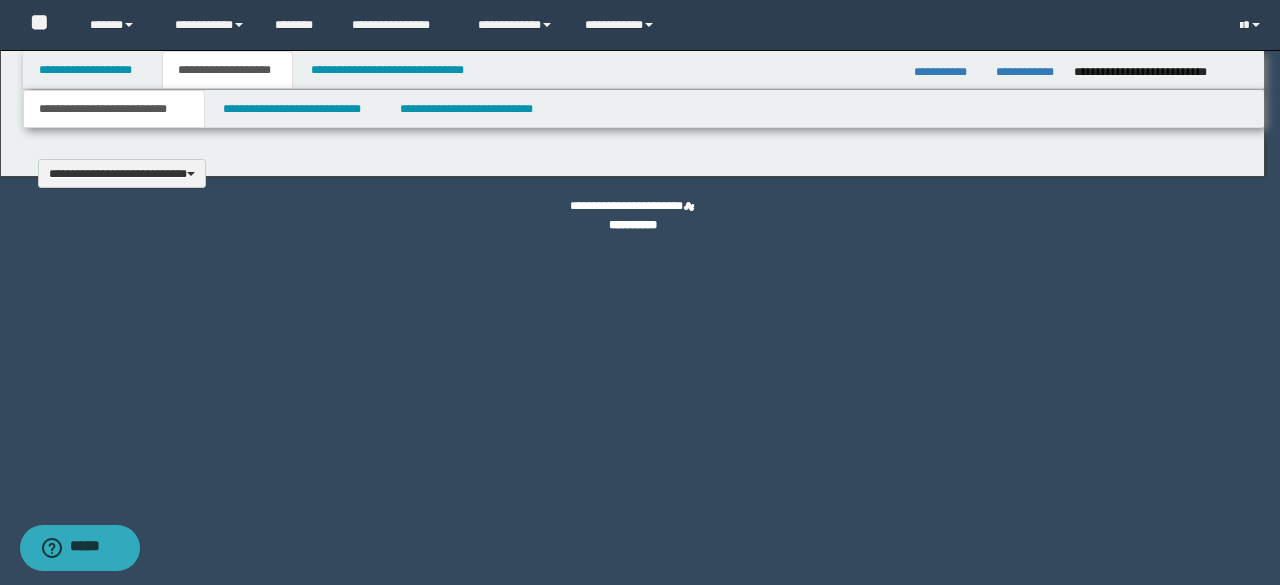 scroll, scrollTop: 0, scrollLeft: 0, axis: both 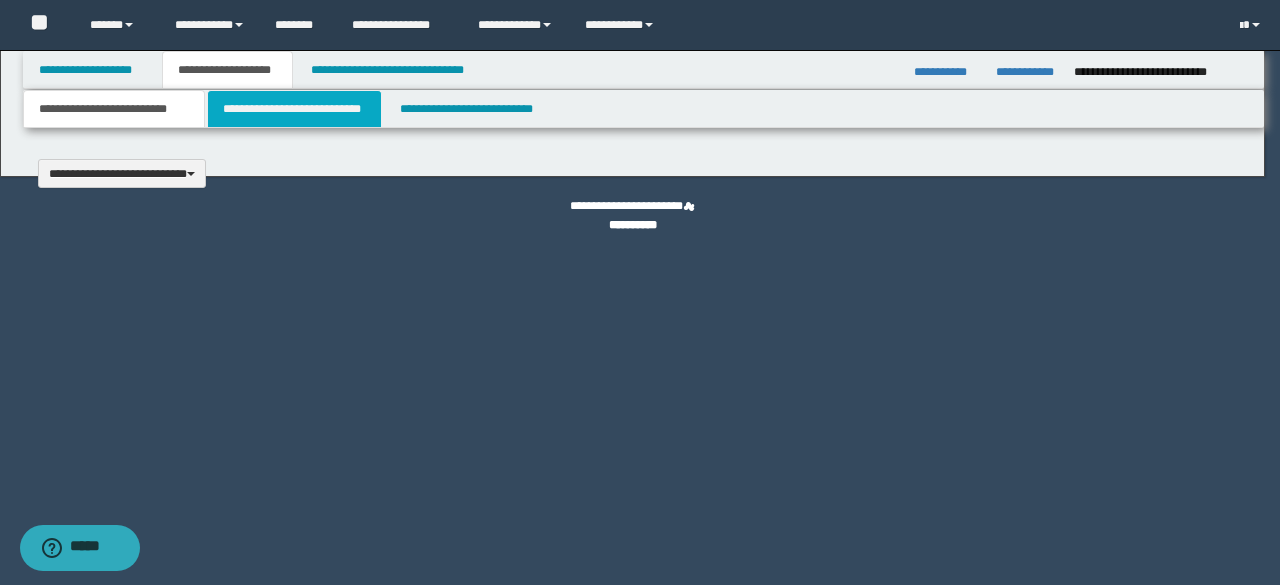 type 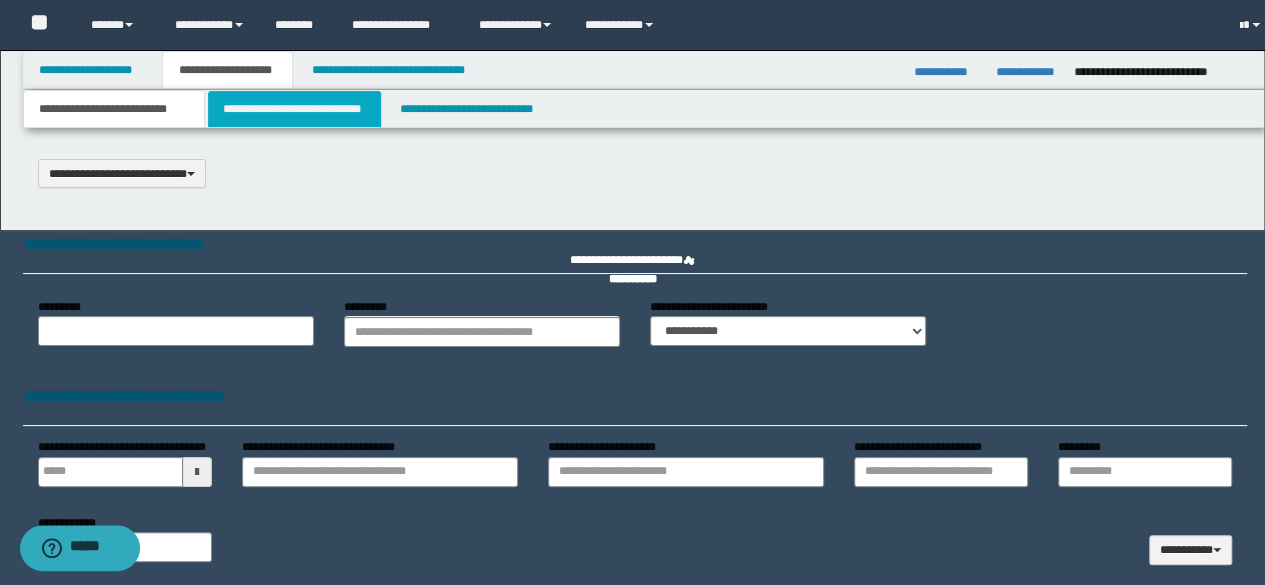 select on "*" 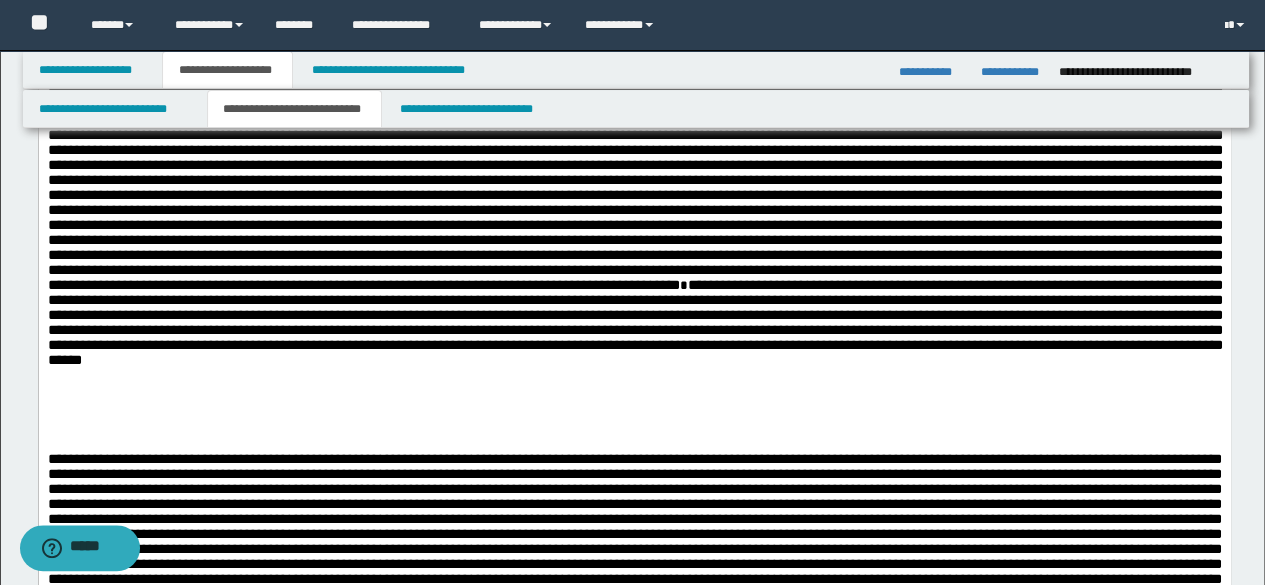 scroll, scrollTop: 800, scrollLeft: 0, axis: vertical 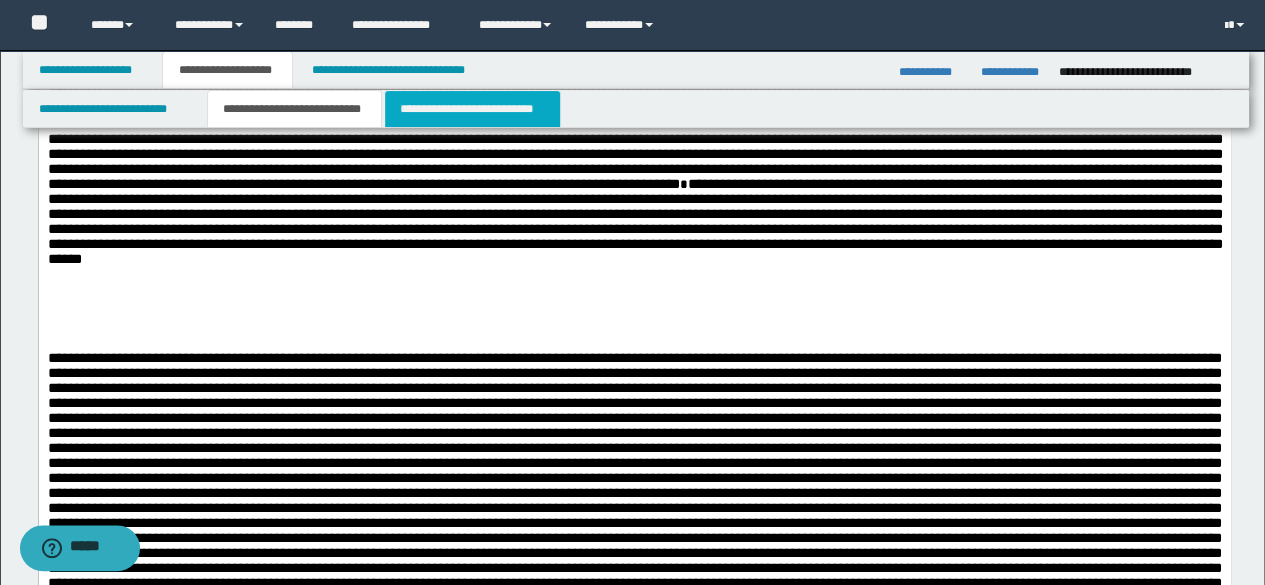click on "**********" at bounding box center [472, 109] 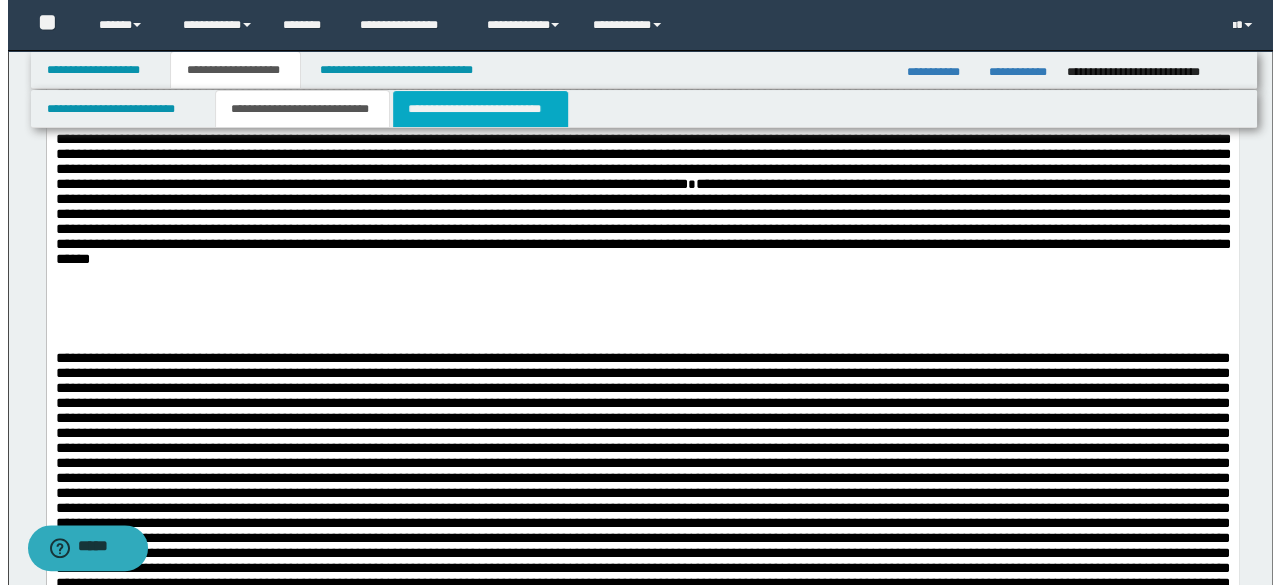 scroll, scrollTop: 0, scrollLeft: 0, axis: both 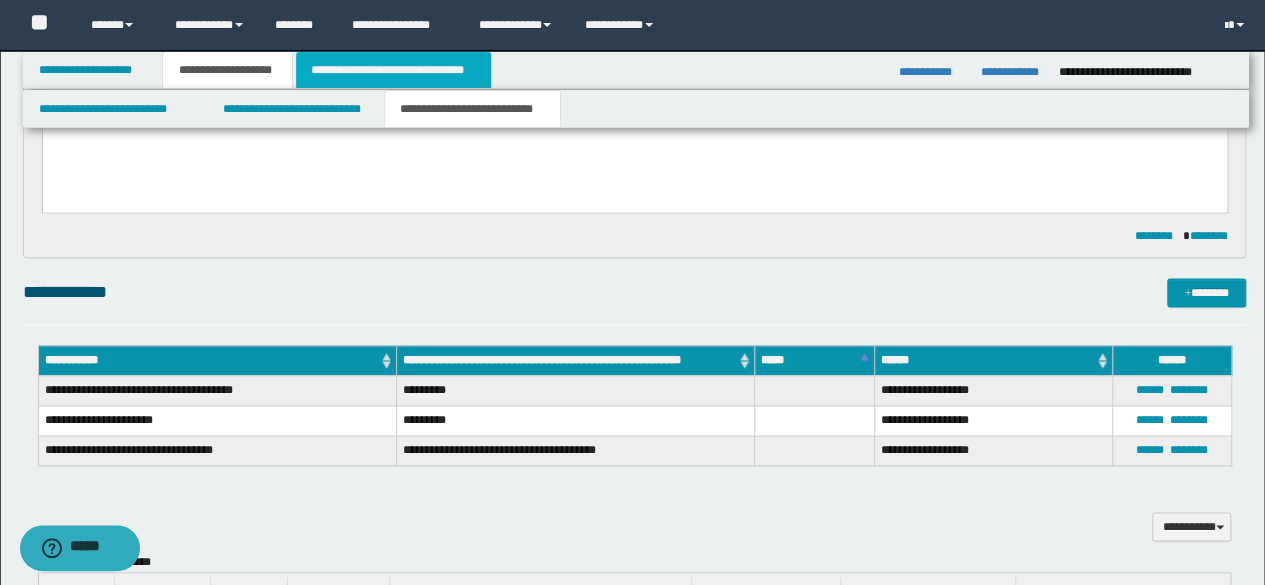 drag, startPoint x: 469, startPoint y: 65, endPoint x: 482, endPoint y: 70, distance: 13.928389 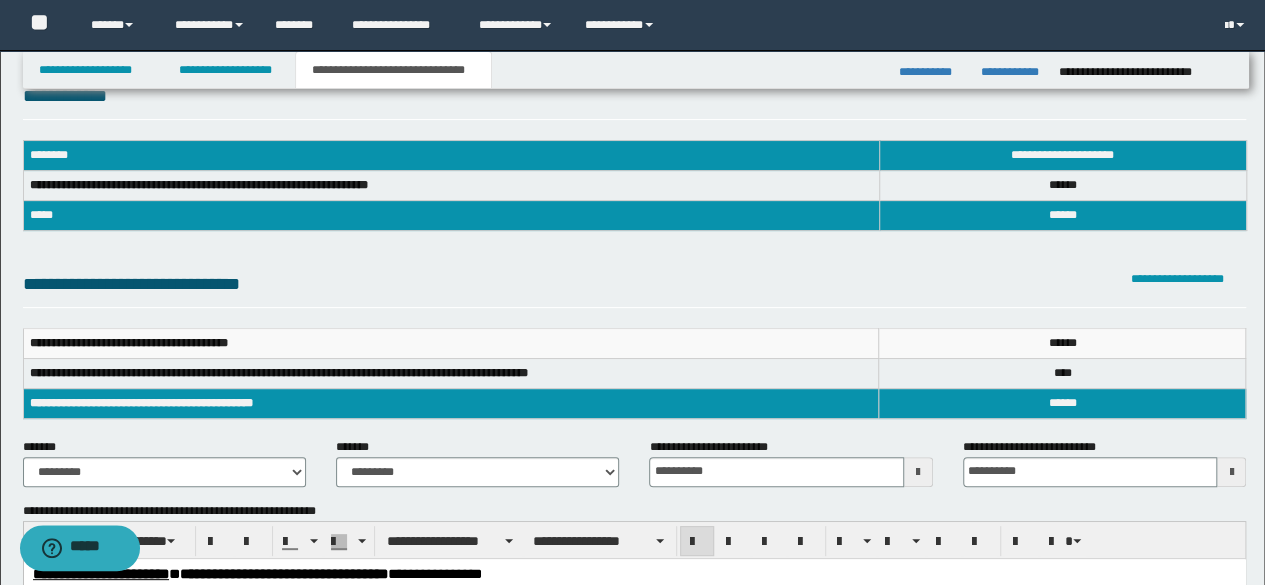 scroll, scrollTop: 0, scrollLeft: 0, axis: both 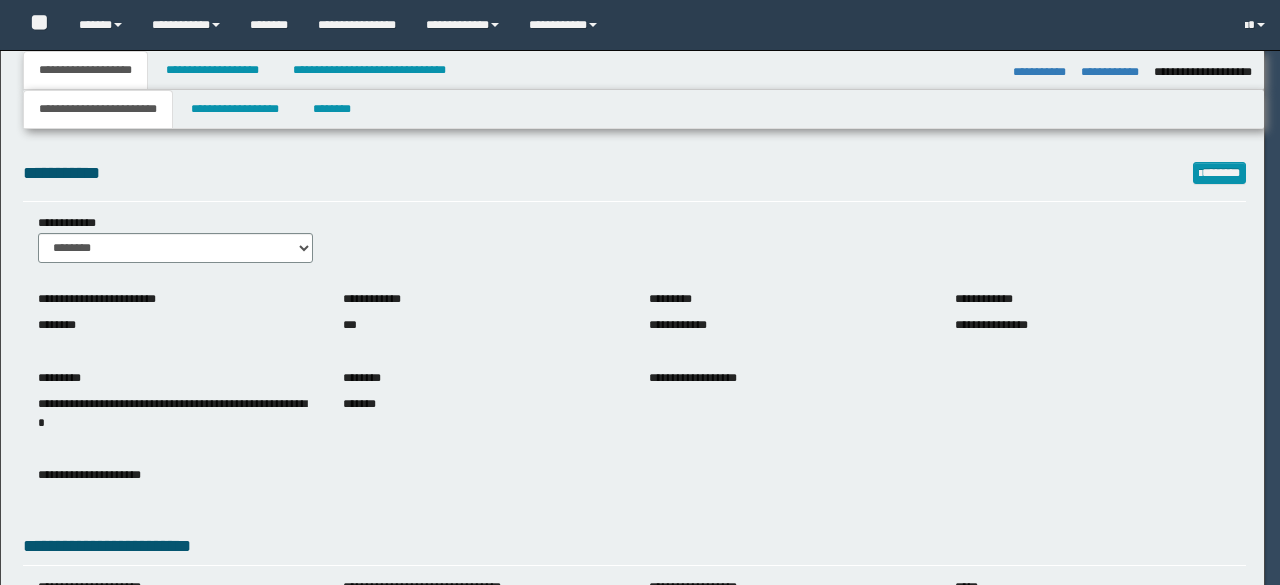 select on "*" 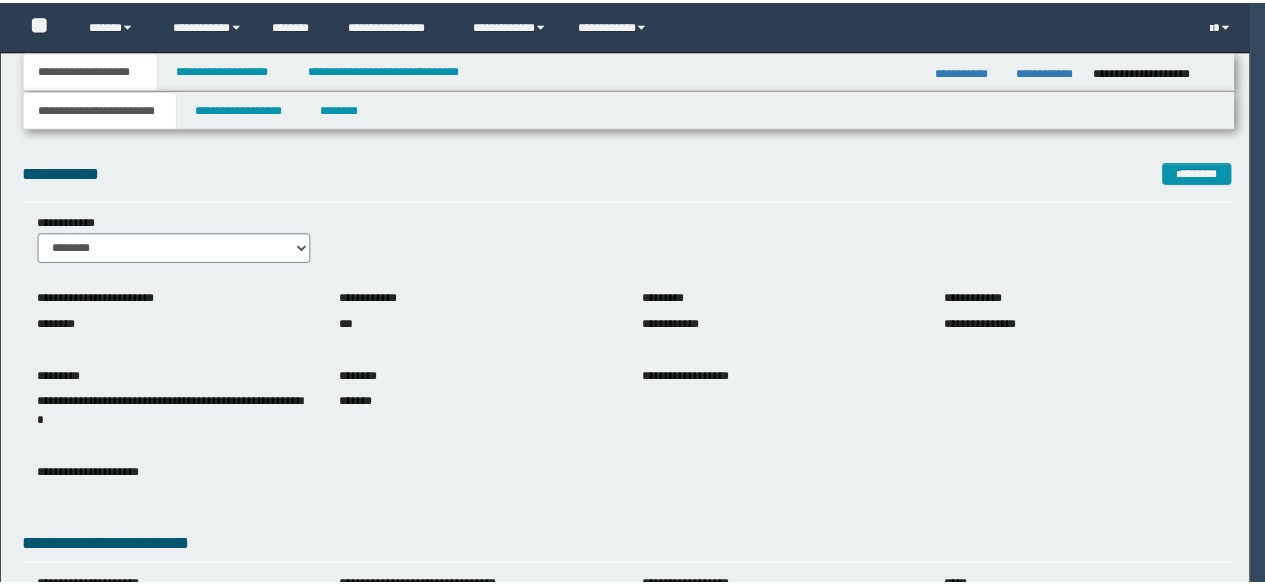 scroll, scrollTop: 0, scrollLeft: 0, axis: both 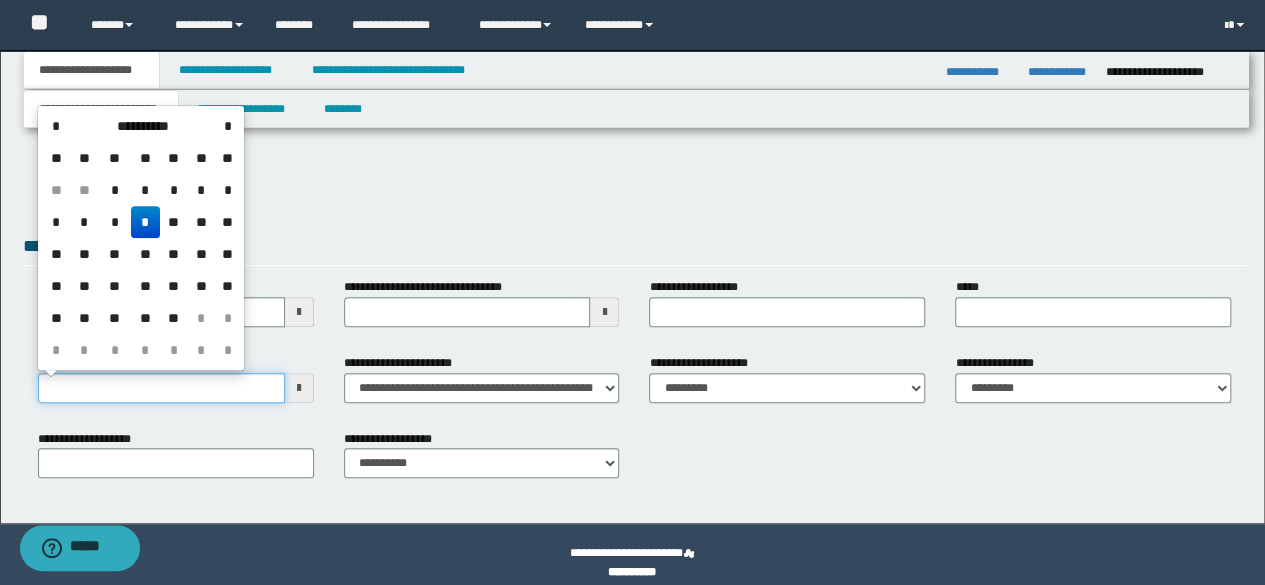 click on "**********" at bounding box center [161, 388] 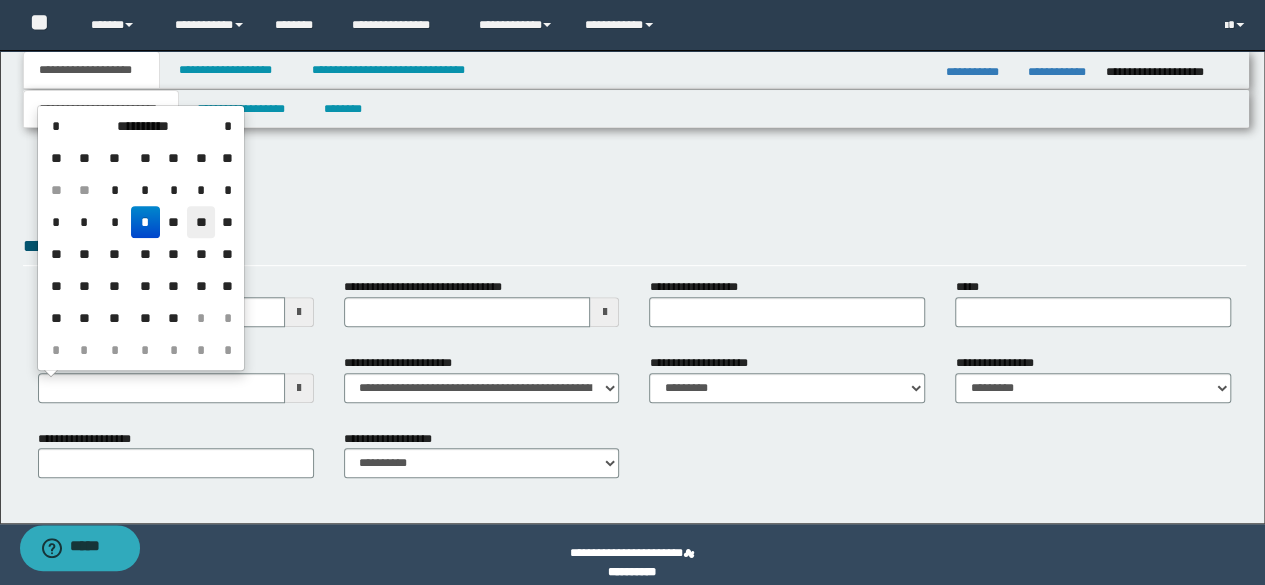 click on "**" at bounding box center [201, 222] 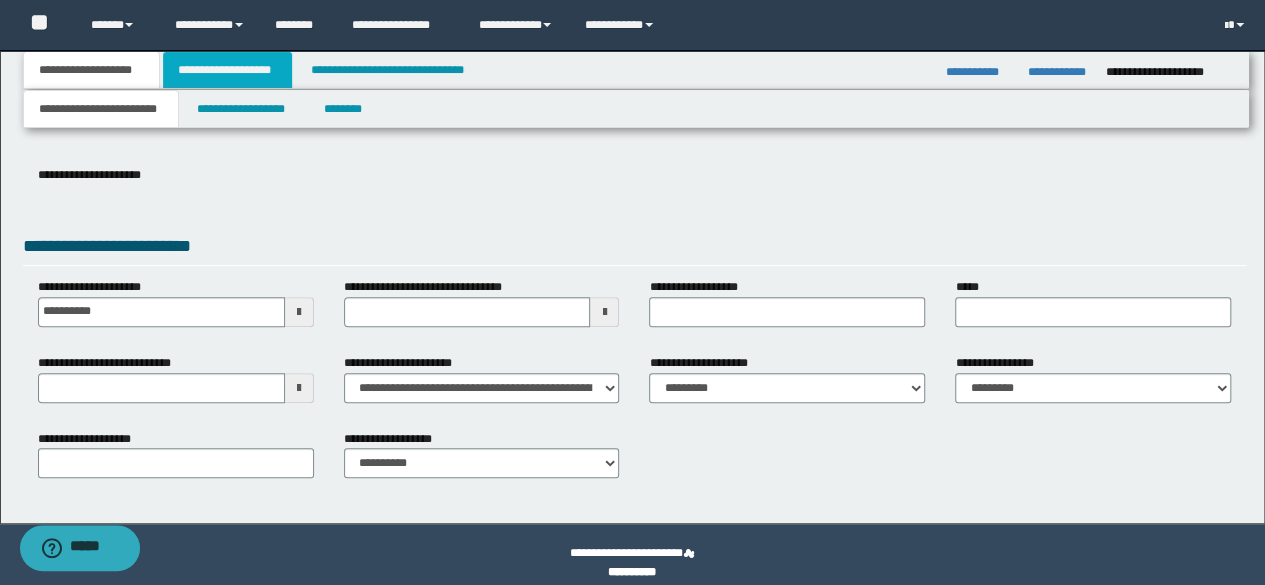 click on "**********" at bounding box center [227, 70] 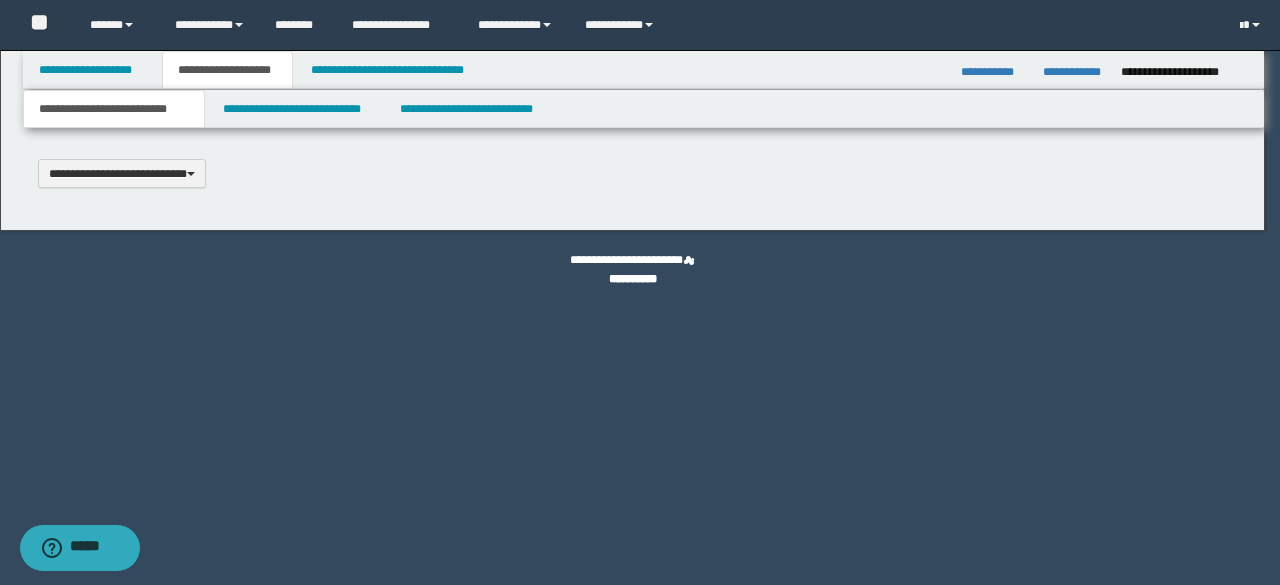 scroll, scrollTop: 0, scrollLeft: 0, axis: both 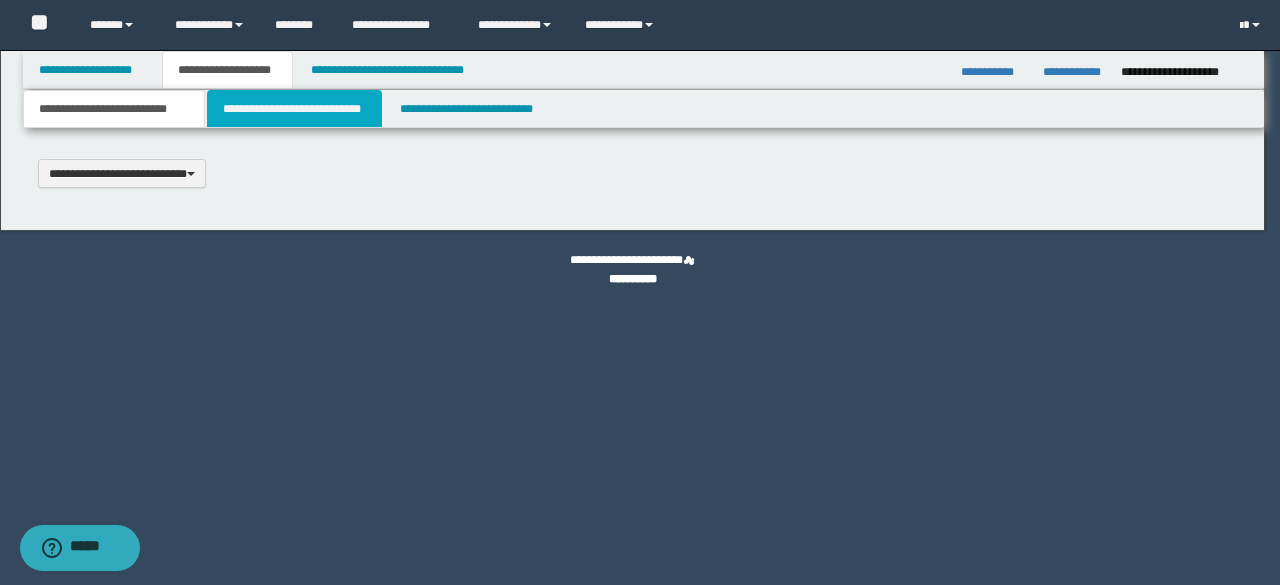 type 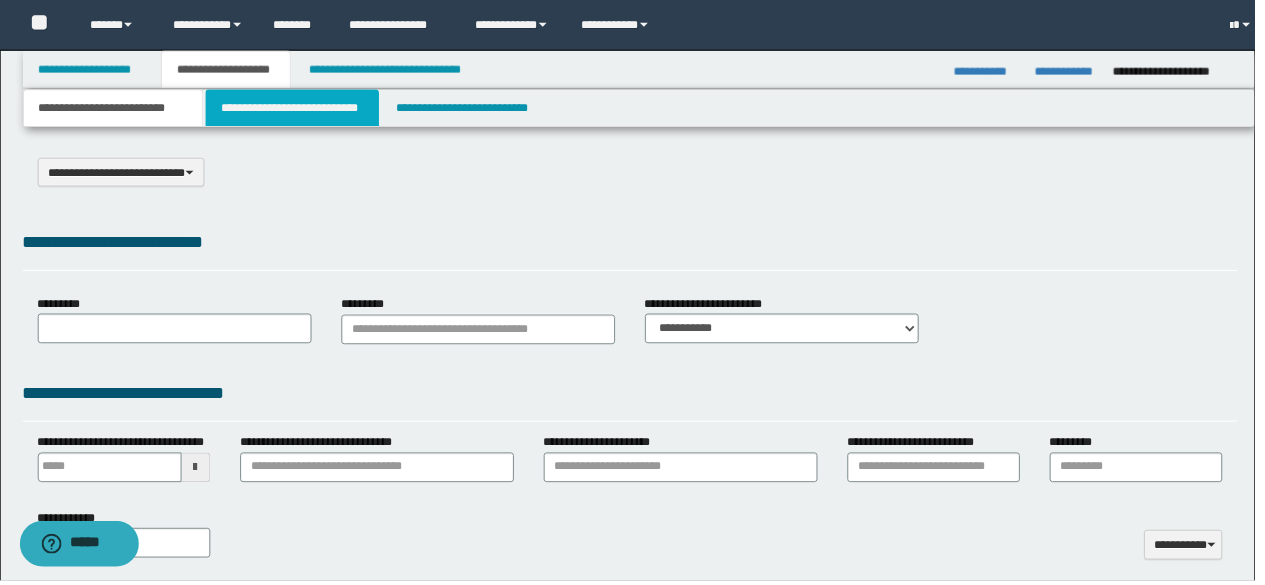 click on "**********" at bounding box center [294, 109] 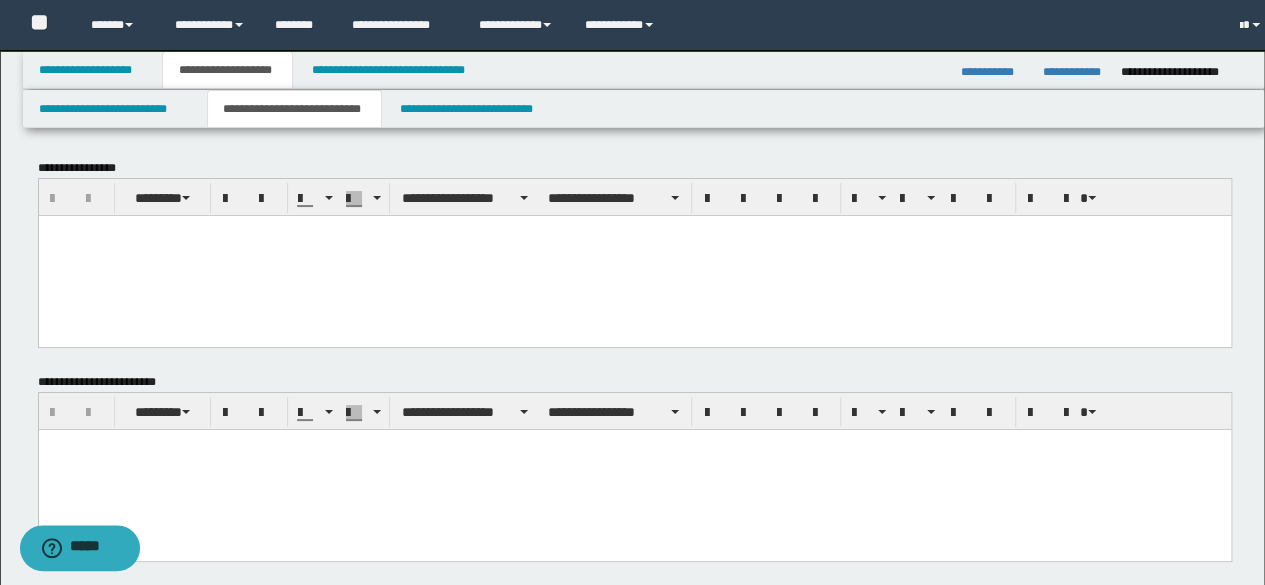 scroll, scrollTop: 0, scrollLeft: 0, axis: both 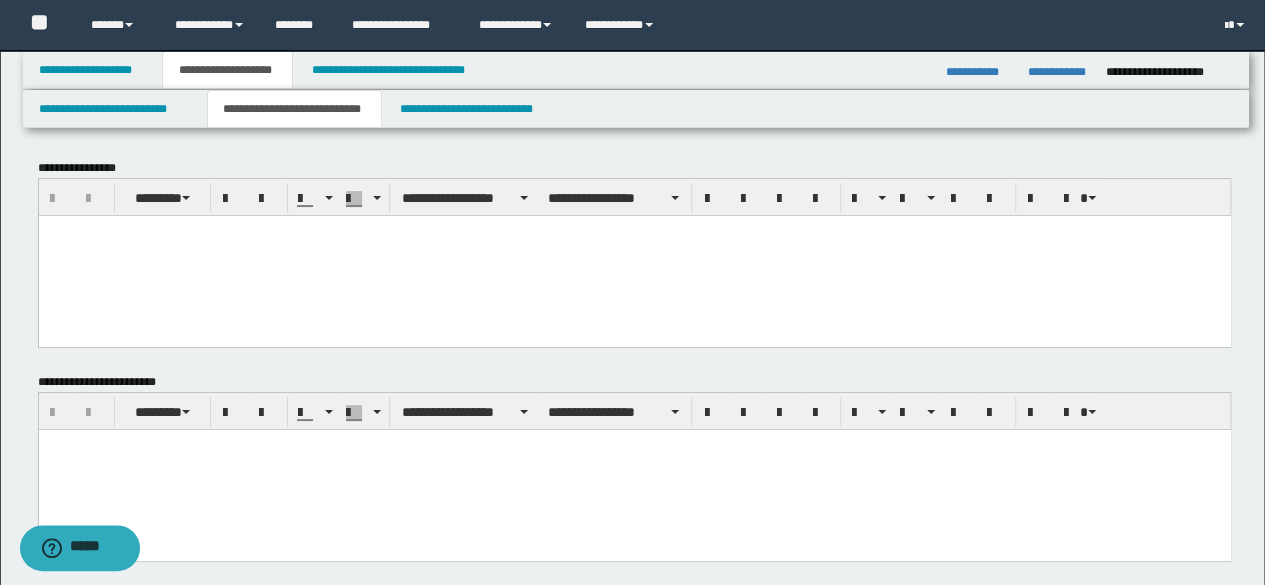 click at bounding box center [634, 255] 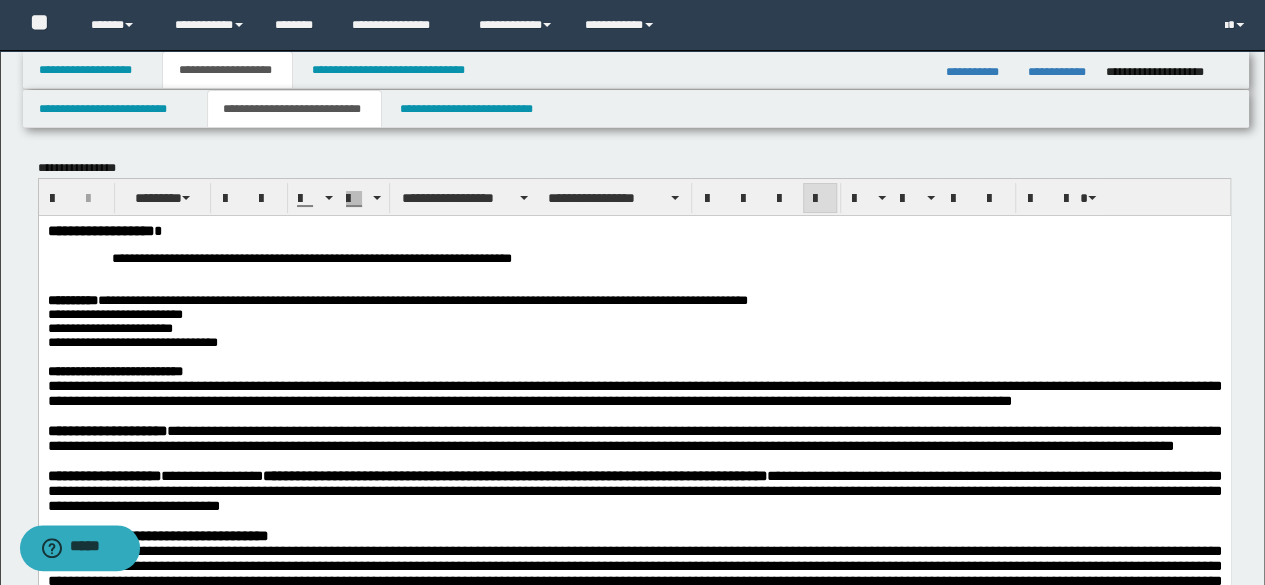 click on "**********" at bounding box center [634, 258] 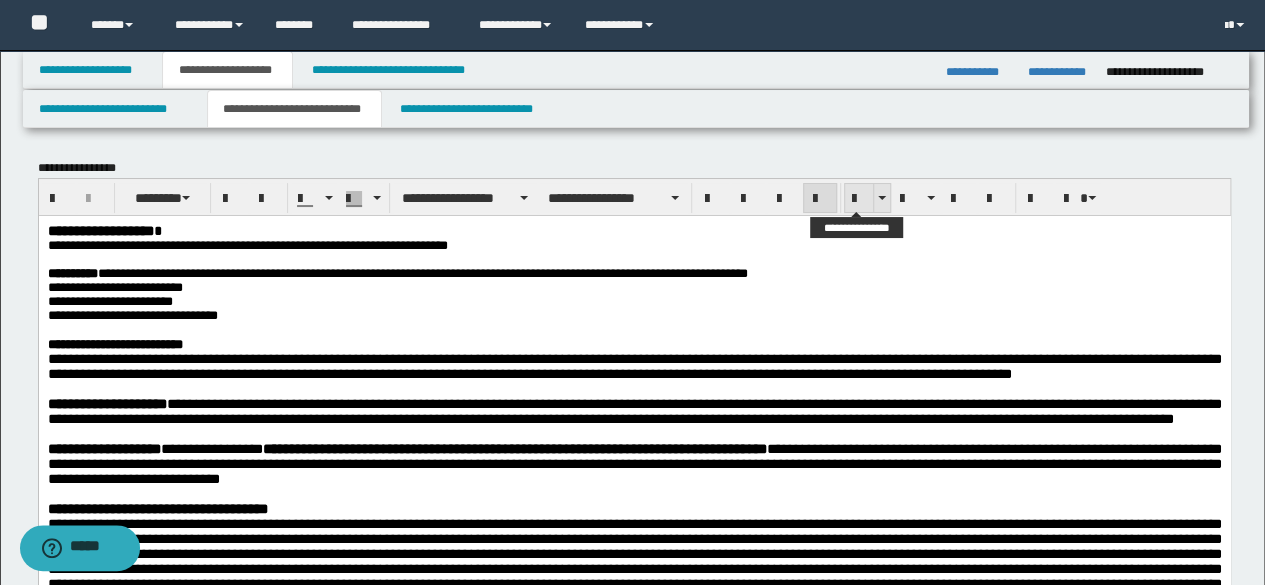 click at bounding box center [859, 198] 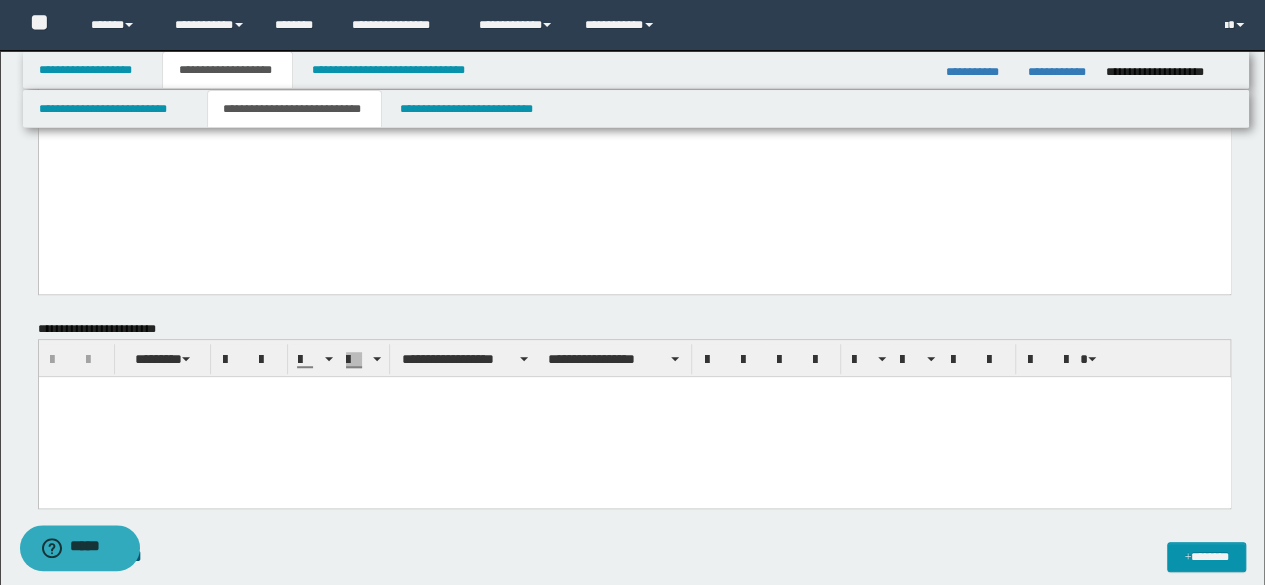 scroll, scrollTop: 700, scrollLeft: 0, axis: vertical 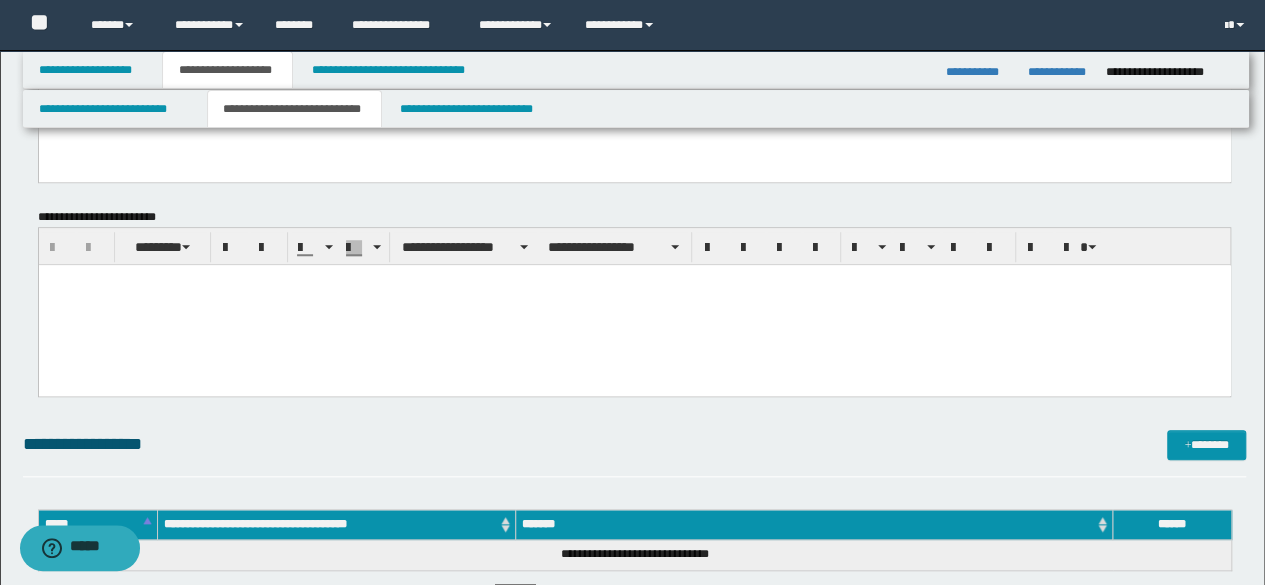 click at bounding box center [634, 305] 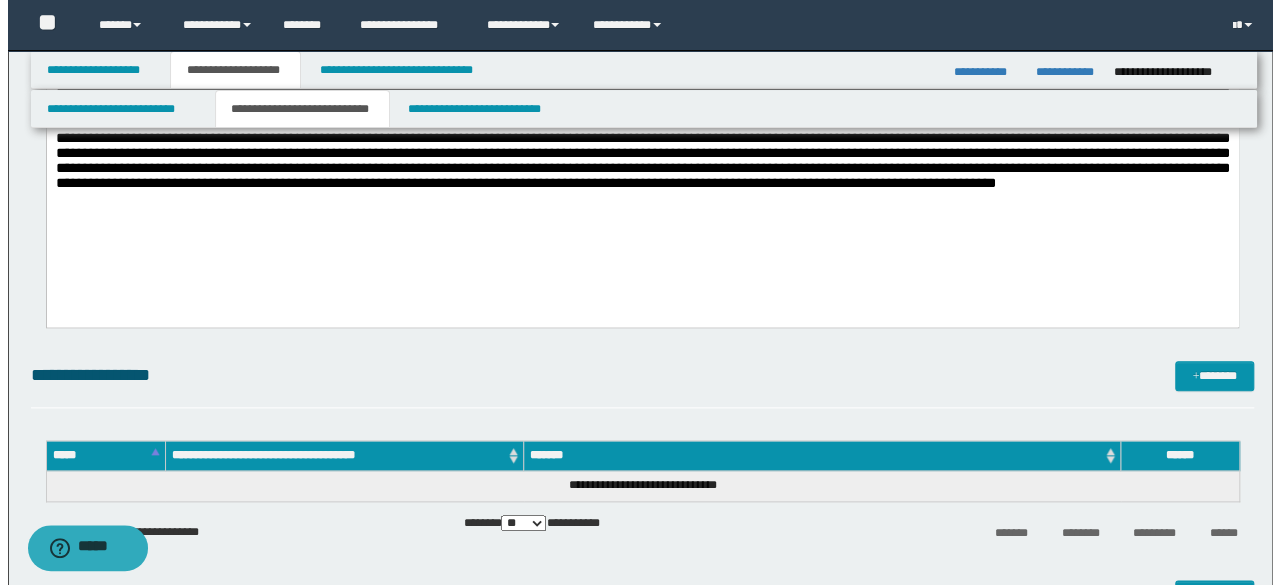 scroll, scrollTop: 1100, scrollLeft: 0, axis: vertical 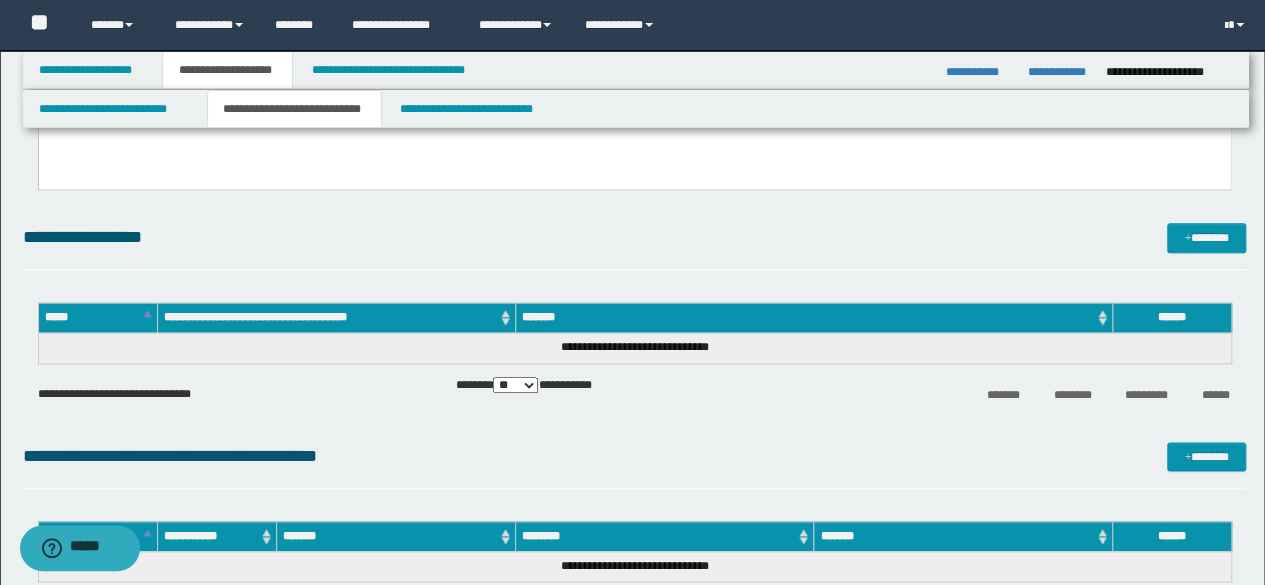 click on "**********" at bounding box center (635, 246) 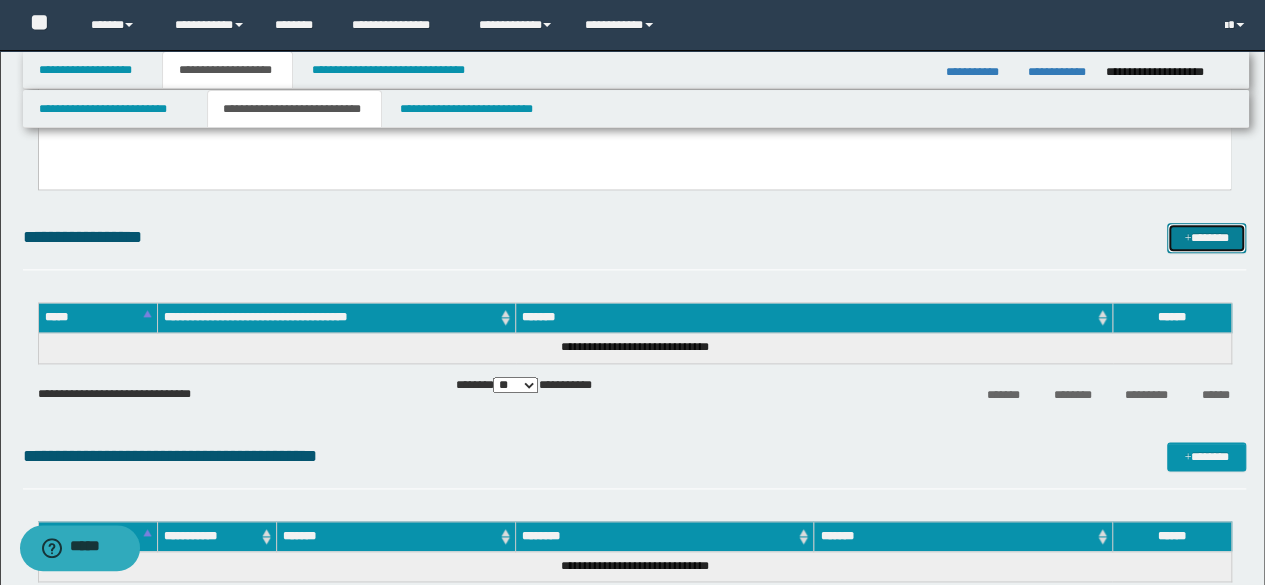 click on "*******" at bounding box center [1206, 237] 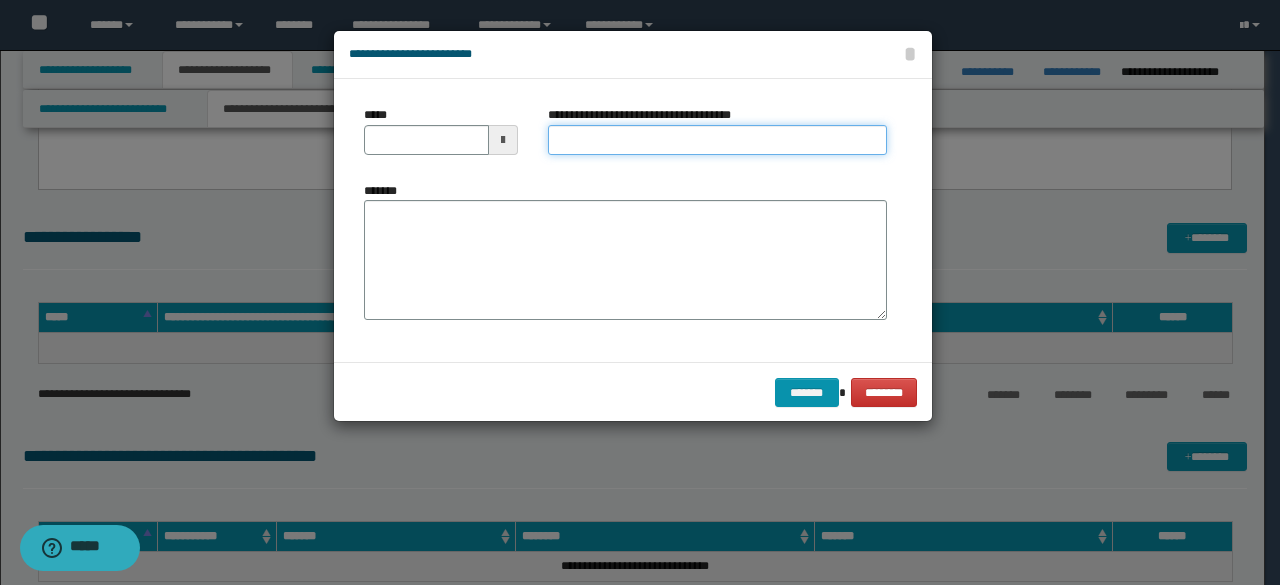 drag, startPoint x: 603, startPoint y: 139, endPoint x: 604, endPoint y: 149, distance: 10.049875 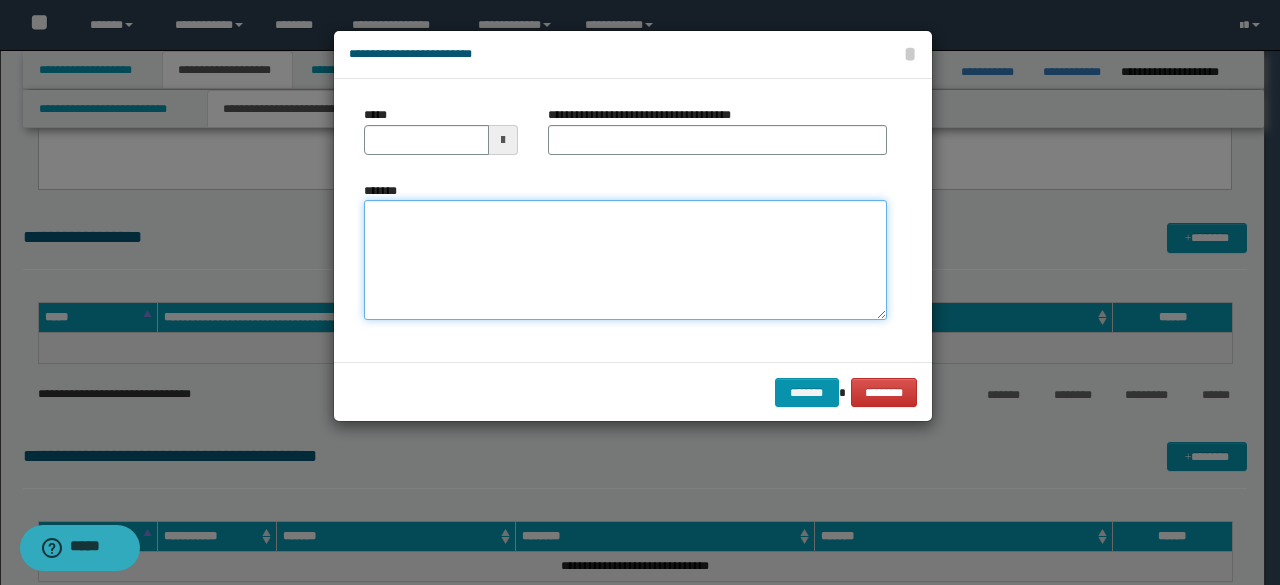 drag, startPoint x: 606, startPoint y: 243, endPoint x: 548, endPoint y: 243, distance: 58 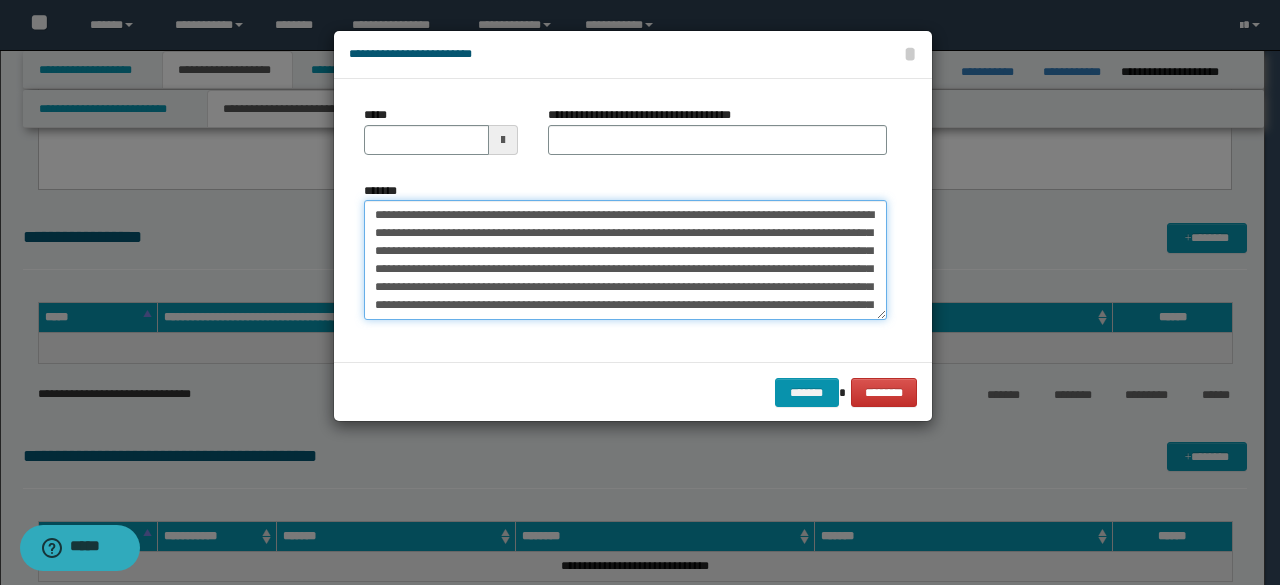 scroll, scrollTop: 2118, scrollLeft: 0, axis: vertical 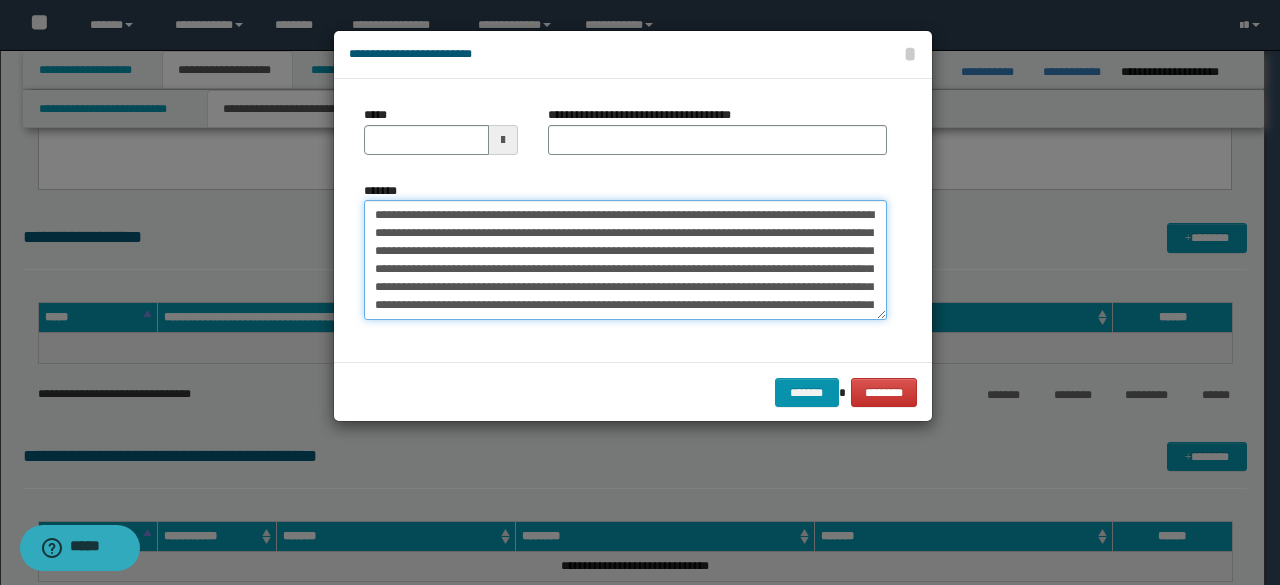drag, startPoint x: 504, startPoint y: 213, endPoint x: 307, endPoint y: 167, distance: 202.29929 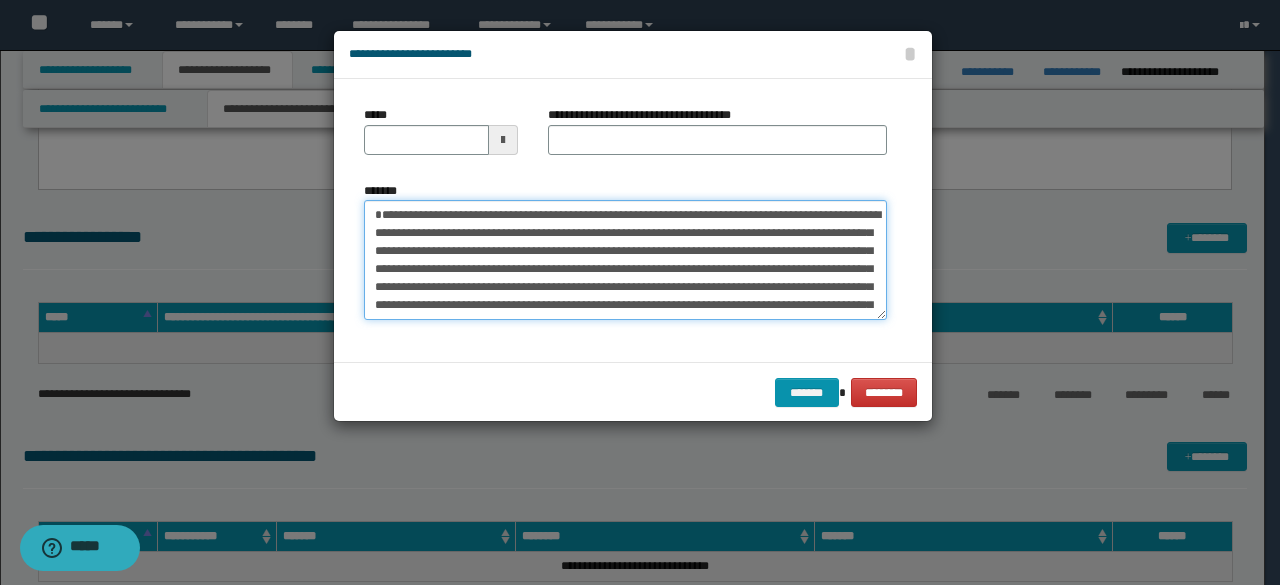 type on "**********" 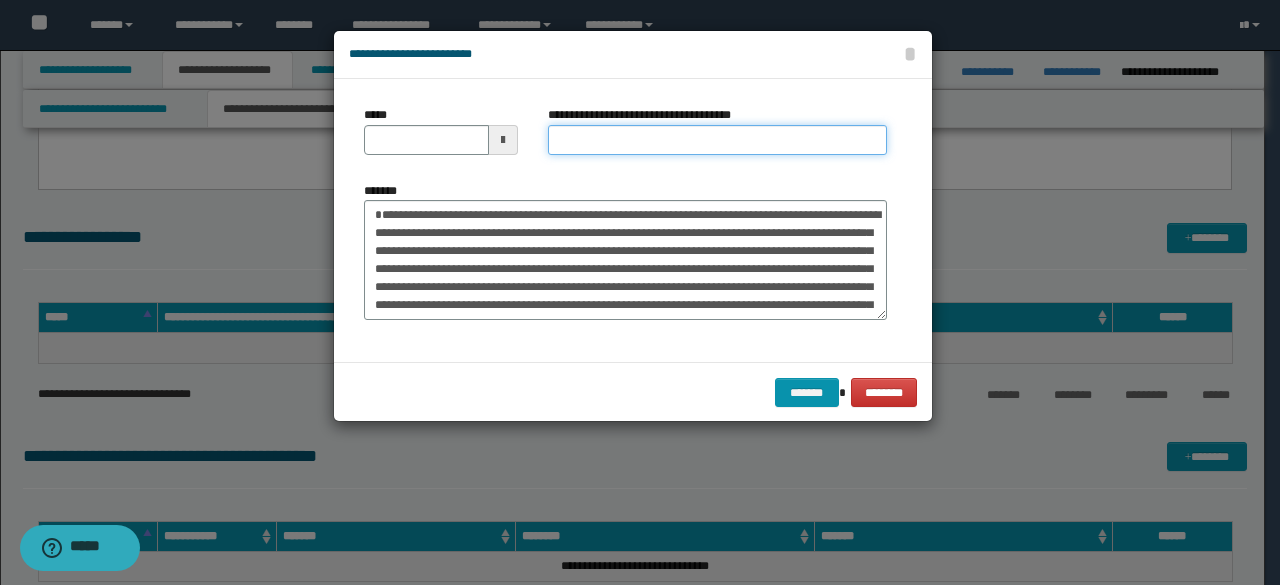 drag, startPoint x: 590, startPoint y: 140, endPoint x: 524, endPoint y: 127, distance: 67.26812 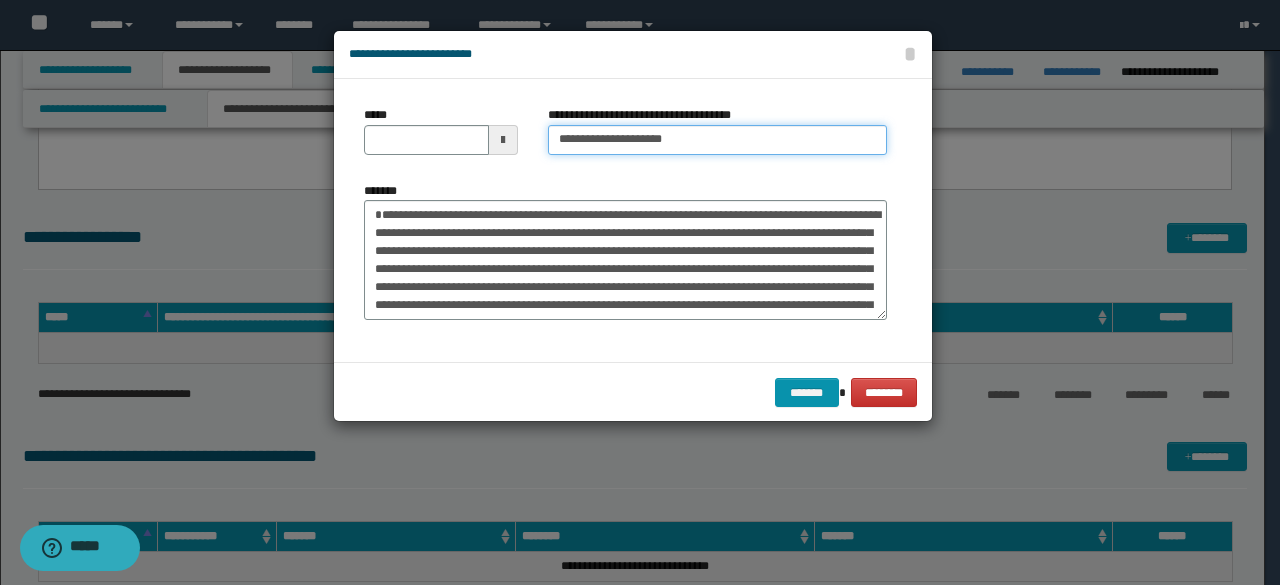 type 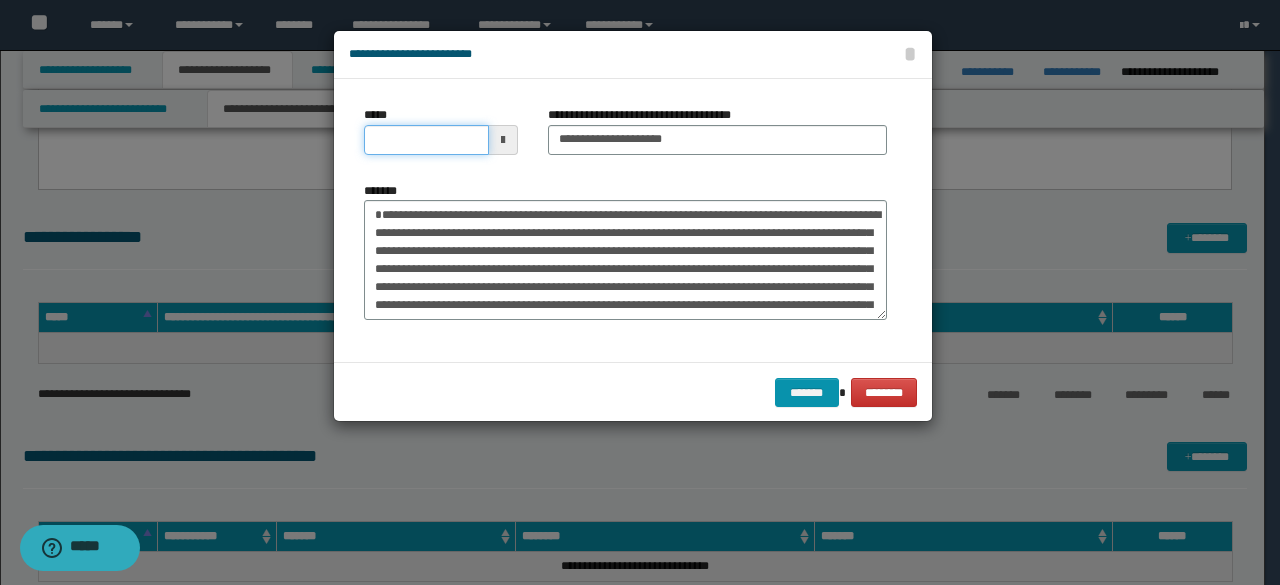 click on "*****" at bounding box center (426, 140) 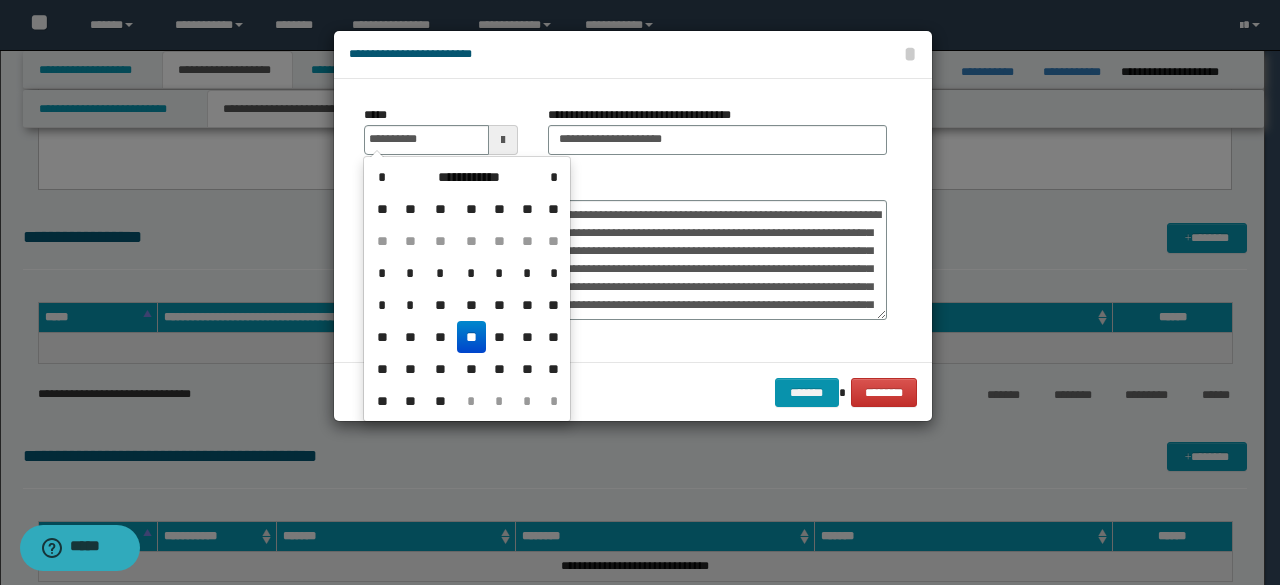 drag, startPoint x: 472, startPoint y: 333, endPoint x: 504, endPoint y: 280, distance: 61.91123 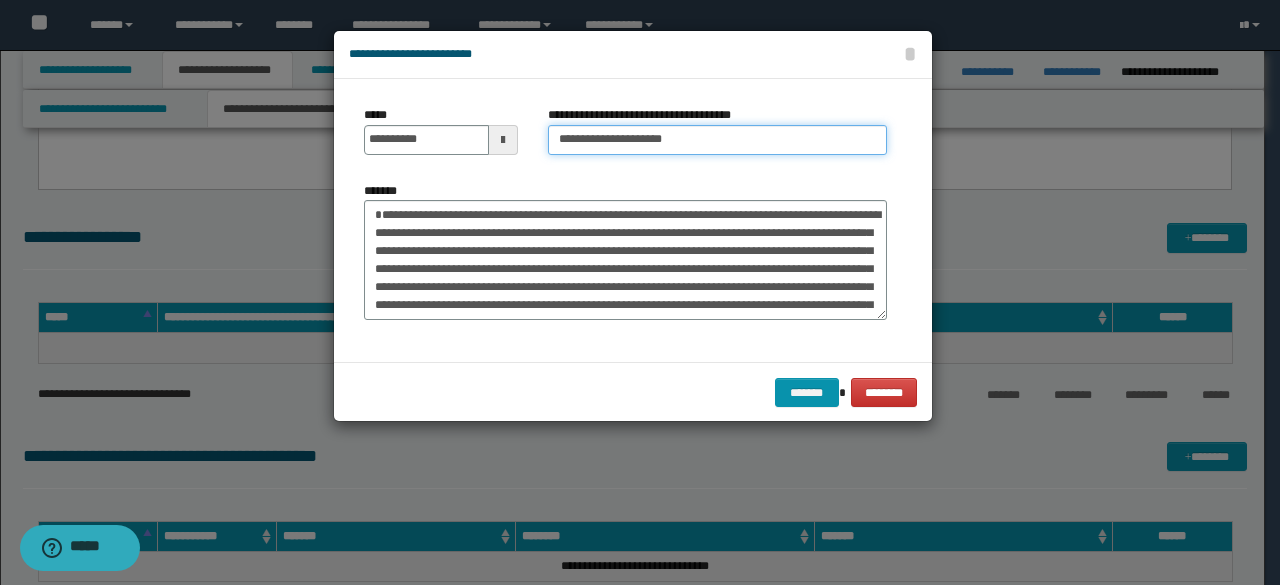 drag, startPoint x: 610, startPoint y: 131, endPoint x: 476, endPoint y: 97, distance: 138.24615 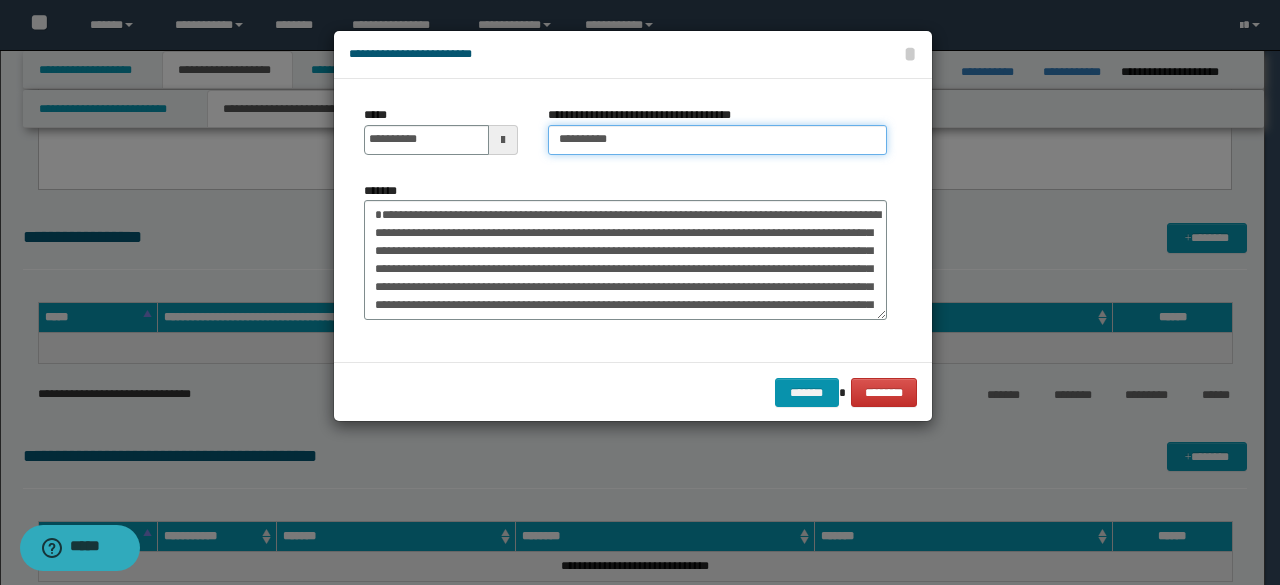 click on "**********" at bounding box center (717, 140) 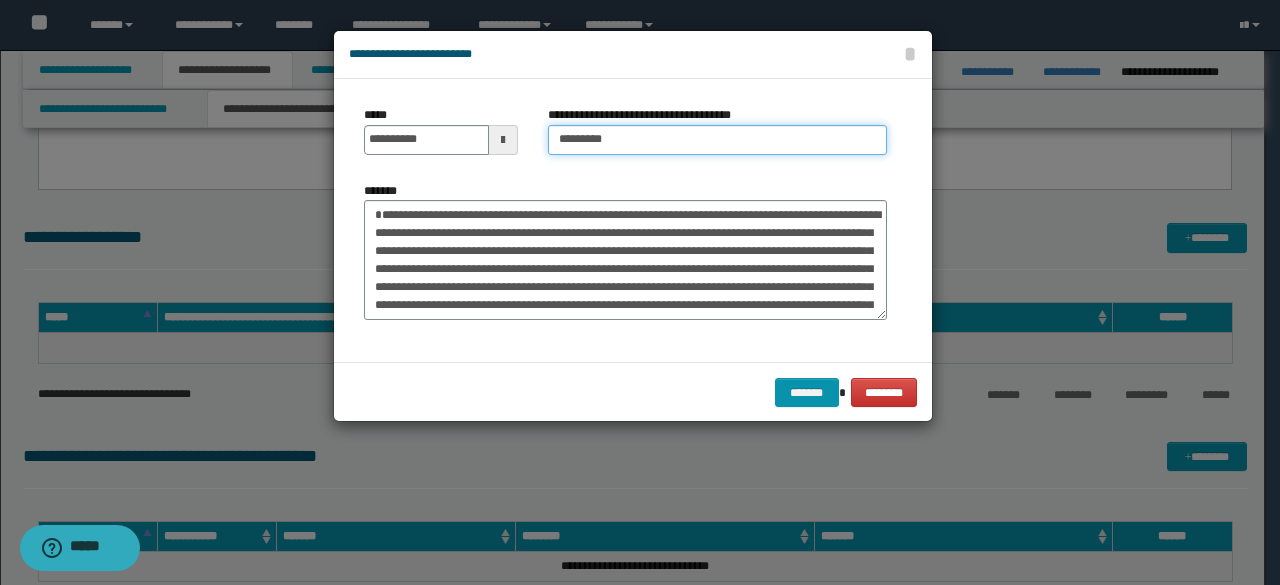 type on "*********" 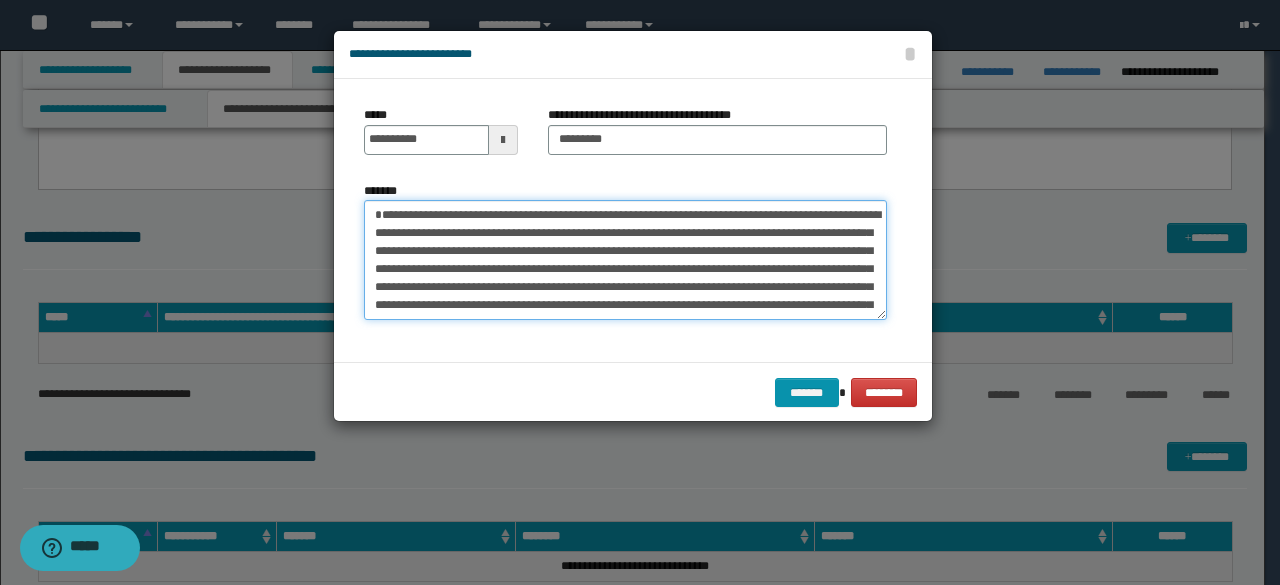 click on "*******" at bounding box center (625, 259) 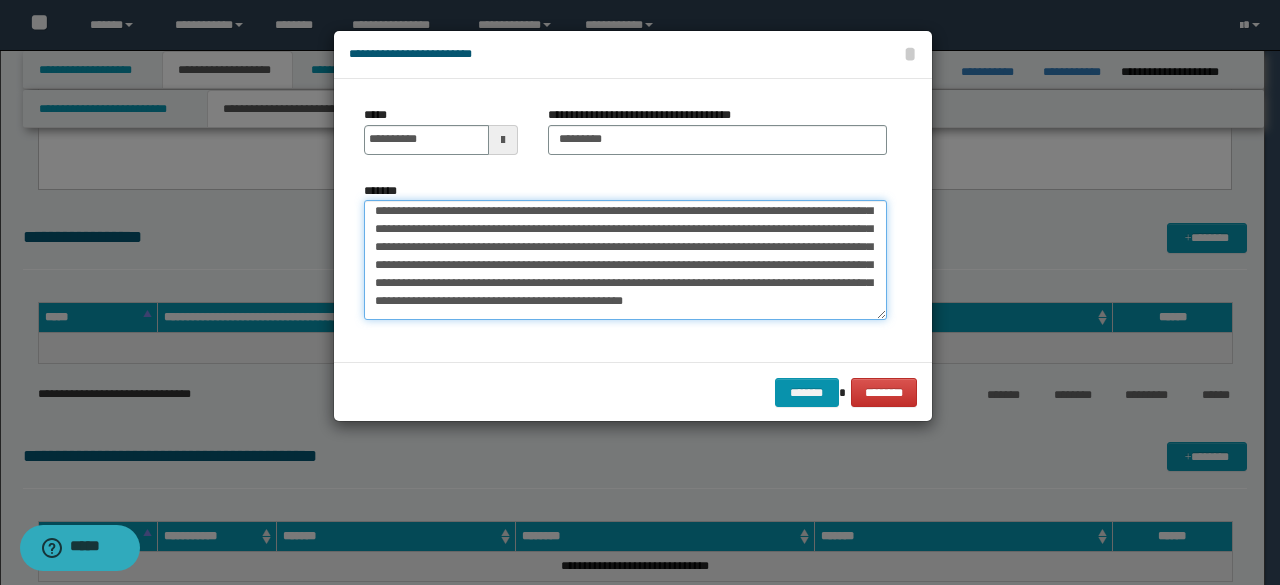 scroll, scrollTop: 40, scrollLeft: 0, axis: vertical 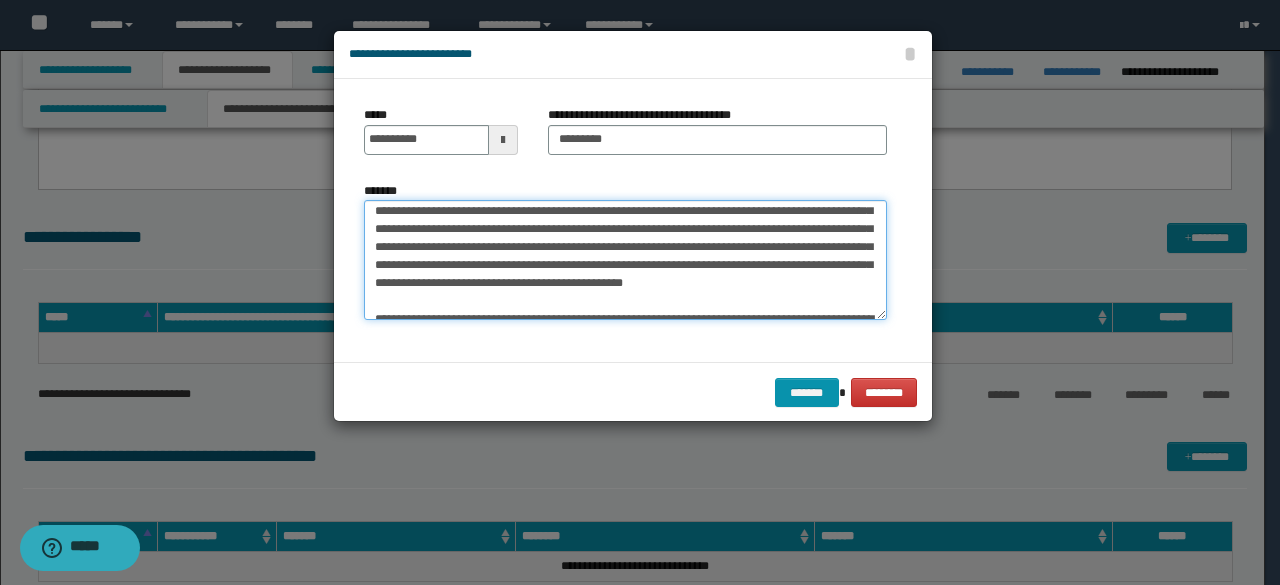 click on "*******" at bounding box center (625, 259) 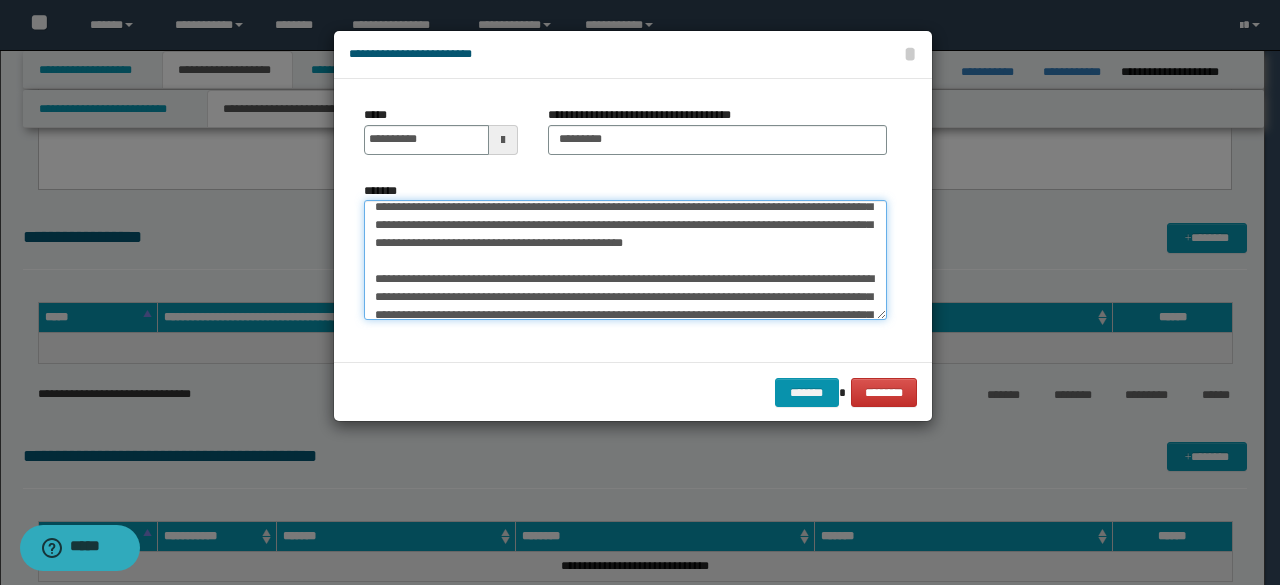 scroll, scrollTop: 120, scrollLeft: 0, axis: vertical 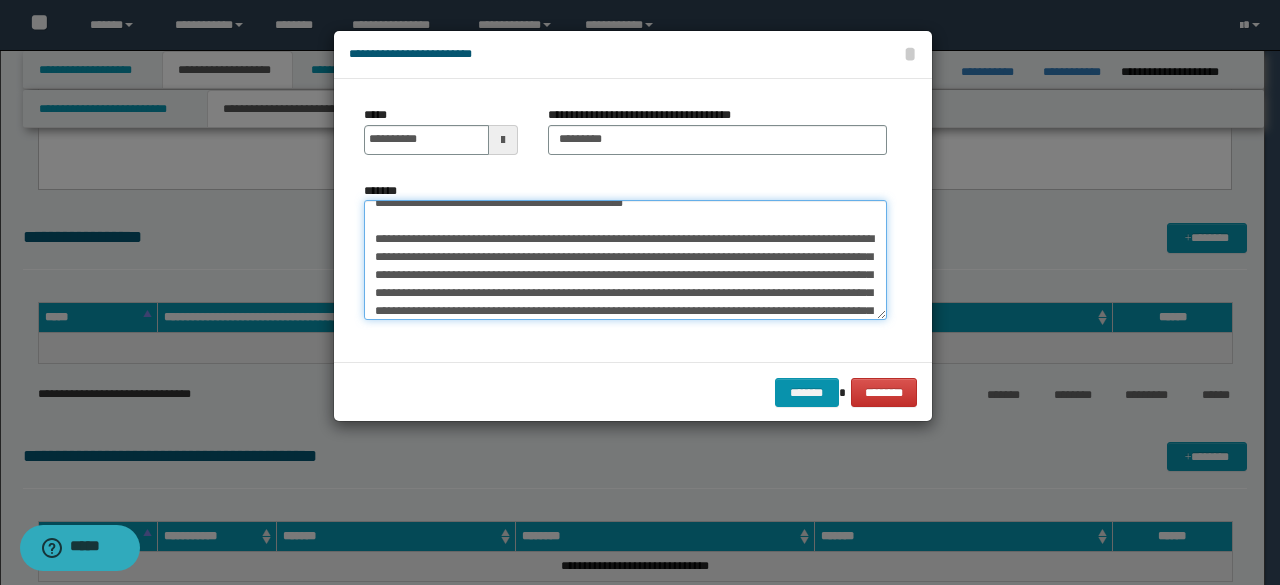 click on "*******" at bounding box center [625, 259] 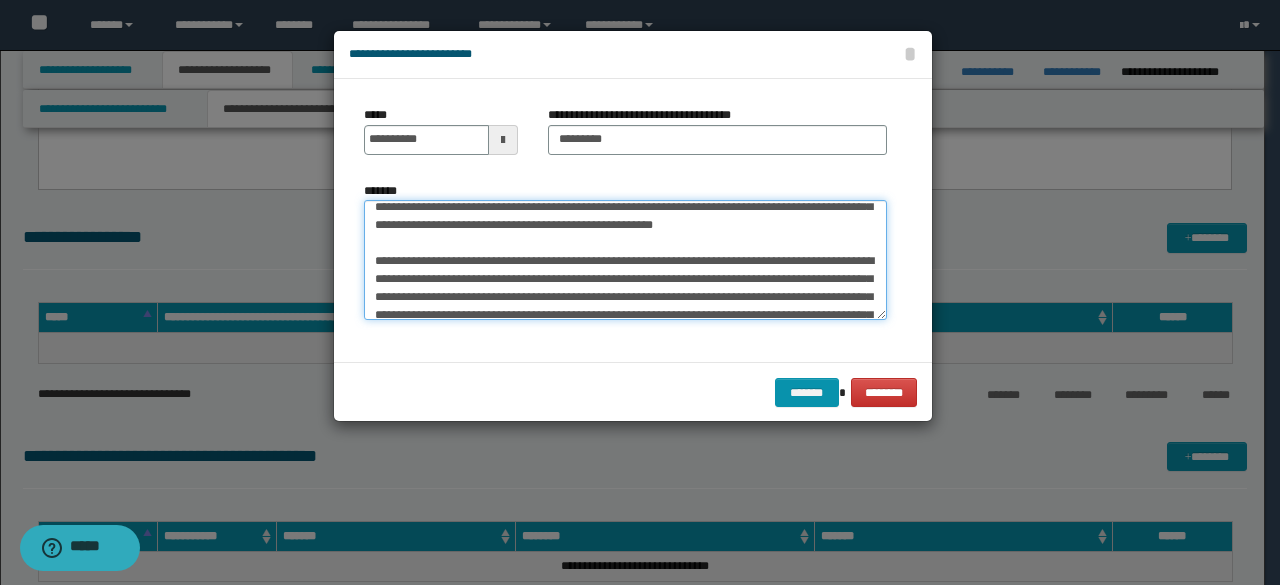 scroll, scrollTop: 2124, scrollLeft: 0, axis: vertical 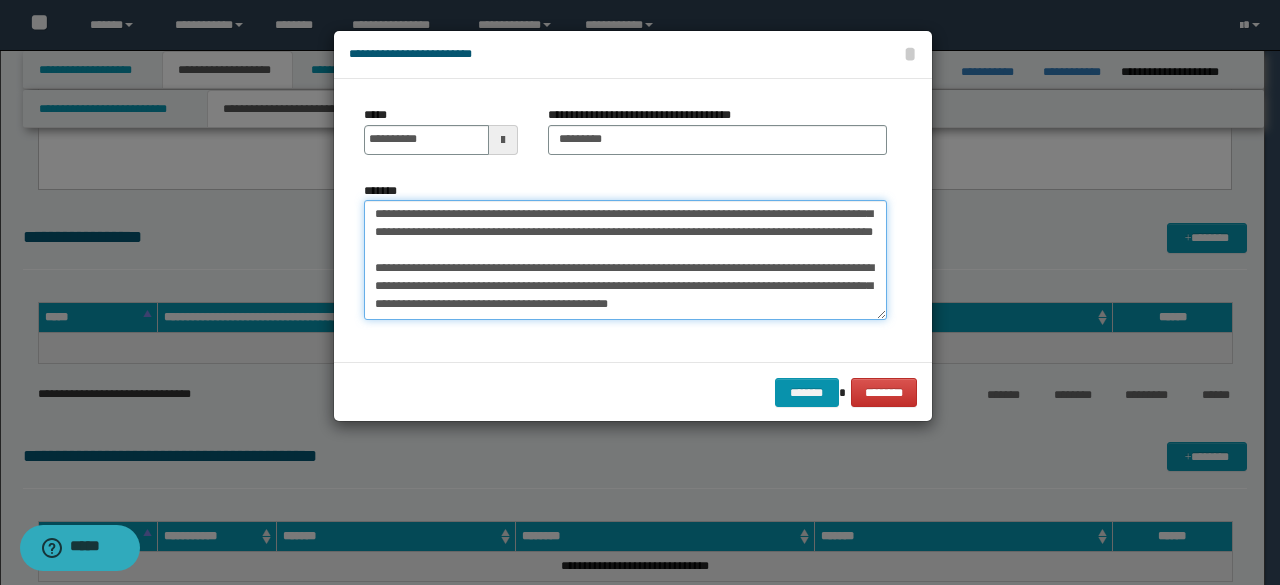 drag, startPoint x: 460, startPoint y: 233, endPoint x: 726, endPoint y: 391, distance: 309.38647 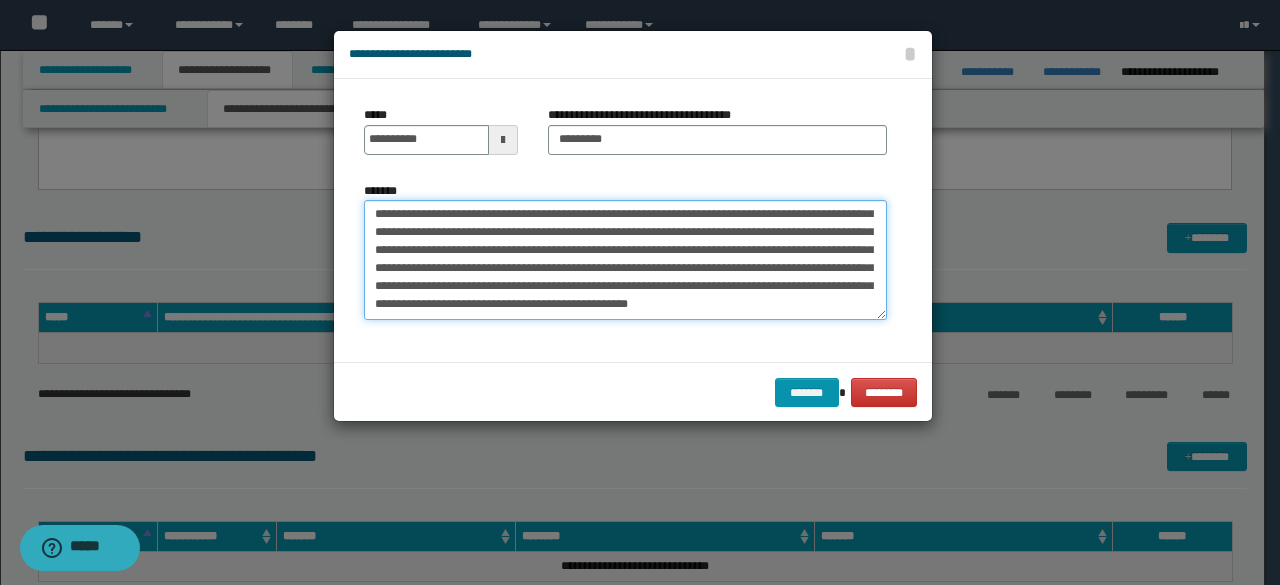 scroll, scrollTop: 54, scrollLeft: 0, axis: vertical 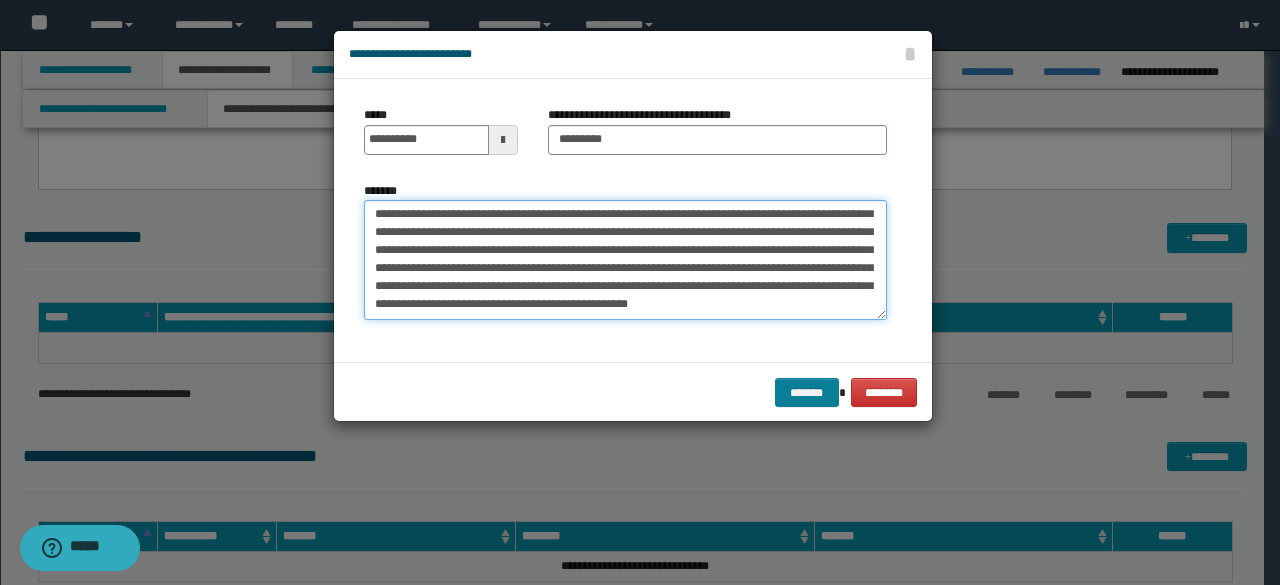type on "**********" 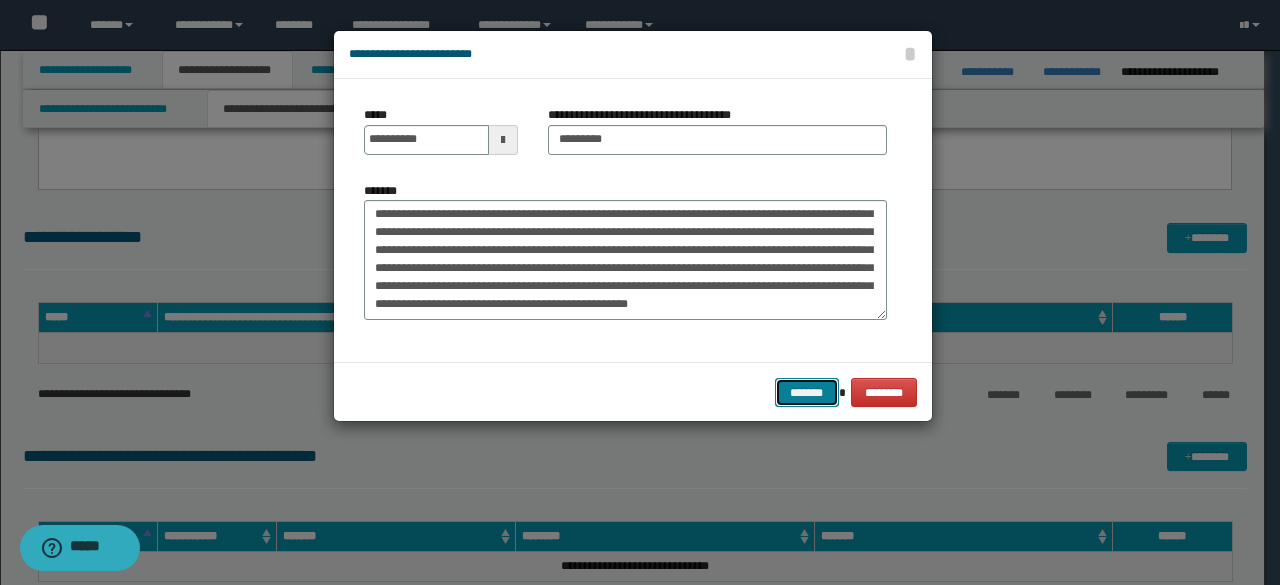 click on "*******" at bounding box center [807, 392] 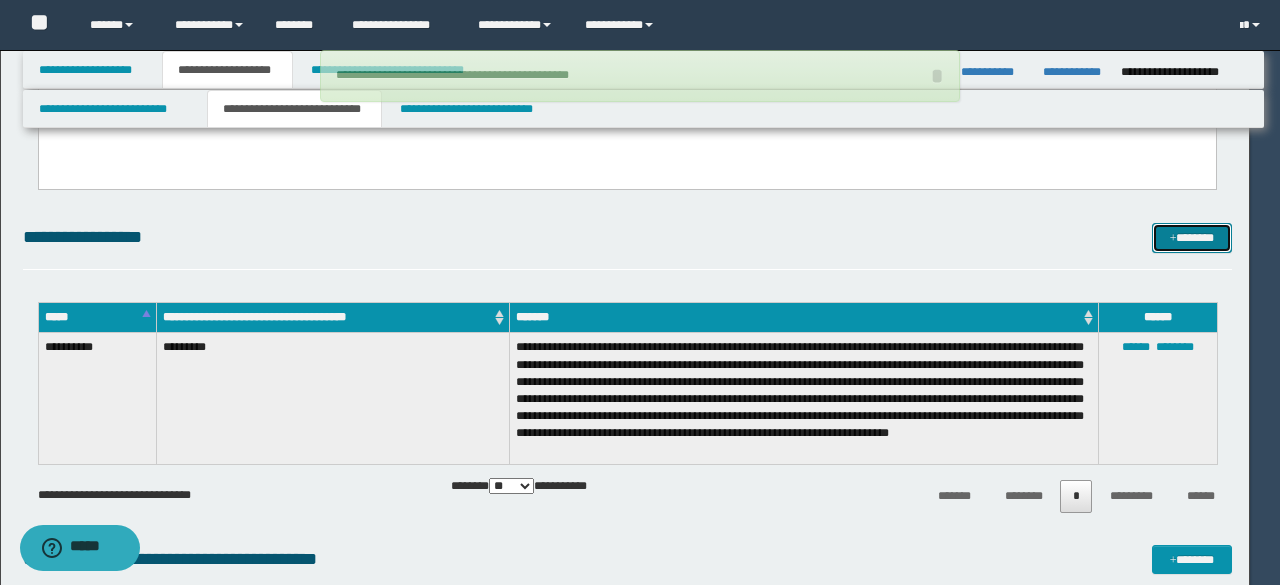 type 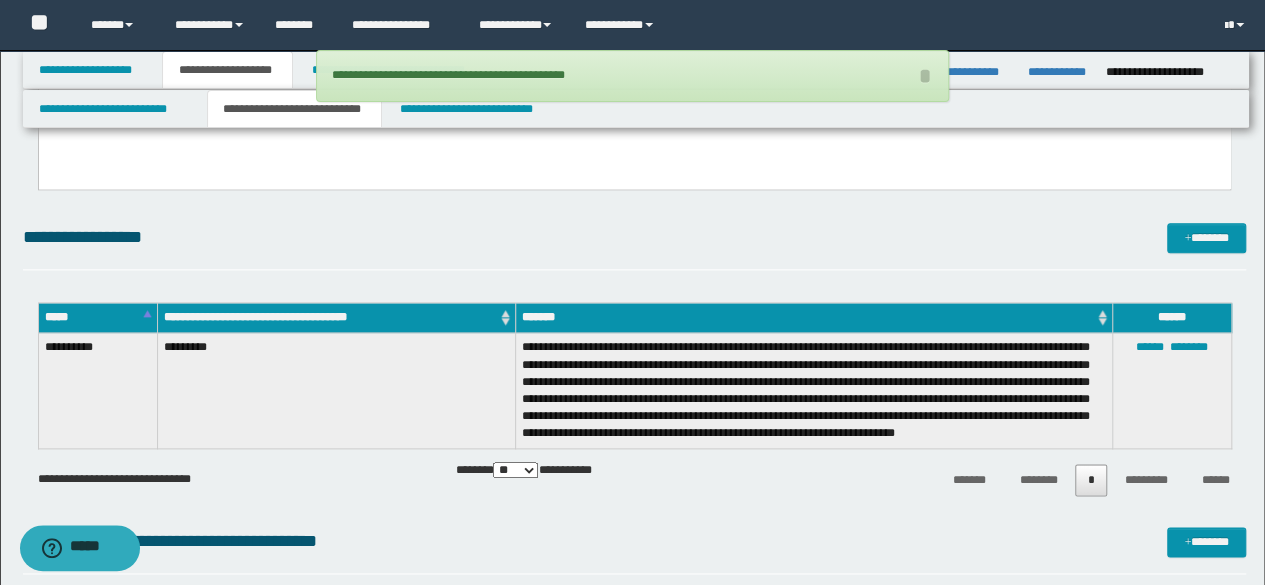 click on "**********" at bounding box center [635, 246] 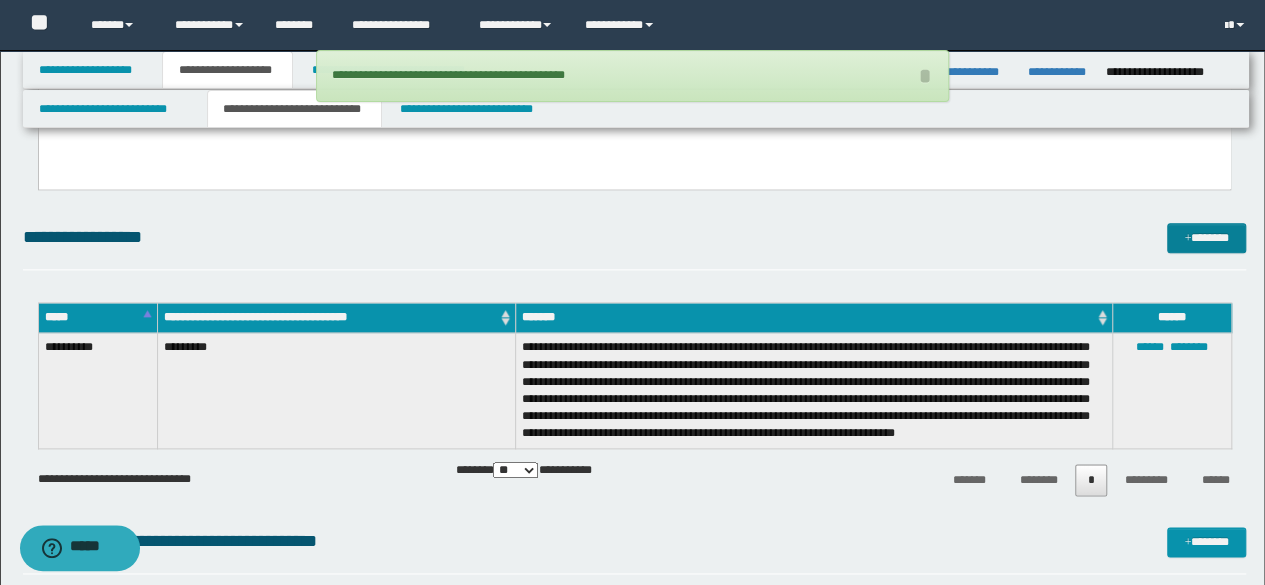 click on "**********" at bounding box center [635, 246] 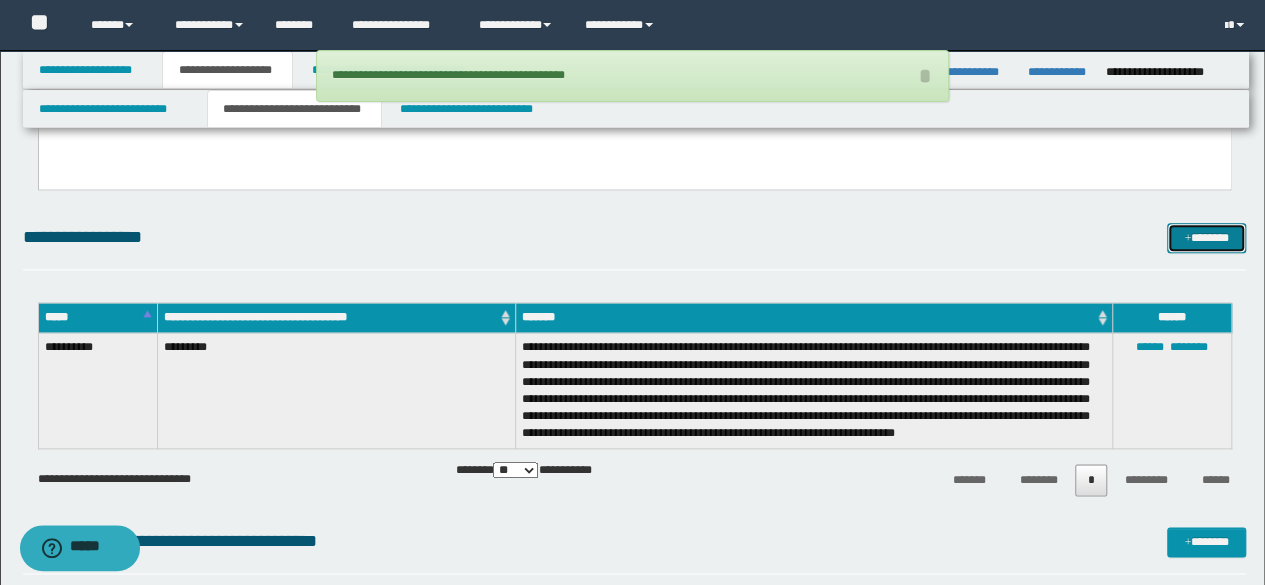click at bounding box center [1187, 239] 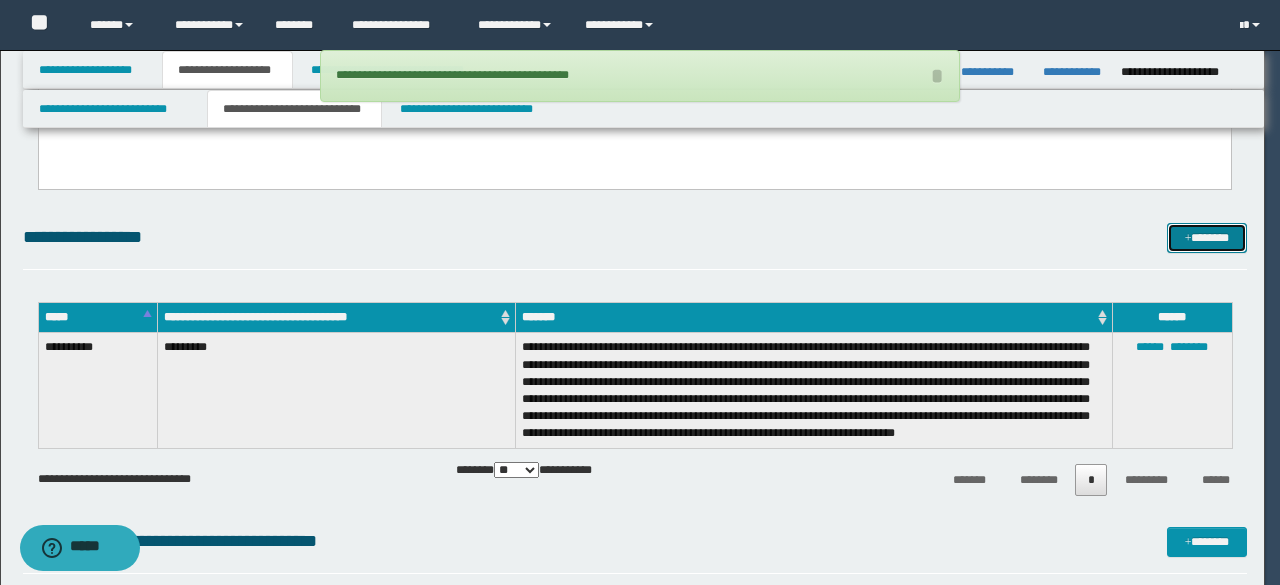 scroll, scrollTop: 0, scrollLeft: 0, axis: both 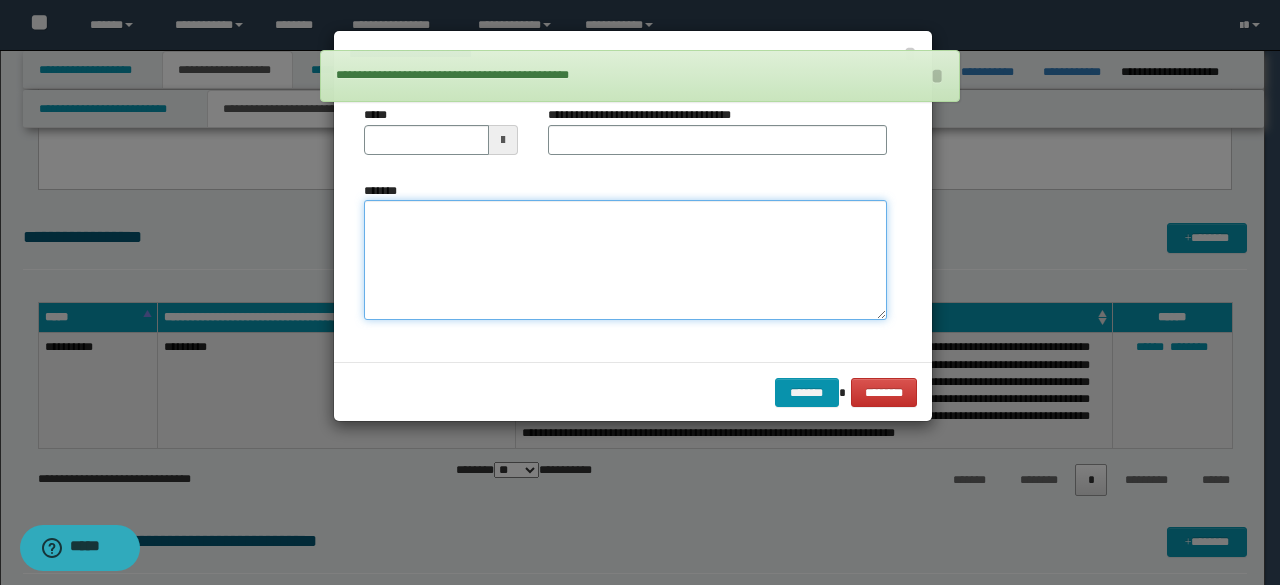 click on "*******" at bounding box center (625, 259) 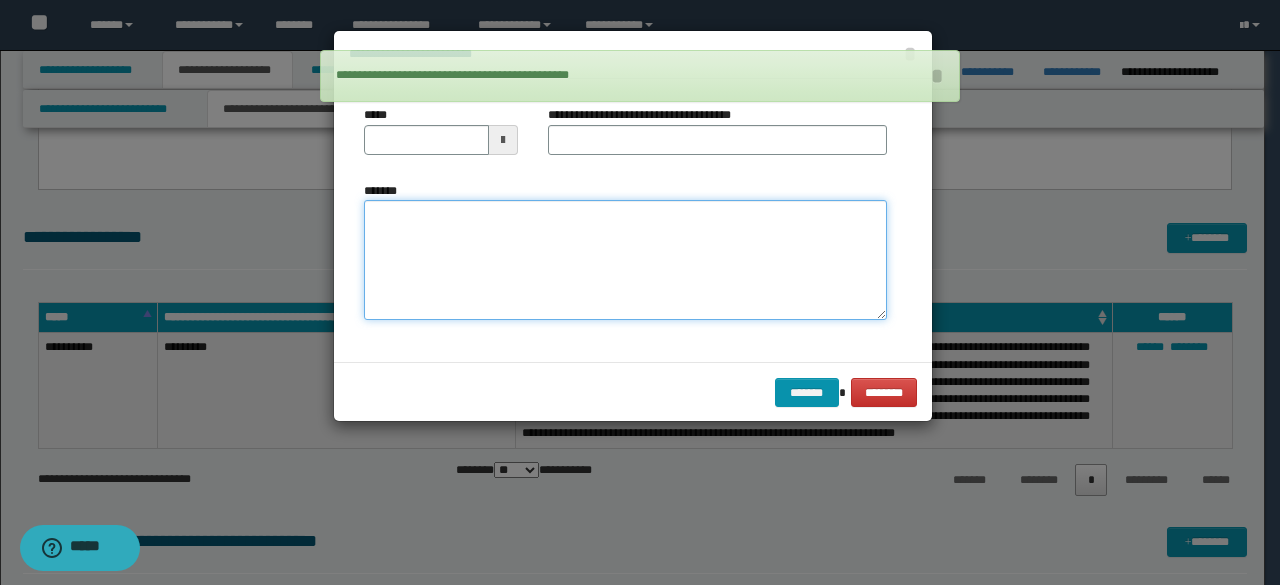 paste on "**********" 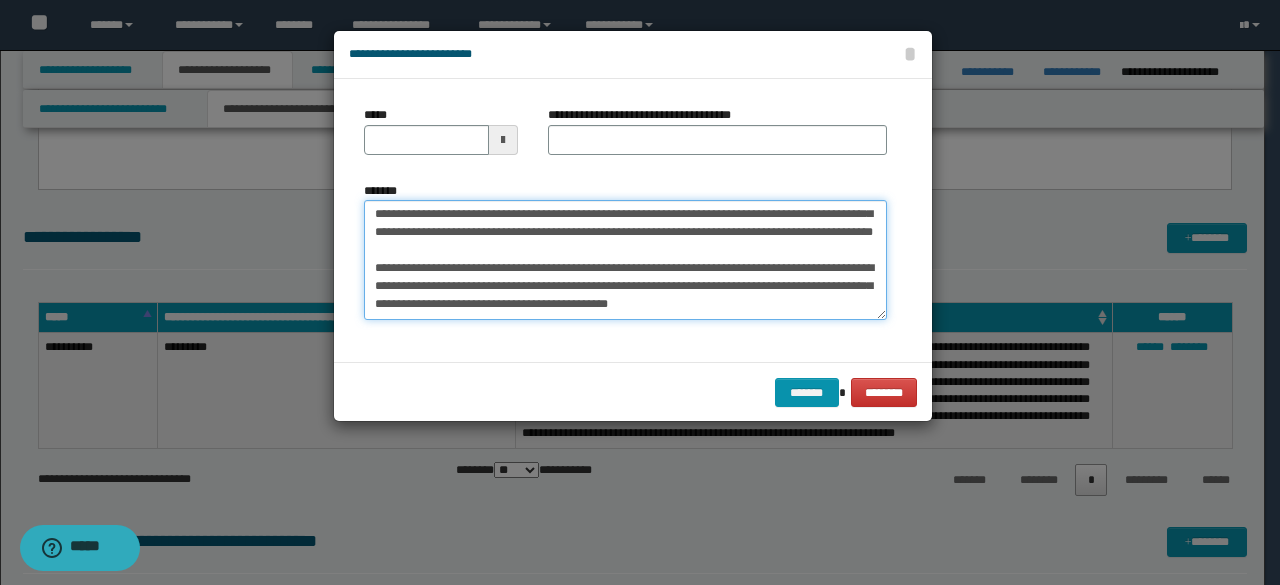 scroll, scrollTop: 0, scrollLeft: 0, axis: both 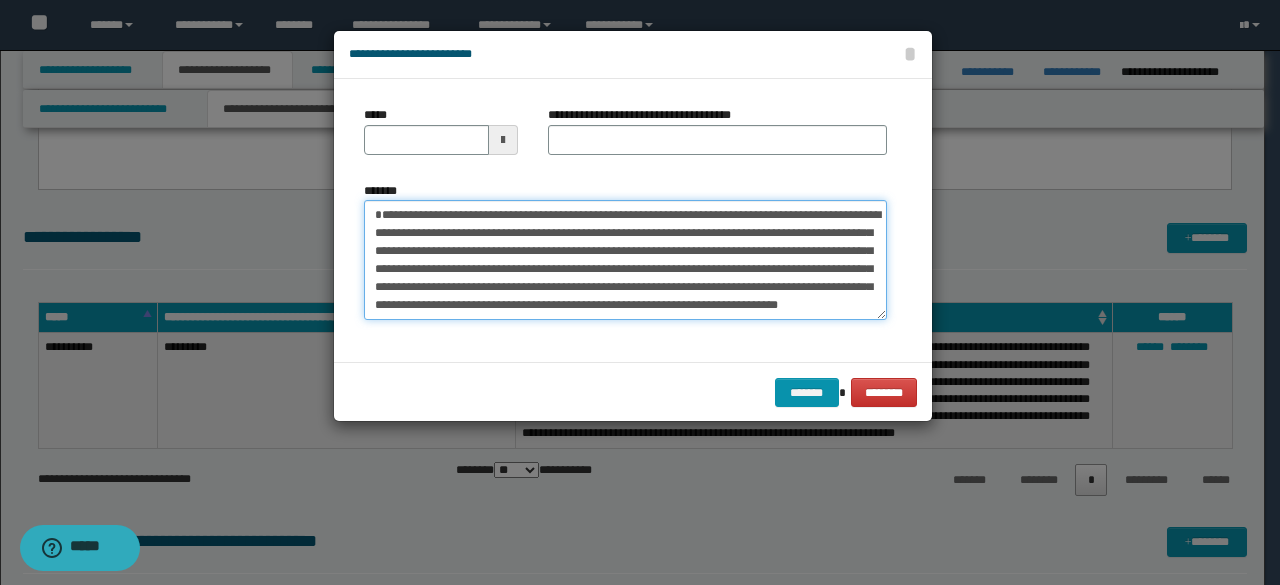 drag, startPoint x: 502, startPoint y: 235, endPoint x: 270, endPoint y: 181, distance: 238.2016 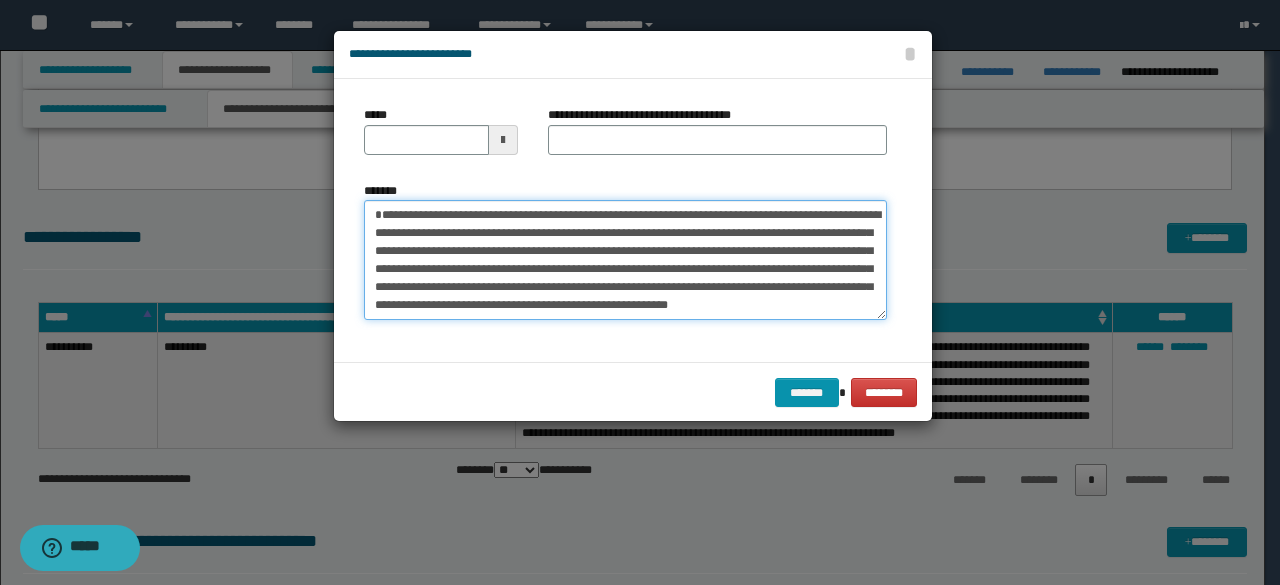 type on "**********" 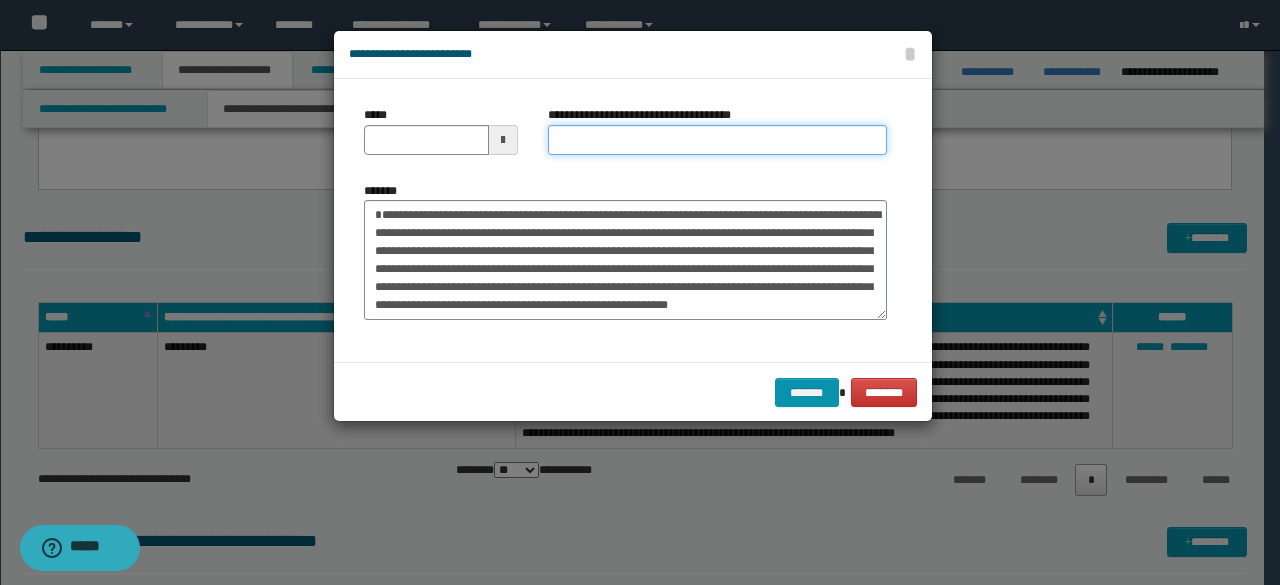 drag, startPoint x: 577, startPoint y: 149, endPoint x: 562, endPoint y: 145, distance: 15.524175 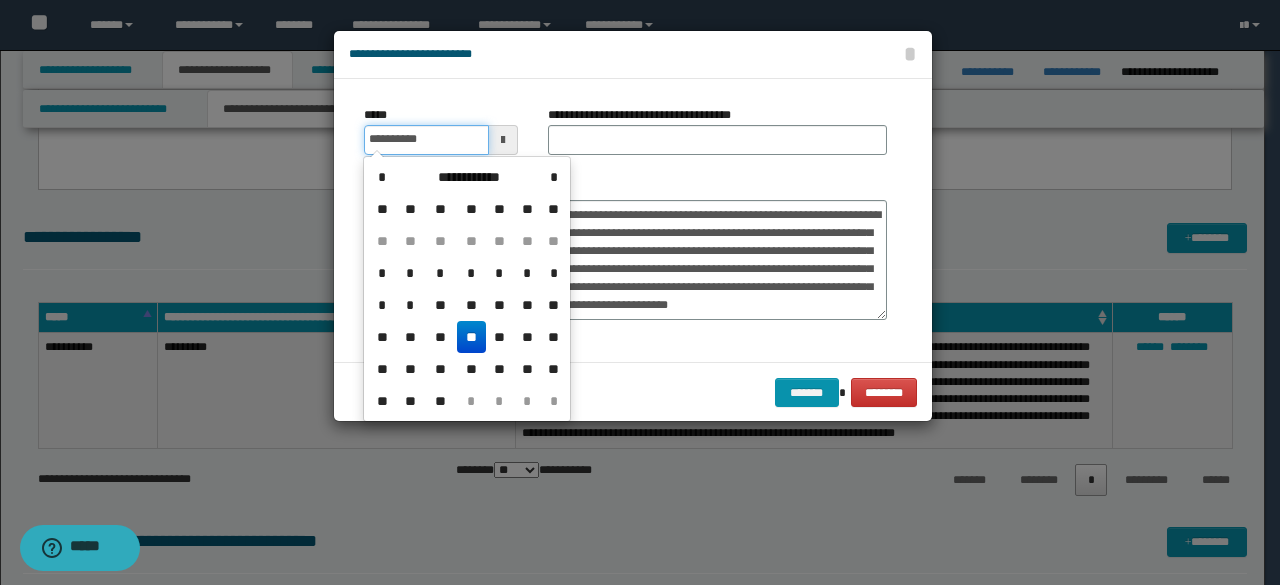 click on "**********" at bounding box center (426, 140) 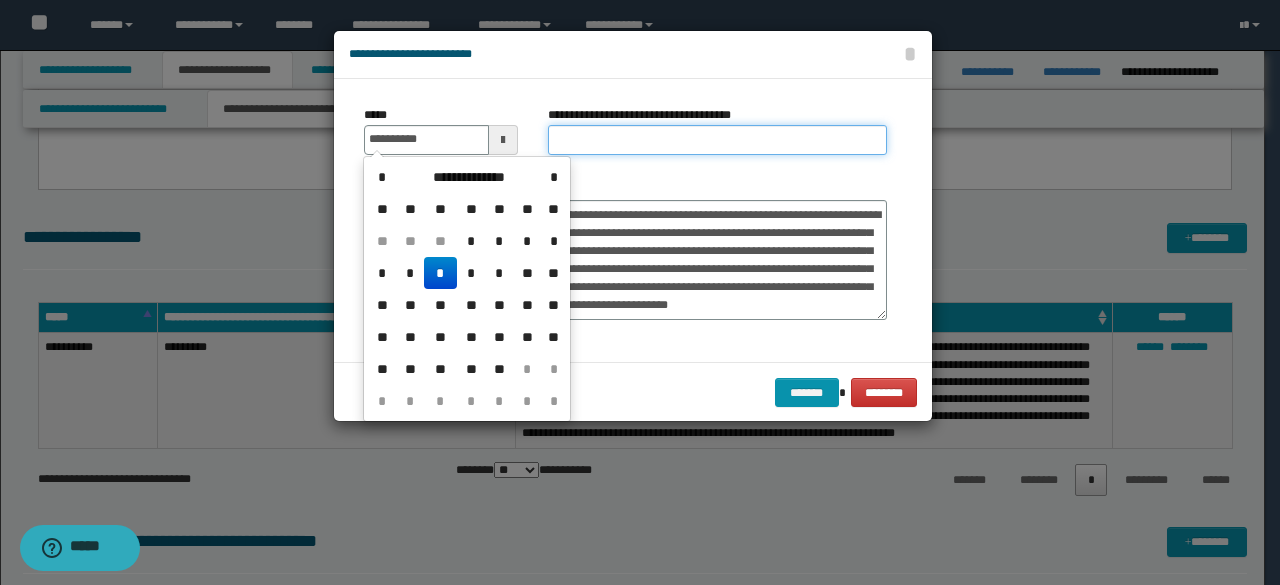 type on "**********" 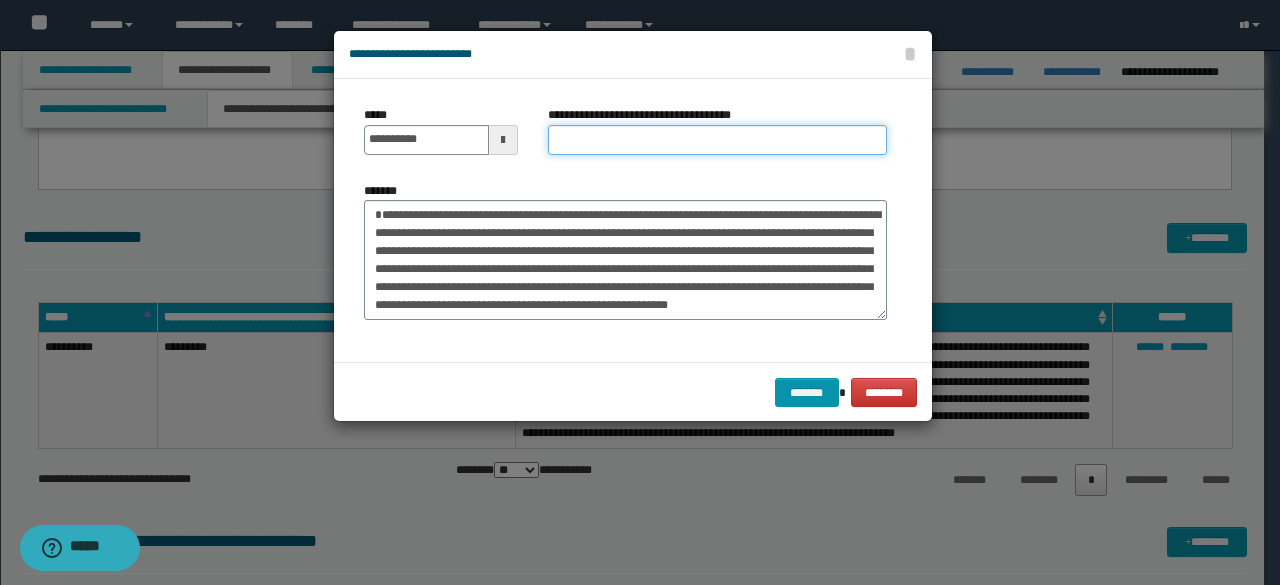 paste on "**********" 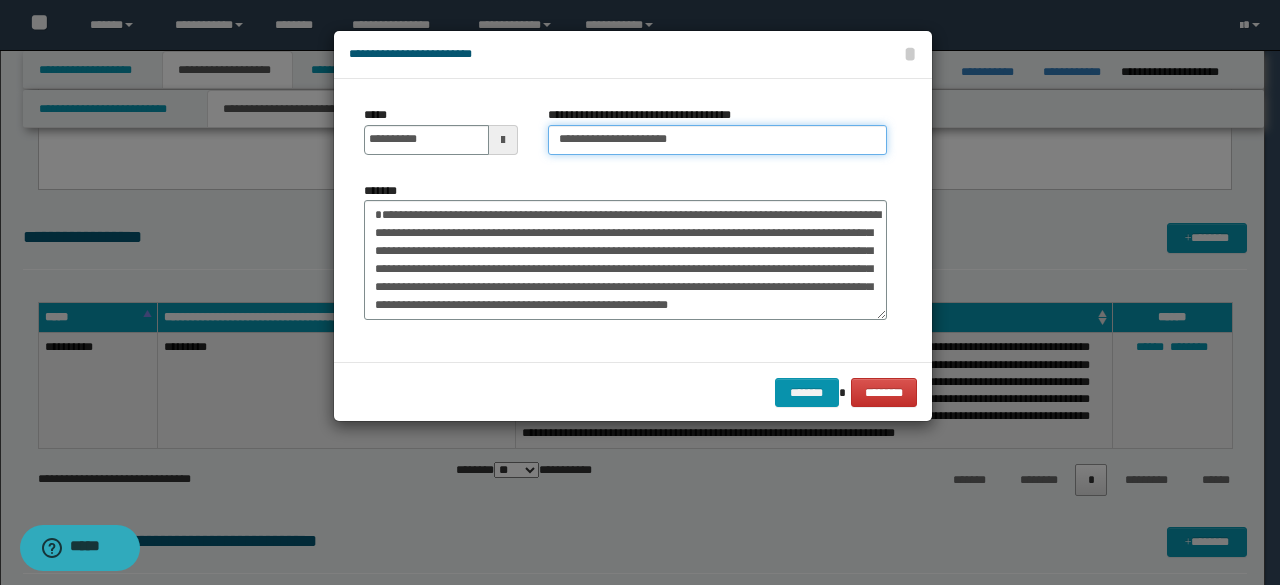 drag, startPoint x: 623, startPoint y: 137, endPoint x: 518, endPoint y: 116, distance: 107.07941 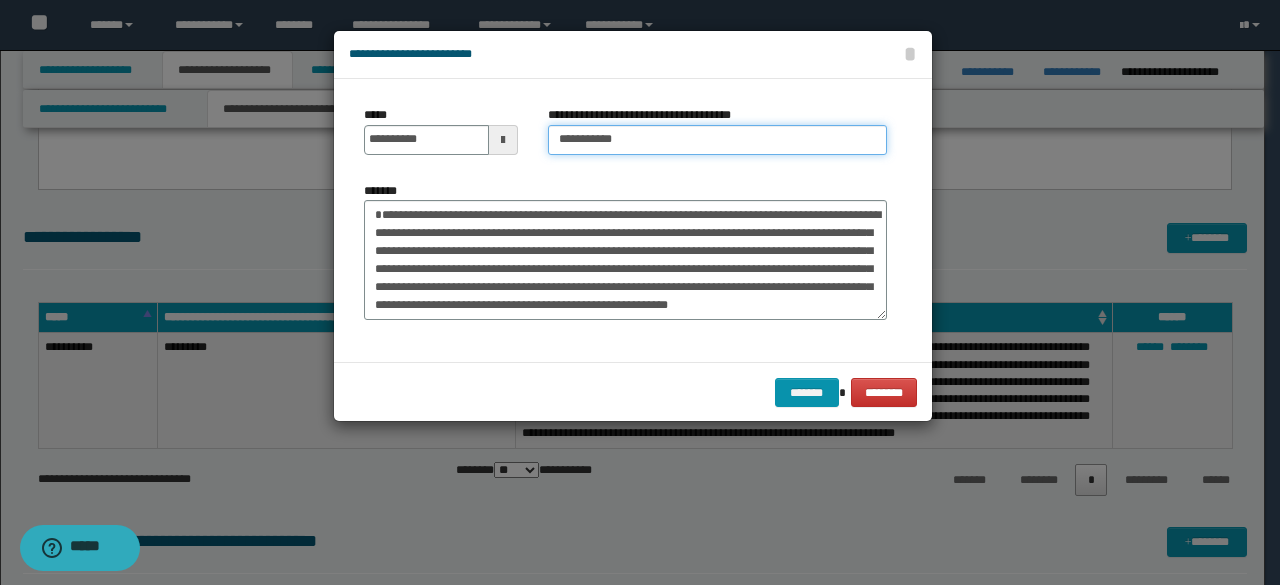 click on "**********" at bounding box center (717, 140) 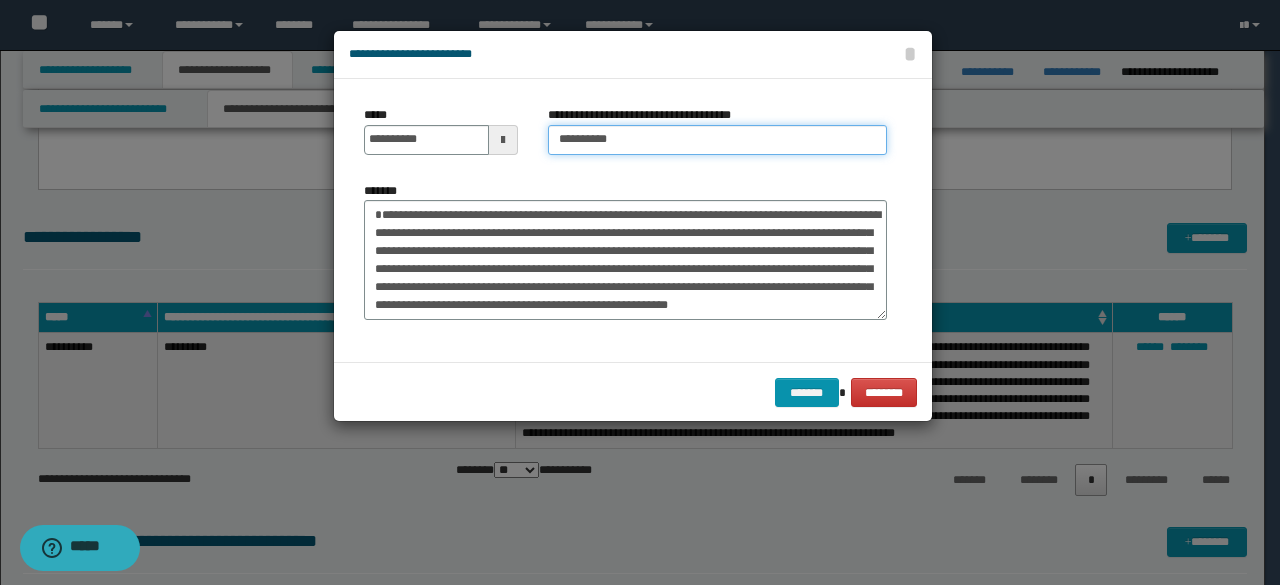 type on "*********" 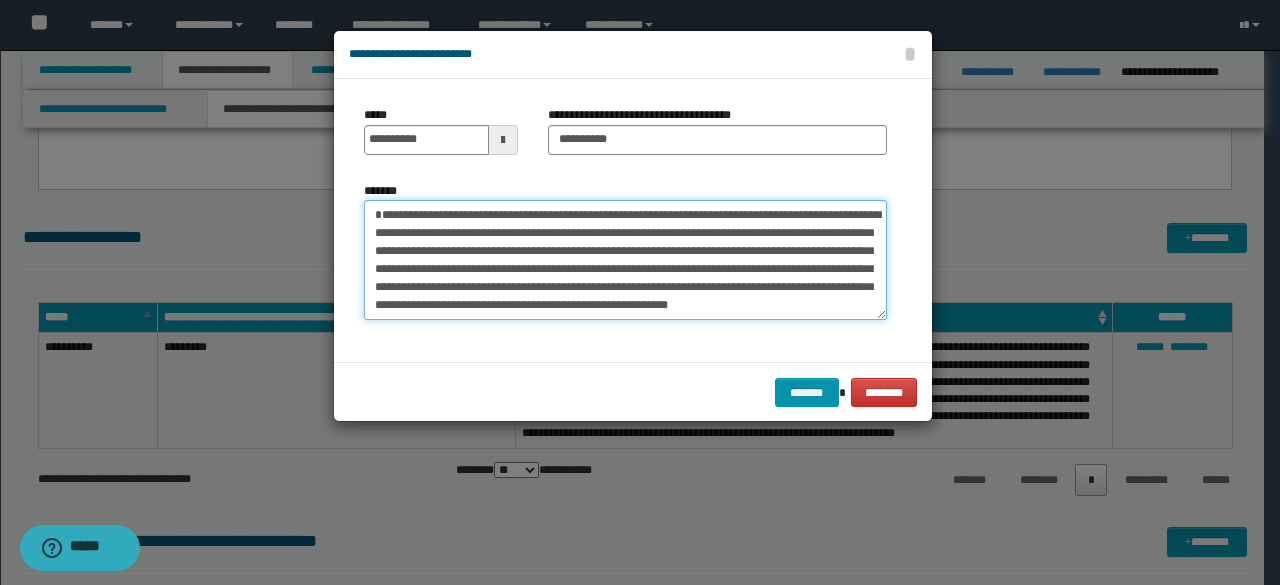 click on "*******" at bounding box center [625, 259] 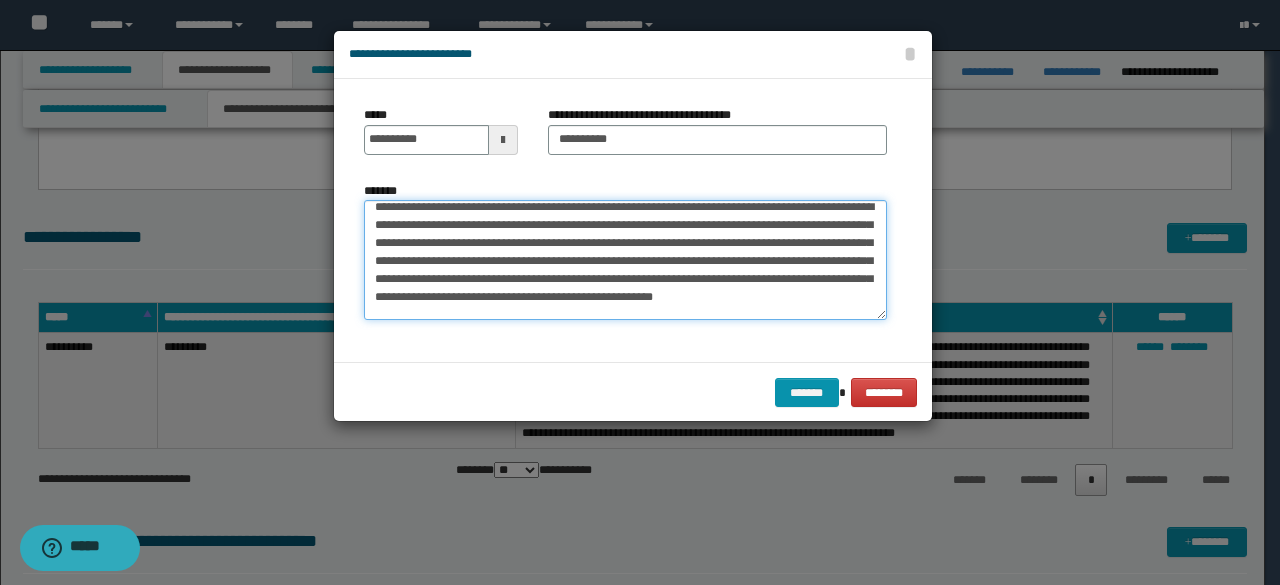 scroll, scrollTop: 1962, scrollLeft: 0, axis: vertical 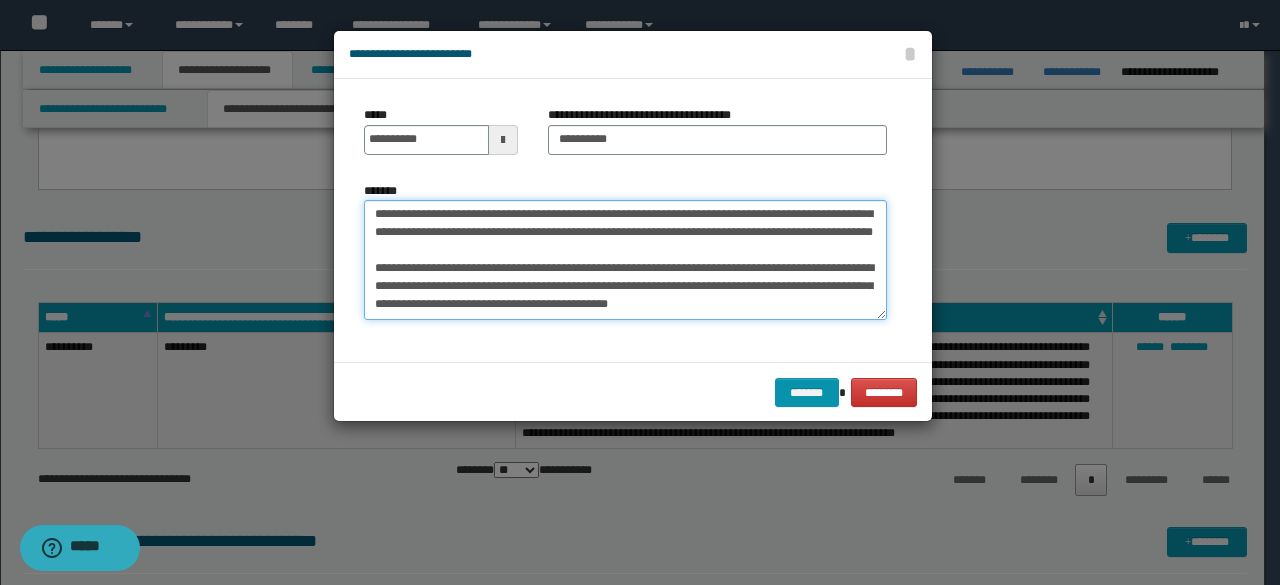 drag, startPoint x: 485, startPoint y: 251, endPoint x: 674, endPoint y: 366, distance: 221.23743 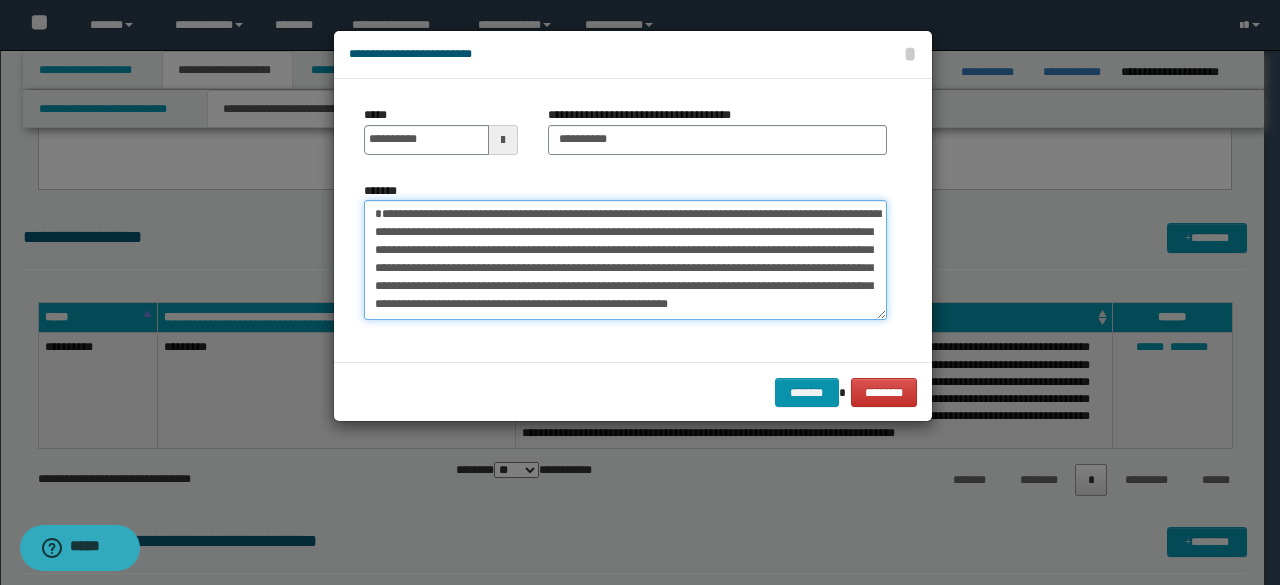scroll, scrollTop: 18, scrollLeft: 0, axis: vertical 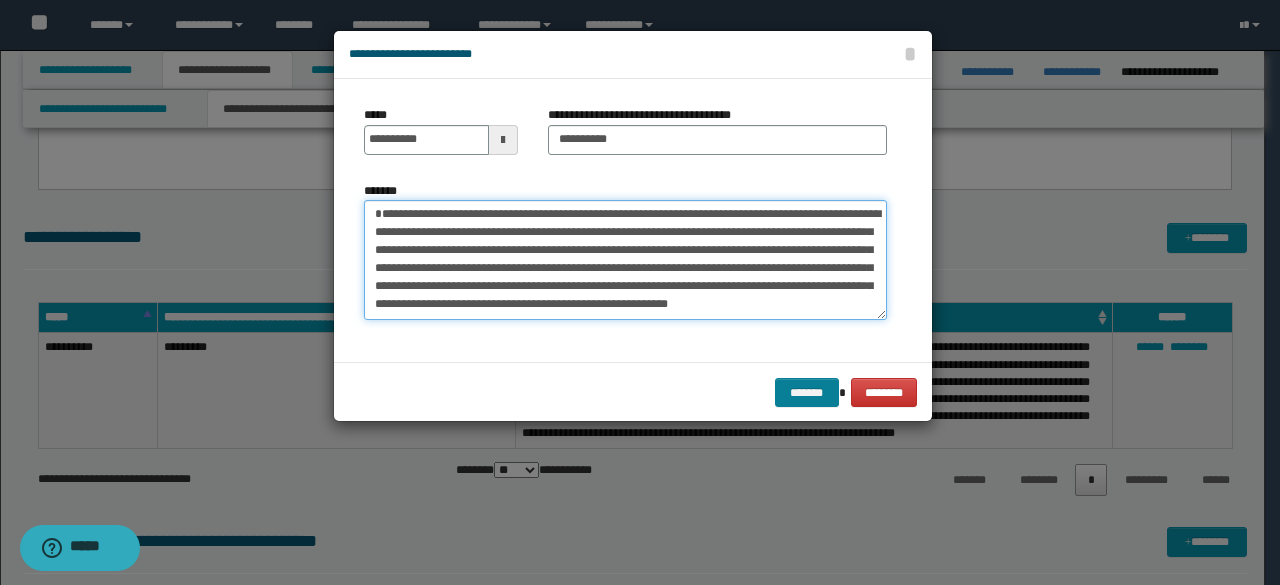 type on "**********" 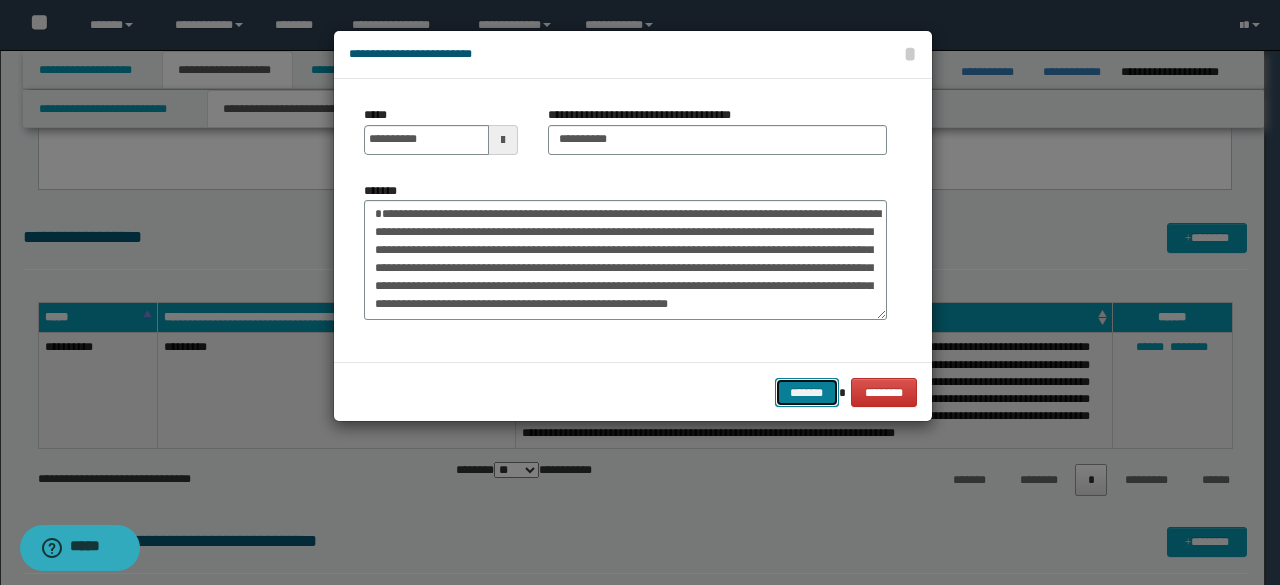 drag, startPoint x: 784, startPoint y: 393, endPoint x: 1039, endPoint y: 373, distance: 255.78311 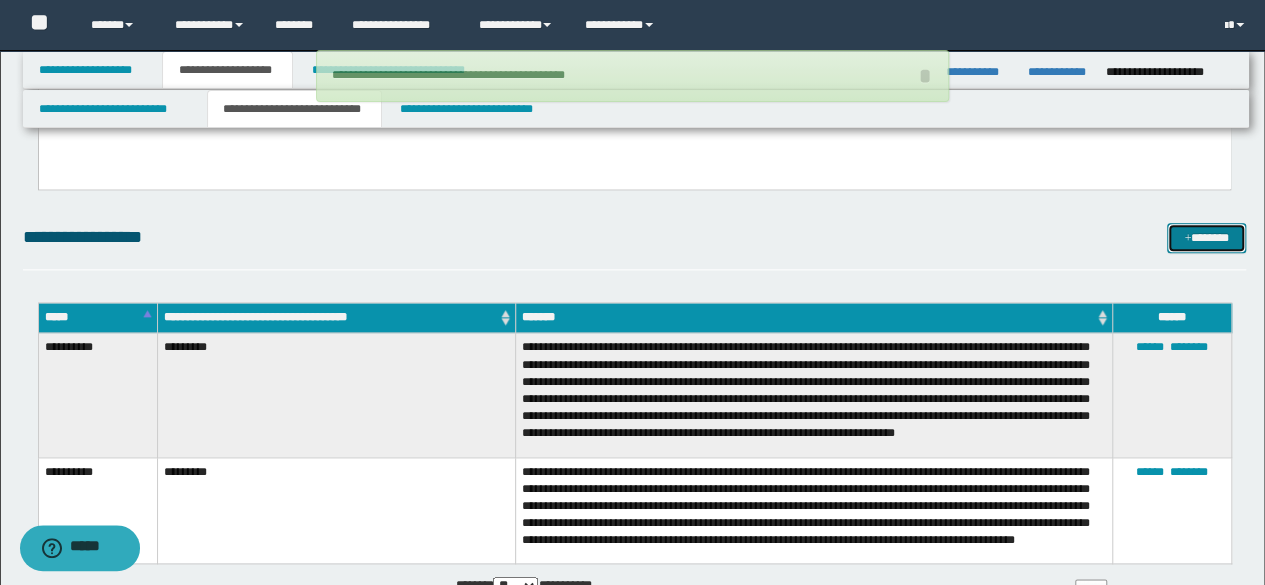 type 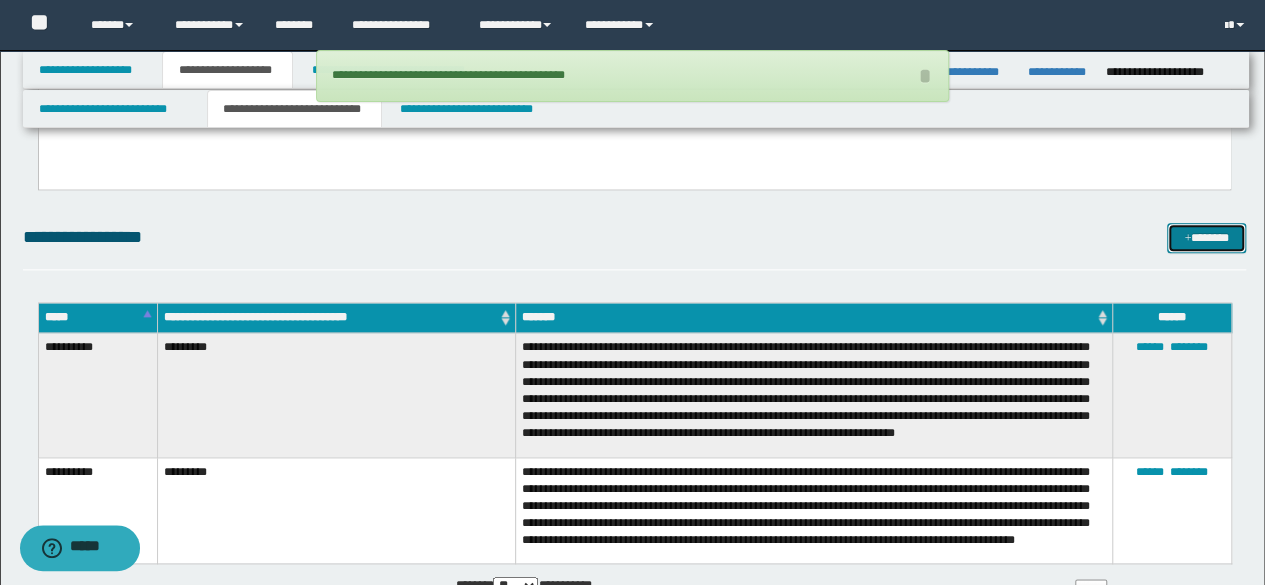 click on "*******" at bounding box center [1206, 237] 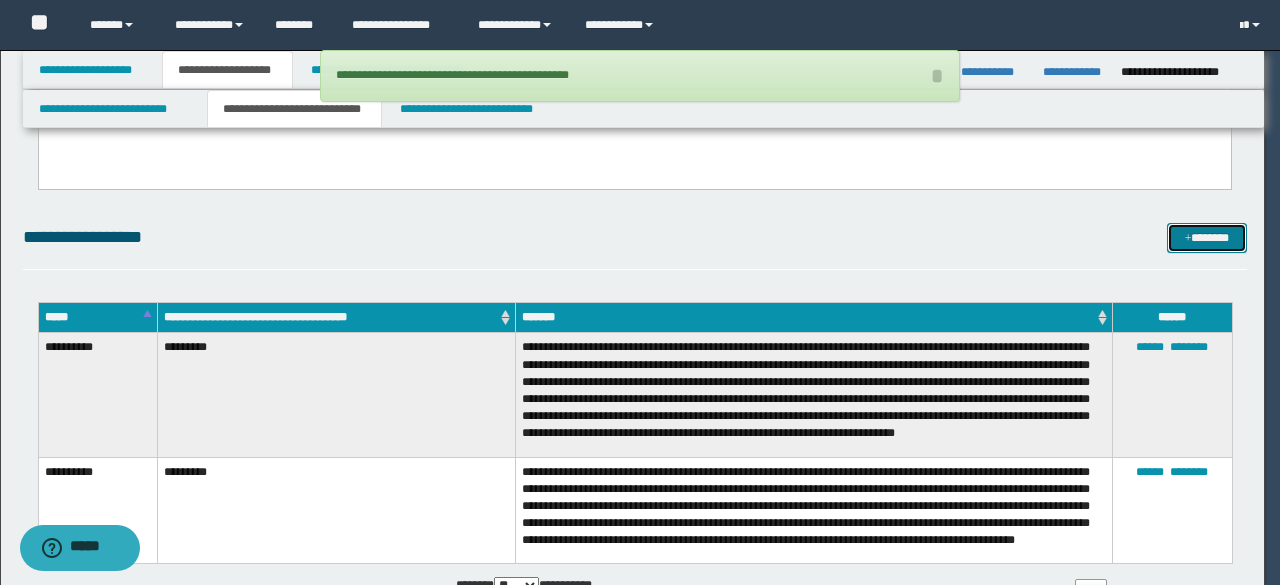 scroll, scrollTop: 0, scrollLeft: 0, axis: both 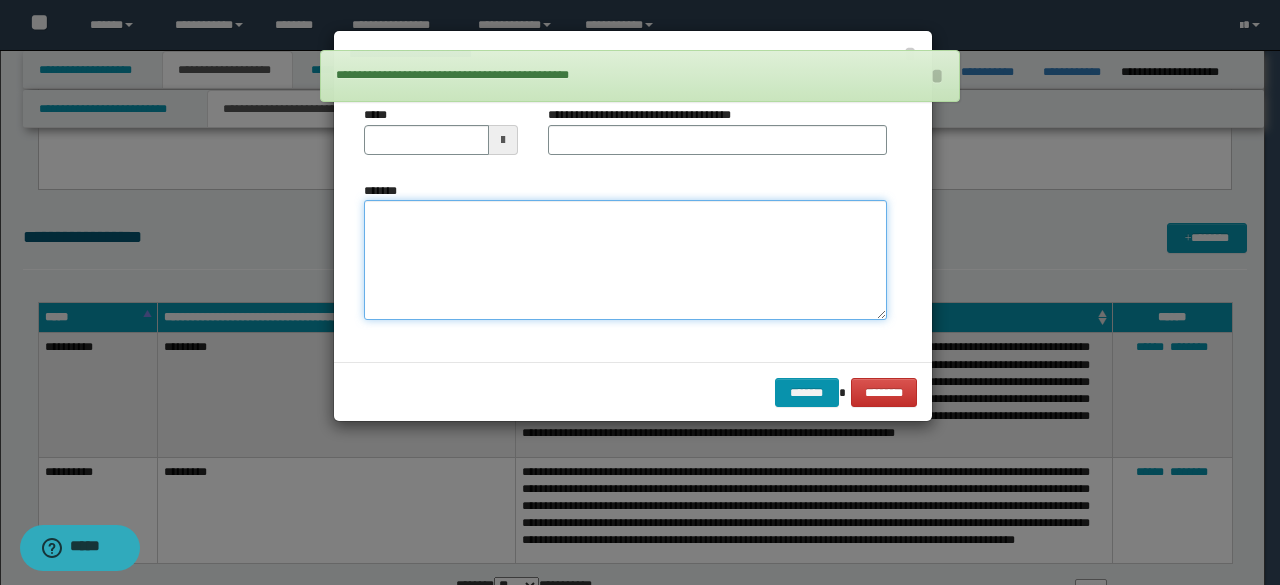 click on "*******" at bounding box center [625, 259] 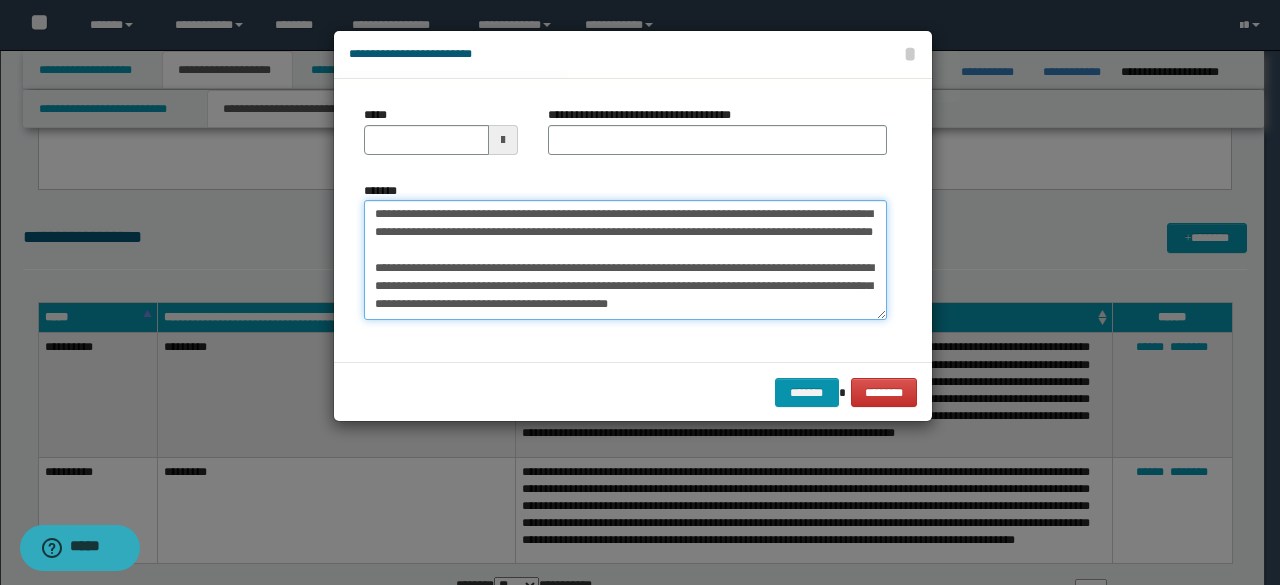 scroll, scrollTop: 0, scrollLeft: 0, axis: both 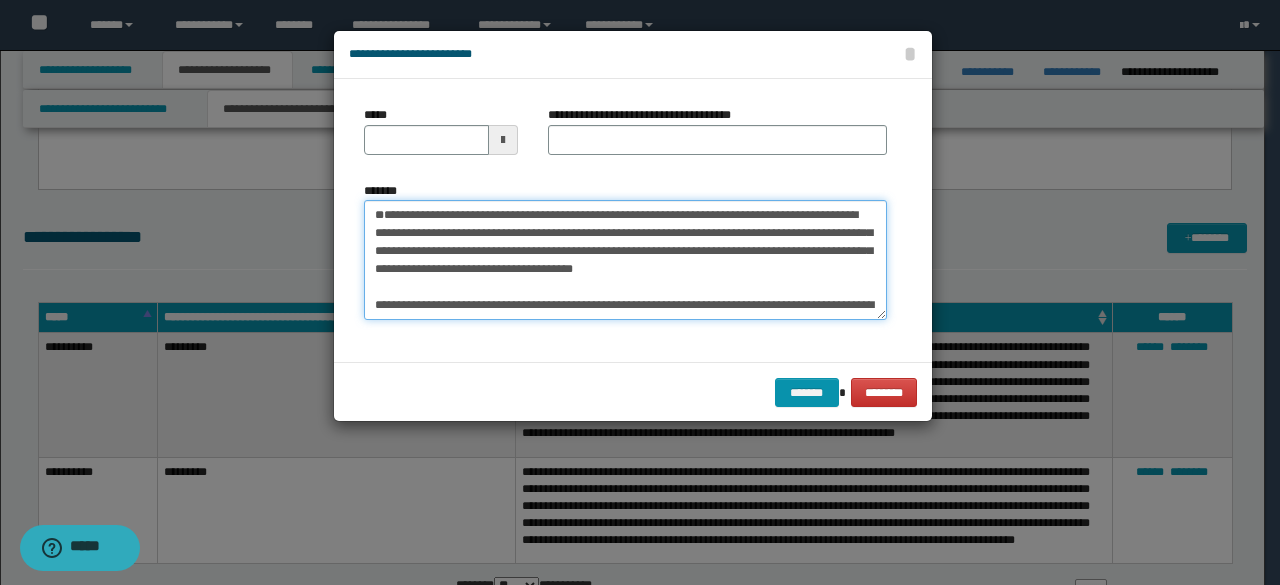 drag, startPoint x: 506, startPoint y: 252, endPoint x: 270, endPoint y: 217, distance: 238.58122 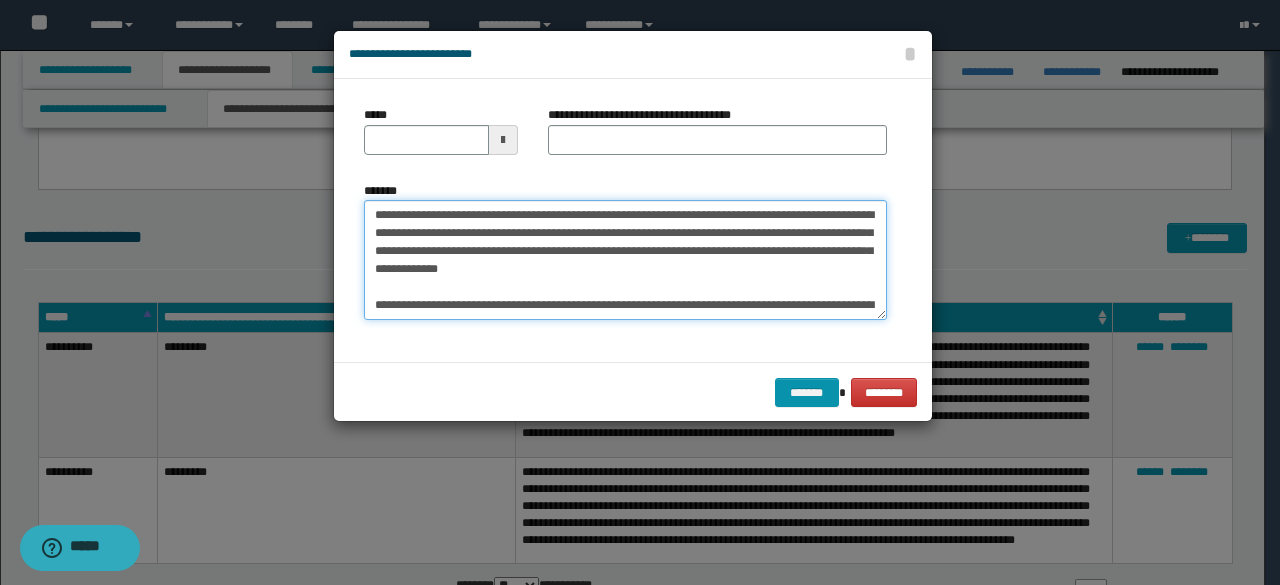 type on "**********" 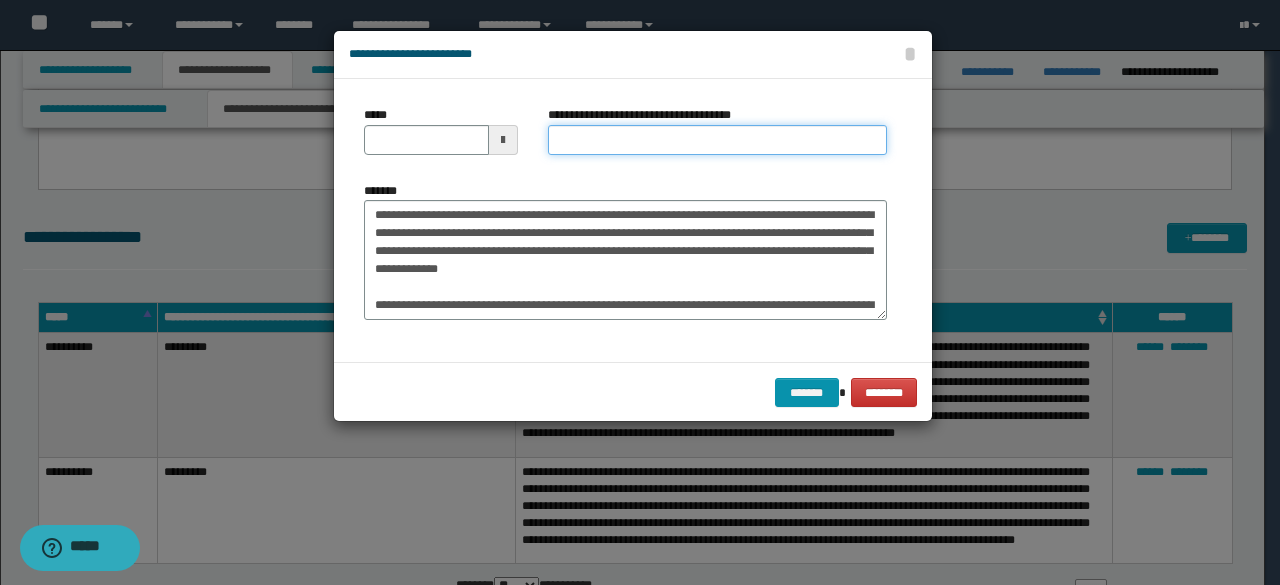 click on "**********" at bounding box center [717, 140] 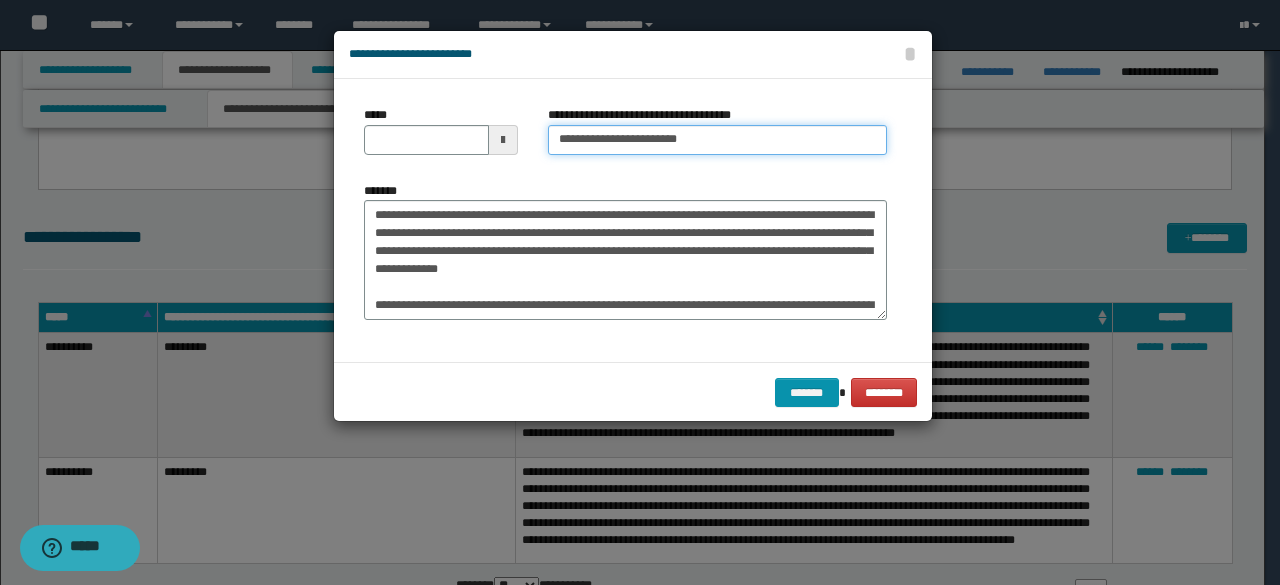 type on "**********" 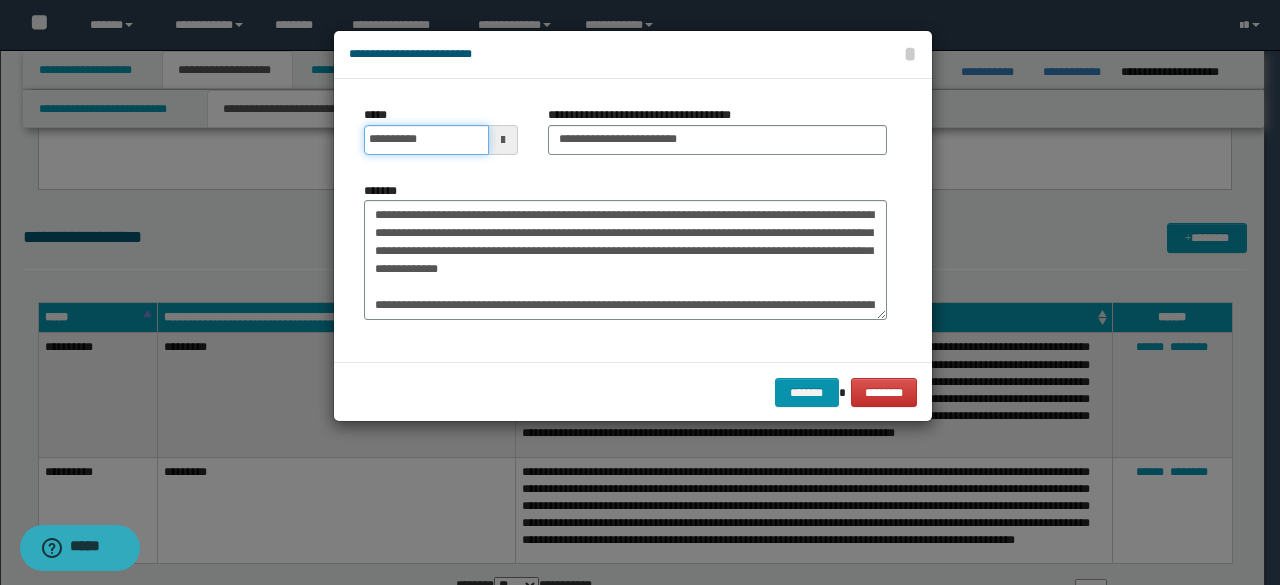 click on "**********" at bounding box center [426, 140] 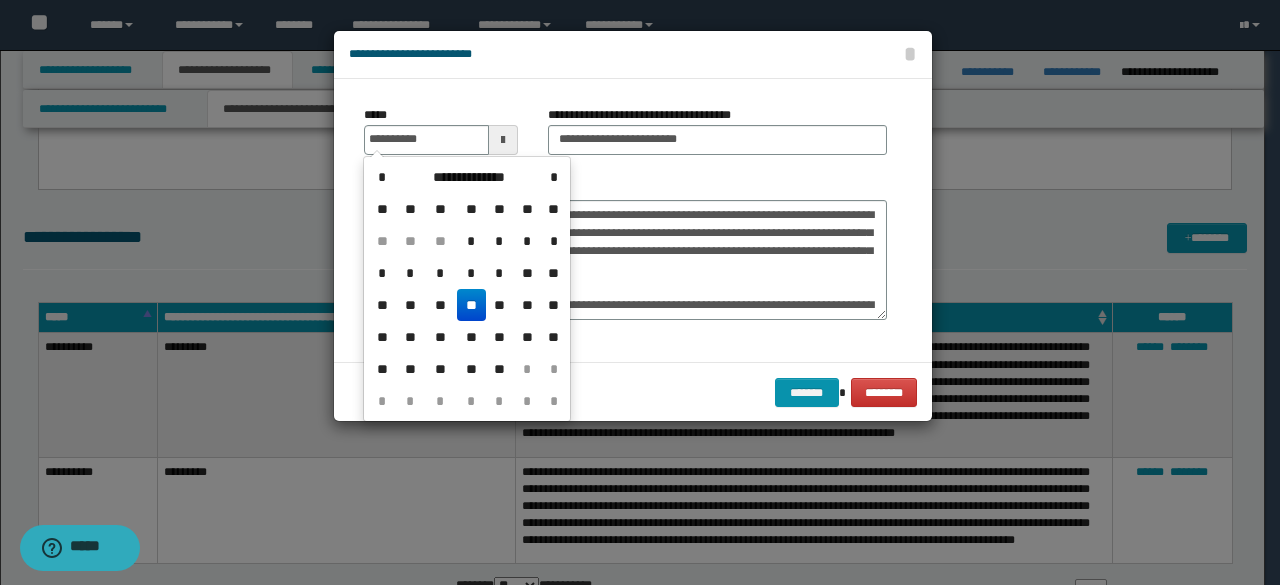 click on "**" at bounding box center (471, 305) 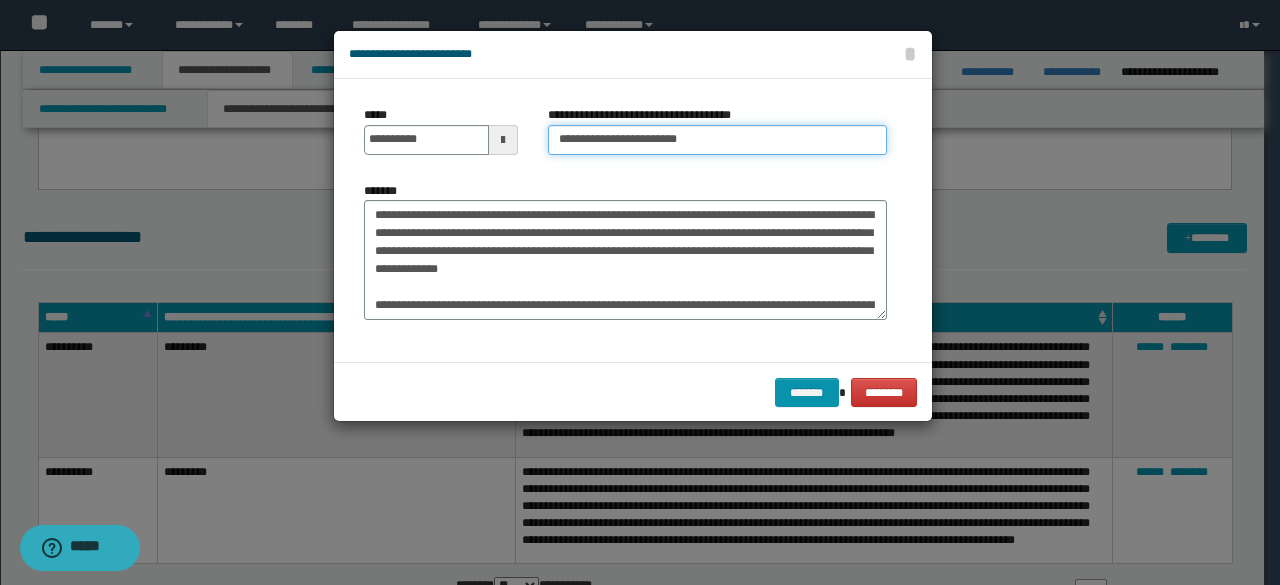 drag, startPoint x: 628, startPoint y: 140, endPoint x: 454, endPoint y: 147, distance: 174.14075 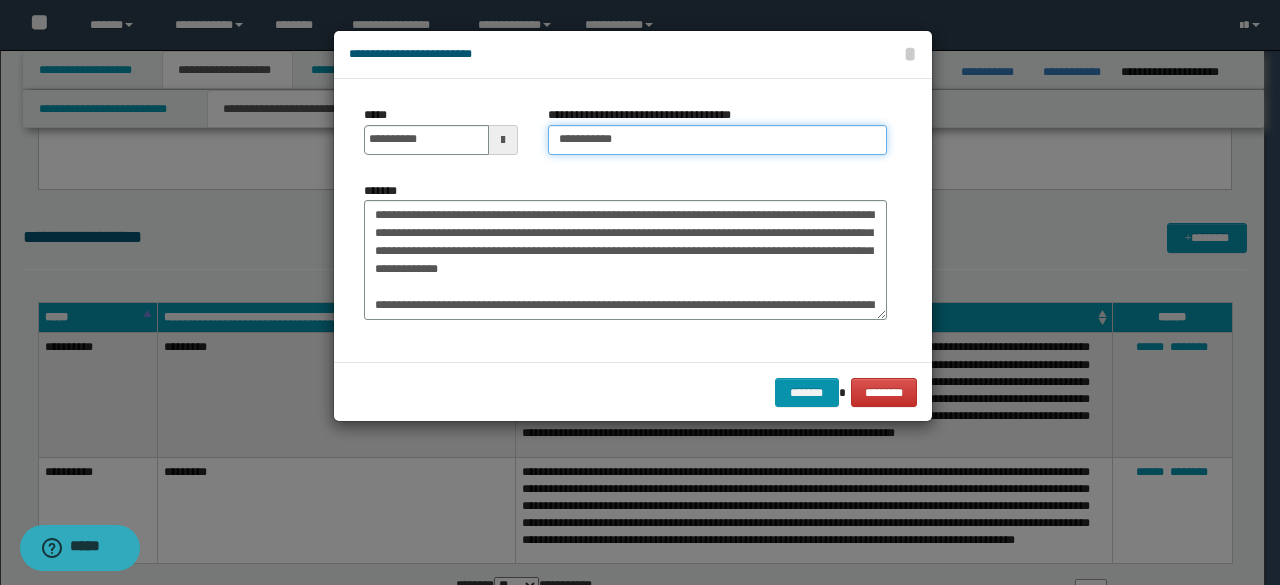 click on "**********" at bounding box center [717, 140] 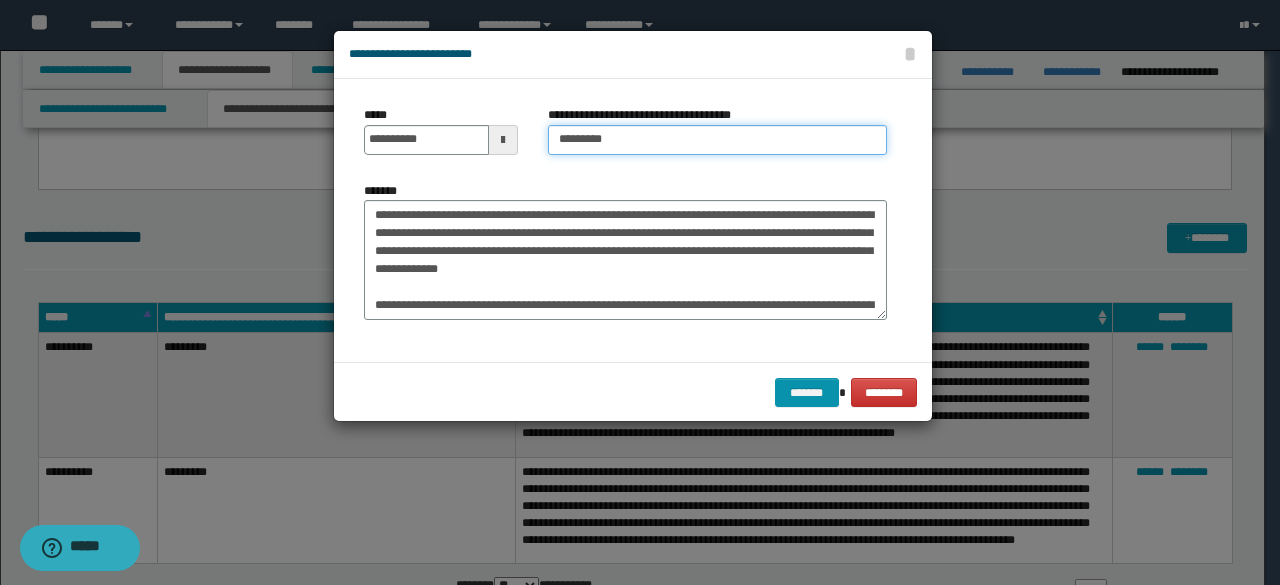 type on "*********" 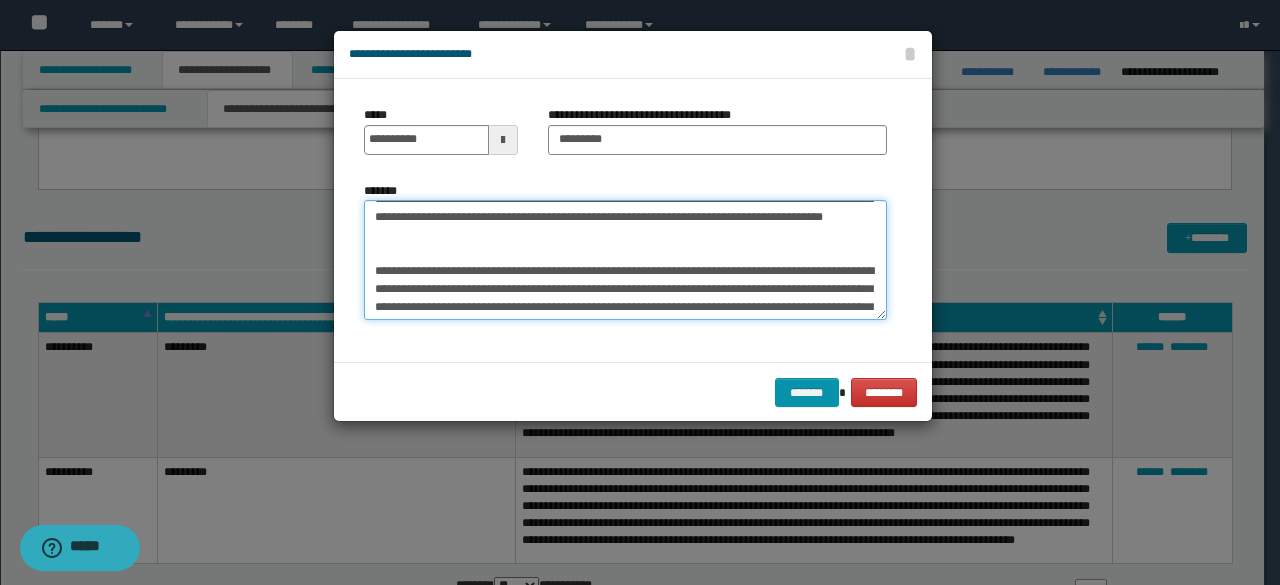 scroll, scrollTop: 1818, scrollLeft: 0, axis: vertical 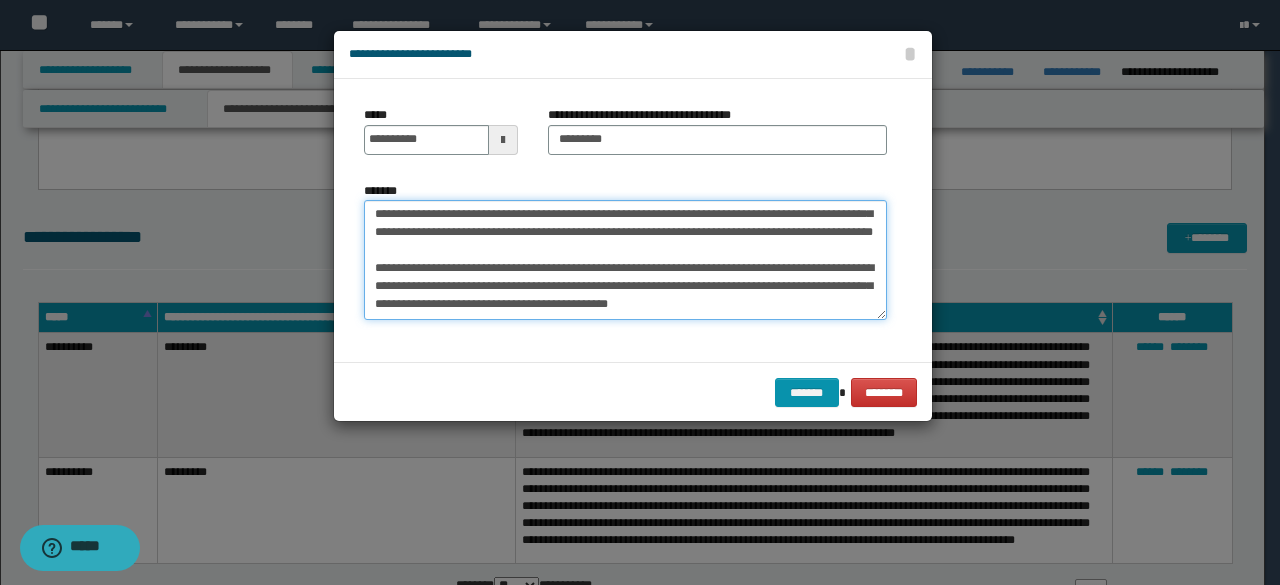 drag, startPoint x: 604, startPoint y: 260, endPoint x: 730, endPoint y: 375, distance: 170.59015 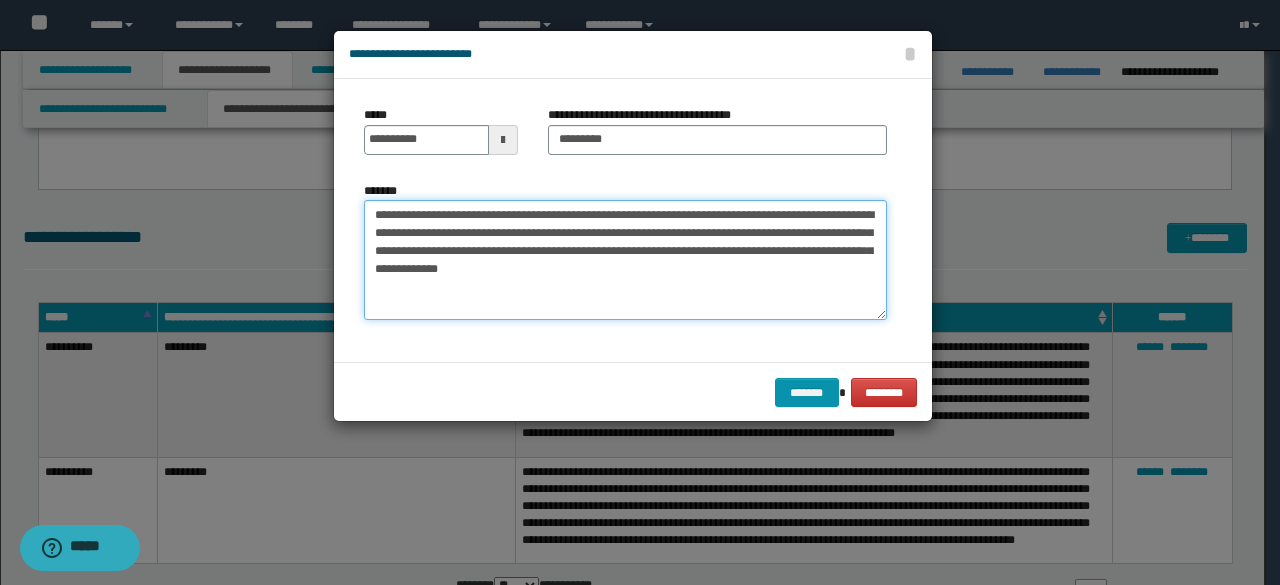 scroll, scrollTop: 0, scrollLeft: 0, axis: both 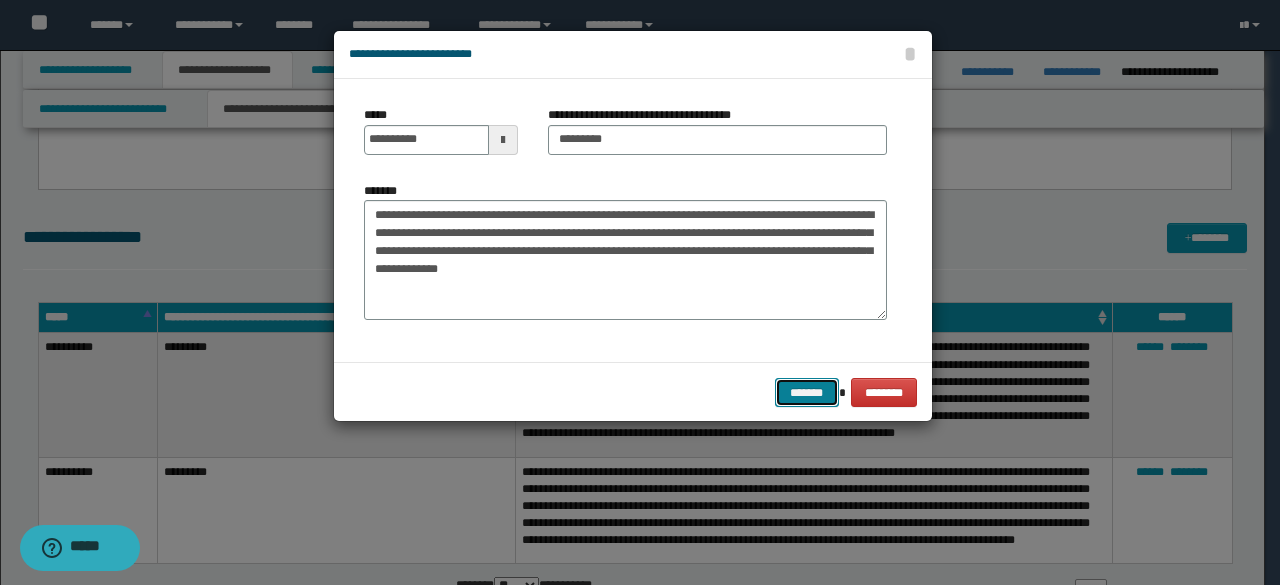 click on "*******" at bounding box center (807, 392) 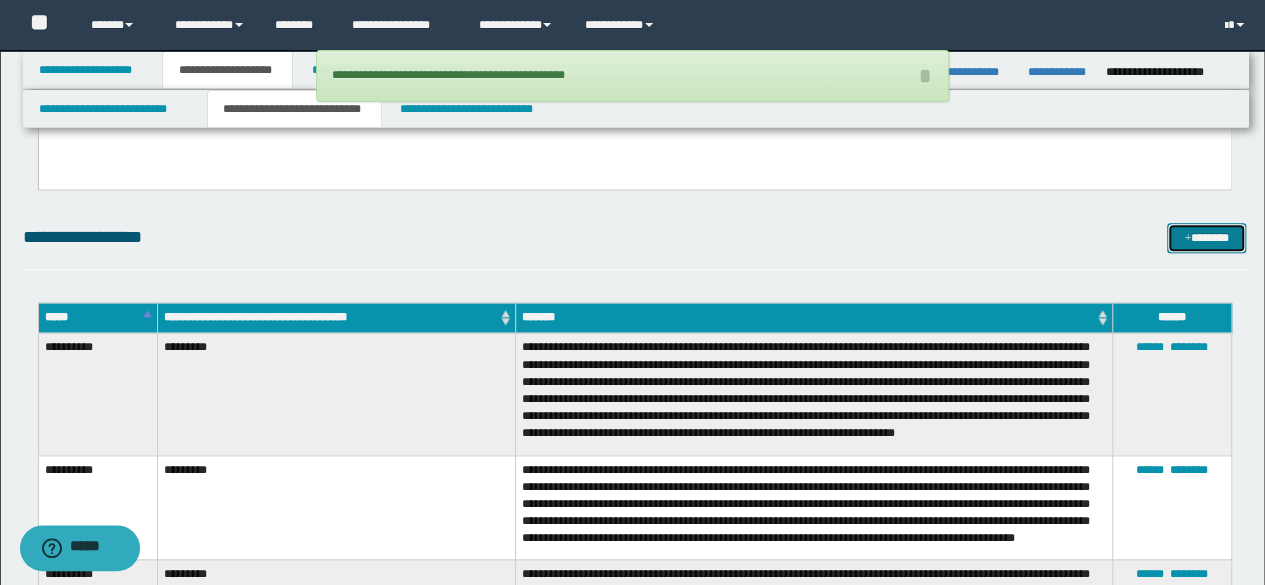 click on "*******" at bounding box center (1206, 237) 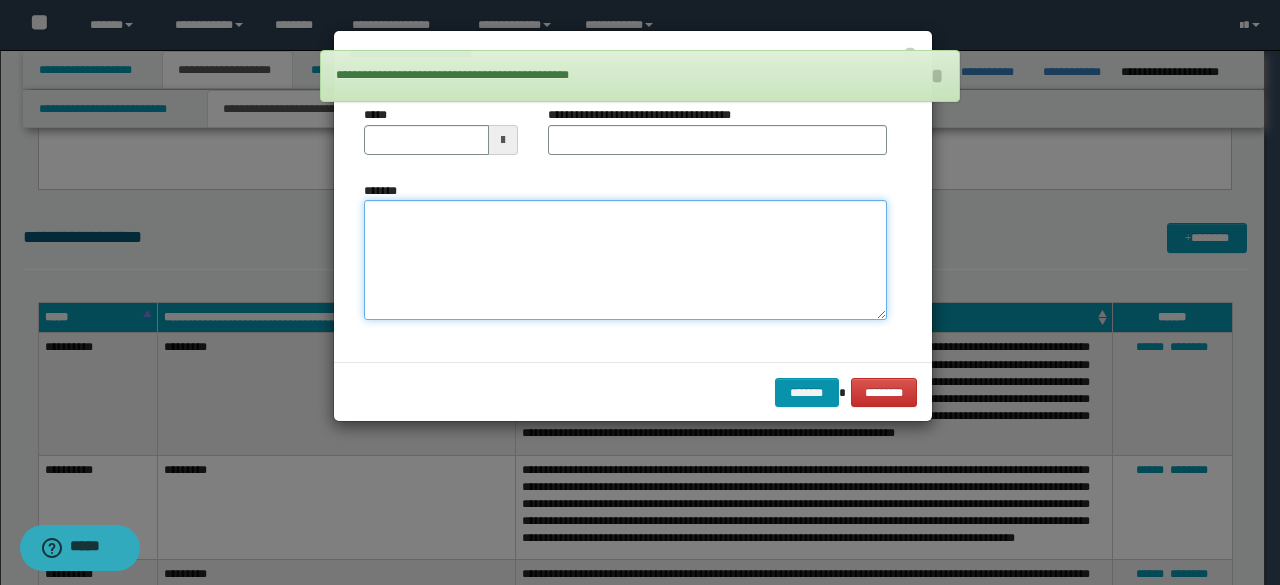 click on "*******" at bounding box center [625, 259] 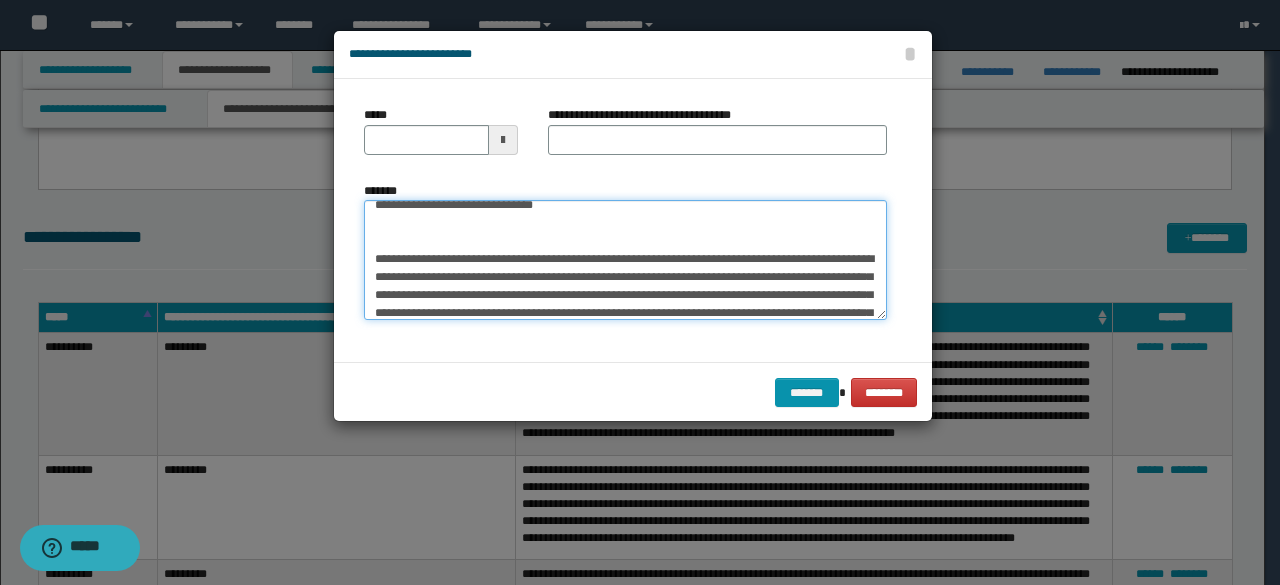 scroll, scrollTop: 0, scrollLeft: 0, axis: both 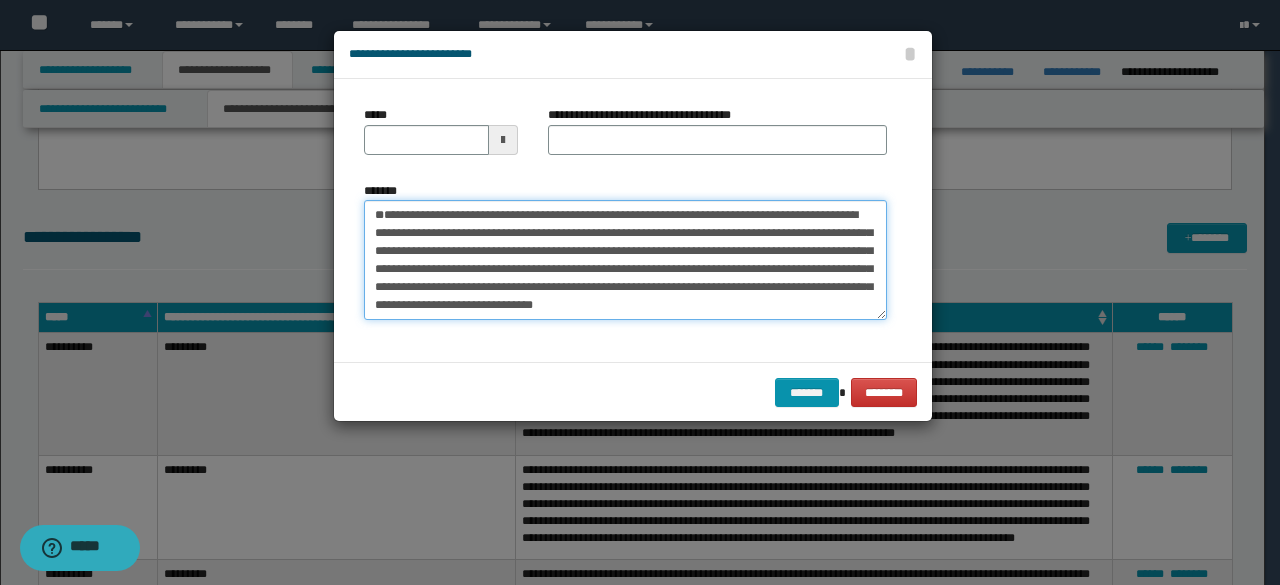 drag, startPoint x: 518, startPoint y: 273, endPoint x: 141, endPoint y: 117, distance: 408.00122 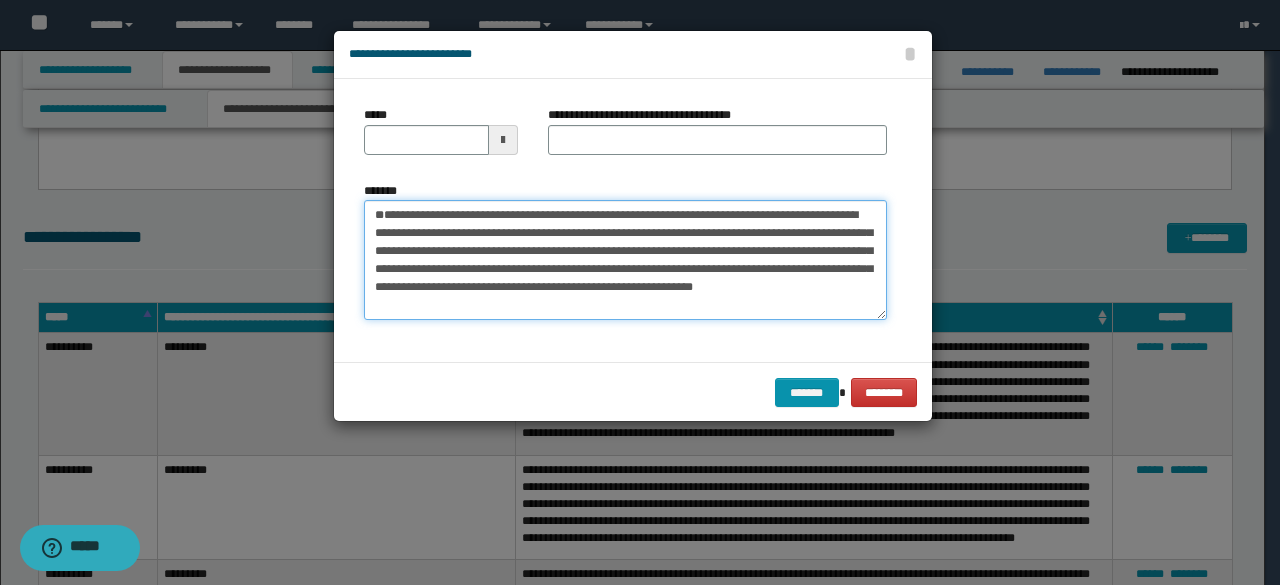 scroll, scrollTop: 1602, scrollLeft: 0, axis: vertical 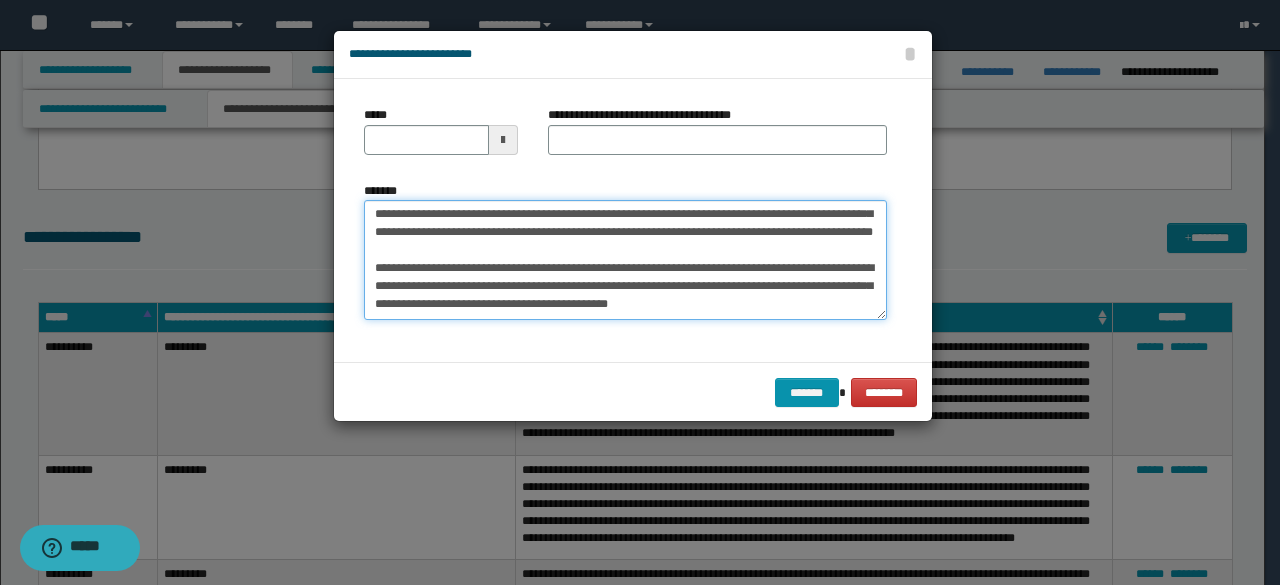 click on "*******" at bounding box center [625, 259] 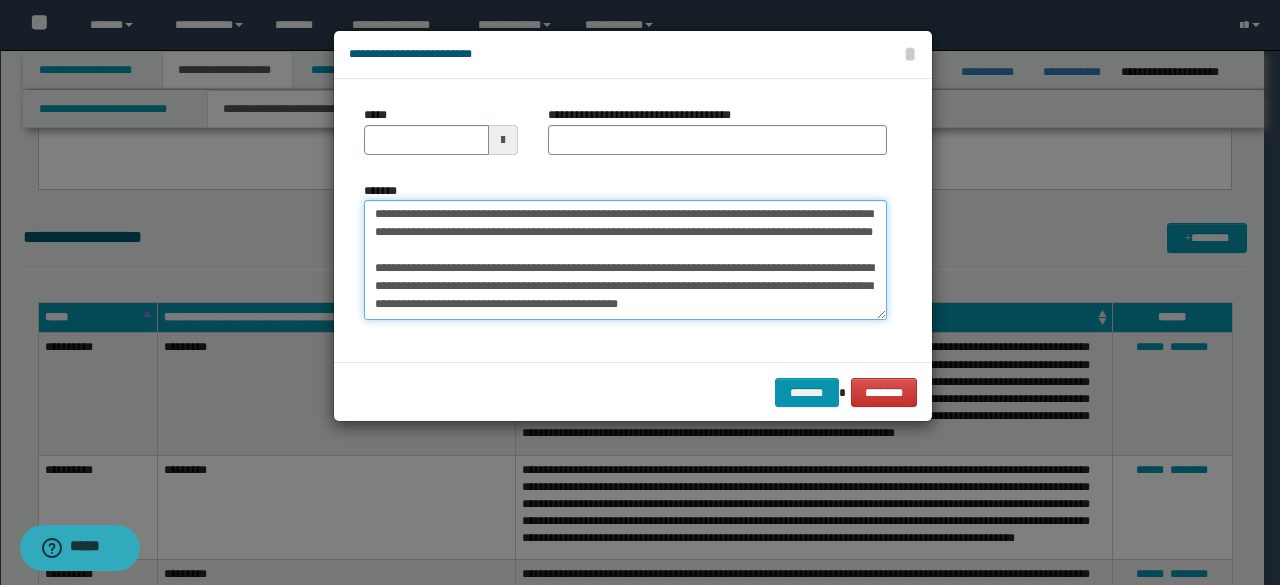 paste on "**********" 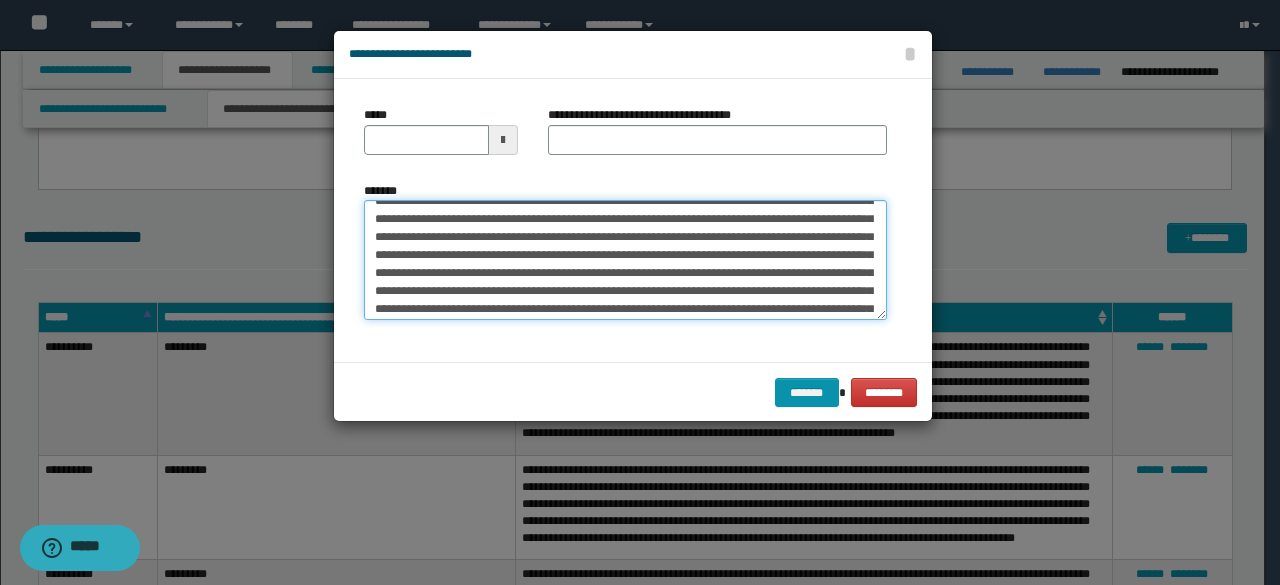 scroll, scrollTop: 0, scrollLeft: 0, axis: both 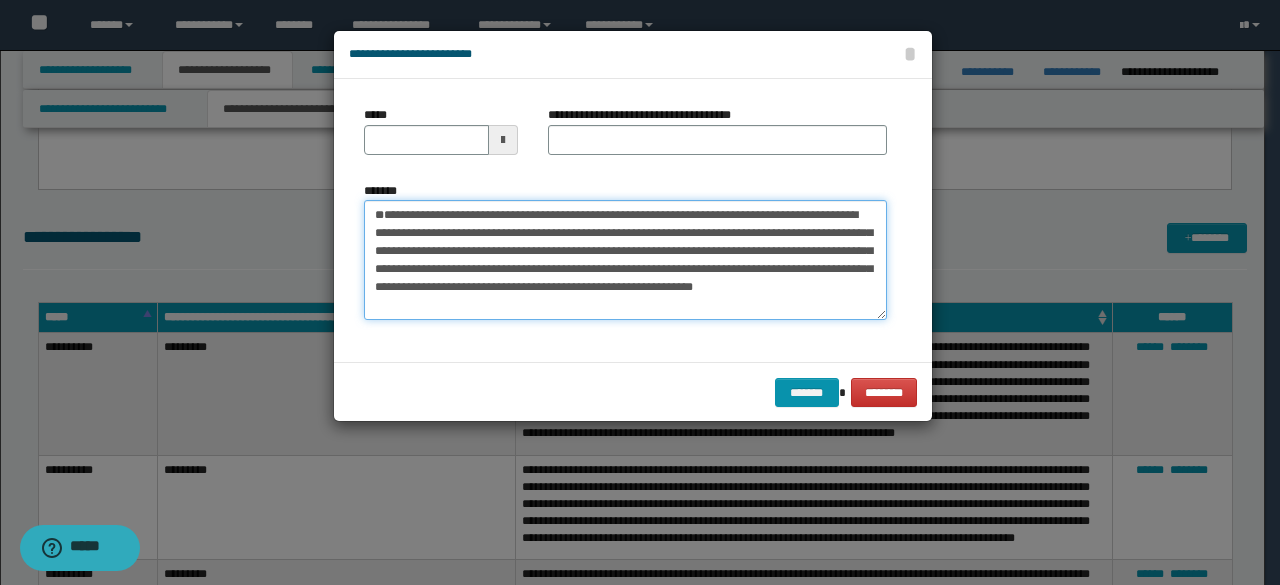drag, startPoint x: 501, startPoint y: 251, endPoint x: 265, endPoint y: 217, distance: 238.43657 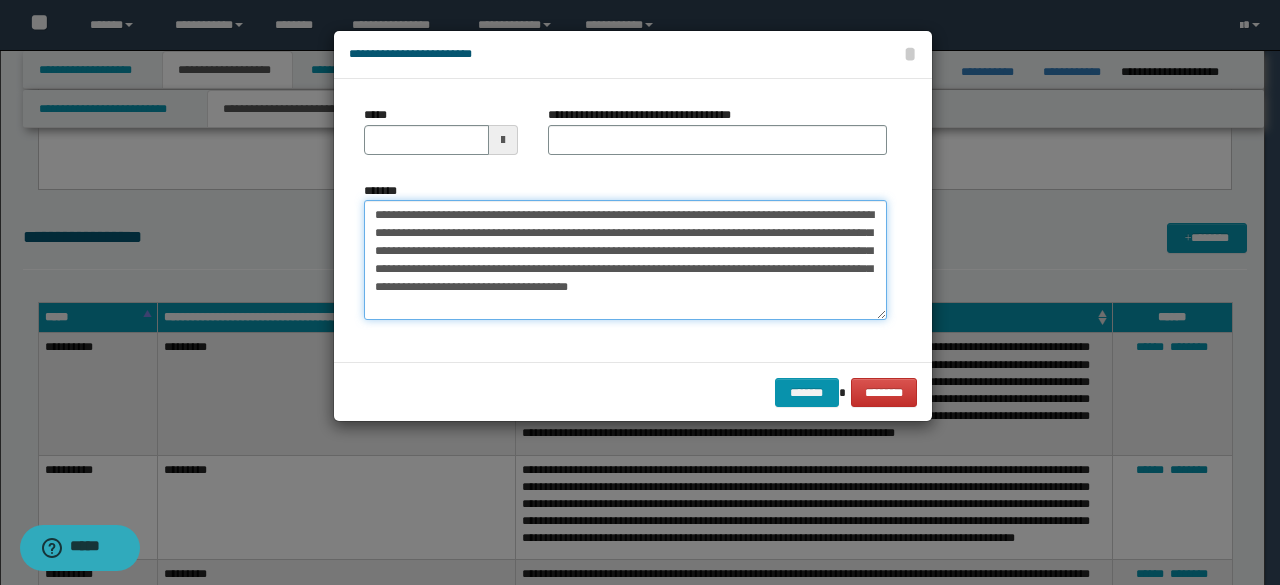 type on "**********" 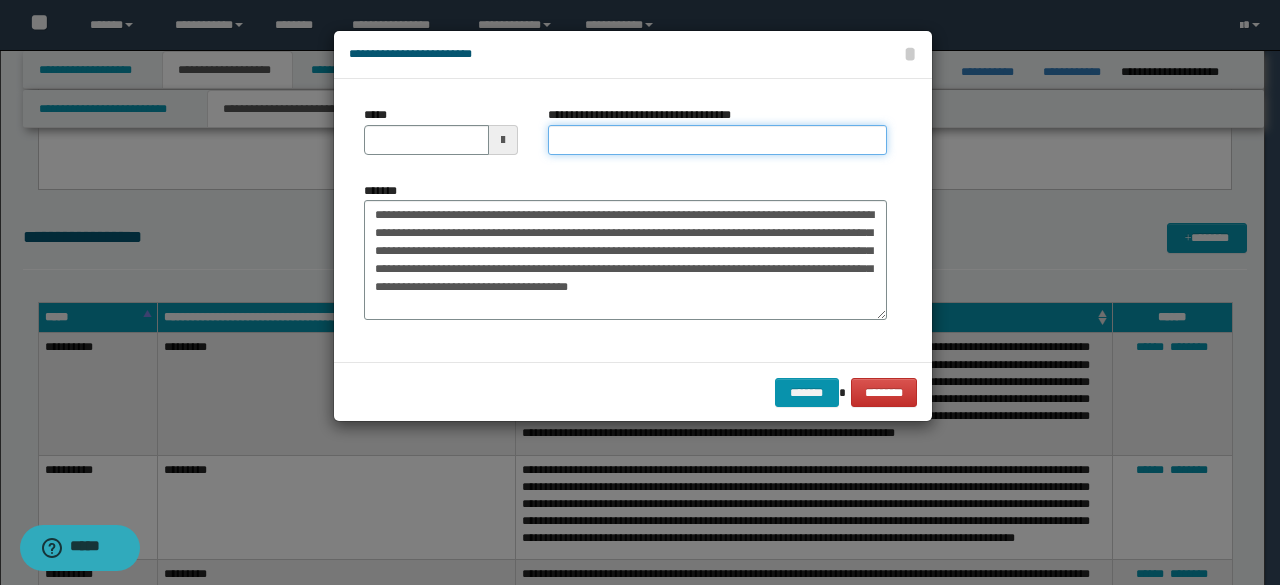 drag, startPoint x: 598, startPoint y: 130, endPoint x: 578, endPoint y: 132, distance: 20.09975 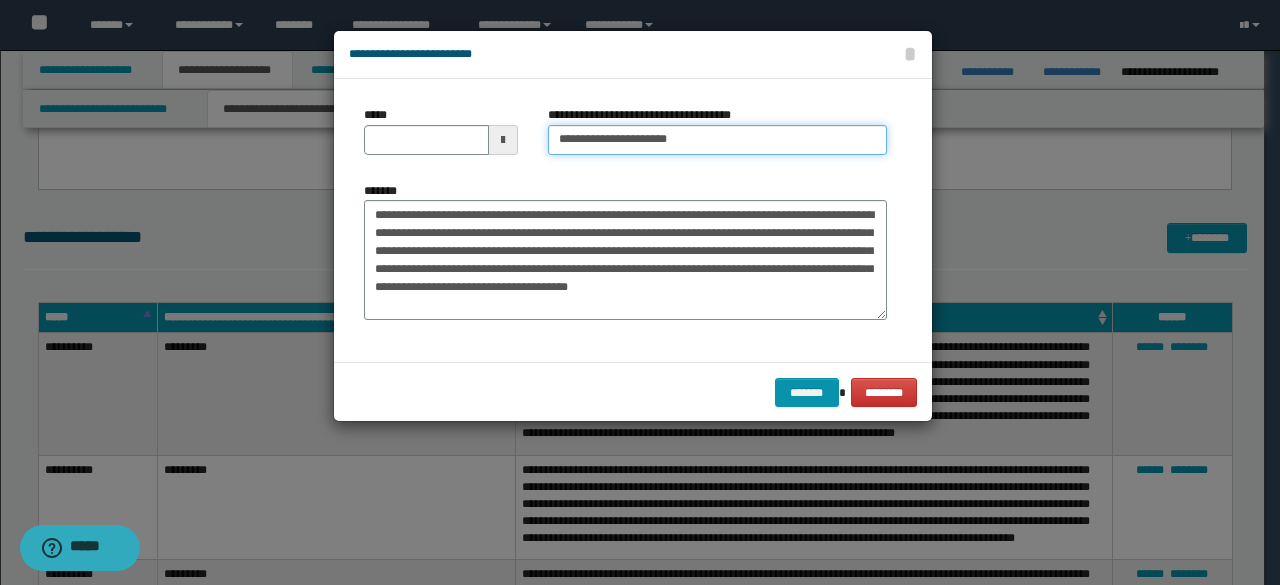 type on "**********" 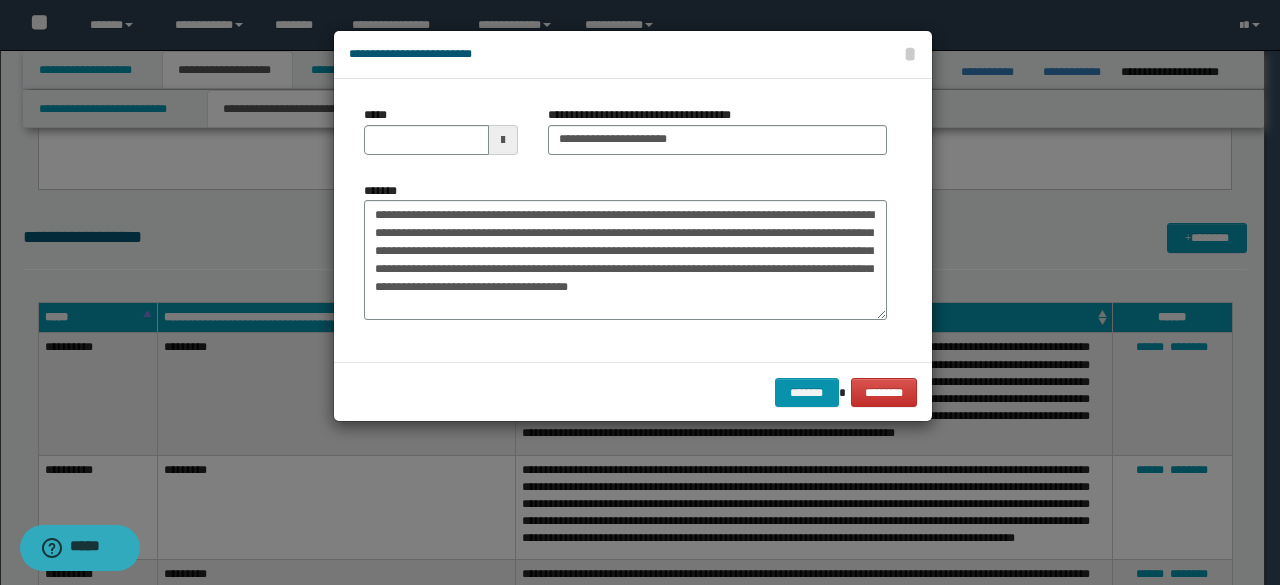 click at bounding box center (503, 140) 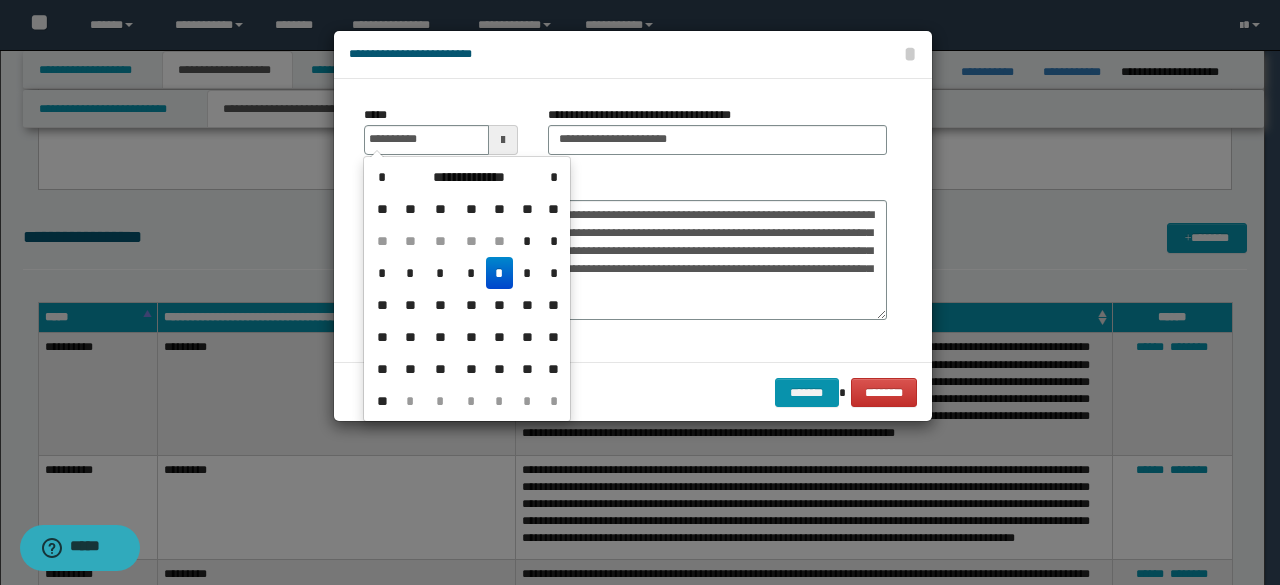 drag, startPoint x: 498, startPoint y: 263, endPoint x: 554, endPoint y: 212, distance: 75.74299 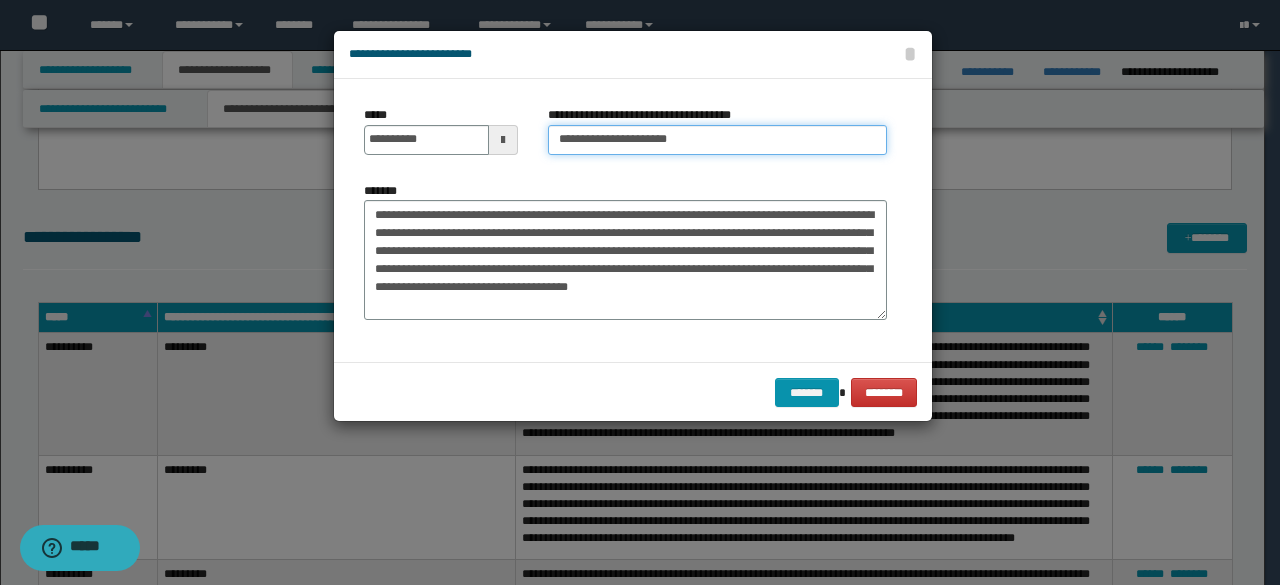 drag, startPoint x: 628, startPoint y: 139, endPoint x: 467, endPoint y: 123, distance: 161.79308 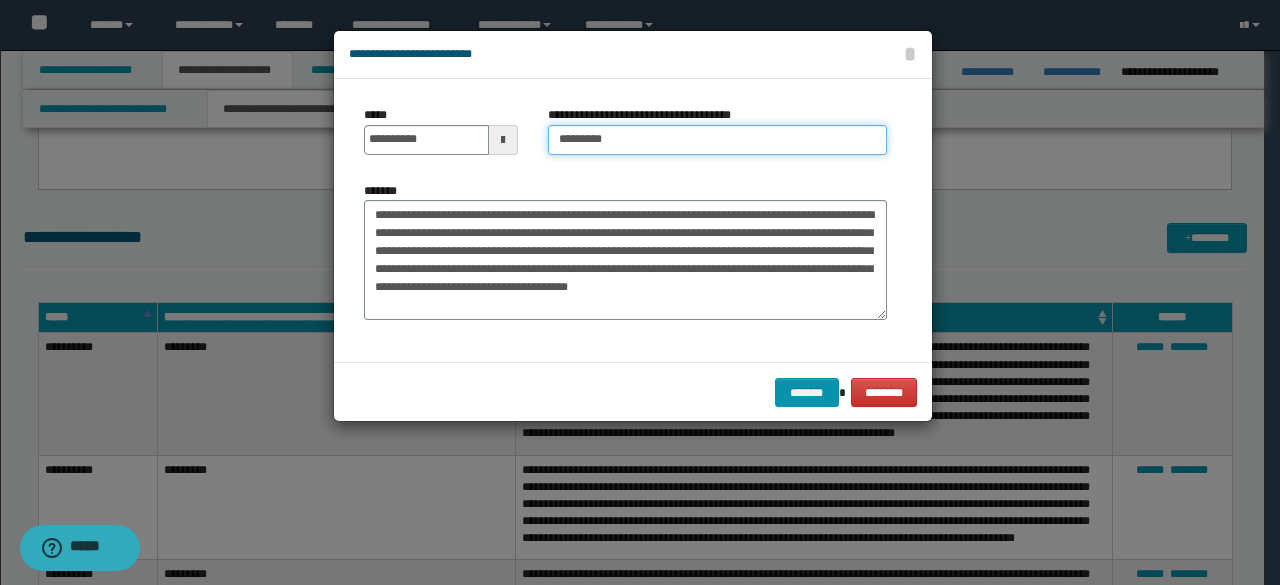type on "*********" 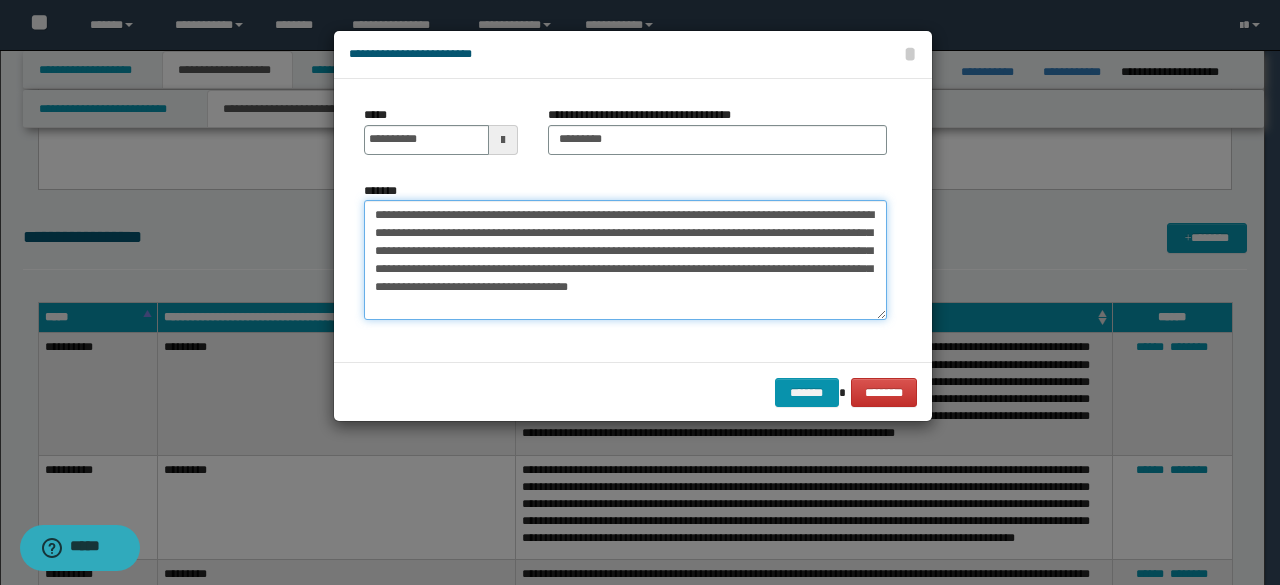 click on "*******" at bounding box center [625, 259] 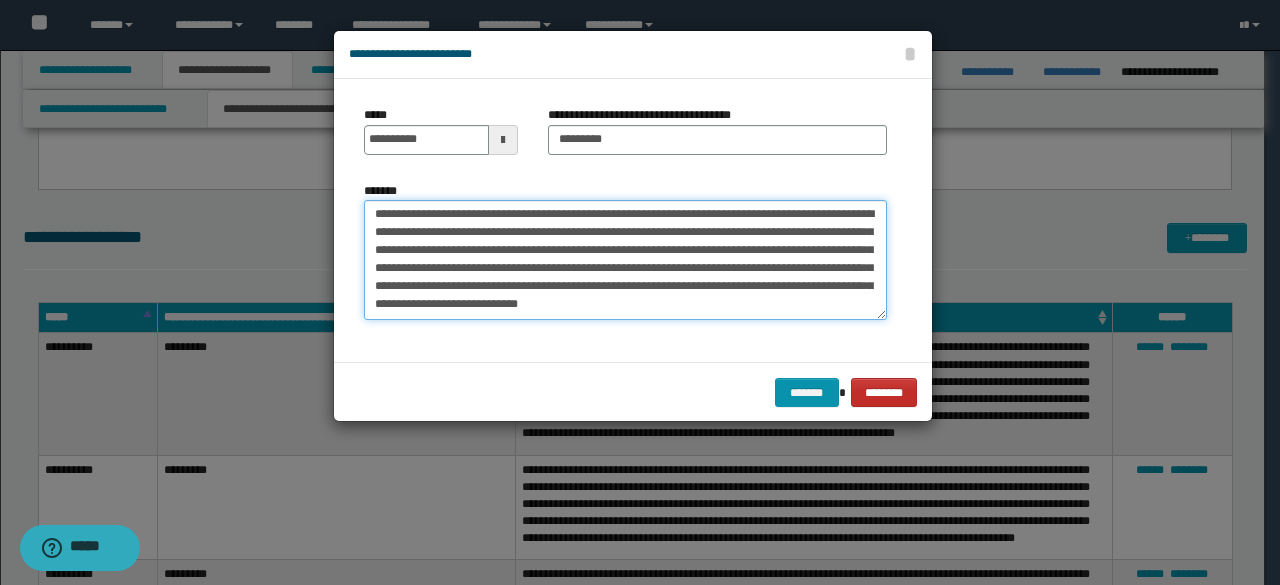 scroll, scrollTop: 1746, scrollLeft: 0, axis: vertical 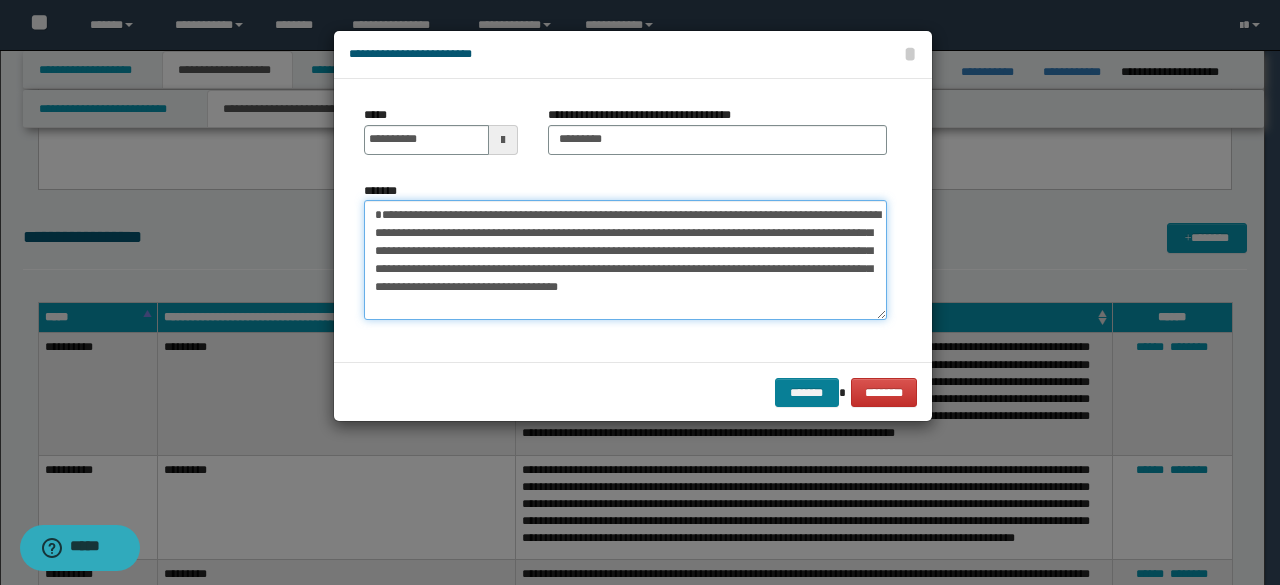 type on "**********" 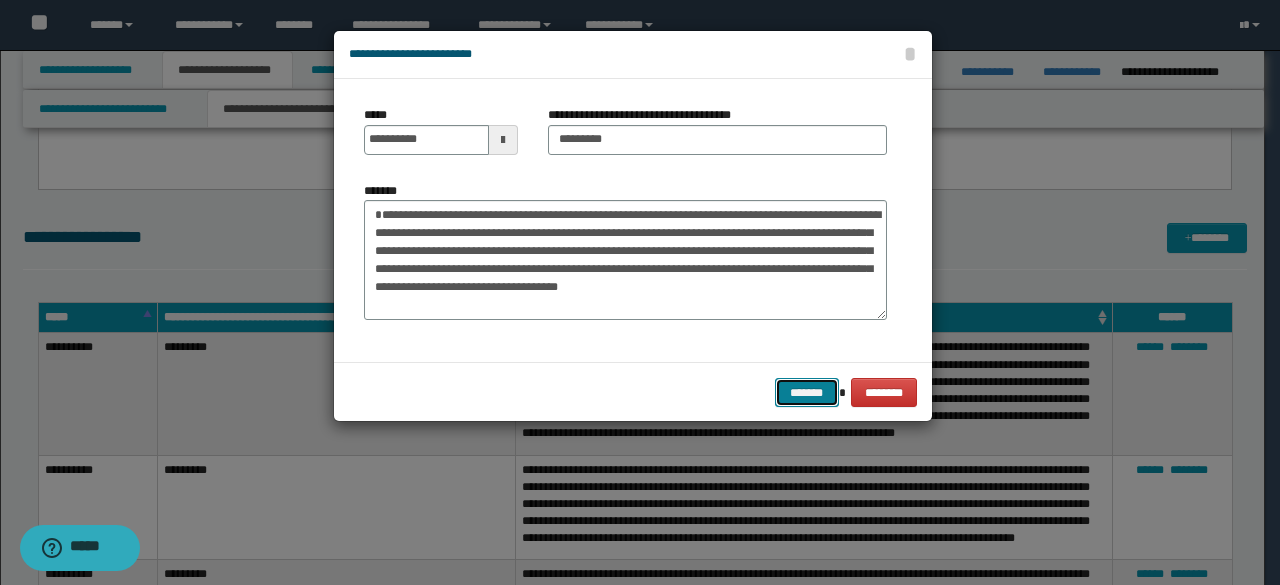 drag, startPoint x: 810, startPoint y: 385, endPoint x: 881, endPoint y: 350, distance: 79.15807 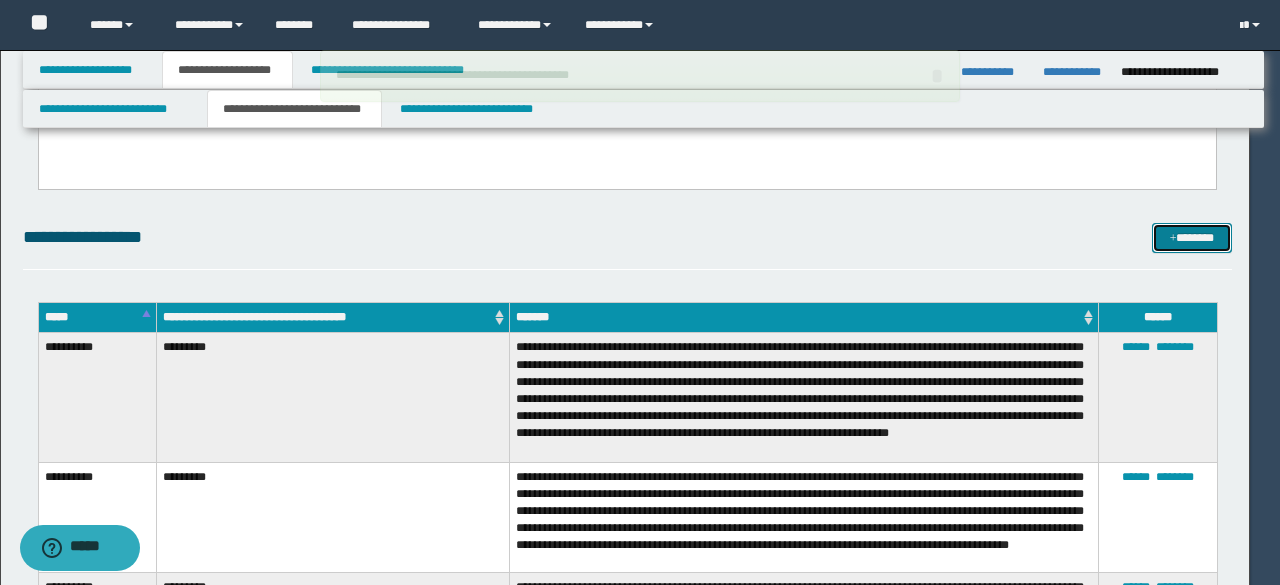 type 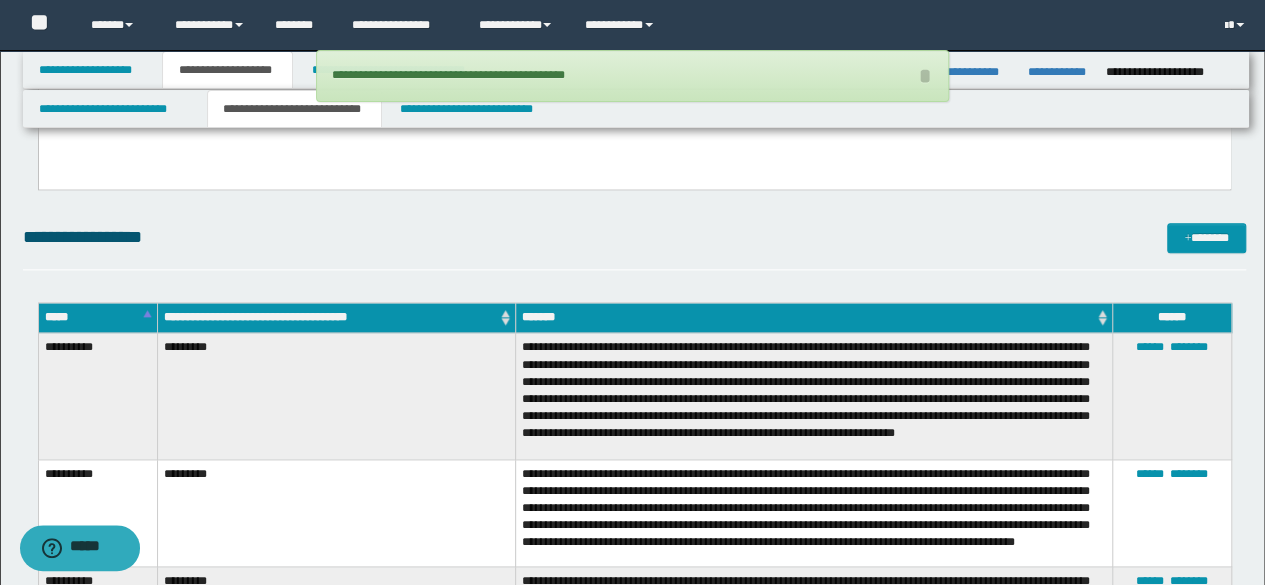 click on "**********" at bounding box center [635, 237] 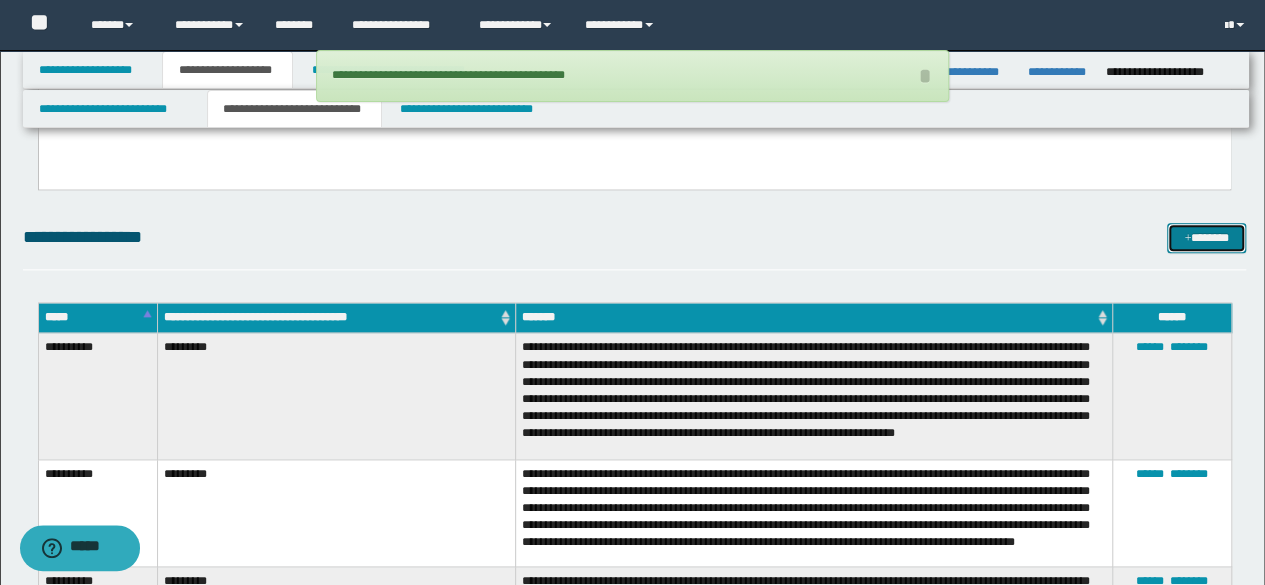 click on "*******" at bounding box center (1206, 237) 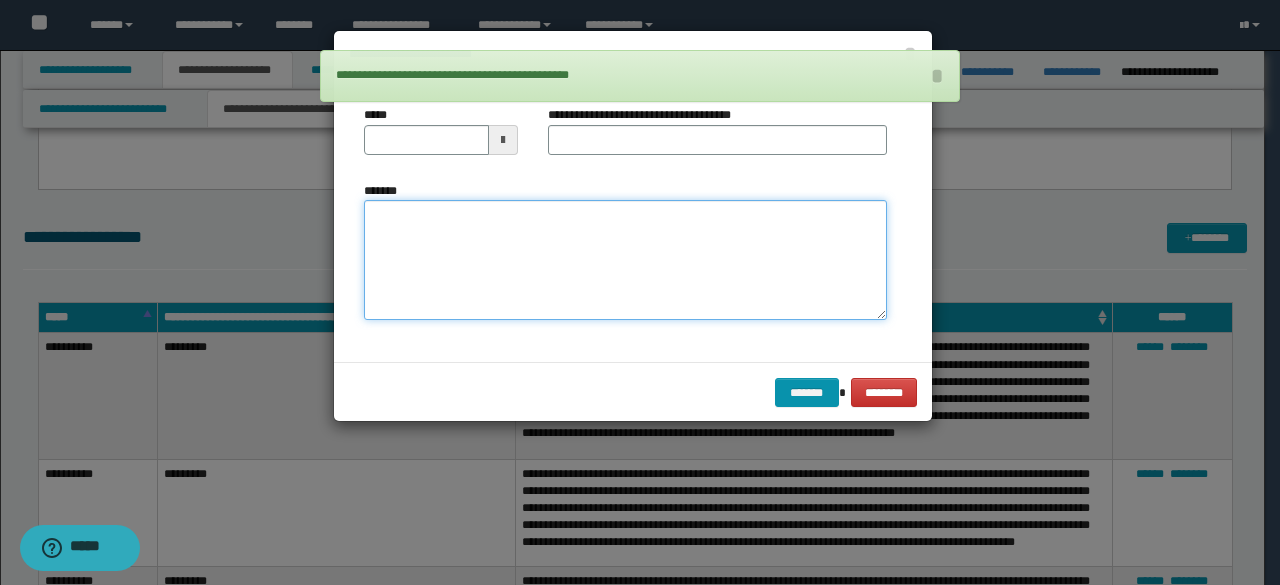 click on "*******" at bounding box center (625, 259) 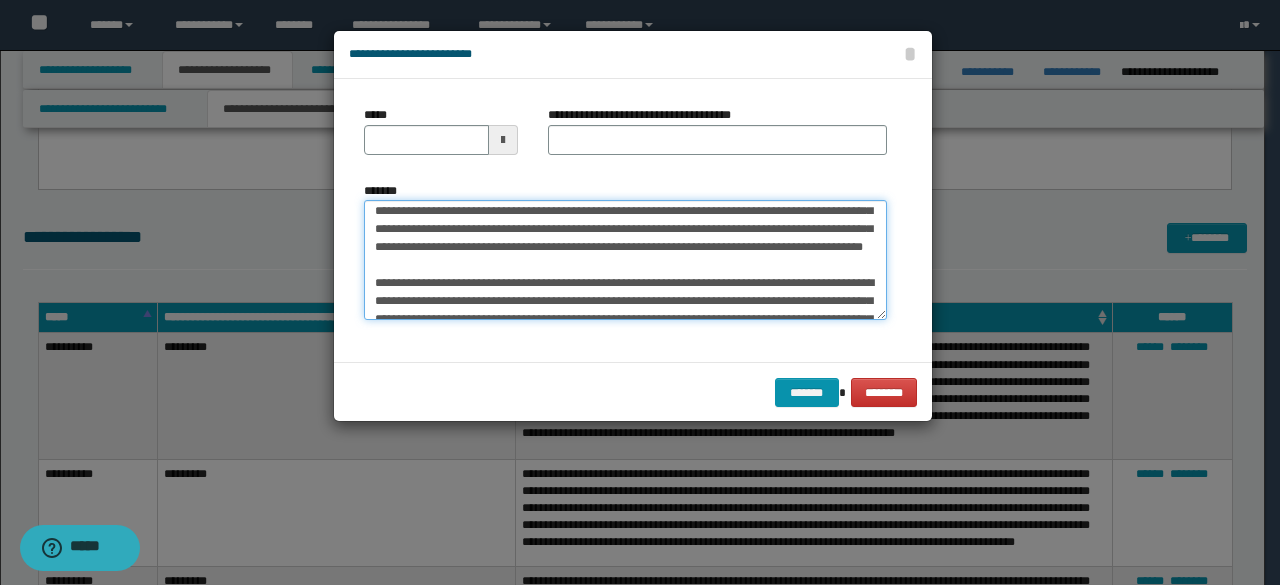 scroll, scrollTop: 100, scrollLeft: 0, axis: vertical 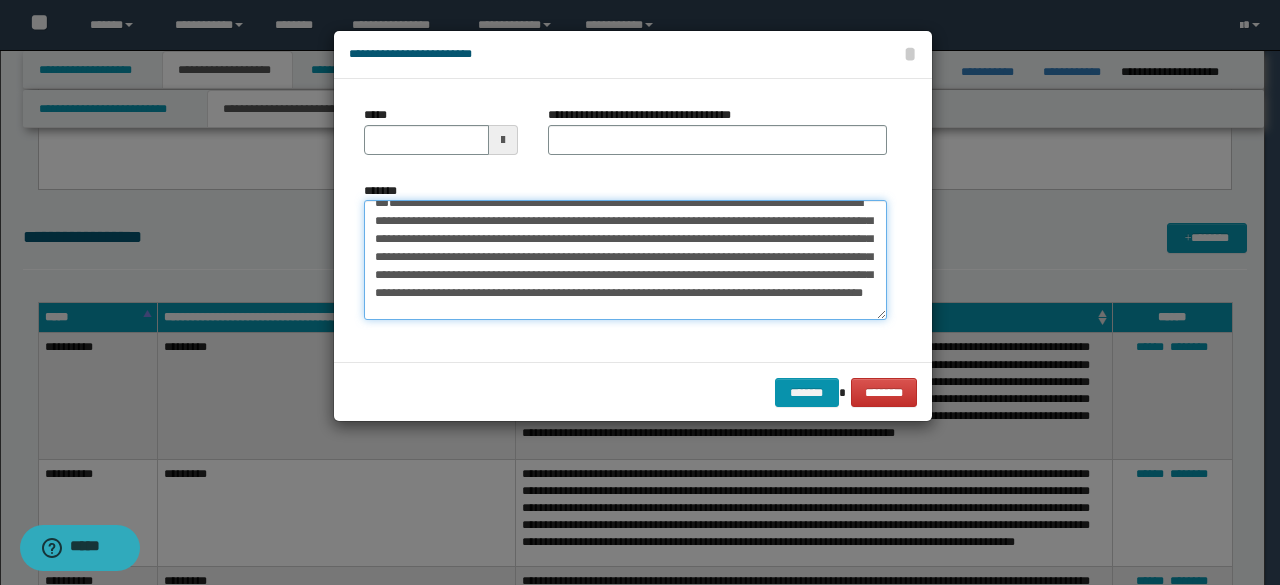 drag, startPoint x: 676, startPoint y: 273, endPoint x: 218, endPoint y: 205, distance: 463.0205 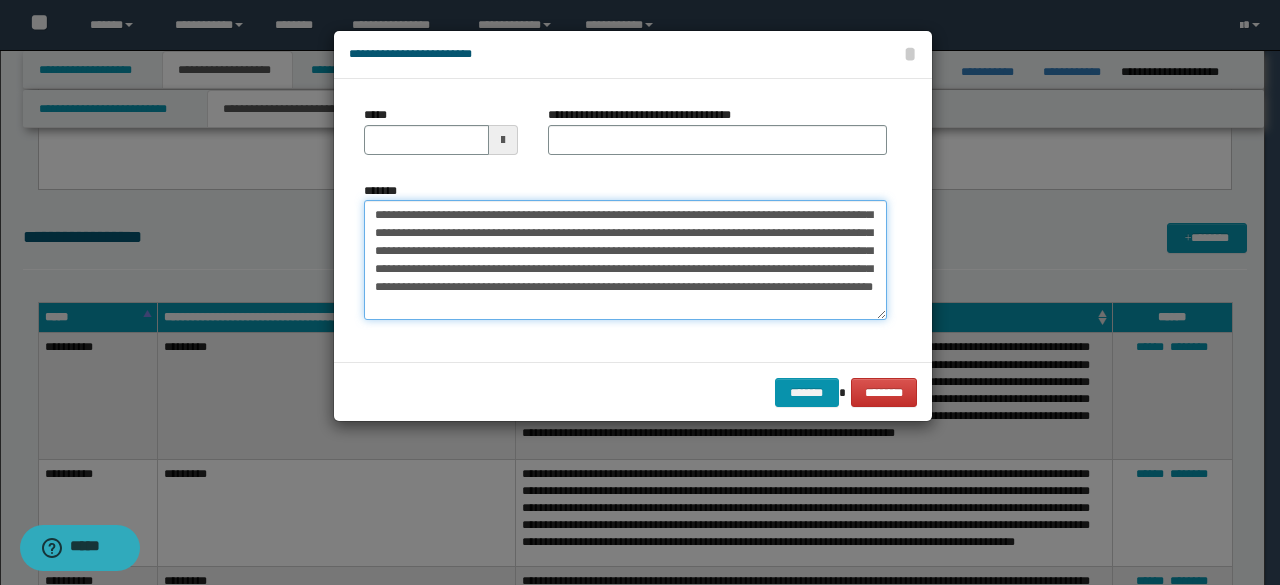 scroll, scrollTop: 1512, scrollLeft: 0, axis: vertical 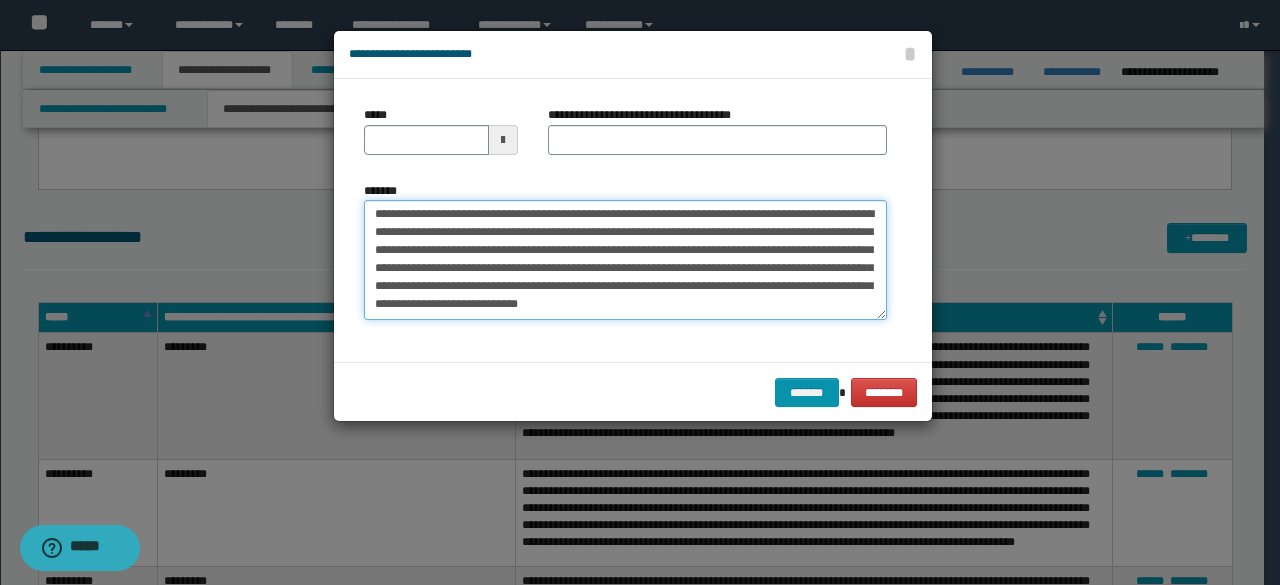 click on "*******" at bounding box center (625, 259) 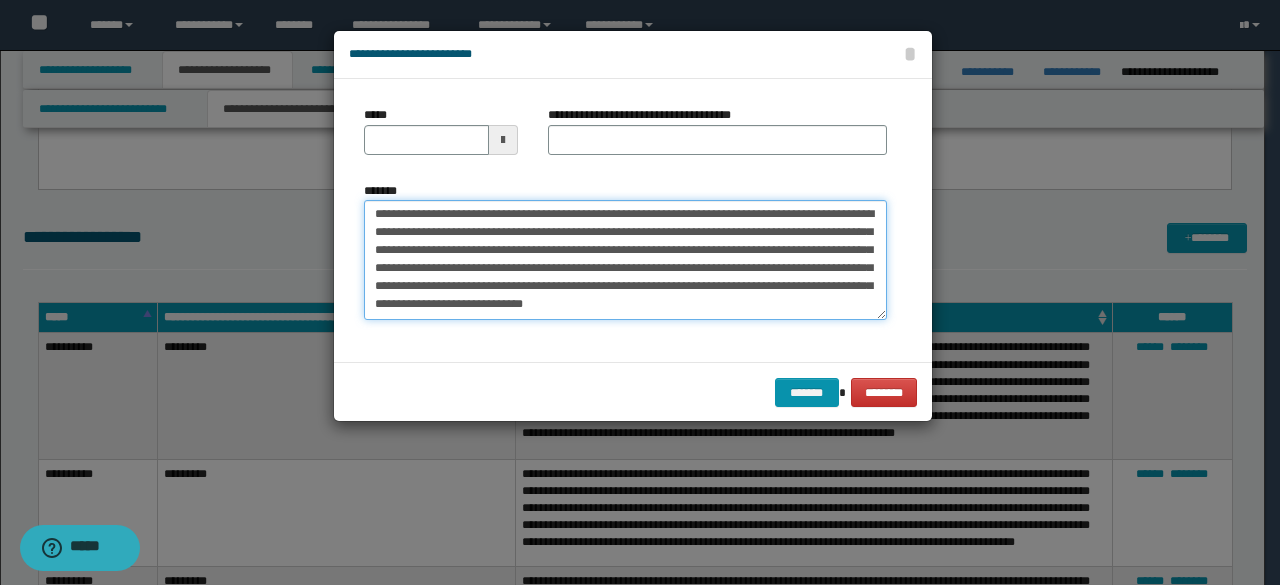 paste on "**********" 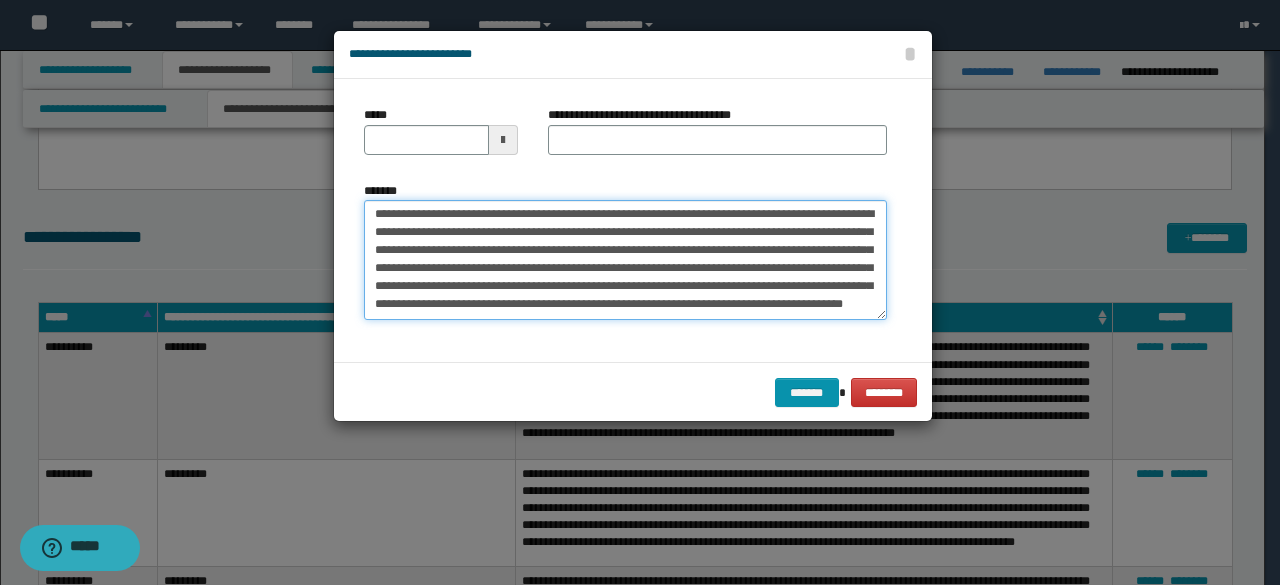 scroll, scrollTop: 0, scrollLeft: 0, axis: both 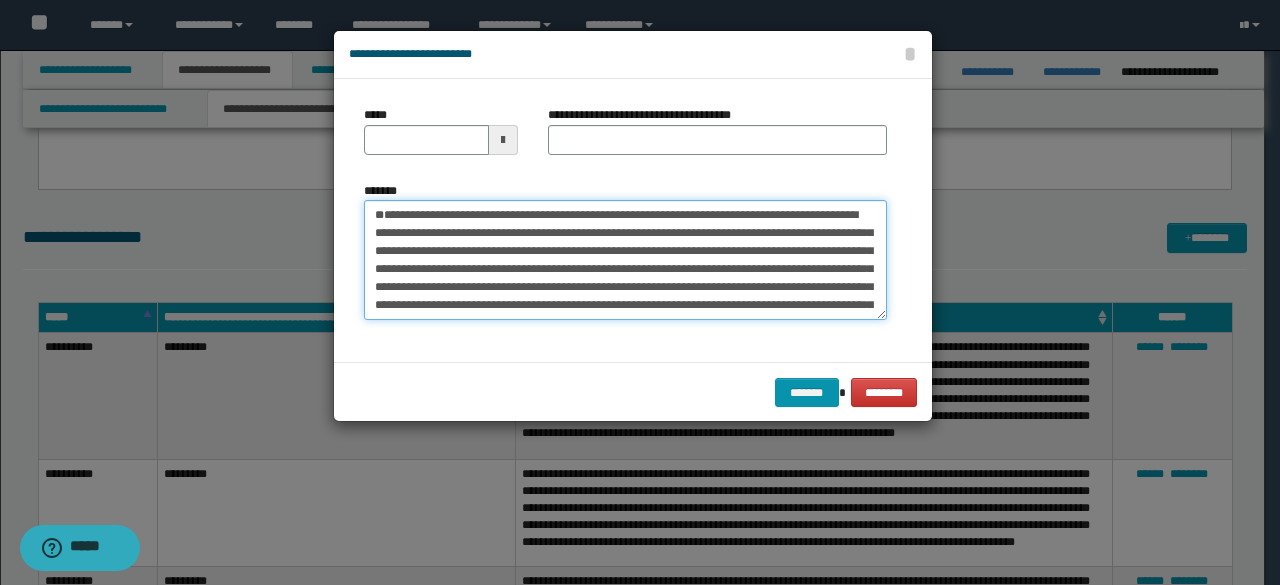 drag, startPoint x: 411, startPoint y: 243, endPoint x: 308, endPoint y: 224, distance: 104.73777 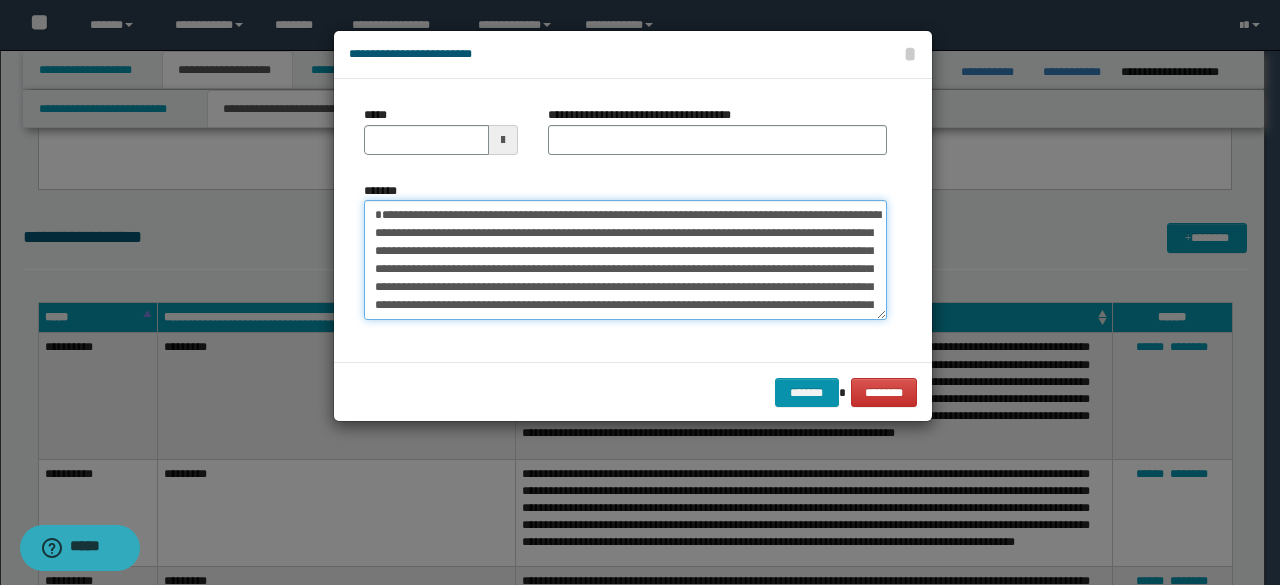type on "**********" 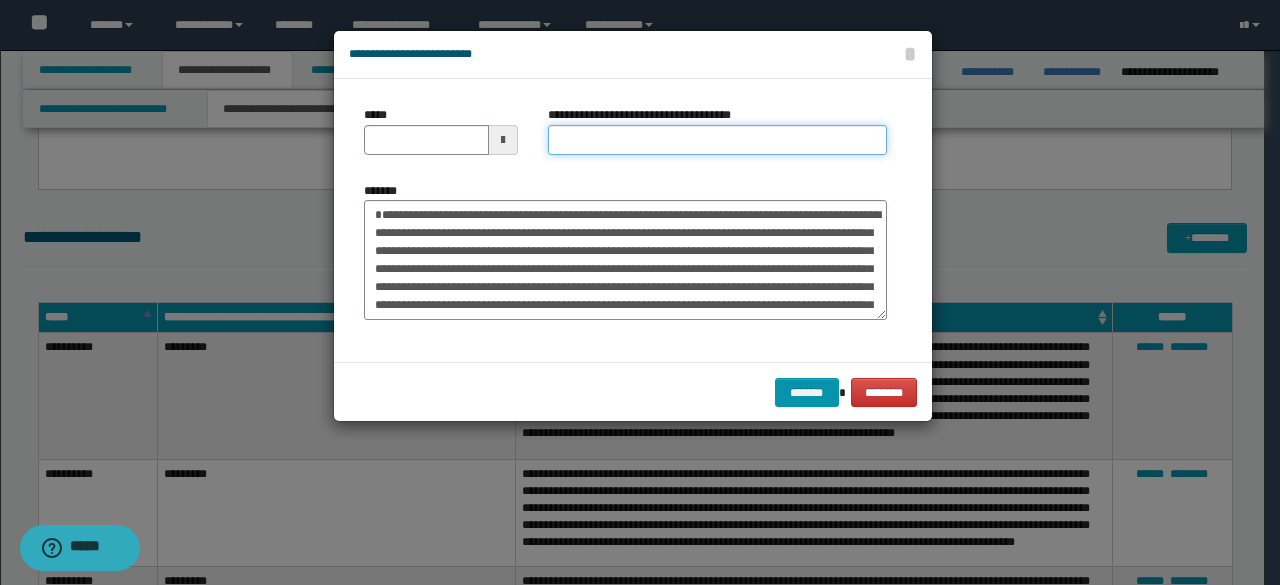 drag, startPoint x: 584, startPoint y: 145, endPoint x: 551, endPoint y: 147, distance: 33.06055 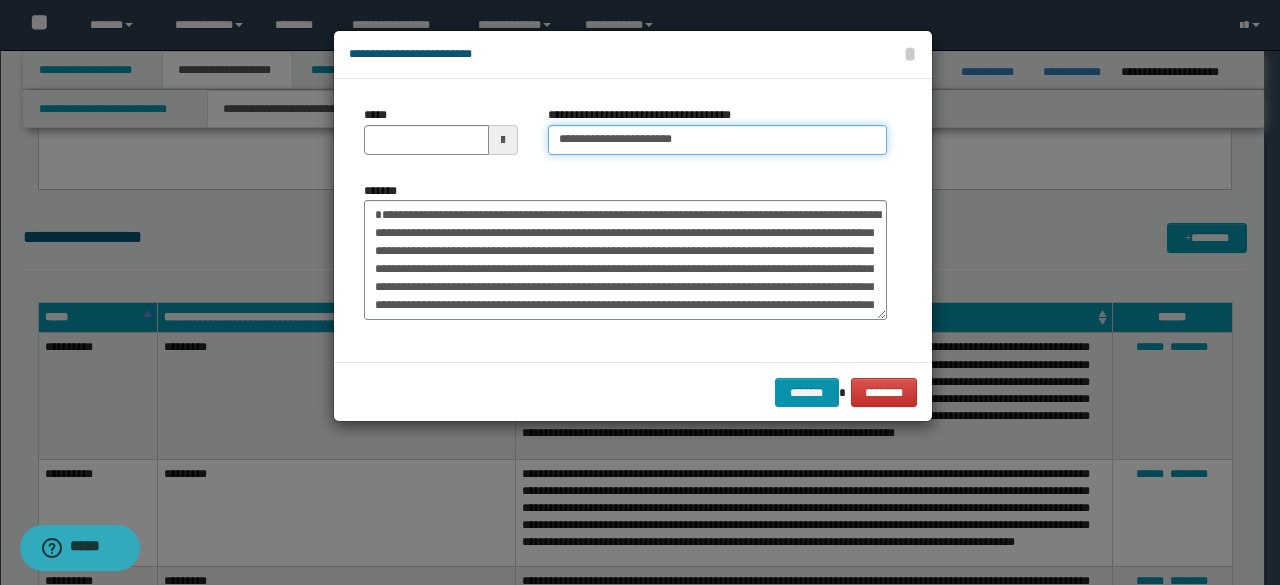 type on "**********" 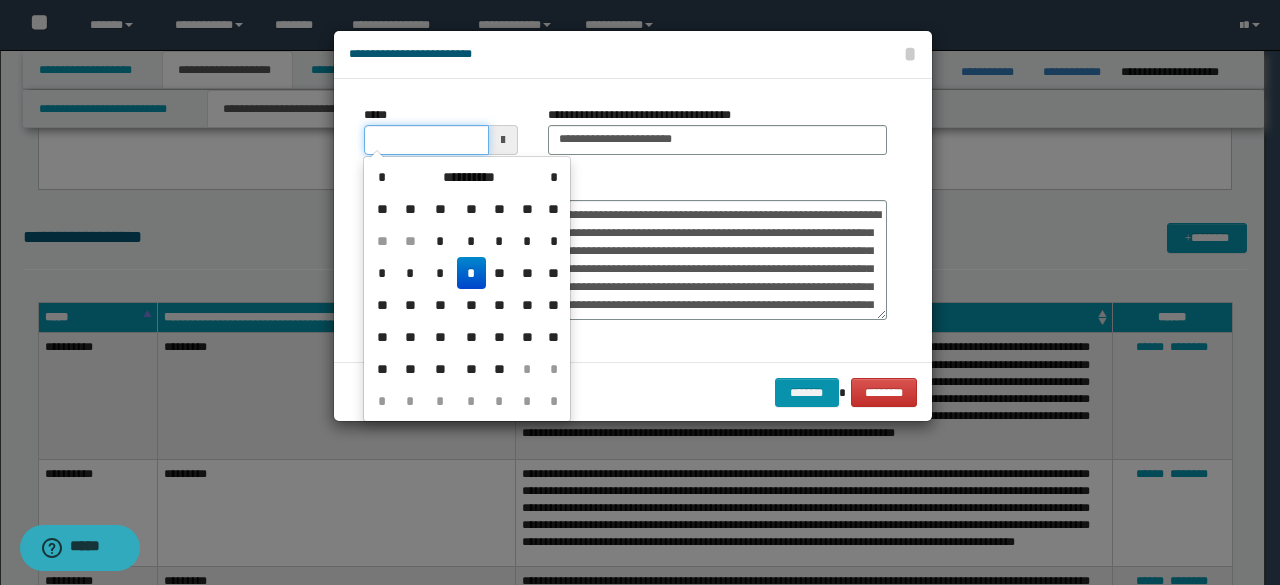 click on "*****" at bounding box center [426, 140] 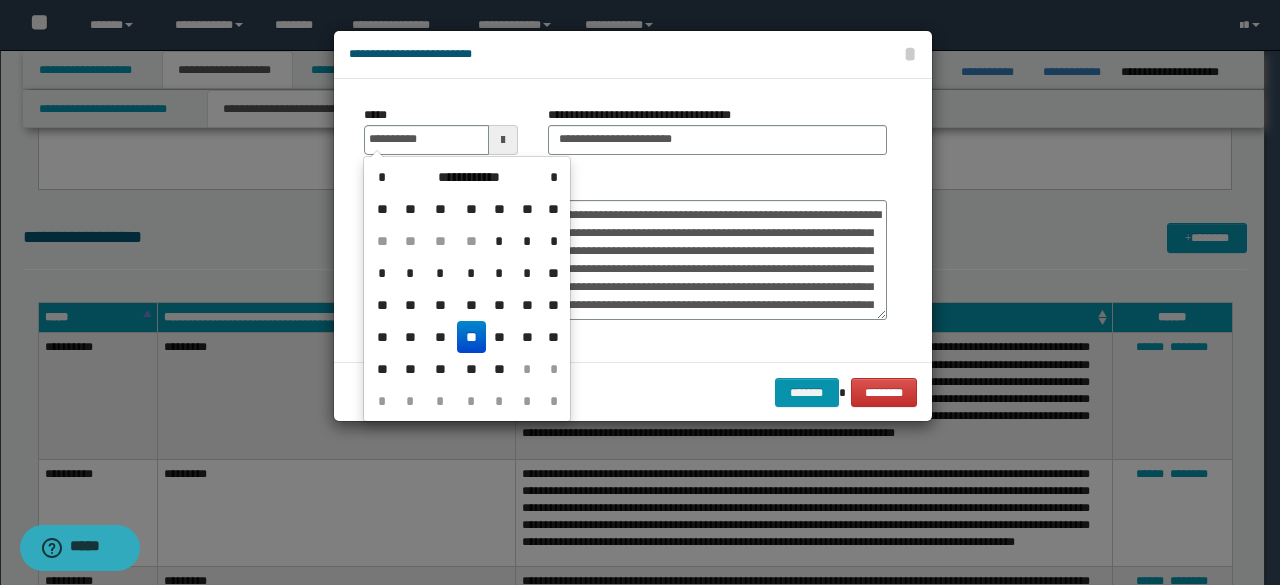 click on "**" at bounding box center (471, 337) 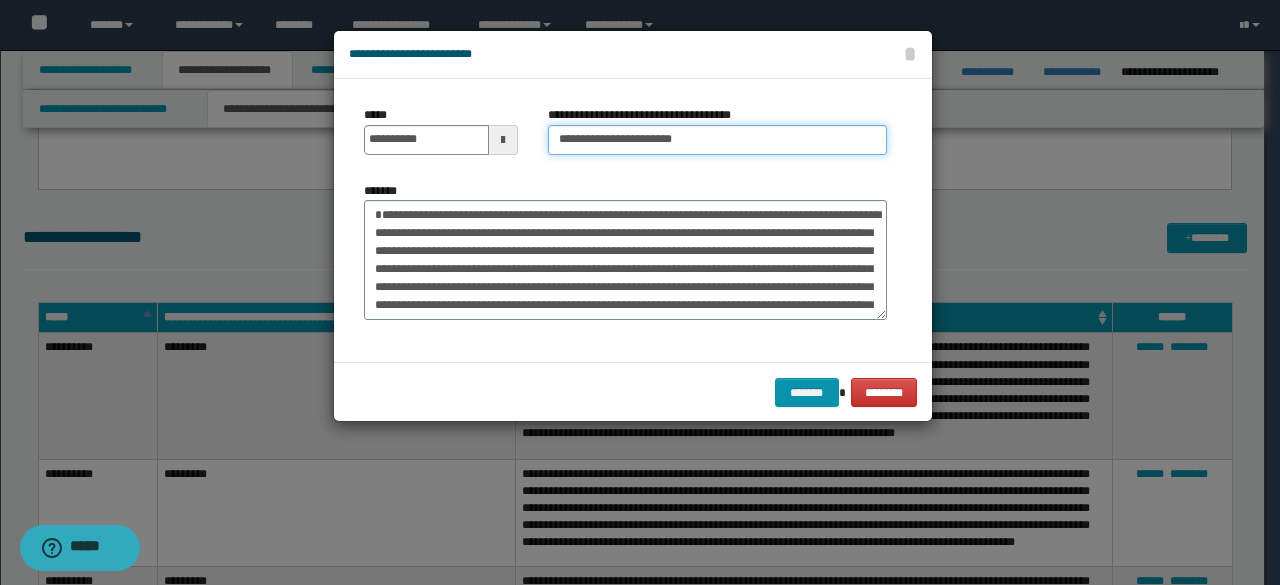 drag, startPoint x: 625, startPoint y: 141, endPoint x: 512, endPoint y: 129, distance: 113.63538 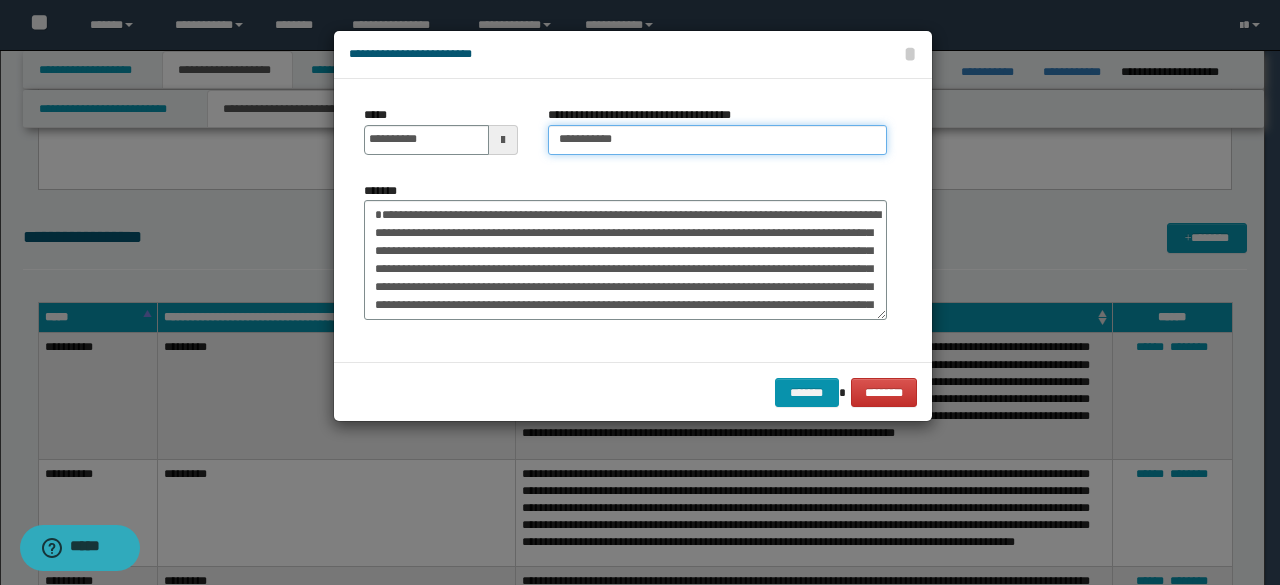 click on "**********" at bounding box center [717, 140] 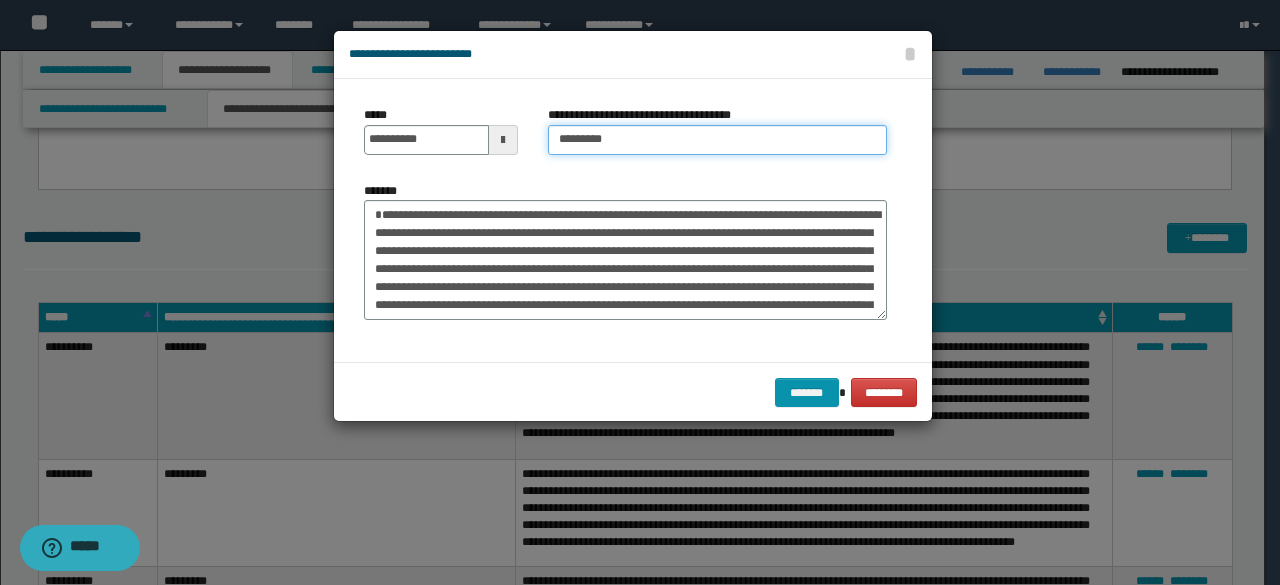 type on "*********" 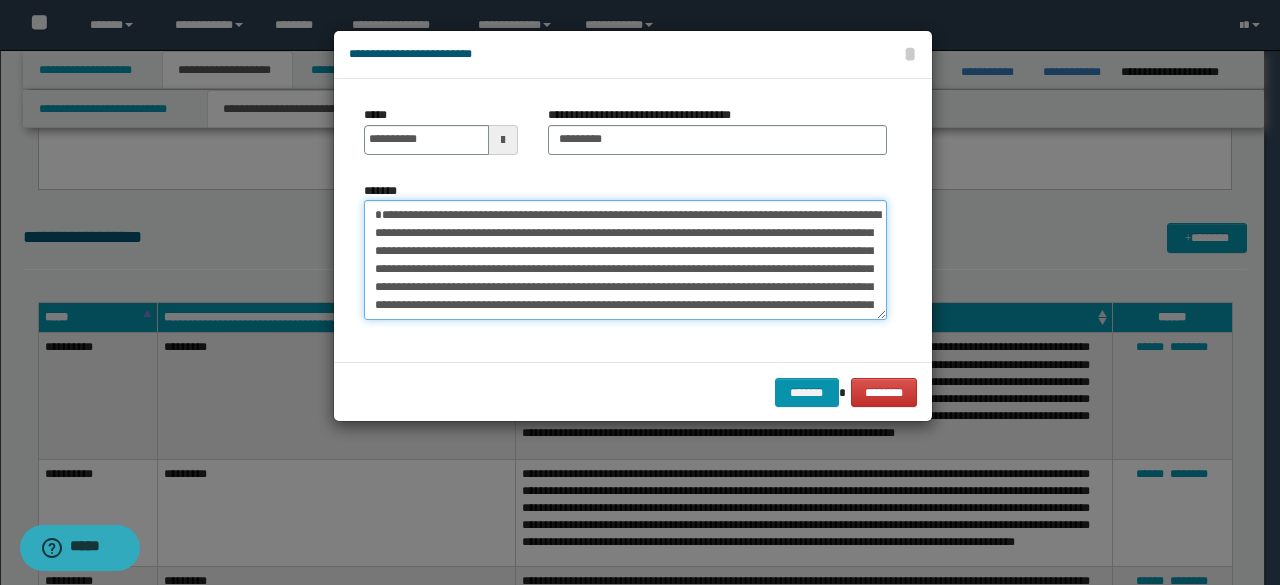 click on "*******" at bounding box center [625, 259] 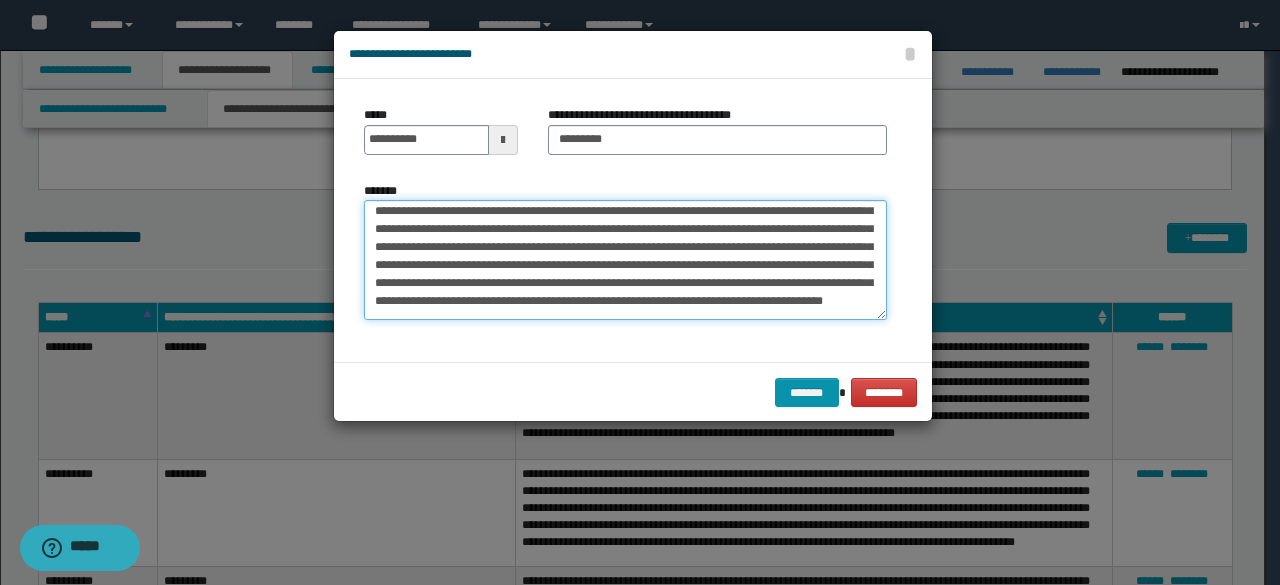scroll, scrollTop: 1674, scrollLeft: 0, axis: vertical 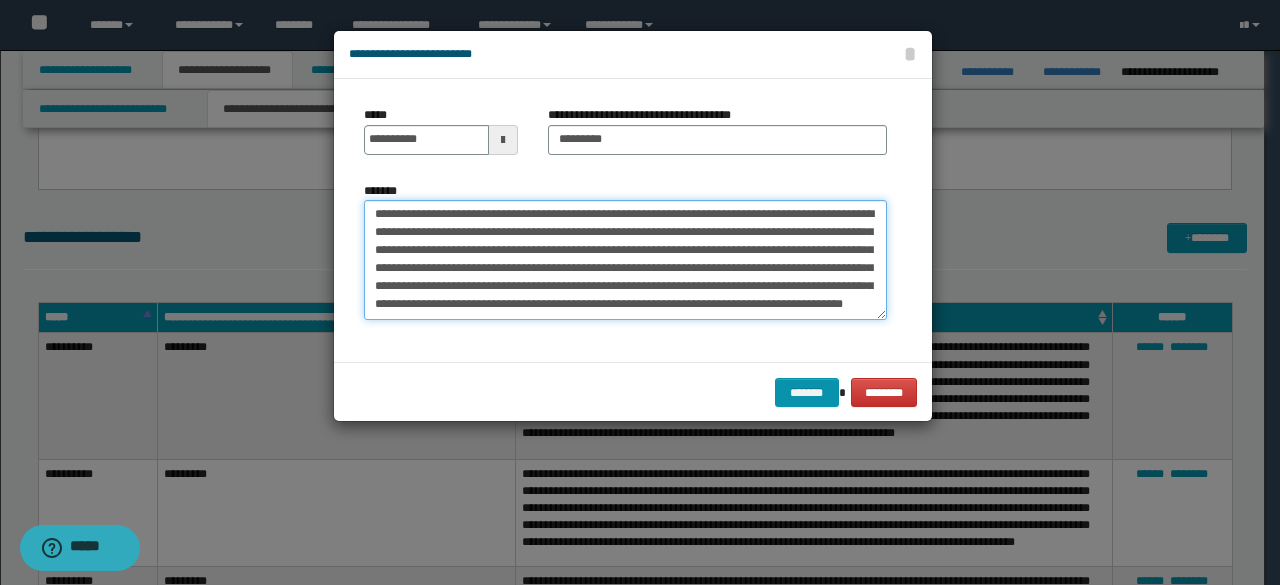 drag, startPoint x: 524, startPoint y: 253, endPoint x: 687, endPoint y: 411, distance: 227.0088 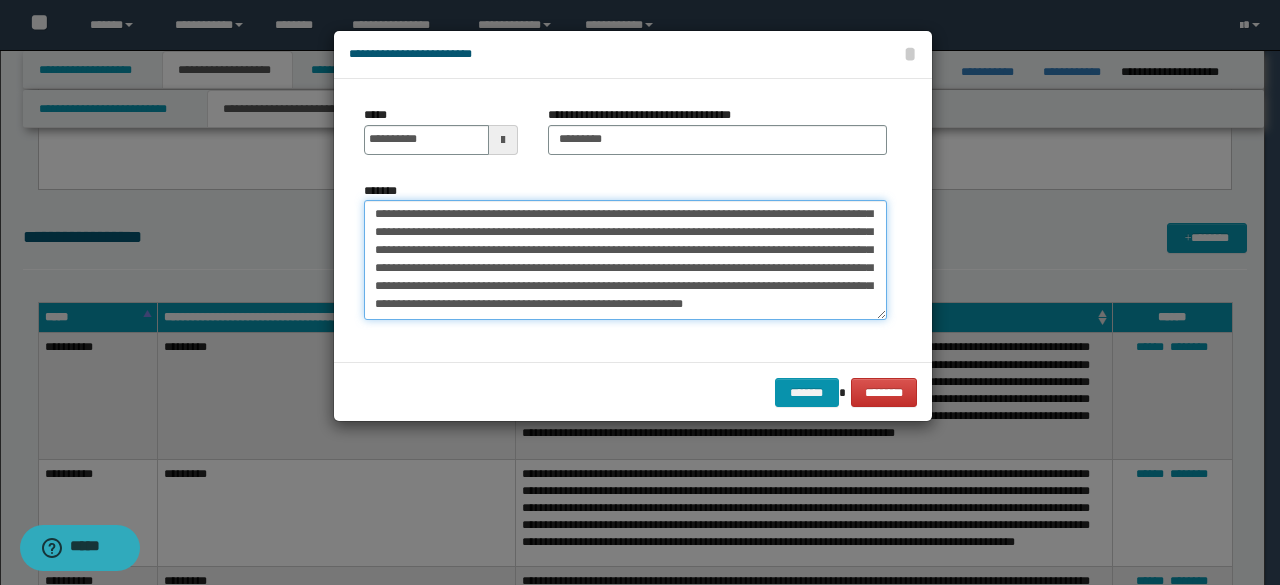 scroll, scrollTop: 54, scrollLeft: 0, axis: vertical 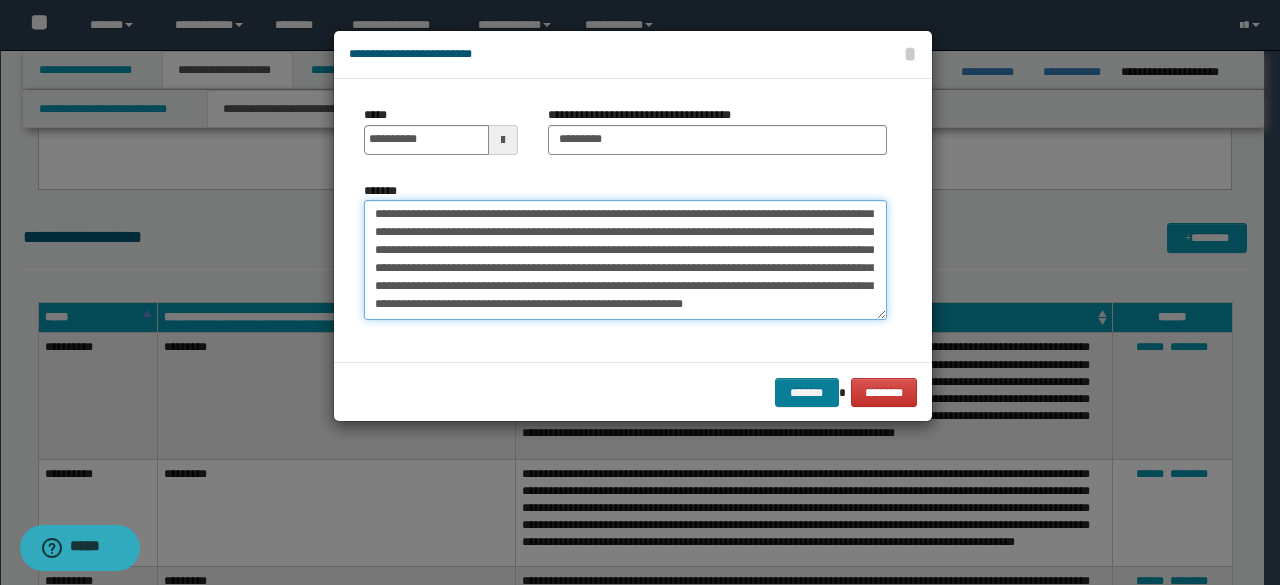 type on "**********" 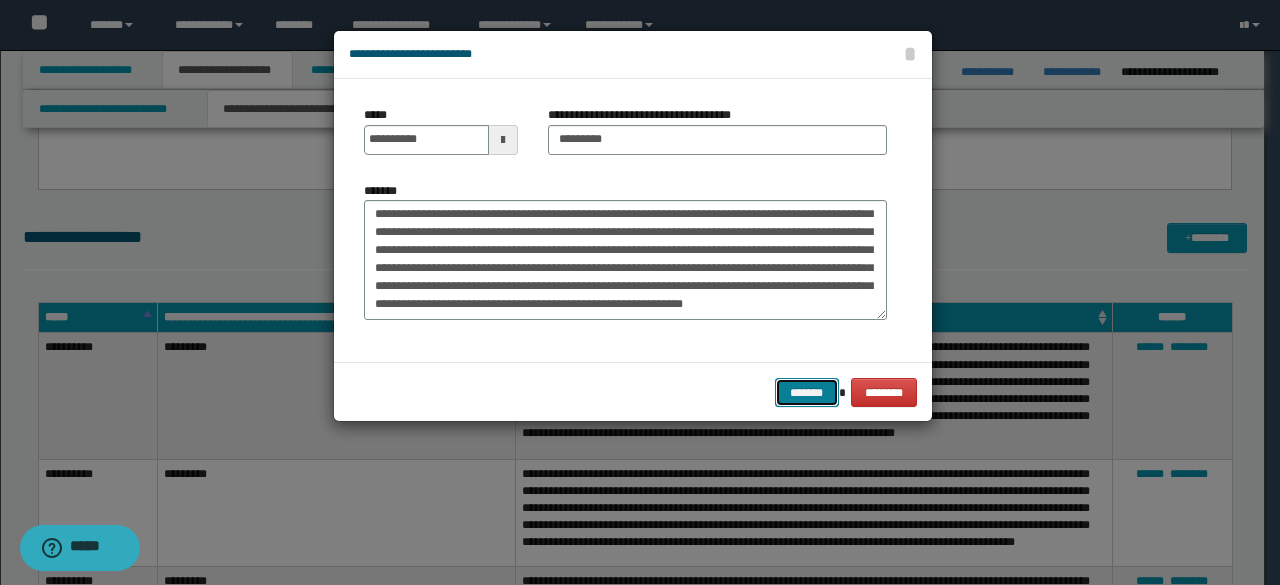 click on "*******" at bounding box center [807, 392] 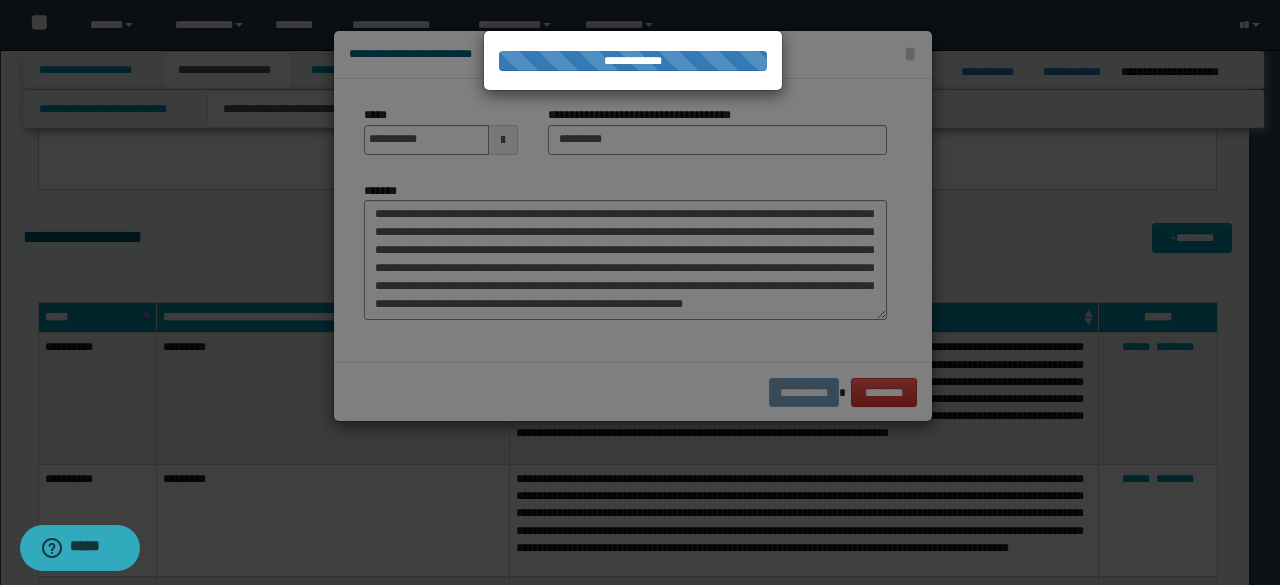 click at bounding box center [640, 292] 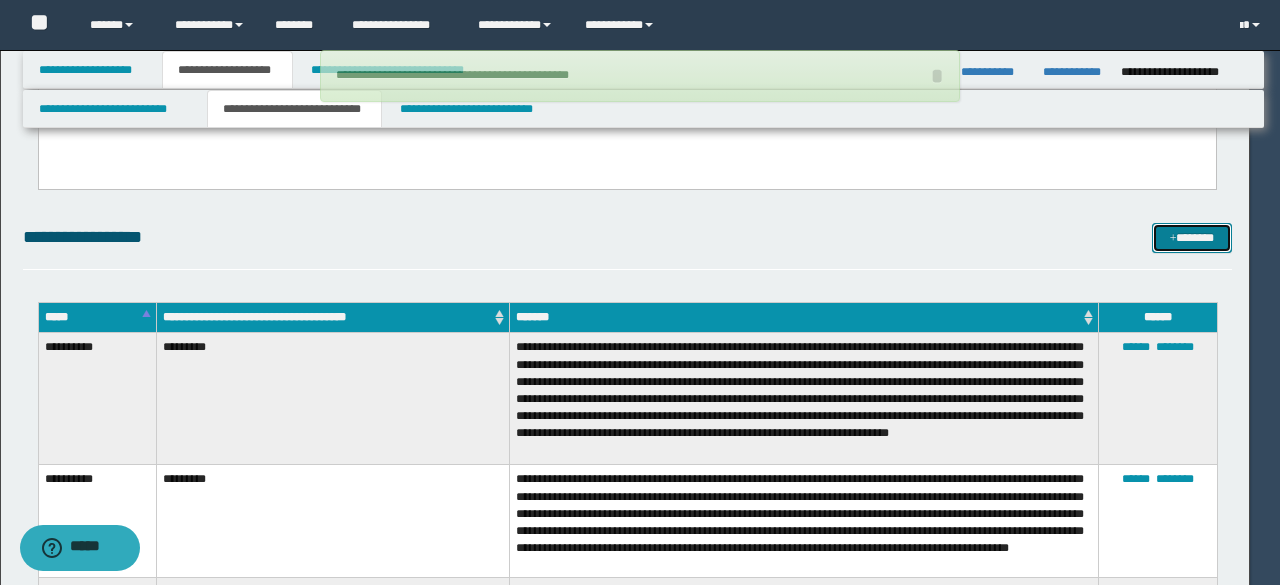 type 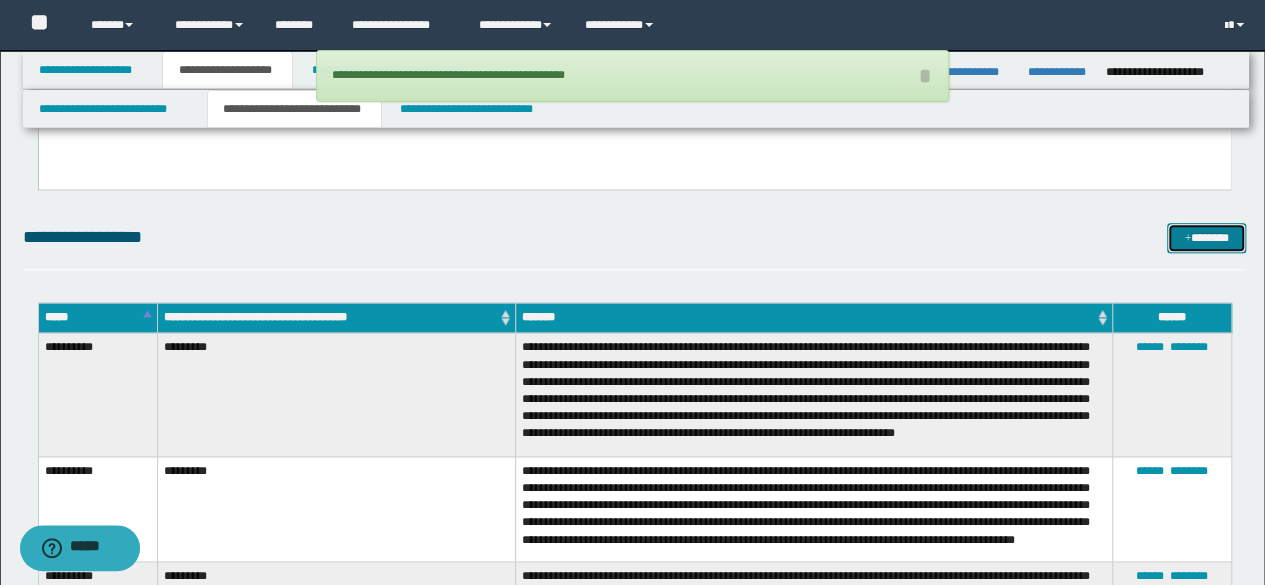 click on "*******" at bounding box center (1206, 237) 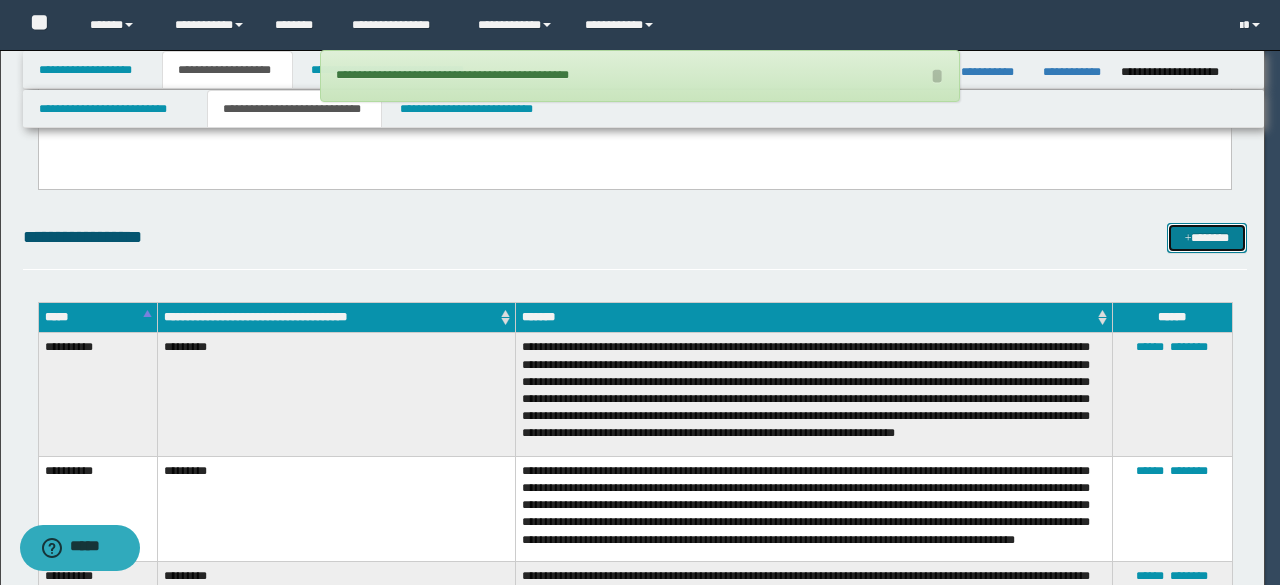 scroll, scrollTop: 0, scrollLeft: 0, axis: both 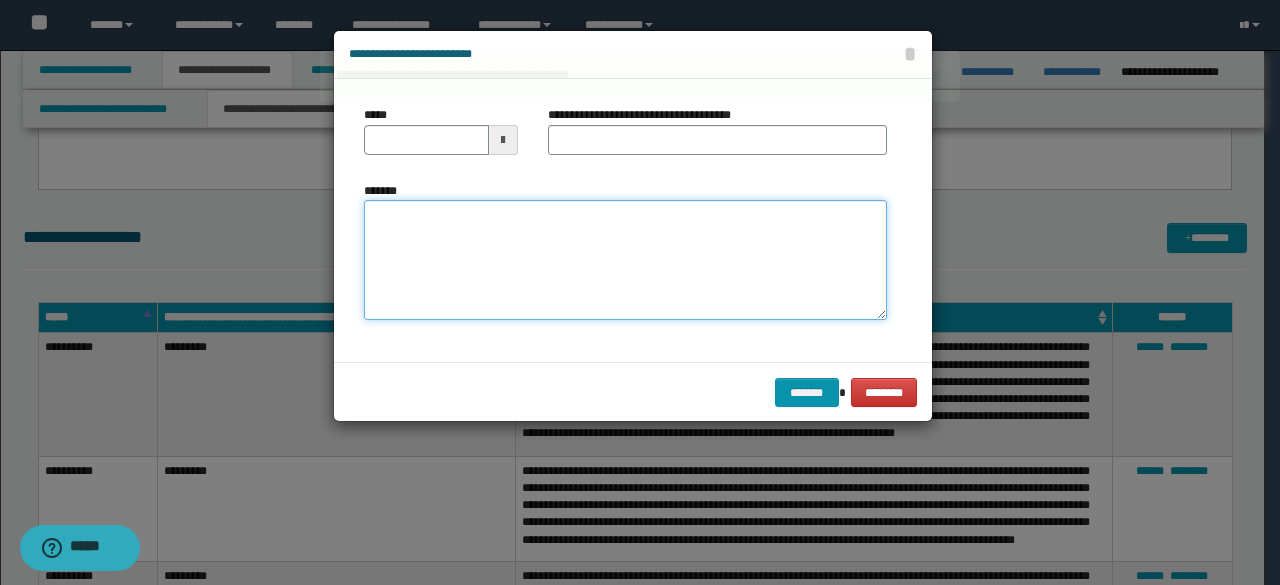 click on "*******" at bounding box center [625, 259] 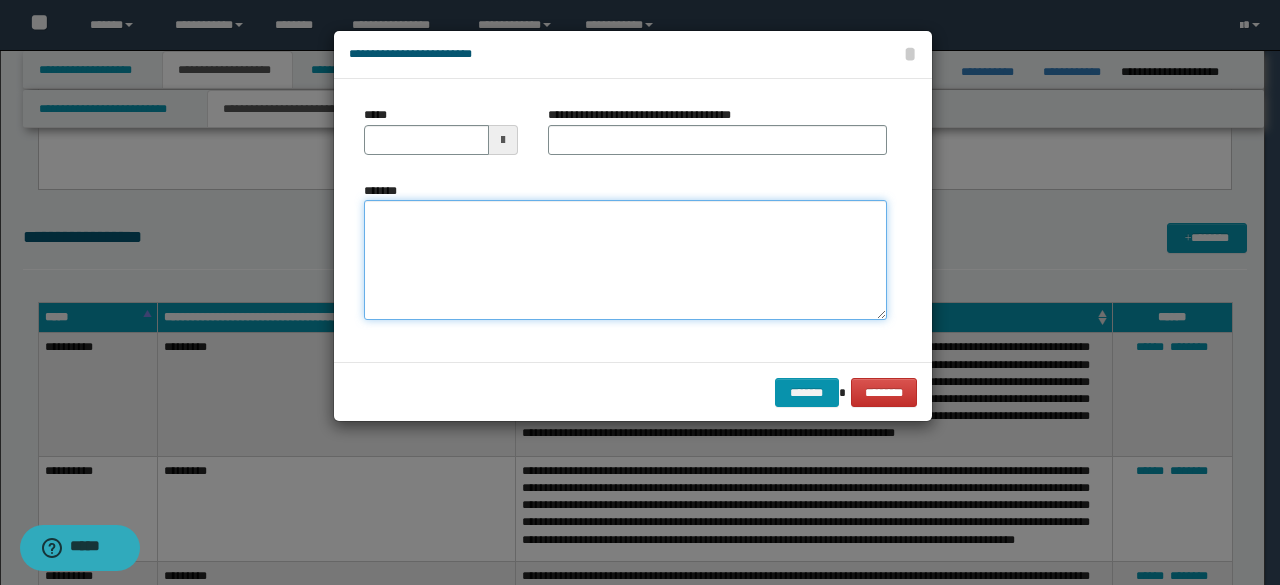 paste on "**********" 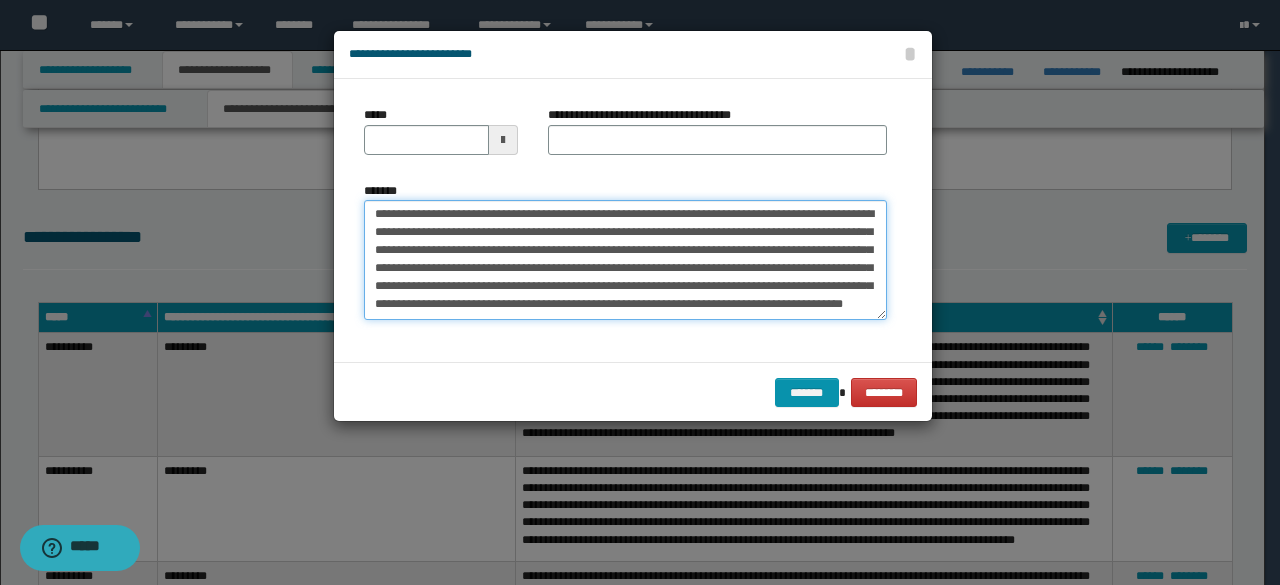 scroll, scrollTop: 0, scrollLeft: 0, axis: both 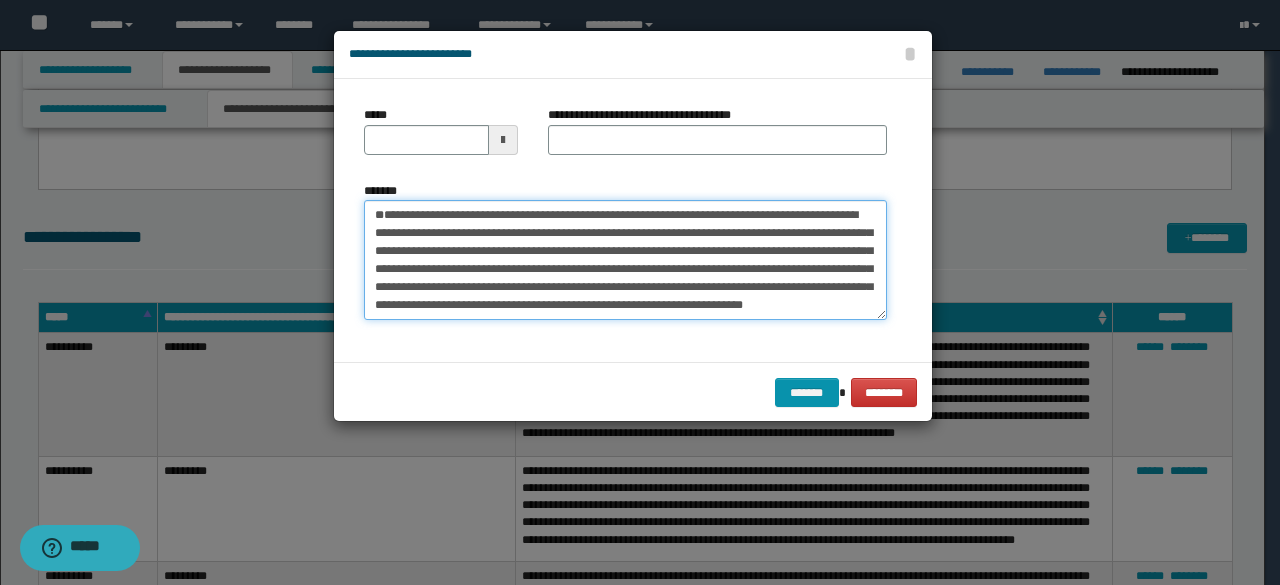 drag, startPoint x: 493, startPoint y: 245, endPoint x: 224, endPoint y: 219, distance: 270.25357 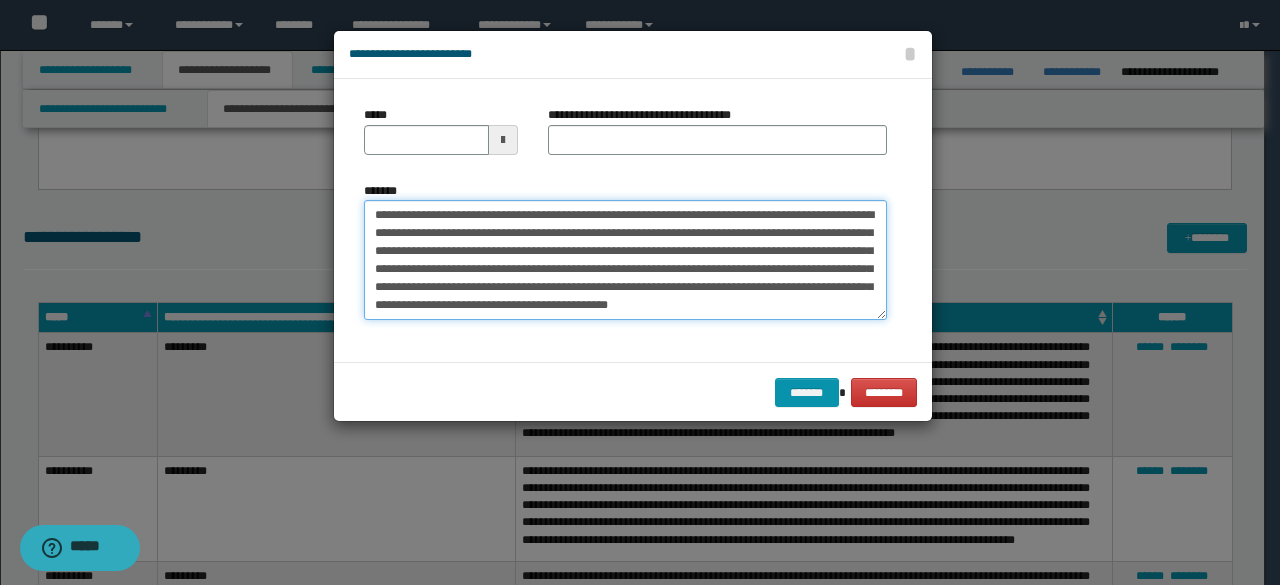 type on "**********" 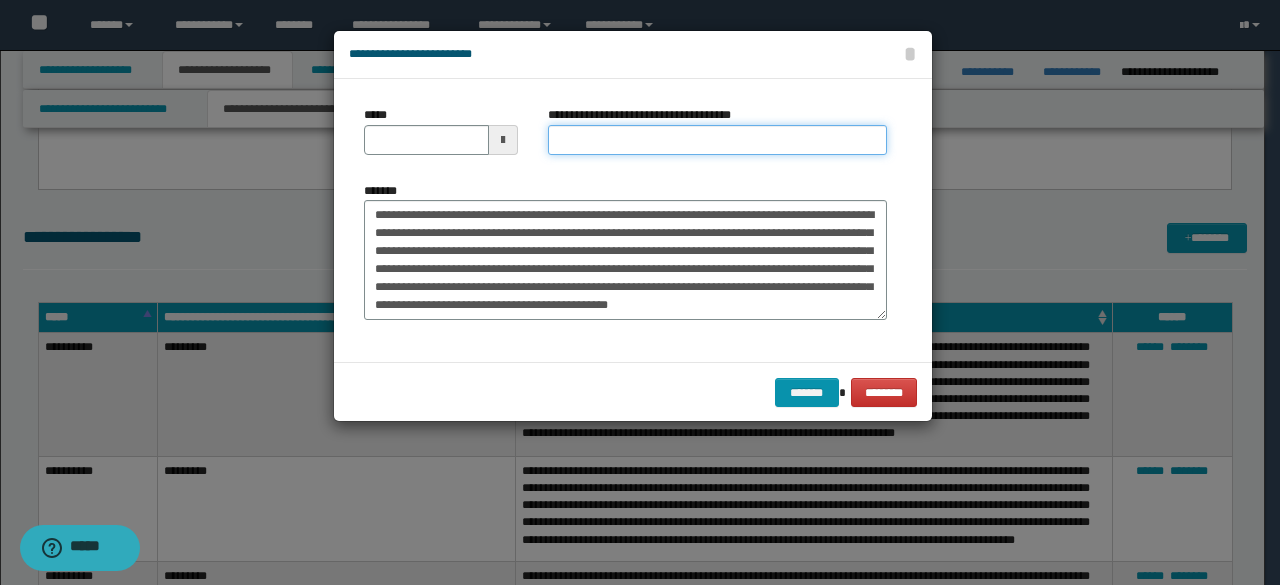 click on "**********" at bounding box center [717, 140] 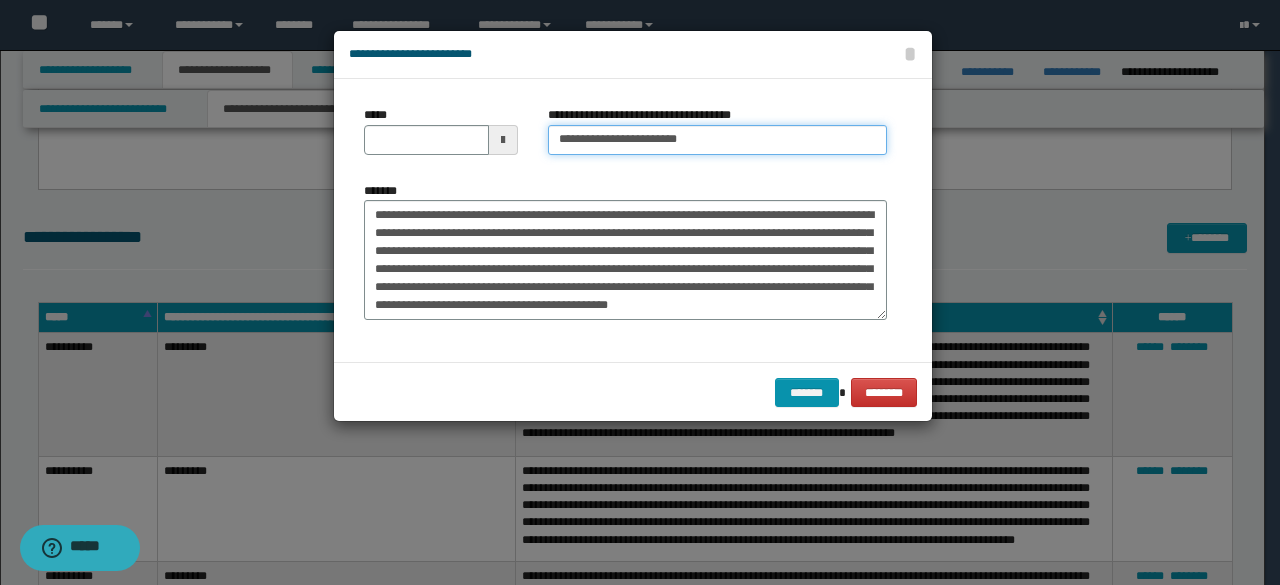 type on "**********" 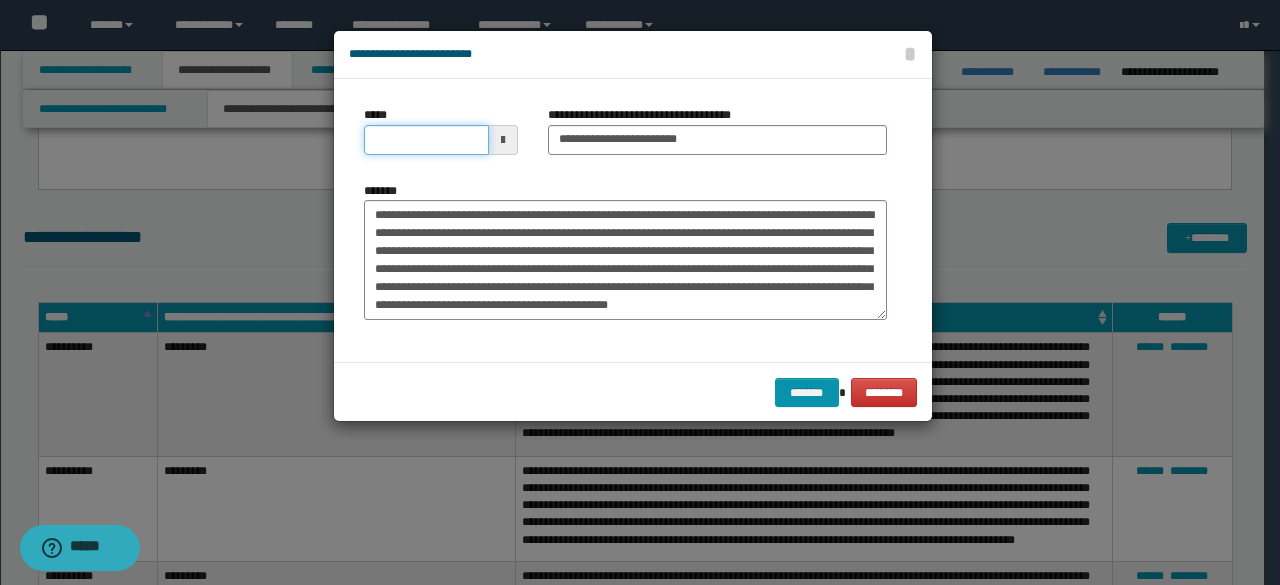 click on "*****" at bounding box center (426, 140) 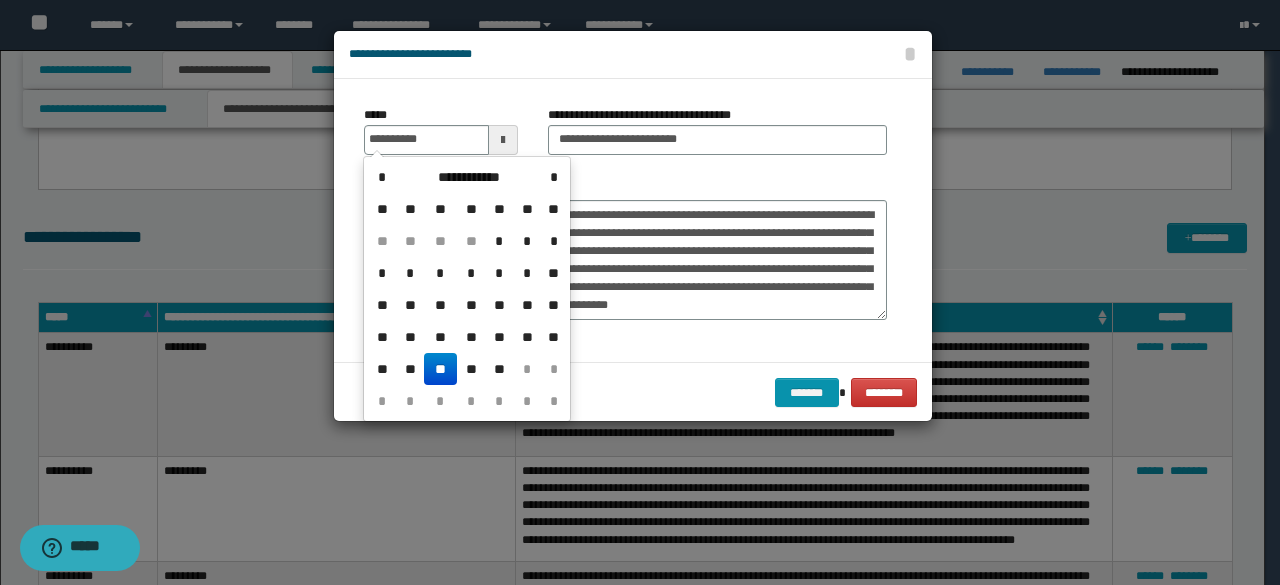 drag, startPoint x: 446, startPoint y: 359, endPoint x: 456, endPoint y: 341, distance: 20.59126 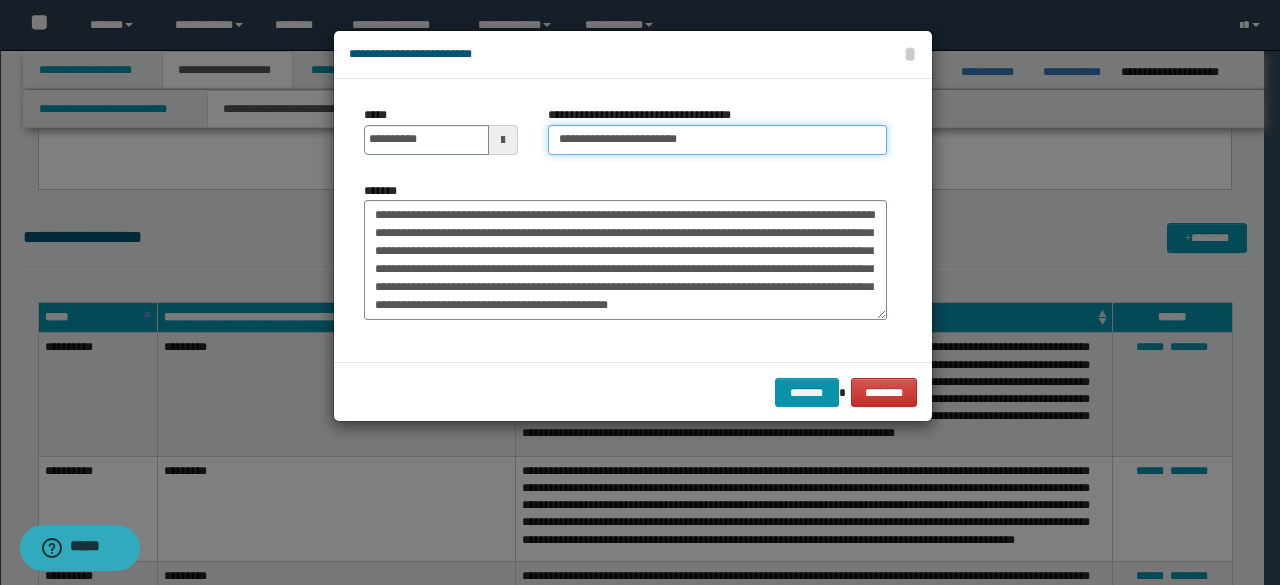 drag, startPoint x: 628, startPoint y: 139, endPoint x: 462, endPoint y: 151, distance: 166.43317 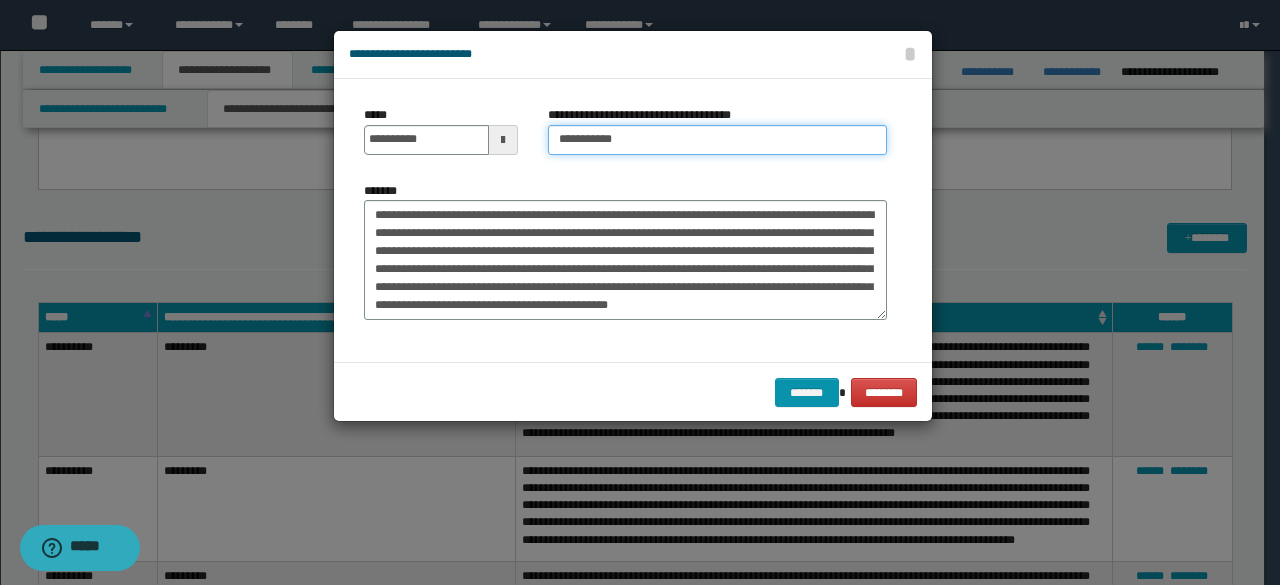 click on "**********" at bounding box center [717, 140] 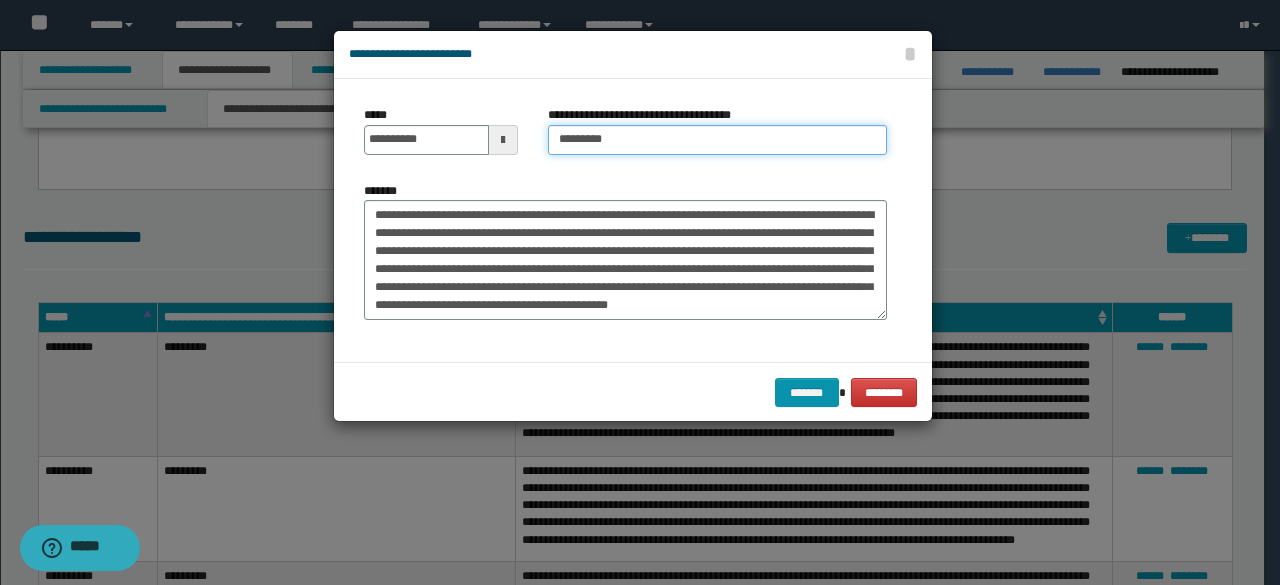 type on "*********" 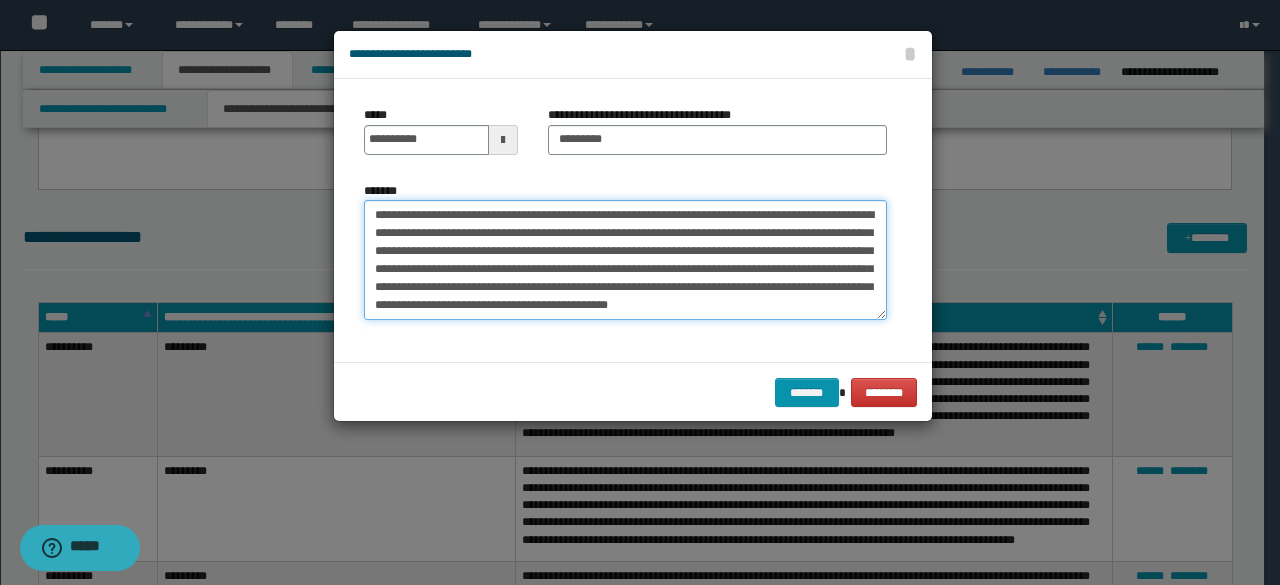 drag, startPoint x: 551, startPoint y: 265, endPoint x: 618, endPoint y: 267, distance: 67.02985 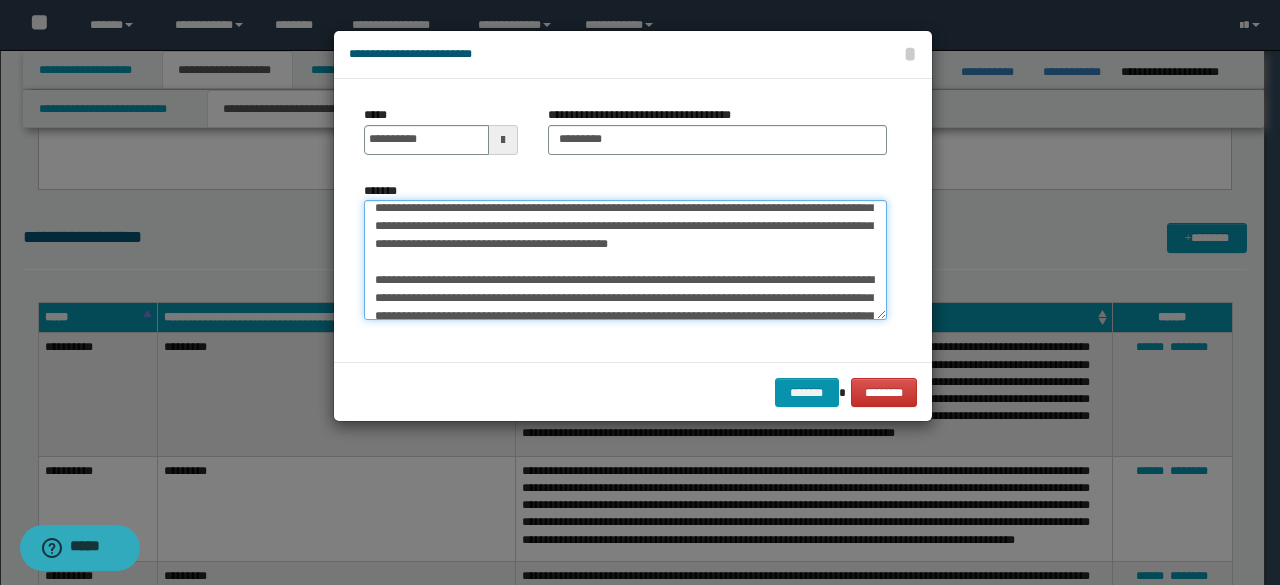 scroll, scrollTop: 80, scrollLeft: 0, axis: vertical 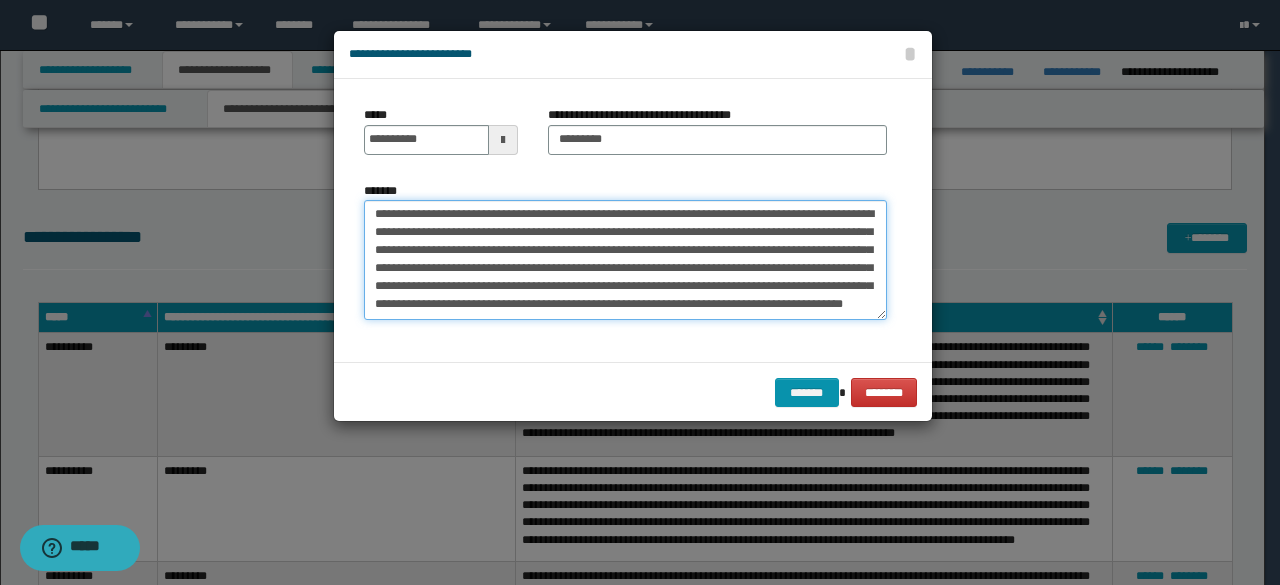 drag, startPoint x: 418, startPoint y: 265, endPoint x: 637, endPoint y: 346, distance: 233.49947 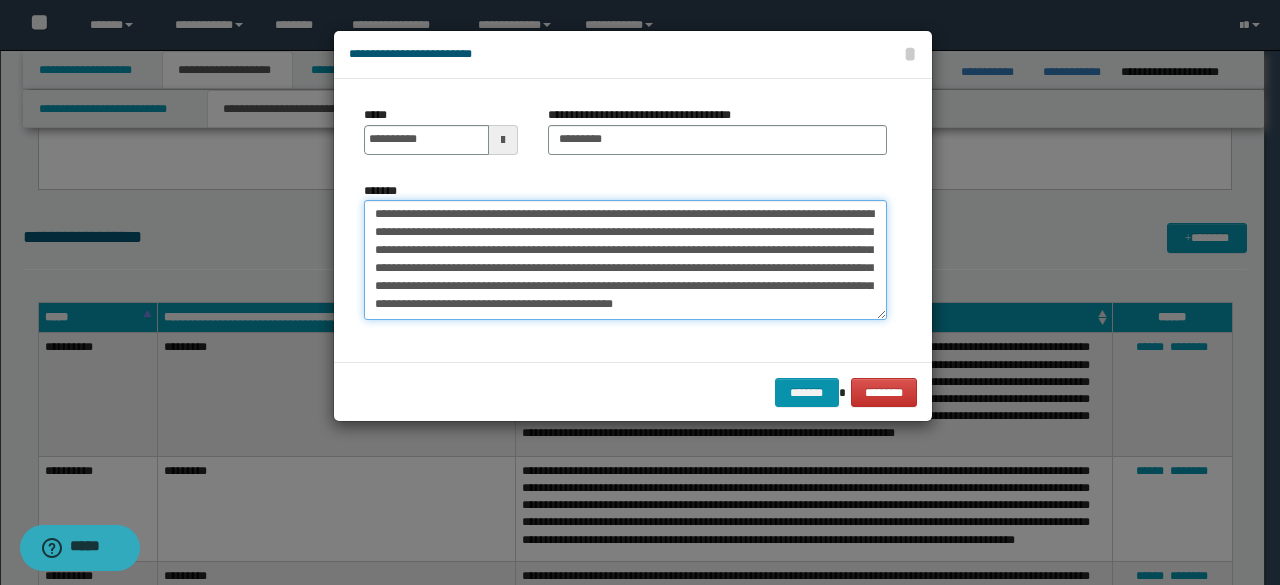 scroll, scrollTop: 36, scrollLeft: 0, axis: vertical 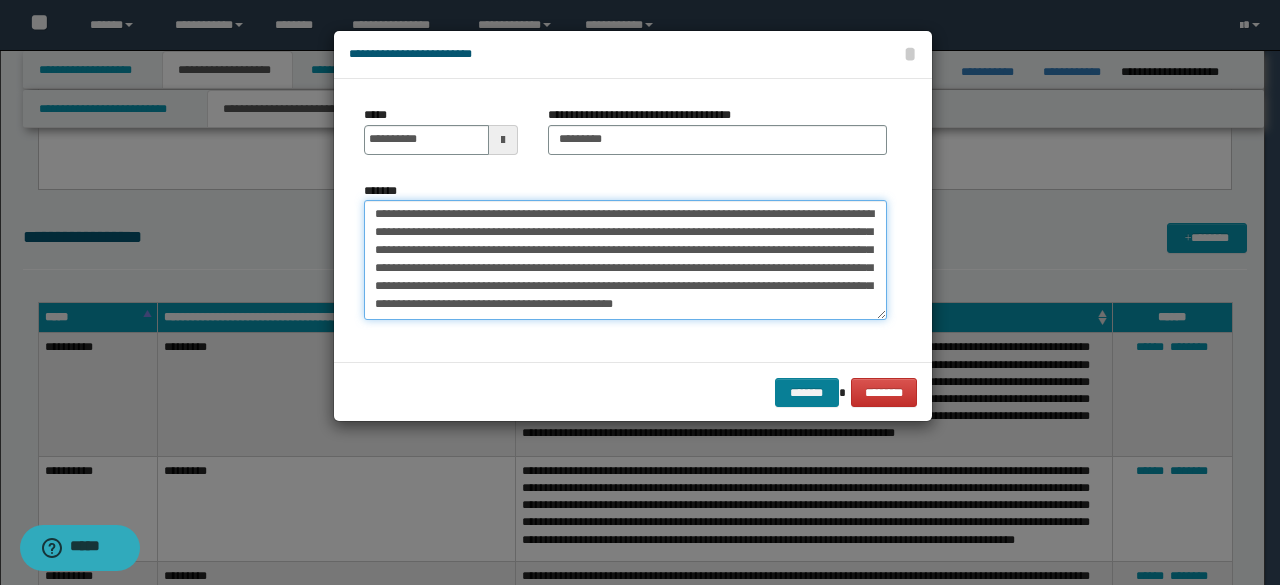 type on "**********" 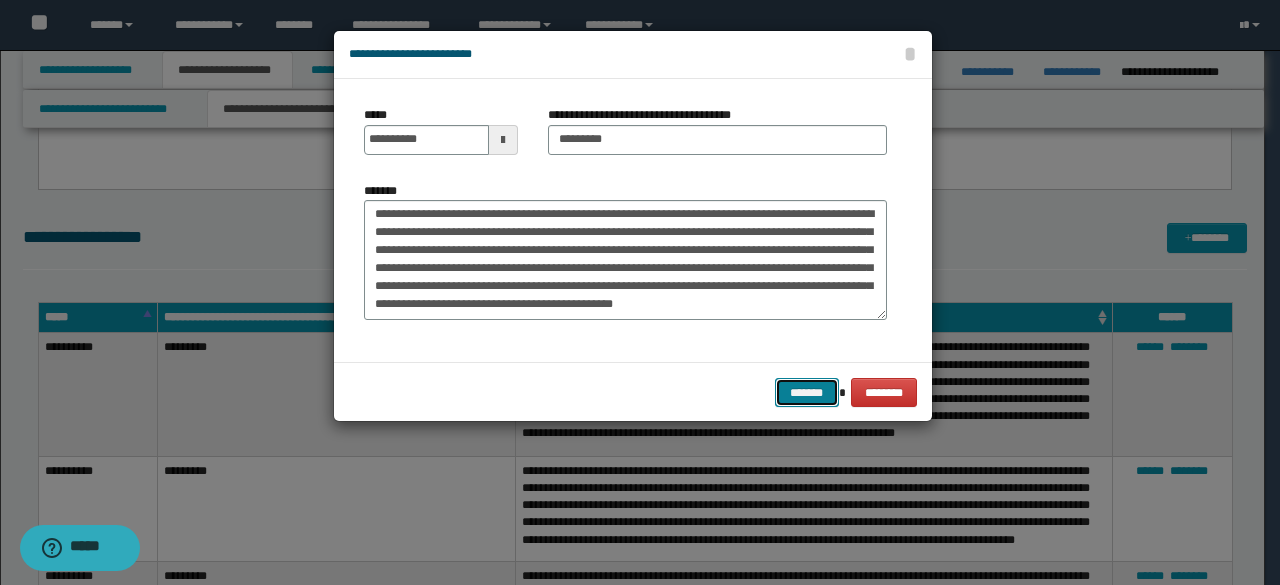 click on "*******" at bounding box center [807, 392] 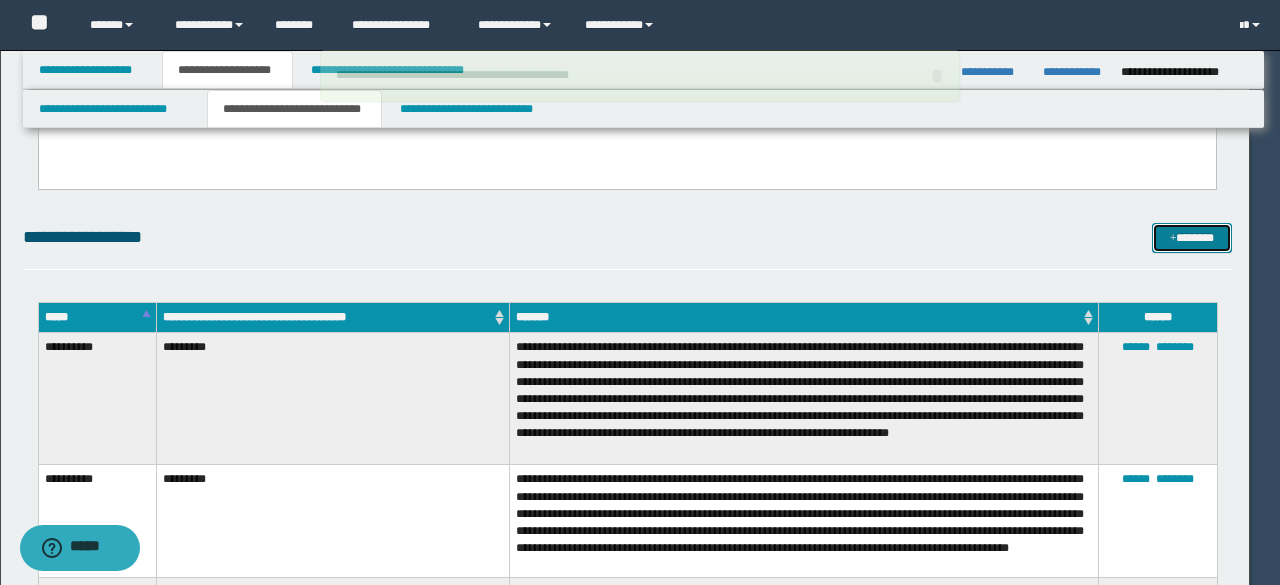 type 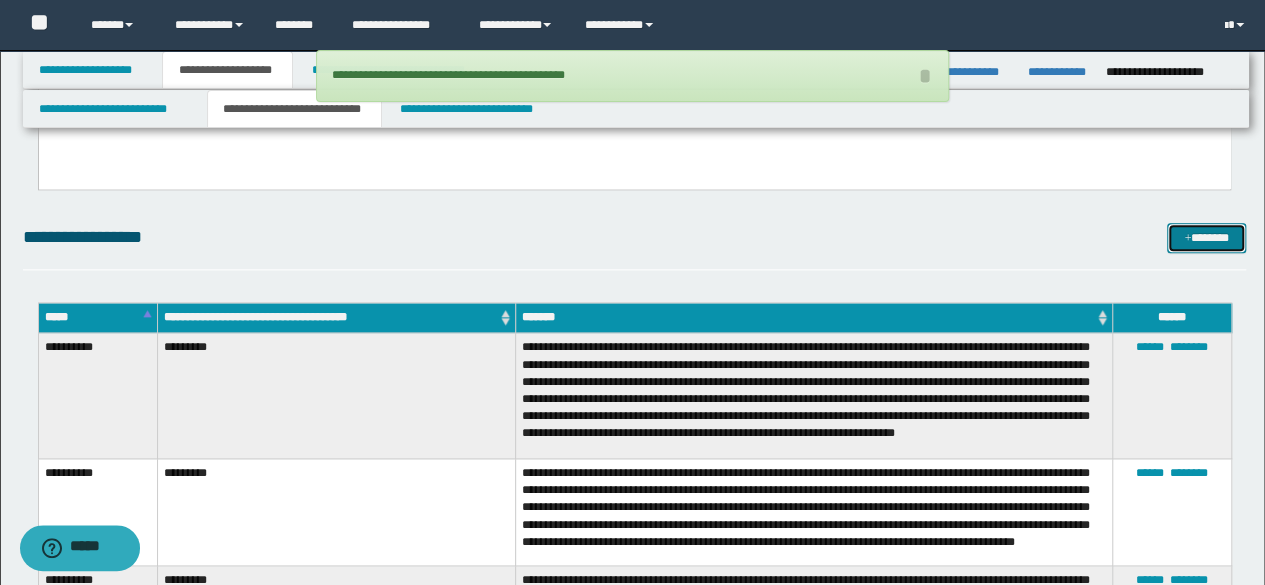 click on "*******" at bounding box center [1206, 237] 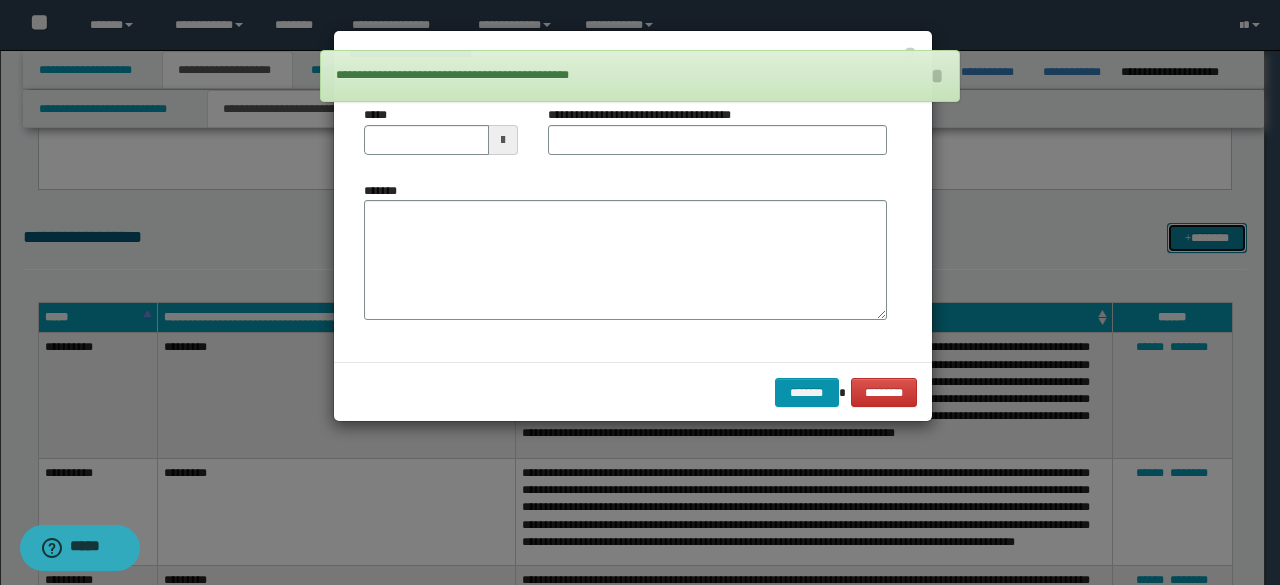 scroll, scrollTop: 0, scrollLeft: 0, axis: both 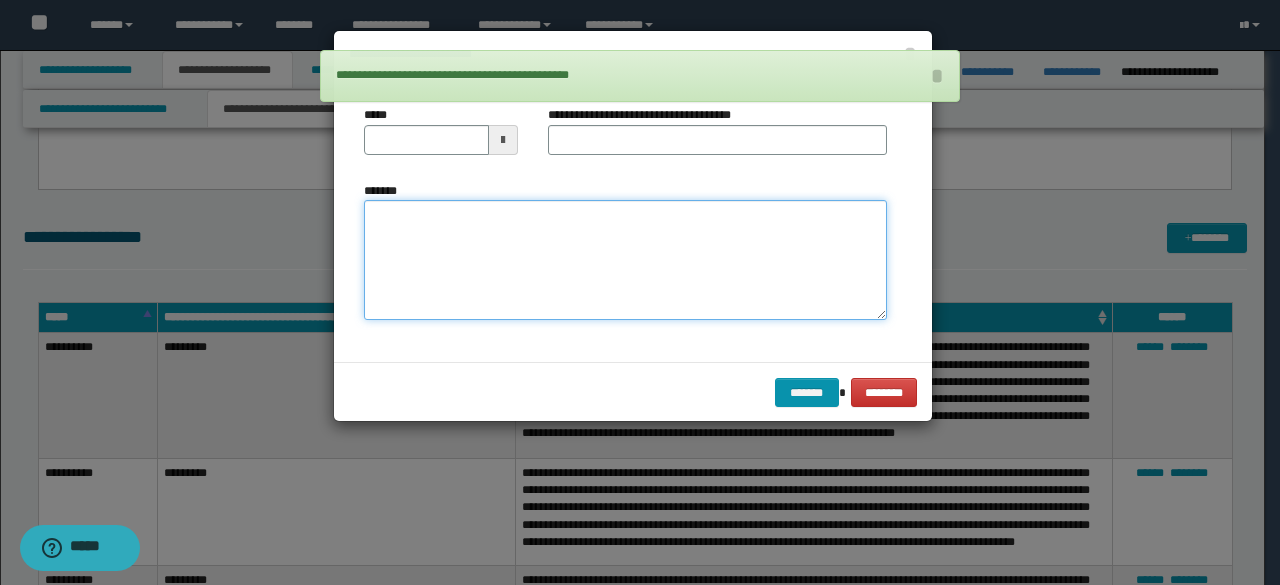 click on "*******" at bounding box center (625, 259) 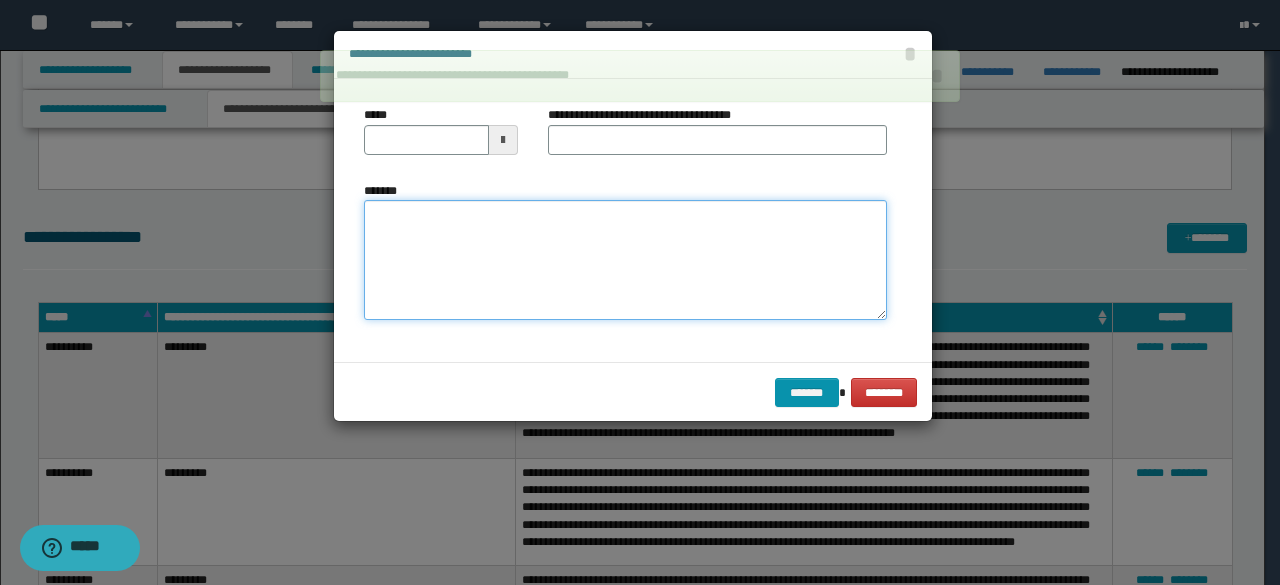 paste on "**********" 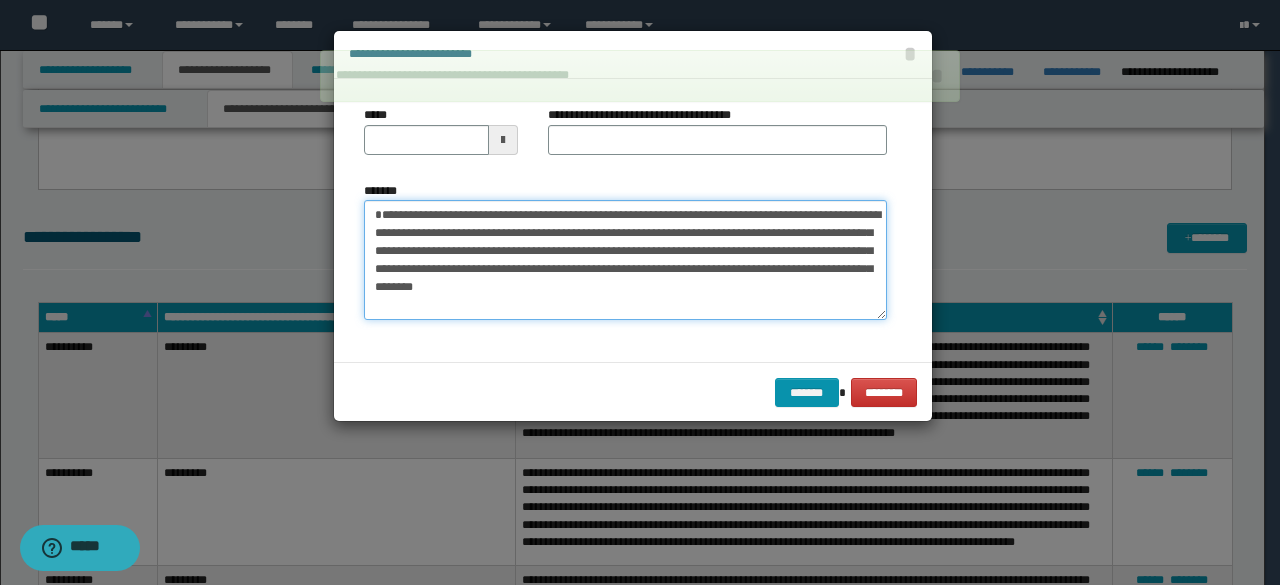 scroll, scrollTop: 1362, scrollLeft: 0, axis: vertical 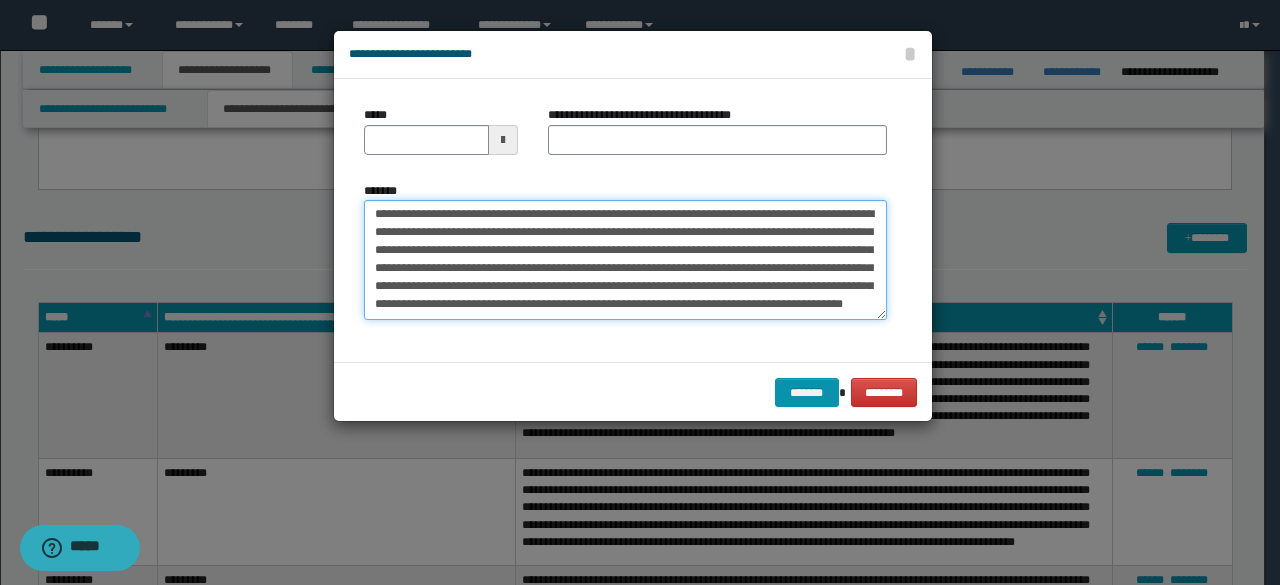 drag, startPoint x: 847, startPoint y: 263, endPoint x: 867, endPoint y: 276, distance: 23.853722 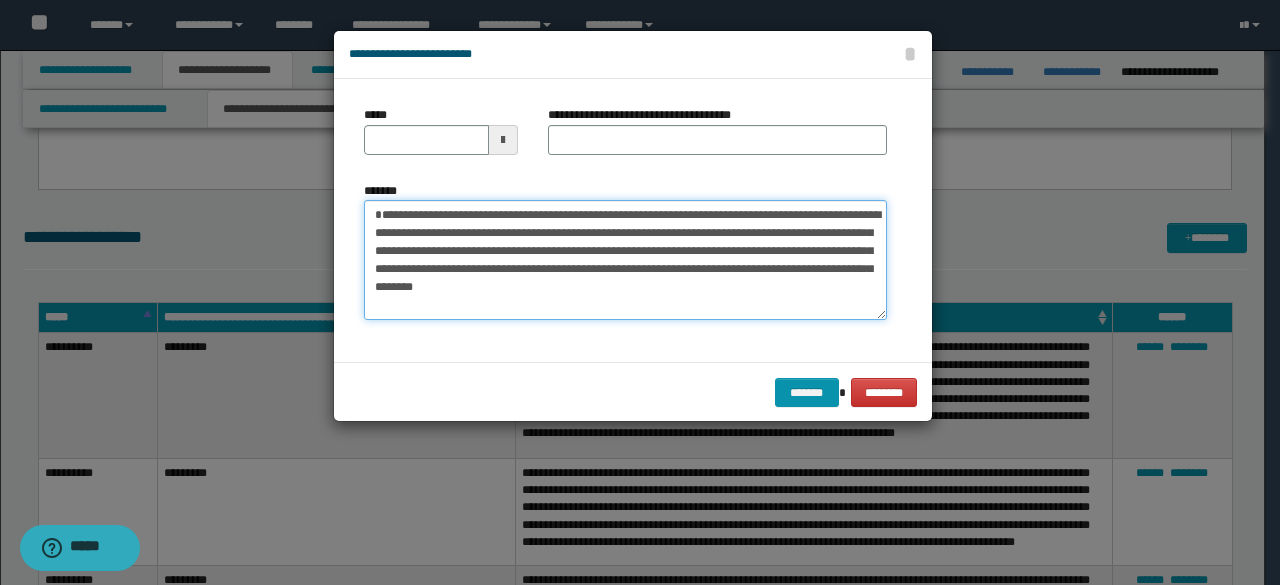 drag, startPoint x: 502, startPoint y: 237, endPoint x: 293, endPoint y: 225, distance: 209.34421 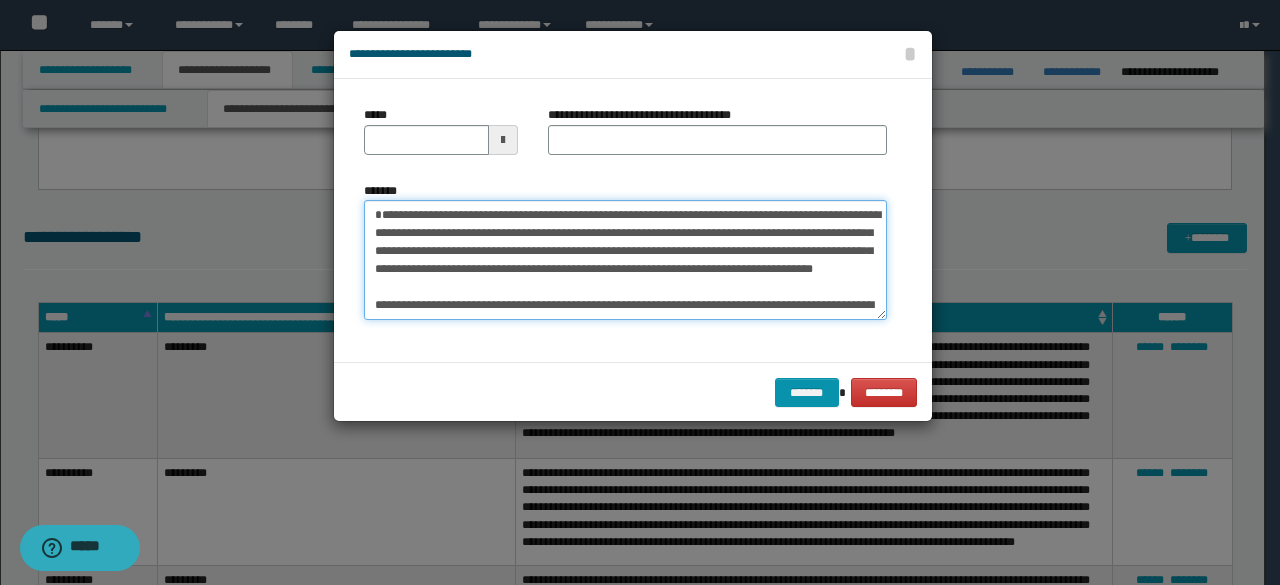 type on "**********" 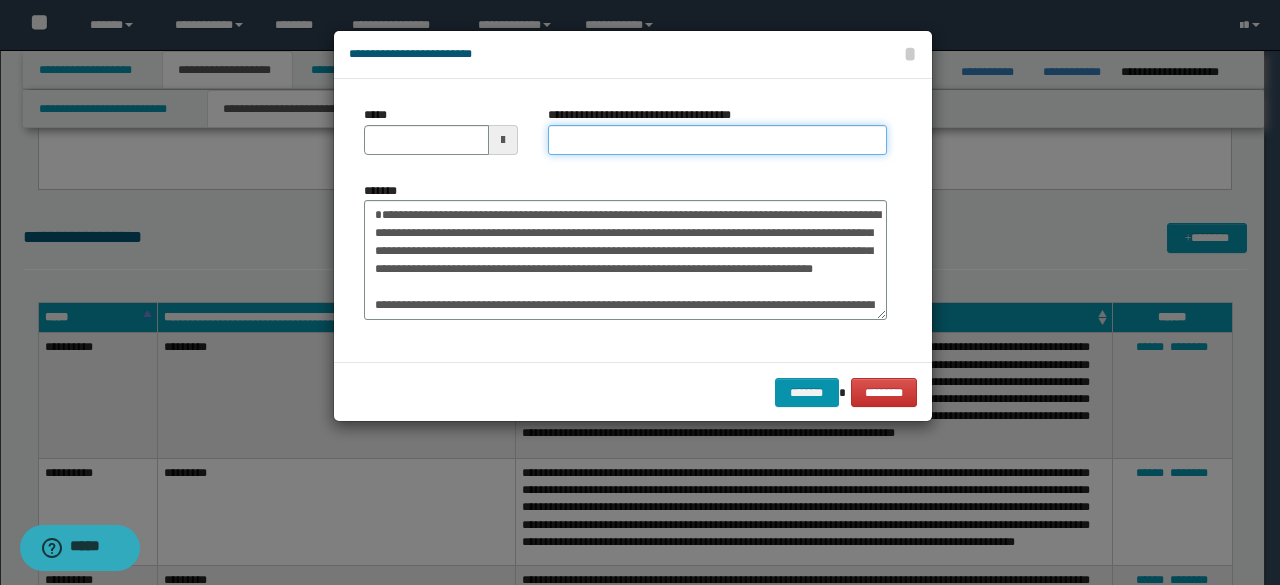 drag, startPoint x: 628, startPoint y: 126, endPoint x: 574, endPoint y: 135, distance: 54.74486 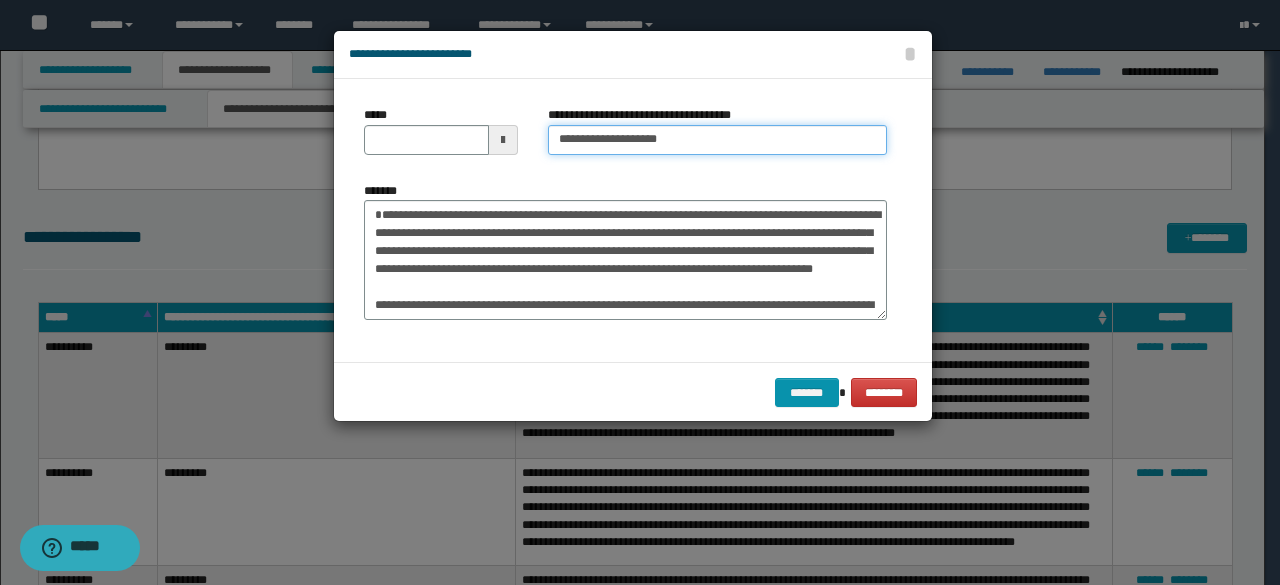 type on "**********" 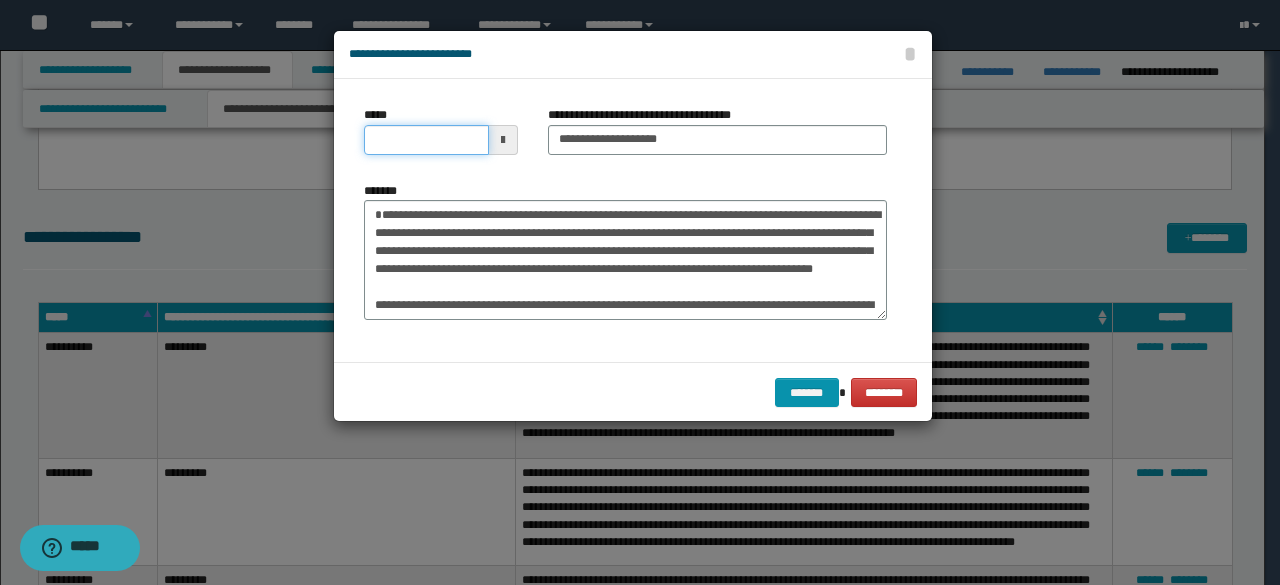 click on "*****" at bounding box center (426, 140) 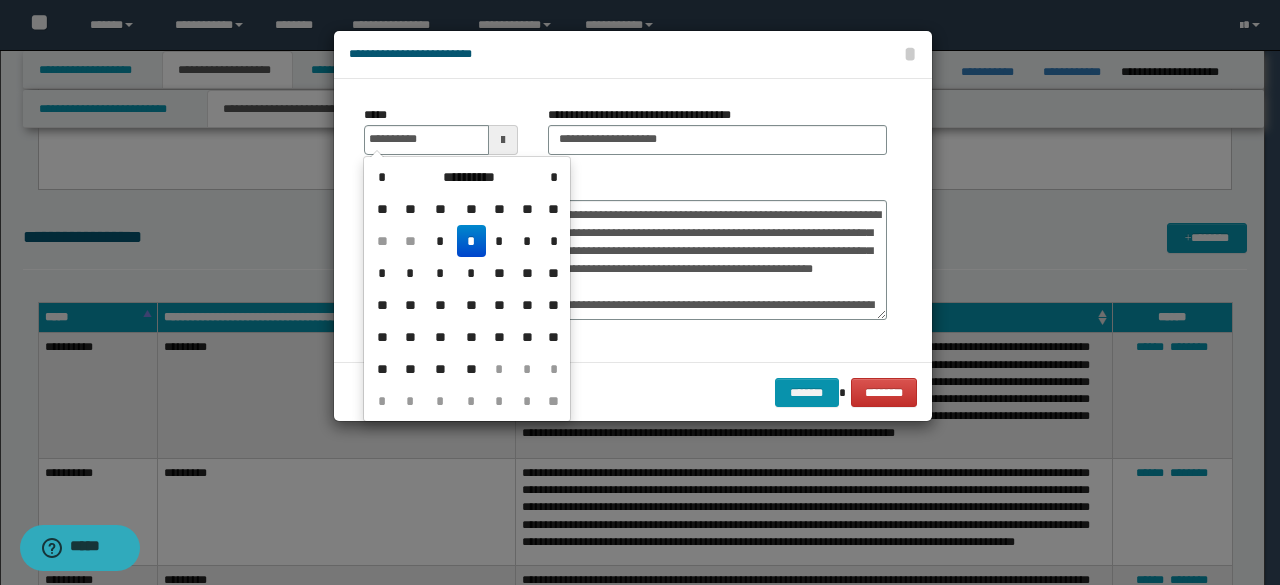 drag, startPoint x: 474, startPoint y: 239, endPoint x: 584, endPoint y: 165, distance: 132.57451 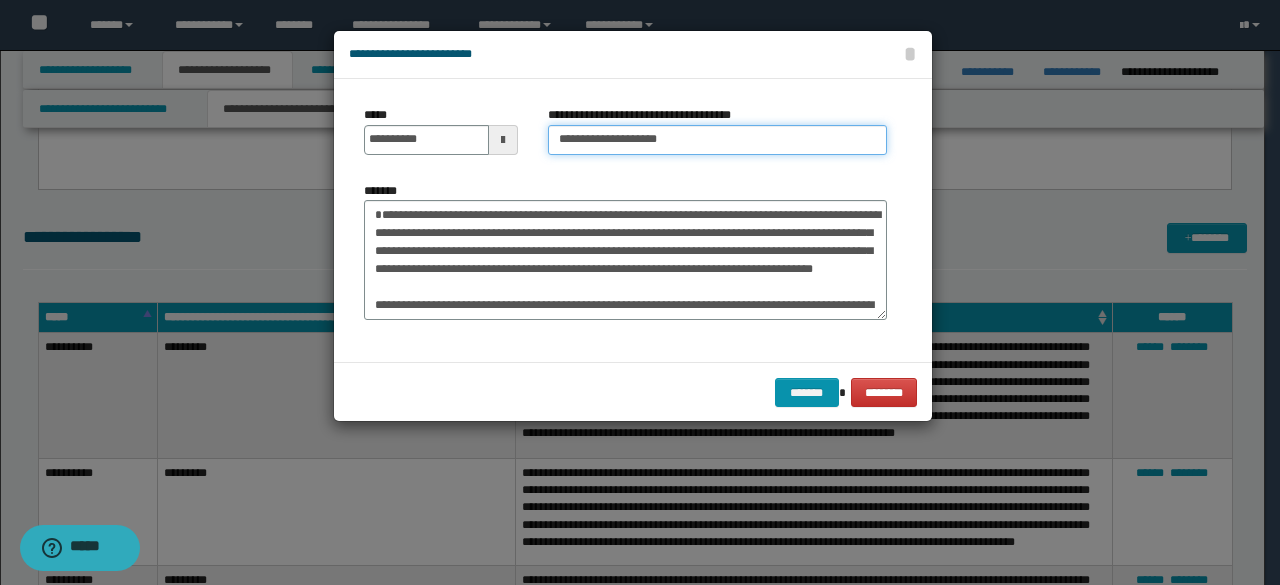drag, startPoint x: 622, startPoint y: 133, endPoint x: 460, endPoint y: 122, distance: 162.37303 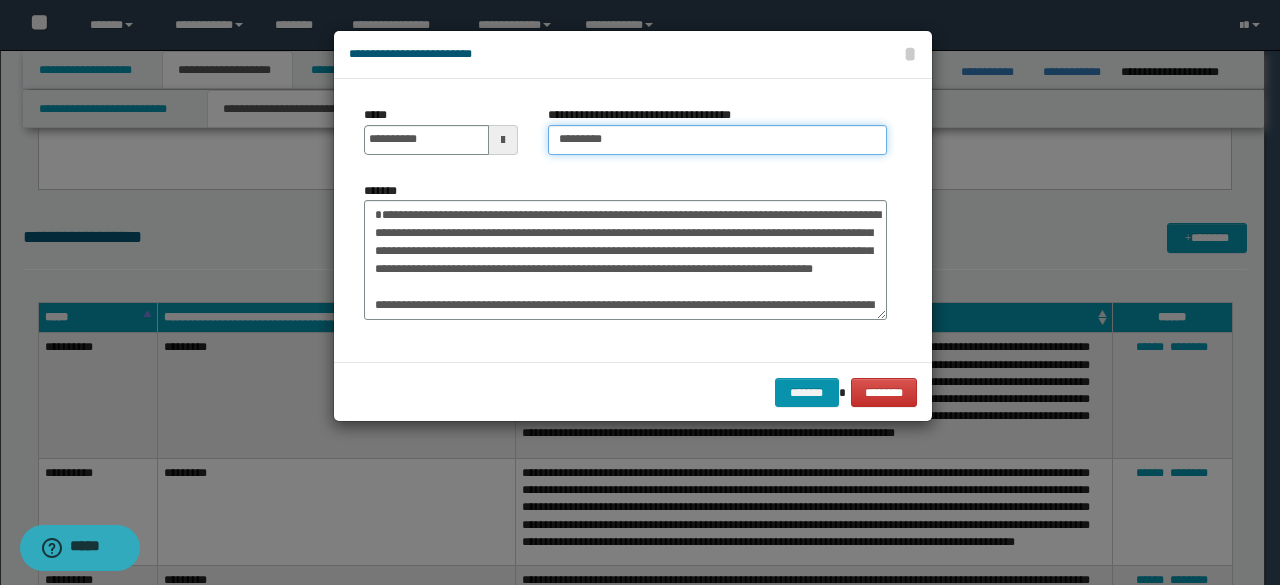 type on "*********" 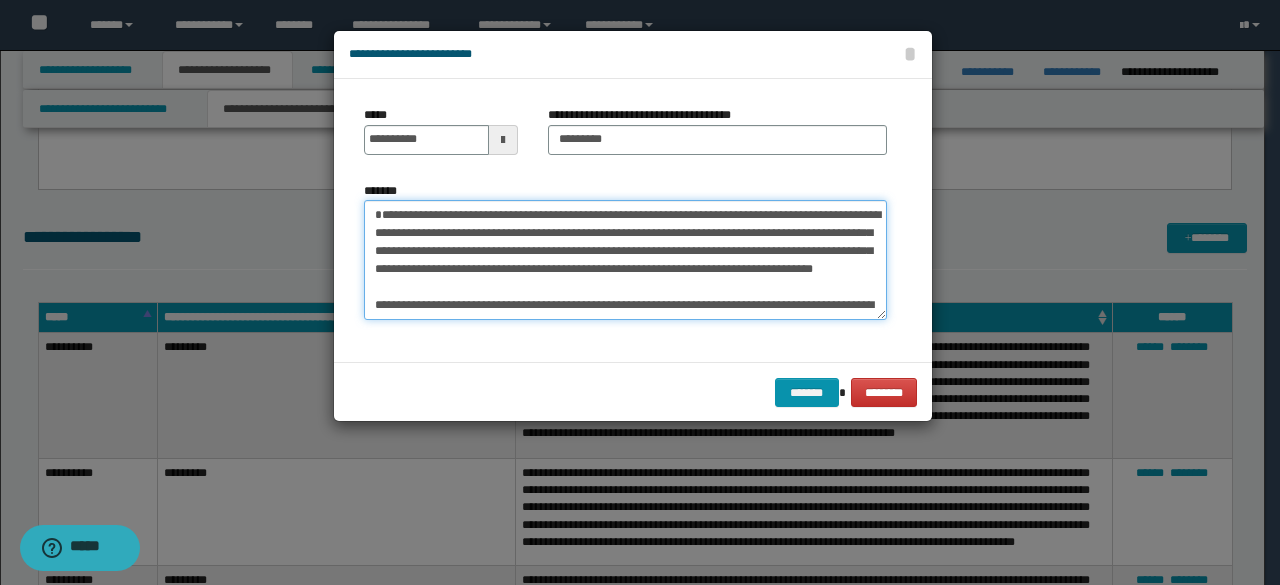 click on "*******" at bounding box center (625, 259) 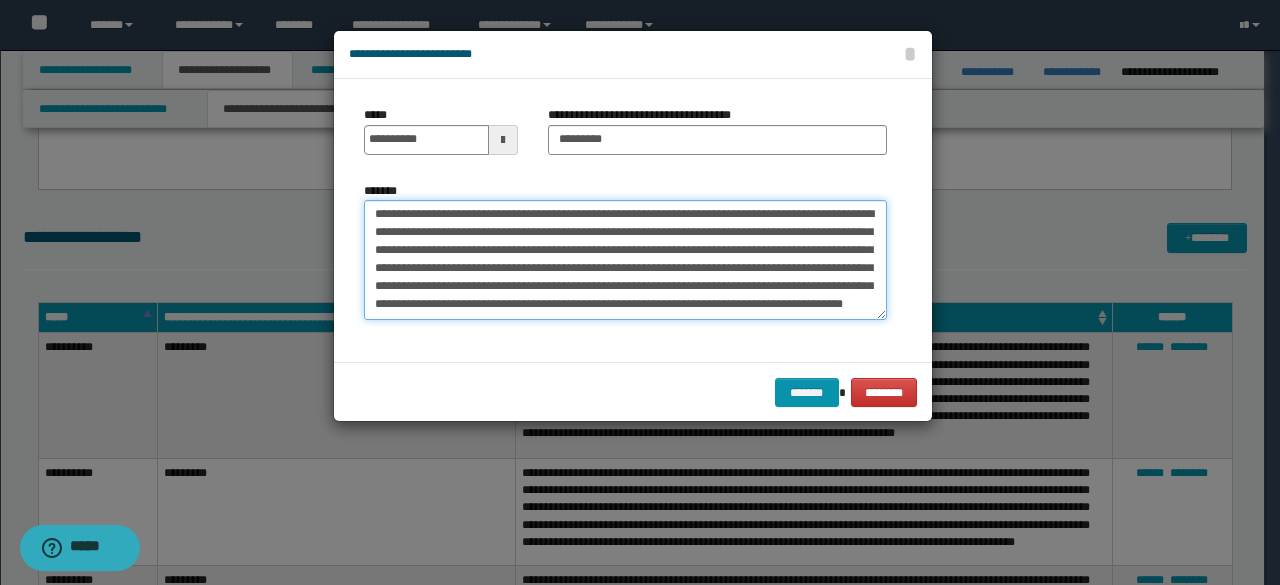 scroll, scrollTop: 1350, scrollLeft: 0, axis: vertical 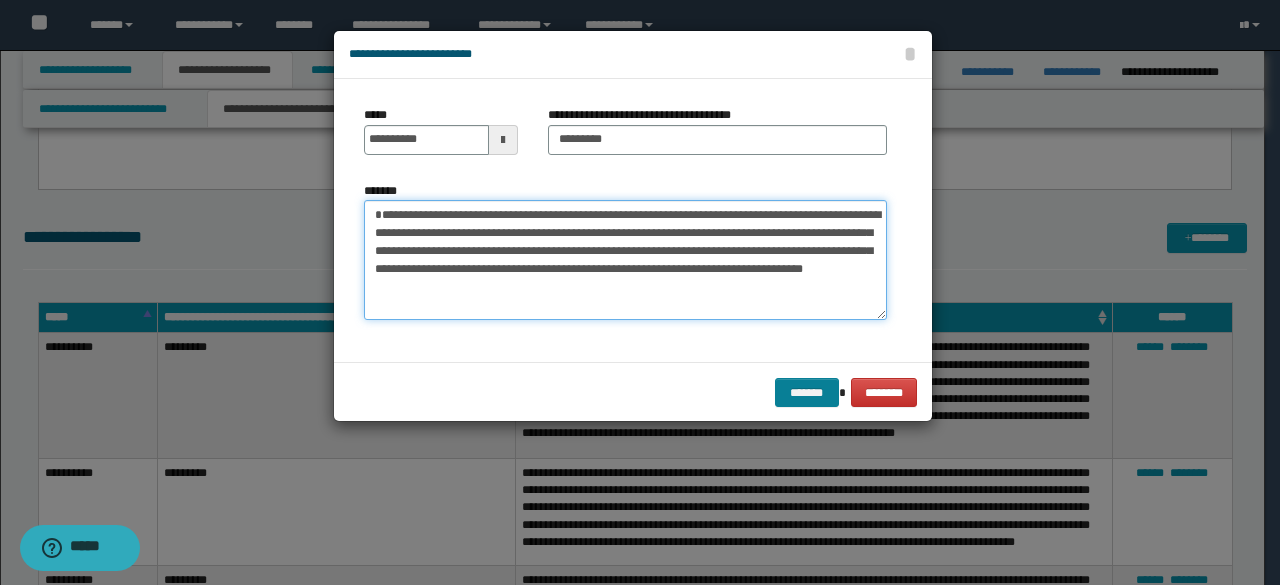 type on "**********" 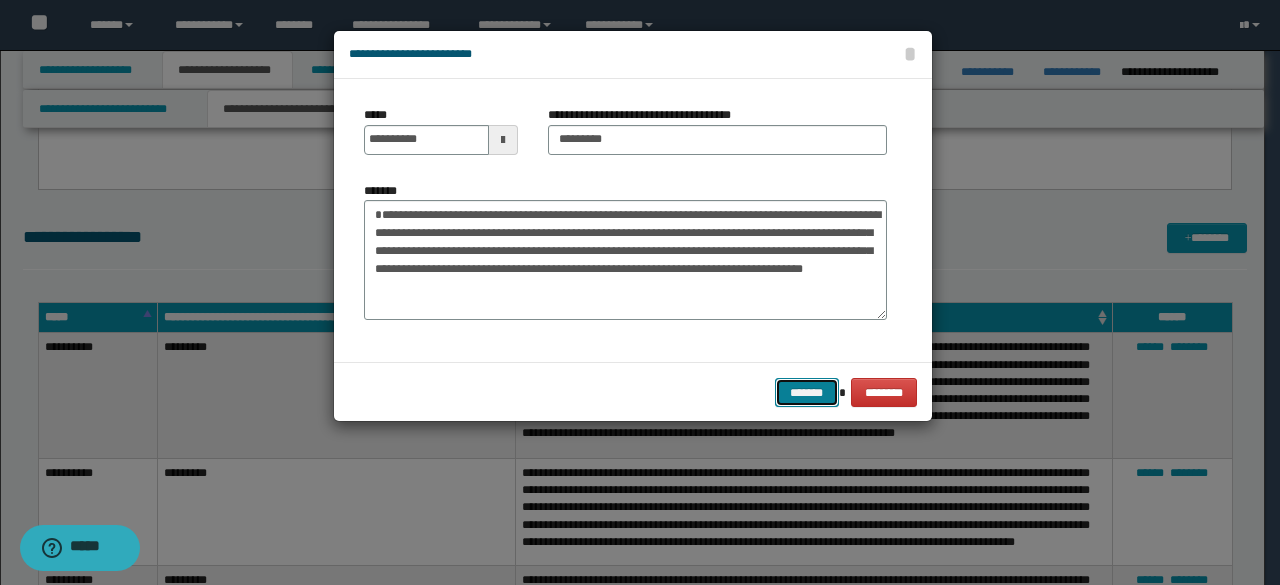 click on "*******" at bounding box center [807, 392] 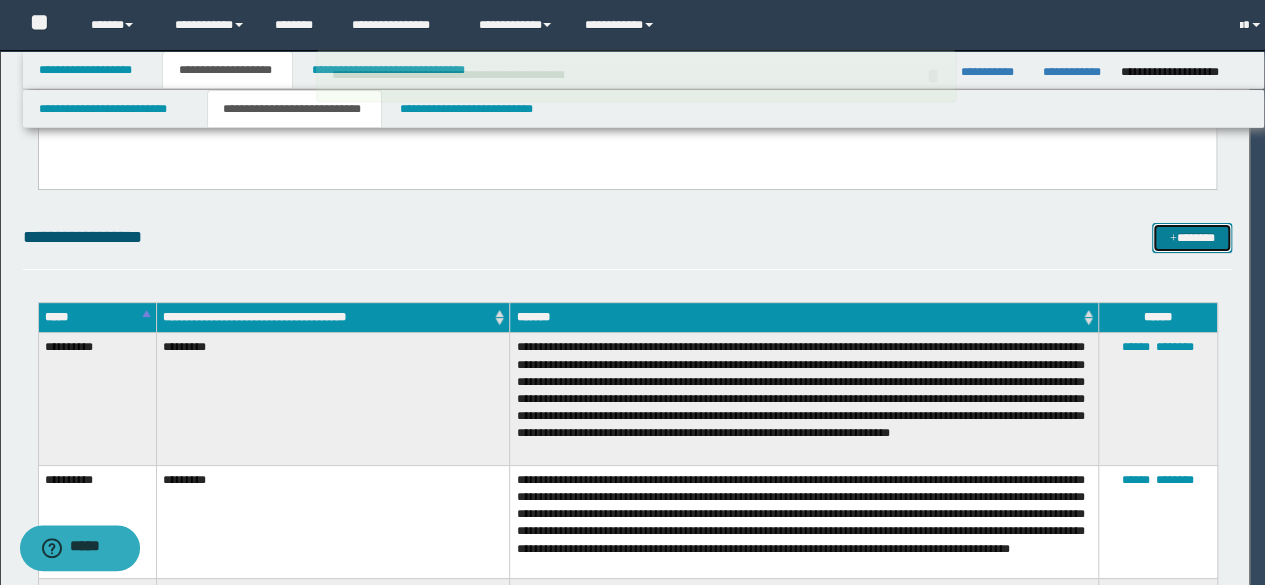 type 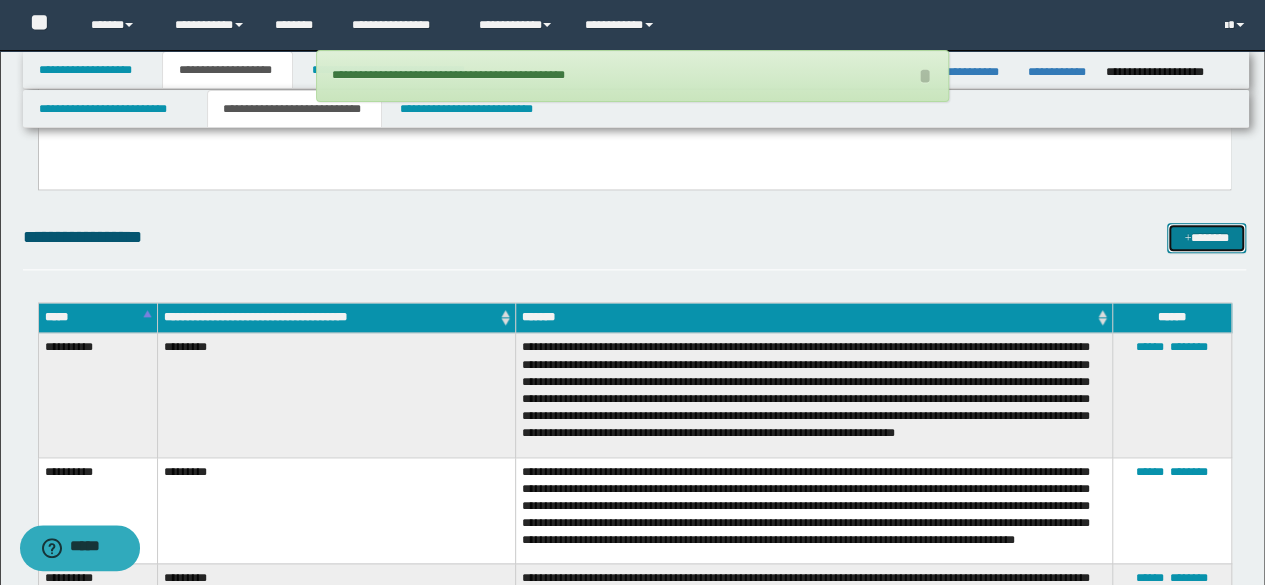 click on "*******" at bounding box center (1206, 237) 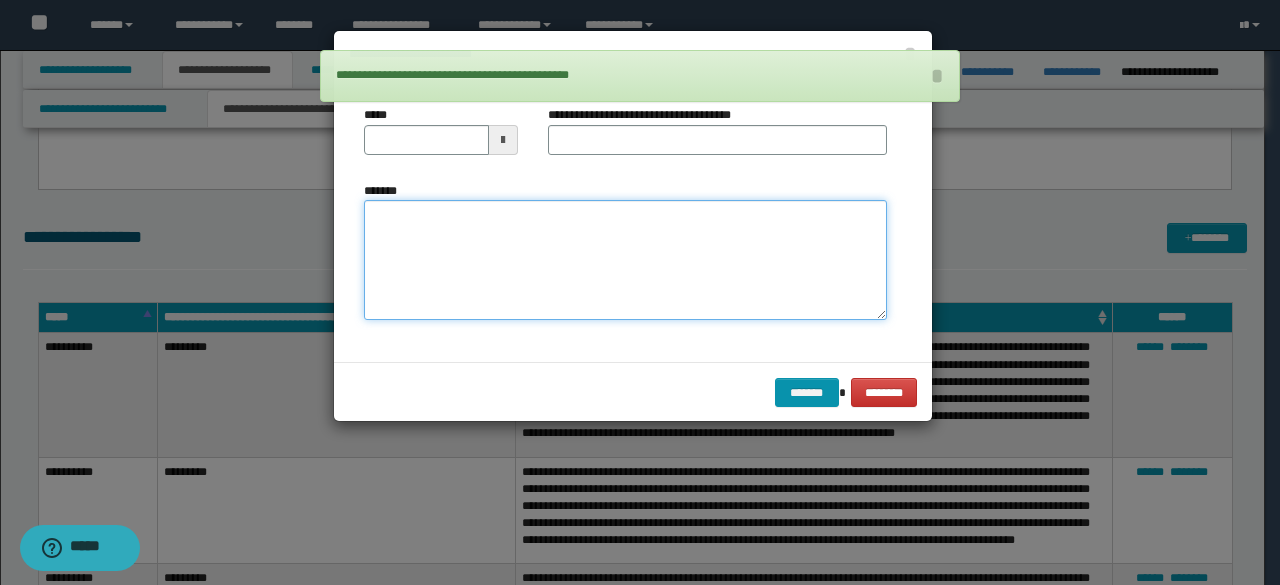 click on "*******" at bounding box center [625, 259] 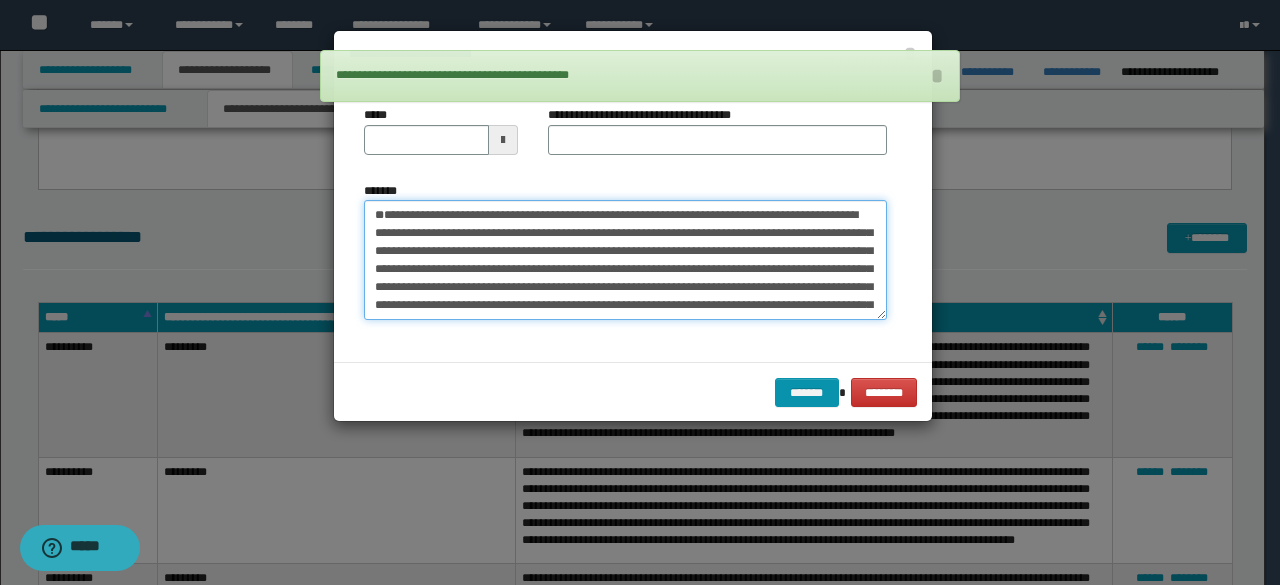 scroll, scrollTop: 1272, scrollLeft: 0, axis: vertical 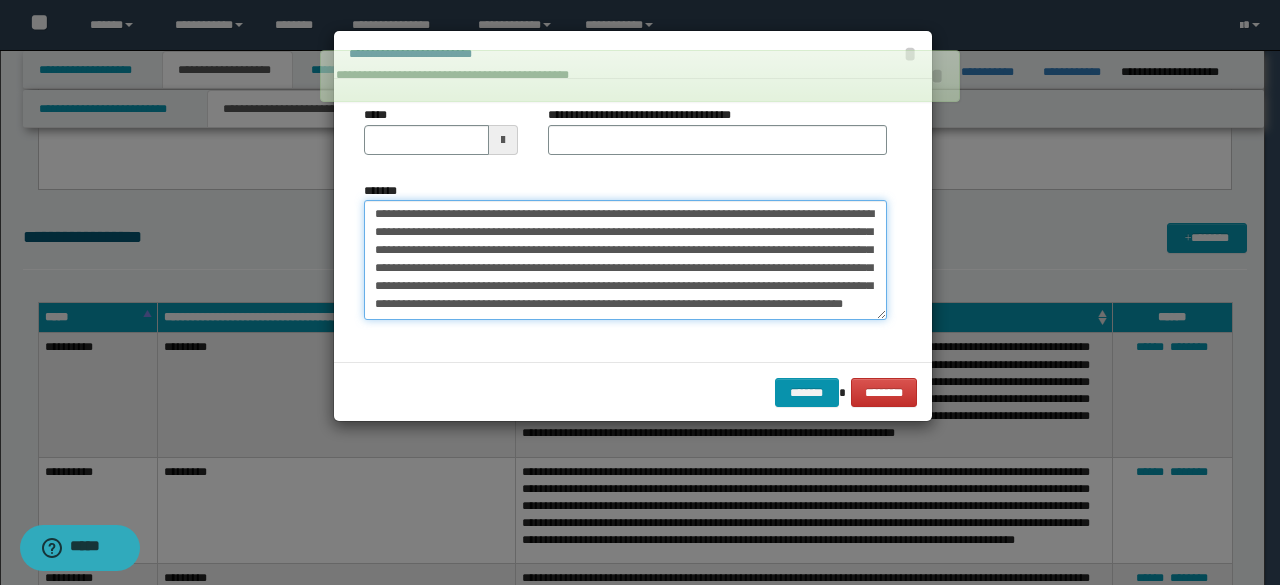 click on "*******" at bounding box center [625, 259] 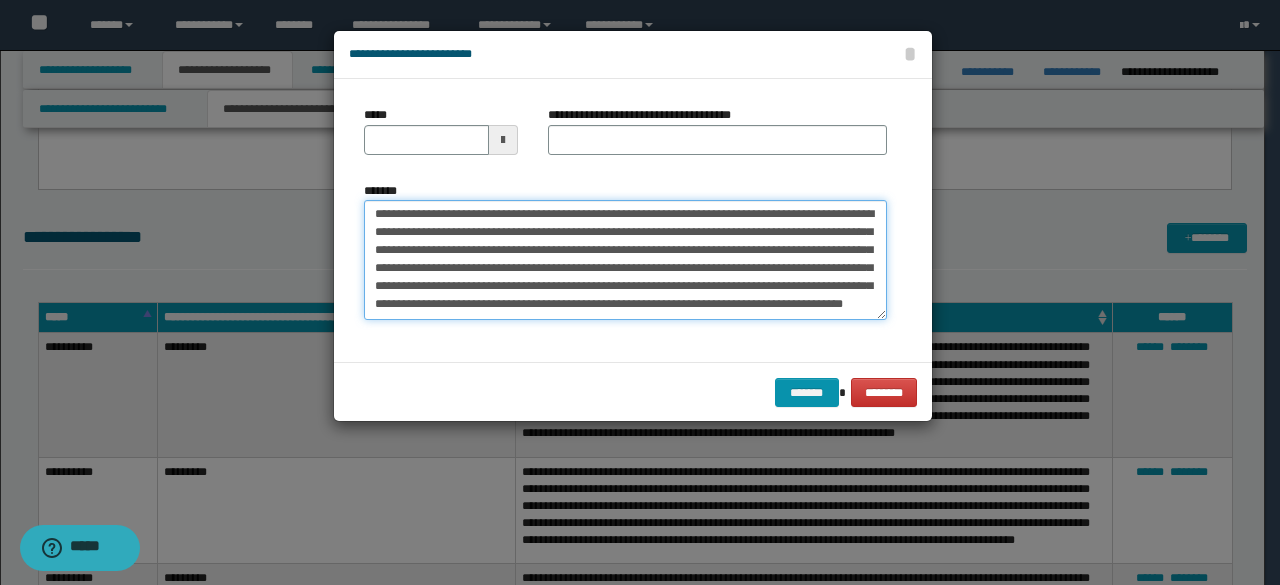 scroll, scrollTop: 0, scrollLeft: 0, axis: both 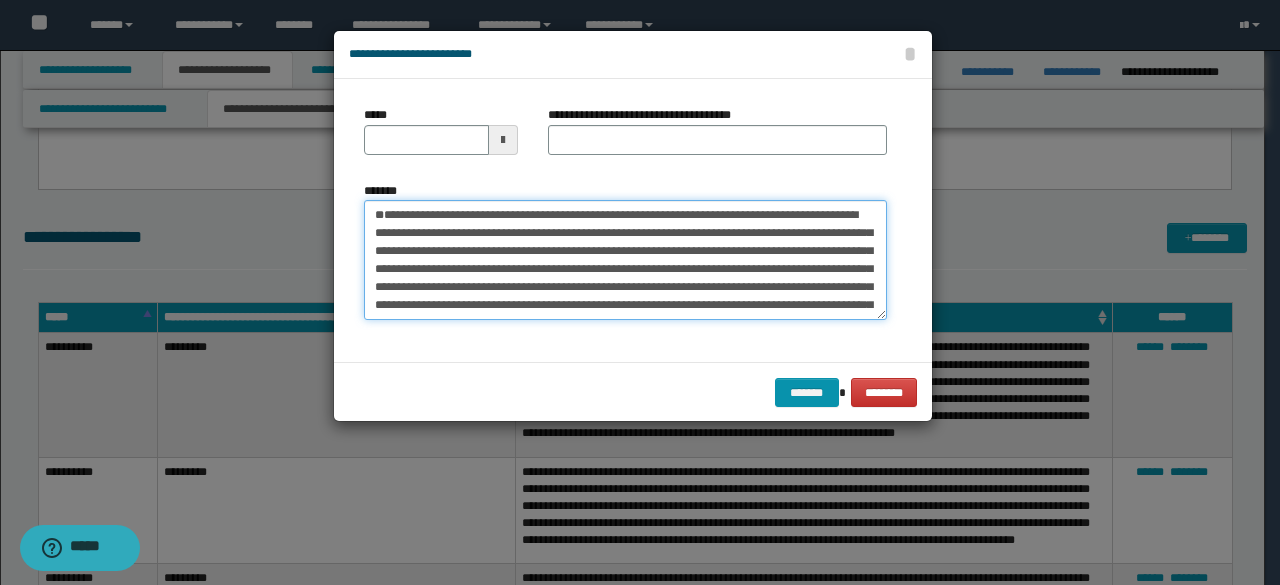 drag, startPoint x: 490, startPoint y: 250, endPoint x: 164, endPoint y: 245, distance: 326.03833 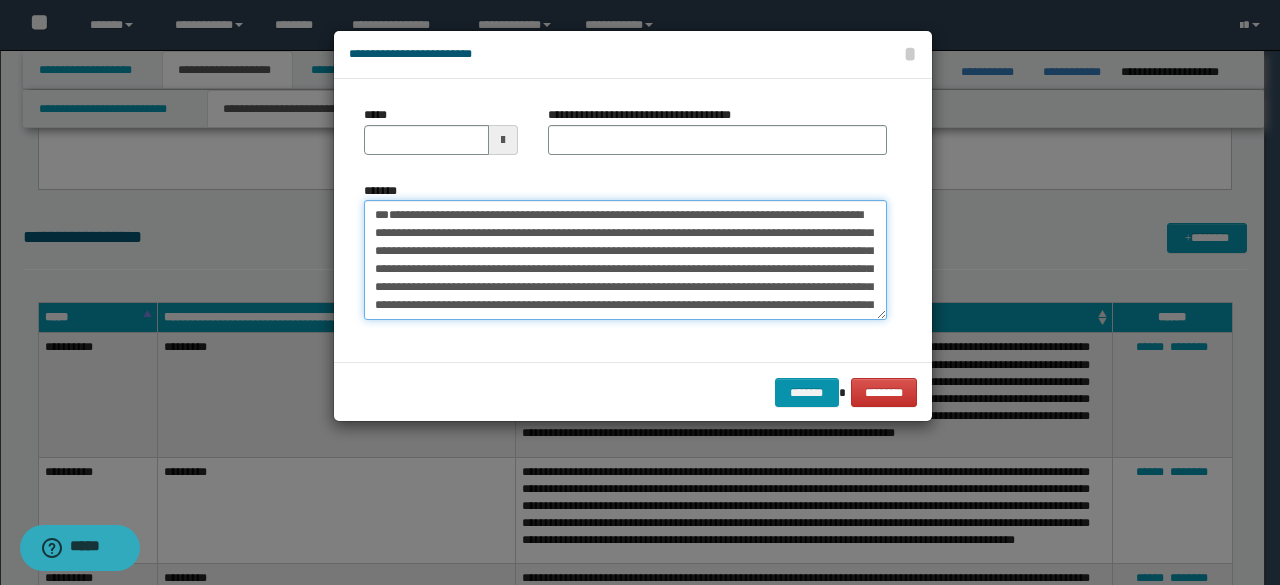 type on "**********" 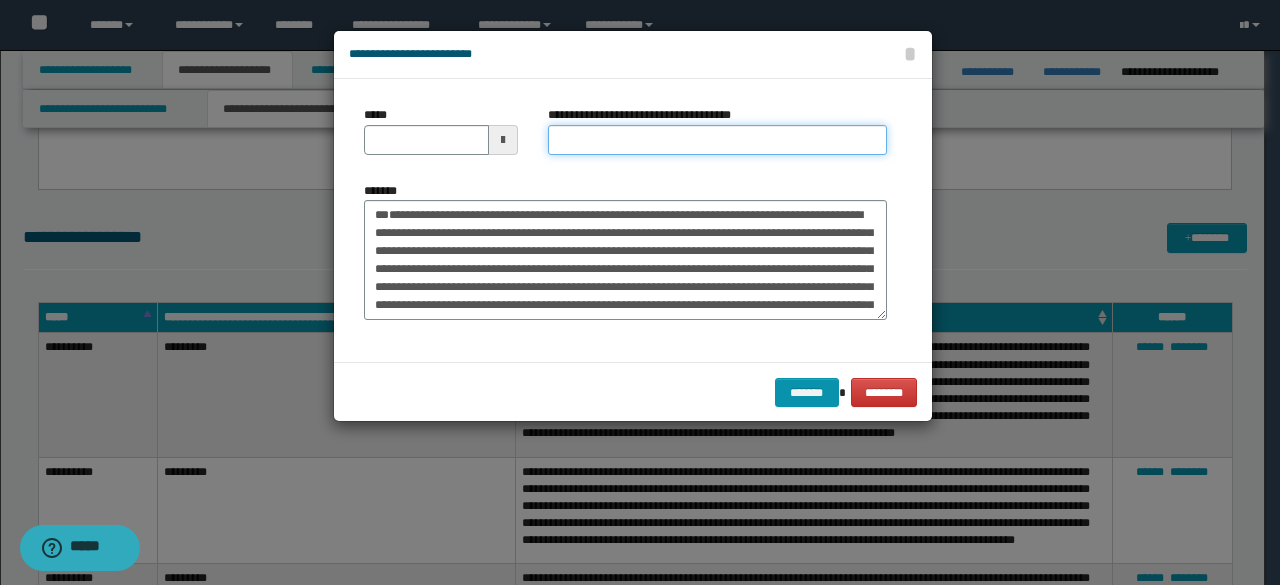 drag, startPoint x: 615, startPoint y: 126, endPoint x: 584, endPoint y: 137, distance: 32.89377 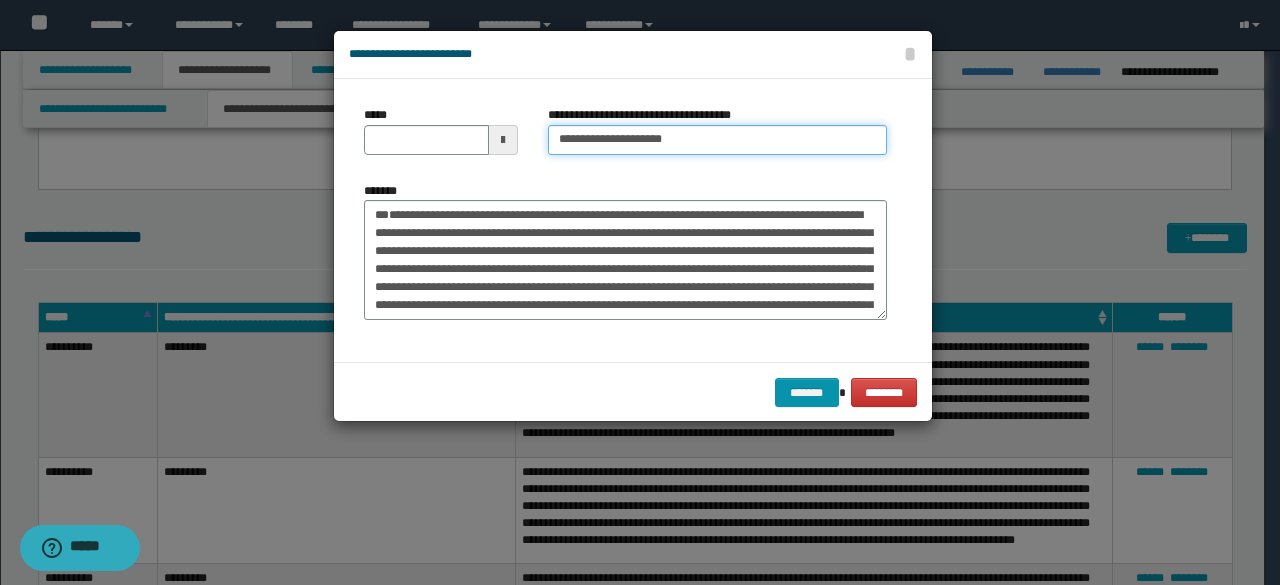 type on "**********" 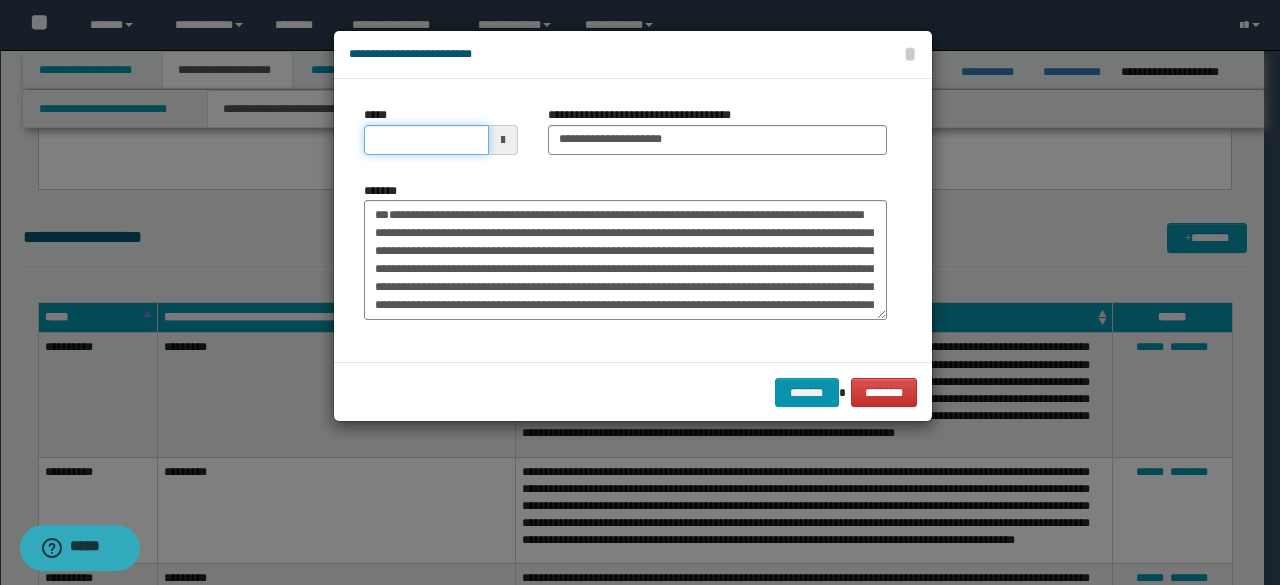 click on "*****" at bounding box center (426, 140) 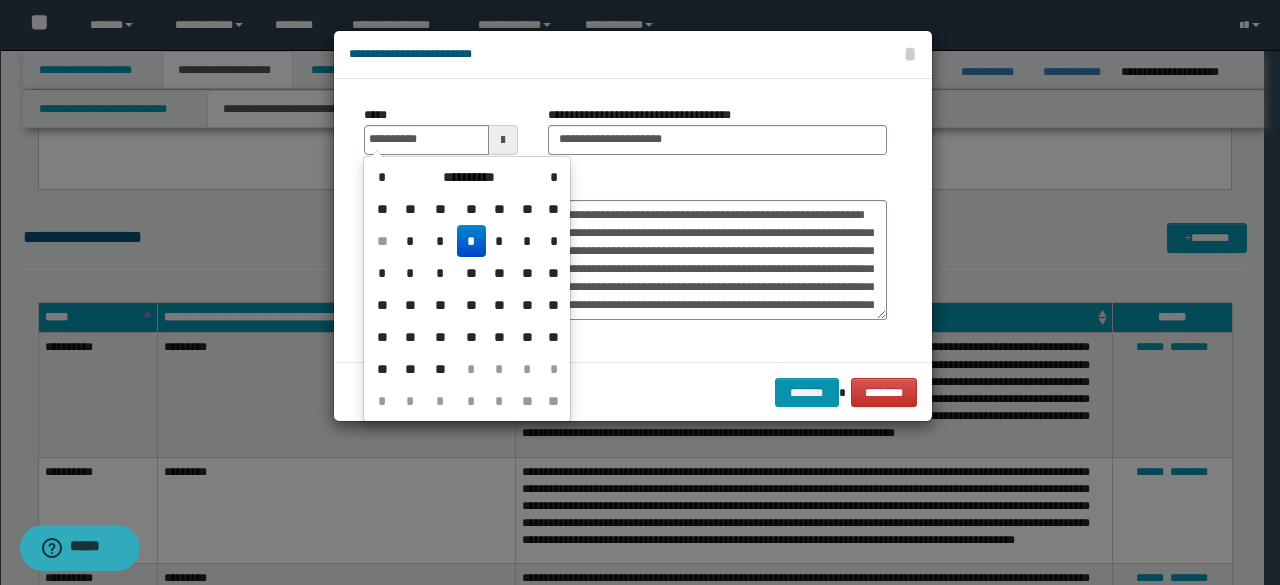 click on "*" at bounding box center (471, 241) 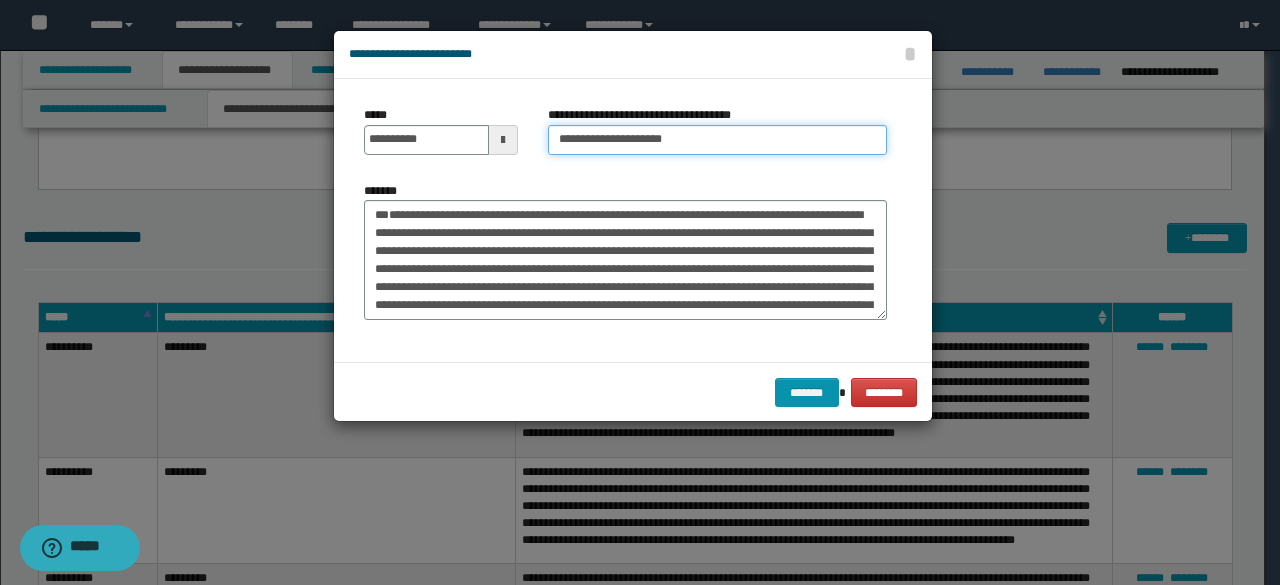 drag, startPoint x: 628, startPoint y: 133, endPoint x: 620, endPoint y: 168, distance: 35.902645 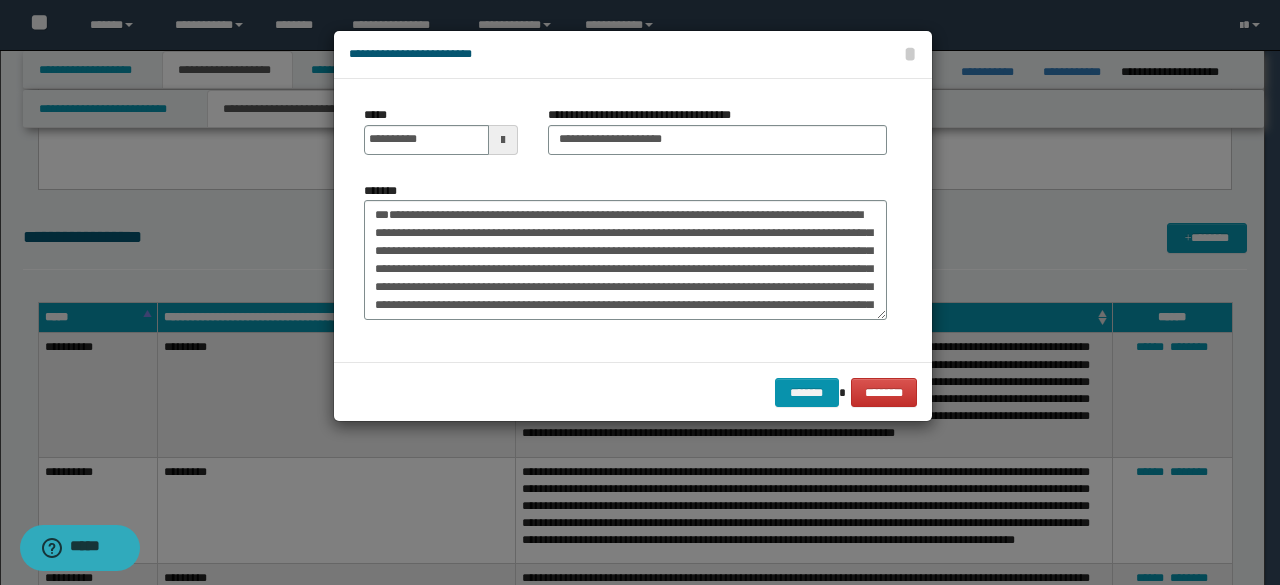 drag, startPoint x: 643, startPoint y: 181, endPoint x: 625, endPoint y: 162, distance: 26.172504 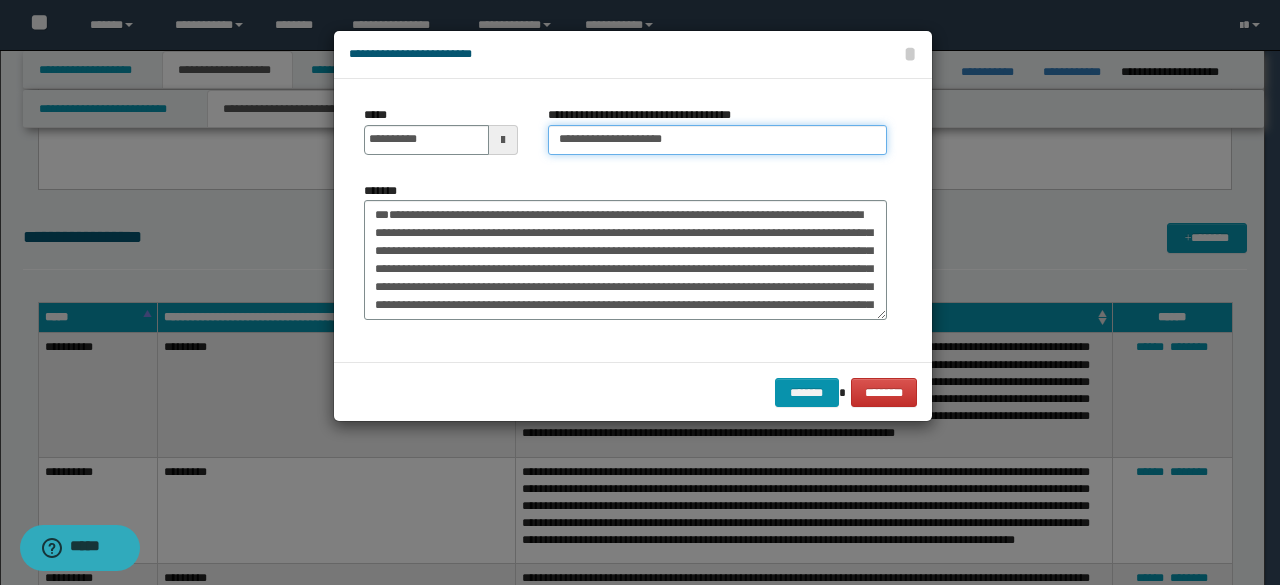 drag, startPoint x: 622, startPoint y: 135, endPoint x: 662, endPoint y: 149, distance: 42.379242 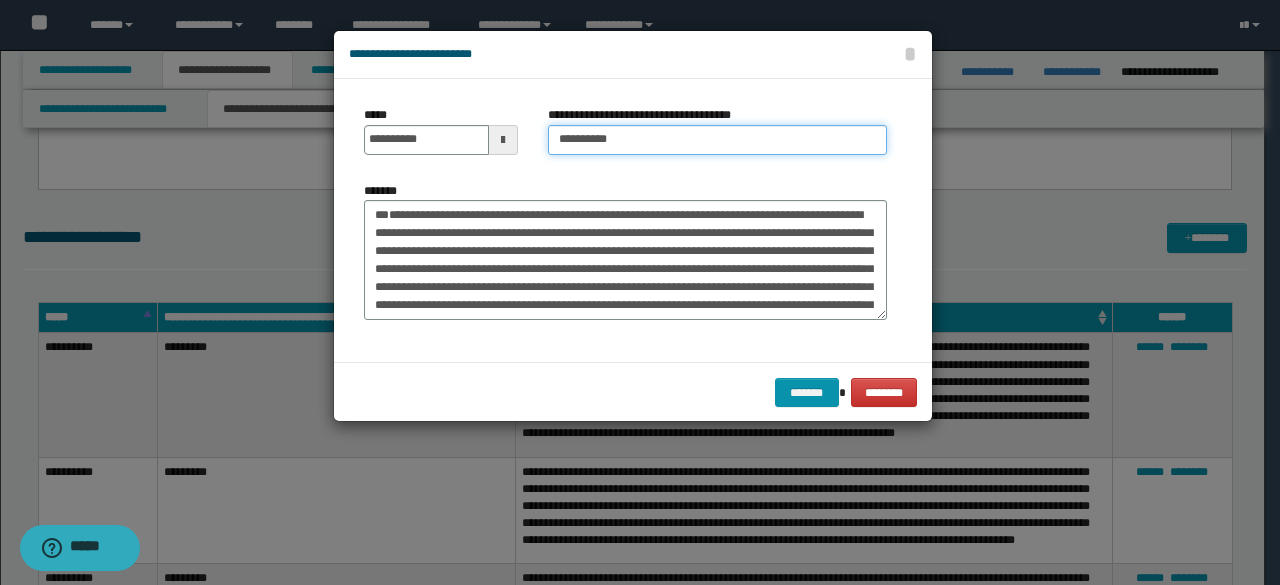 click on "**********" at bounding box center [717, 140] 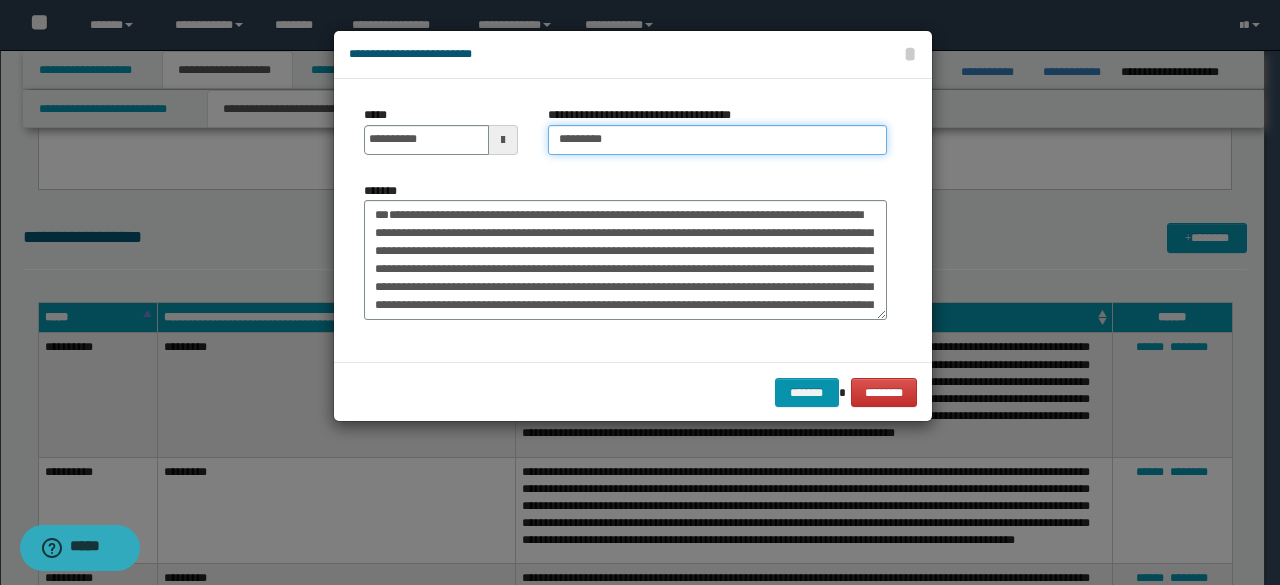 type on "*********" 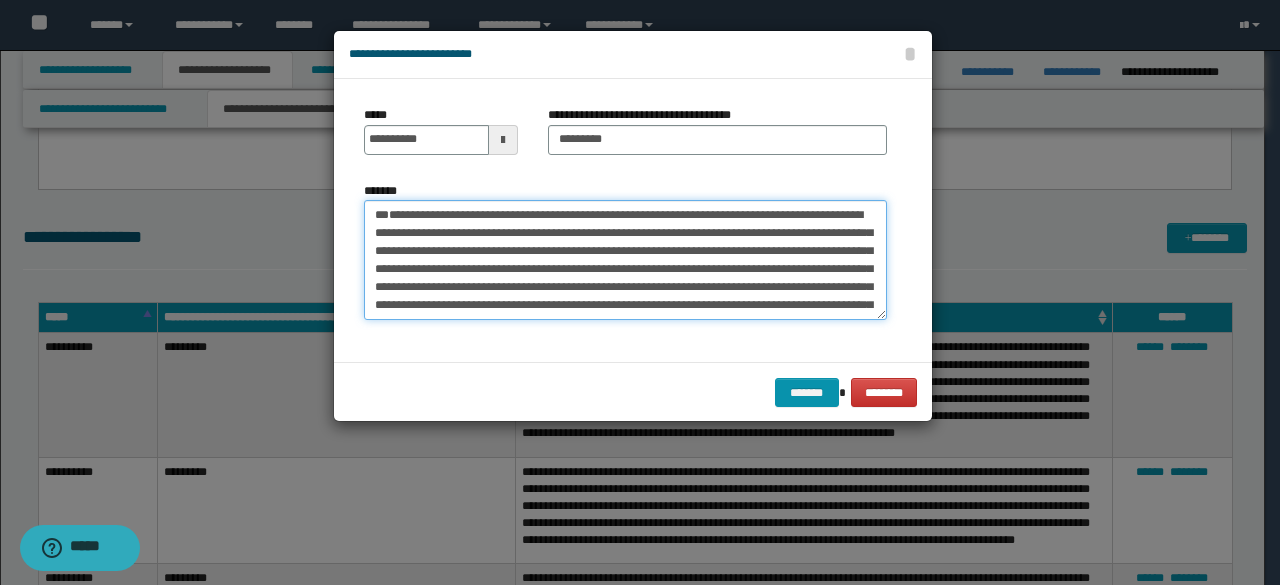 click on "*******" at bounding box center (625, 259) 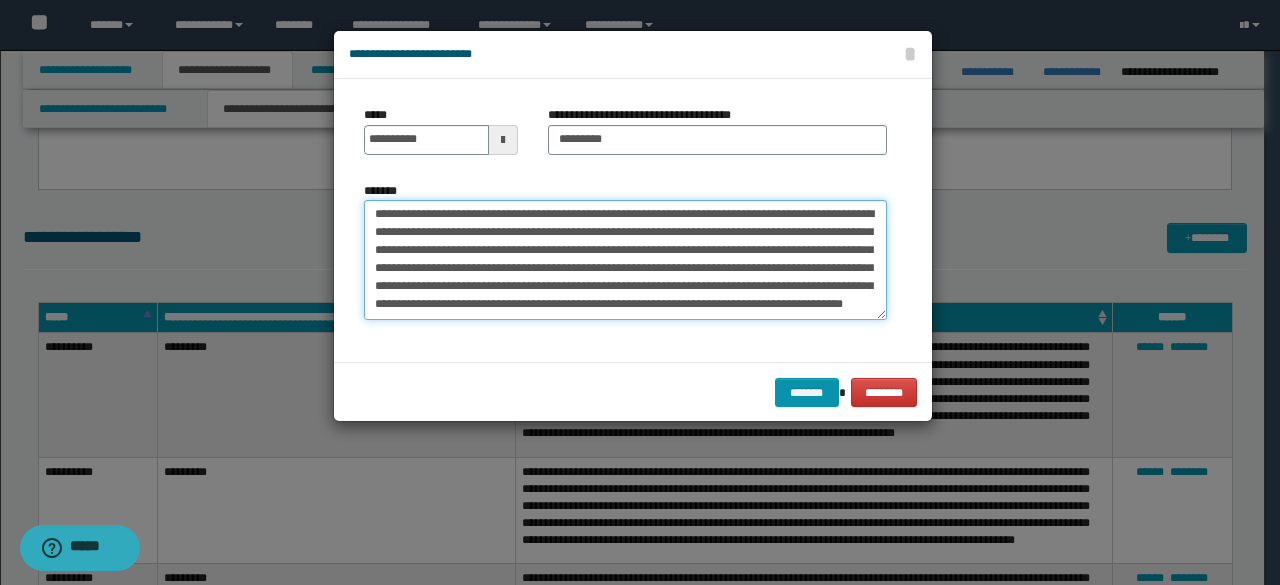 drag, startPoint x: 404, startPoint y: 253, endPoint x: 606, endPoint y: 356, distance: 226.74435 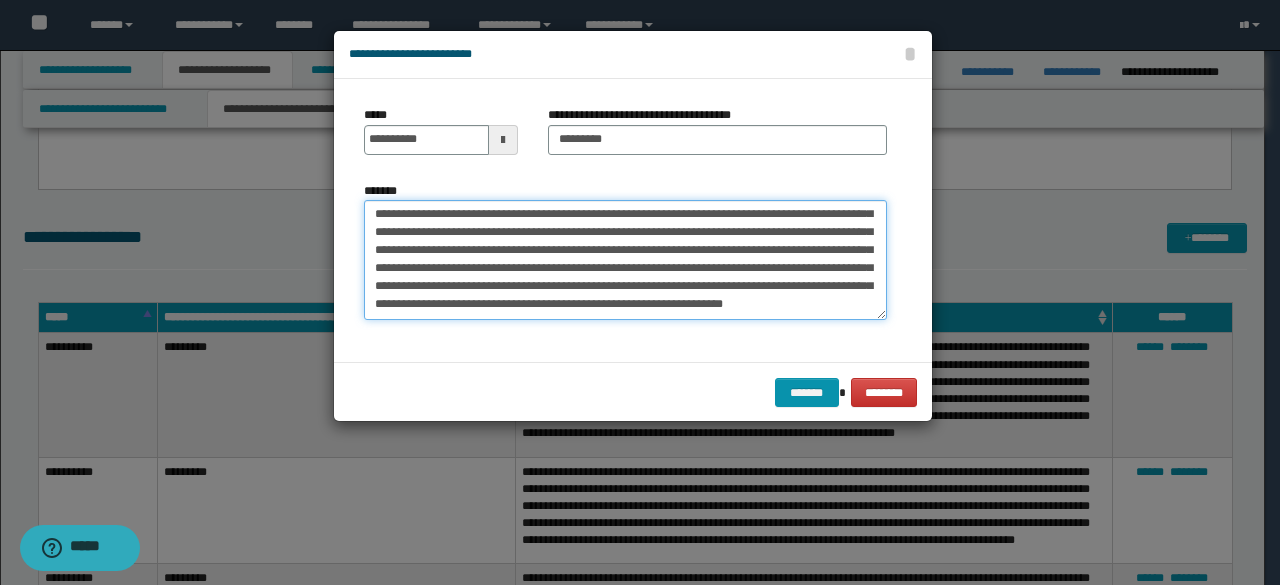 scroll, scrollTop: 72, scrollLeft: 0, axis: vertical 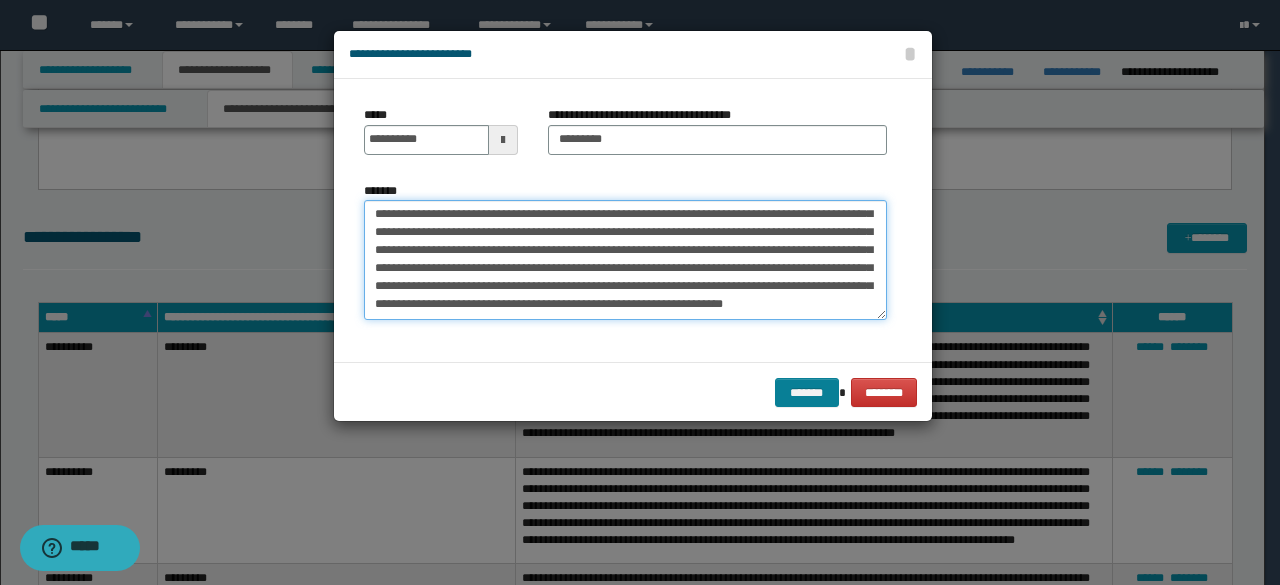 type on "**********" 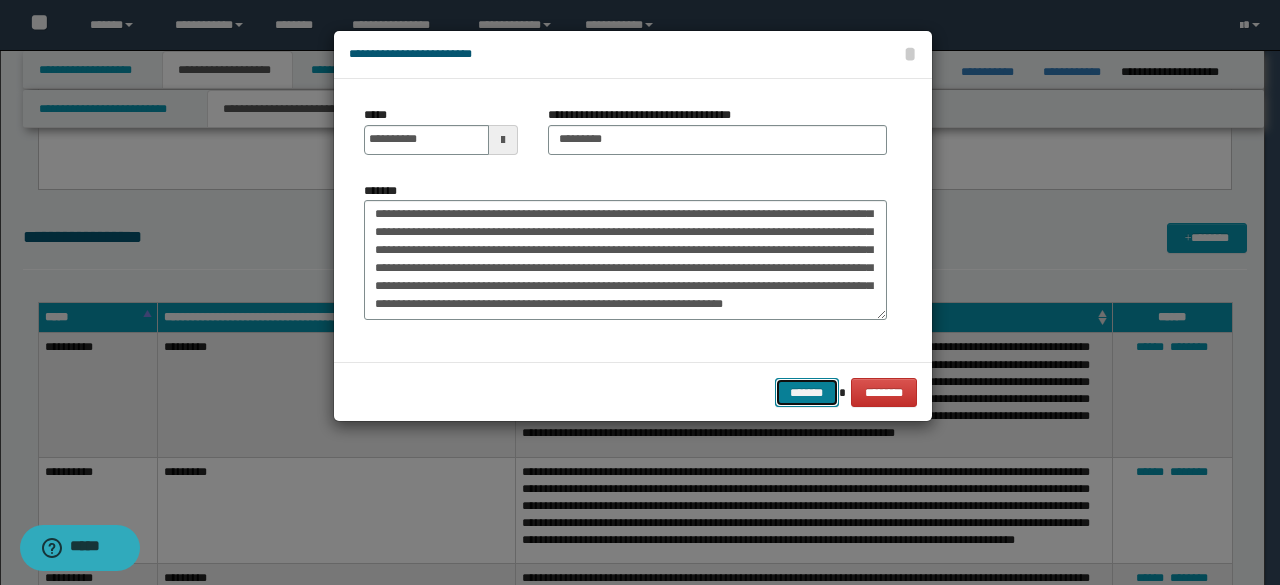 click on "*******" at bounding box center (807, 392) 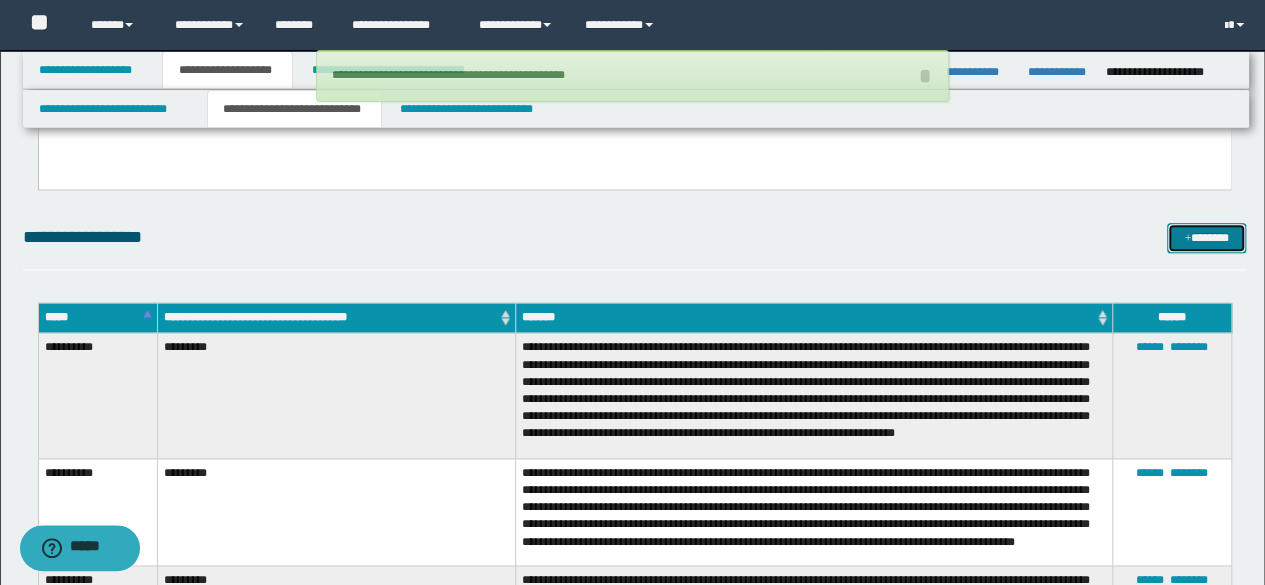 type 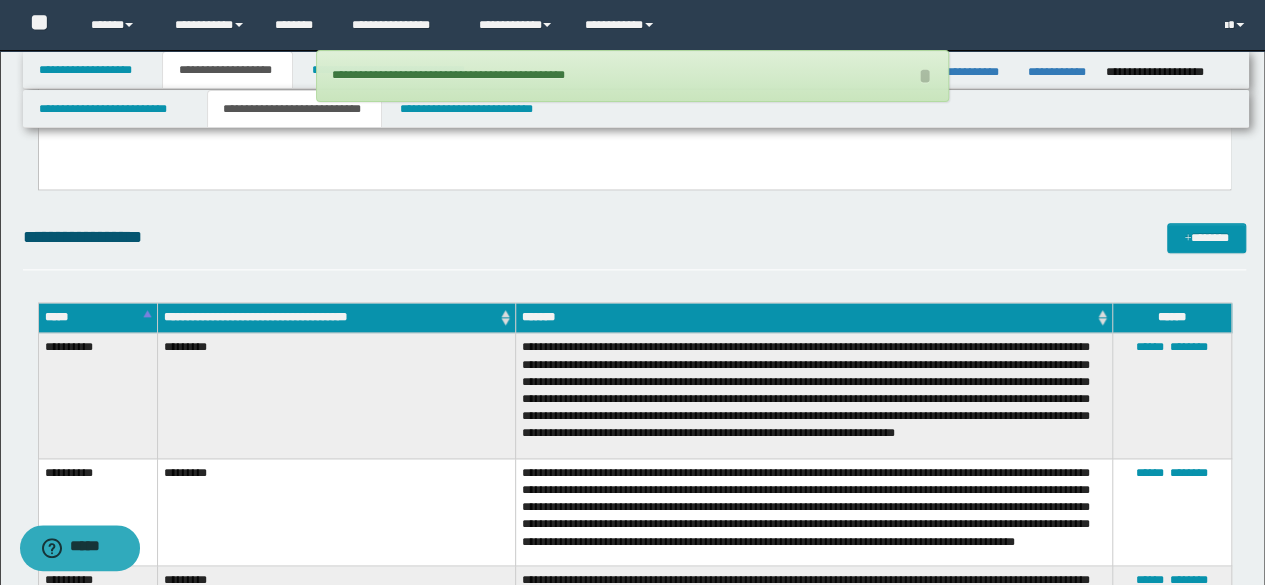 click on "**********" at bounding box center (635, 527) 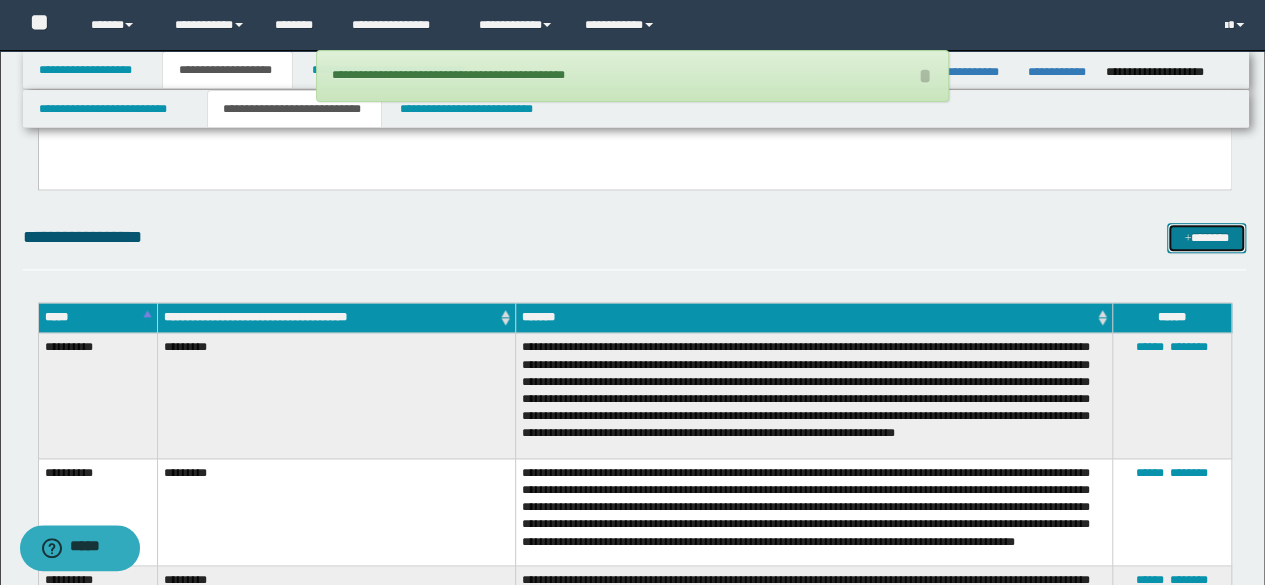 click on "*******" at bounding box center (1206, 237) 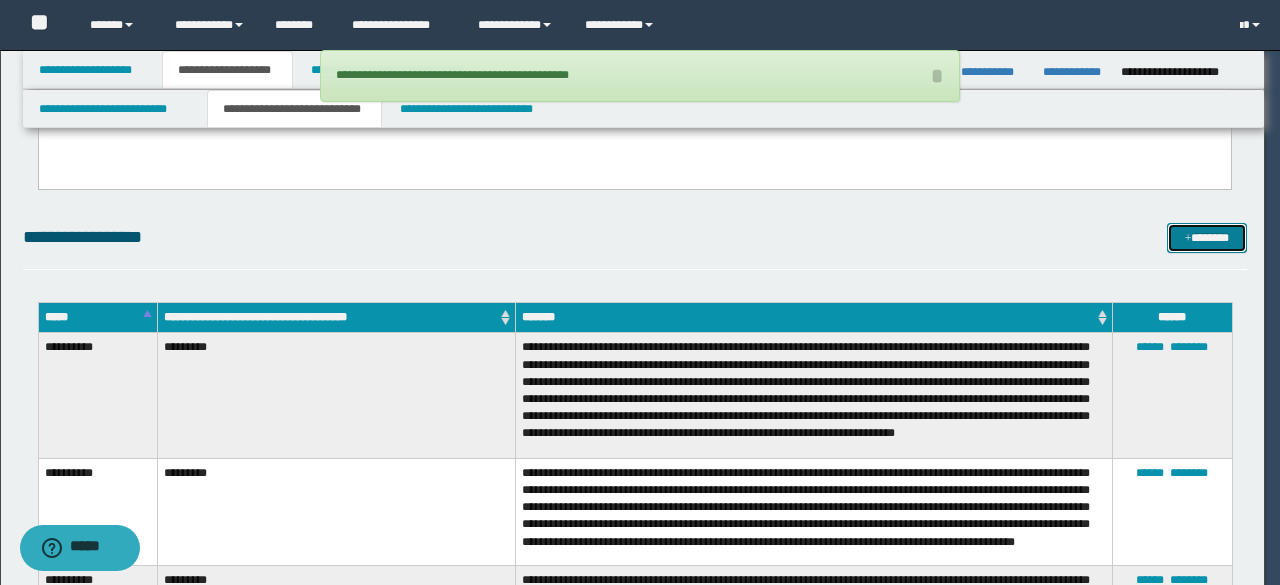 scroll, scrollTop: 0, scrollLeft: 0, axis: both 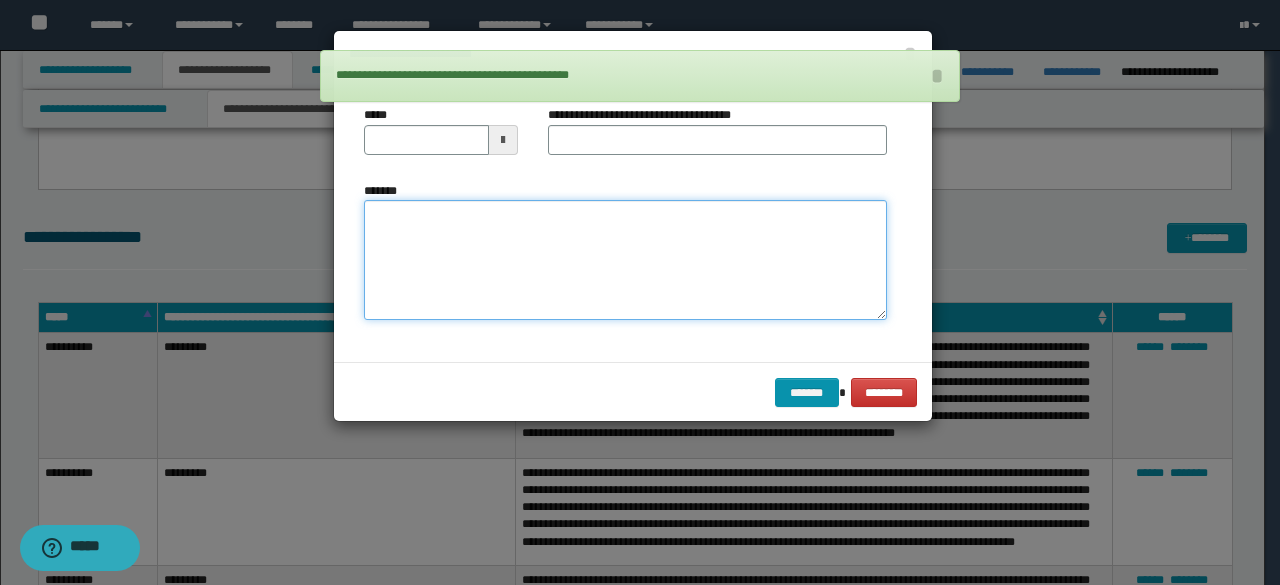click on "*******" at bounding box center (625, 259) 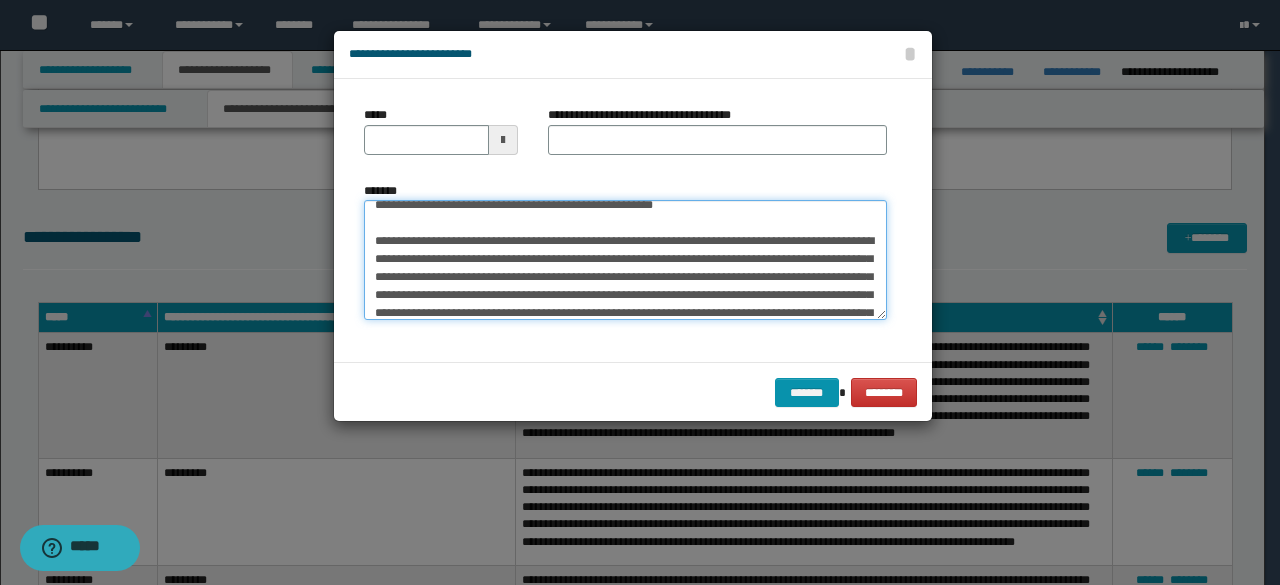 scroll, scrollTop: 0, scrollLeft: 0, axis: both 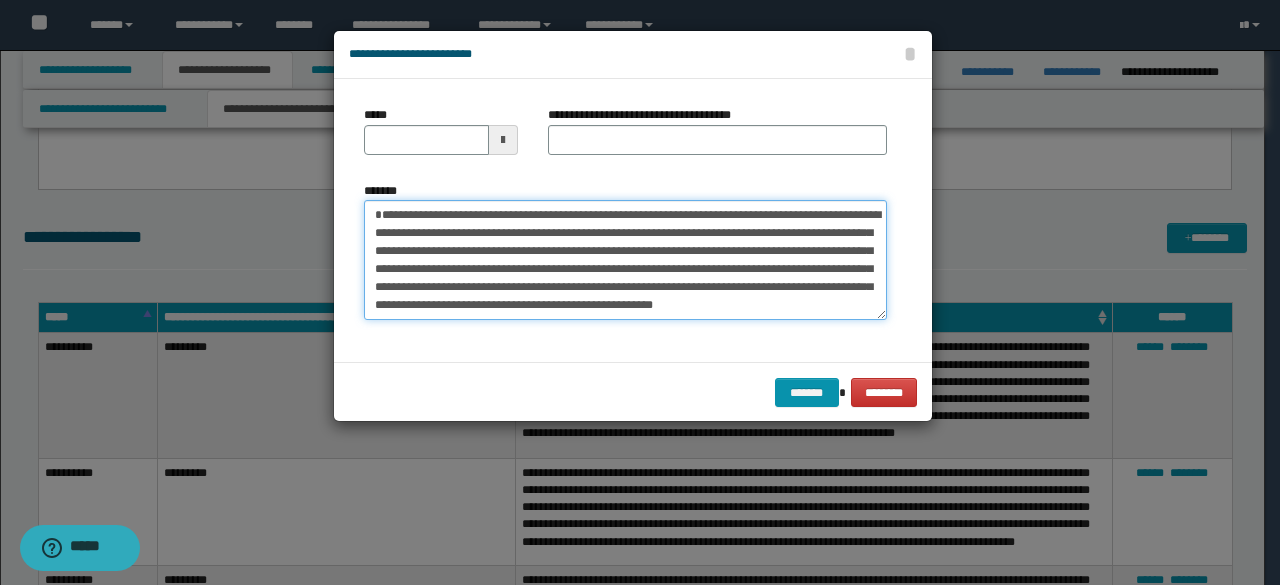 drag, startPoint x: 602, startPoint y: 259, endPoint x: 228, endPoint y: 155, distance: 388.19067 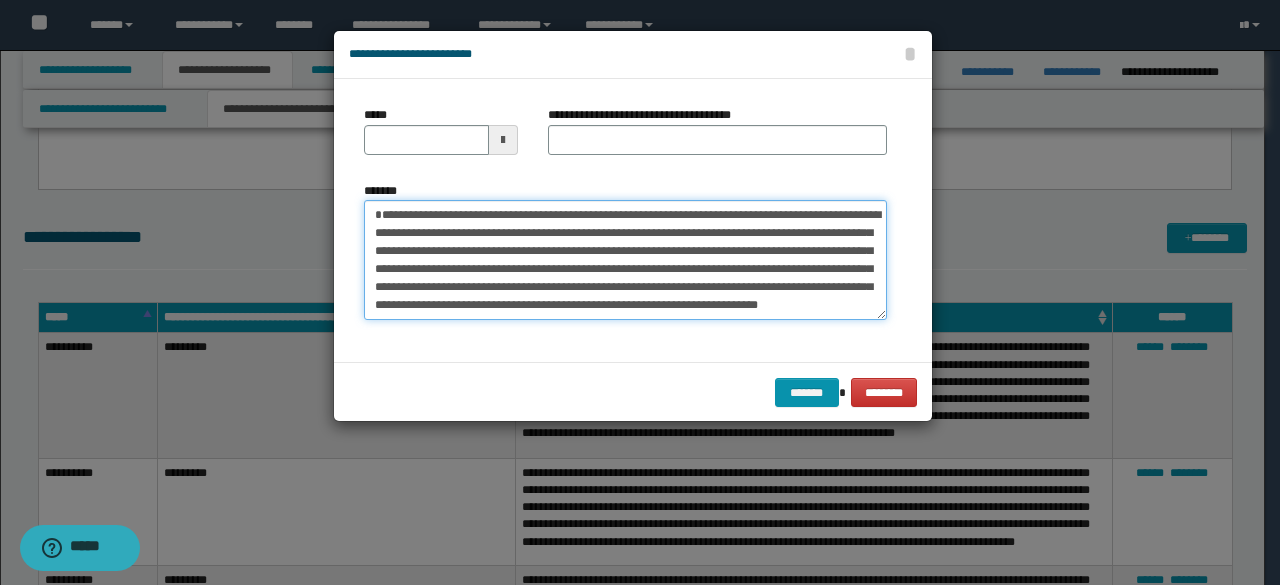 scroll, scrollTop: 936, scrollLeft: 0, axis: vertical 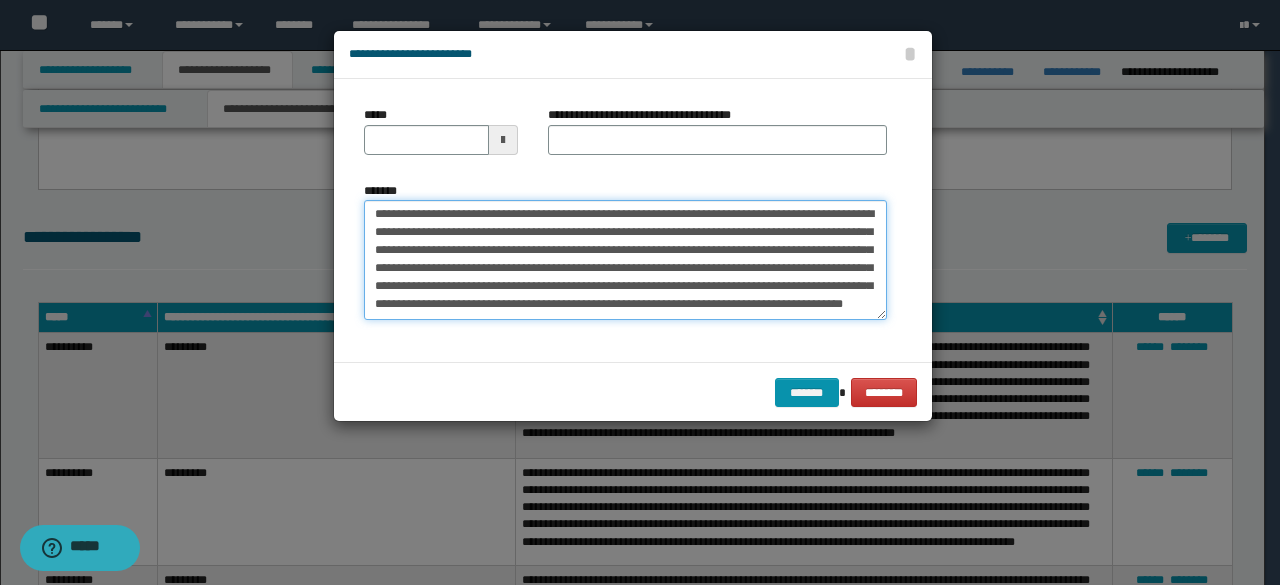 click on "*******" at bounding box center (625, 259) 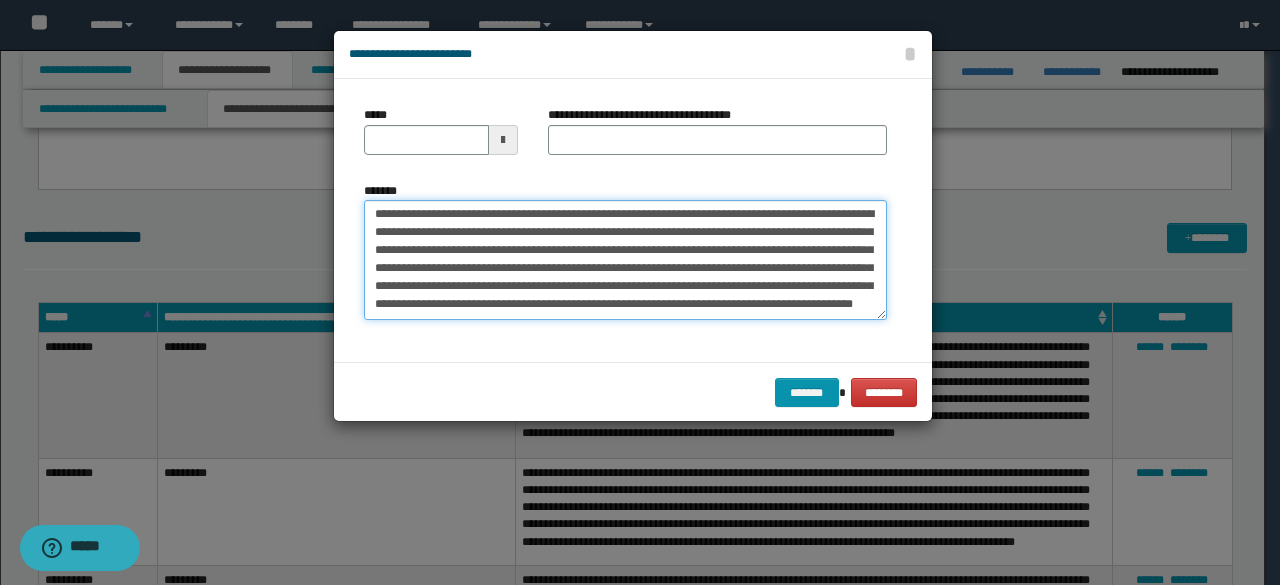 paste on "**********" 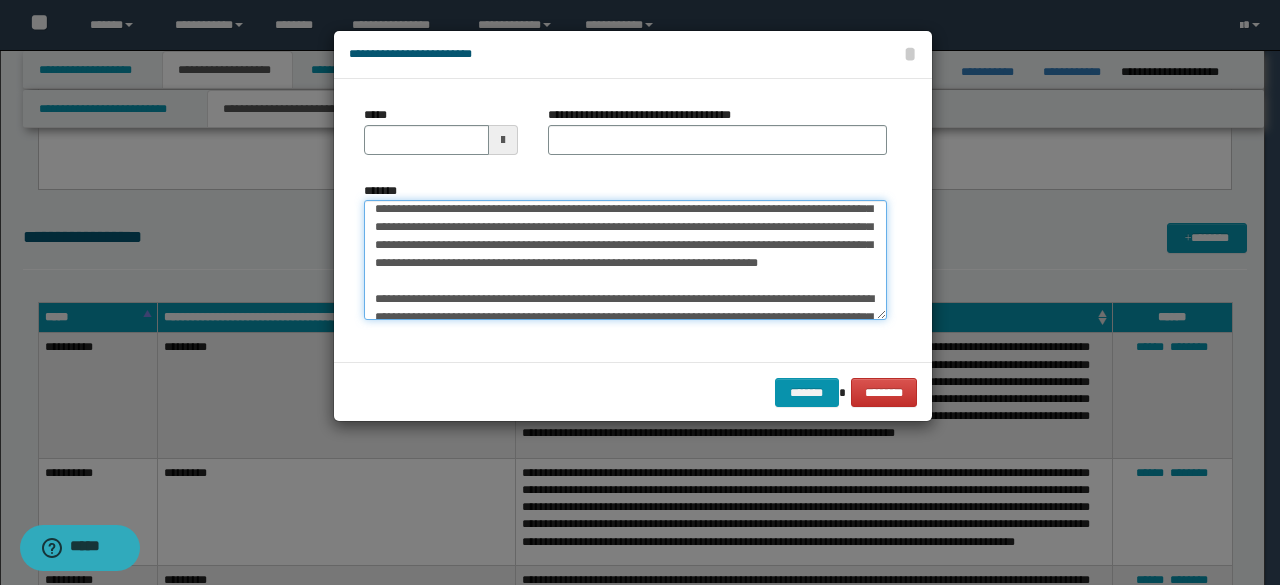scroll, scrollTop: 0, scrollLeft: 0, axis: both 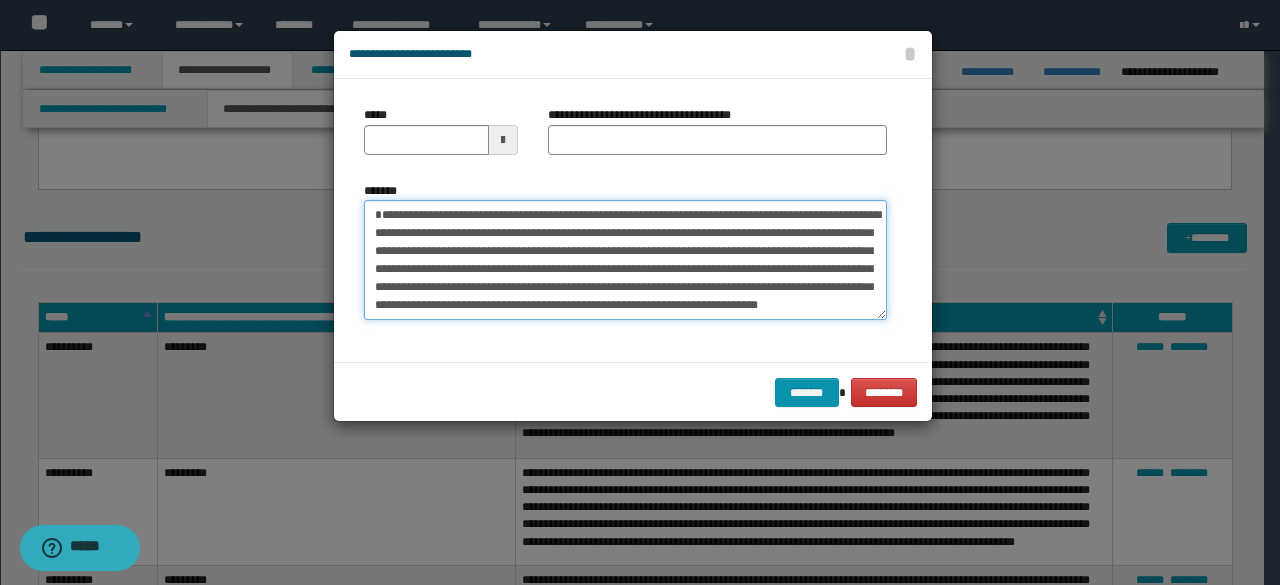 drag, startPoint x: 504, startPoint y: 235, endPoint x: 164, endPoint y: 191, distance: 342.83524 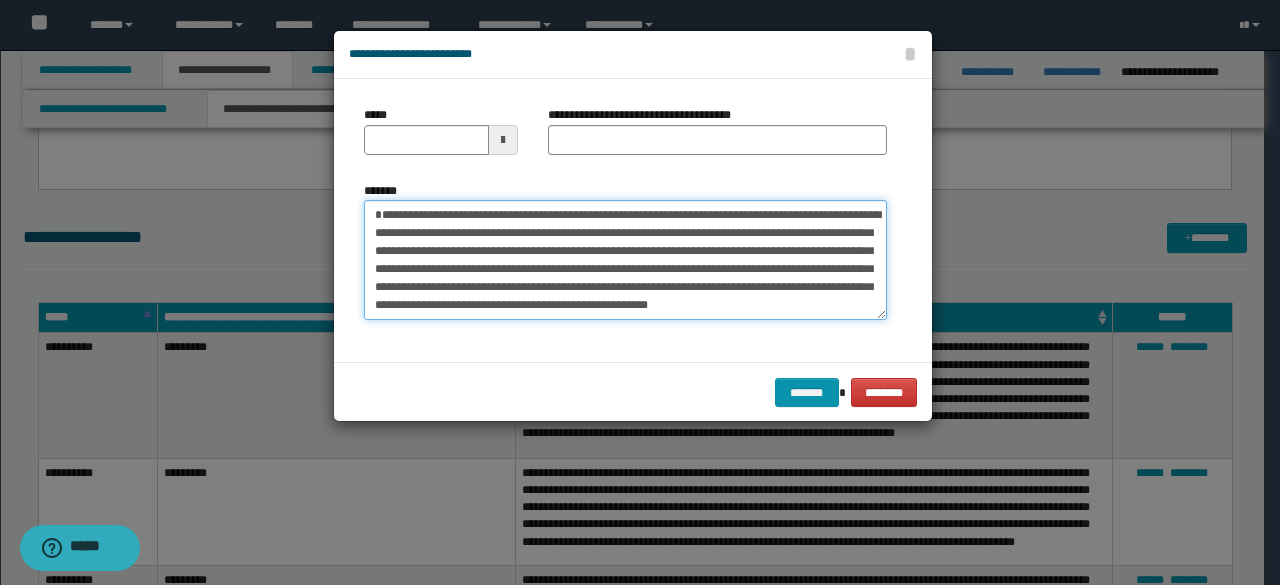 type on "**********" 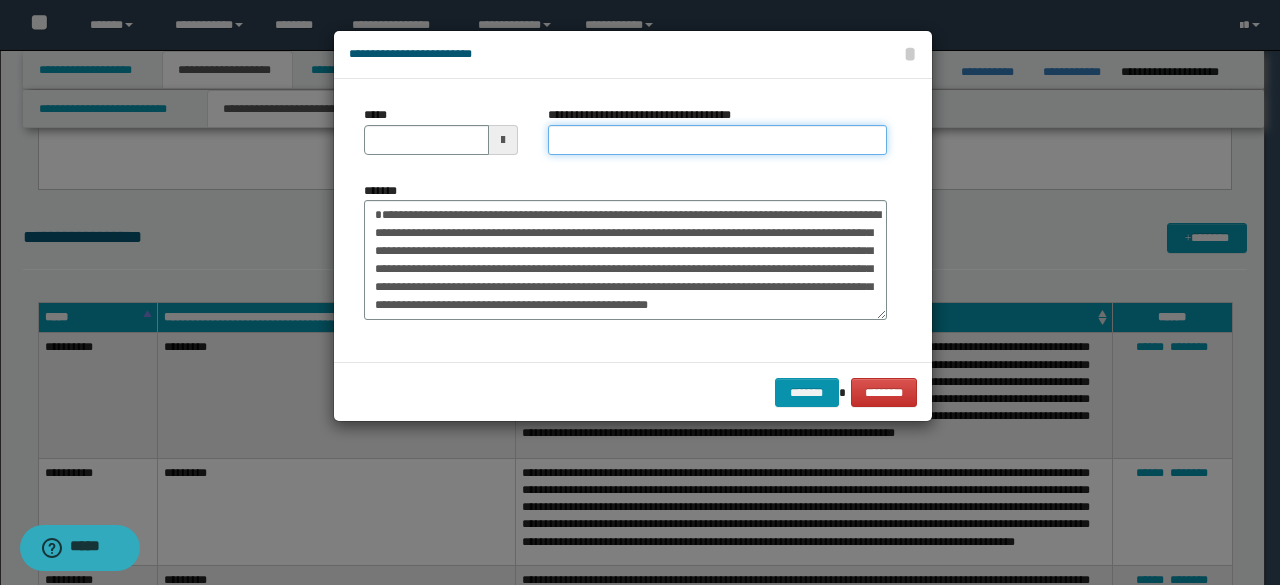 drag, startPoint x: 558, startPoint y: 141, endPoint x: 522, endPoint y: 143, distance: 36.05551 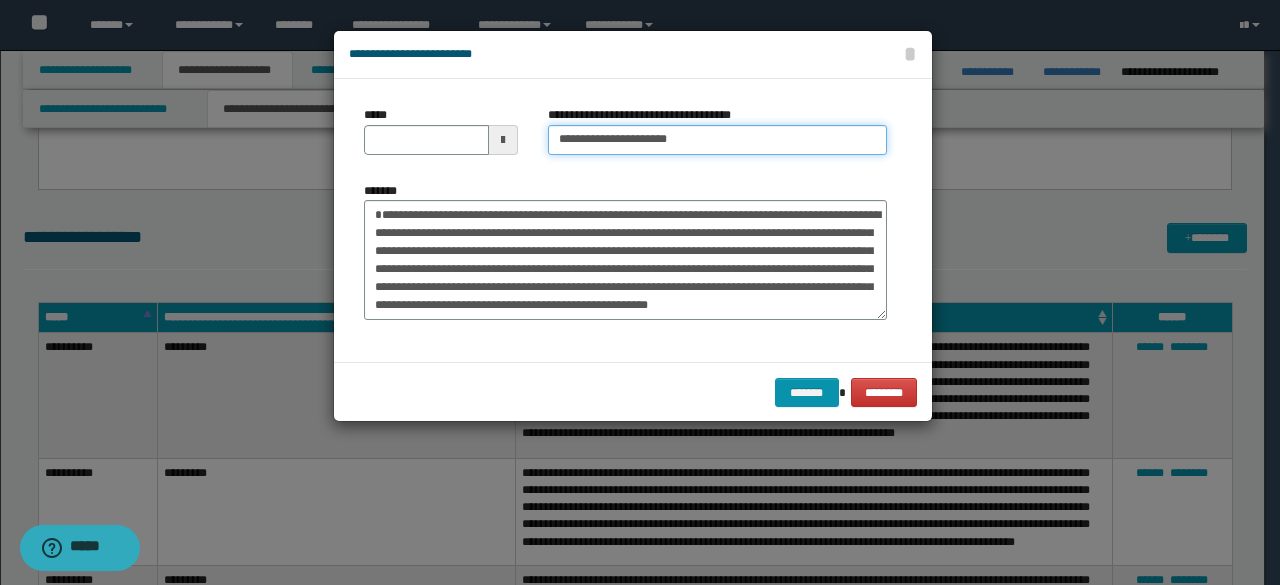 type on "**********" 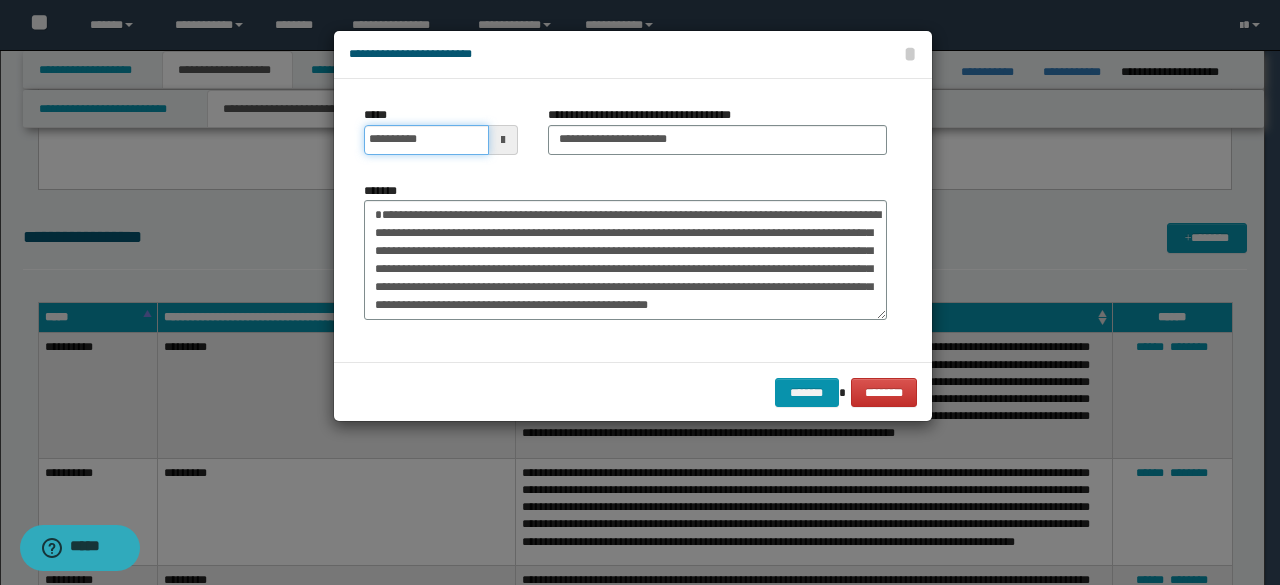 click on "**********" at bounding box center [426, 140] 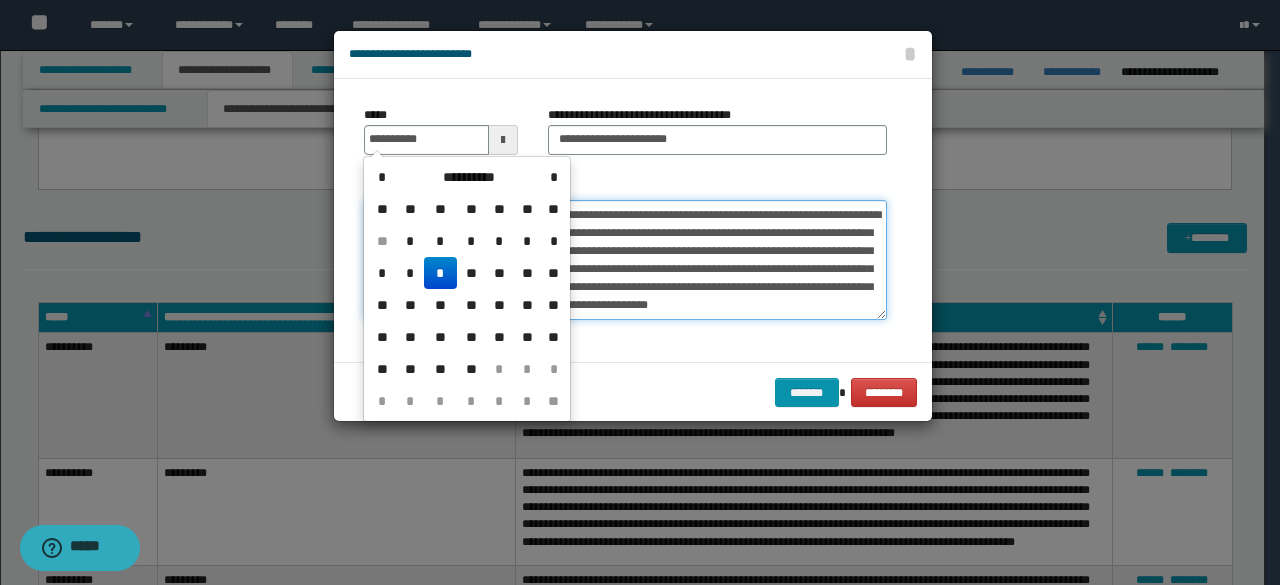 type on "**********" 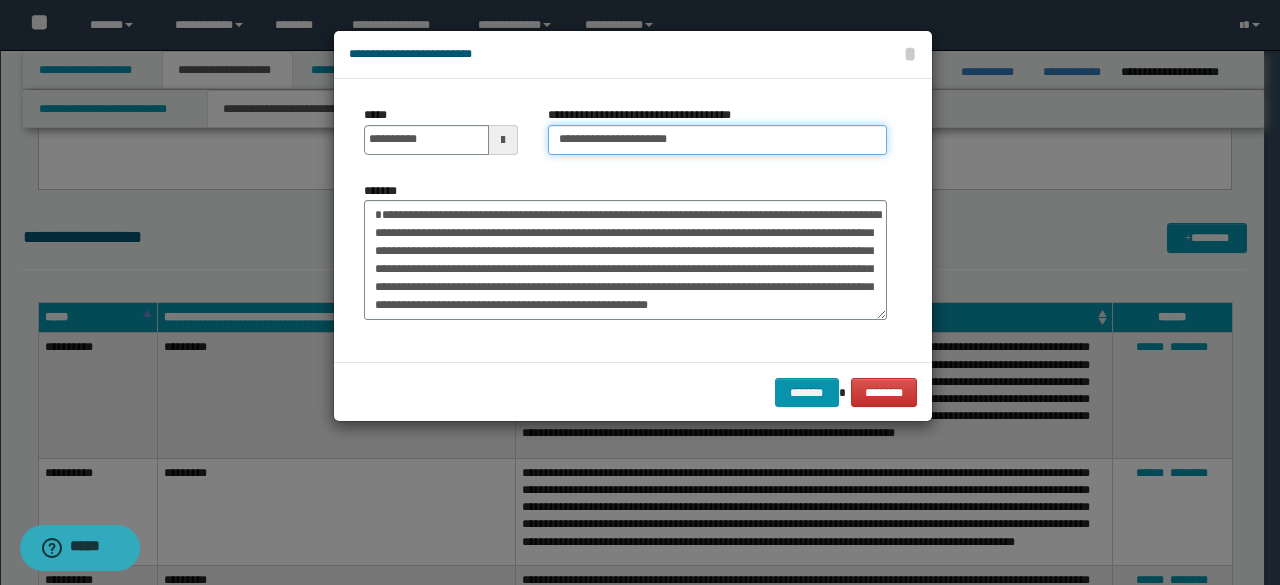 drag, startPoint x: 629, startPoint y: 139, endPoint x: 442, endPoint y: 98, distance: 191.4419 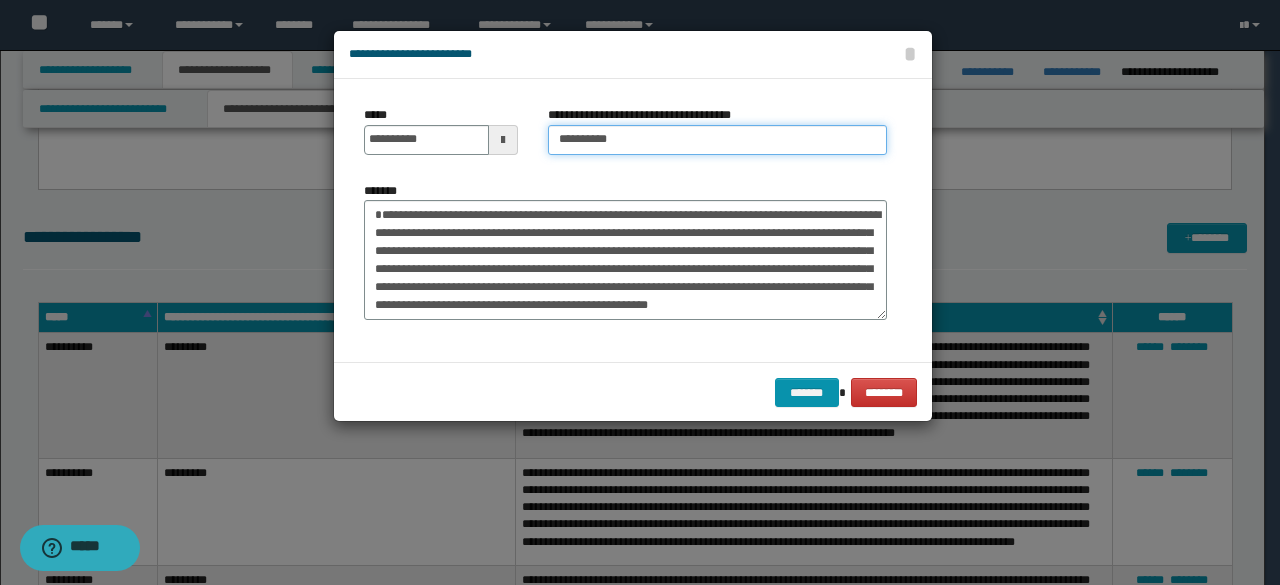 click on "**********" at bounding box center (717, 140) 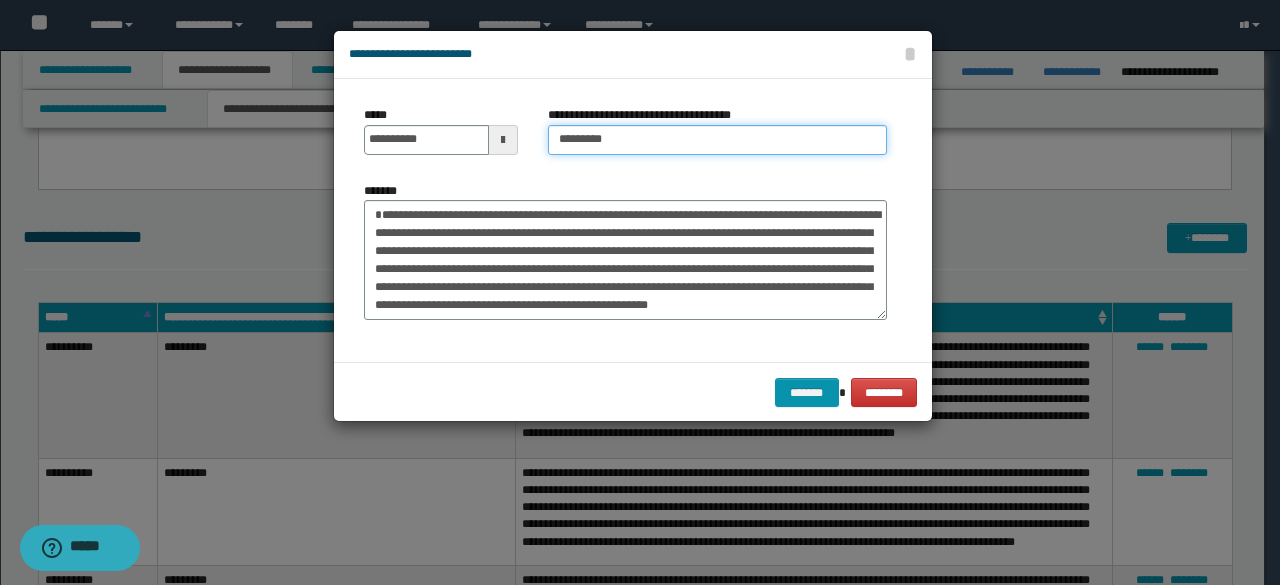 type on "*********" 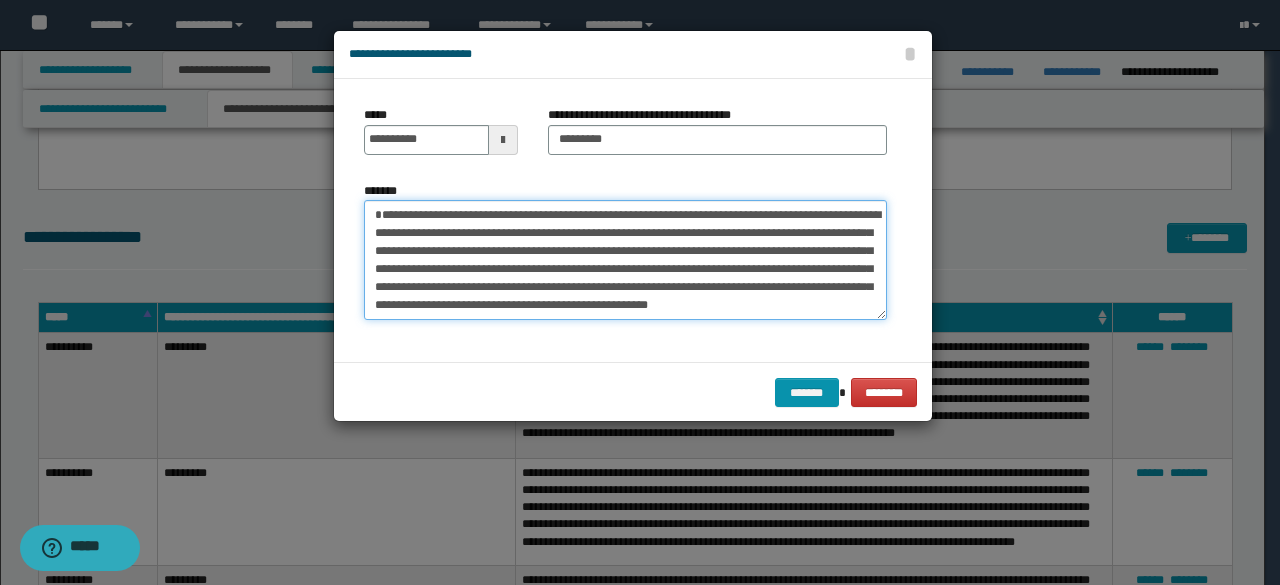 click on "*******" at bounding box center [625, 259] 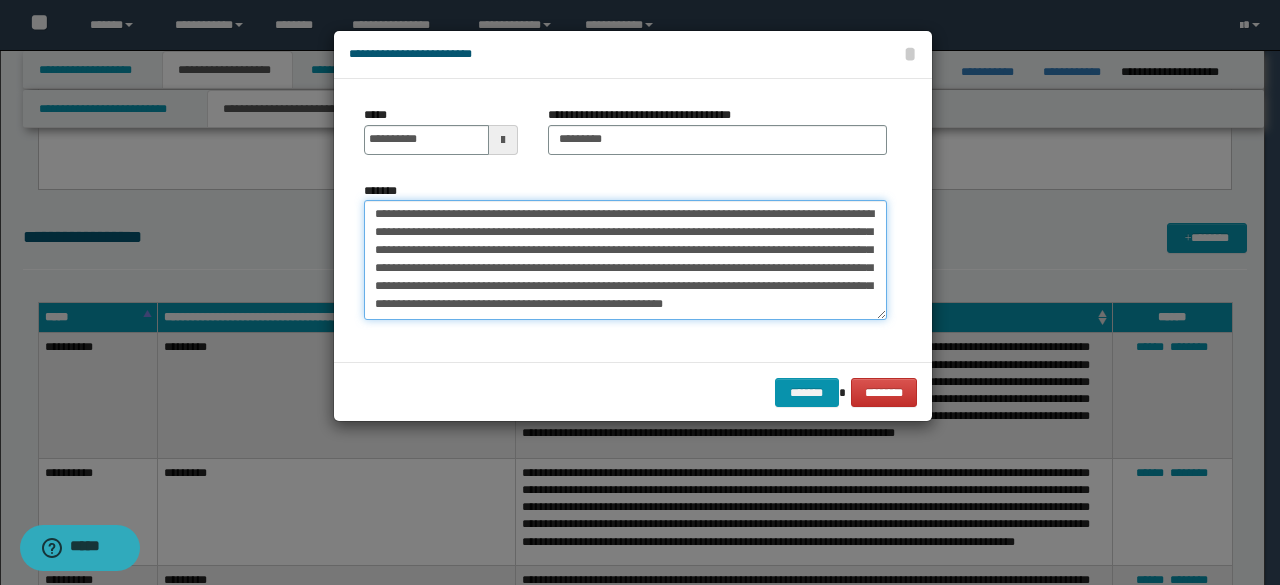 drag, startPoint x: 467, startPoint y: 235, endPoint x: 639, endPoint y: 377, distance: 223.0426 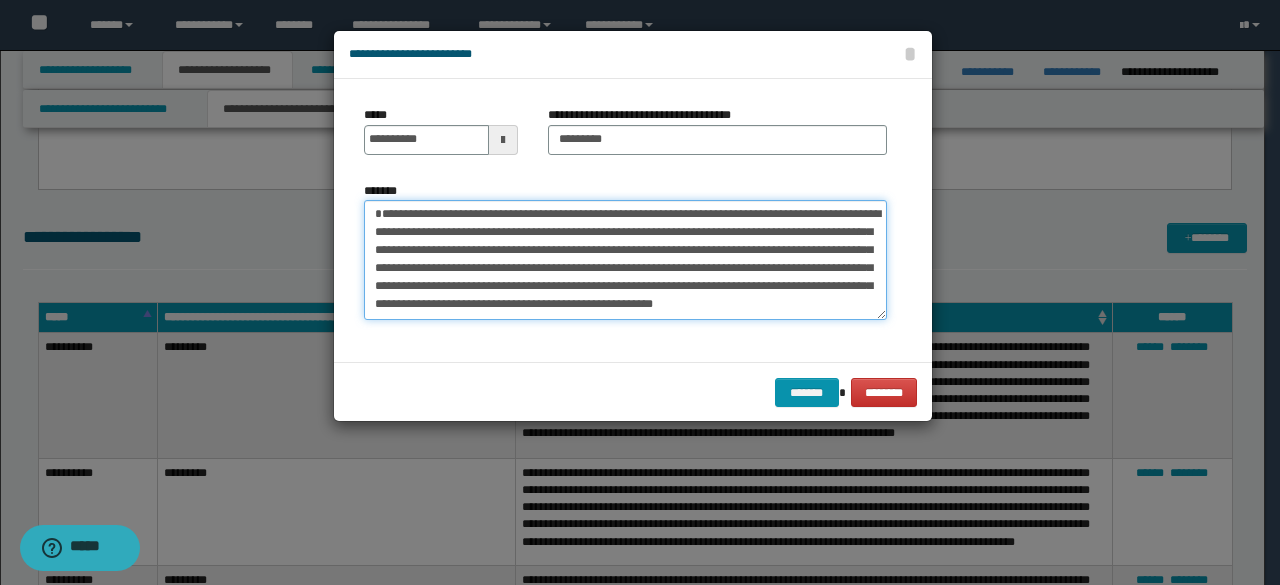 scroll, scrollTop: 36, scrollLeft: 0, axis: vertical 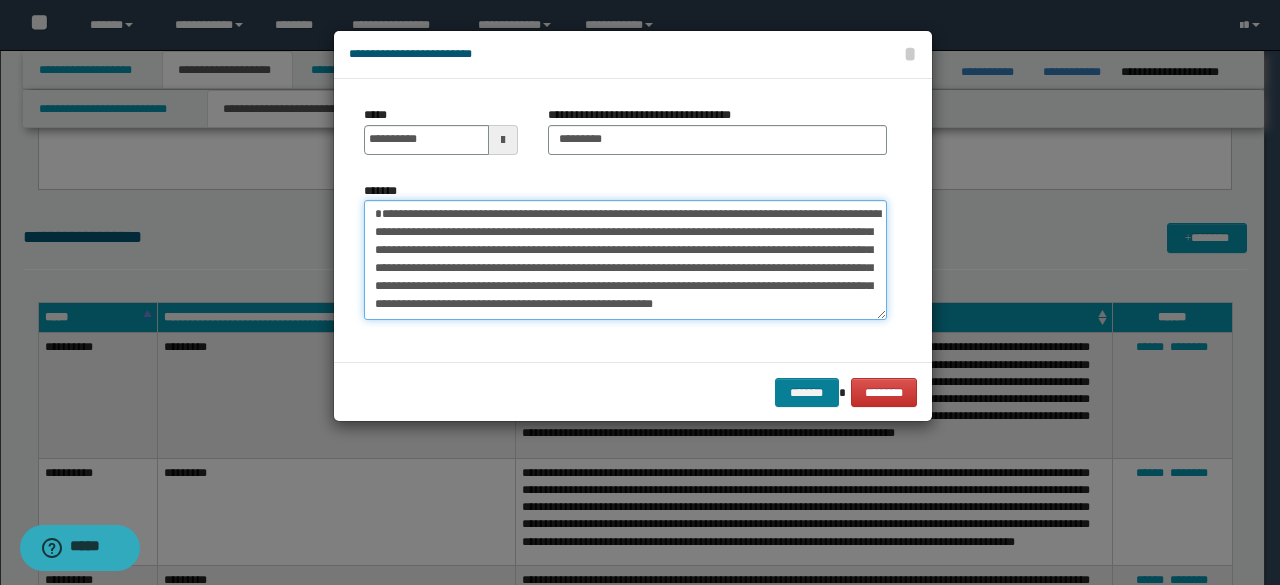 type on "**********" 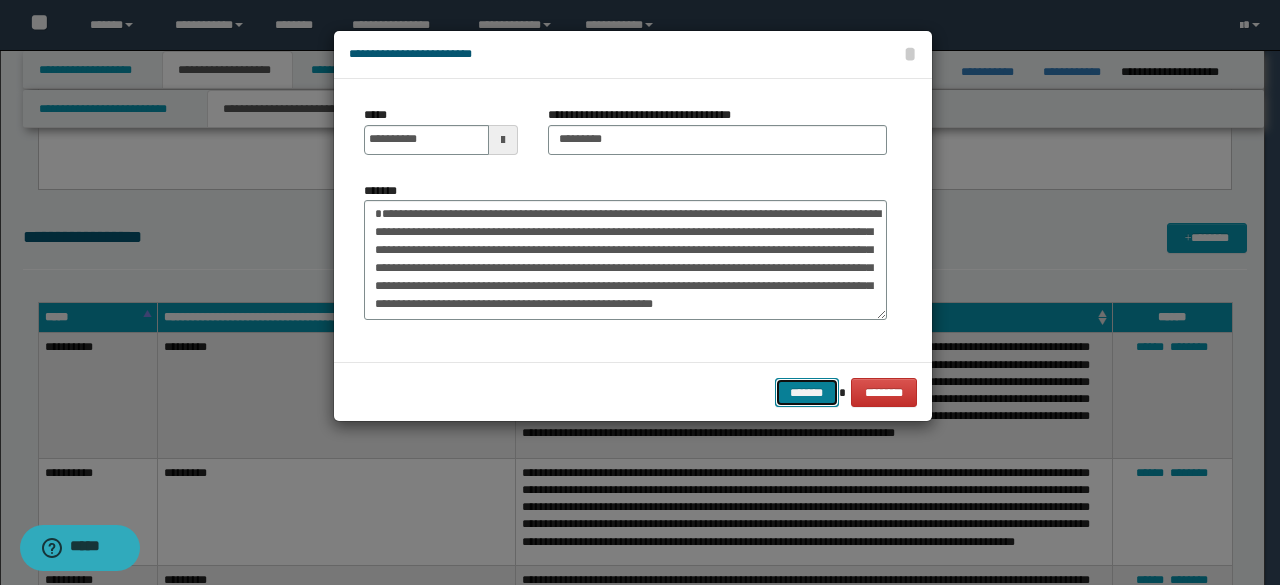 drag, startPoint x: 798, startPoint y: 389, endPoint x: 902, endPoint y: 367, distance: 106.30146 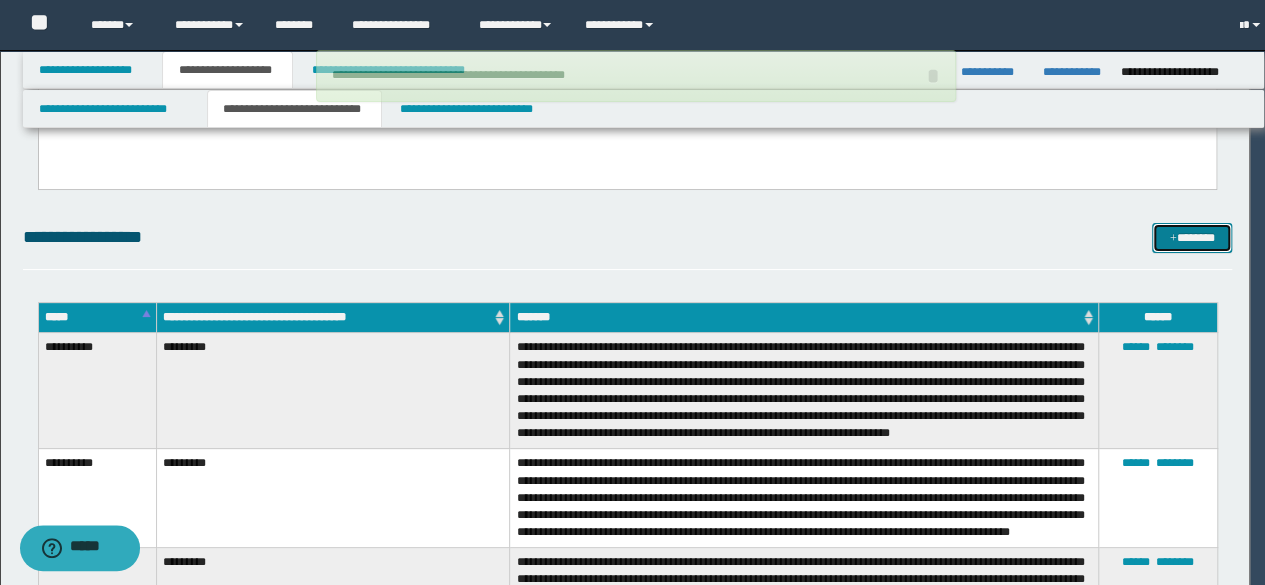 type 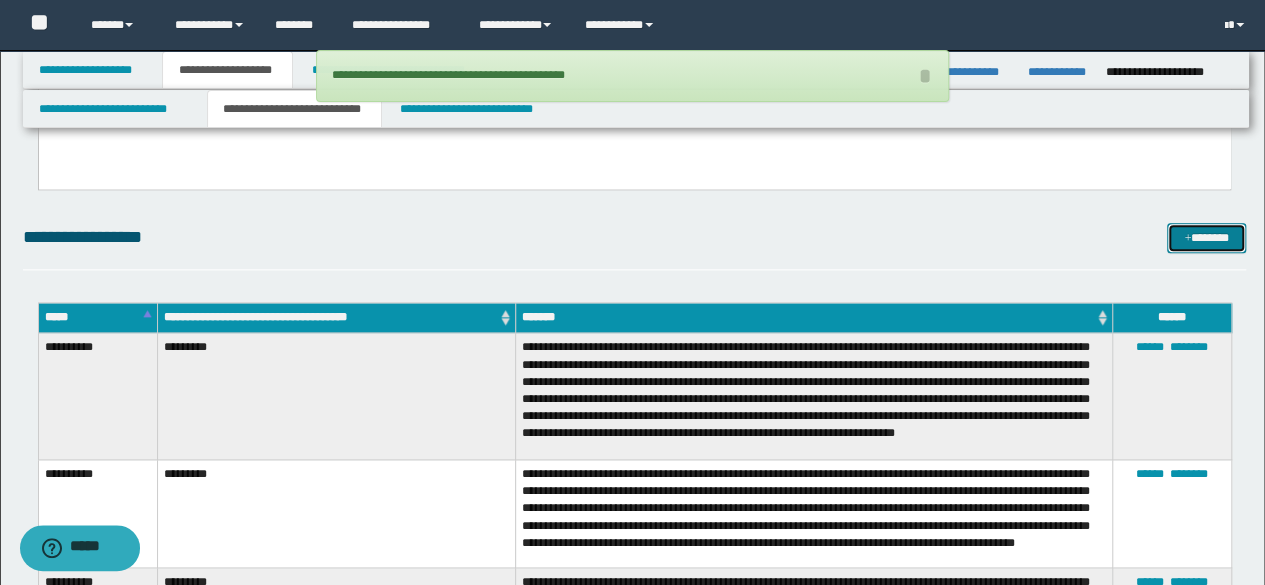 click on "*******" at bounding box center [1206, 237] 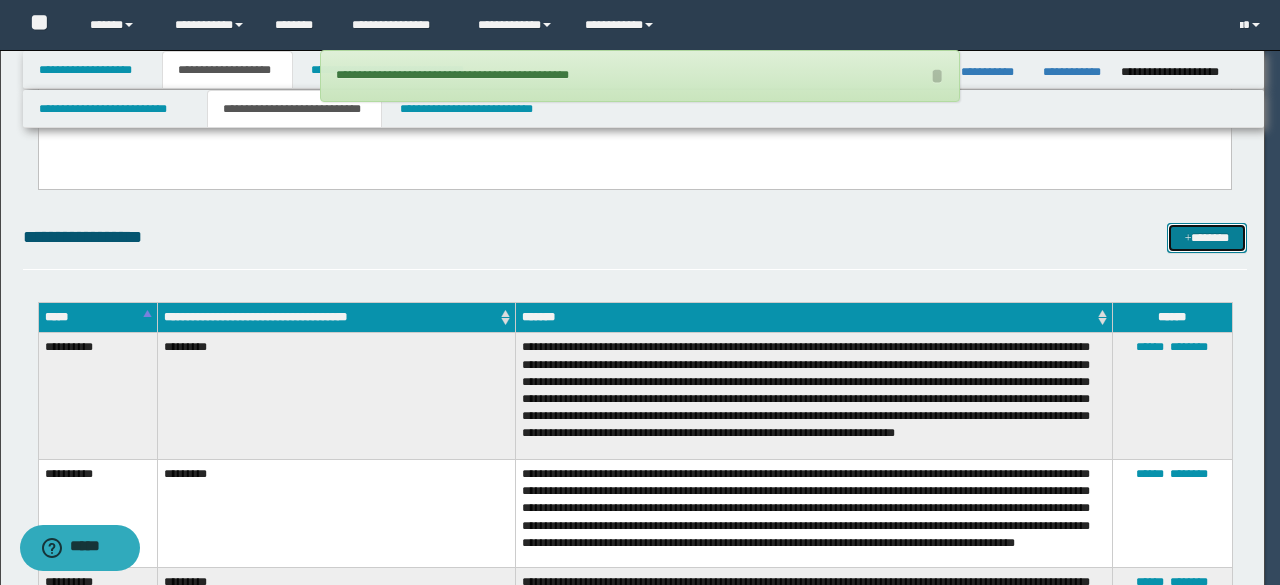 scroll, scrollTop: 0, scrollLeft: 0, axis: both 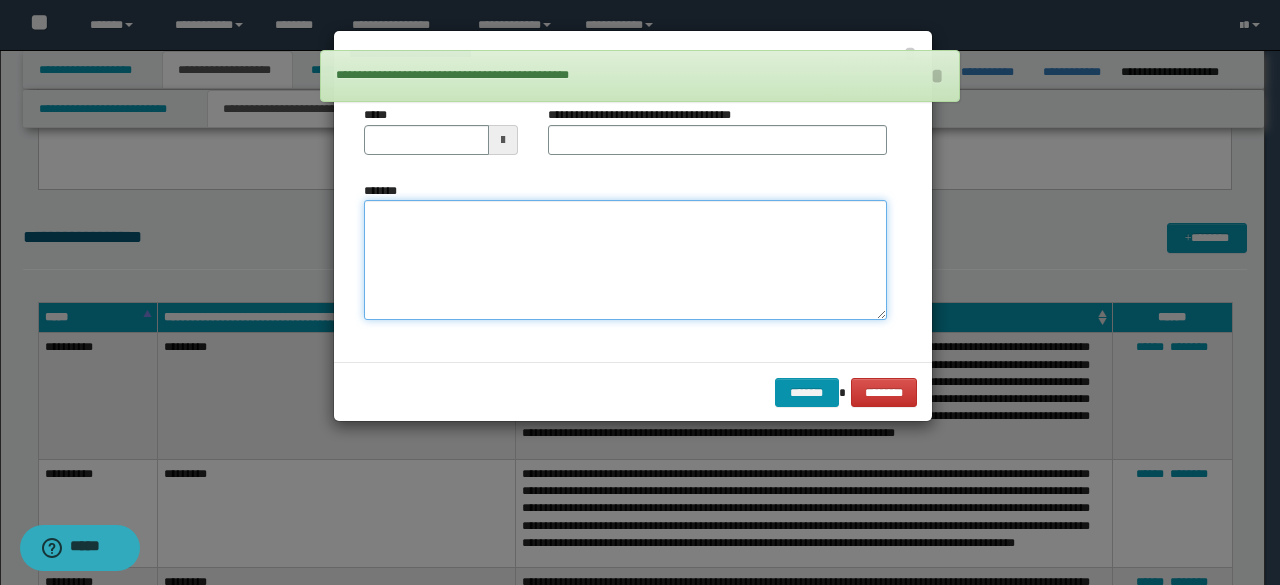 click on "*******" at bounding box center [625, 259] 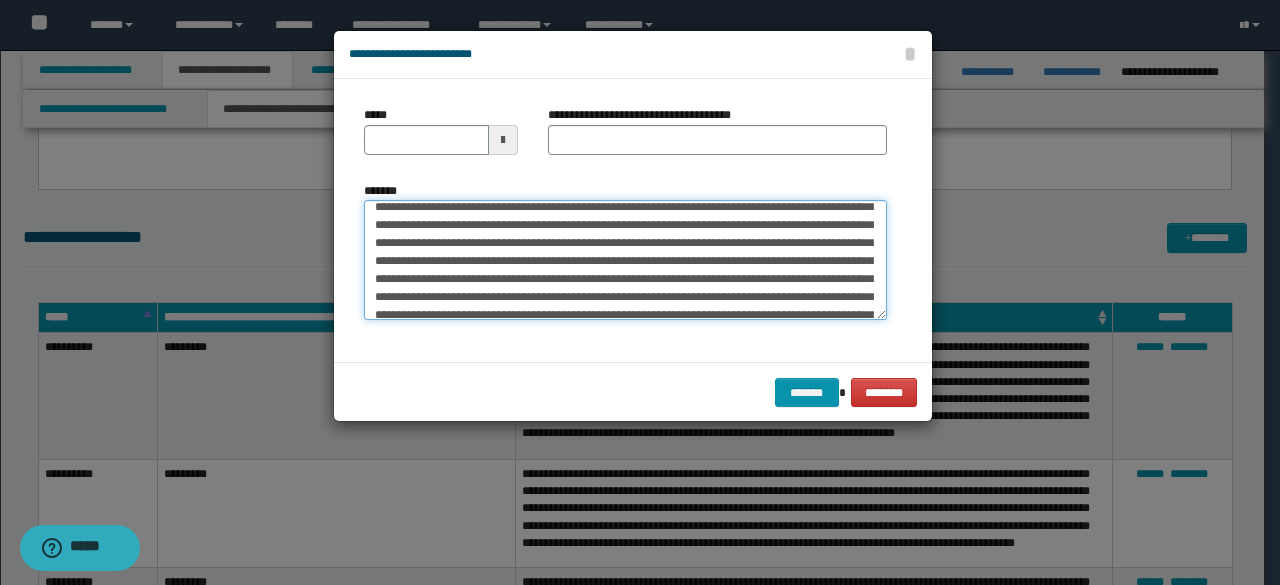 scroll, scrollTop: 0, scrollLeft: 0, axis: both 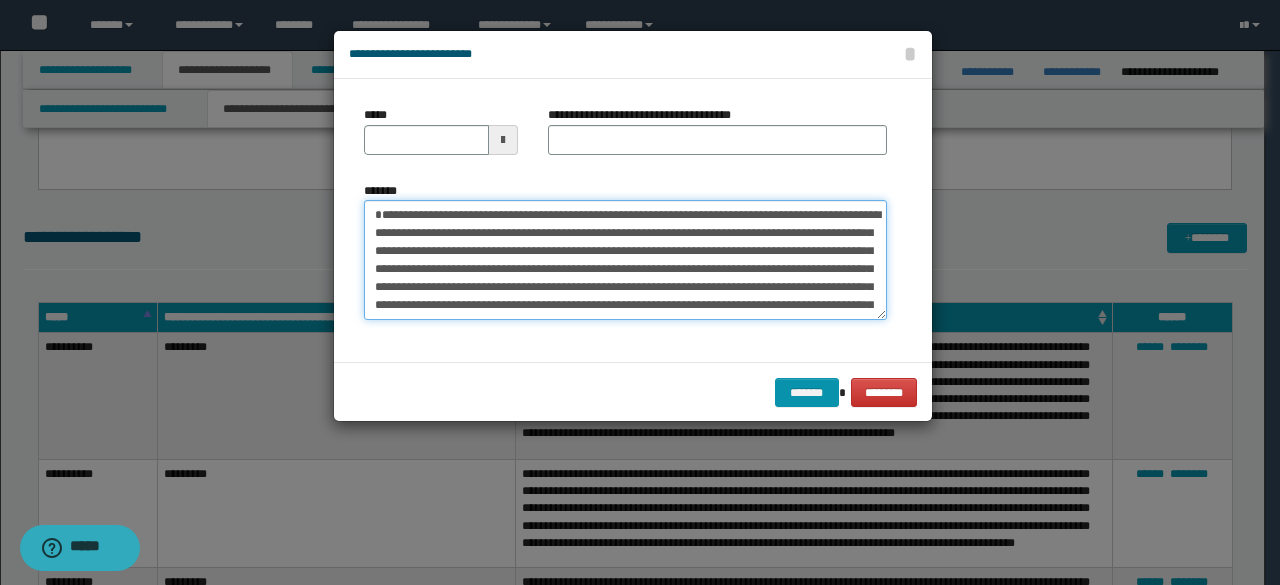 drag, startPoint x: 673, startPoint y: 231, endPoint x: 222, endPoint y: 182, distance: 453.65405 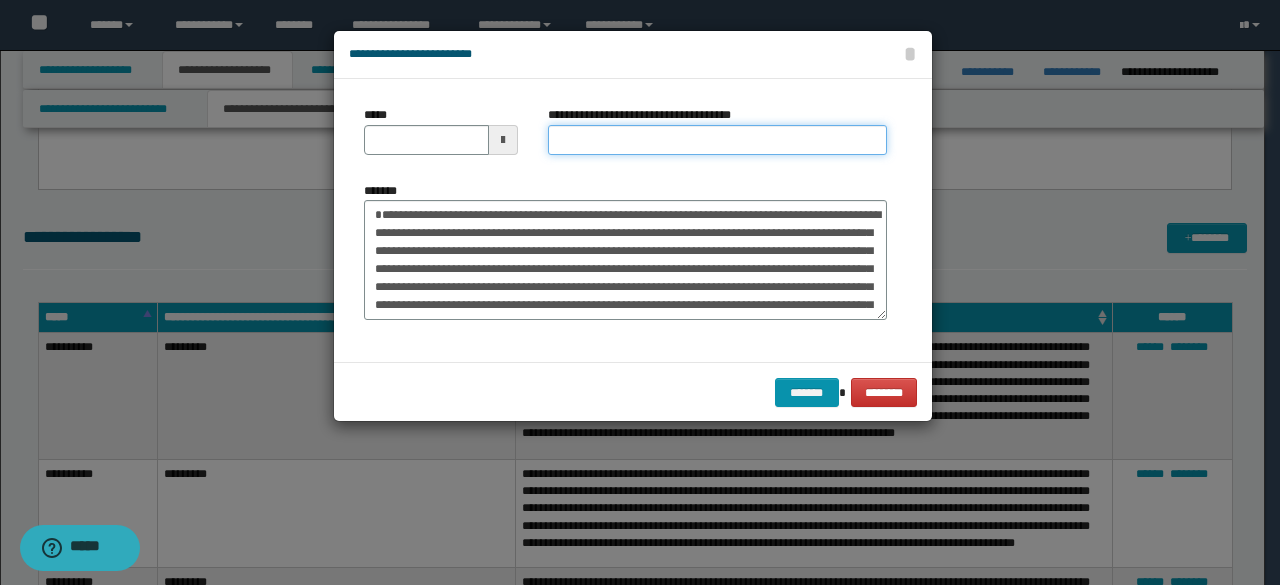 drag, startPoint x: 560, startPoint y: 143, endPoint x: 588, endPoint y: 143, distance: 28 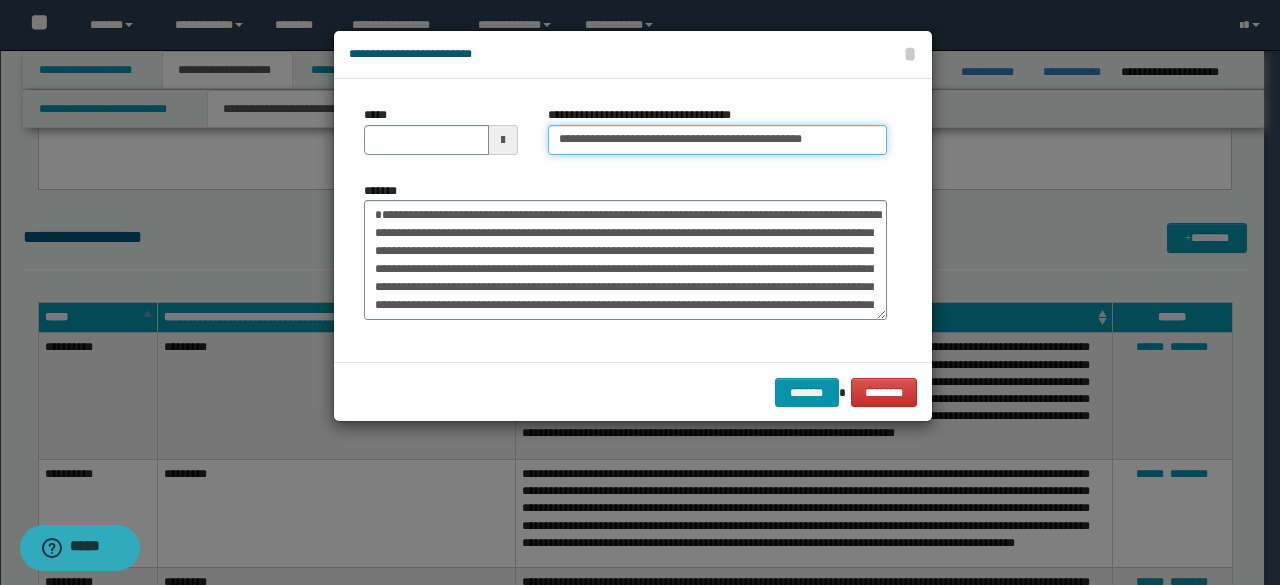 type 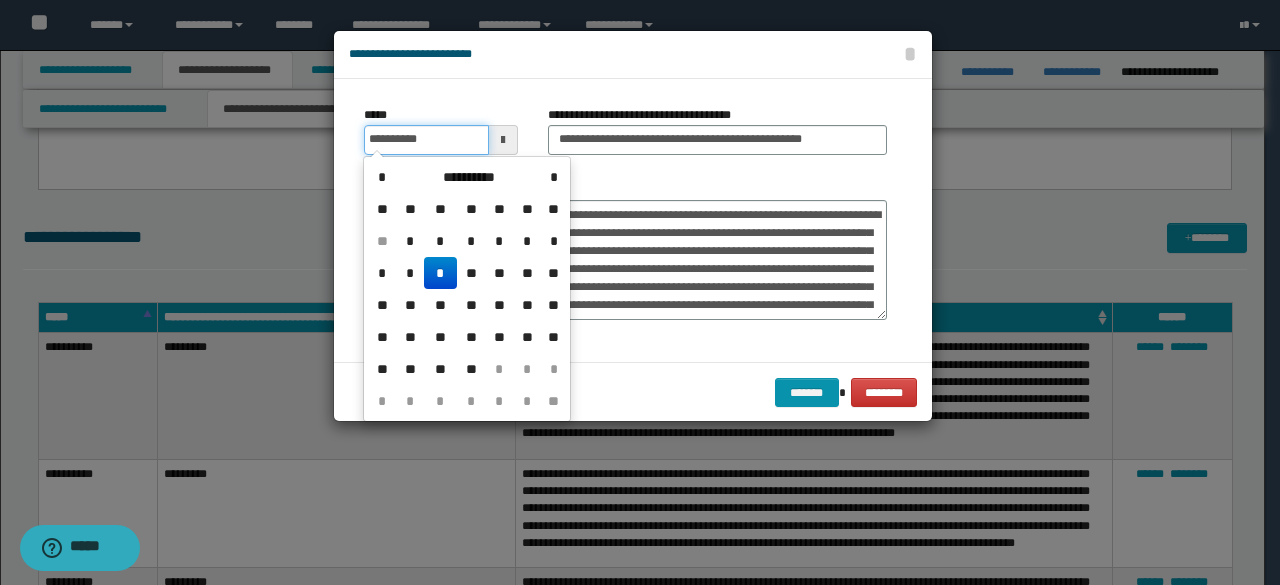 click on "**********" at bounding box center [426, 140] 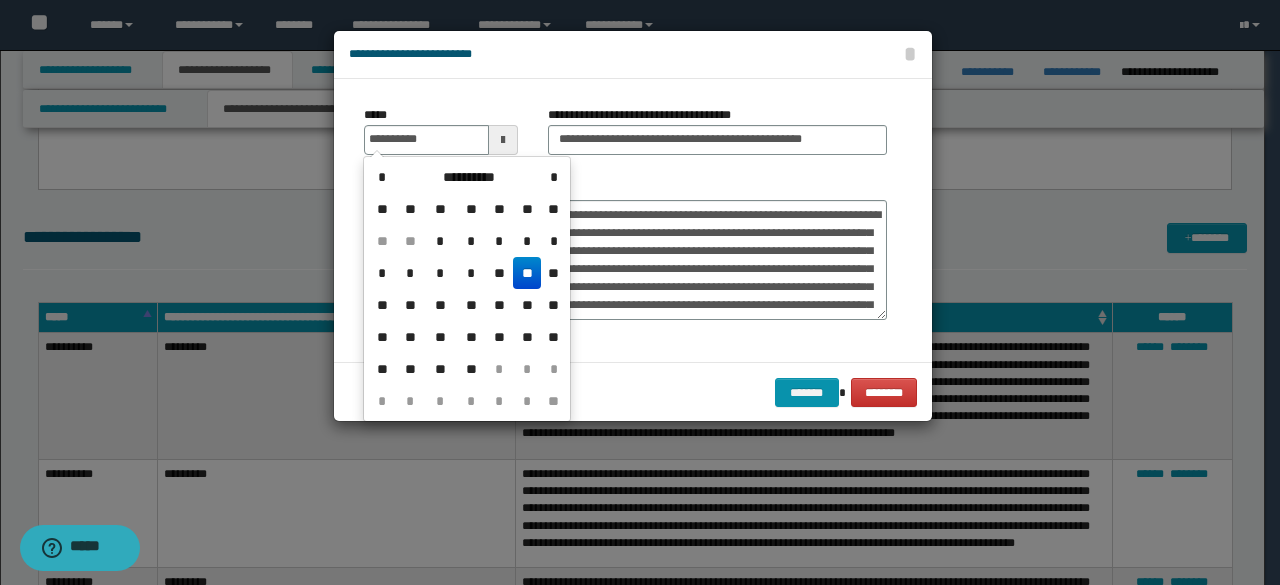 drag, startPoint x: 526, startPoint y: 275, endPoint x: 524, endPoint y: 262, distance: 13.152946 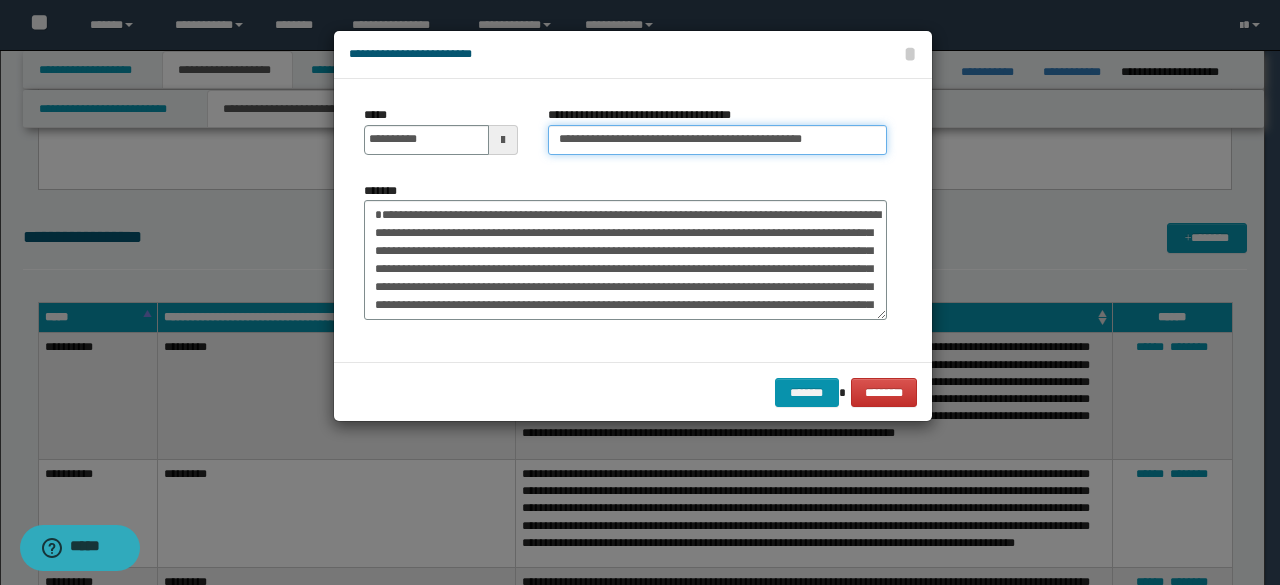 drag, startPoint x: 623, startPoint y: 139, endPoint x: 512, endPoint y: 122, distance: 112.29426 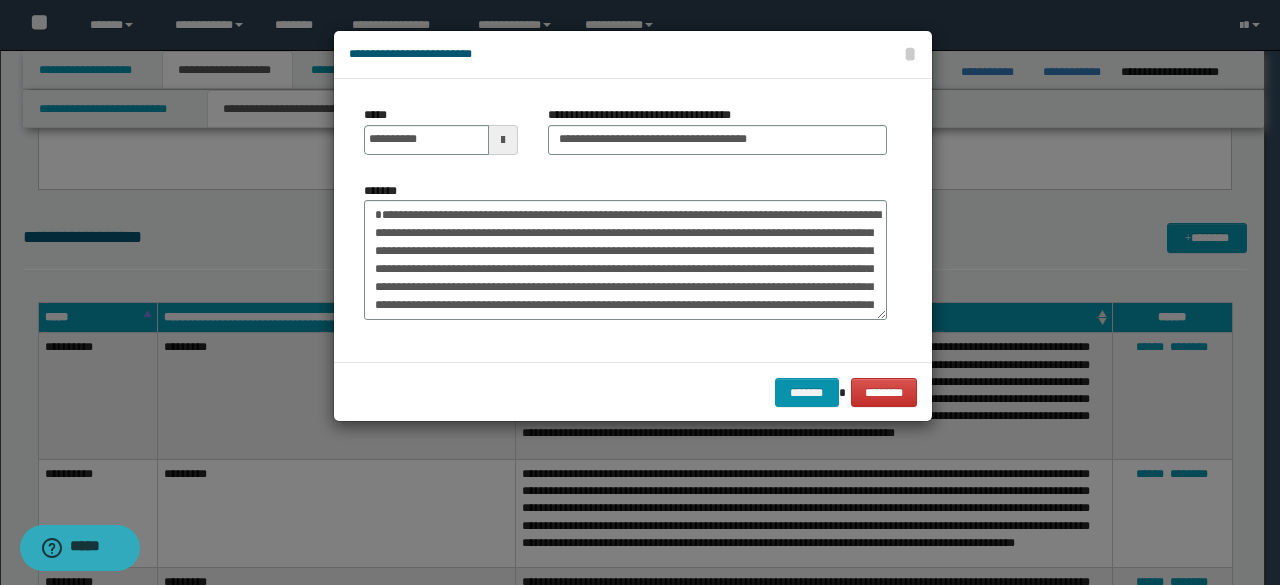 drag, startPoint x: 814, startPoint y: 121, endPoint x: 813, endPoint y: 136, distance: 15.033297 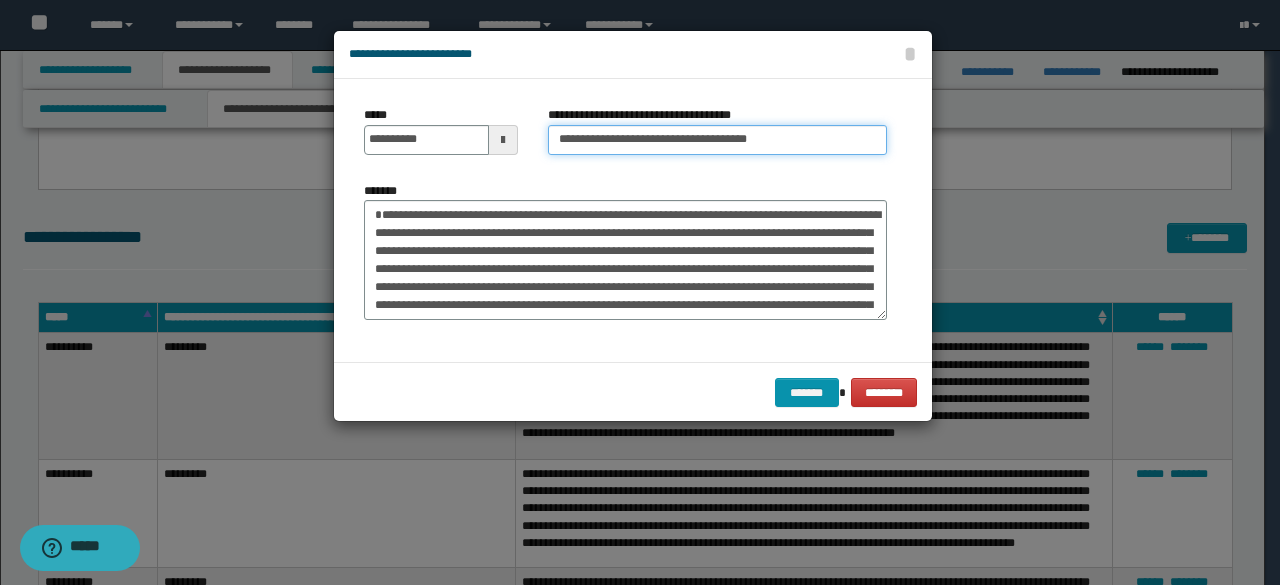 click on "**********" at bounding box center [717, 140] 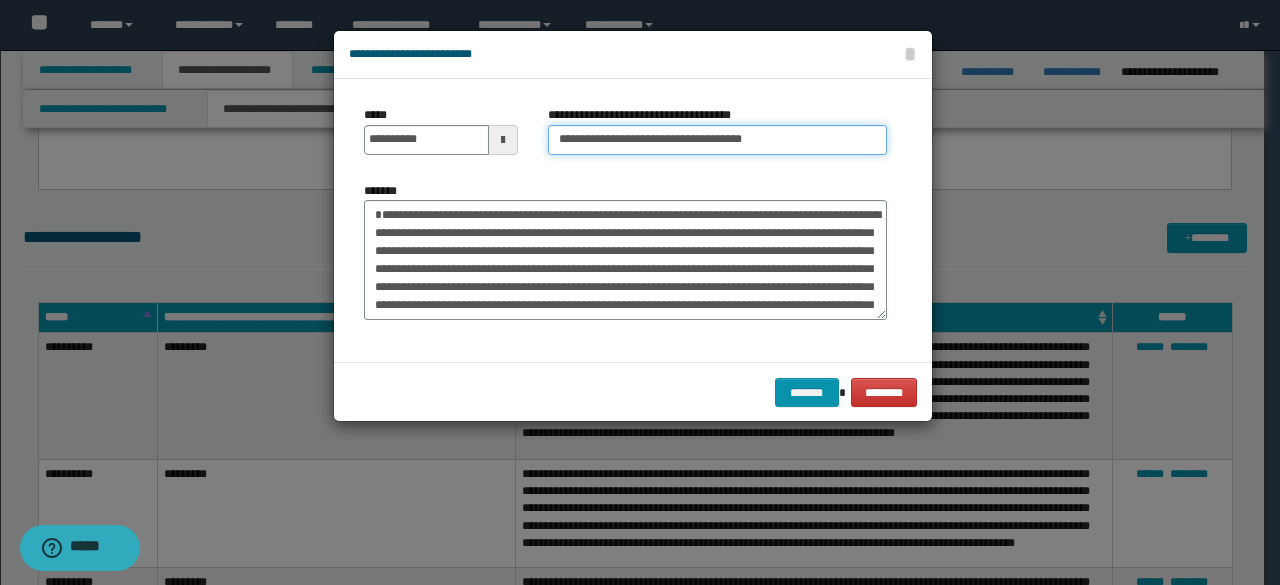 type on "**********" 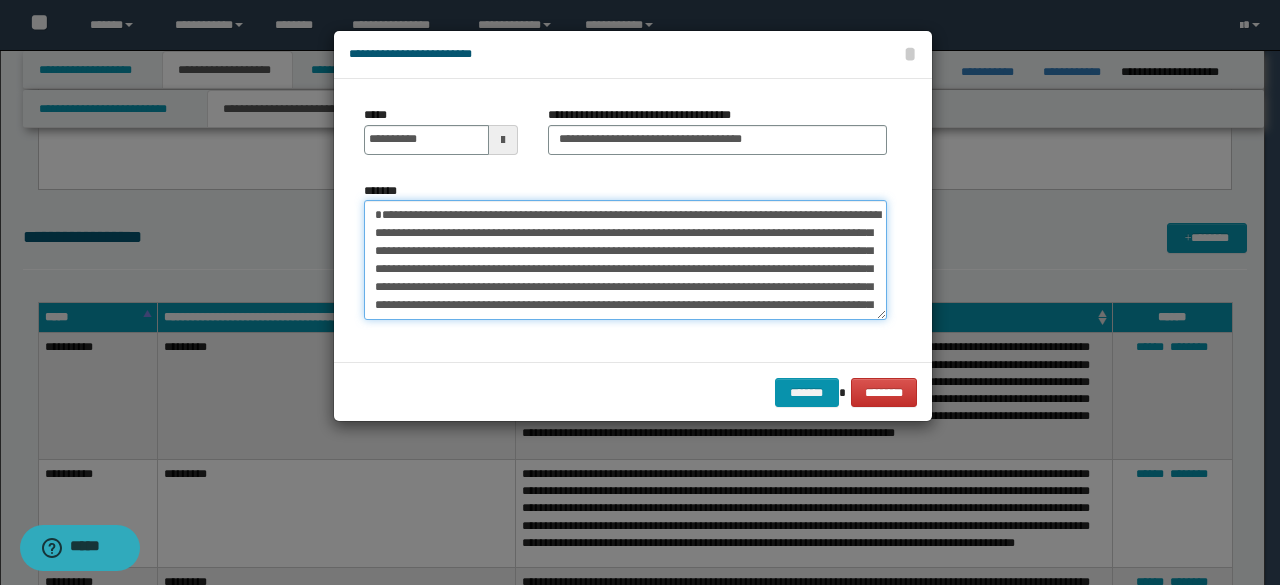 click on "*******" at bounding box center (625, 259) 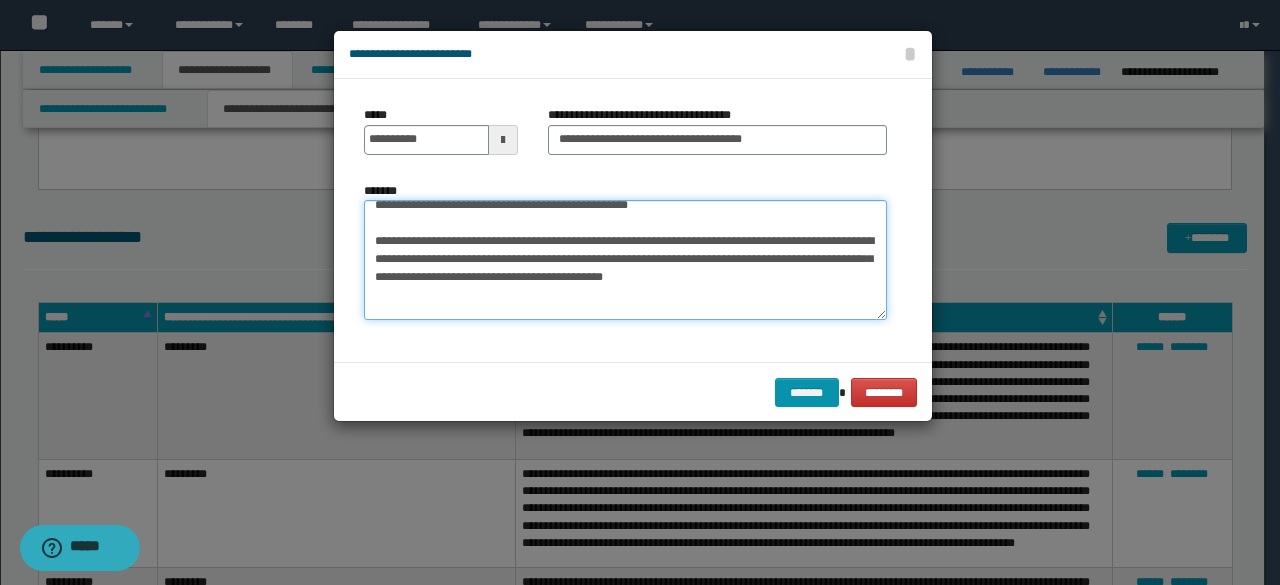 scroll, scrollTop: 360, scrollLeft: 0, axis: vertical 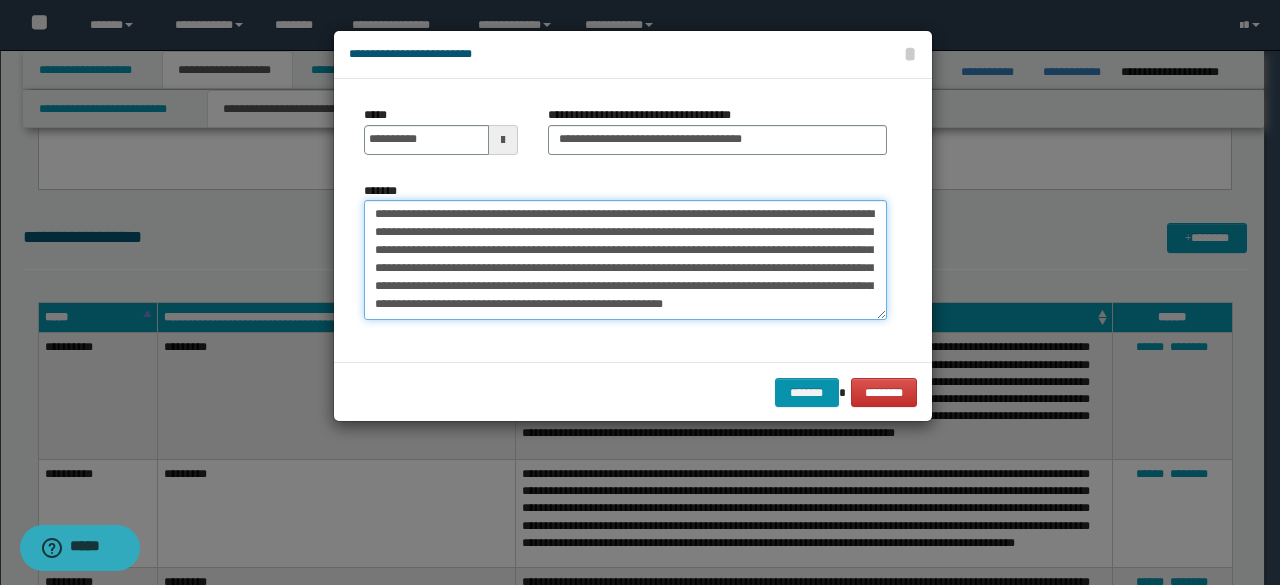 drag, startPoint x: 370, startPoint y: 264, endPoint x: 640, endPoint y: 345, distance: 281.88828 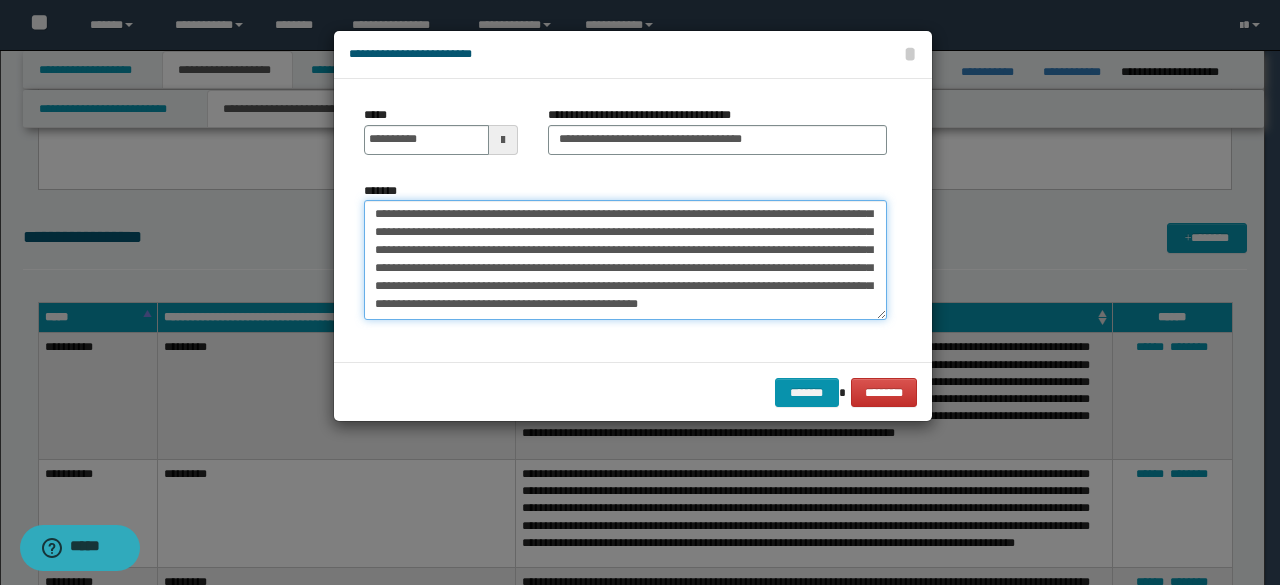 scroll, scrollTop: 324, scrollLeft: 0, axis: vertical 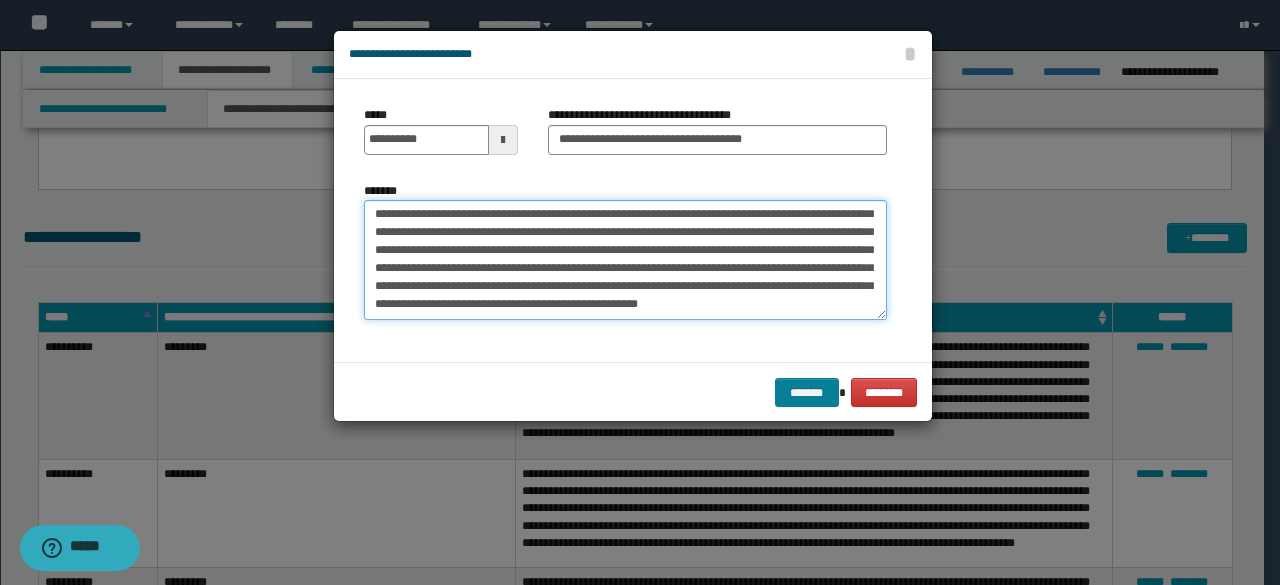 type on "**********" 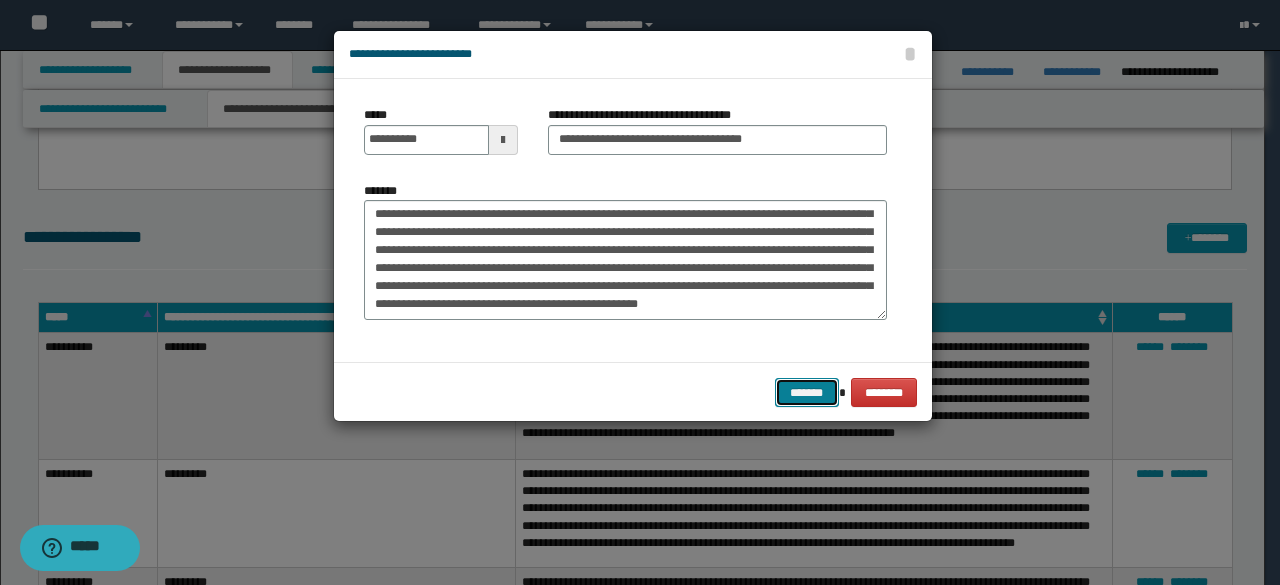 drag, startPoint x: 816, startPoint y: 390, endPoint x: 944, endPoint y: 337, distance: 138.5388 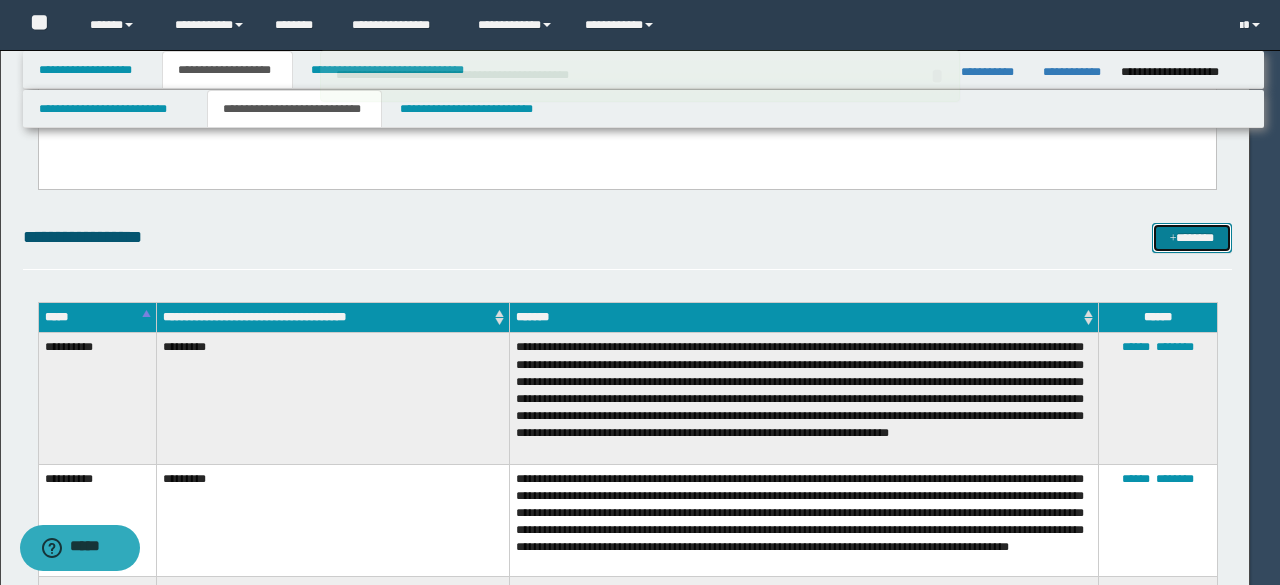 type 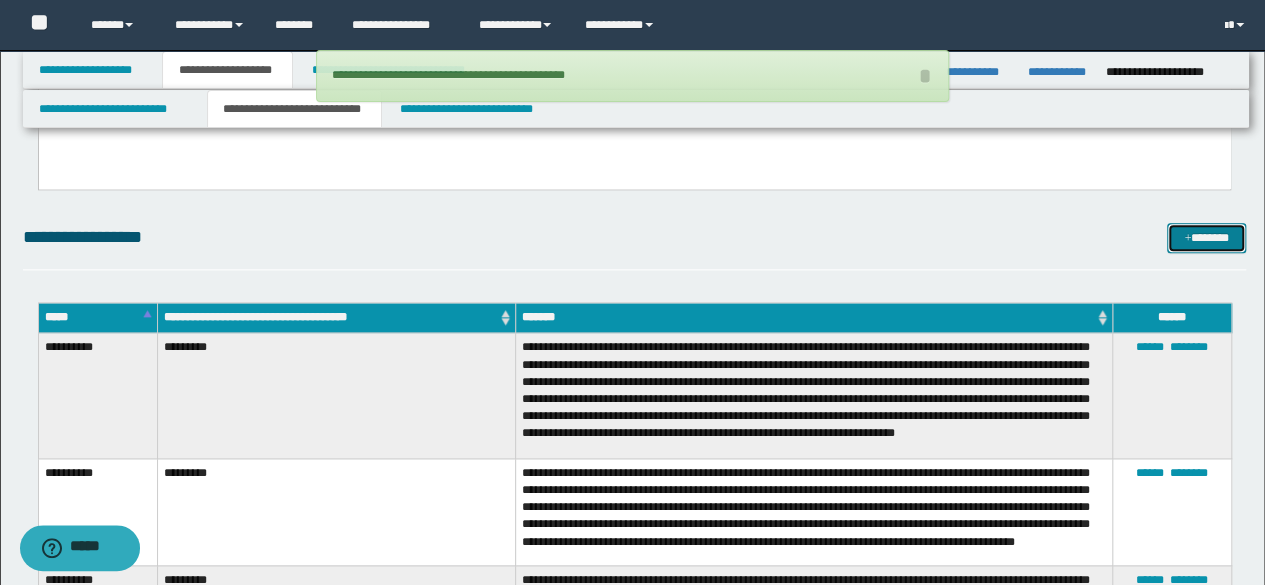 click on "*******" at bounding box center [1206, 237] 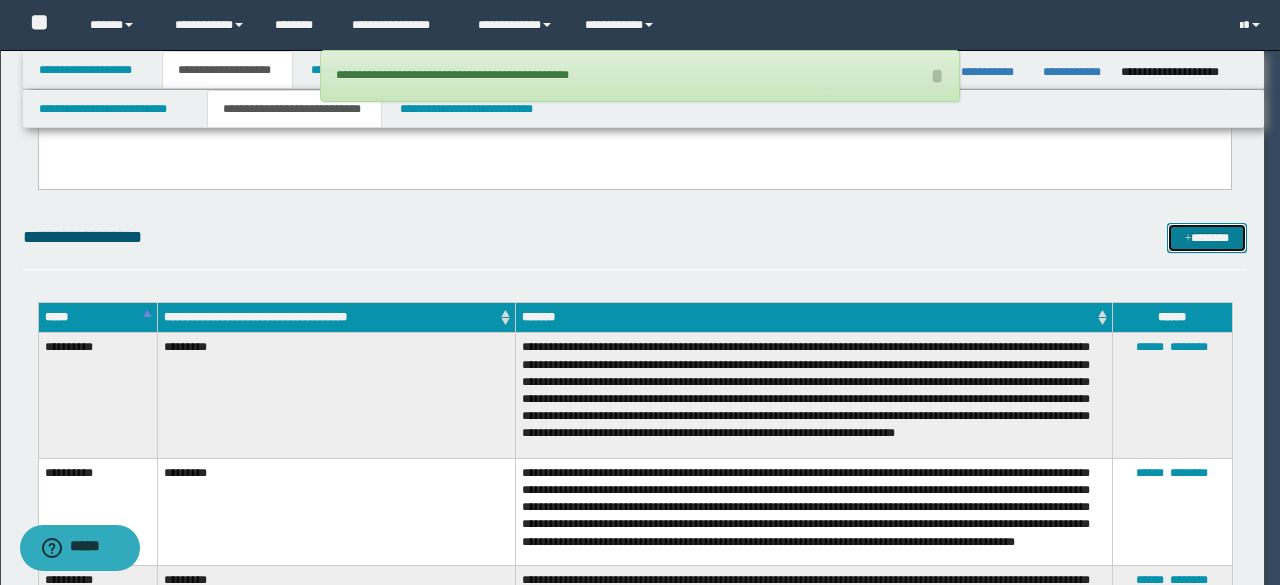 scroll, scrollTop: 0, scrollLeft: 0, axis: both 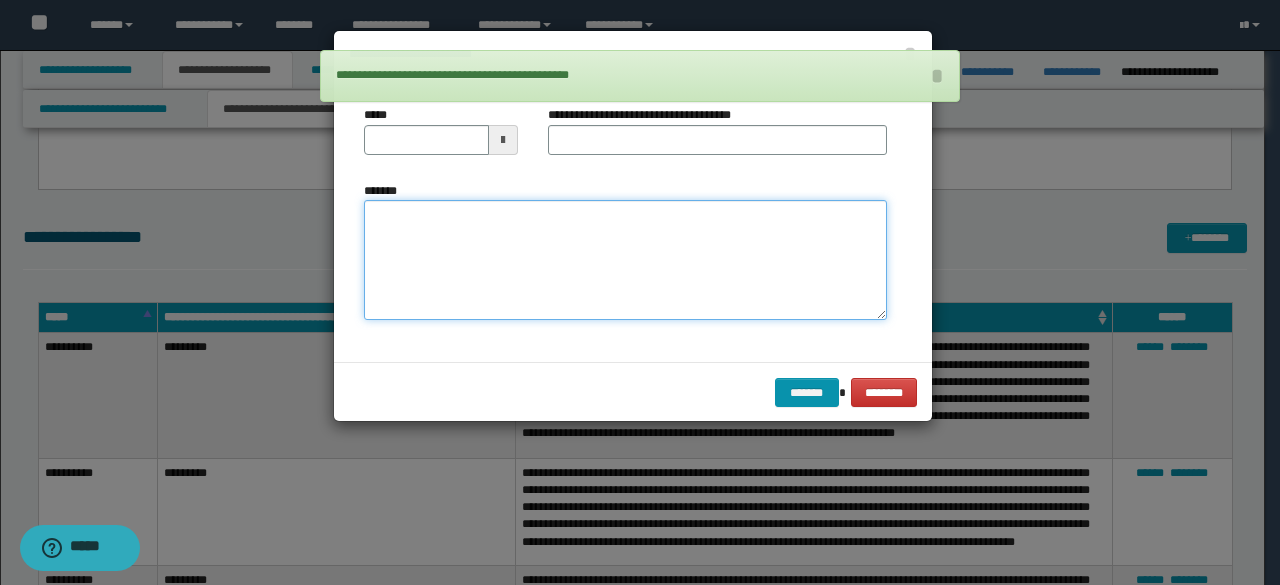click on "*******" at bounding box center [625, 259] 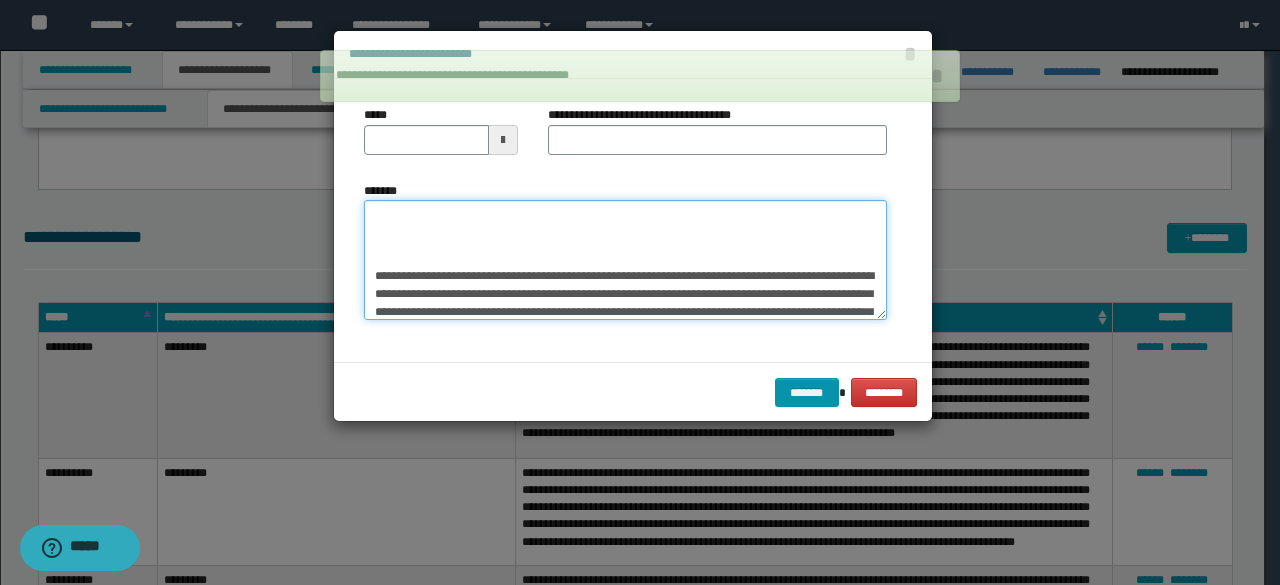 scroll, scrollTop: 0, scrollLeft: 0, axis: both 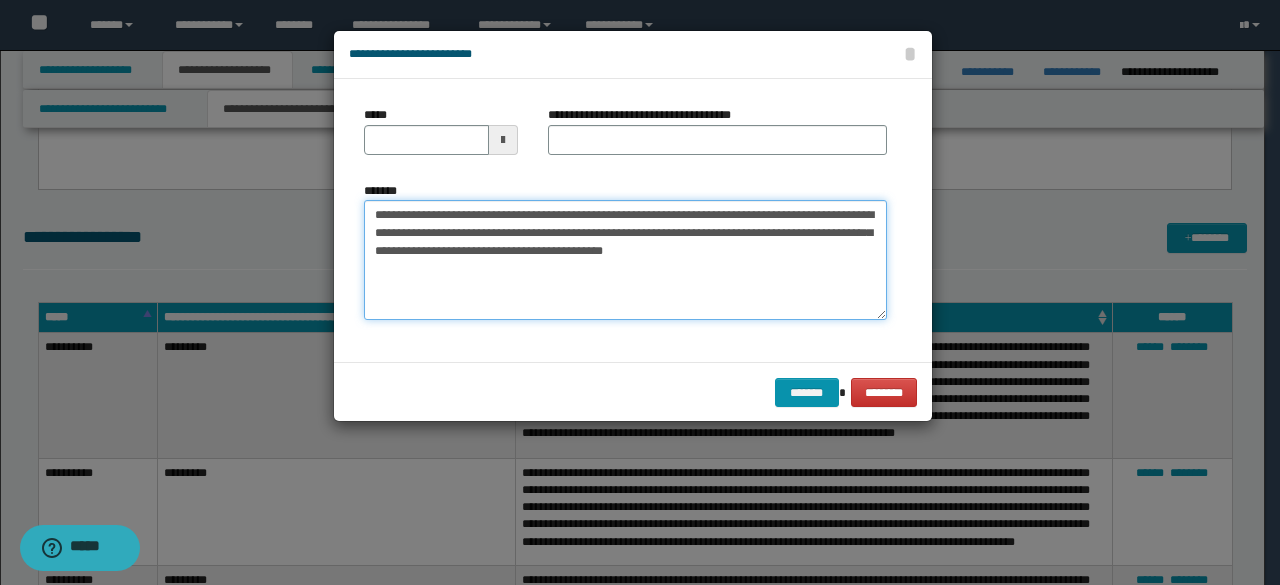 drag, startPoint x: 506, startPoint y: 215, endPoint x: 410, endPoint y: 205, distance: 96.519424 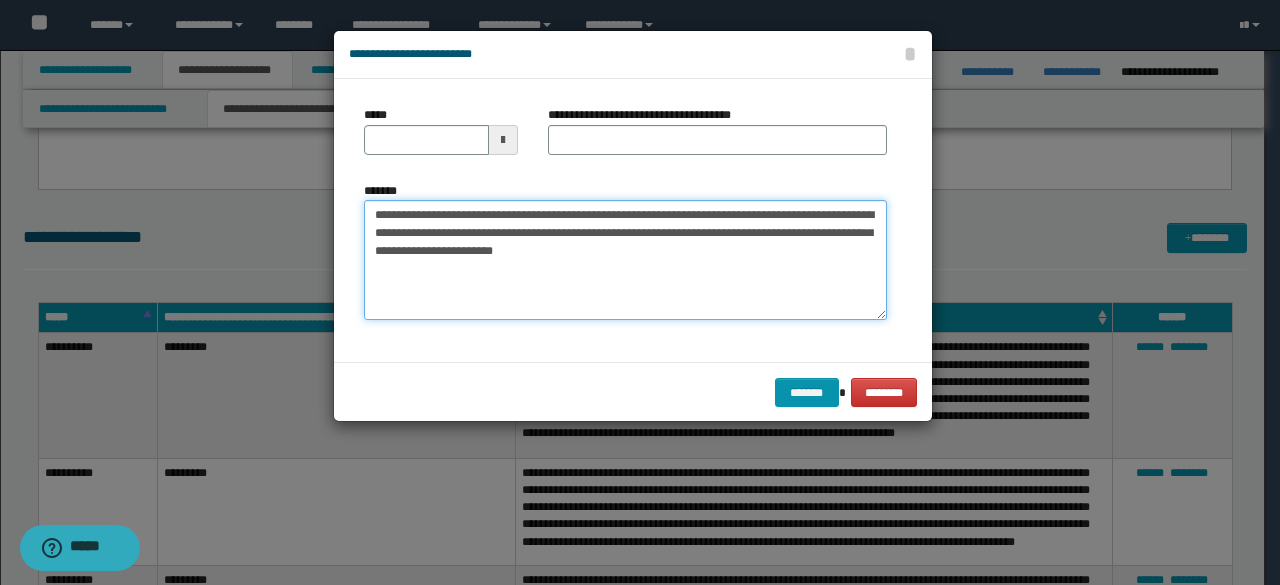 type on "**********" 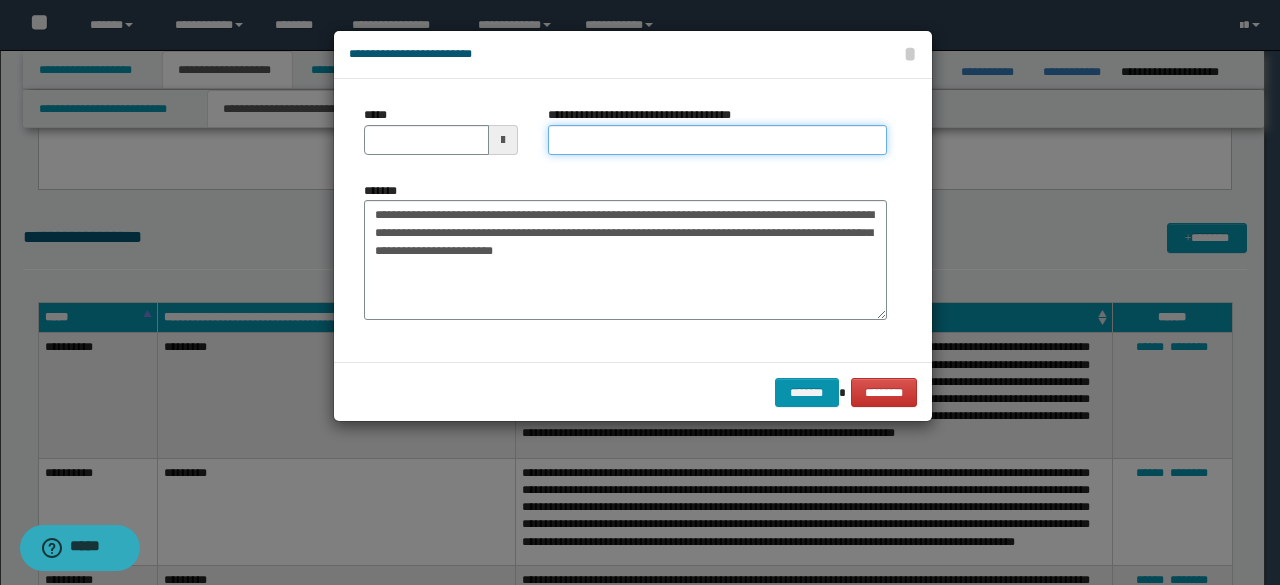 drag, startPoint x: 630, startPoint y: 143, endPoint x: 554, endPoint y: 153, distance: 76.655075 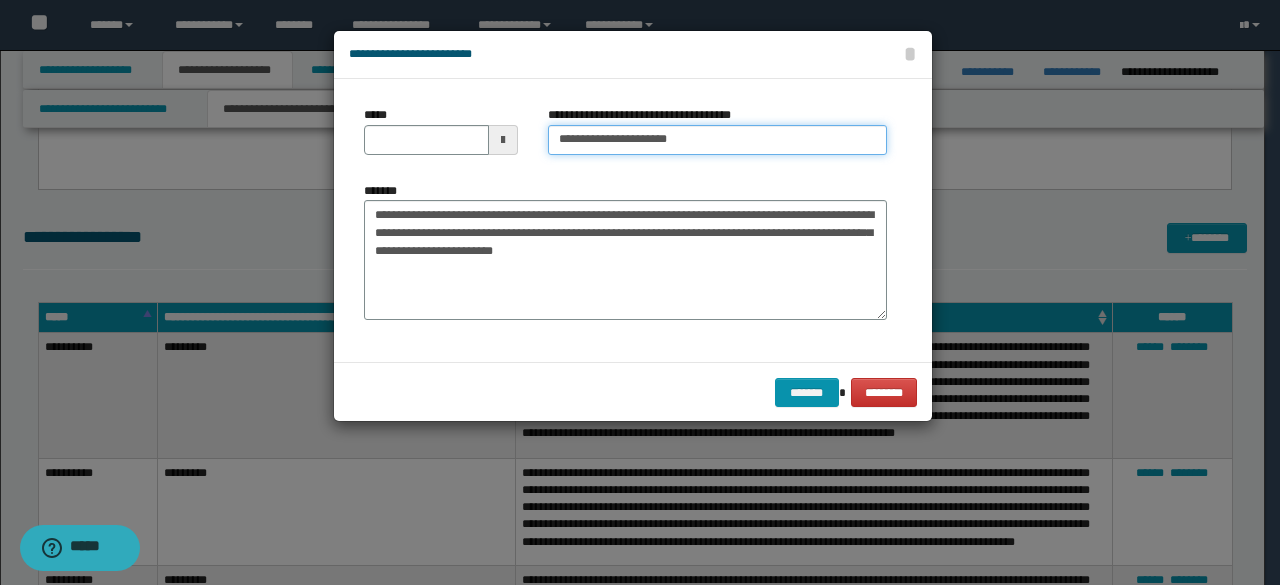 type 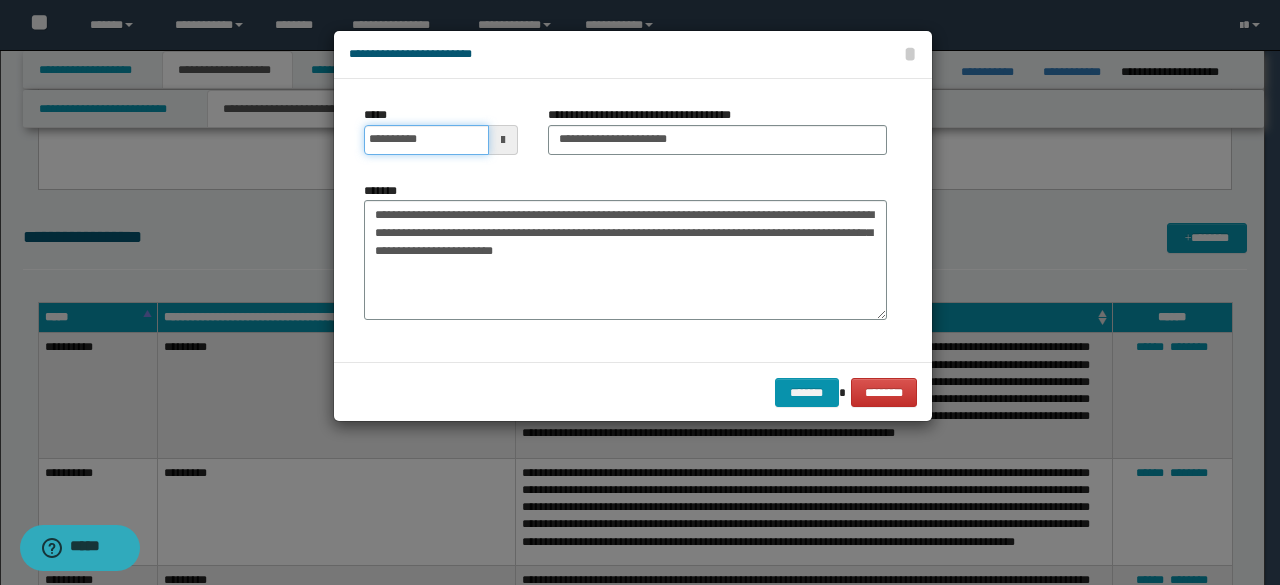 click on "**********" at bounding box center (426, 140) 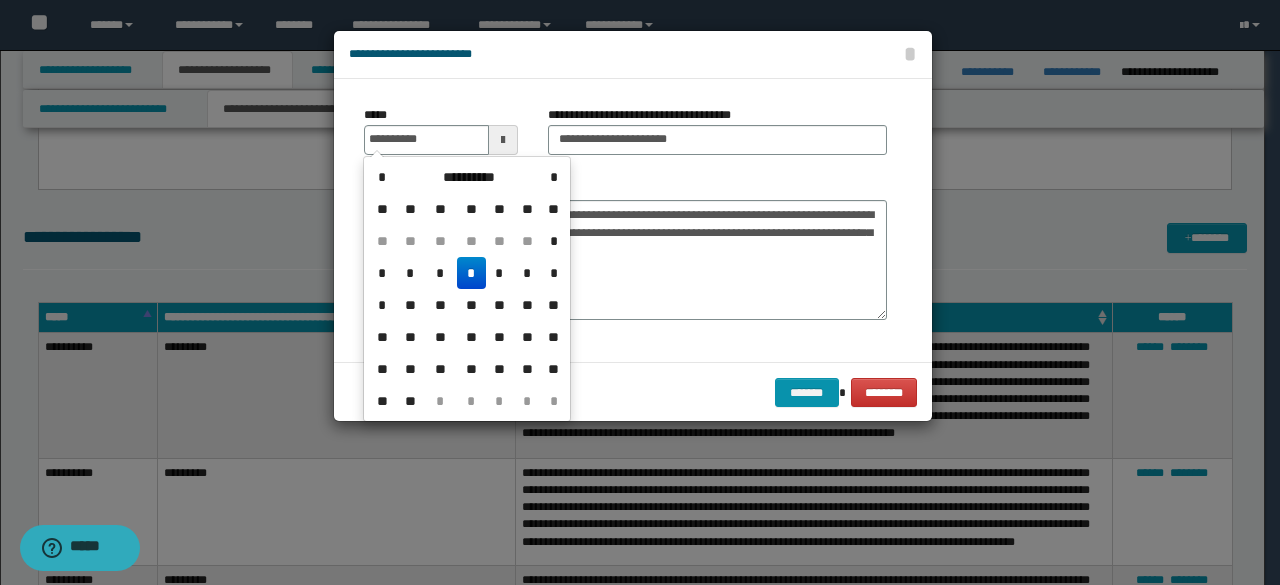 click on "*" at bounding box center [471, 273] 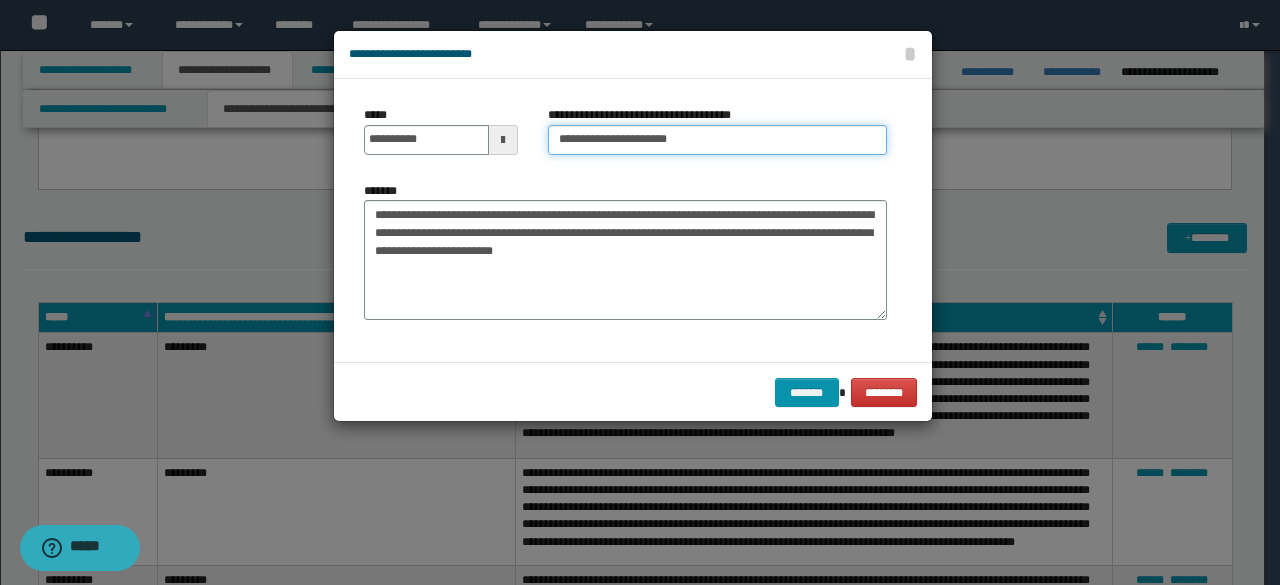 drag, startPoint x: 616, startPoint y: 133, endPoint x: 472, endPoint y: 144, distance: 144.41953 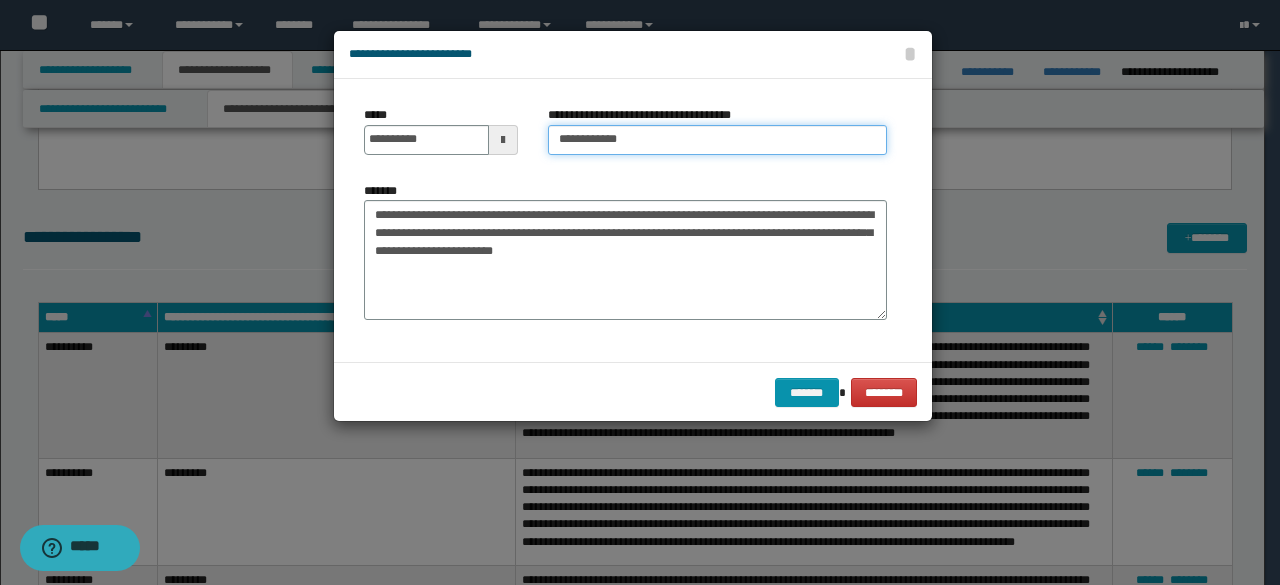 click on "**********" at bounding box center (717, 140) 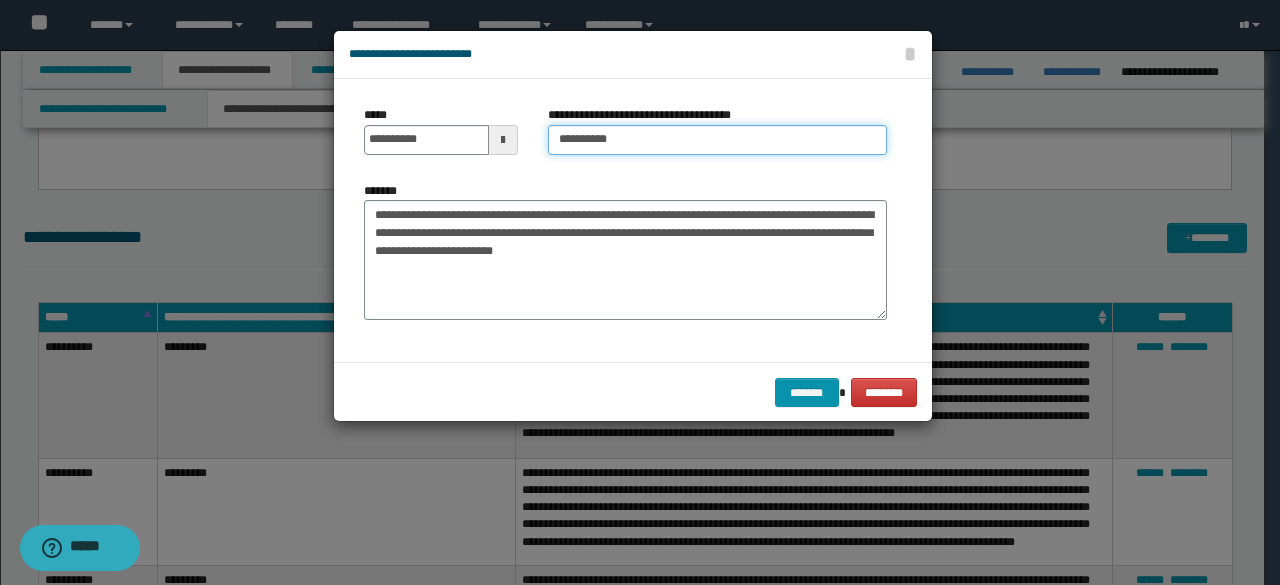 type on "*********" 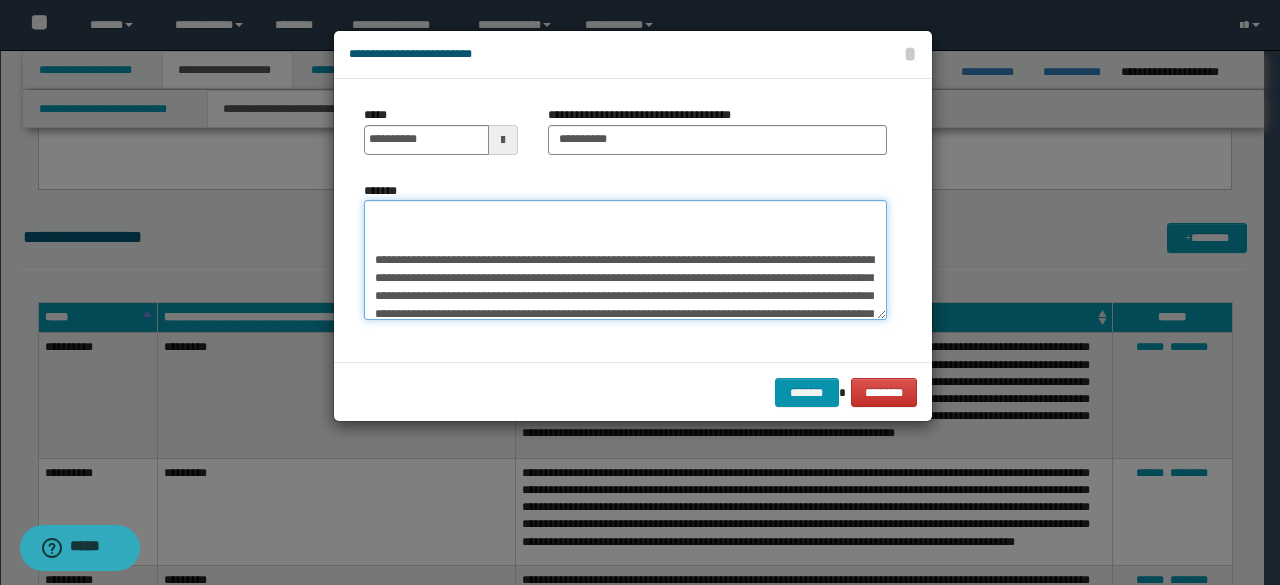 scroll, scrollTop: 522, scrollLeft: 0, axis: vertical 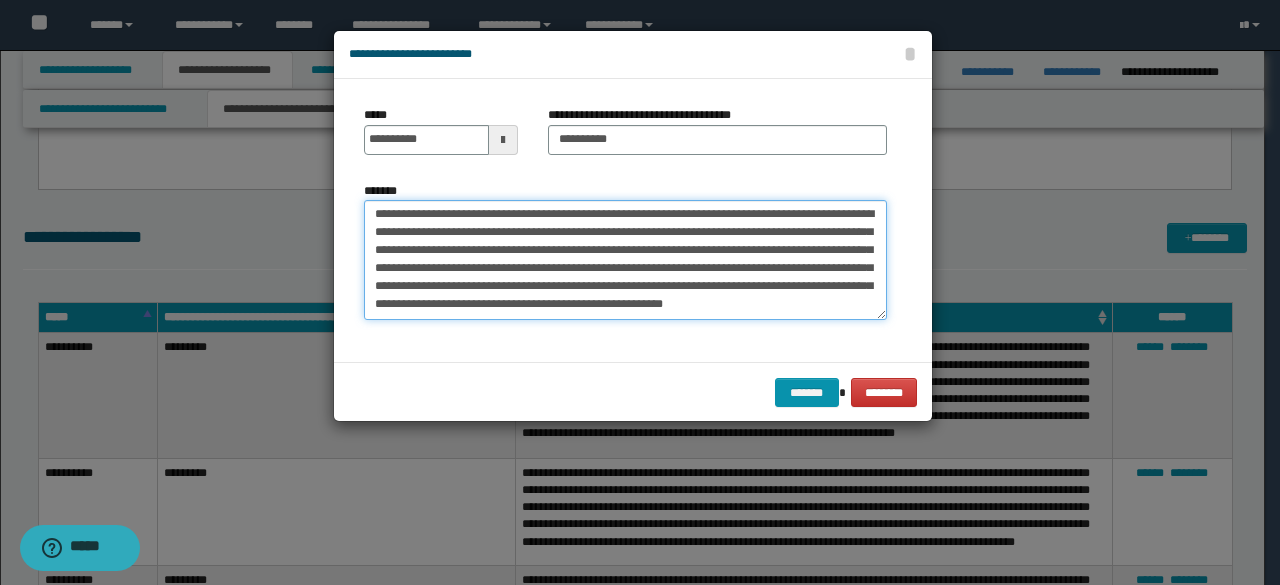 drag, startPoint x: 432, startPoint y: 278, endPoint x: 596, endPoint y: 367, distance: 186.59314 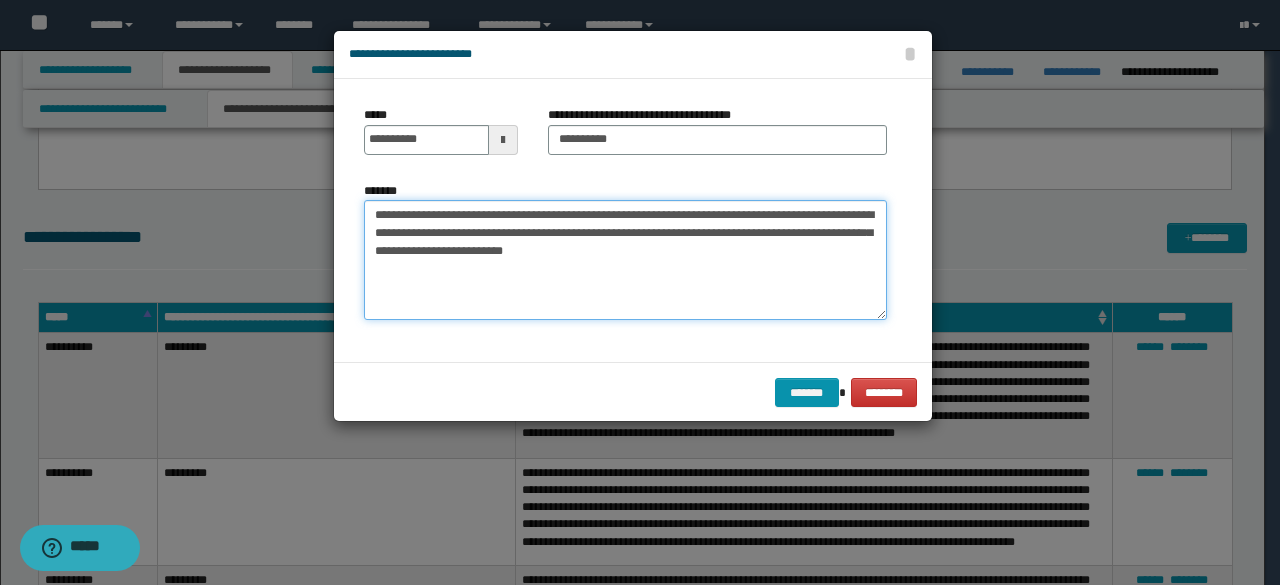 scroll, scrollTop: 0, scrollLeft: 0, axis: both 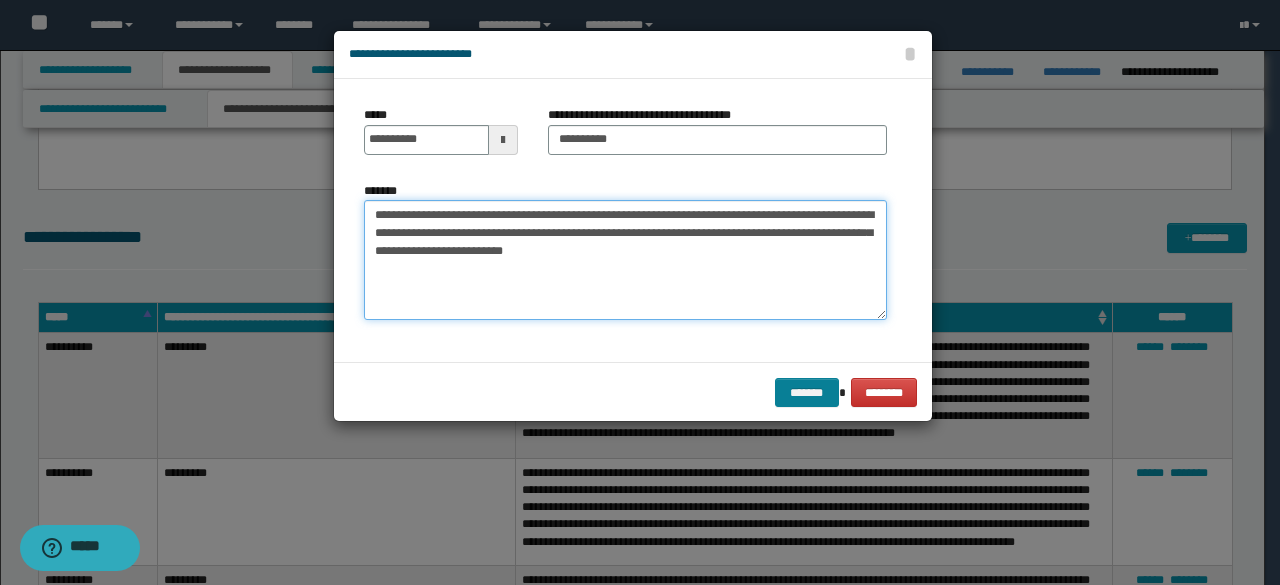 type on "**********" 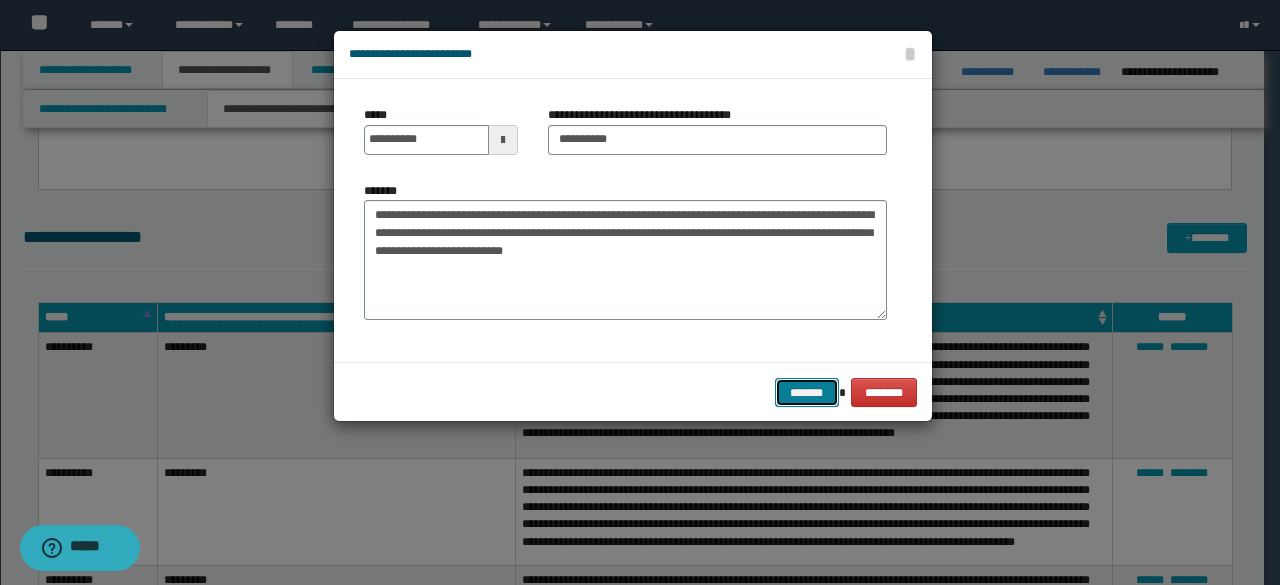 click on "*******" at bounding box center (807, 392) 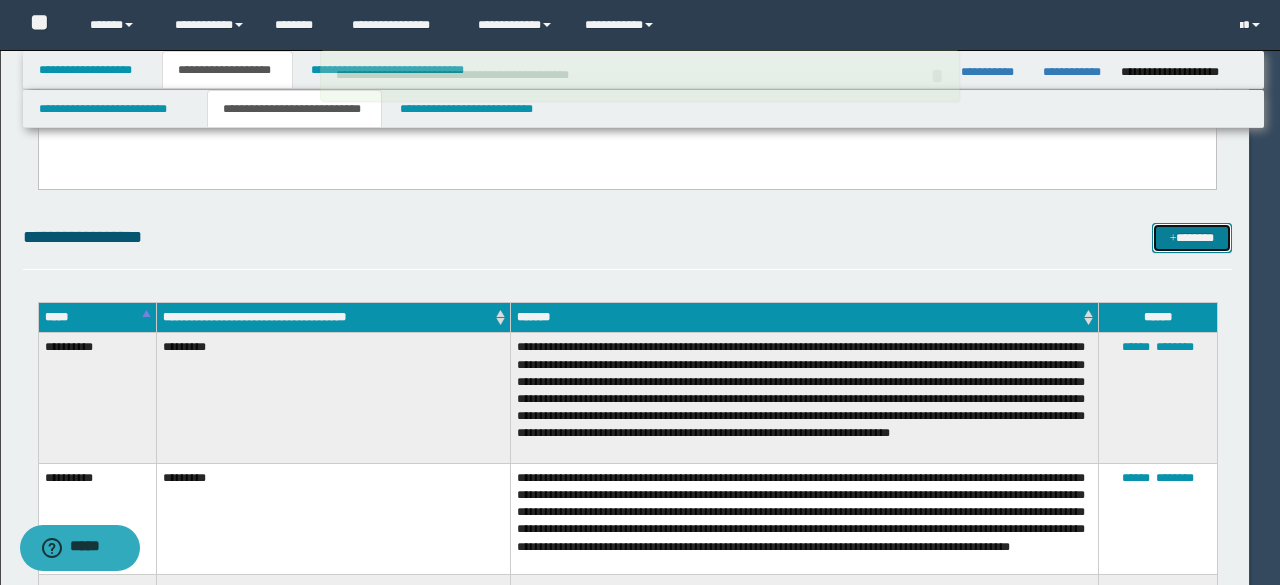 type 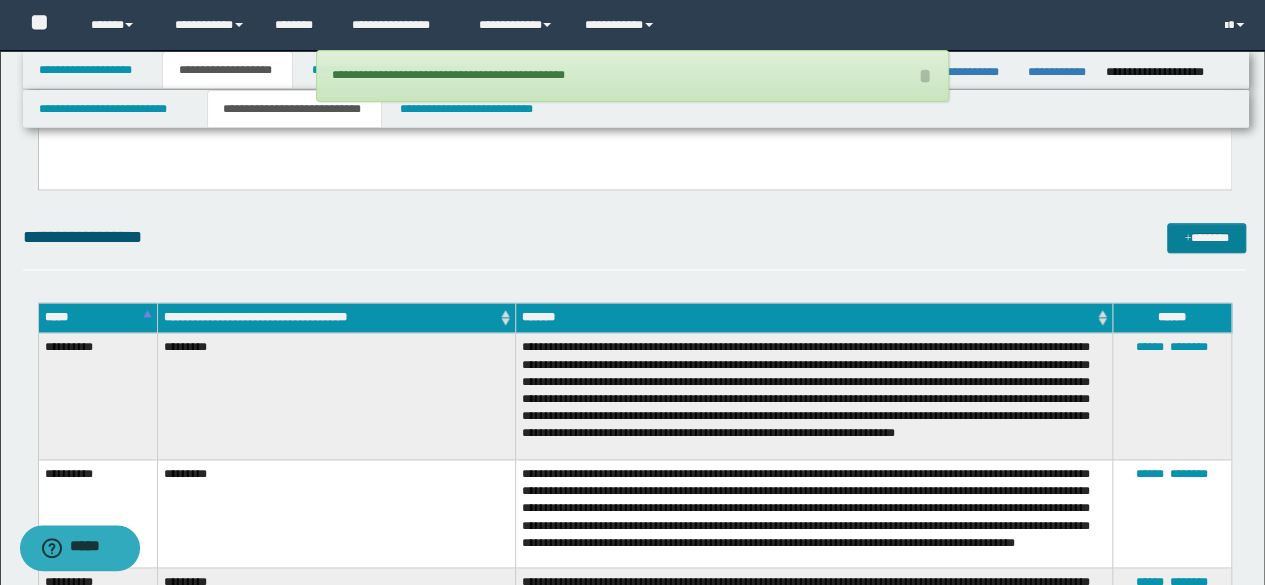 click on "**********" at bounding box center (635, 777) 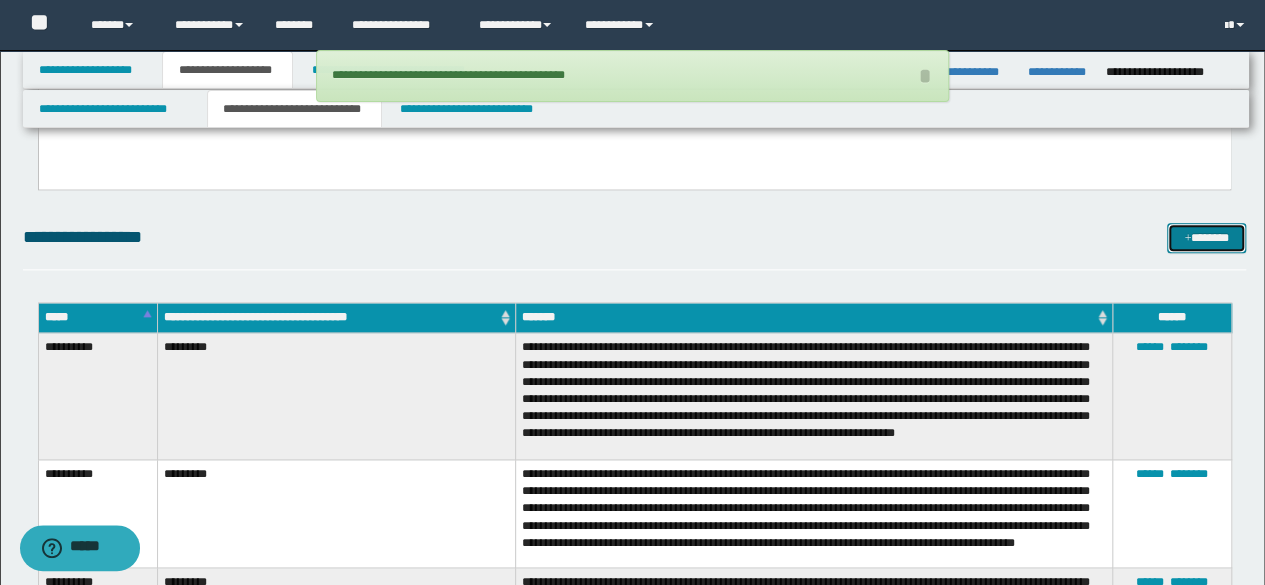 click on "*******" at bounding box center [1206, 237] 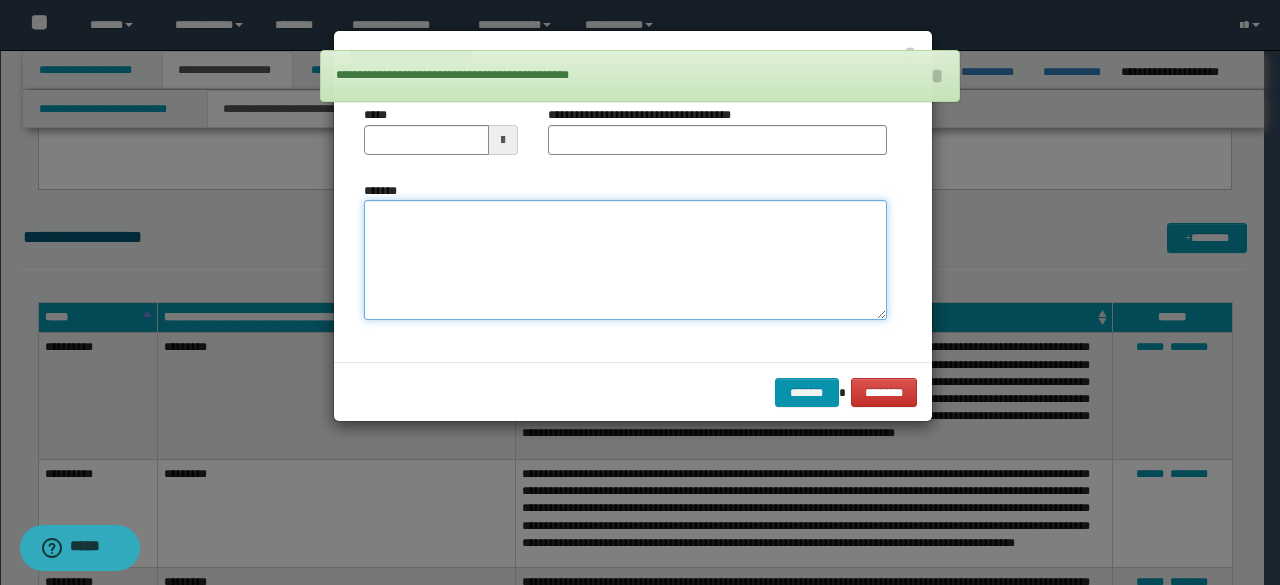 click on "*******" at bounding box center (625, 259) 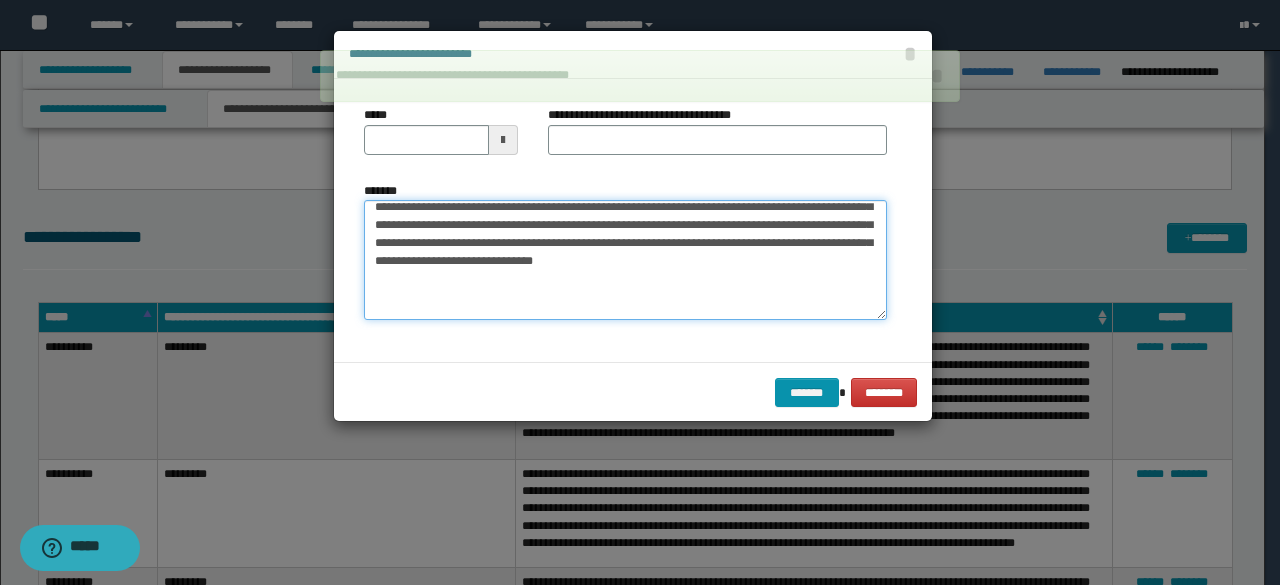 scroll, scrollTop: 0, scrollLeft: 0, axis: both 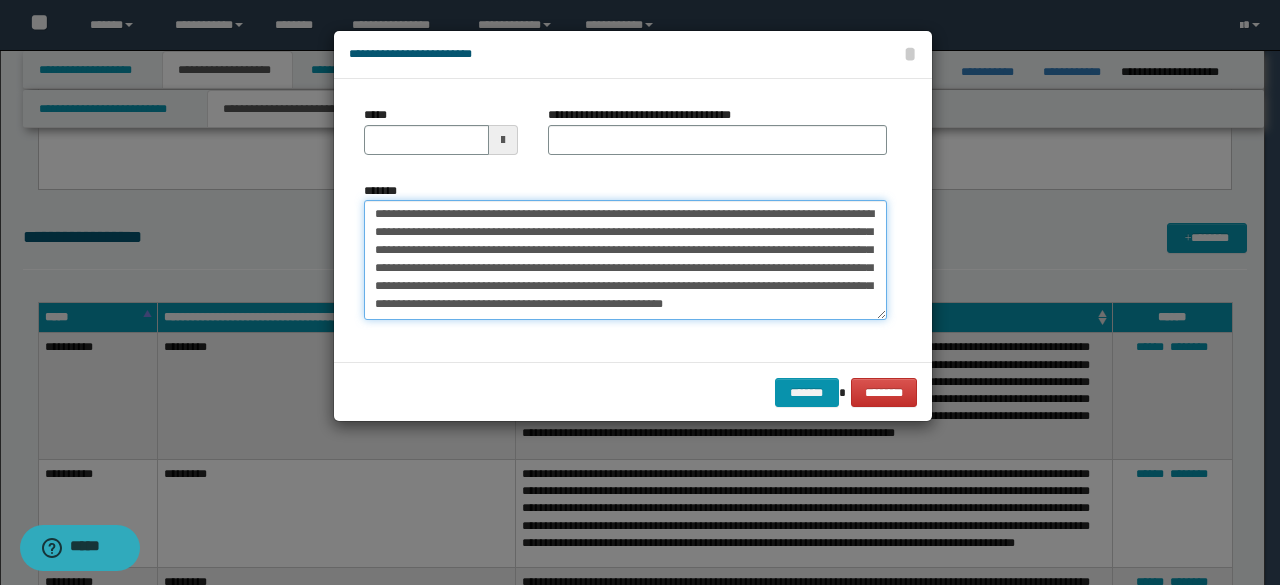 drag, startPoint x: 612, startPoint y: 279, endPoint x: 570, endPoint y: 276, distance: 42.107006 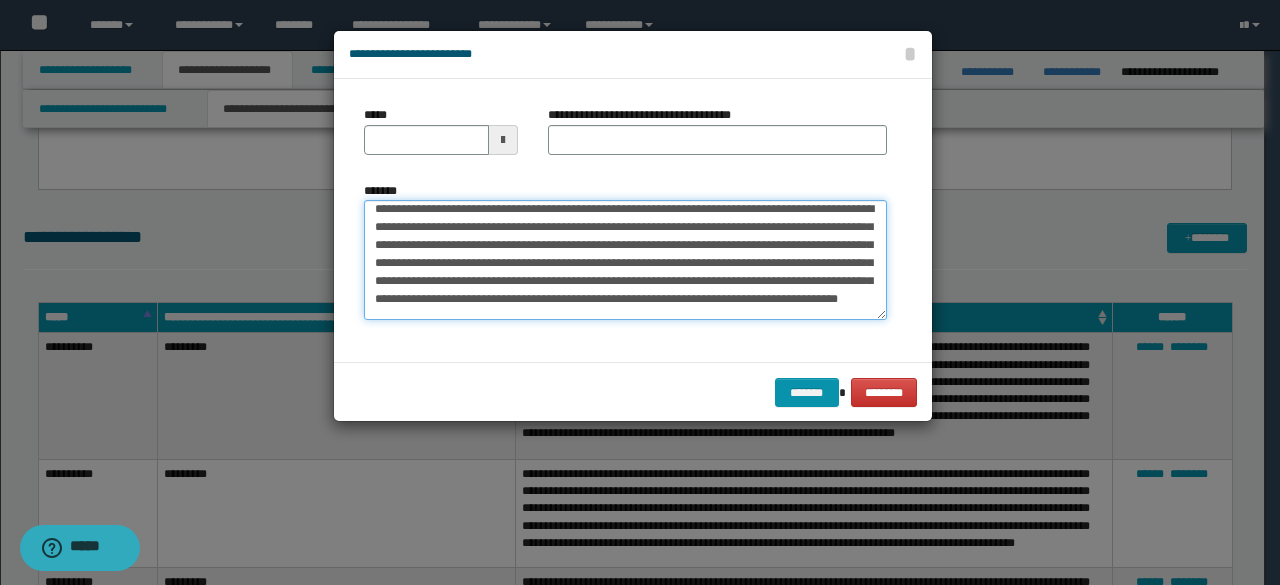 scroll, scrollTop: 450, scrollLeft: 0, axis: vertical 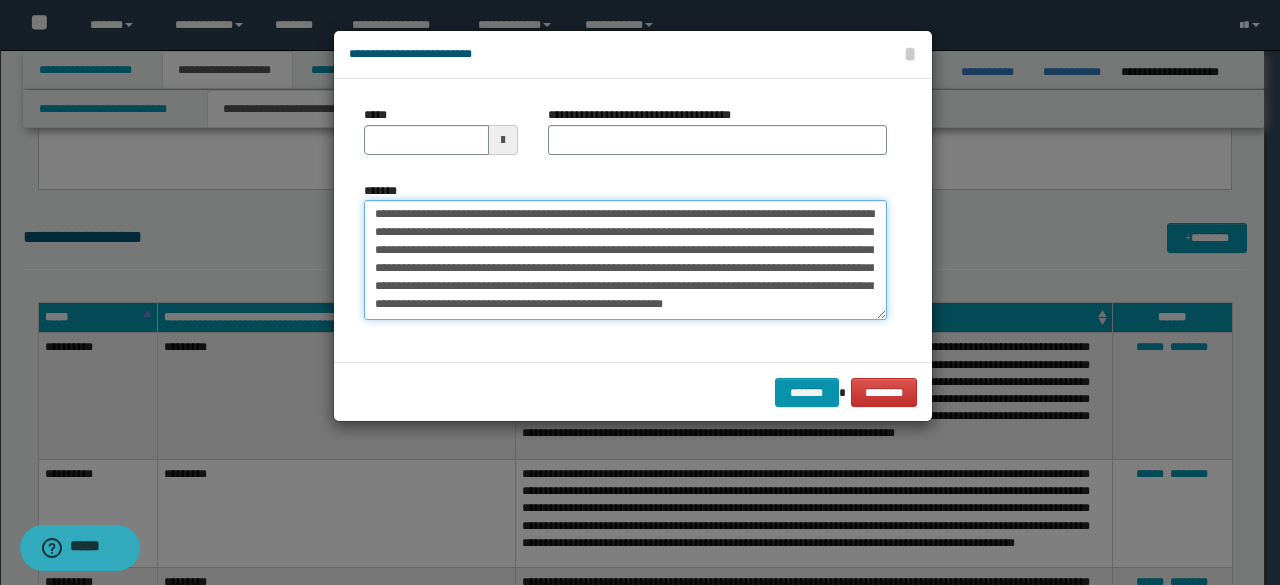 drag, startPoint x: 563, startPoint y: 303, endPoint x: 694, endPoint y: 407, distance: 167.26326 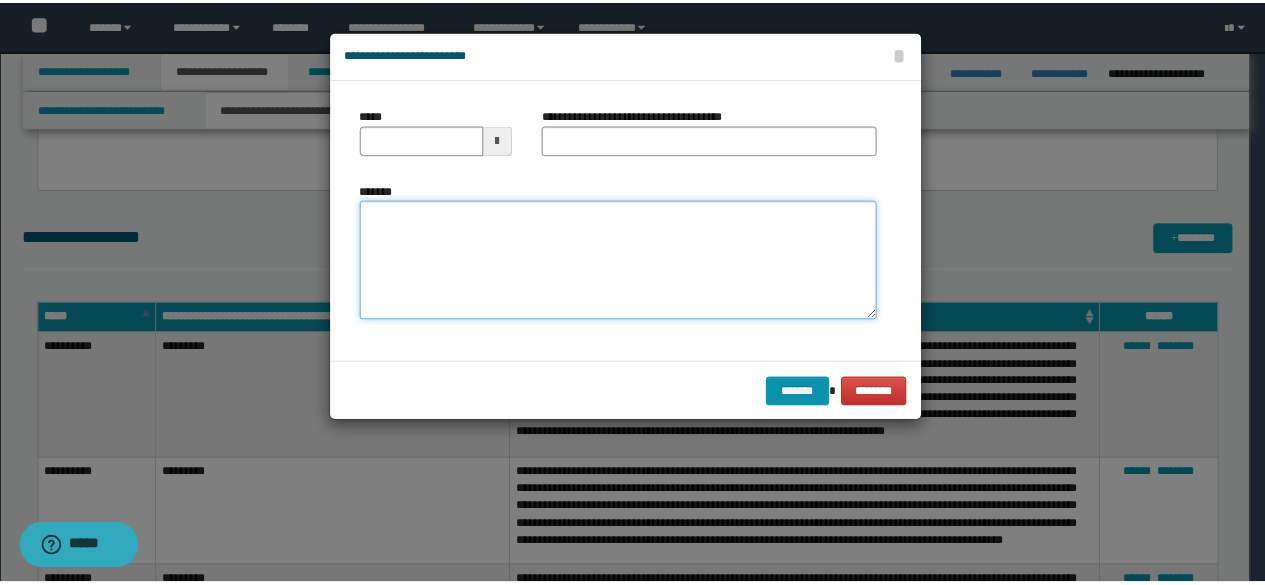 scroll, scrollTop: 0, scrollLeft: 0, axis: both 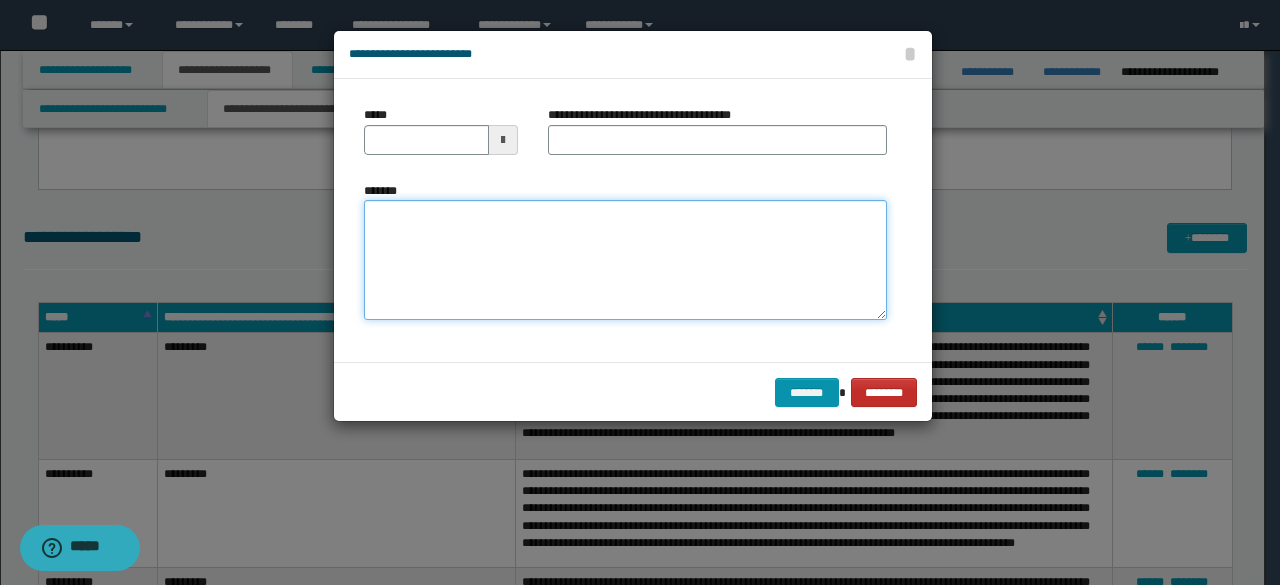 type 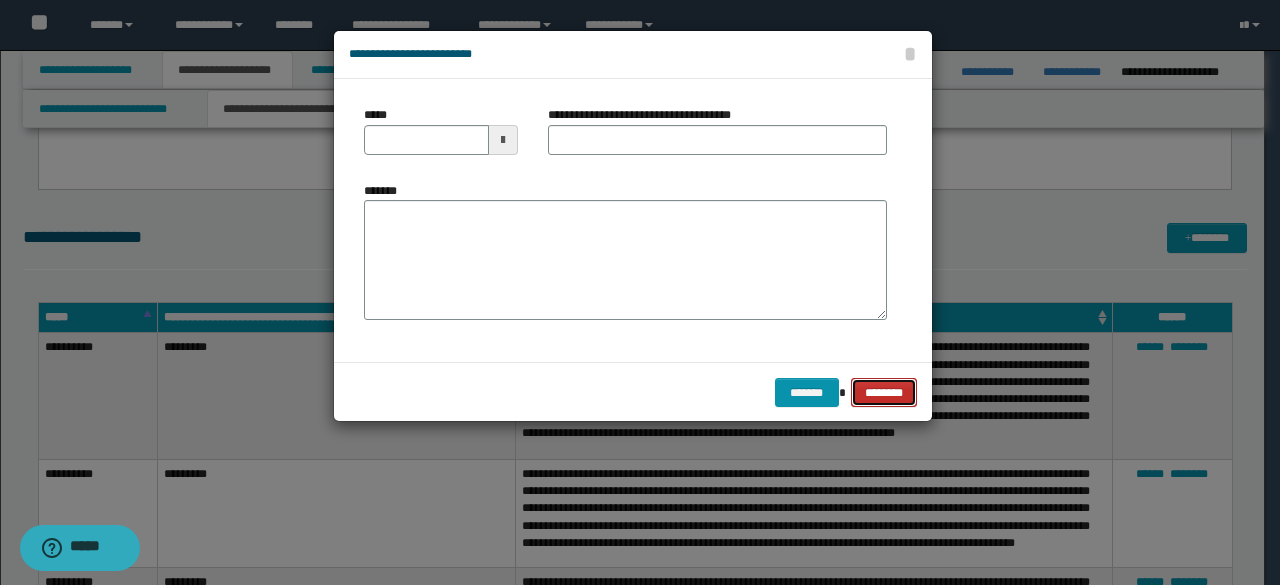 click on "********" at bounding box center (884, 392) 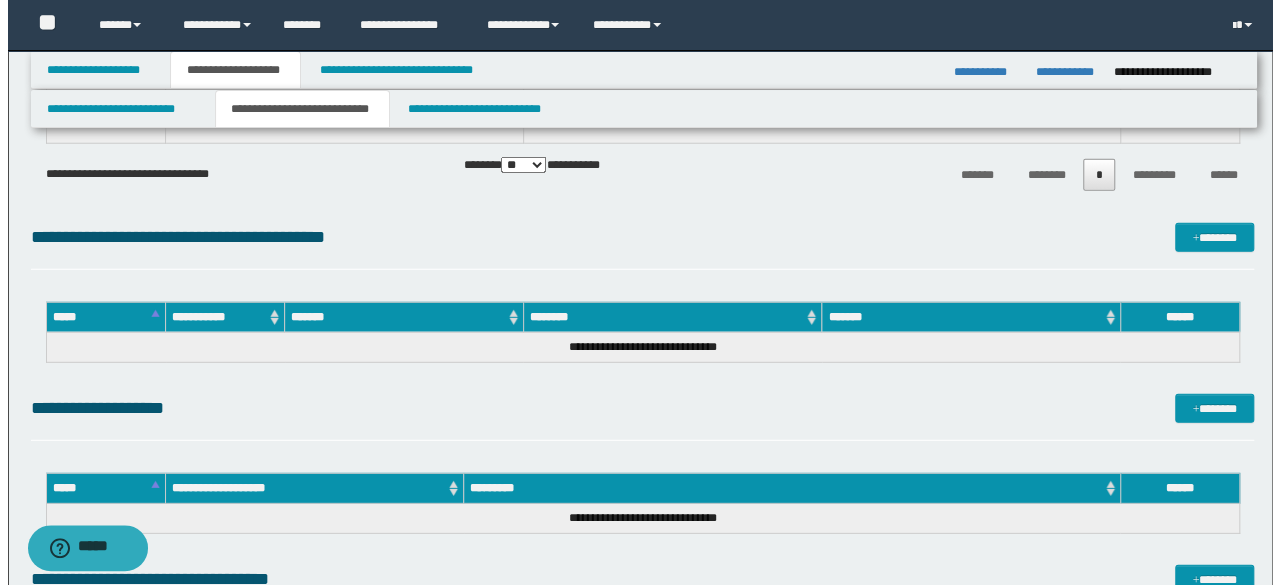 scroll, scrollTop: 2800, scrollLeft: 0, axis: vertical 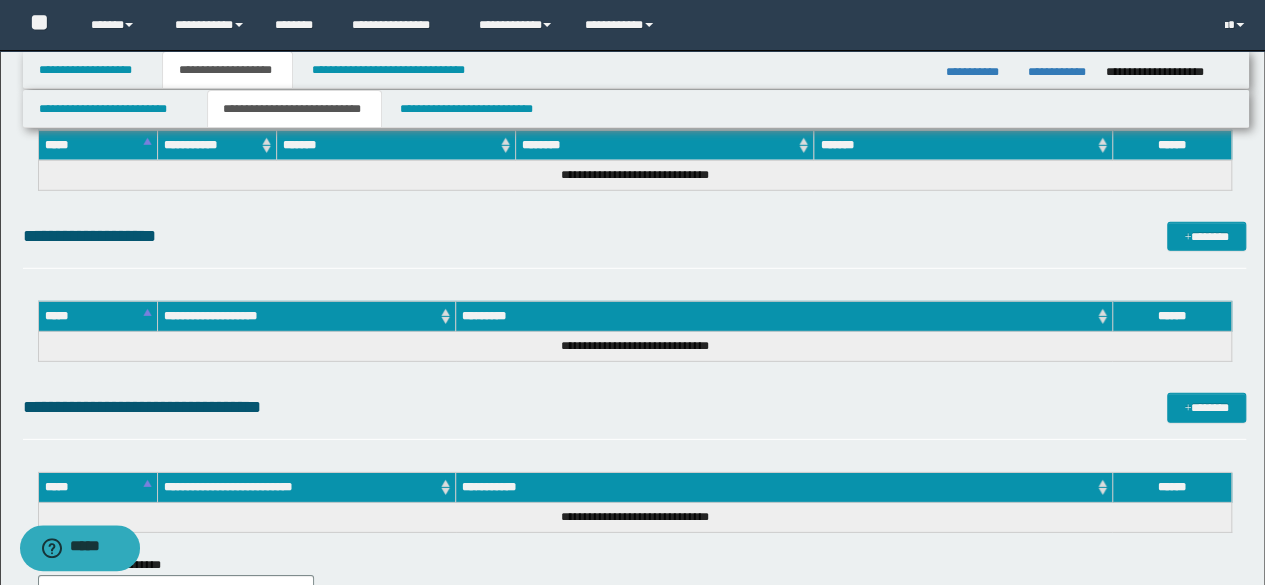click on "**********" at bounding box center (635, -923) 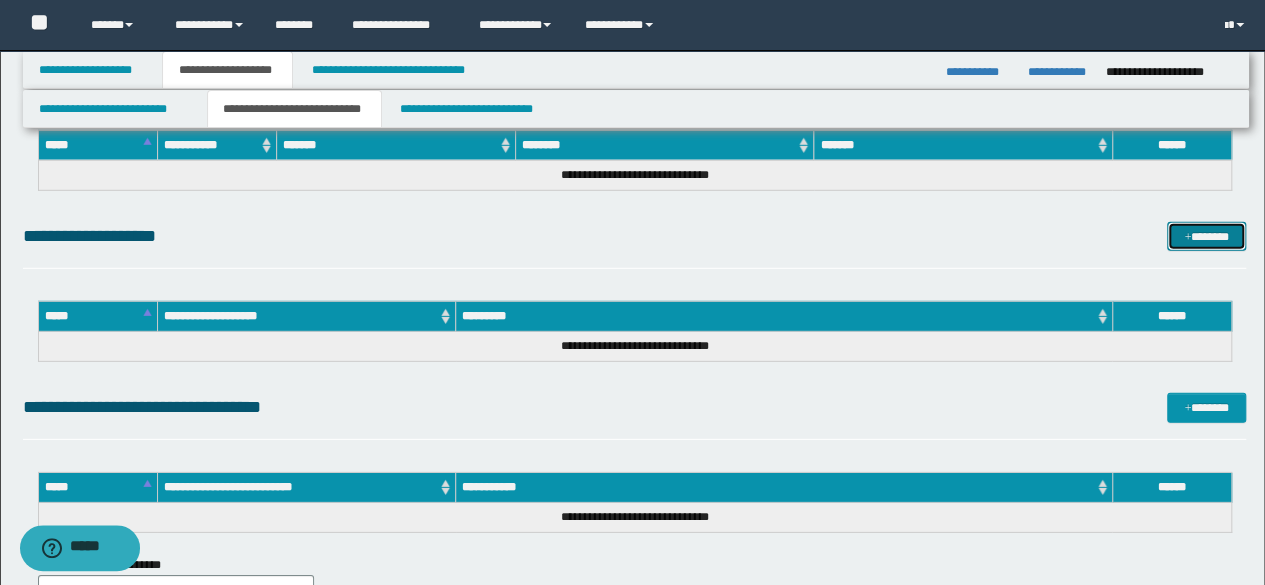 click on "*******" at bounding box center (1206, 236) 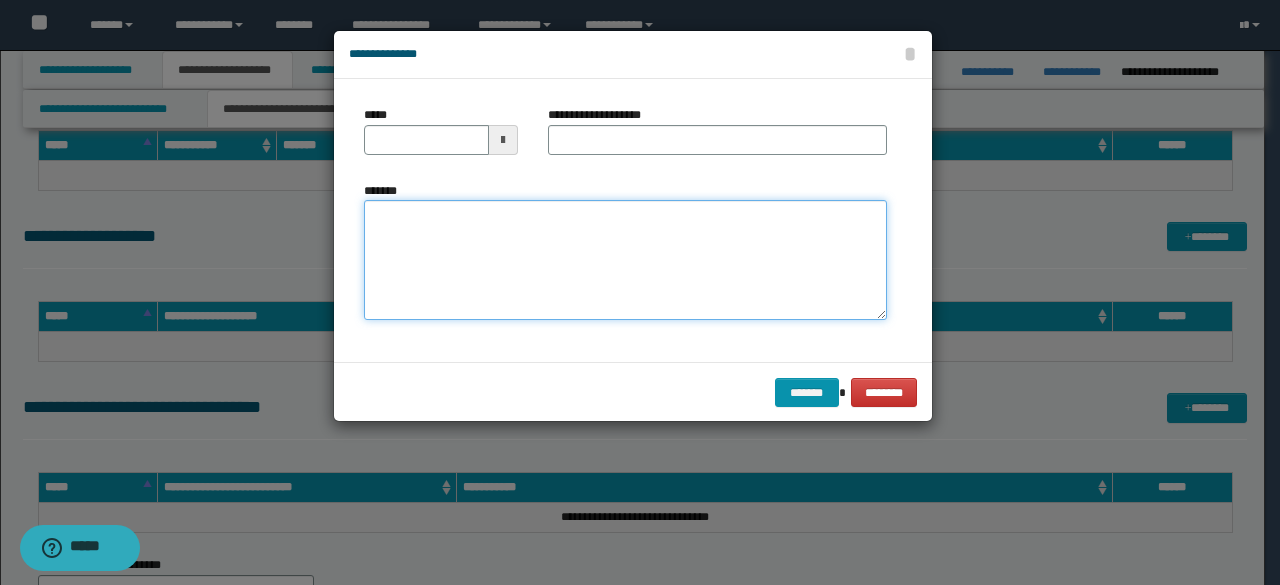 click on "*******" at bounding box center (625, 260) 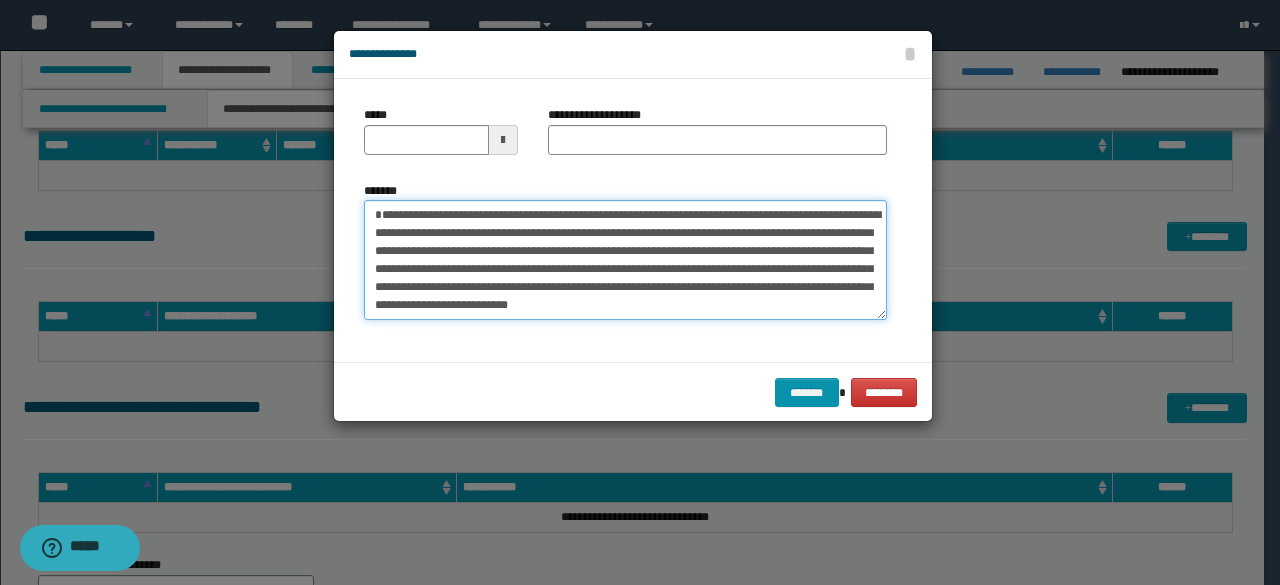 scroll, scrollTop: 0, scrollLeft: 0, axis: both 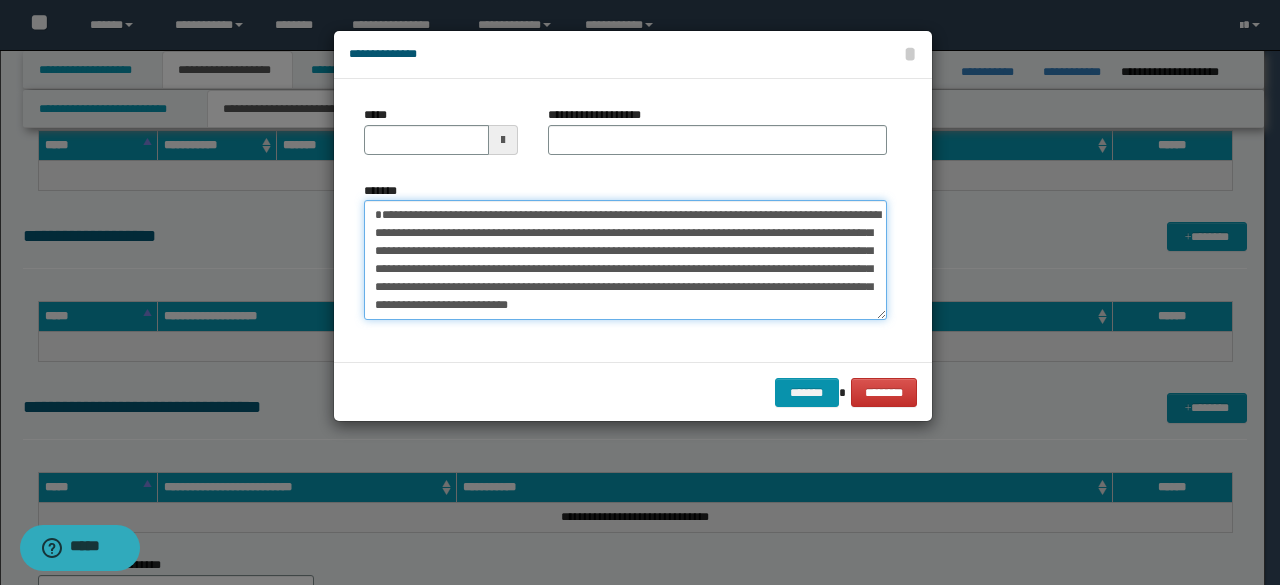 drag, startPoint x: 608, startPoint y: 232, endPoint x: 234, endPoint y: 189, distance: 376.4638 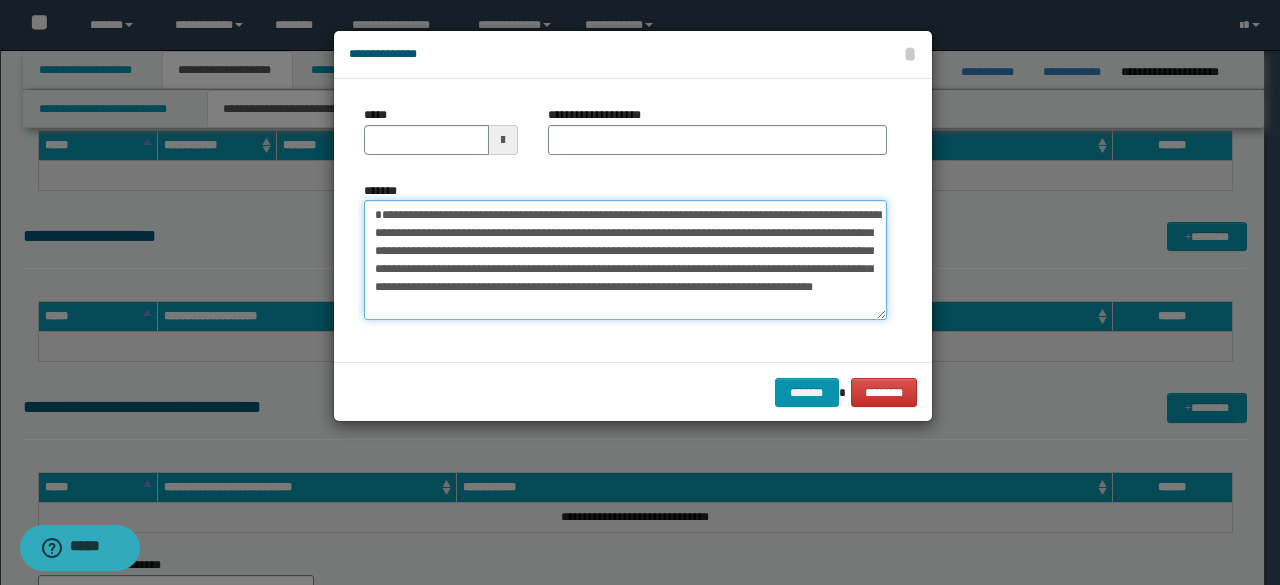type on "**********" 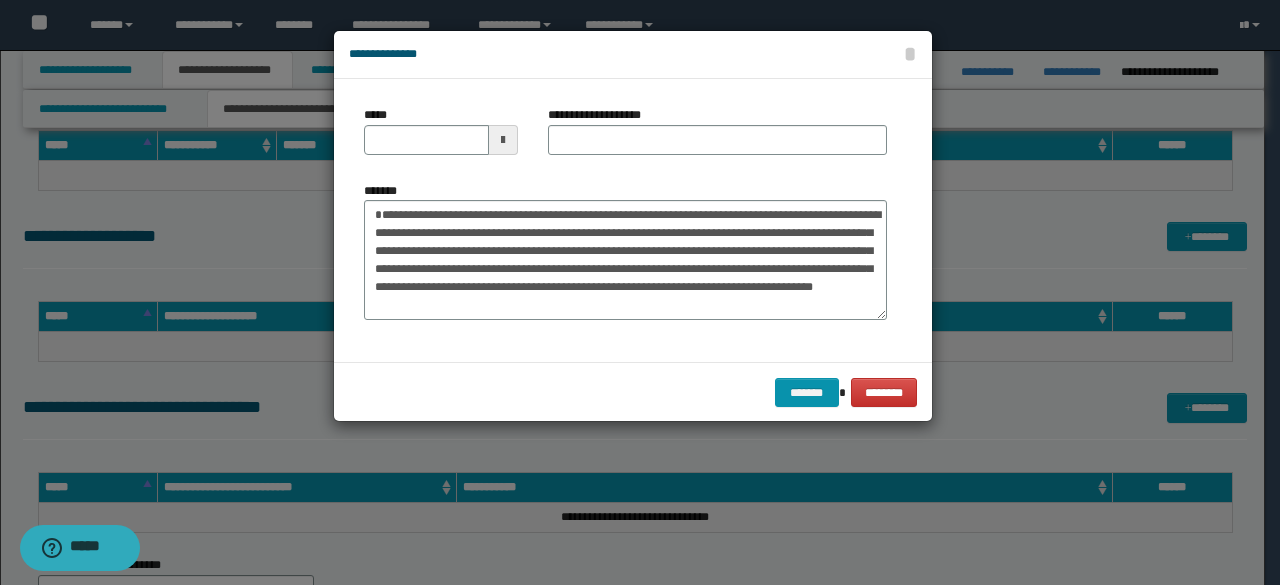 click on "**********" at bounding box center (605, 115) 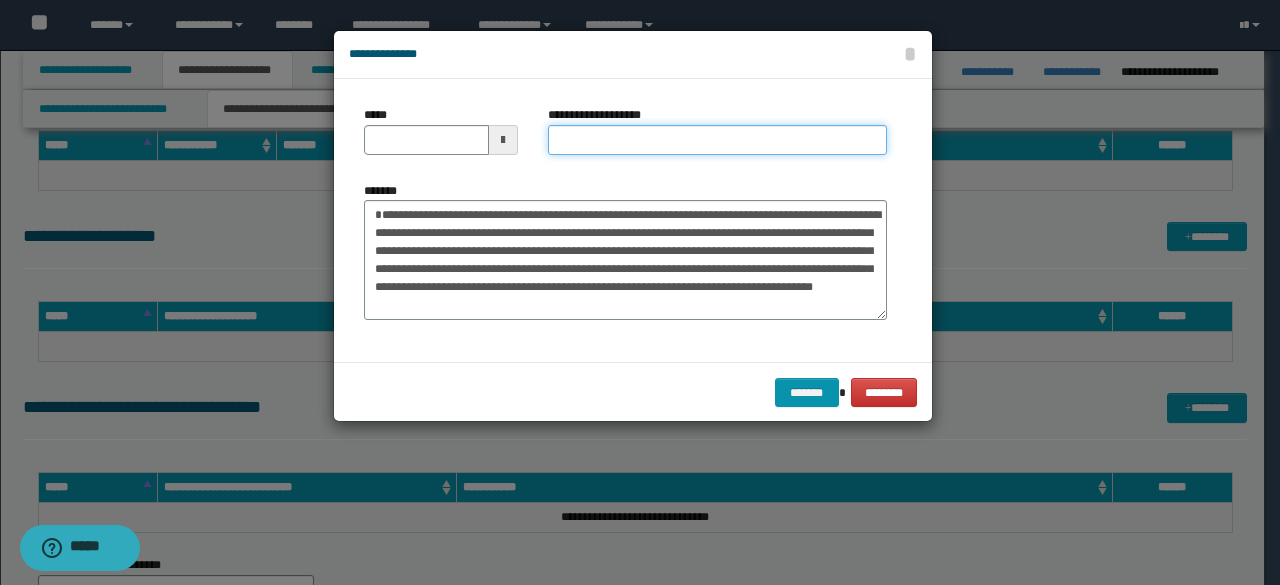 click on "**********" at bounding box center (717, 140) 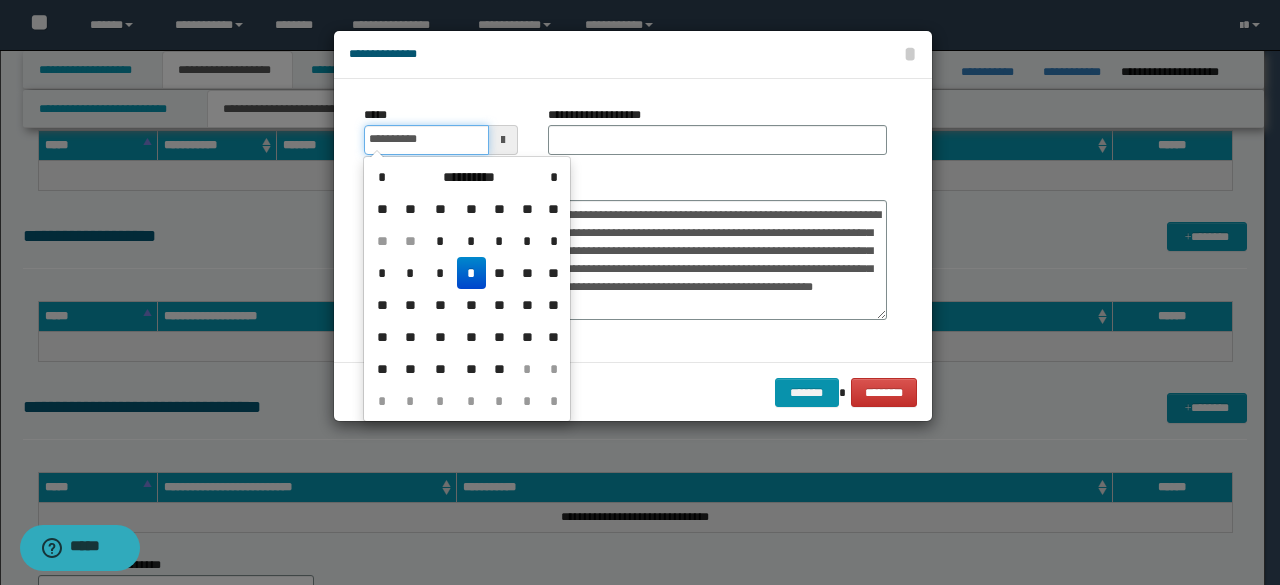 click on "**********" at bounding box center [426, 140] 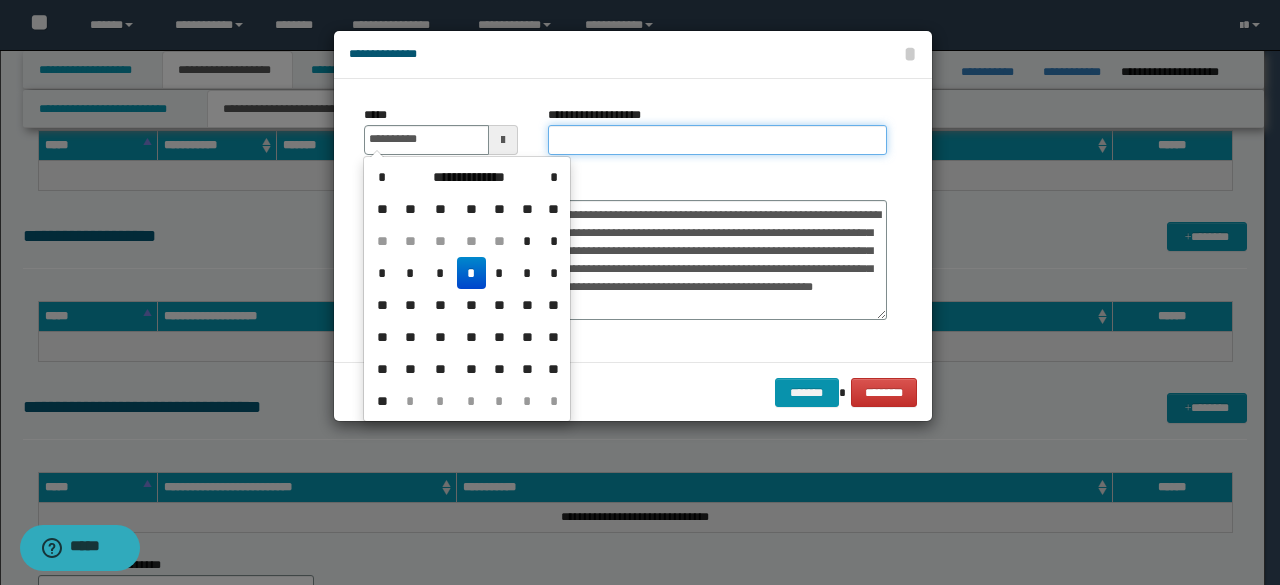 type on "**********" 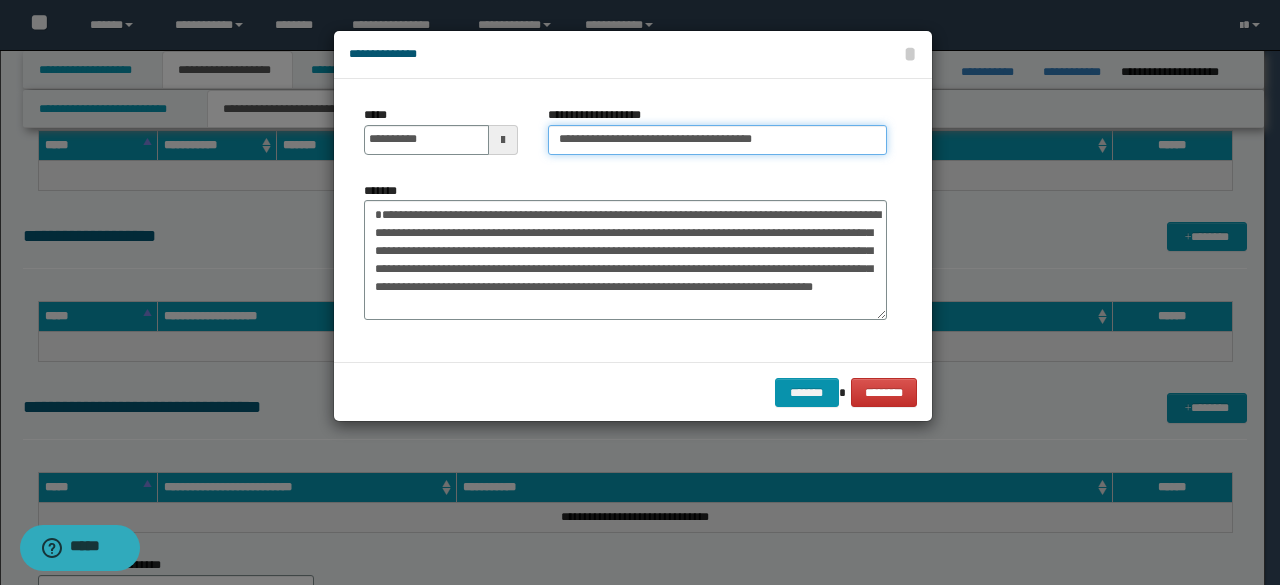 click on "**********" at bounding box center [717, 140] 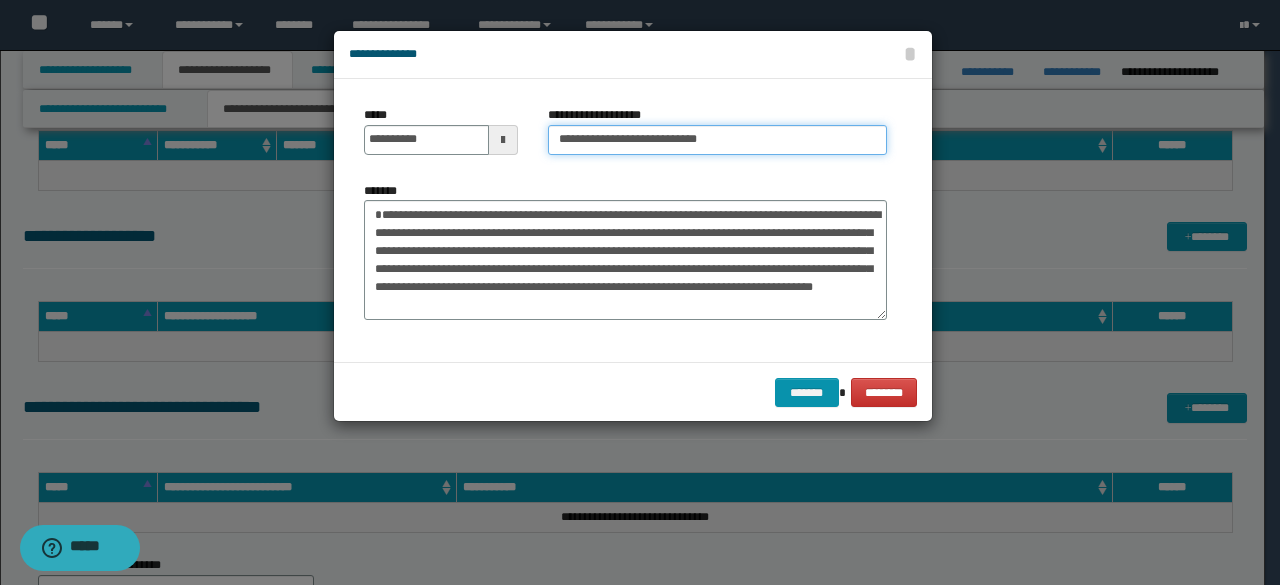 click on "**********" at bounding box center [717, 140] 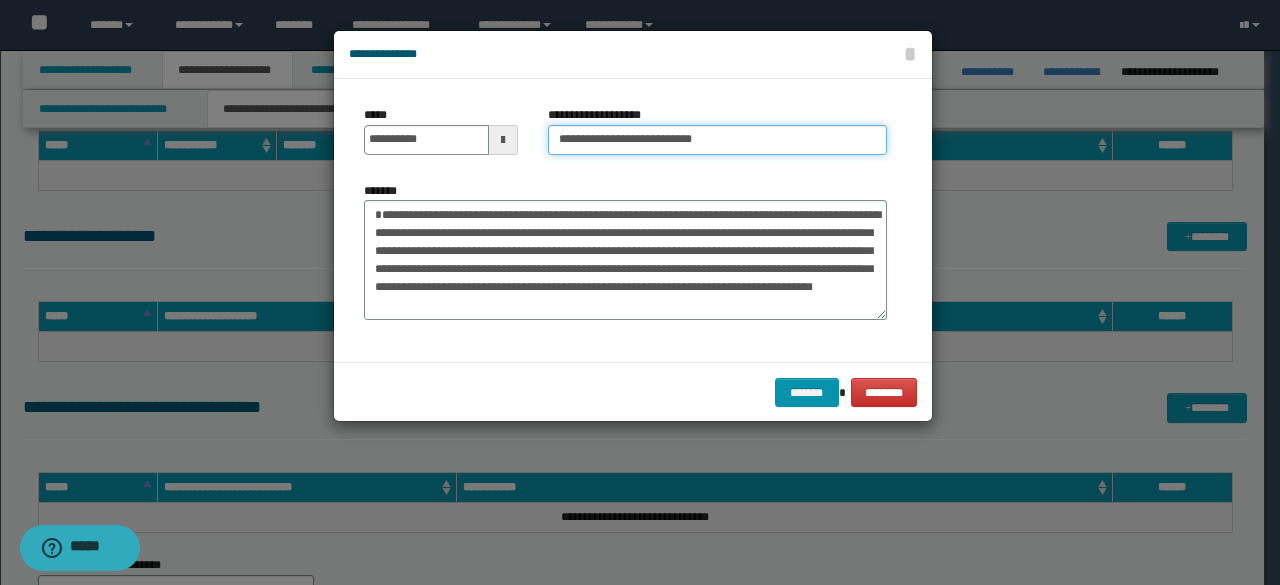 type on "**********" 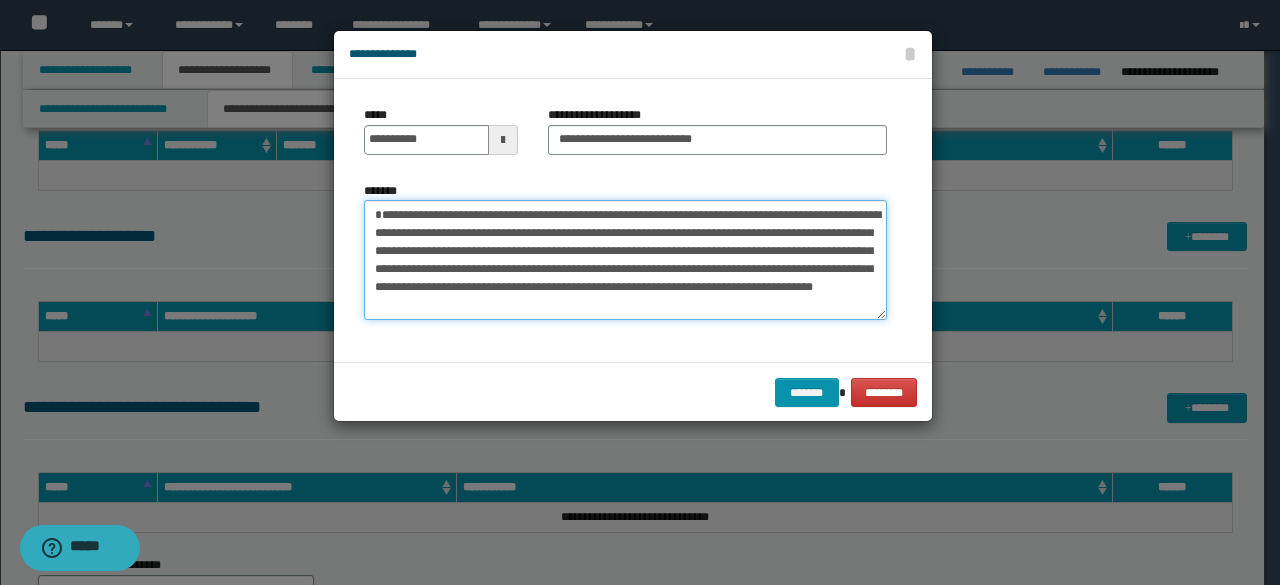 click on "*******" at bounding box center (625, 259) 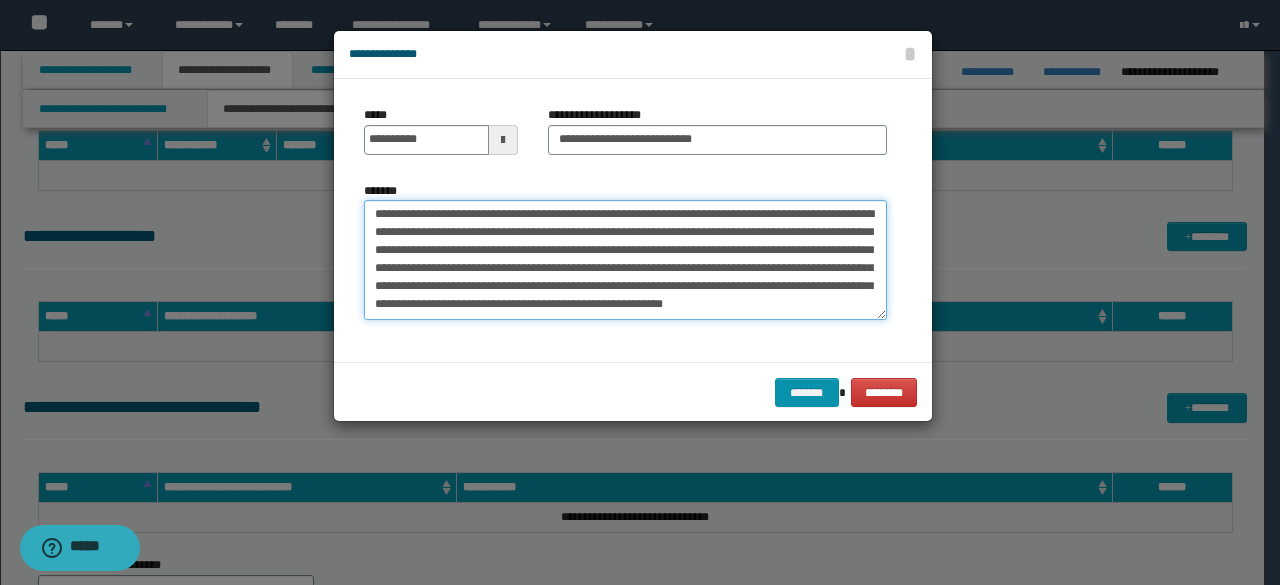 drag, startPoint x: 405, startPoint y: 271, endPoint x: 676, endPoint y: 336, distance: 278.68622 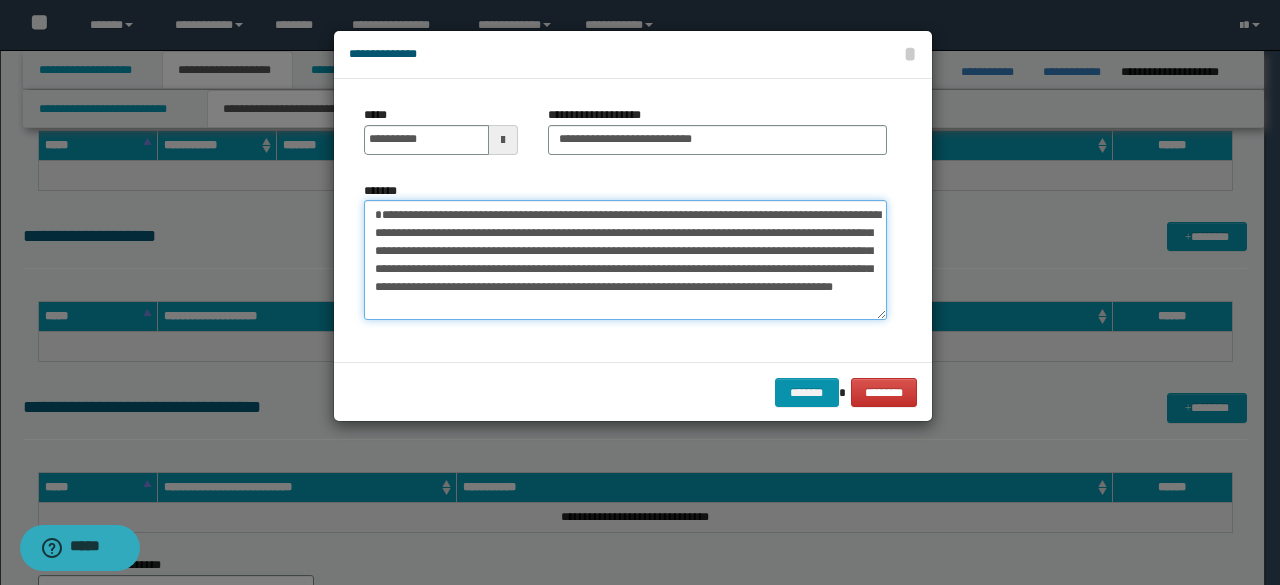 scroll, scrollTop: 72, scrollLeft: 0, axis: vertical 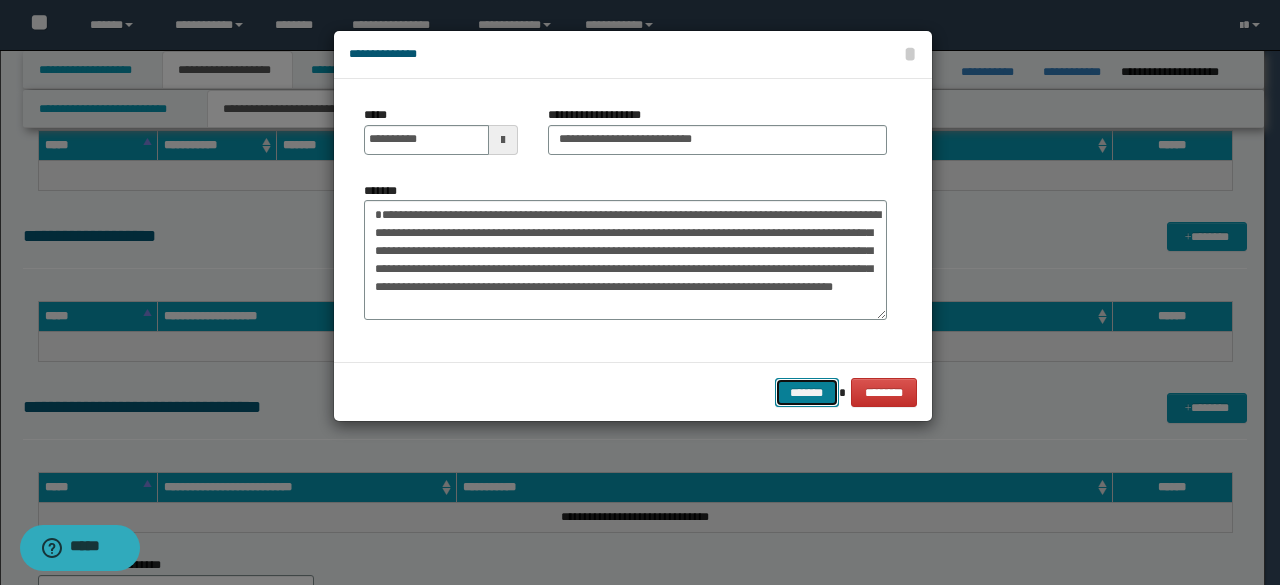 drag, startPoint x: 805, startPoint y: 390, endPoint x: 913, endPoint y: 373, distance: 109.32977 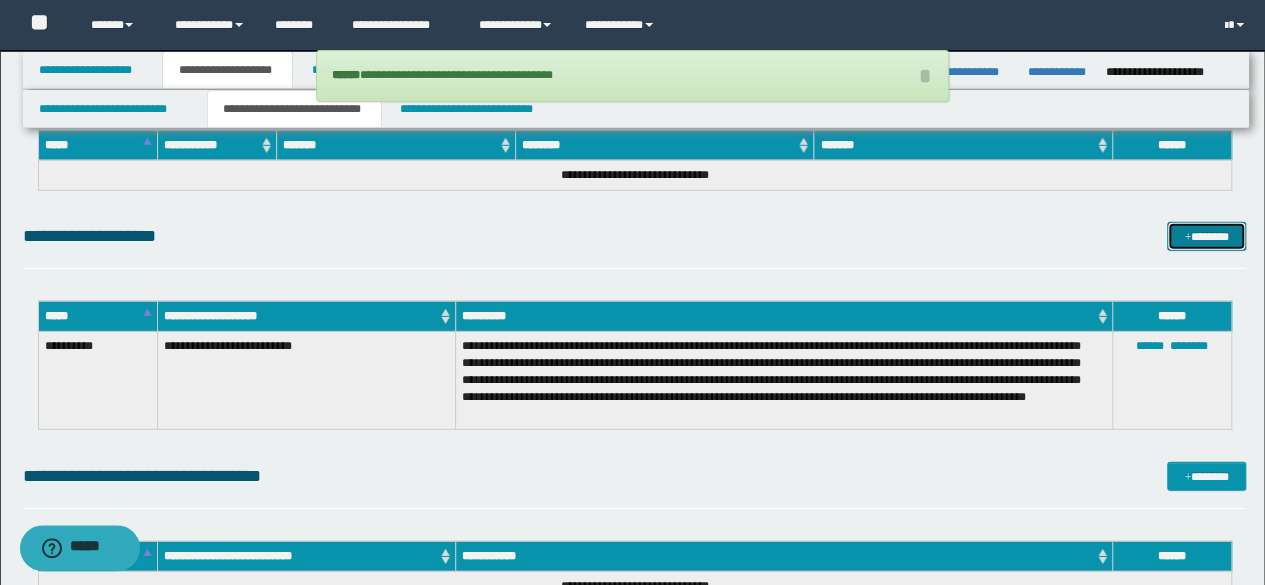 click at bounding box center [1187, 238] 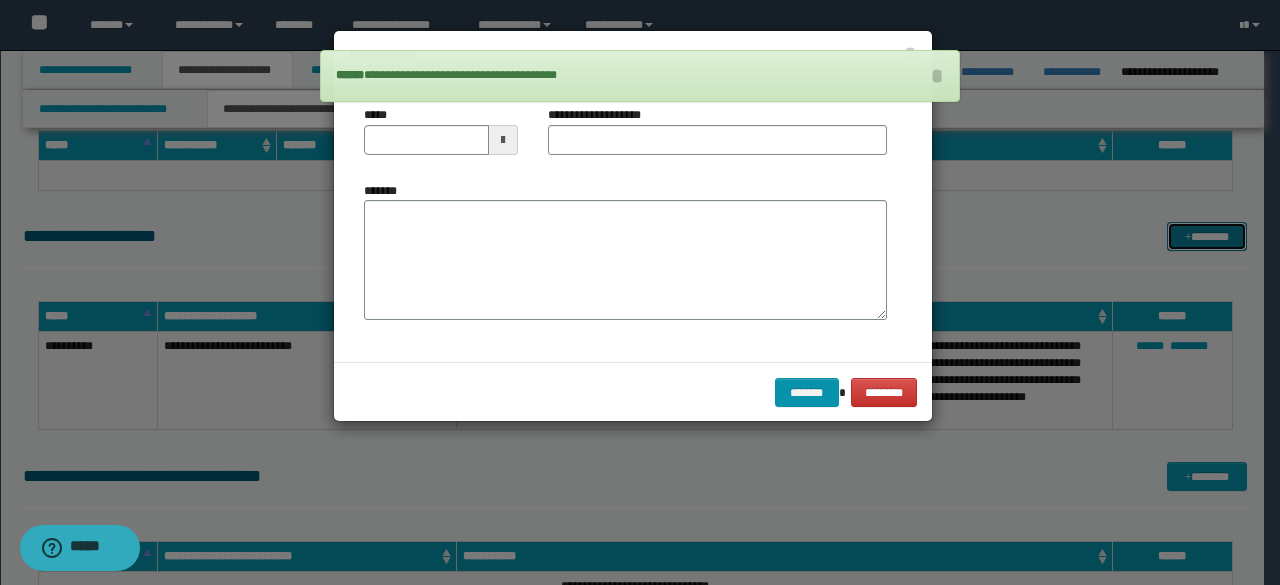 scroll, scrollTop: 0, scrollLeft: 0, axis: both 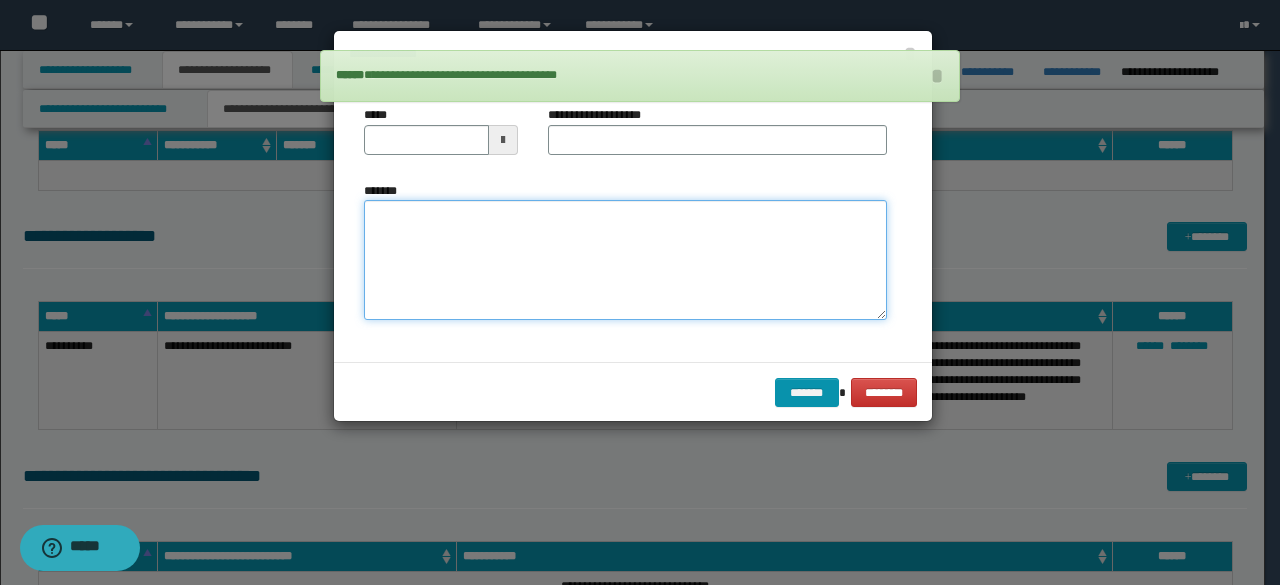 click on "*******" at bounding box center [625, 259] 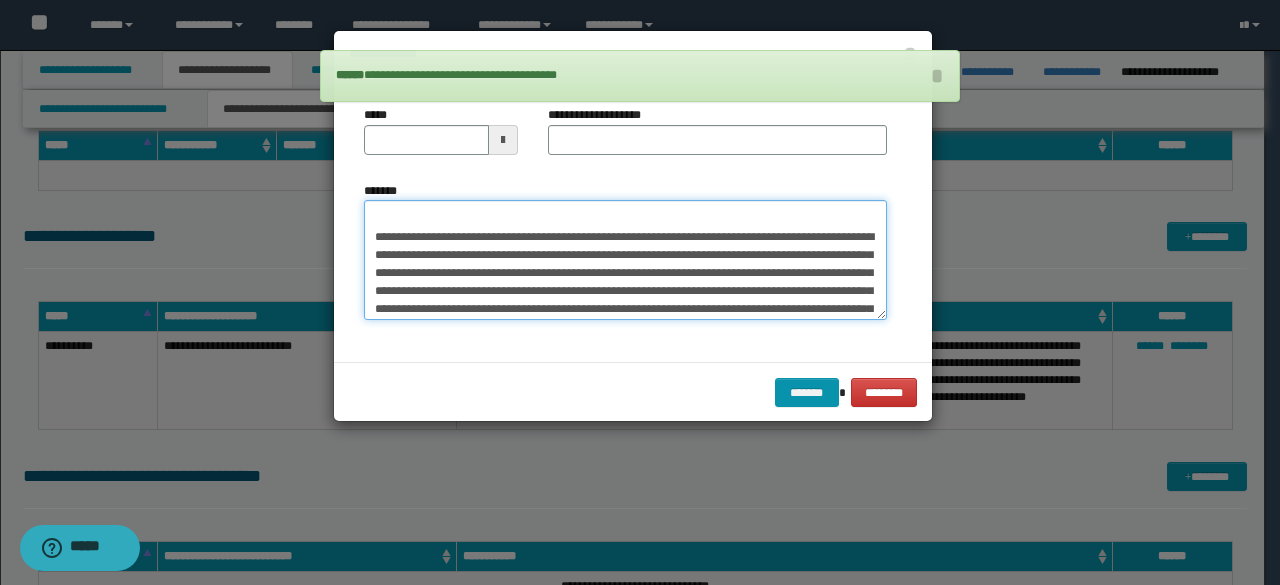 scroll, scrollTop: 0, scrollLeft: 0, axis: both 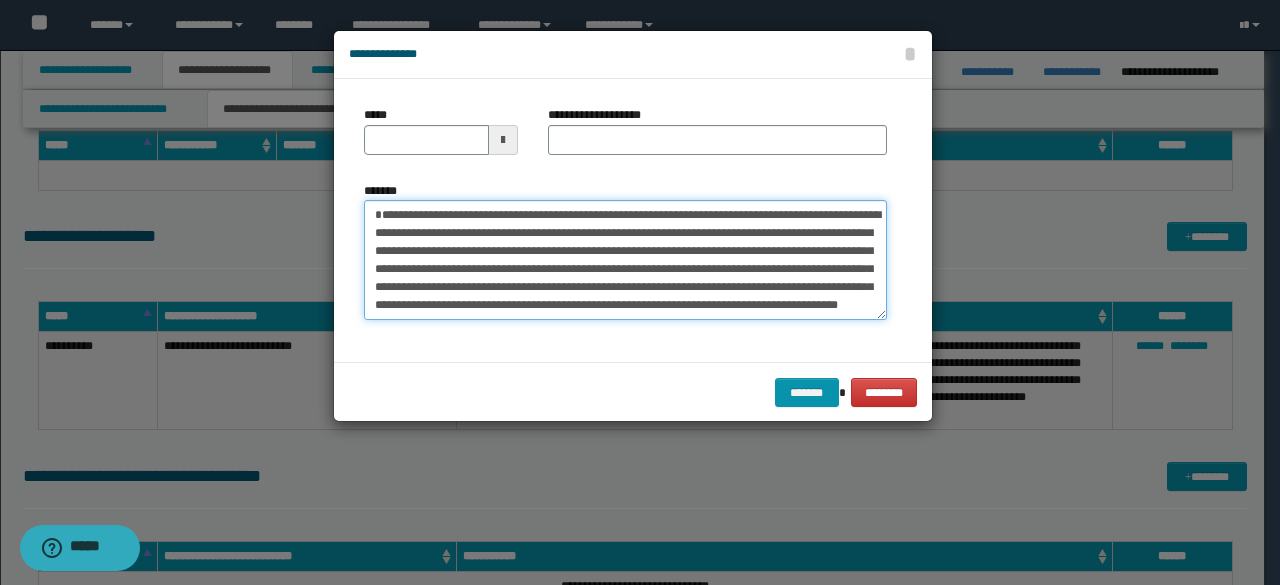 drag, startPoint x: 611, startPoint y: 237, endPoint x: 219, endPoint y: 181, distance: 395.9798 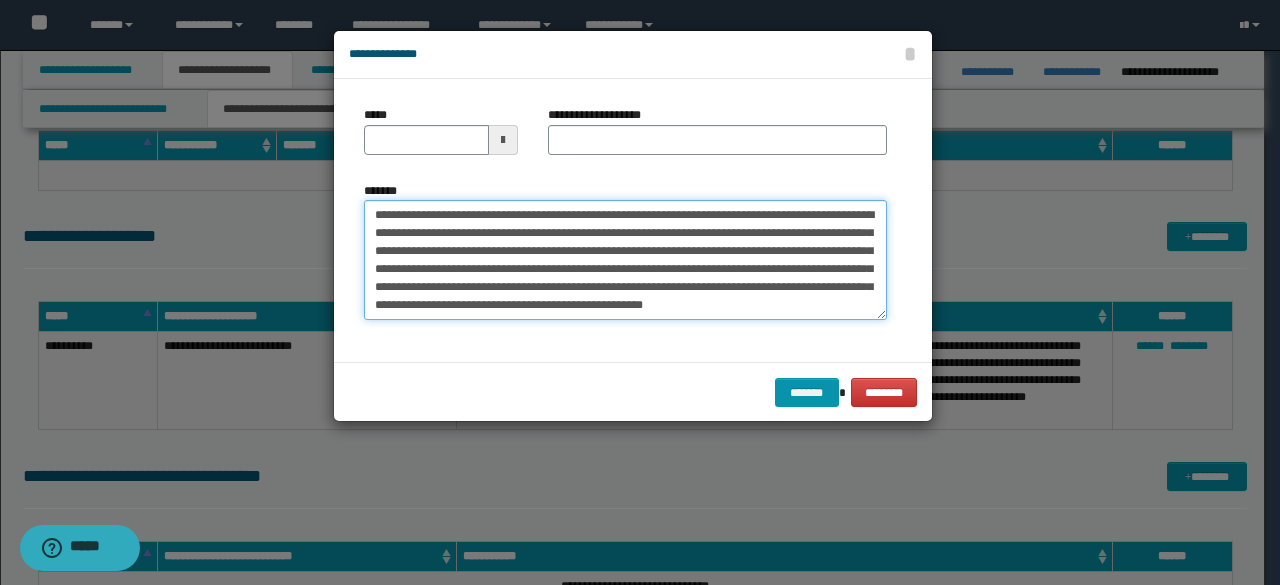 type on "**********" 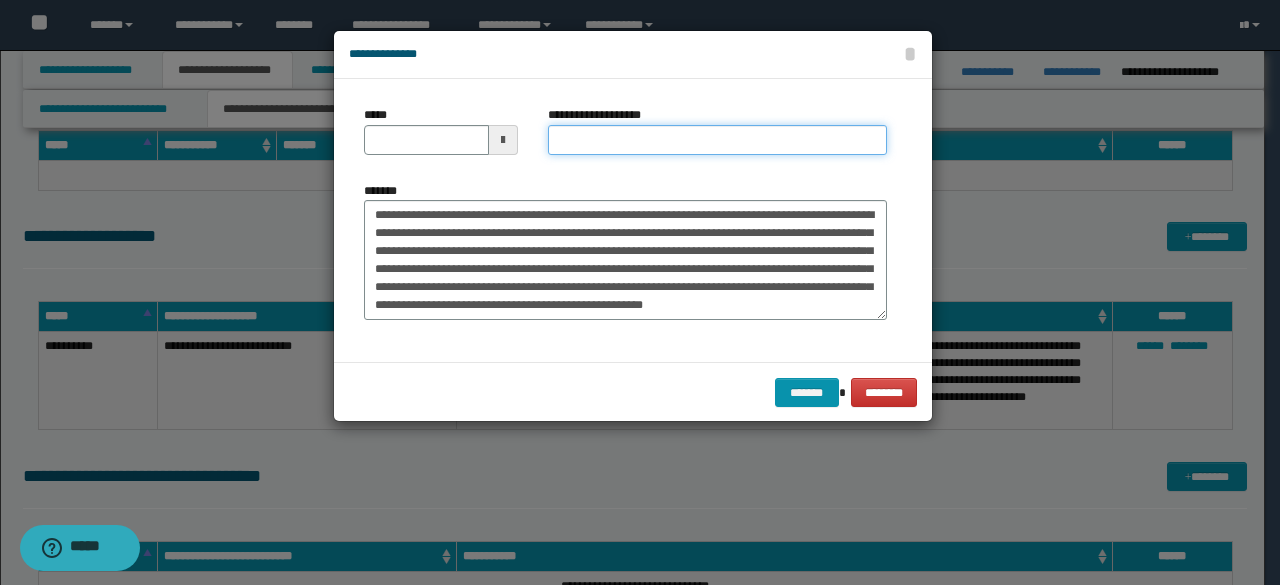 drag, startPoint x: 671, startPoint y: 123, endPoint x: 661, endPoint y: 145, distance: 24.166092 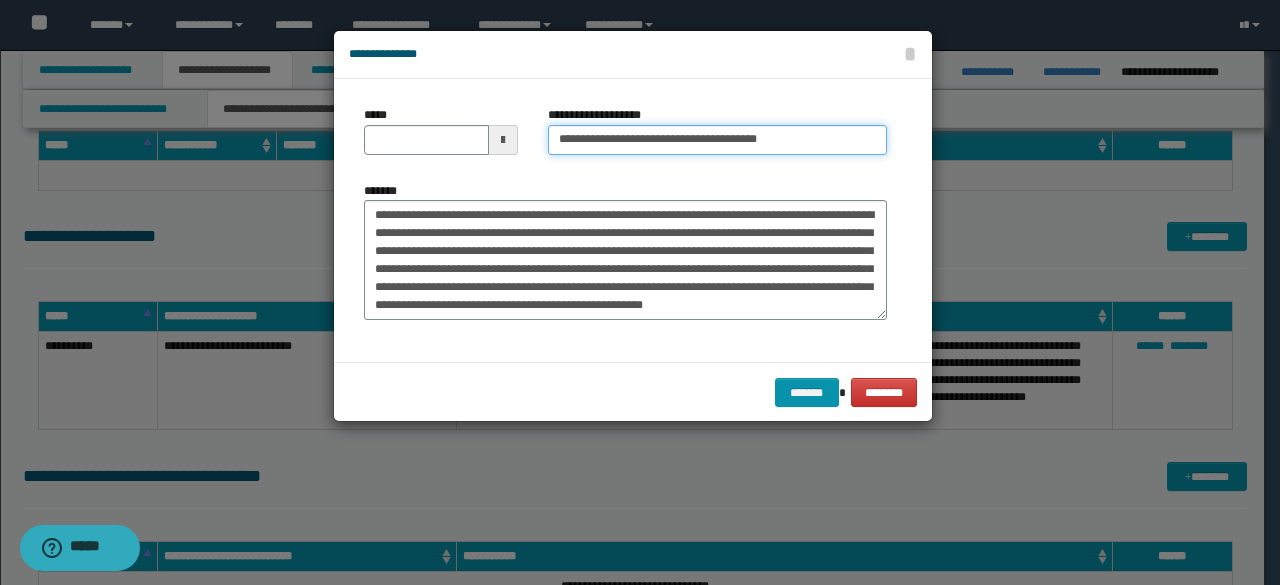 type on "**********" 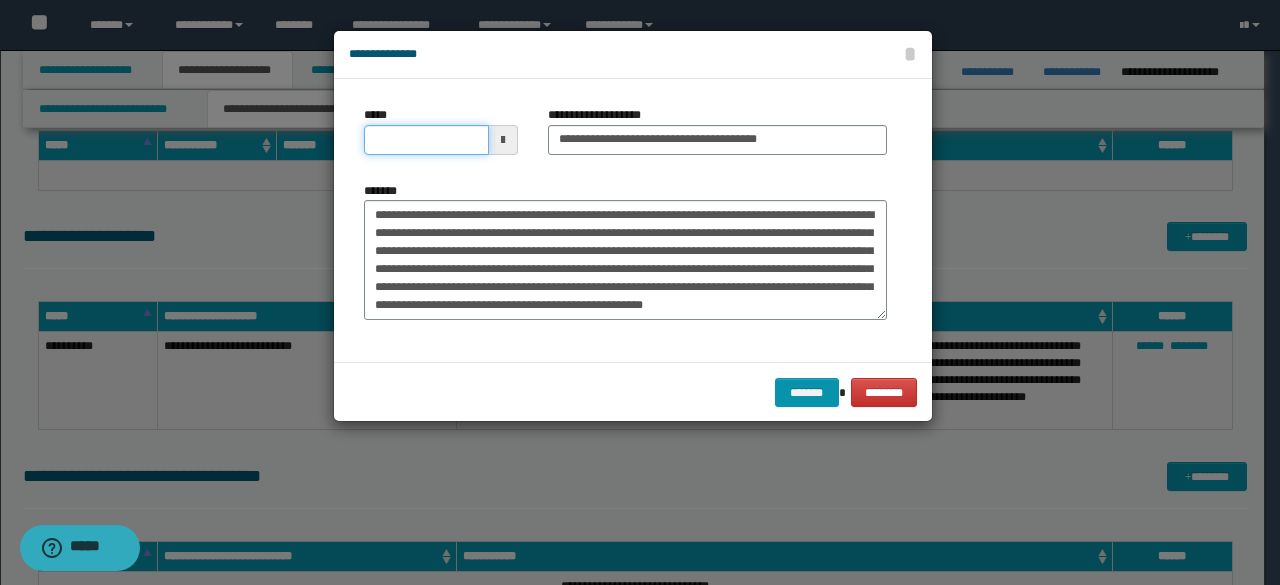click on "*****" at bounding box center [426, 140] 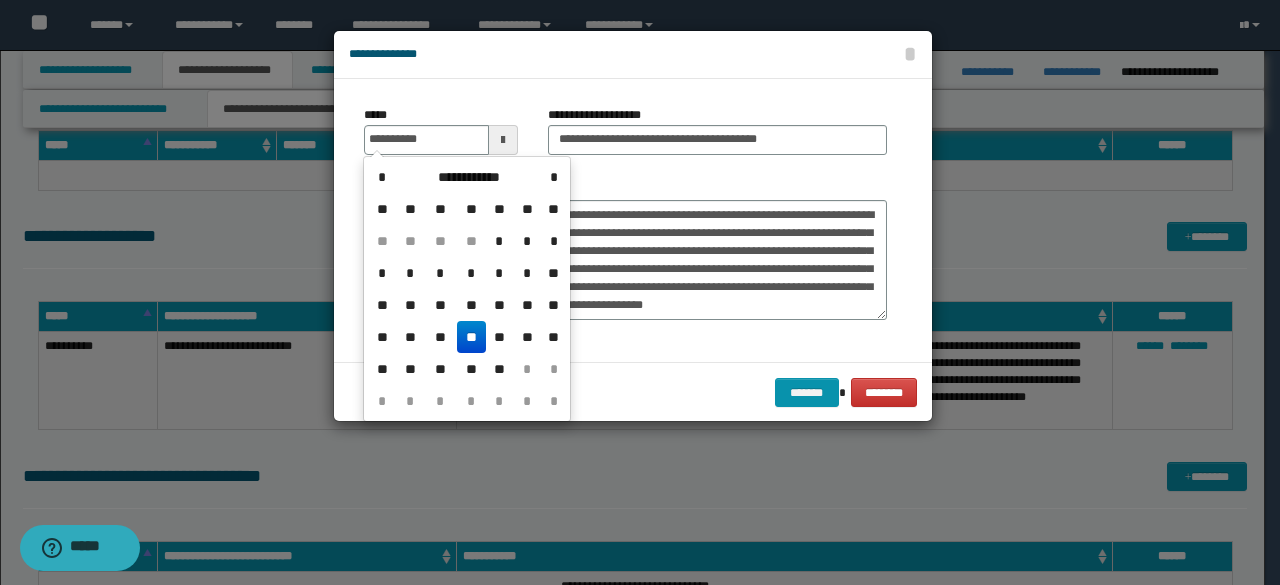 click on "**" at bounding box center [471, 337] 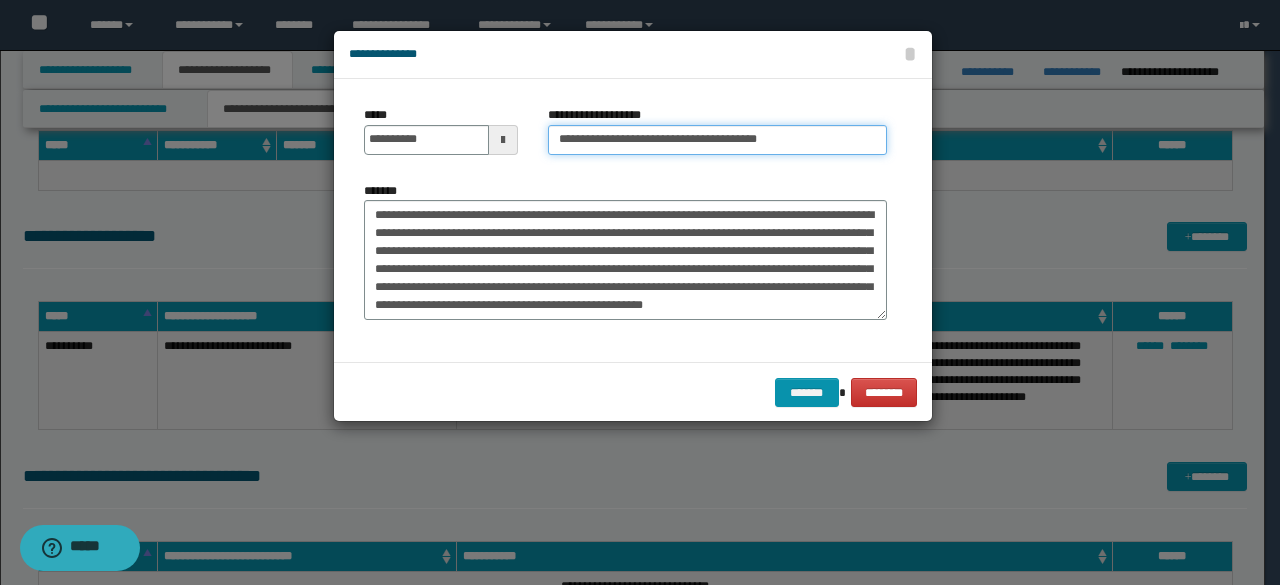 drag, startPoint x: 622, startPoint y: 138, endPoint x: 362, endPoint y: 115, distance: 261.01532 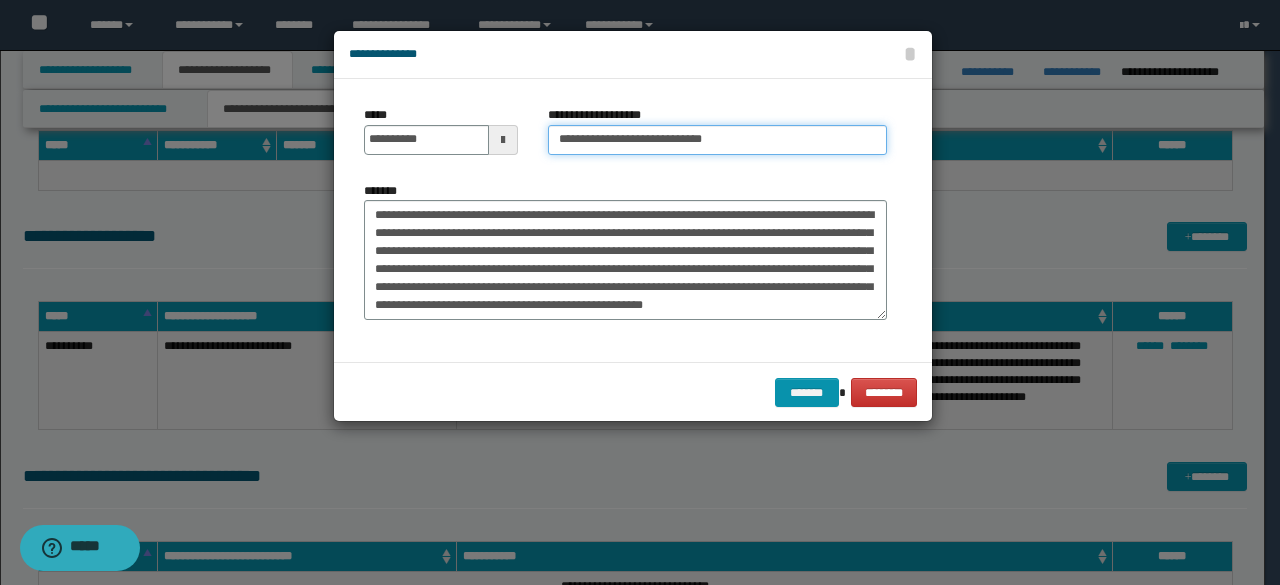 click on "**********" at bounding box center [717, 140] 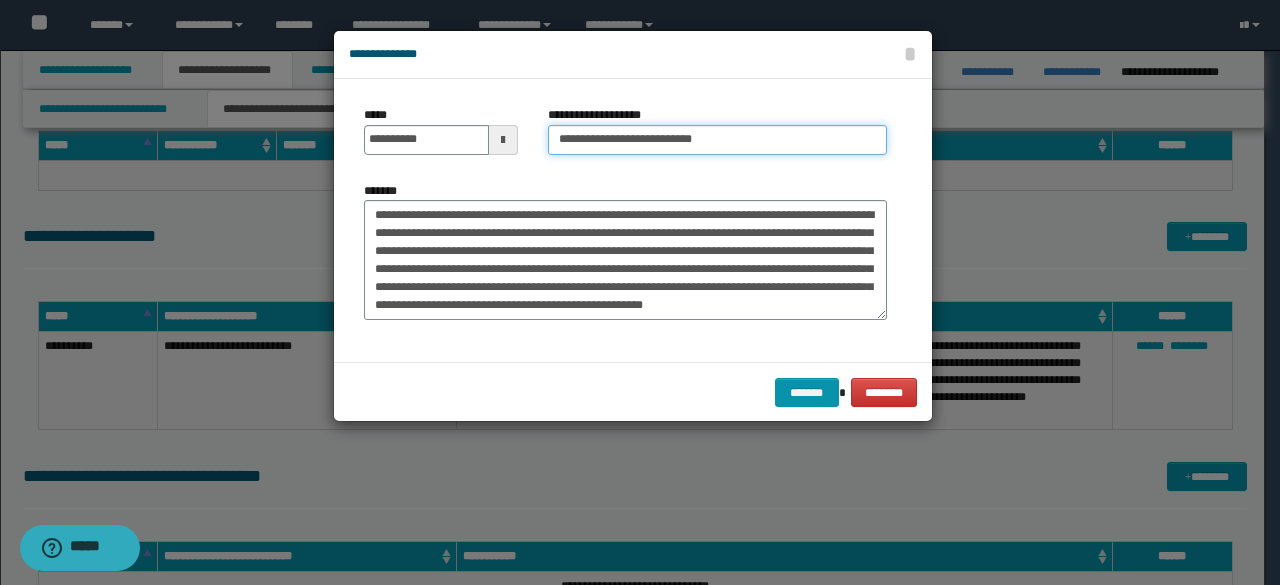 type on "**********" 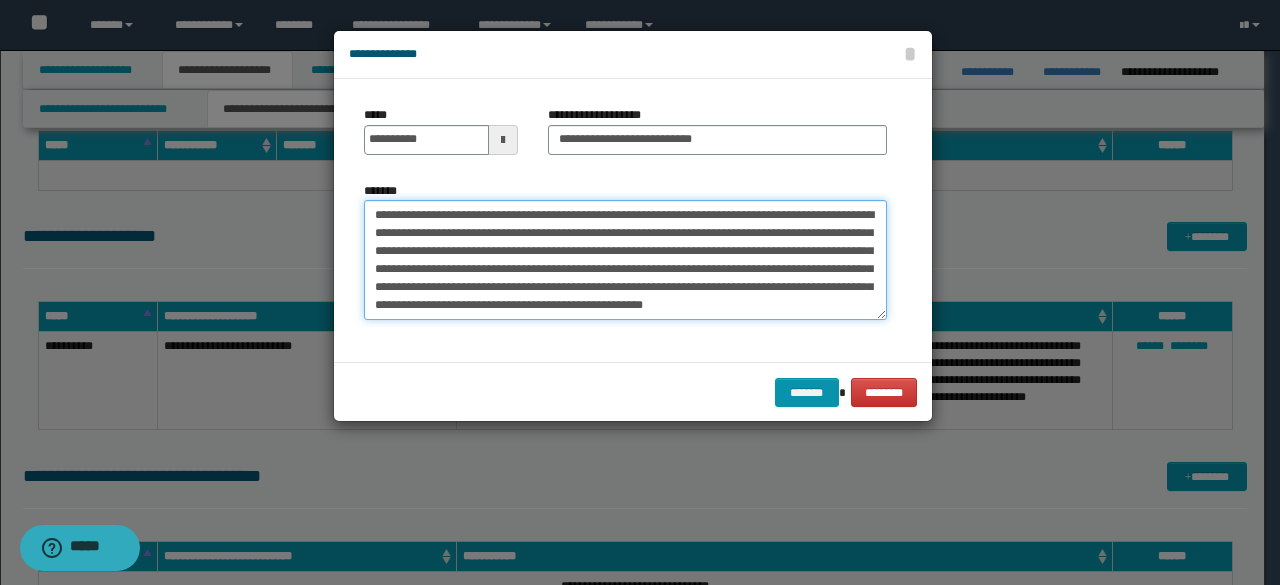 click on "*******" at bounding box center [625, 259] 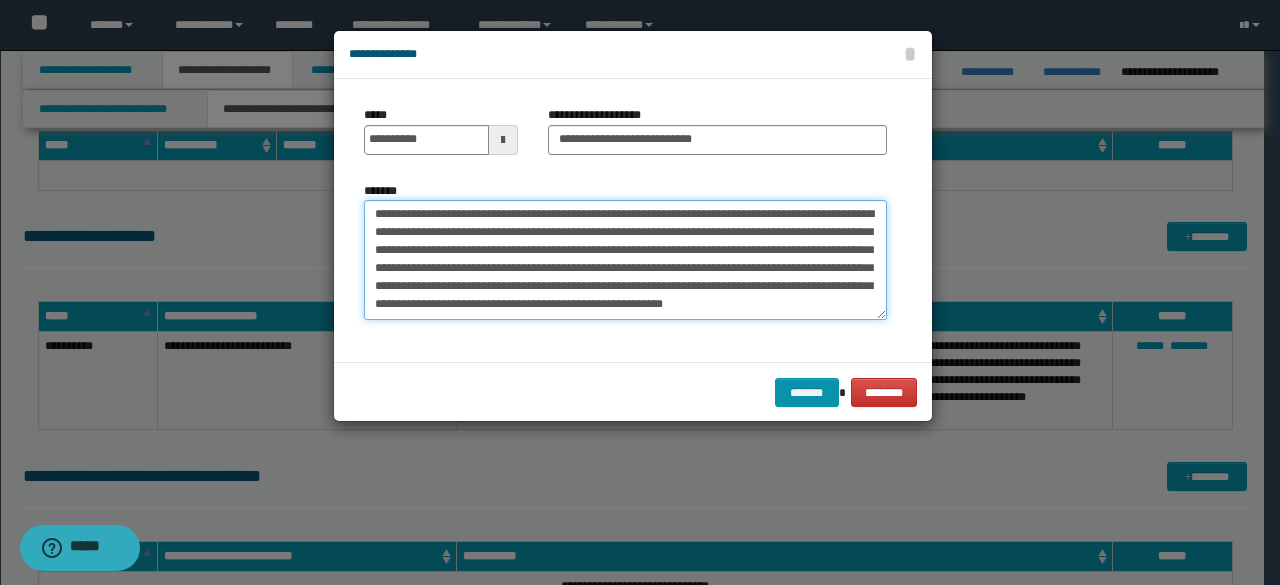 drag, startPoint x: 432, startPoint y: 240, endPoint x: 655, endPoint y: 371, distance: 258.631 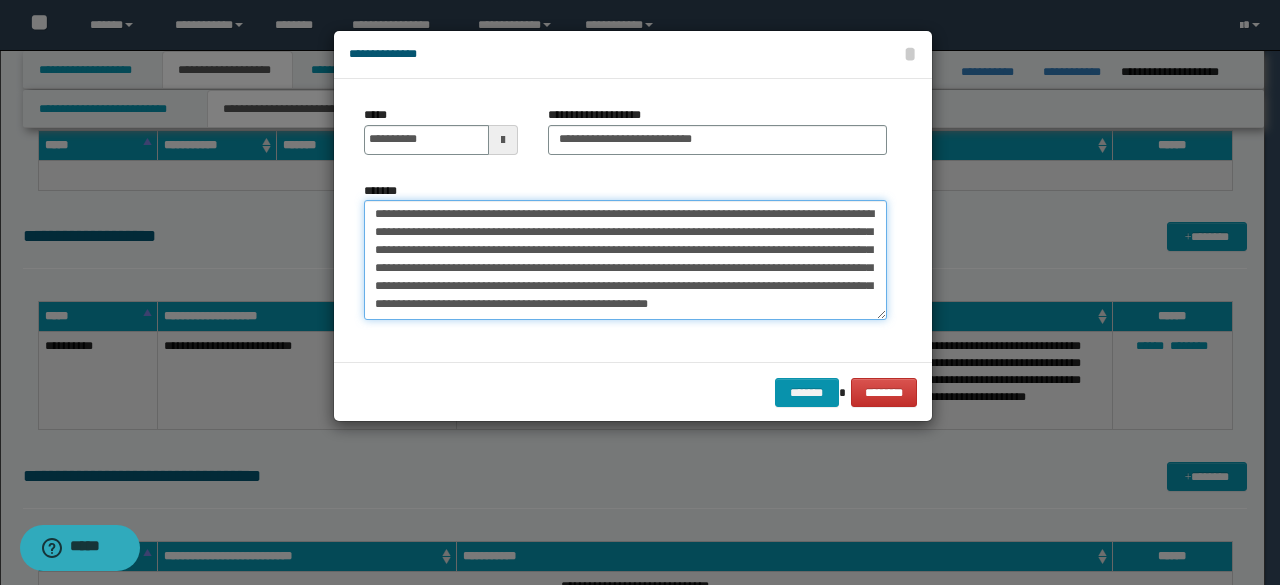 scroll, scrollTop: 36, scrollLeft: 0, axis: vertical 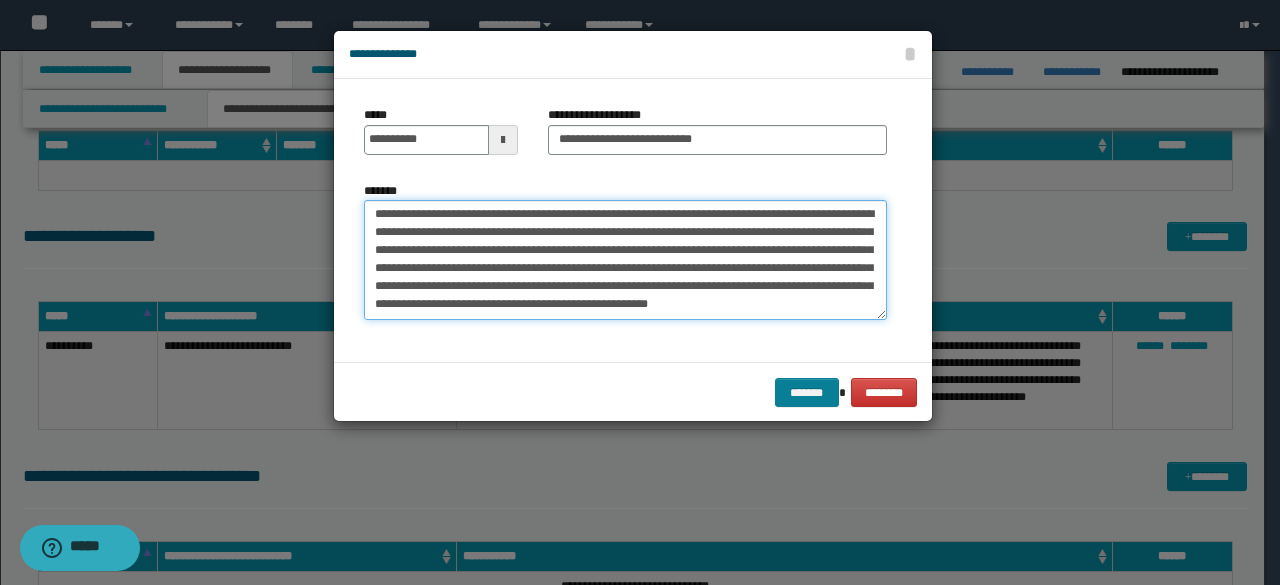 type on "**********" 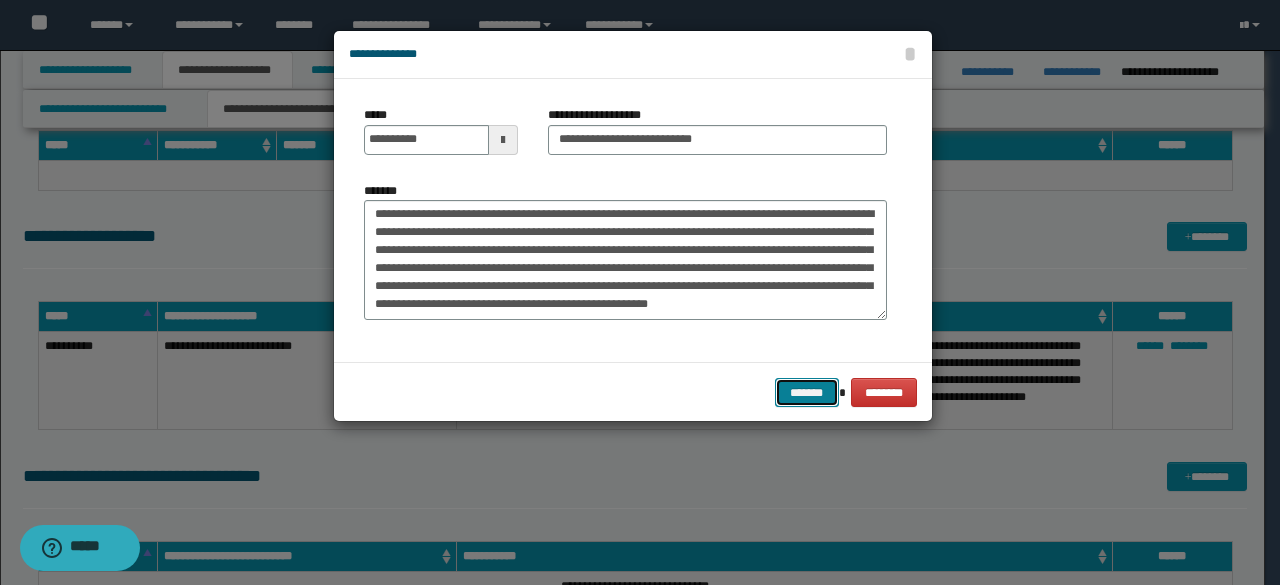 click on "*******" at bounding box center [807, 392] 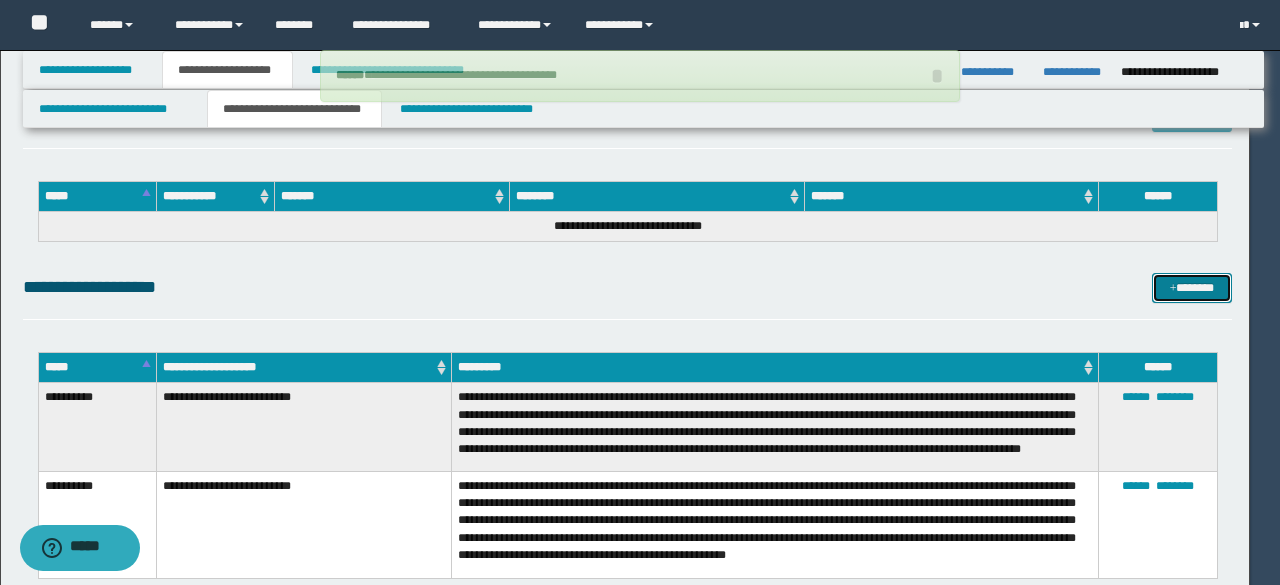 type 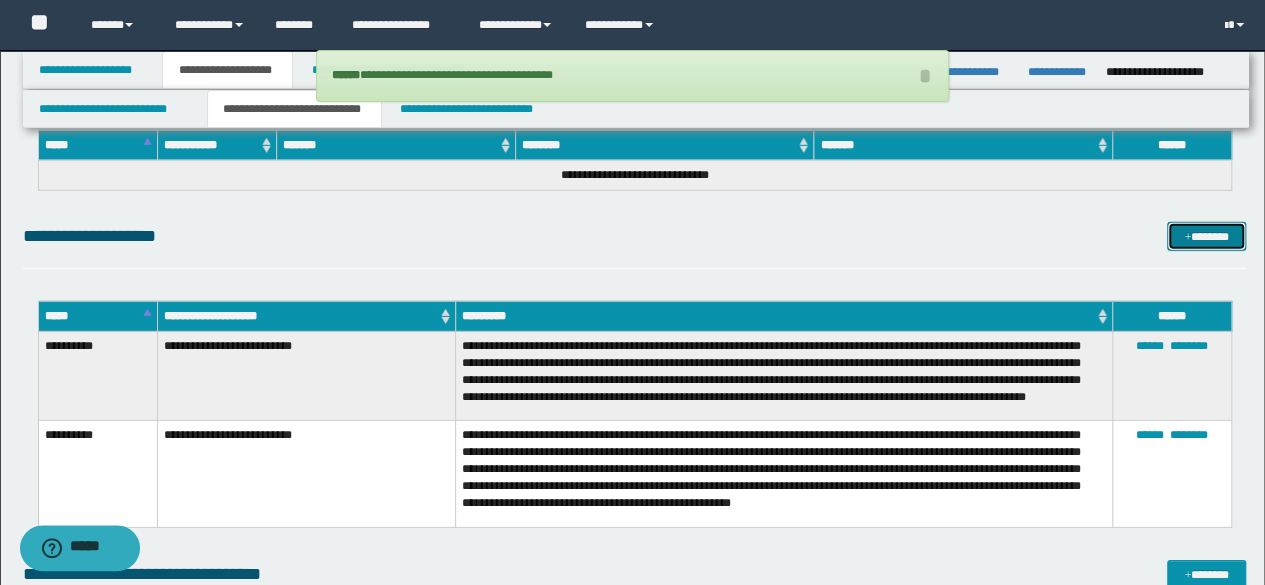 click on "*******" at bounding box center [1206, 236] 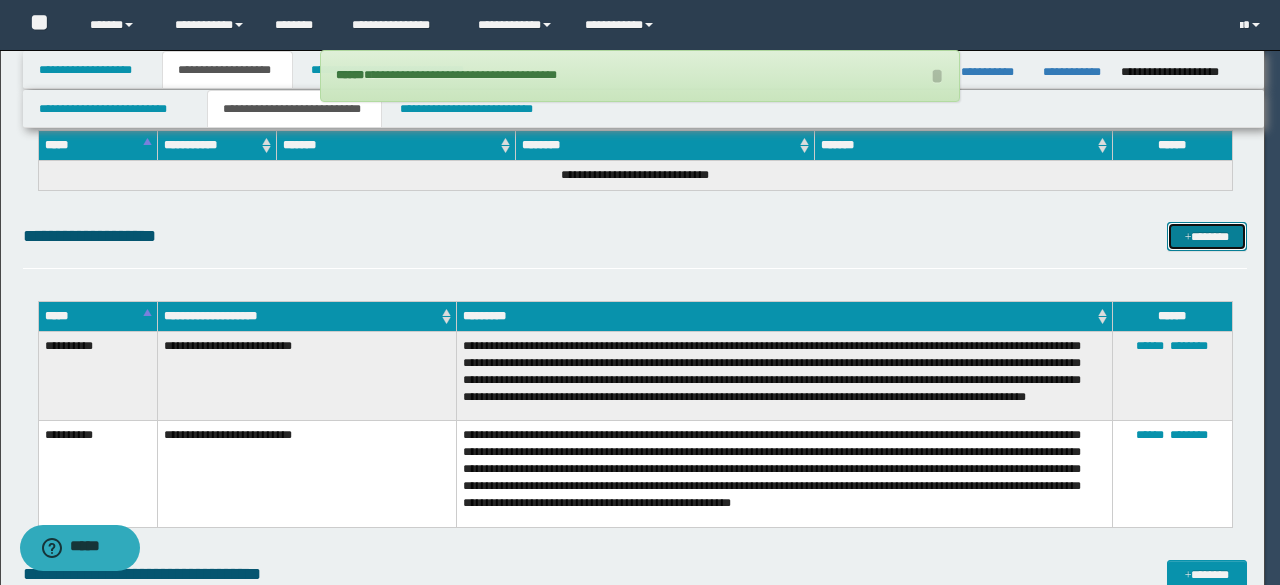 scroll, scrollTop: 0, scrollLeft: 0, axis: both 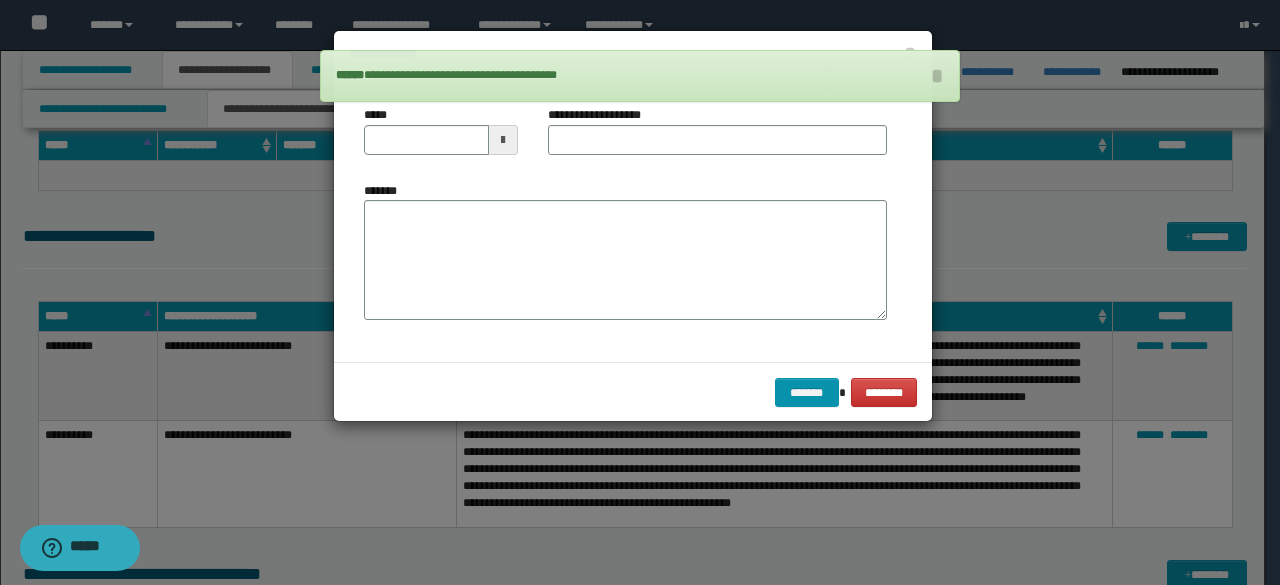 click on "*******" at bounding box center [625, 258] 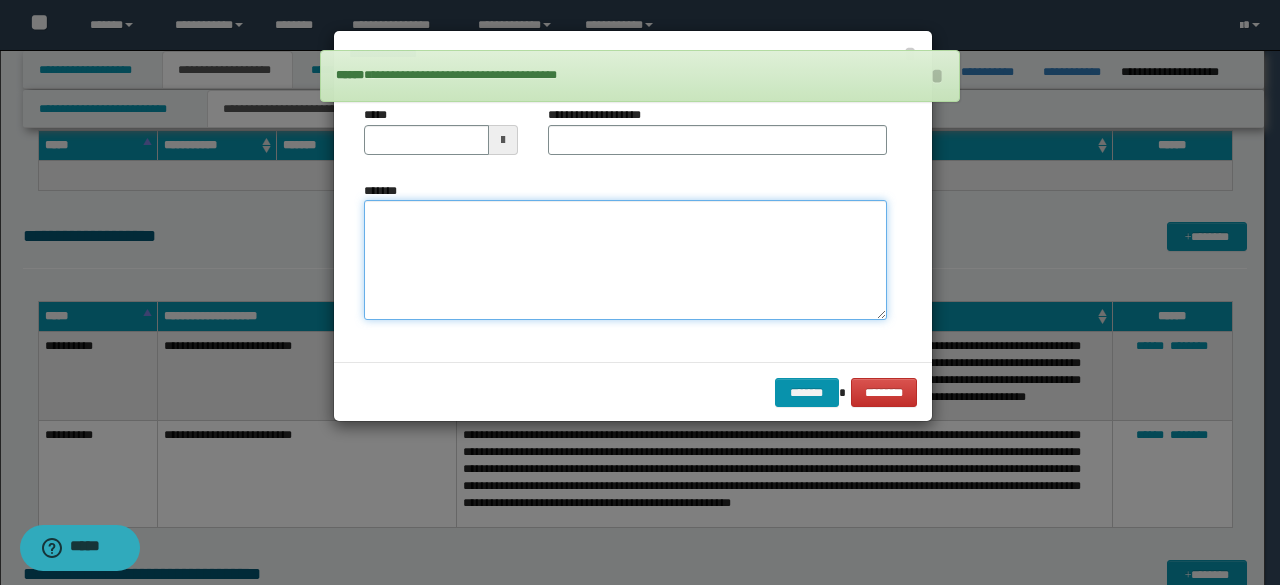 click on "*******" at bounding box center [625, 259] 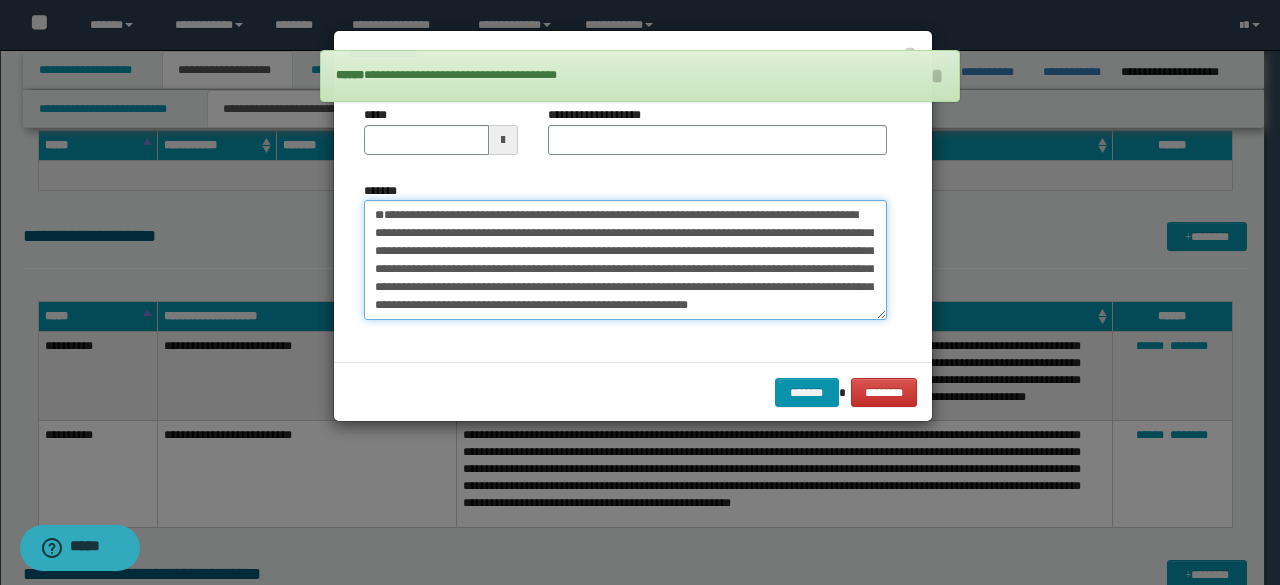 scroll, scrollTop: 84, scrollLeft: 0, axis: vertical 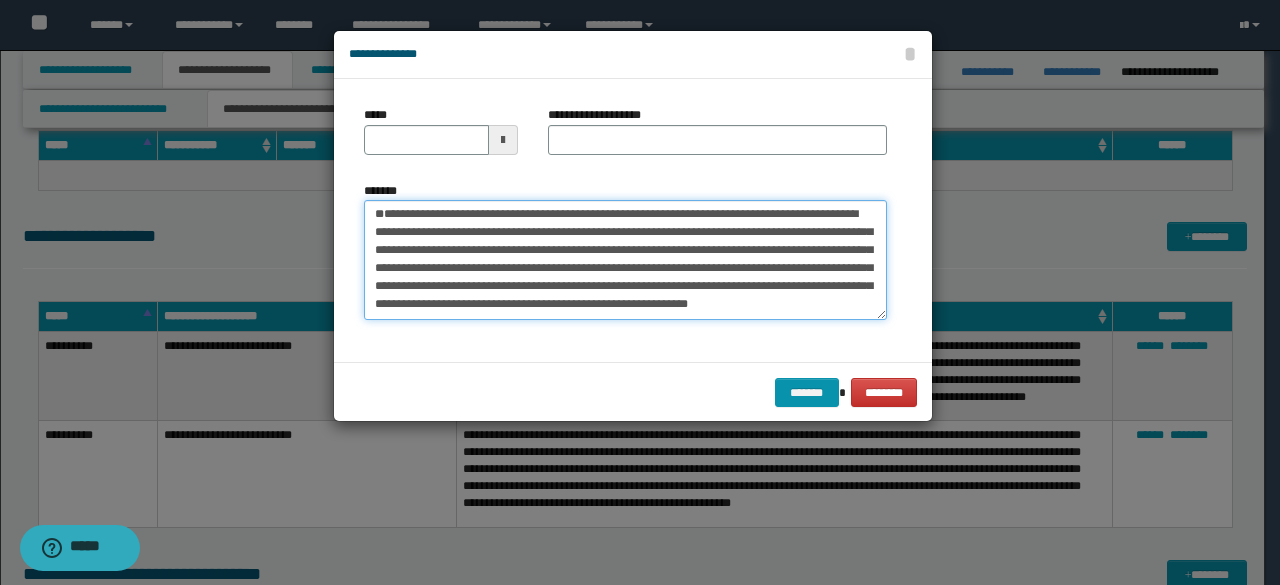 click on "**********" at bounding box center (625, 259) 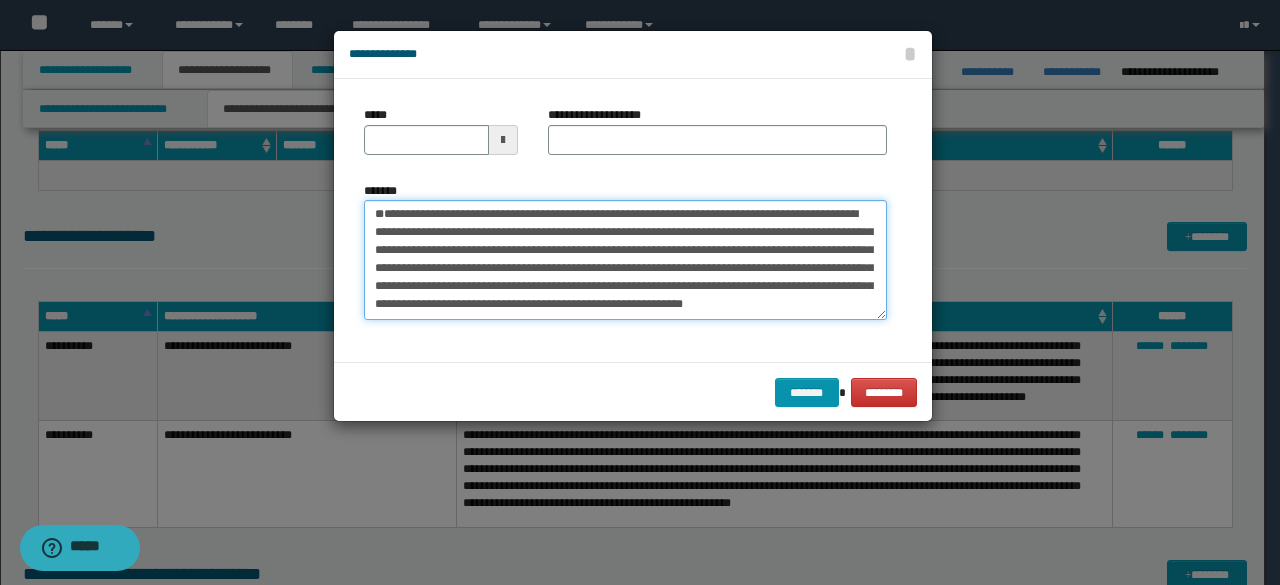type on "**********" 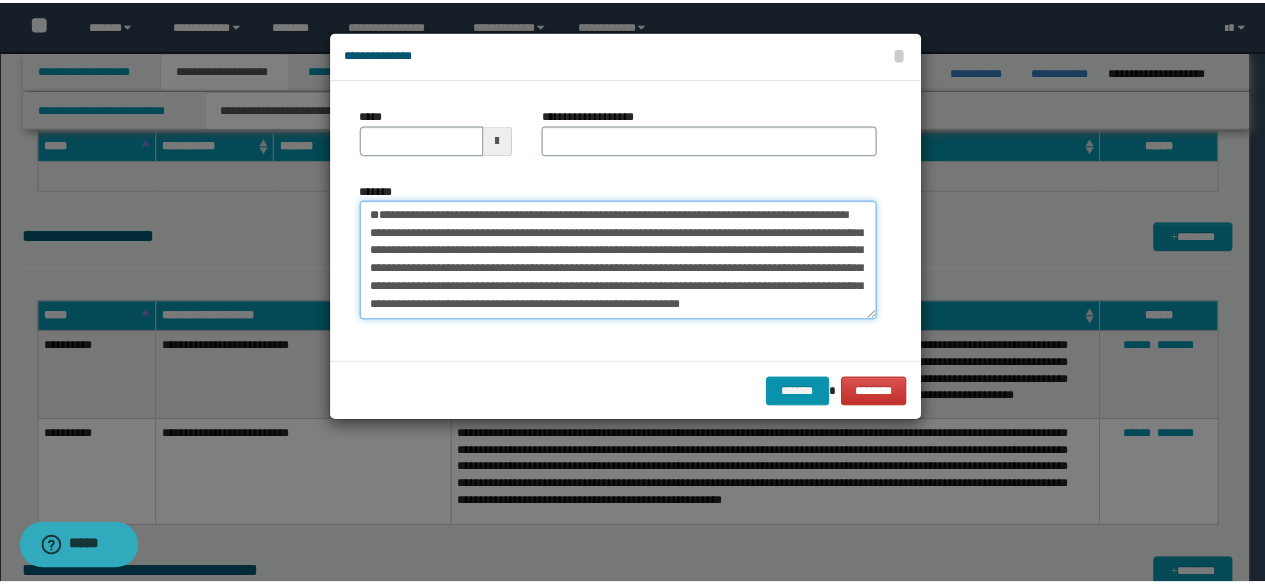 scroll, scrollTop: 0, scrollLeft: 0, axis: both 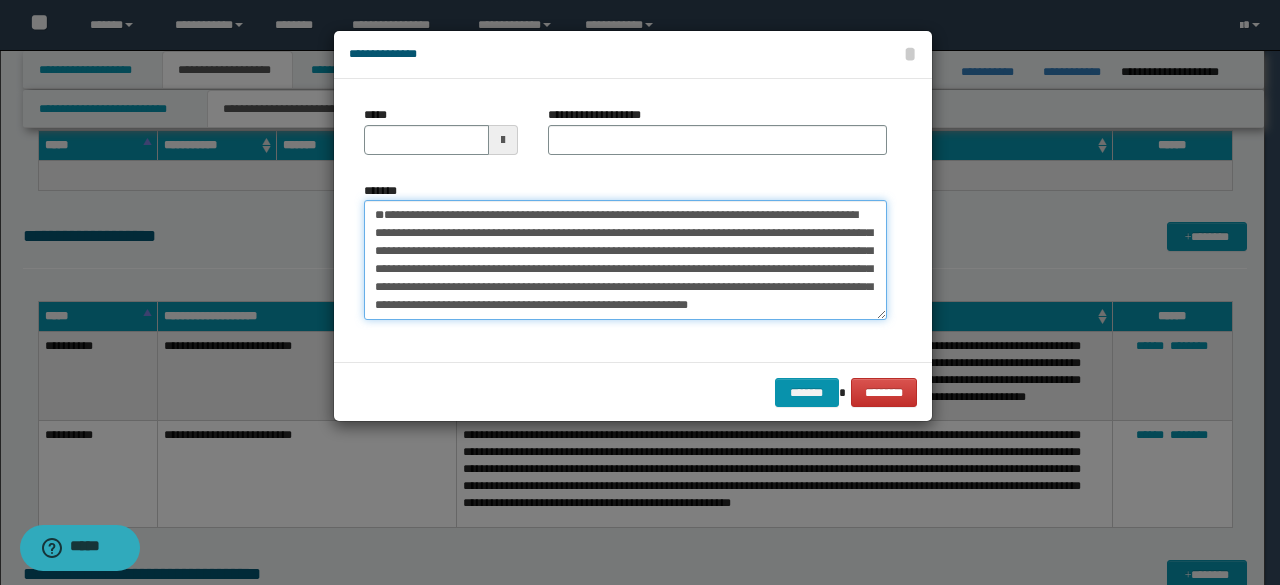 drag, startPoint x: 610, startPoint y: 250, endPoint x: 134, endPoint y: 209, distance: 477.76248 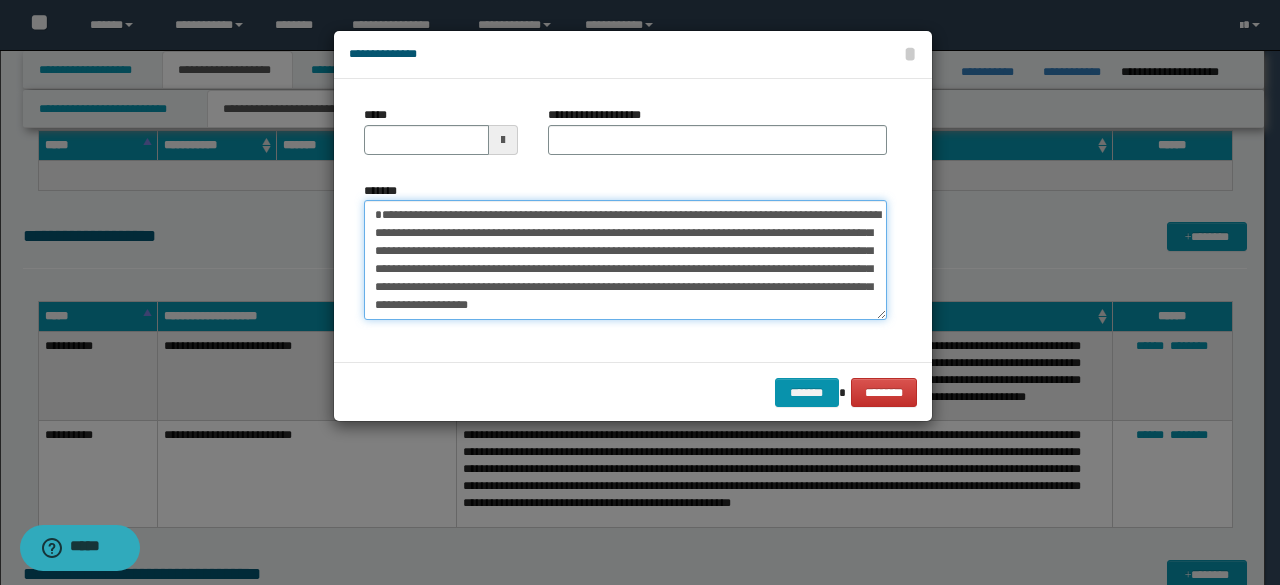 type on "**********" 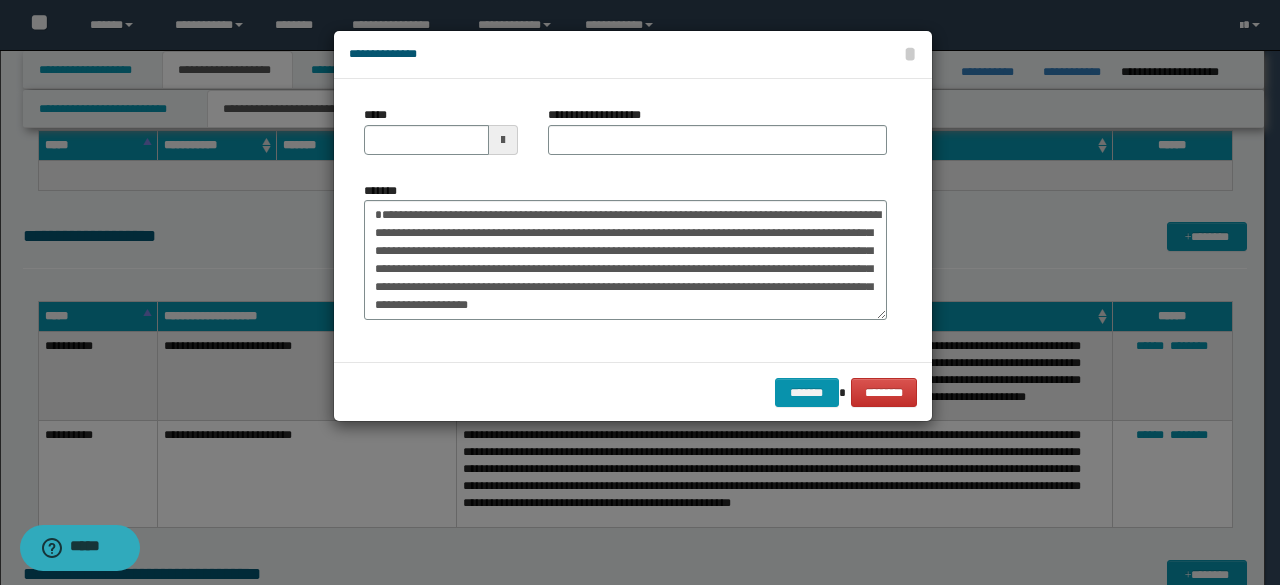 click on "**********" at bounding box center [717, 138] 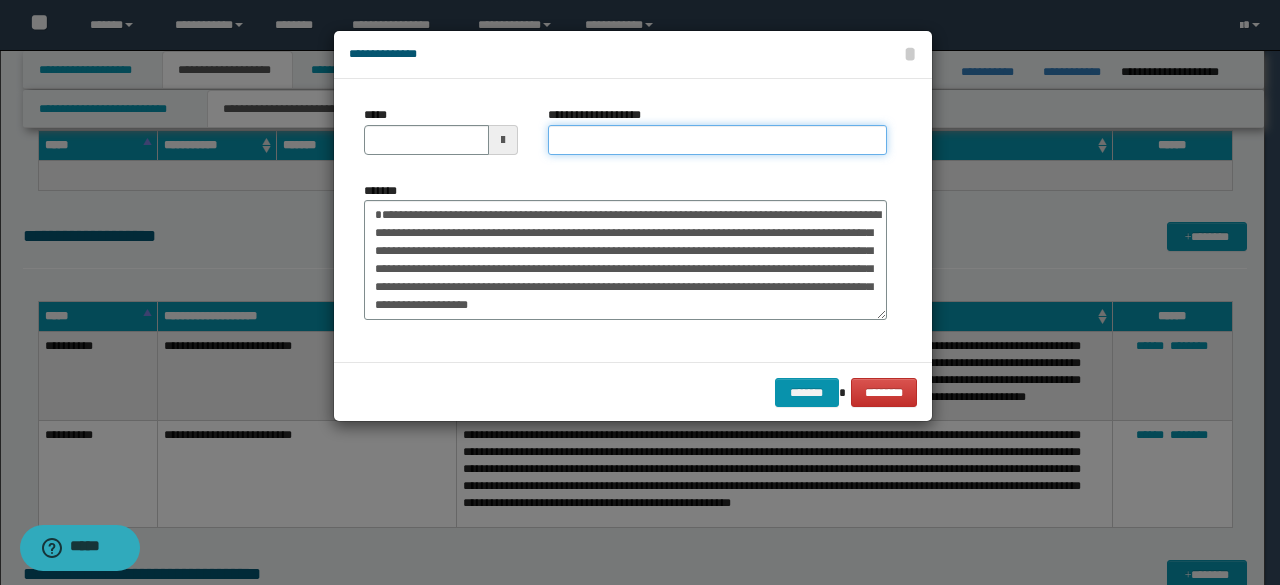 click on "**********" at bounding box center [717, 140] 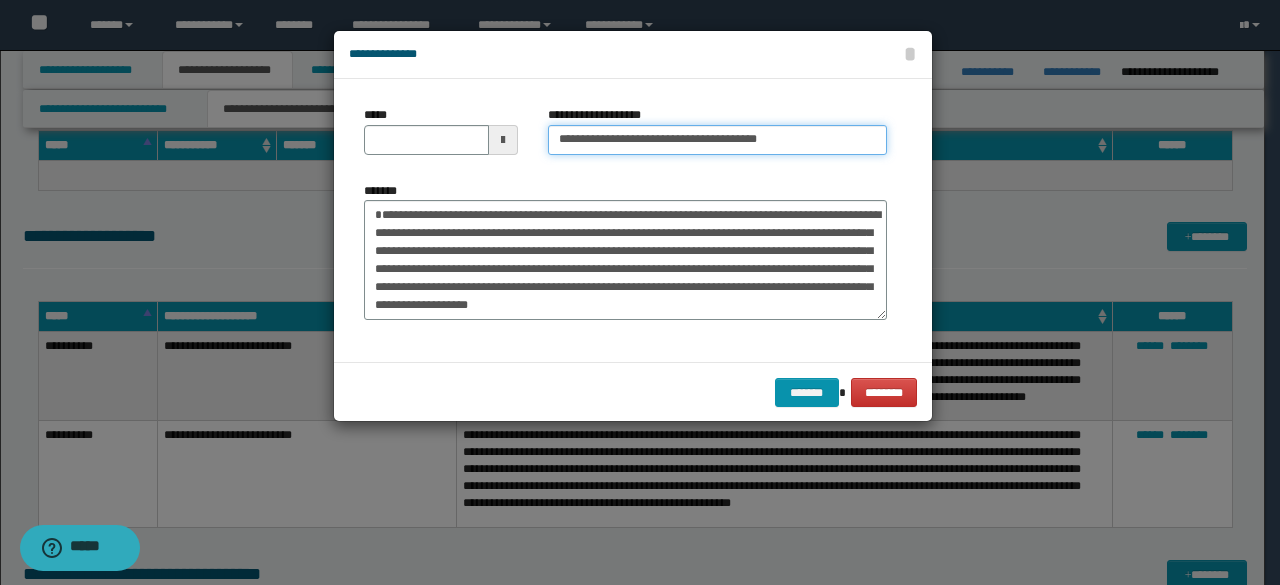 type 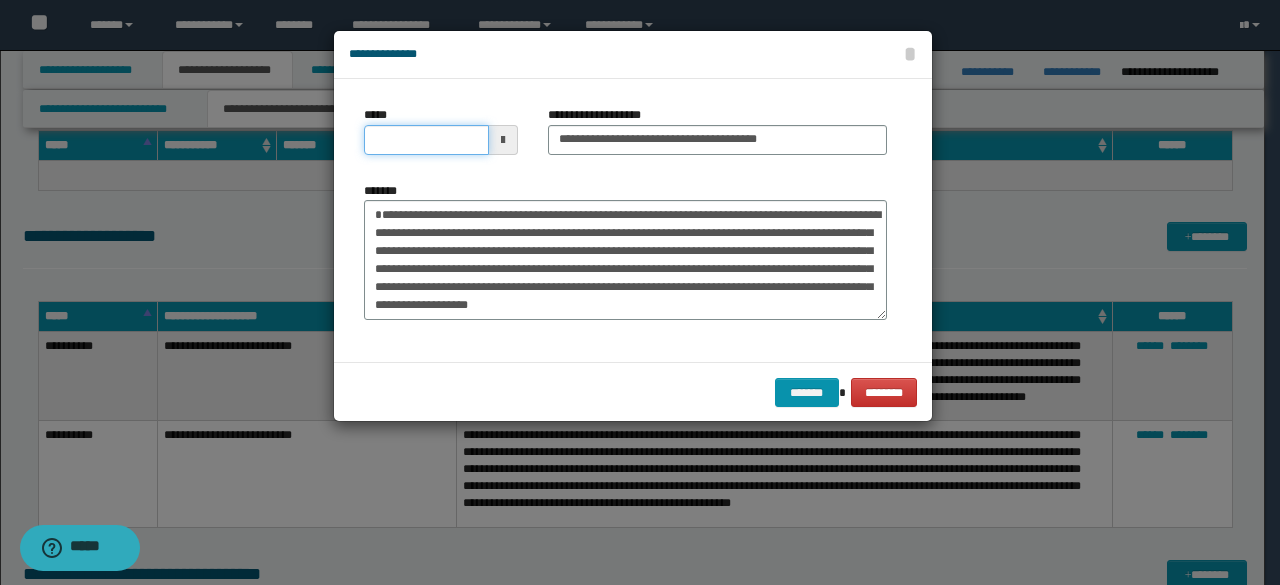 click on "*****" at bounding box center (426, 140) 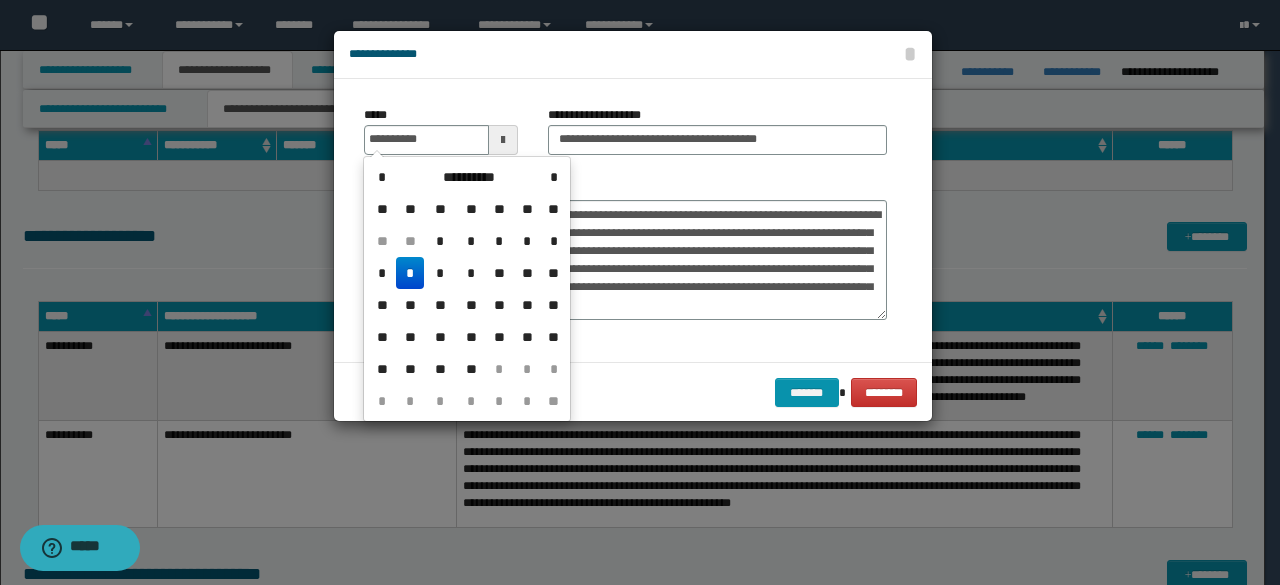 click on "*" at bounding box center (410, 273) 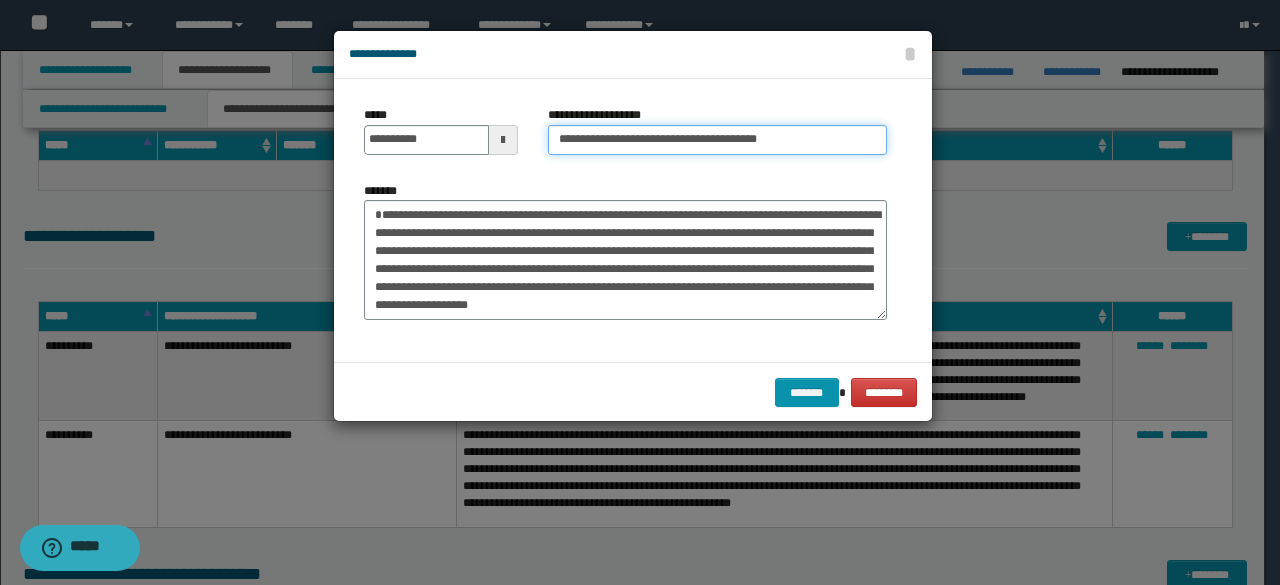 drag, startPoint x: 628, startPoint y: 129, endPoint x: 484, endPoint y: 141, distance: 144.49913 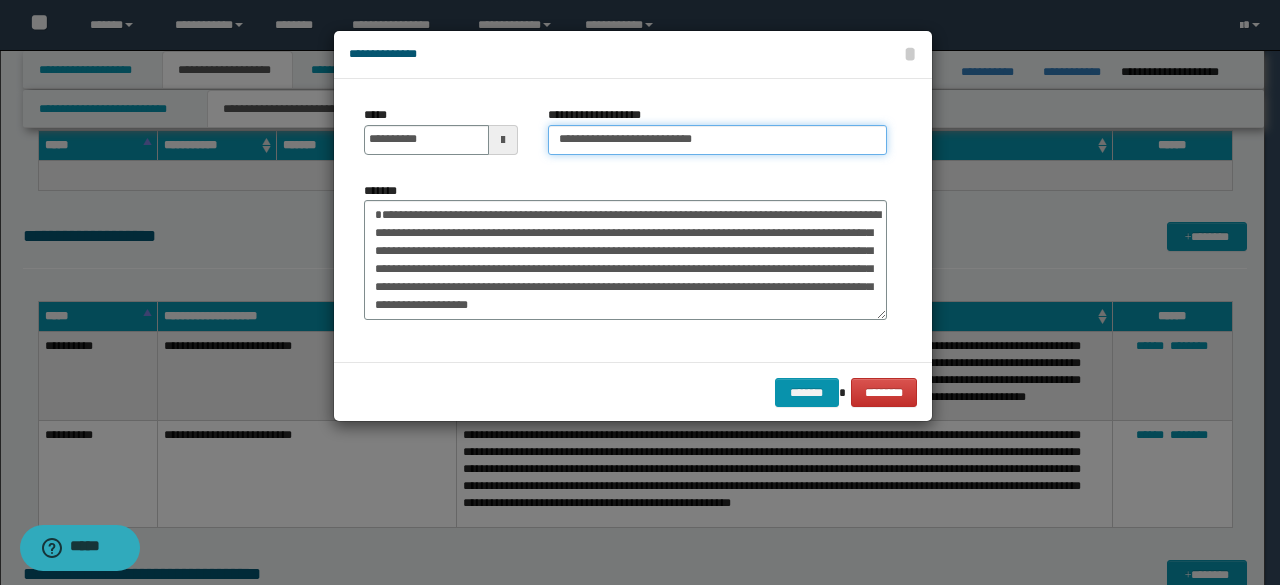 click on "**********" at bounding box center [717, 140] 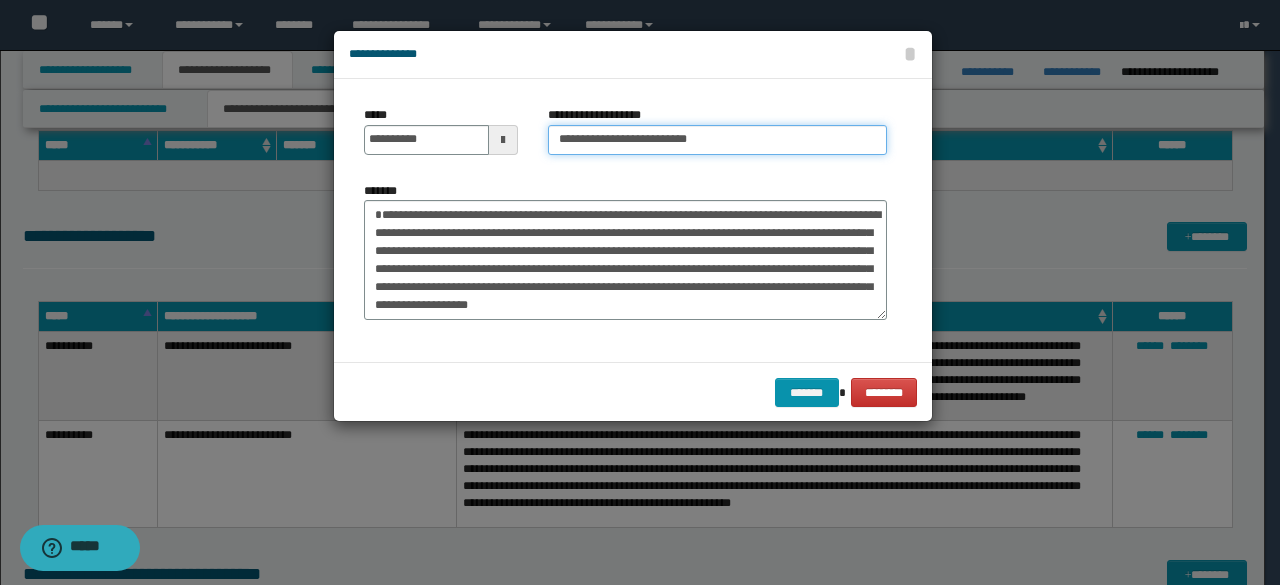 type on "**********" 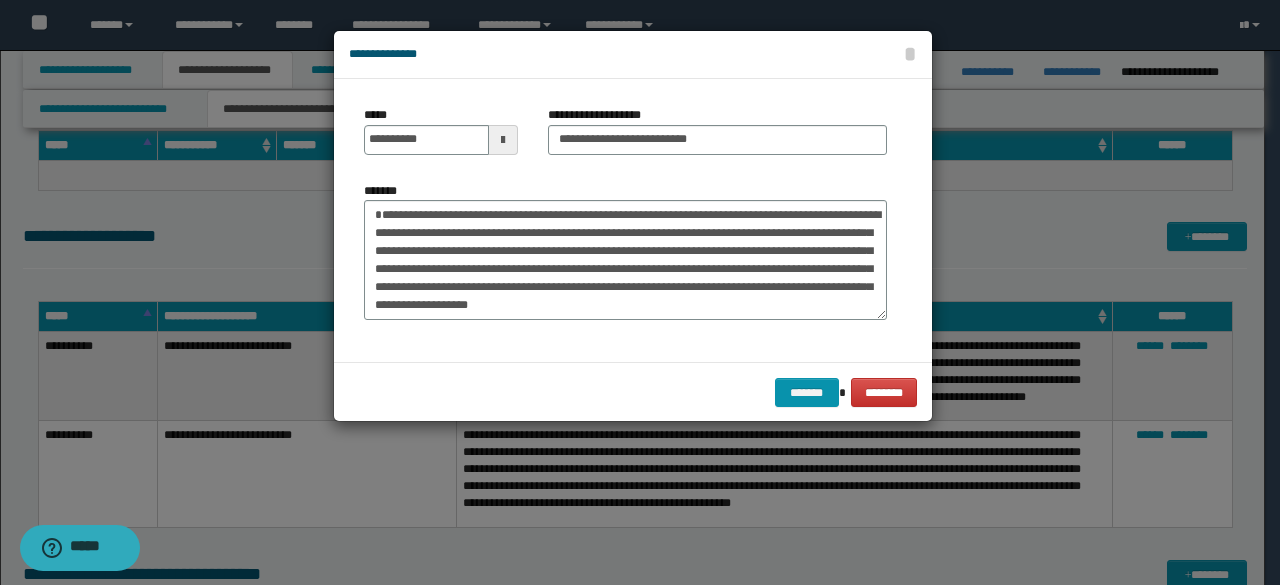 click on "*******
********" at bounding box center (633, 392) 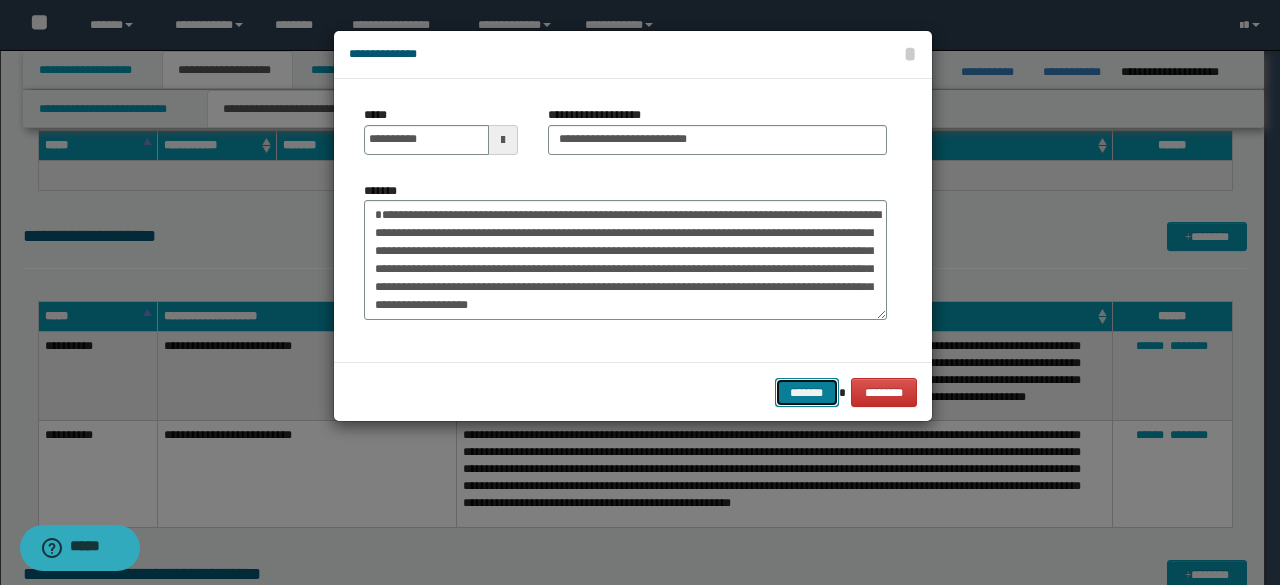 click on "*******" at bounding box center [807, 392] 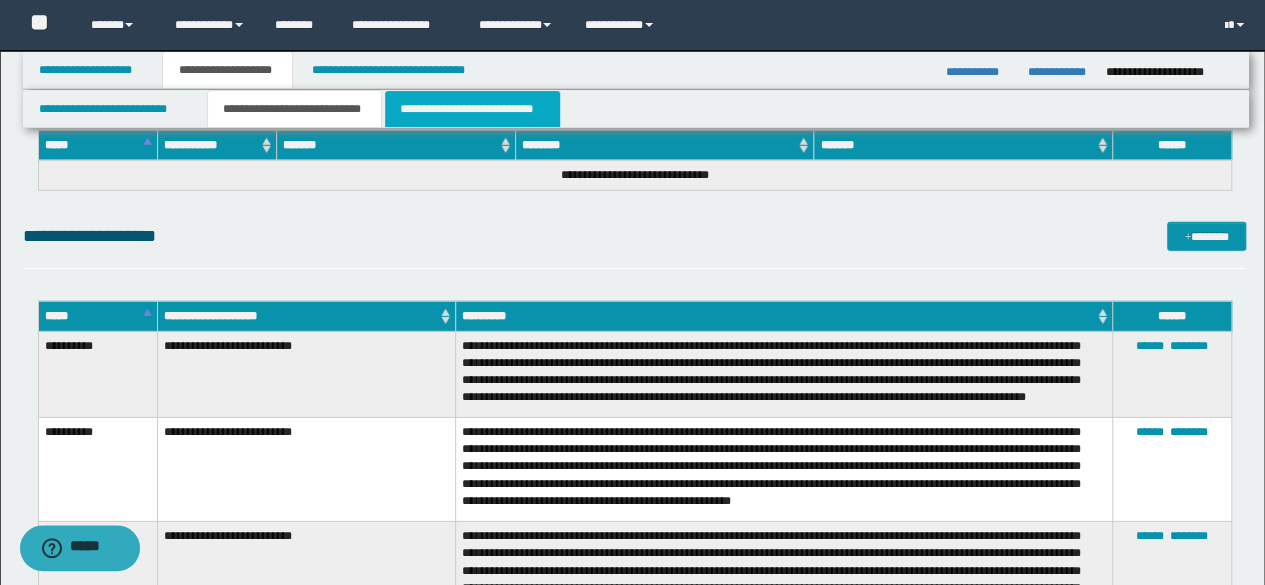 click on "**********" at bounding box center (472, 109) 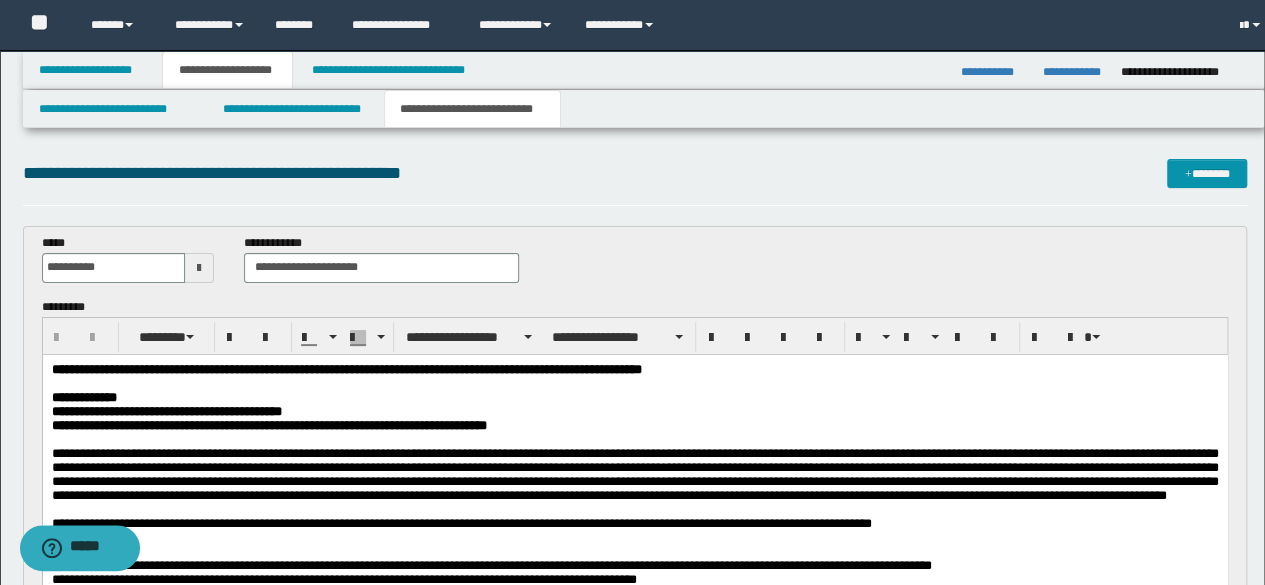 scroll, scrollTop: 0, scrollLeft: 0, axis: both 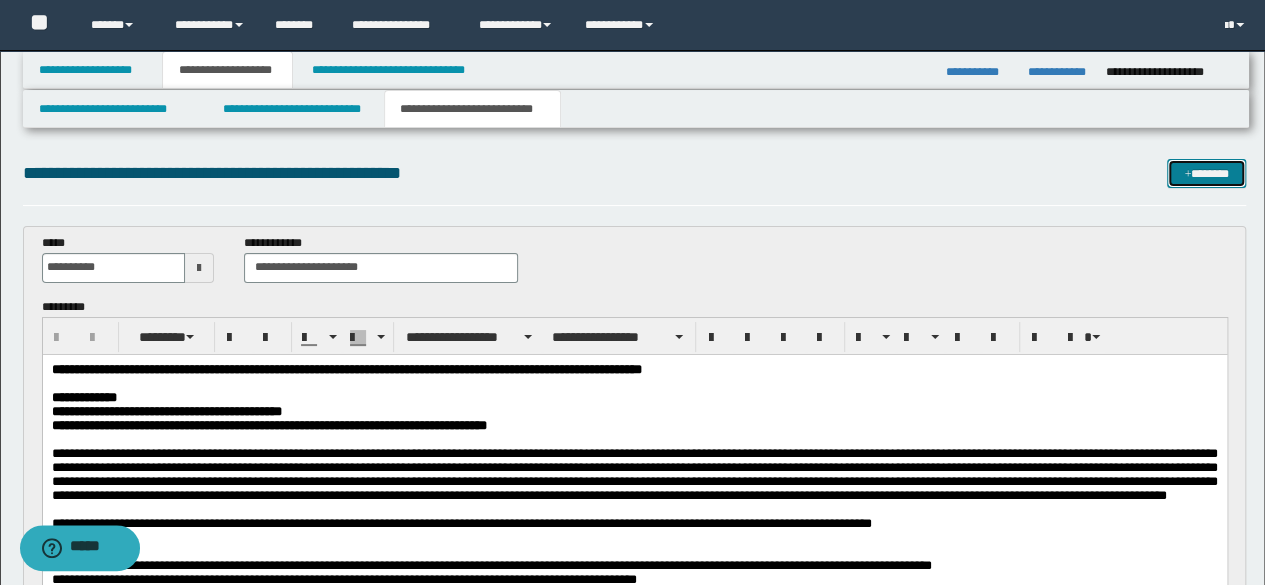 click on "*******" at bounding box center (1206, 173) 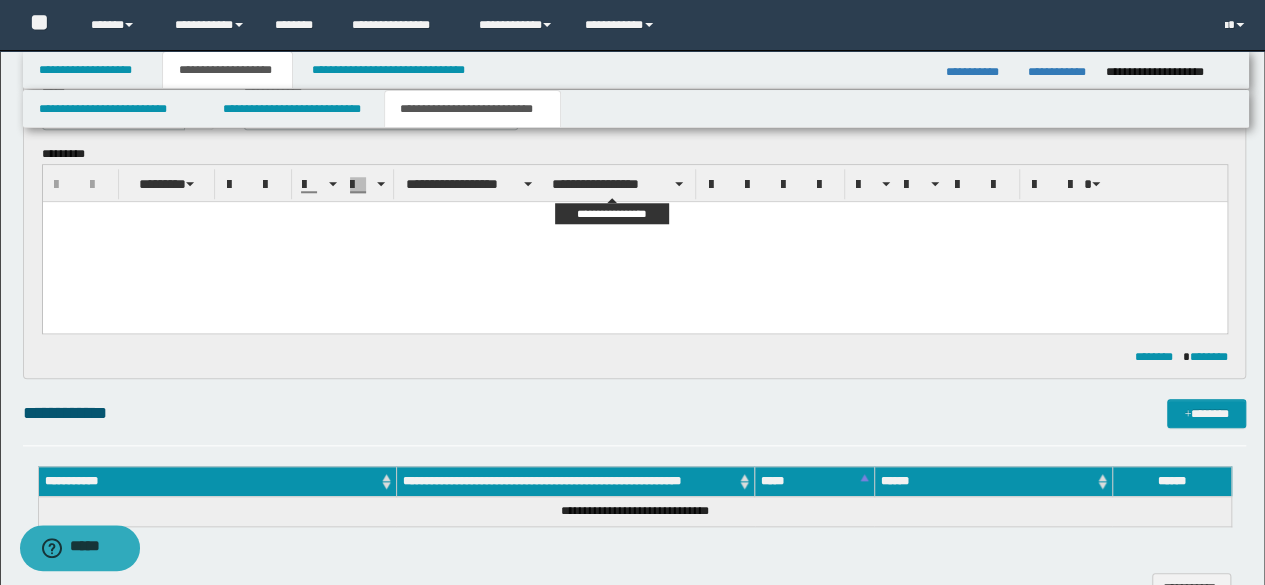 scroll, scrollTop: 0, scrollLeft: 0, axis: both 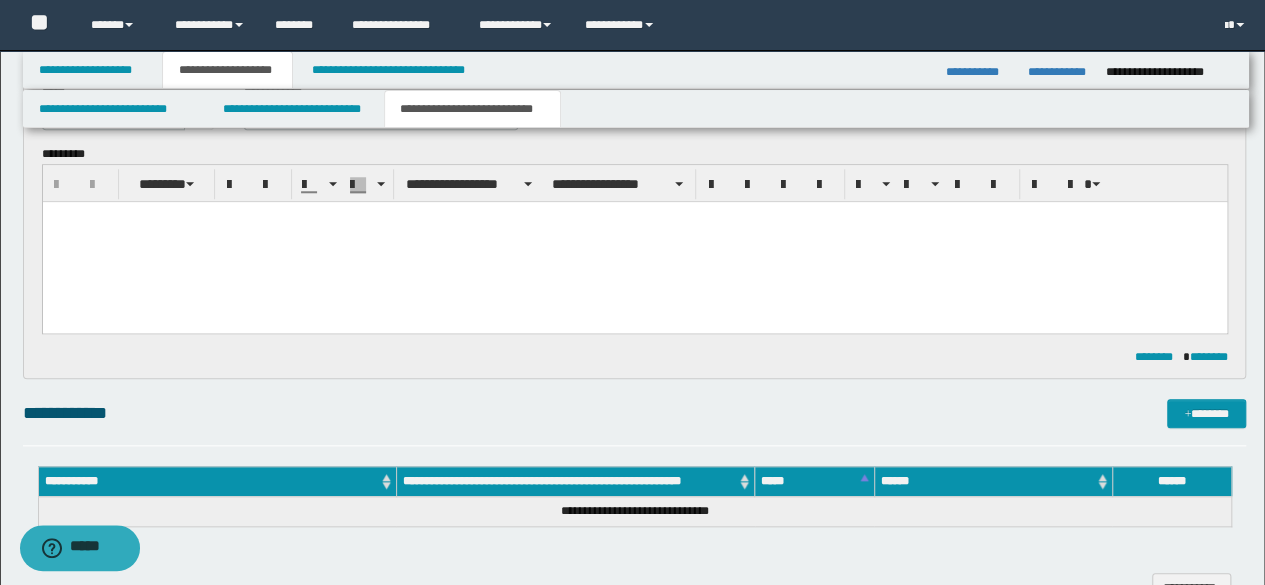 type 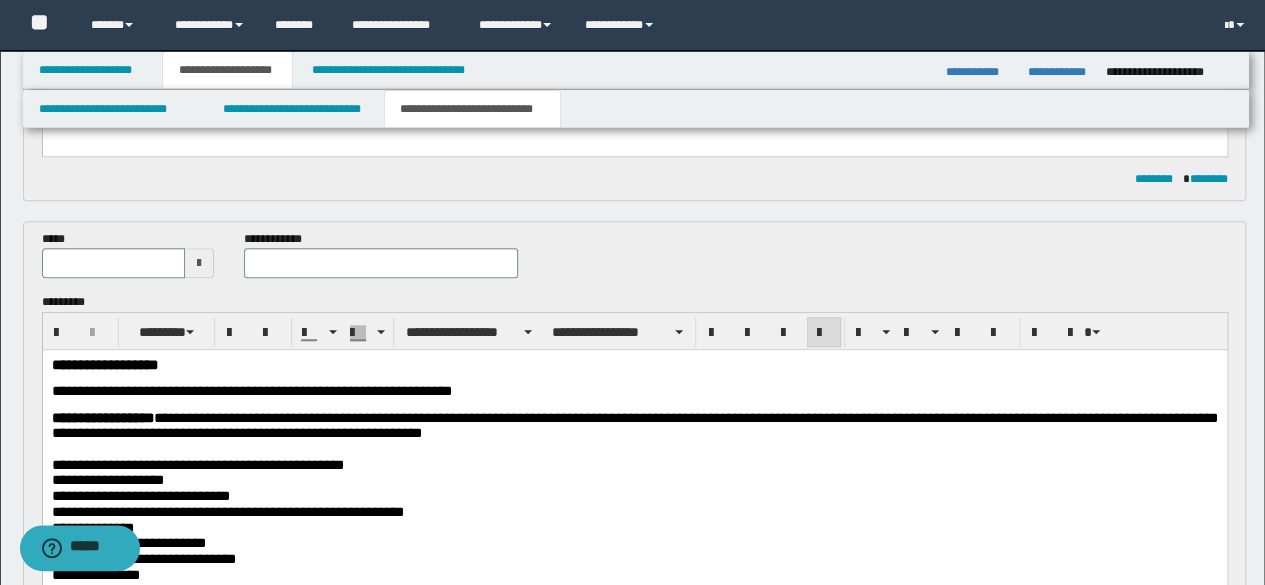 scroll, scrollTop: 642, scrollLeft: 0, axis: vertical 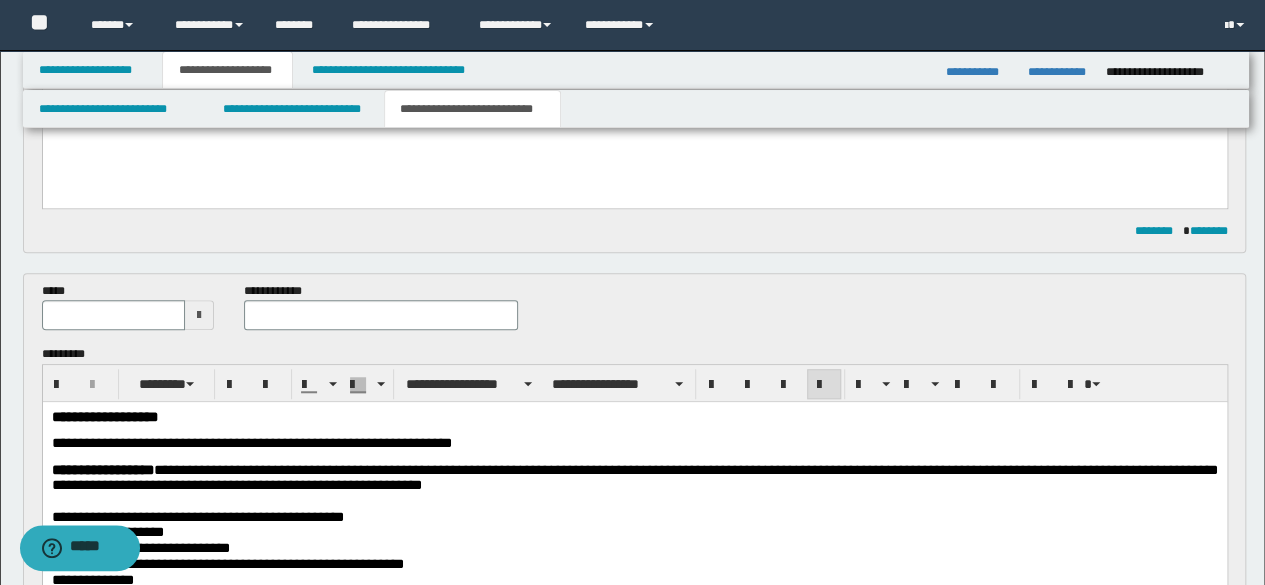 click at bounding box center (381, 315) 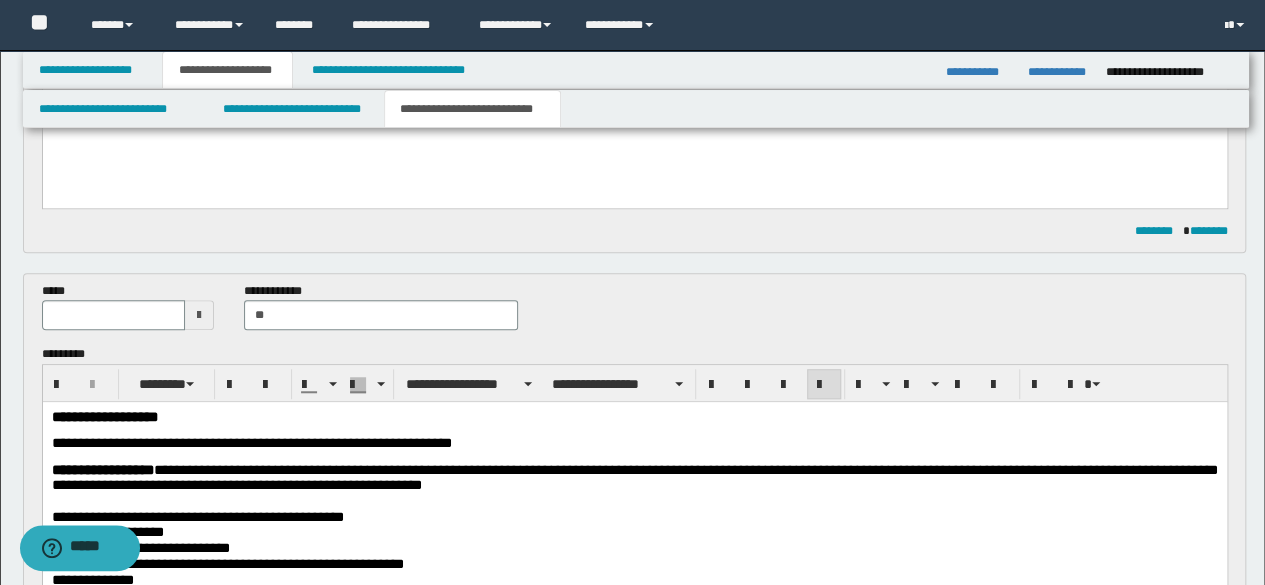 type on "*" 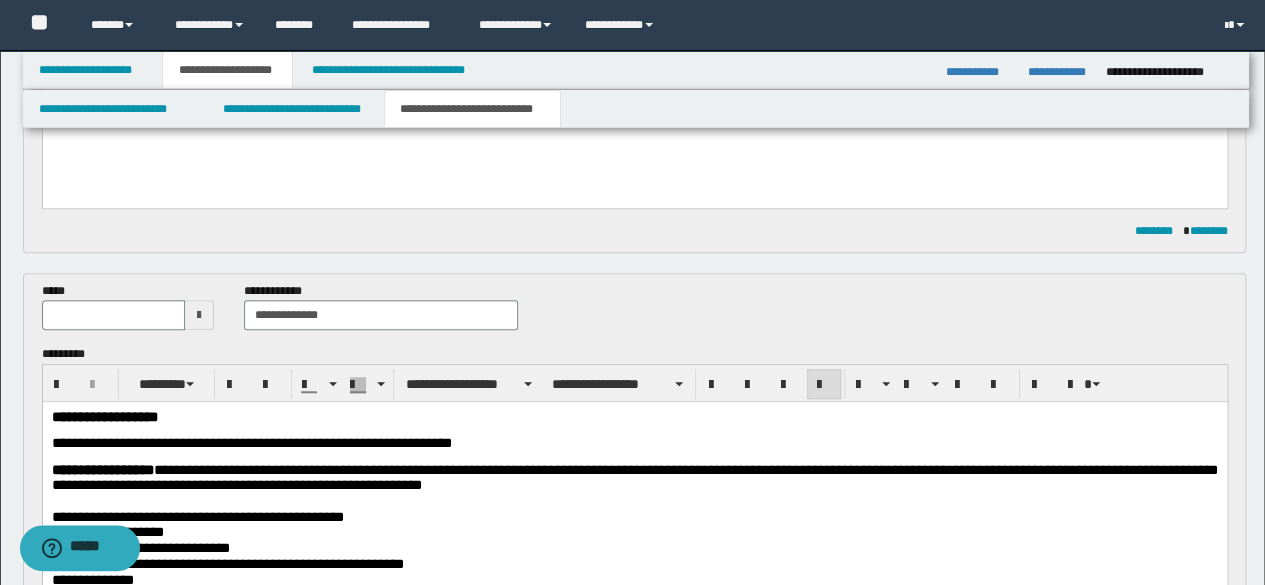 type on "**********" 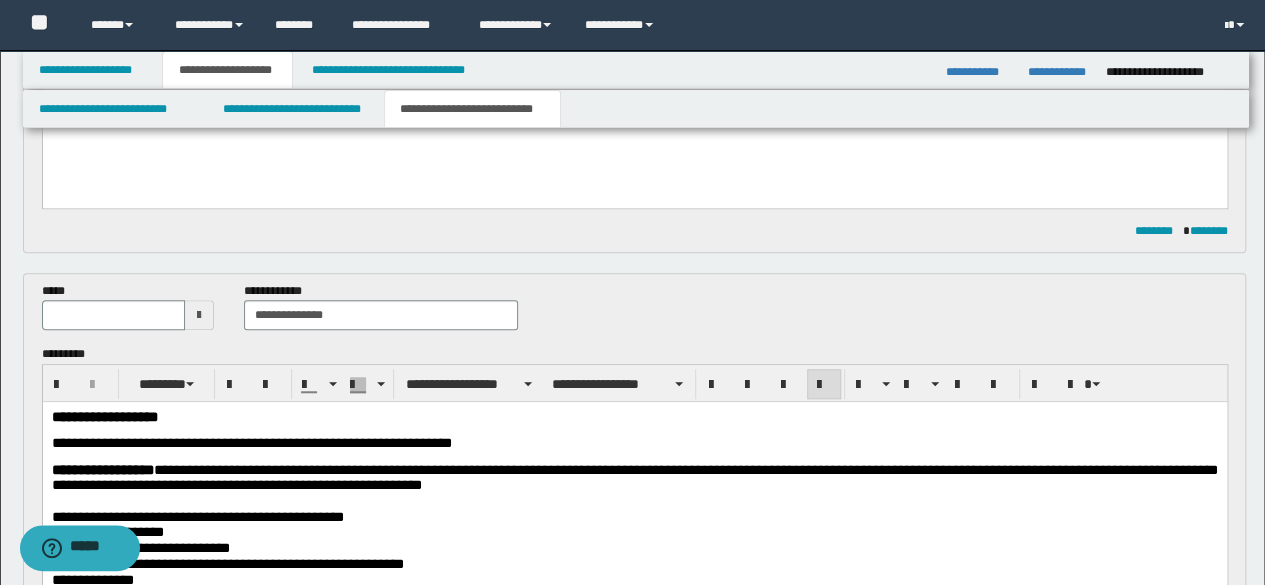 type 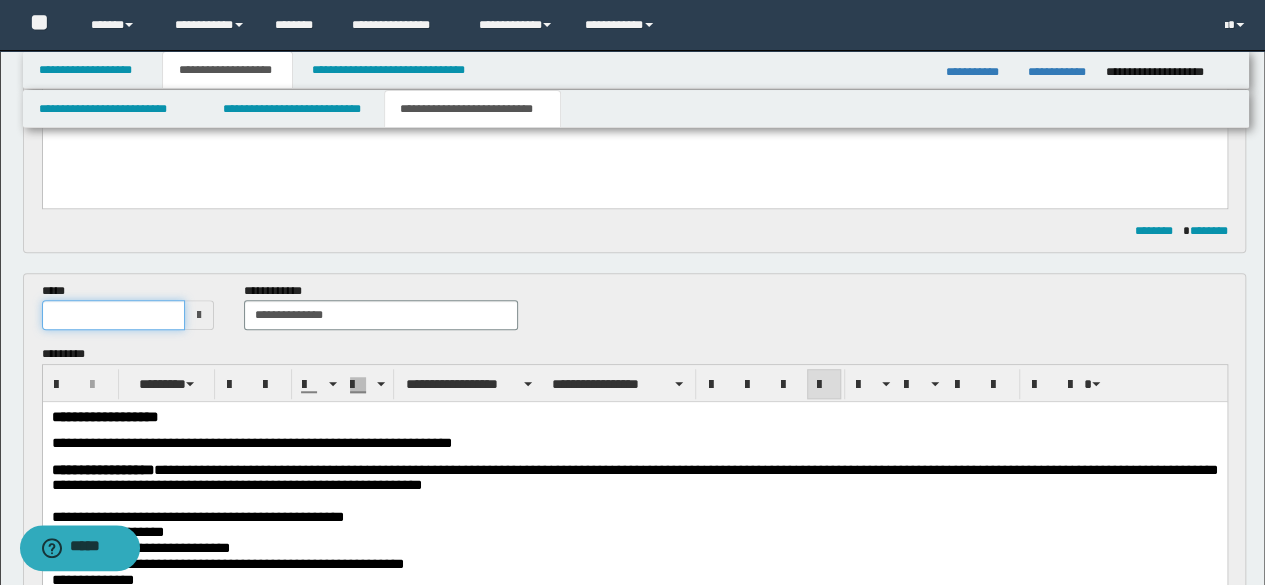 click at bounding box center (114, 315) 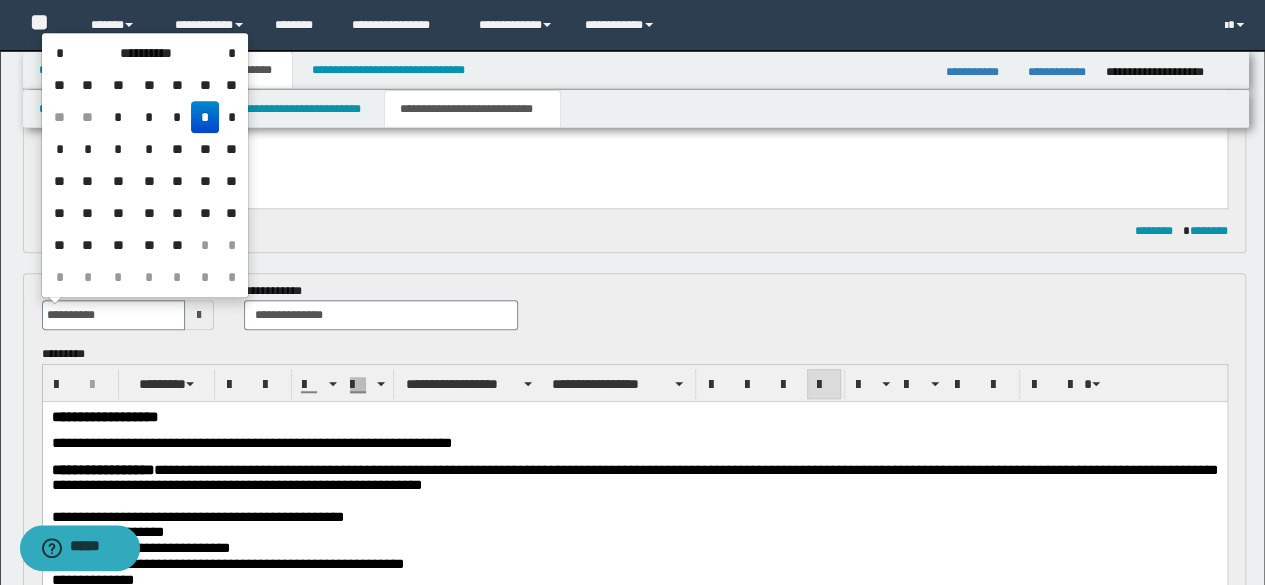 click on "*" at bounding box center [205, 117] 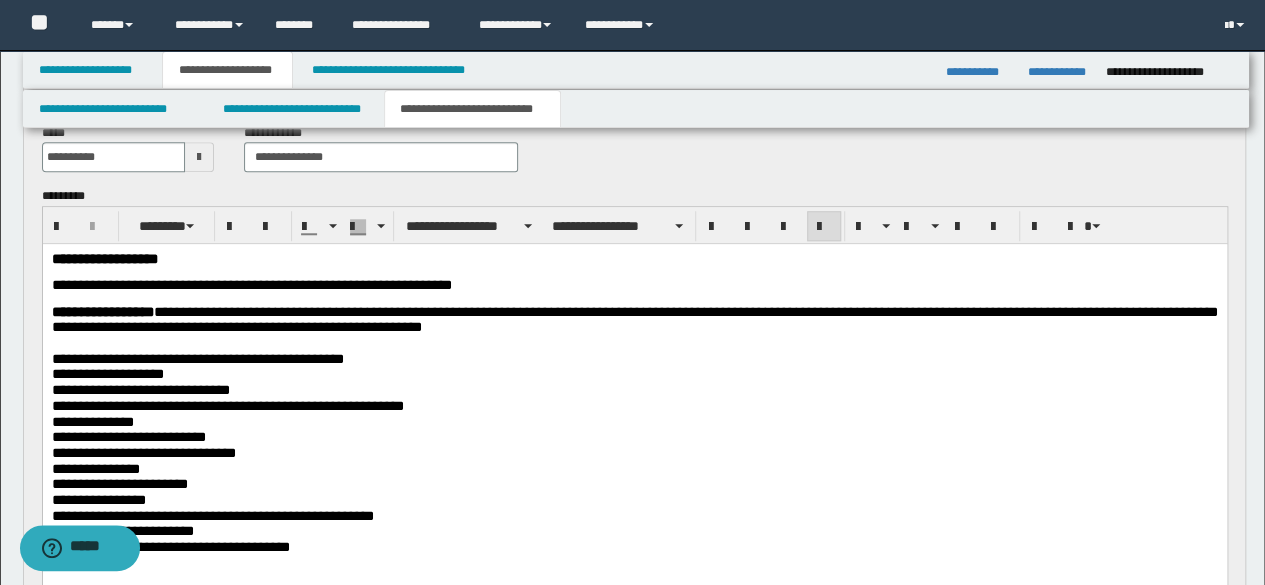 scroll, scrollTop: 300, scrollLeft: 0, axis: vertical 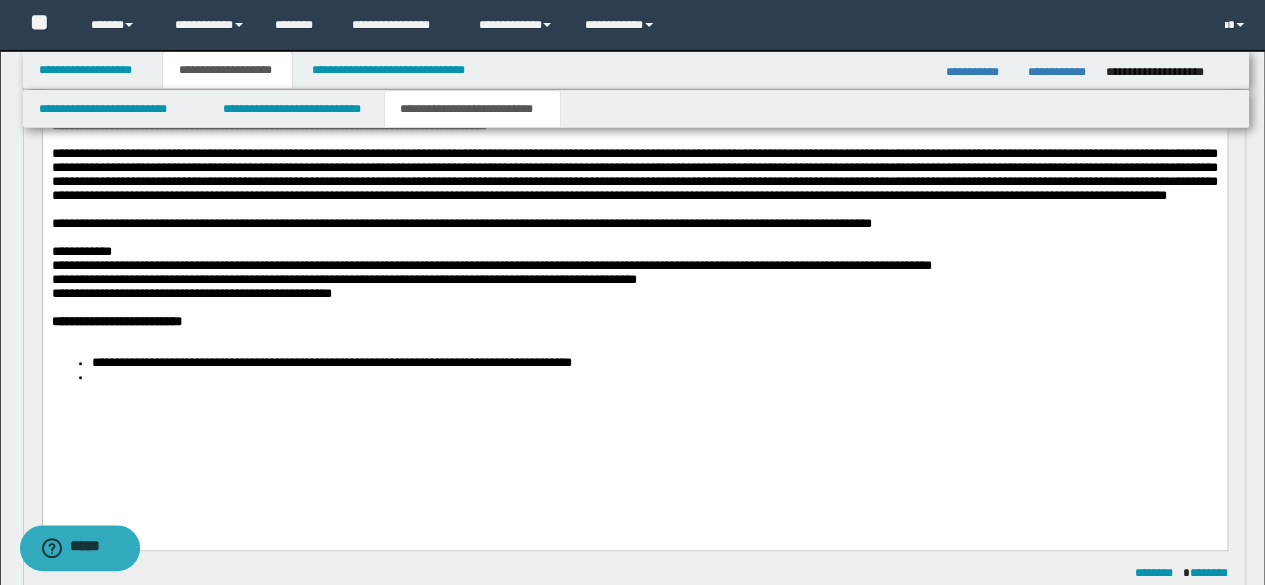 click at bounding box center (654, 376) 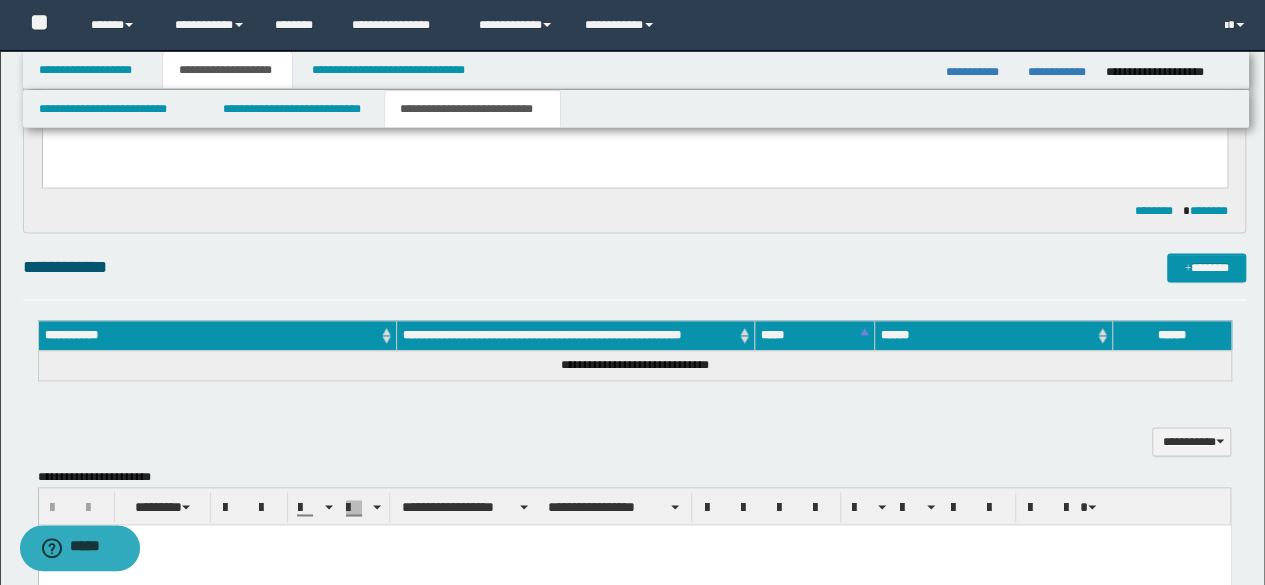 scroll, scrollTop: 1300, scrollLeft: 0, axis: vertical 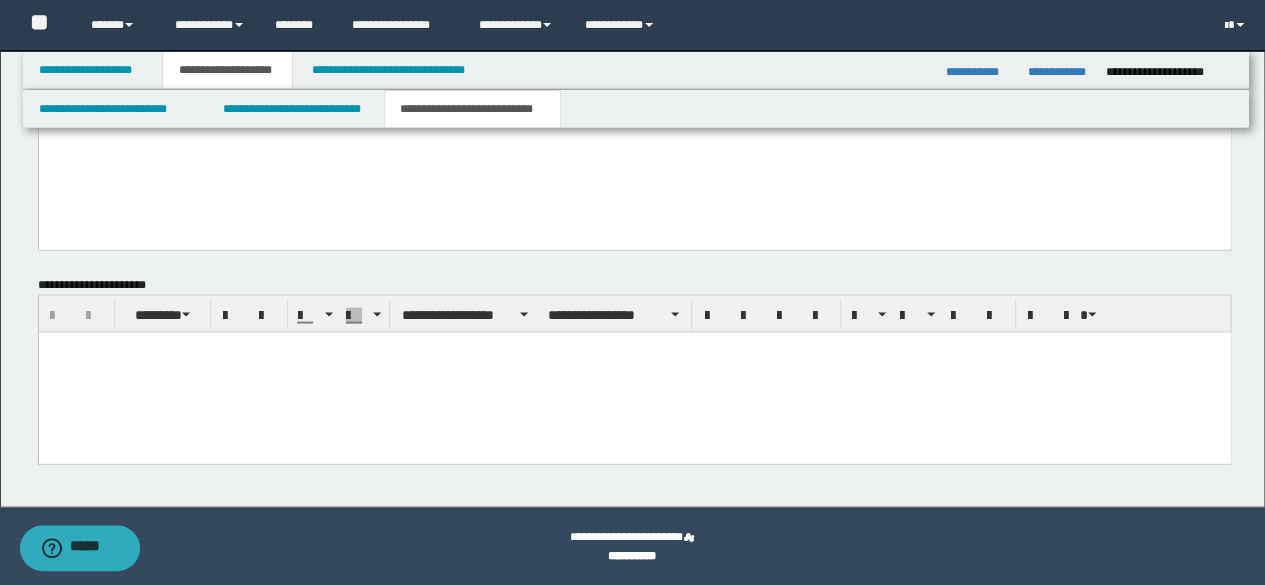 click at bounding box center (634, 373) 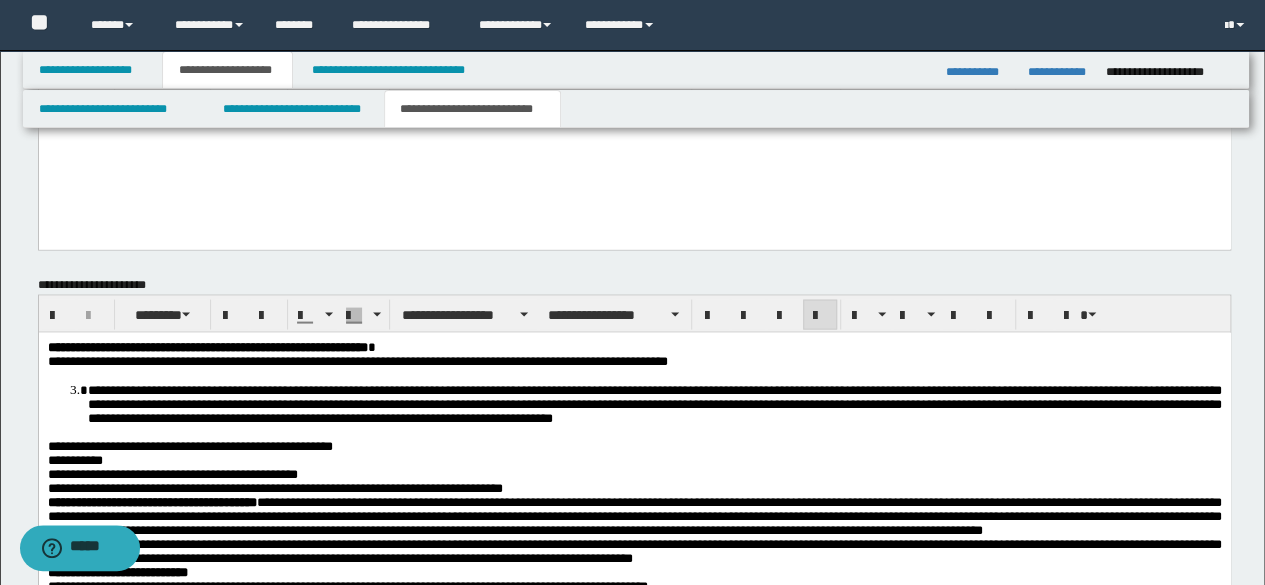 scroll, scrollTop: 2399, scrollLeft: 0, axis: vertical 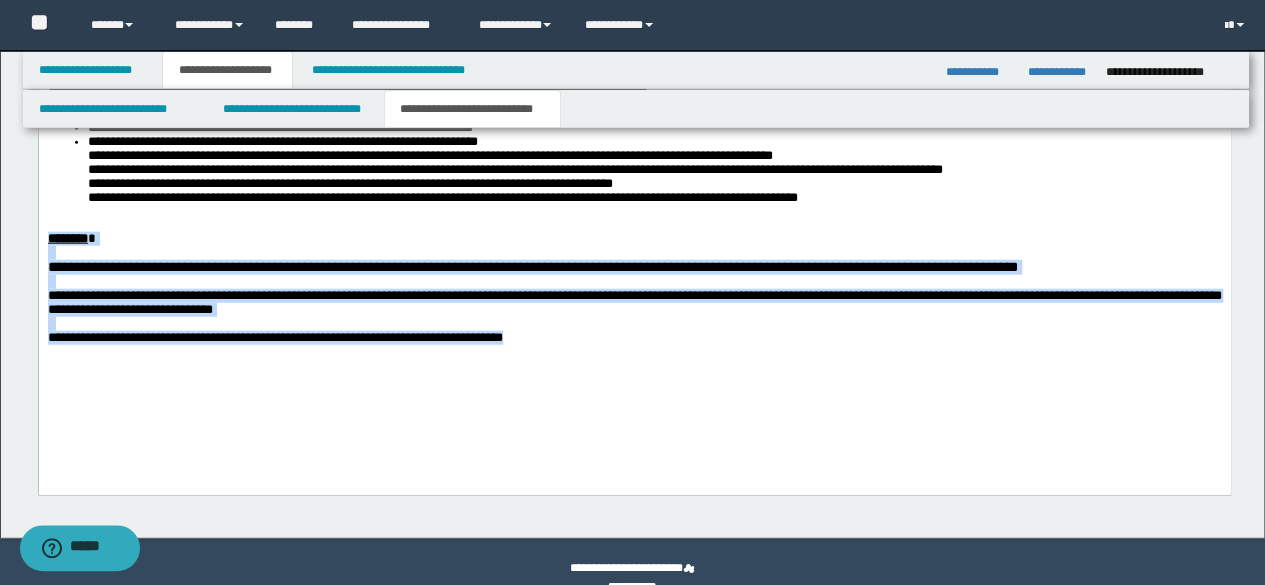 drag, startPoint x: 532, startPoint y: 407, endPoint x: 0, endPoint y: 264, distance: 550.88385 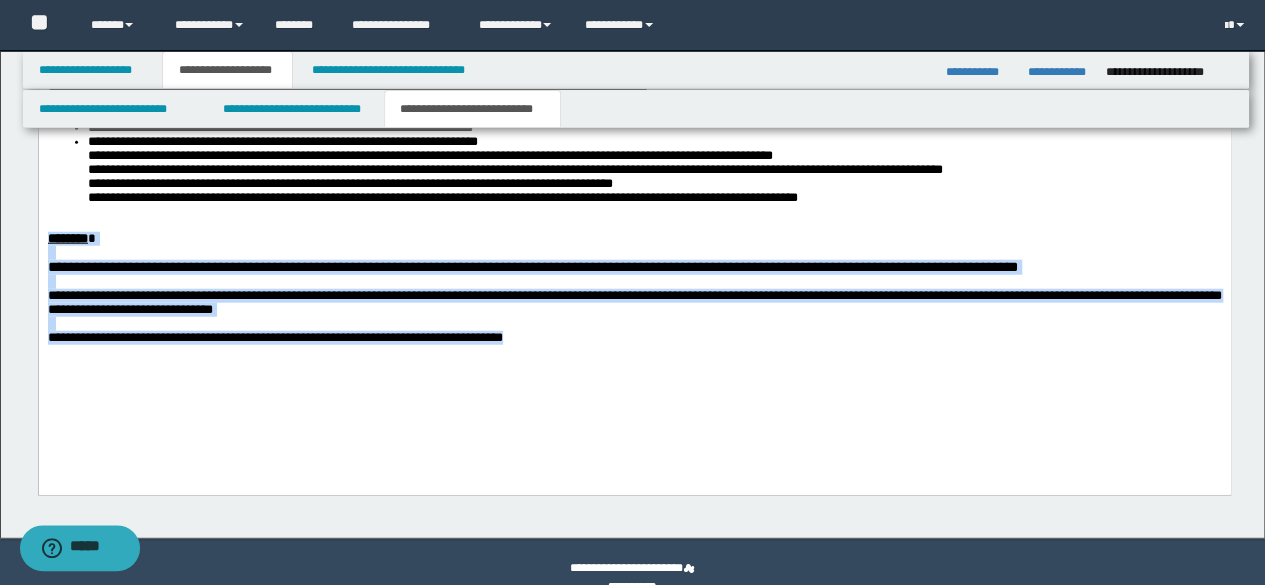 click on "**********" at bounding box center (634, 119) 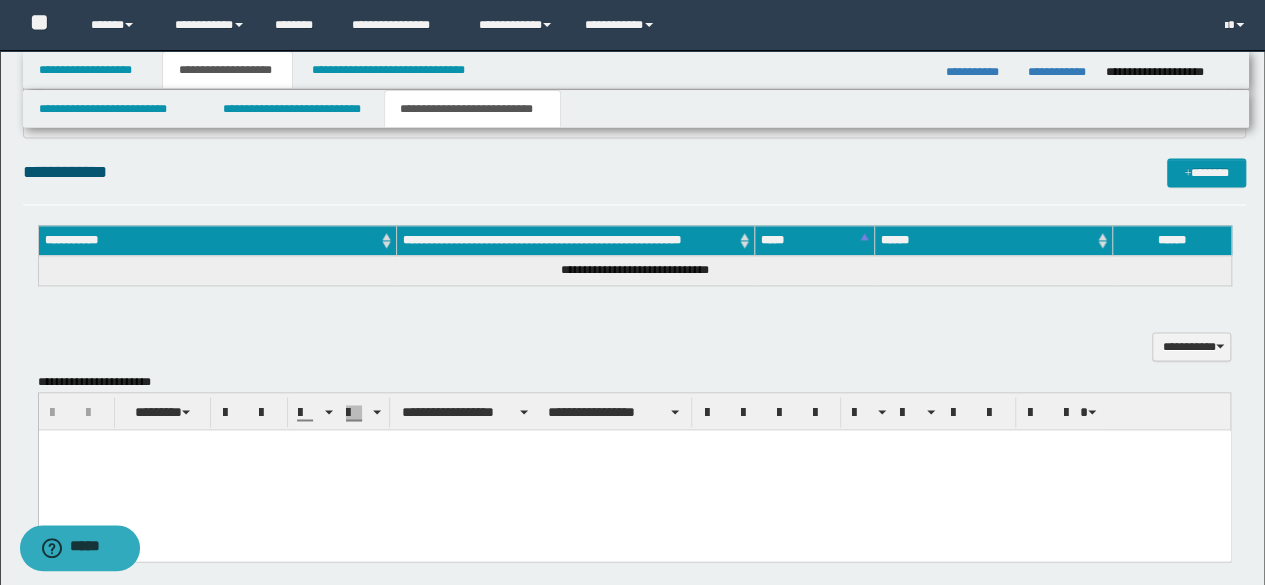 scroll, scrollTop: 1405, scrollLeft: 0, axis: vertical 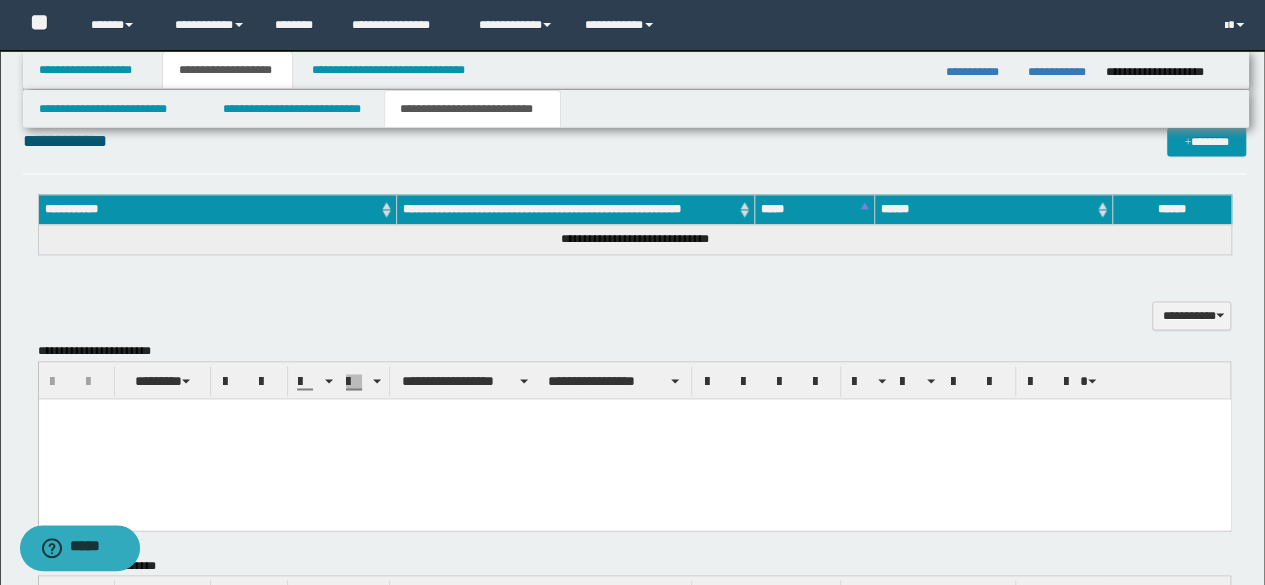 click at bounding box center [634, 438] 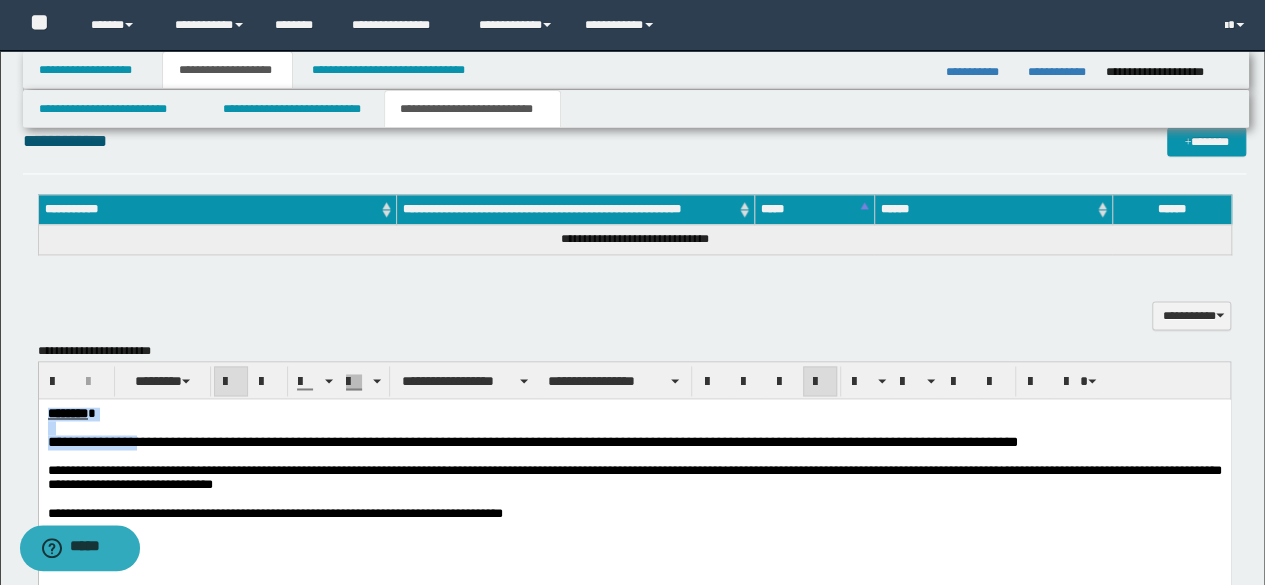 drag, startPoint x: 141, startPoint y: 437, endPoint x: 5, endPoint y: 358, distance: 157.28 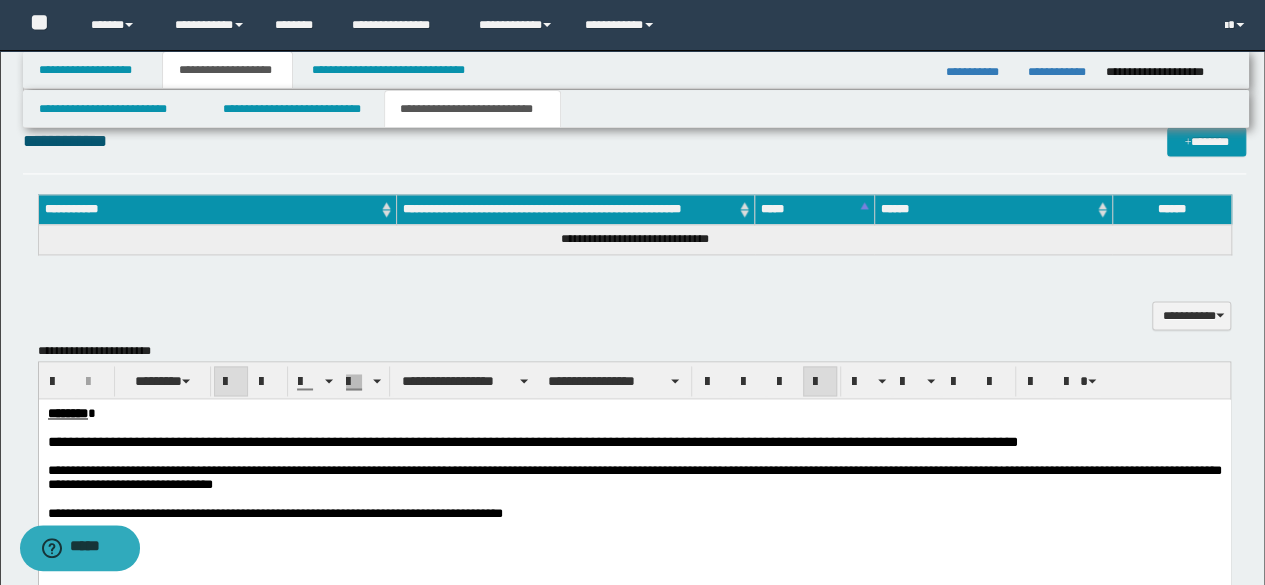 click on "**********" at bounding box center [634, 476] 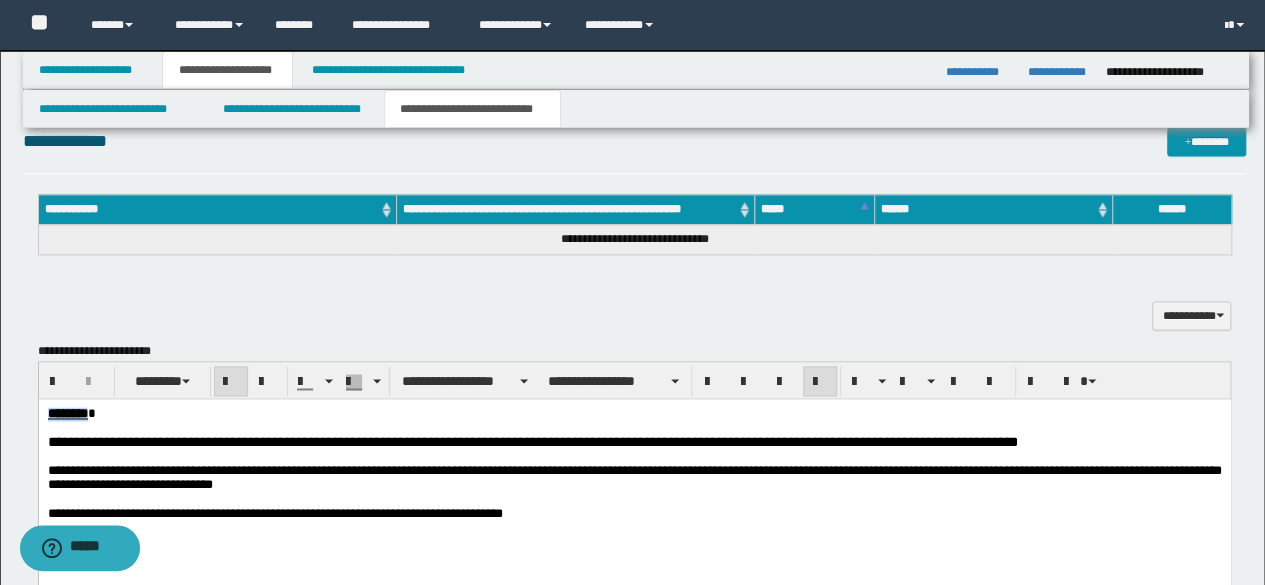 drag, startPoint x: 114, startPoint y: 414, endPoint x: 135, endPoint y: 755, distance: 341.64603 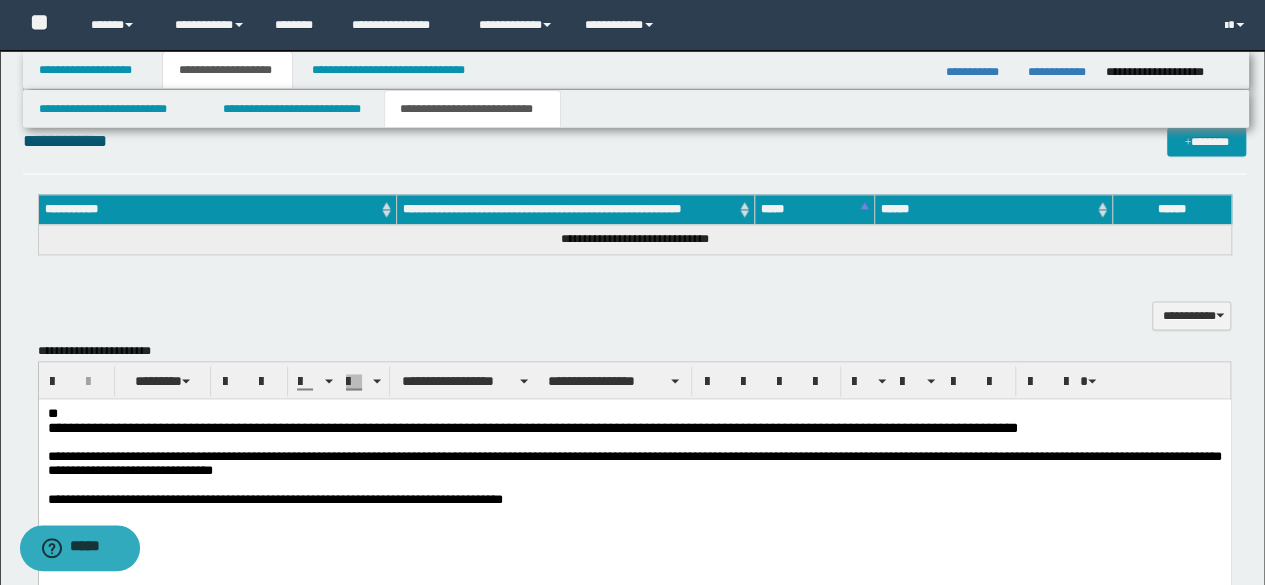 click on "**********" at bounding box center (634, 480) 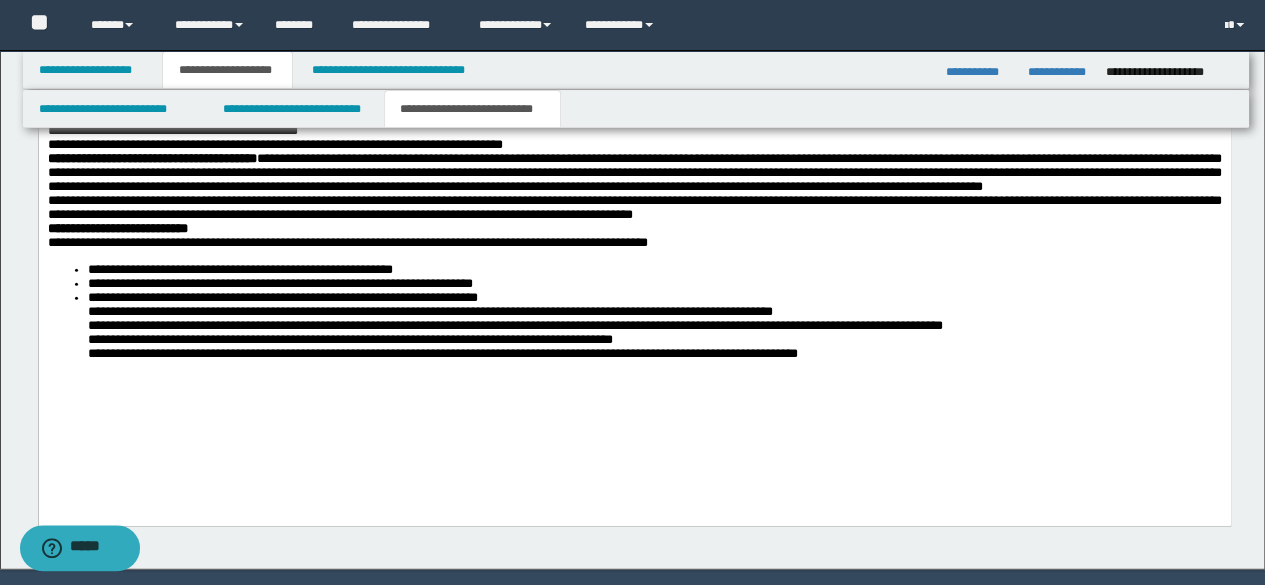 scroll, scrollTop: 2384, scrollLeft: 0, axis: vertical 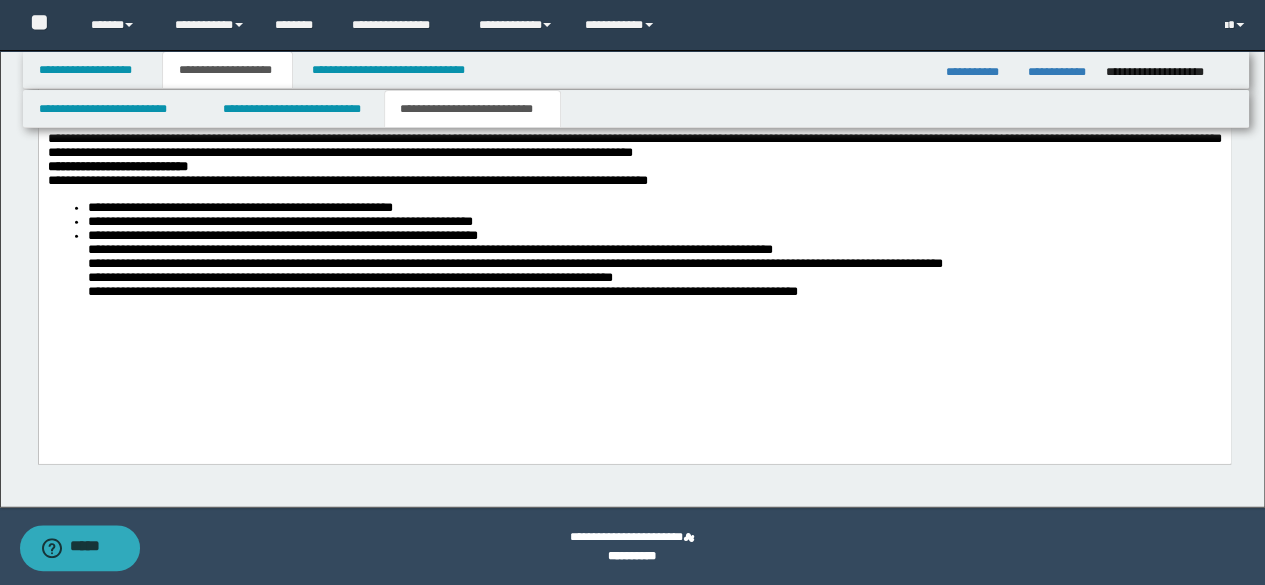 click on "**********" at bounding box center (634, 251) 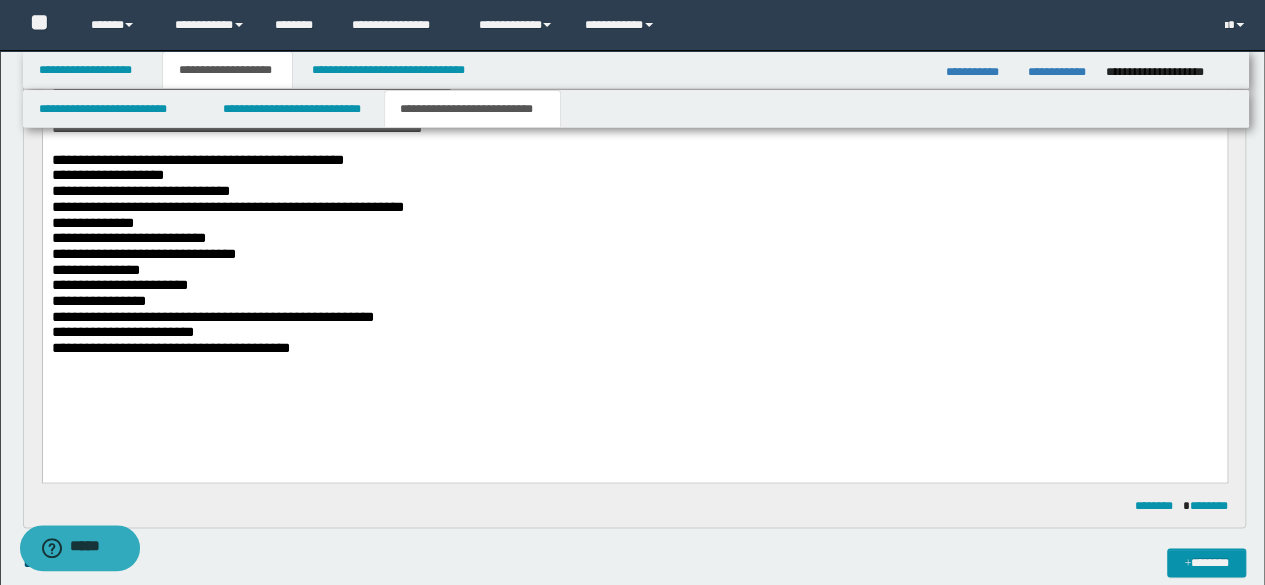 scroll, scrollTop: 1084, scrollLeft: 0, axis: vertical 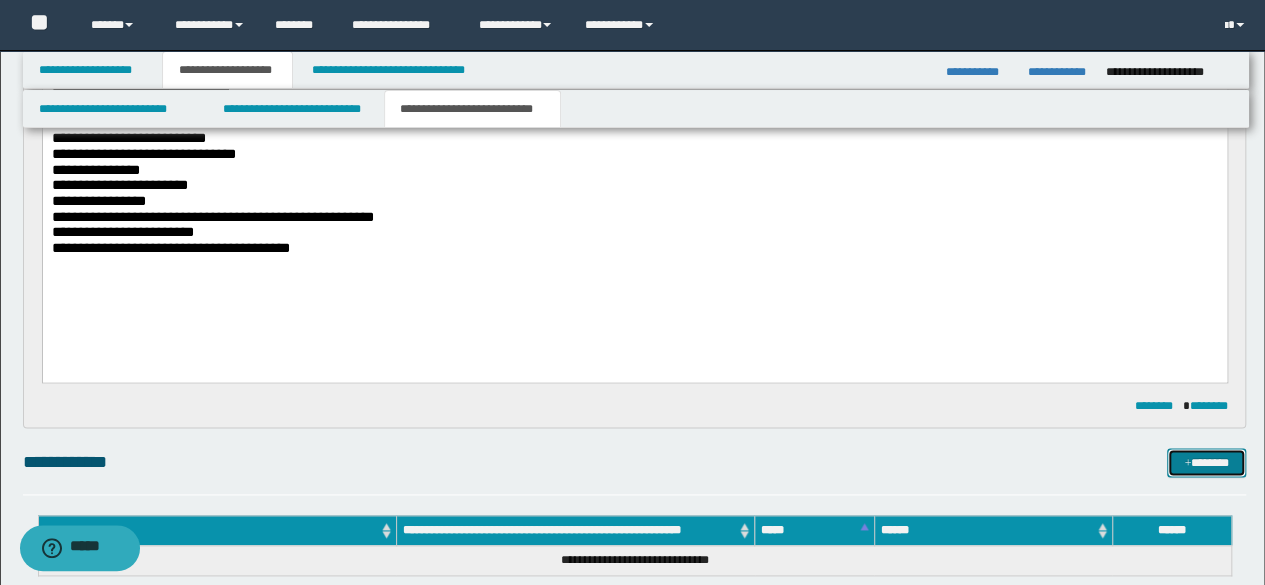 drag, startPoint x: 1205, startPoint y: 459, endPoint x: 1097, endPoint y: 509, distance: 119.0126 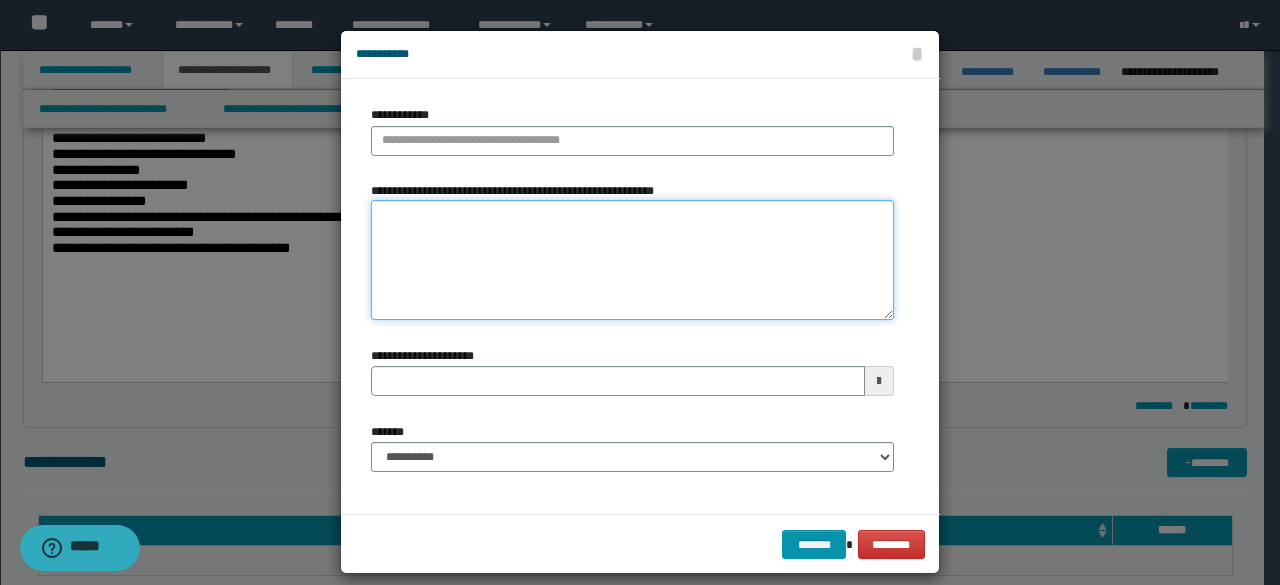 click on "**********" at bounding box center [632, 260] 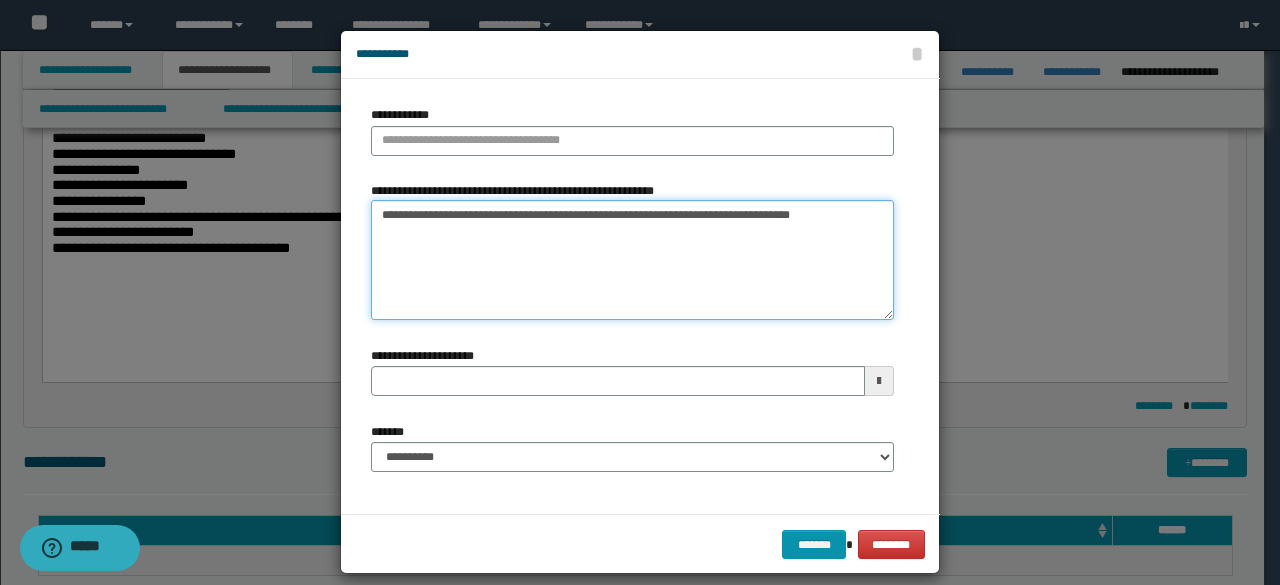 type on "**********" 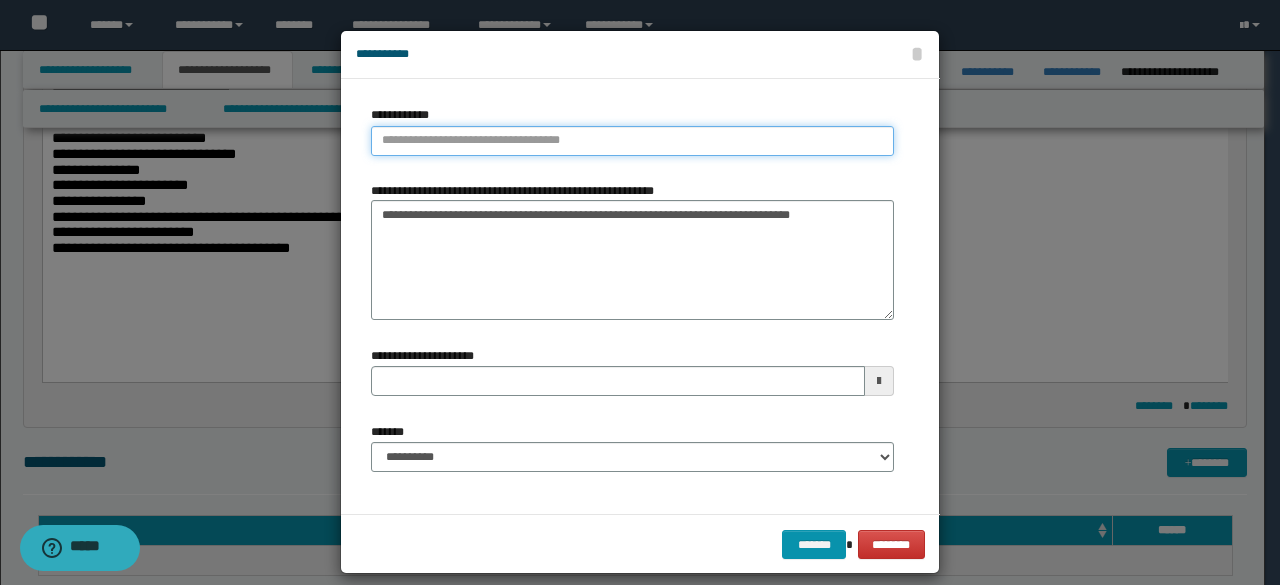click on "**********" at bounding box center [632, 141] 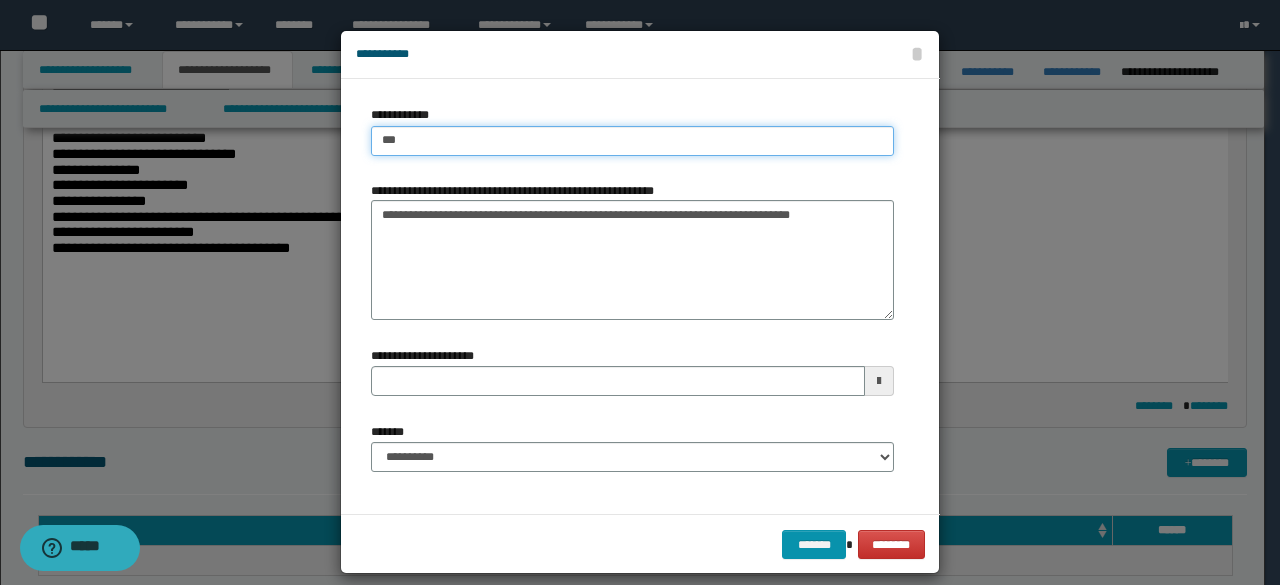 type on "****" 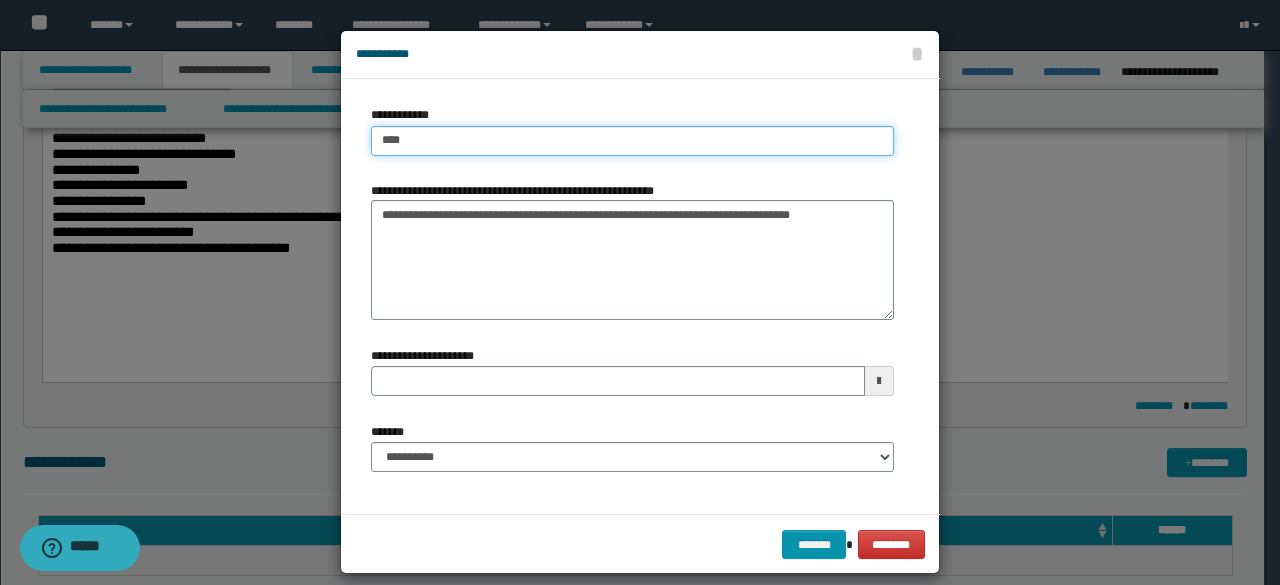 type on "****" 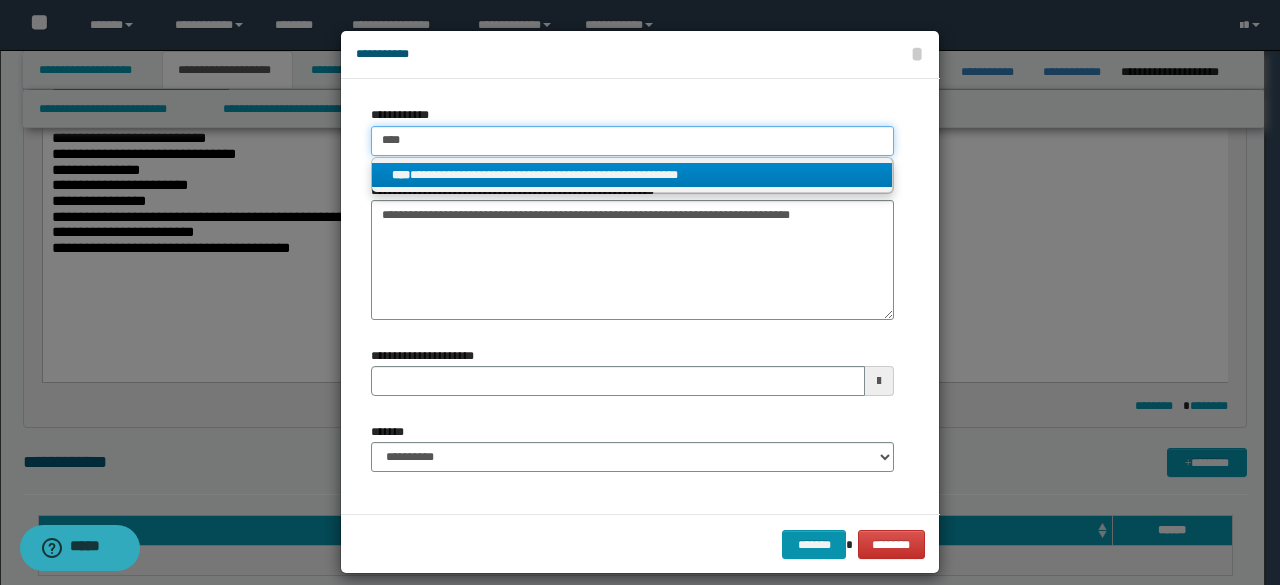 type on "****" 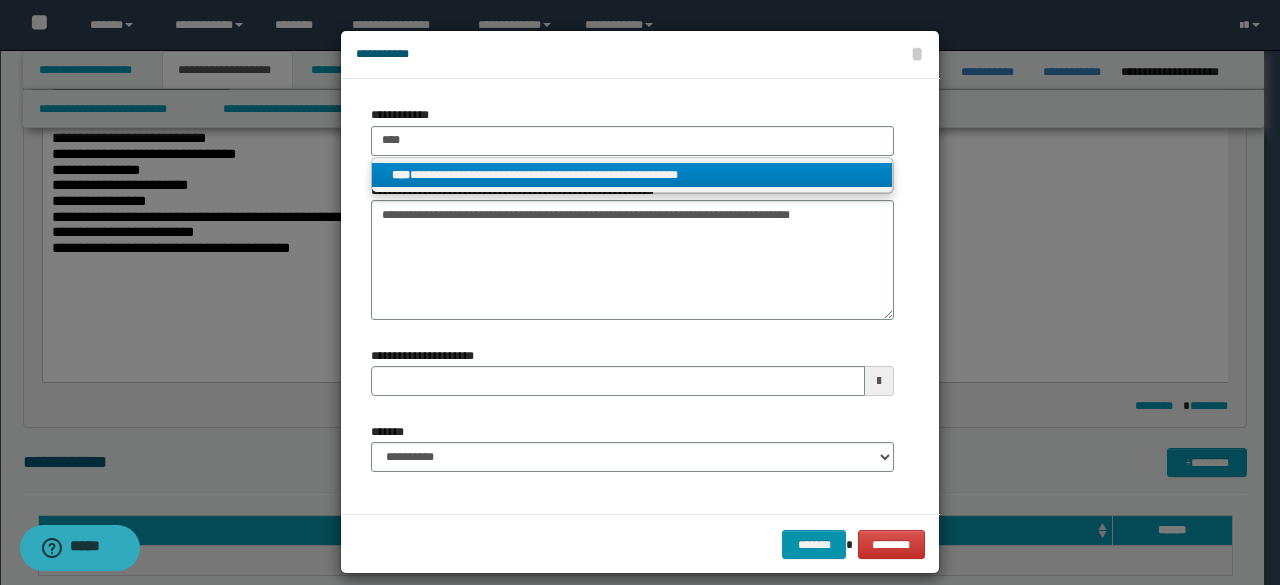 click on "**********" at bounding box center [632, 175] 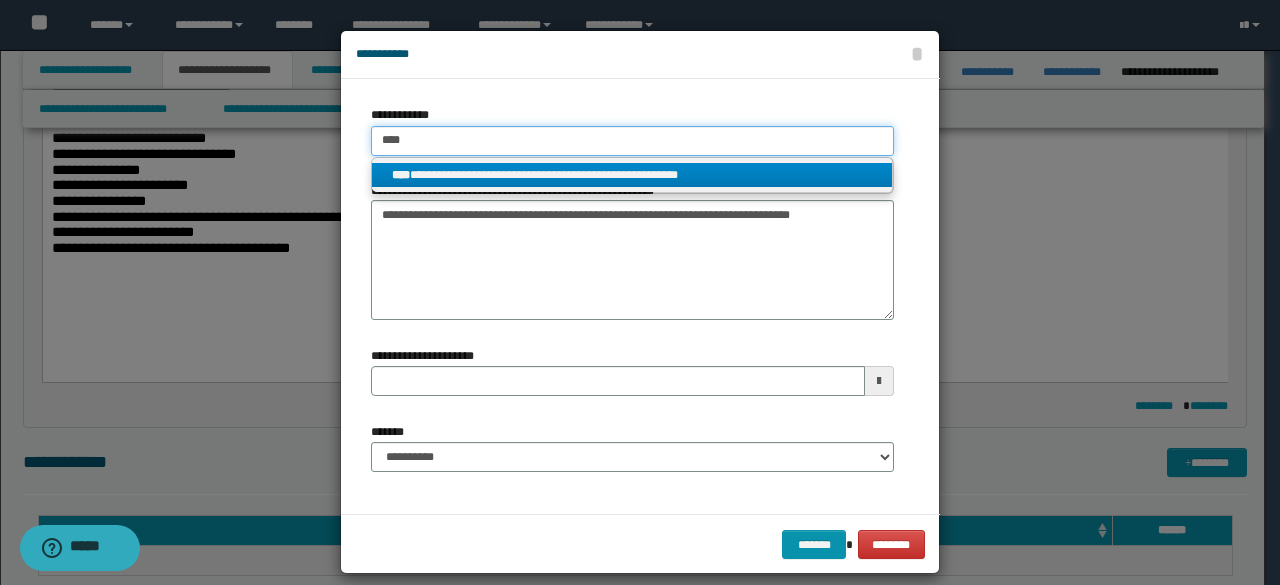 type 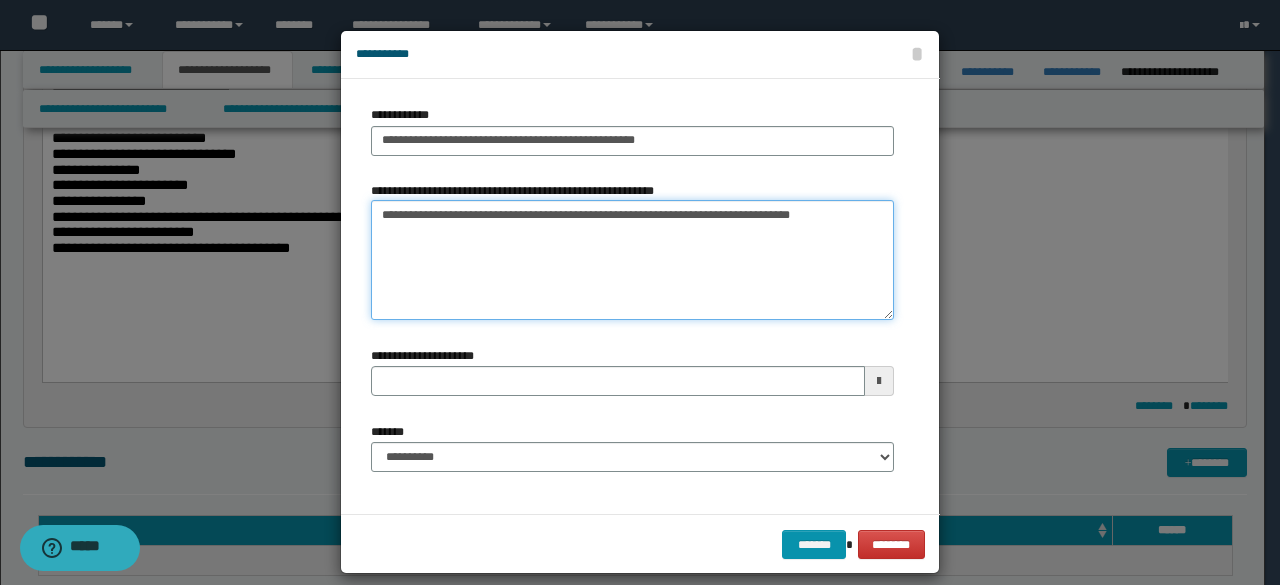 drag, startPoint x: 716, startPoint y: 207, endPoint x: 328, endPoint y: 161, distance: 390.7173 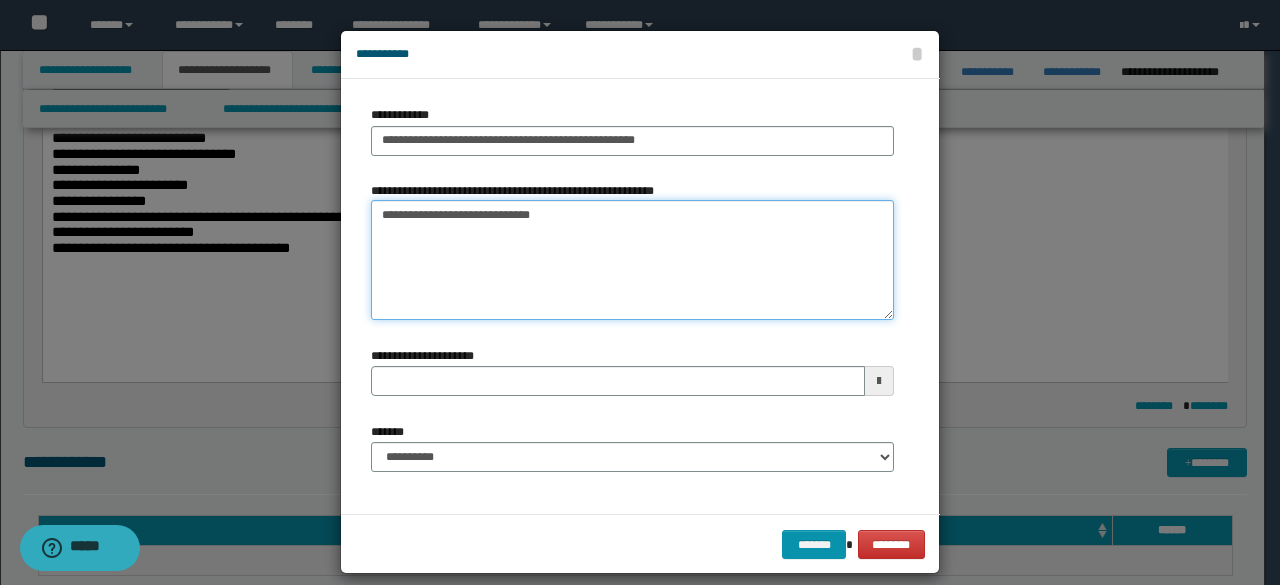 type on "**********" 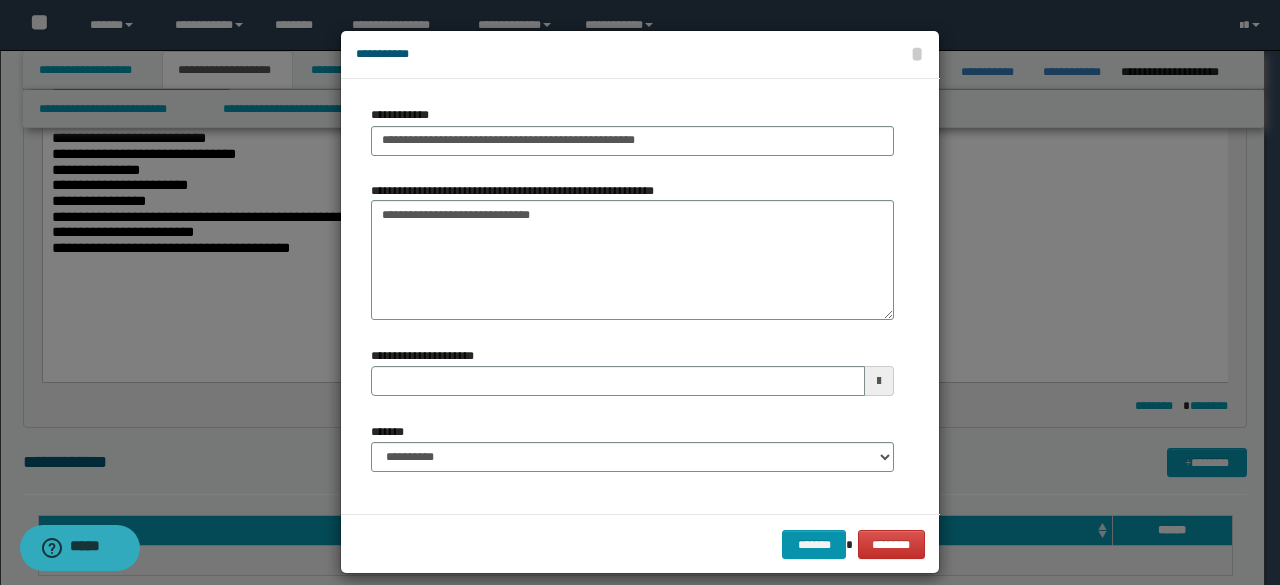 drag, startPoint x: 542, startPoint y: 419, endPoint x: 550, endPoint y: 428, distance: 12.0415945 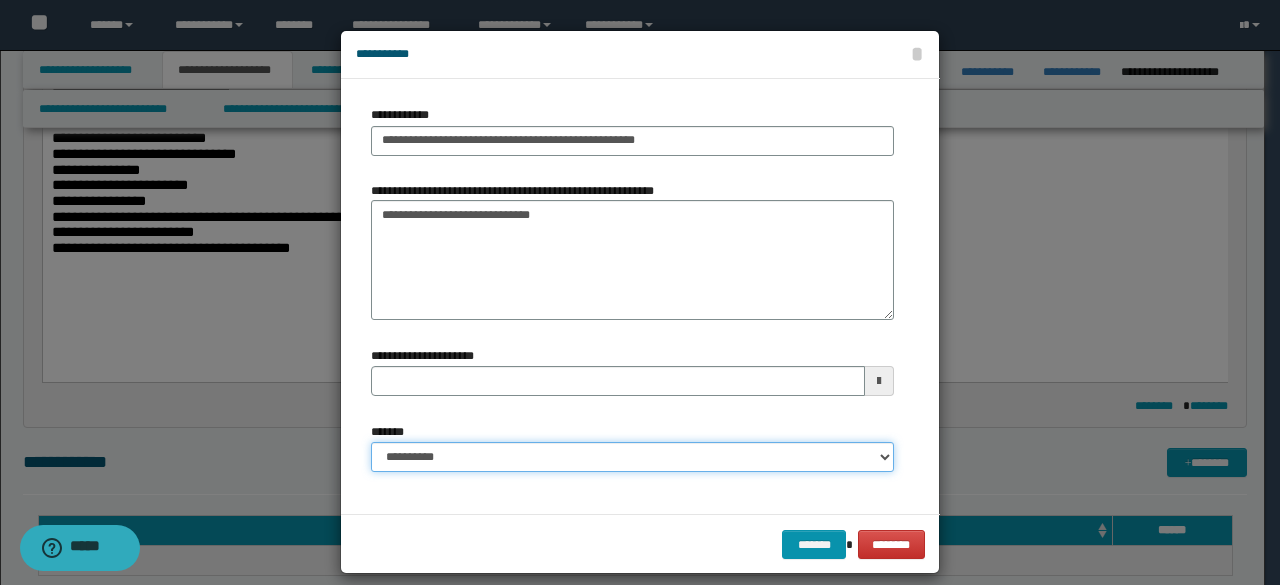 click on "**********" at bounding box center (632, 457) 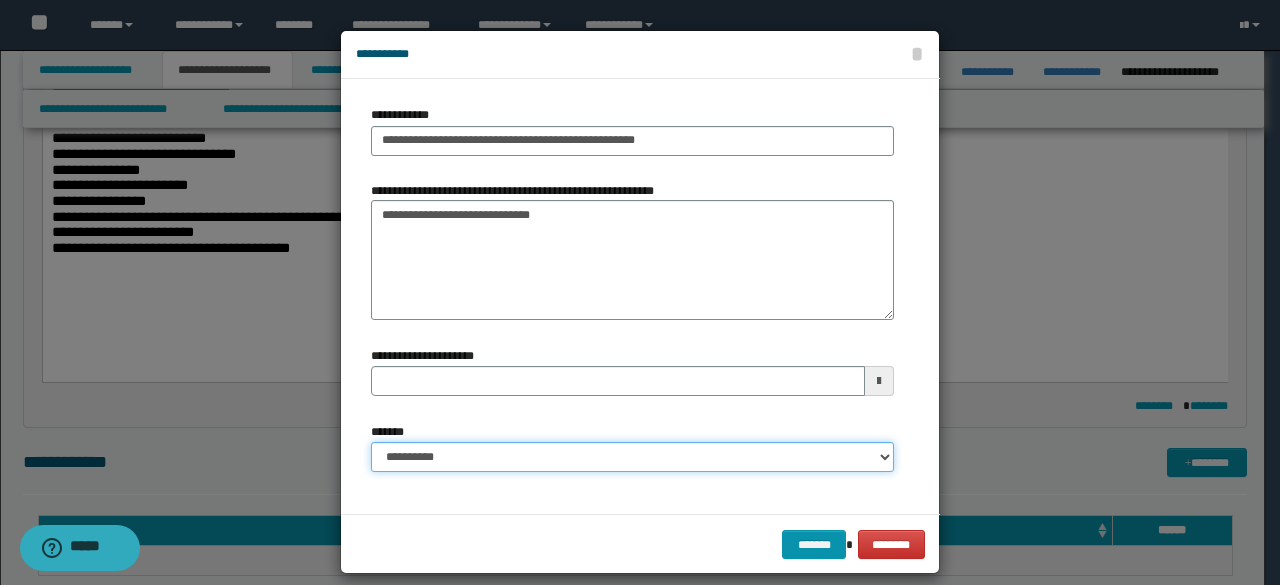 select on "*" 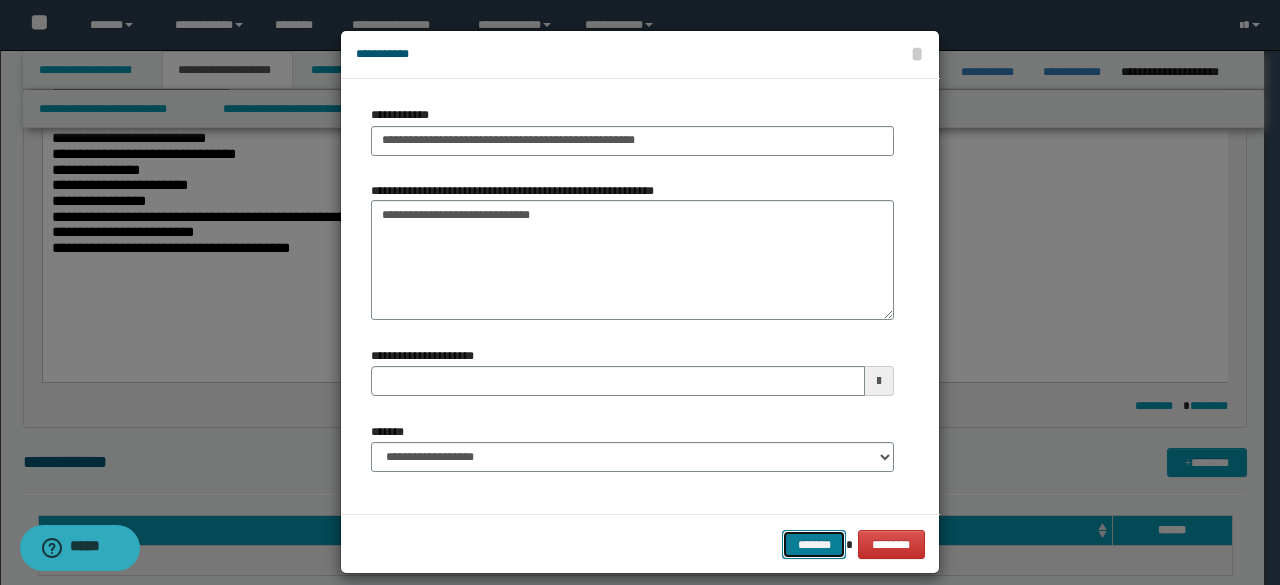click on "*******" at bounding box center [814, 544] 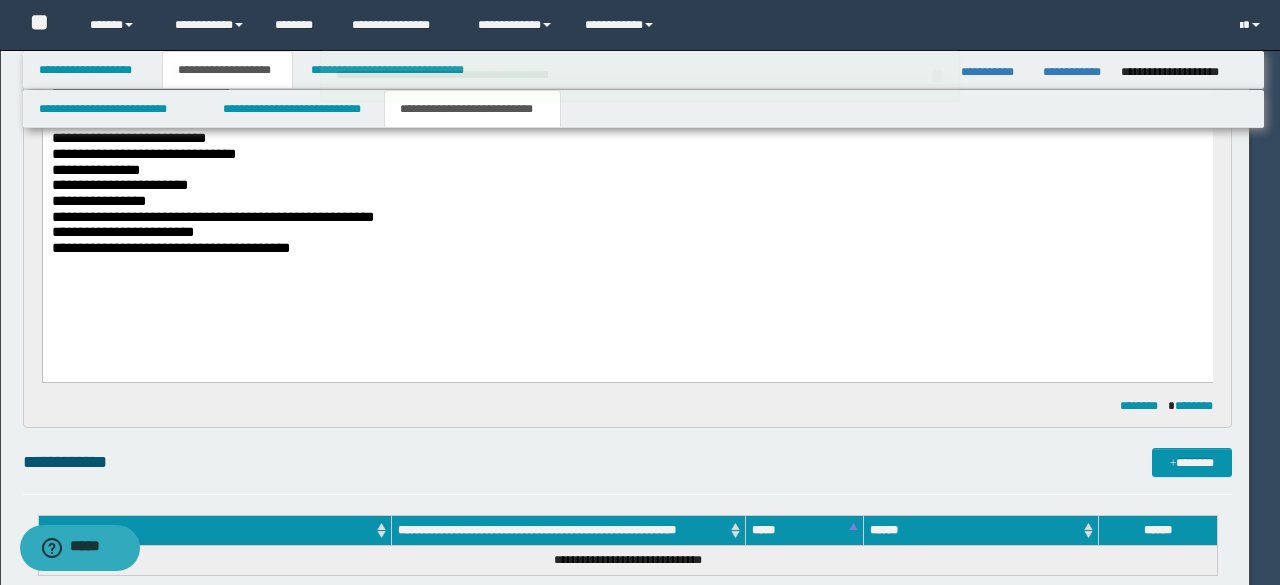 type 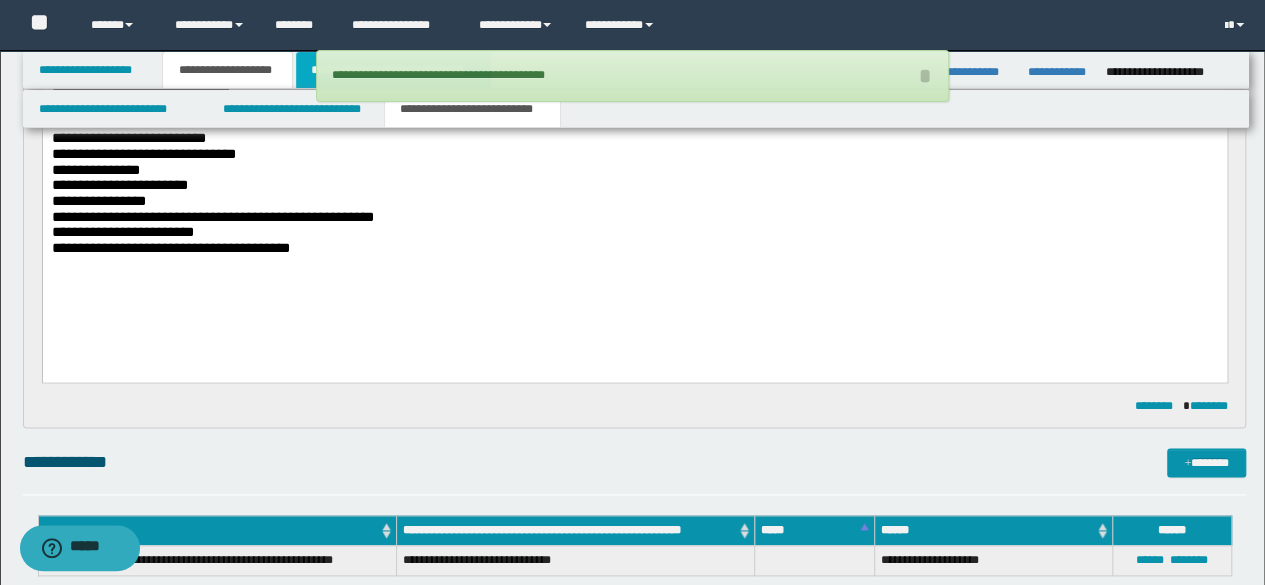 click on "**********" at bounding box center (393, 70) 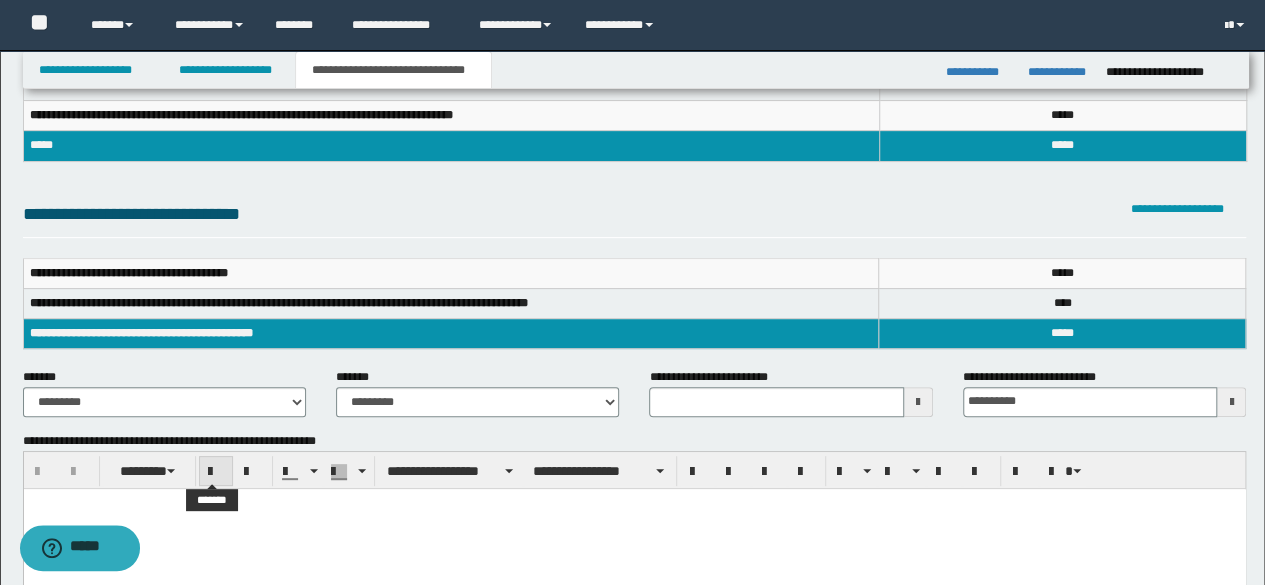 scroll, scrollTop: 200, scrollLeft: 0, axis: vertical 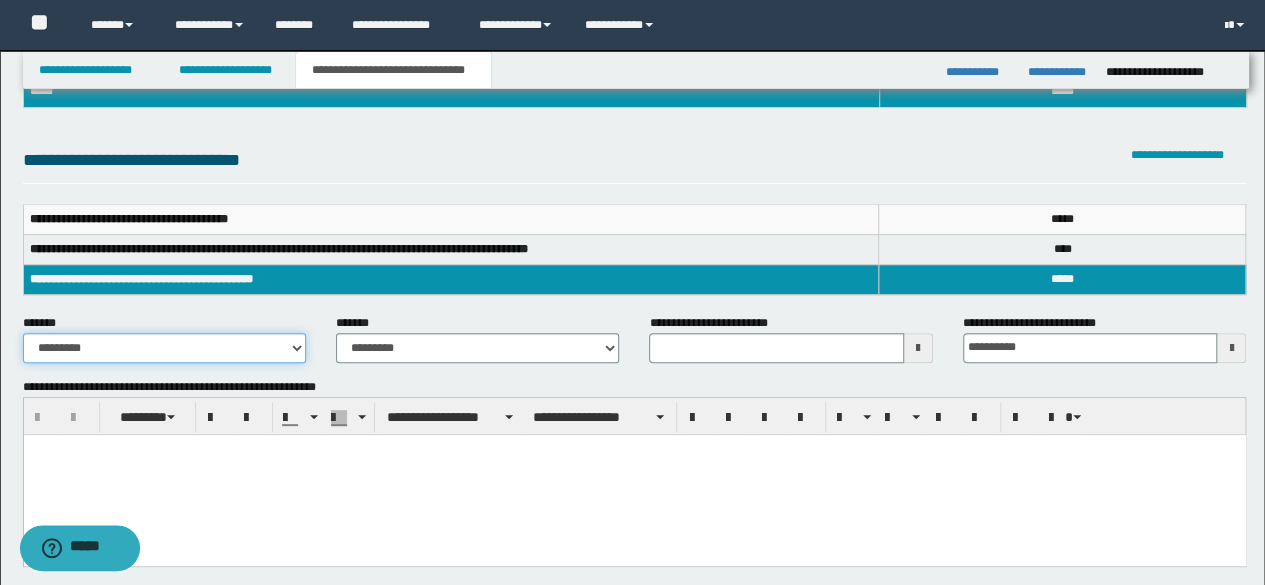 click on "**********" at bounding box center (164, 348) 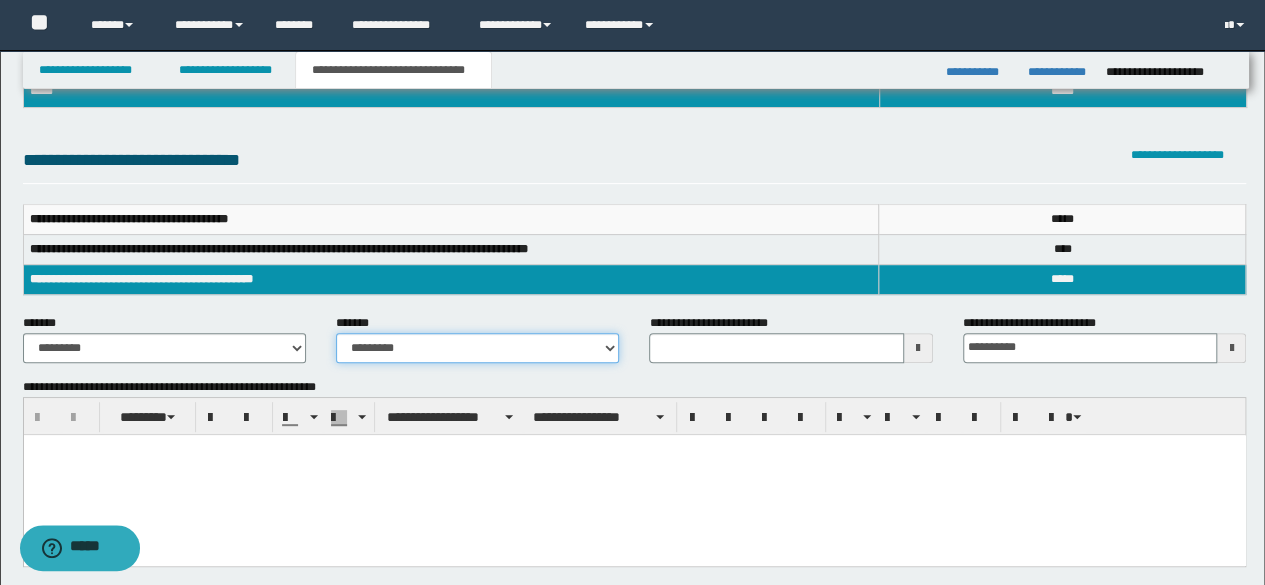 click on "**********" at bounding box center (477, 348) 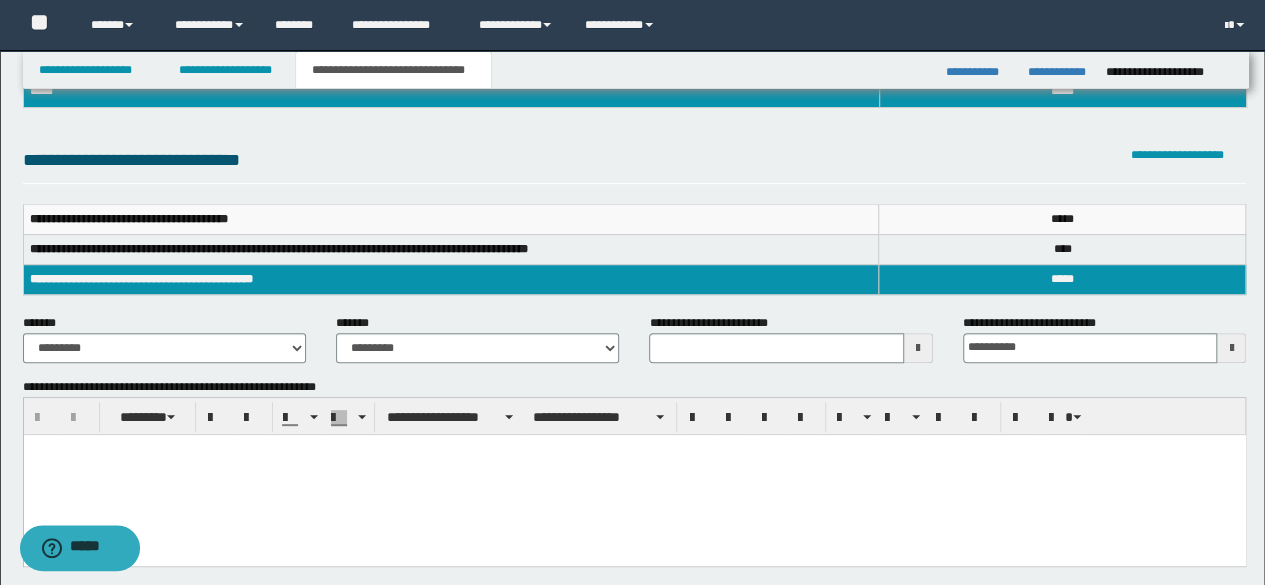 click at bounding box center [634, 474] 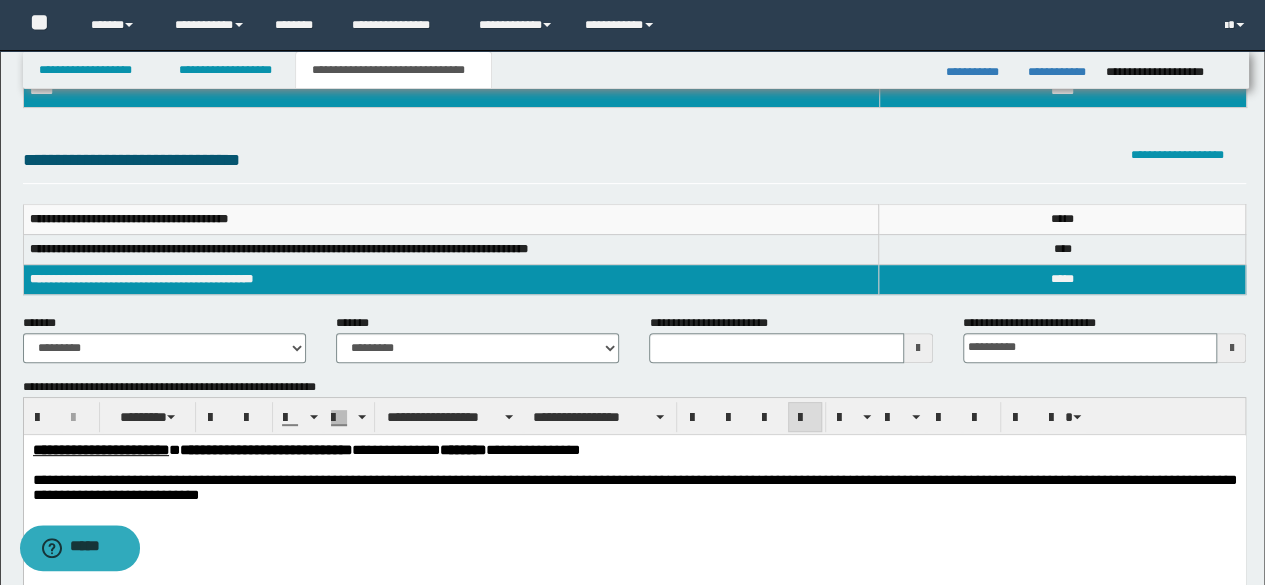 scroll, scrollTop: 300, scrollLeft: 0, axis: vertical 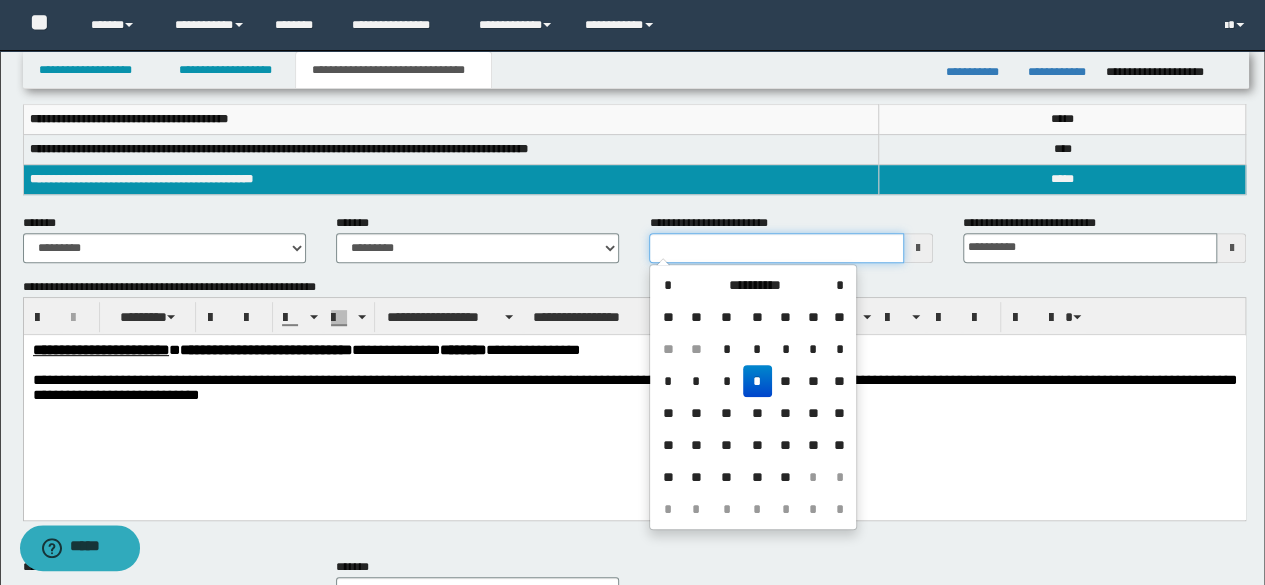 click on "**********" at bounding box center [776, 248] 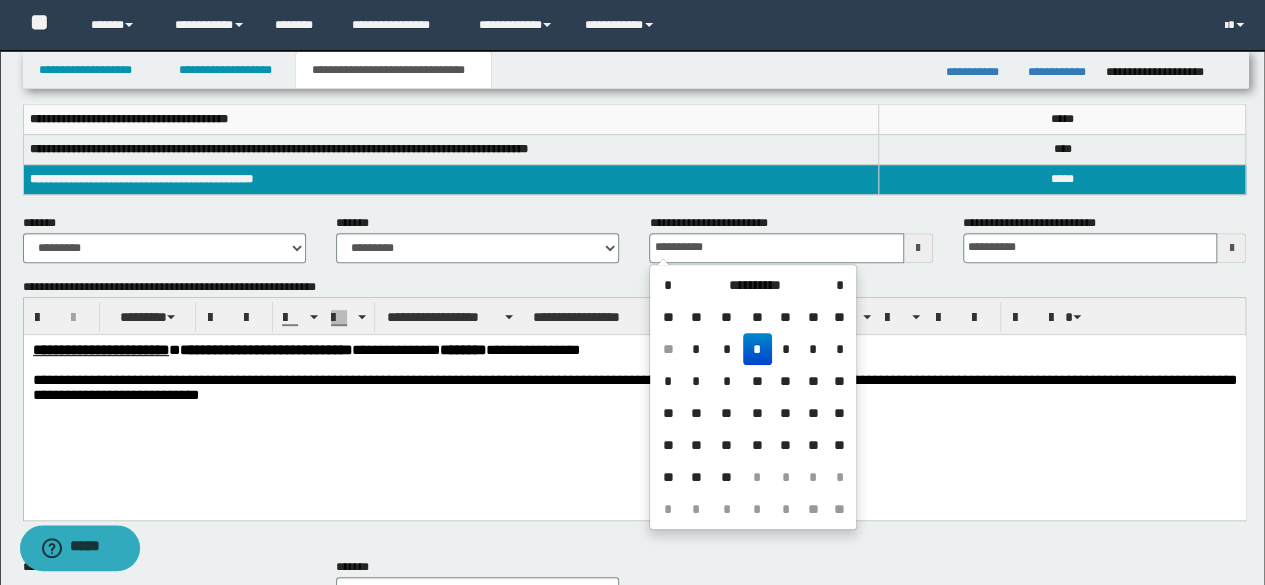 click on "*" at bounding box center (757, 349) 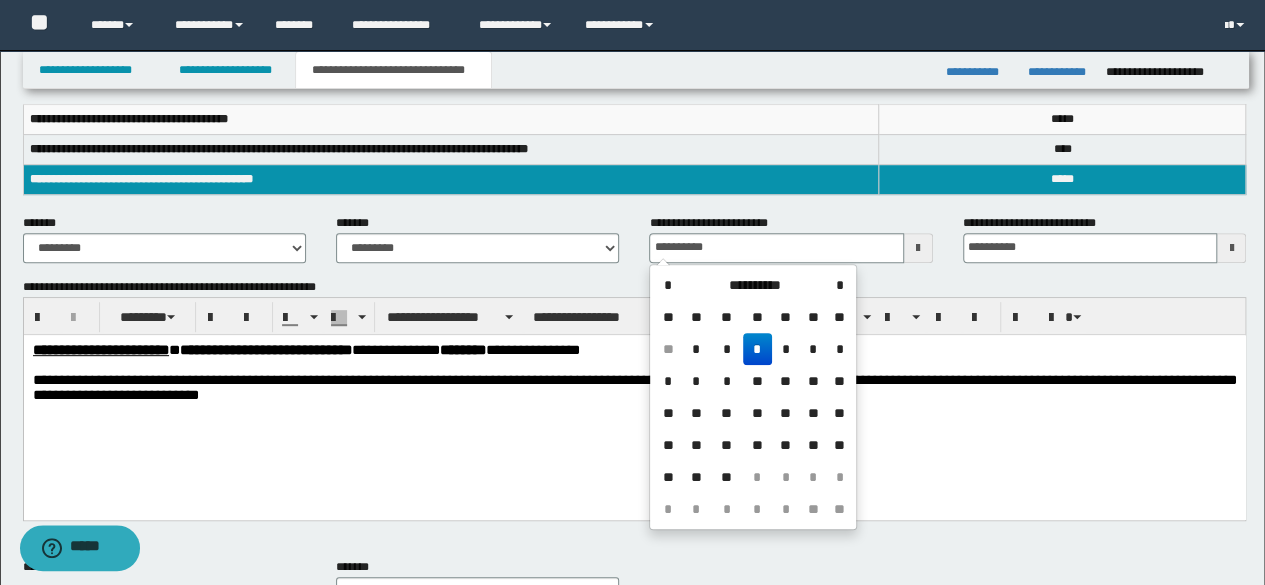 type on "**********" 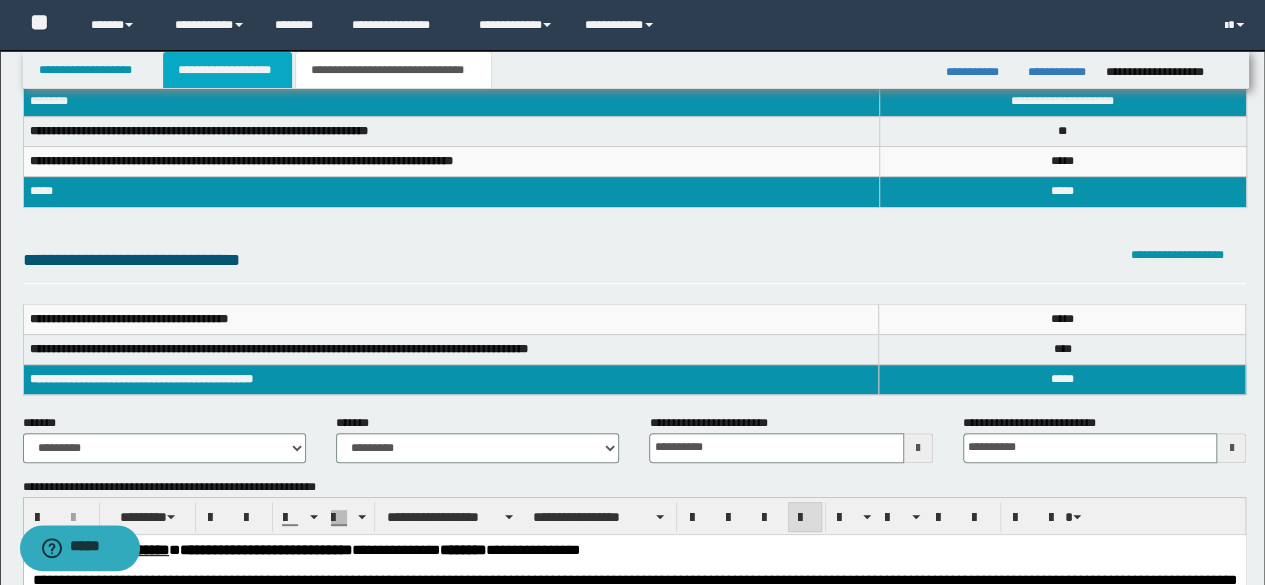 click on "**********" at bounding box center (227, 70) 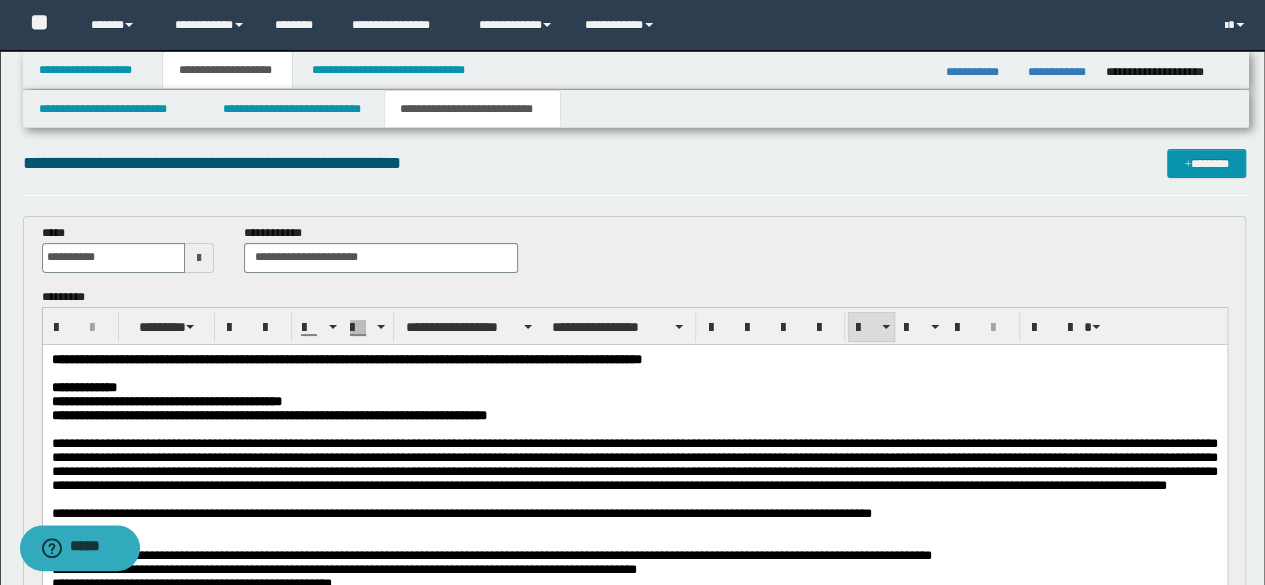 scroll, scrollTop: 0, scrollLeft: 0, axis: both 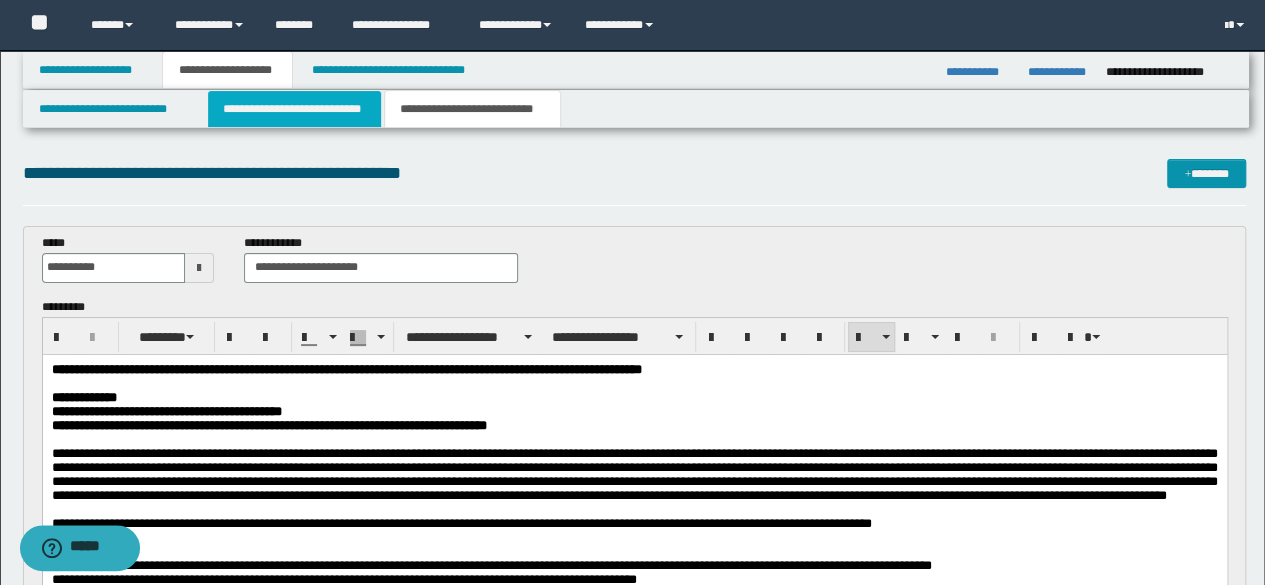 click on "**********" at bounding box center (294, 109) 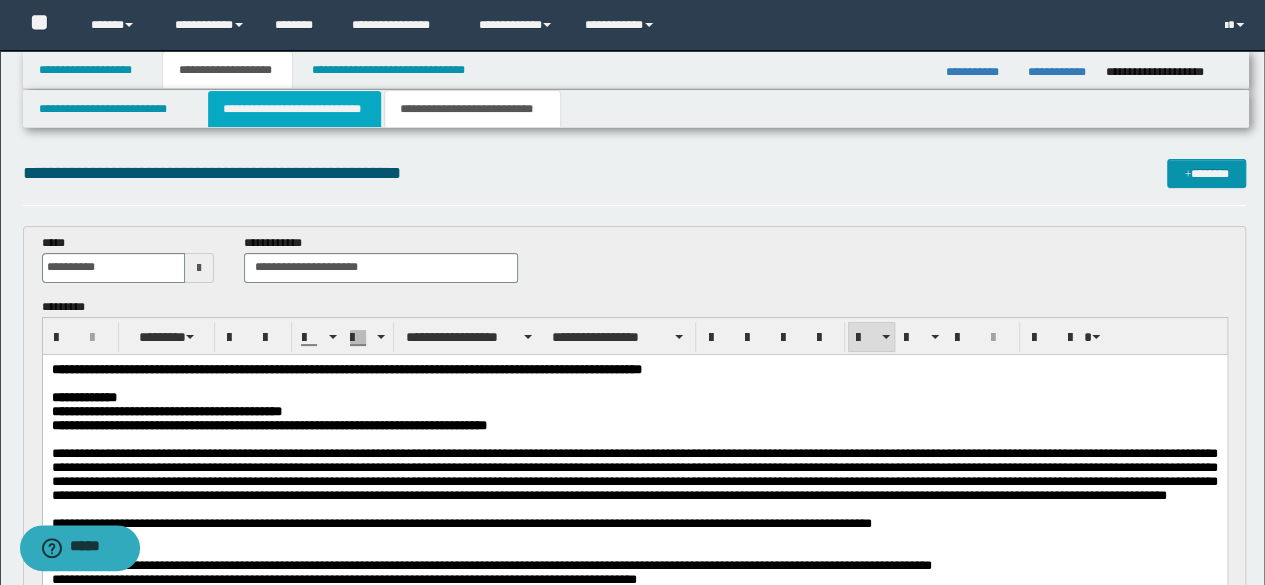 type 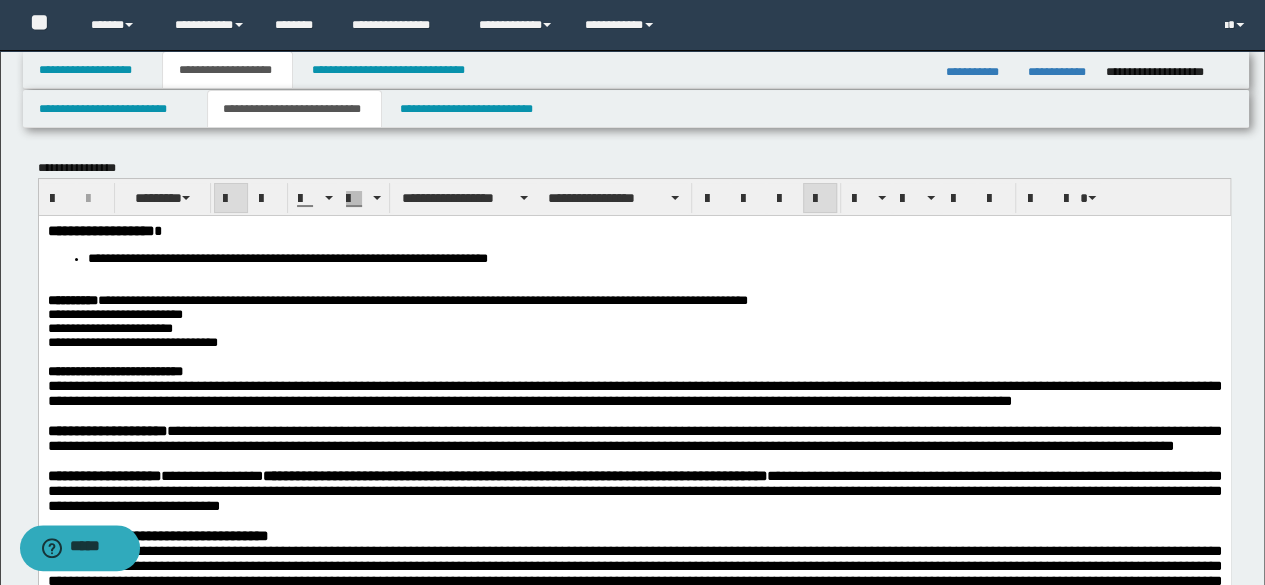 click at bounding box center [634, 286] 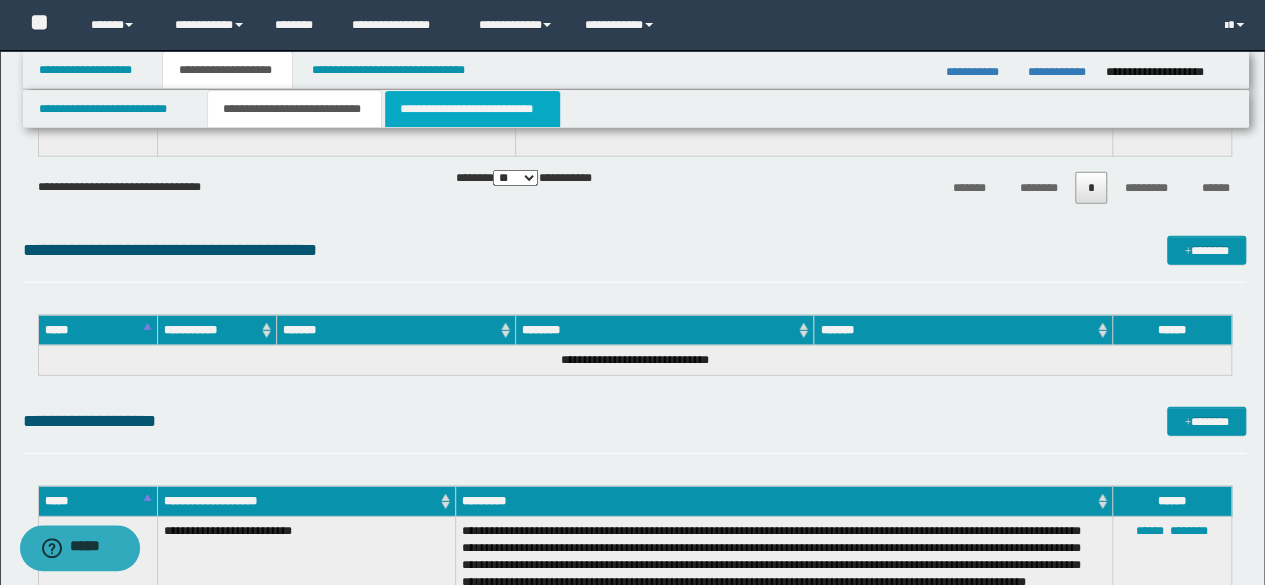 click on "**********" at bounding box center (472, 109) 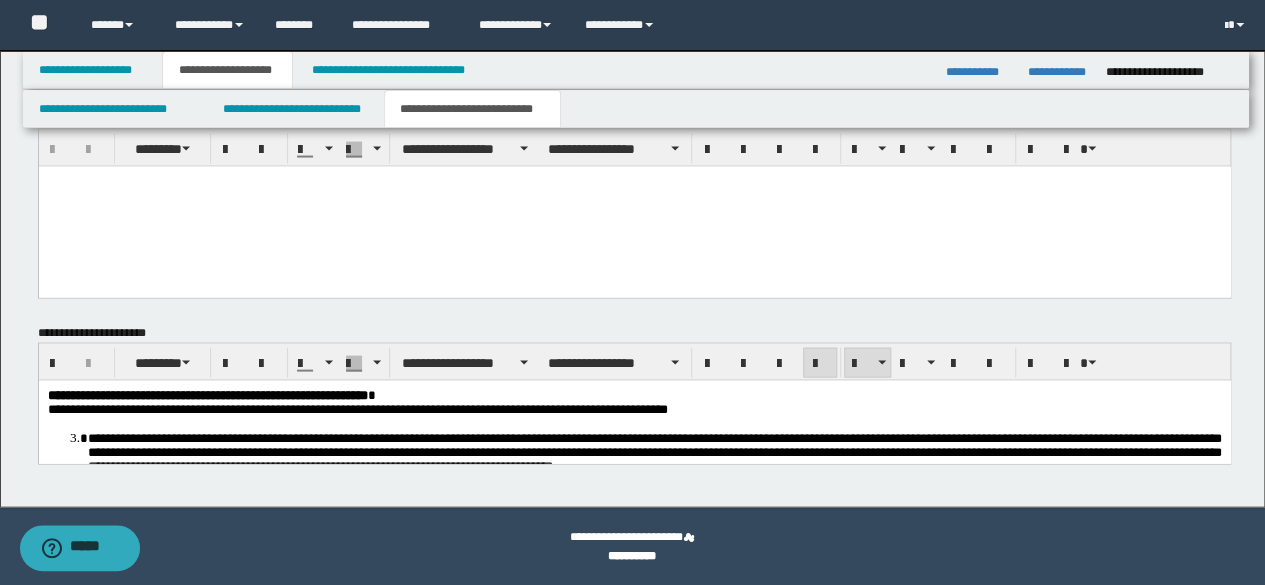 click on "**********" at bounding box center (207, 395) 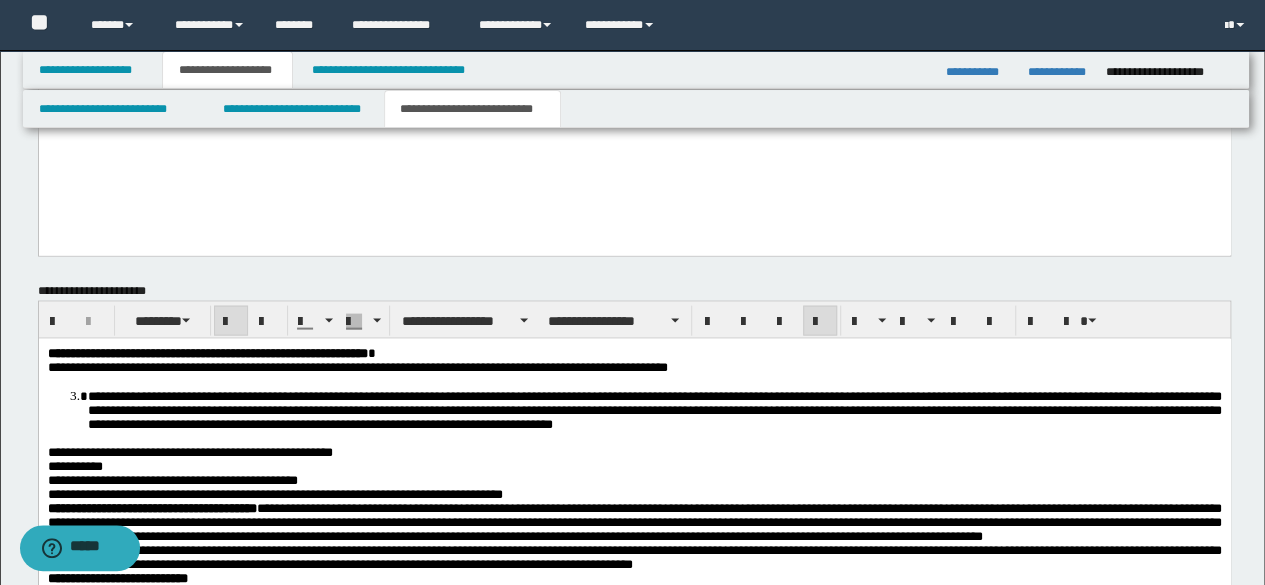 scroll, scrollTop: 1730, scrollLeft: 0, axis: vertical 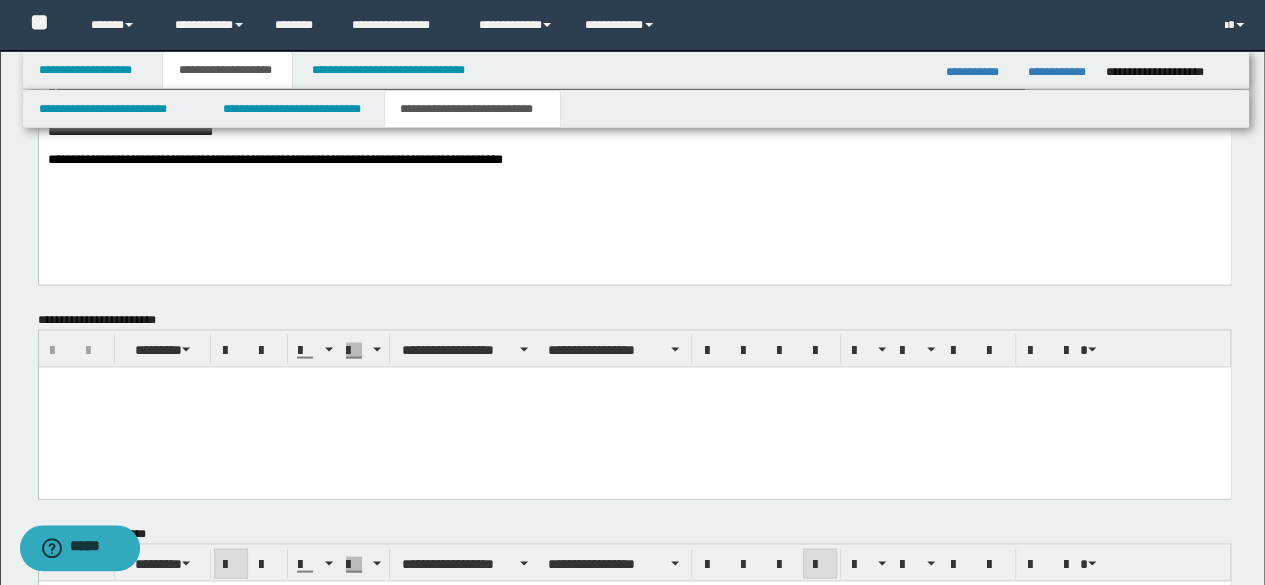 drag, startPoint x: 307, startPoint y: 437, endPoint x: 332, endPoint y: 379, distance: 63.15853 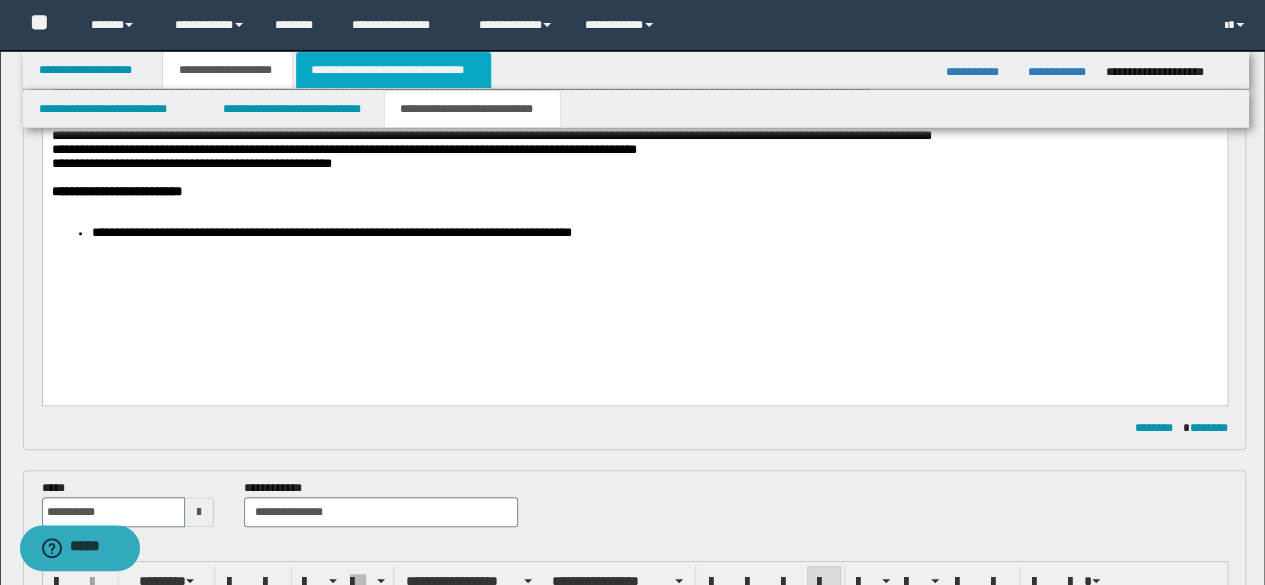 click on "**********" at bounding box center [393, 70] 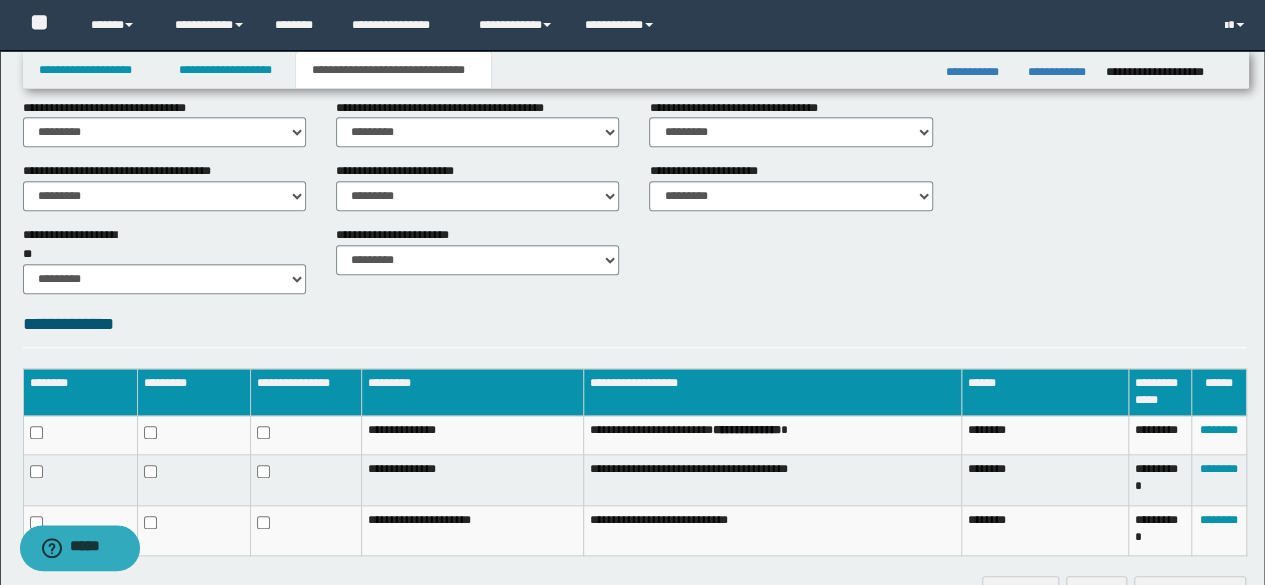 scroll, scrollTop: 899, scrollLeft: 0, axis: vertical 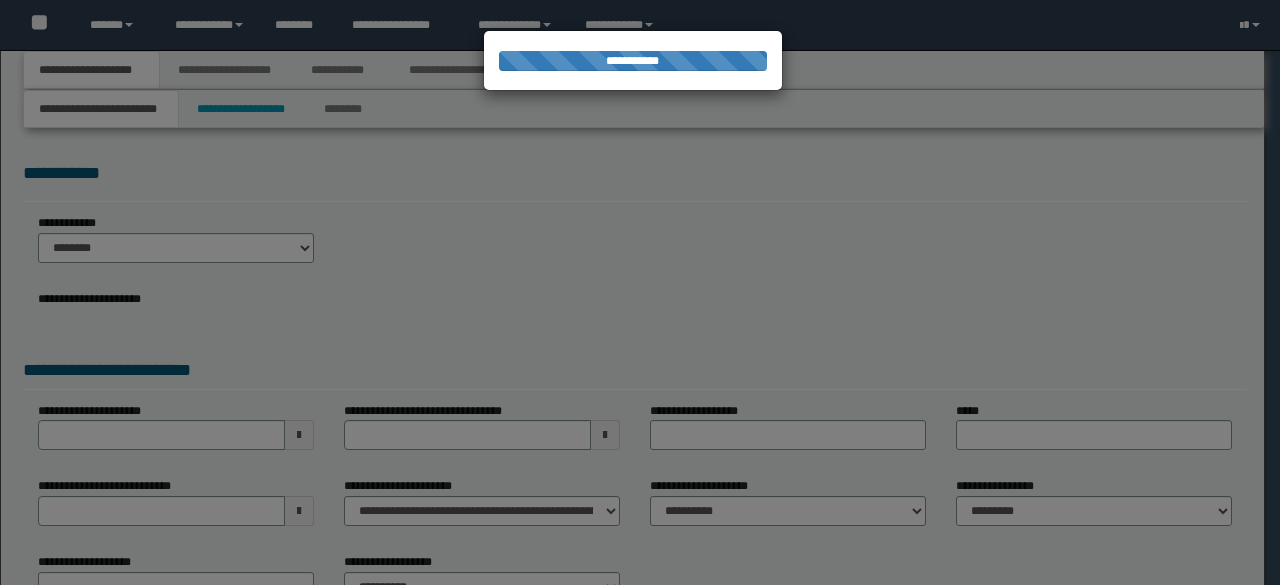 select on "**" 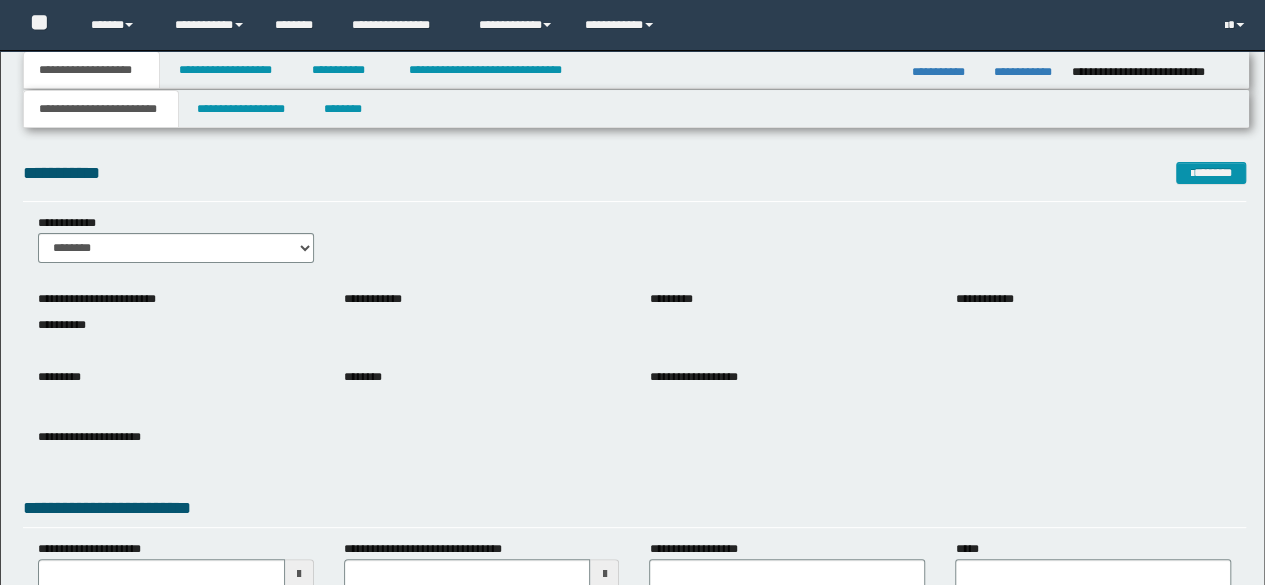 scroll, scrollTop: 0, scrollLeft: 0, axis: both 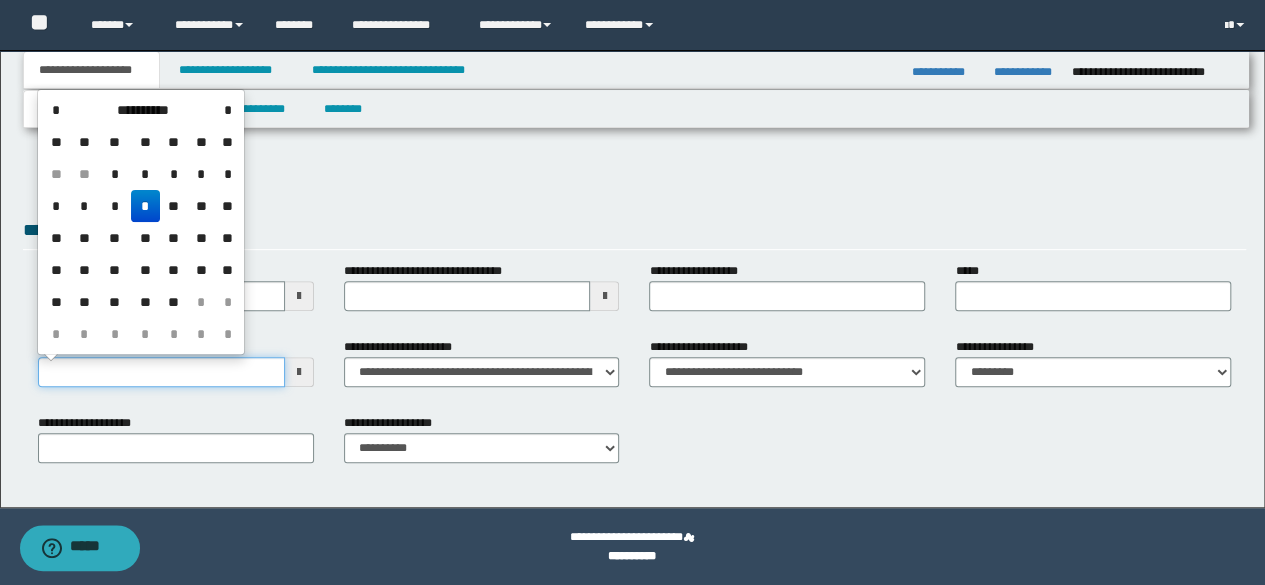 click on "**********" at bounding box center [161, 372] 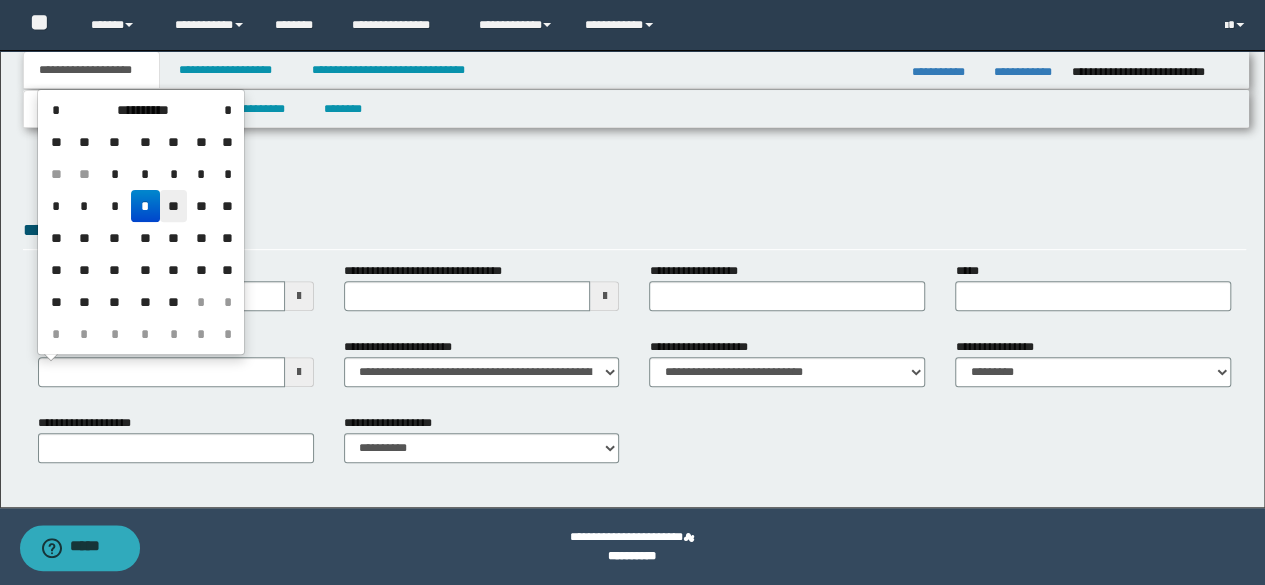 click on "**" at bounding box center (174, 206) 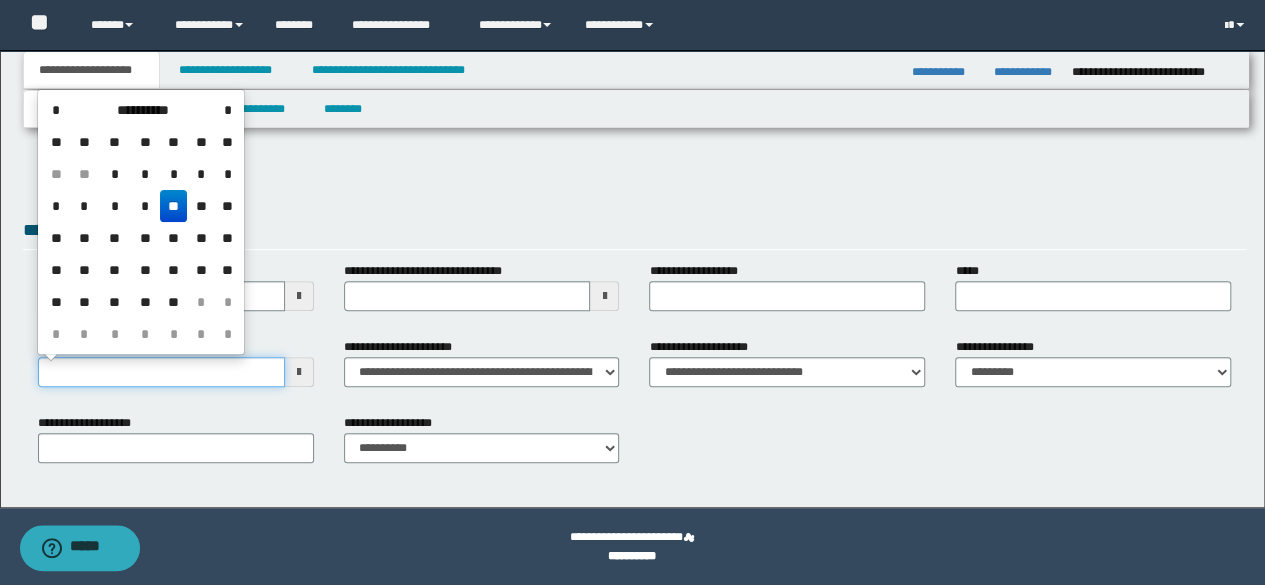 drag, startPoint x: 181, startPoint y: 374, endPoint x: 180, endPoint y: 362, distance: 12.0415945 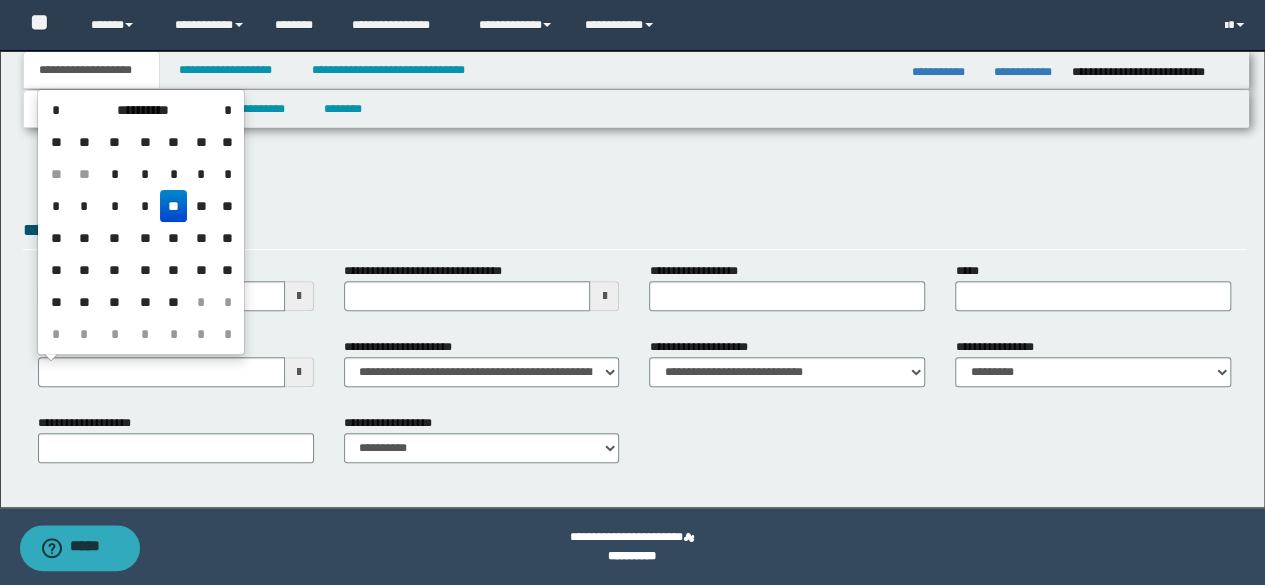 click on "**" at bounding box center (201, 206) 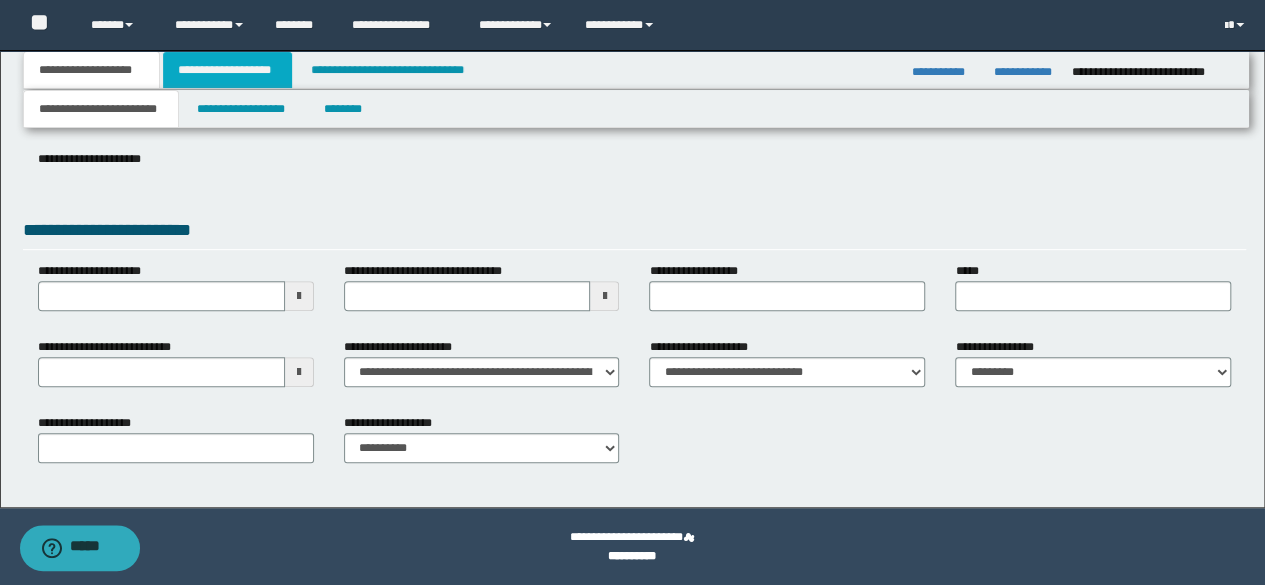 click on "**********" at bounding box center [227, 70] 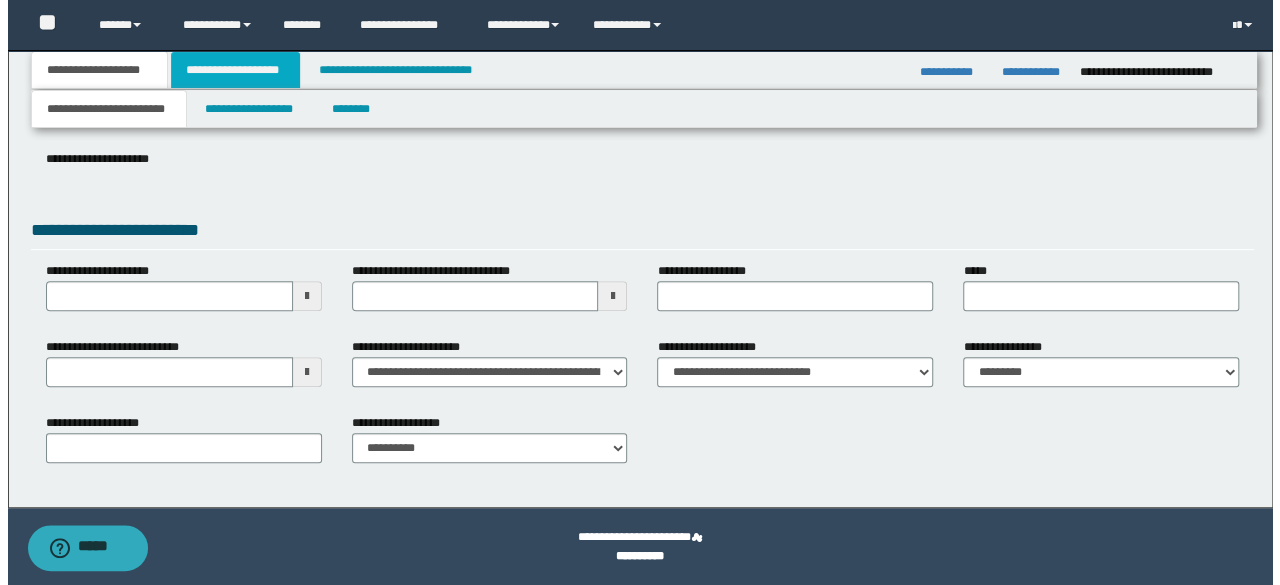 scroll, scrollTop: 0, scrollLeft: 0, axis: both 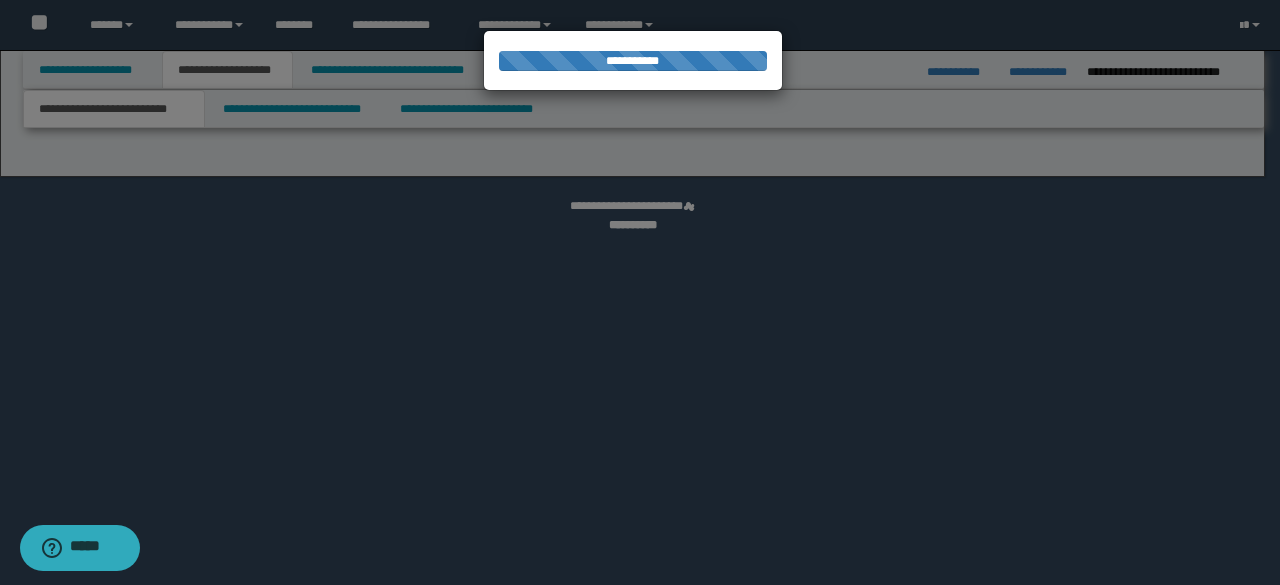 click at bounding box center (640, 292) 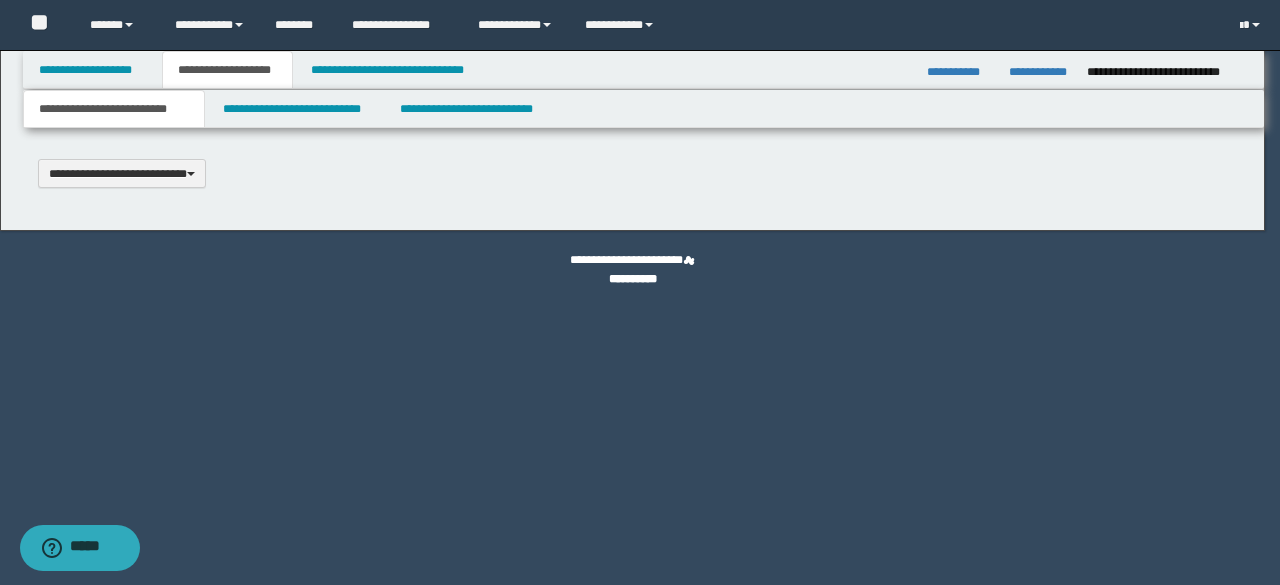scroll, scrollTop: 0, scrollLeft: 0, axis: both 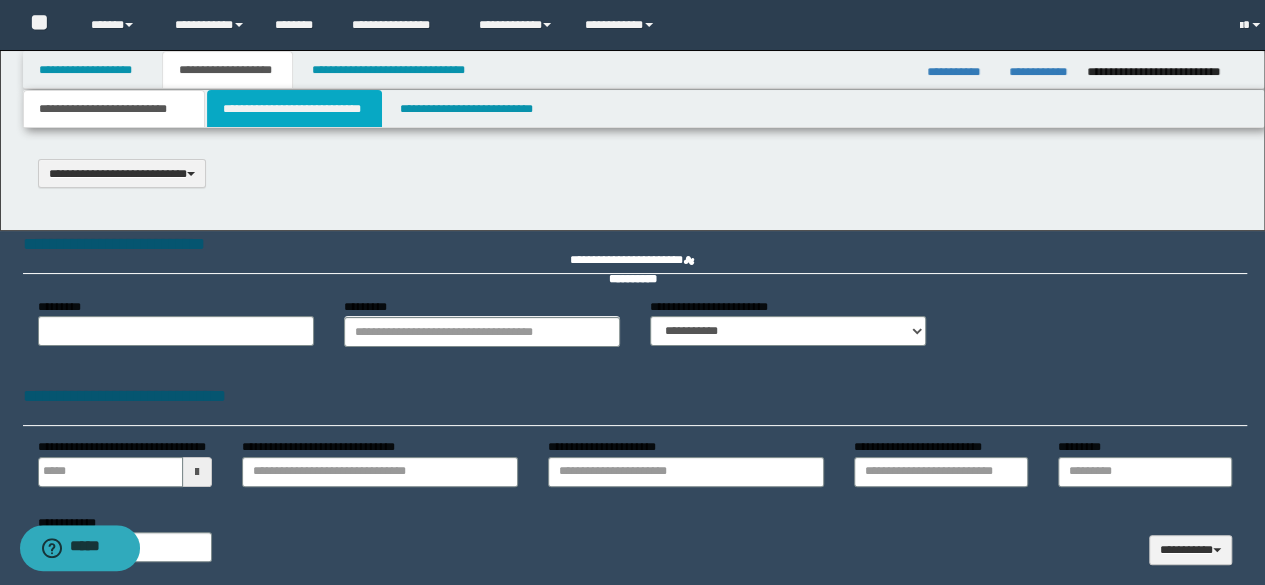 click on "**********" at bounding box center [294, 109] 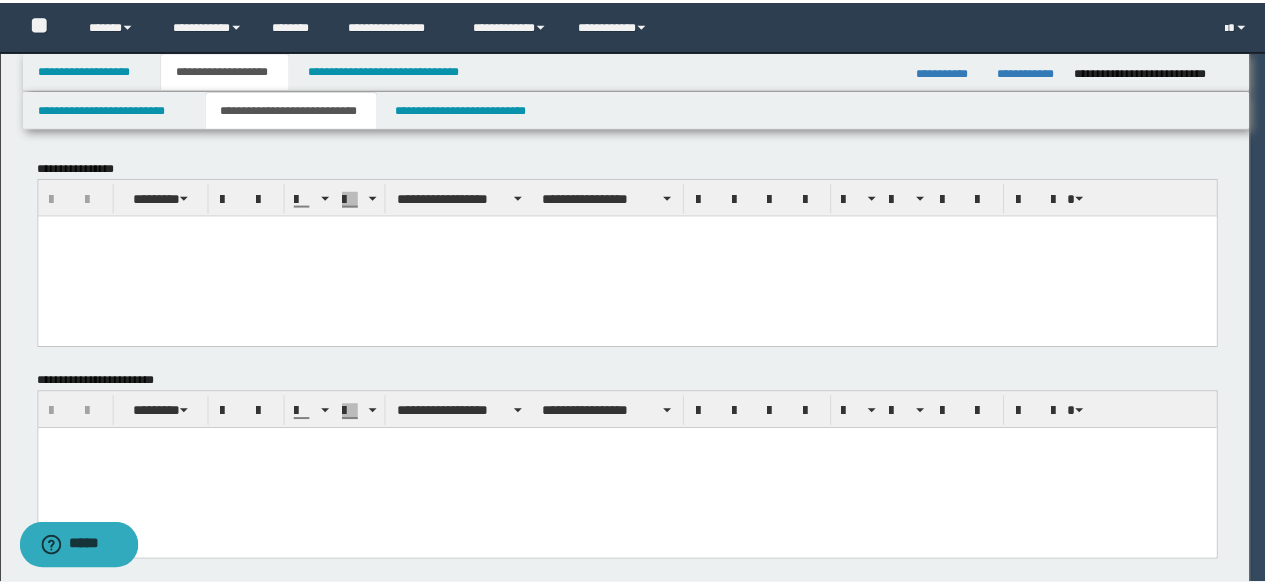 scroll, scrollTop: 0, scrollLeft: 0, axis: both 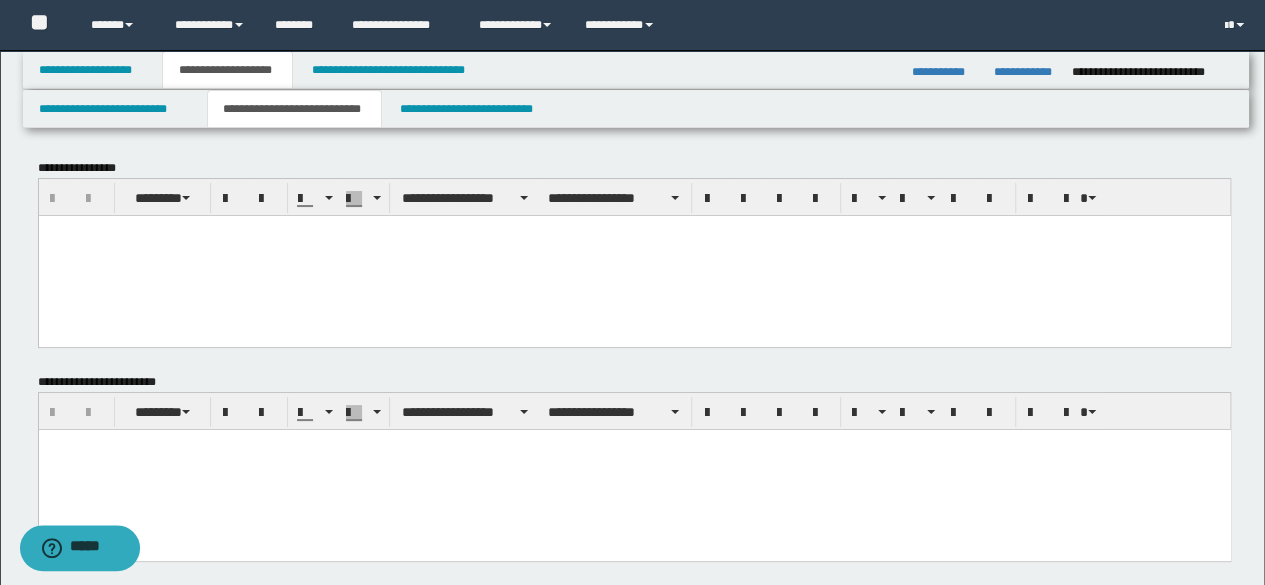 click at bounding box center (634, 255) 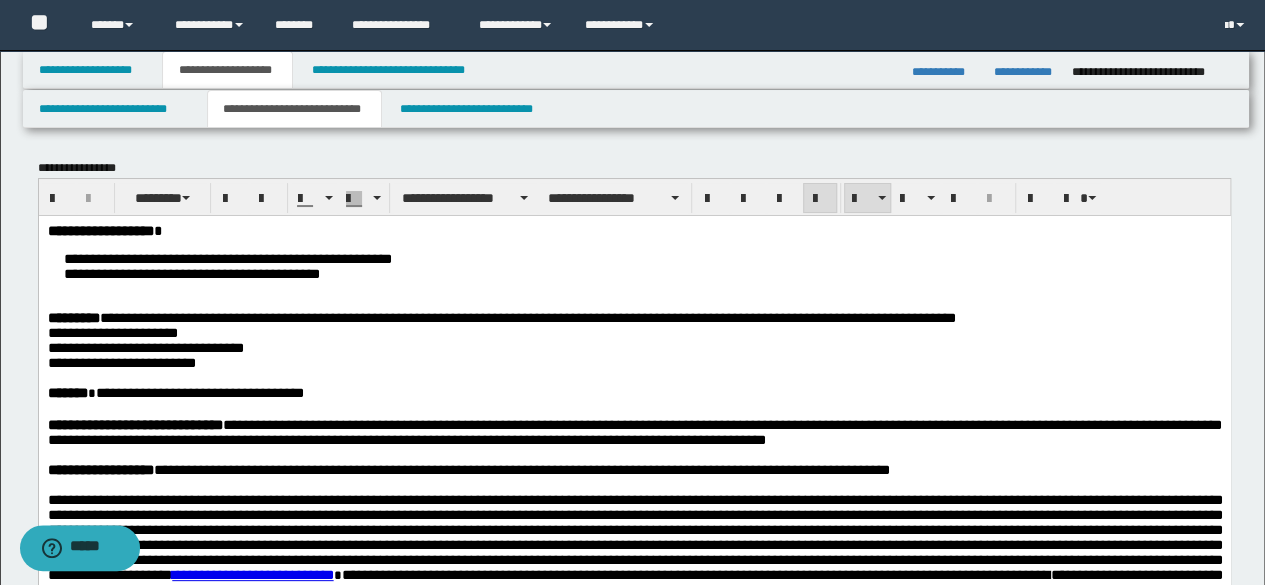 click on "**********" at bounding box center [634, 266] 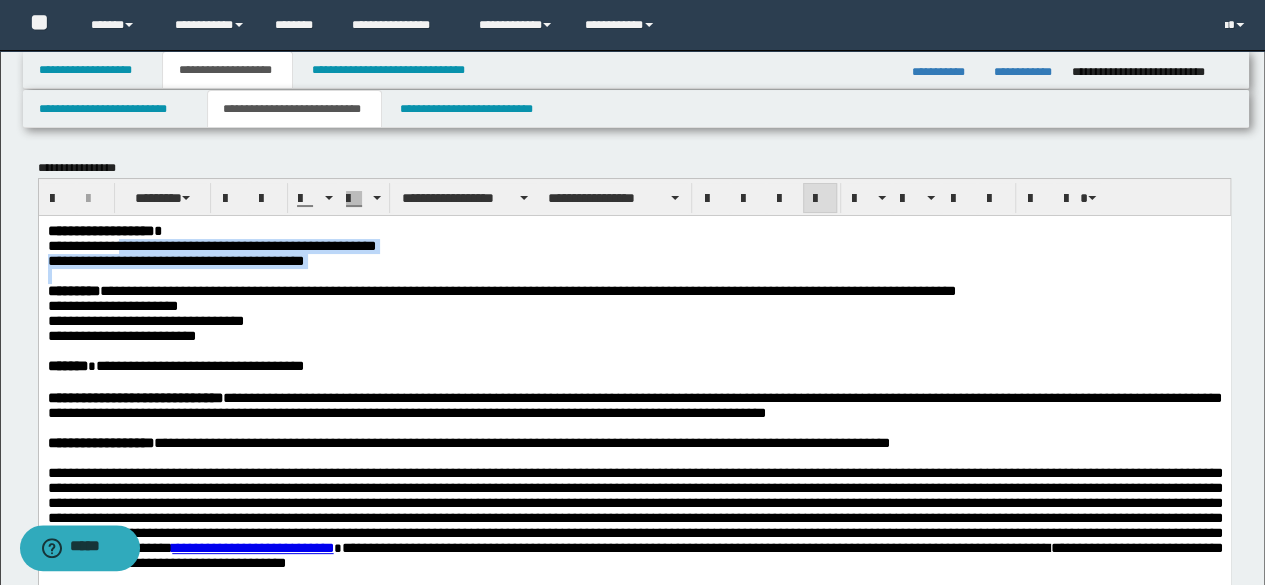 drag, startPoint x: 149, startPoint y: 249, endPoint x: 662, endPoint y: 215, distance: 514.1255 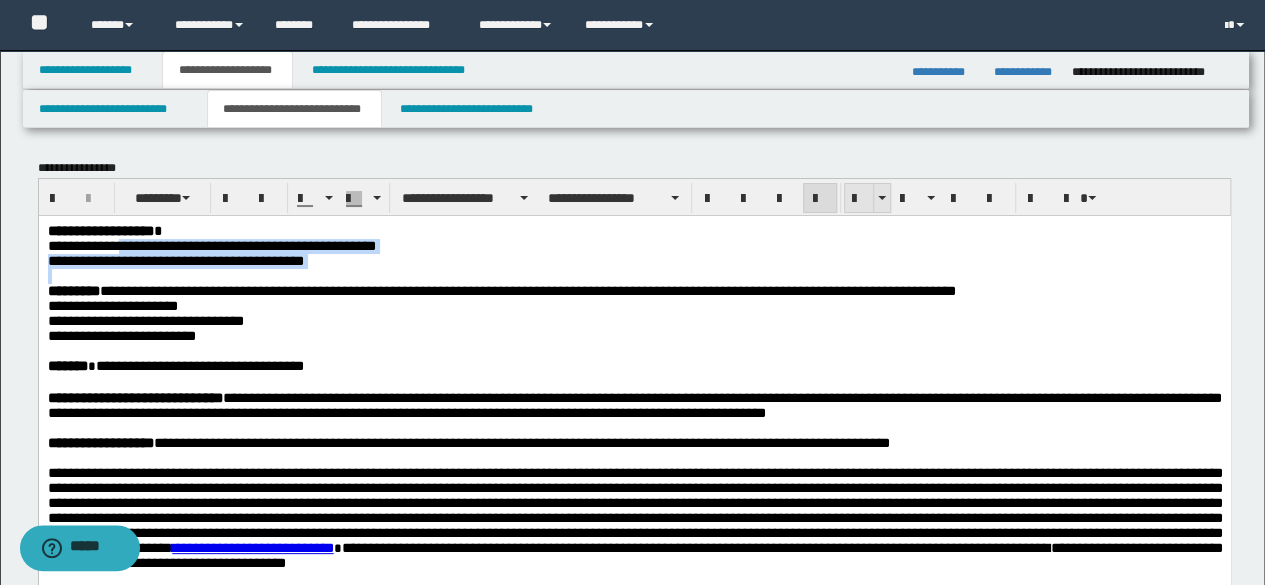 drag, startPoint x: 849, startPoint y: 189, endPoint x: 832, endPoint y: 205, distance: 23.345236 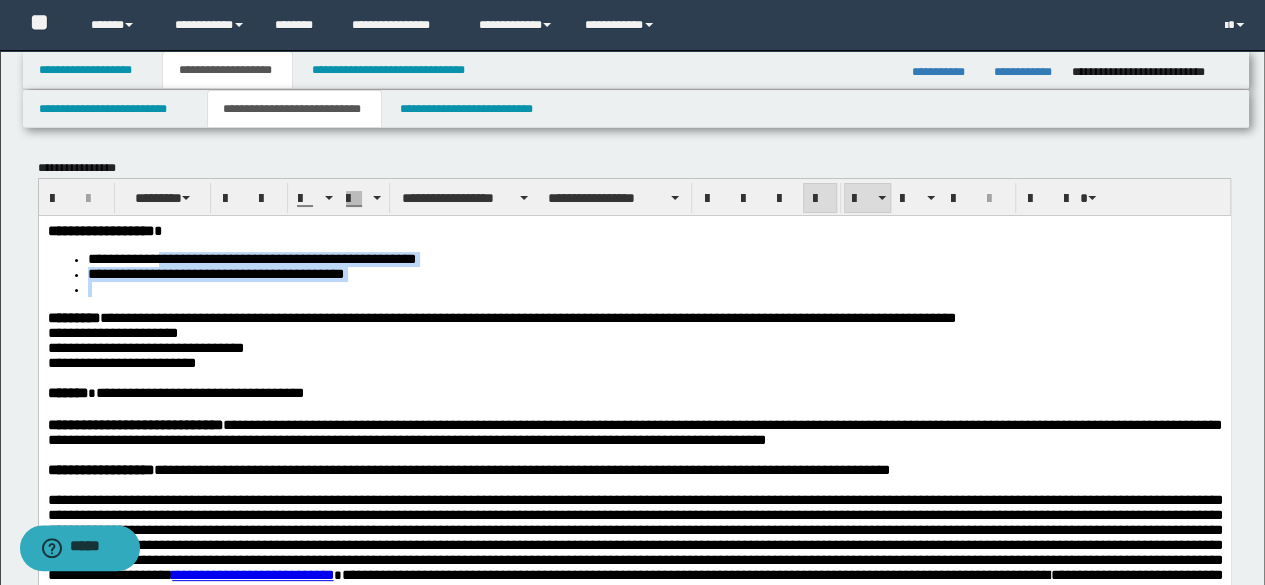 click at bounding box center [654, 288] 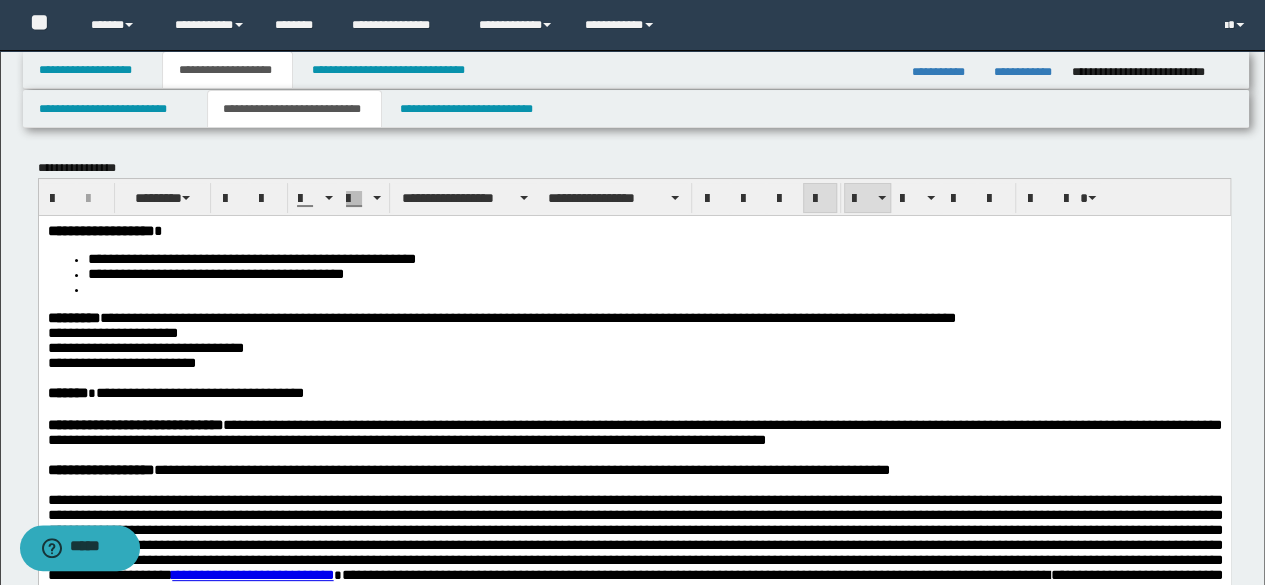 click at bounding box center [654, 288] 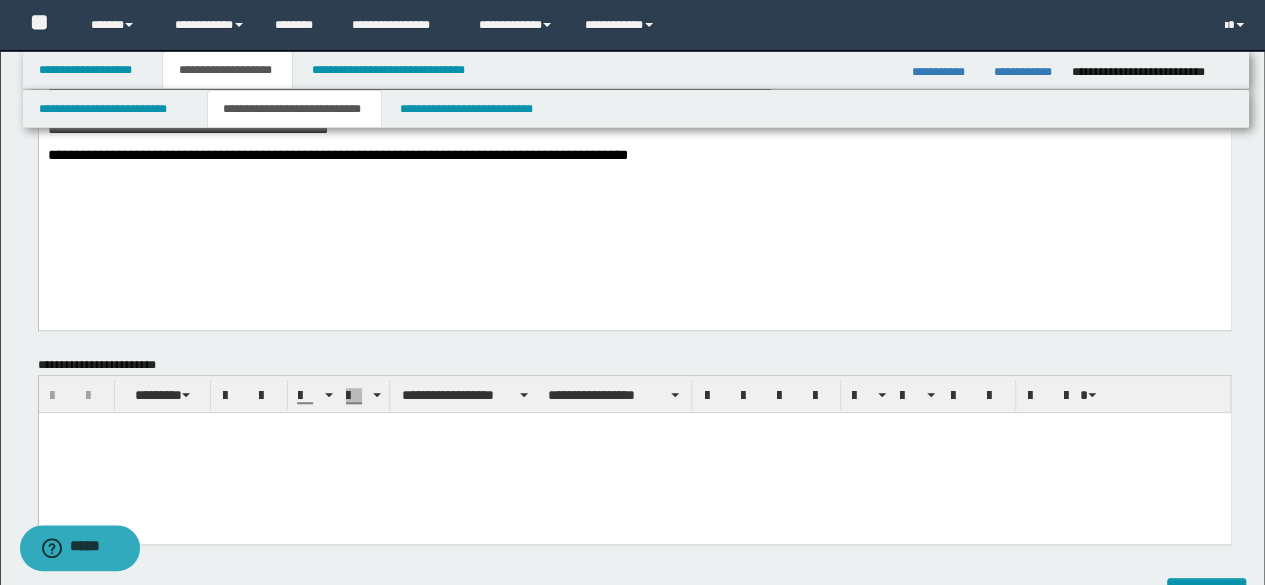 scroll, scrollTop: 600, scrollLeft: 0, axis: vertical 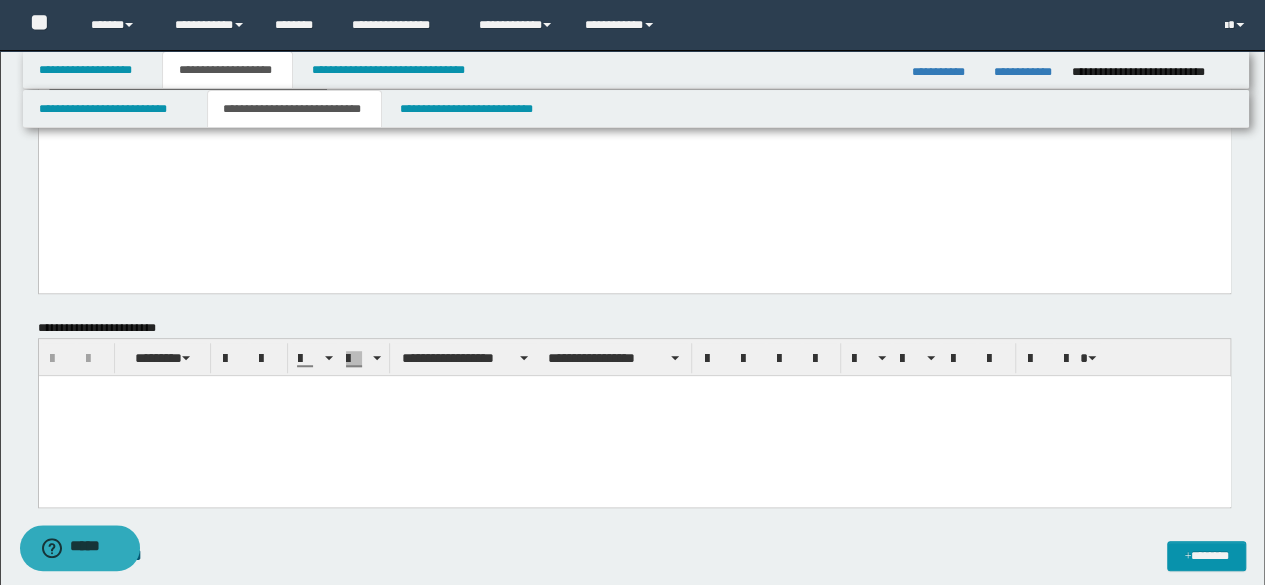 click at bounding box center [634, 416] 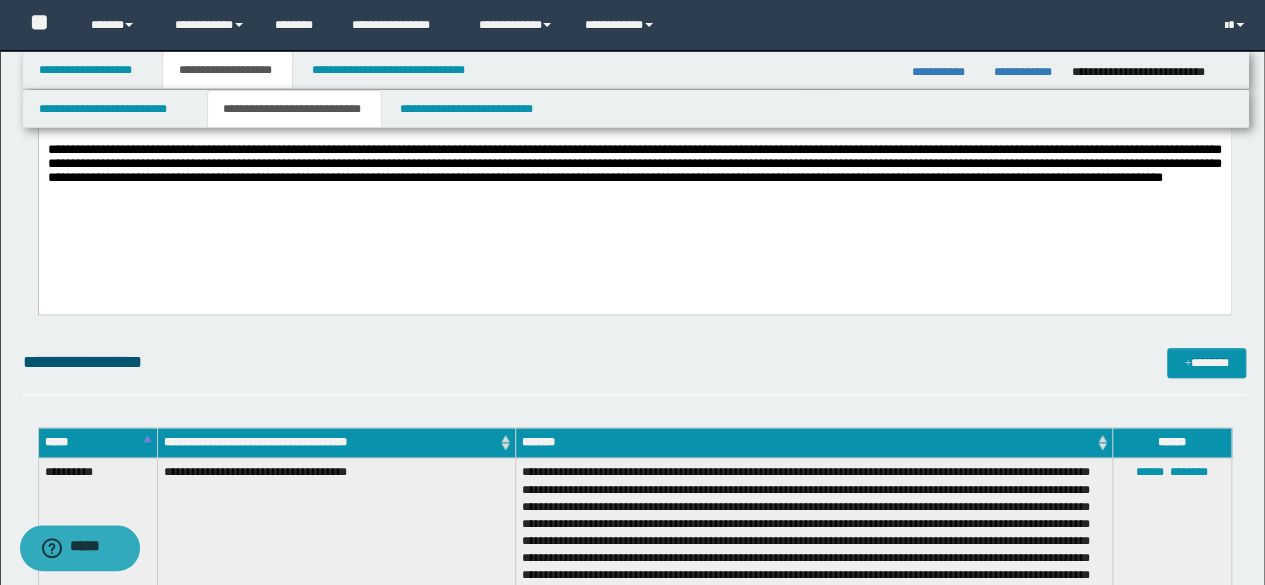 scroll, scrollTop: 900, scrollLeft: 0, axis: vertical 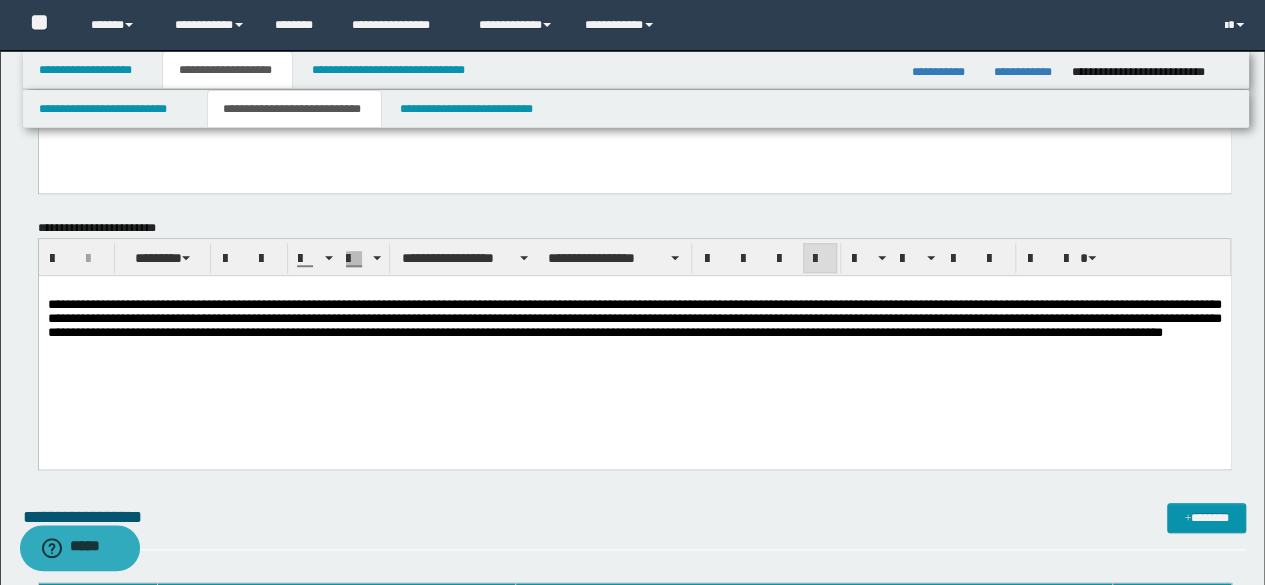 click on "**********" at bounding box center [634, 318] 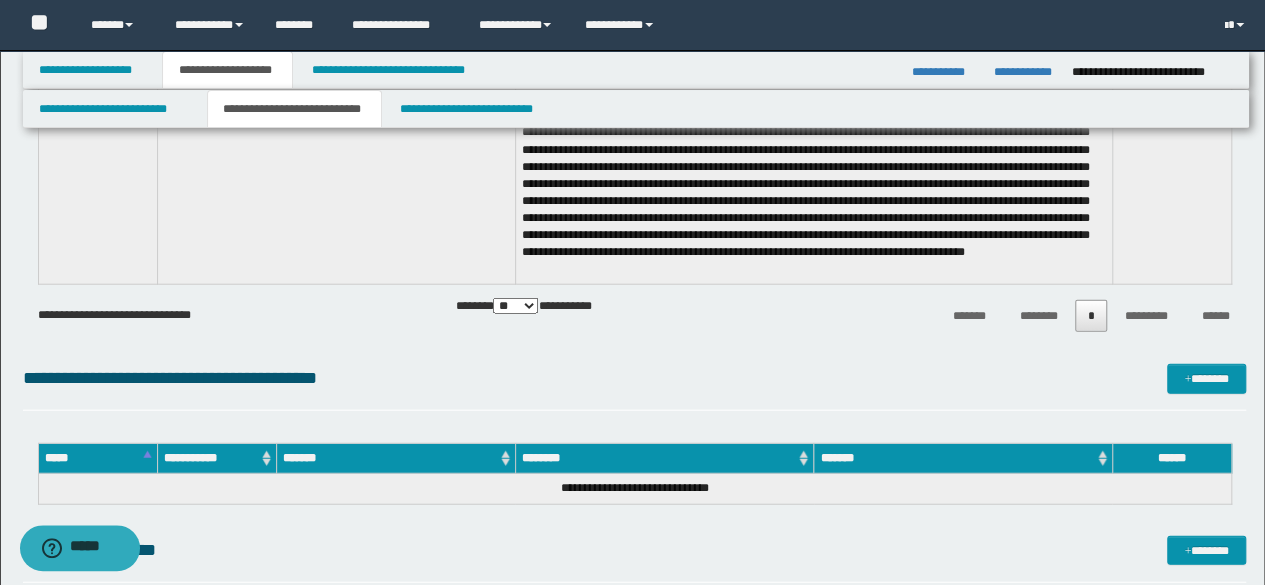 scroll, scrollTop: 2400, scrollLeft: 0, axis: vertical 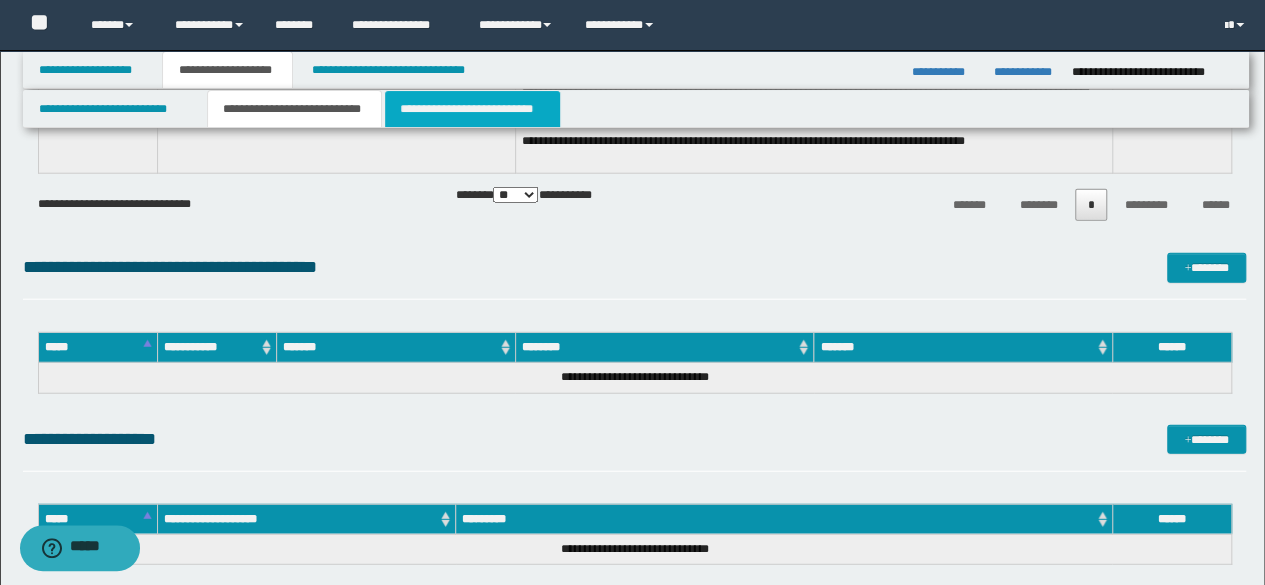 click on "**********" at bounding box center [472, 109] 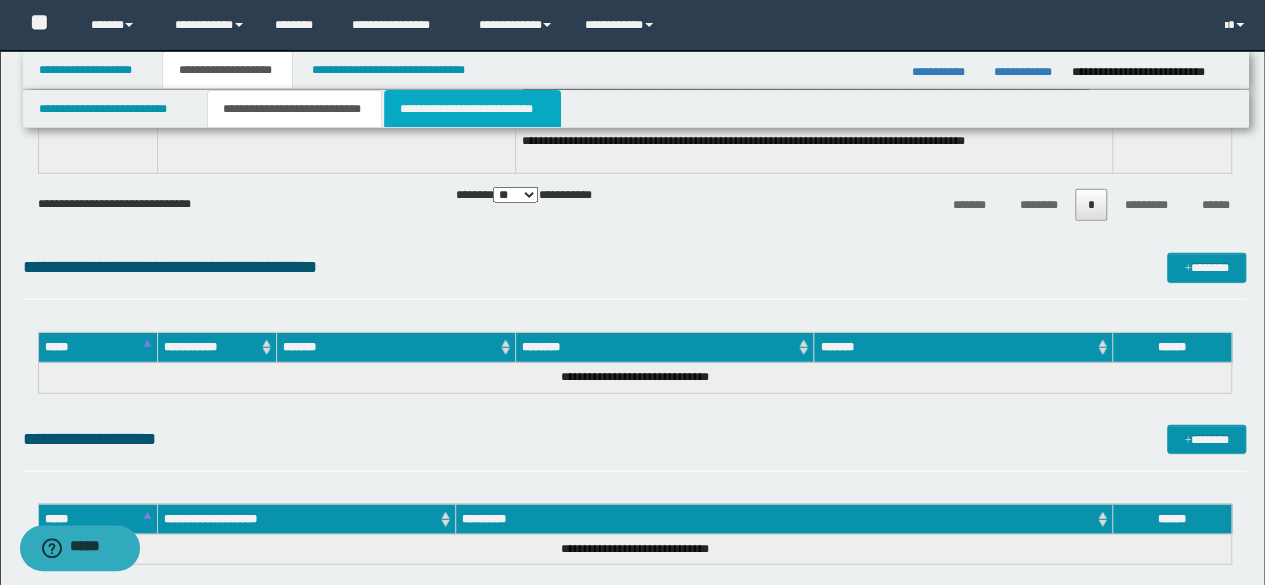 scroll, scrollTop: 0, scrollLeft: 0, axis: both 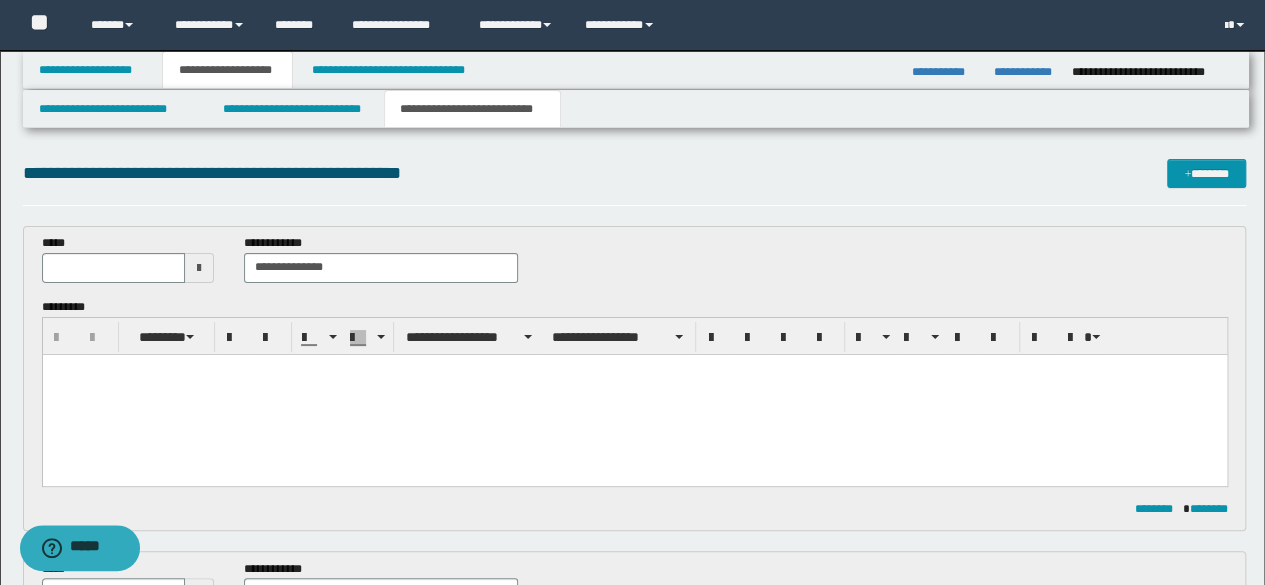 drag, startPoint x: 308, startPoint y: 400, endPoint x: 376, endPoint y: 679, distance: 287.1672 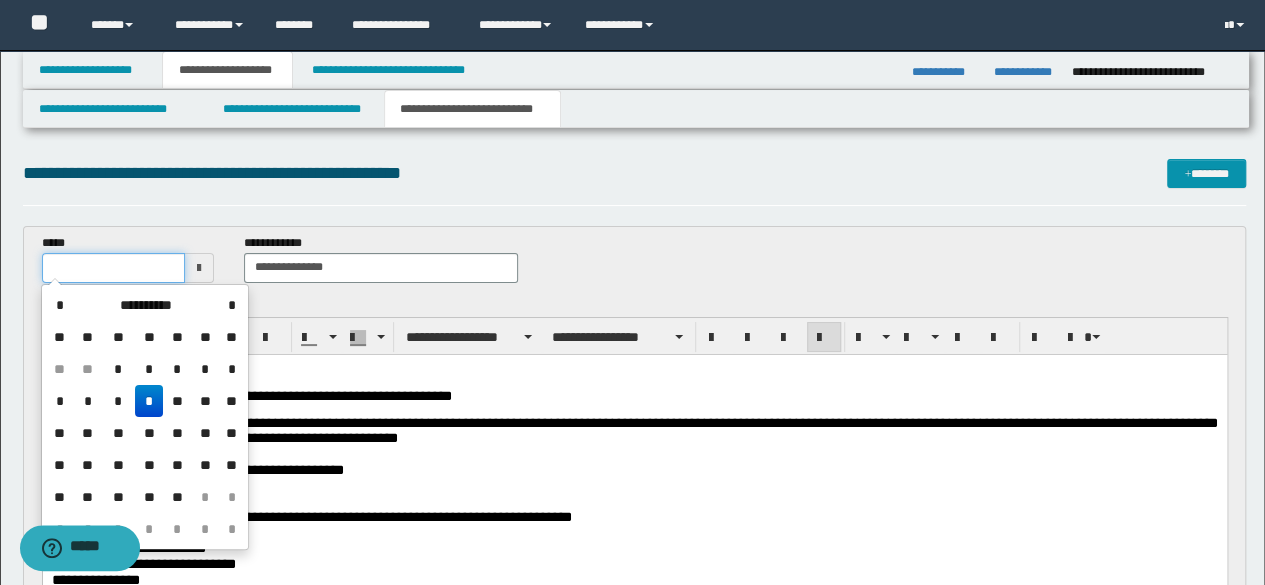 click at bounding box center [114, 268] 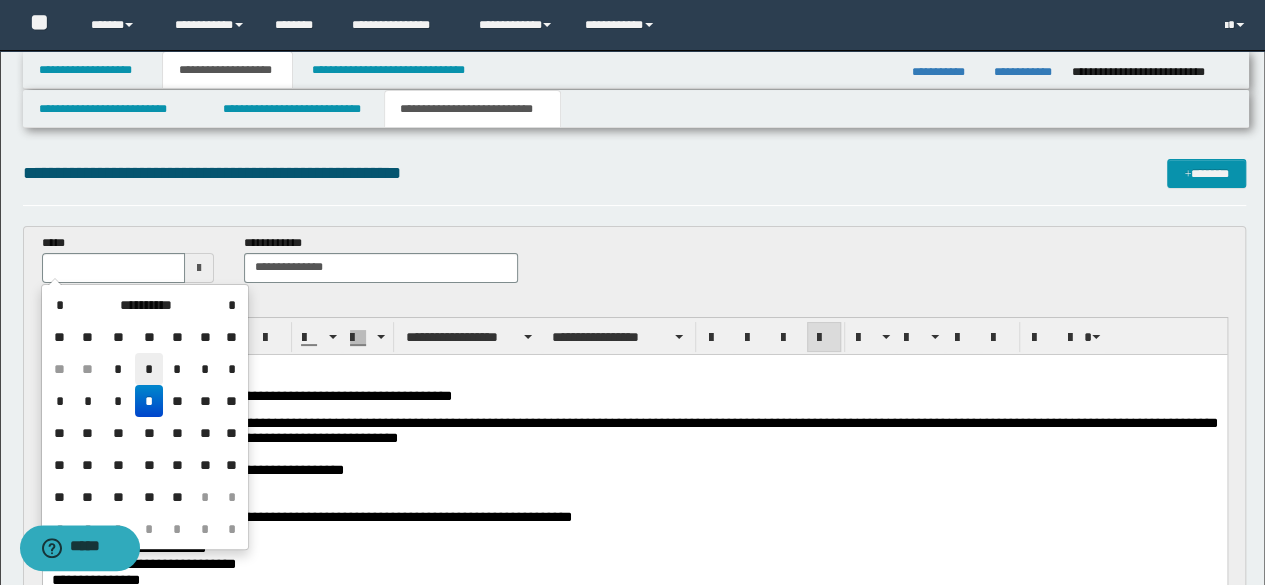click on "*" at bounding box center [149, 369] 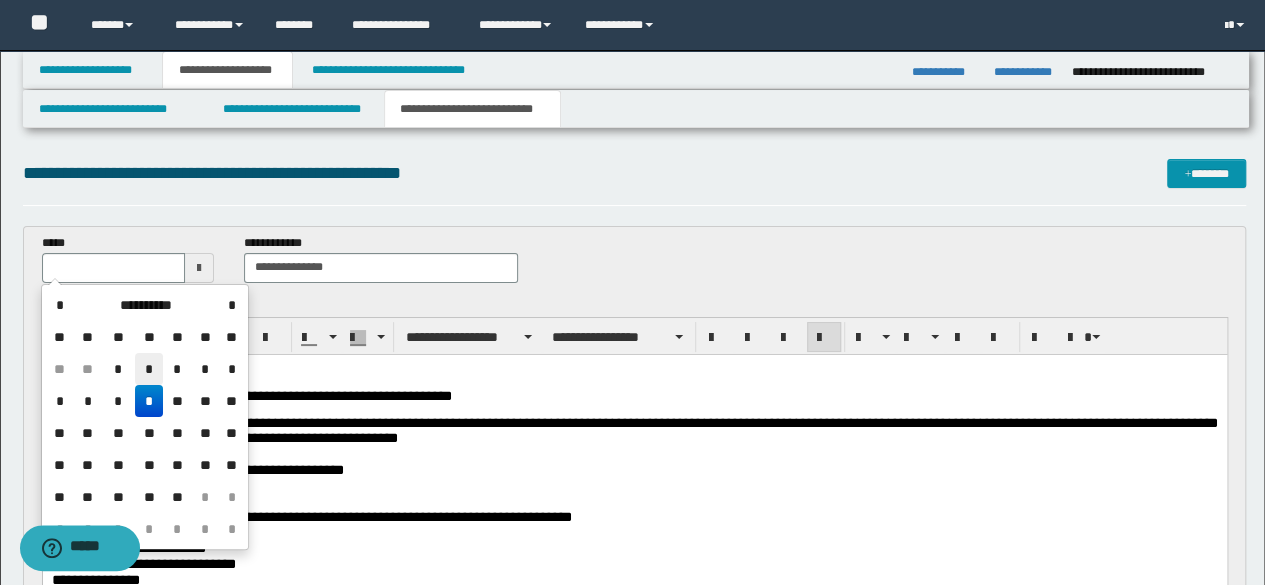 type on "**********" 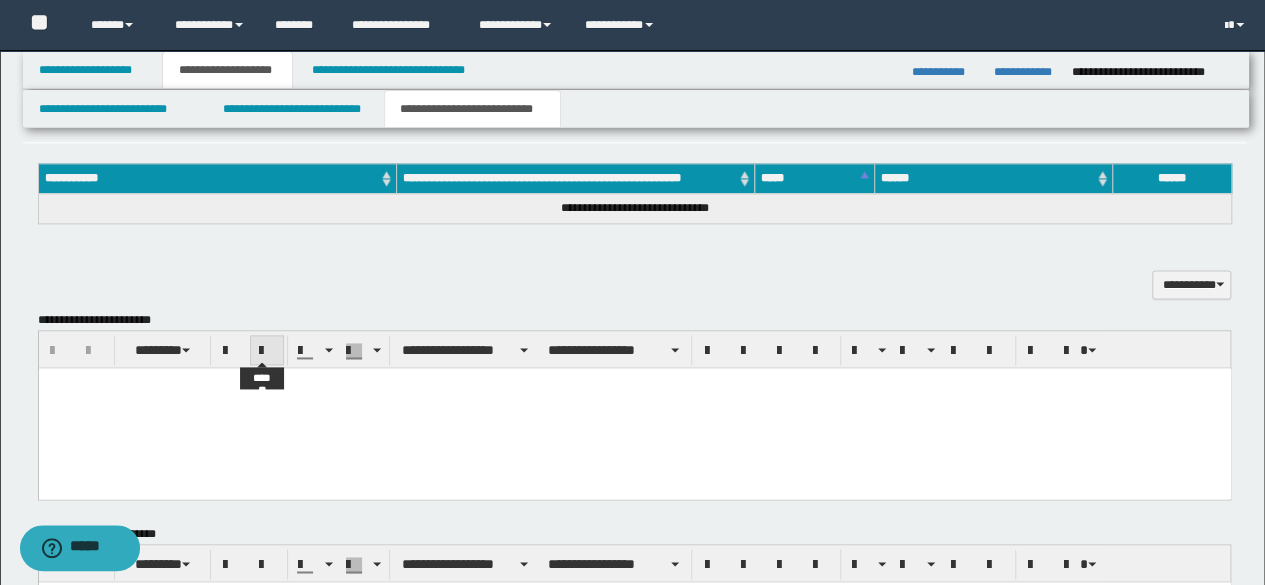 scroll, scrollTop: 1700, scrollLeft: 0, axis: vertical 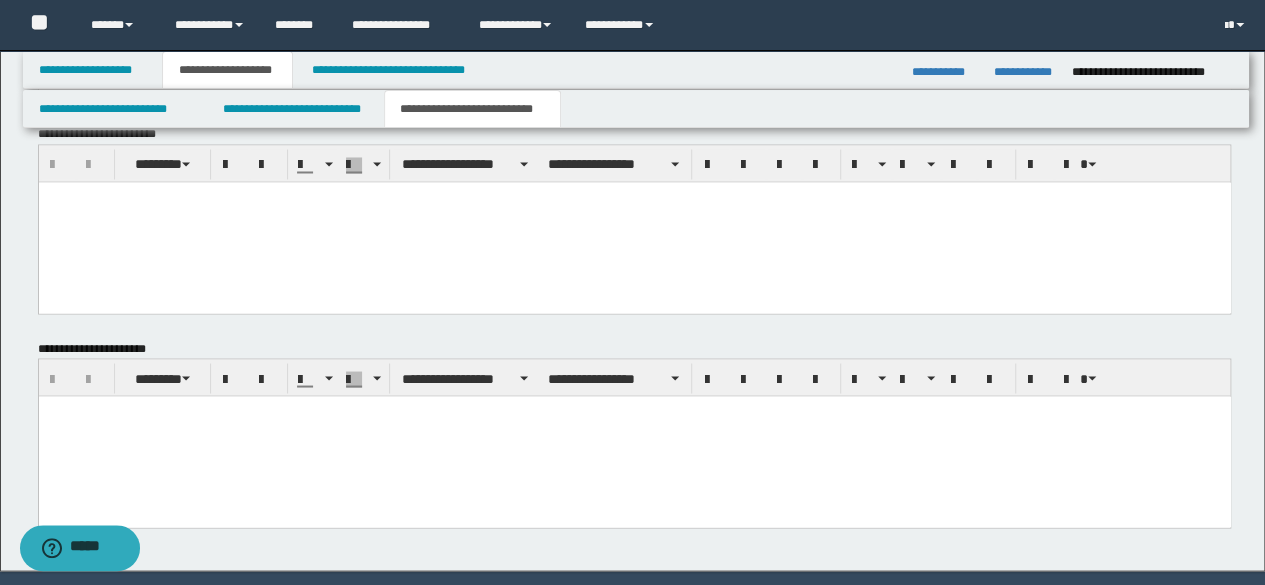 click at bounding box center [634, 411] 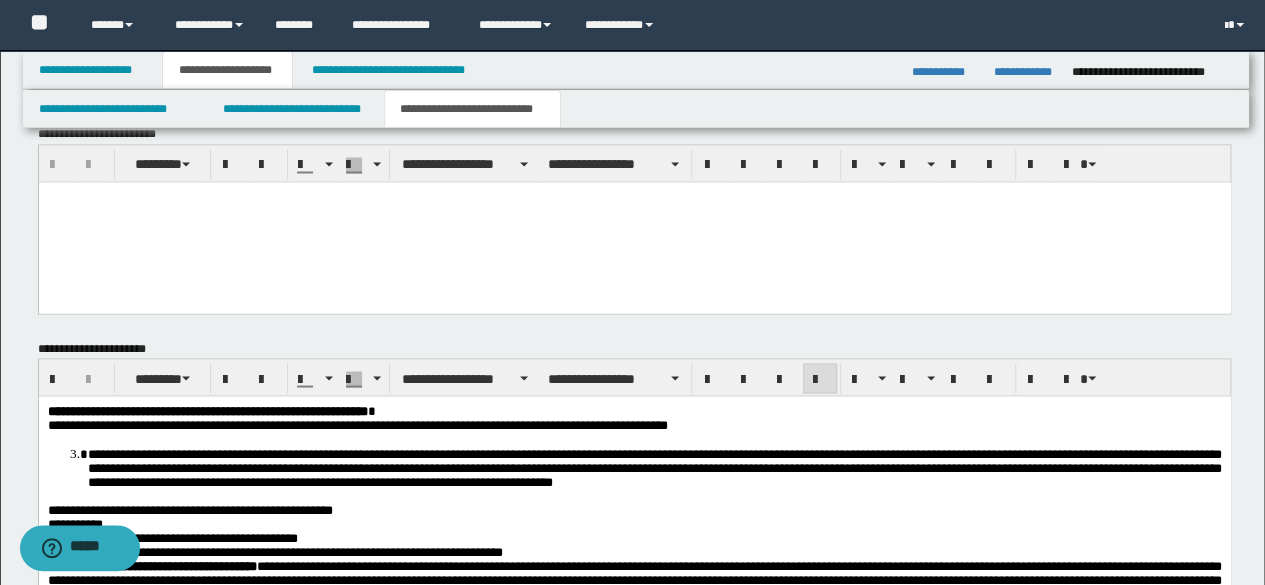 scroll, scrollTop: 2200, scrollLeft: 0, axis: vertical 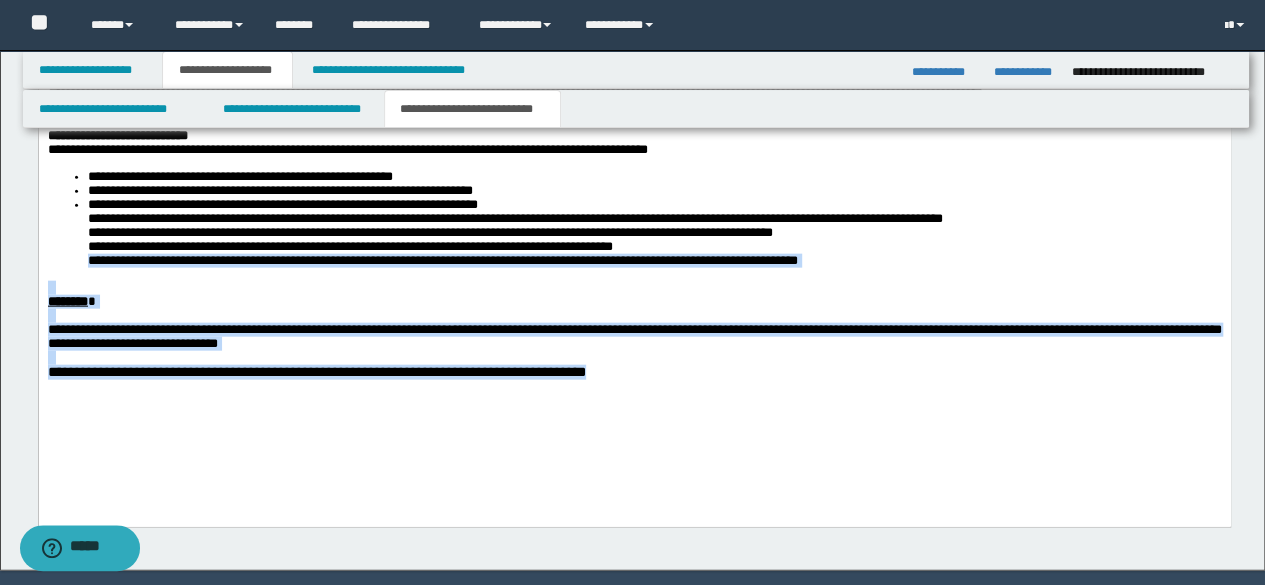 drag, startPoint x: 416, startPoint y: 403, endPoint x: 0, endPoint y: 291, distance: 430.81317 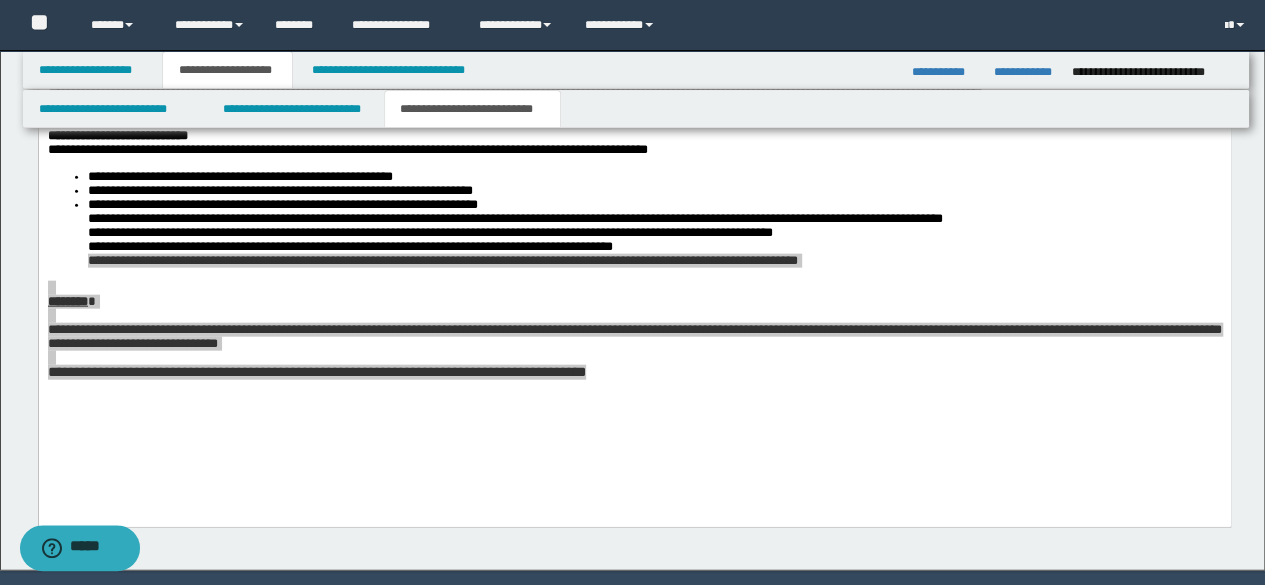 drag, startPoint x: 3, startPoint y: 292, endPoint x: 22, endPoint y: 307, distance: 24.207438 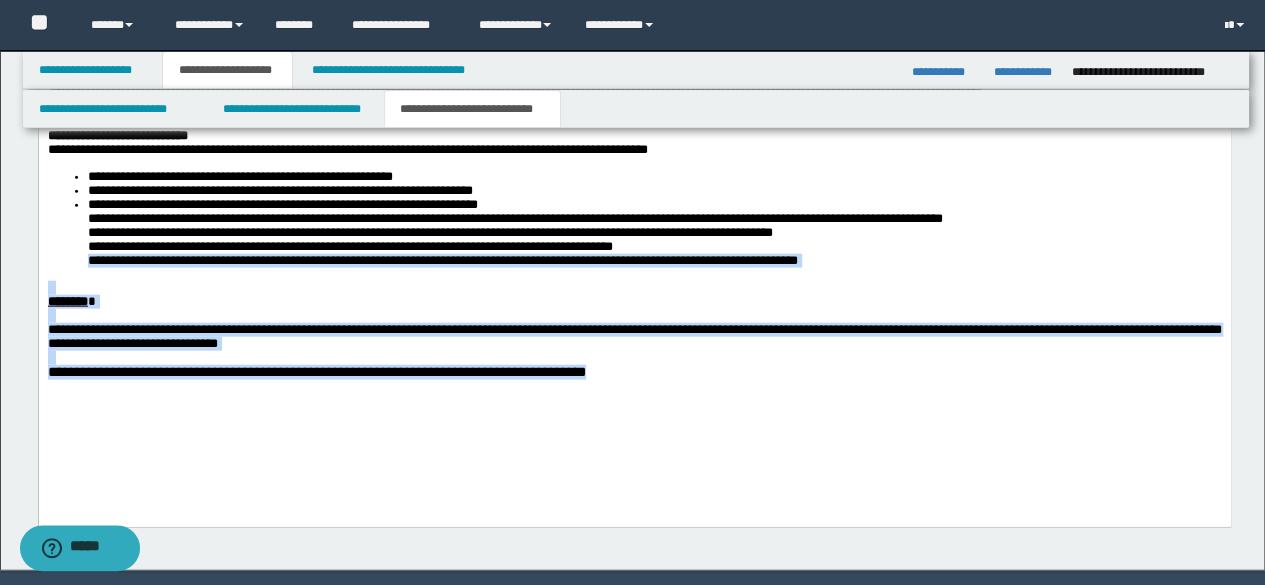 drag, startPoint x: 487, startPoint y: 451, endPoint x: 542, endPoint y: 444, distance: 55.443665 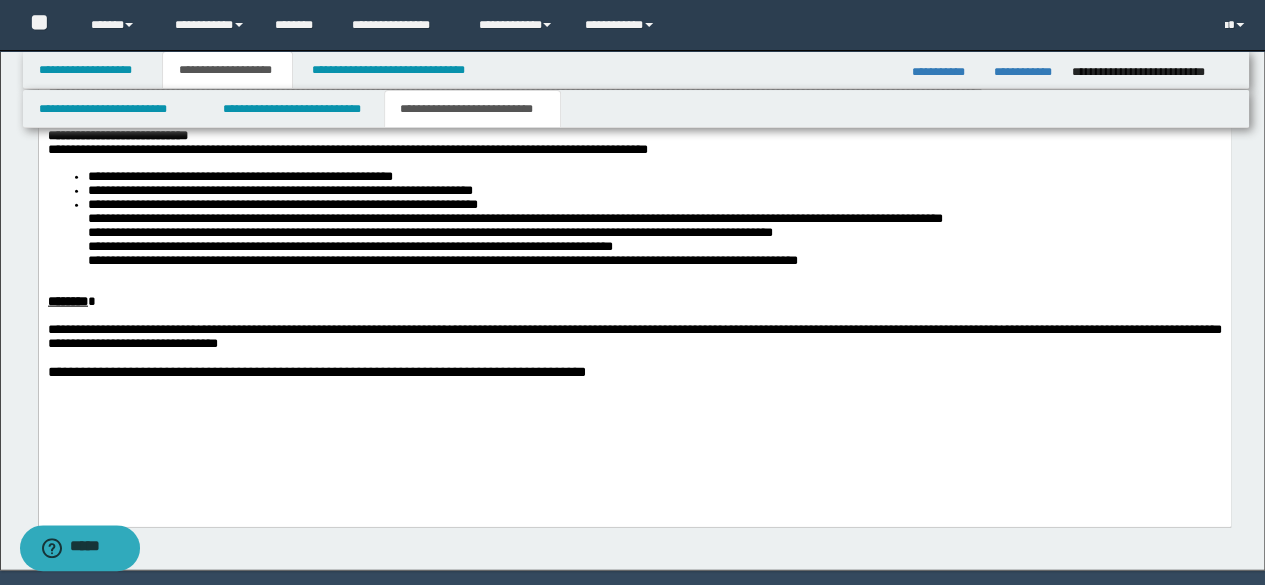 drag, startPoint x: 552, startPoint y: 207, endPoint x: 564, endPoint y: 335, distance: 128.56126 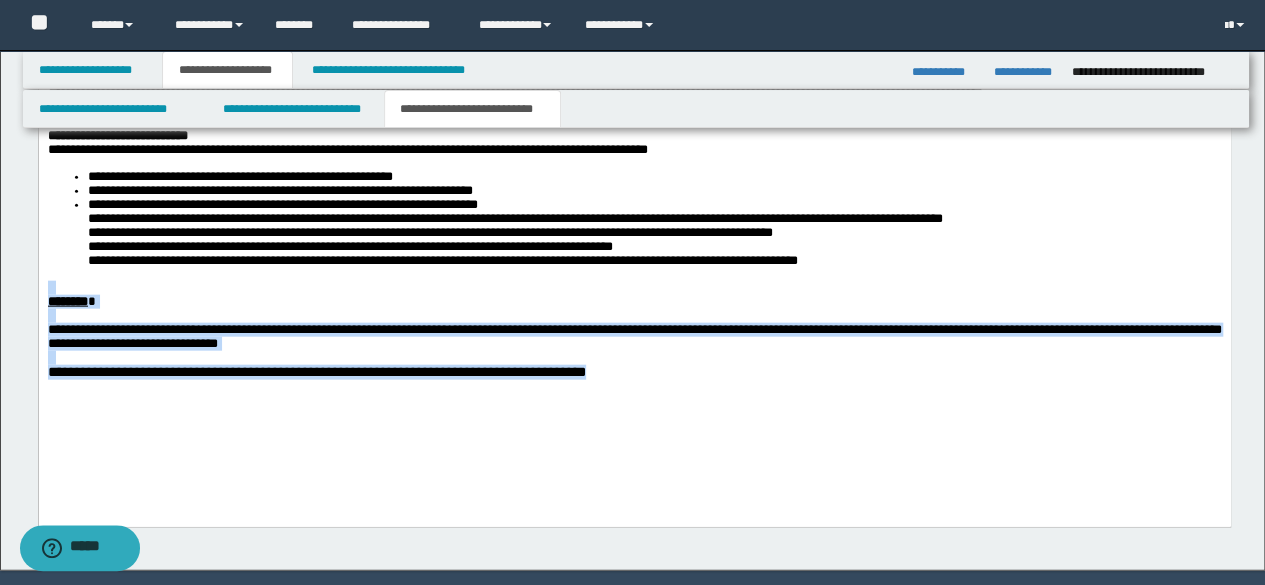 drag, startPoint x: 573, startPoint y: 422, endPoint x: 27, endPoint y: 317, distance: 556.0045 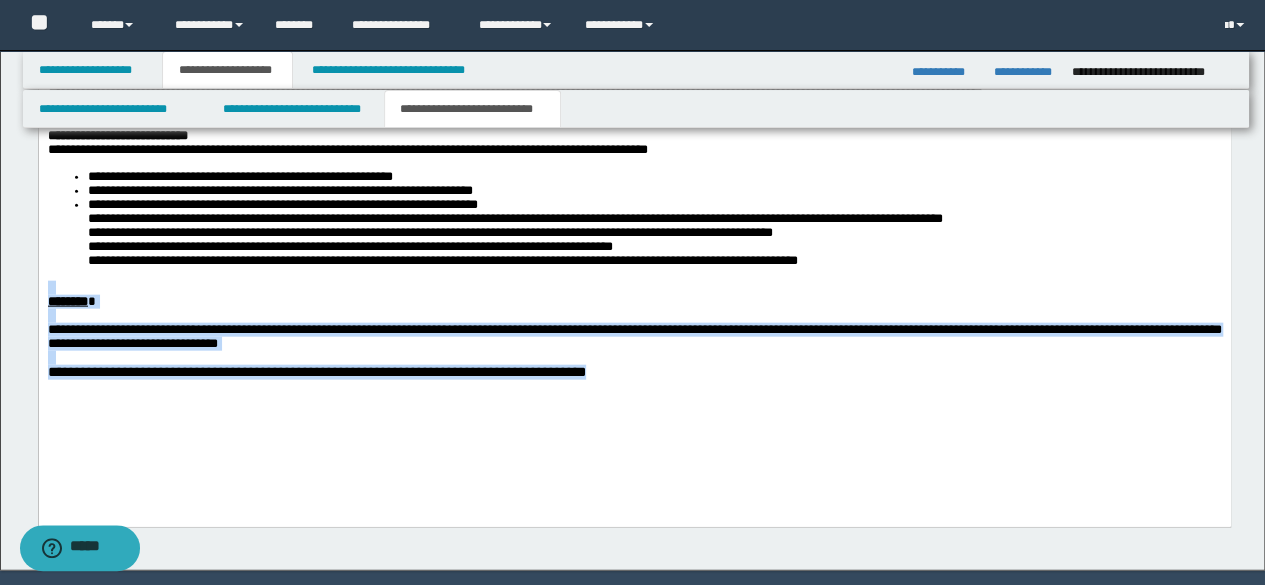 click on "**********" at bounding box center (634, 168) 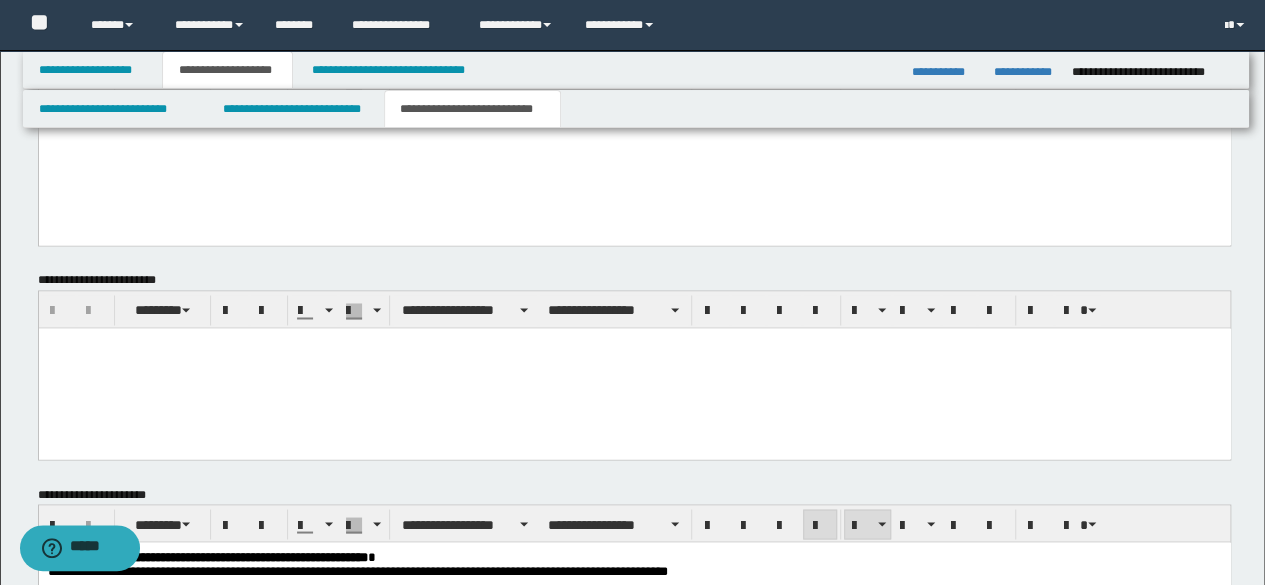 scroll, scrollTop: 1454, scrollLeft: 0, axis: vertical 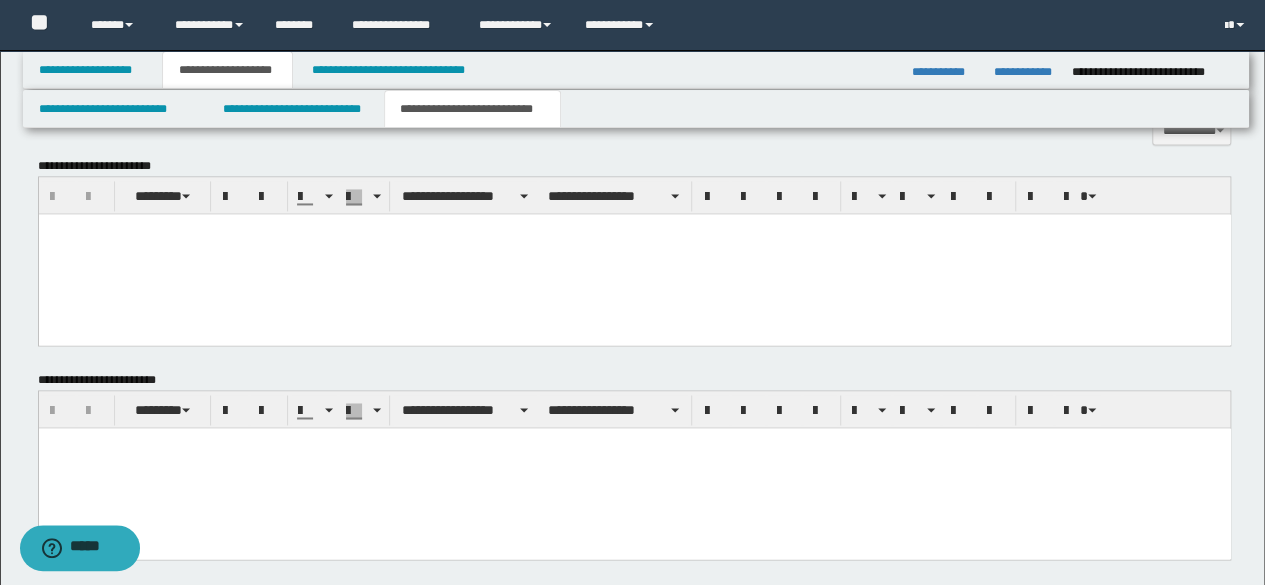 click at bounding box center (634, 253) 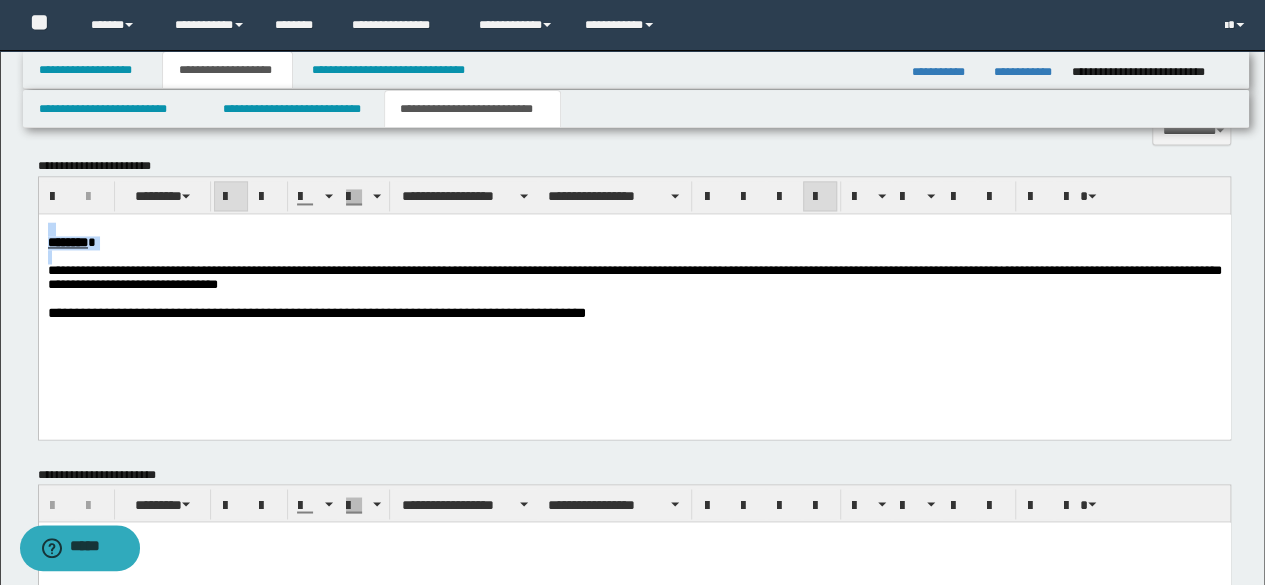drag, startPoint x: 138, startPoint y: 261, endPoint x: 40, endPoint y: 416, distance: 183.38211 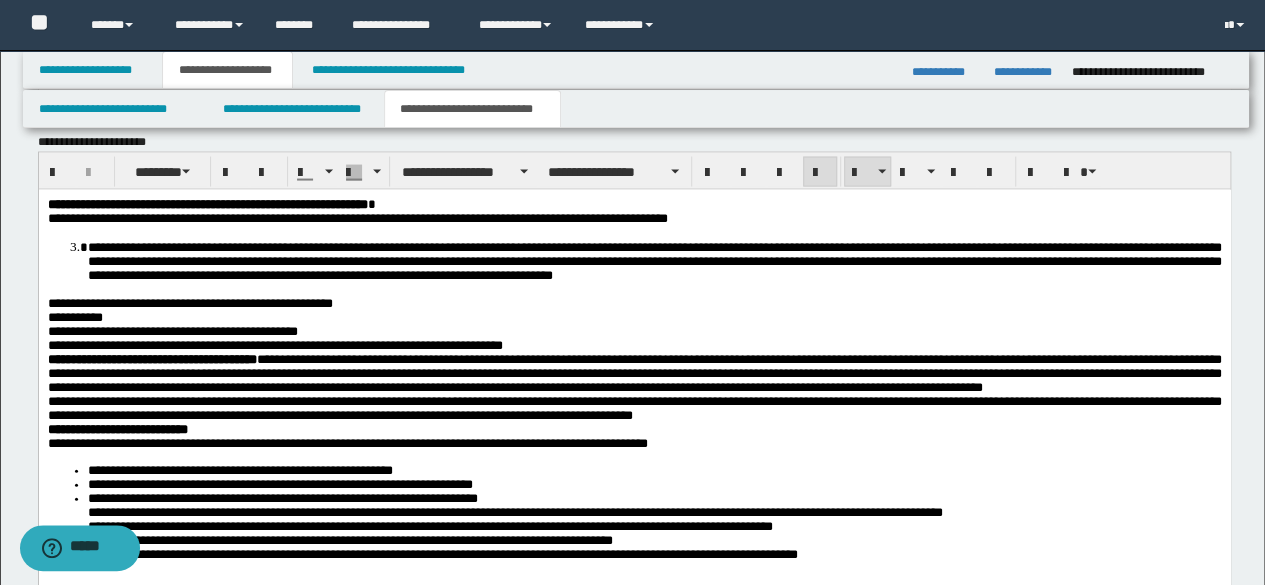 scroll, scrollTop: 2202, scrollLeft: 0, axis: vertical 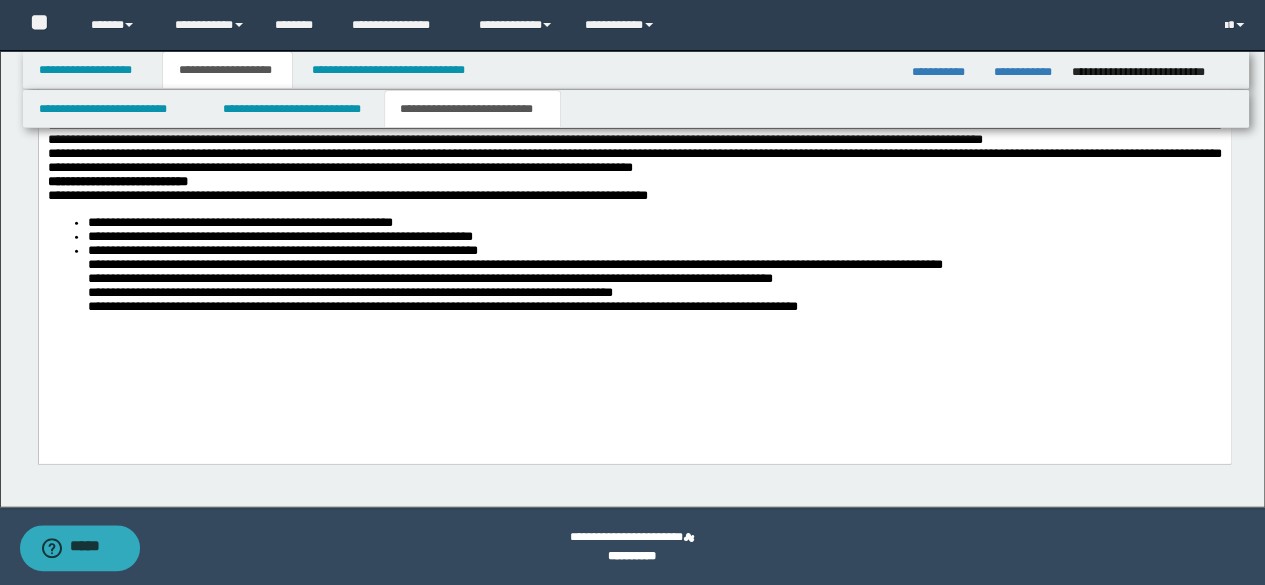 click on "**********" at bounding box center (634, 266) 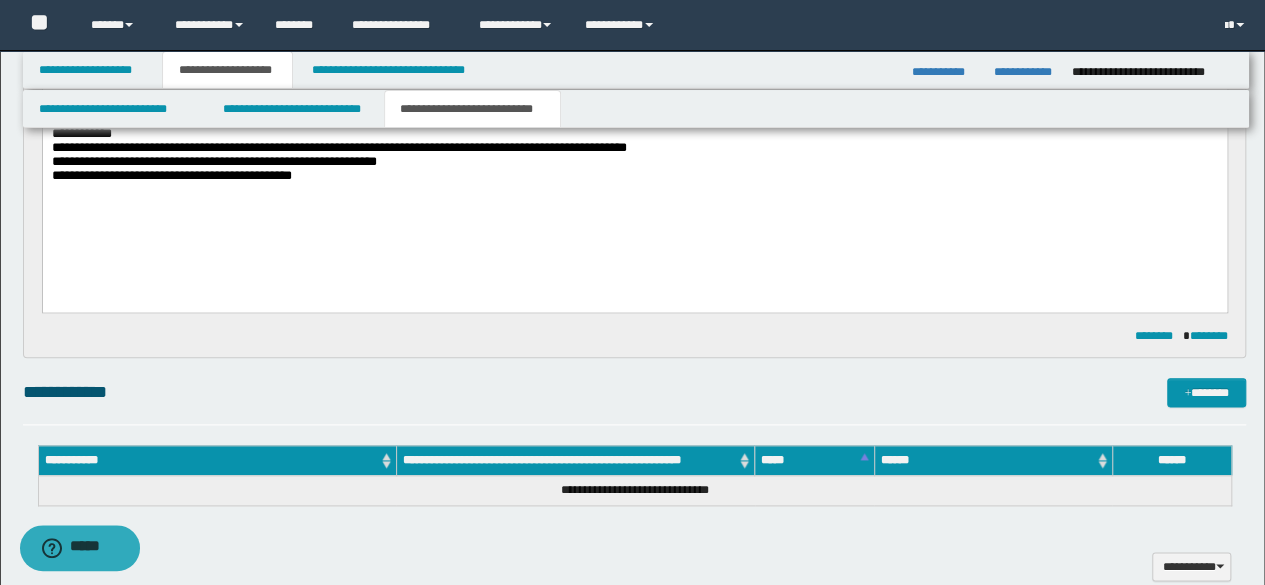 scroll, scrollTop: 1002, scrollLeft: 0, axis: vertical 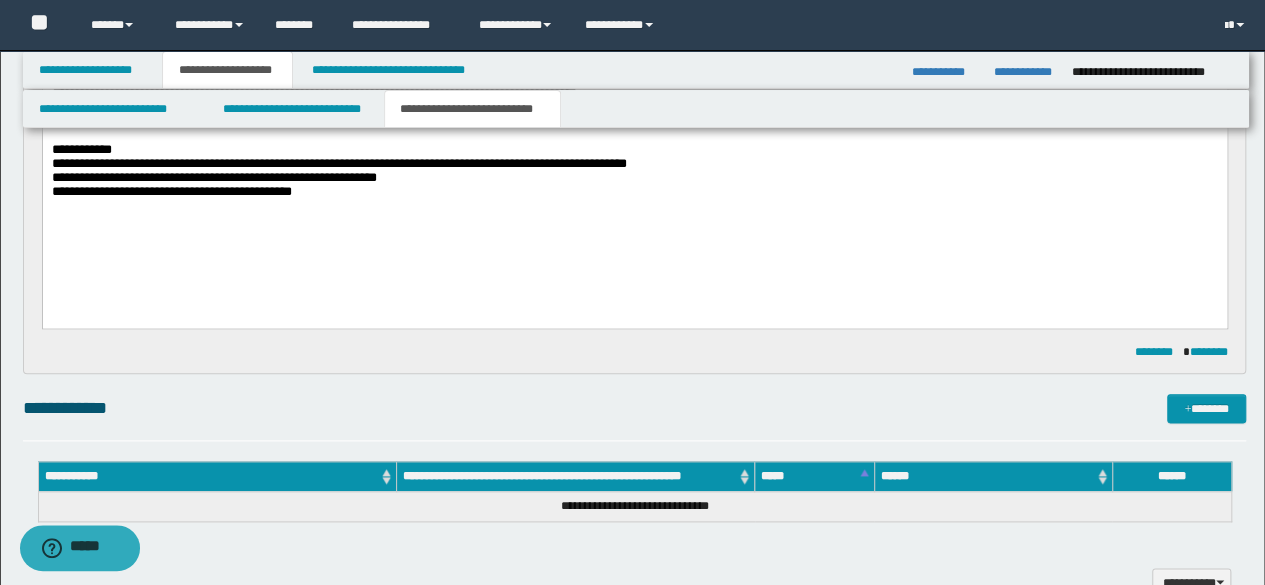 click on "**********" at bounding box center [632, 378] 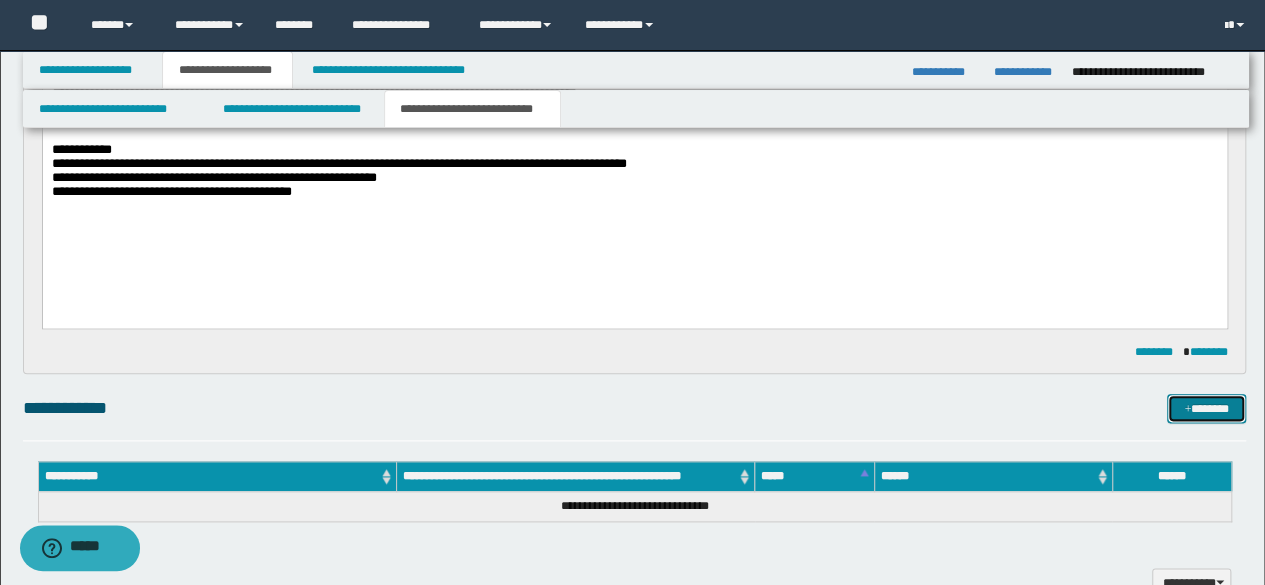 click on "*******" at bounding box center (1206, 408) 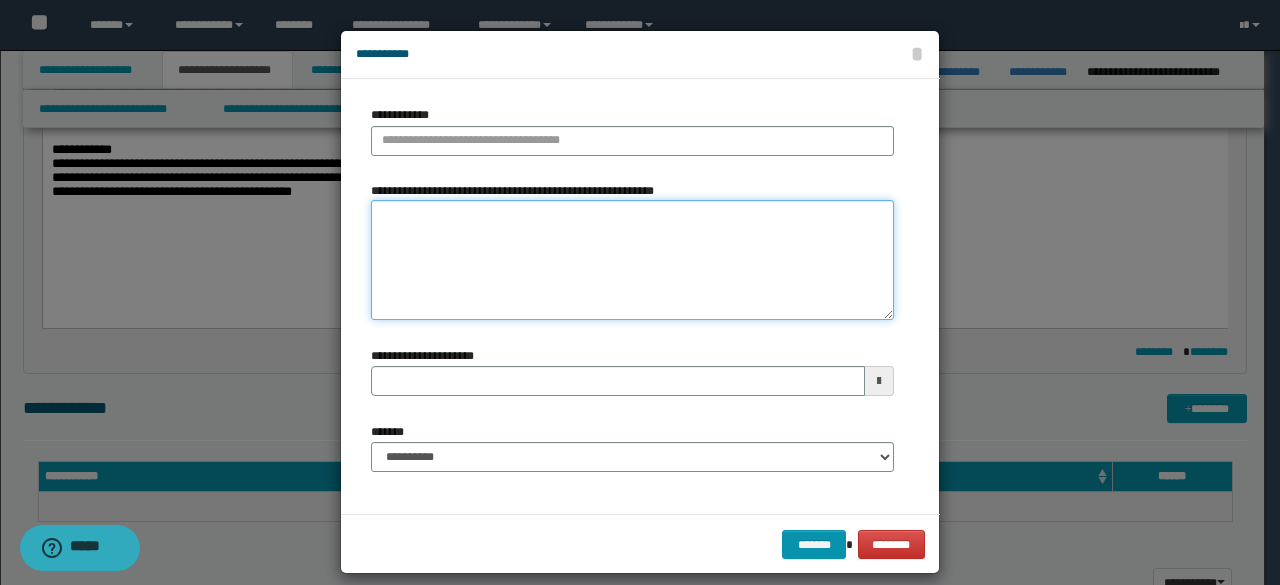 click on "**********" at bounding box center (632, 260) 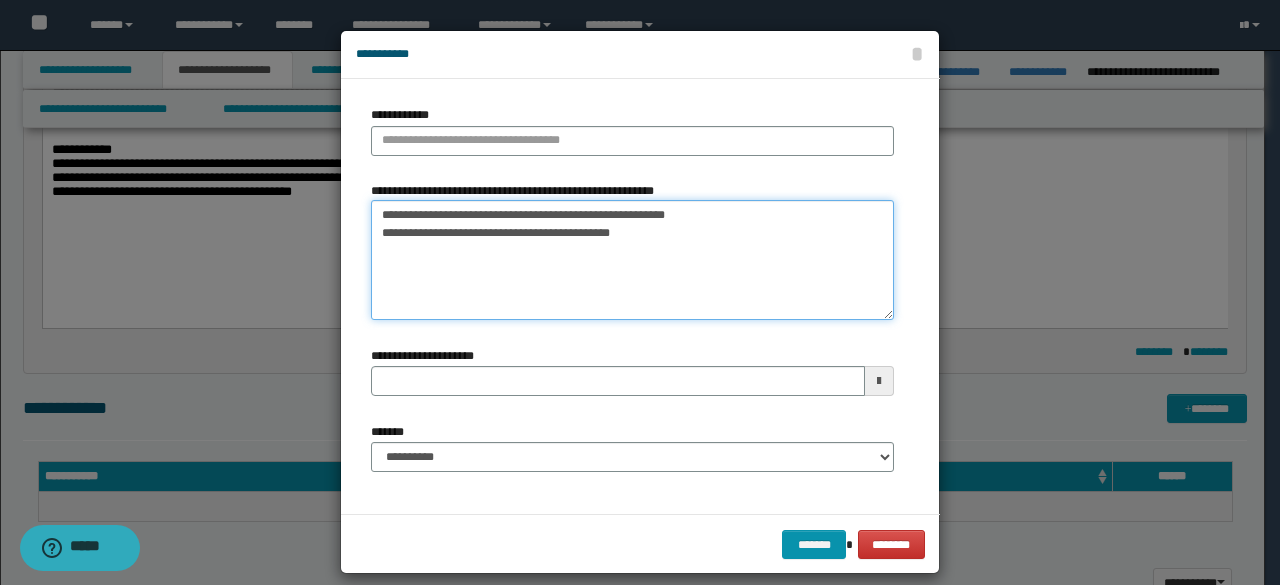 type on "**********" 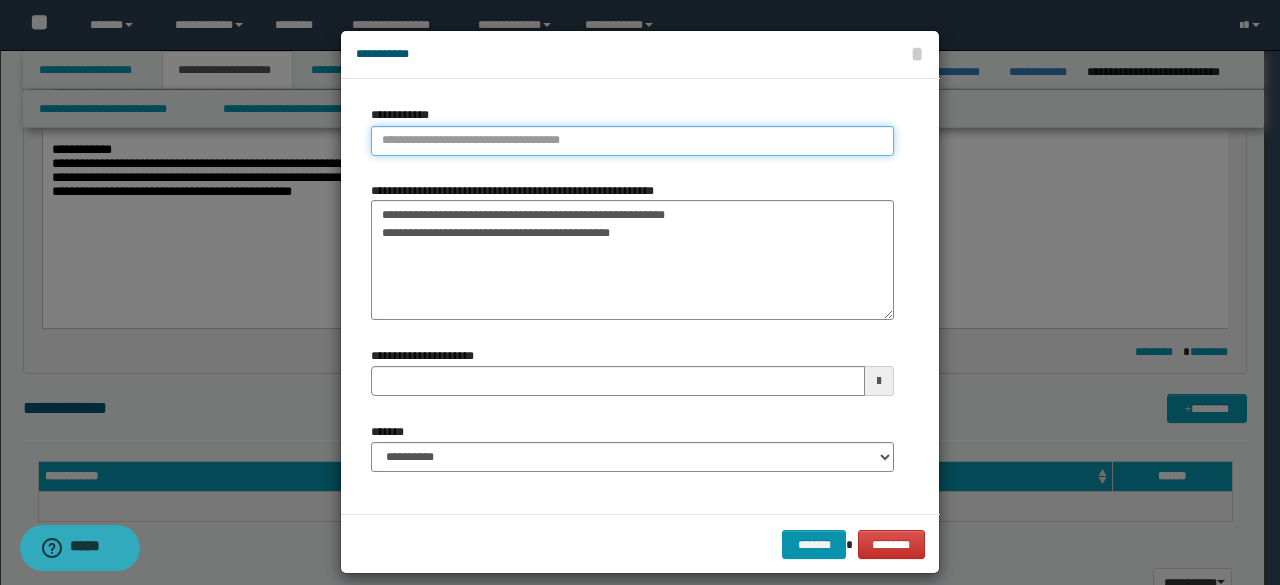 click on "**********" at bounding box center [632, 141] 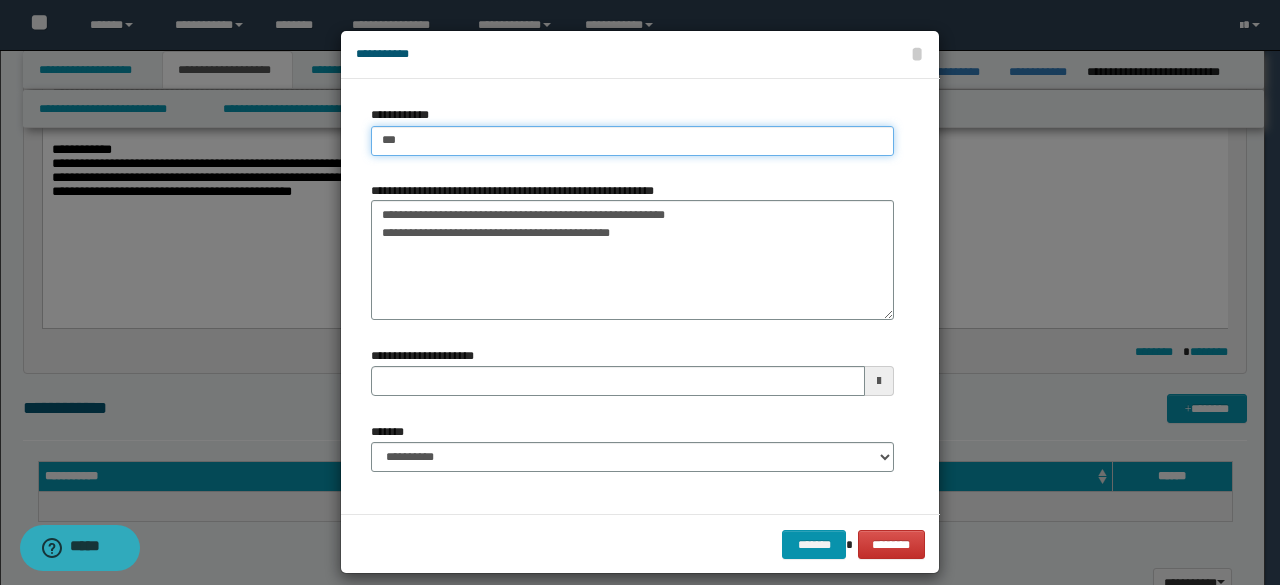 type on "****" 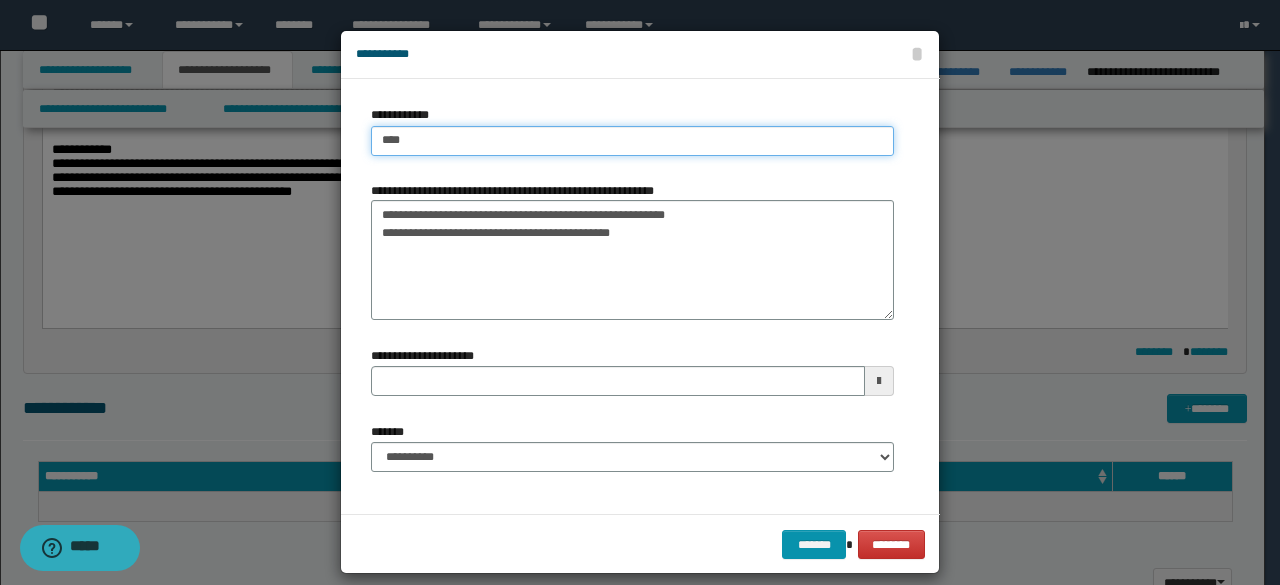 type on "****" 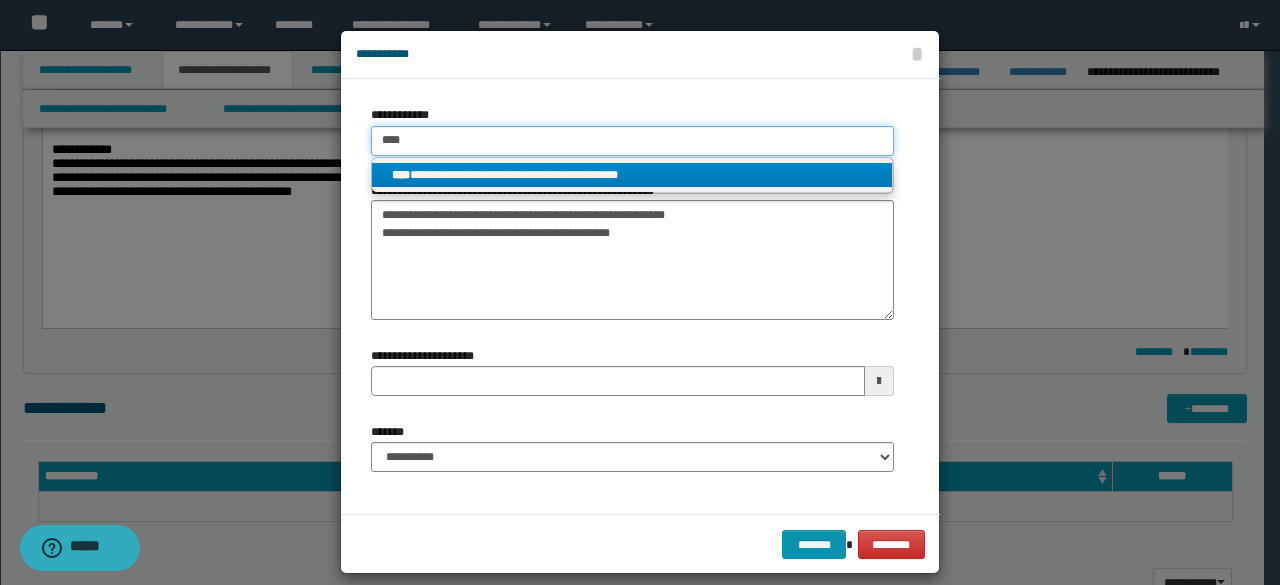 type on "****" 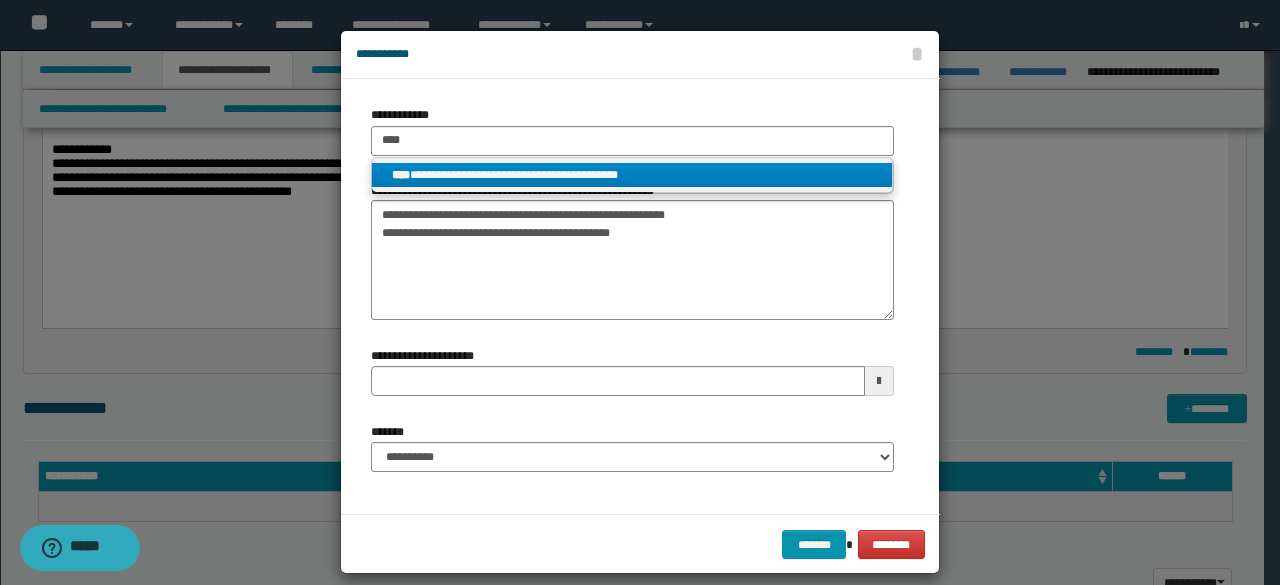 drag, startPoint x: 492, startPoint y: 163, endPoint x: 529, endPoint y: 183, distance: 42.059483 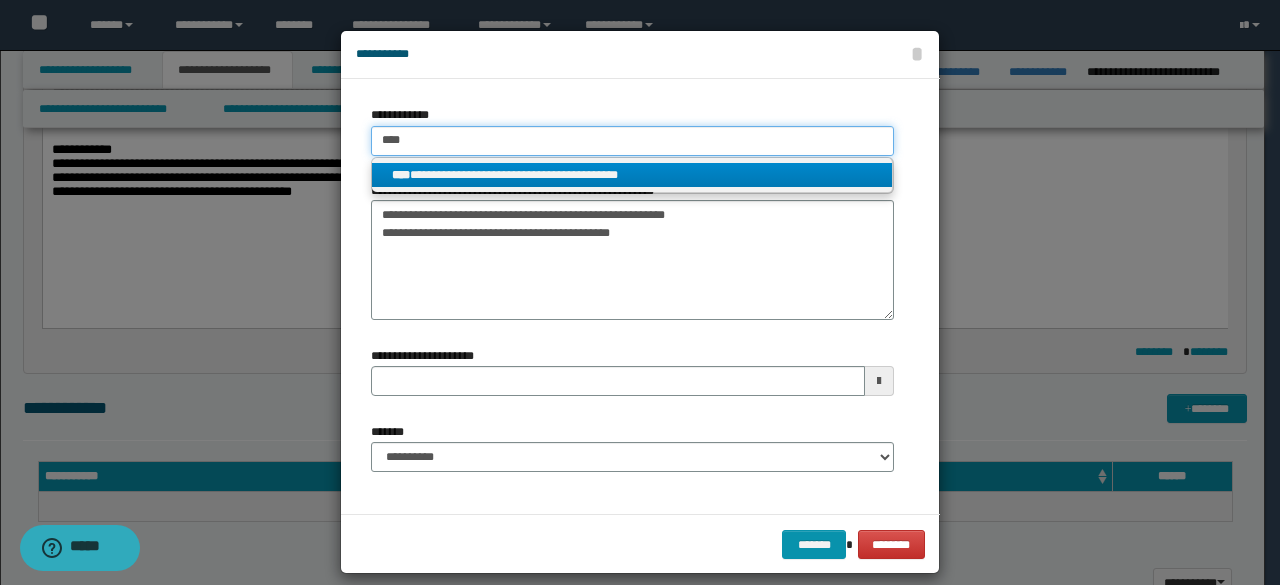 type 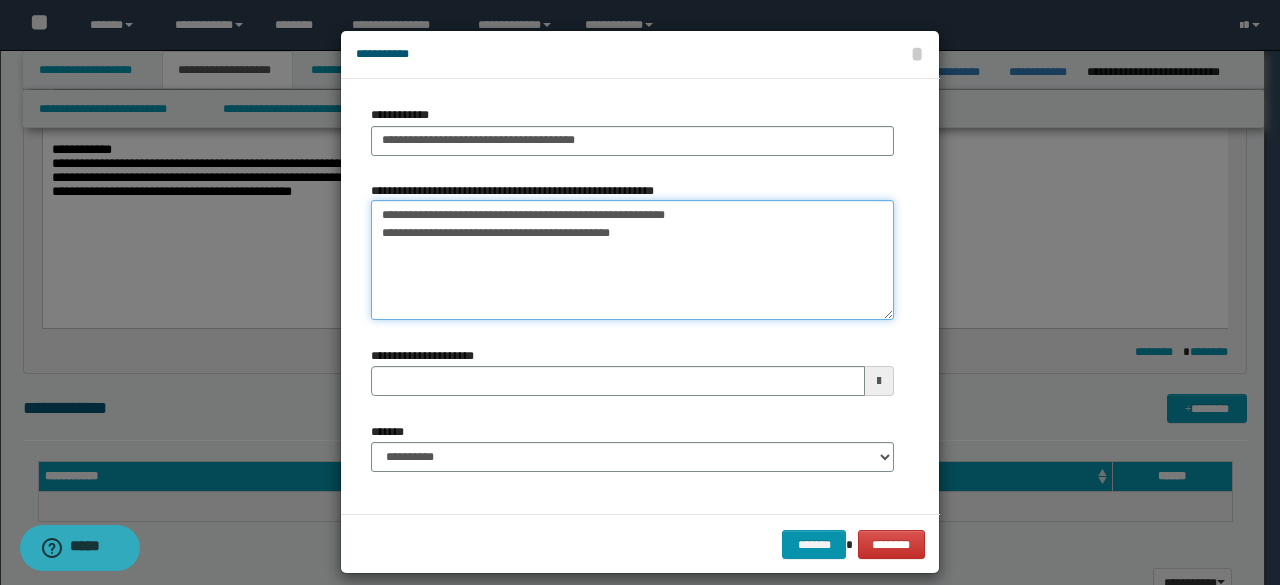 drag, startPoint x: 675, startPoint y: 218, endPoint x: 274, endPoint y: 180, distance: 402.79648 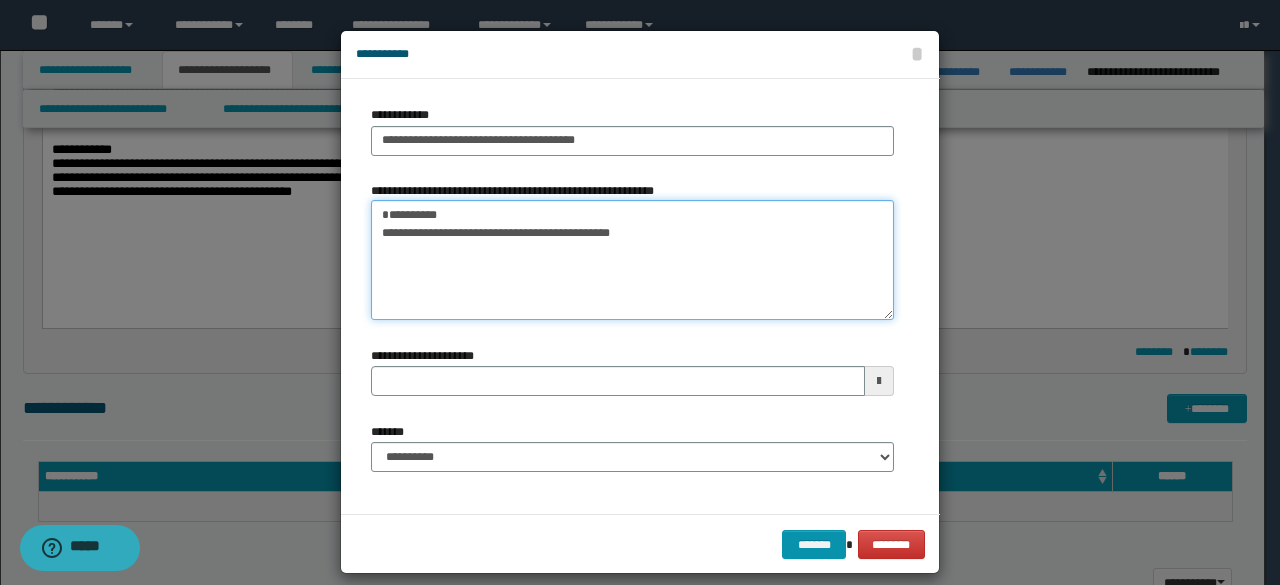 type on "**********" 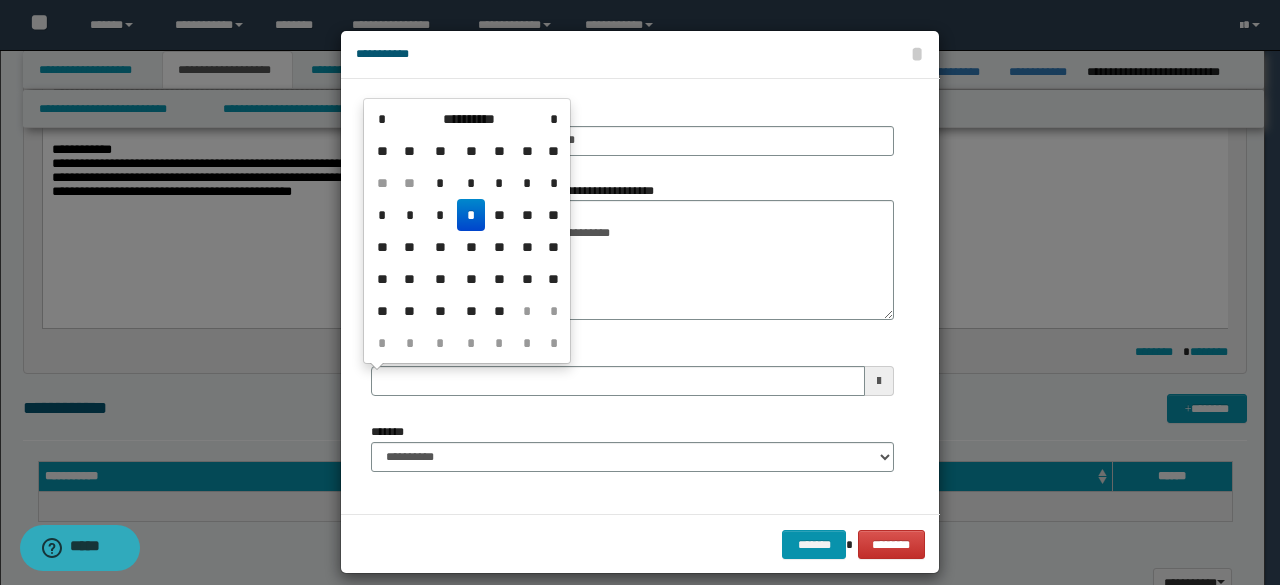 click on "*" at bounding box center [471, 215] 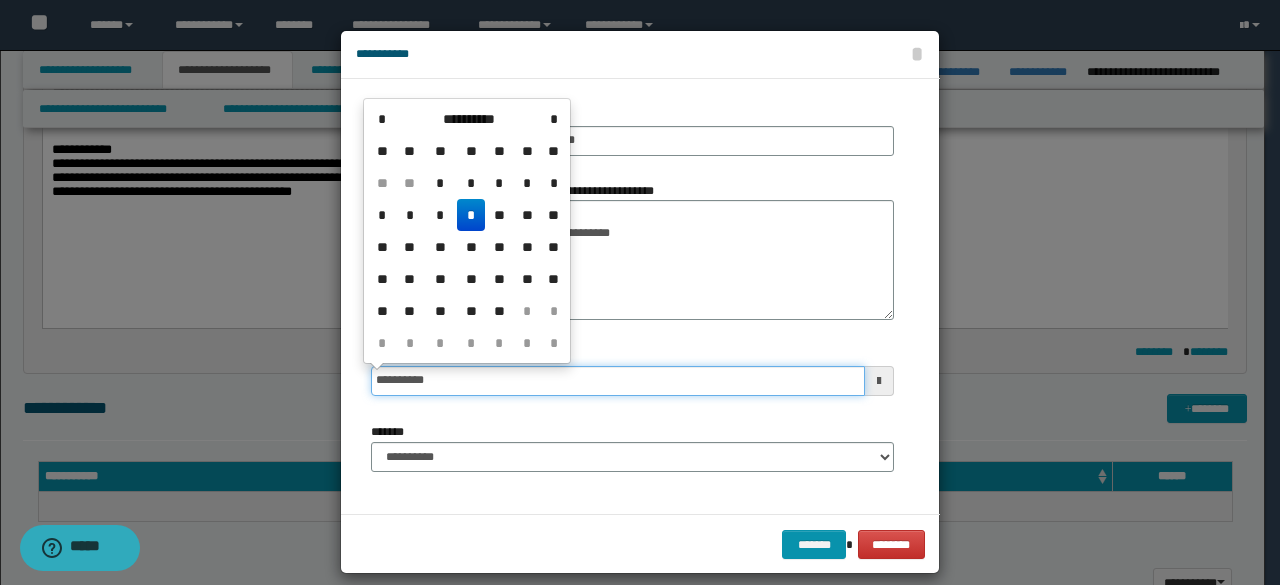 drag, startPoint x: 441, startPoint y: 379, endPoint x: 232, endPoint y: 338, distance: 212.98357 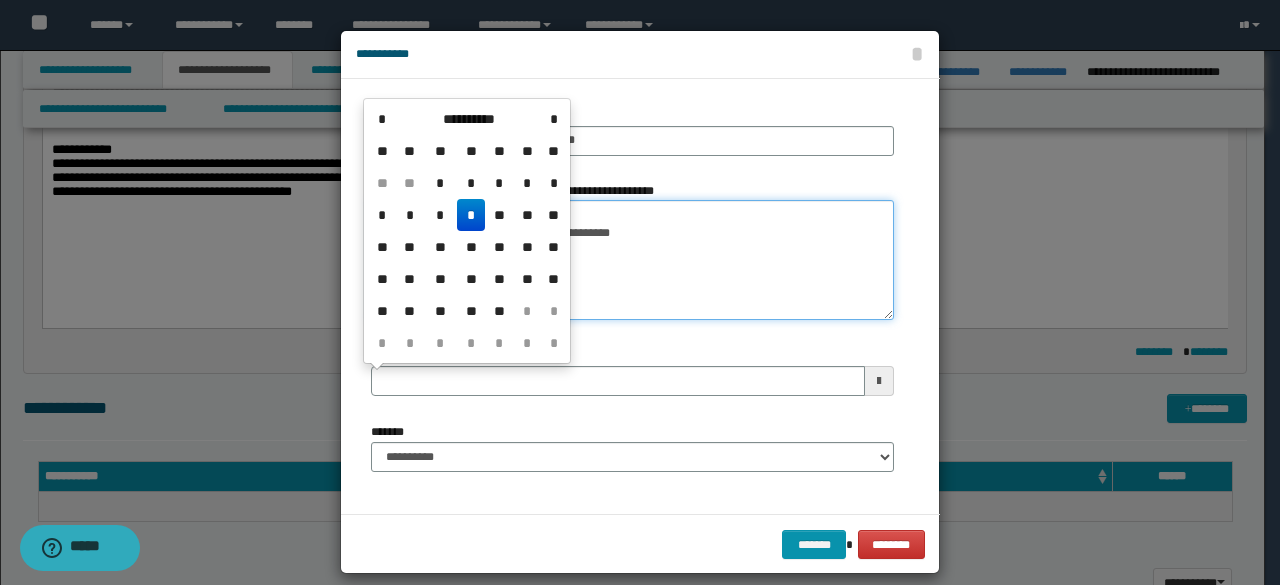 drag, startPoint x: 661, startPoint y: 281, endPoint x: 584, endPoint y: 341, distance: 97.6166 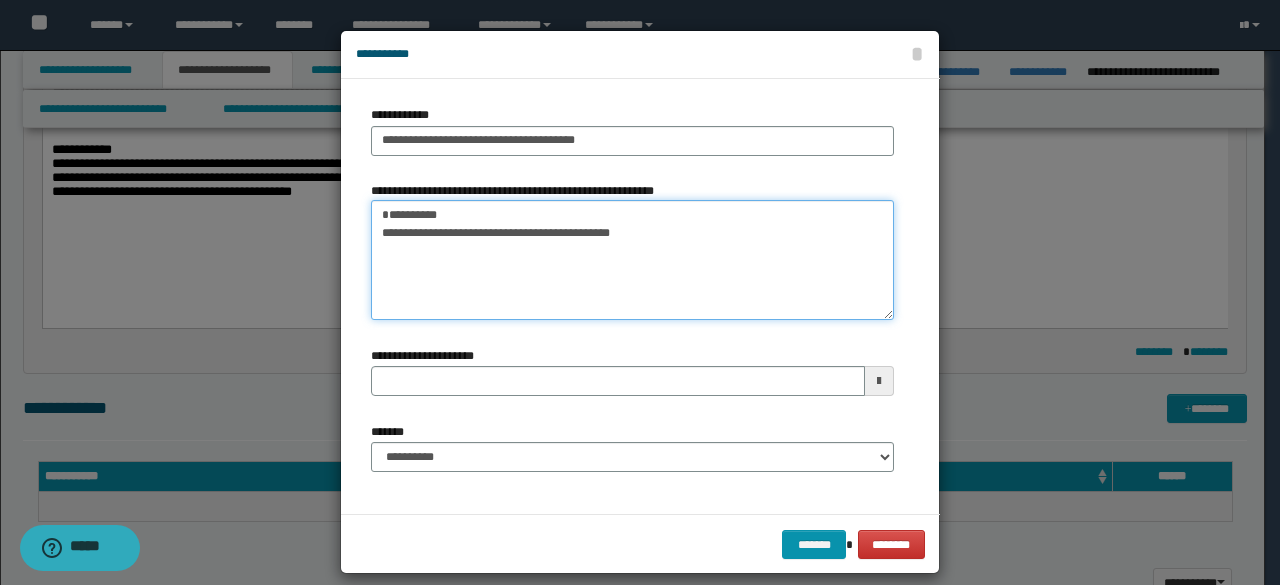 type 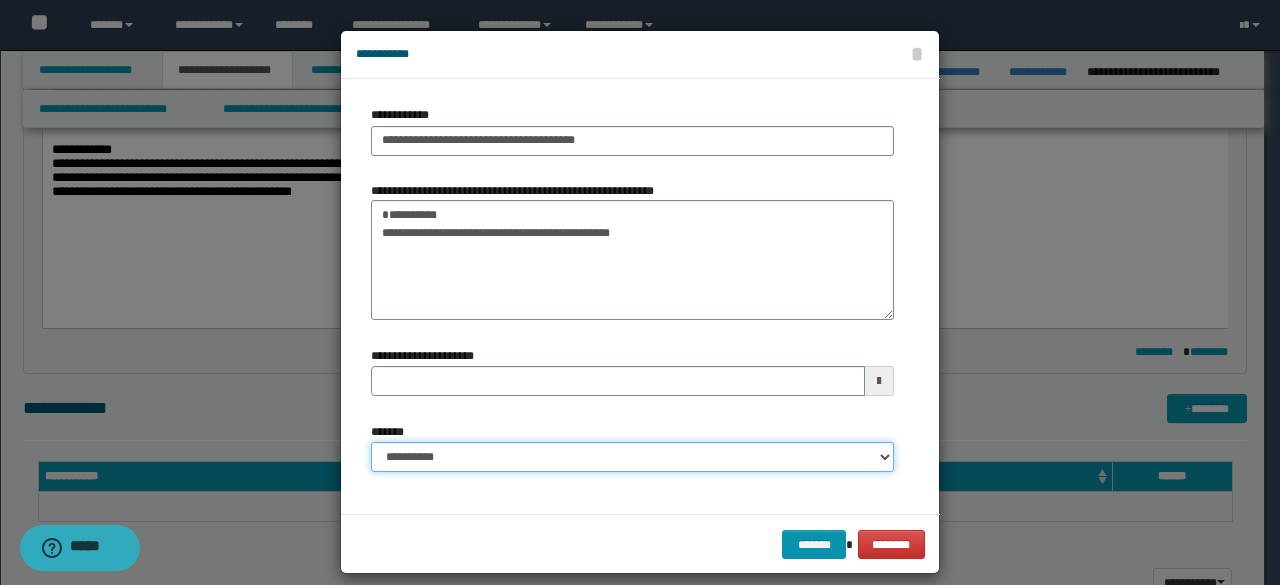click on "**********" at bounding box center (632, 457) 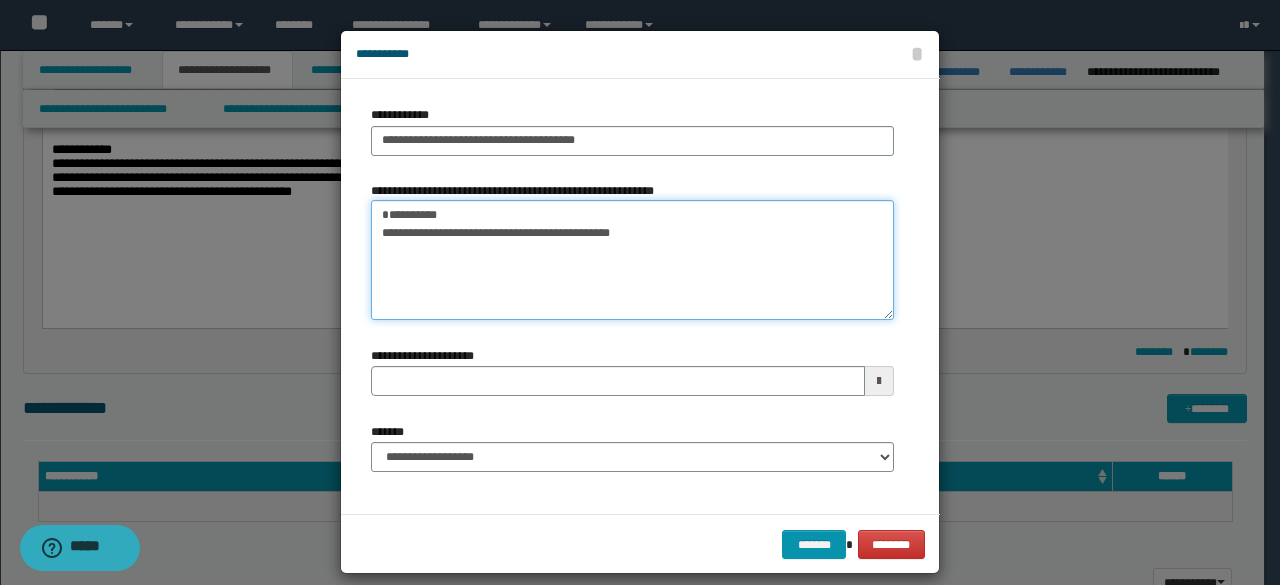 drag, startPoint x: 714, startPoint y: 244, endPoint x: 282, endPoint y: 229, distance: 432.26035 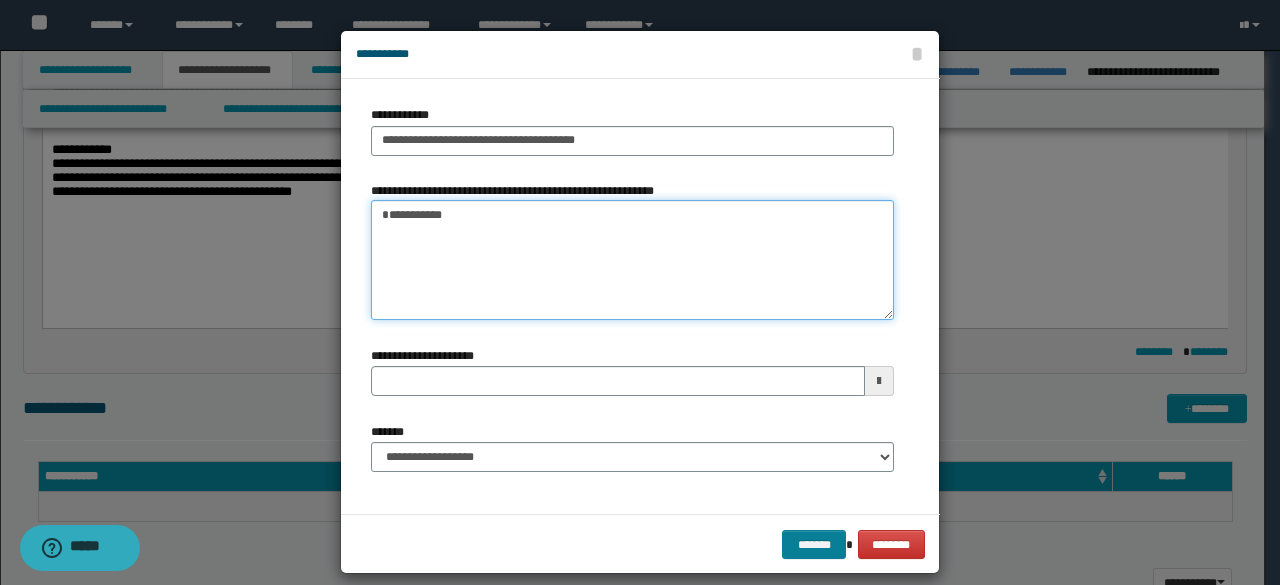 type on "**********" 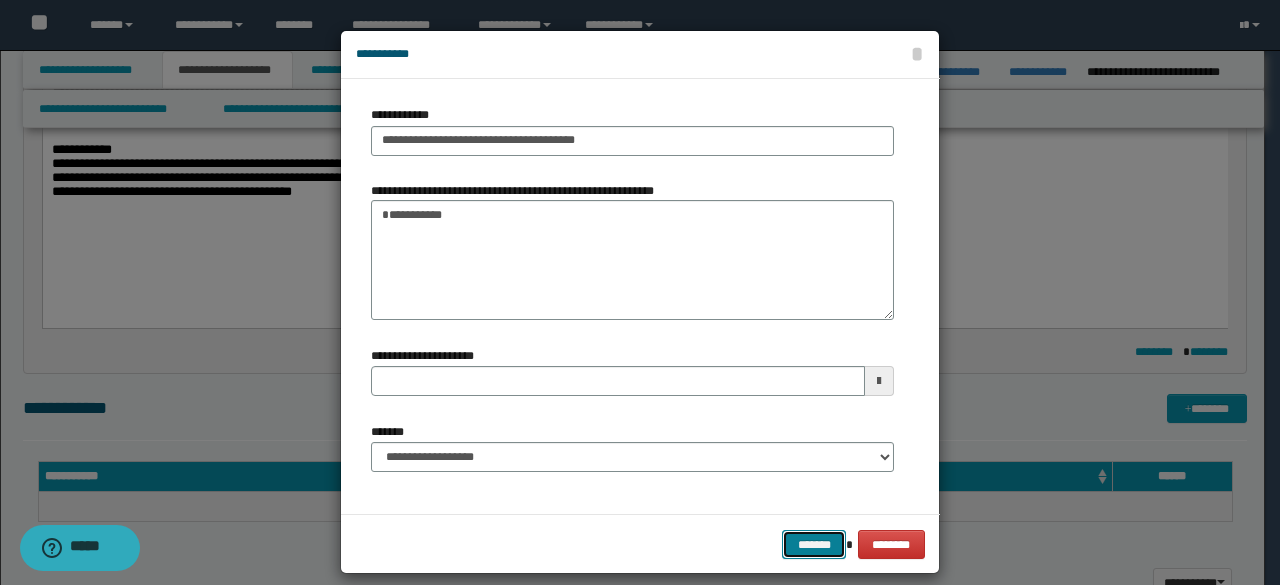 click on "*******" at bounding box center [814, 544] 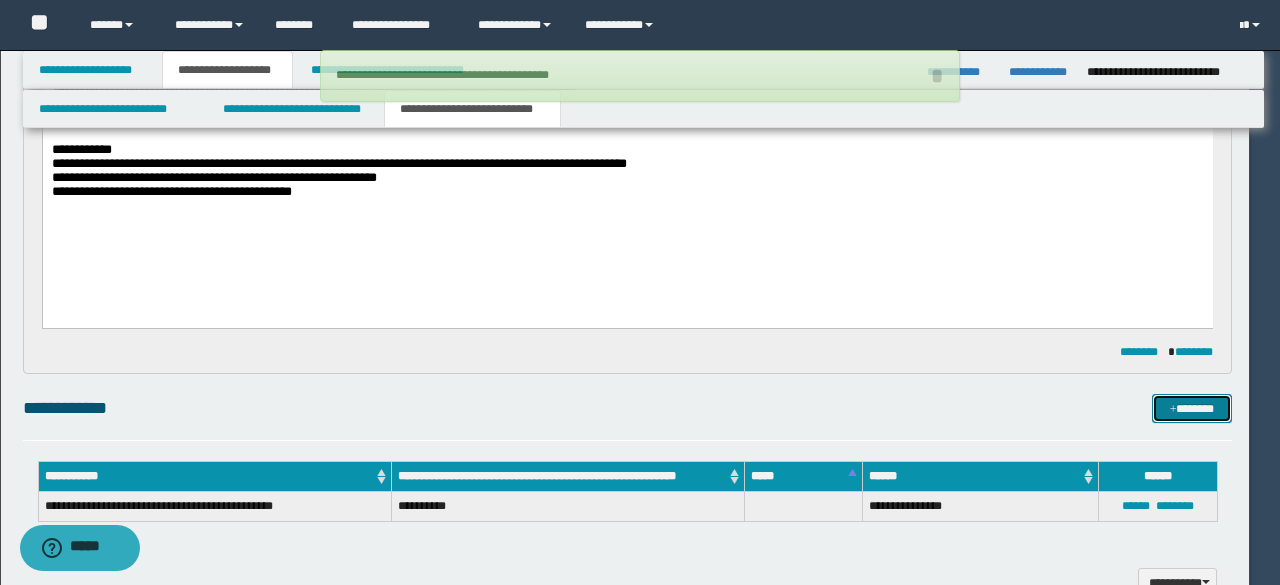 type 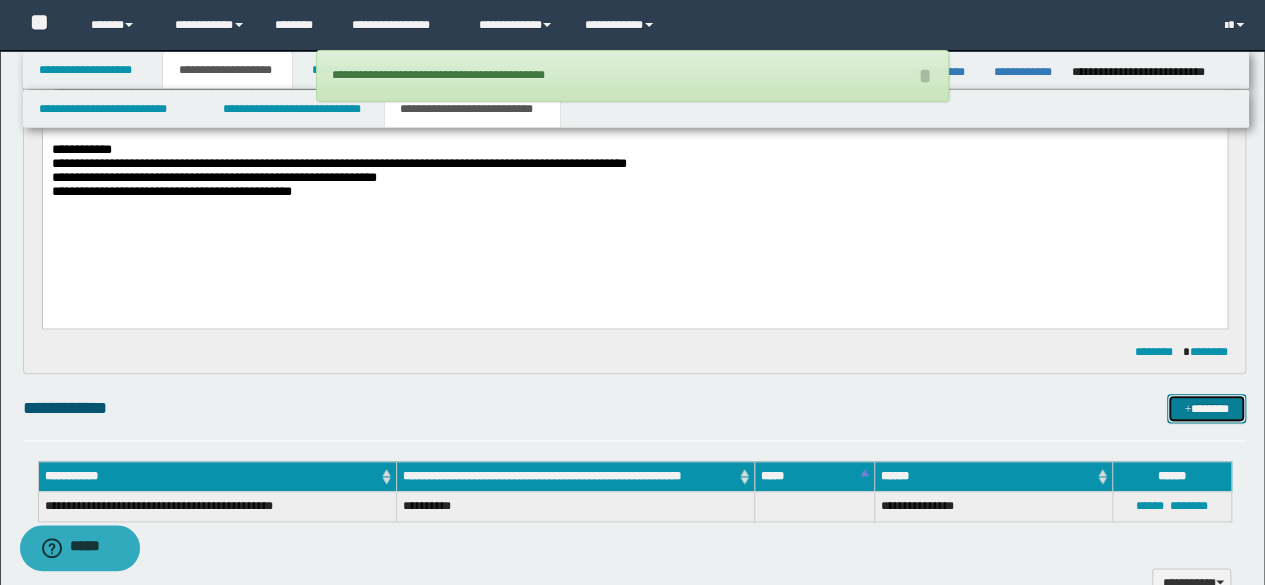 click on "*******" at bounding box center [1206, 408] 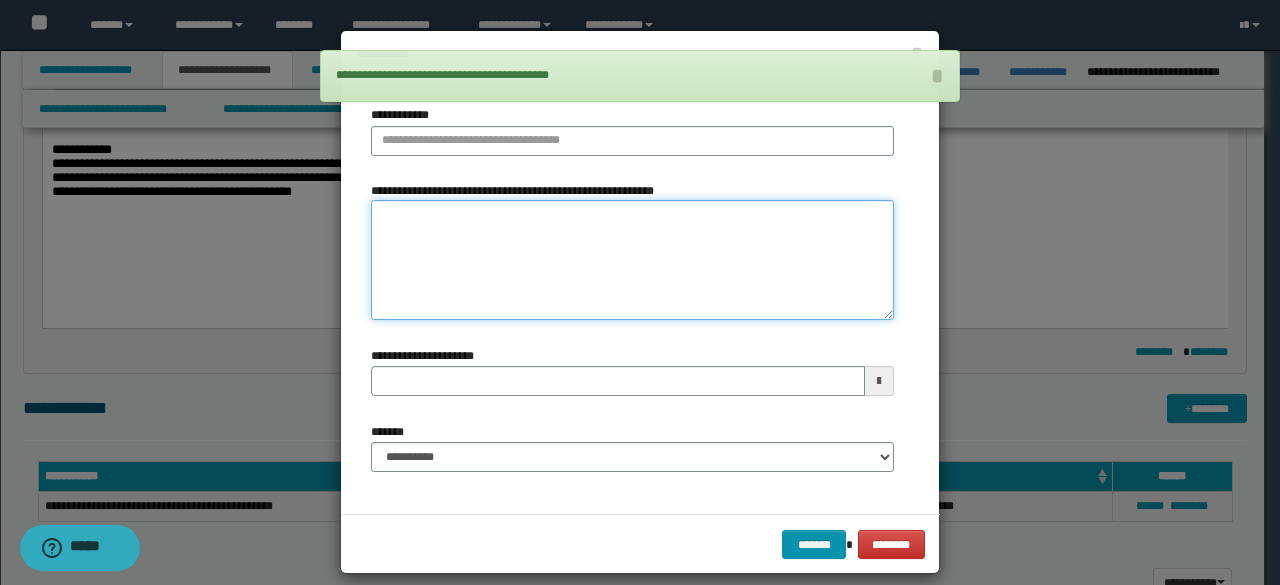 click on "**********" at bounding box center (632, 260) 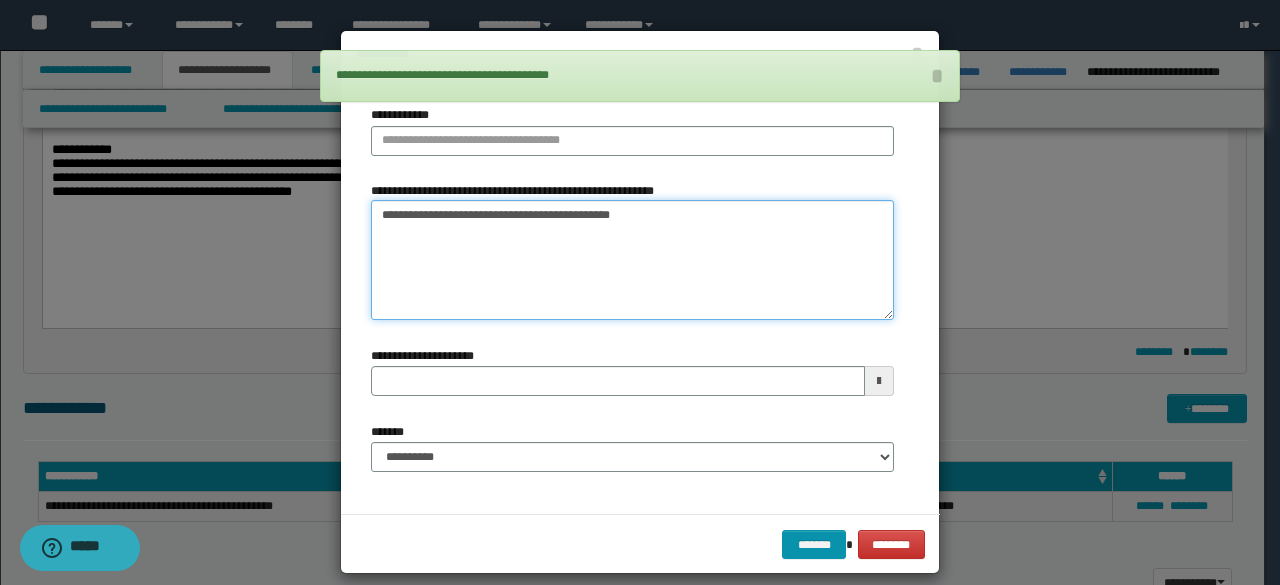 type on "**********" 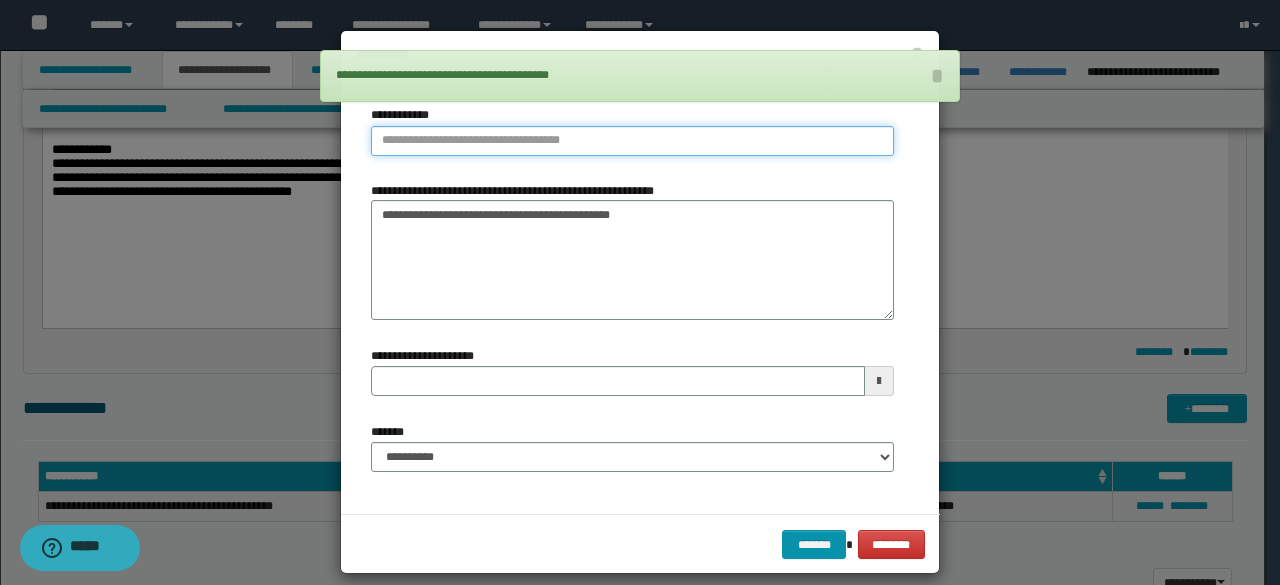 type on "**********" 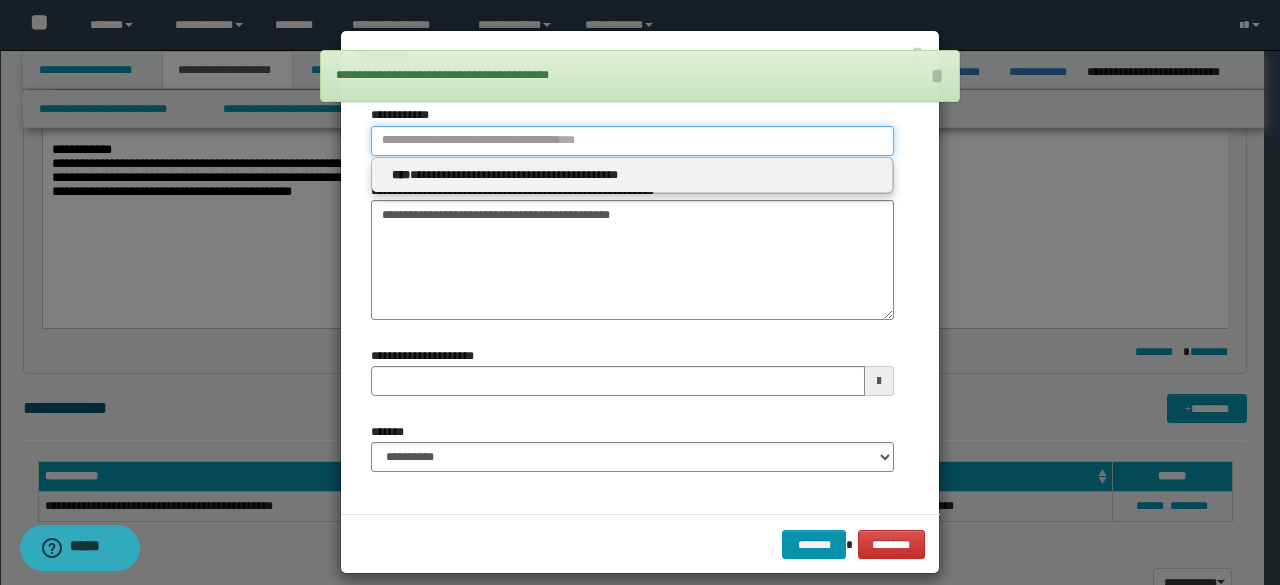 click on "**********" at bounding box center (632, 141) 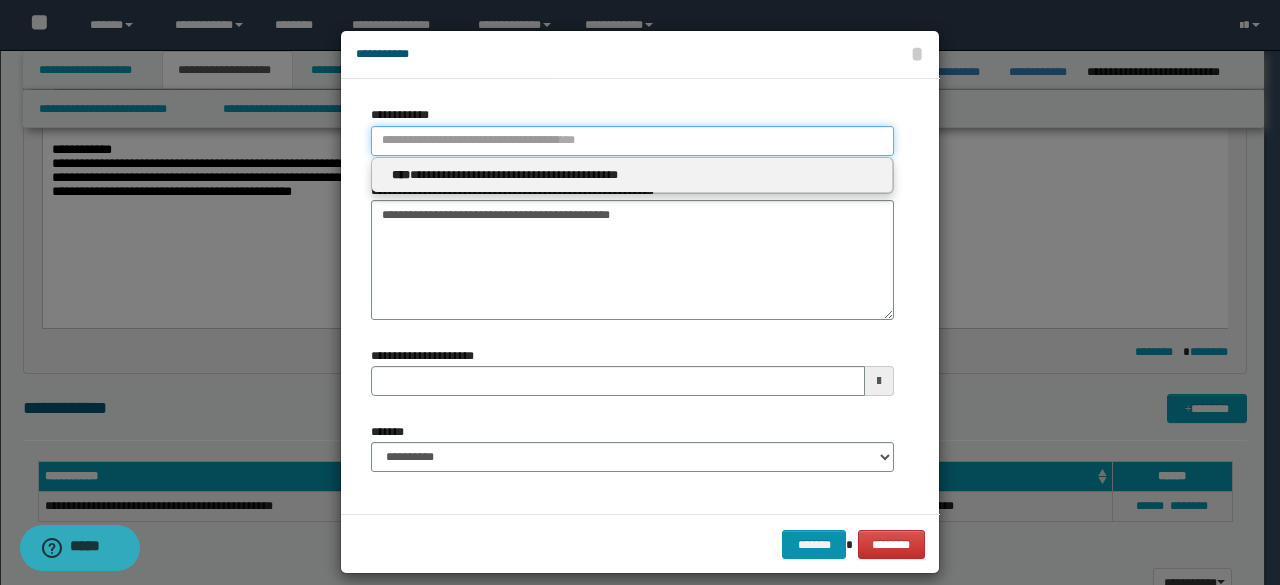 type 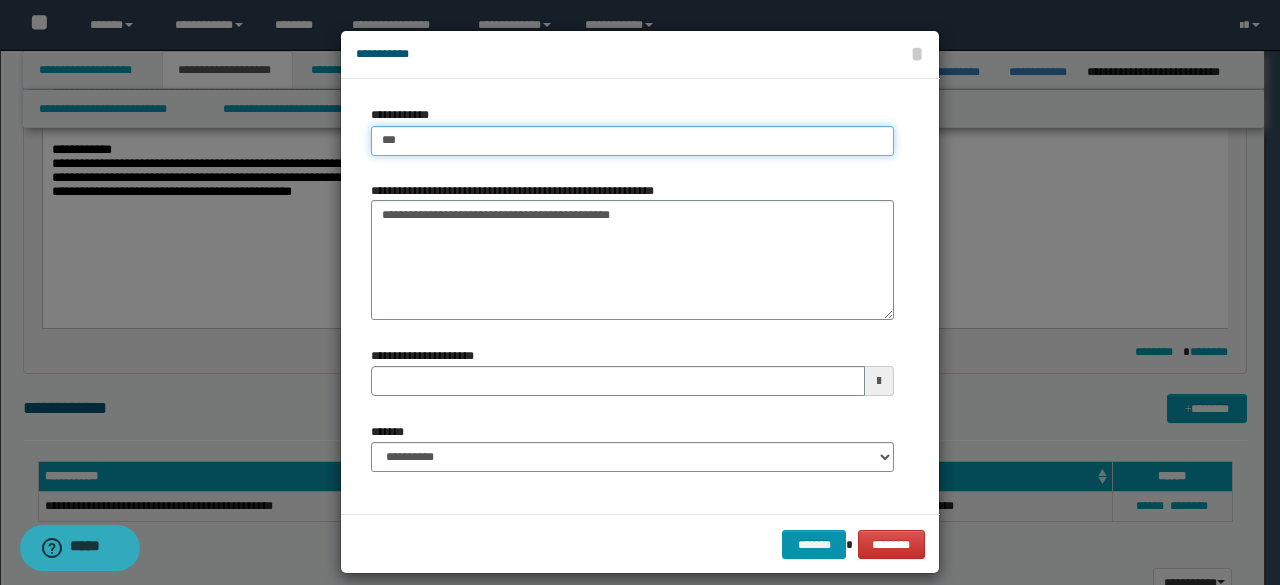 type on "****" 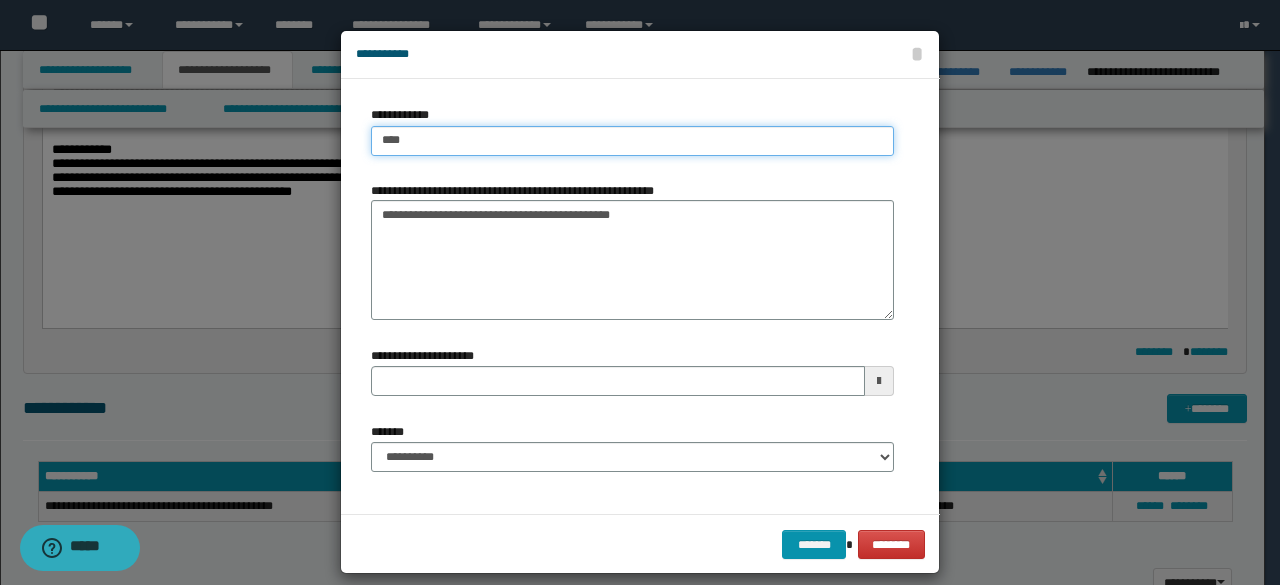 type on "****" 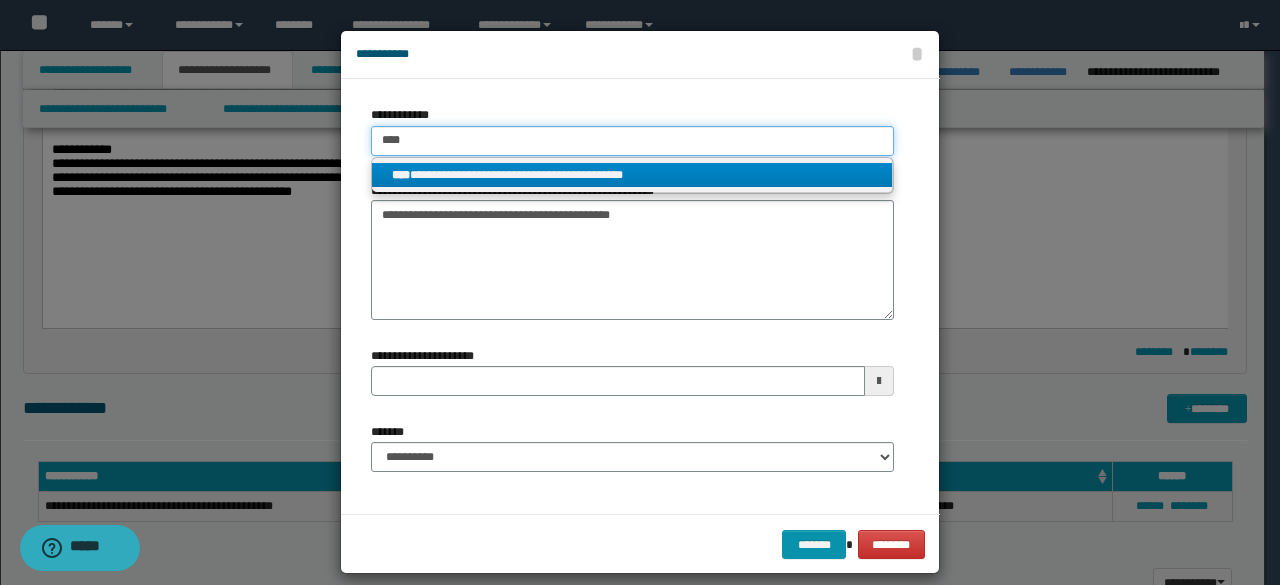 type on "****" 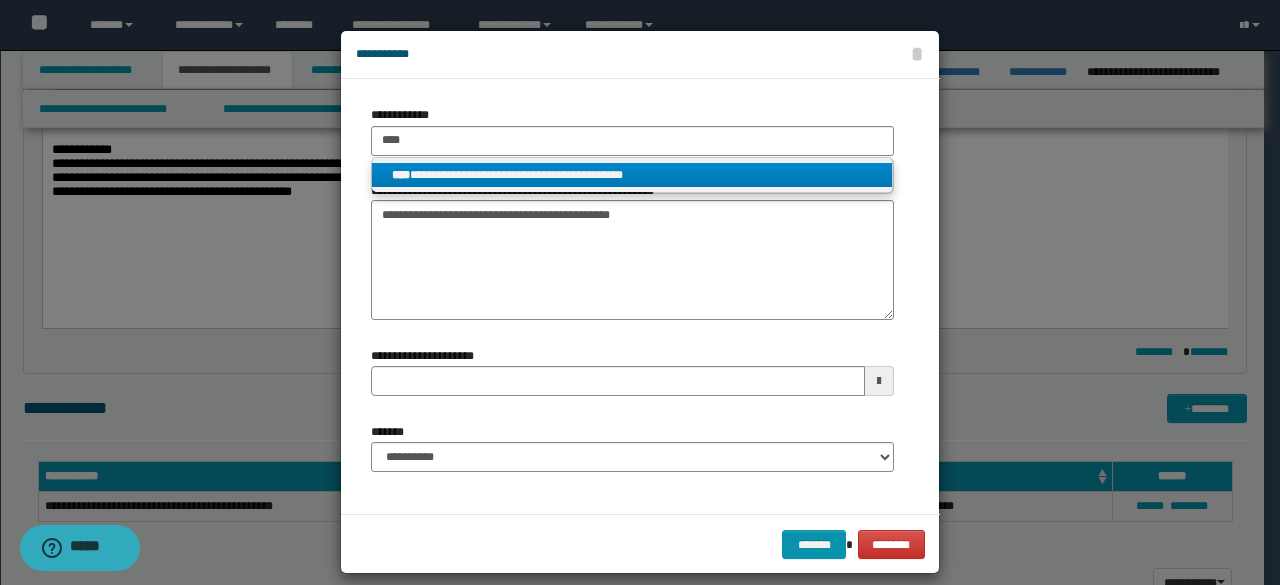 click on "**********" at bounding box center (632, 175) 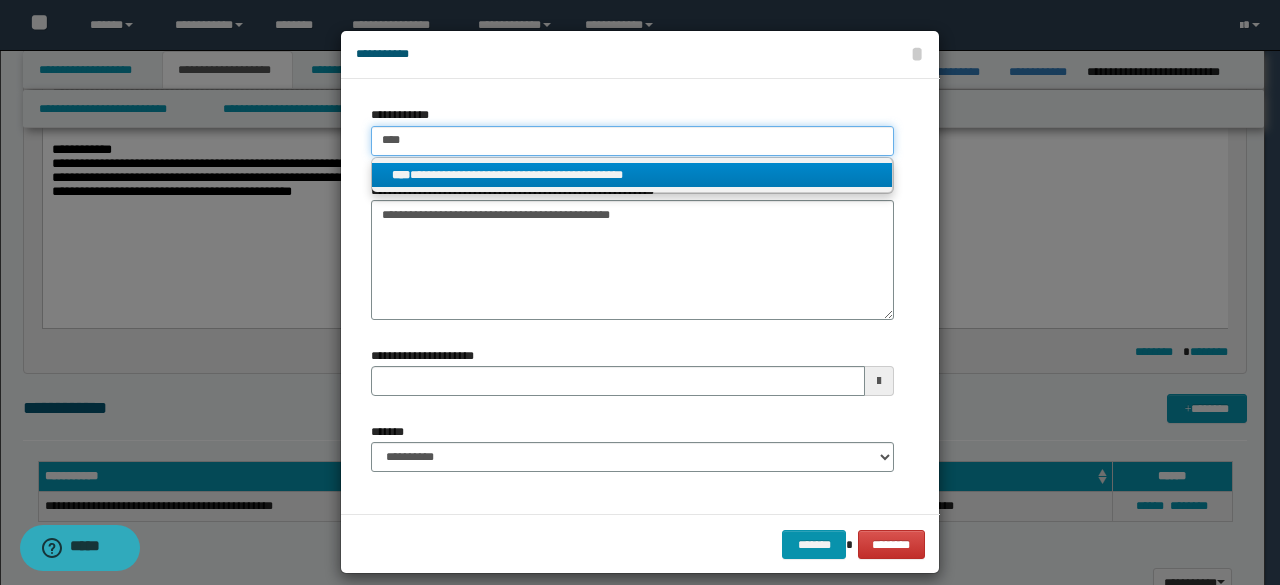 type 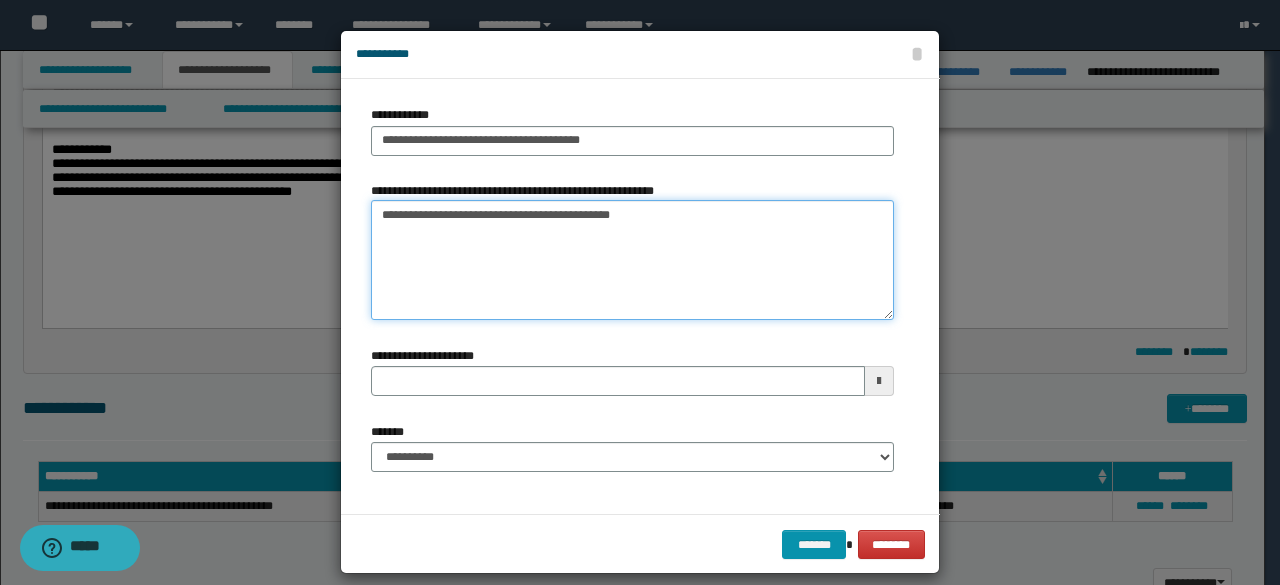 drag, startPoint x: 710, startPoint y: 229, endPoint x: 284, endPoint y: 201, distance: 426.9192 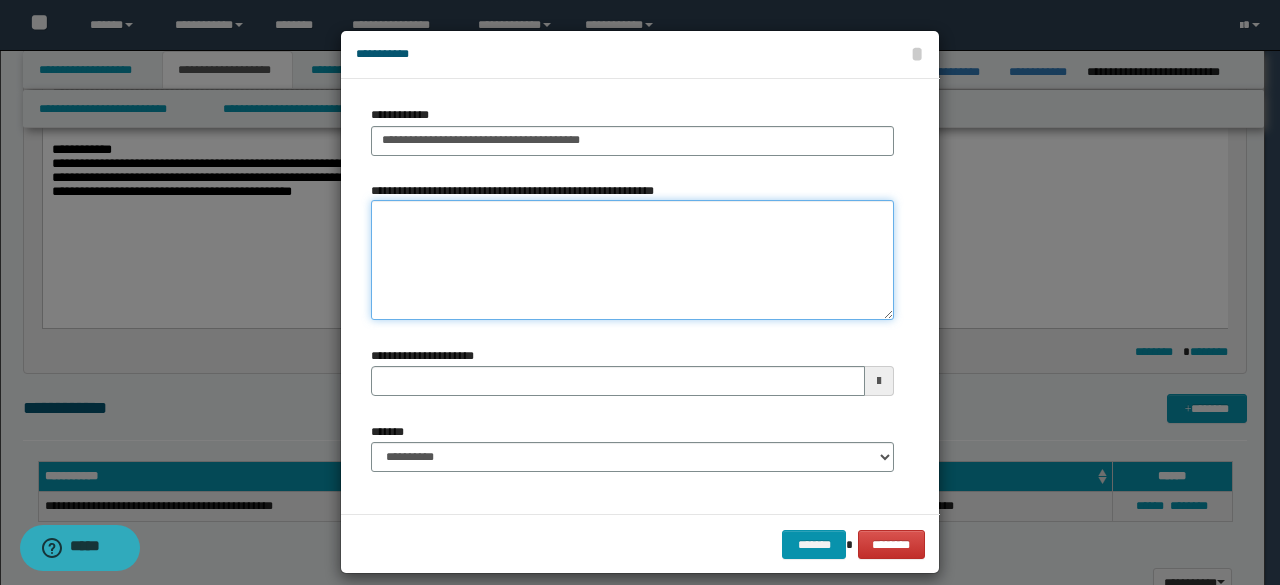 type 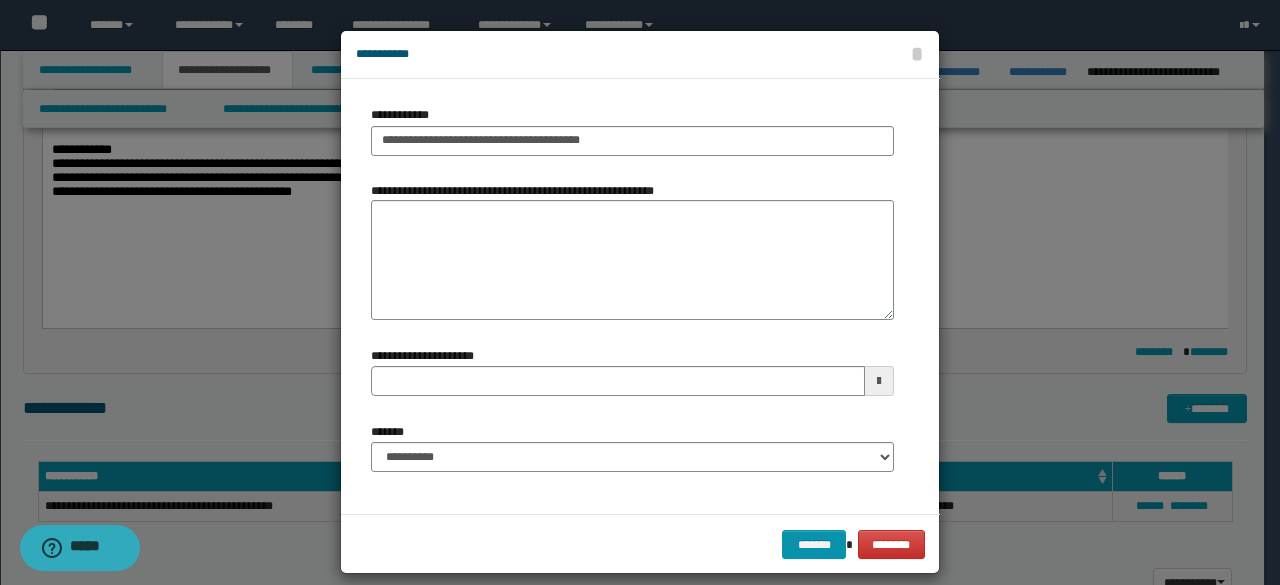click on "**********" at bounding box center (632, 447) 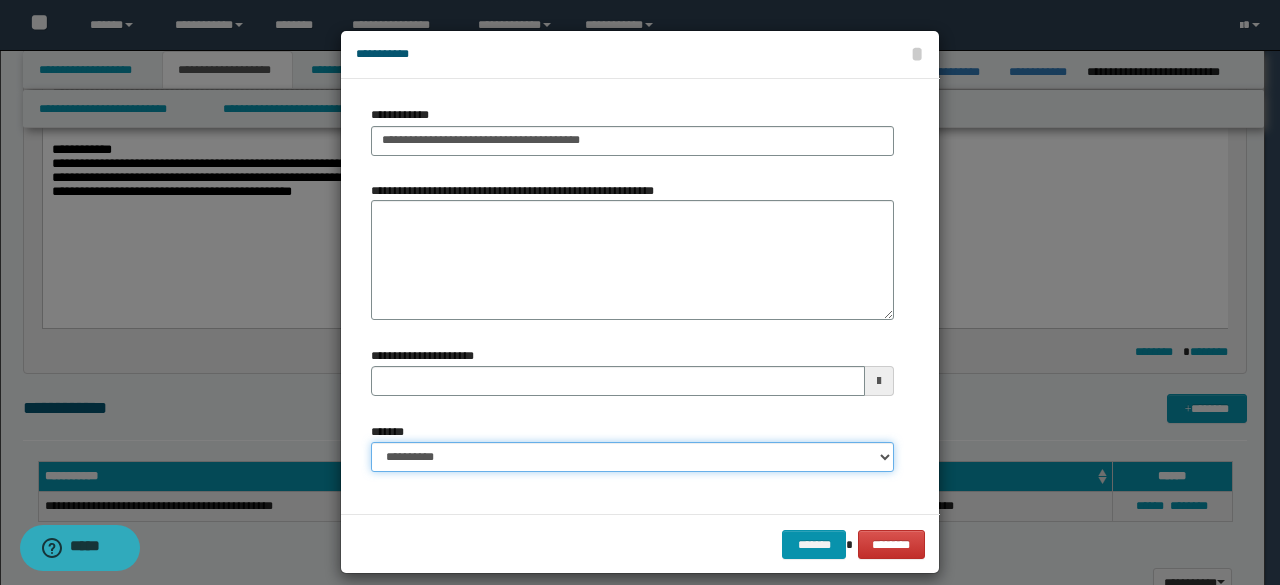 click on "**********" at bounding box center [632, 457] 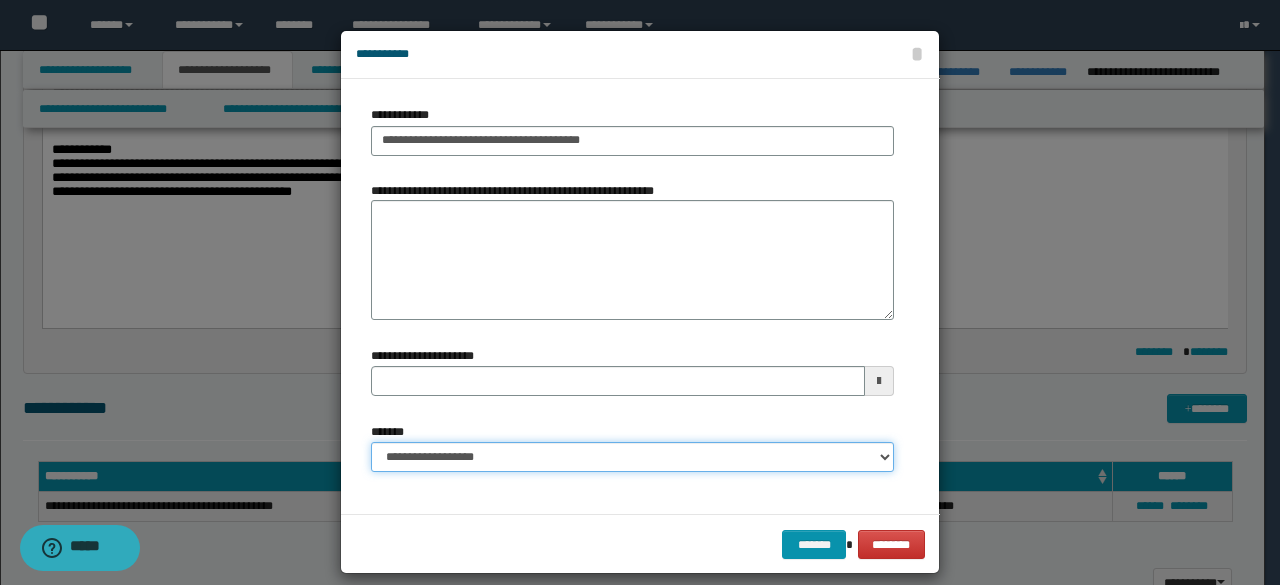 click on "**********" at bounding box center [632, 457] 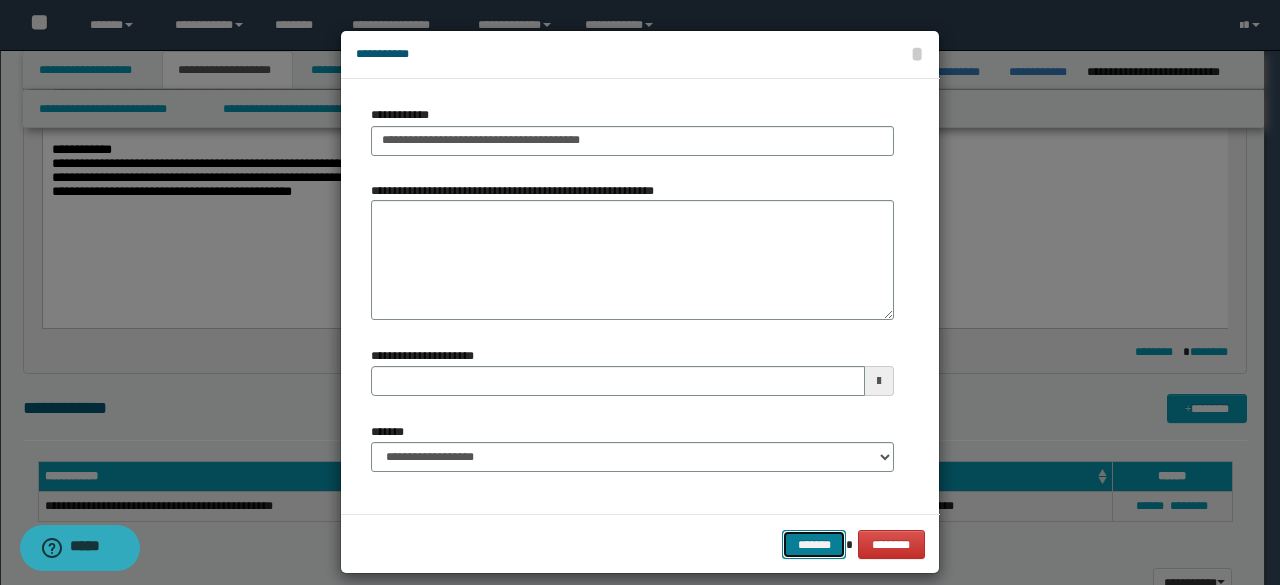 click on "*******" at bounding box center (814, 544) 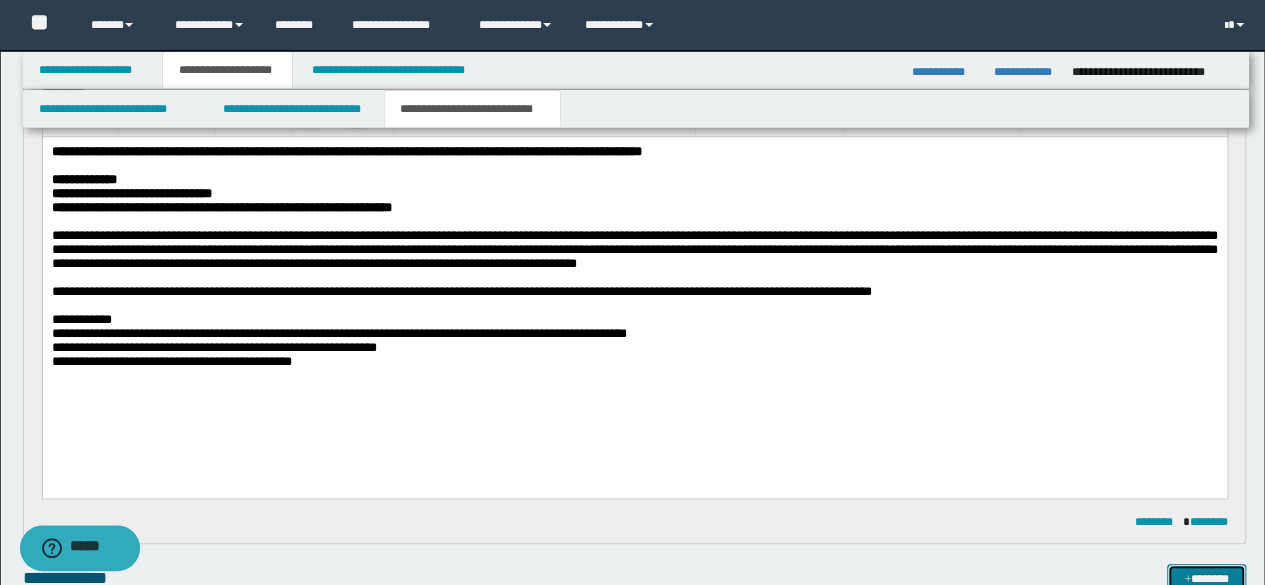 scroll, scrollTop: 332, scrollLeft: 0, axis: vertical 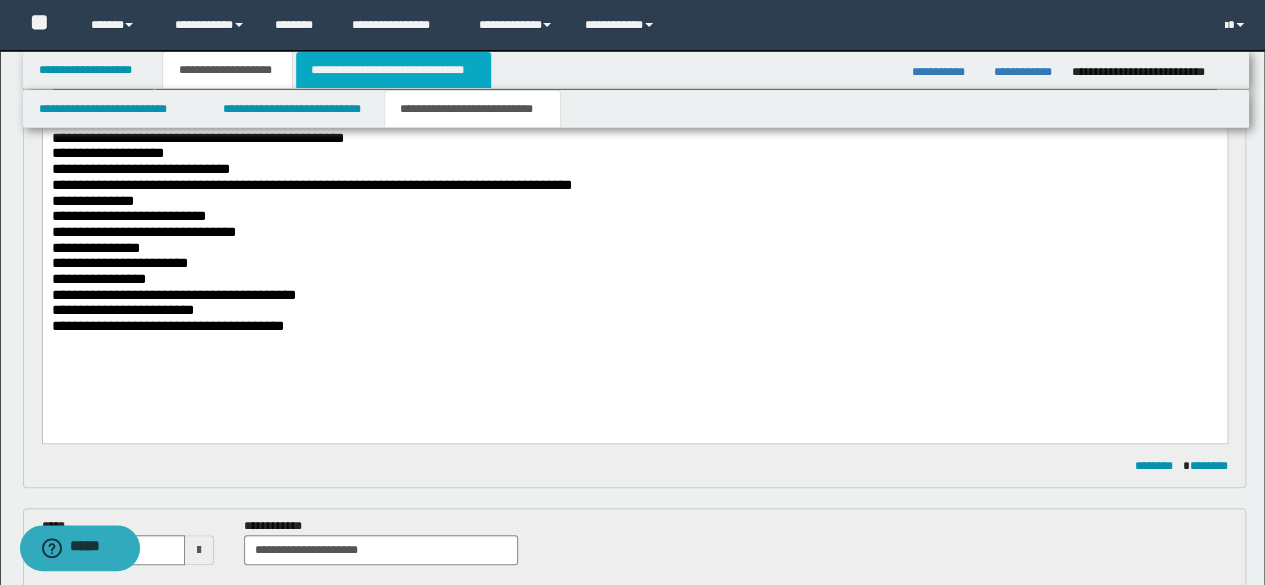 click on "**********" at bounding box center (393, 70) 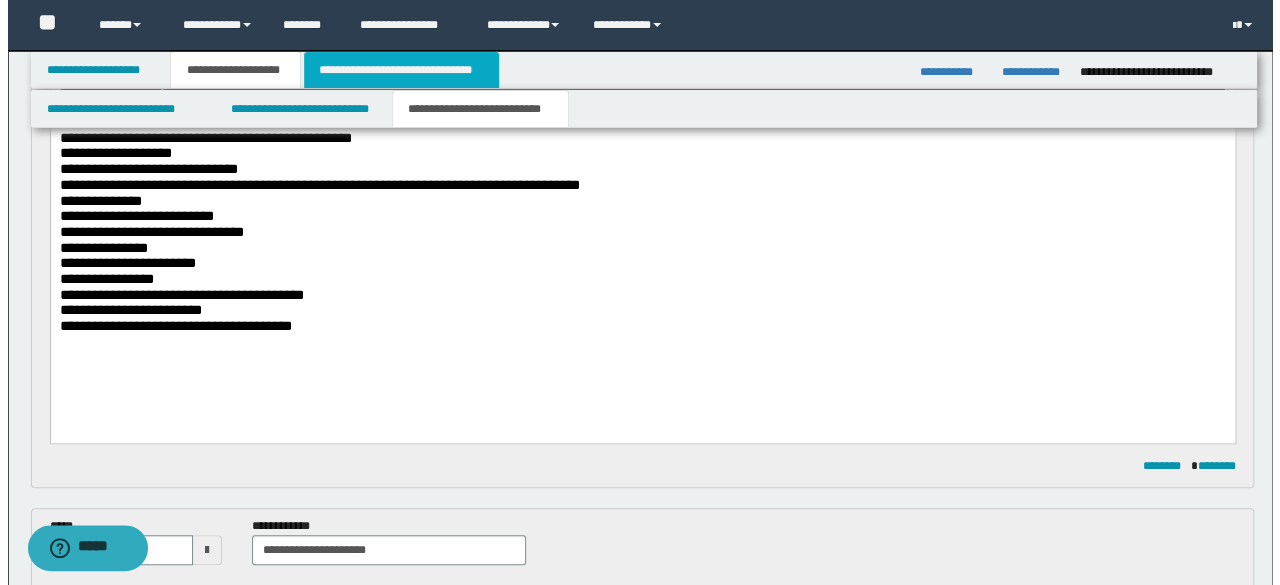 scroll, scrollTop: 0, scrollLeft: 0, axis: both 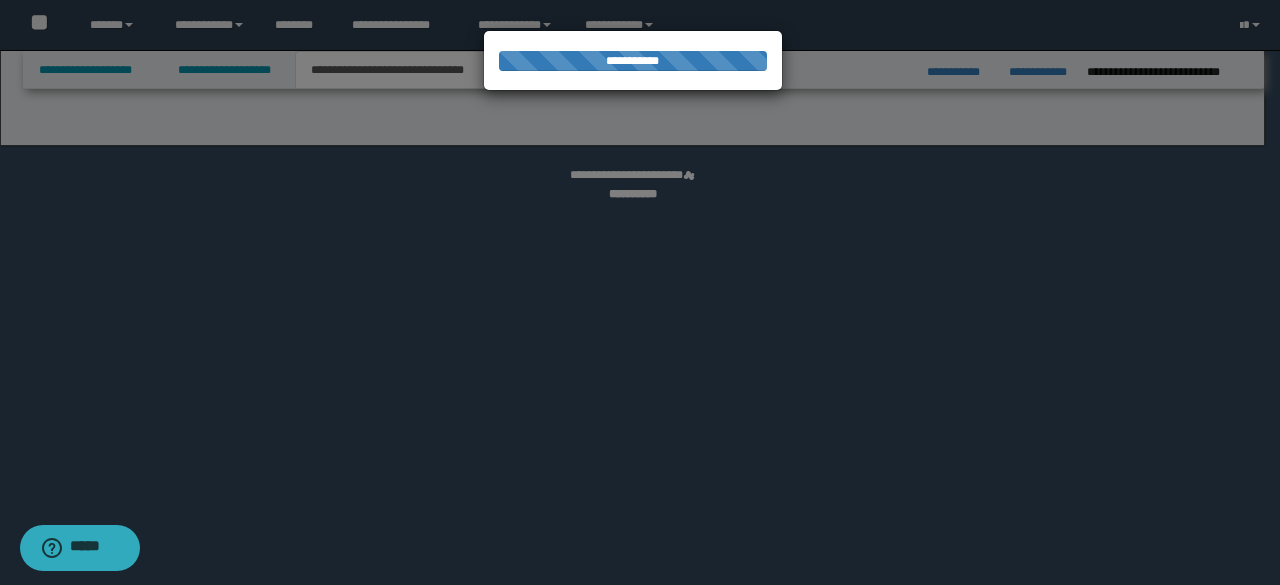 select on "*" 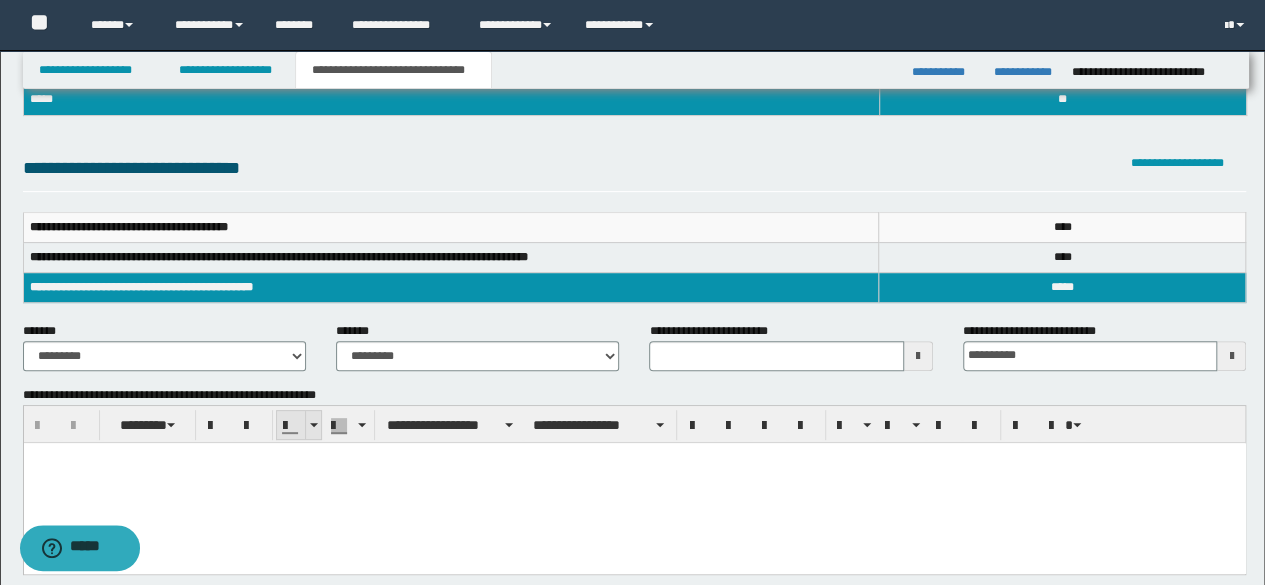 scroll, scrollTop: 200, scrollLeft: 0, axis: vertical 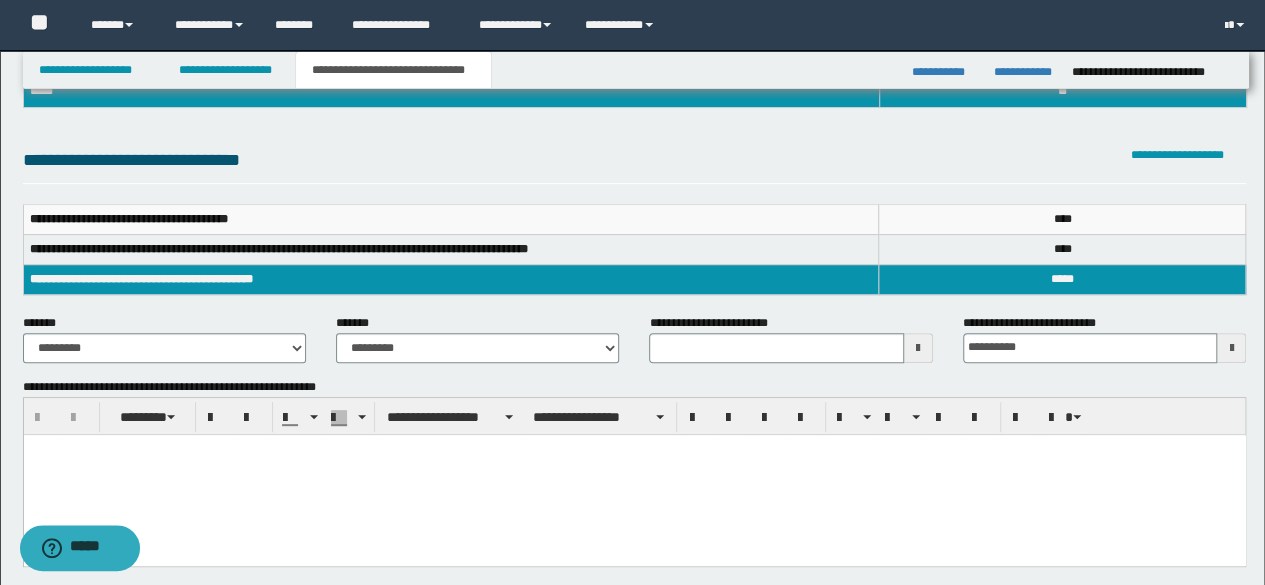 click at bounding box center [634, 474] 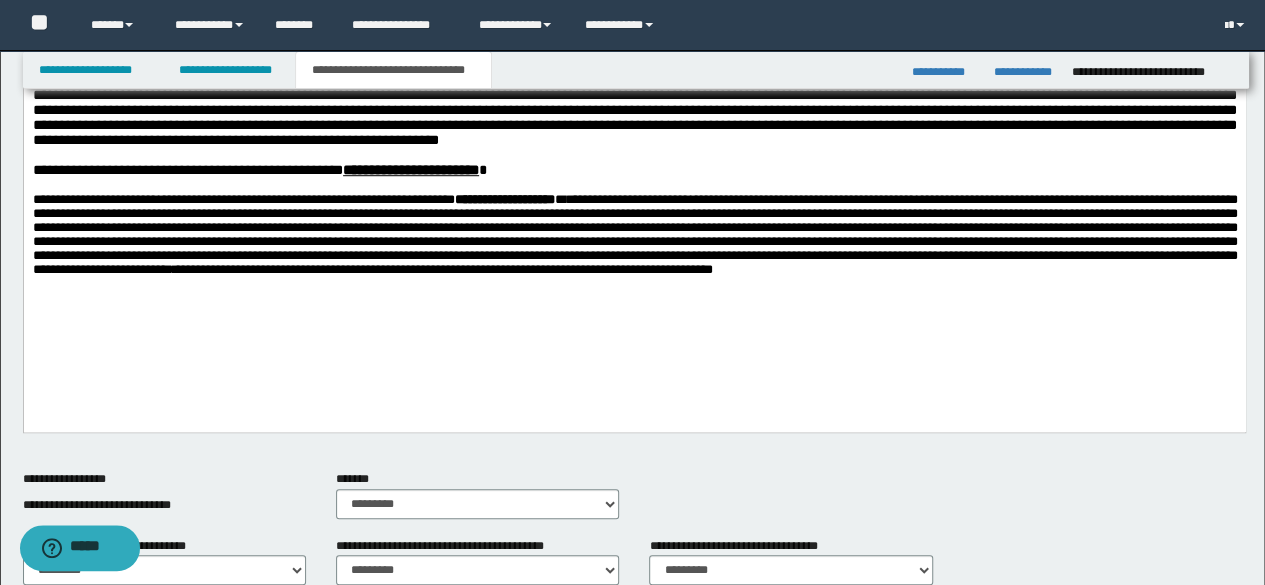scroll, scrollTop: 300, scrollLeft: 0, axis: vertical 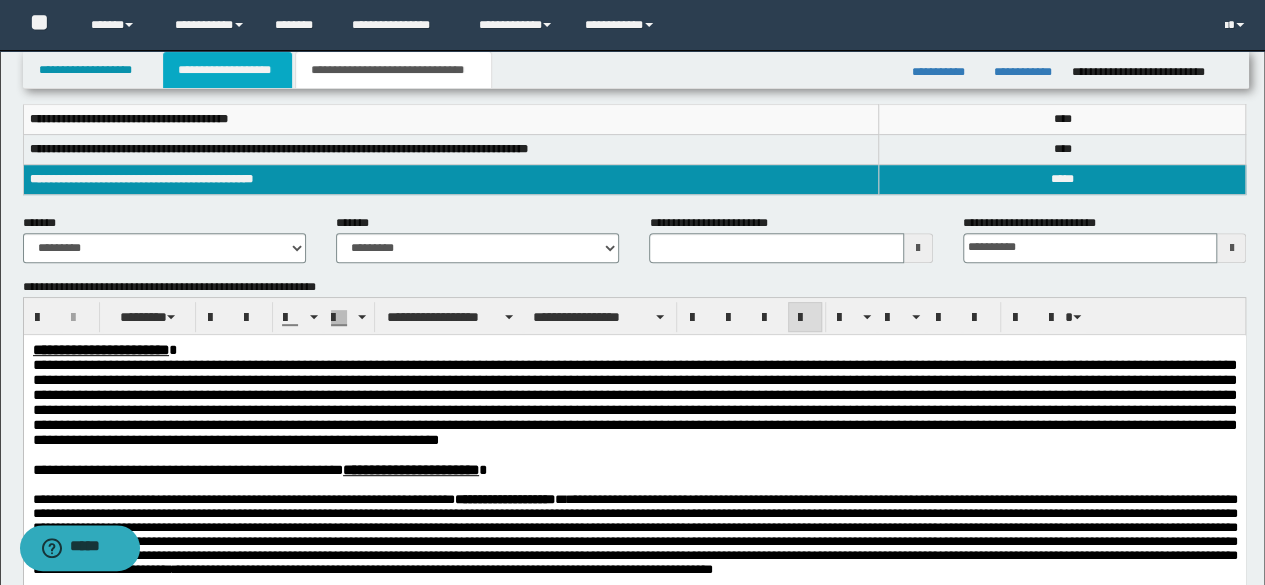 click on "**********" at bounding box center (227, 70) 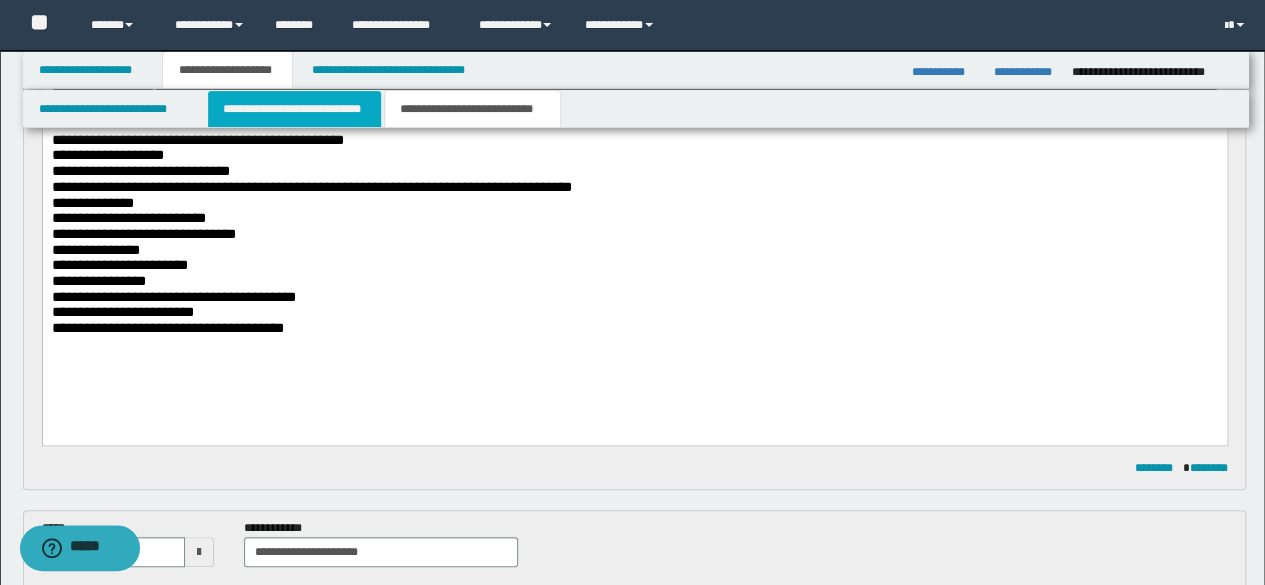 click on "**********" at bounding box center (294, 109) 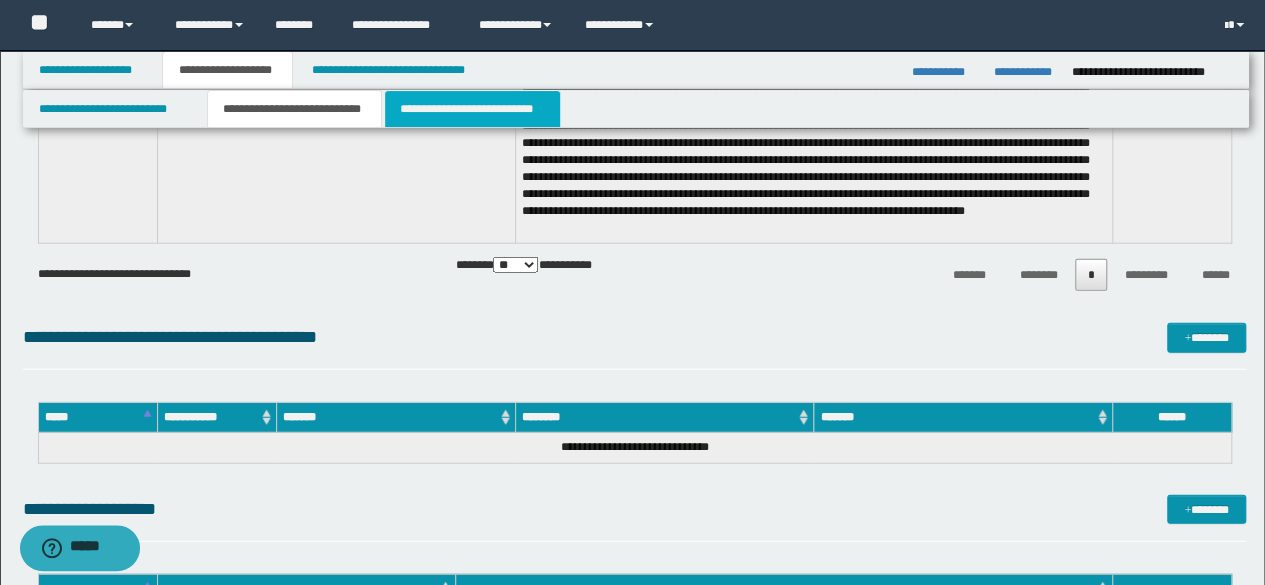 click on "**********" at bounding box center (472, 109) 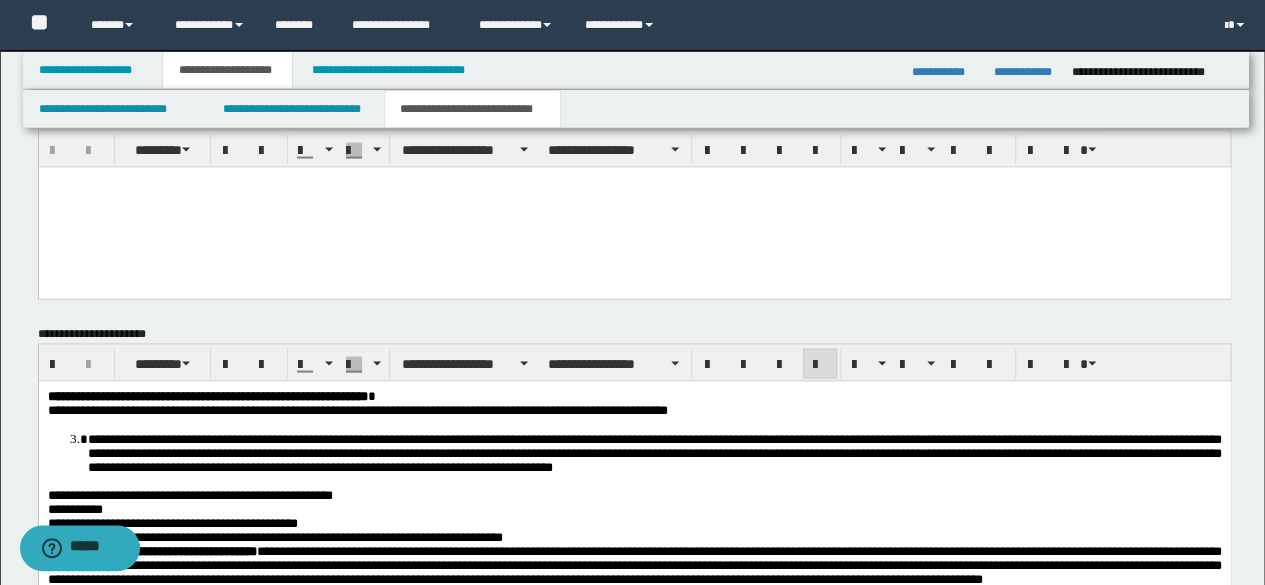 click on "**********" at bounding box center [357, 409] 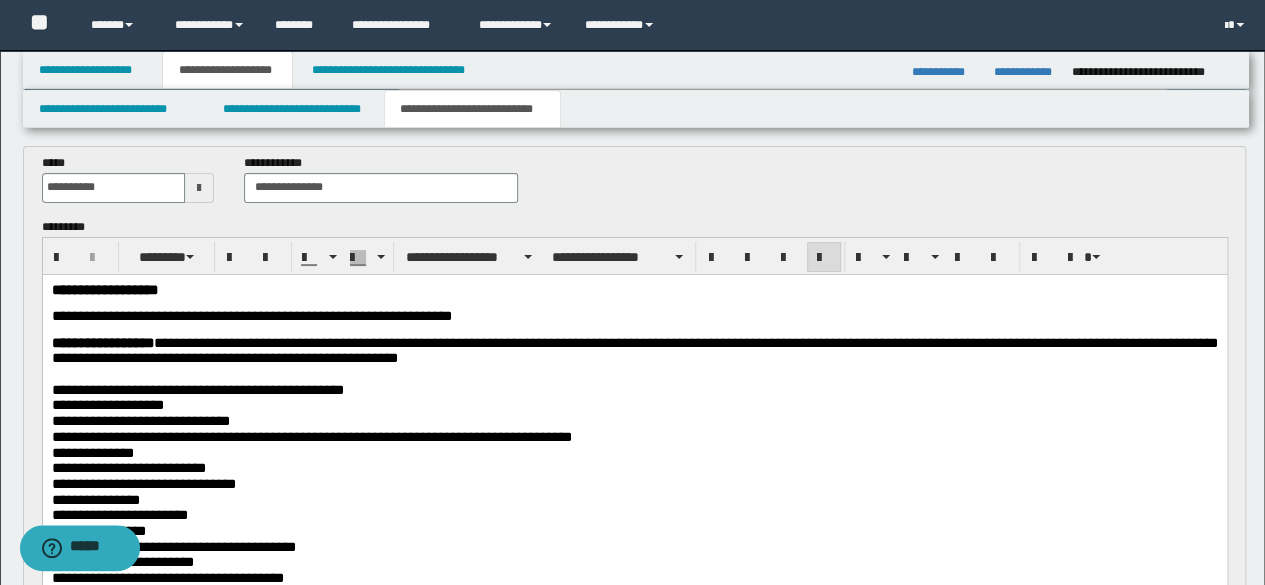 scroll, scrollTop: 0, scrollLeft: 0, axis: both 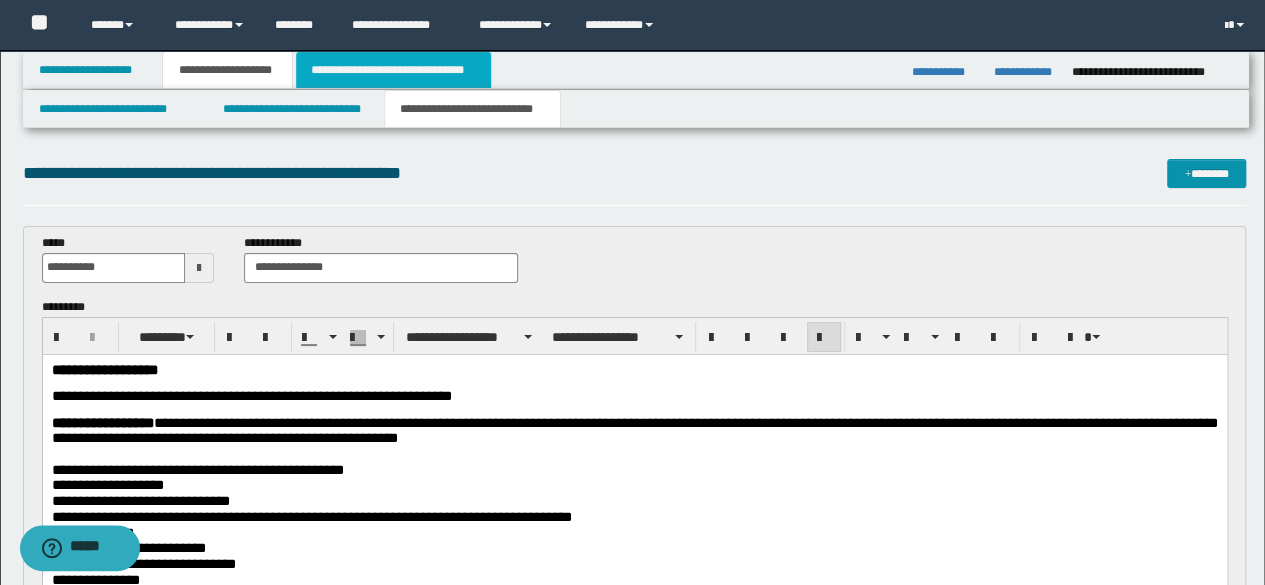 click on "**********" at bounding box center (393, 70) 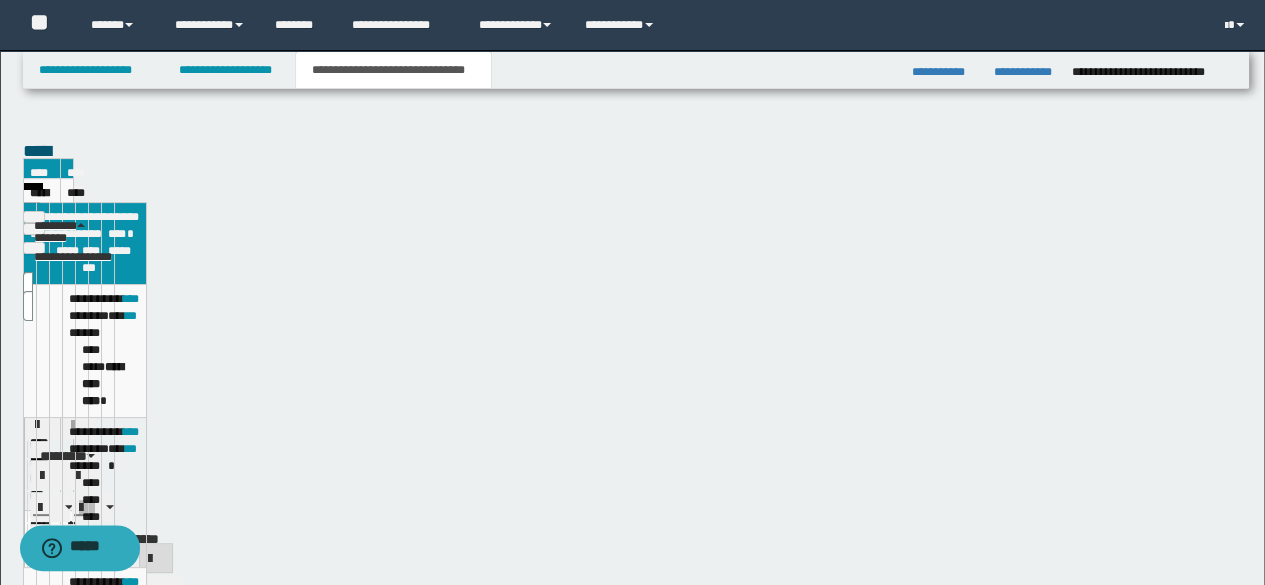type 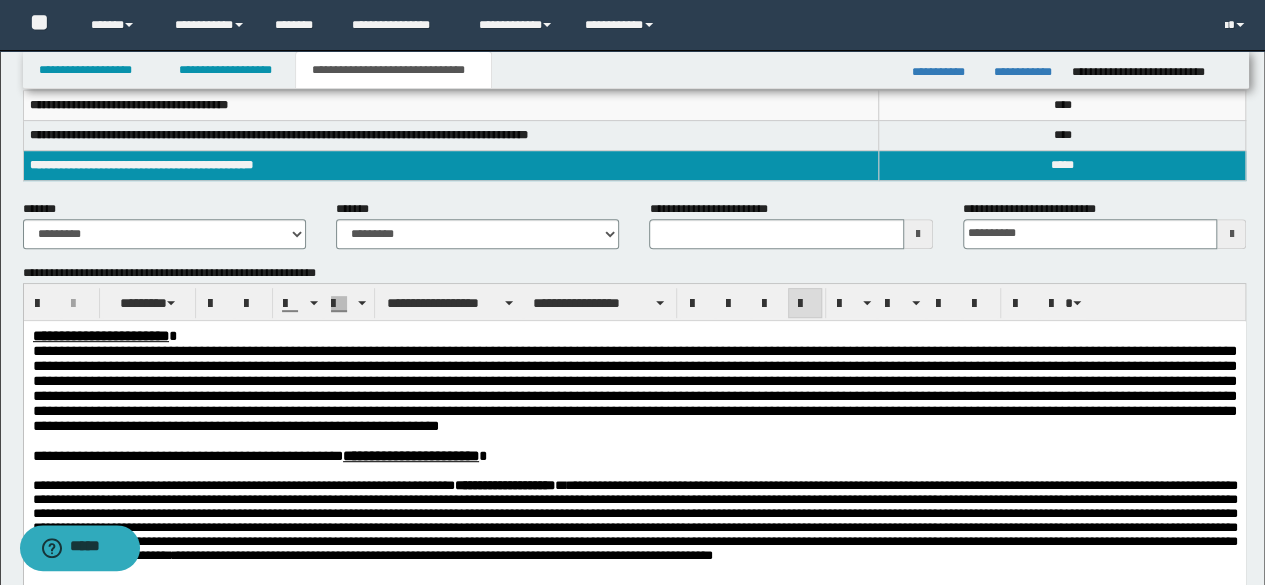scroll, scrollTop: 300, scrollLeft: 0, axis: vertical 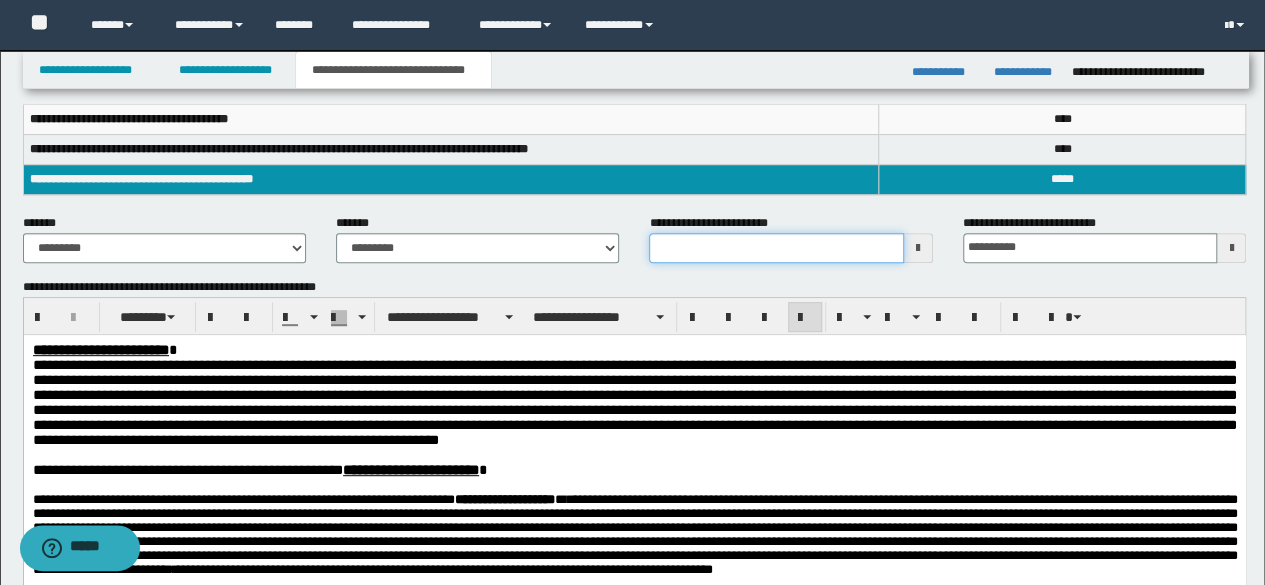 click on "**********" at bounding box center [776, 248] 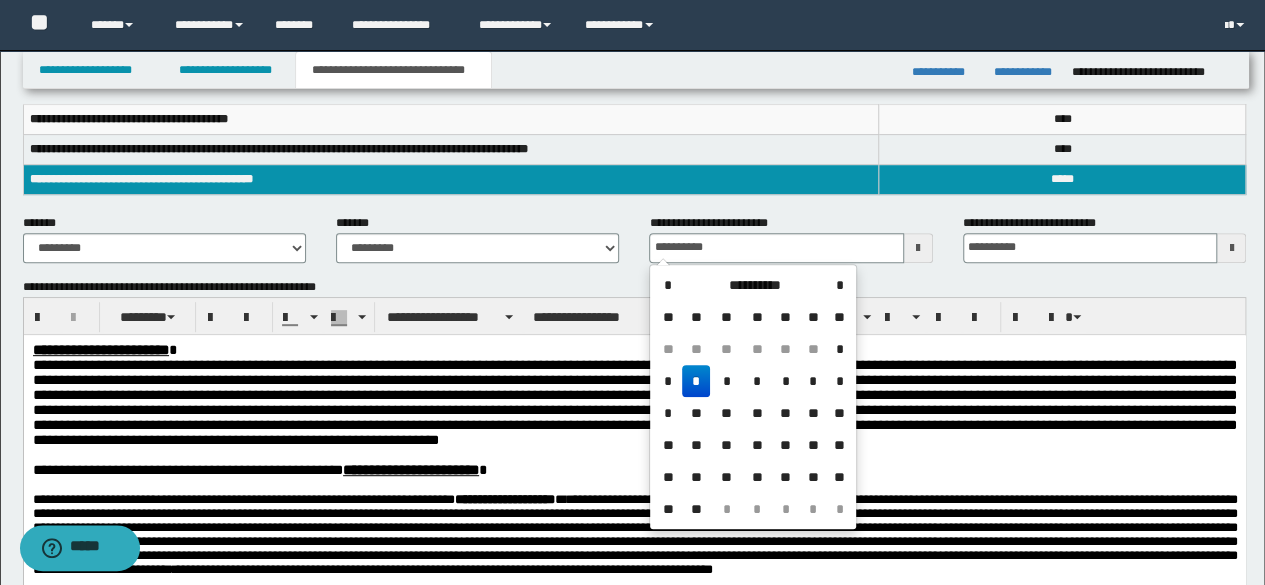 click on "*" at bounding box center (696, 381) 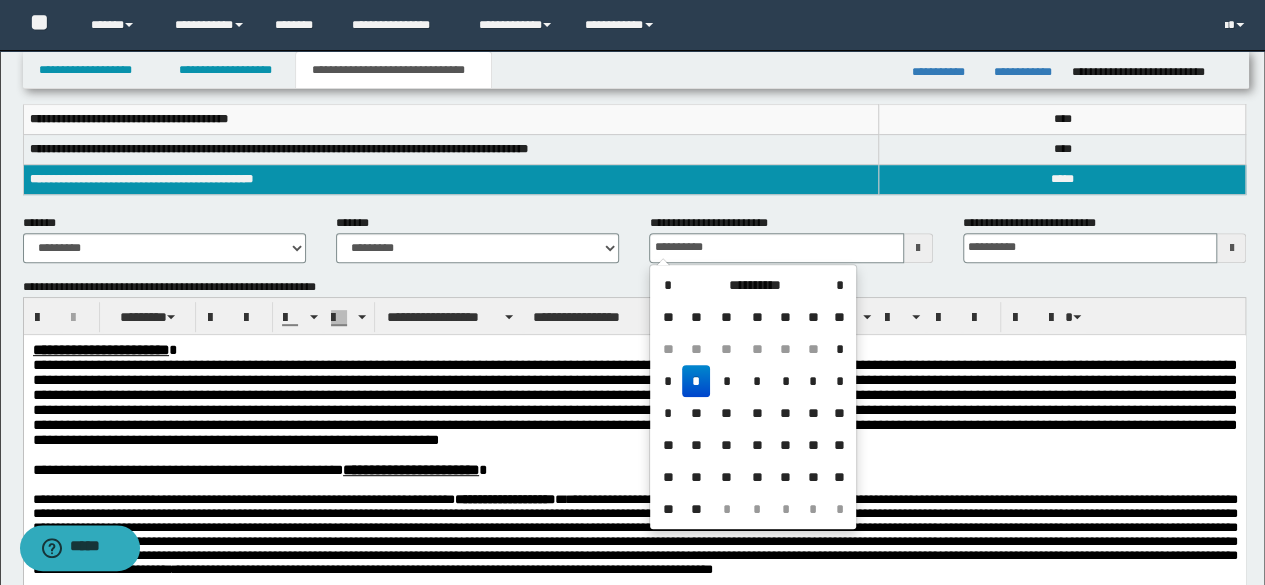 type on "**********" 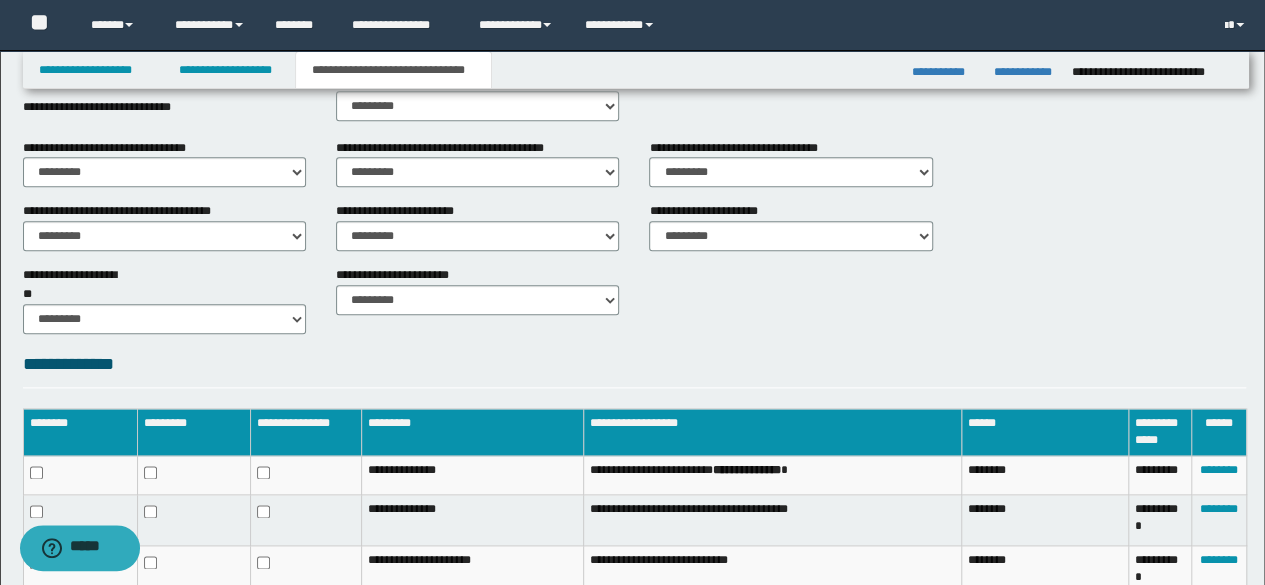 scroll, scrollTop: 1154, scrollLeft: 0, axis: vertical 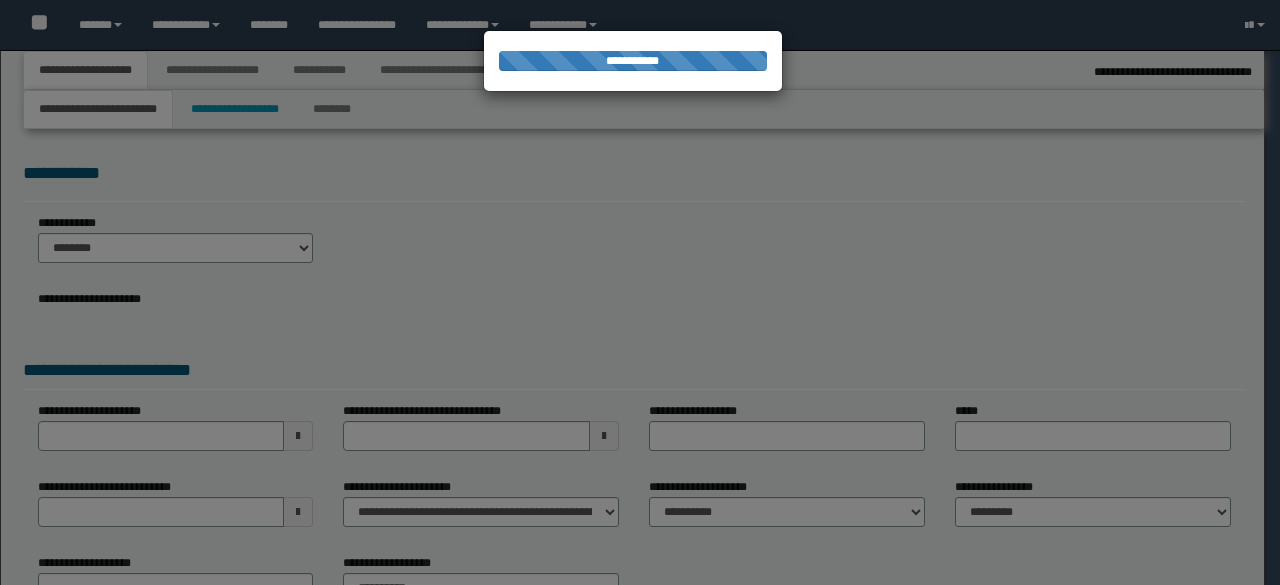select on "*" 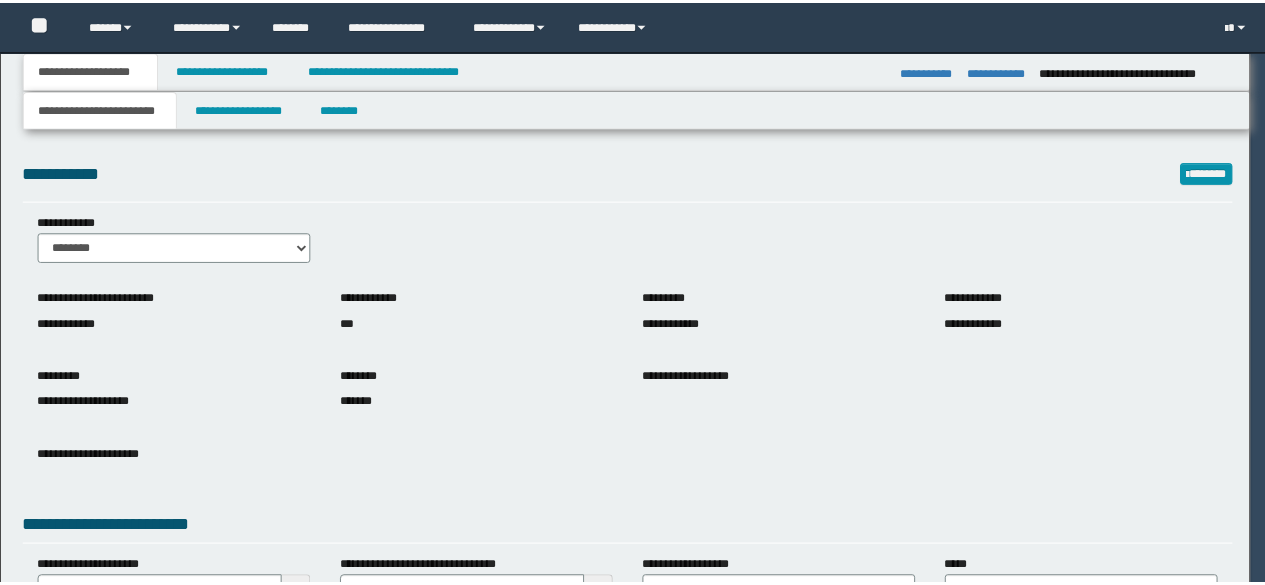 scroll, scrollTop: 0, scrollLeft: 0, axis: both 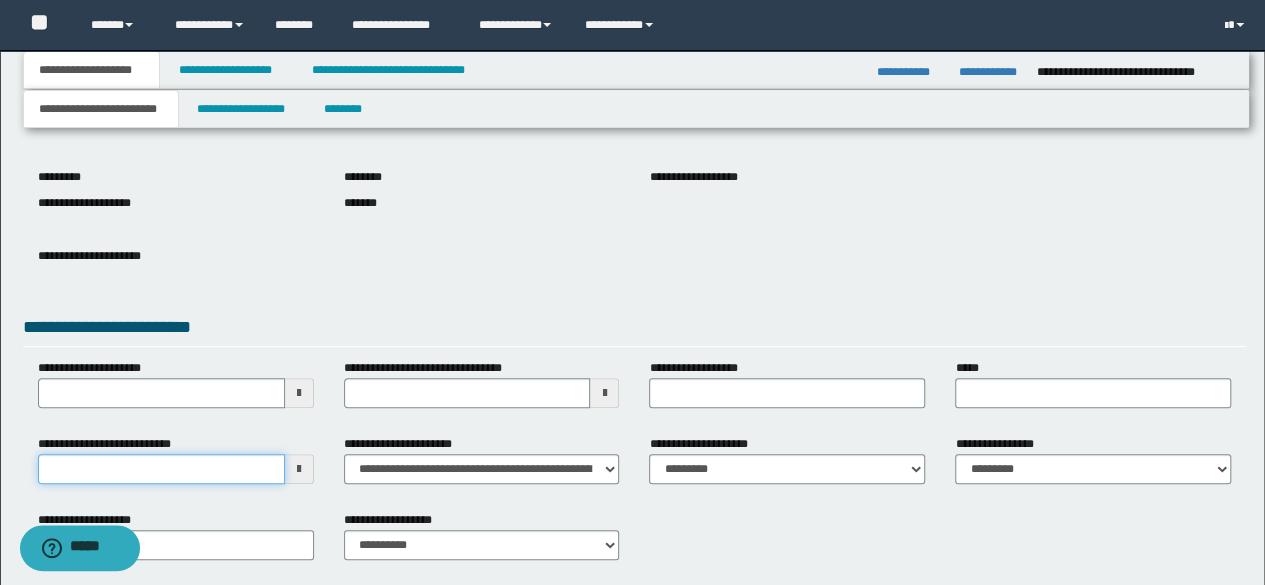 click on "**********" at bounding box center (161, 469) 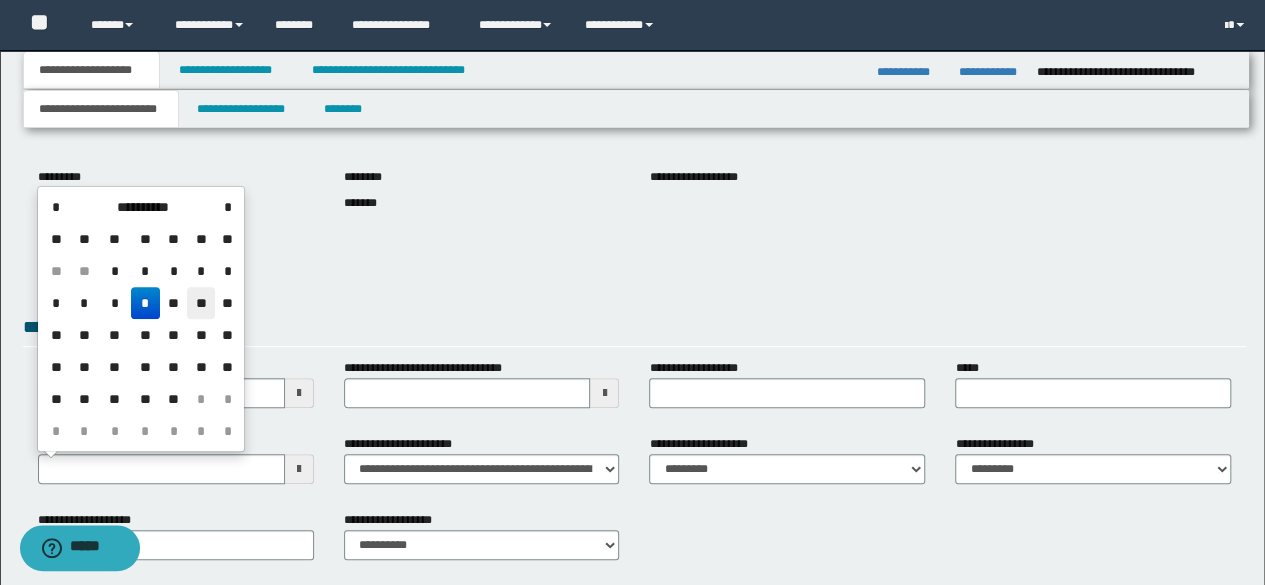 click on "**" at bounding box center [201, 303] 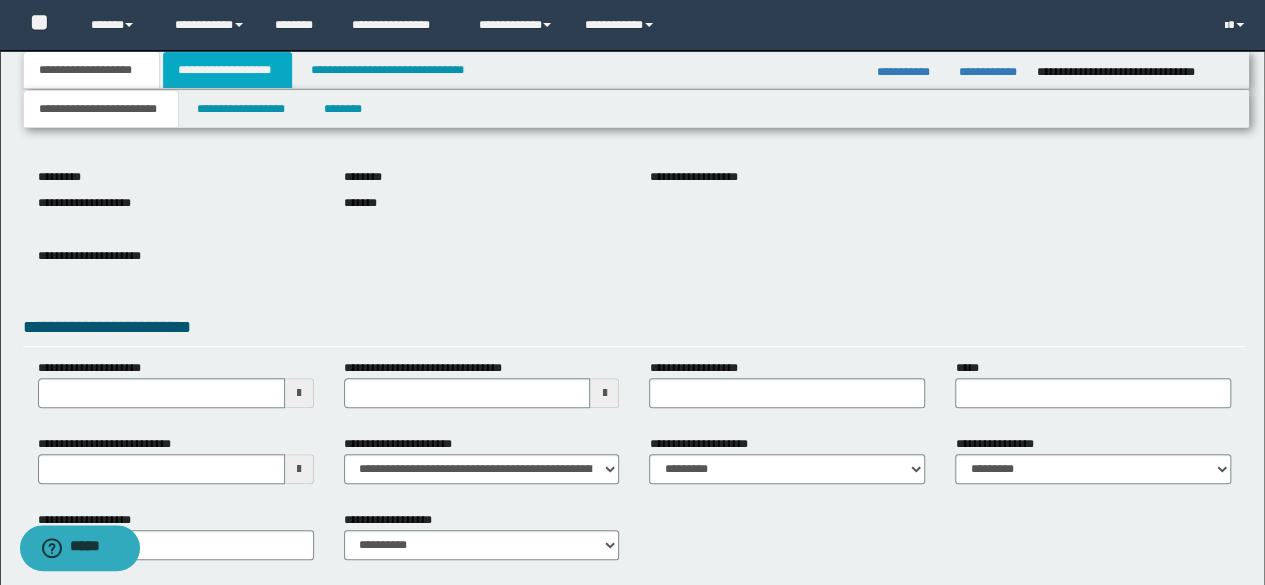 click on "**********" at bounding box center [227, 70] 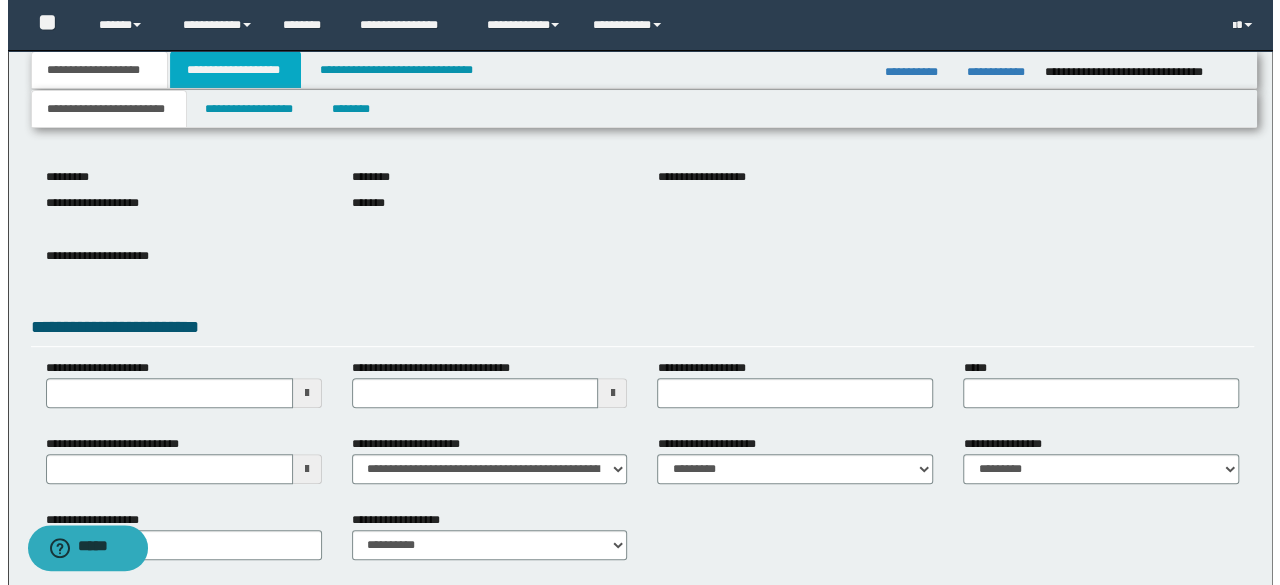 scroll, scrollTop: 0, scrollLeft: 0, axis: both 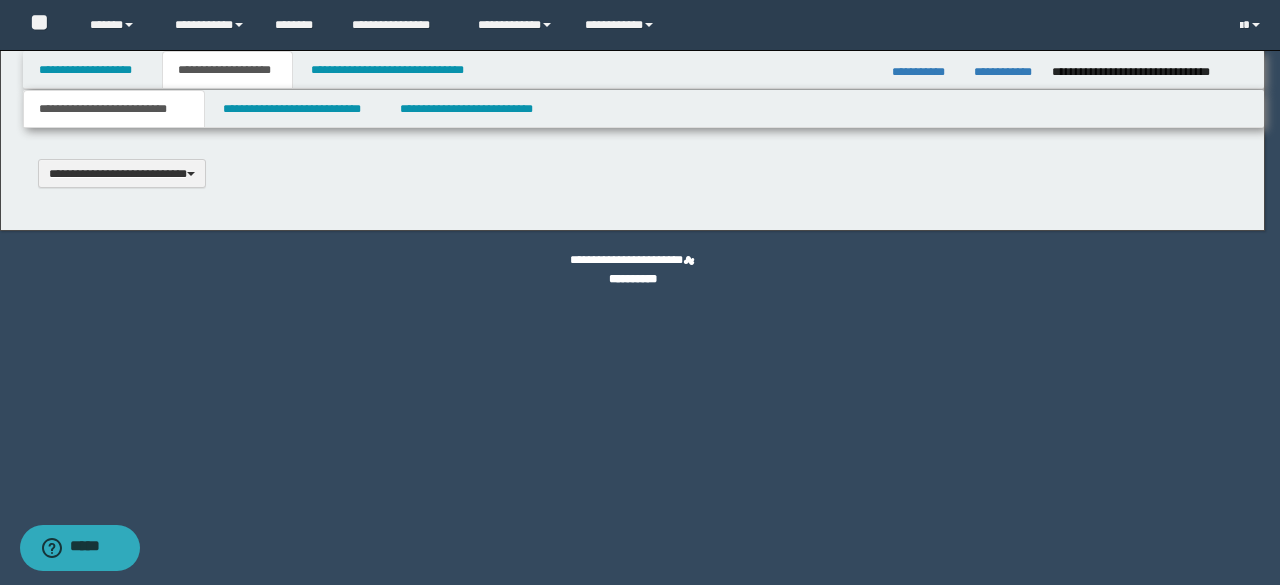 type 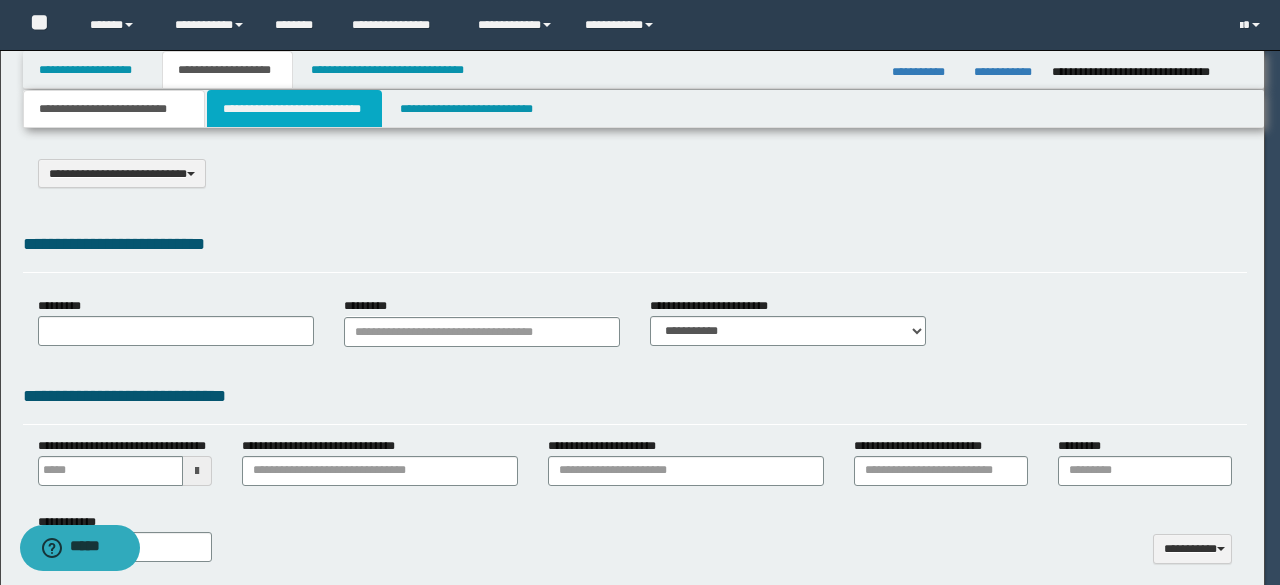 scroll, scrollTop: 0, scrollLeft: 0, axis: both 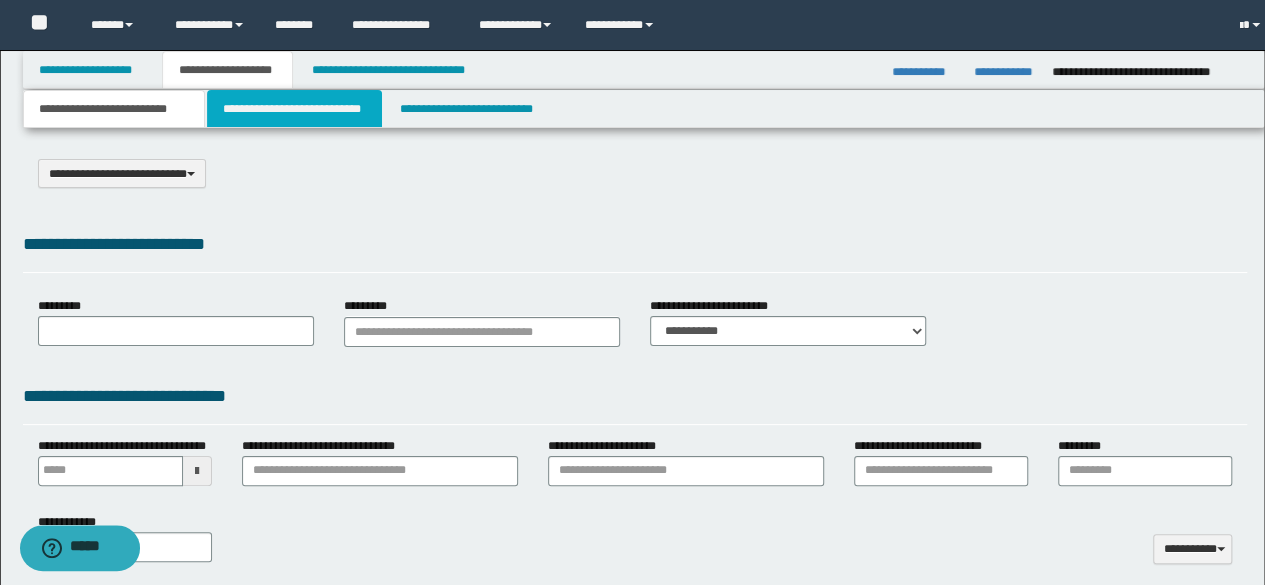 click on "**********" at bounding box center (294, 109) 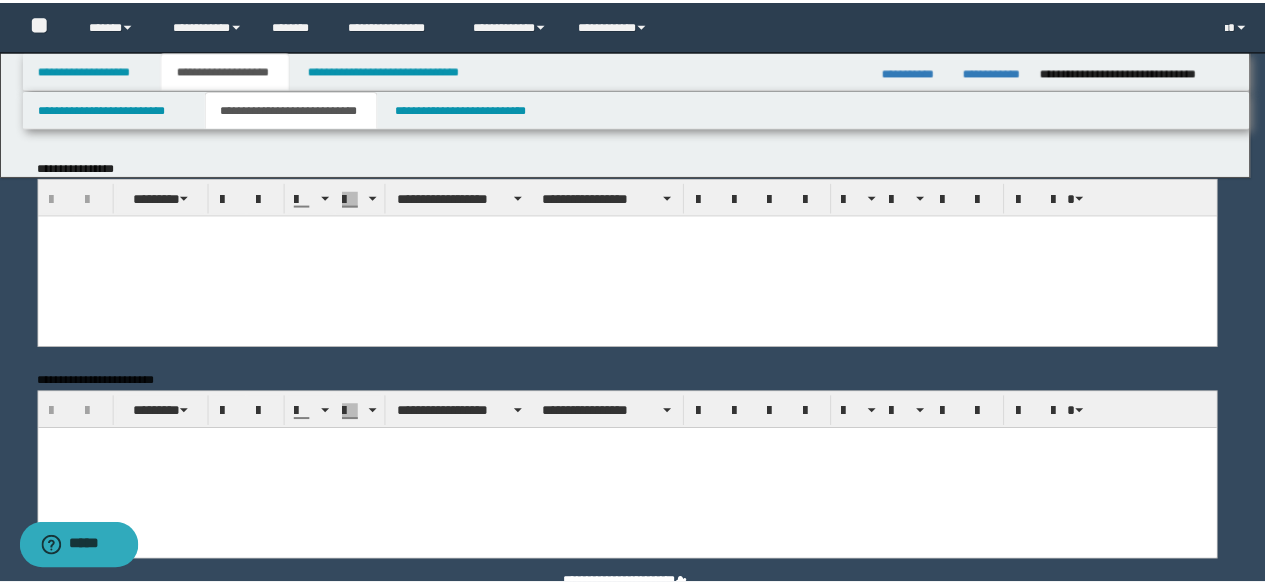 scroll, scrollTop: 0, scrollLeft: 0, axis: both 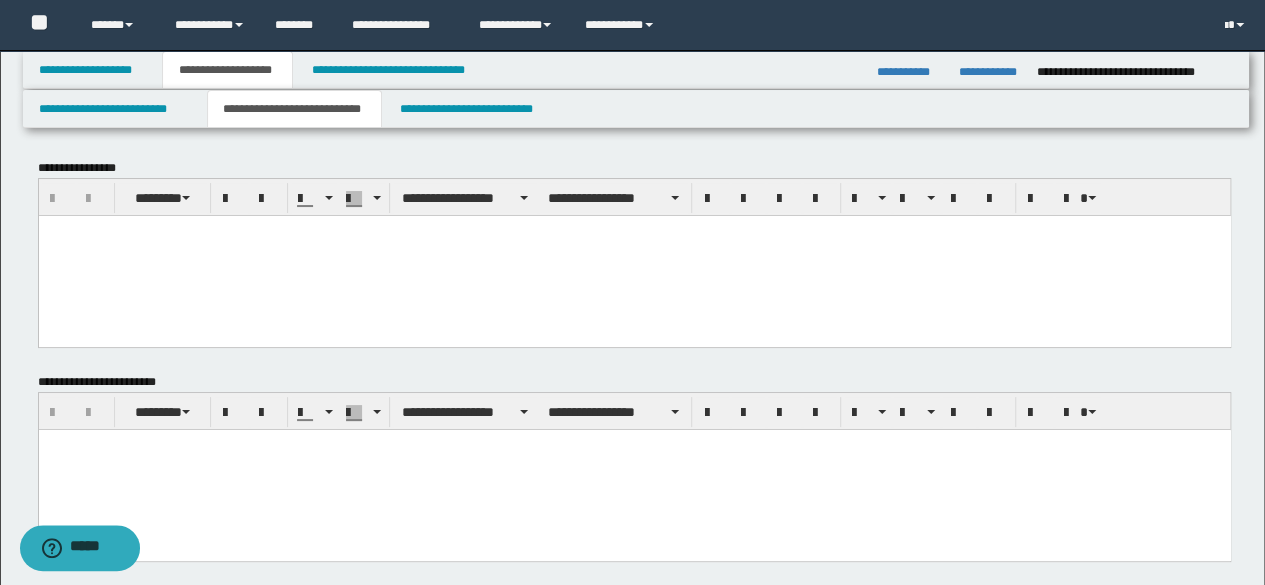 click at bounding box center [634, 255] 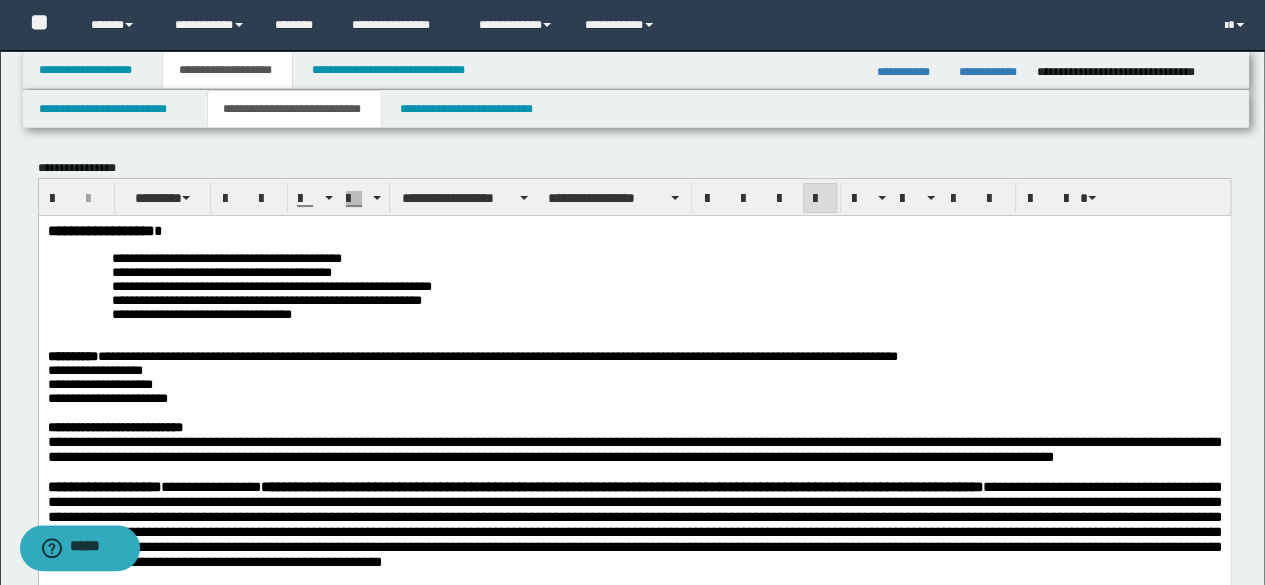 click on "**********" at bounding box center [634, 286] 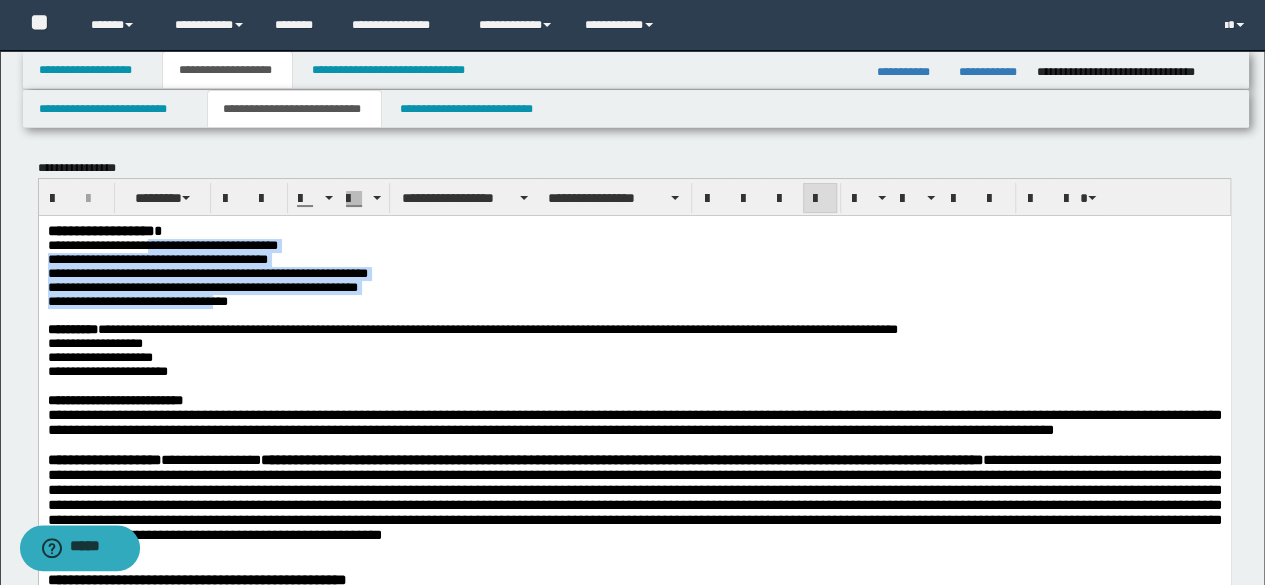 drag, startPoint x: 211, startPoint y: 249, endPoint x: 298, endPoint y: 311, distance: 106.83164 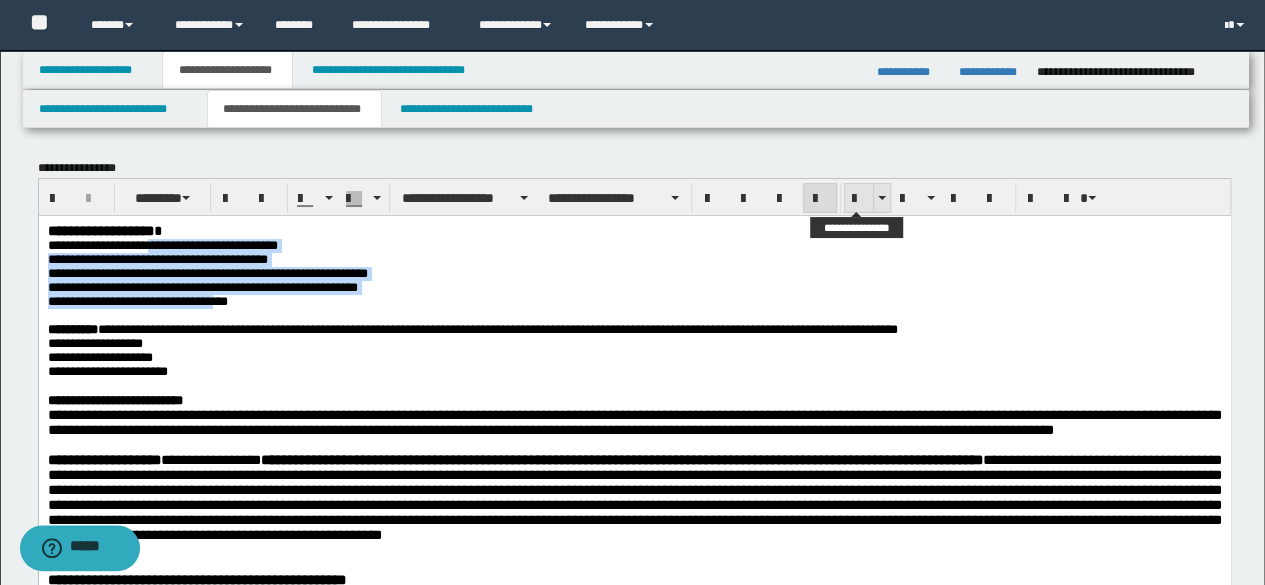 click at bounding box center (859, 199) 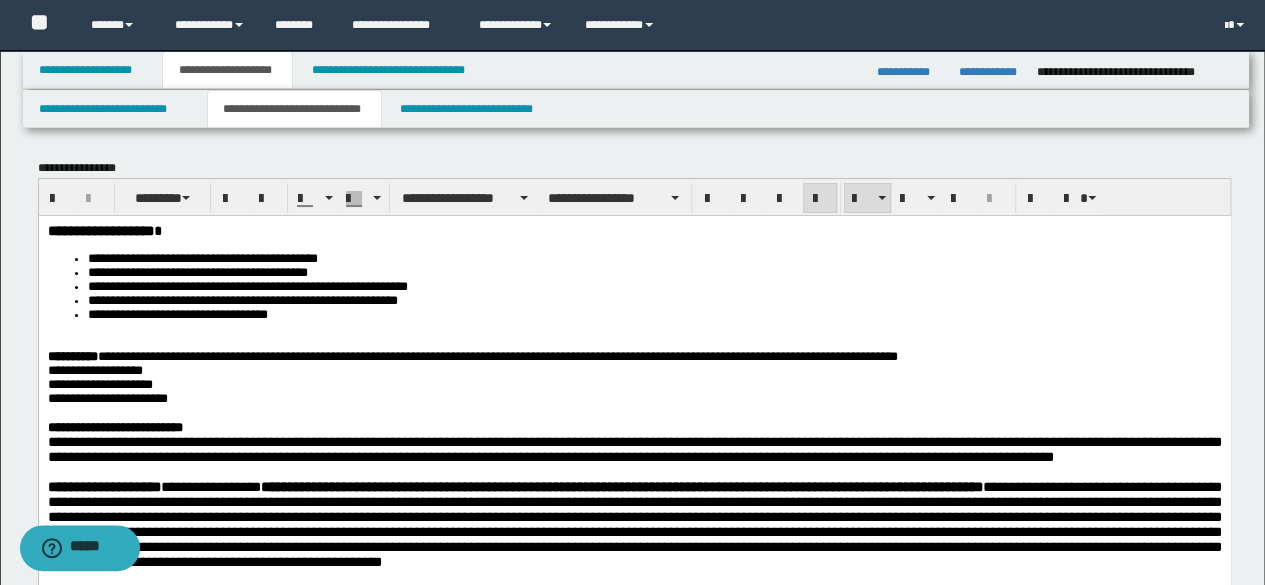 click at bounding box center (658, 342) 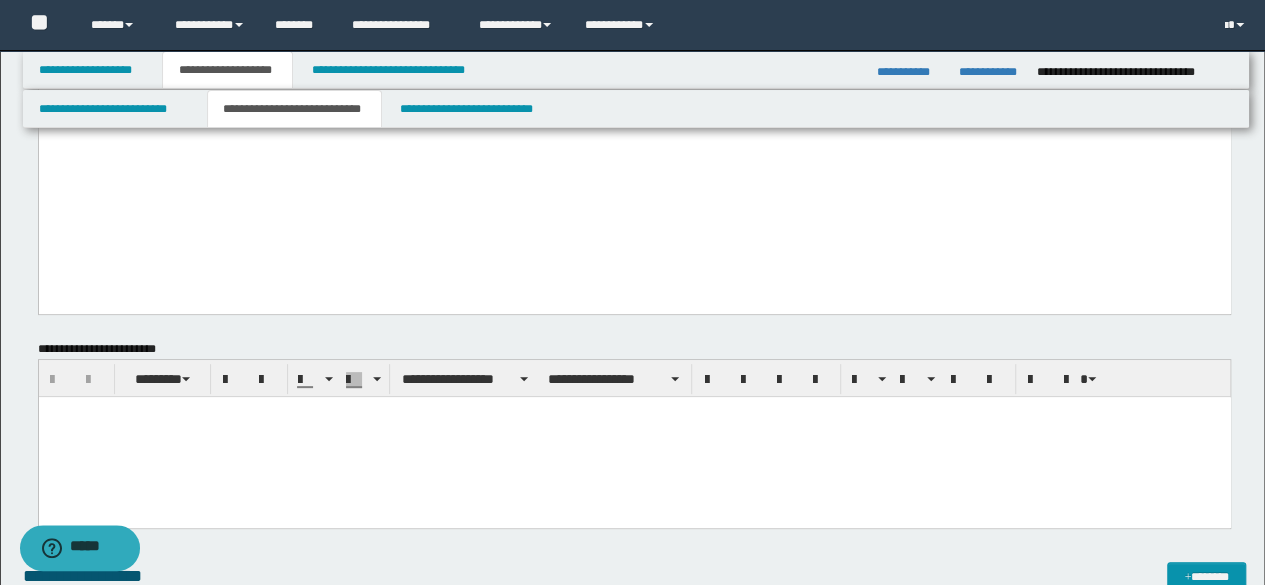 scroll, scrollTop: 3900, scrollLeft: 0, axis: vertical 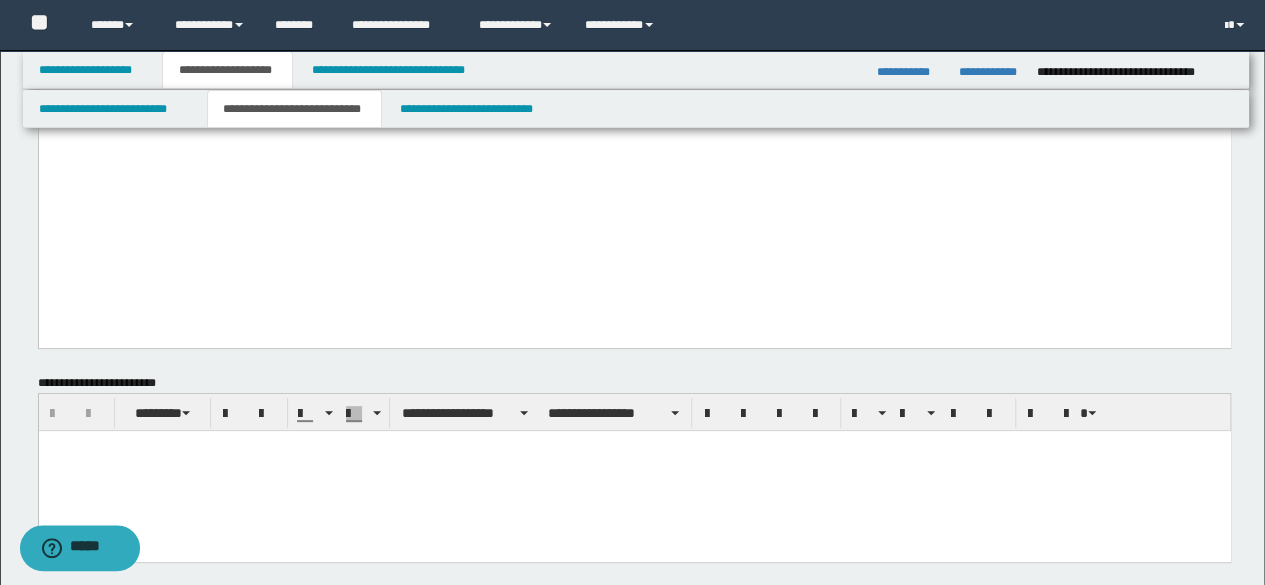 drag, startPoint x: 1279, startPoint y: 293, endPoint x: 1182, endPoint y: 0, distance: 308.63895 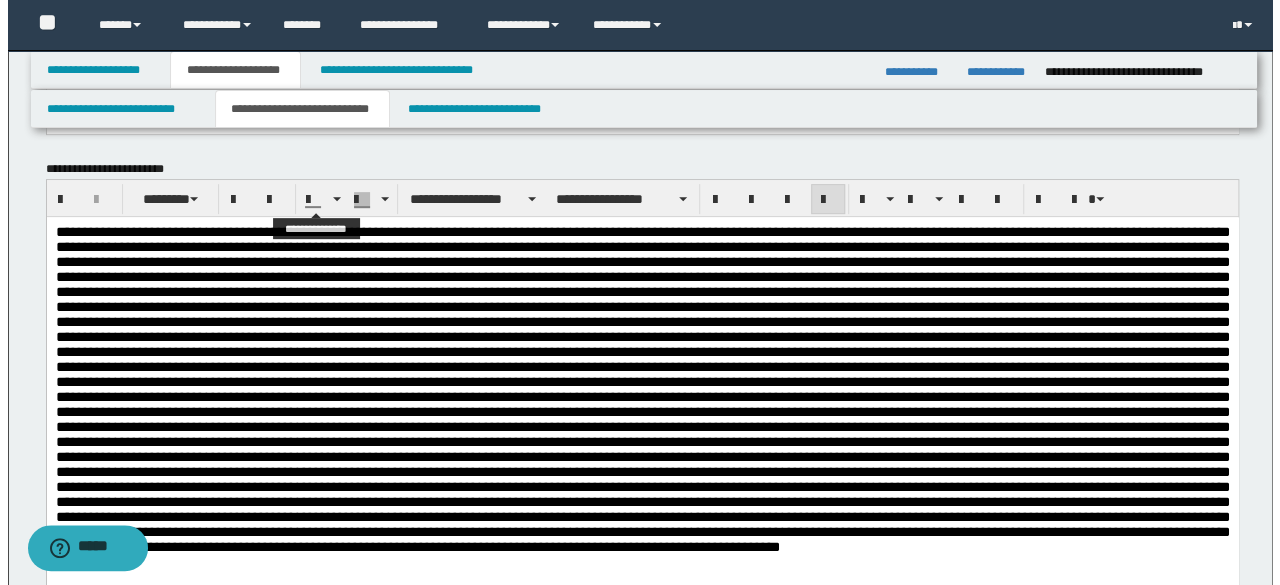 scroll, scrollTop: 4400, scrollLeft: 0, axis: vertical 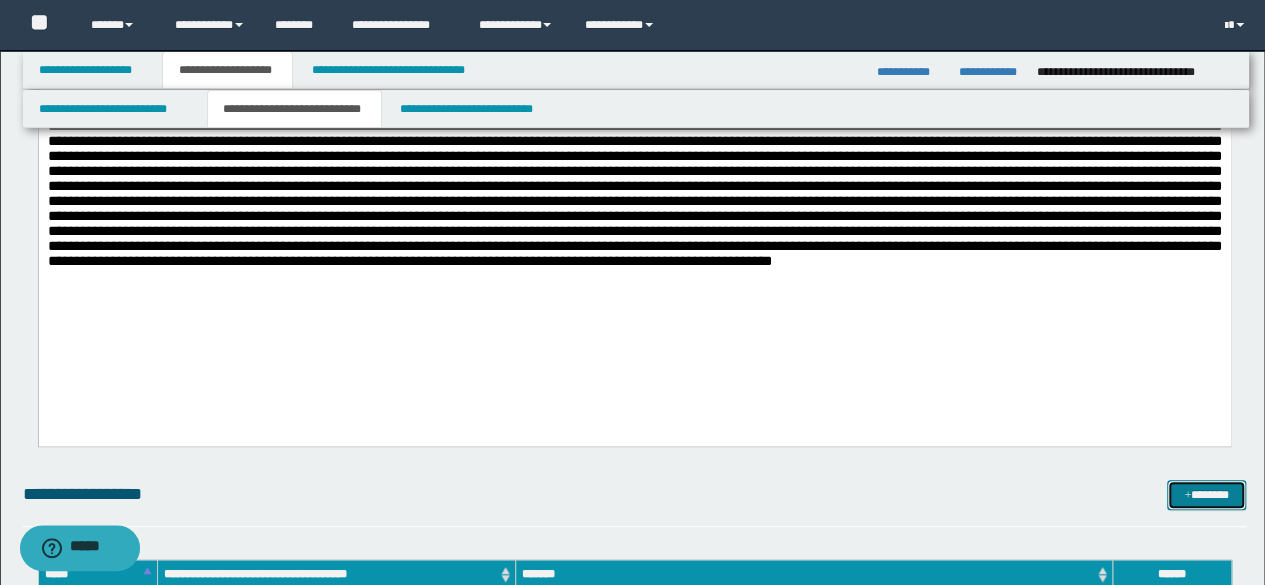 click on "*******" at bounding box center (1206, 494) 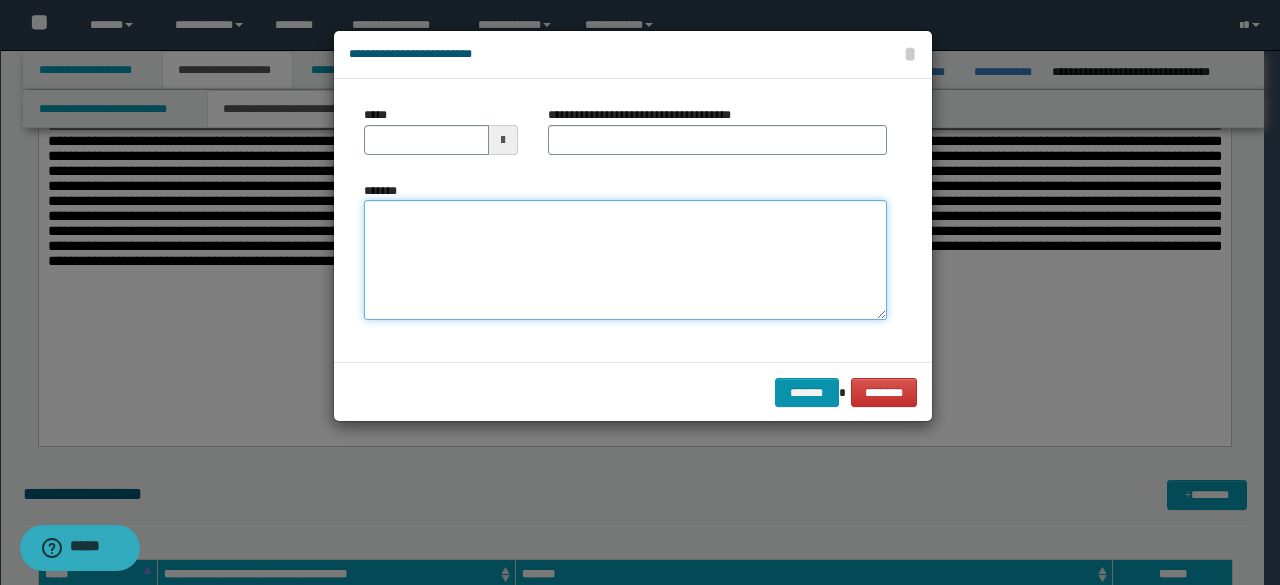drag, startPoint x: 619, startPoint y: 203, endPoint x: 689, endPoint y: 201, distance: 70.028564 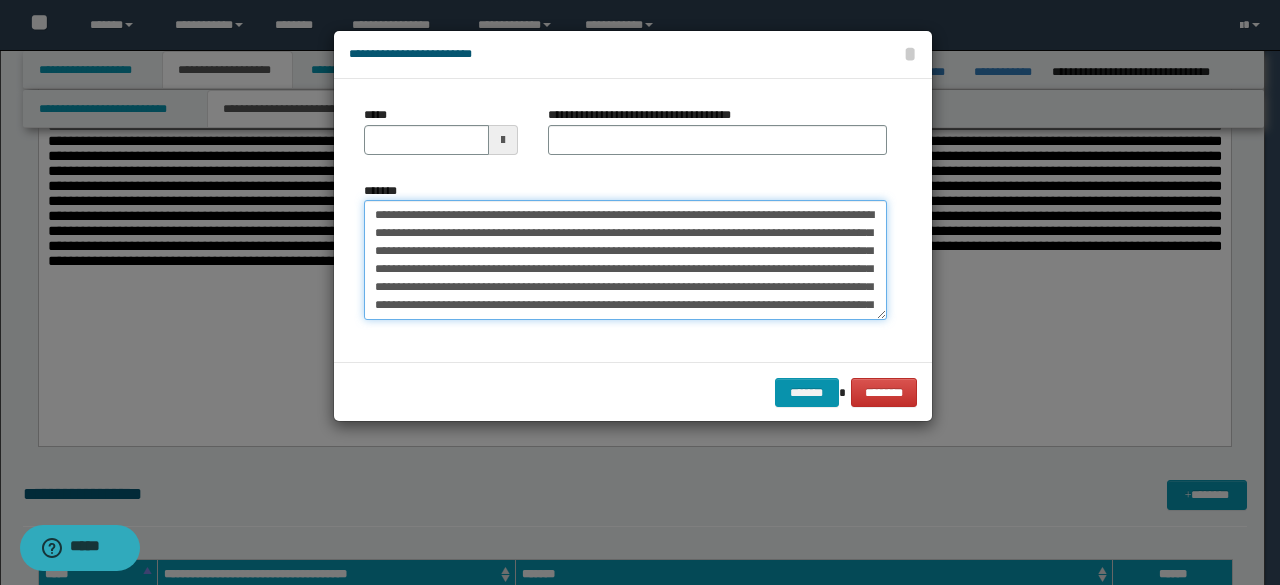scroll, scrollTop: 4152, scrollLeft: 0, axis: vertical 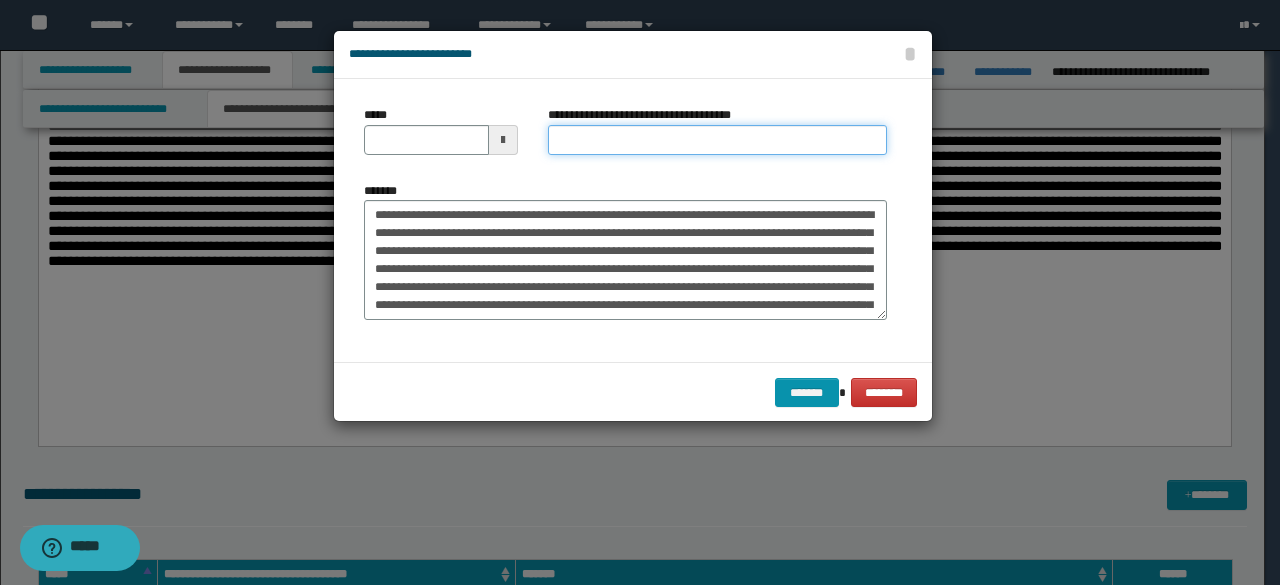 drag, startPoint x: 590, startPoint y: 131, endPoint x: 466, endPoint y: 129, distance: 124.01613 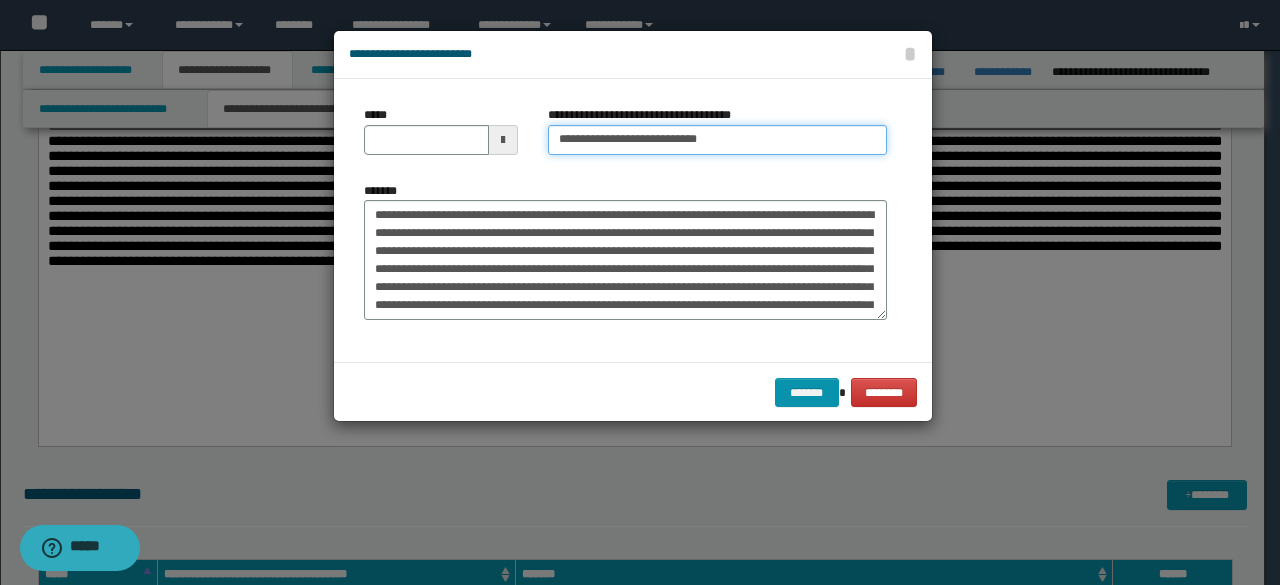 type on "**********" 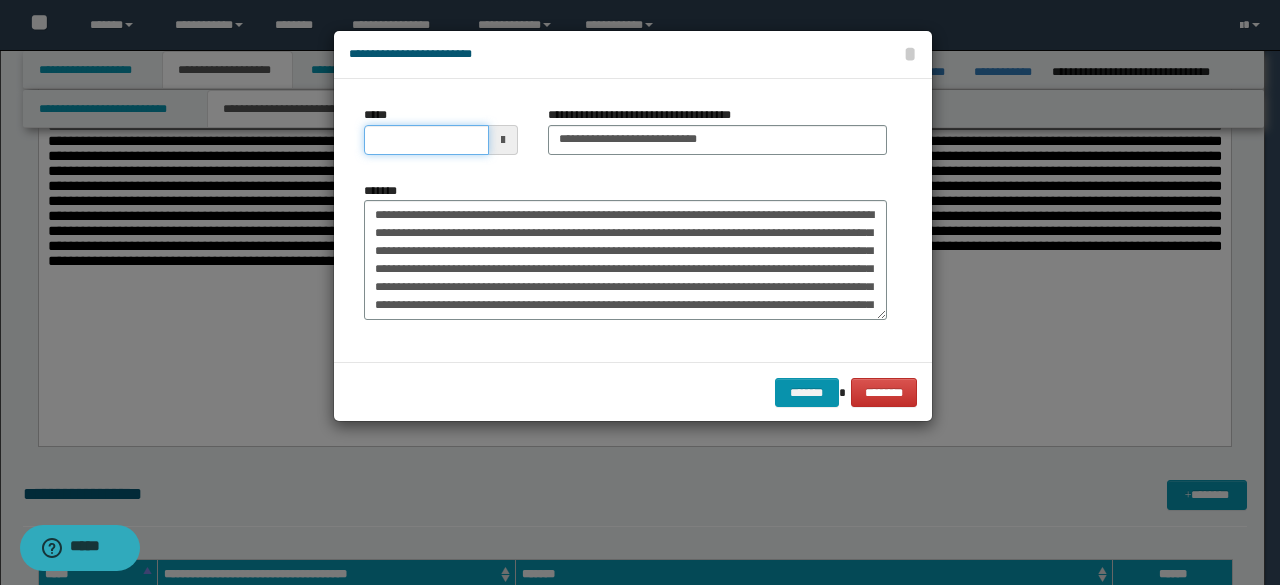 click on "*****" at bounding box center [426, 140] 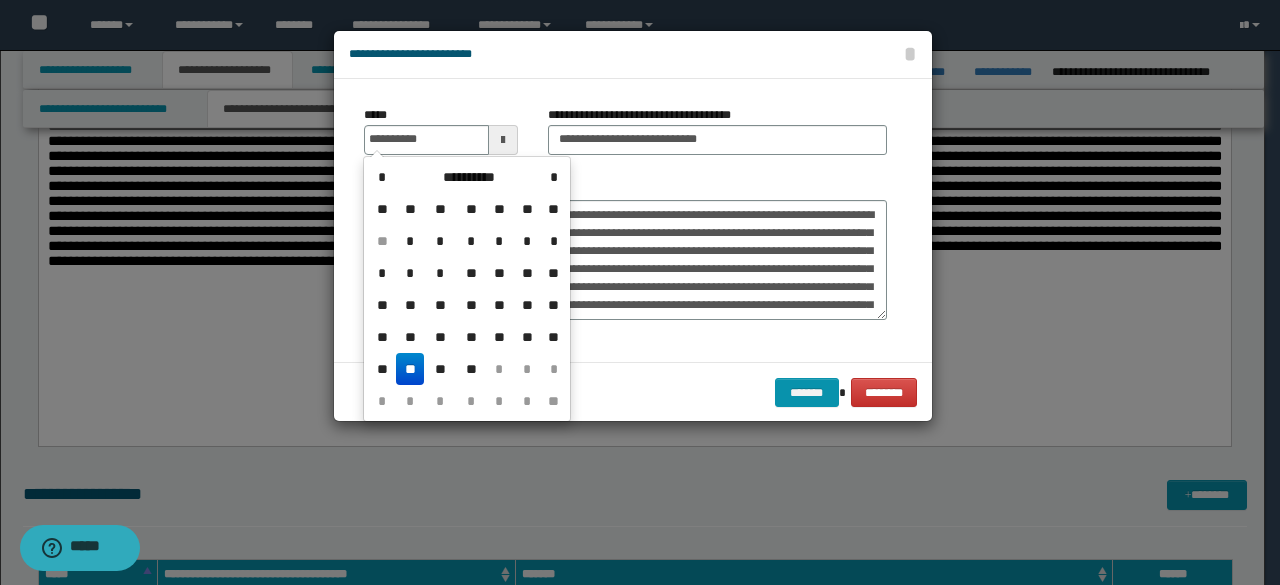 drag, startPoint x: 416, startPoint y: 363, endPoint x: 463, endPoint y: 299, distance: 79.40403 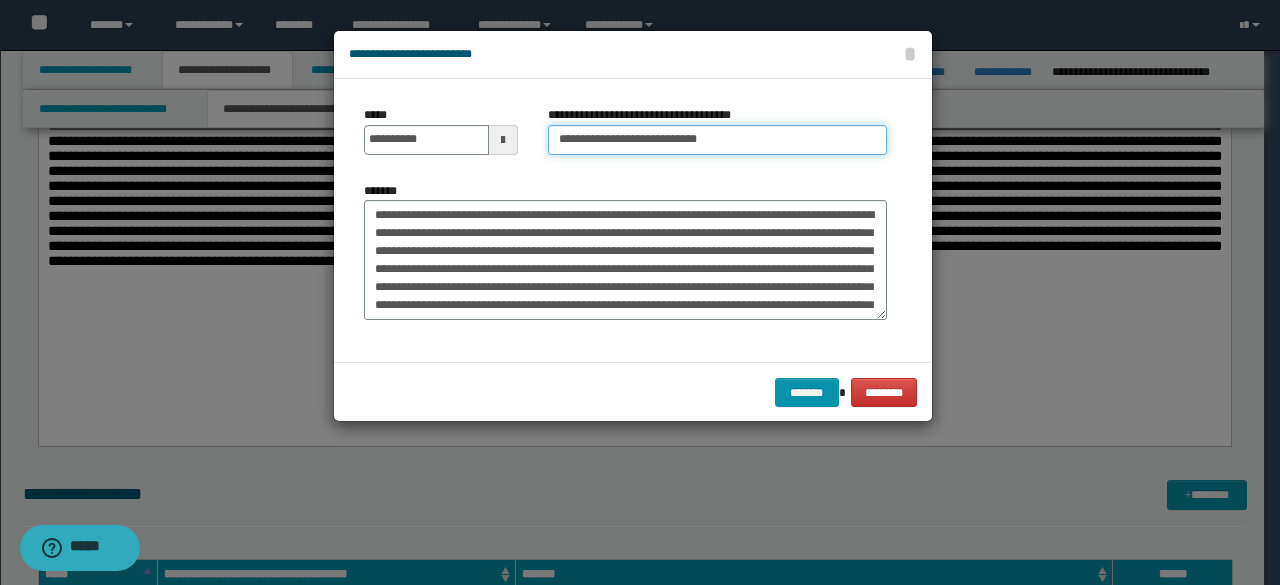 drag, startPoint x: 623, startPoint y: 133, endPoint x: 584, endPoint y: 119, distance: 41.4367 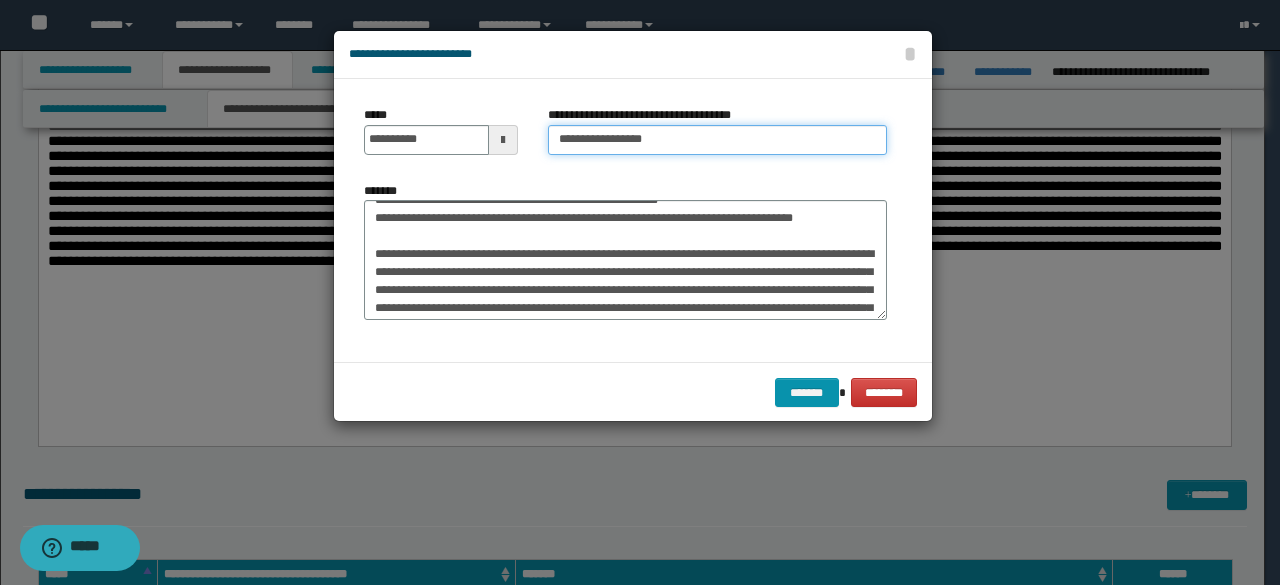 scroll, scrollTop: 200, scrollLeft: 0, axis: vertical 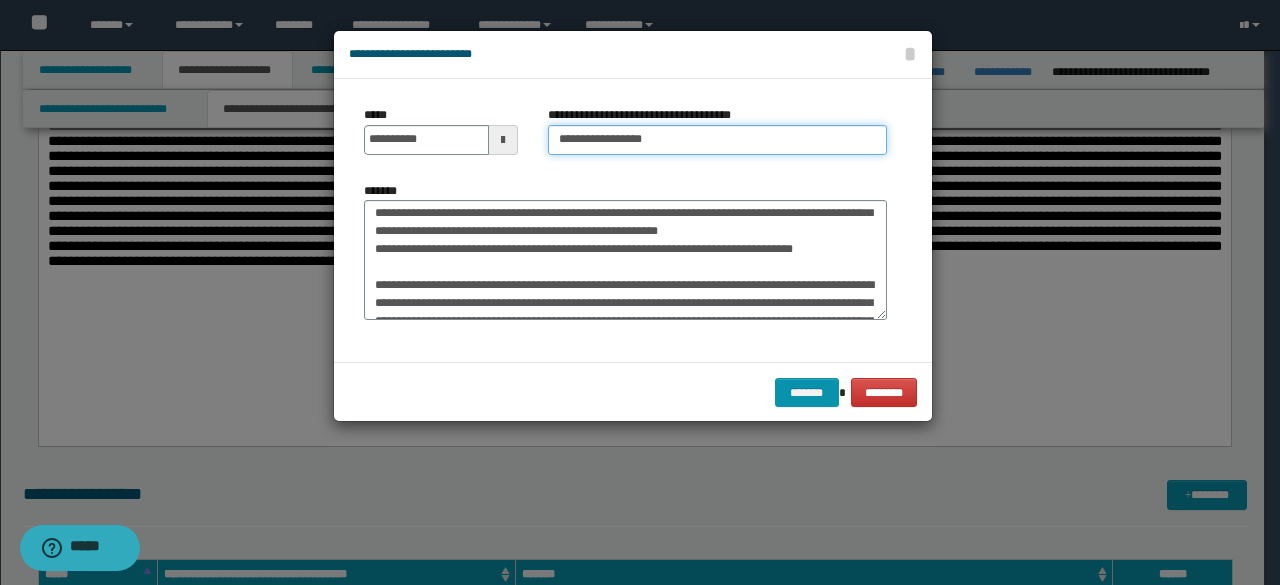 type on "**********" 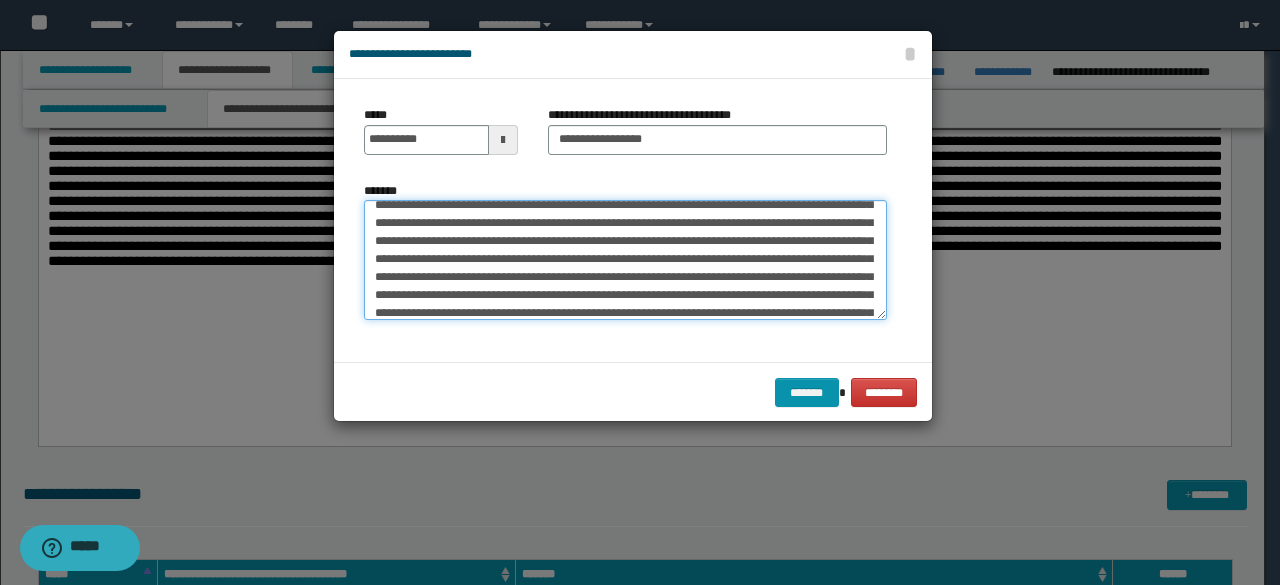 scroll, scrollTop: 4158, scrollLeft: 0, axis: vertical 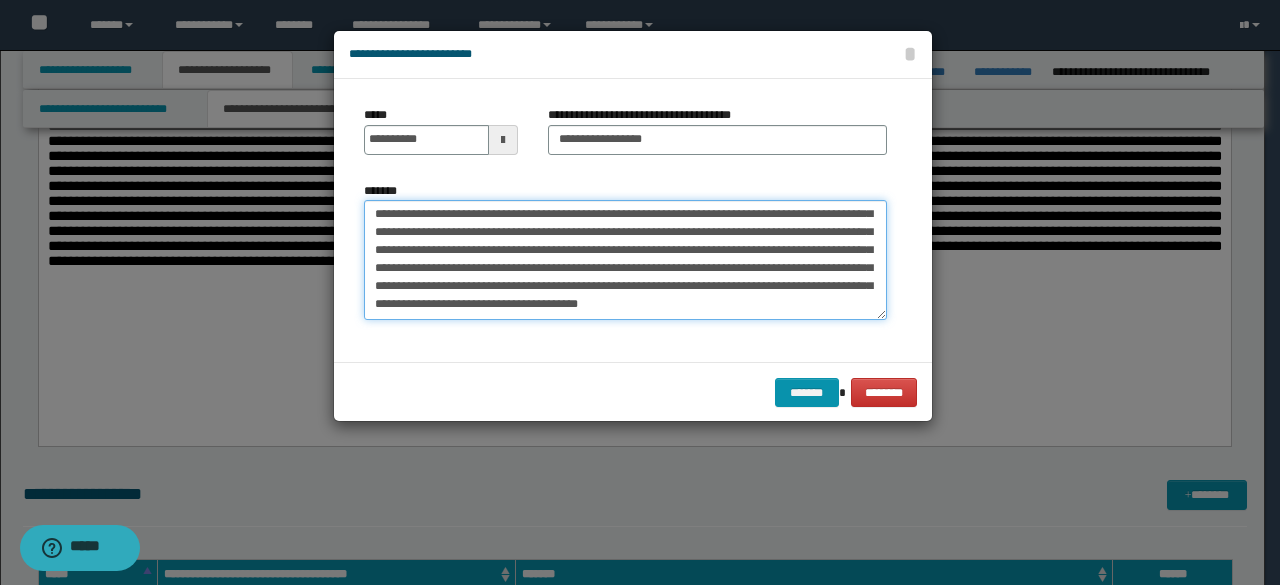 drag, startPoint x: 417, startPoint y: 300, endPoint x: 641, endPoint y: 422, distance: 255.06862 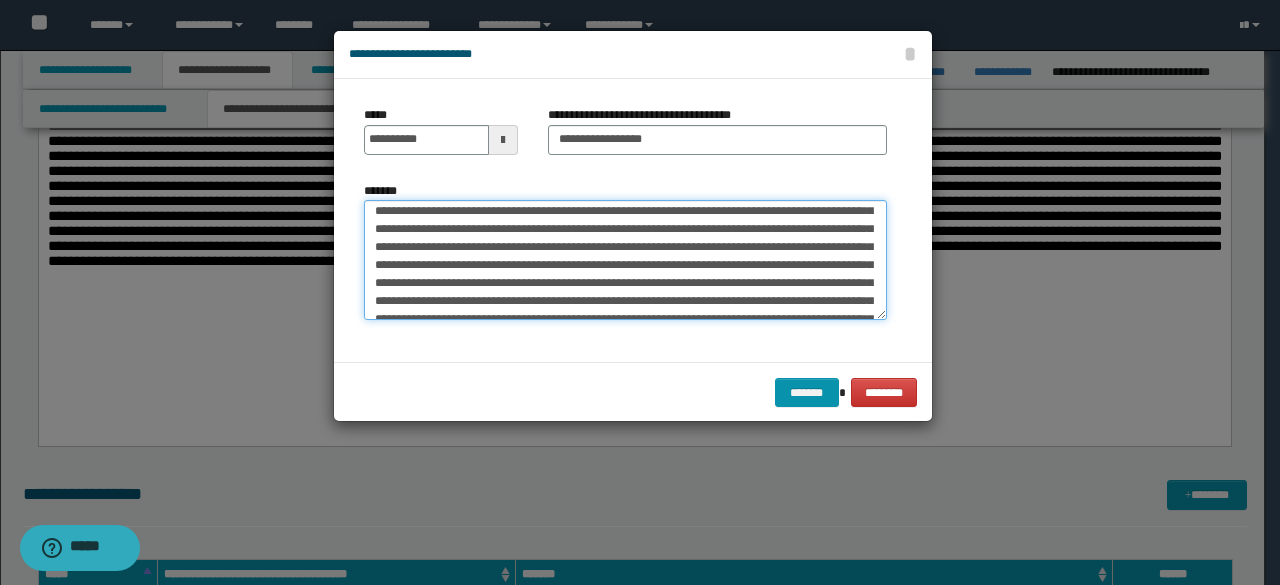 scroll, scrollTop: 0, scrollLeft: 0, axis: both 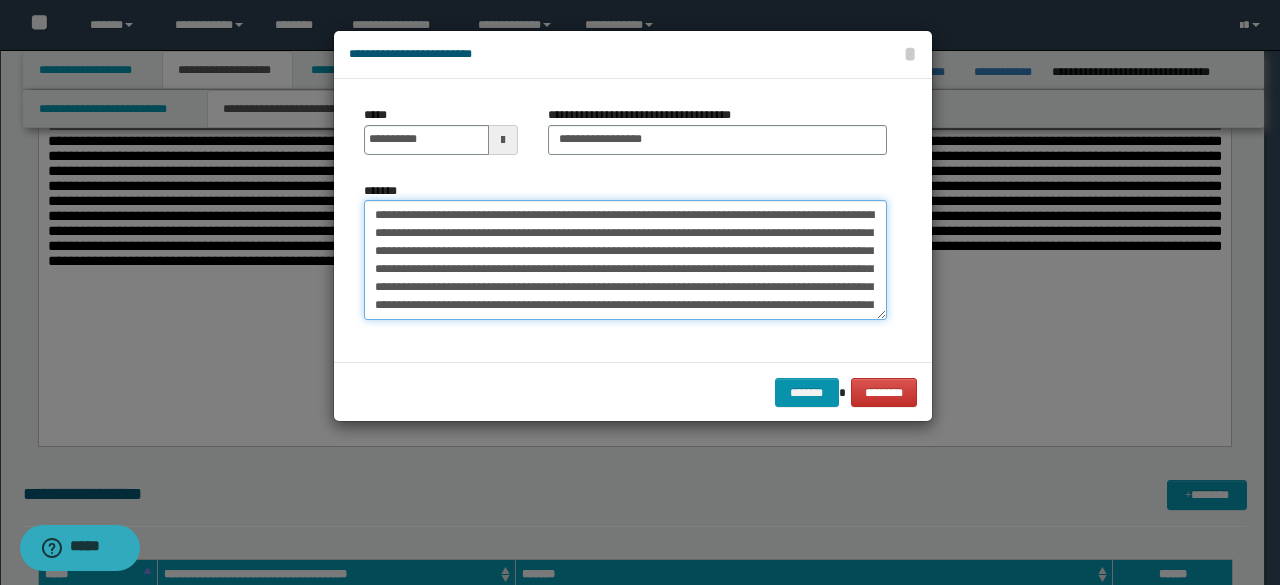 type on "**********" 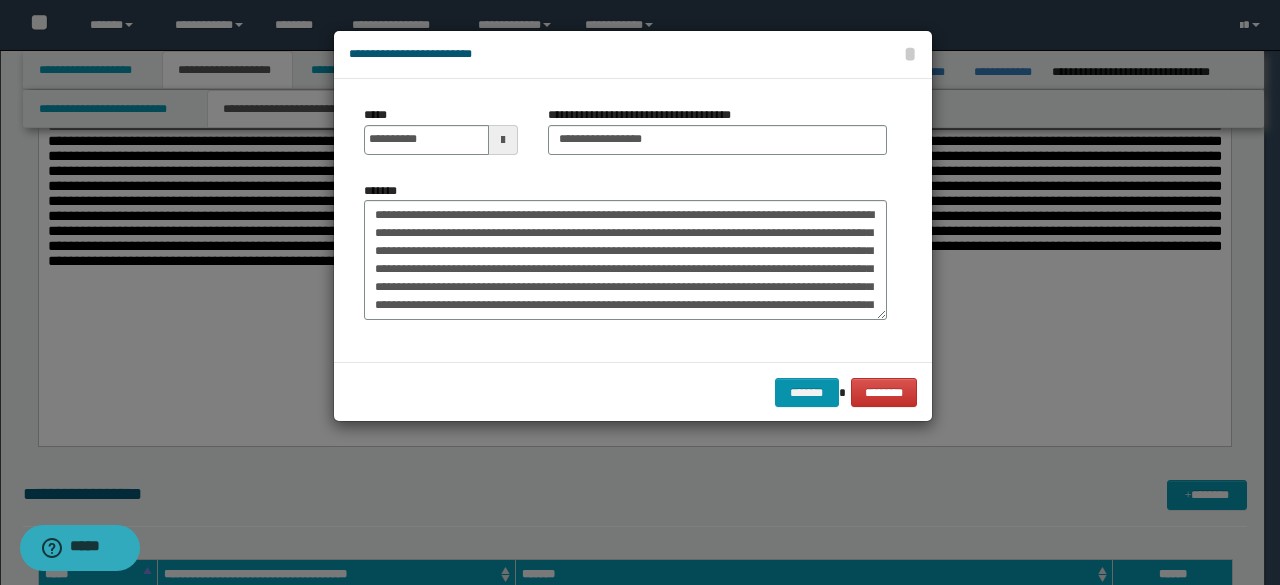 click on "*******
********" at bounding box center [633, 392] 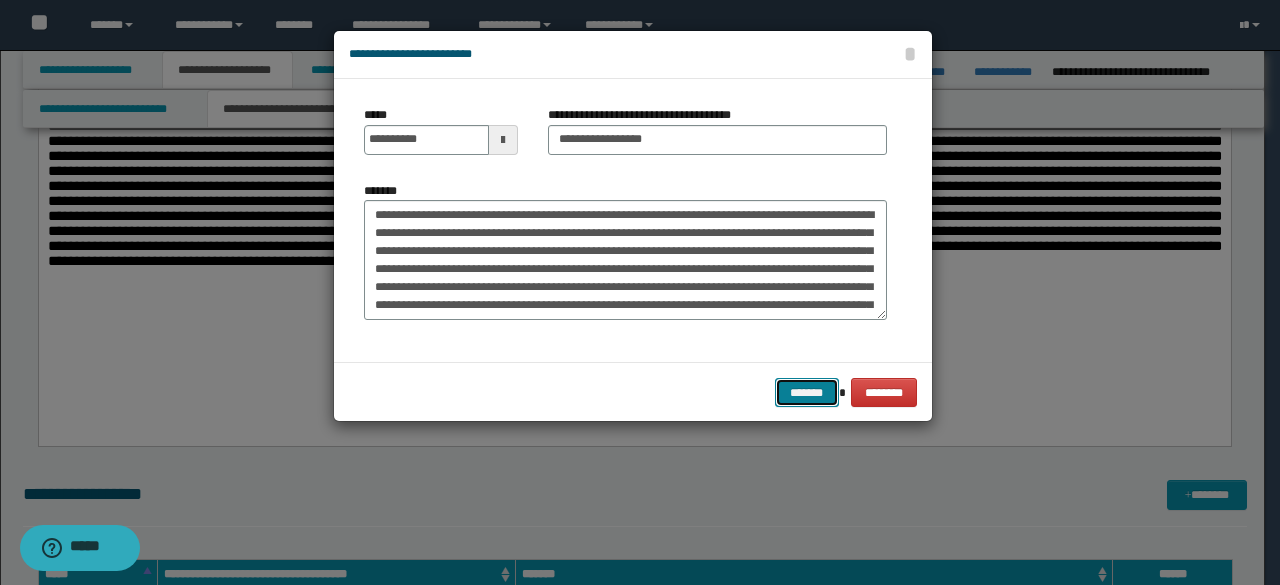 click on "*******" at bounding box center [807, 392] 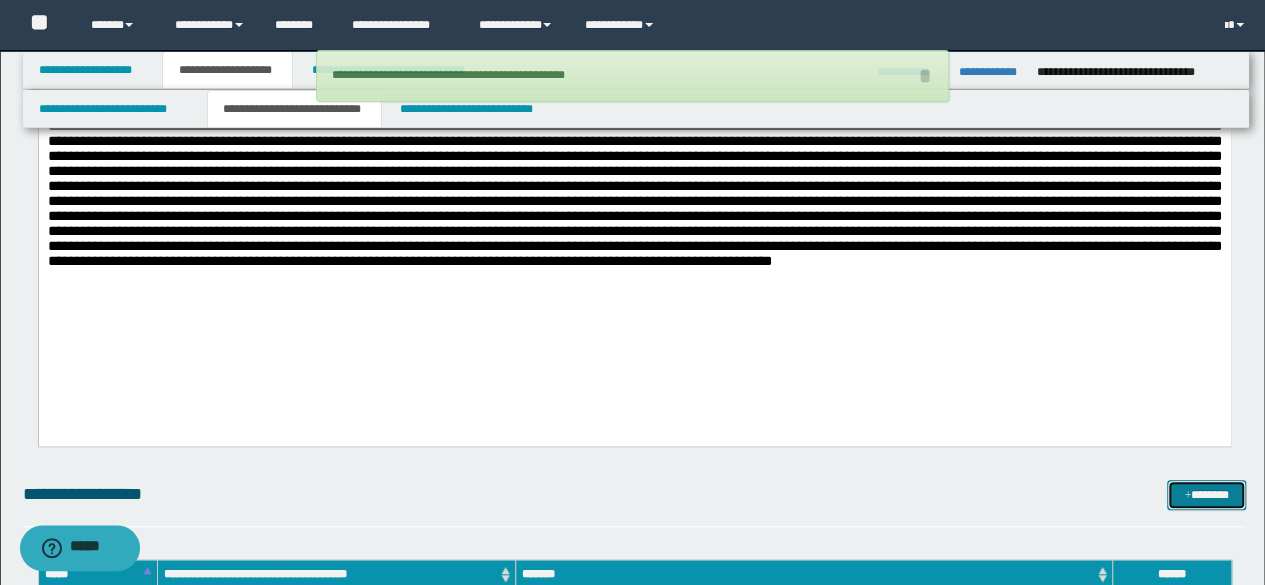 type 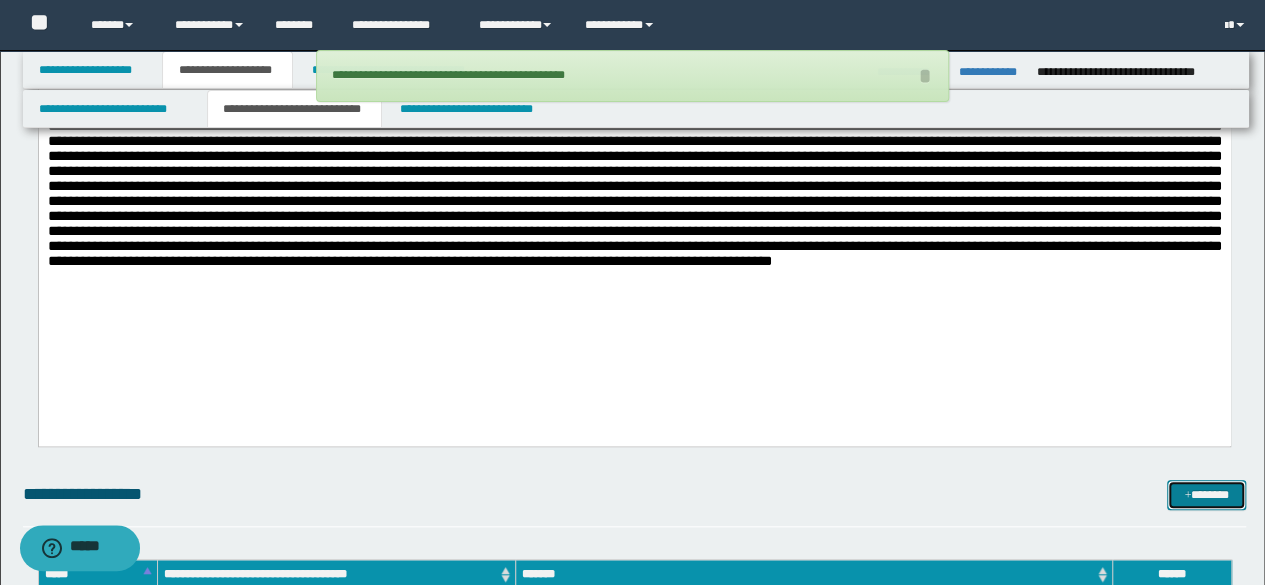 click on "*******" at bounding box center [1206, 494] 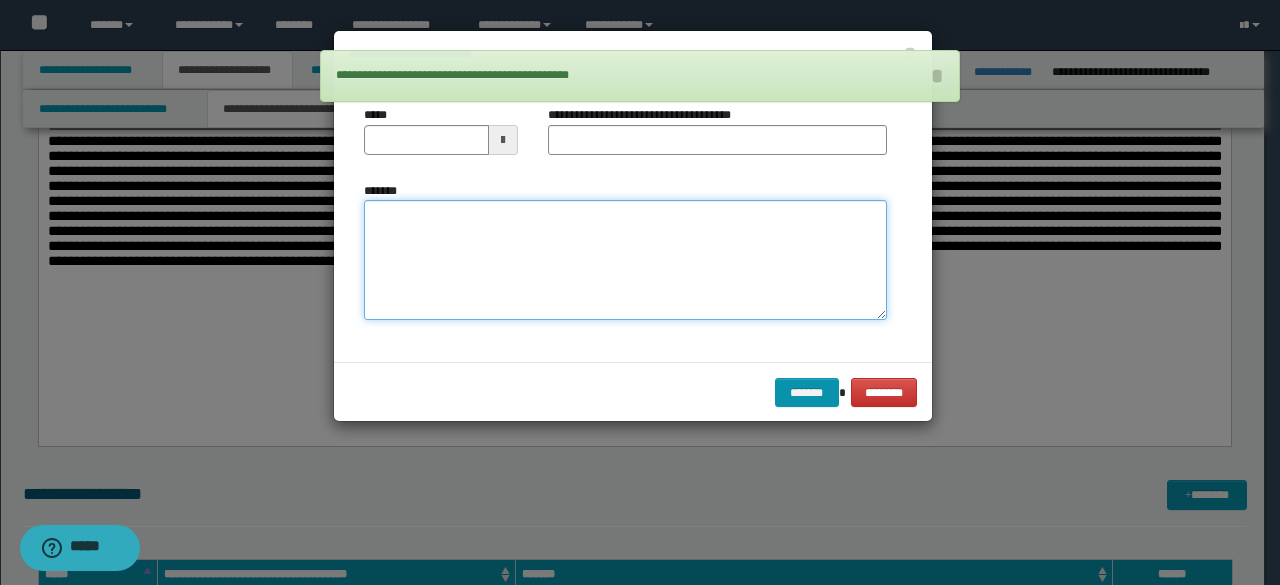 click on "*******" at bounding box center (625, 259) 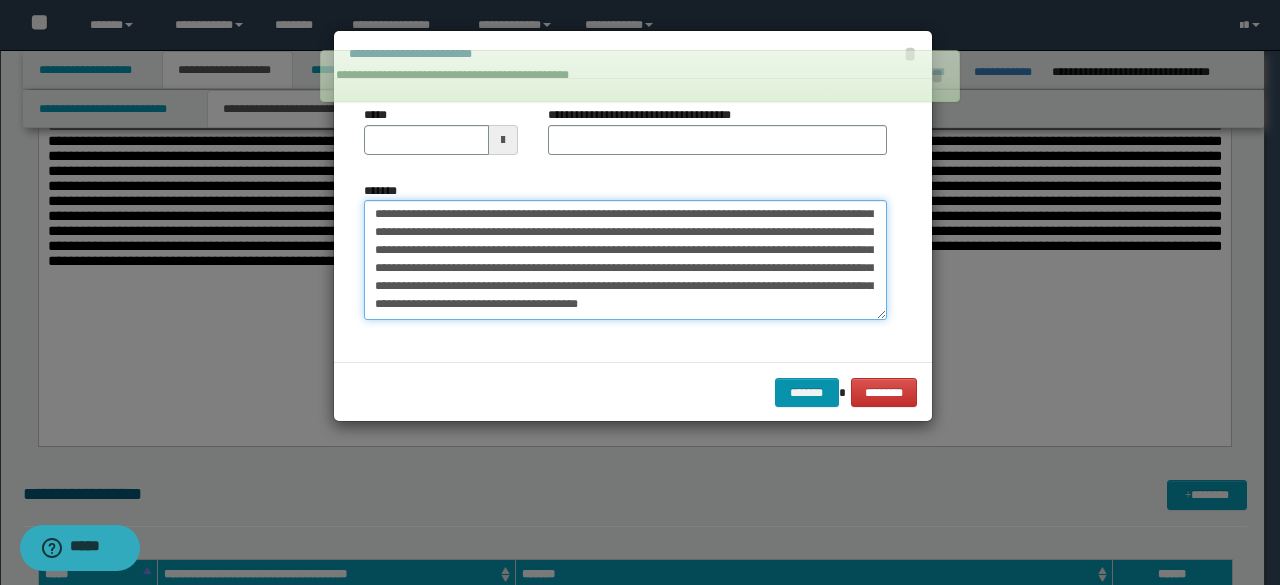 scroll, scrollTop: 0, scrollLeft: 0, axis: both 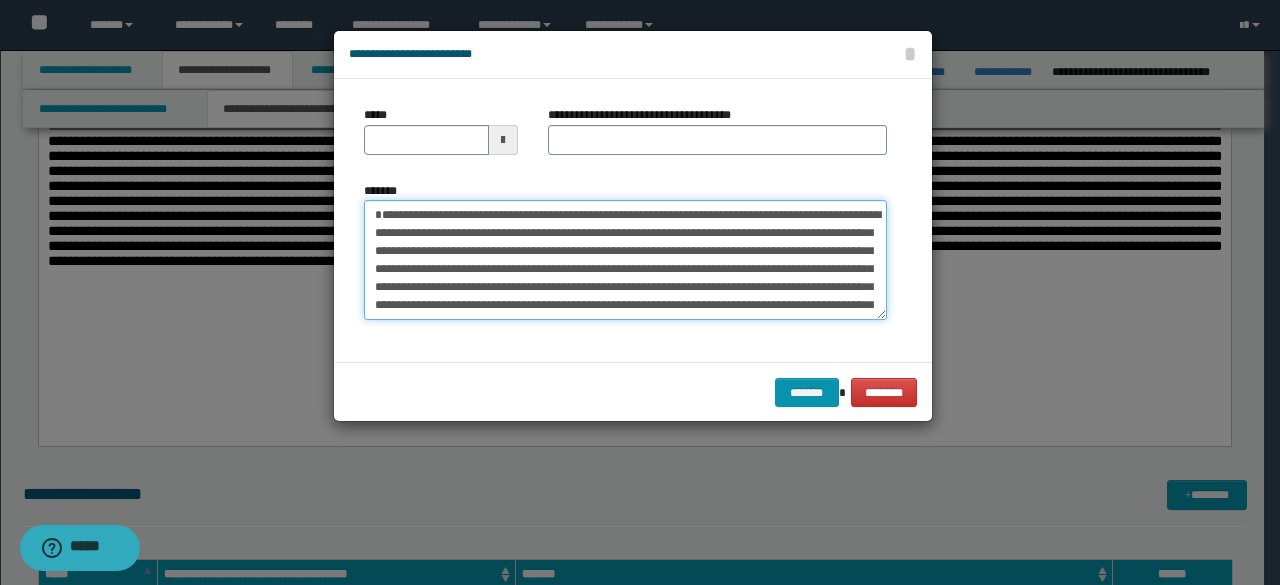 drag, startPoint x: 508, startPoint y: 231, endPoint x: 212, endPoint y: 183, distance: 299.86664 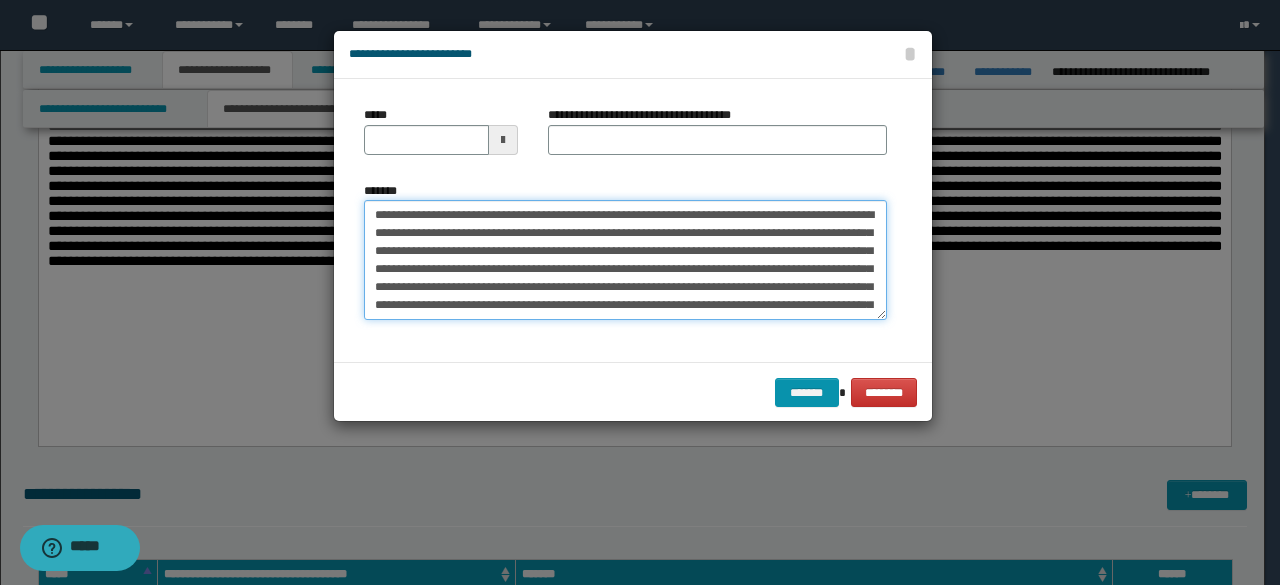 type 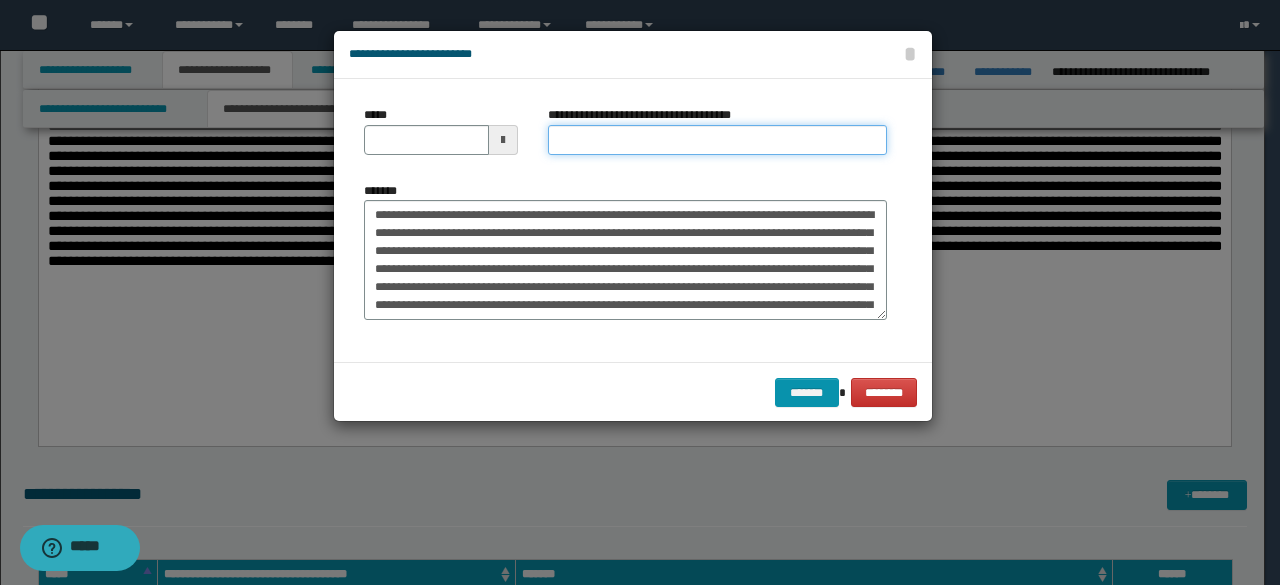 click on "**********" at bounding box center (717, 140) 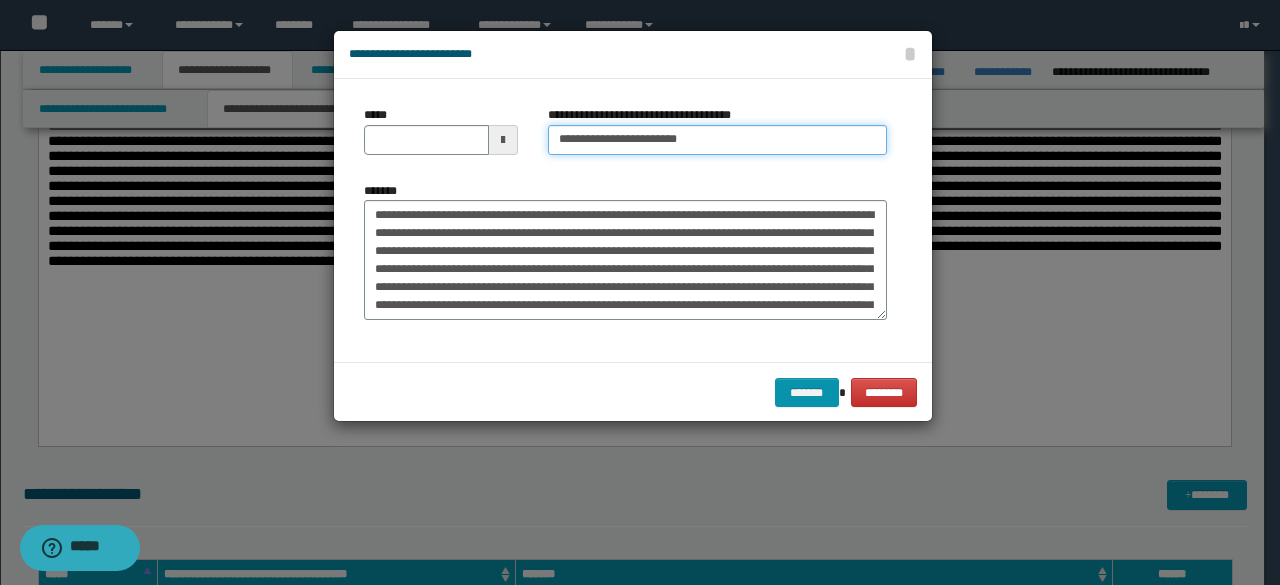 type 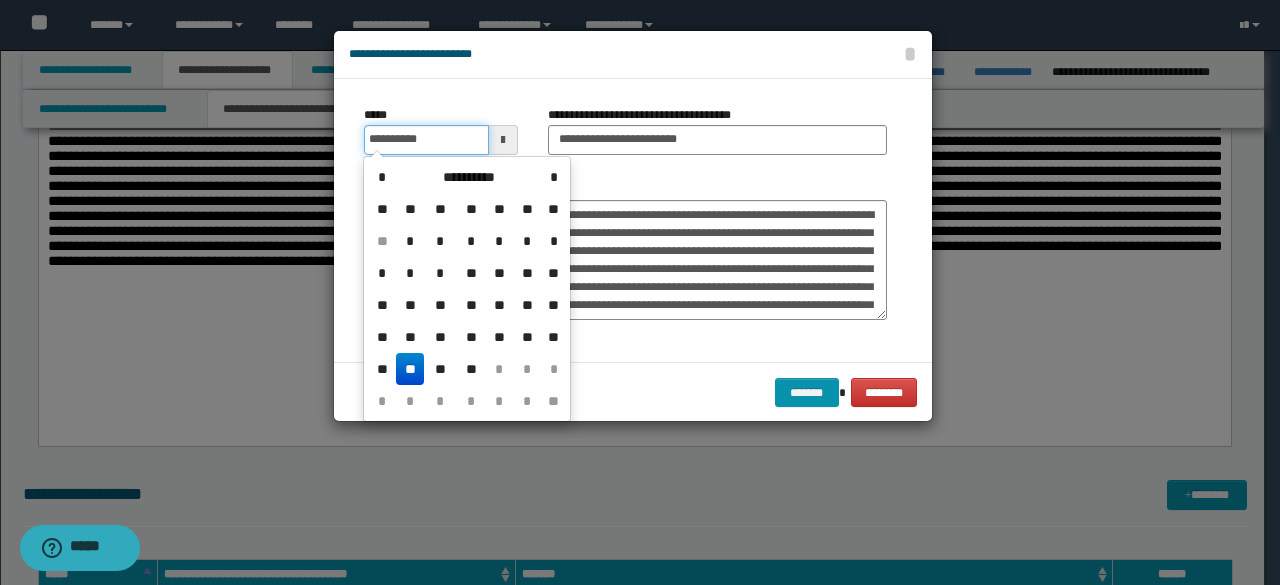 click on "**********" at bounding box center (426, 140) 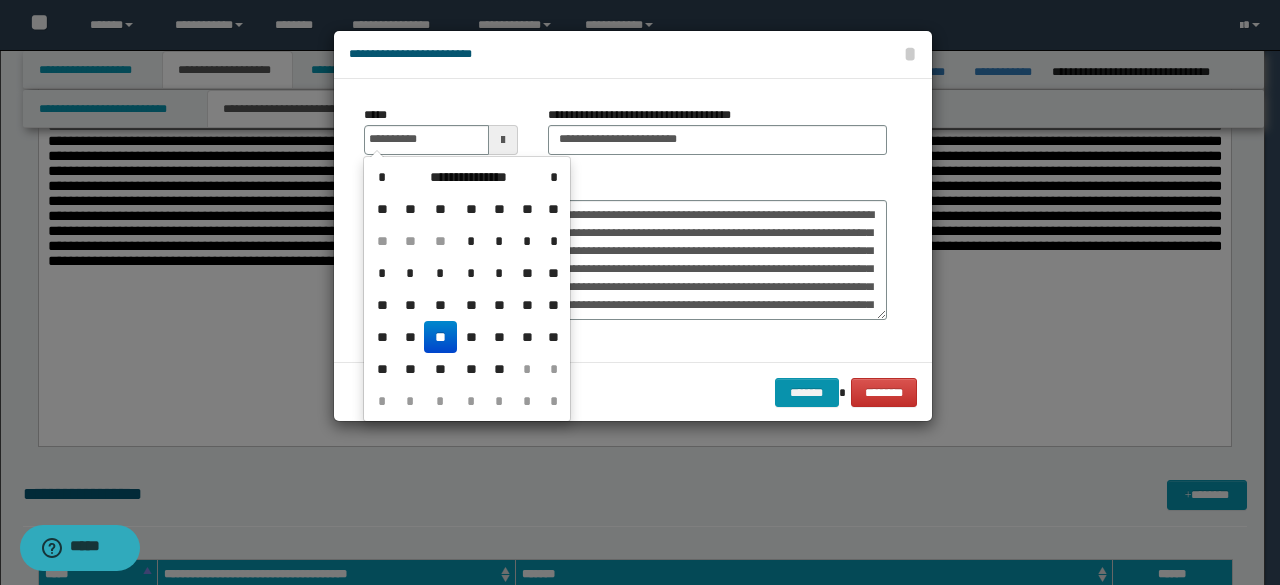 click on "**" at bounding box center (440, 337) 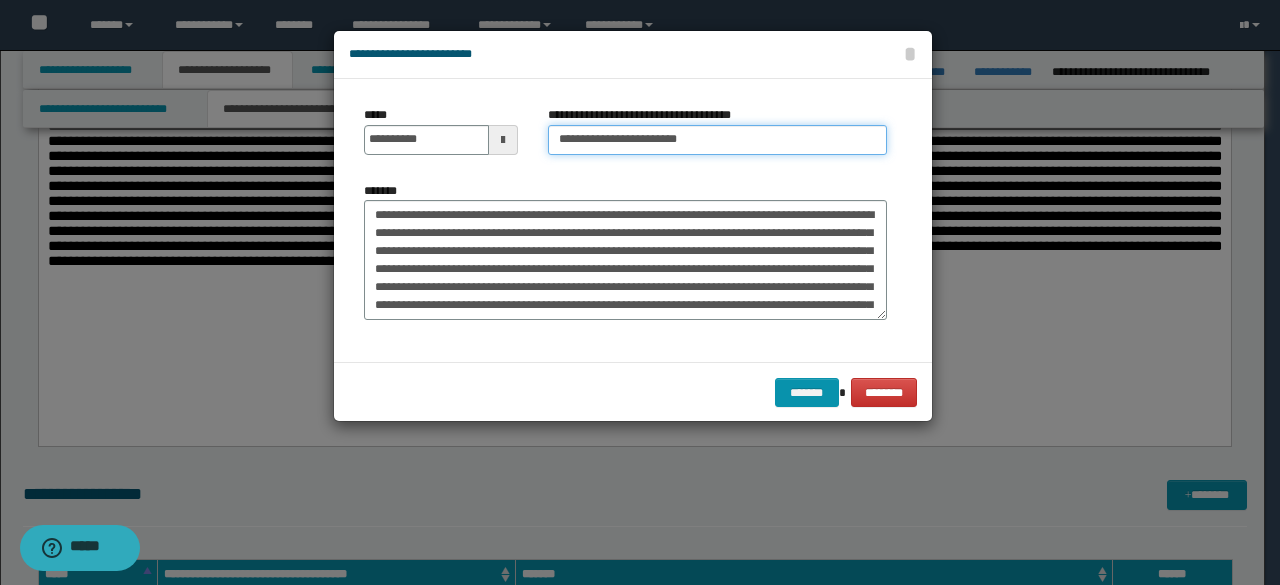 drag, startPoint x: 620, startPoint y: 139, endPoint x: 491, endPoint y: 109, distance: 132.44244 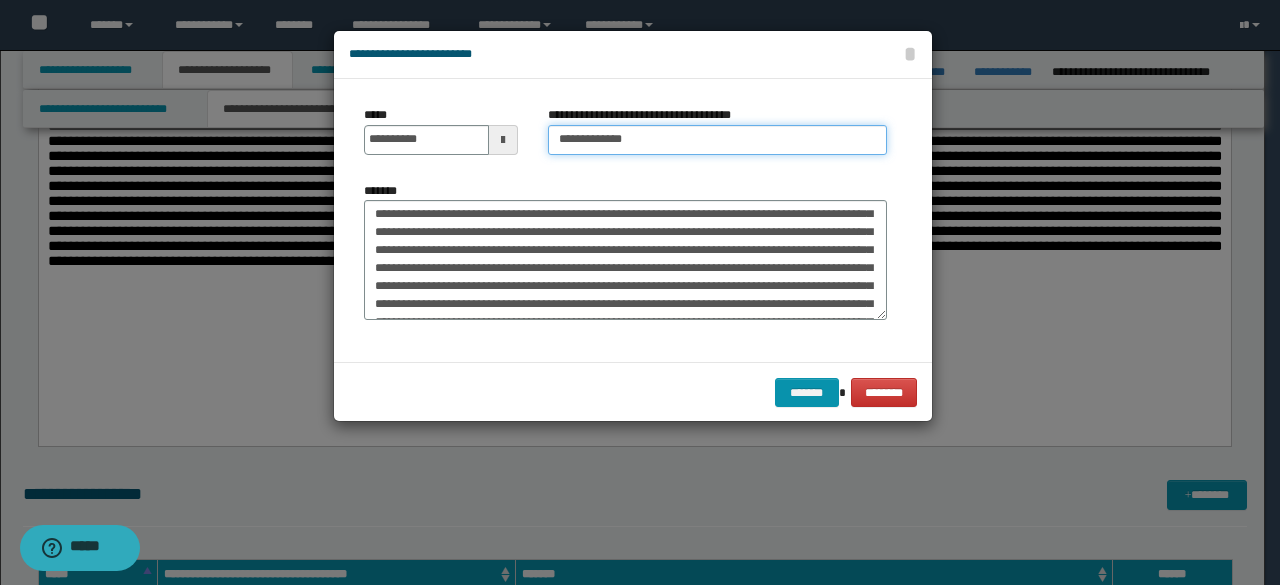 scroll, scrollTop: 100, scrollLeft: 0, axis: vertical 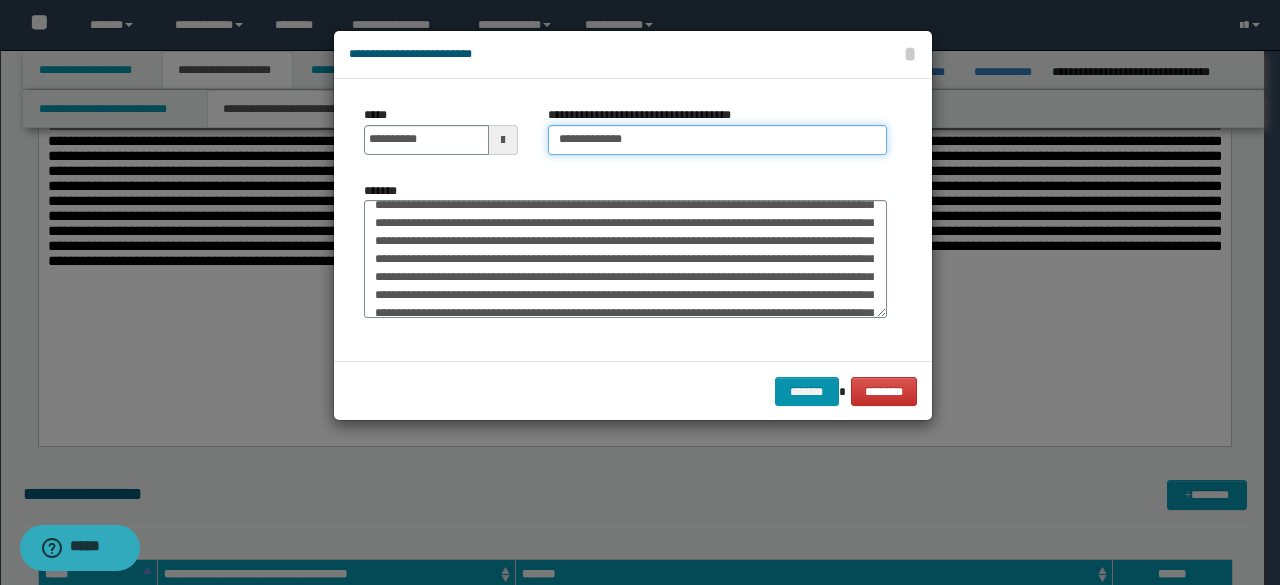 click on "*******" at bounding box center [625, 259] 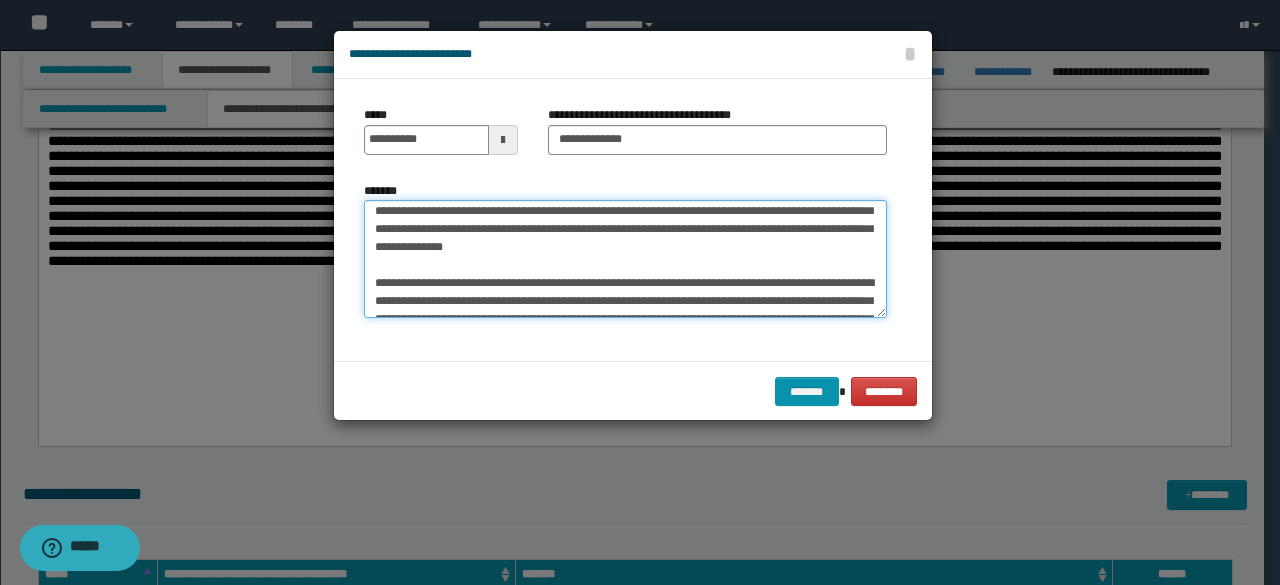 scroll, scrollTop: 260, scrollLeft: 0, axis: vertical 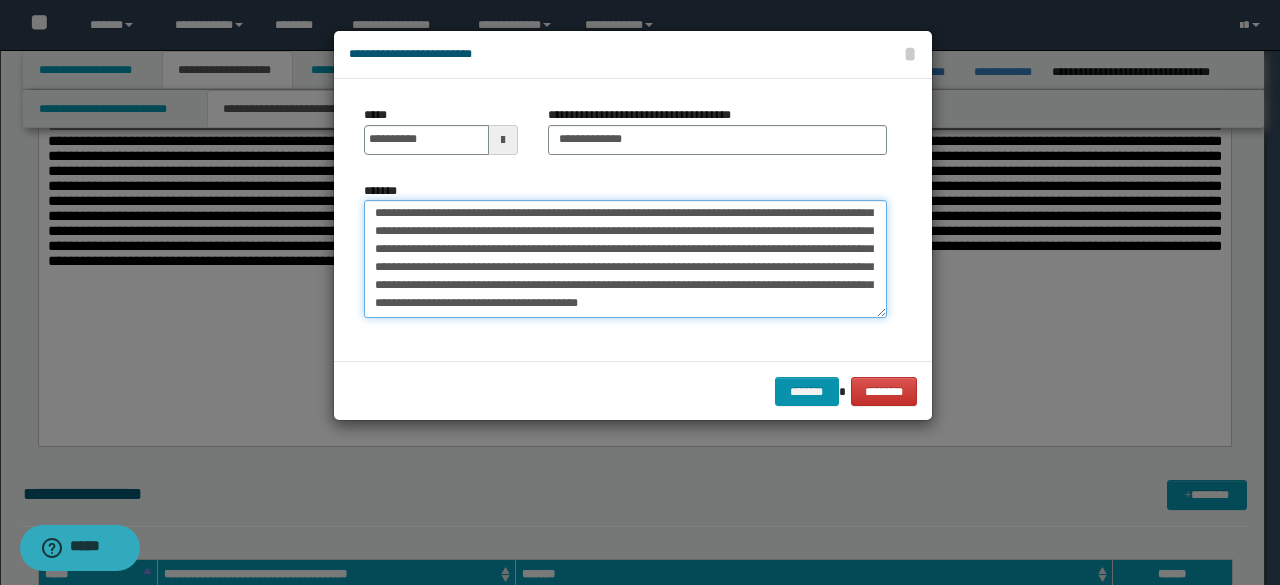 drag, startPoint x: 369, startPoint y: 255, endPoint x: 652, endPoint y: 409, distance: 322.18784 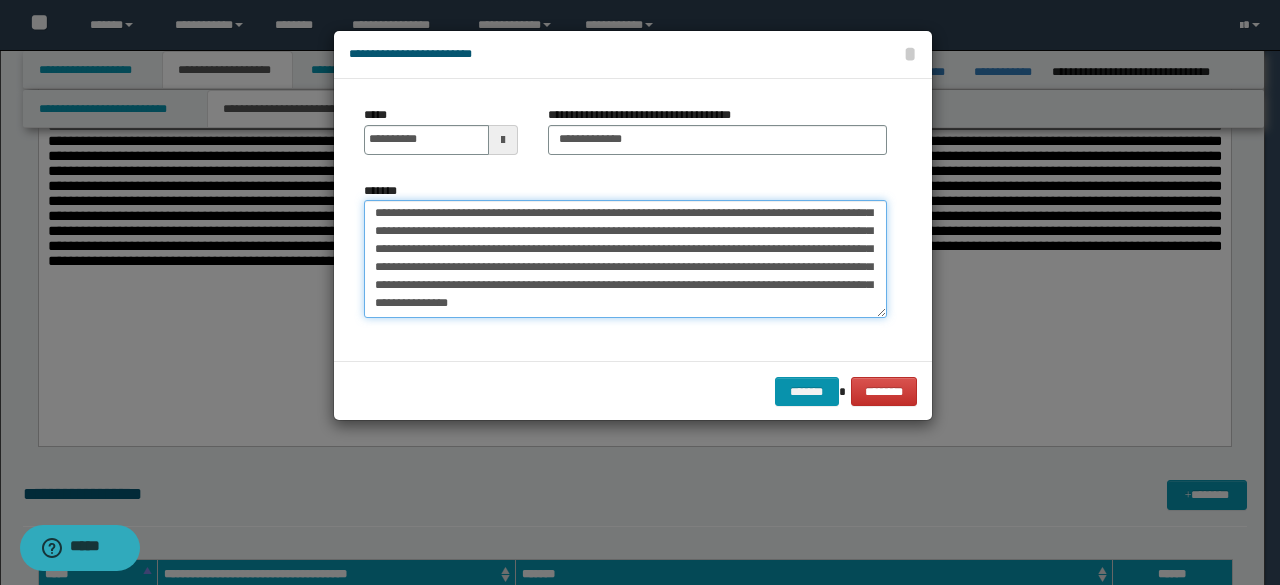 scroll, scrollTop: 0, scrollLeft: 0, axis: both 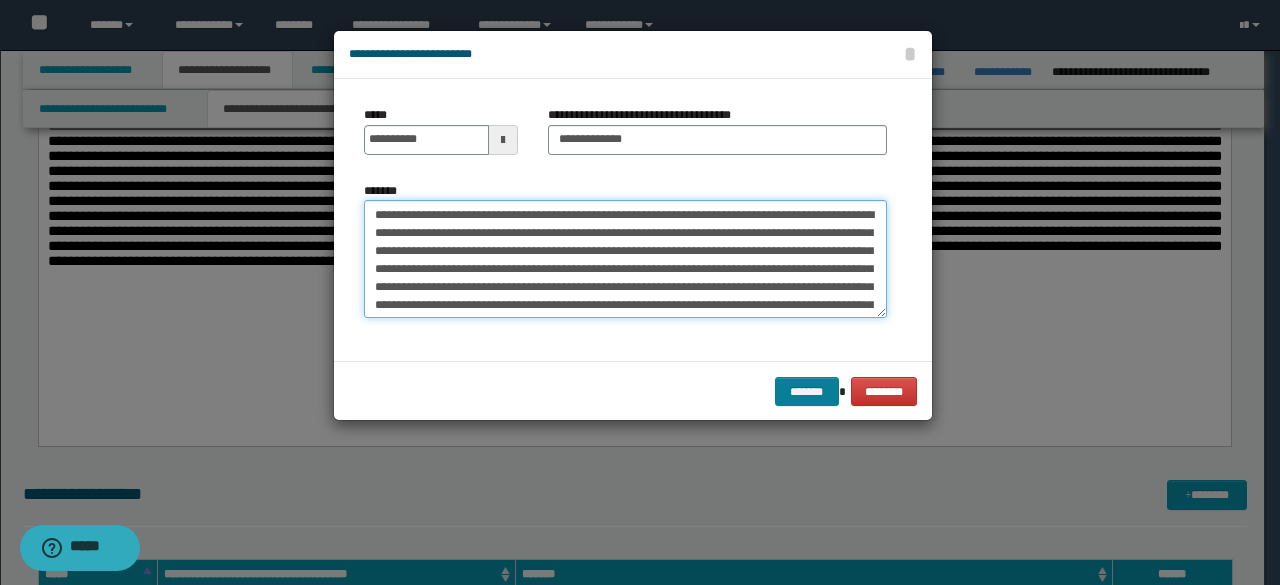 type on "**********" 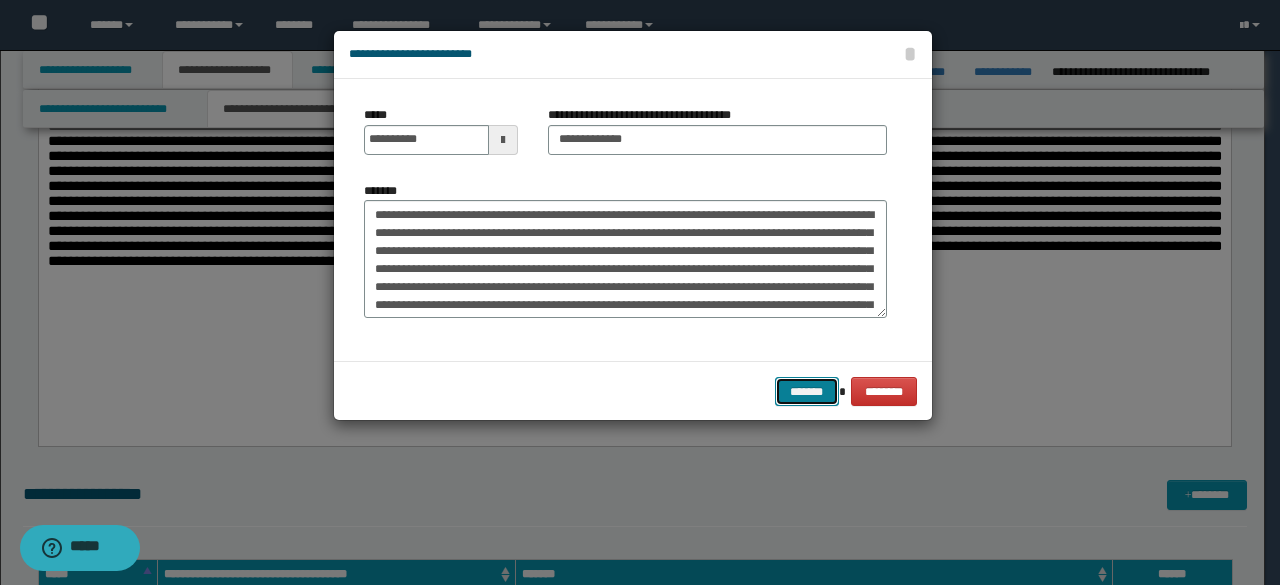 click on "*******" at bounding box center (807, 391) 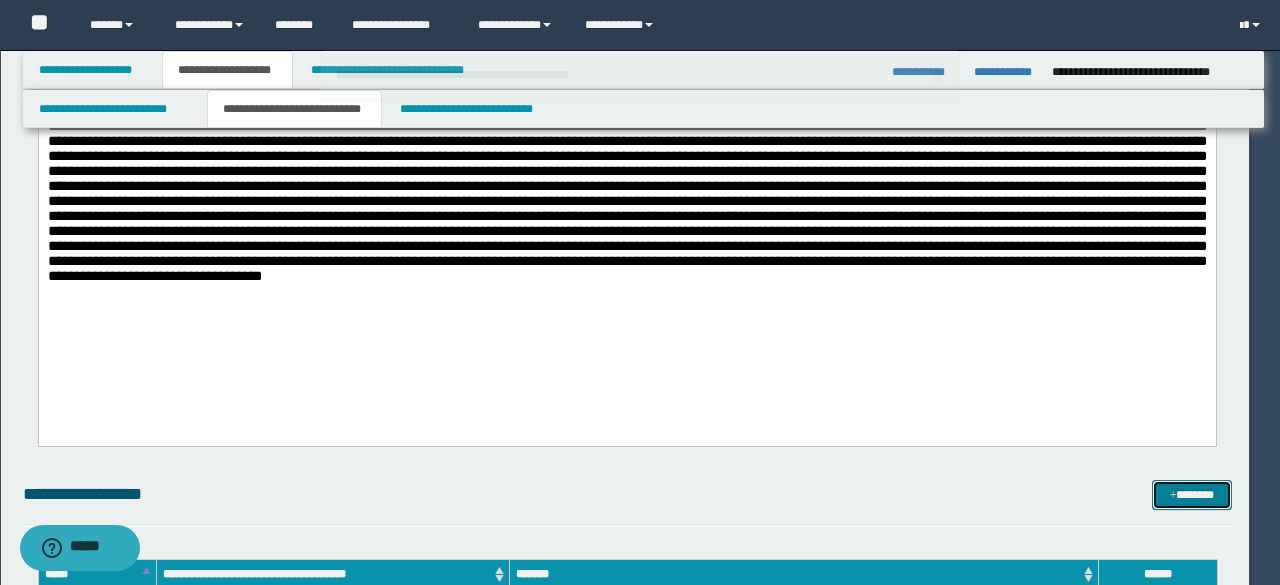 type 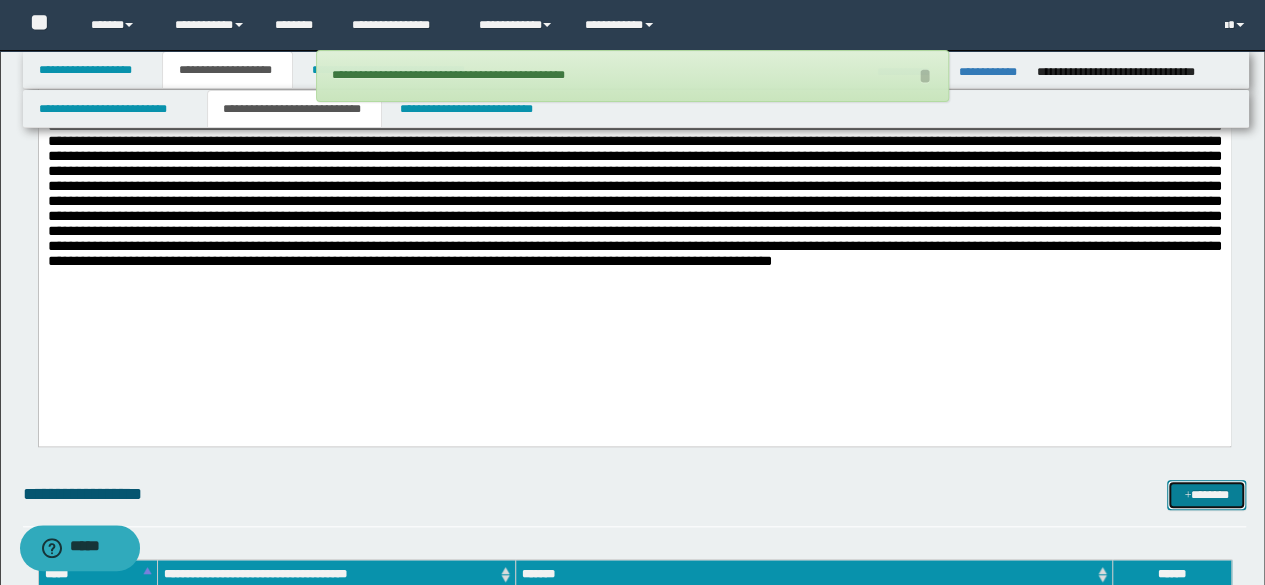 click on "*******" at bounding box center [1206, 494] 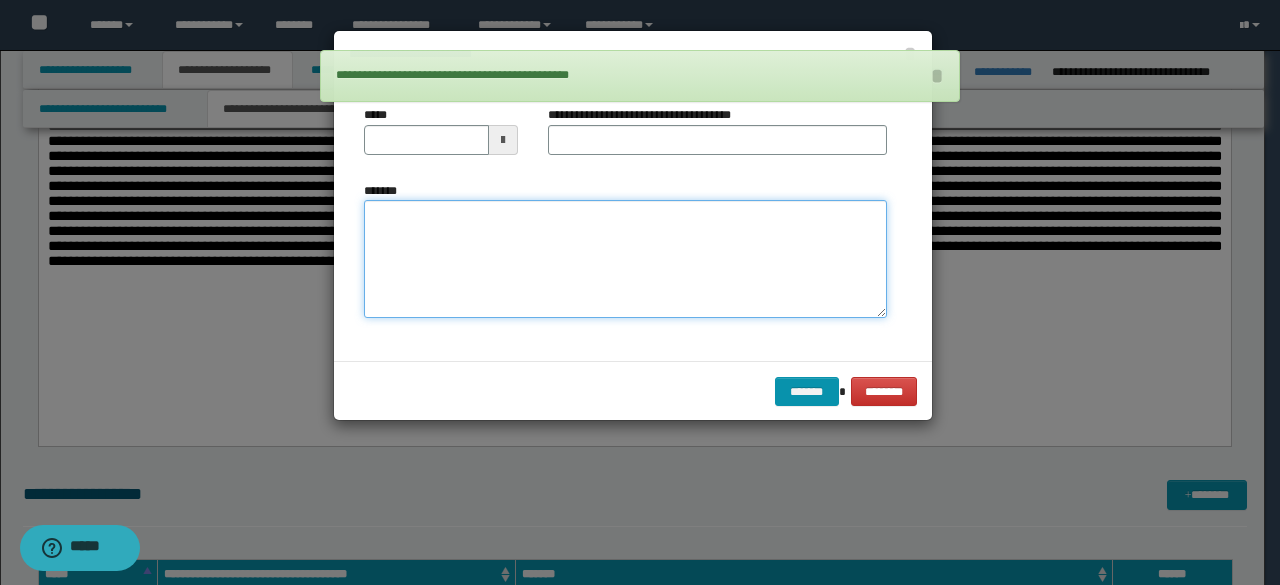 click on "*******" at bounding box center (625, 259) 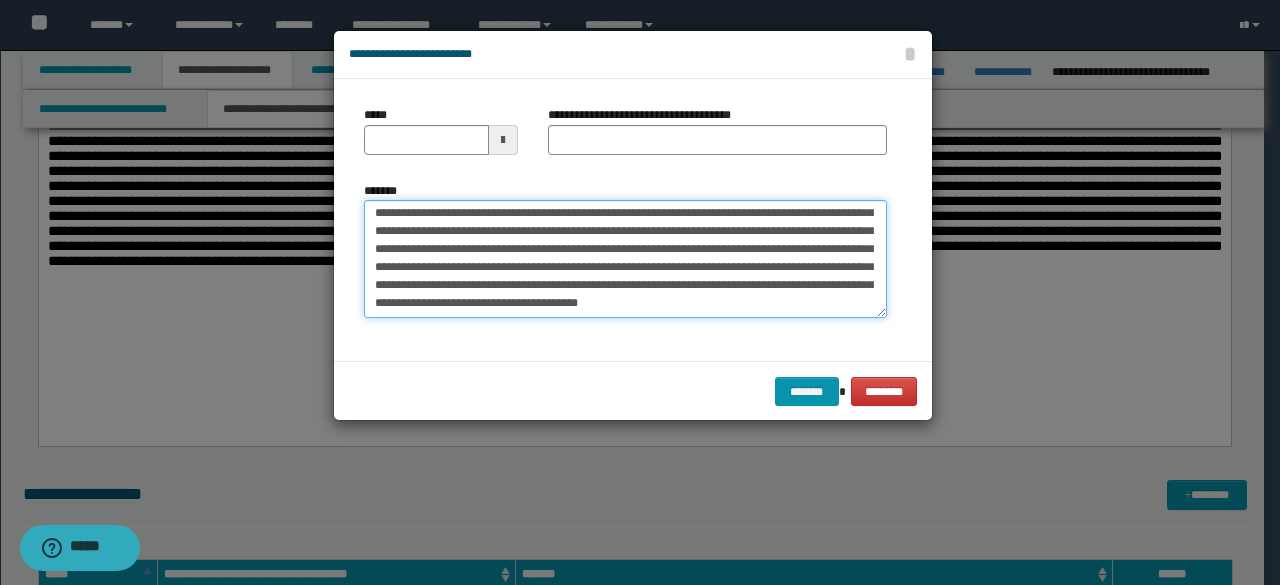 scroll, scrollTop: 0, scrollLeft: 0, axis: both 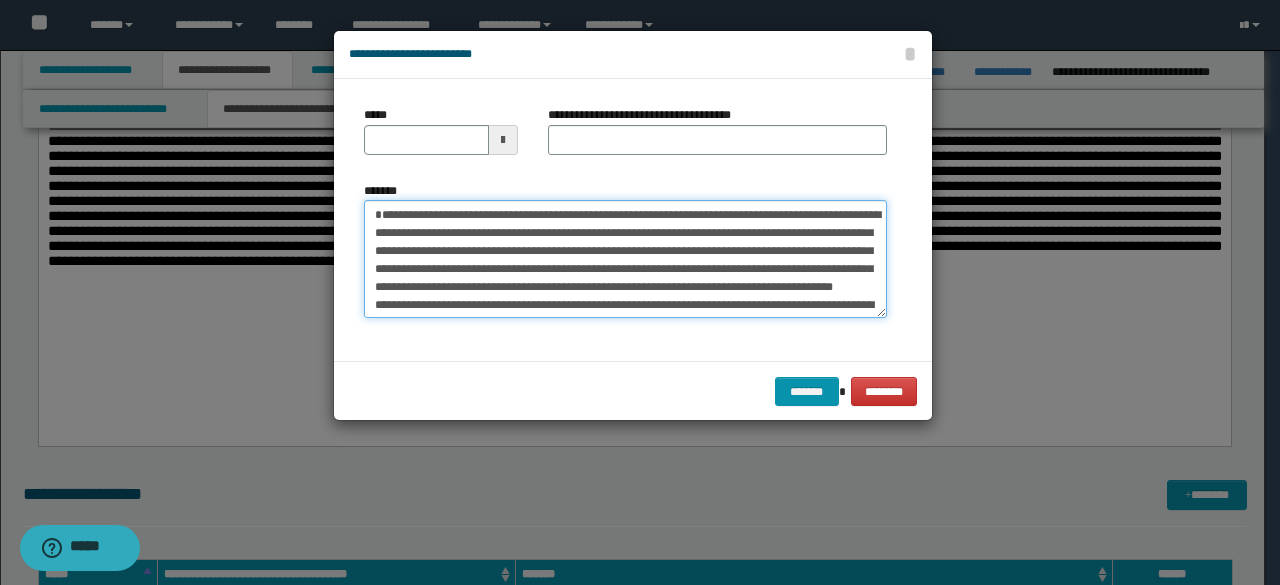 drag, startPoint x: 504, startPoint y: 235, endPoint x: 248, endPoint y: 177, distance: 262.4881 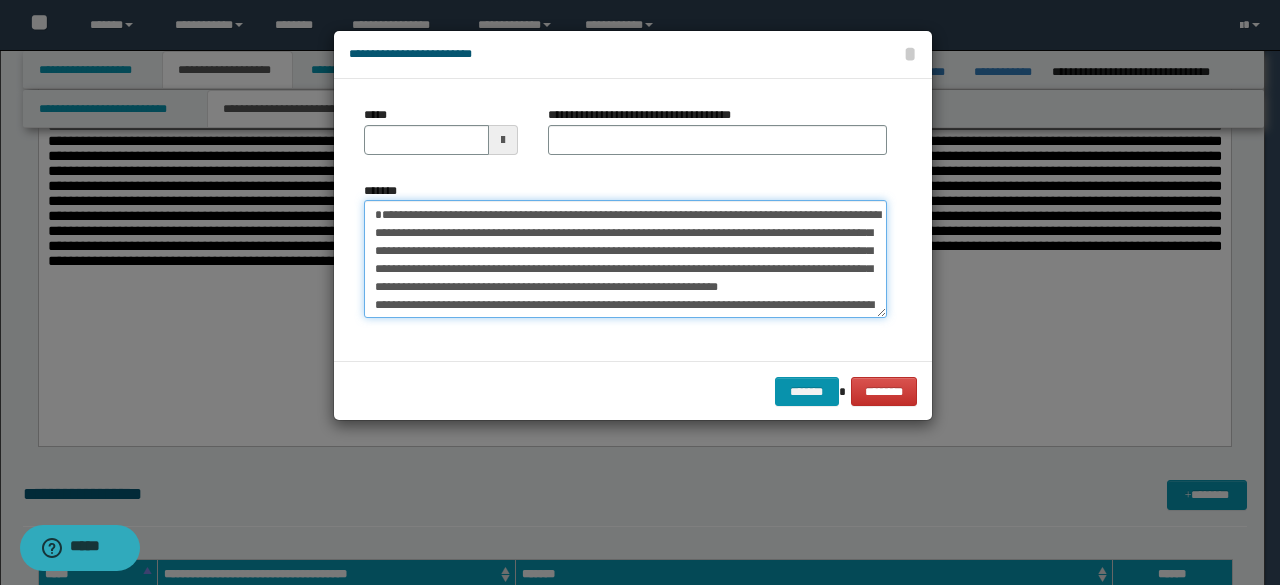 type 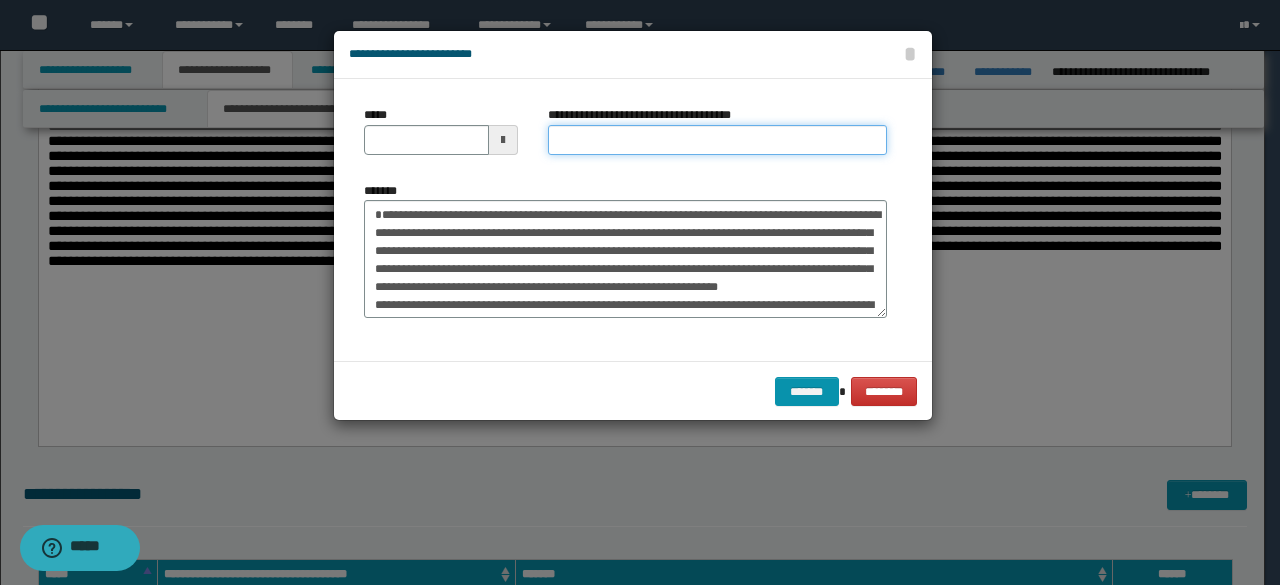 drag, startPoint x: 570, startPoint y: 142, endPoint x: 548, endPoint y: 141, distance: 22.022715 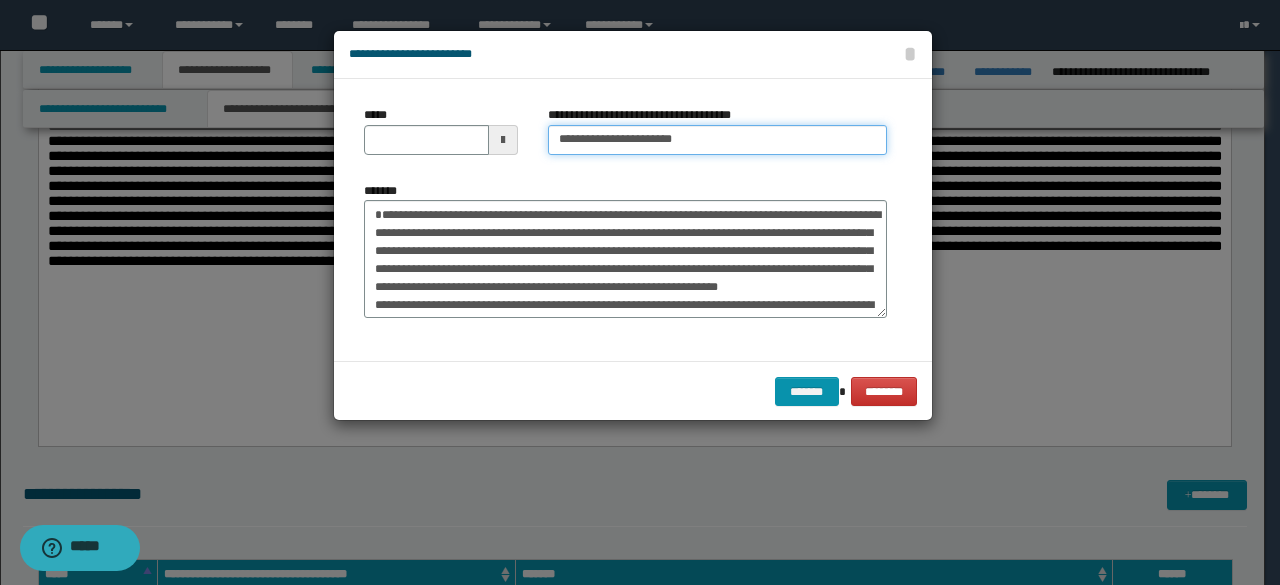 type on "**********" 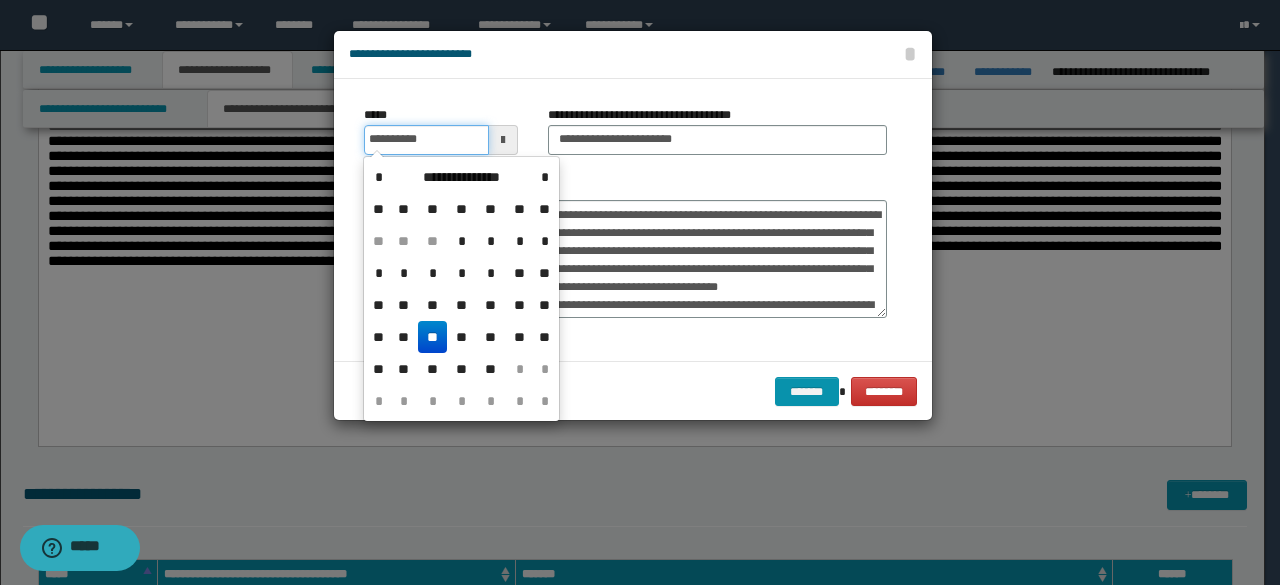 click on "**********" at bounding box center (426, 140) 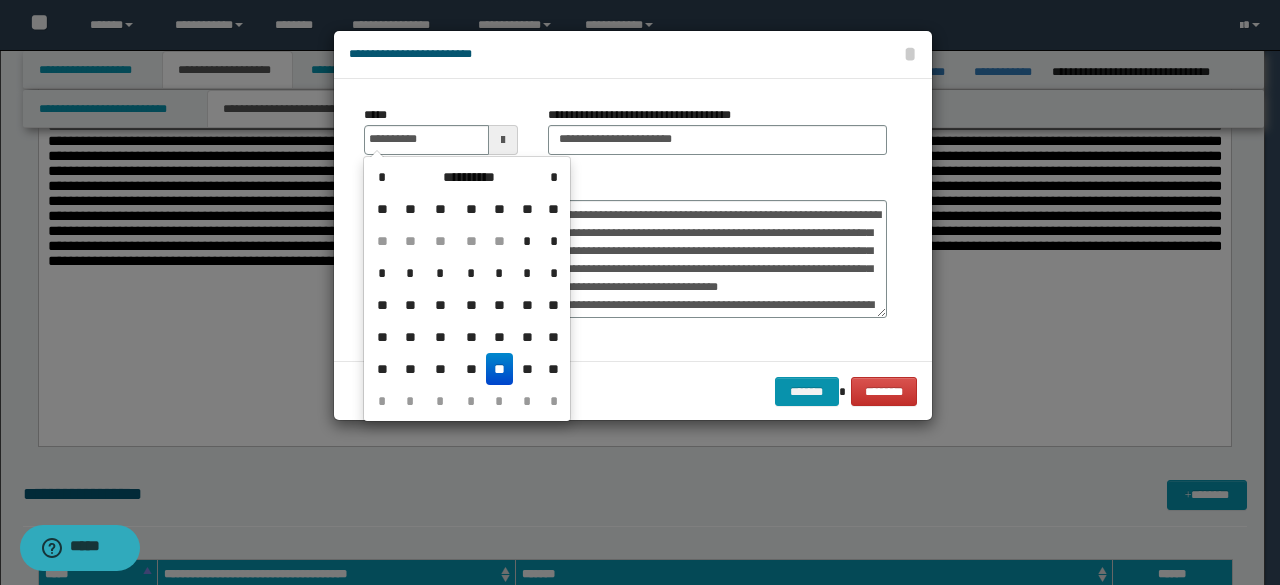click on "**" at bounding box center [500, 369] 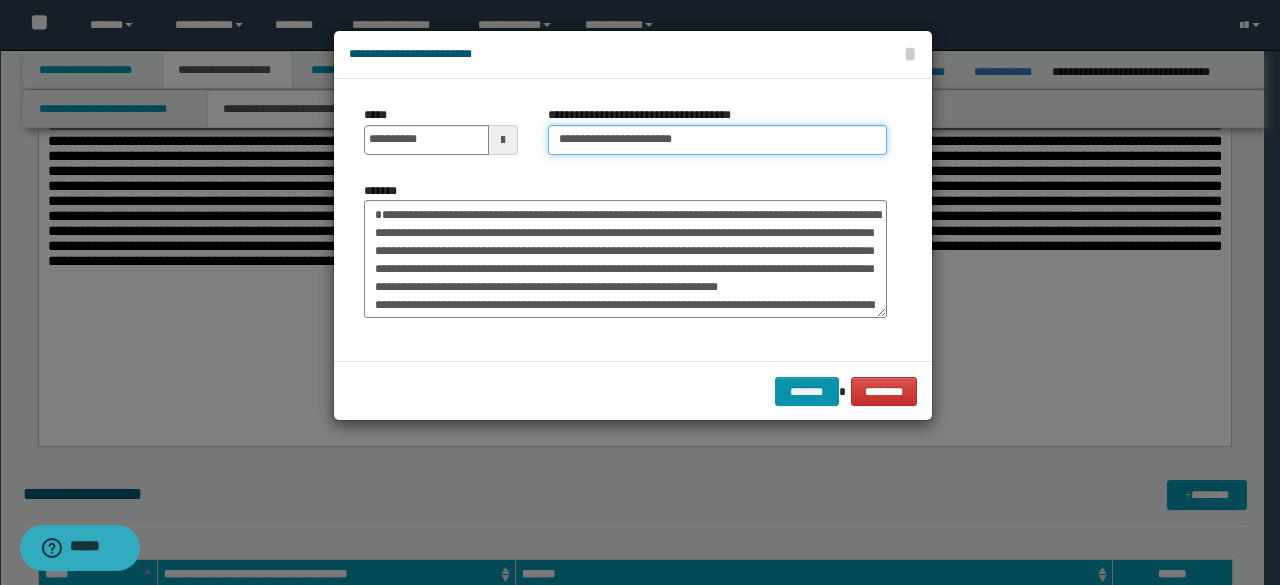 drag, startPoint x: 619, startPoint y: 141, endPoint x: 502, endPoint y: 115, distance: 119.85408 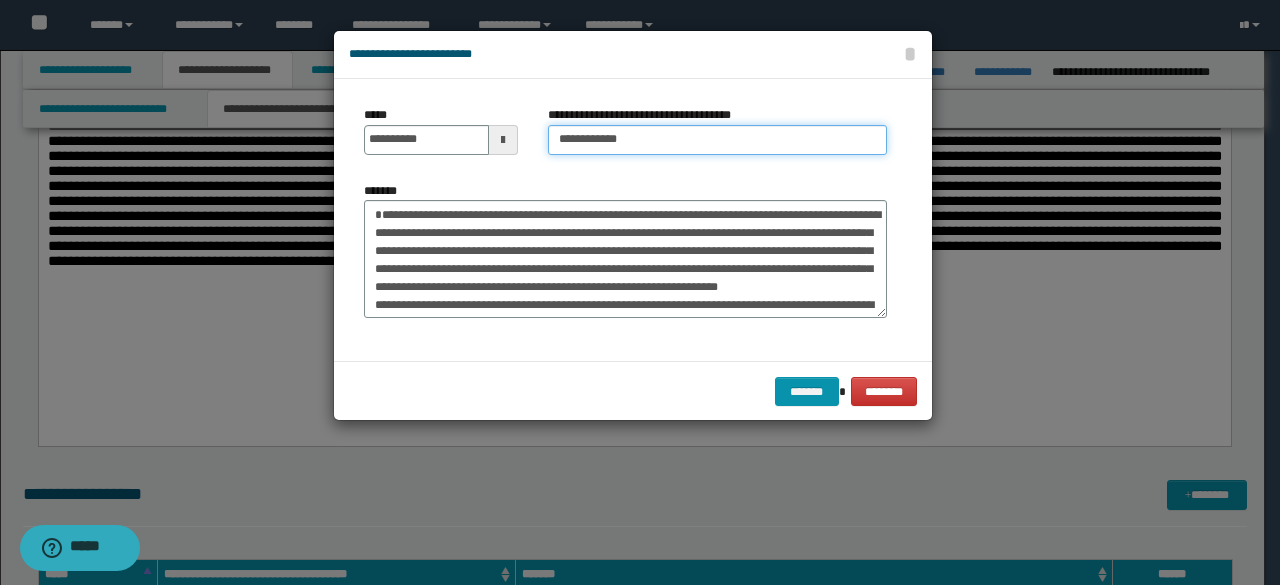 type on "**********" 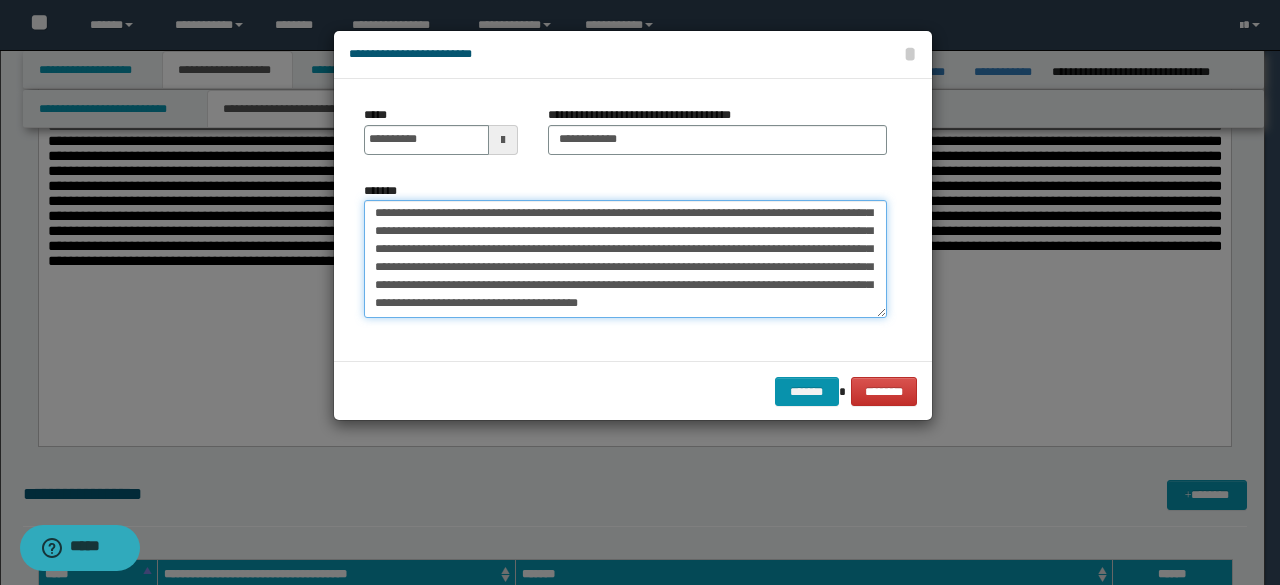 drag, startPoint x: 394, startPoint y: 236, endPoint x: 722, endPoint y: 406, distance: 369.4374 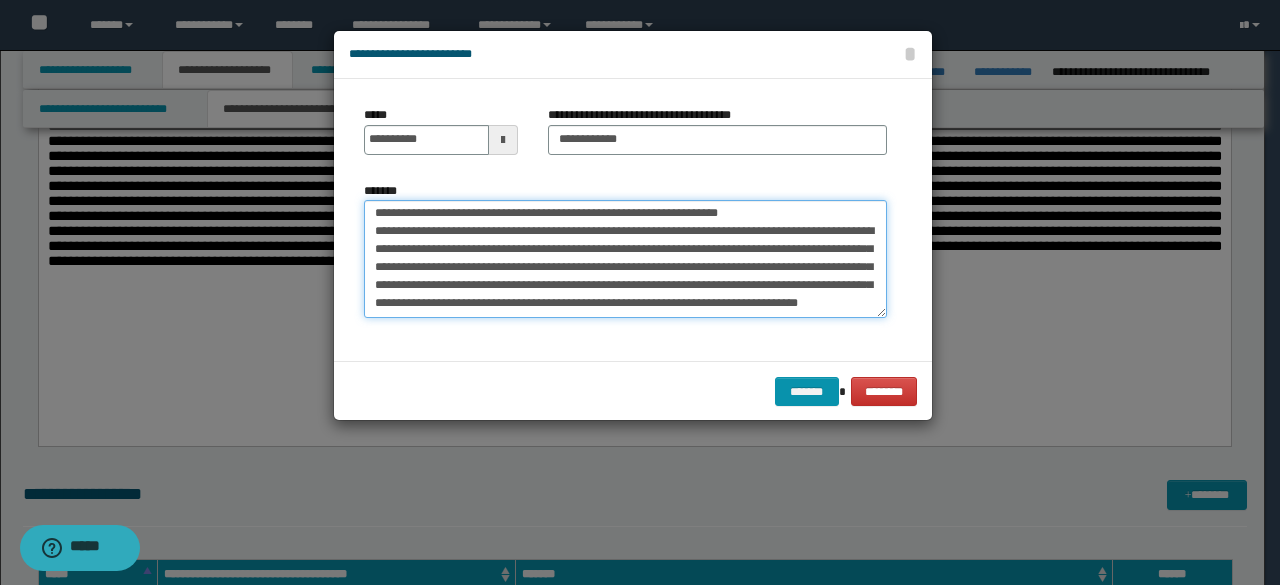 scroll, scrollTop: 127, scrollLeft: 0, axis: vertical 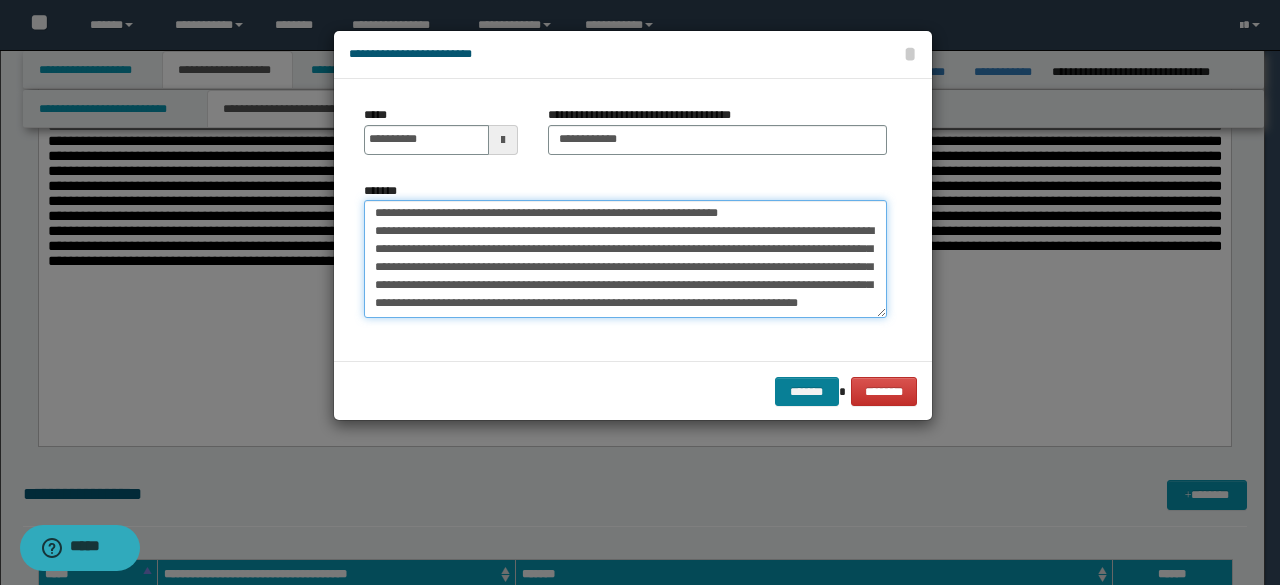 type on "**********" 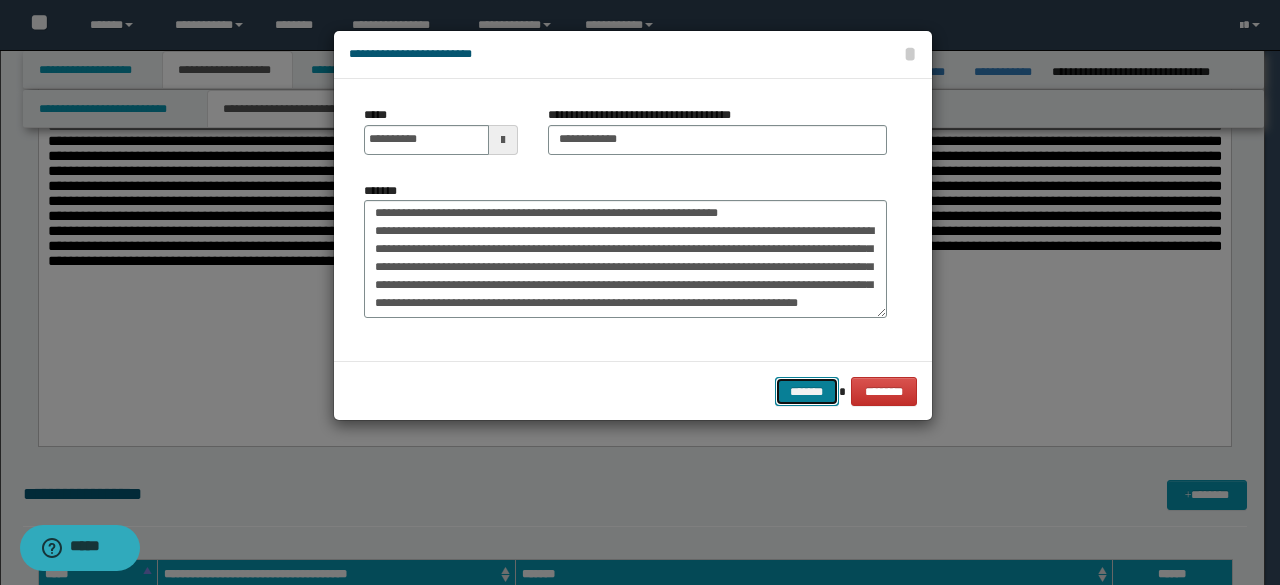click on "*******" at bounding box center [807, 391] 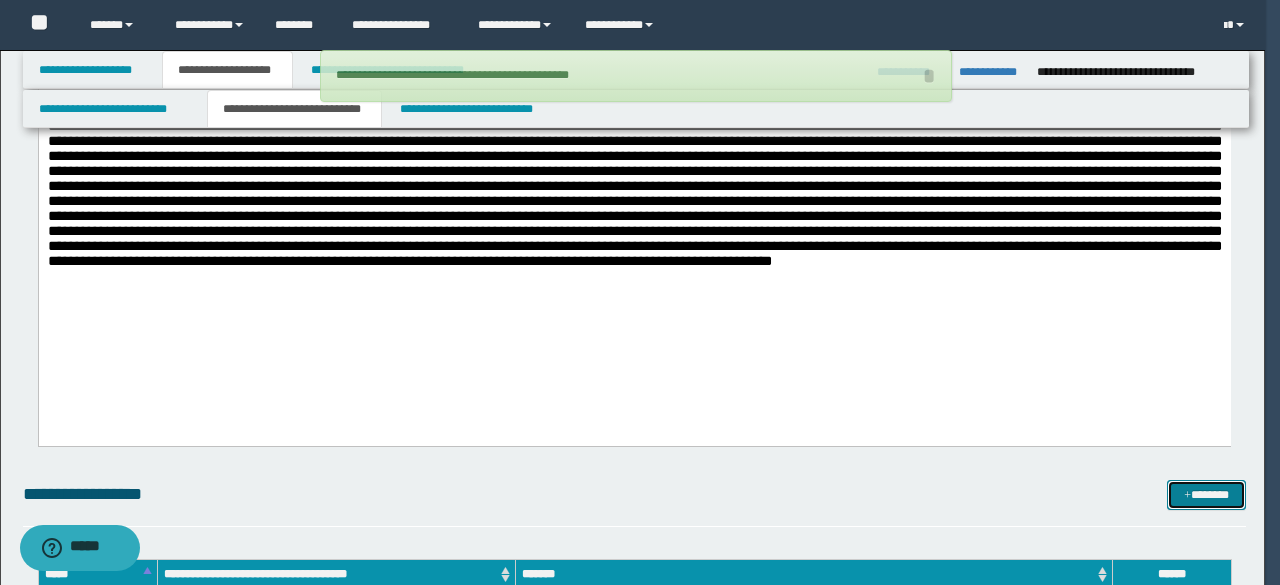 type 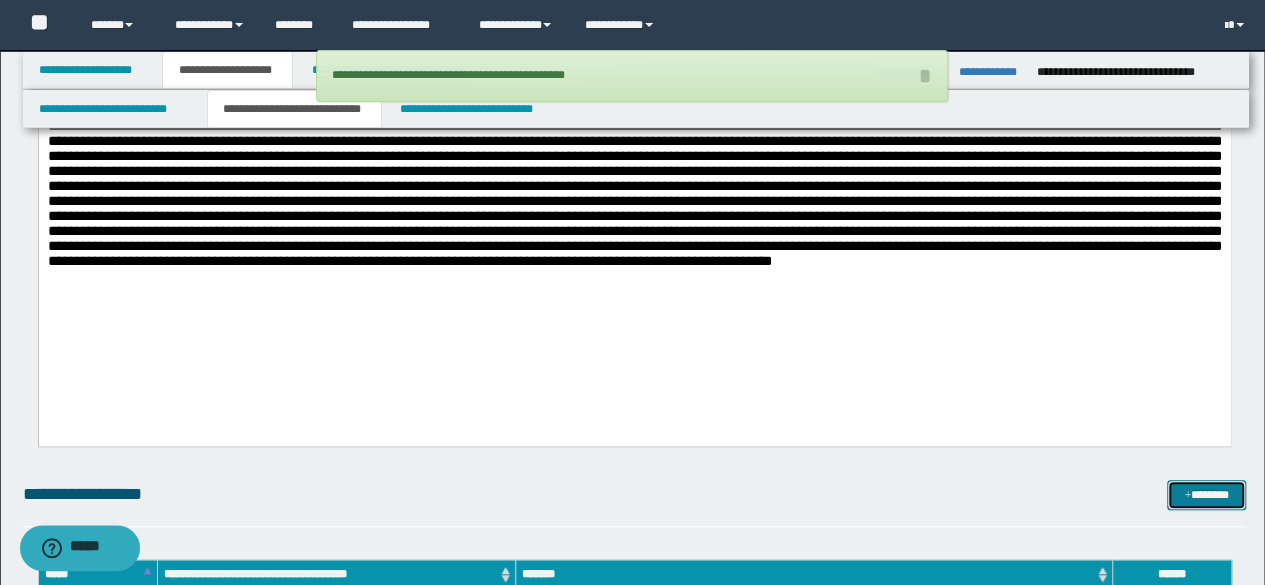 click at bounding box center [1187, 496] 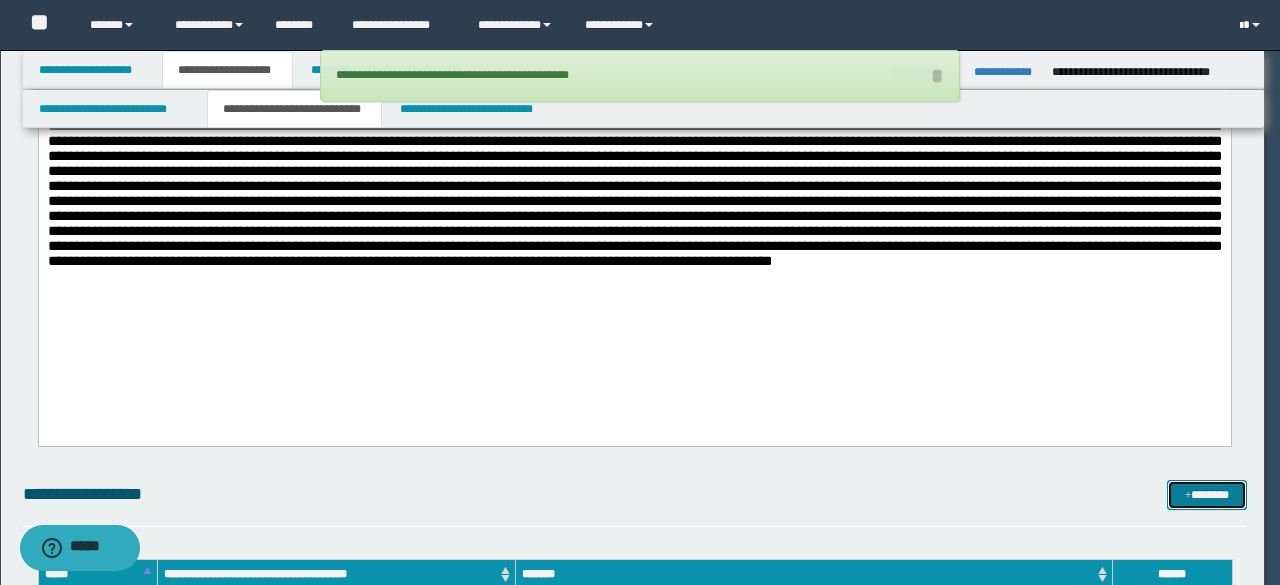 scroll, scrollTop: 0, scrollLeft: 0, axis: both 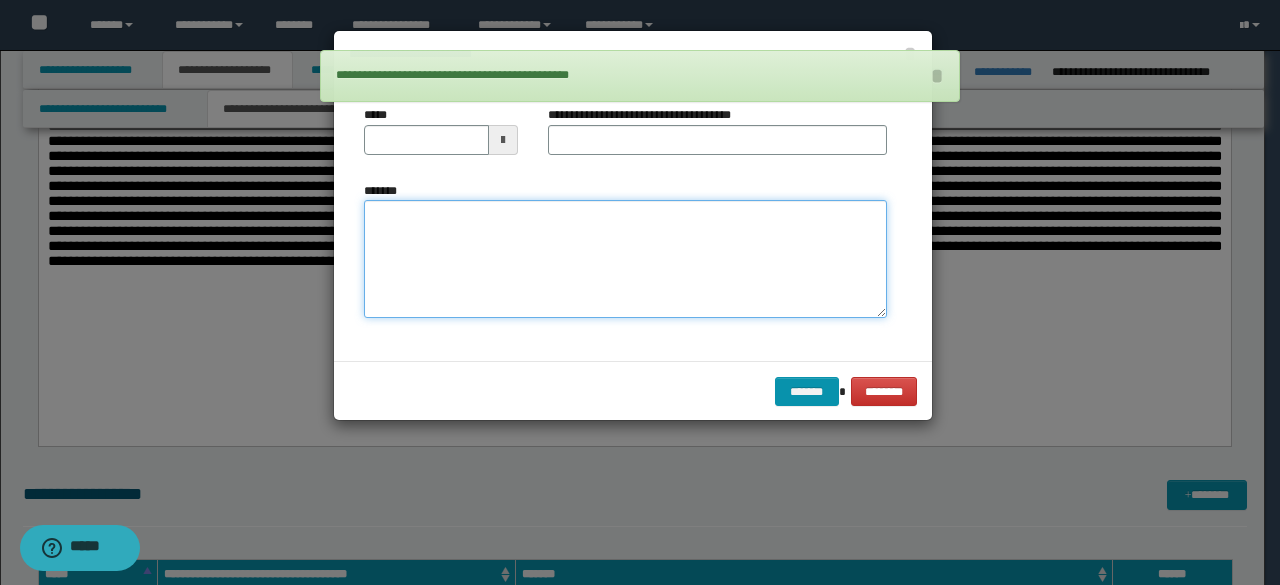click on "*******" at bounding box center (625, 259) 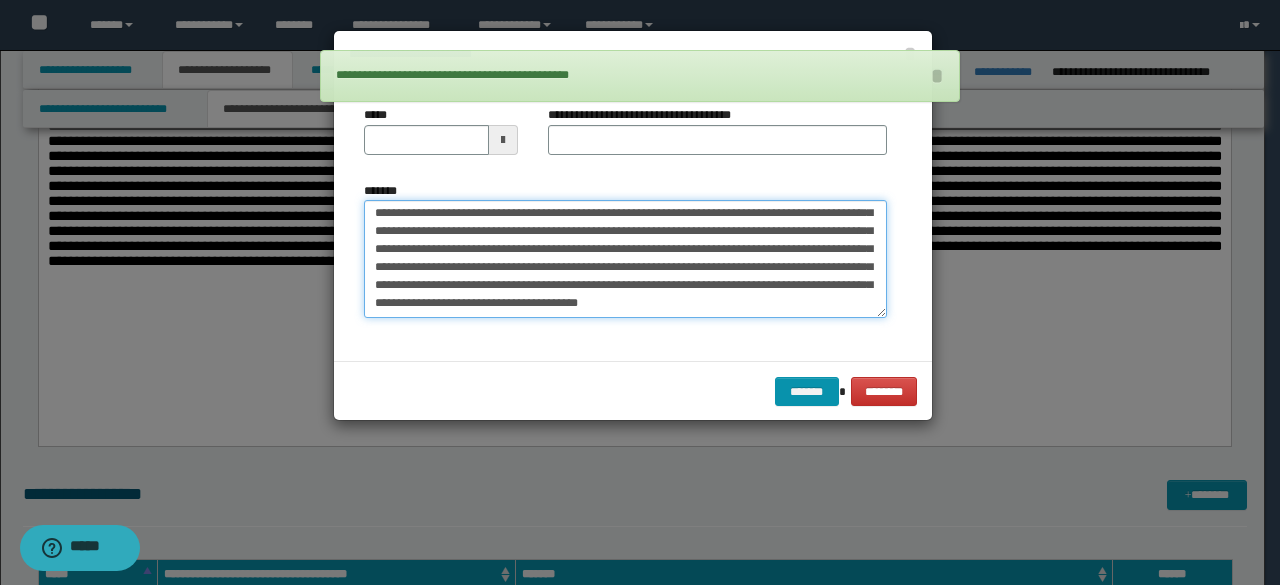 scroll, scrollTop: 0, scrollLeft: 0, axis: both 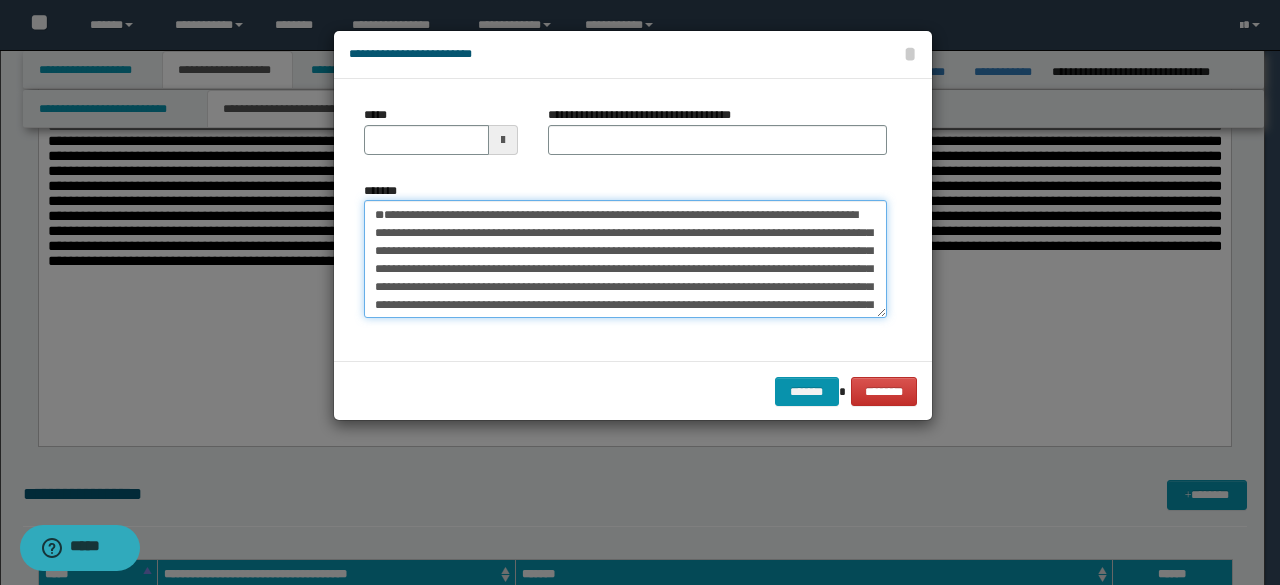 drag, startPoint x: 505, startPoint y: 247, endPoint x: 240, endPoint y: 210, distance: 267.57056 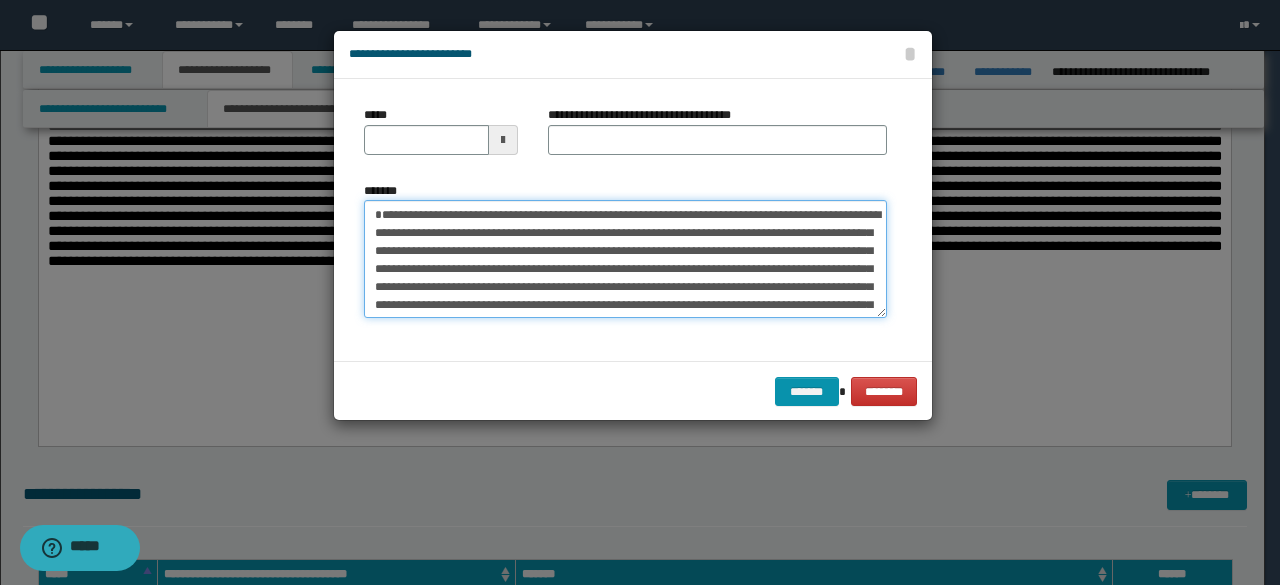 type 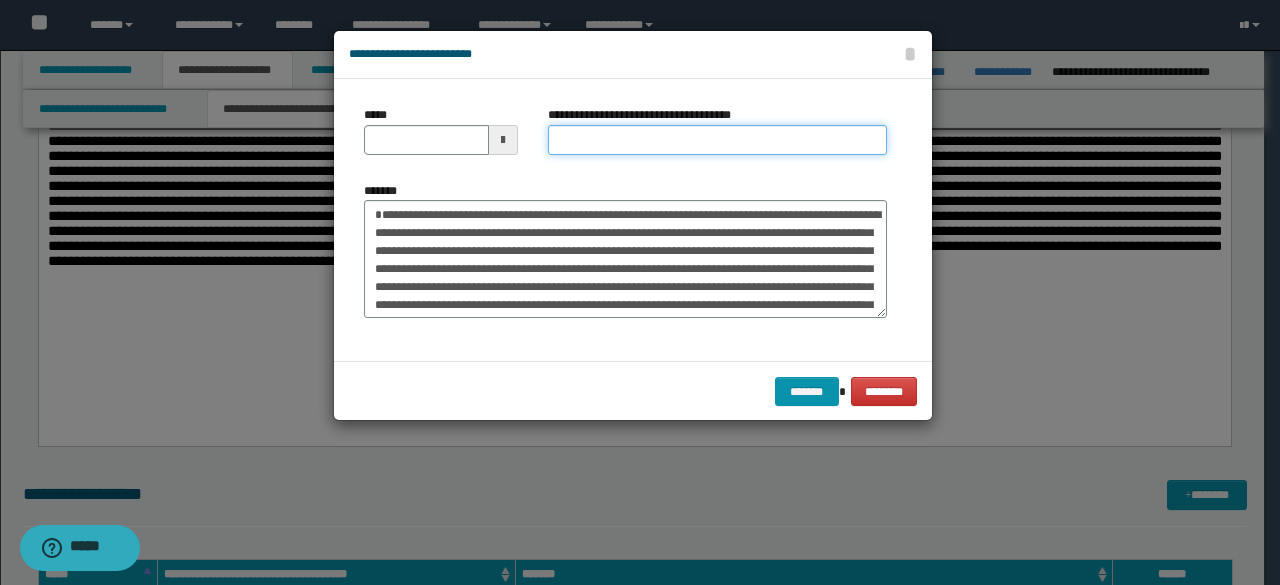 click on "**********" at bounding box center (717, 140) 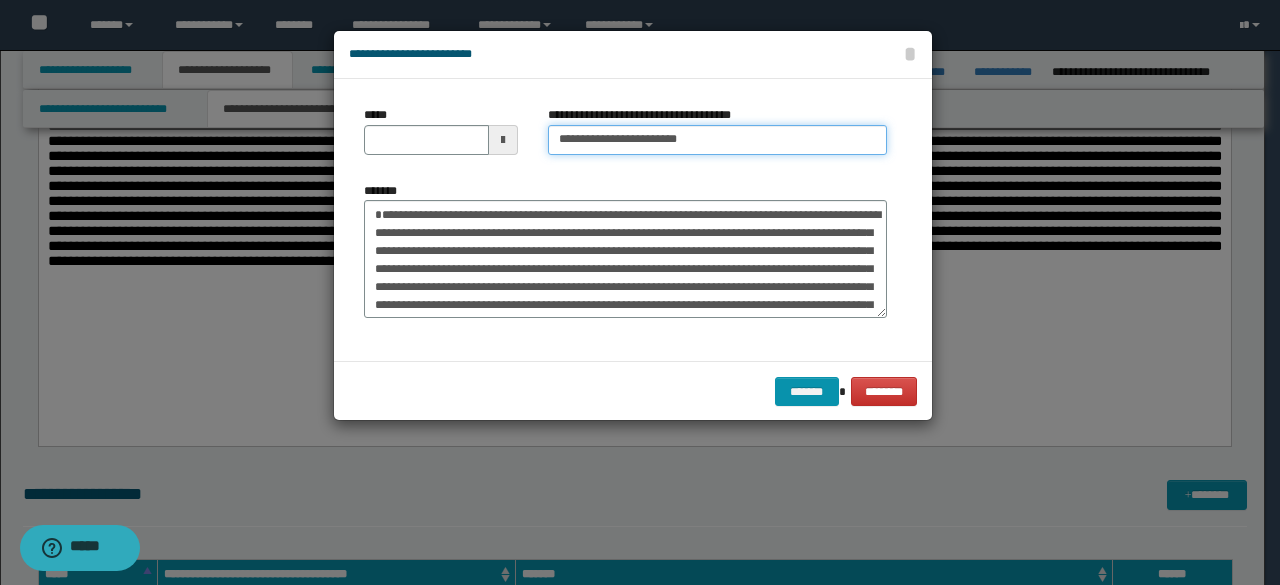 type on "**********" 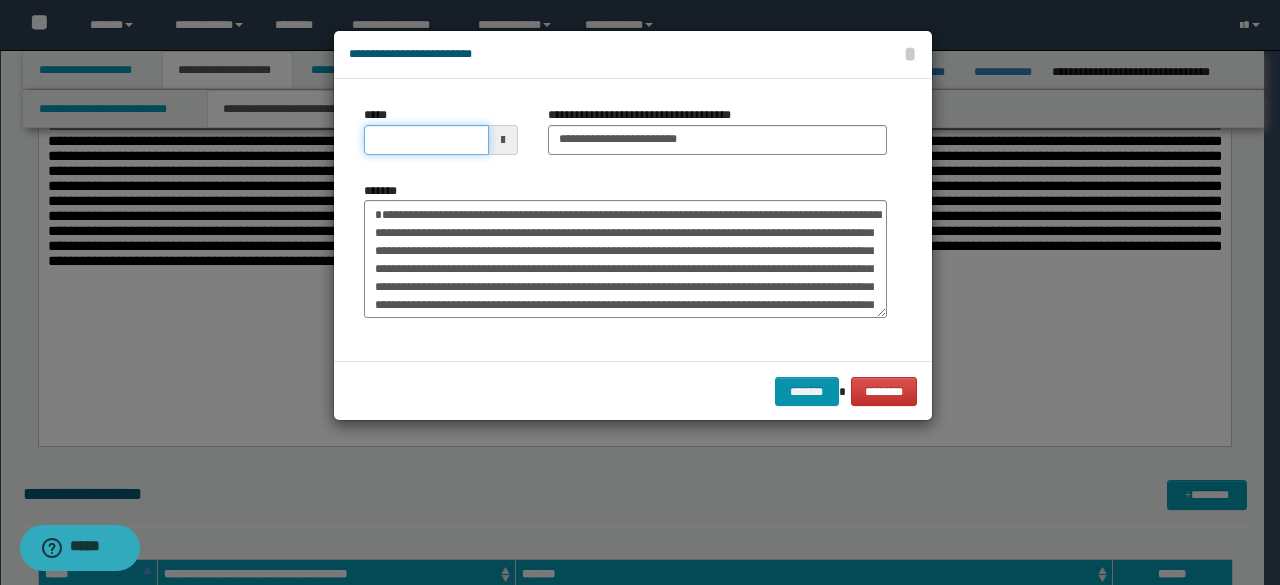 click on "*****" at bounding box center (426, 140) 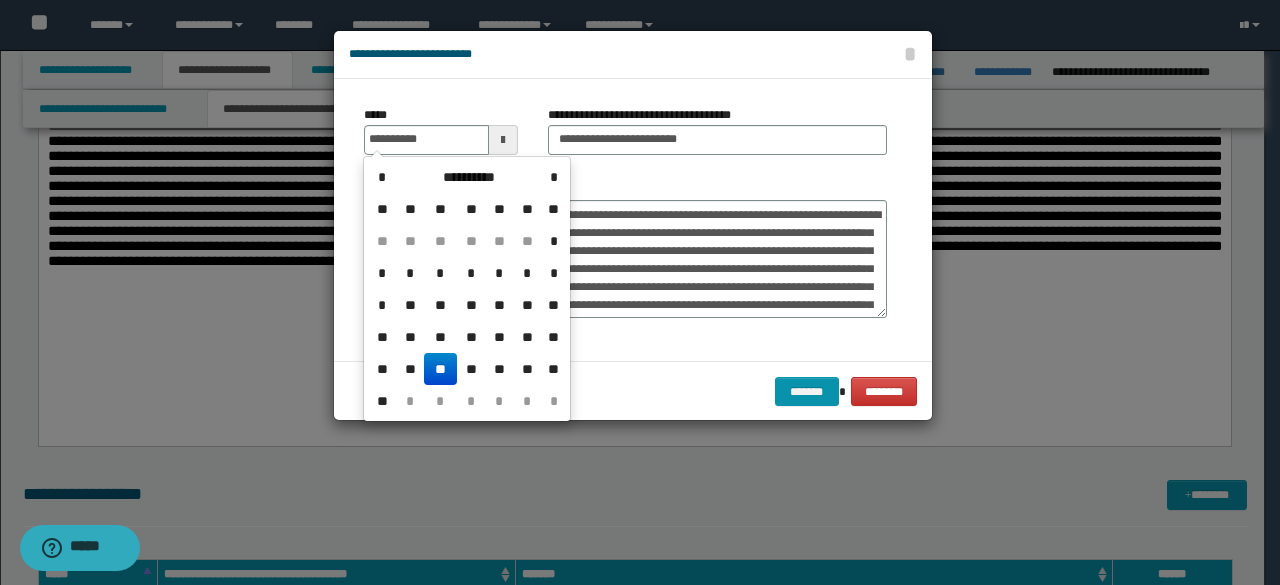 click on "**" at bounding box center [440, 369] 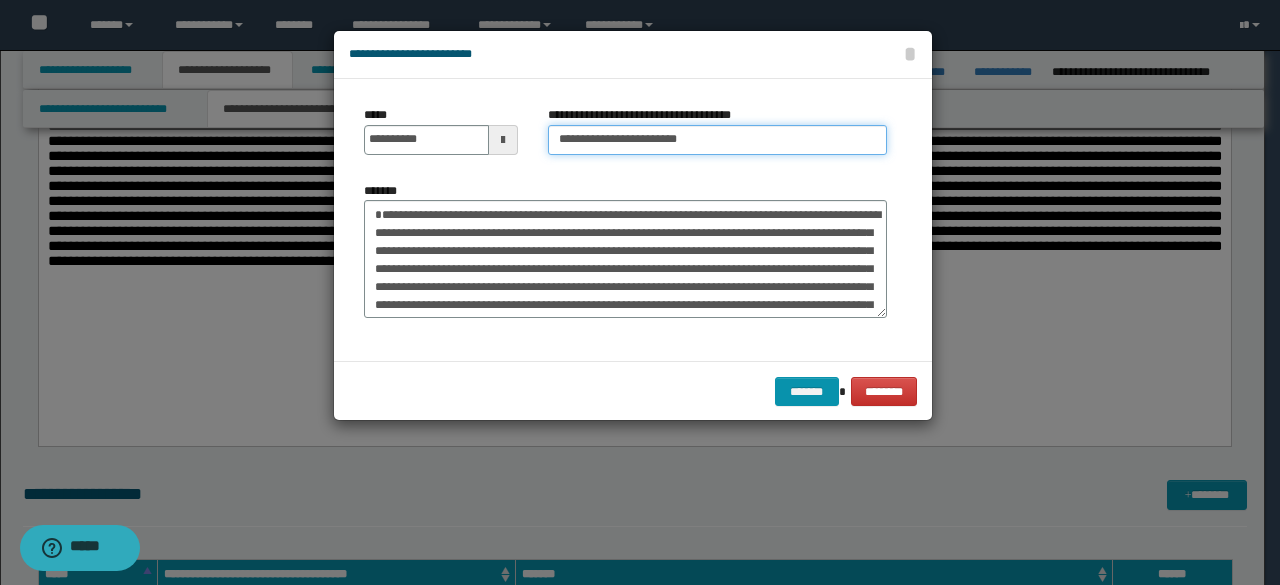 drag, startPoint x: 620, startPoint y: 136, endPoint x: 453, endPoint y: 120, distance: 167.76471 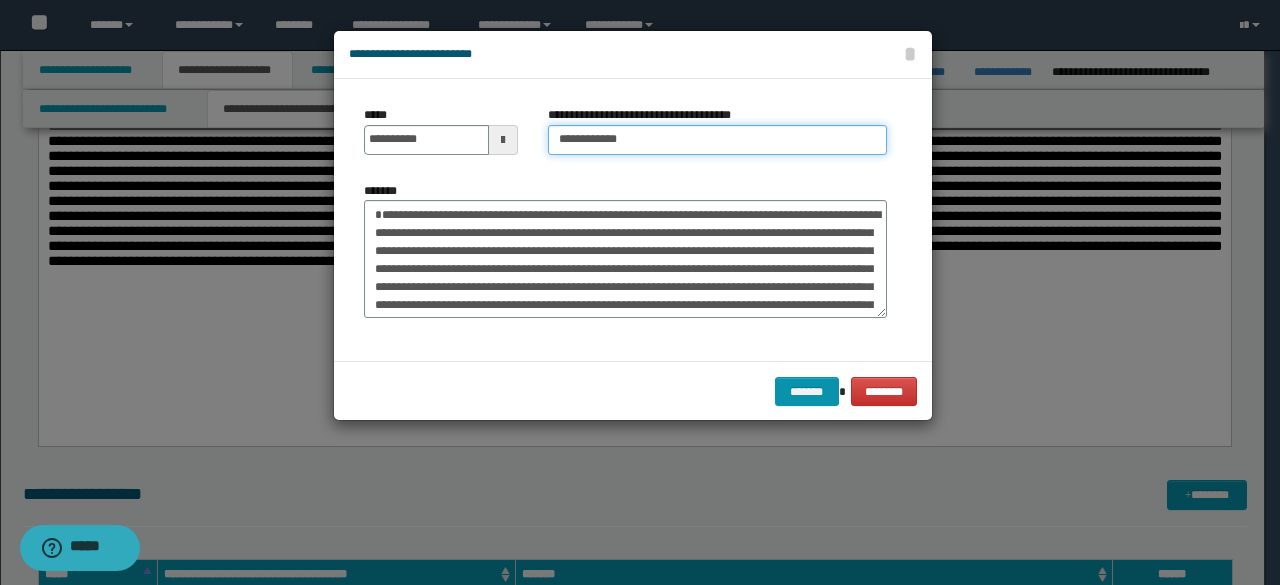 type on "**********" 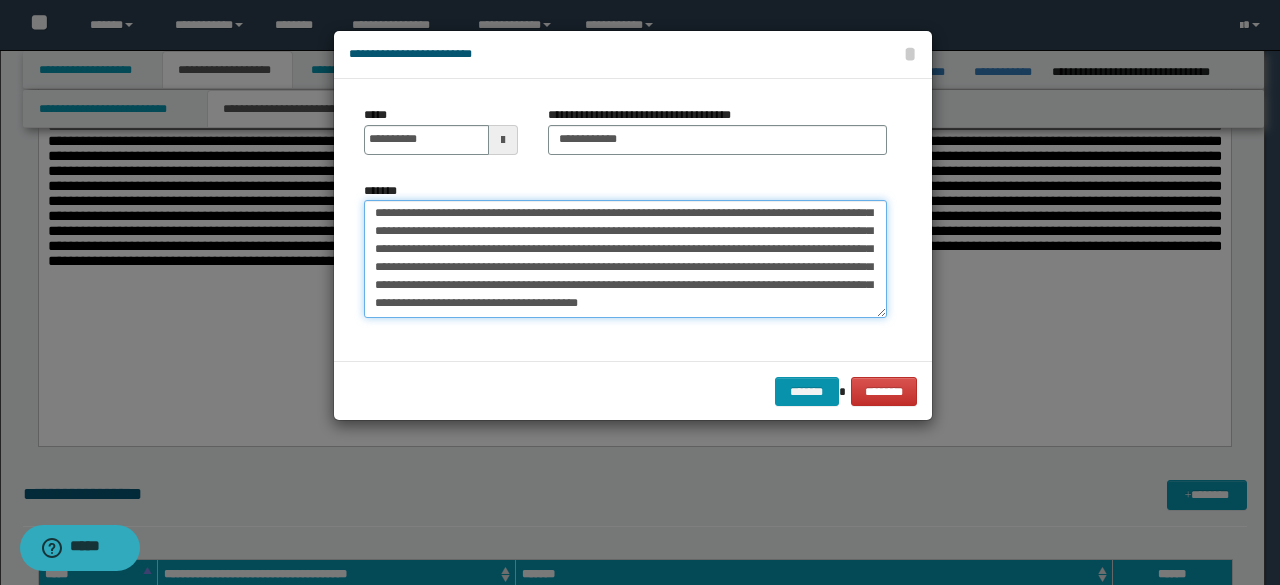 drag, startPoint x: 438, startPoint y: 263, endPoint x: 658, endPoint y: 420, distance: 270.2758 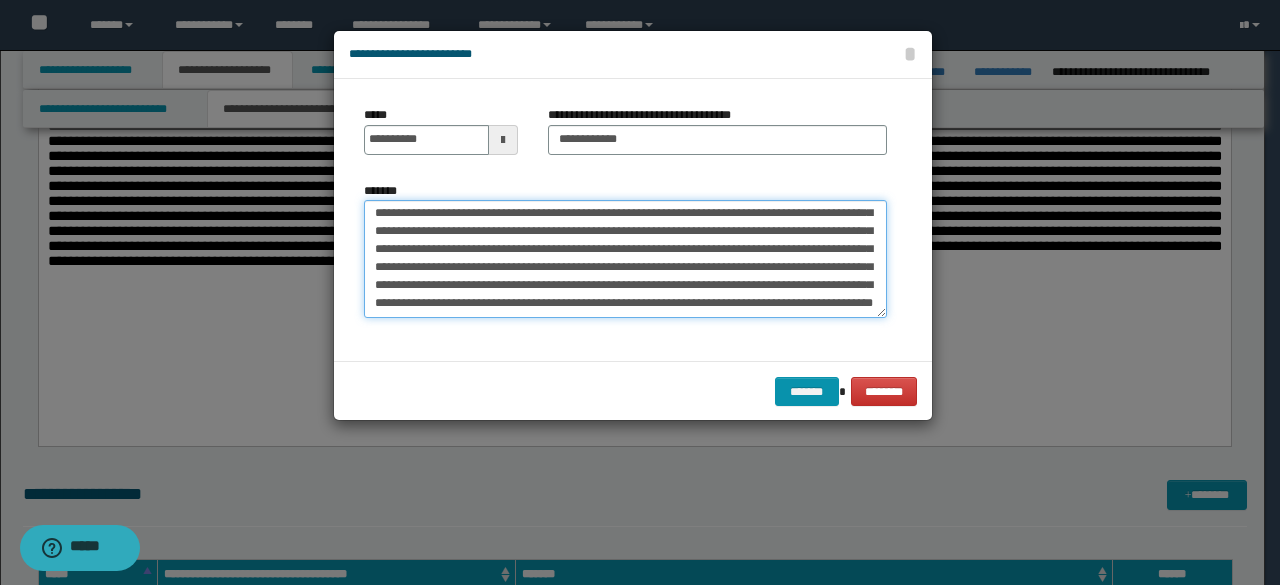 scroll, scrollTop: 235, scrollLeft: 0, axis: vertical 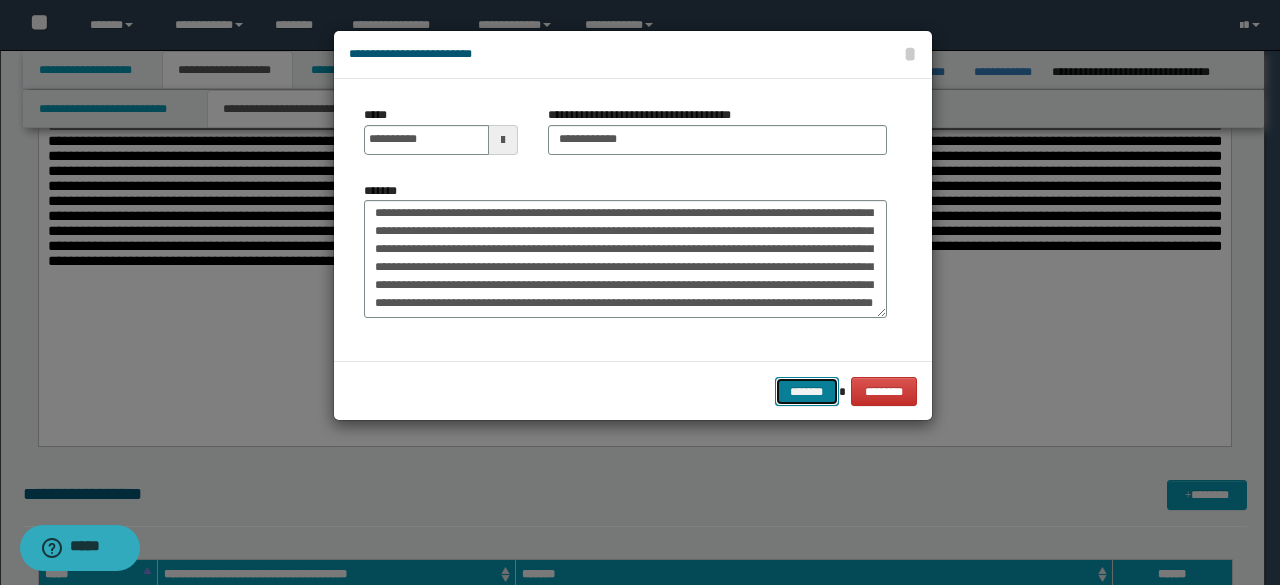 click on "*******" at bounding box center (807, 391) 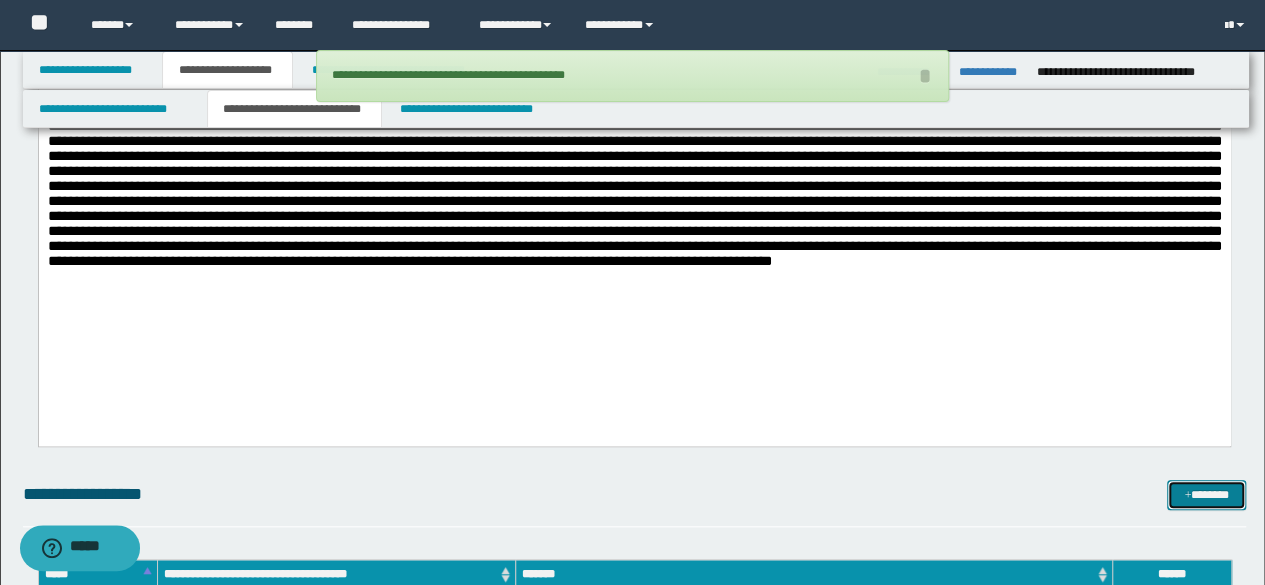 click at bounding box center (1187, 496) 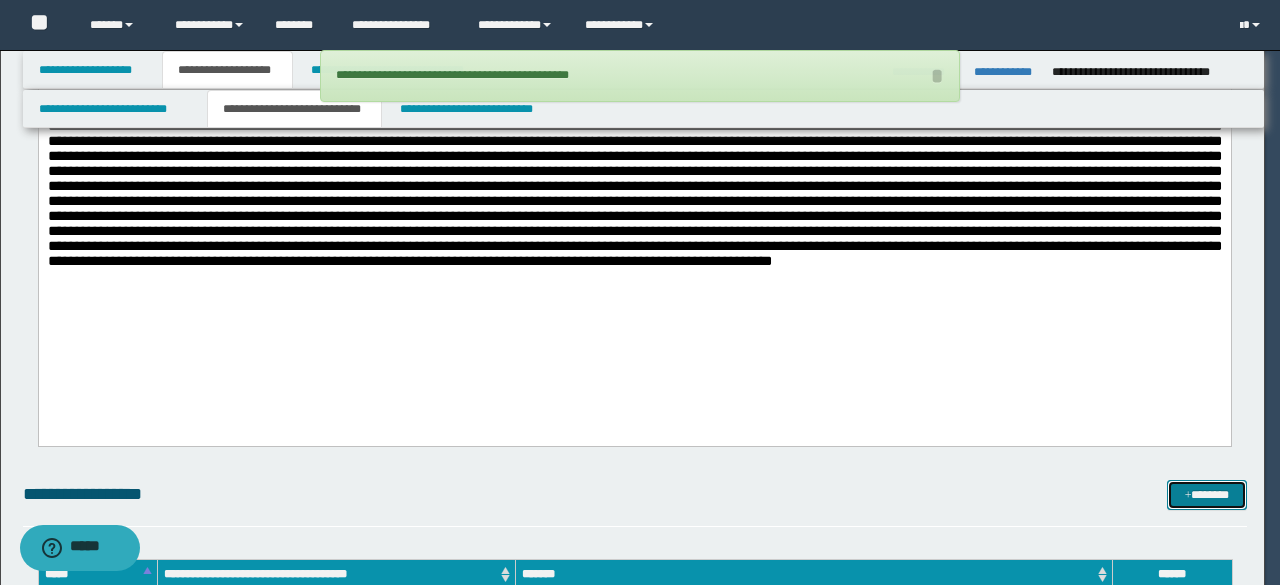 scroll, scrollTop: 0, scrollLeft: 0, axis: both 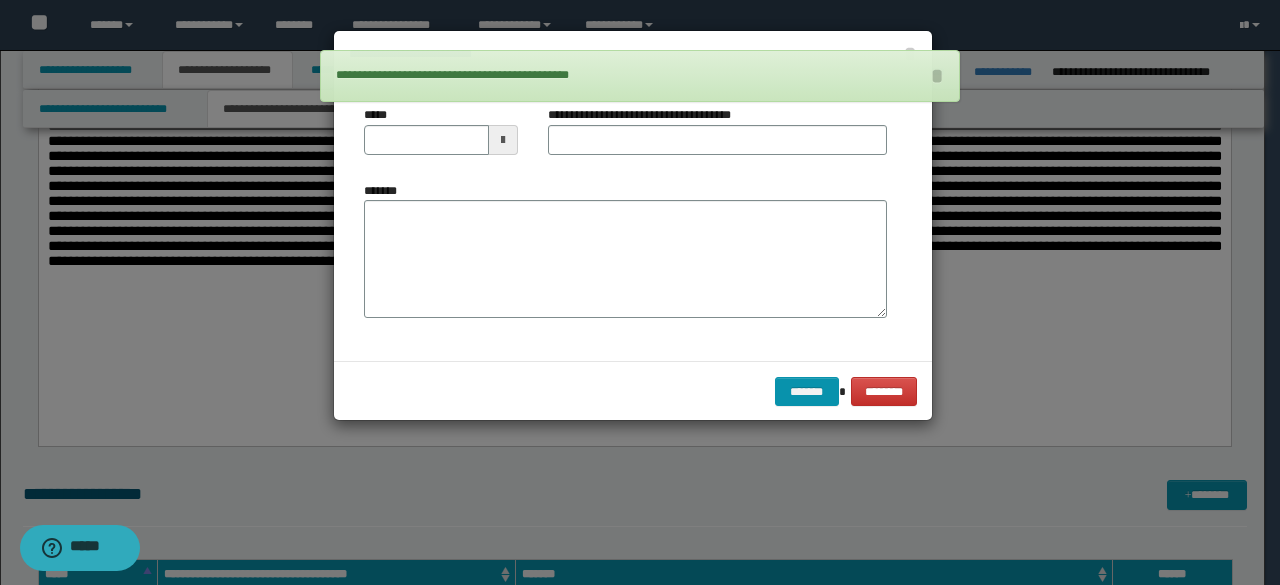 drag, startPoint x: 704, startPoint y: 347, endPoint x: 690, endPoint y: 332, distance: 20.518284 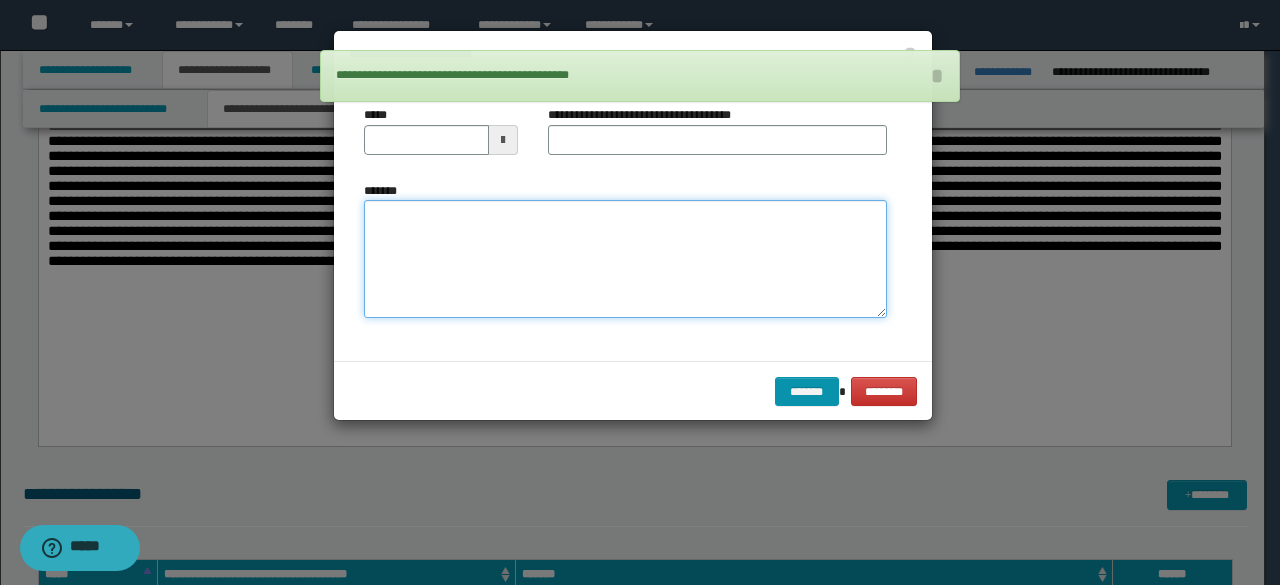 click on "*******" at bounding box center (625, 259) 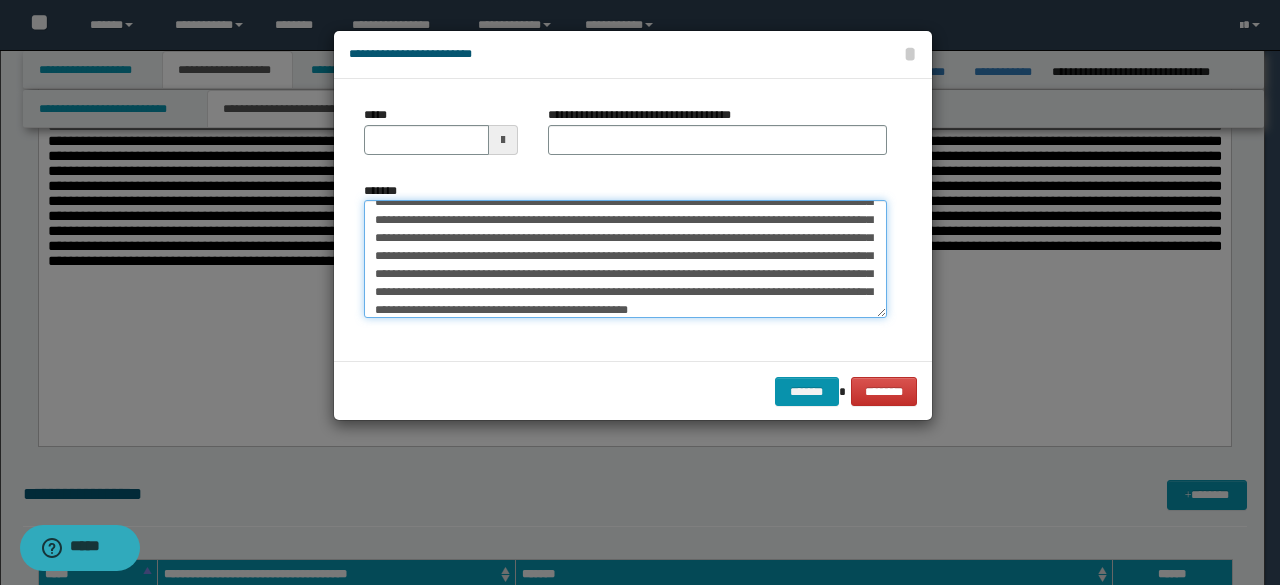 scroll, scrollTop: 0, scrollLeft: 0, axis: both 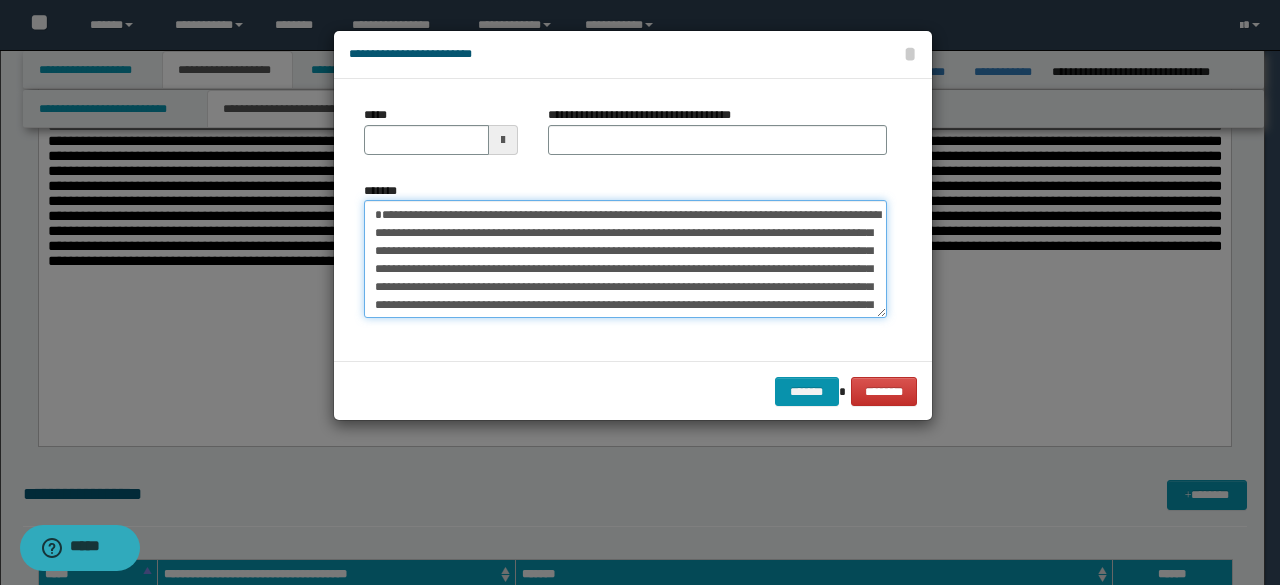 drag, startPoint x: 349, startPoint y: 209, endPoint x: 278, endPoint y: 102, distance: 128.41339 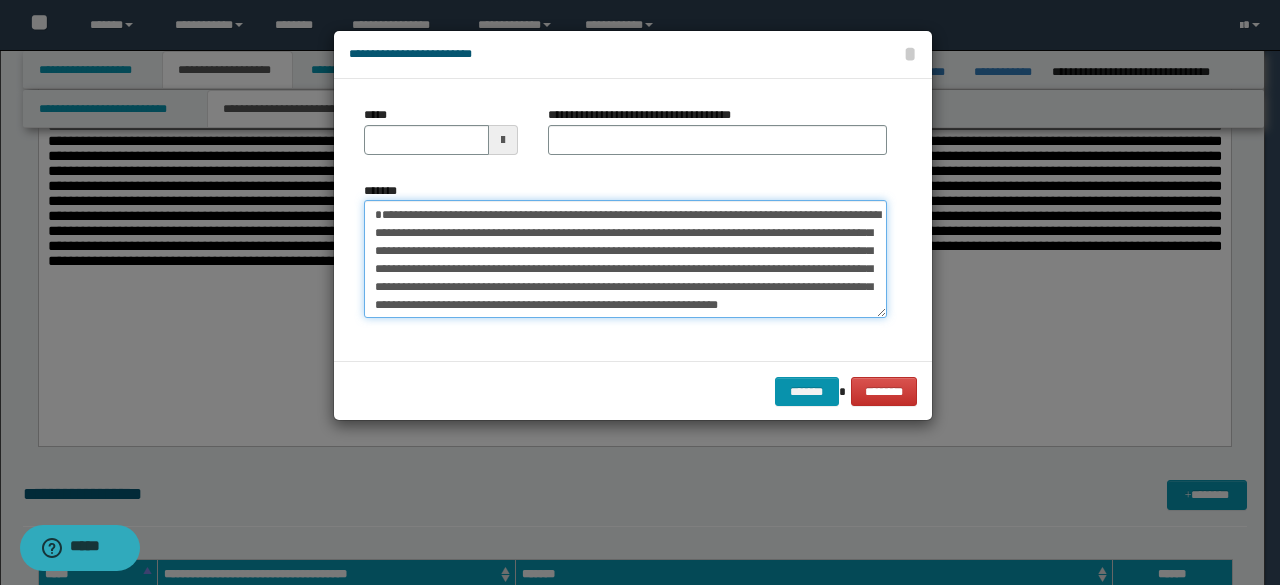 scroll, scrollTop: 2593, scrollLeft: 0, axis: vertical 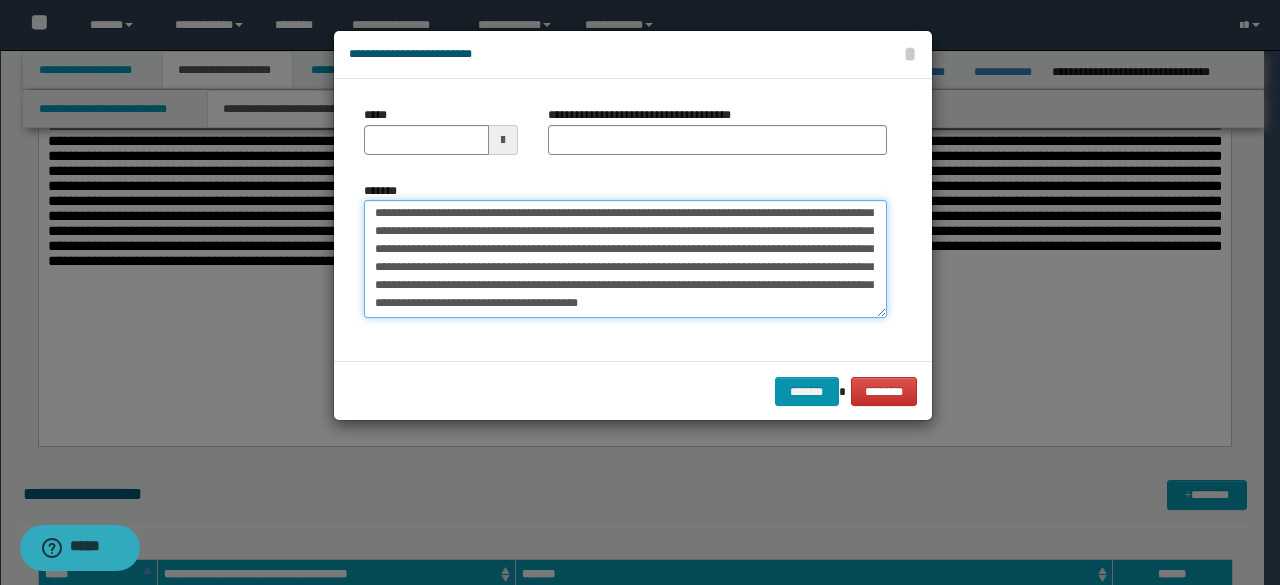 click on "*******" at bounding box center [625, 259] 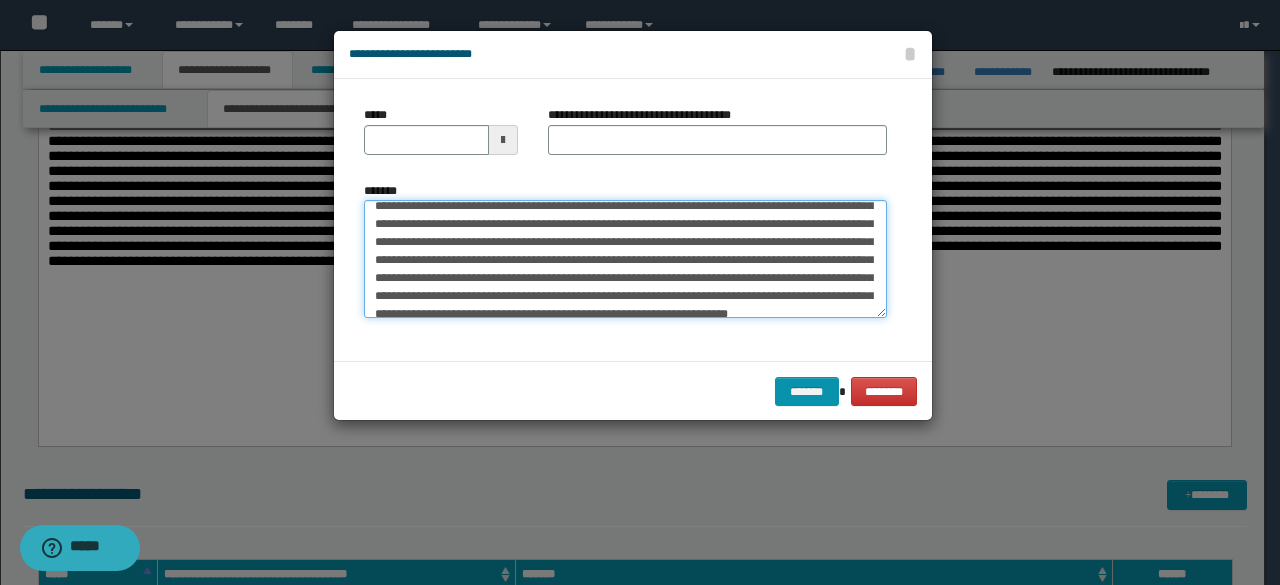 scroll, scrollTop: 0, scrollLeft: 0, axis: both 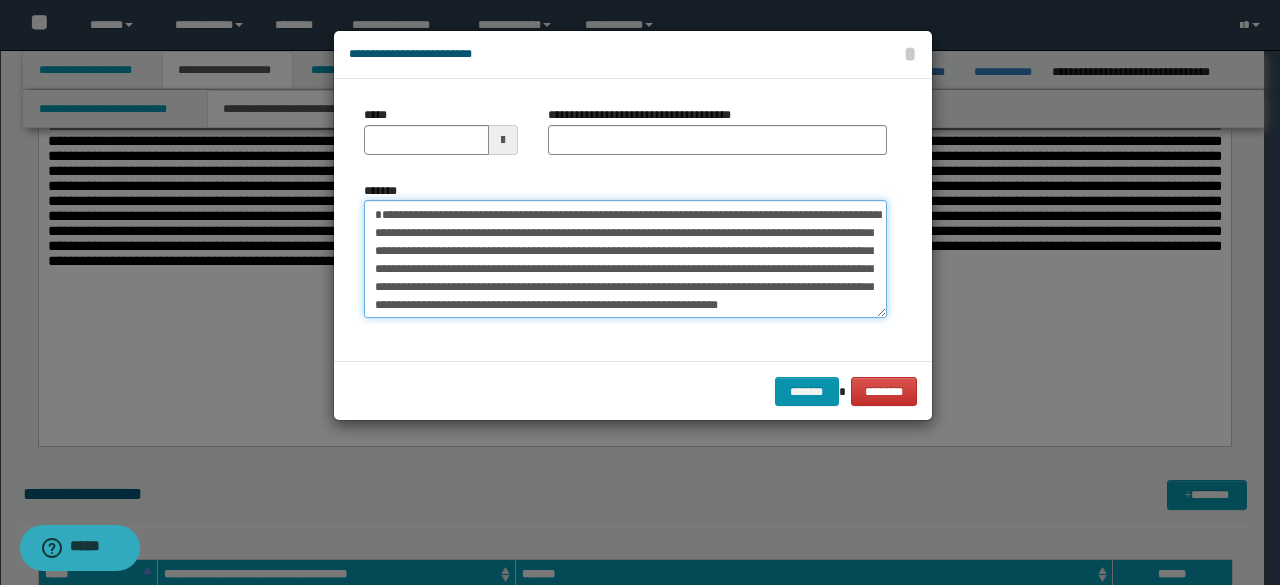 drag, startPoint x: 504, startPoint y: 231, endPoint x: 269, endPoint y: 178, distance: 240.90247 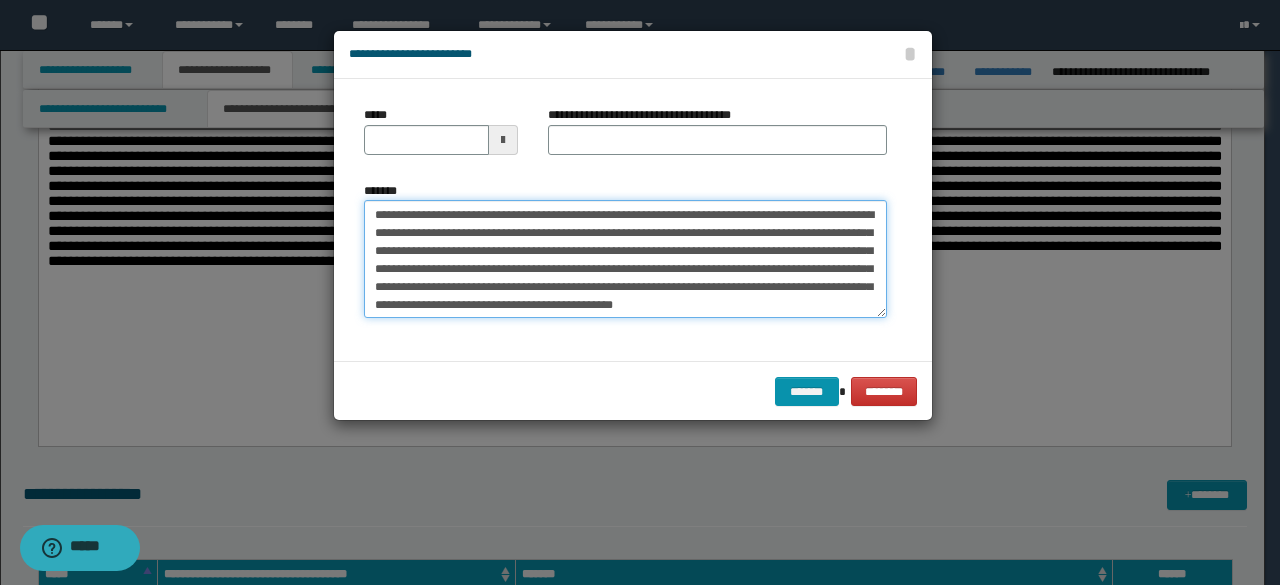 type 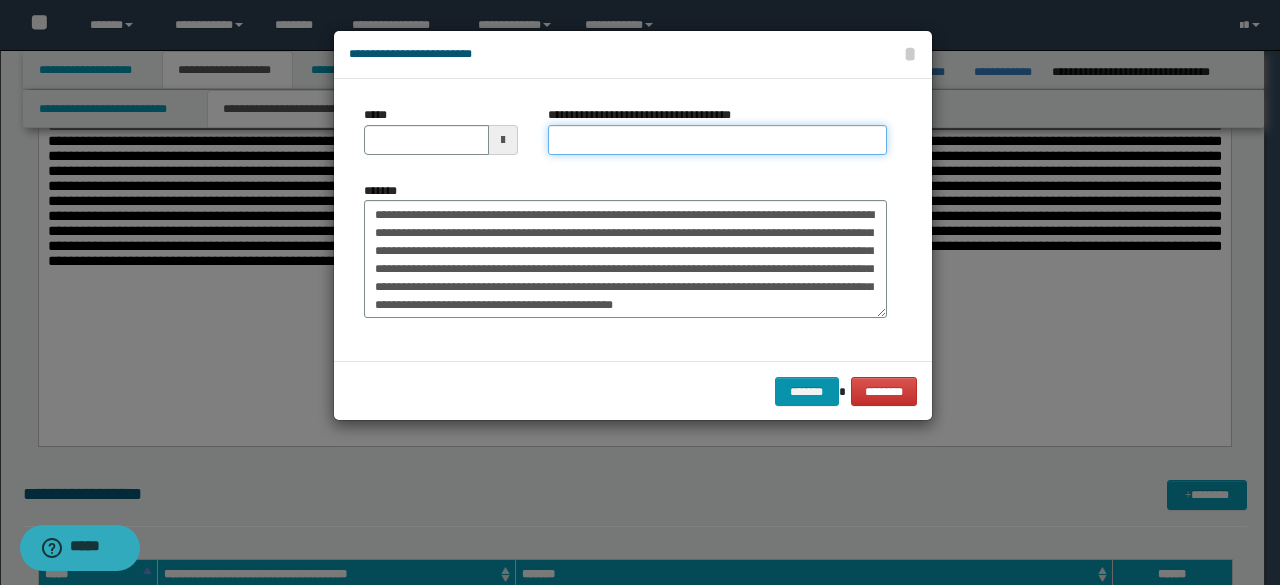 click on "**********" at bounding box center [717, 140] 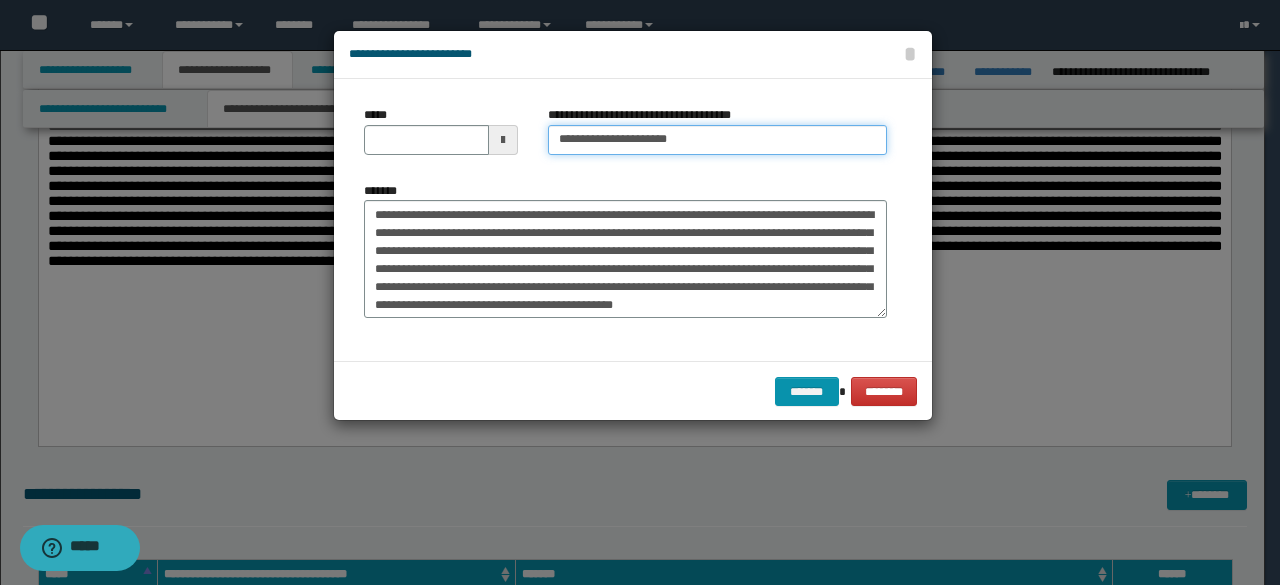 type on "**********" 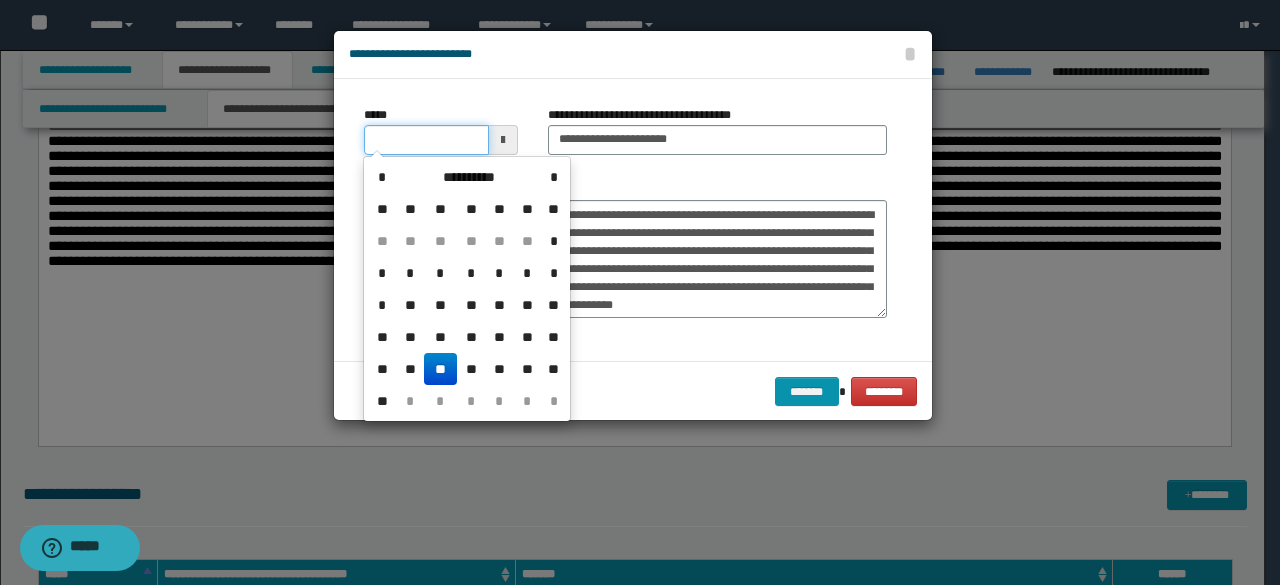 click on "*****" at bounding box center (426, 140) 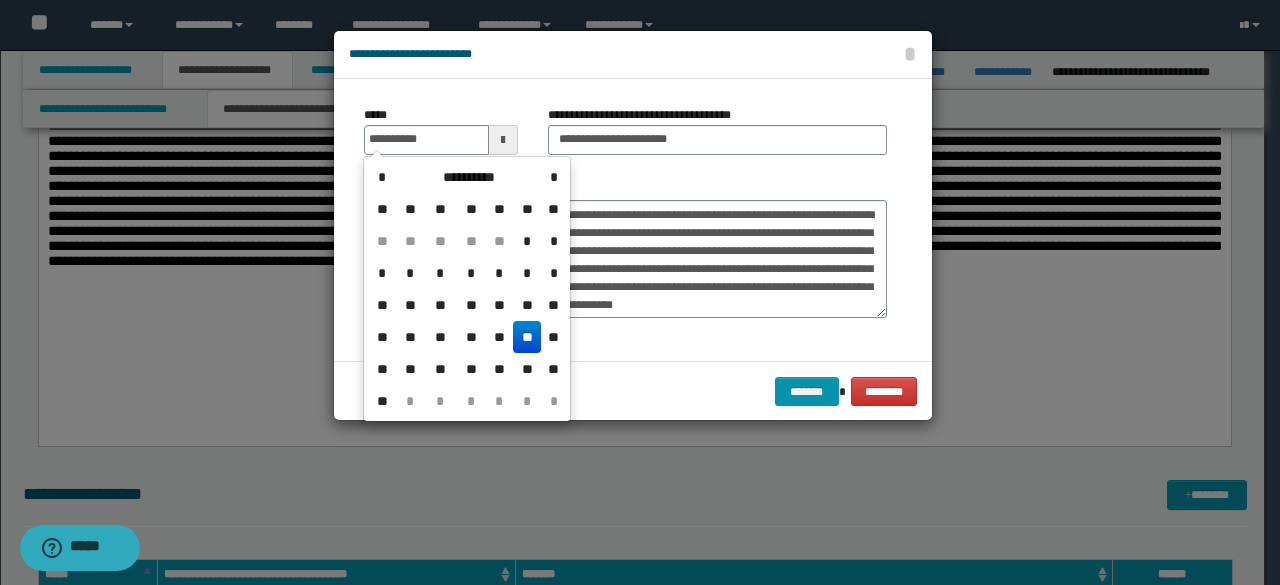 drag, startPoint x: 526, startPoint y: 333, endPoint x: 555, endPoint y: 257, distance: 81.34495 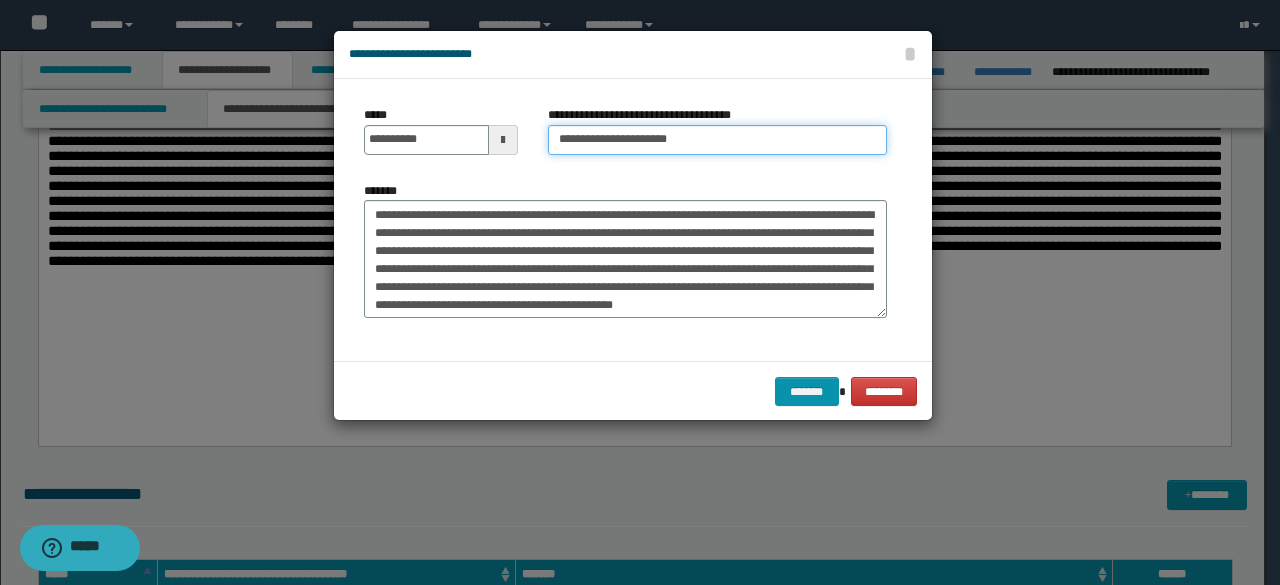 drag, startPoint x: 622, startPoint y: 139, endPoint x: 519, endPoint y: 115, distance: 105.75916 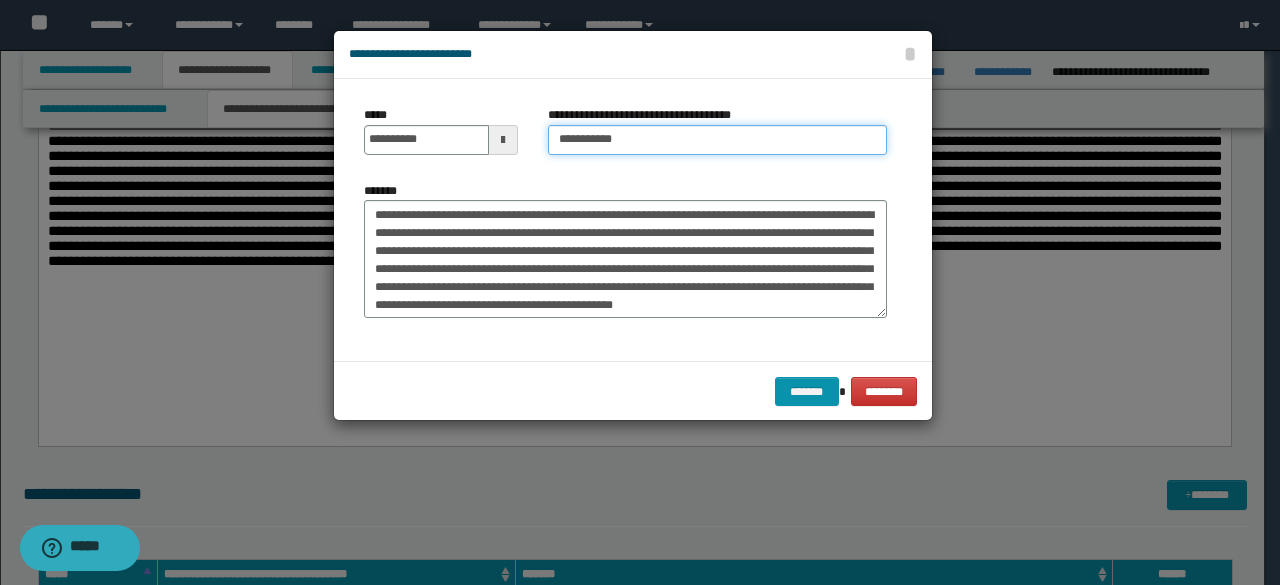 type on "*********" 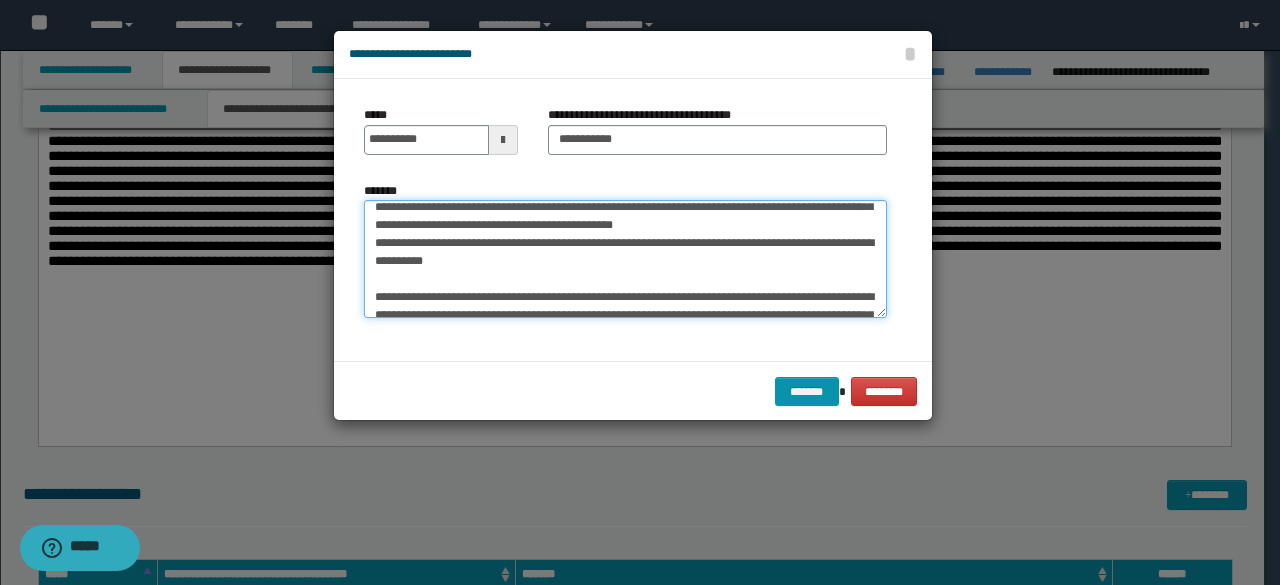 scroll, scrollTop: 120, scrollLeft: 0, axis: vertical 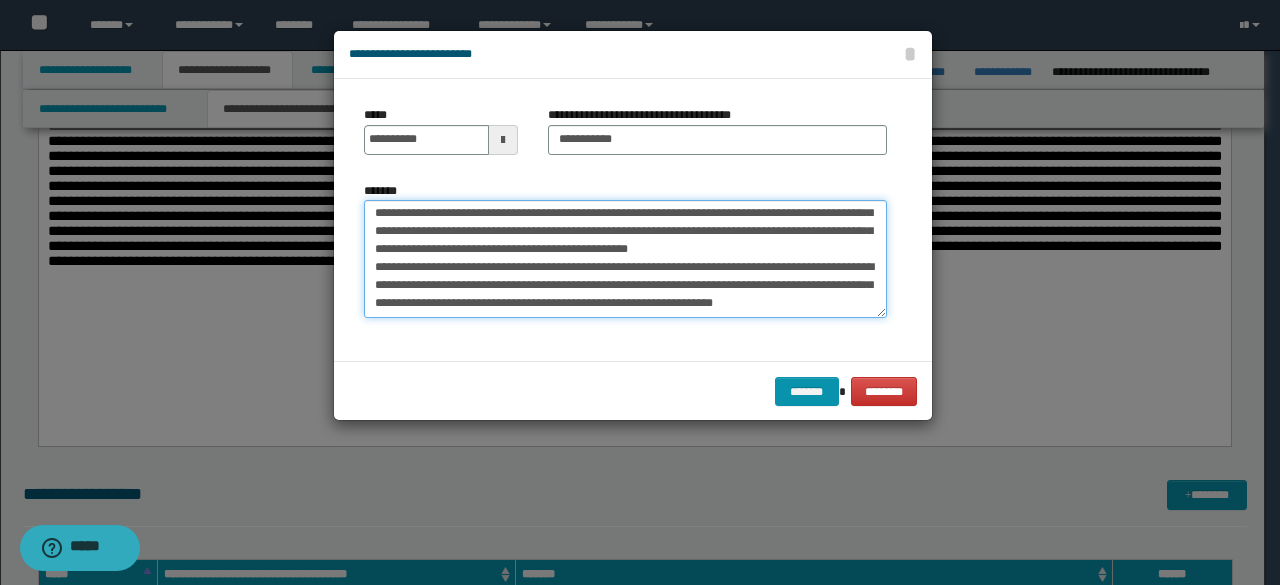 drag, startPoint x: 430, startPoint y: 265, endPoint x: 713, endPoint y: 393, distance: 310.60104 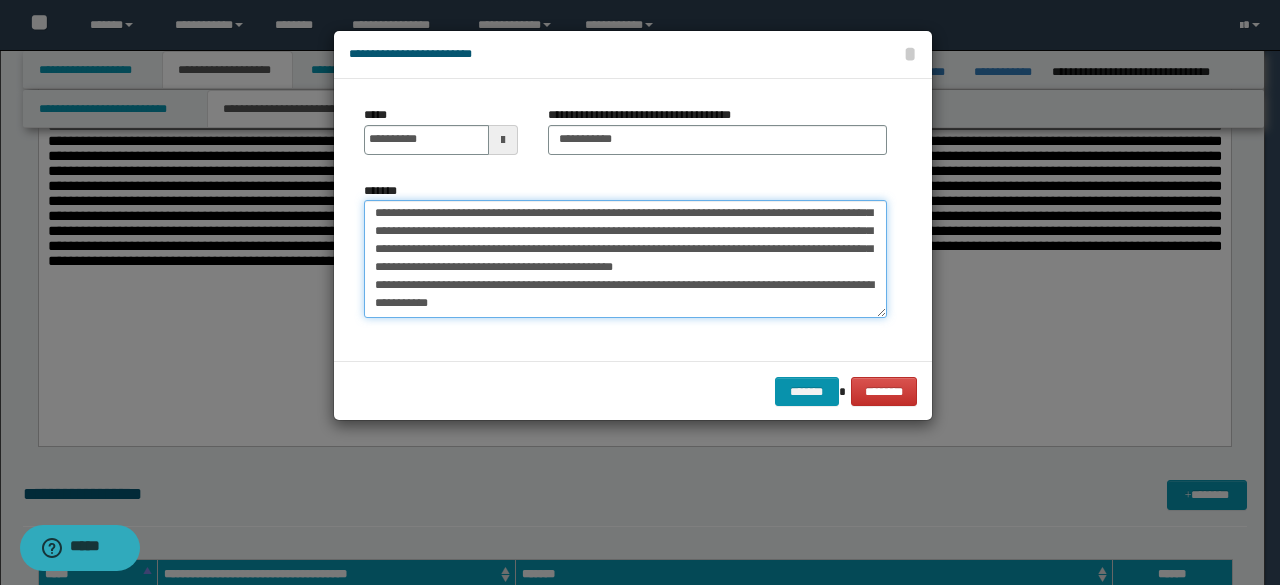 scroll, scrollTop: 73, scrollLeft: 0, axis: vertical 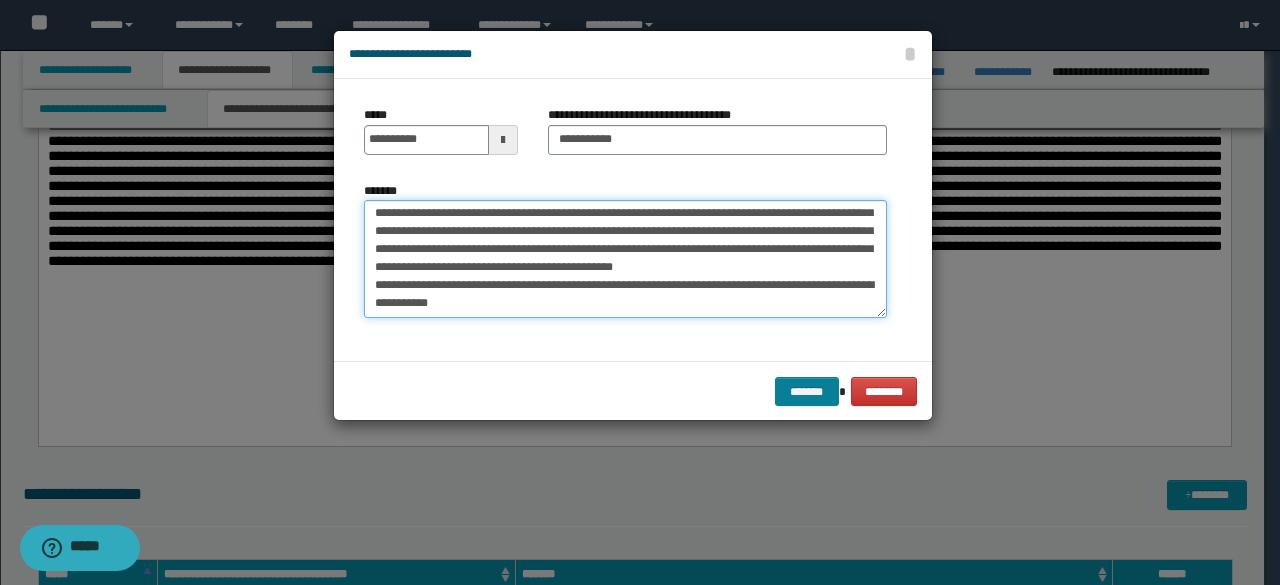 type on "**********" 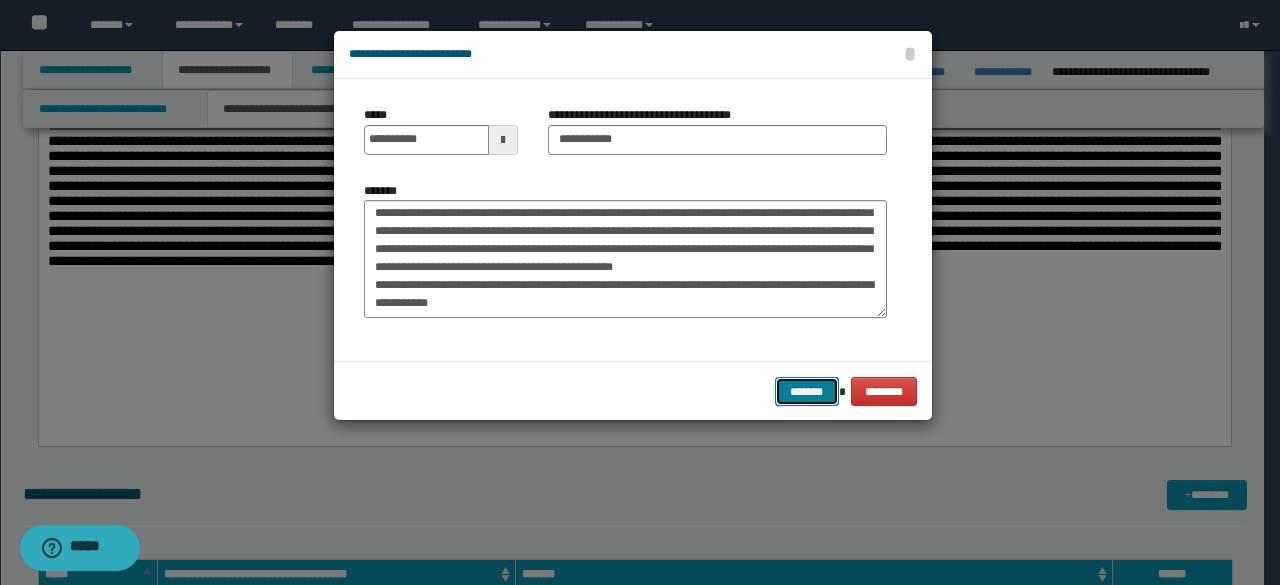 click on "*******" at bounding box center [807, 391] 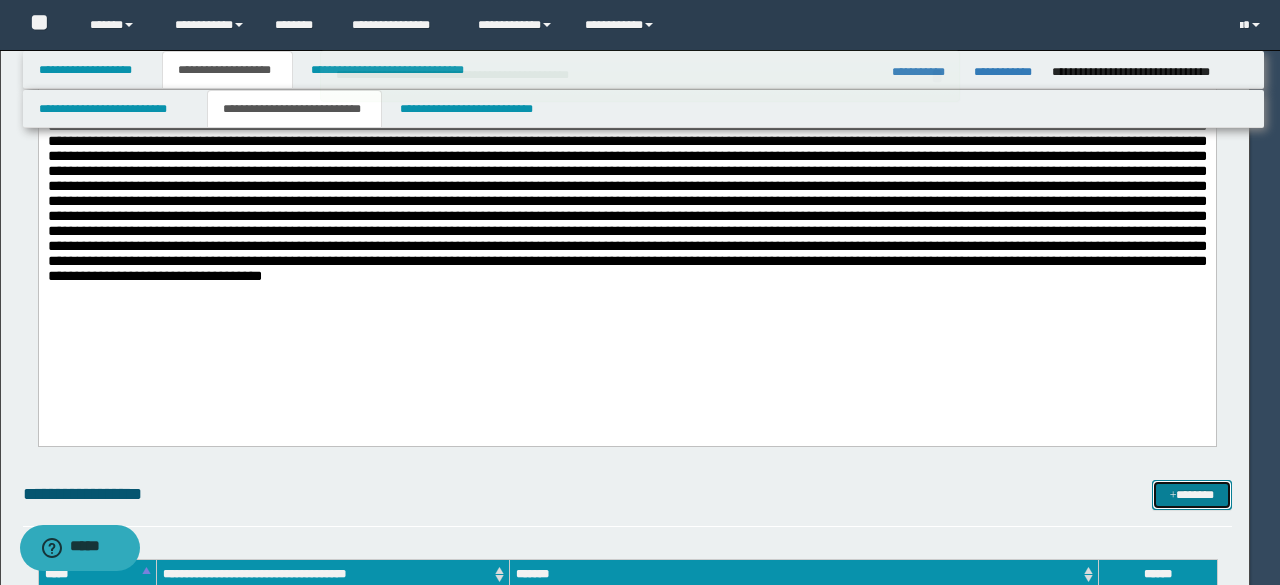 type 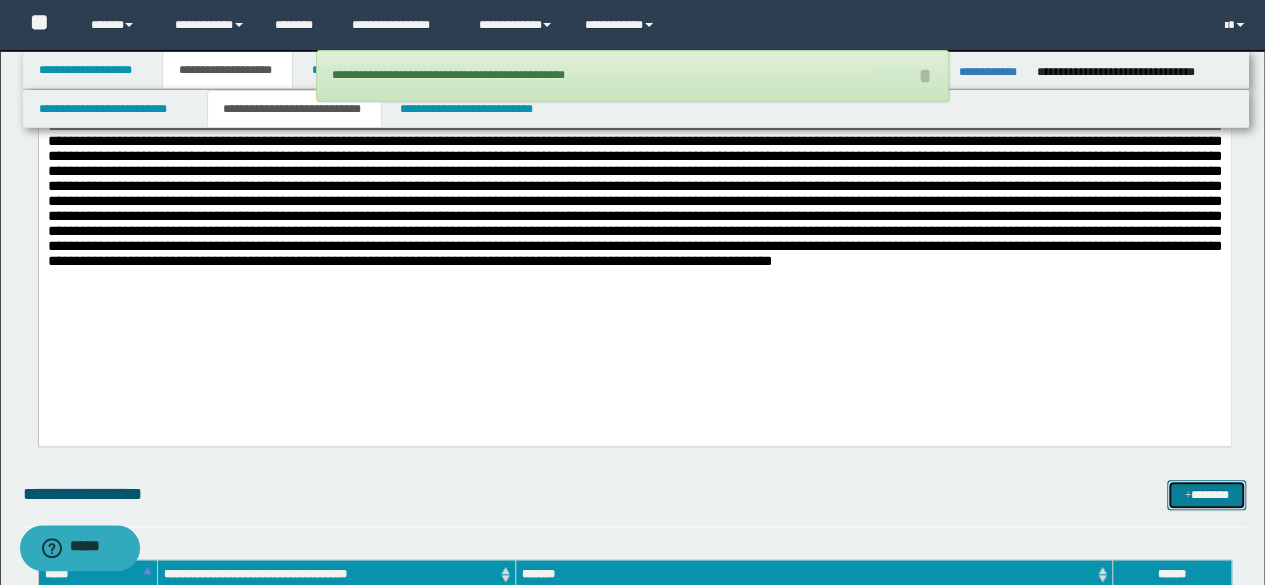 click on "*******" at bounding box center [1206, 494] 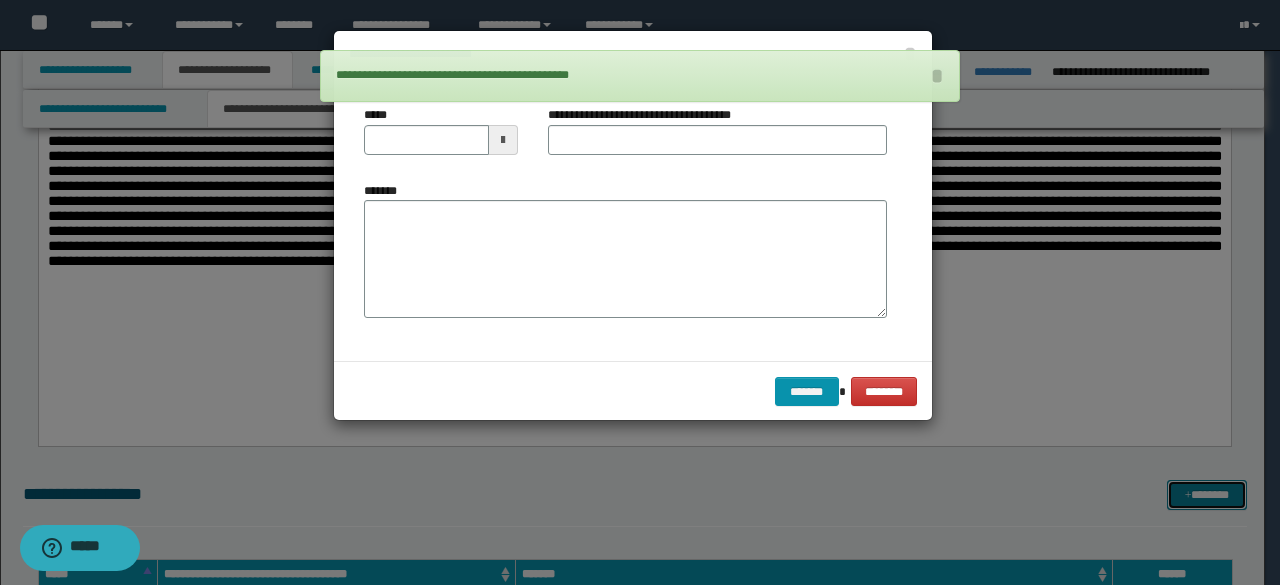 scroll, scrollTop: 0, scrollLeft: 0, axis: both 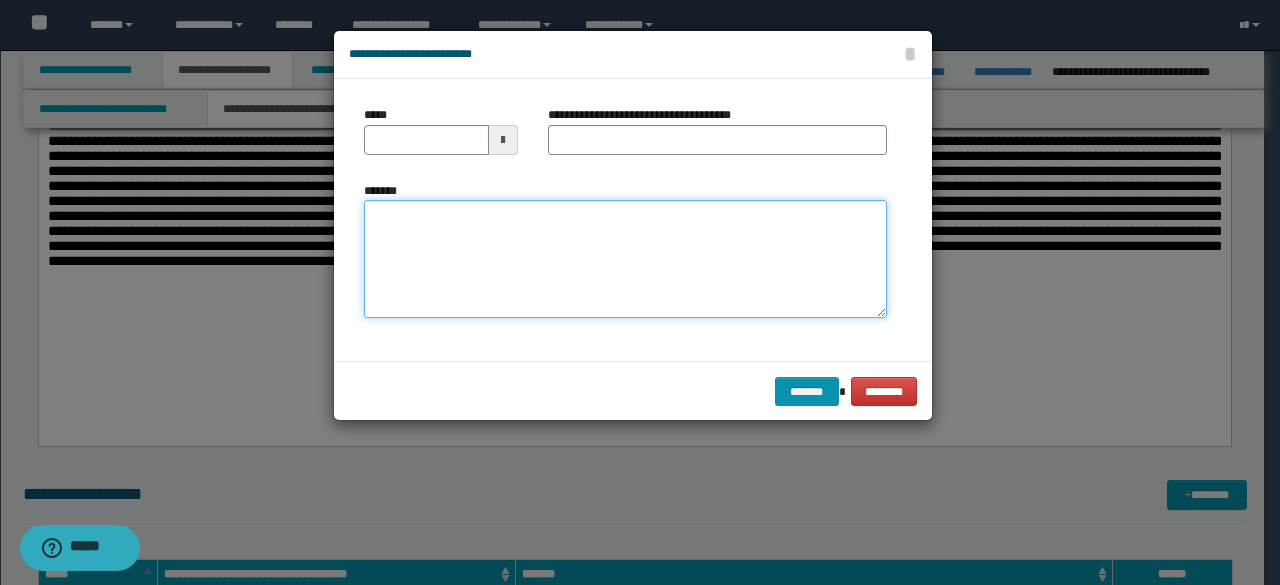 click on "*******" at bounding box center [625, 259] 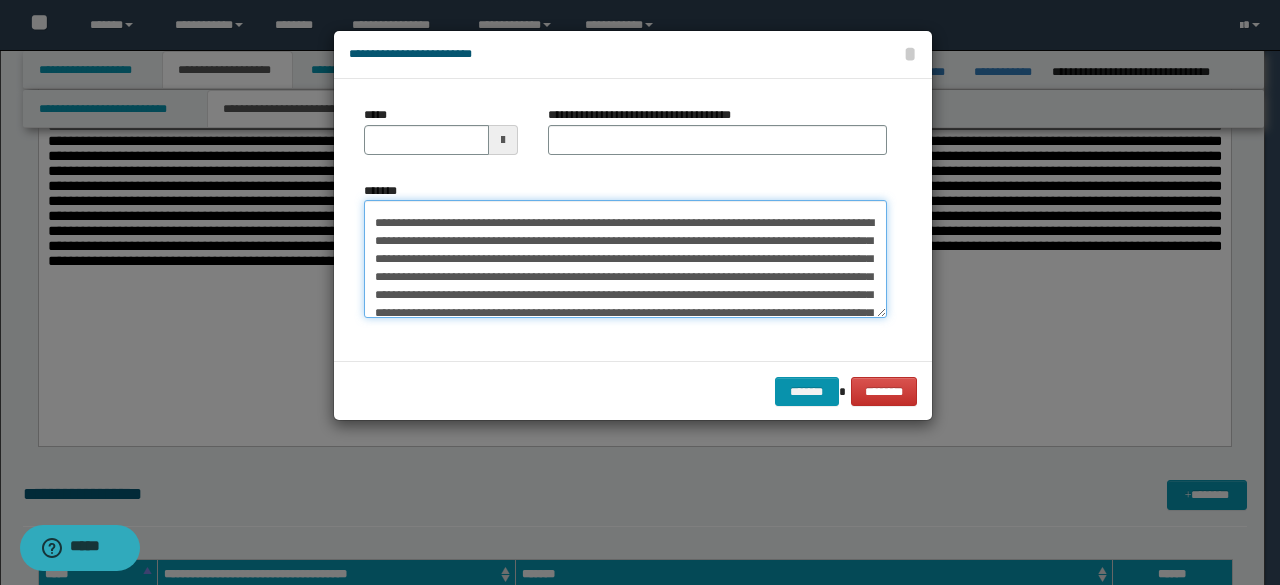 scroll, scrollTop: 280, scrollLeft: 0, axis: vertical 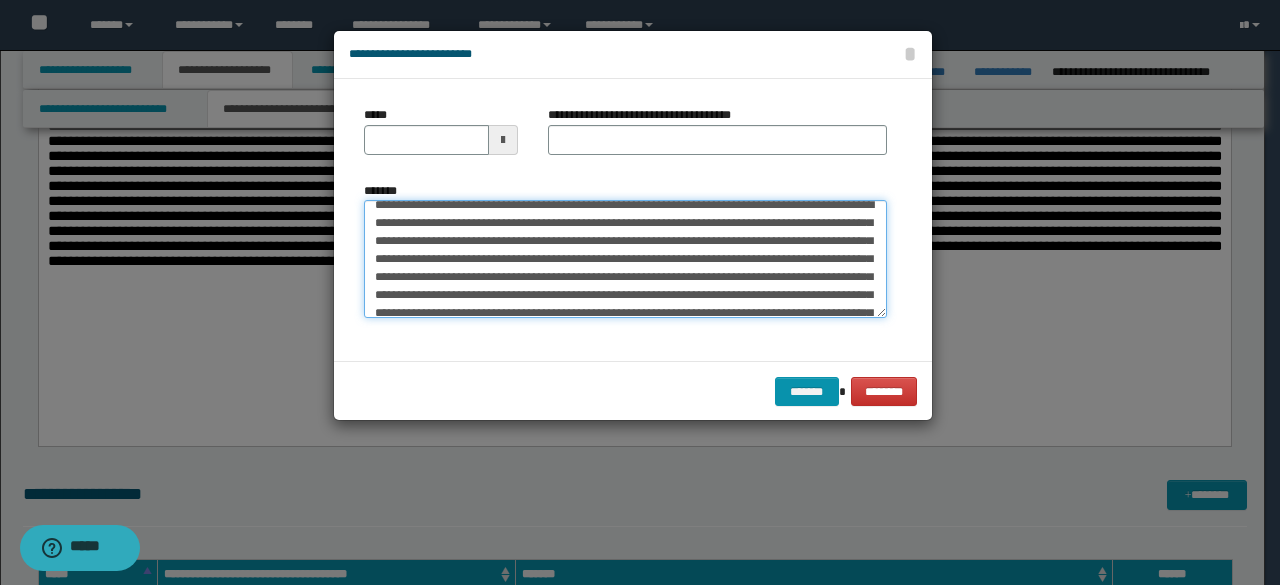 type 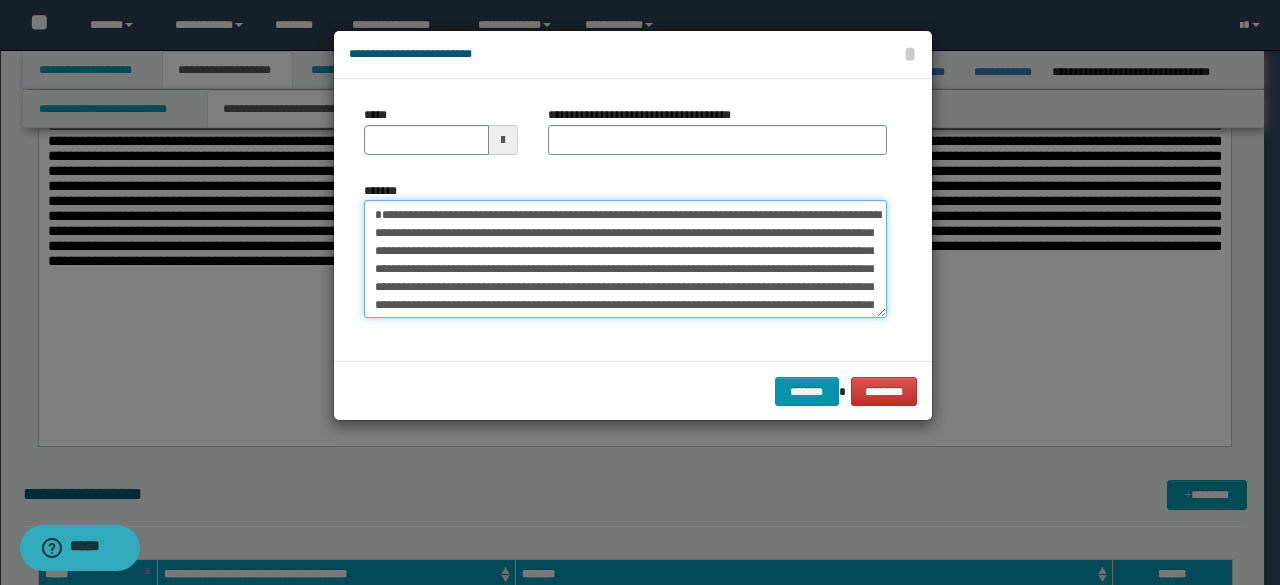 drag, startPoint x: 788, startPoint y: 228, endPoint x: 160, endPoint y: 79, distance: 645.43396 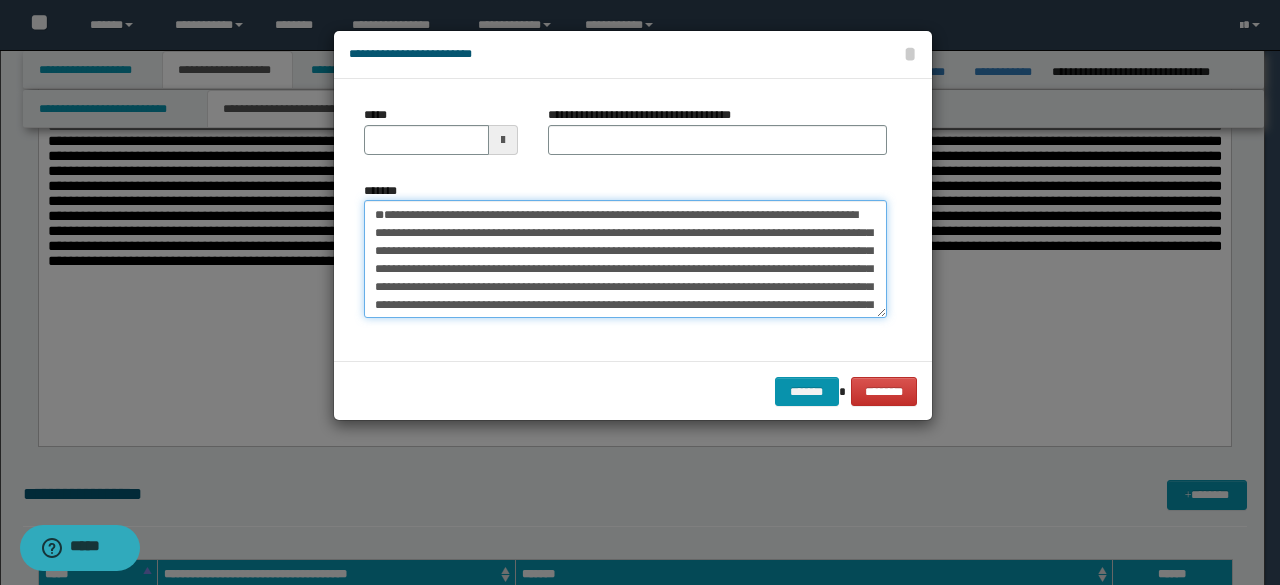 scroll, scrollTop: 2485, scrollLeft: 0, axis: vertical 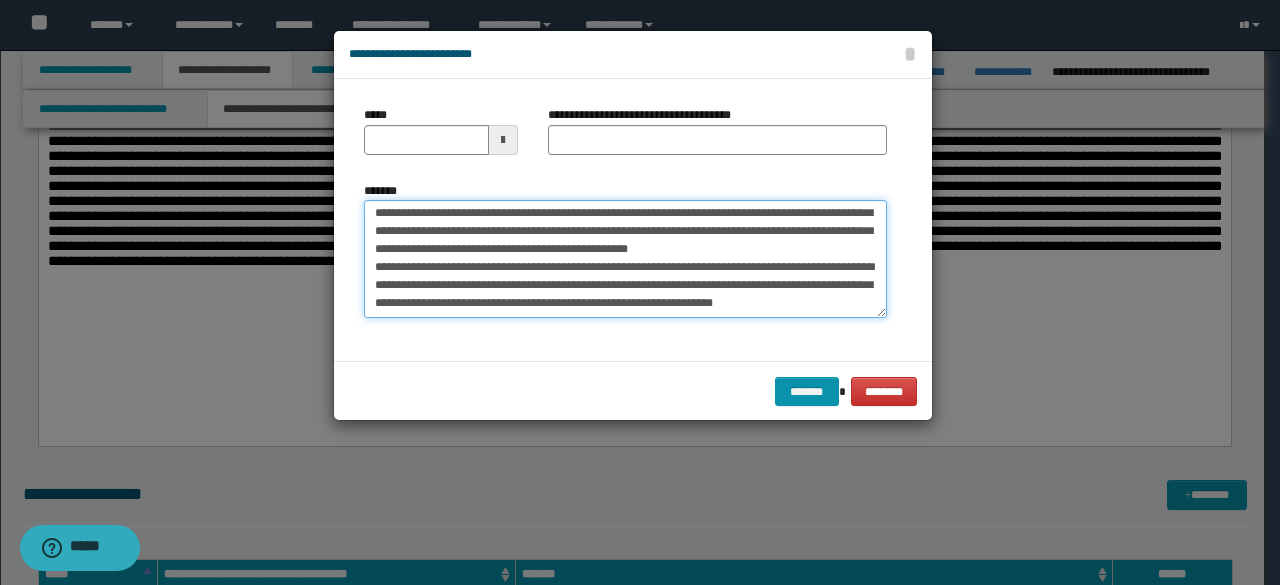 click on "*******" at bounding box center [625, 259] 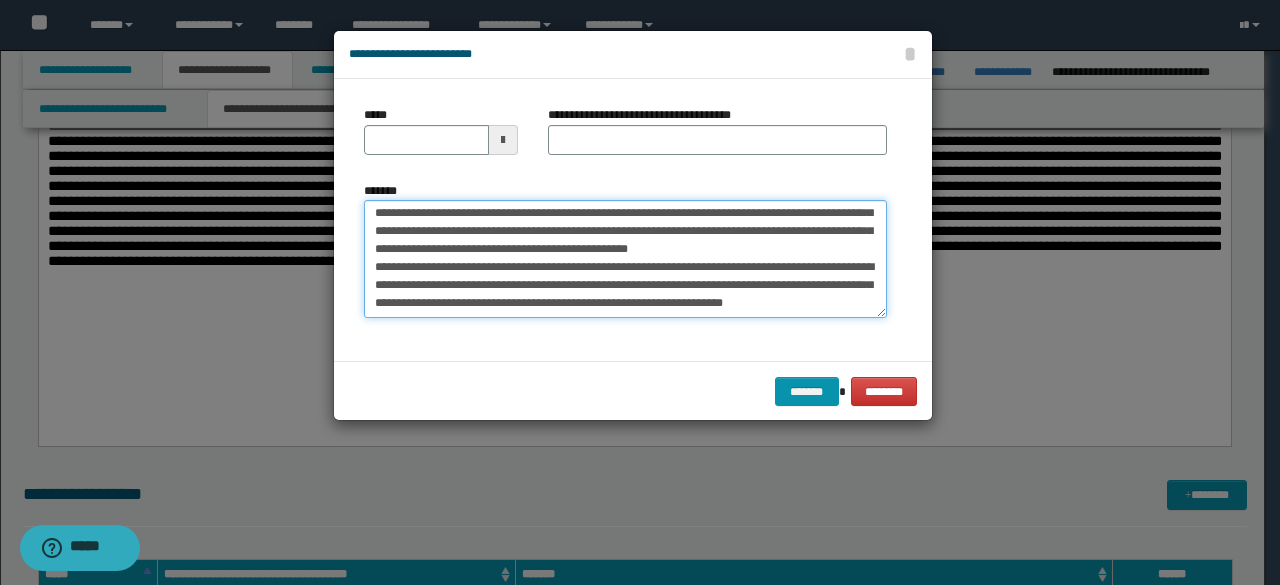 paste on "**********" 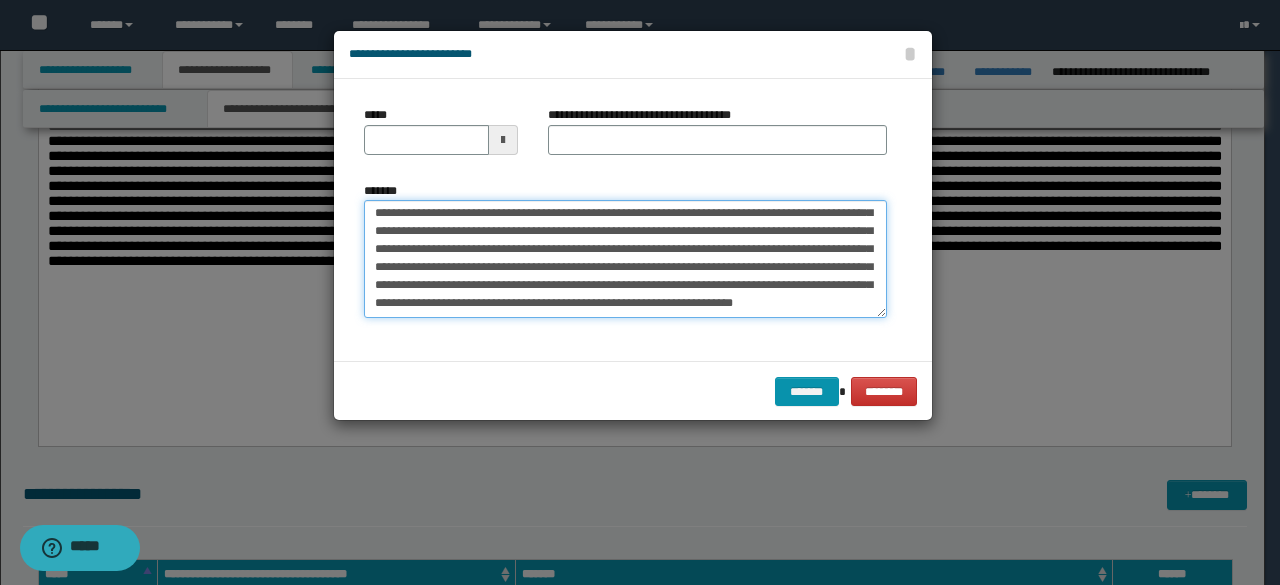 scroll, scrollTop: 0, scrollLeft: 0, axis: both 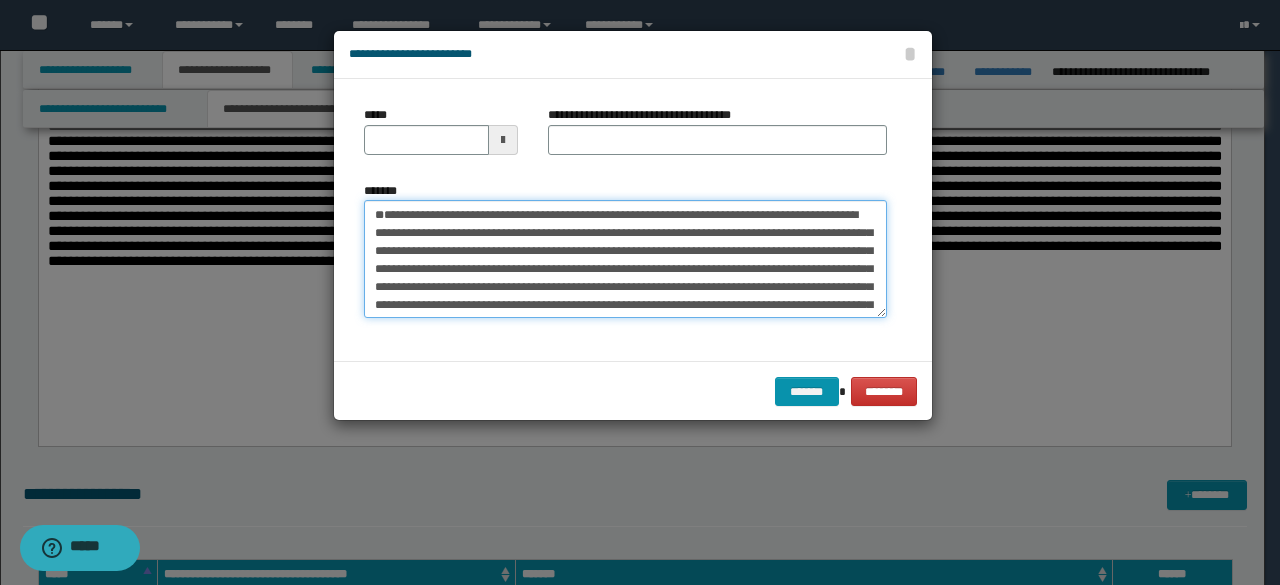 drag, startPoint x: 496, startPoint y: 253, endPoint x: 439, endPoint y: 246, distance: 57.428215 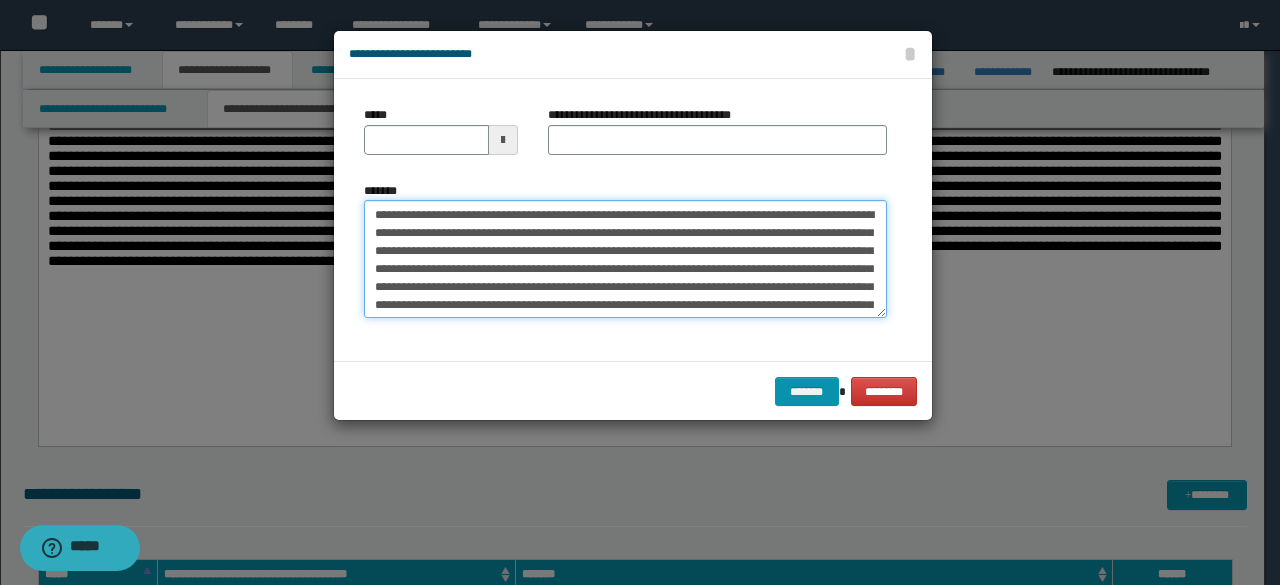 type on "**********" 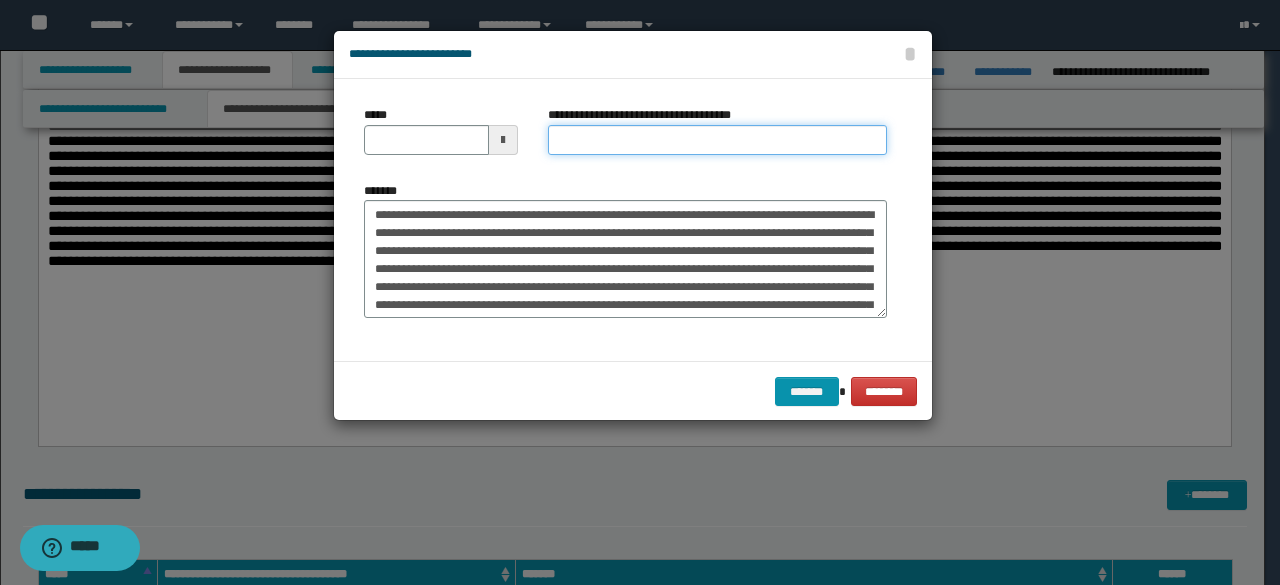 drag, startPoint x: 674, startPoint y: 147, endPoint x: 494, endPoint y: 155, distance: 180.17769 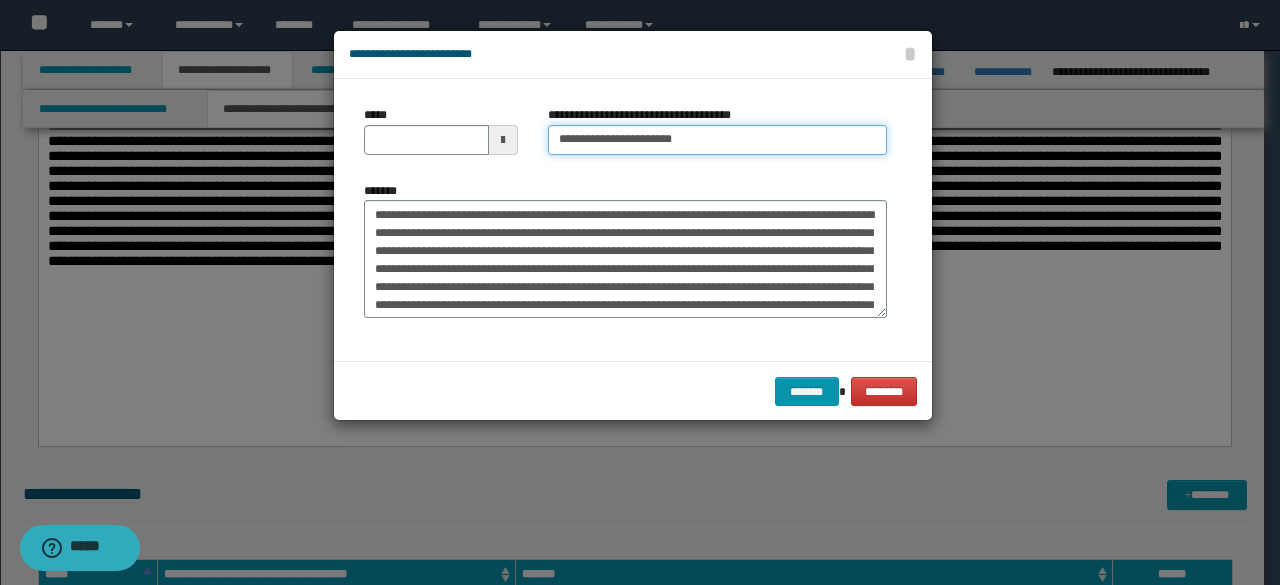 type 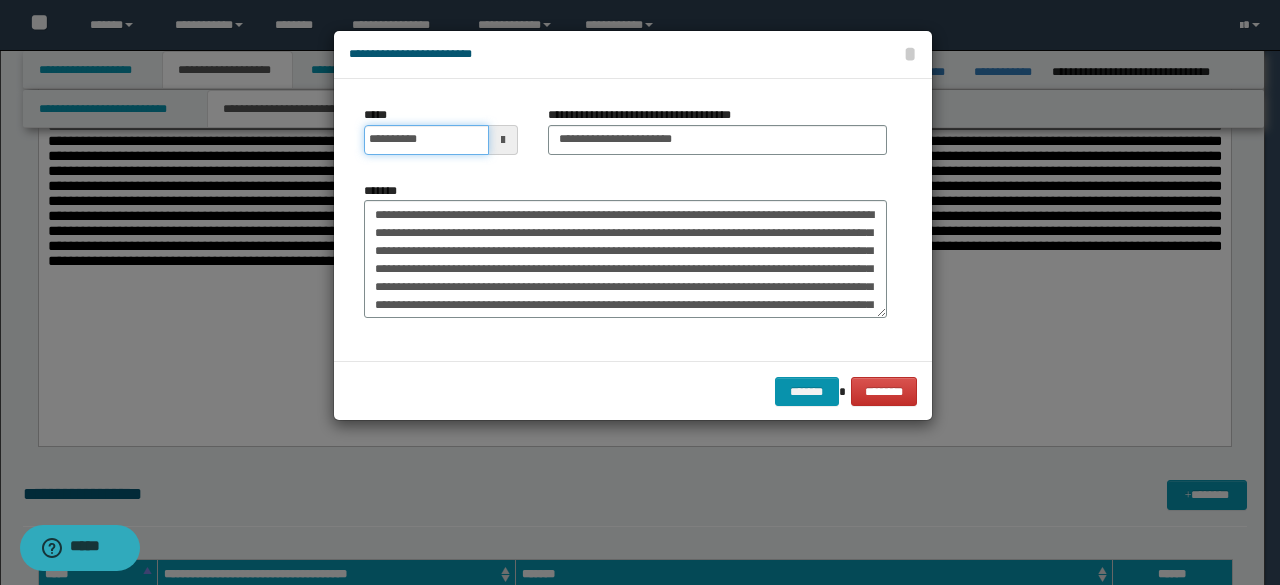 click on "**********" at bounding box center [426, 140] 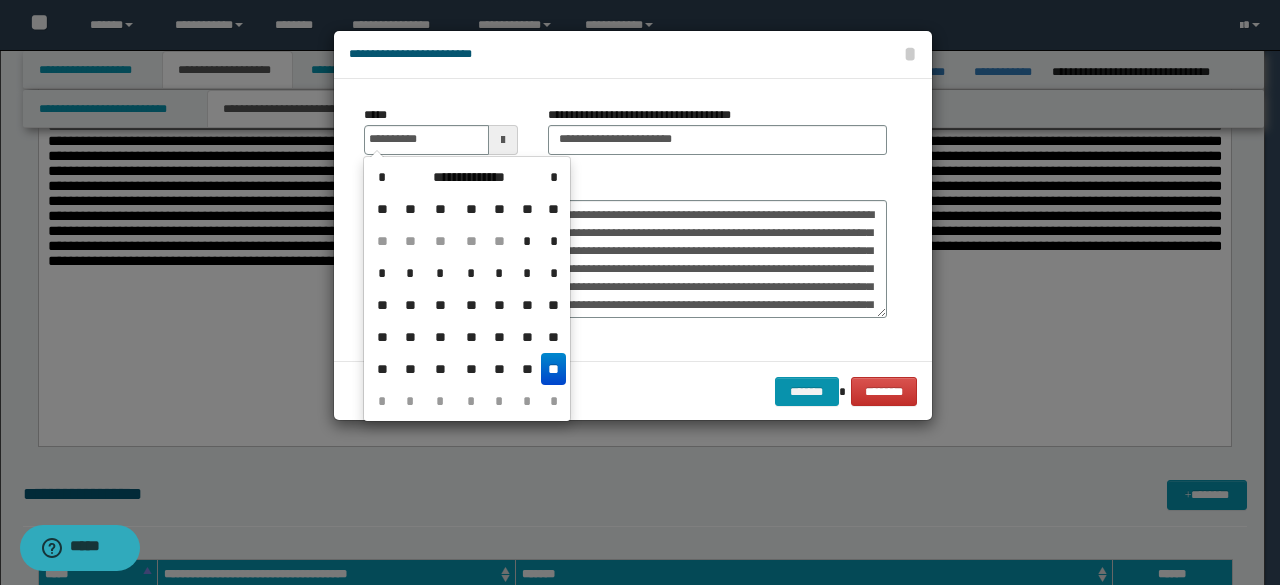 click on "**" at bounding box center [553, 369] 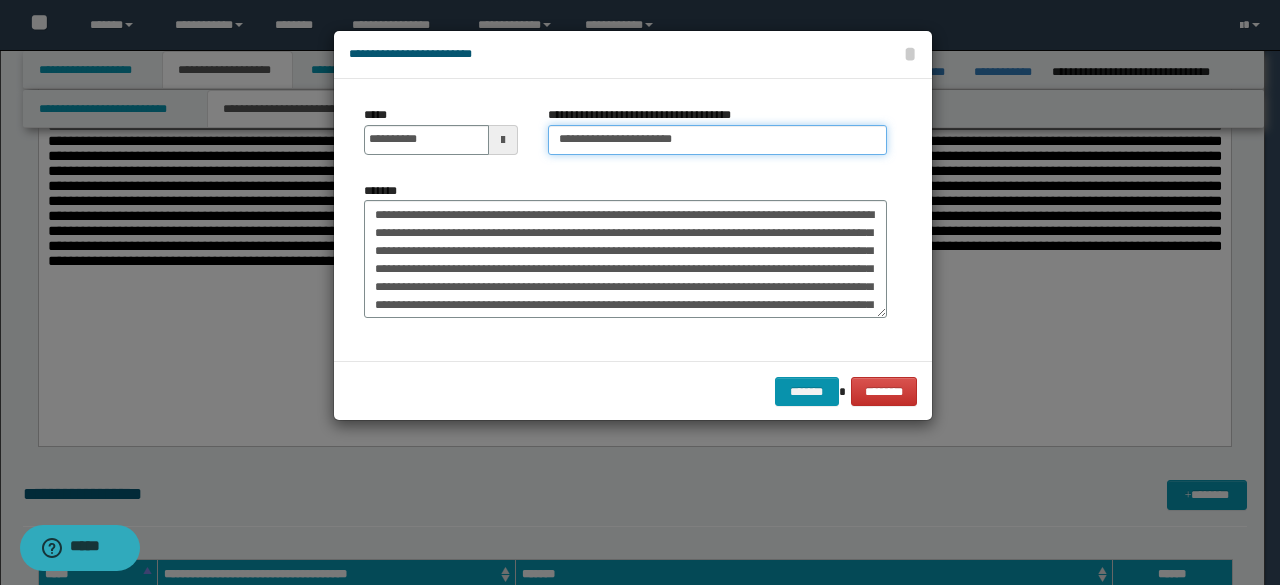 drag, startPoint x: 626, startPoint y: 142, endPoint x: 387, endPoint y: 53, distance: 255.03333 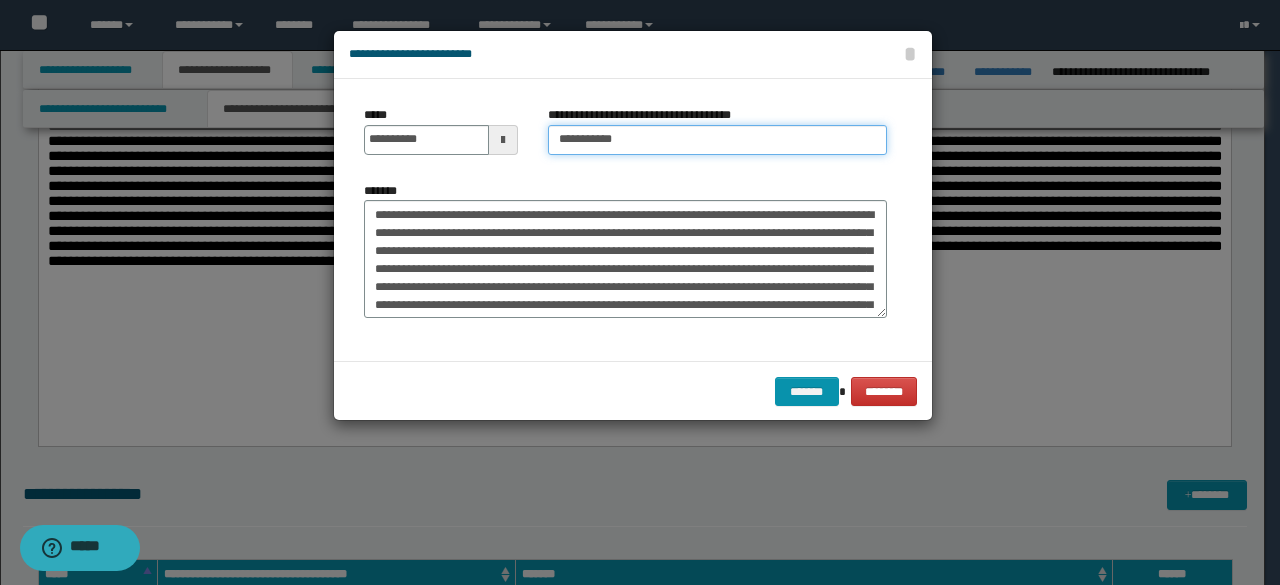 type on "*********" 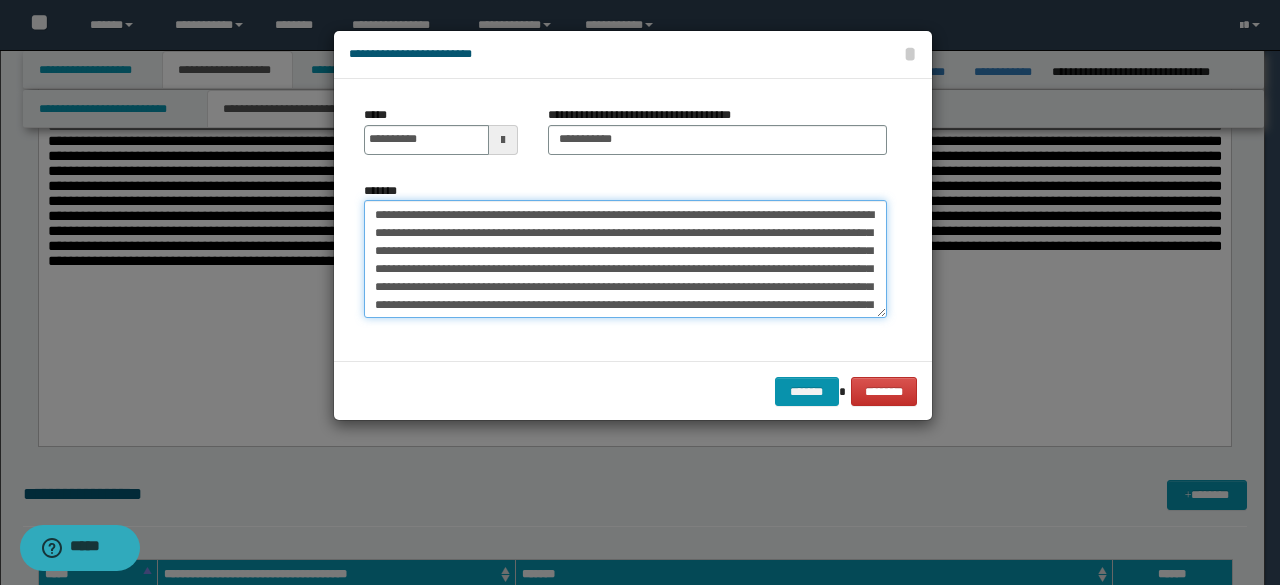 click on "*******" at bounding box center [625, 259] 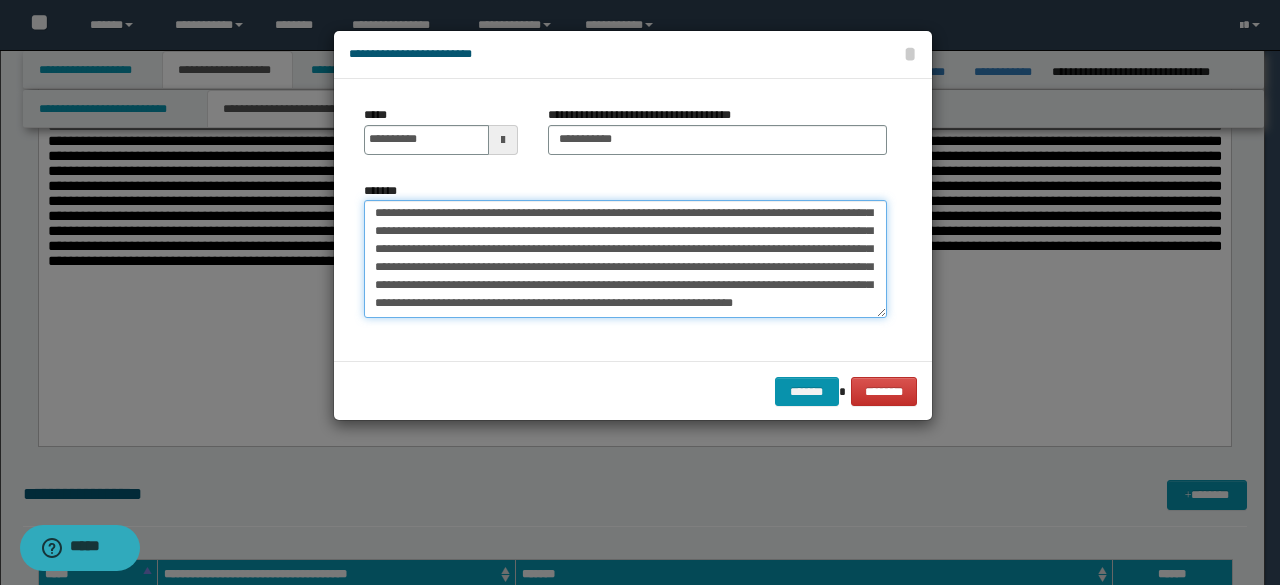 scroll, scrollTop: 2773, scrollLeft: 0, axis: vertical 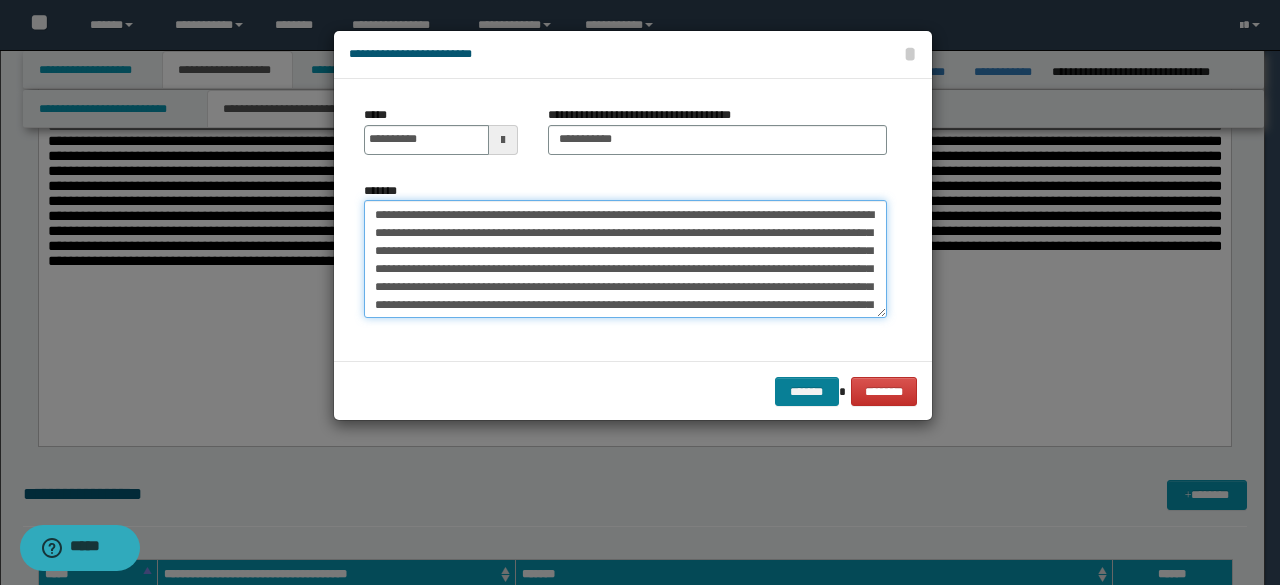 type on "**********" 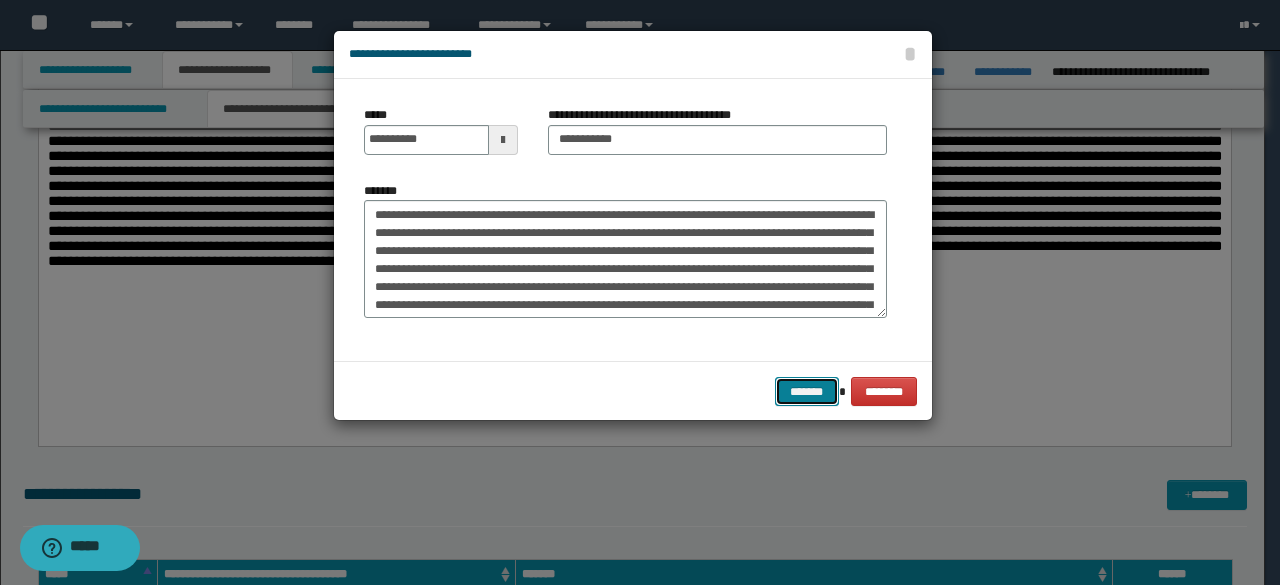 click on "*******" at bounding box center [807, 391] 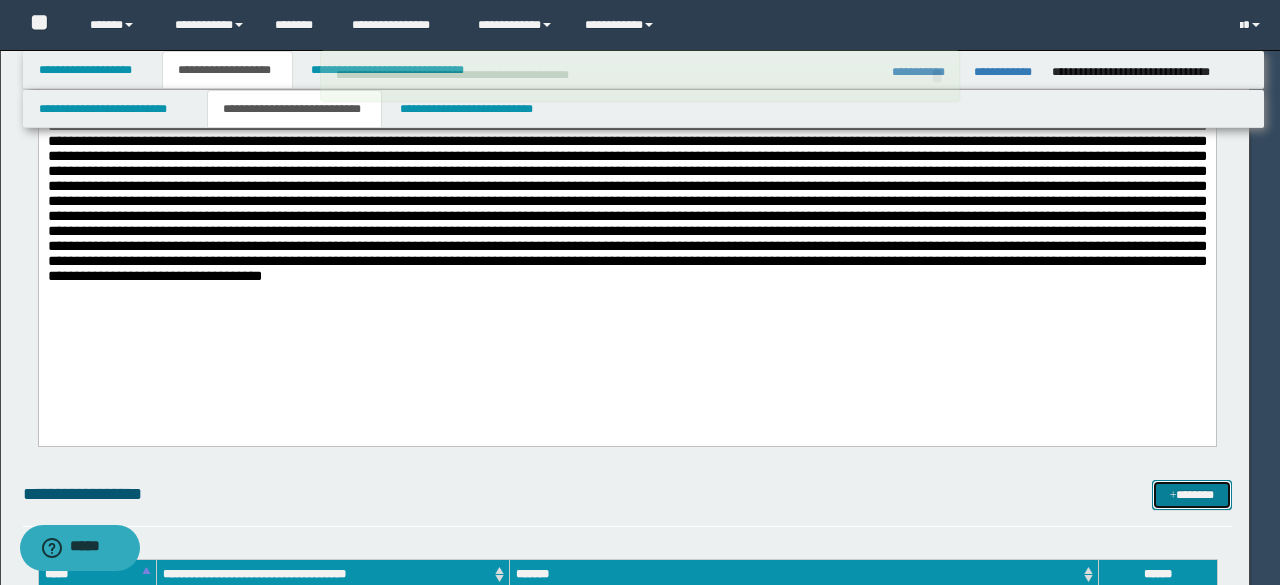 type 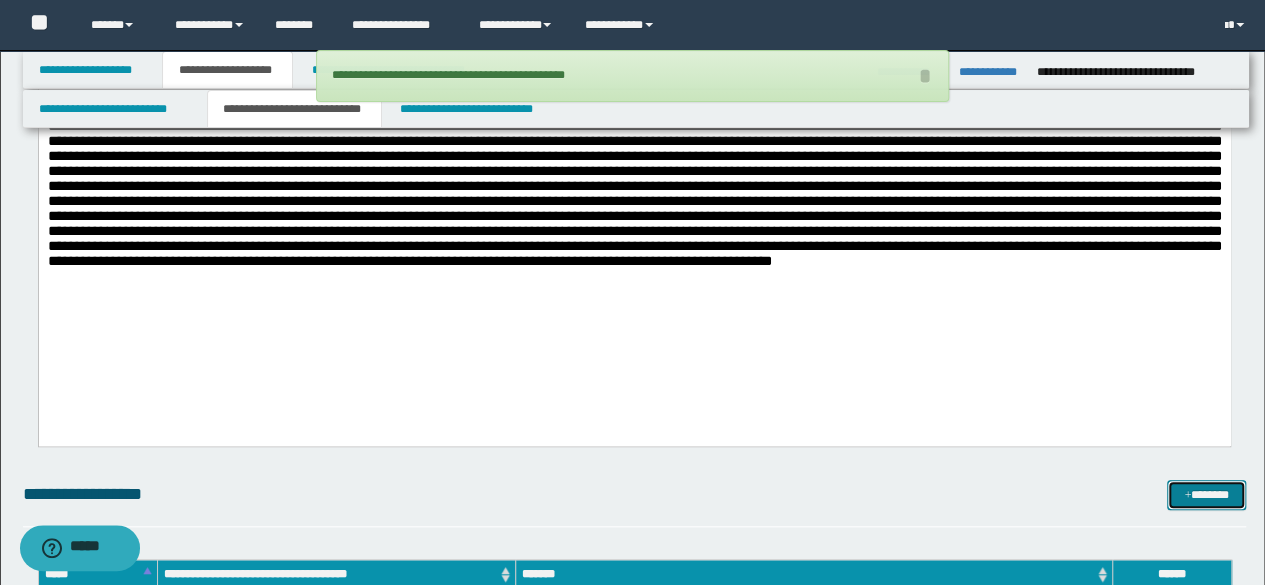 drag, startPoint x: 1229, startPoint y: 500, endPoint x: 1206, endPoint y: 453, distance: 52.3259 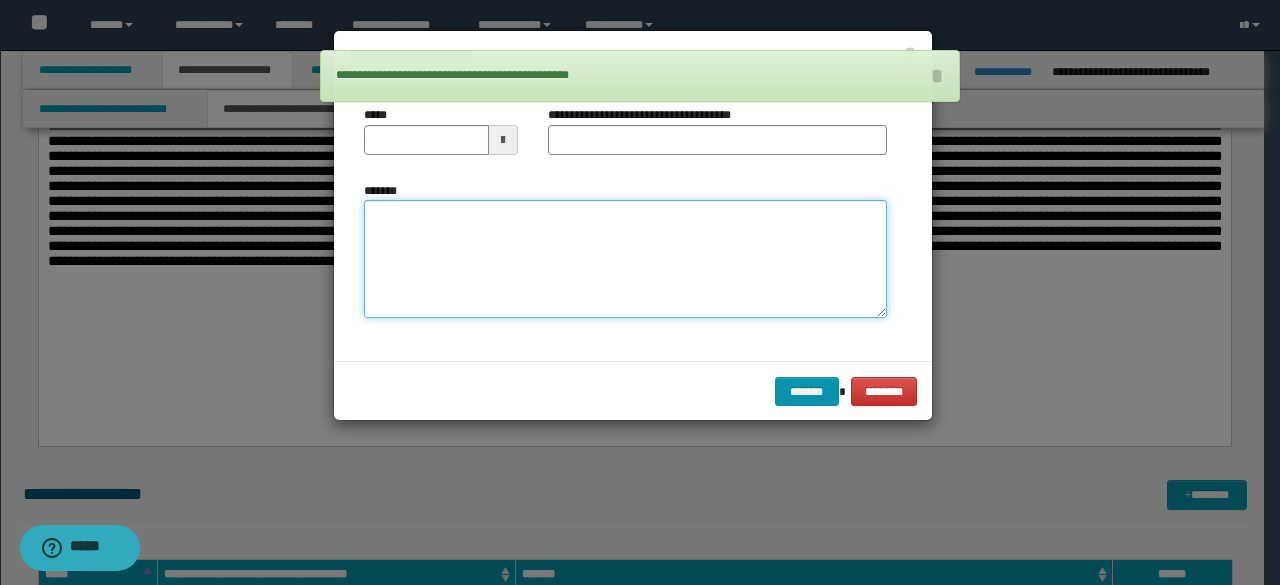 click on "*******" at bounding box center [625, 259] 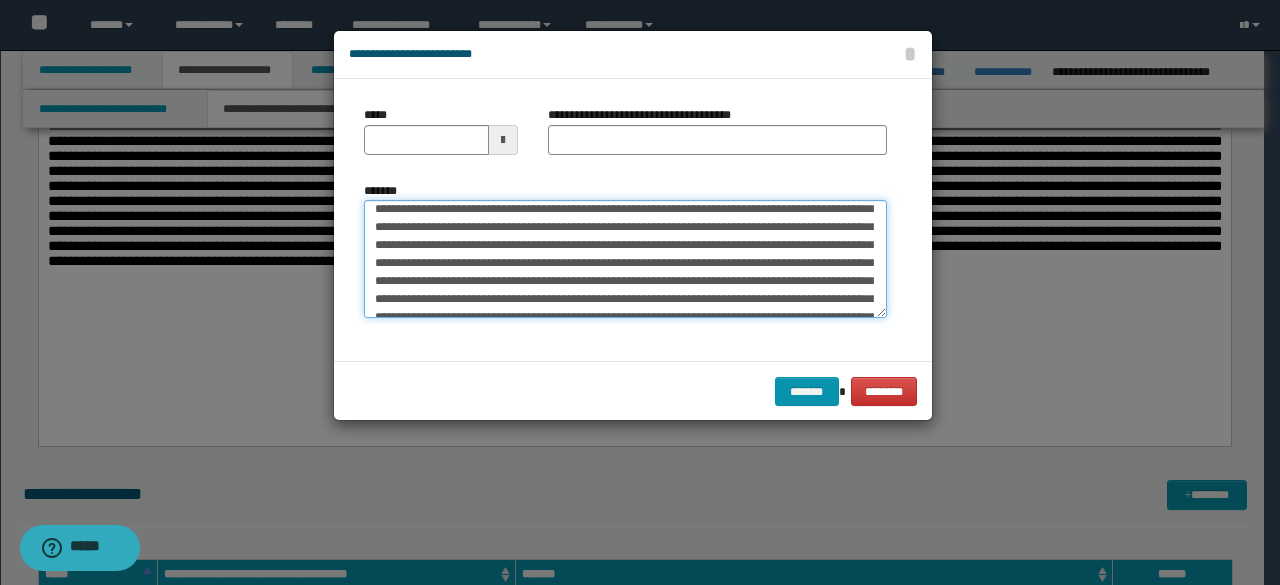 scroll, scrollTop: 0, scrollLeft: 0, axis: both 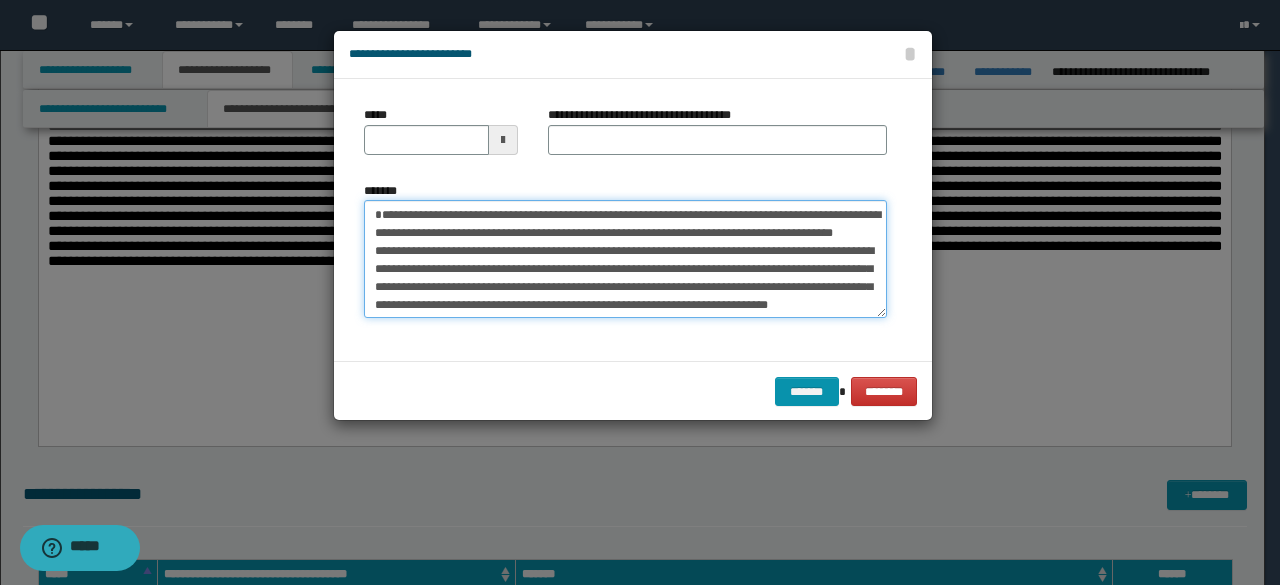 drag, startPoint x: 511, startPoint y: 231, endPoint x: 319, endPoint y: 190, distance: 196.32881 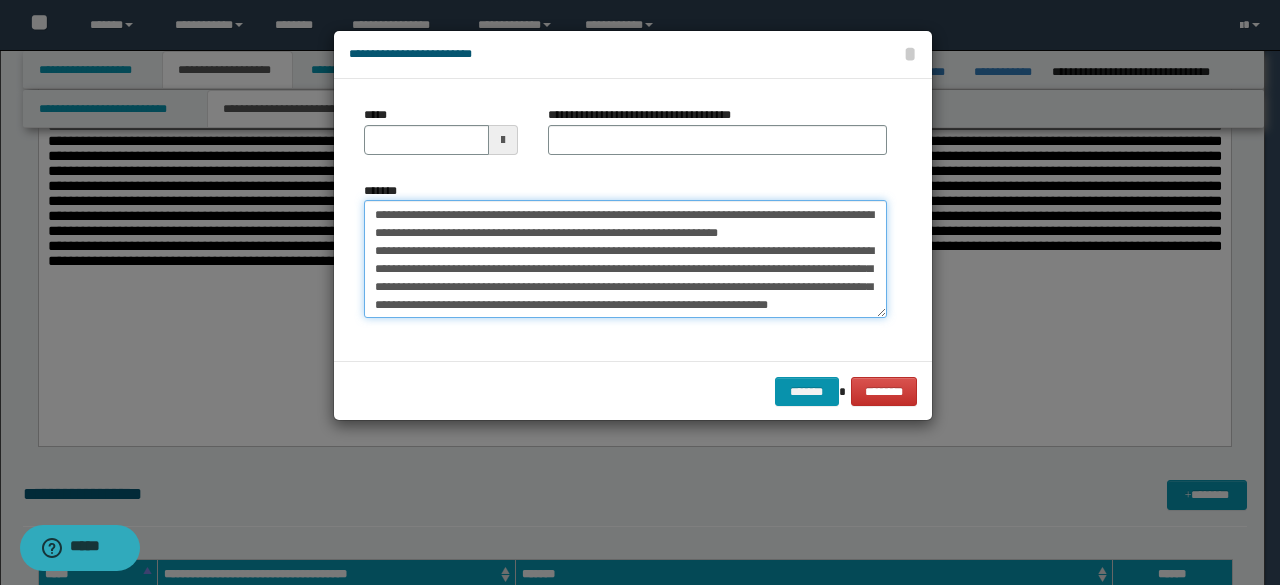 type on "**********" 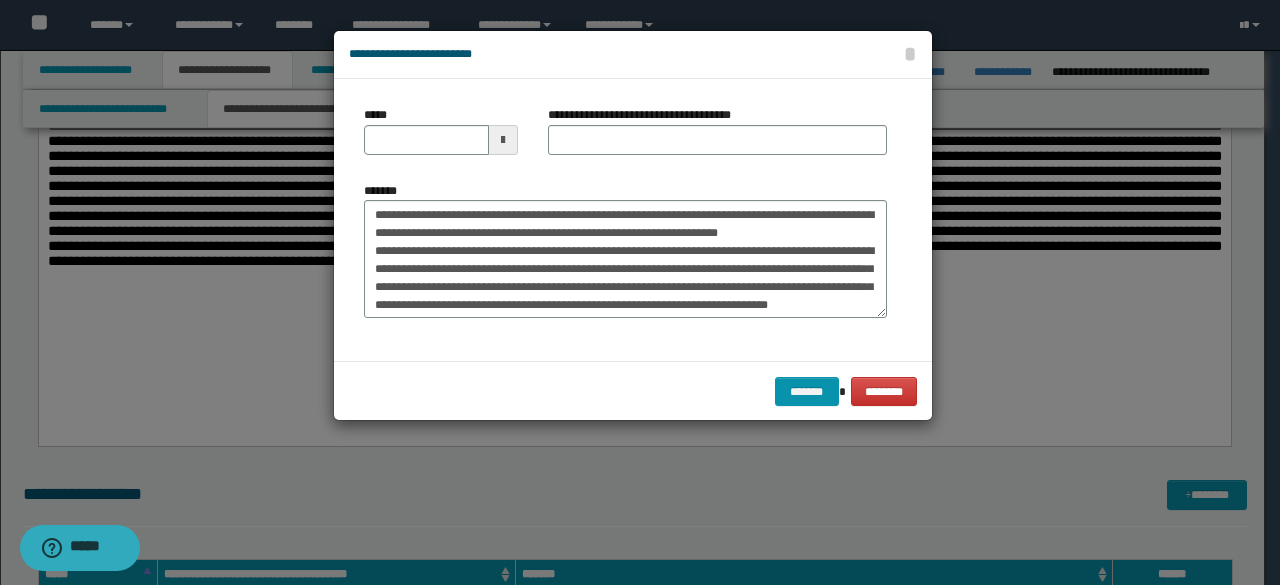 click on "**********" at bounding box center (717, 138) 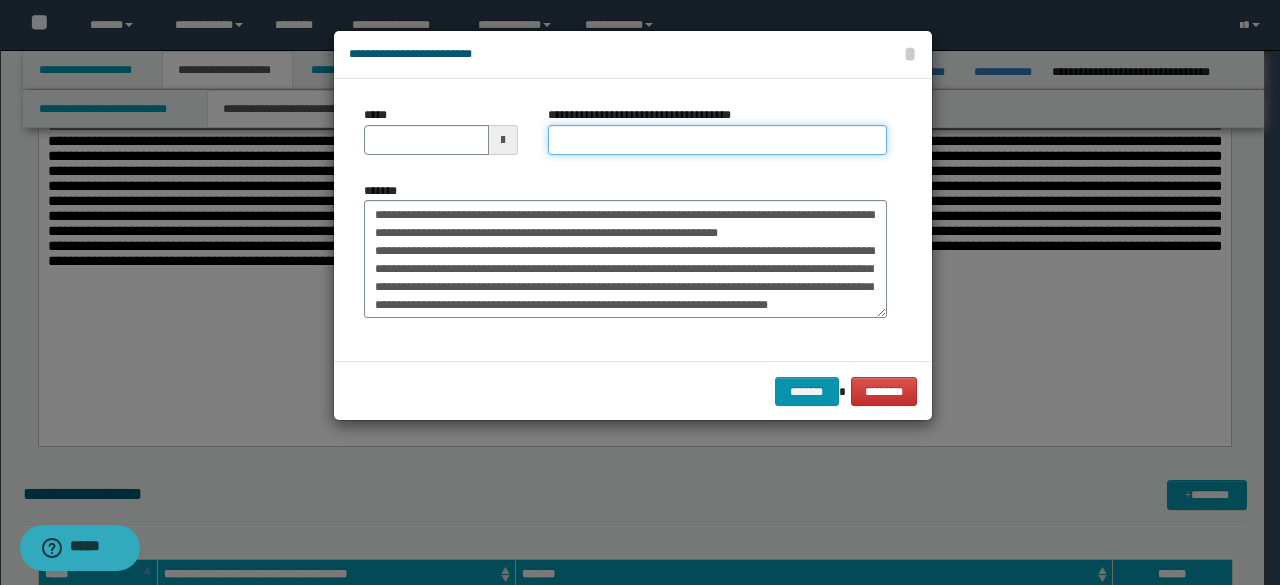 drag, startPoint x: 558, startPoint y: 146, endPoint x: 541, endPoint y: 146, distance: 17 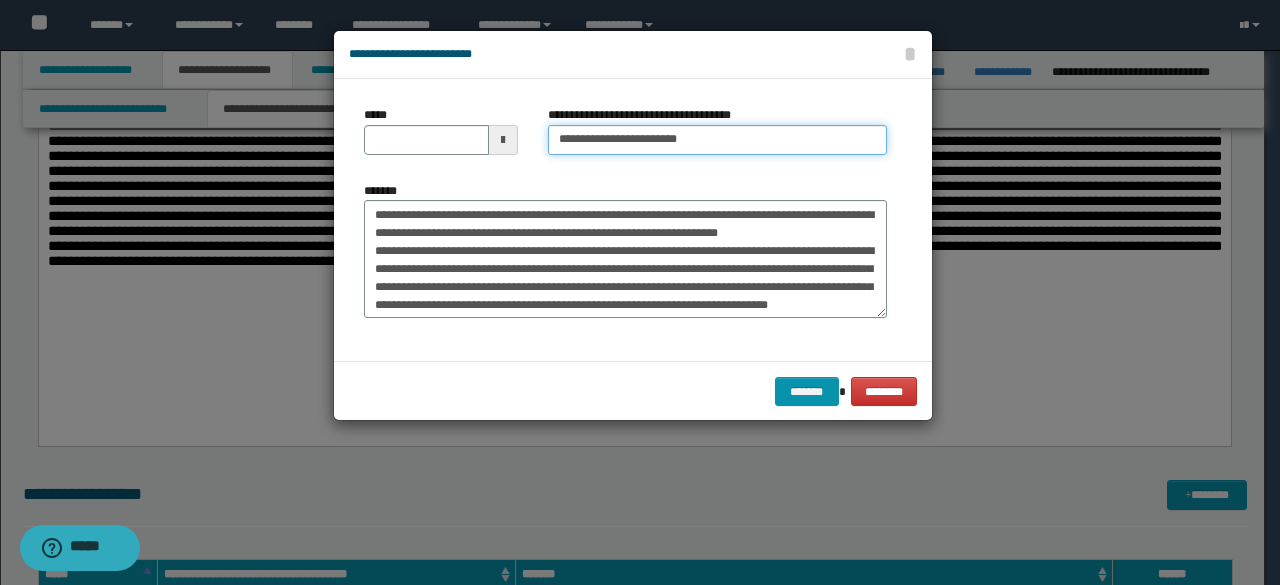 type on "**********" 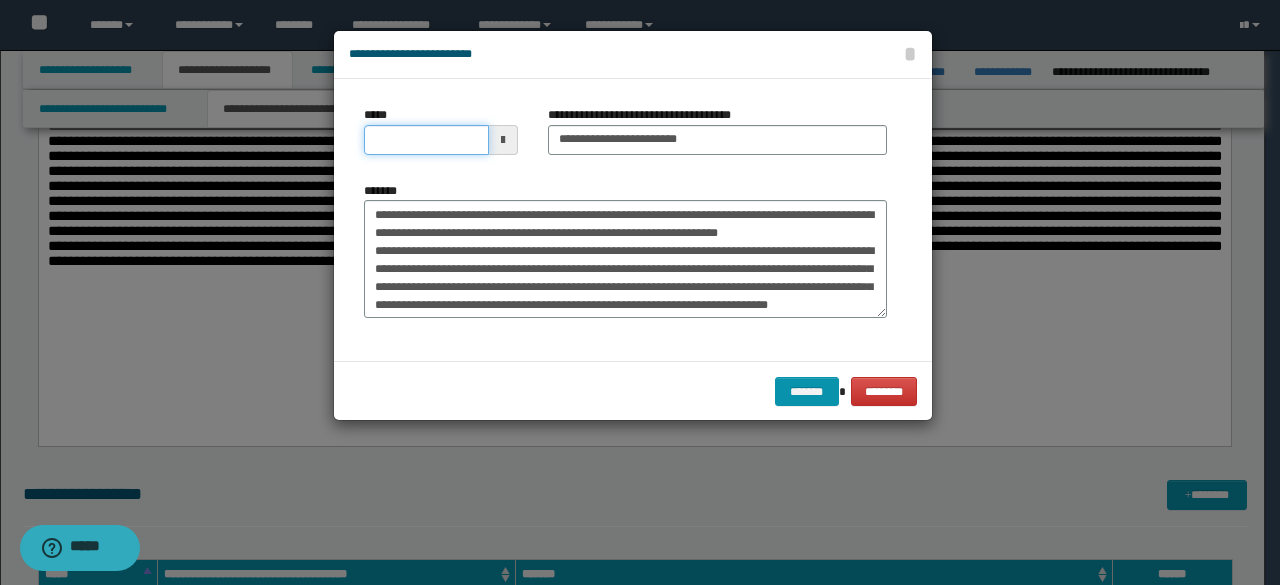 click on "*****" at bounding box center (426, 140) 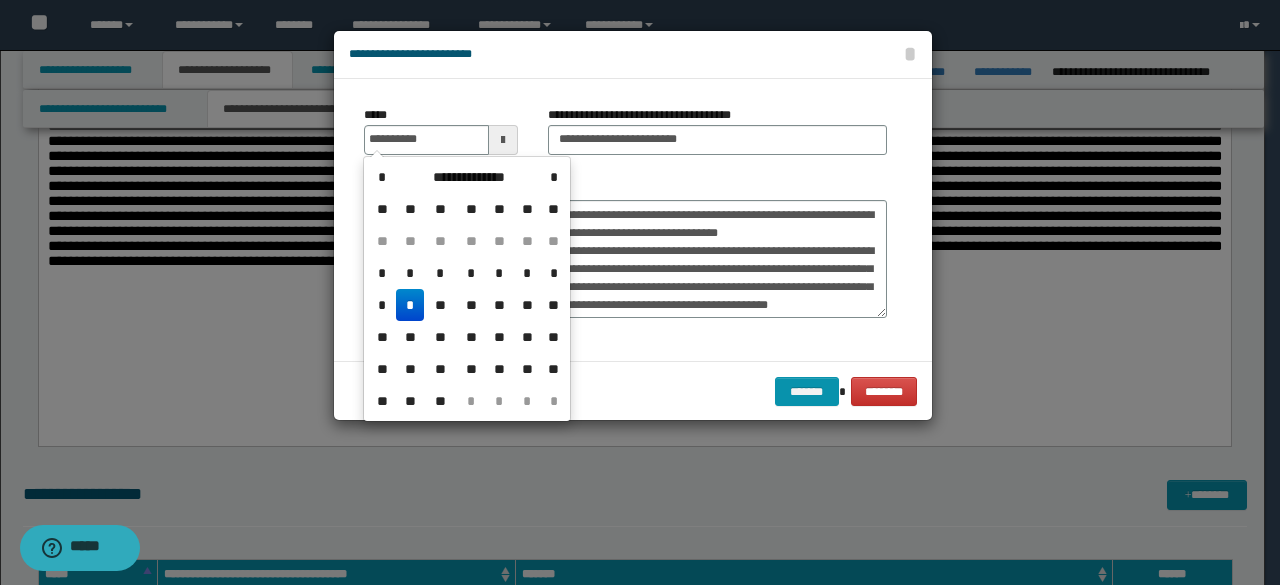click on "*" at bounding box center [410, 305] 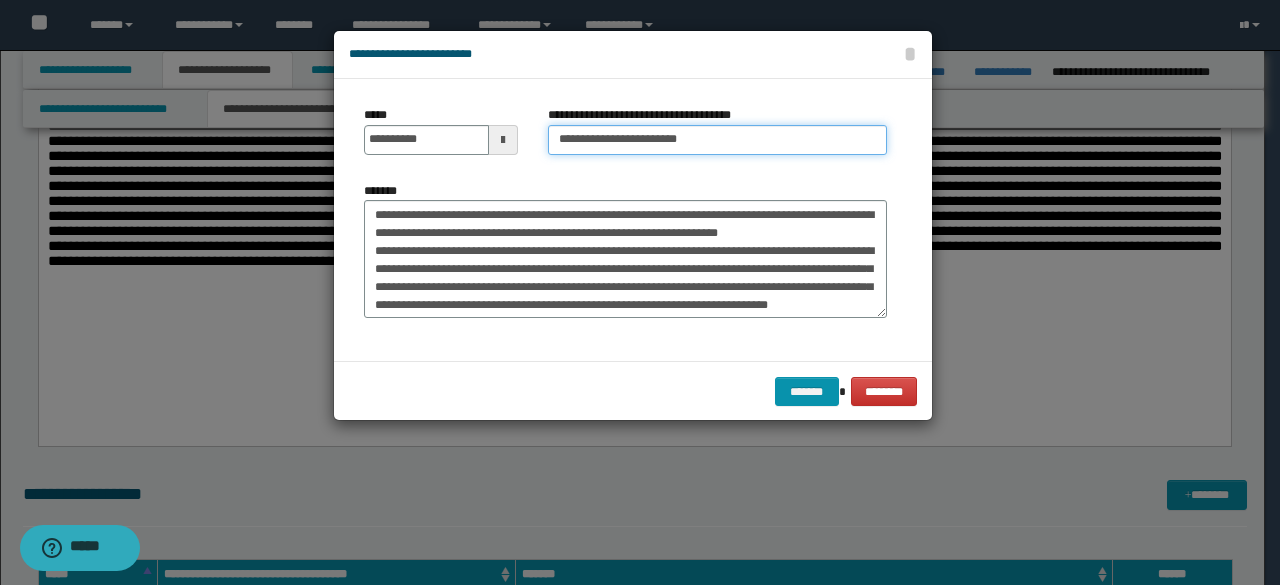 drag, startPoint x: 626, startPoint y: 139, endPoint x: 454, endPoint y: 113, distance: 173.95401 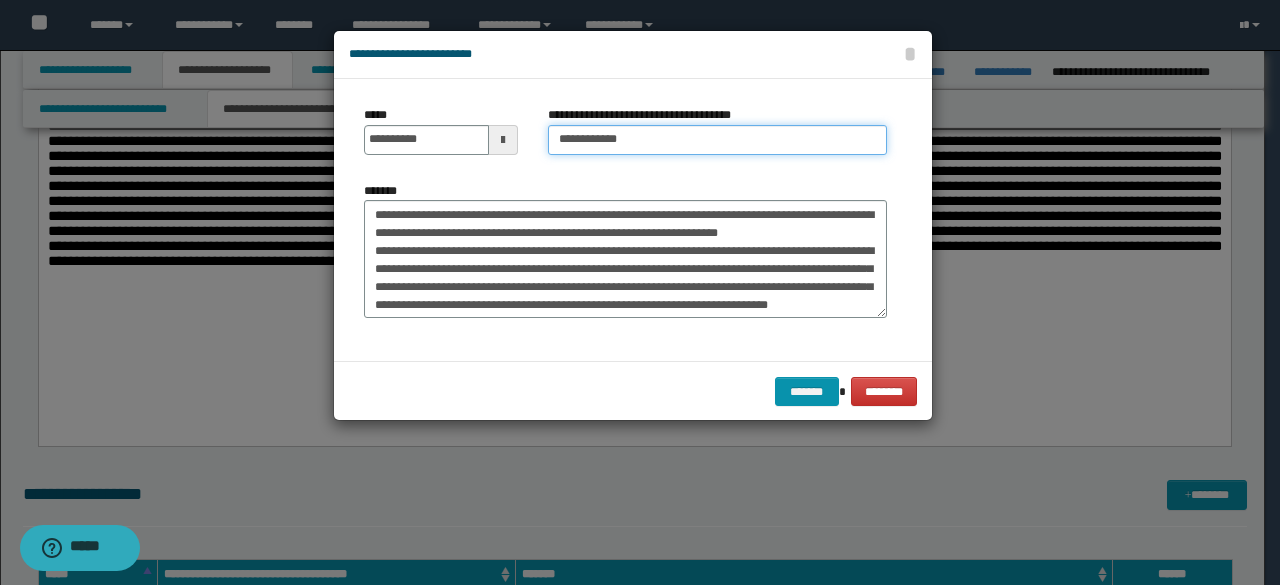 type on "**********" 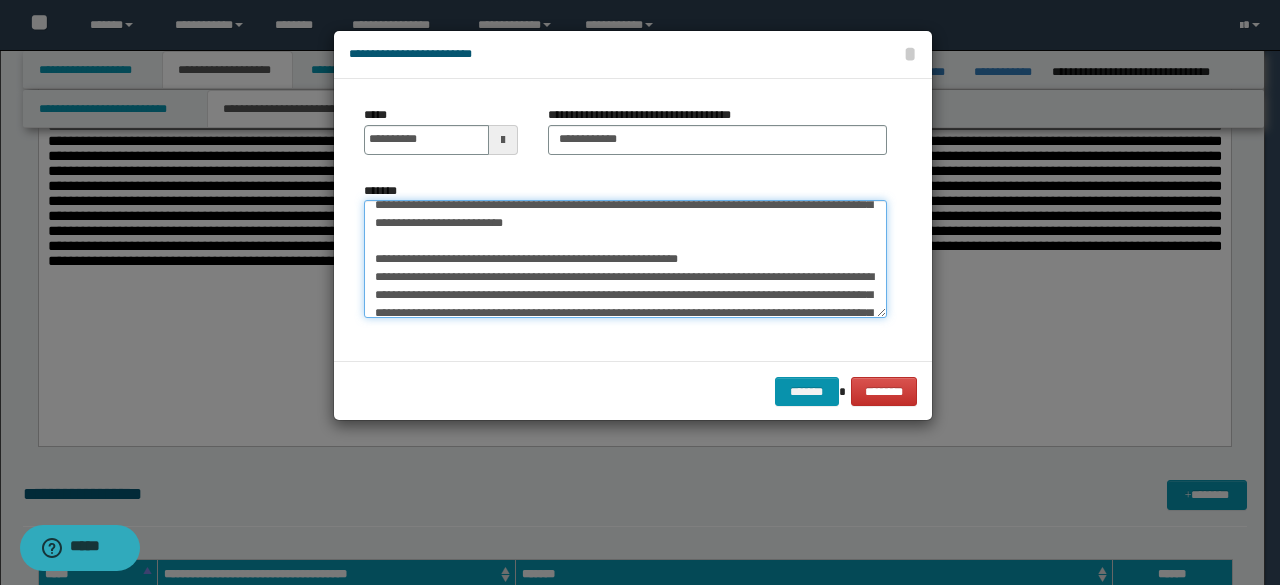scroll, scrollTop: 320, scrollLeft: 0, axis: vertical 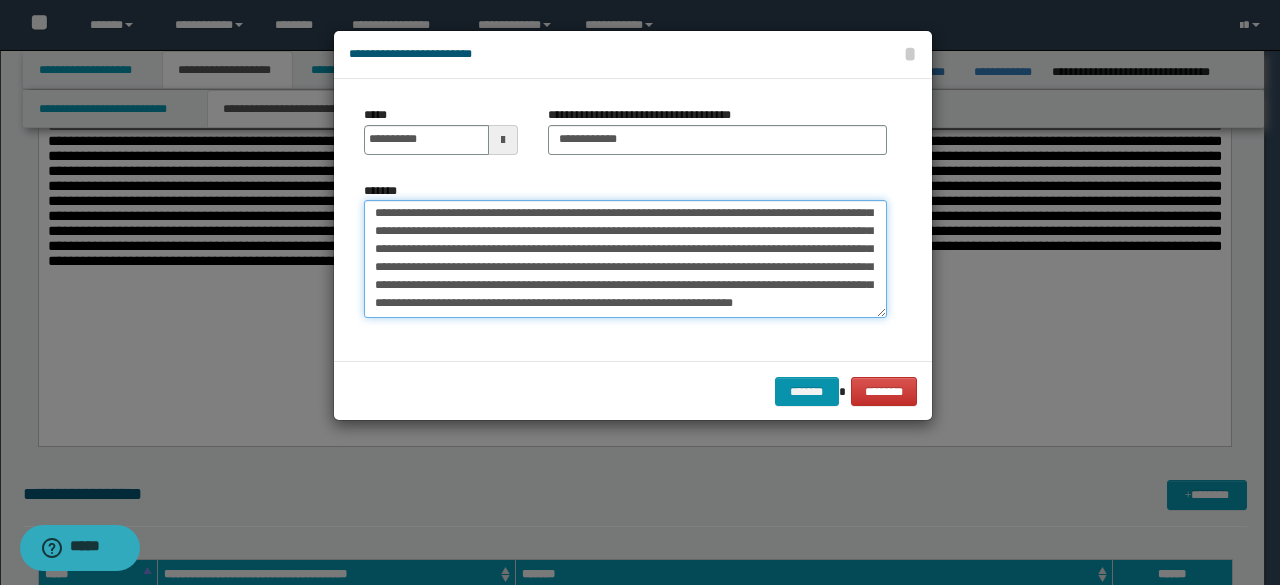 drag, startPoint x: 366, startPoint y: 253, endPoint x: 644, endPoint y: 402, distance: 315.4124 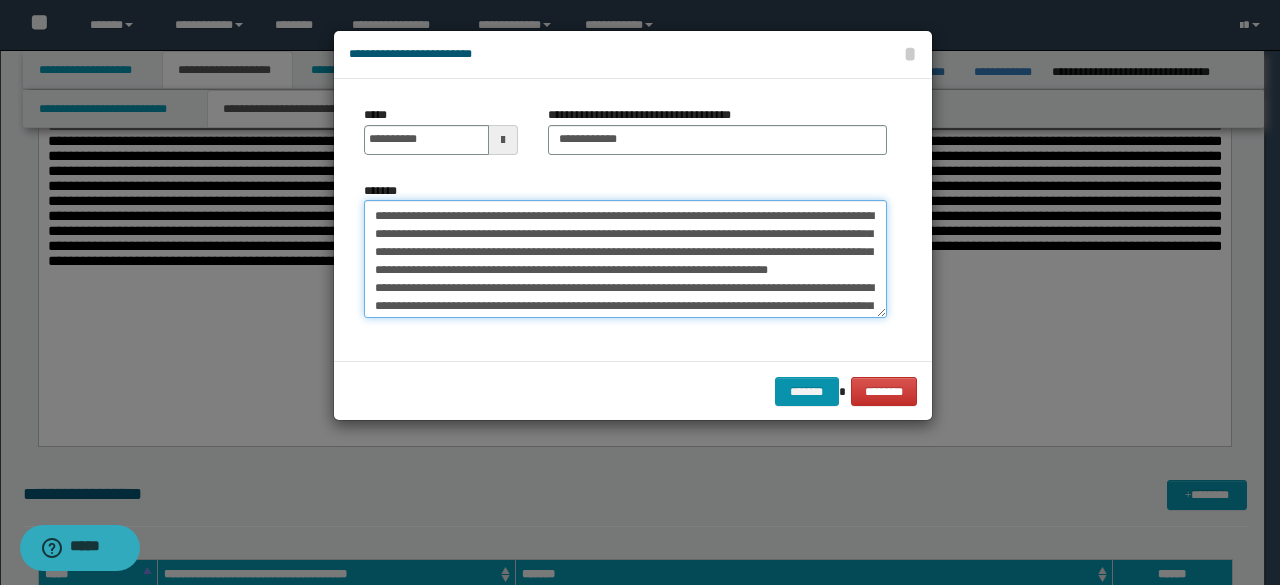 scroll, scrollTop: 0, scrollLeft: 0, axis: both 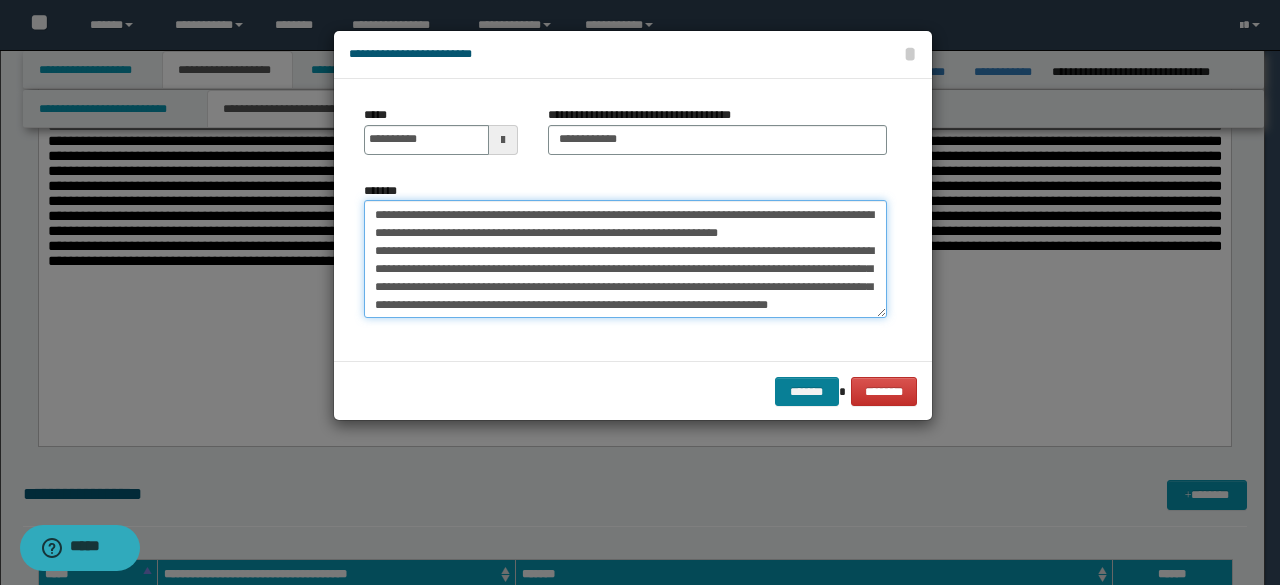 type on "**********" 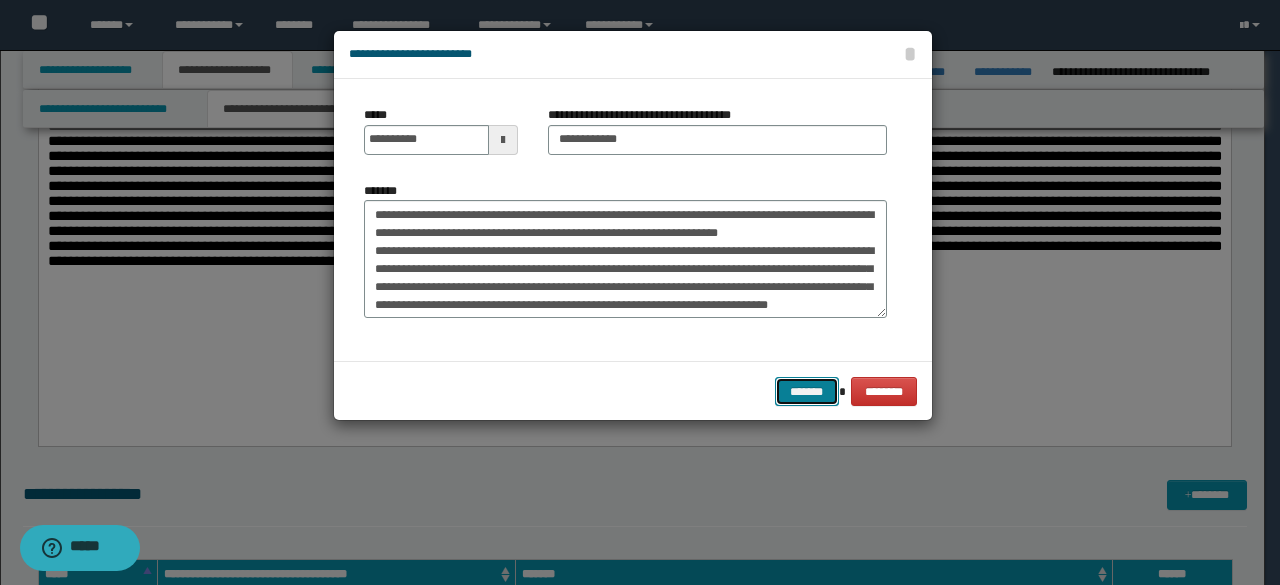 click on "*******" at bounding box center [807, 391] 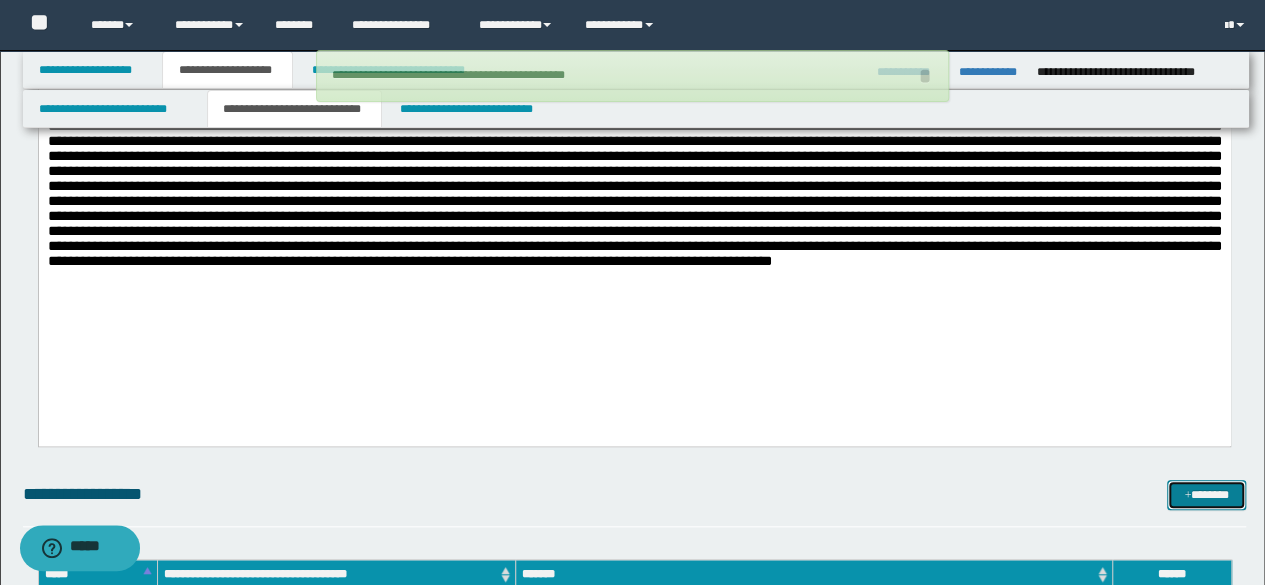 type 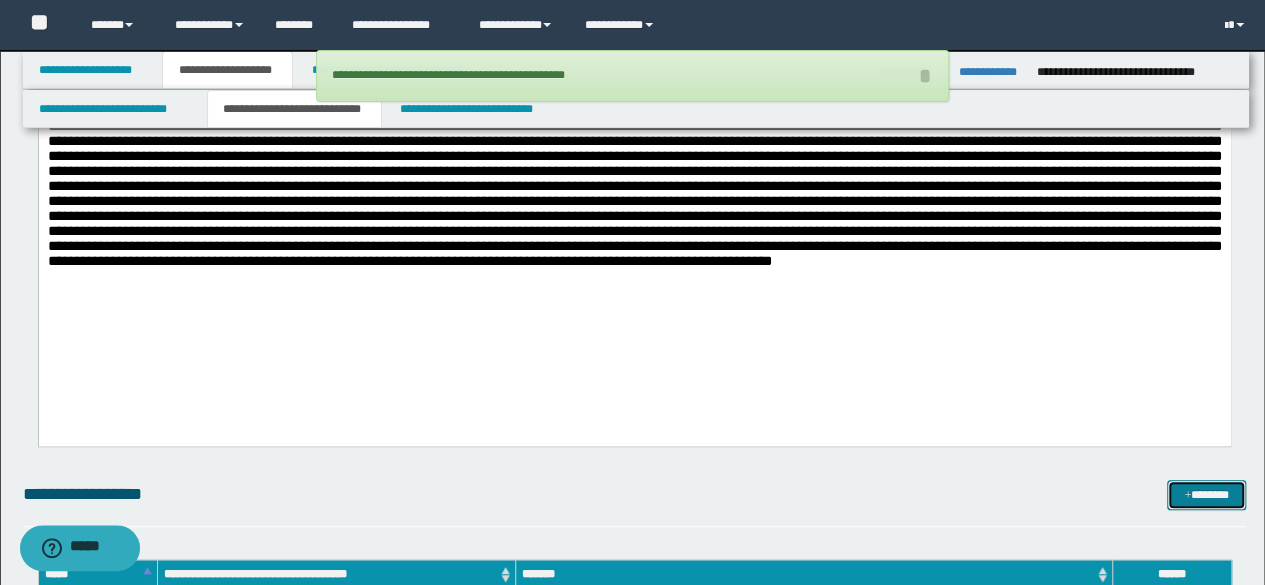 click on "*******" at bounding box center (1206, 494) 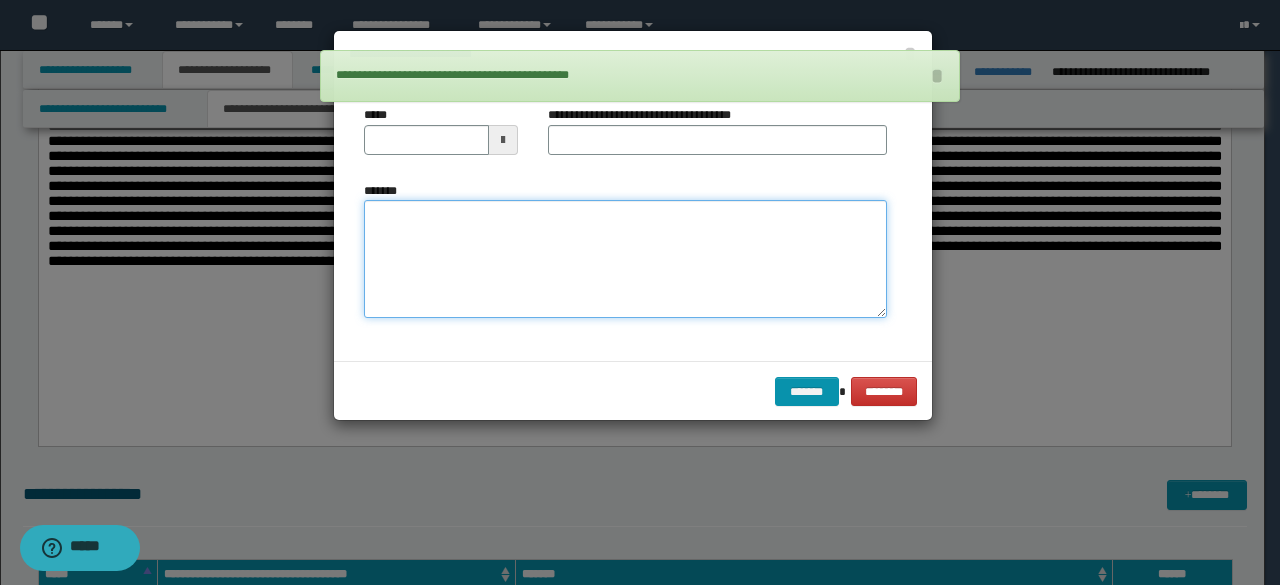 click on "*******" at bounding box center (625, 259) 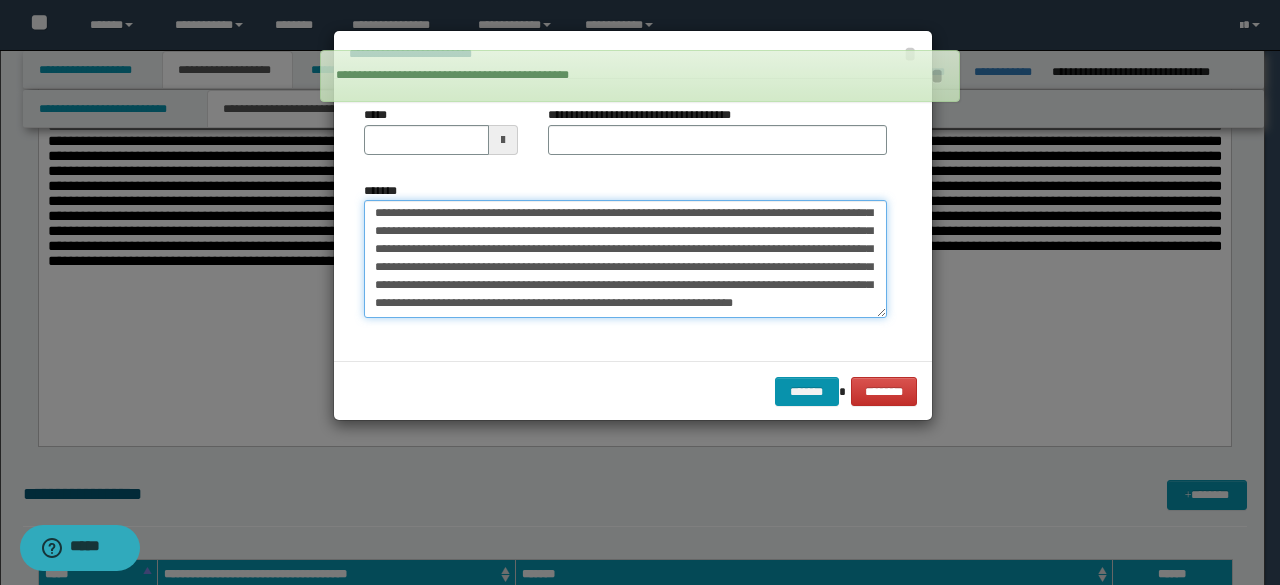 scroll, scrollTop: 0, scrollLeft: 0, axis: both 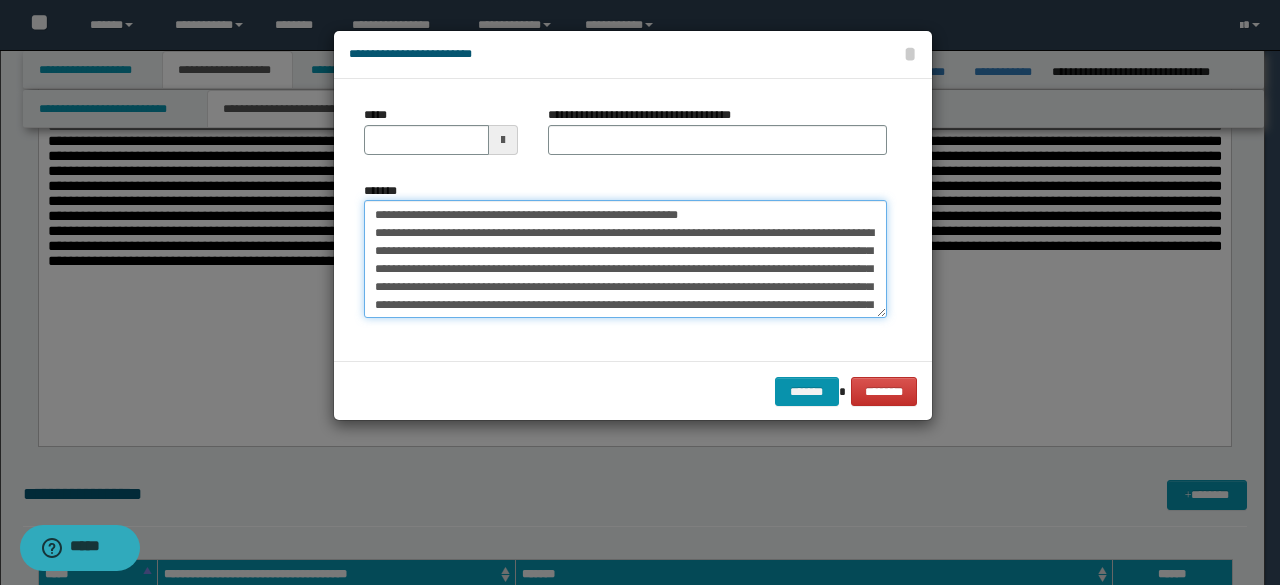drag, startPoint x: 564, startPoint y: 211, endPoint x: 229, endPoint y: 163, distance: 338.42133 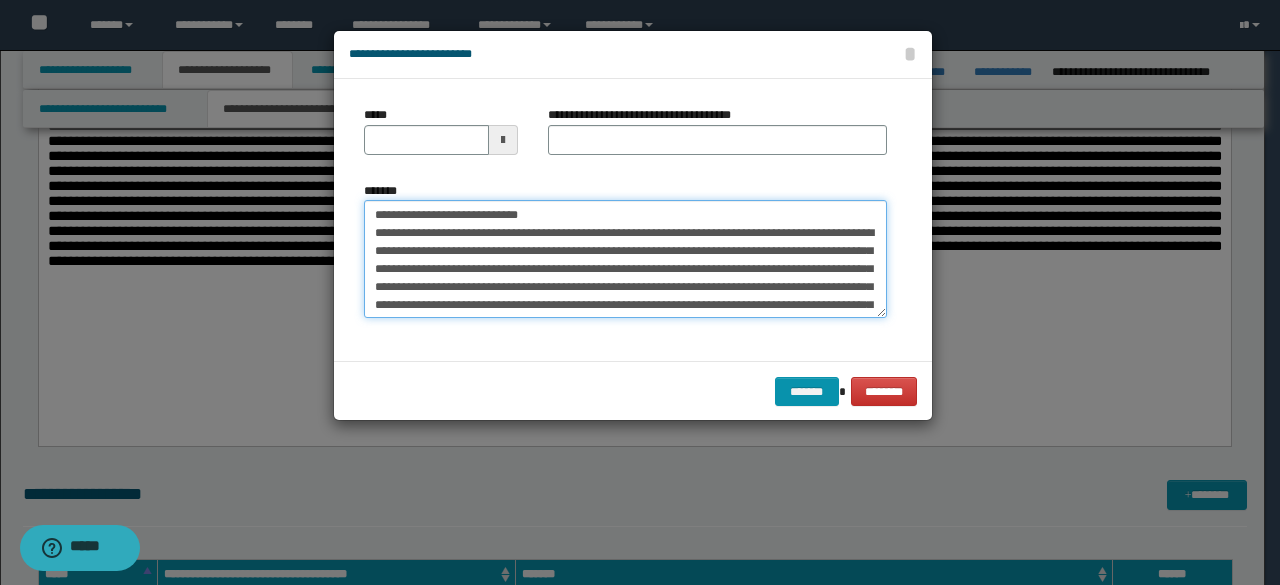 type on "**********" 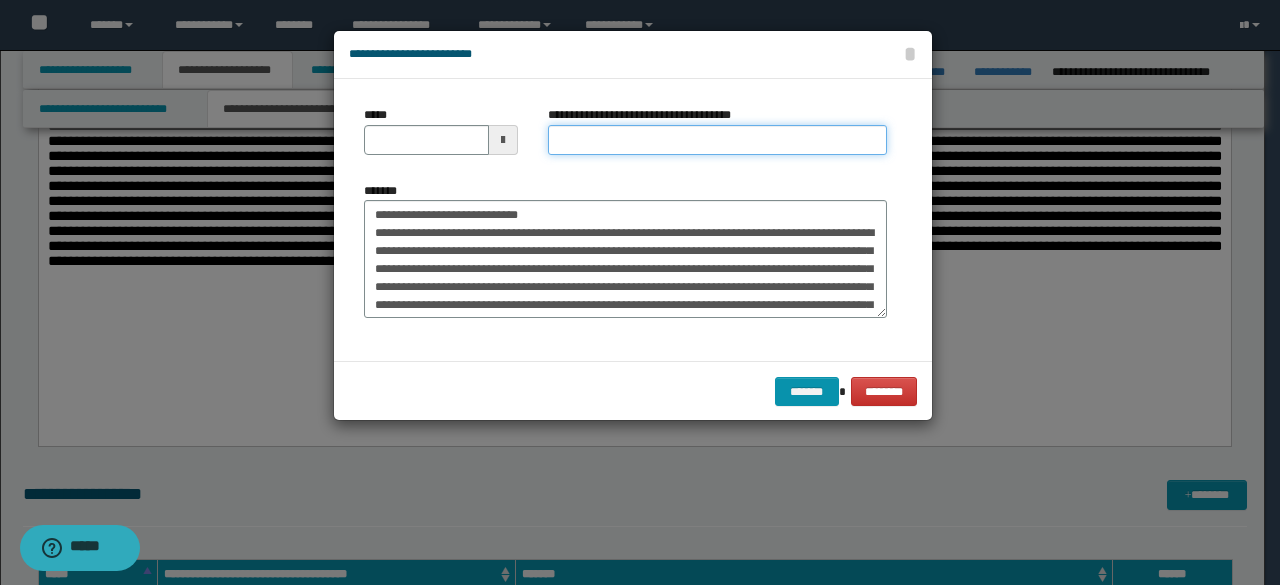 click on "**********" at bounding box center [717, 140] 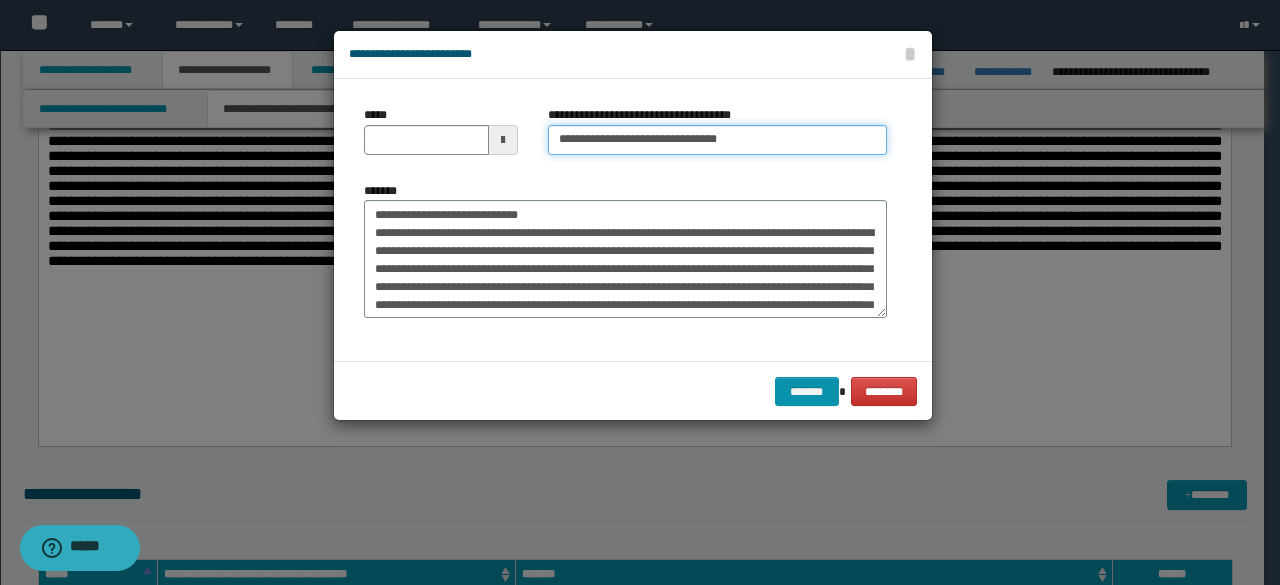 type 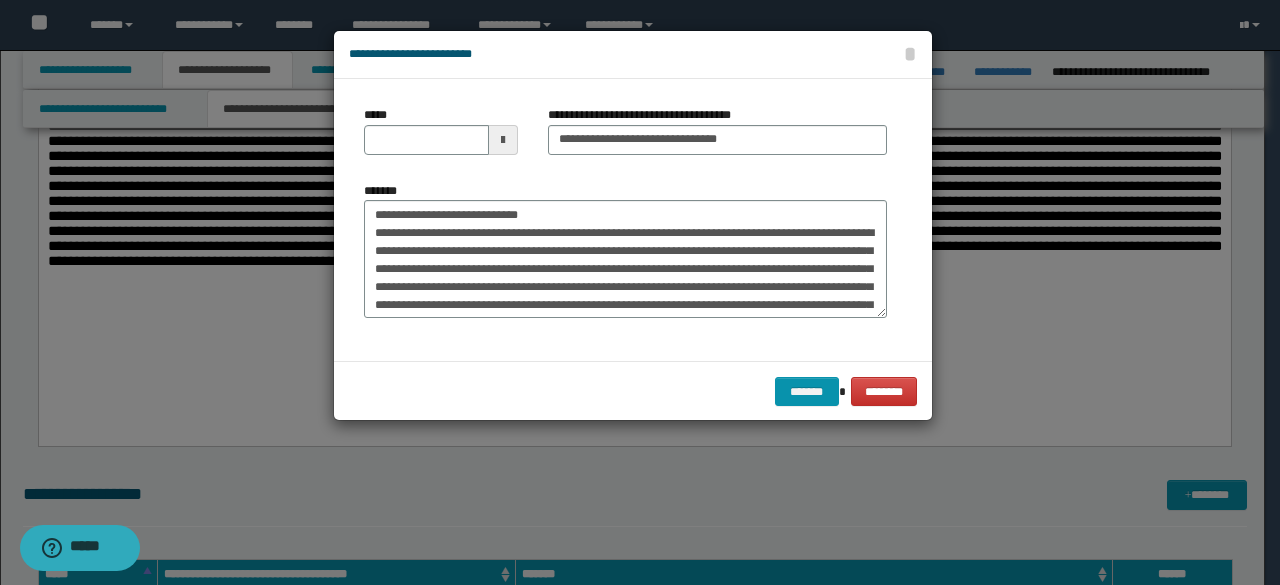click on "*****" at bounding box center [441, 130] 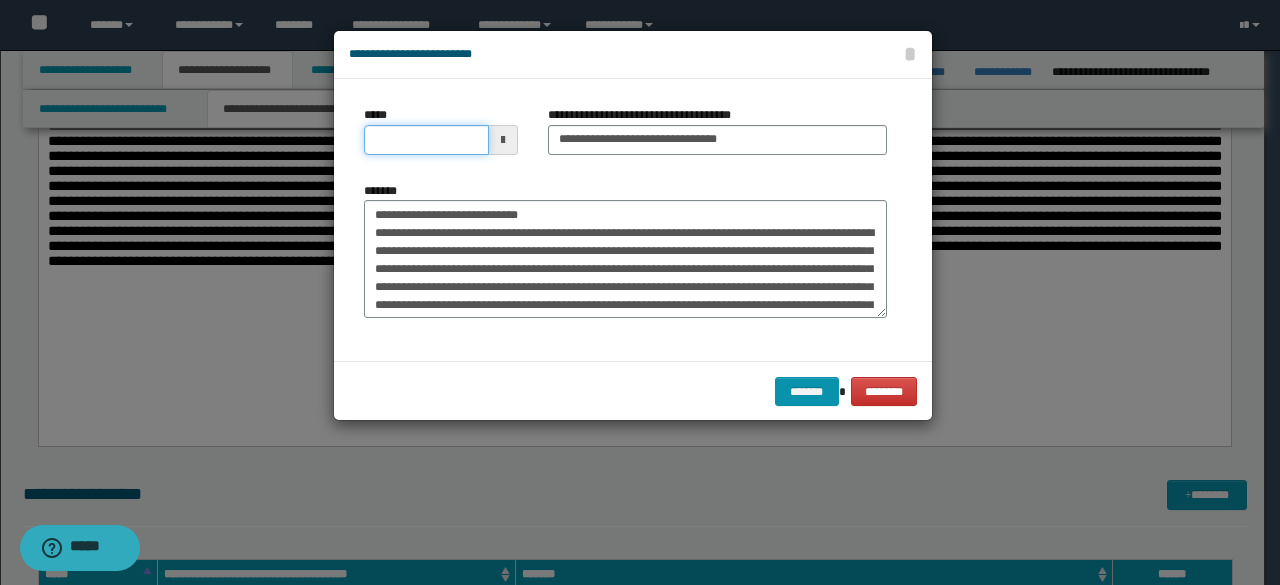 click on "*****" at bounding box center [426, 140] 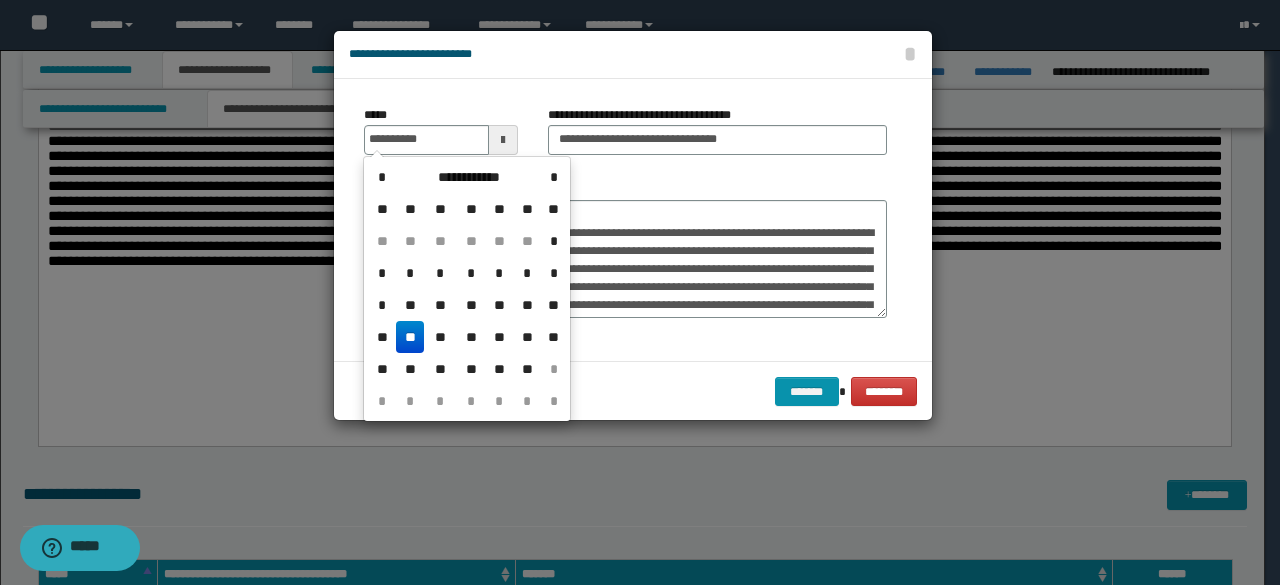 click on "**" at bounding box center (410, 337) 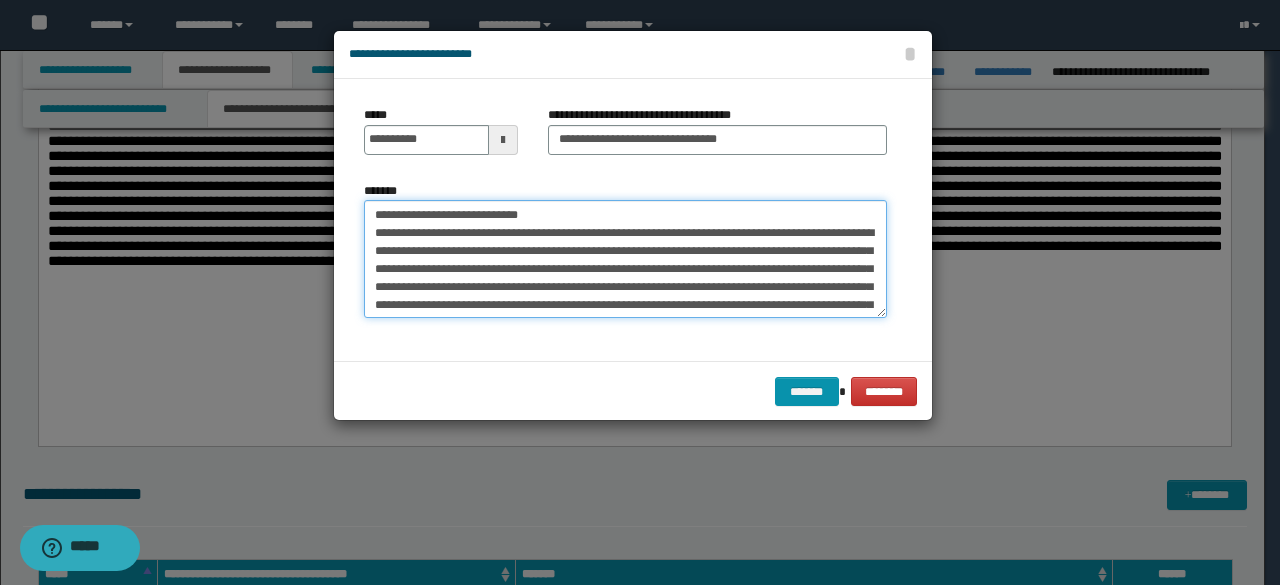click on "*******" at bounding box center [625, 259] 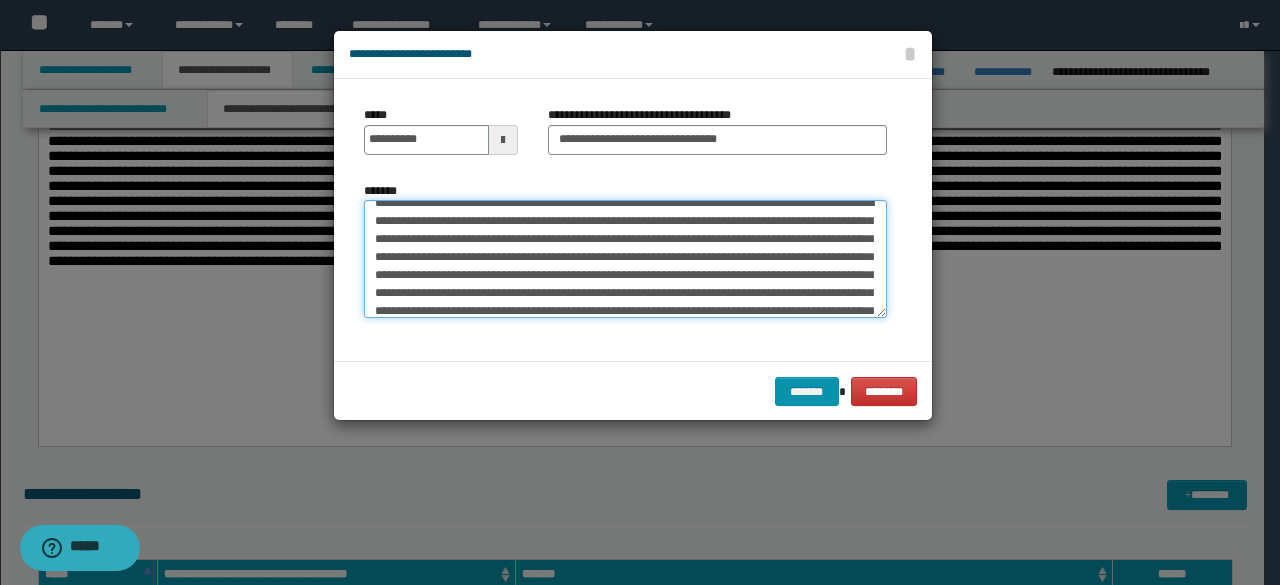 scroll, scrollTop: 1621, scrollLeft: 0, axis: vertical 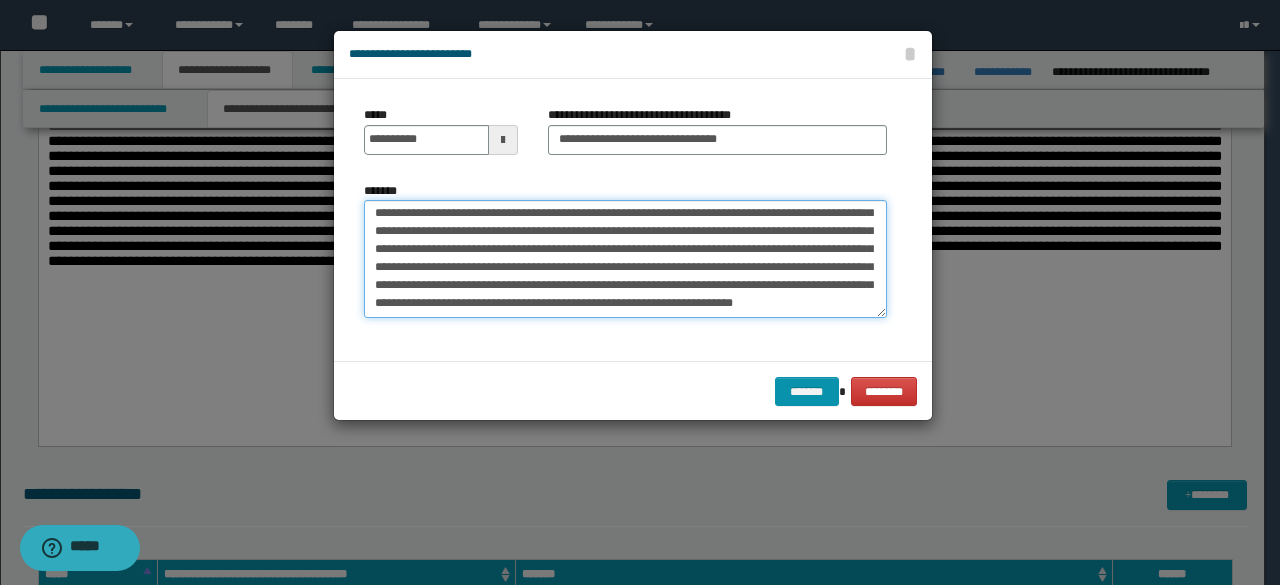 drag, startPoint x: 380, startPoint y: 265, endPoint x: 804, endPoint y: 463, distance: 467.953 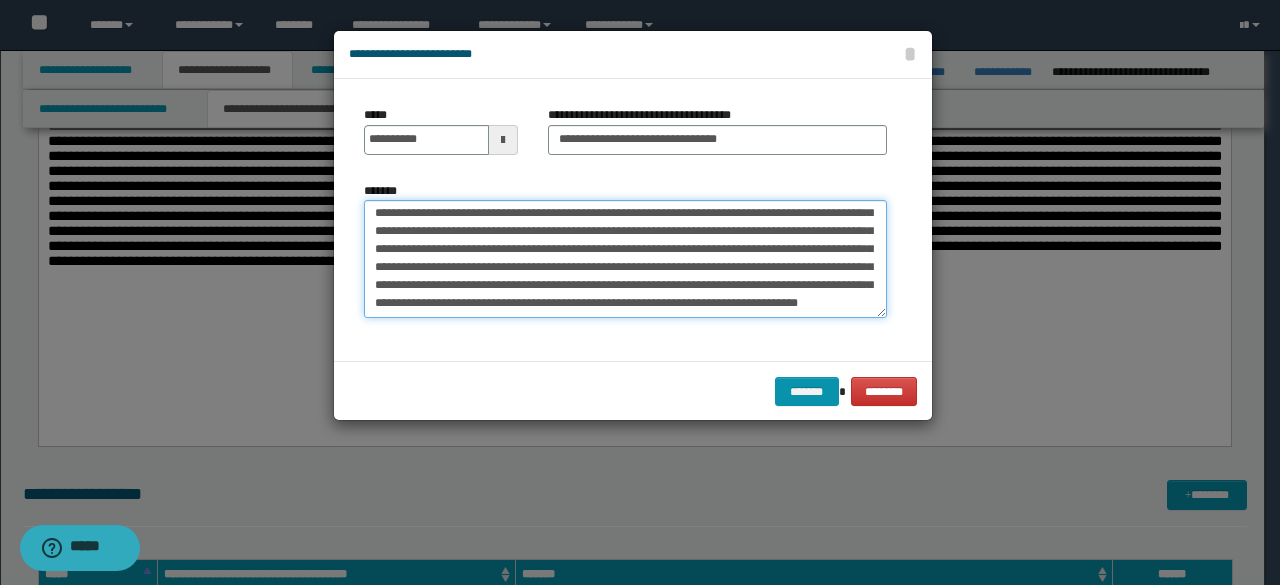 scroll, scrollTop: 721, scrollLeft: 0, axis: vertical 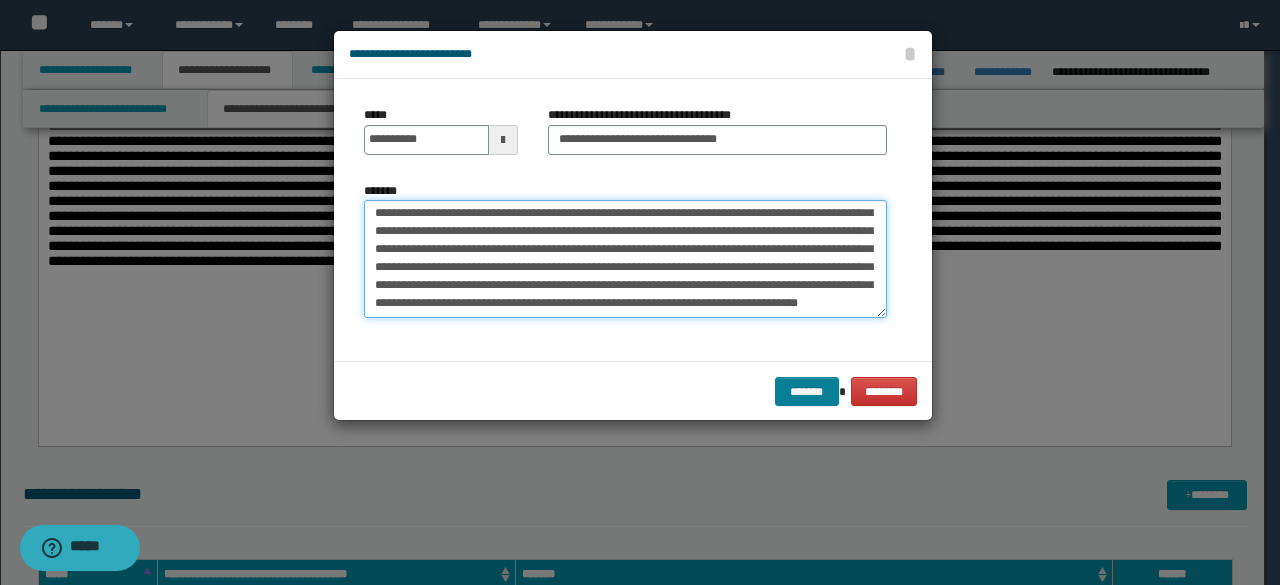 type on "**********" 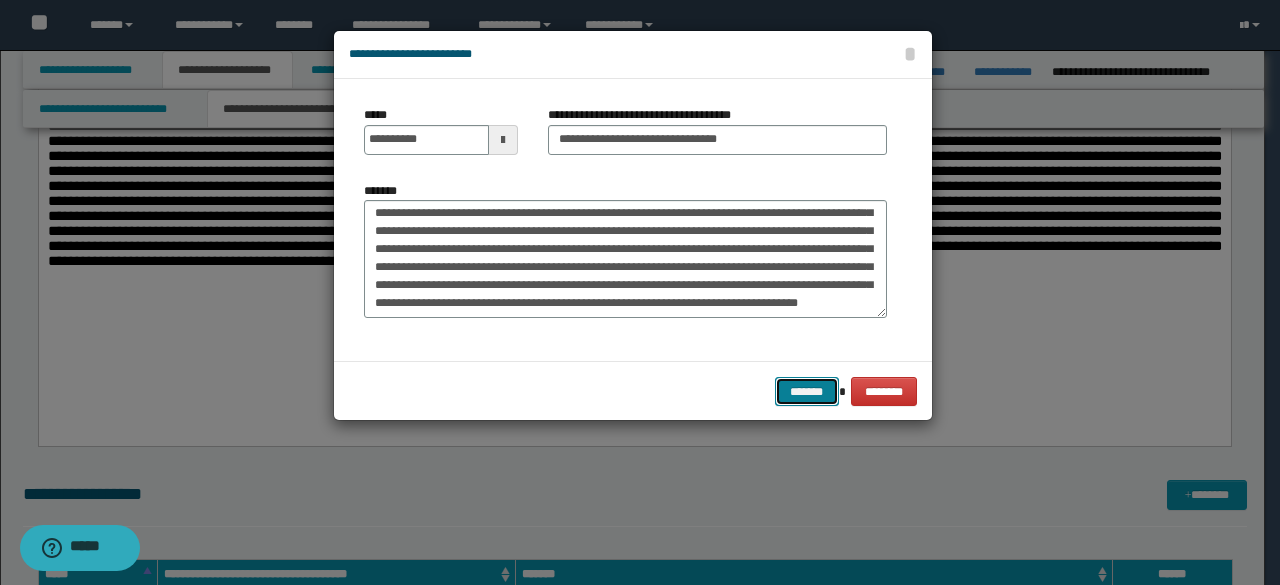 drag, startPoint x: 826, startPoint y: 389, endPoint x: 838, endPoint y: 386, distance: 12.369317 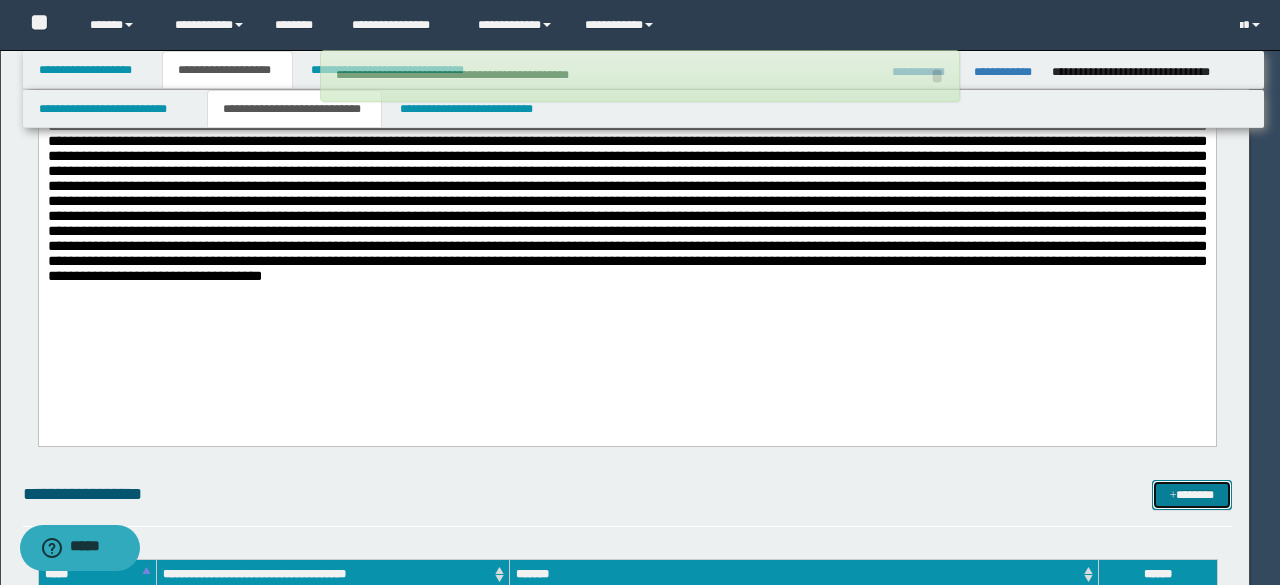 type 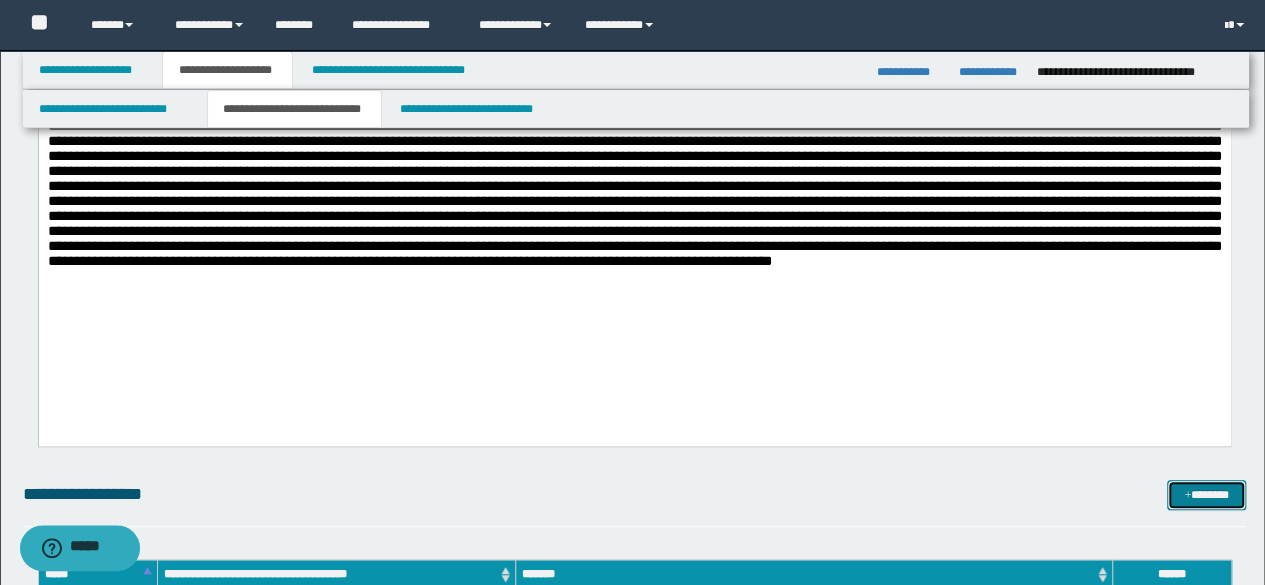 click on "*******" at bounding box center (1206, 494) 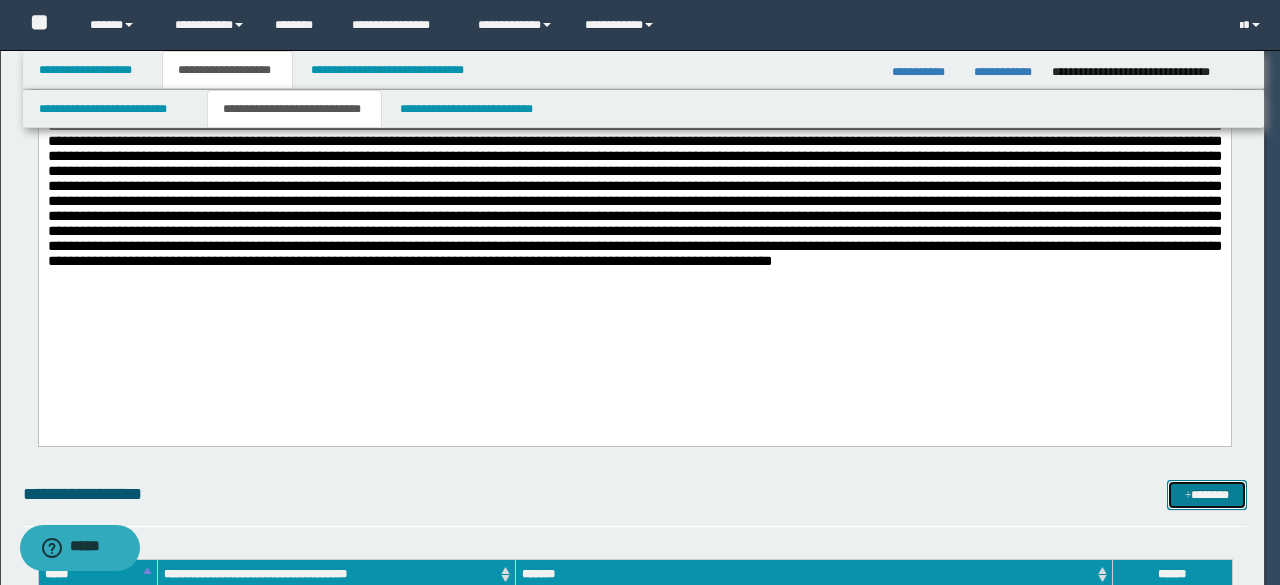 scroll, scrollTop: 0, scrollLeft: 0, axis: both 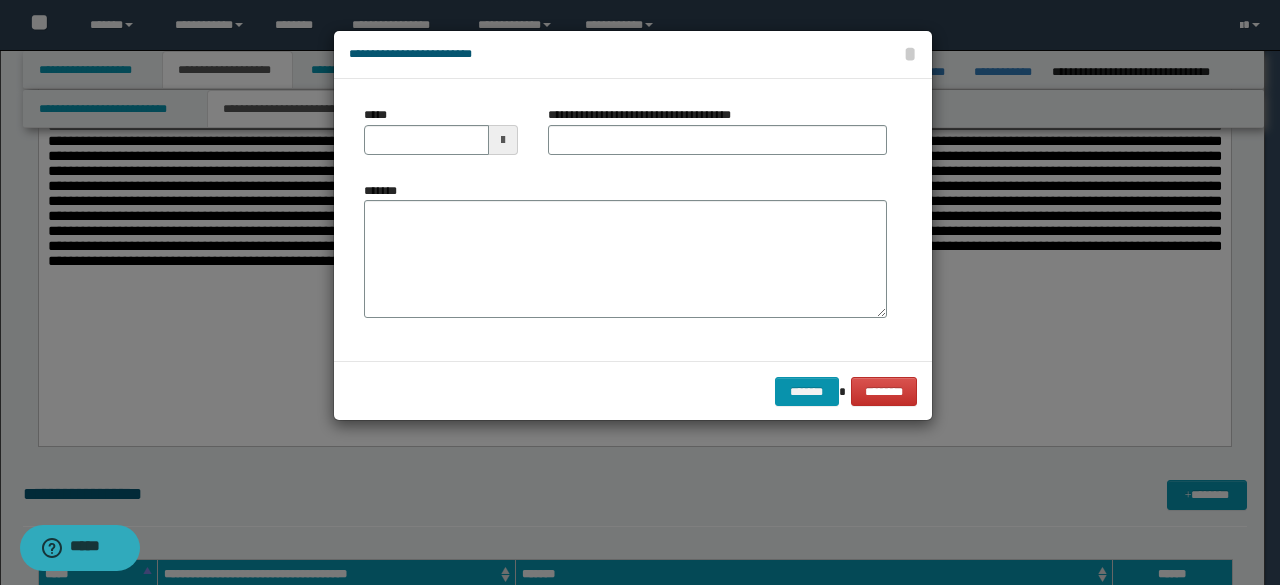 type 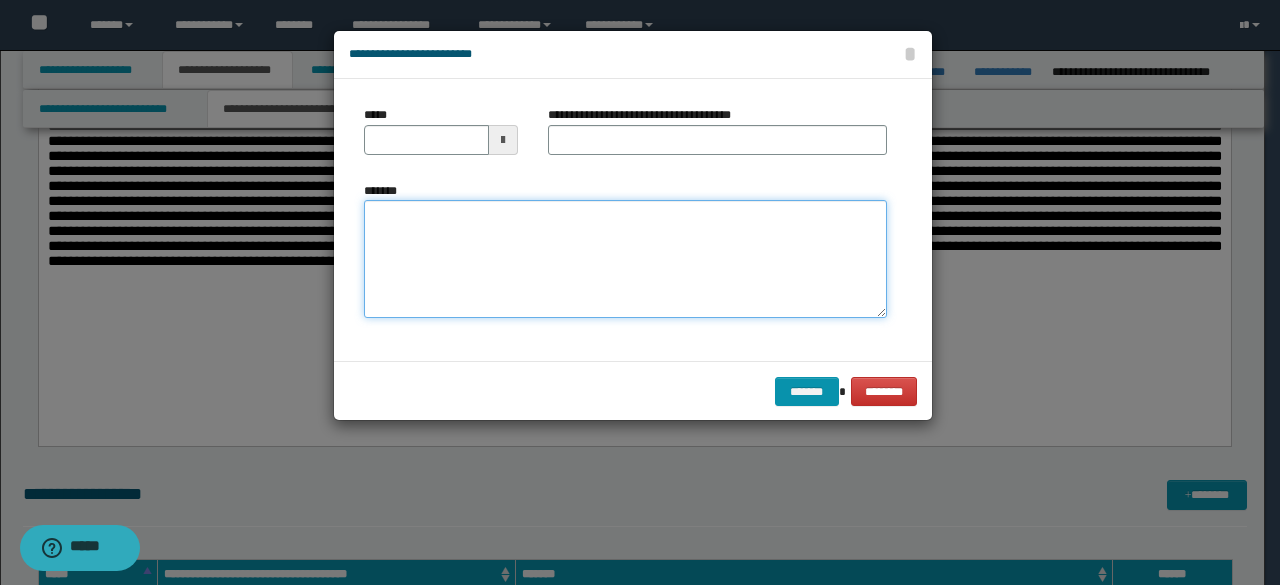 click on "*******" at bounding box center (625, 259) 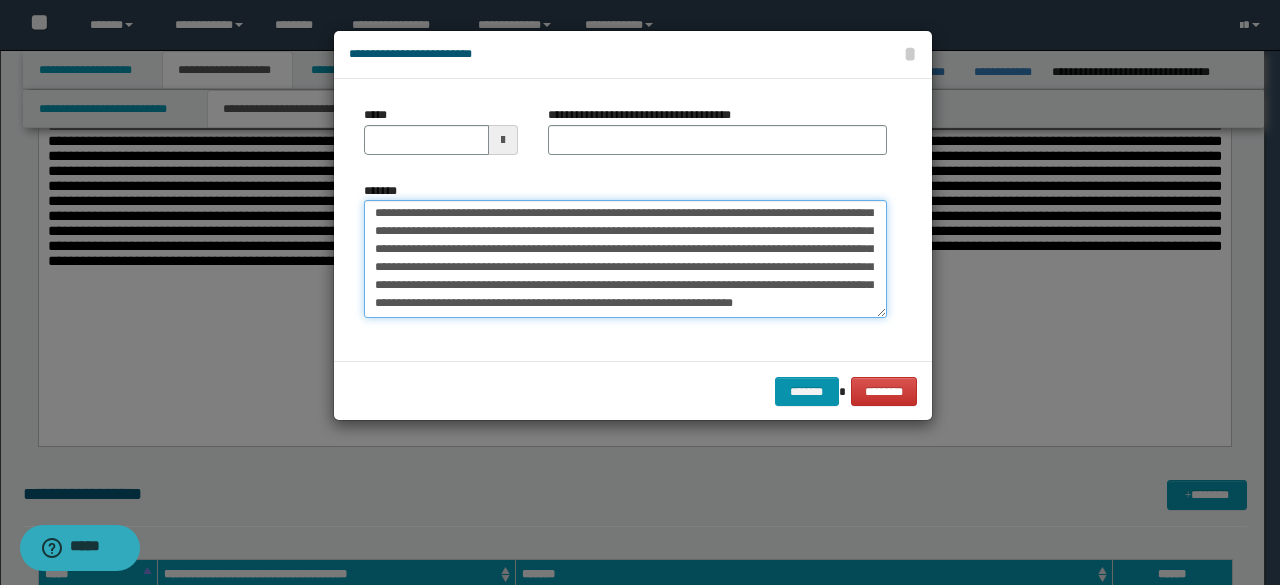 scroll, scrollTop: 0, scrollLeft: 0, axis: both 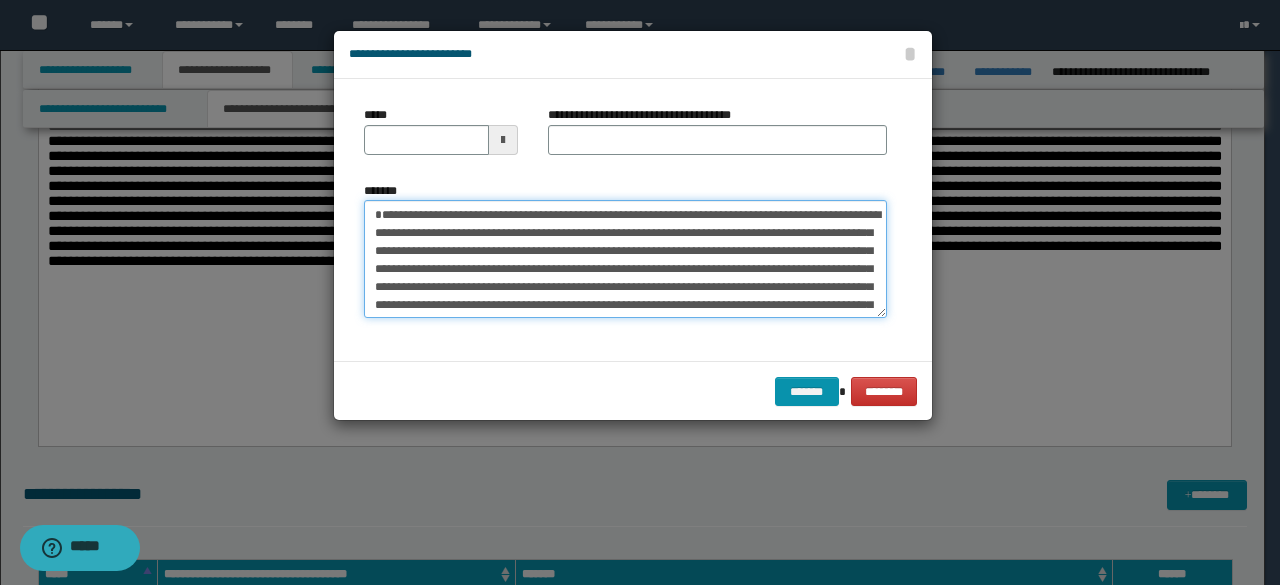 drag, startPoint x: 530, startPoint y: 232, endPoint x: 94, endPoint y: 155, distance: 442.7471 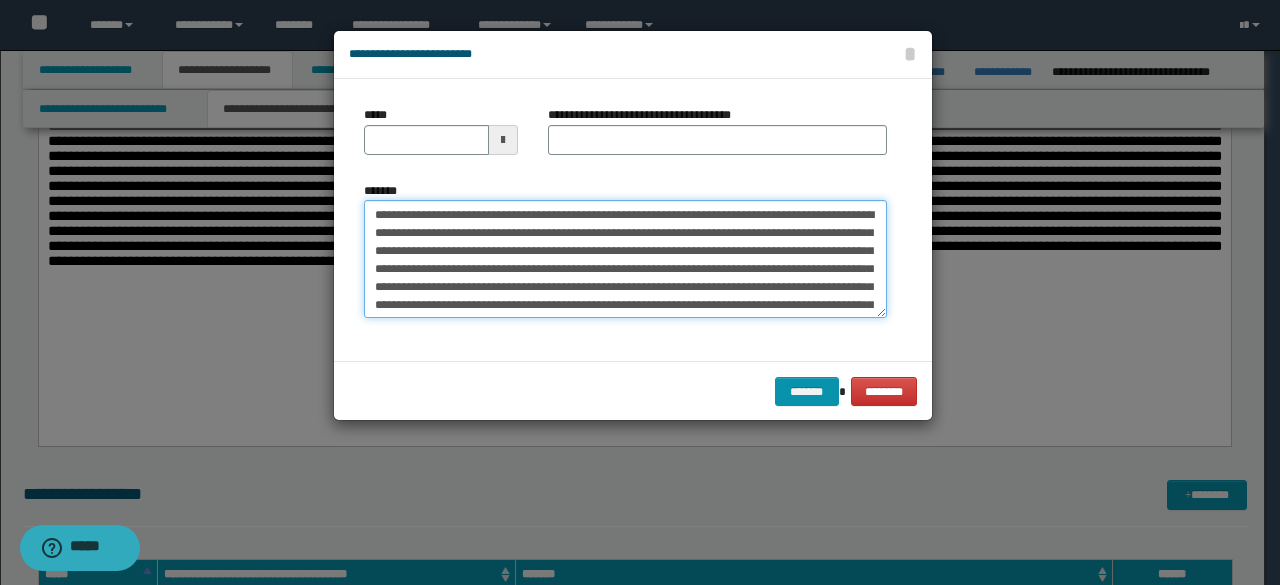 type 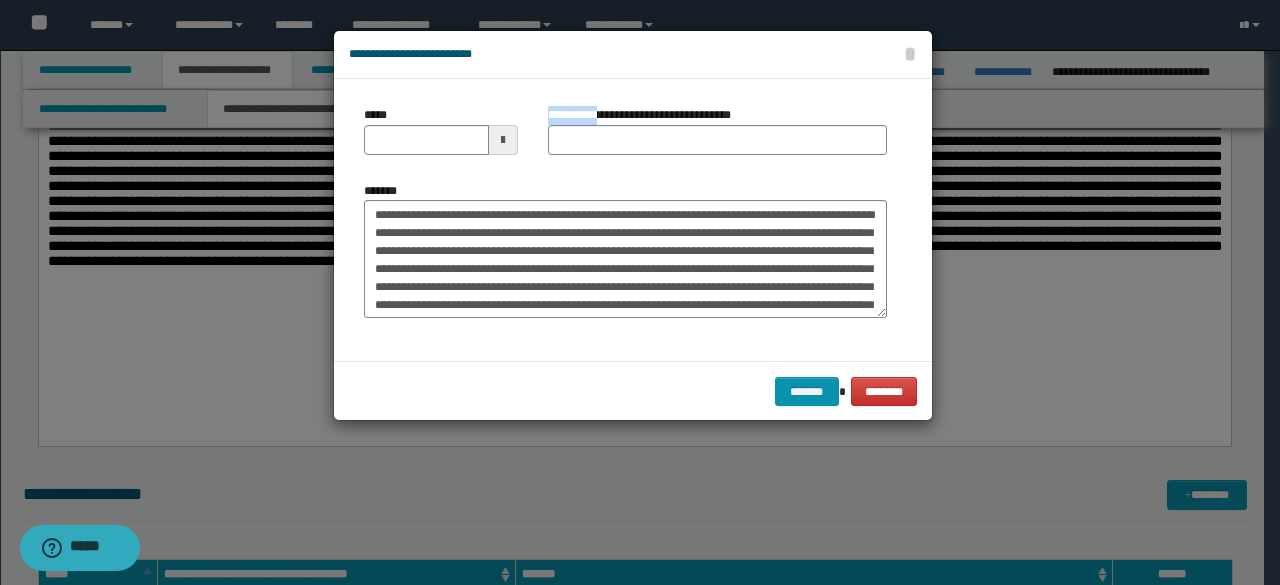 drag, startPoint x: 596, startPoint y: 104, endPoint x: 602, endPoint y: 114, distance: 11.661903 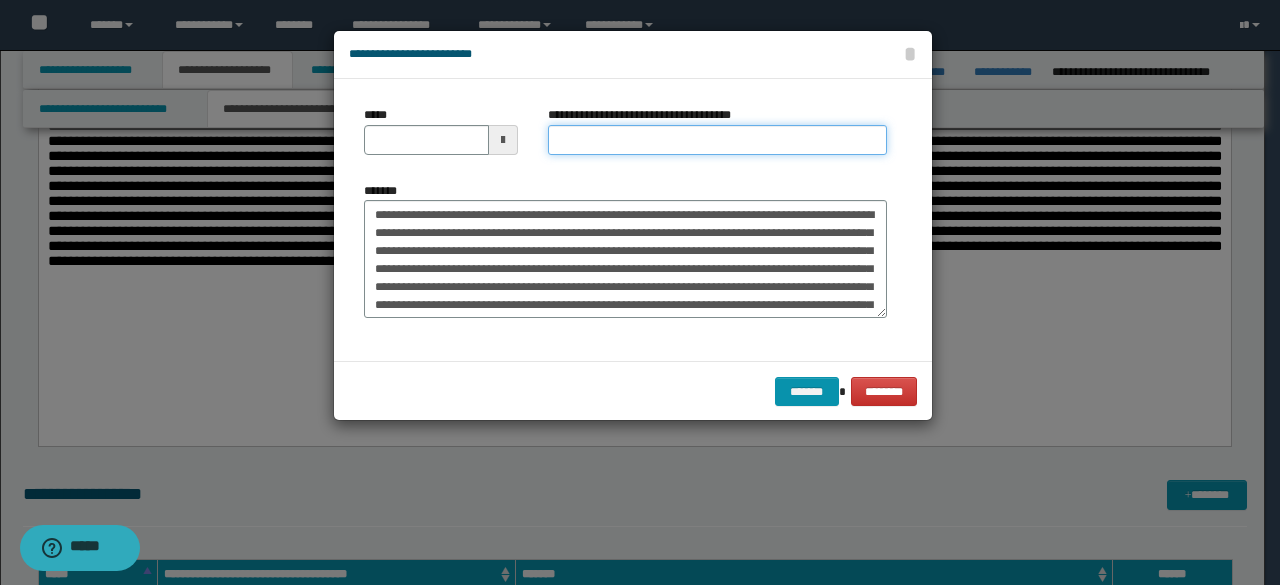 click on "**********" at bounding box center [717, 140] 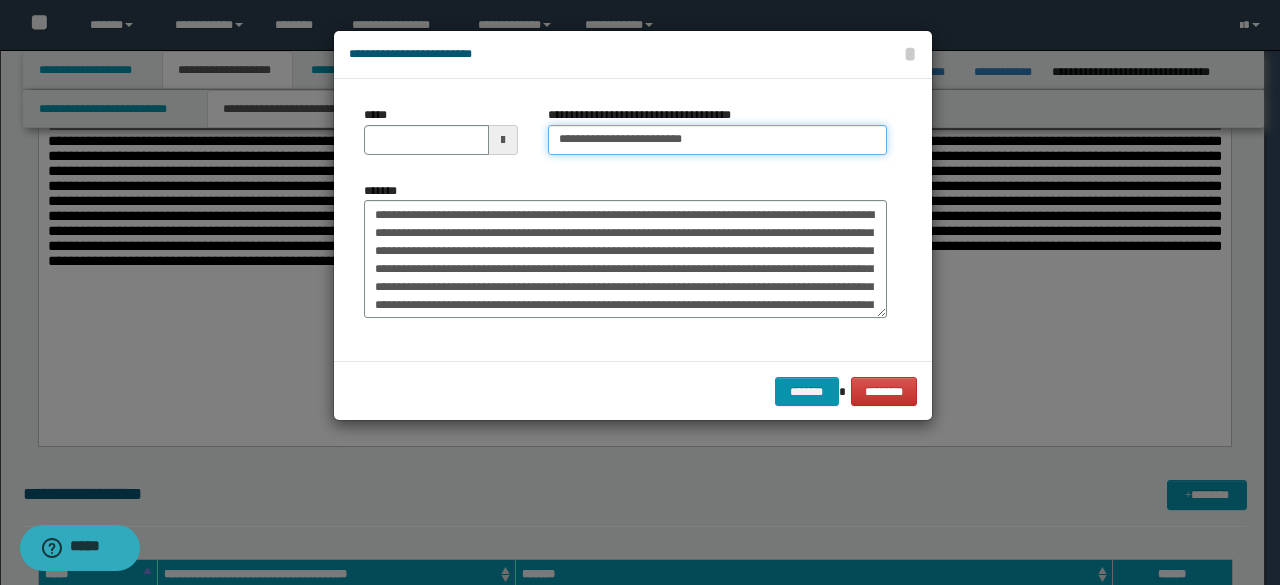 type on "**********" 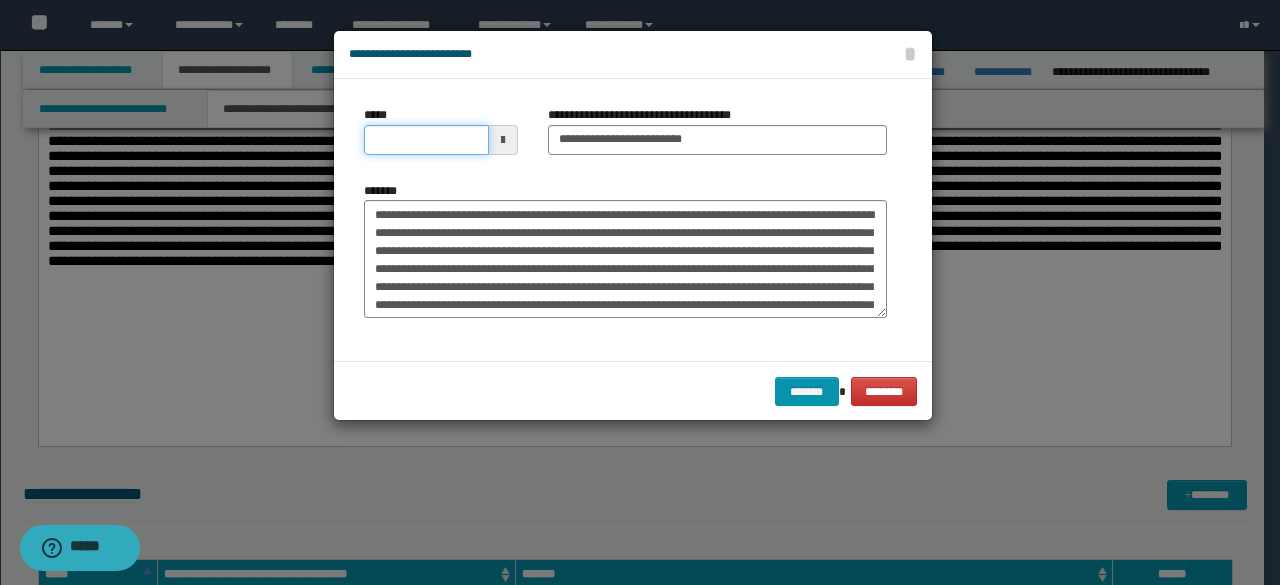 click on "*****" at bounding box center (426, 140) 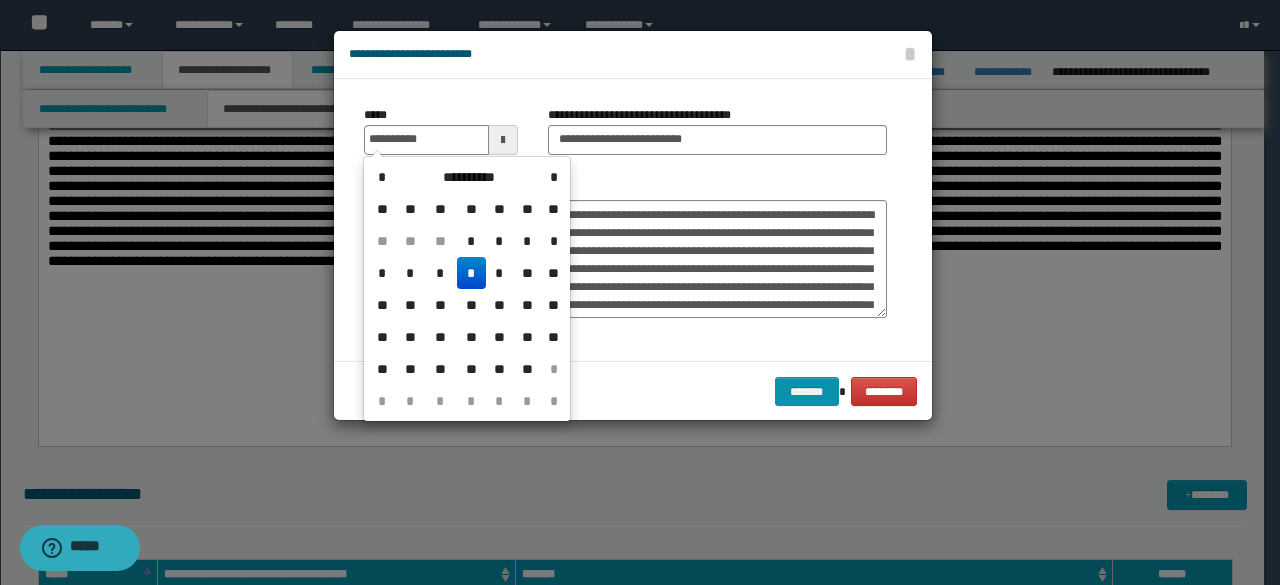 click on "*" at bounding box center [471, 273] 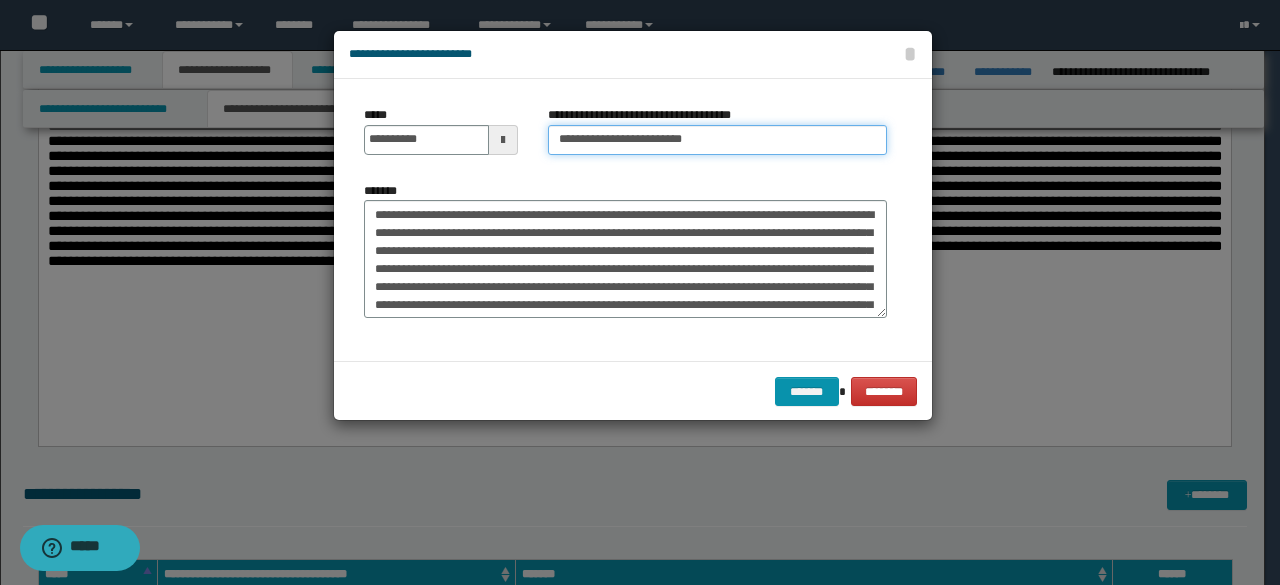 drag, startPoint x: 625, startPoint y: 141, endPoint x: 534, endPoint y: 125, distance: 92.39589 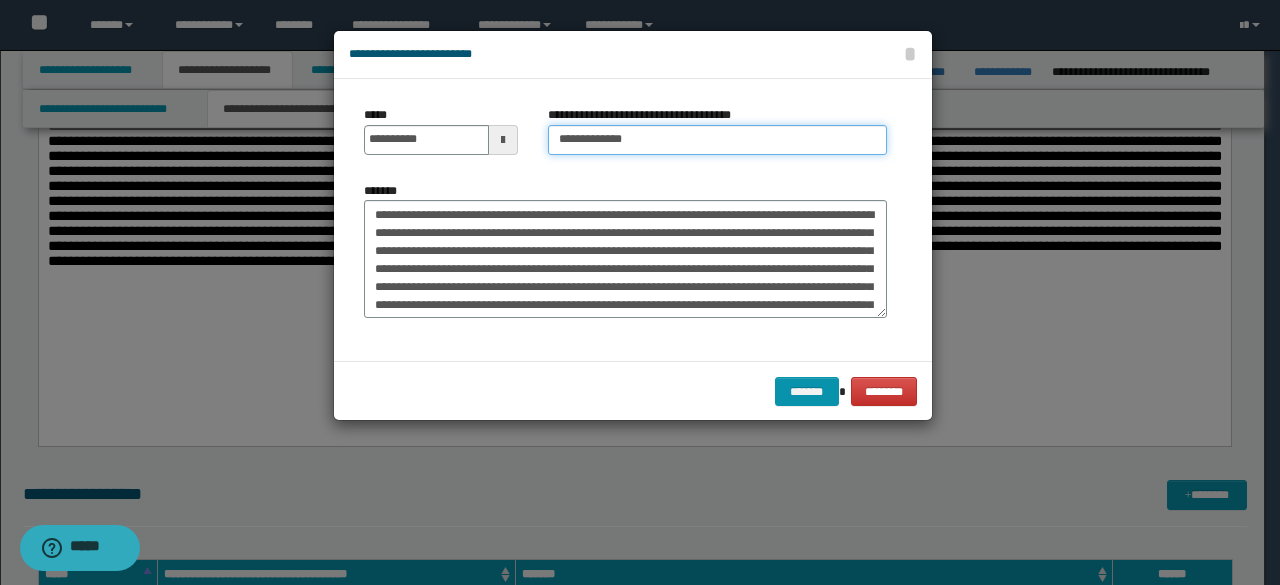 type on "**********" 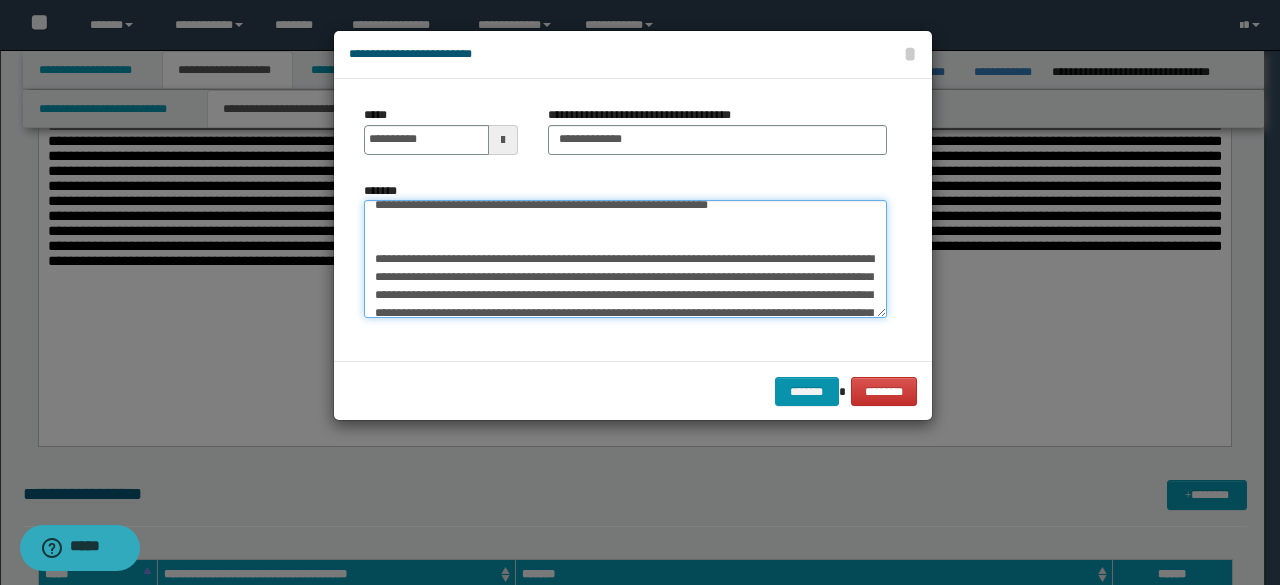 scroll, scrollTop: 793, scrollLeft: 0, axis: vertical 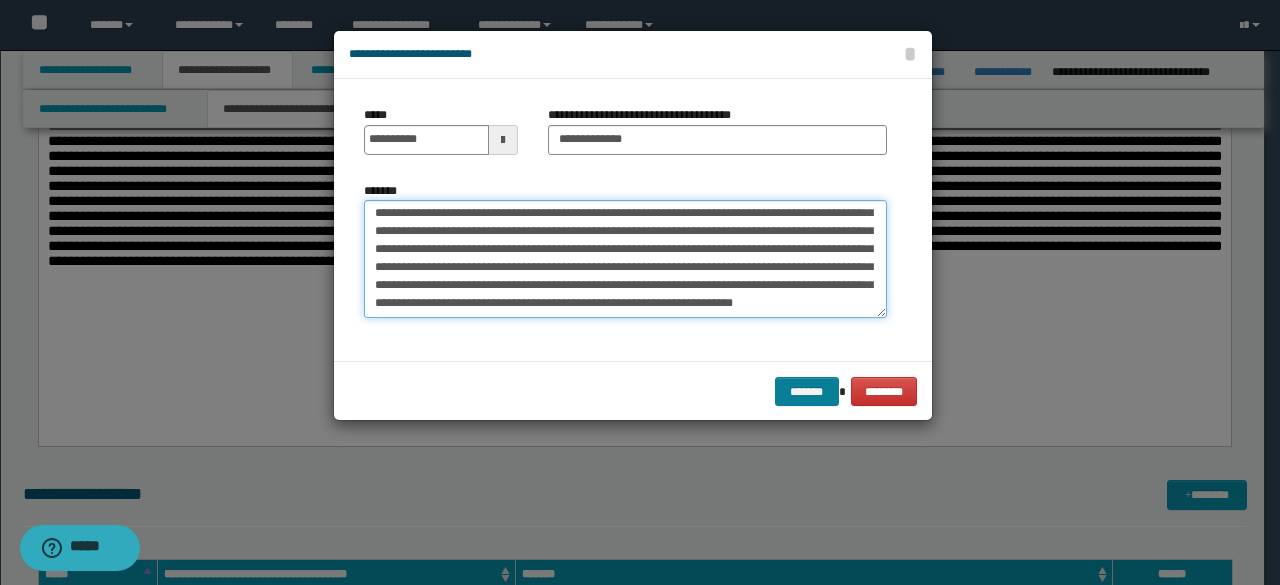 drag, startPoint x: 473, startPoint y: 291, endPoint x: 778, endPoint y: 397, distance: 322.8947 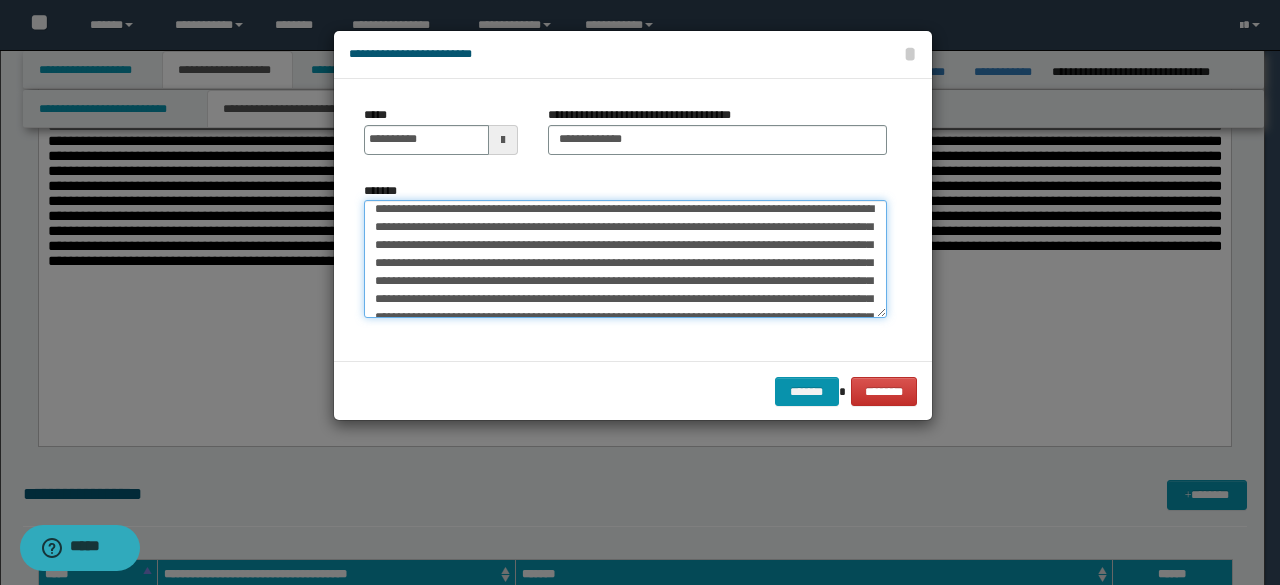 scroll, scrollTop: 0, scrollLeft: 0, axis: both 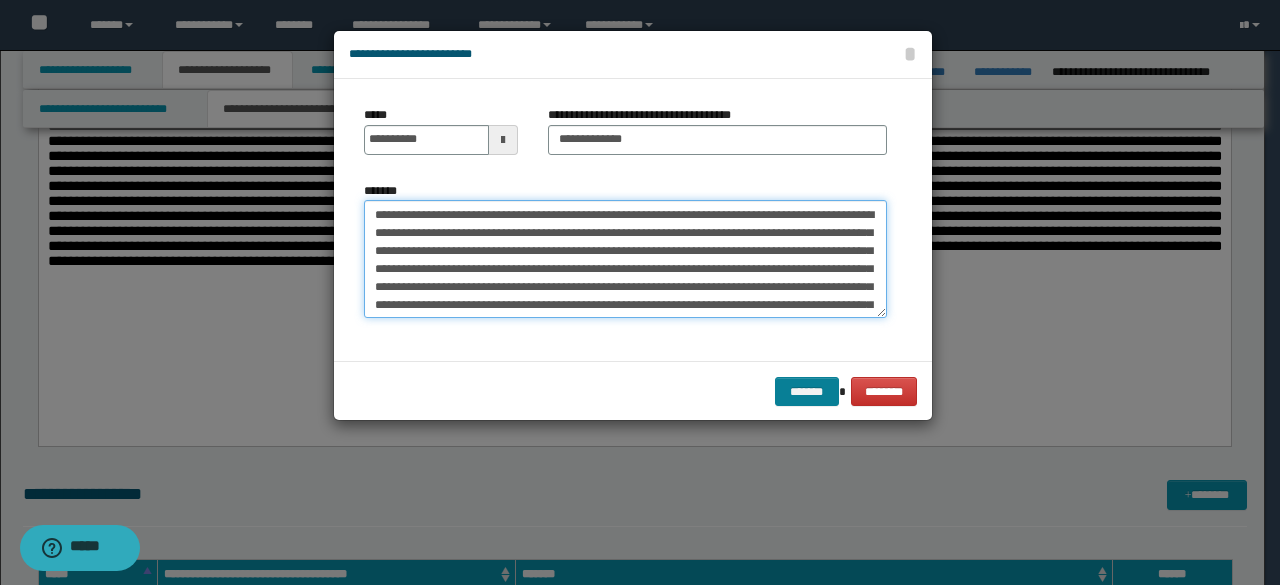 type on "**********" 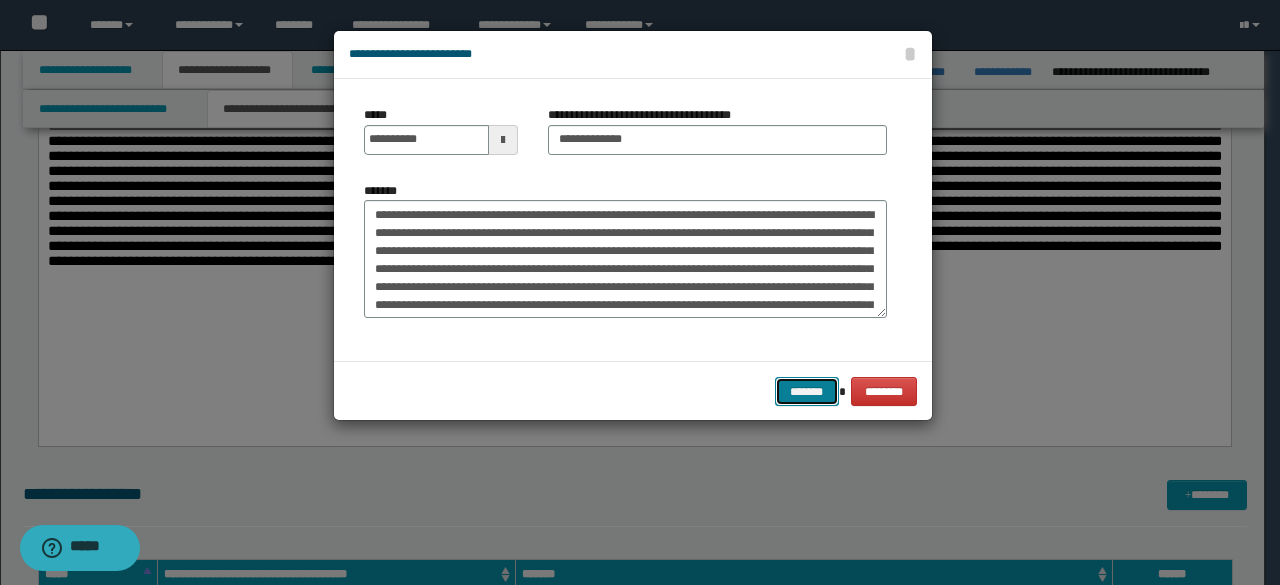 drag, startPoint x: 795, startPoint y: 397, endPoint x: 812, endPoint y: 399, distance: 17.117243 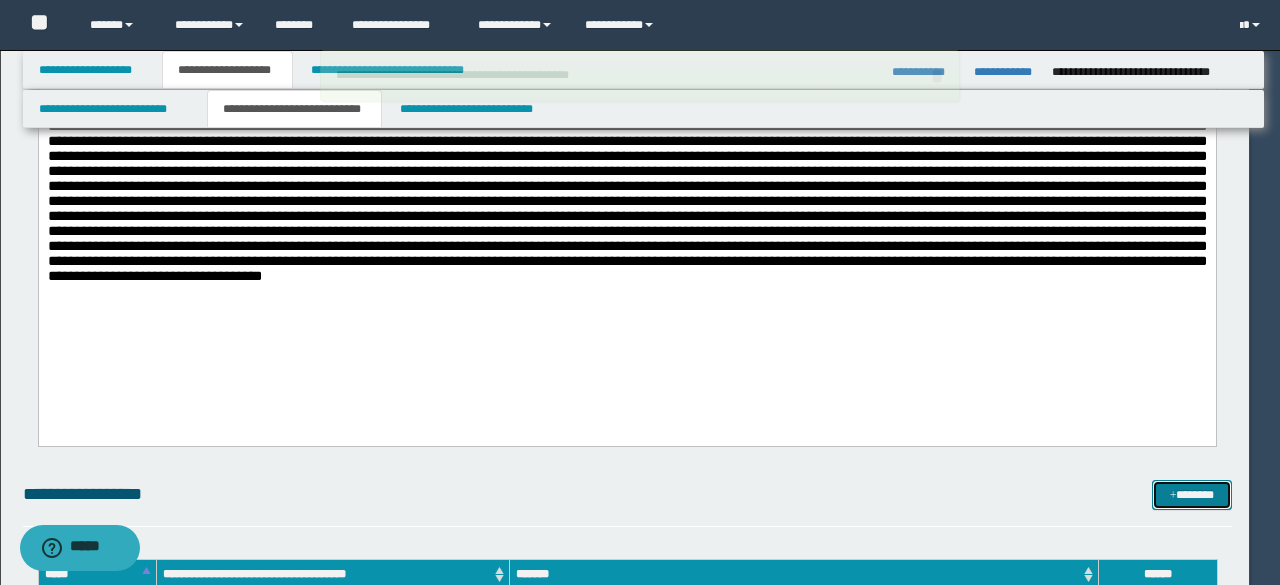 type 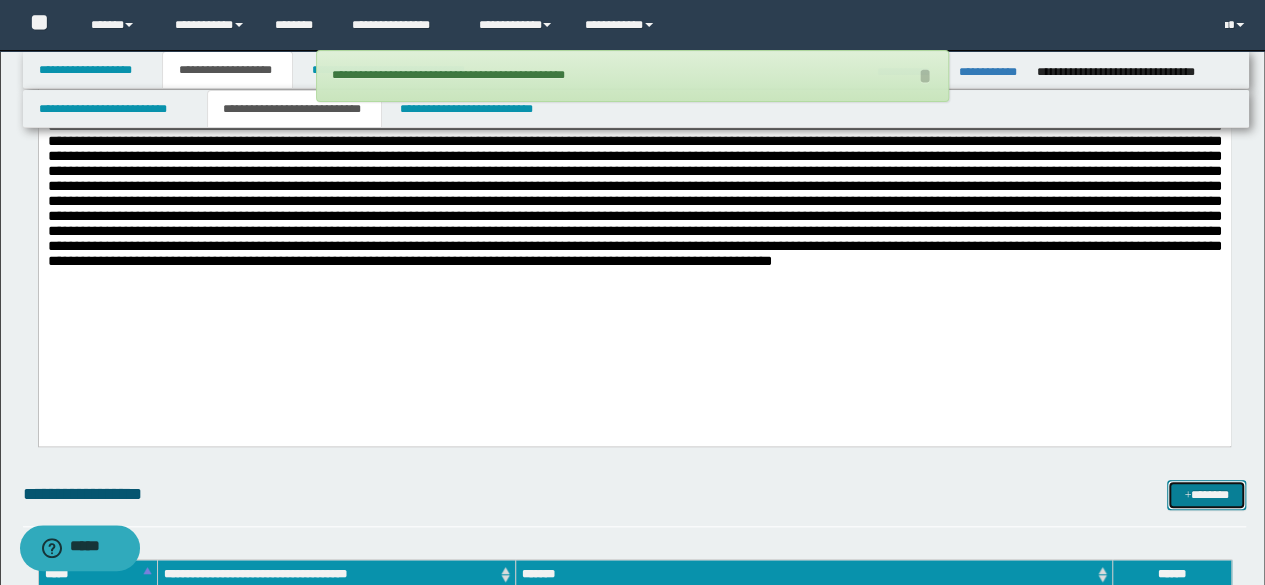 click on "*******" at bounding box center (1206, 494) 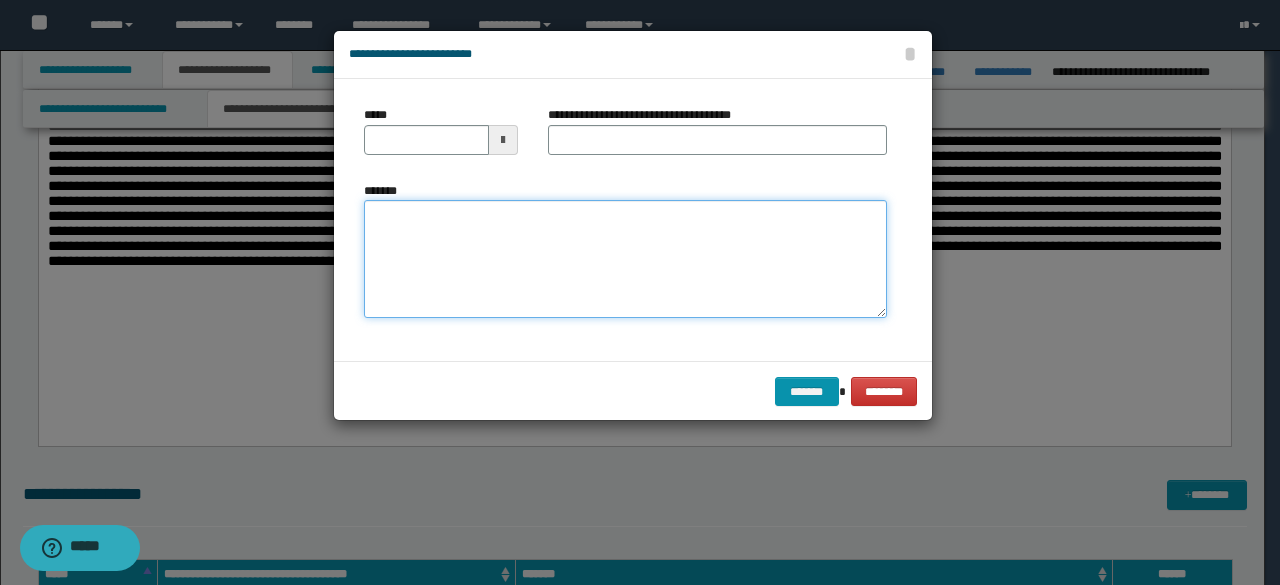 click on "*******" at bounding box center [625, 259] 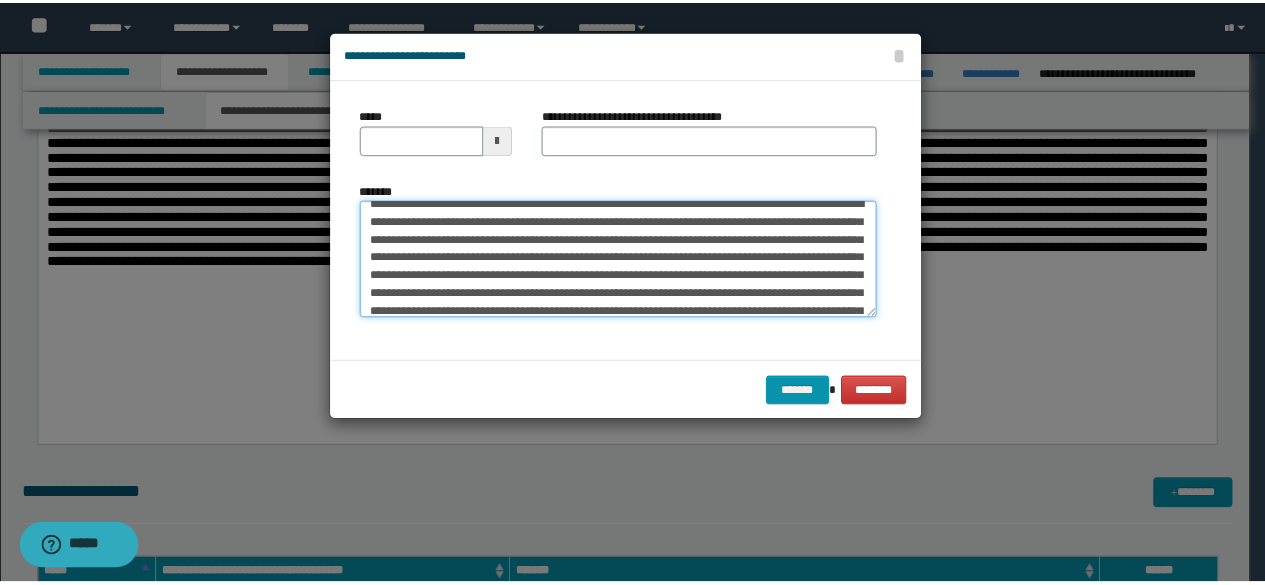 scroll, scrollTop: 0, scrollLeft: 0, axis: both 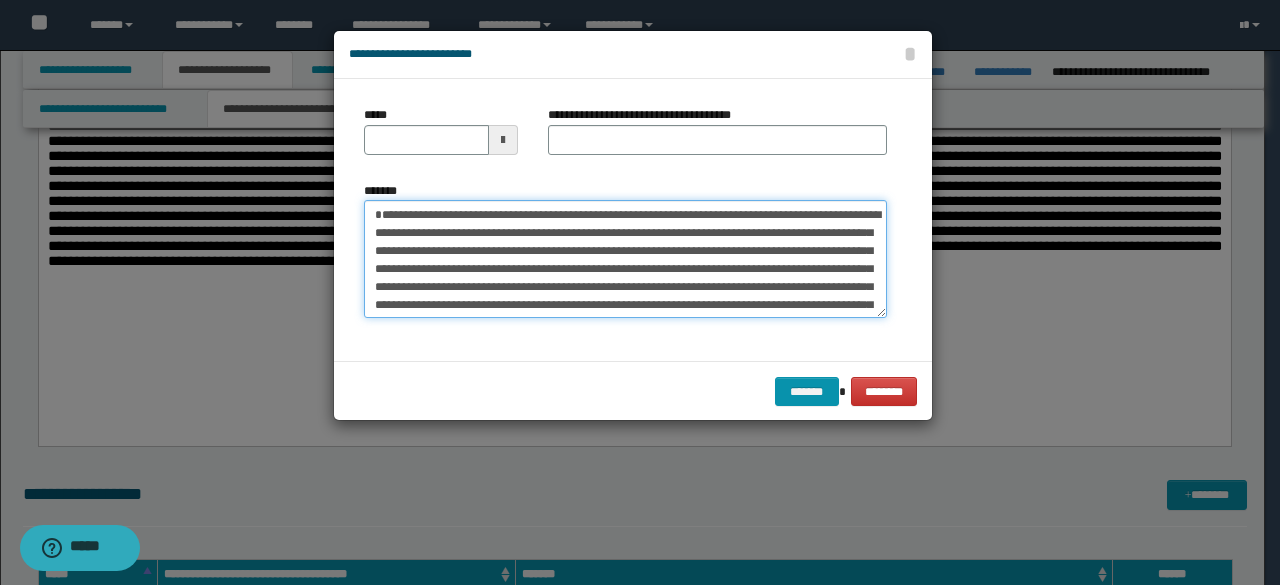 drag, startPoint x: 778, startPoint y: 297, endPoint x: 287, endPoint y: 168, distance: 507.66327 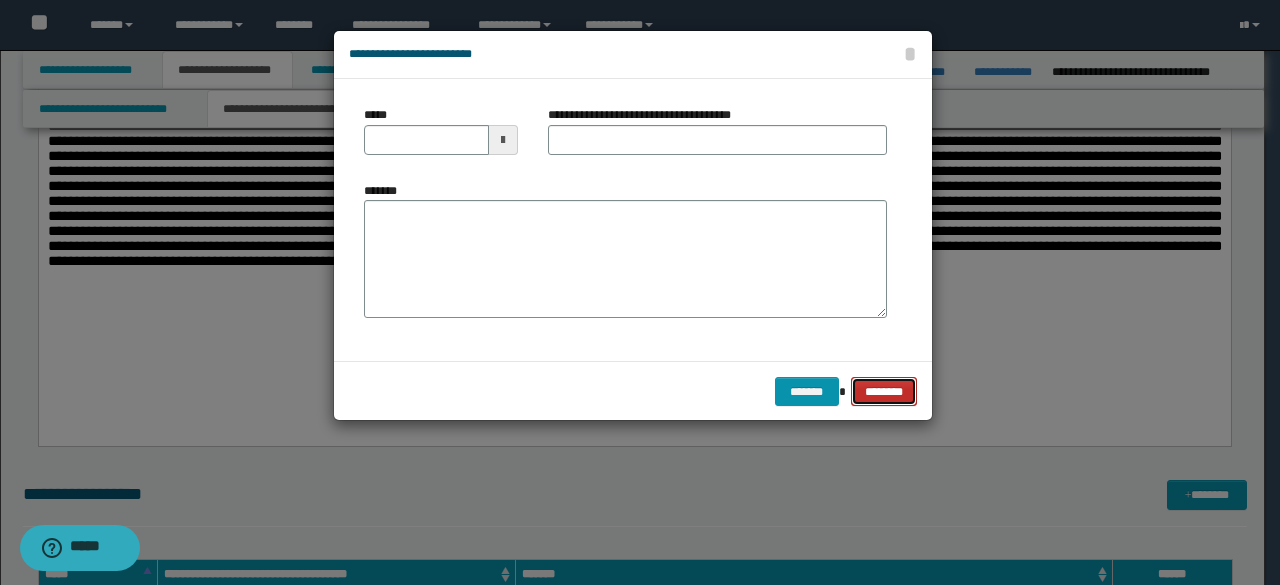 click on "********" at bounding box center [884, 391] 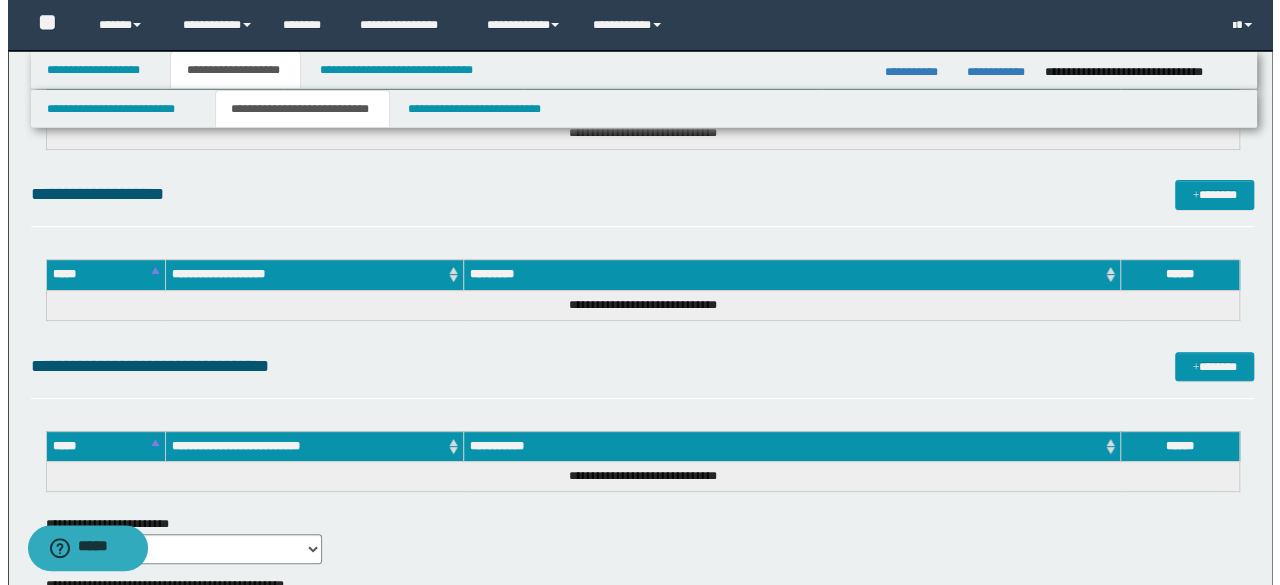 scroll, scrollTop: 7700, scrollLeft: 0, axis: vertical 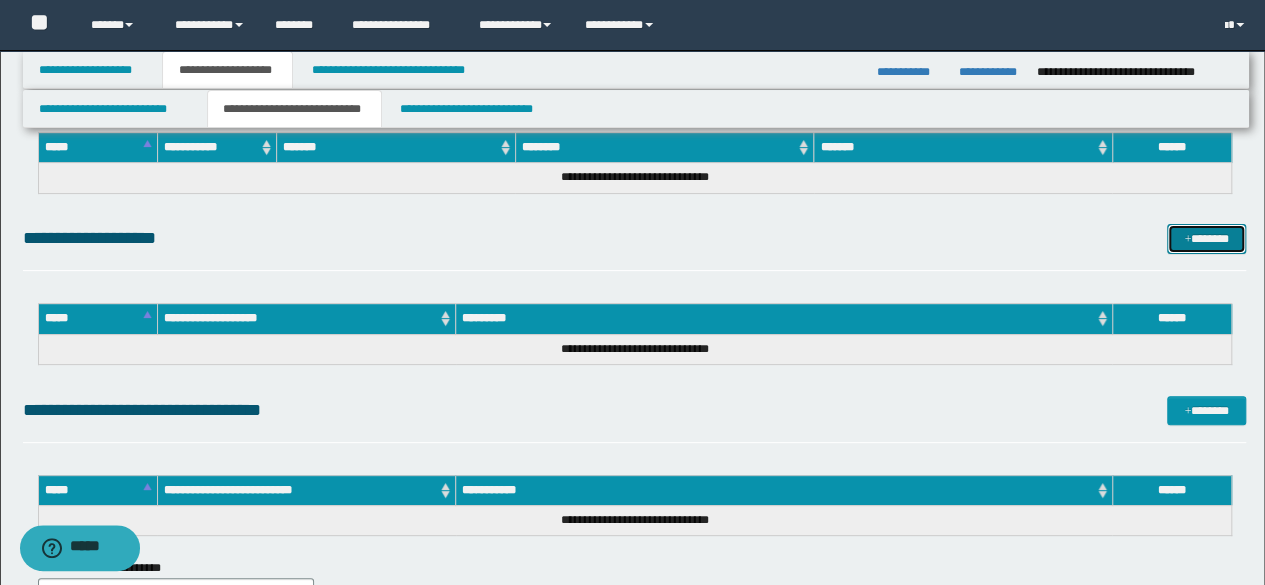 click at bounding box center [1187, 240] 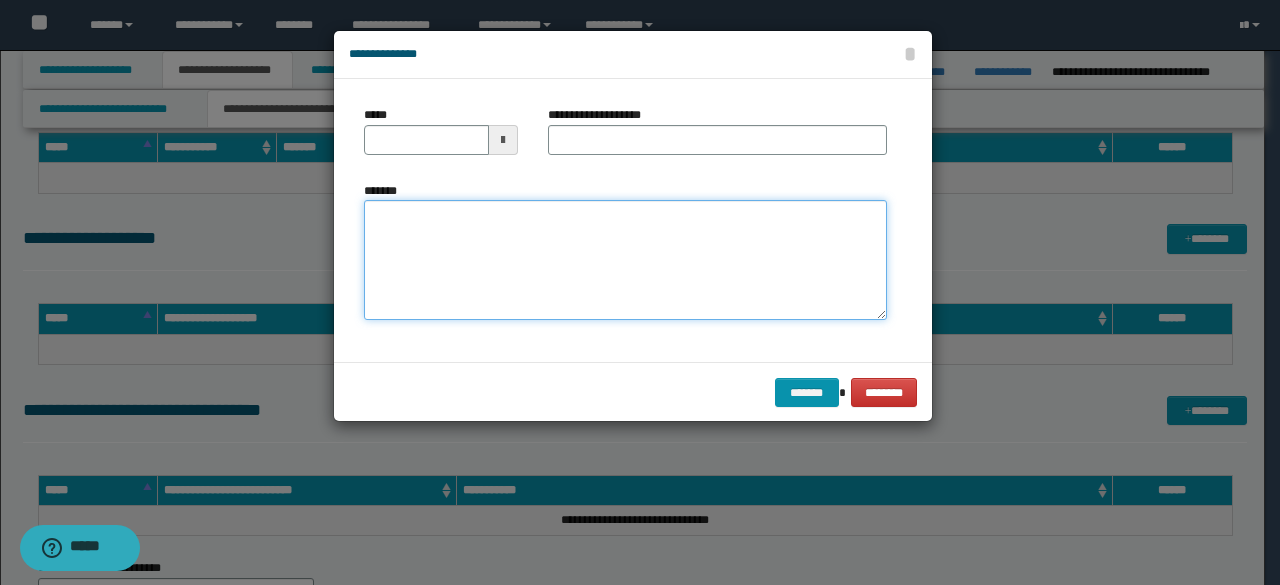 click on "*******" at bounding box center (625, 260) 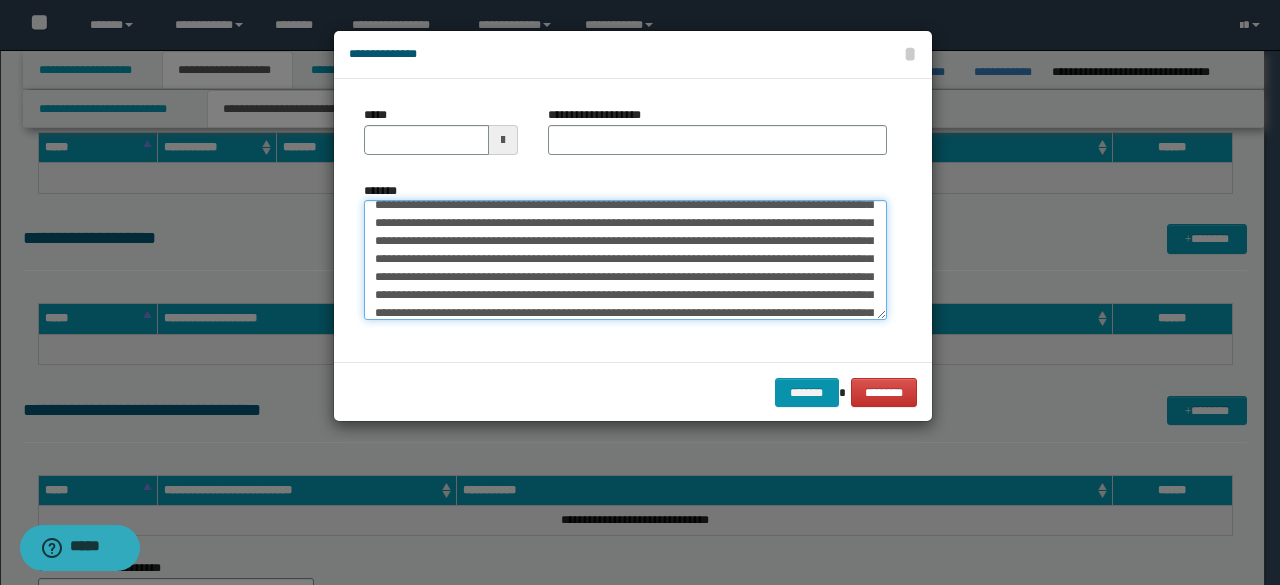 scroll, scrollTop: 0, scrollLeft: 0, axis: both 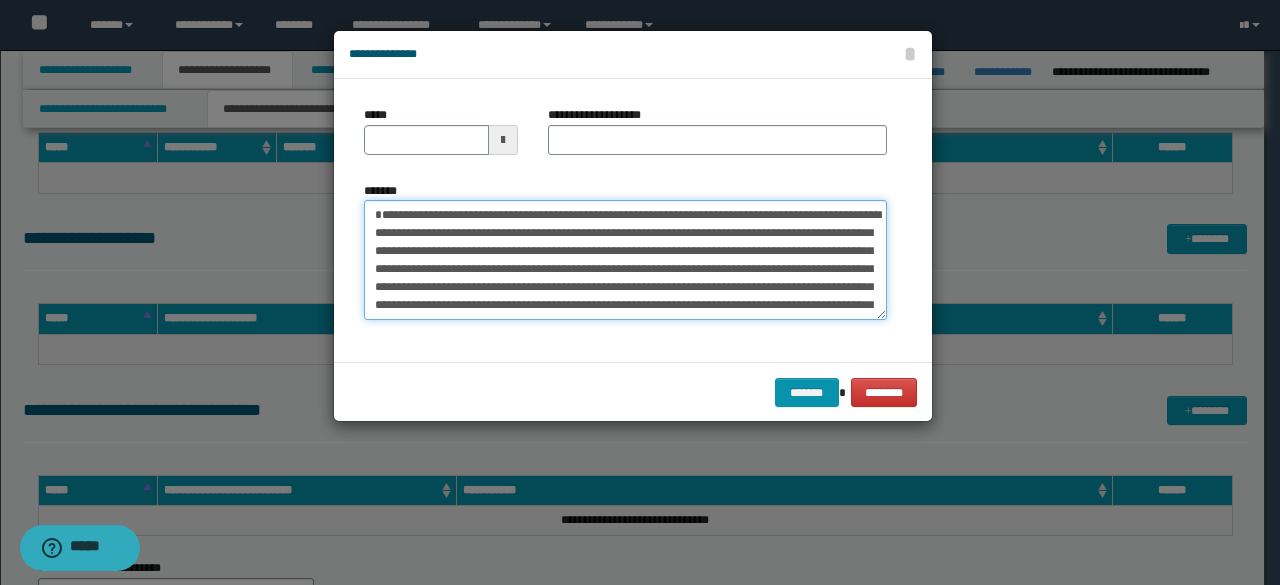 drag, startPoint x: 641, startPoint y: 236, endPoint x: 203, endPoint y: 164, distance: 443.87836 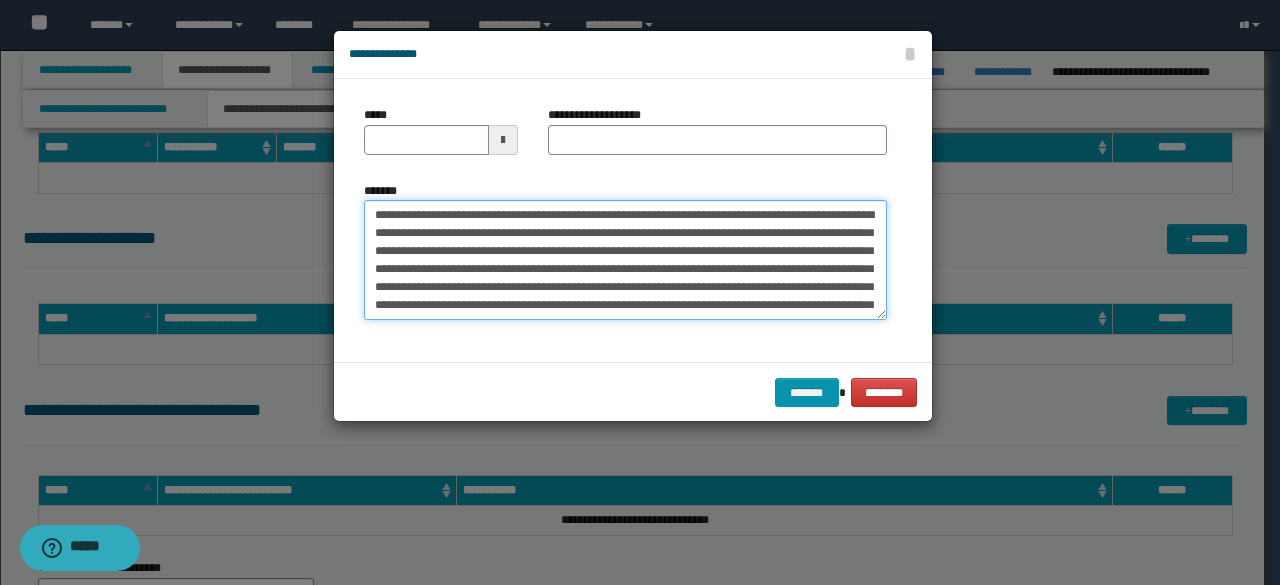 type on "**********" 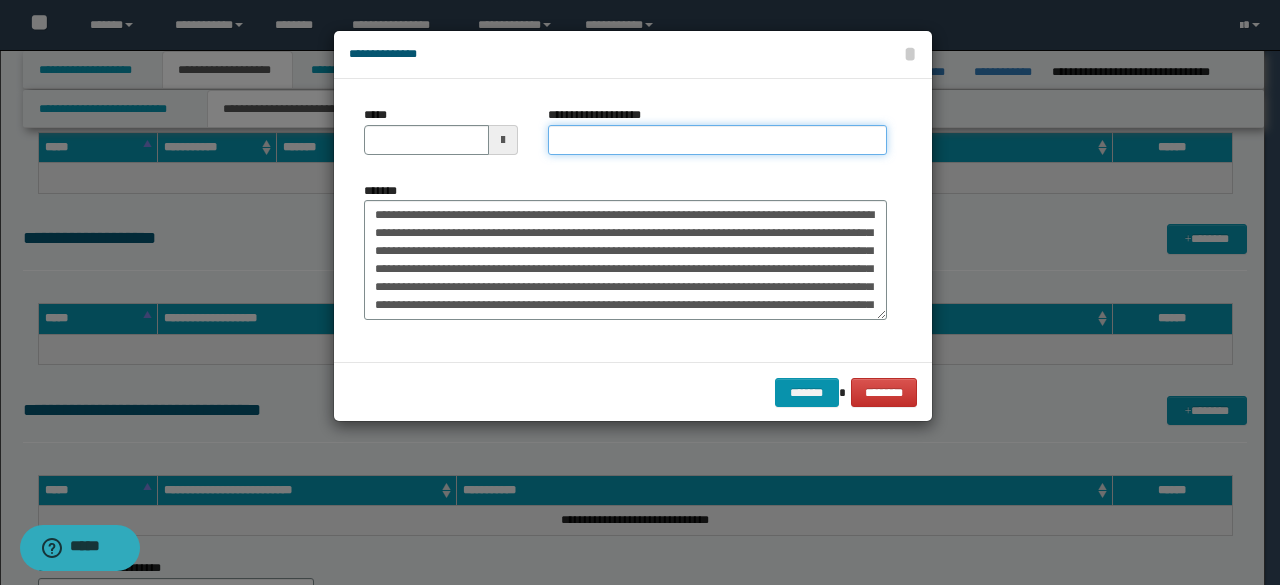 click on "**********" at bounding box center (717, 140) 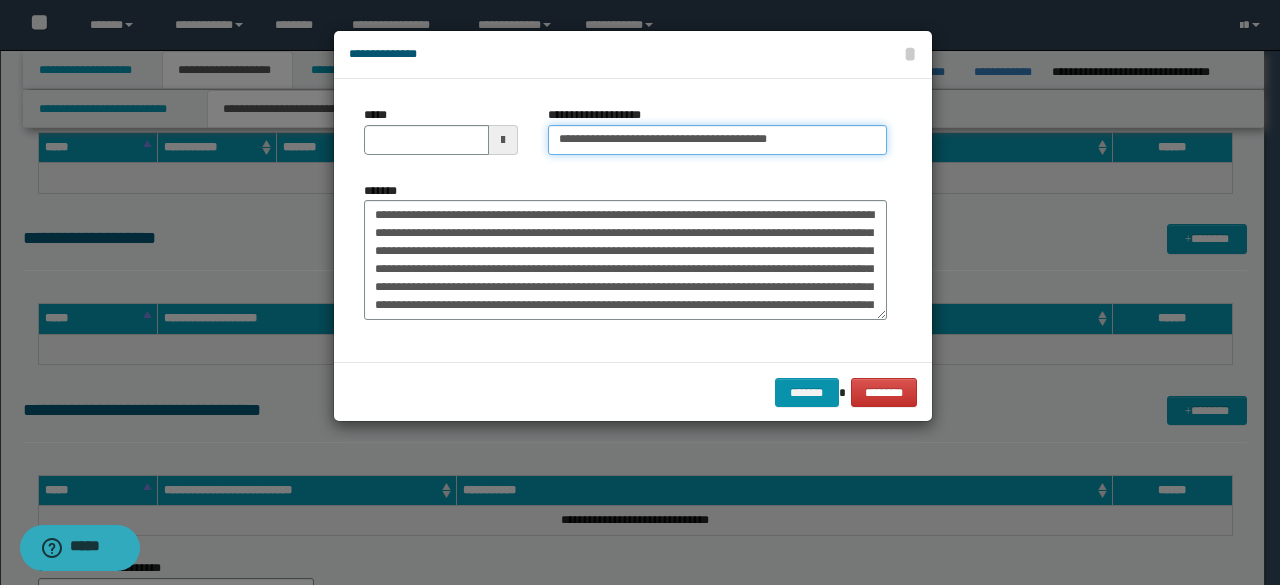 type on "**********" 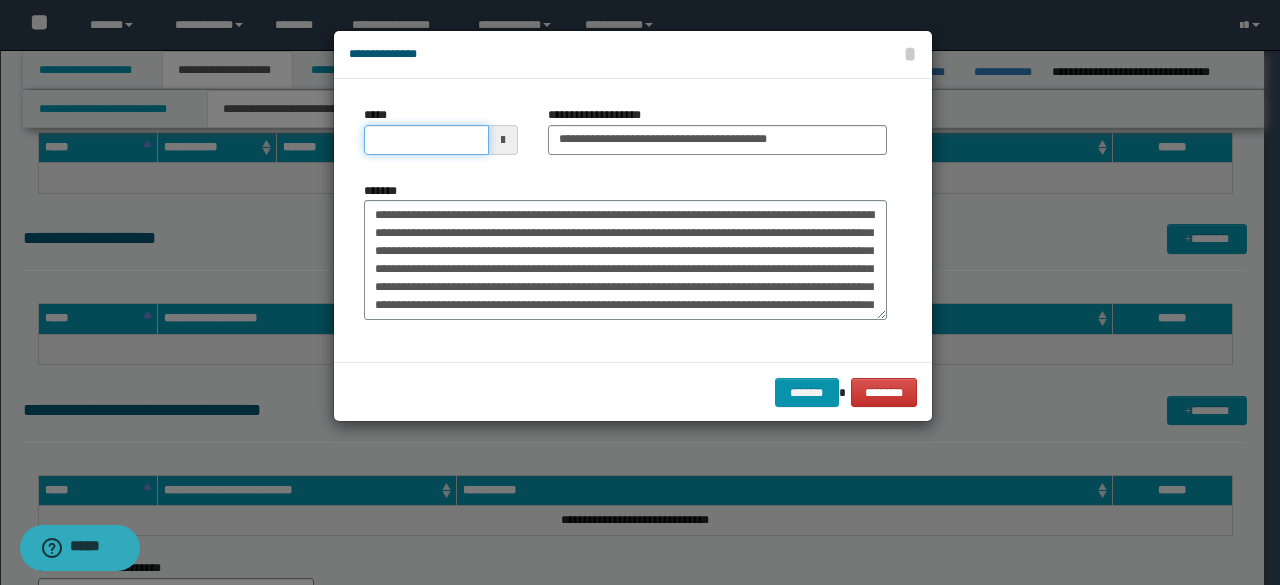 click on "*****" at bounding box center [426, 140] 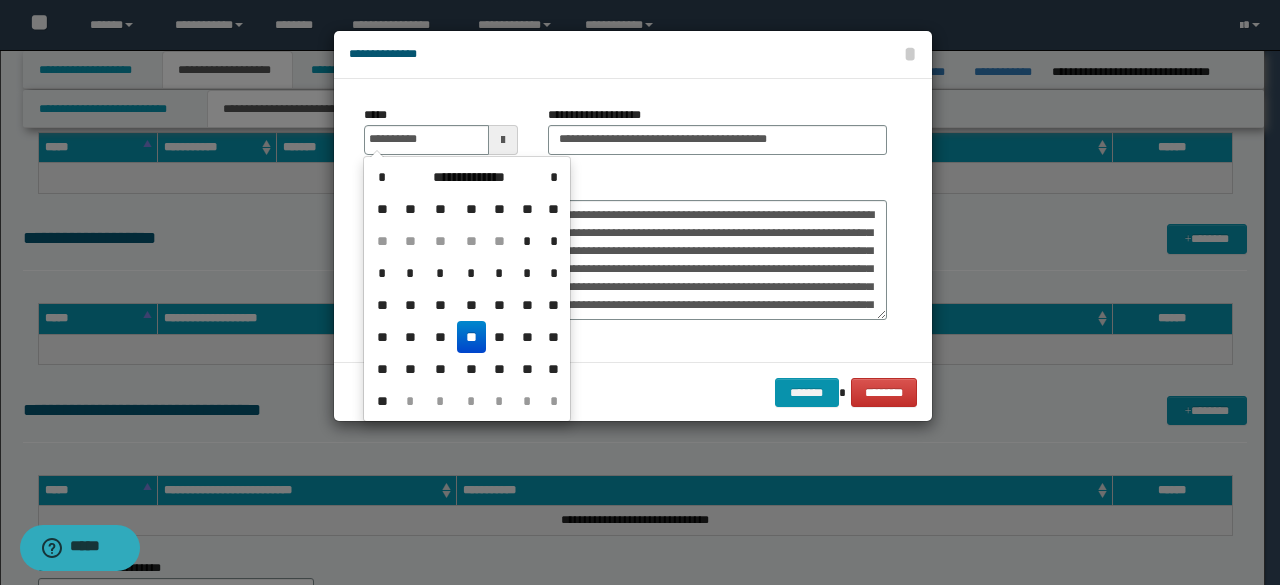 click on "**" at bounding box center [471, 337] 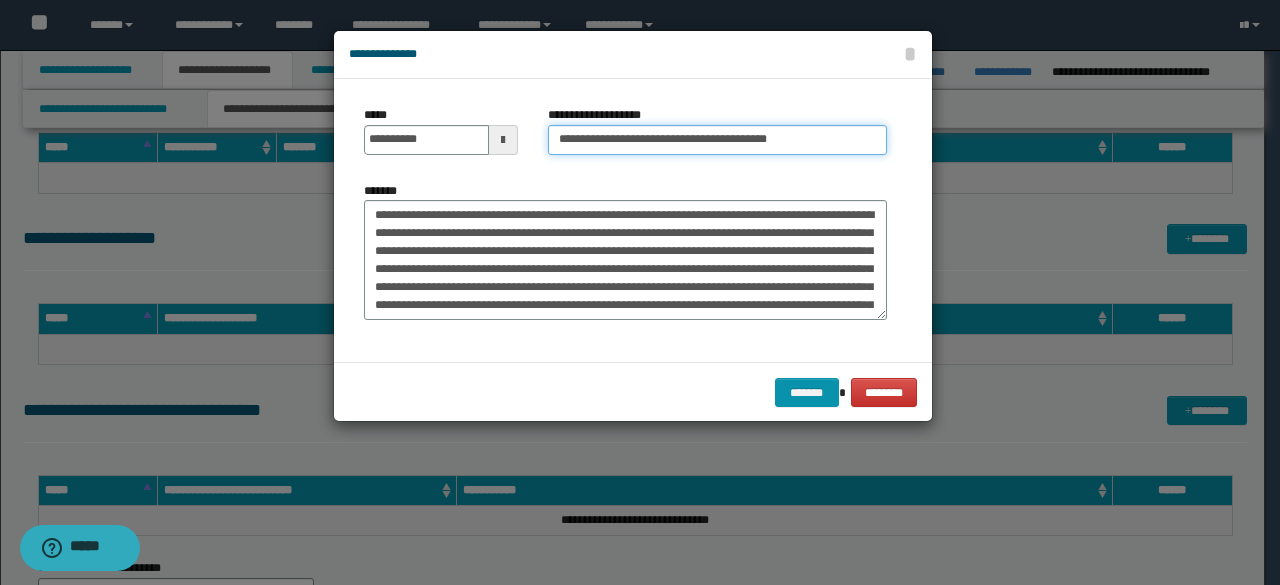 drag, startPoint x: 618, startPoint y: 141, endPoint x: 477, endPoint y: 127, distance: 141.69333 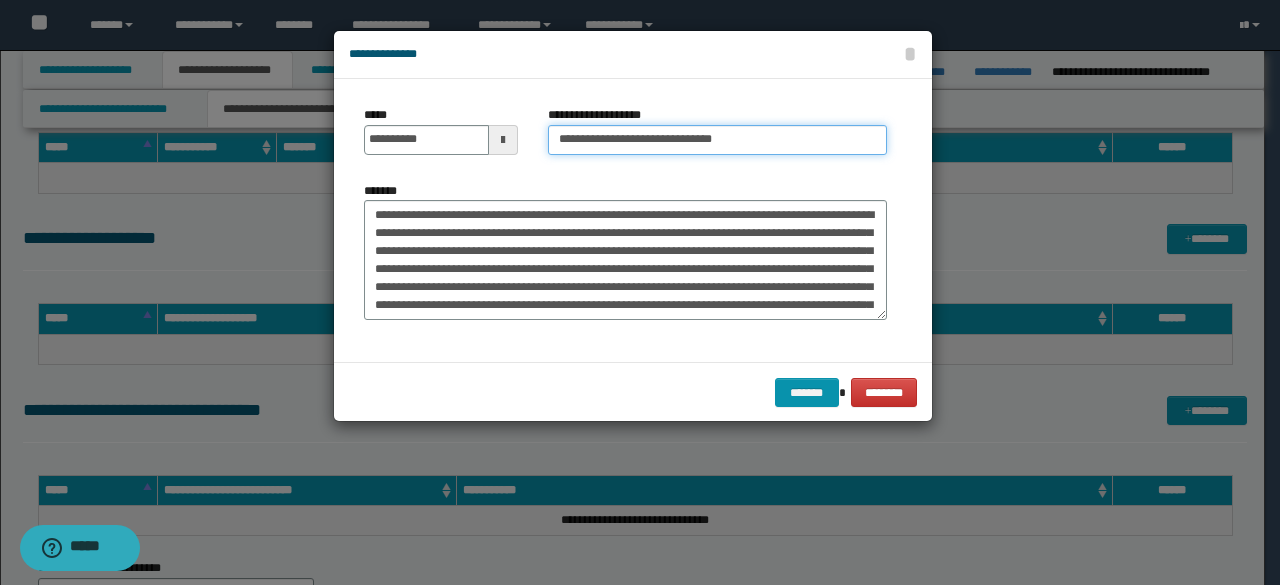 click on "**********" at bounding box center [717, 140] 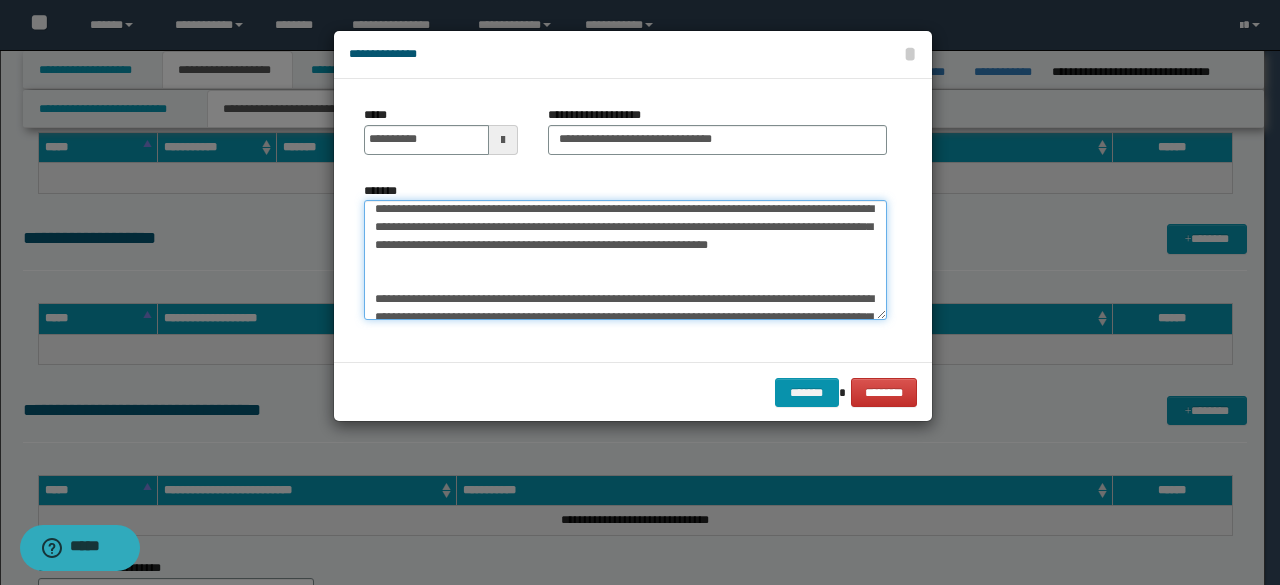 scroll, scrollTop: 280, scrollLeft: 0, axis: vertical 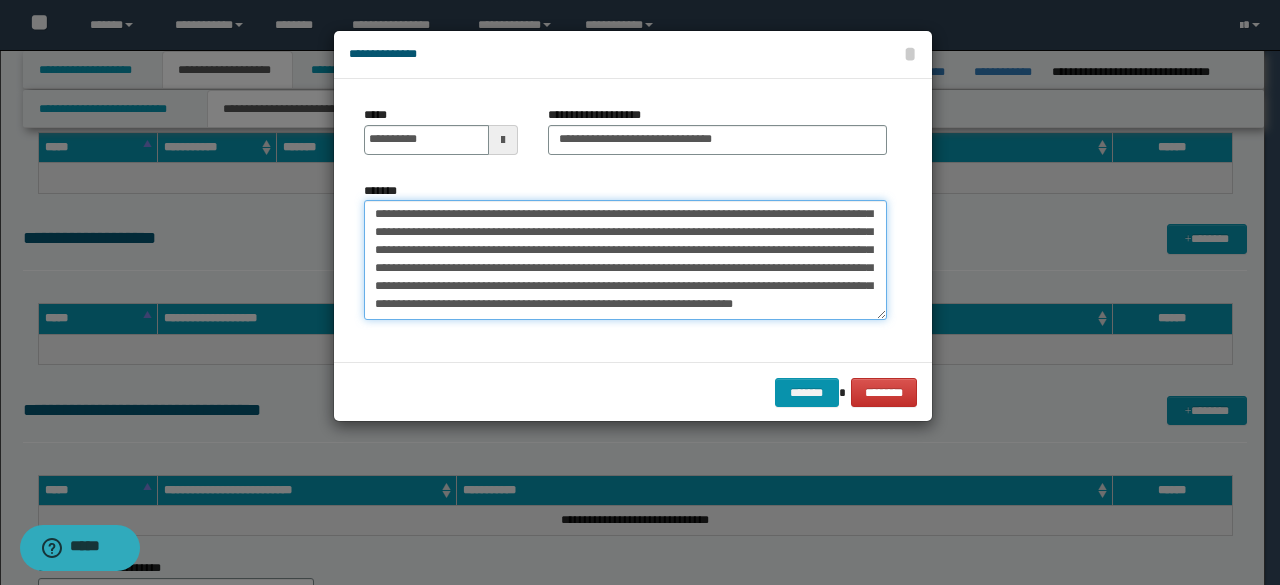 drag, startPoint x: 396, startPoint y: 281, endPoint x: 754, endPoint y: 357, distance: 365.97815 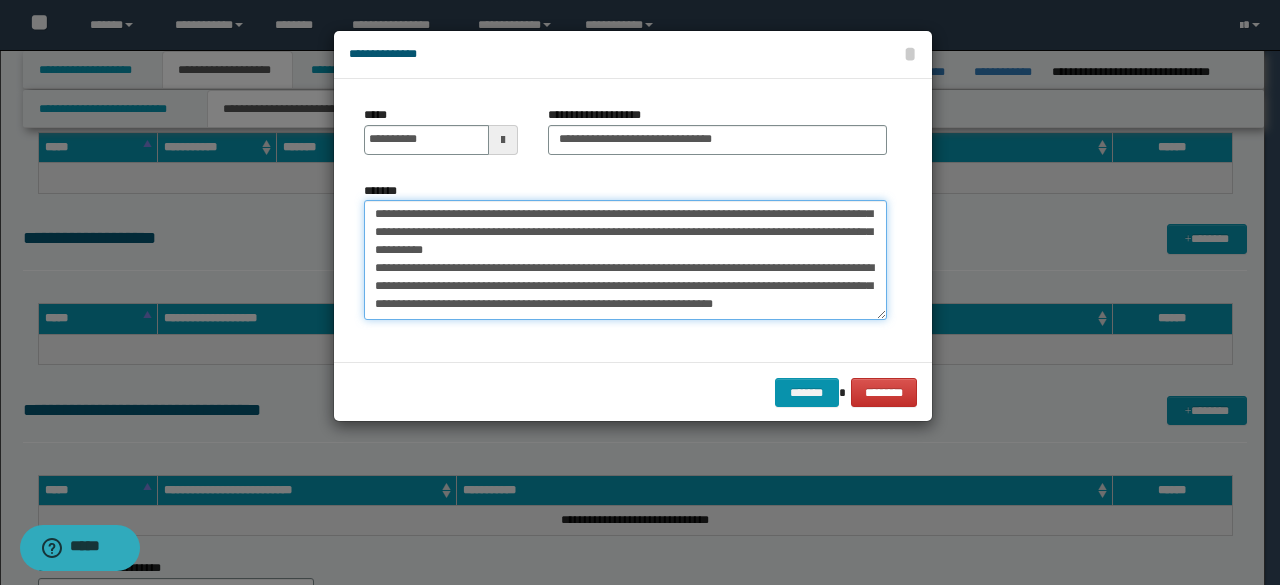 scroll, scrollTop: 252, scrollLeft: 0, axis: vertical 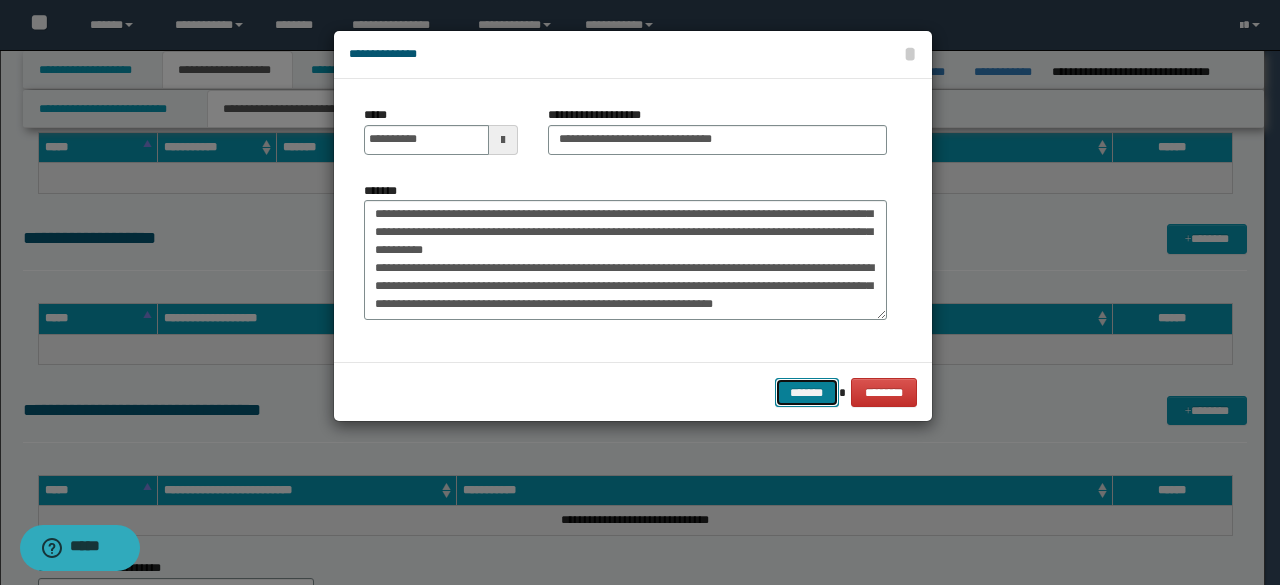 click on "*******" at bounding box center [807, 392] 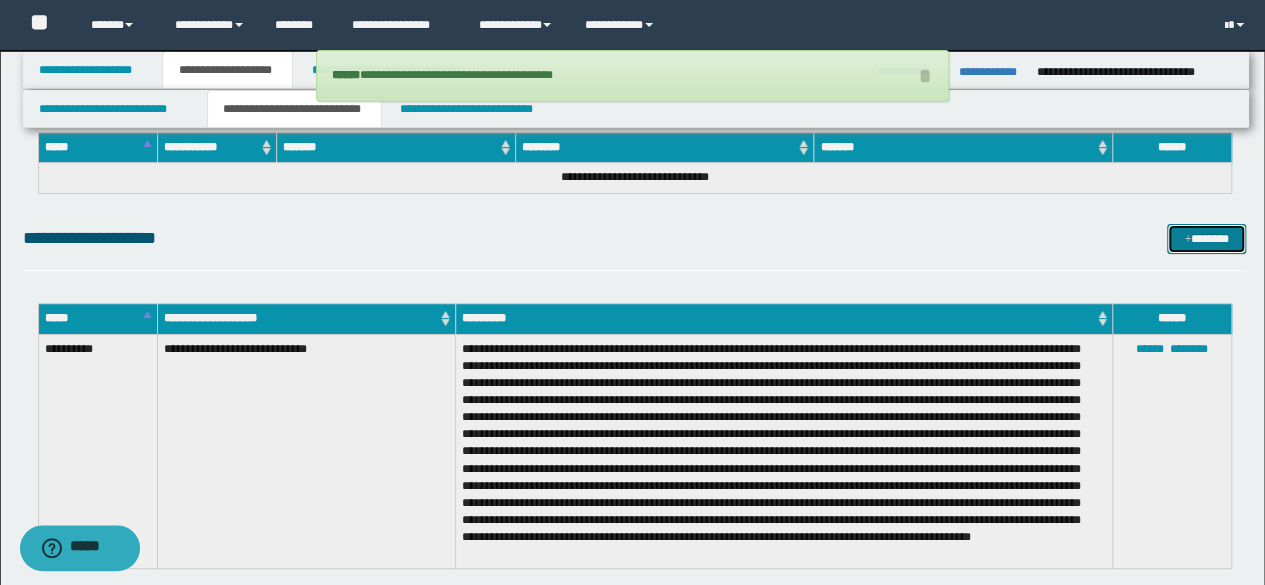click on "*******" at bounding box center (1206, 238) 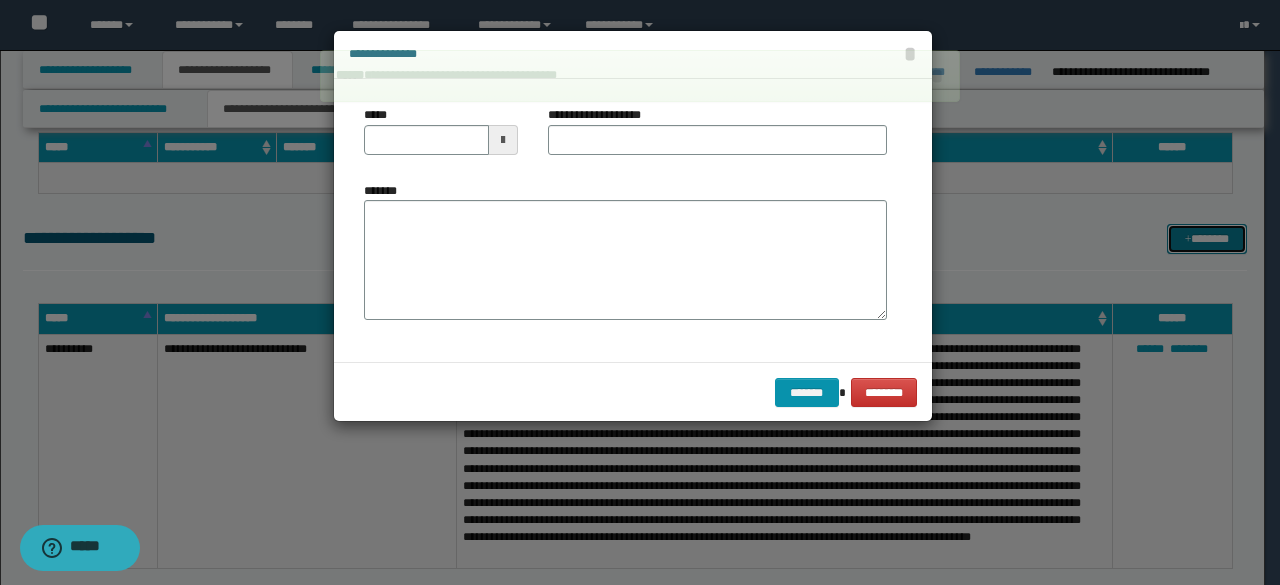 scroll, scrollTop: 0, scrollLeft: 0, axis: both 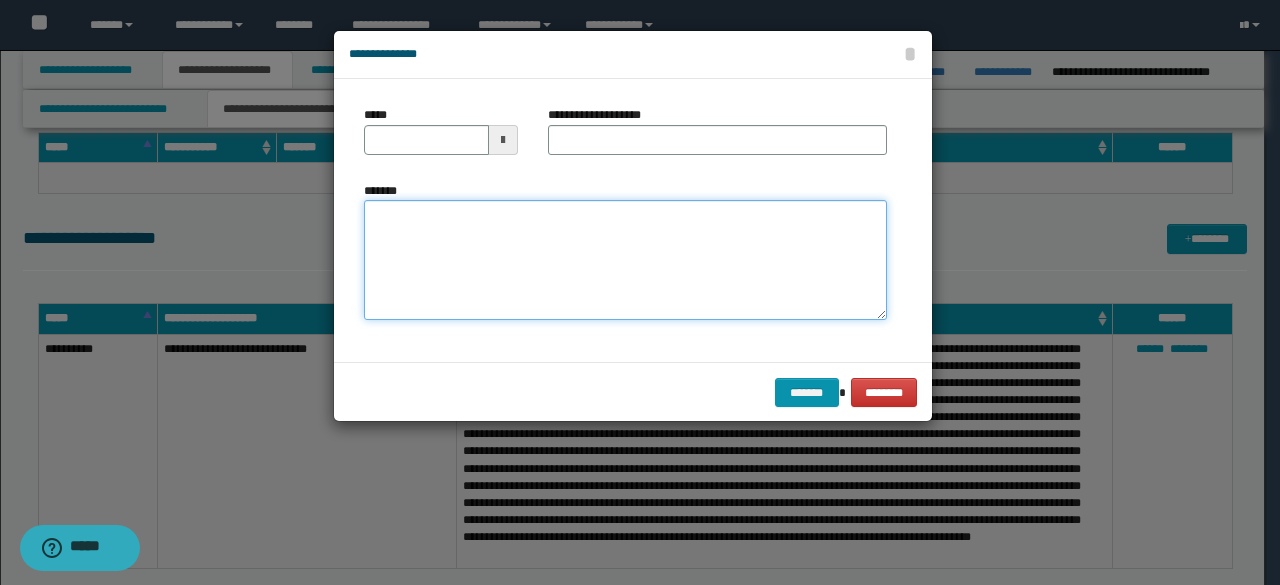 click on "*******" at bounding box center (625, 259) 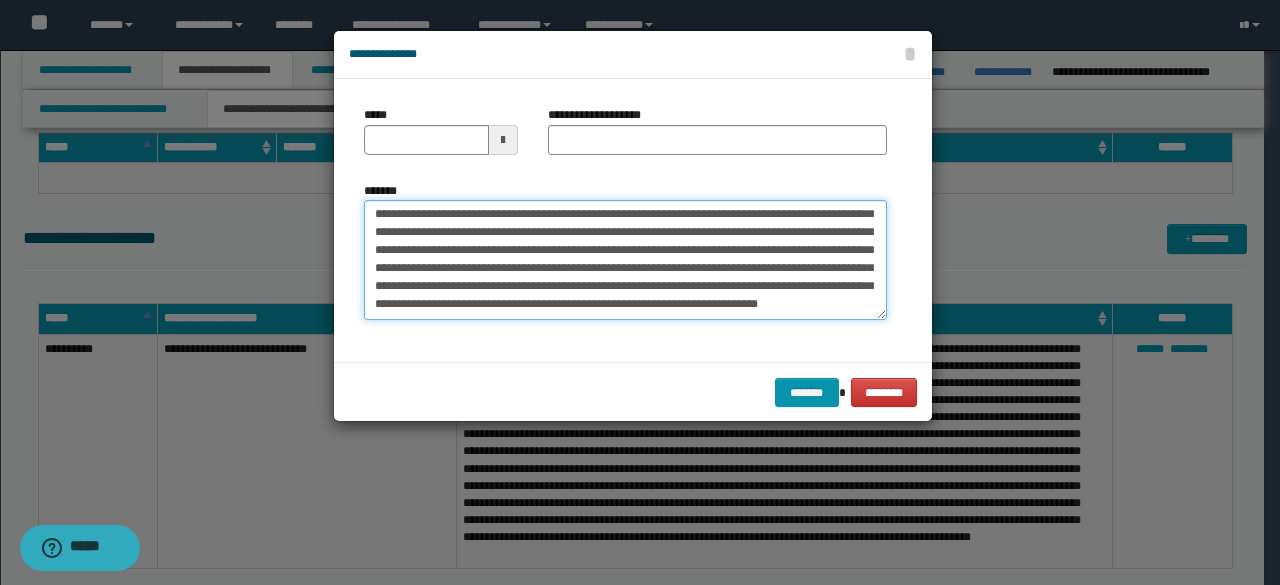 scroll, scrollTop: 0, scrollLeft: 0, axis: both 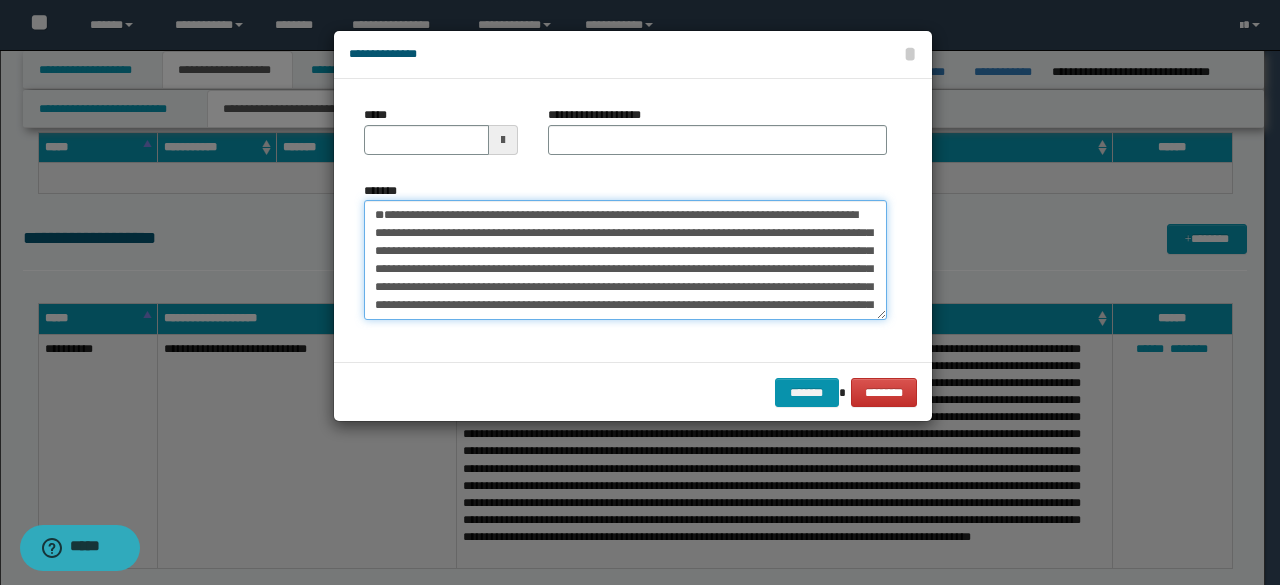 drag, startPoint x: 638, startPoint y: 245, endPoint x: 137, endPoint y: 151, distance: 509.7421 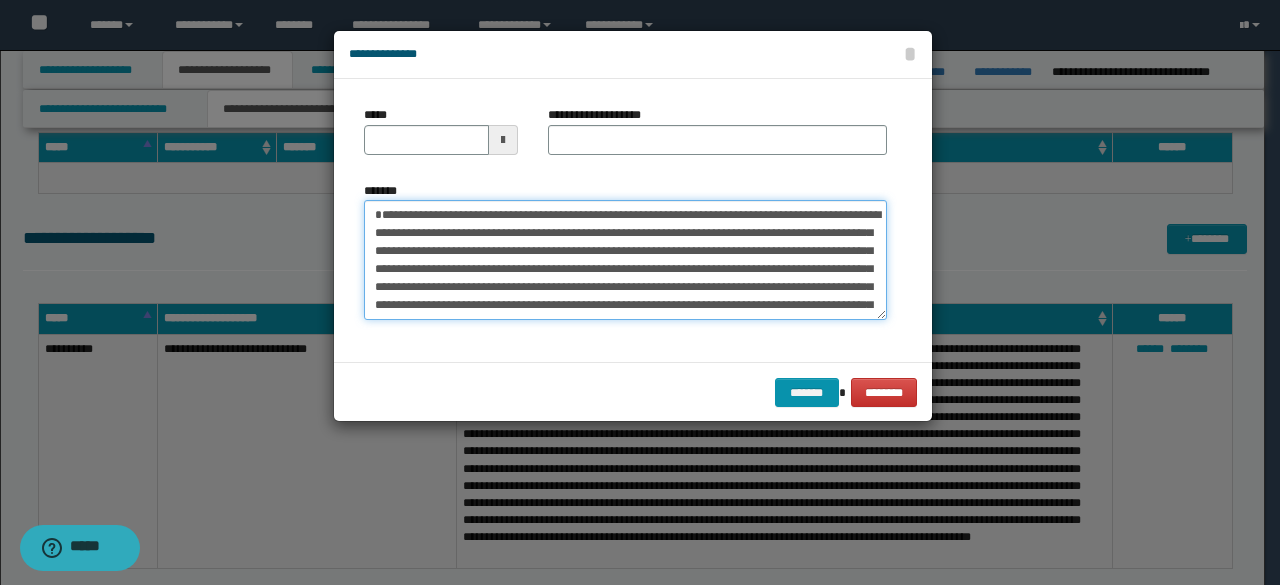 type 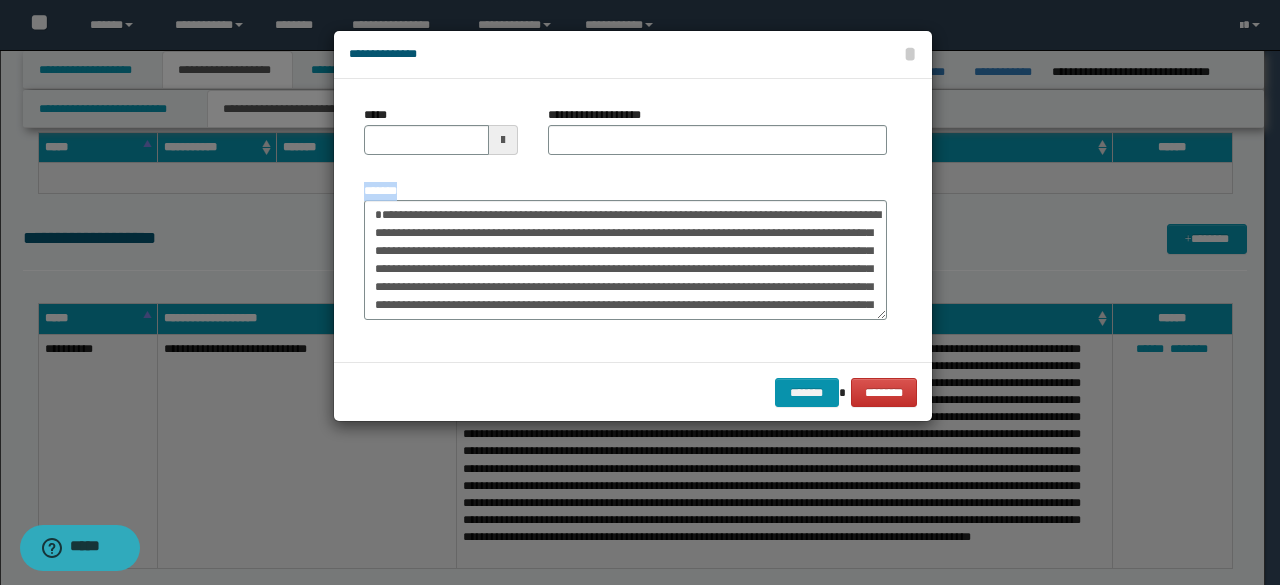 drag, startPoint x: 587, startPoint y: 157, endPoint x: 588, endPoint y: 147, distance: 10.049875 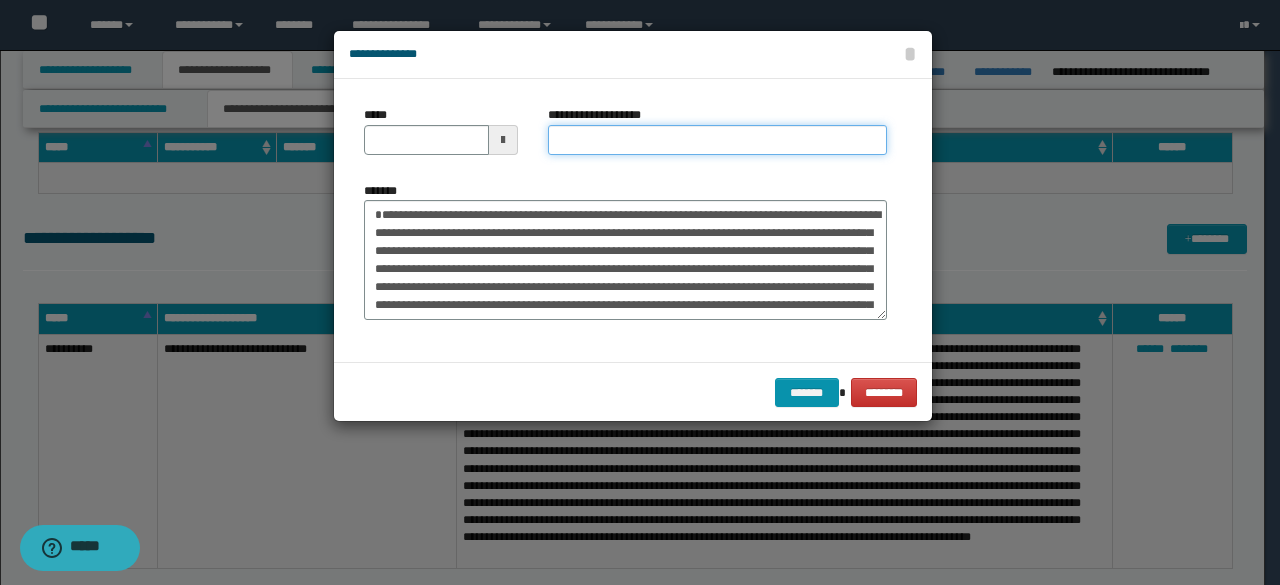 paste on "**********" 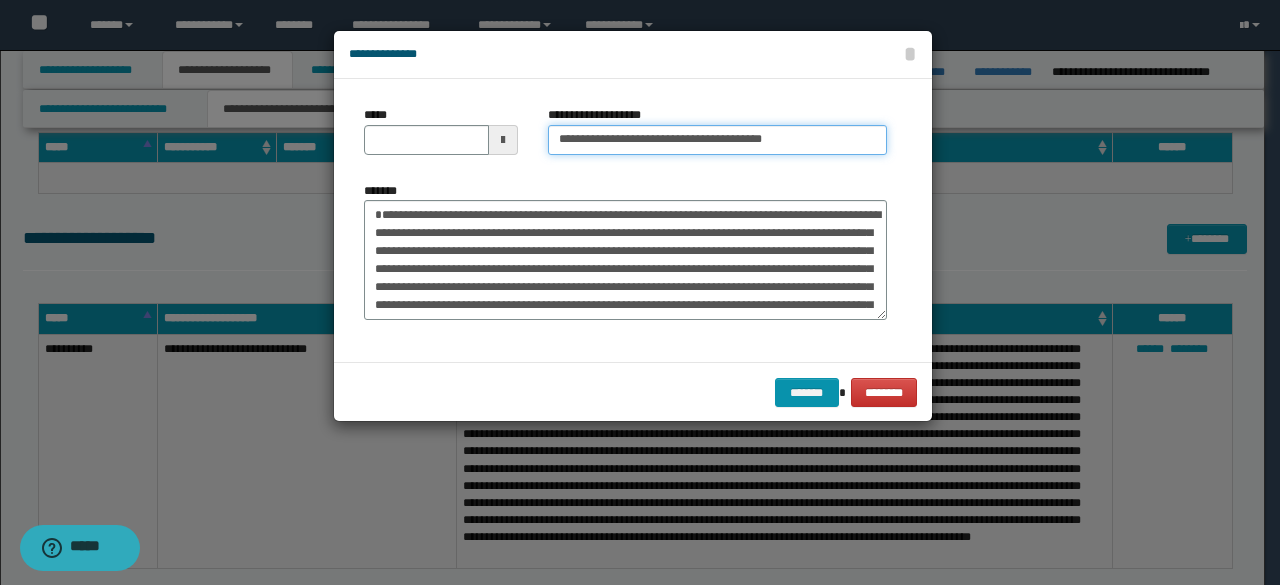 type on "**********" 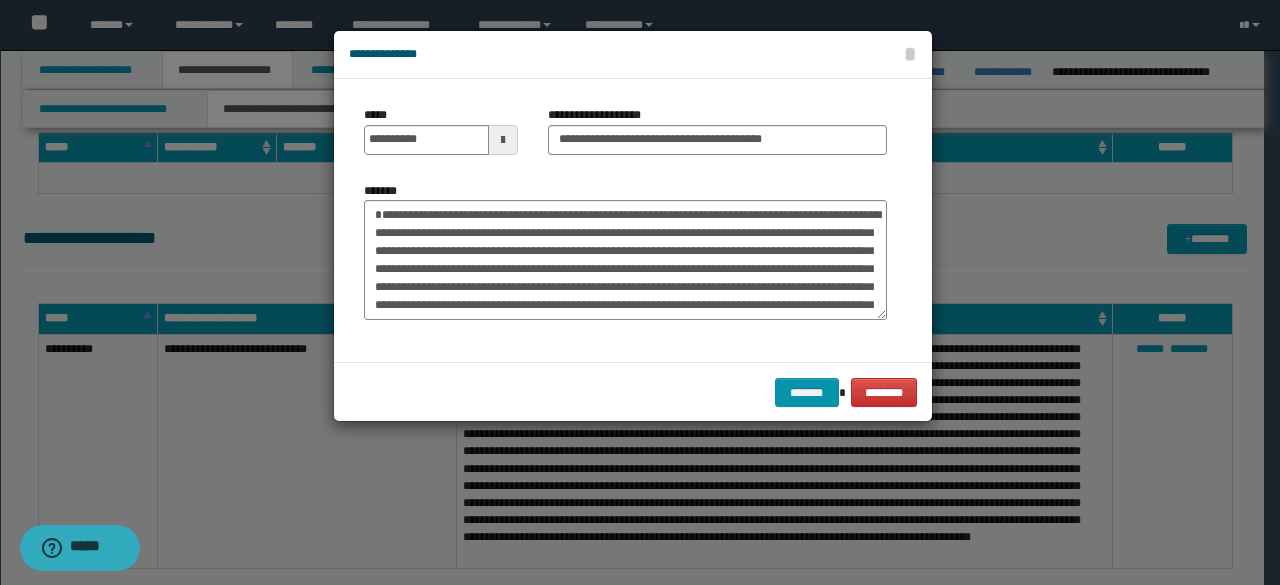 drag, startPoint x: 400, startPoint y: 165, endPoint x: 407, endPoint y: 152, distance: 14.764823 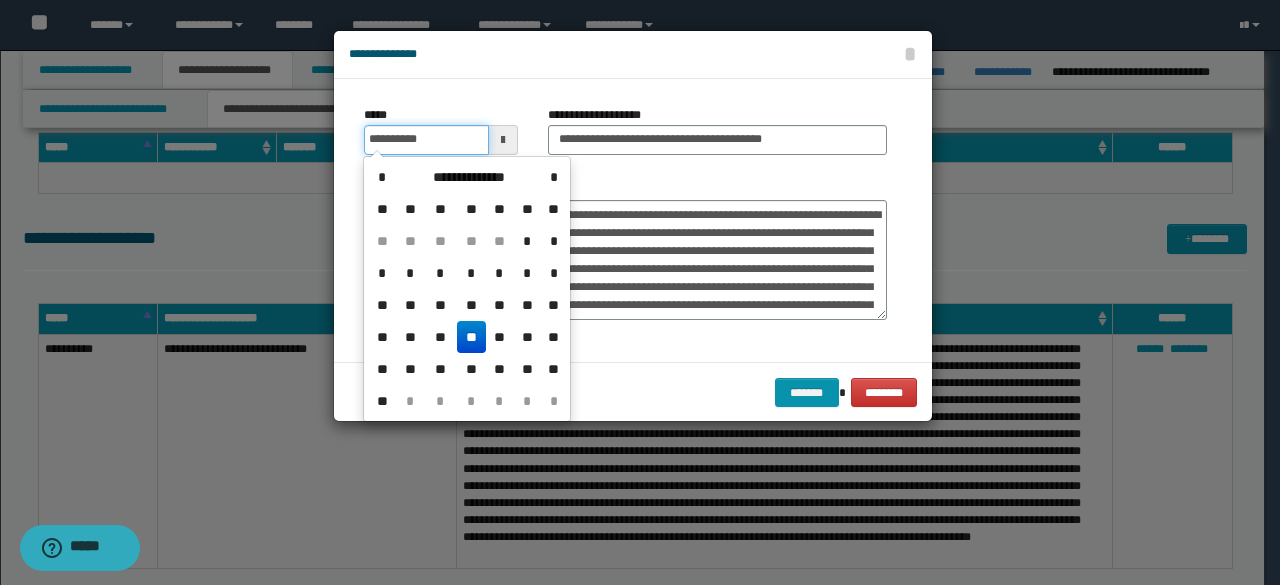 click on "**********" at bounding box center [426, 140] 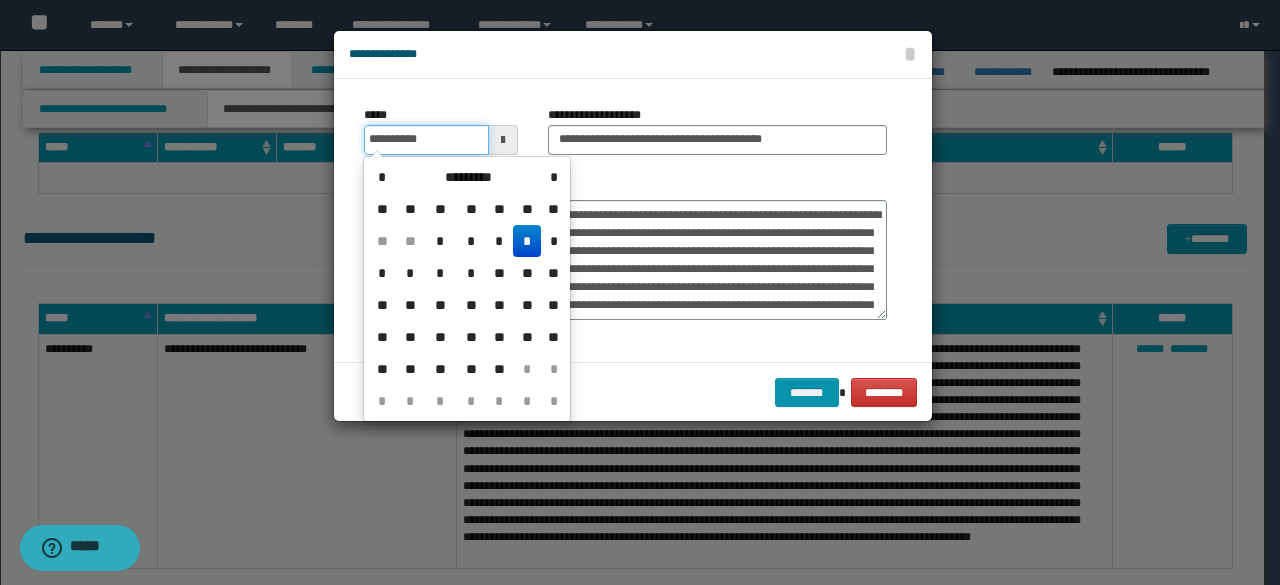 drag, startPoint x: 340, startPoint y: 135, endPoint x: 182, endPoint y: 121, distance: 158.61903 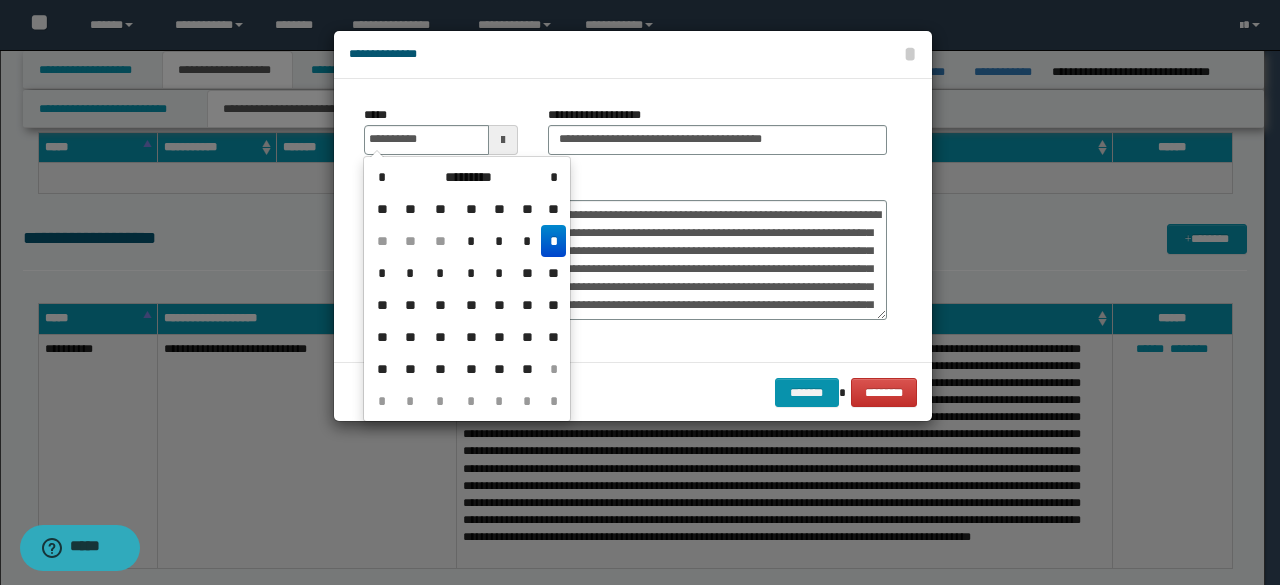 drag, startPoint x: 552, startPoint y: 233, endPoint x: 628, endPoint y: 134, distance: 124.80785 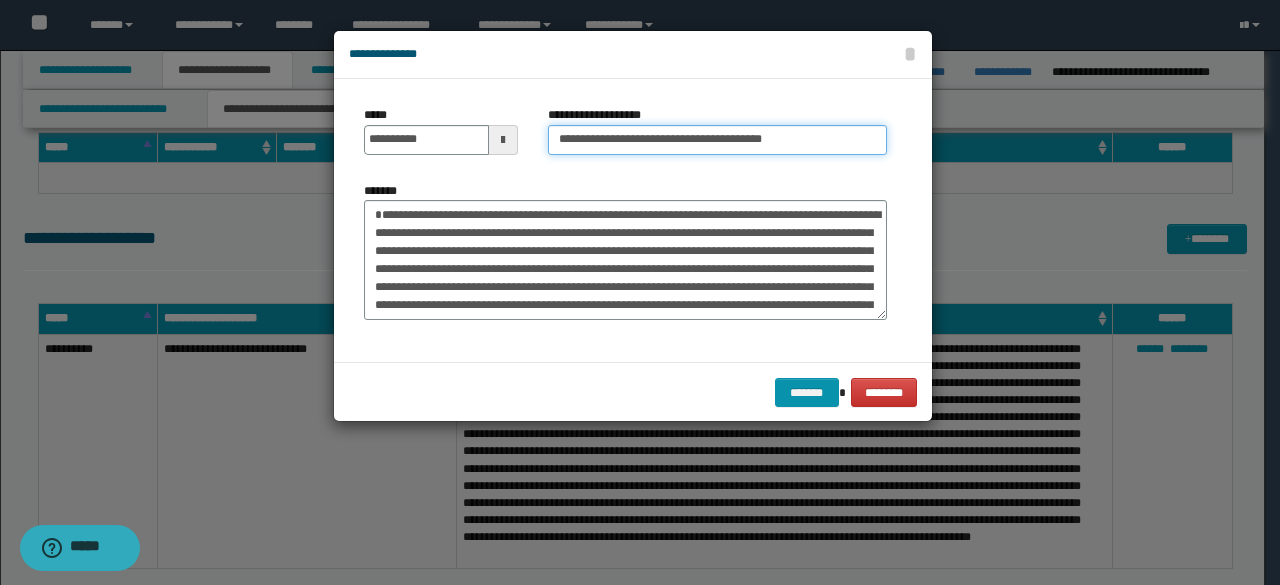 drag, startPoint x: 629, startPoint y: 137, endPoint x: 382, endPoint y: 147, distance: 247.20235 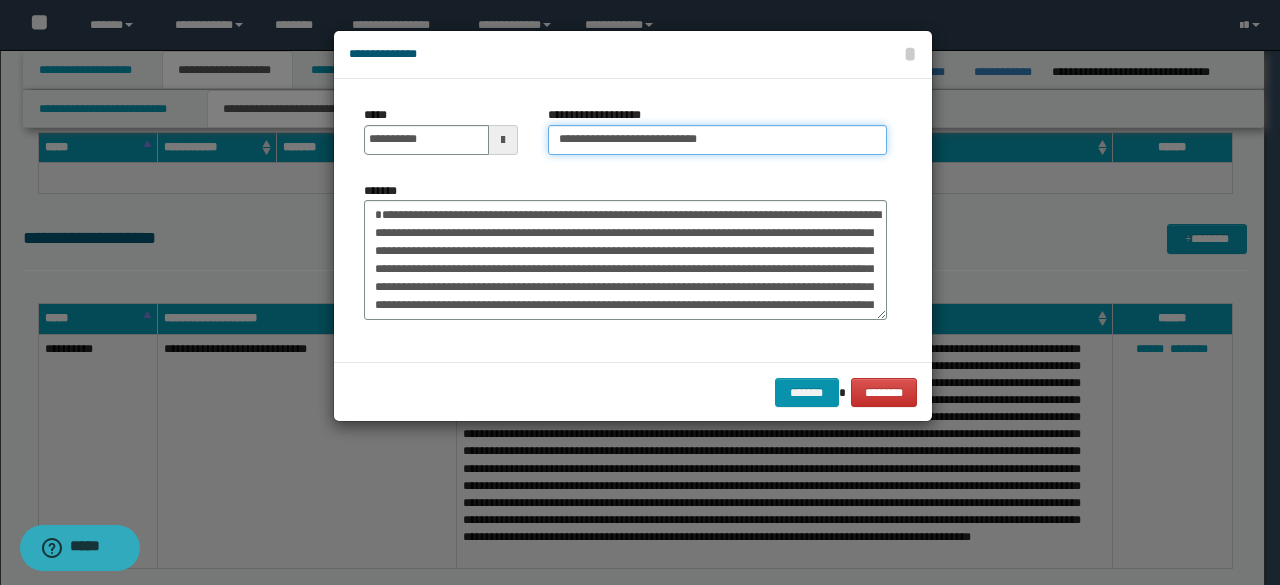 type on "**********" 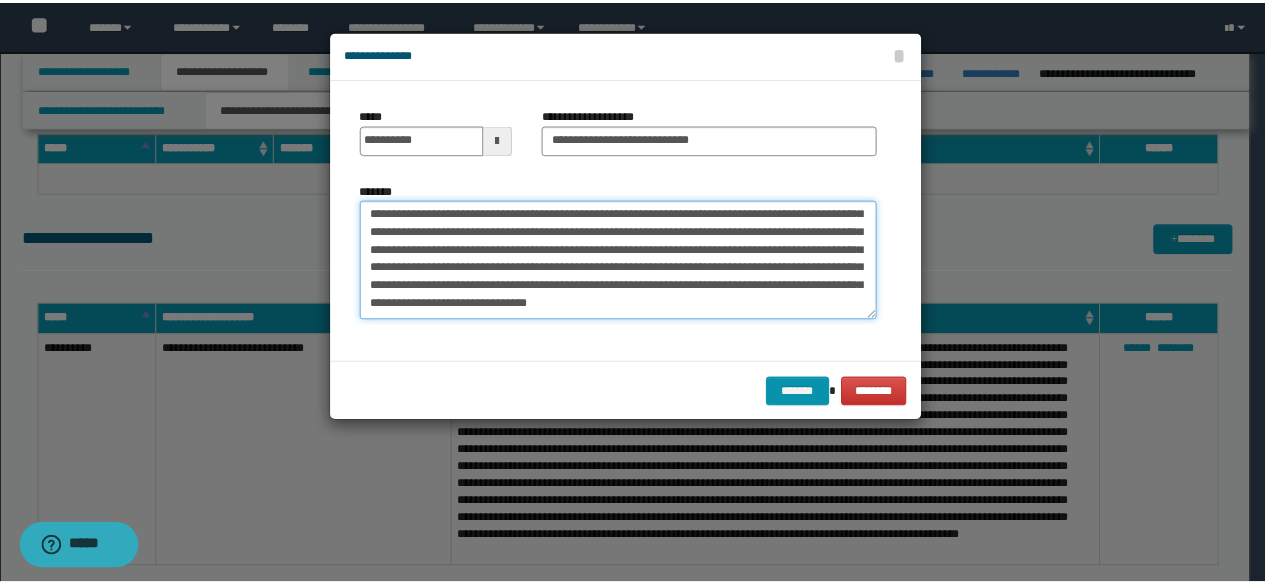 scroll, scrollTop: 180, scrollLeft: 0, axis: vertical 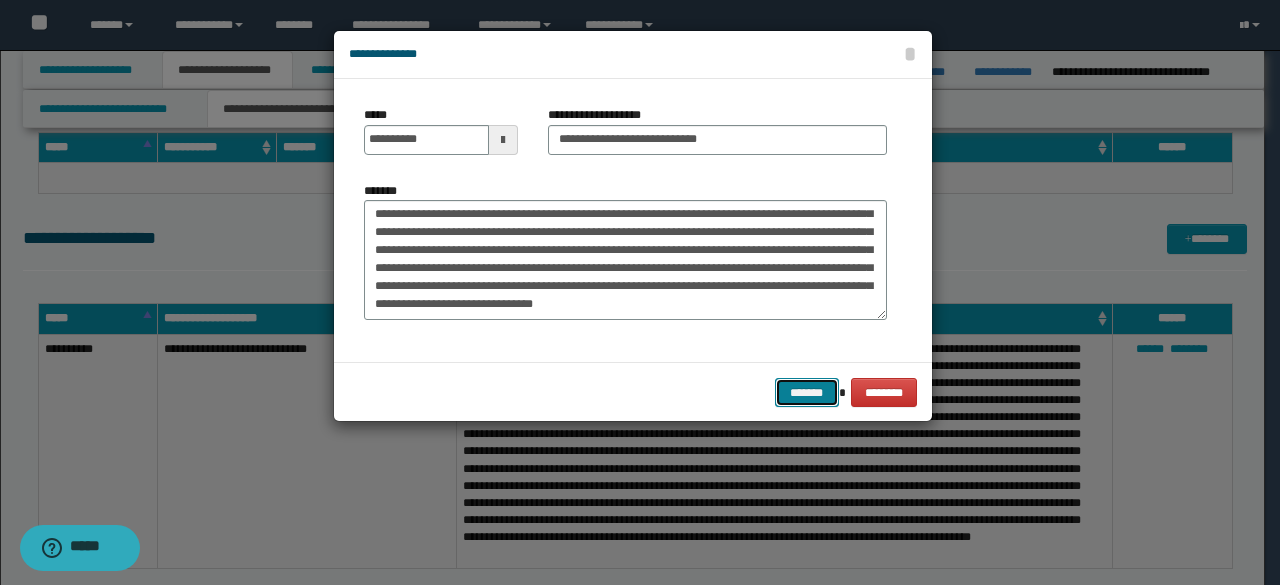 click on "*******" at bounding box center [807, 392] 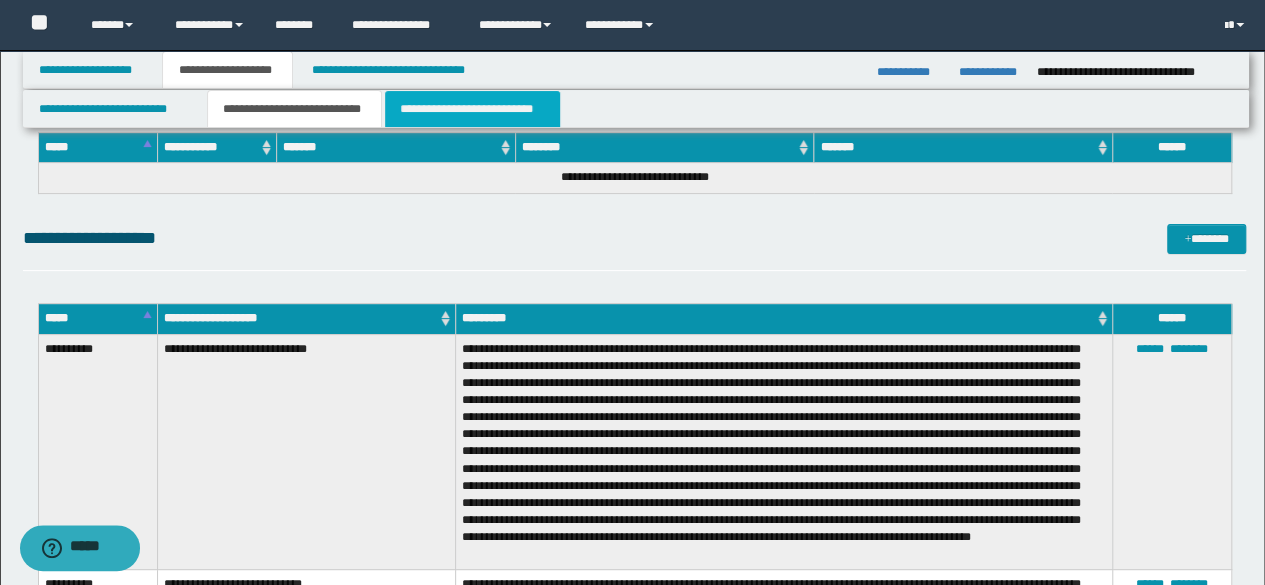 click on "**********" at bounding box center [472, 109] 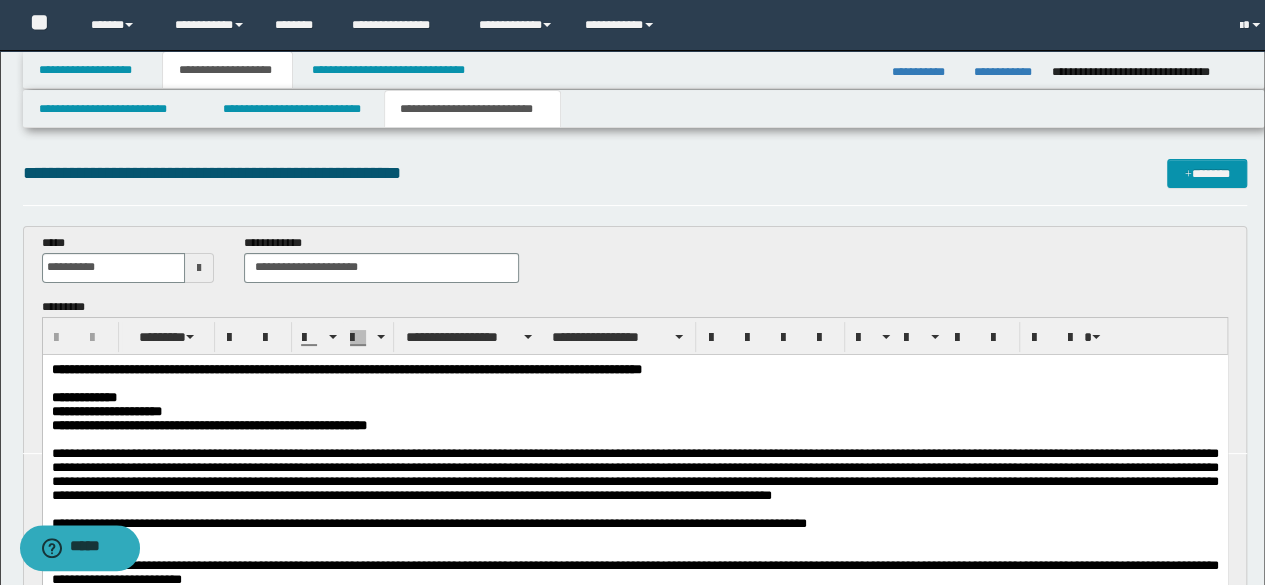 scroll, scrollTop: 0, scrollLeft: 0, axis: both 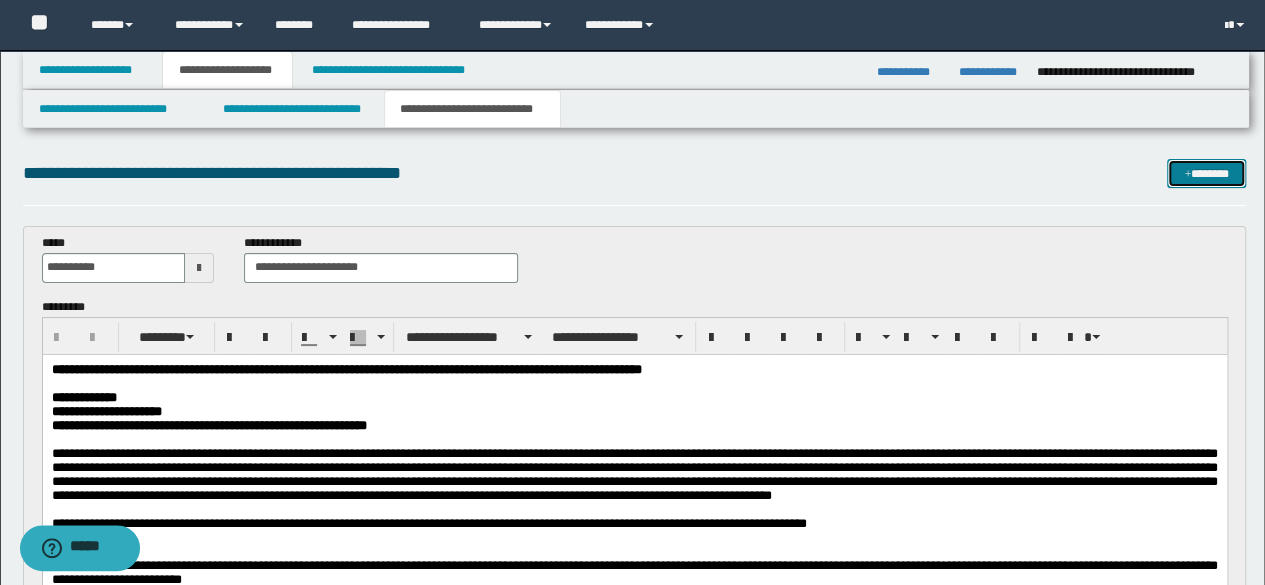 click on "*******" at bounding box center (1206, 173) 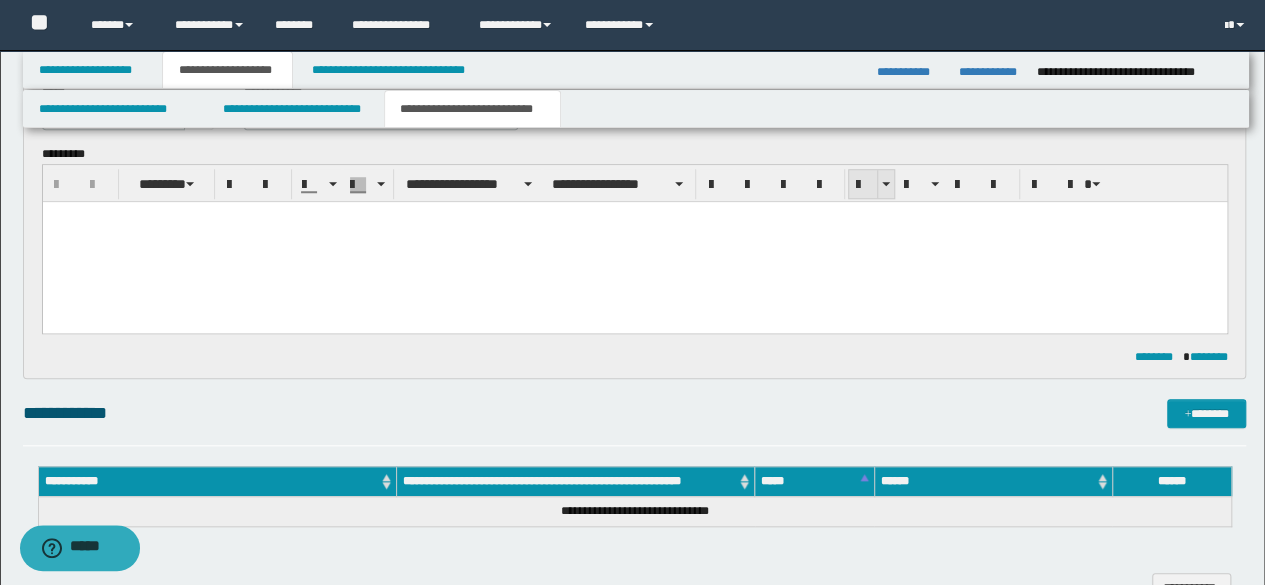 scroll, scrollTop: 0, scrollLeft: 0, axis: both 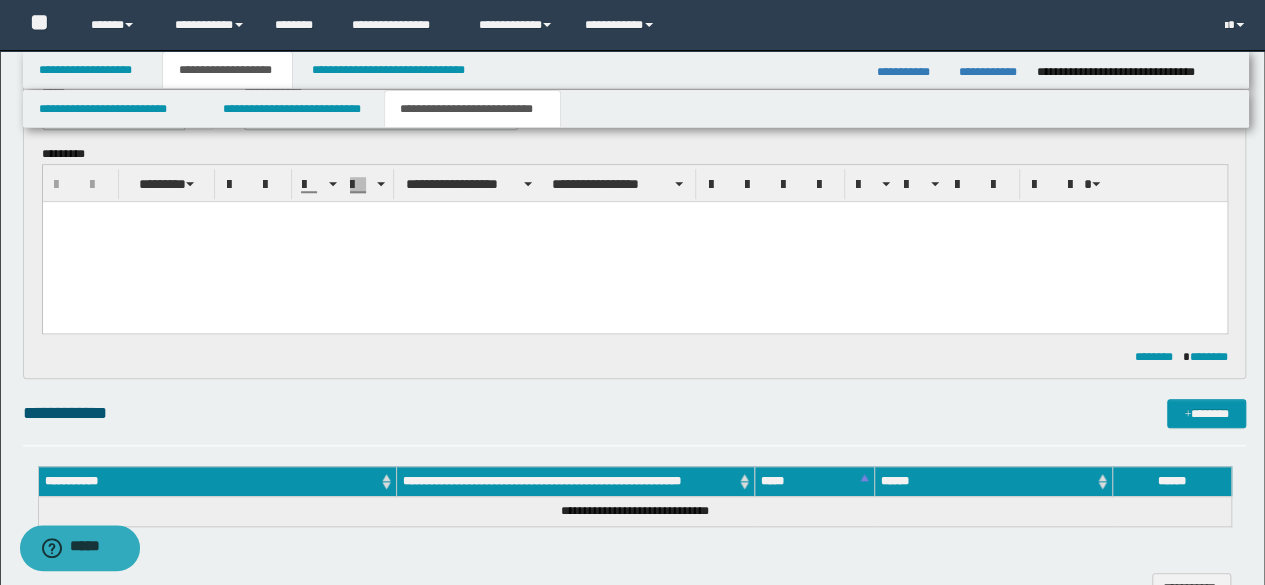 click at bounding box center (634, 242) 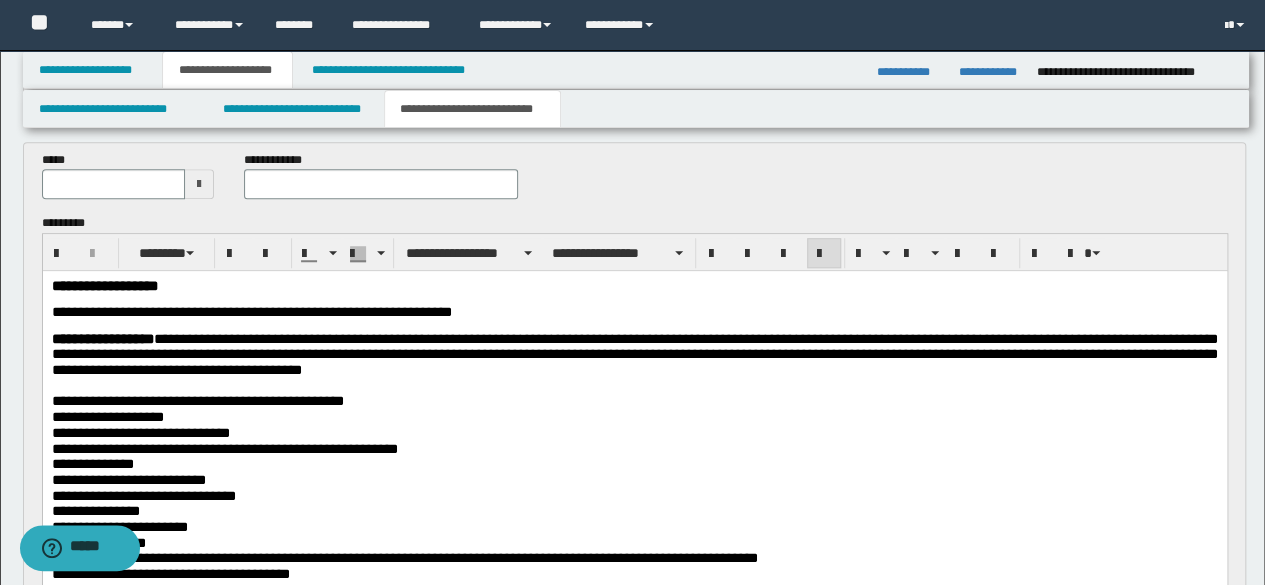 scroll, scrollTop: 654, scrollLeft: 0, axis: vertical 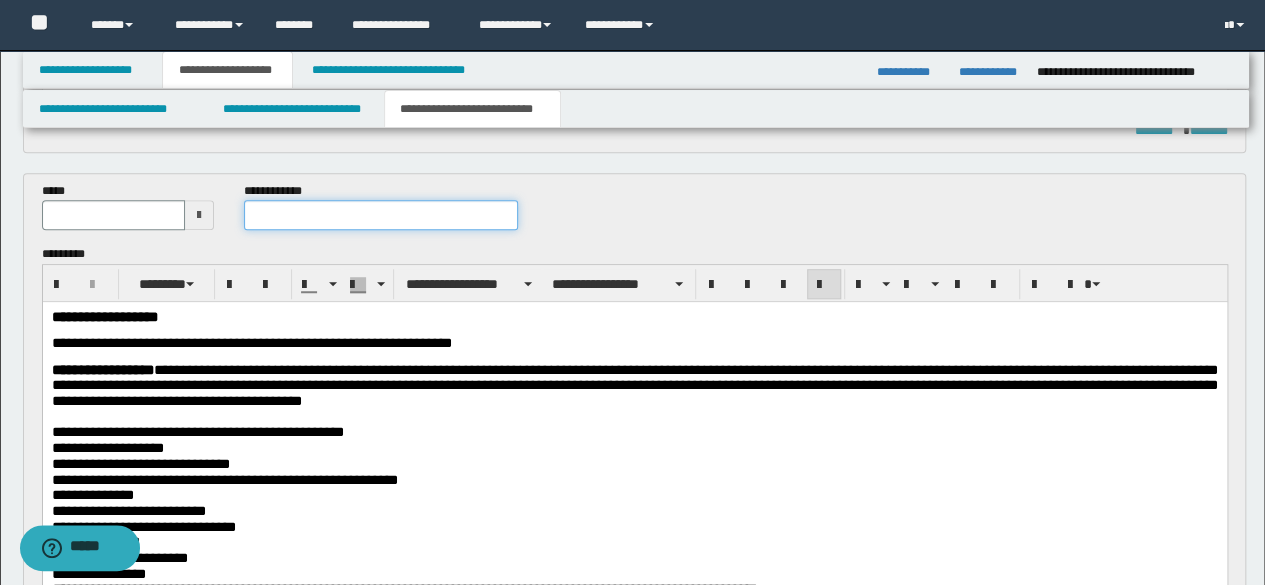 click at bounding box center [381, 215] 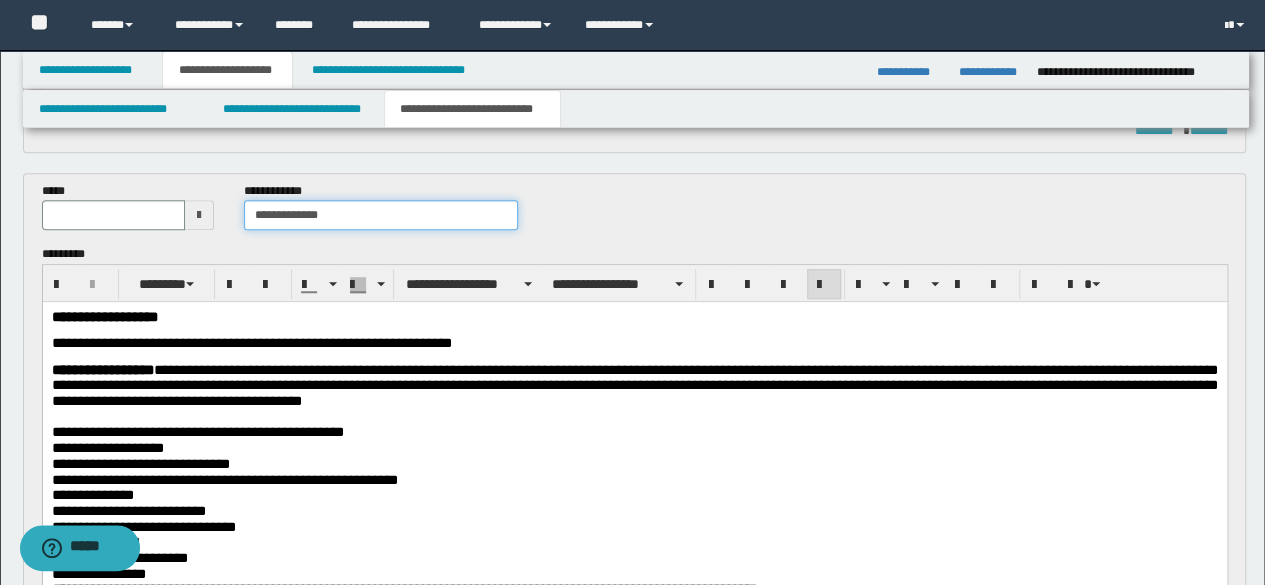 type on "**********" 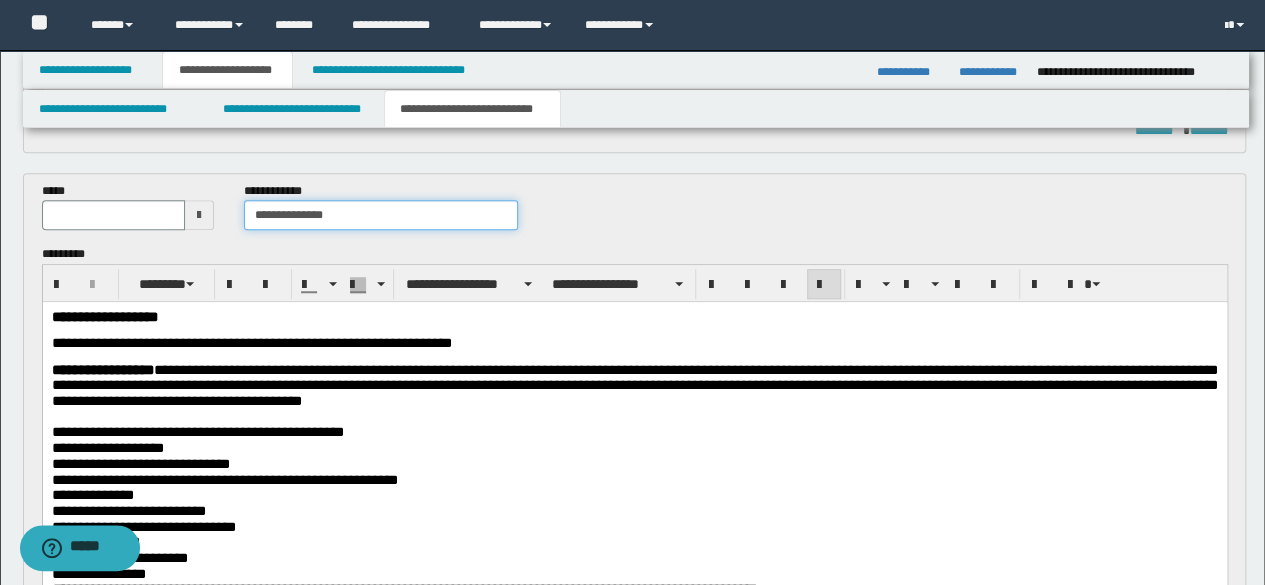 type 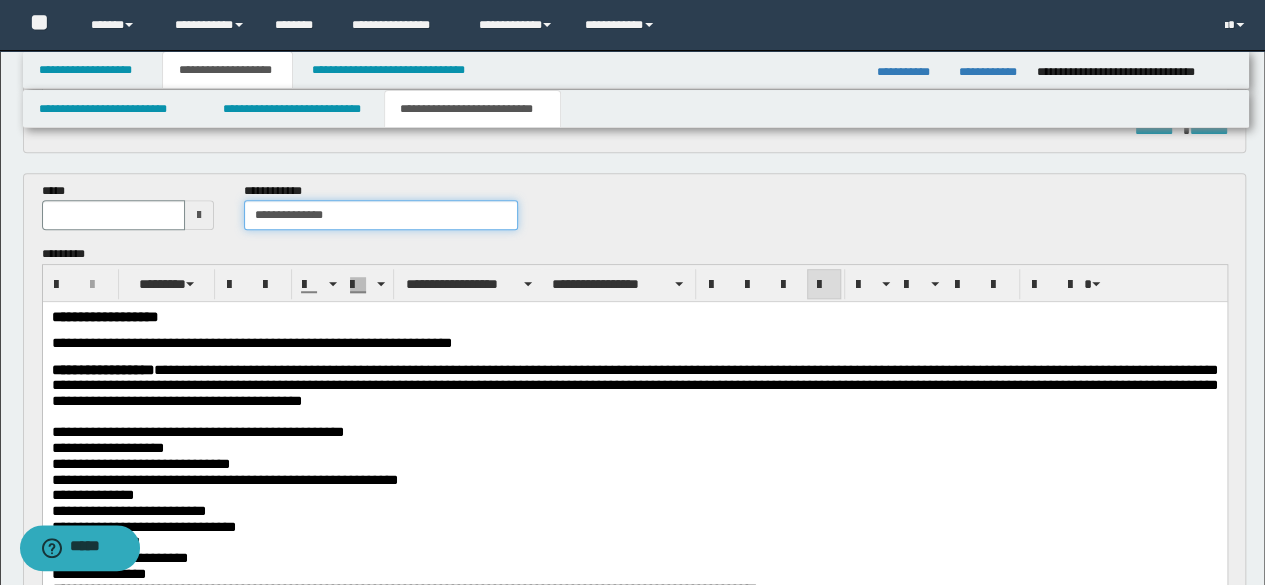 type on "**********" 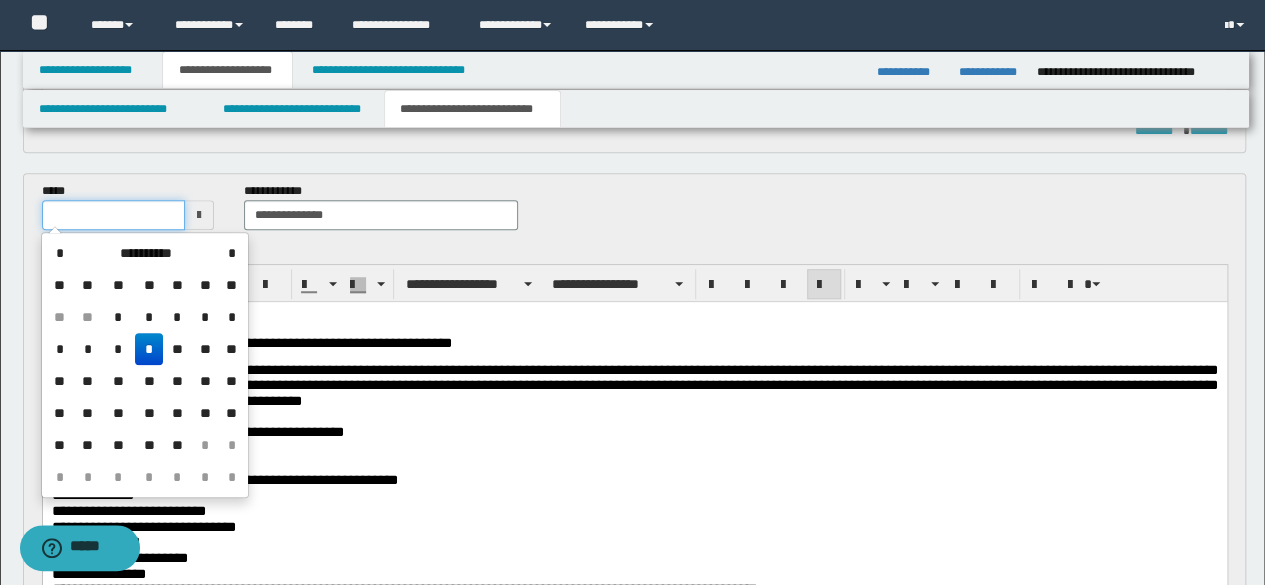 click at bounding box center (114, 215) 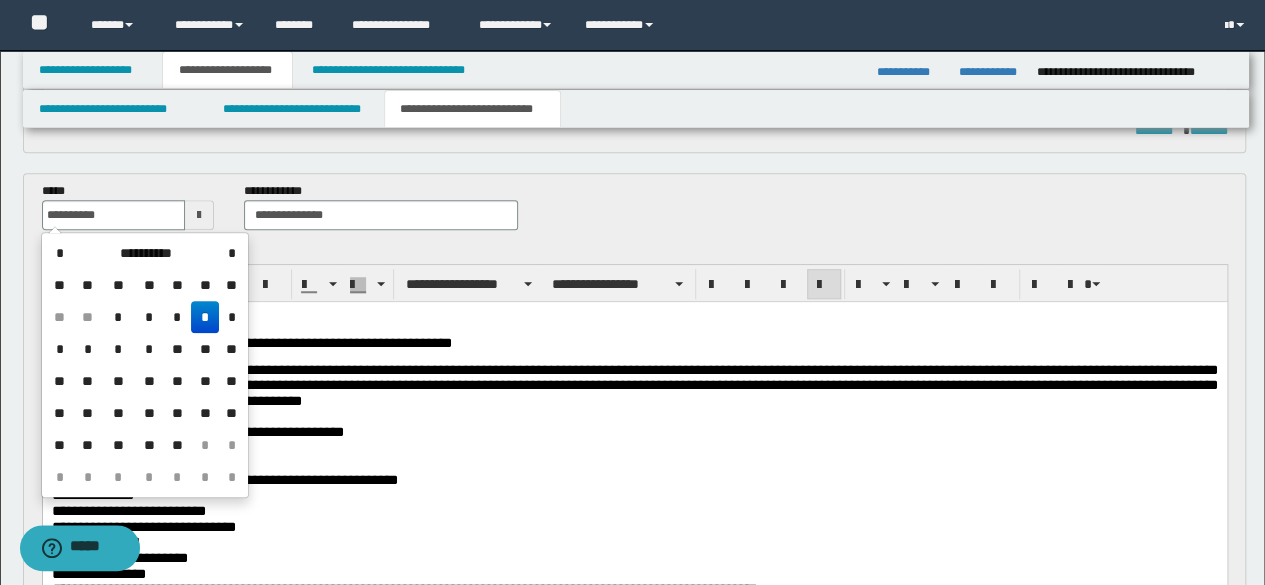 click on "*" at bounding box center (205, 317) 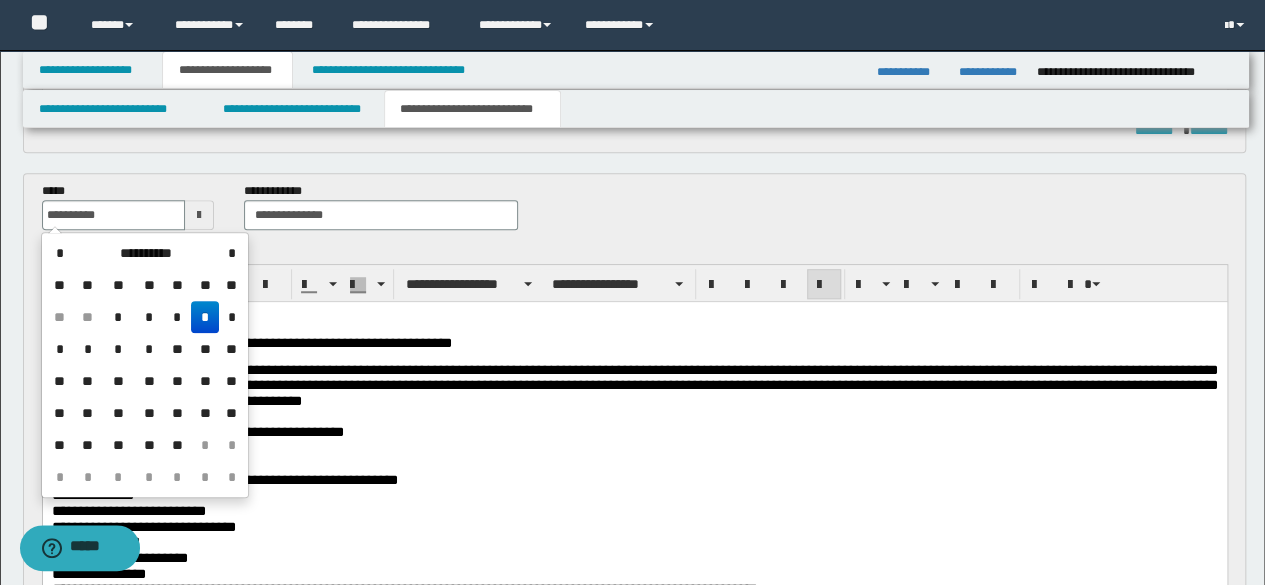 type on "**********" 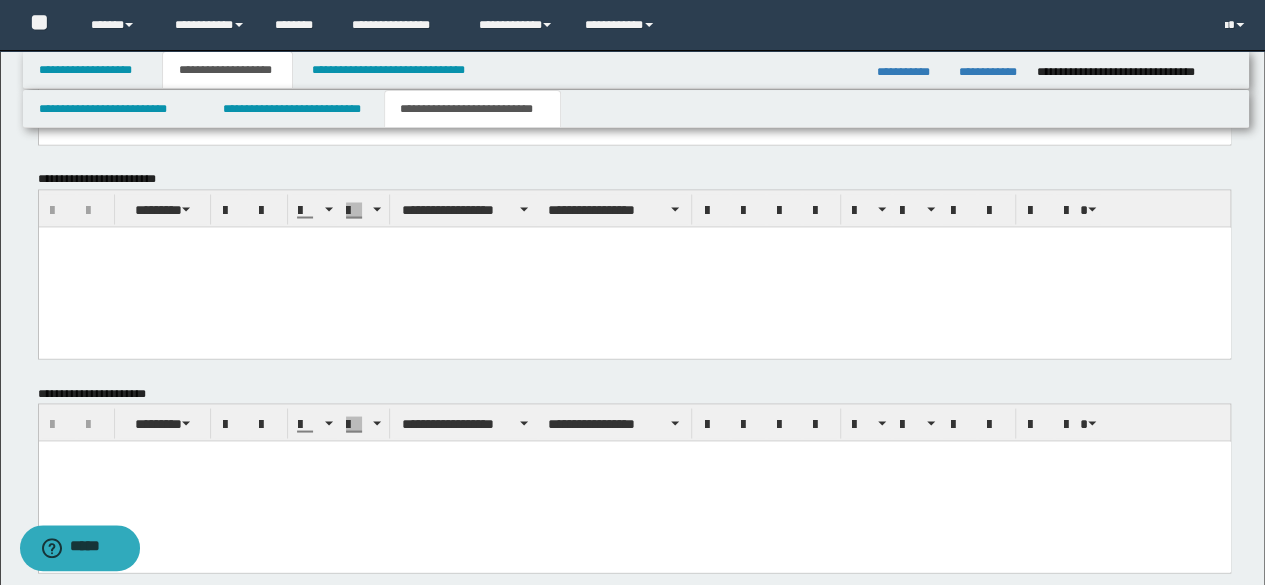 scroll, scrollTop: 1800, scrollLeft: 0, axis: vertical 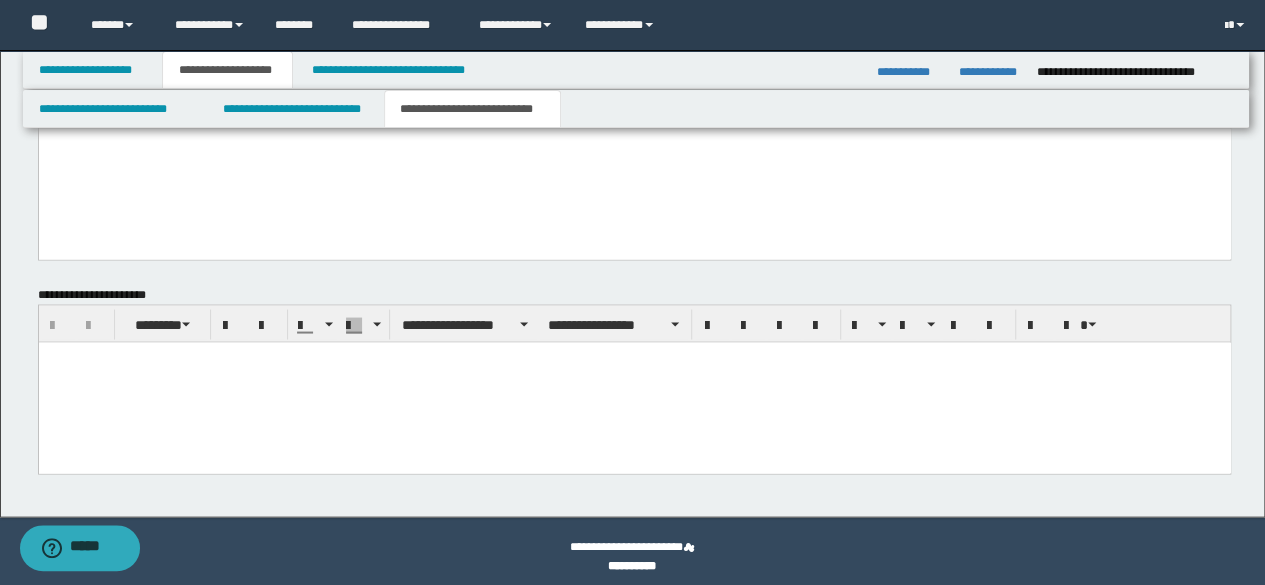 click at bounding box center (634, 382) 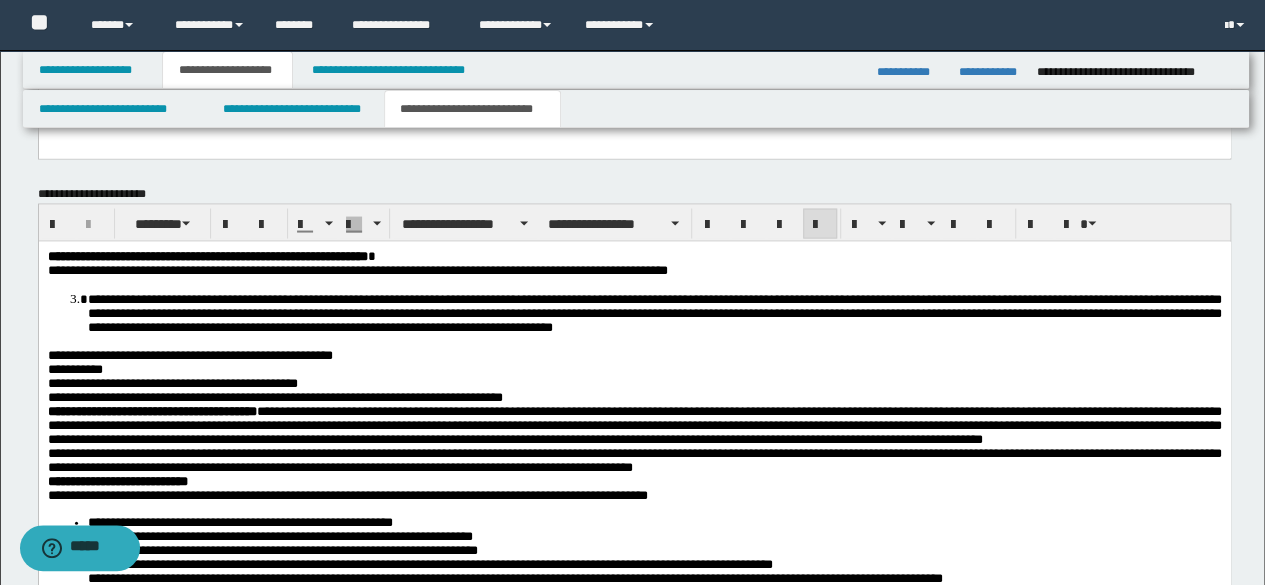 scroll, scrollTop: 2300, scrollLeft: 0, axis: vertical 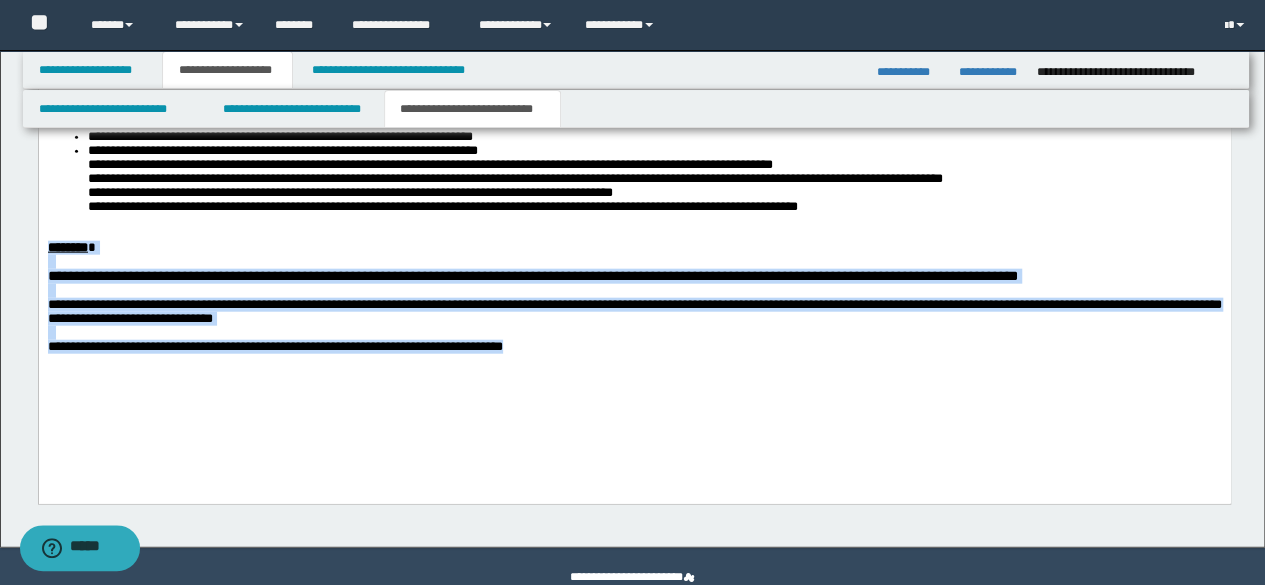 drag, startPoint x: 551, startPoint y: 403, endPoint x: 36, endPoint y: 273, distance: 531.1544 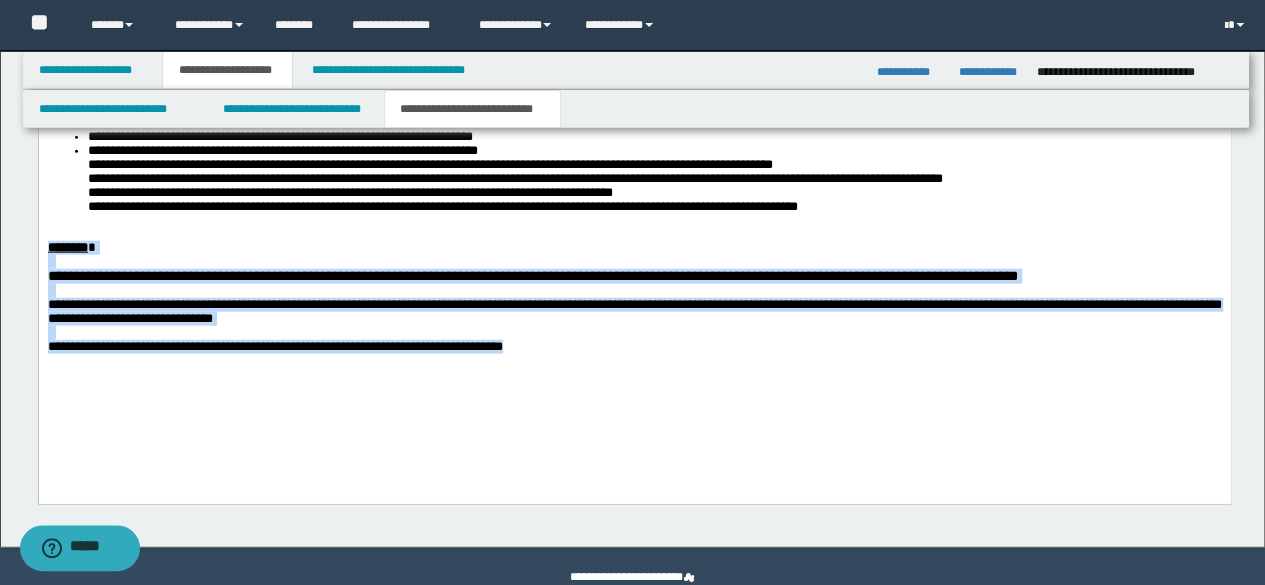 click on "**********" at bounding box center [634, 128] 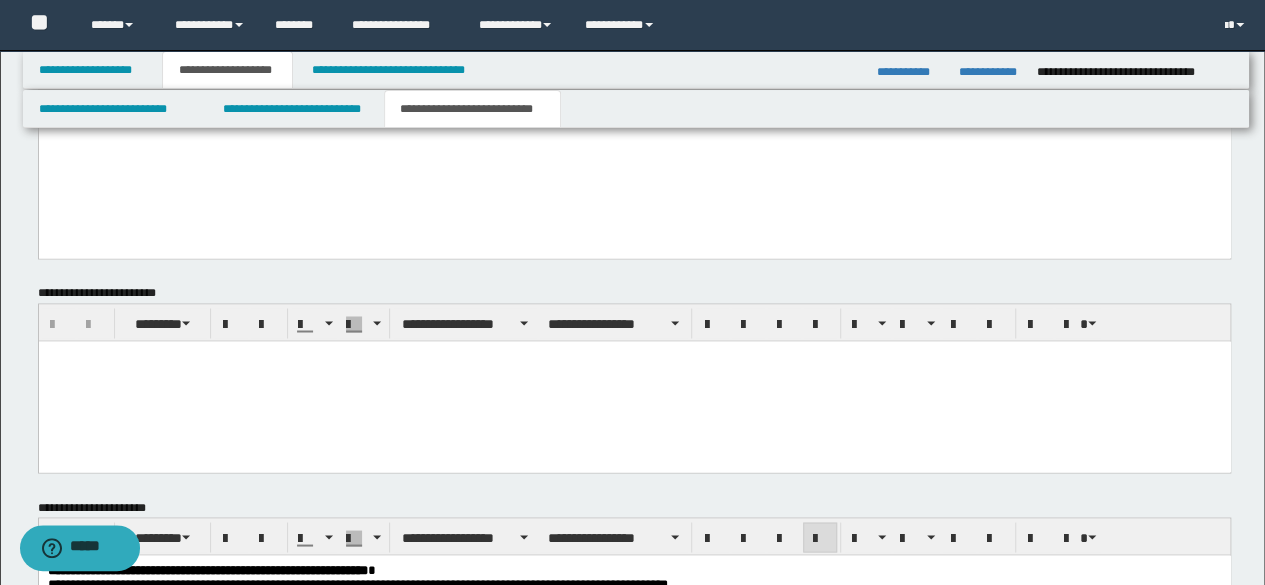 scroll, scrollTop: 1515, scrollLeft: 0, axis: vertical 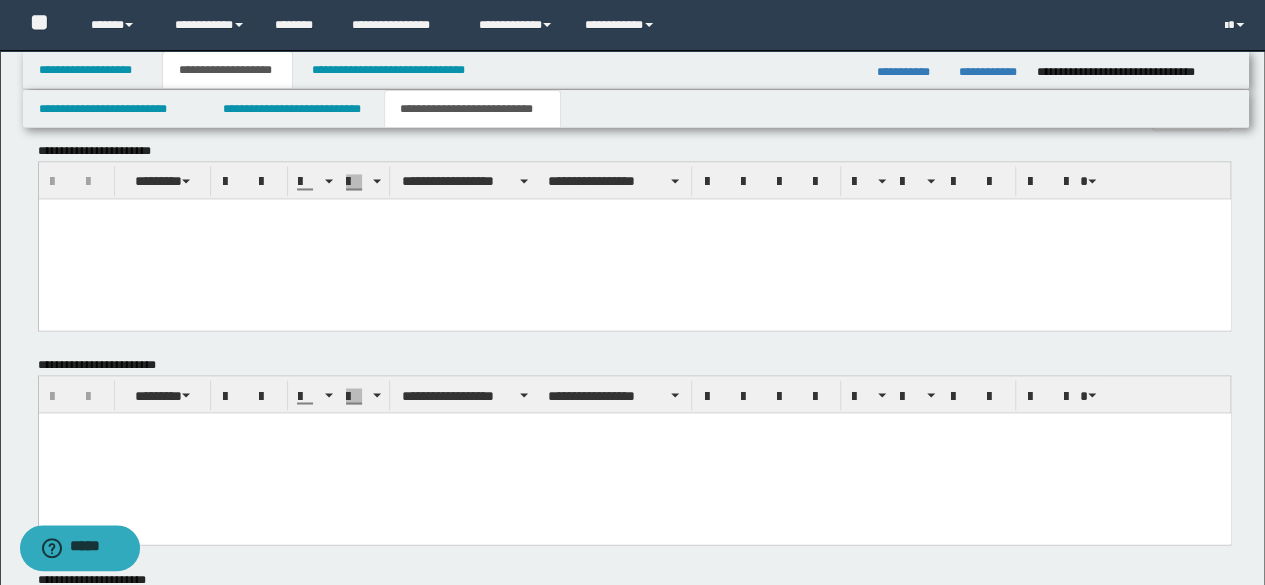 click at bounding box center (634, 238) 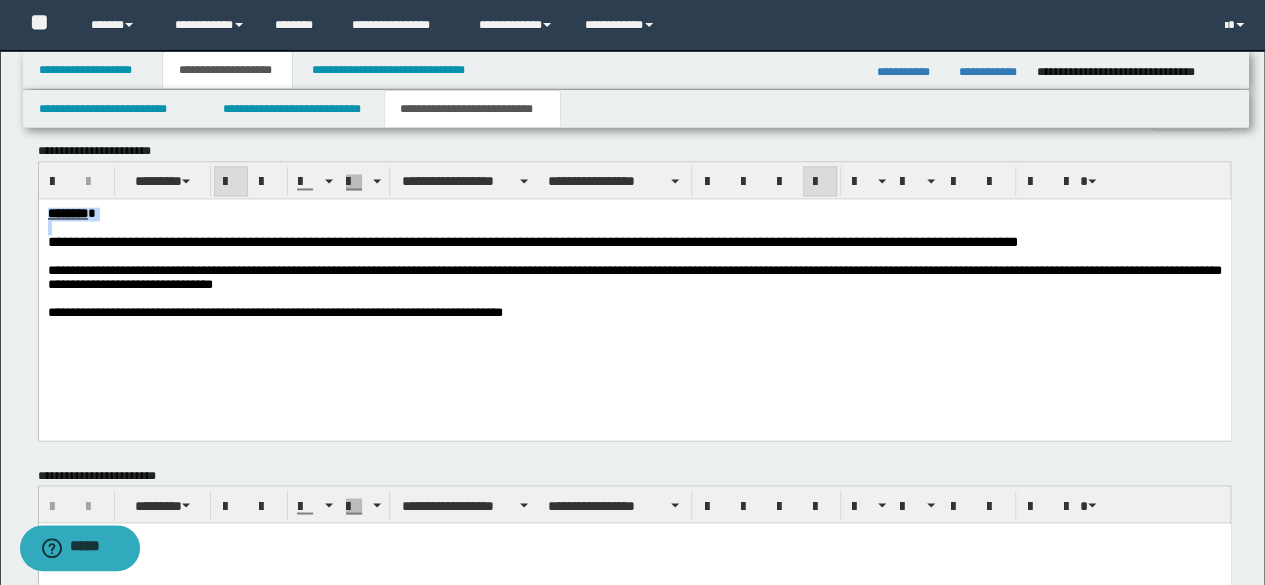 drag, startPoint x: 161, startPoint y: 229, endPoint x: 0, endPoint y: 189, distance: 165.89455 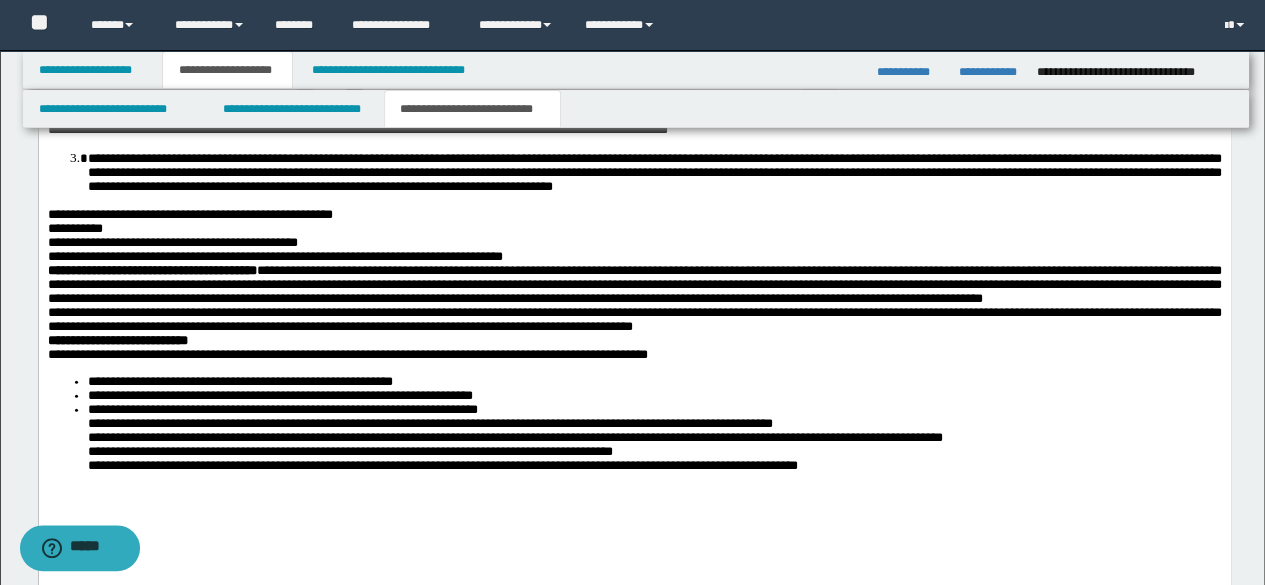 scroll, scrollTop: 2215, scrollLeft: 0, axis: vertical 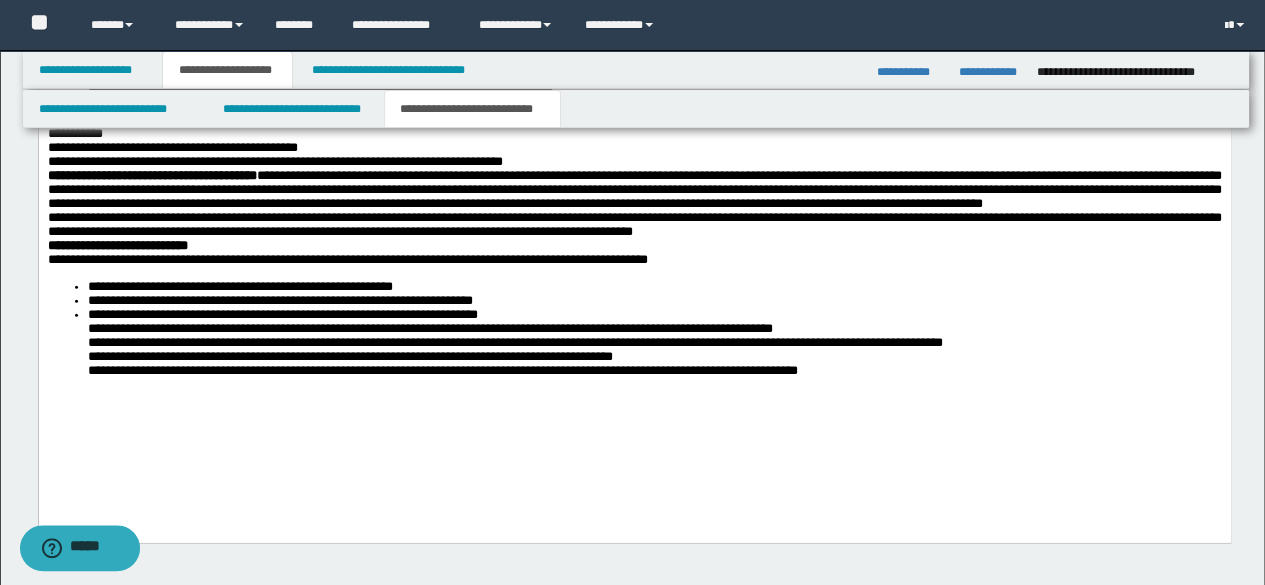click on "**********" at bounding box center [634, 329] 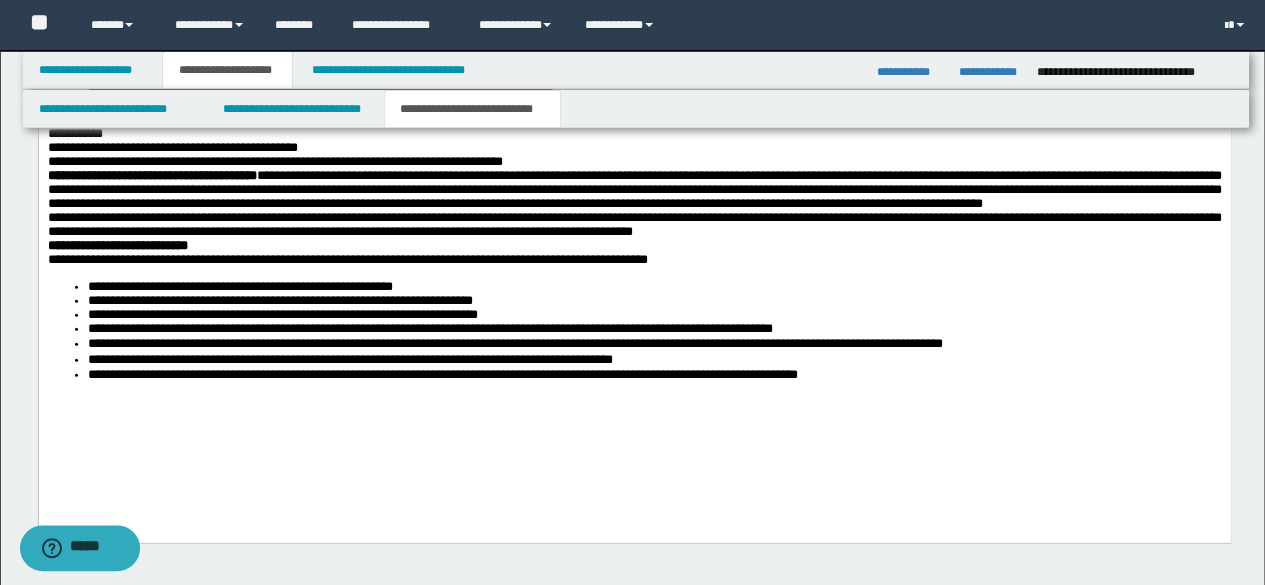 click on "**********" at bounding box center [634, 237] 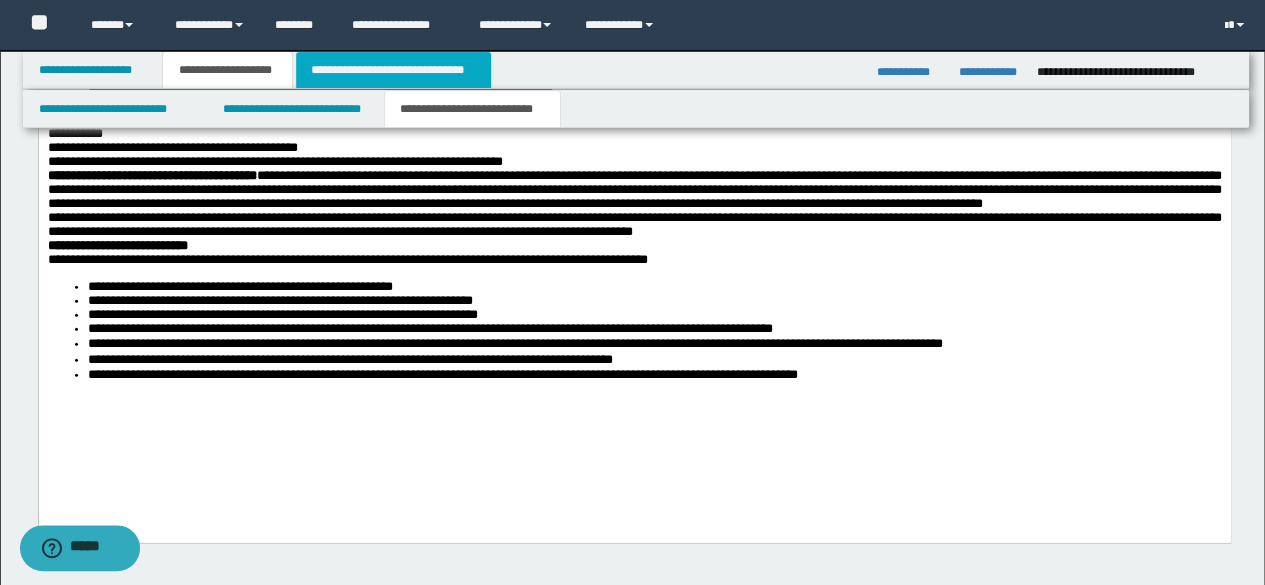 click on "**********" at bounding box center (393, 70) 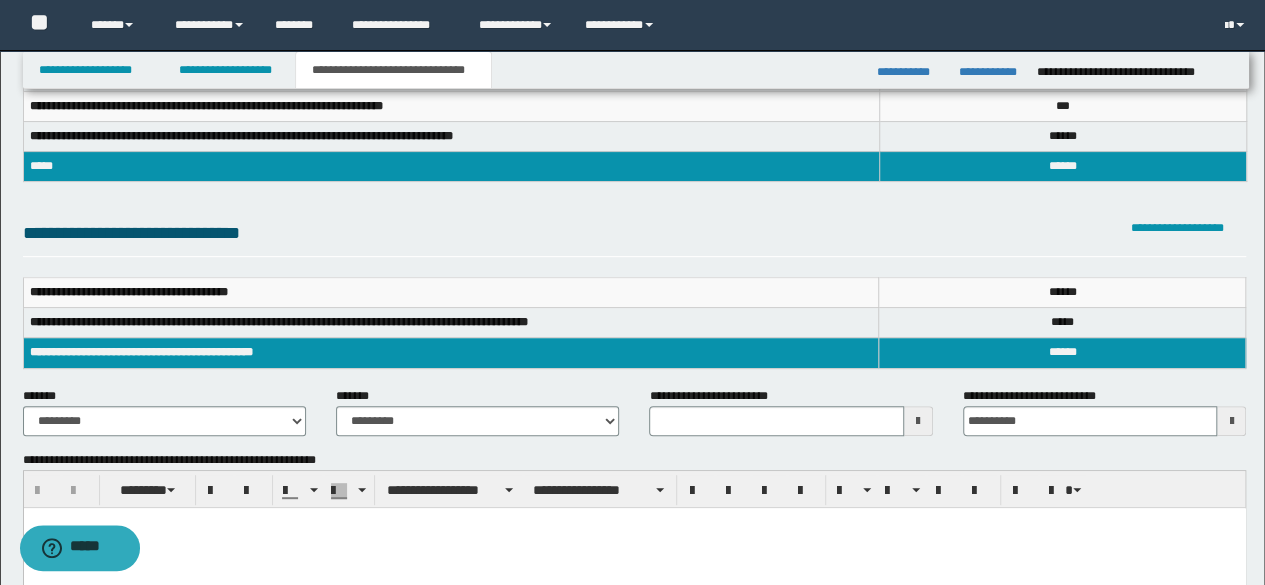 scroll, scrollTop: 300, scrollLeft: 0, axis: vertical 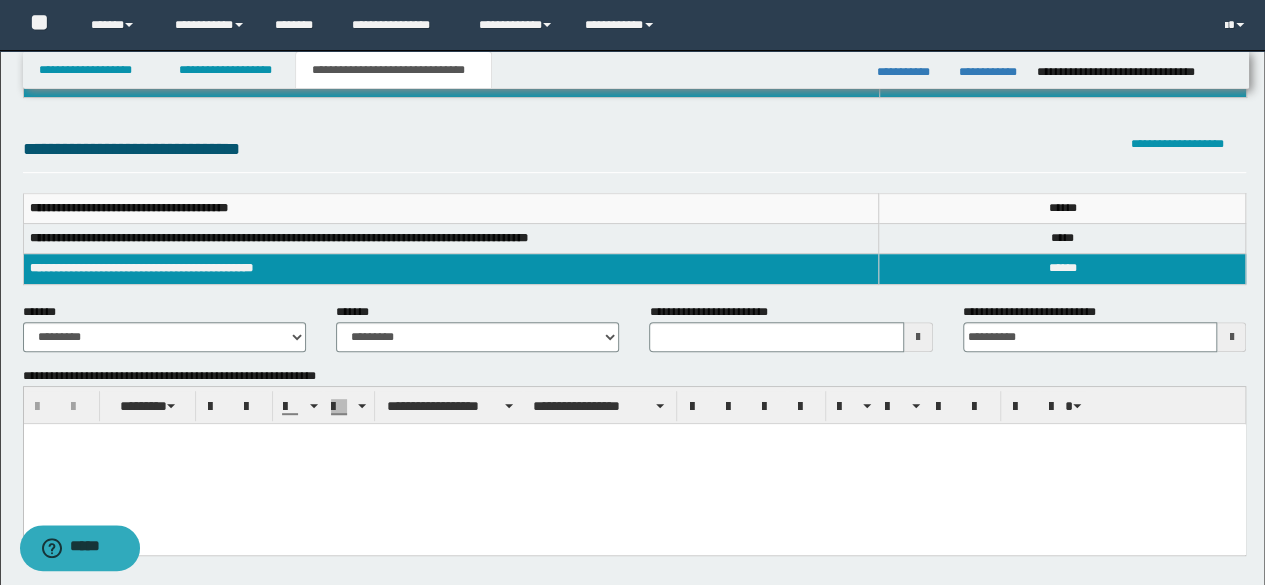 click at bounding box center (634, 464) 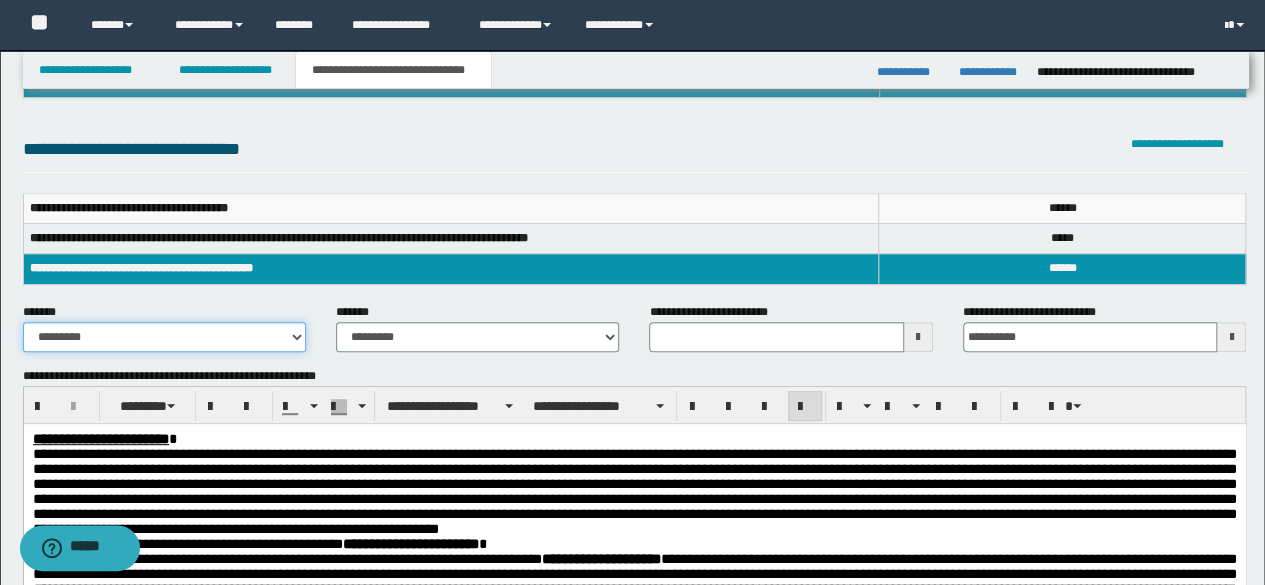 click on "**********" at bounding box center (164, 337) 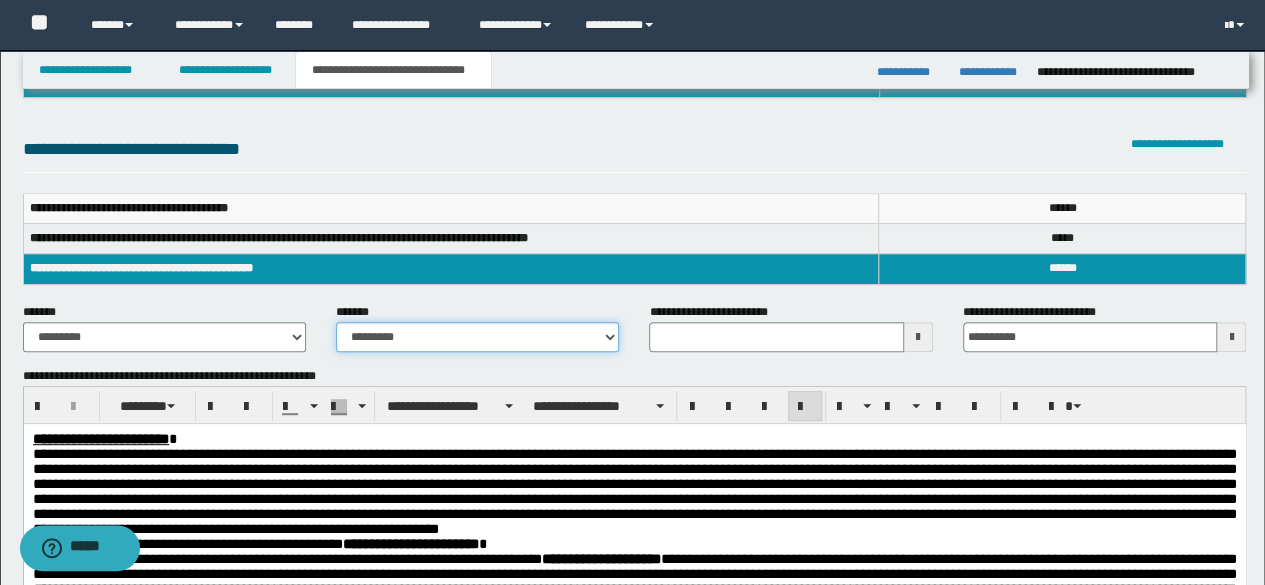 click on "**********" at bounding box center (477, 337) 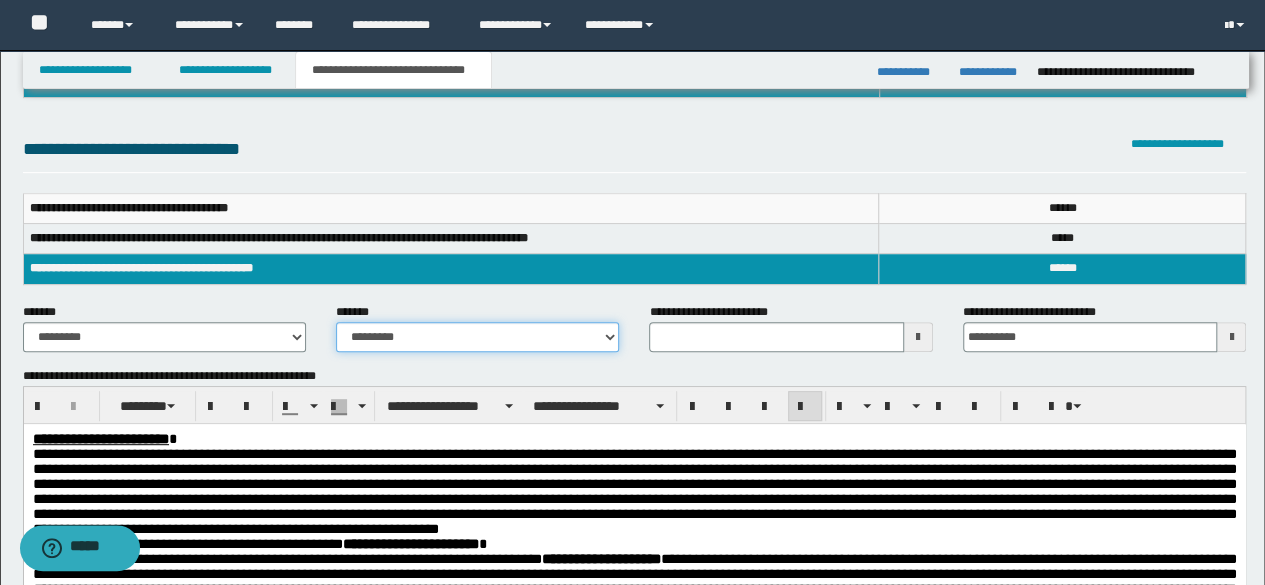 select on "*" 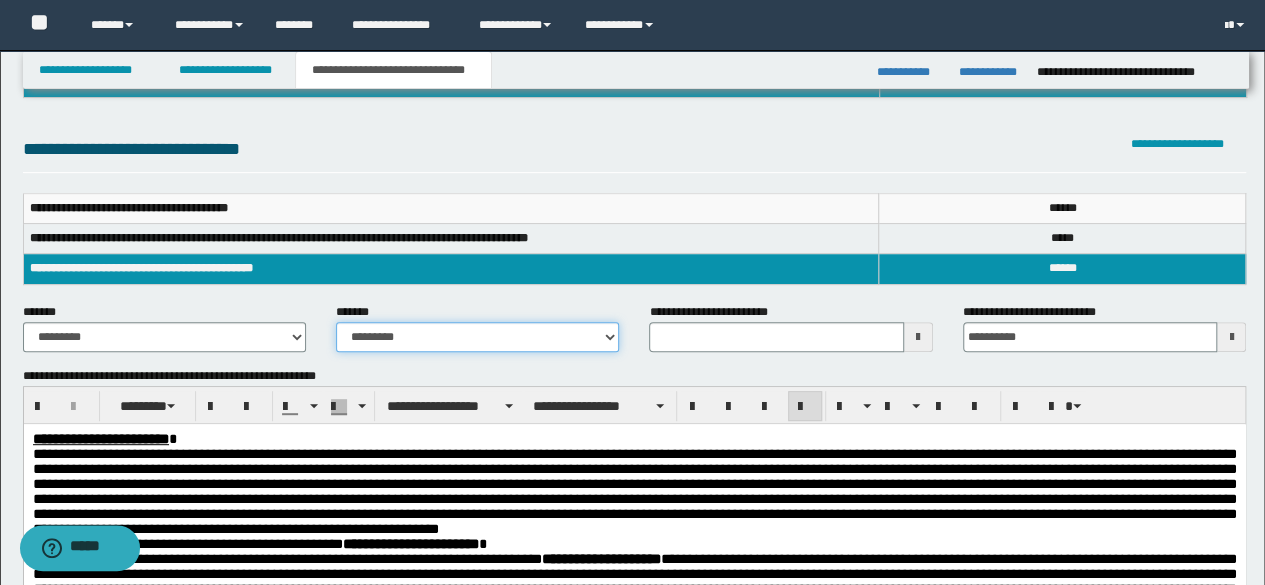 click on "**********" at bounding box center (477, 337) 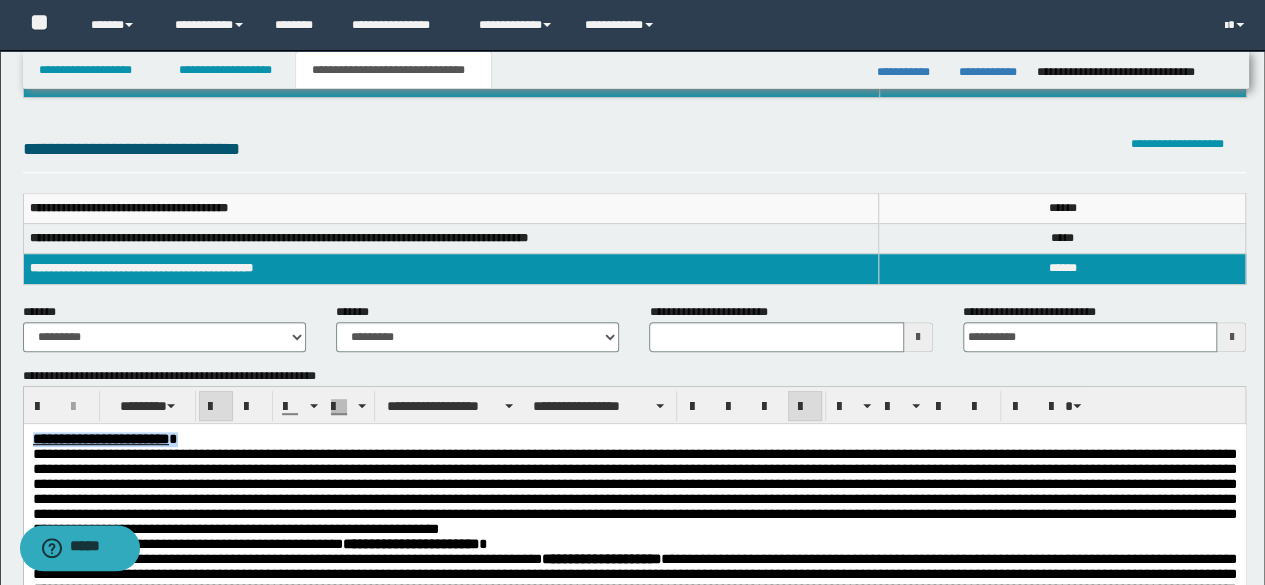 drag, startPoint x: 253, startPoint y: 444, endPoint x: 0, endPoint y: 368, distance: 264.16852 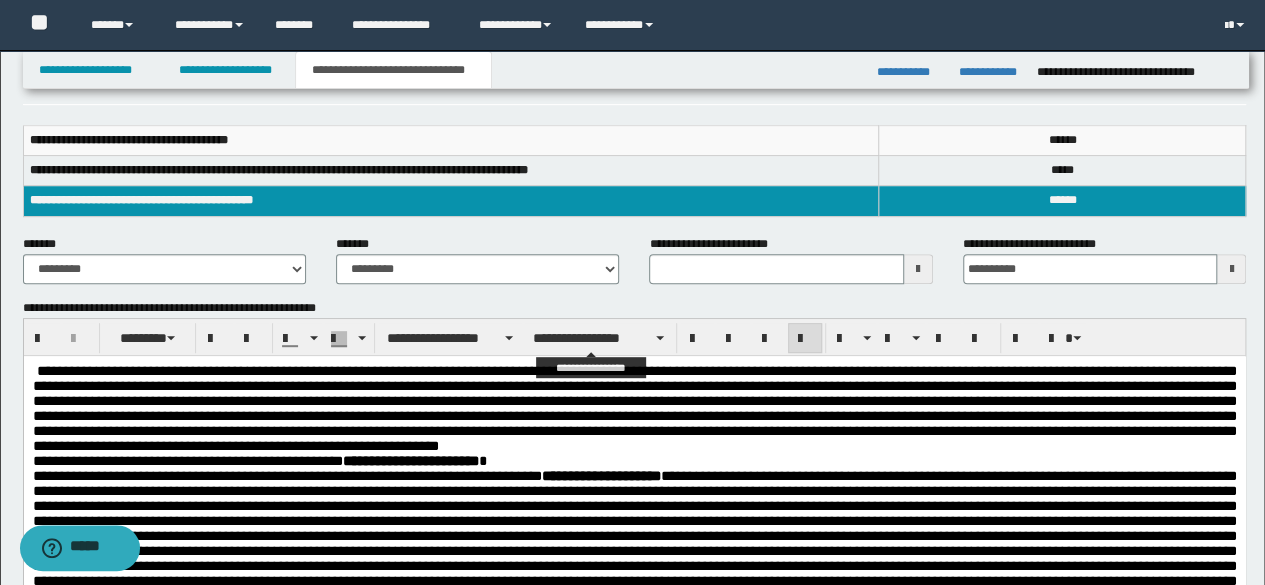 scroll, scrollTop: 400, scrollLeft: 0, axis: vertical 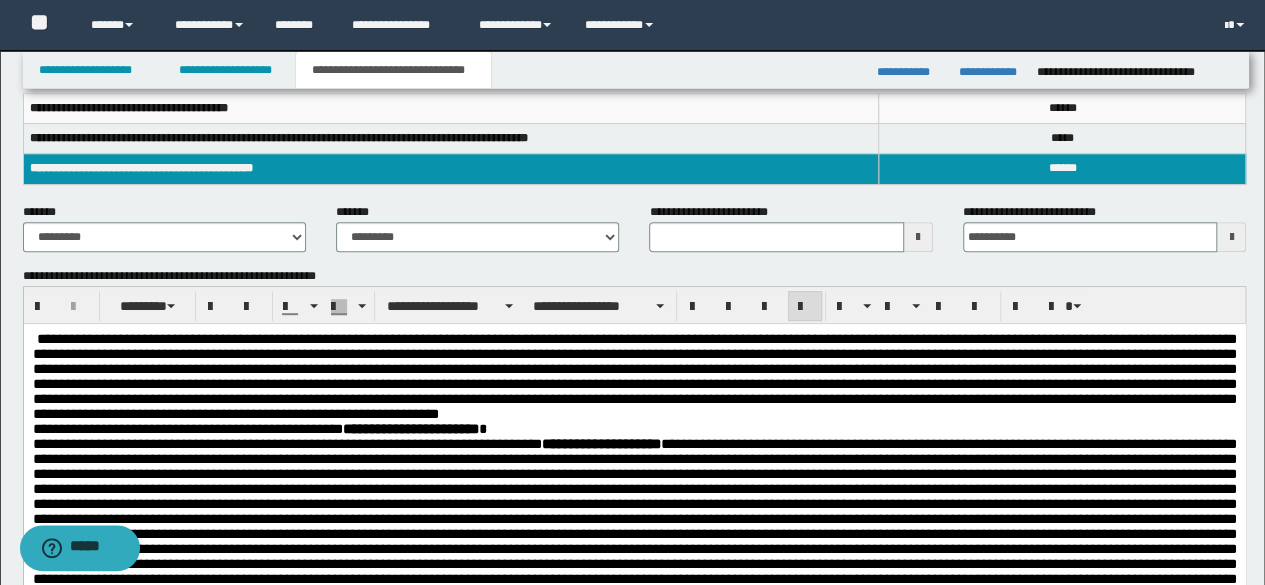 click at bounding box center [634, 377] 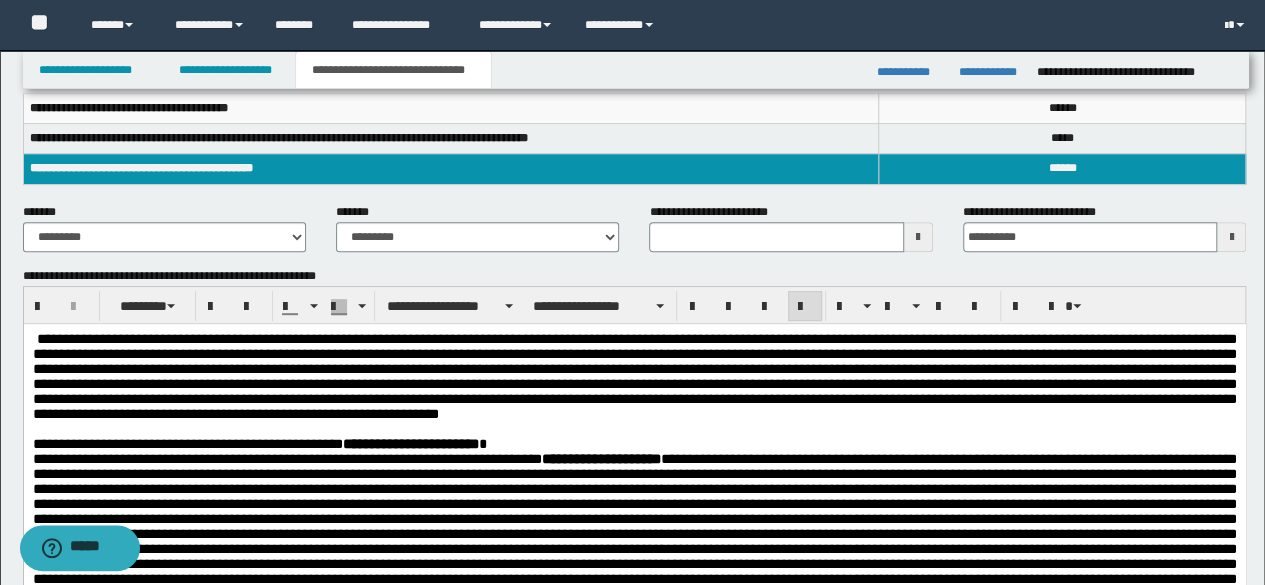 click on "**********" at bounding box center [634, 444] 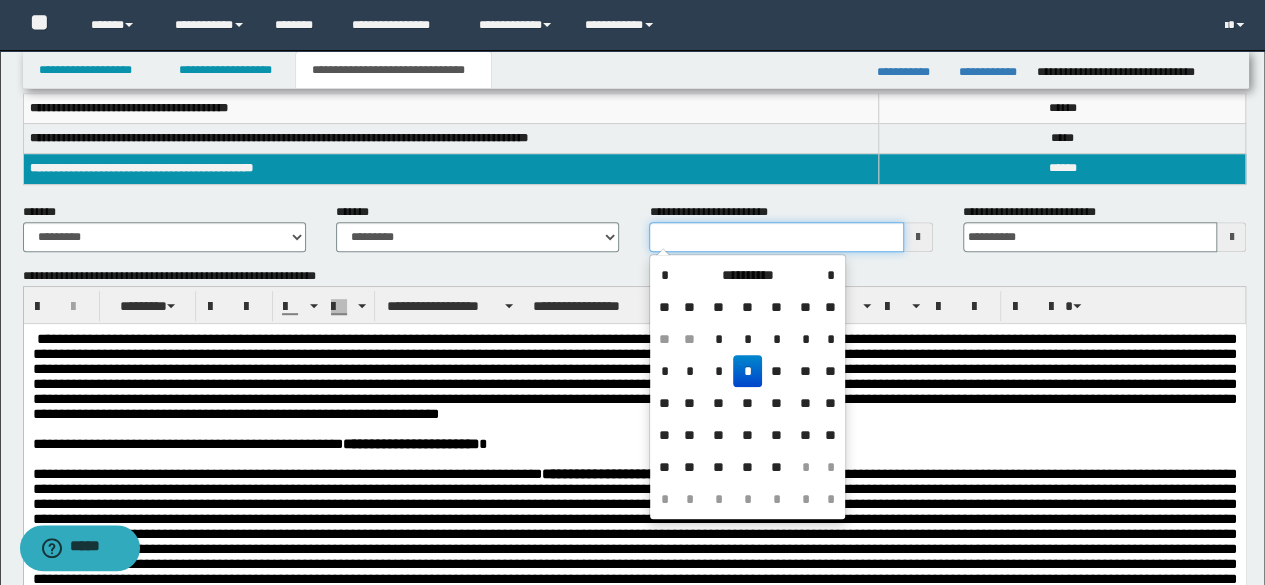 click on "**********" at bounding box center (776, 237) 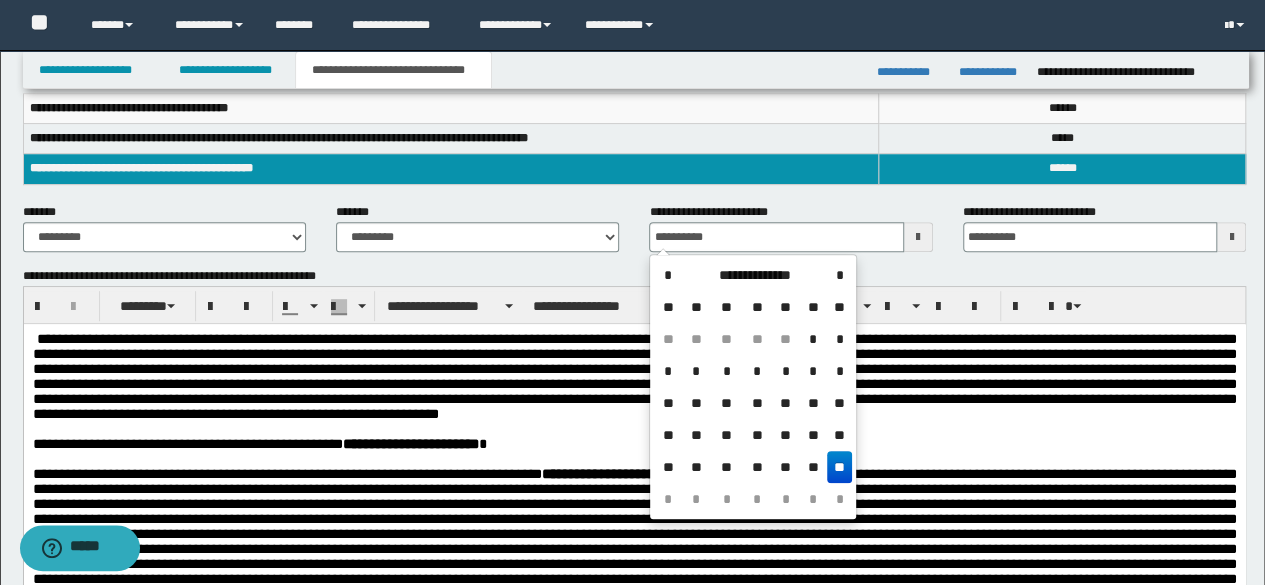 click on "**" at bounding box center (839, 467) 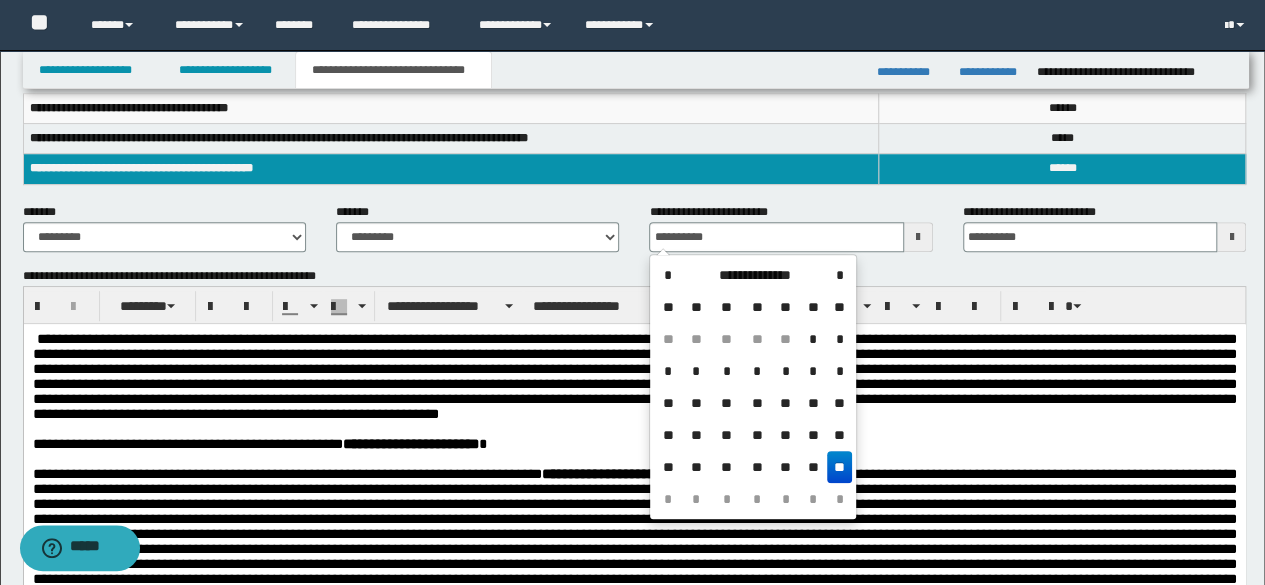 type on "**********" 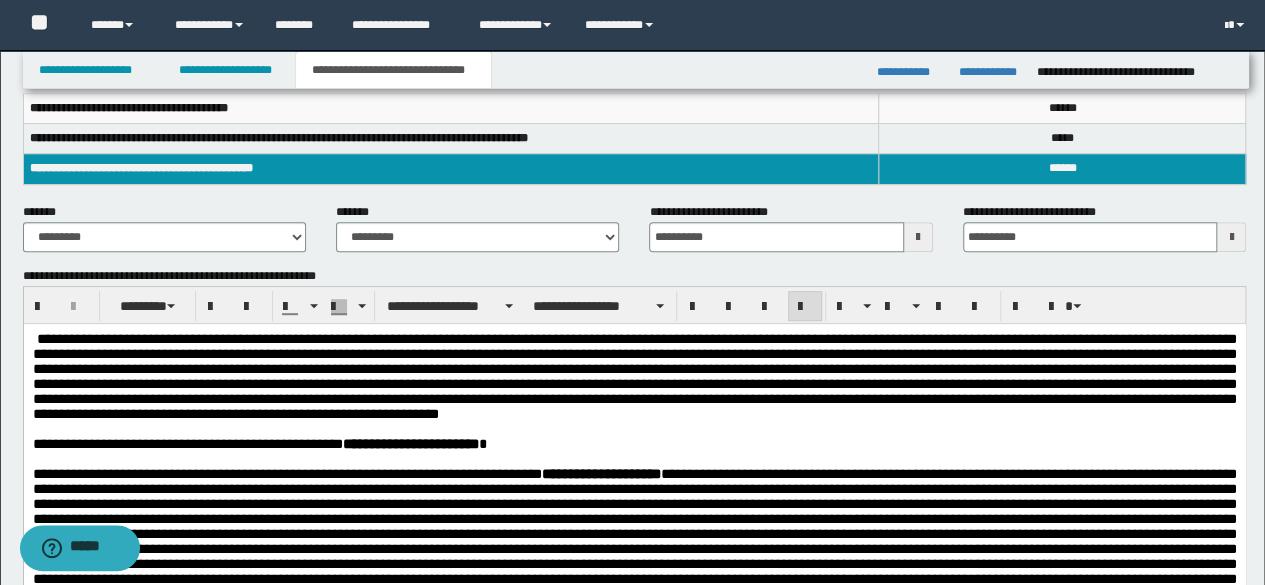 scroll, scrollTop: 0, scrollLeft: 0, axis: both 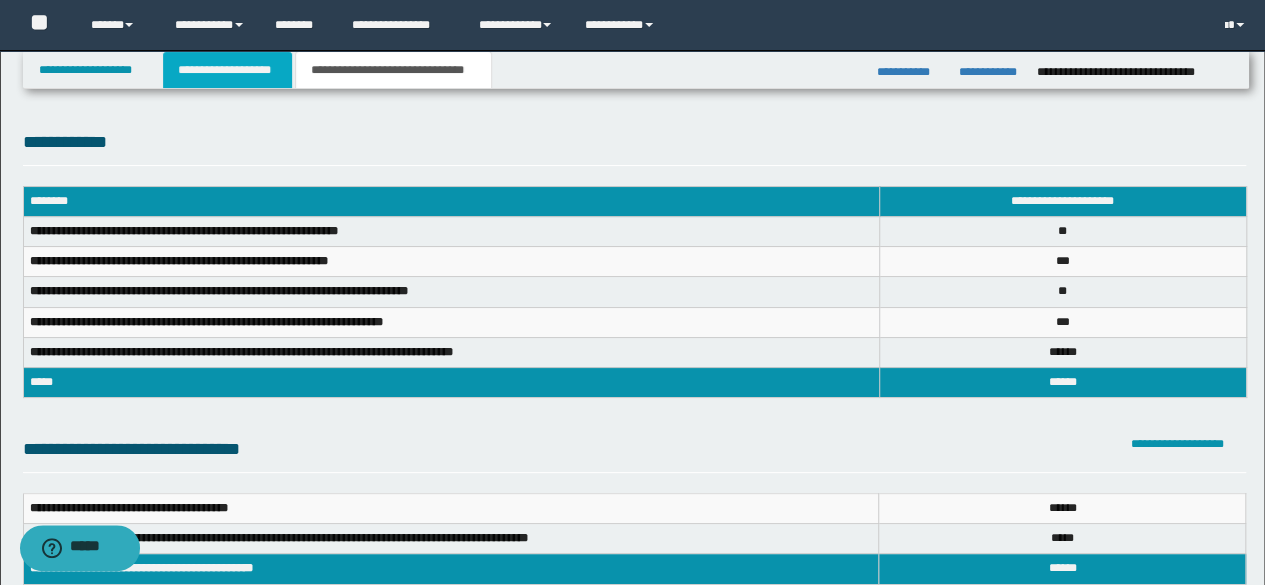 click on "**********" at bounding box center (227, 70) 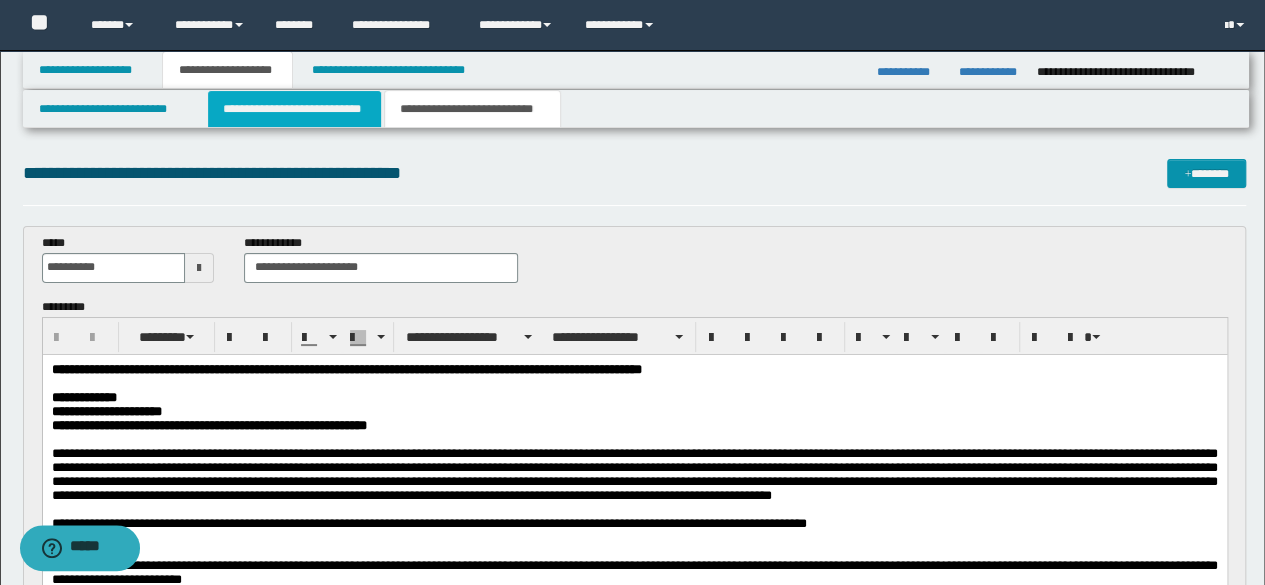 click on "**********" at bounding box center (294, 109) 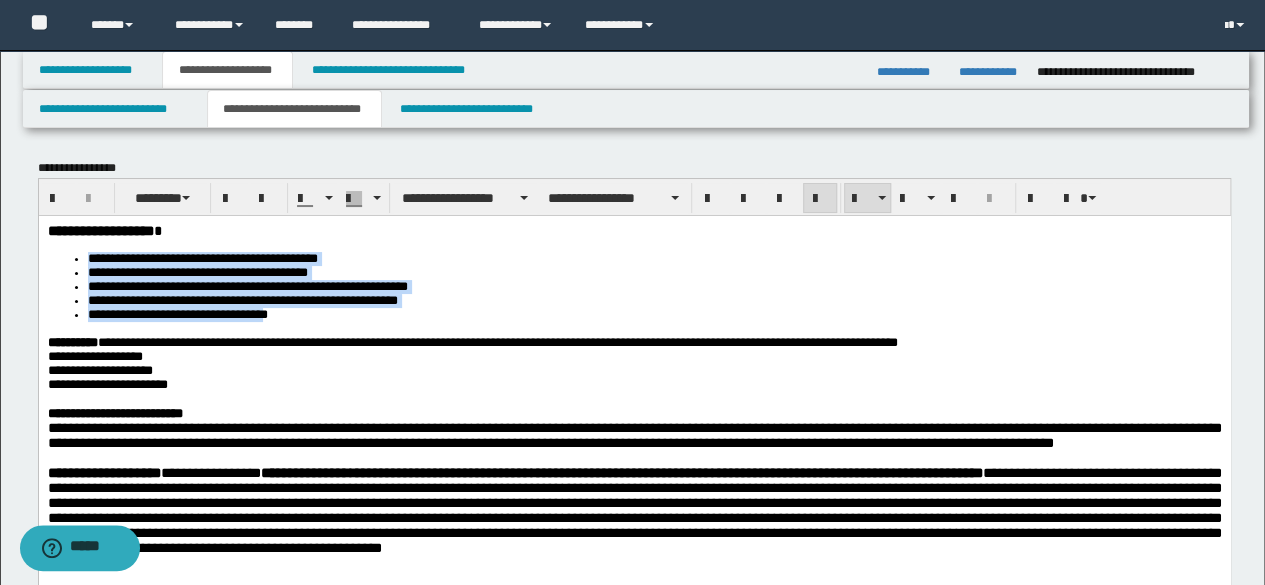 drag, startPoint x: 356, startPoint y: 323, endPoint x: 76, endPoint y: 260, distance: 287 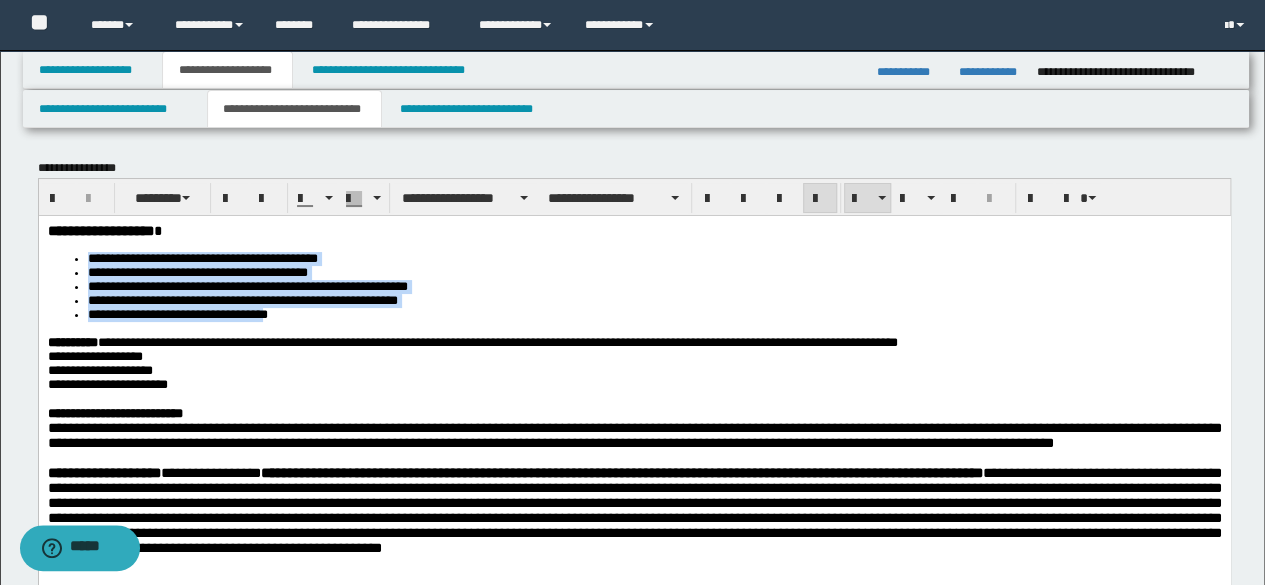 click on "**********" at bounding box center (634, 286) 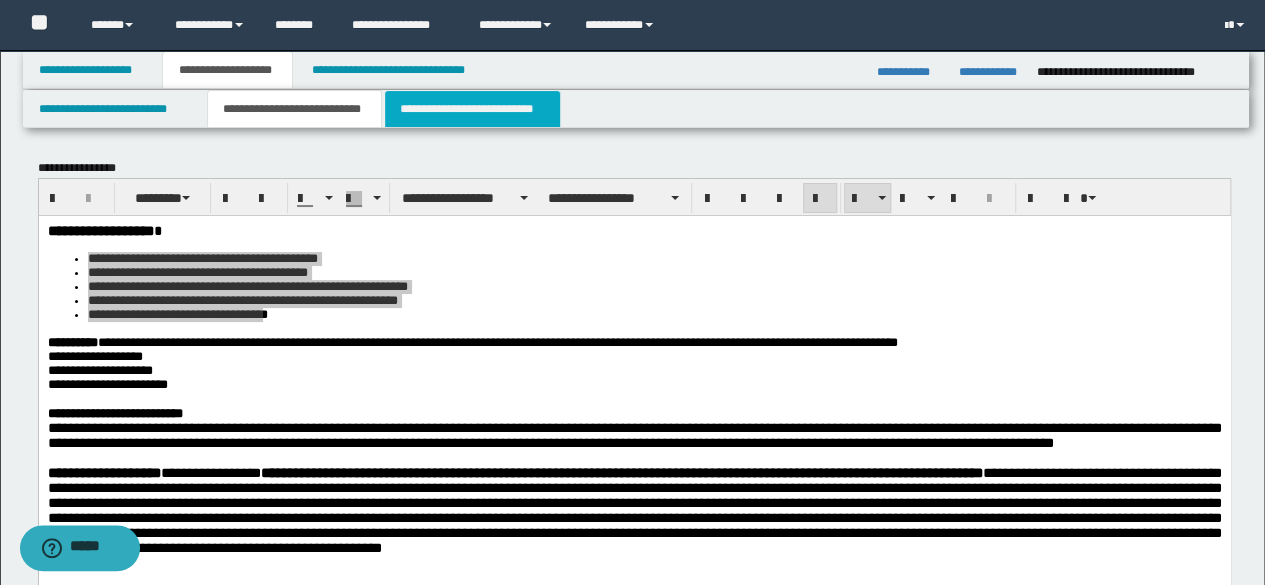 click on "**********" at bounding box center (472, 109) 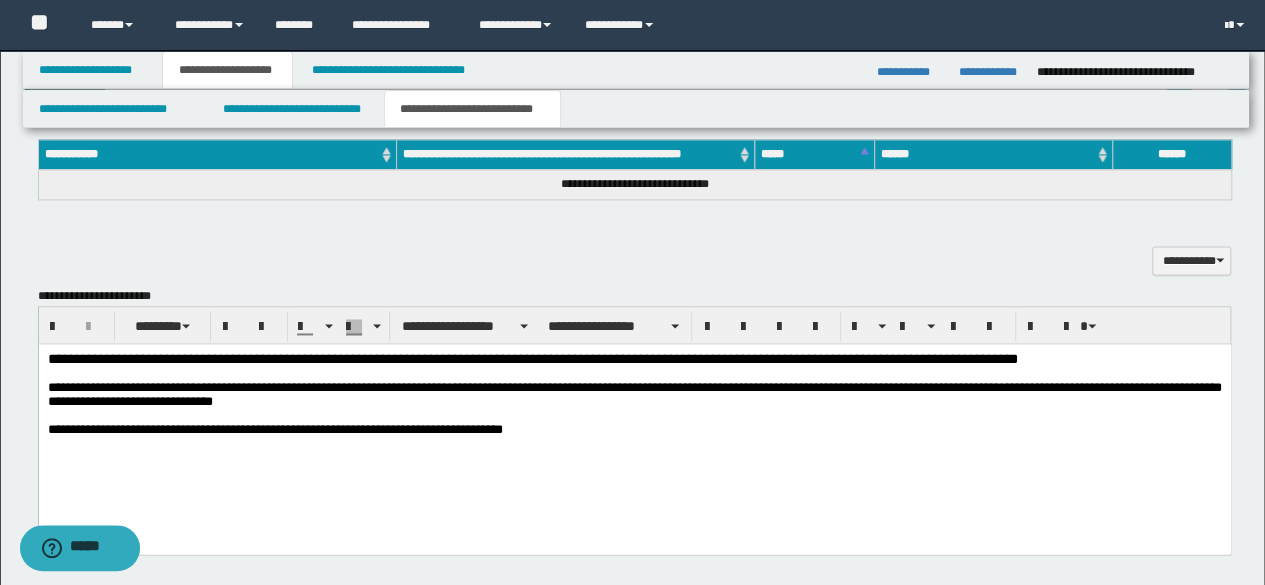 scroll, scrollTop: 1240, scrollLeft: 0, axis: vertical 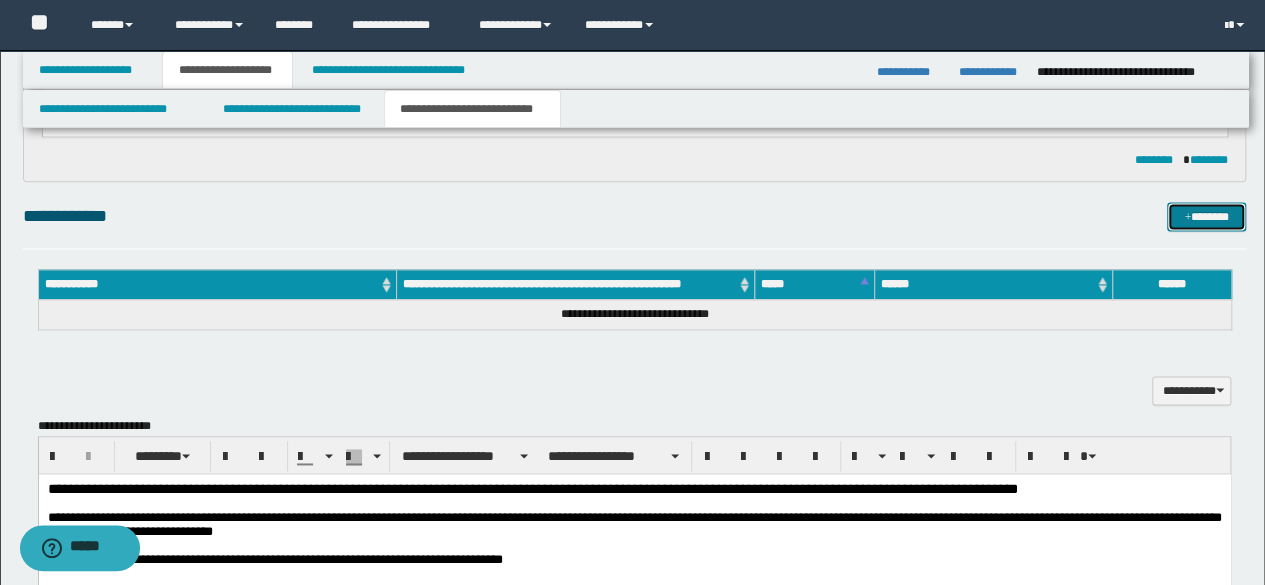 click on "*******" at bounding box center (1206, 216) 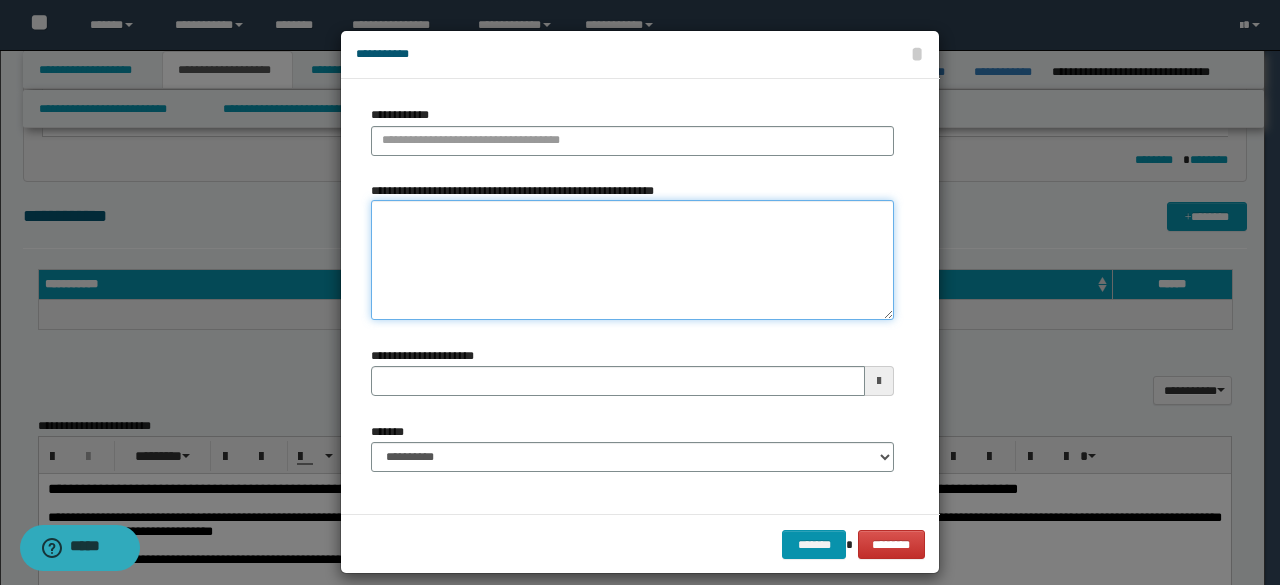 click on "**********" at bounding box center [632, 260] 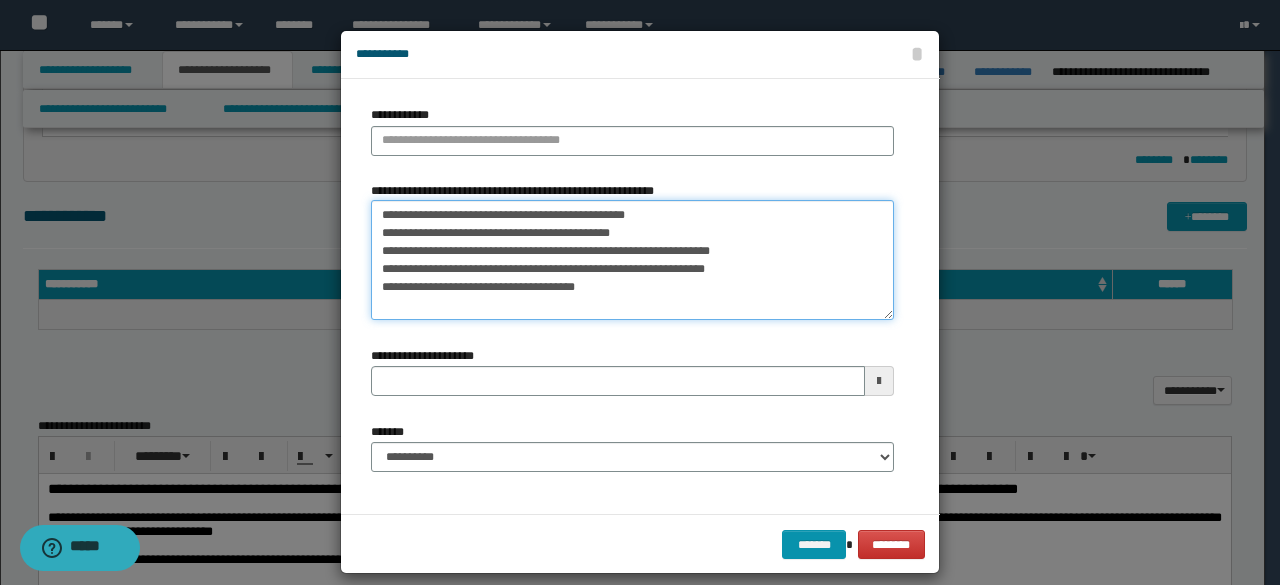 type on "**********" 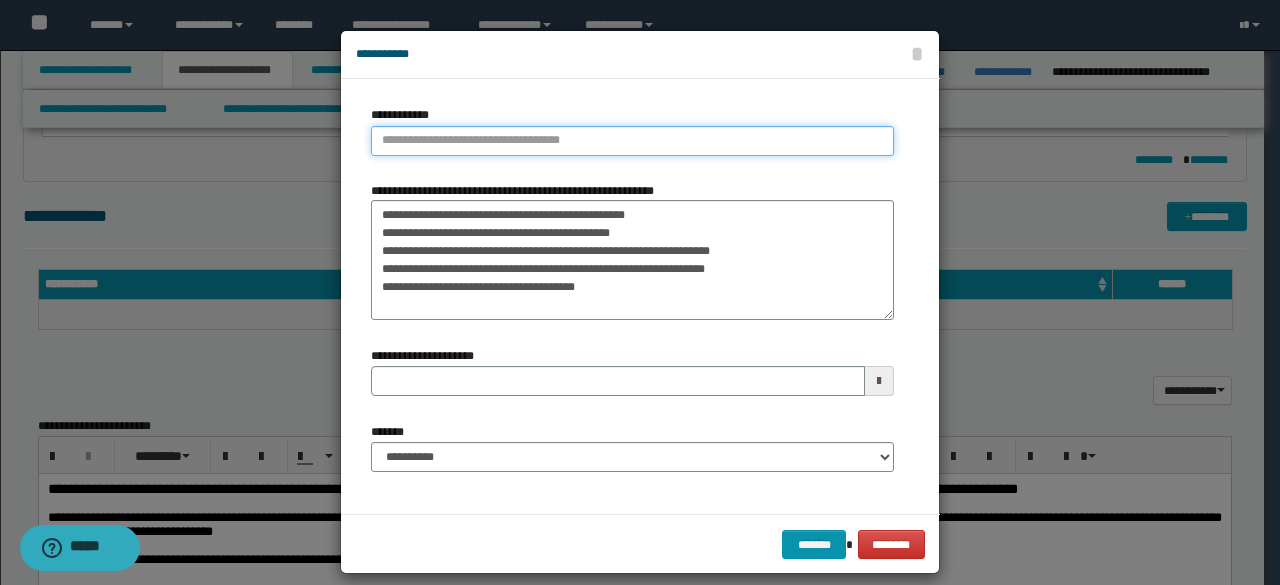 click on "**********" at bounding box center [632, 141] 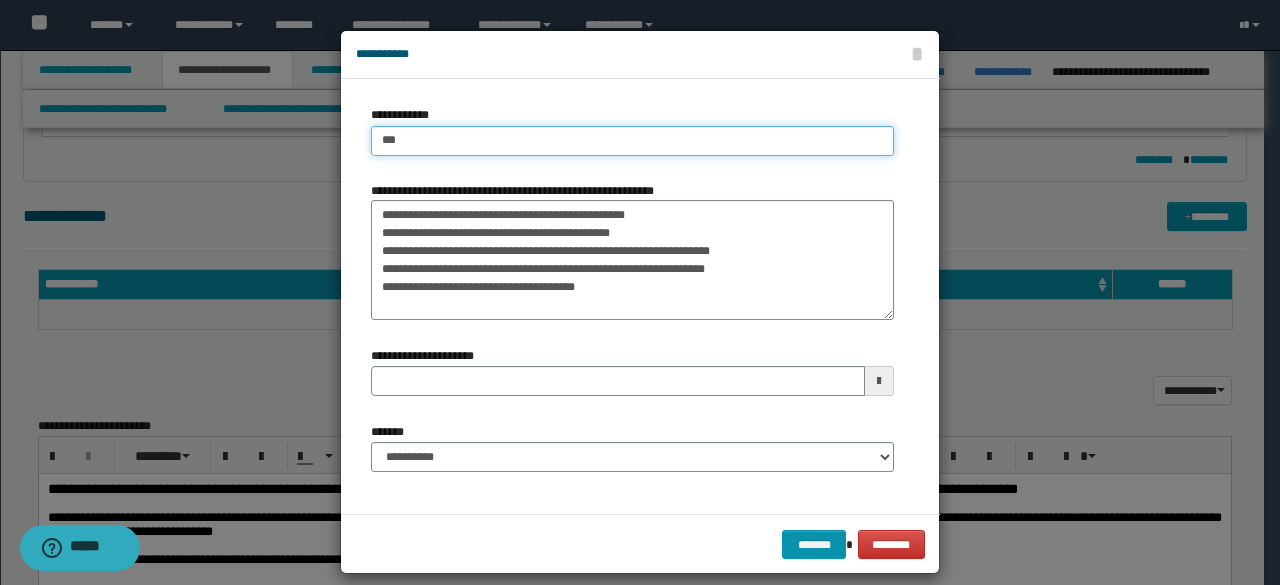 type on "****" 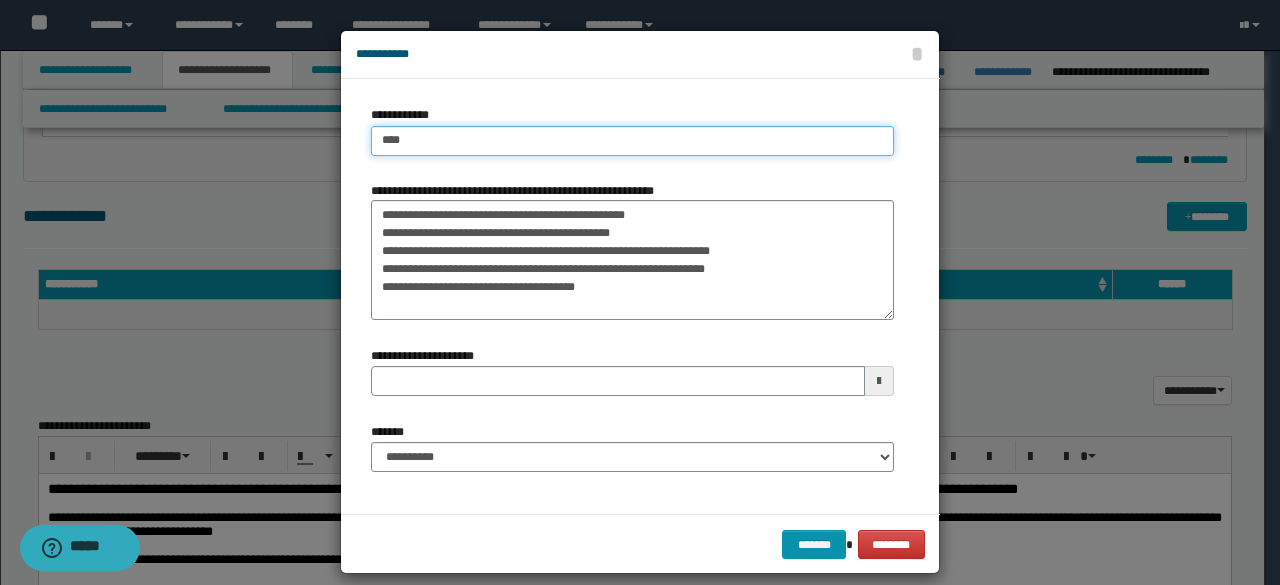 type on "****" 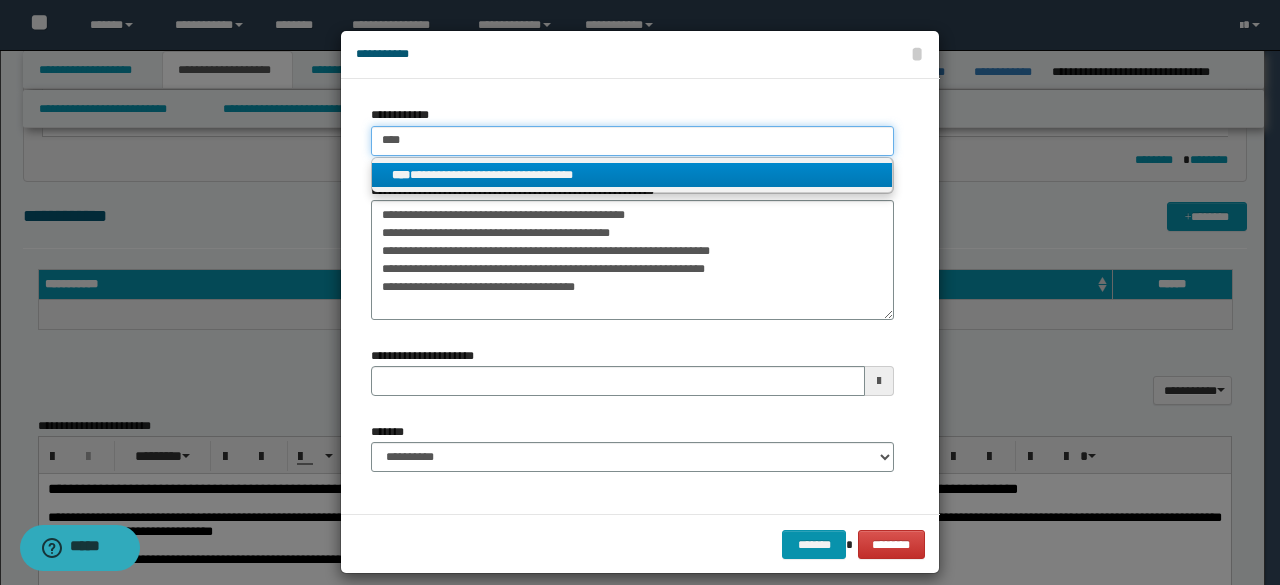 type on "****" 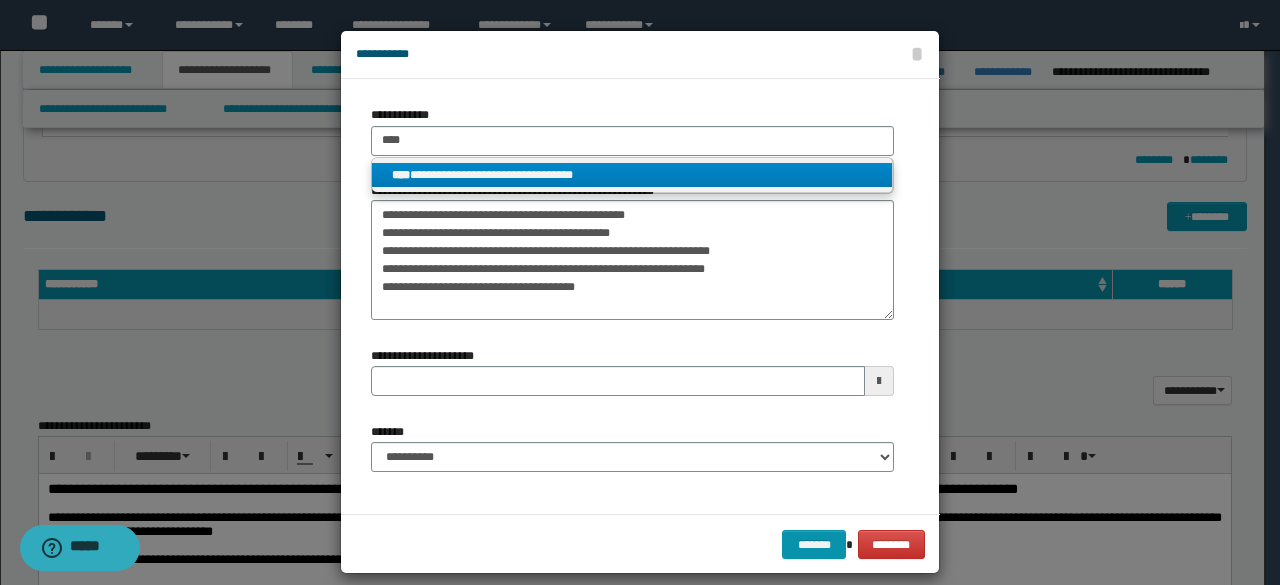 click on "**********" at bounding box center (632, 175) 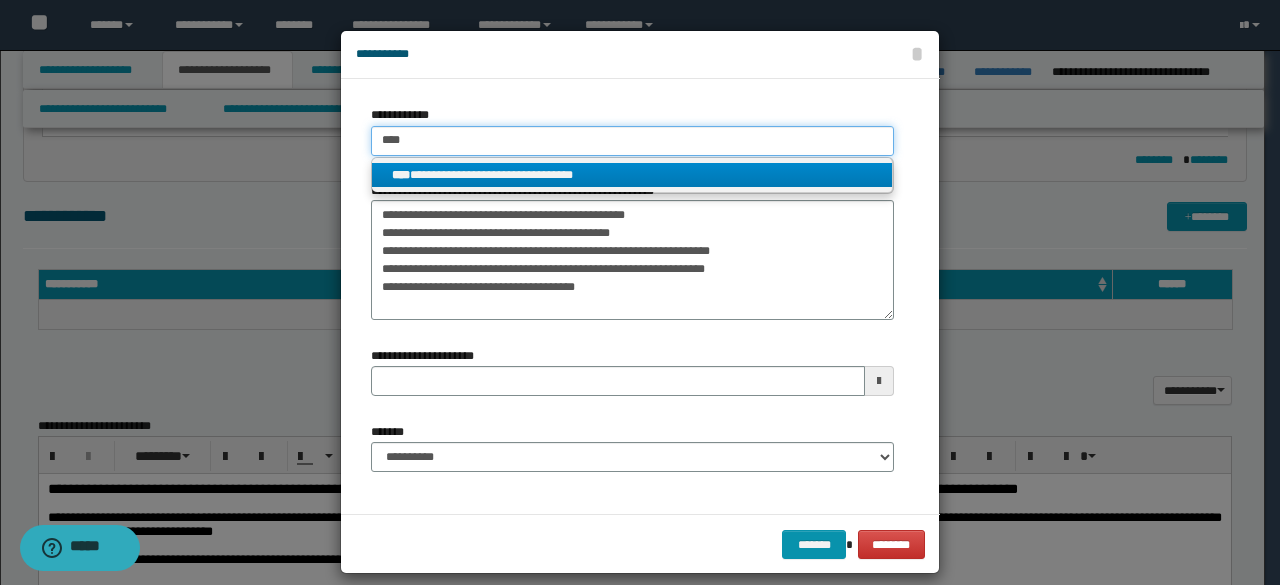type 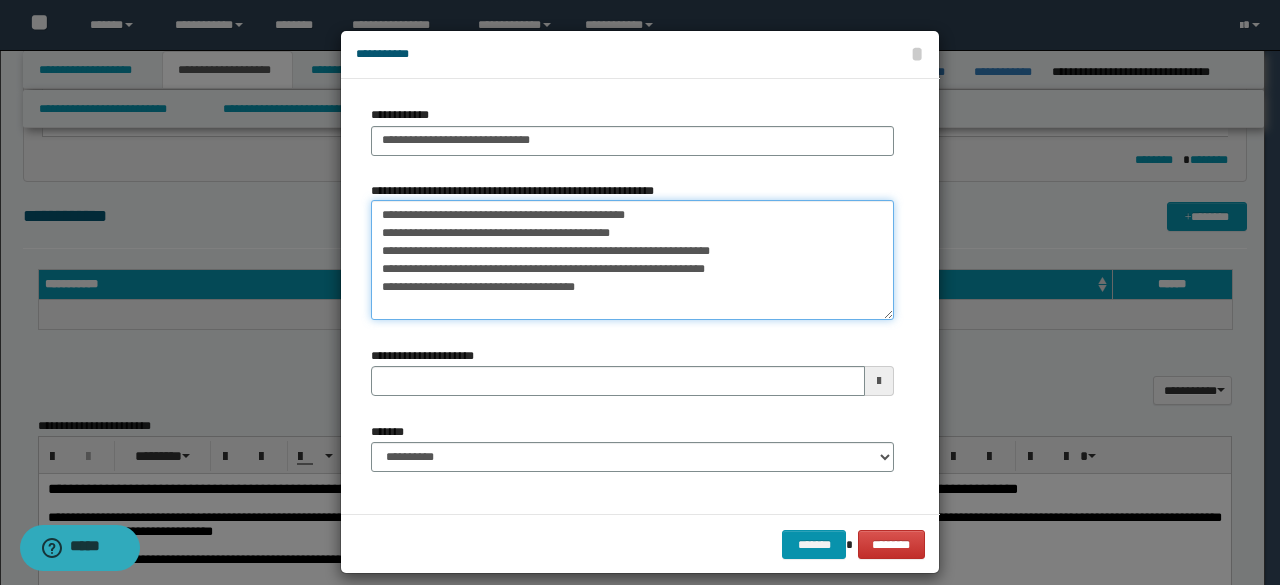 drag, startPoint x: 650, startPoint y: 211, endPoint x: 216, endPoint y: 161, distance: 436.8707 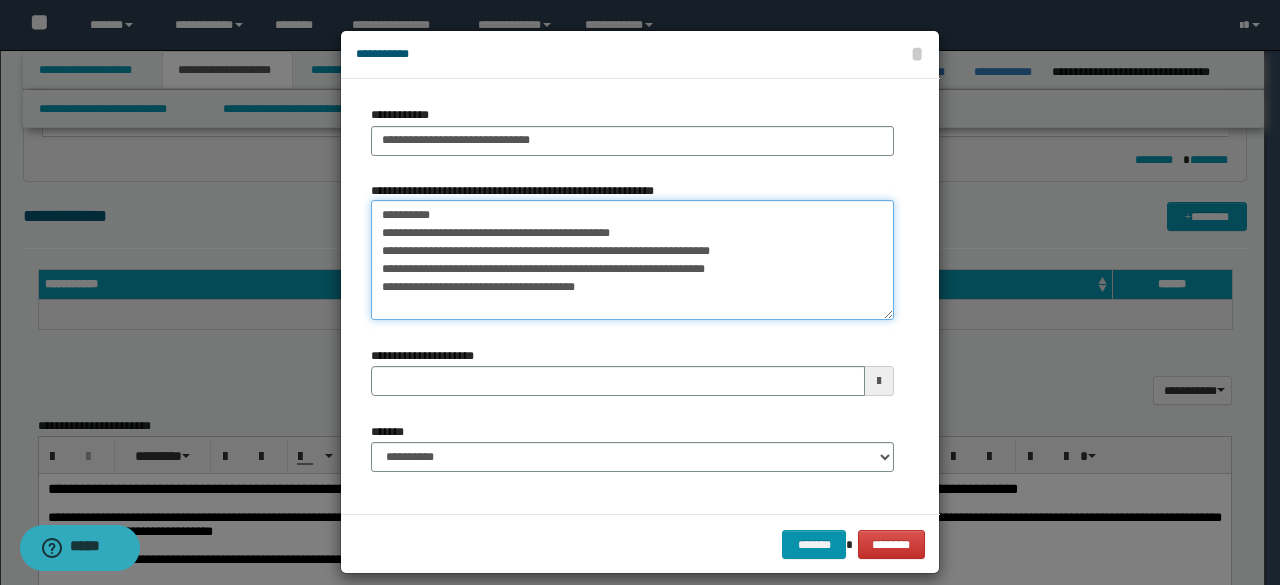 drag, startPoint x: 458, startPoint y: 223, endPoint x: 702, endPoint y: 309, distance: 258.7122 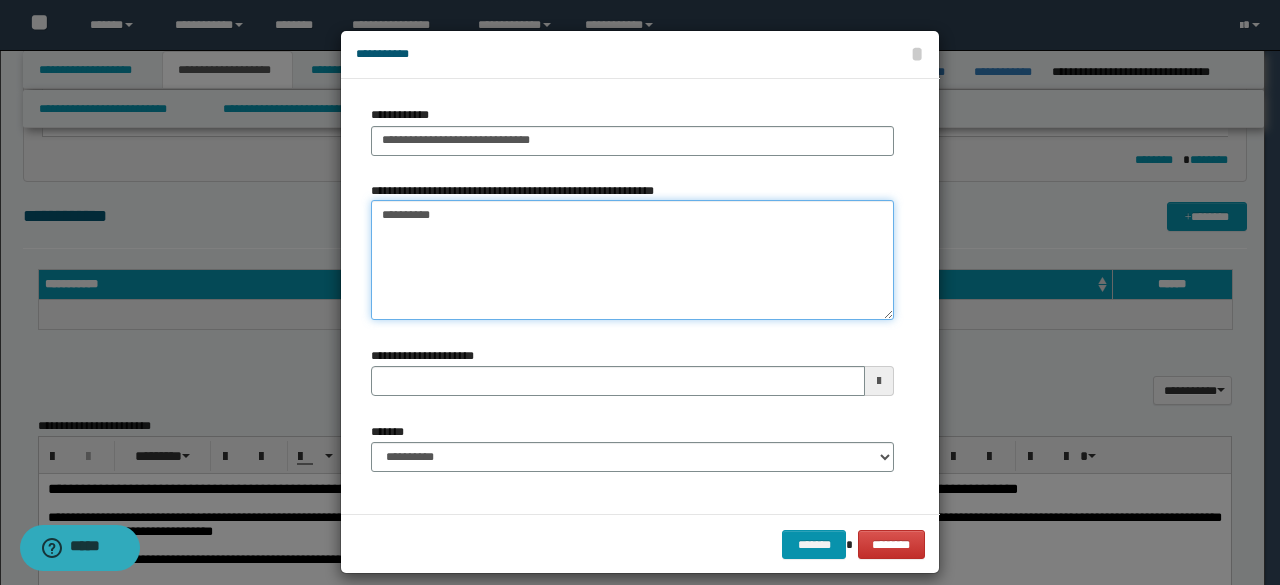 type on "*********" 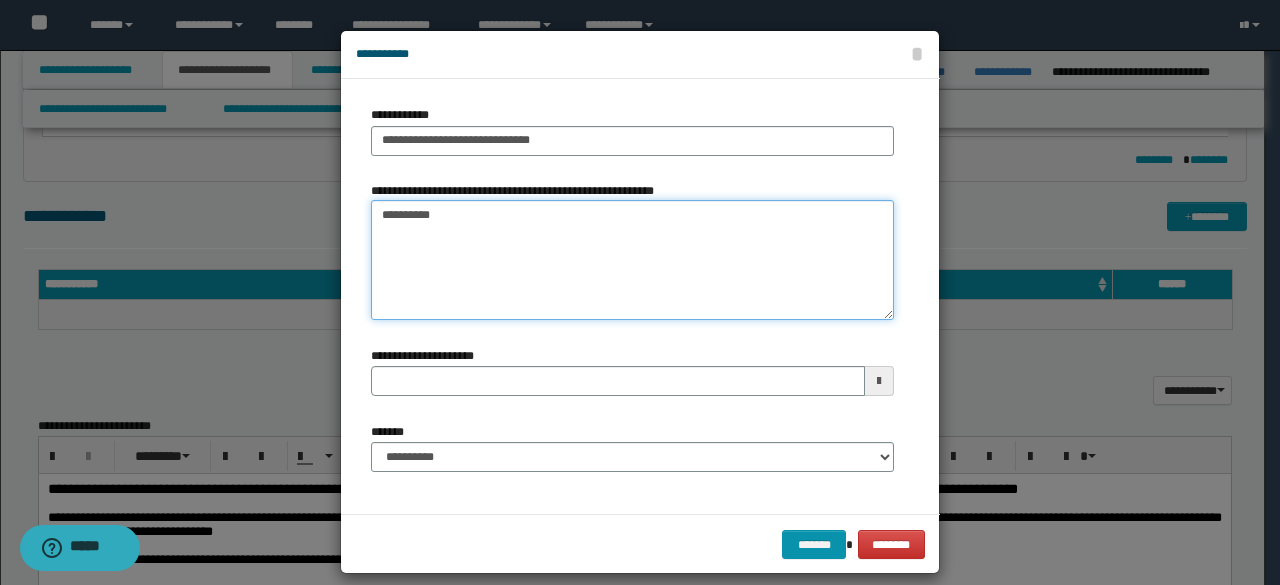 type 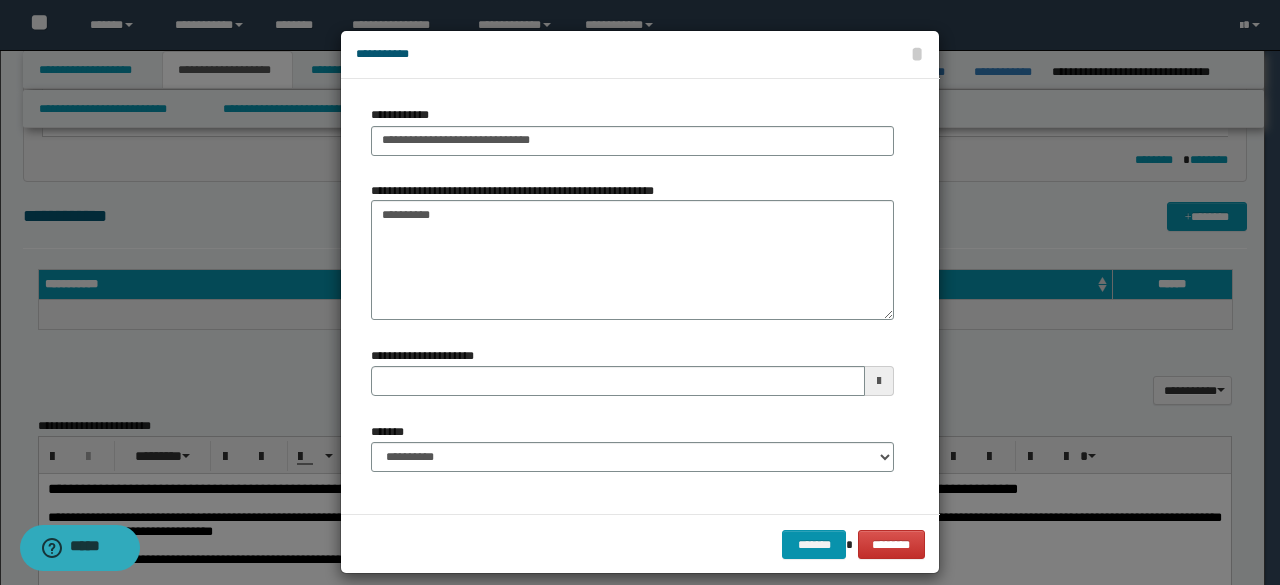 drag, startPoint x: 464, startPoint y: 490, endPoint x: 469, endPoint y: 450, distance: 40.311287 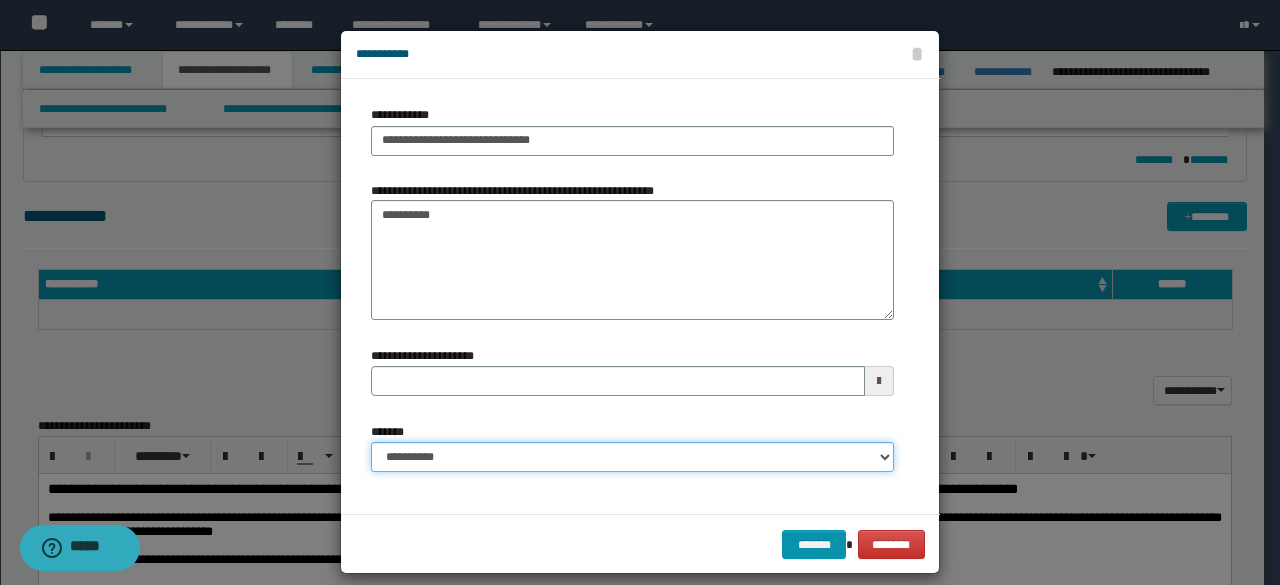 click on "**********" at bounding box center [632, 457] 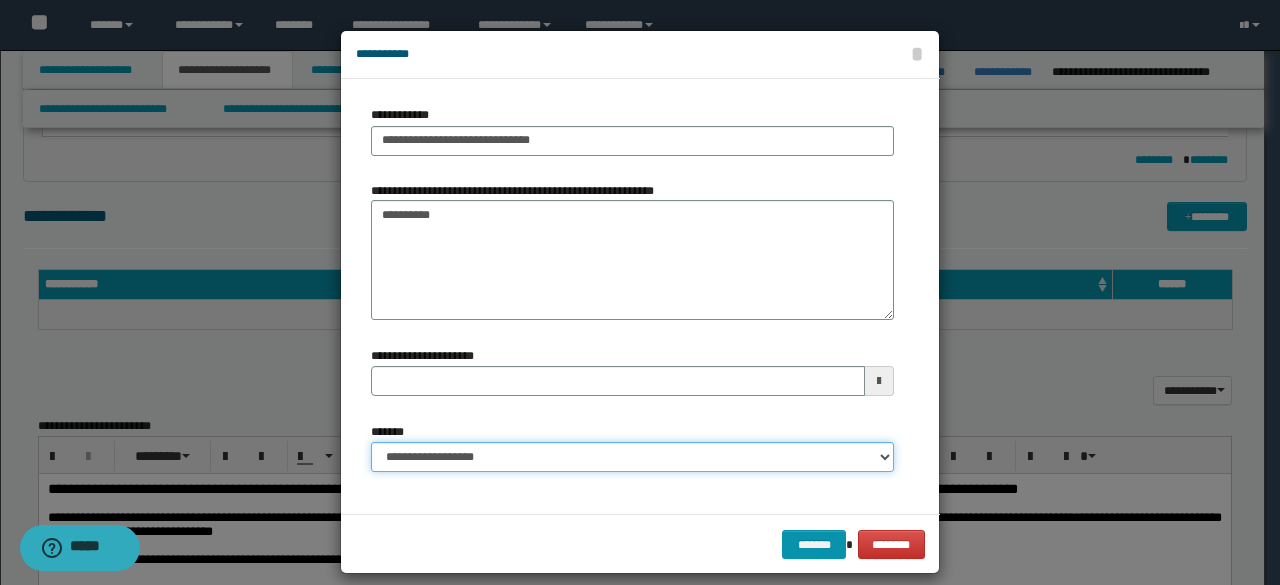 type 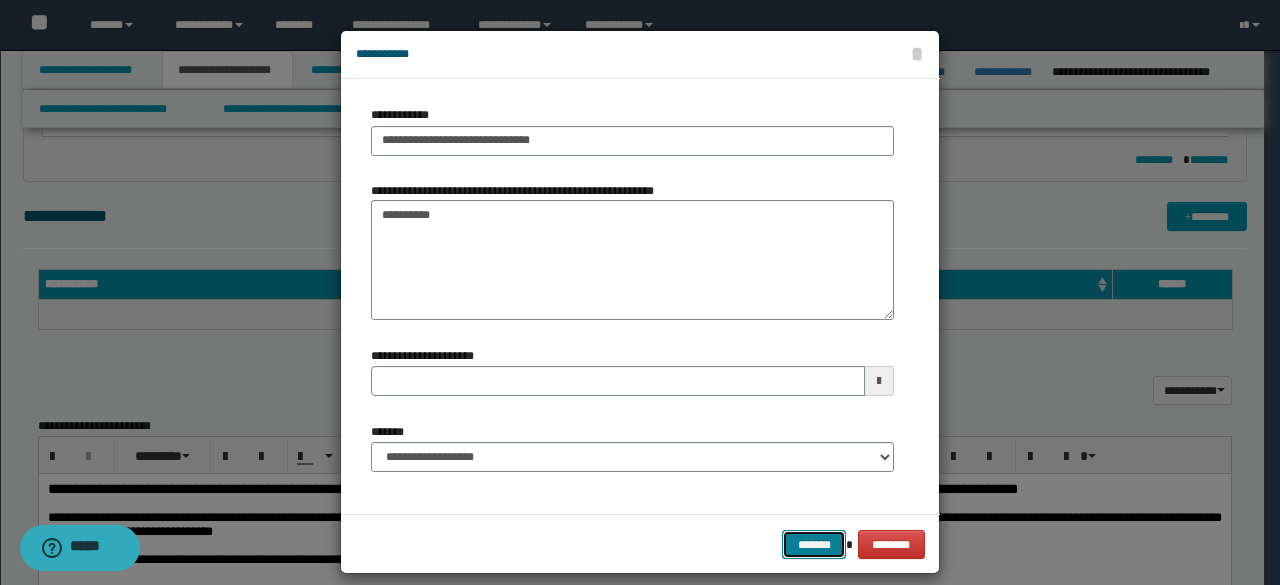 click on "*******" at bounding box center [814, 544] 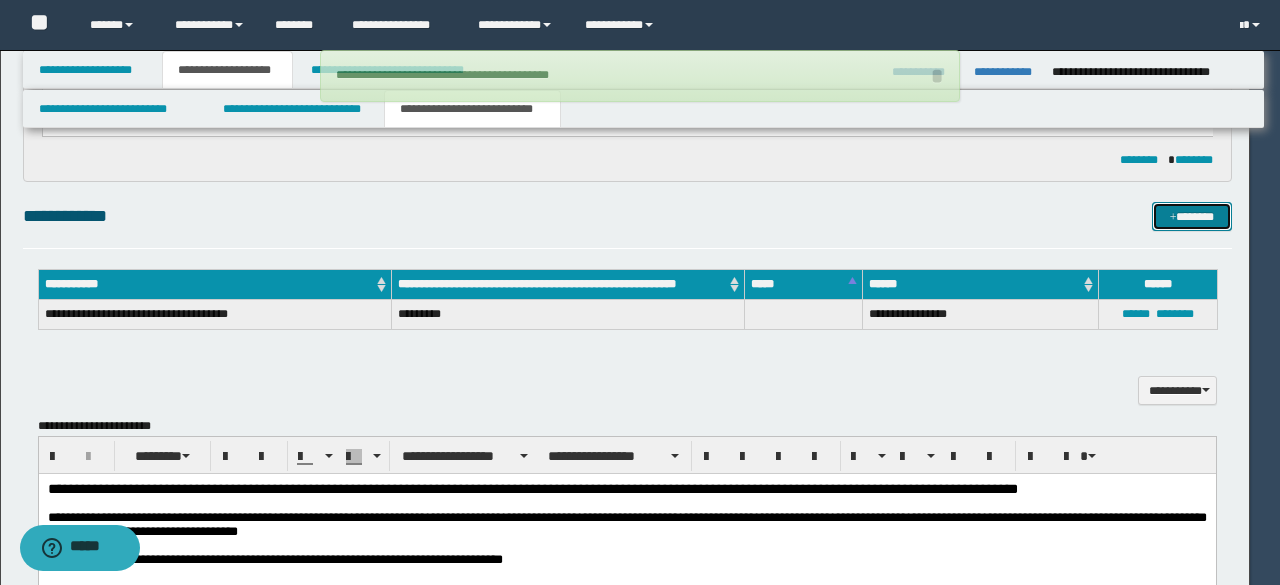 type 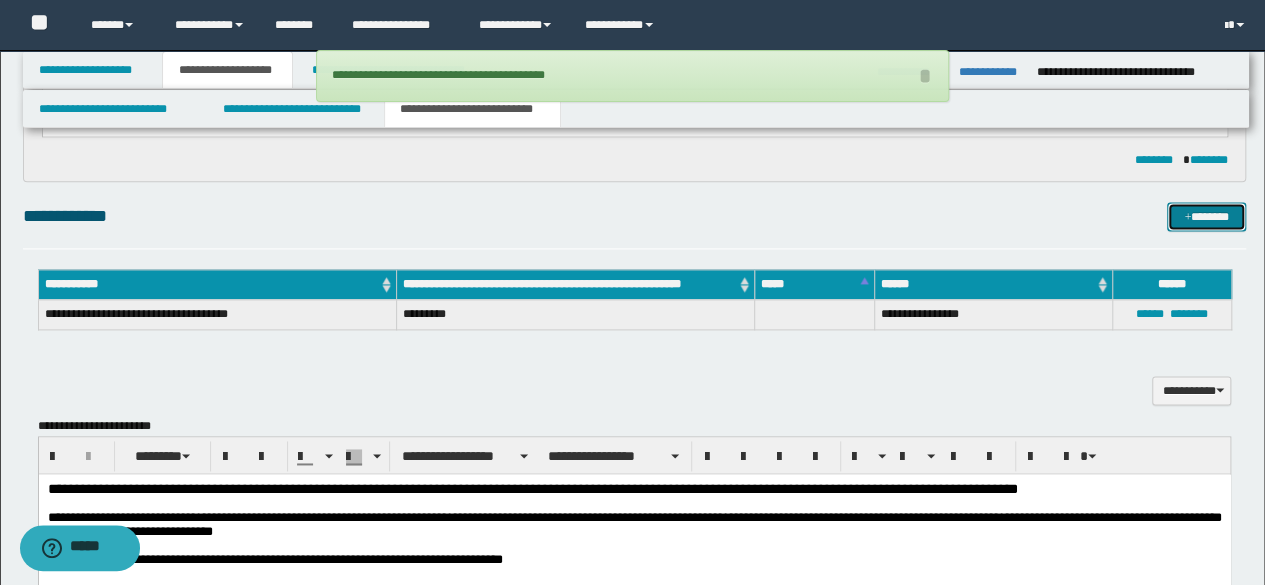 click on "*******" at bounding box center [1206, 216] 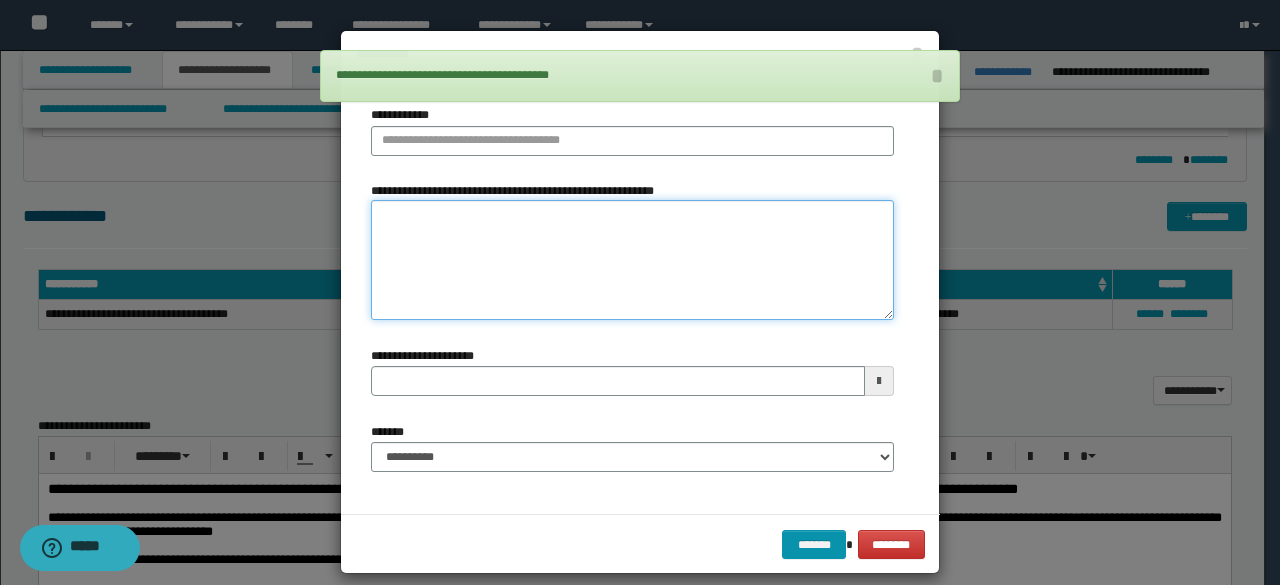 click on "**********" at bounding box center (632, 260) 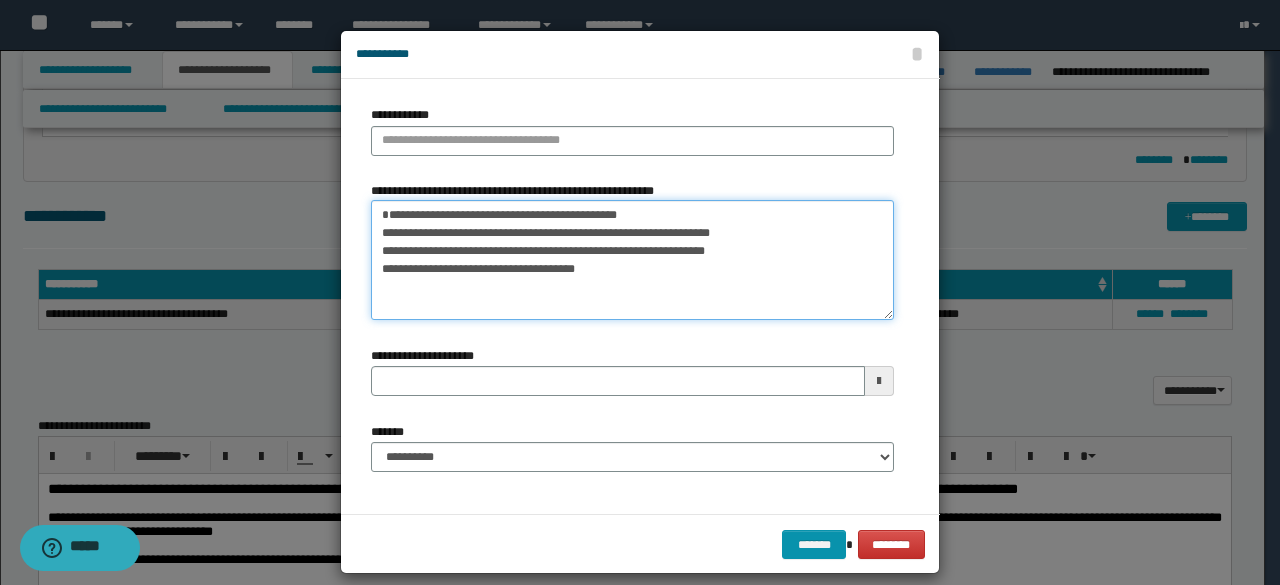 type on "**********" 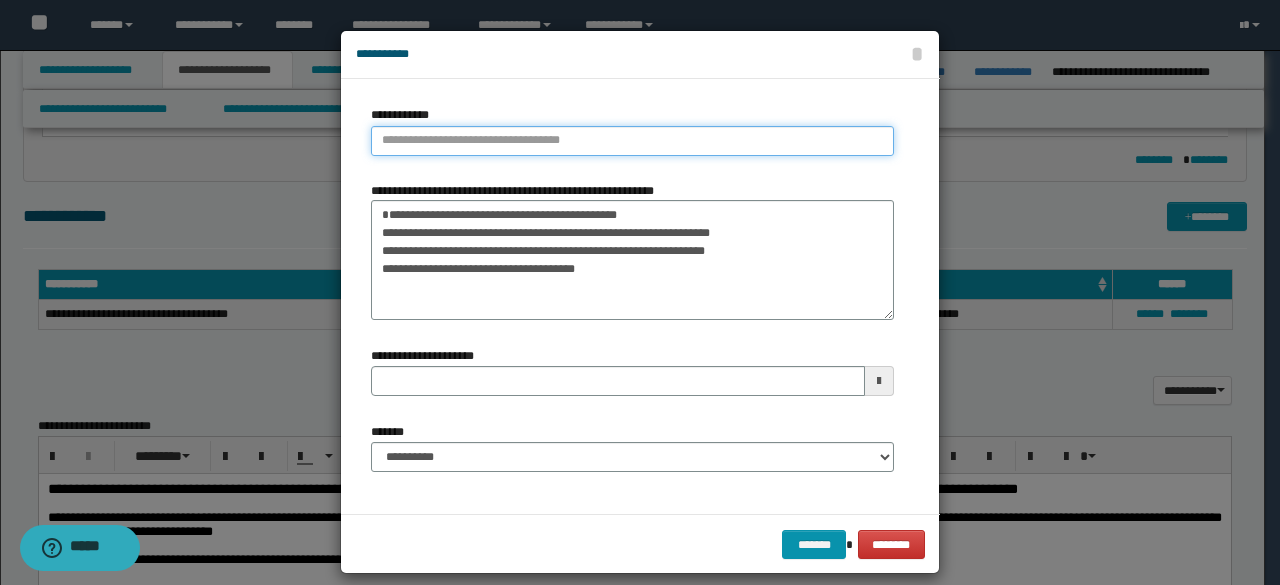 type on "**********" 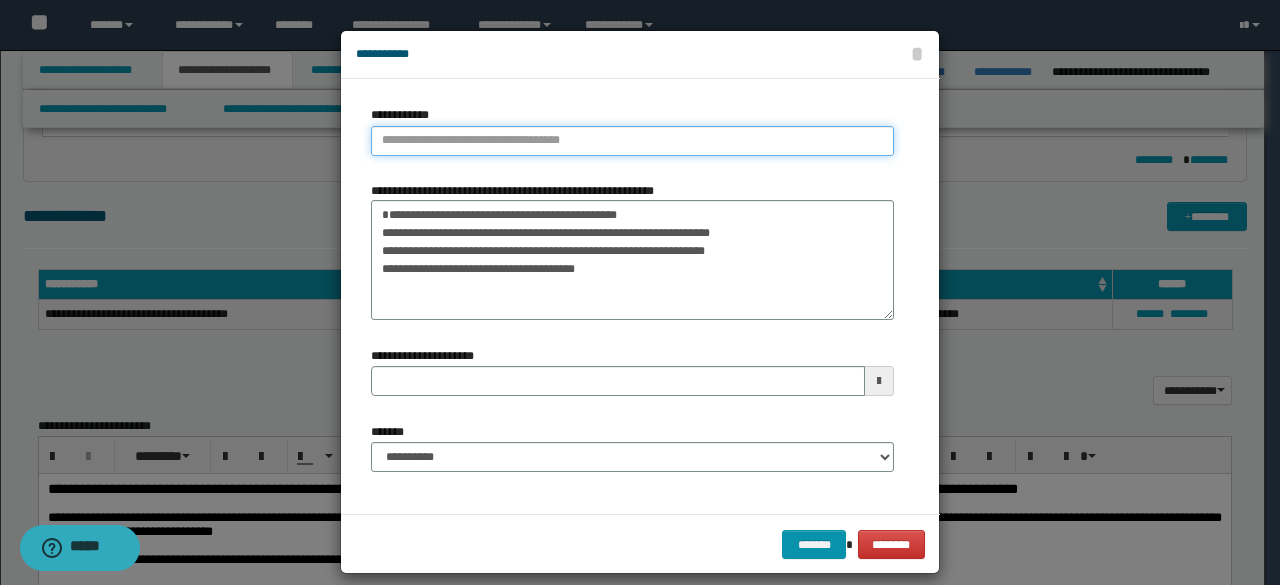 click on "**********" at bounding box center (632, 141) 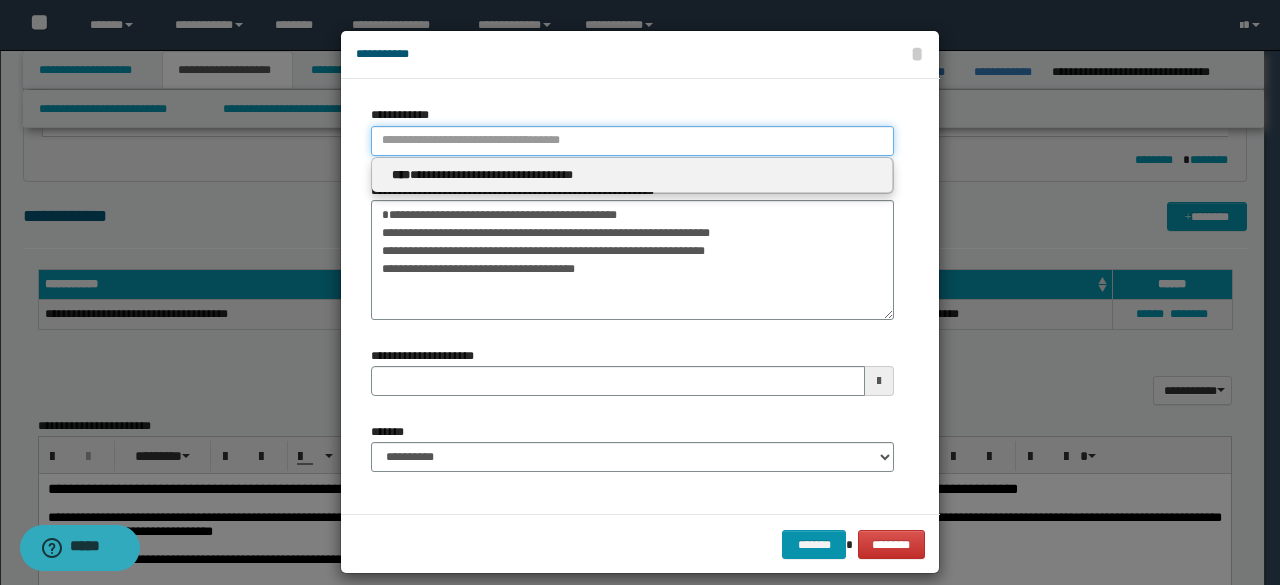 type 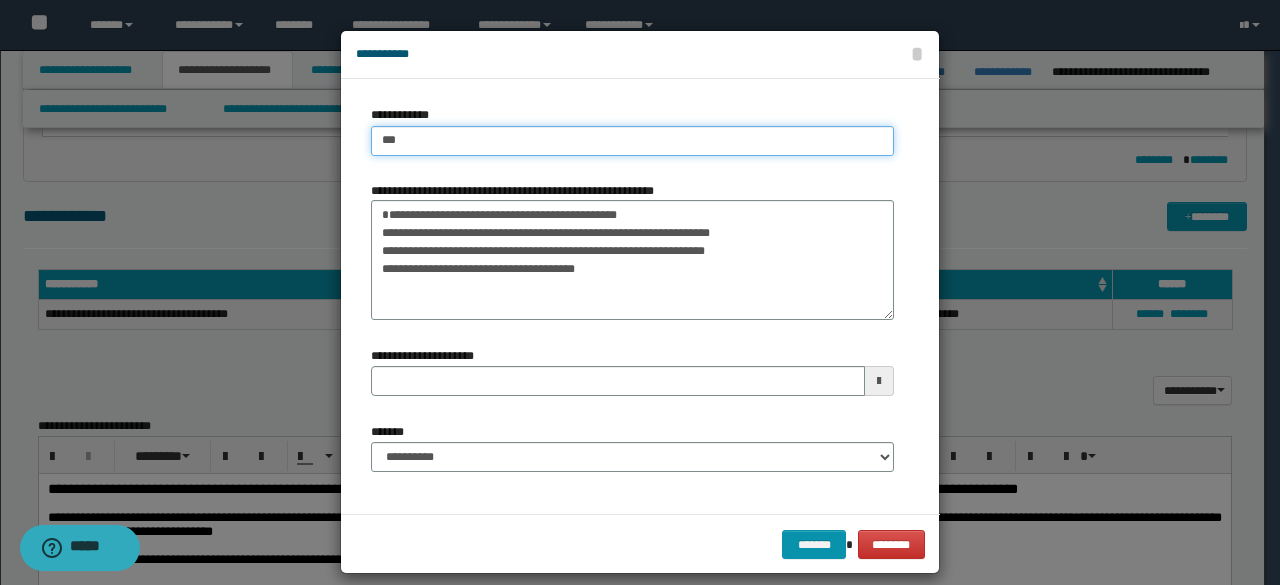 type on "****" 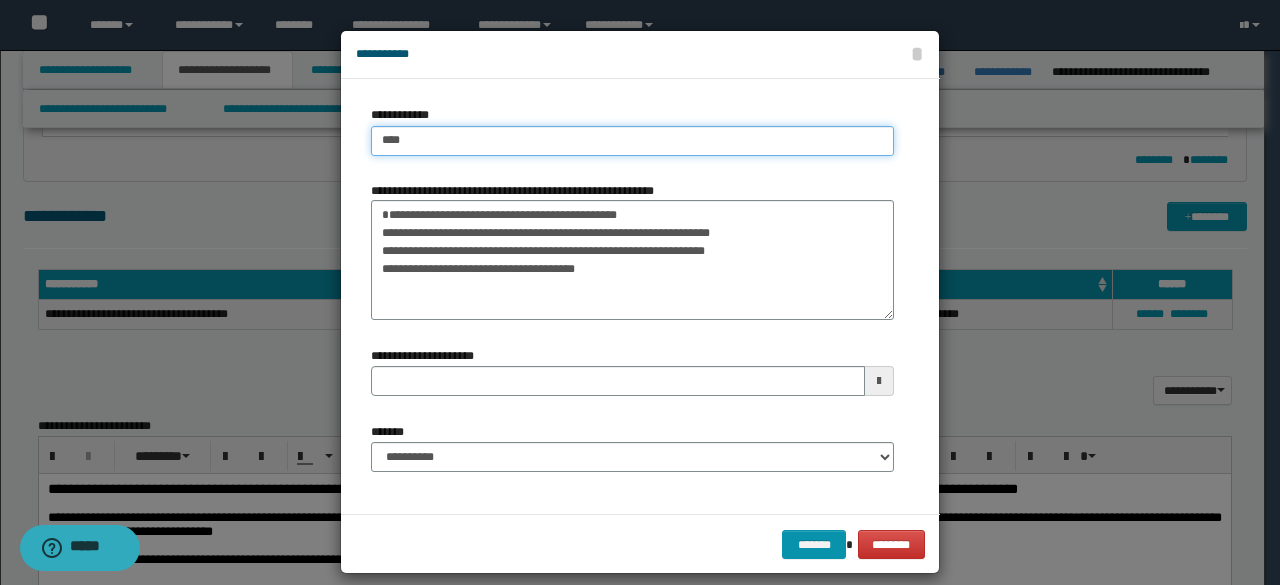 type on "****" 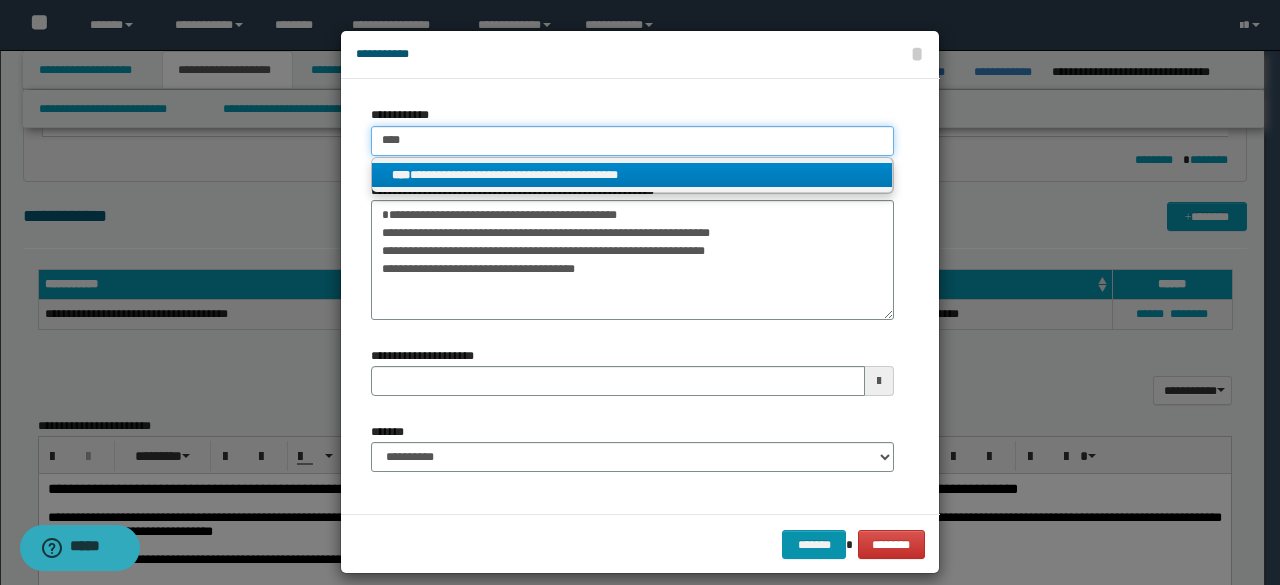 type on "****" 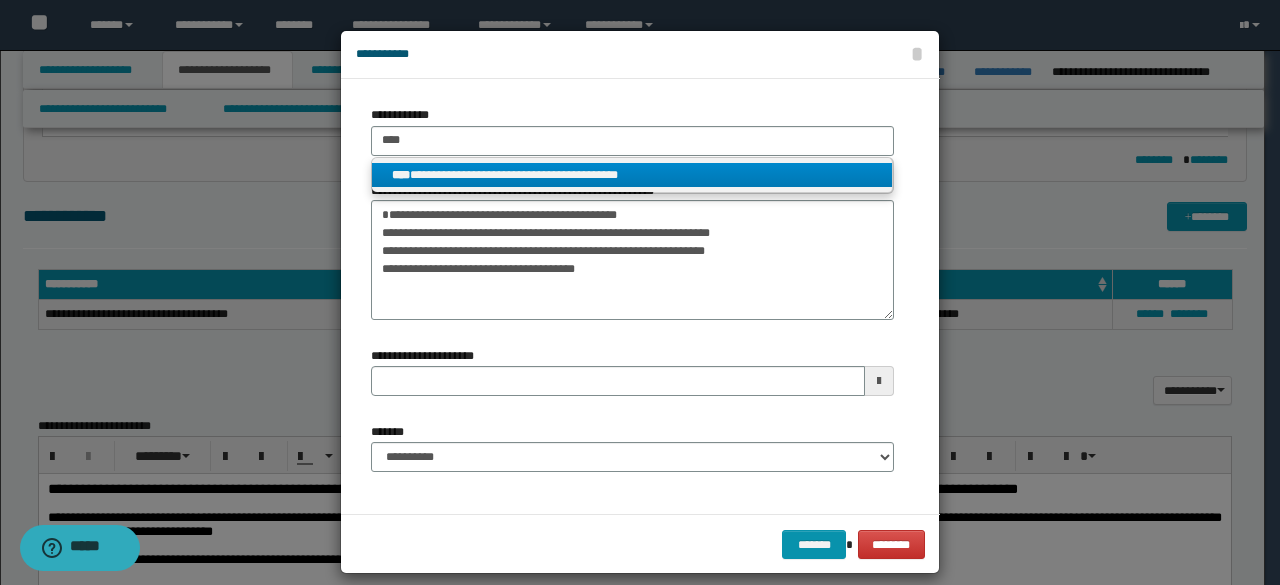 drag, startPoint x: 463, startPoint y: 165, endPoint x: 480, endPoint y: 166, distance: 17.029387 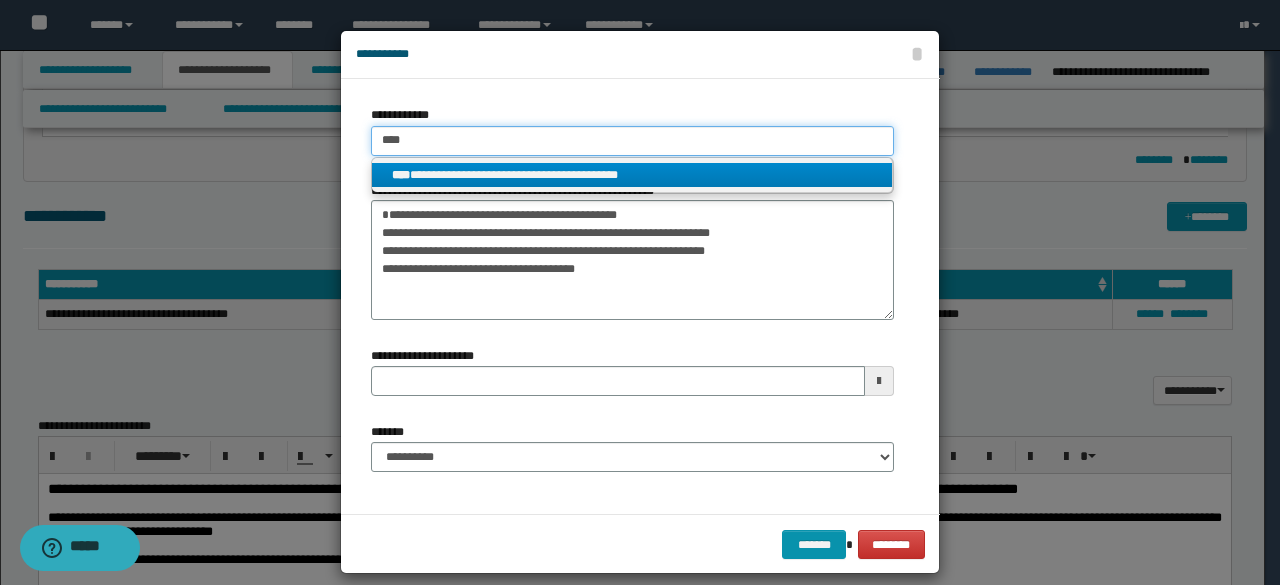 type 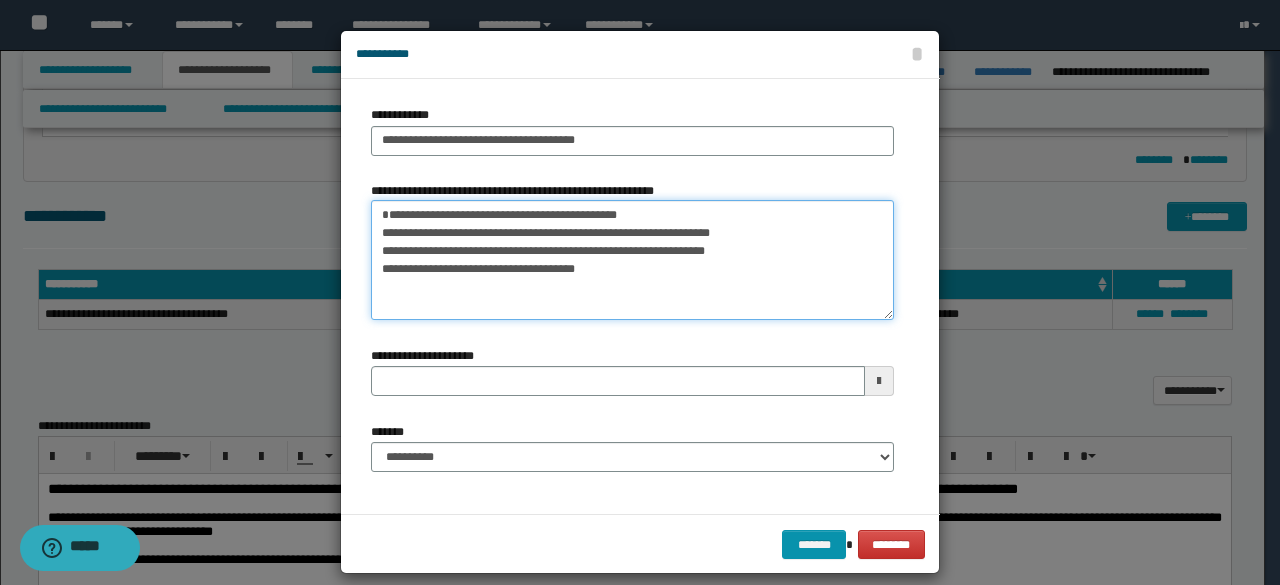 drag, startPoint x: 695, startPoint y: 233, endPoint x: 179, endPoint y: 228, distance: 516.02423 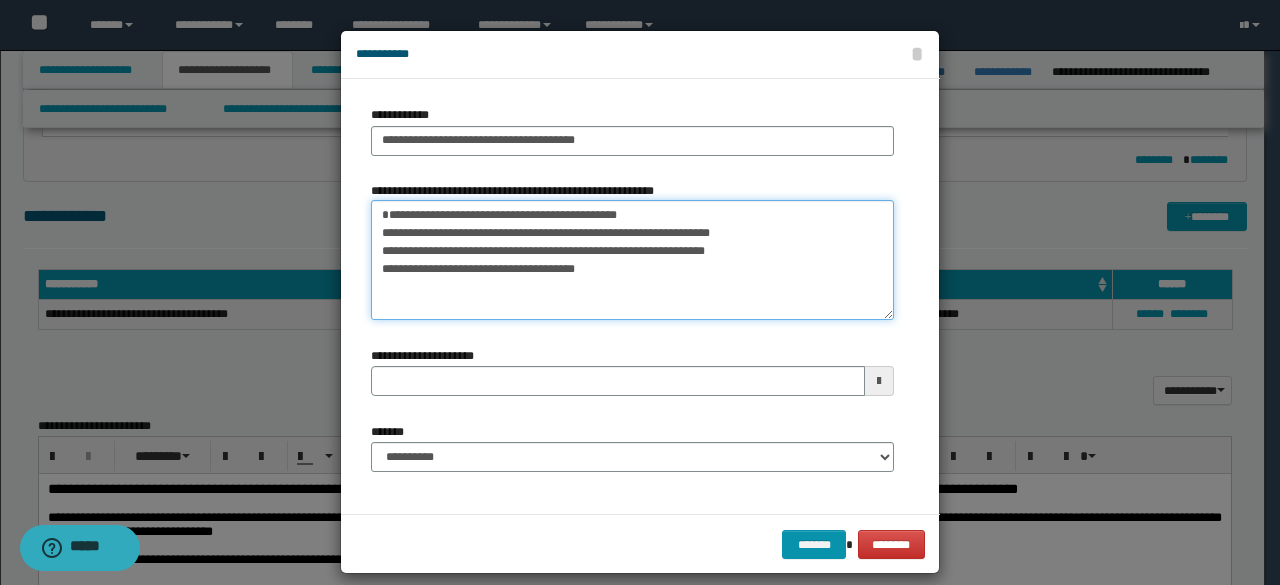 type on "**********" 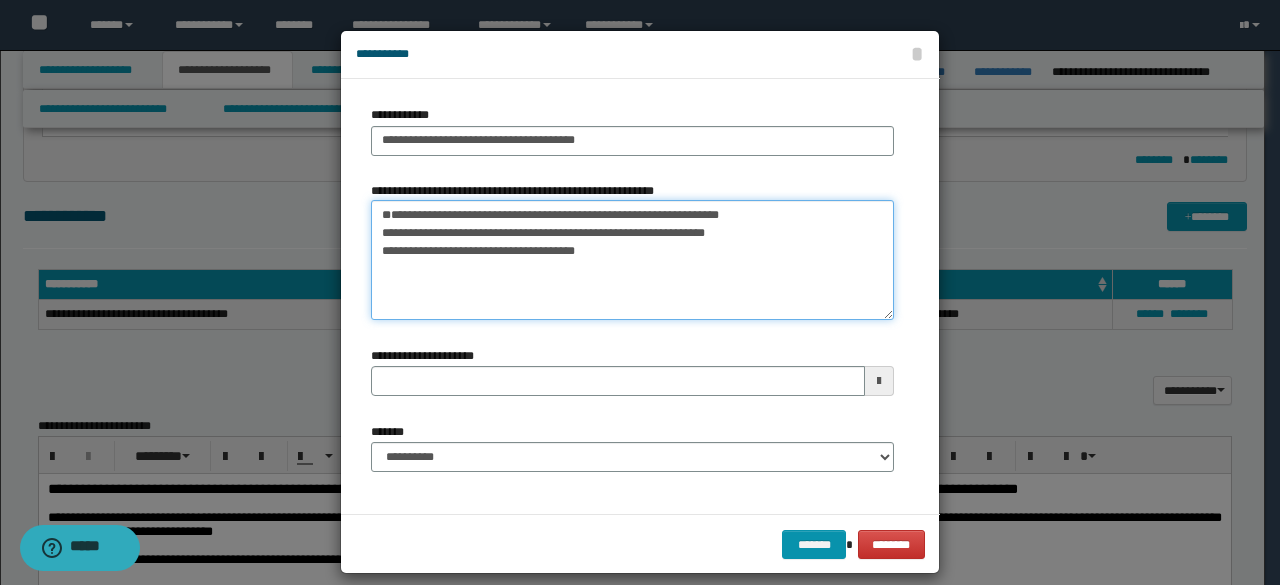 type 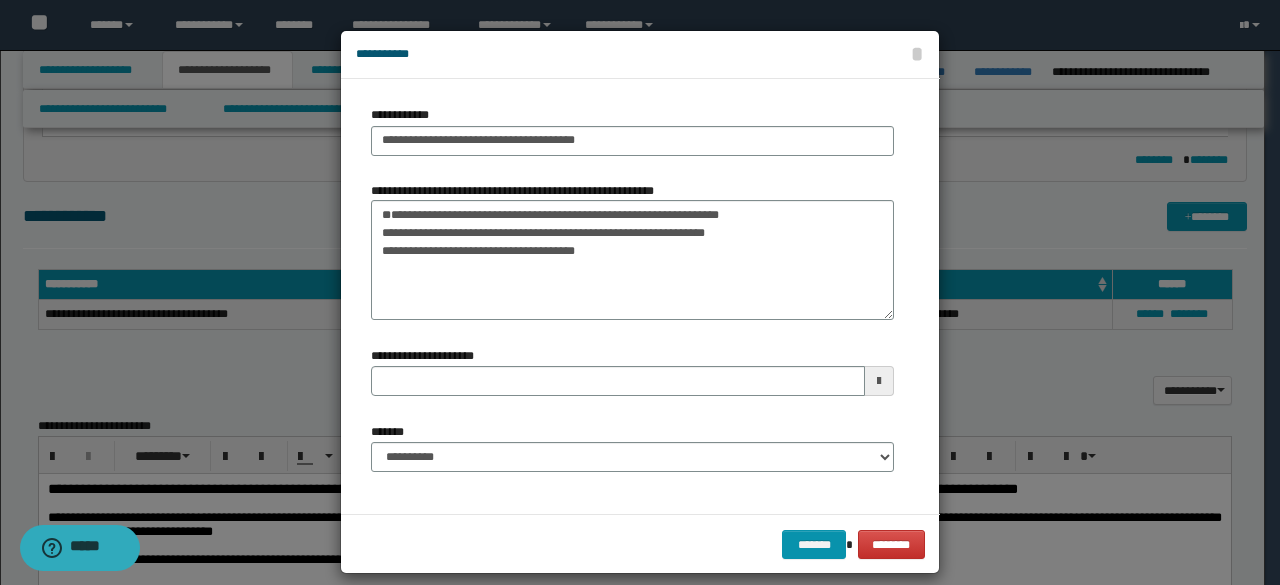 click on "**********" at bounding box center [632, 455] 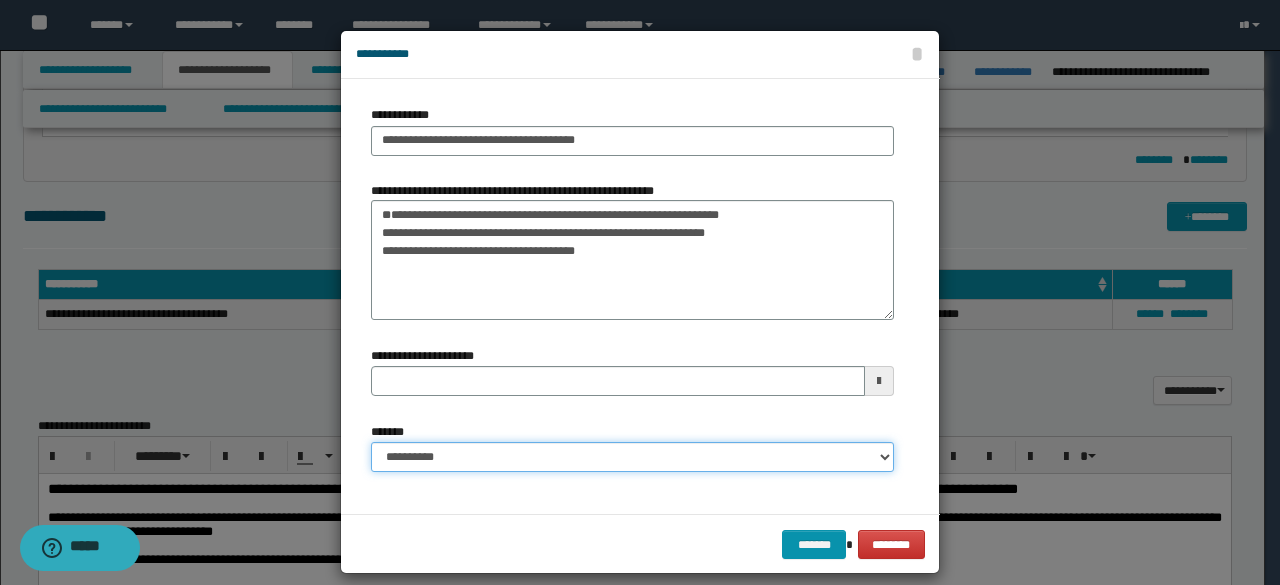 click on "**********" at bounding box center (632, 457) 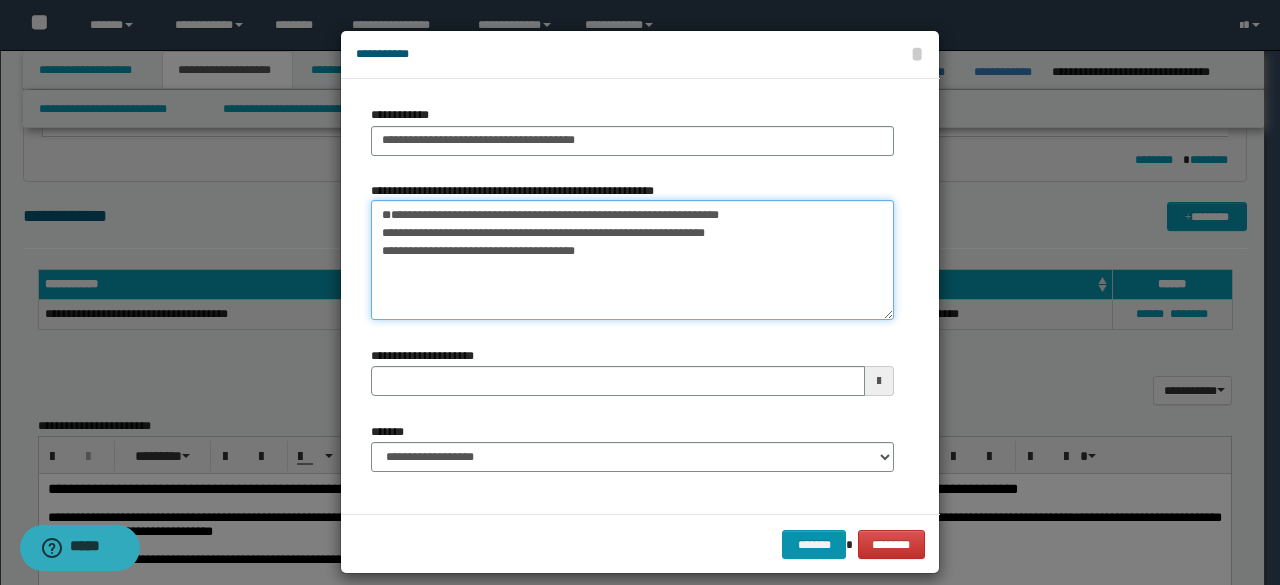 drag, startPoint x: 686, startPoint y: 269, endPoint x: 298, endPoint y: 271, distance: 388.00516 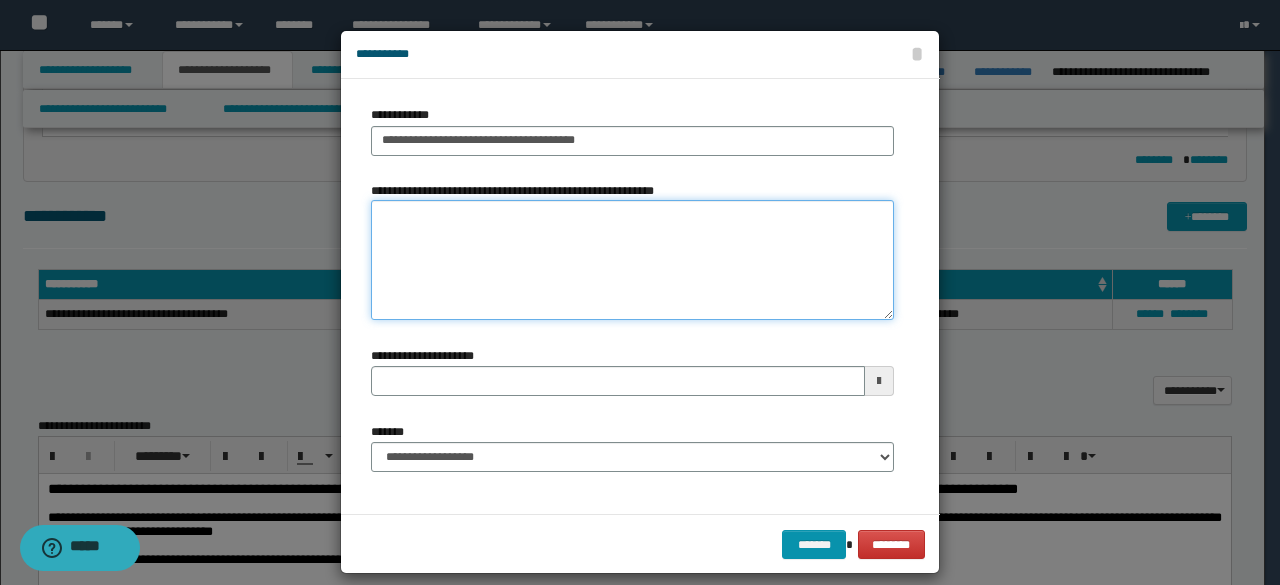 type 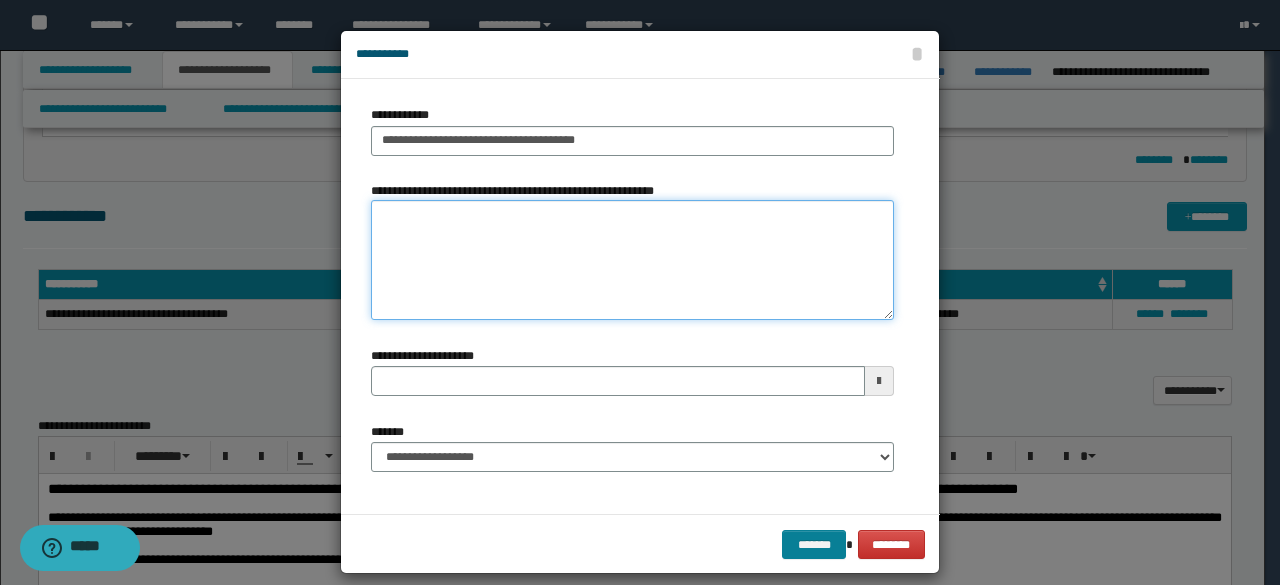 type 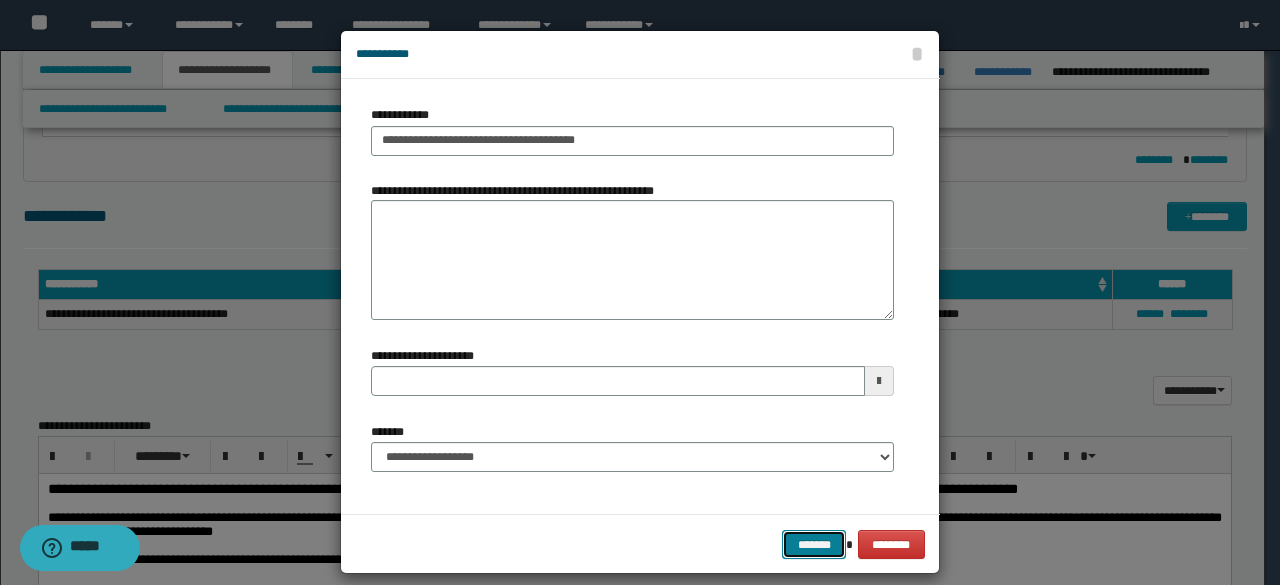 click on "*******" at bounding box center (814, 544) 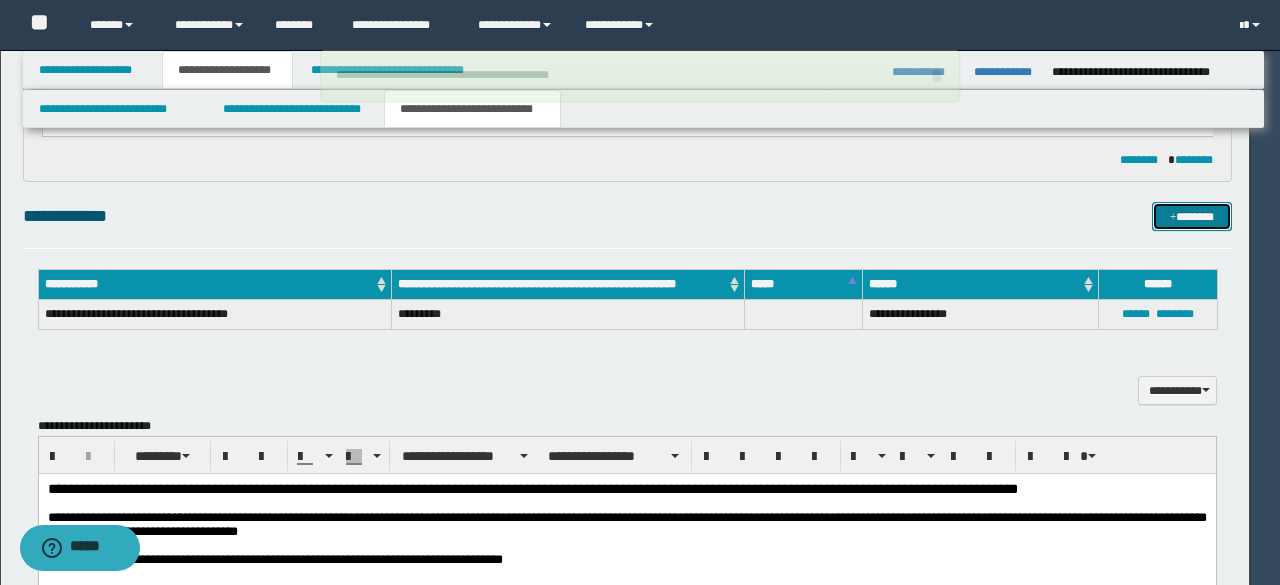 type 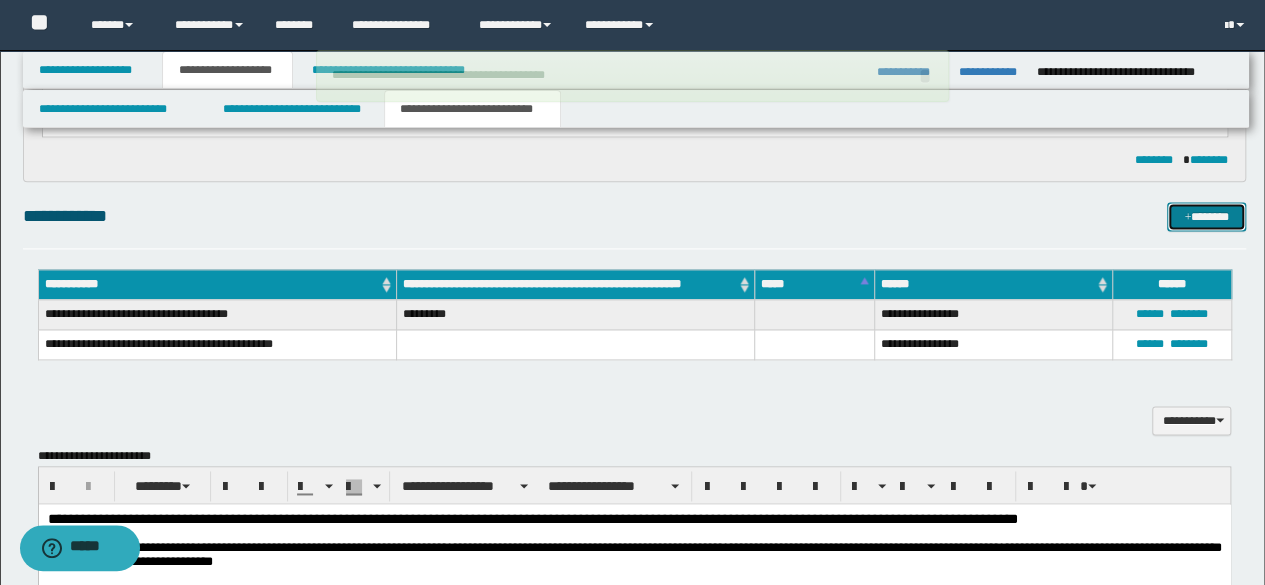 click on "*******" at bounding box center (1206, 216) 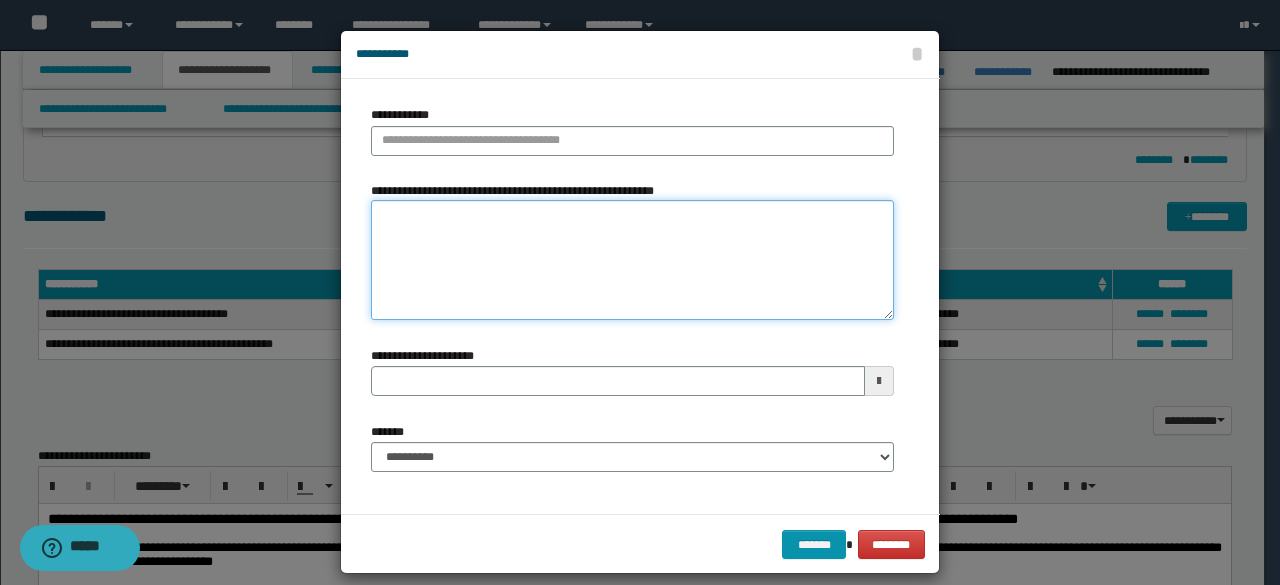 click on "**********" at bounding box center (632, 260) 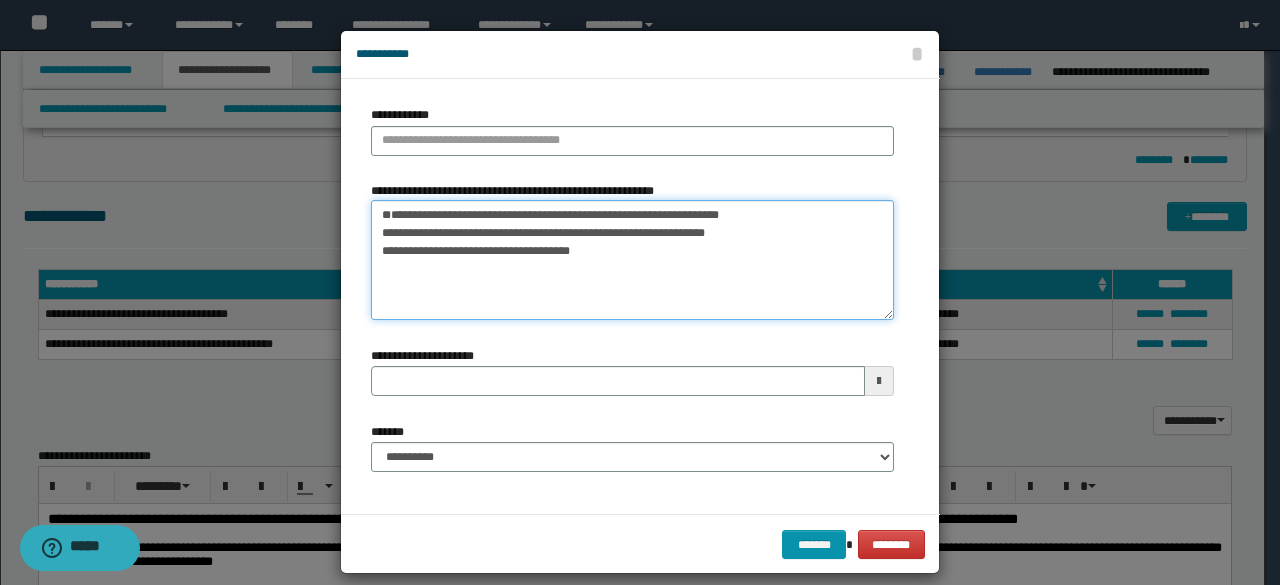 type on "**********" 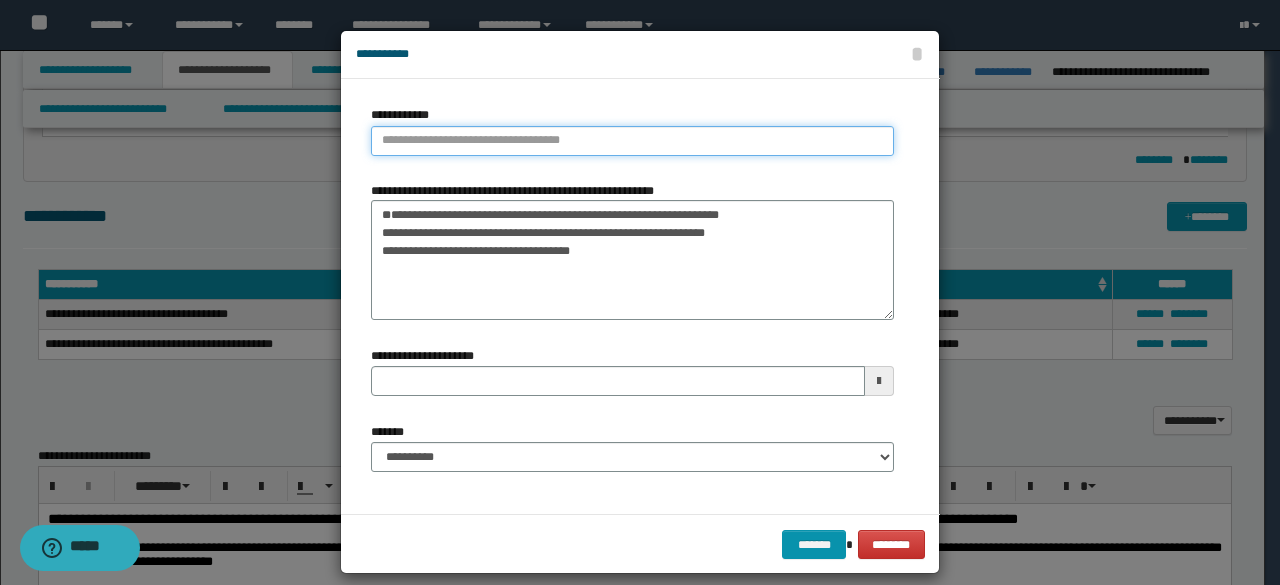 type on "**********" 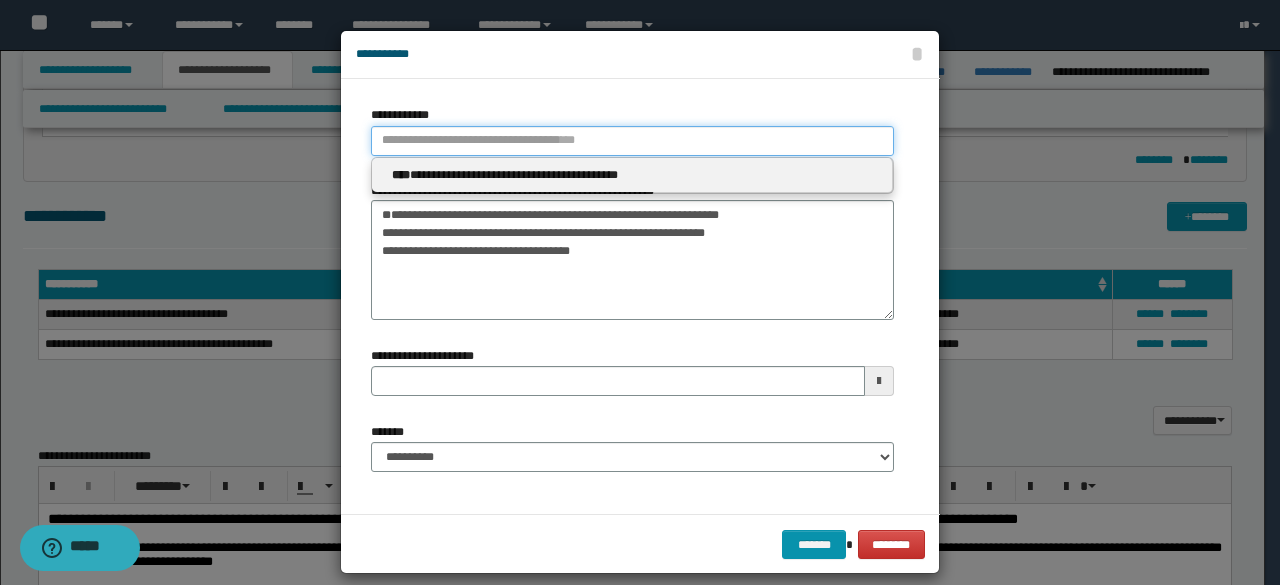 click on "**********" at bounding box center (632, 141) 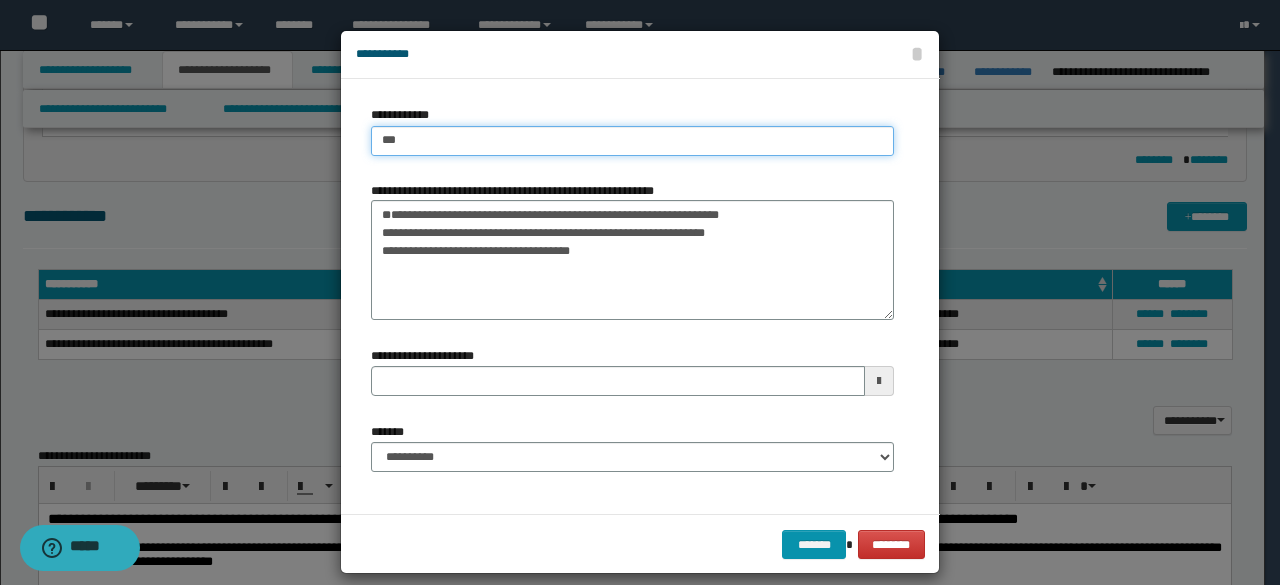 type on "****" 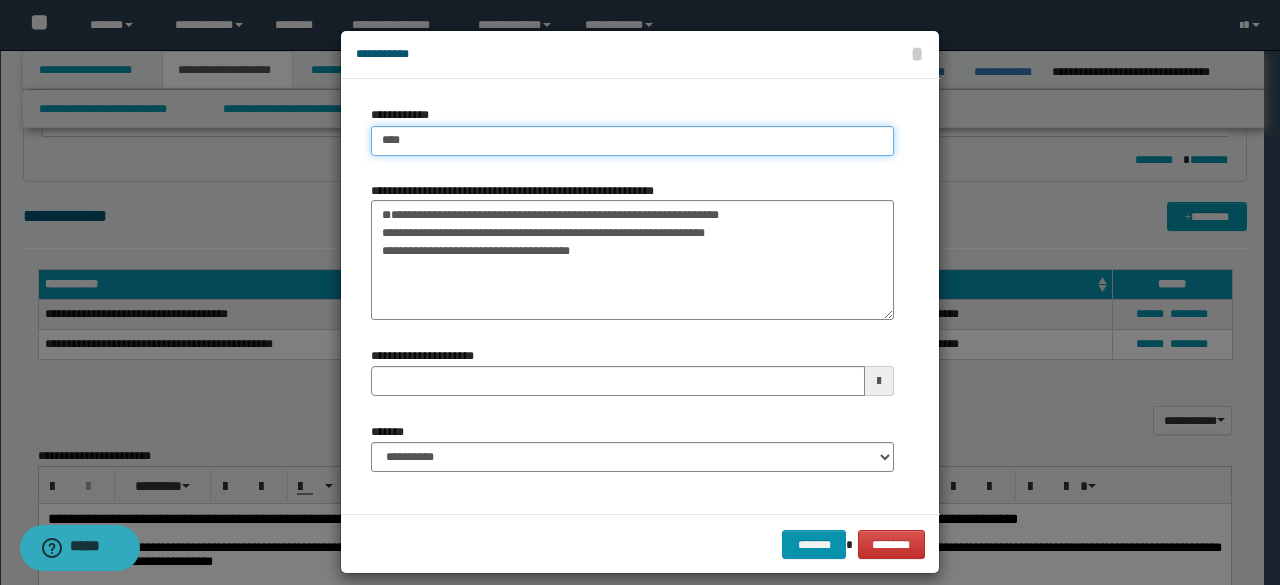 type on "****" 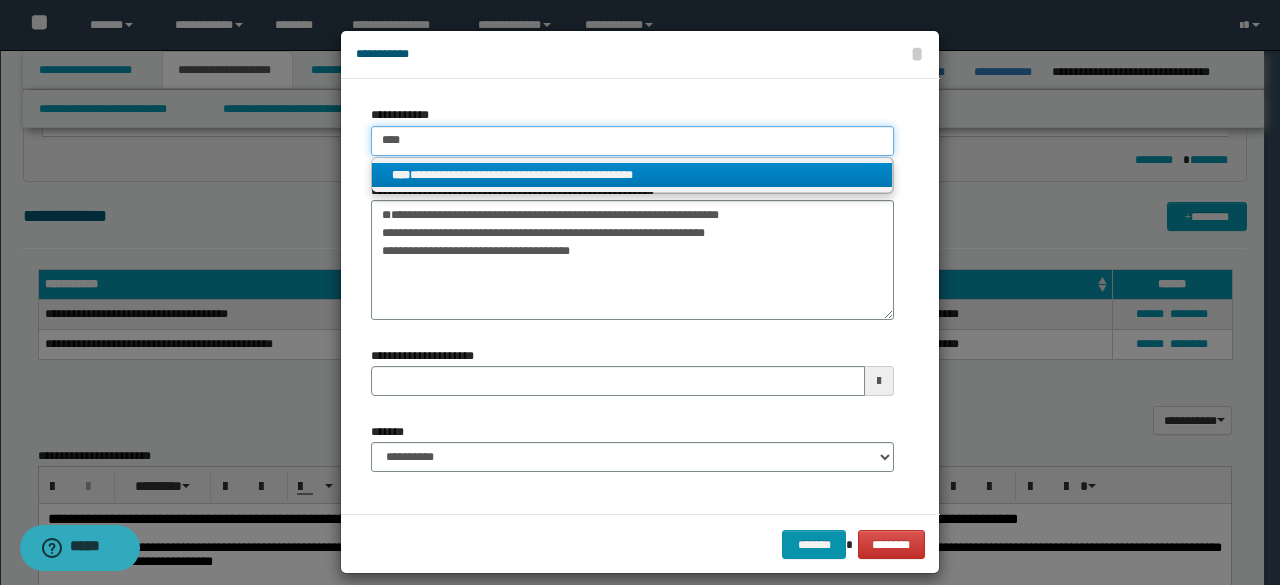 type on "****" 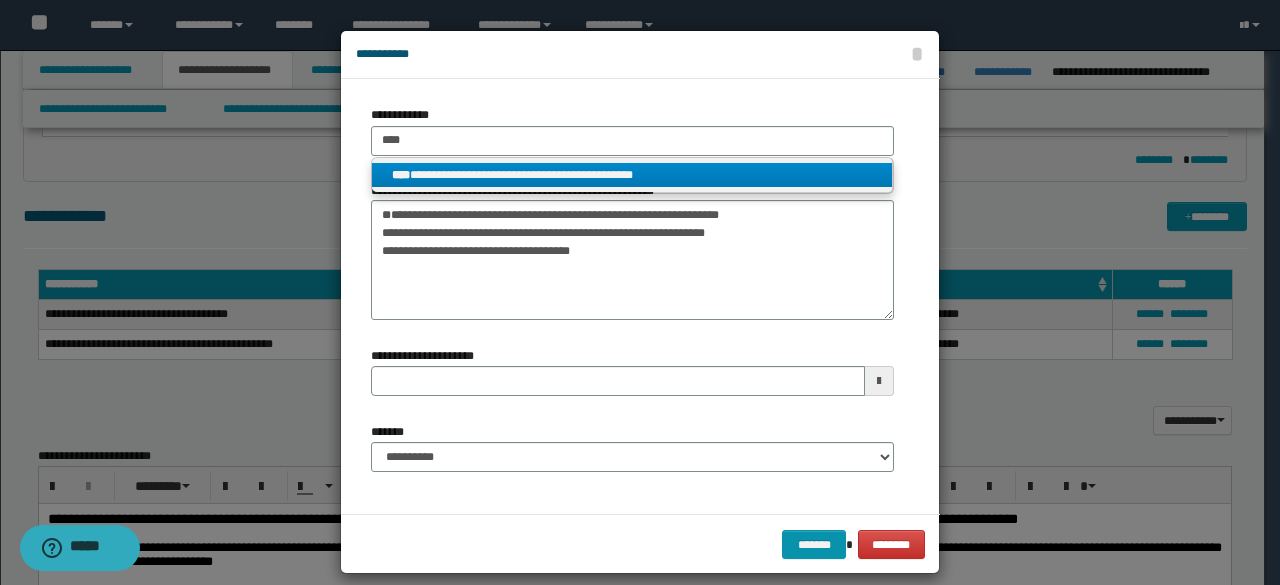 click on "**********" at bounding box center (632, 175) 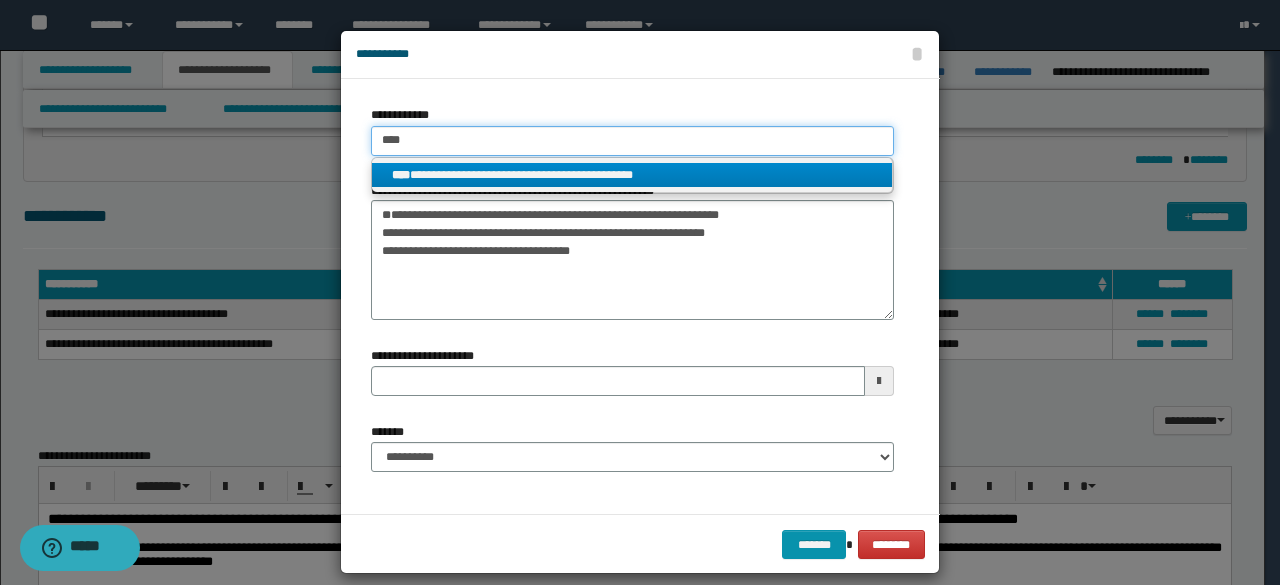 type 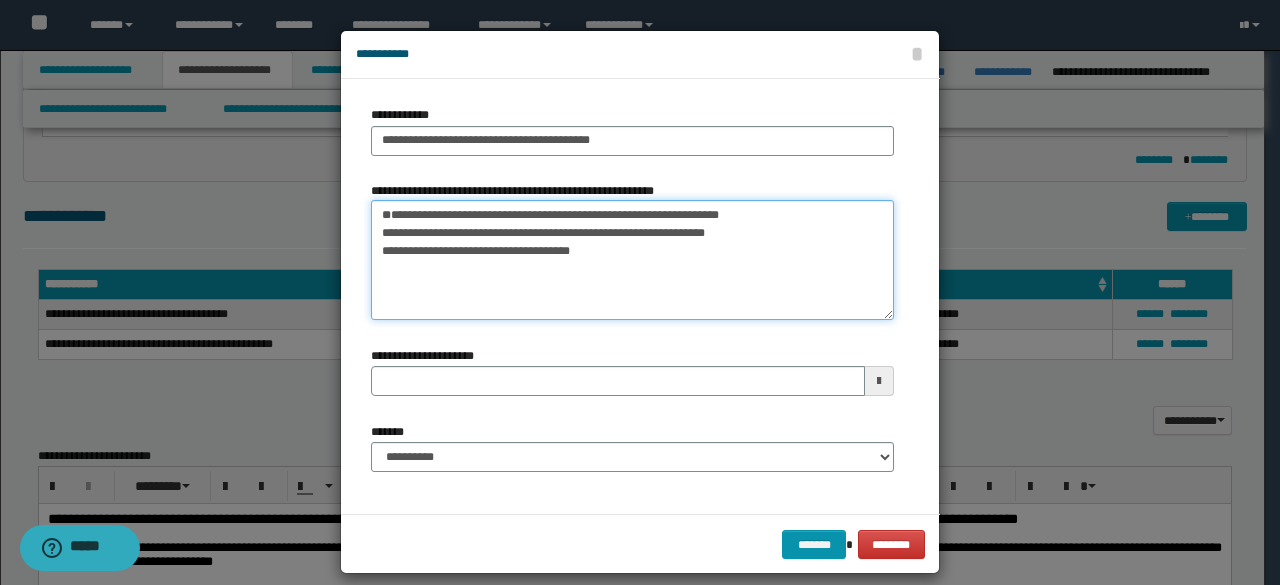 drag, startPoint x: 712, startPoint y: 244, endPoint x: 317, endPoint y: 205, distance: 396.92065 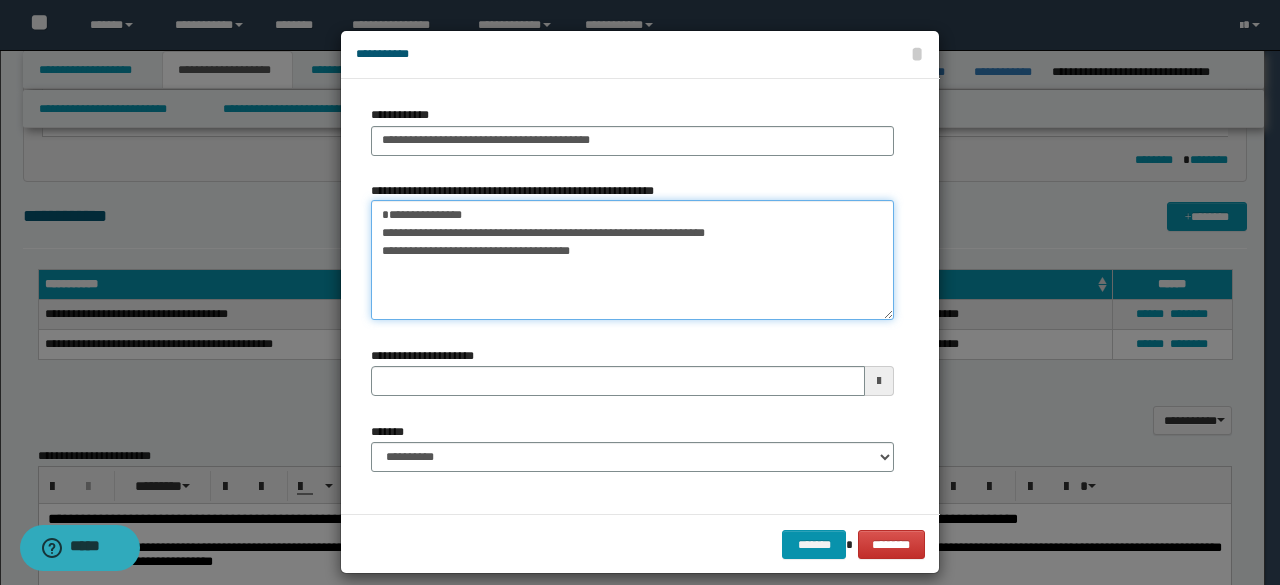 drag, startPoint x: 513, startPoint y: 203, endPoint x: 690, endPoint y: 258, distance: 185.34833 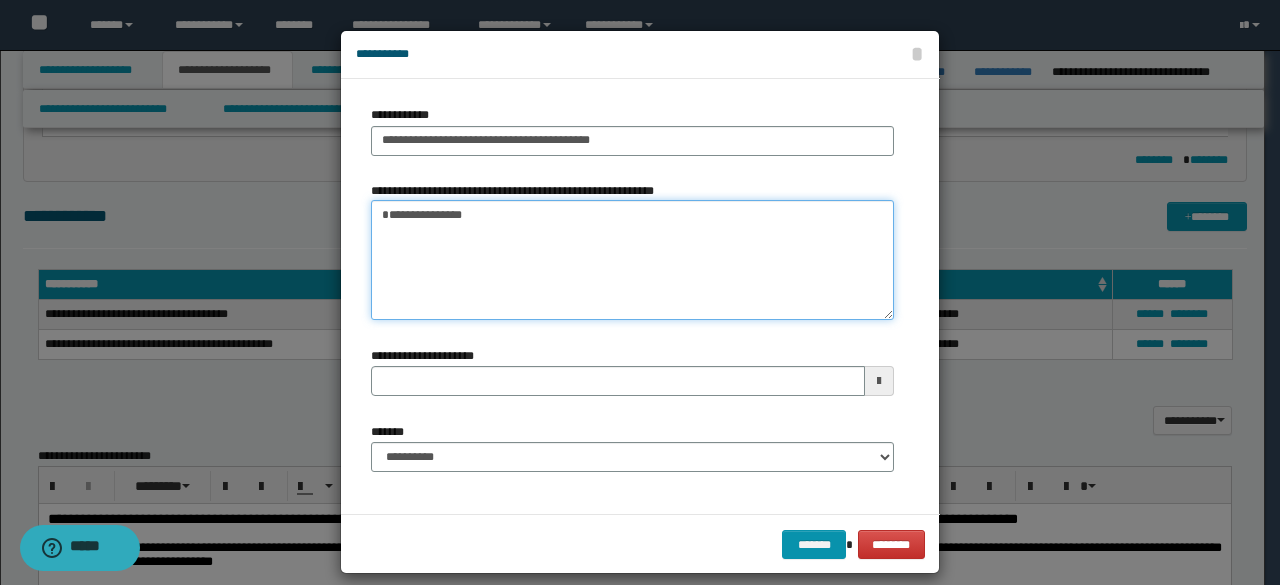 type 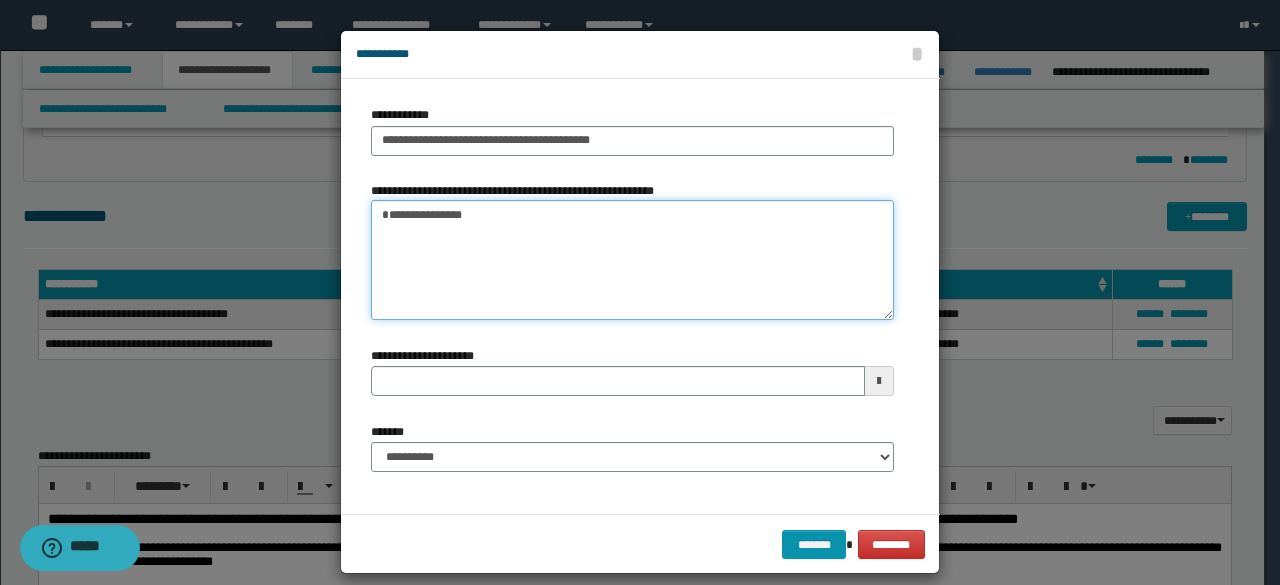 type on "**********" 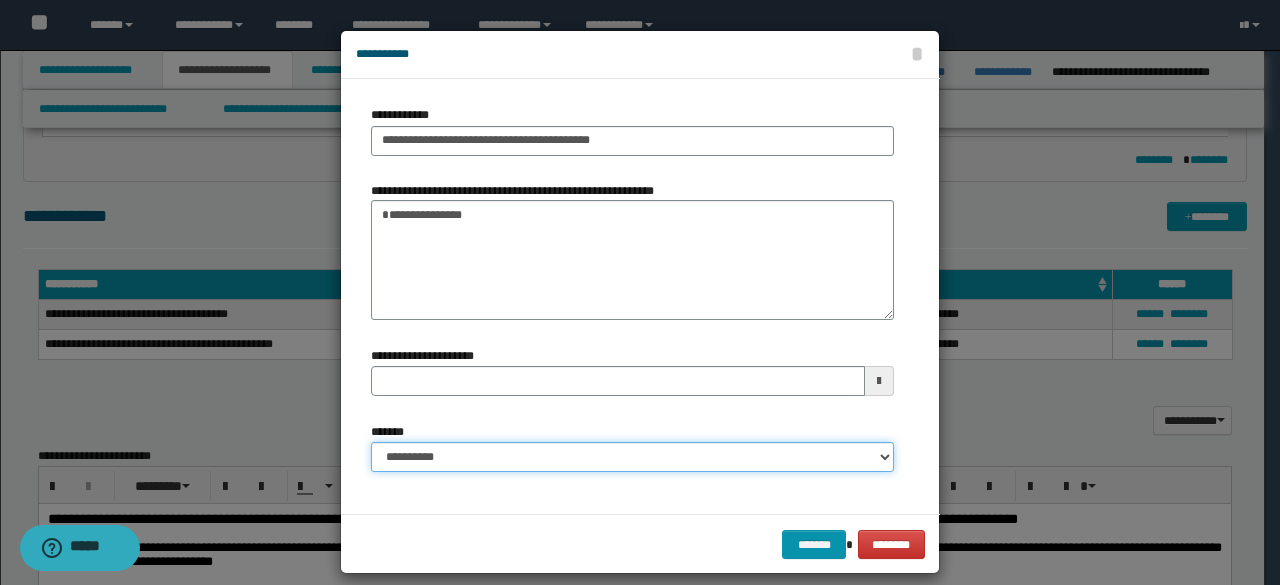 click on "**********" at bounding box center (632, 457) 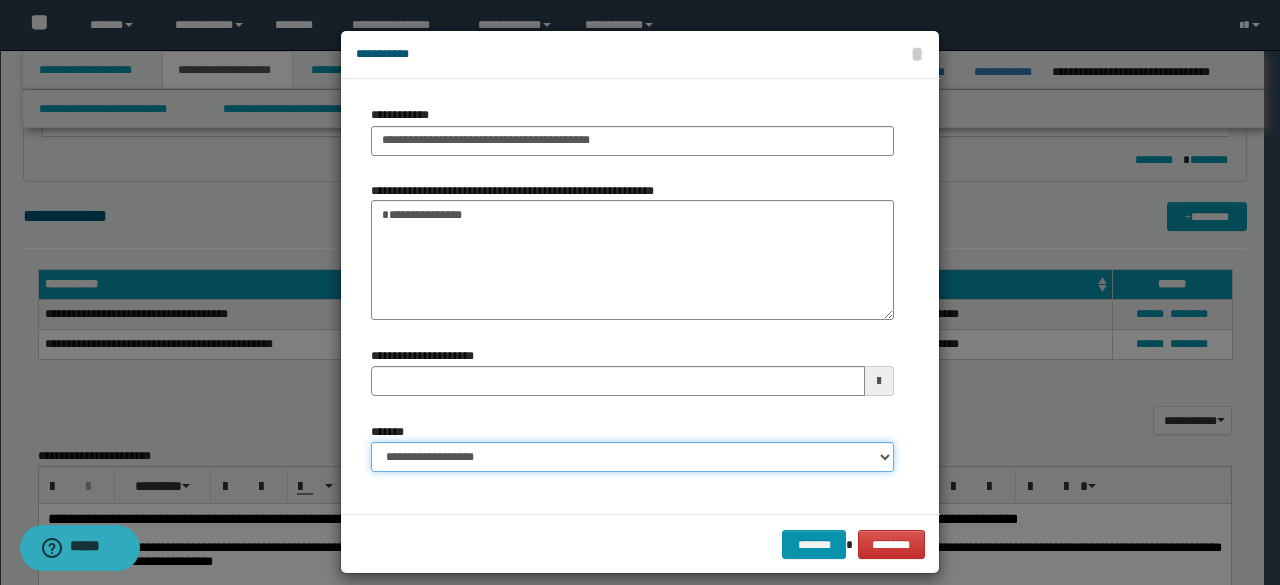 type 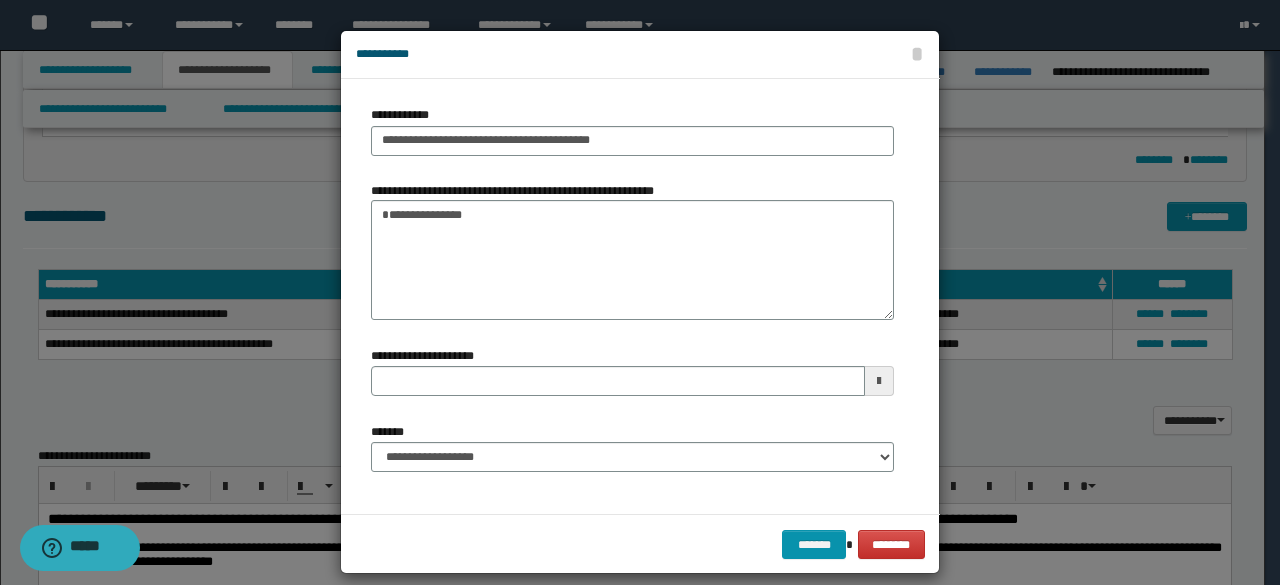 click on "*******
********" at bounding box center [640, 544] 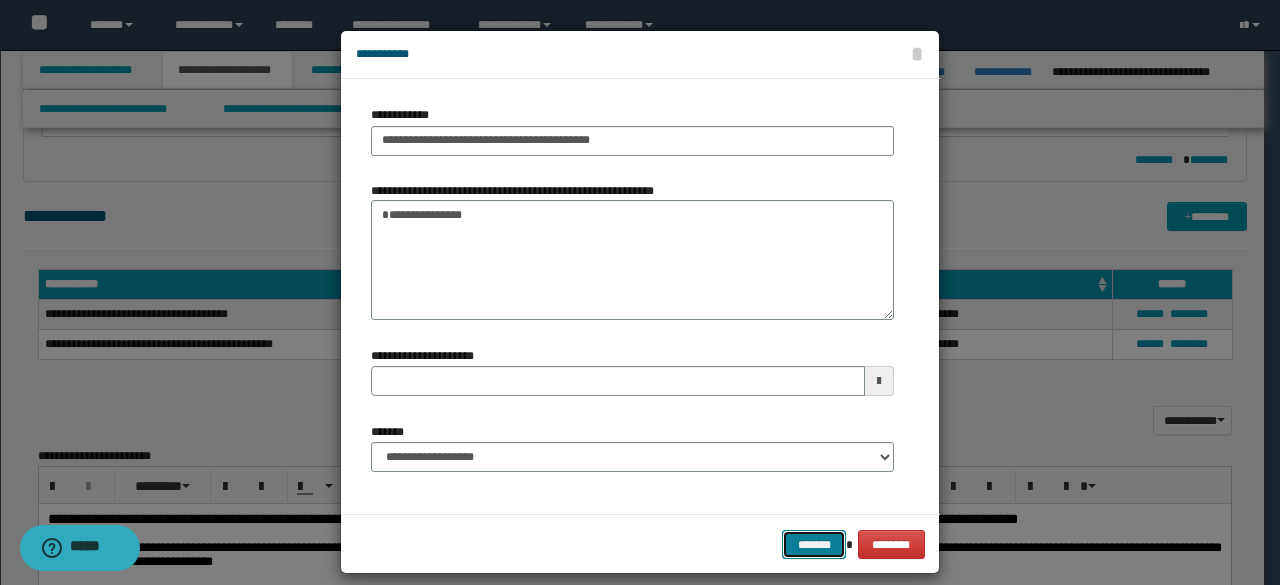 click on "*******" at bounding box center [814, 544] 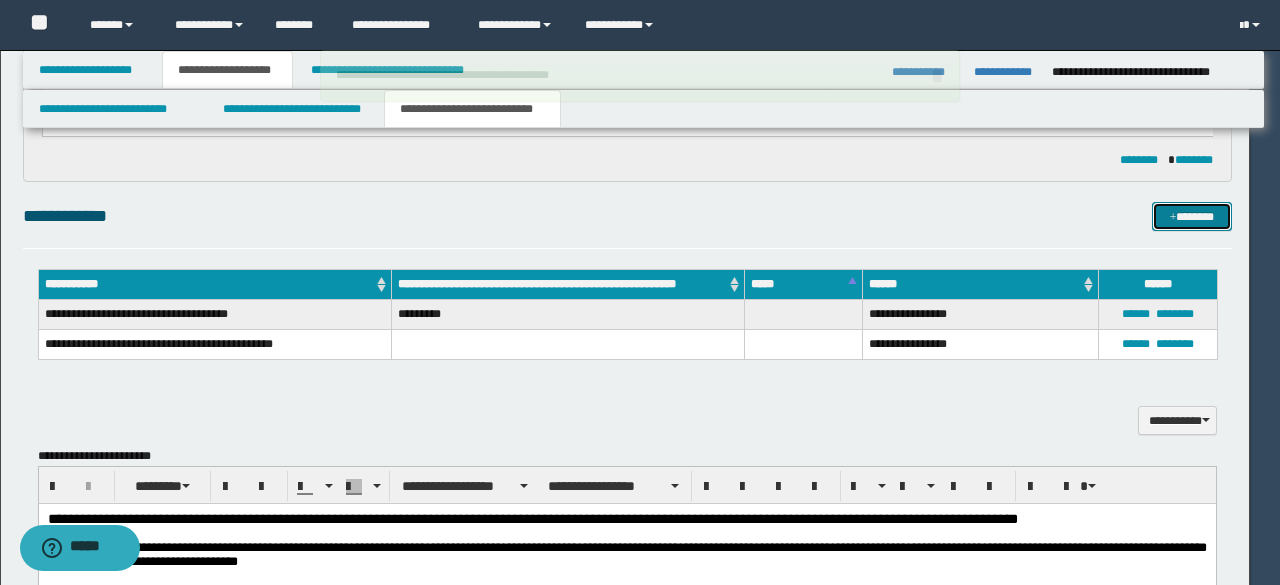 type 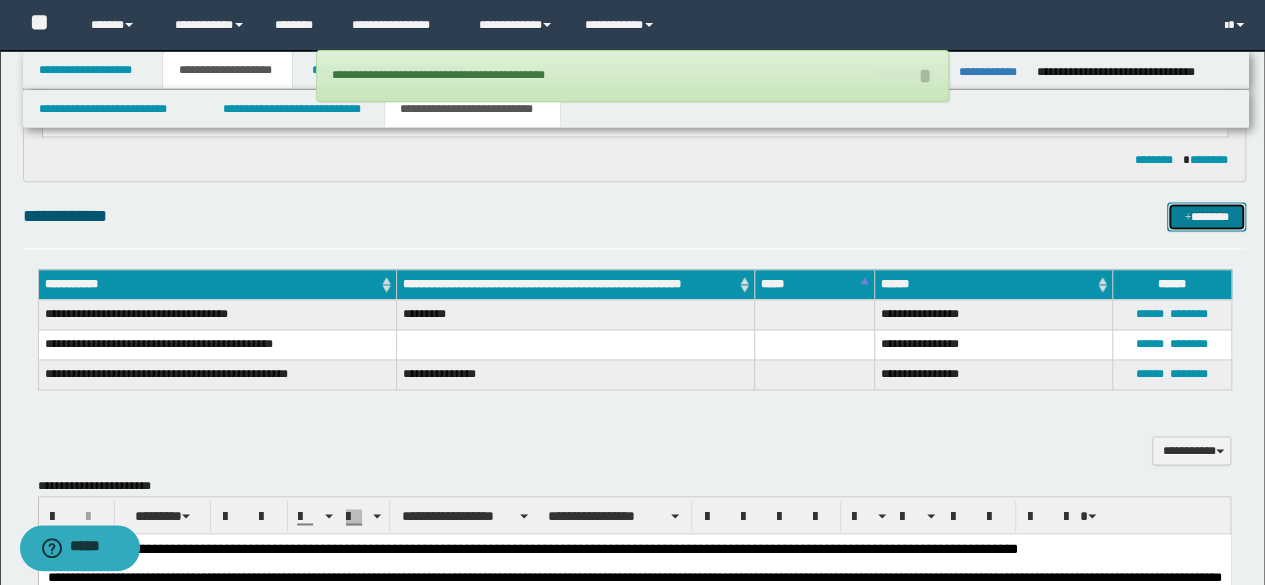 click on "*******" at bounding box center (1206, 216) 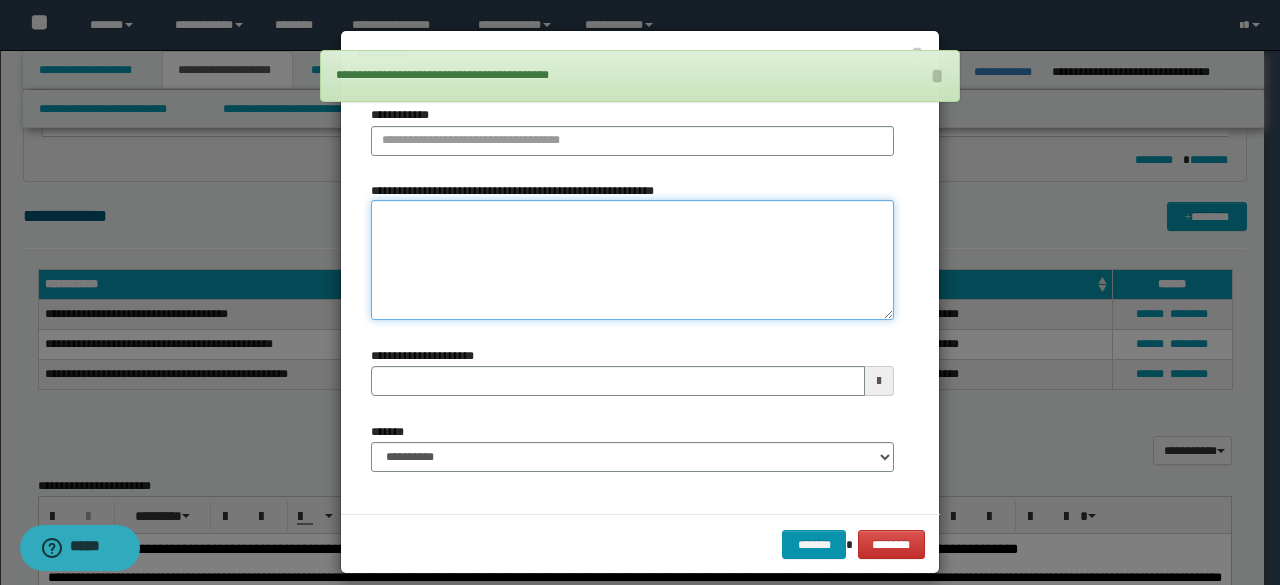 click on "**********" at bounding box center [632, 260] 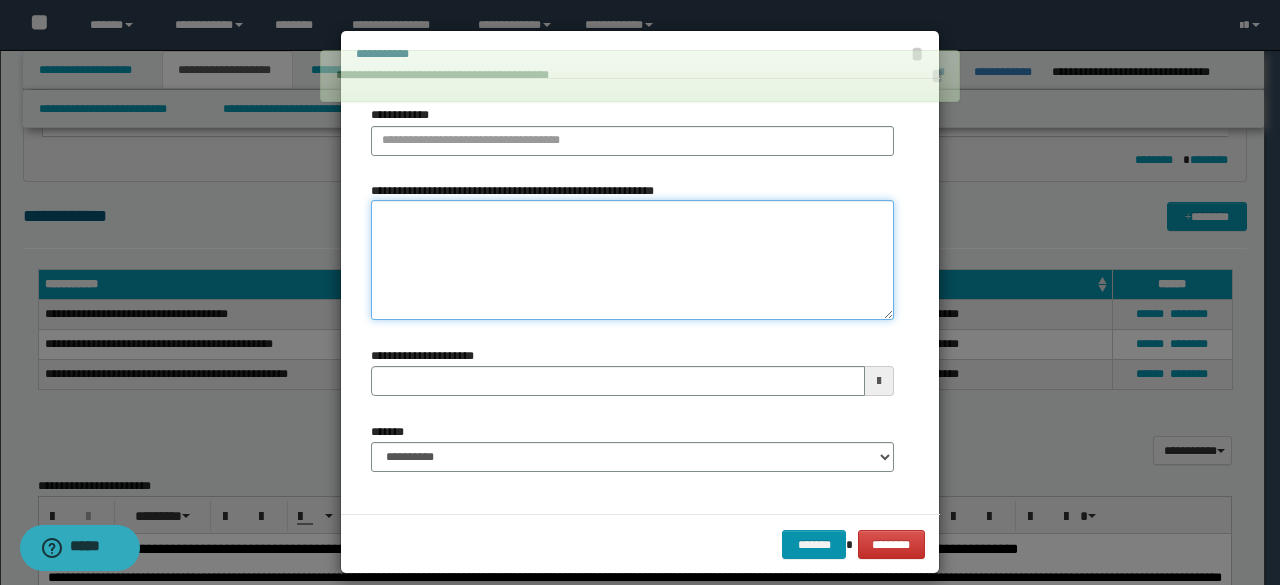 paste on "**********" 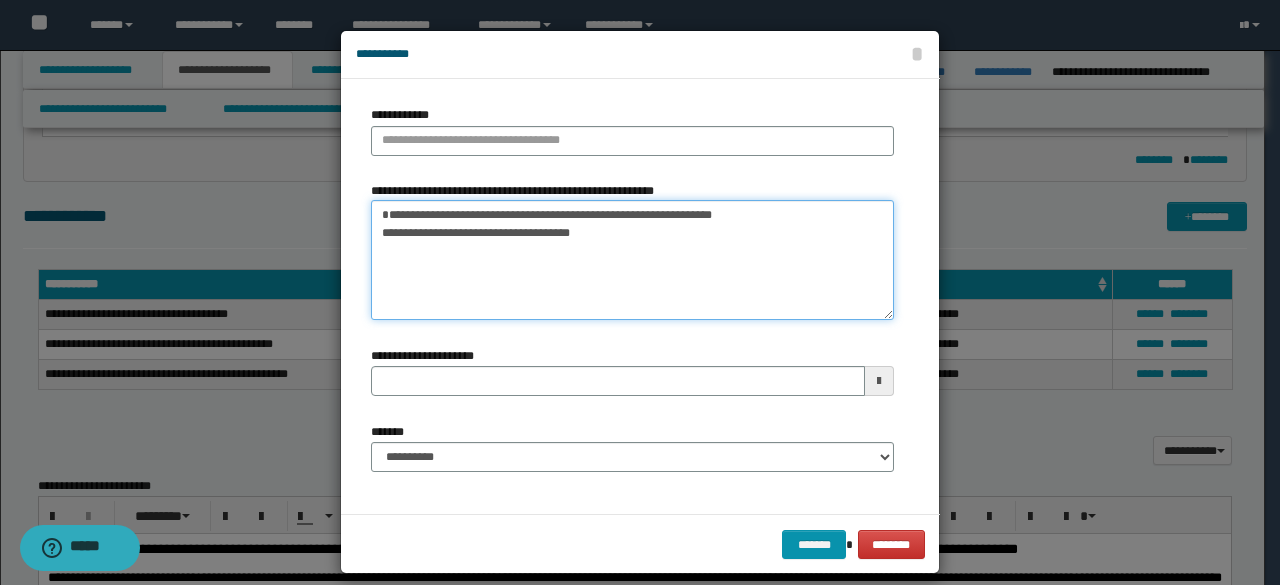 type on "**********" 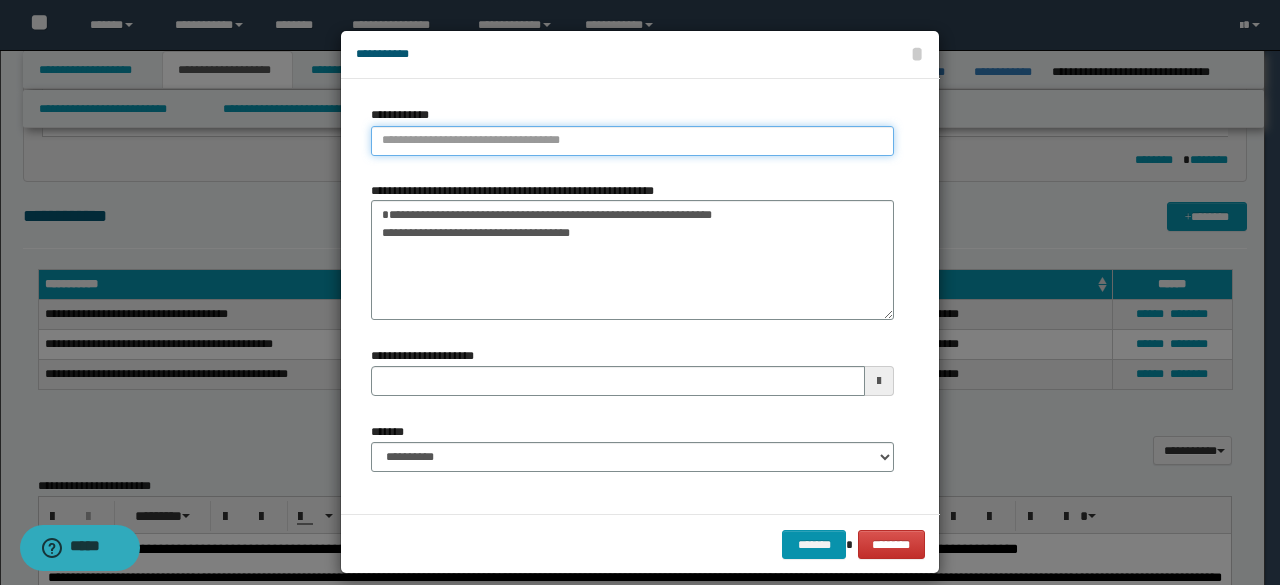 type on "**********" 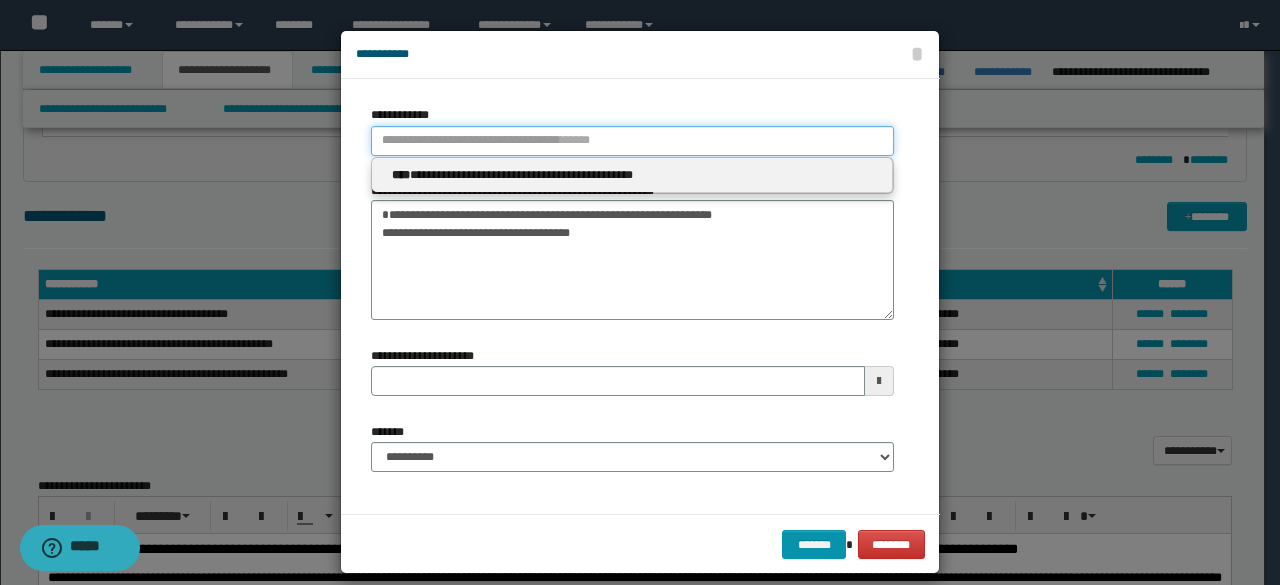 click on "**********" at bounding box center [632, 141] 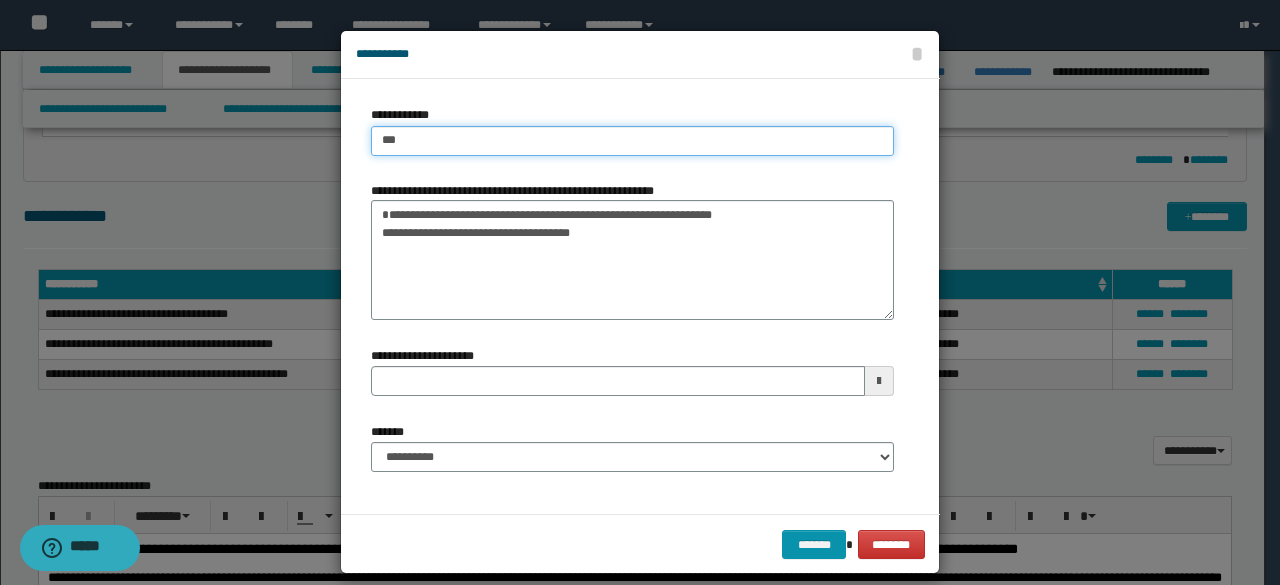 type on "****" 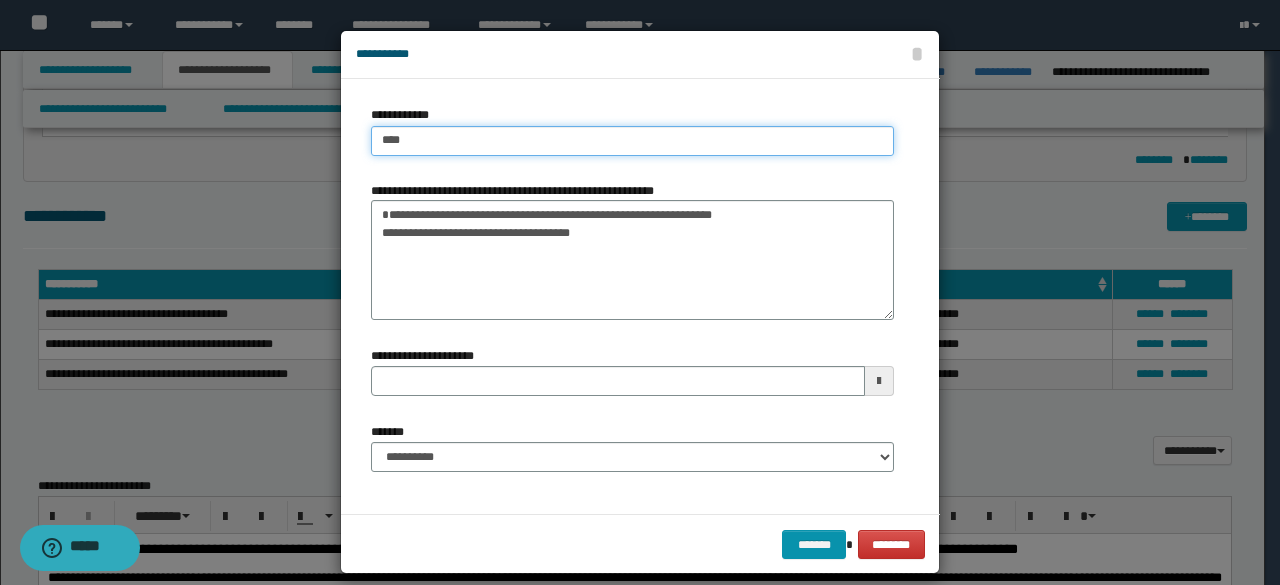 type on "****" 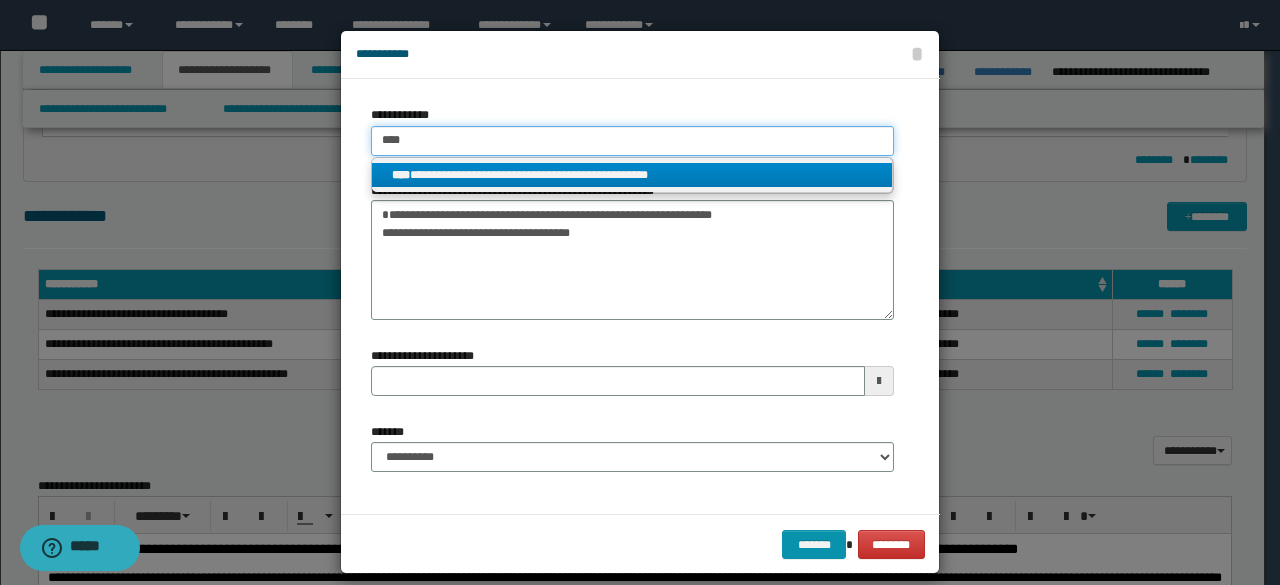 type on "****" 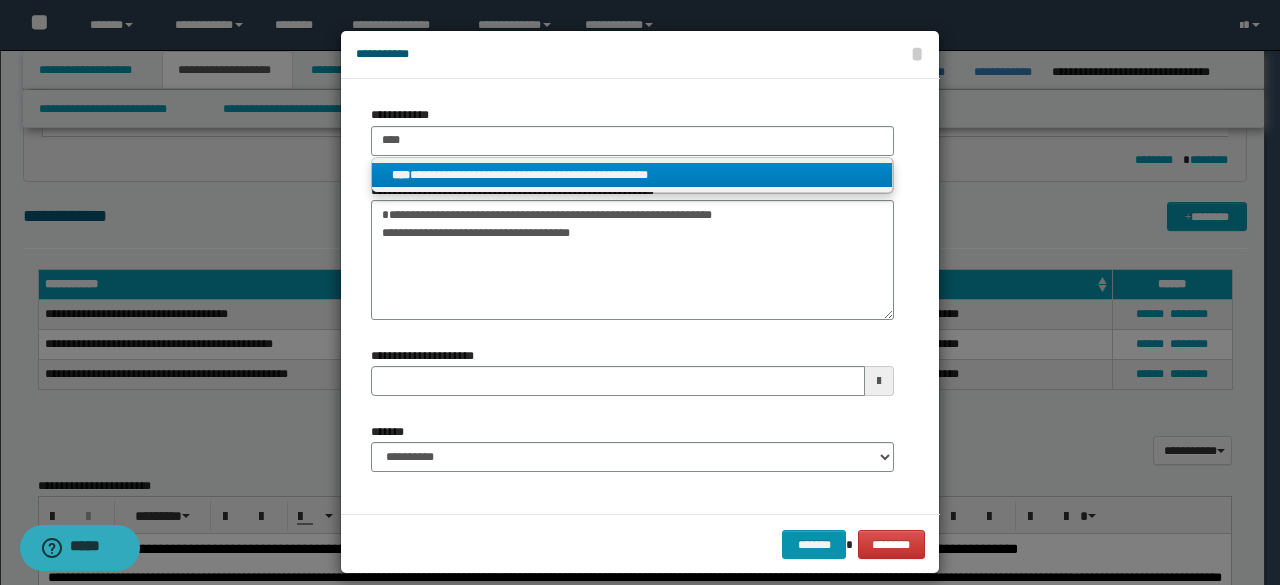 click on "**********" at bounding box center [632, 175] 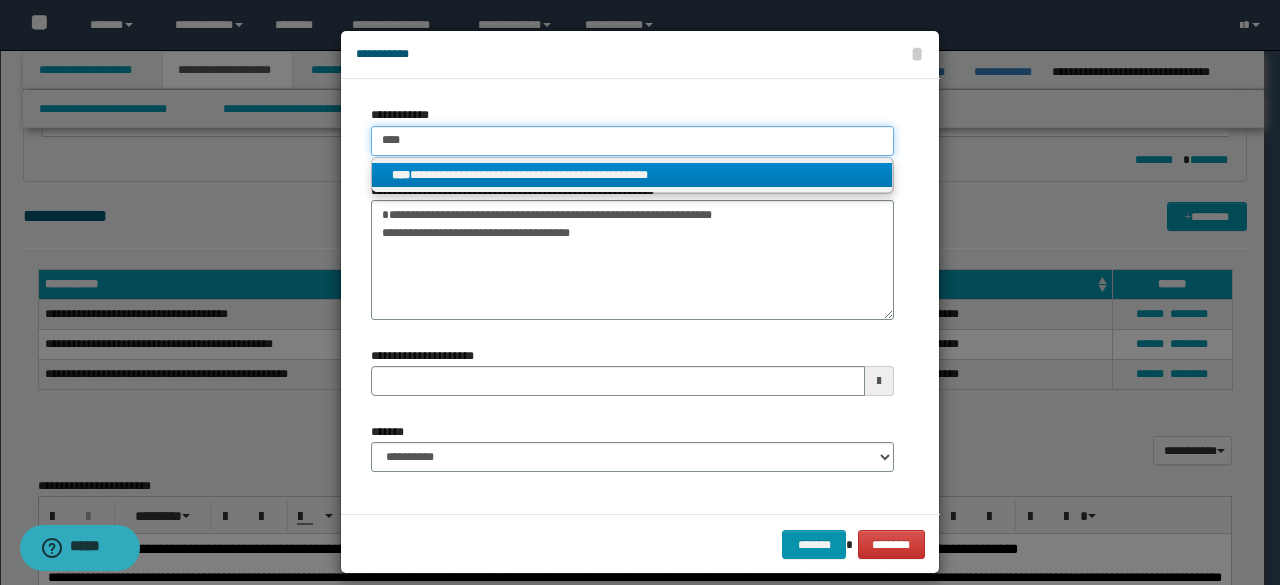 type 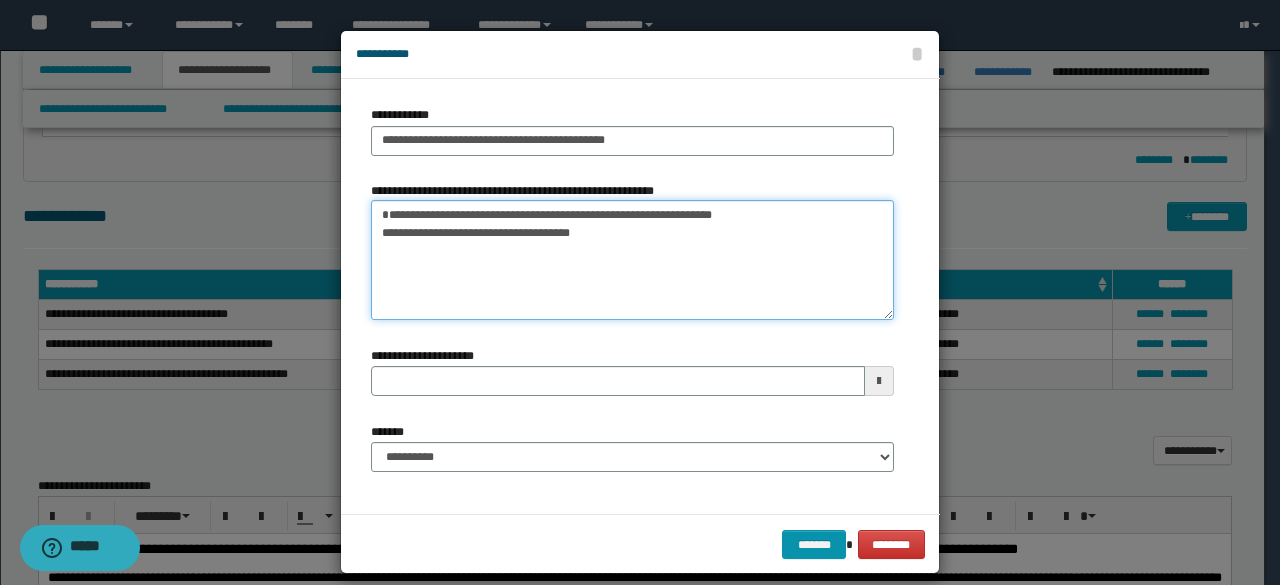 drag, startPoint x: 708, startPoint y: 236, endPoint x: 368, endPoint y: 157, distance: 349.0573 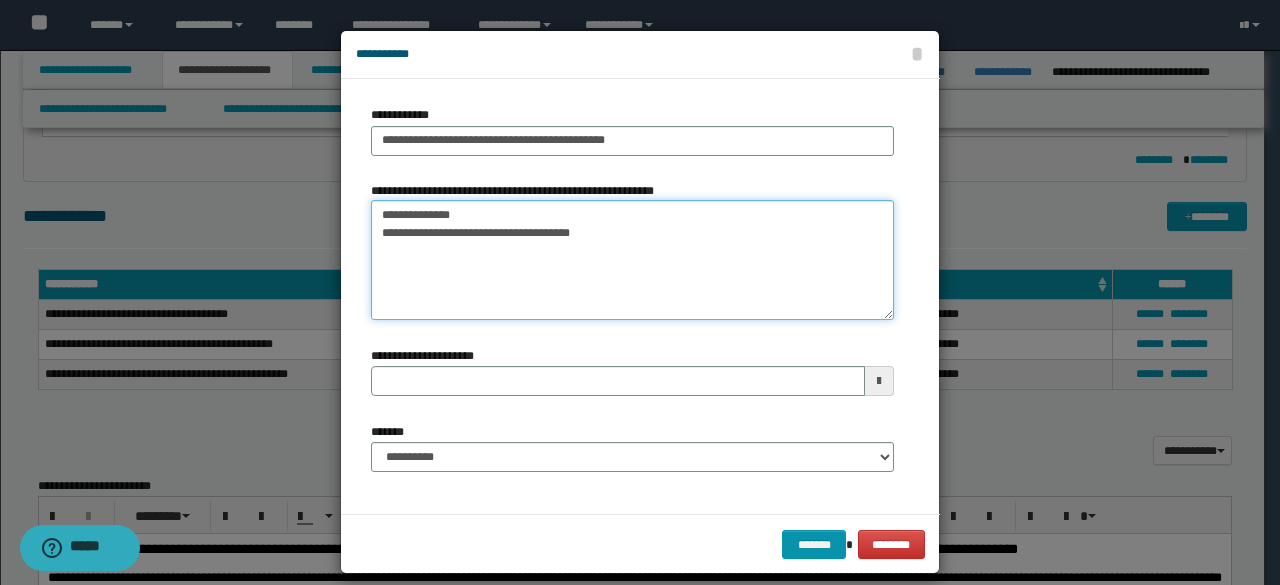 drag, startPoint x: 640, startPoint y: 240, endPoint x: 234, endPoint y: 257, distance: 406.35574 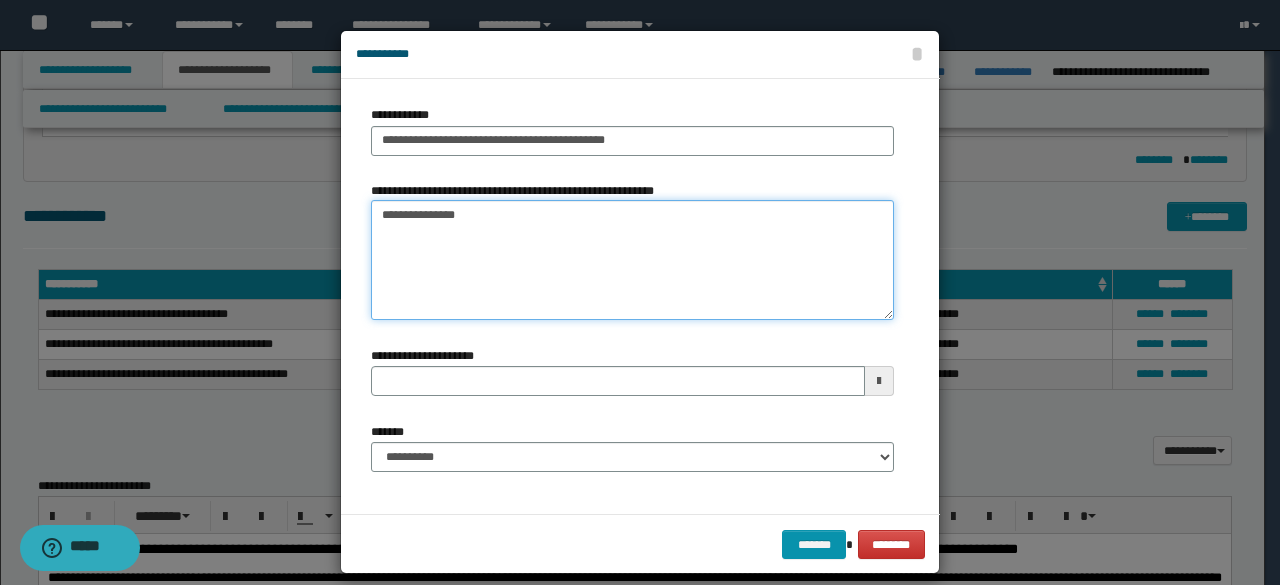 type 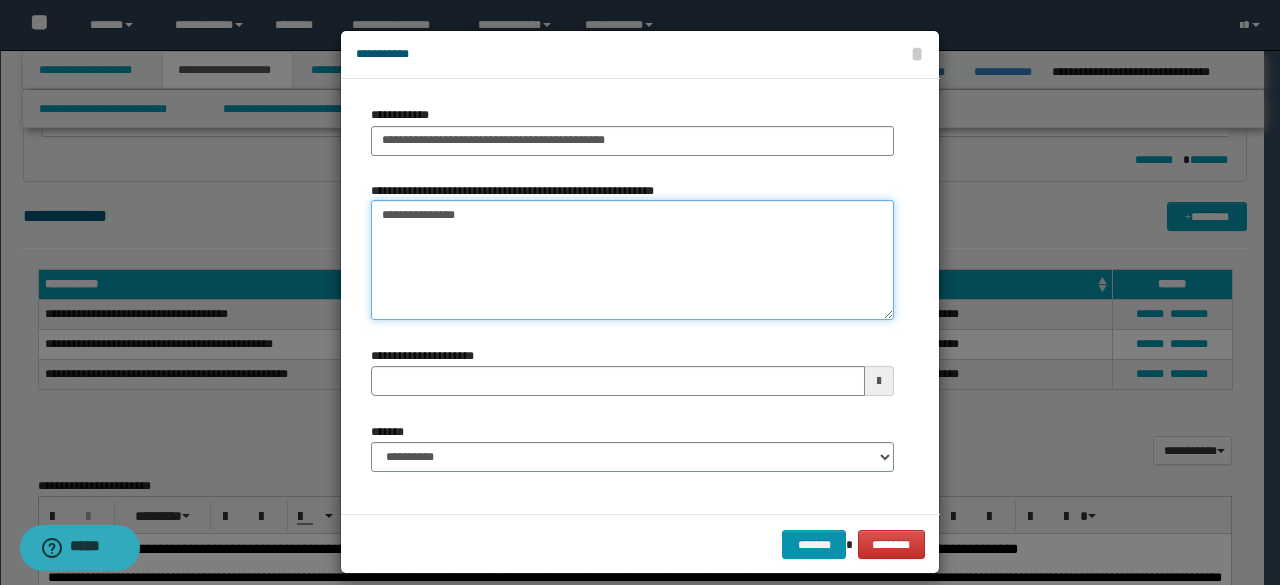 type on "**********" 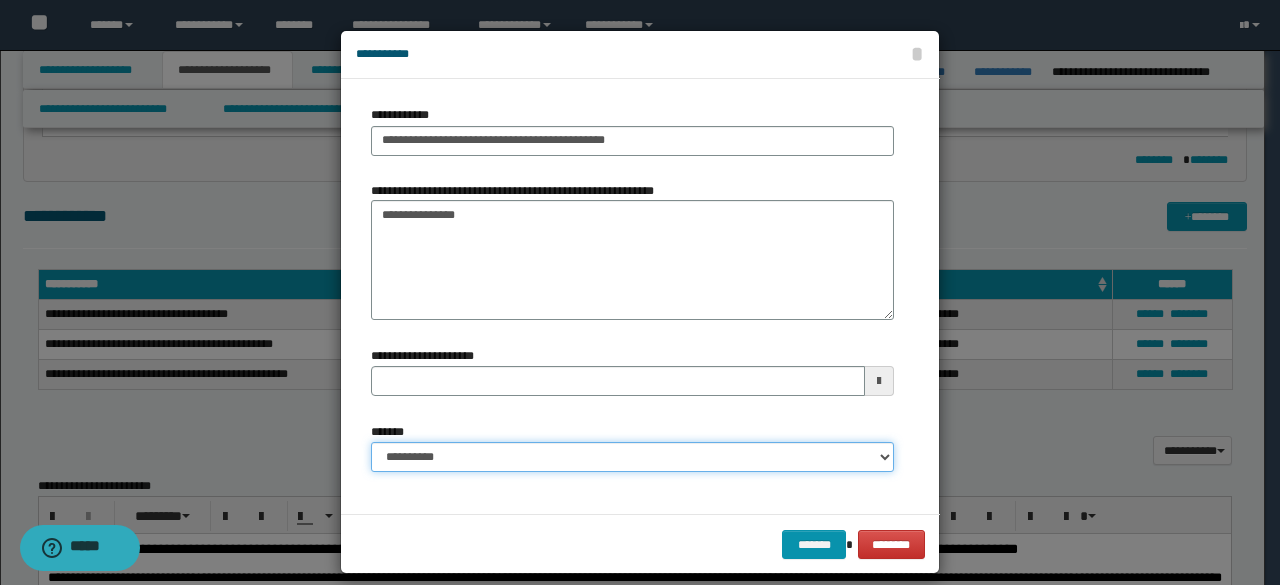 click on "**********" at bounding box center (632, 457) 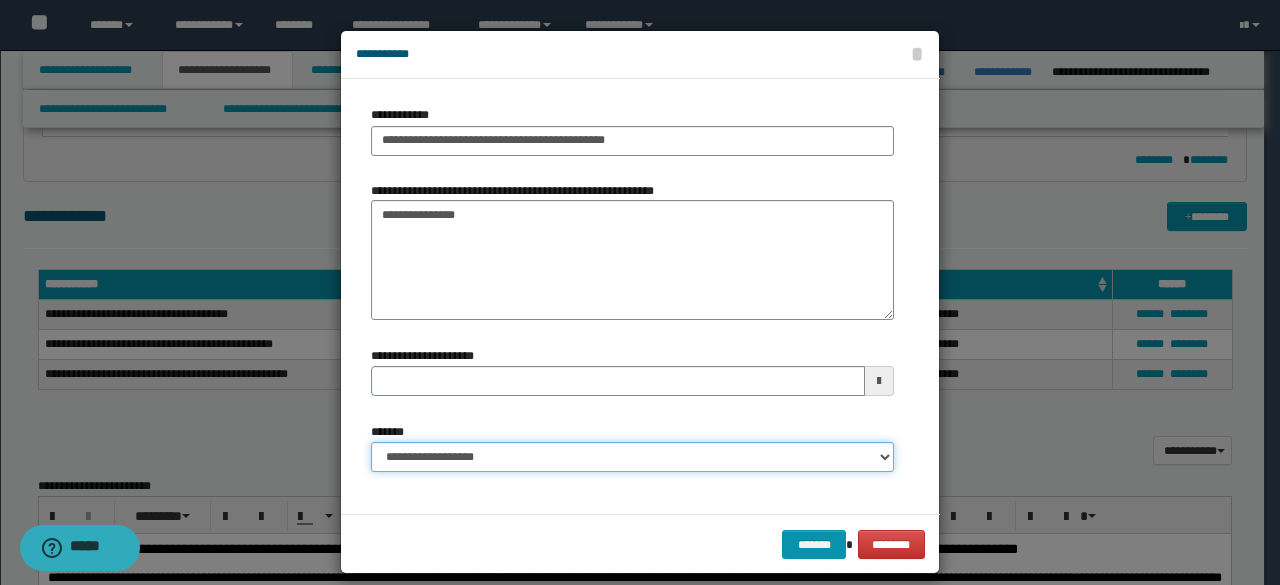 type 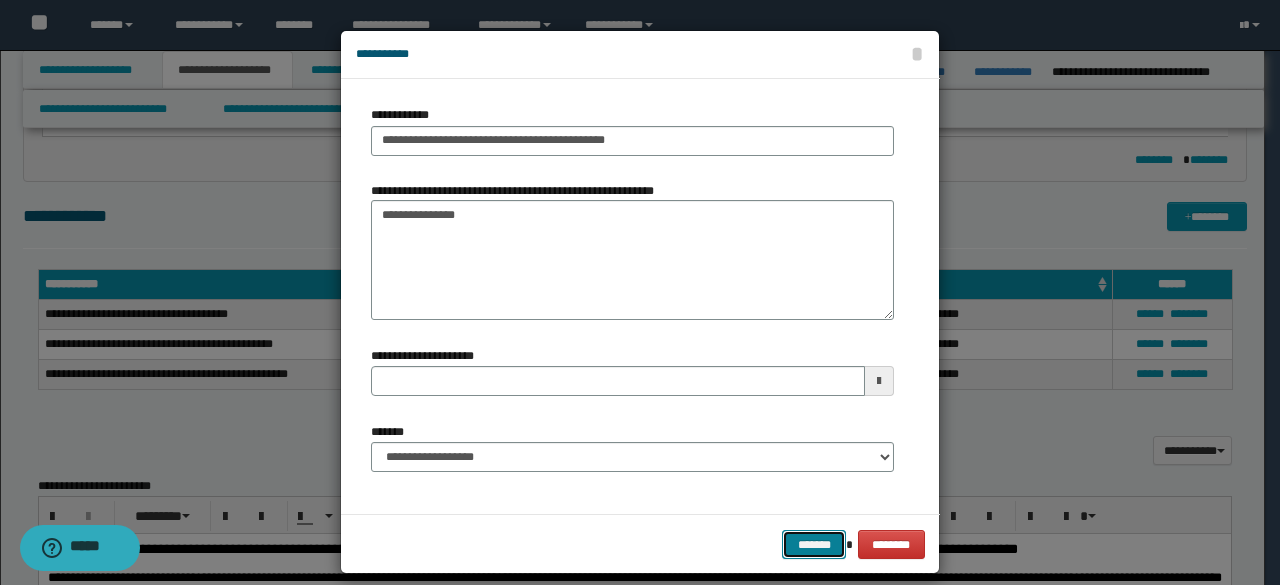 click on "*******" at bounding box center (814, 544) 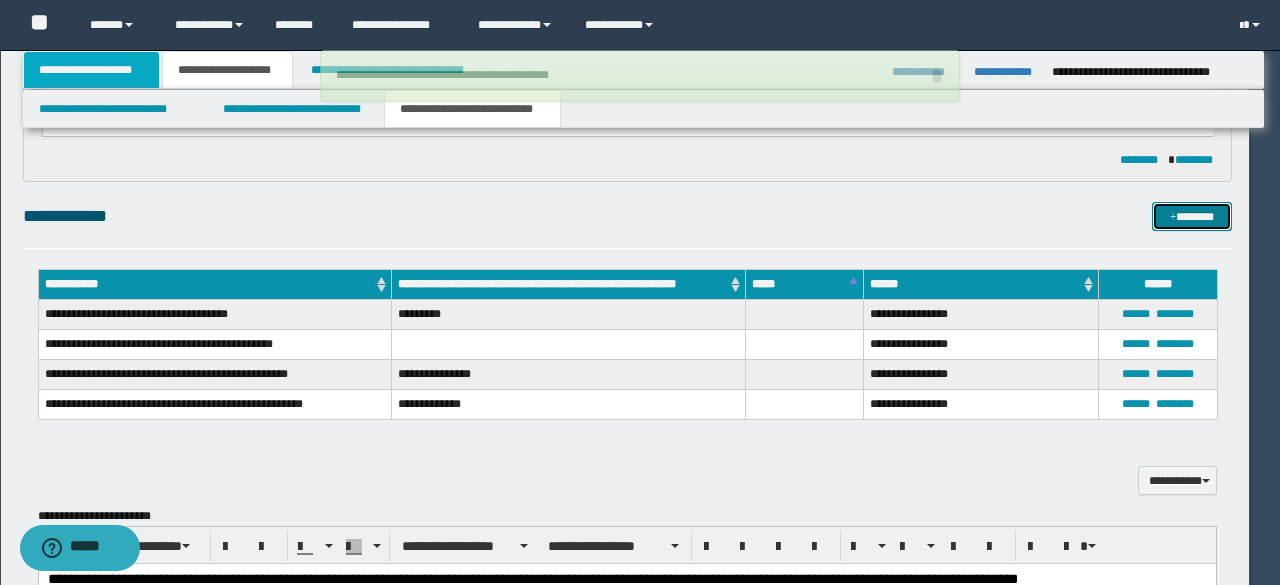 type 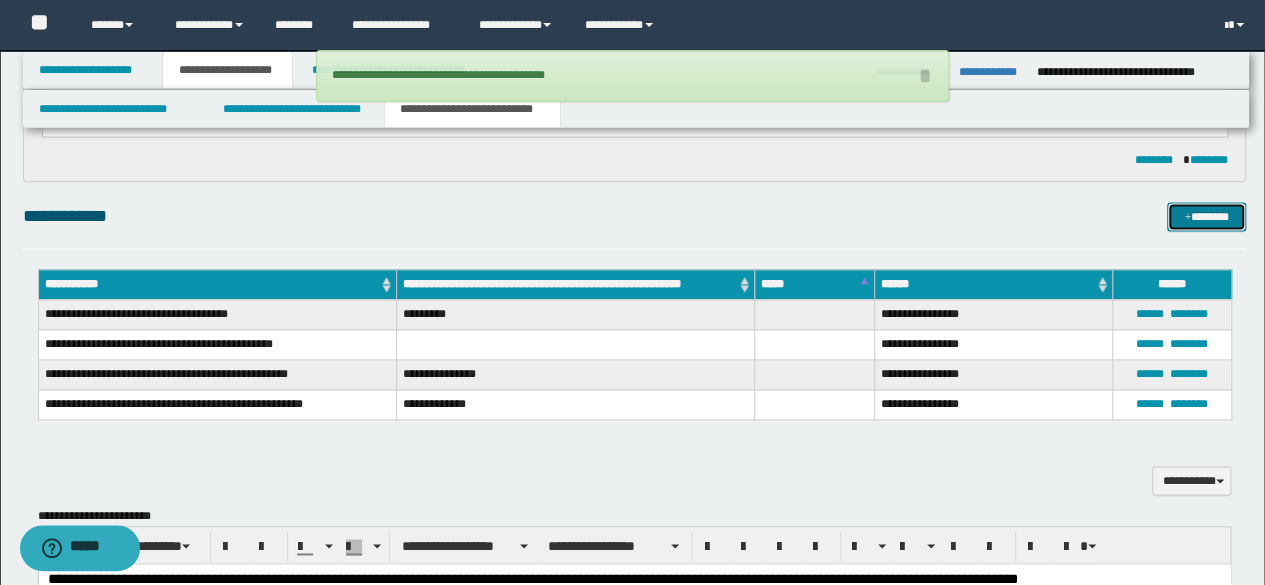 click on "*******" at bounding box center [1206, 216] 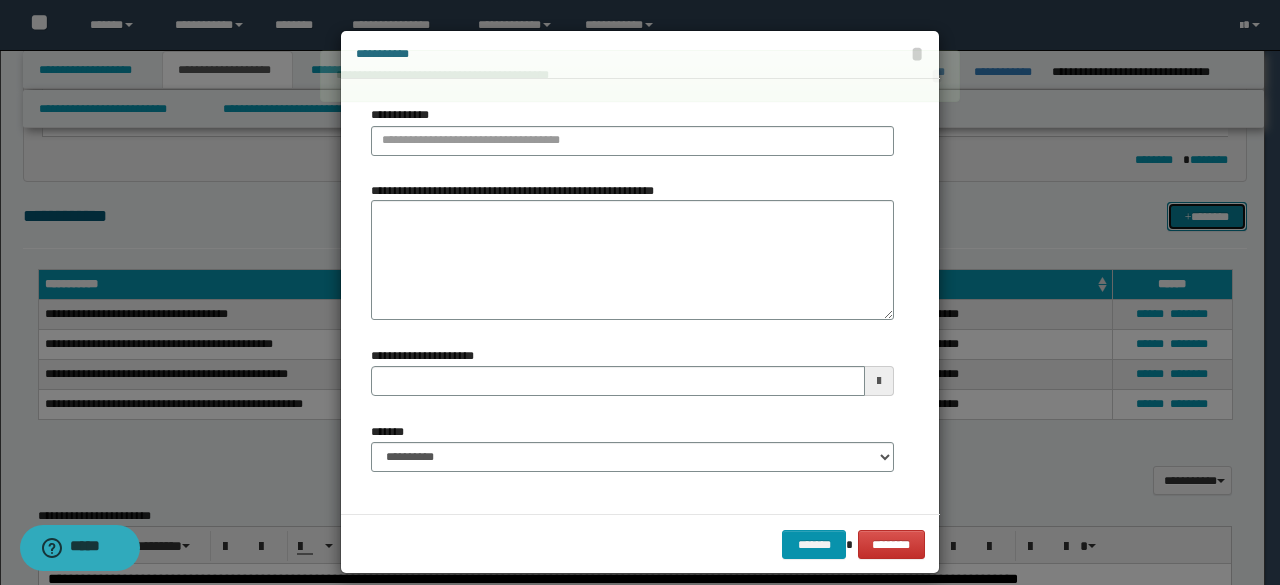 type 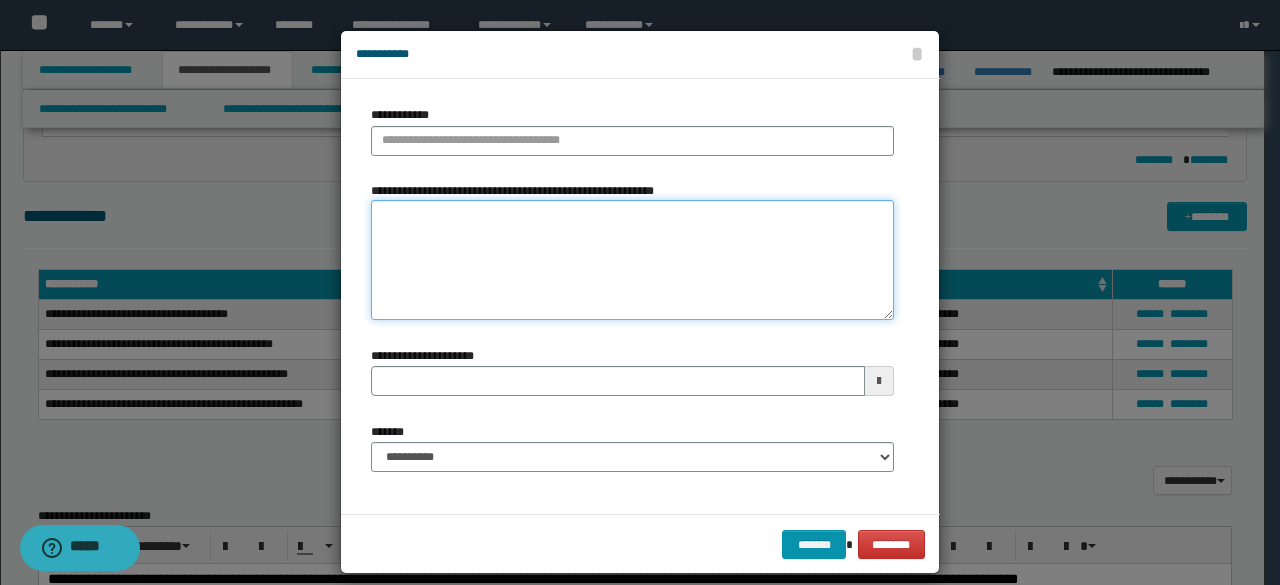 click on "**********" at bounding box center (632, 260) 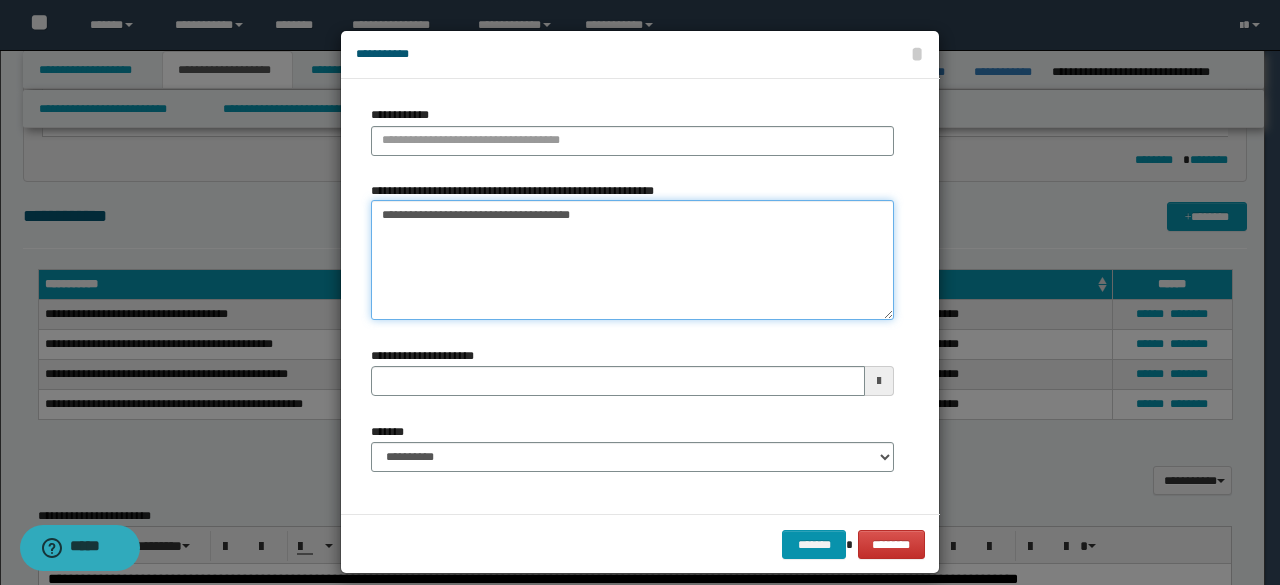 type on "**********" 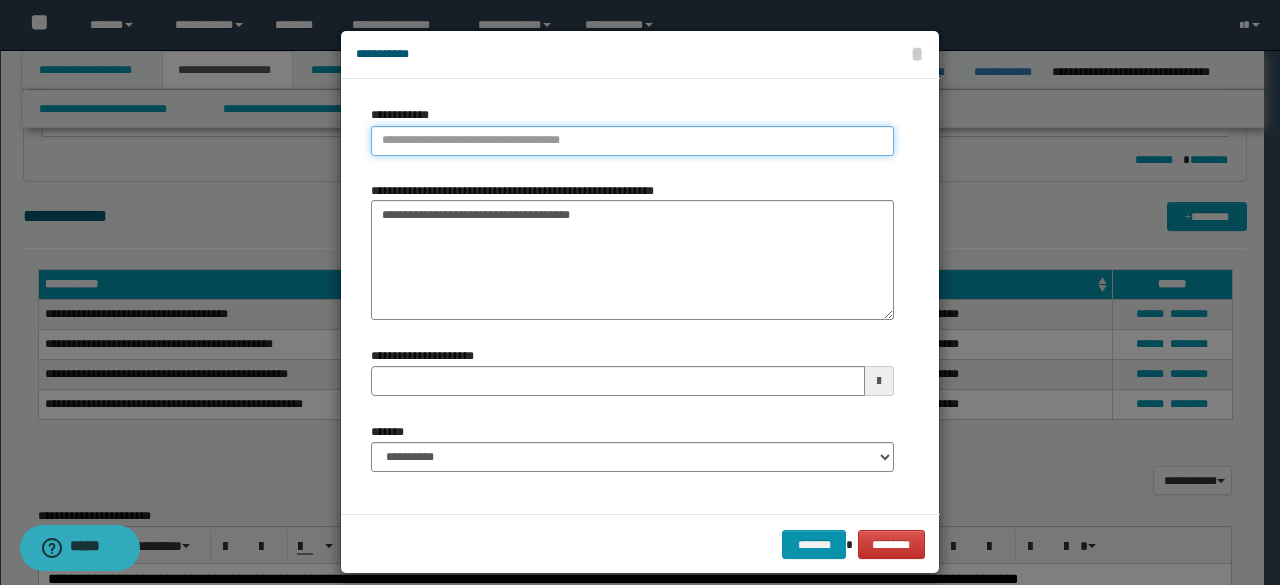 type on "**********" 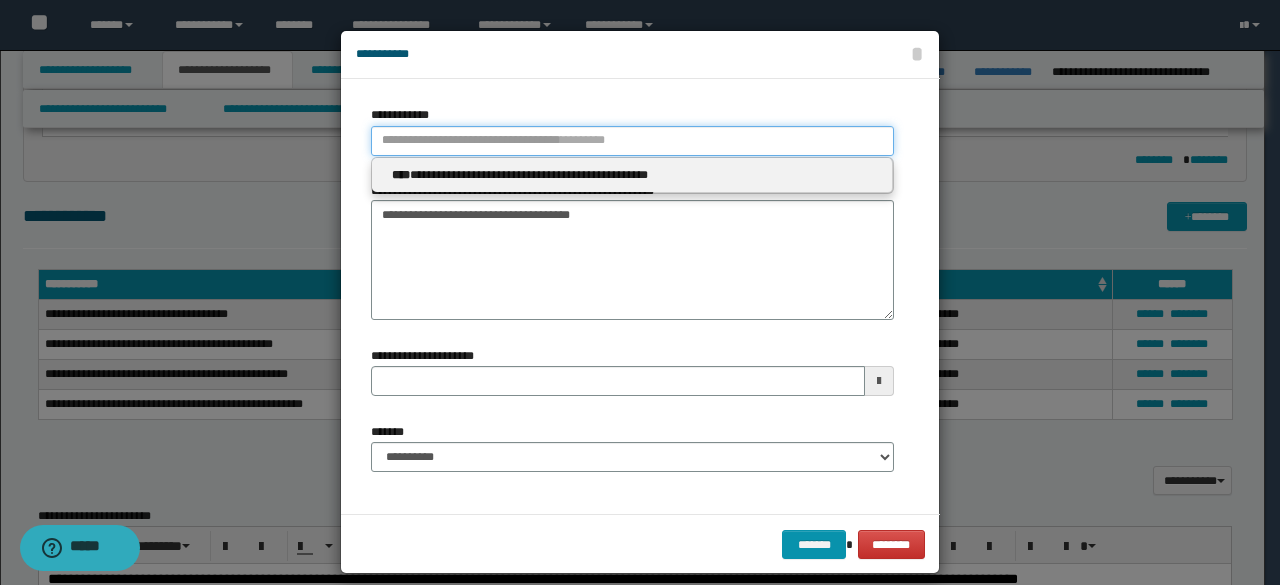 click on "**********" at bounding box center (632, 141) 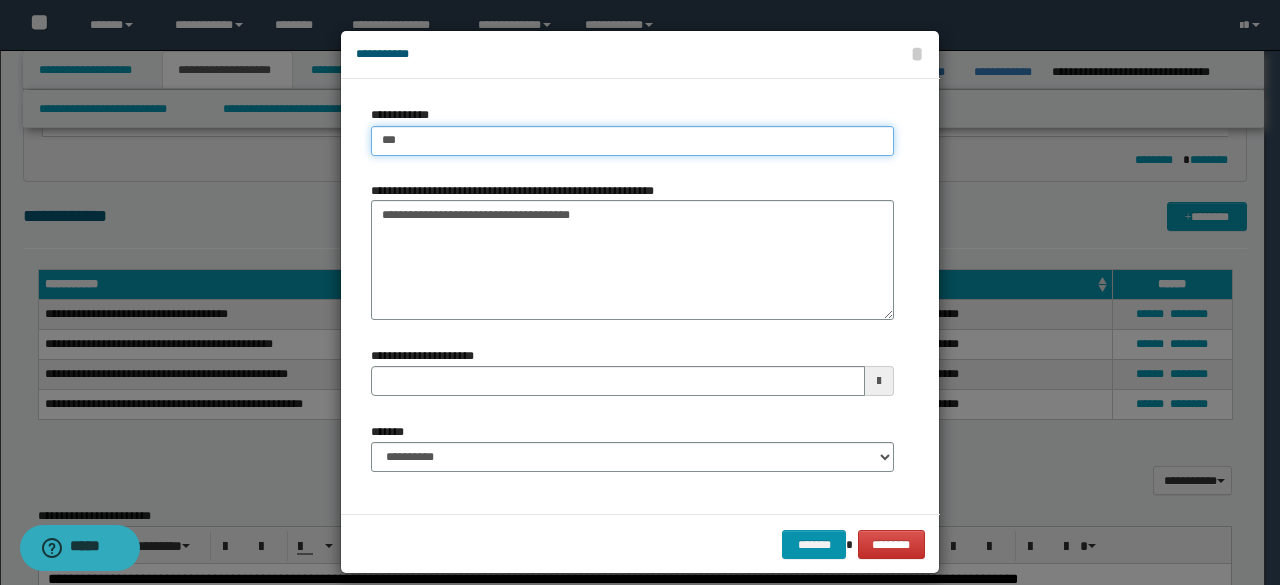 type on "****" 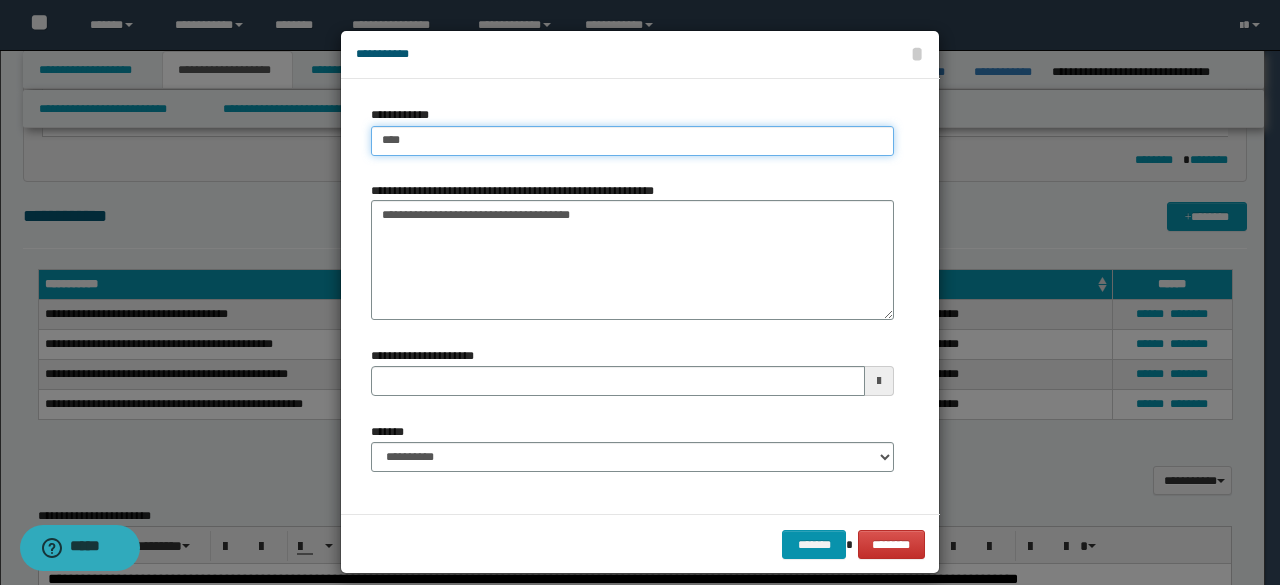 type on "****" 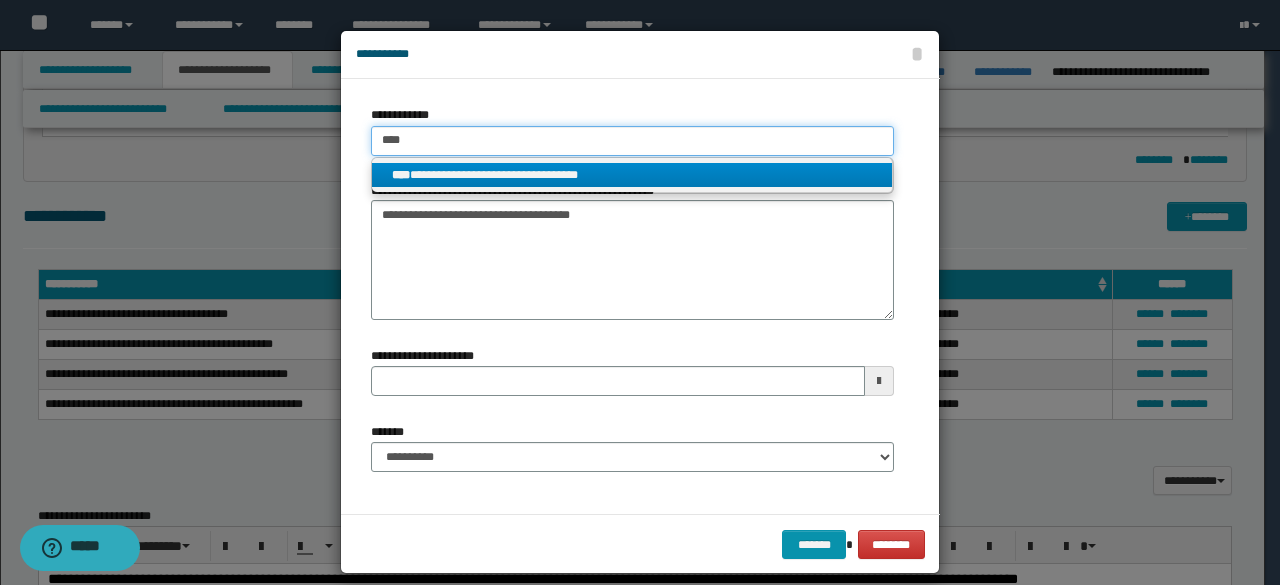 type on "****" 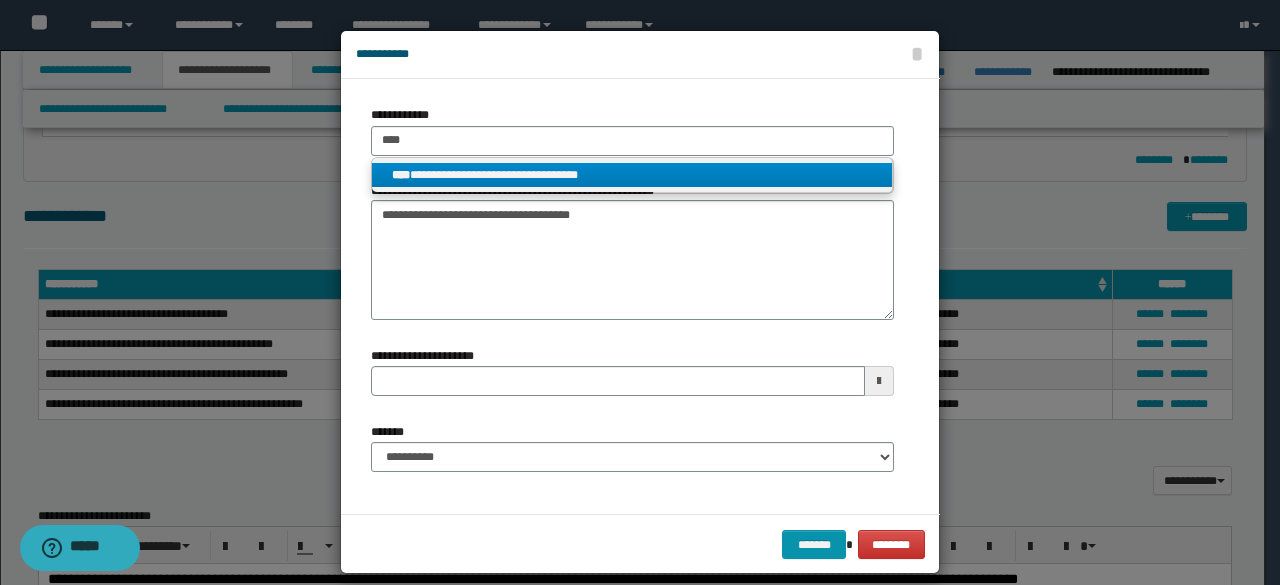 click on "**********" at bounding box center (632, 175) 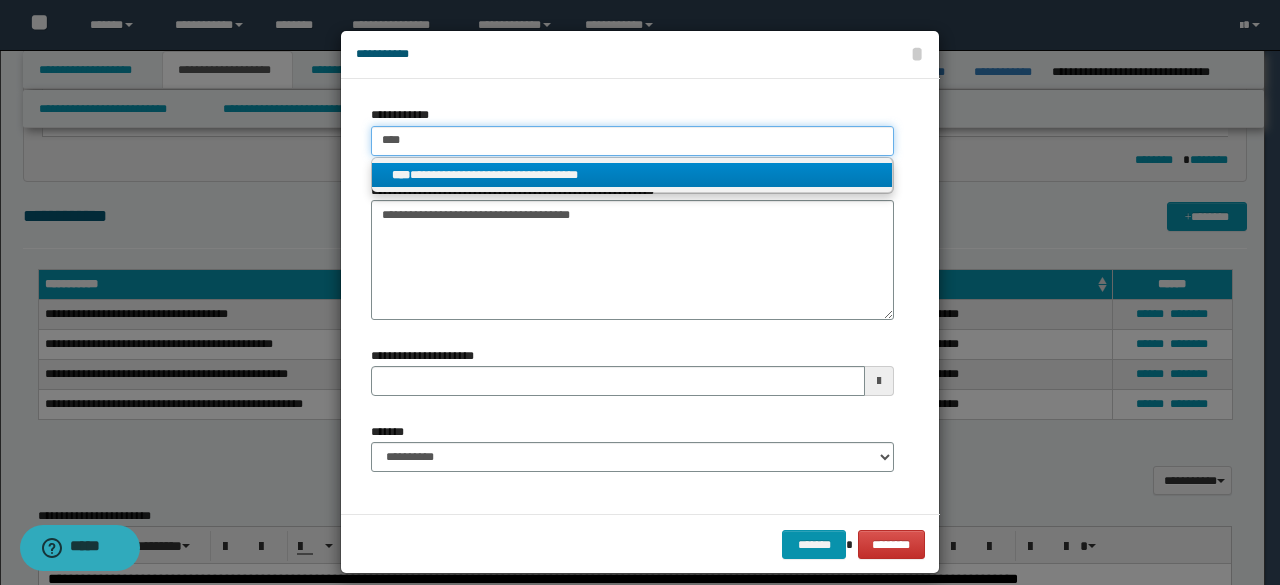 type 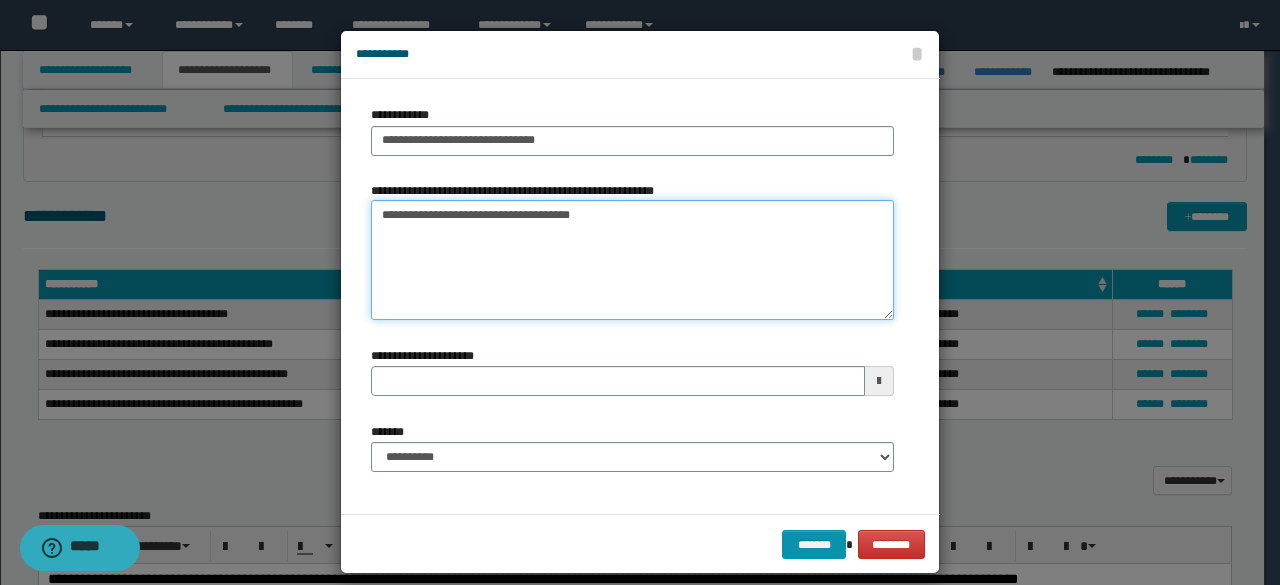 drag, startPoint x: 568, startPoint y: 219, endPoint x: 104, endPoint y: 139, distance: 470.84604 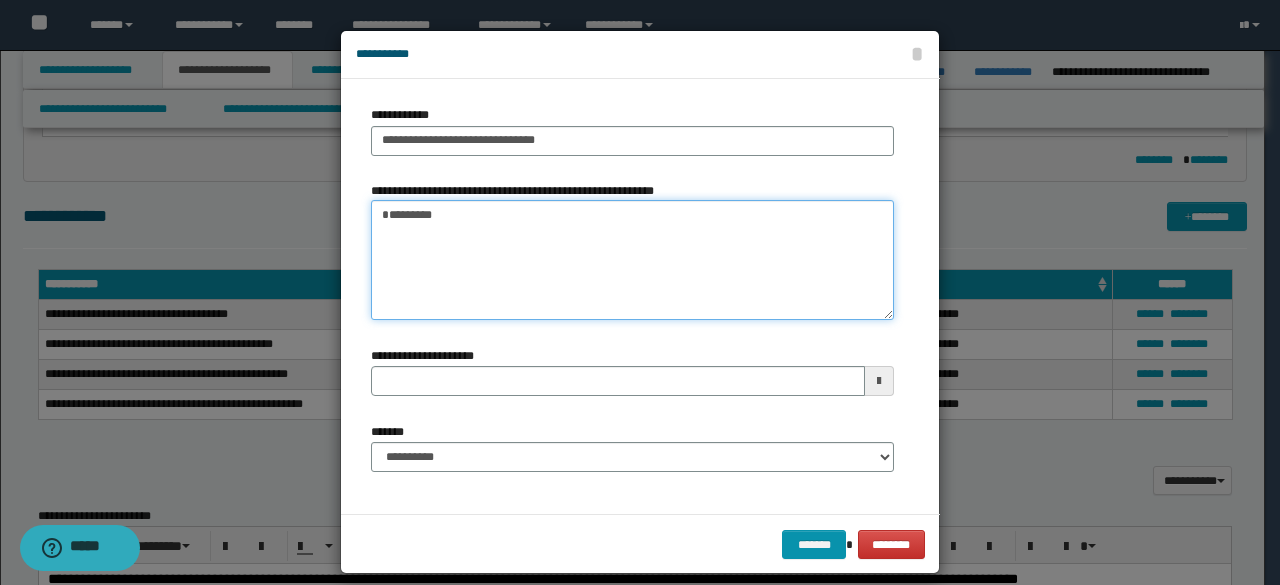 type on "*********" 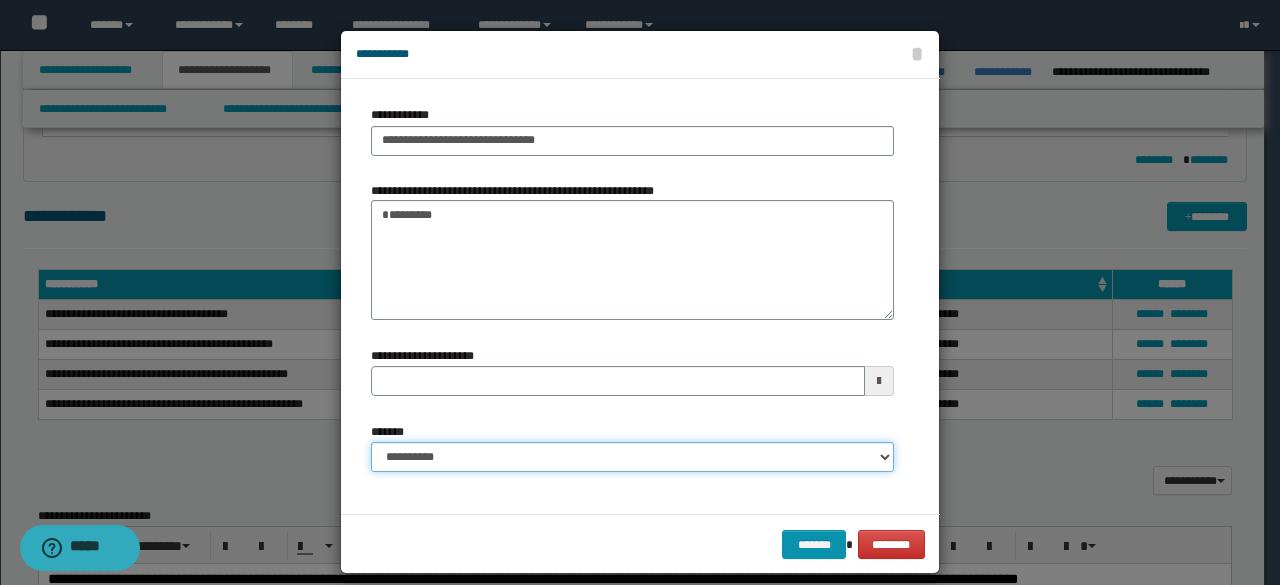 click on "**********" at bounding box center [632, 457] 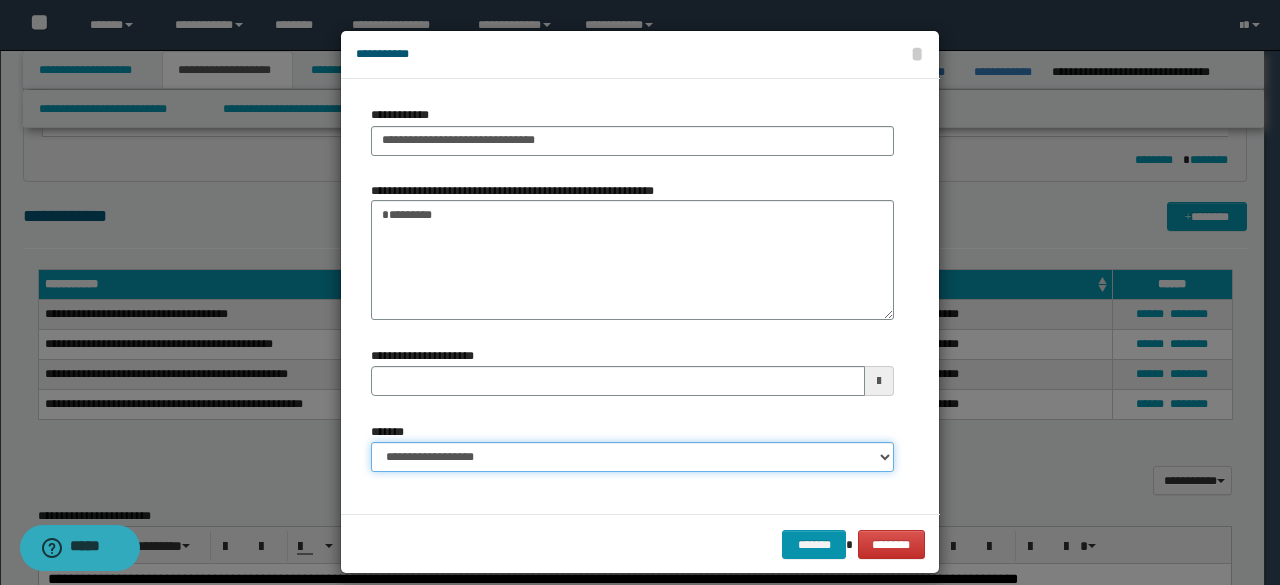 type 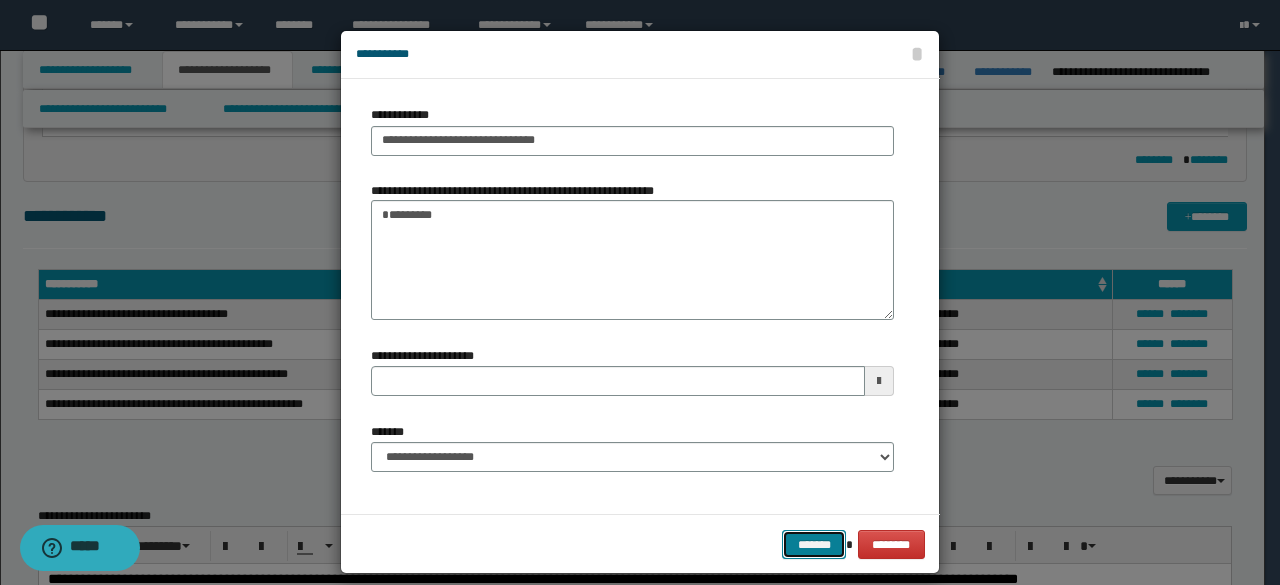click on "*******" at bounding box center (814, 544) 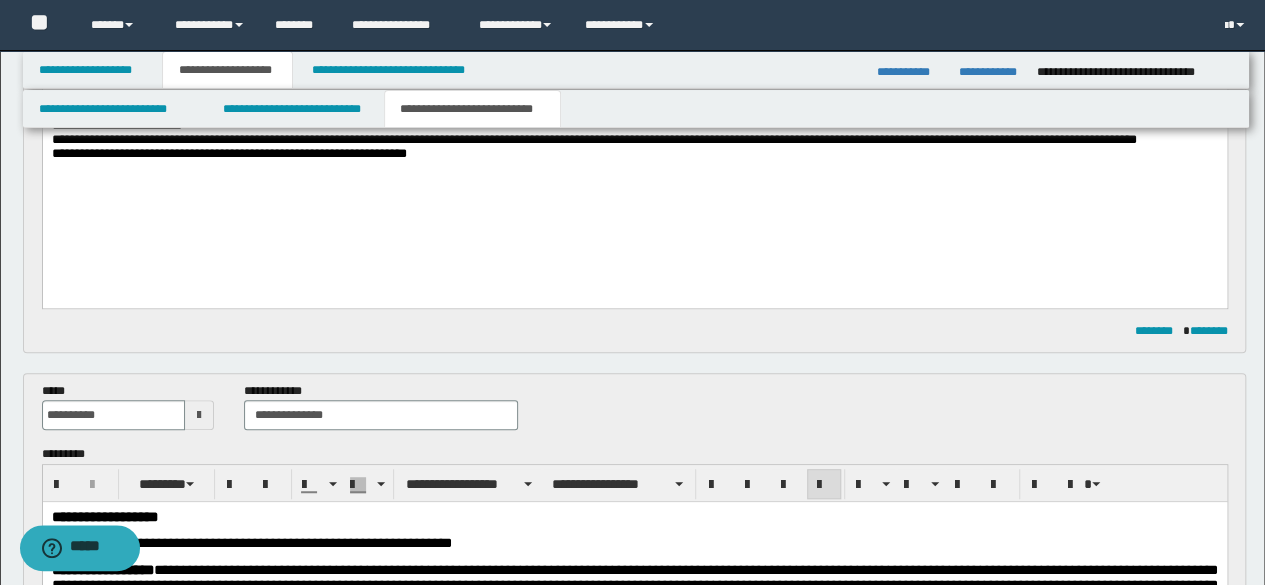 scroll, scrollTop: 240, scrollLeft: 0, axis: vertical 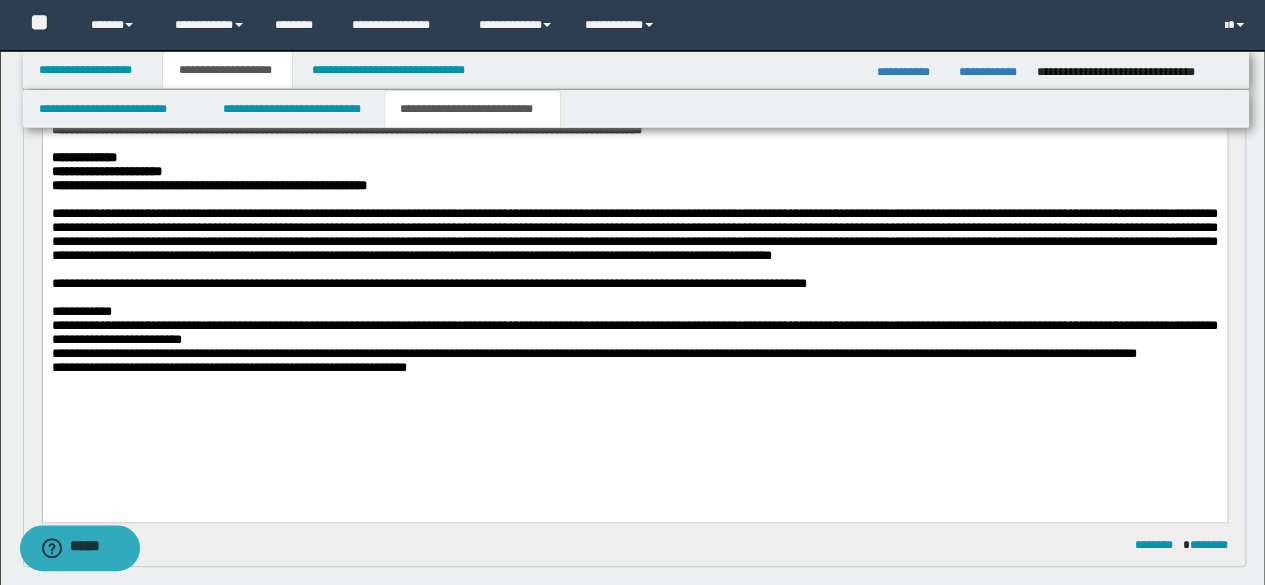 click on "**********" at bounding box center (346, 128) 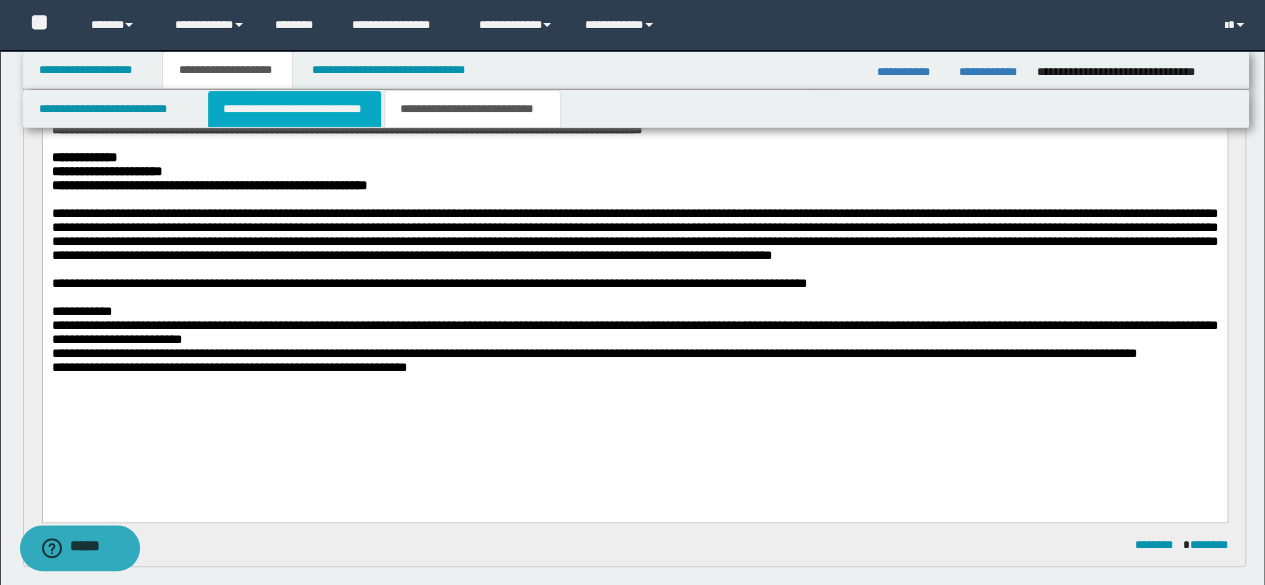 click on "**********" at bounding box center [294, 109] 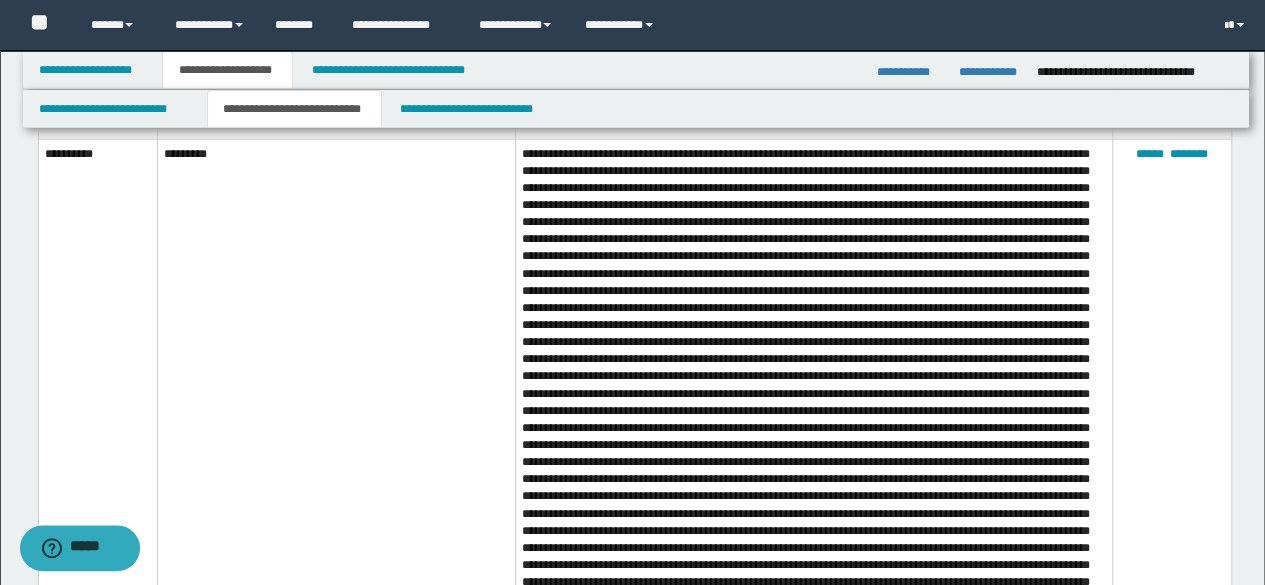 scroll, scrollTop: 6000, scrollLeft: 0, axis: vertical 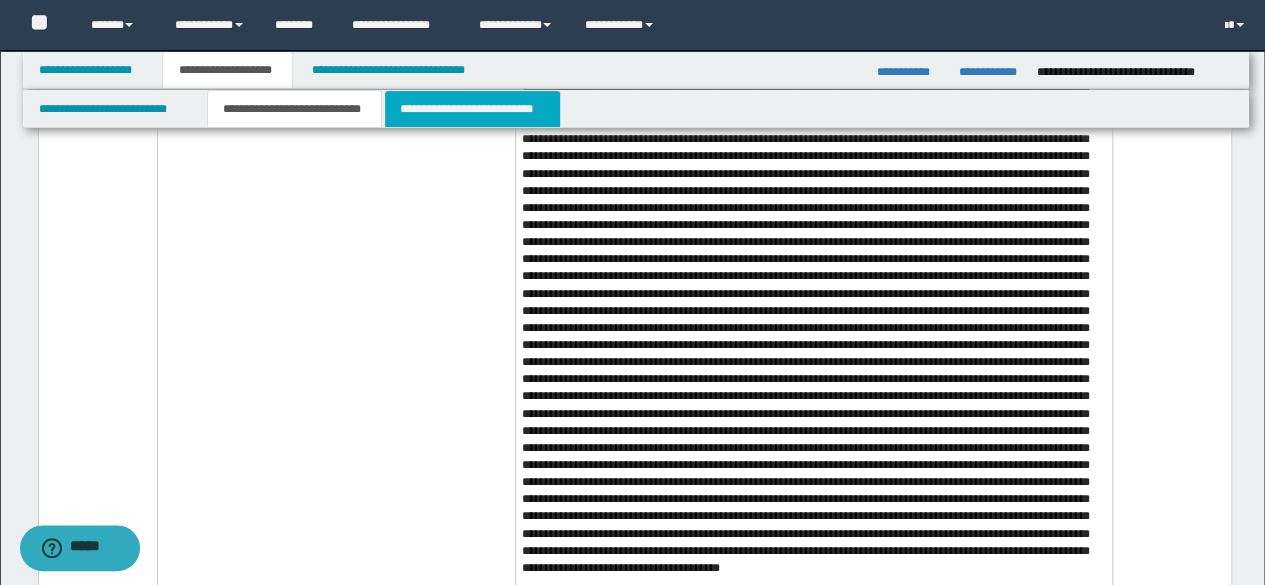 click on "**********" at bounding box center [472, 109] 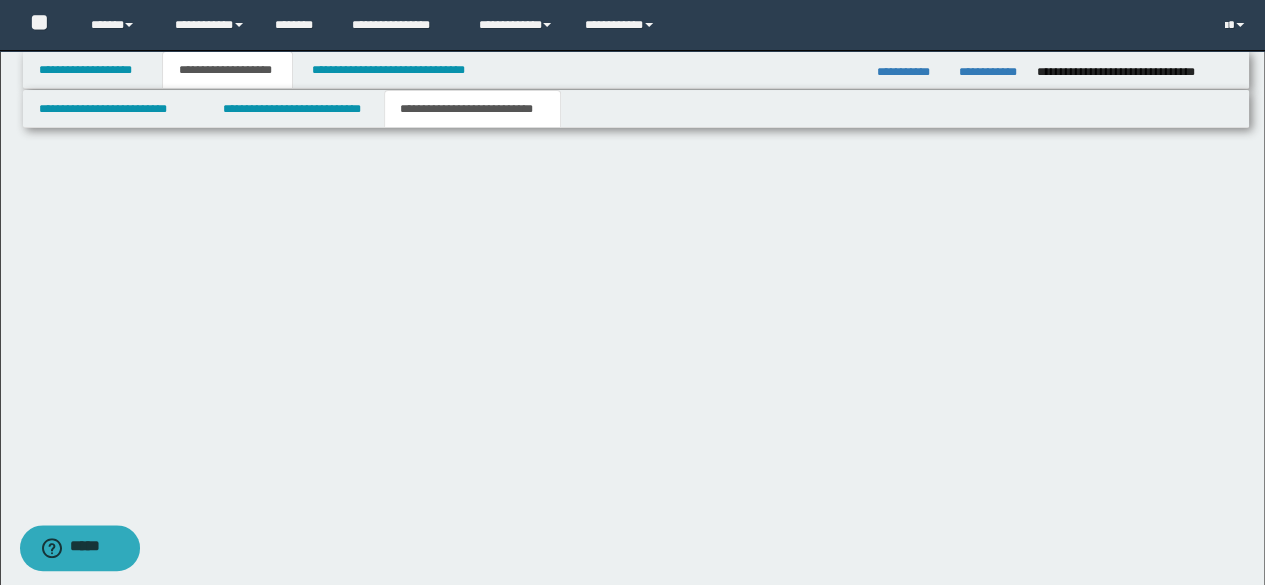 scroll, scrollTop: 1959, scrollLeft: 0, axis: vertical 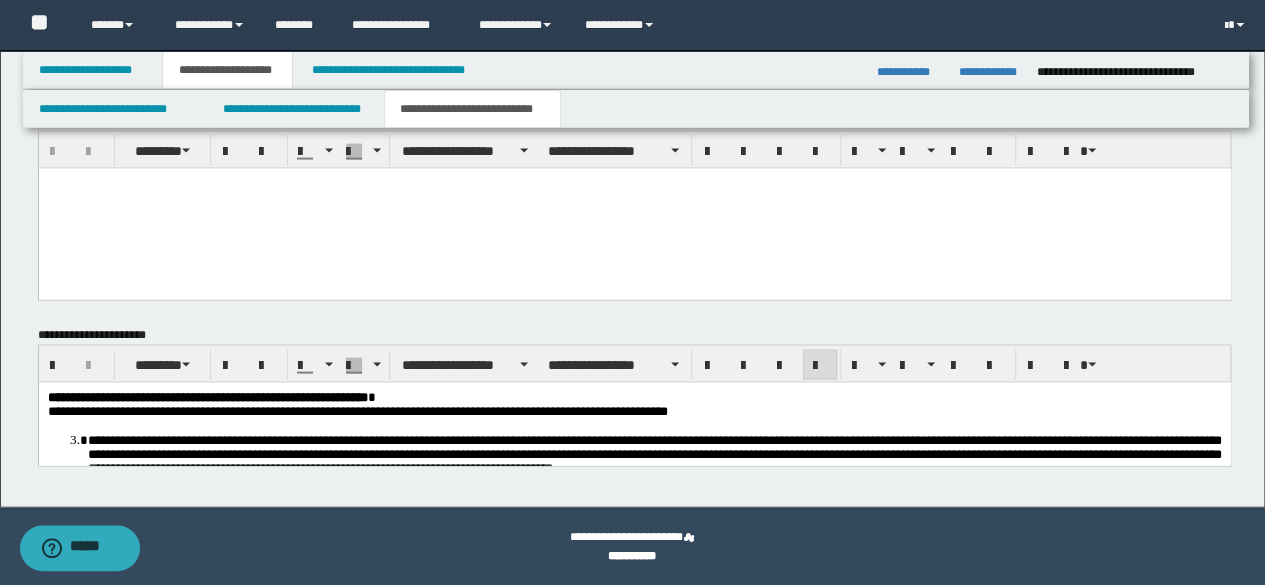click on "**********" at bounding box center (654, 453) 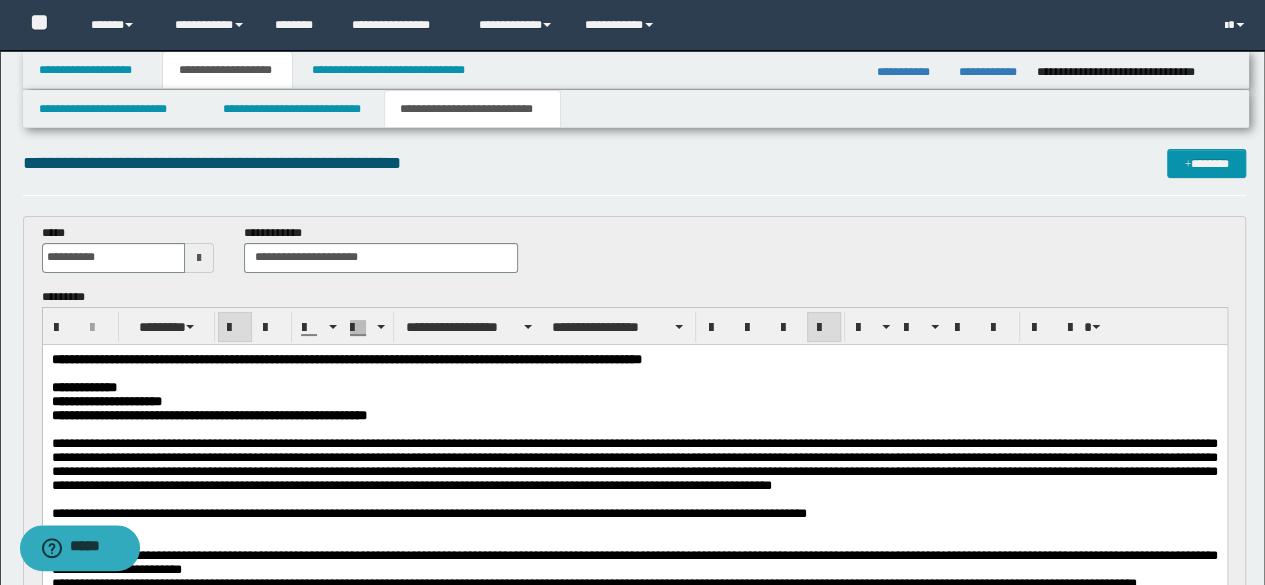 scroll, scrollTop: 0, scrollLeft: 0, axis: both 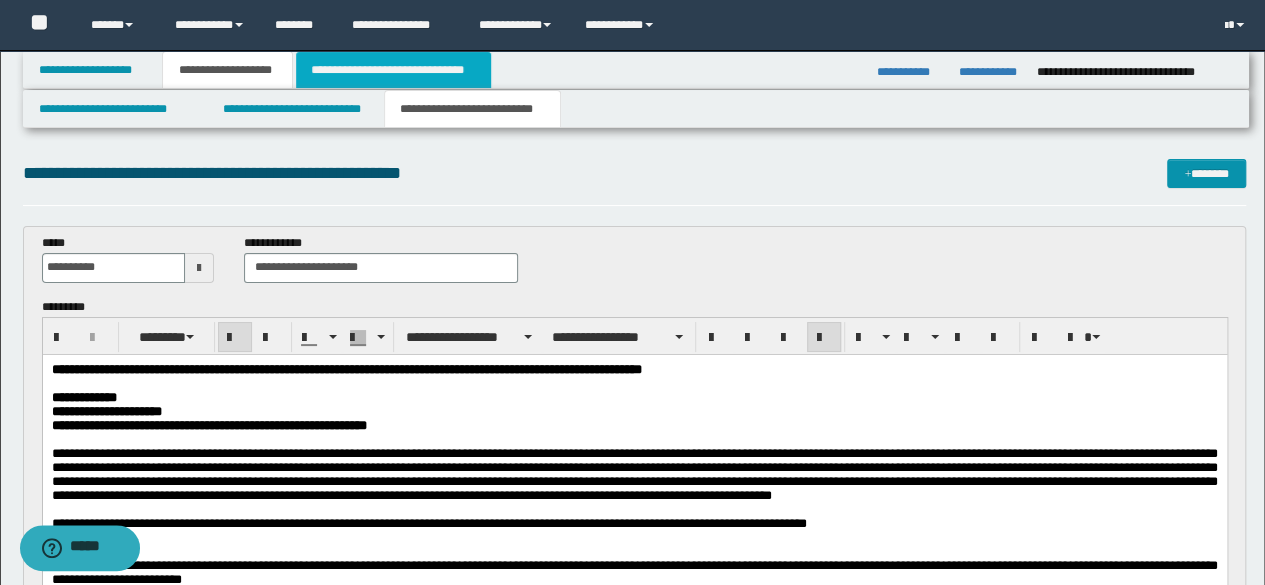 click on "**********" at bounding box center [393, 70] 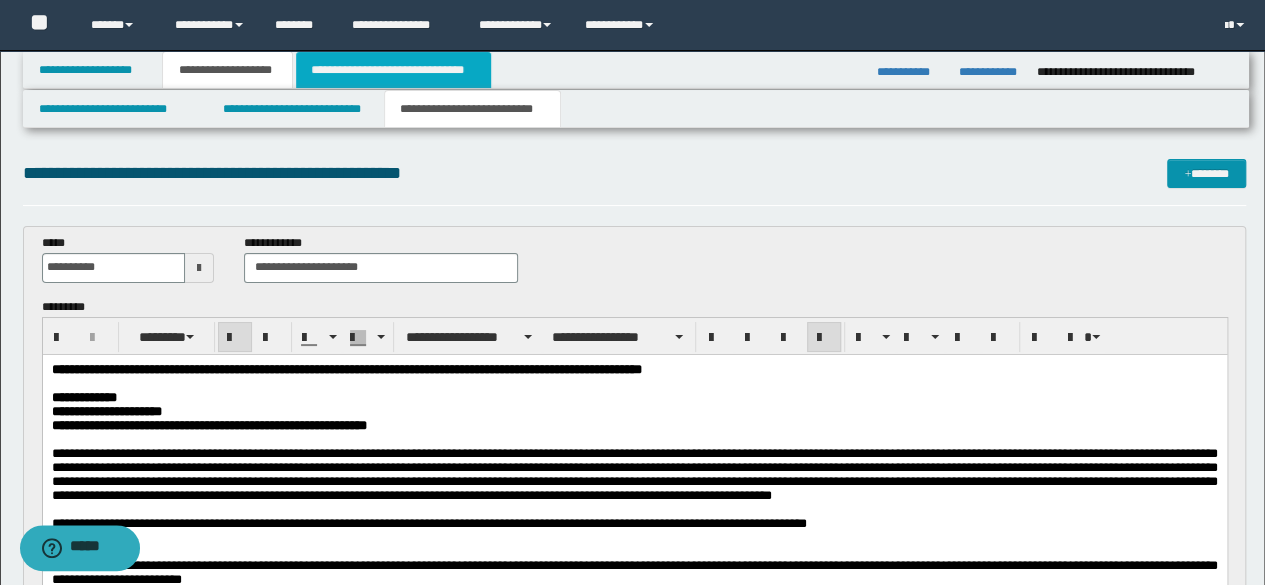 type 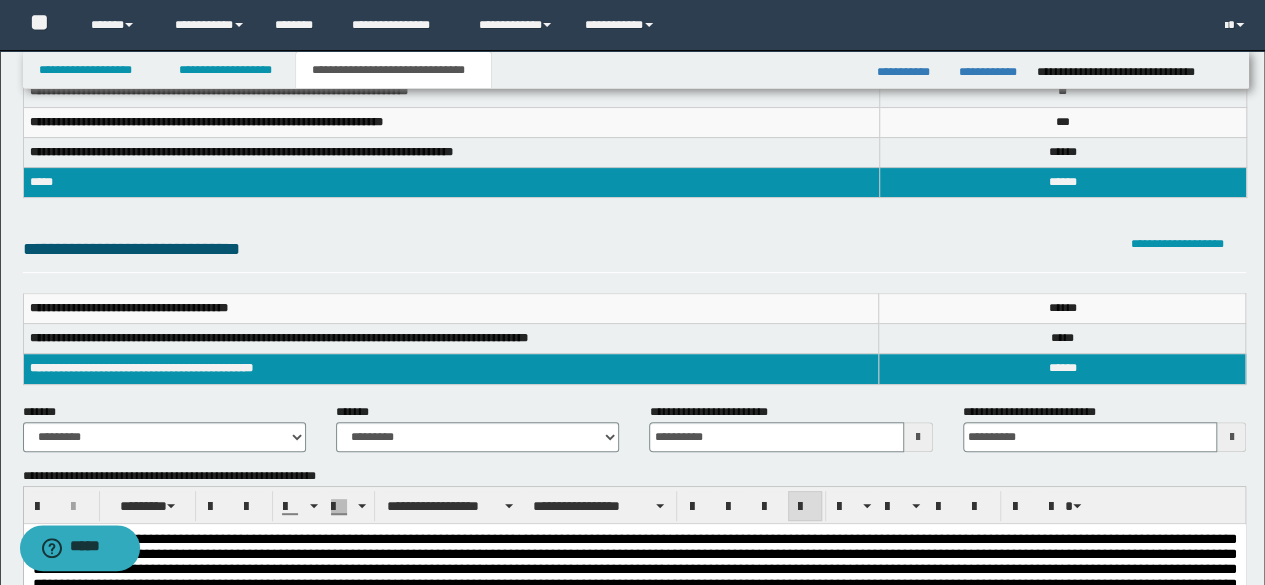 scroll, scrollTop: 500, scrollLeft: 0, axis: vertical 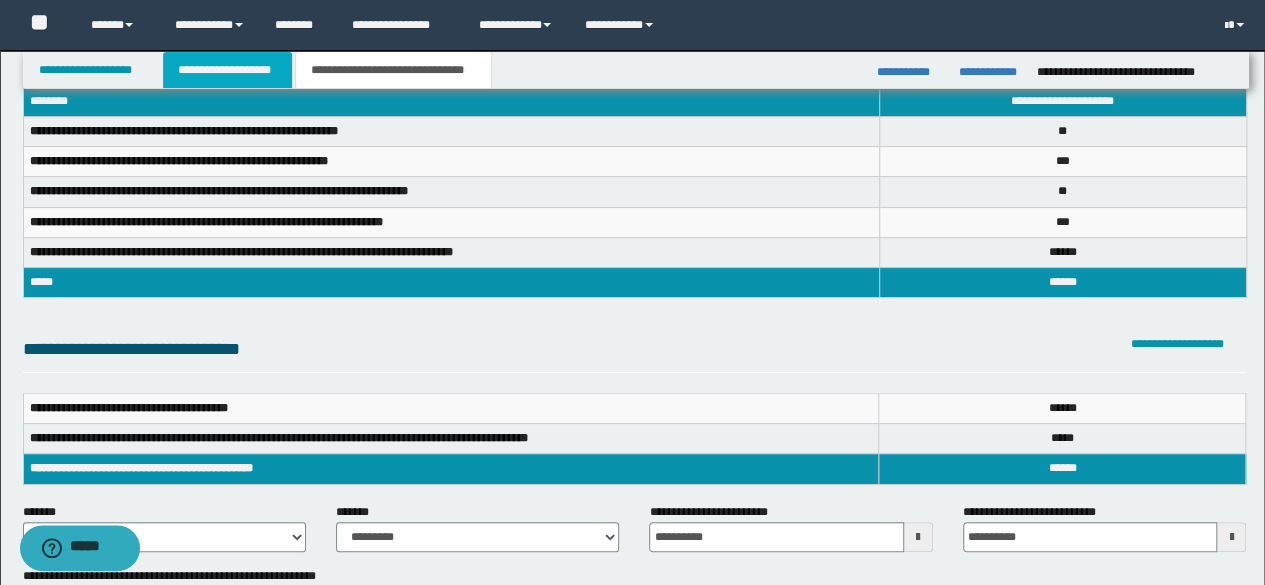 click on "**********" at bounding box center (227, 70) 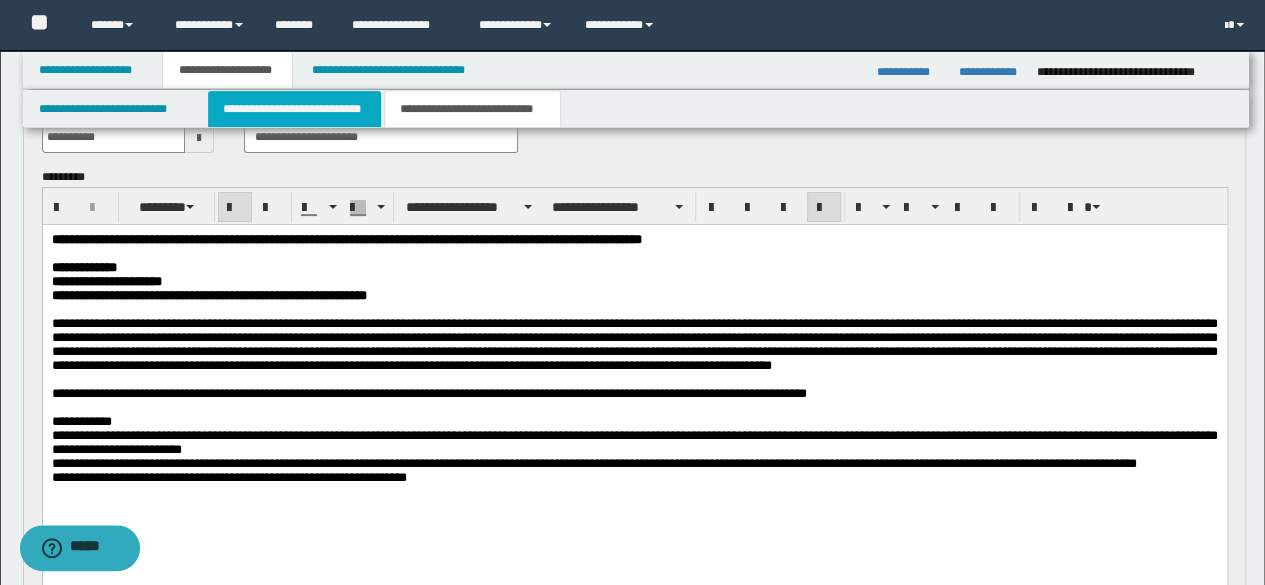 click on "**********" at bounding box center (294, 109) 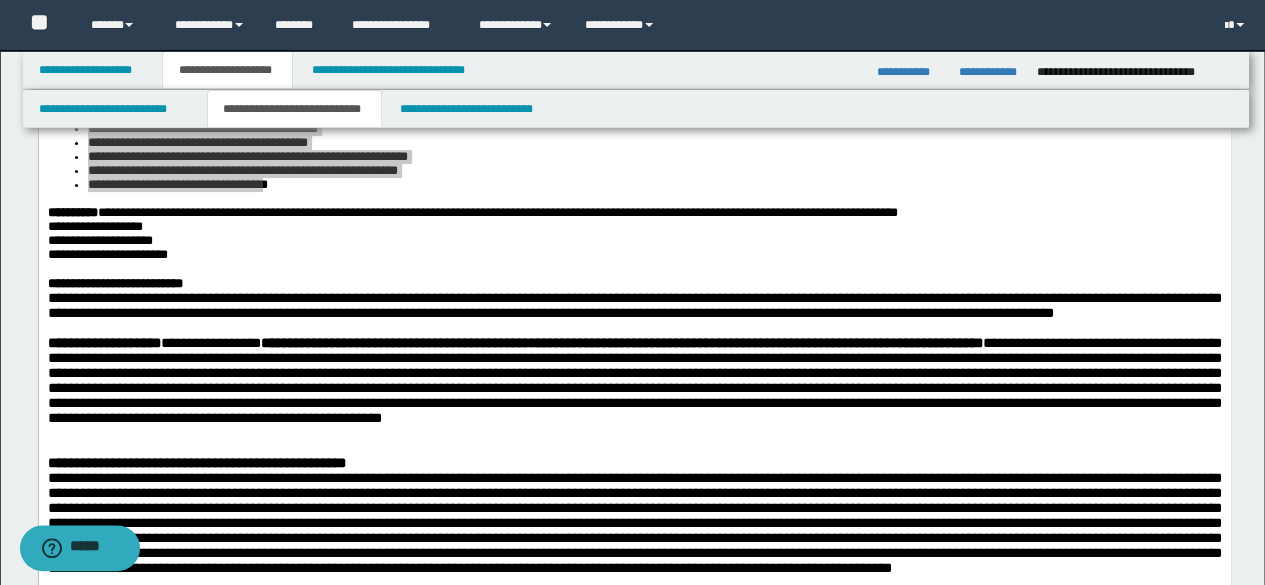 scroll, scrollTop: 30, scrollLeft: 0, axis: vertical 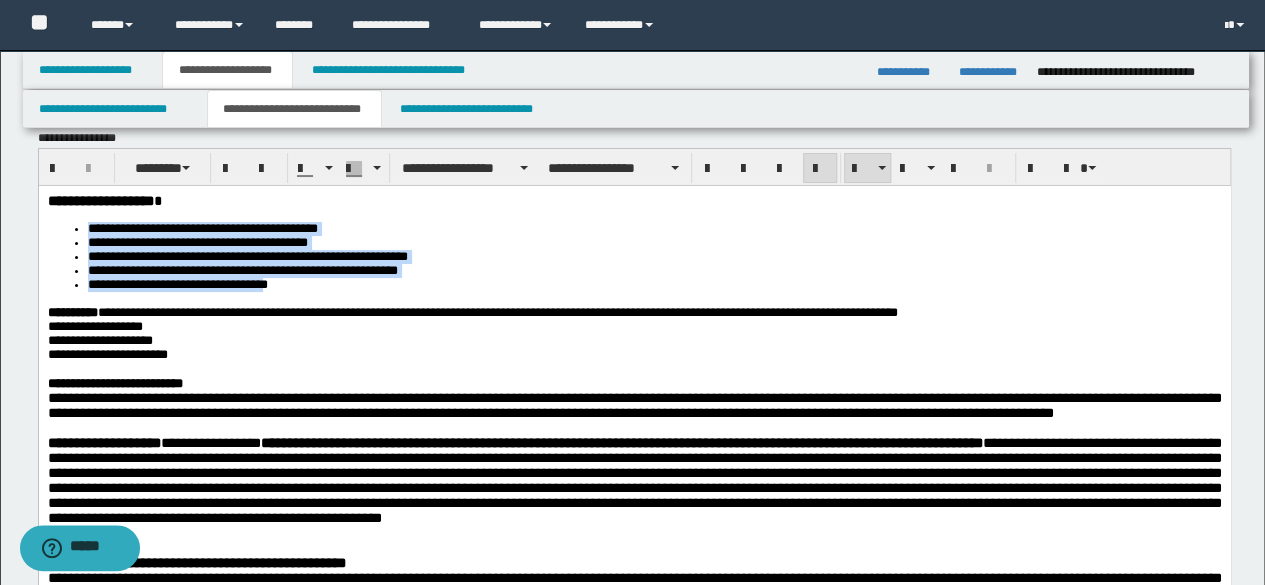 click on "**********" at bounding box center (634, 340) 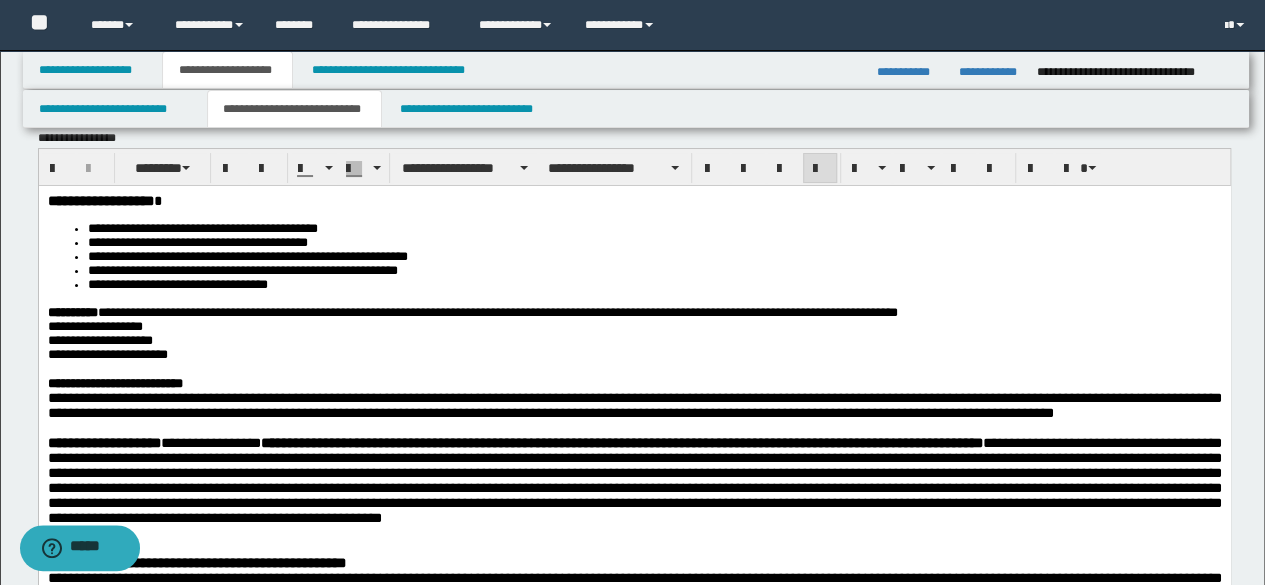 click at bounding box center (634, 368) 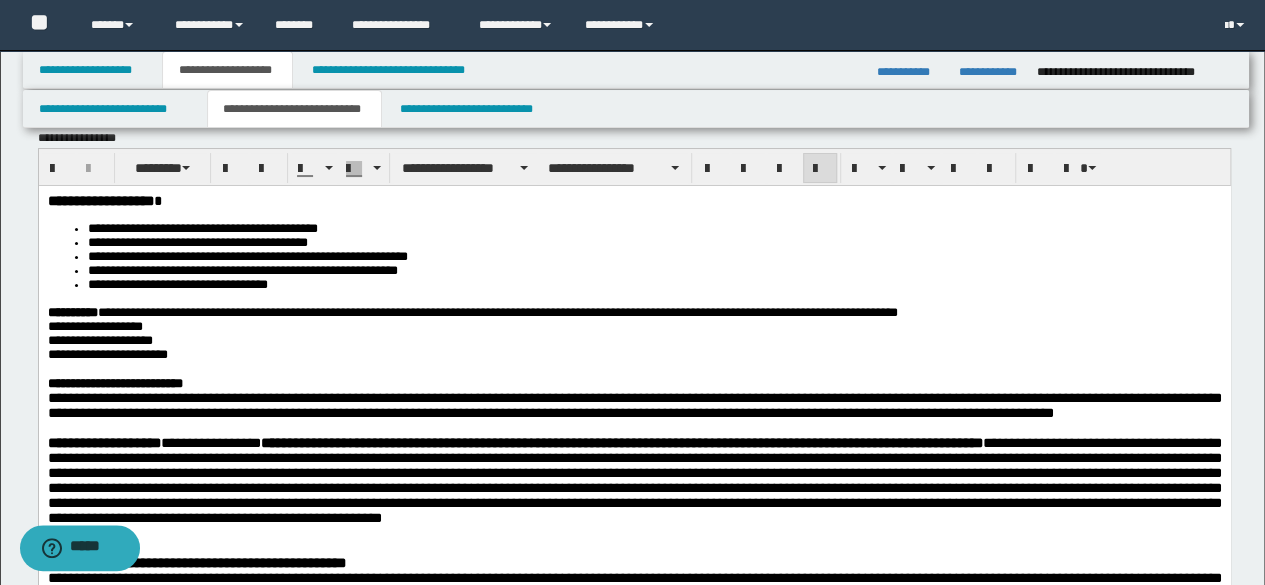click on "**********" at bounding box center [634, 1858] 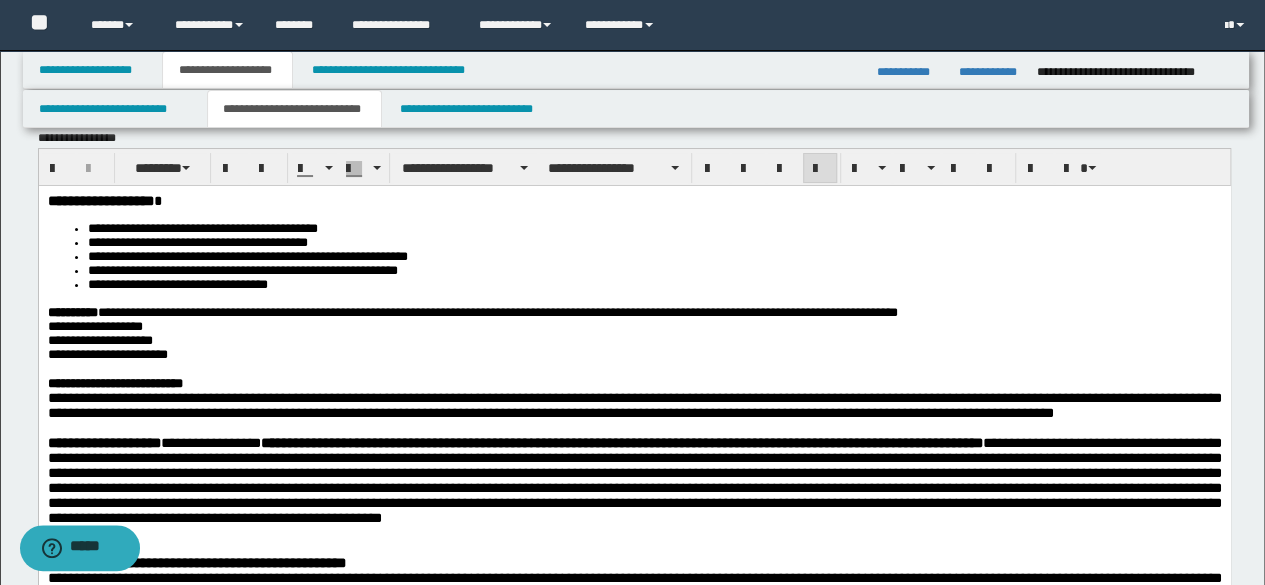 click at bounding box center [634, 368] 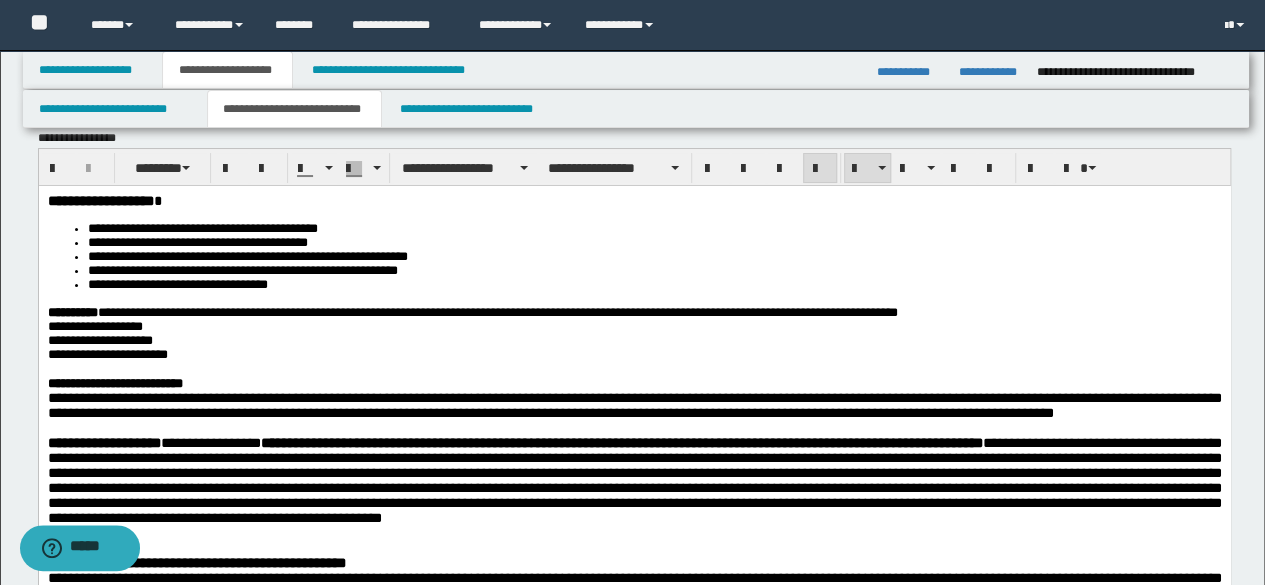 click on "**********" at bounding box center [654, 284] 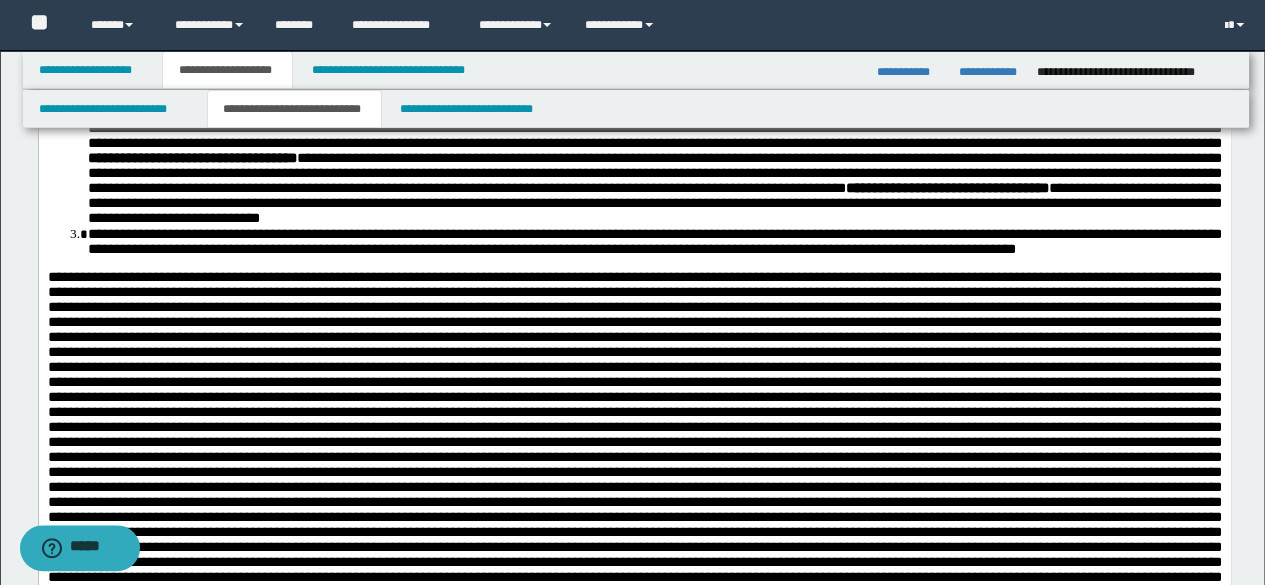 scroll, scrollTop: 630, scrollLeft: 0, axis: vertical 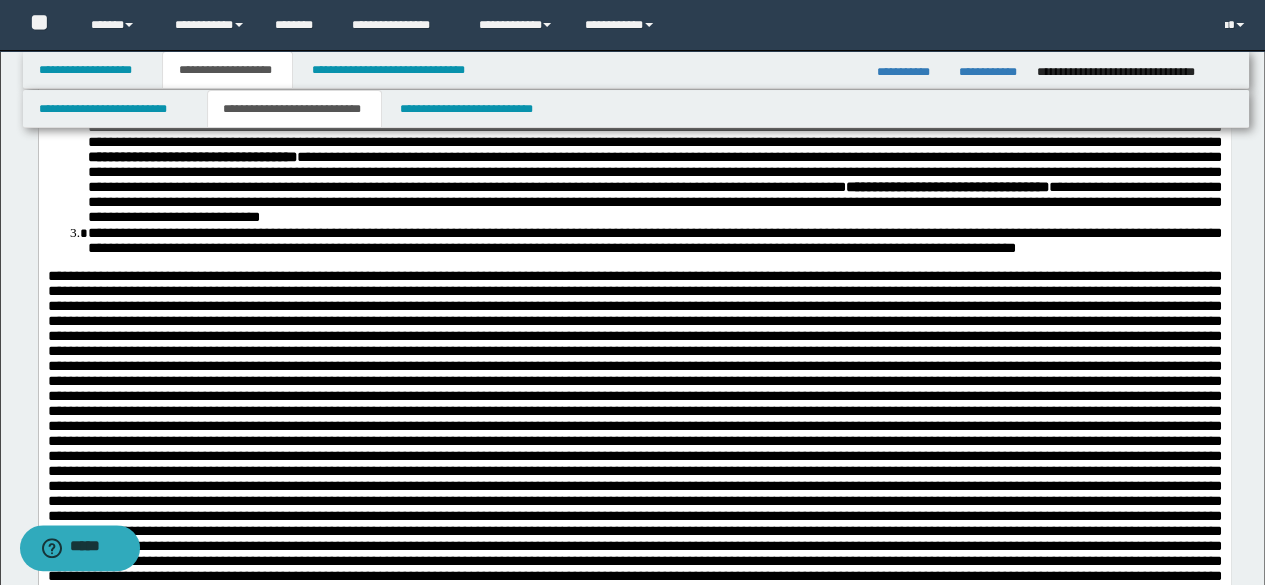 click on "**********" at bounding box center [634, 1259] 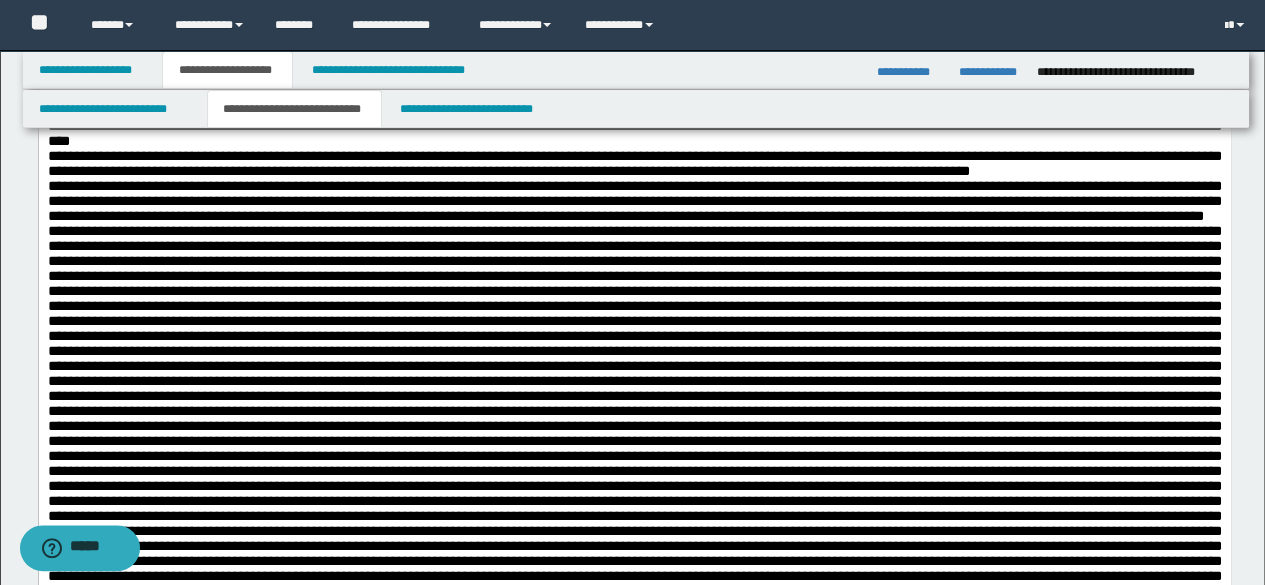 scroll, scrollTop: 2130, scrollLeft: 0, axis: vertical 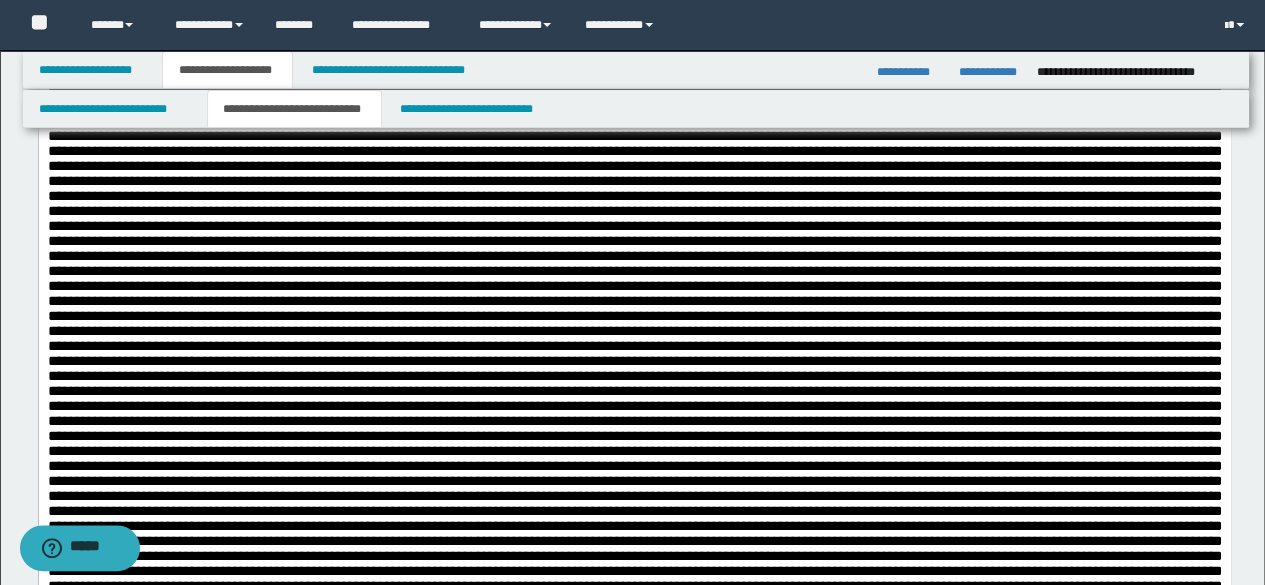 click on "**********" at bounding box center [634, 23] 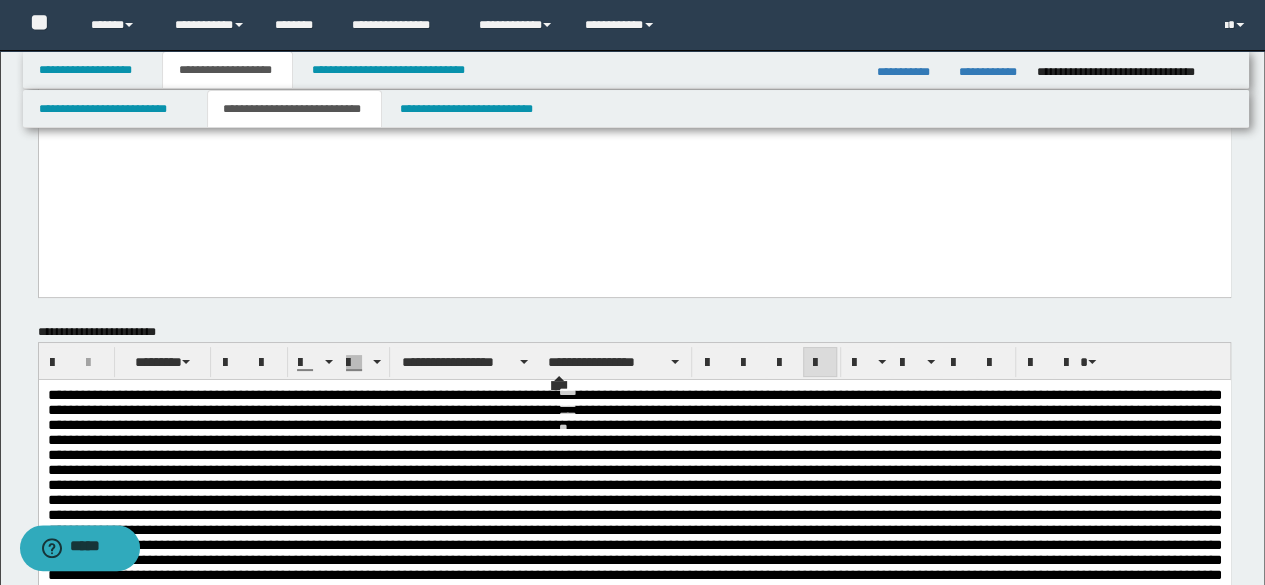 scroll, scrollTop: 3930, scrollLeft: 0, axis: vertical 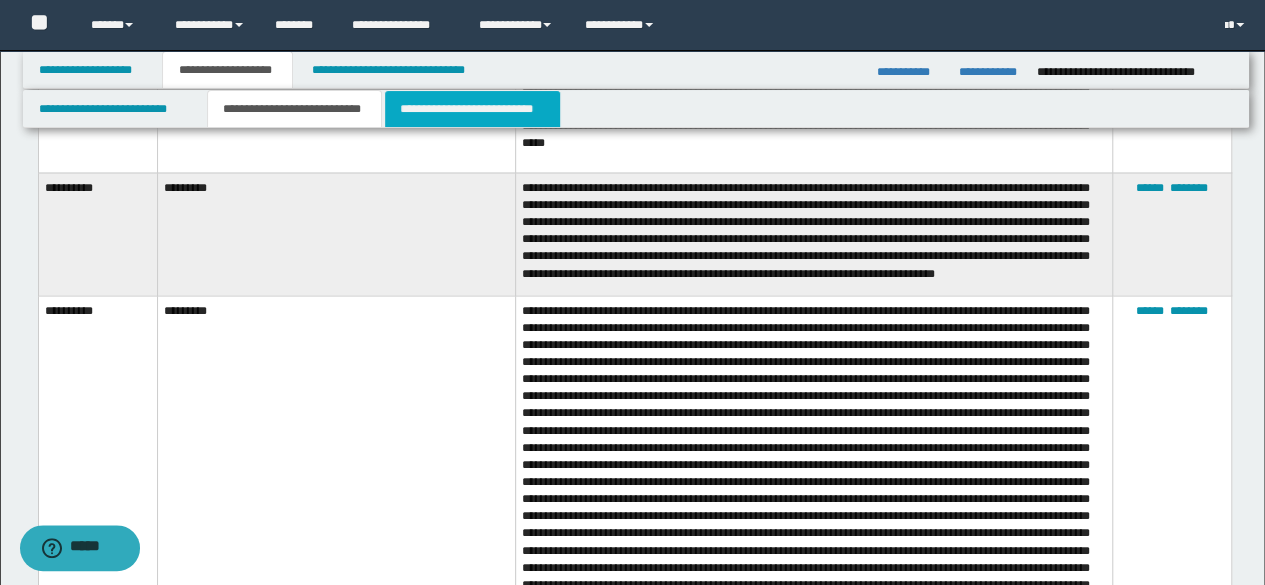 click on "**********" at bounding box center (472, 109) 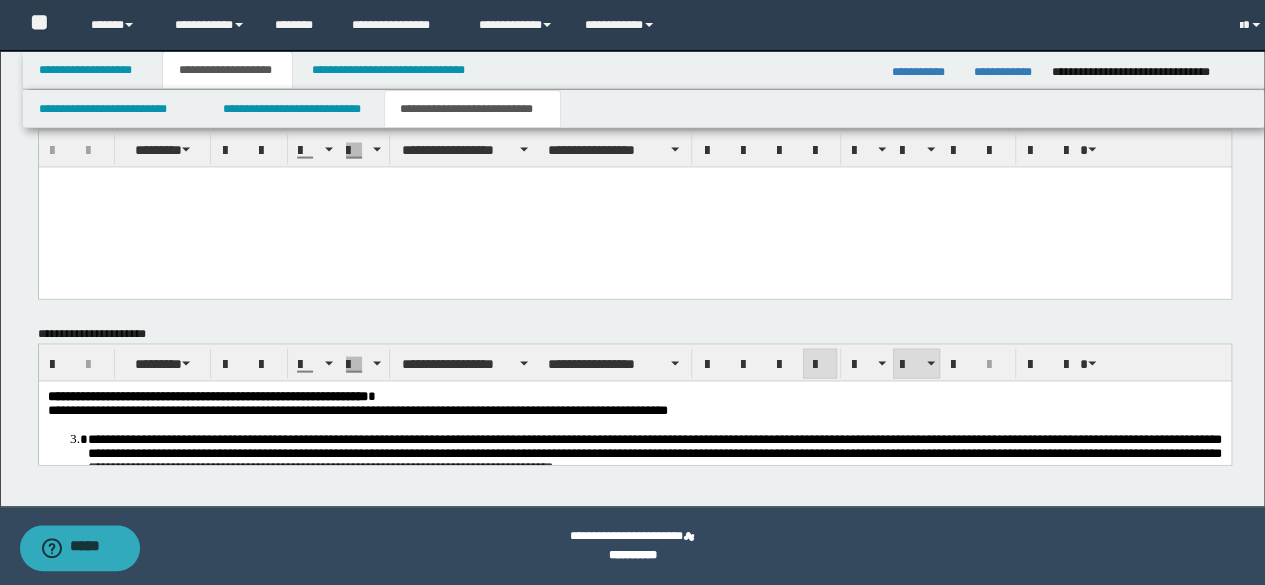 scroll, scrollTop: 1959, scrollLeft: 0, axis: vertical 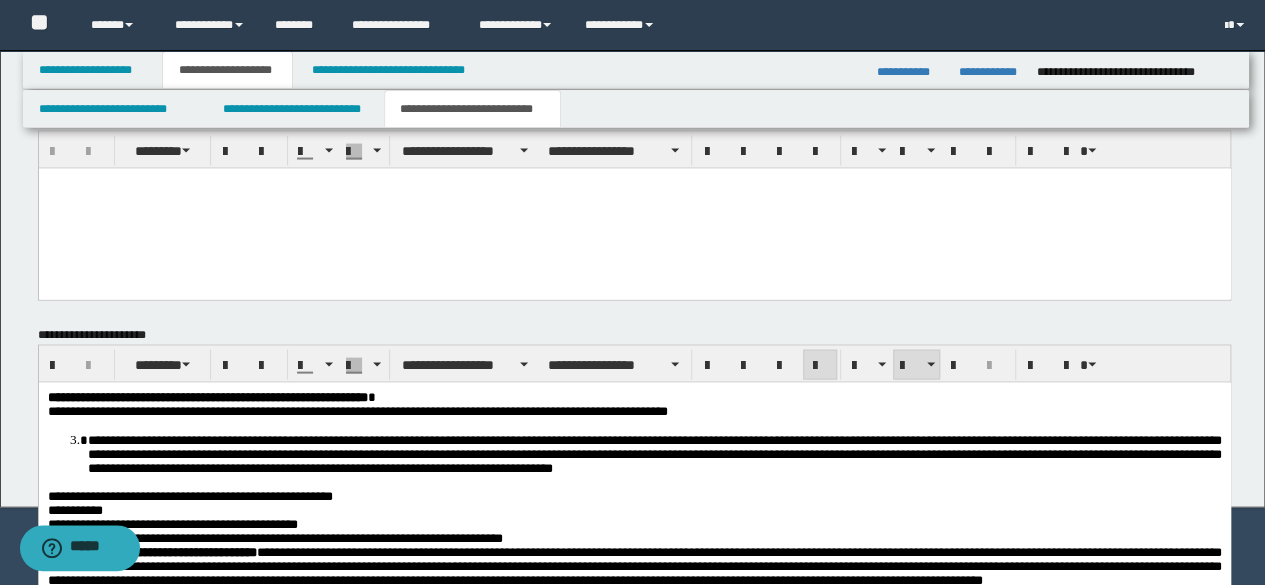 click on "**********" at bounding box center [654, 453] 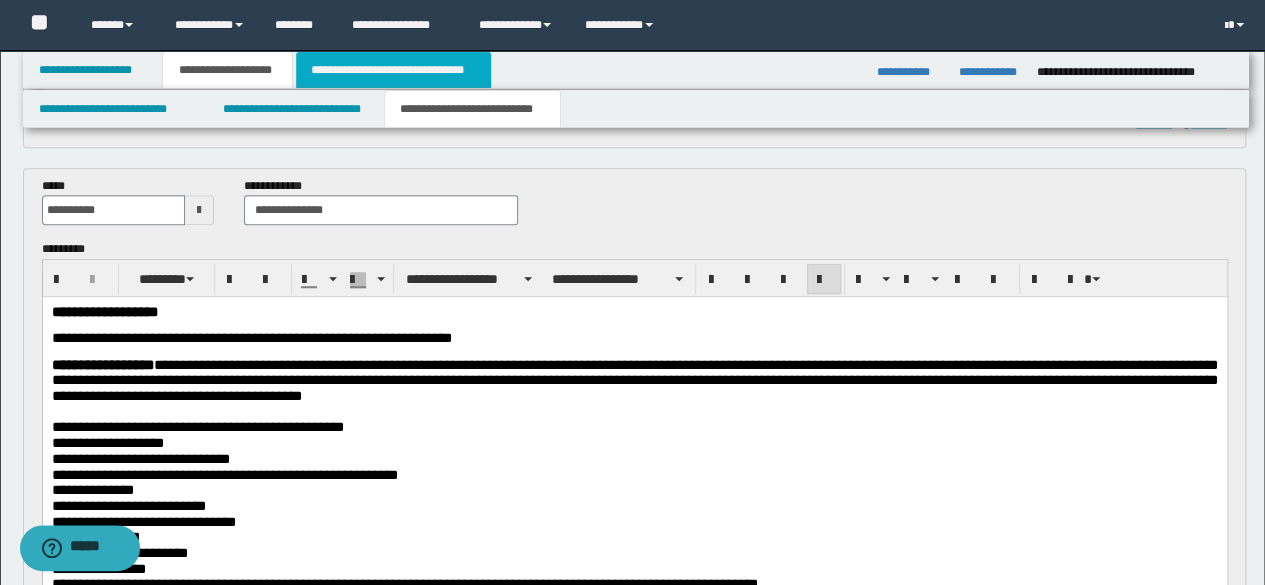 click on "**********" at bounding box center [393, 70] 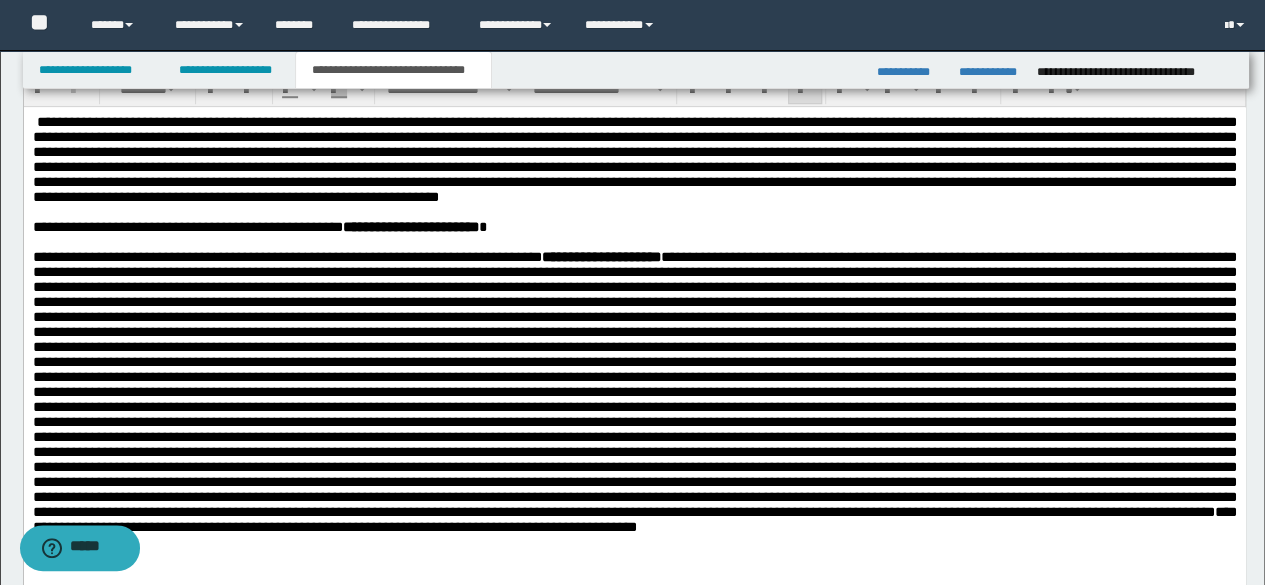 scroll, scrollTop: 528, scrollLeft: 0, axis: vertical 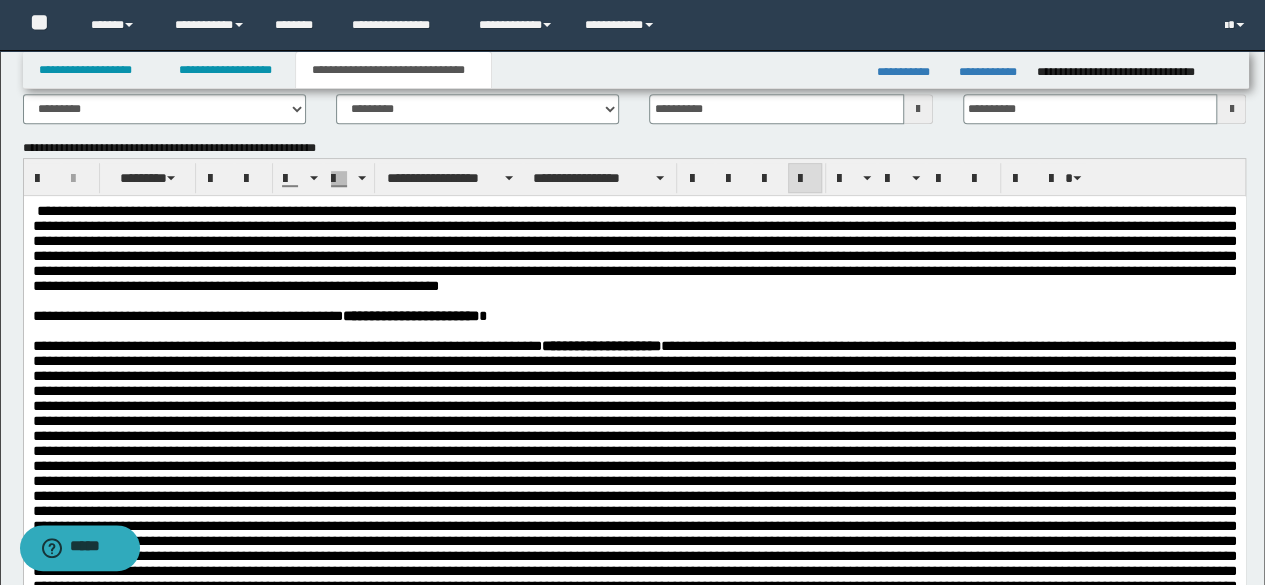 click at bounding box center (634, 330) 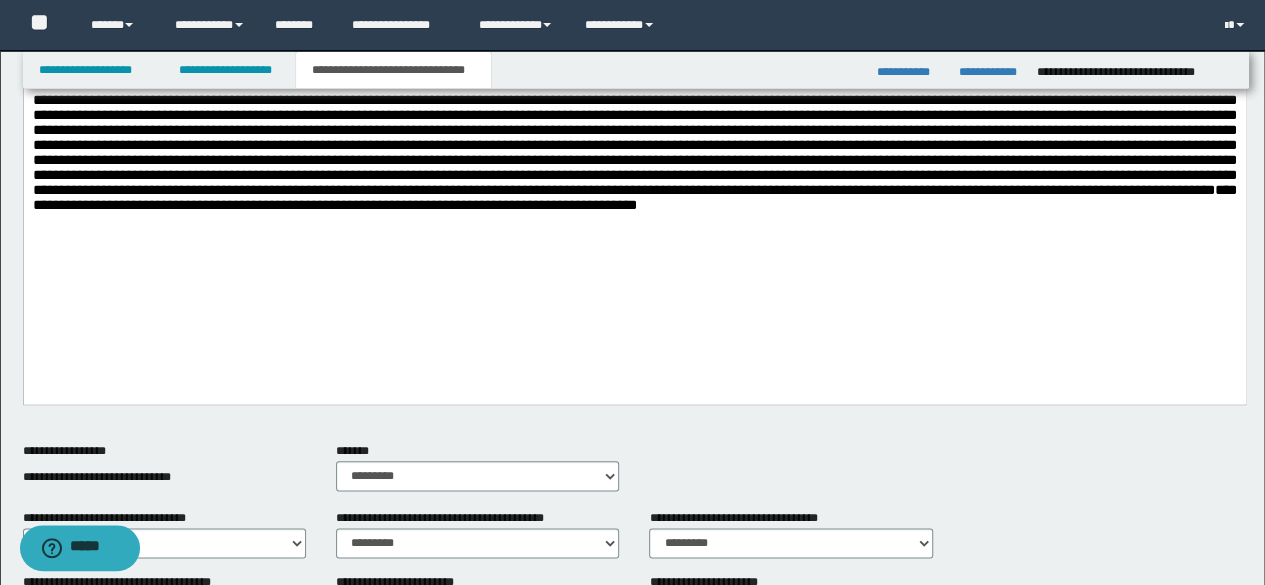 scroll, scrollTop: 928, scrollLeft: 0, axis: vertical 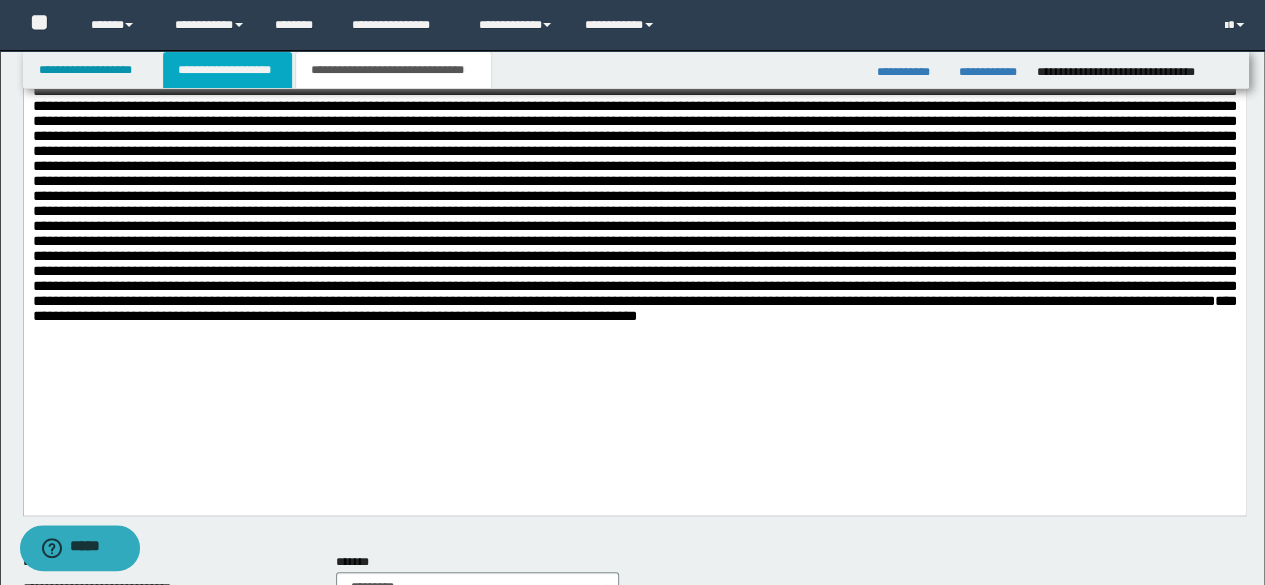 click on "**********" at bounding box center (227, 70) 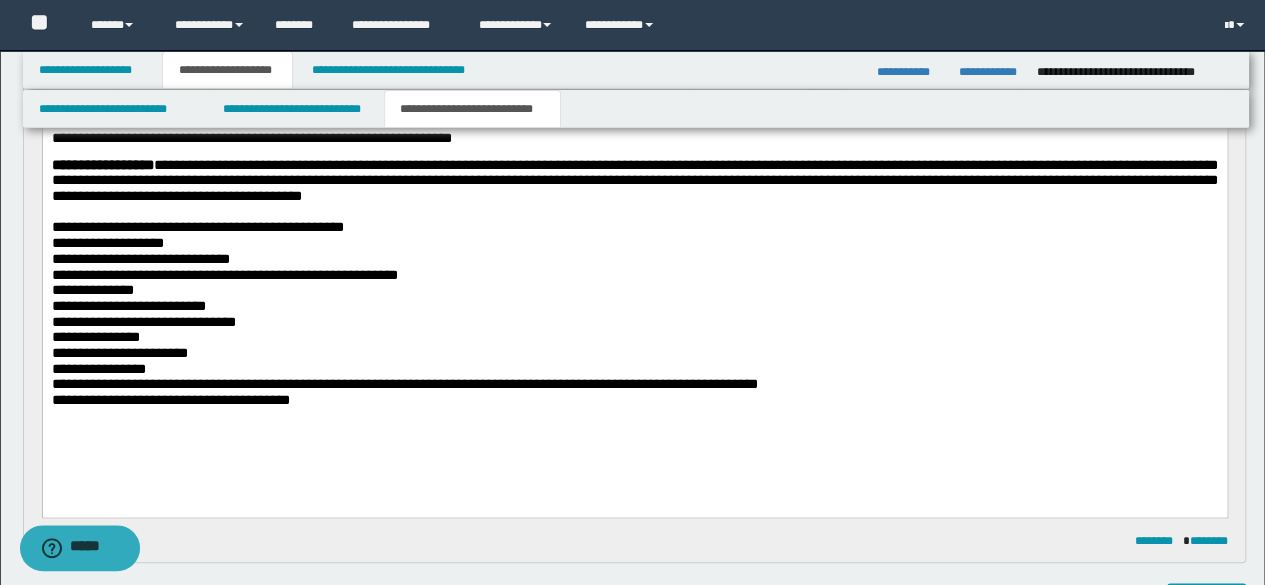 scroll, scrollTop: 1259, scrollLeft: 0, axis: vertical 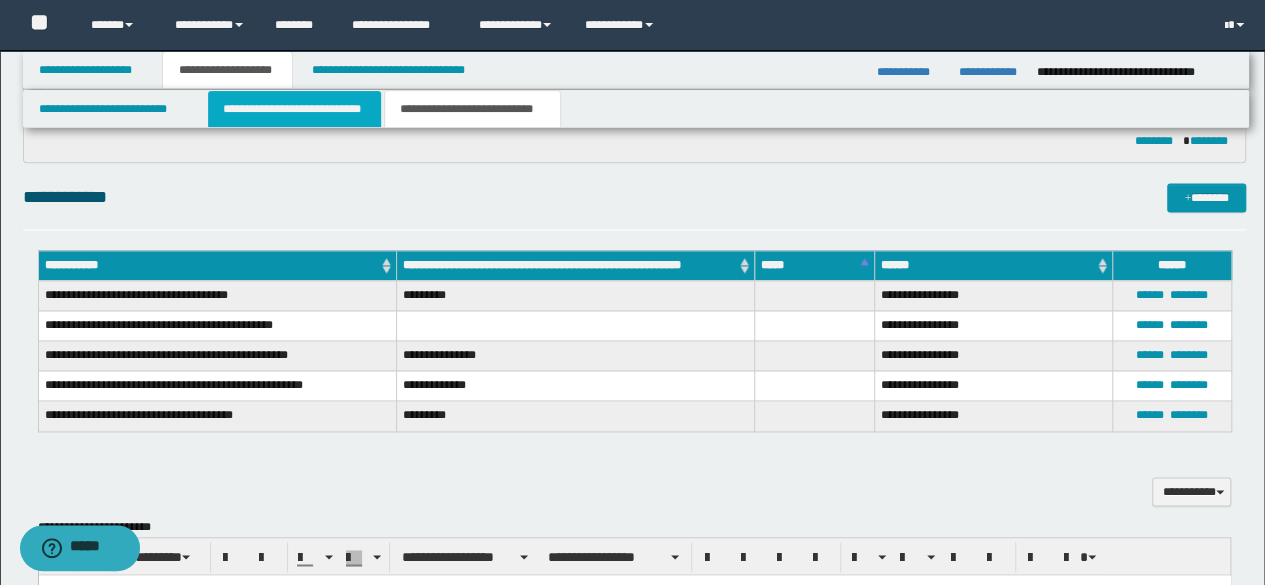 click on "**********" at bounding box center (294, 109) 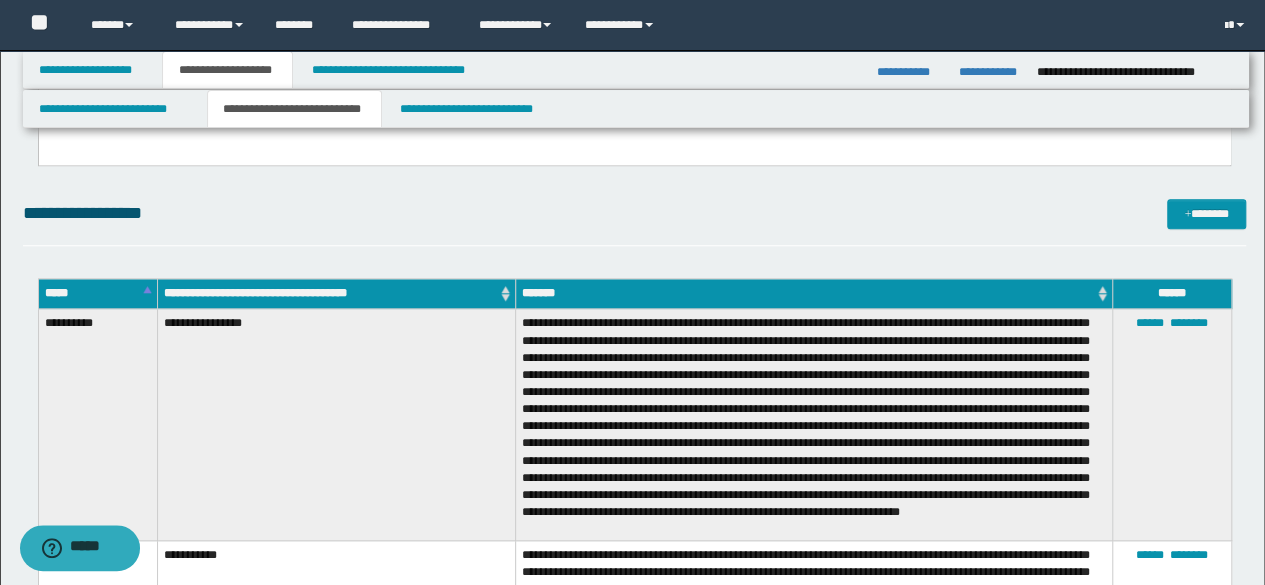 scroll, scrollTop: 4459, scrollLeft: 0, axis: vertical 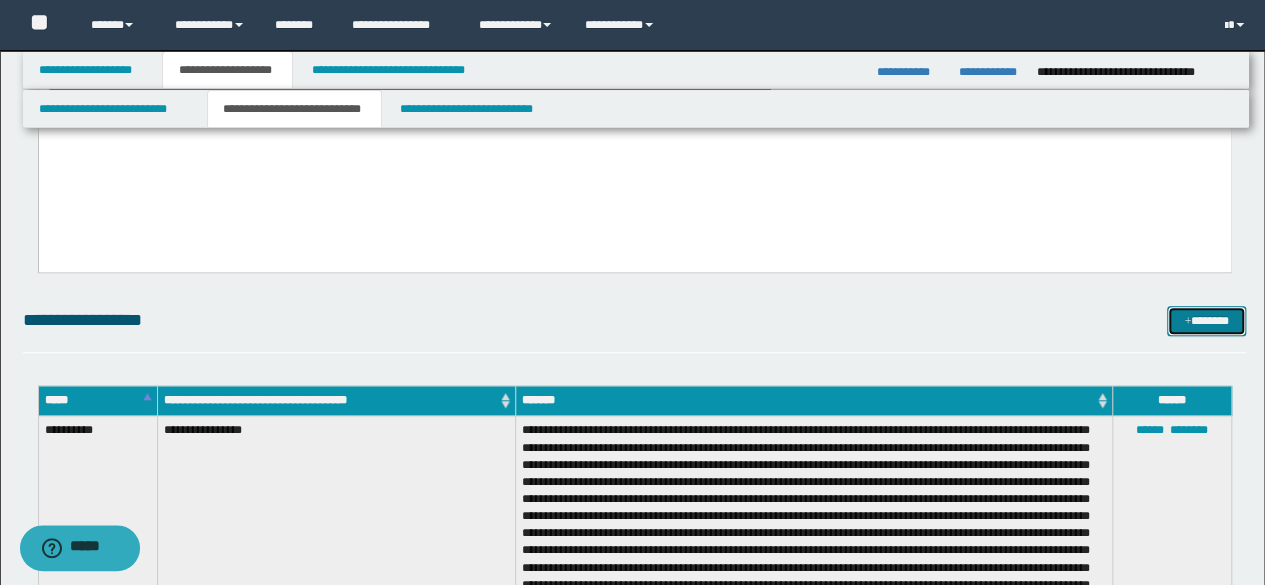click on "*******" at bounding box center (1206, 320) 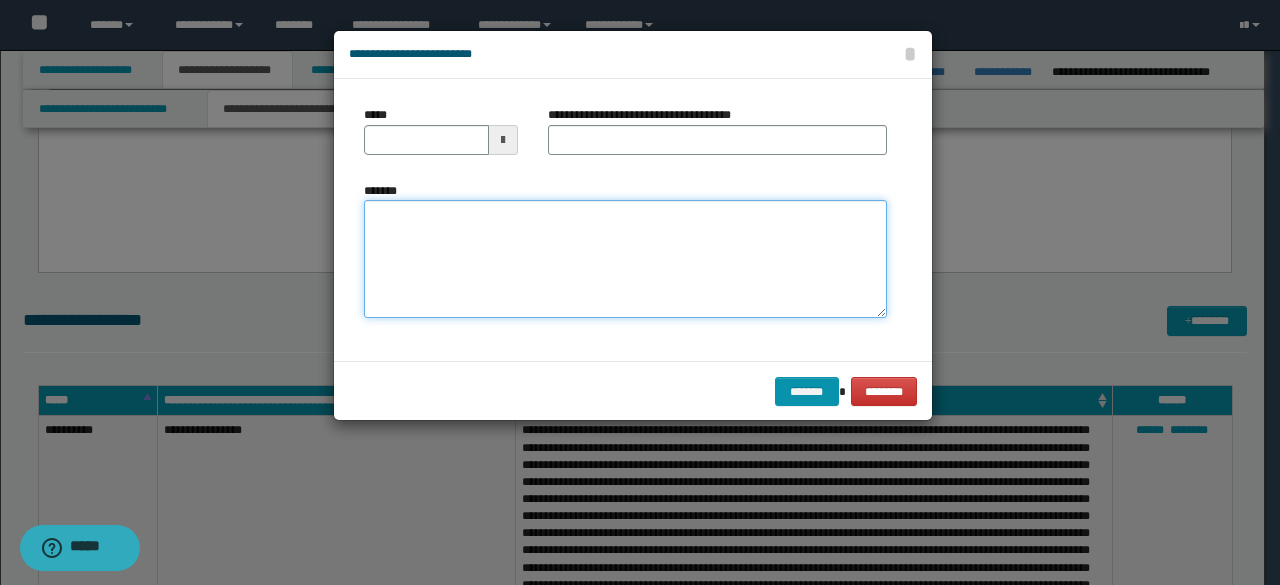 click on "*******" at bounding box center (625, 259) 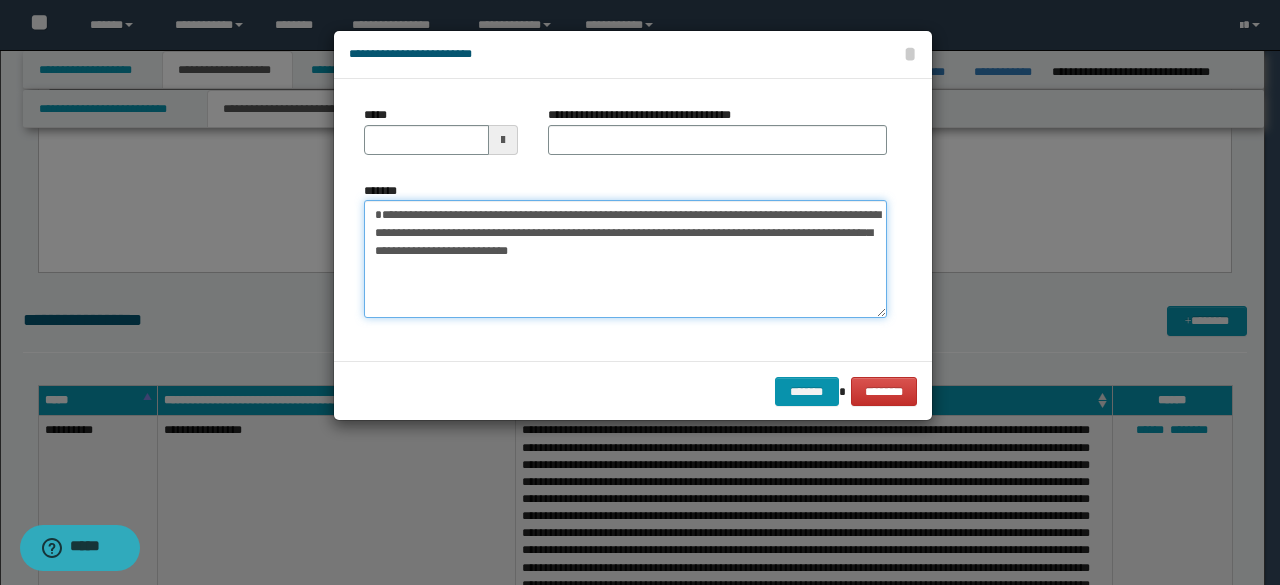 drag, startPoint x: 530, startPoint y: 231, endPoint x: 246, endPoint y: 171, distance: 290.26883 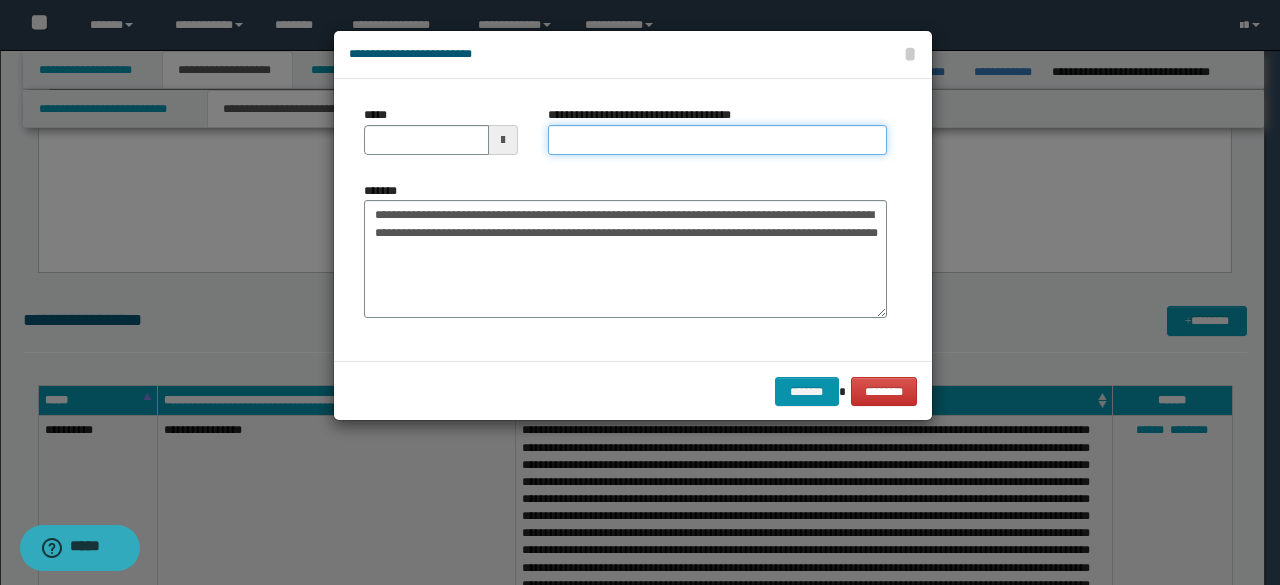 click on "**********" at bounding box center [717, 140] 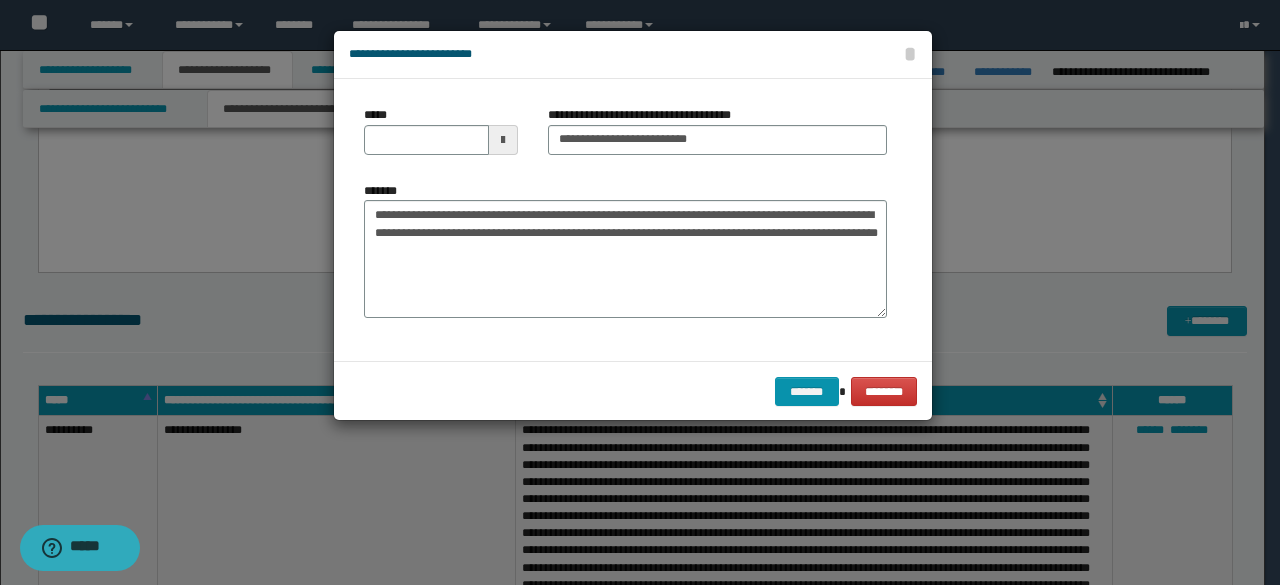 click on "*****" at bounding box center [441, 130] 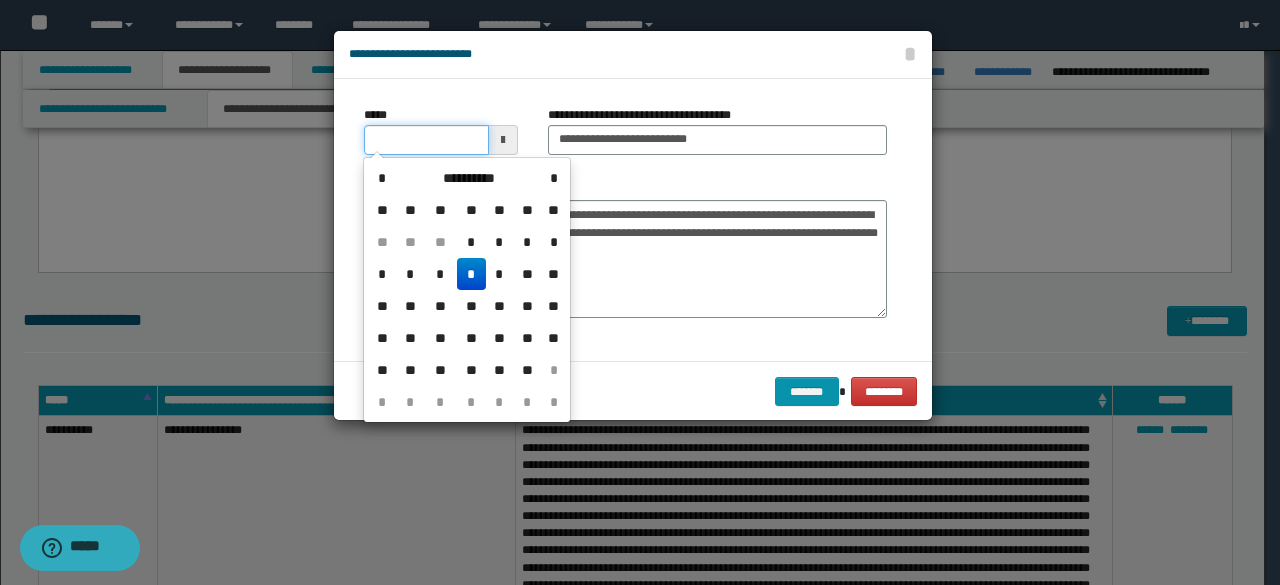 click on "*****" at bounding box center (426, 140) 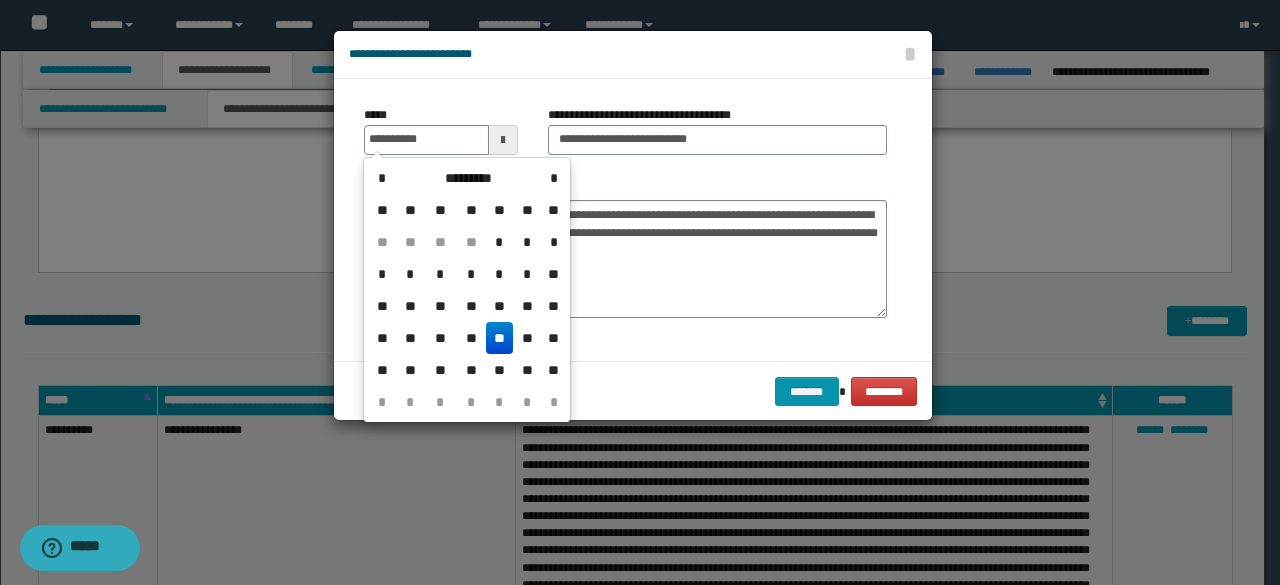 click on "**" at bounding box center [500, 338] 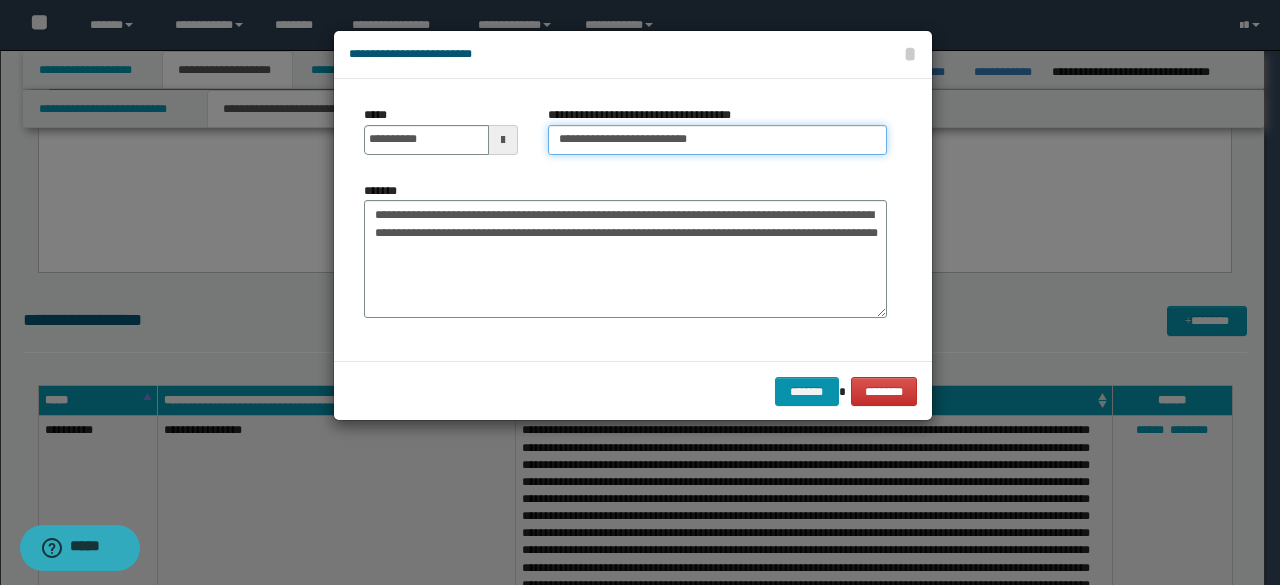 drag, startPoint x: 622, startPoint y: 133, endPoint x: 432, endPoint y: 92, distance: 194.37335 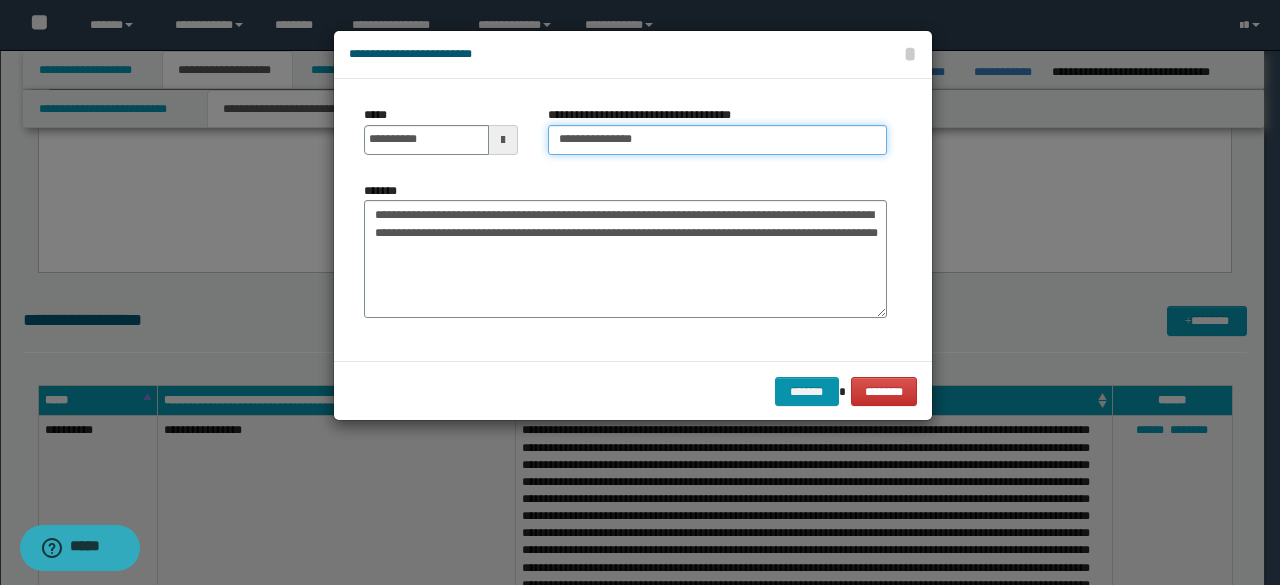 click on "**********" at bounding box center (717, 140) 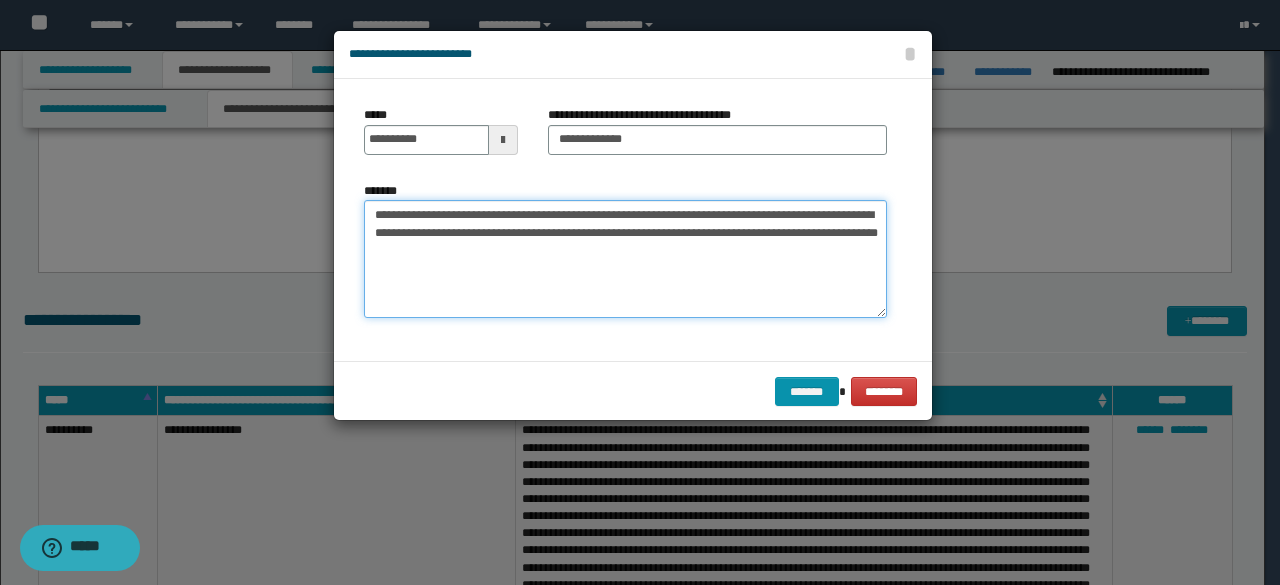 click on "**********" at bounding box center (625, 259) 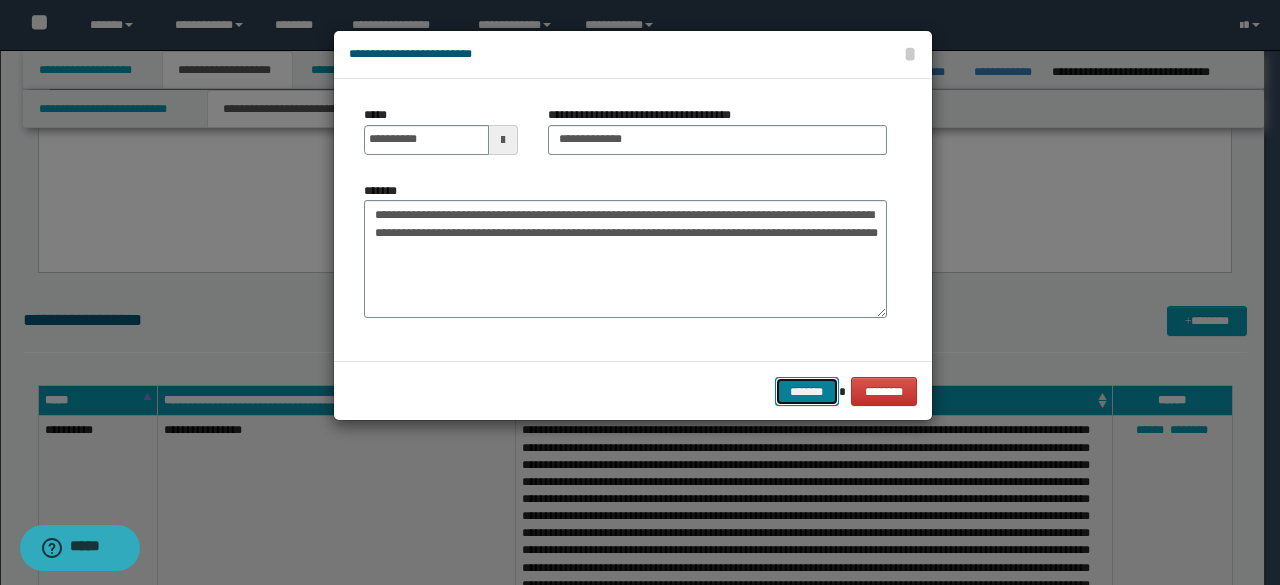 click on "*******" at bounding box center [807, 391] 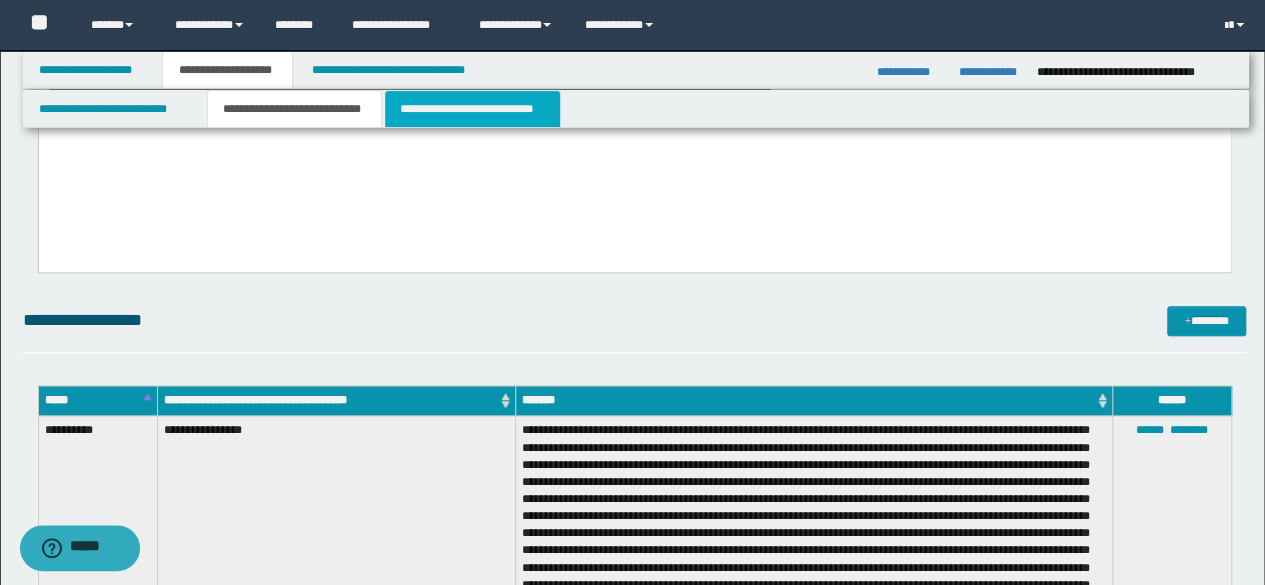 click on "**********" at bounding box center [472, 109] 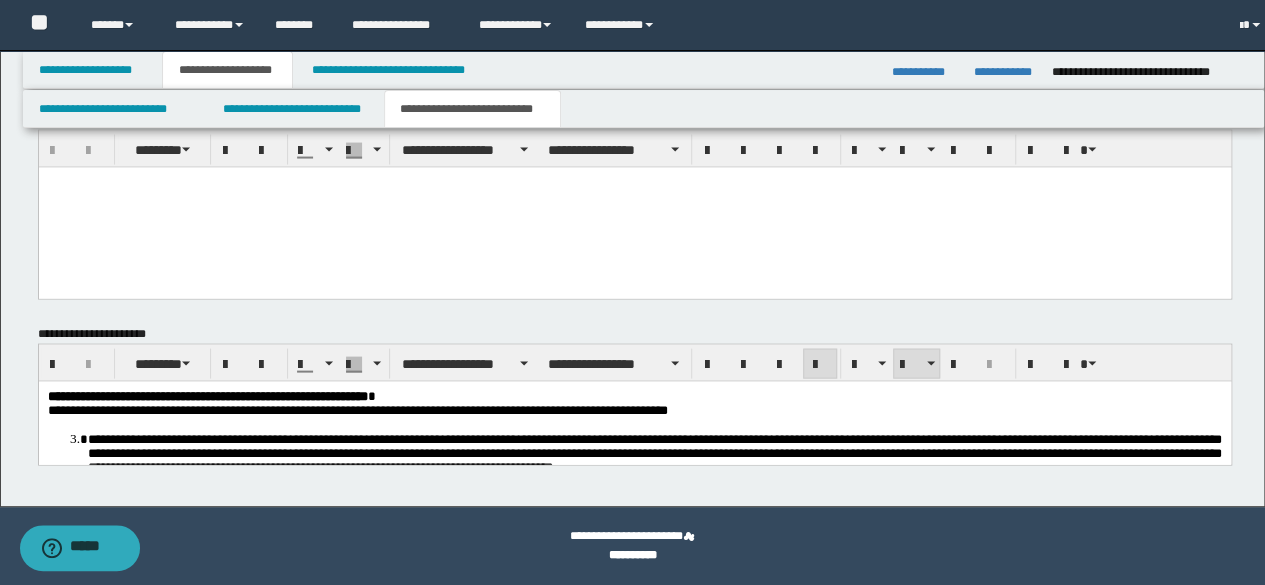 scroll, scrollTop: 1959, scrollLeft: 0, axis: vertical 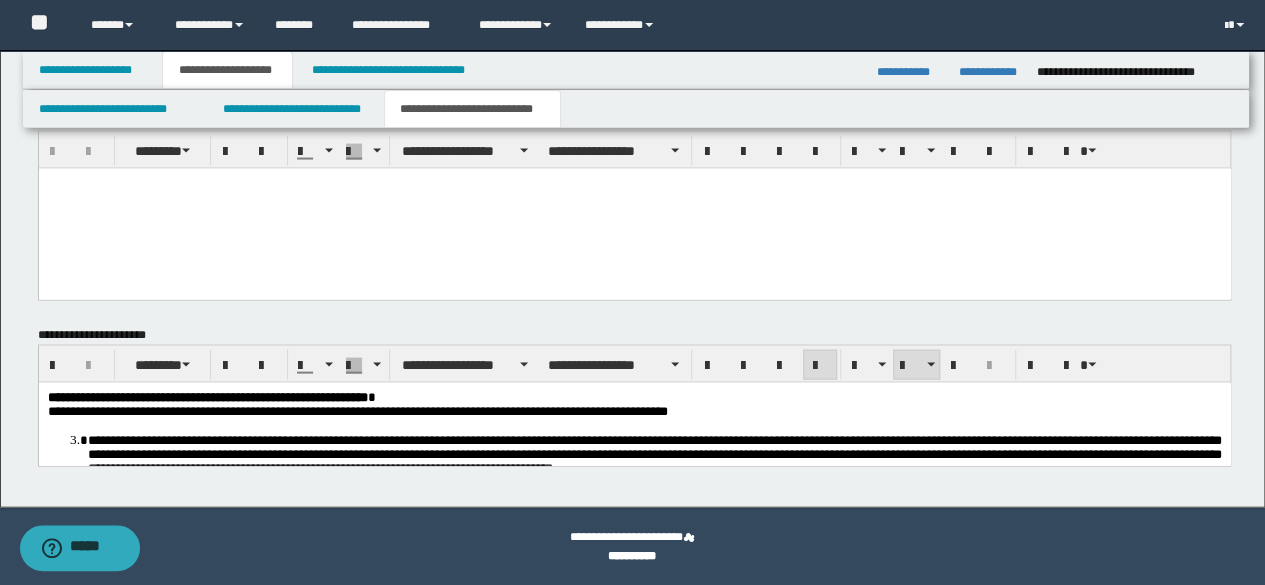 click on "**********" at bounding box center [207, 396] 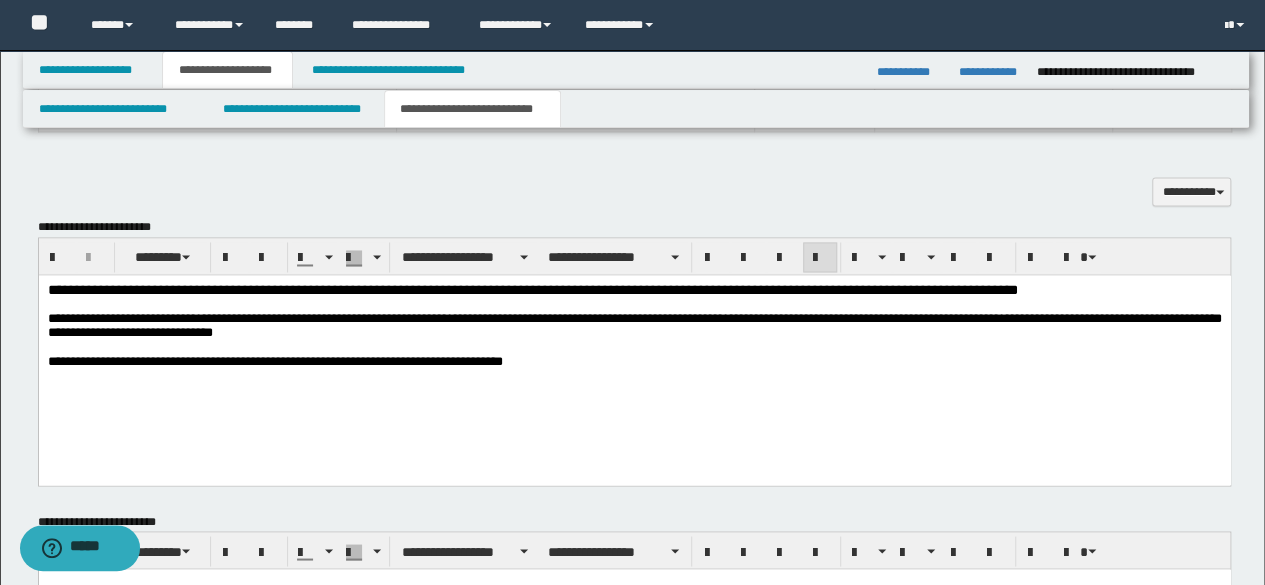 click at bounding box center [634, 305] 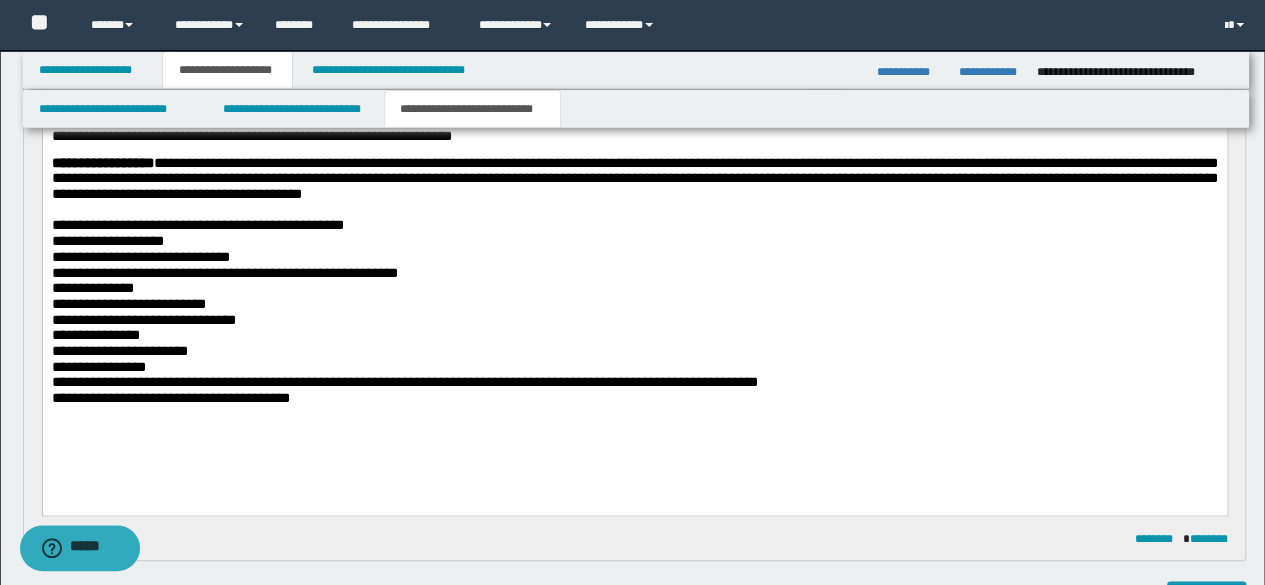 scroll, scrollTop: 859, scrollLeft: 0, axis: vertical 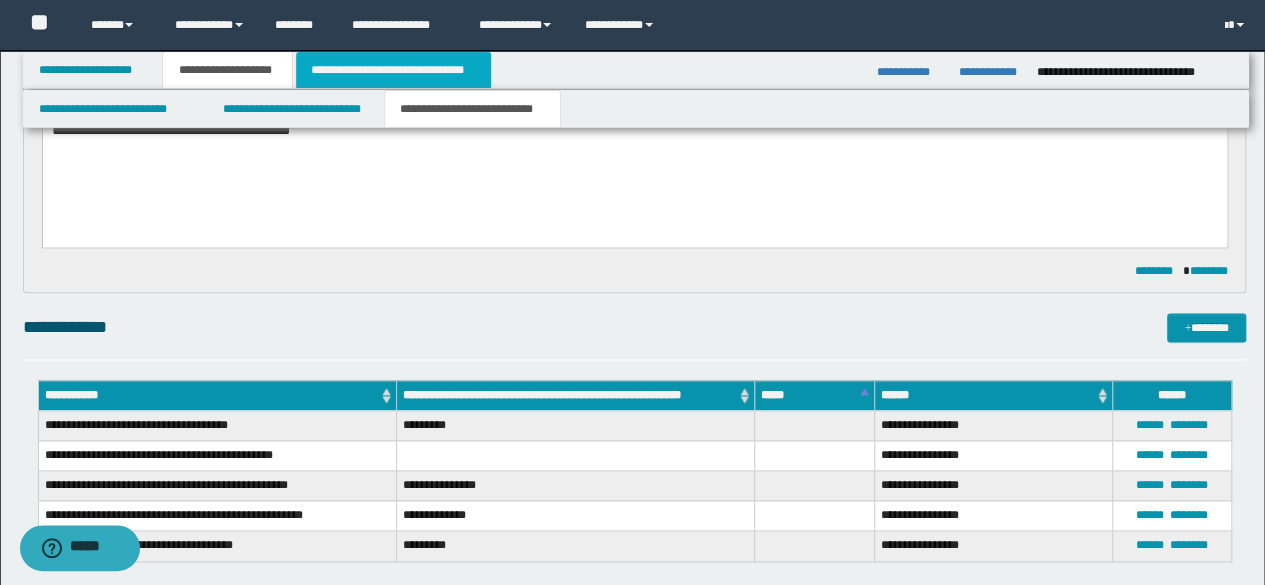 click on "**********" at bounding box center [393, 70] 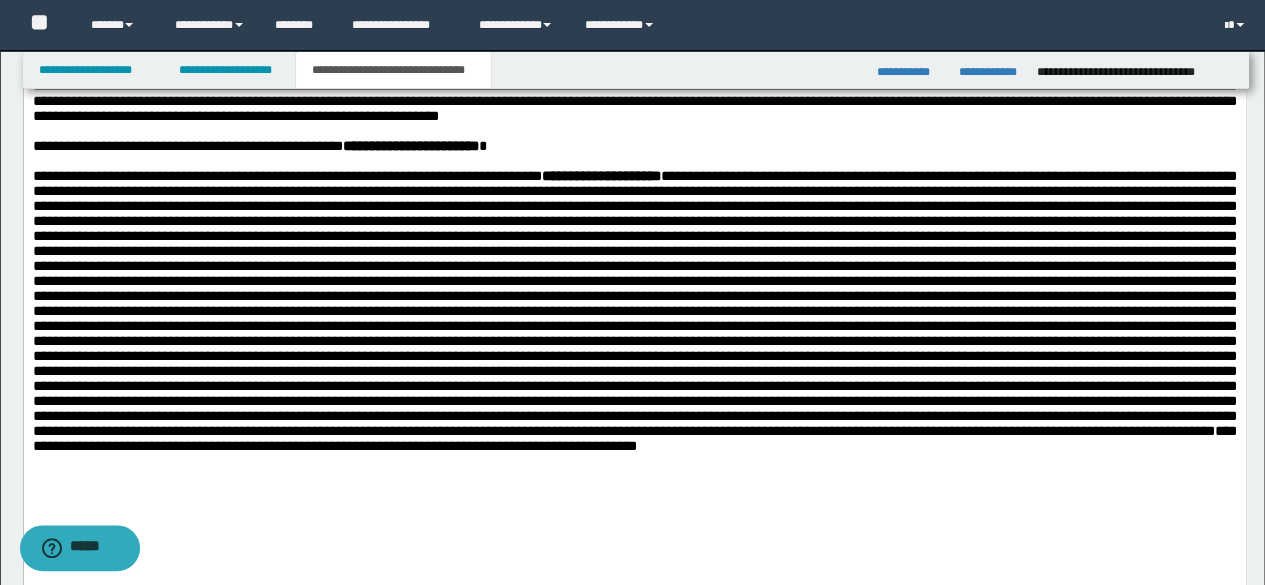 scroll, scrollTop: 898, scrollLeft: 0, axis: vertical 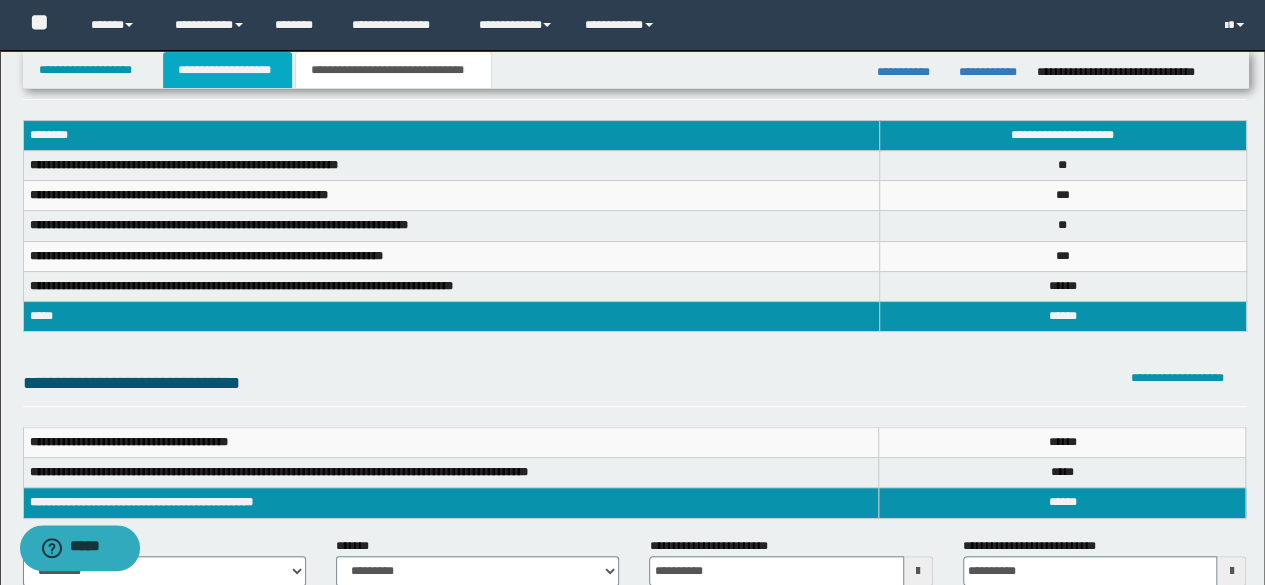 click on "**********" at bounding box center (227, 70) 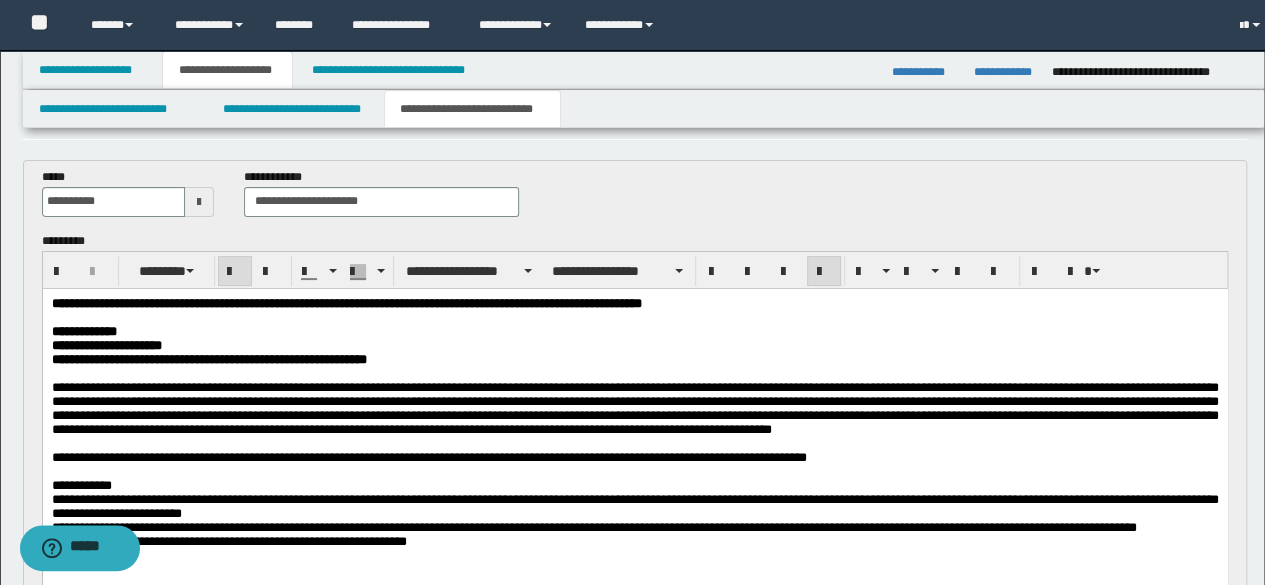 scroll, scrollTop: 96, scrollLeft: 0, axis: vertical 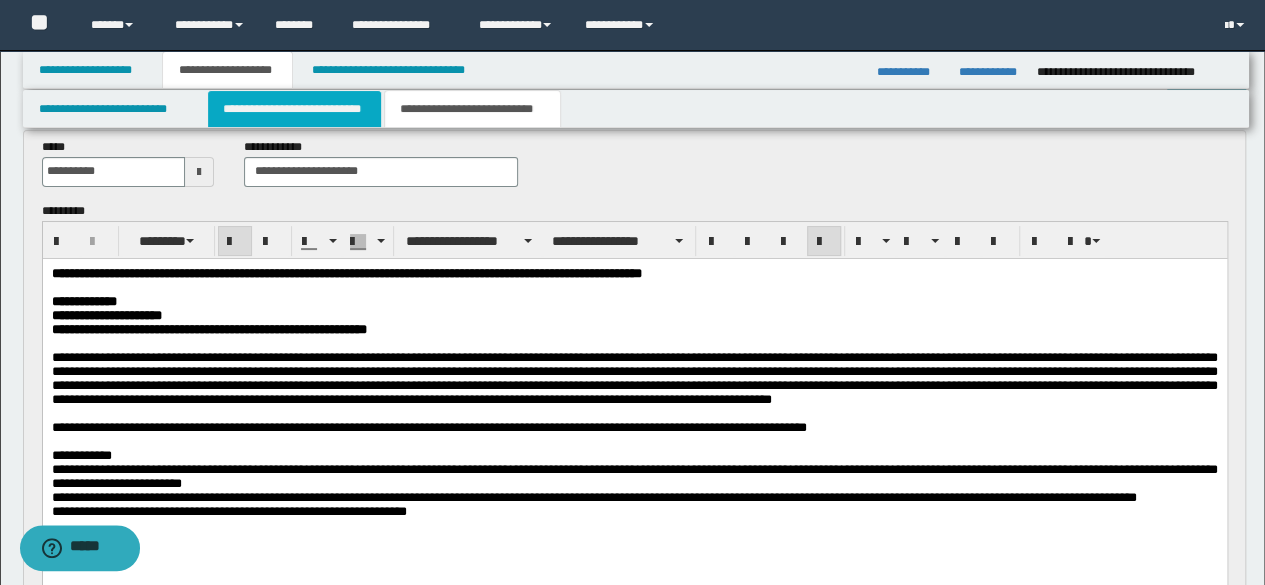click on "**********" at bounding box center [294, 109] 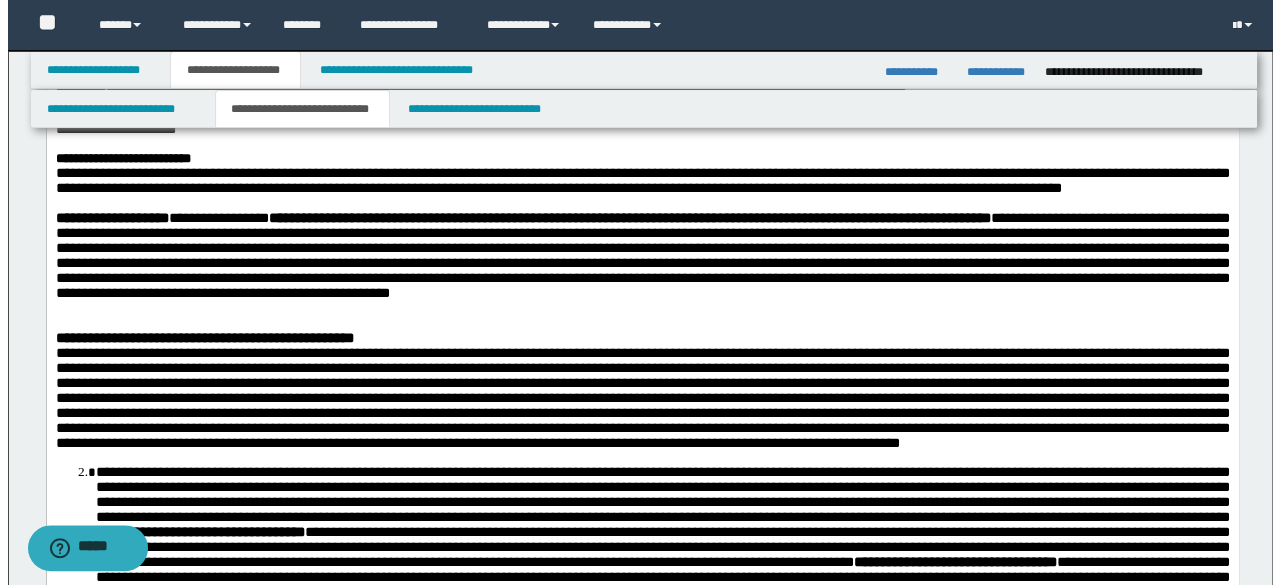 scroll, scrollTop: 396, scrollLeft: 0, axis: vertical 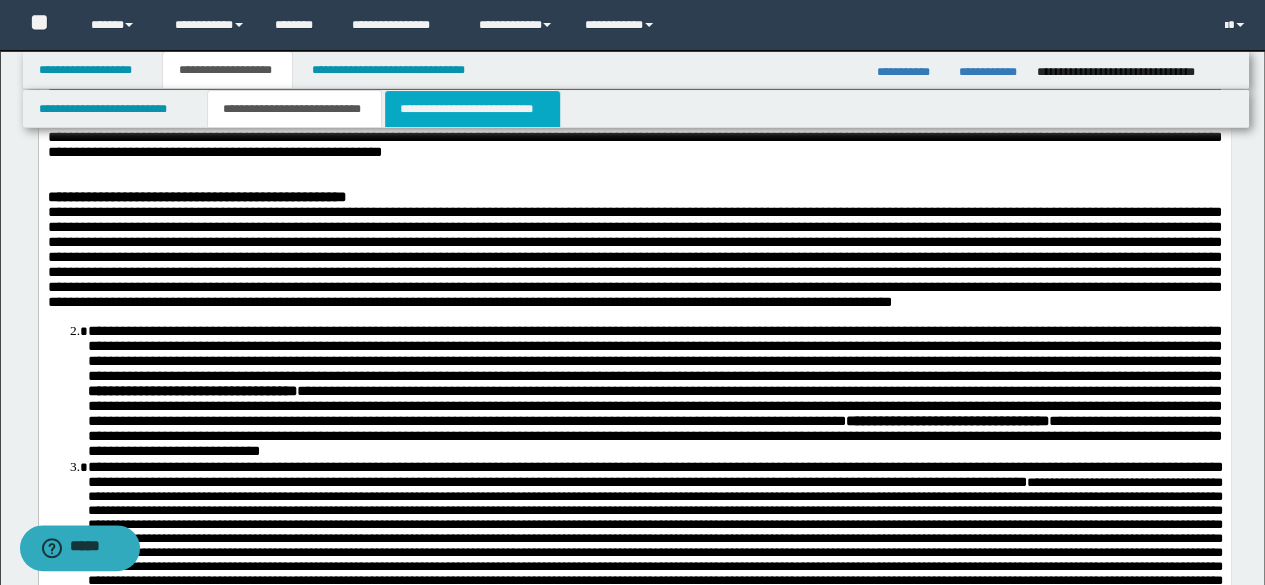 click on "**********" at bounding box center [472, 109] 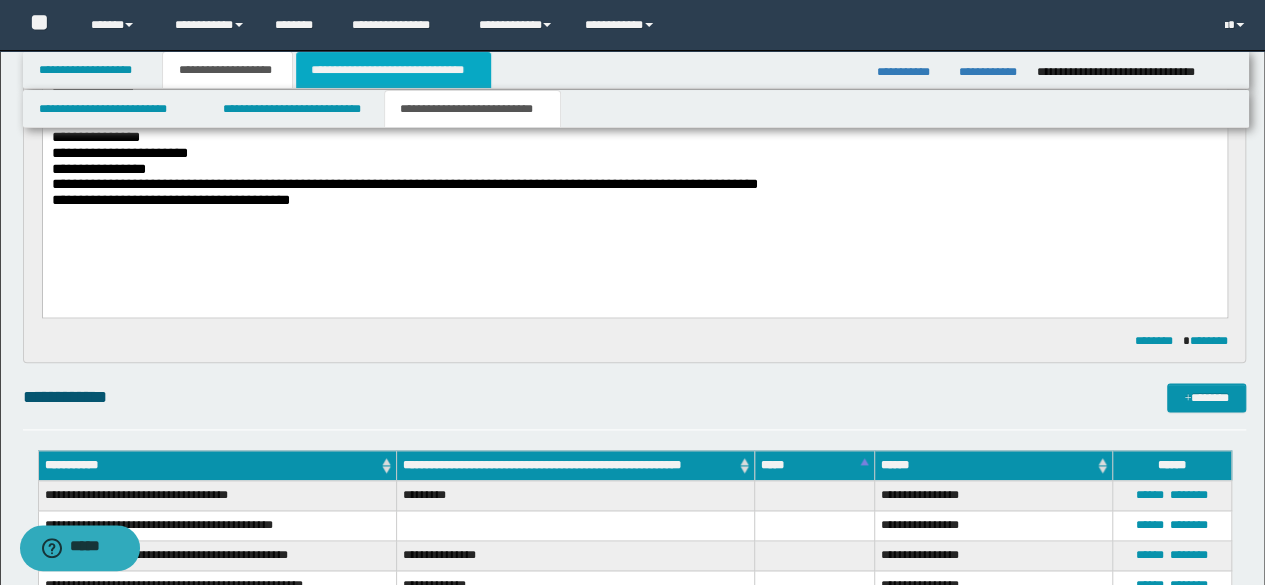 click on "**********" at bounding box center [393, 70] 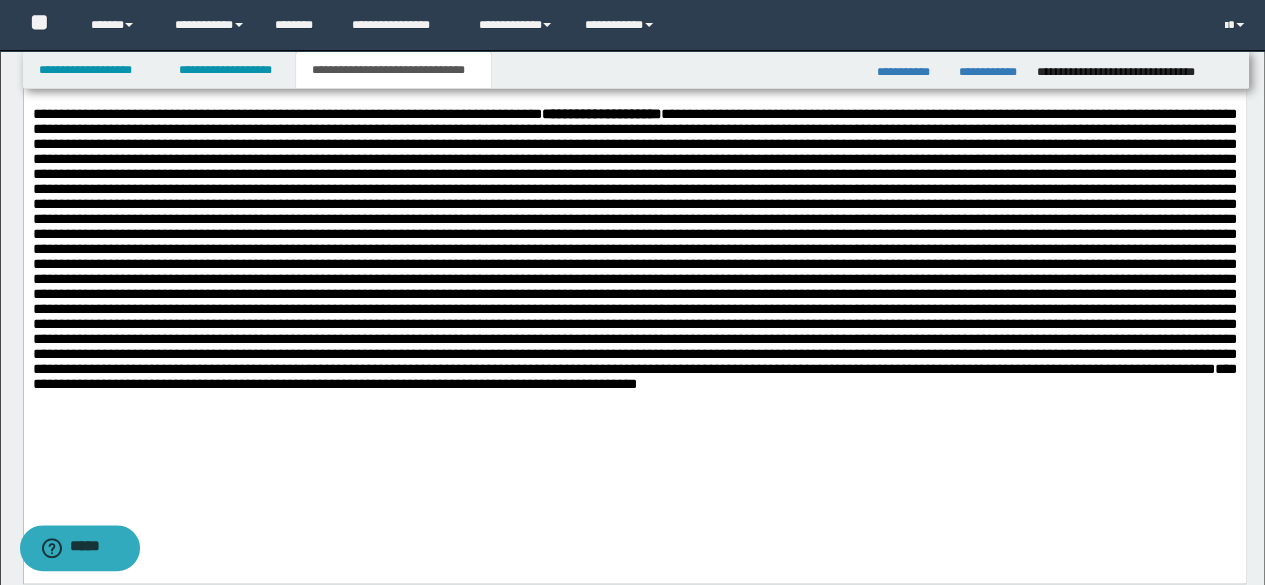 scroll, scrollTop: 828, scrollLeft: 0, axis: vertical 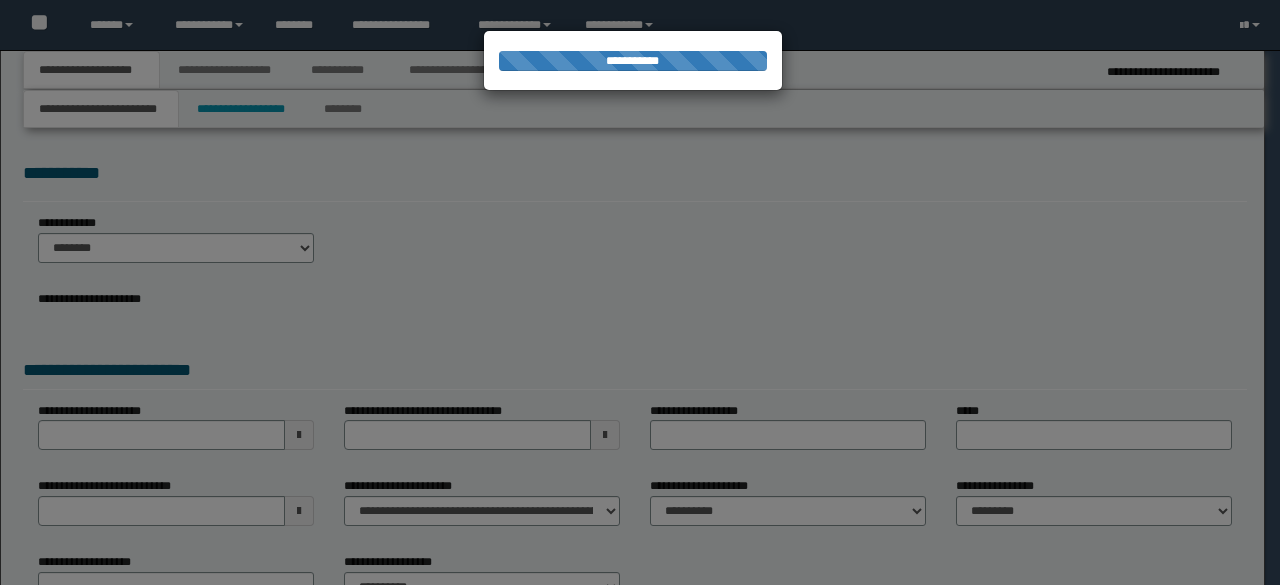 select on "*" 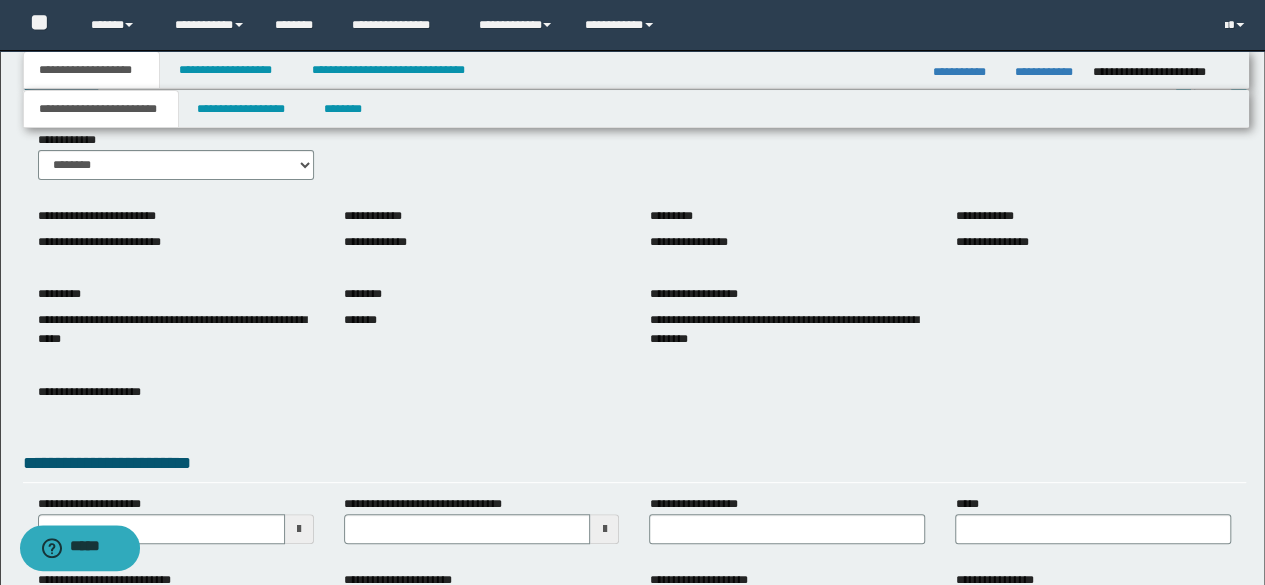 scroll, scrollTop: 200, scrollLeft: 0, axis: vertical 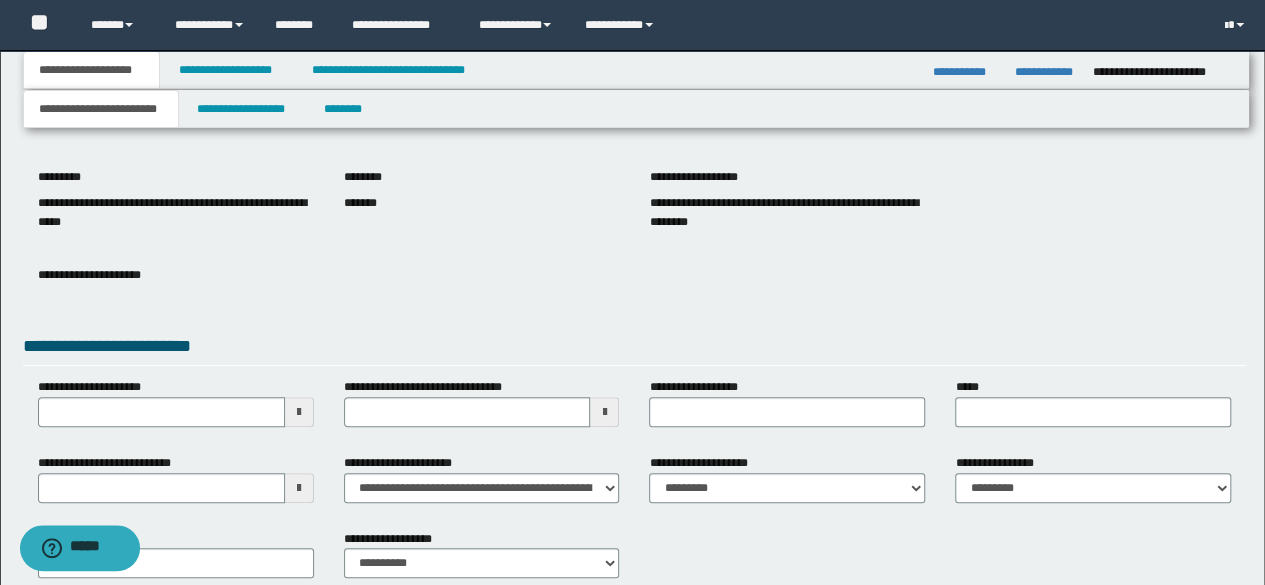 click on "**********" at bounding box center (116, 463) 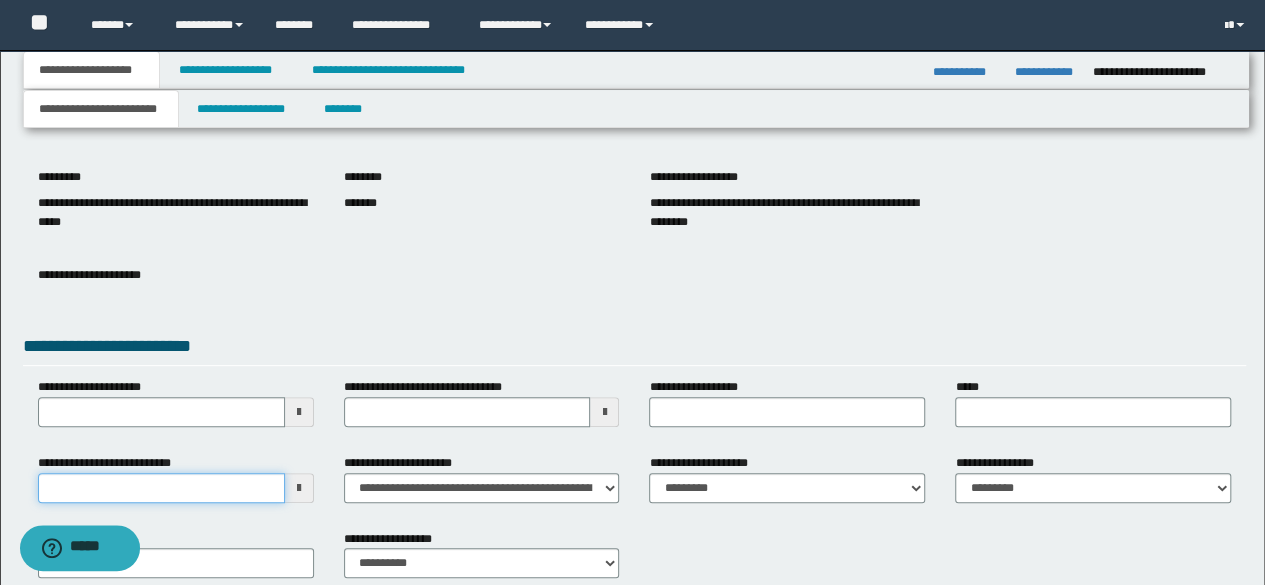 click on "**********" at bounding box center [161, 488] 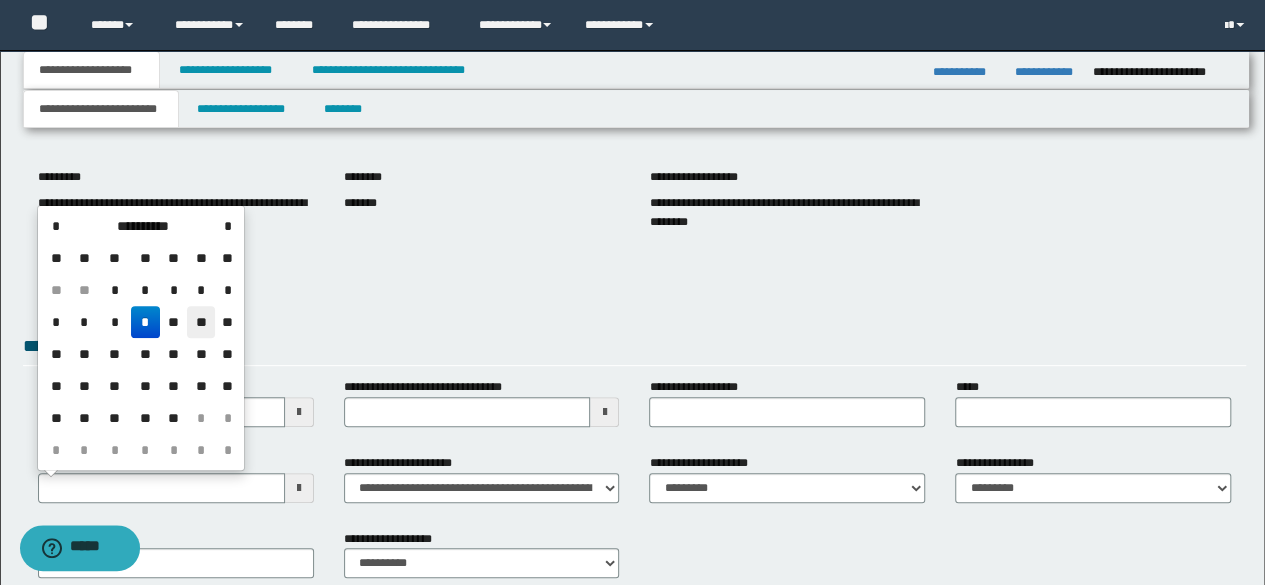 click on "**" at bounding box center [201, 322] 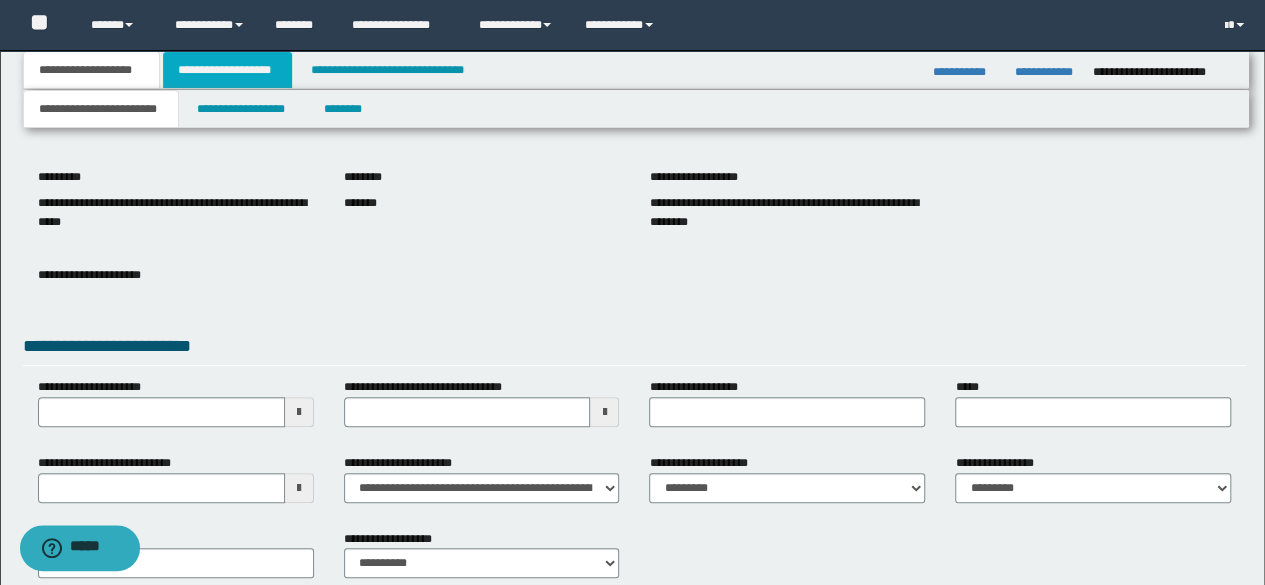 click on "**********" at bounding box center (227, 70) 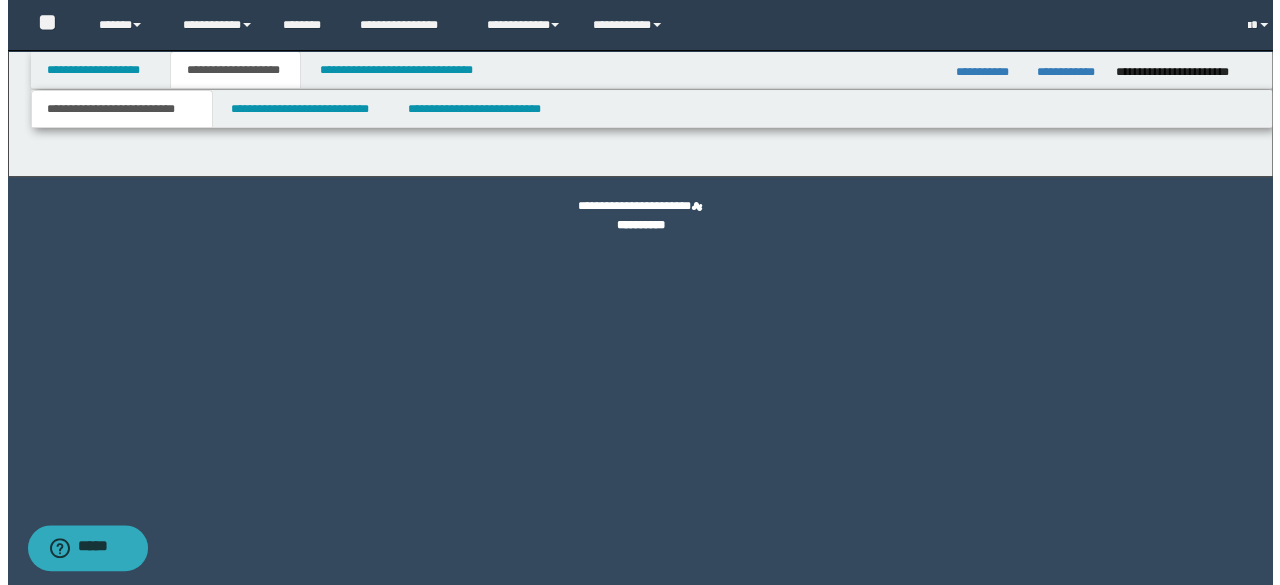 scroll, scrollTop: 0, scrollLeft: 0, axis: both 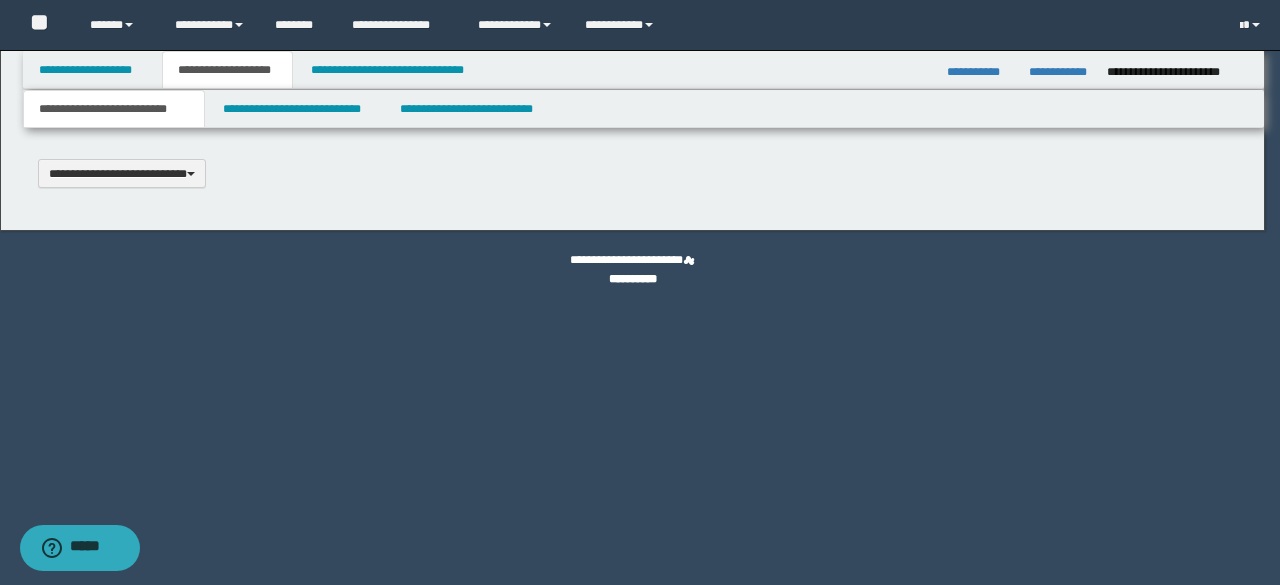 type 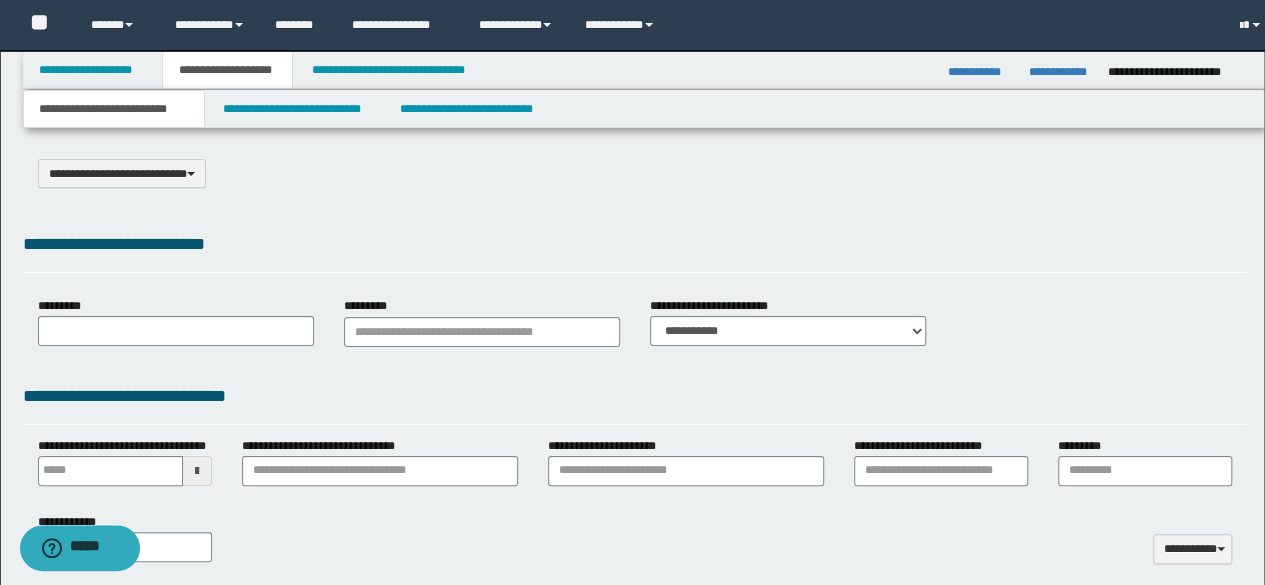 select on "*" 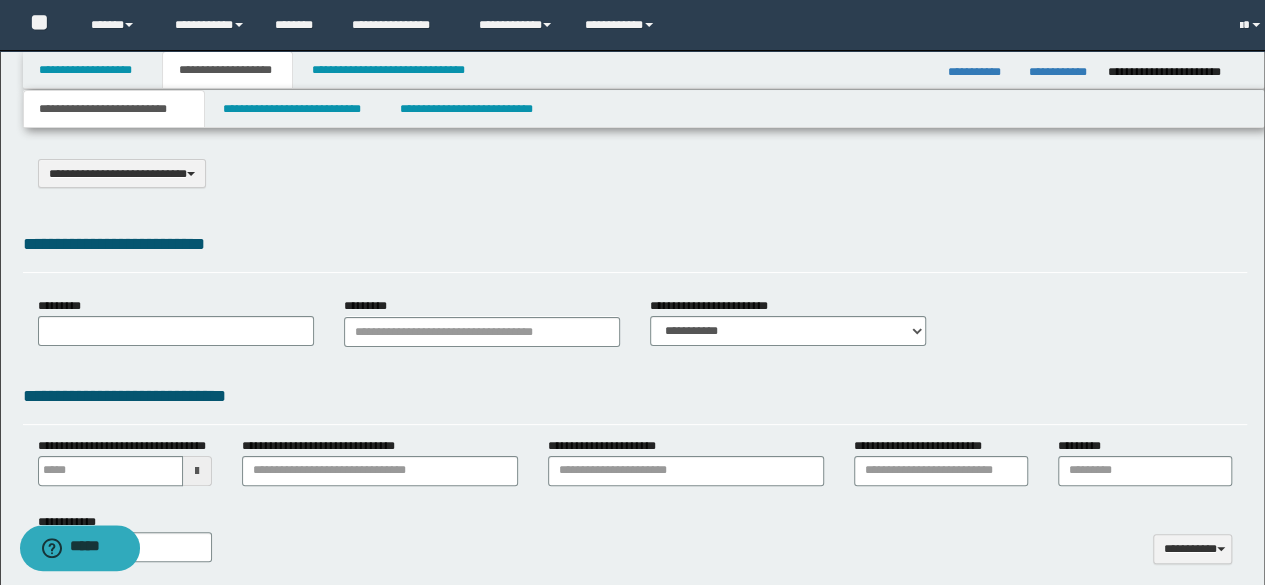type 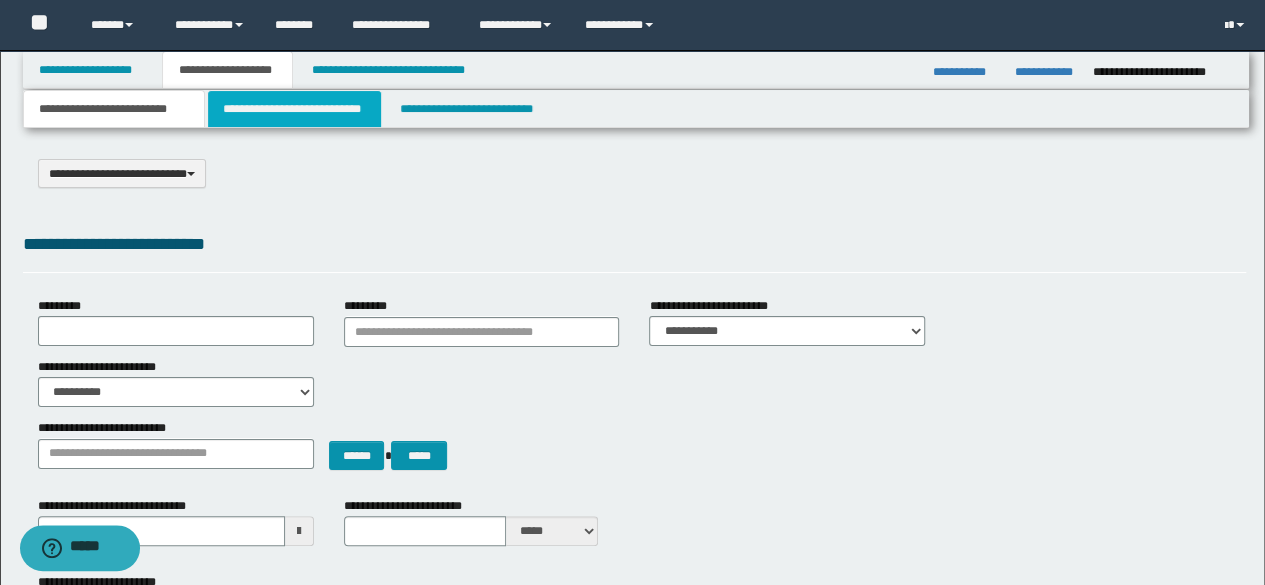 click on "**********" at bounding box center (294, 109) 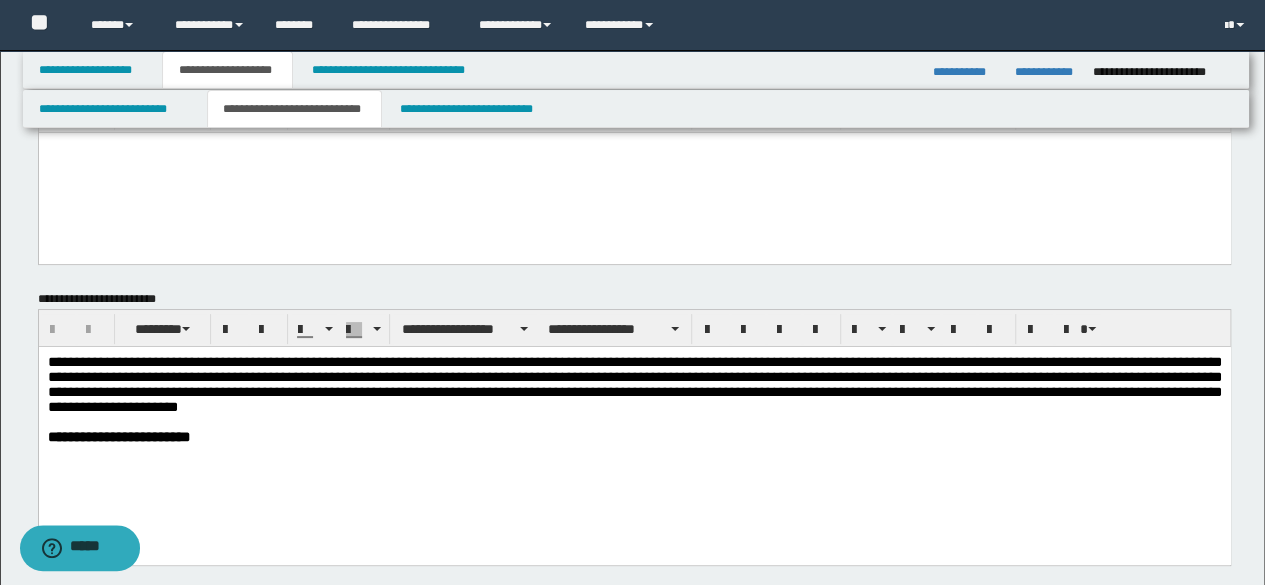 scroll, scrollTop: 0, scrollLeft: 0, axis: both 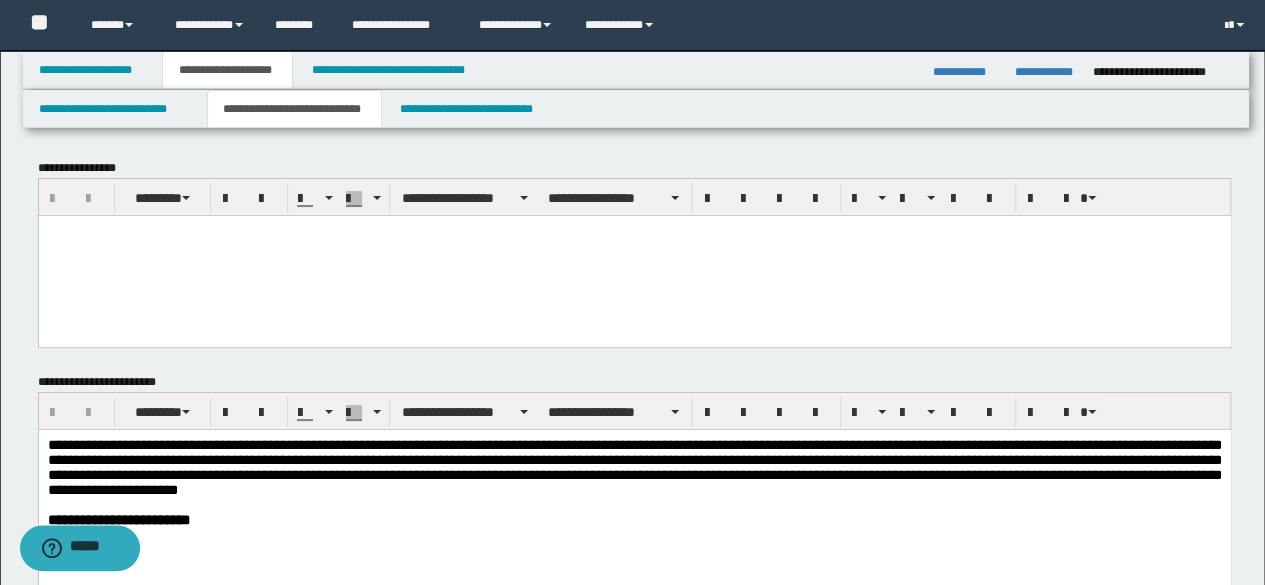 click at bounding box center [634, 255] 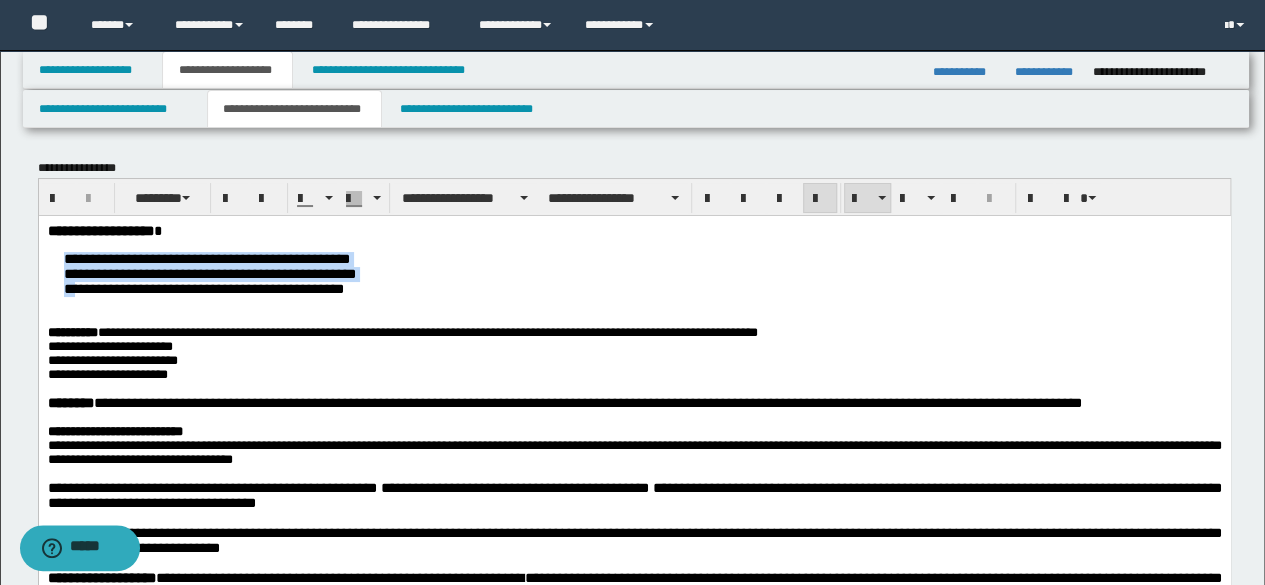 drag, startPoint x: 51, startPoint y: 253, endPoint x: 82, endPoint y: 290, distance: 48.270073 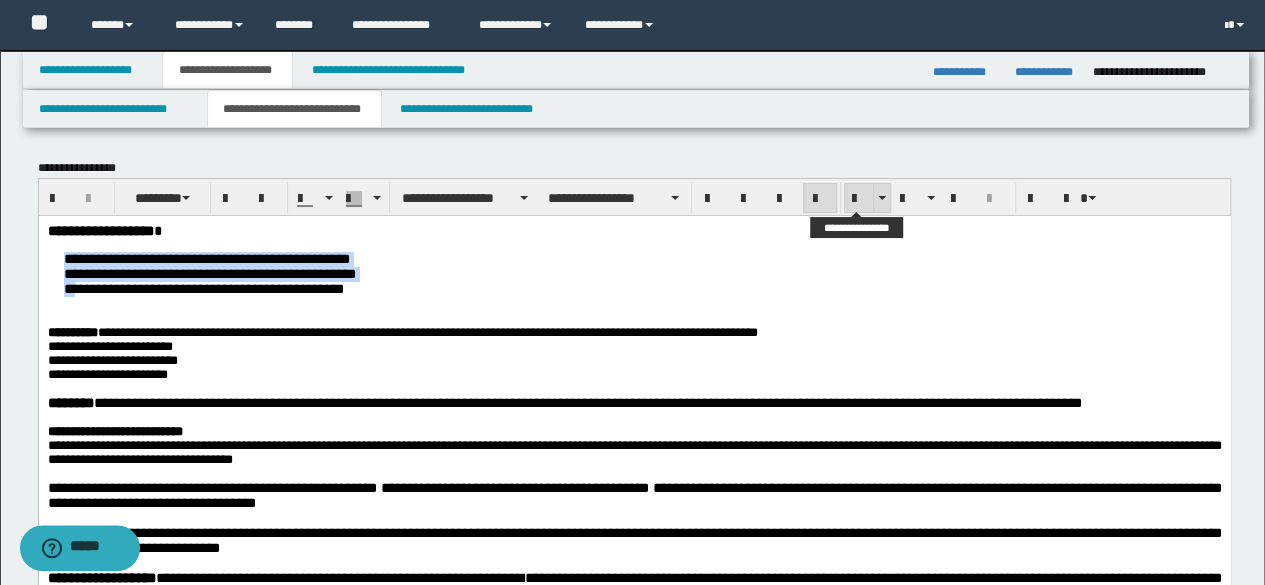 click at bounding box center (859, 199) 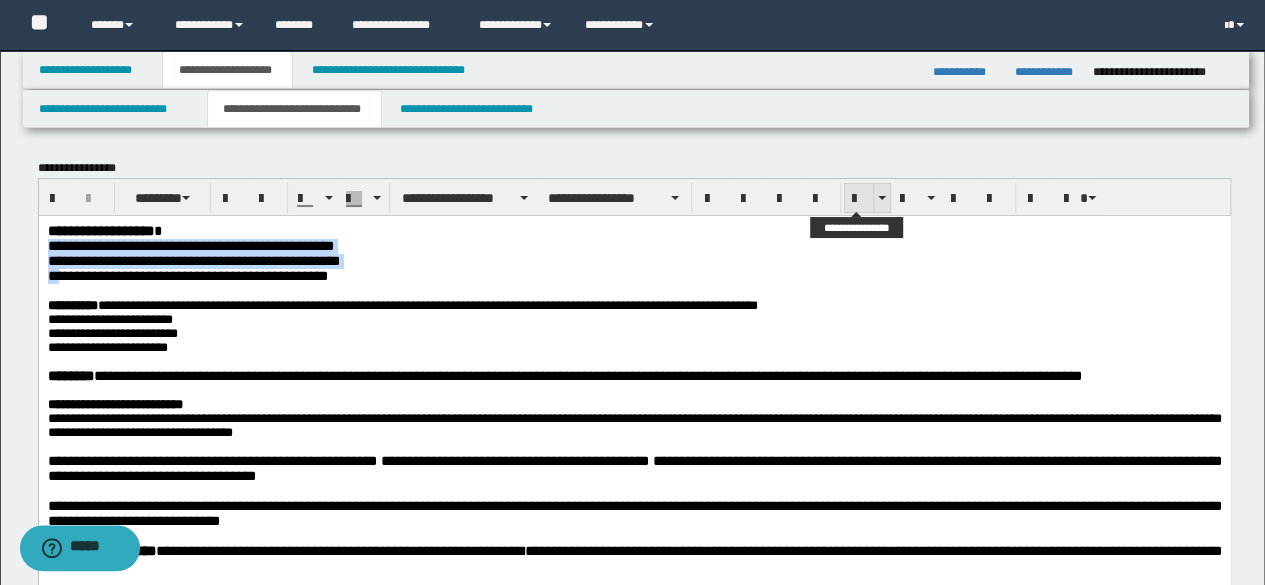click at bounding box center [859, 199] 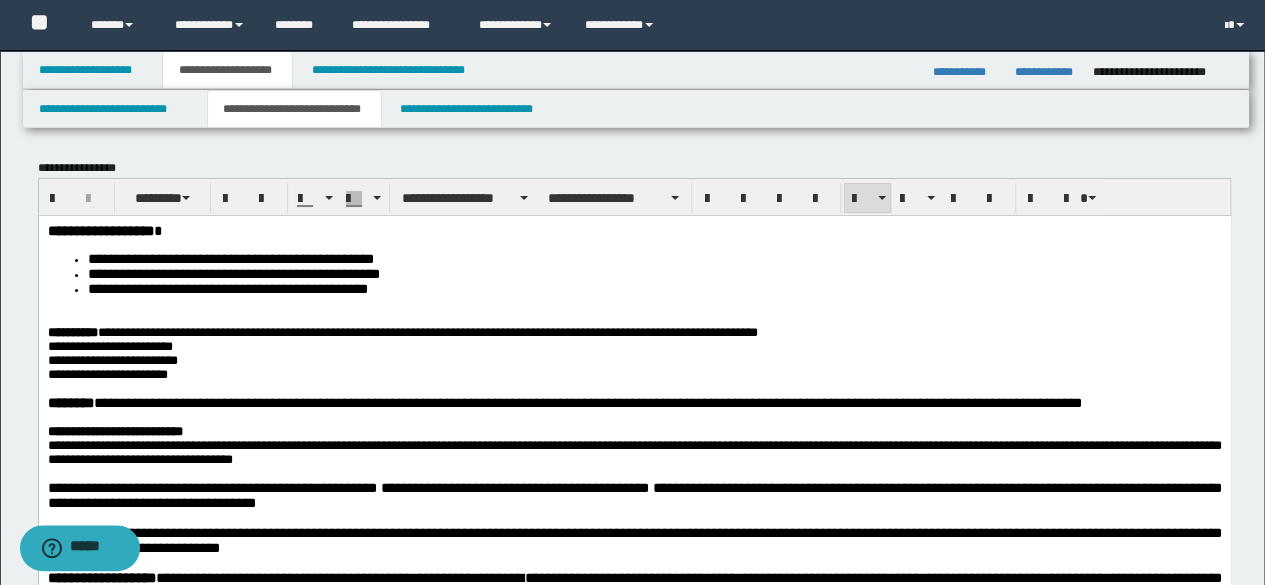 click on "**********" at bounding box center (227, 288) 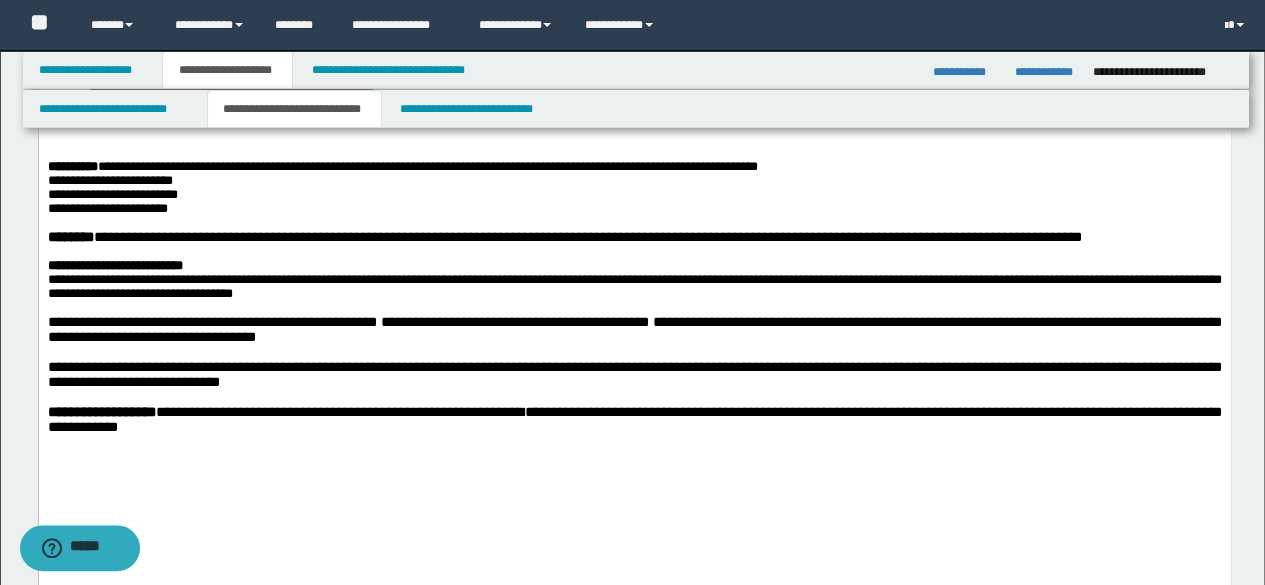scroll, scrollTop: 500, scrollLeft: 0, axis: vertical 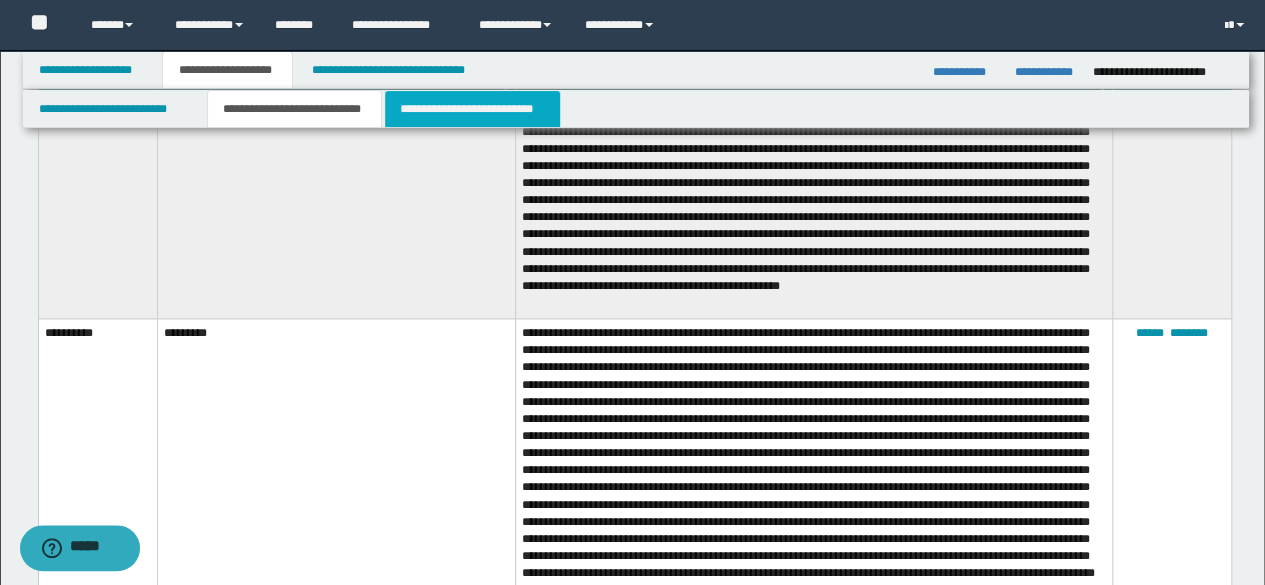 click on "**********" at bounding box center (472, 109) 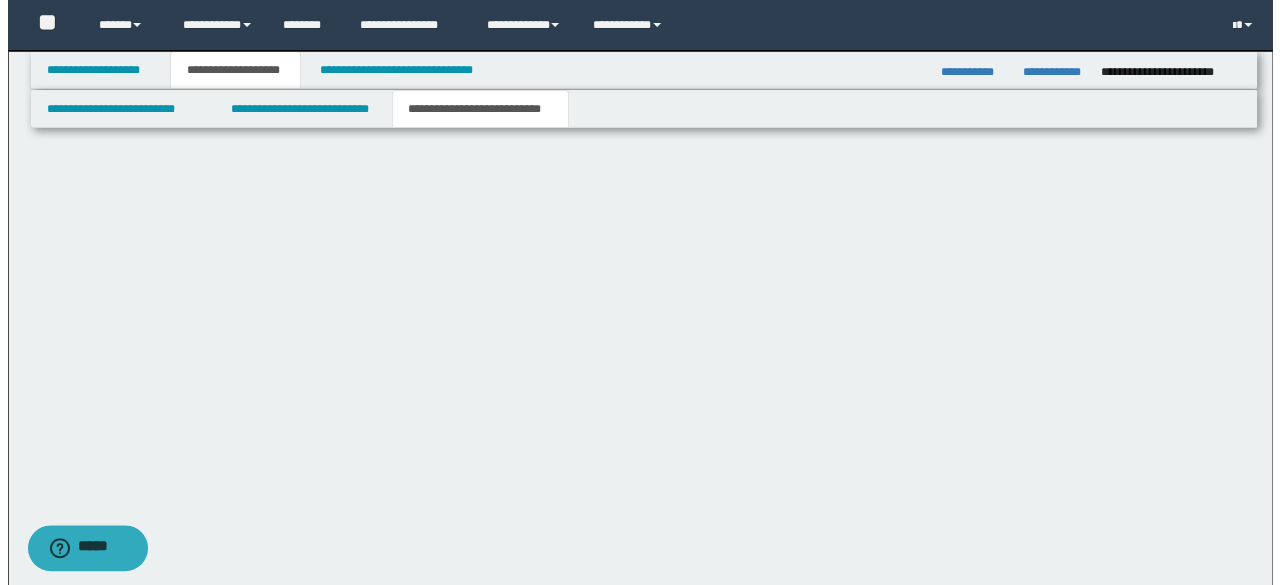 scroll, scrollTop: 0, scrollLeft: 0, axis: both 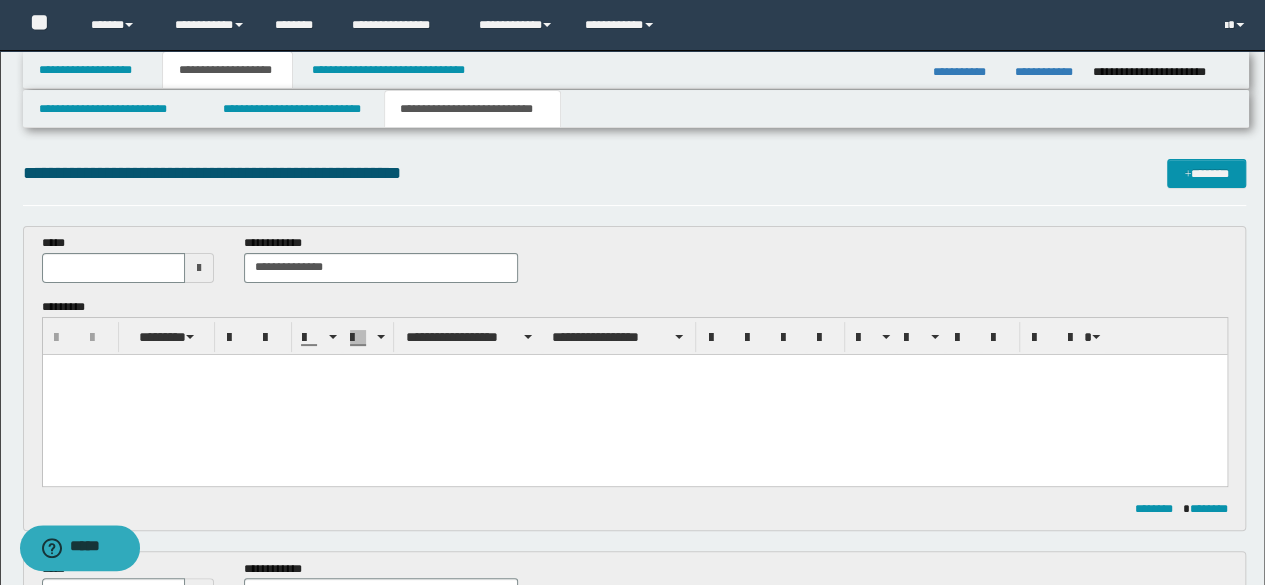 drag, startPoint x: 314, startPoint y: 419, endPoint x: 268, endPoint y: 686, distance: 270.93356 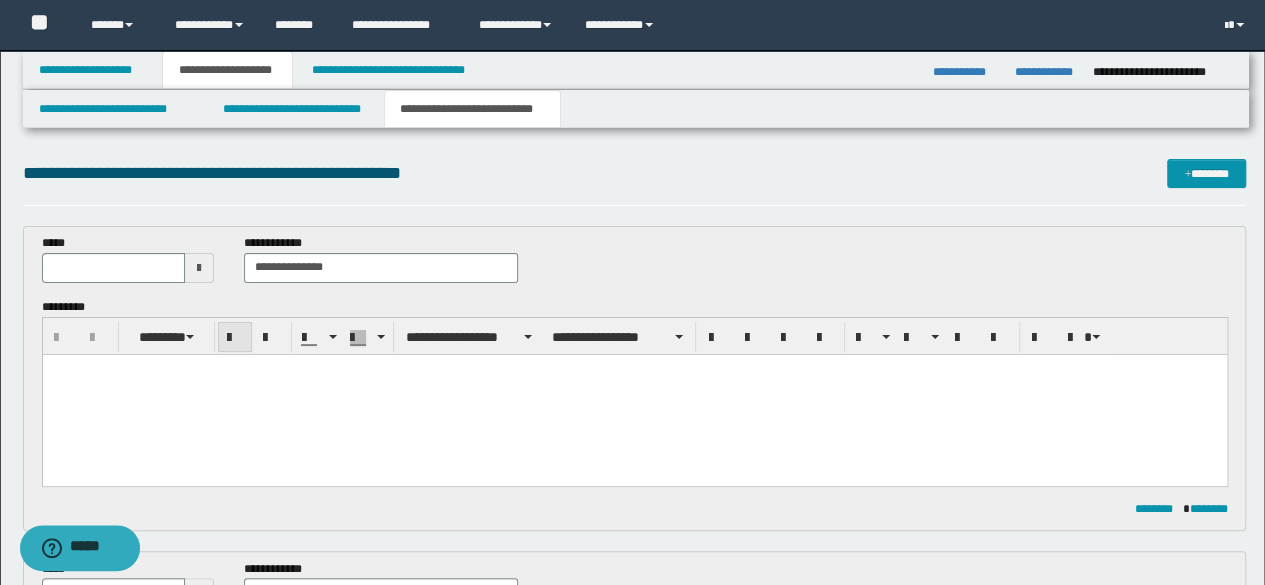 type 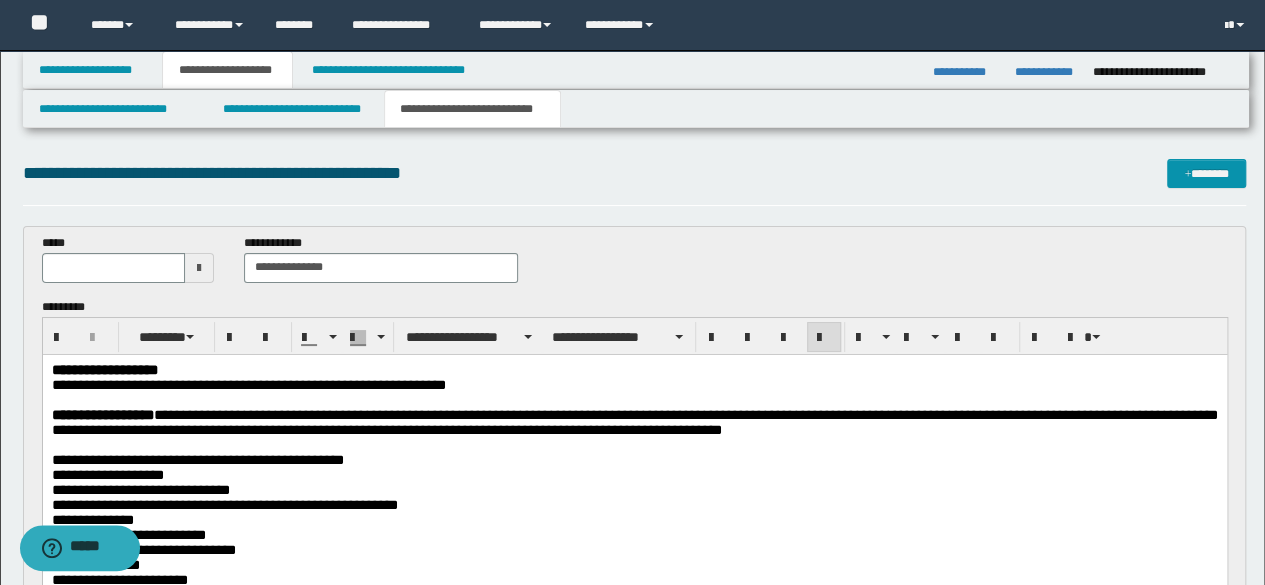 click on "*****" at bounding box center (128, 266) 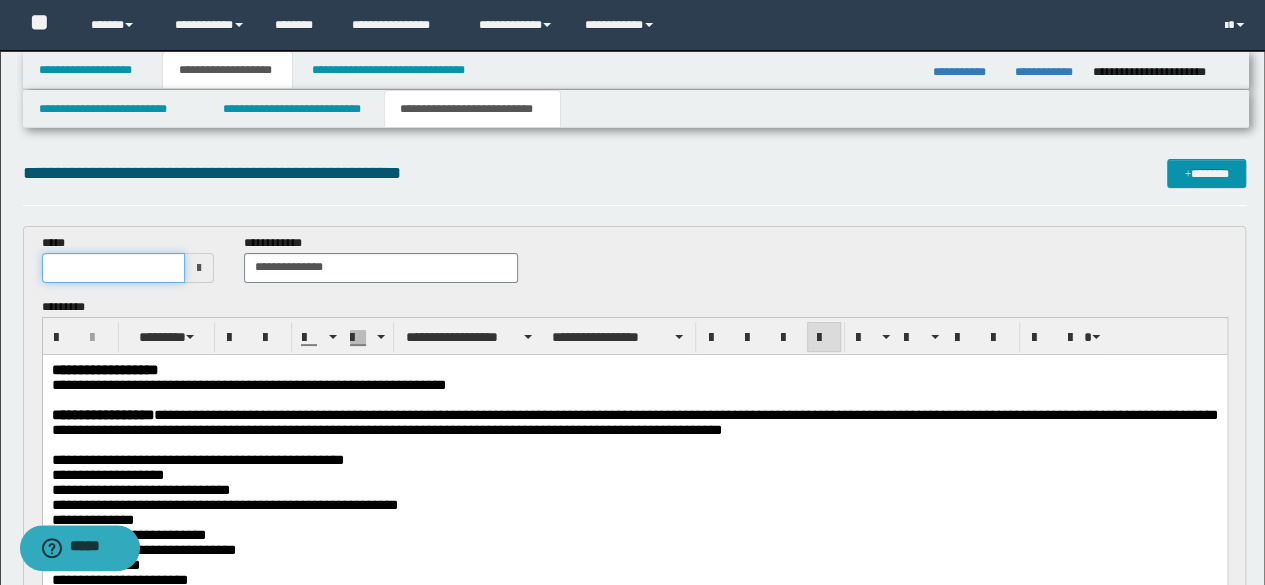 click at bounding box center [114, 268] 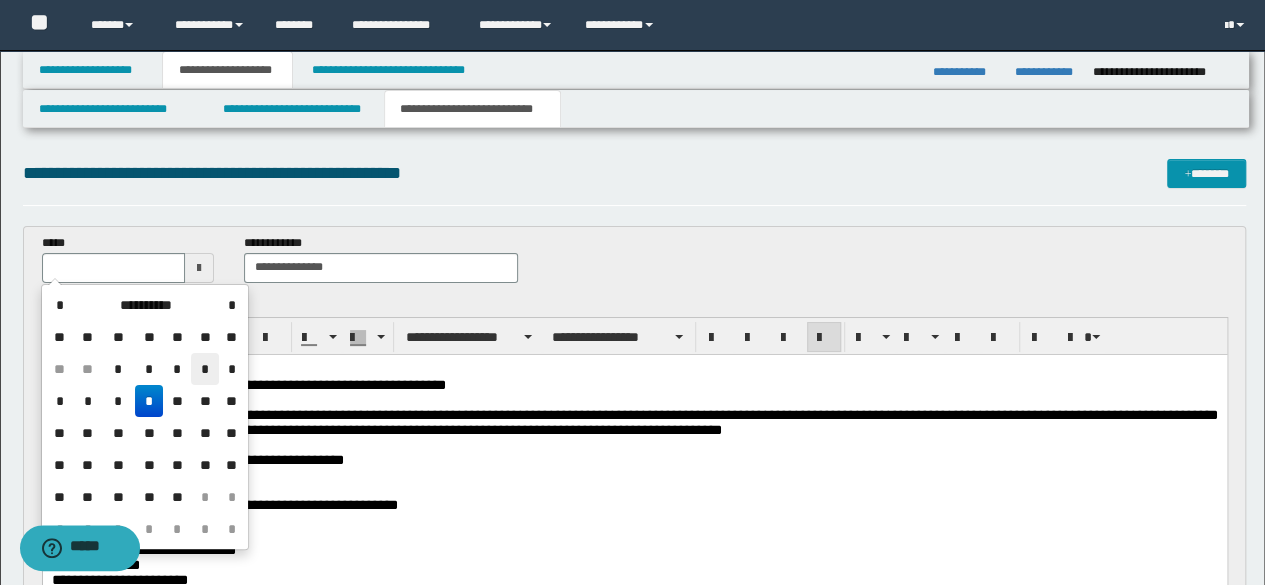 click on "*" at bounding box center [205, 369] 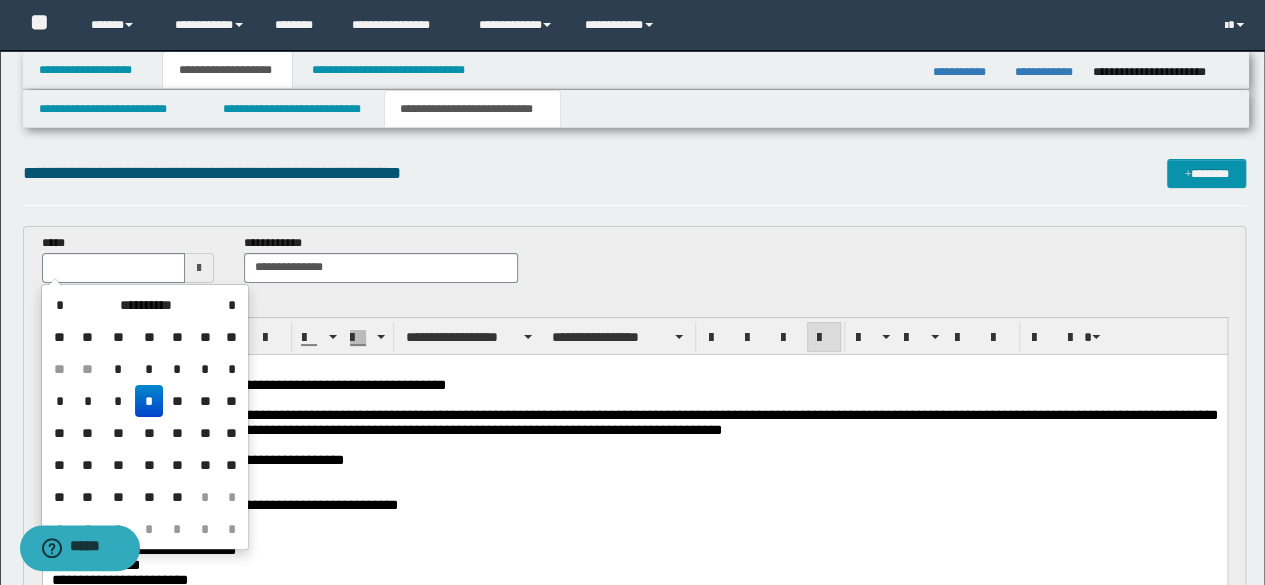 type on "**********" 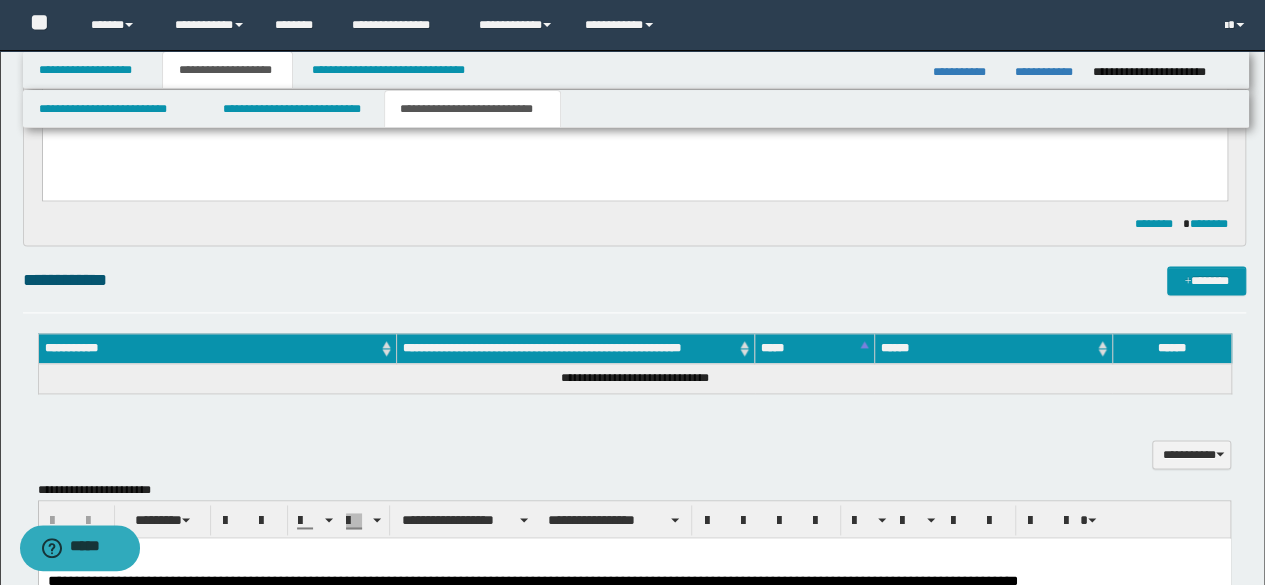 scroll, scrollTop: 1200, scrollLeft: 0, axis: vertical 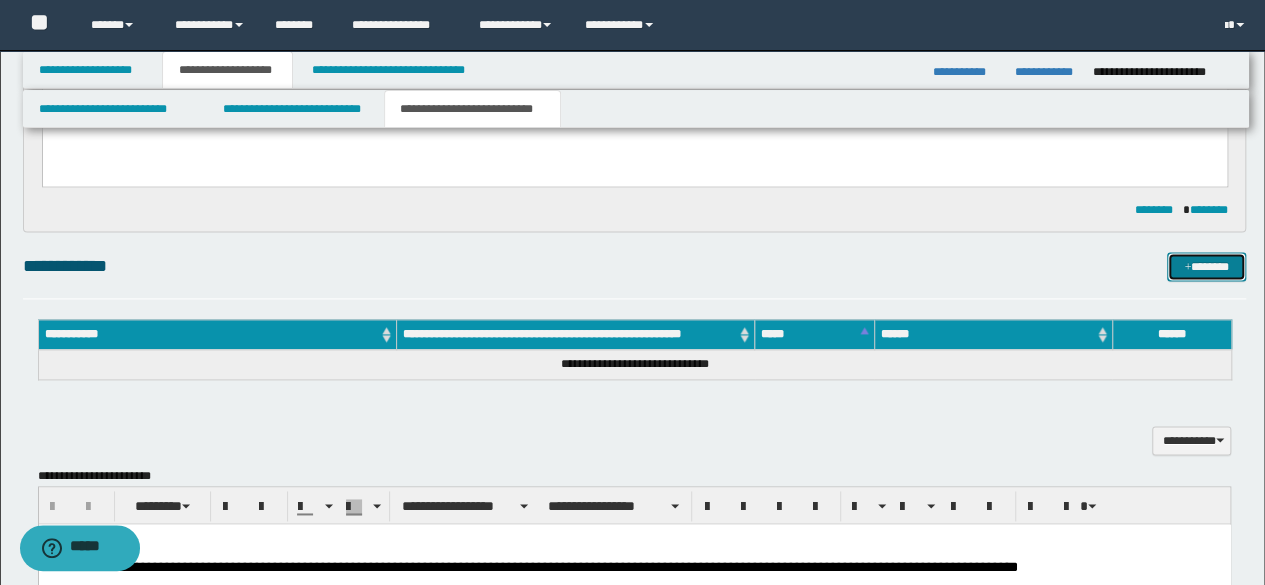 click on "*******" at bounding box center (1206, 266) 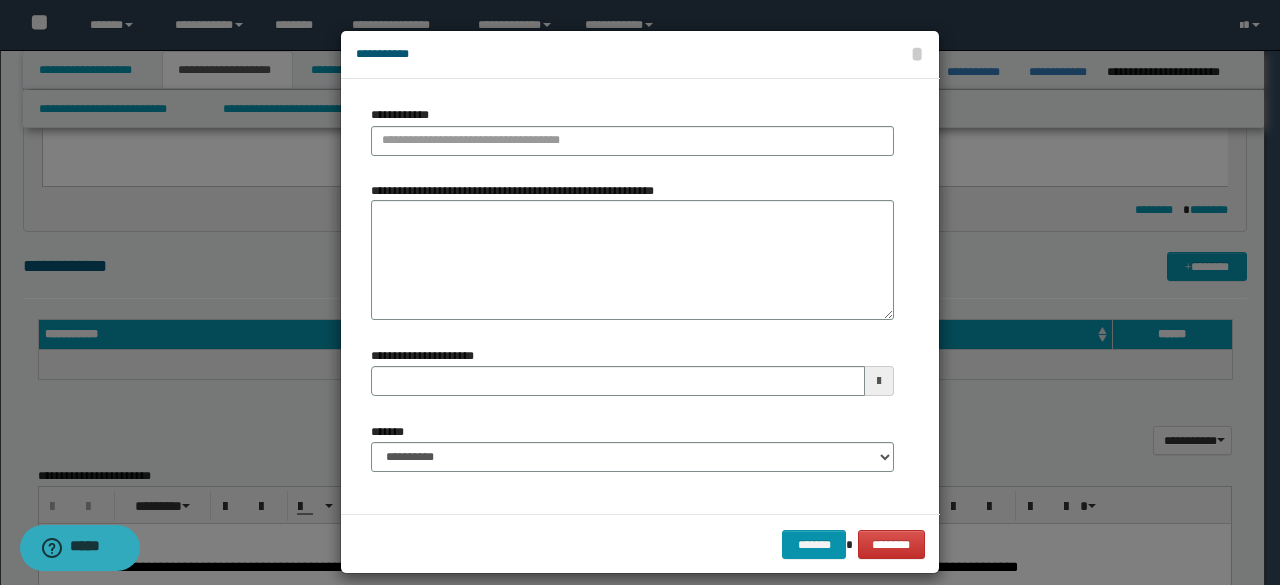 type 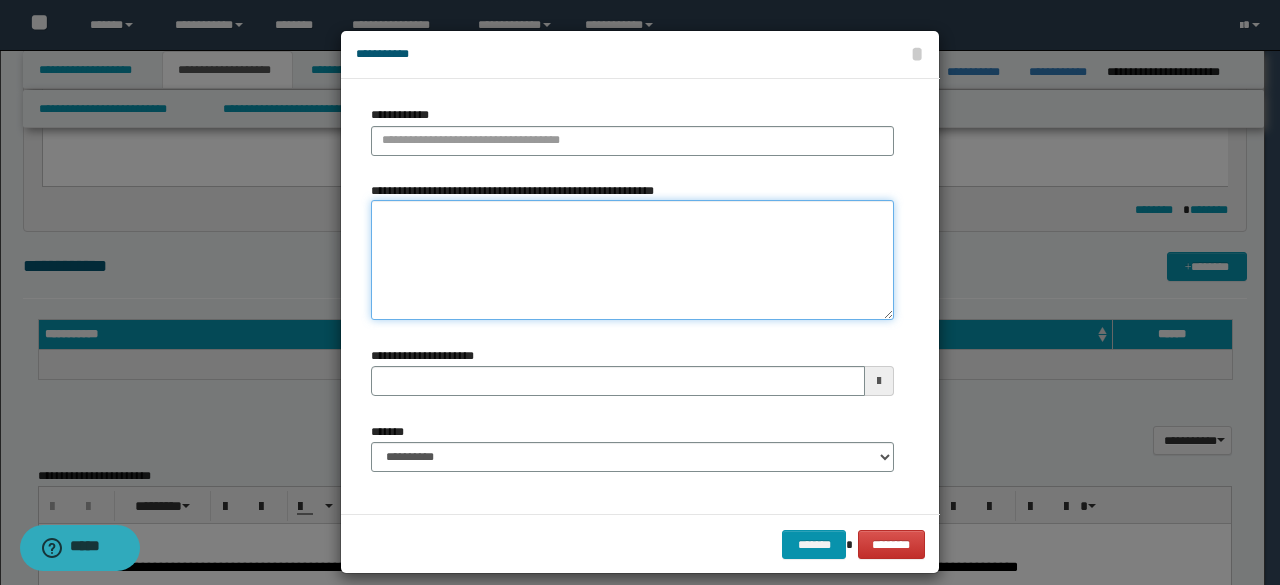 click on "**********" at bounding box center (632, 260) 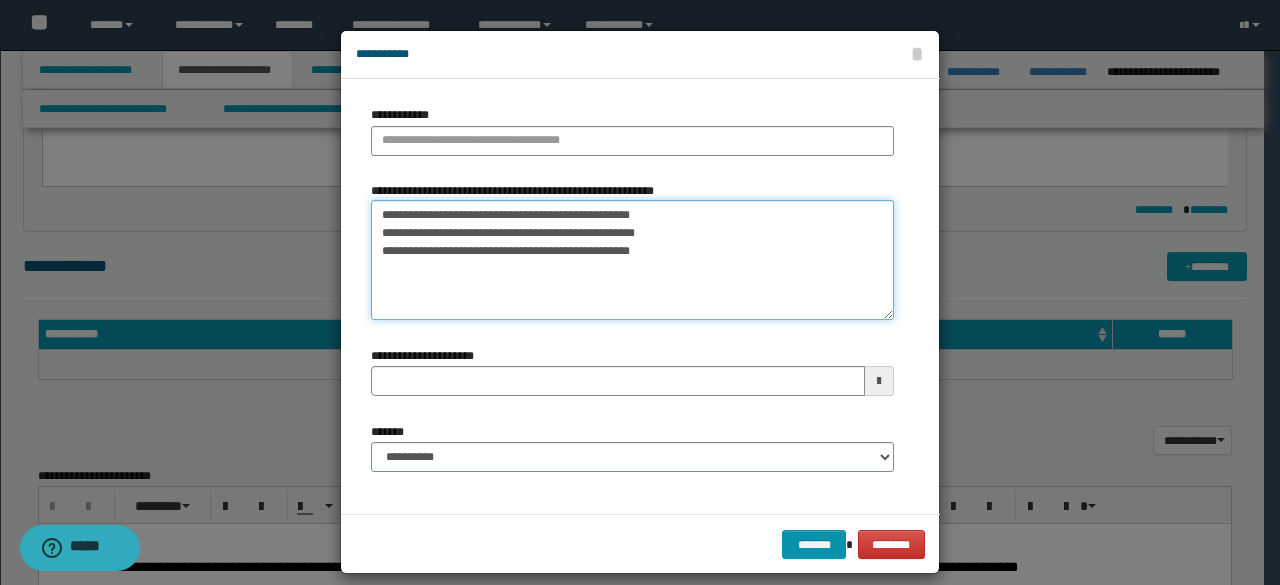 type on "**********" 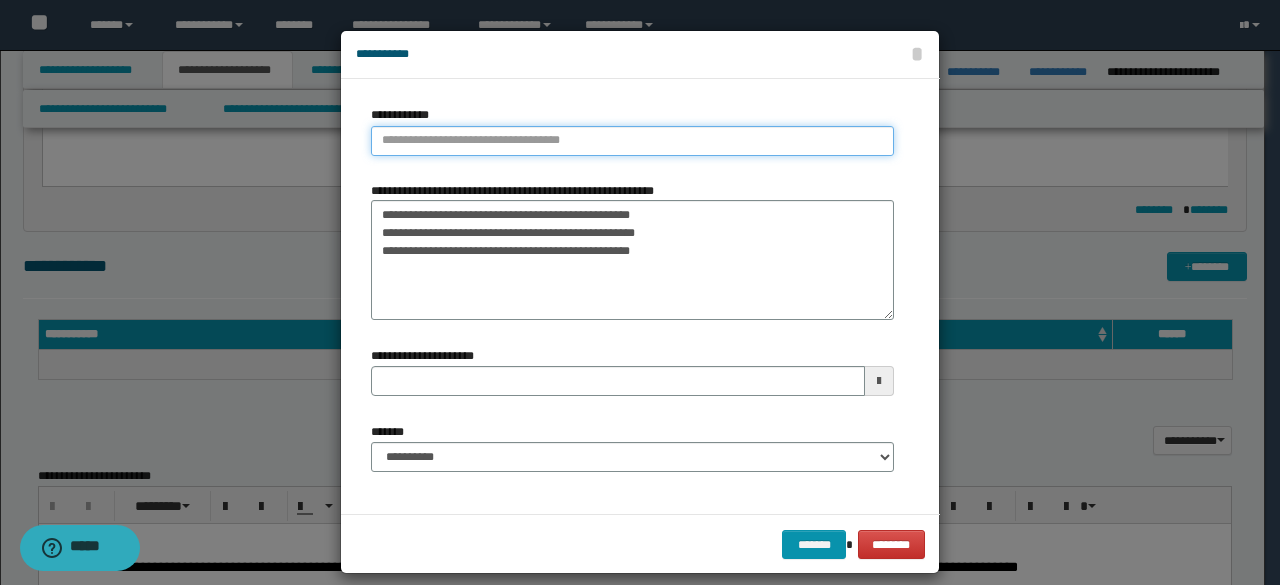 click on "**********" at bounding box center [632, 141] 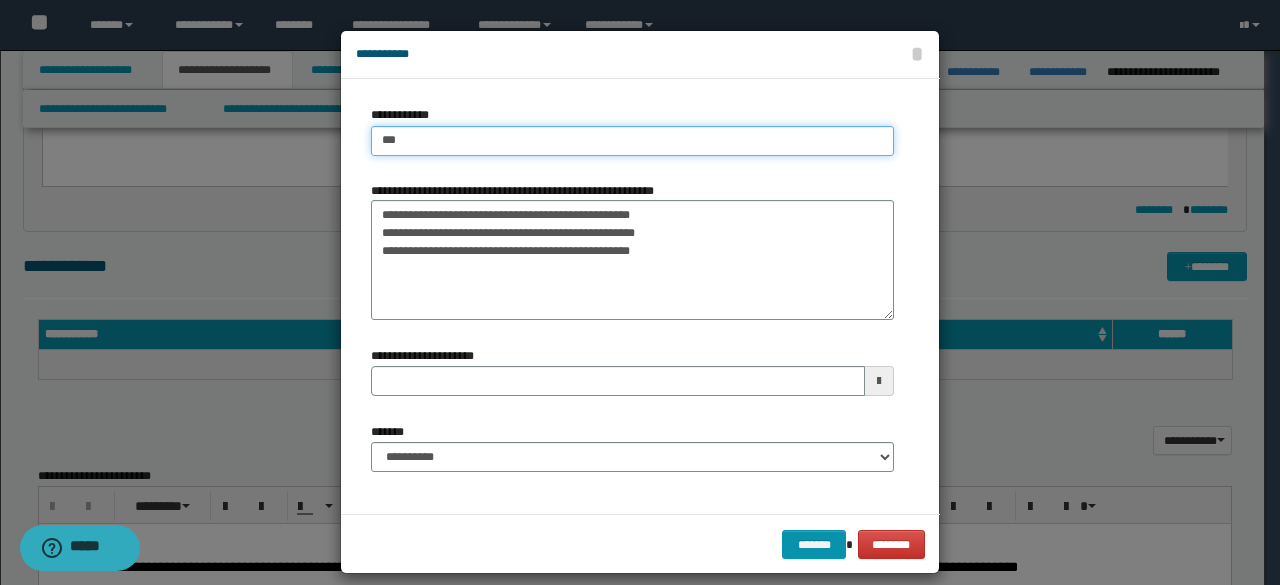 type on "****" 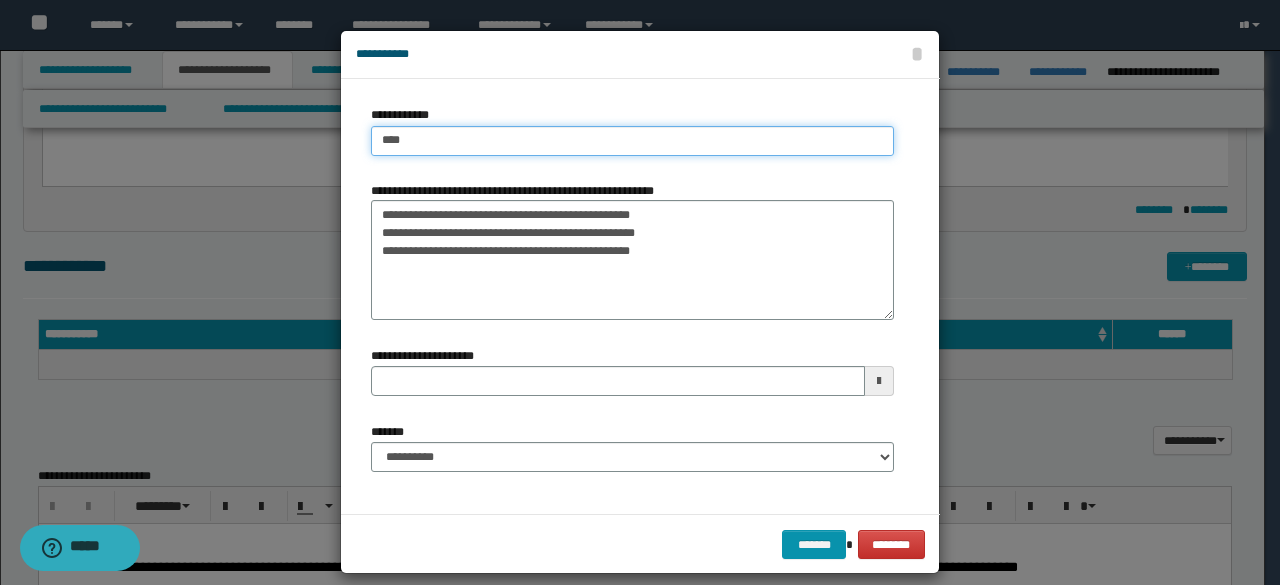type on "****" 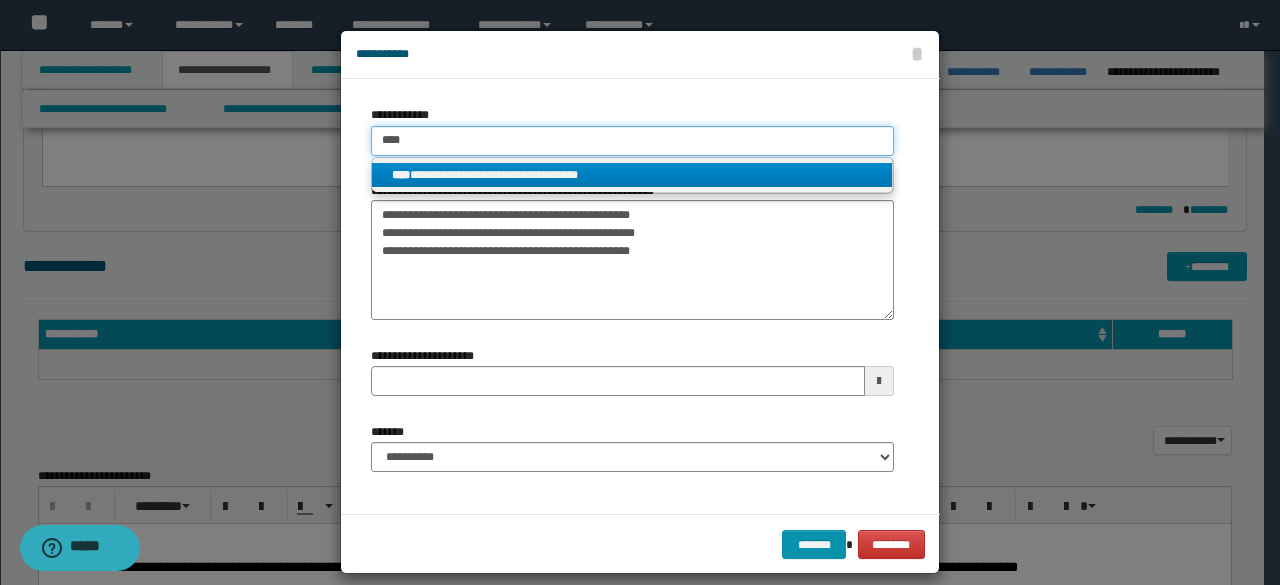 type on "****" 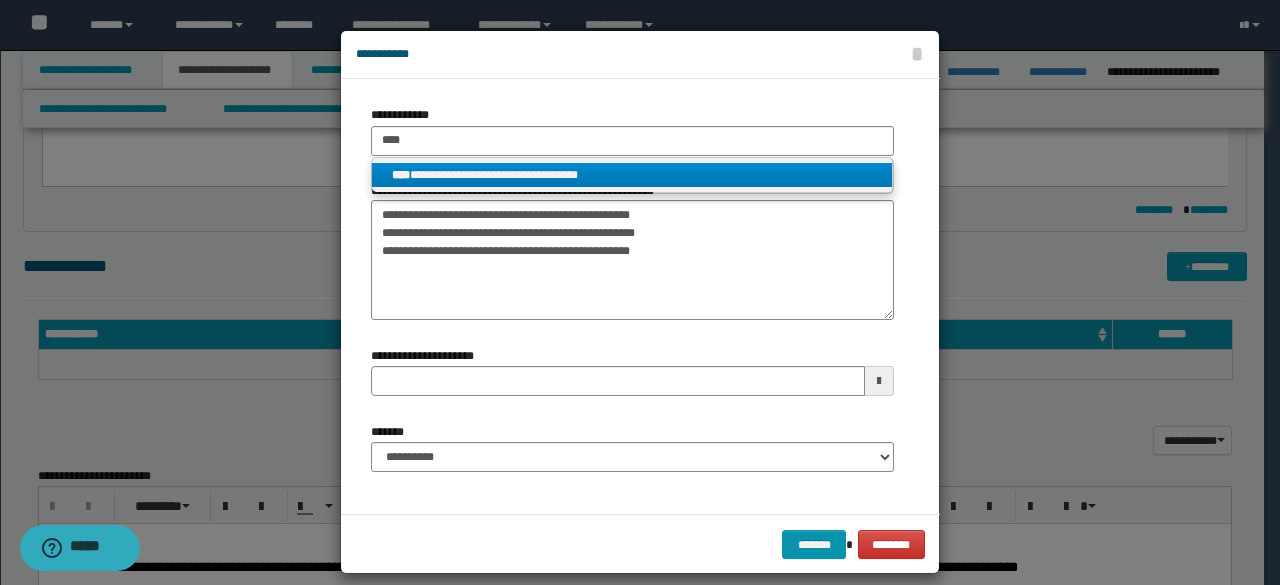 click on "**********" at bounding box center (632, 175) 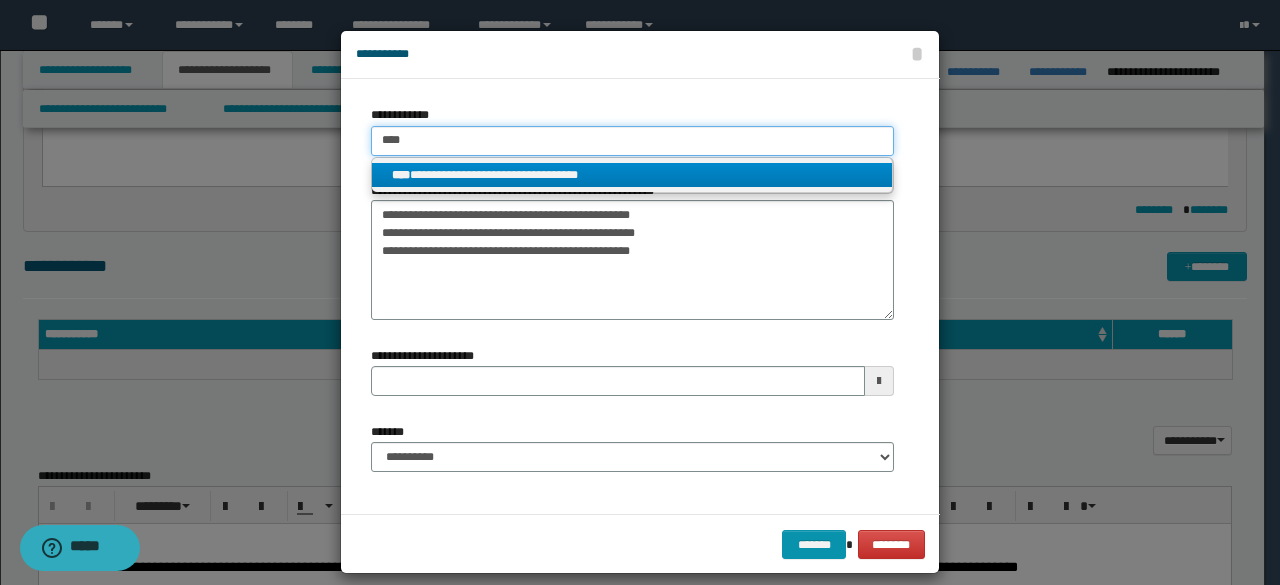 type 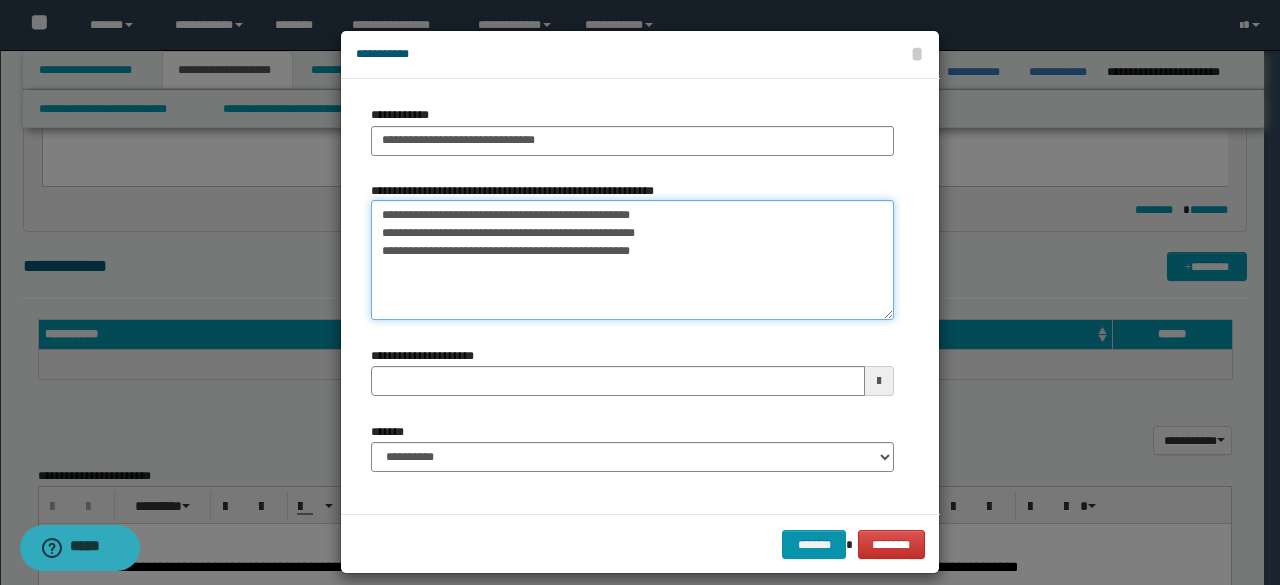 drag, startPoint x: 642, startPoint y: 211, endPoint x: 109, endPoint y: 120, distance: 540.71246 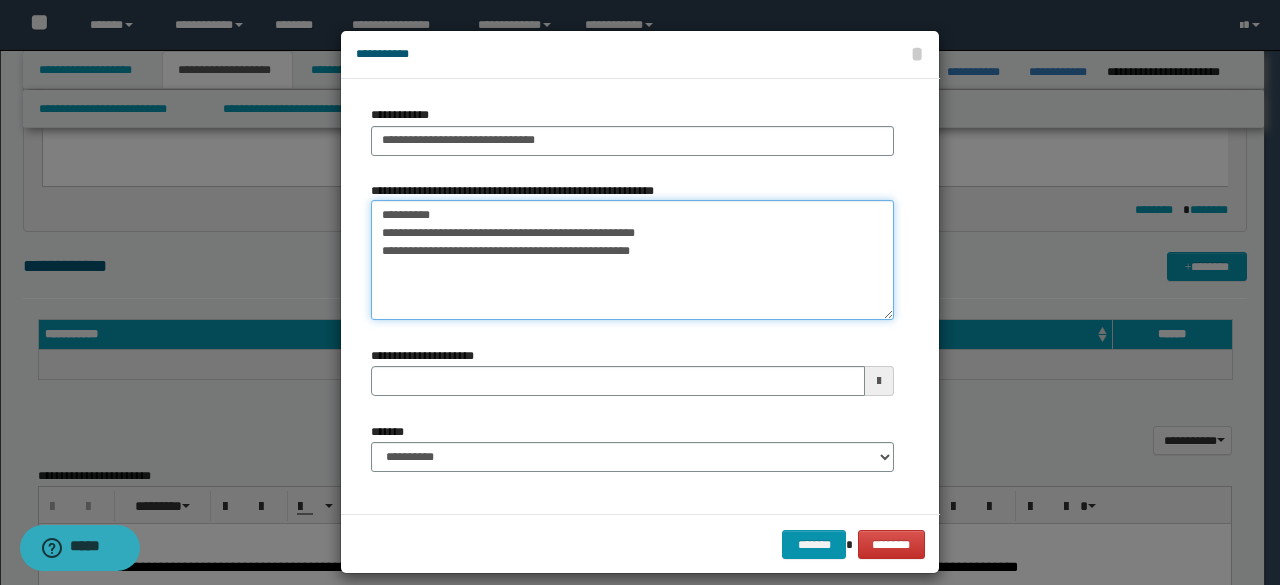 type 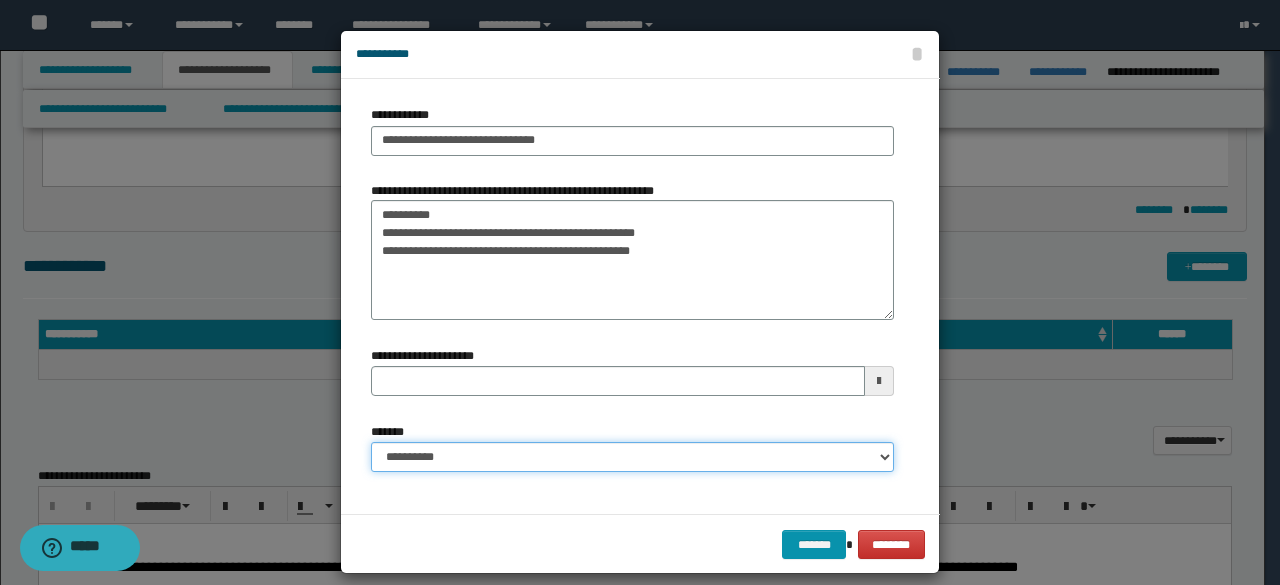 click on "**********" at bounding box center (632, 457) 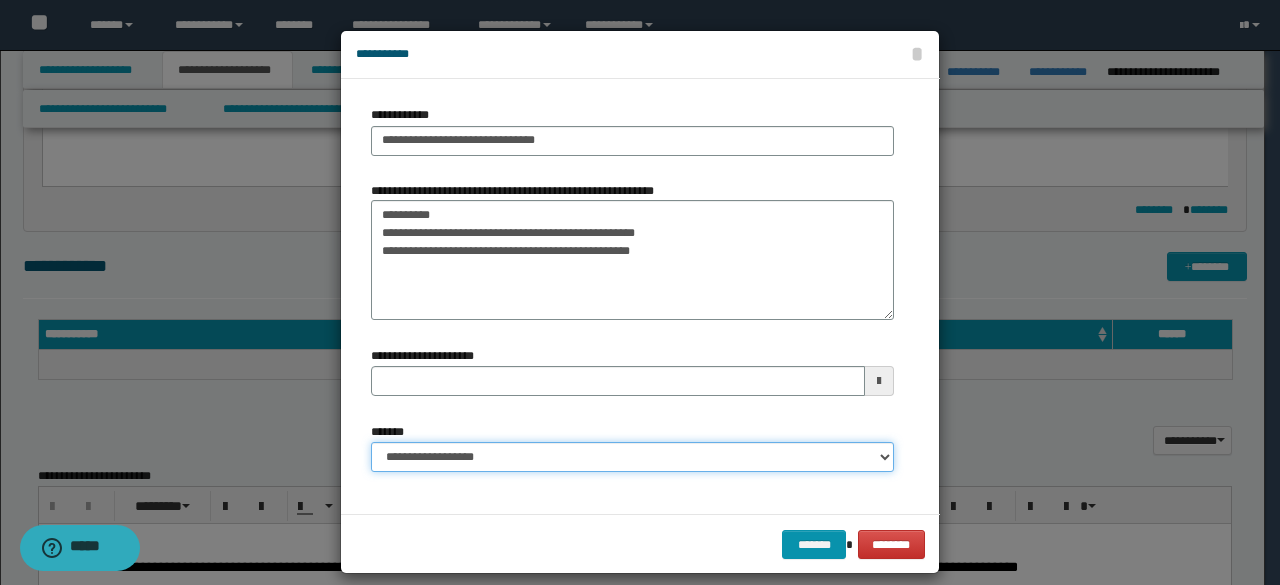 type 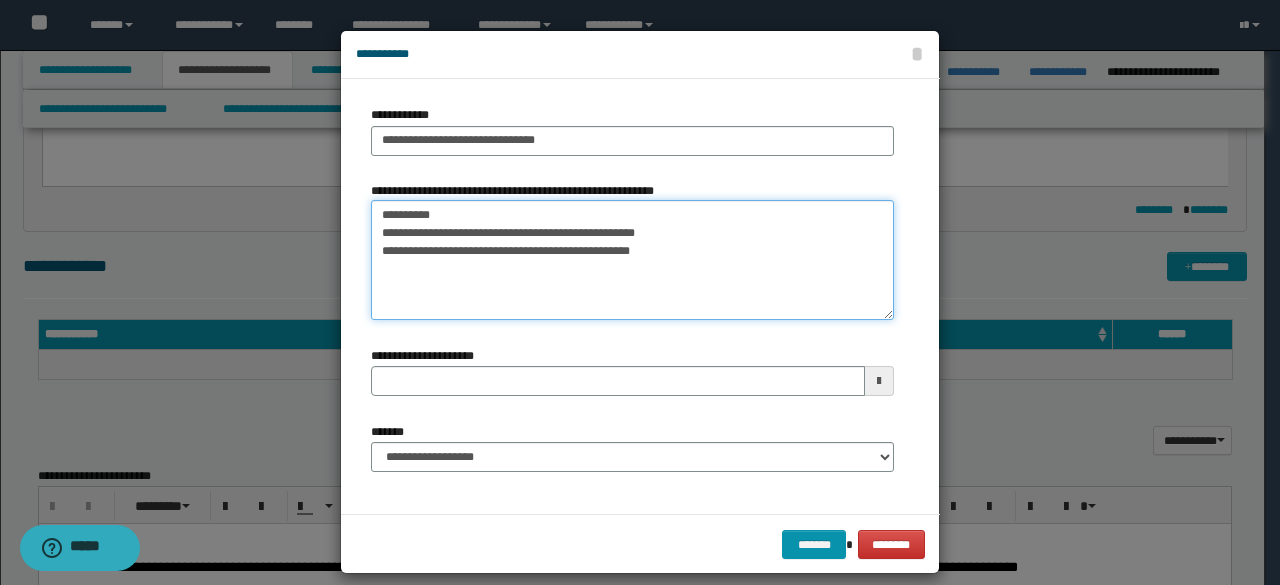 drag, startPoint x: 730, startPoint y: 256, endPoint x: 363, endPoint y: 227, distance: 368.14398 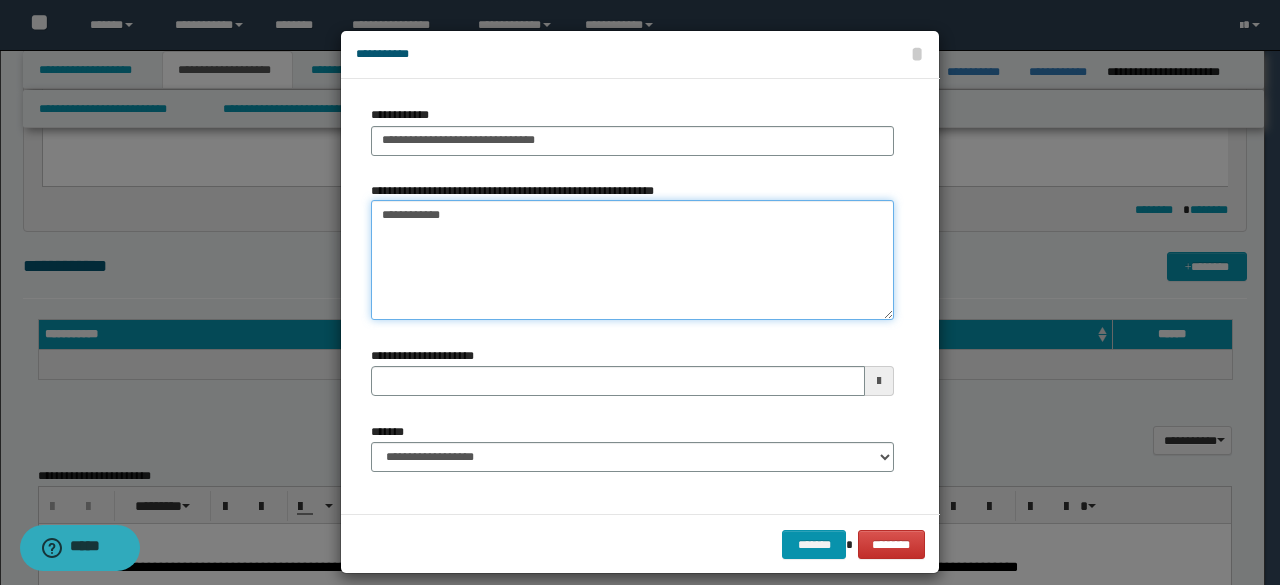 click on "**********" at bounding box center (632, 260) 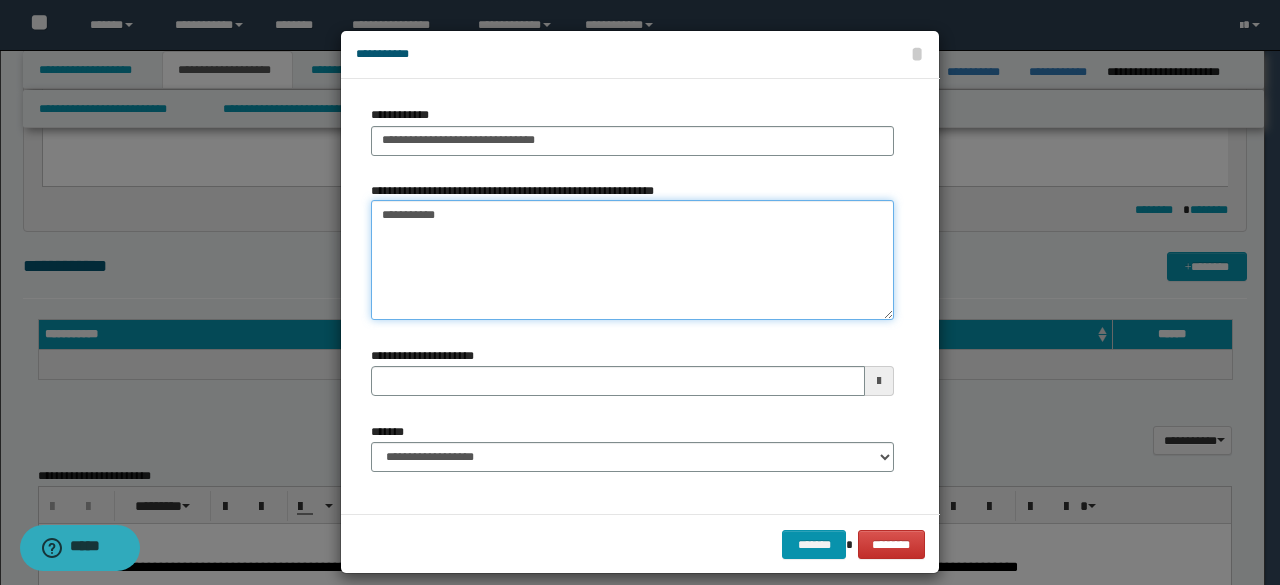 type 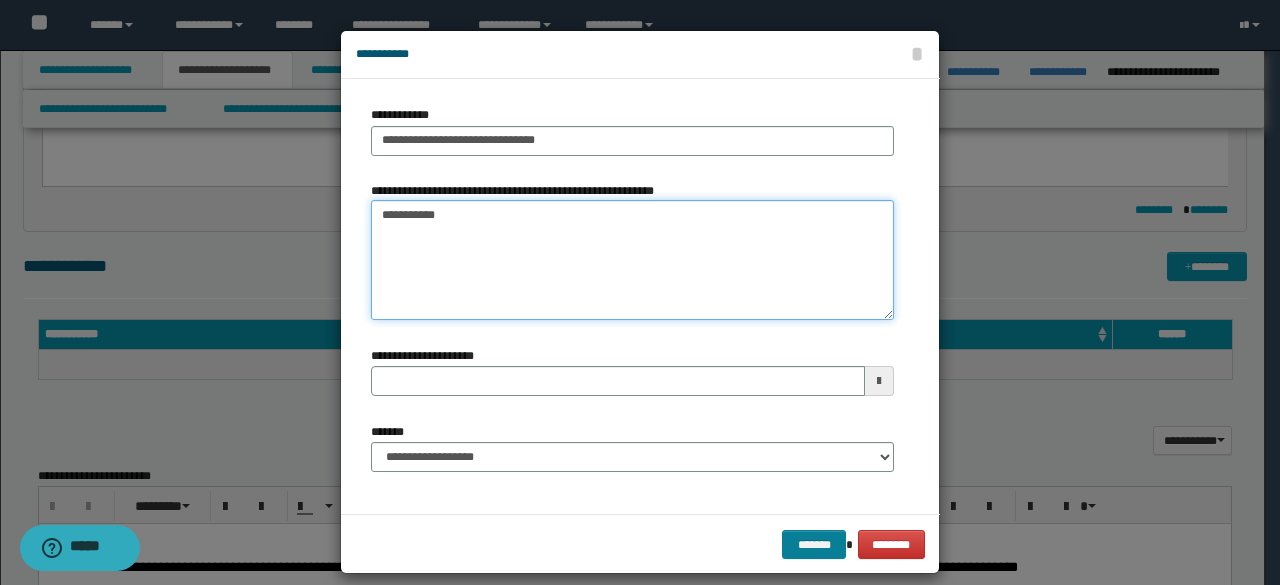 type on "*********" 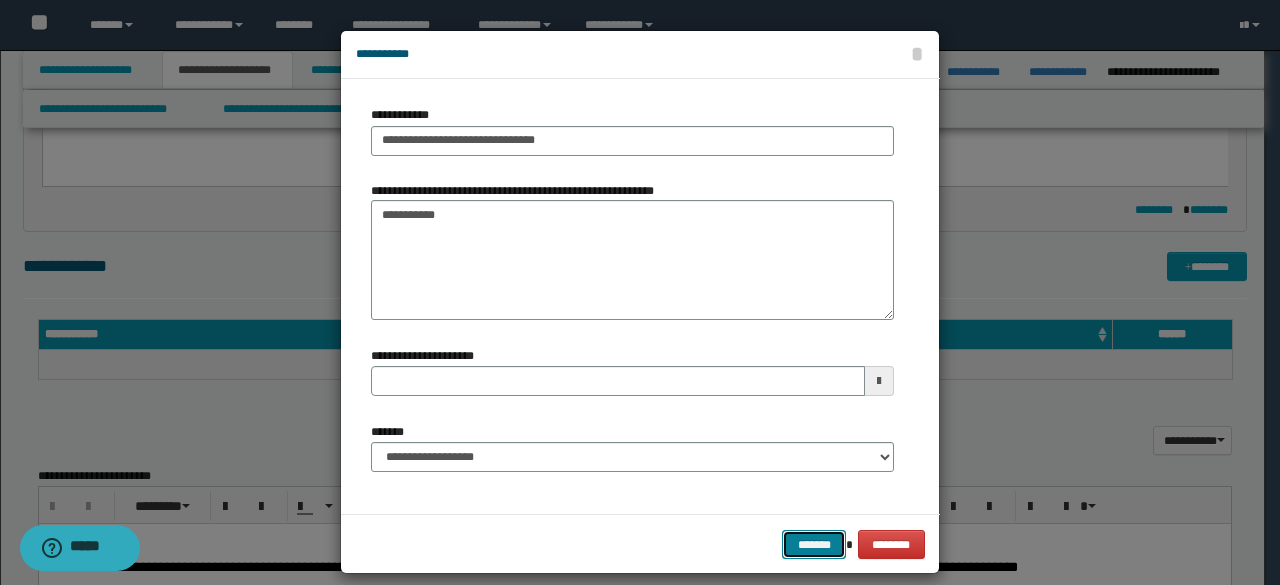 click on "*******" at bounding box center [814, 544] 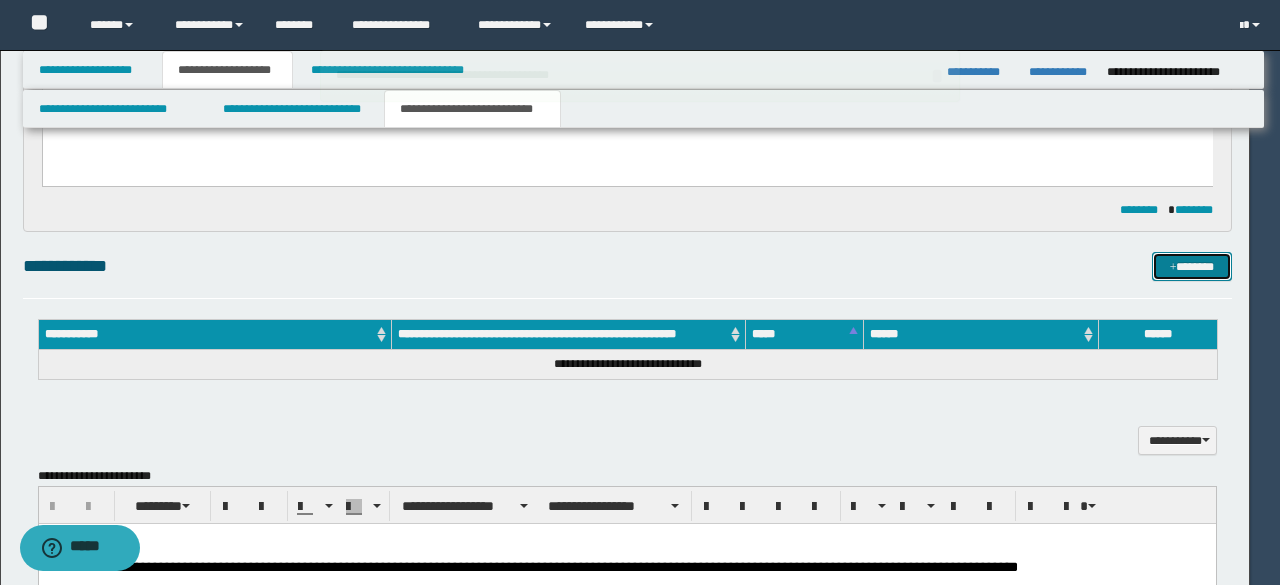 type 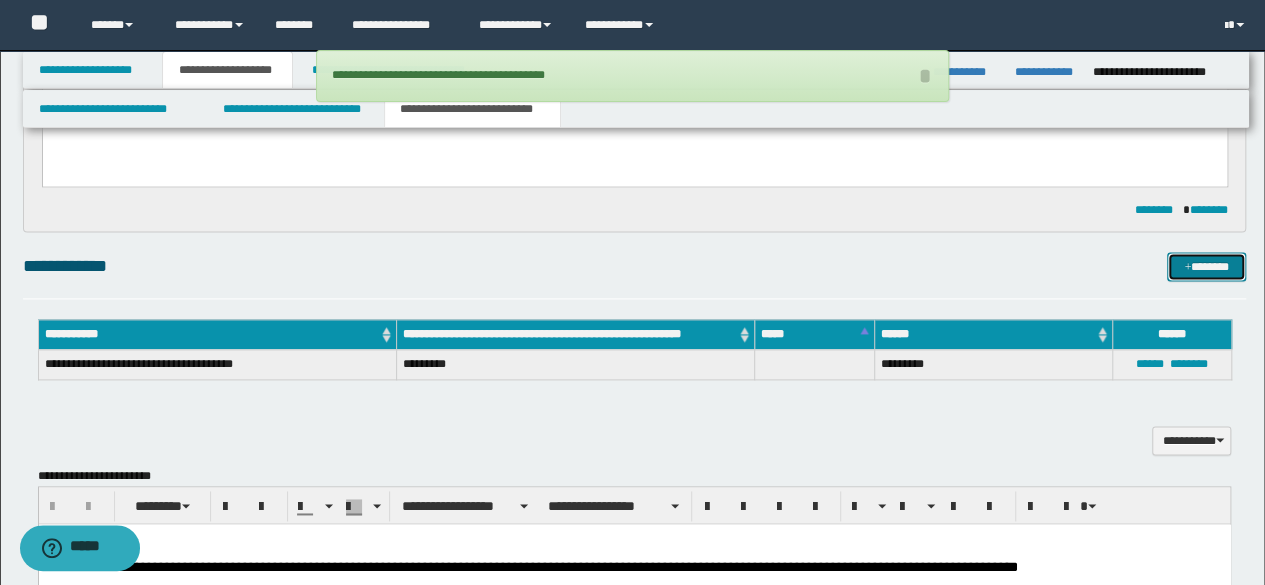 click on "*******" at bounding box center [1206, 266] 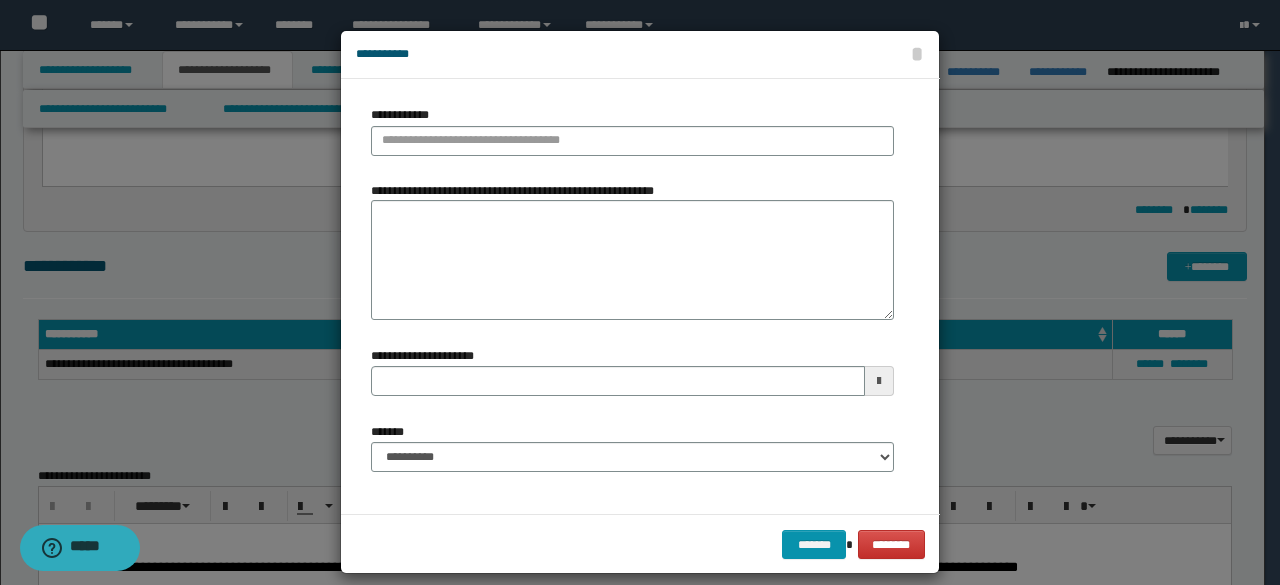 type 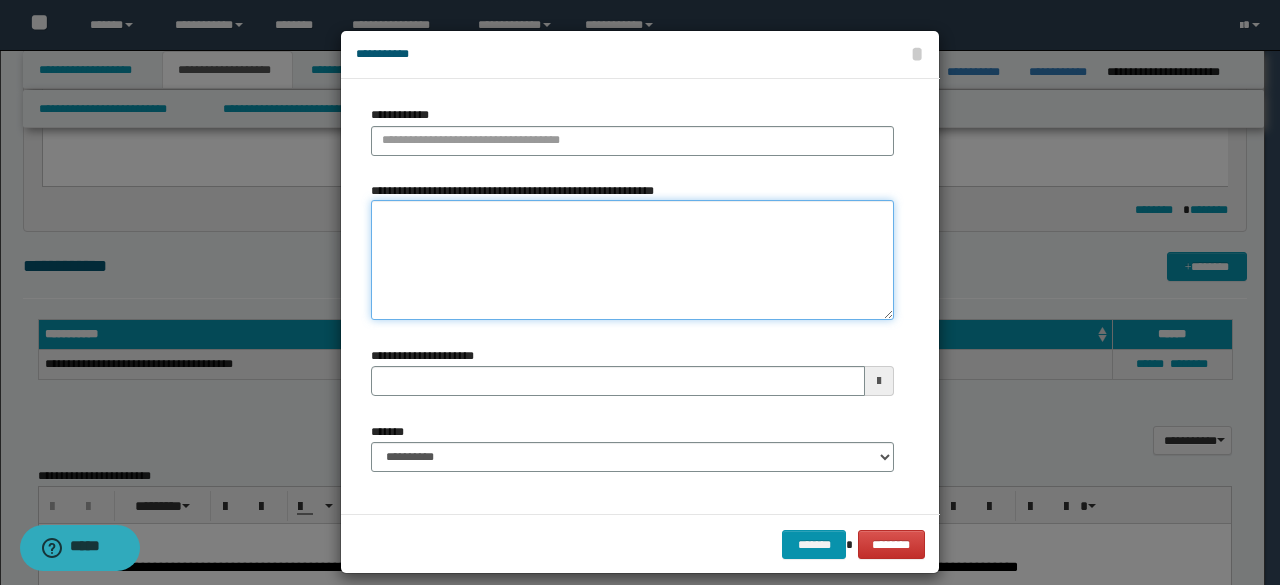 click on "**********" at bounding box center (632, 260) 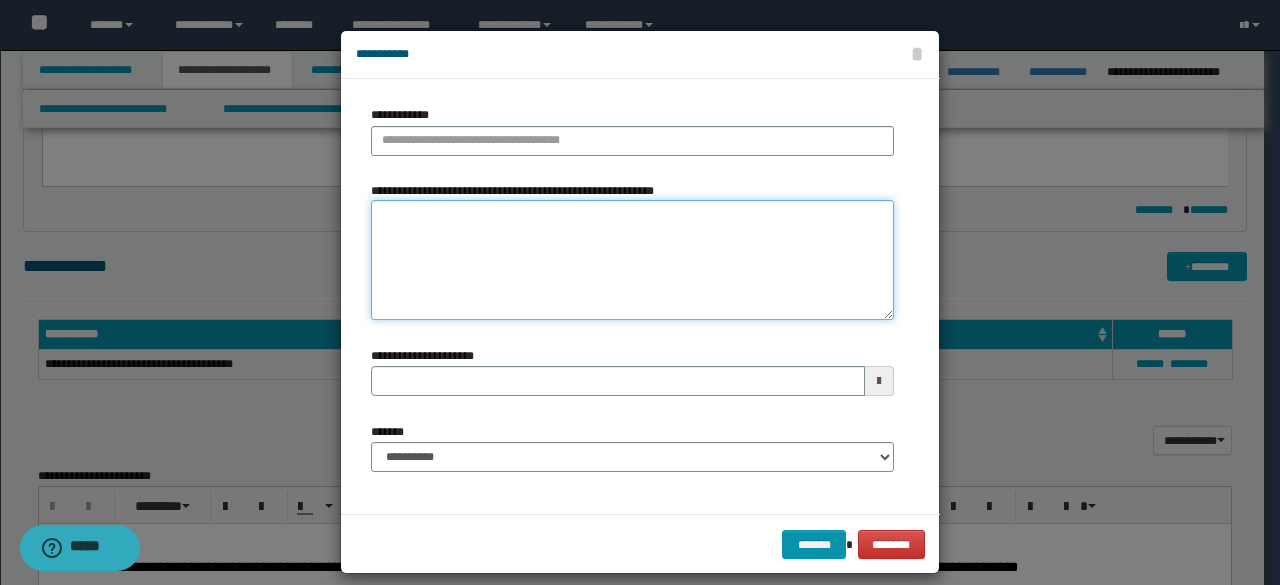 paste on "**********" 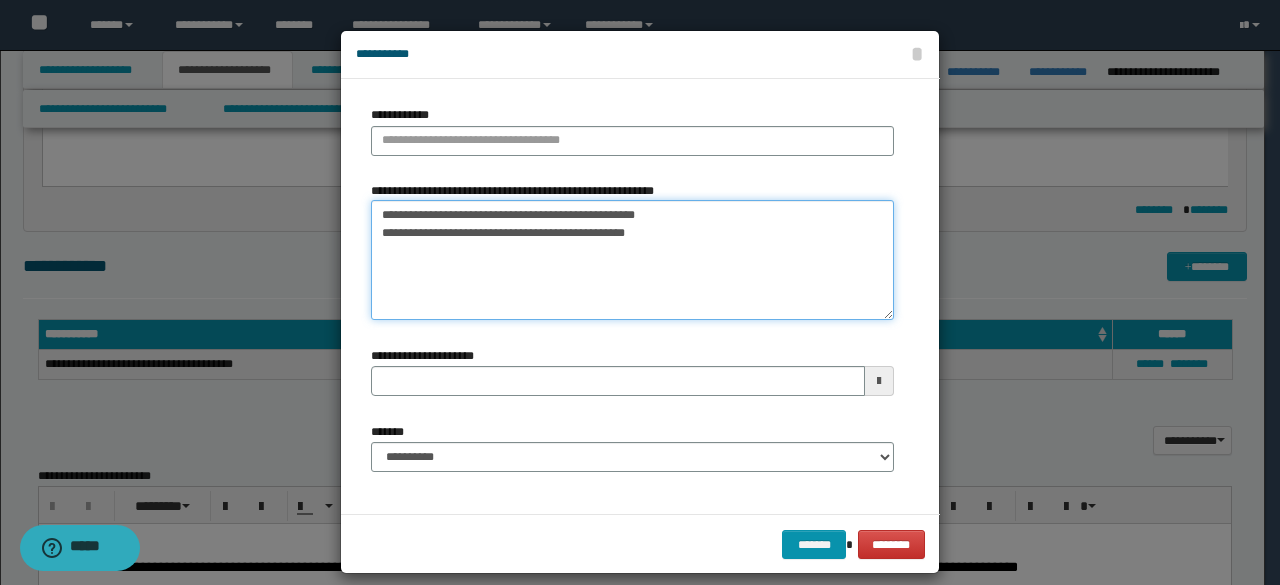 click on "**********" at bounding box center (632, 260) 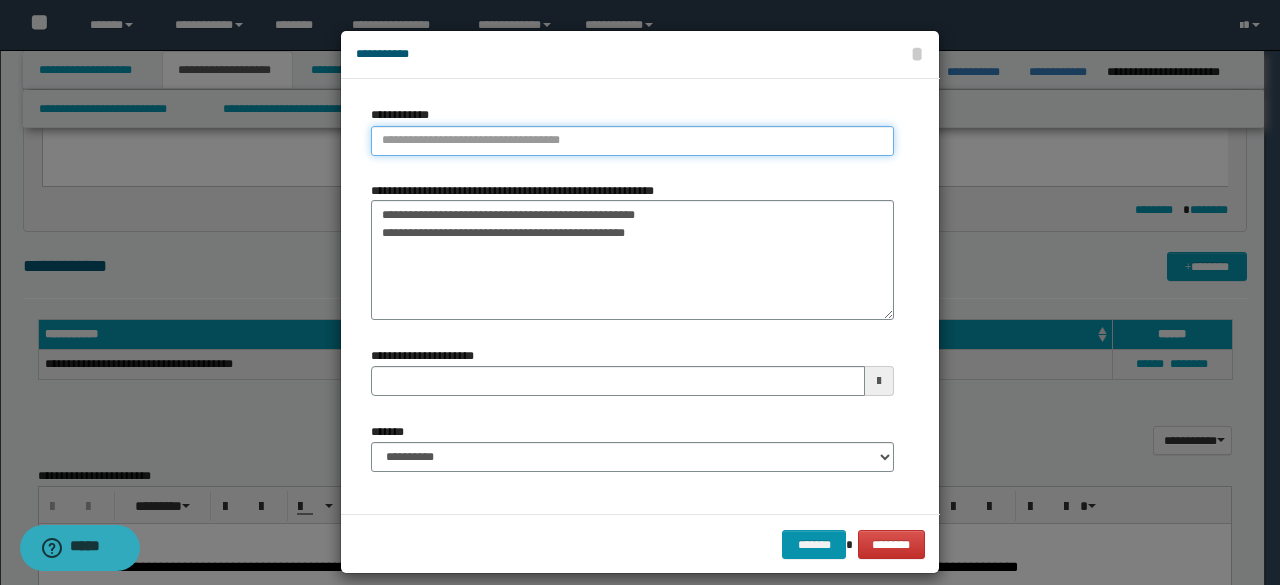 type on "**********" 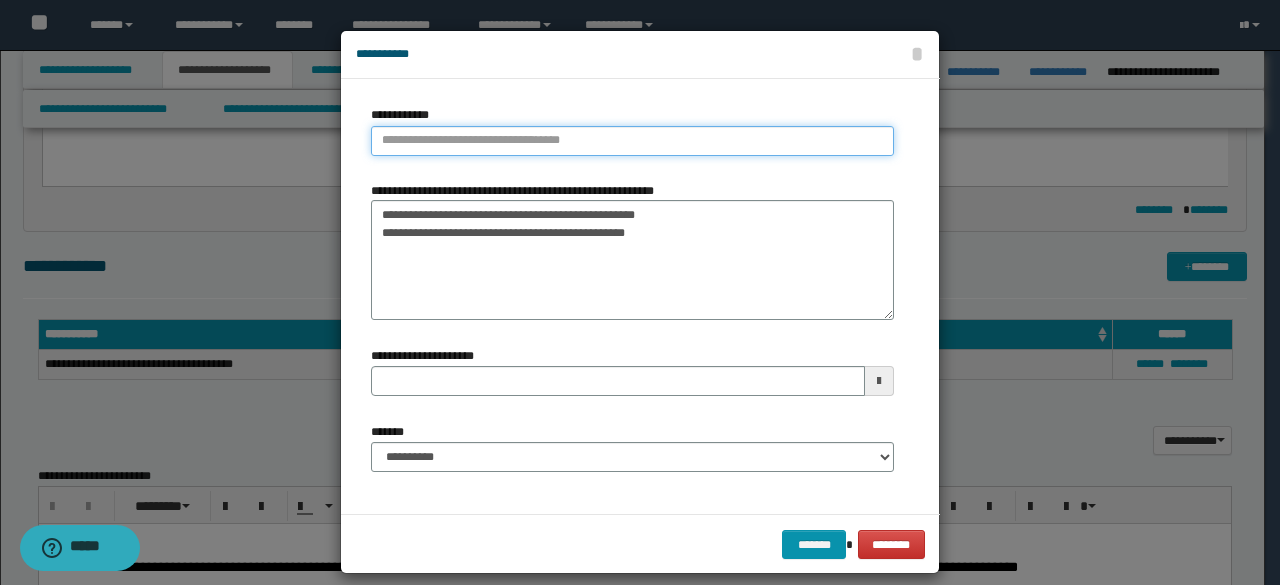 click on "**********" at bounding box center [632, 141] 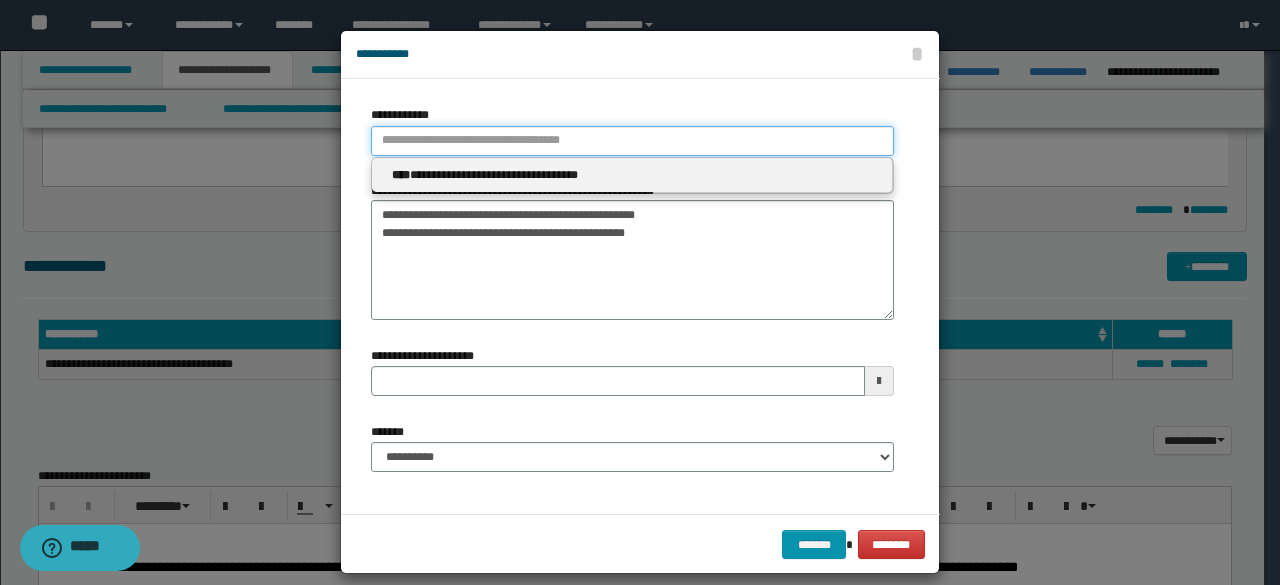 type 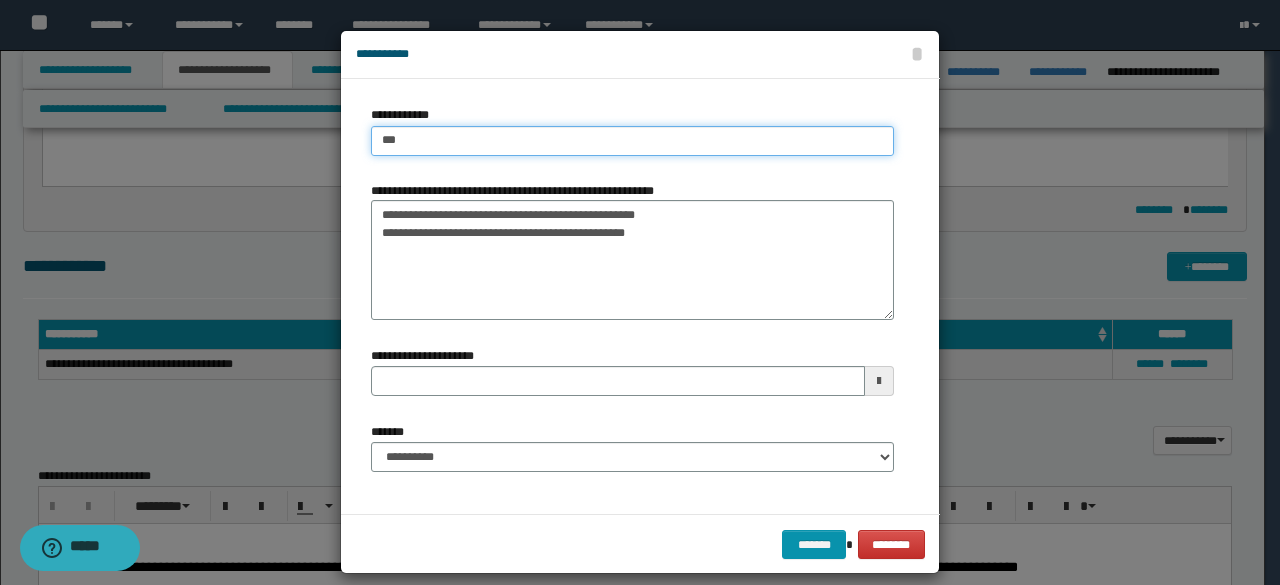 type on "****" 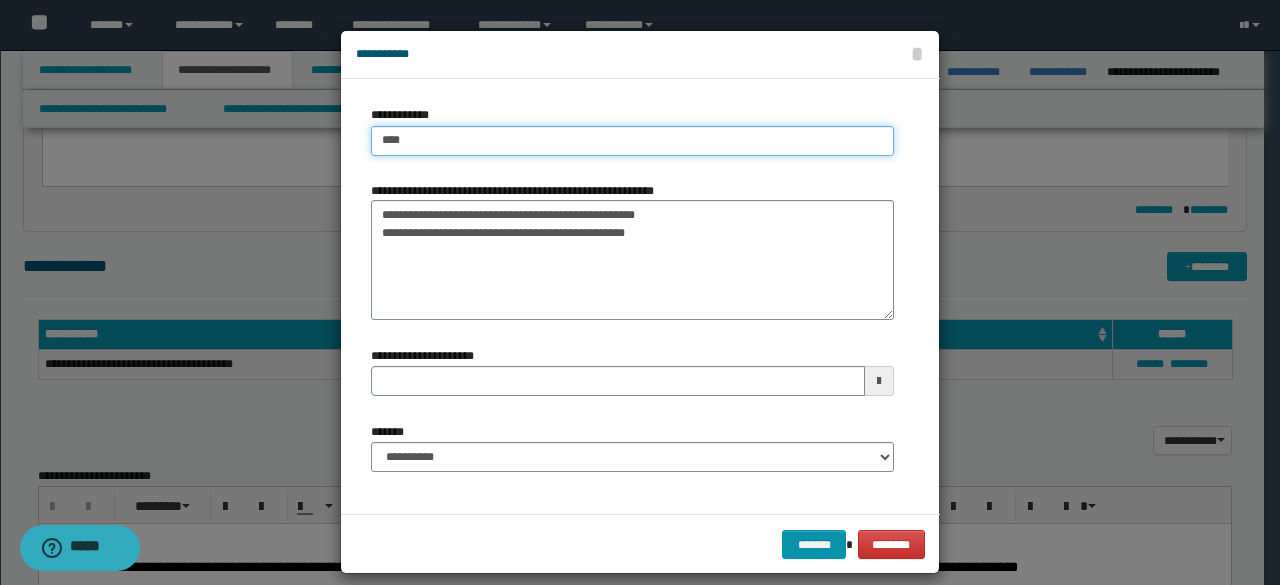 type on "****" 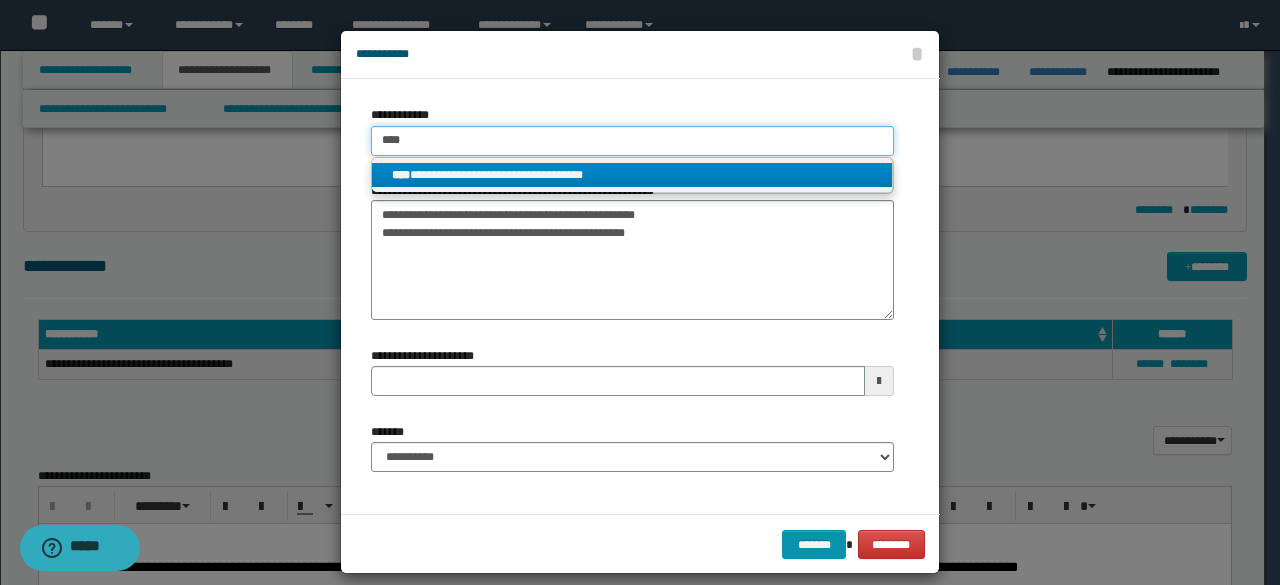 click on "****" at bounding box center [632, 141] 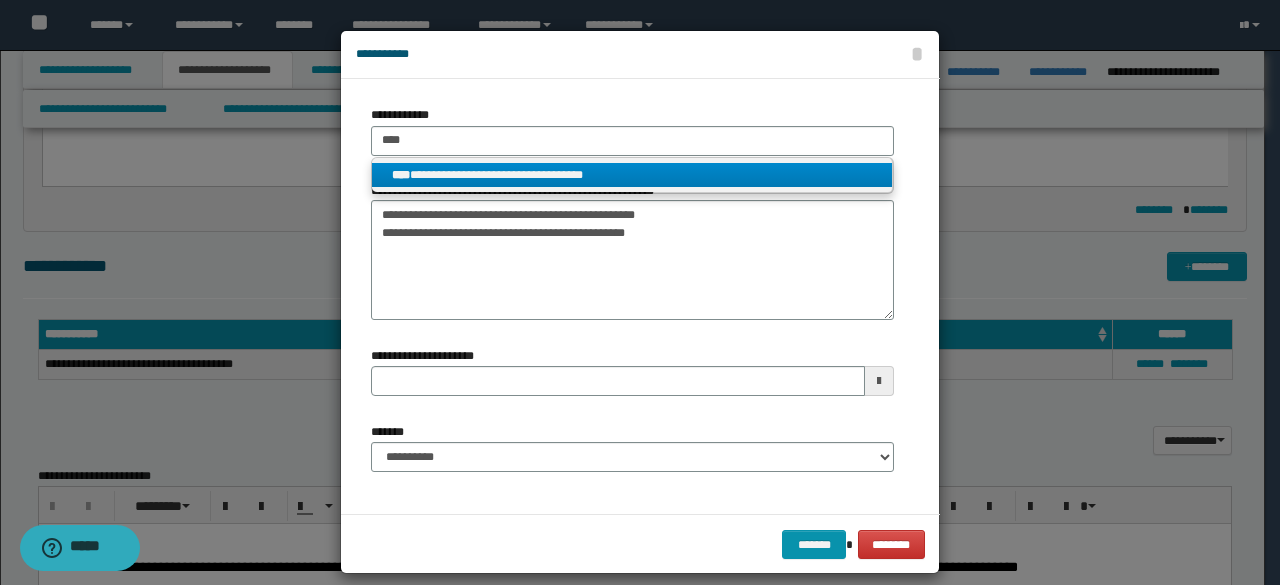 click on "**********" at bounding box center [632, 175] 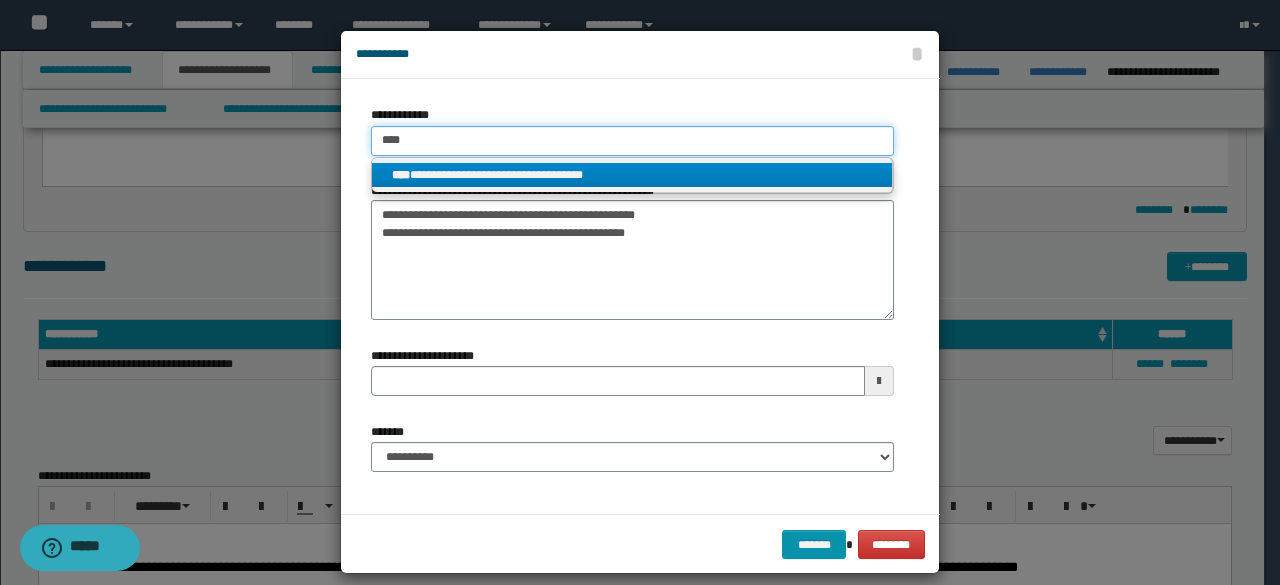 type 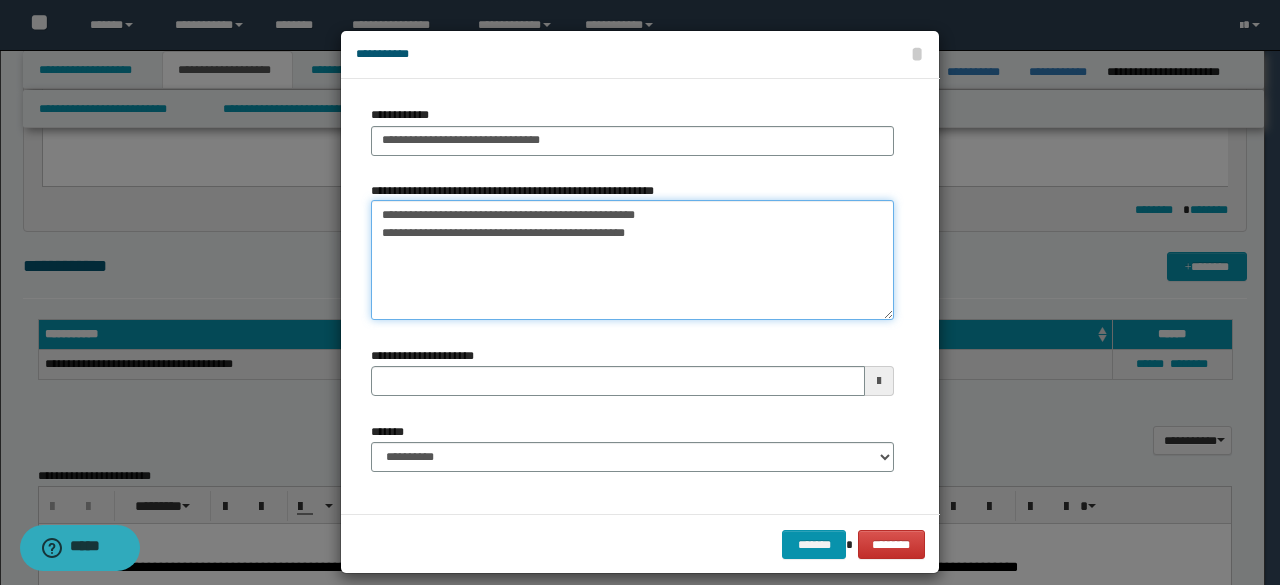 drag, startPoint x: 645, startPoint y: 211, endPoint x: 106, endPoint y: 155, distance: 541.9013 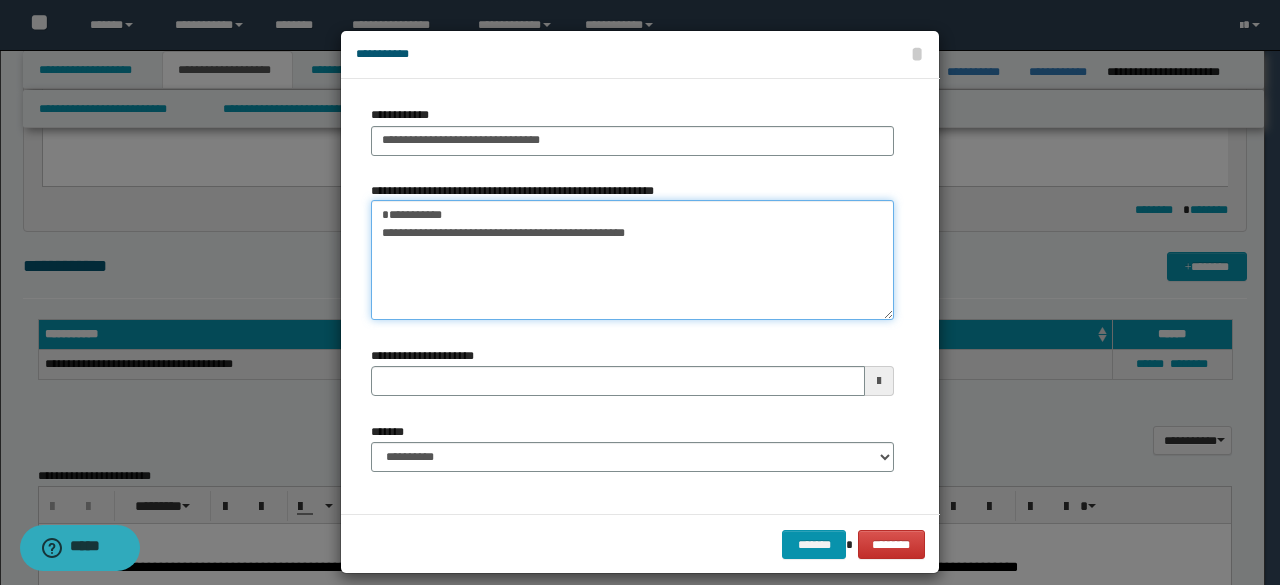 type 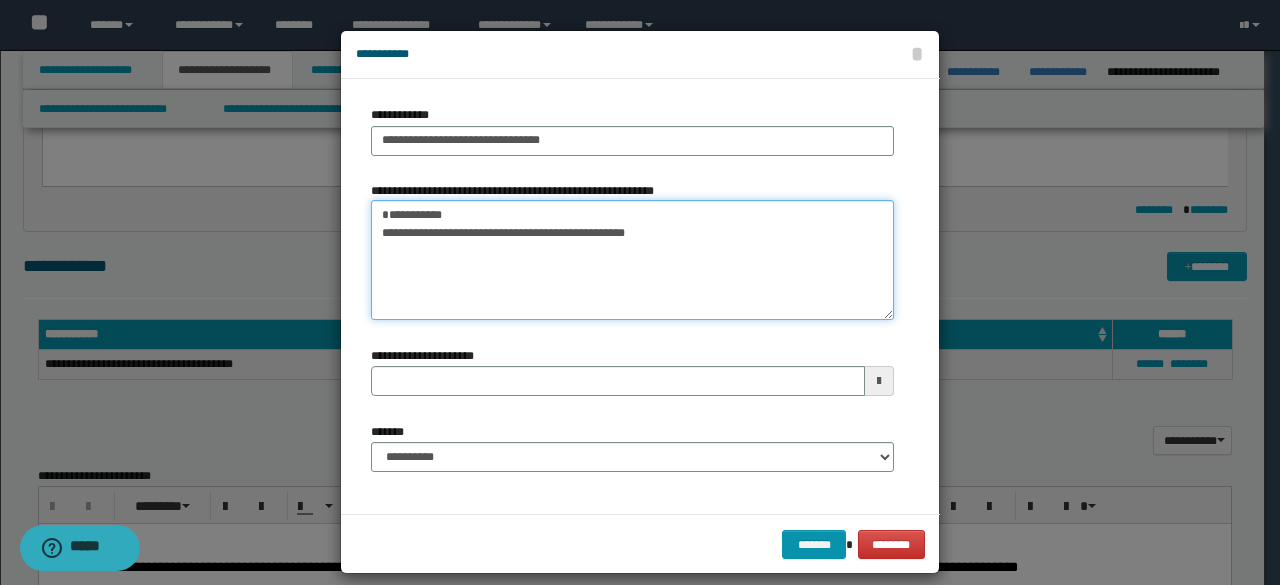 type on "**********" 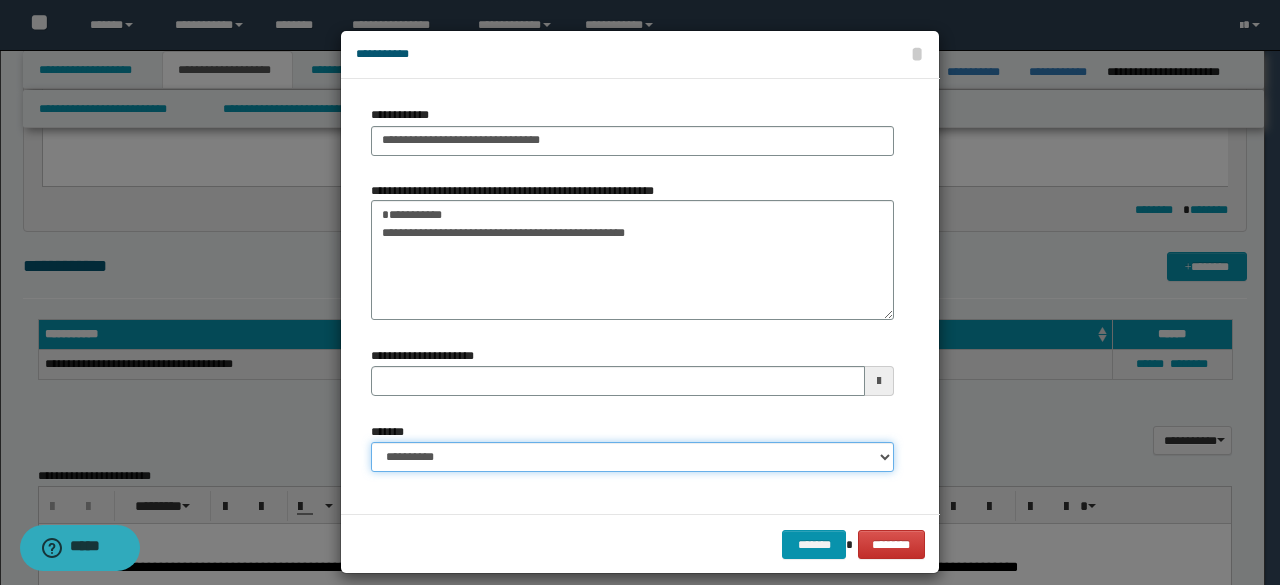 click on "**********" at bounding box center (632, 457) 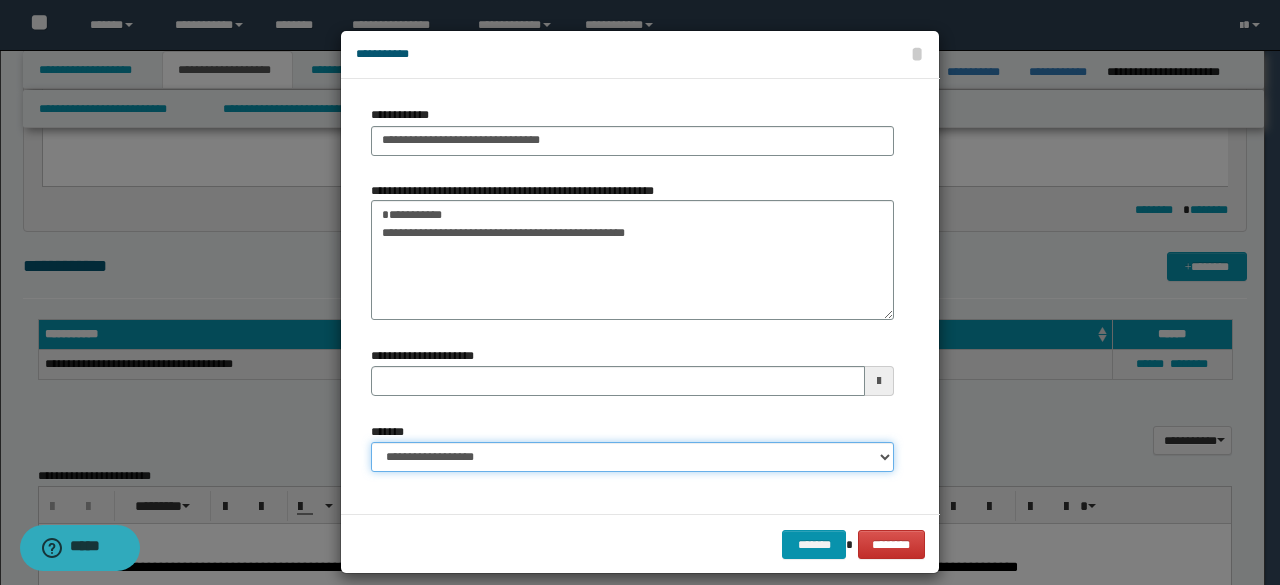 type 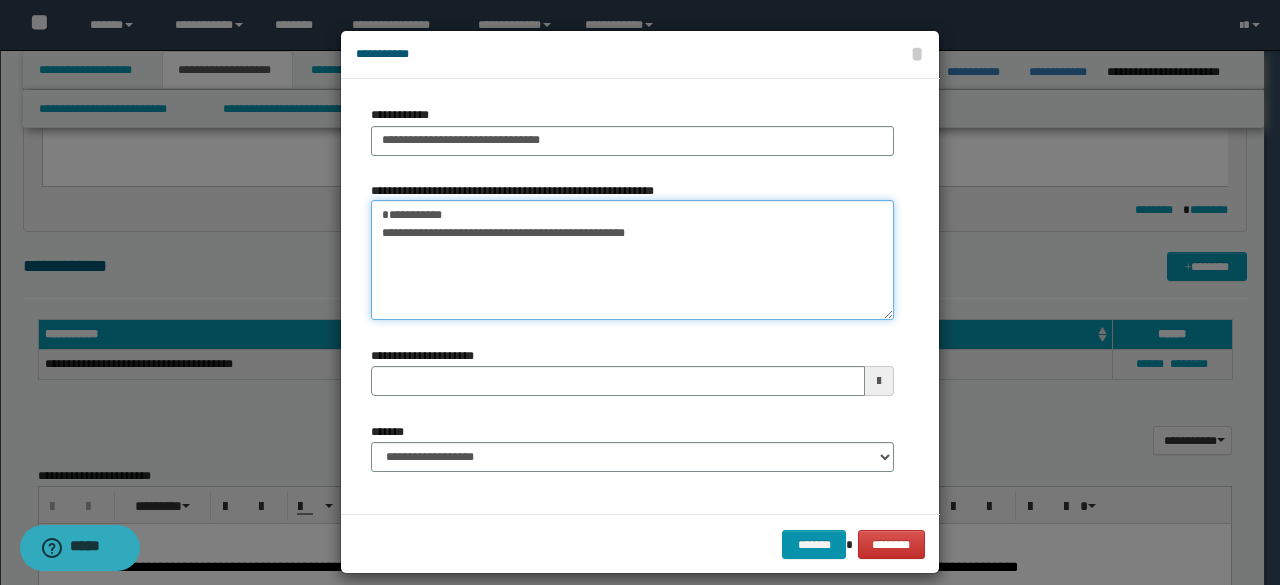 drag, startPoint x: 745, startPoint y: 257, endPoint x: 301, endPoint y: 225, distance: 445.15167 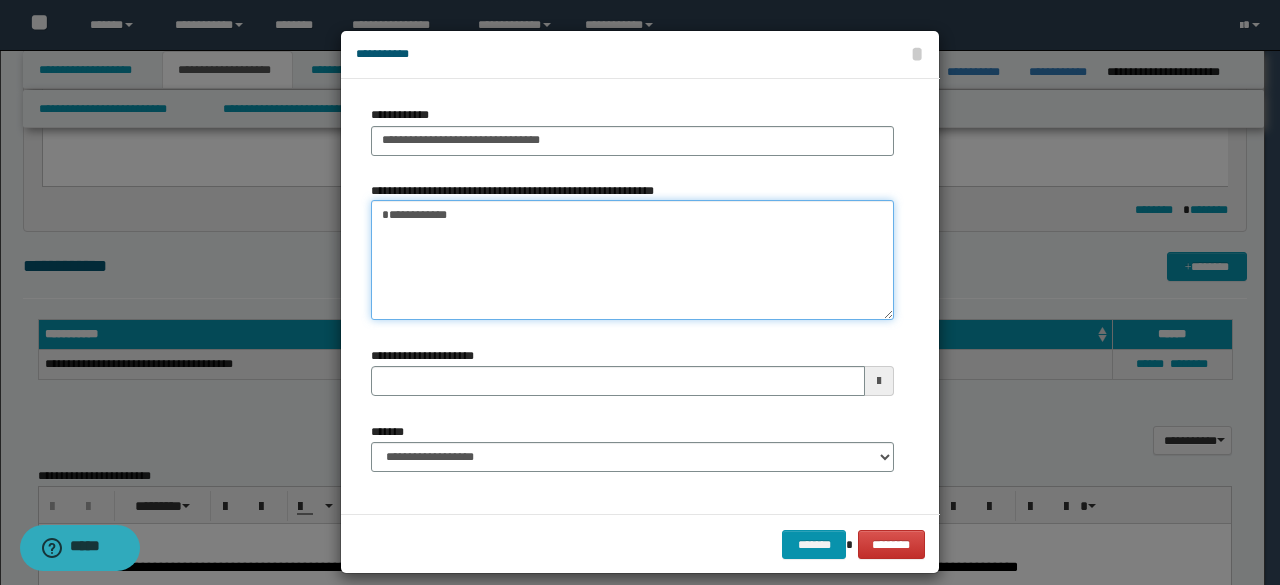 type 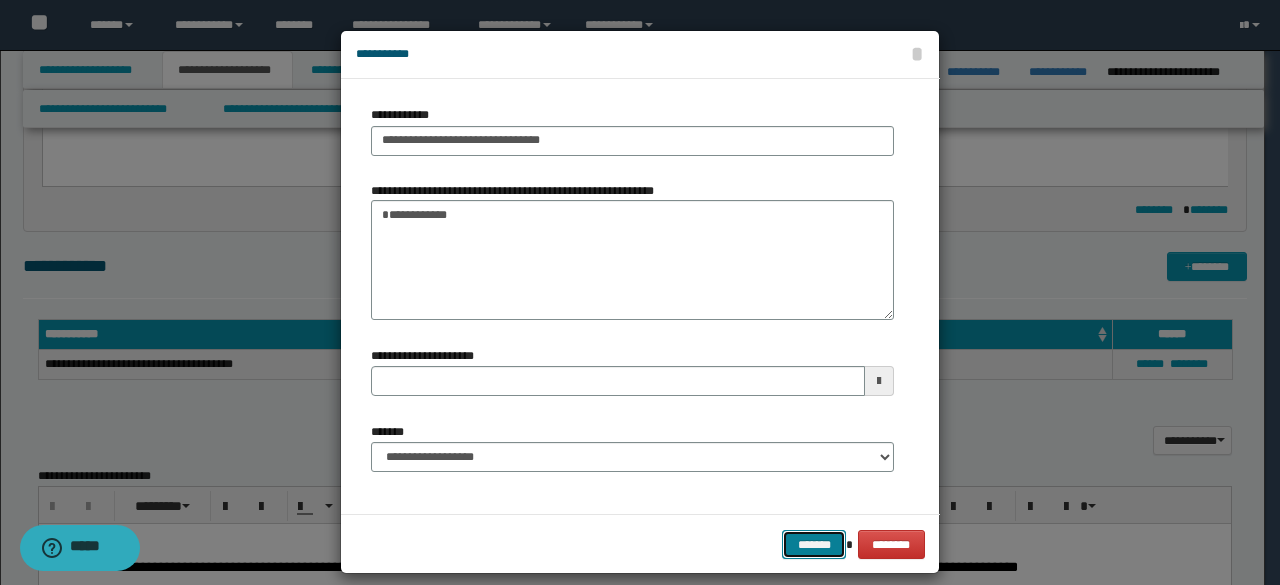 click on "*******" at bounding box center (814, 544) 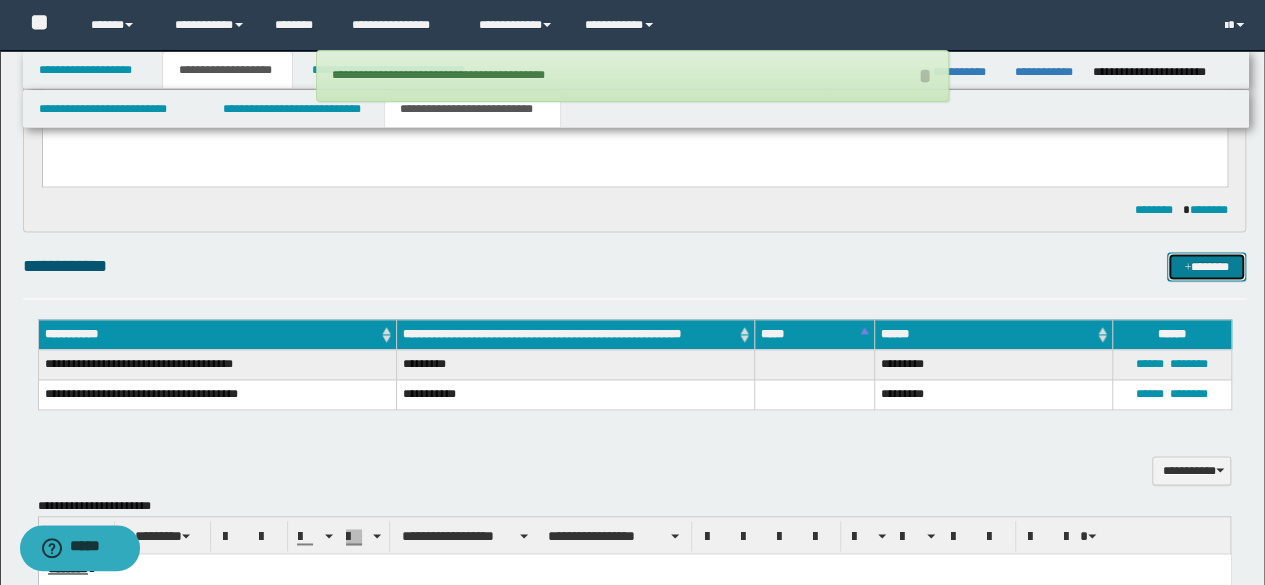 click on "*******" at bounding box center [1206, 266] 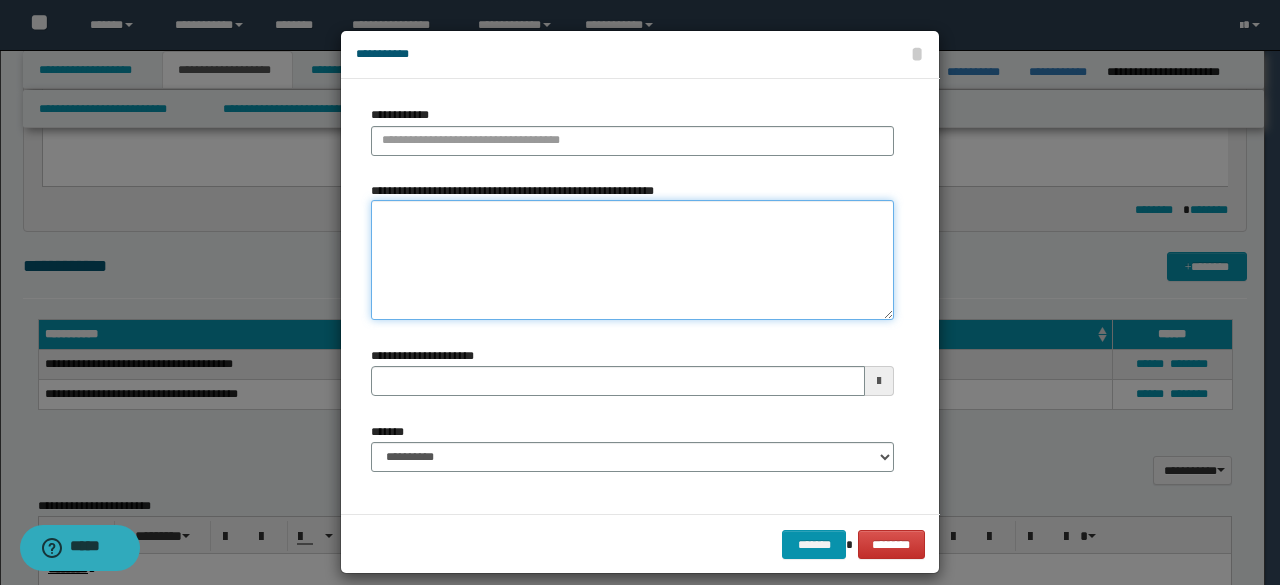 click on "**********" at bounding box center [632, 260] 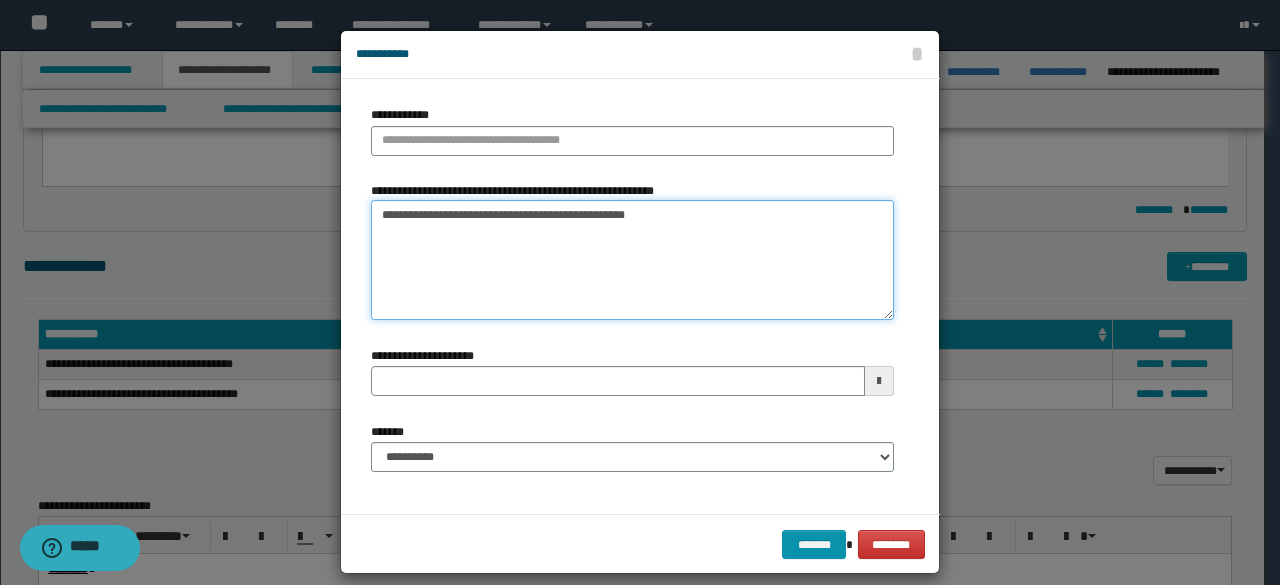 type on "**********" 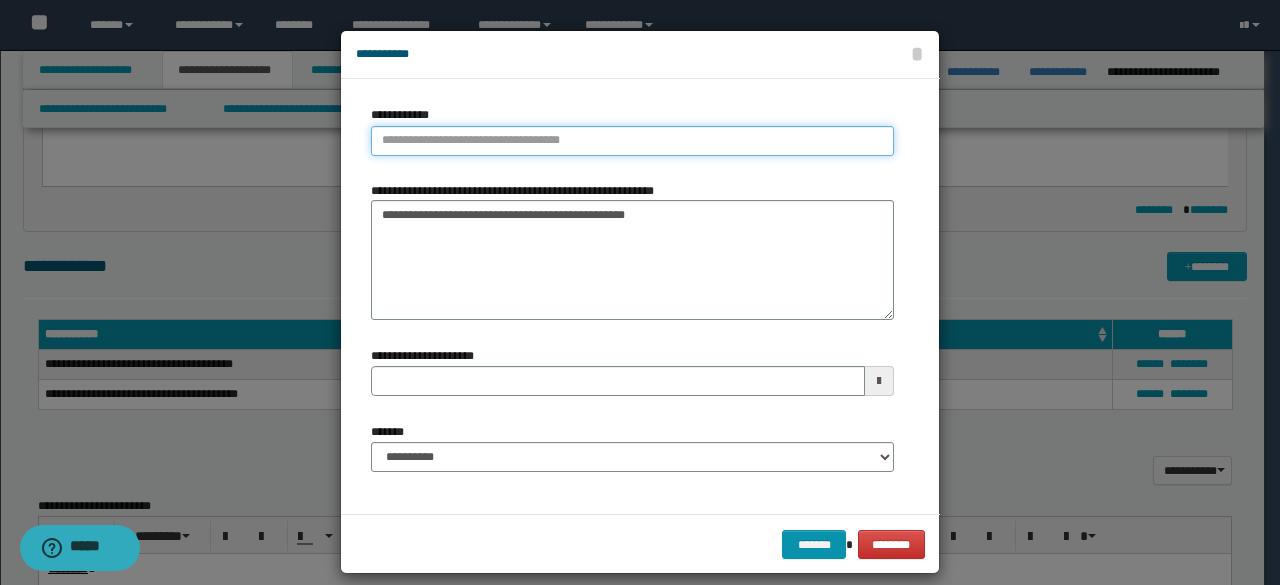 type on "**********" 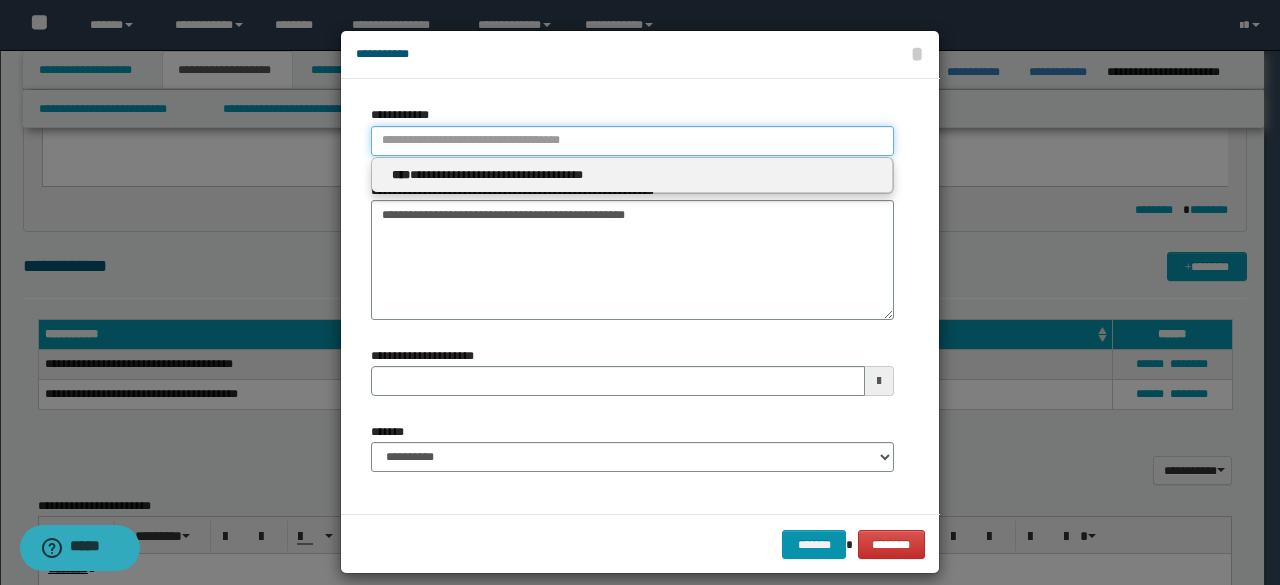 click on "**********" at bounding box center [632, 141] 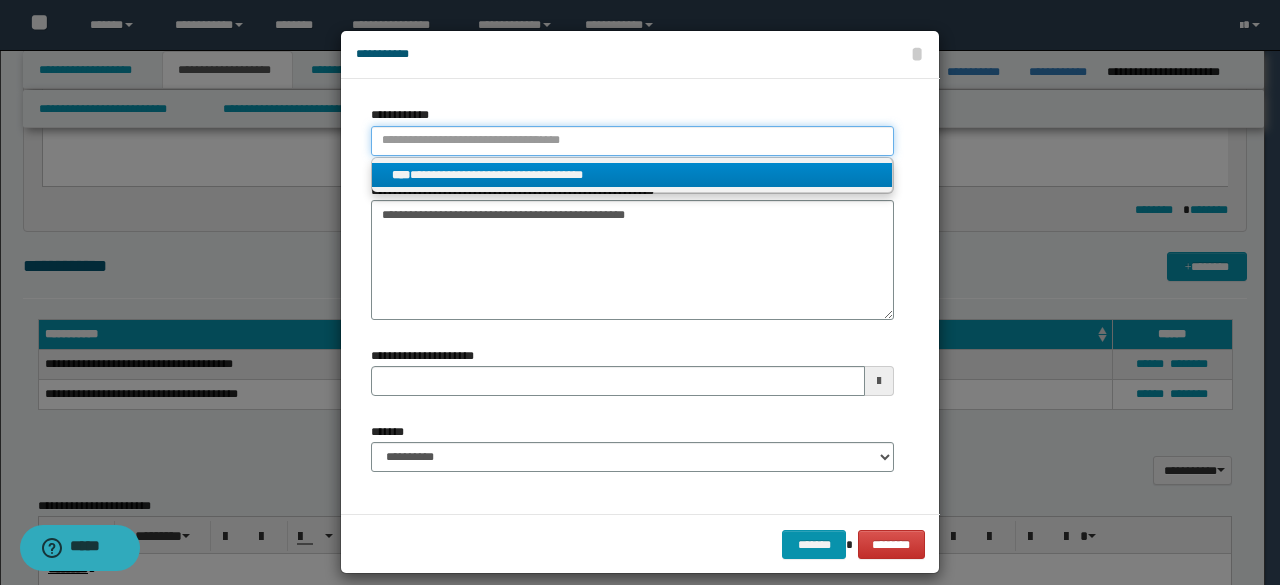 type 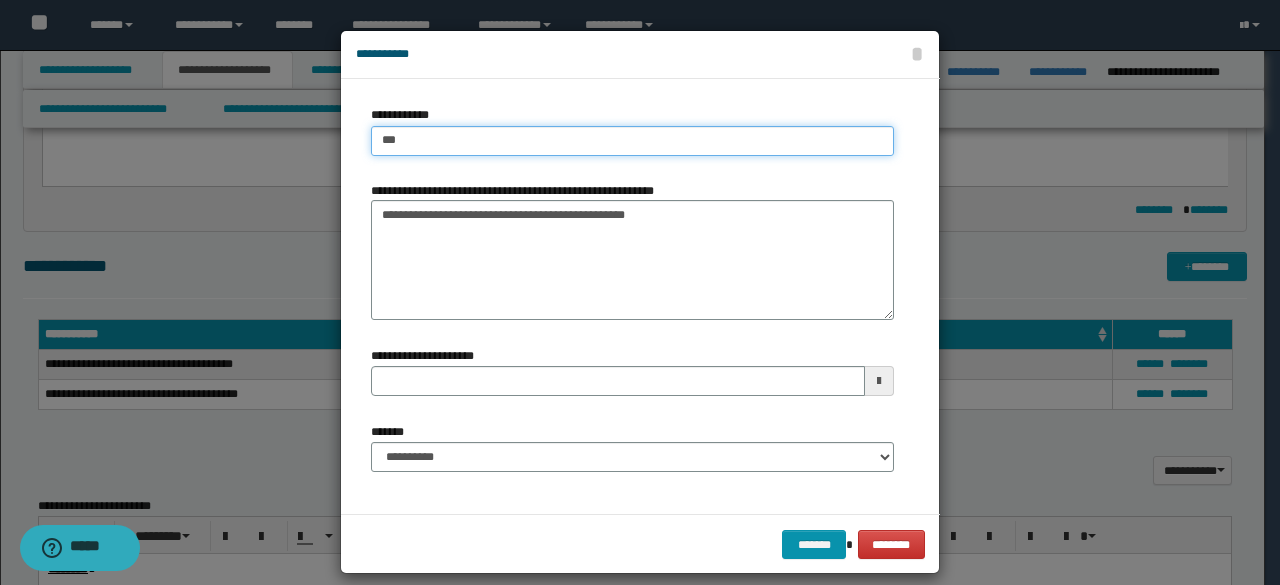 type on "****" 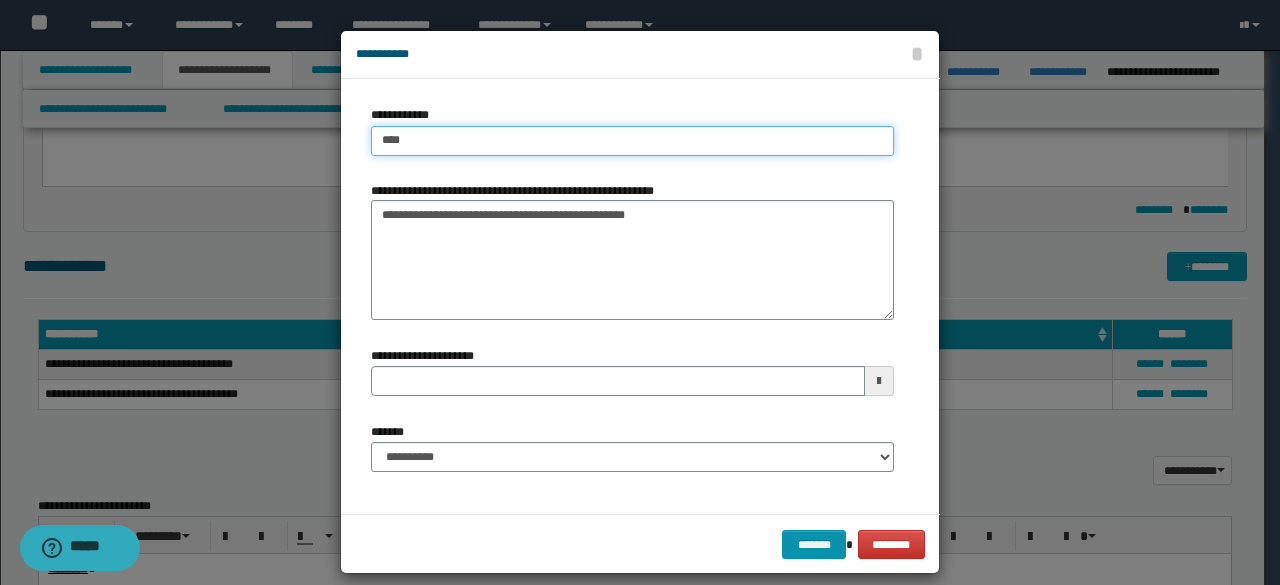 type on "****" 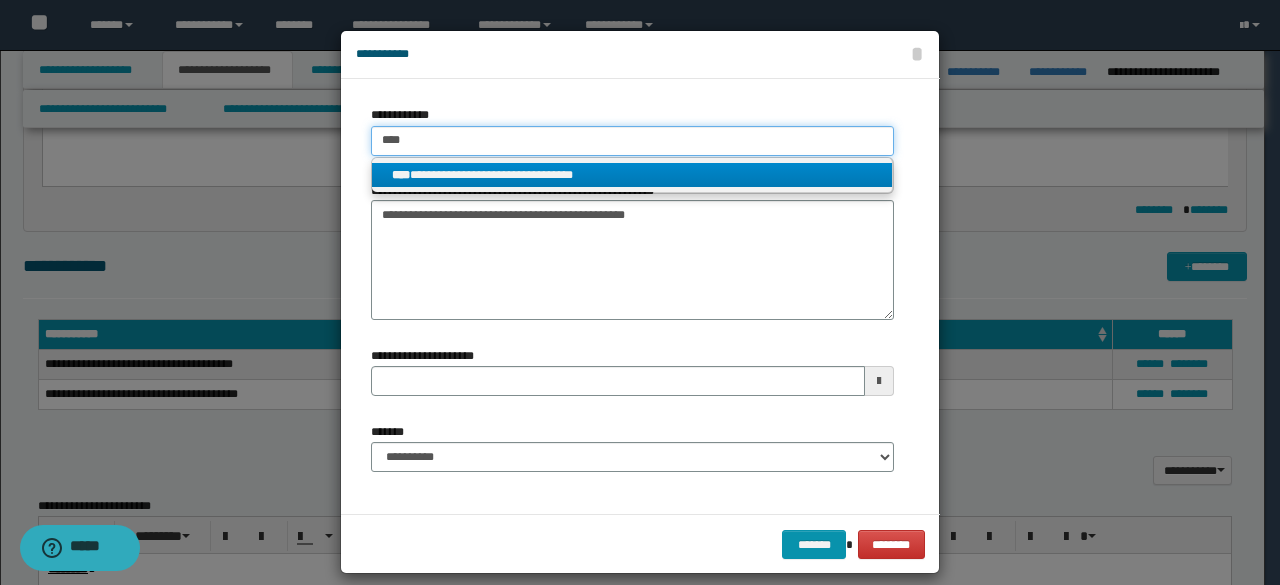 type on "****" 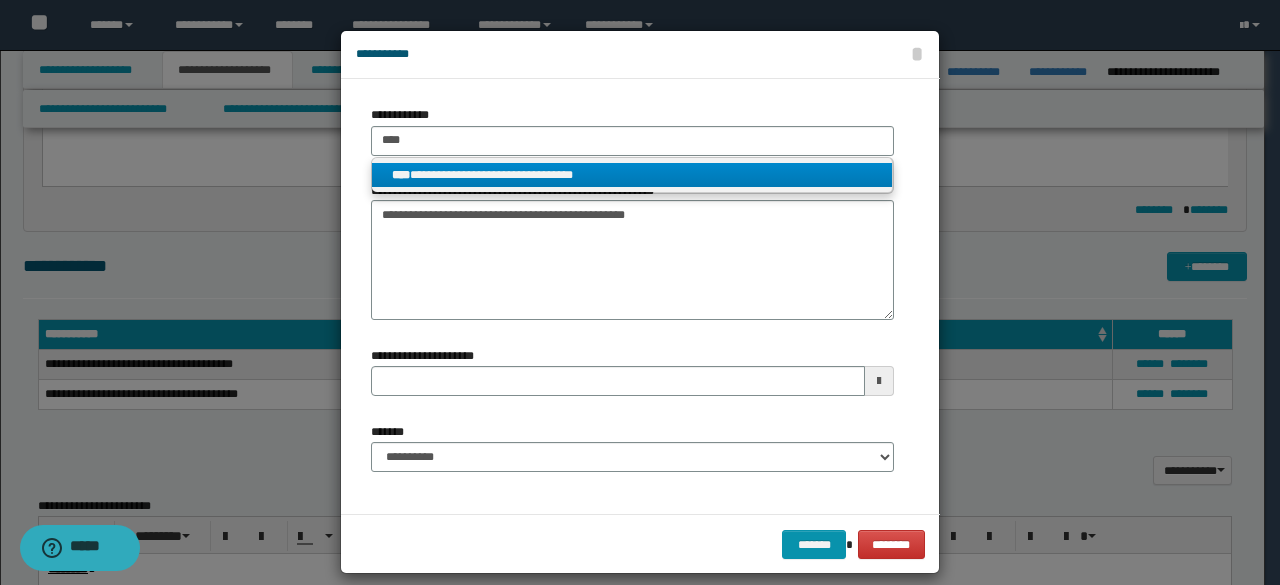 click on "**********" at bounding box center (632, 175) 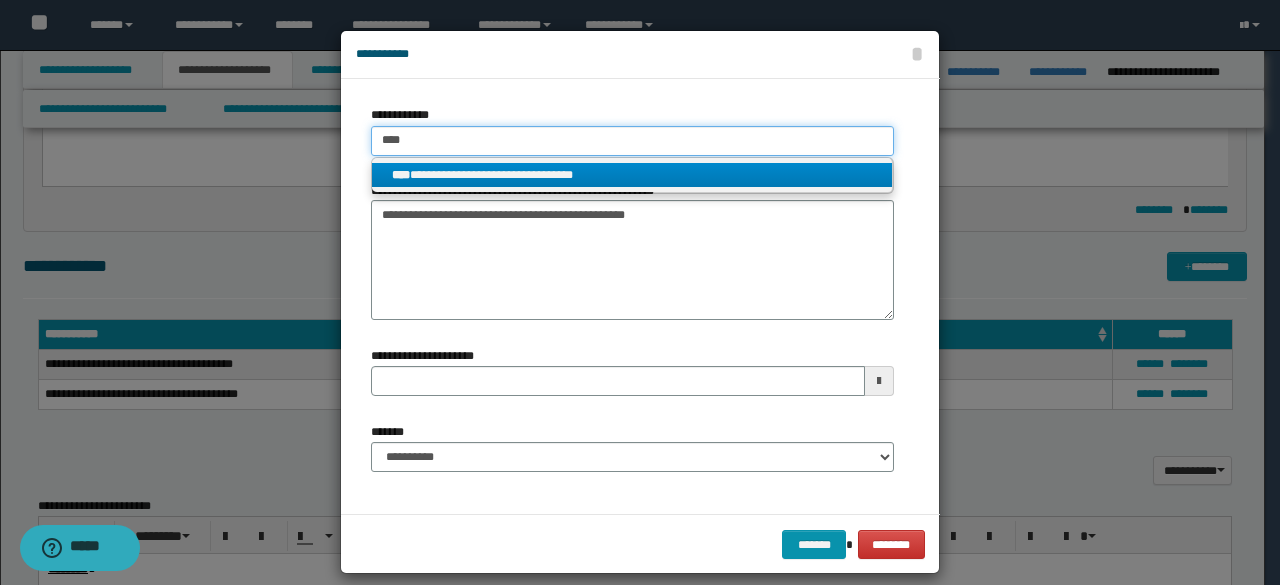 type 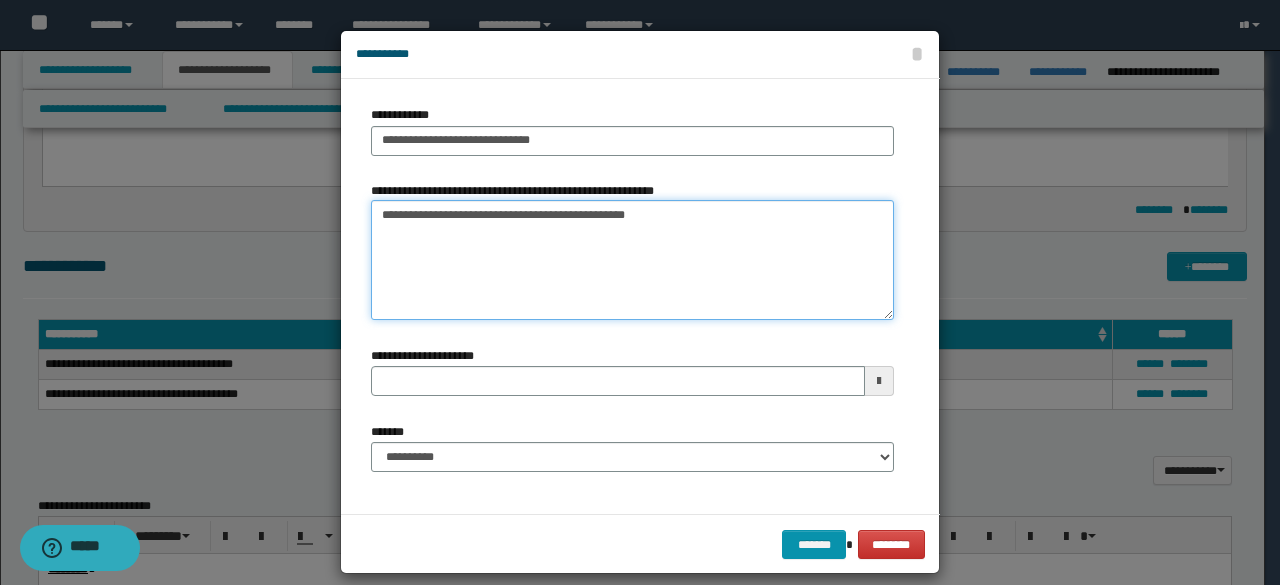 drag, startPoint x: 643, startPoint y: 212, endPoint x: 130, endPoint y: 157, distance: 515.93994 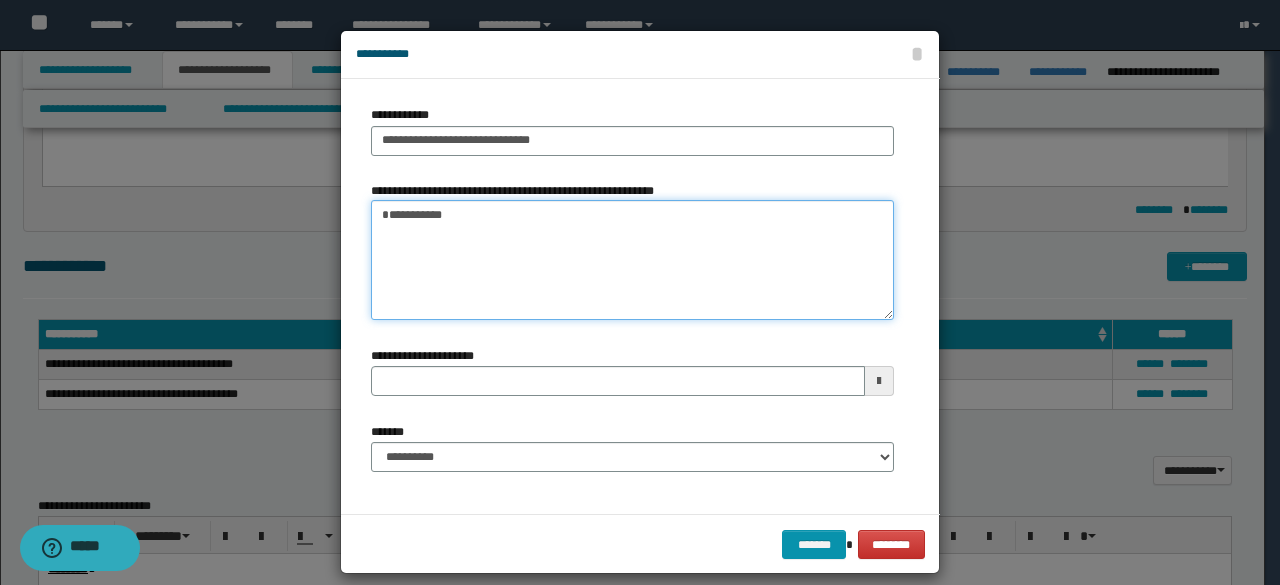 type 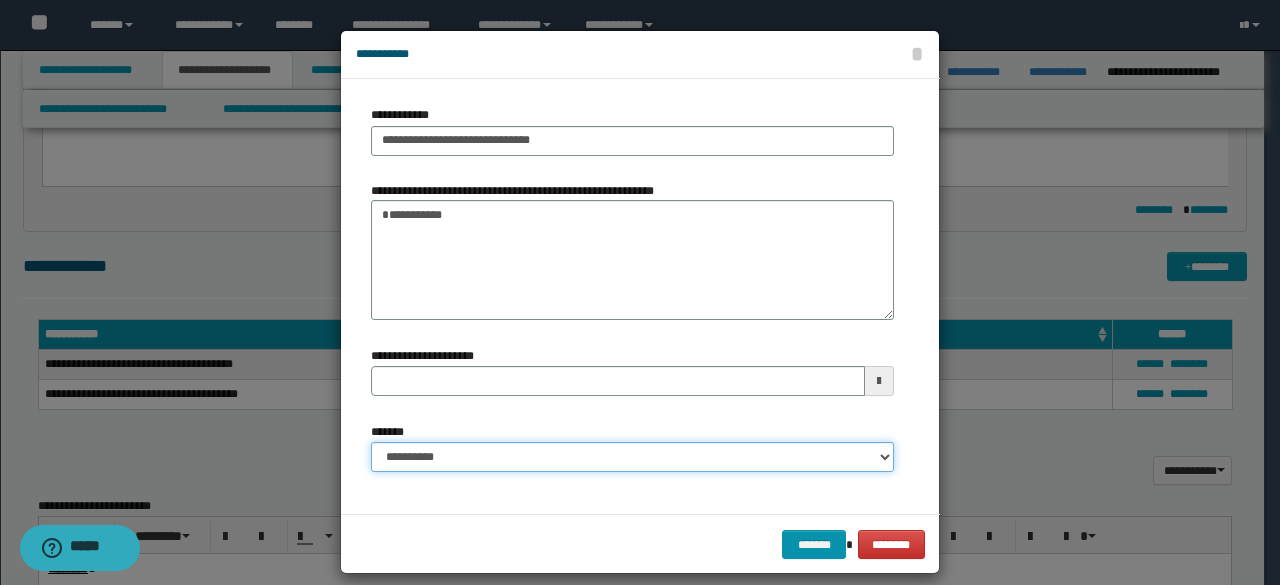 click on "**********" at bounding box center [632, 457] 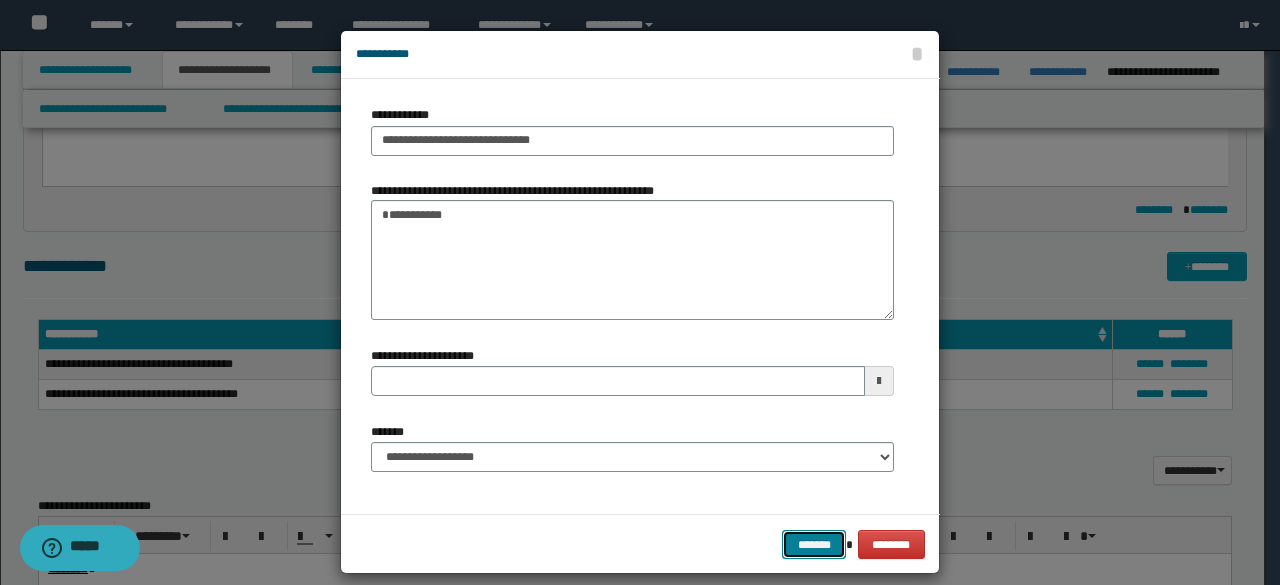 click on "*******" at bounding box center [814, 544] 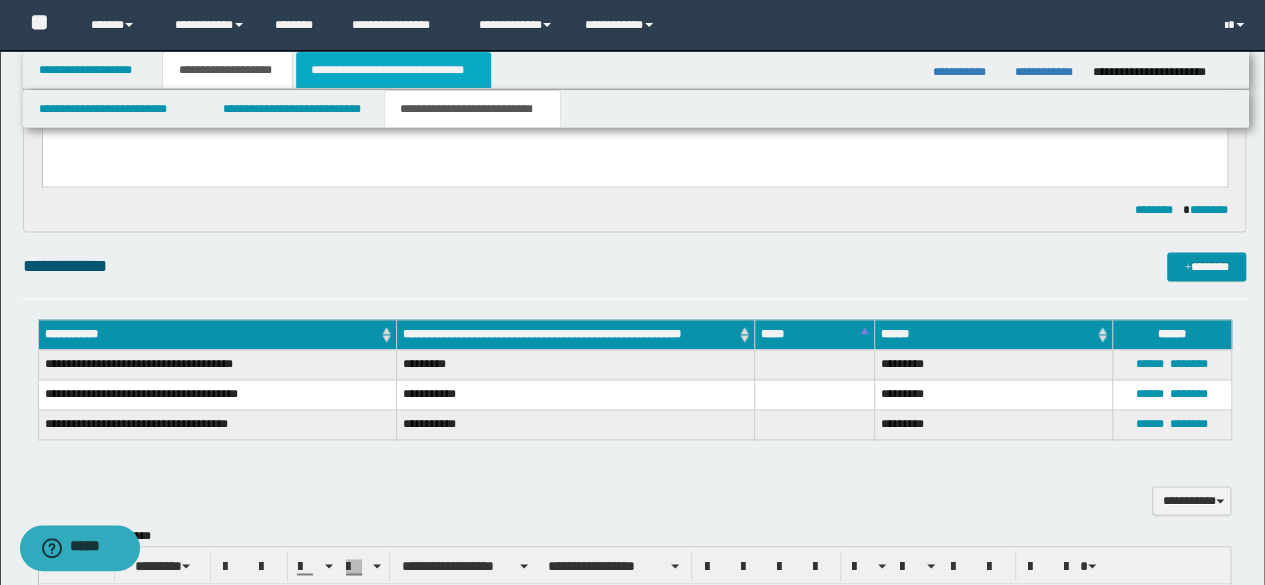 click on "**********" at bounding box center (393, 70) 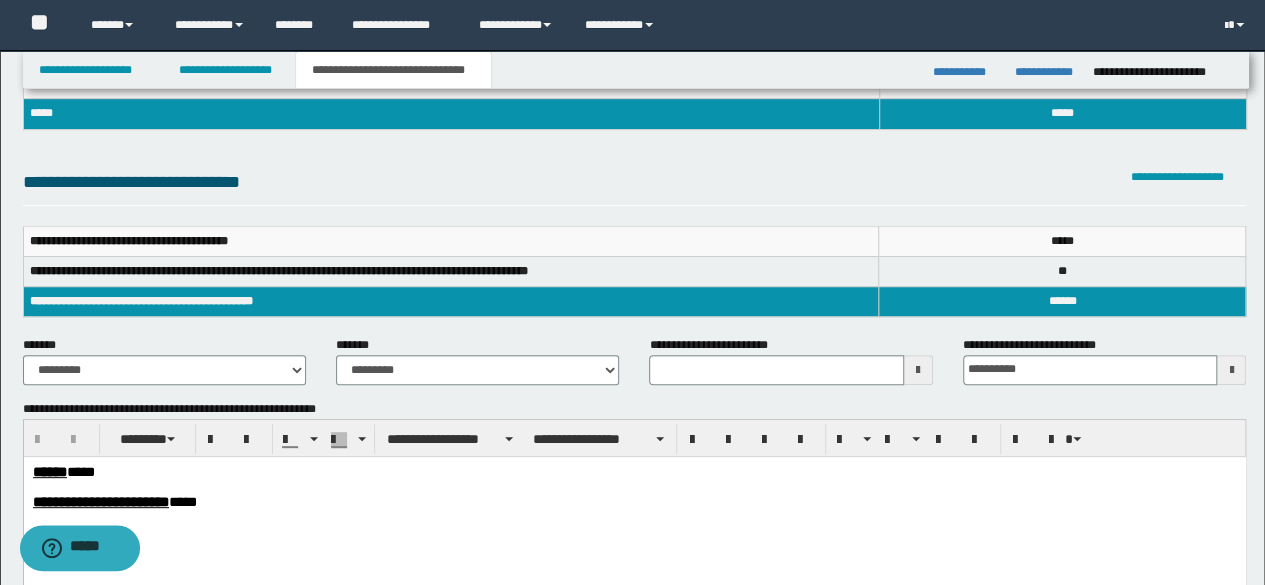 scroll, scrollTop: 200, scrollLeft: 0, axis: vertical 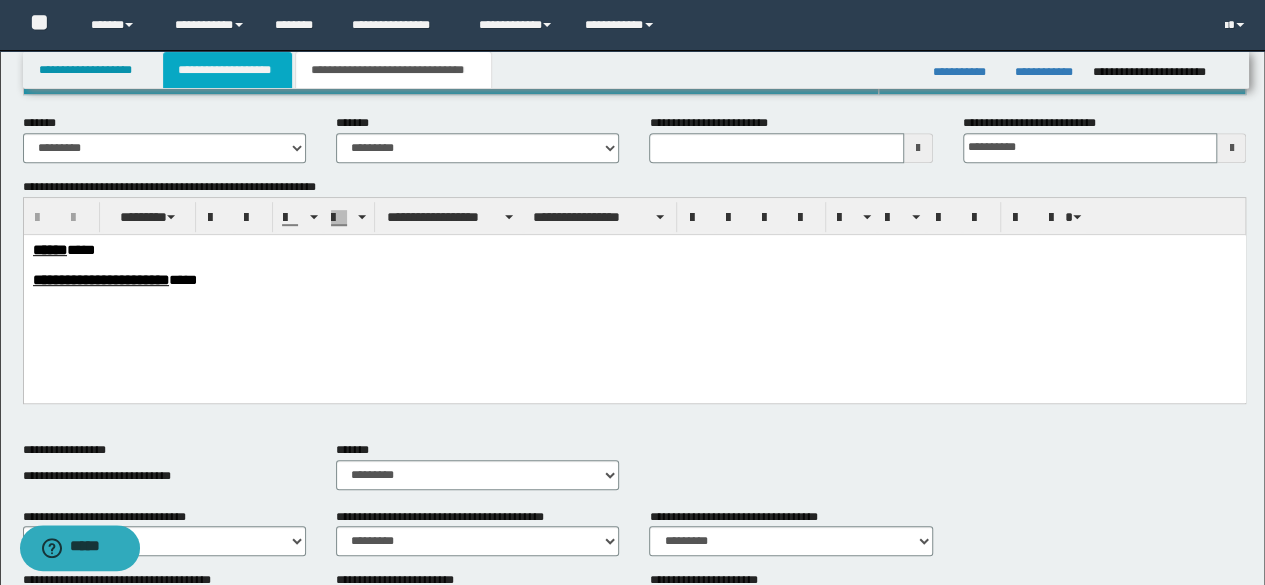 click on "**********" at bounding box center (227, 70) 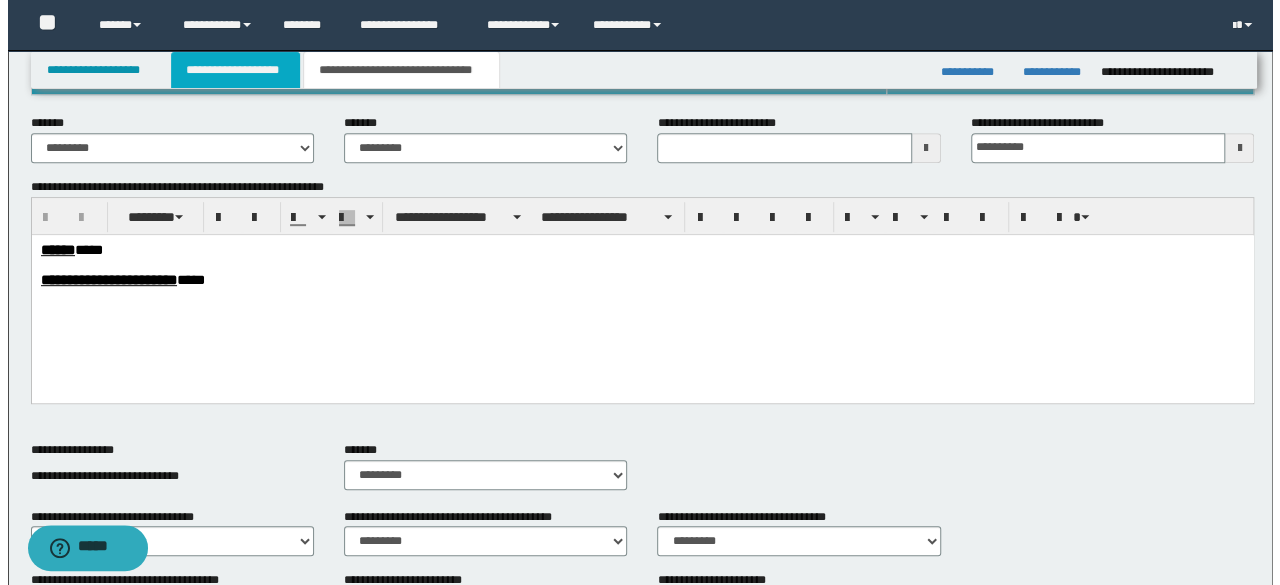 scroll, scrollTop: 430, scrollLeft: 0, axis: vertical 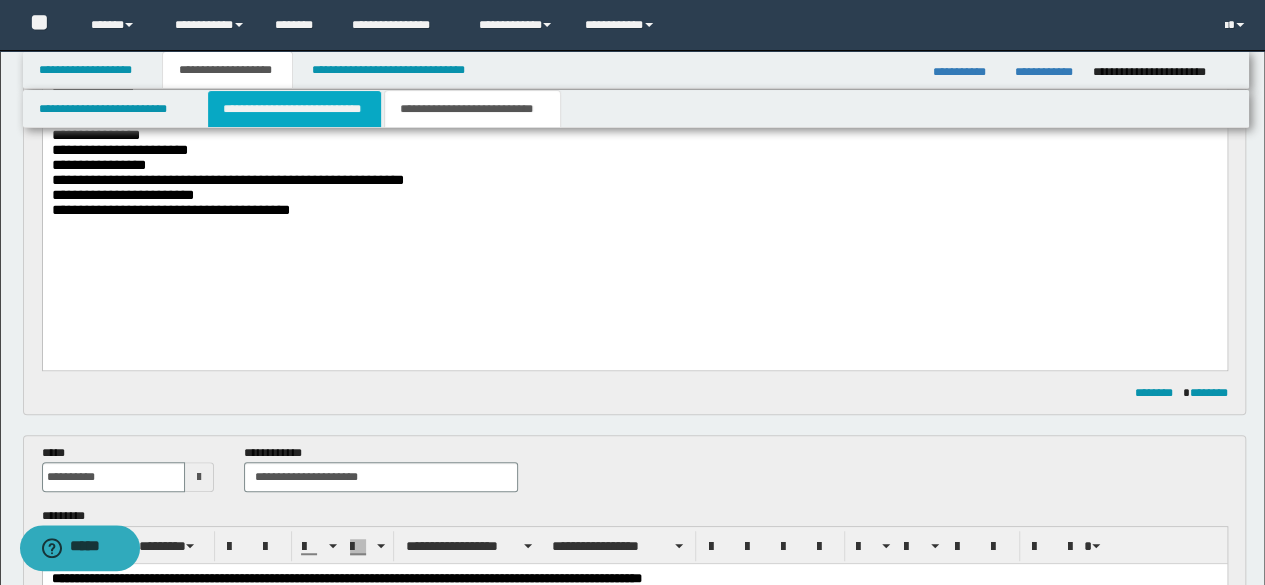 click on "**********" at bounding box center (294, 109) 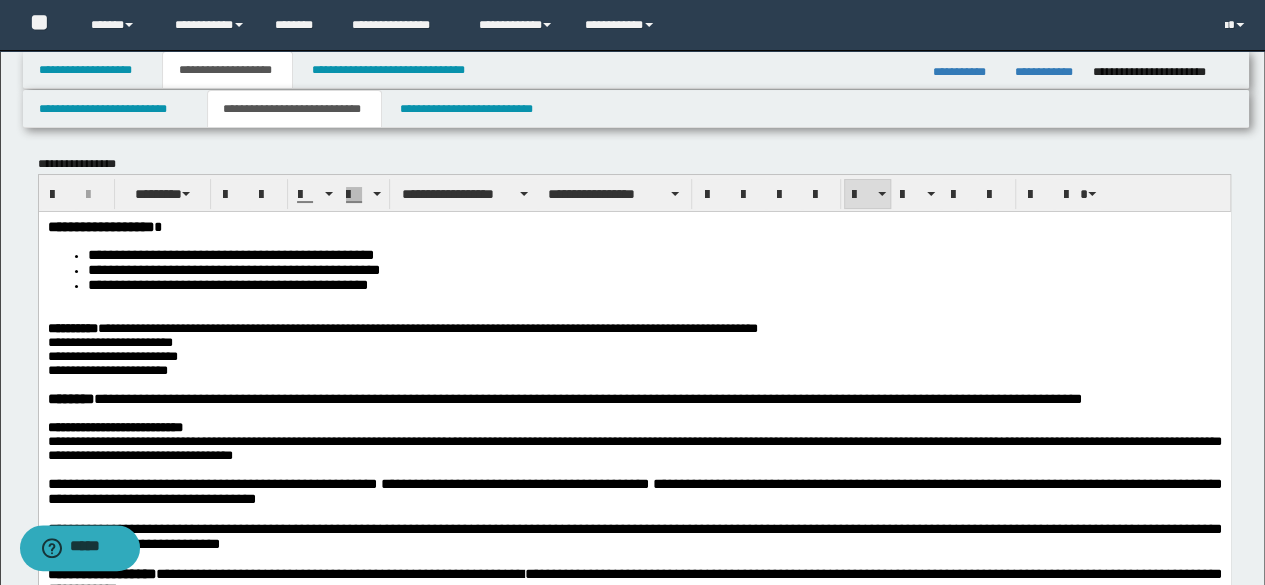 scroll, scrollTop: 0, scrollLeft: 0, axis: both 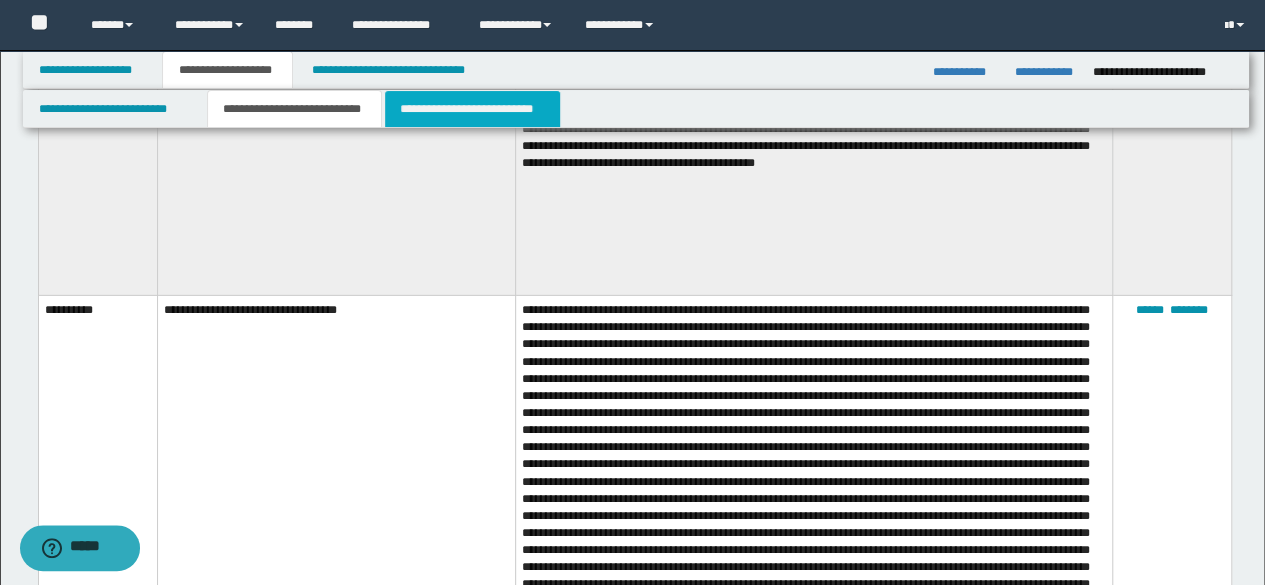 click on "**********" at bounding box center [472, 109] 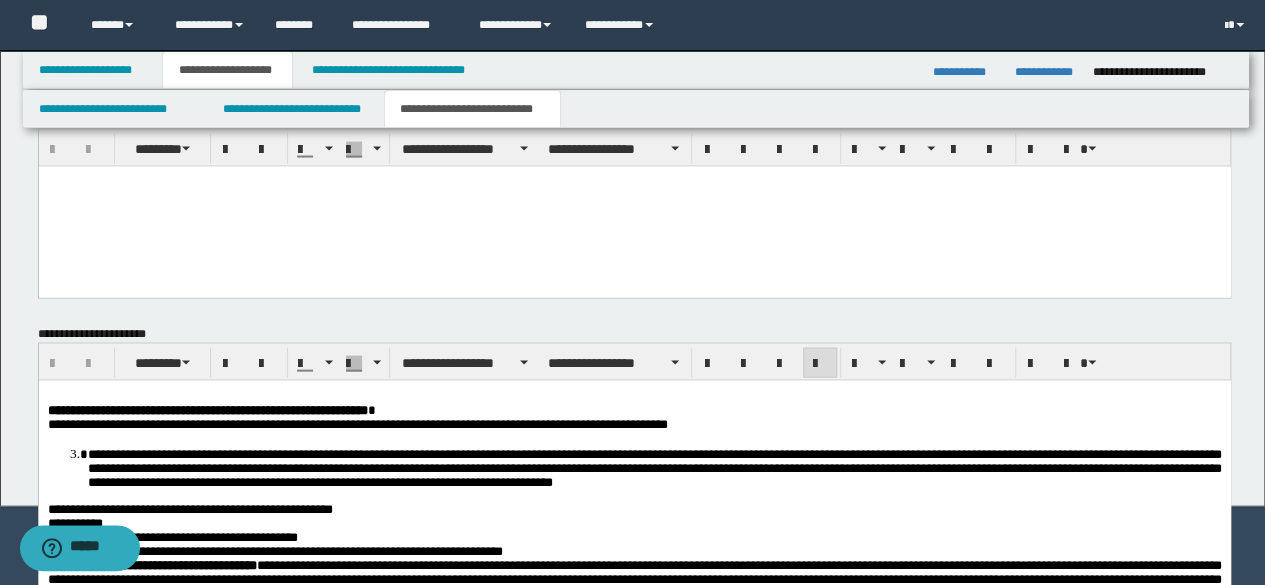 click on "**********" at bounding box center [357, 424] 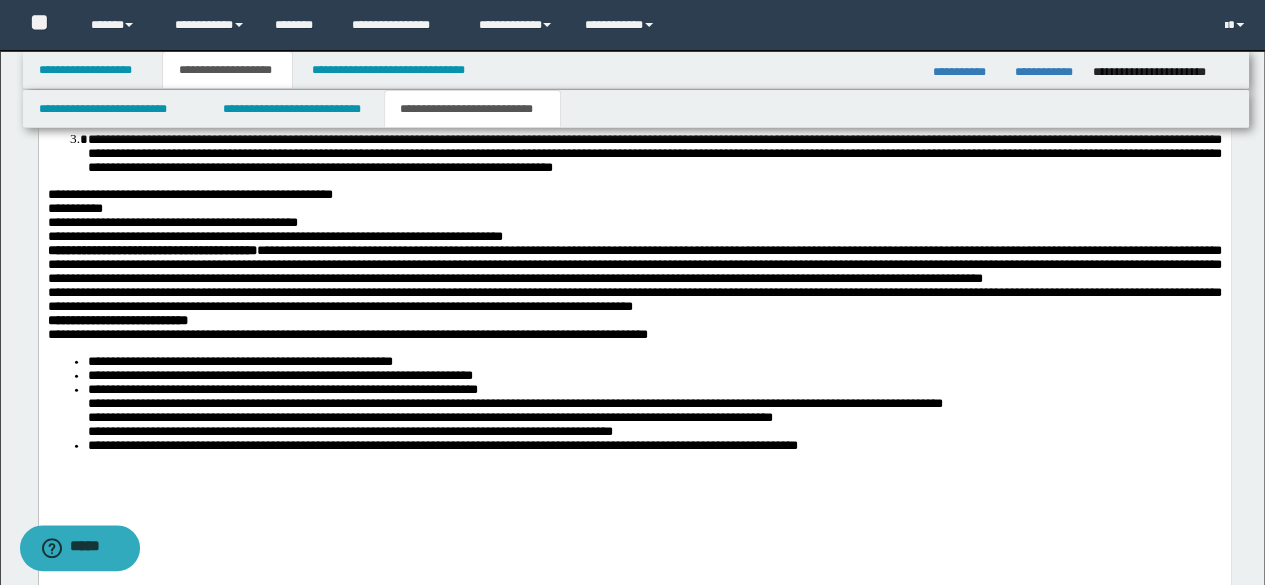 scroll, scrollTop: 2410, scrollLeft: 0, axis: vertical 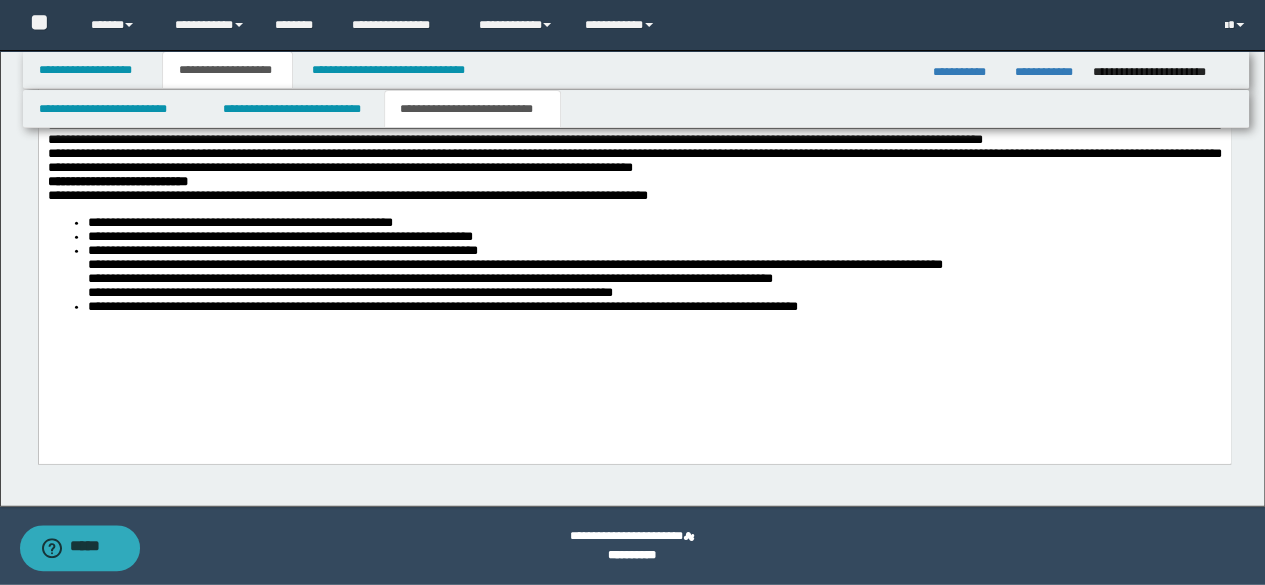 click on "**********" at bounding box center [634, 266] 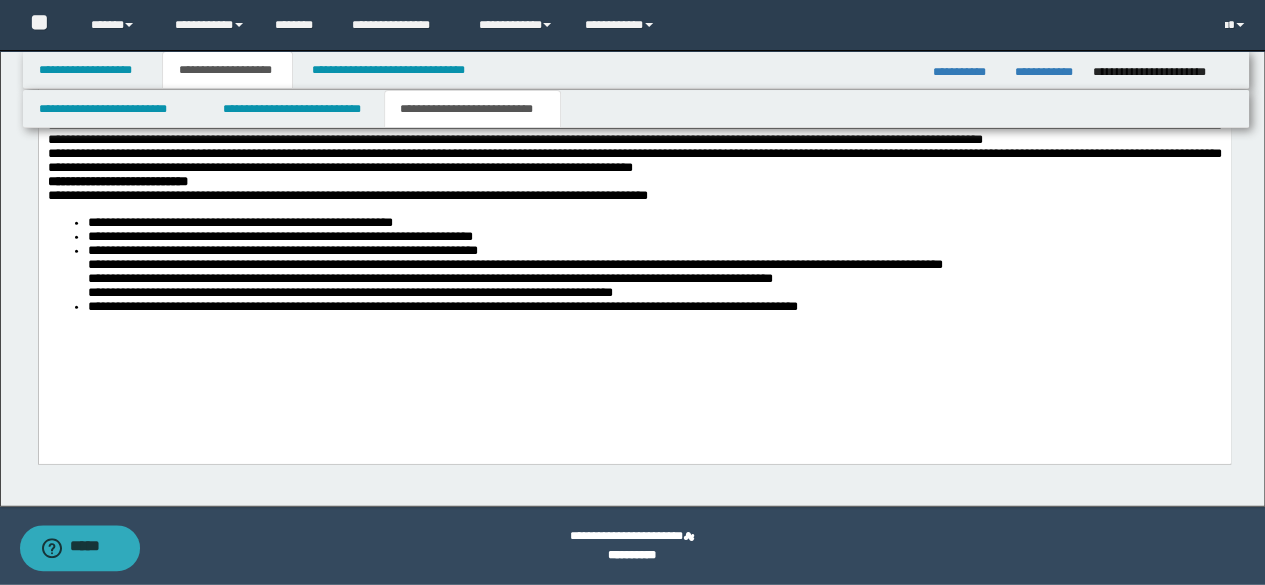 type 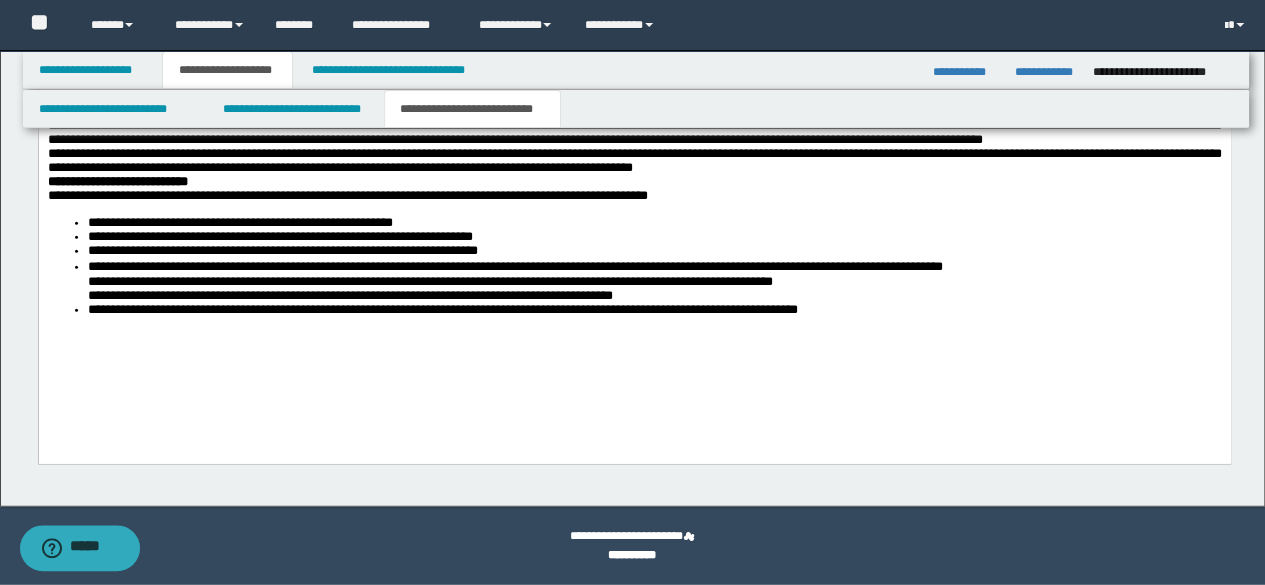 click on "**********" at bounding box center [634, 267] 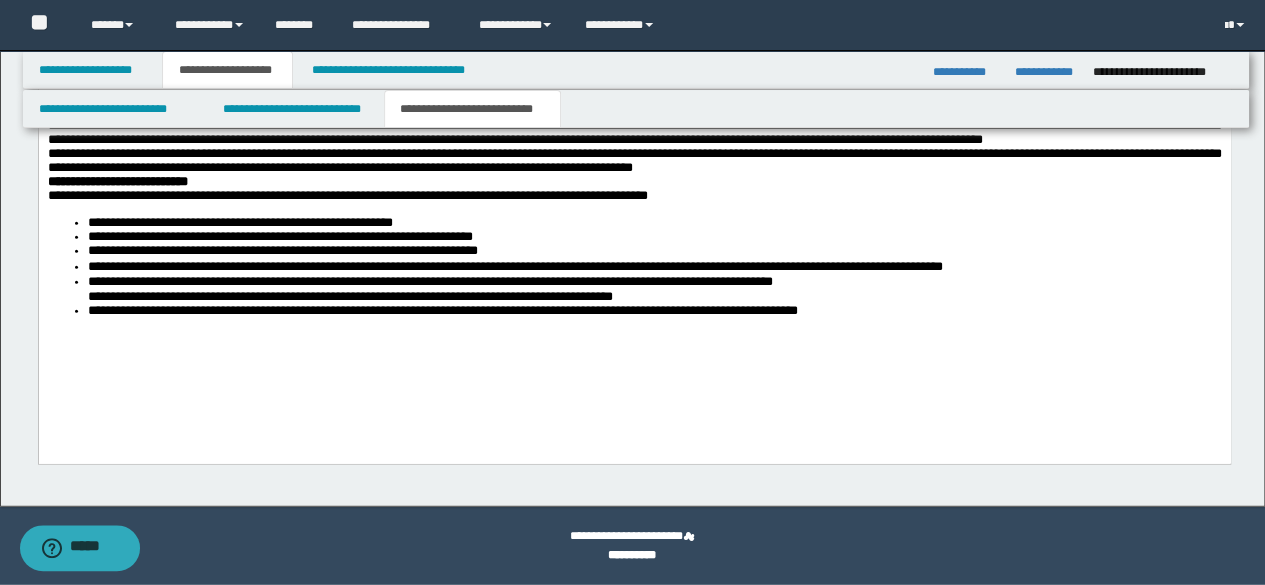 click on "**********" at bounding box center (634, 268) 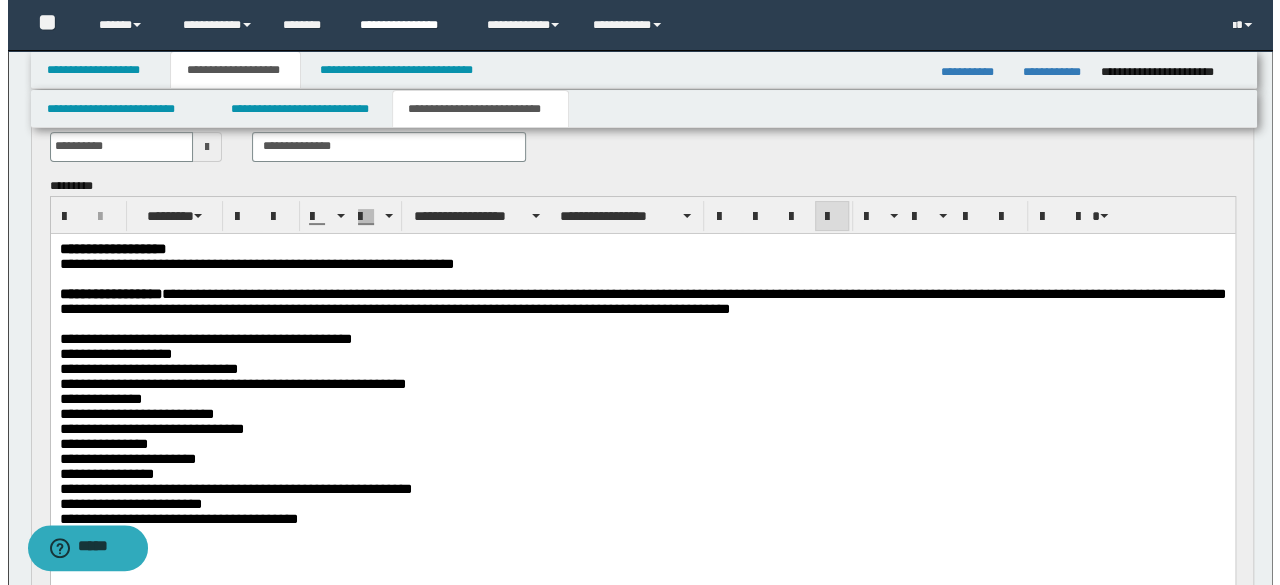 scroll, scrollTop: 0, scrollLeft: 0, axis: both 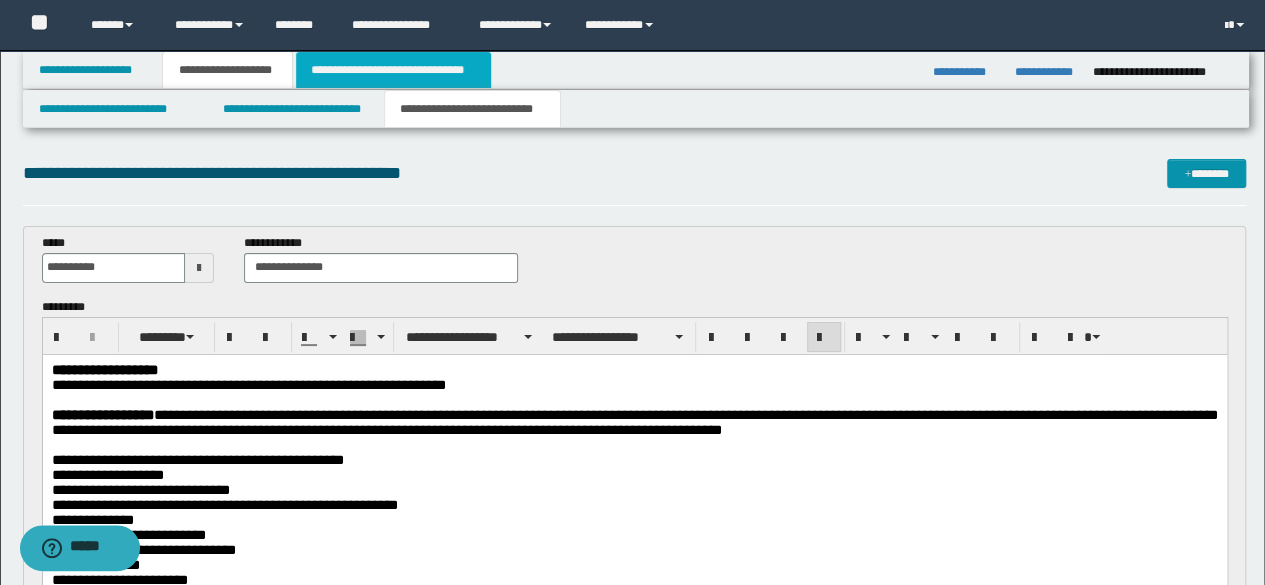 click on "**********" at bounding box center (393, 70) 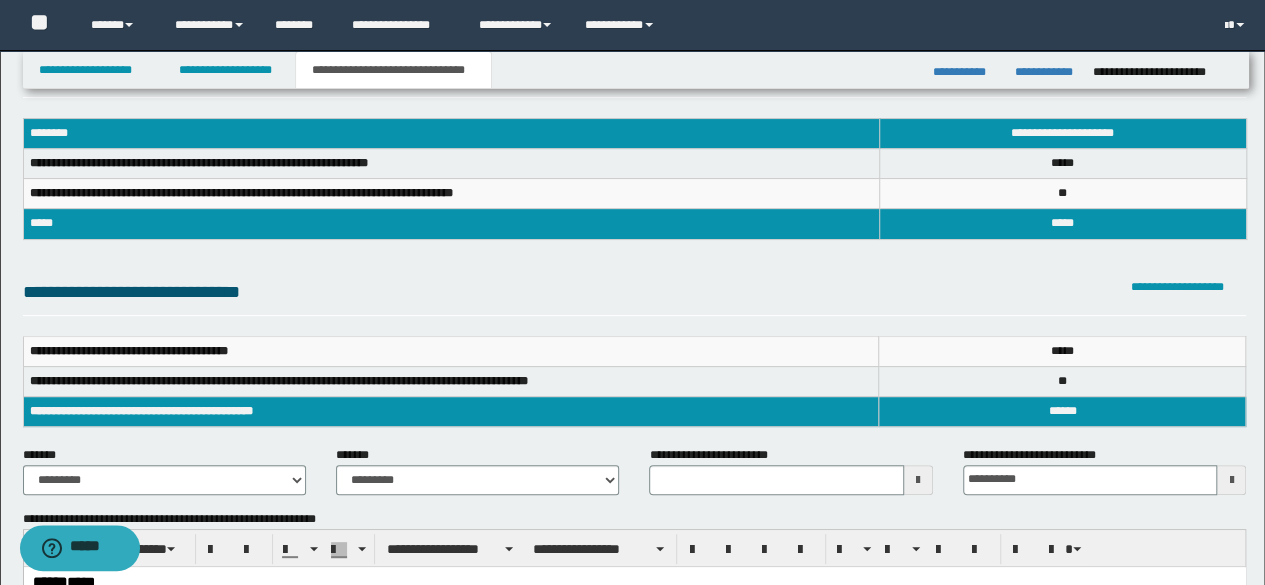 scroll, scrollTop: 100, scrollLeft: 0, axis: vertical 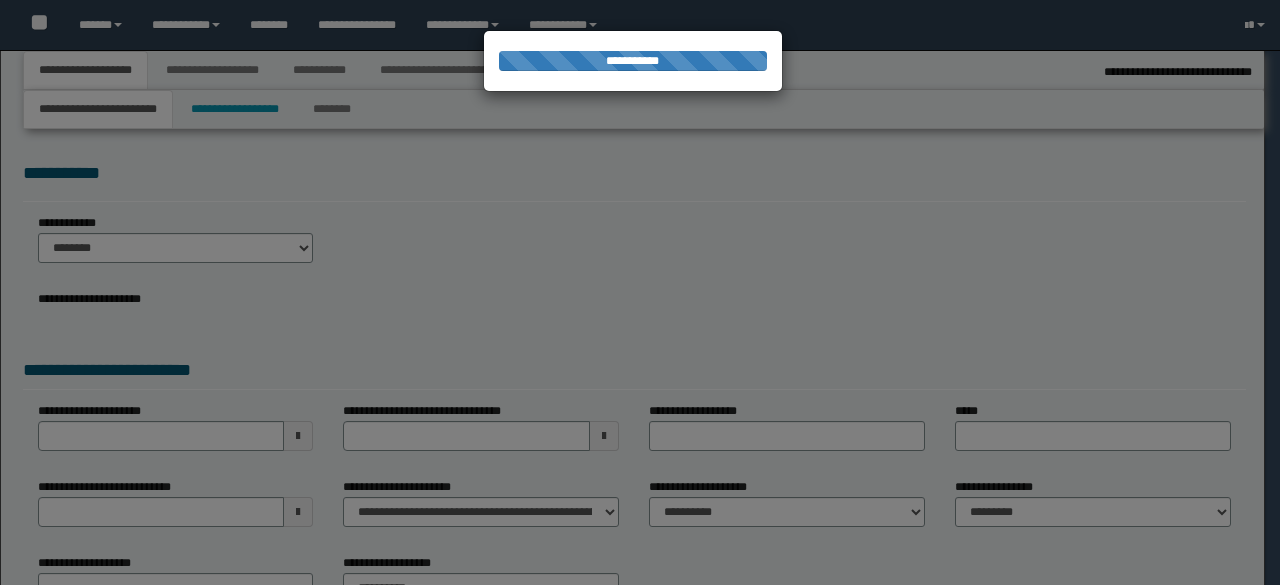 select on "**" 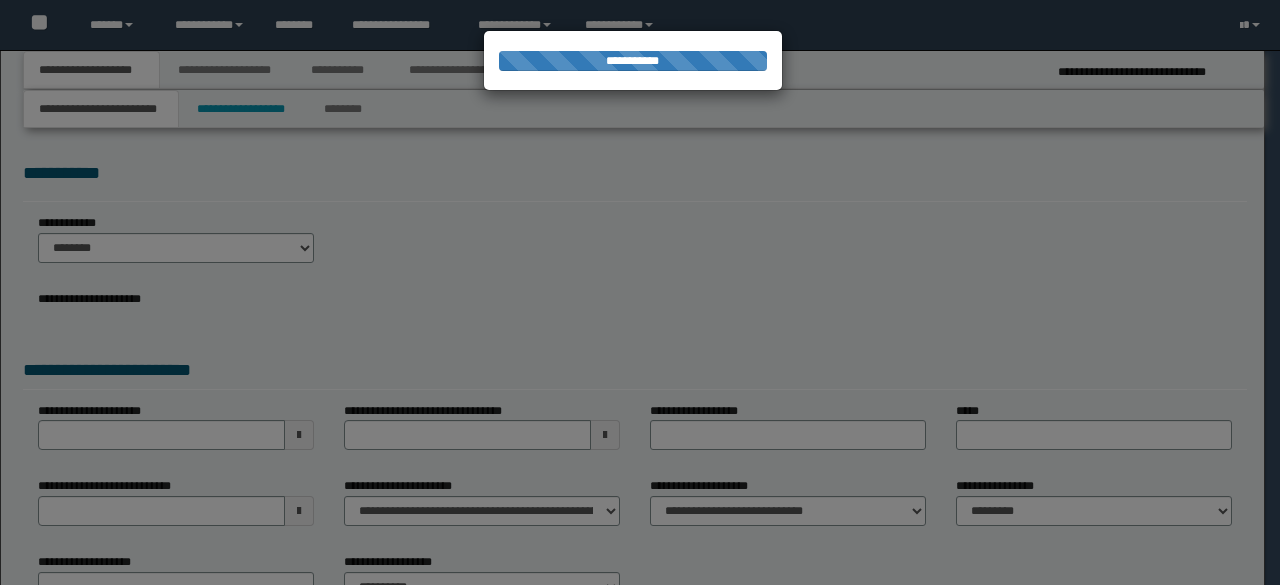 scroll, scrollTop: 0, scrollLeft: 0, axis: both 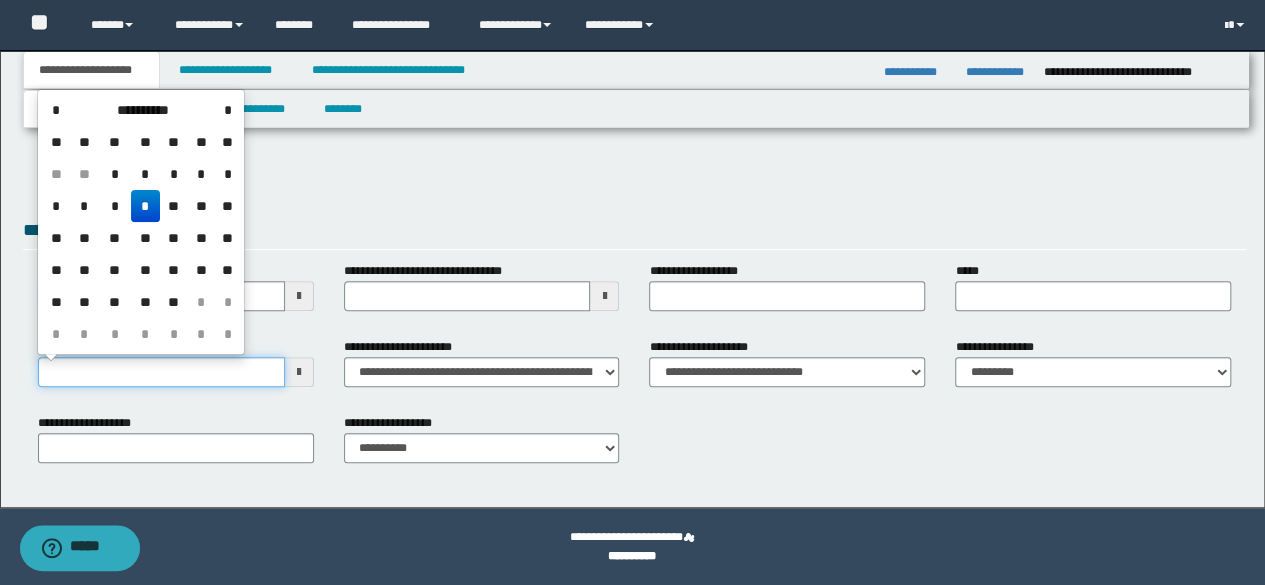 click on "**********" at bounding box center [161, 372] 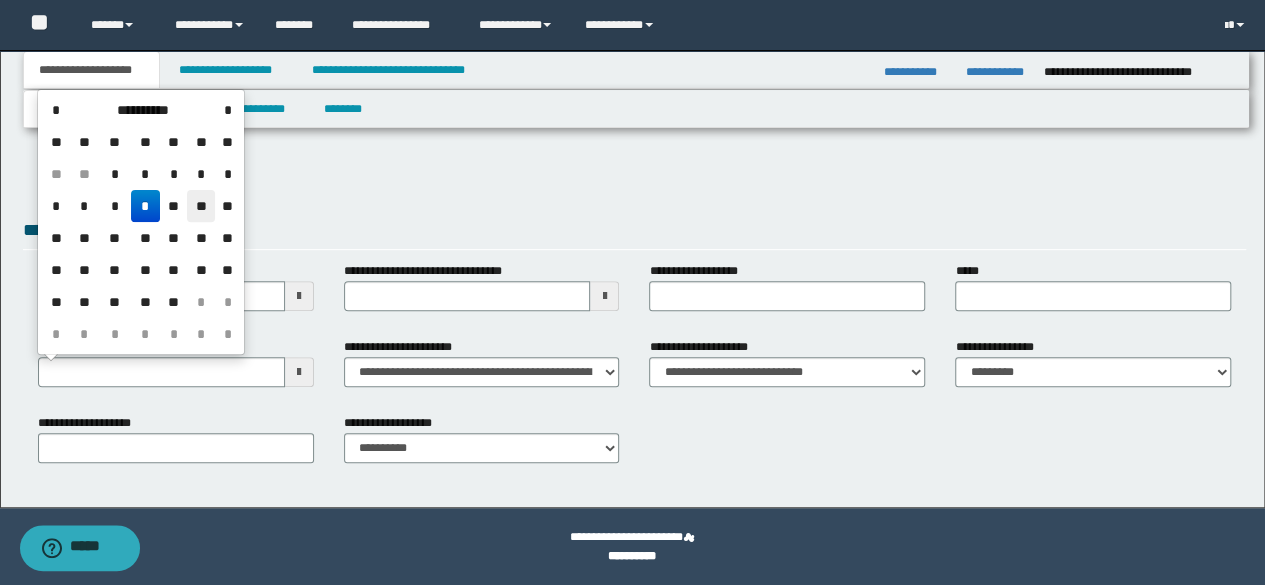 click on "**" at bounding box center [201, 206] 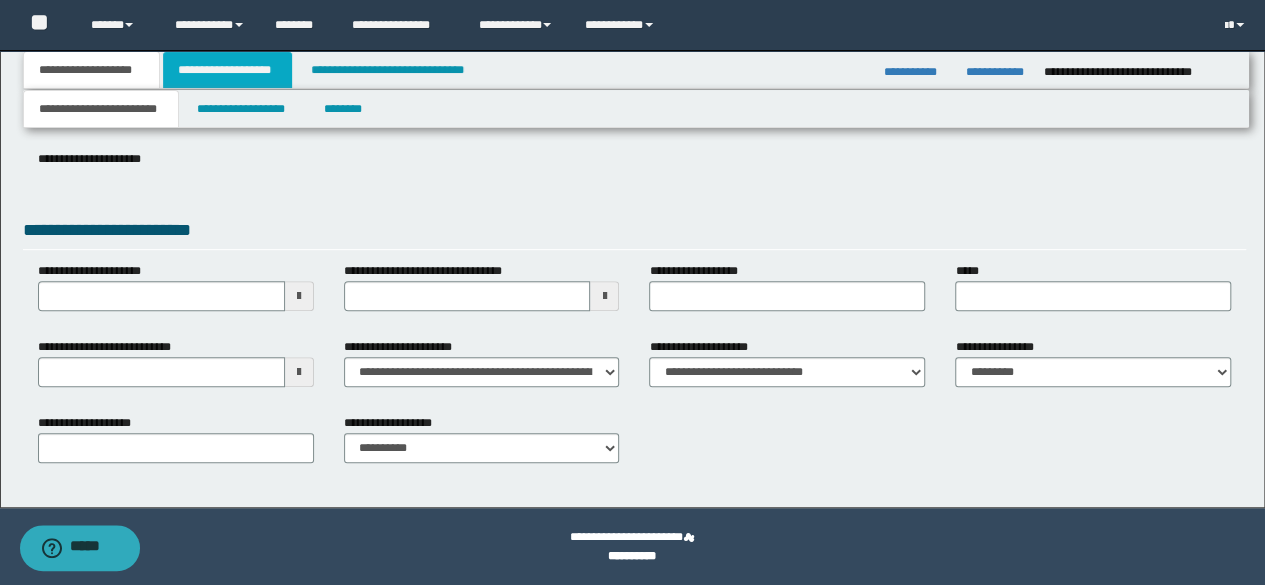 click on "**********" at bounding box center [227, 70] 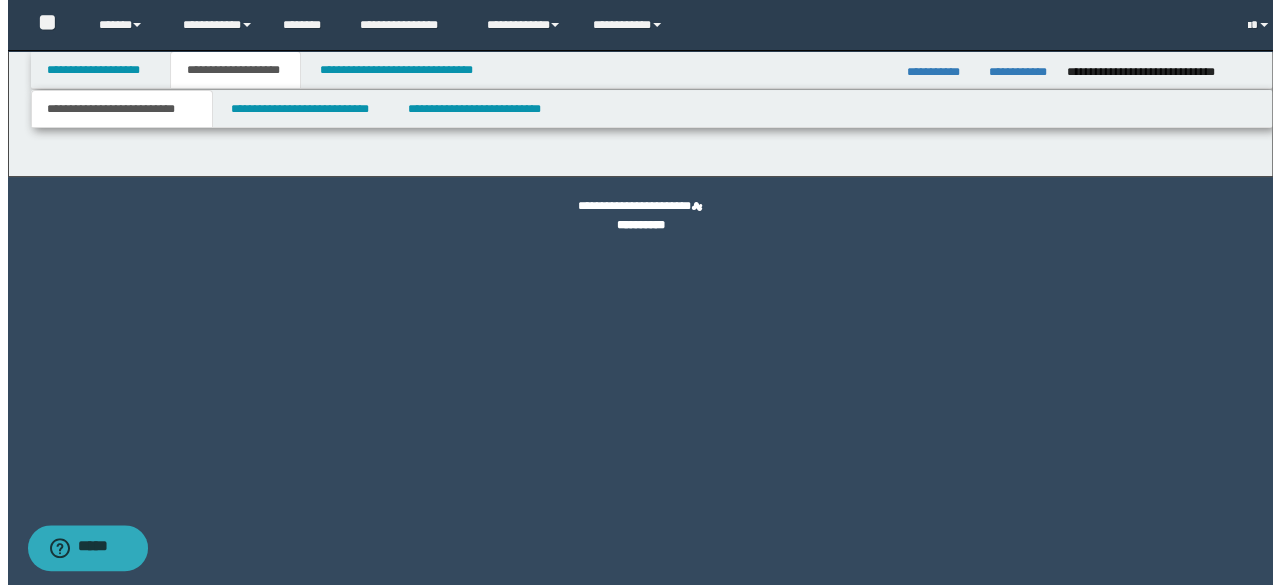 scroll, scrollTop: 0, scrollLeft: 0, axis: both 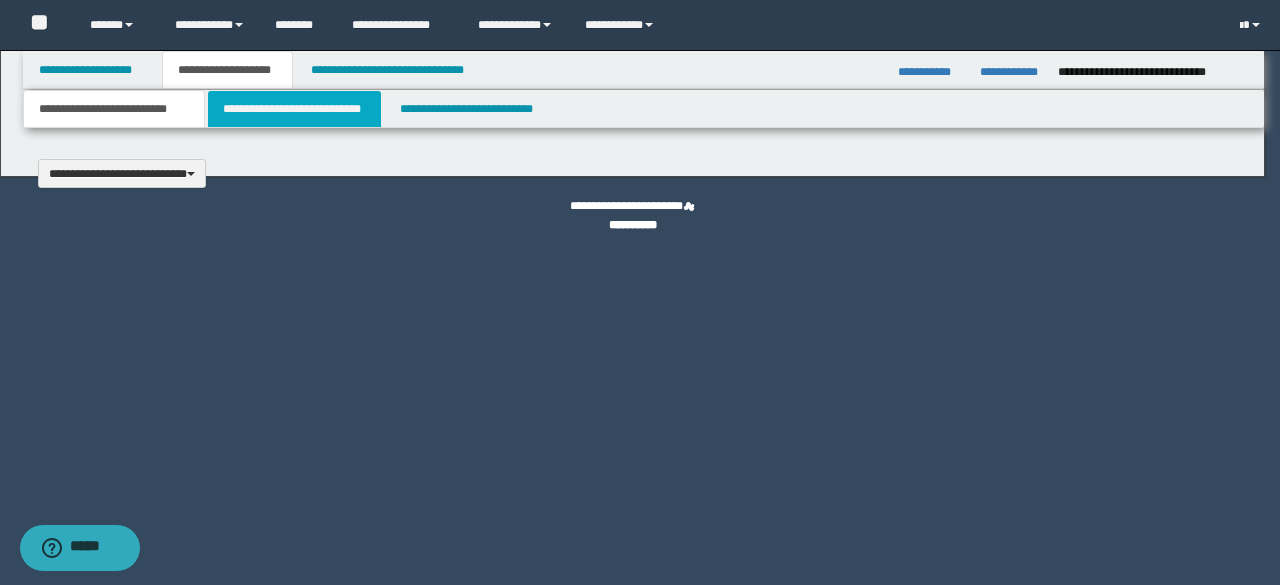 type 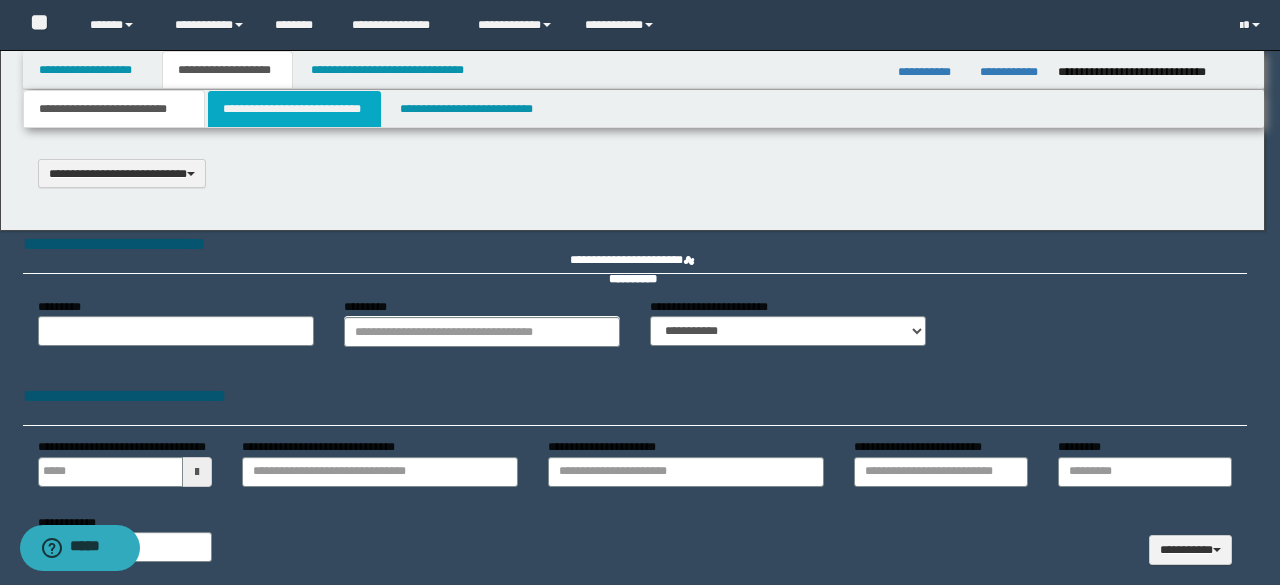scroll, scrollTop: 0, scrollLeft: 0, axis: both 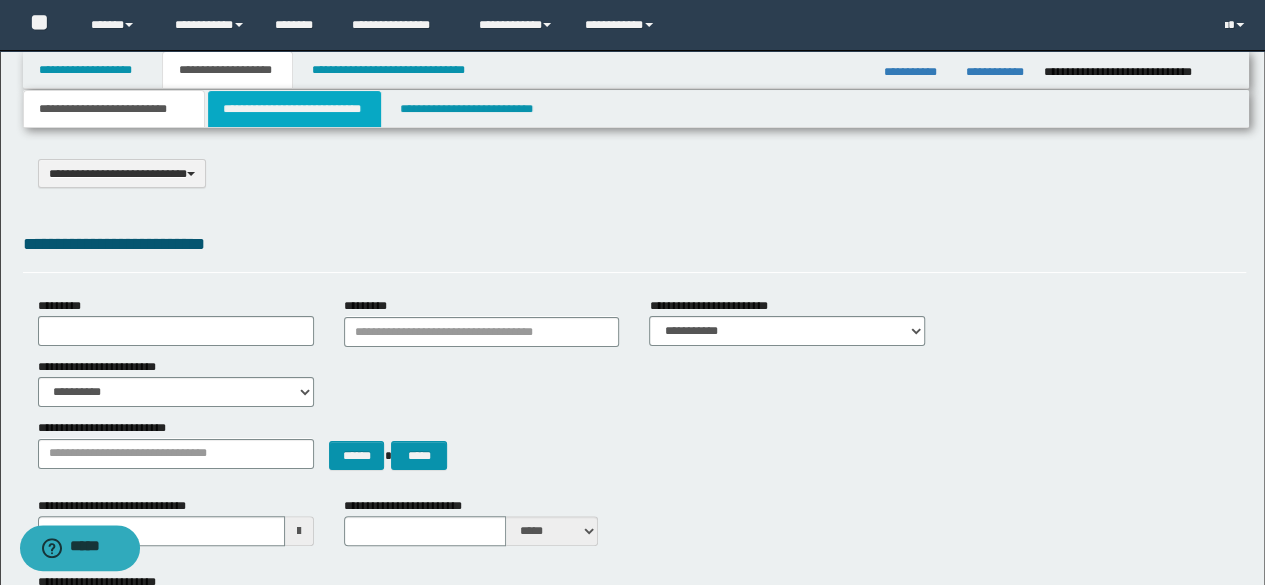 click on "**********" at bounding box center (294, 109) 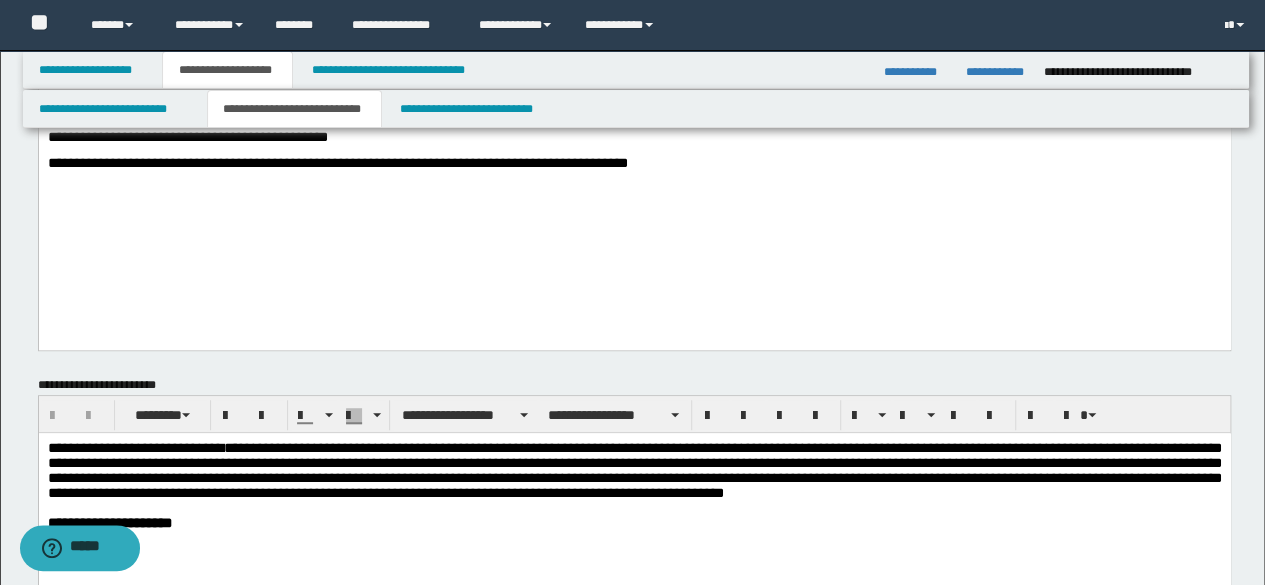 scroll, scrollTop: 500, scrollLeft: 0, axis: vertical 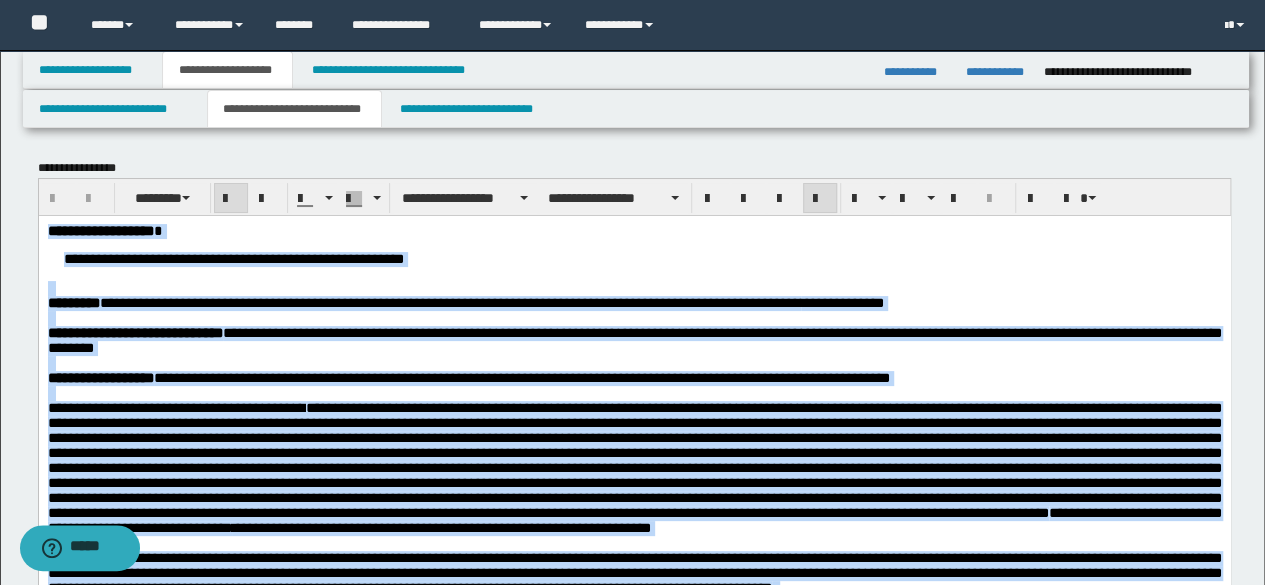 drag, startPoint x: 657, startPoint y: 713, endPoint x: 29, endPoint y: 85, distance: 888.1261 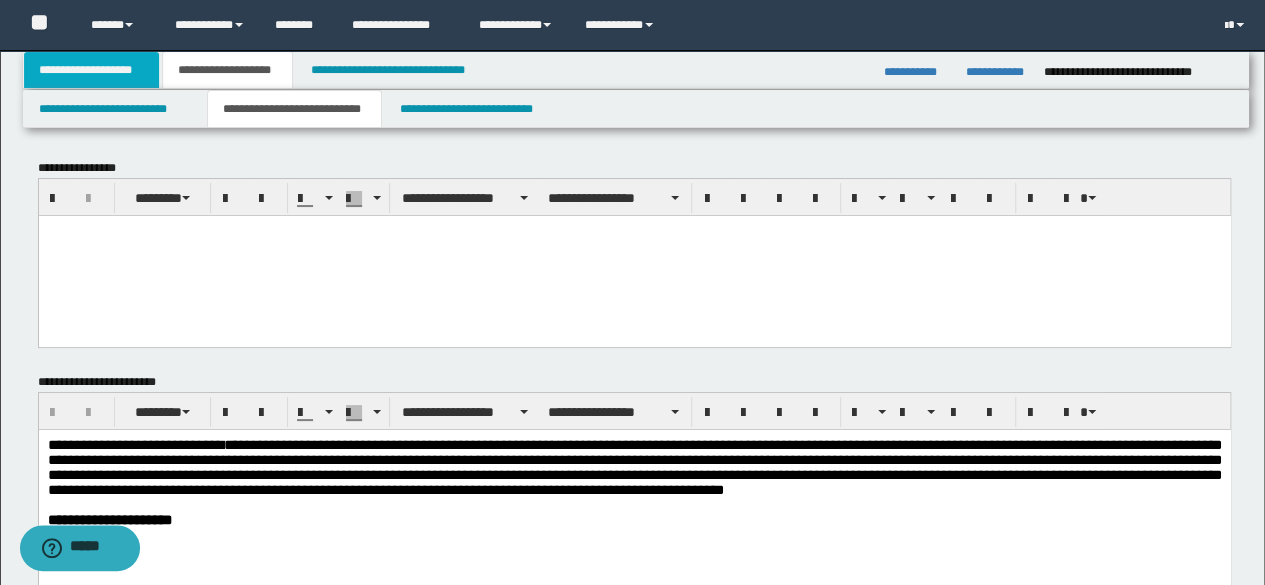 paste 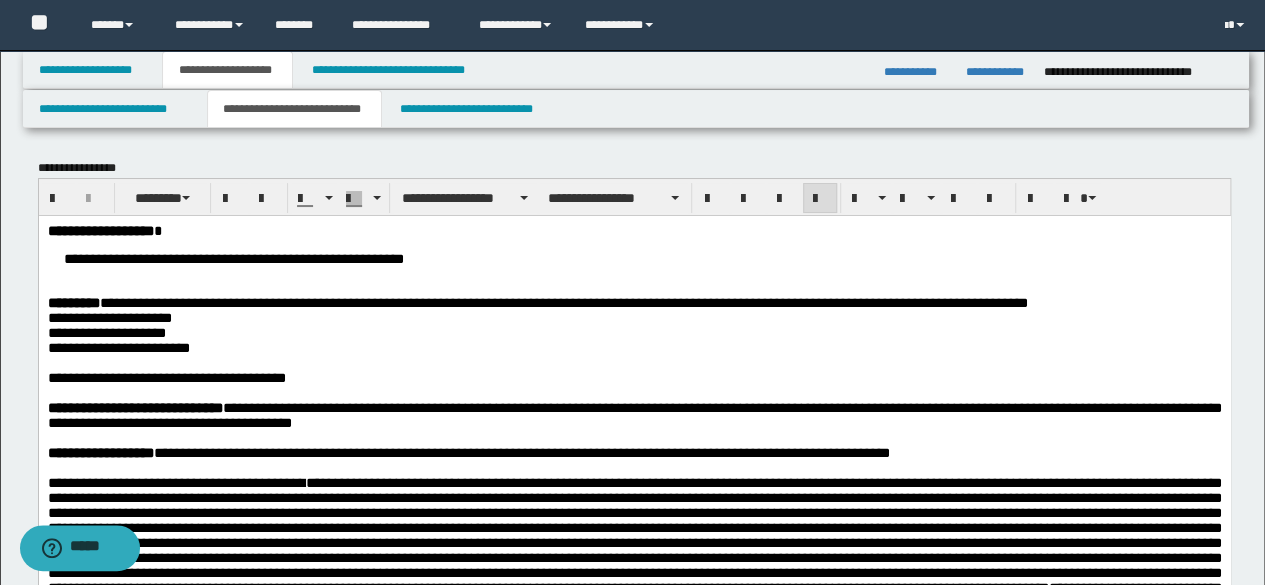 click on "**********" at bounding box center [634, 517] 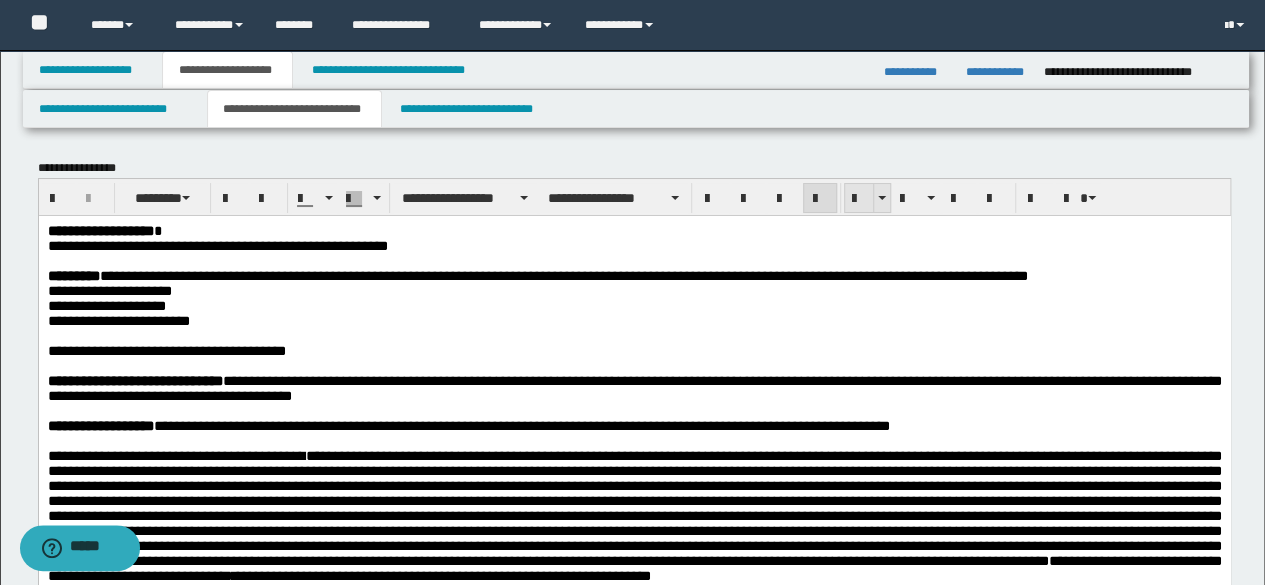 click at bounding box center [859, 199] 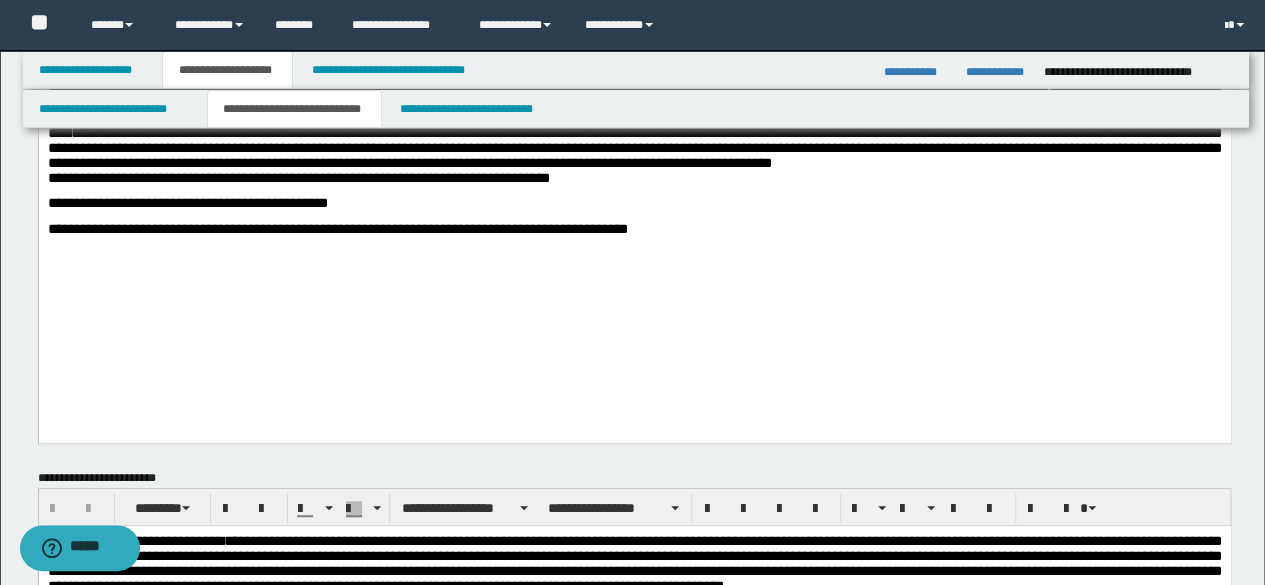 scroll, scrollTop: 700, scrollLeft: 0, axis: vertical 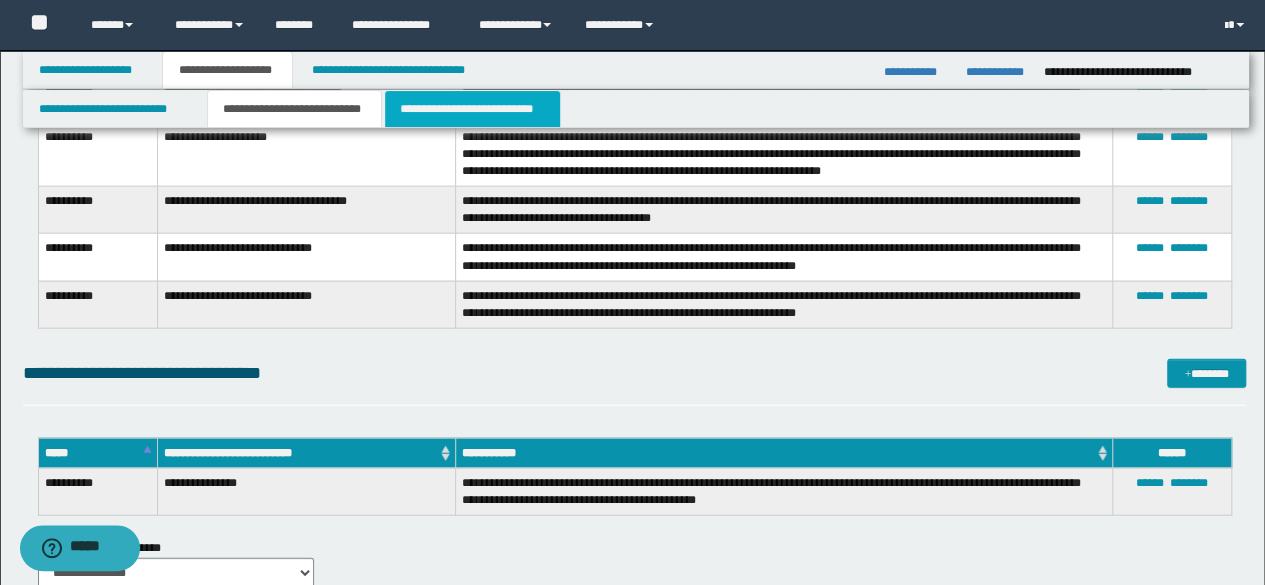 click on "**********" at bounding box center (472, 109) 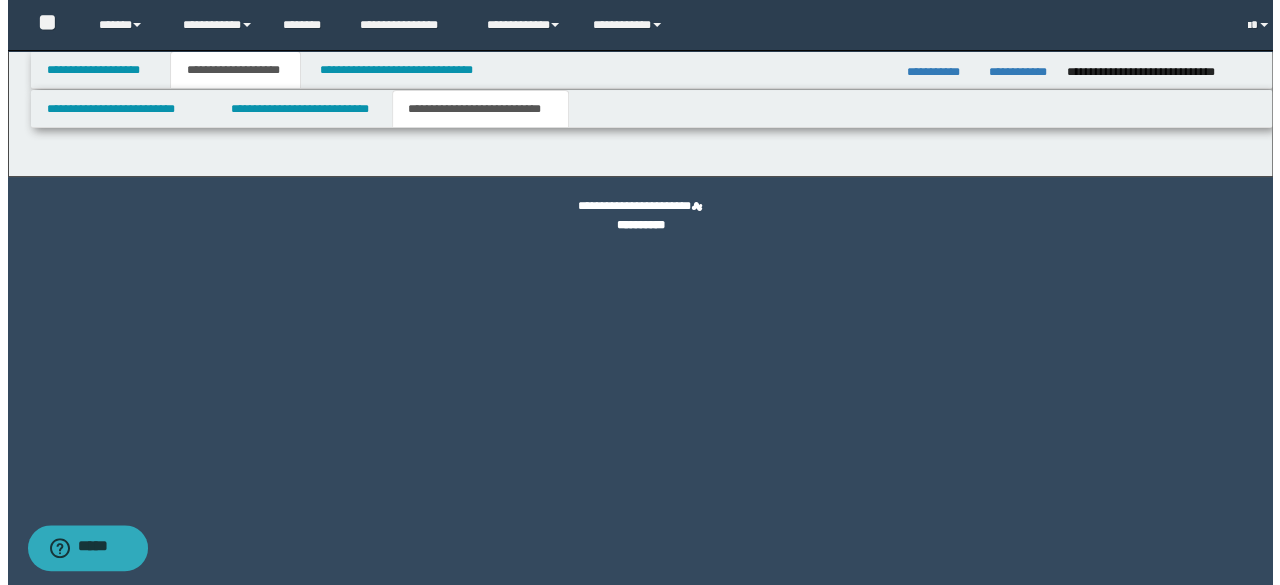 scroll, scrollTop: 0, scrollLeft: 0, axis: both 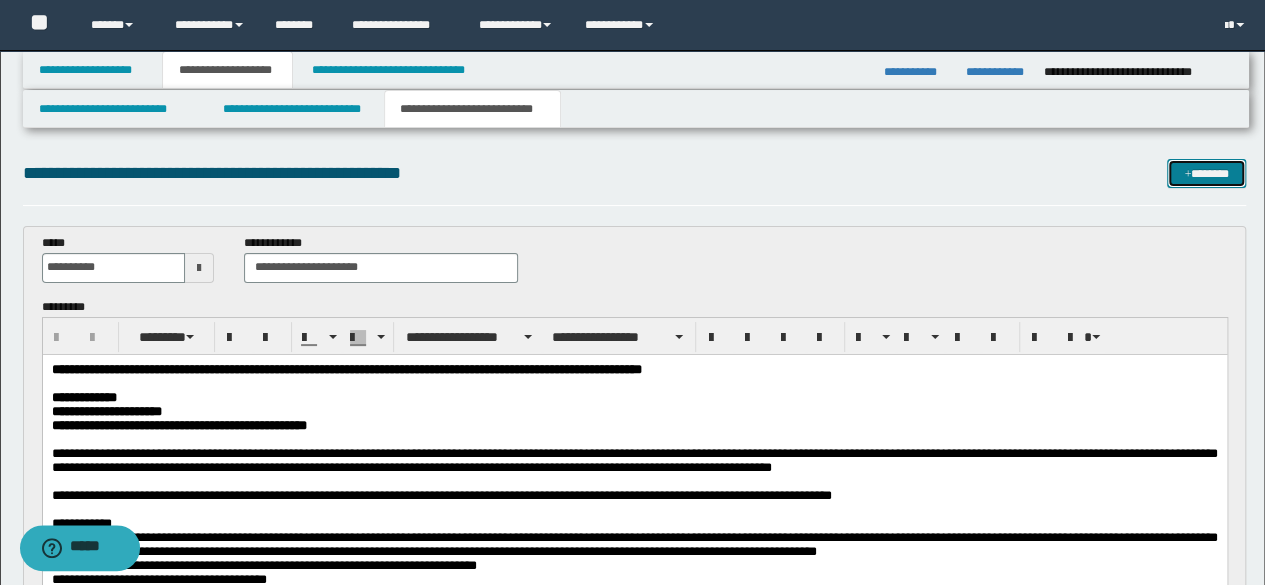 click on "*******" at bounding box center [1206, 173] 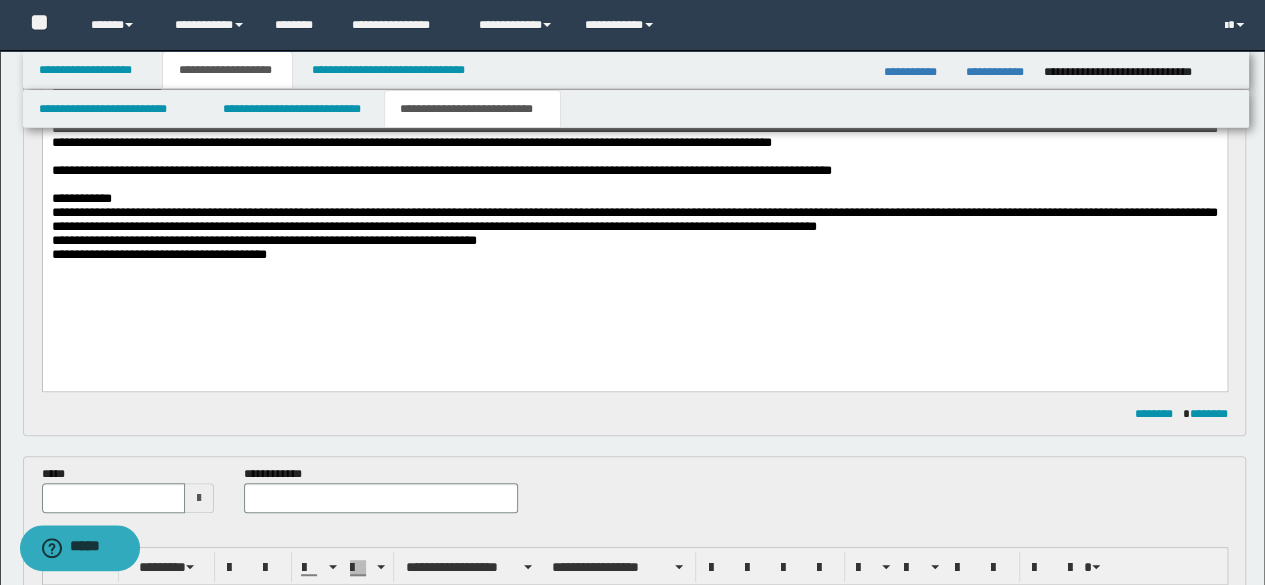 scroll, scrollTop: 608, scrollLeft: 0, axis: vertical 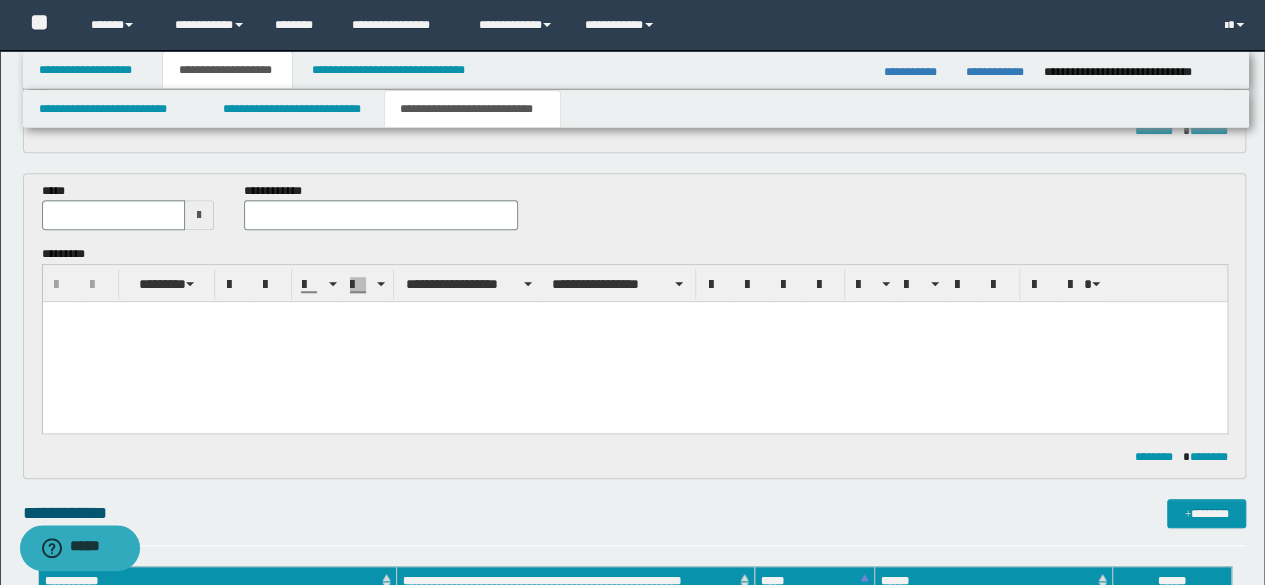 click at bounding box center [634, 342] 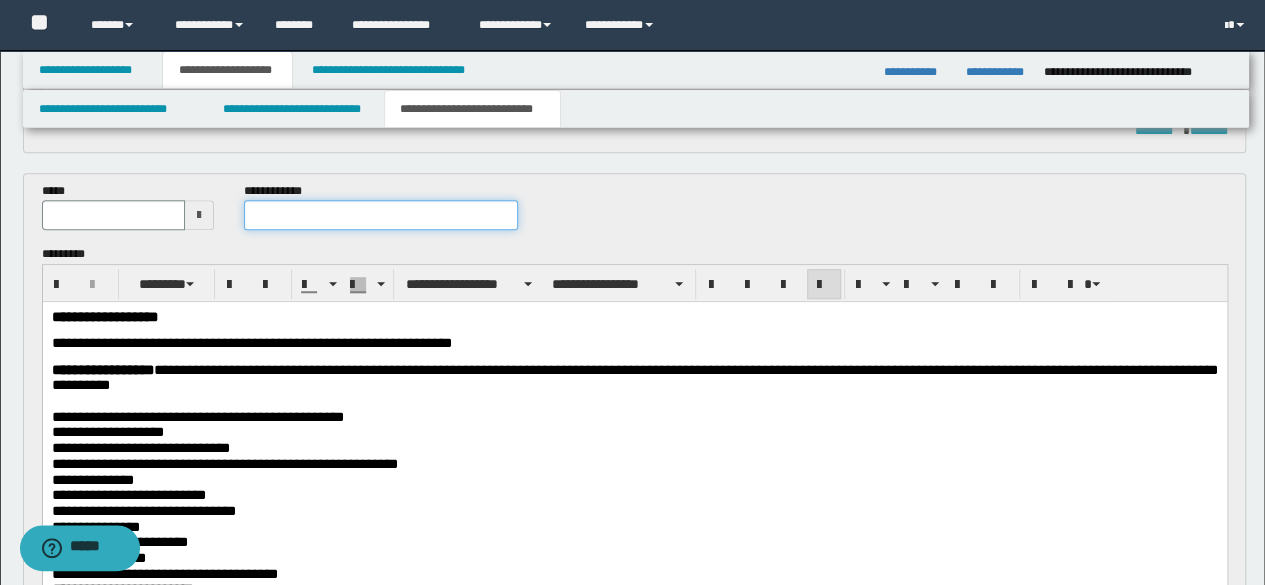 click at bounding box center (381, 215) 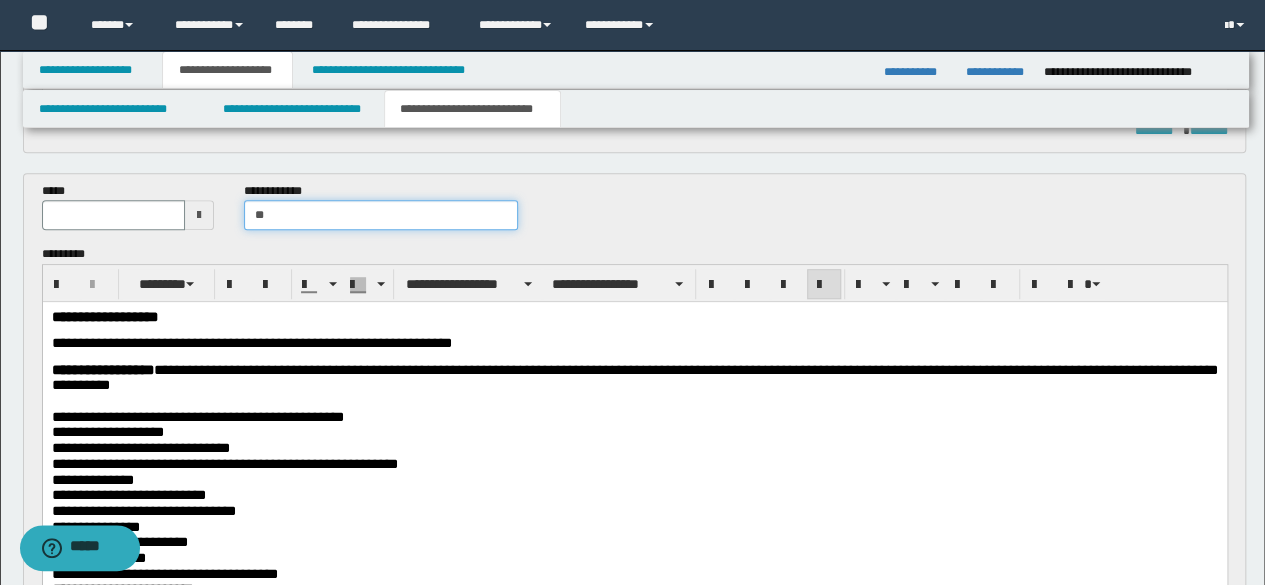 type on "*" 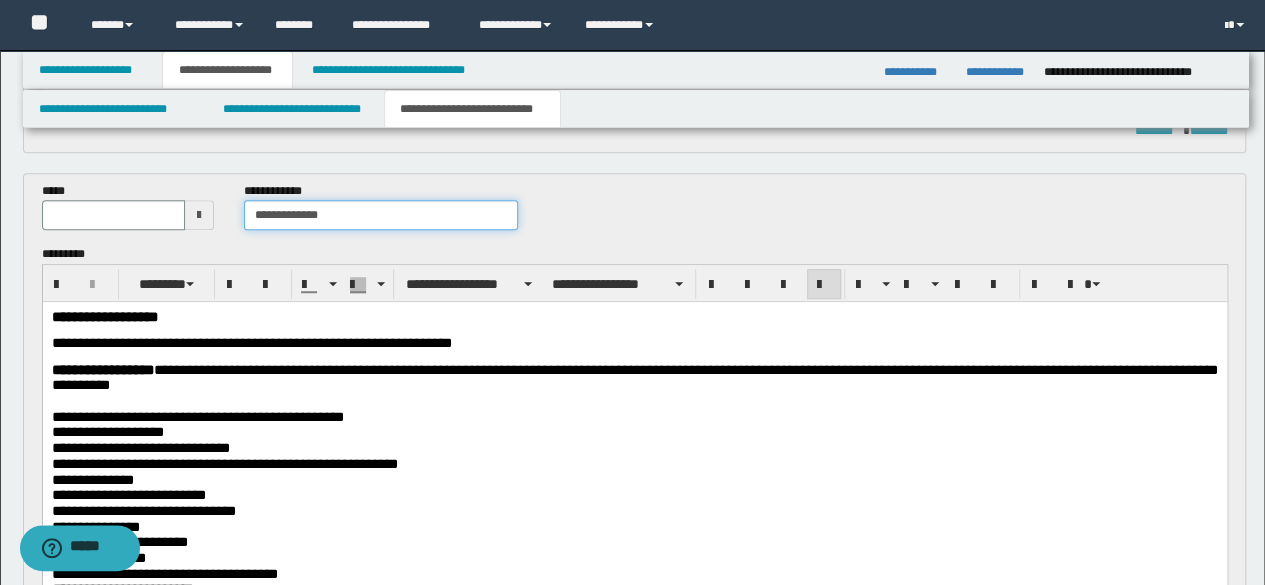 type on "**********" 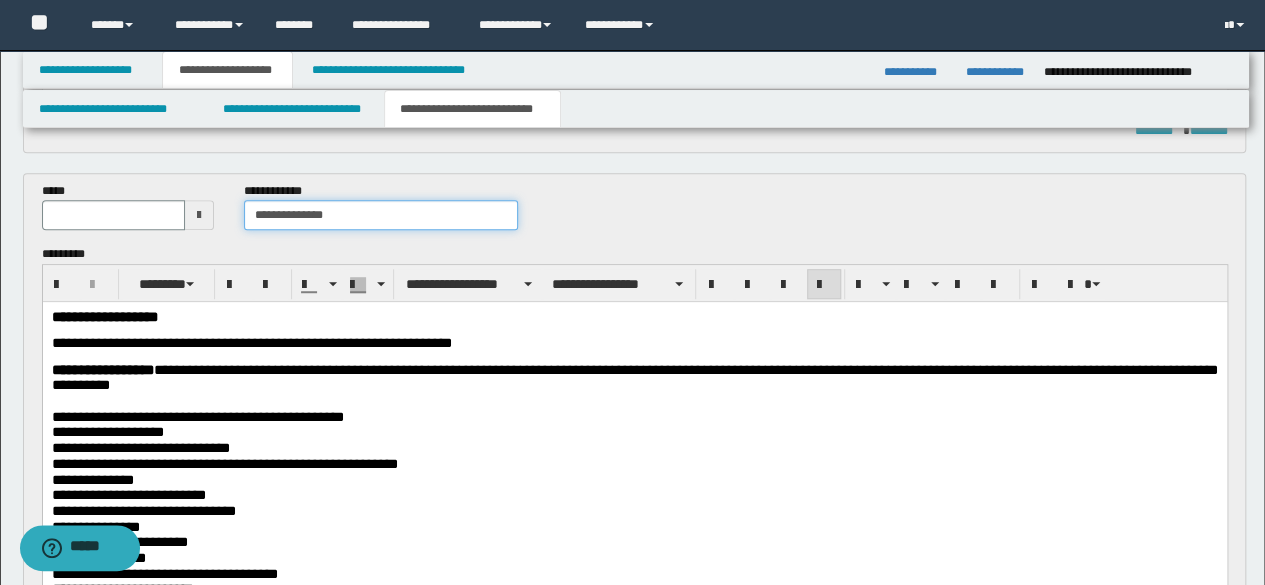 type 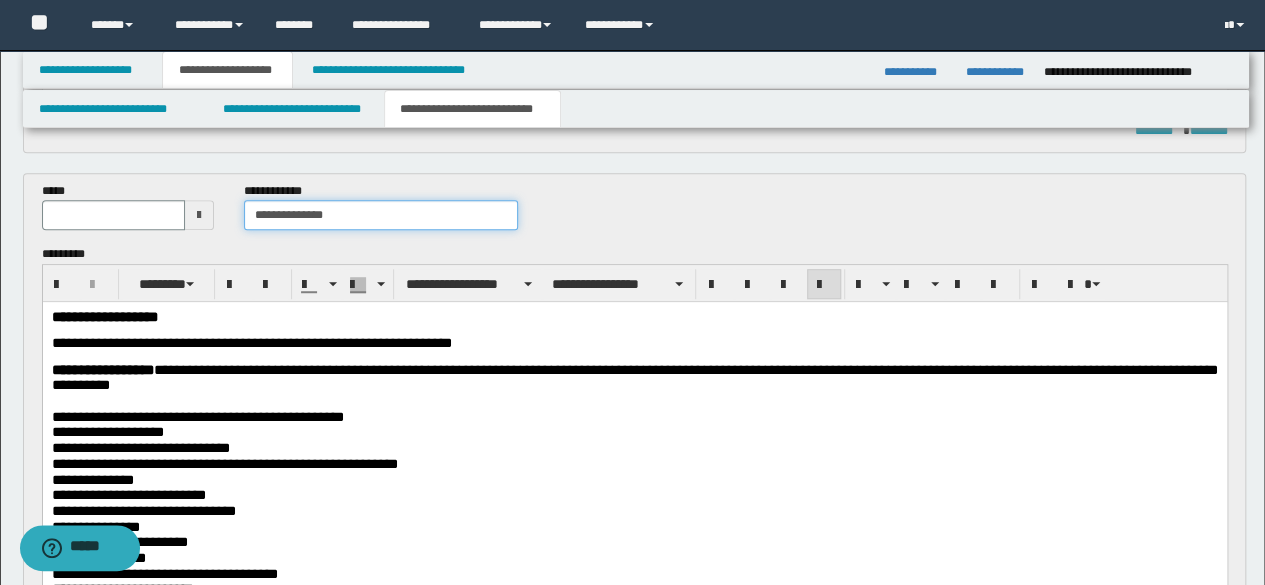 type on "**********" 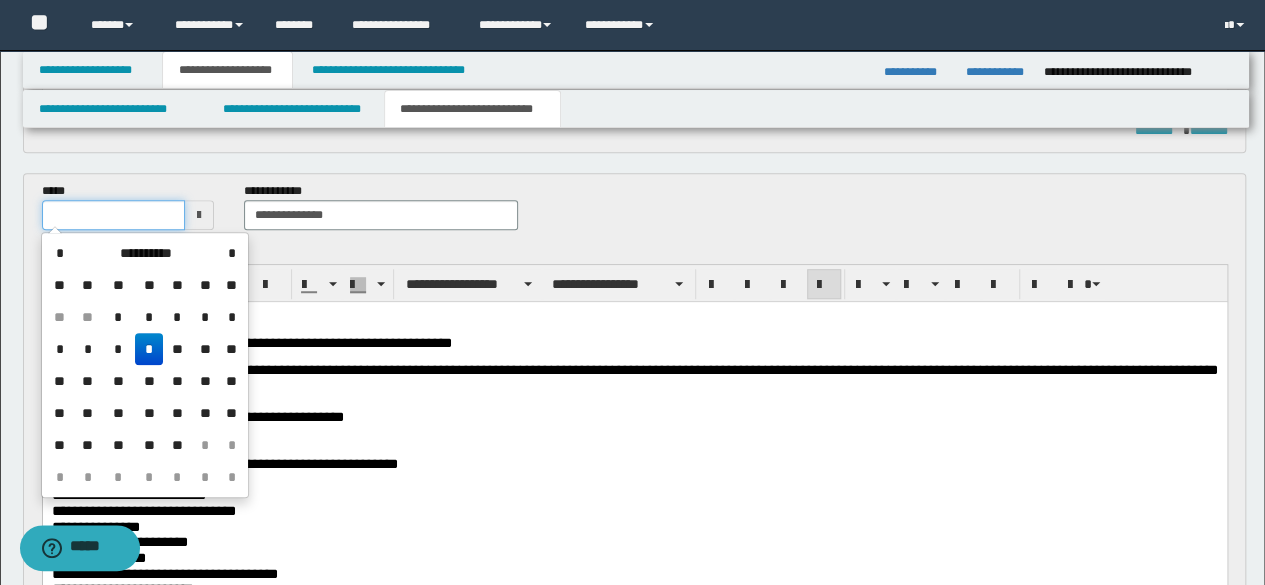 click at bounding box center [114, 215] 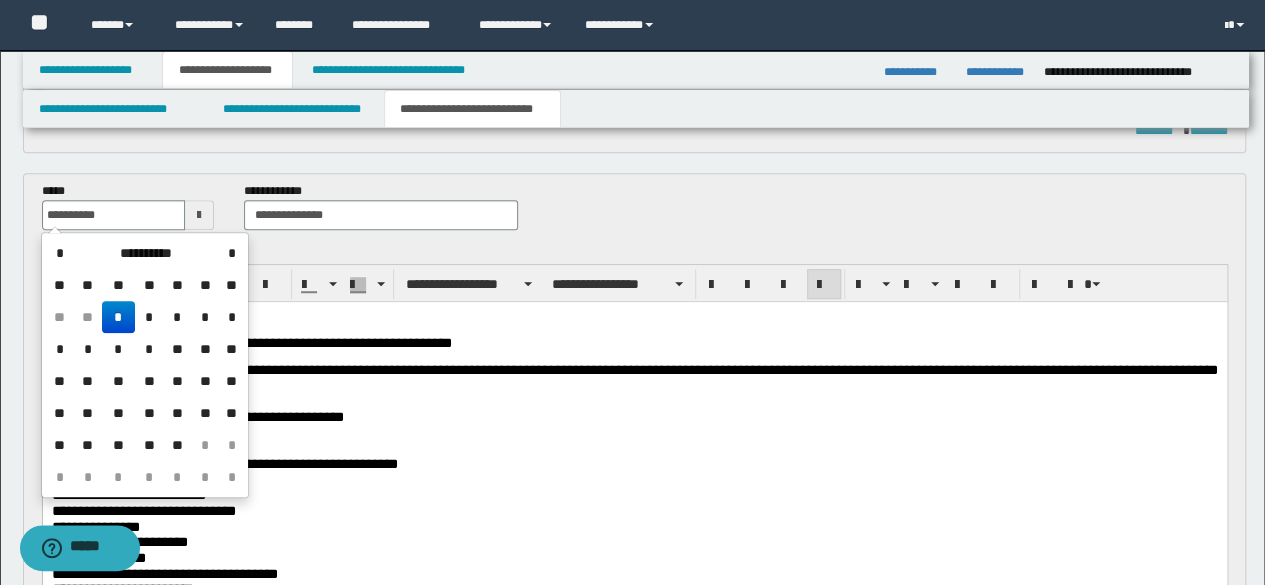 click on "*" at bounding box center (118, 317) 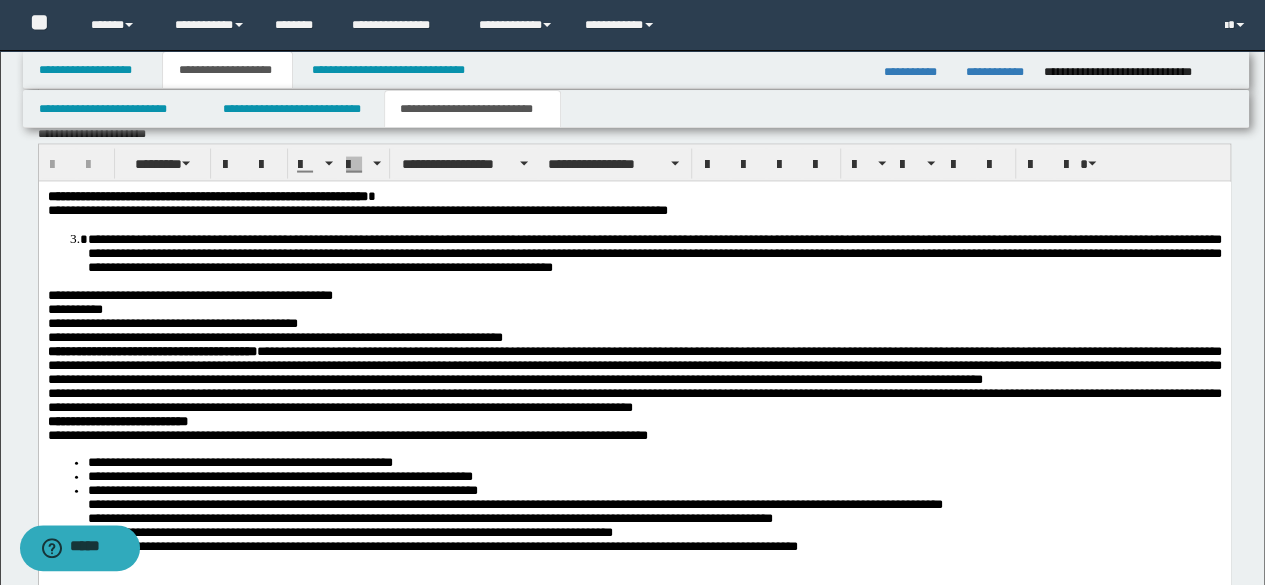 scroll, scrollTop: 2208, scrollLeft: 0, axis: vertical 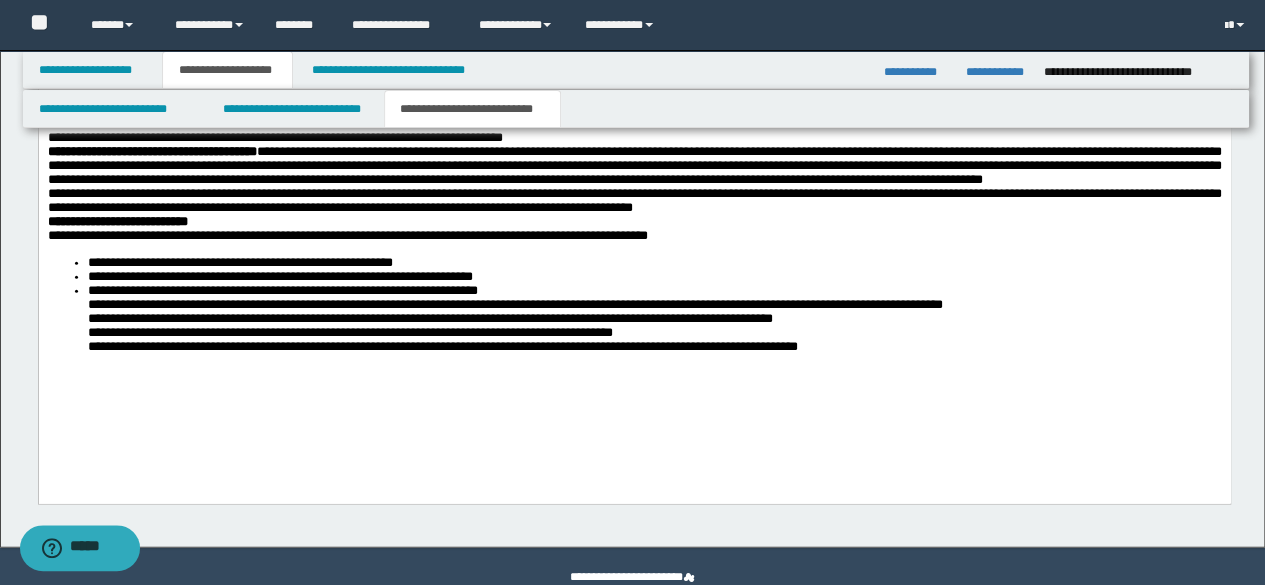 click on "**********" at bounding box center [634, 306] 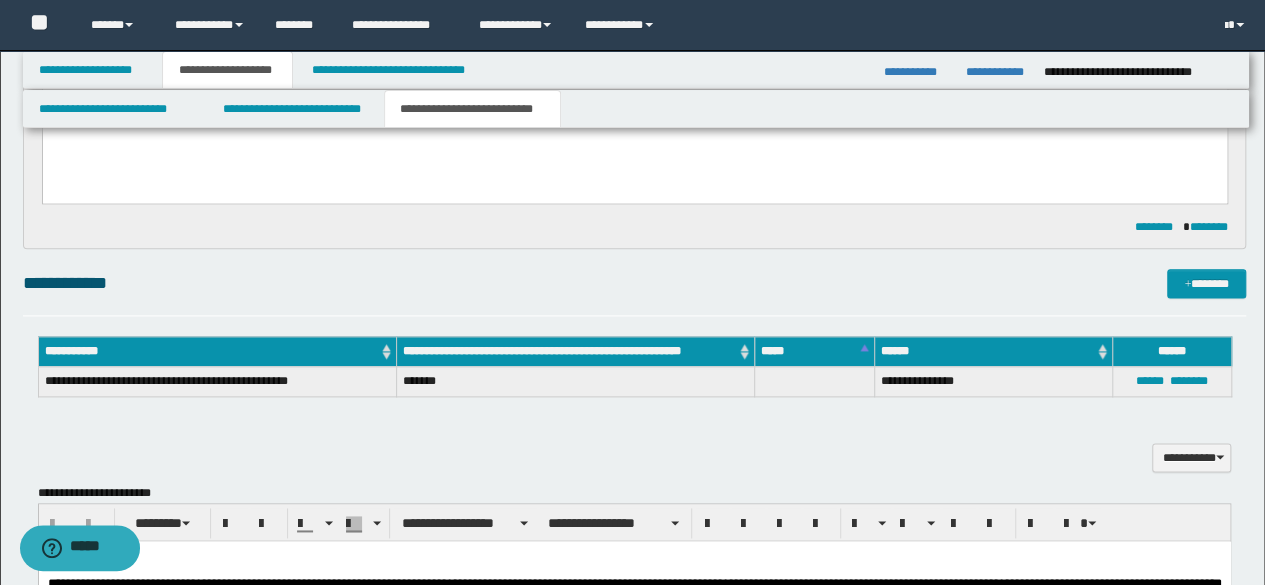 scroll, scrollTop: 848, scrollLeft: 0, axis: vertical 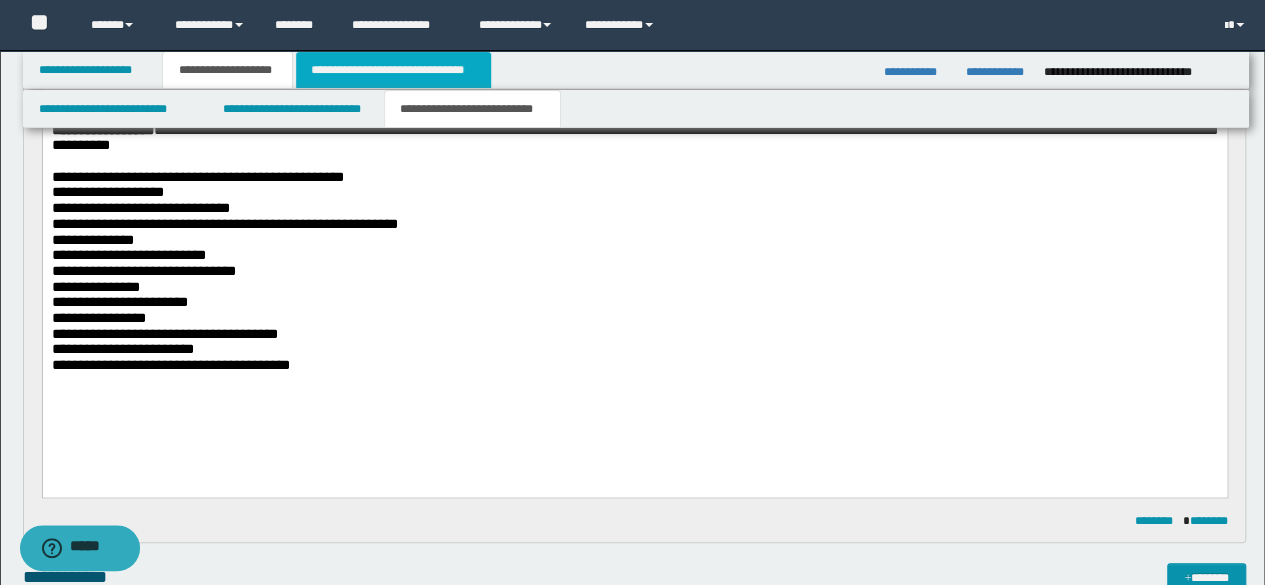 click on "**********" at bounding box center (393, 70) 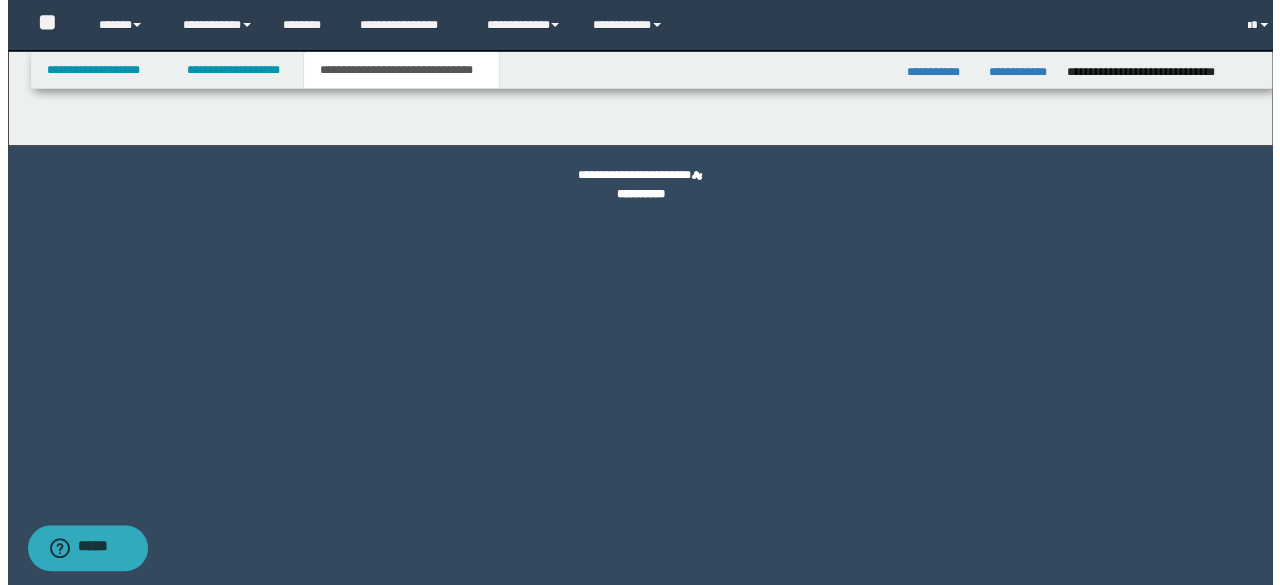 scroll, scrollTop: 0, scrollLeft: 0, axis: both 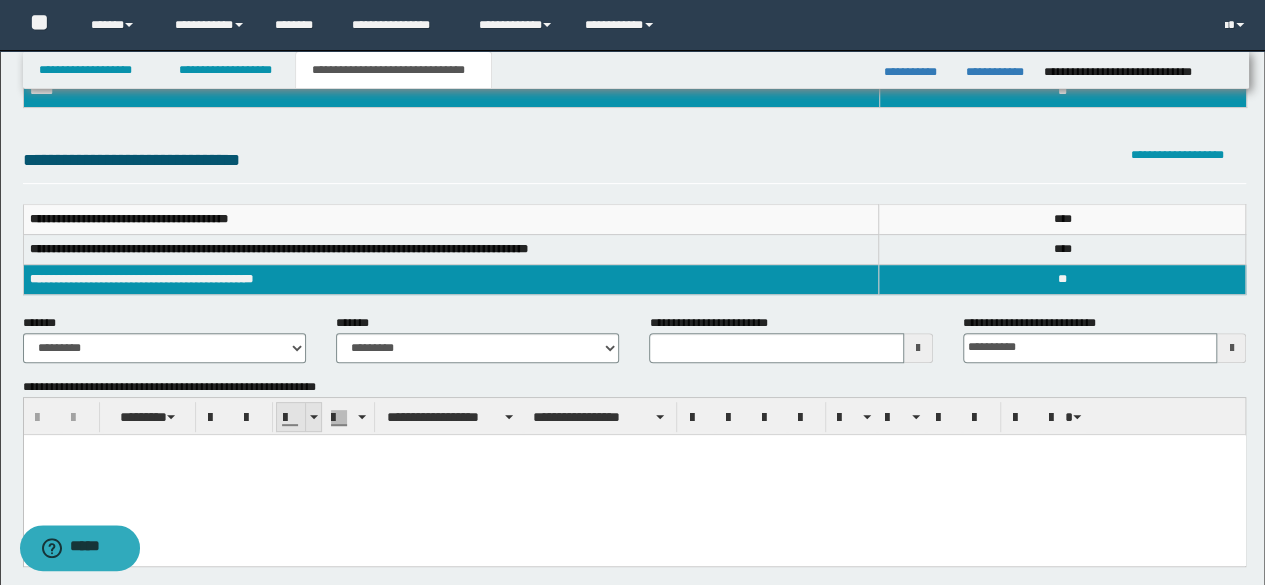click at bounding box center [291, 417] 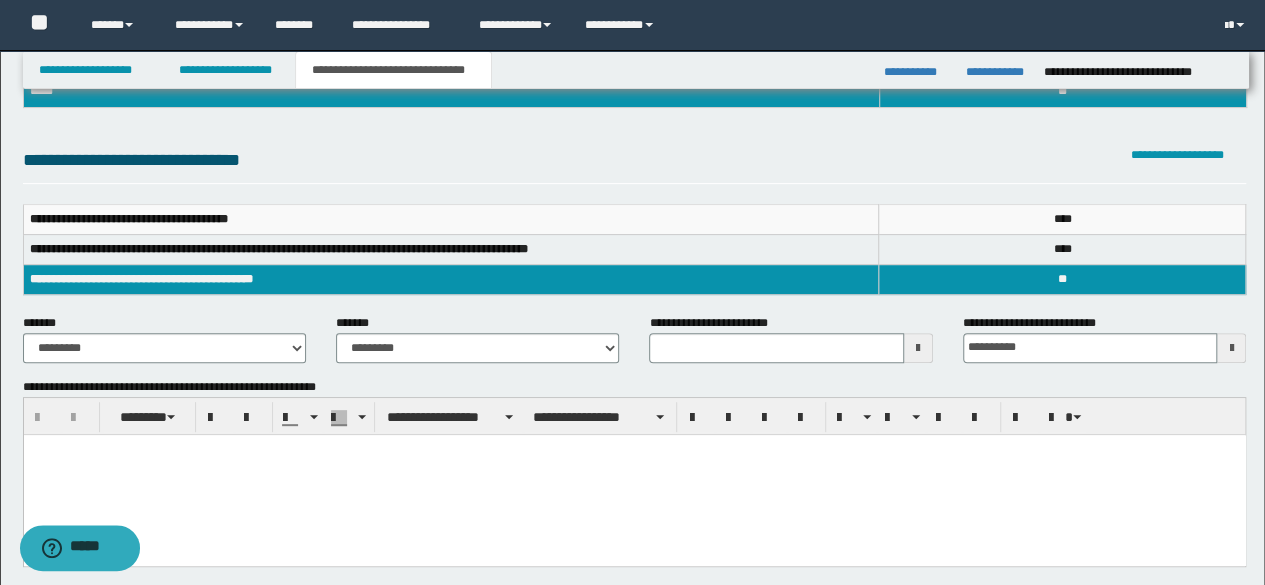 click on "**********" at bounding box center [635, 416] 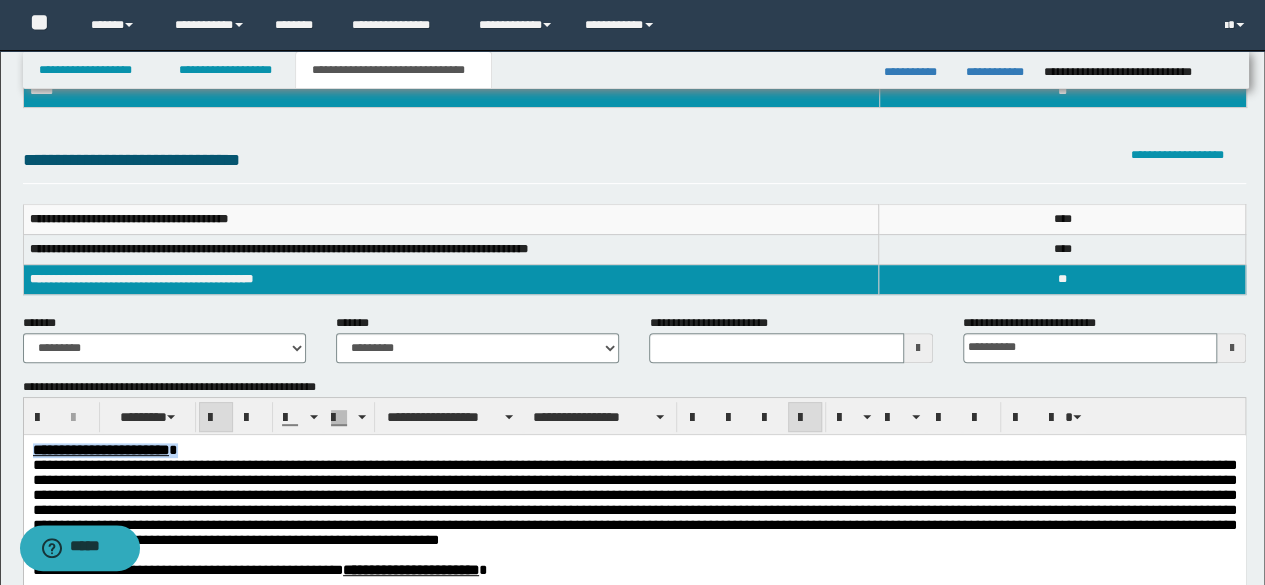 drag, startPoint x: 262, startPoint y: 446, endPoint x: 0, endPoint y: 239, distance: 333.90567 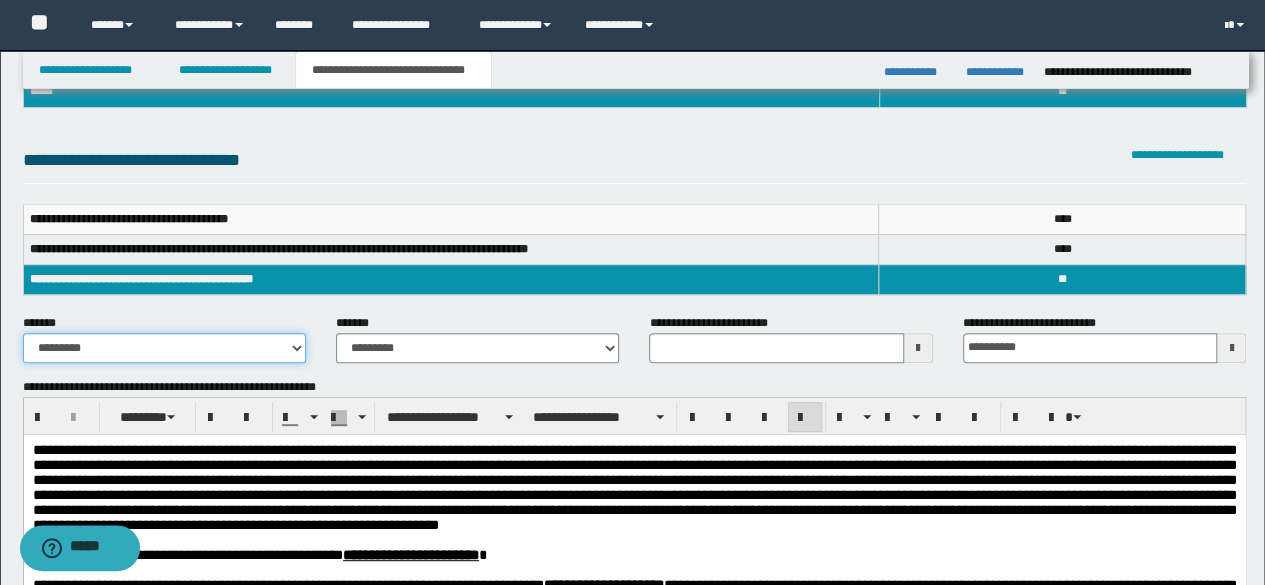 click on "**********" at bounding box center [164, 348] 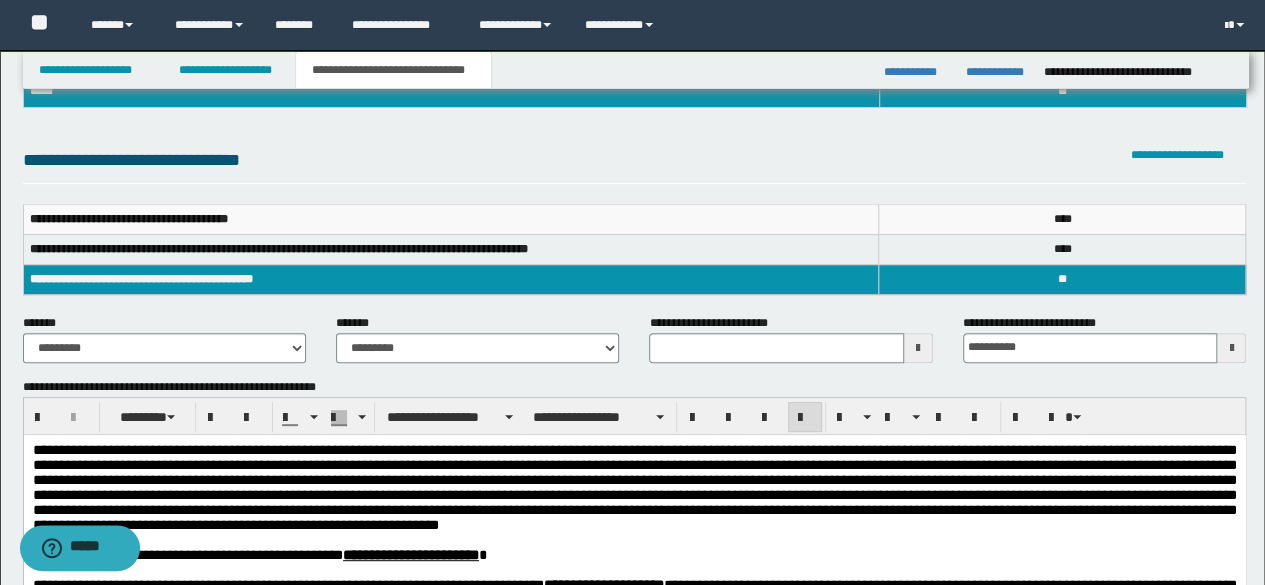 click on "**********" at bounding box center [477, 346] 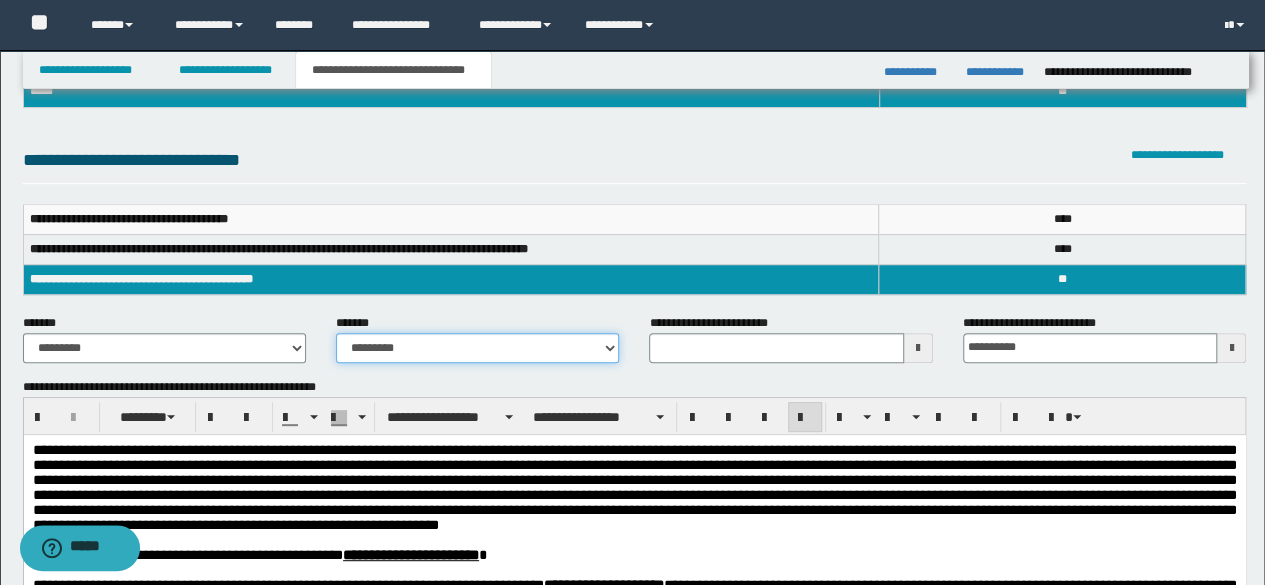 click on "**********" at bounding box center (477, 348) 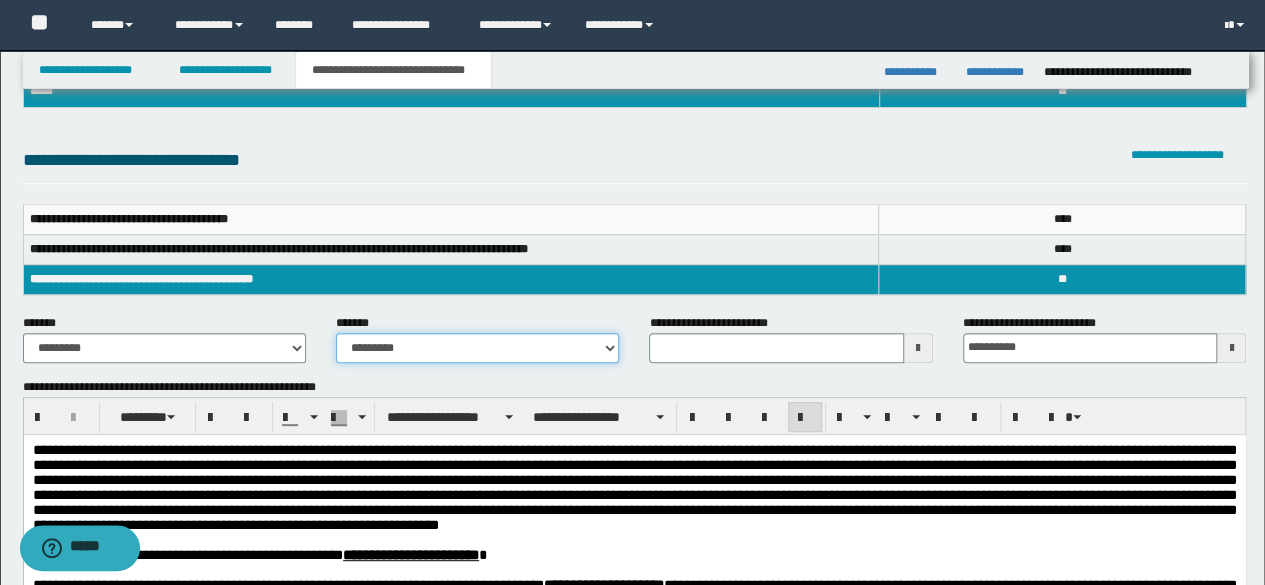 click on "**********" at bounding box center (477, 348) 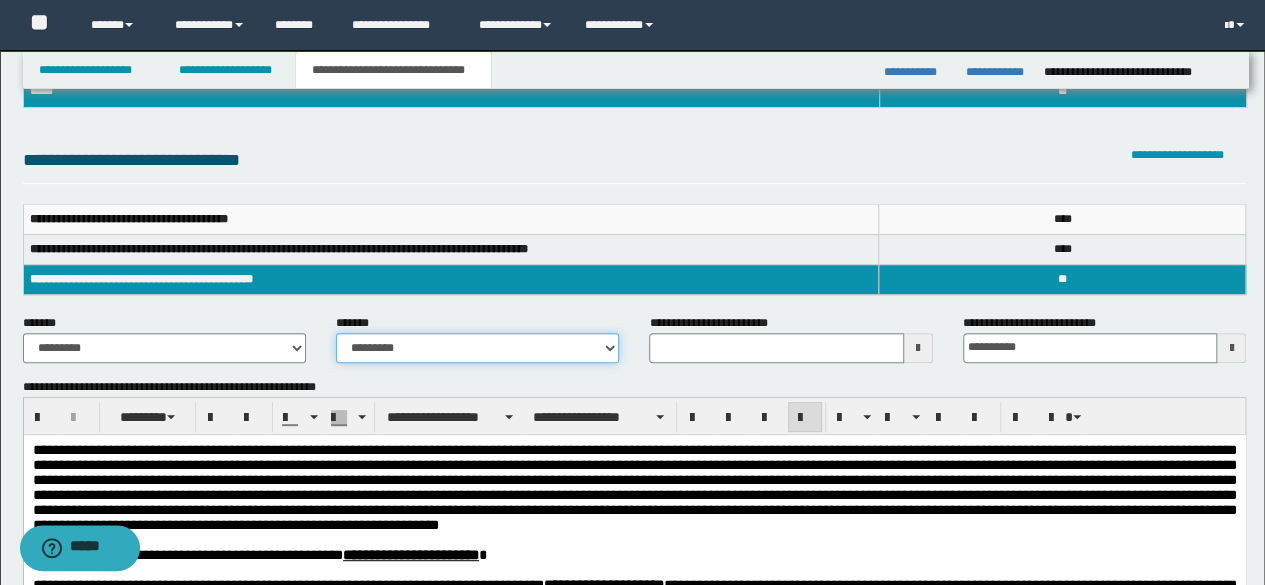 select on "*" 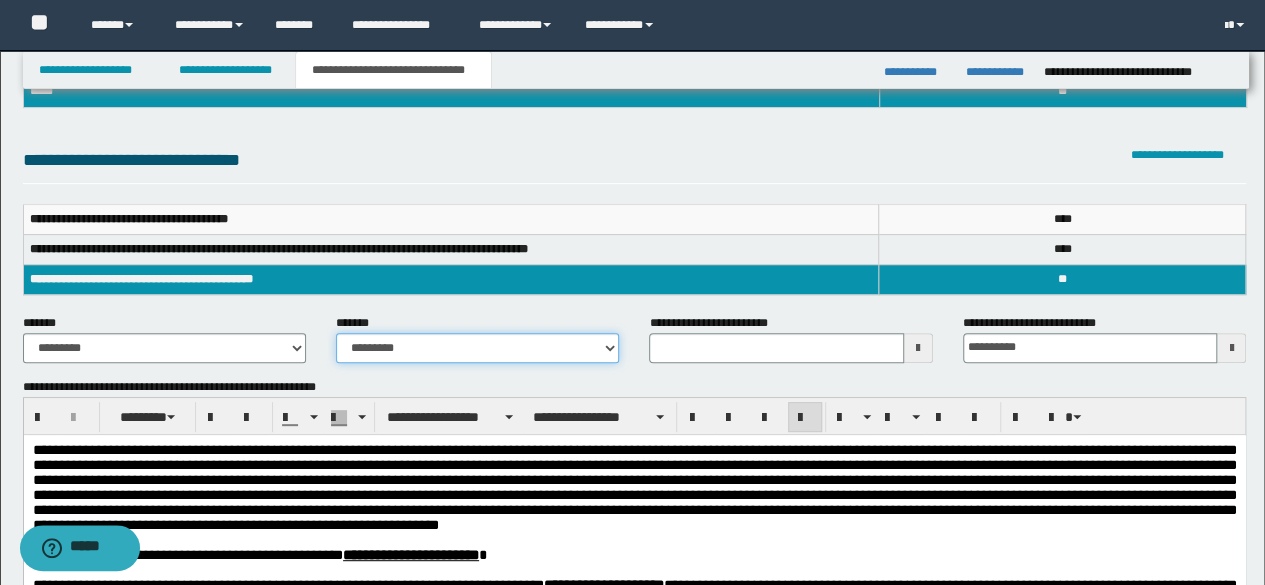 click on "**********" at bounding box center [477, 348] 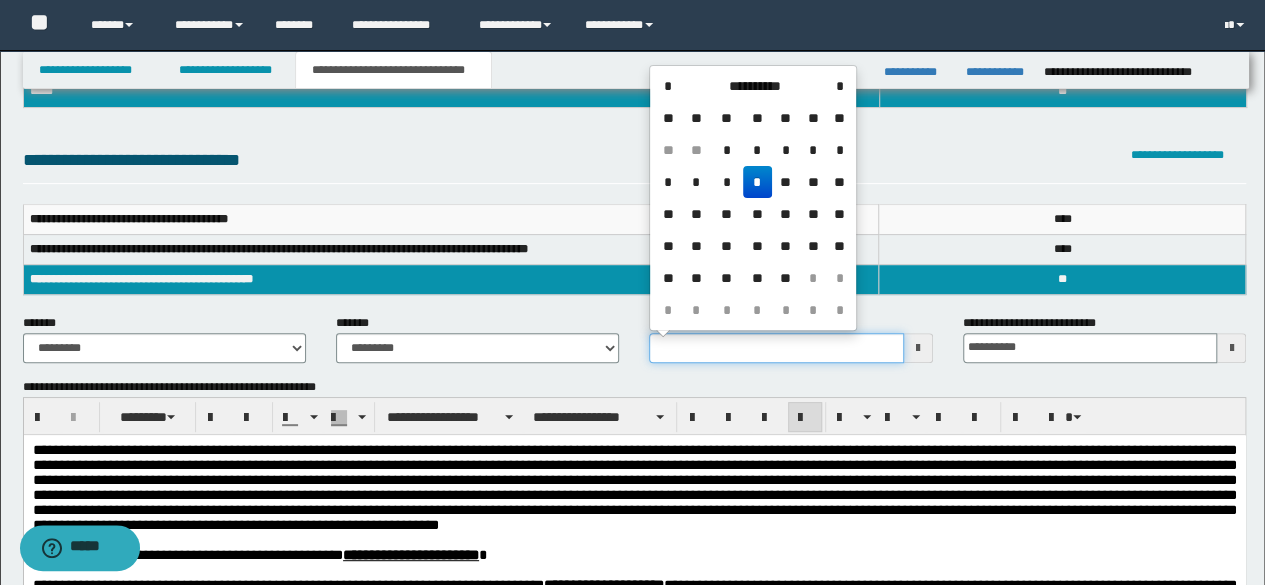 click on "**********" at bounding box center (776, 348) 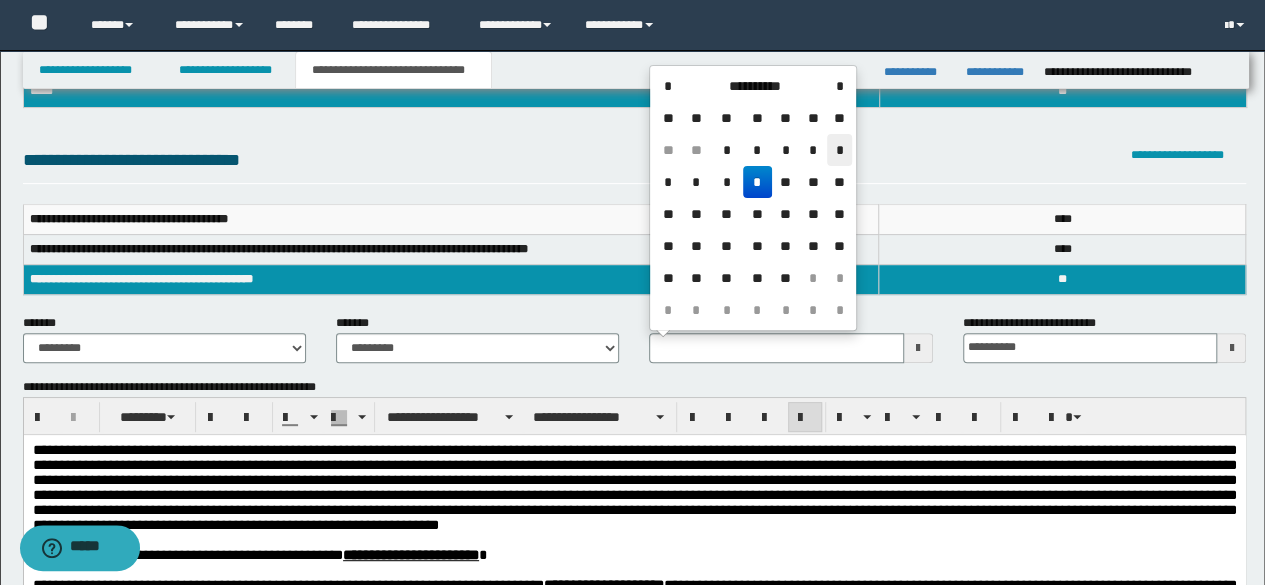 click on "*" at bounding box center (839, 150) 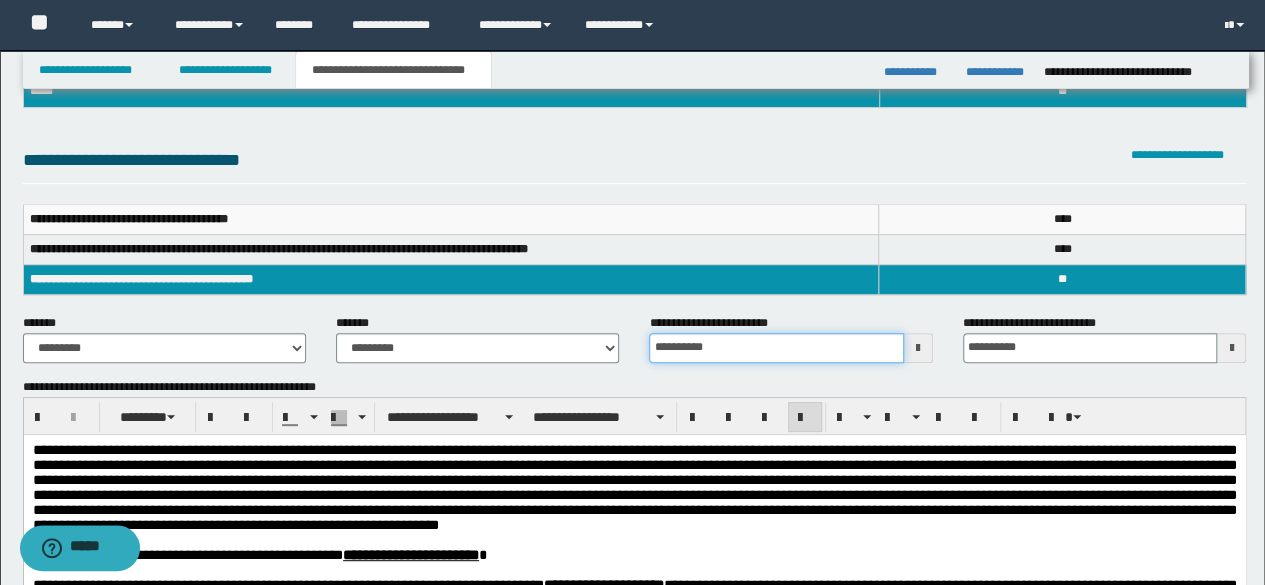 drag, startPoint x: 748, startPoint y: 337, endPoint x: 595, endPoint y: 306, distance: 156.10893 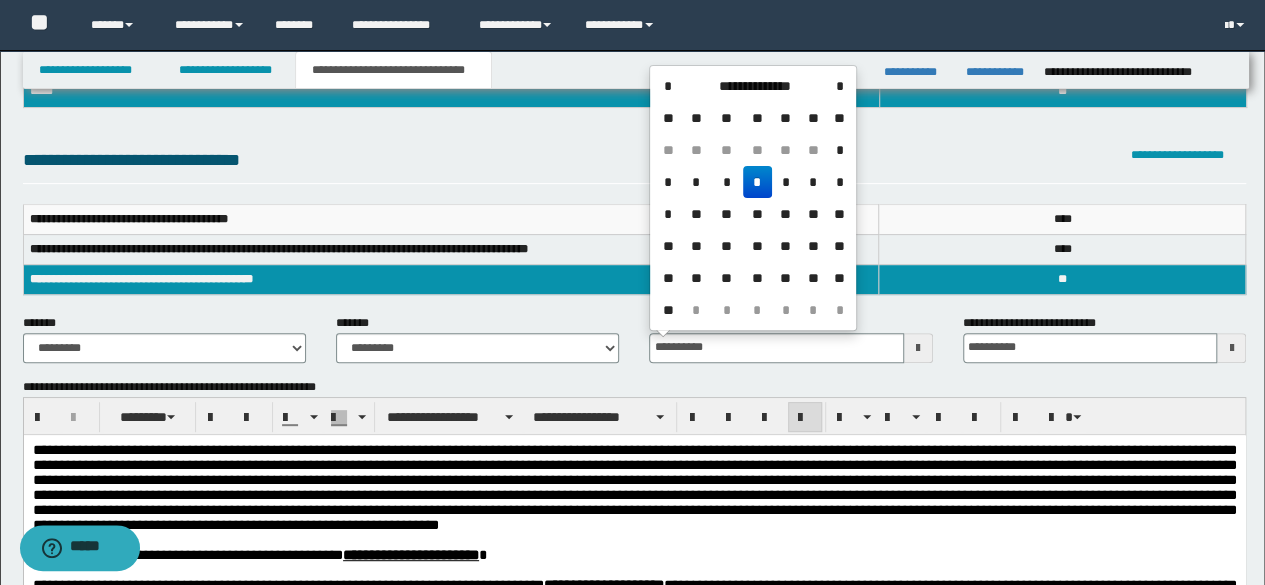 click on "*" at bounding box center (757, 182) 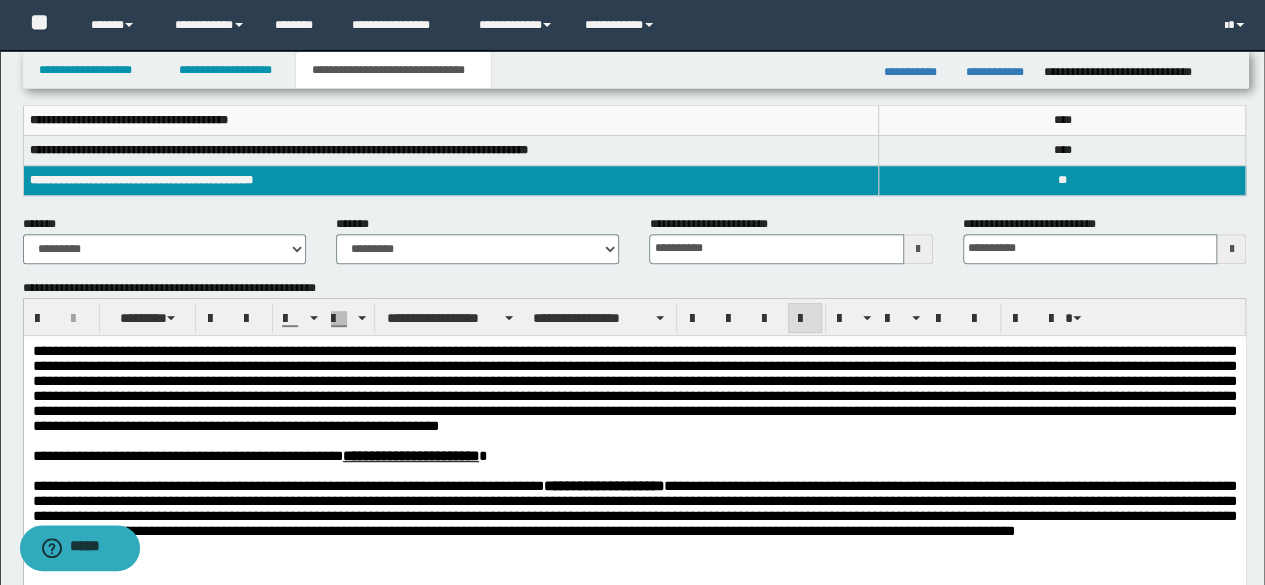 scroll, scrollTop: 300, scrollLeft: 0, axis: vertical 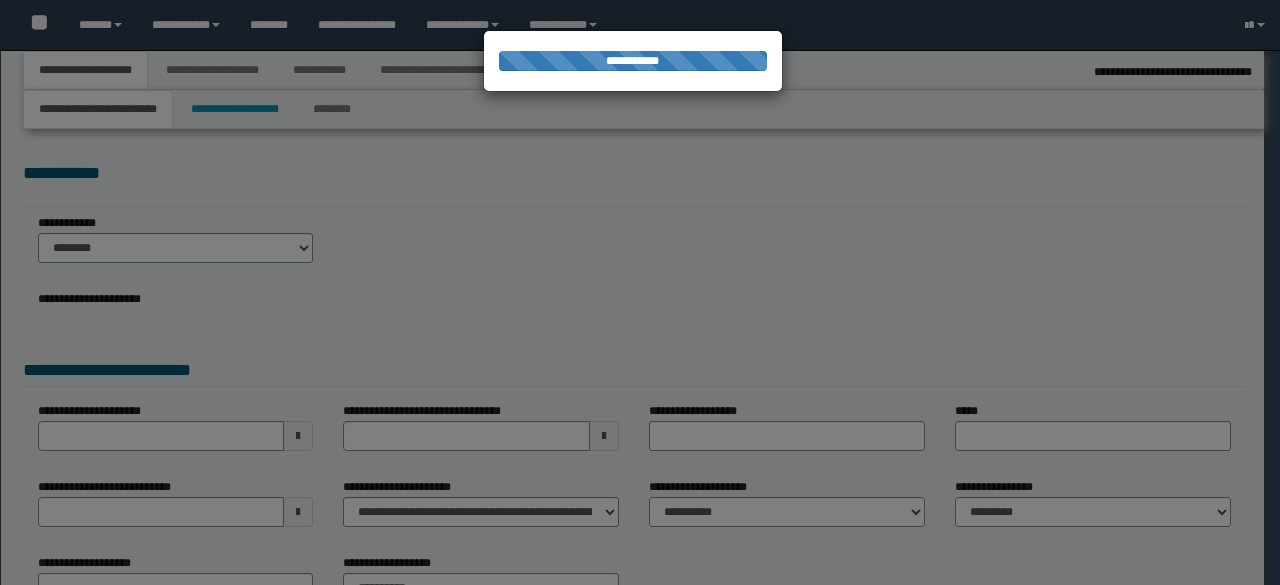 select on "*" 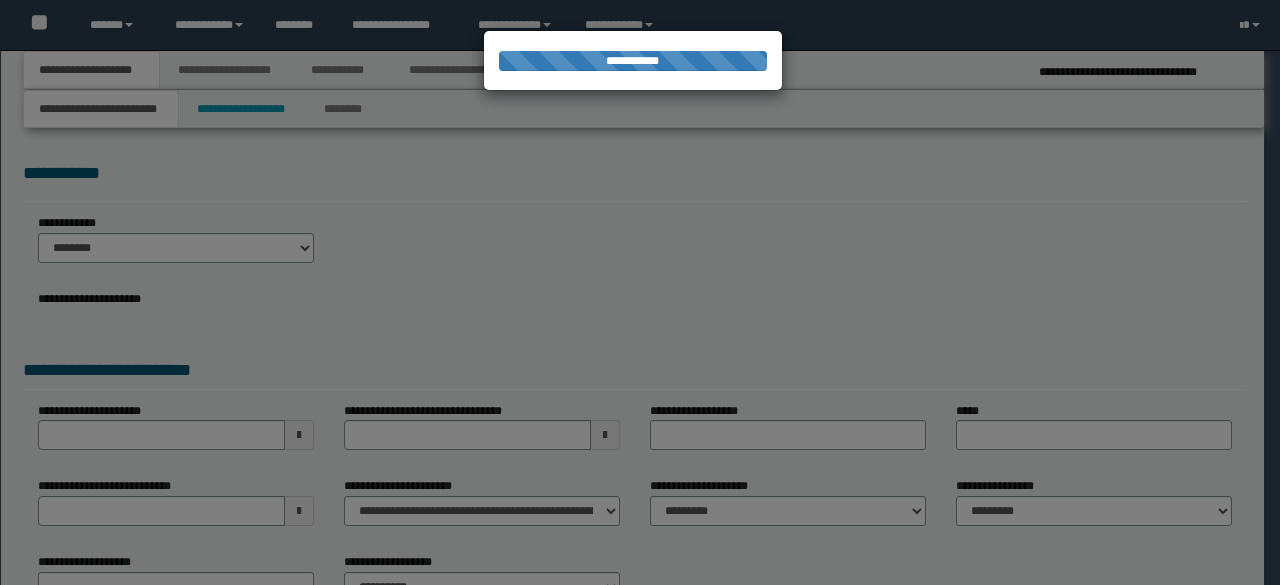 scroll, scrollTop: 0, scrollLeft: 0, axis: both 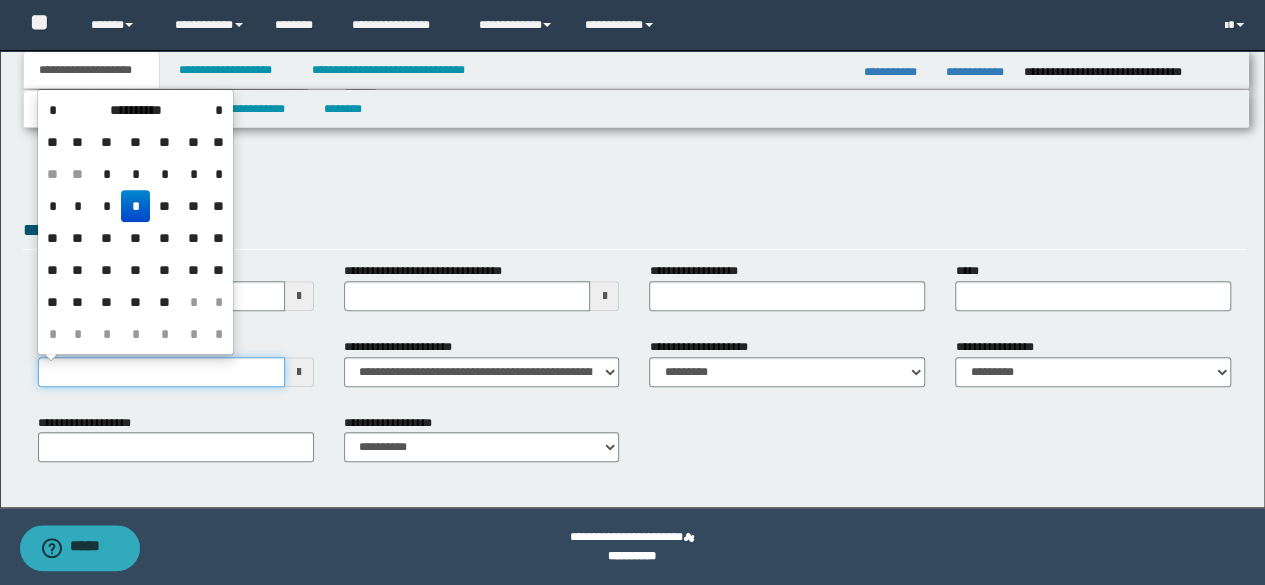 click on "**********" at bounding box center [161, 372] 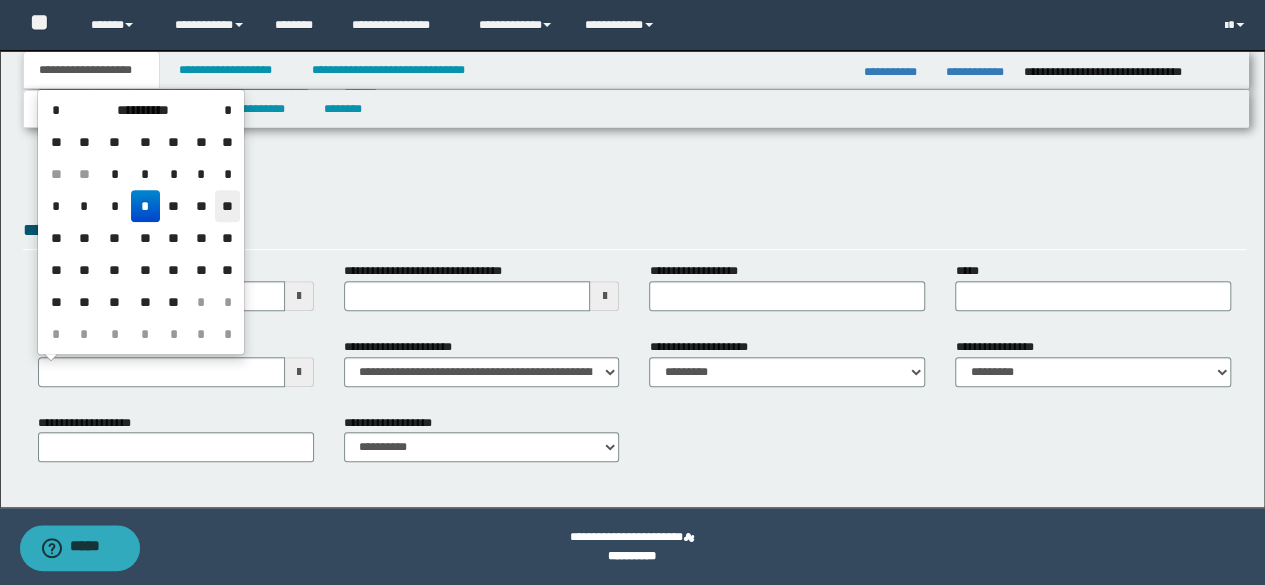 click on "**" at bounding box center (227, 206) 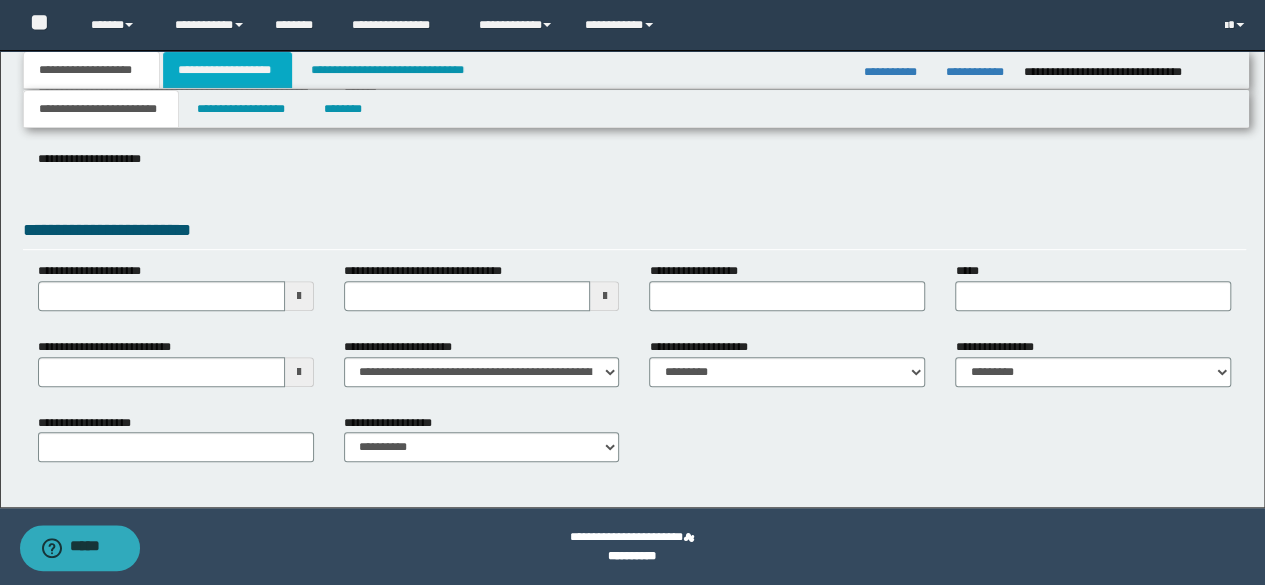 click on "**********" at bounding box center [227, 70] 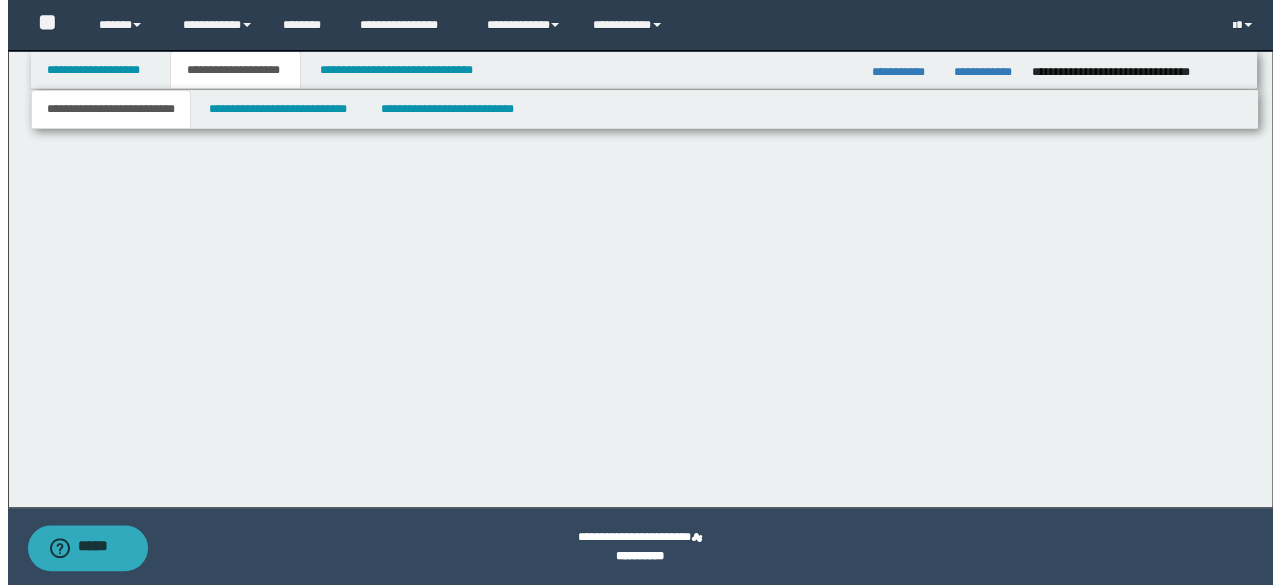 scroll, scrollTop: 0, scrollLeft: 0, axis: both 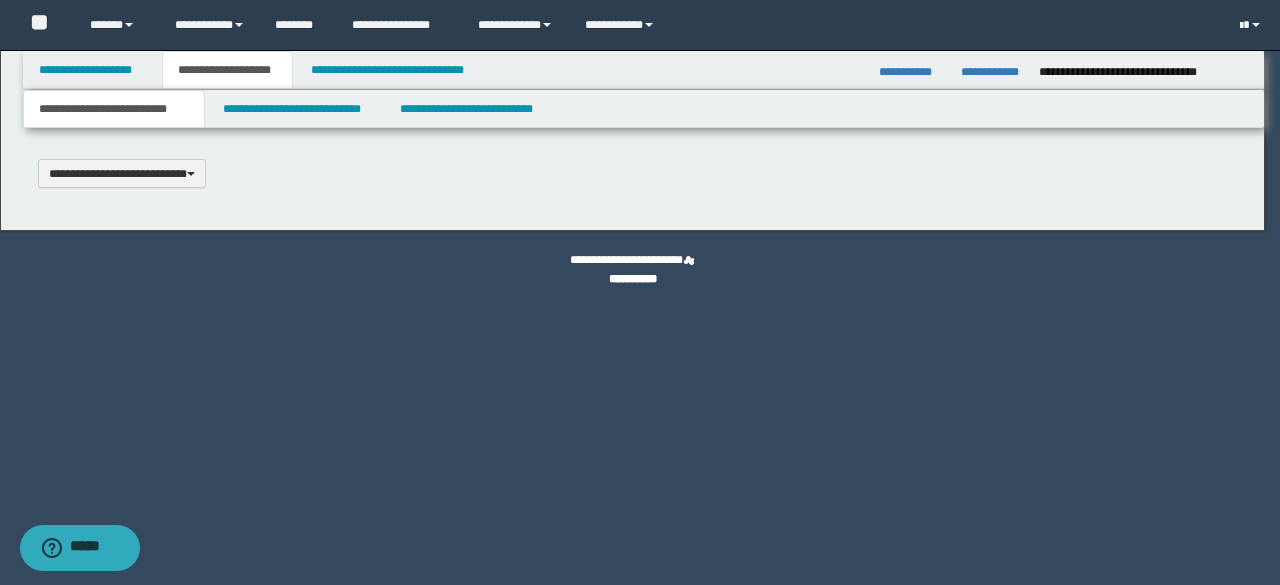 type 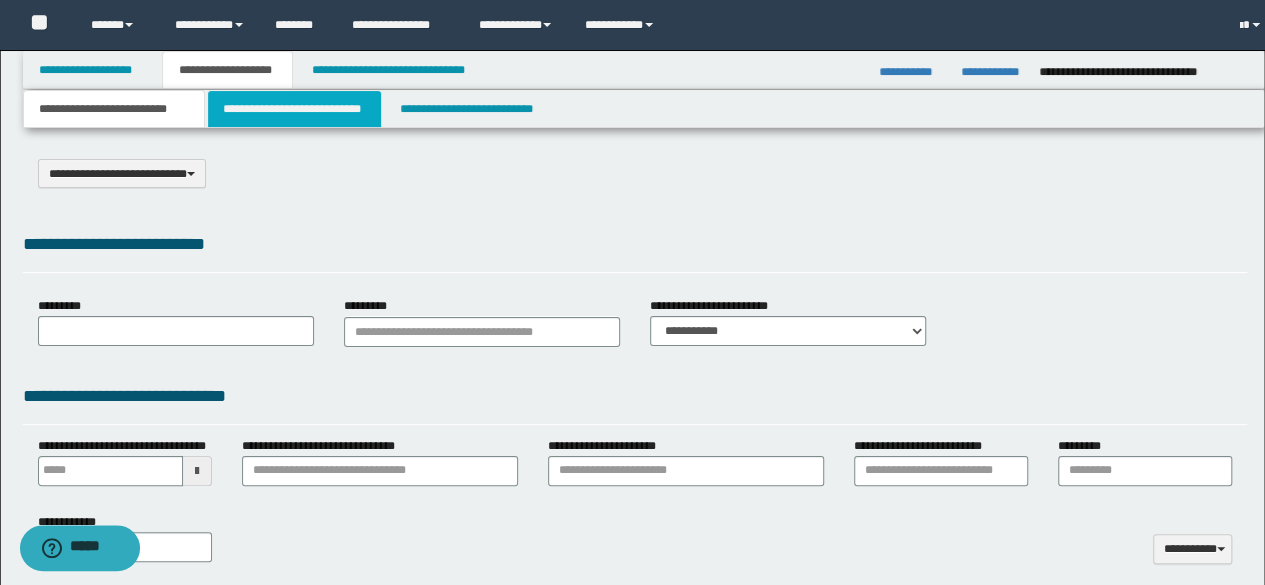 select on "*" 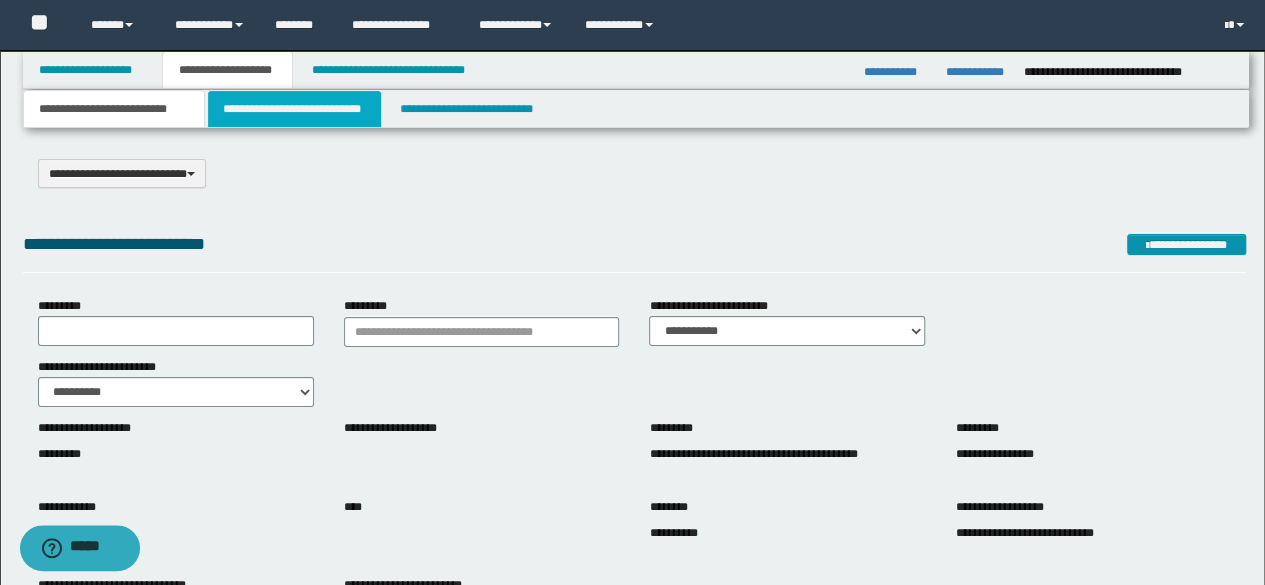 click on "**********" at bounding box center [294, 109] 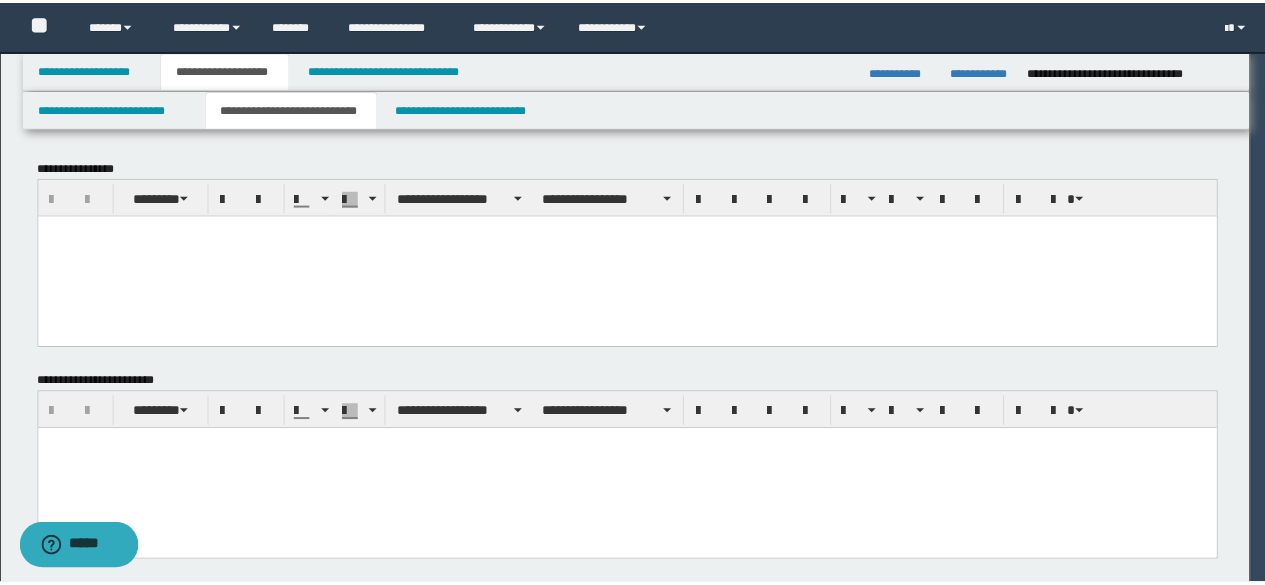 scroll, scrollTop: 0, scrollLeft: 0, axis: both 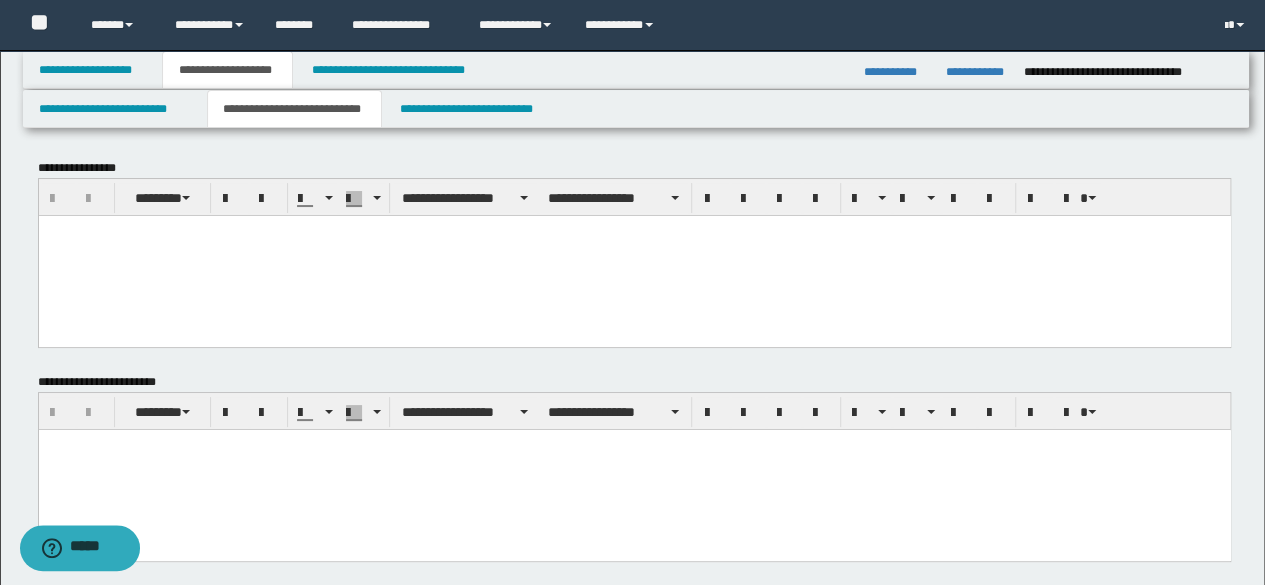 click at bounding box center (634, 255) 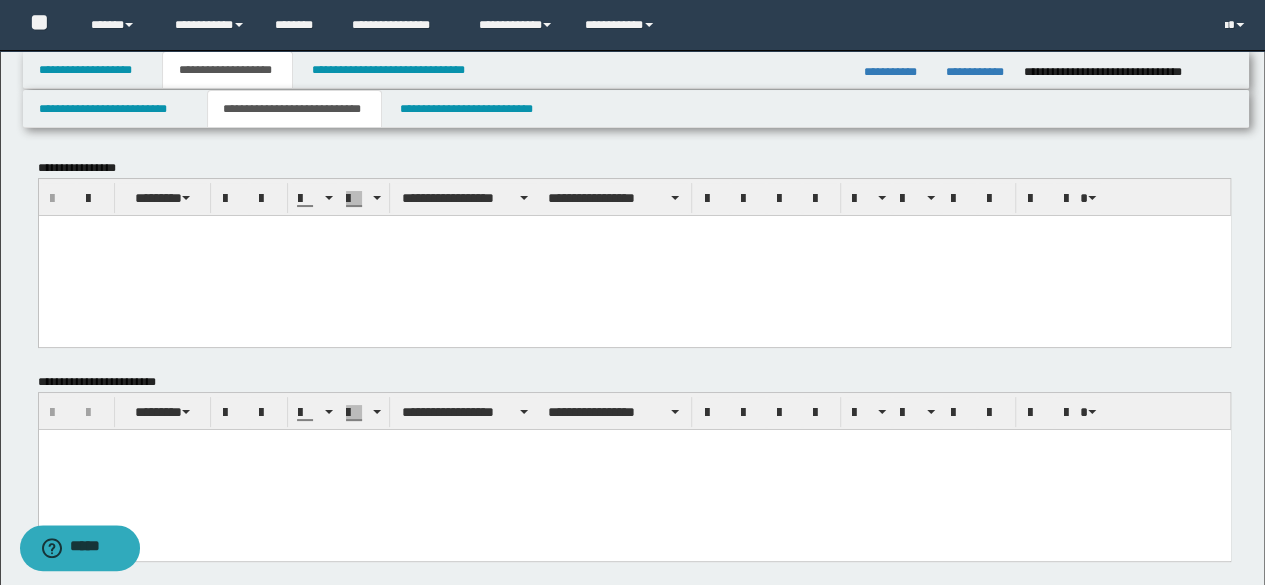 click at bounding box center [634, 255] 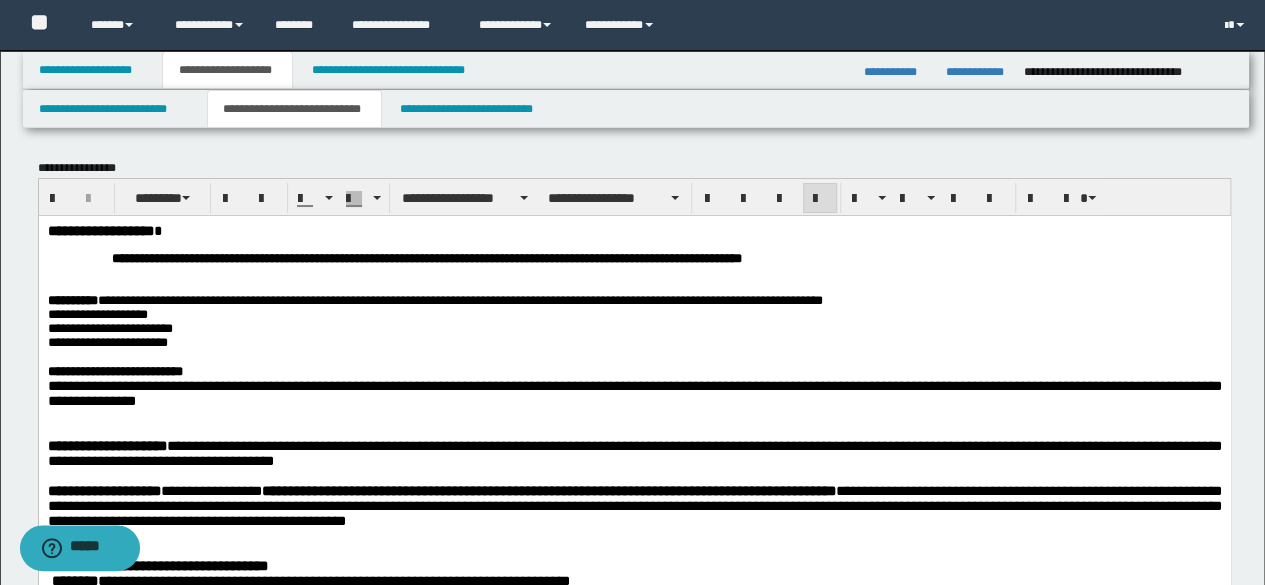 click on "**********" at bounding box center [634, 258] 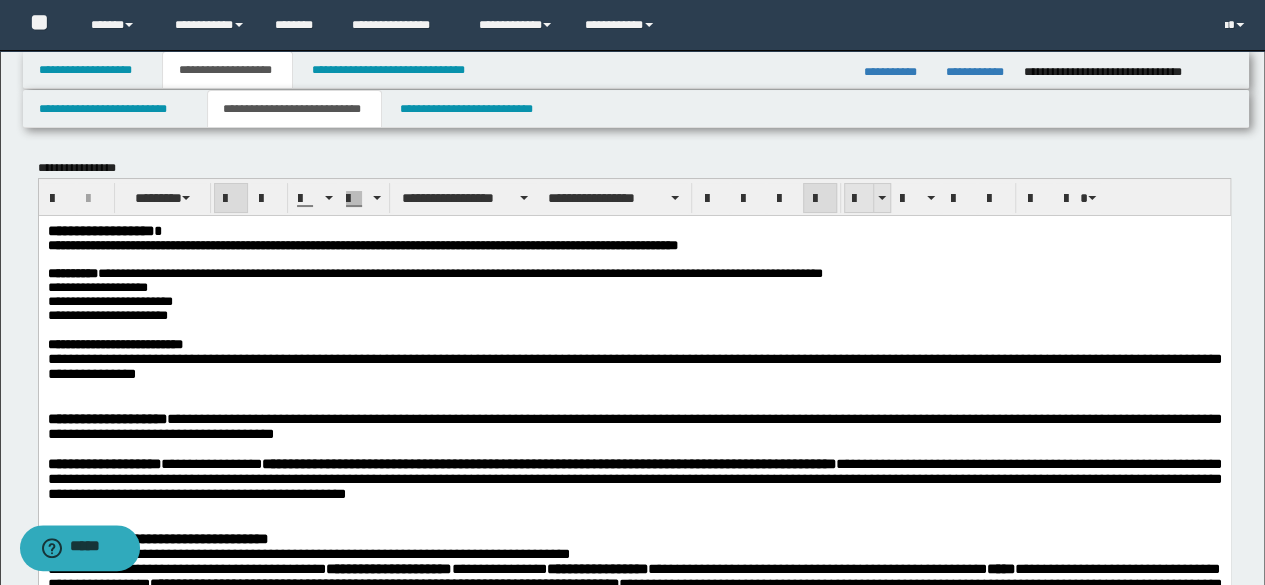 click at bounding box center [859, 199] 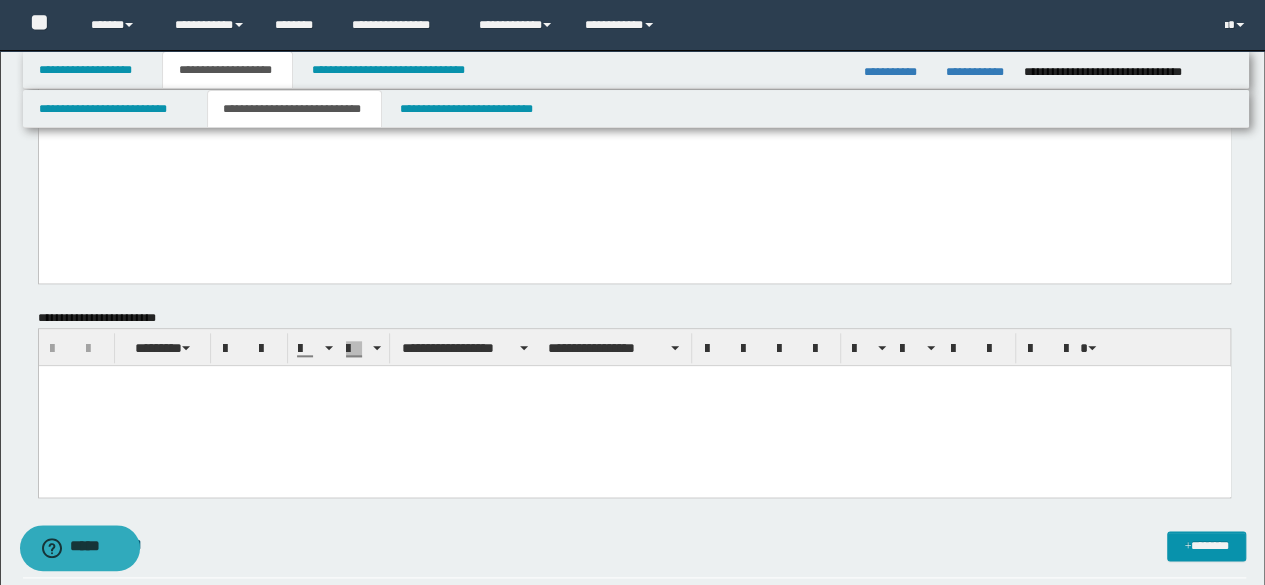 scroll, scrollTop: 900, scrollLeft: 0, axis: vertical 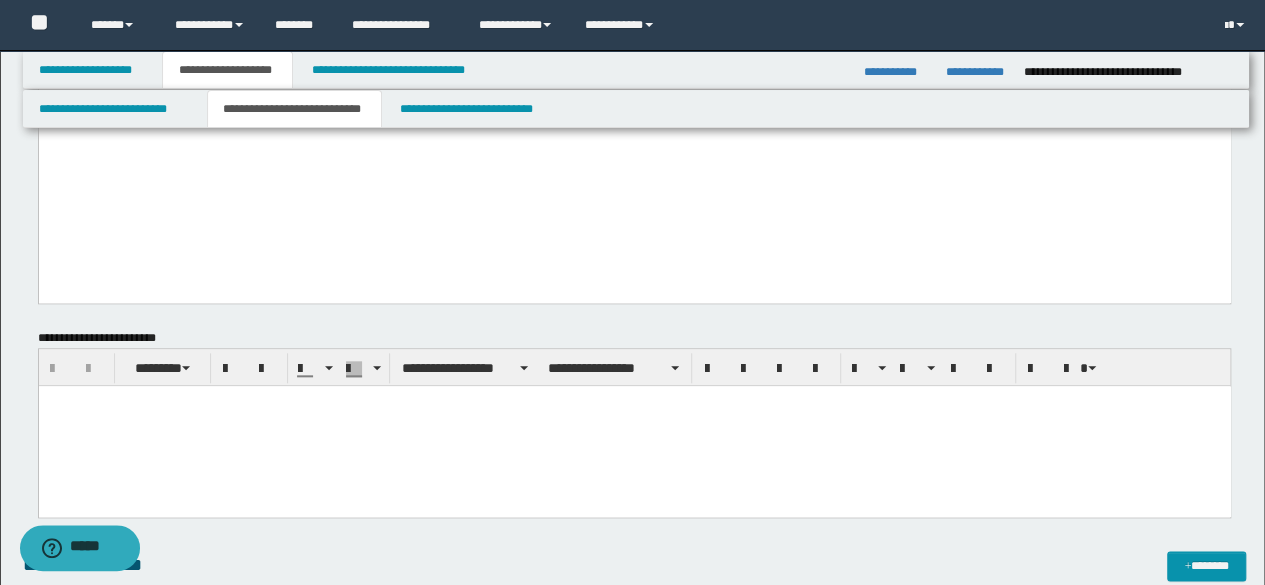 click at bounding box center (634, 426) 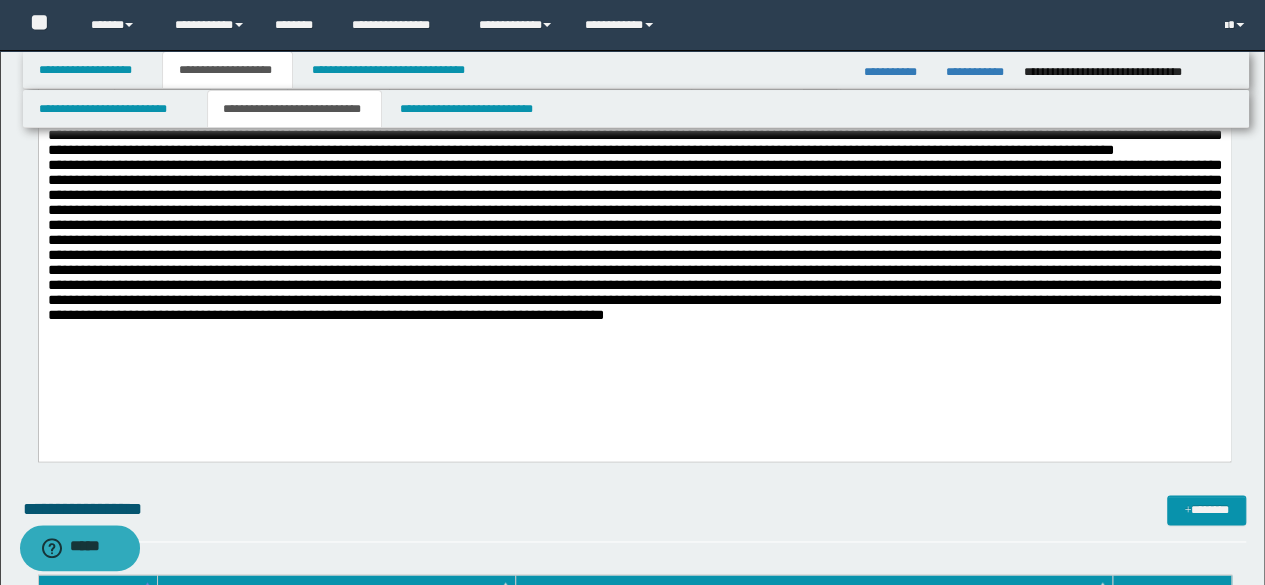 scroll, scrollTop: 1200, scrollLeft: 0, axis: vertical 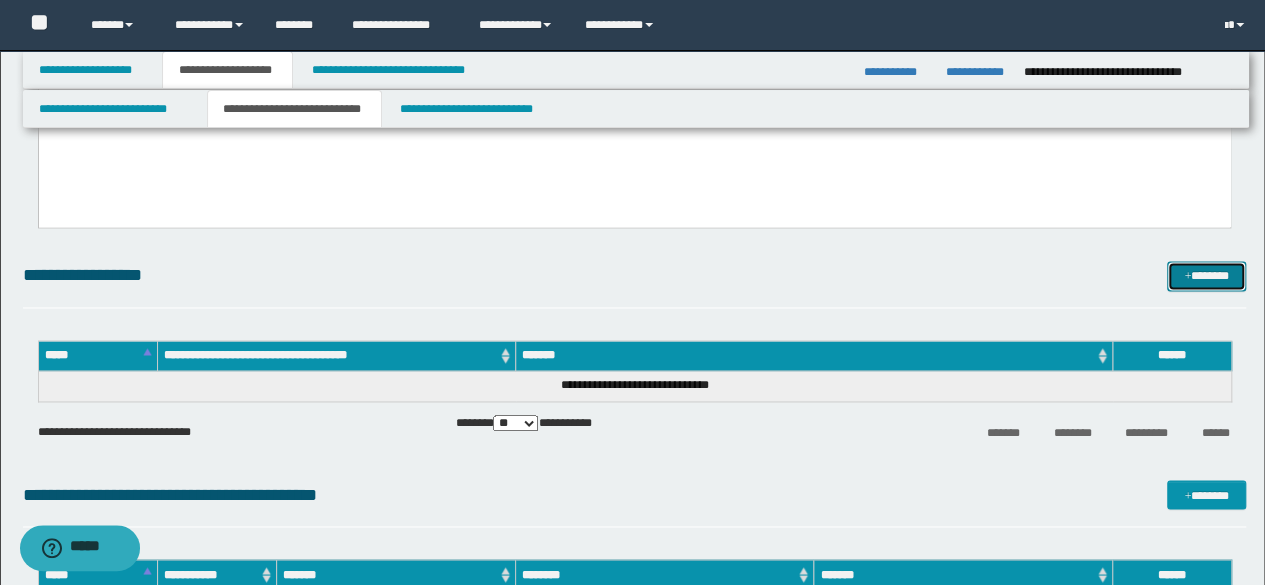 click on "*******" at bounding box center (1206, 275) 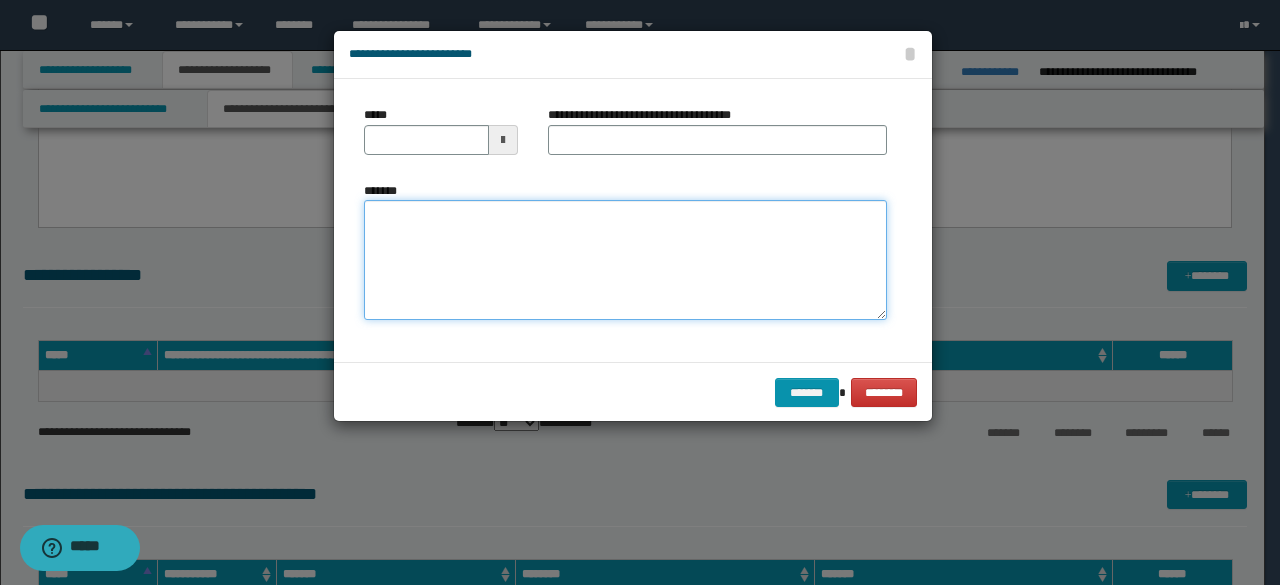click on "*******" at bounding box center [625, 260] 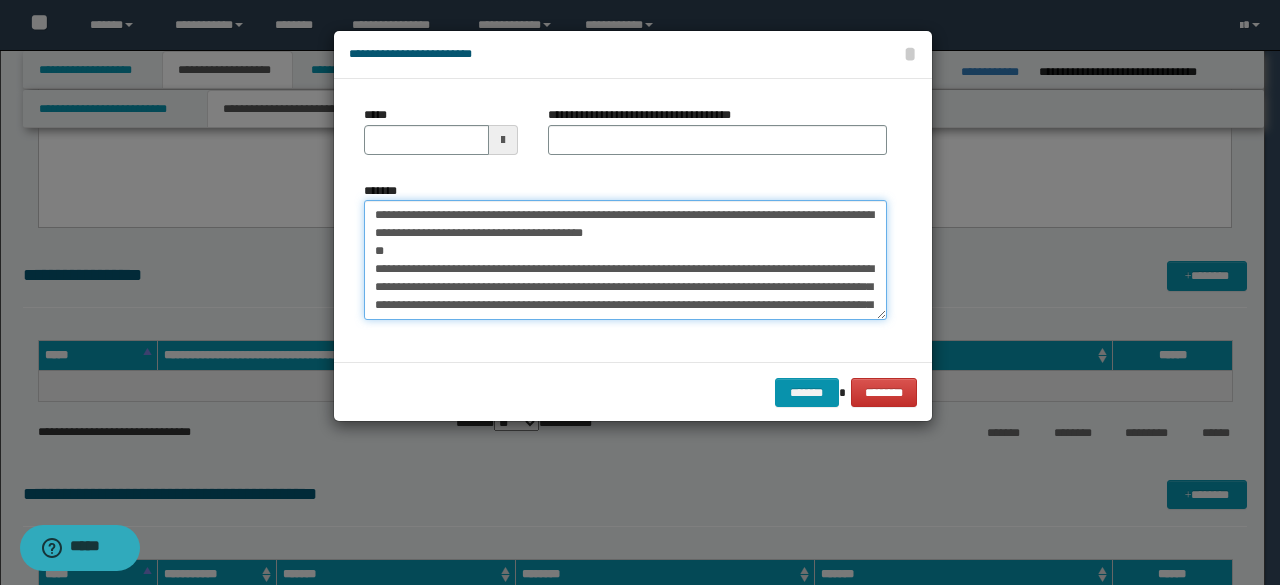 scroll, scrollTop: 606, scrollLeft: 0, axis: vertical 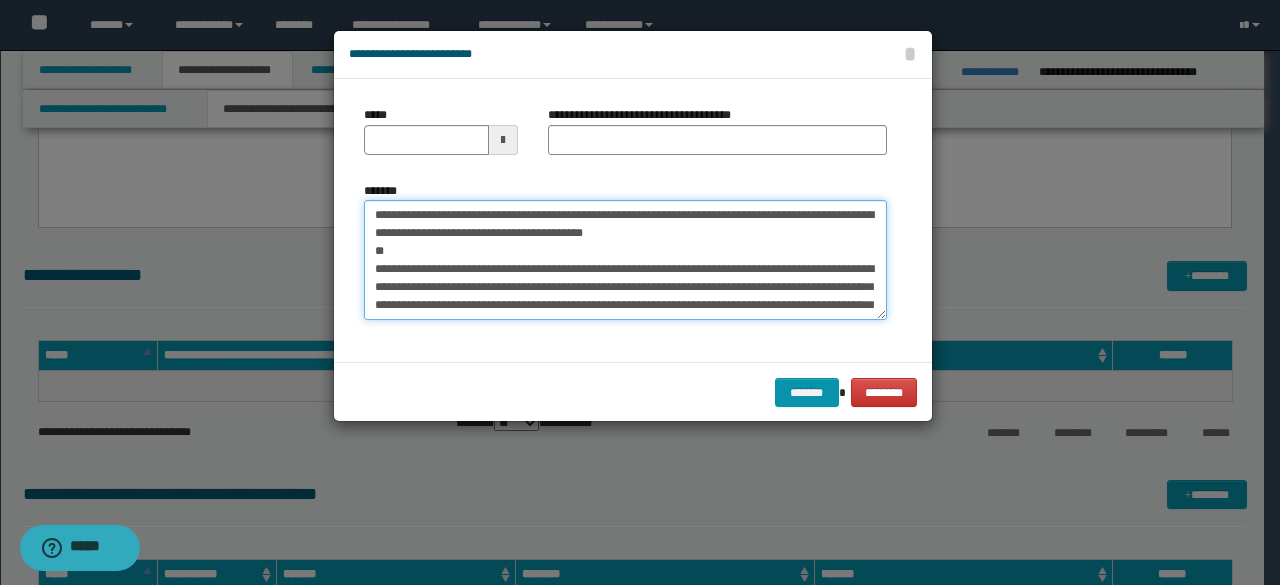 drag, startPoint x: 470, startPoint y: 260, endPoint x: 127, endPoint y: 145, distance: 361.7651 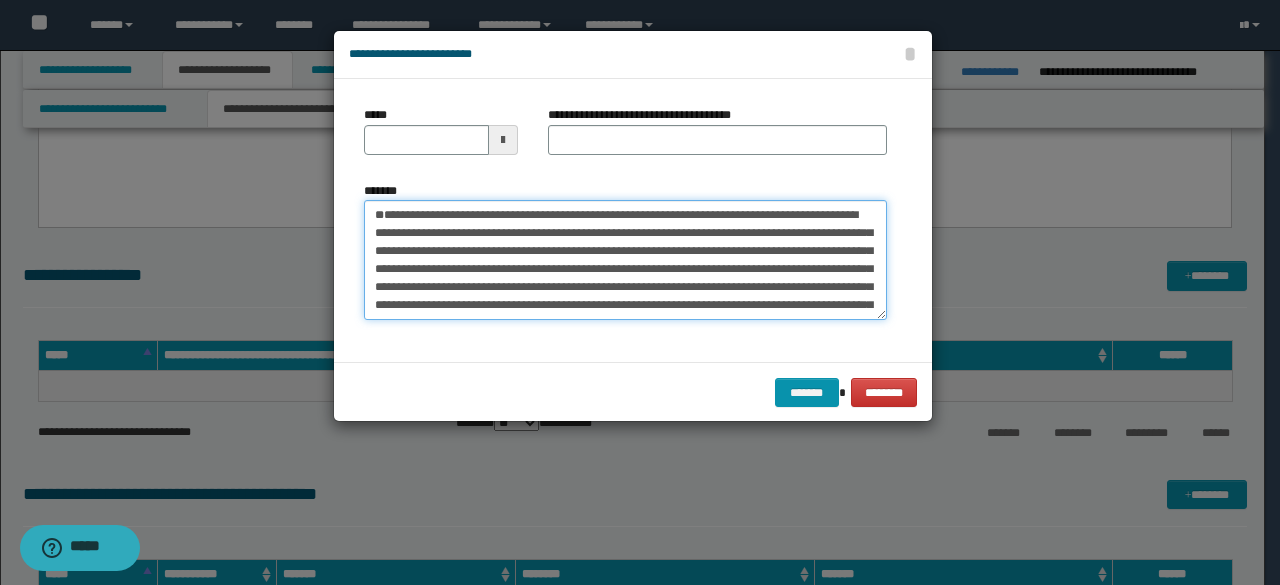scroll, scrollTop: 468, scrollLeft: 0, axis: vertical 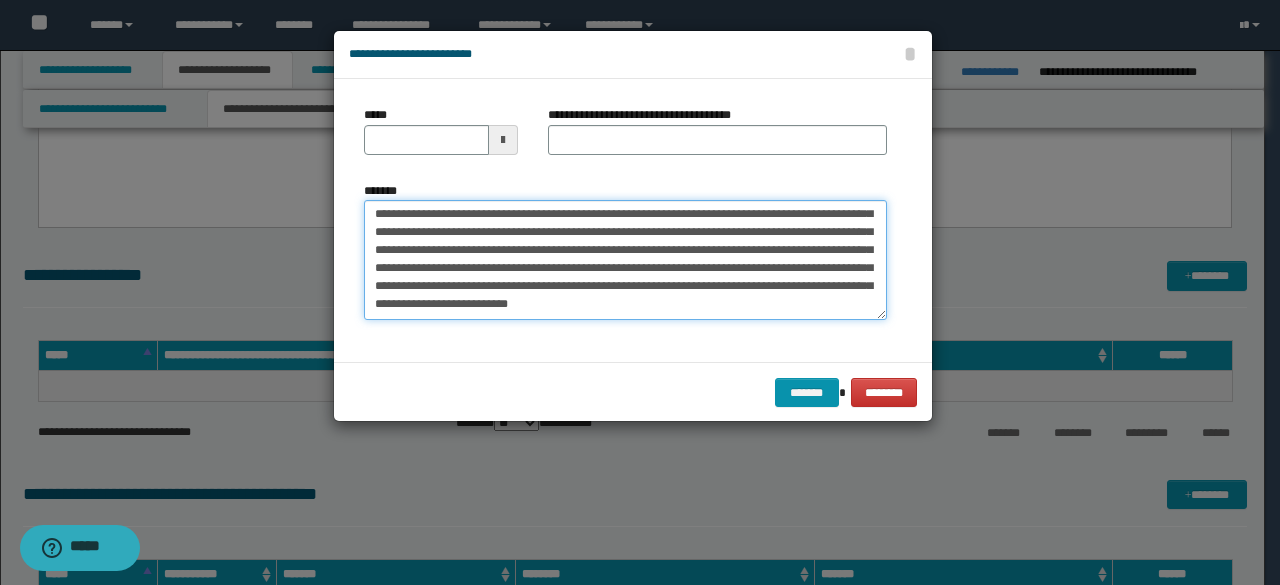 click on "*******" at bounding box center (625, 259) 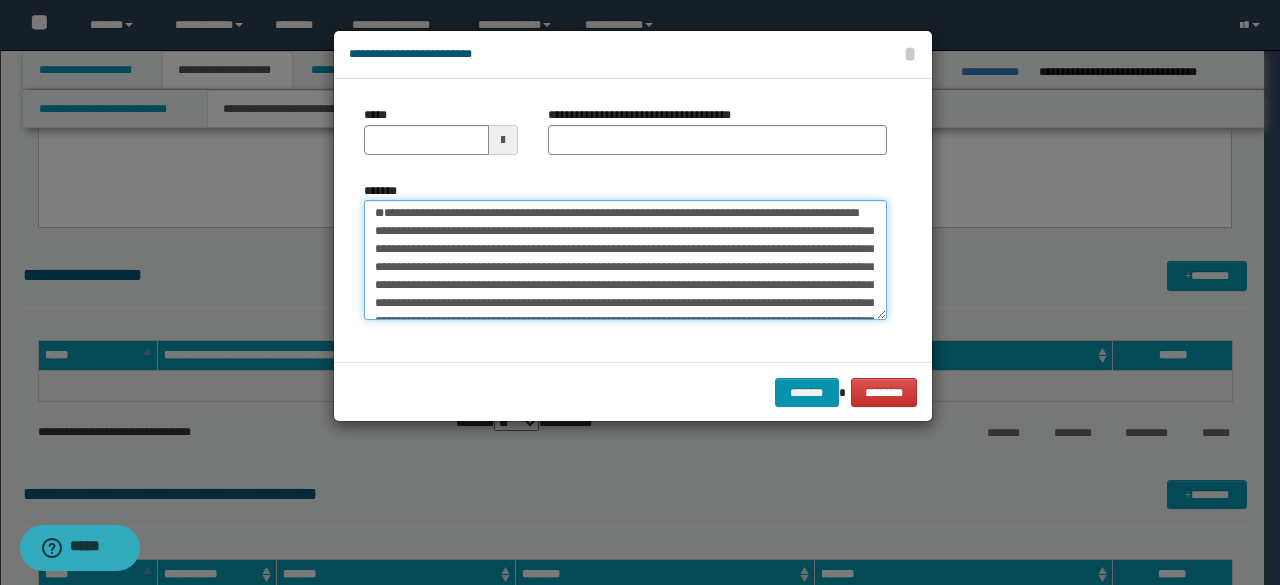 scroll, scrollTop: 0, scrollLeft: 0, axis: both 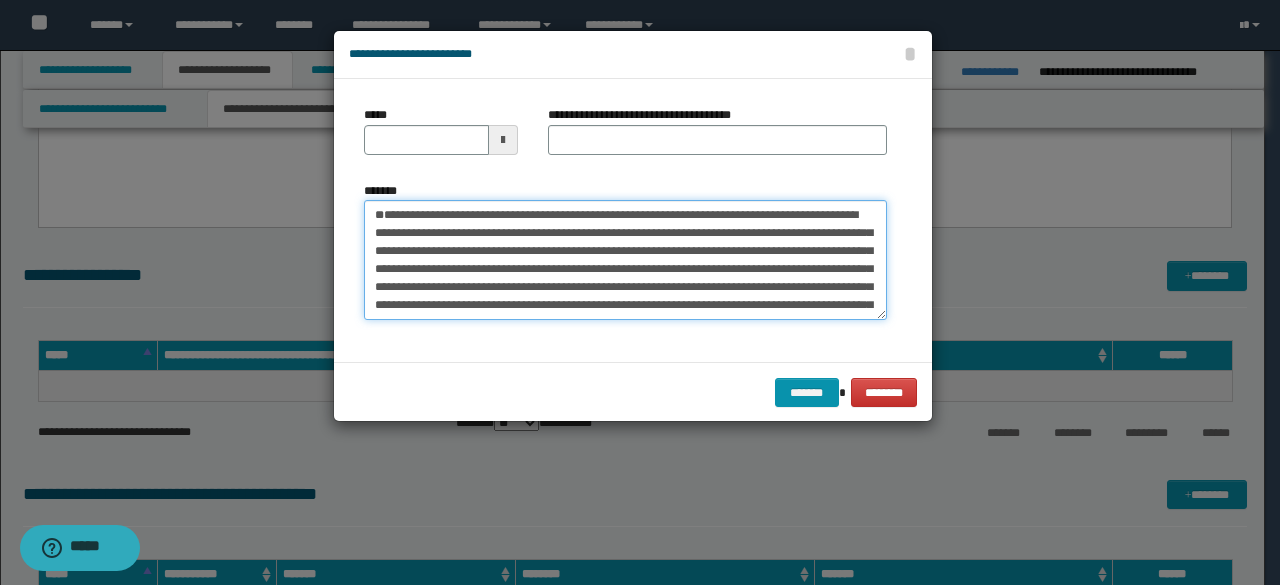 drag, startPoint x: 542, startPoint y: 249, endPoint x: 361, endPoint y: 226, distance: 182.45547 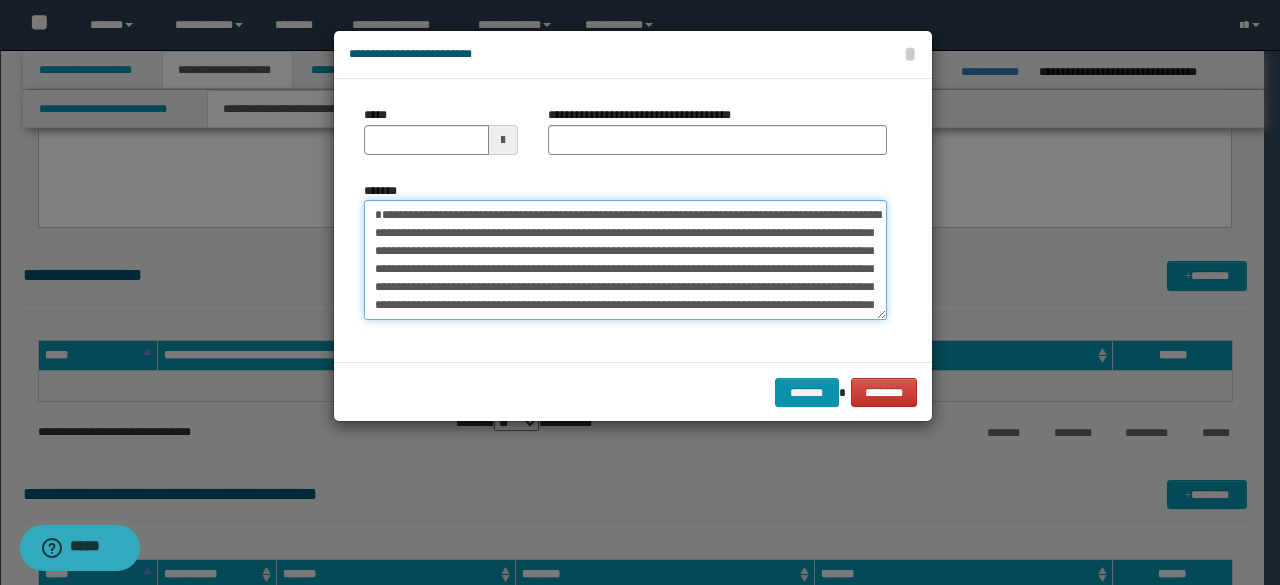type on "**********" 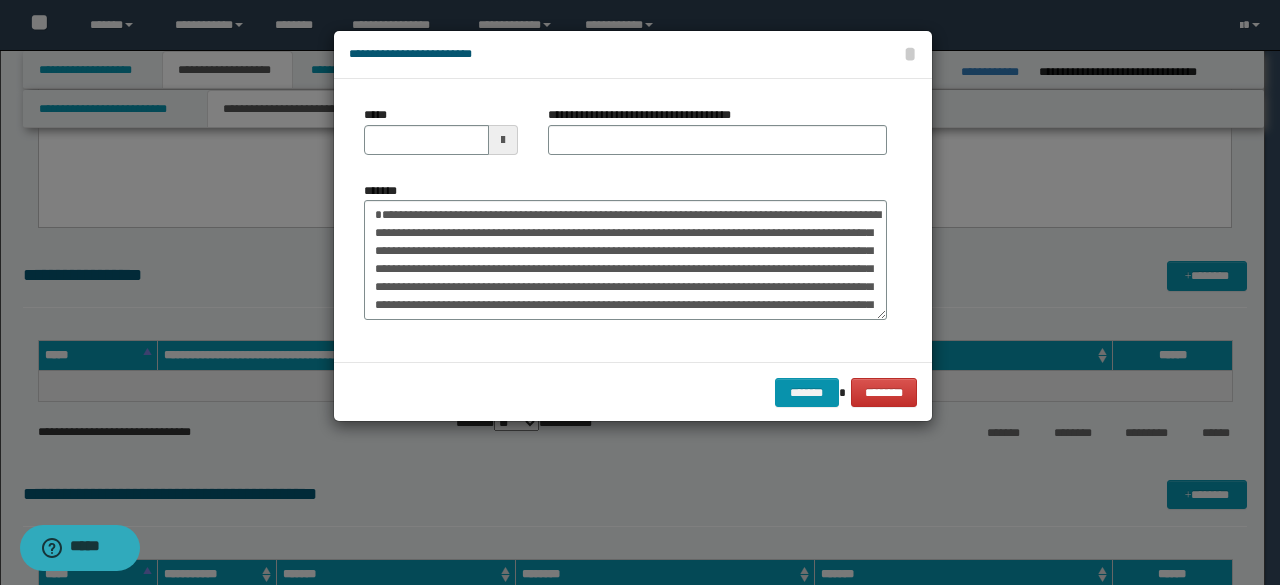 click on "**********" at bounding box center [647, 115] 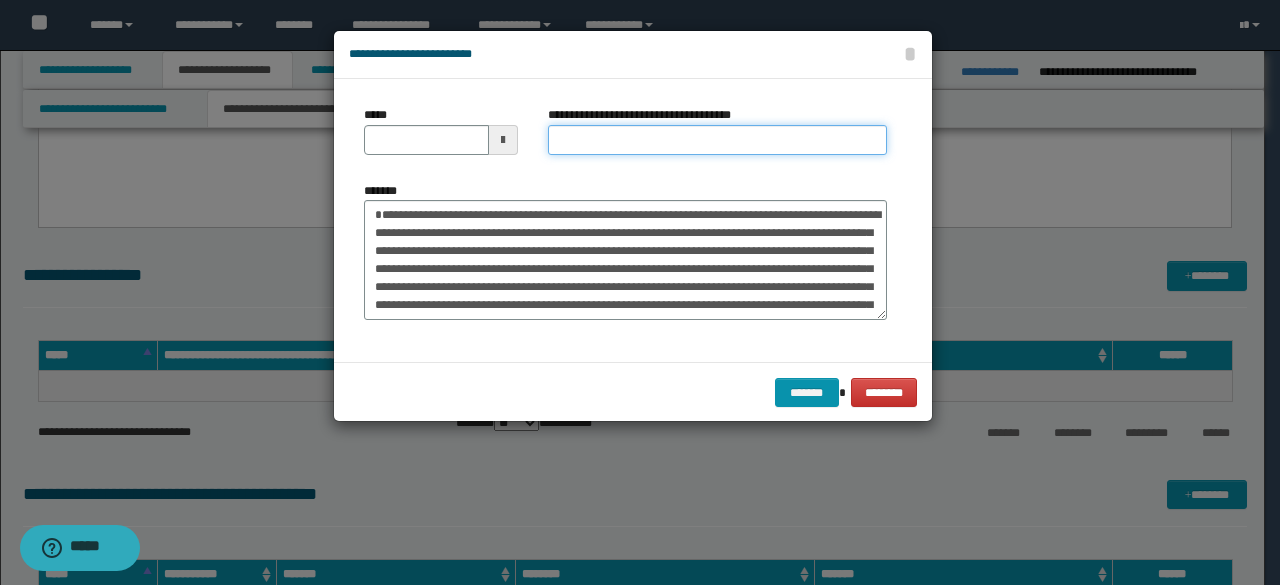 click on "**********" at bounding box center [717, 140] 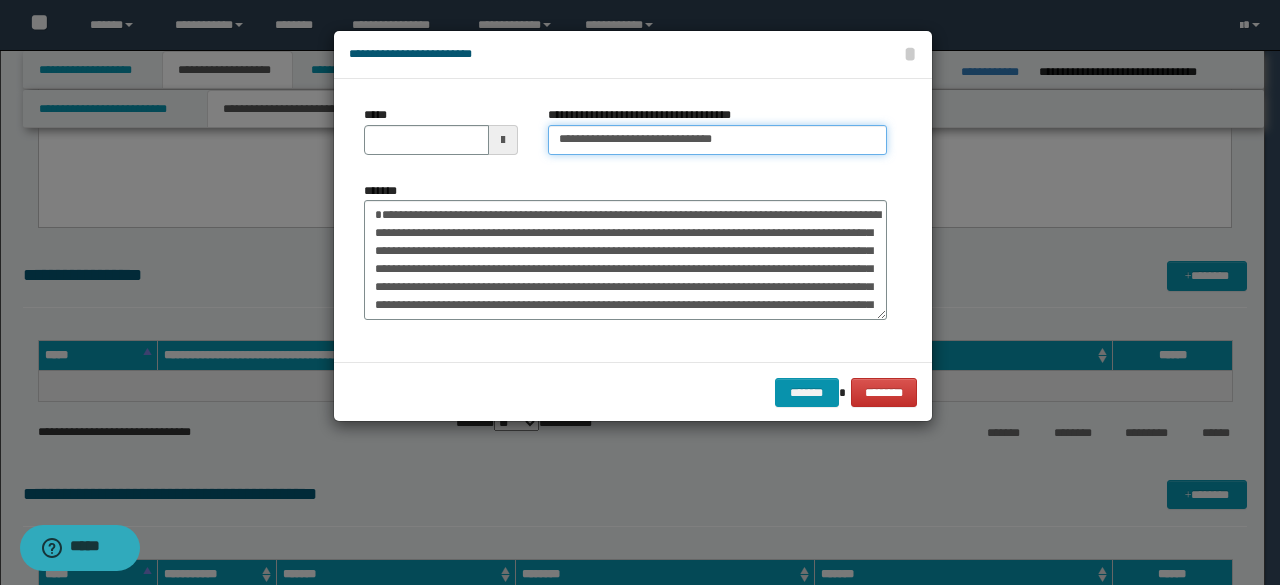 type 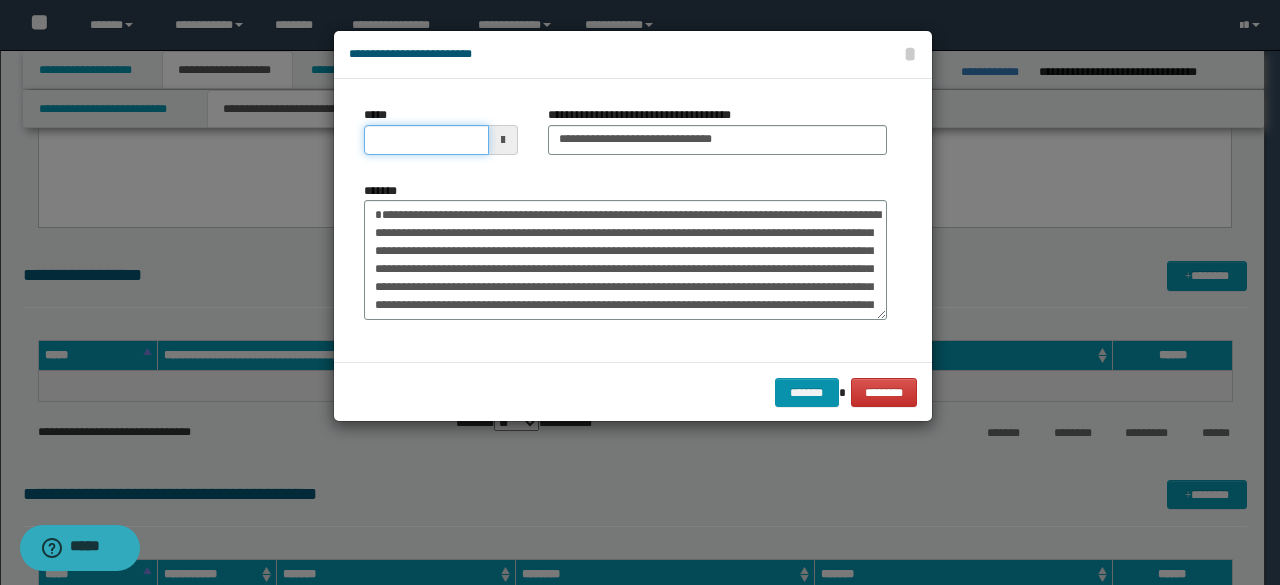click on "*****" at bounding box center [426, 140] 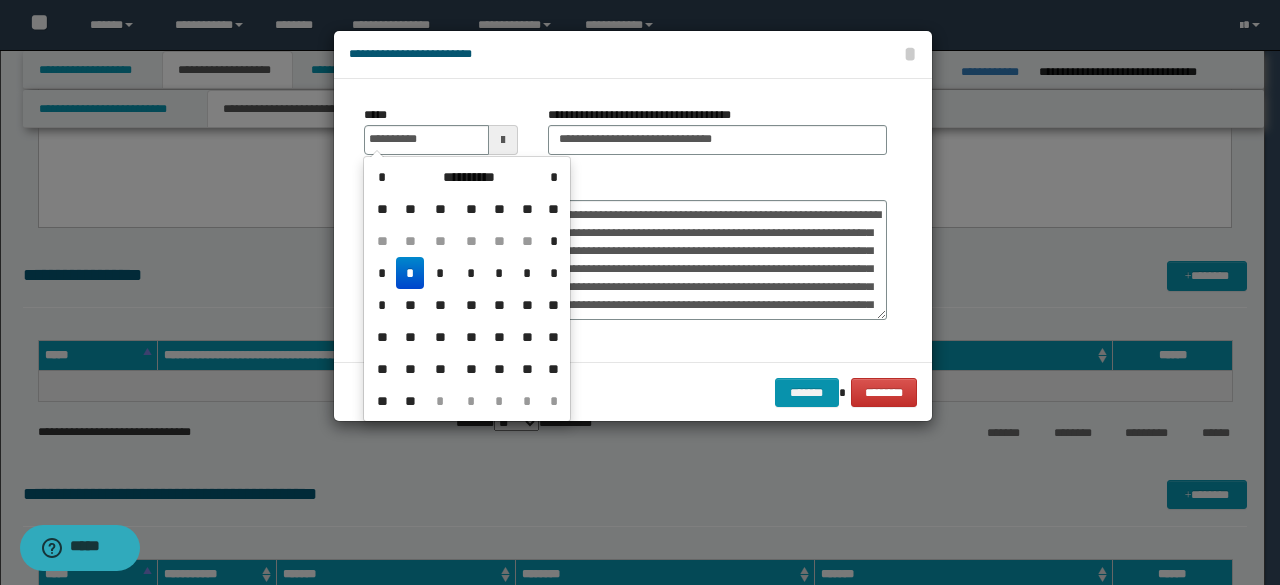 click on "*" at bounding box center (410, 273) 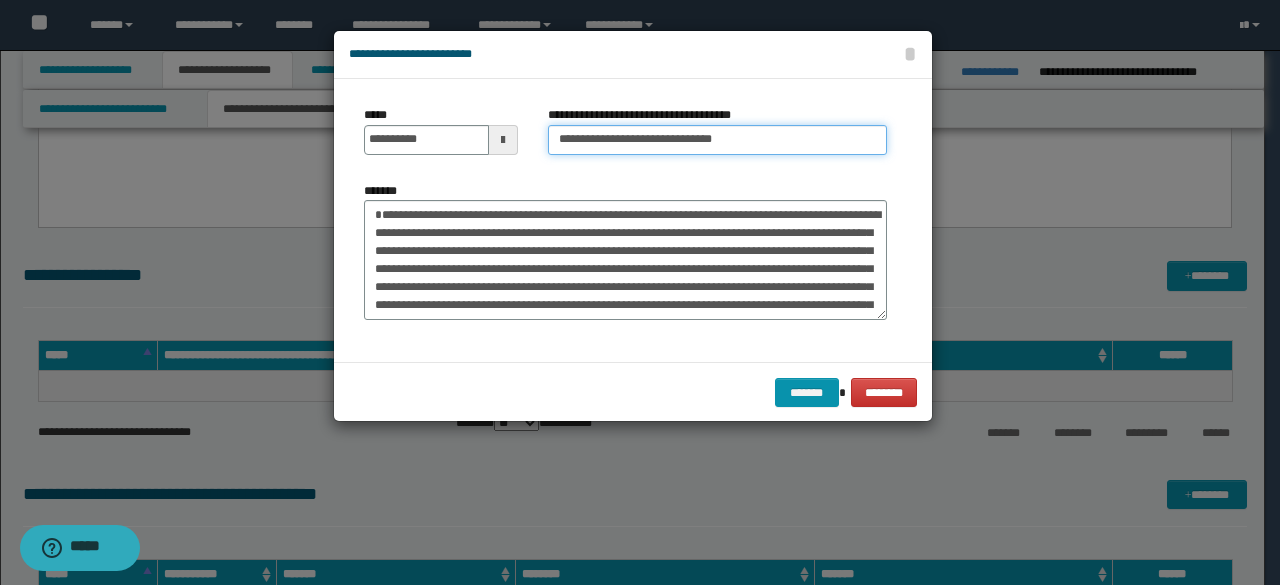 drag, startPoint x: 627, startPoint y: 133, endPoint x: 396, endPoint y: 109, distance: 232.24341 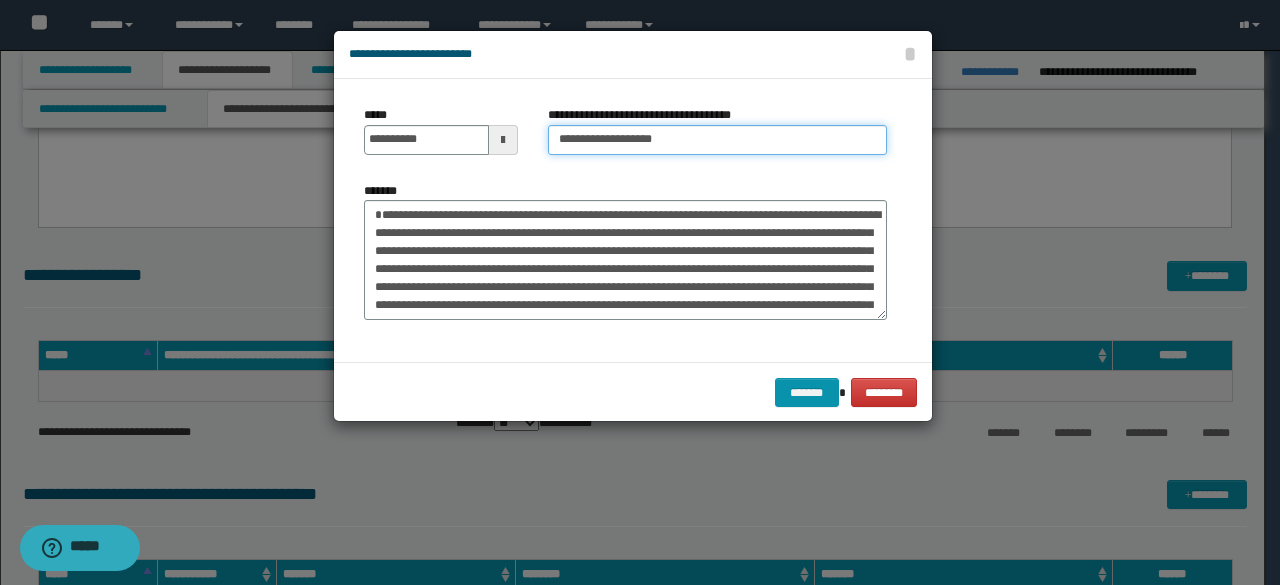 type on "**********" 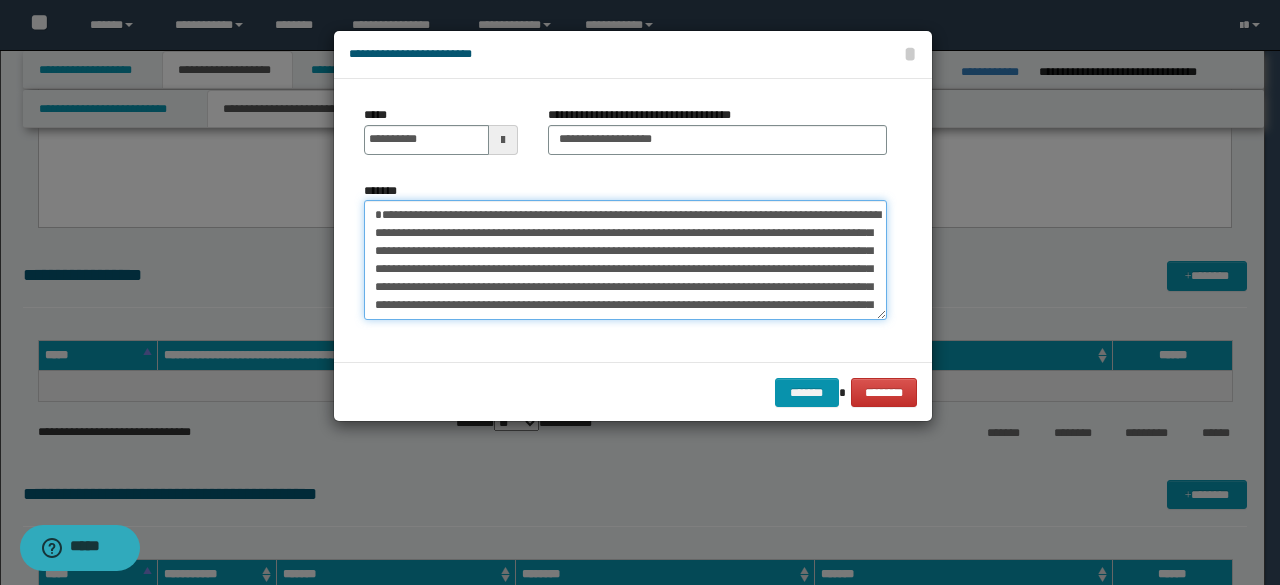 click on "*******" at bounding box center (625, 259) 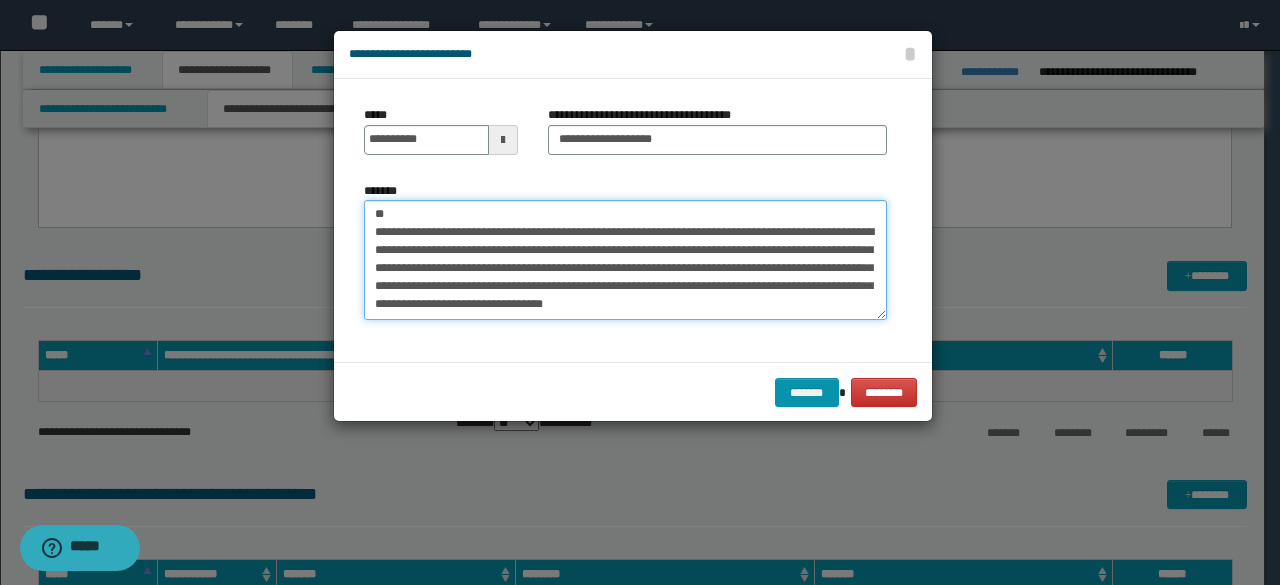 scroll, scrollTop: 576, scrollLeft: 0, axis: vertical 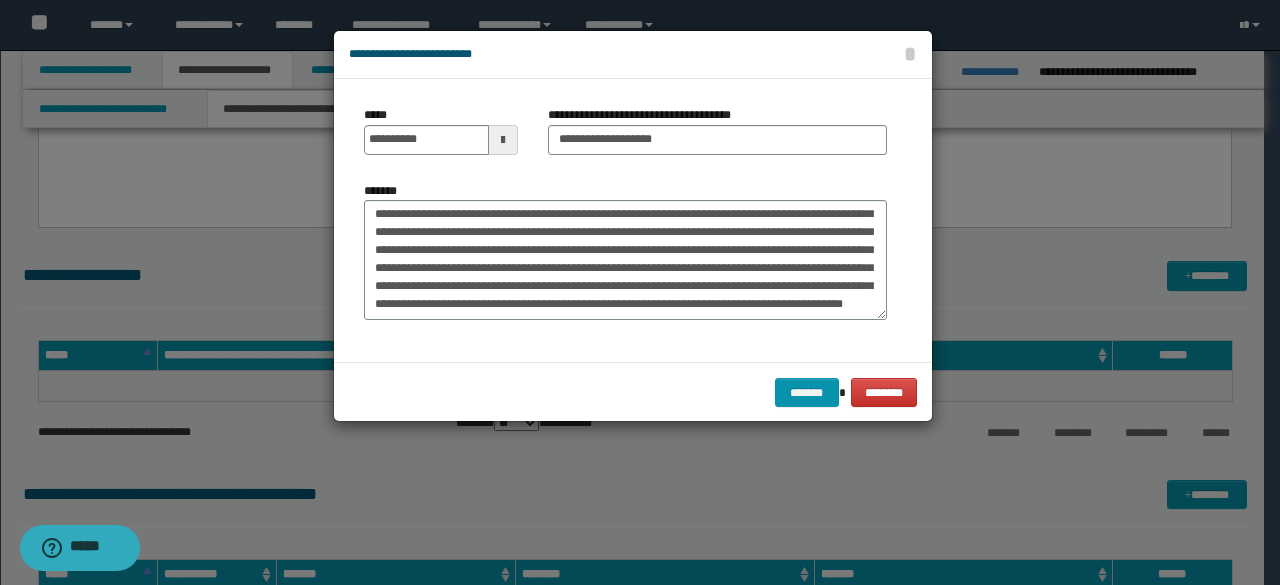 click on "*******
********" at bounding box center (633, 392) 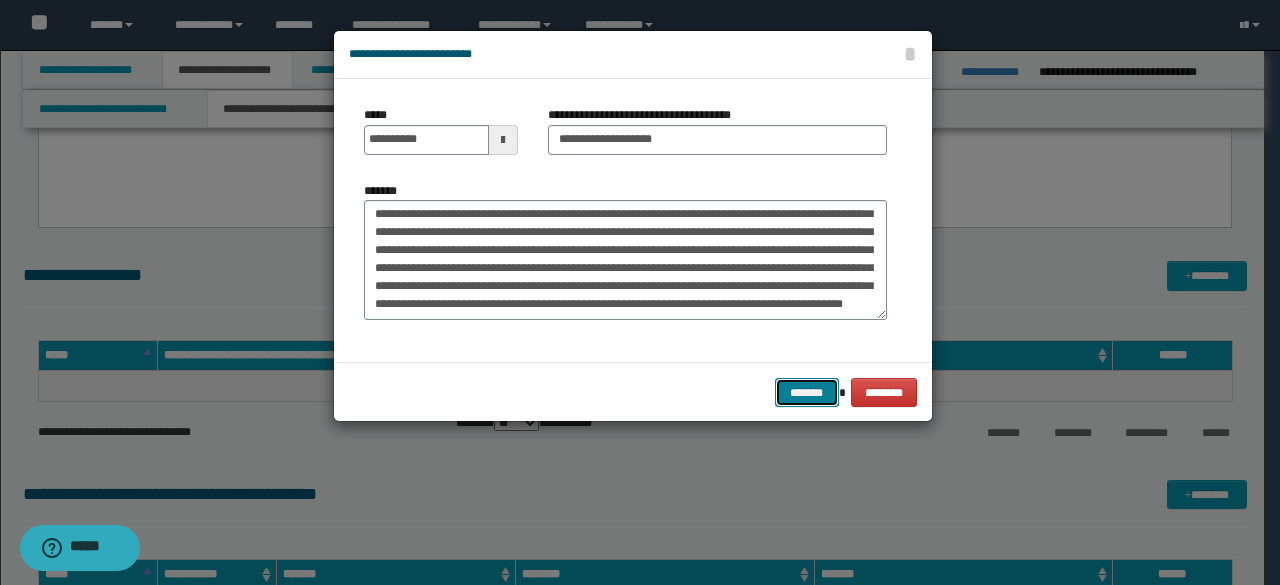 click on "*******" at bounding box center [807, 392] 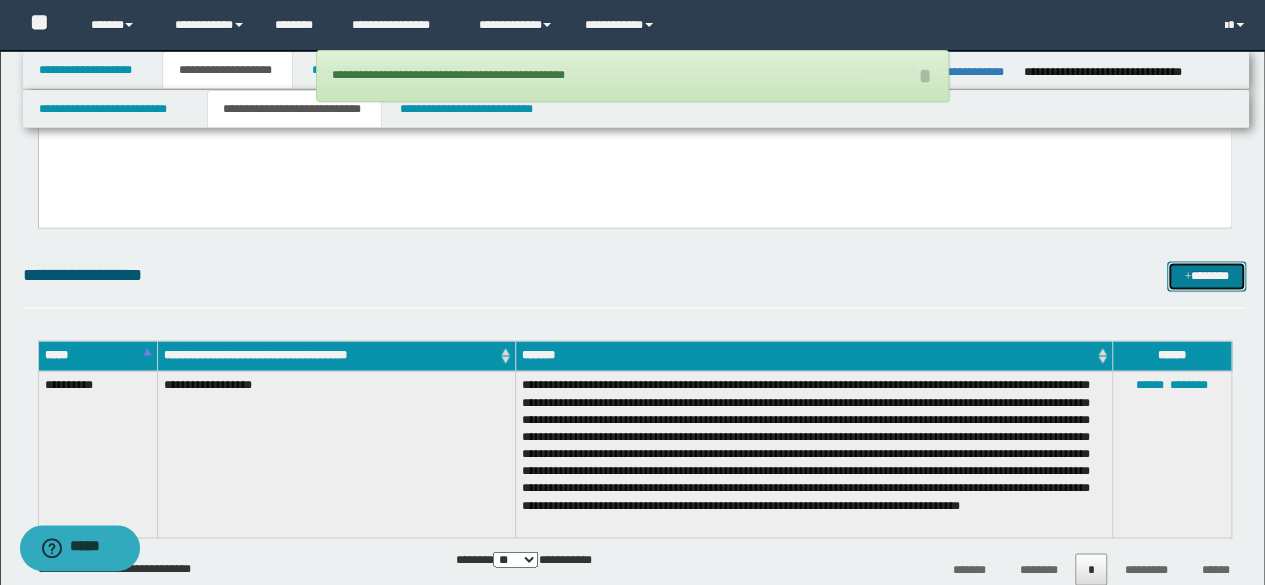 click on "*******" at bounding box center (1206, 275) 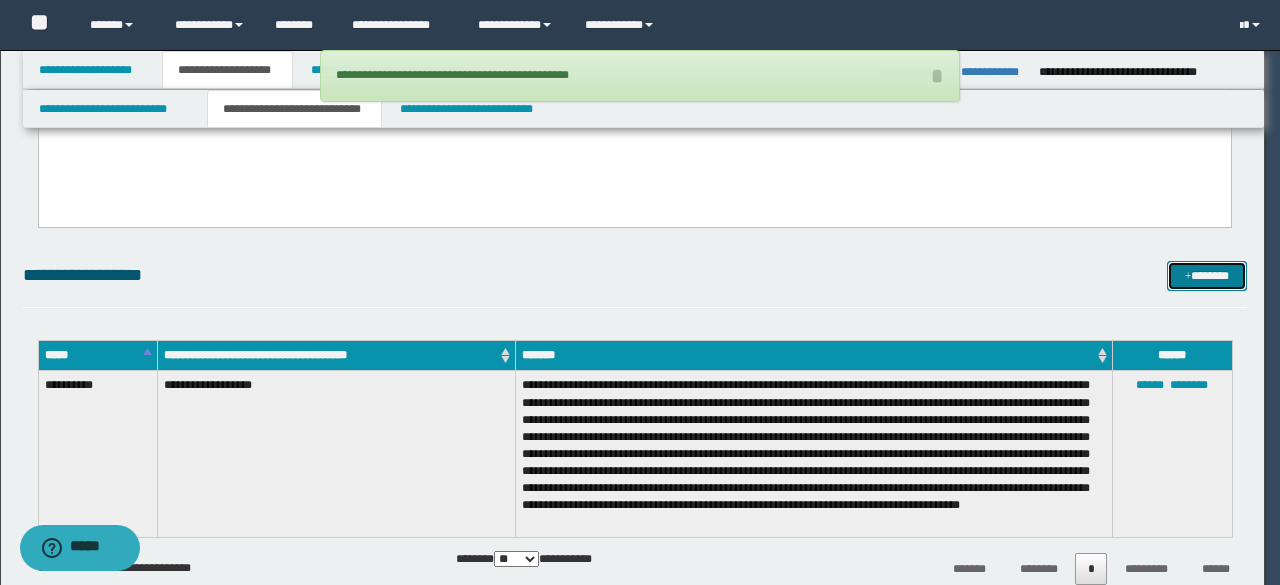 scroll, scrollTop: 0, scrollLeft: 0, axis: both 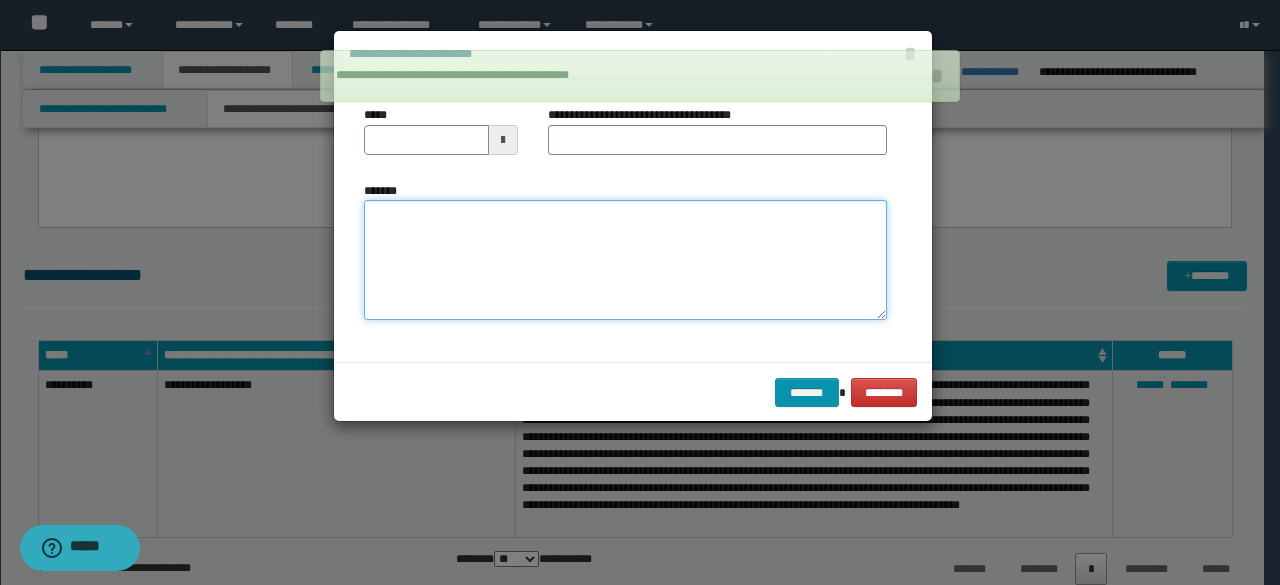 click on "*******" at bounding box center (625, 259) 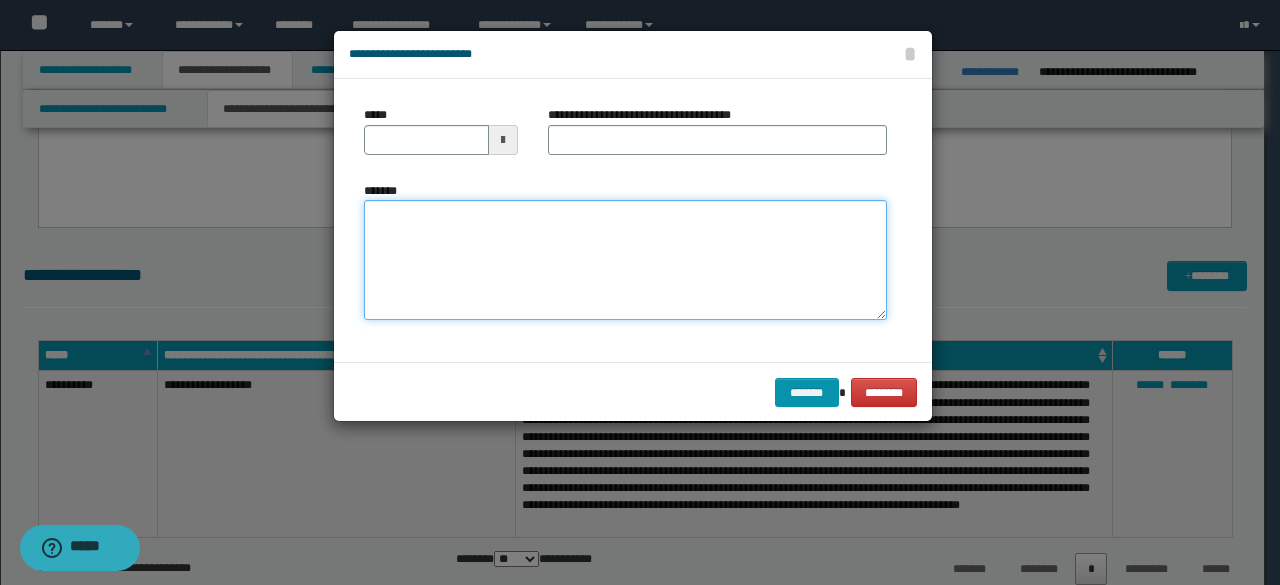 paste on "**********" 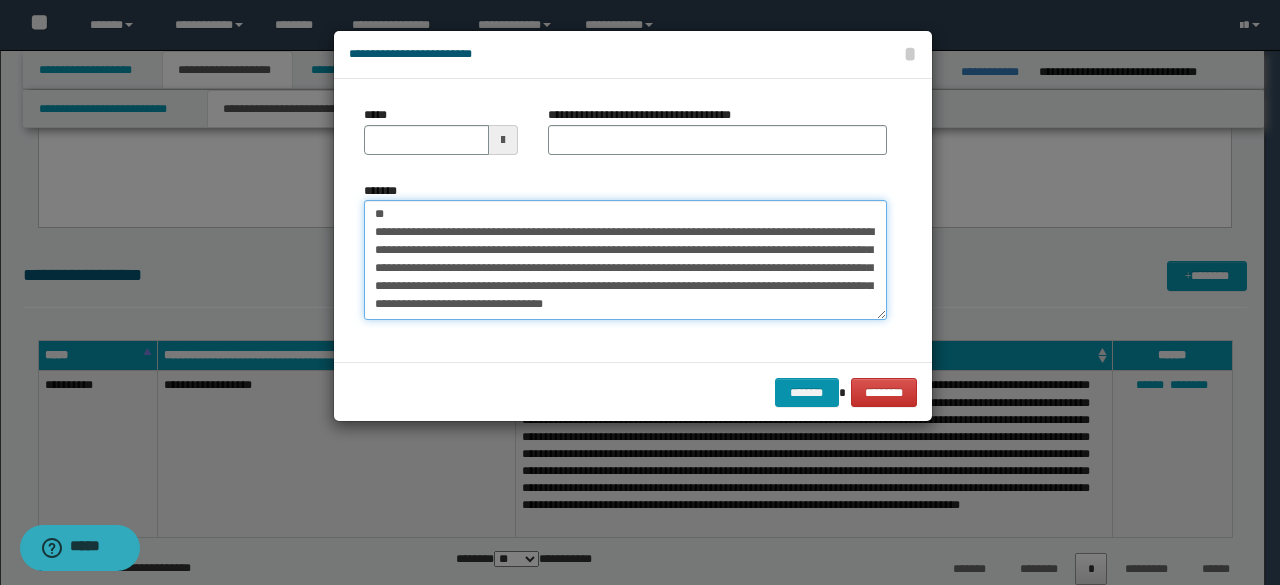 scroll, scrollTop: 0, scrollLeft: 0, axis: both 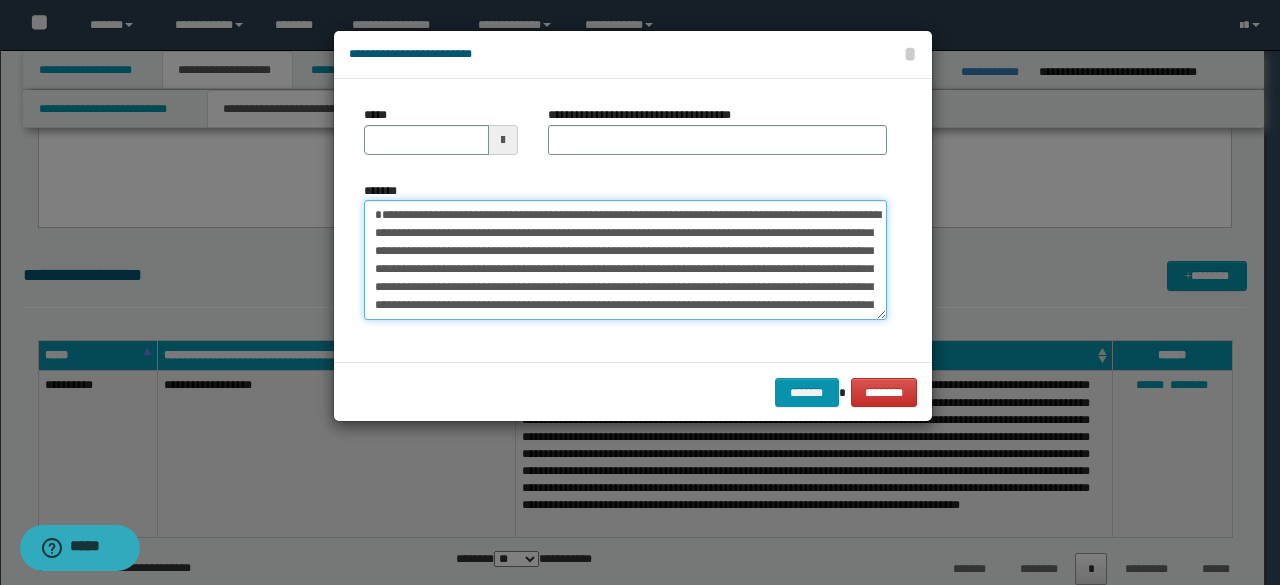 drag, startPoint x: 582, startPoint y: 228, endPoint x: 333, endPoint y: 204, distance: 250.15395 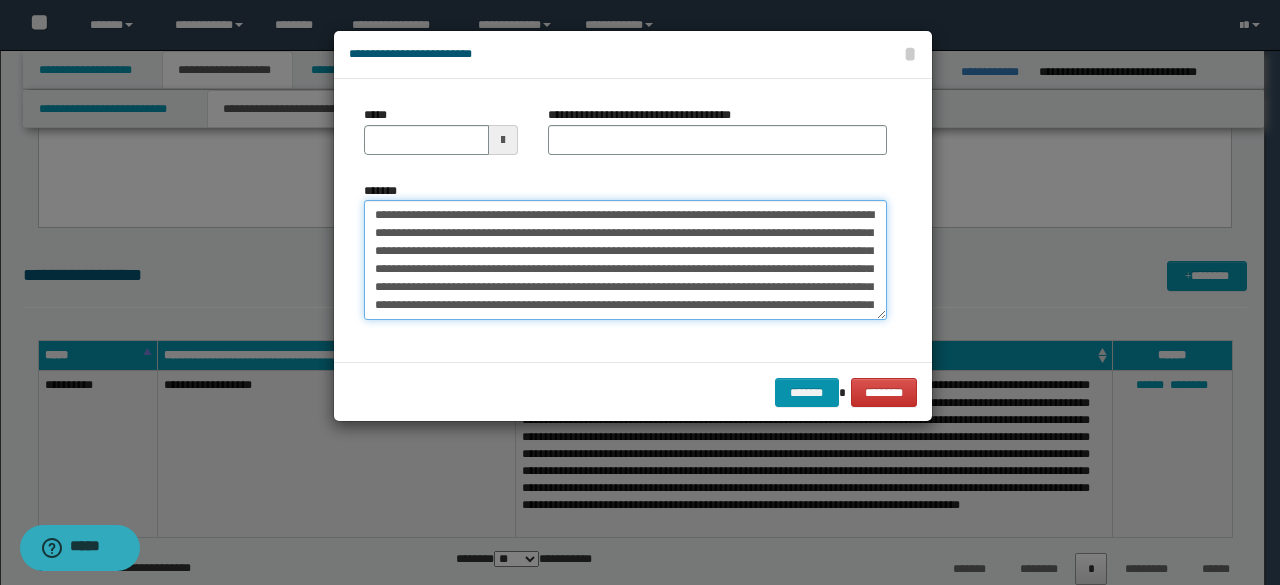type on "**********" 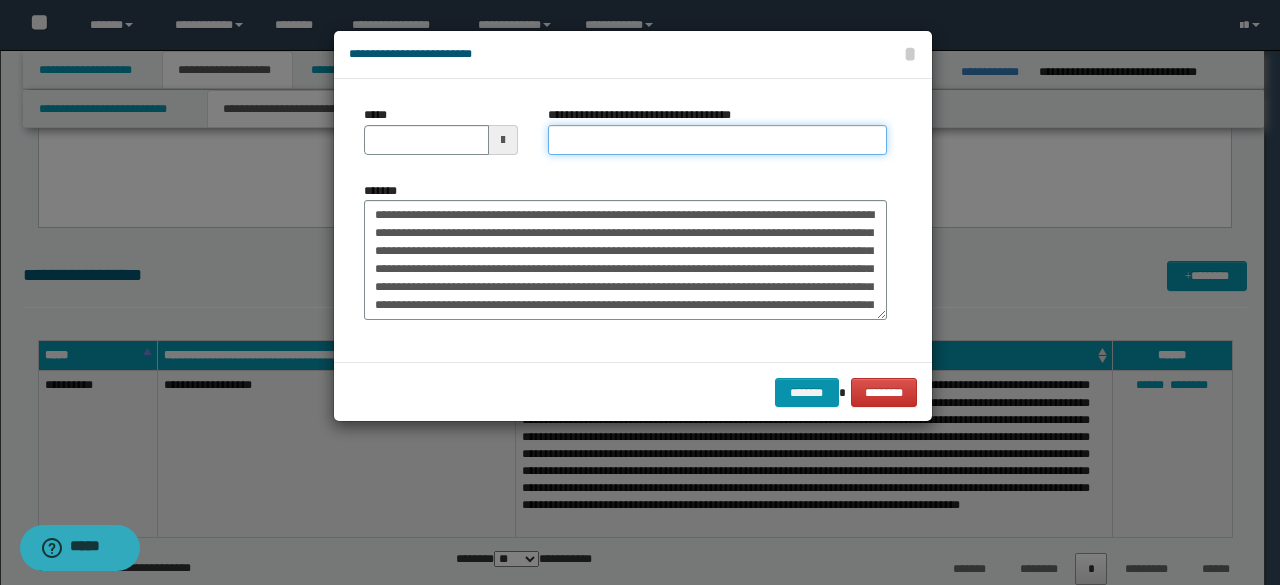 drag, startPoint x: 558, startPoint y: 143, endPoint x: 572, endPoint y: 149, distance: 15.231546 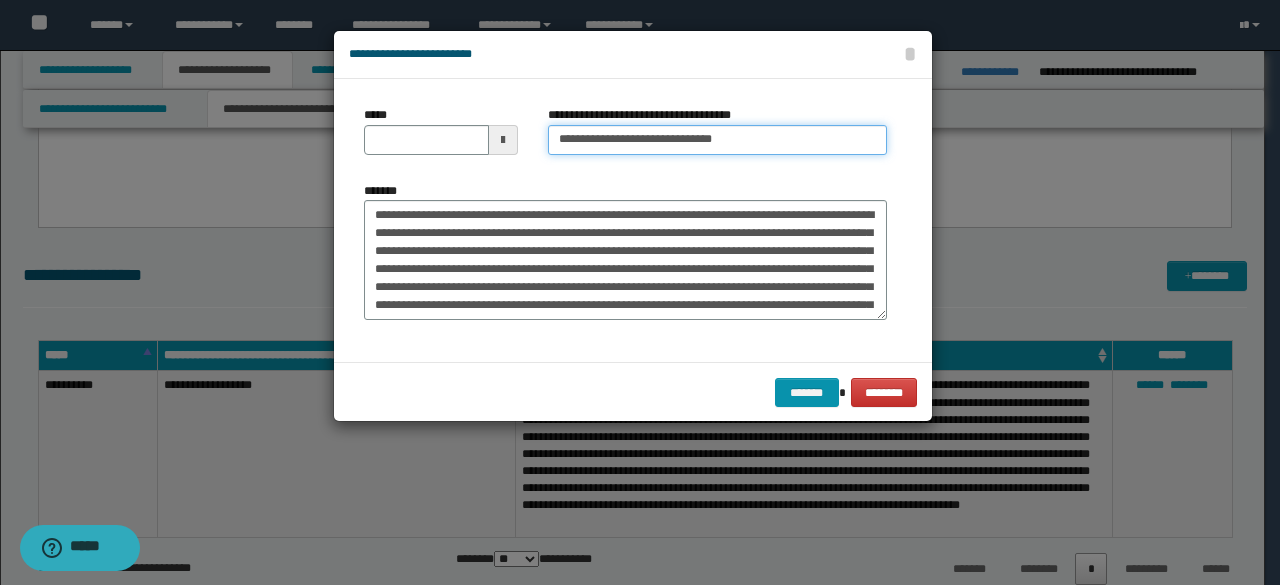 type on "**********" 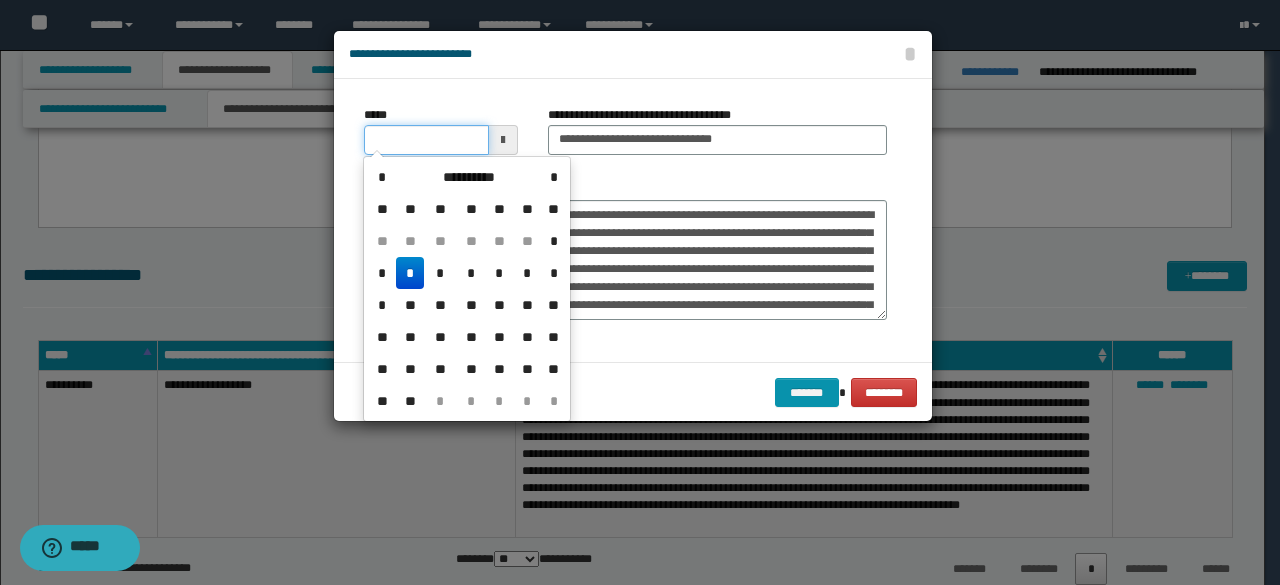 click on "*****" at bounding box center [426, 140] 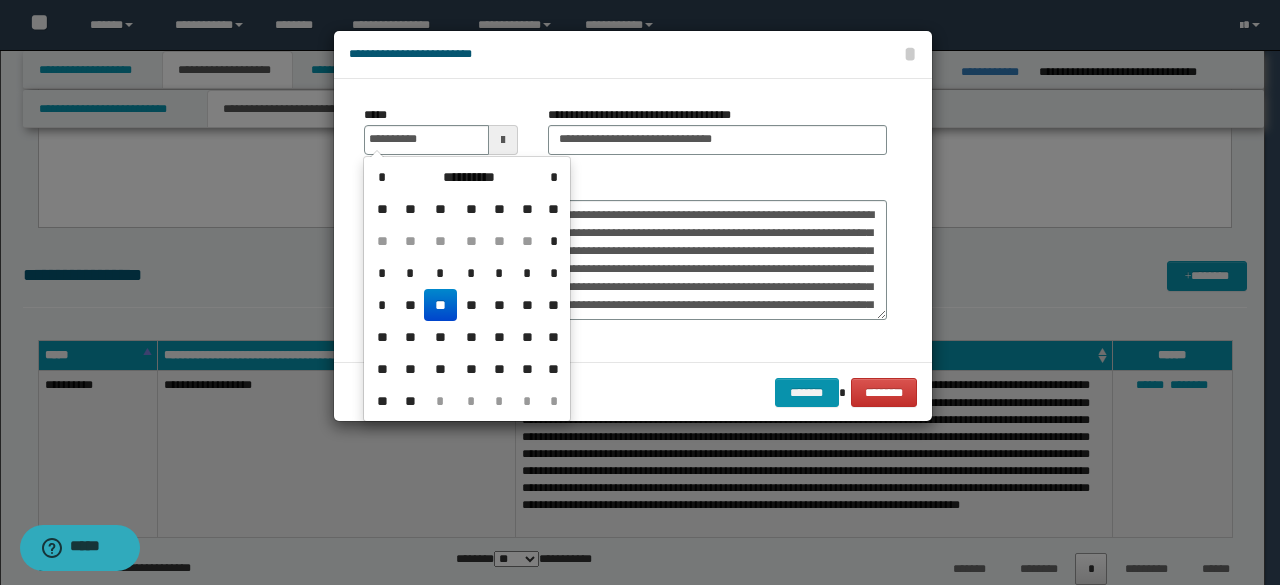 click on "**" at bounding box center (440, 305) 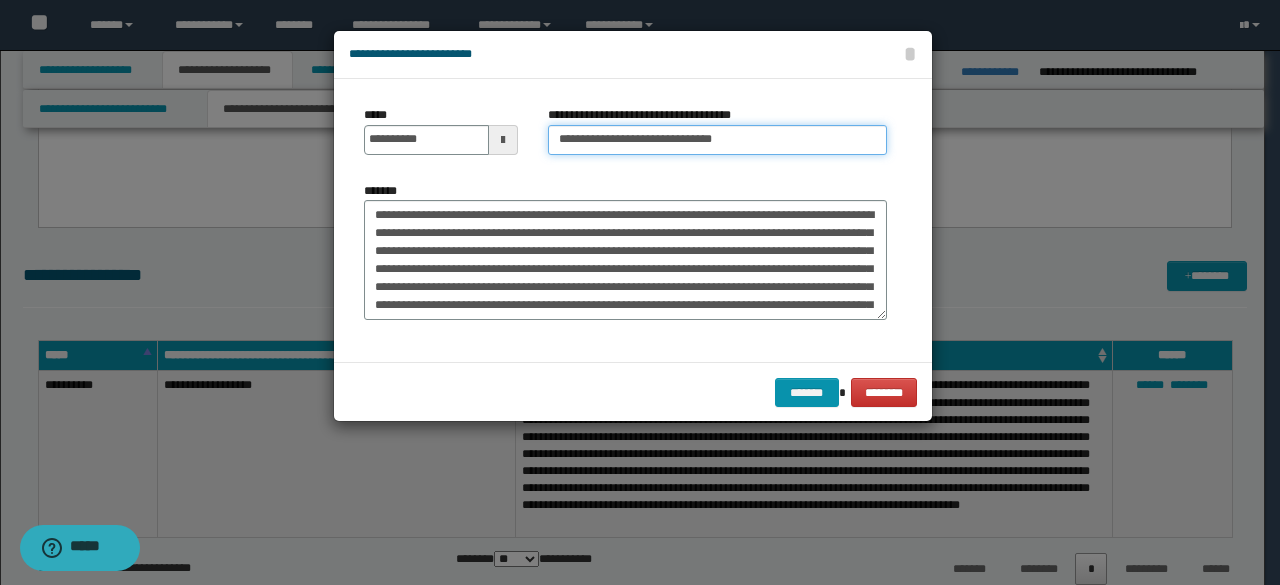 drag, startPoint x: 626, startPoint y: 135, endPoint x: 271, endPoint y: 63, distance: 362.2278 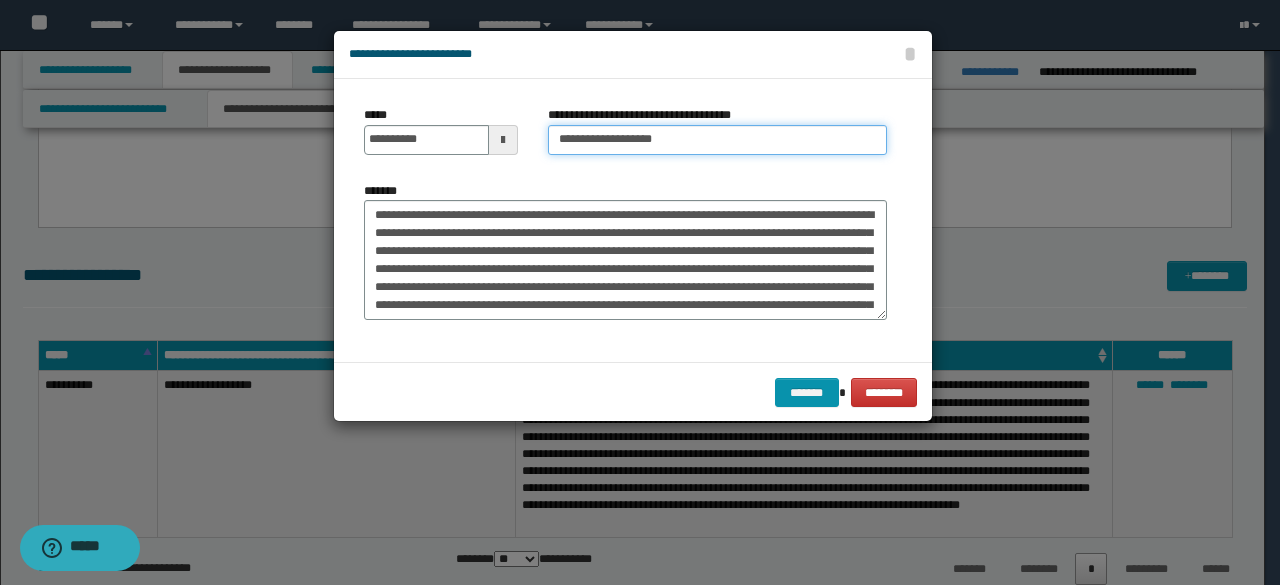 type on "**********" 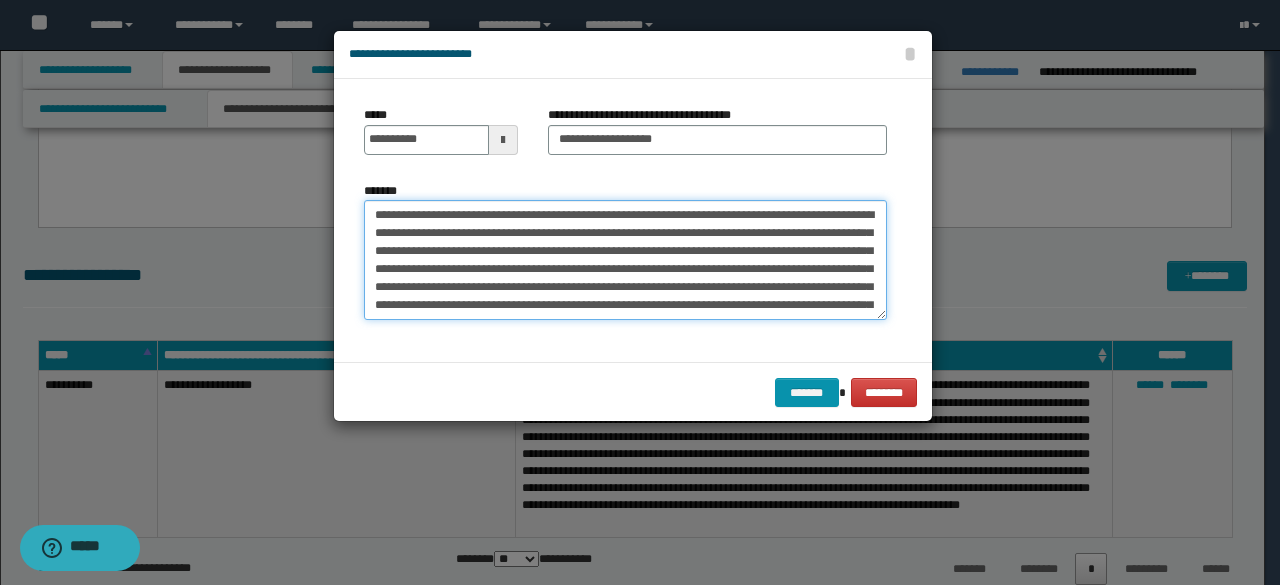 click on "*******" at bounding box center [625, 259] 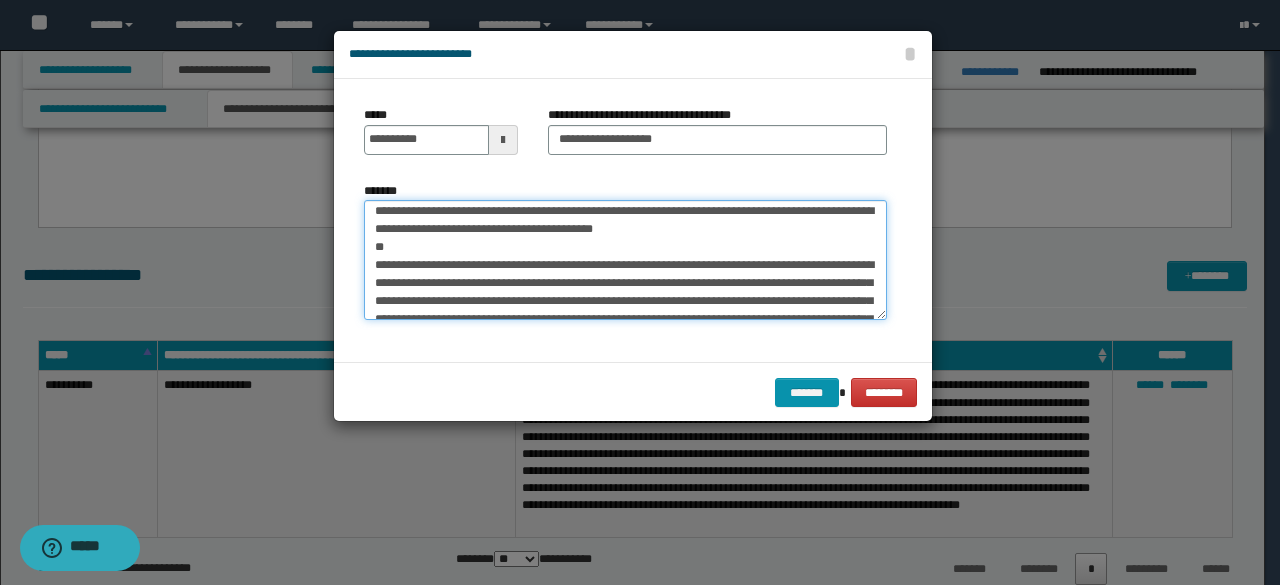 scroll, scrollTop: 240, scrollLeft: 0, axis: vertical 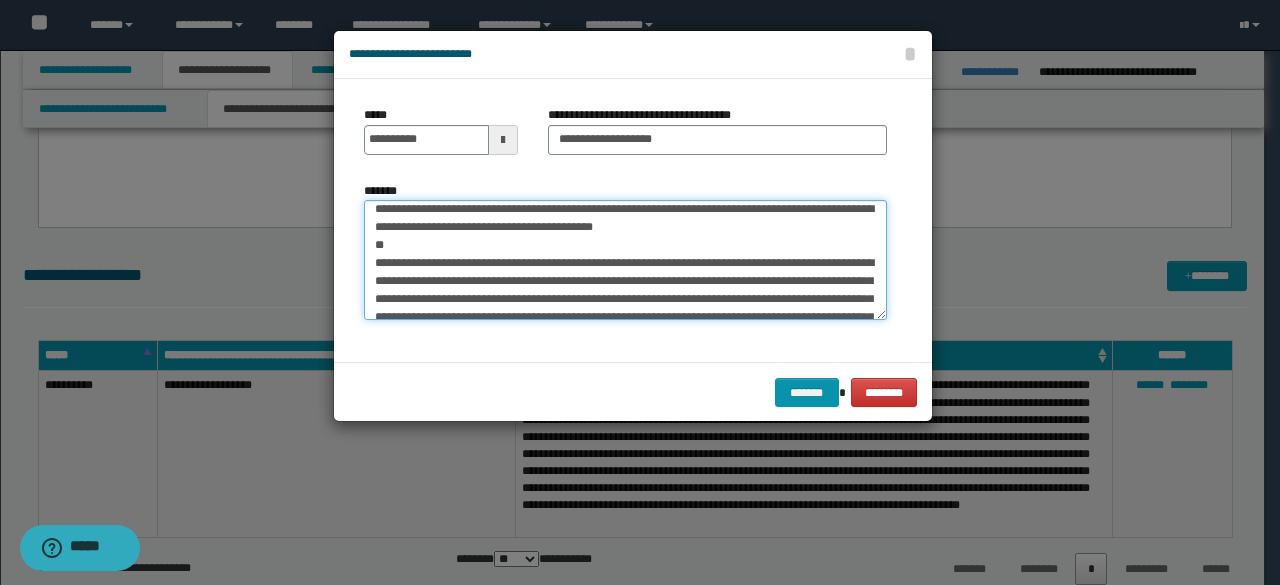 click on "*******" at bounding box center (625, 259) 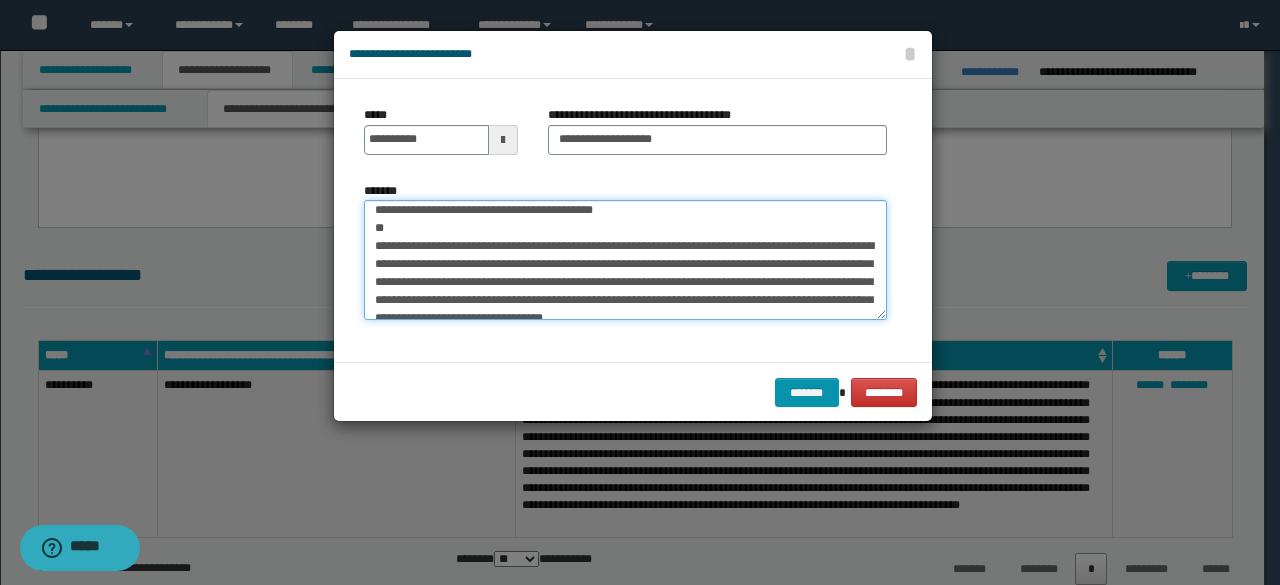 scroll, scrollTop: 360, scrollLeft: 0, axis: vertical 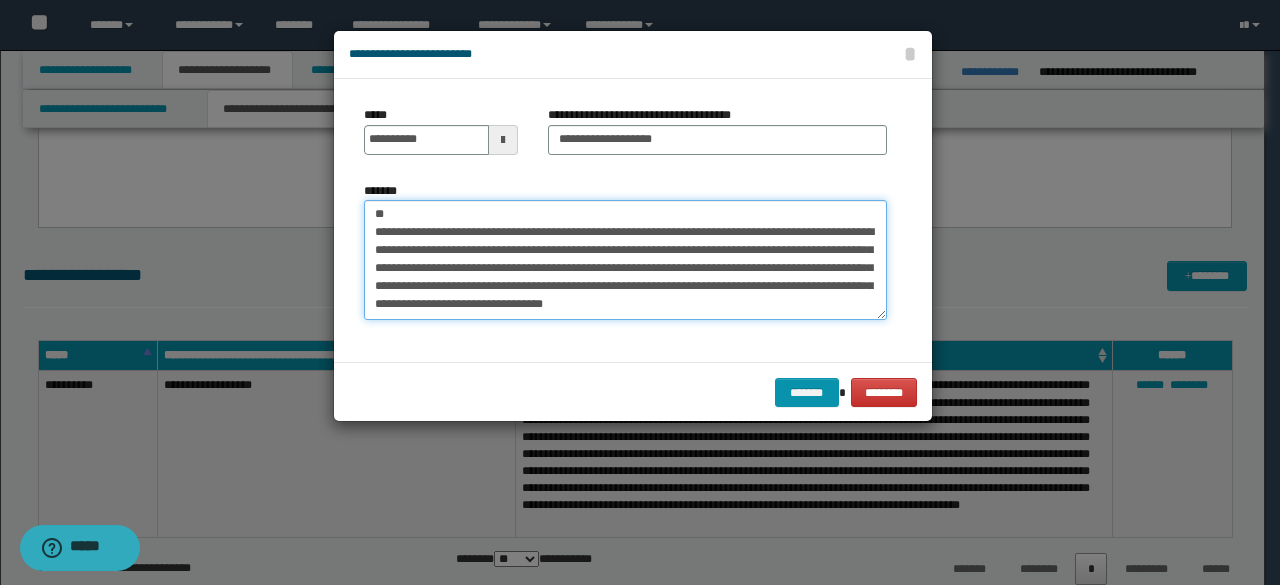 drag, startPoint x: 396, startPoint y: 211, endPoint x: 681, endPoint y: 356, distance: 319.76553 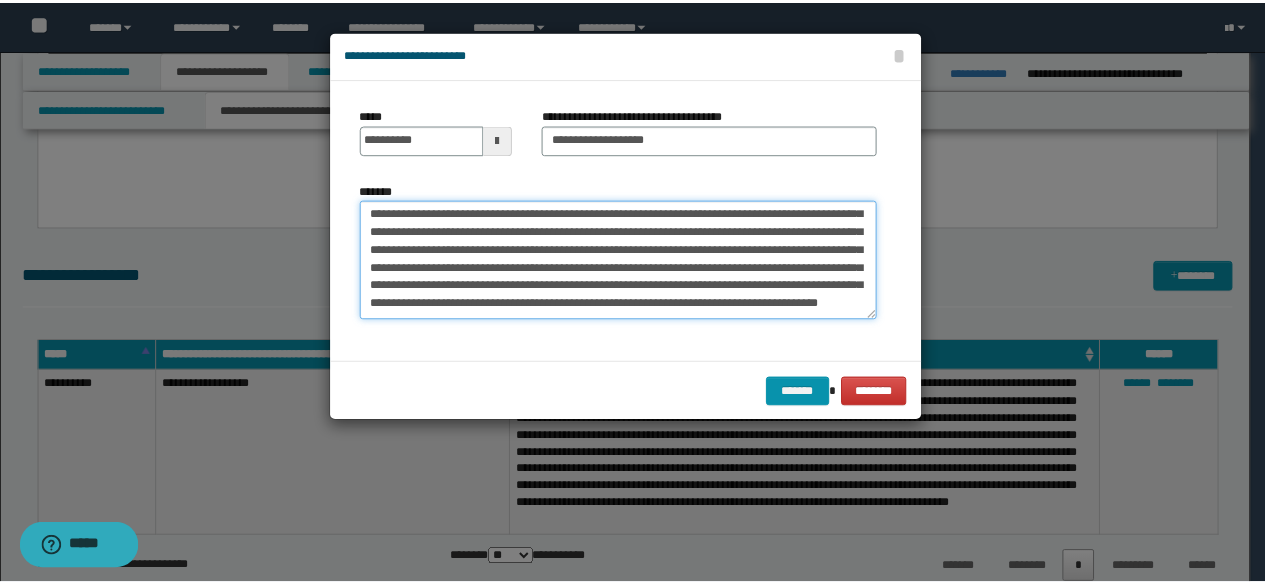 scroll, scrollTop: 180, scrollLeft: 0, axis: vertical 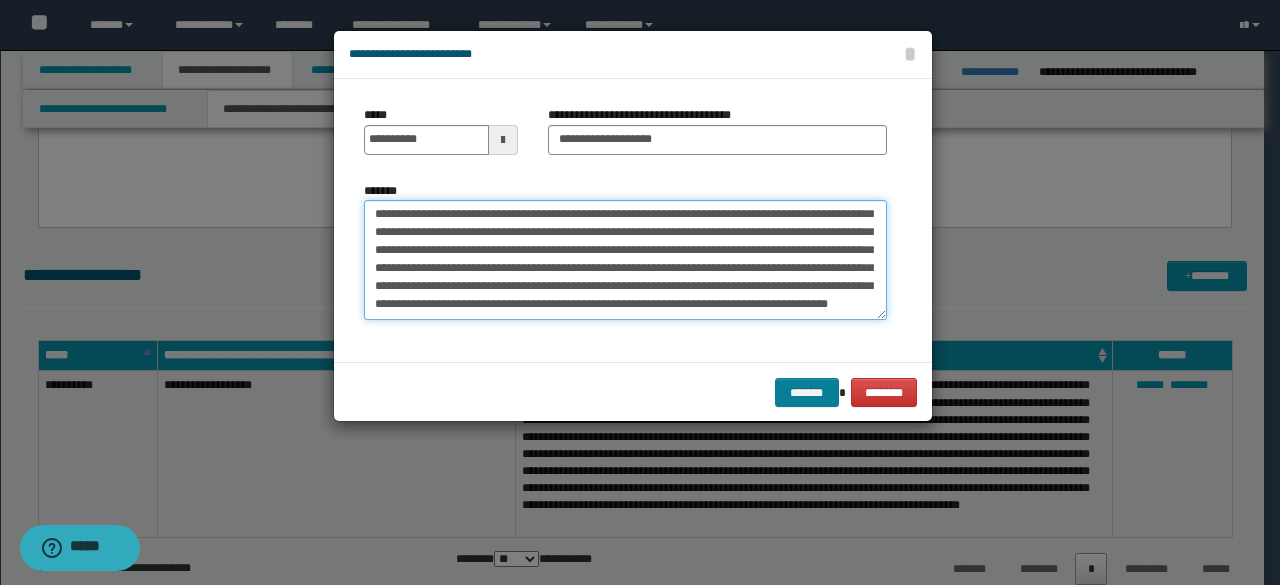 type on "**********" 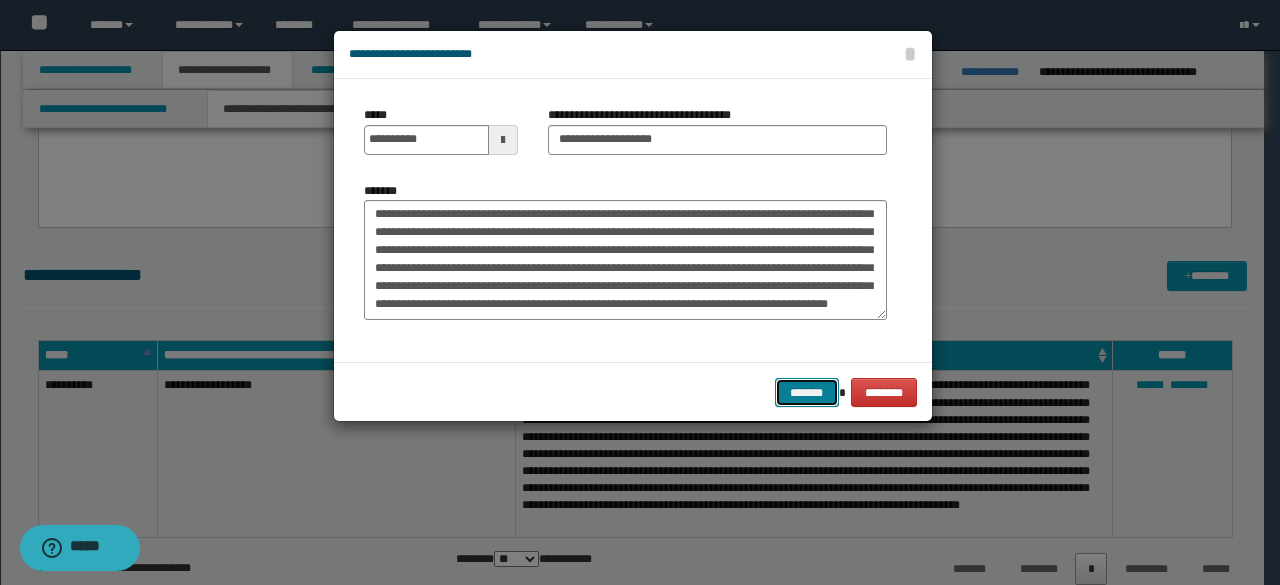 click on "*******" at bounding box center (807, 392) 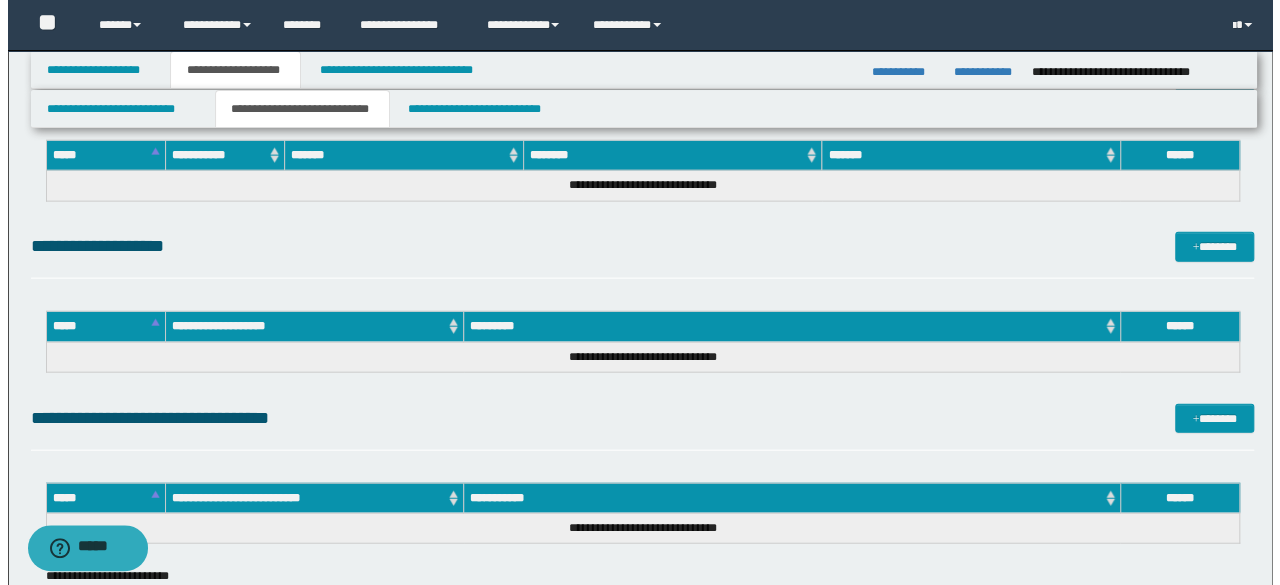 scroll, scrollTop: 2200, scrollLeft: 0, axis: vertical 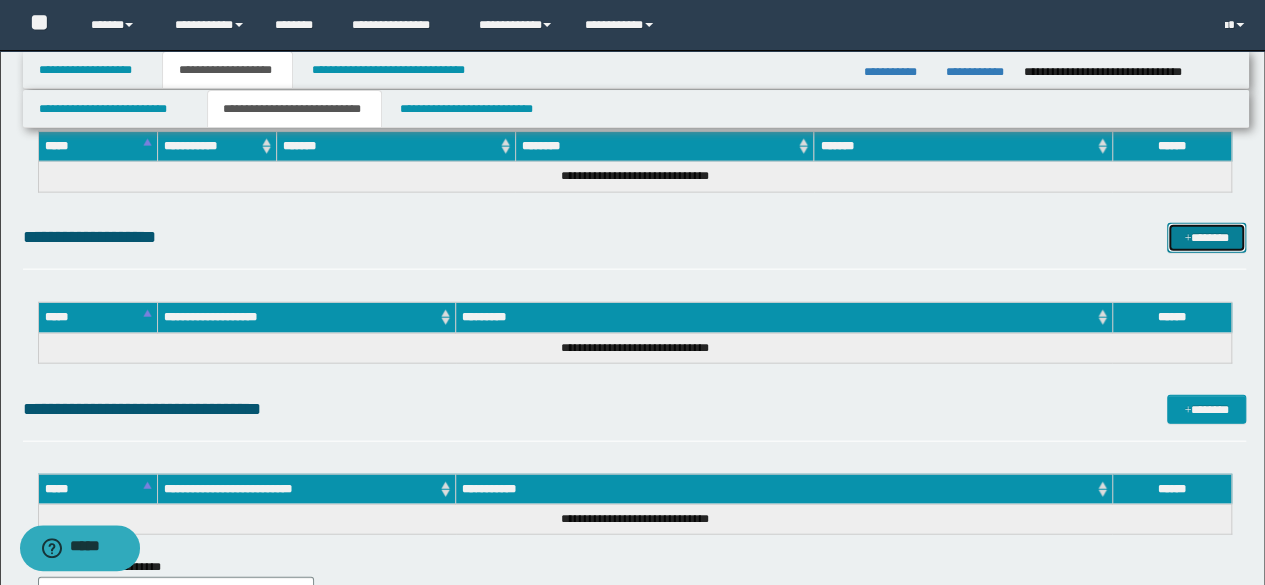 click on "*******" at bounding box center [1206, 237] 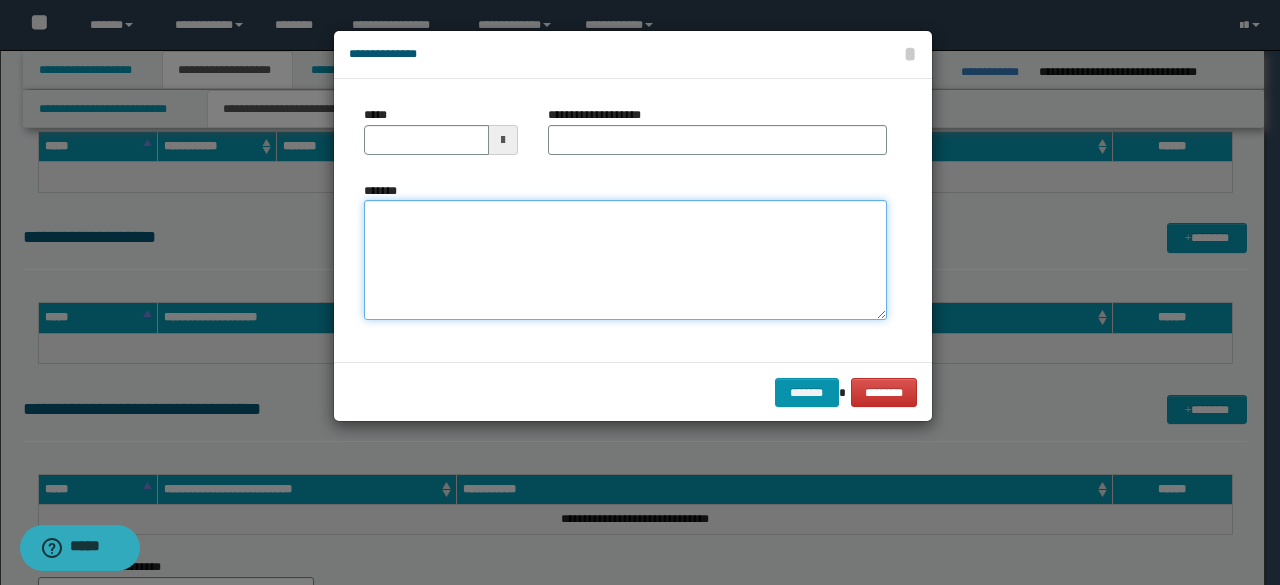click on "*******" at bounding box center [625, 260] 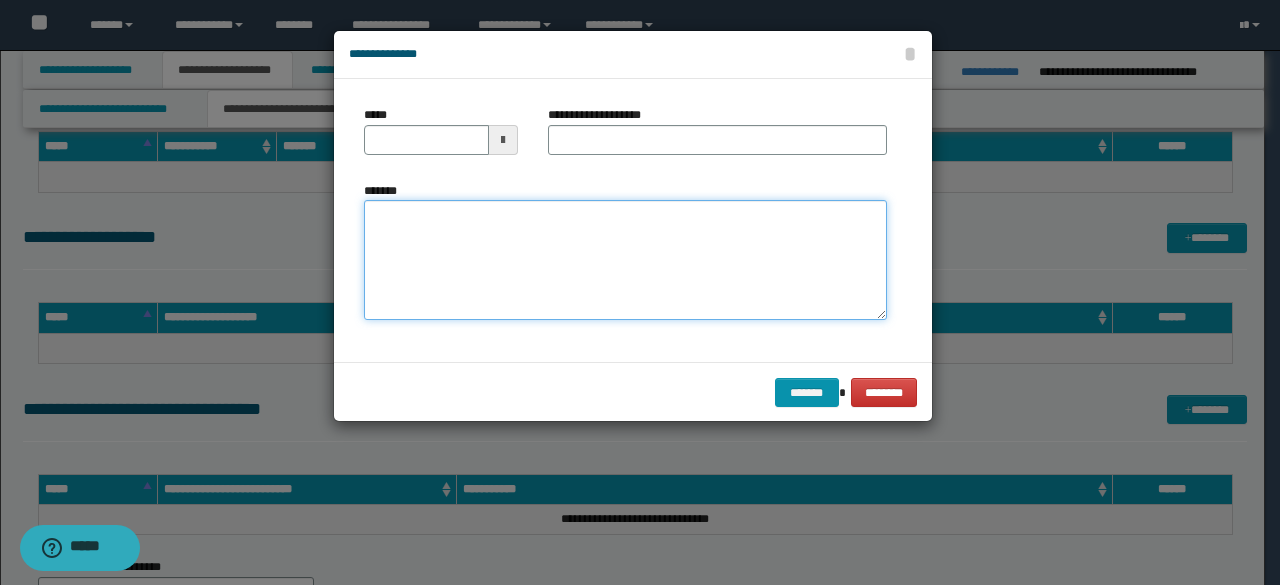 paste on "**********" 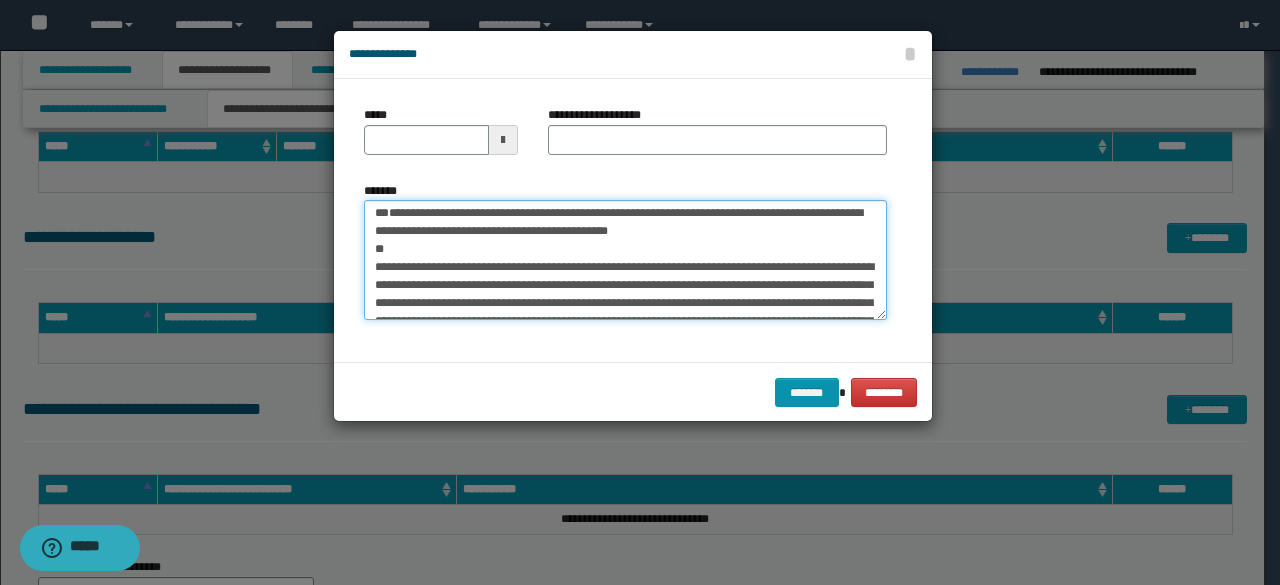 scroll, scrollTop: 0, scrollLeft: 0, axis: both 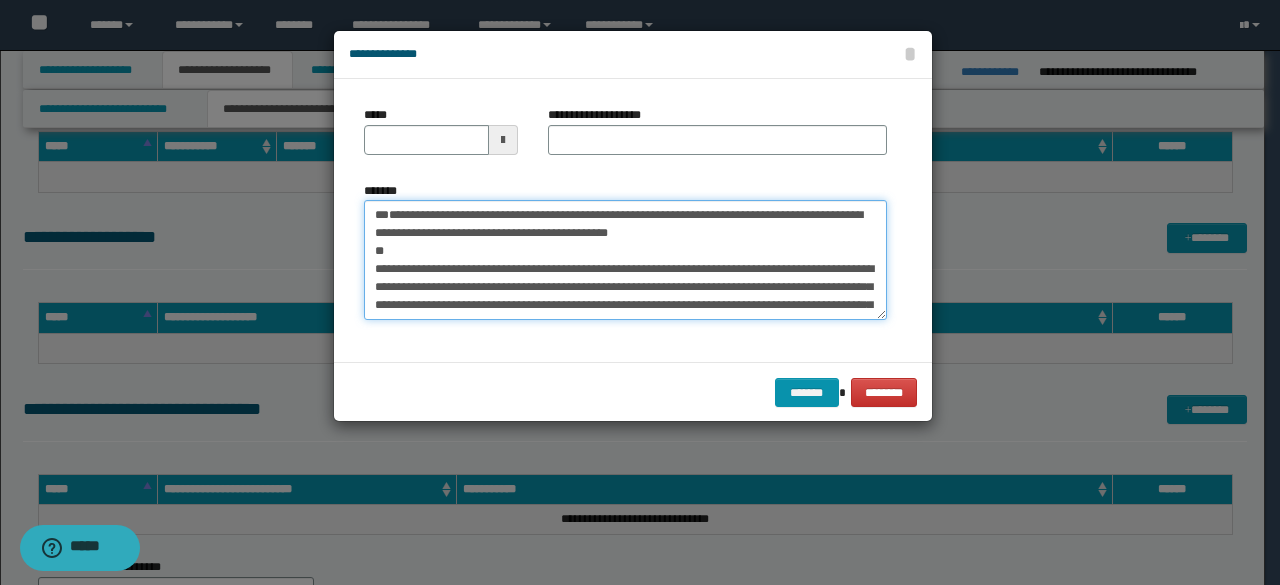 drag, startPoint x: 764, startPoint y: 233, endPoint x: 202, endPoint y: 132, distance: 571.0035 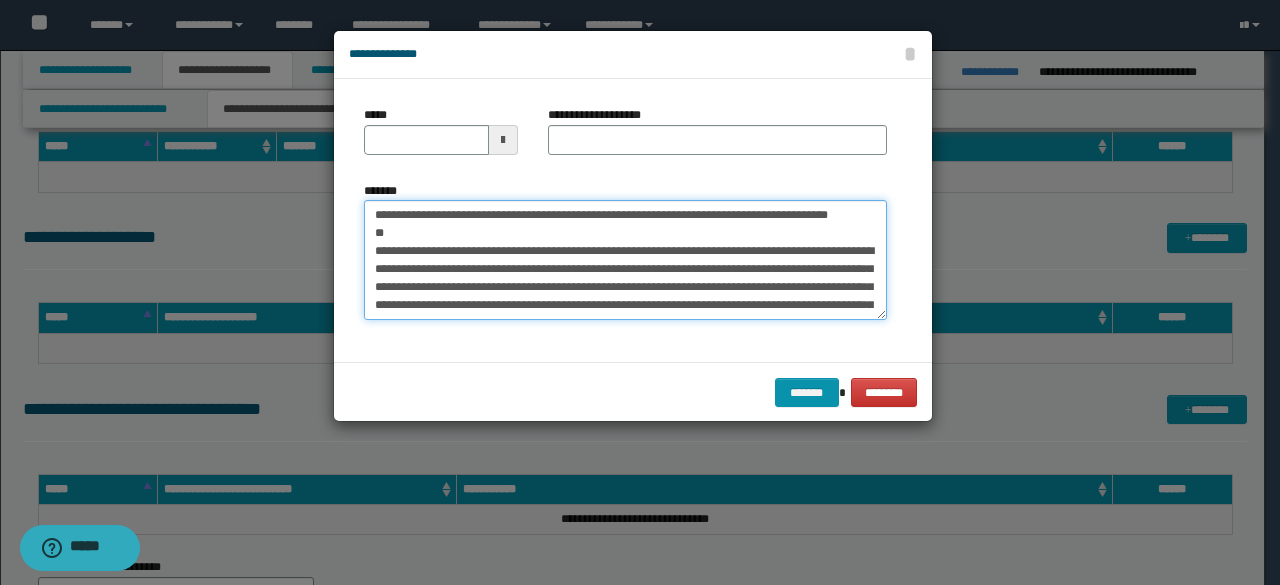 type 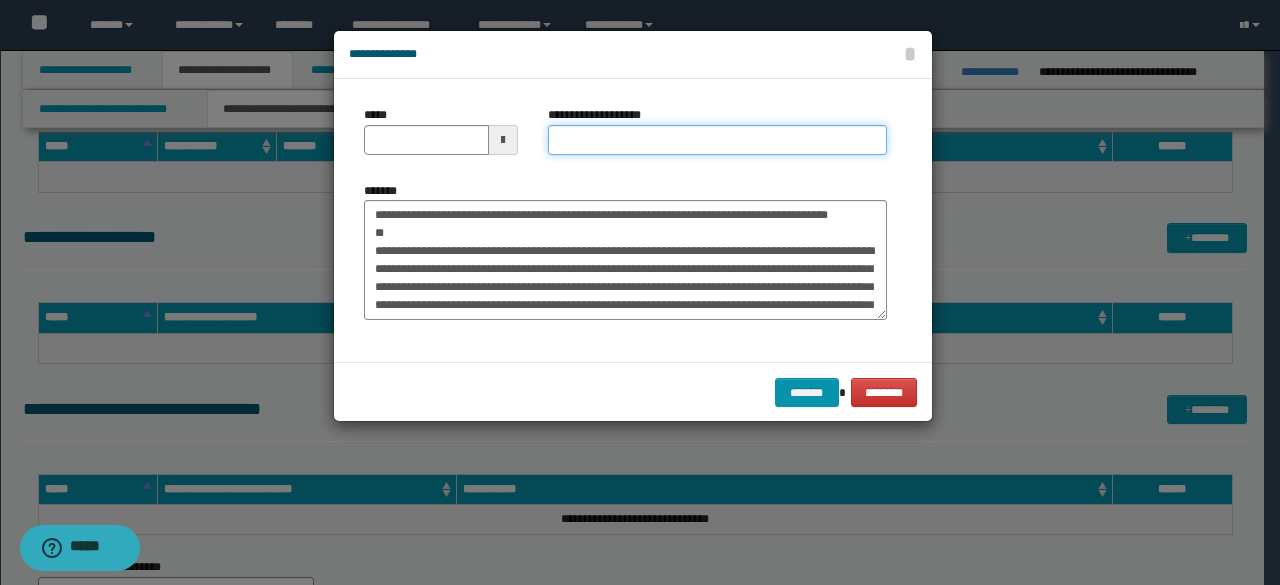 click on "**********" at bounding box center [717, 140] 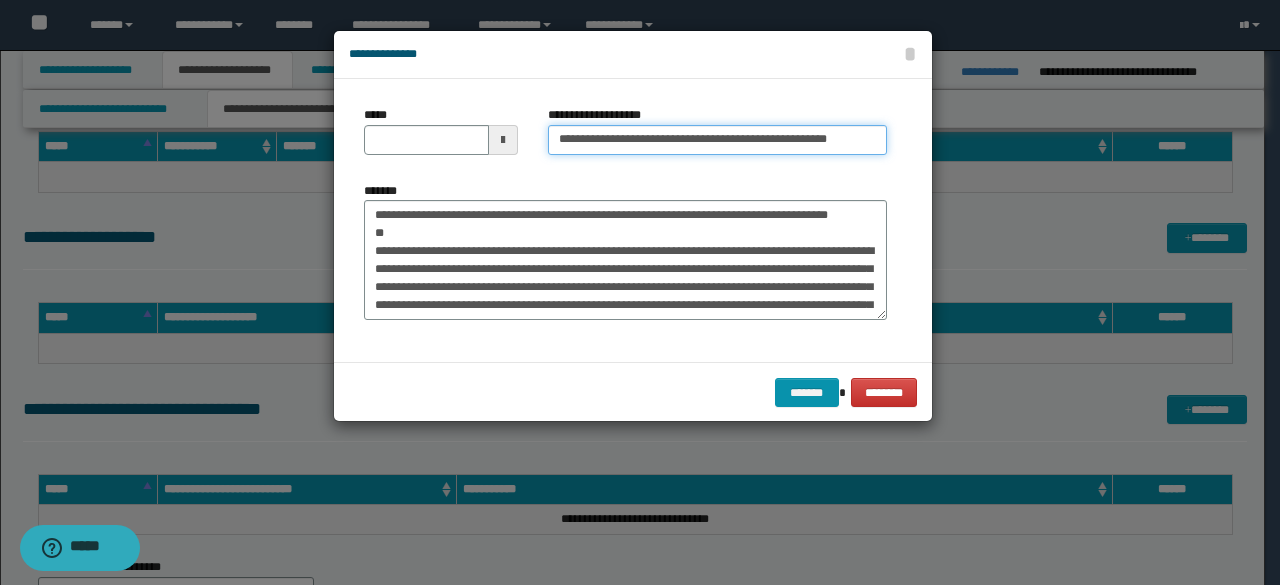 scroll, scrollTop: 0, scrollLeft: 76, axis: horizontal 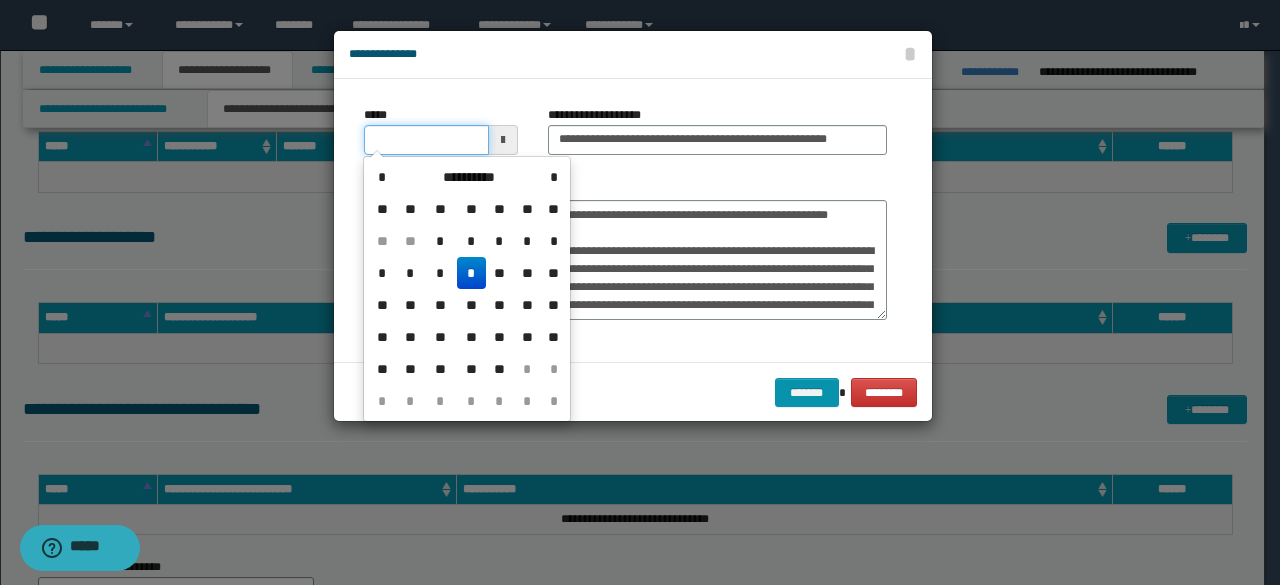 click on "*****" at bounding box center (426, 140) 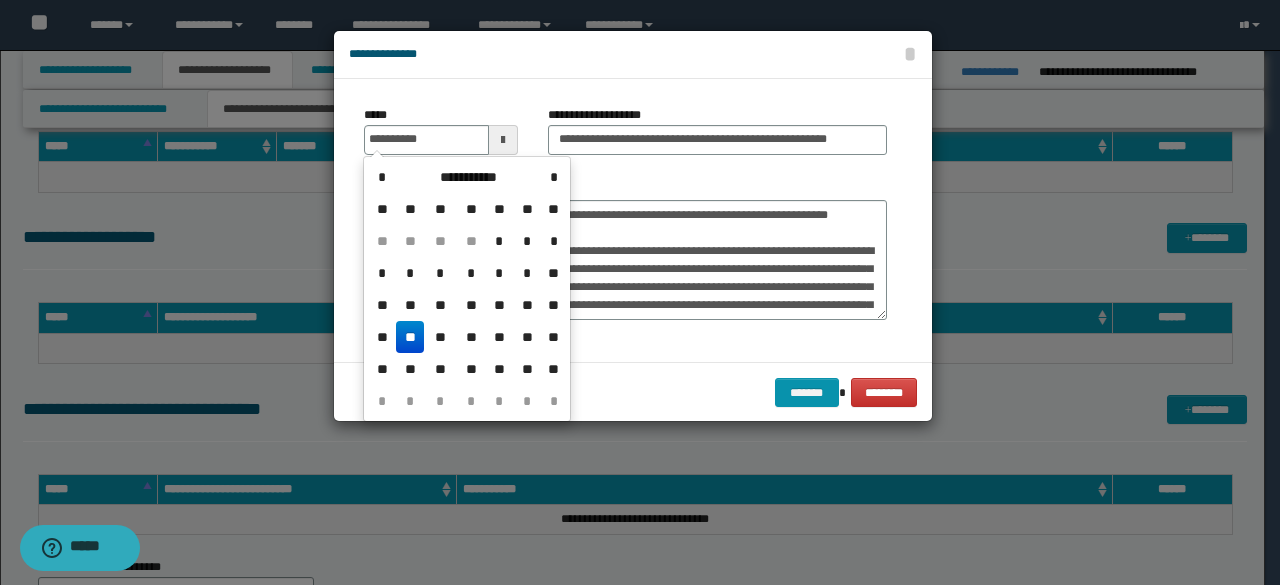 click on "**" at bounding box center [410, 337] 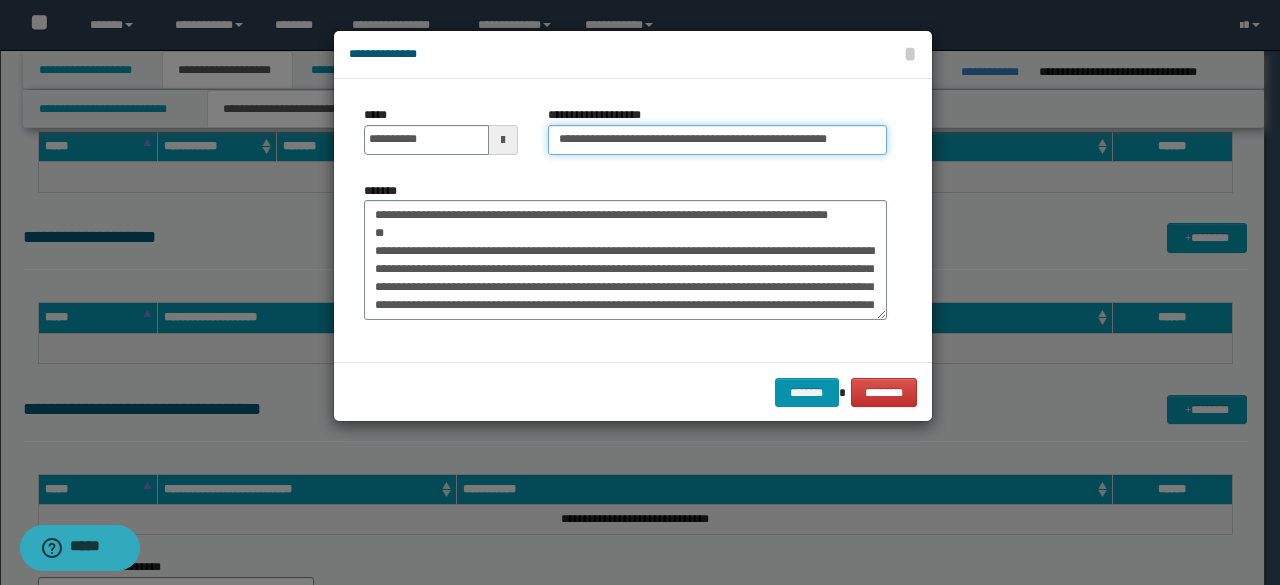 drag, startPoint x: 674, startPoint y: 140, endPoint x: 62, endPoint y: 60, distance: 617.2066 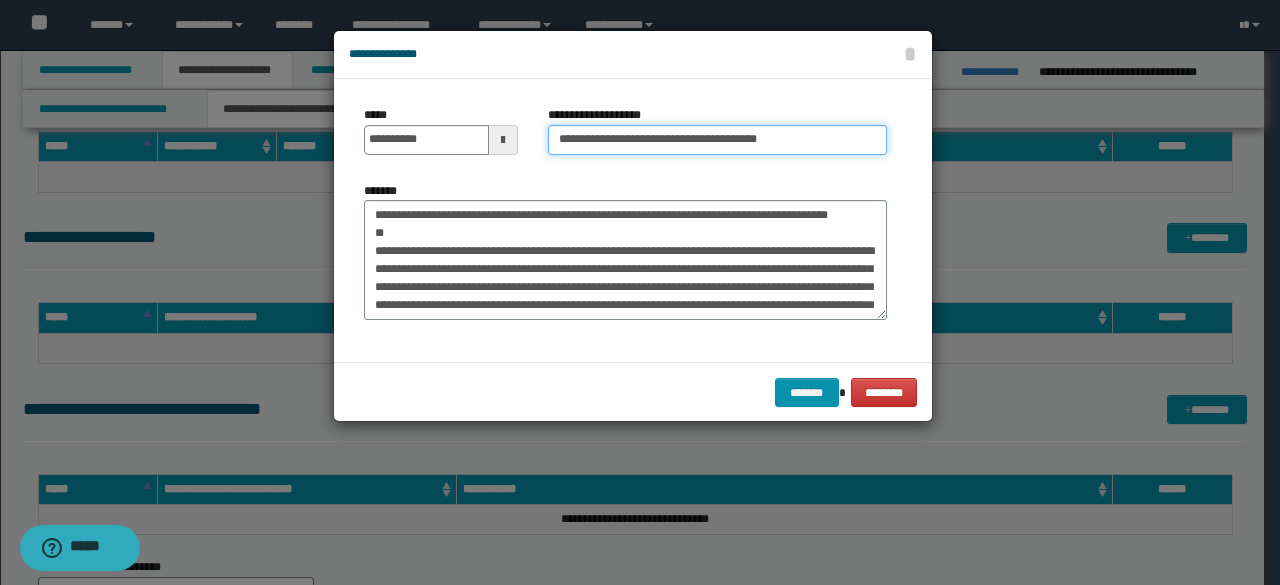 click on "**********" at bounding box center (717, 140) 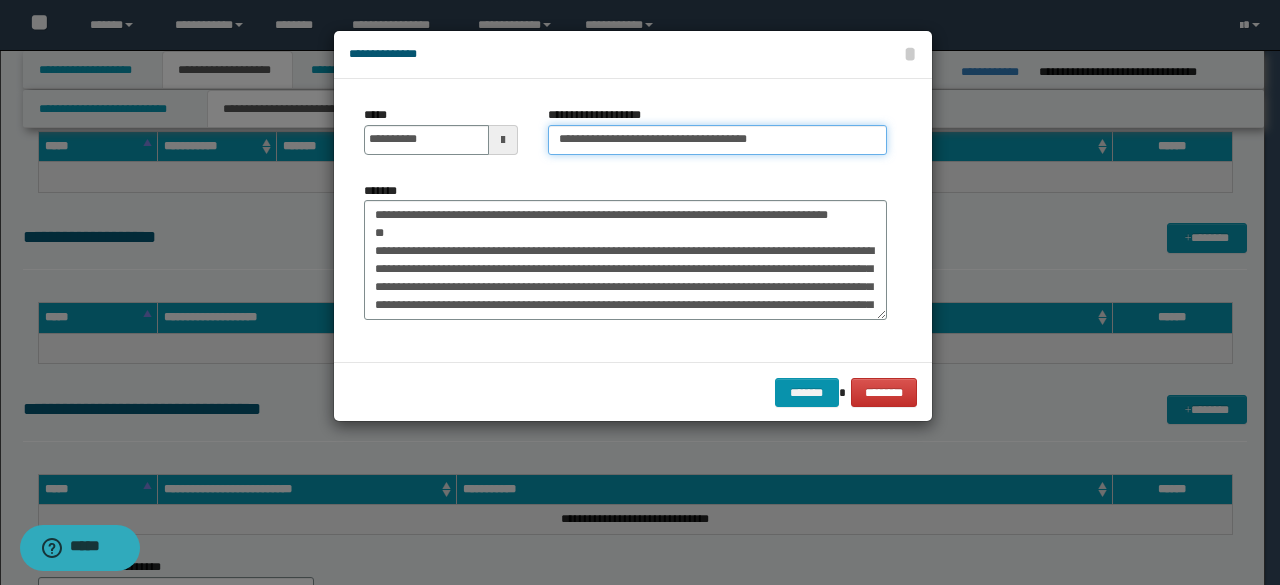 type on "**********" 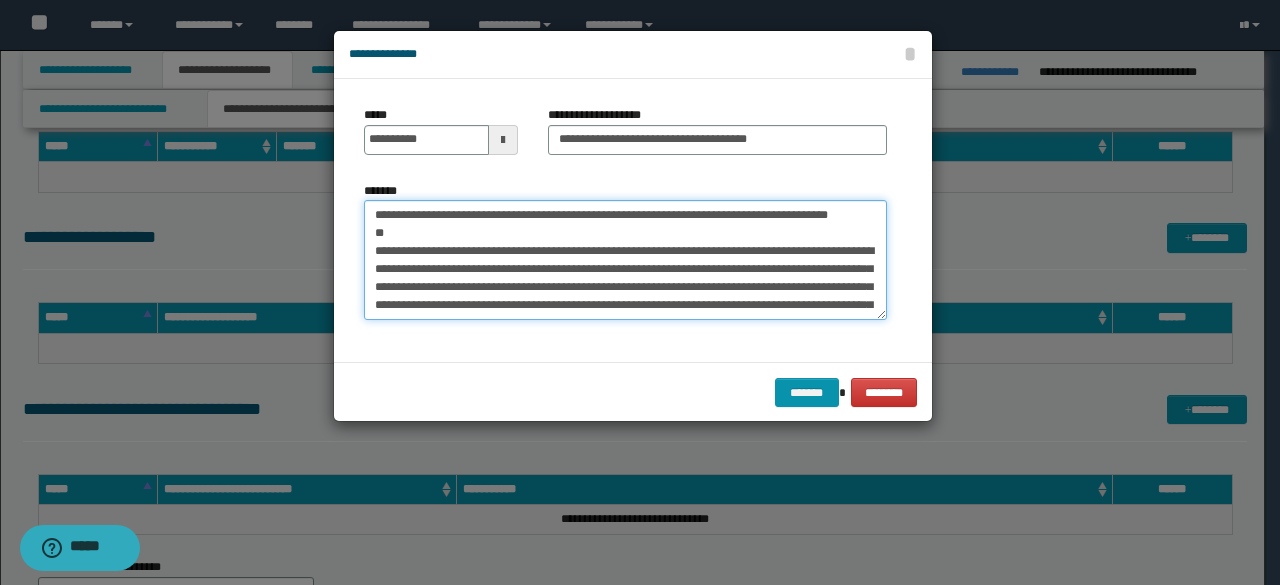 scroll, scrollTop: 54, scrollLeft: 0, axis: vertical 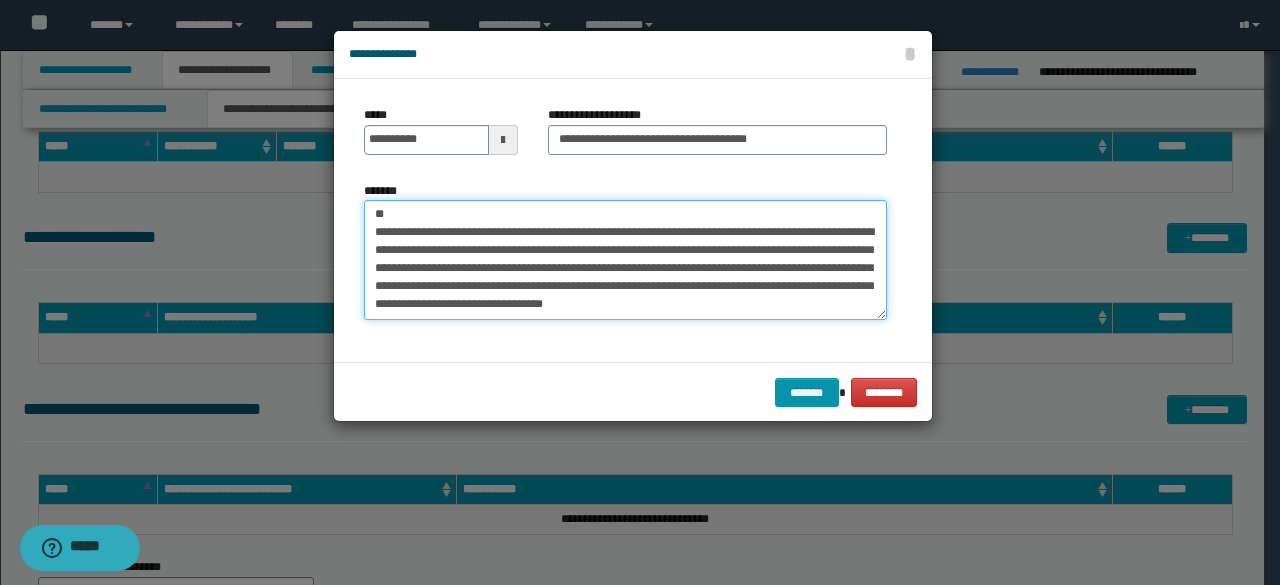 drag, startPoint x: 870, startPoint y: 268, endPoint x: 895, endPoint y: 351, distance: 86.683334 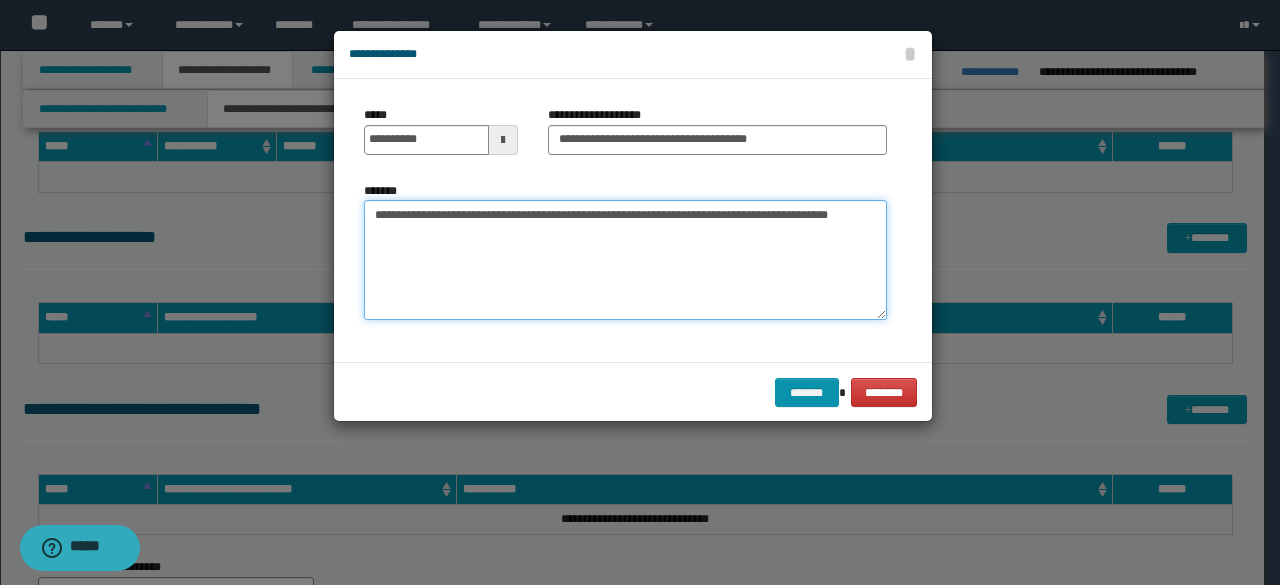 scroll, scrollTop: 0, scrollLeft: 0, axis: both 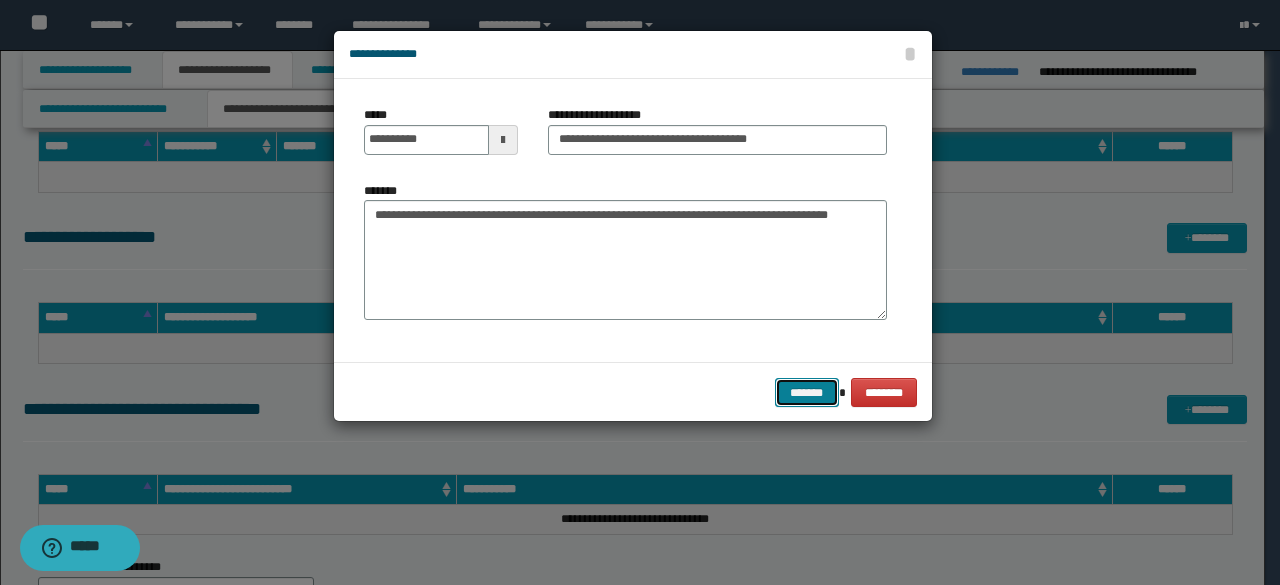 click on "*******" at bounding box center [807, 392] 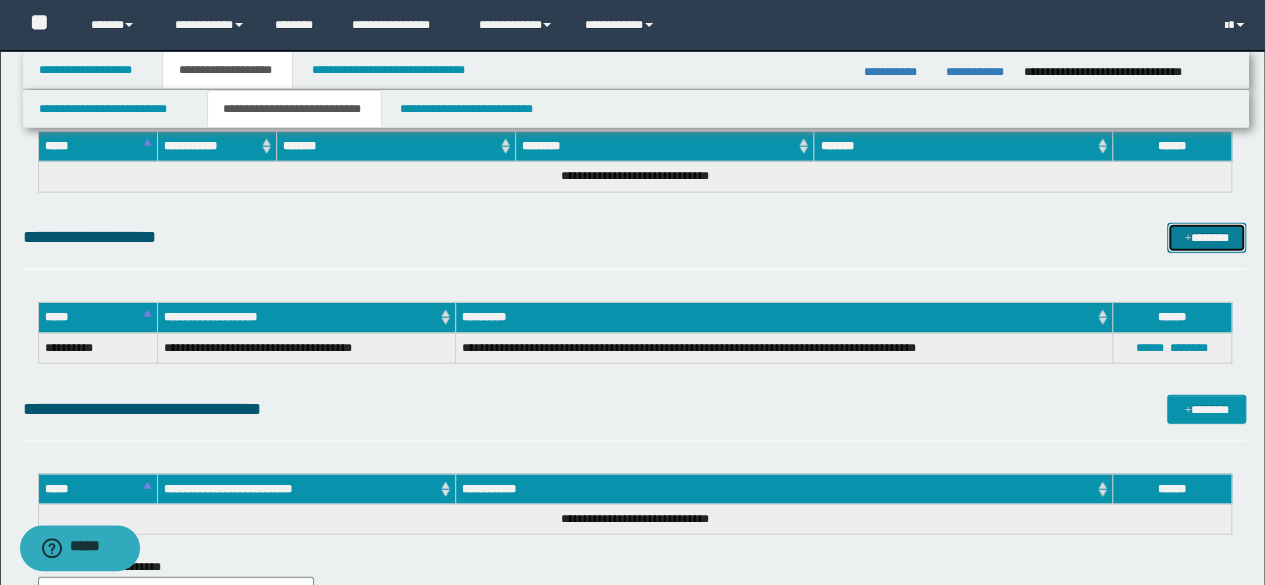 drag, startPoint x: 1188, startPoint y: 235, endPoint x: 1138, endPoint y: 242, distance: 50.48762 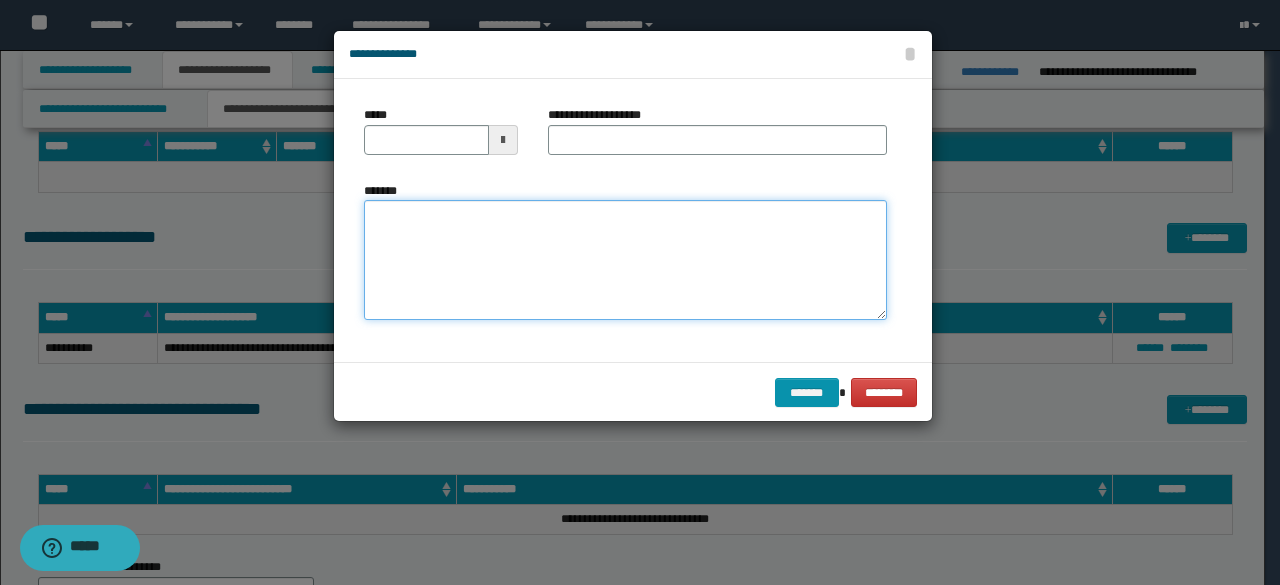 click on "*******" at bounding box center [625, 259] 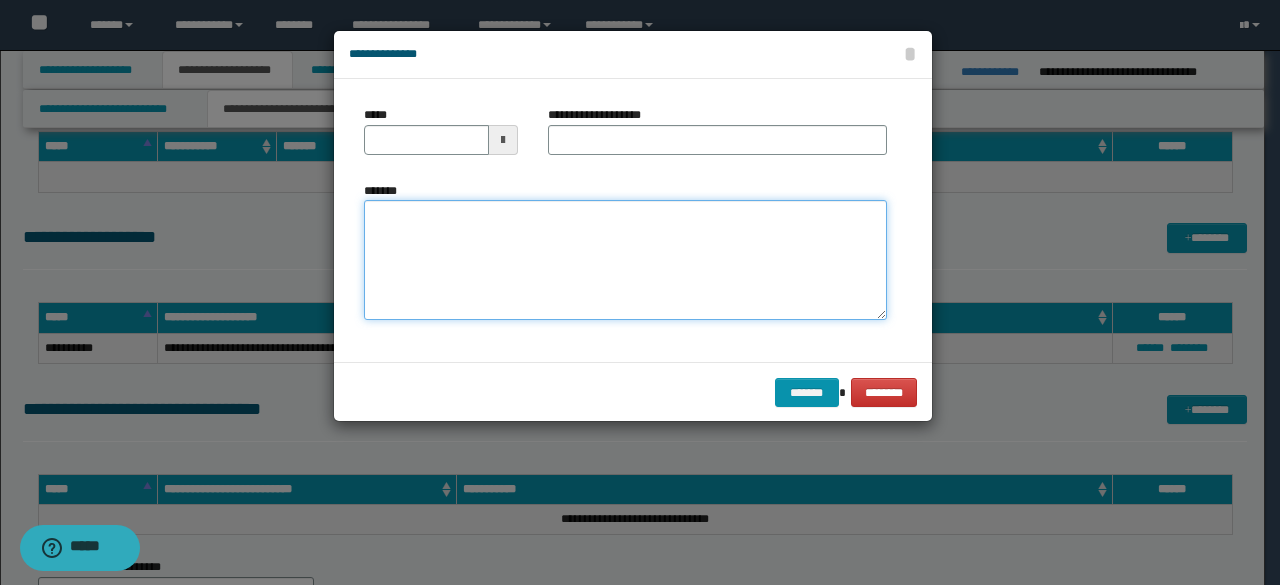 paste on "**********" 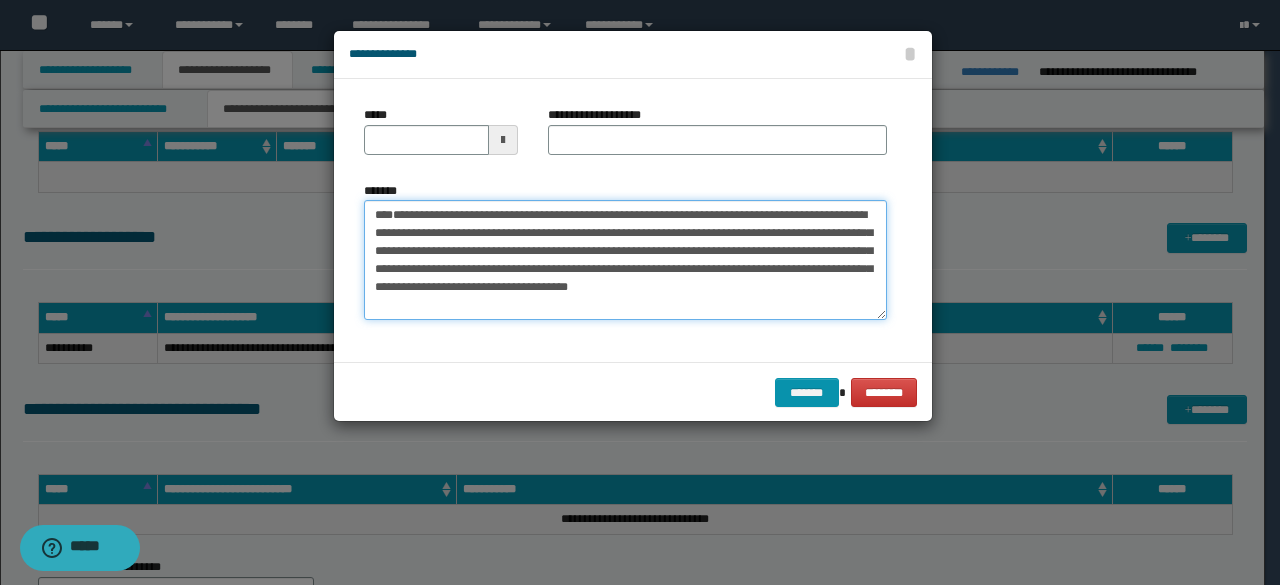 scroll, scrollTop: 0, scrollLeft: 0, axis: both 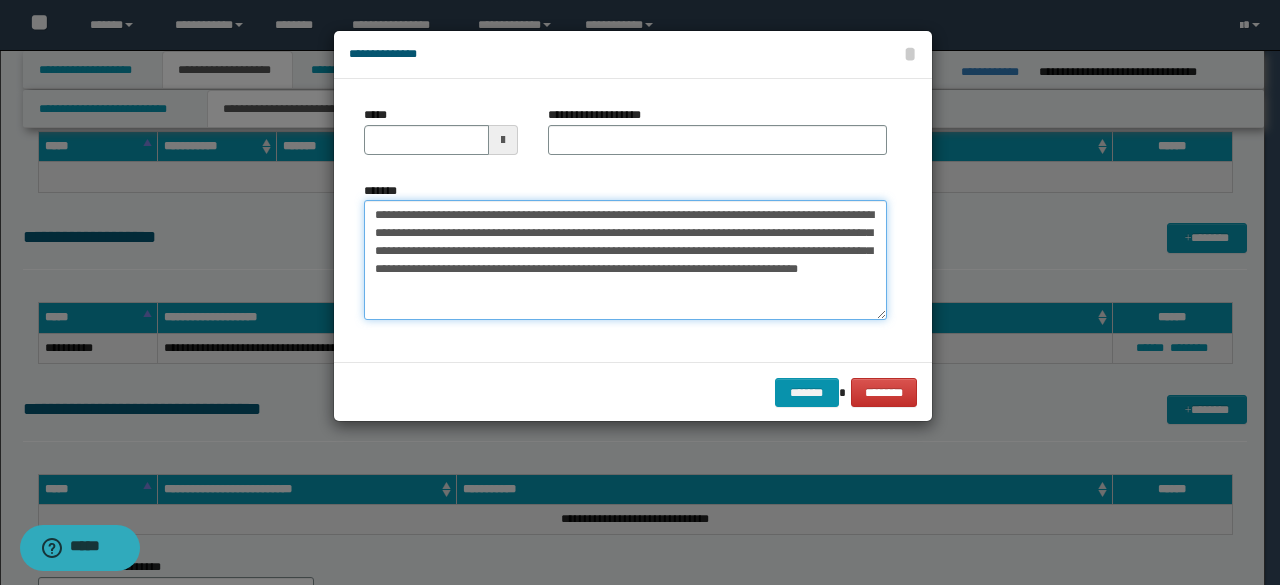 type 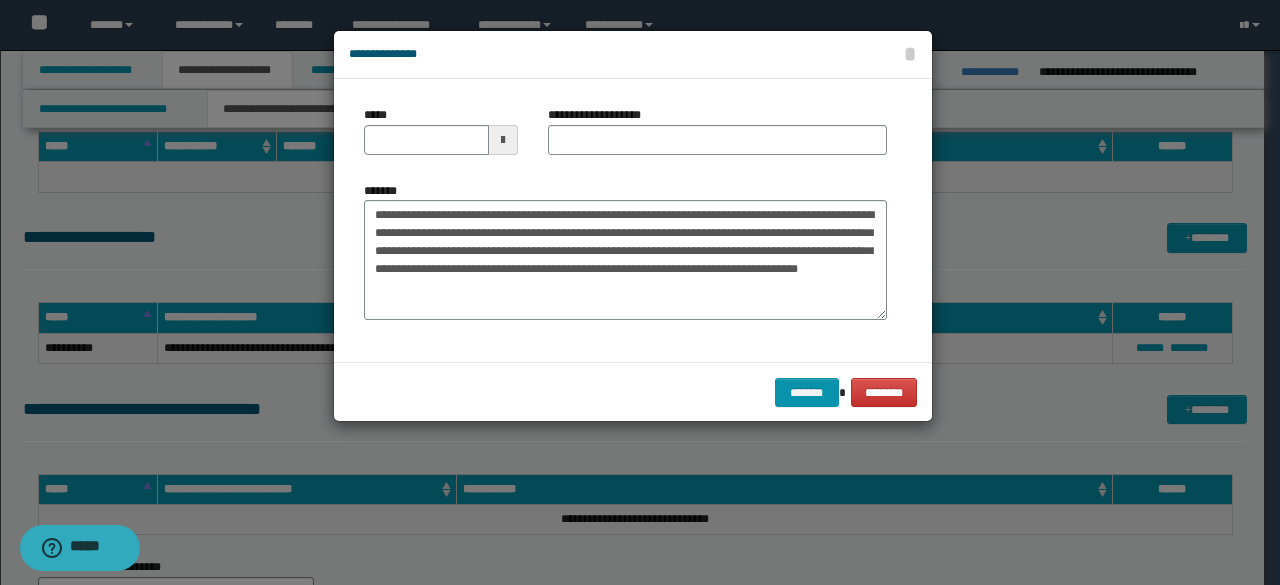click on "**********" at bounding box center [717, 138] 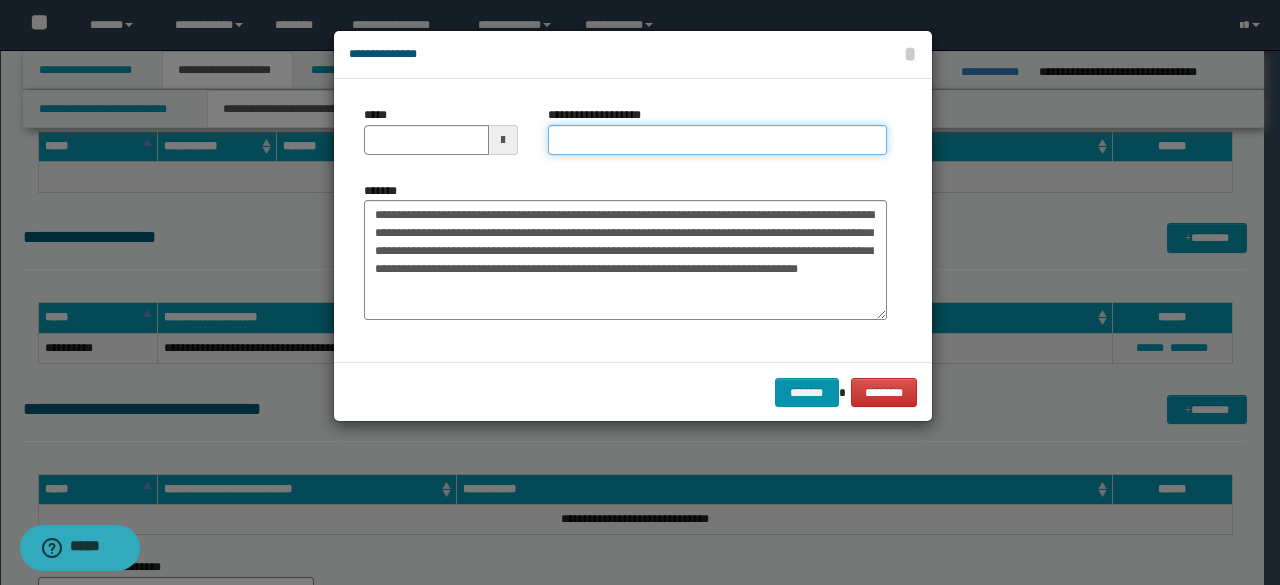click on "**********" at bounding box center (717, 140) 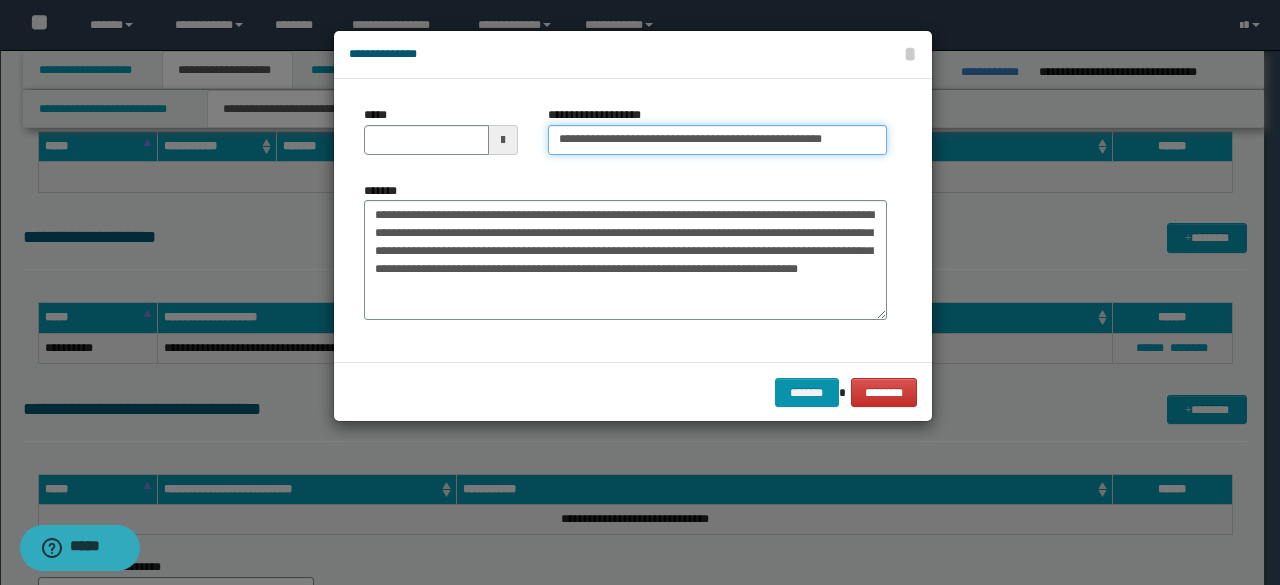 type 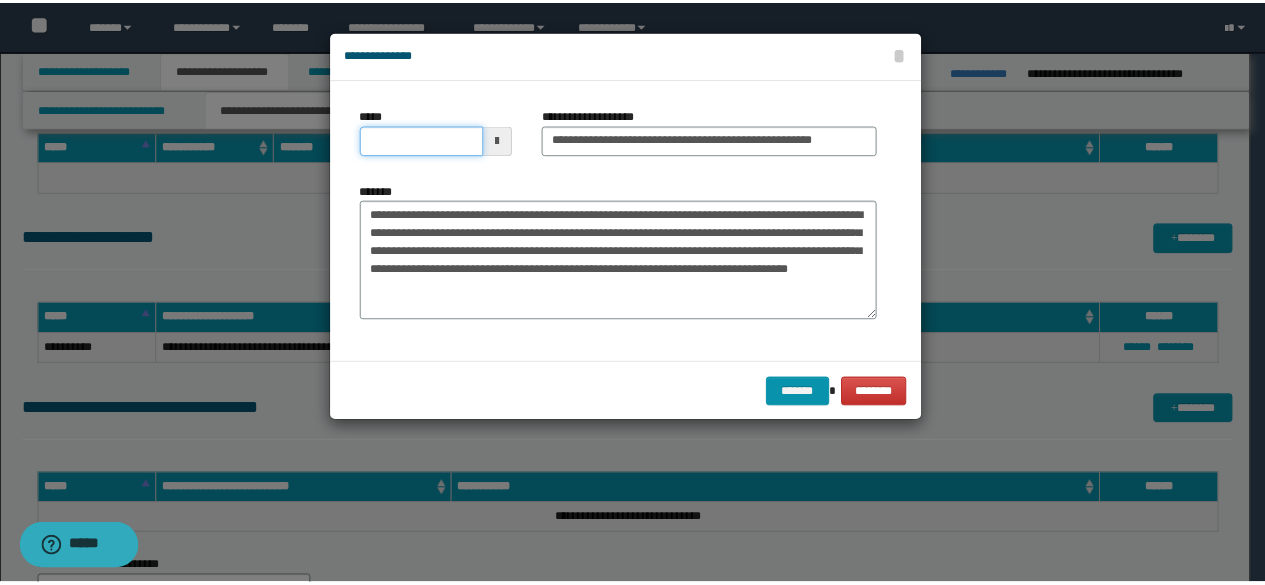 scroll, scrollTop: 0, scrollLeft: 0, axis: both 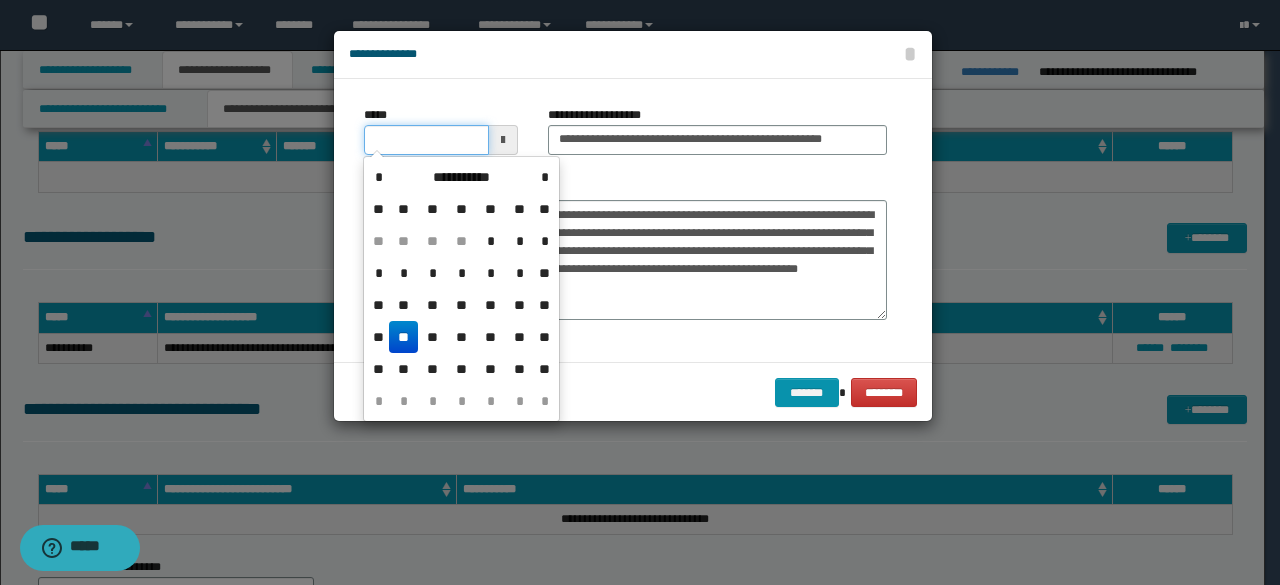 click on "*****" at bounding box center [426, 140] 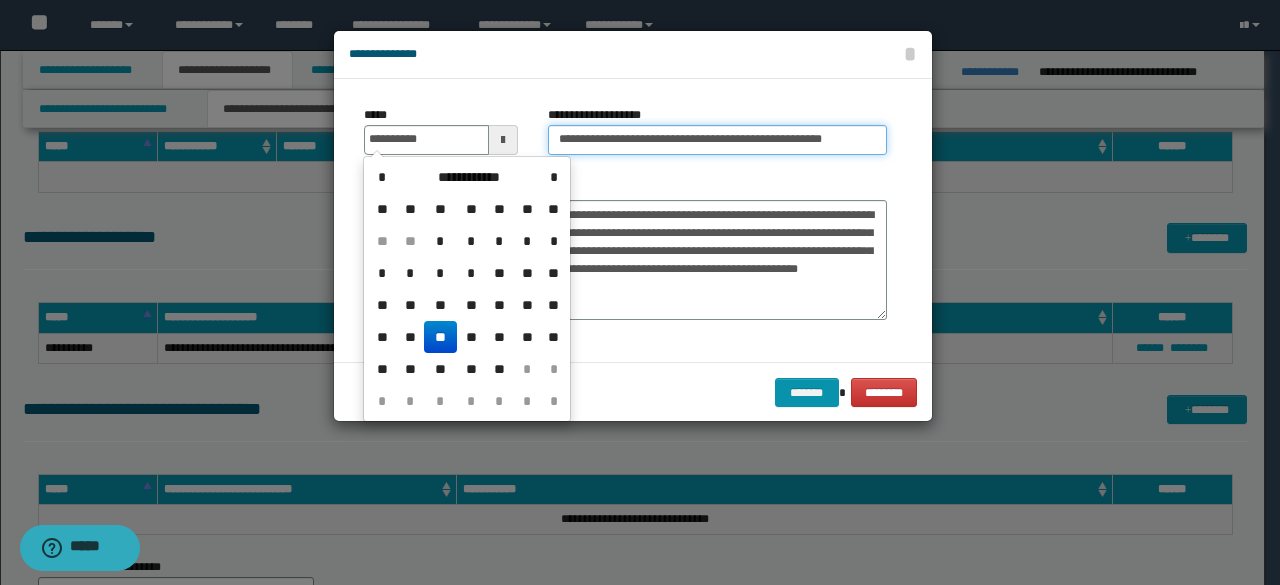 type on "**********" 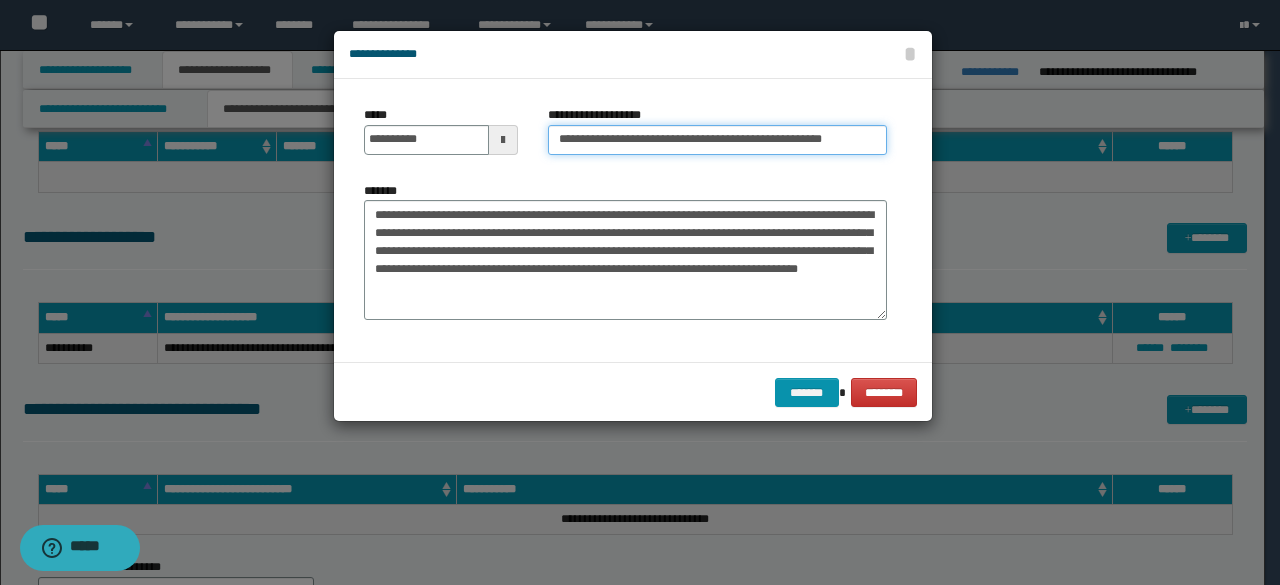 drag, startPoint x: 676, startPoint y: 134, endPoint x: 316, endPoint y: 61, distance: 367.32684 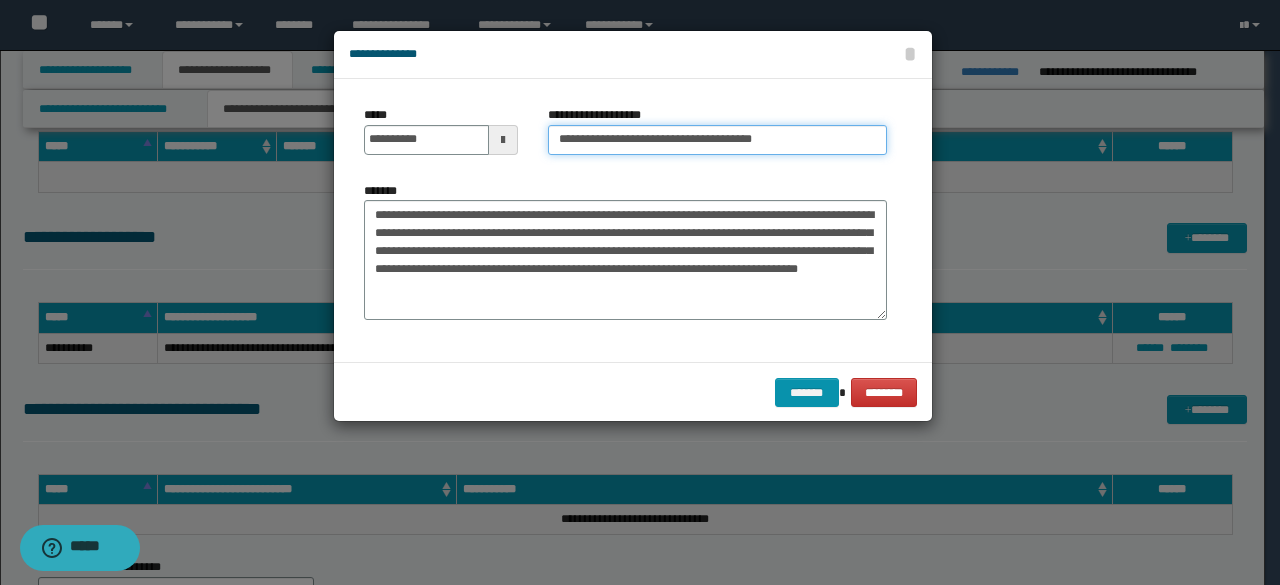 type on "**********" 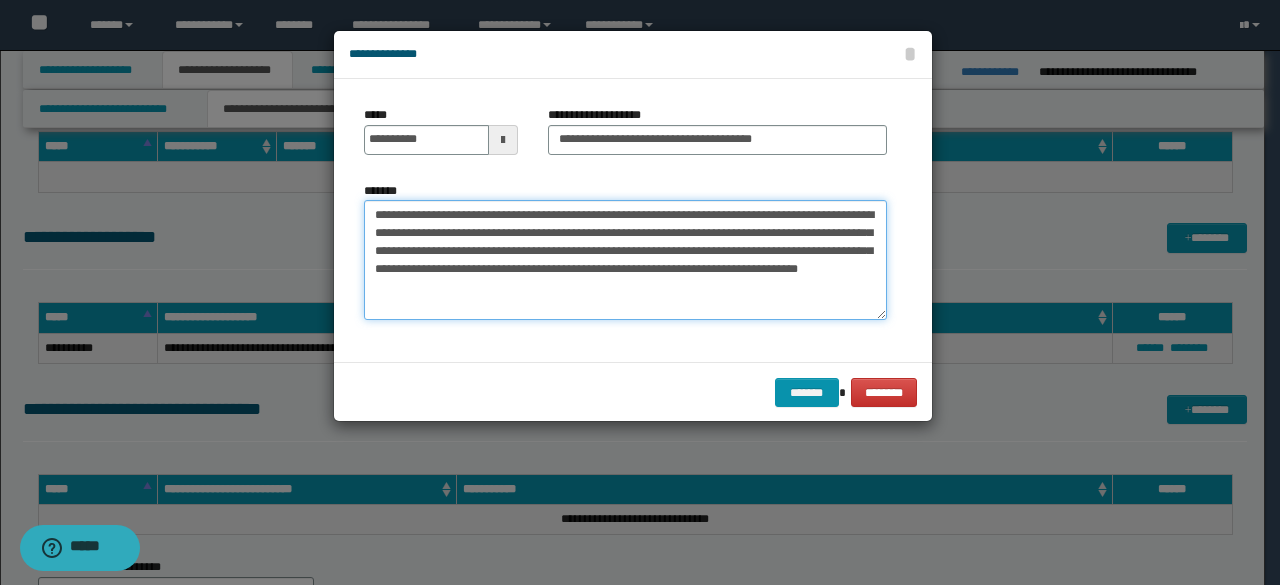 click on "**********" at bounding box center (625, 259) 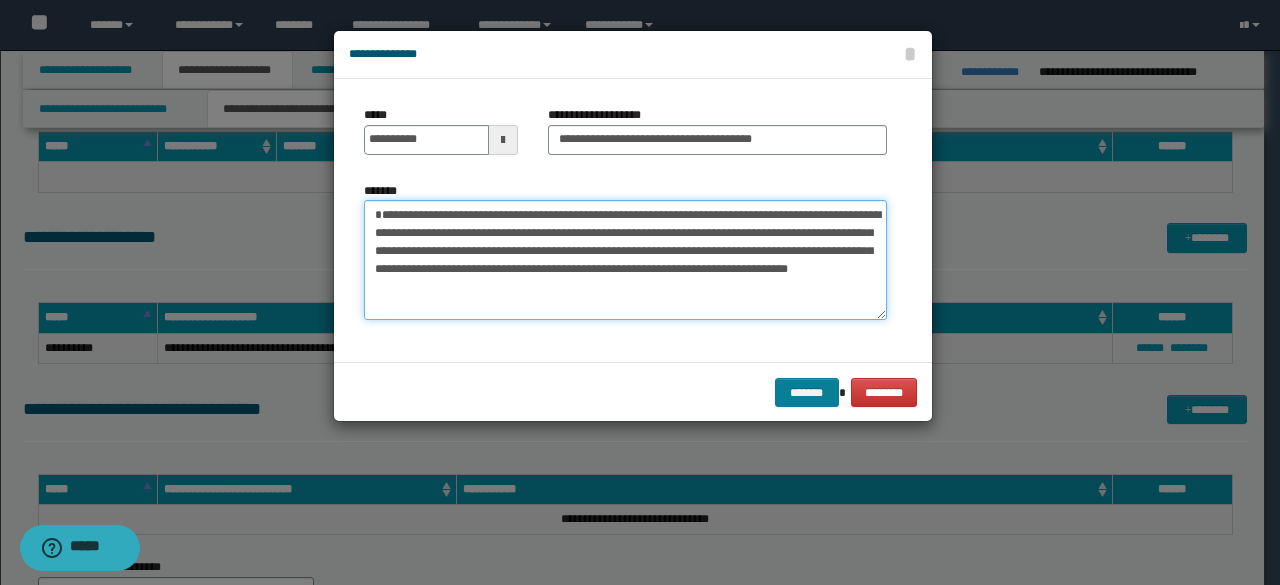 type on "**********" 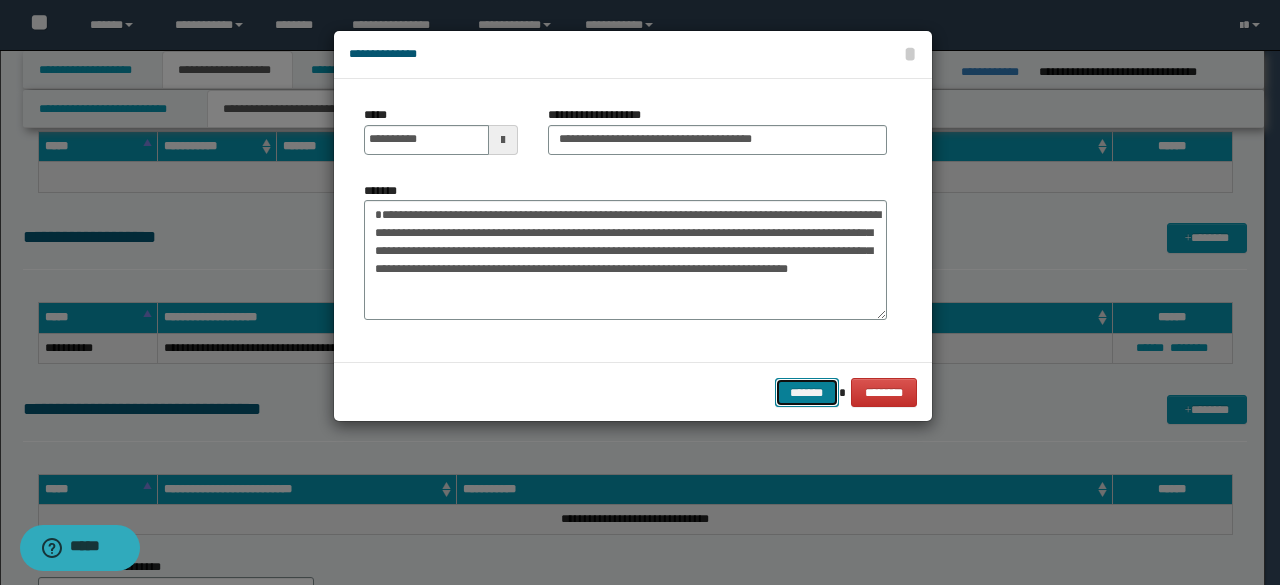 click on "*******" at bounding box center (807, 392) 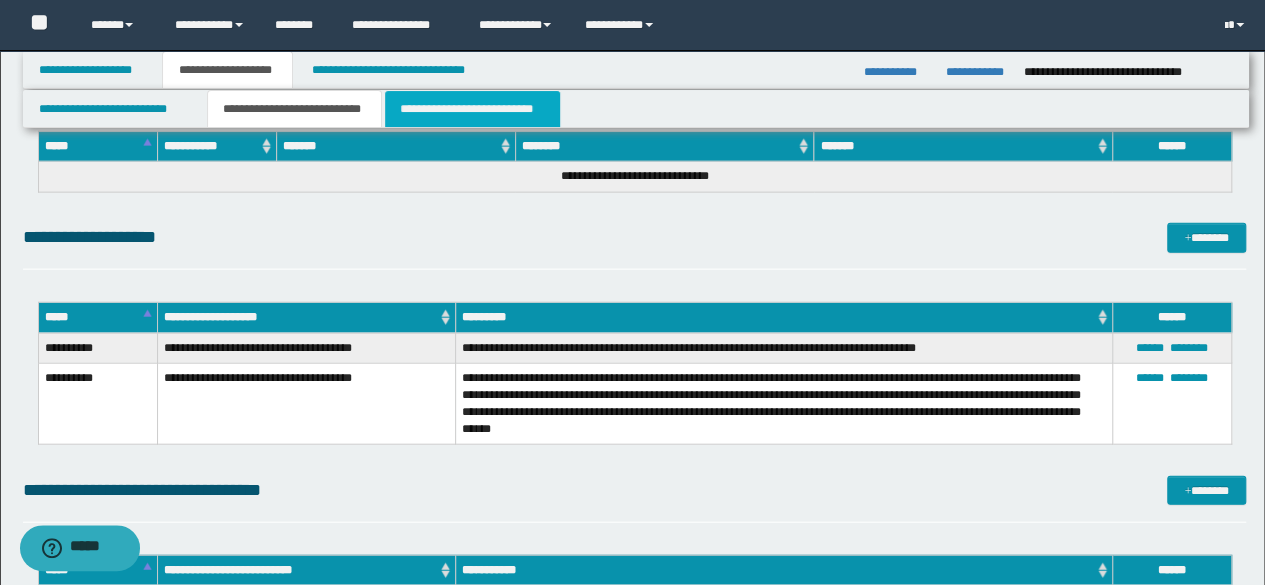 click on "**********" at bounding box center [472, 109] 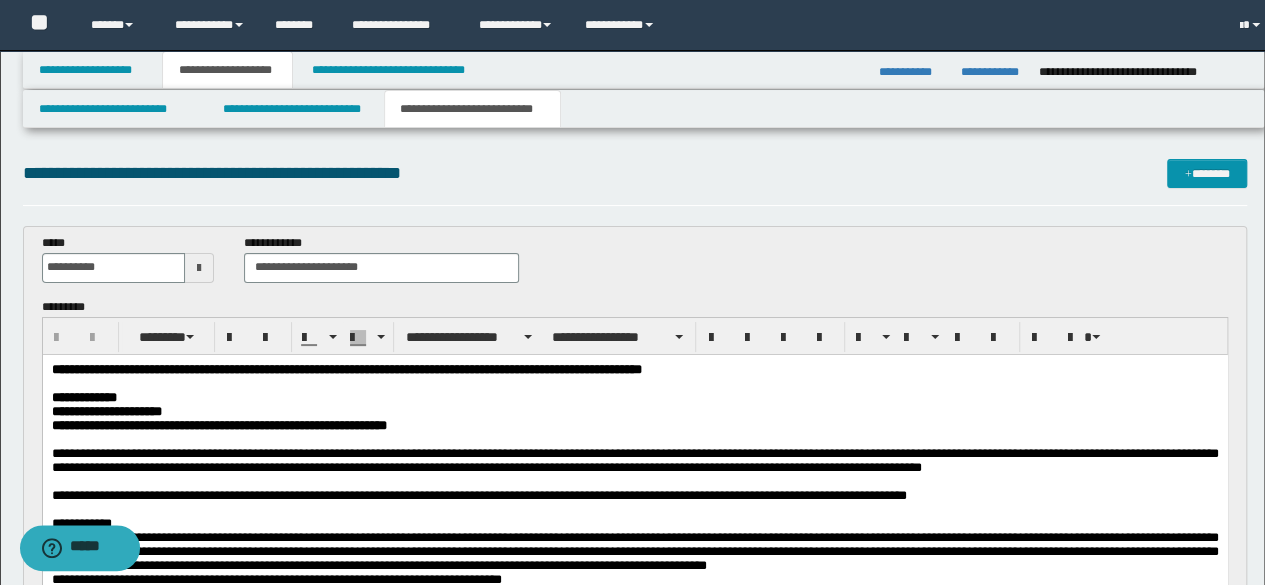 scroll, scrollTop: 0, scrollLeft: 0, axis: both 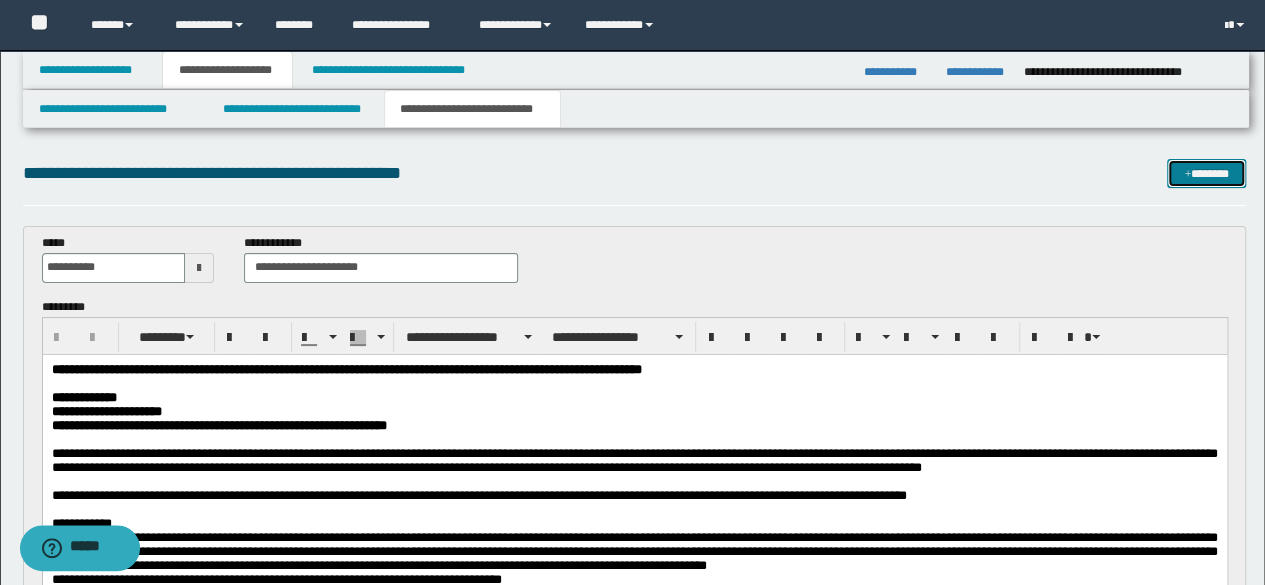 click on "*******" at bounding box center [1206, 173] 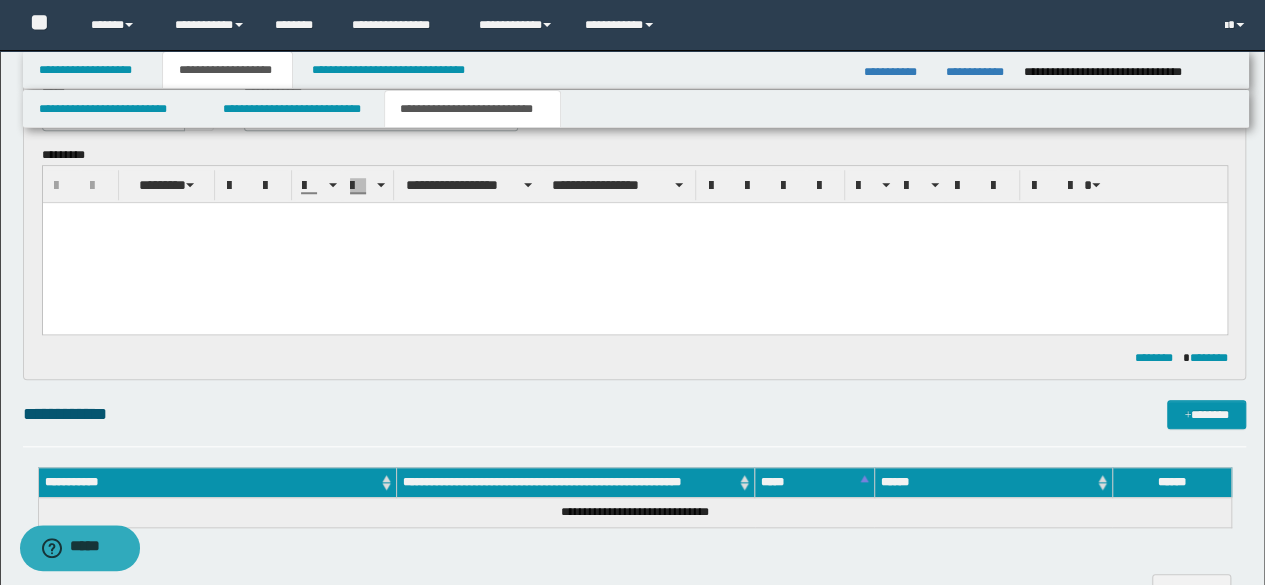 scroll, scrollTop: 0, scrollLeft: 0, axis: both 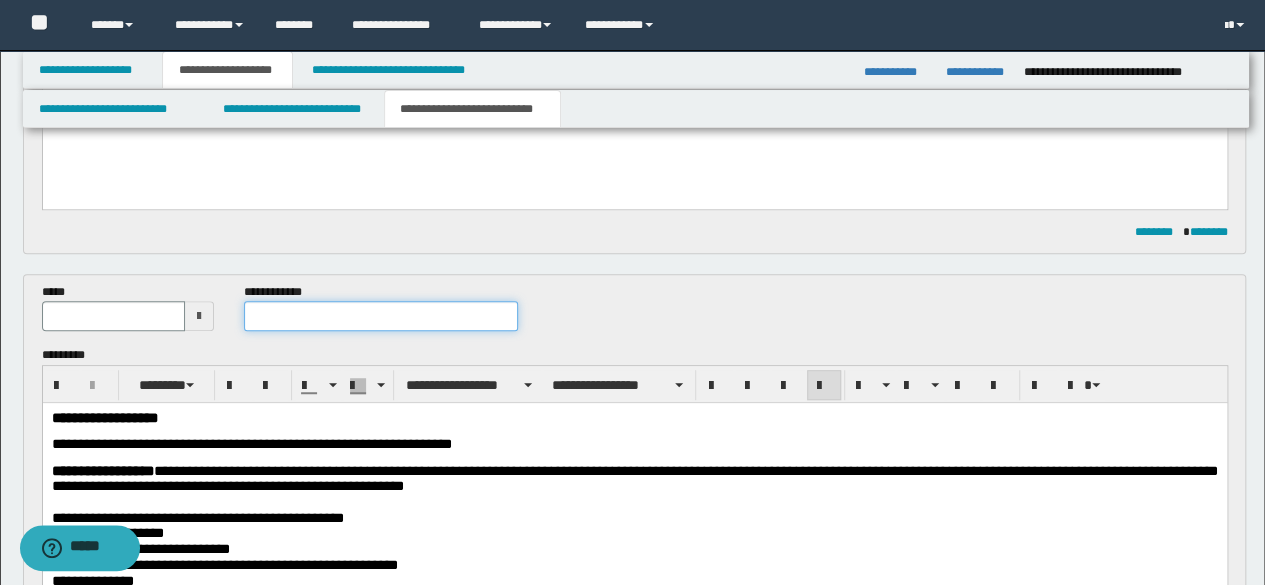 click at bounding box center (381, 316) 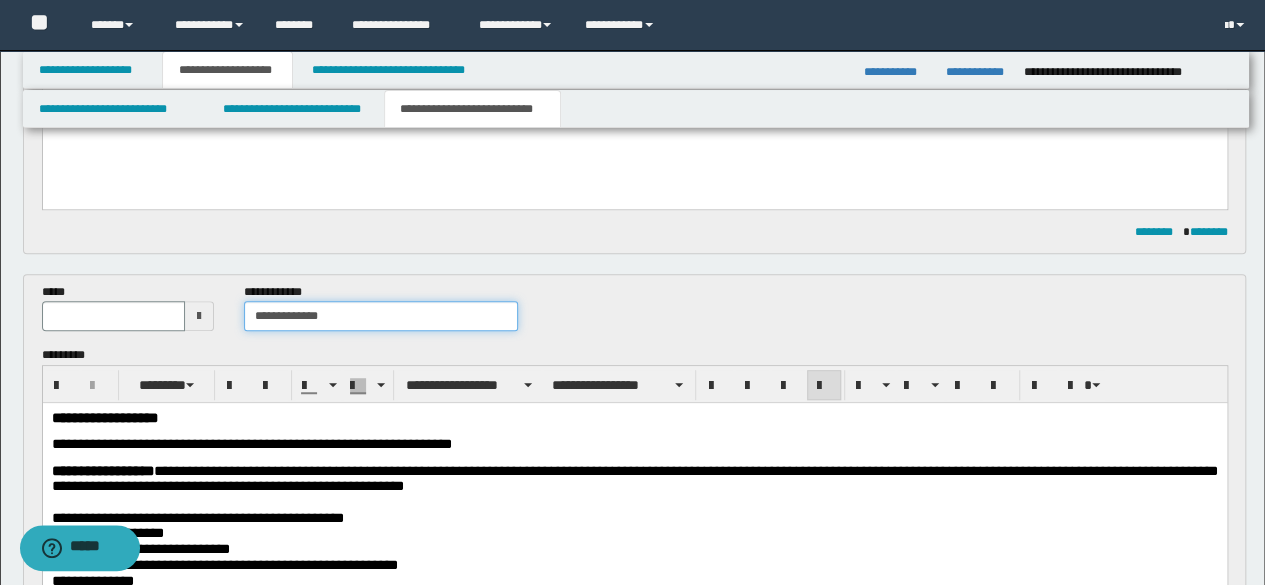type on "**********" 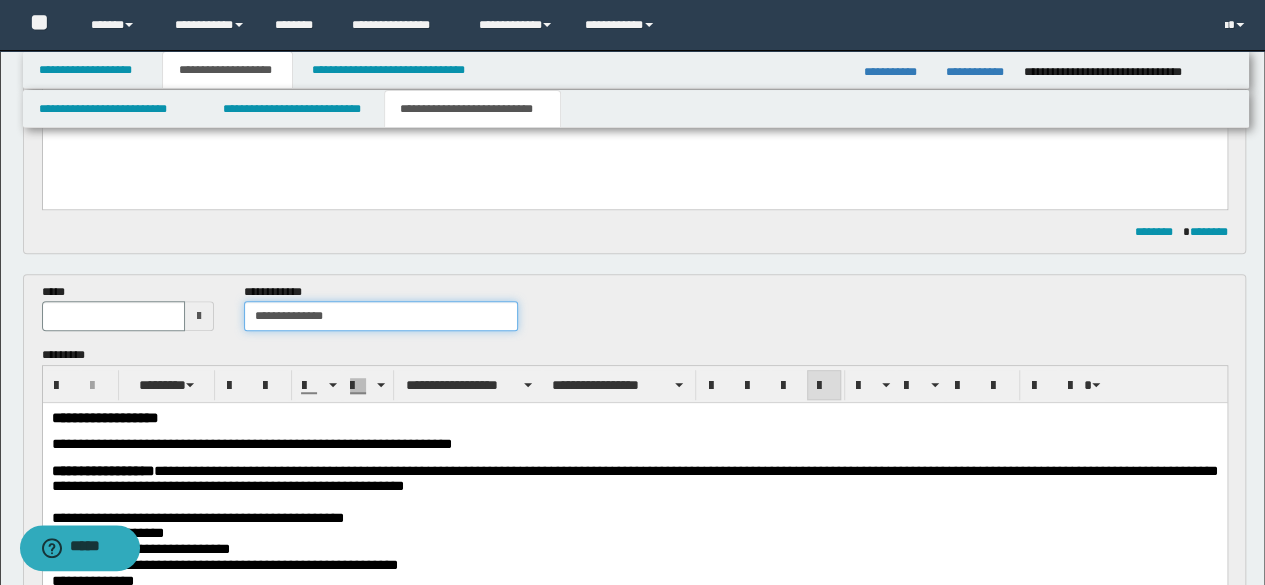 type 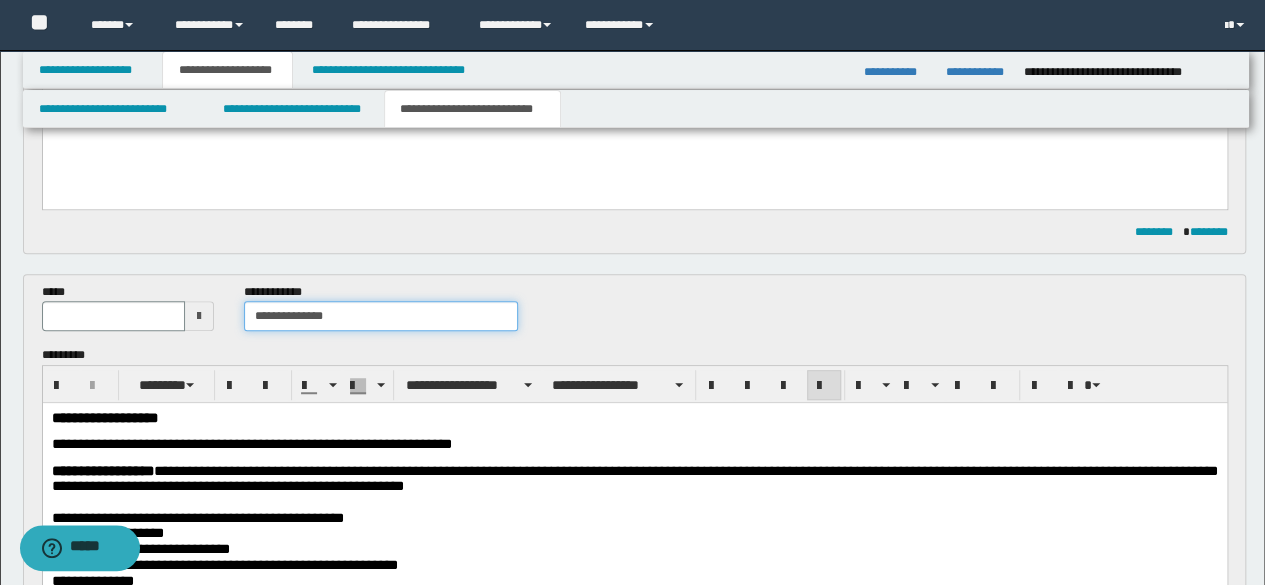 type on "**********" 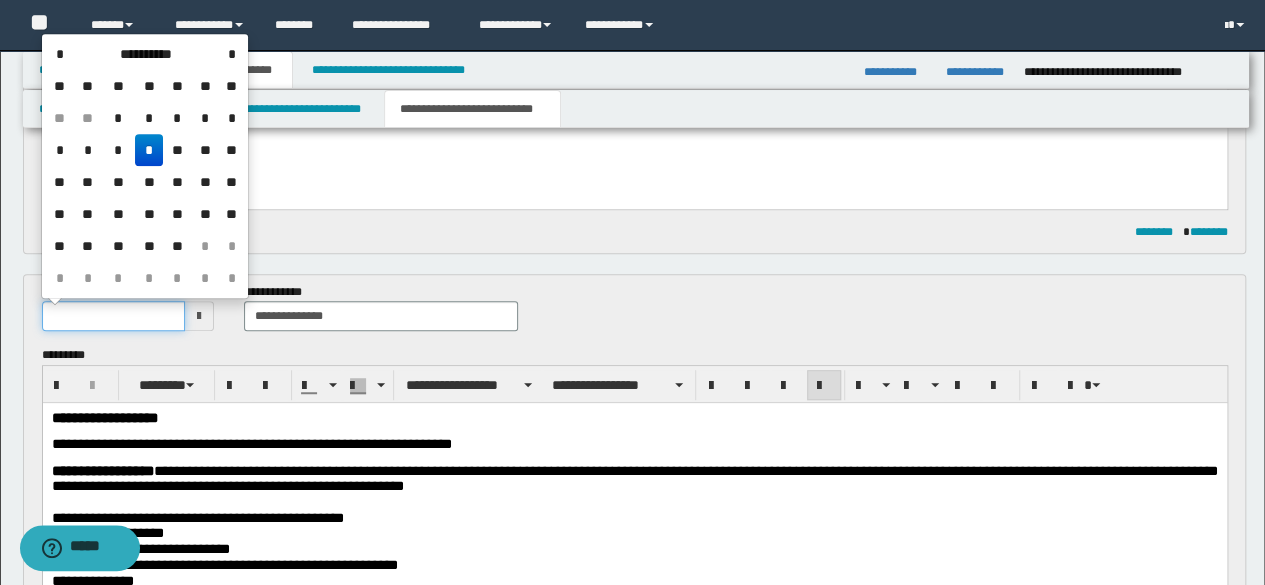 click at bounding box center [114, 316] 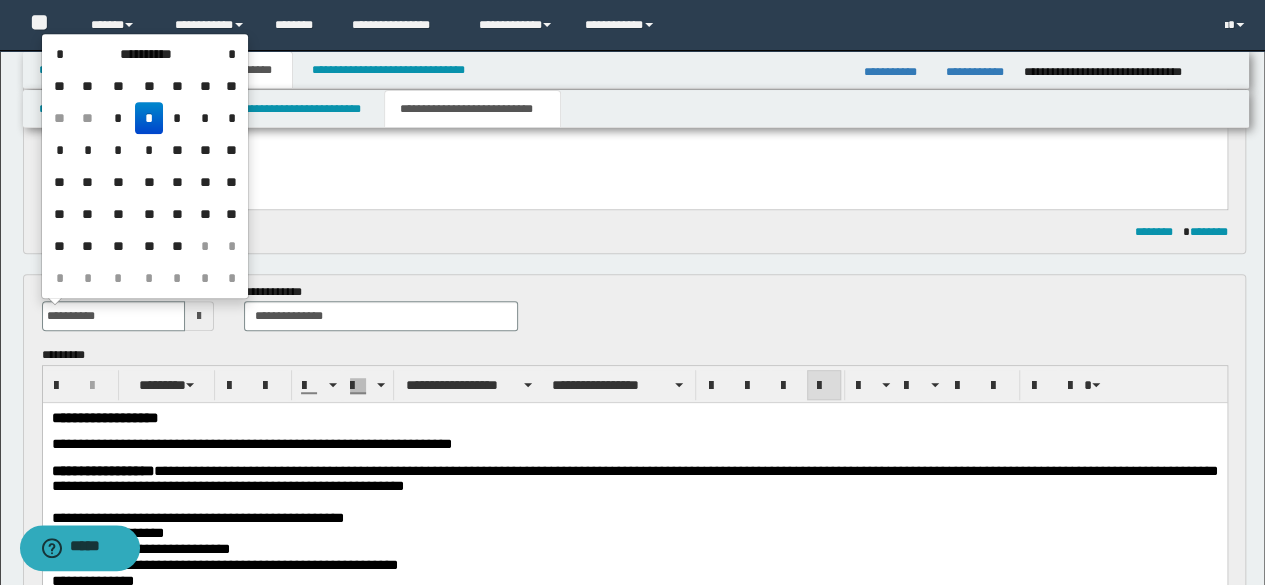 click on "*" at bounding box center [149, 118] 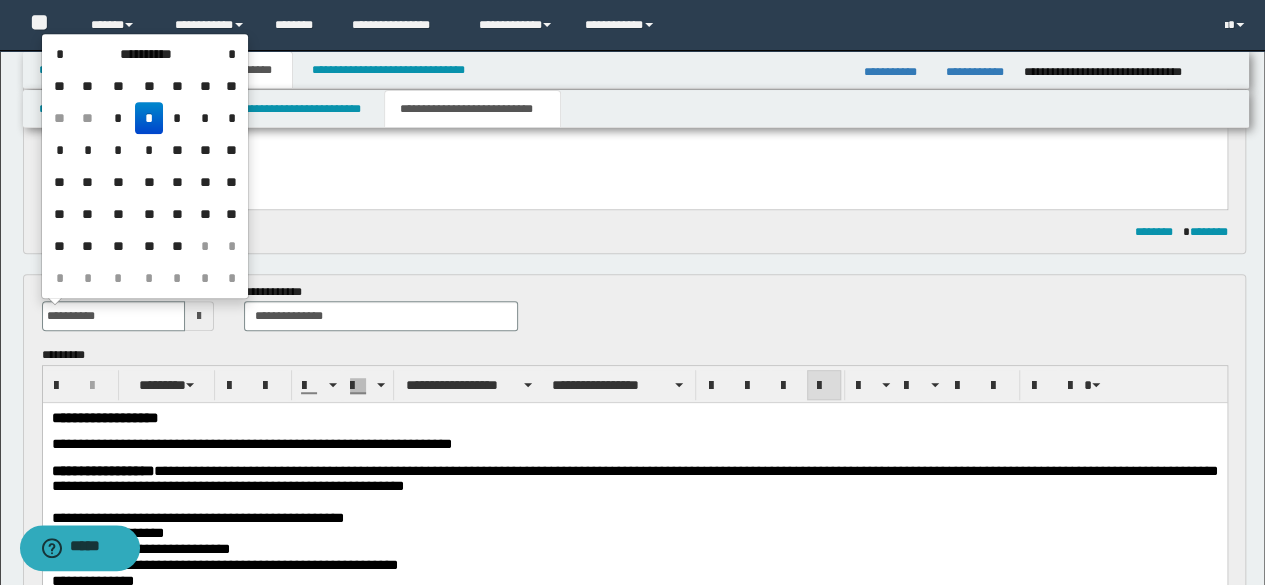 type on "**********" 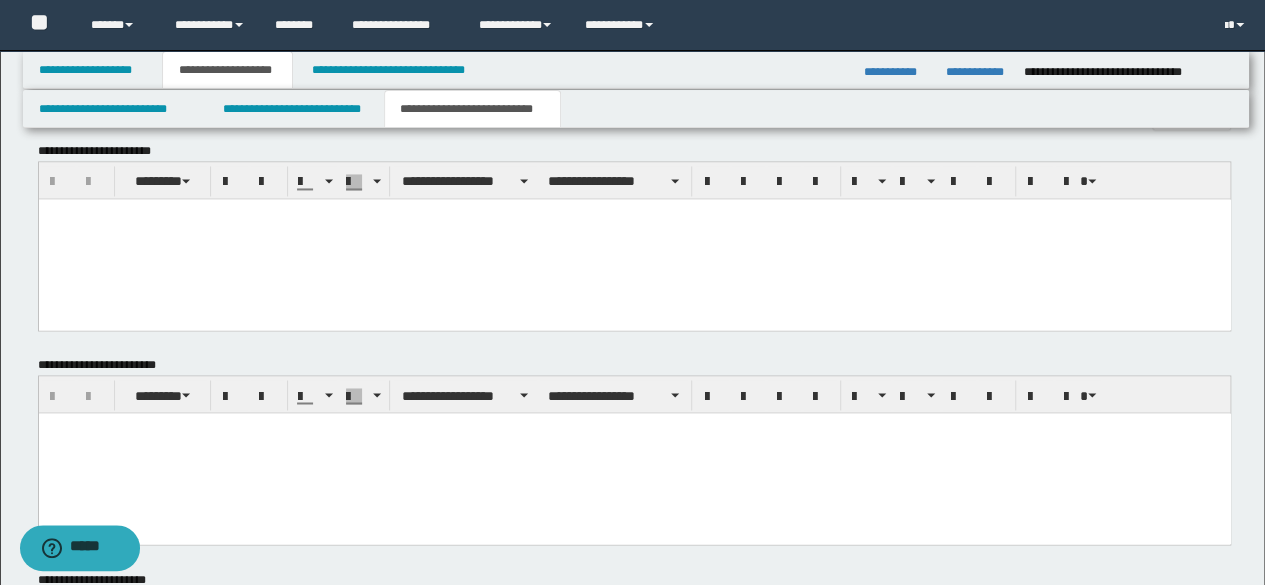 scroll, scrollTop: 1794, scrollLeft: 0, axis: vertical 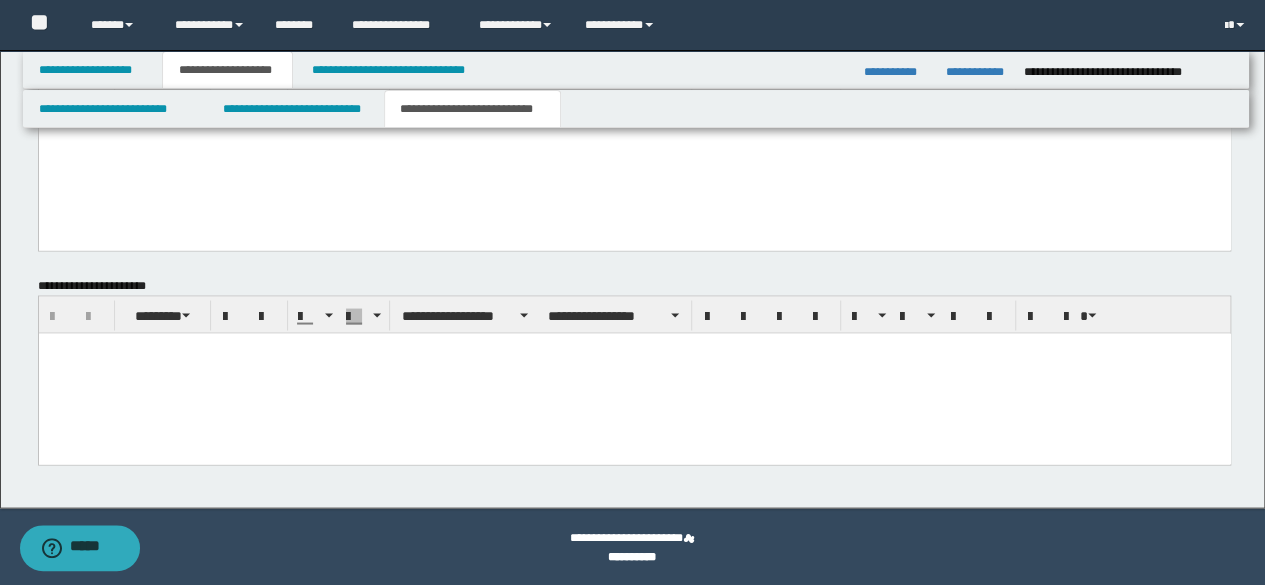 click at bounding box center [634, 373] 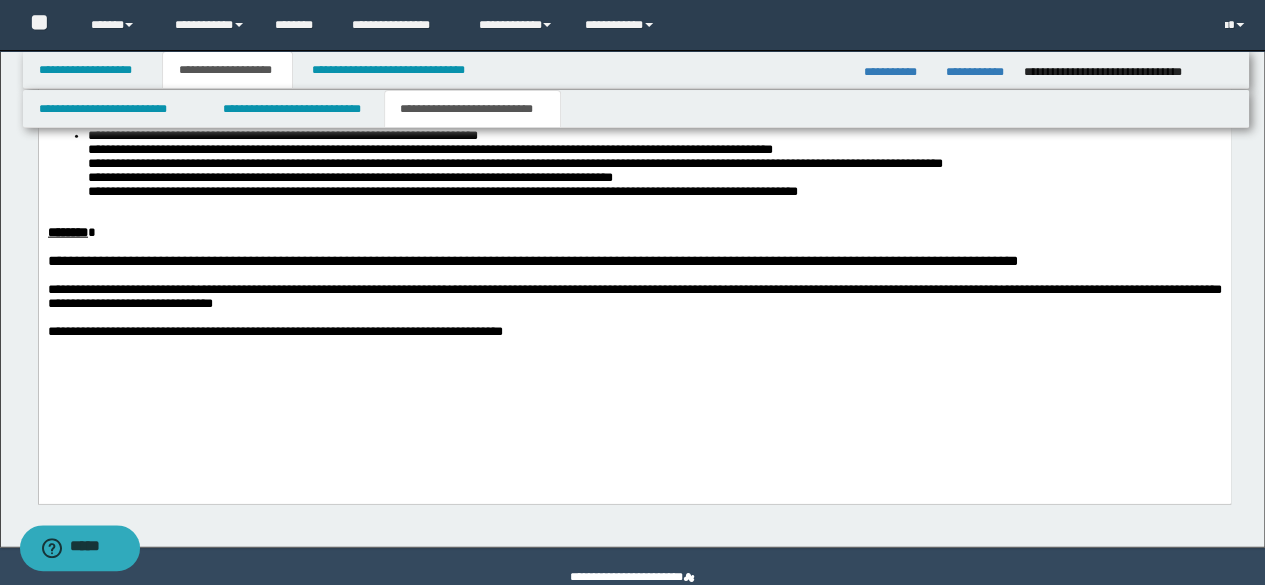 scroll, scrollTop: 2340, scrollLeft: 0, axis: vertical 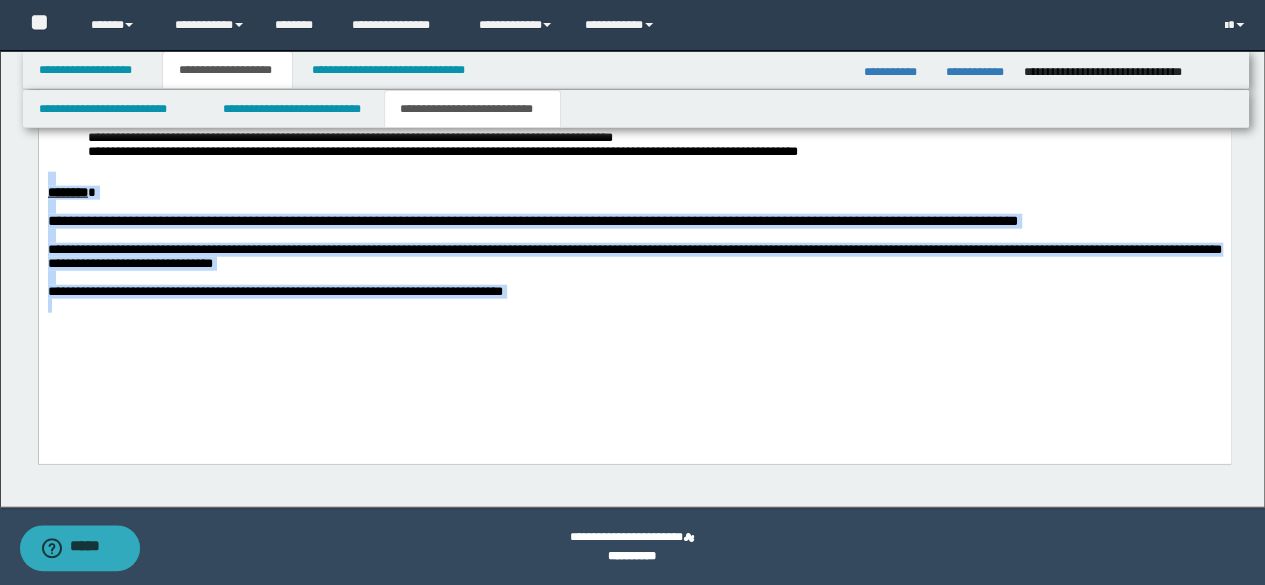 drag, startPoint x: 316, startPoint y: 271, endPoint x: 30, endPoint y: 212, distance: 292.02225 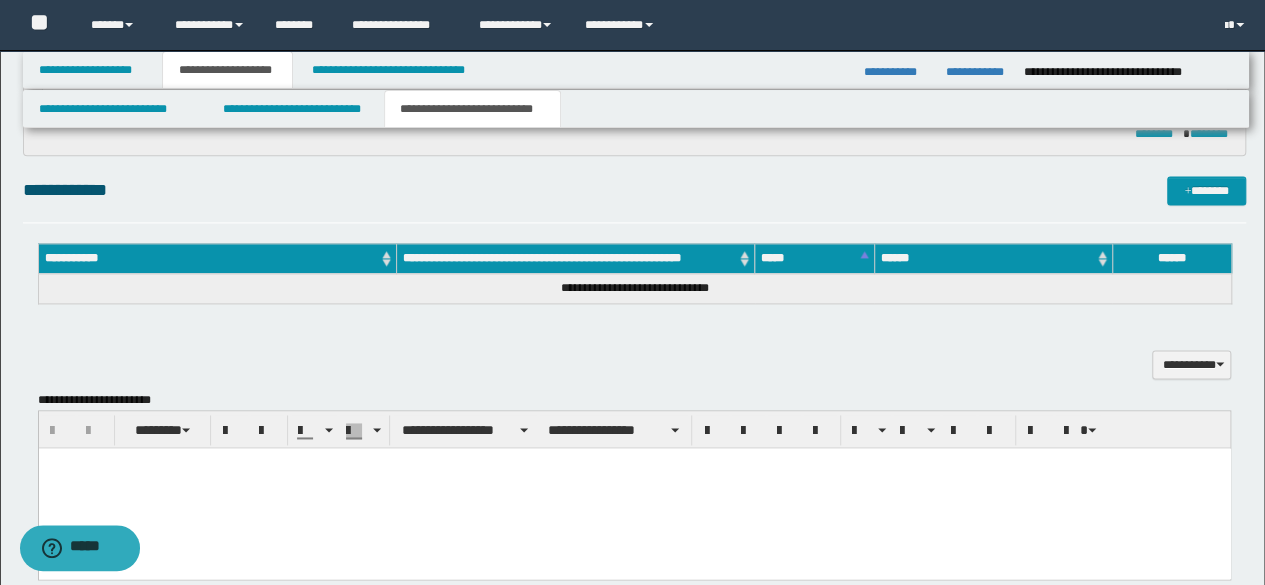 scroll, scrollTop: 1285, scrollLeft: 0, axis: vertical 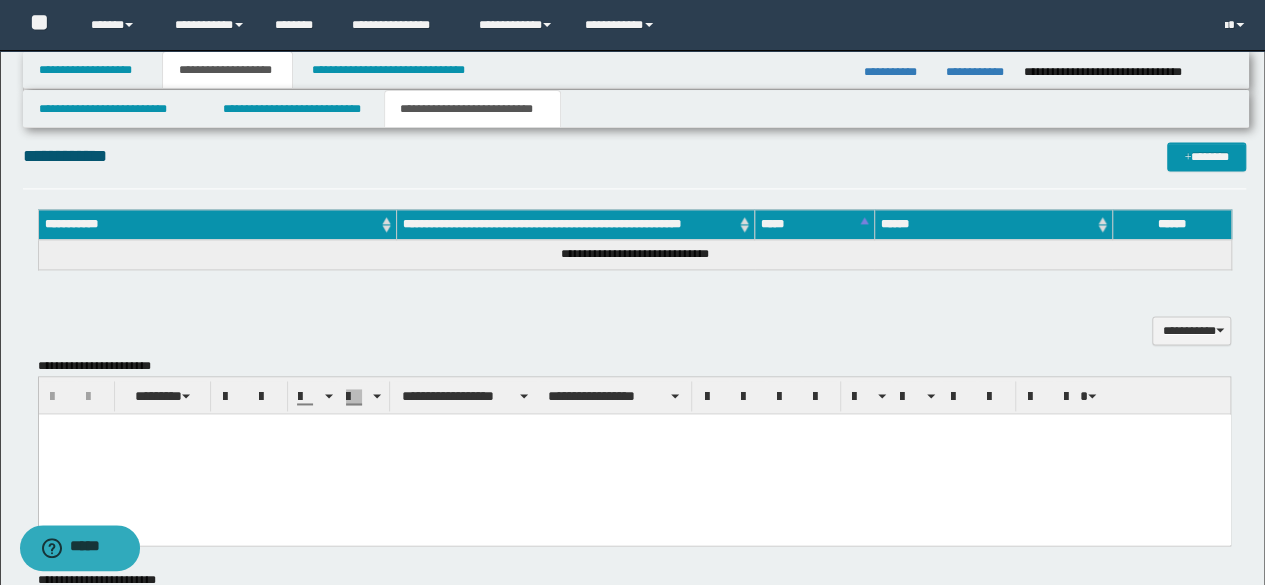 click at bounding box center [634, 453] 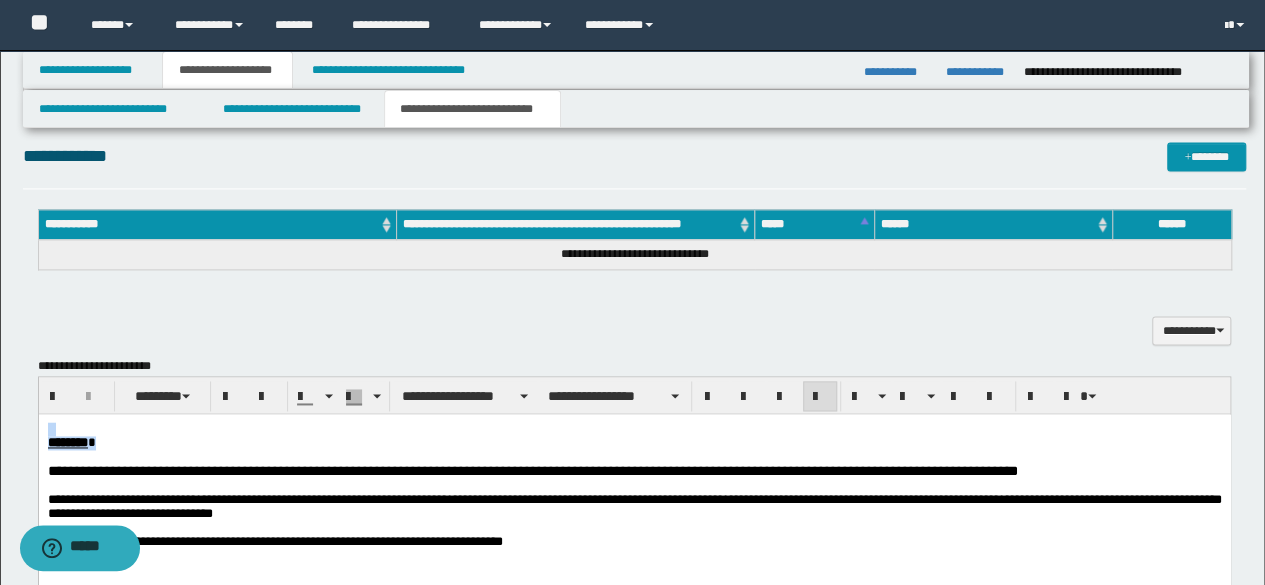 drag, startPoint x: 162, startPoint y: 455, endPoint x: 0, endPoint y: 361, distance: 187.29655 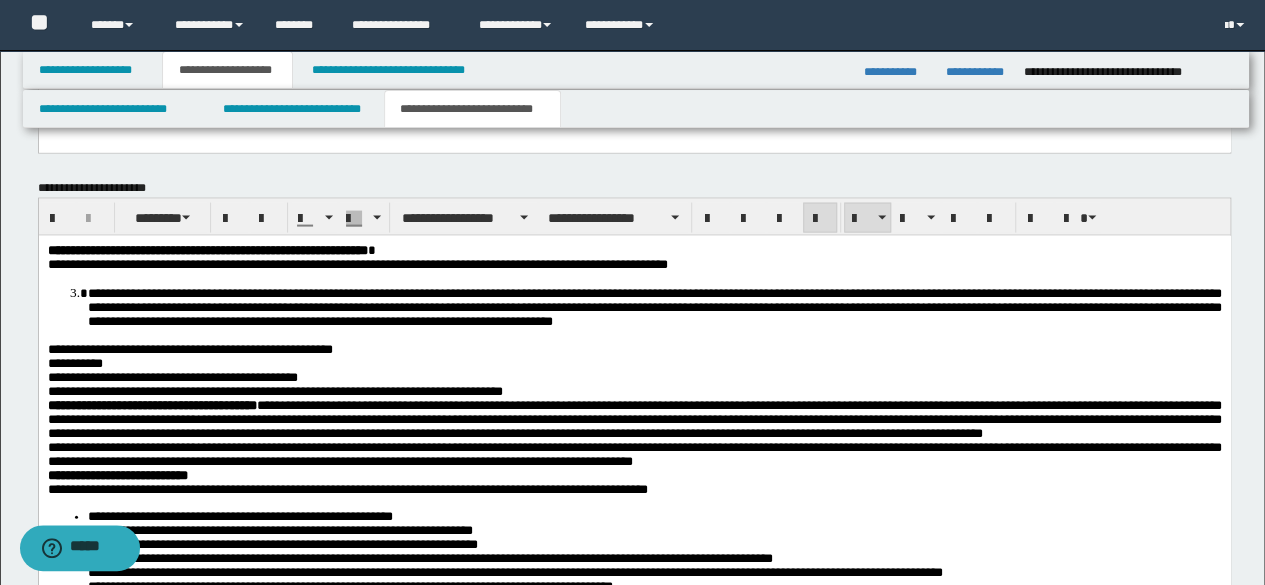scroll, scrollTop: 2279, scrollLeft: 0, axis: vertical 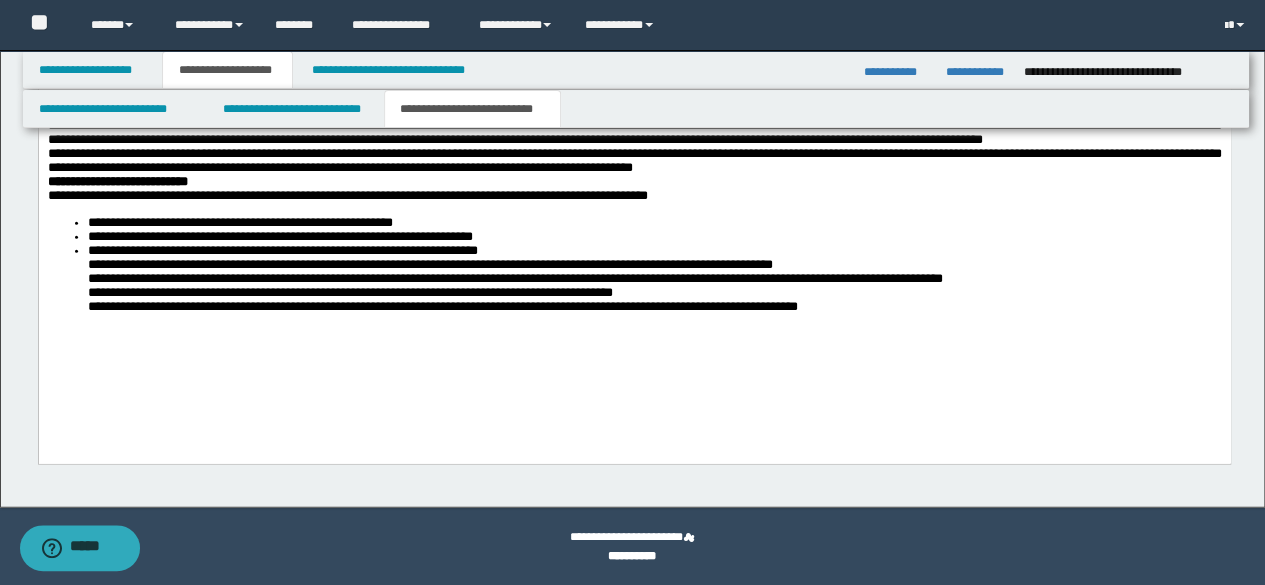 click on "**********" at bounding box center [634, 266] 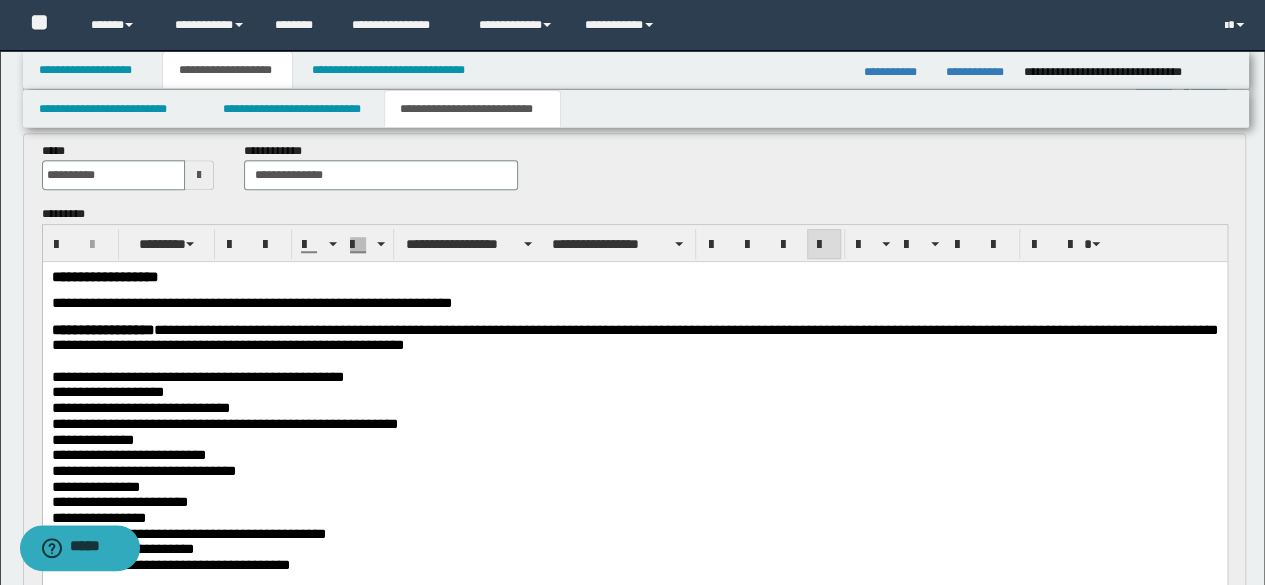 scroll, scrollTop: 579, scrollLeft: 0, axis: vertical 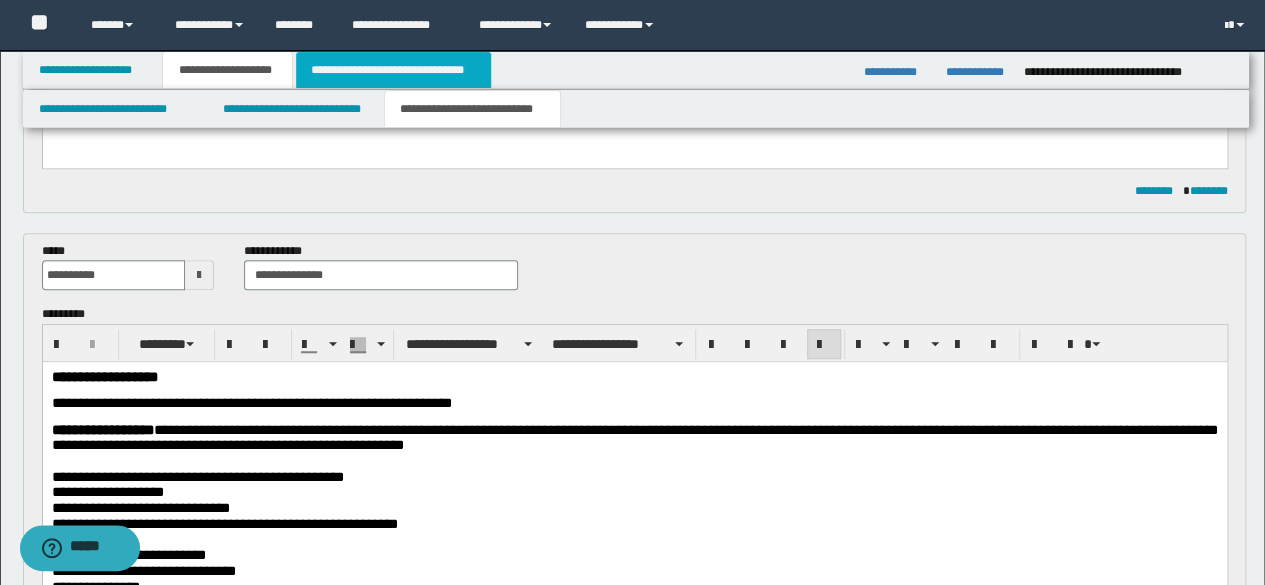 click on "**********" at bounding box center (393, 70) 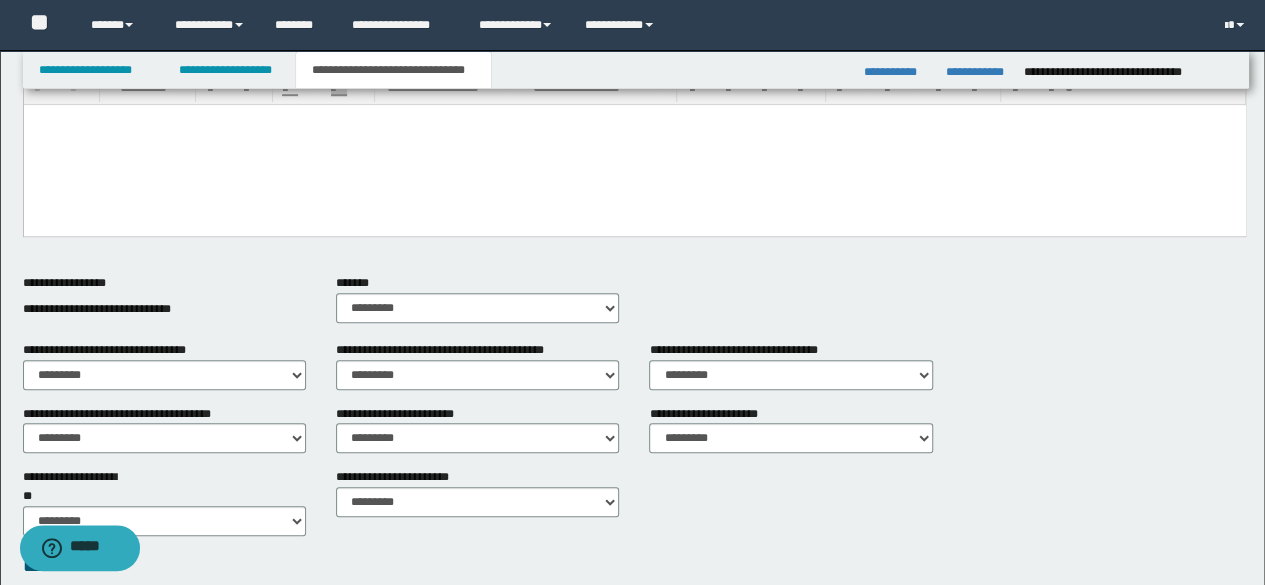 scroll, scrollTop: 400, scrollLeft: 0, axis: vertical 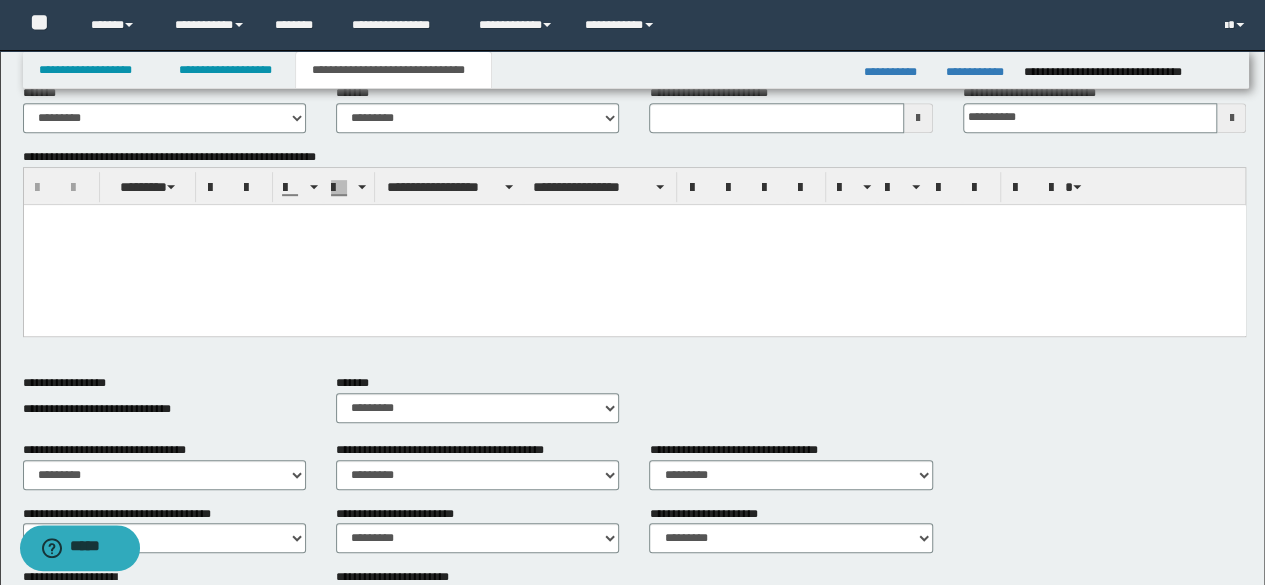 click at bounding box center (634, 244) 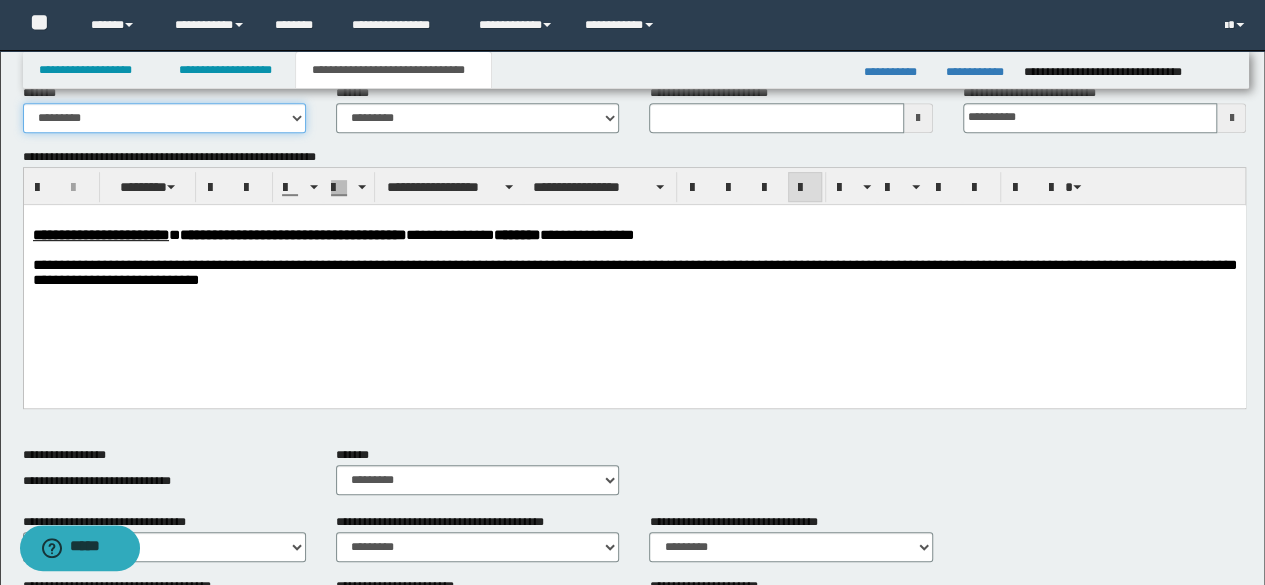 click on "**********" at bounding box center [164, 118] 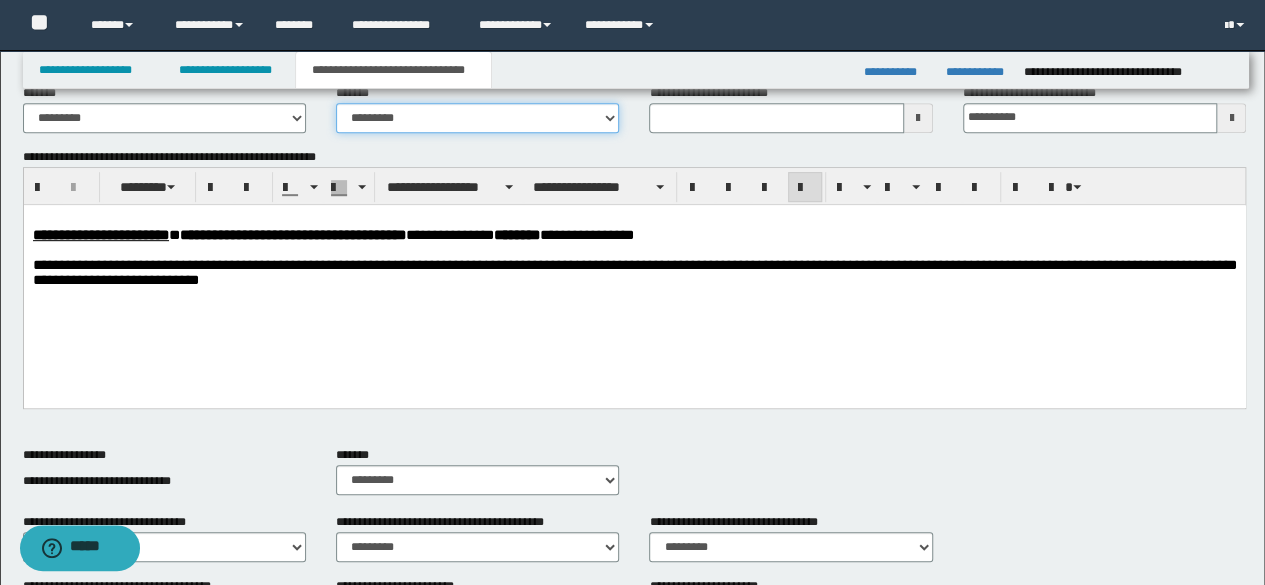 click on "**********" at bounding box center (477, 118) 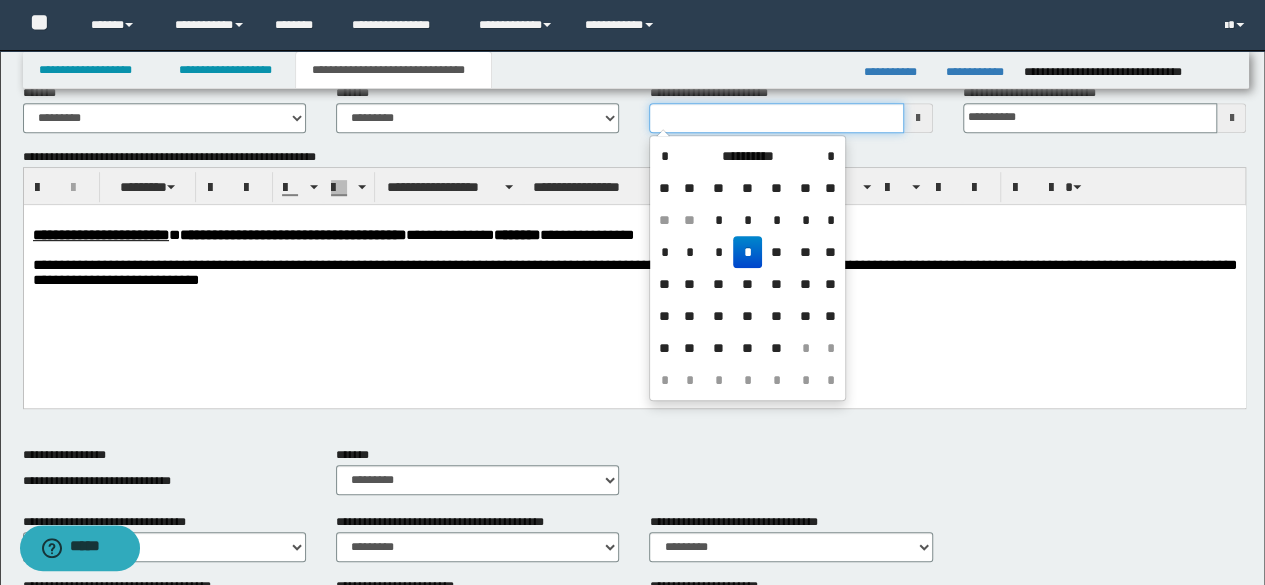 click on "**********" at bounding box center (776, 118) 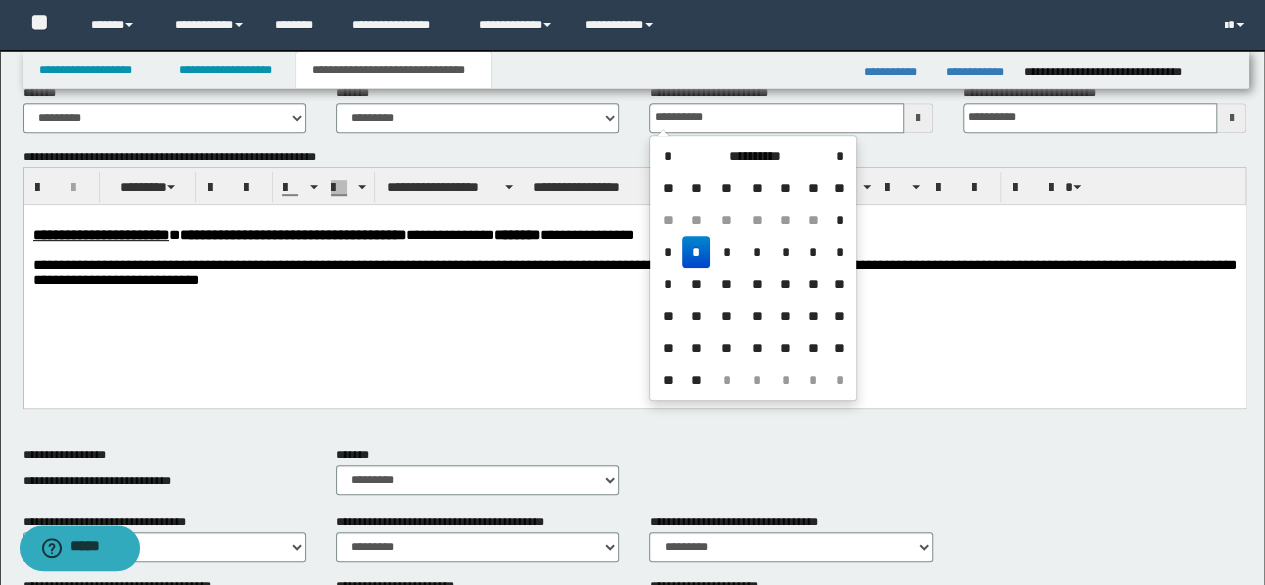 click on "*" at bounding box center (696, 252) 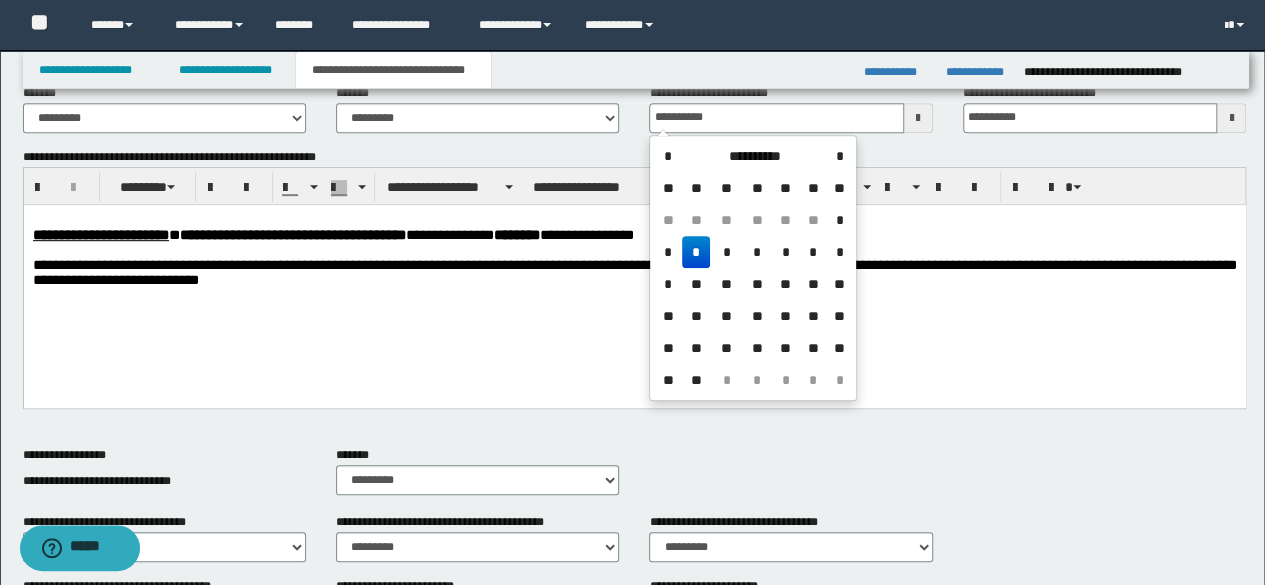 type on "**********" 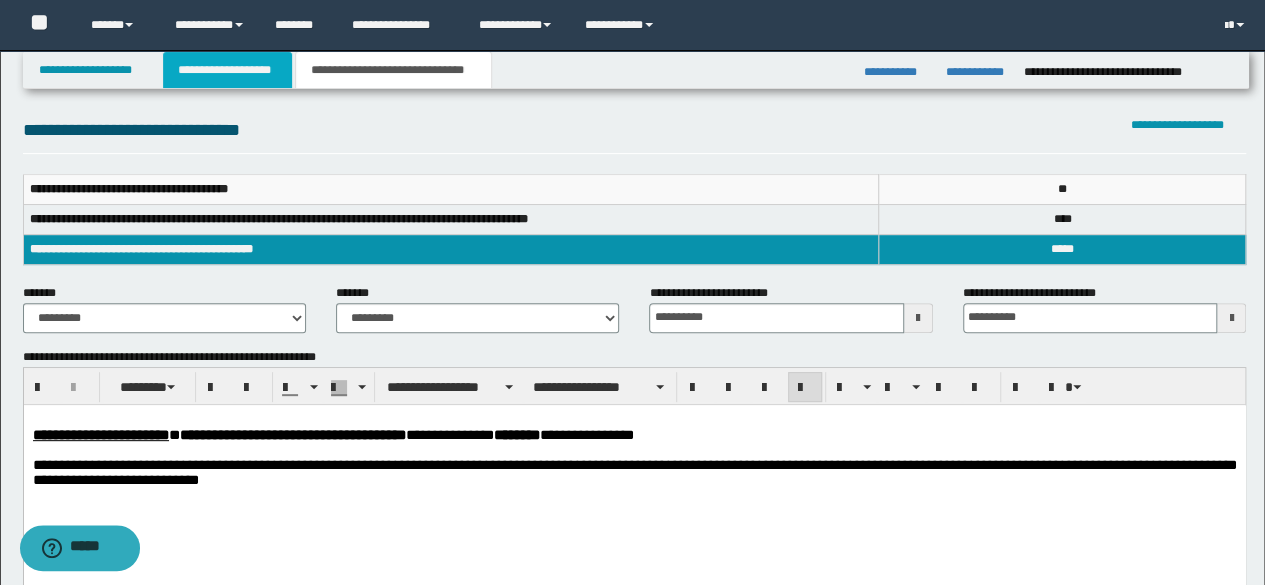 click on "**********" at bounding box center [227, 70] 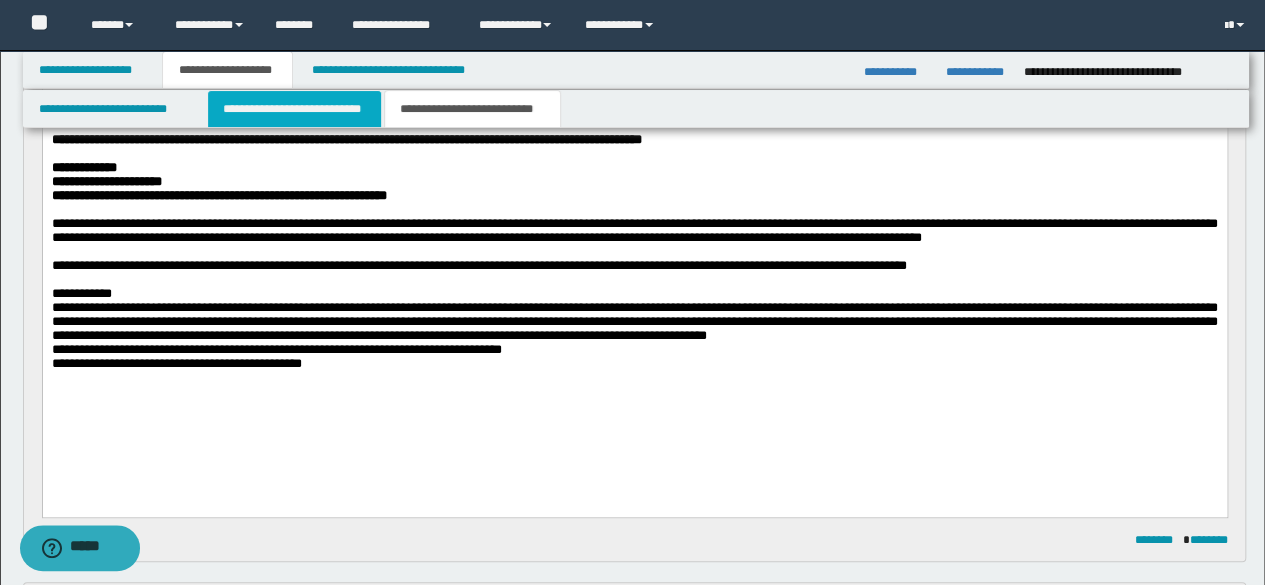 click on "**********" at bounding box center (294, 109) 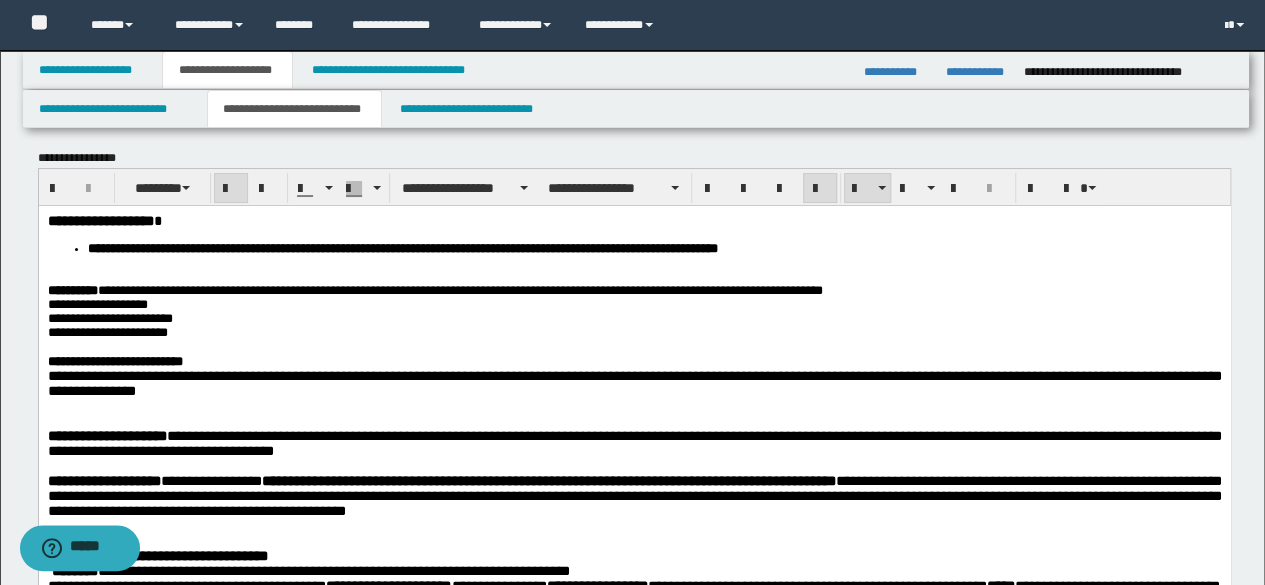 scroll, scrollTop: 0, scrollLeft: 0, axis: both 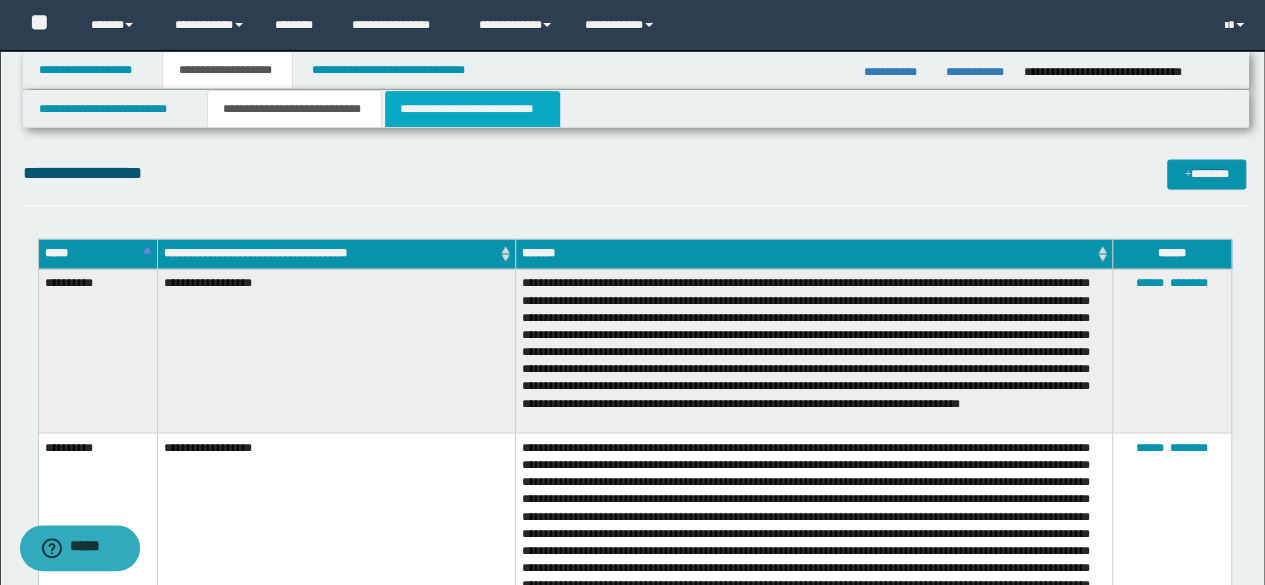 click on "**********" at bounding box center (472, 109) 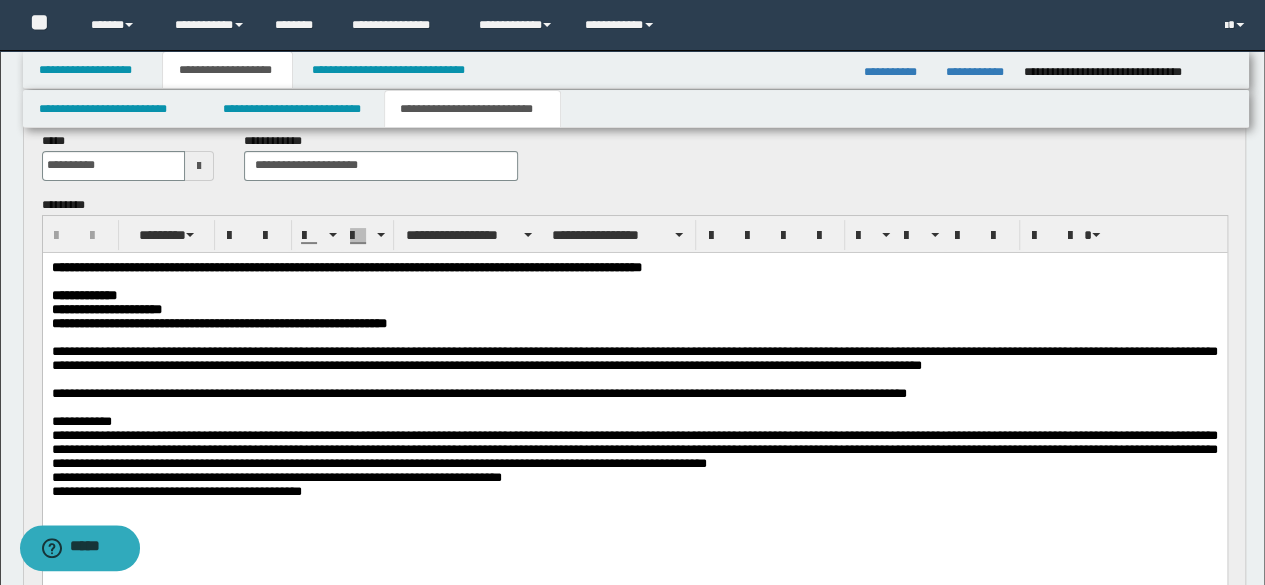 scroll, scrollTop: 0, scrollLeft: 0, axis: both 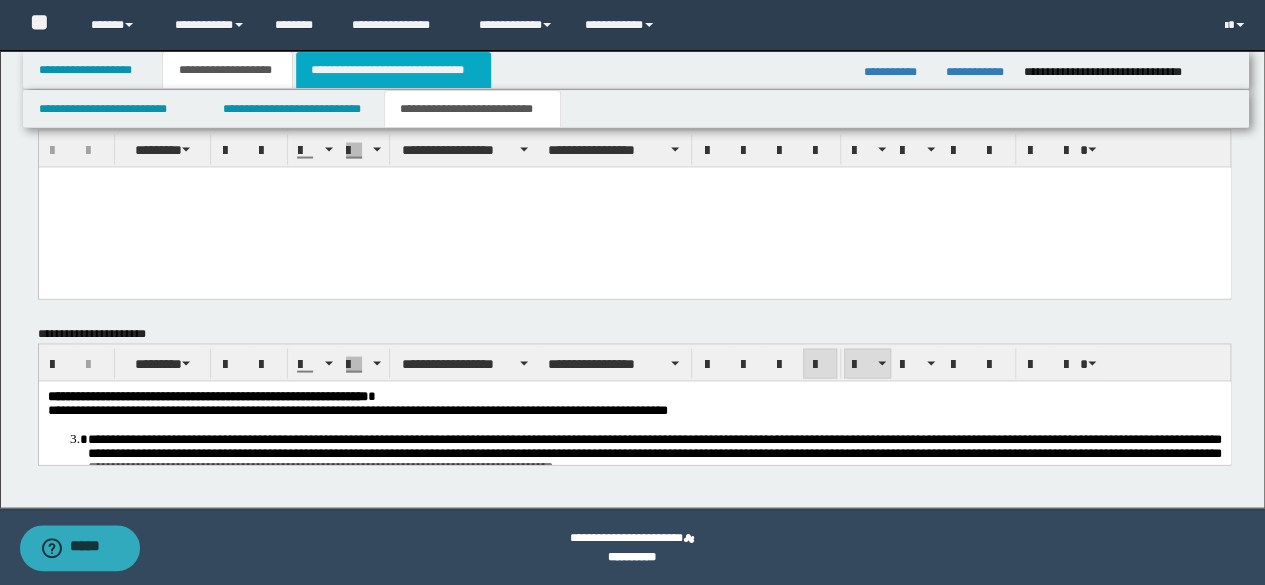 click on "**********" at bounding box center (393, 70) 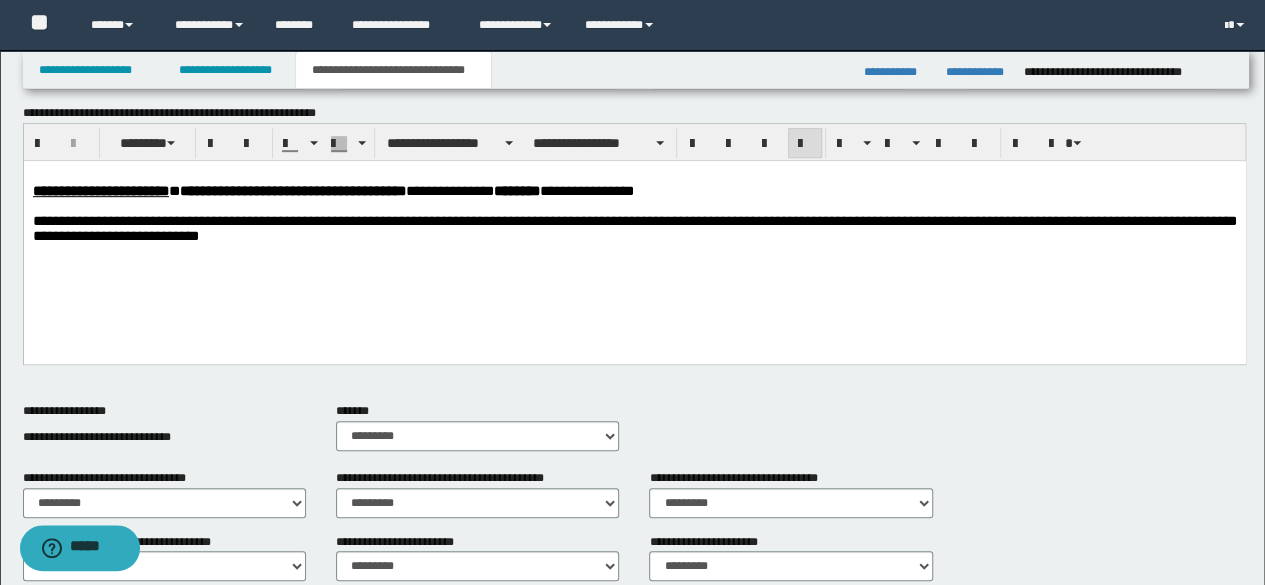 scroll, scrollTop: 130, scrollLeft: 0, axis: vertical 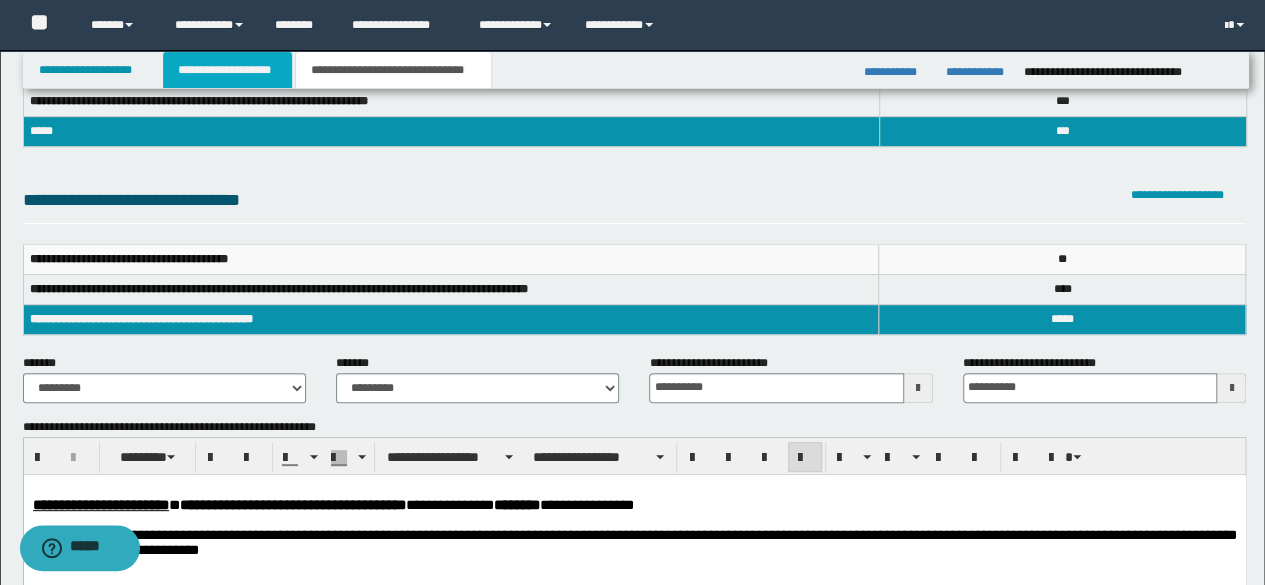 click on "**********" at bounding box center [227, 70] 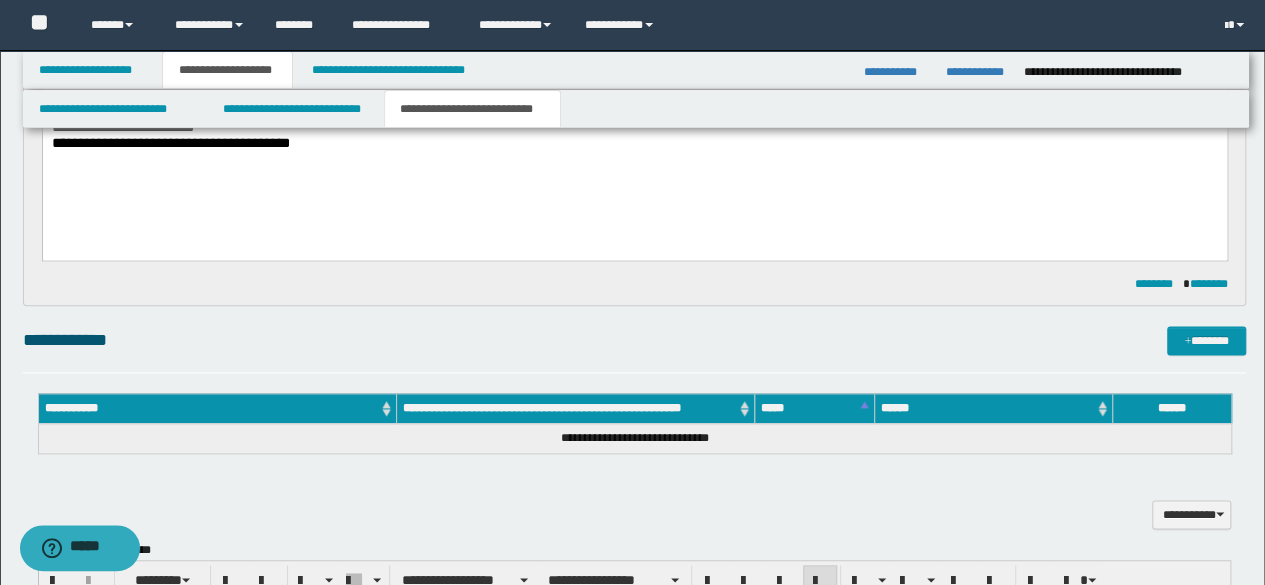 scroll, scrollTop: 1057, scrollLeft: 0, axis: vertical 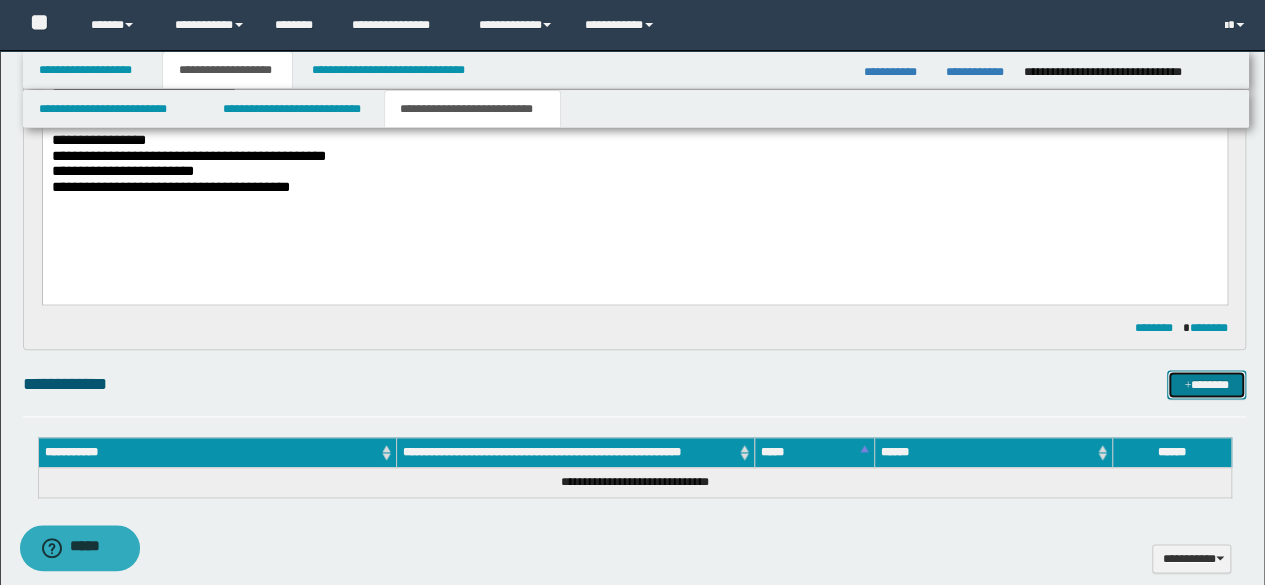 click on "*******" at bounding box center [1206, 384] 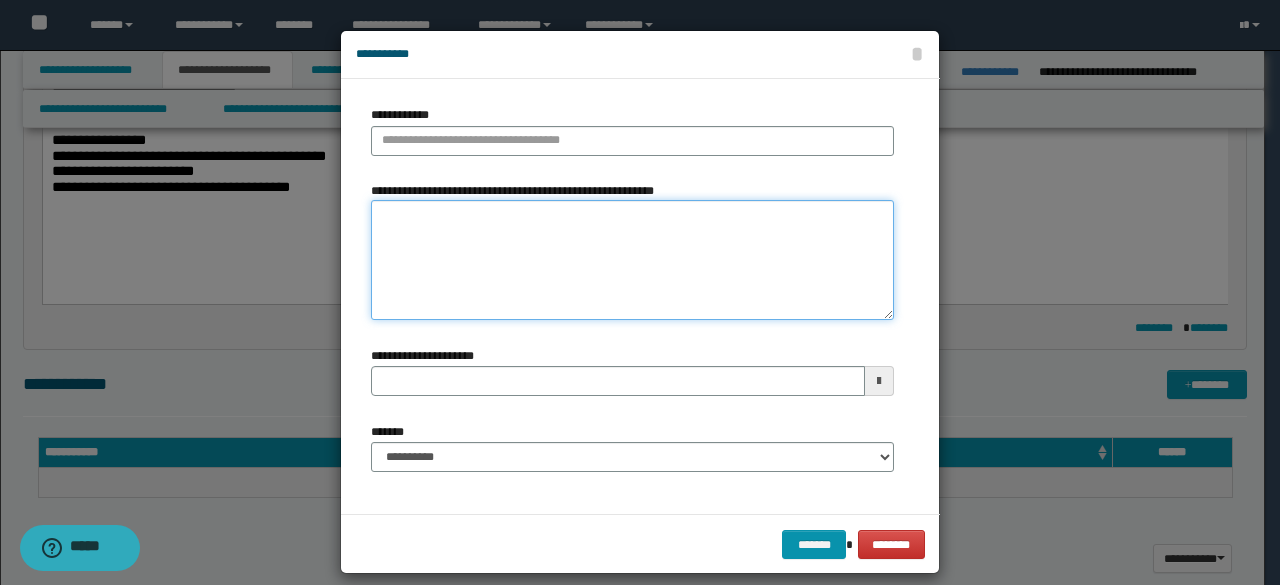 click on "**********" at bounding box center (632, 260) 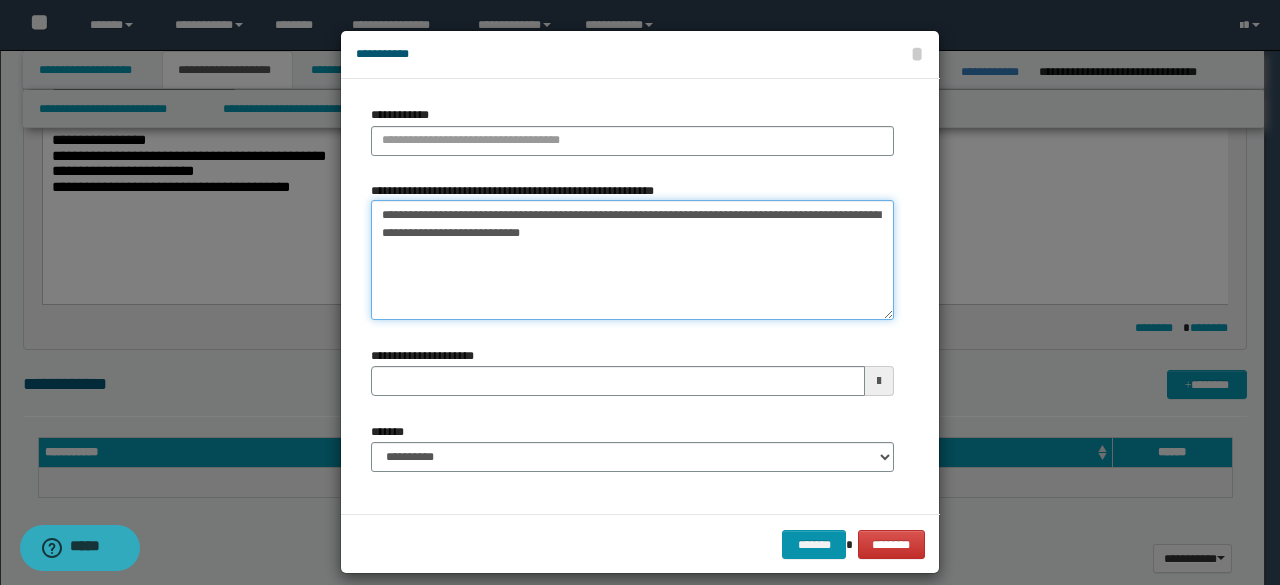 type on "**********" 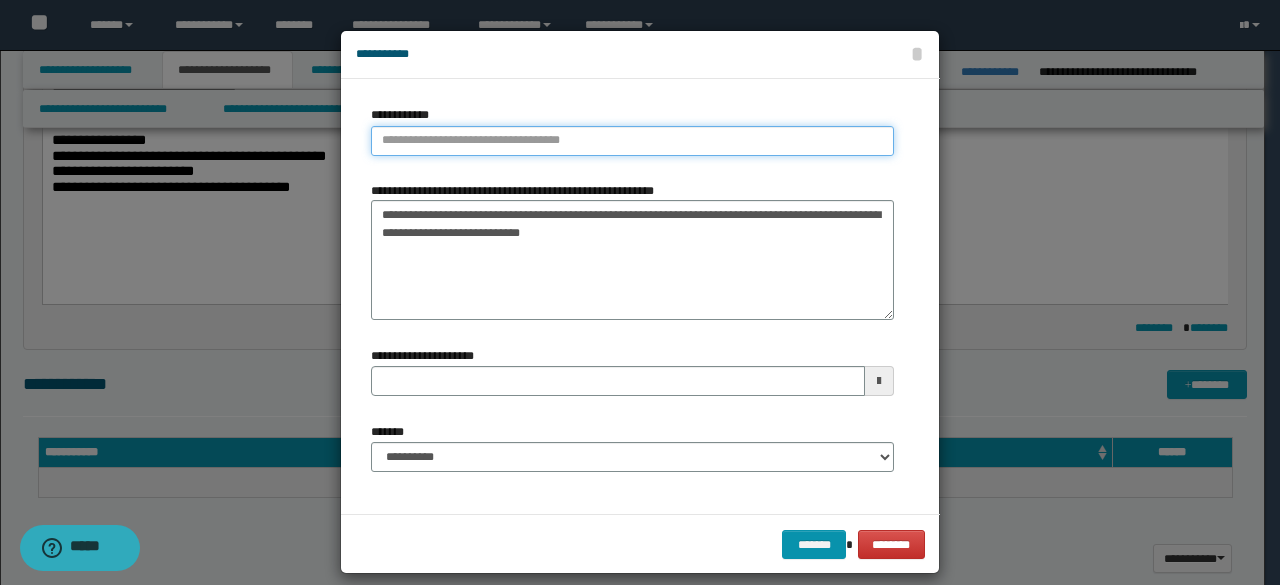 click on "**********" at bounding box center [632, 141] 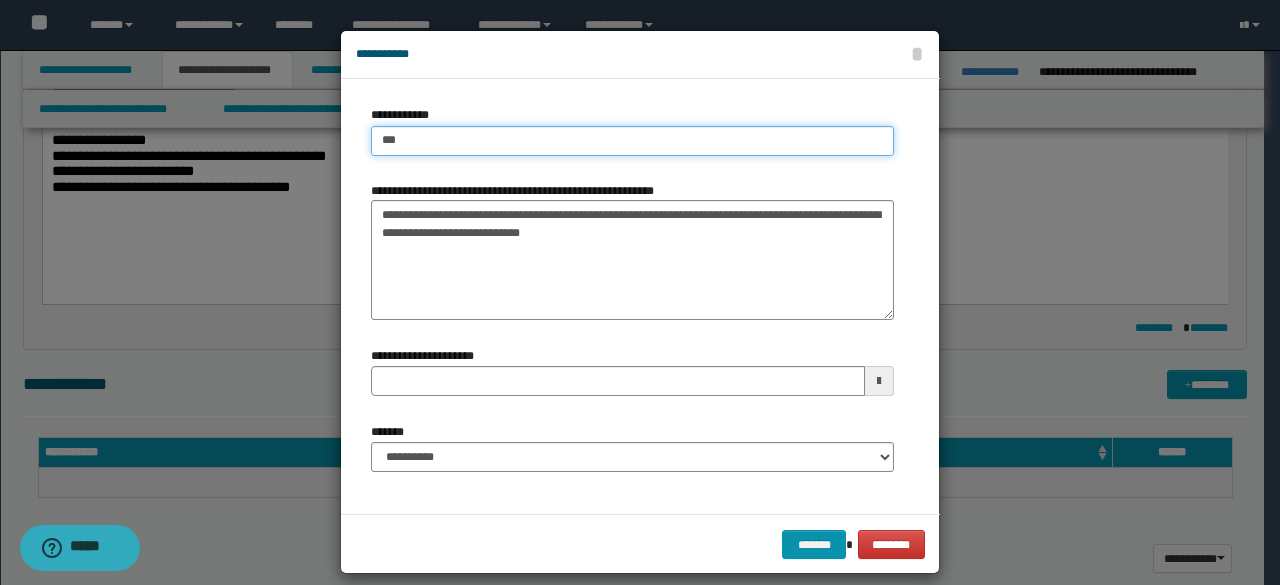 type on "****" 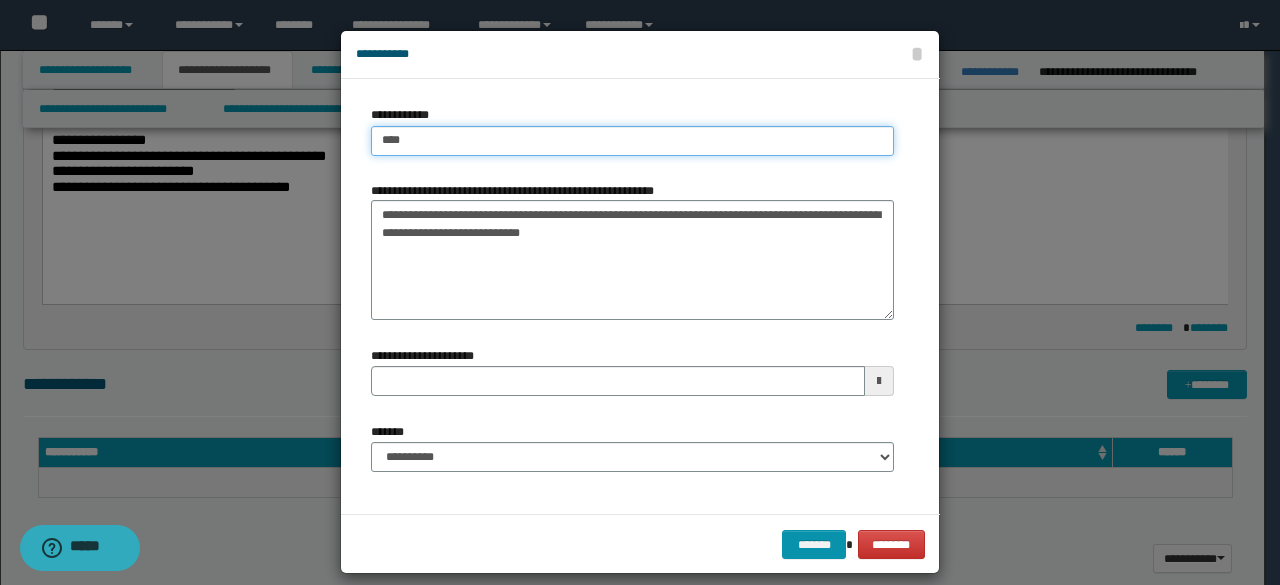 type on "****" 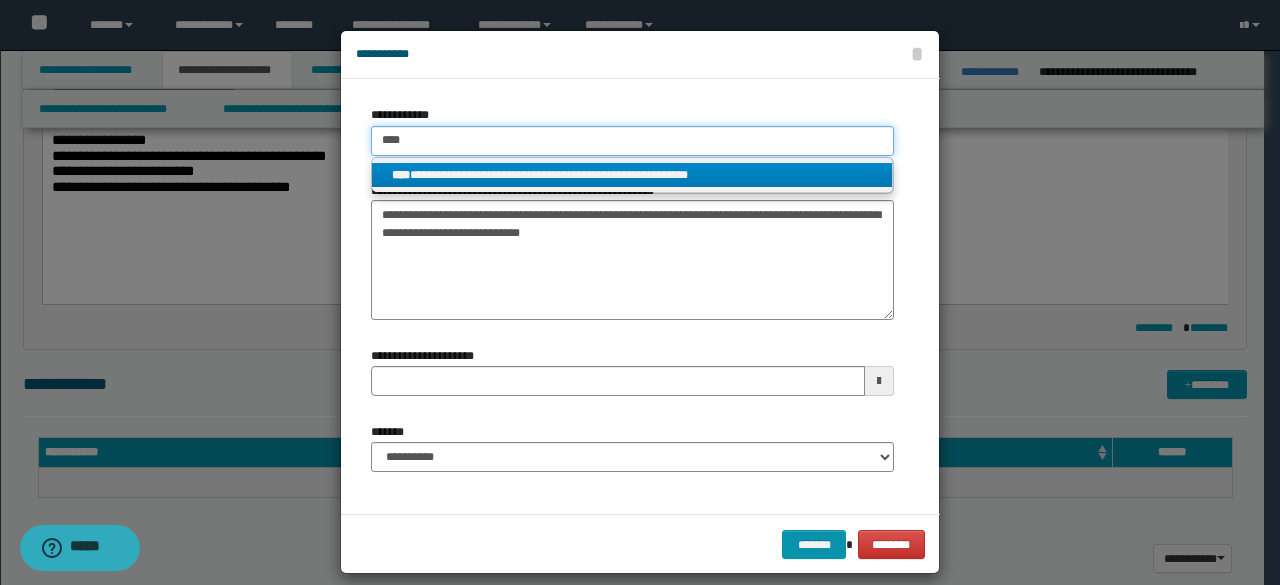 type on "****" 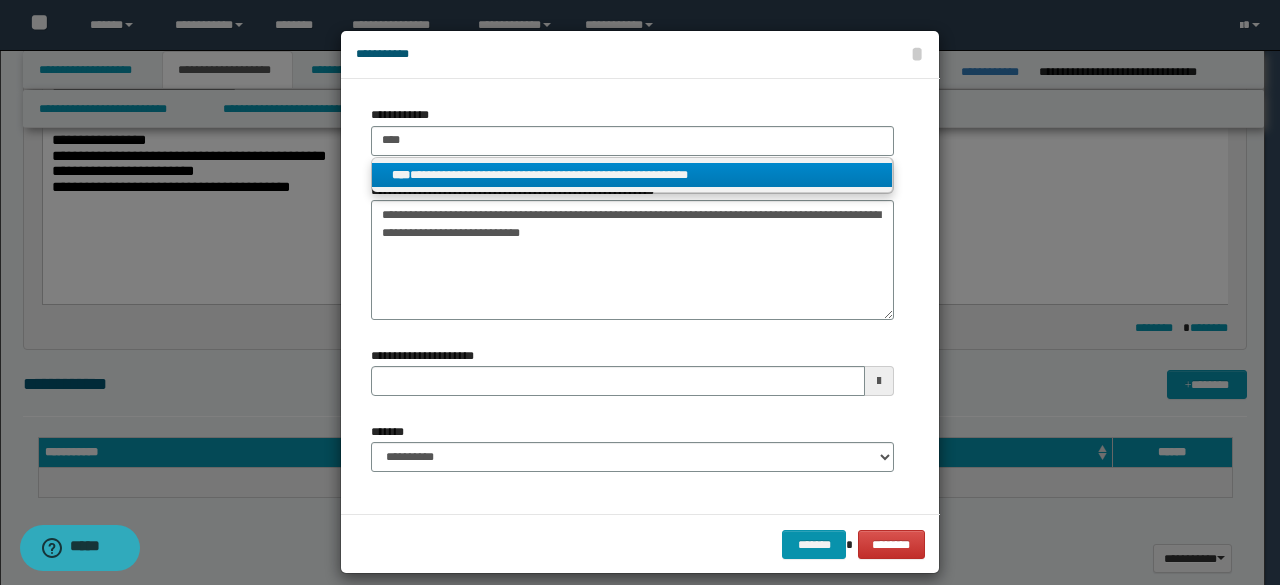 click on "**********" at bounding box center [632, 175] 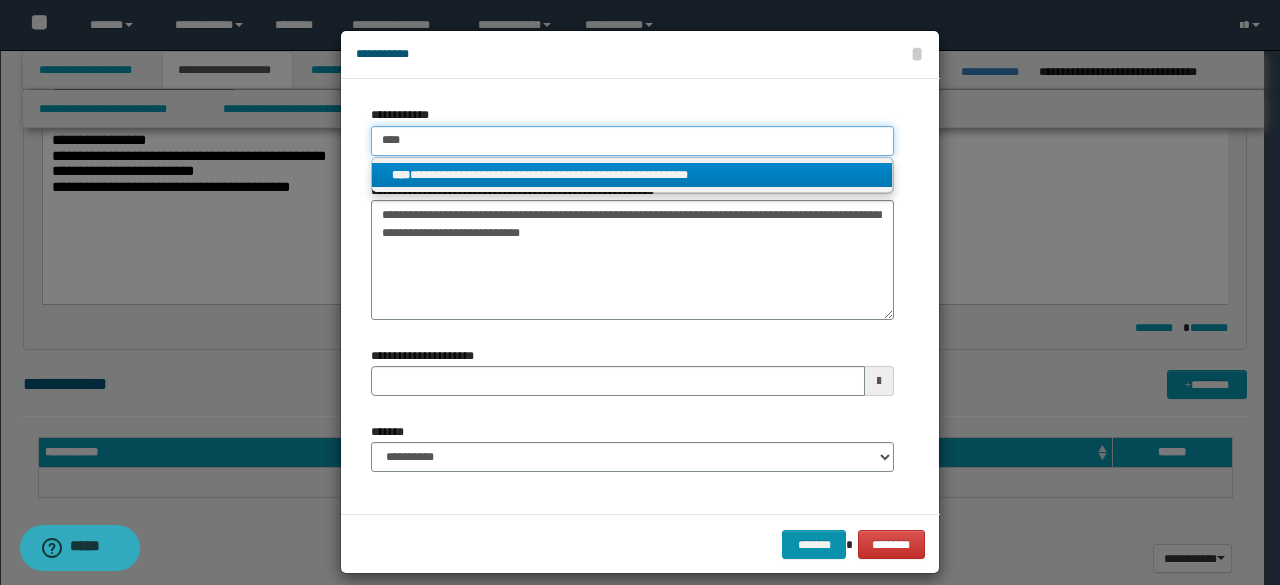 type 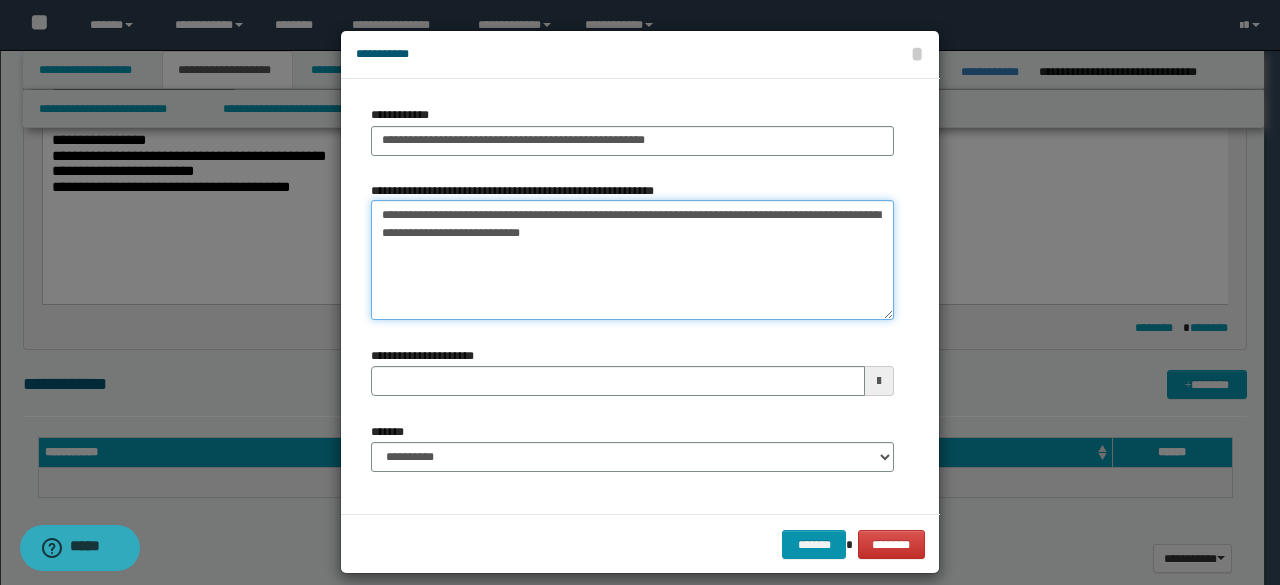 drag, startPoint x: 786, startPoint y: 219, endPoint x: 218, endPoint y: 105, distance: 579.3272 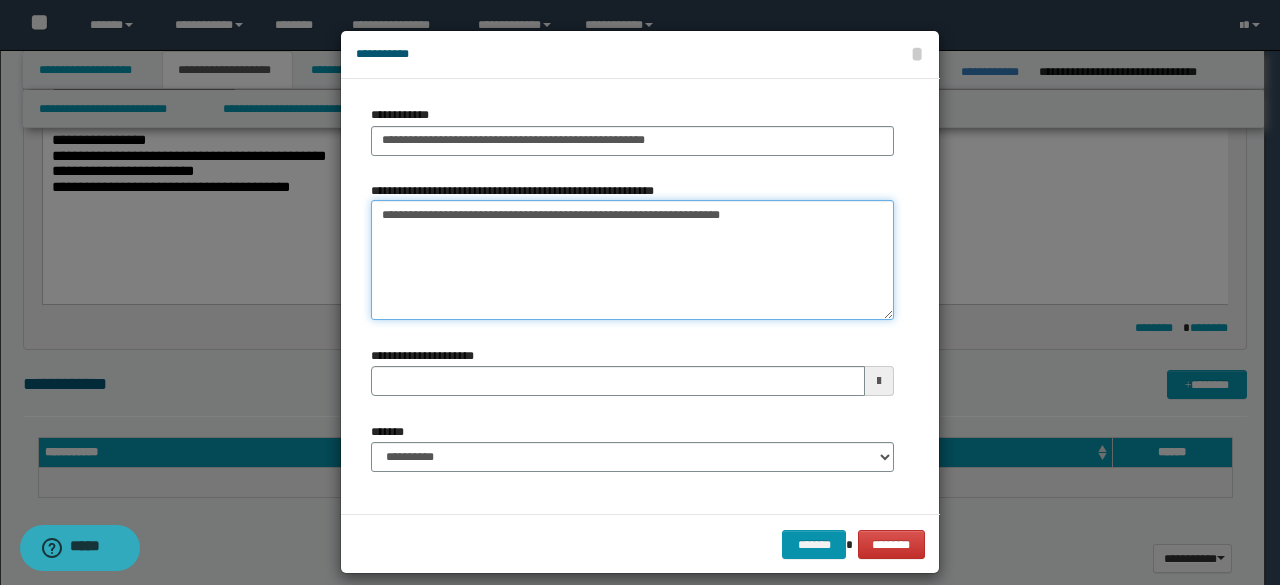 type 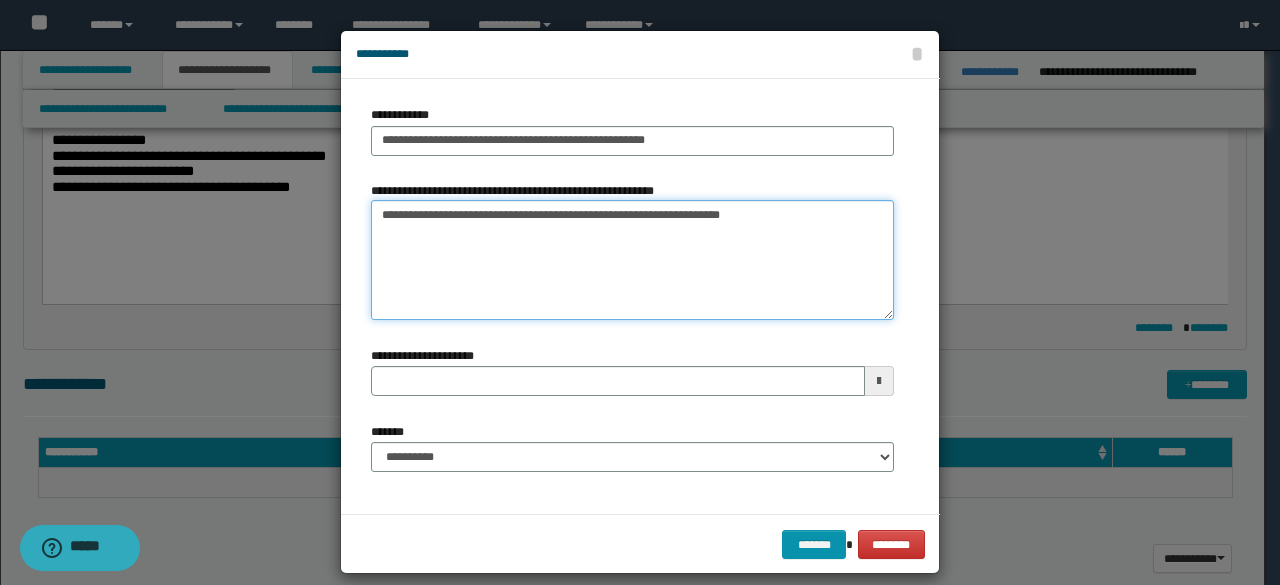 type on "**********" 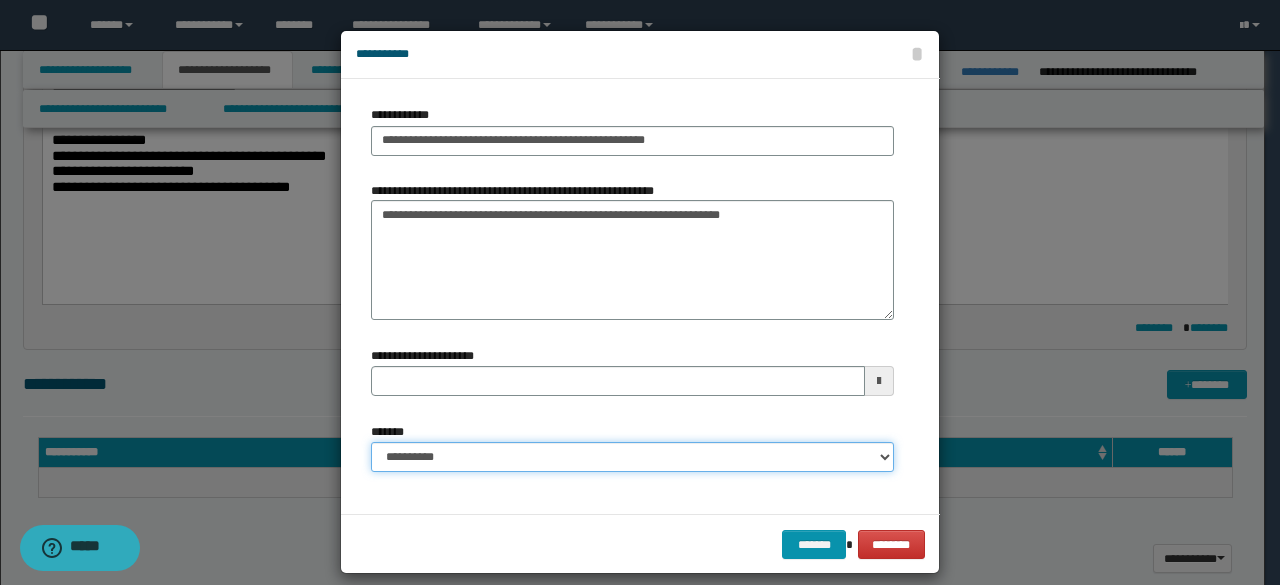 click on "**********" at bounding box center (632, 457) 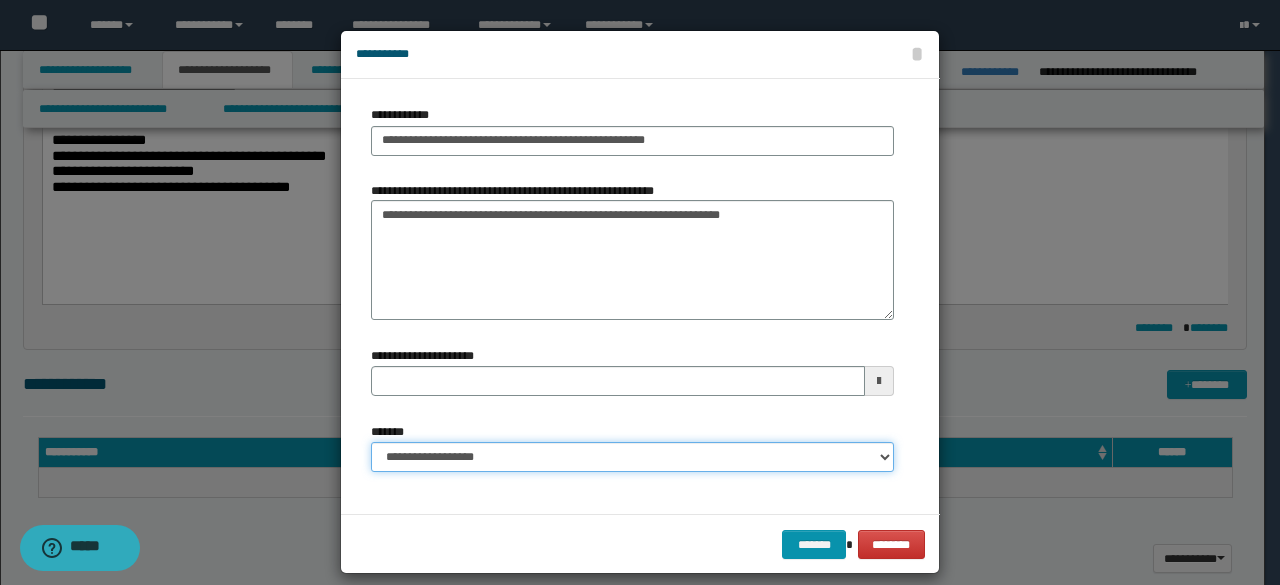 type 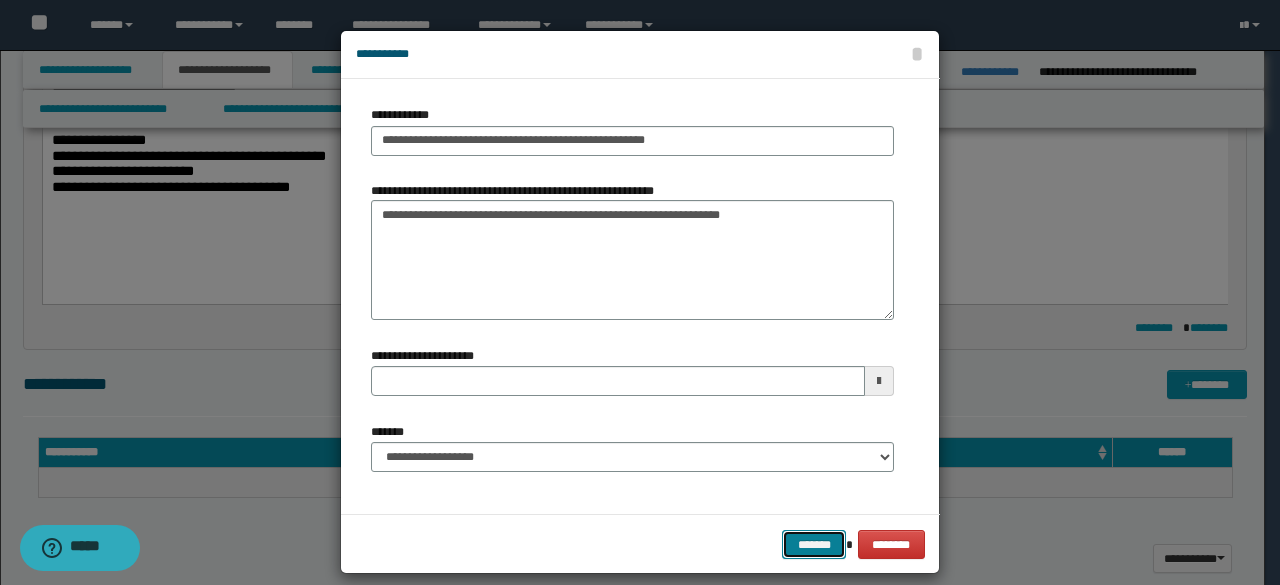 click on "*******" at bounding box center (814, 544) 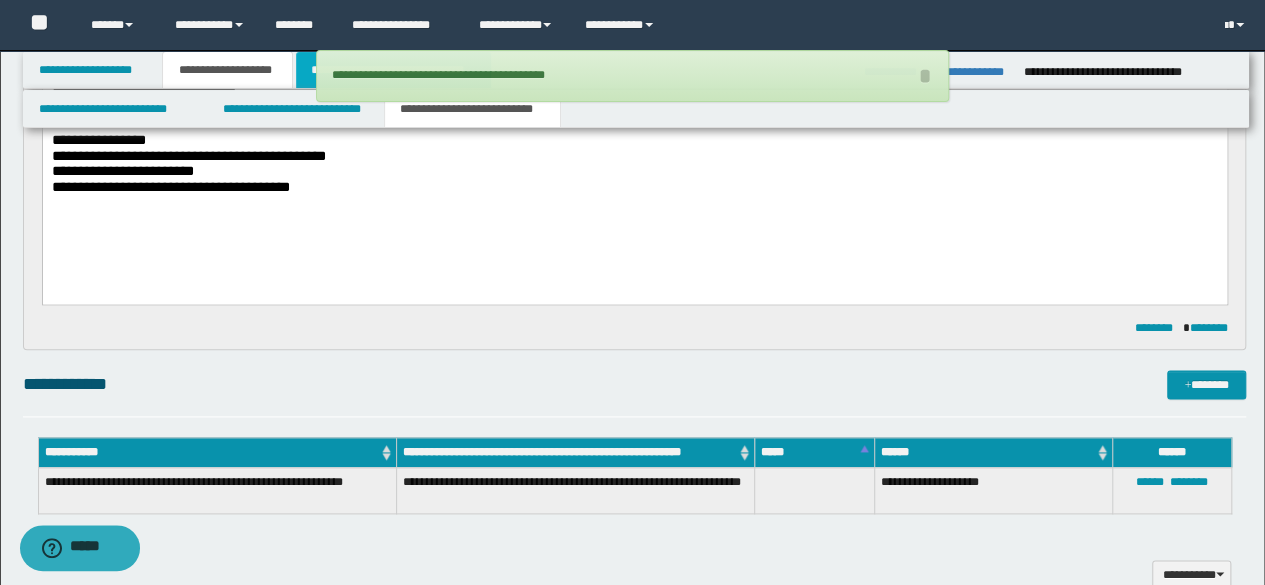 click on "**********" at bounding box center (393, 70) 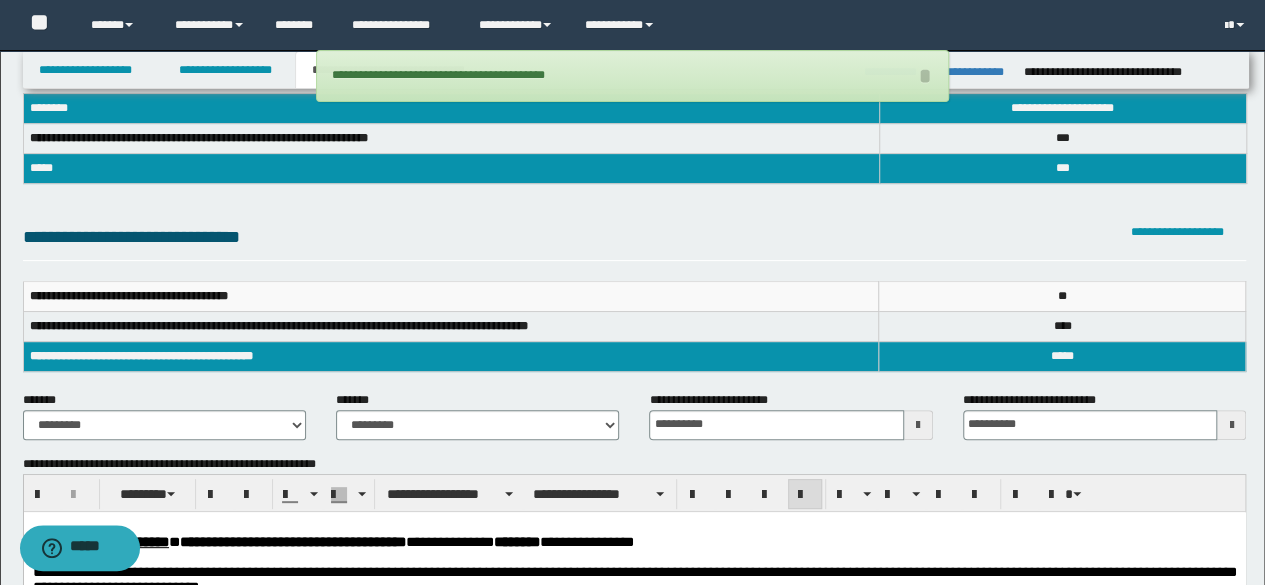 scroll, scrollTop: 0, scrollLeft: 0, axis: both 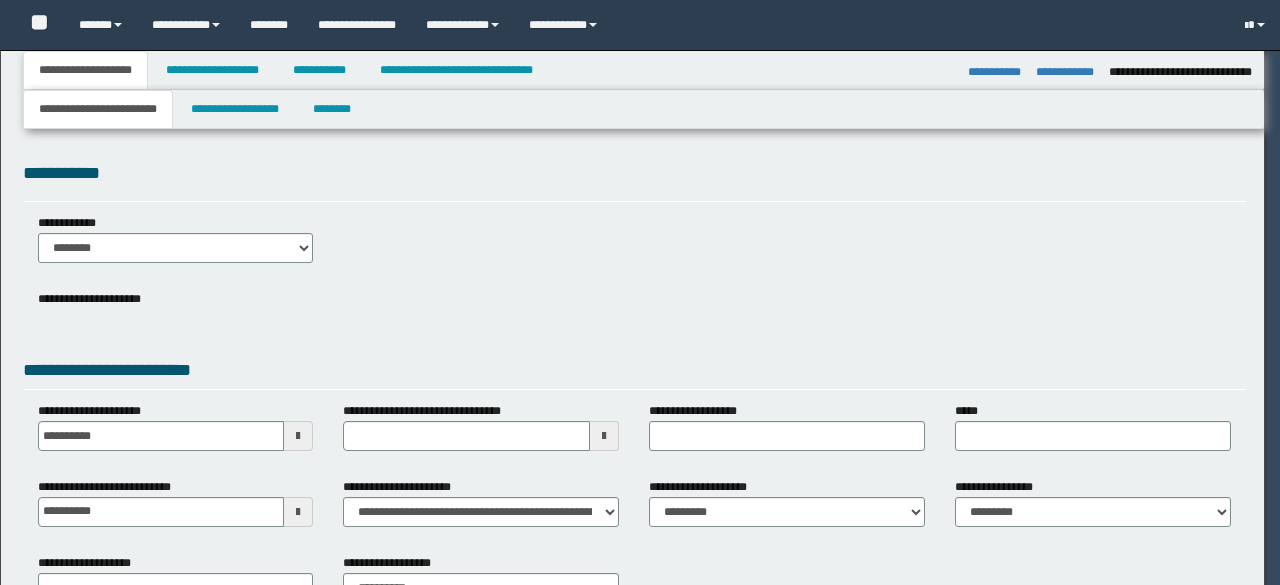 select on "*" 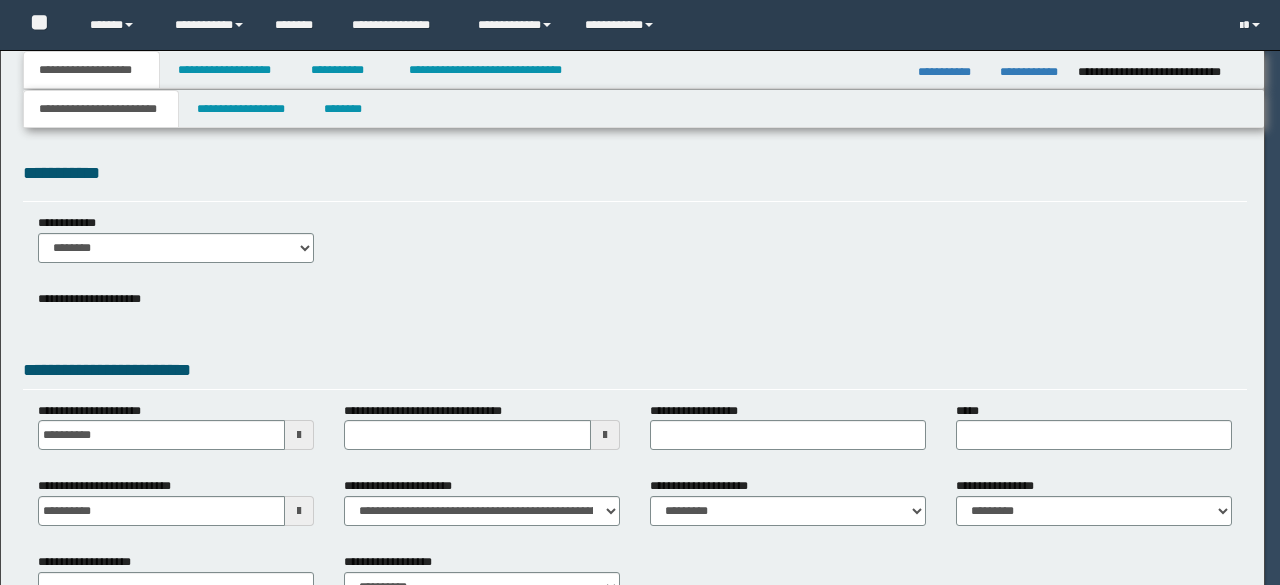 scroll, scrollTop: 0, scrollLeft: 0, axis: both 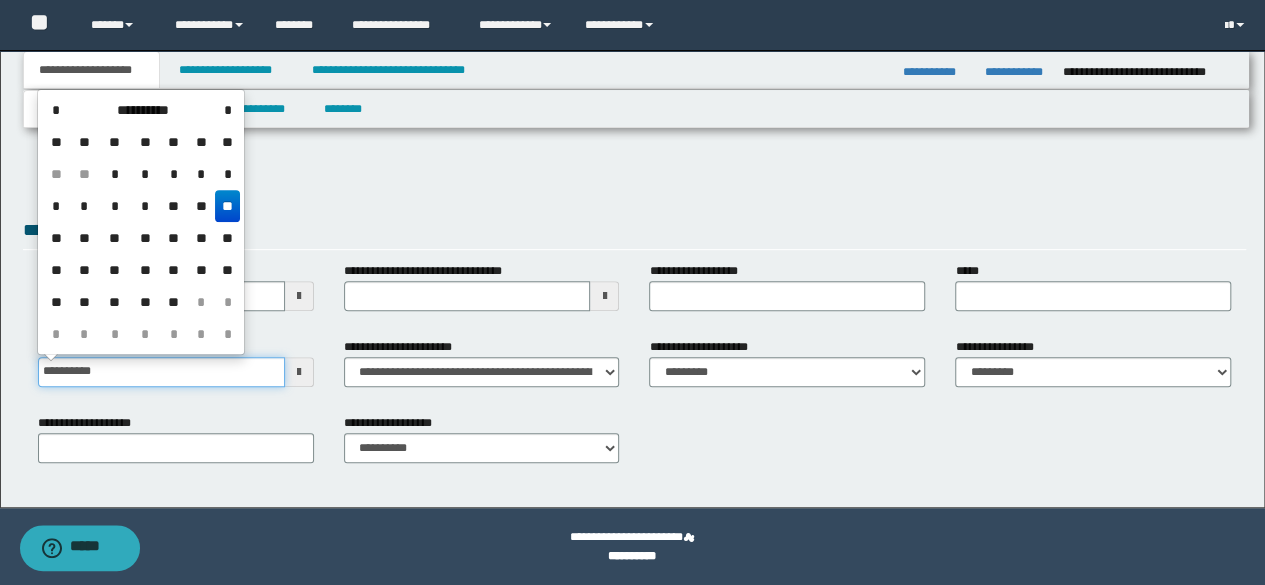 click on "**********" at bounding box center (161, 372) 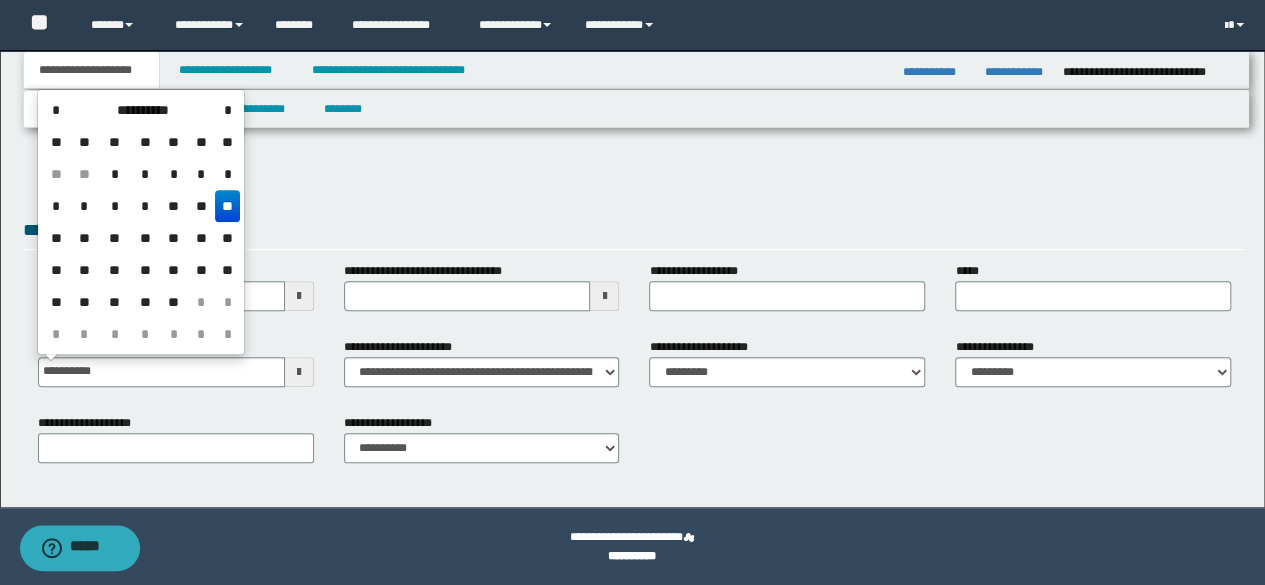 click on "**********" at bounding box center [635, 174] 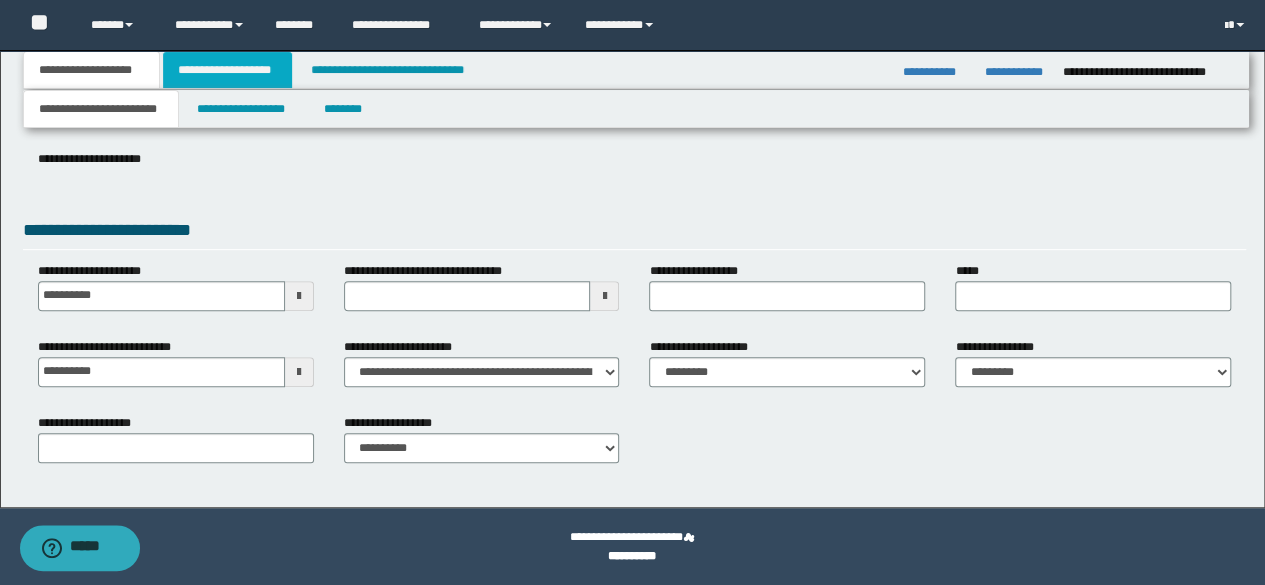 click on "**********" at bounding box center (227, 70) 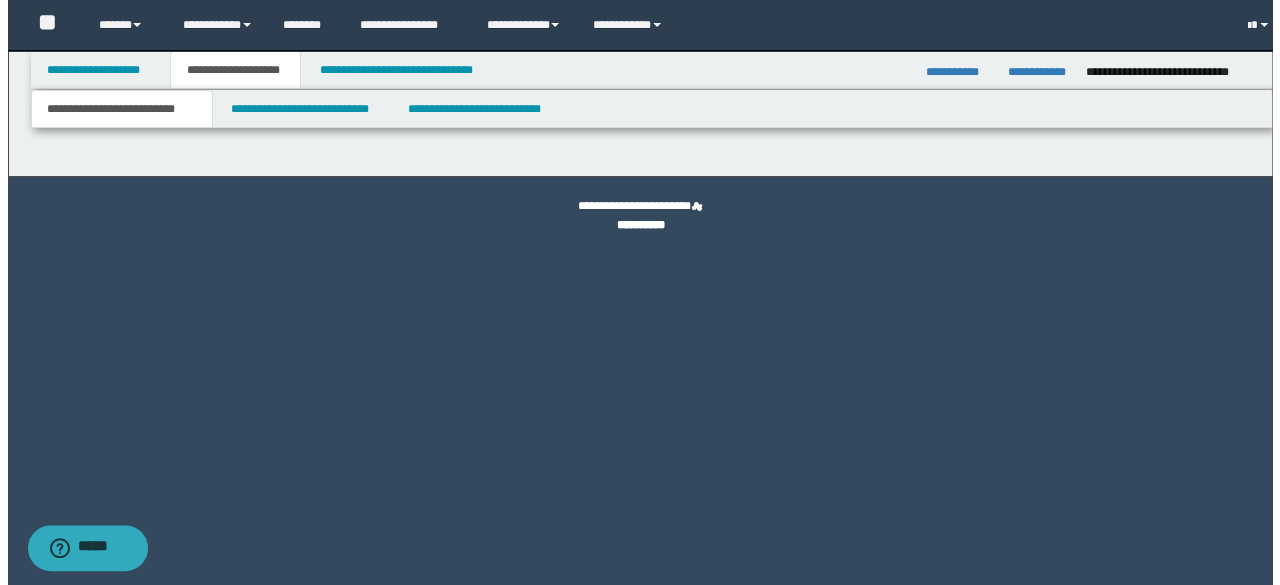 scroll, scrollTop: 0, scrollLeft: 0, axis: both 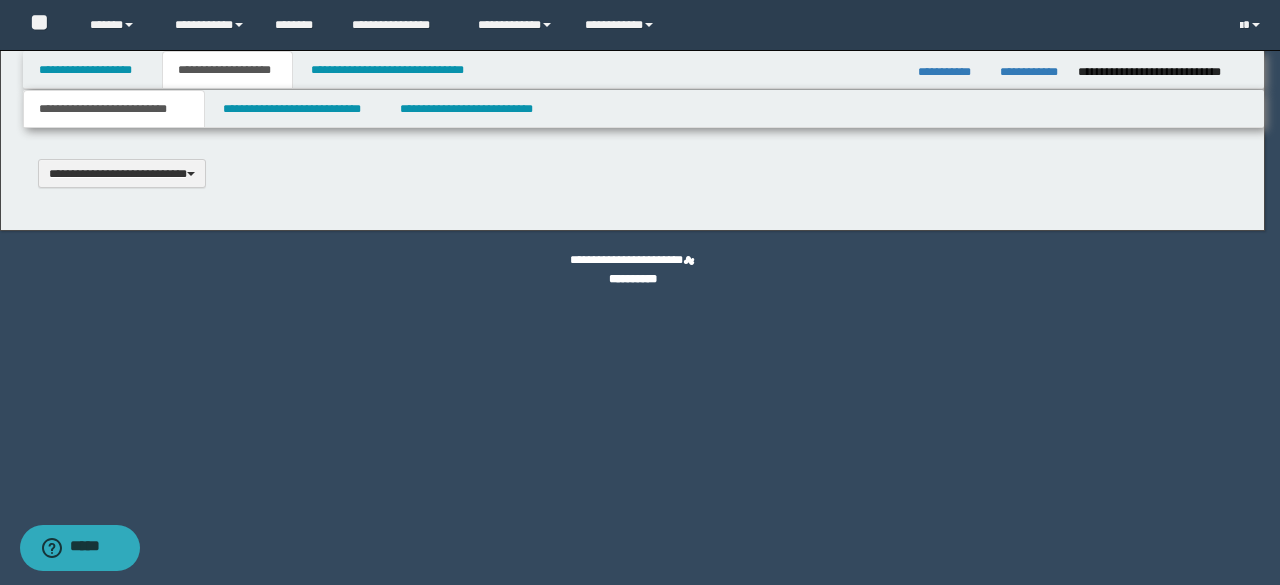 type 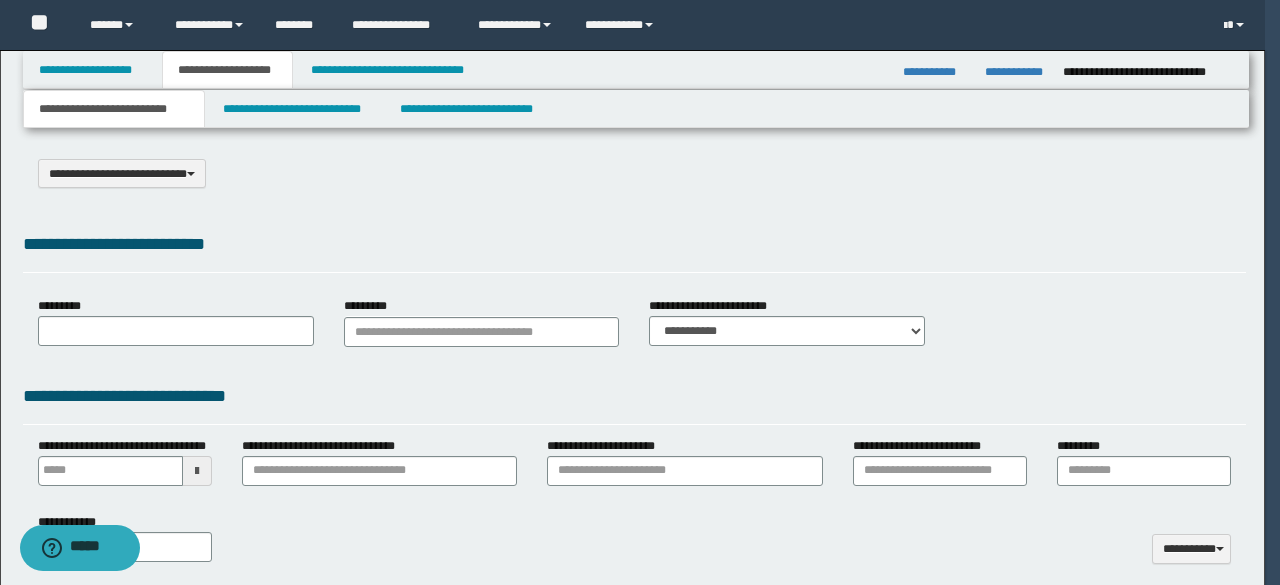type on "**********" 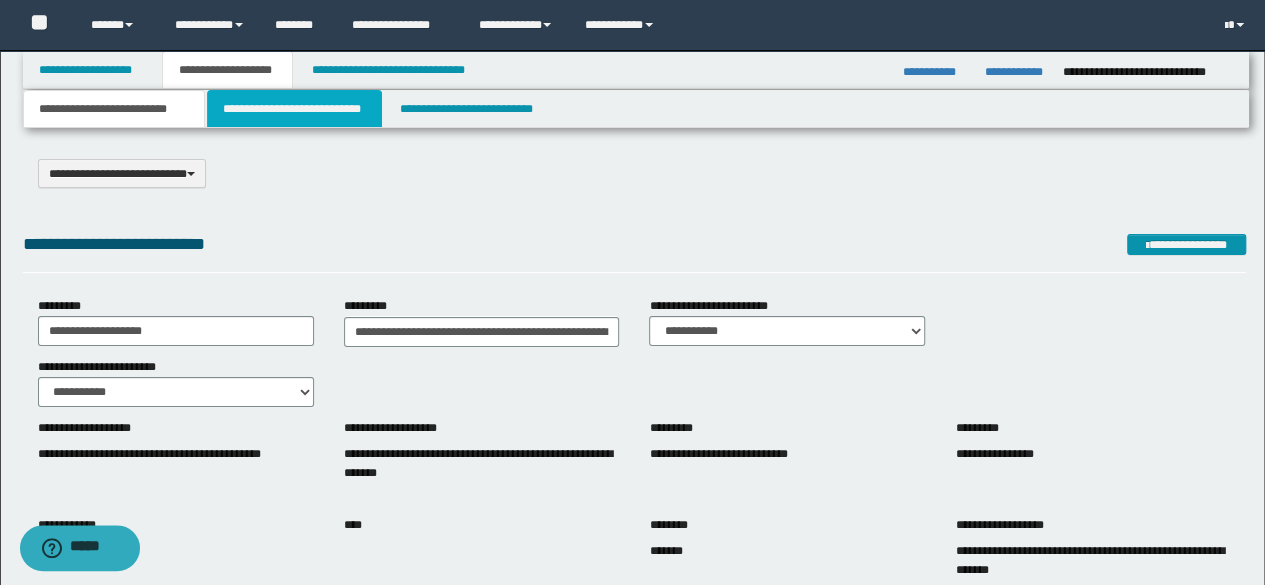 click on "**********" at bounding box center (294, 109) 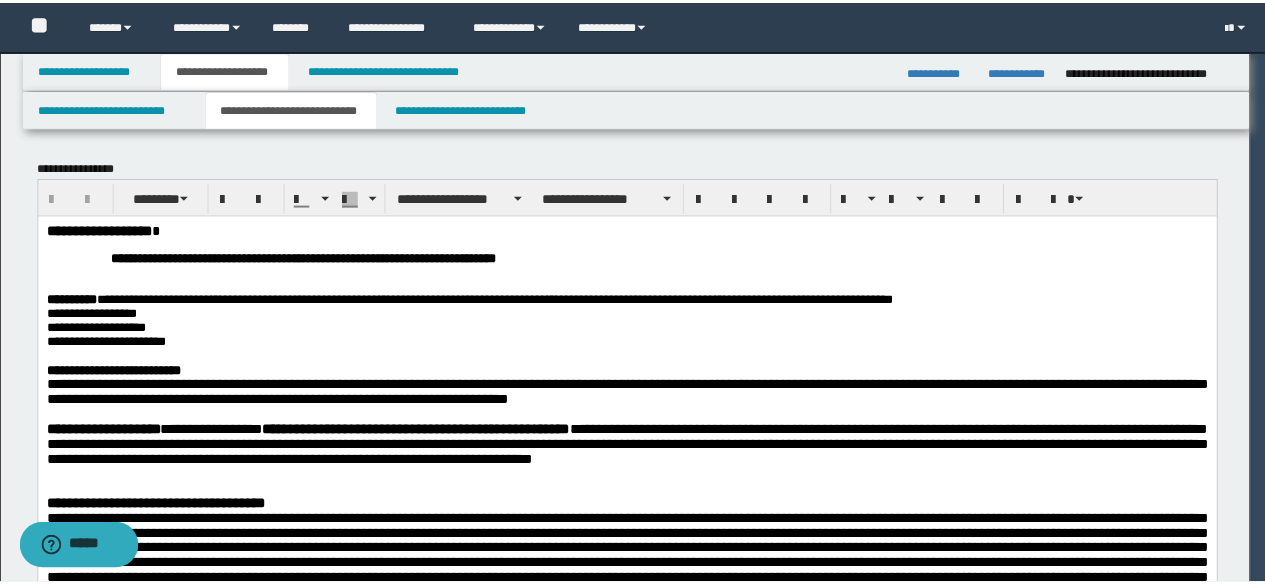 scroll, scrollTop: 0, scrollLeft: 0, axis: both 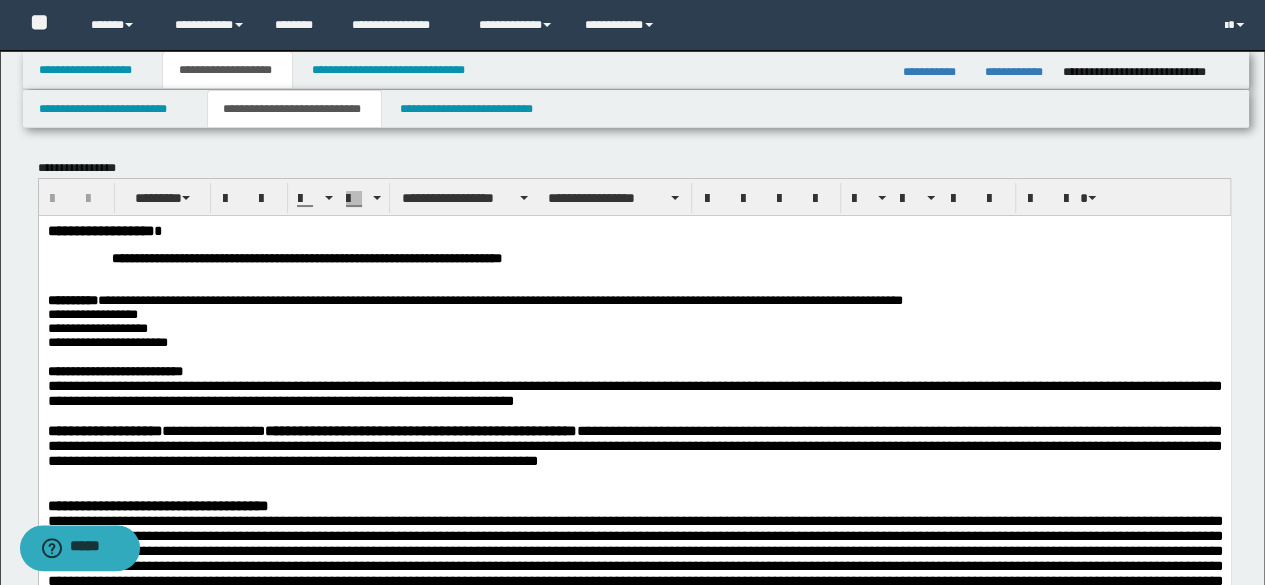 click on "**********" at bounding box center (634, 258) 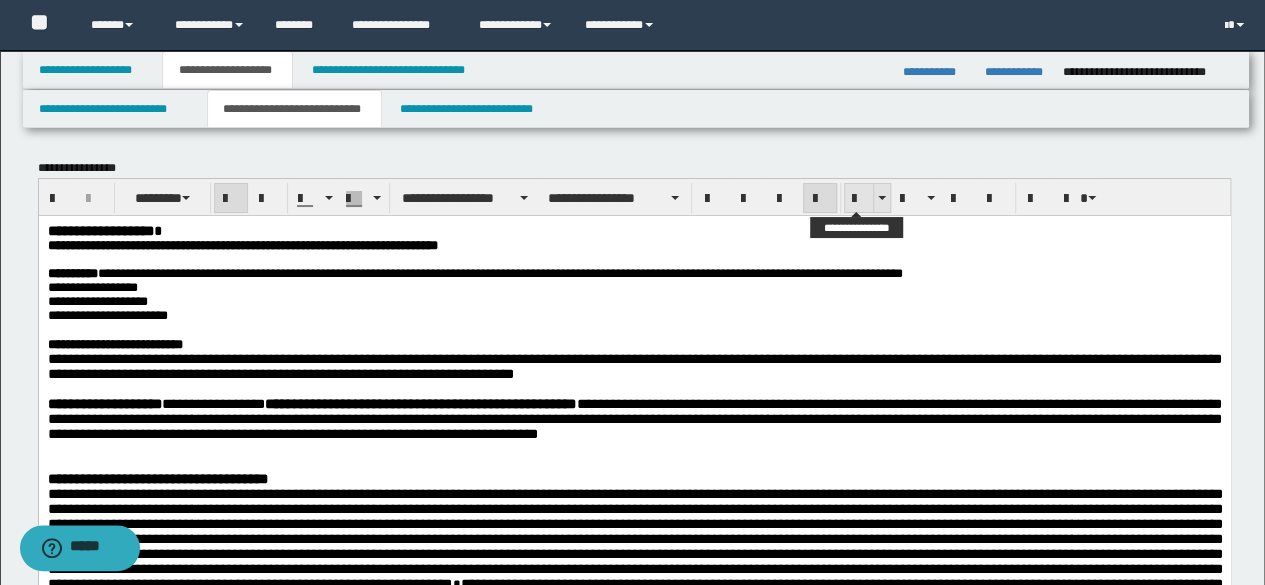 click at bounding box center [859, 198] 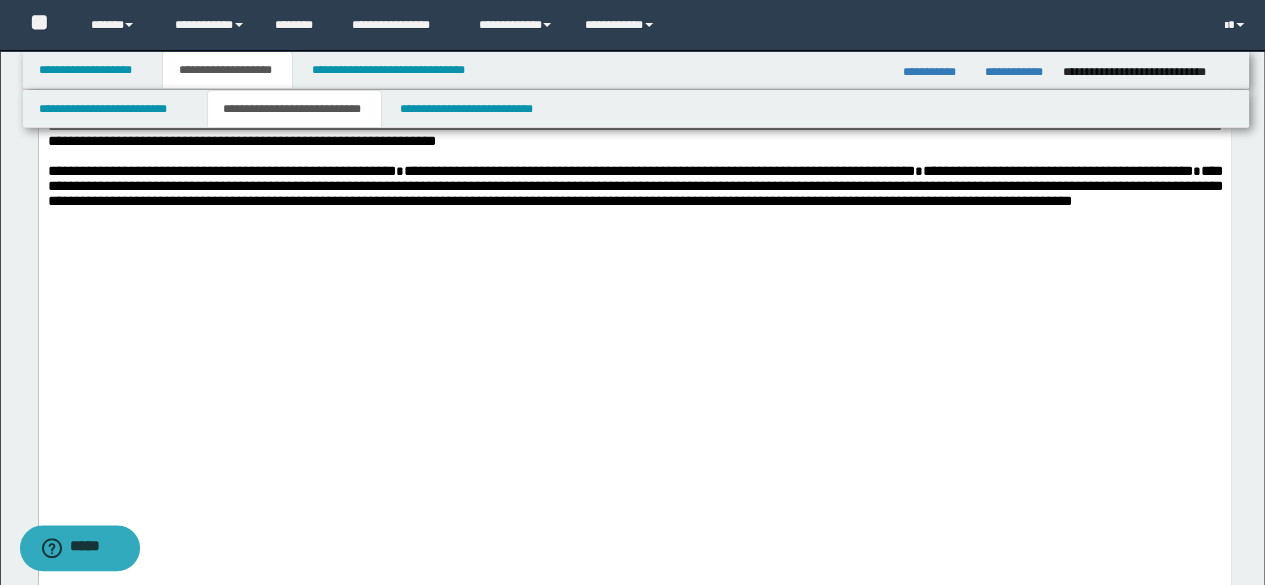 scroll, scrollTop: 1700, scrollLeft: 0, axis: vertical 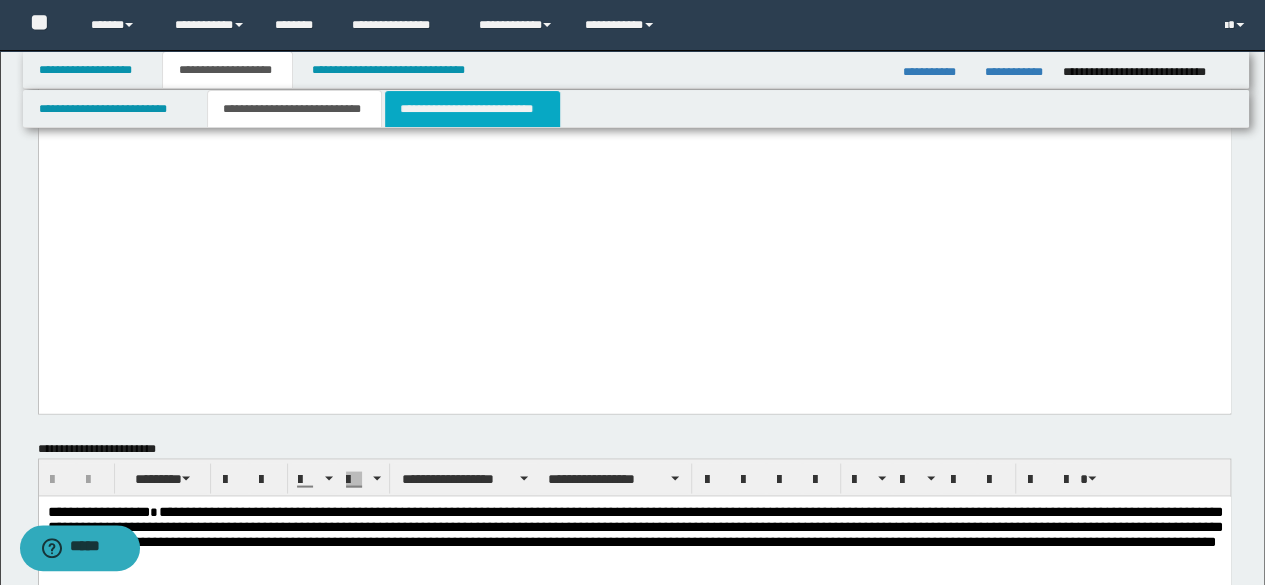 click on "**********" at bounding box center [472, 109] 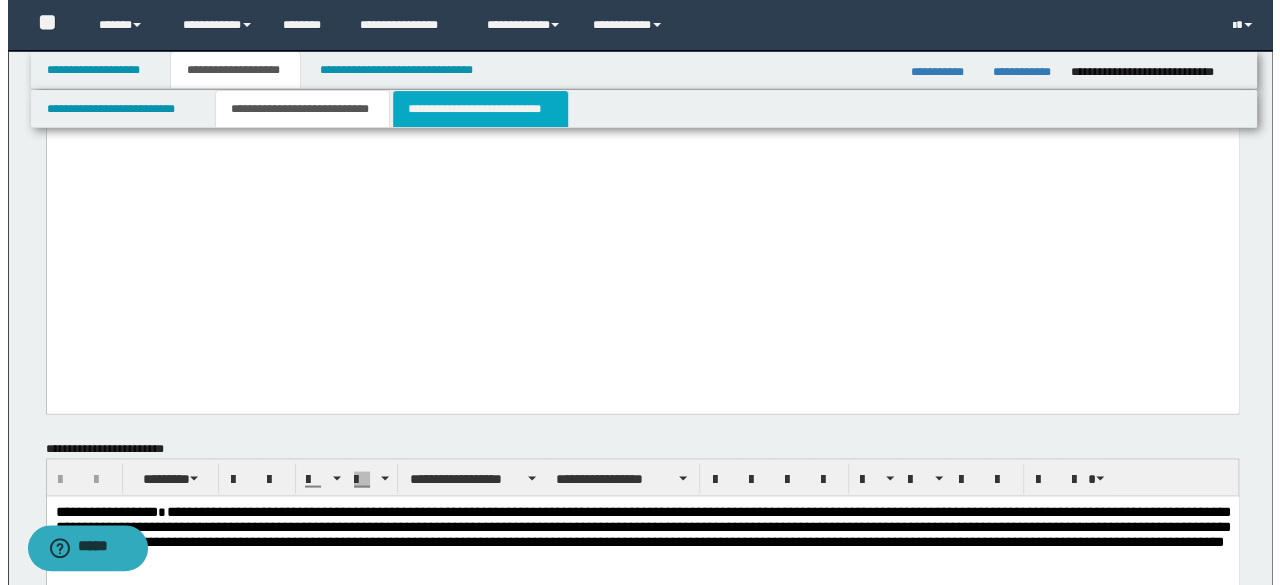 scroll, scrollTop: 0, scrollLeft: 0, axis: both 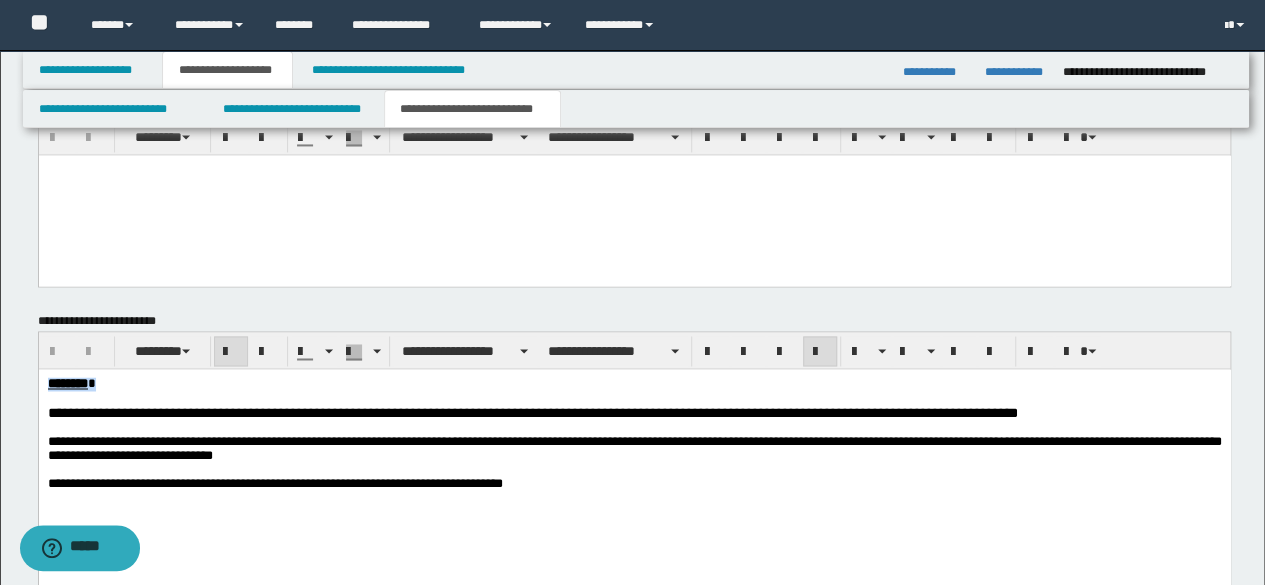 drag, startPoint x: 125, startPoint y: 376, endPoint x: 0, endPoint y: 351, distance: 127.47549 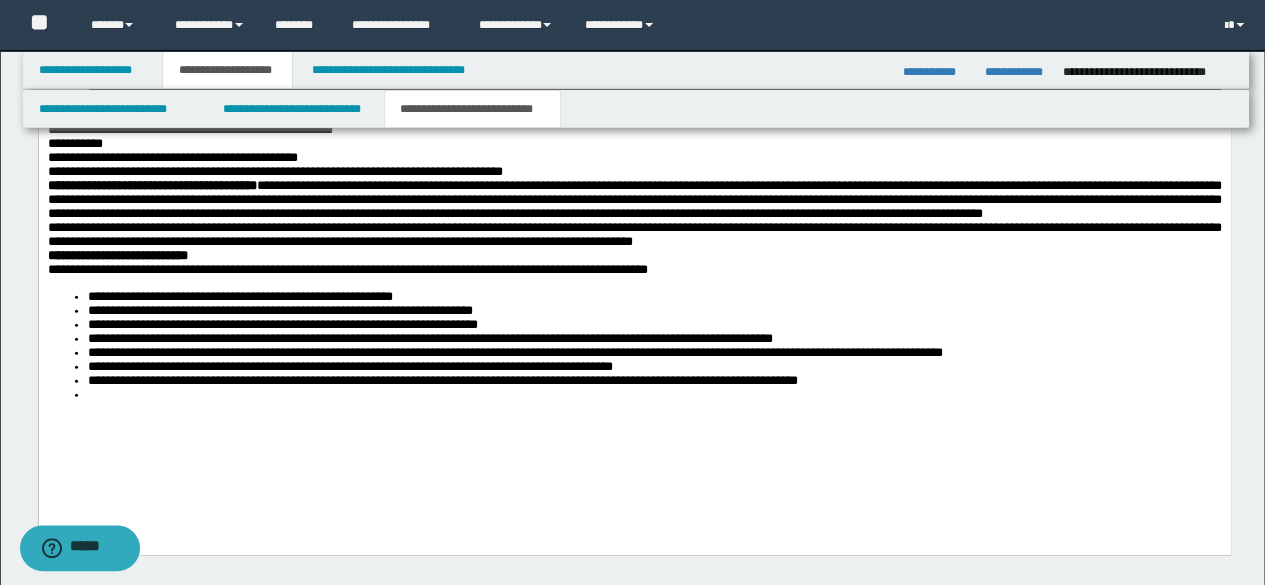 scroll, scrollTop: 2251, scrollLeft: 0, axis: vertical 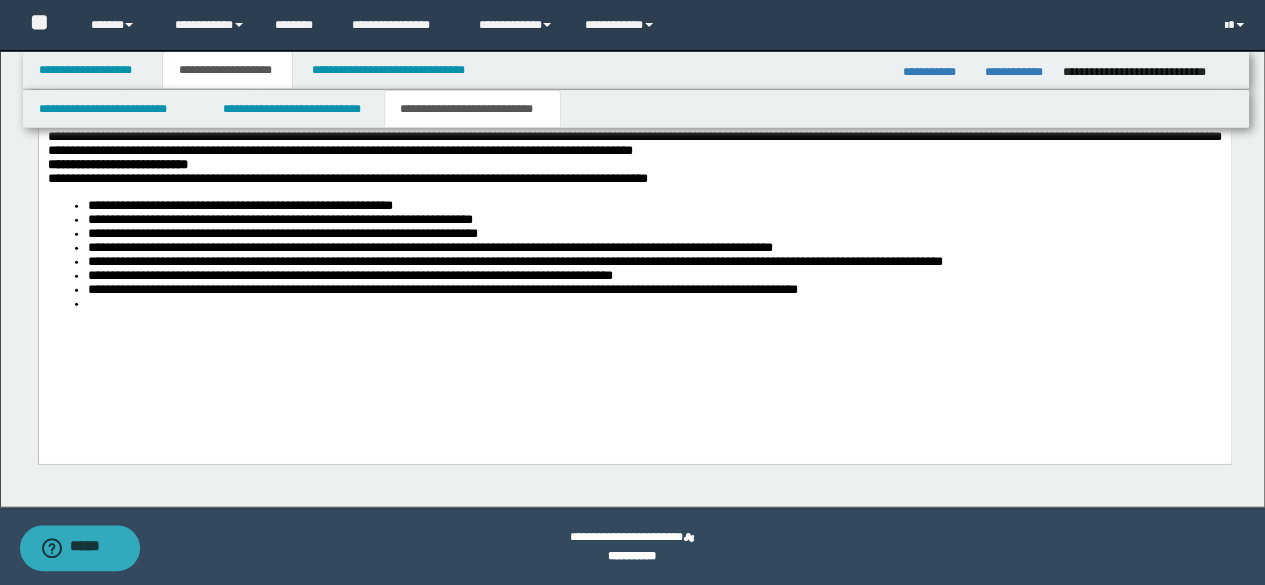 click on "**********" at bounding box center [634, 147] 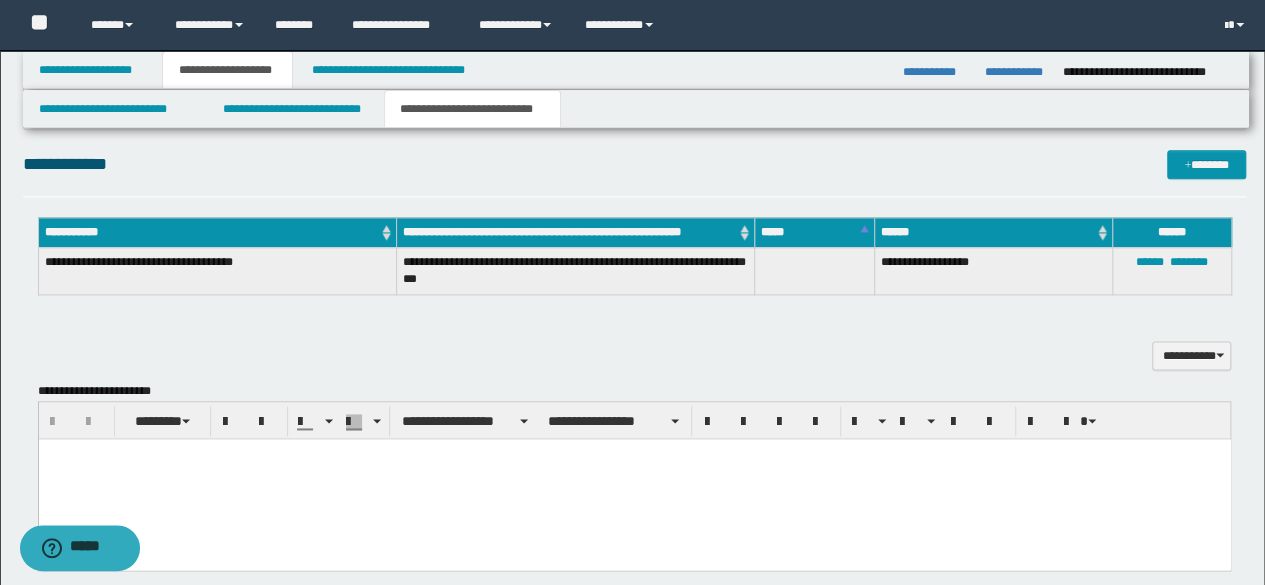 scroll, scrollTop: 1235, scrollLeft: 0, axis: vertical 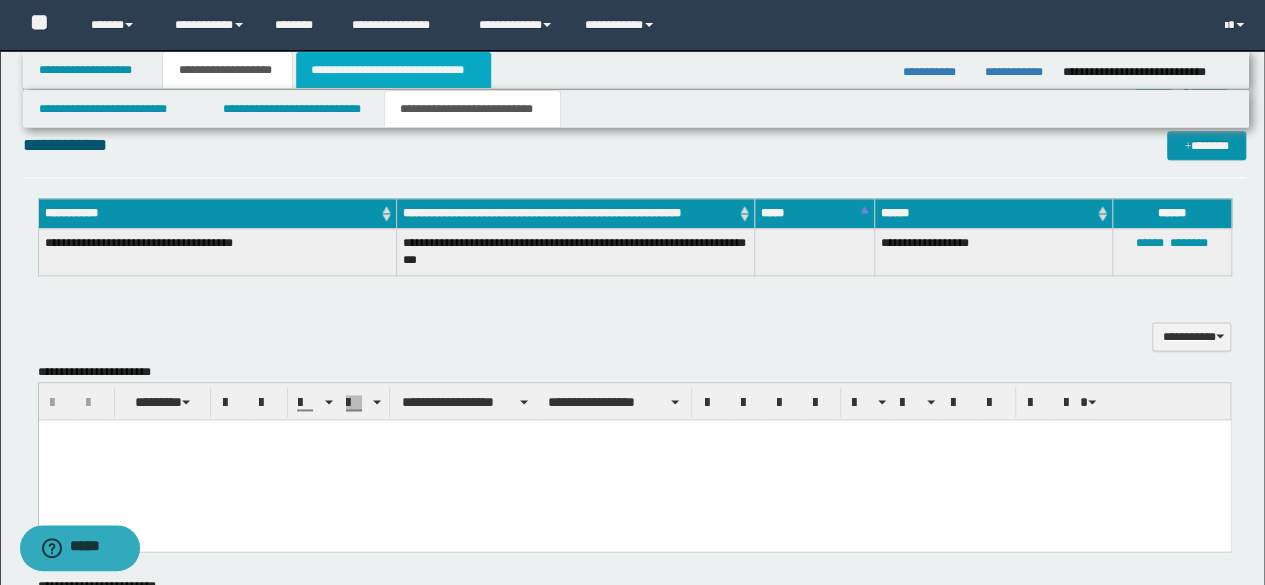 click on "**********" at bounding box center [393, 70] 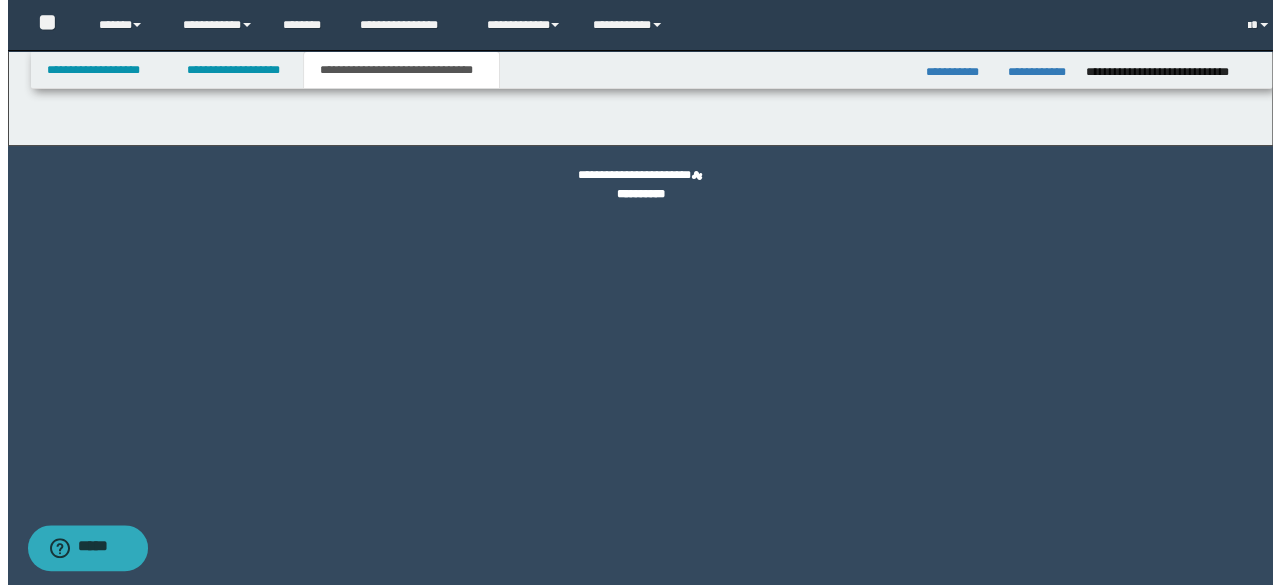 scroll, scrollTop: 0, scrollLeft: 0, axis: both 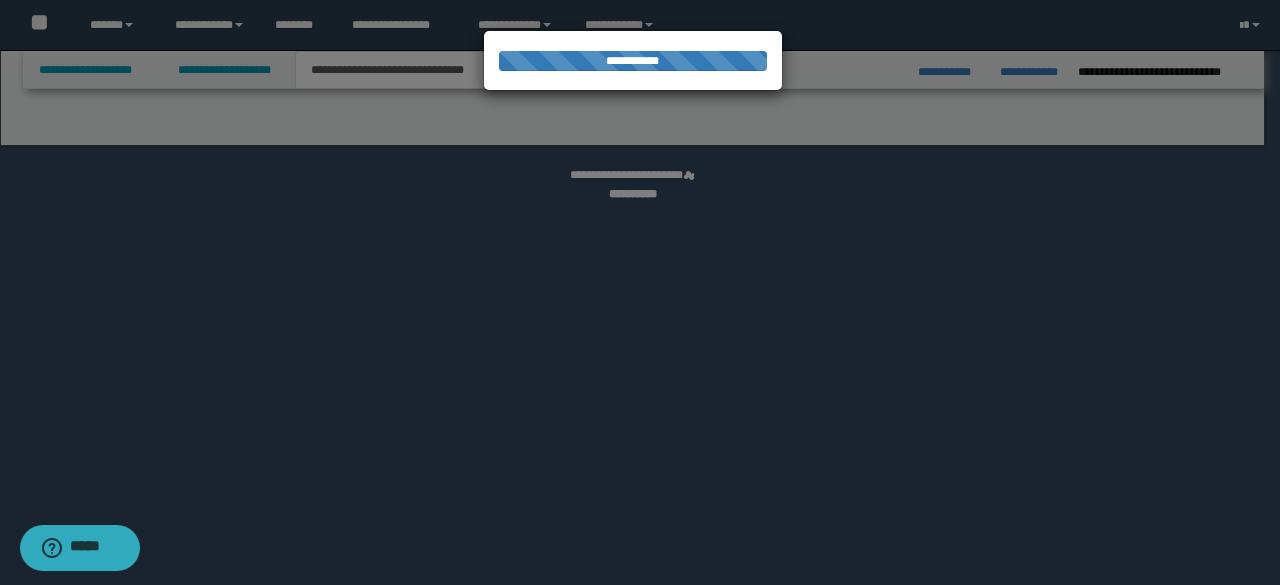 select on "*" 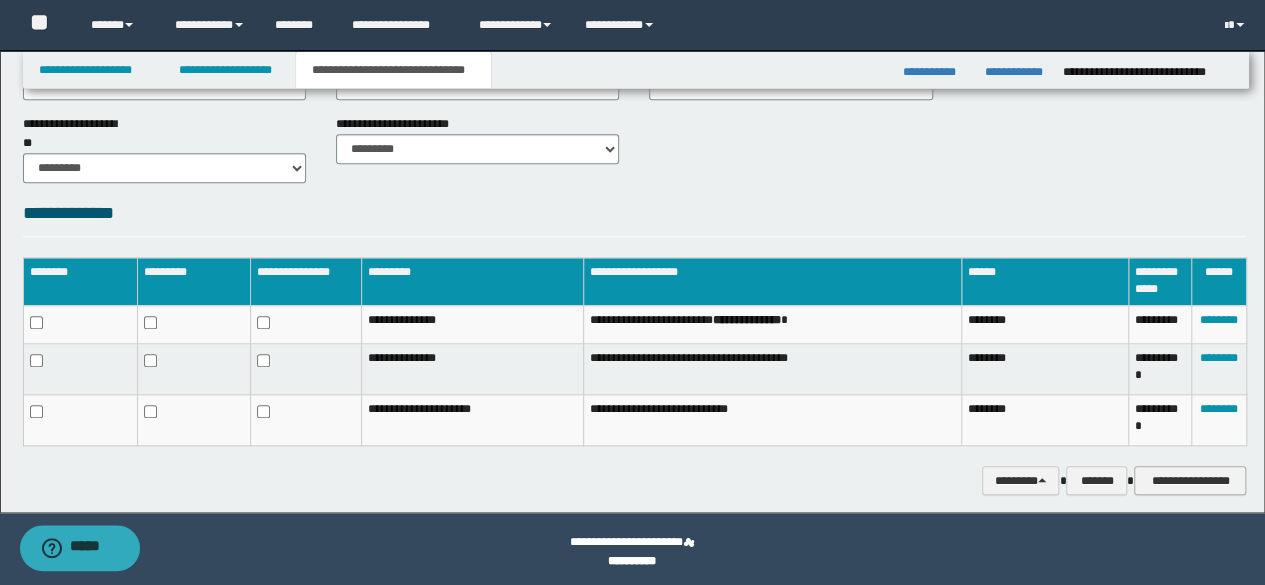 scroll, scrollTop: 928, scrollLeft: 0, axis: vertical 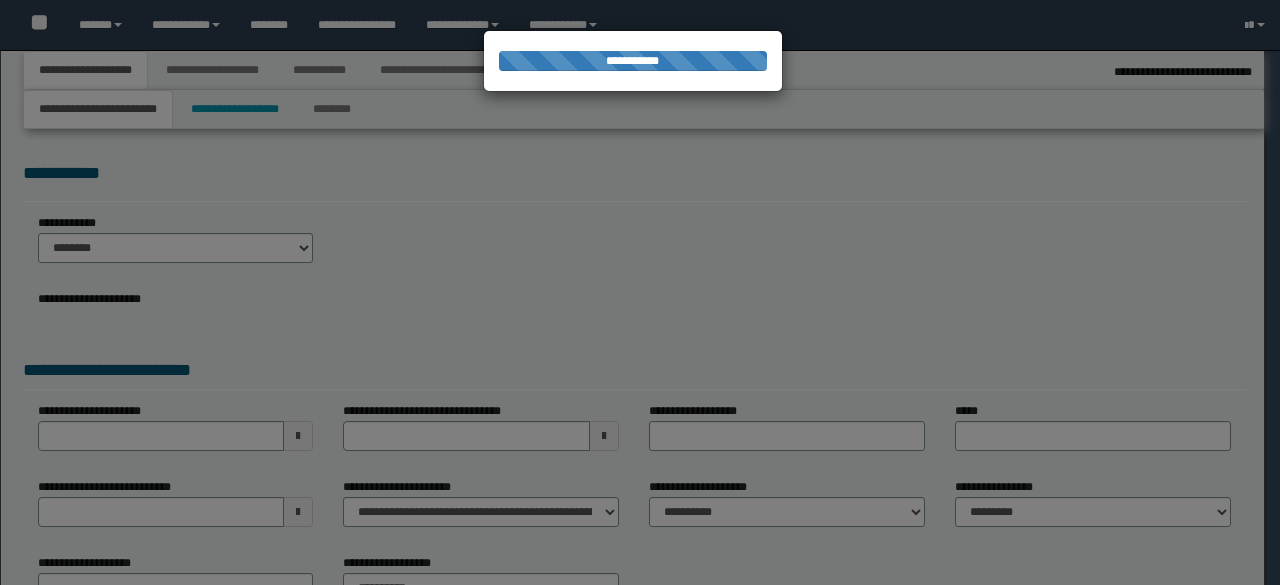 select on "*" 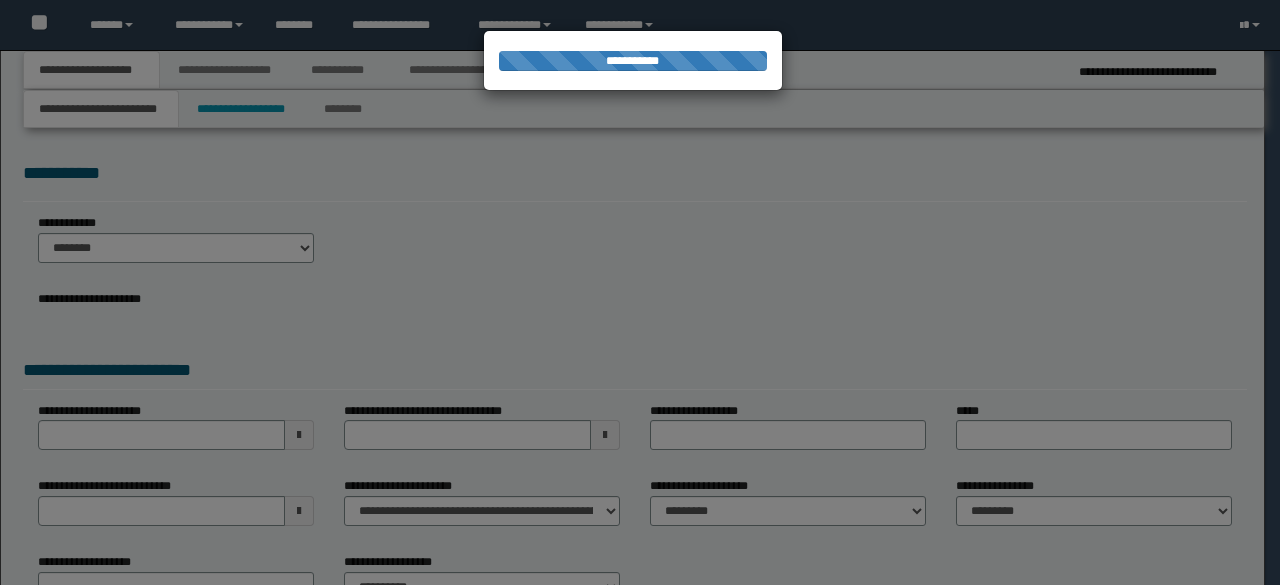 scroll, scrollTop: 0, scrollLeft: 0, axis: both 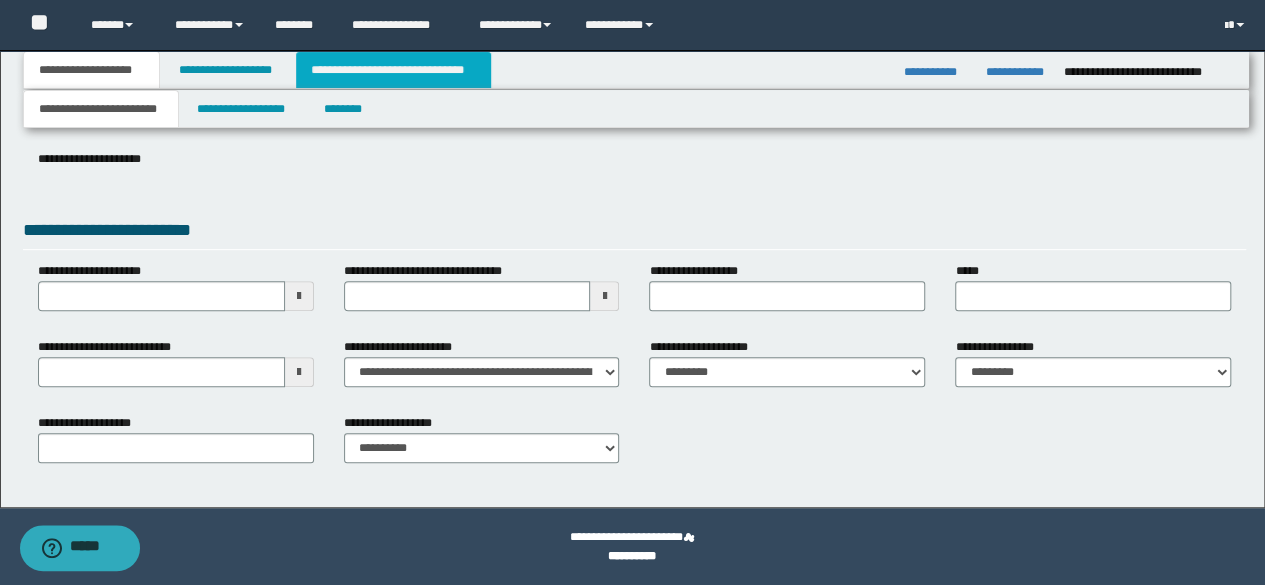 click on "**********" at bounding box center [393, 70] 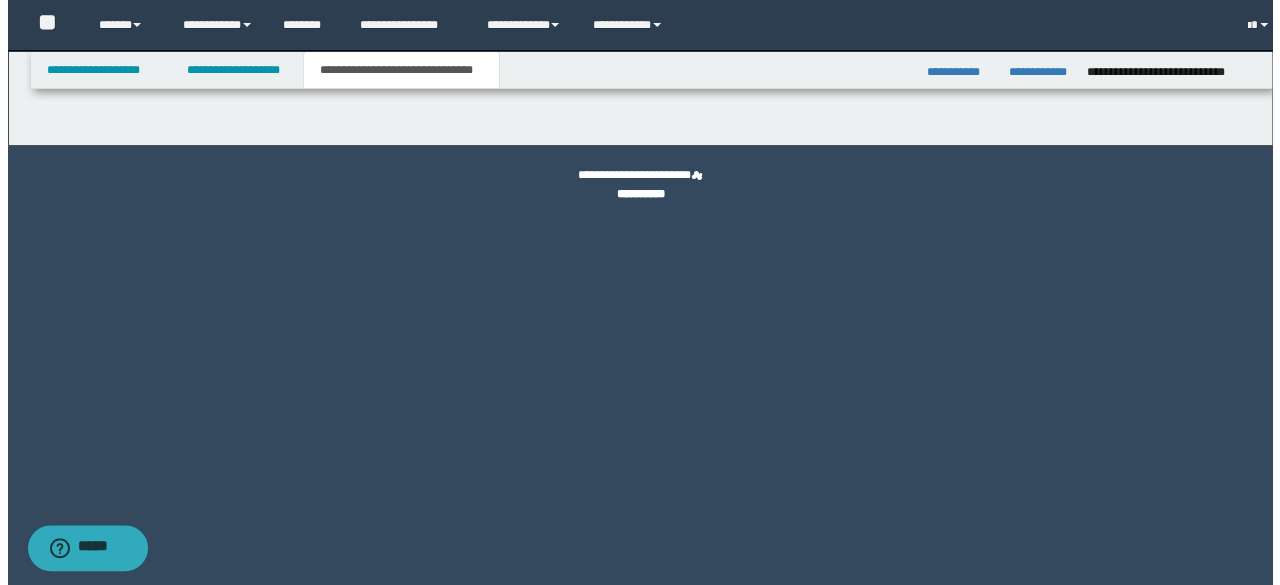 scroll, scrollTop: 0, scrollLeft: 0, axis: both 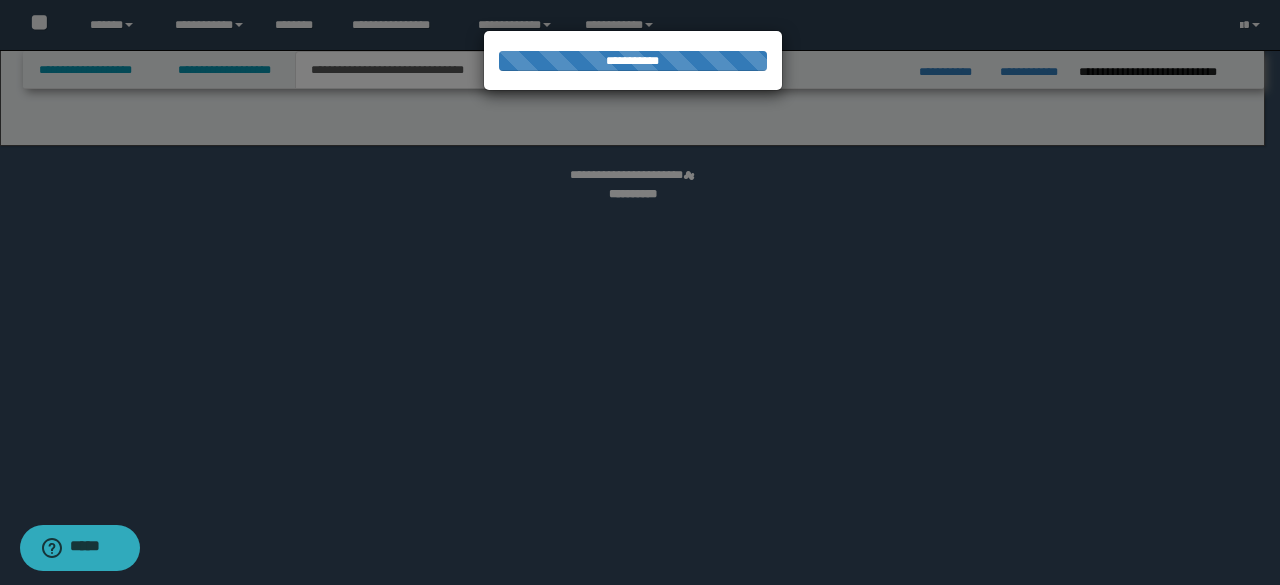 select on "*" 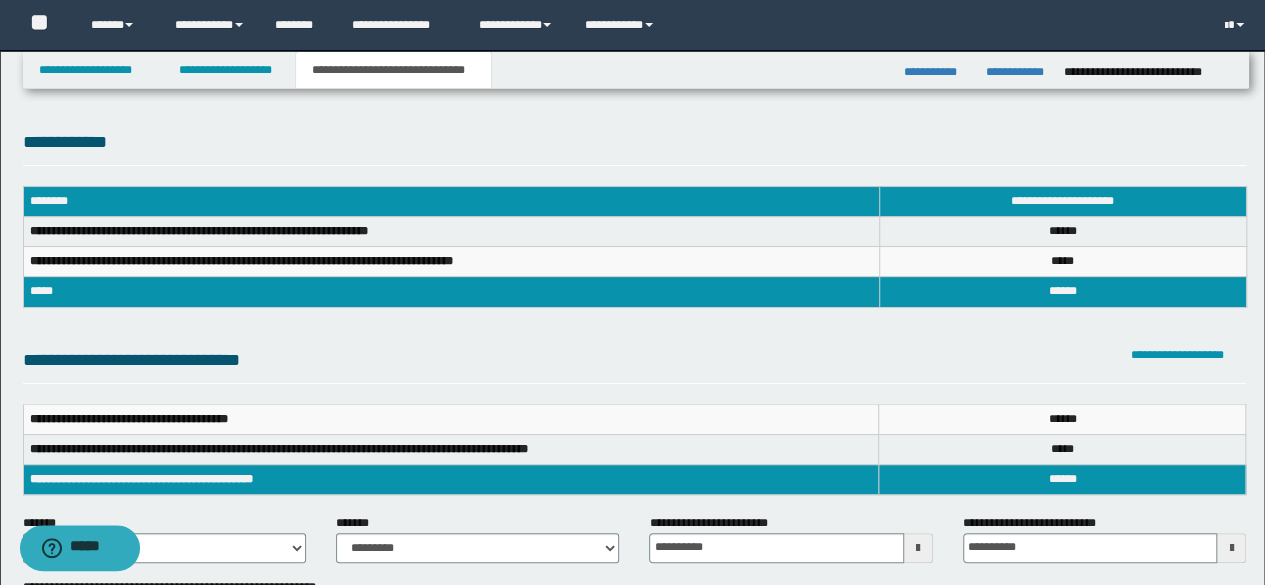 scroll, scrollTop: 200, scrollLeft: 0, axis: vertical 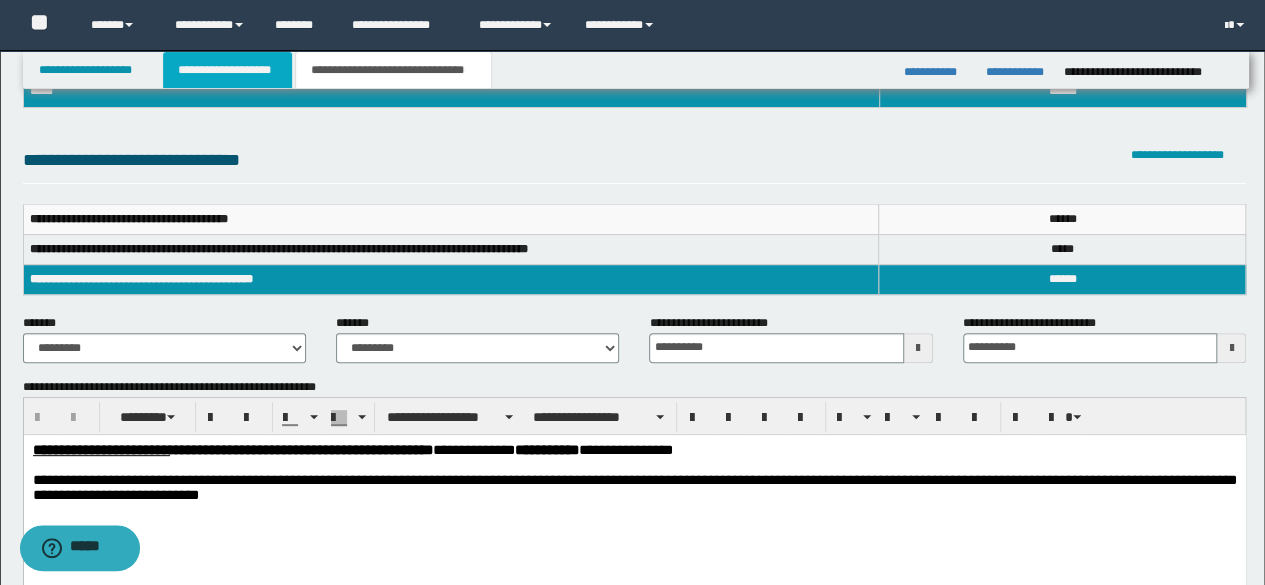 click on "**********" at bounding box center [227, 70] 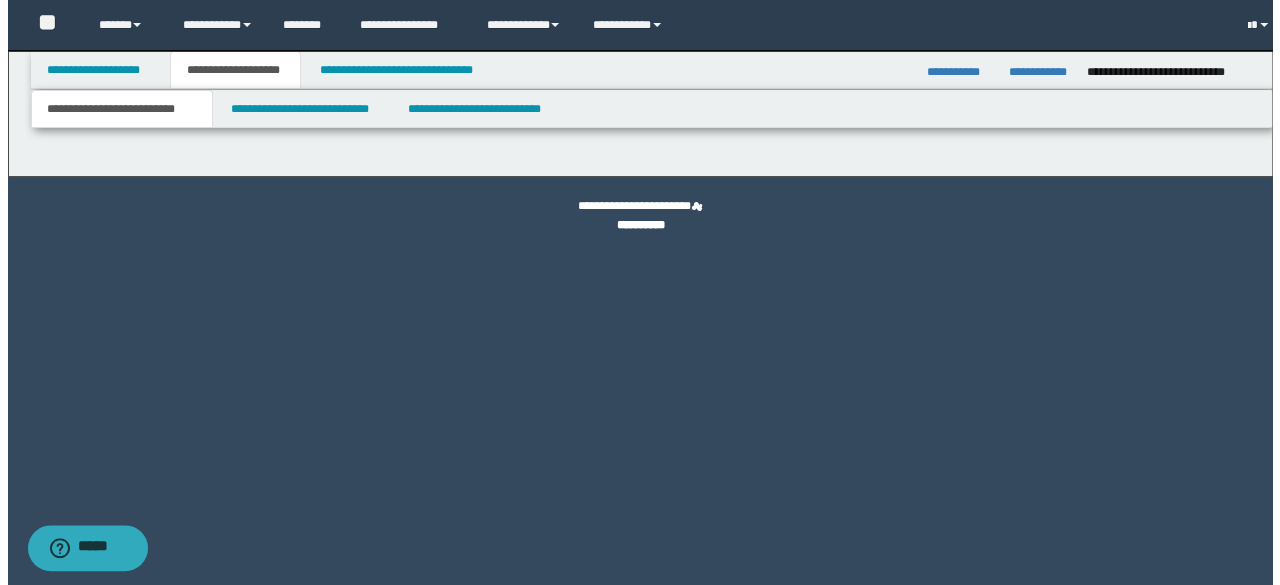 scroll, scrollTop: 0, scrollLeft: 0, axis: both 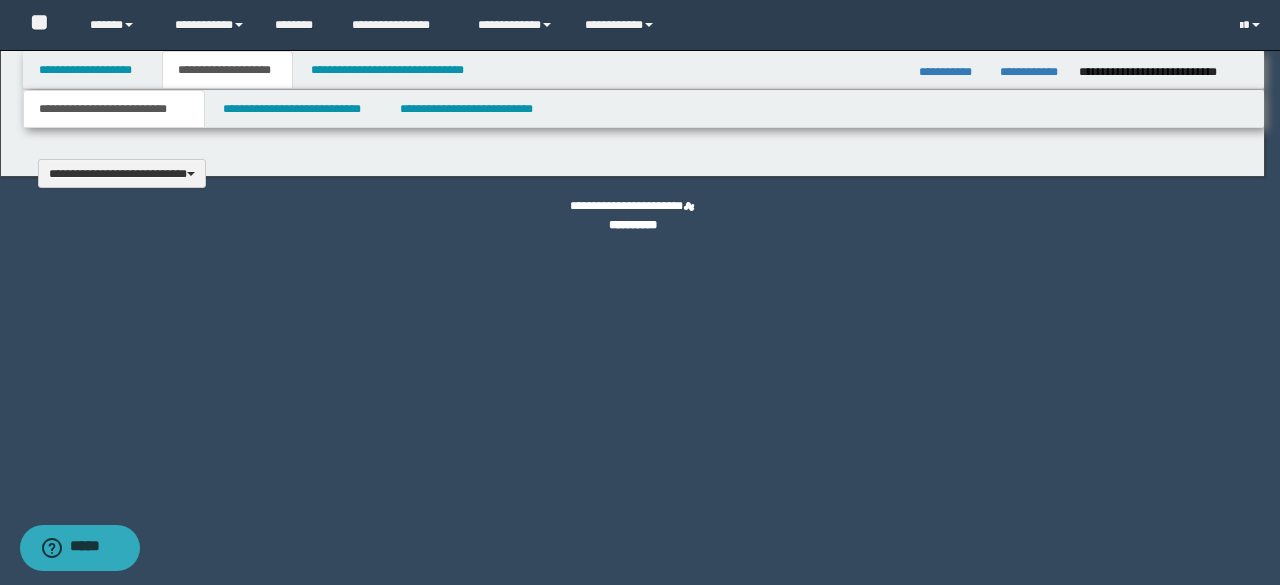 type 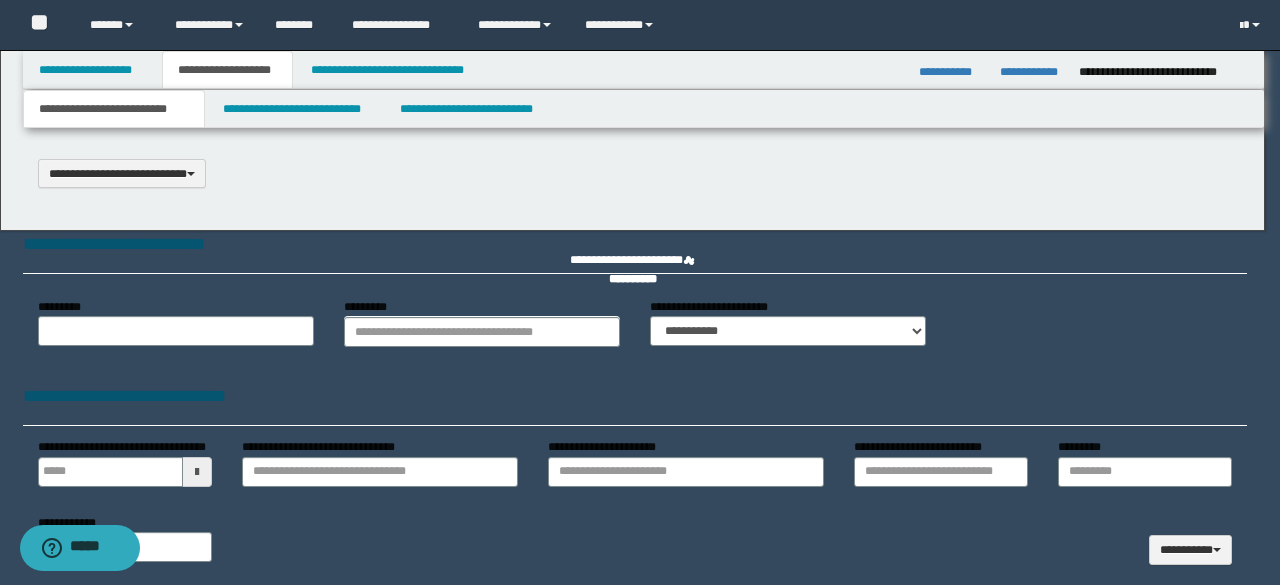 select on "*" 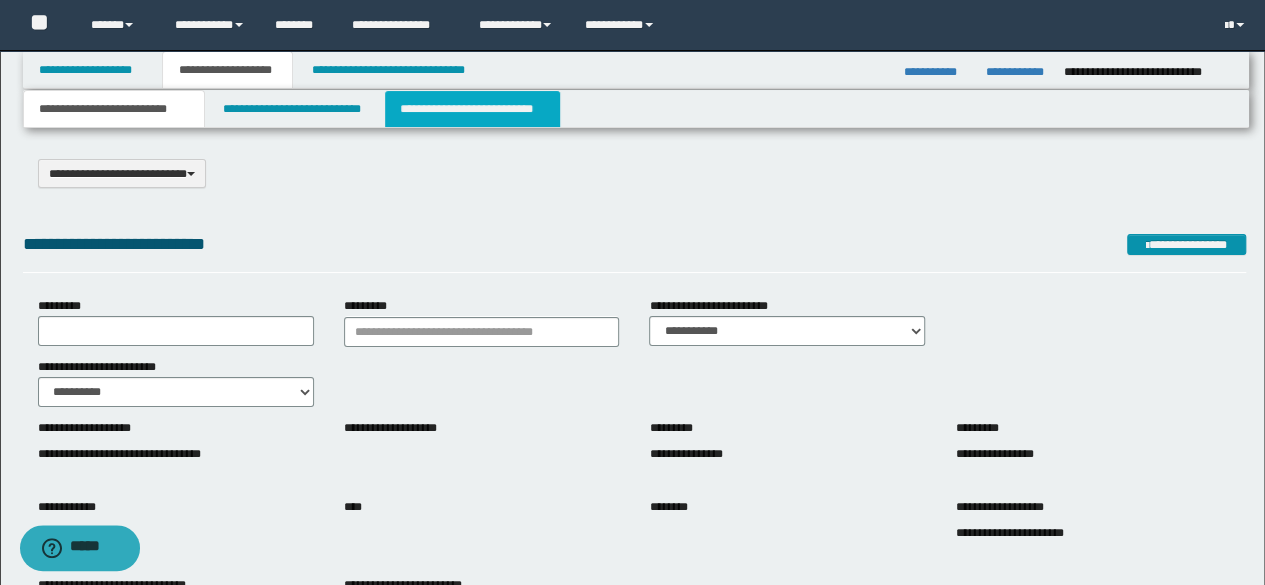 click on "**********" at bounding box center (472, 109) 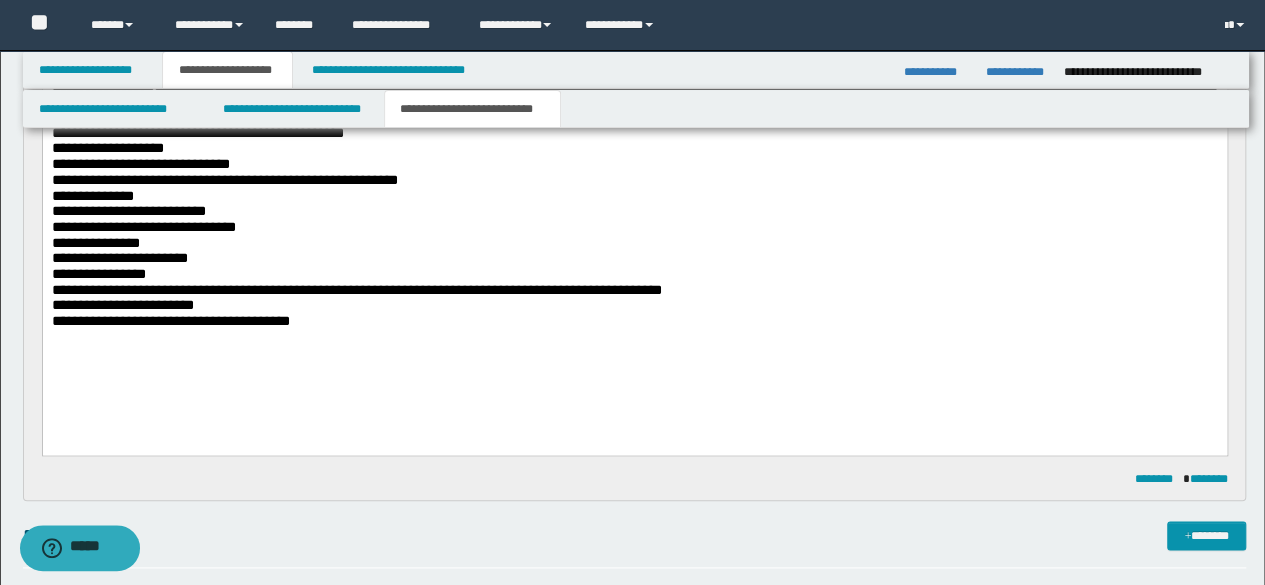 scroll, scrollTop: 1100, scrollLeft: 0, axis: vertical 